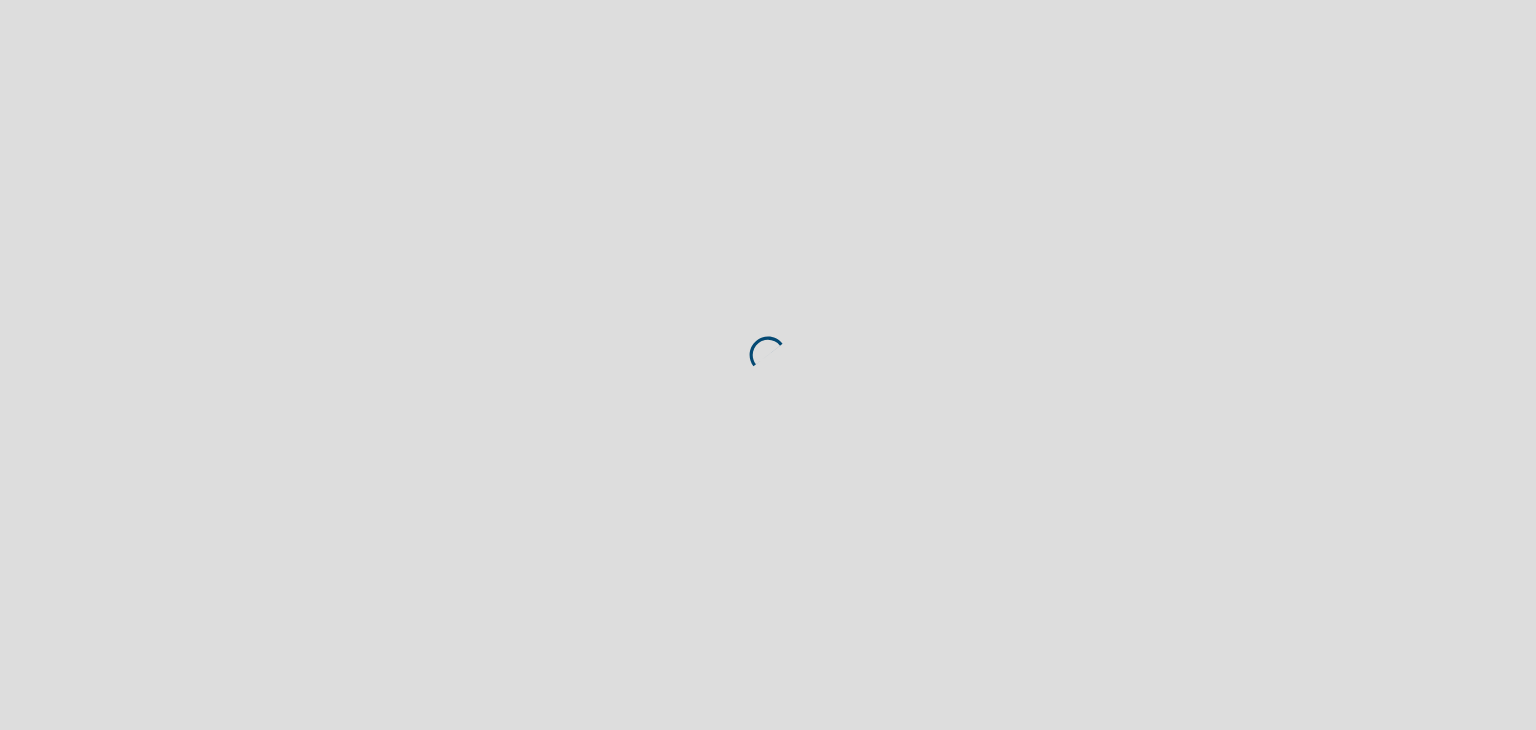 scroll, scrollTop: 0, scrollLeft: 0, axis: both 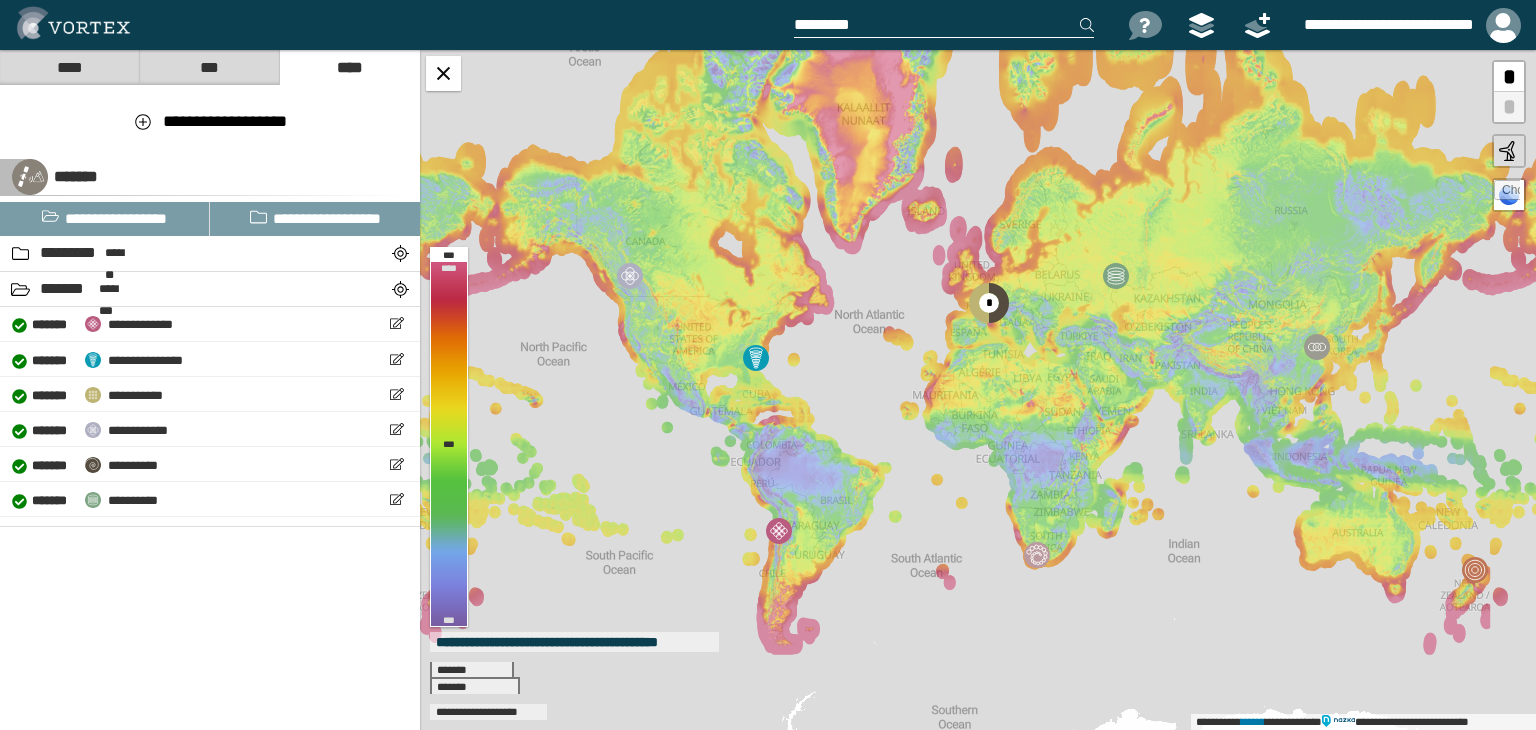 click at bounding box center (944, 25) 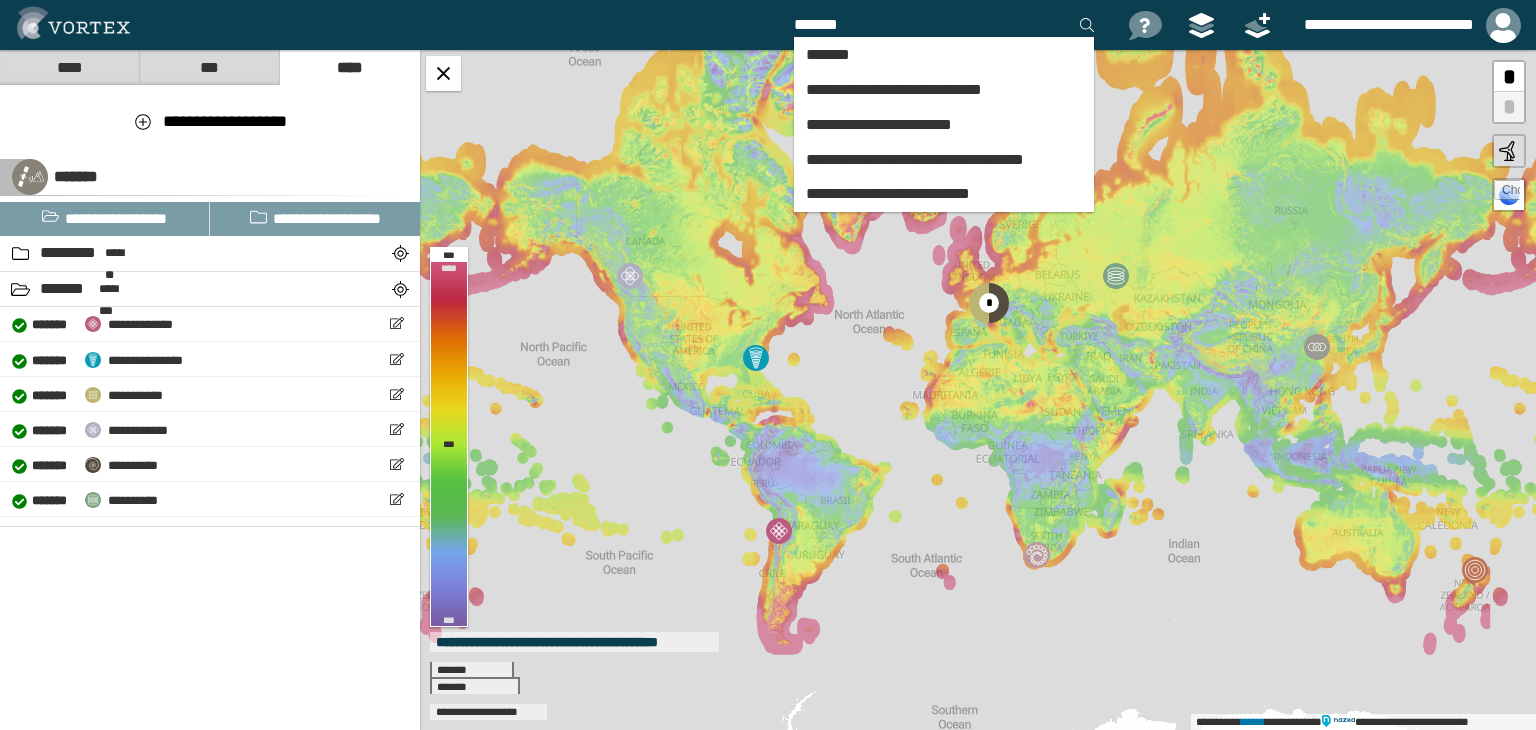 type on "*******" 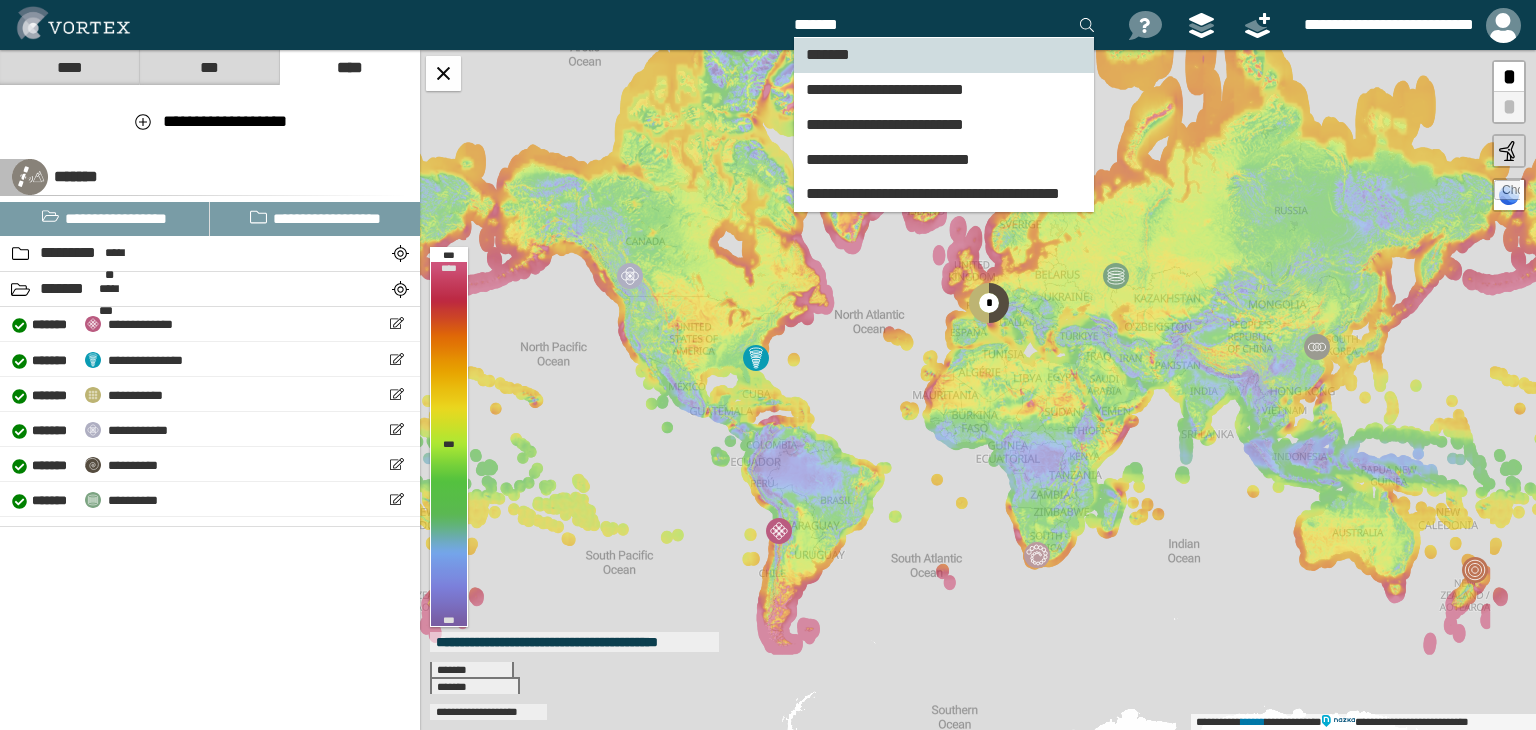 click on "*******" at bounding box center [828, 54] 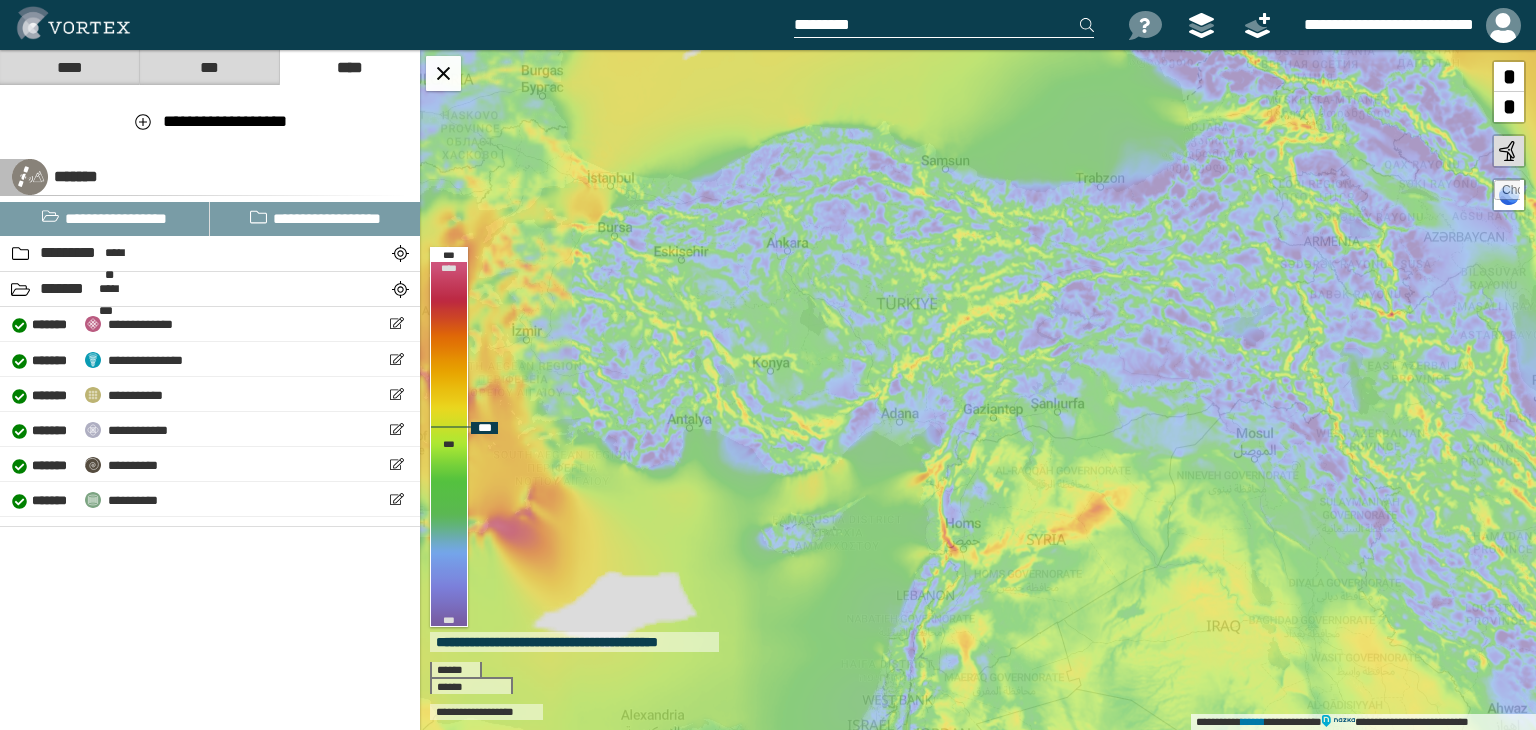 drag, startPoint x: 641, startPoint y: 431, endPoint x: 804, endPoint y: 497, distance: 175.85506 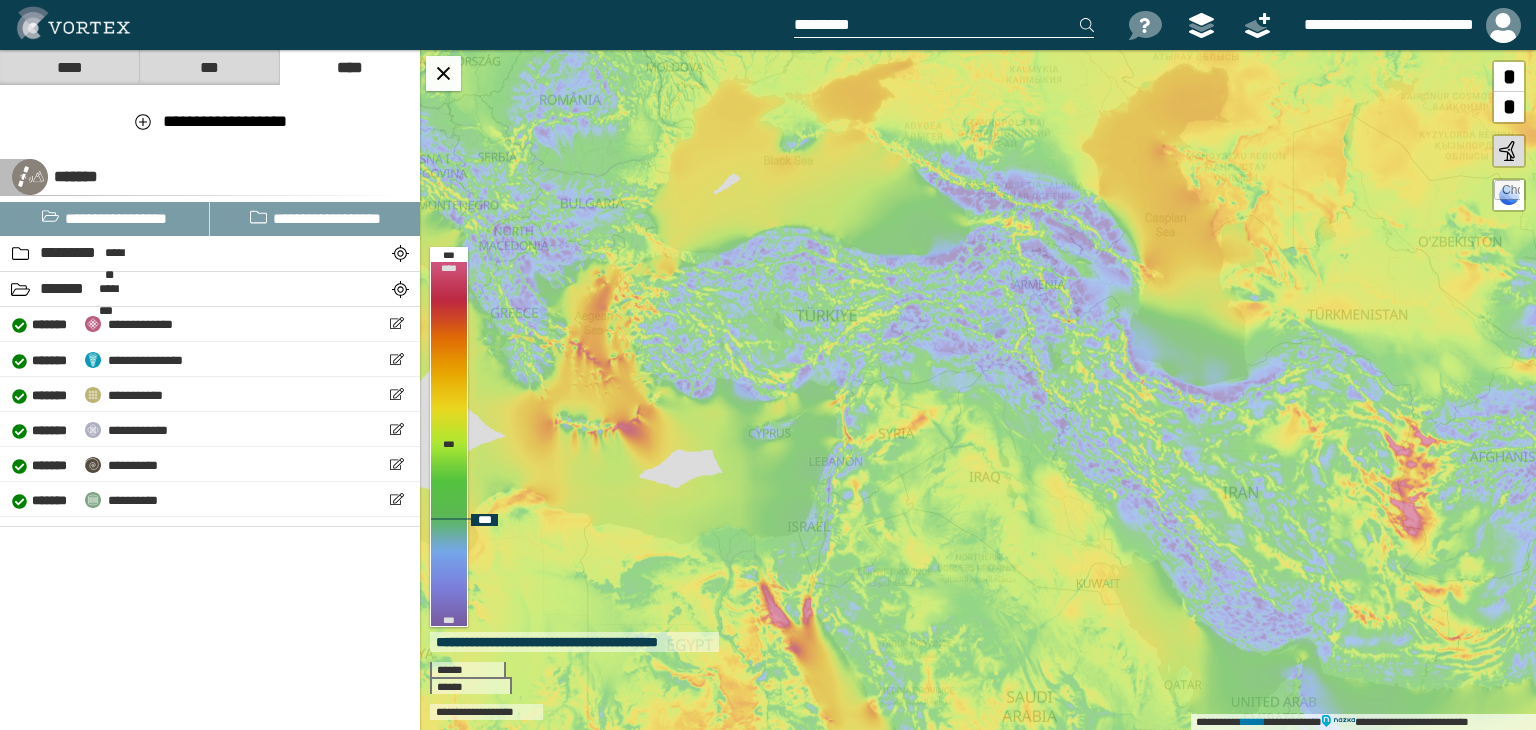 drag, startPoint x: 677, startPoint y: 337, endPoint x: 675, endPoint y: 394, distance: 57.035076 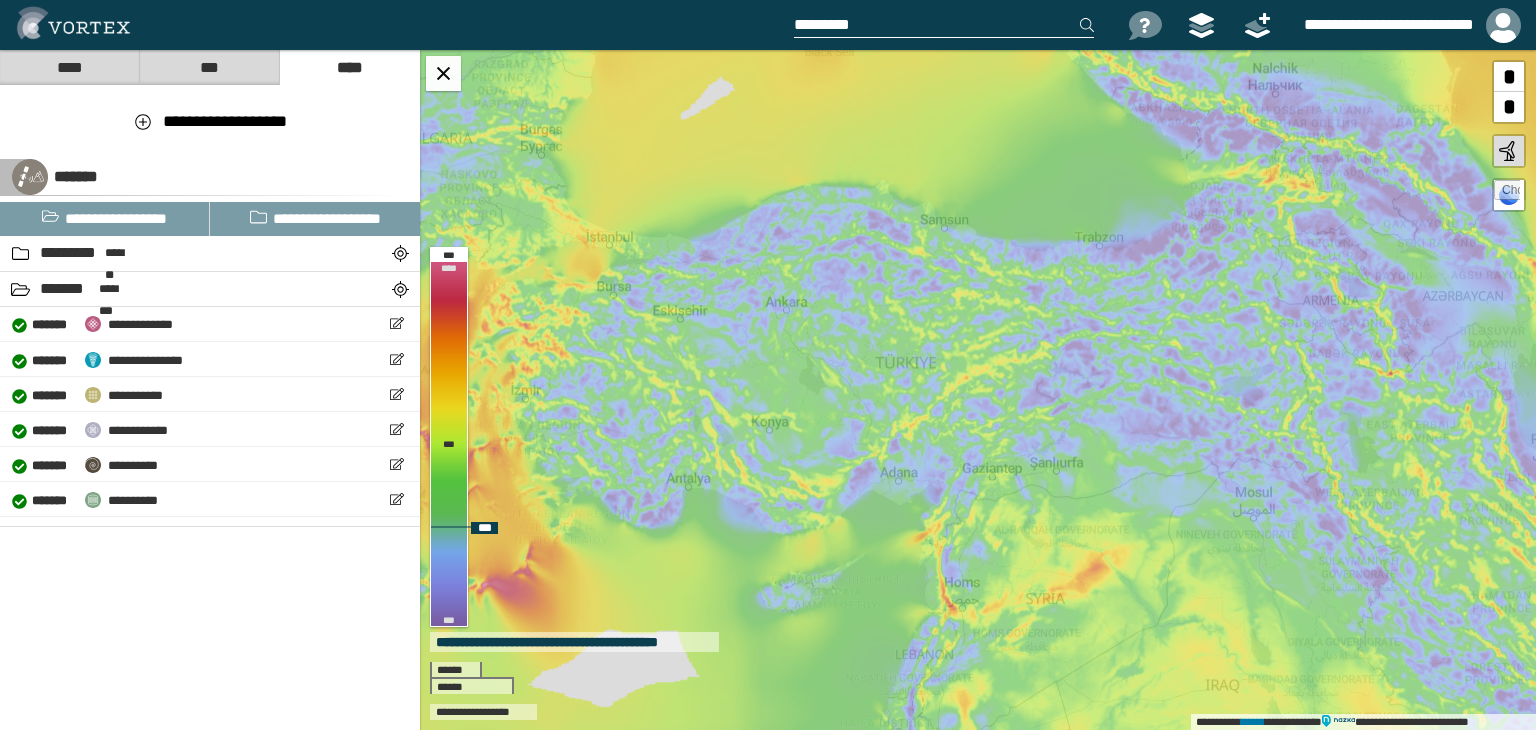click on "**********" at bounding box center (978, 390) 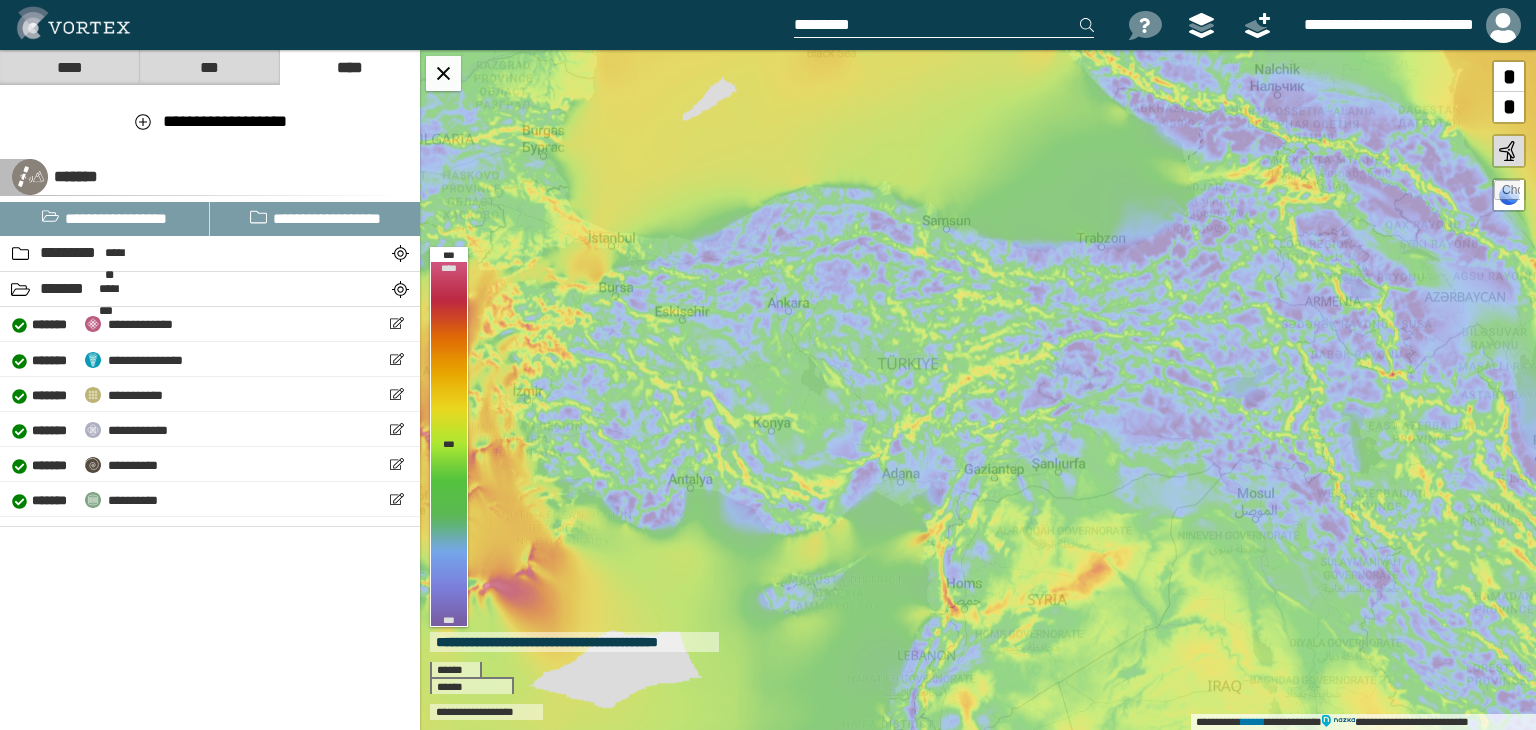 click at bounding box center (944, 25) 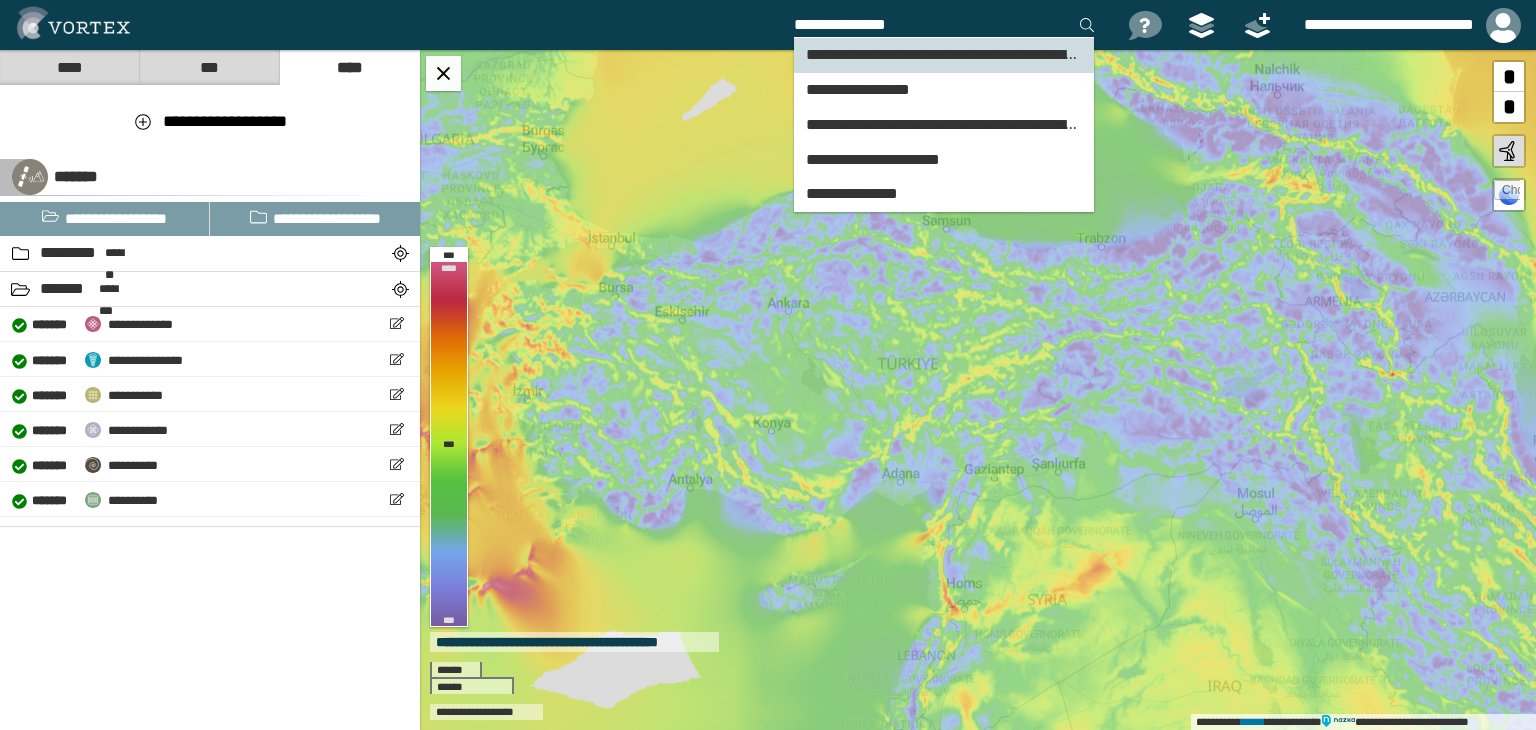 type on "**********" 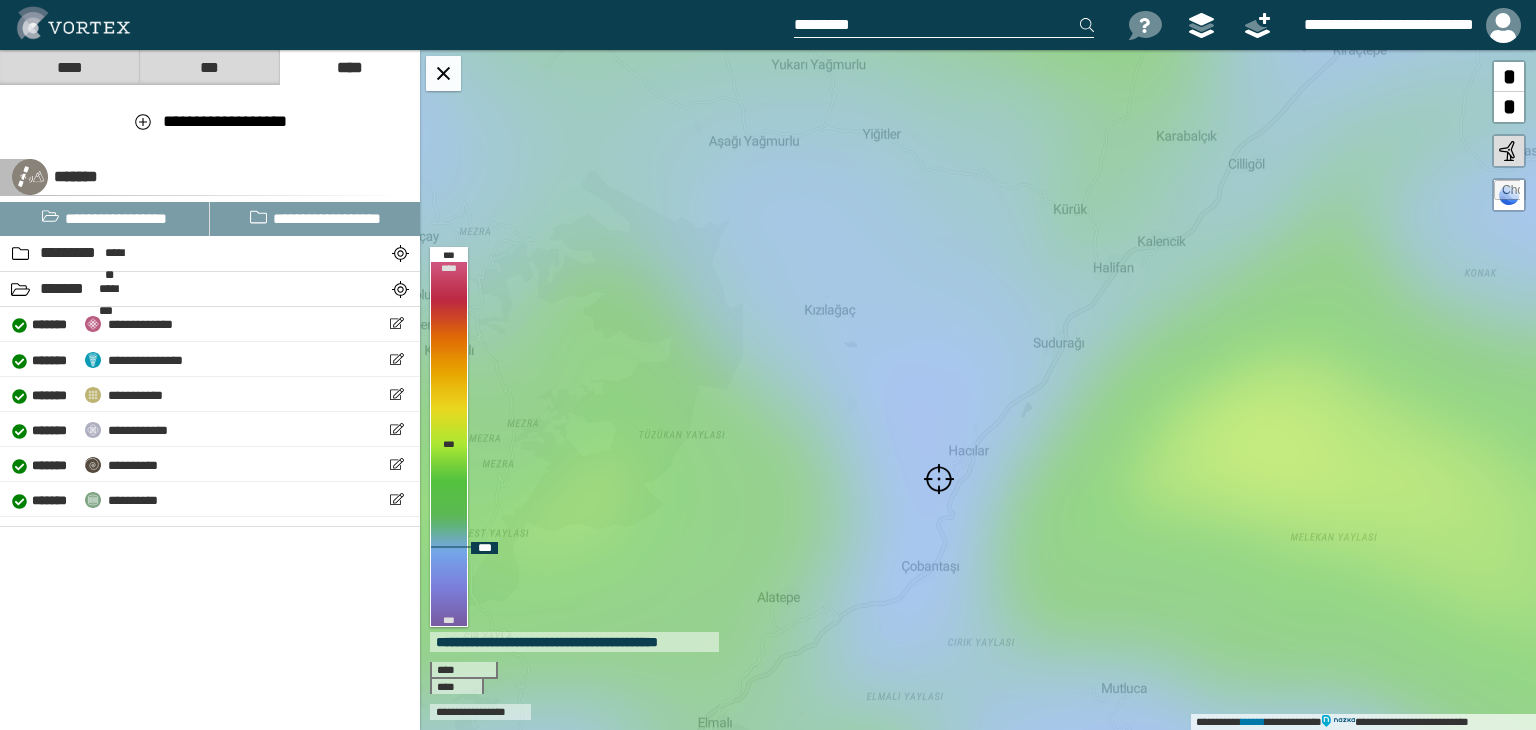 drag, startPoint x: 1027, startPoint y: 277, endPoint x: 985, endPoint y: 366, distance: 98.4124 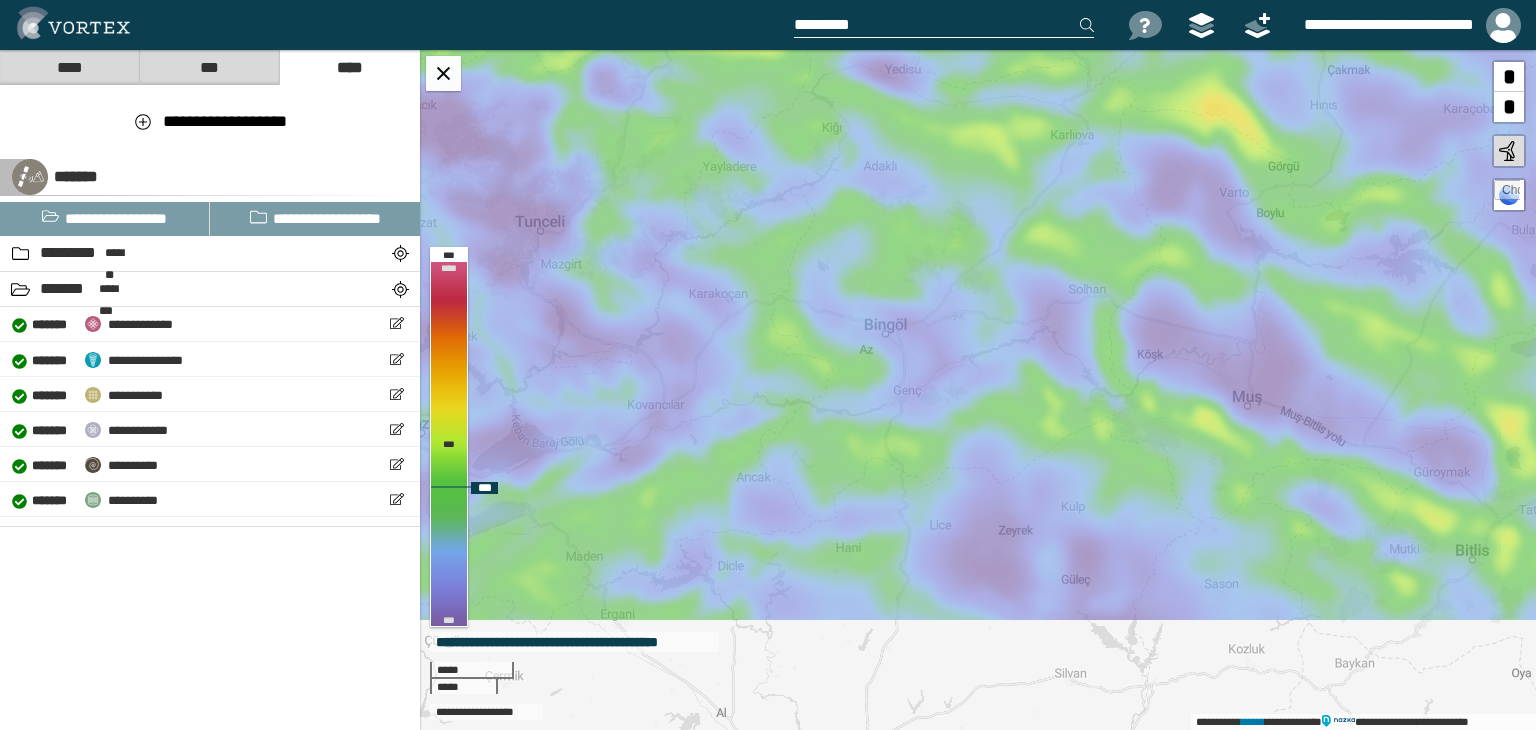 drag, startPoint x: 818, startPoint y: 571, endPoint x: 839, endPoint y: 436, distance: 136.62357 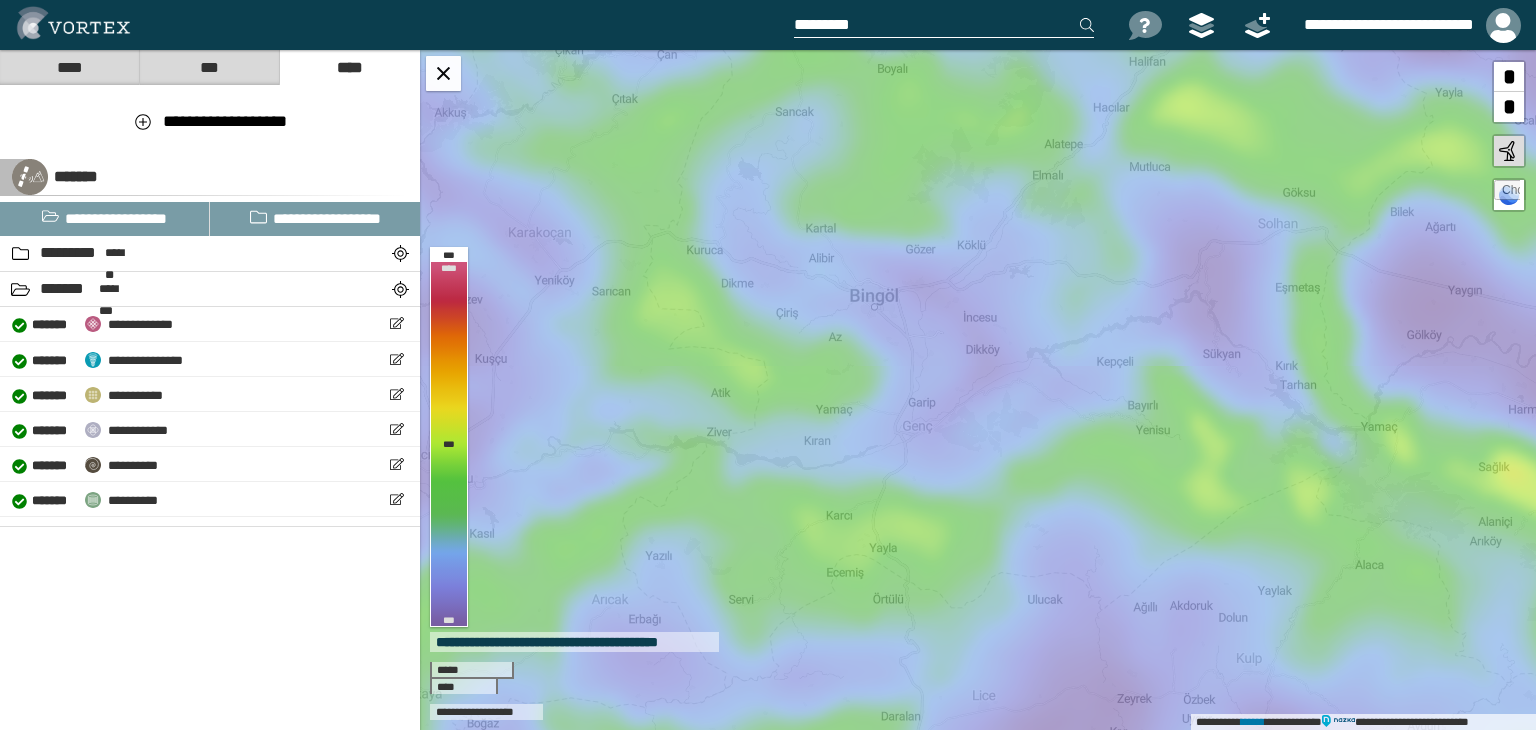 click at bounding box center [944, 25] 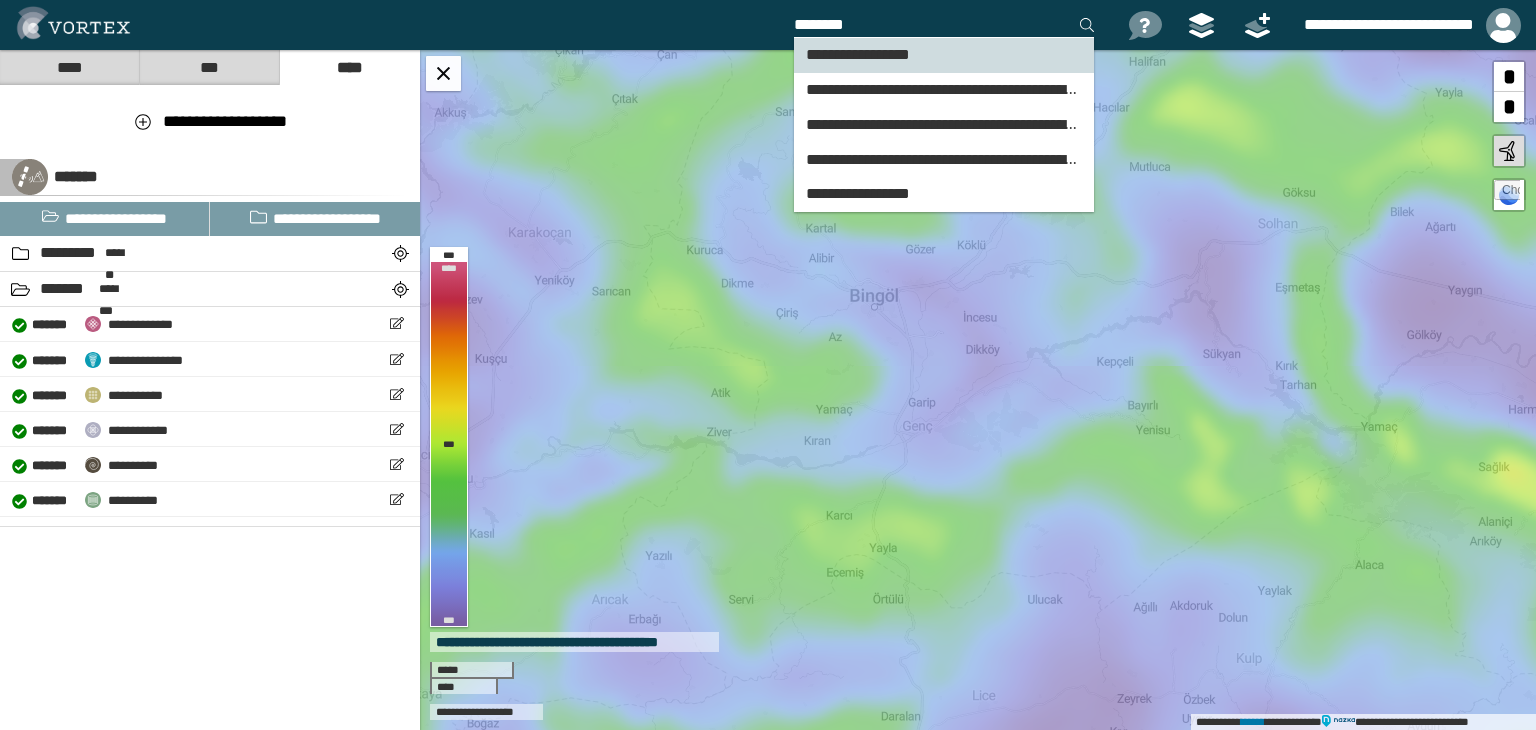 type on "********" 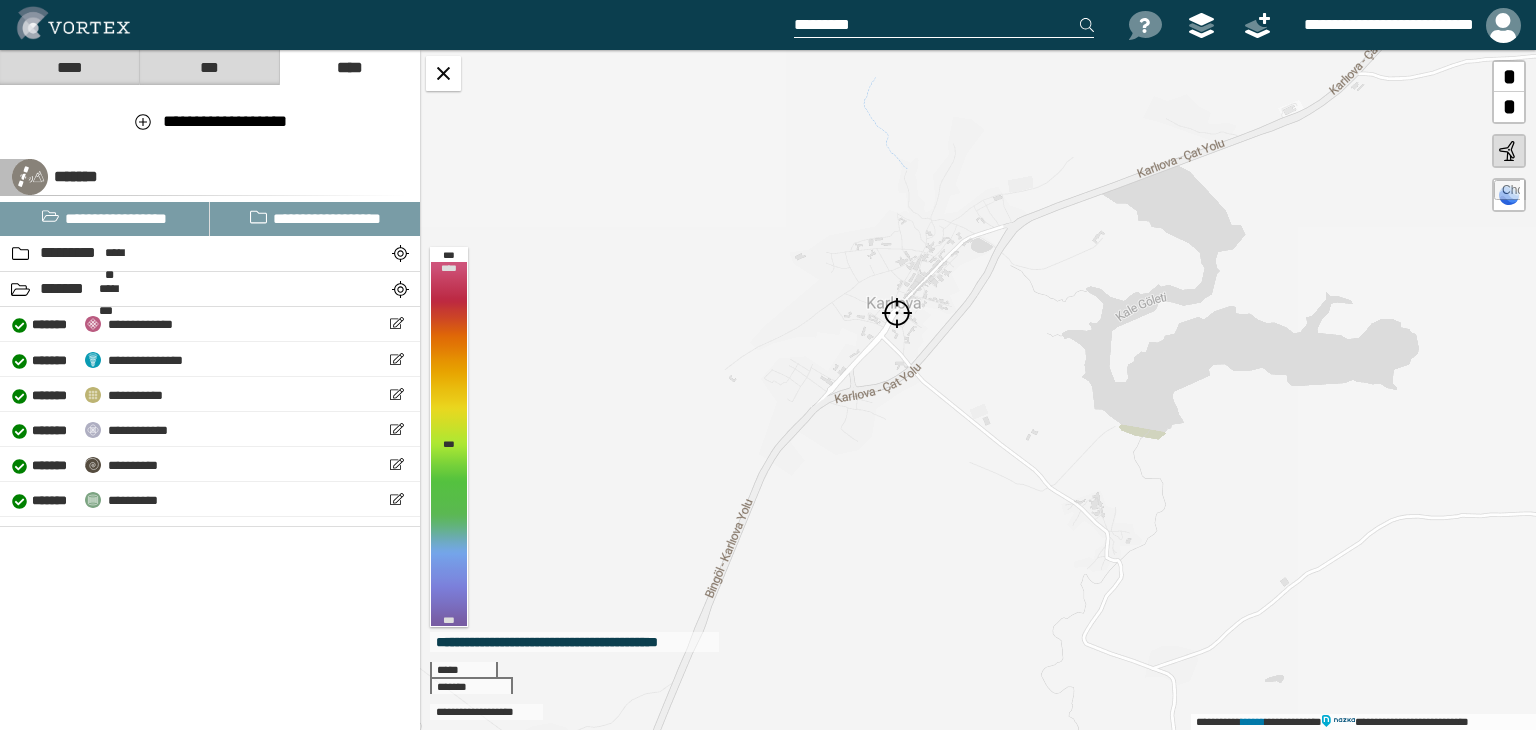 drag, startPoint x: 872, startPoint y: 397, endPoint x: 953, endPoint y: 461, distance: 103.23275 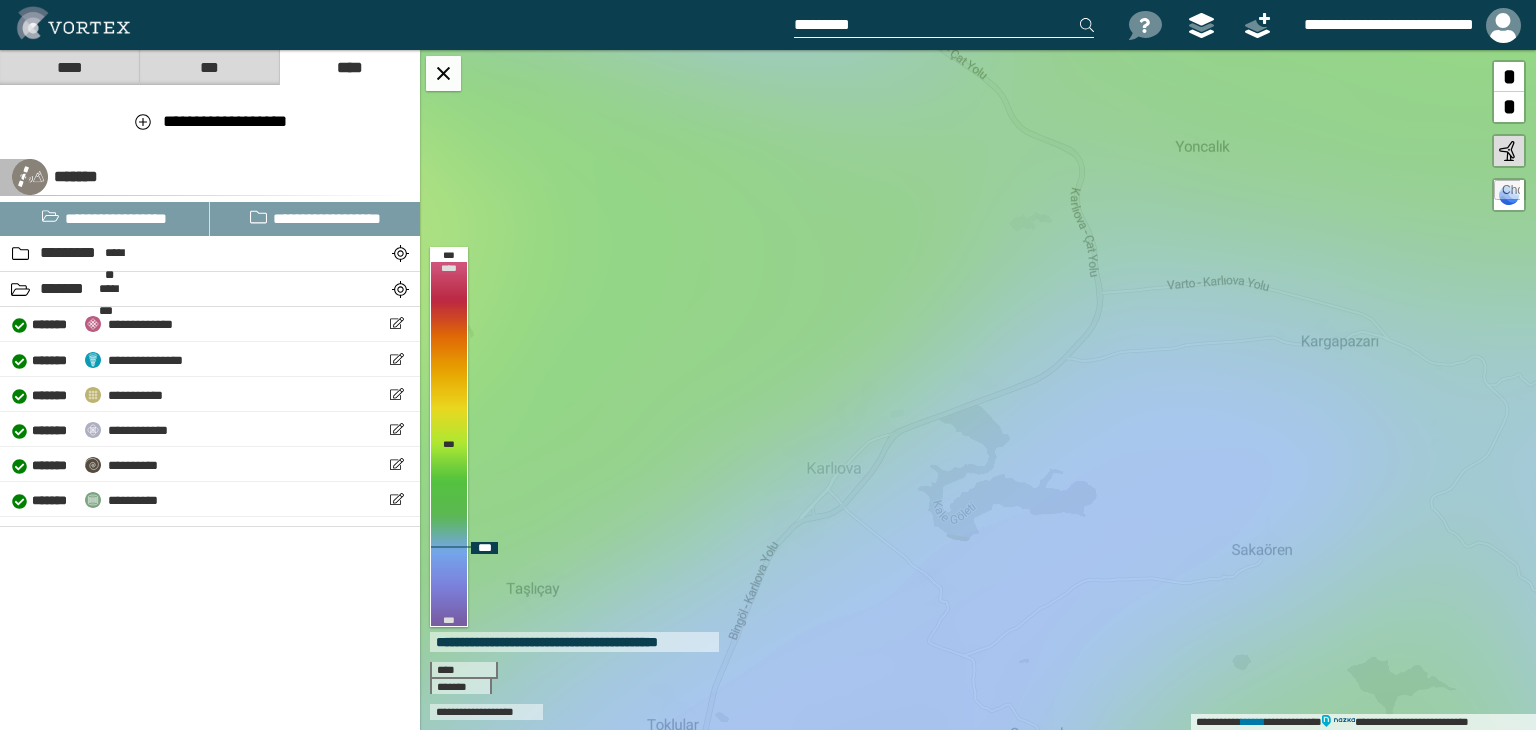 drag, startPoint x: 948, startPoint y: 452, endPoint x: 858, endPoint y: 541, distance: 126.57409 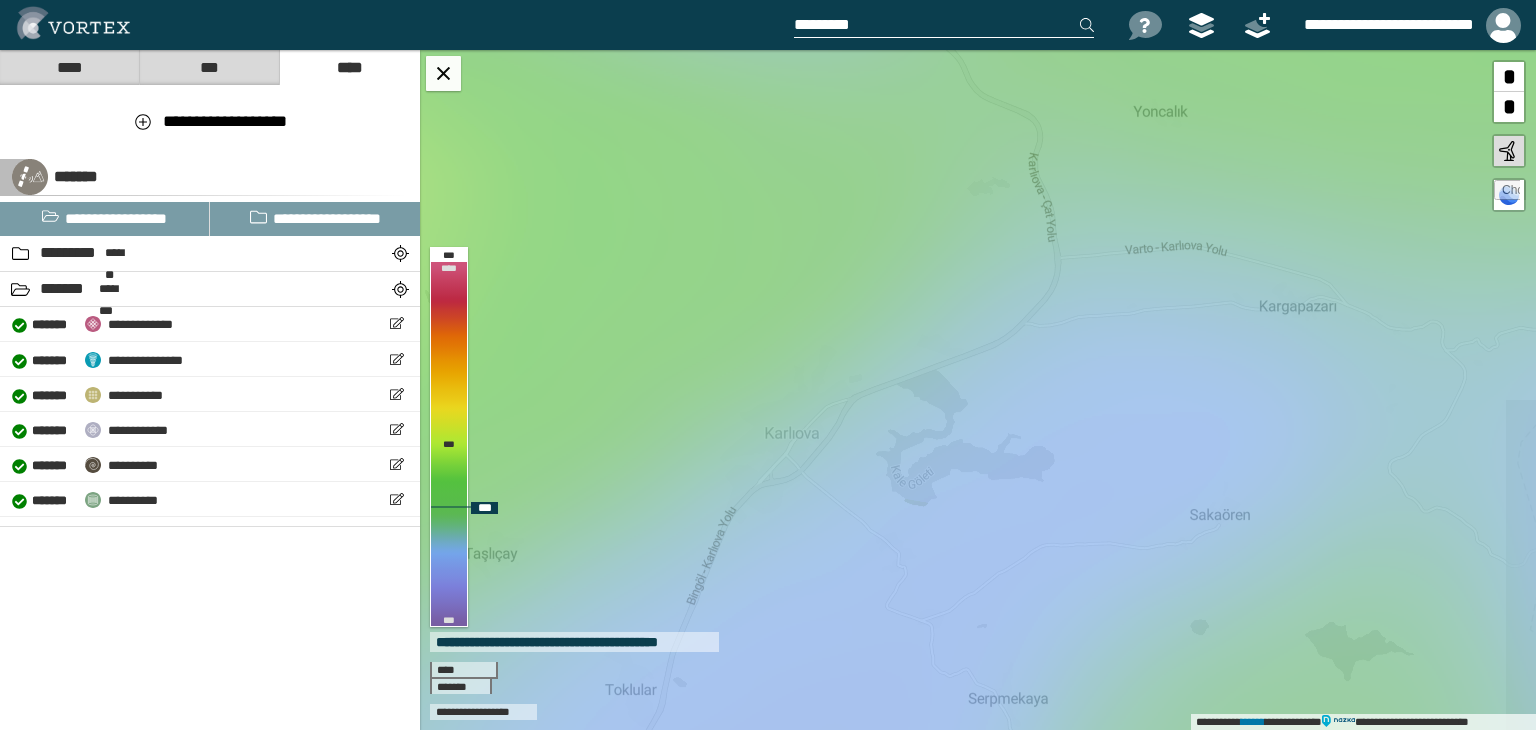 drag, startPoint x: 867, startPoint y: 293, endPoint x: 844, endPoint y: 232, distance: 65.192024 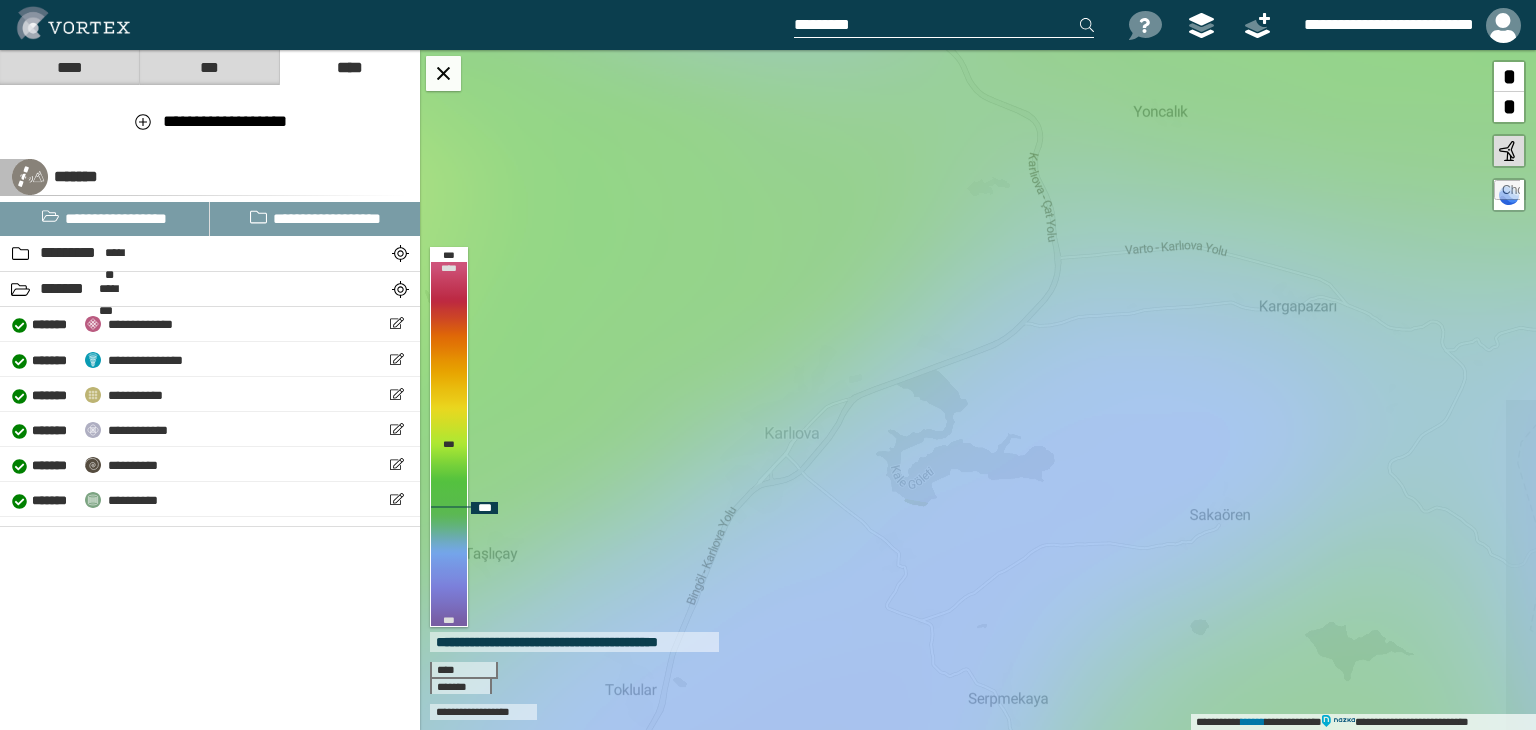 click on "**********" at bounding box center (978, 390) 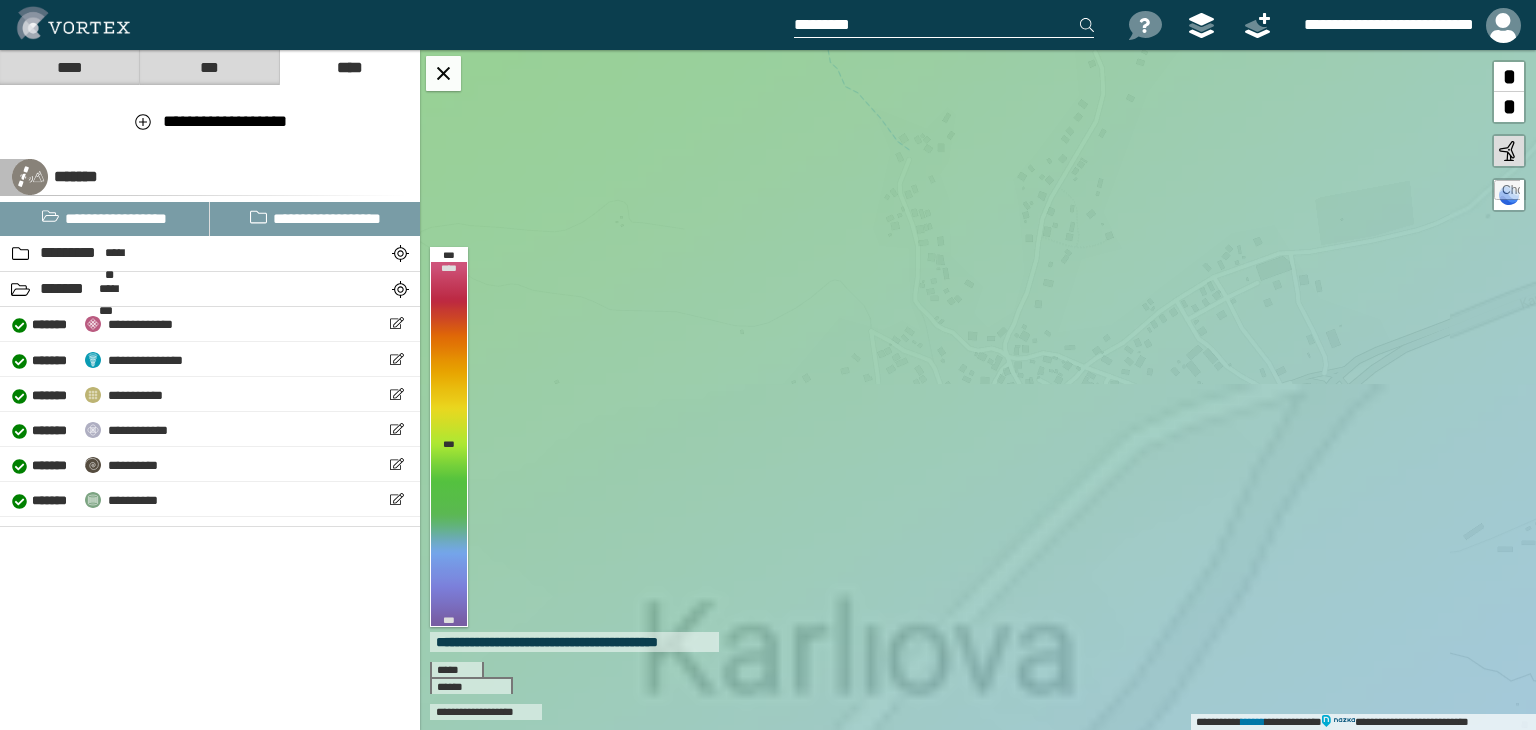 drag, startPoint x: 904, startPoint y: 521, endPoint x: 936, endPoint y: 270, distance: 253.03162 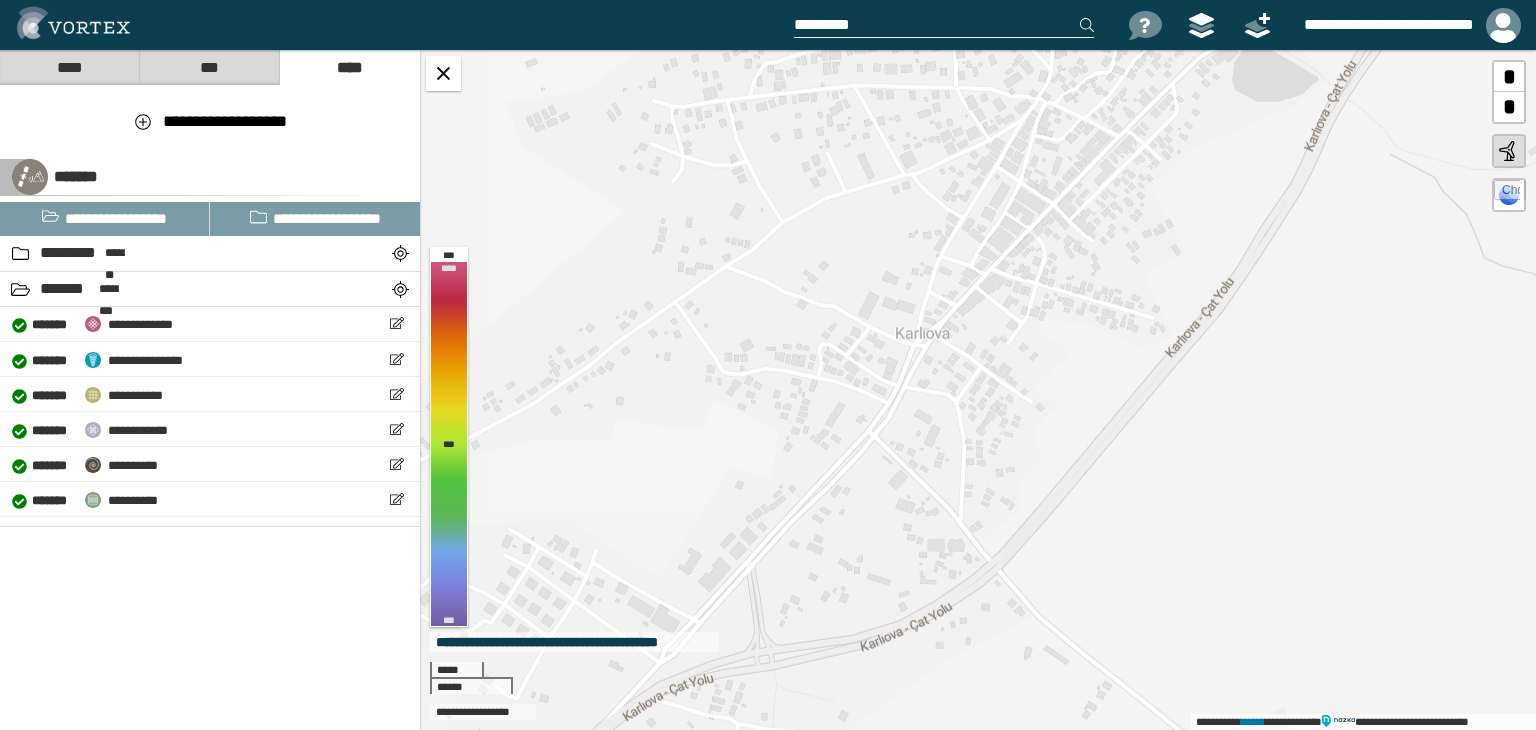 drag, startPoint x: 959, startPoint y: 534, endPoint x: 996, endPoint y: 383, distance: 155.46704 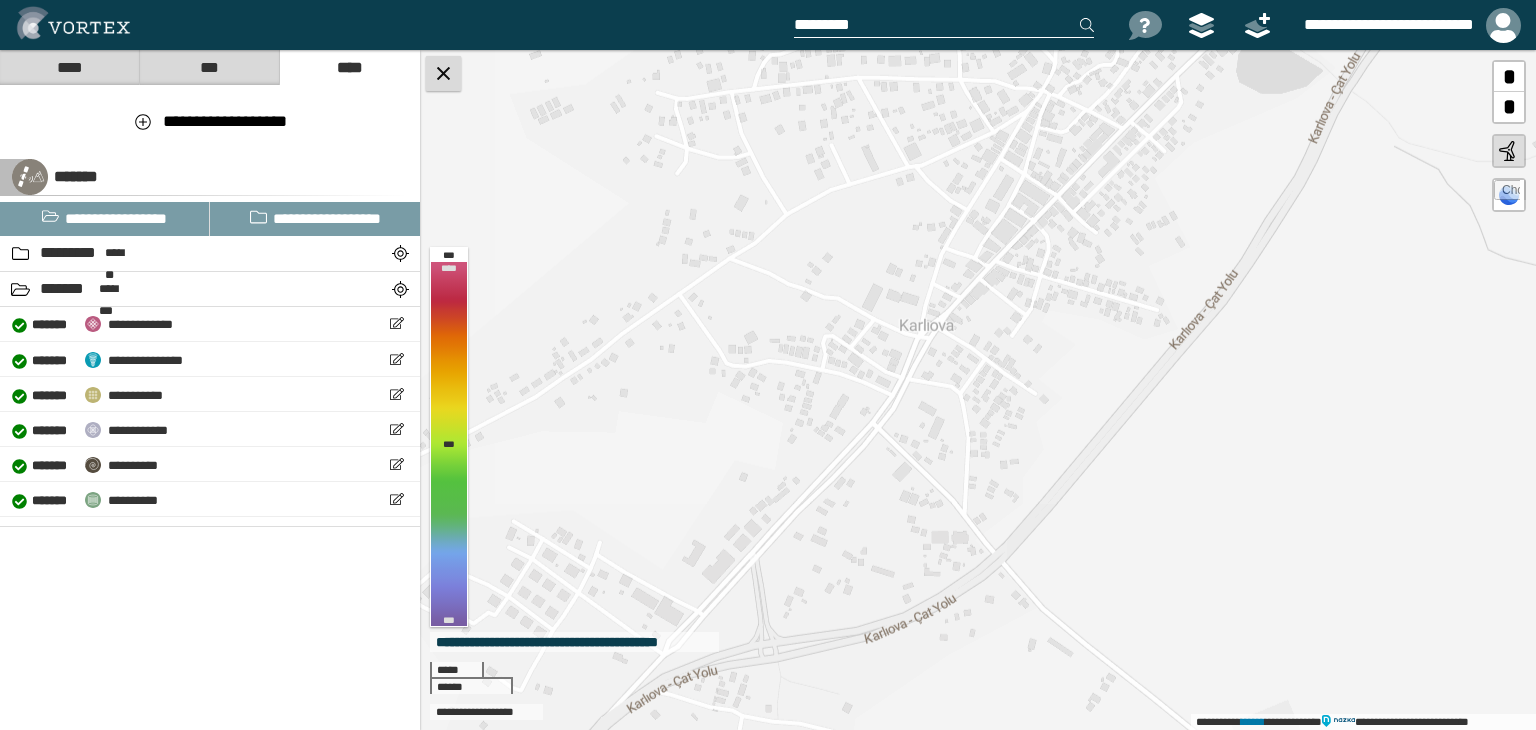 click at bounding box center [443, 73] 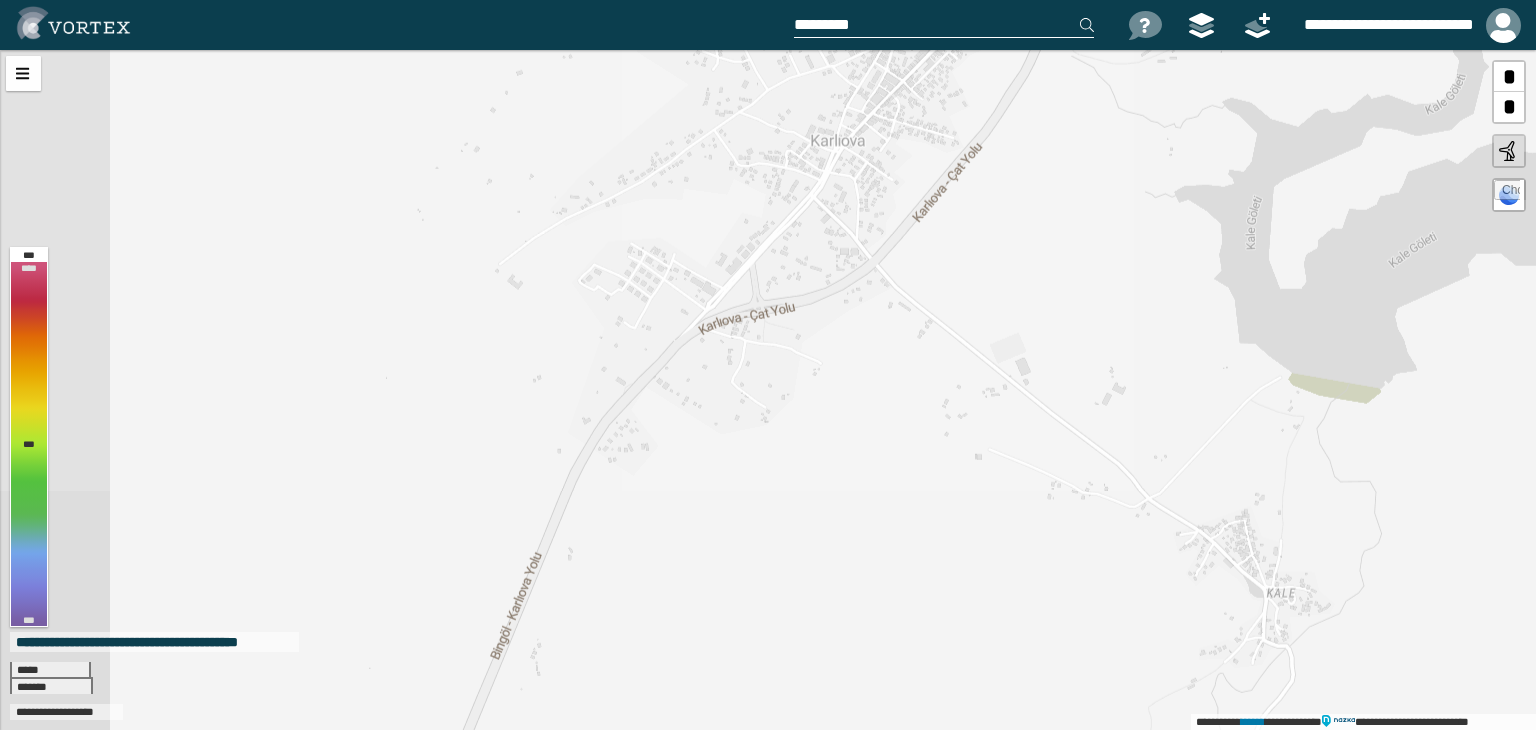 drag, startPoint x: 628, startPoint y: 448, endPoint x: 765, endPoint y: 270, distance: 224.61745 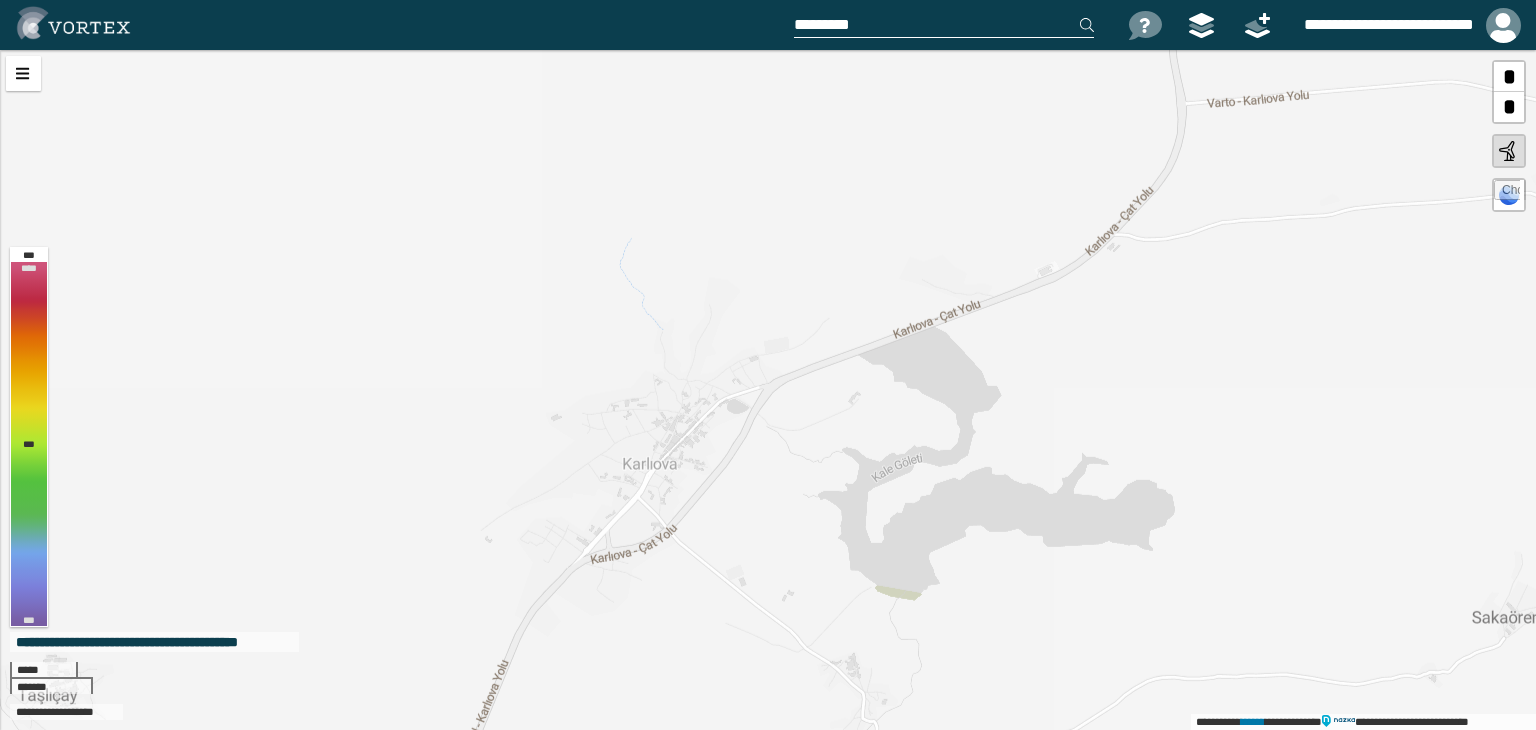 drag, startPoint x: 726, startPoint y: 345, endPoint x: 570, endPoint y: 597, distance: 296.37814 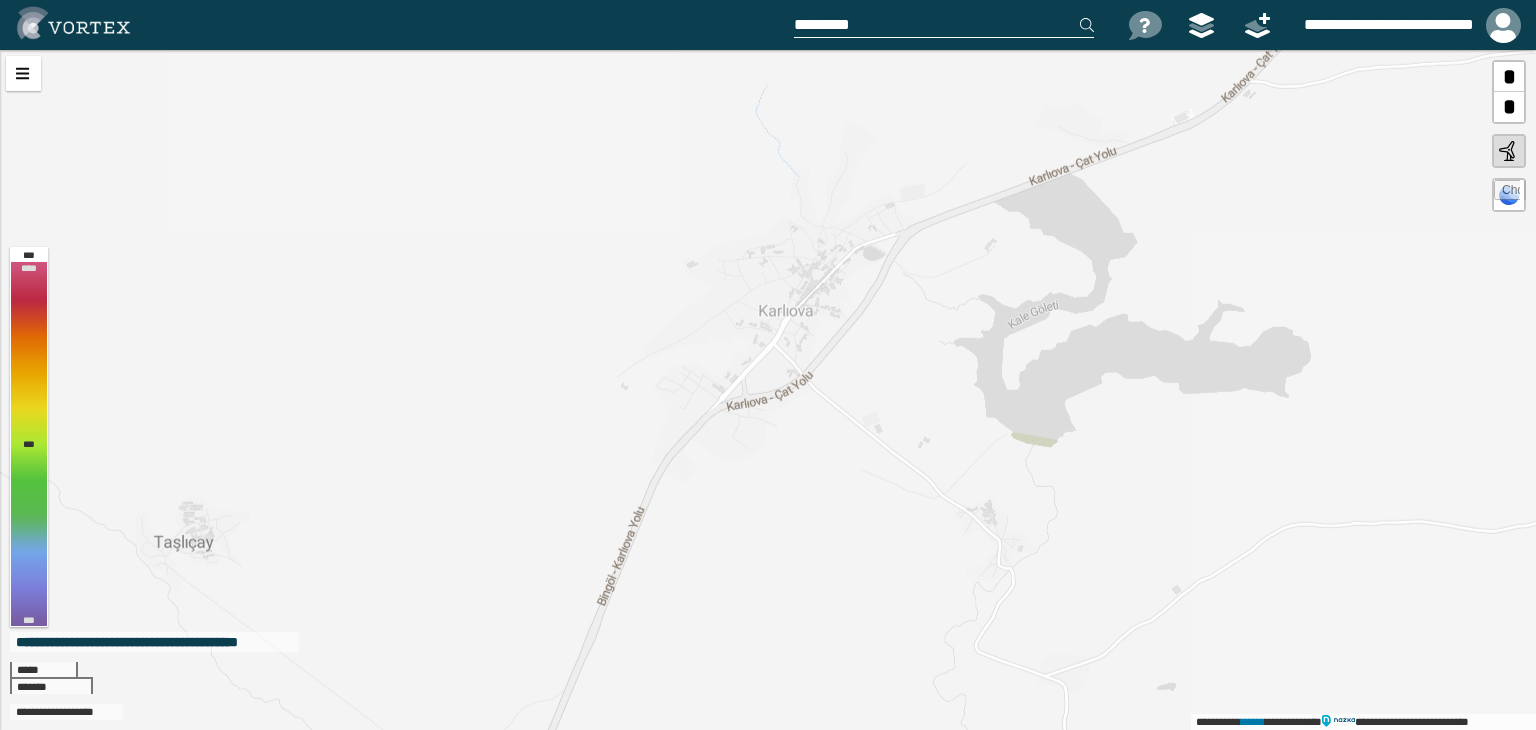 drag, startPoint x: 1074, startPoint y: 499, endPoint x: 1212, endPoint y: 346, distance: 206.04126 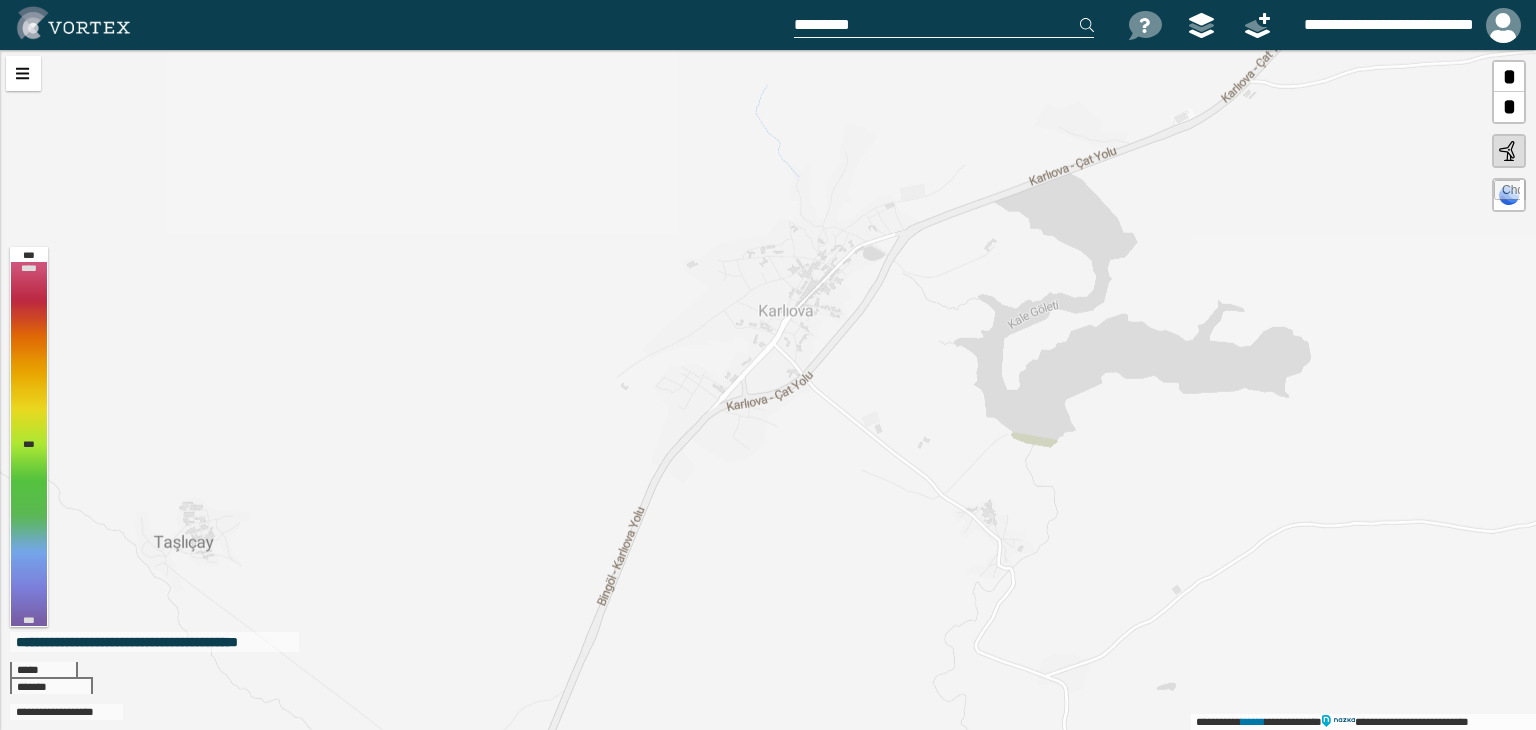 click on "**********" at bounding box center [768, 390] 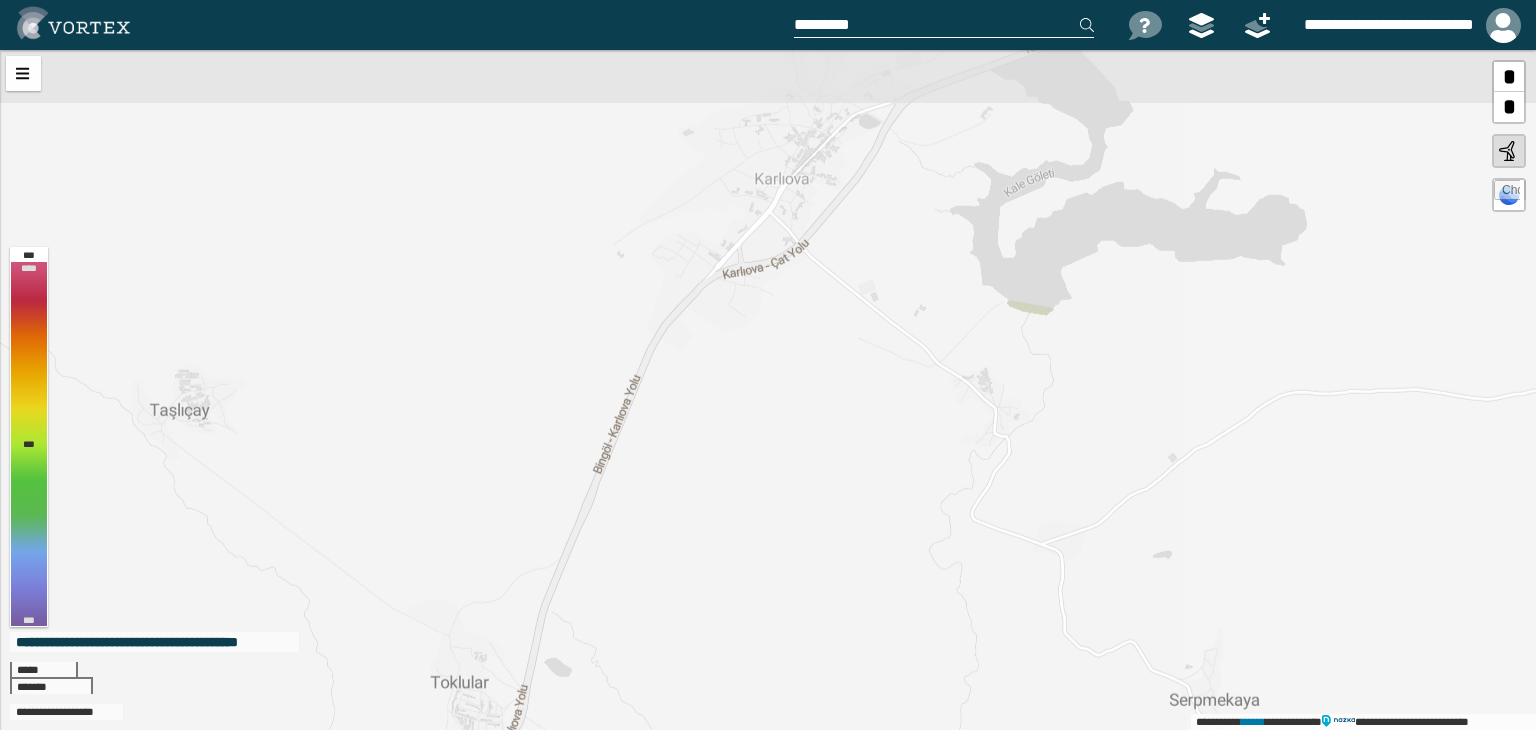 drag, startPoint x: 779, startPoint y: 393, endPoint x: 868, endPoint y: 473, distance: 119.67038 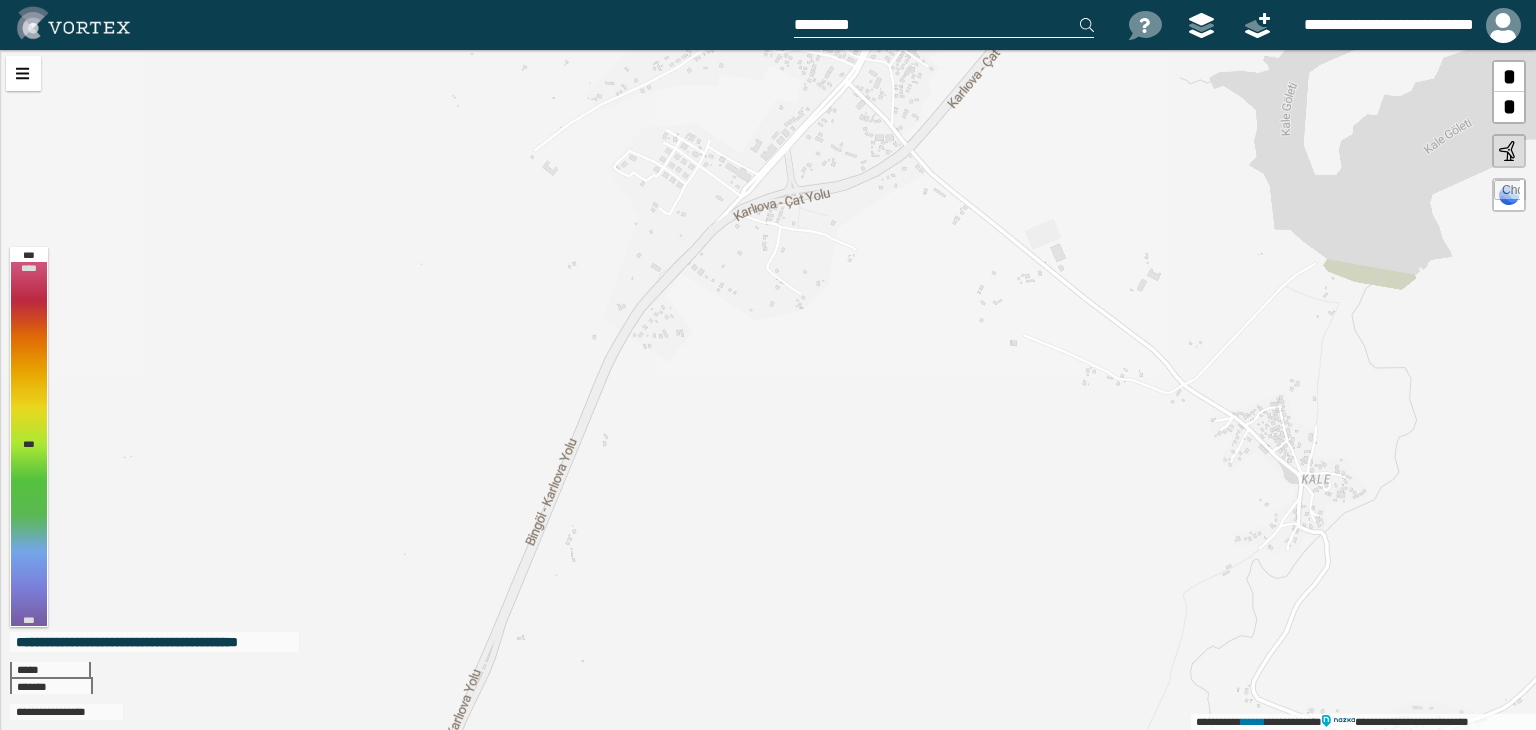 drag, startPoint x: 736, startPoint y: 331, endPoint x: 745, endPoint y: 590, distance: 259.1563 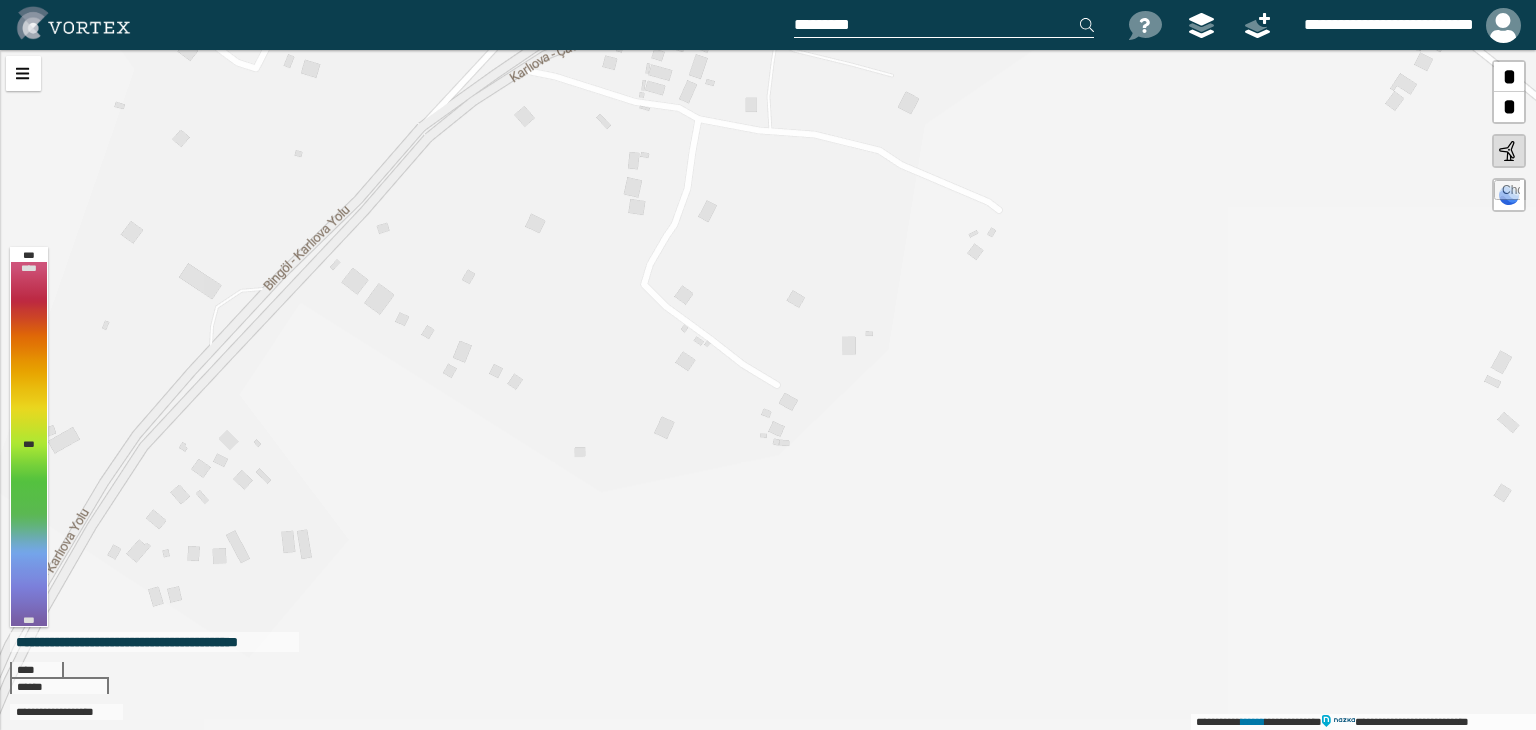 drag, startPoint x: 771, startPoint y: 209, endPoint x: 876, endPoint y: 141, distance: 125.09596 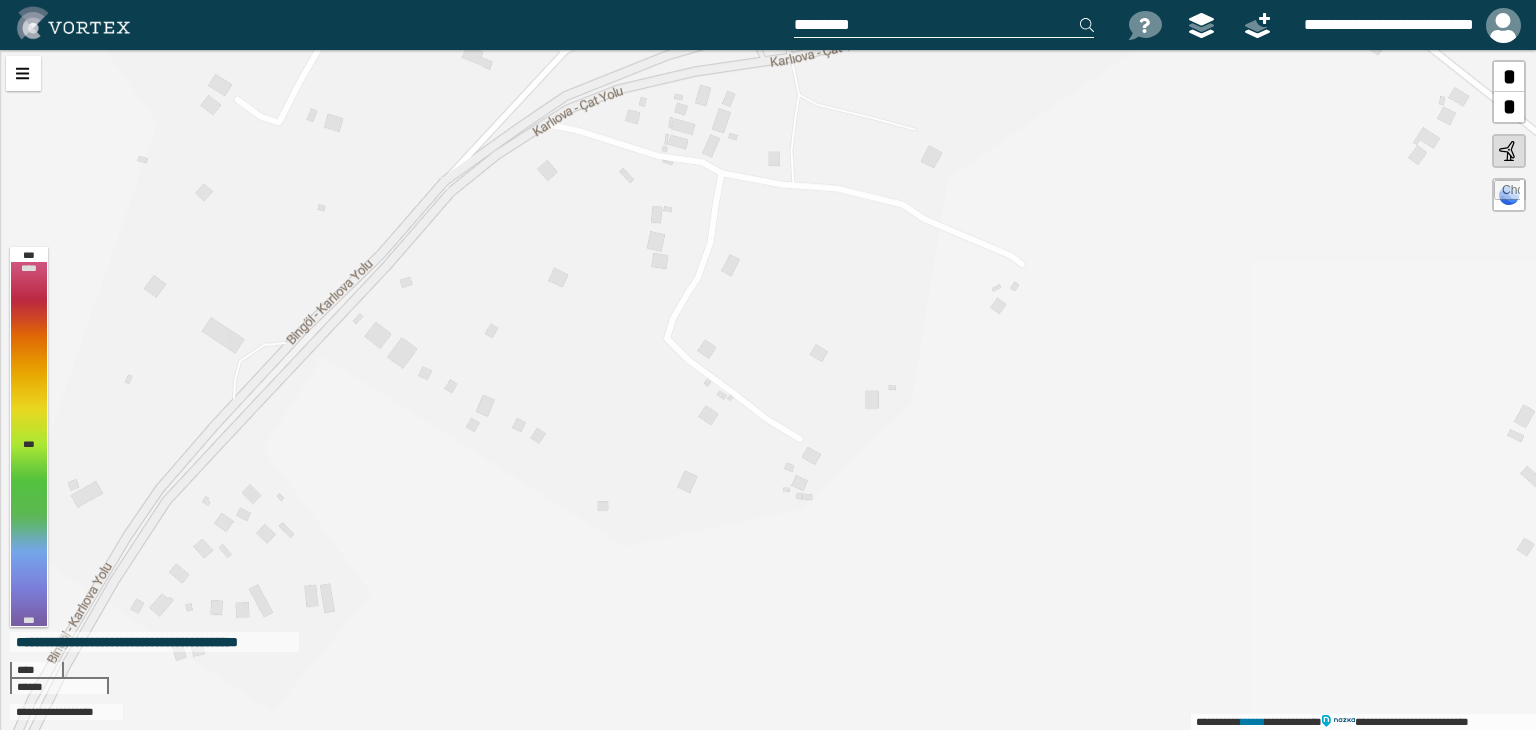 click at bounding box center (944, 25) 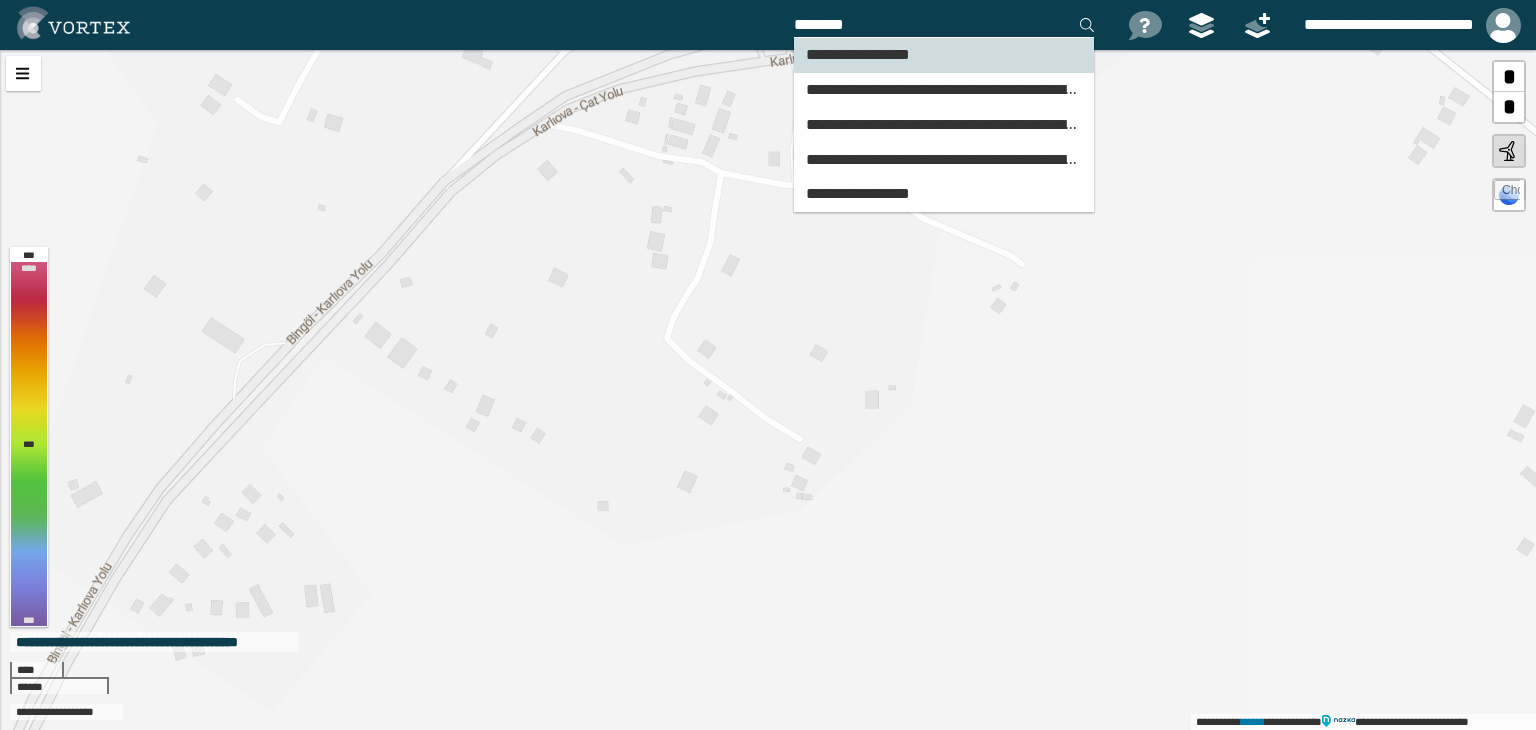 type on "********" 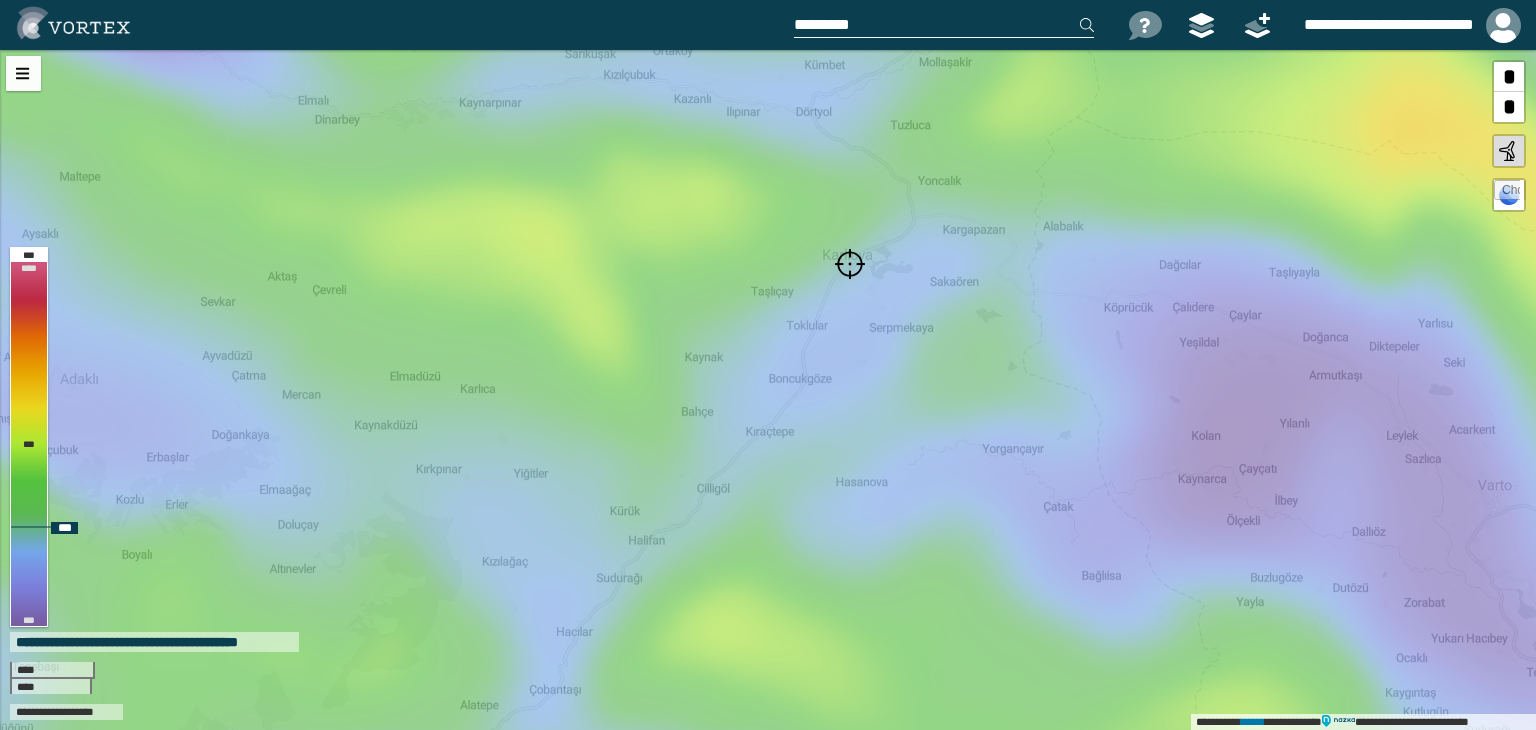 drag, startPoint x: 708, startPoint y: 317, endPoint x: 696, endPoint y: 357, distance: 41.761227 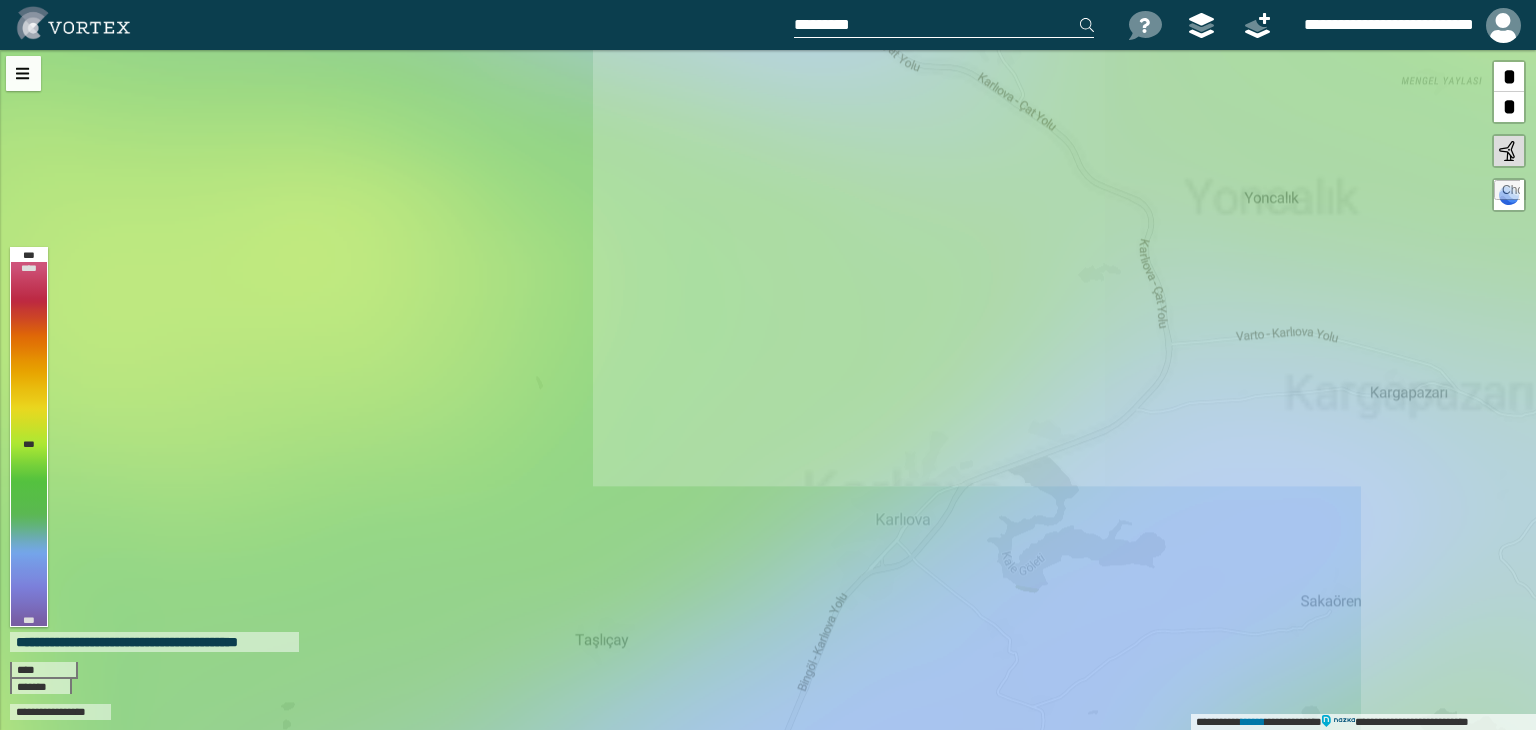 drag, startPoint x: 756, startPoint y: 364, endPoint x: 643, endPoint y: 624, distance: 283.49426 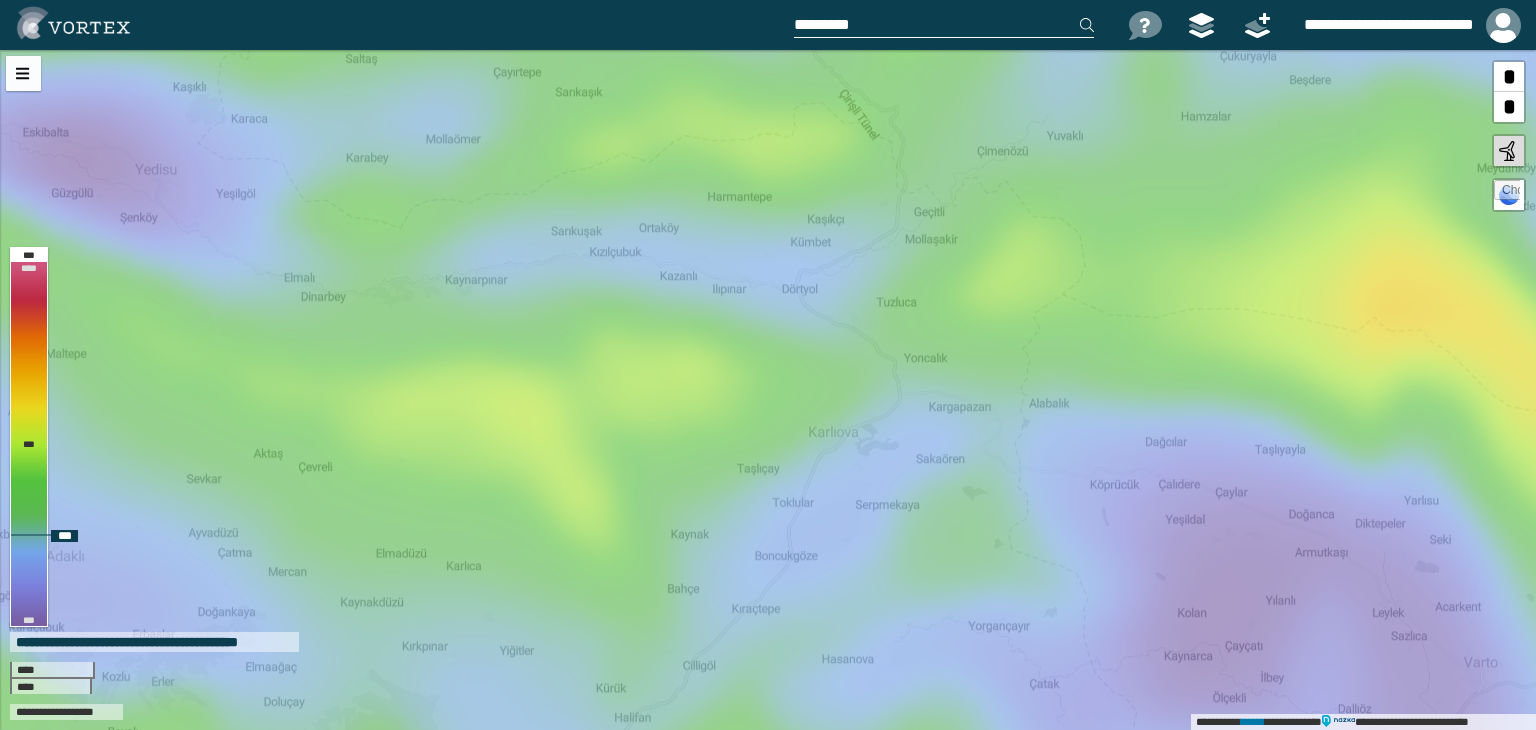 drag, startPoint x: 755, startPoint y: 534, endPoint x: 816, endPoint y: 453, distance: 101.4002 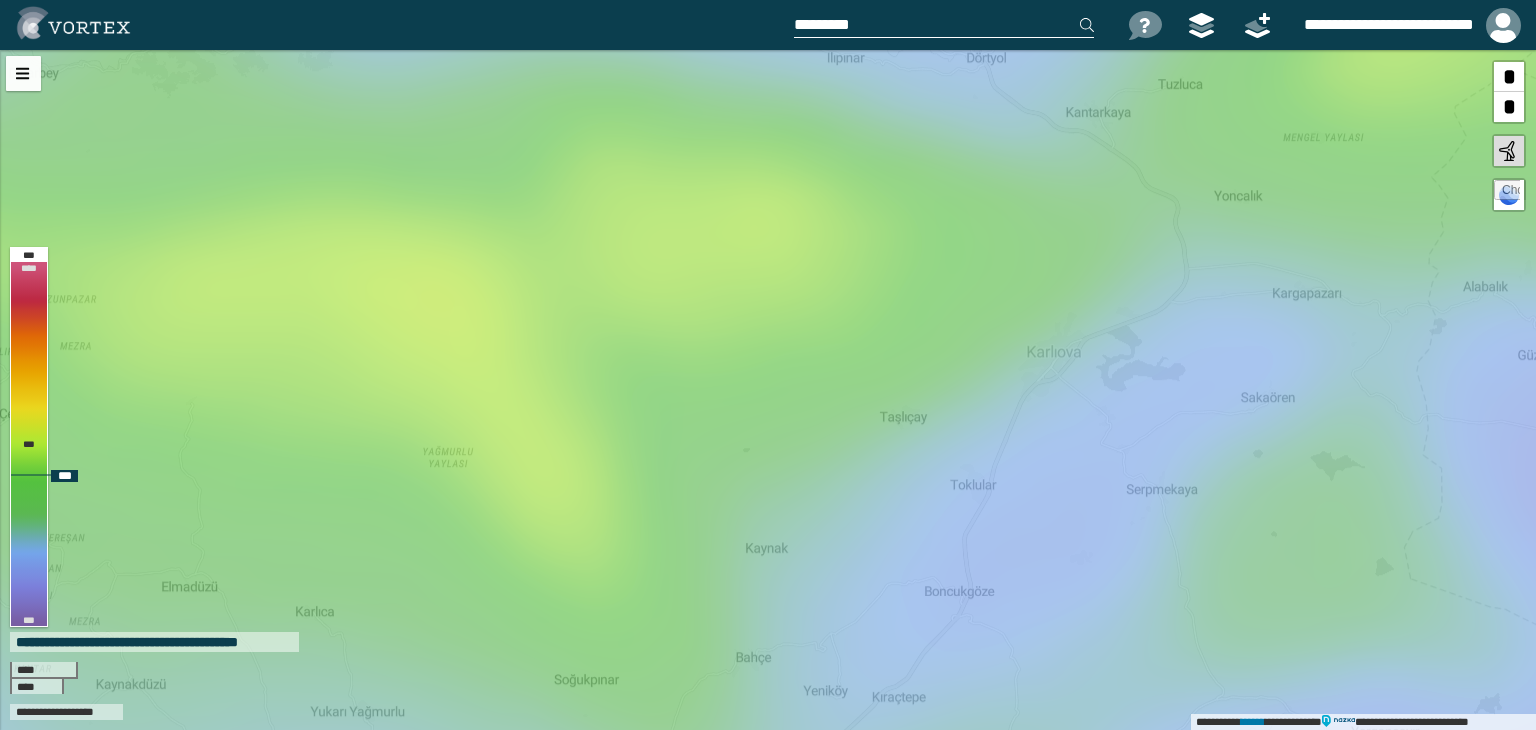 drag, startPoint x: 516, startPoint y: 393, endPoint x: 775, endPoint y: 368, distance: 260.20377 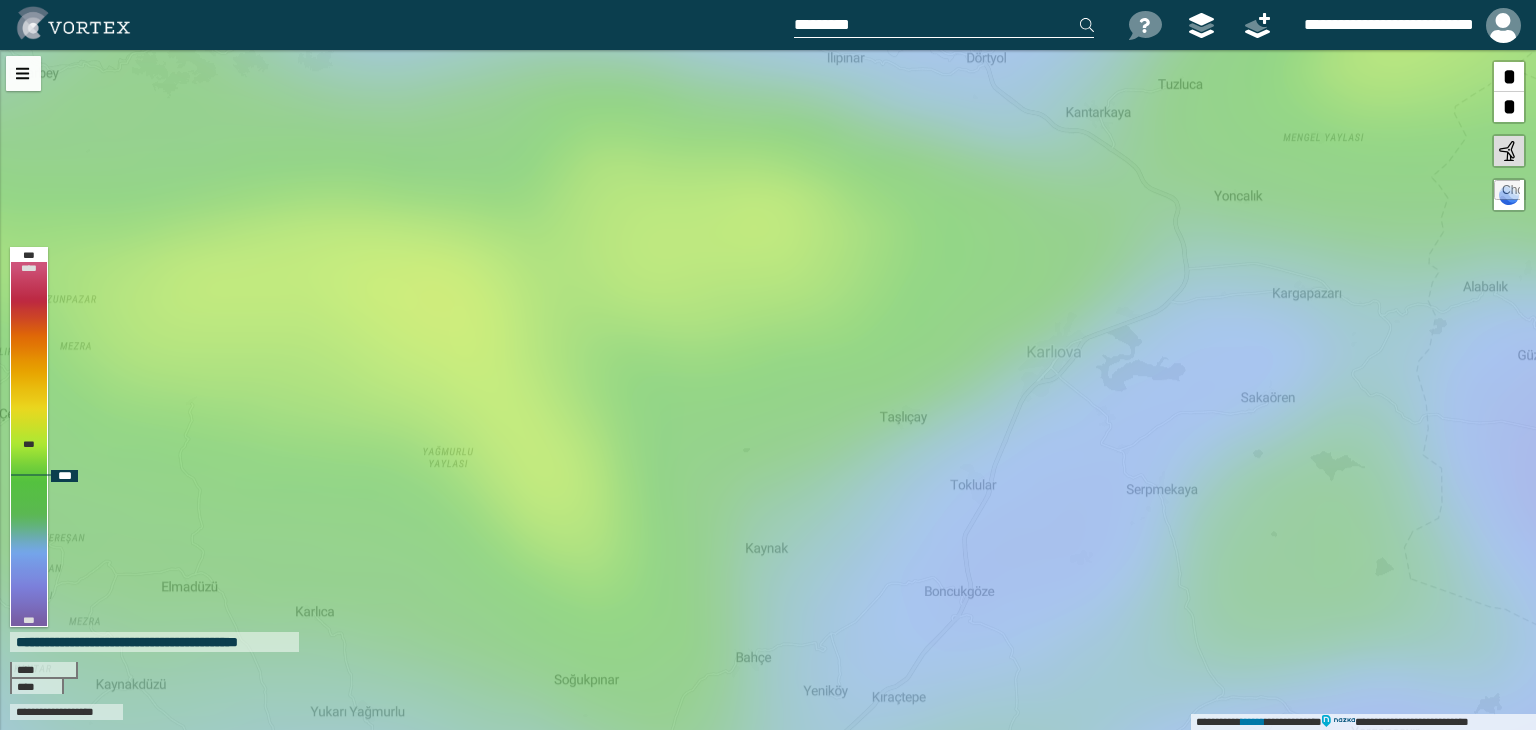 click on "**********" at bounding box center (768, 390) 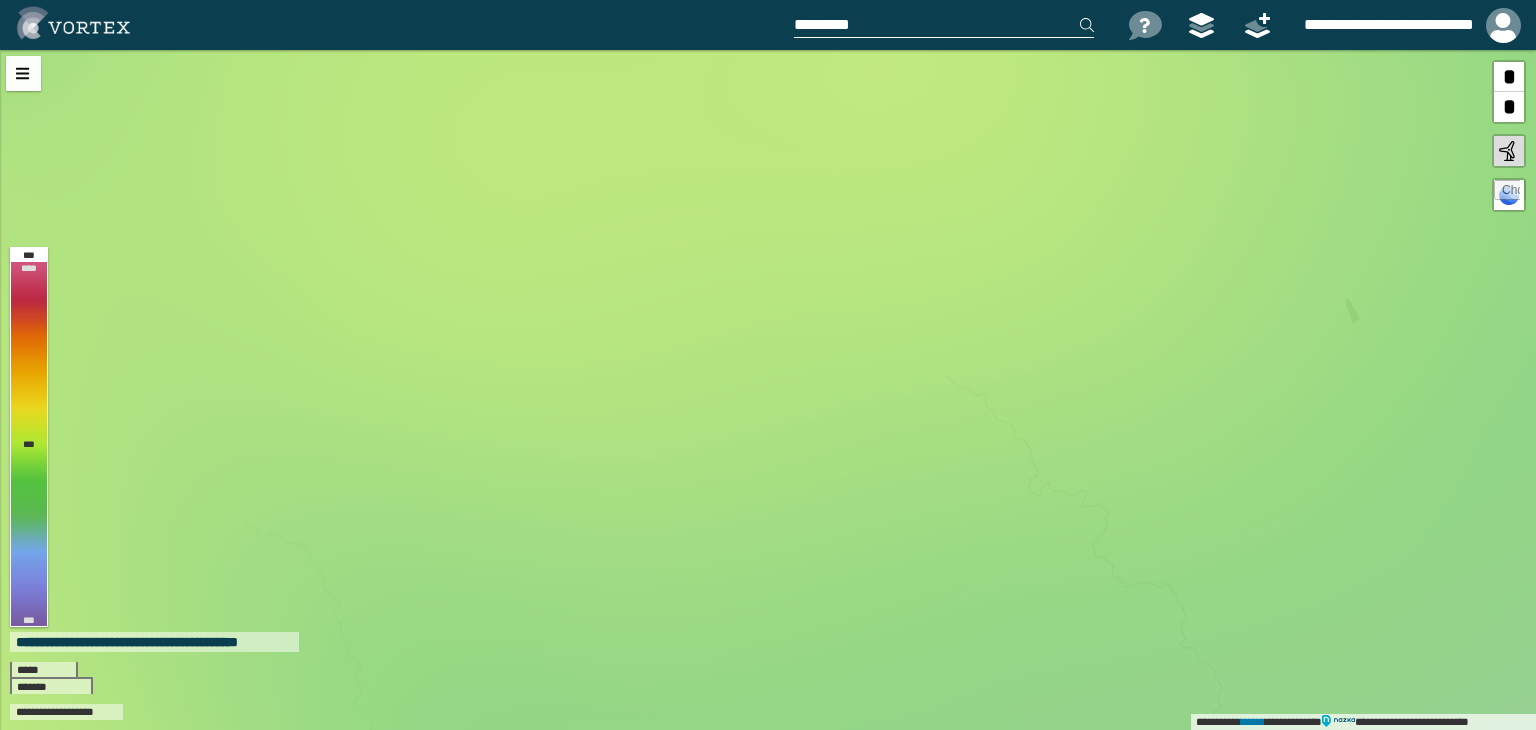 drag, startPoint x: 761, startPoint y: 449, endPoint x: 796, endPoint y: 567, distance: 123.081276 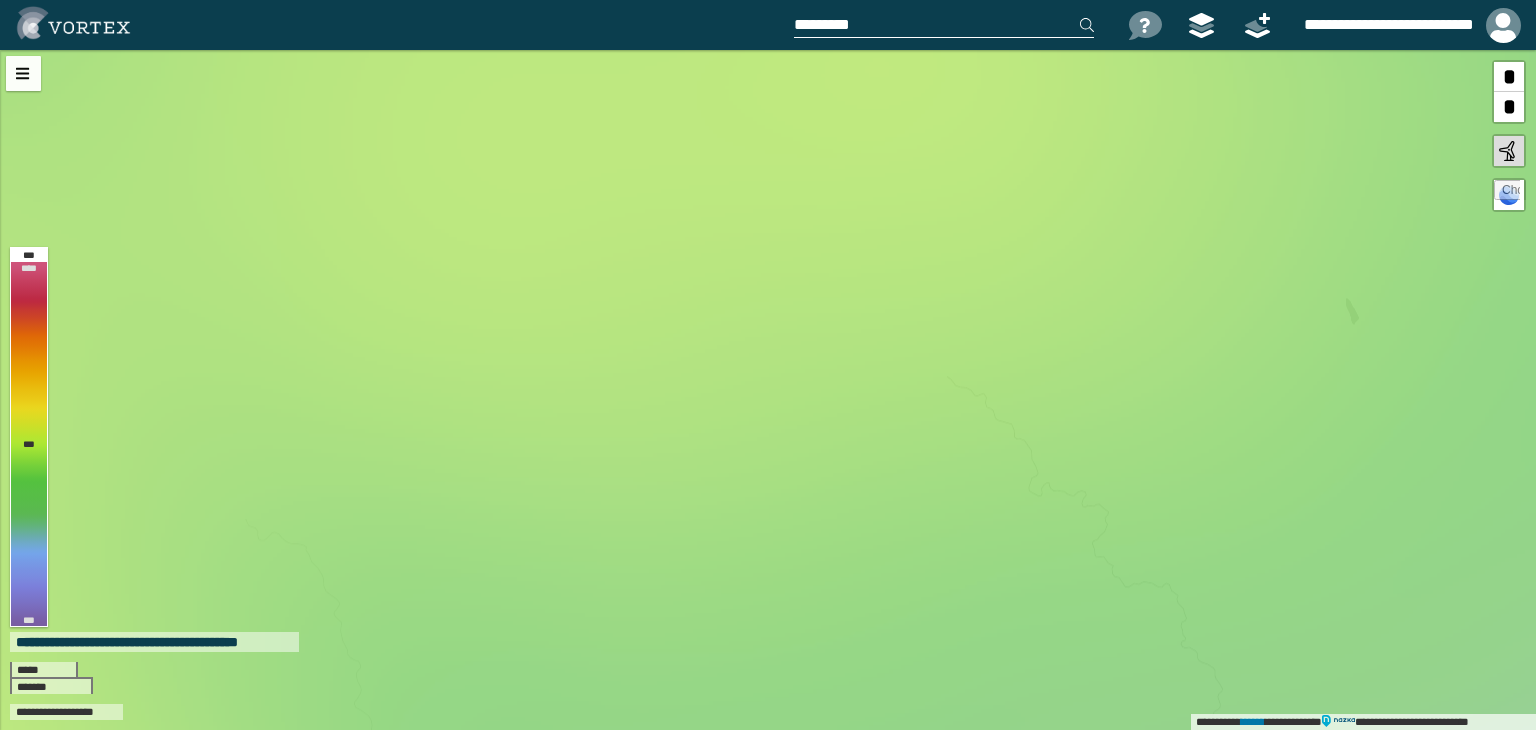 click on "**********" at bounding box center (768, 390) 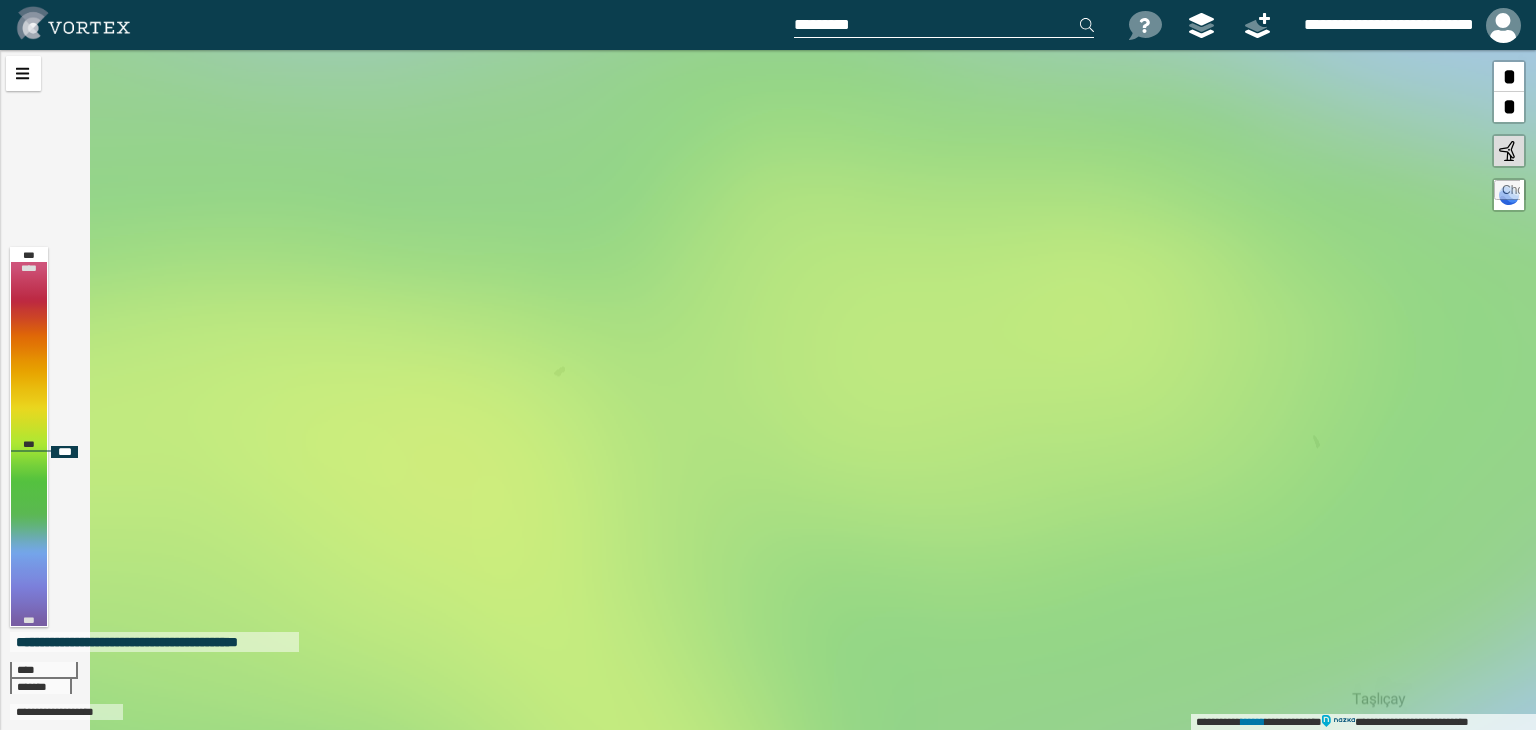 drag, startPoint x: 711, startPoint y: 345, endPoint x: 964, endPoint y: 403, distance: 259.56308 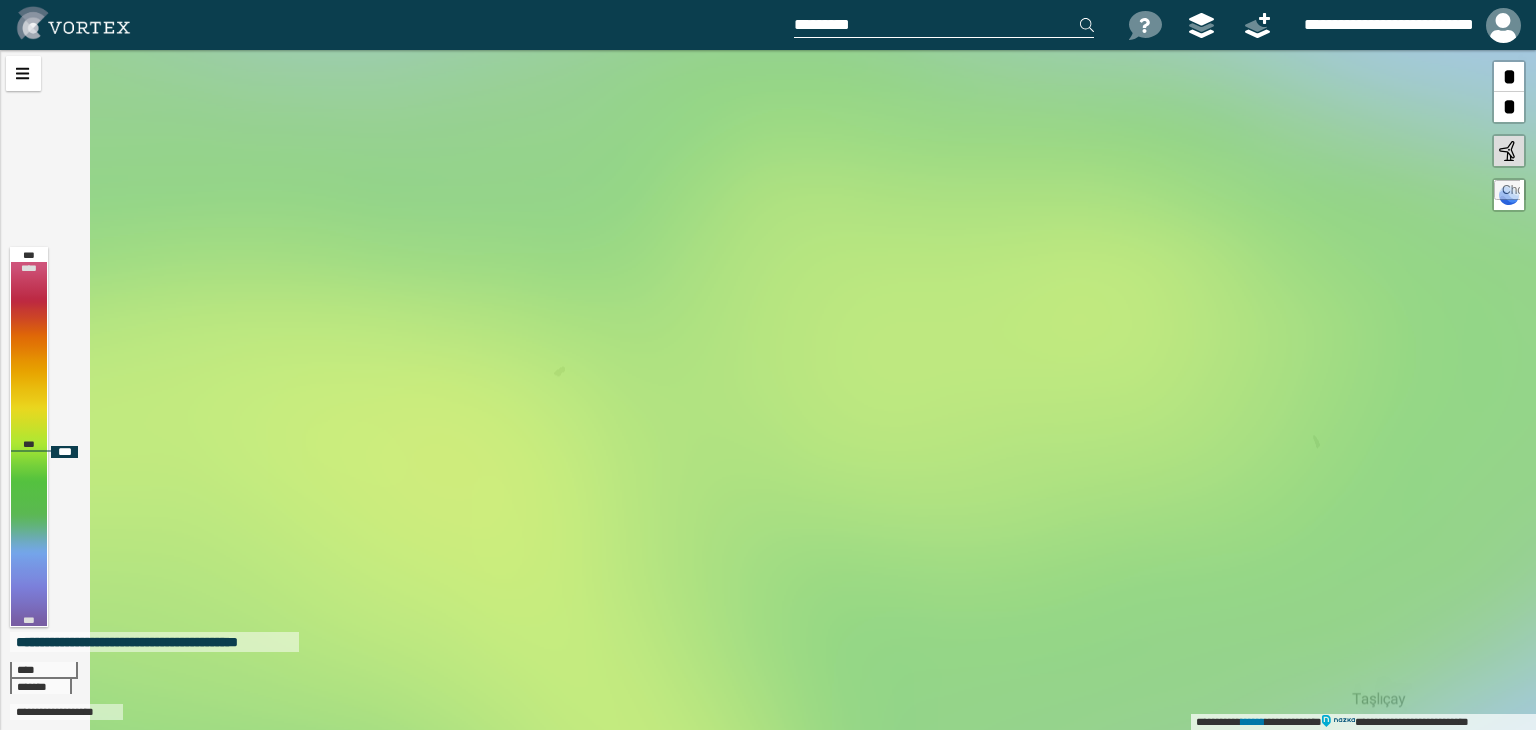 click on "**********" at bounding box center [768, 390] 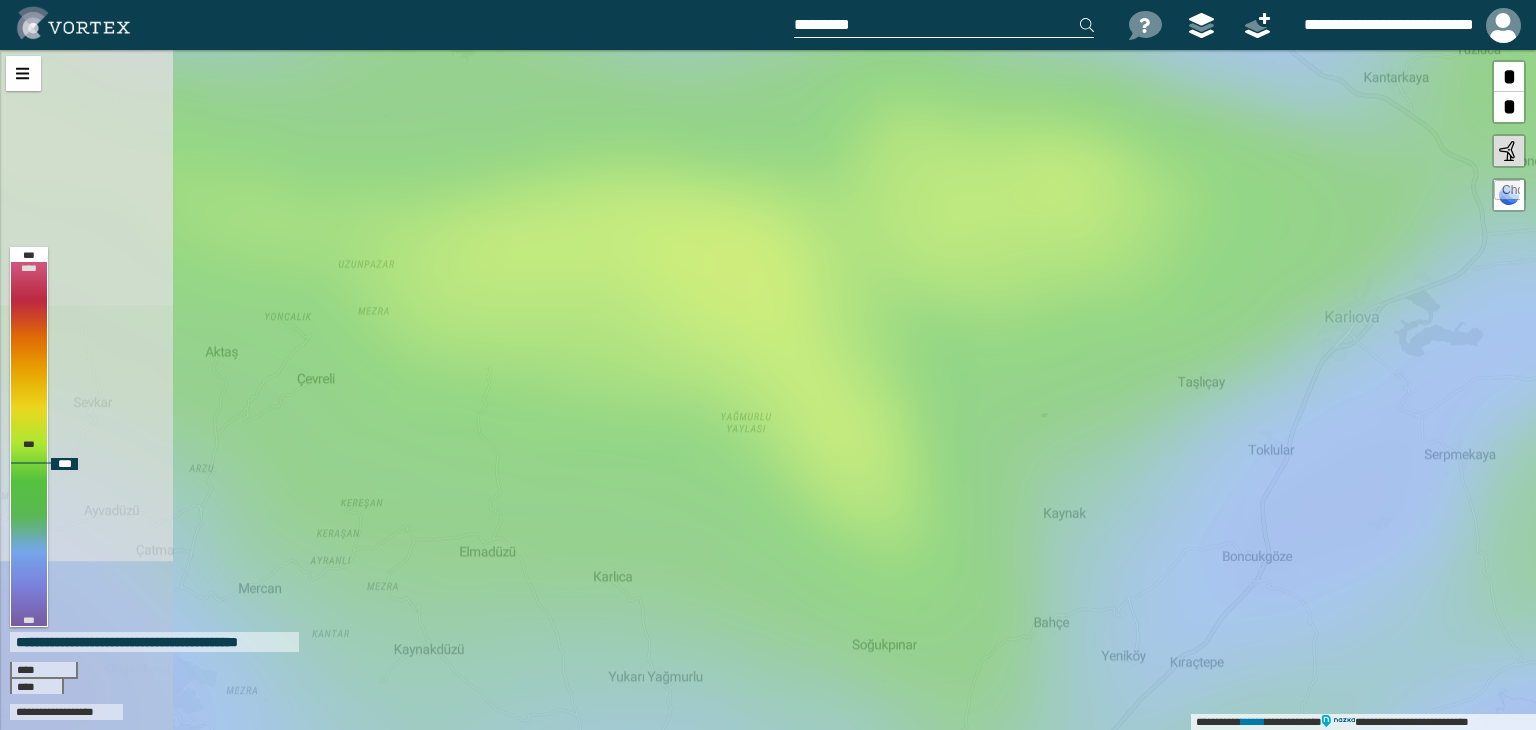drag, startPoint x: 546, startPoint y: 547, endPoint x: 660, endPoint y: 388, distance: 195.64508 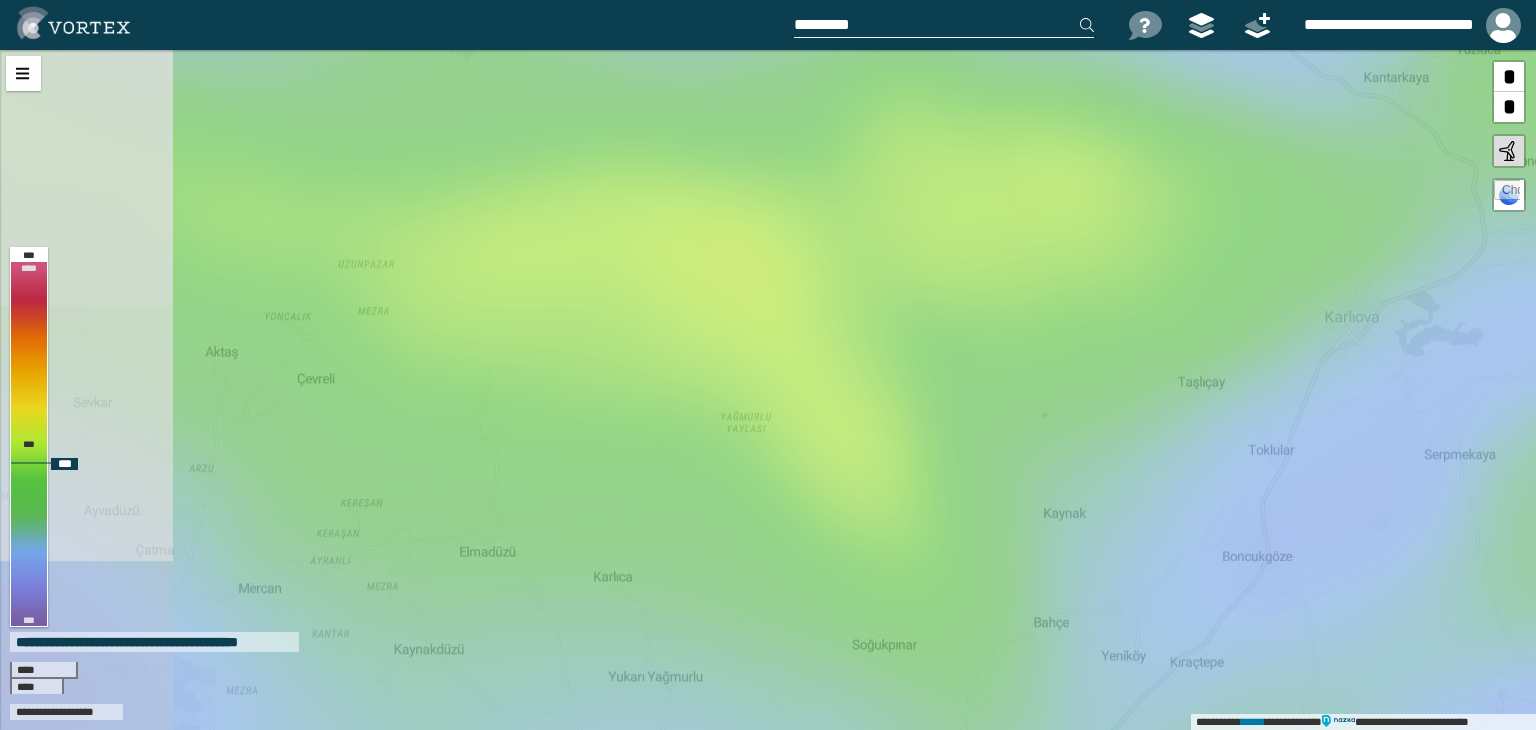 click on "**********" at bounding box center [768, 390] 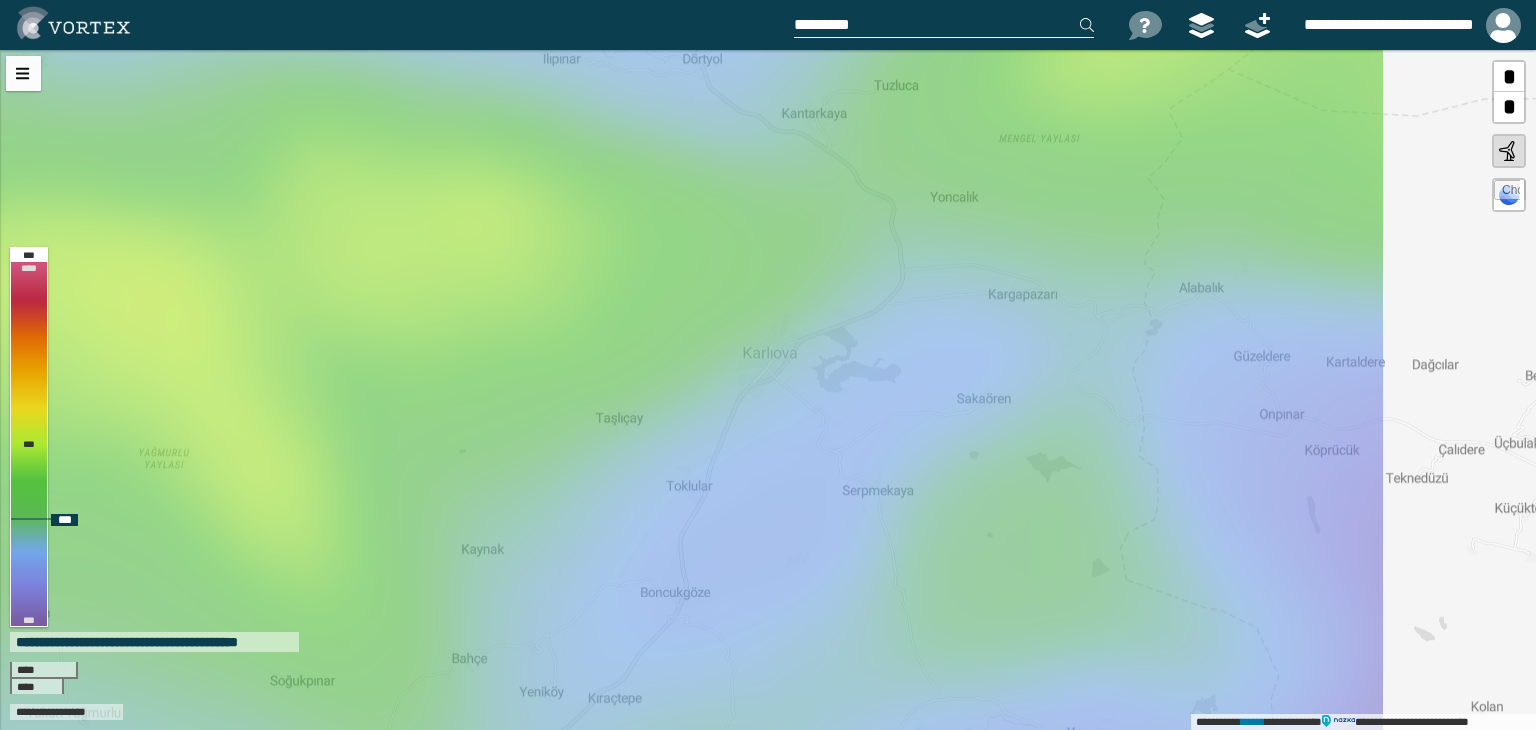 drag, startPoint x: 769, startPoint y: 613, endPoint x: 179, endPoint y: 657, distance: 591.6384 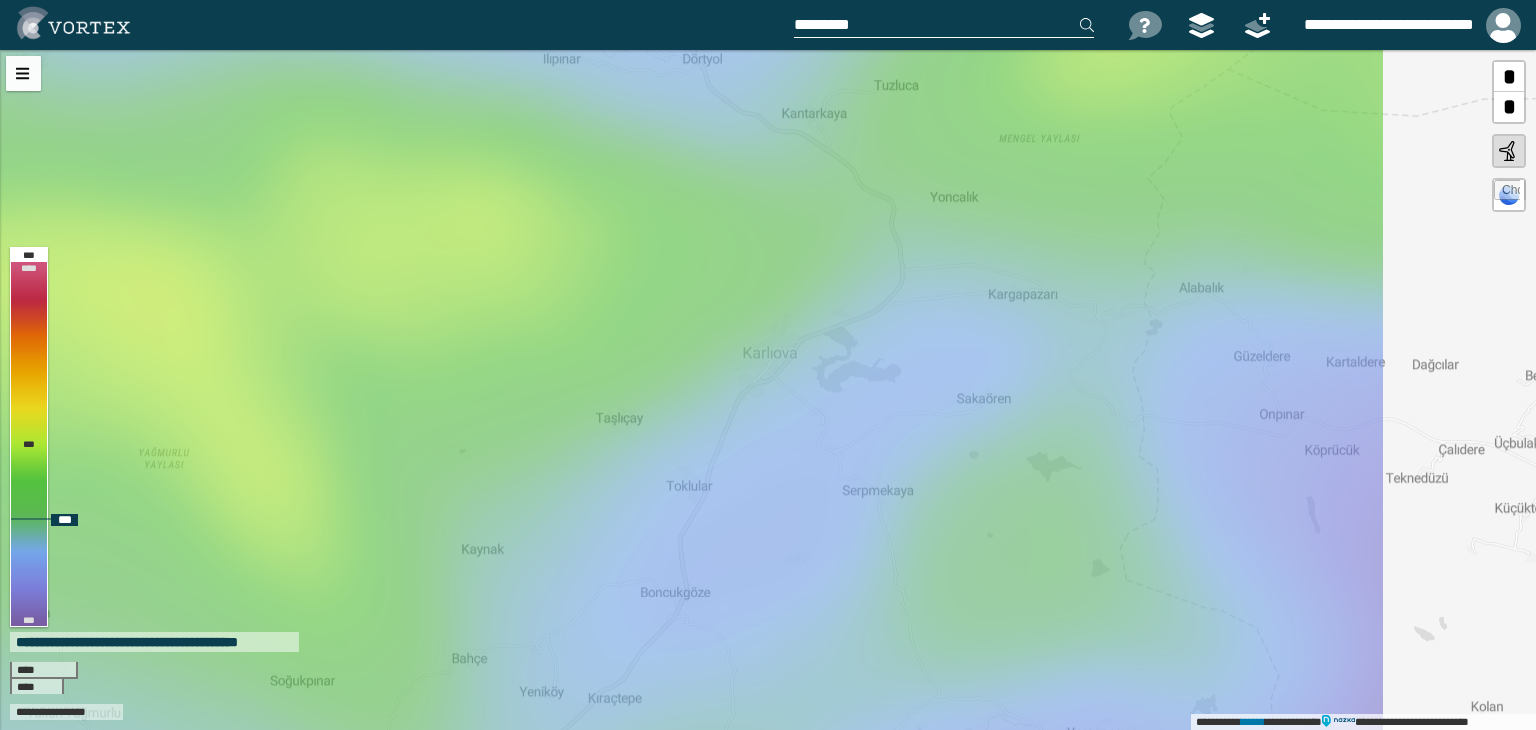 click on "**********" at bounding box center (768, 390) 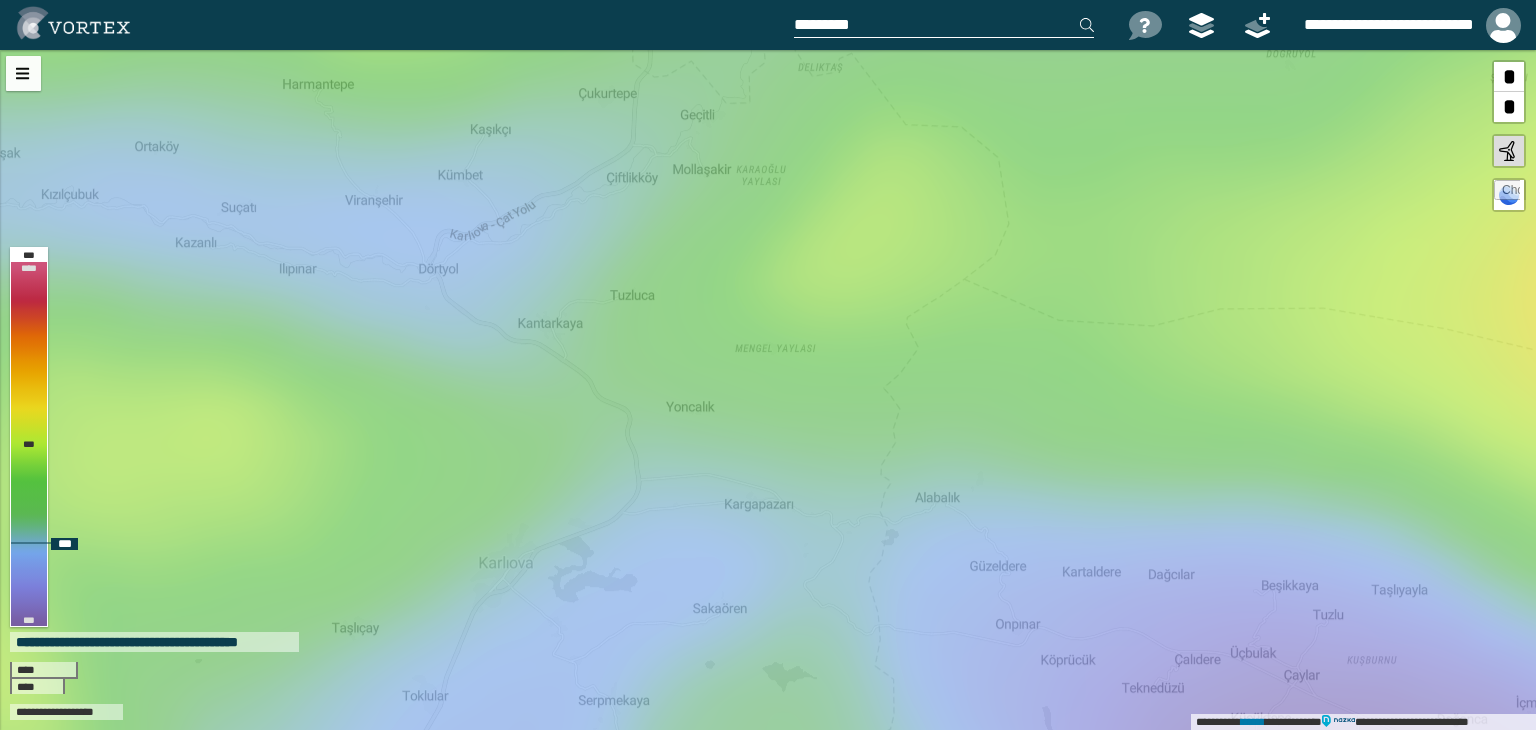 drag, startPoint x: 864, startPoint y: 332, endPoint x: 596, endPoint y: 529, distance: 332.6154 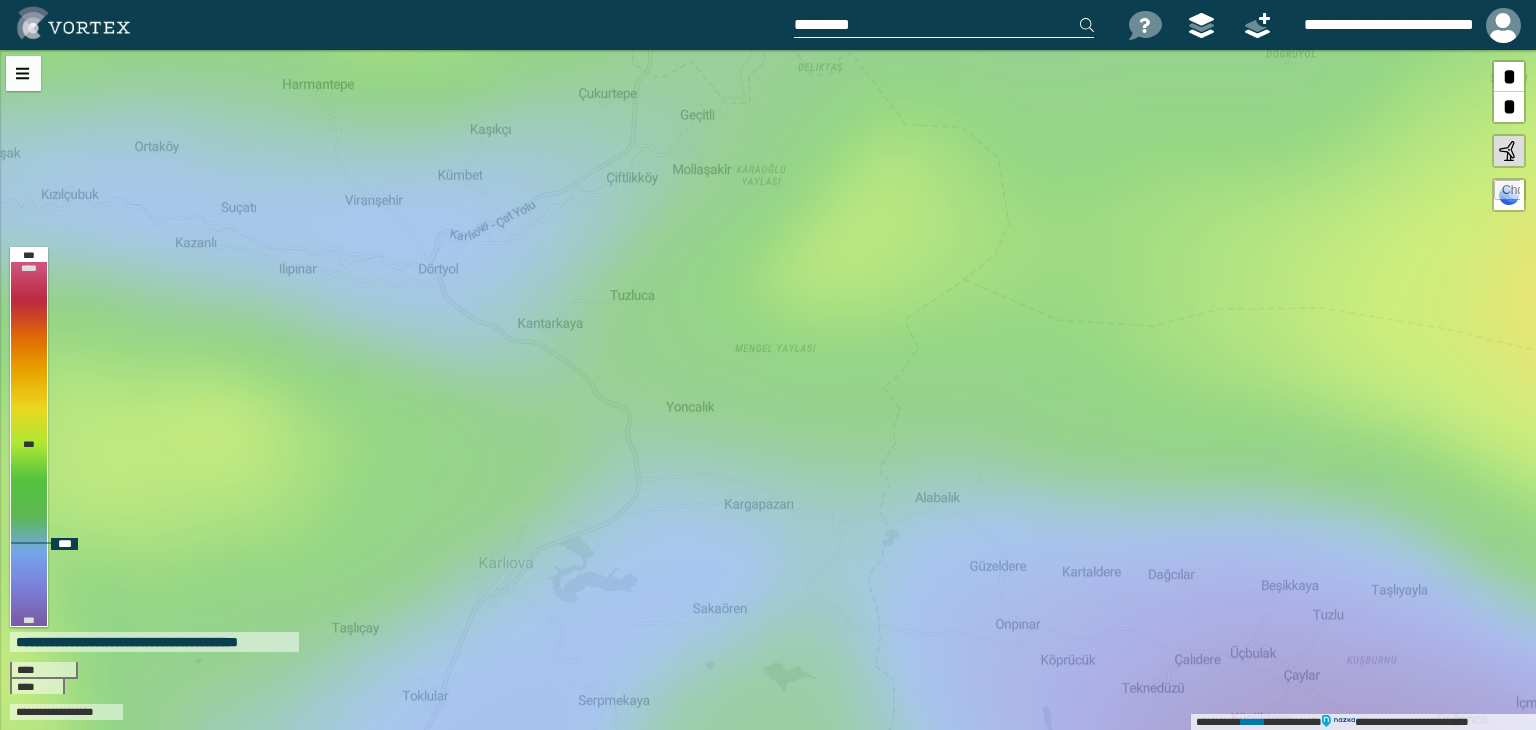 click on "**********" at bounding box center [768, 390] 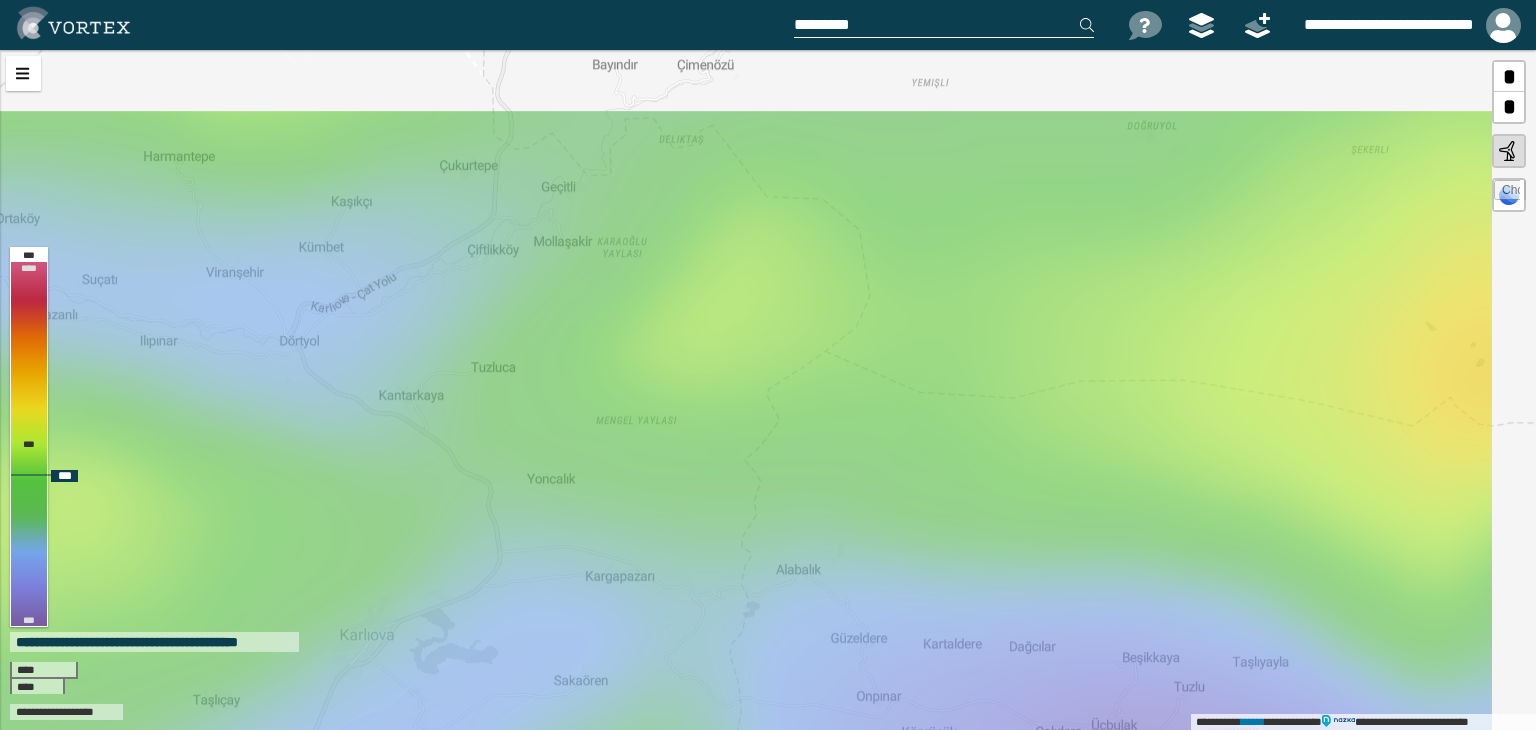 drag, startPoint x: 829, startPoint y: 341, endPoint x: 576, endPoint y: 440, distance: 271.67996 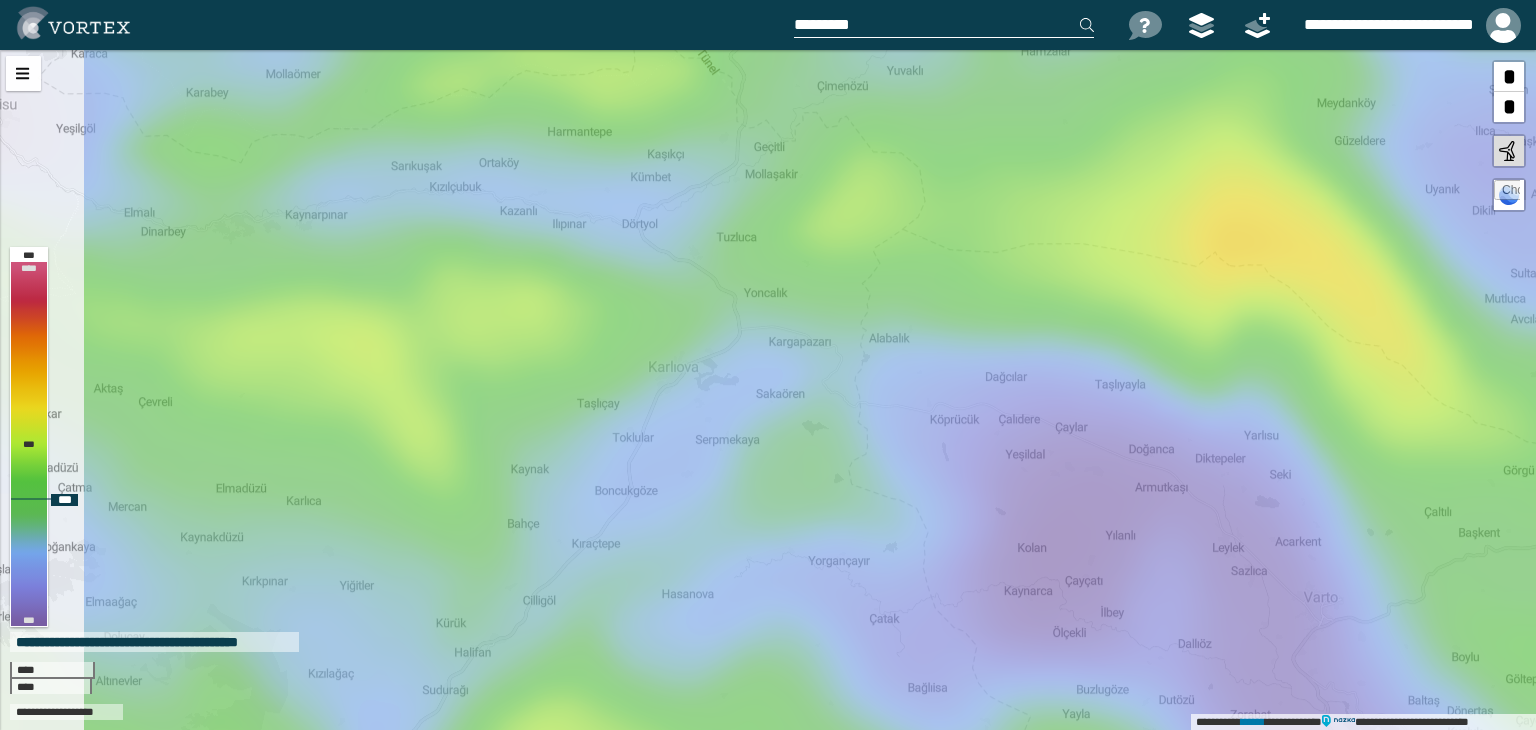 drag, startPoint x: 884, startPoint y: 289, endPoint x: 896, endPoint y: 273, distance: 20 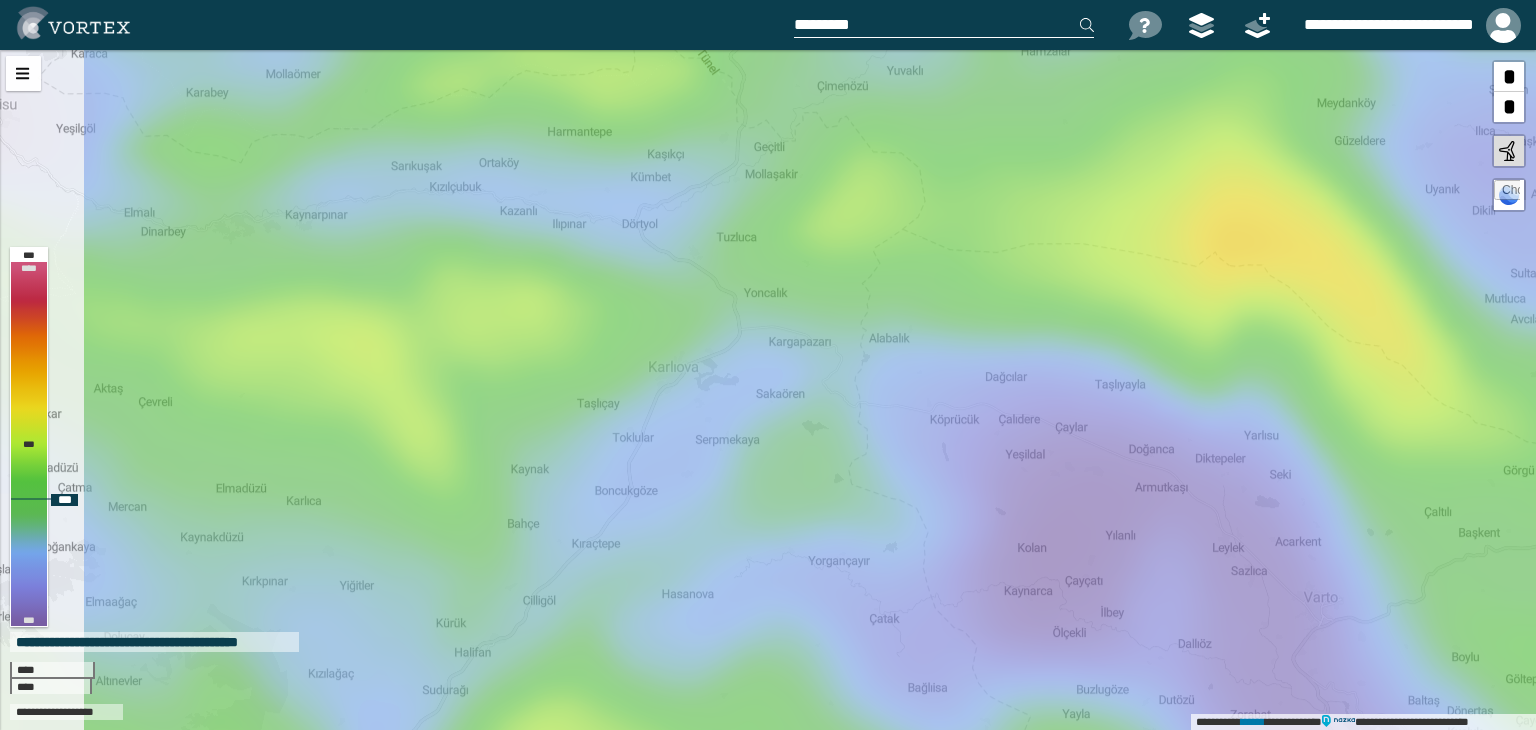 click on "**********" at bounding box center [768, 390] 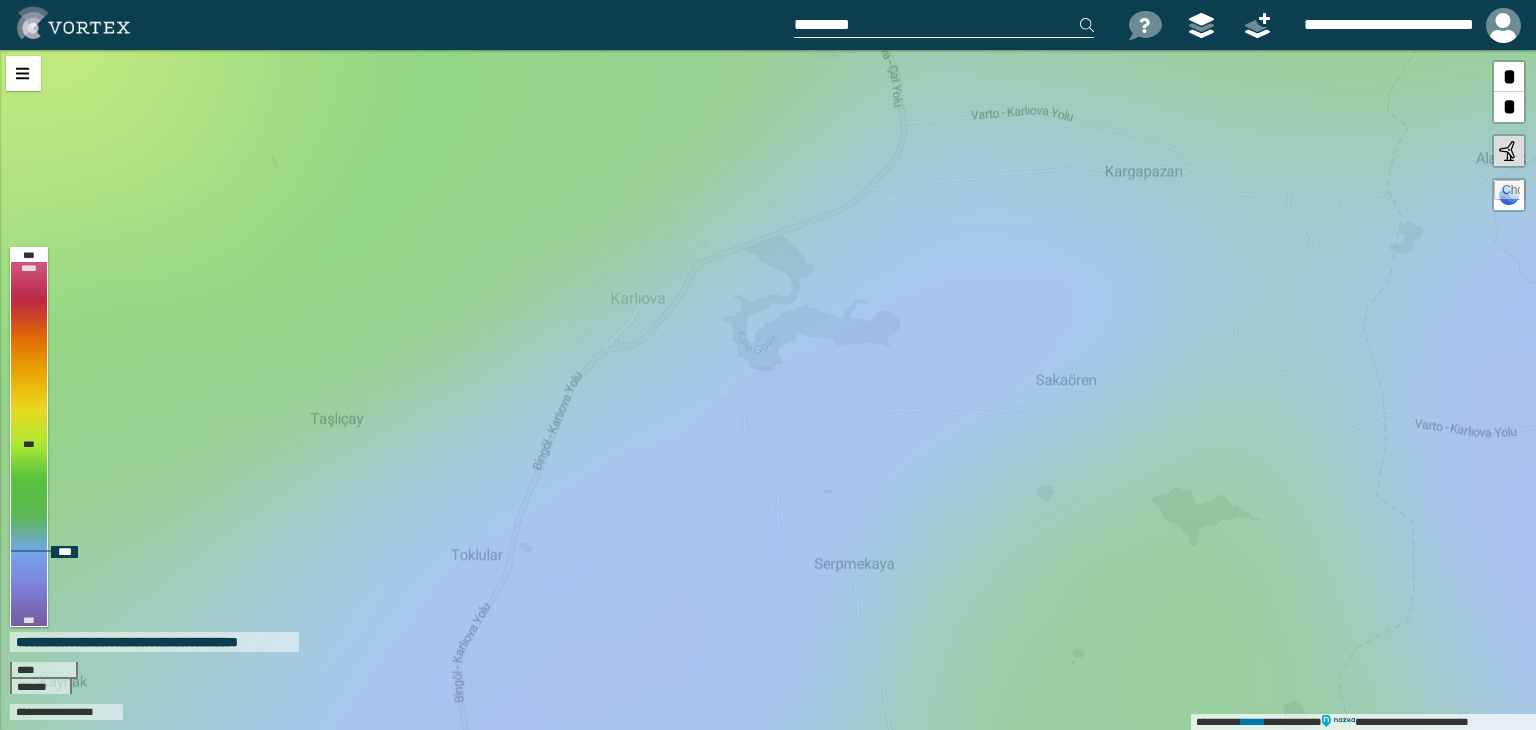 drag, startPoint x: 673, startPoint y: 284, endPoint x: 706, endPoint y: 460, distance: 179.06703 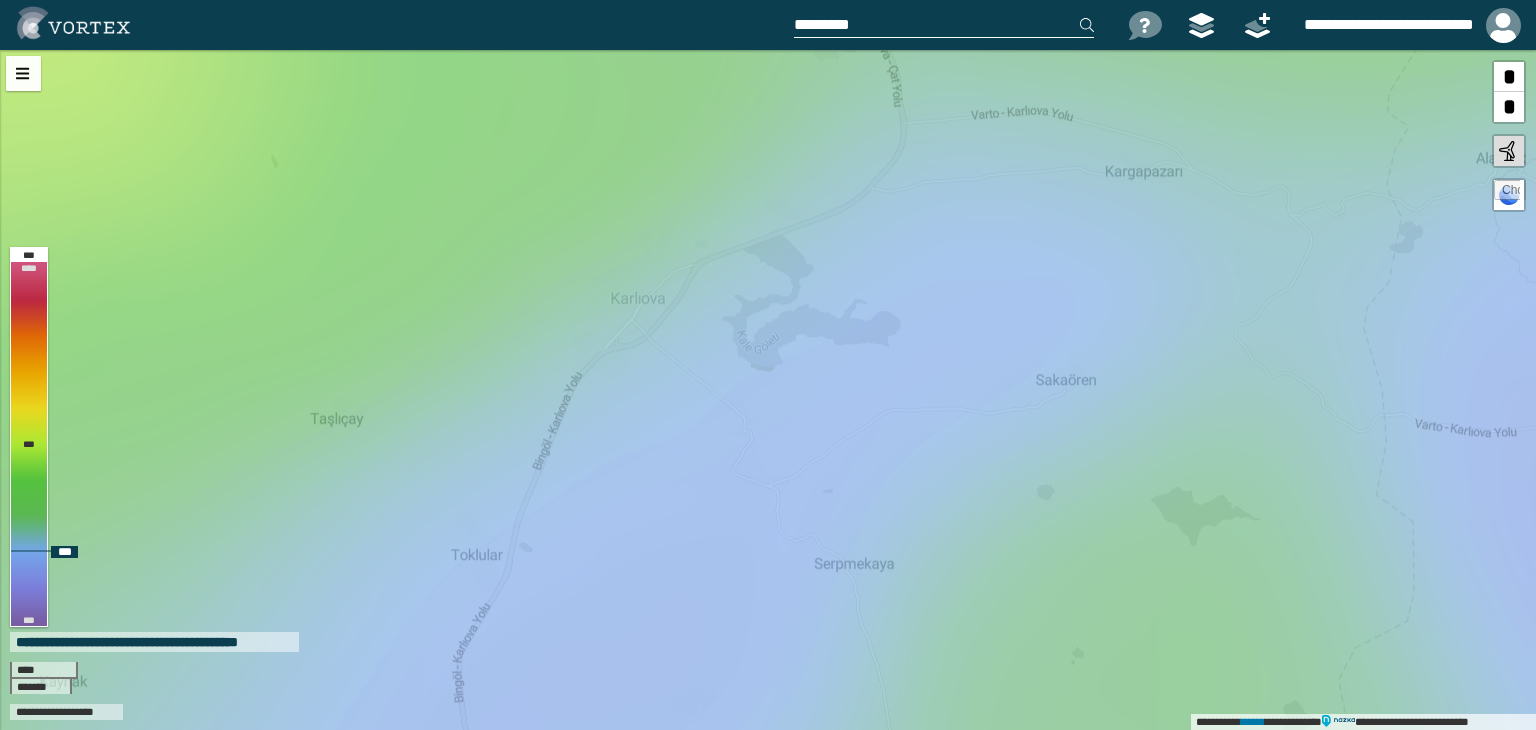 click on "**********" at bounding box center [768, 390] 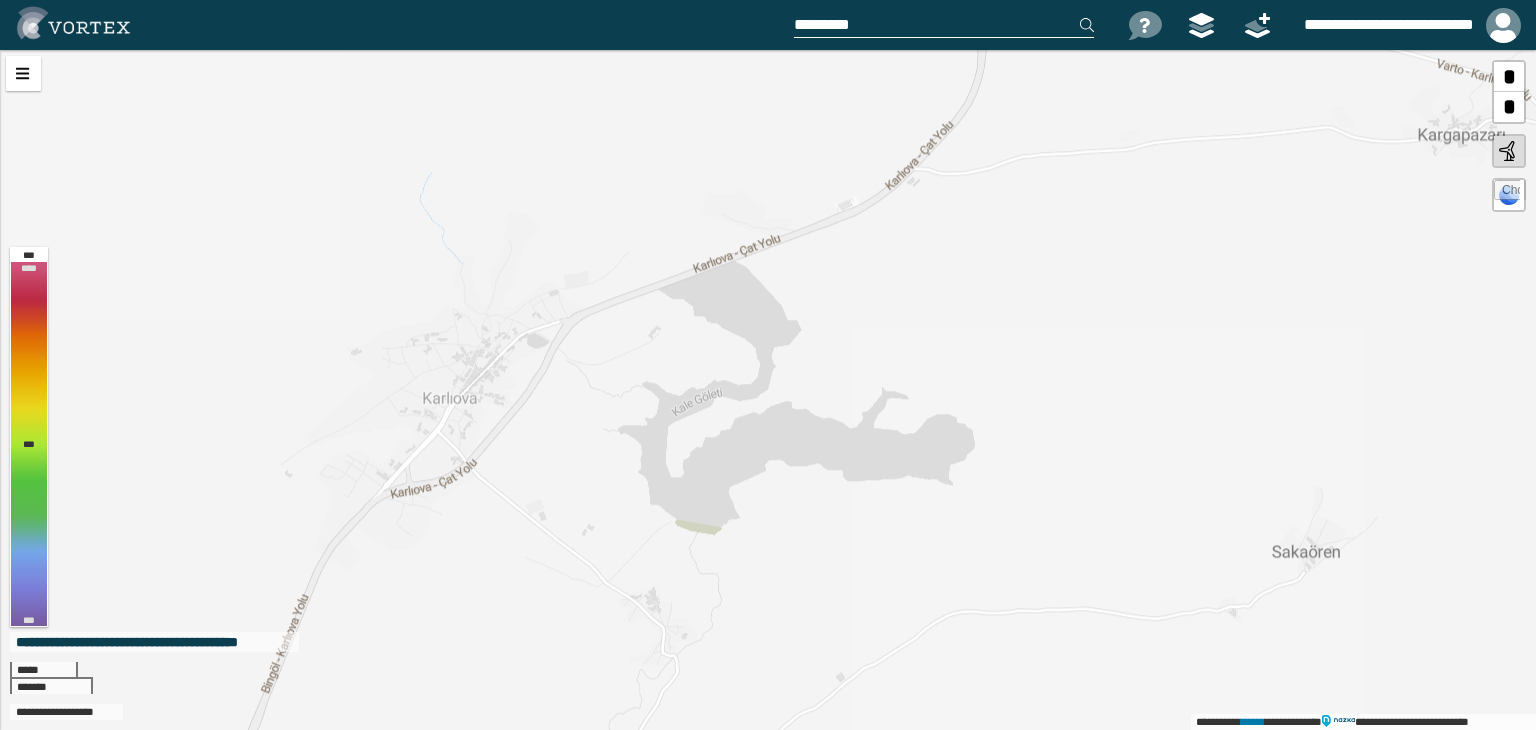 drag, startPoint x: 636, startPoint y: 306, endPoint x: 374, endPoint y: 485, distance: 317.309 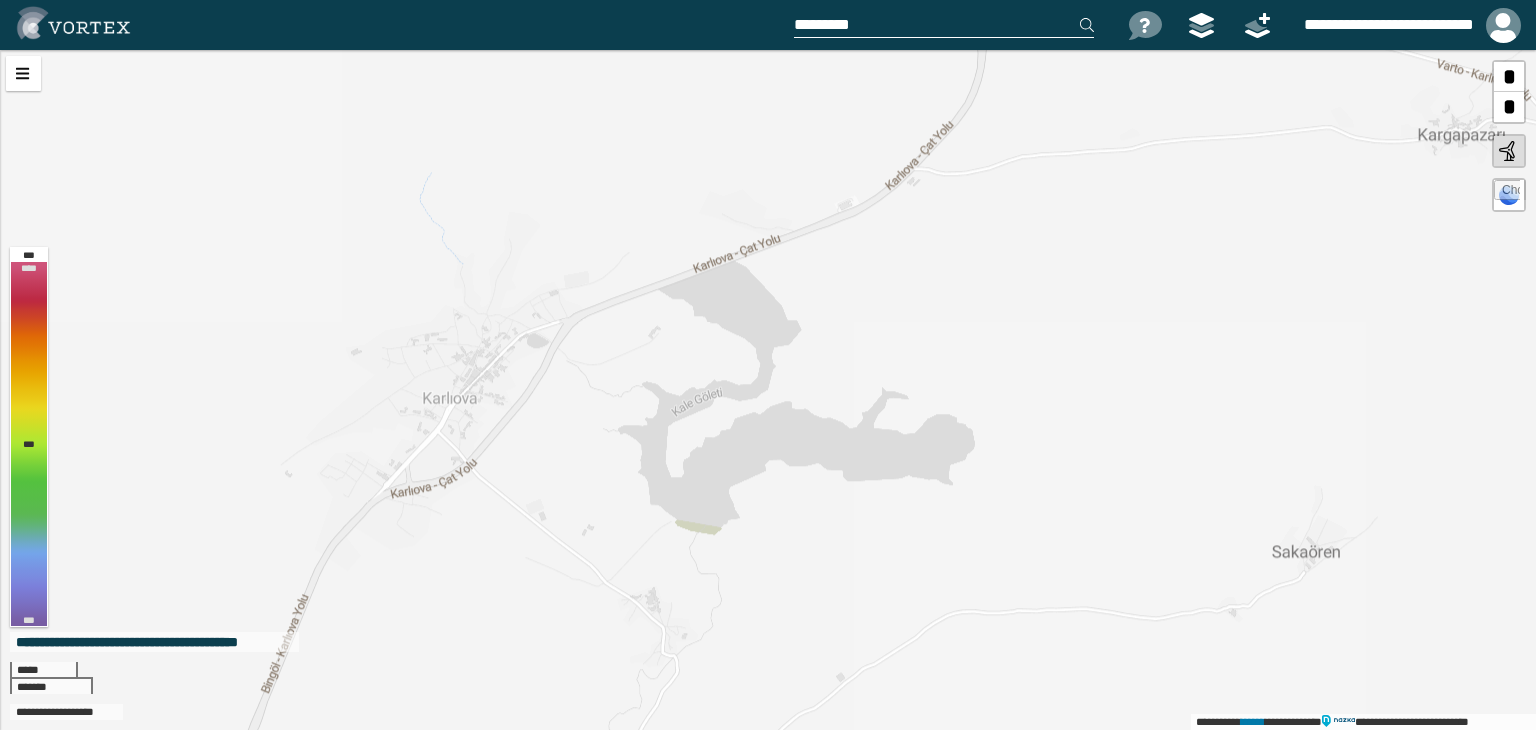 click on "**********" at bounding box center [768, 390] 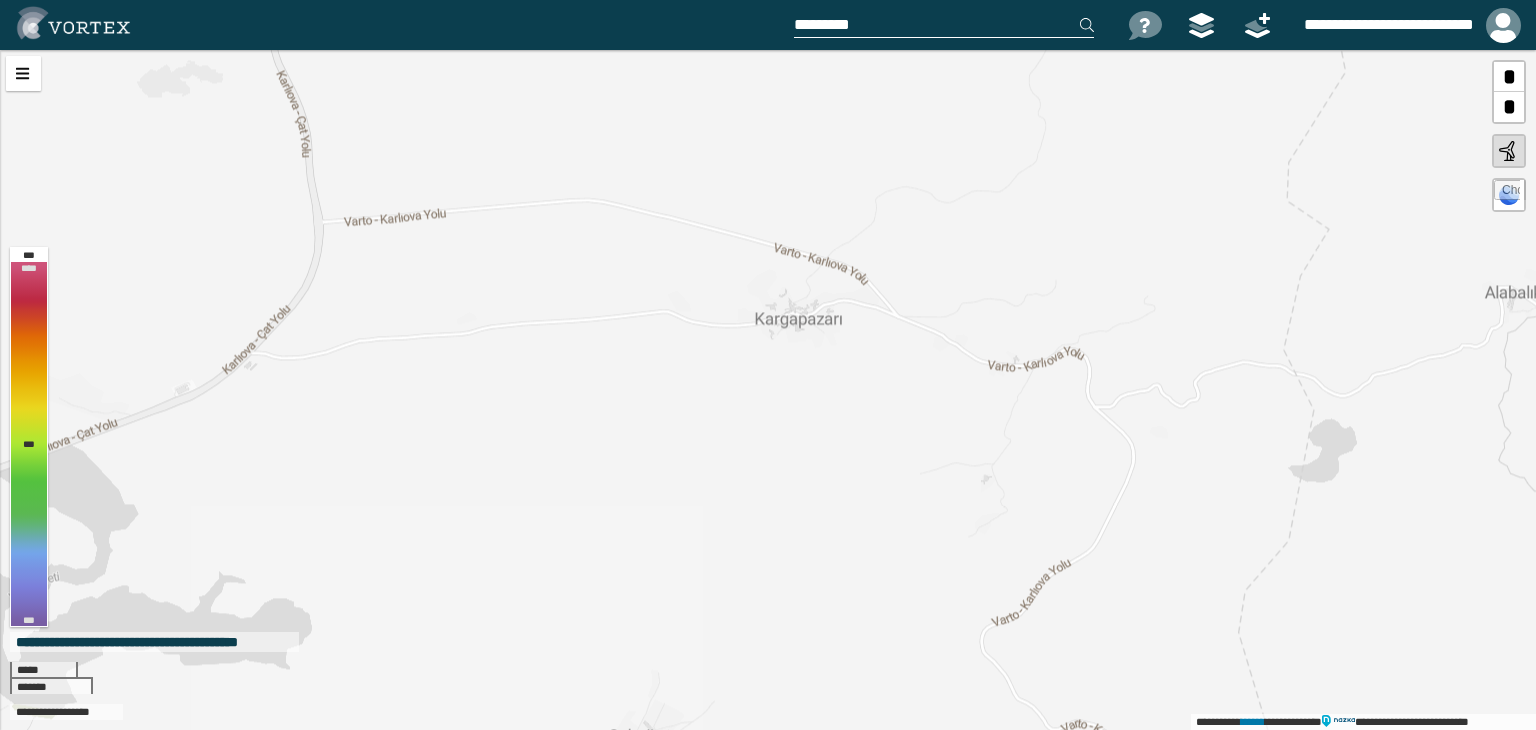 drag, startPoint x: 801, startPoint y: 381, endPoint x: 520, endPoint y: 441, distance: 287.3343 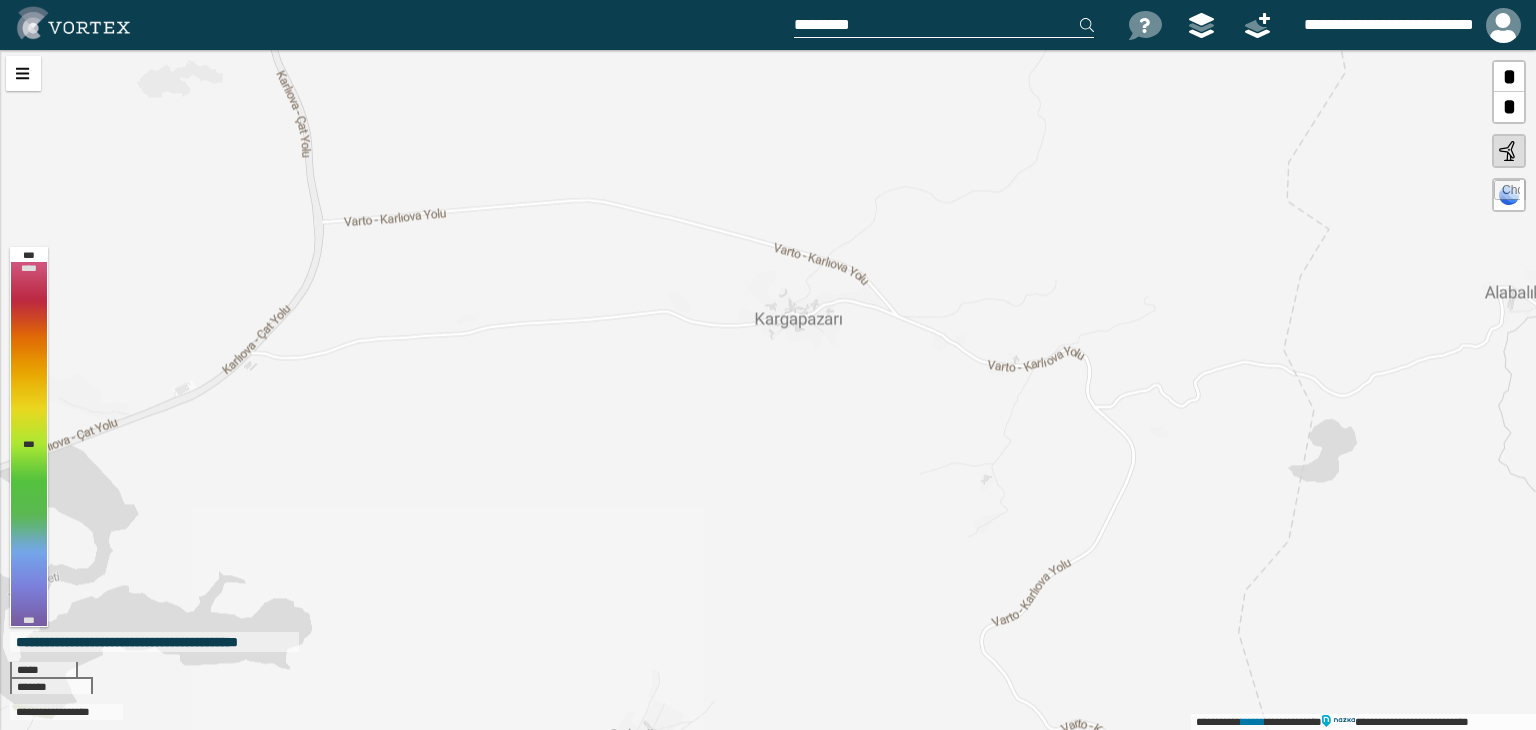 click on "**********" at bounding box center (768, 390) 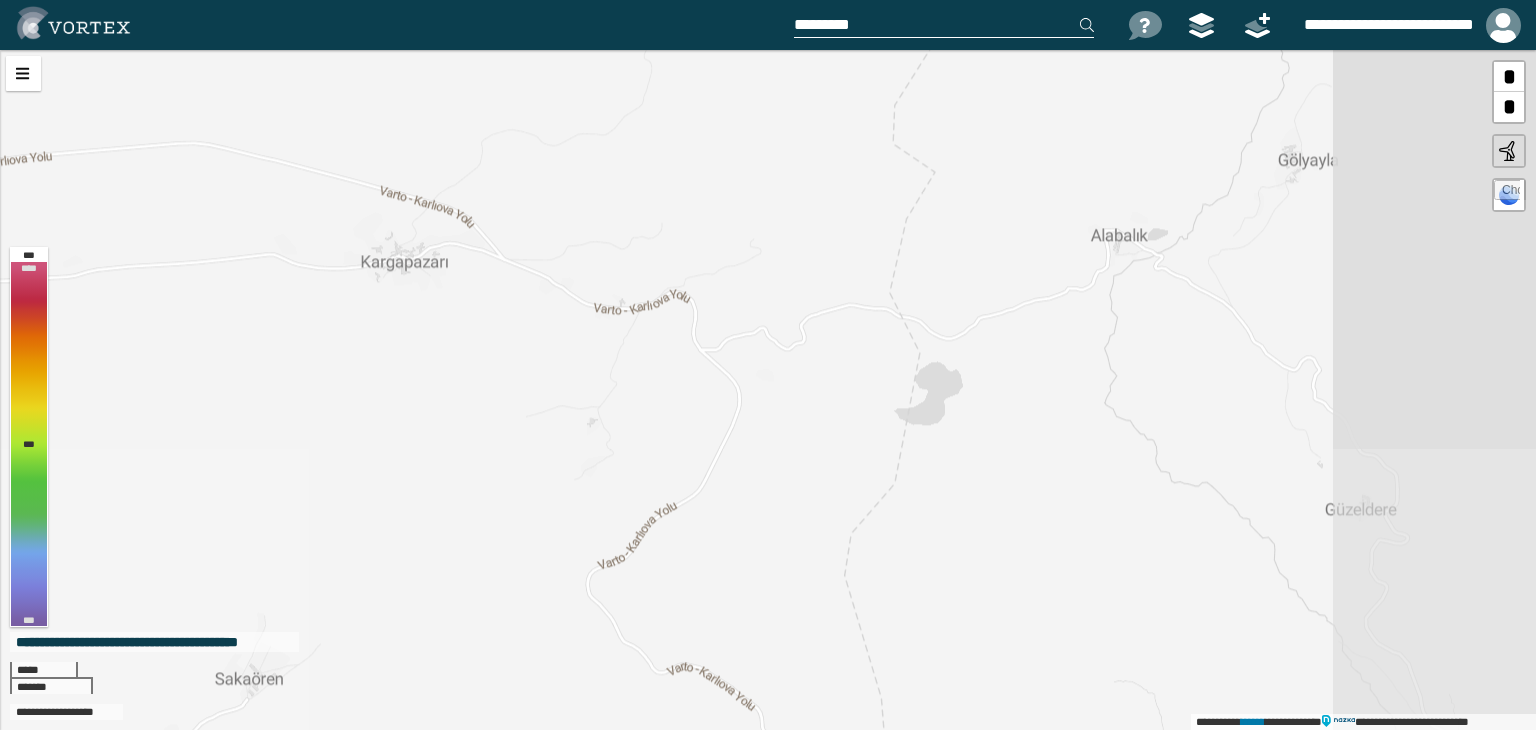 drag, startPoint x: 944, startPoint y: 431, endPoint x: 544, endPoint y: 373, distance: 404.18314 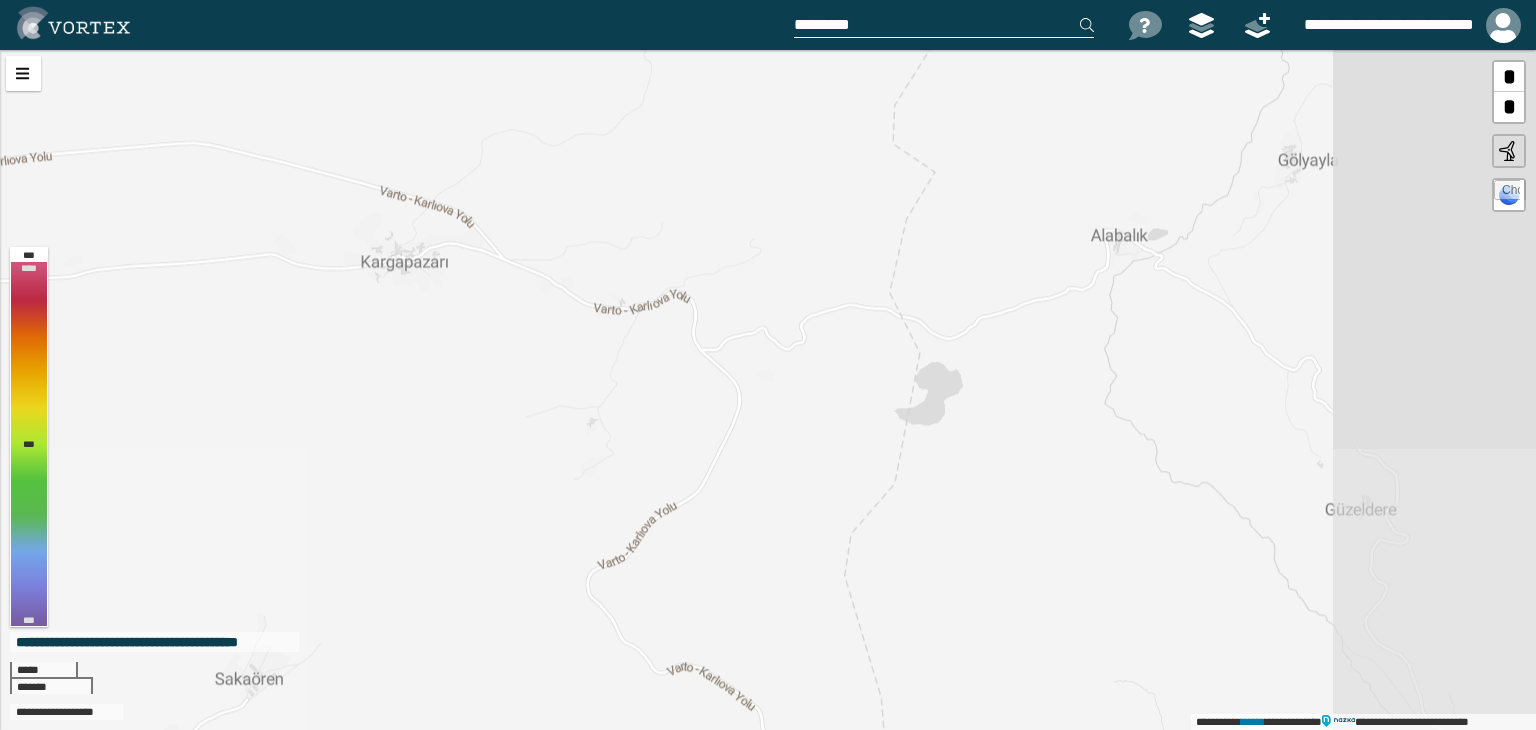 click on "**********" at bounding box center [768, 390] 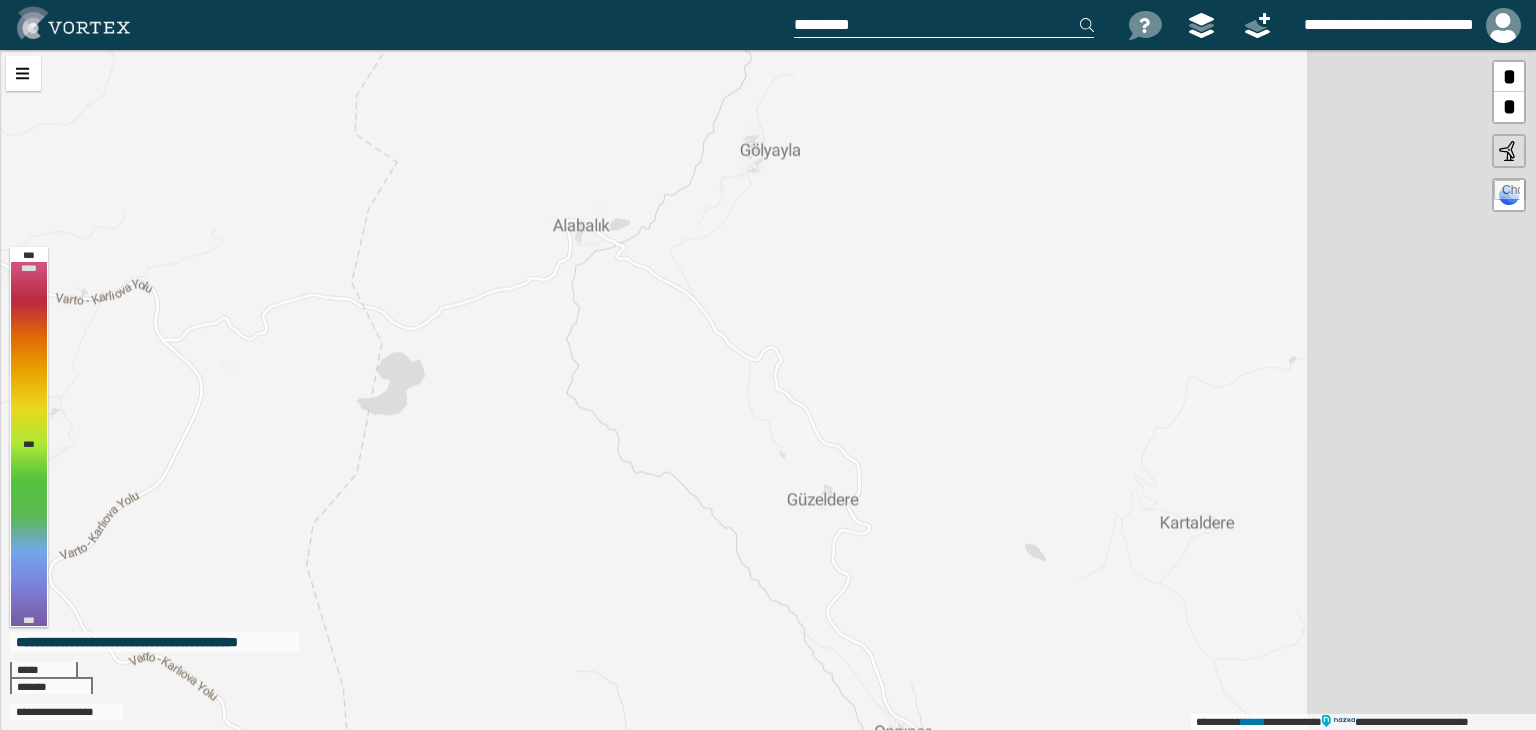 drag, startPoint x: 1051, startPoint y: 454, endPoint x: 528, endPoint y: 443, distance: 523.11566 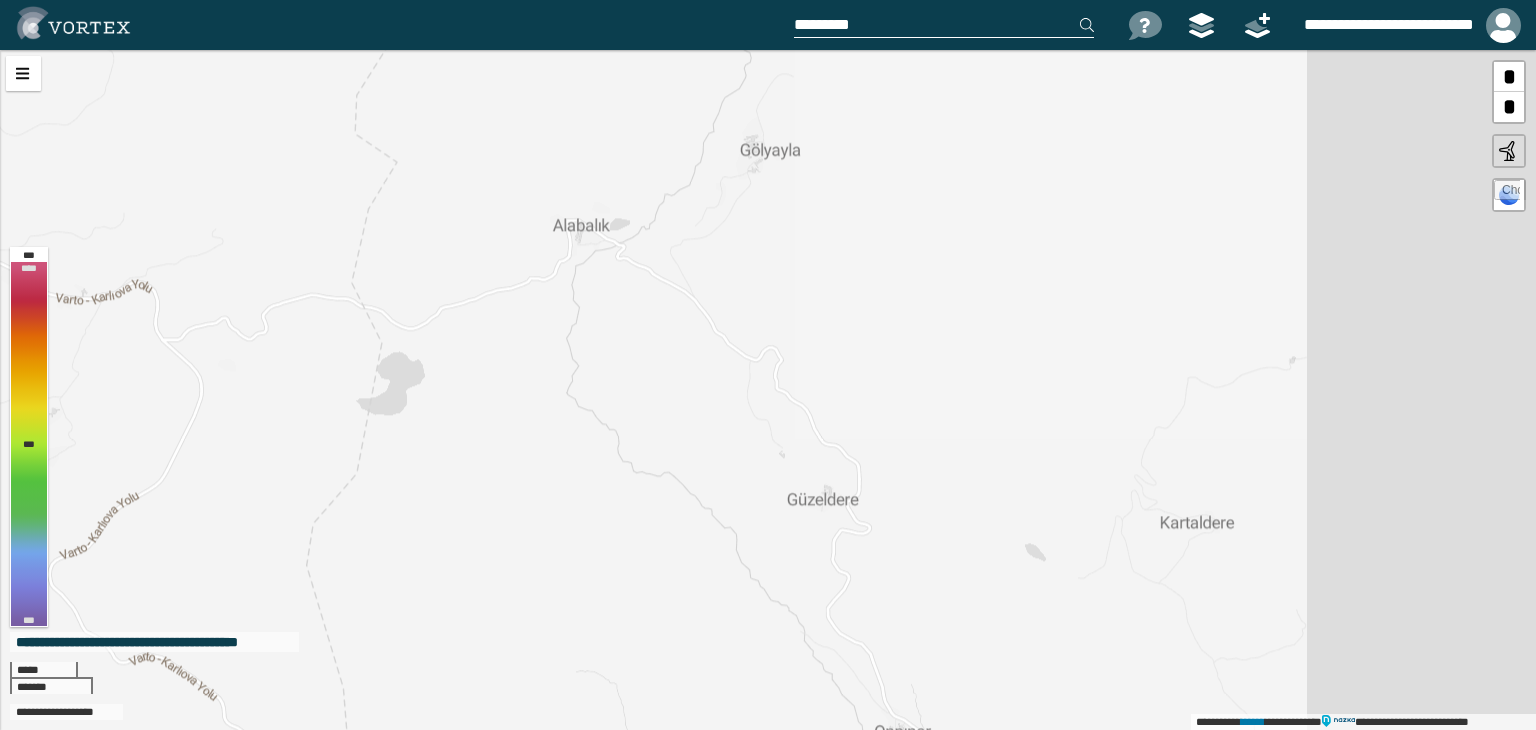 click on "**********" at bounding box center (768, 390) 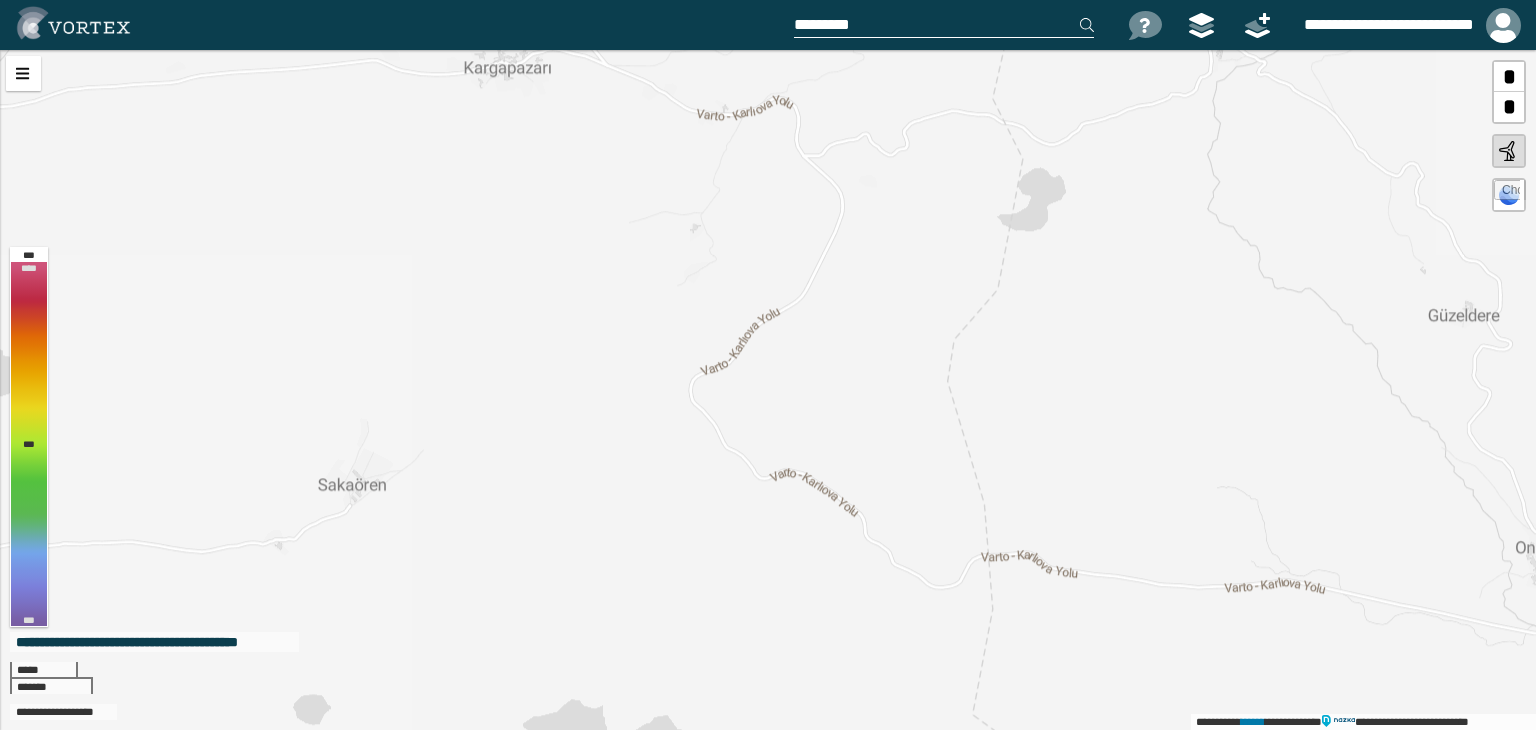 drag, startPoint x: 649, startPoint y: 343, endPoint x: 1243, endPoint y: 245, distance: 602.0299 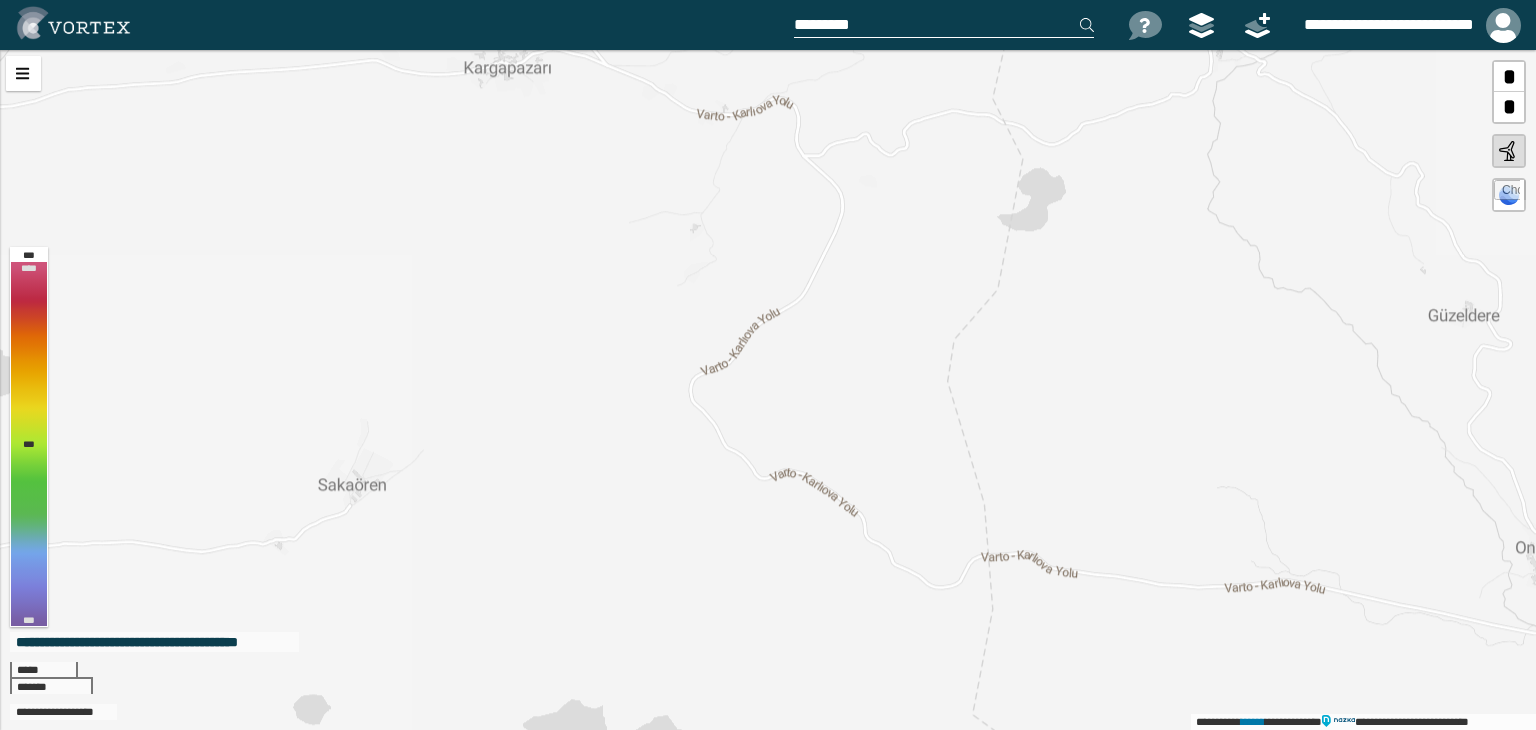 click on "**********" at bounding box center [768, 390] 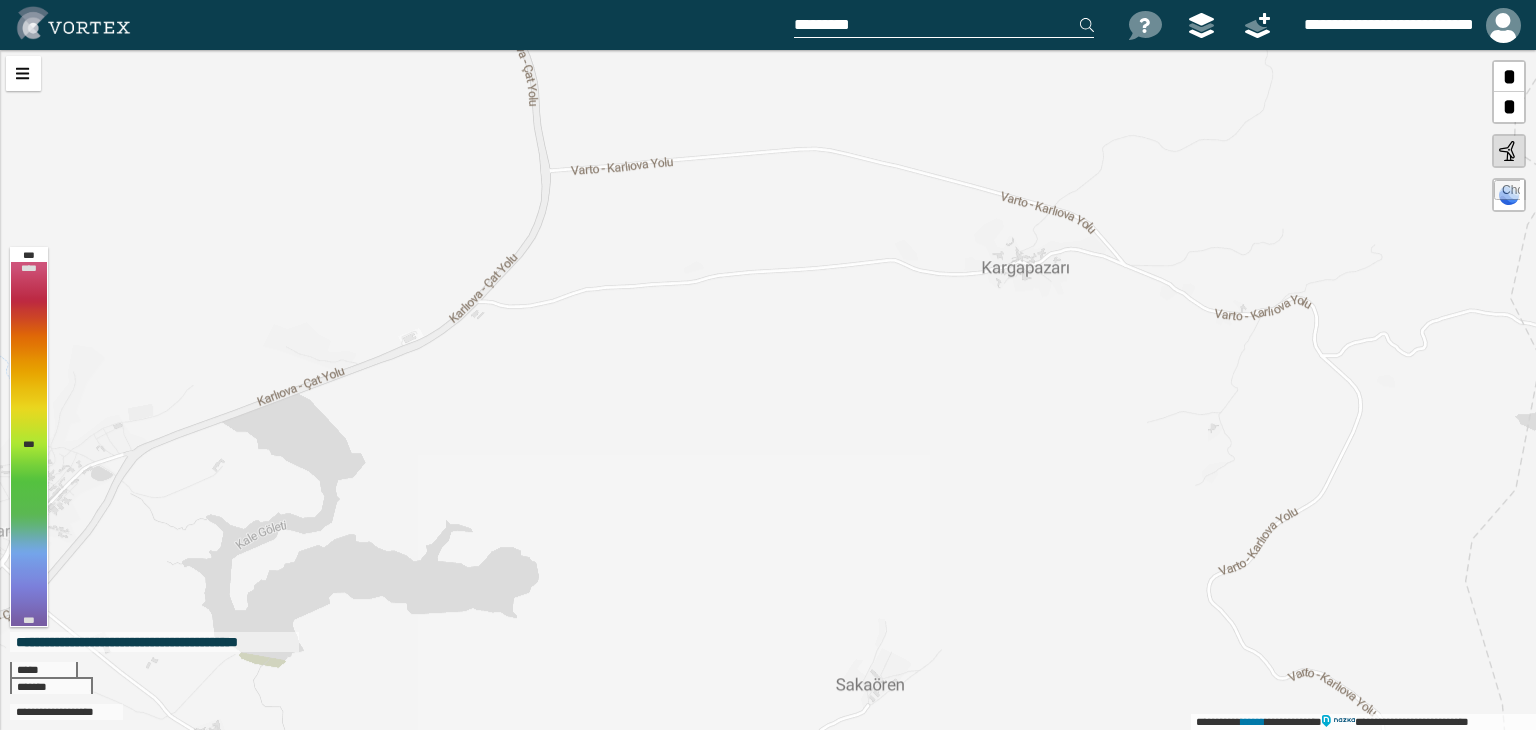 drag, startPoint x: 483, startPoint y: 334, endPoint x: 934, endPoint y: 516, distance: 486.33835 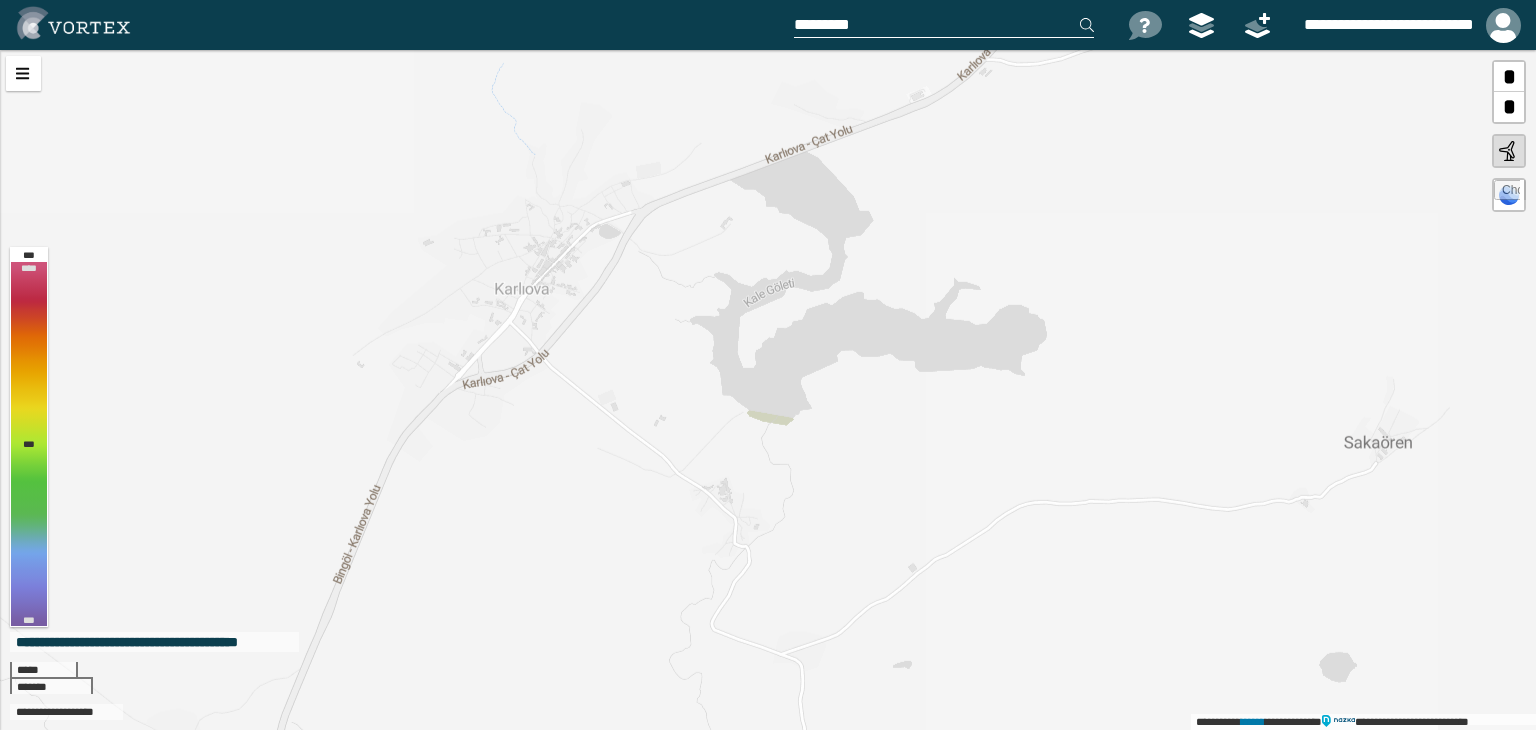 drag, startPoint x: 1096, startPoint y: 282, endPoint x: 1176, endPoint y: 260, distance: 82.96987 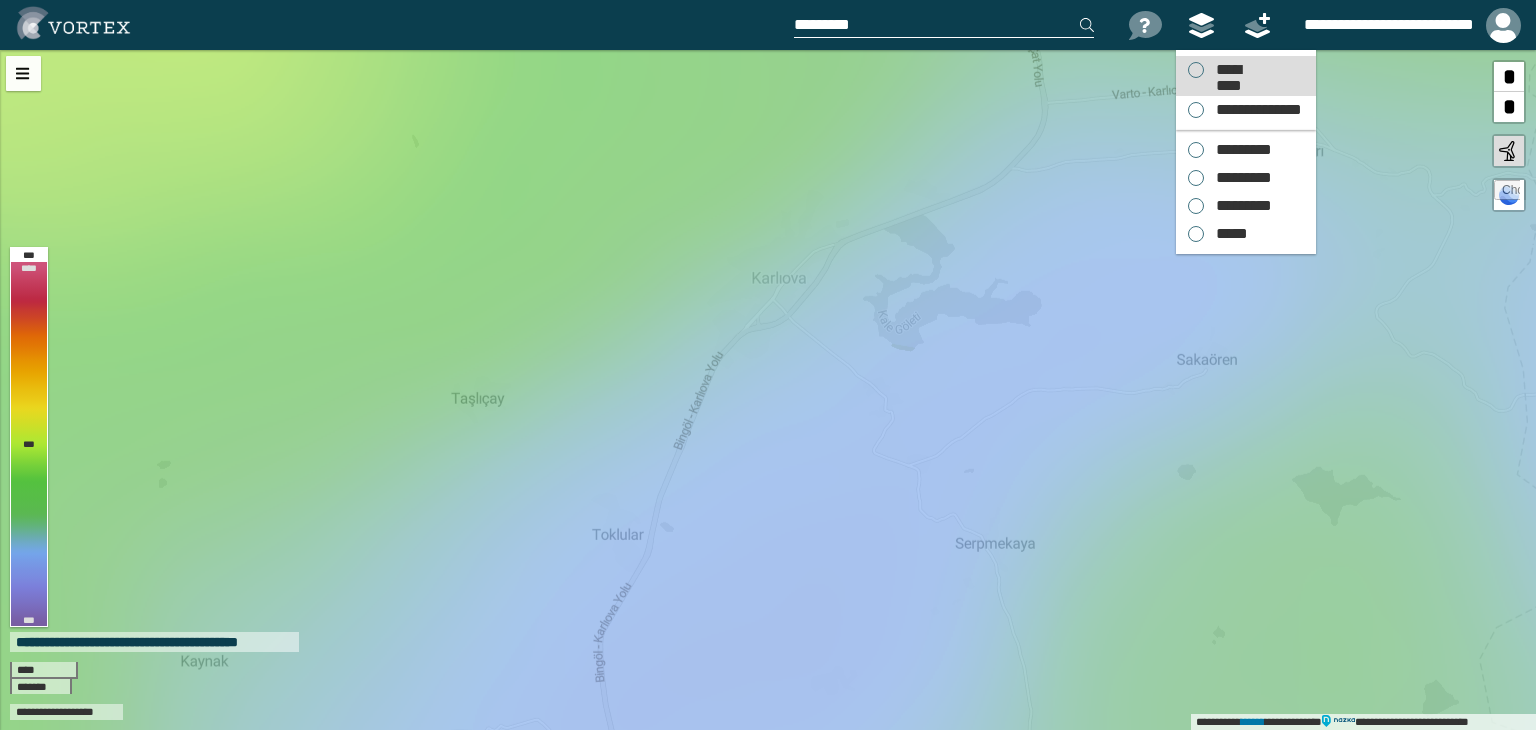 click on "*********" at bounding box center [1228, 70] 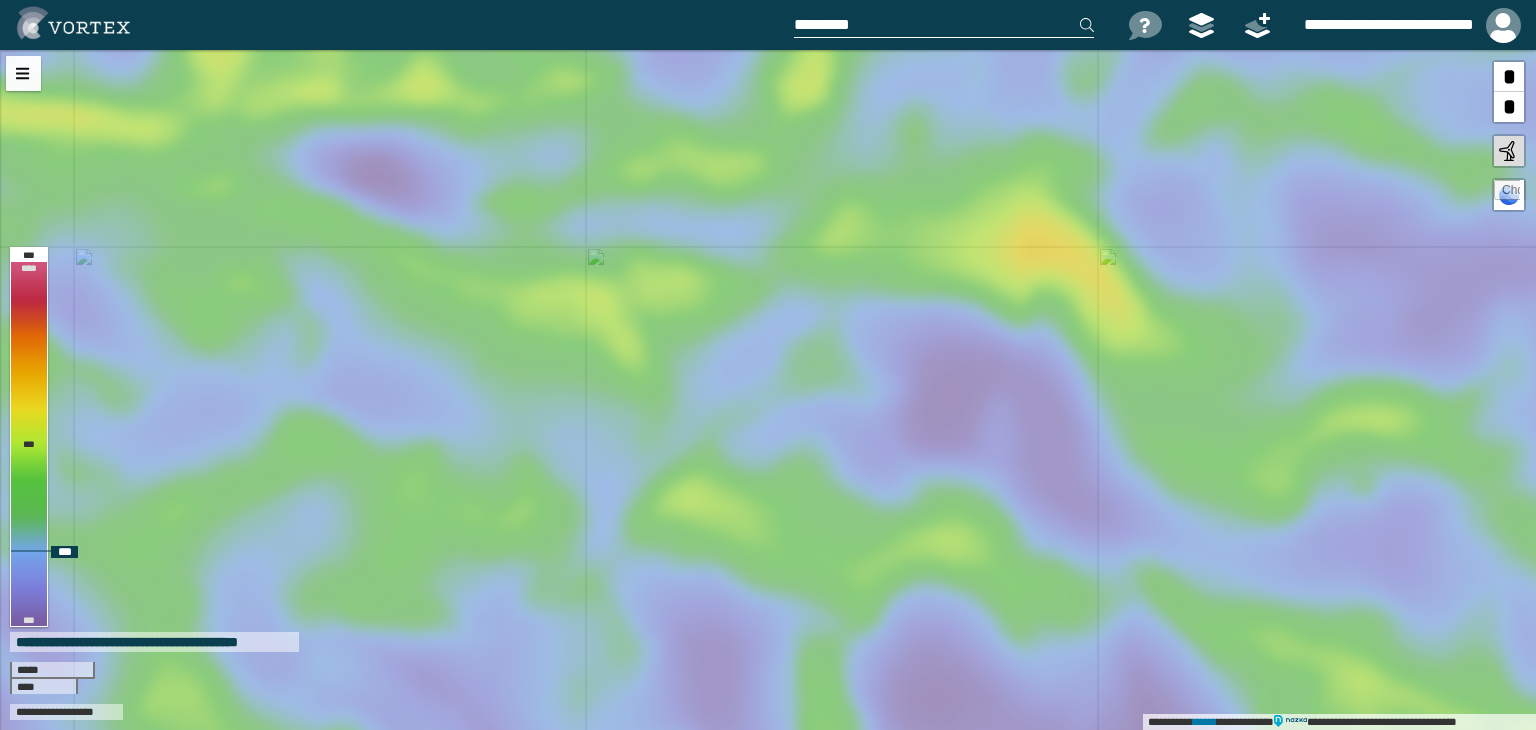 drag, startPoint x: 1011, startPoint y: 268, endPoint x: 768, endPoint y: 331, distance: 251.03386 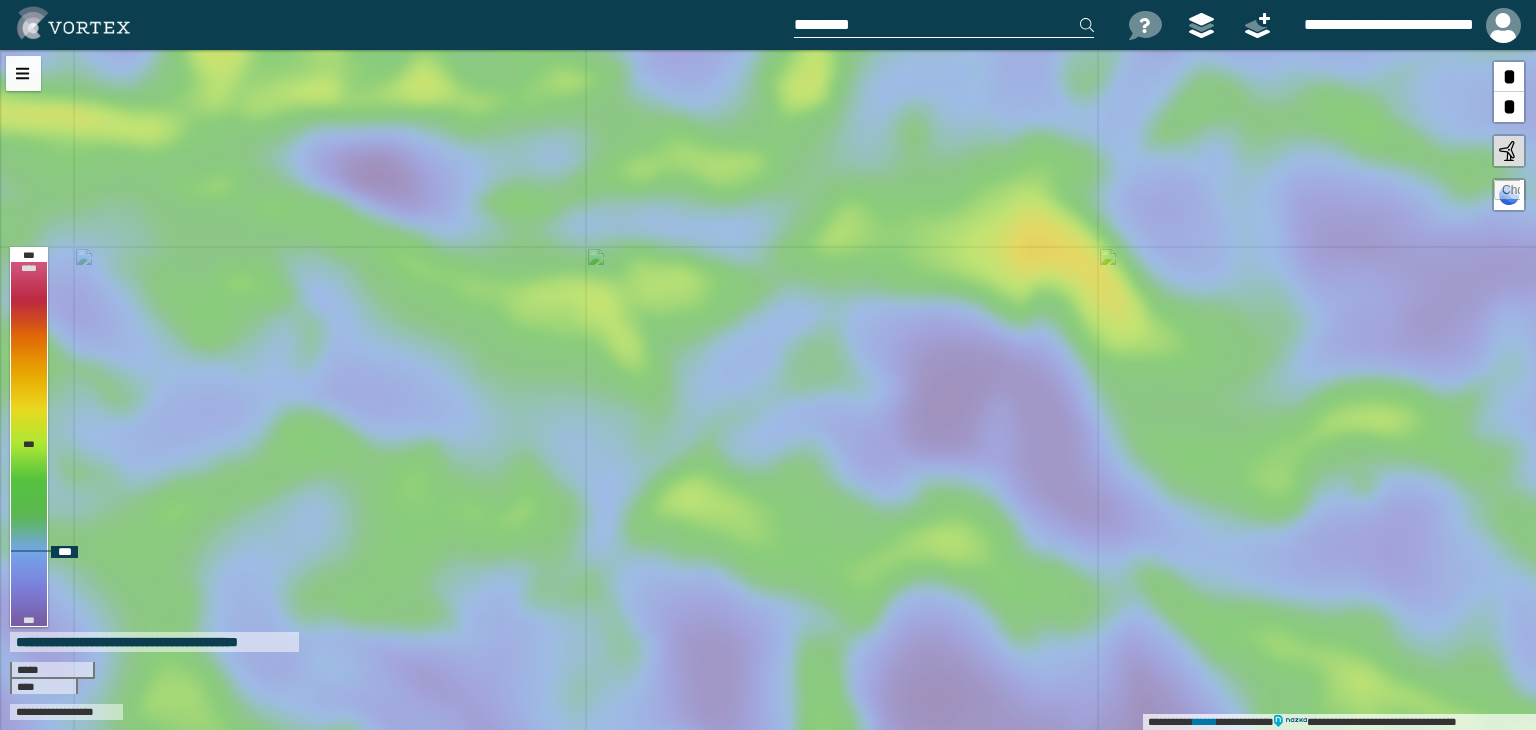click on "[FIRST] [LAST] [STREET] [CITY] [STATE] [ZIP] [COUNTRY] [PHONE] [EMAIL]" at bounding box center (768, 390) 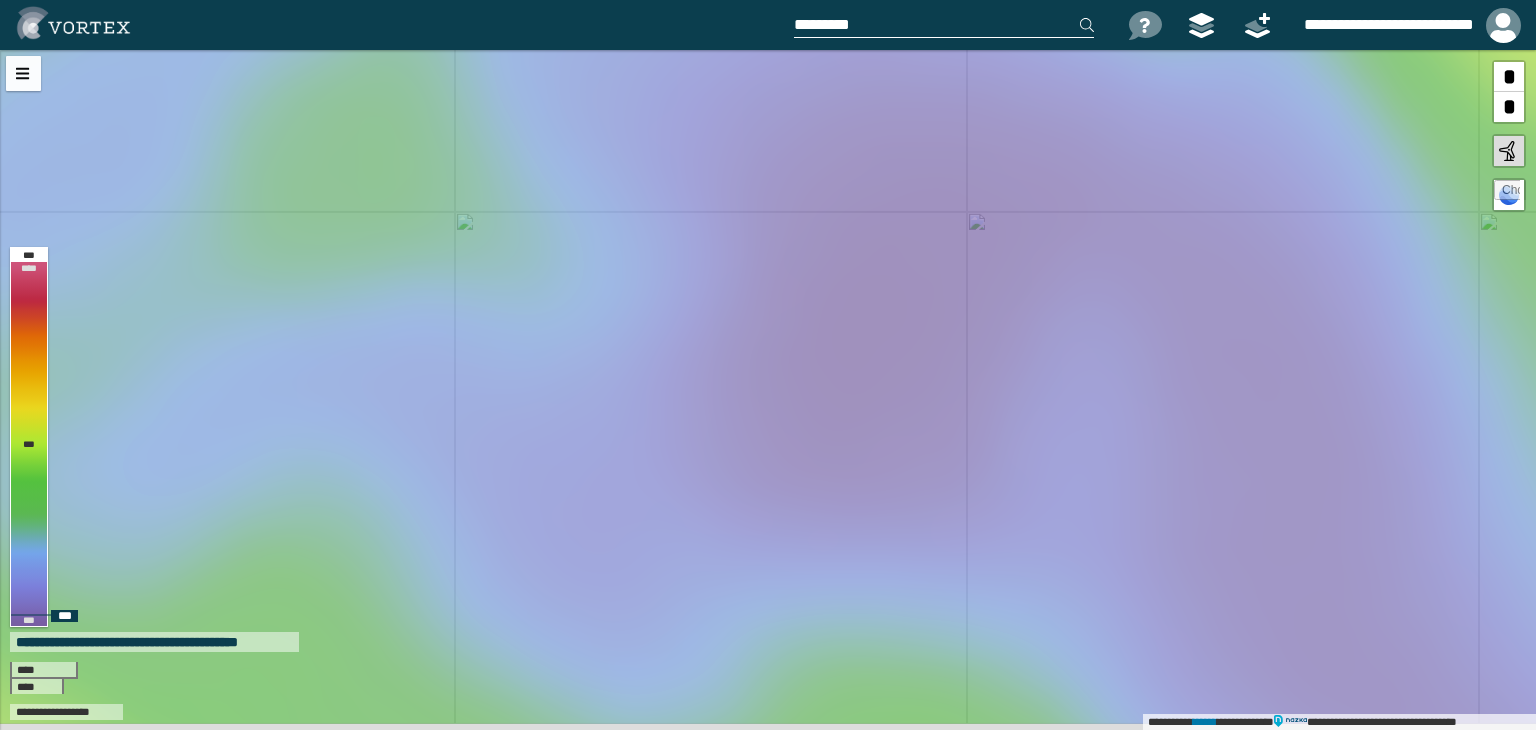 drag, startPoint x: 905, startPoint y: 453, endPoint x: 913, endPoint y: 423, distance: 31.04835 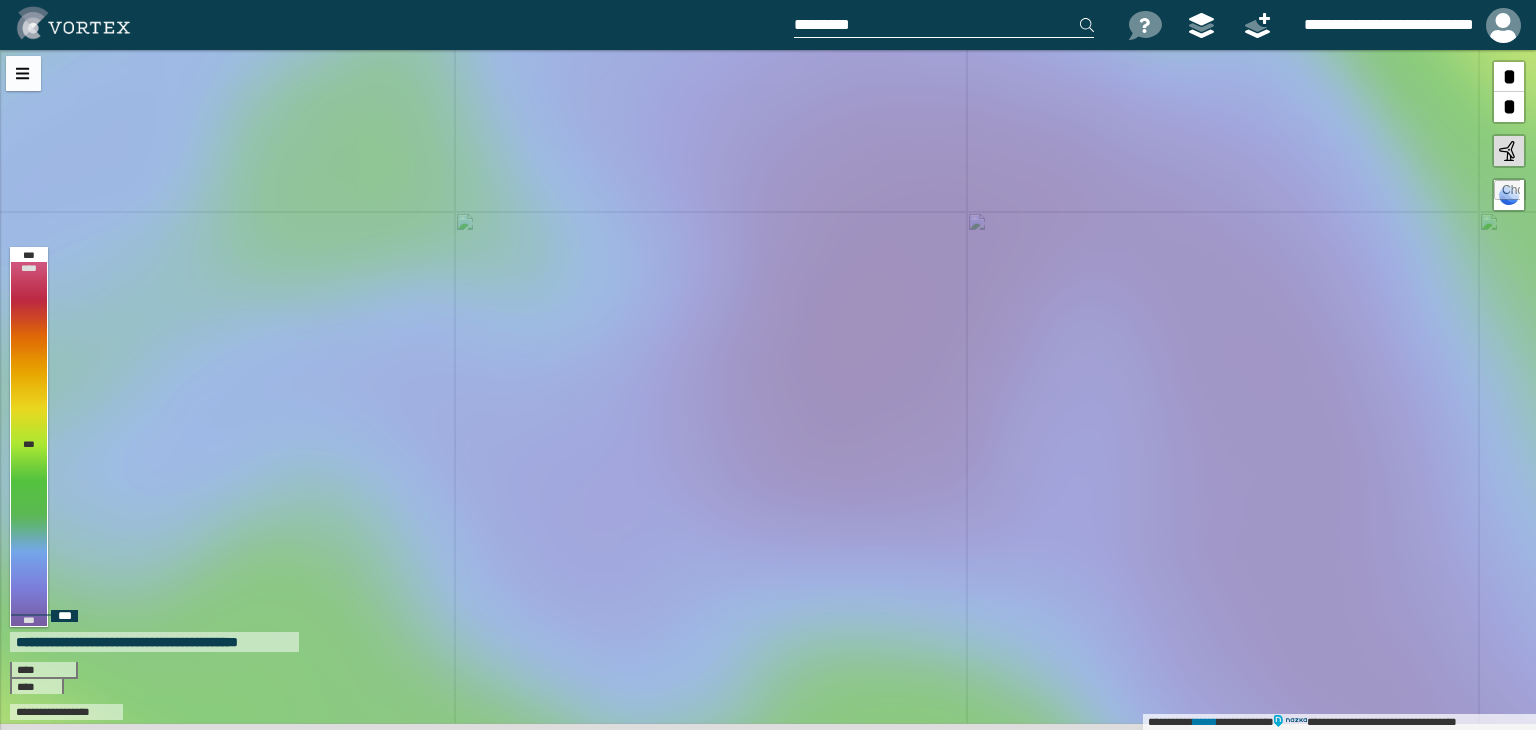 click on "**********" at bounding box center [768, 390] 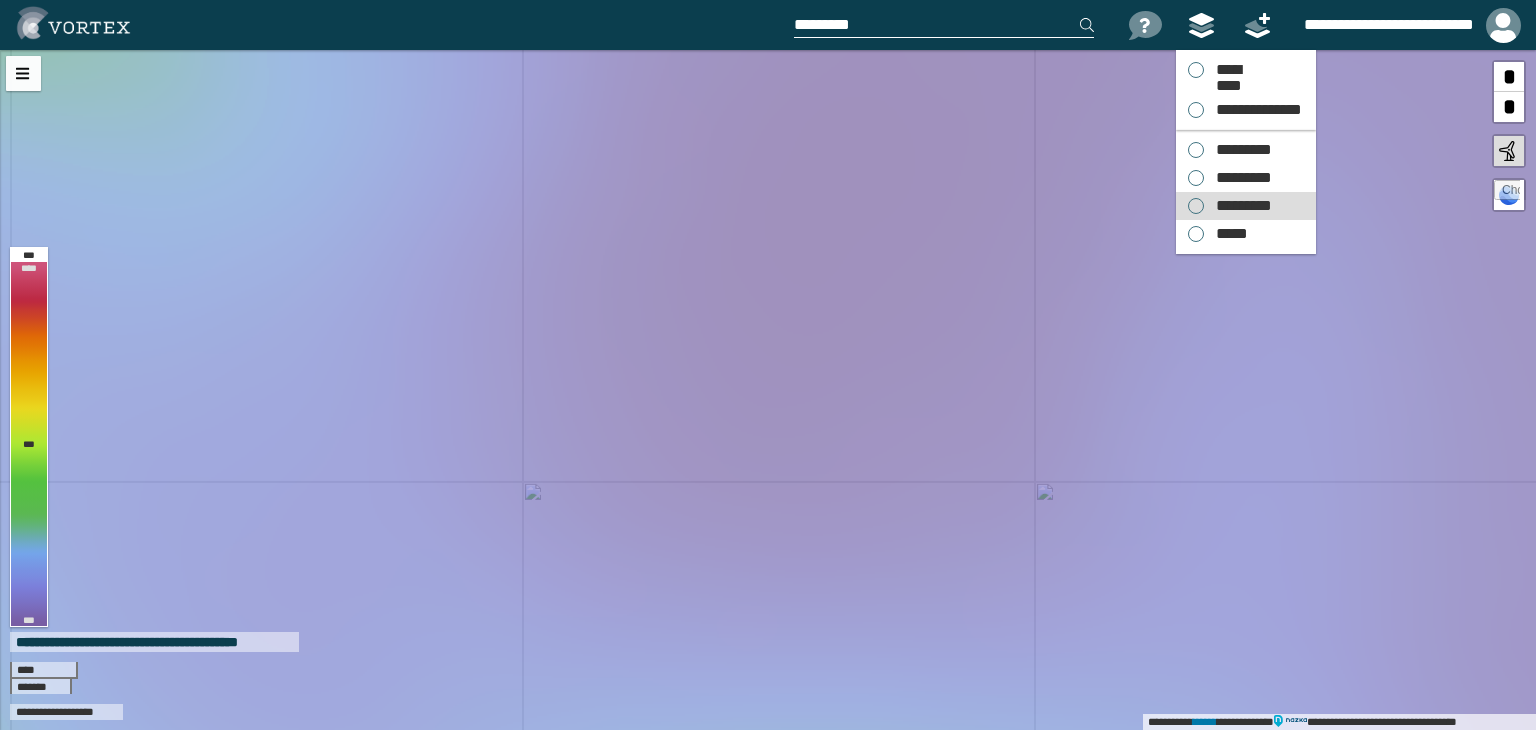 click on "*********" at bounding box center [1239, 206] 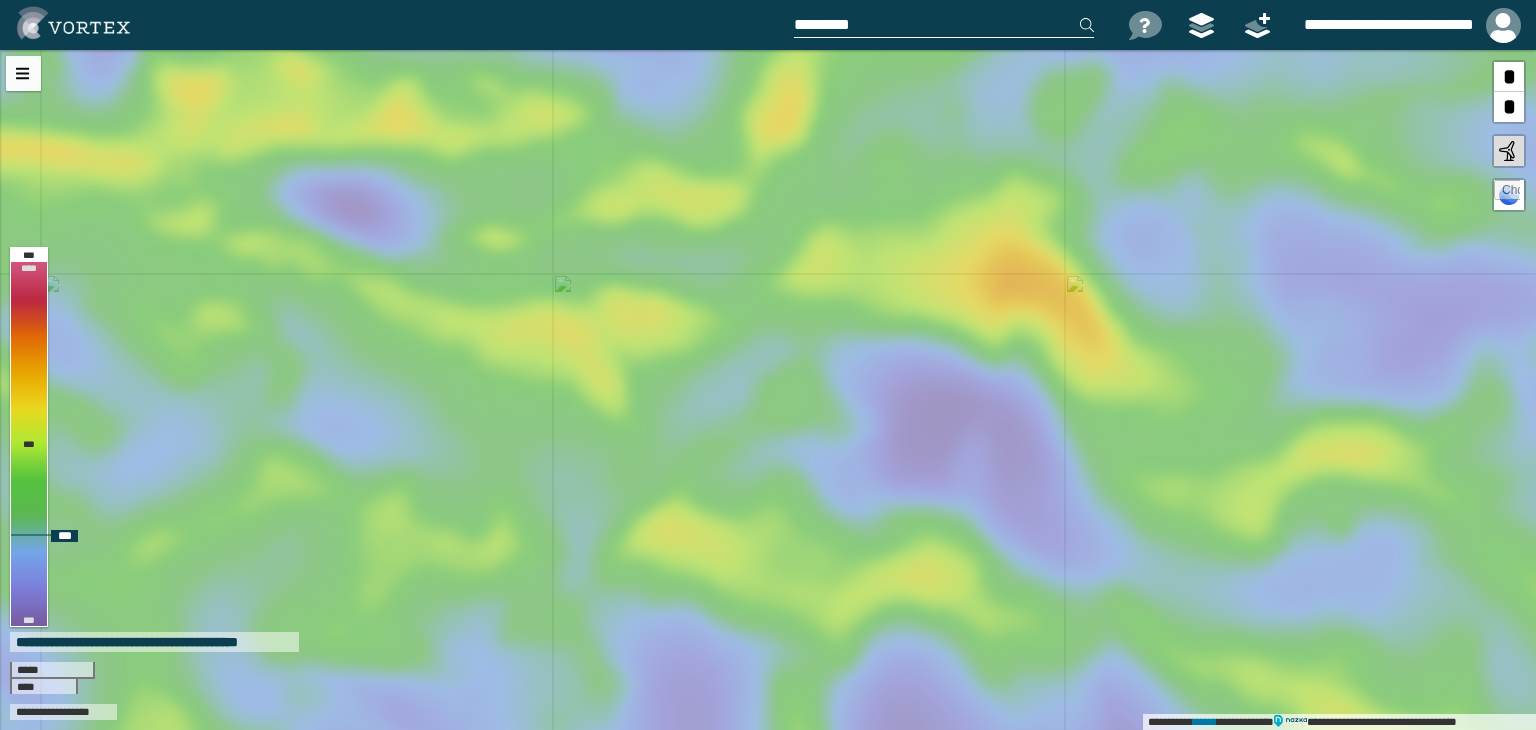 drag, startPoint x: 1136, startPoint y: 219, endPoint x: 1023, endPoint y: 369, distance: 187.80043 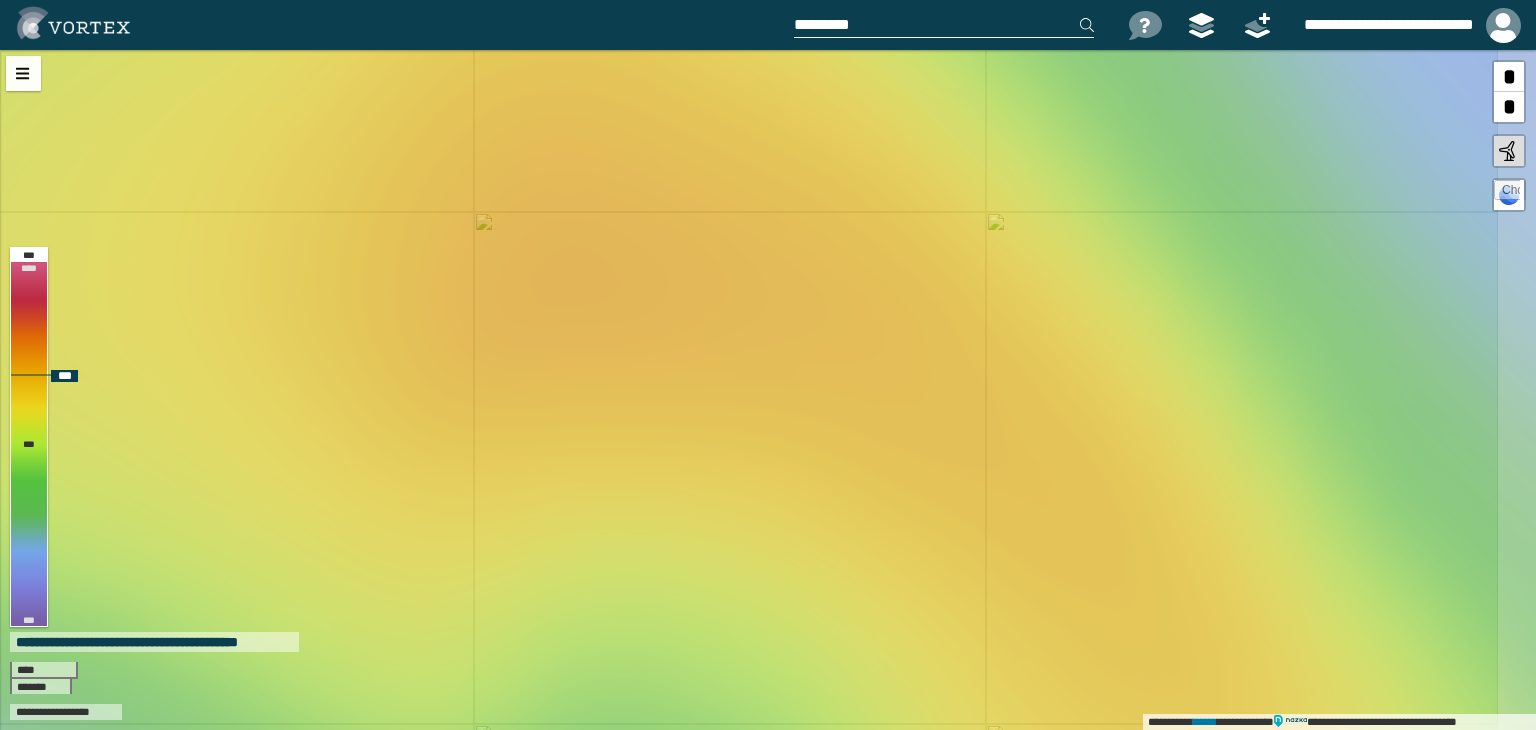 drag, startPoint x: 988, startPoint y: 267, endPoint x: 868, endPoint y: 361, distance: 152.4336 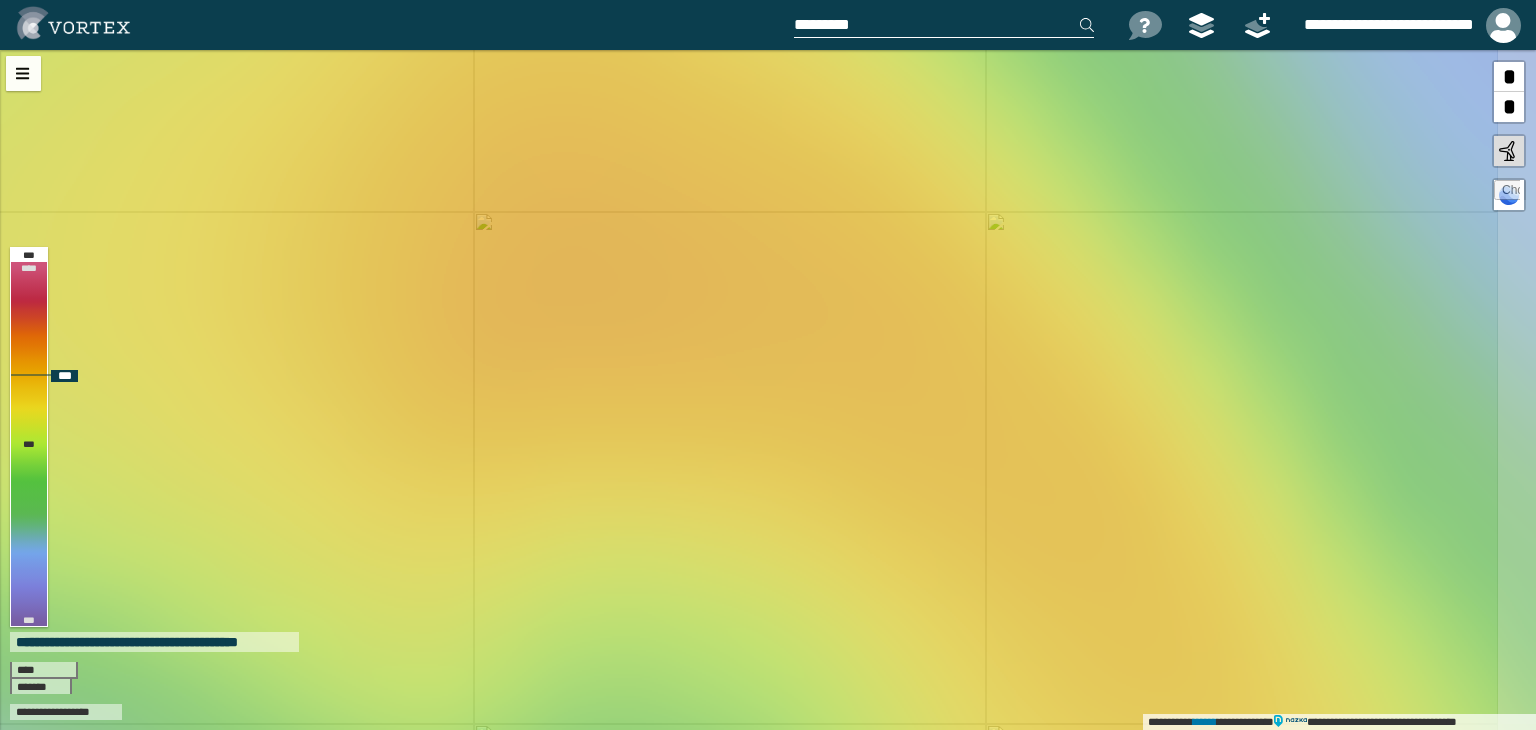 click on "**********" at bounding box center (768, 390) 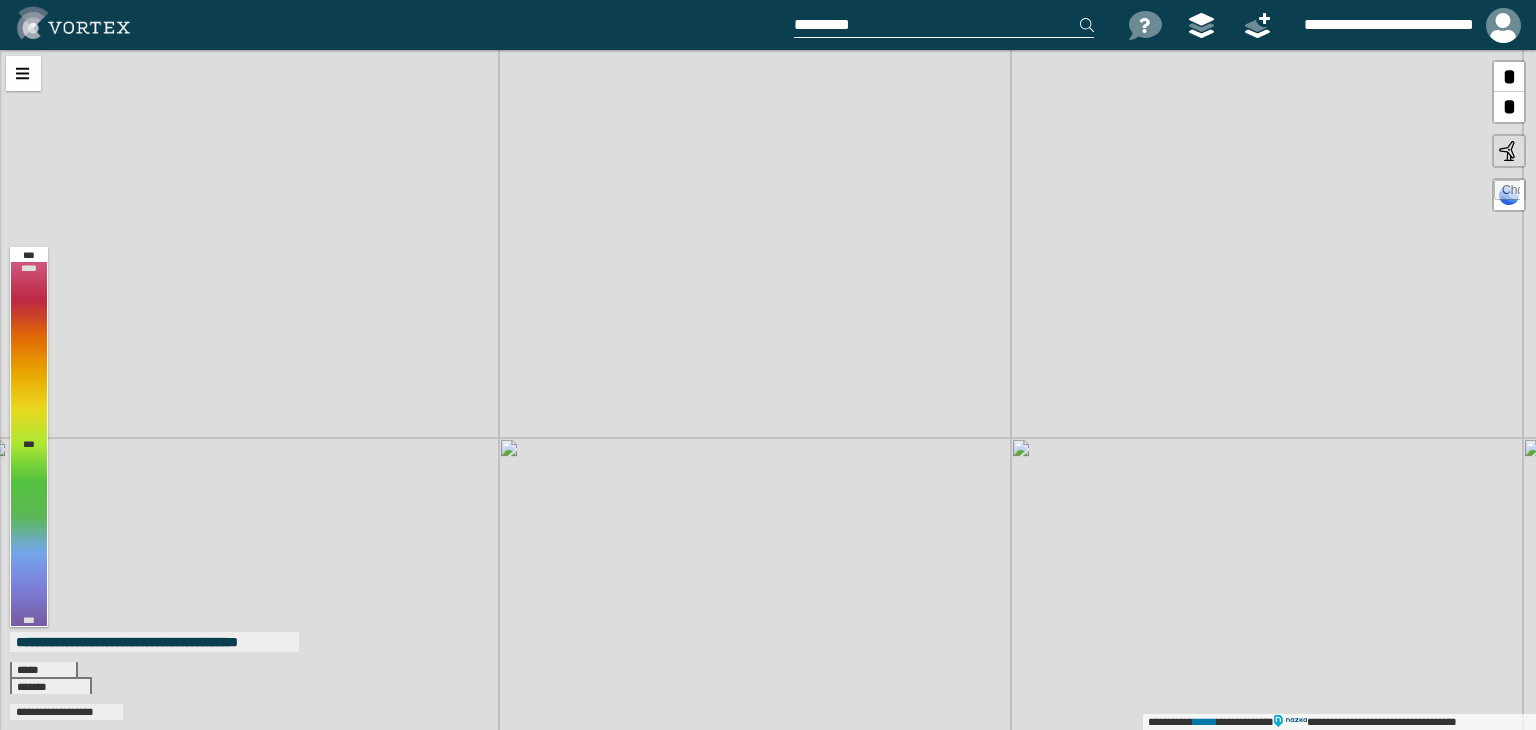drag, startPoint x: 796, startPoint y: 406, endPoint x: 1160, endPoint y: 570, distance: 399.2393 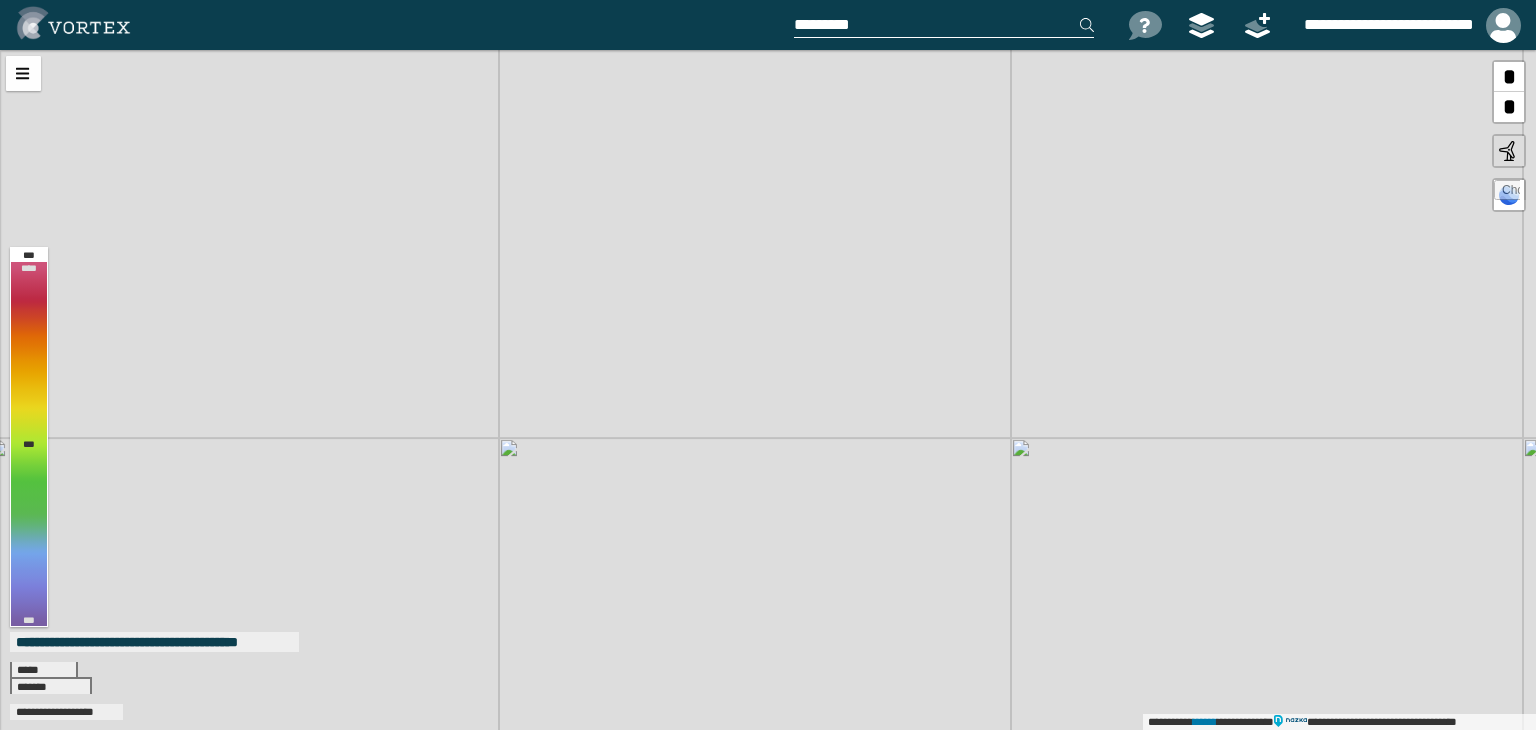 click on "**********" at bounding box center (768, 390) 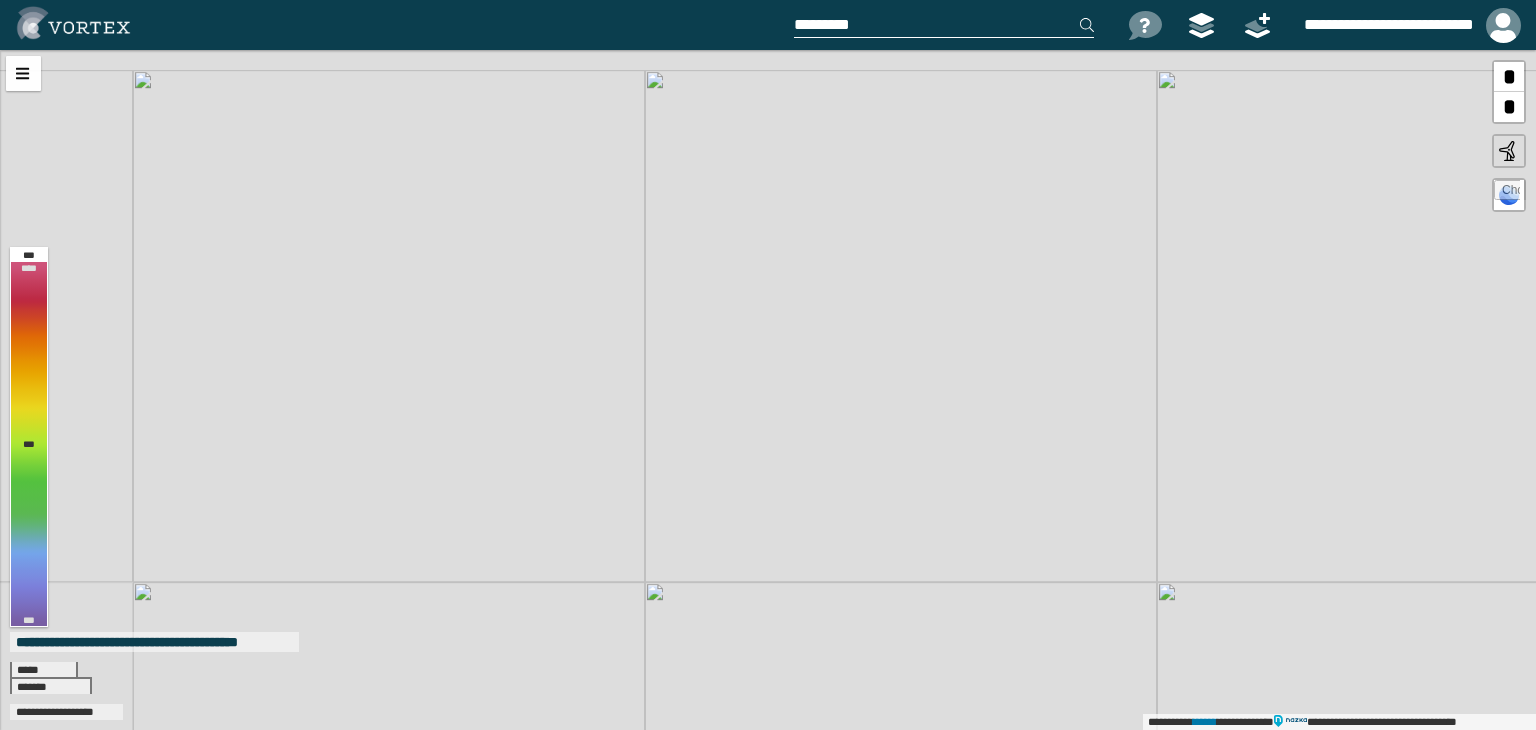 drag, startPoint x: 806, startPoint y: 405, endPoint x: 952, endPoint y: 549, distance: 205.06584 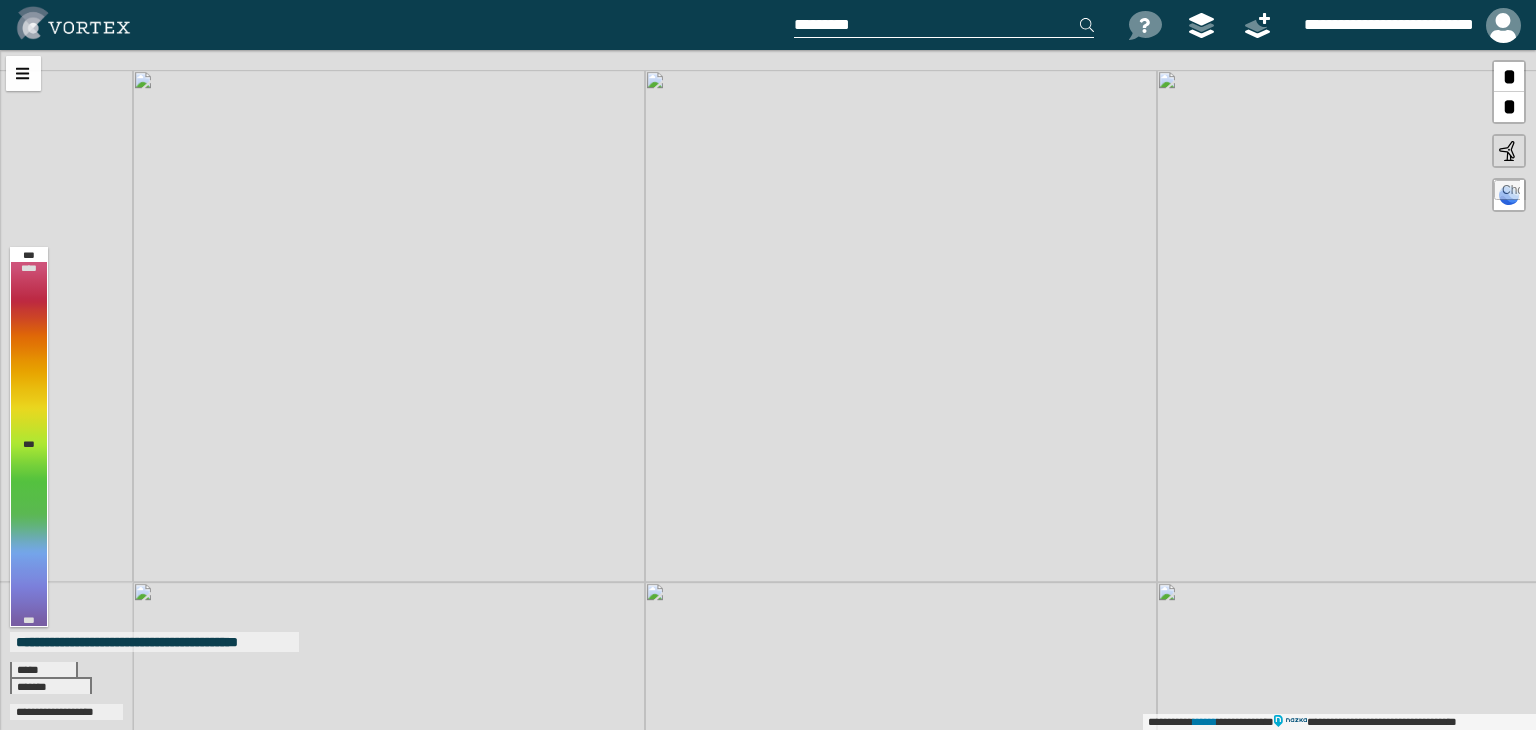 click on "**********" at bounding box center (768, 390) 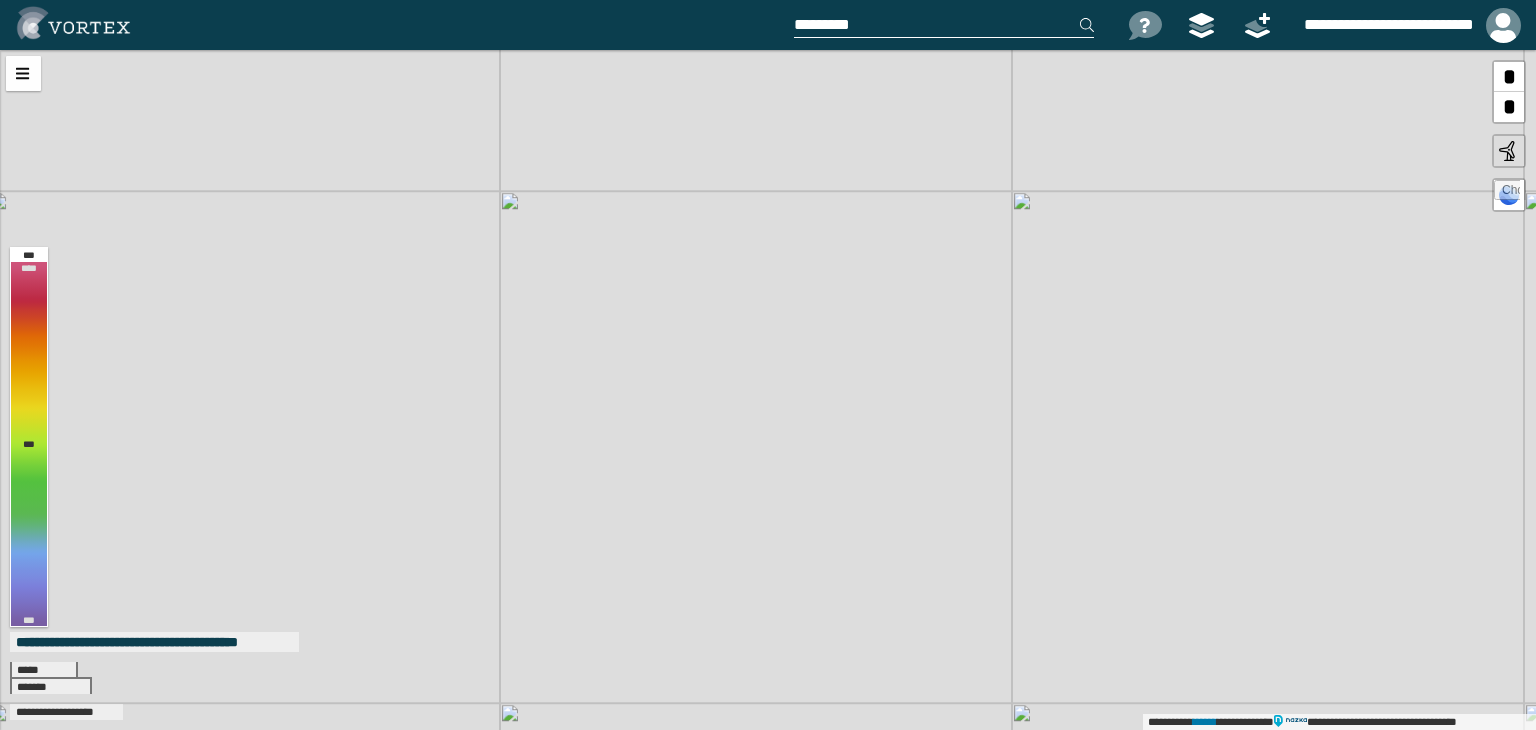 drag, startPoint x: 704, startPoint y: 378, endPoint x: 1071, endPoint y: 499, distance: 386.4324 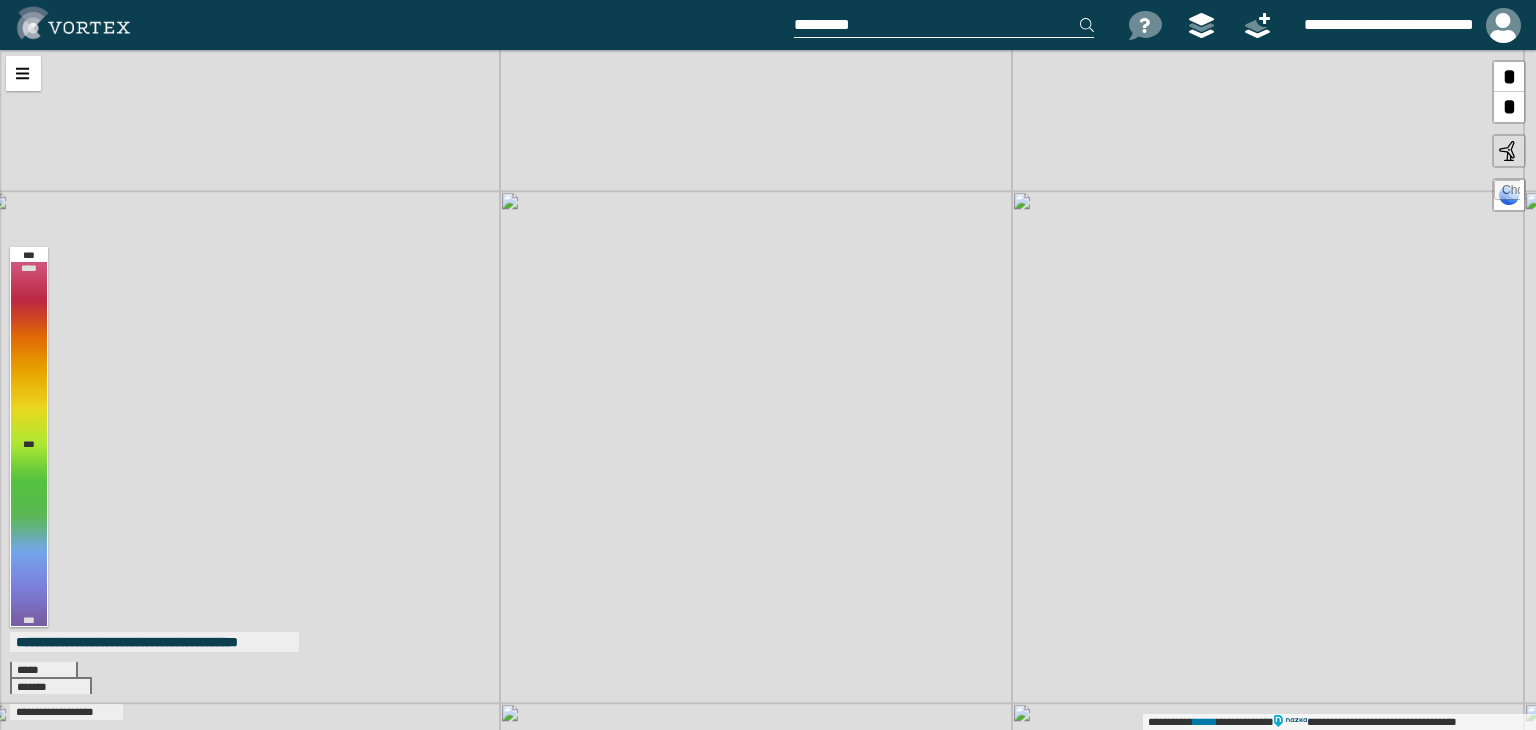 click on "**********" at bounding box center (768, 390) 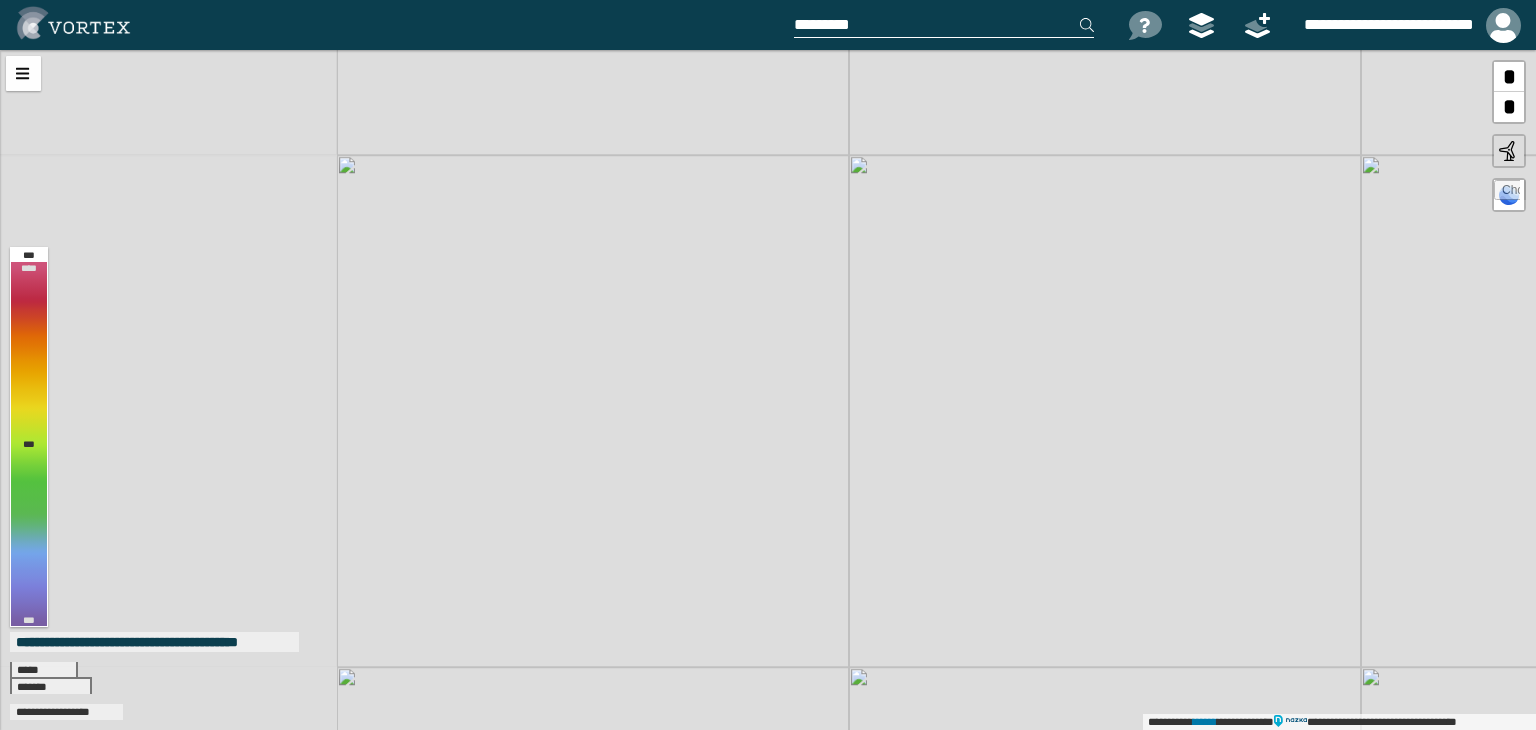 drag, startPoint x: 576, startPoint y: 381, endPoint x: 879, endPoint y: 345, distance: 305.13113 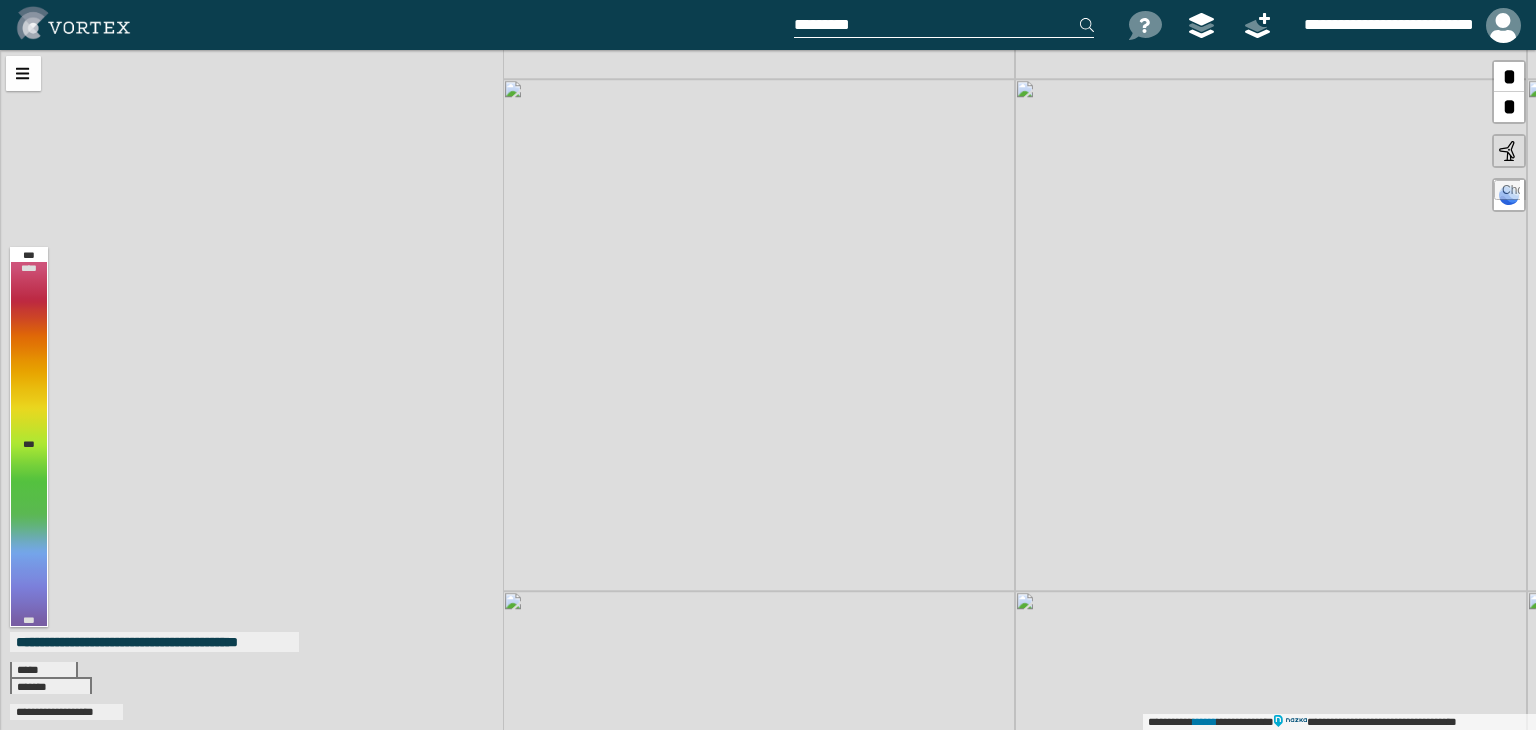 drag, startPoint x: 820, startPoint y: 412, endPoint x: 1256, endPoint y: 385, distance: 436.8352 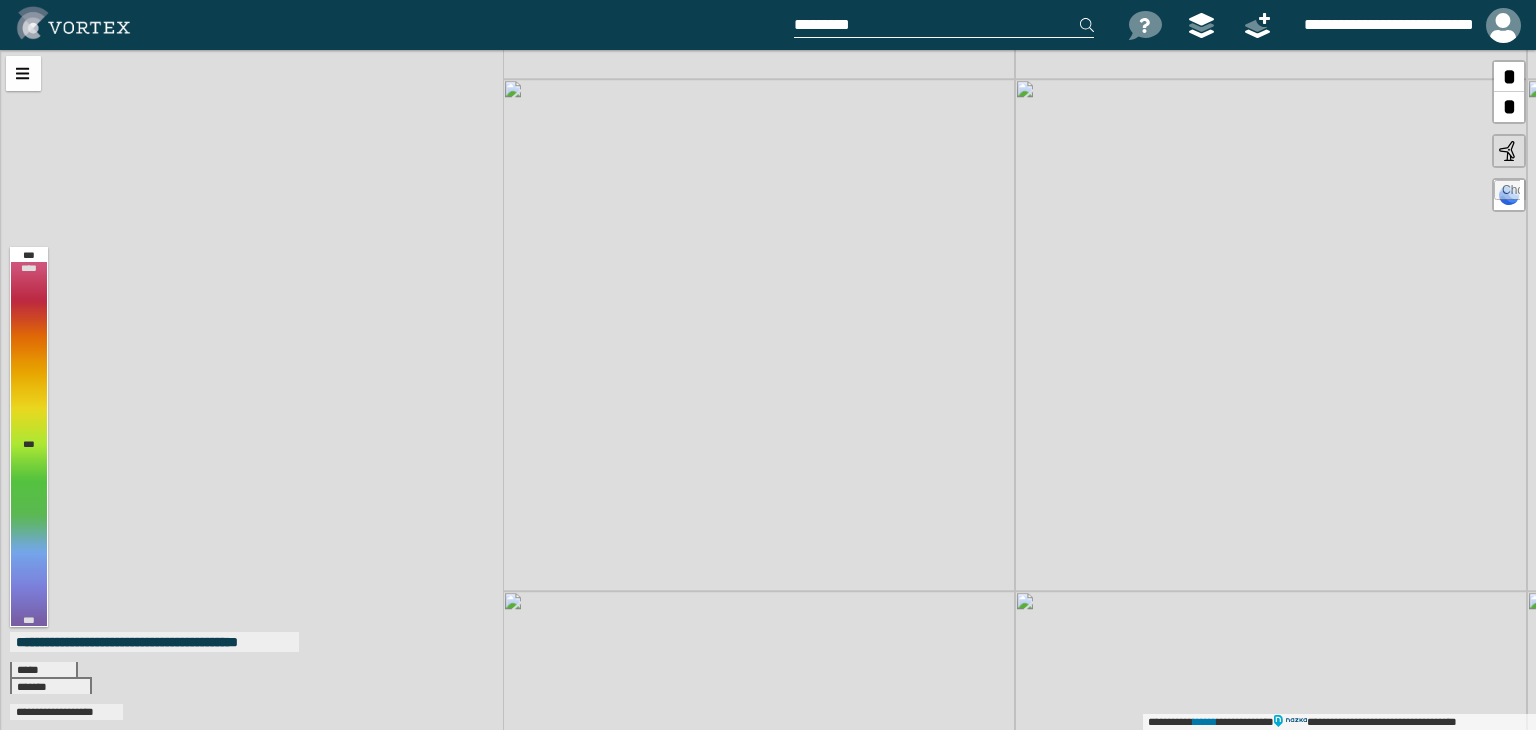 click on "**********" at bounding box center [768, 390] 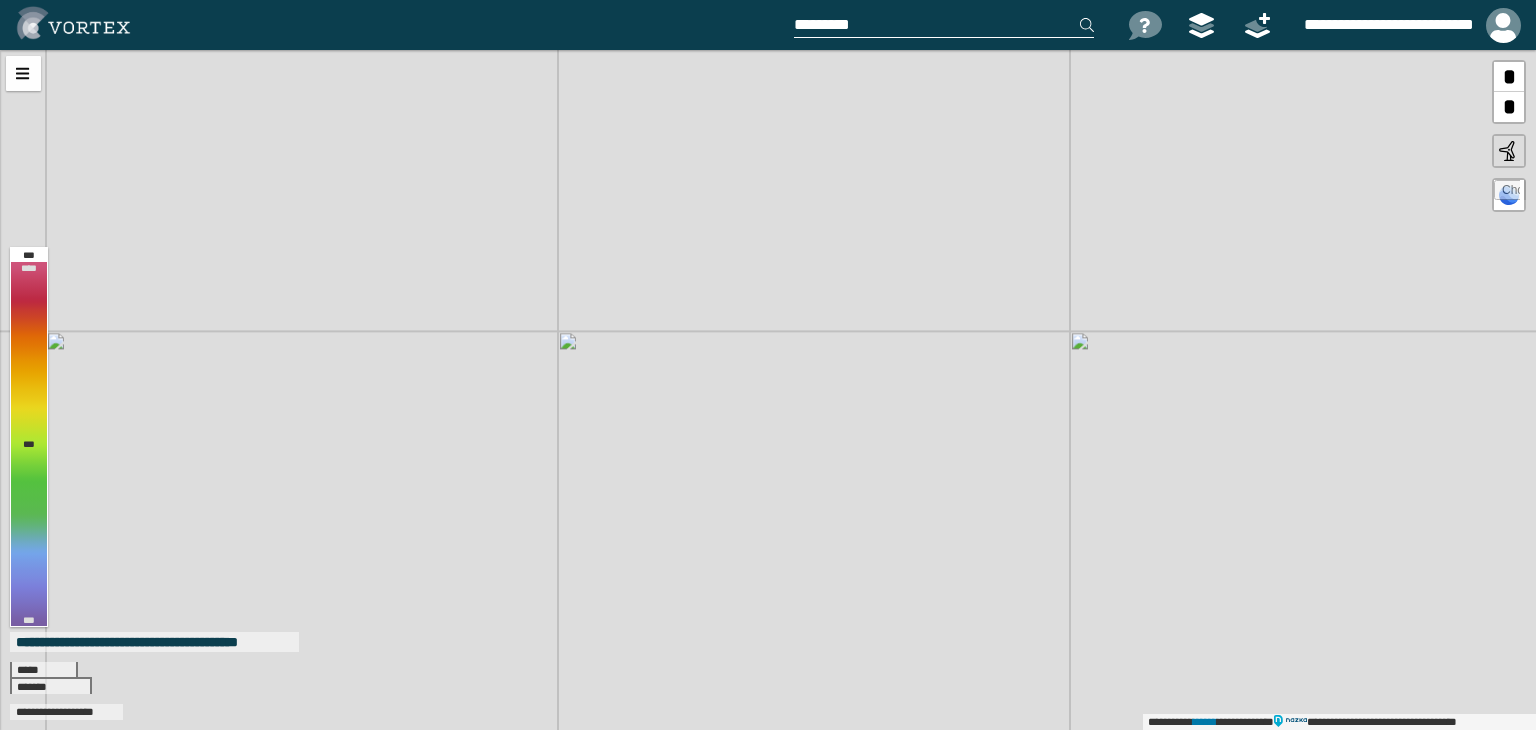 drag, startPoint x: 703, startPoint y: 361, endPoint x: 760, endPoint y: 634, distance: 278.8871 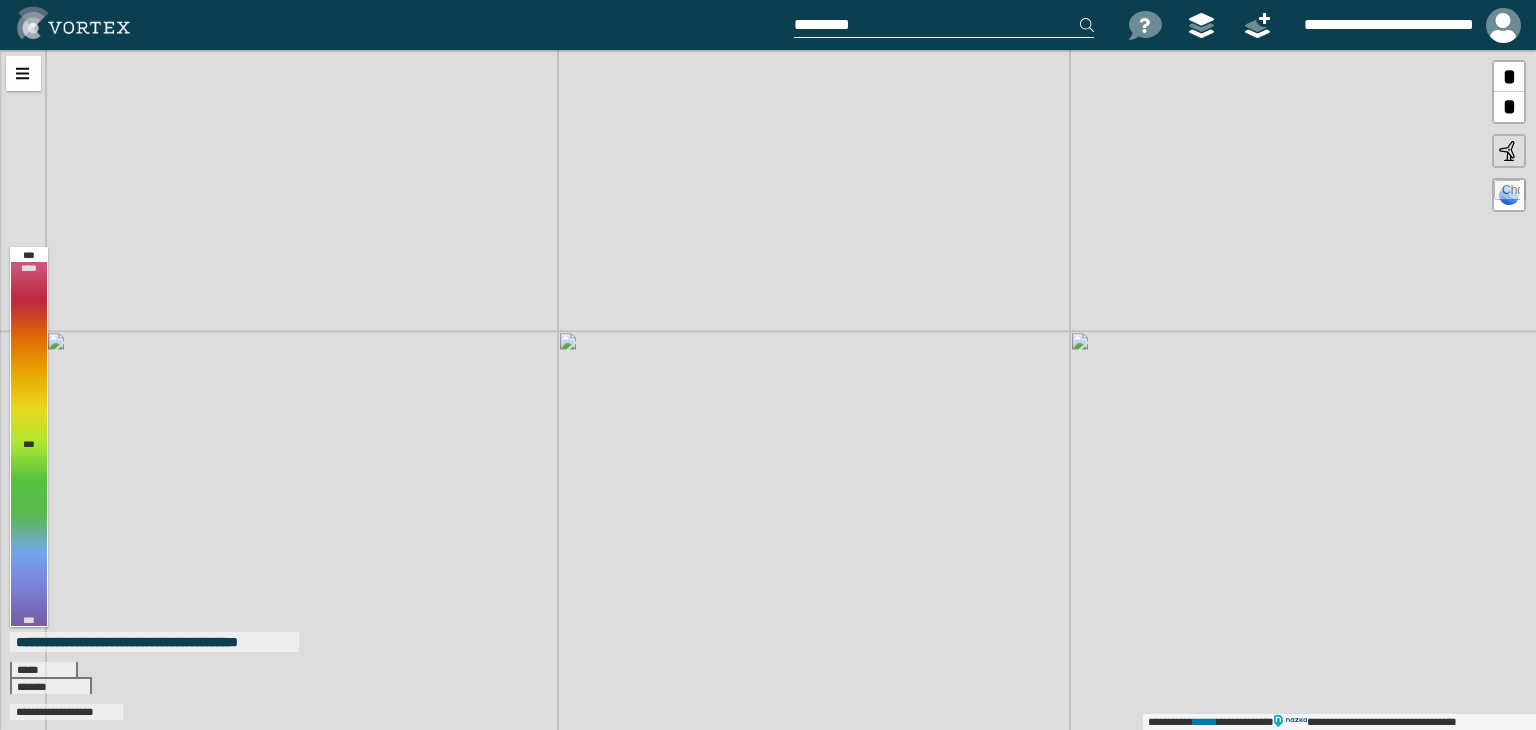 click on "**********" at bounding box center [768, 390] 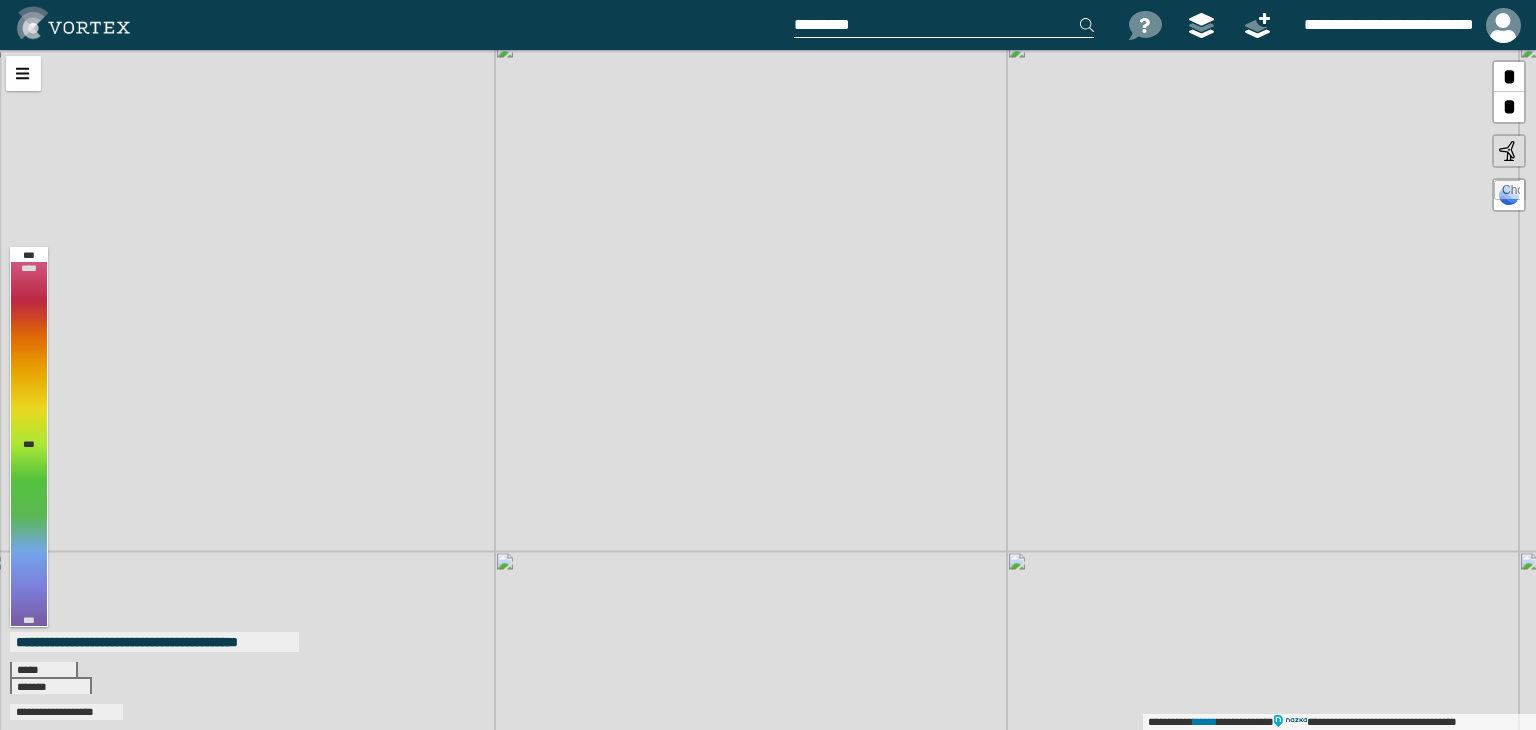 drag, startPoint x: 508, startPoint y: 276, endPoint x: 929, endPoint y: 447, distance: 454.4029 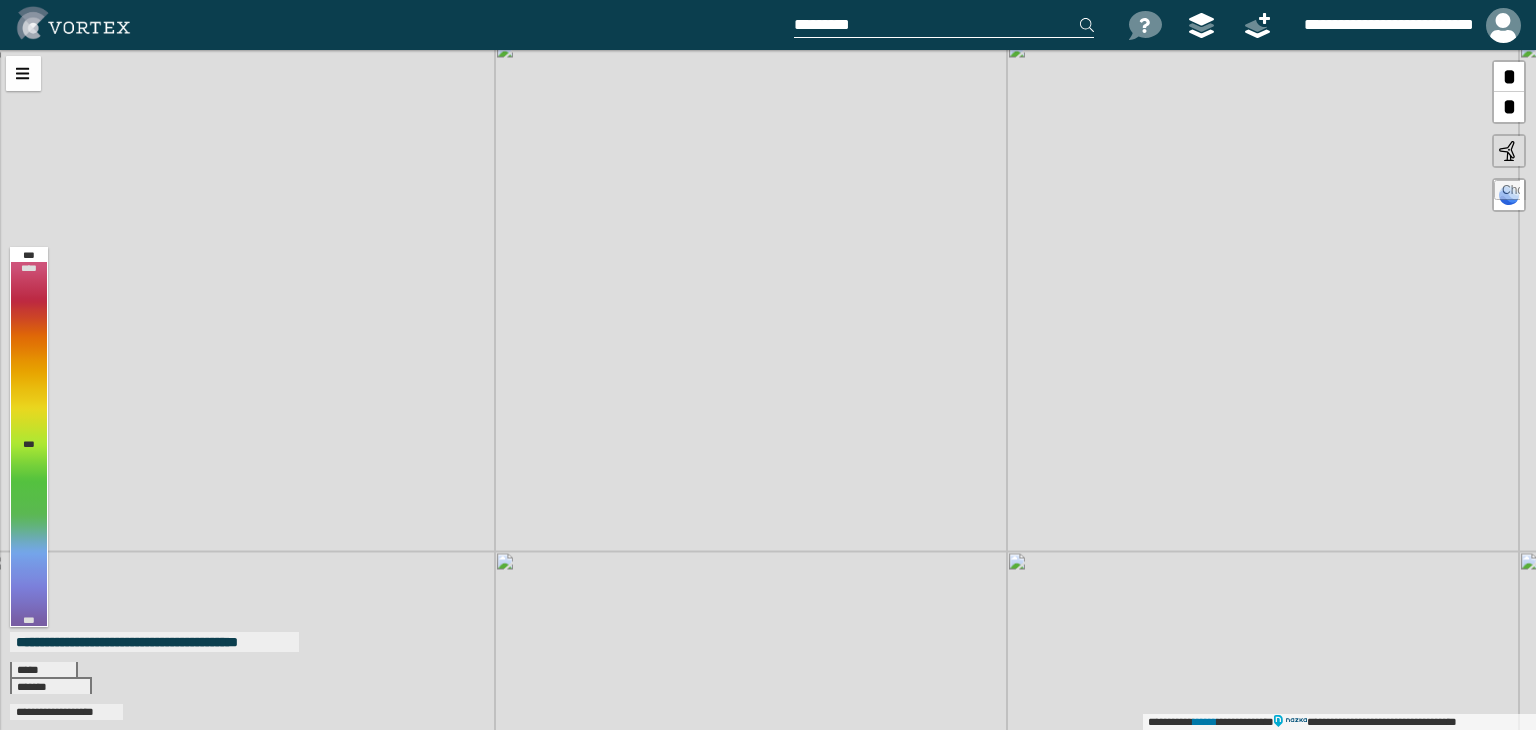 click on "**********" at bounding box center (768, 390) 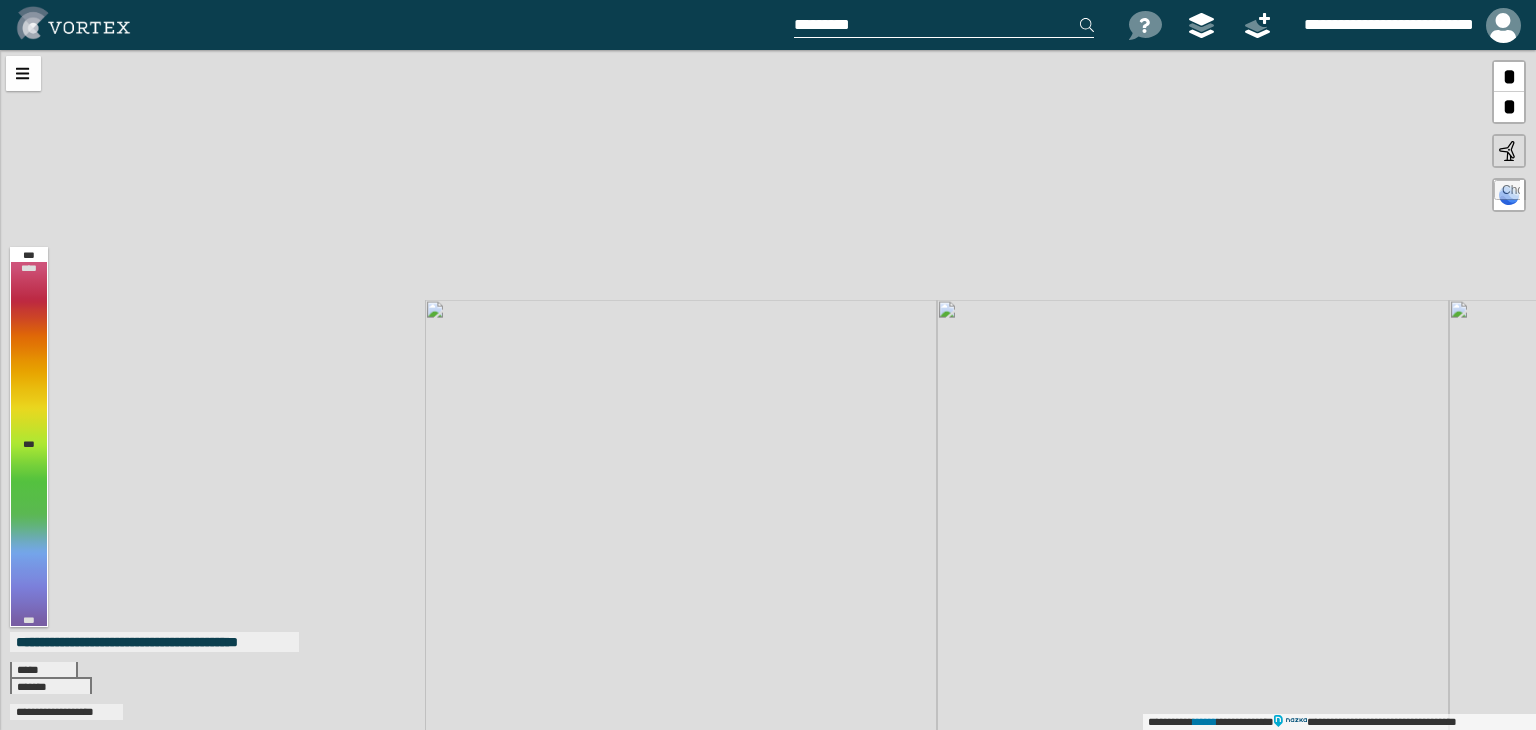 drag, startPoint x: 524, startPoint y: 319, endPoint x: 945, endPoint y: 565, distance: 487.60333 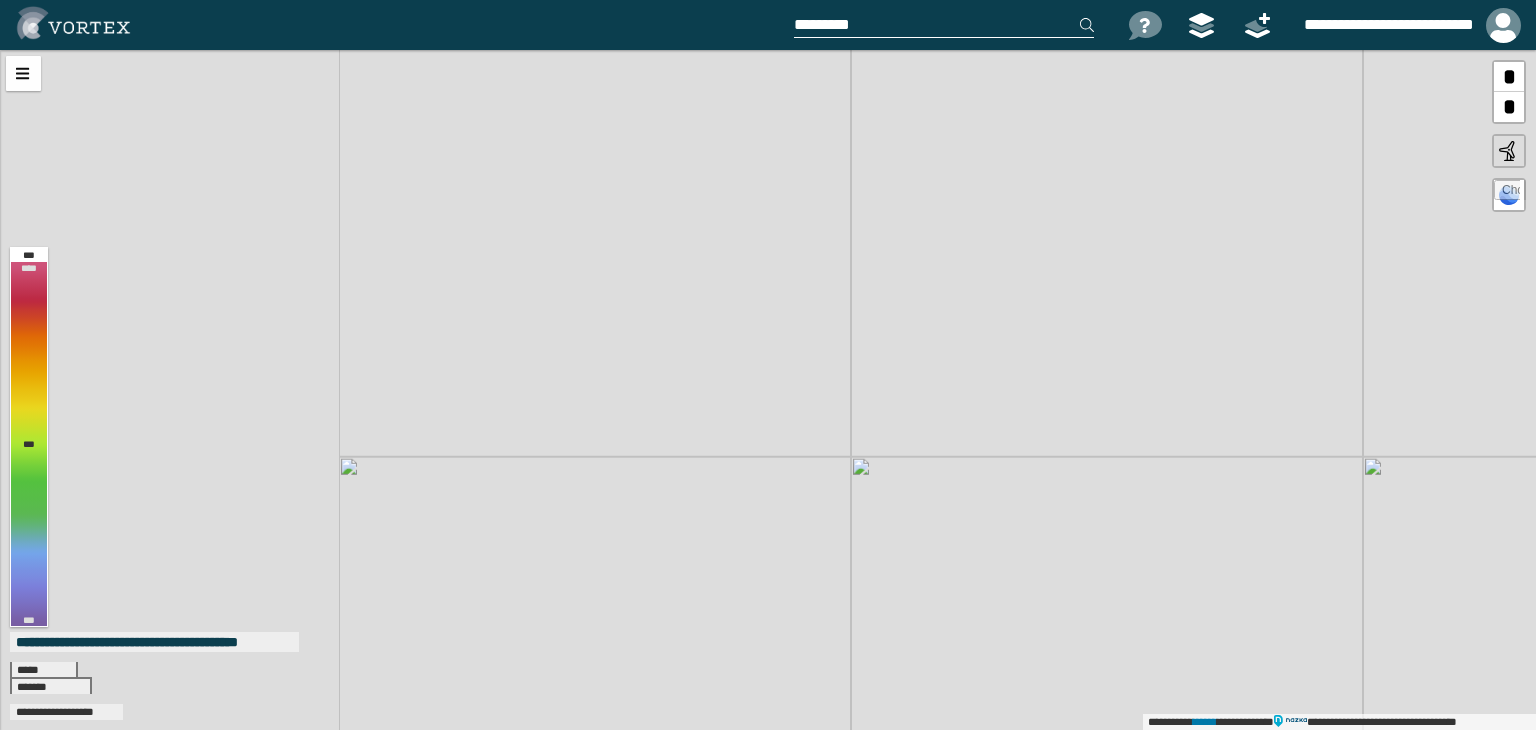 drag, startPoint x: 726, startPoint y: 361, endPoint x: 1141, endPoint y: 509, distance: 440.60074 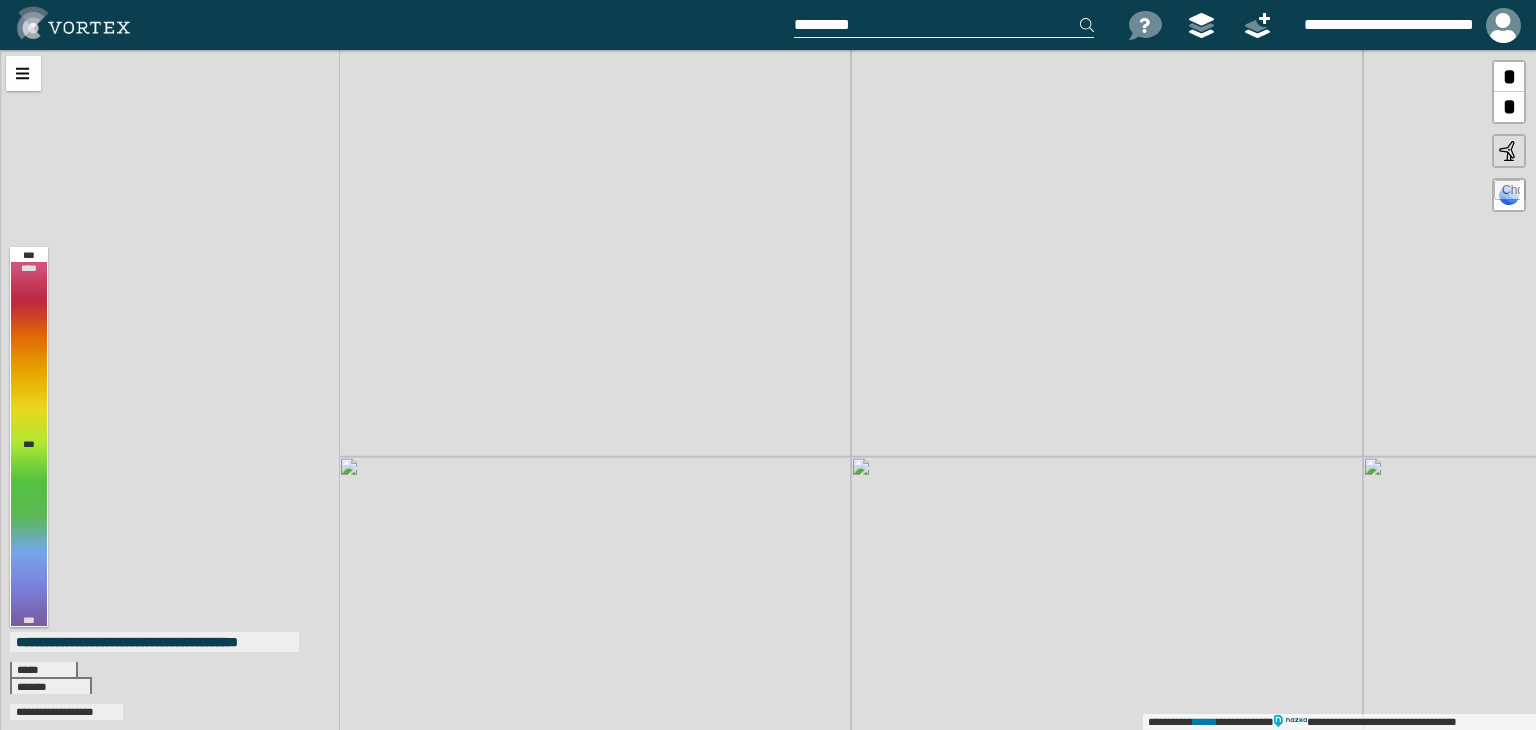 click on "**********" at bounding box center (768, 390) 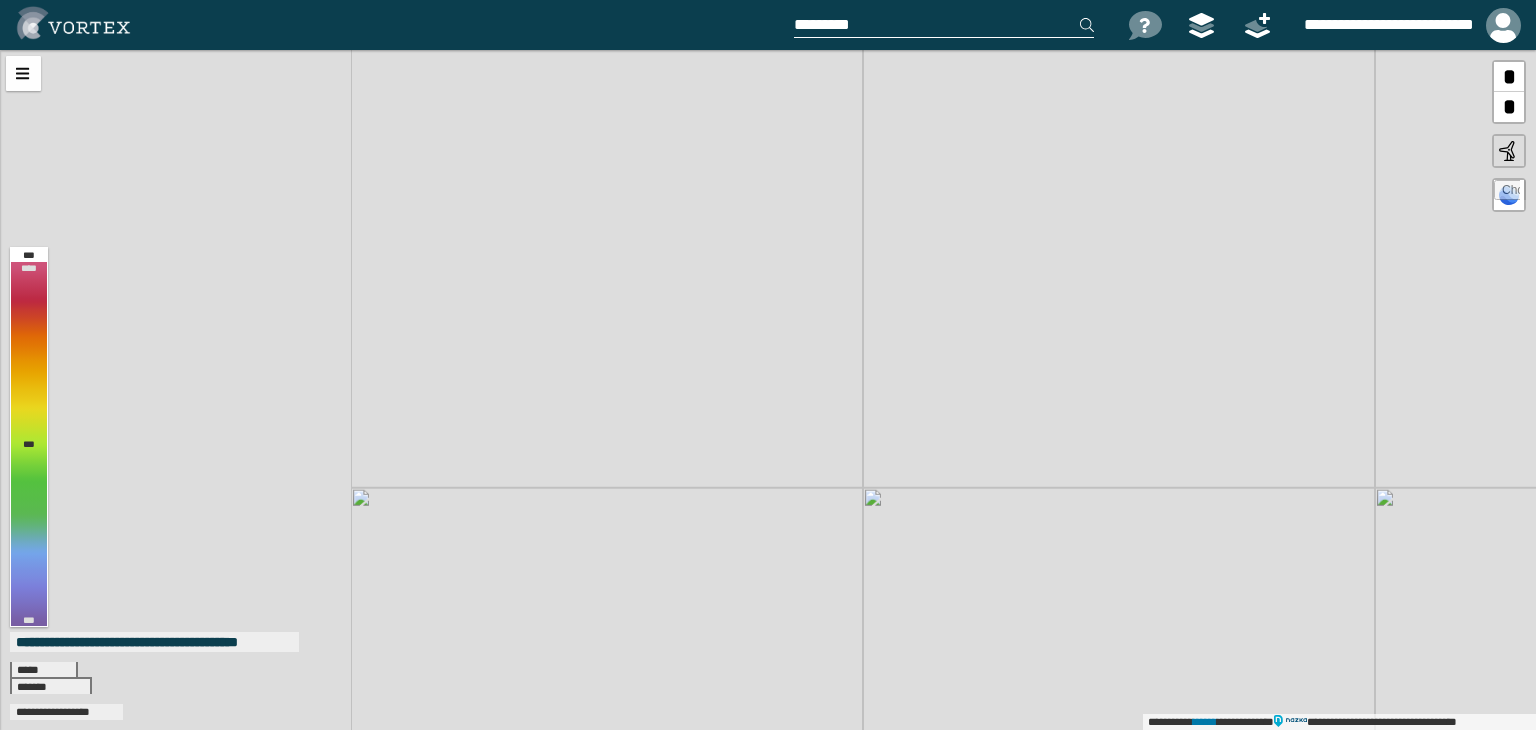 drag, startPoint x: 706, startPoint y: 297, endPoint x: 1272, endPoint y: 324, distance: 566.6436 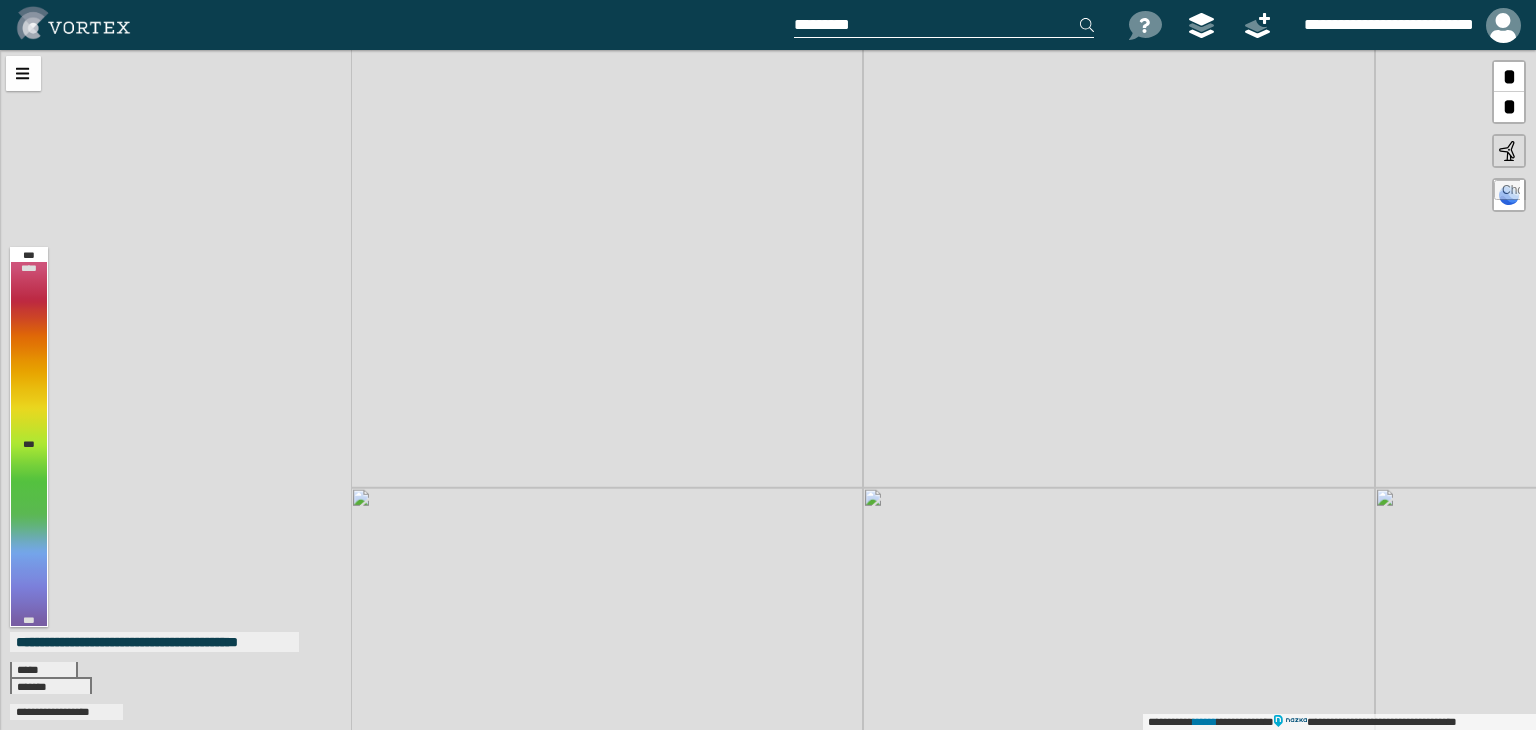 click on "[FIRST] [LAST] [STREET] [CITY] [STATE] [ZIP] [COUNTRY] [PHONE] [EMAIL]" at bounding box center (768, 390) 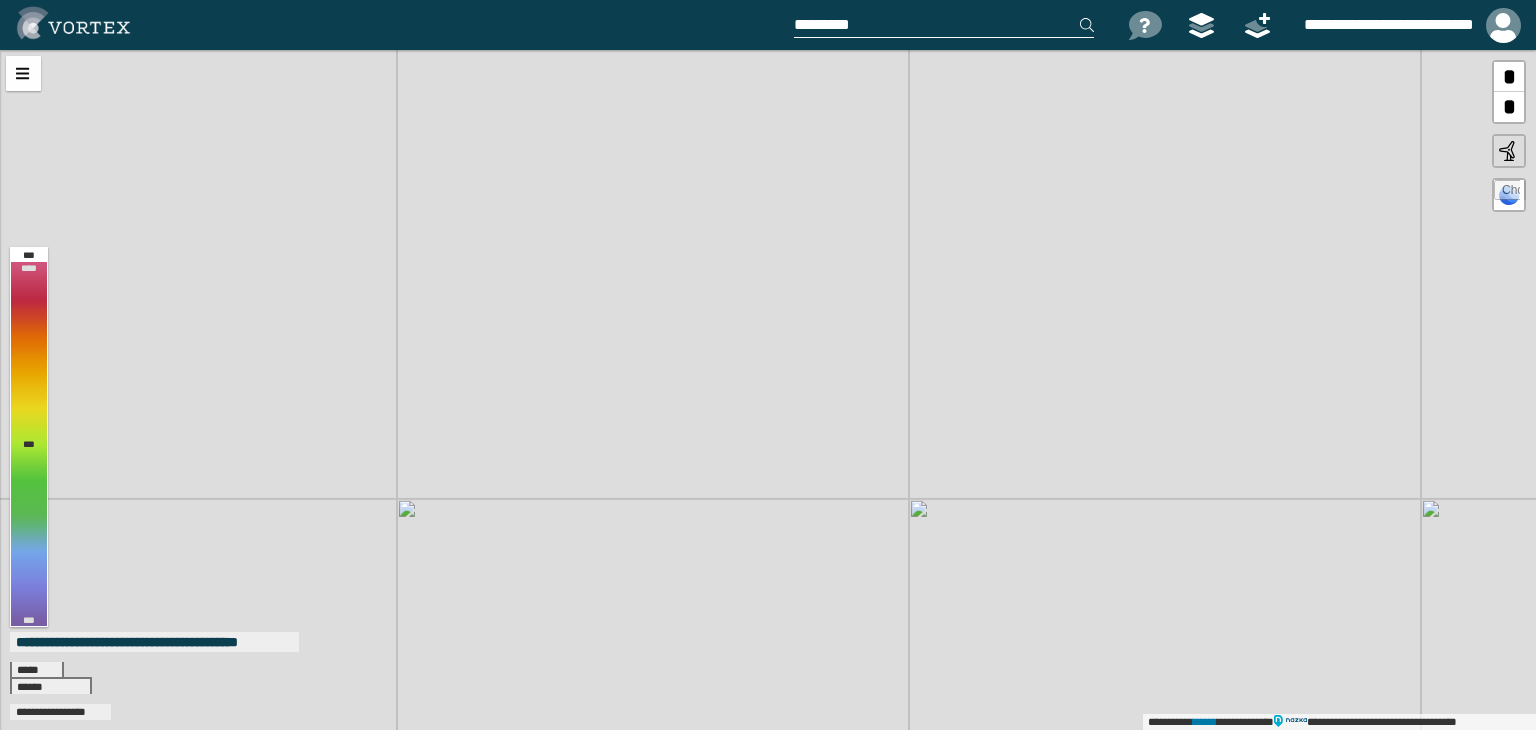drag, startPoint x: 700, startPoint y: 318, endPoint x: 666, endPoint y: 440, distance: 126.649124 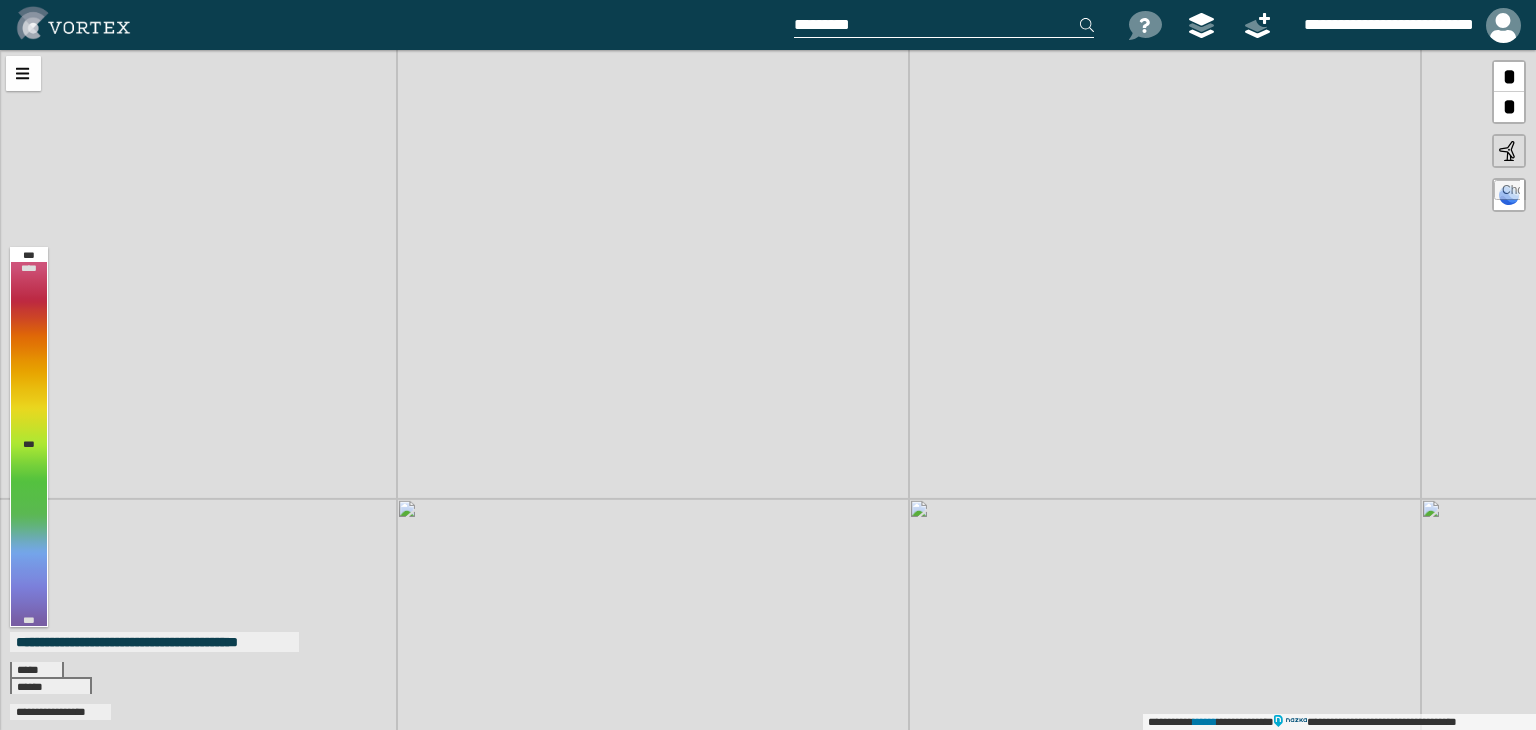 click on "**********" at bounding box center (768, 390) 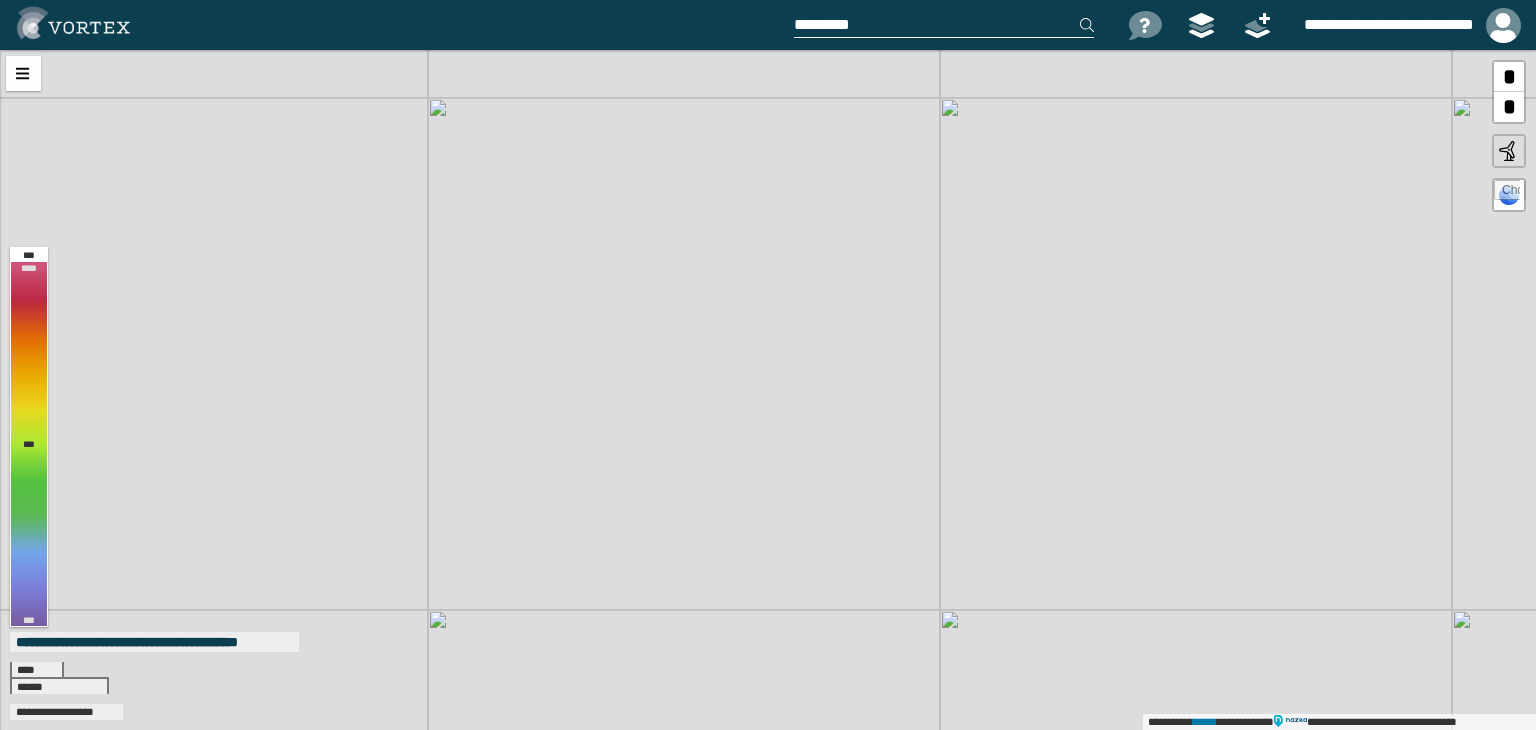 click on "**********" at bounding box center (768, 390) 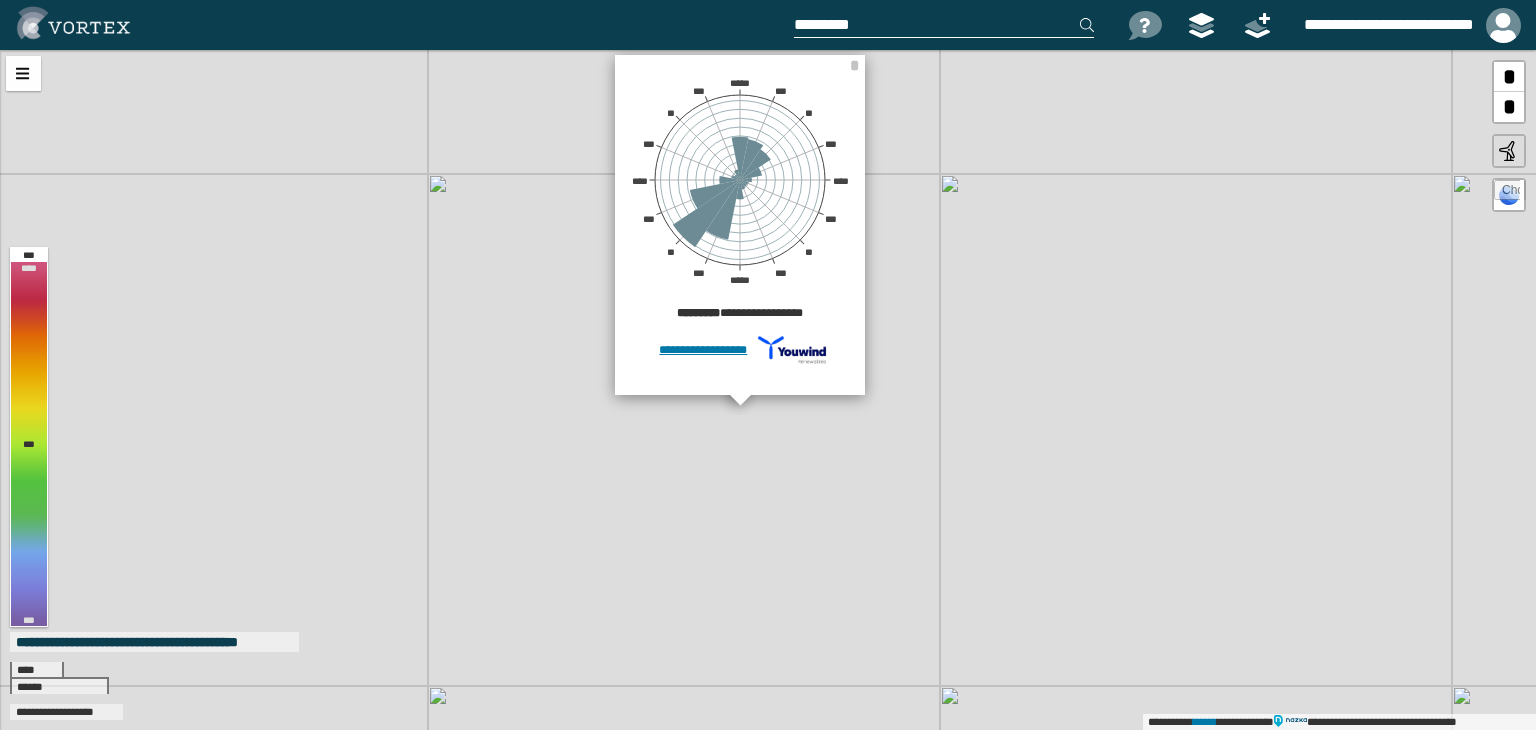 click on "**********" at bounding box center [768, 390] 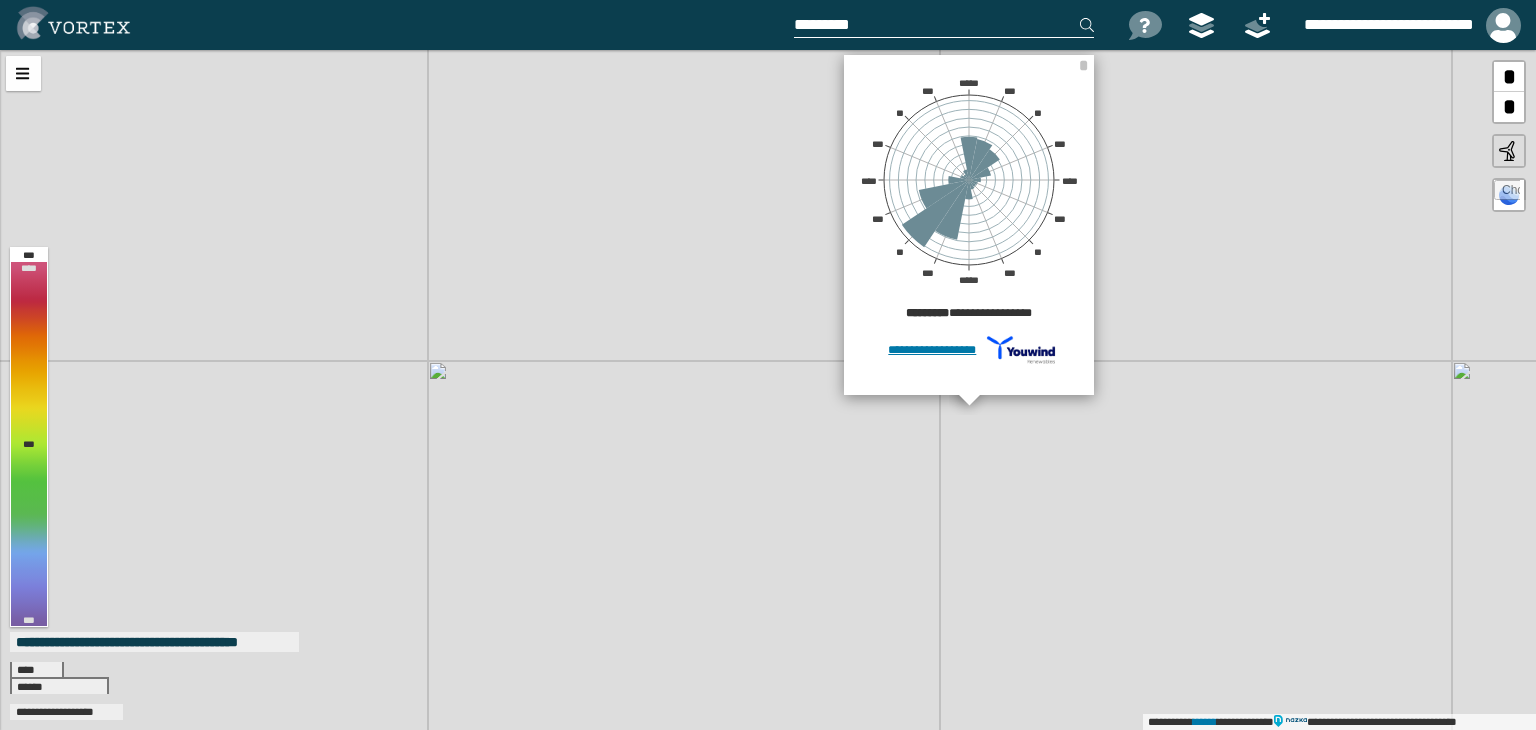 click on "**********" at bounding box center [768, 390] 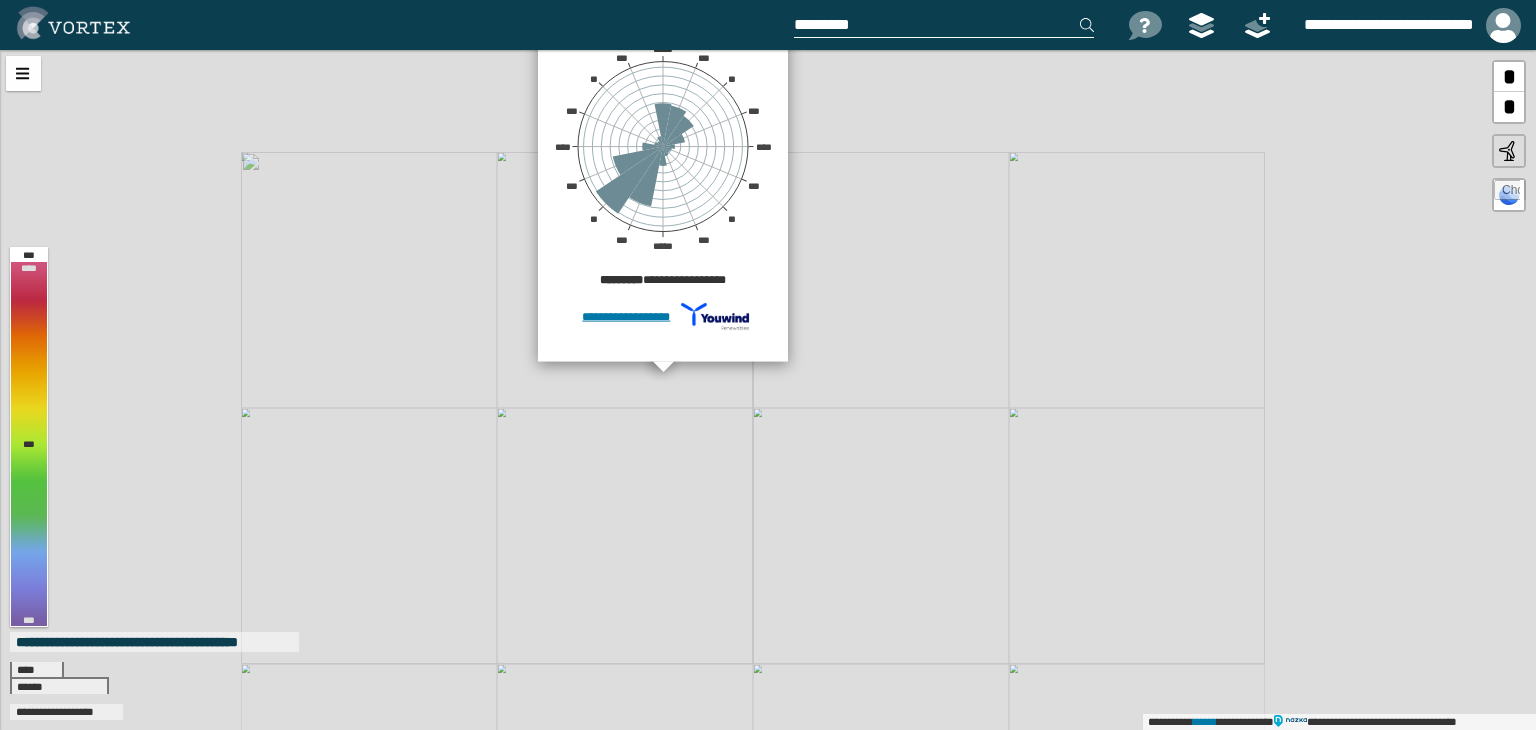 click on "**********" at bounding box center (663, 192) 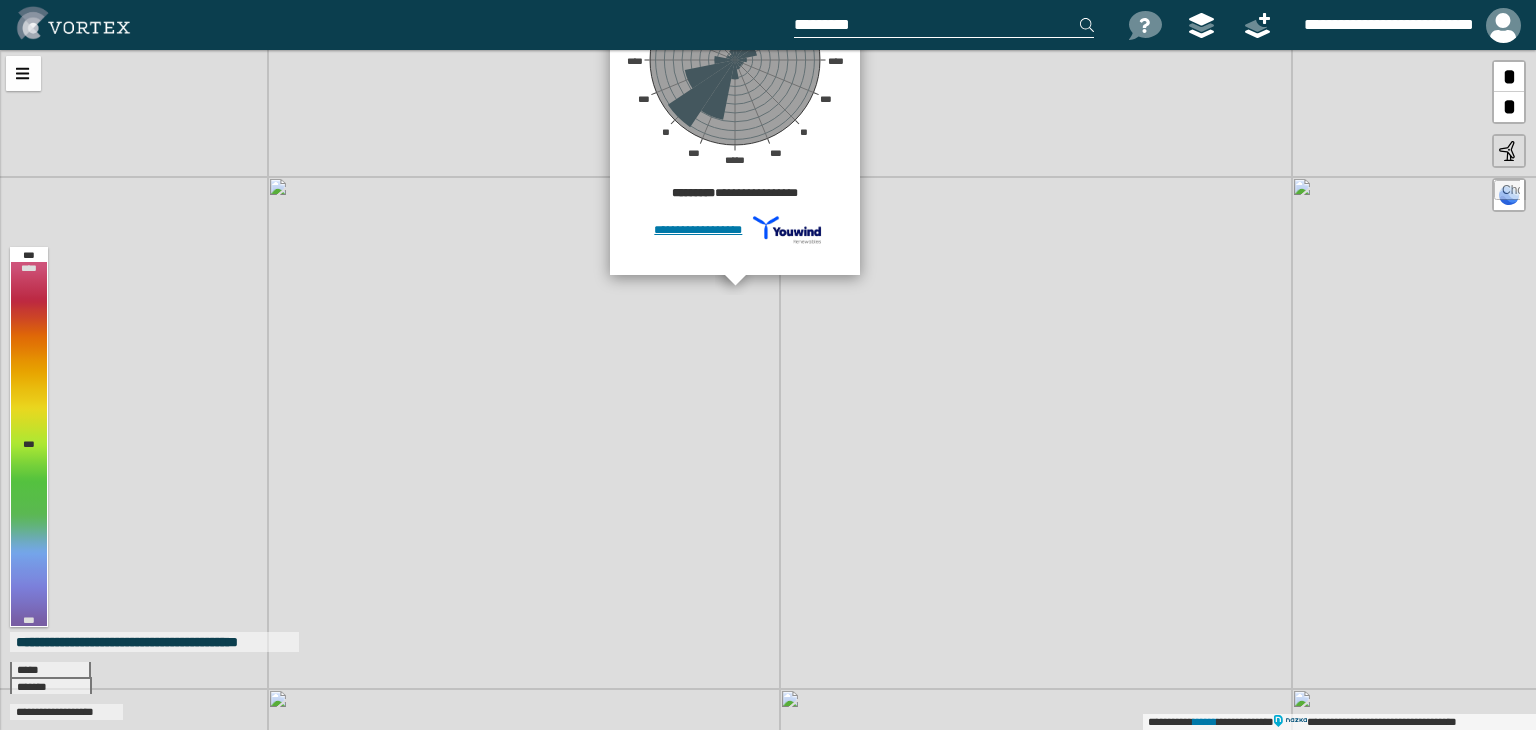 drag, startPoint x: 784, startPoint y: 112, endPoint x: 760, endPoint y: 298, distance: 187.54199 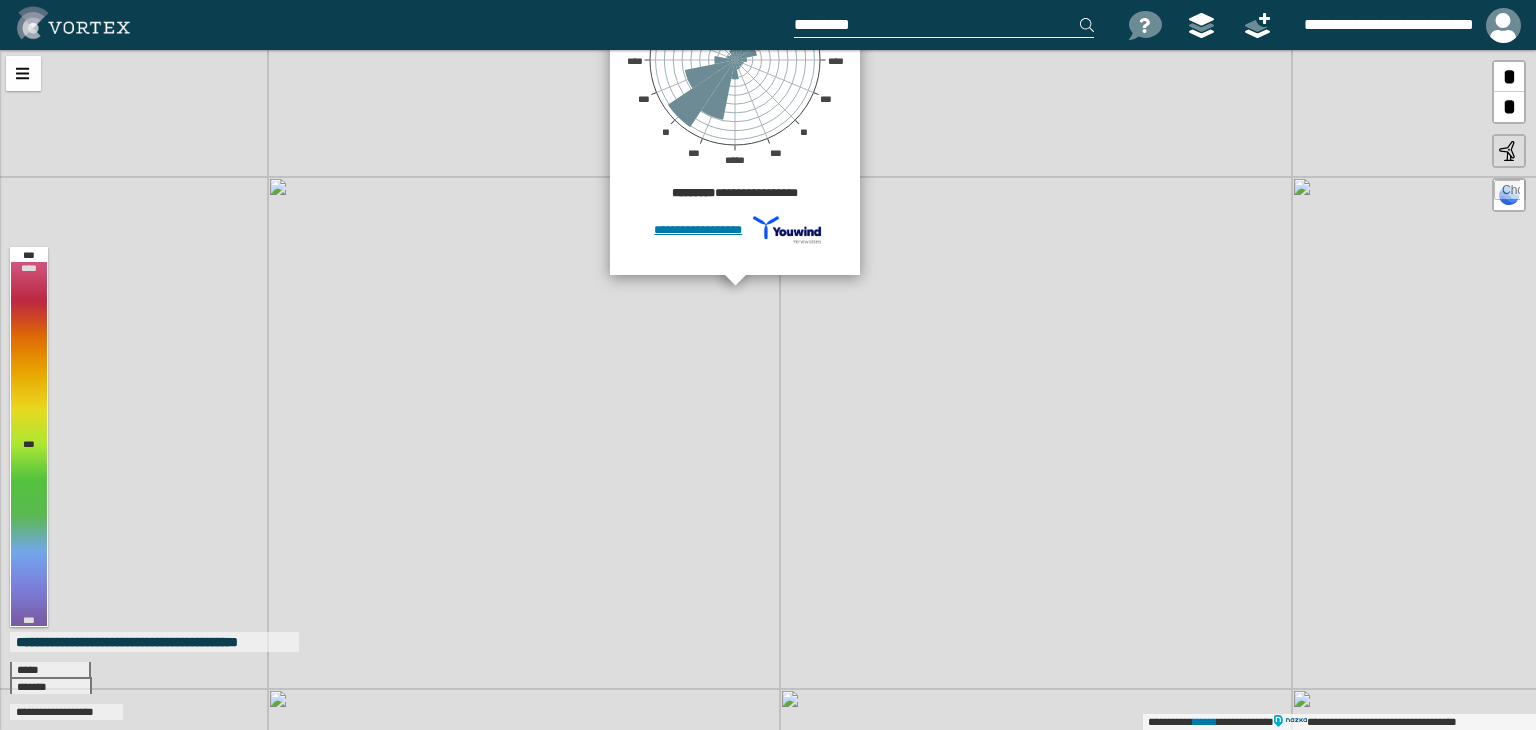 click on "**********" at bounding box center (768, 390) 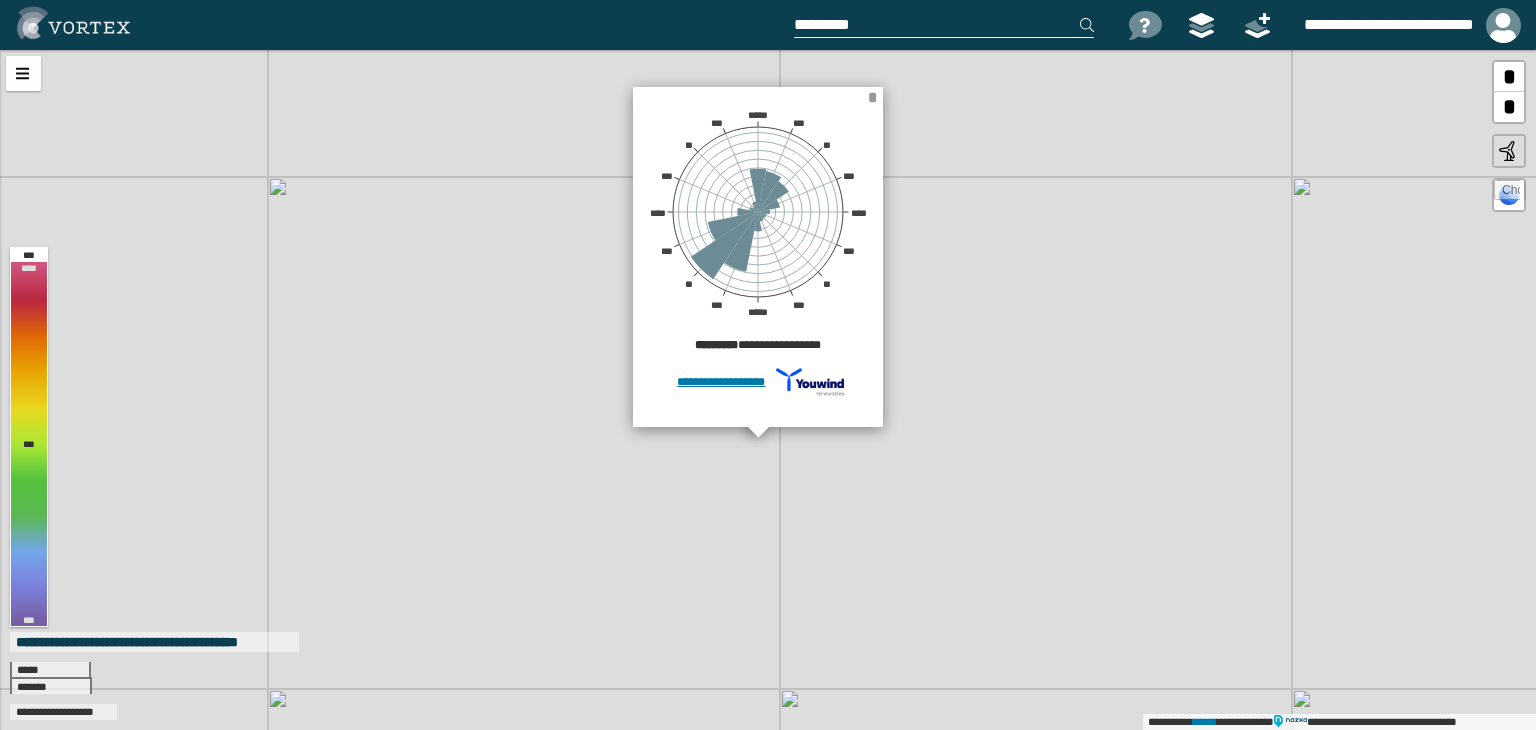click on "*" at bounding box center [872, 97] 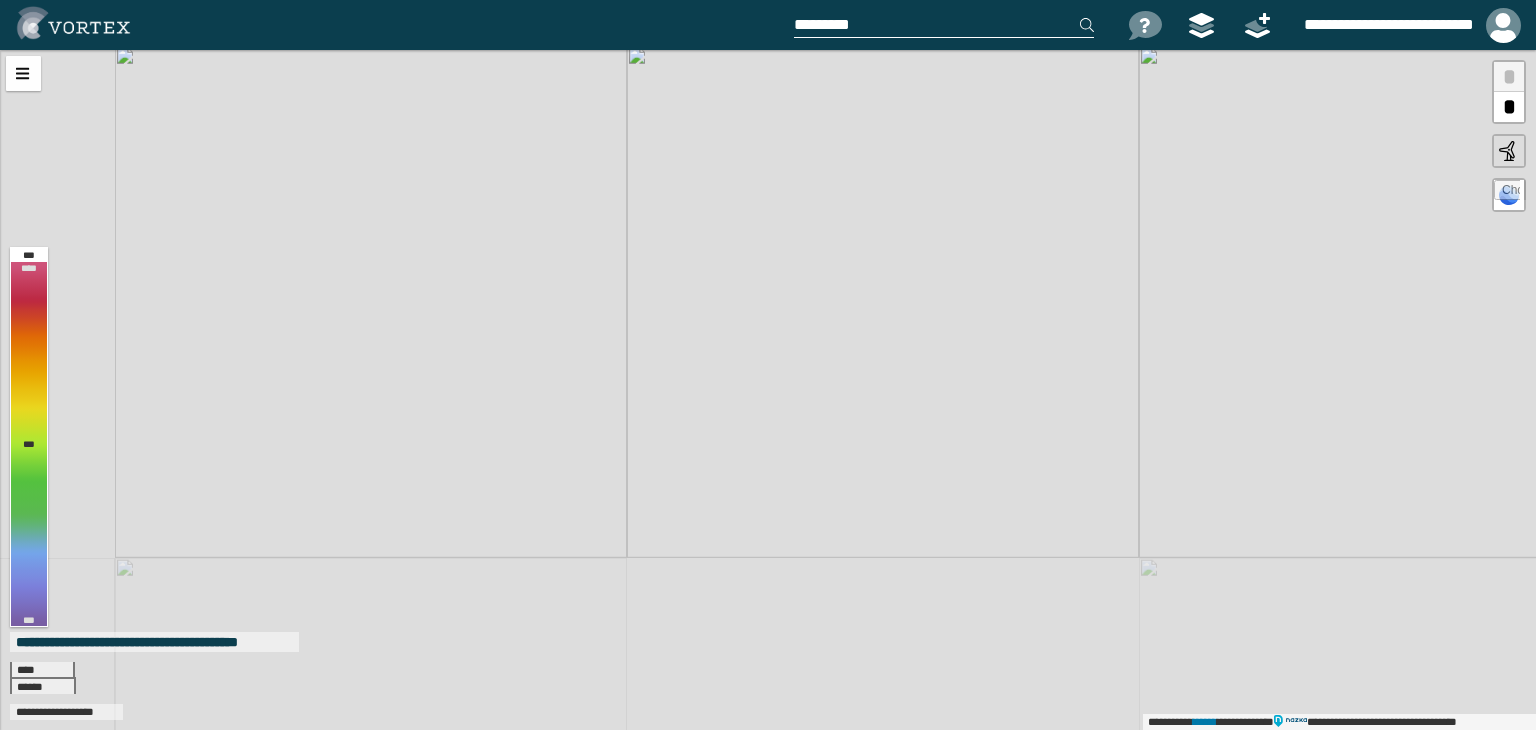 drag, startPoint x: 623, startPoint y: 394, endPoint x: 1108, endPoint y: -26, distance: 641.5801 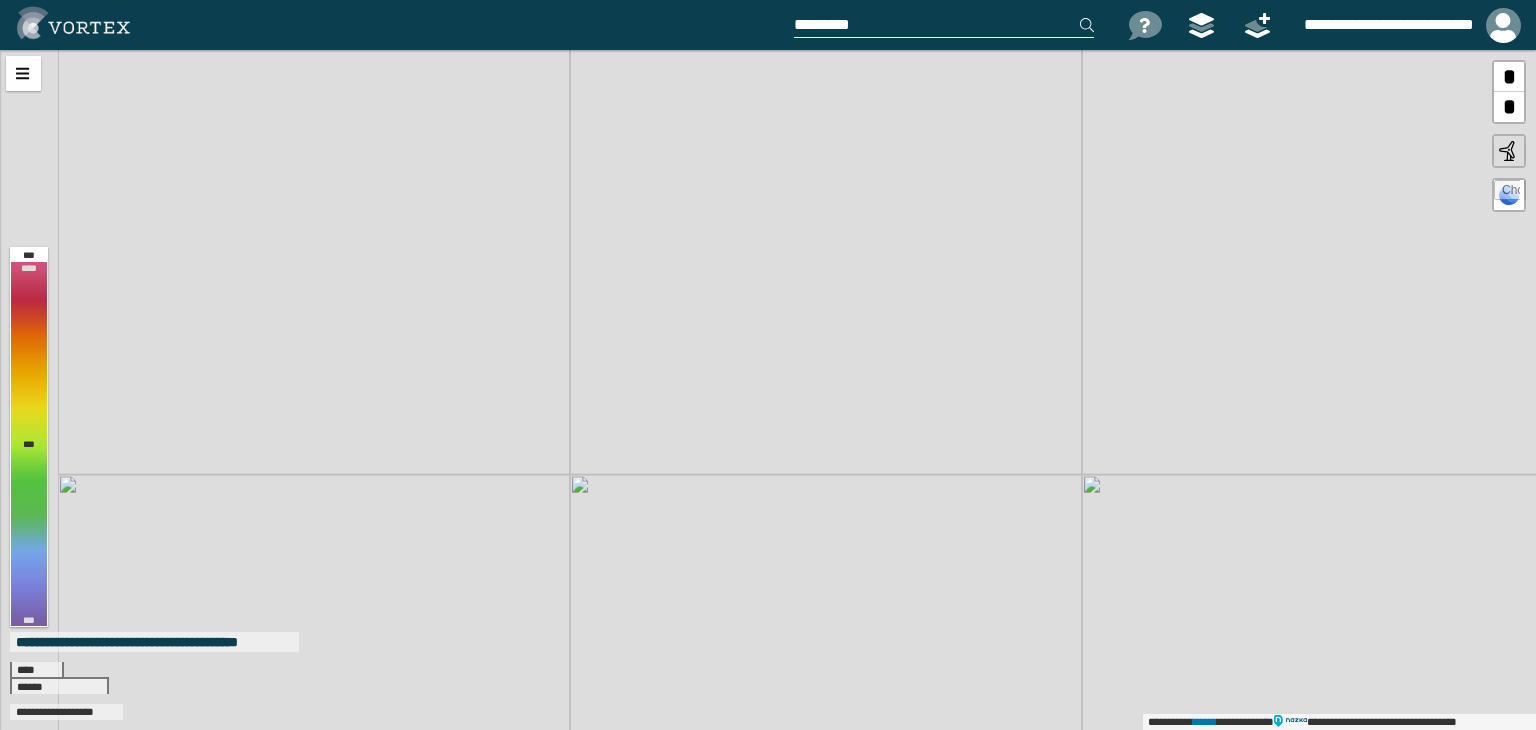drag, startPoint x: 715, startPoint y: 552, endPoint x: 780, endPoint y: 341, distance: 220.78496 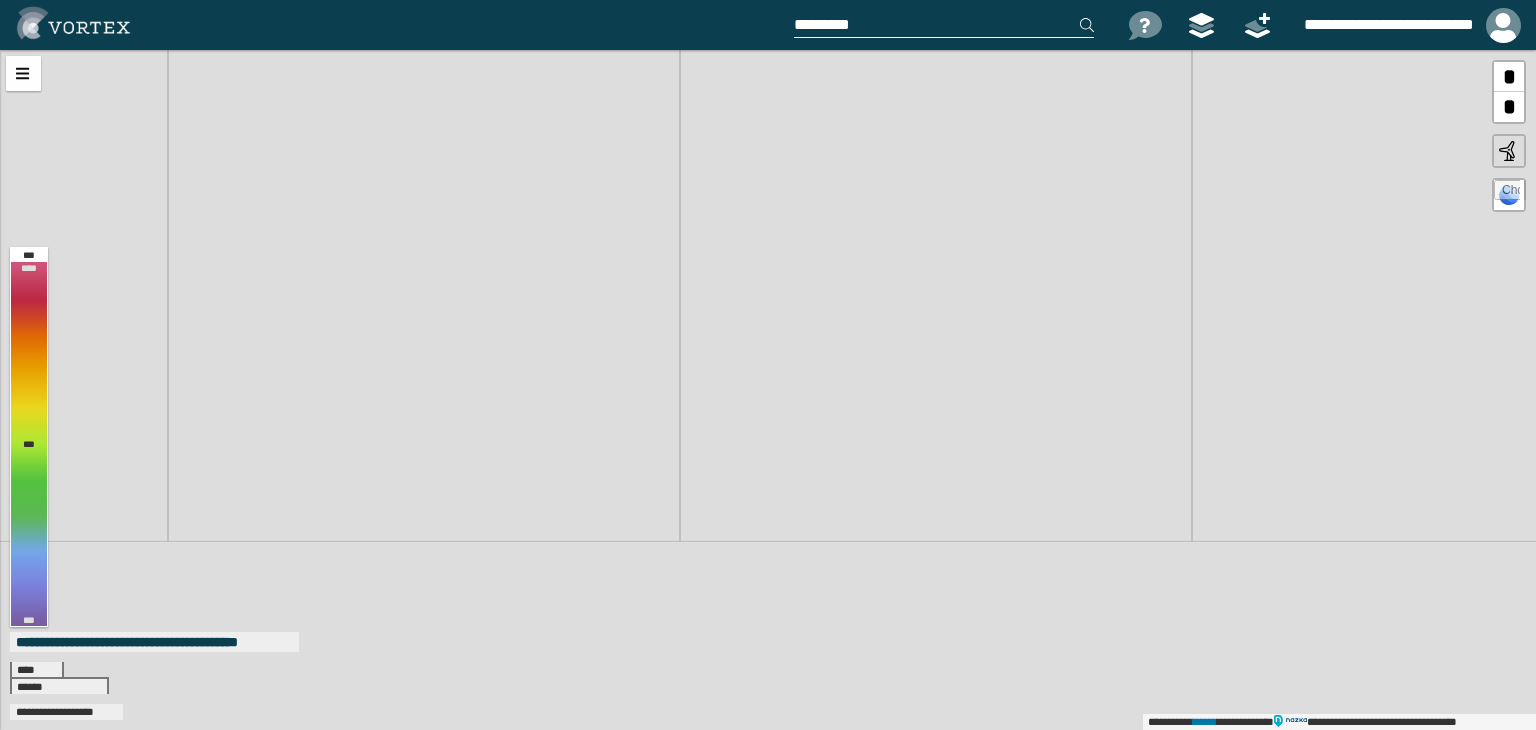 drag, startPoint x: 620, startPoint y: 665, endPoint x: 727, endPoint y: 230, distance: 447.96652 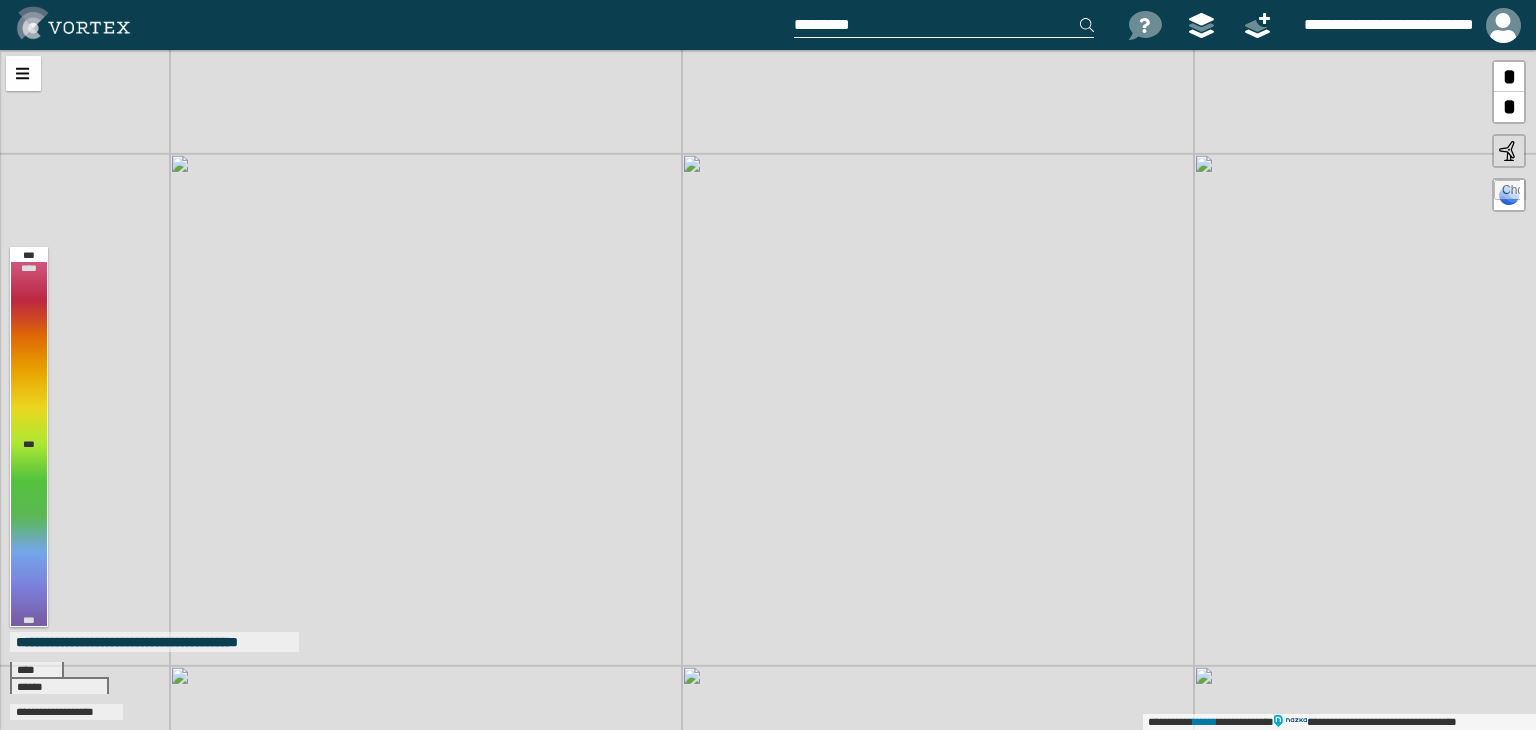 drag, startPoint x: 676, startPoint y: 522, endPoint x: 676, endPoint y: 145, distance: 377 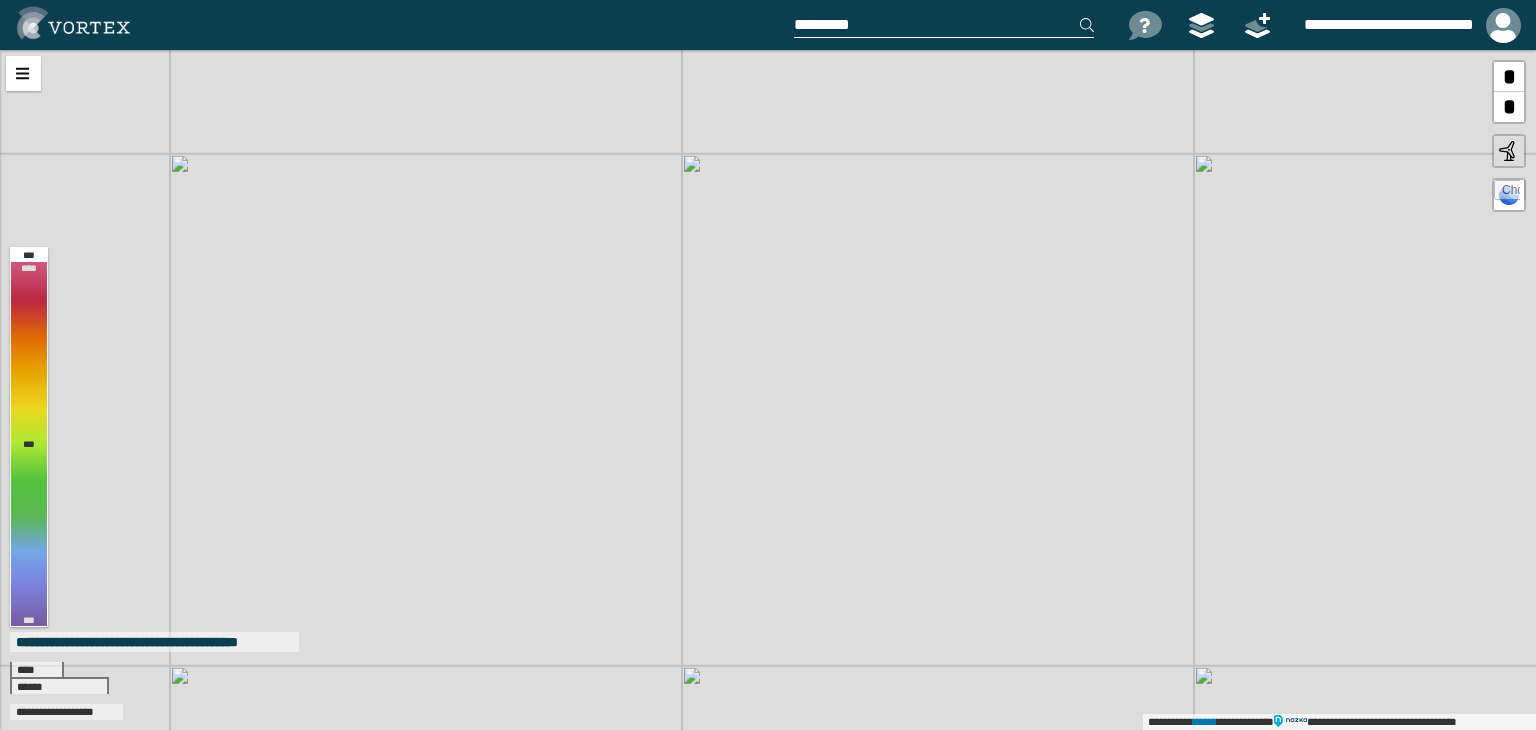 click on "**********" at bounding box center (768, 390) 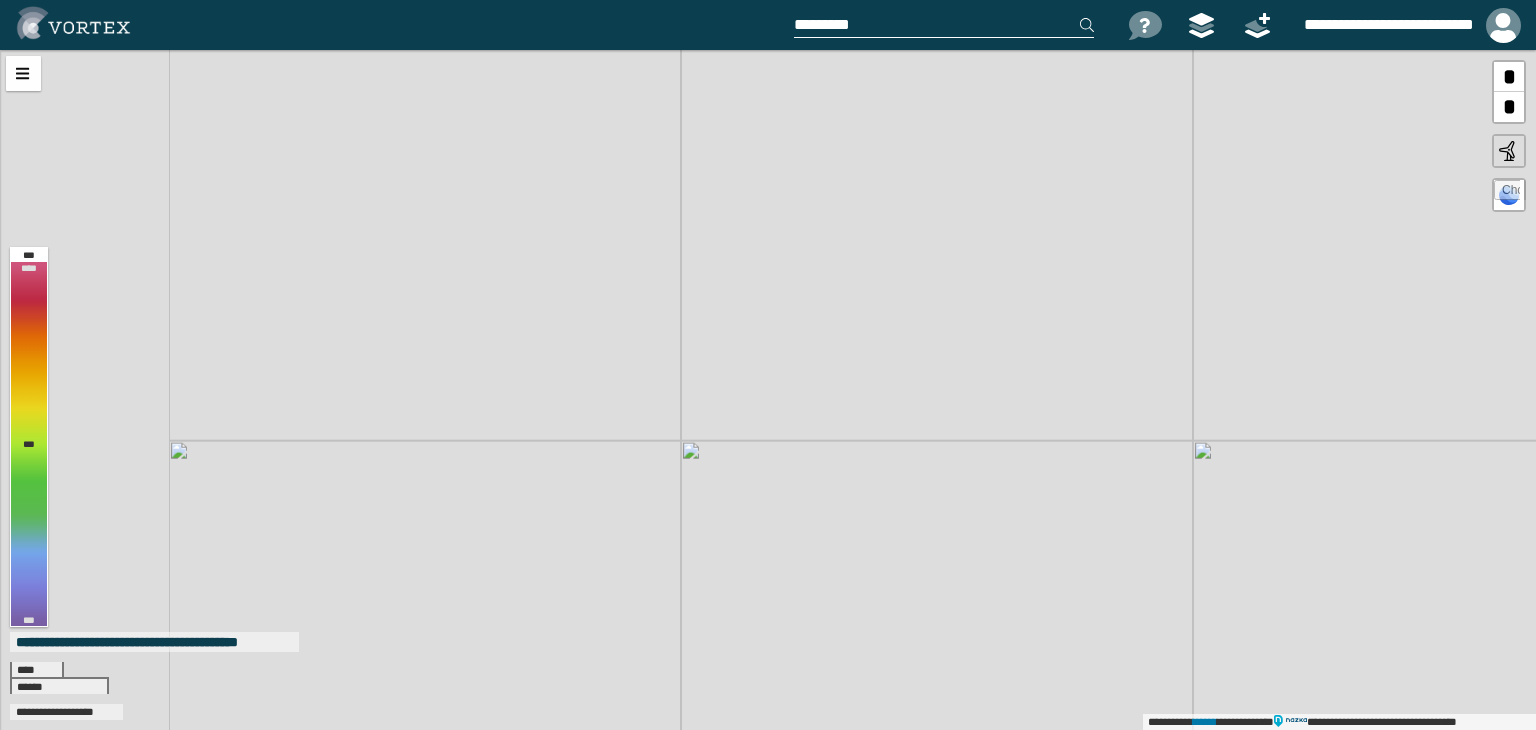 drag, startPoint x: 565, startPoint y: 577, endPoint x: 1154, endPoint y: 457, distance: 601.09985 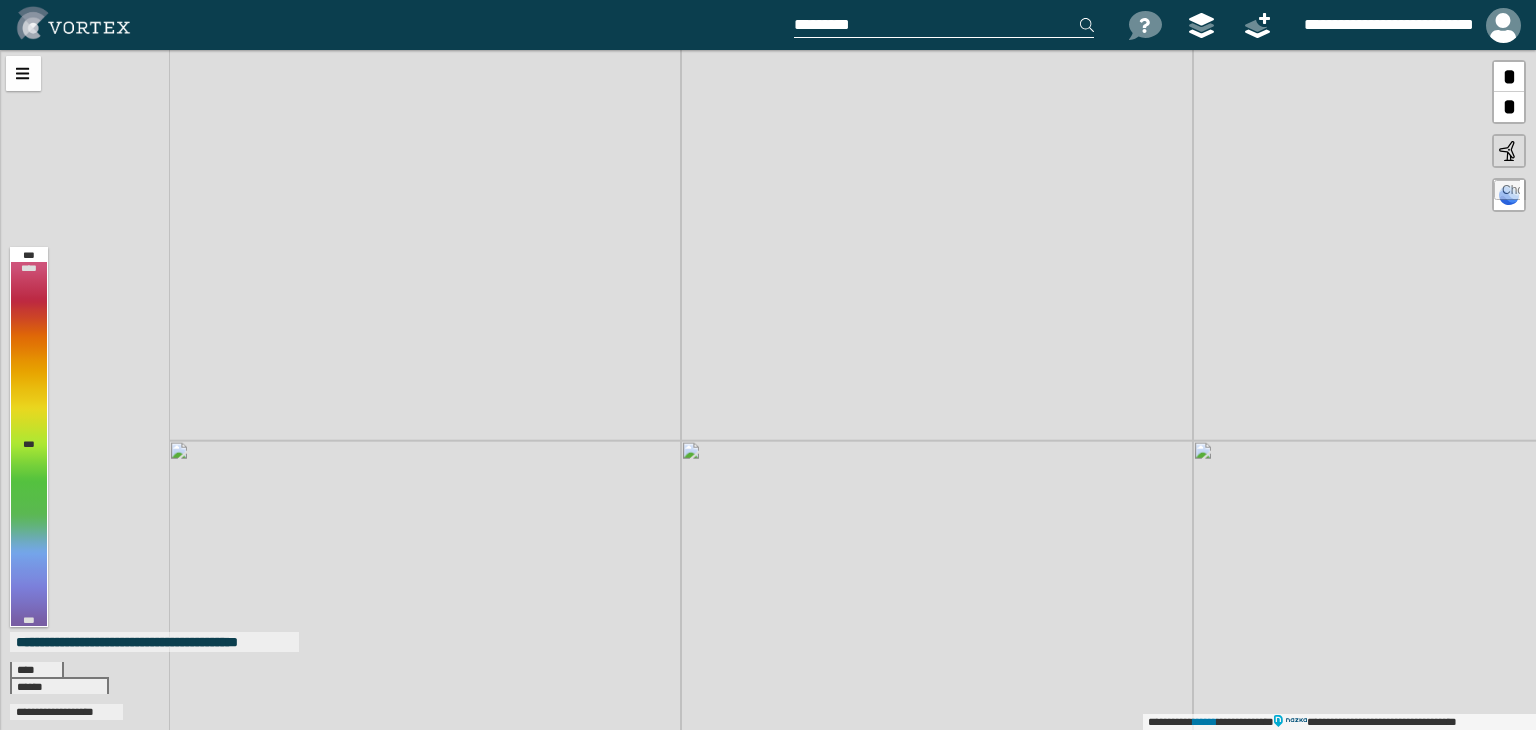 click on "**********" at bounding box center [768, 390] 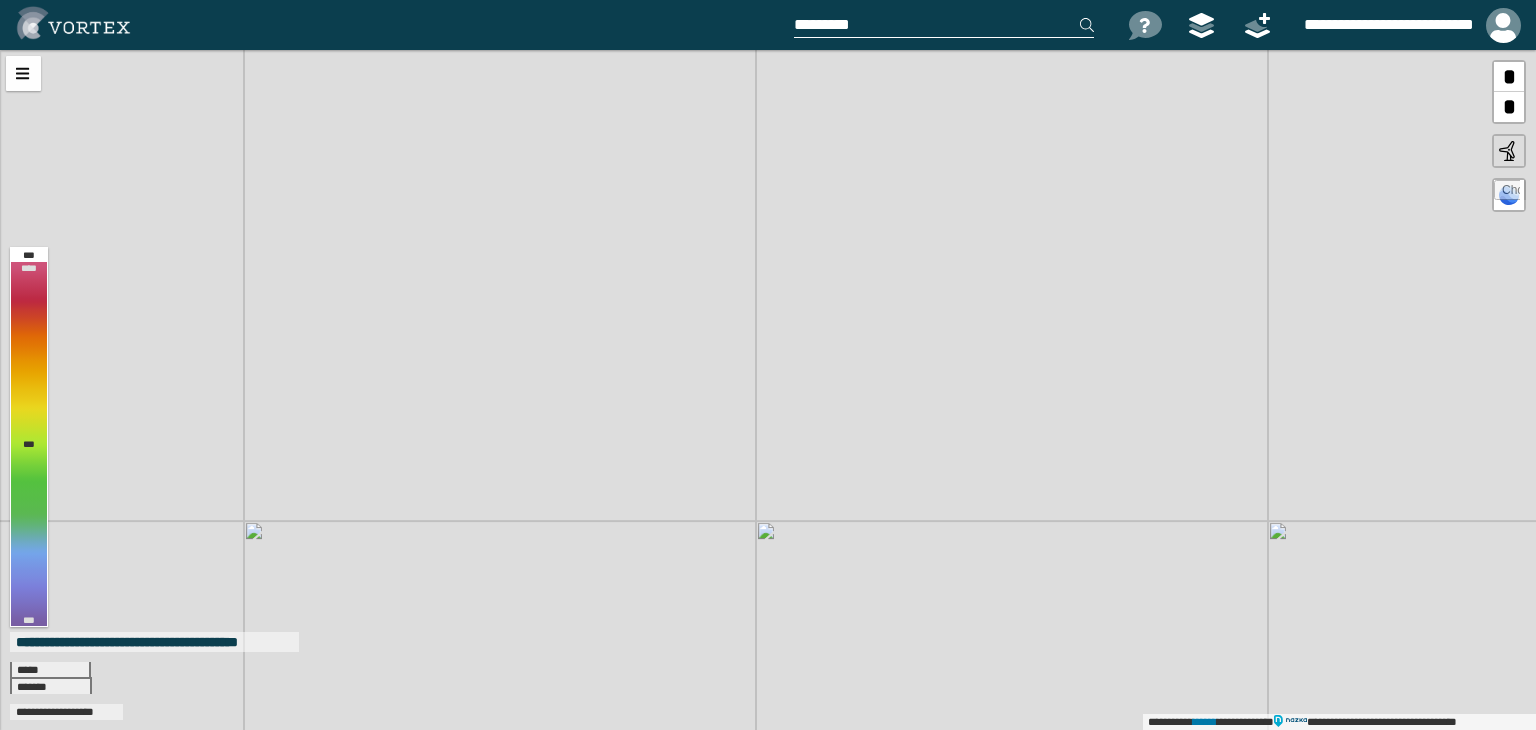 drag, startPoint x: 764, startPoint y: 415, endPoint x: 929, endPoint y: 558, distance: 218.34377 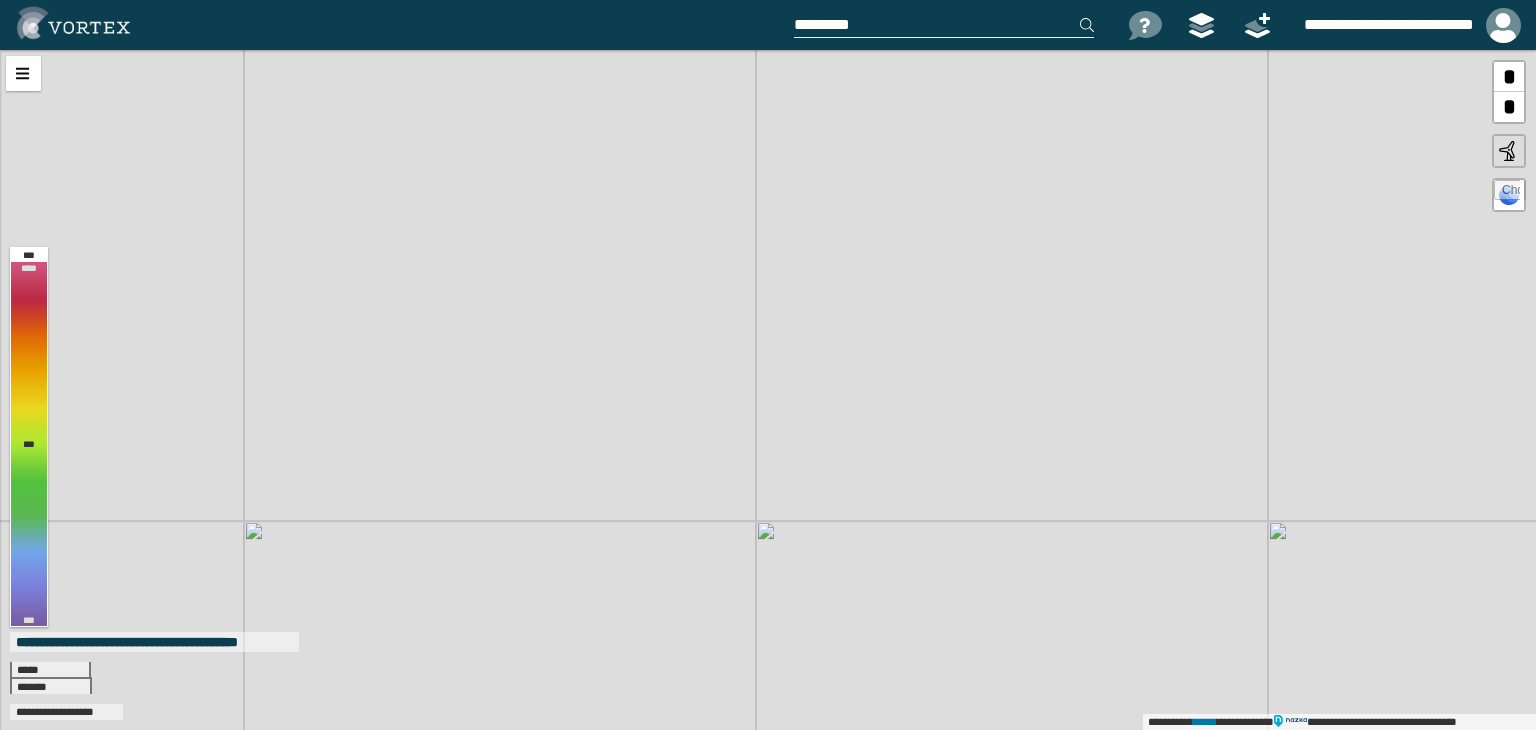 click on "**********" at bounding box center [768, 390] 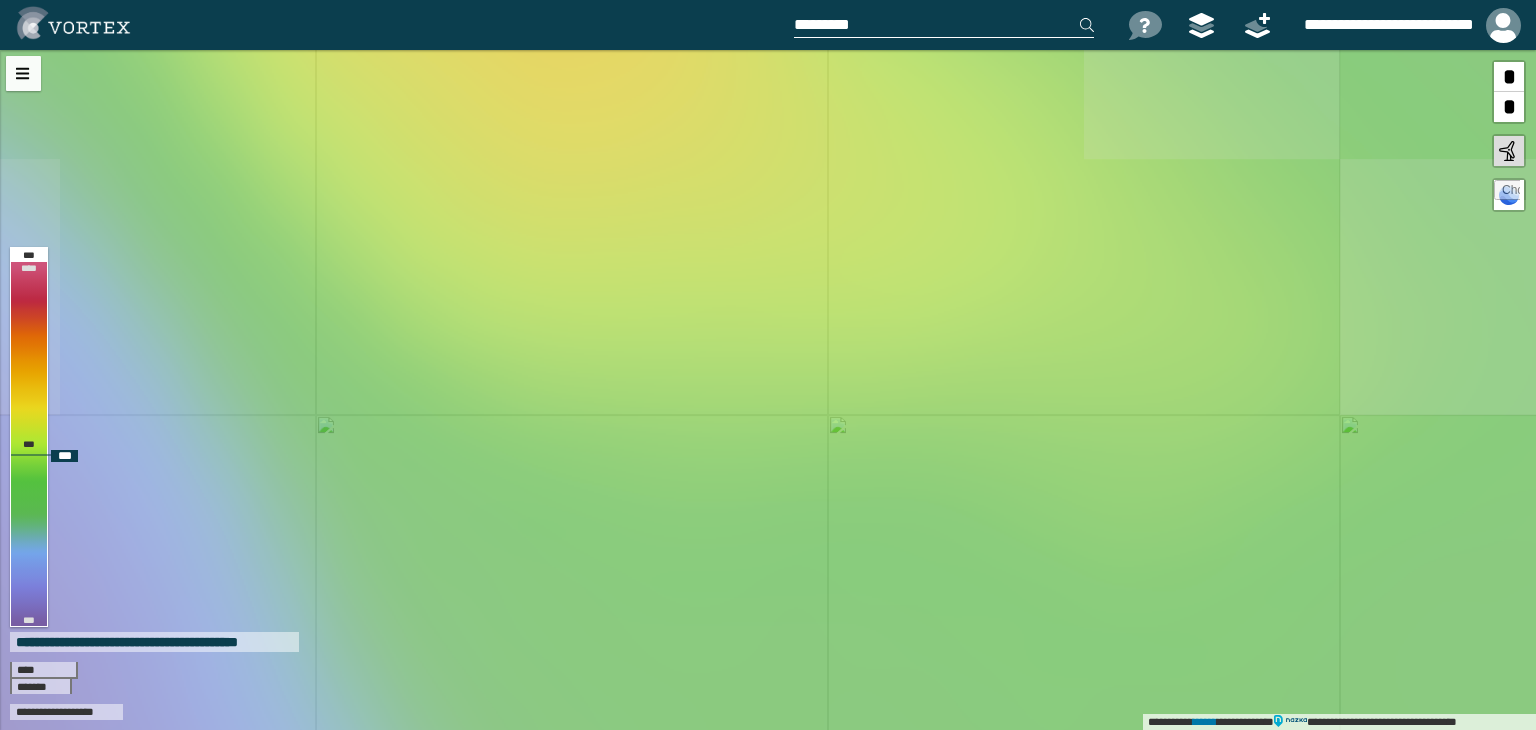 drag, startPoint x: 999, startPoint y: 318, endPoint x: 884, endPoint y: 413, distance: 149.16434 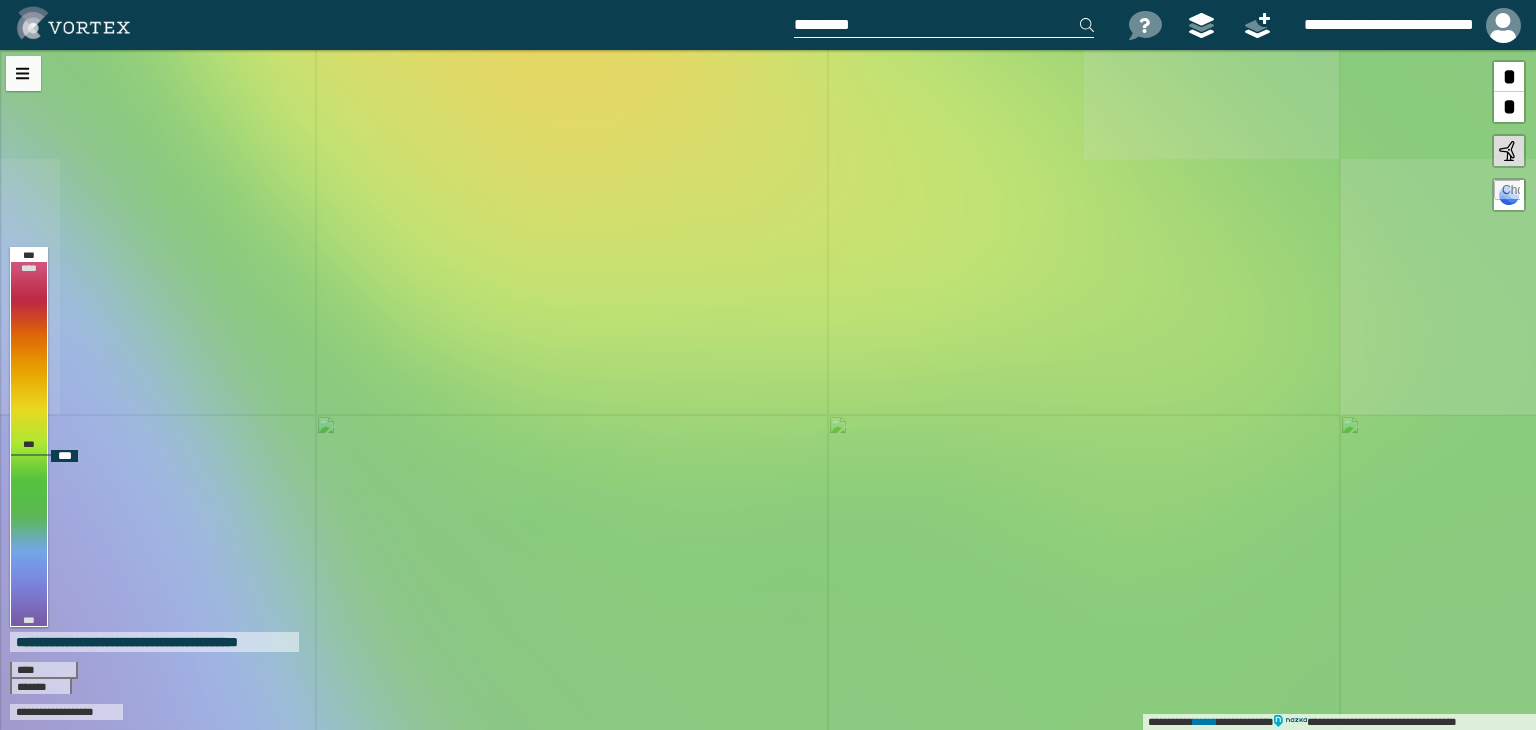 click on "[FIRST] [LAST] [STREET] [CITY] [STATE] [ZIP] [COUNTRY] [PHONE] [EMAIL]" at bounding box center (768, 390) 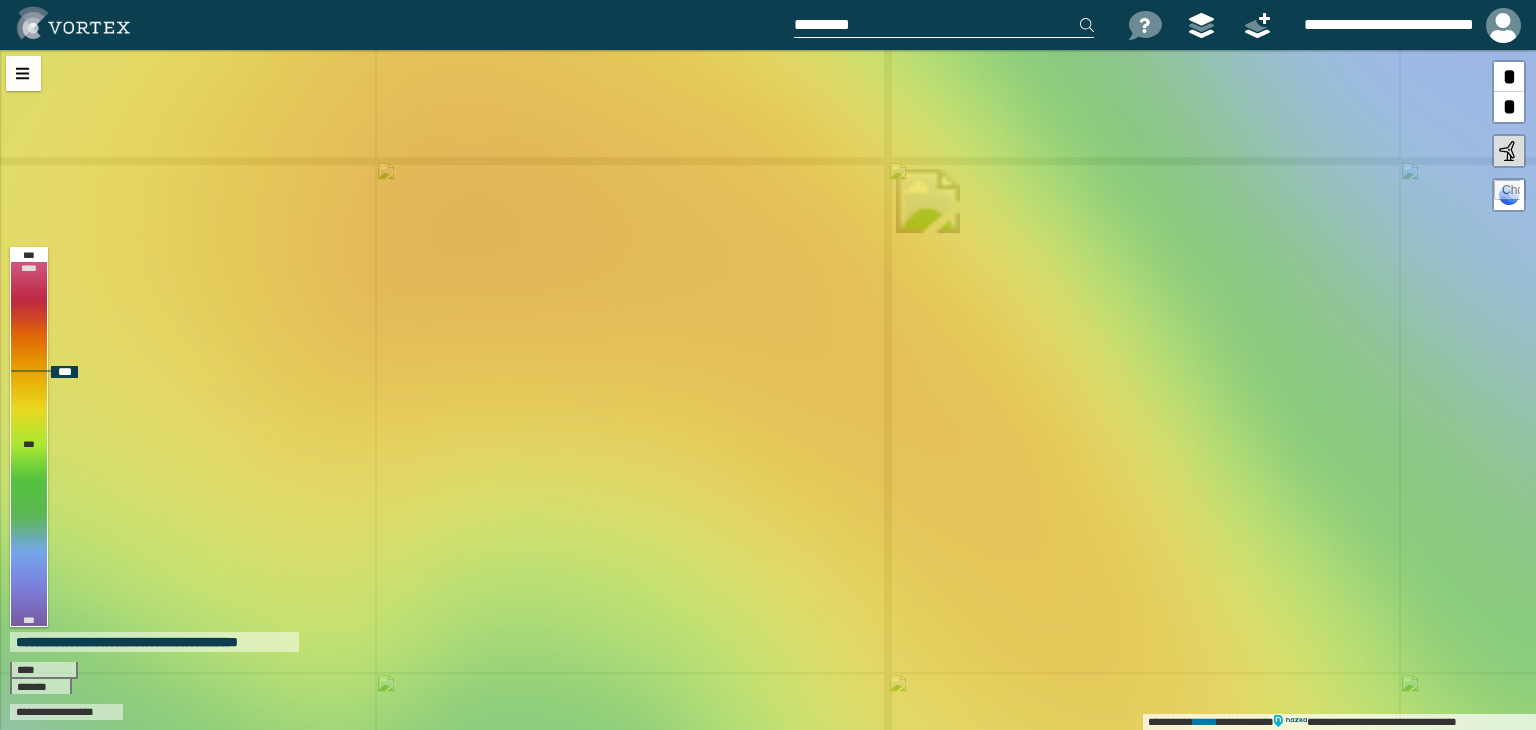 drag, startPoint x: 671, startPoint y: 226, endPoint x: 756, endPoint y: 350, distance: 150.33629 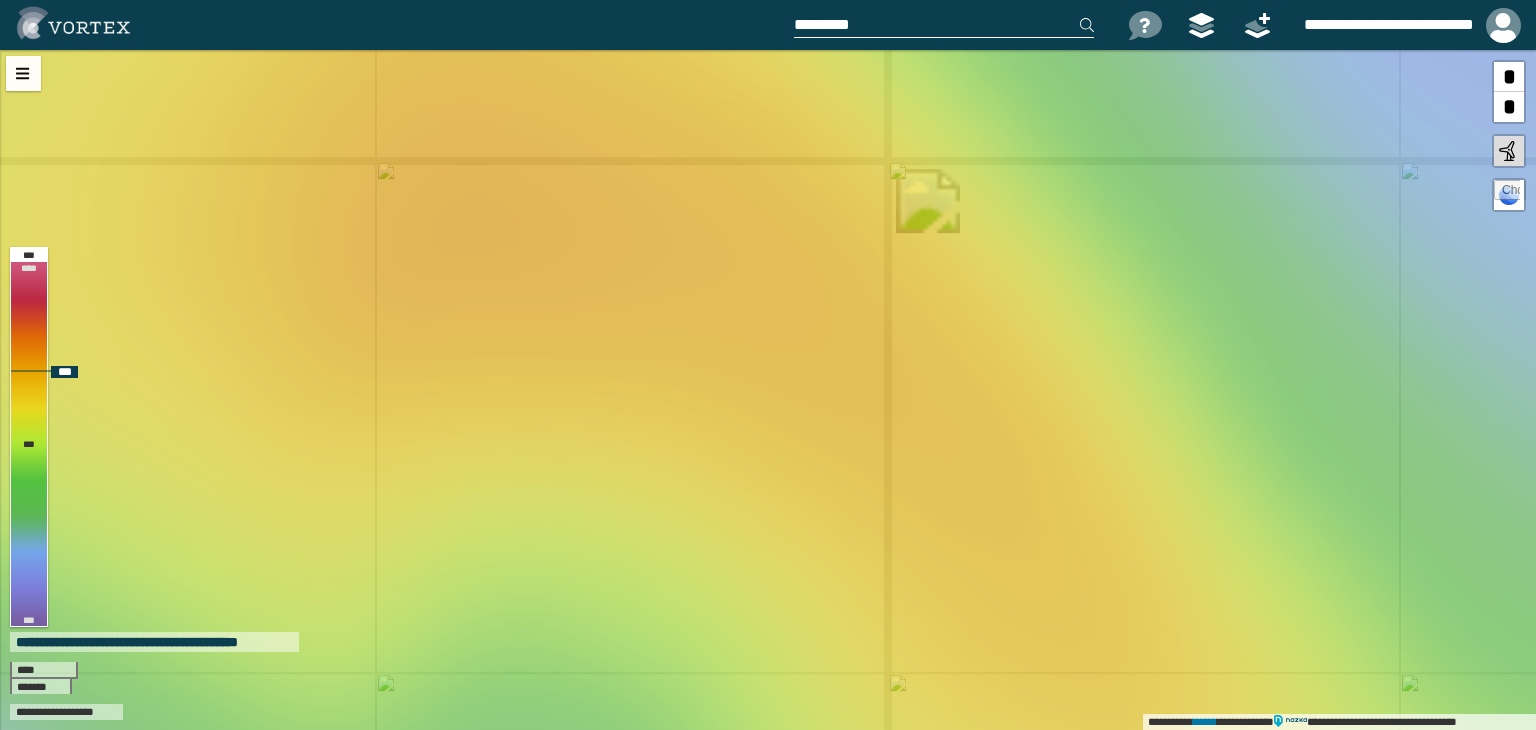 click on "[FIRST] [LAST] [STREET] [CITY] [STATE] [ZIP] [COUNTRY] [PHONE] [EMAIL]" at bounding box center (768, 390) 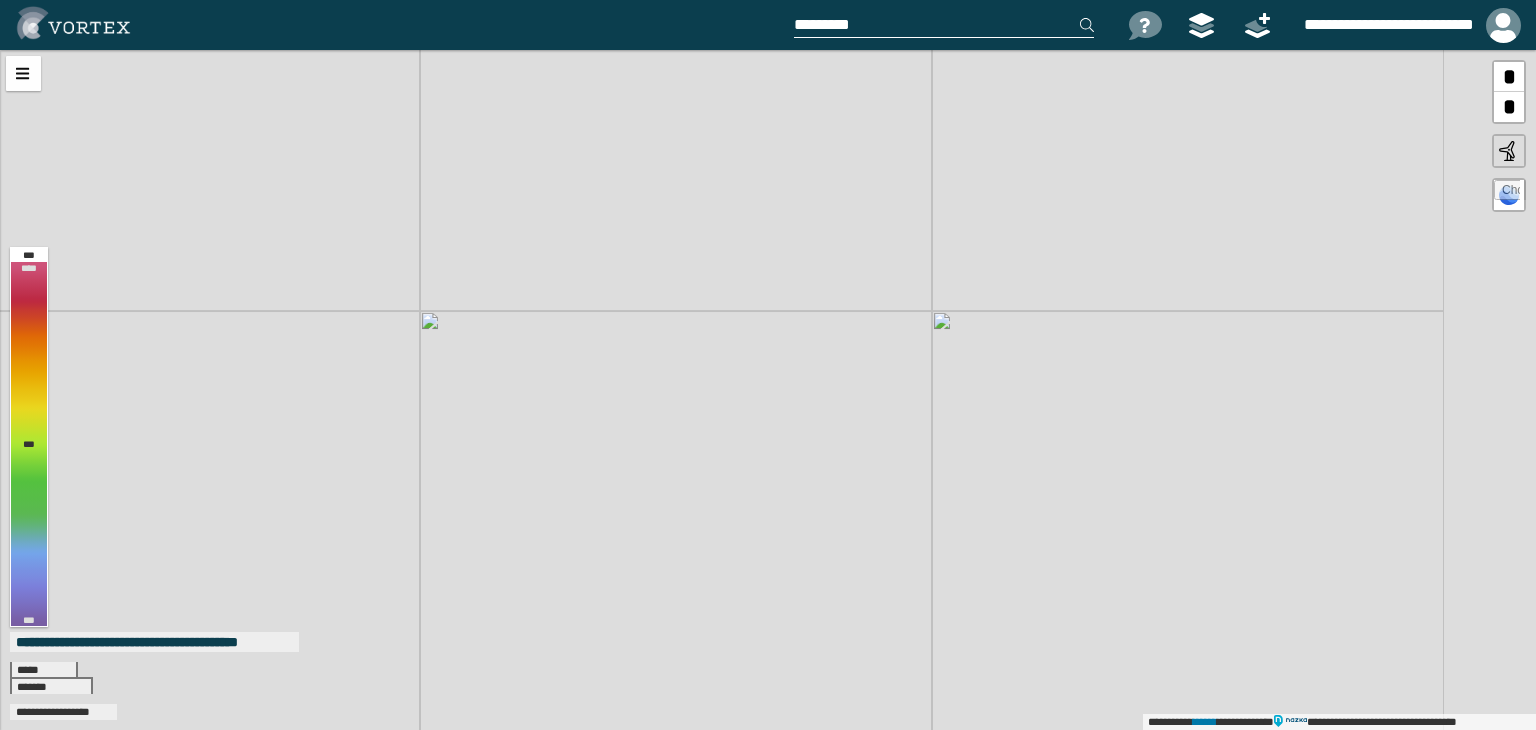 drag, startPoint x: 441, startPoint y: 445, endPoint x: 236, endPoint y: 100, distance: 401.31036 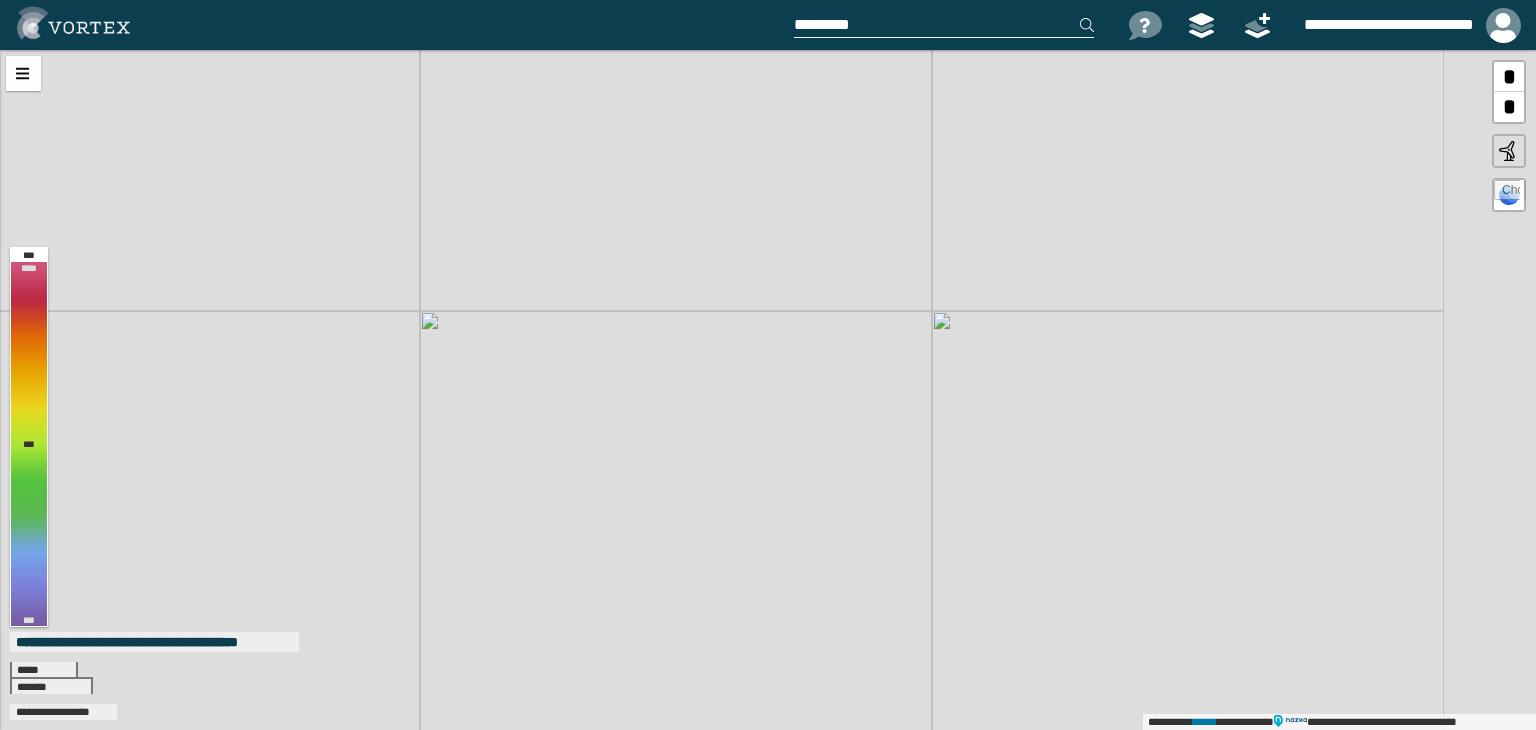 click on "[FIRST] [LAST] [STREET] [CITY] [STATE] [ZIP] [COUNTRY] [PHONE] [EMAIL]" at bounding box center (768, 390) 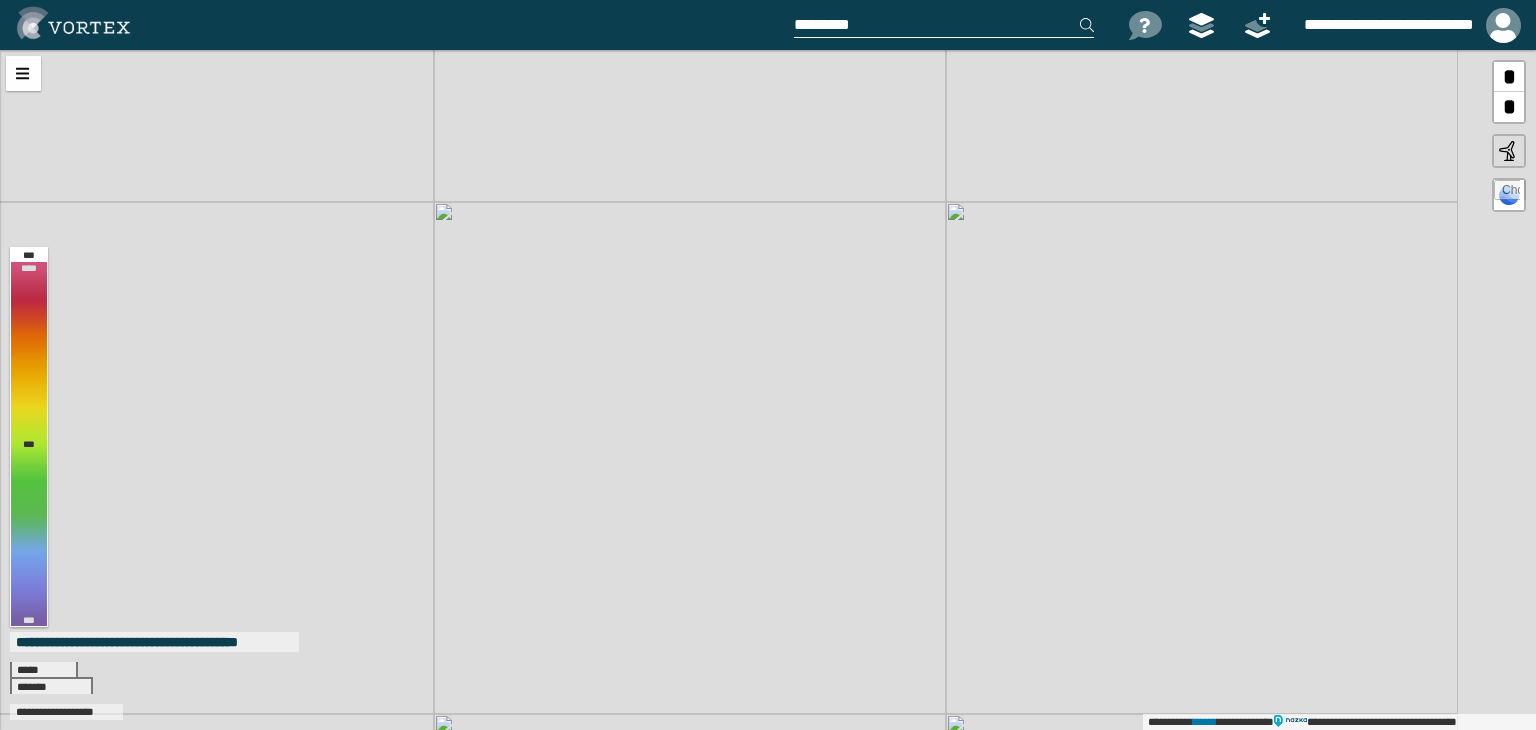 drag, startPoint x: 781, startPoint y: 262, endPoint x: 284, endPoint y: 500, distance: 551.0472 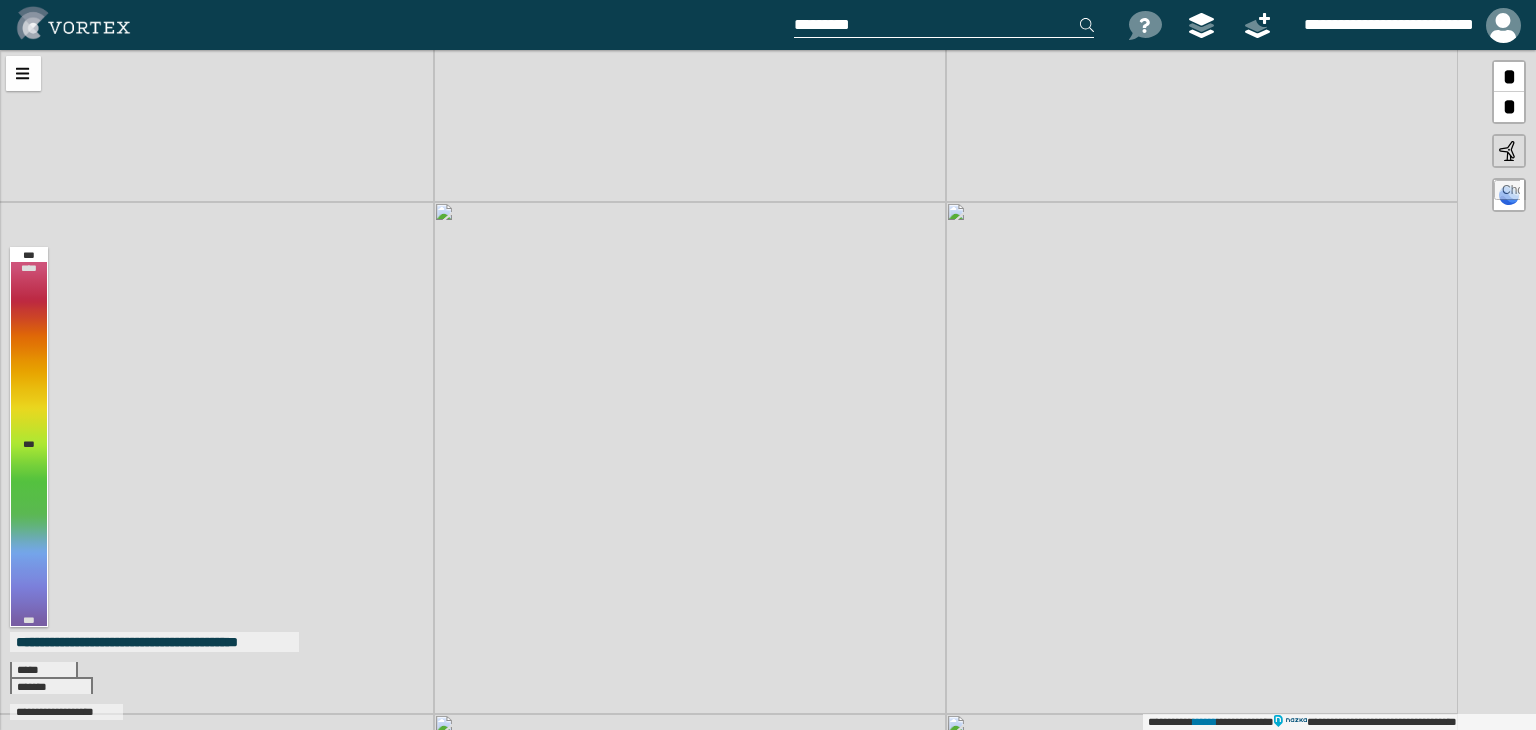 click on "**********" at bounding box center [768, 390] 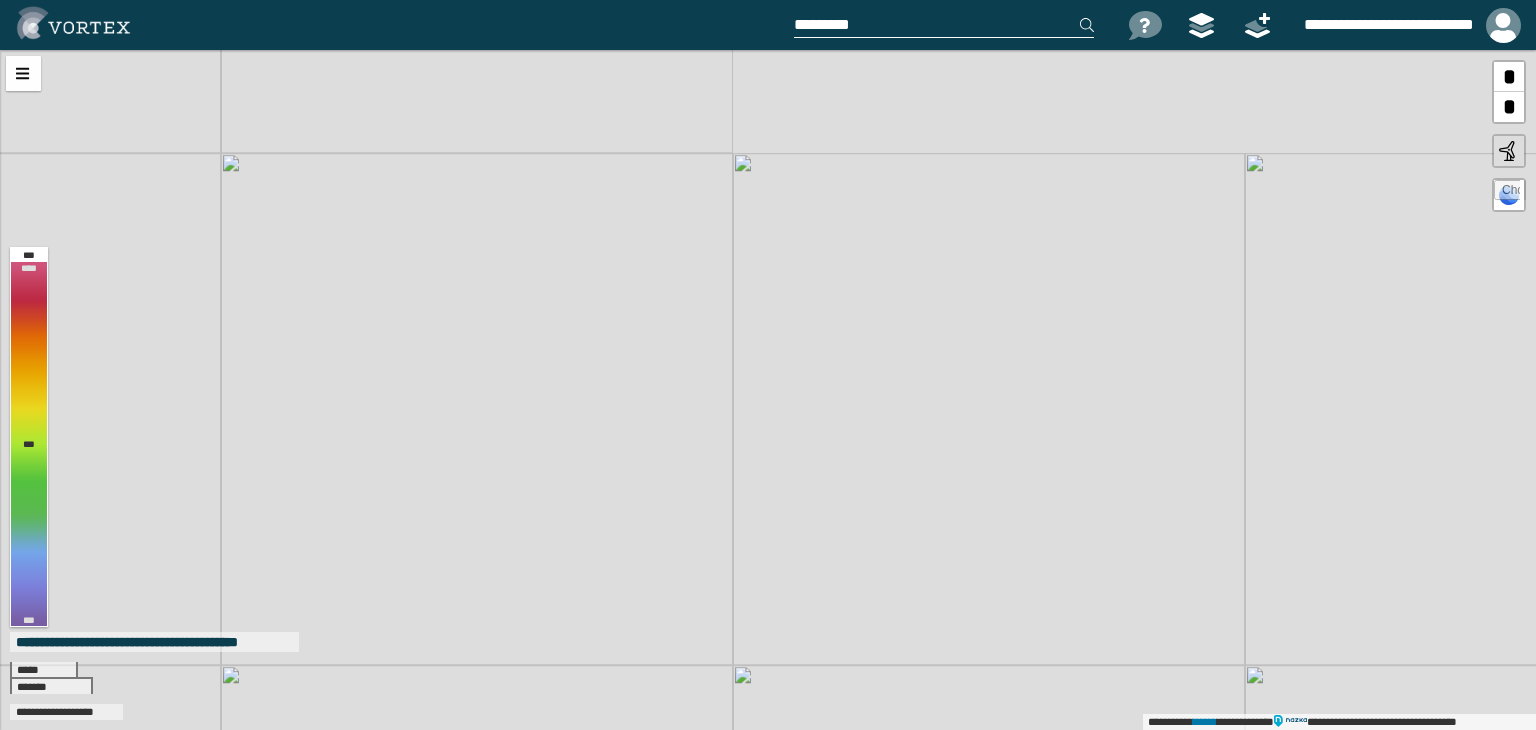 drag, startPoint x: 486, startPoint y: 198, endPoint x: 356, endPoint y: 604, distance: 426.30505 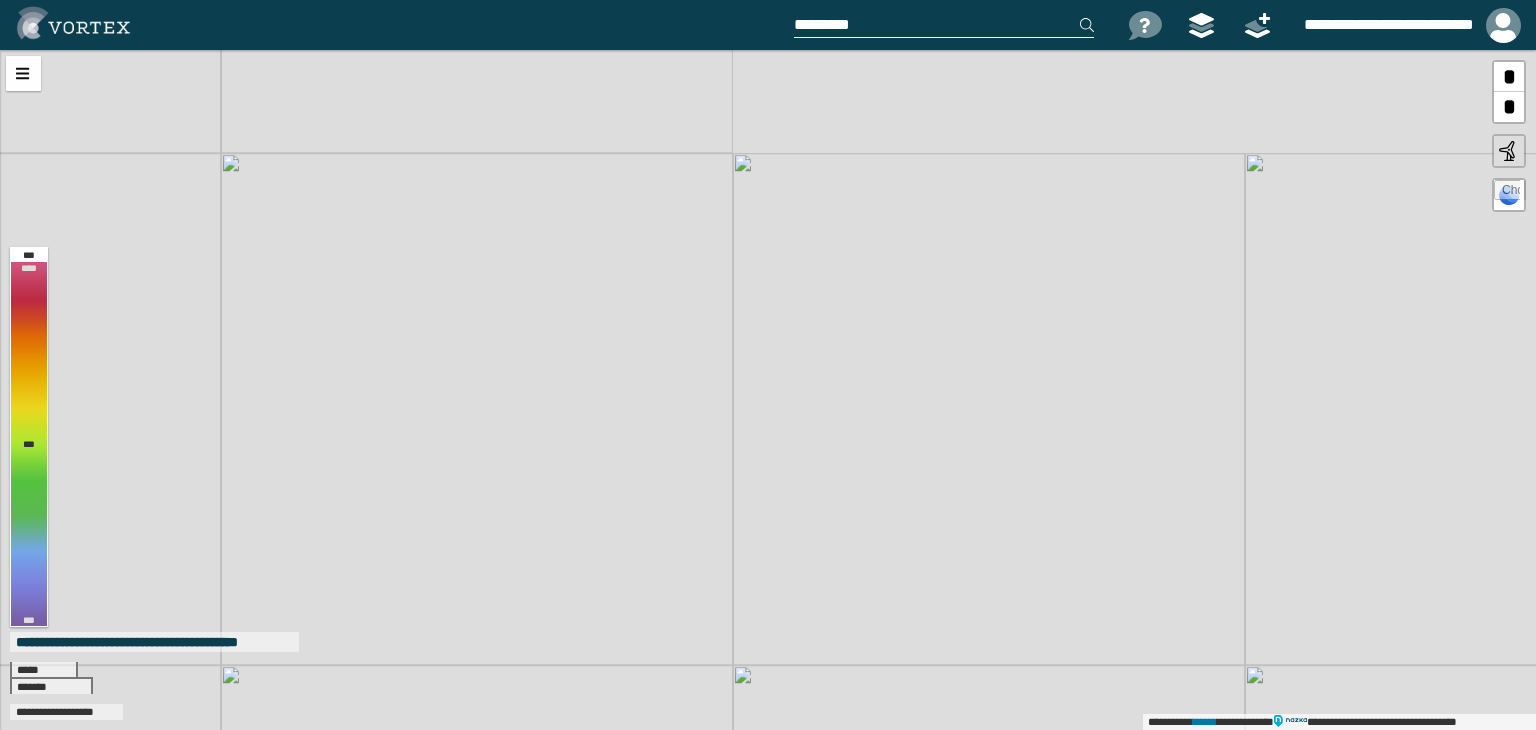 click on "**********" at bounding box center [768, 390] 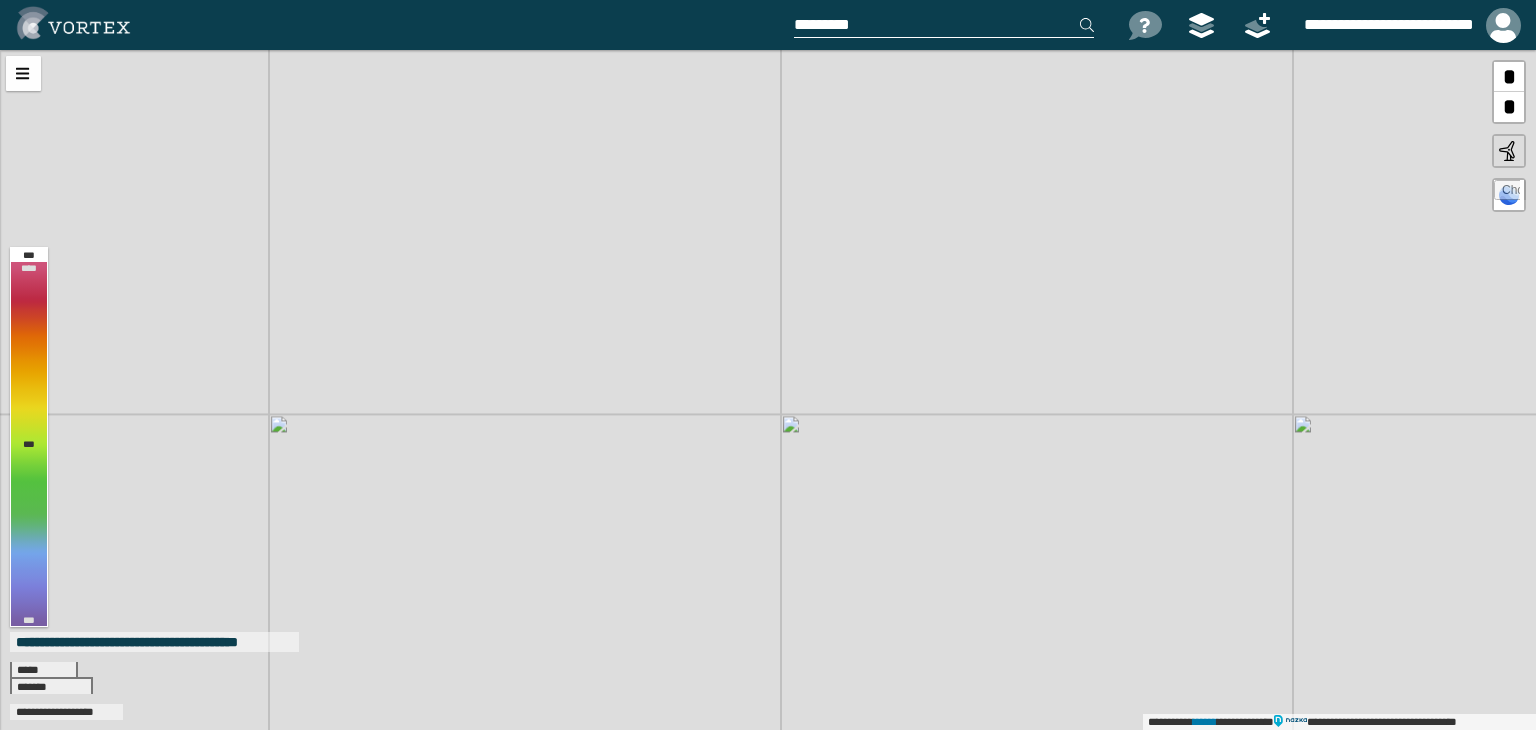 drag, startPoint x: 428, startPoint y: 342, endPoint x: 470, endPoint y: 585, distance: 246.60292 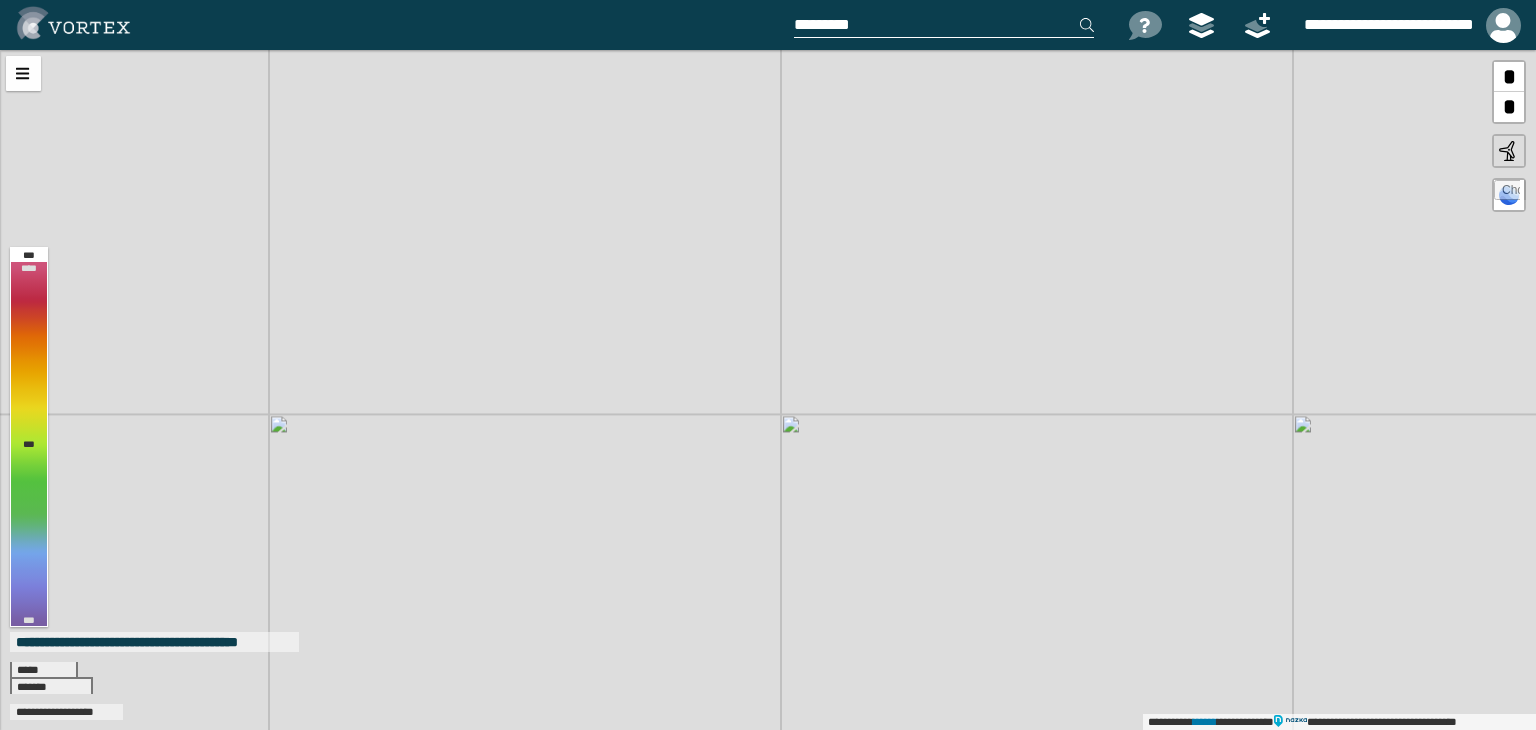 click on "**********" at bounding box center (768, 390) 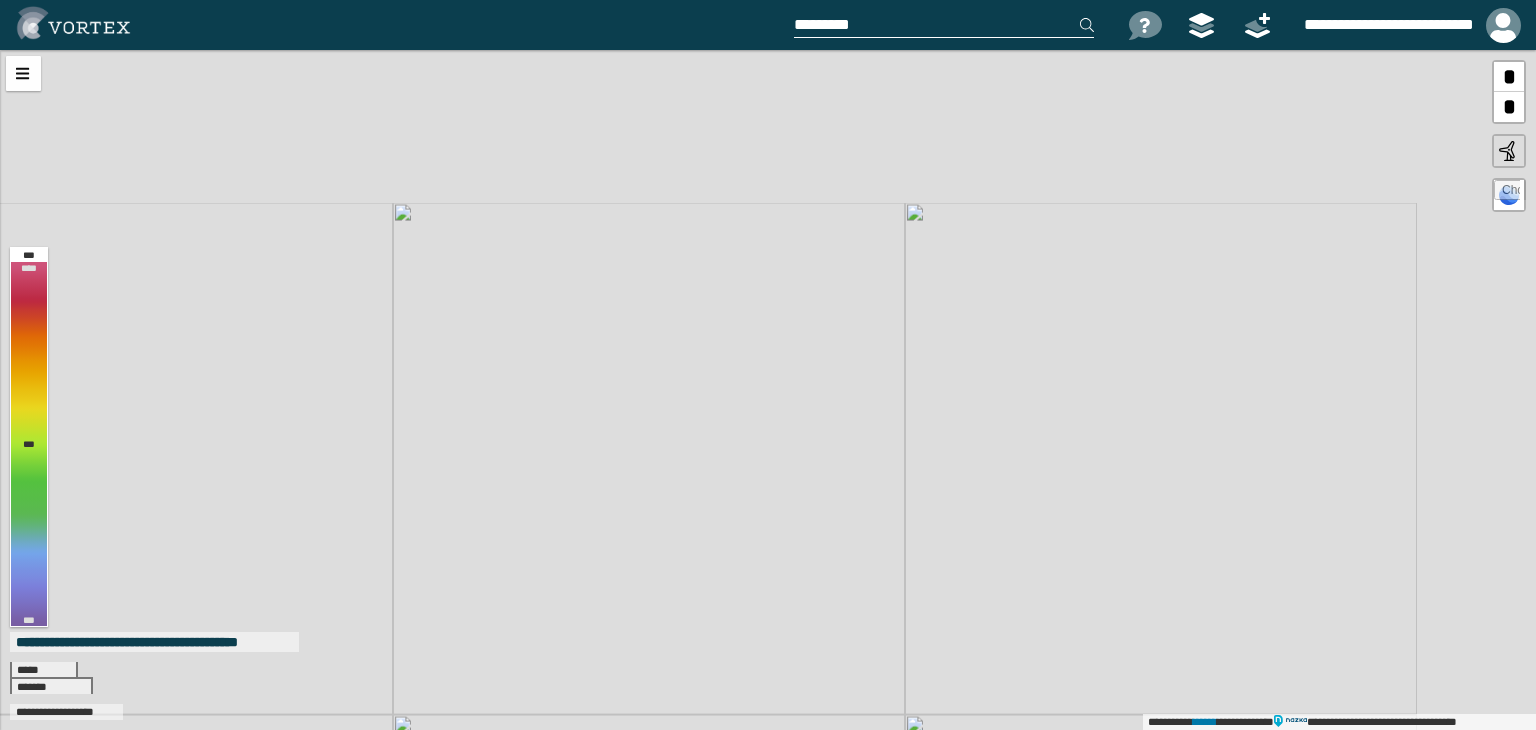 drag, startPoint x: 451, startPoint y: 528, endPoint x: 354, endPoint y: 594, distance: 117.32433 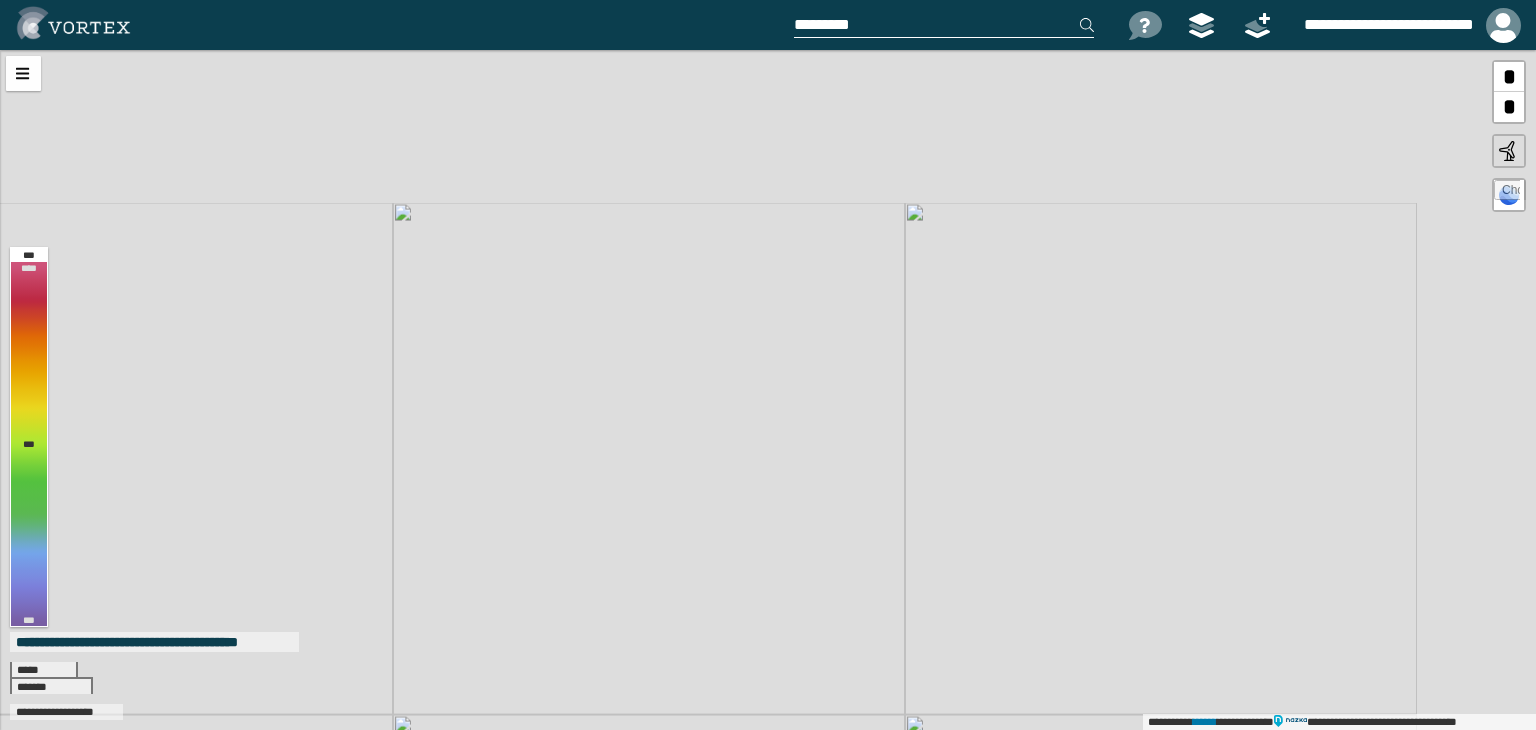 click on "**********" at bounding box center (768, 390) 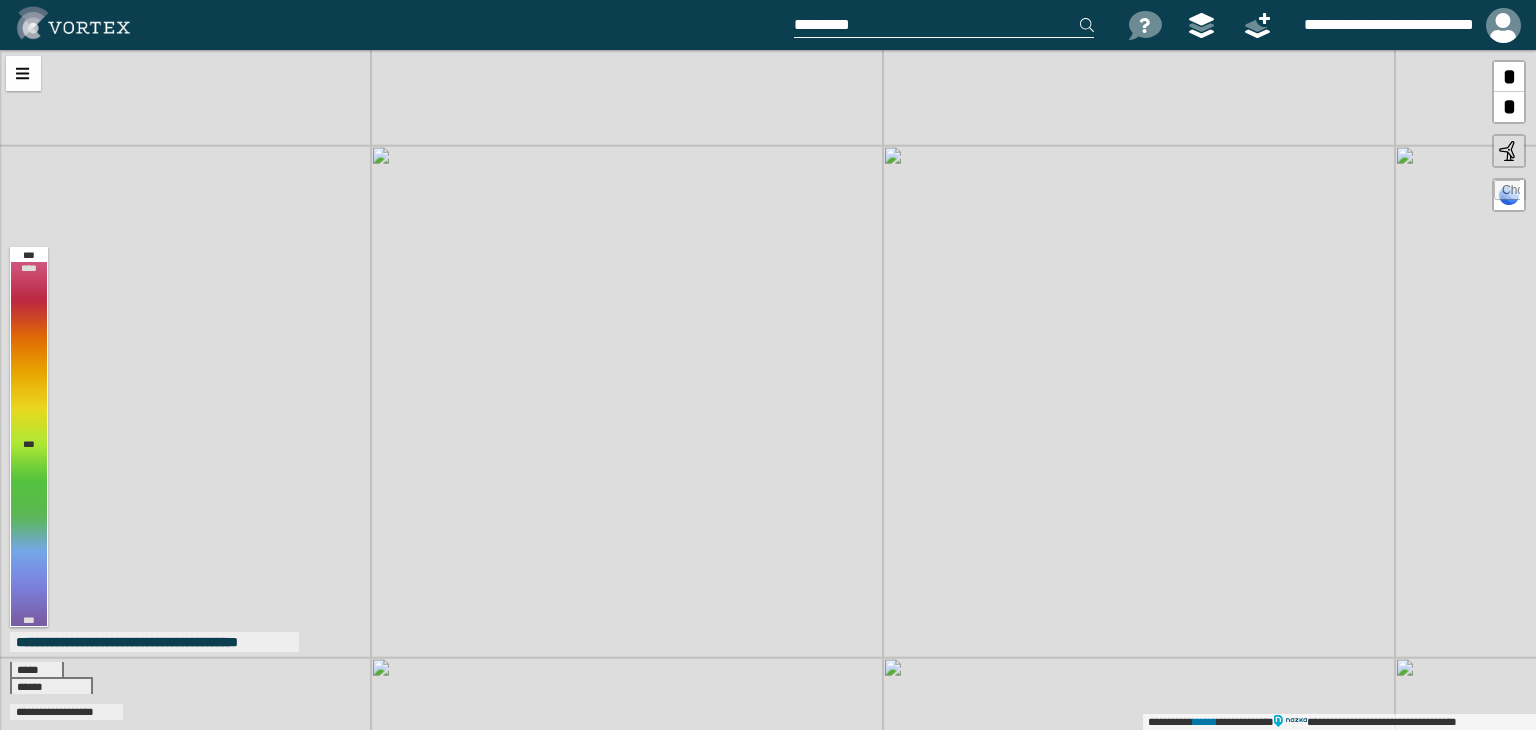drag, startPoint x: 533, startPoint y: 364, endPoint x: 476, endPoint y: 556, distance: 200.2823 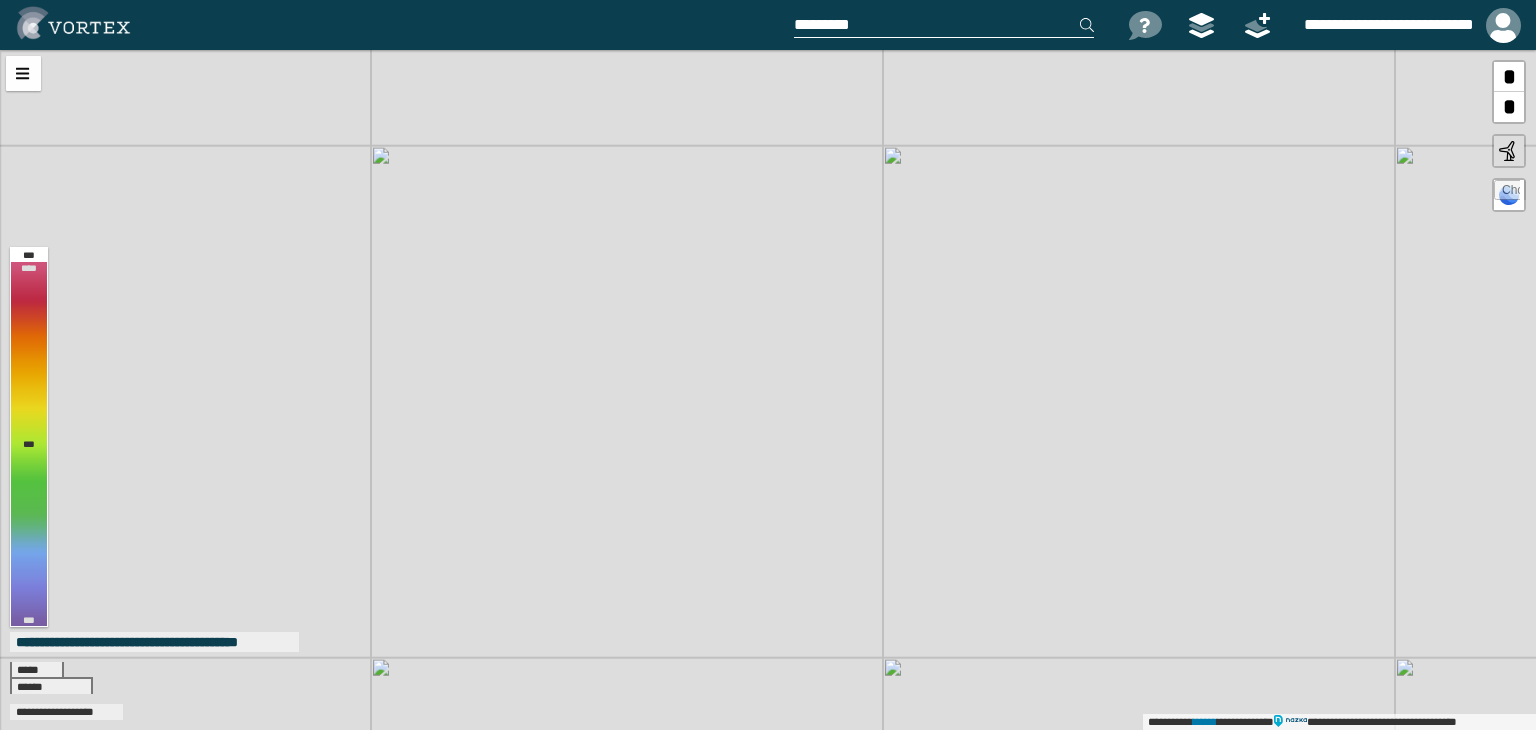 click on "[FIRST] [LAST] [STREET] [CITY] [STATE] [ZIP] [COUNTRY] [PHONE] [EMAIL]" at bounding box center [768, 390] 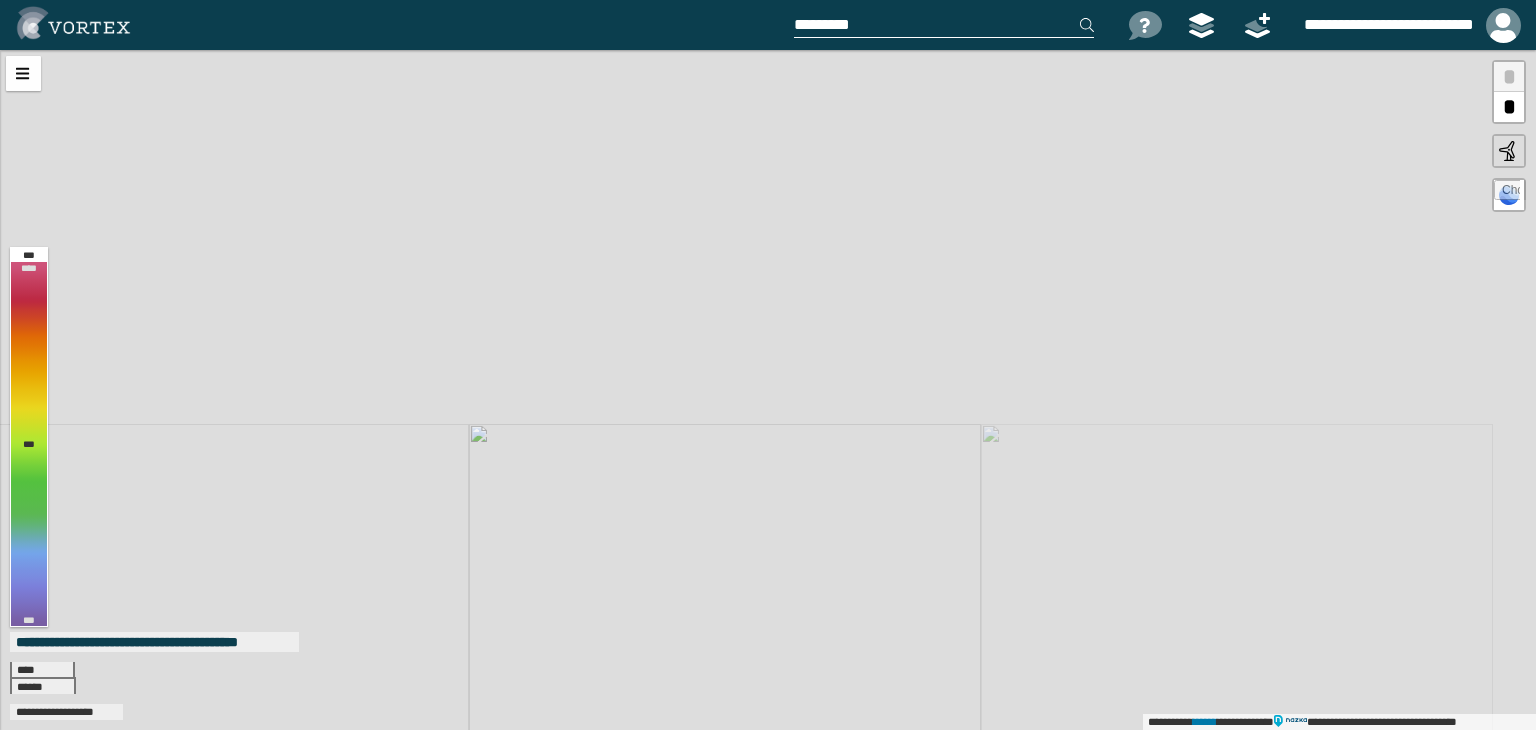 drag, startPoint x: 512, startPoint y: 429, endPoint x: 486, endPoint y: 627, distance: 199.69977 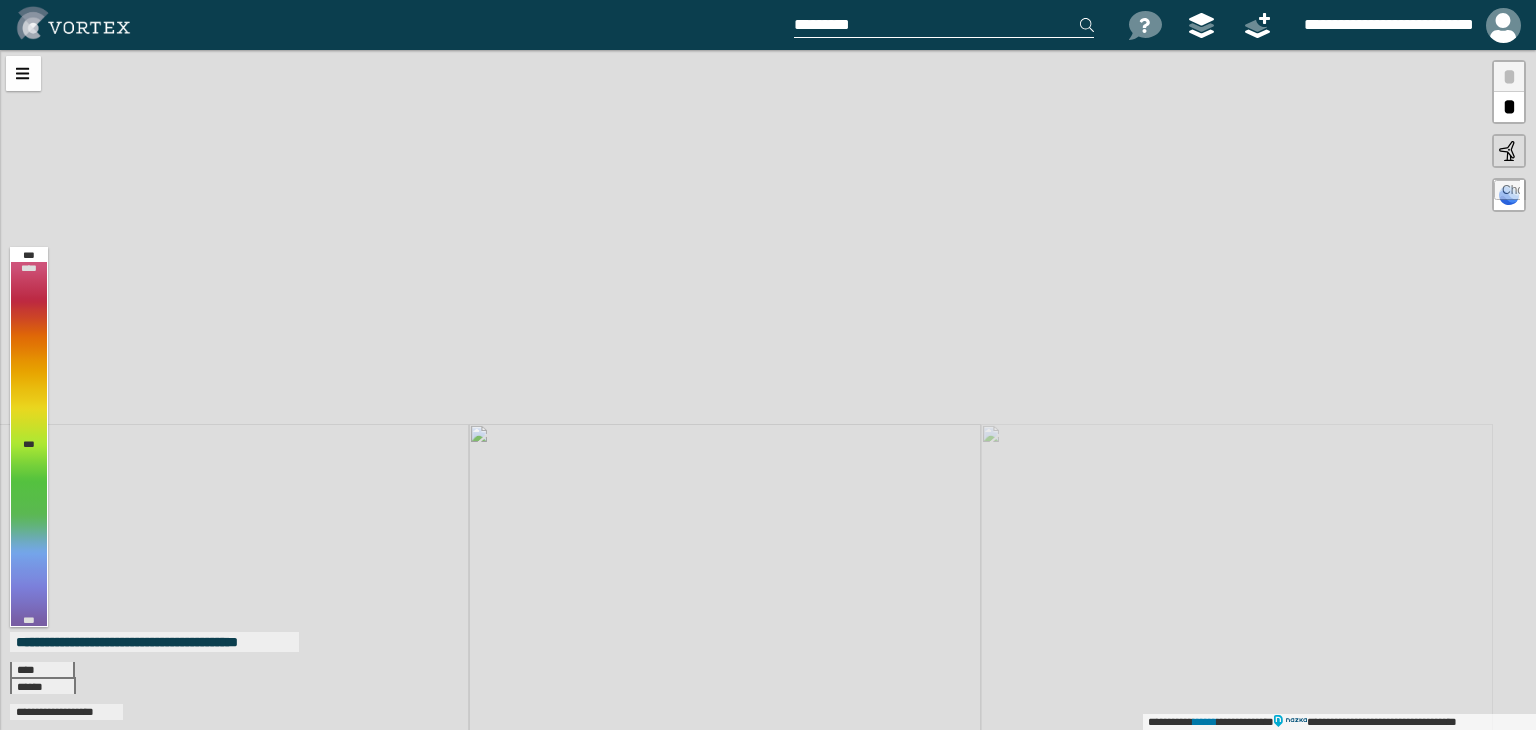 click on "**********" at bounding box center [768, 365] 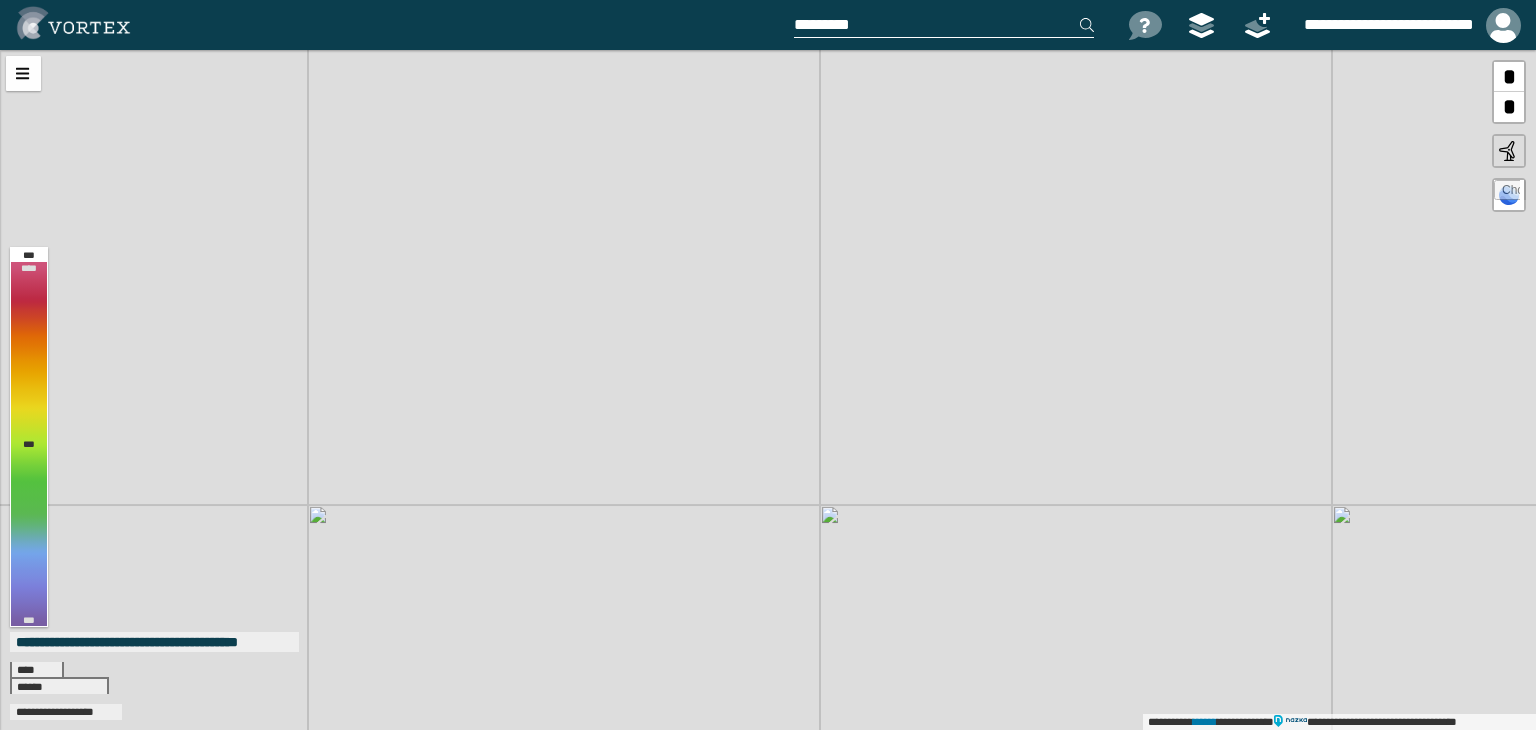 drag, startPoint x: 406, startPoint y: 377, endPoint x: 481, endPoint y: 473, distance: 121.82365 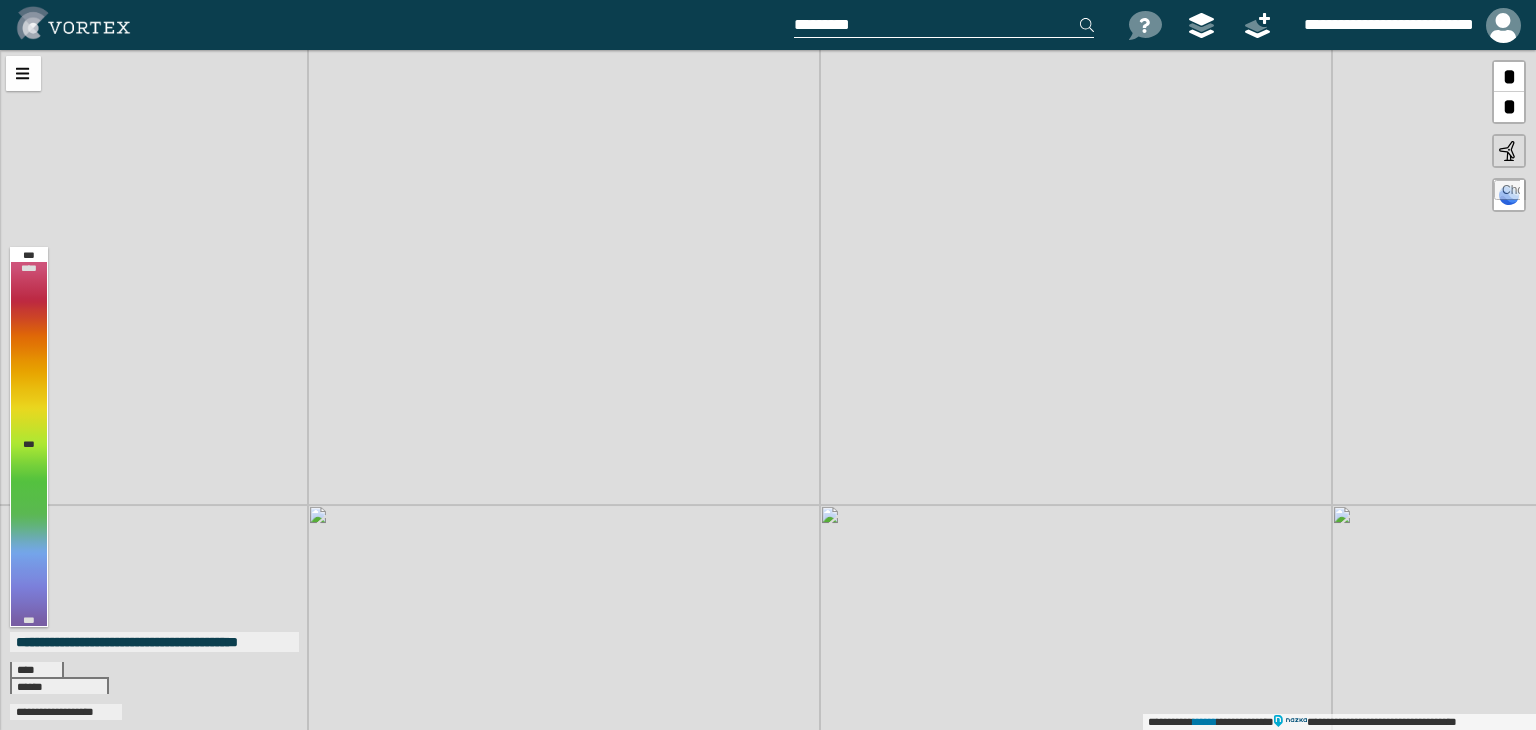 click on "**********" at bounding box center (768, 390) 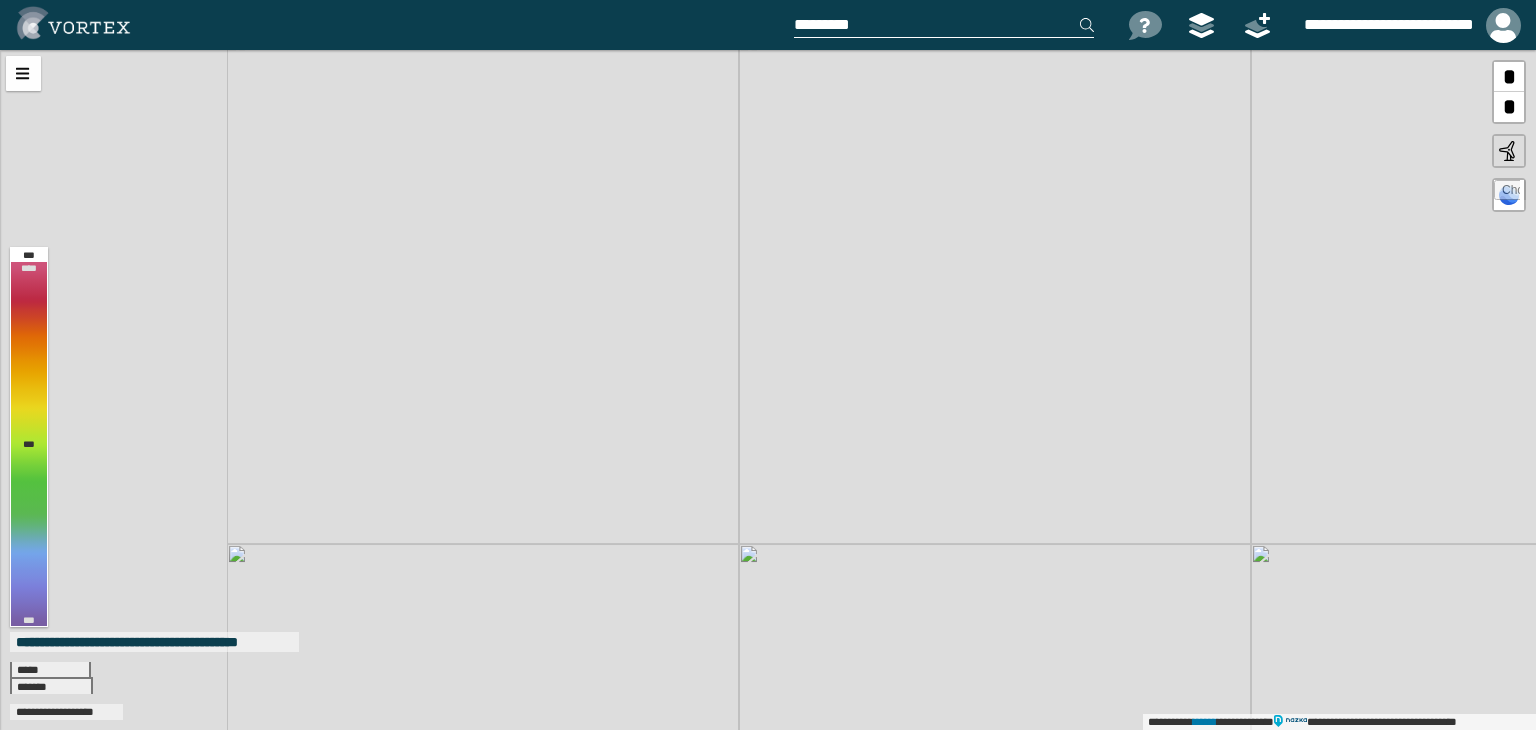 drag, startPoint x: 469, startPoint y: 389, endPoint x: 970, endPoint y: 393, distance: 501.01596 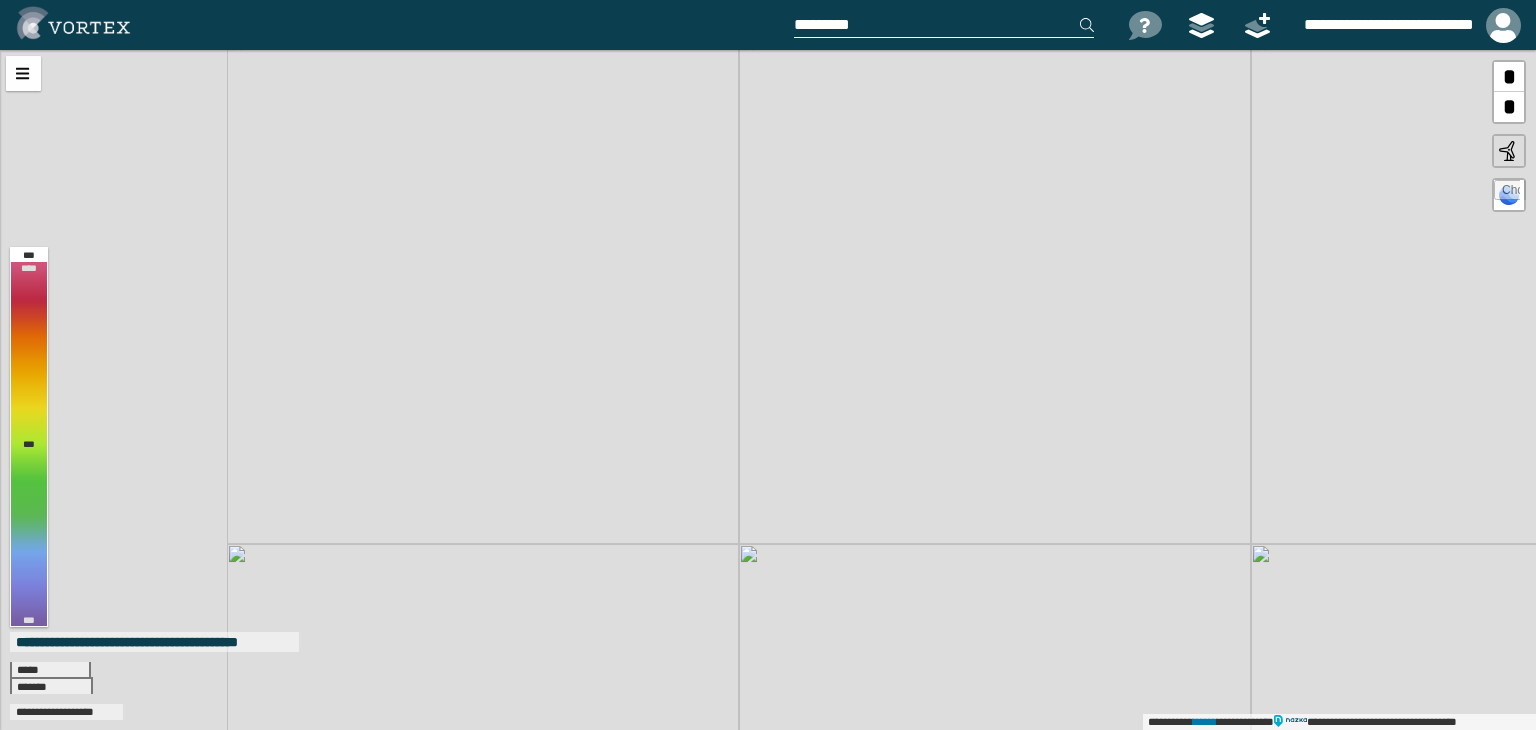 click on "**********" at bounding box center [768, 390] 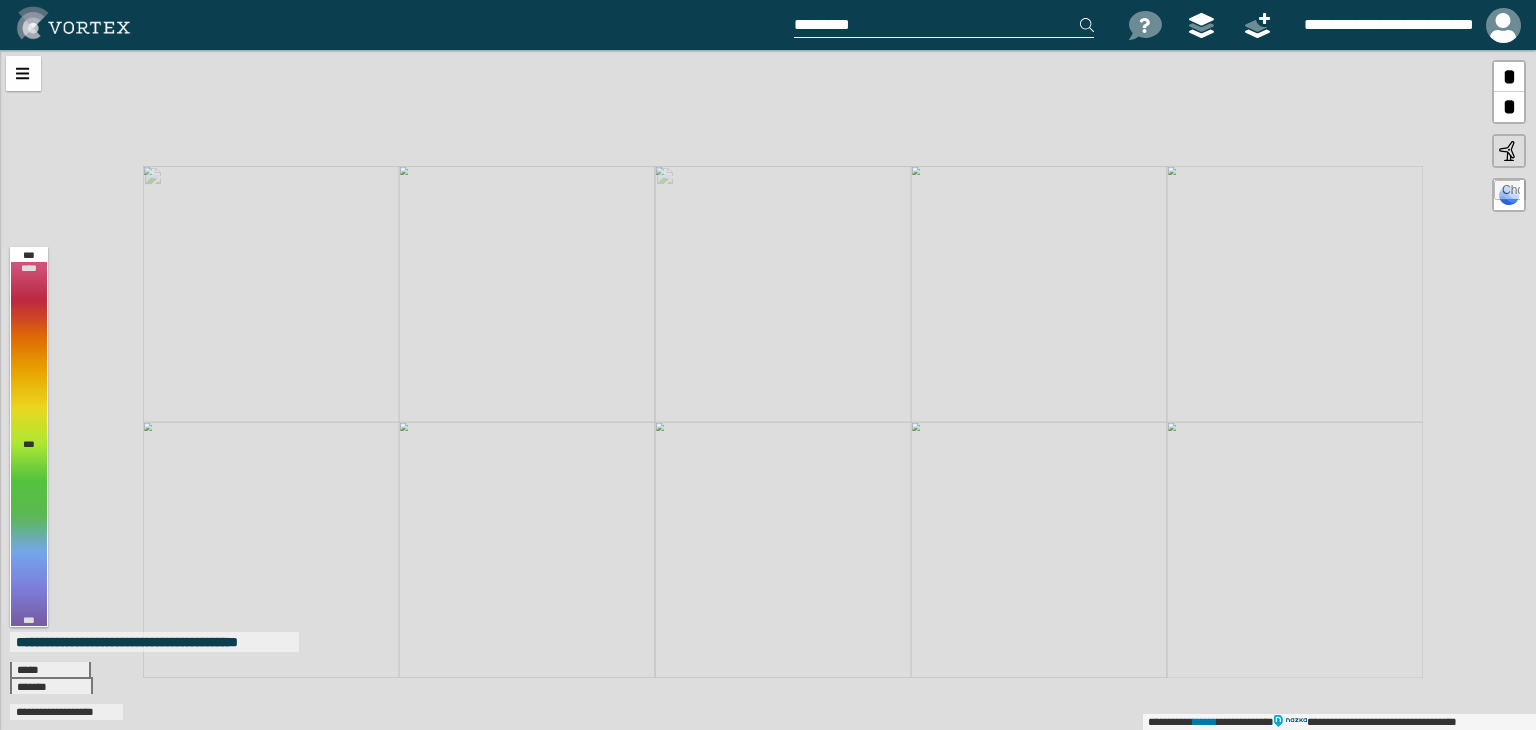 click on "**********" at bounding box center [768, 390] 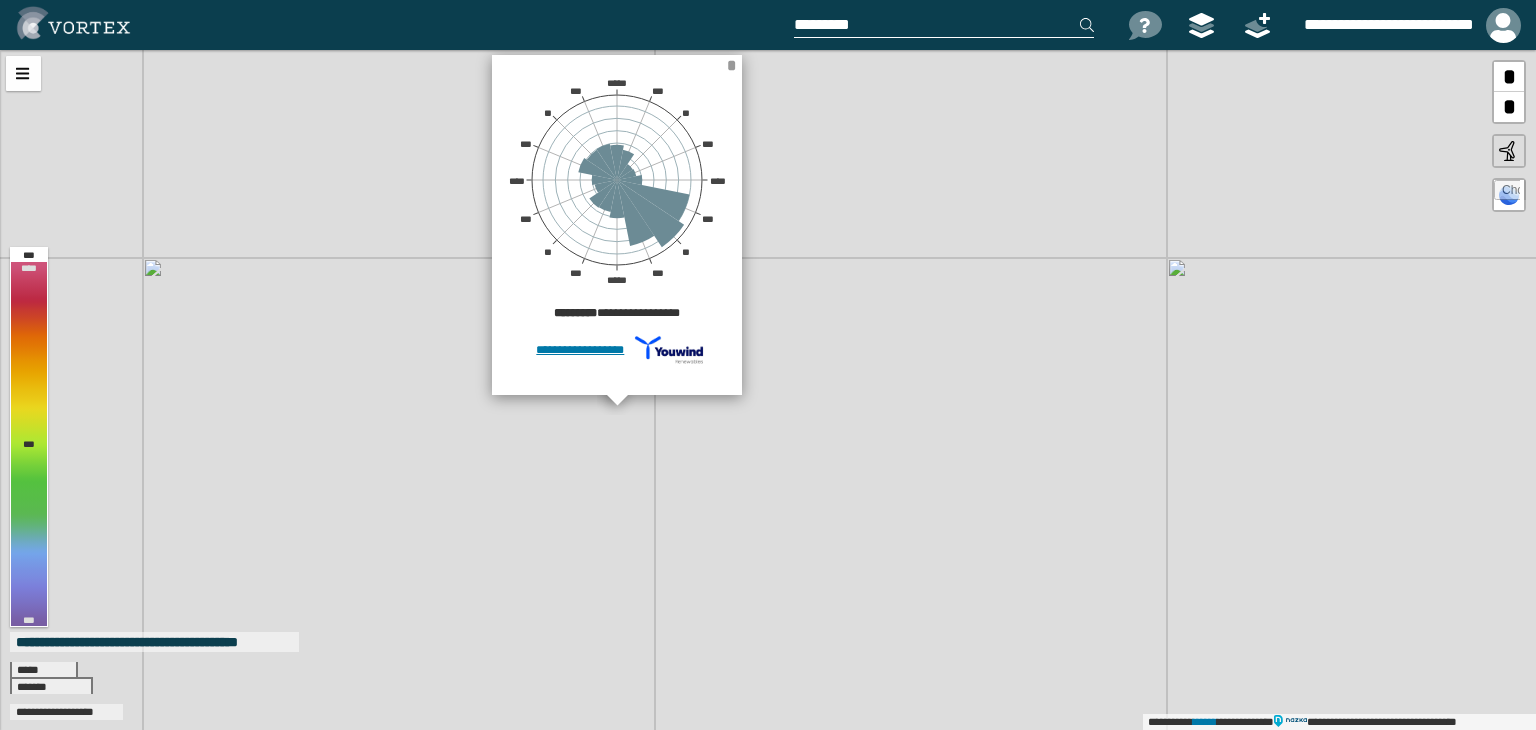 click on "*" at bounding box center (731, 65) 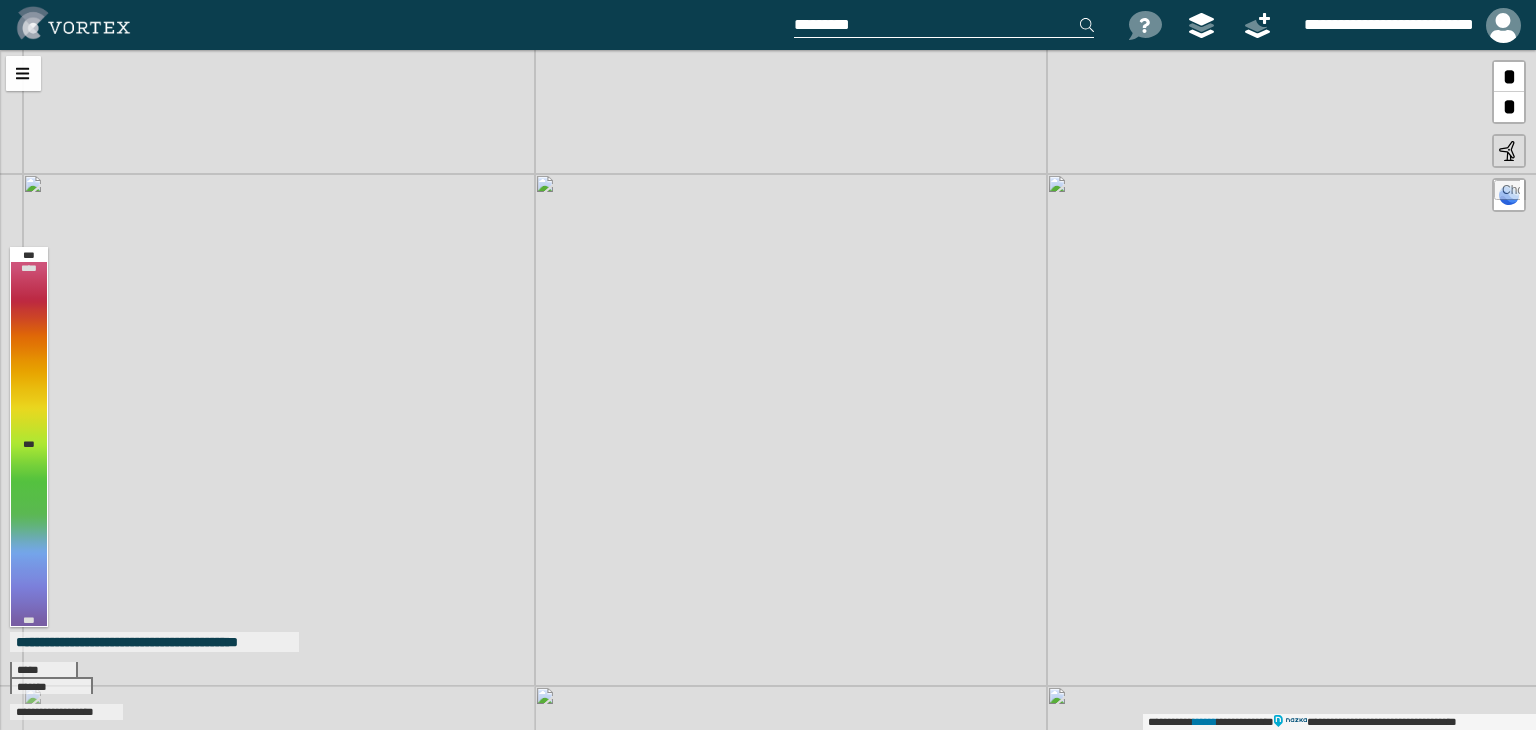 drag, startPoint x: 568, startPoint y: 299, endPoint x: 1459, endPoint y: 192, distance: 897.4018 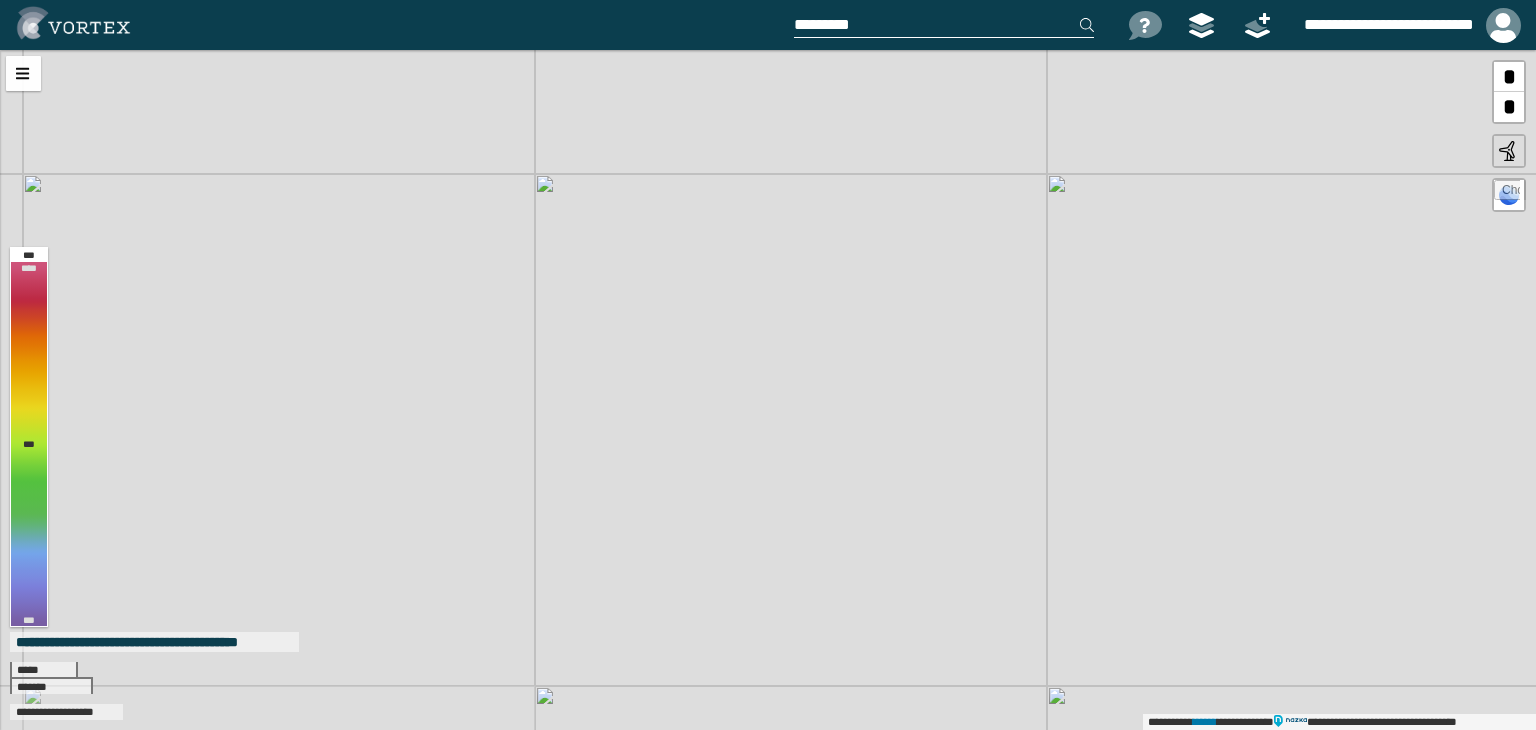 click on "**********" at bounding box center [768, 390] 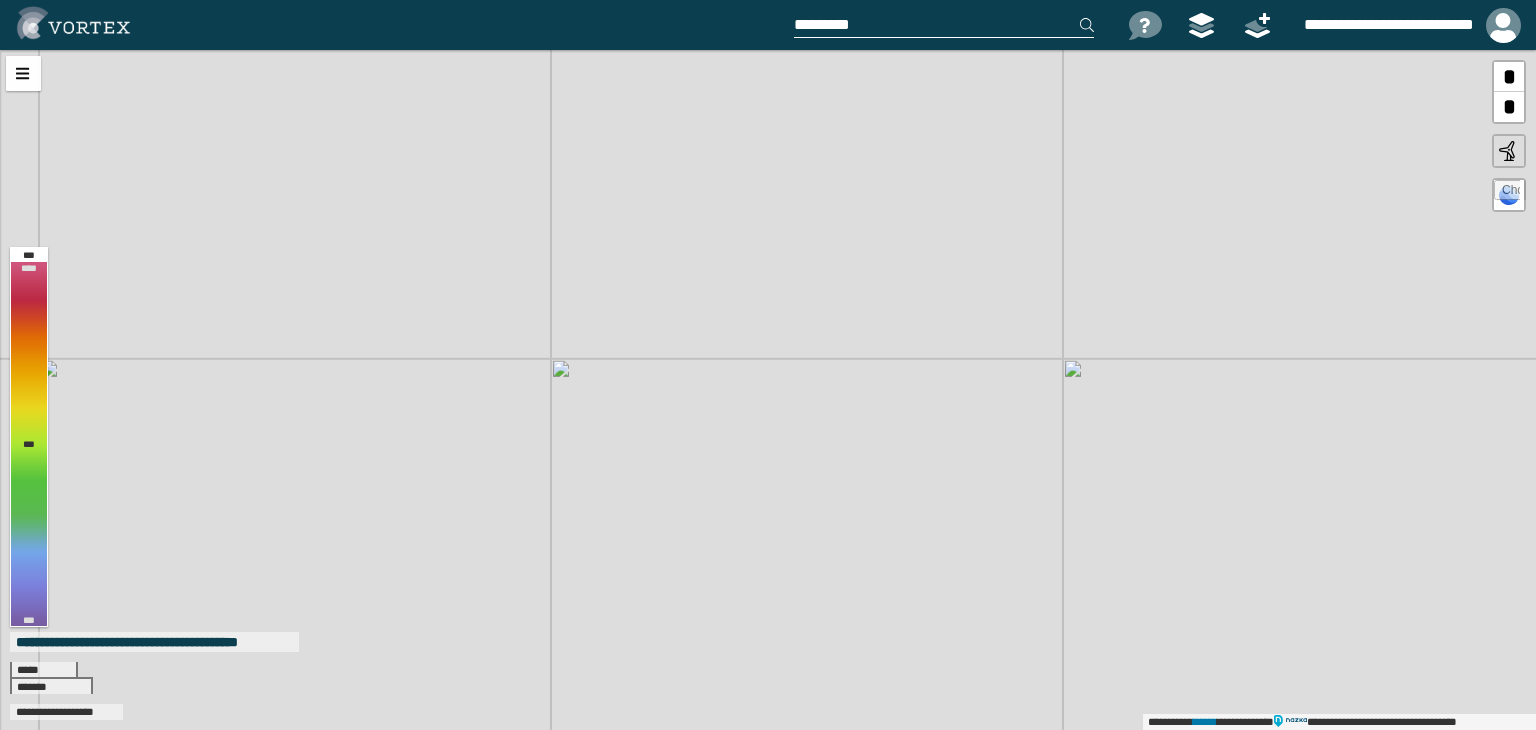 drag, startPoint x: 904, startPoint y: 545, endPoint x: 956, endPoint y: 166, distance: 382.55066 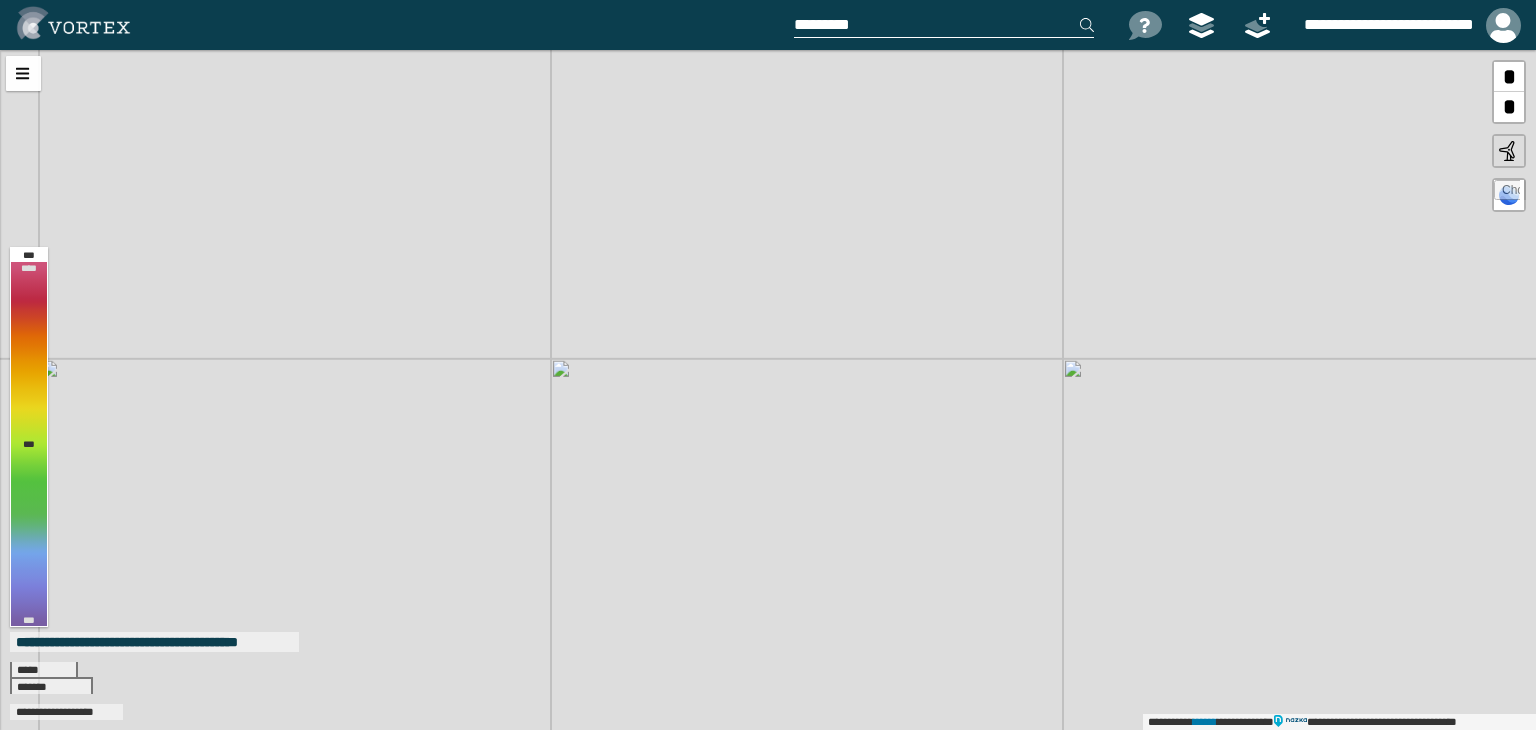 click on "**********" at bounding box center [768, 390] 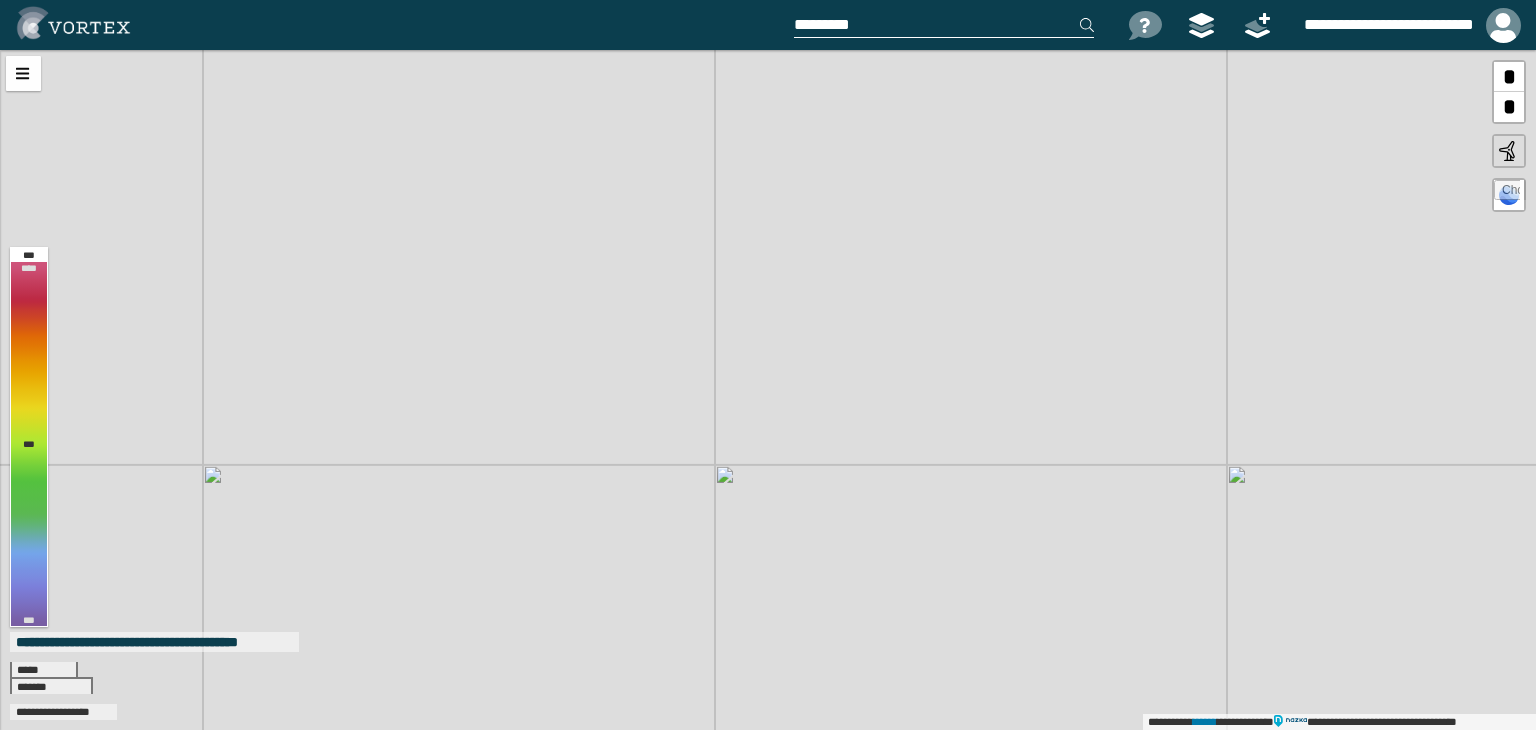 drag, startPoint x: 562, startPoint y: 608, endPoint x: 712, endPoint y: 313, distance: 330.94562 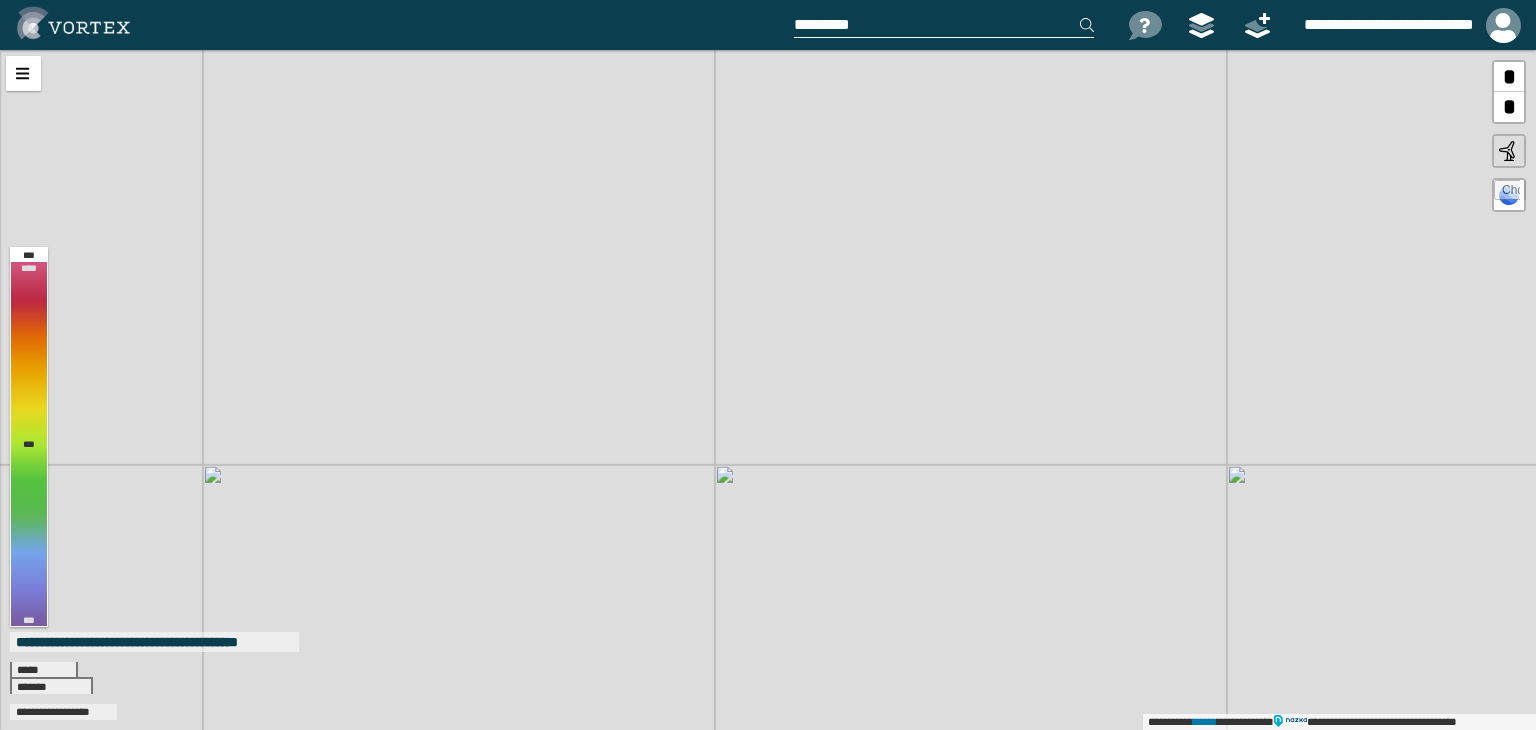 click on "[FIRST] [LAST] [STREET] [CITY] [STATE] [ZIP] [COUNTRY] [PHONE] [EMAIL]" at bounding box center [768, 390] 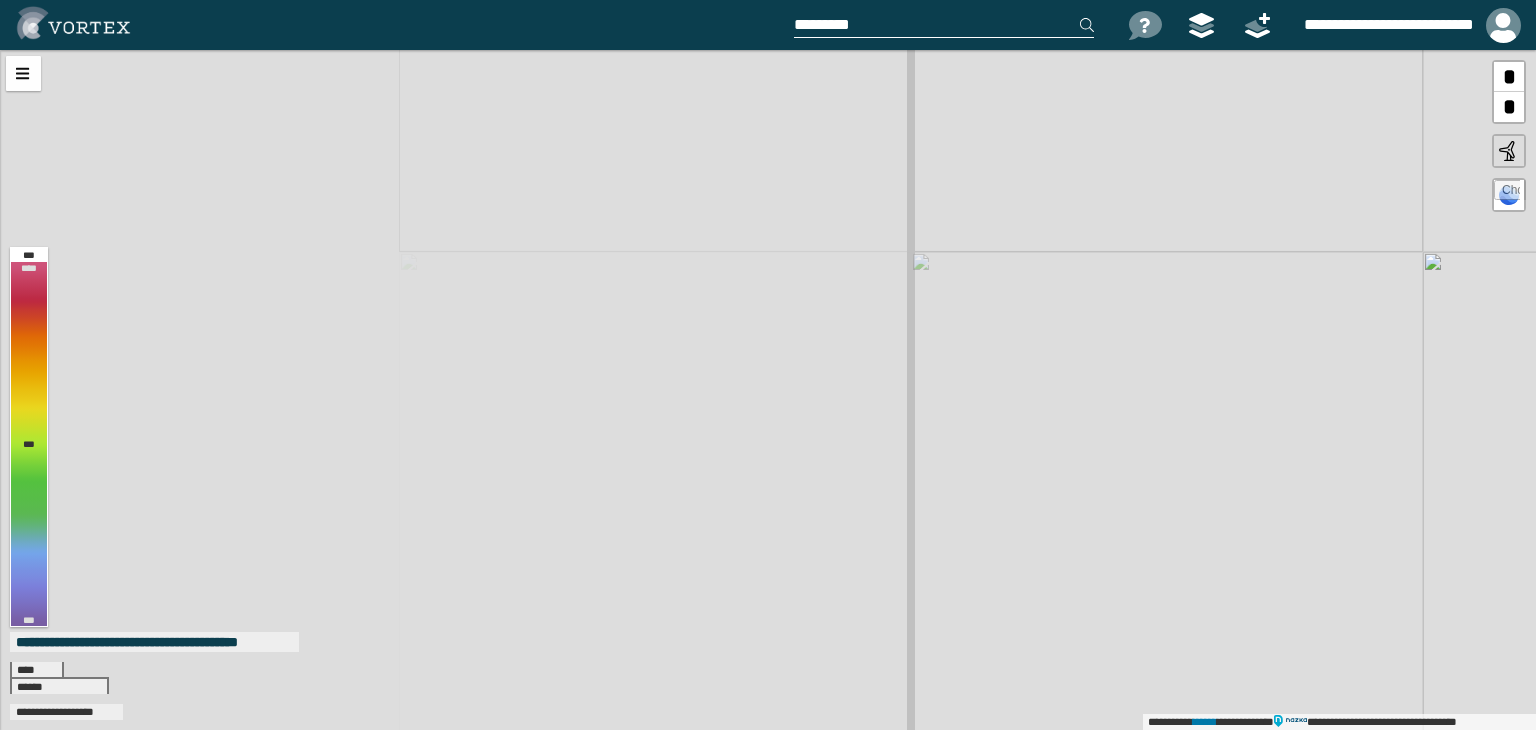 drag, startPoint x: 647, startPoint y: 345, endPoint x: 1191, endPoint y: 481, distance: 560.7424 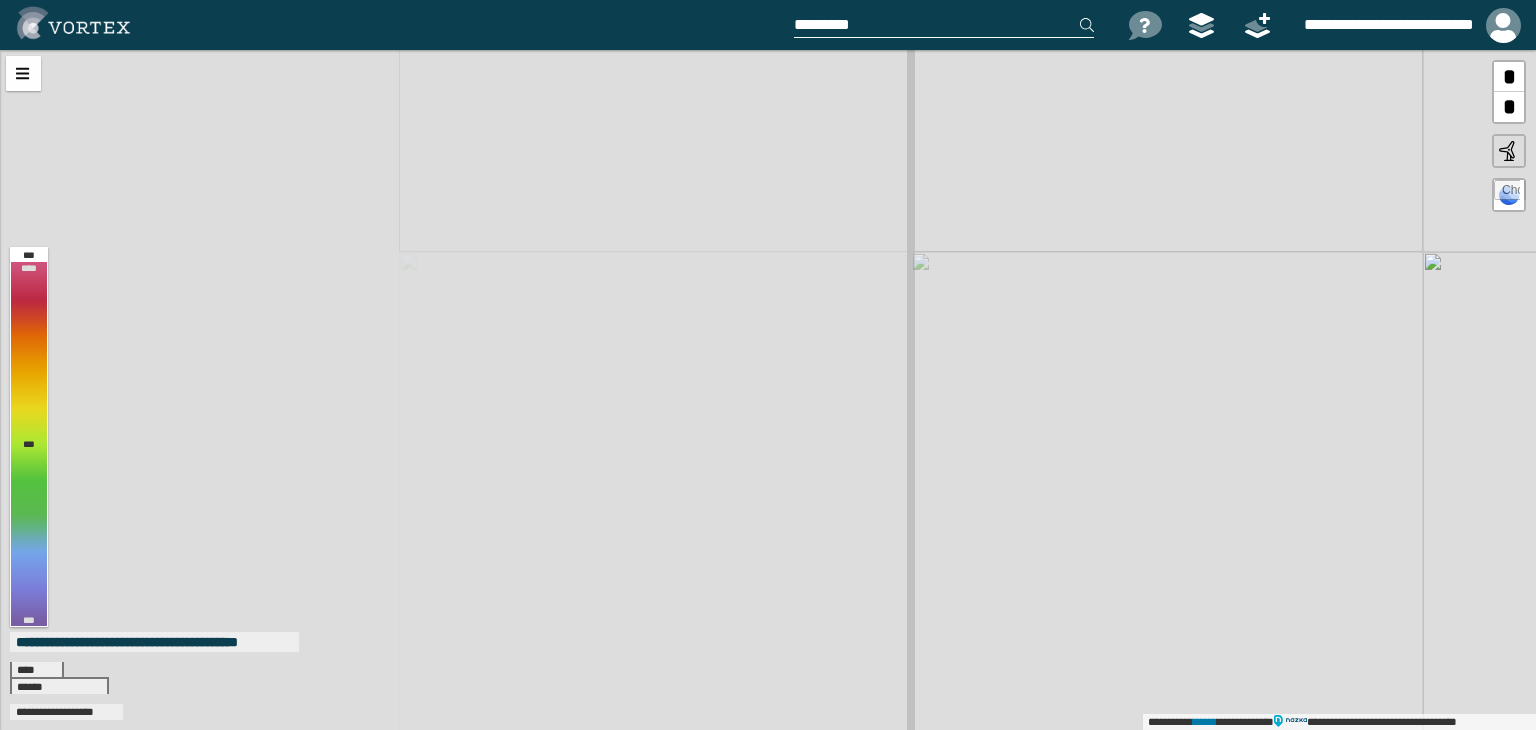 click on "**********" at bounding box center [768, 390] 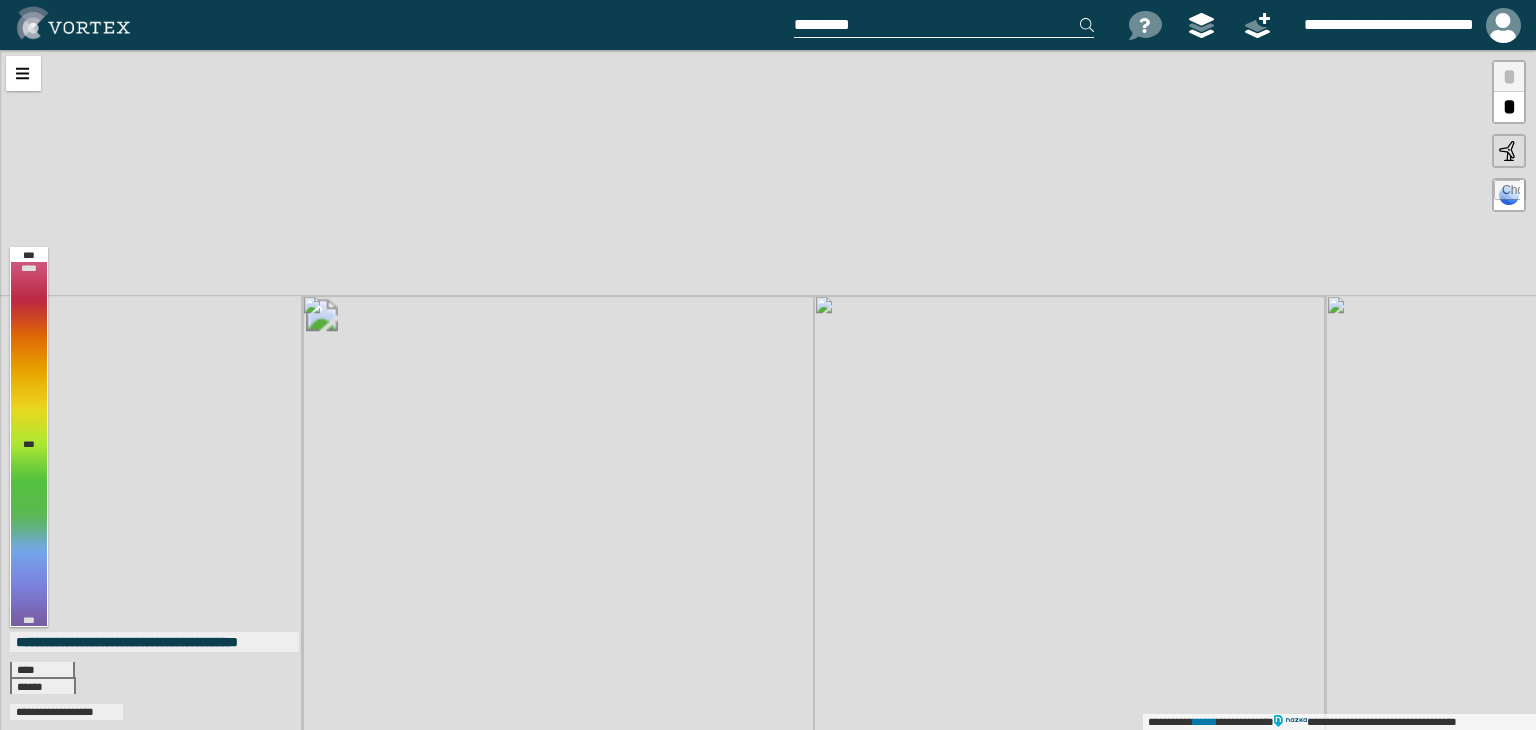 drag, startPoint x: 782, startPoint y: 469, endPoint x: 868, endPoint y: 776, distance: 318.8181 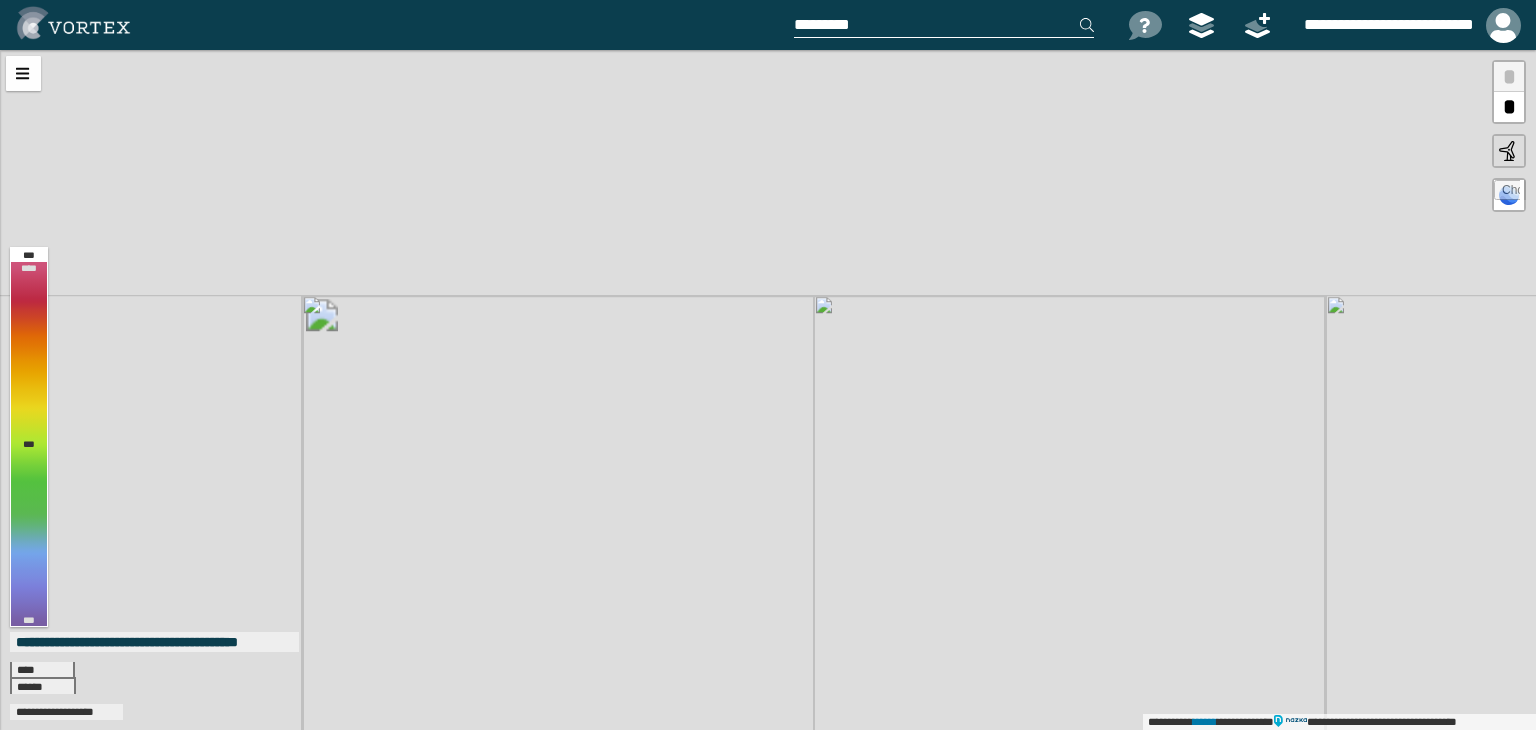 click on "**********" at bounding box center (768, 365) 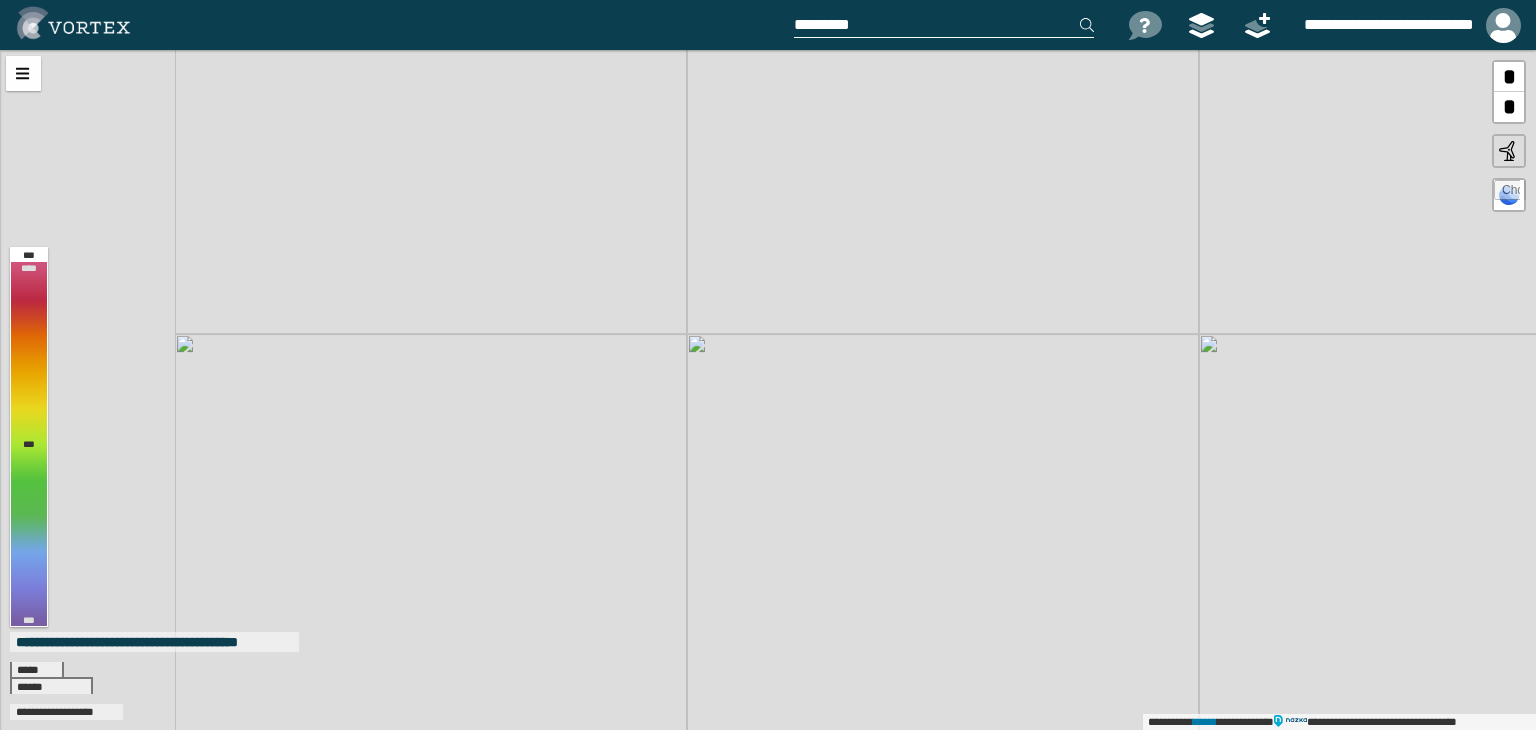drag, startPoint x: 455, startPoint y: 410, endPoint x: 652, endPoint y: 590, distance: 266.85016 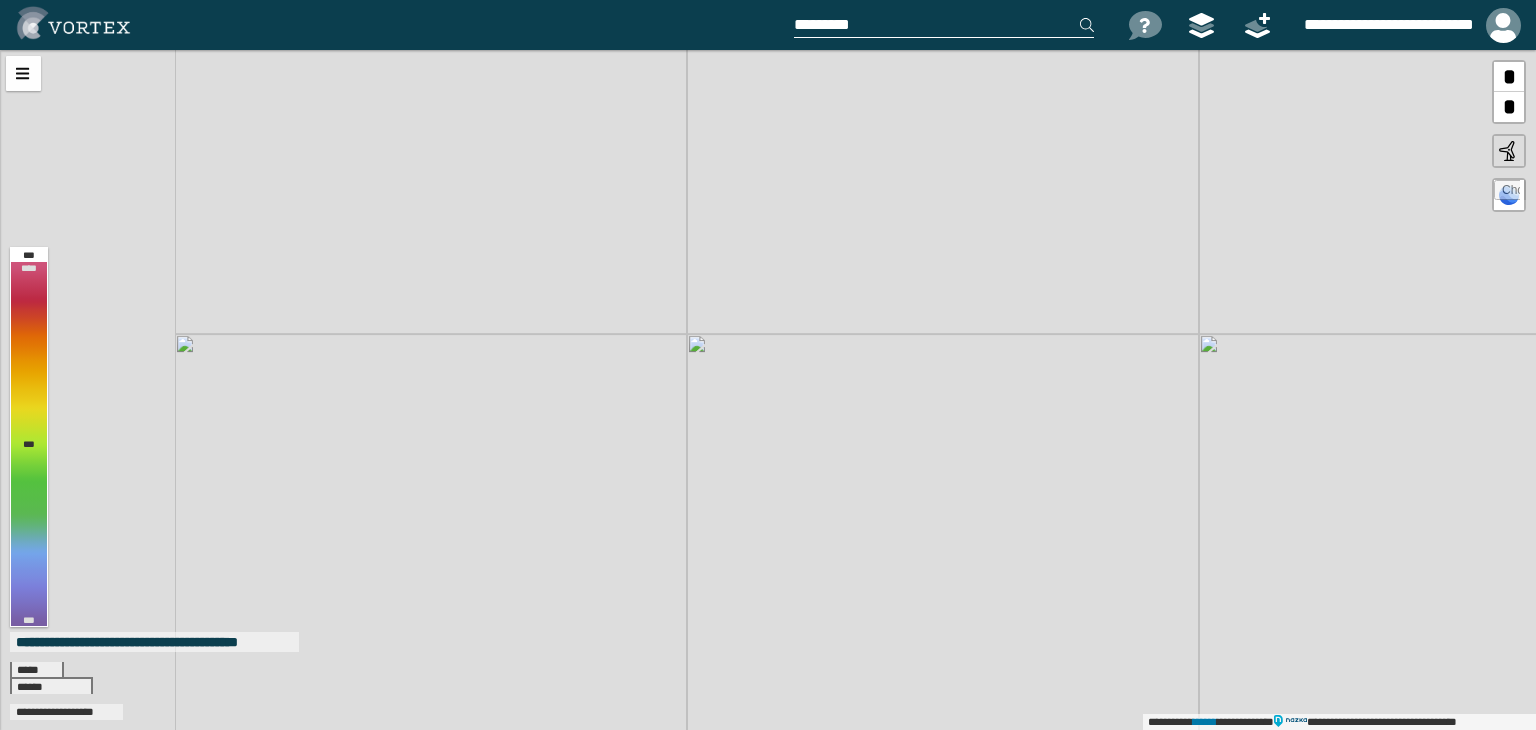 click on "[FIRST] [LAST] [STREET] [CITY] [STATE] [ZIP] [COUNTRY] [PHONE] [EMAIL]" at bounding box center (768, 390) 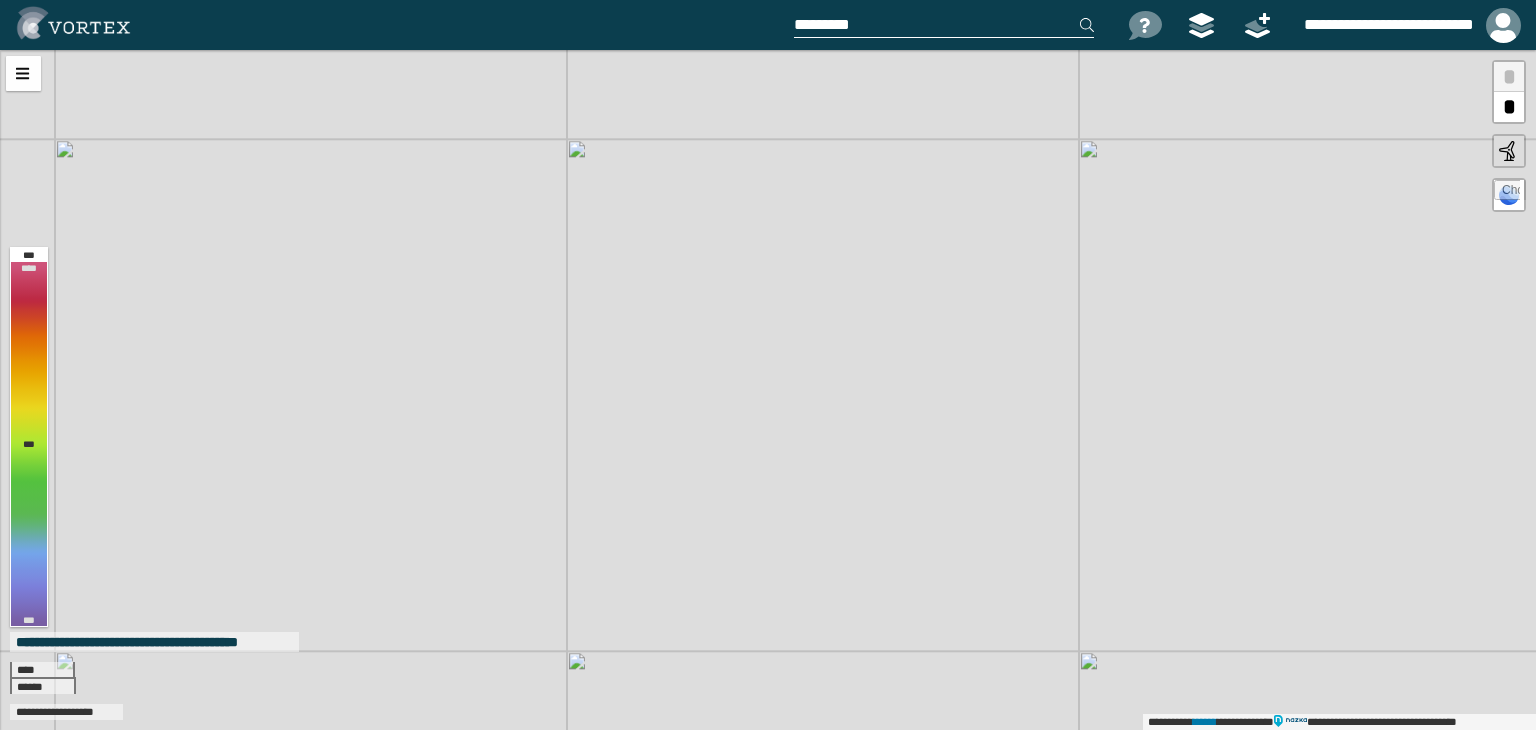 drag, startPoint x: 492, startPoint y: 493, endPoint x: 537, endPoint y: 776, distance: 286.55542 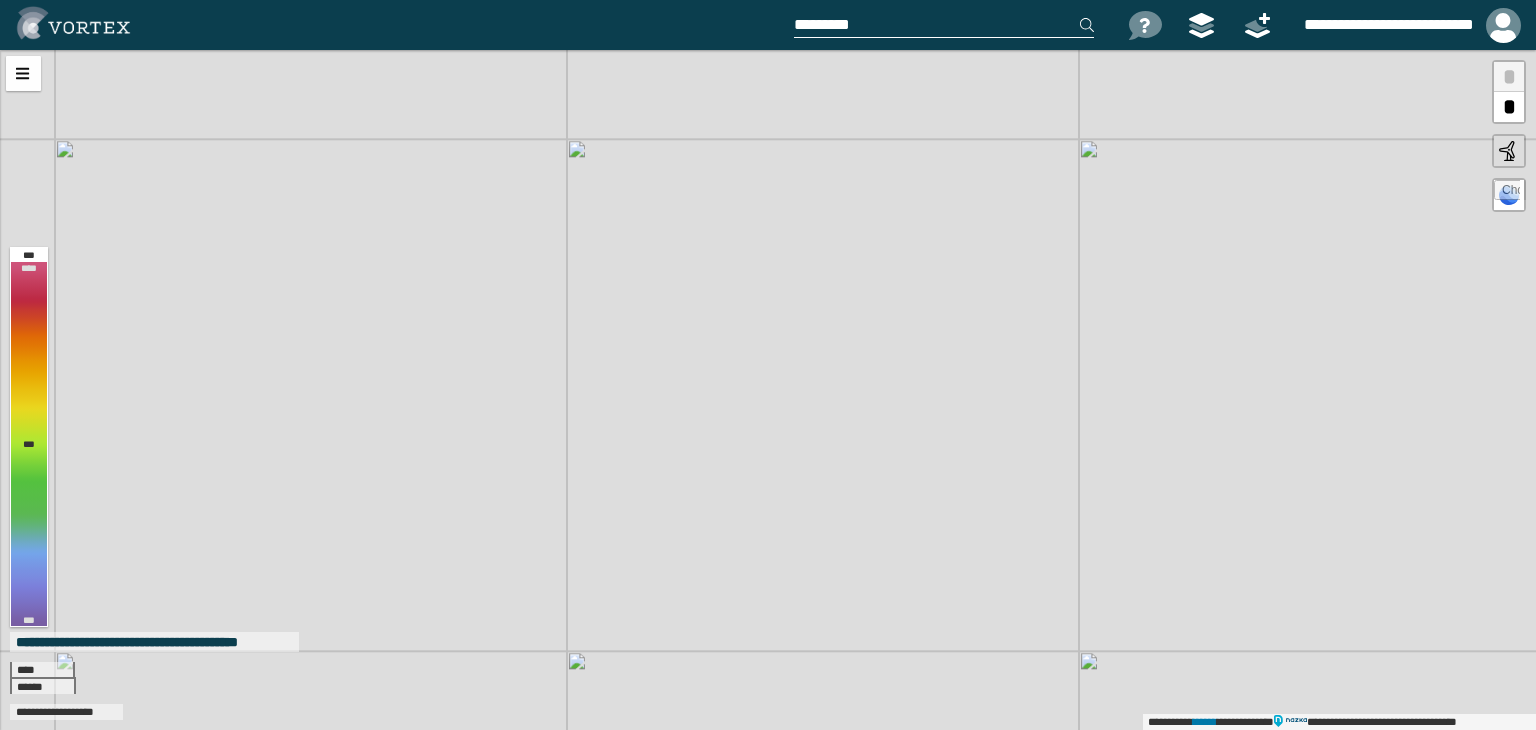 click on "**********" at bounding box center [768, 365] 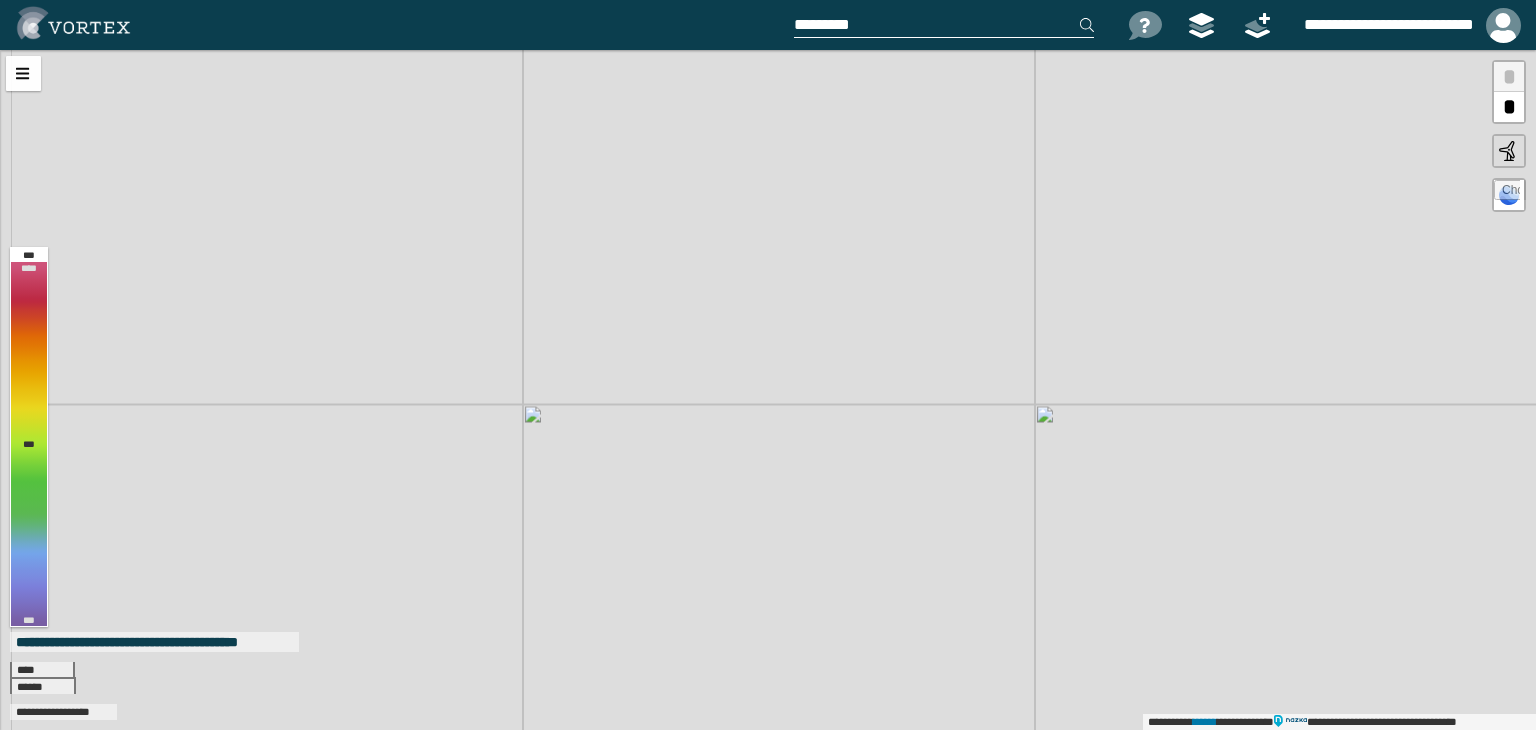 drag, startPoint x: 334, startPoint y: 402, endPoint x: 802, endPoint y: 667, distance: 537.8187 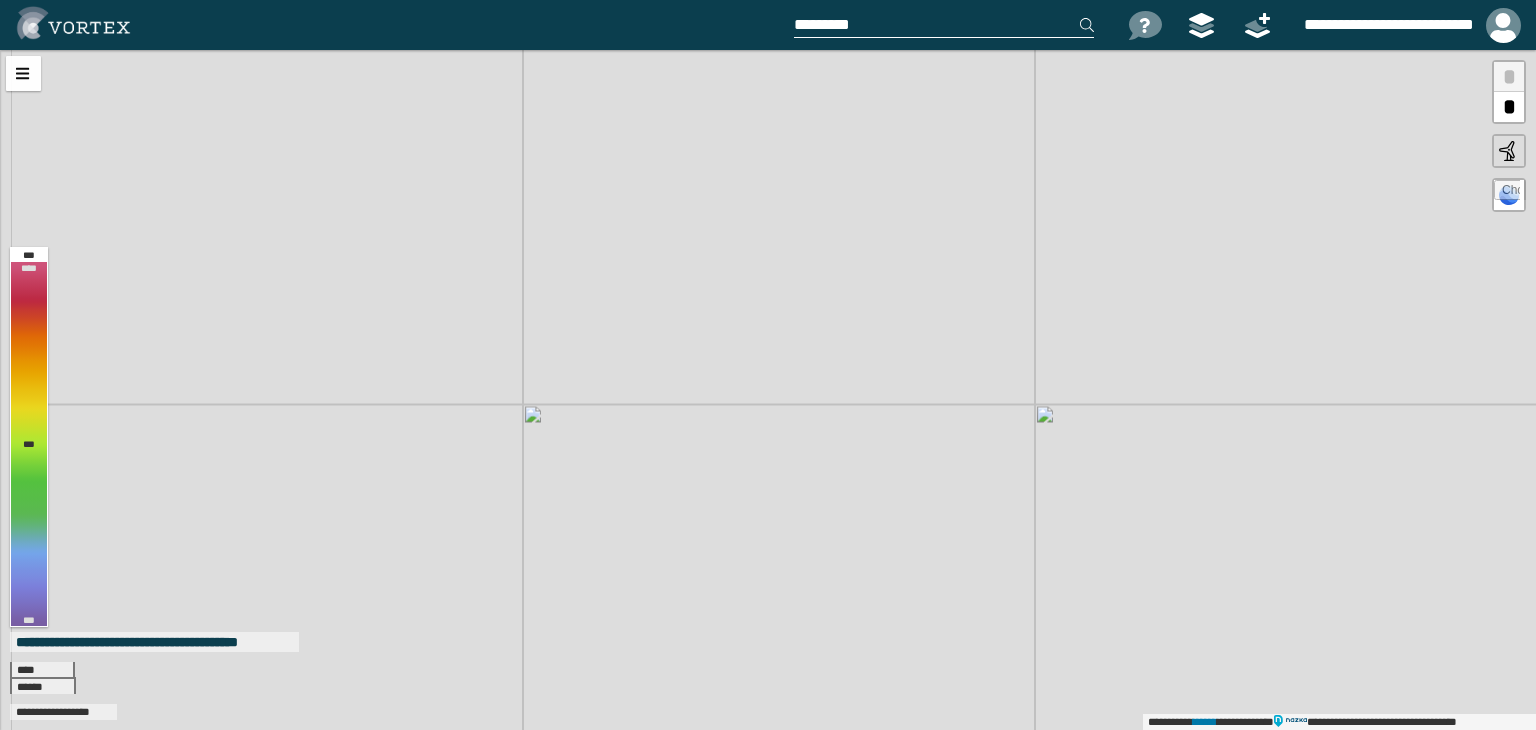 click on "**********" at bounding box center [768, 390] 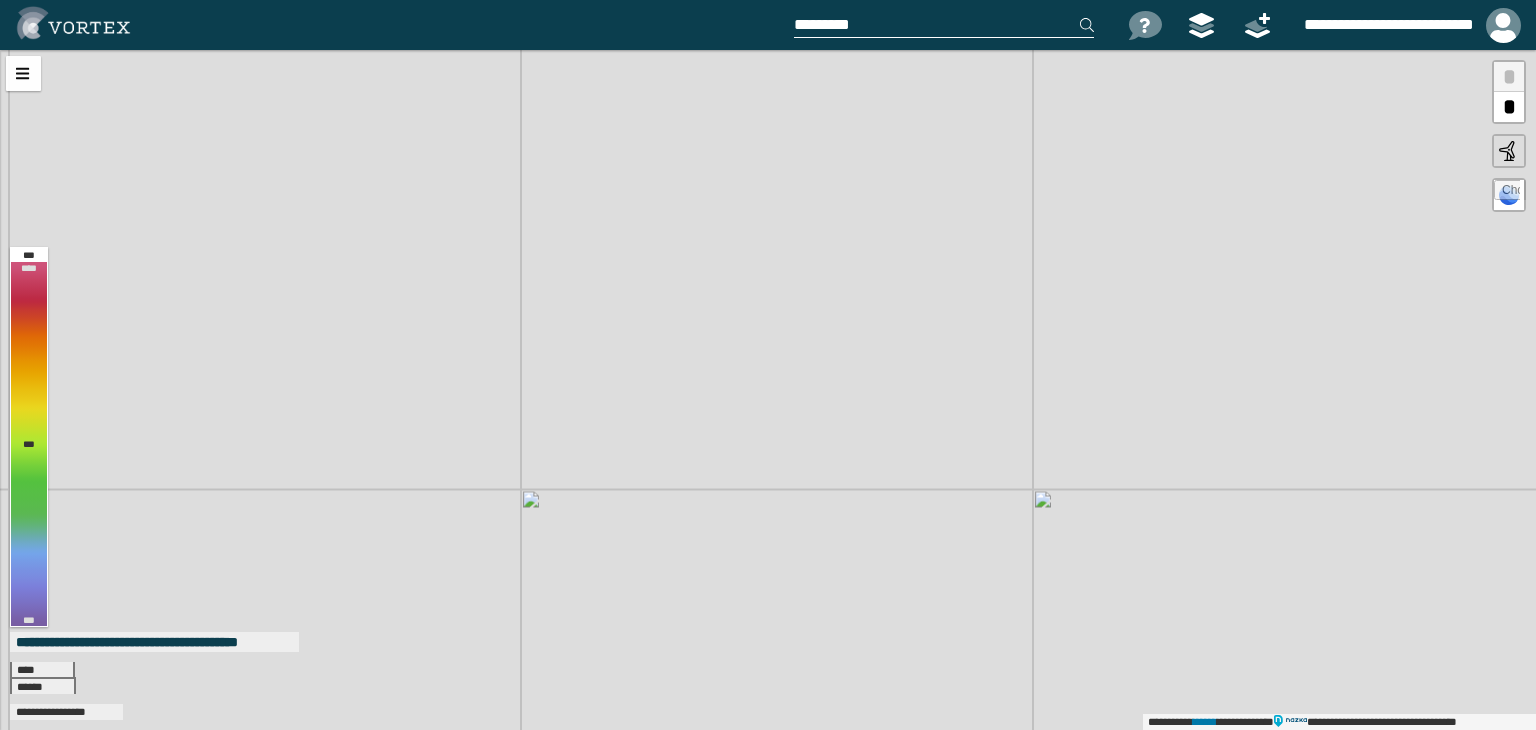 drag, startPoint x: 412, startPoint y: 401, endPoint x: 356, endPoint y: 381, distance: 59.464275 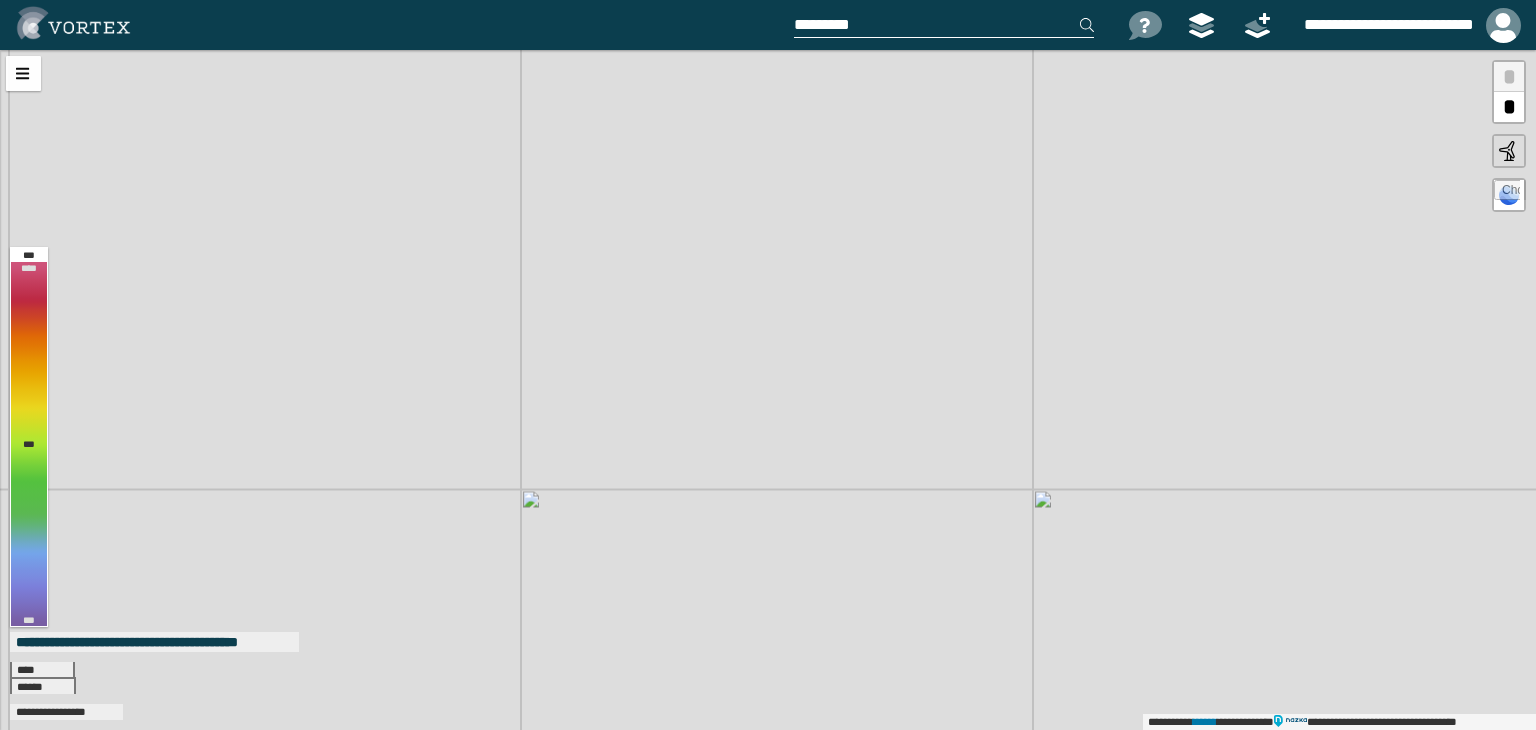 click on "**********" at bounding box center (768, 390) 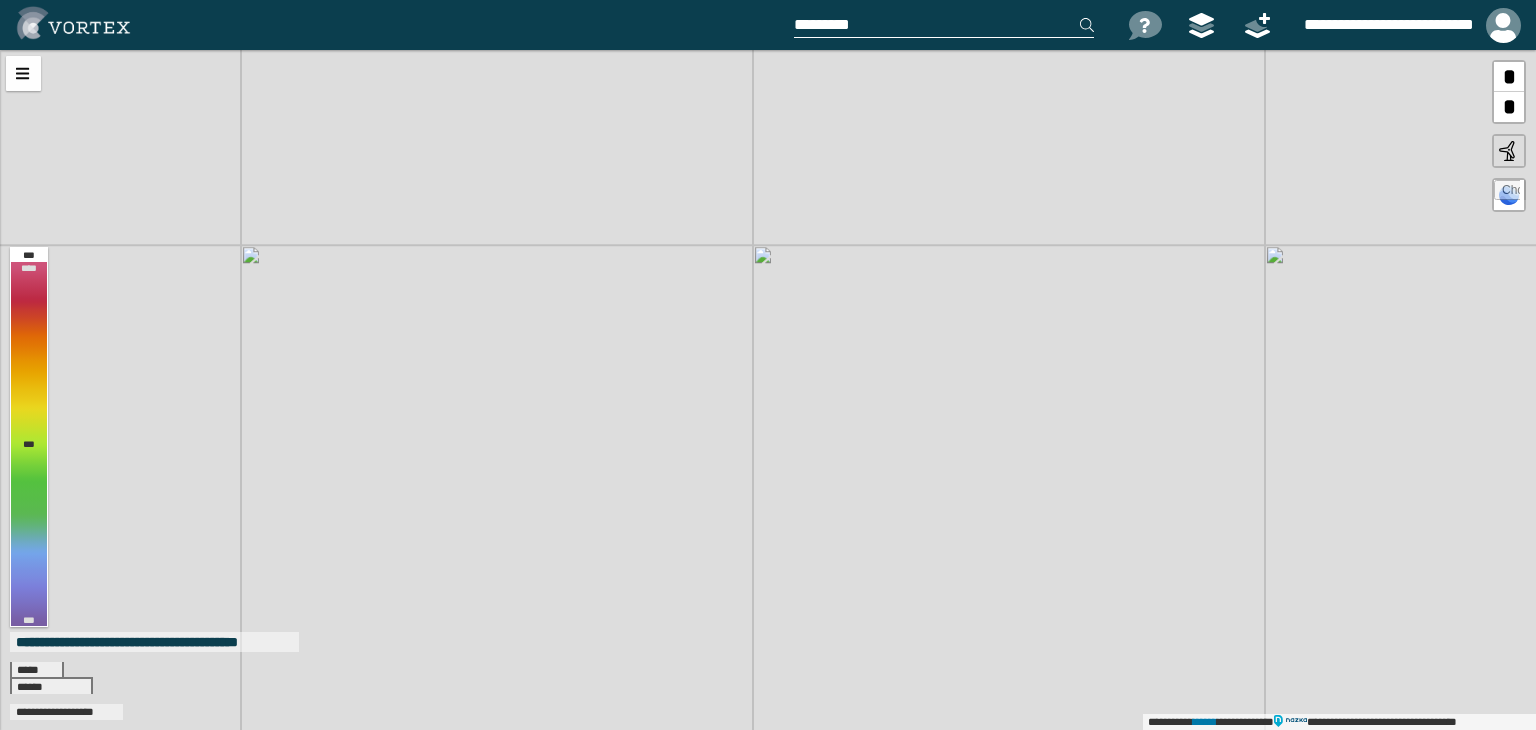 drag, startPoint x: 554, startPoint y: 333, endPoint x: 253, endPoint y: 714, distance: 485.55328 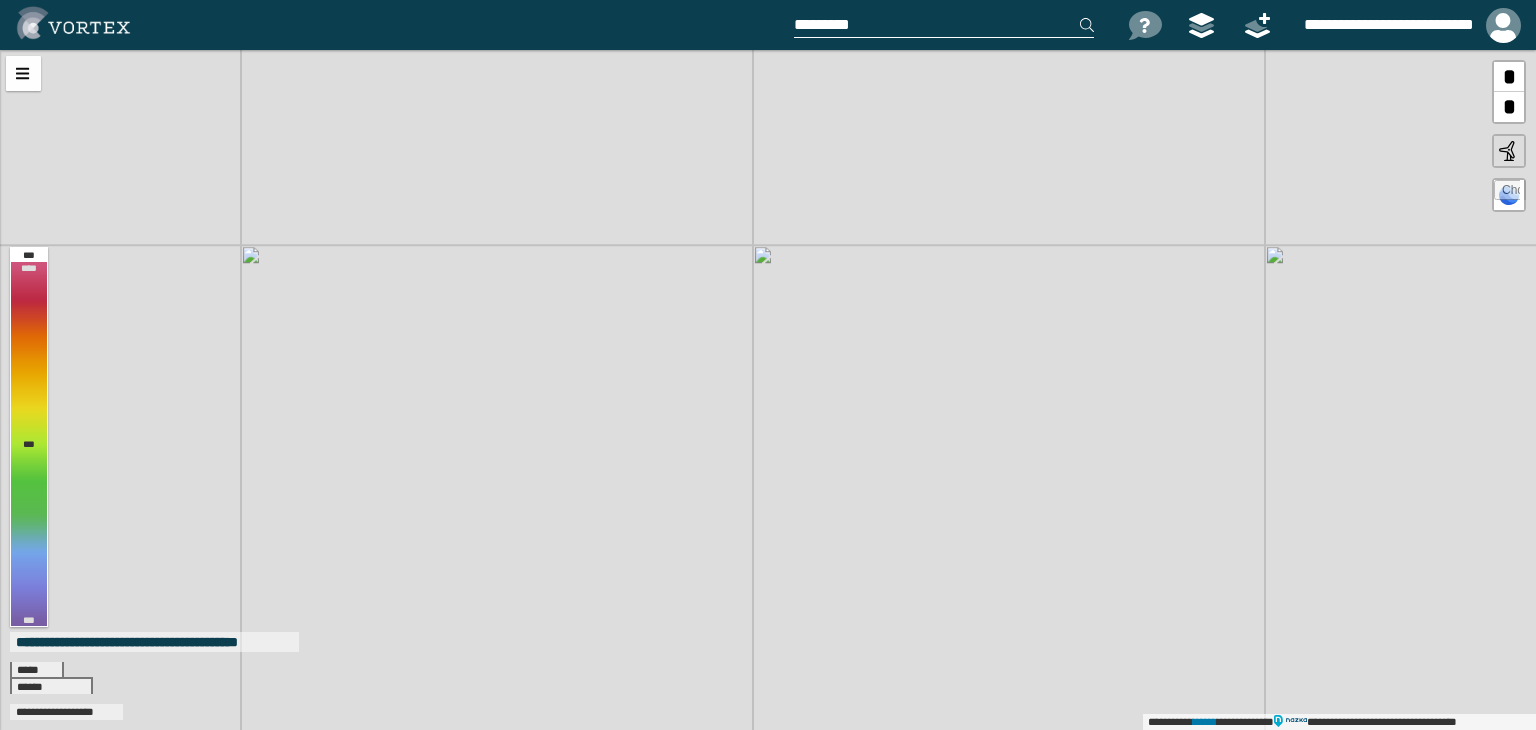 click on "[FIRST] [LAST] [STREET] [CITY] [STATE] [ZIP] [COUNTRY] [PHONE] [EMAIL]" at bounding box center (768, 390) 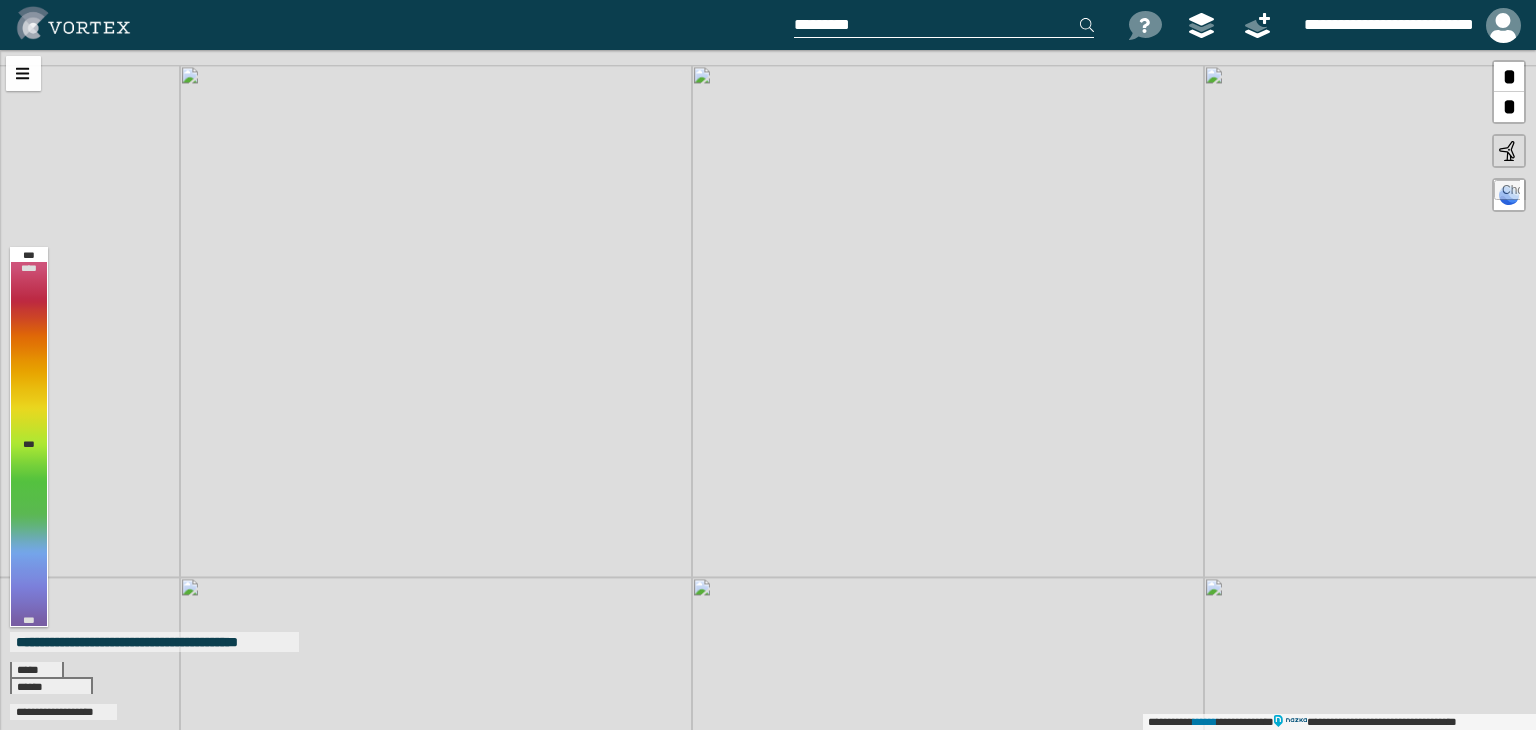 drag, startPoint x: 338, startPoint y: 347, endPoint x: 281, endPoint y: 655, distance: 313.22995 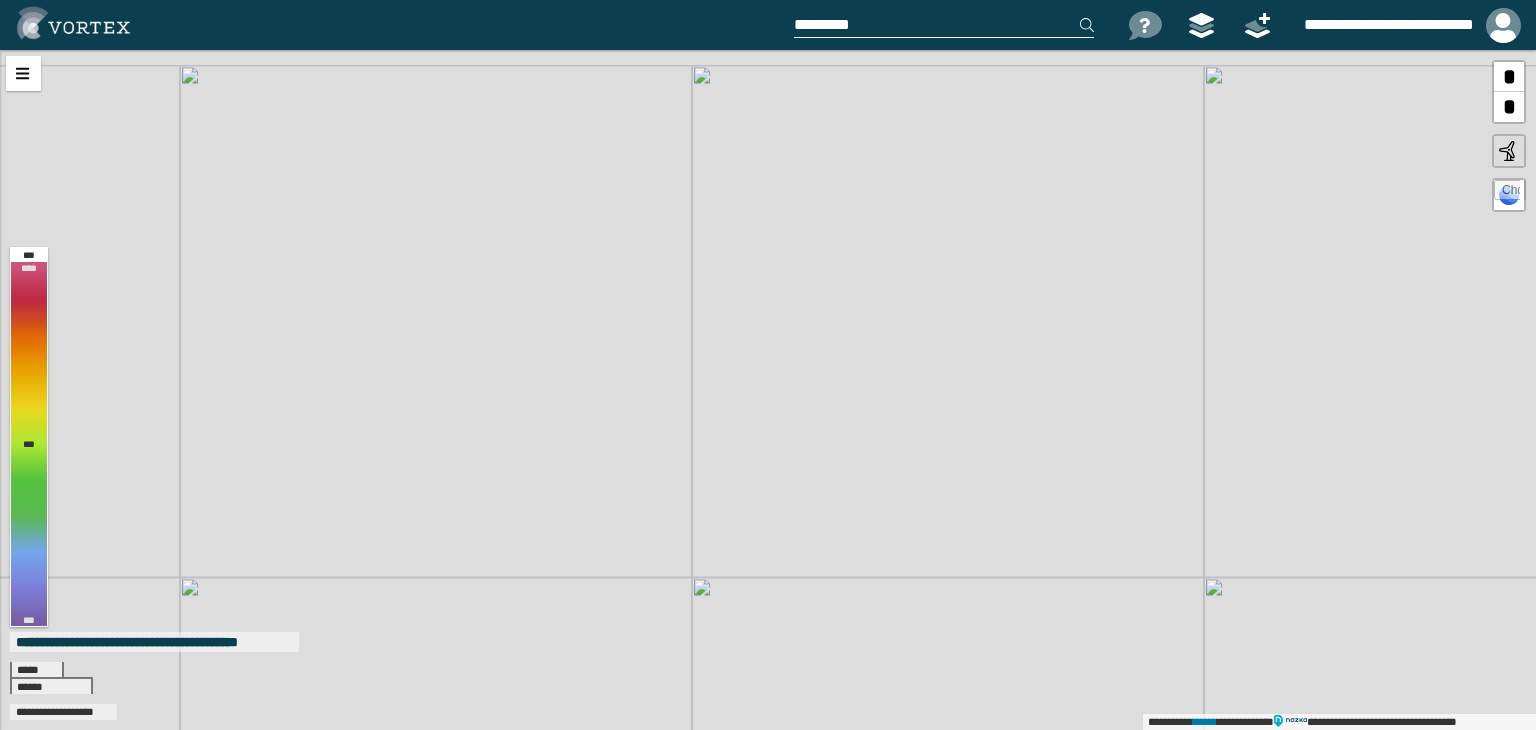 click on "[FIRST] [LAST] [STREET] [CITY] [STATE] [ZIP] [COUNTRY] [PHONE] [EMAIL]" at bounding box center [768, 390] 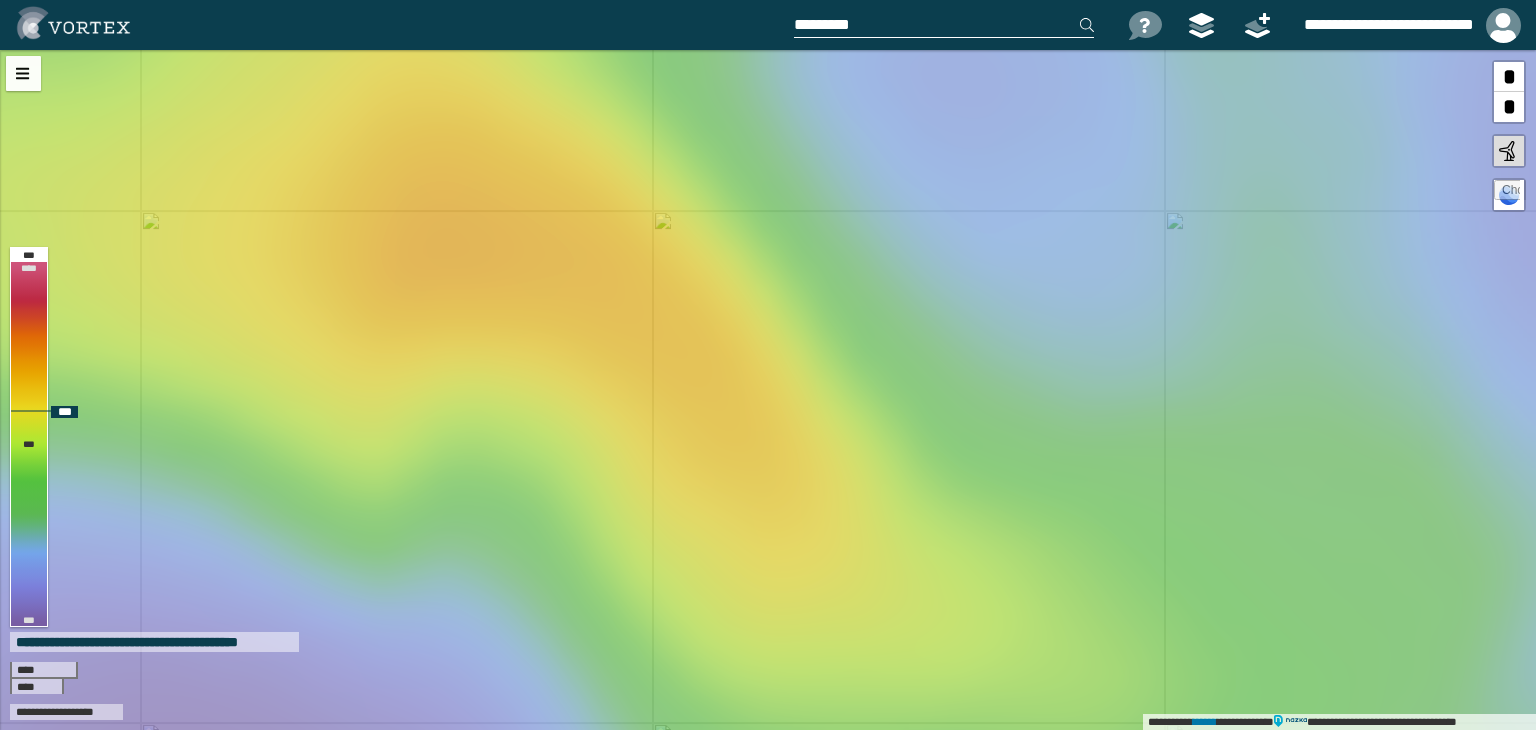 drag, startPoint x: 679, startPoint y: 499, endPoint x: 667, endPoint y: 541, distance: 43.68066 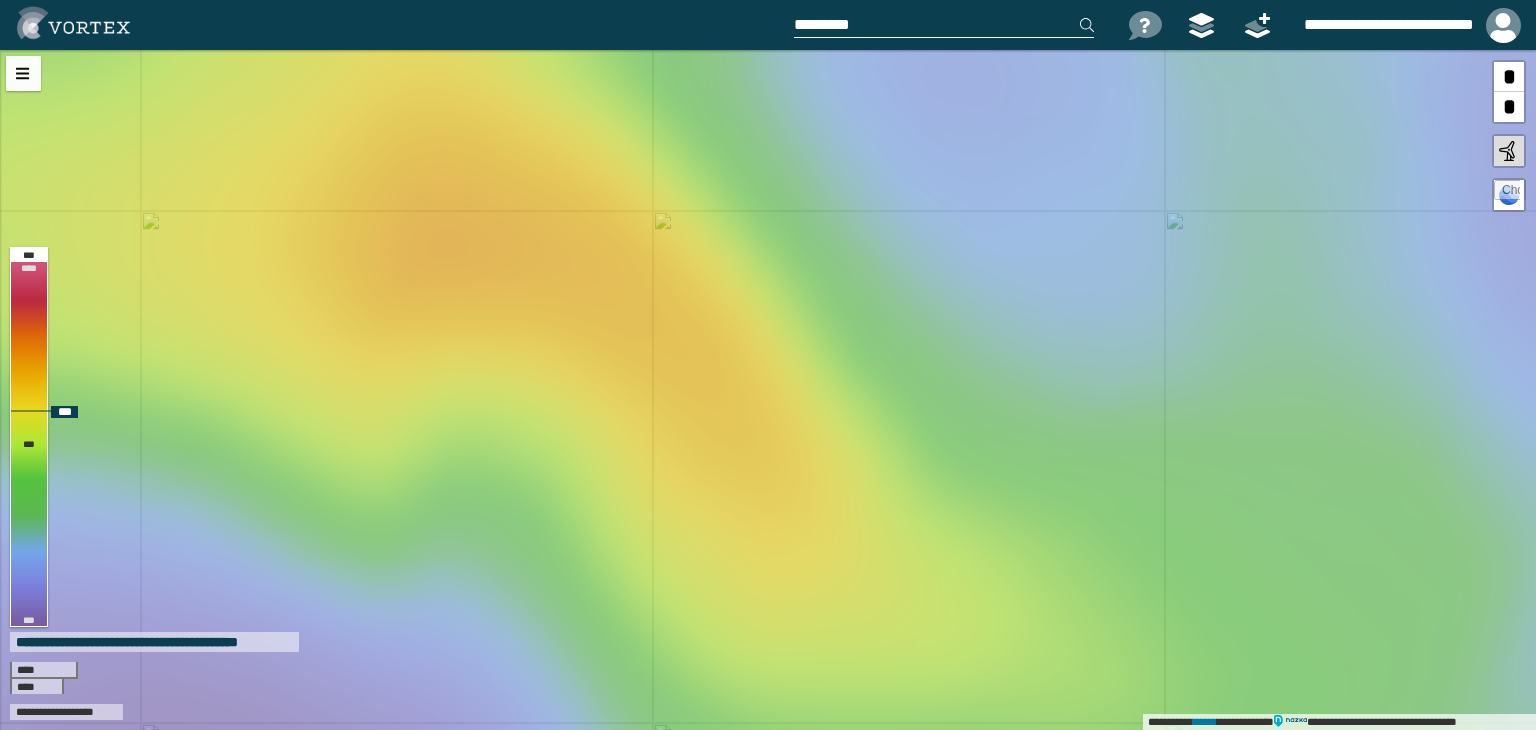 click on "**********" at bounding box center (768, 390) 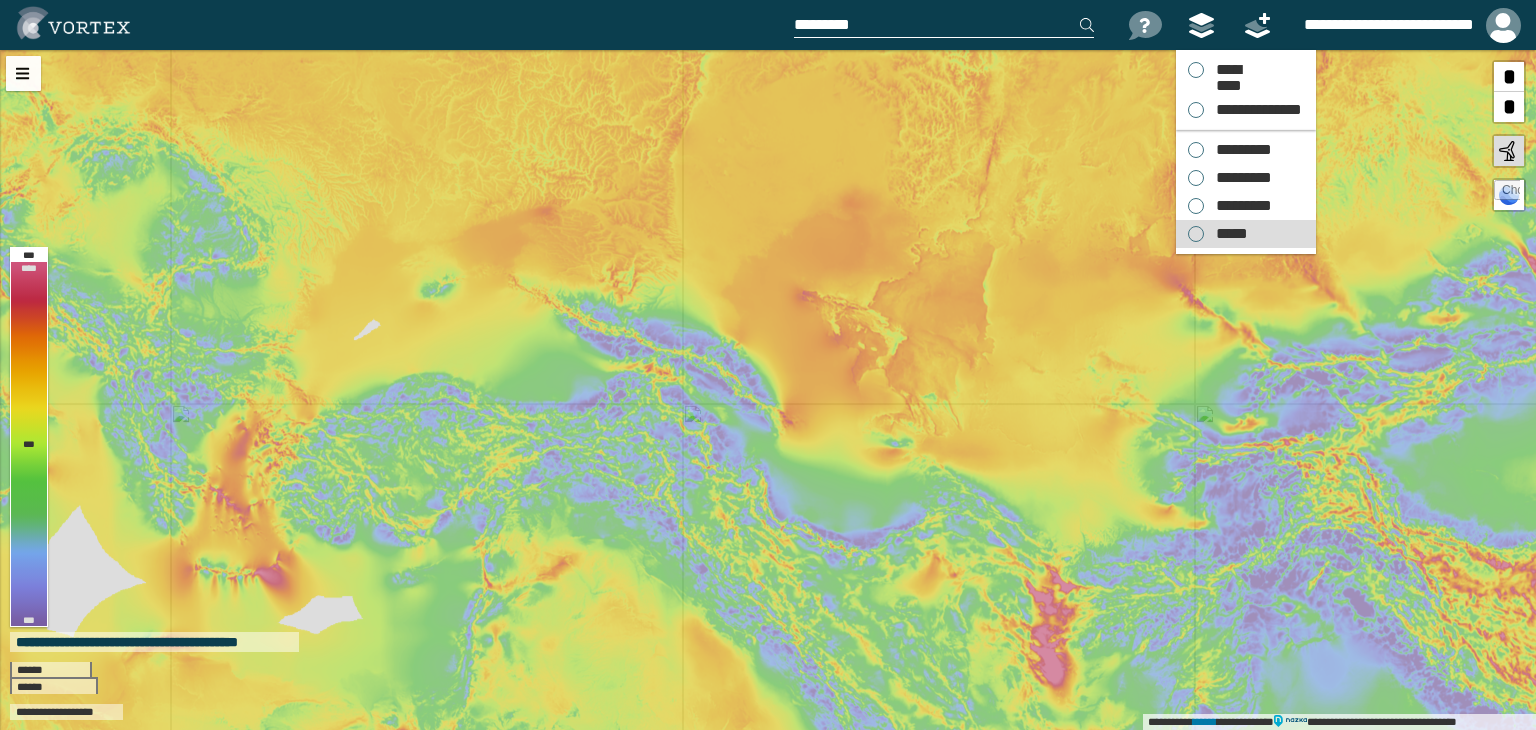 click on "*****" at bounding box center (1218, 234) 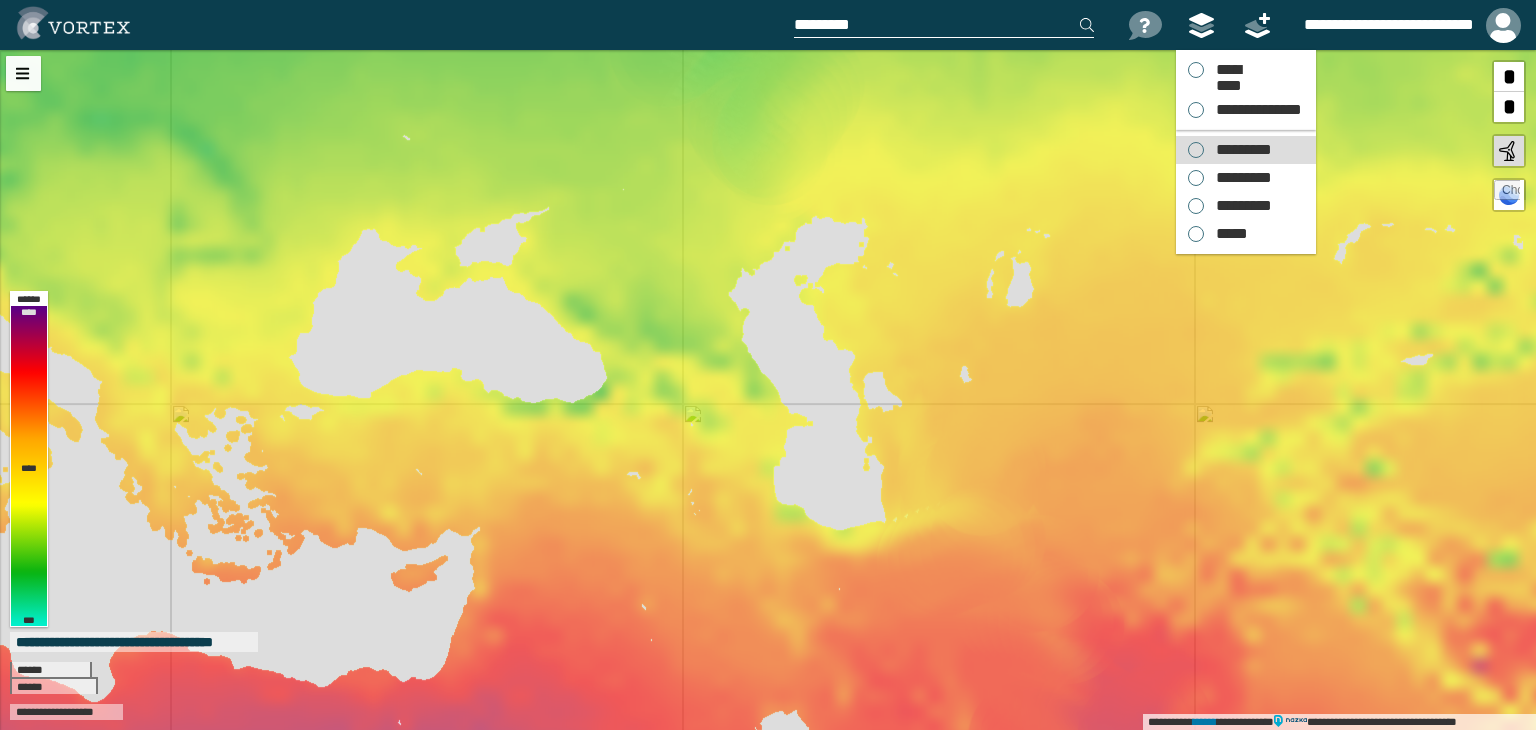 click on "*********" at bounding box center [1239, 150] 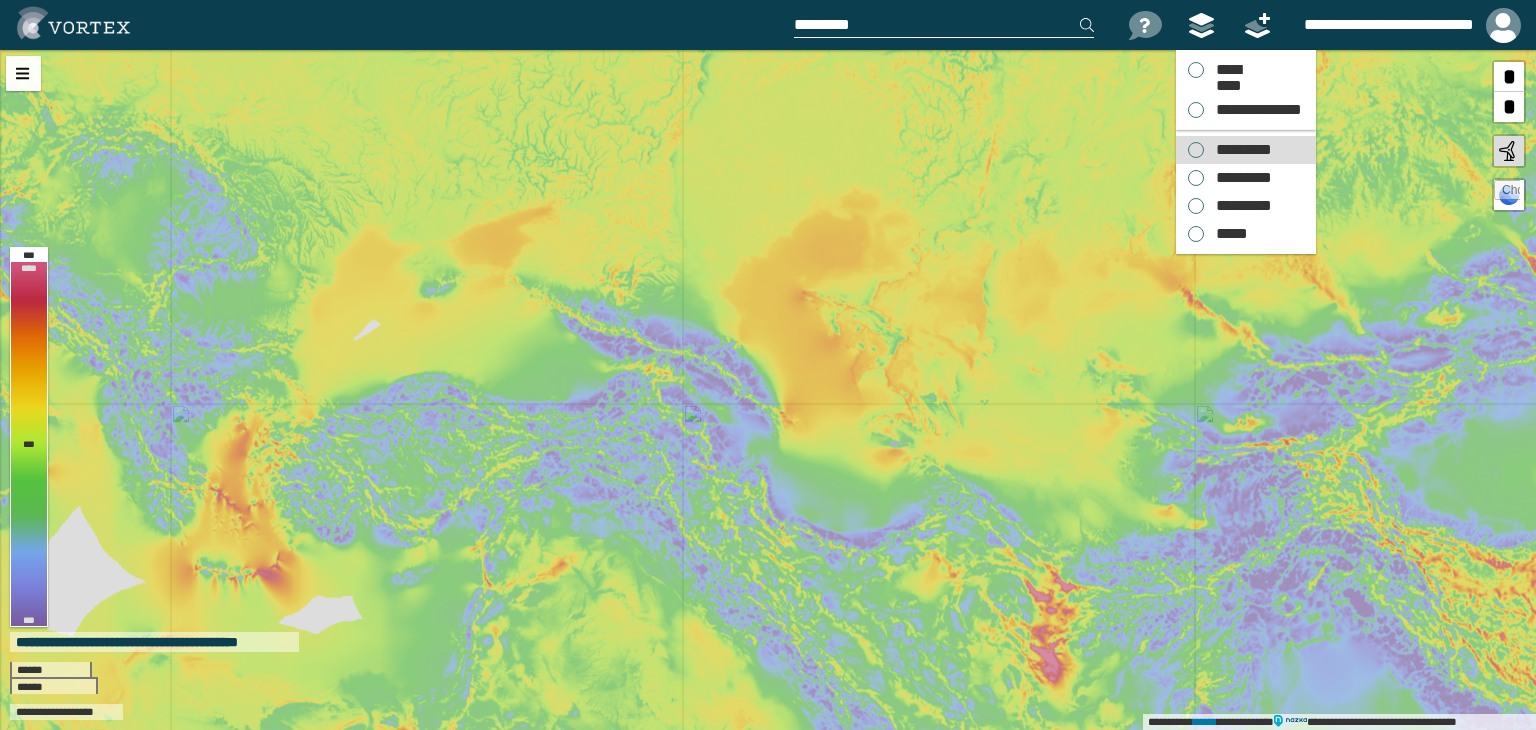 click on "*********" at bounding box center (1239, 150) 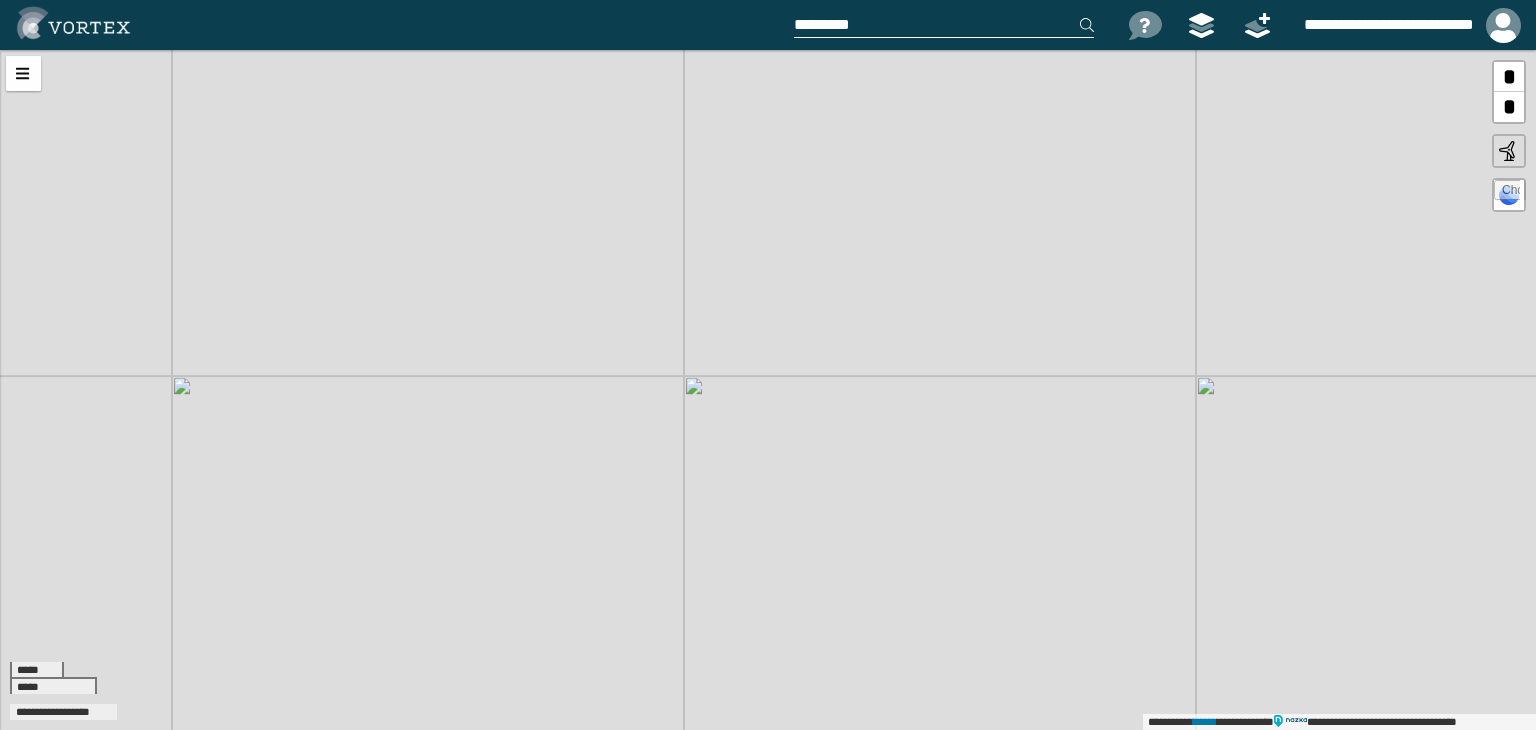 drag, startPoint x: 677, startPoint y: 394, endPoint x: 672, endPoint y: 465, distance: 71.17584 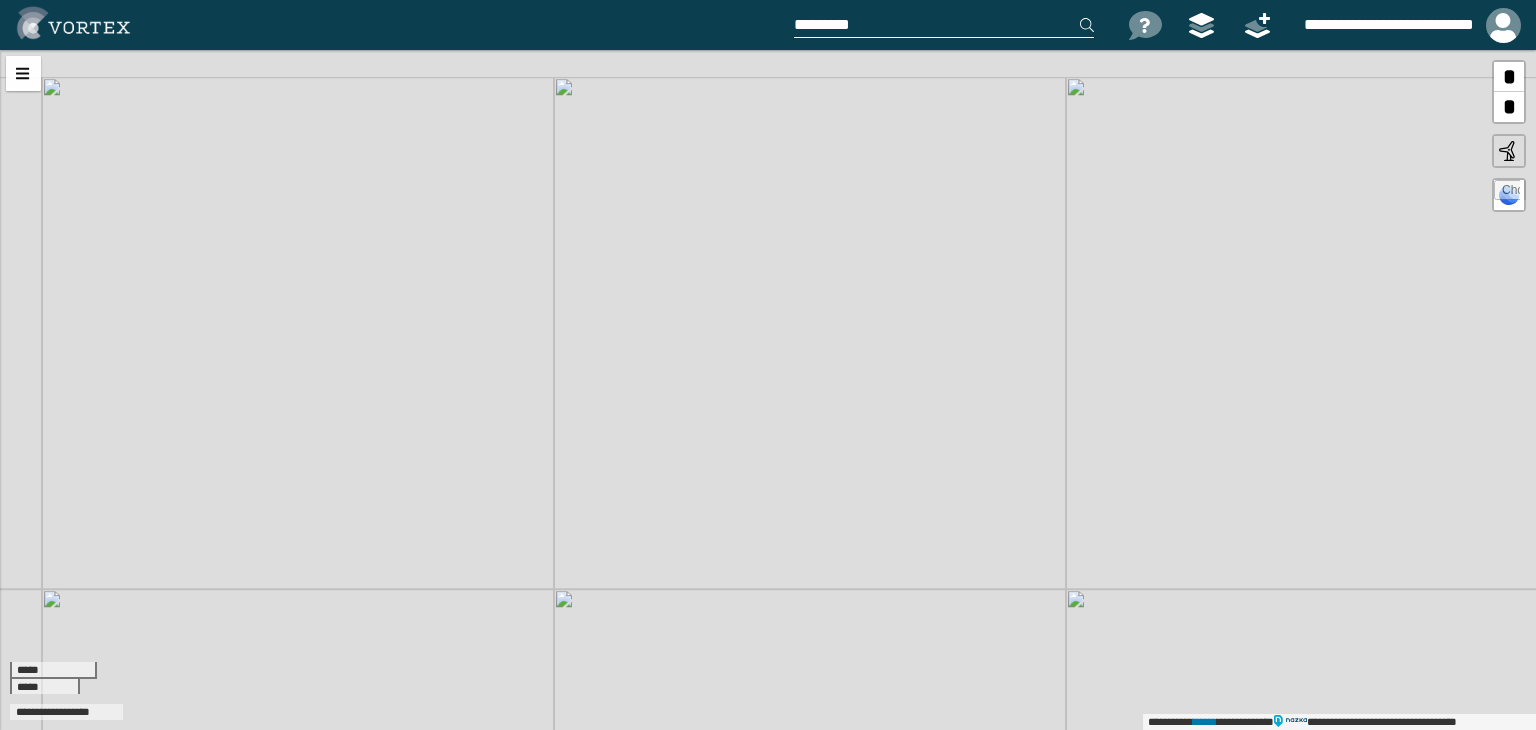 drag, startPoint x: 840, startPoint y: 233, endPoint x: 687, endPoint y: 395, distance: 222.82953 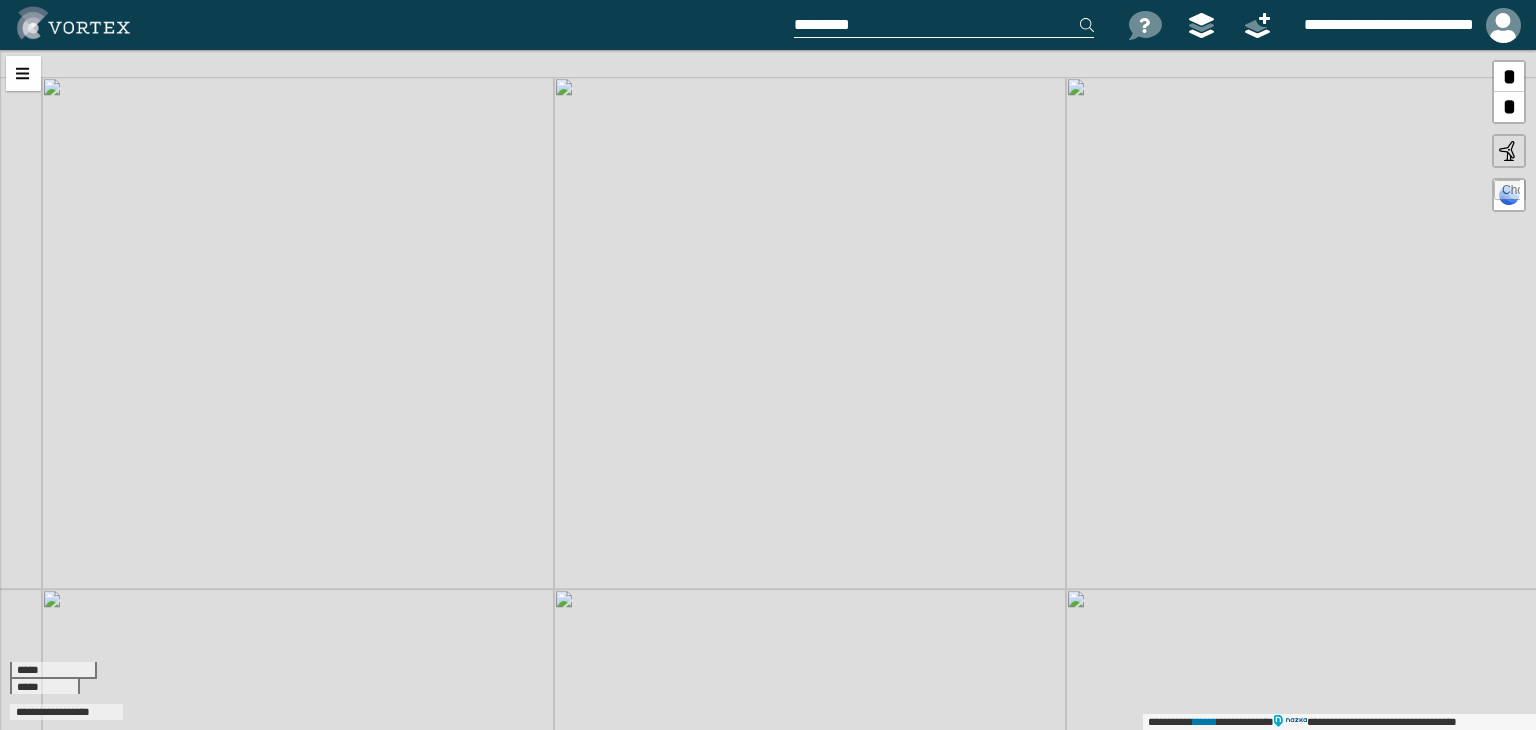 click on "**********" at bounding box center [768, 390] 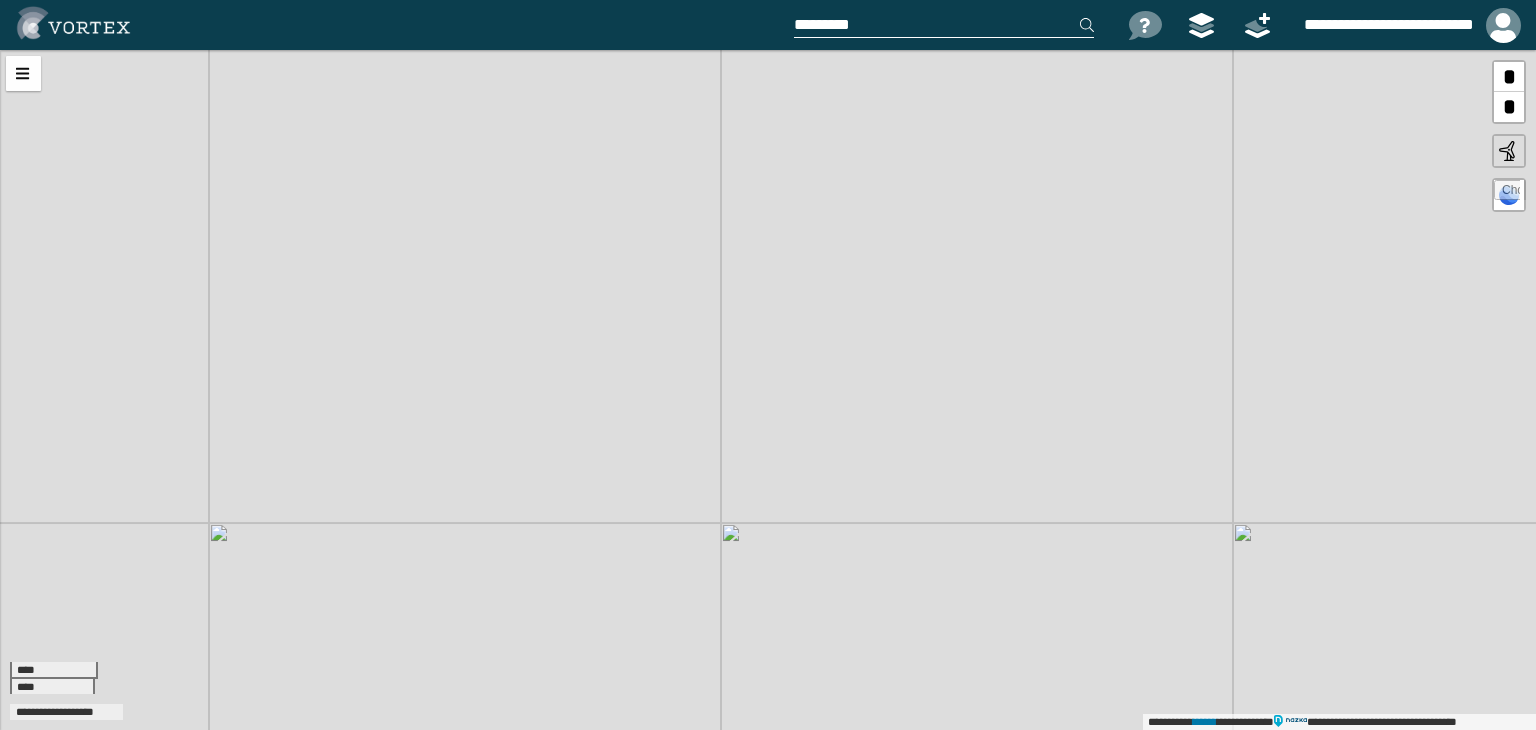 drag, startPoint x: 640, startPoint y: 417, endPoint x: 612, endPoint y: 436, distance: 33.83785 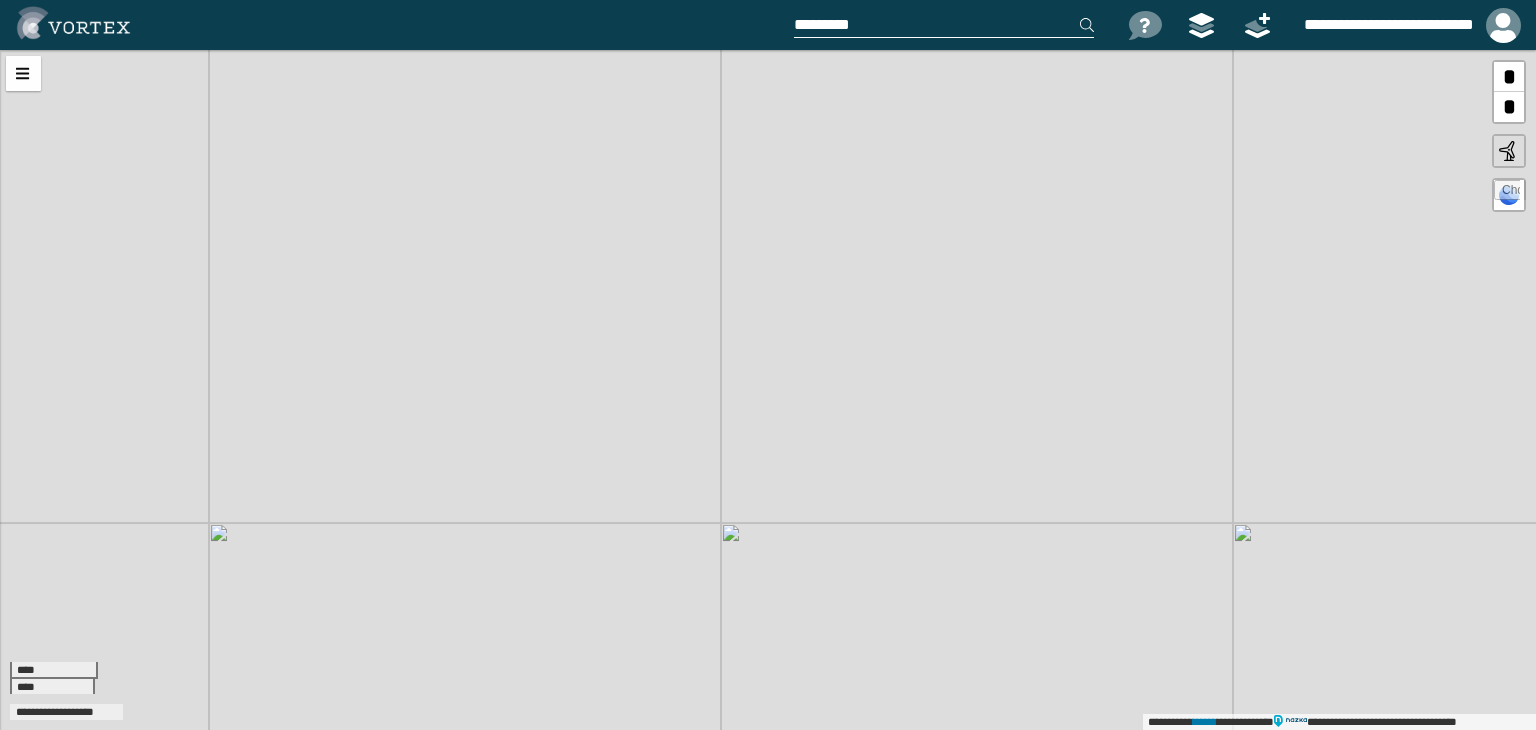 click on "**********" at bounding box center (768, 390) 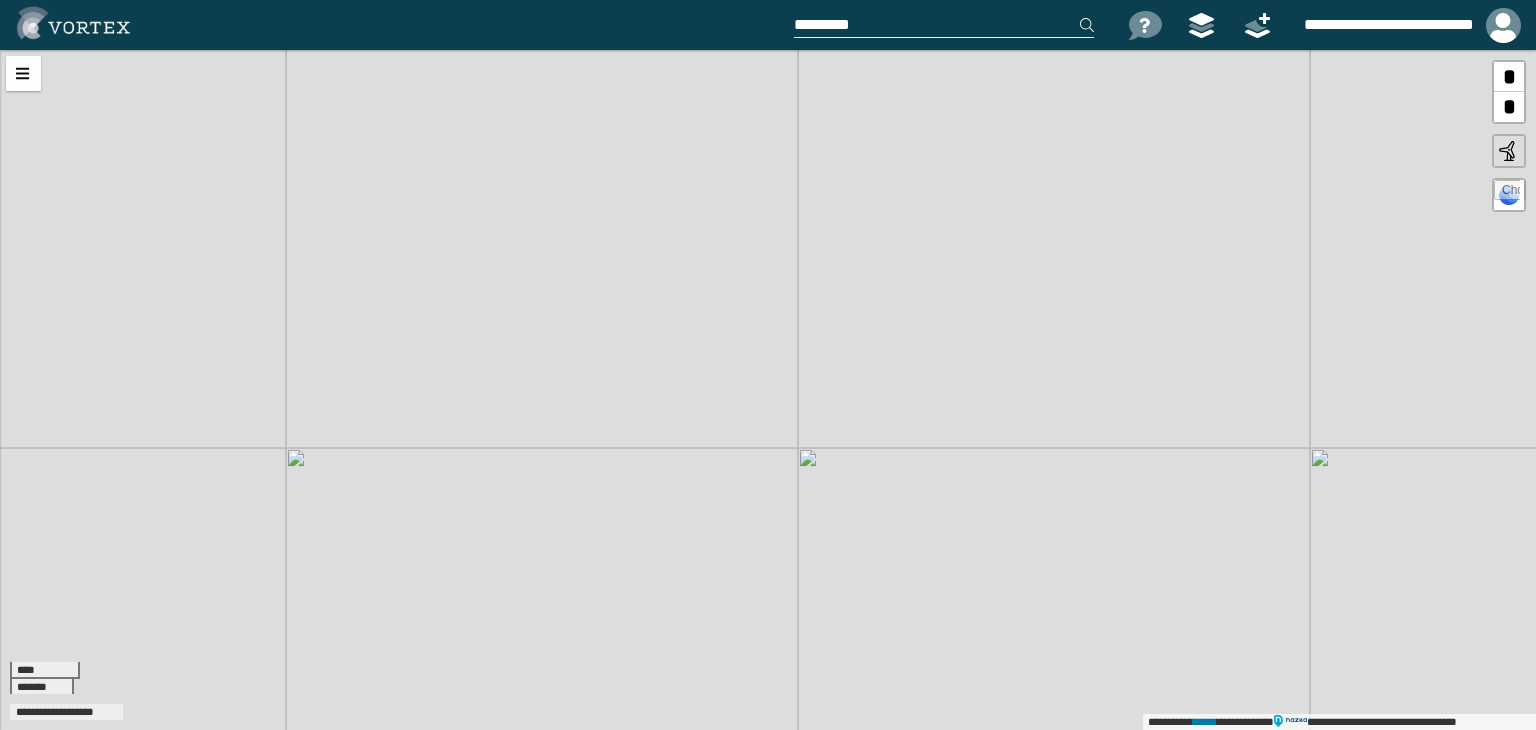 drag, startPoint x: 768, startPoint y: 379, endPoint x: 605, endPoint y: 317, distance: 174.39323 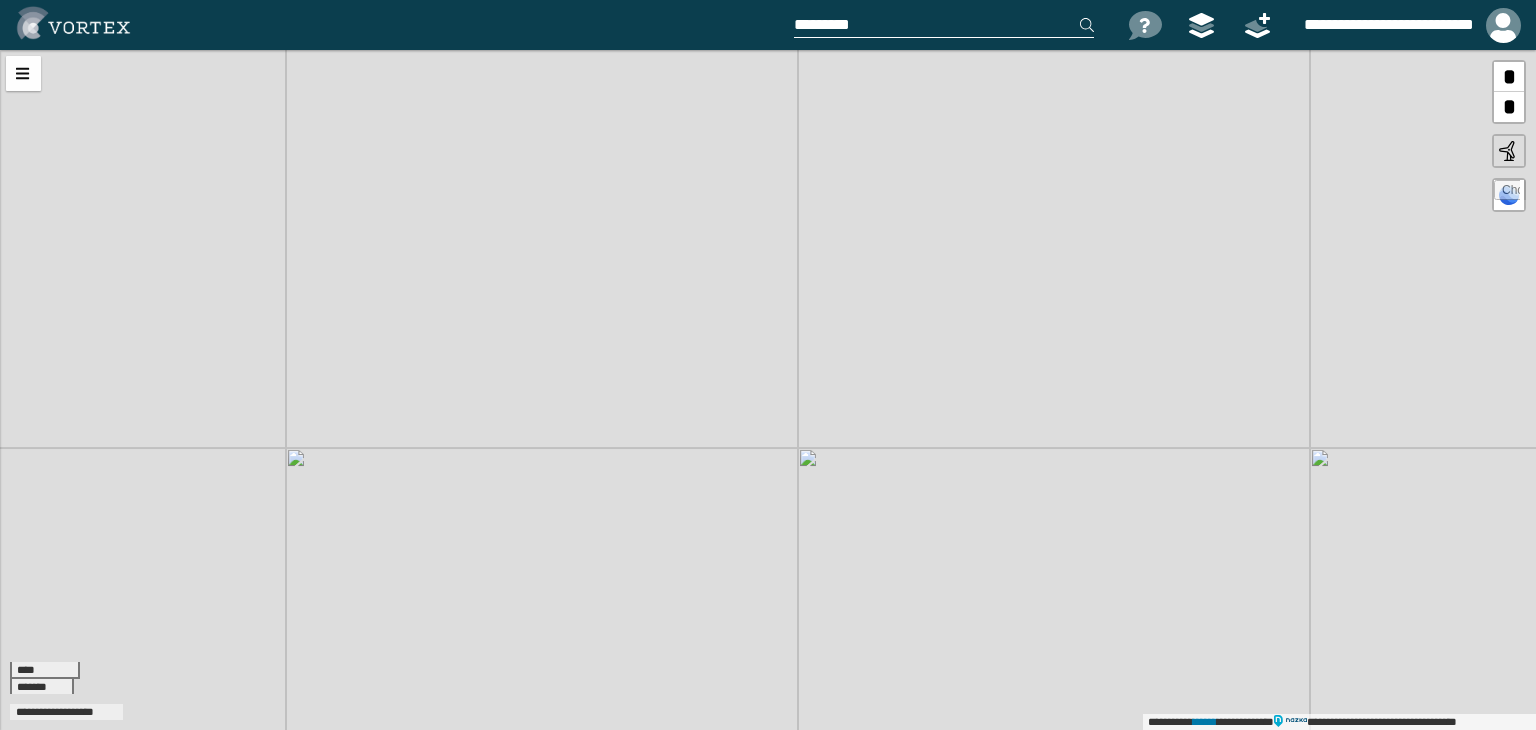 click on "[FIRST] [LAST] [STREET] [CITY] [STATE] [ZIP] [COUNTRY] [PHONE] [EMAIL]" at bounding box center [768, 390] 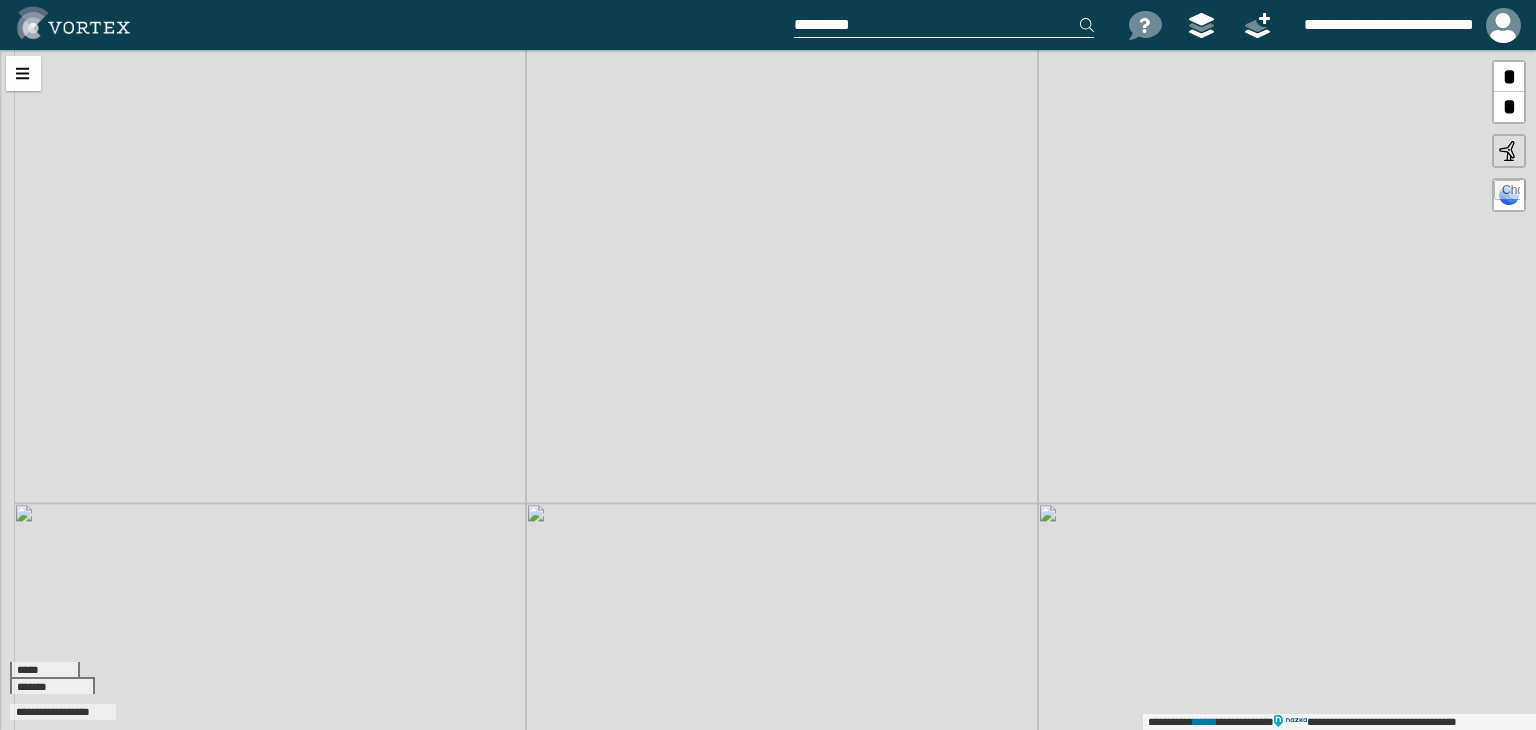 drag, startPoint x: 813, startPoint y: 184, endPoint x: 1000, endPoint y: 776, distance: 620.8325 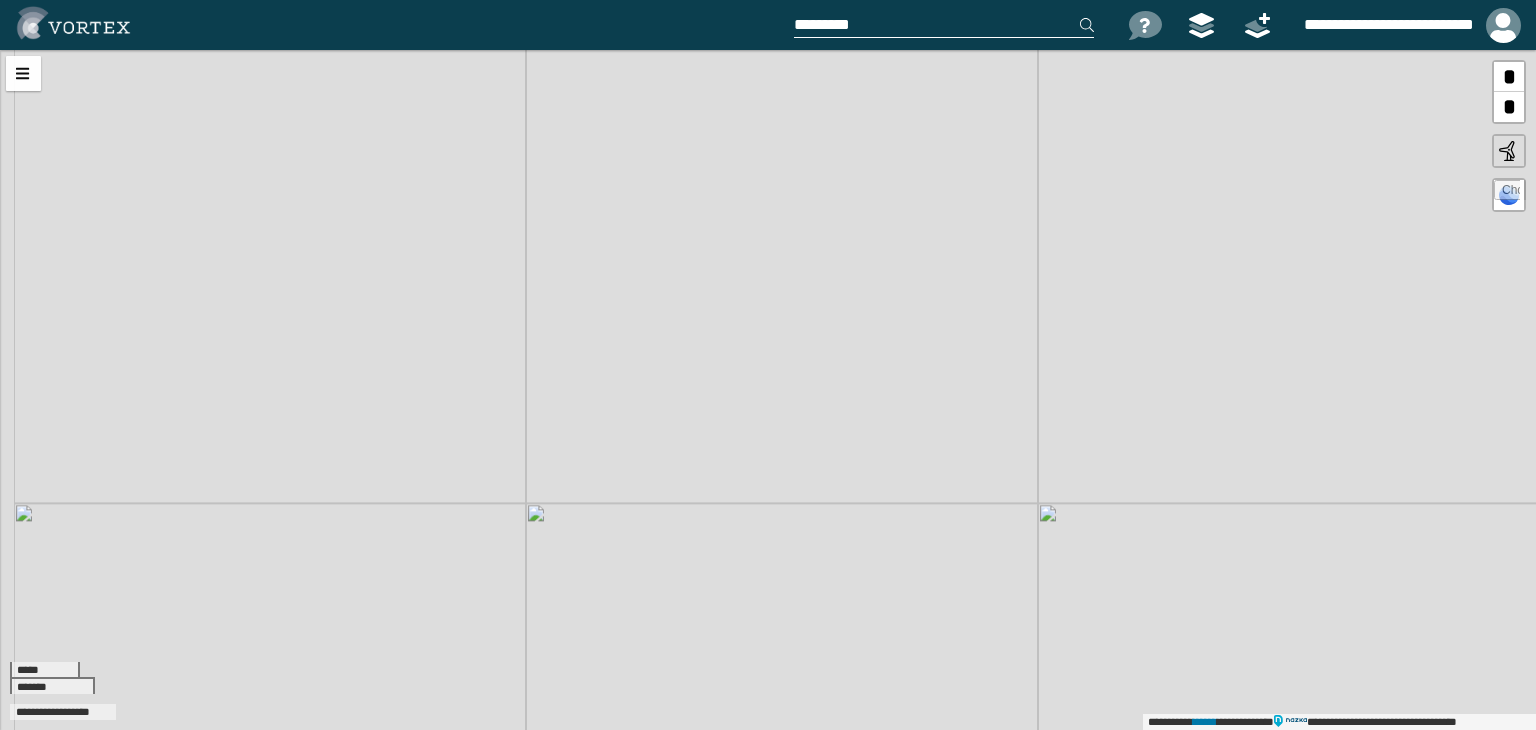 click on "**********" at bounding box center [768, 365] 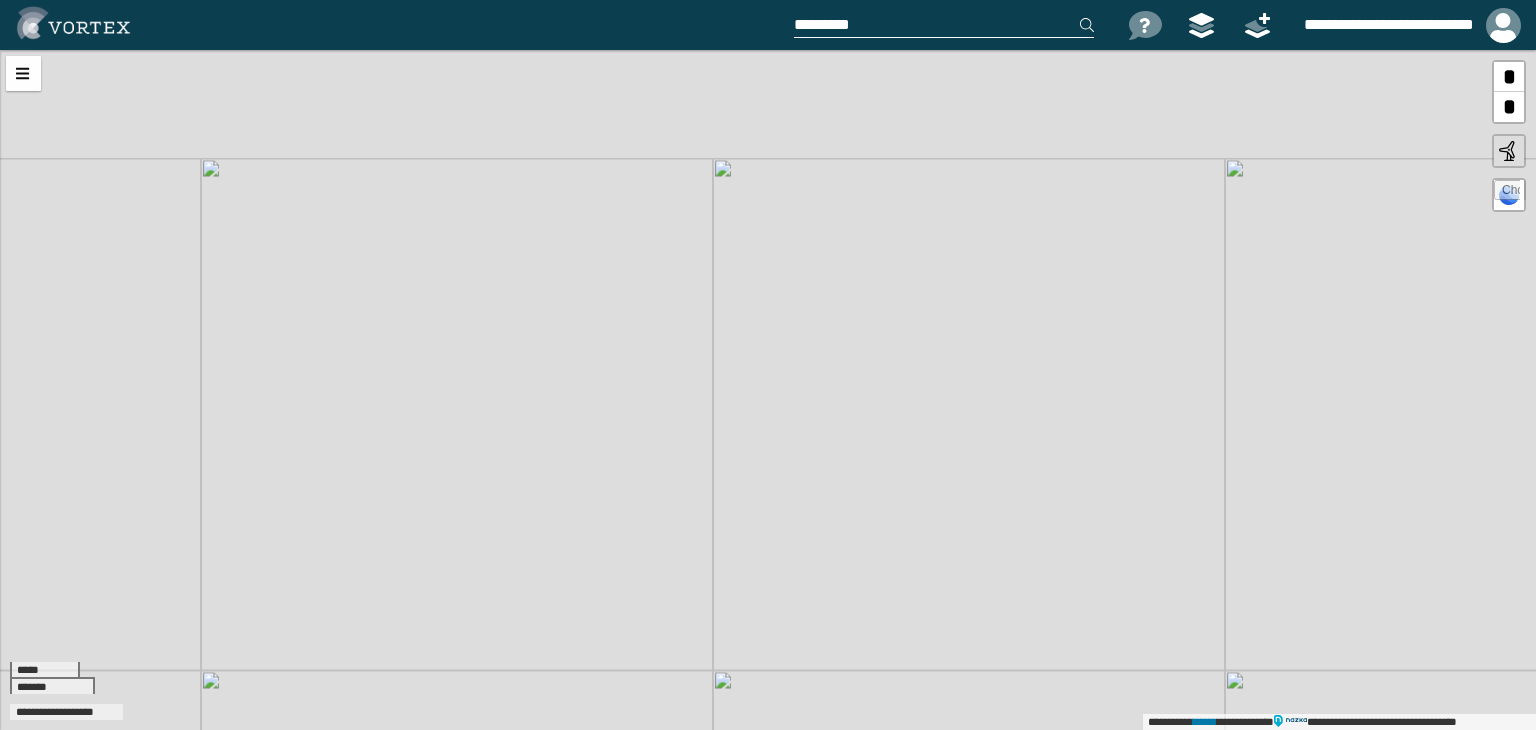 drag, startPoint x: 615, startPoint y: 353, endPoint x: 284, endPoint y: 521, distance: 371.19403 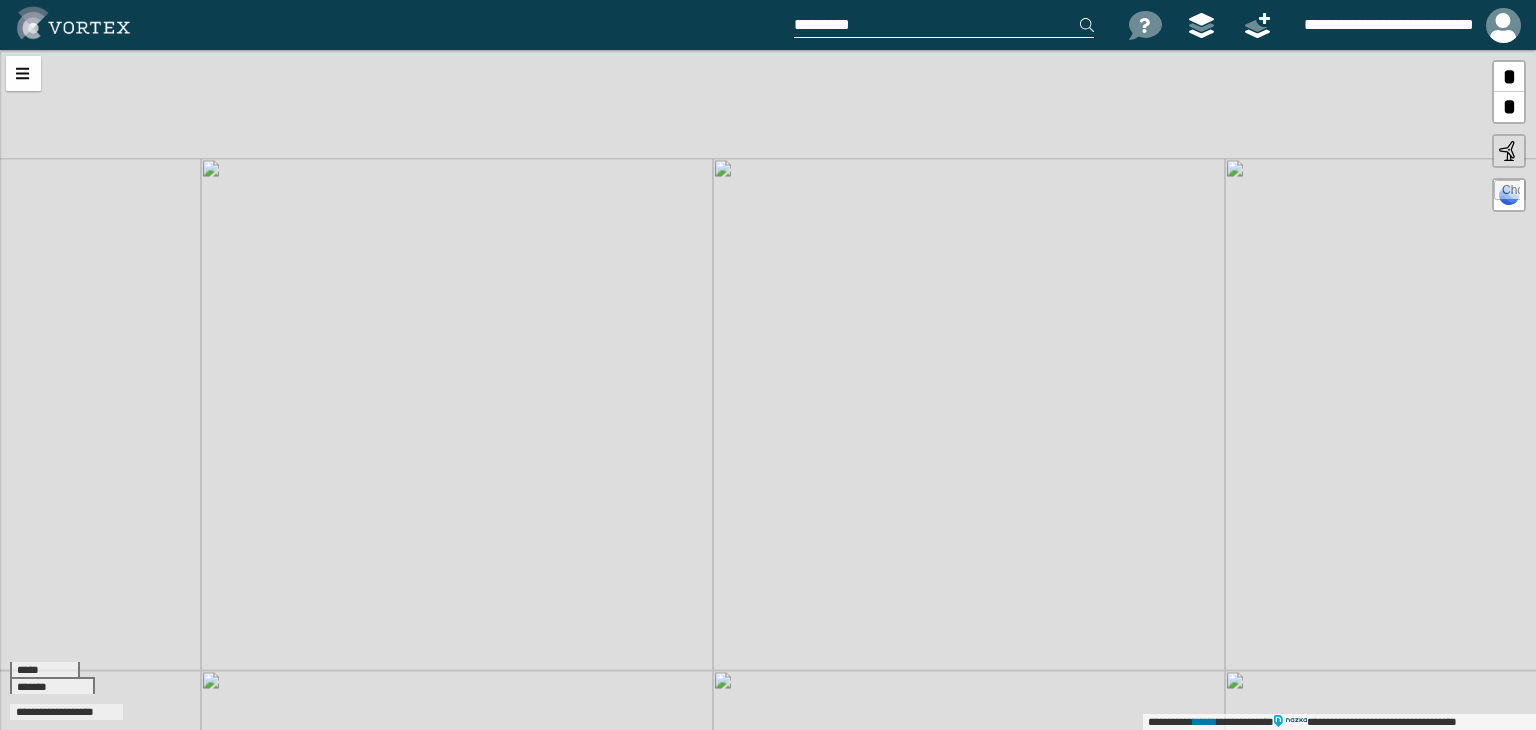 click on "**********" at bounding box center (768, 390) 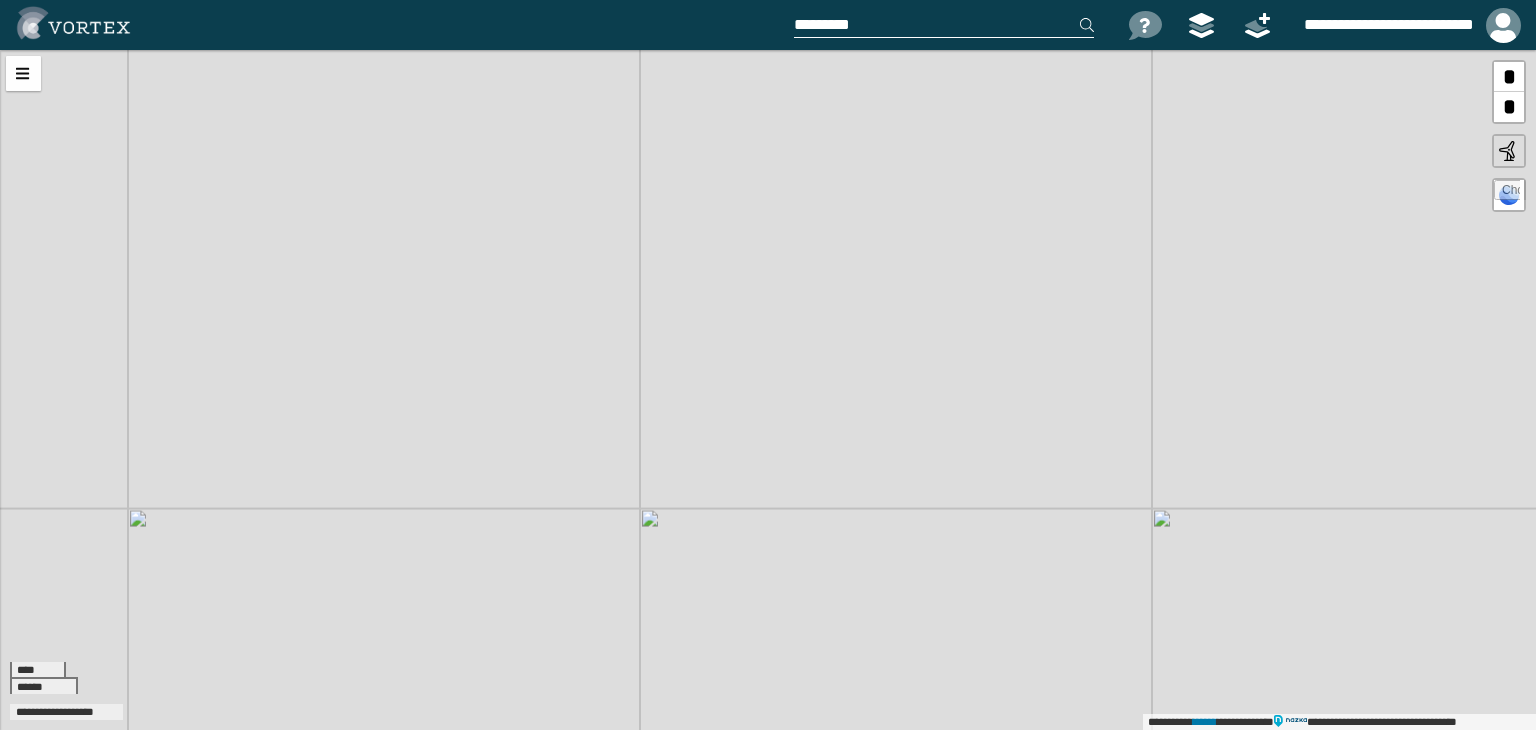 drag, startPoint x: 641, startPoint y: 481, endPoint x: 624, endPoint y: 518, distance: 40.718548 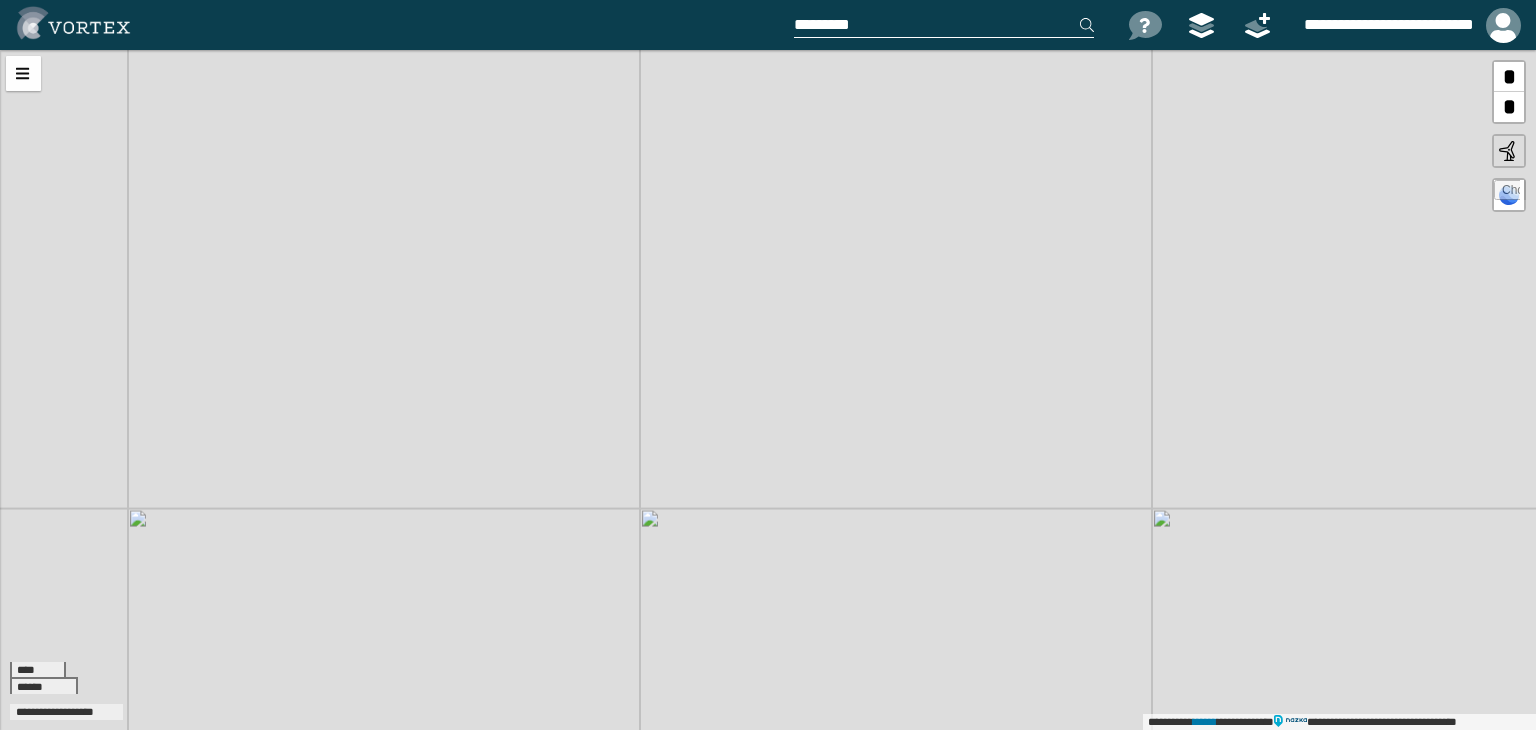 click on "**********" at bounding box center [768, 390] 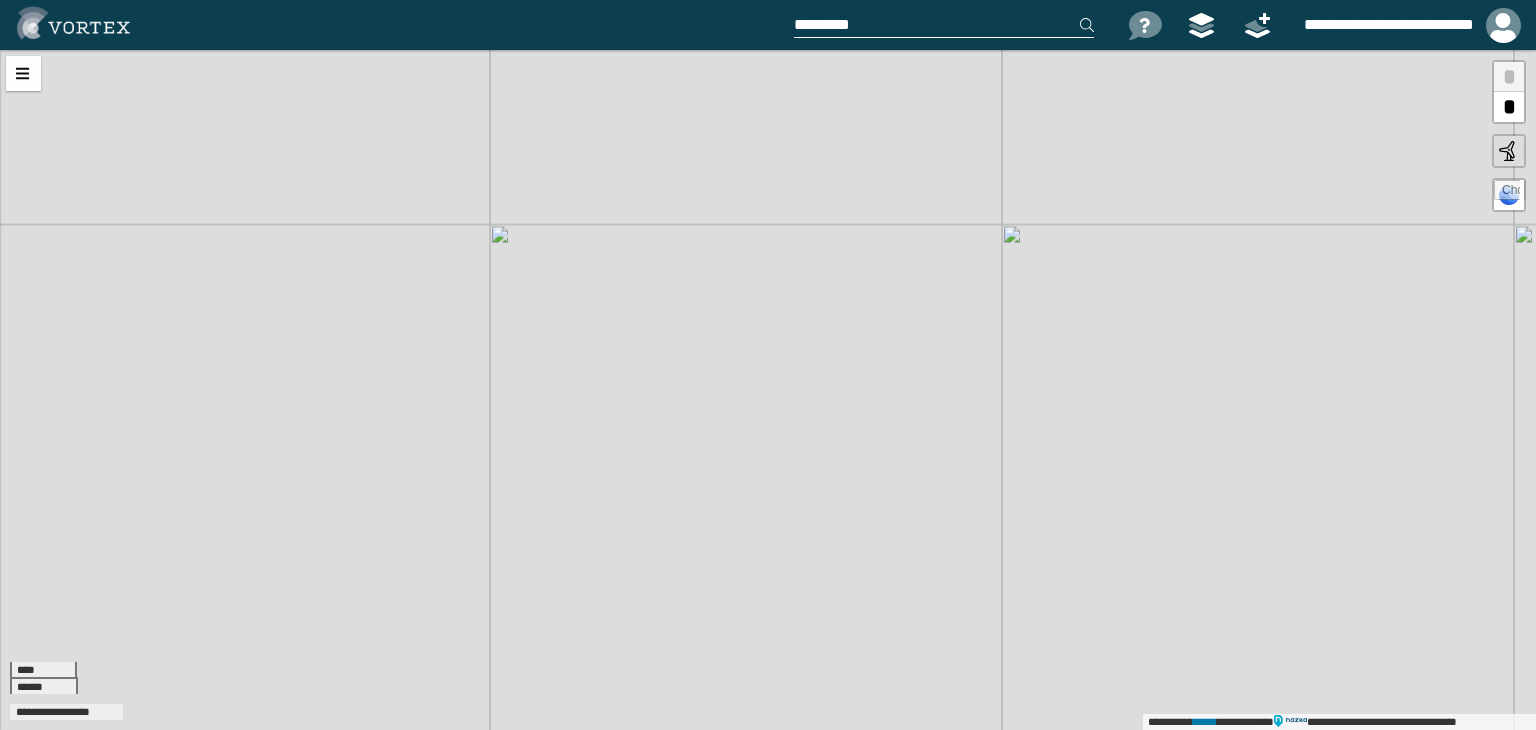 drag, startPoint x: 764, startPoint y: 339, endPoint x: 696, endPoint y: 449, distance: 129.3213 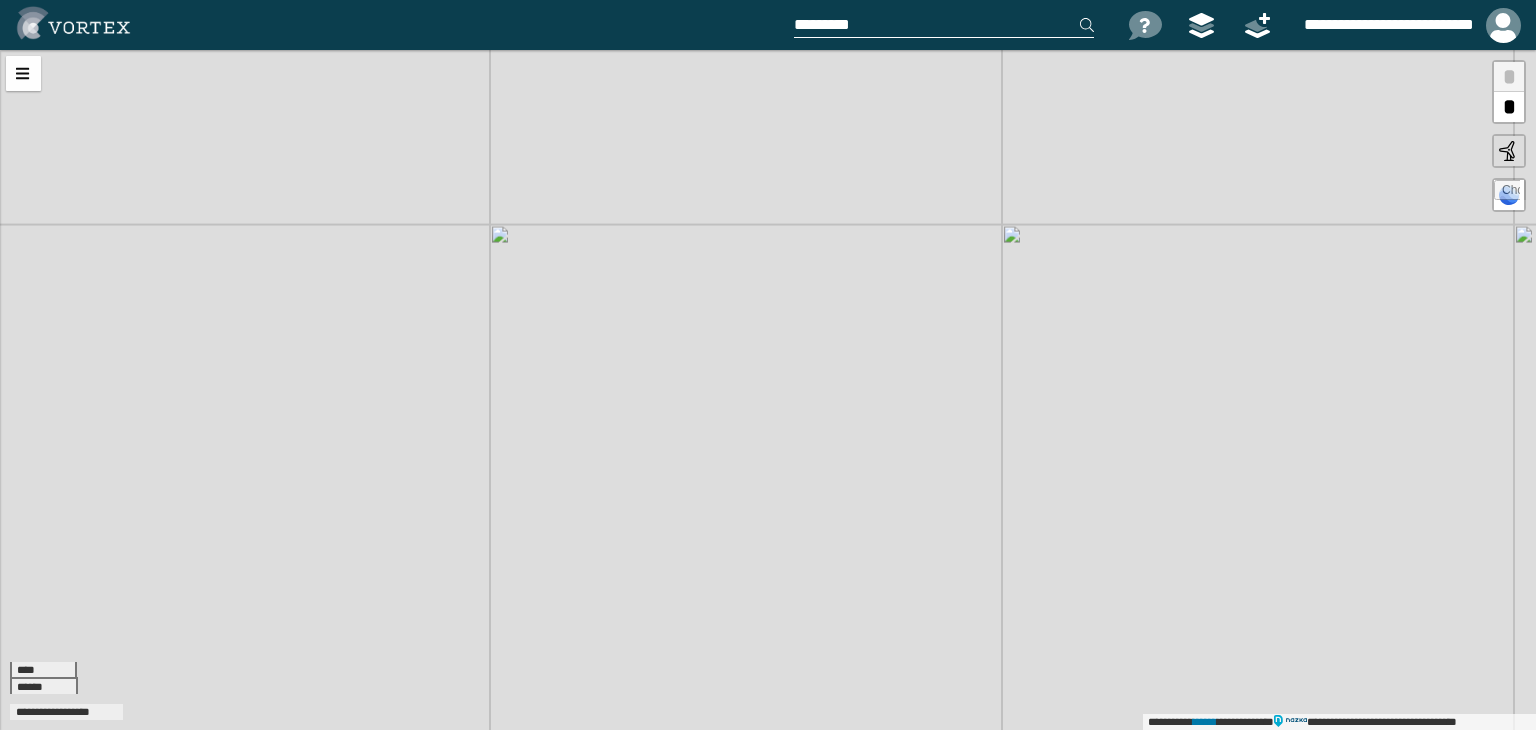 click on "**********" at bounding box center (768, 390) 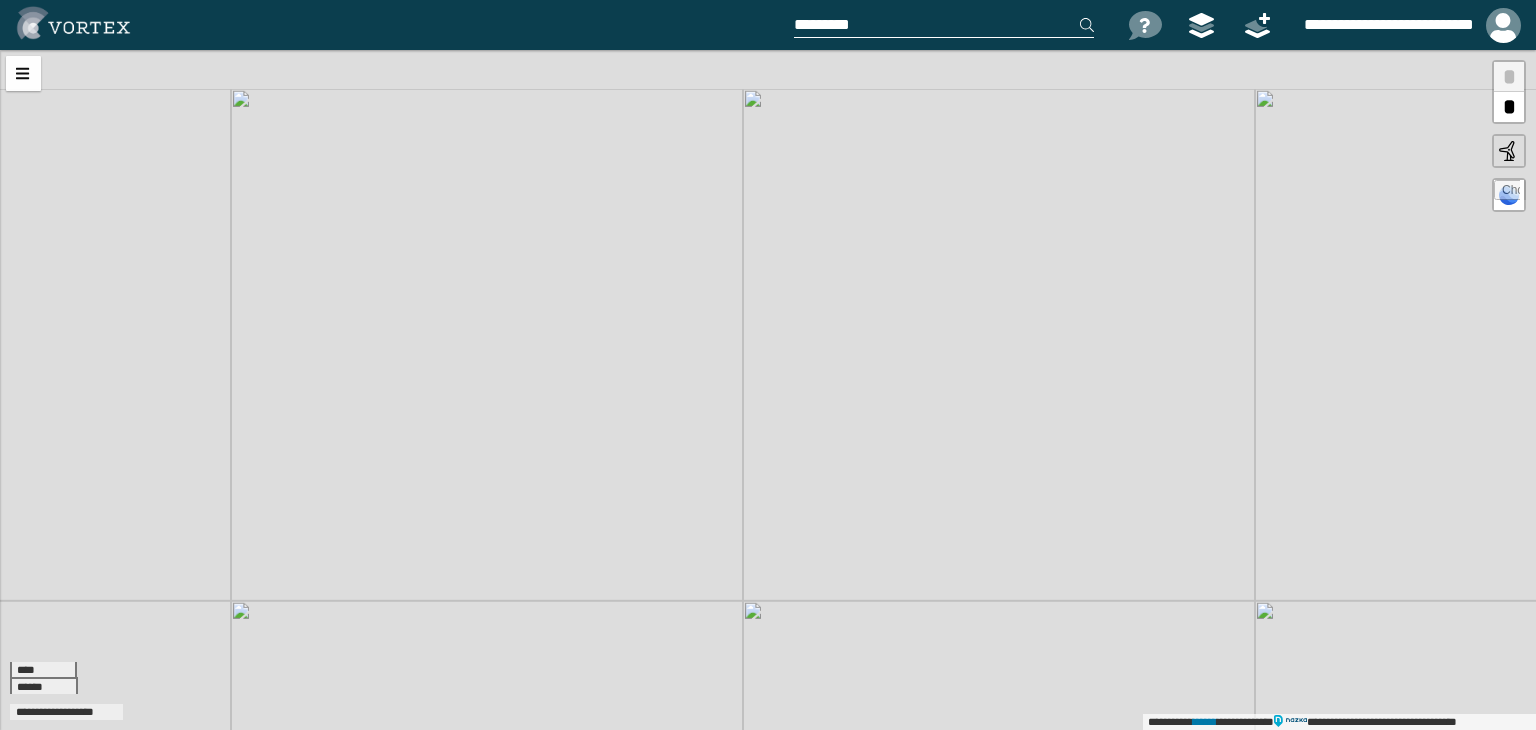 drag, startPoint x: 754, startPoint y: 338, endPoint x: 476, endPoint y: 698, distance: 454.84503 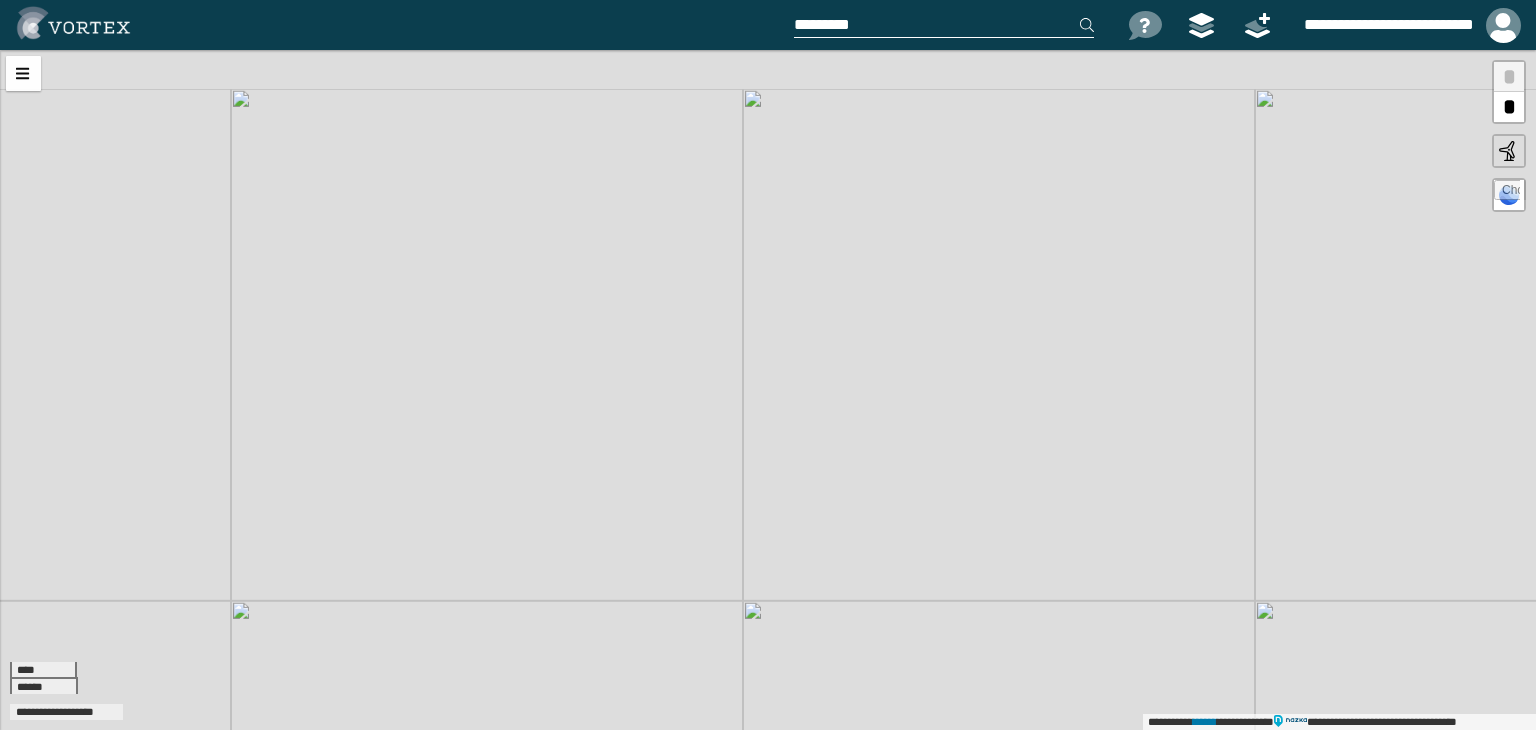 click on "**********" at bounding box center [768, 390] 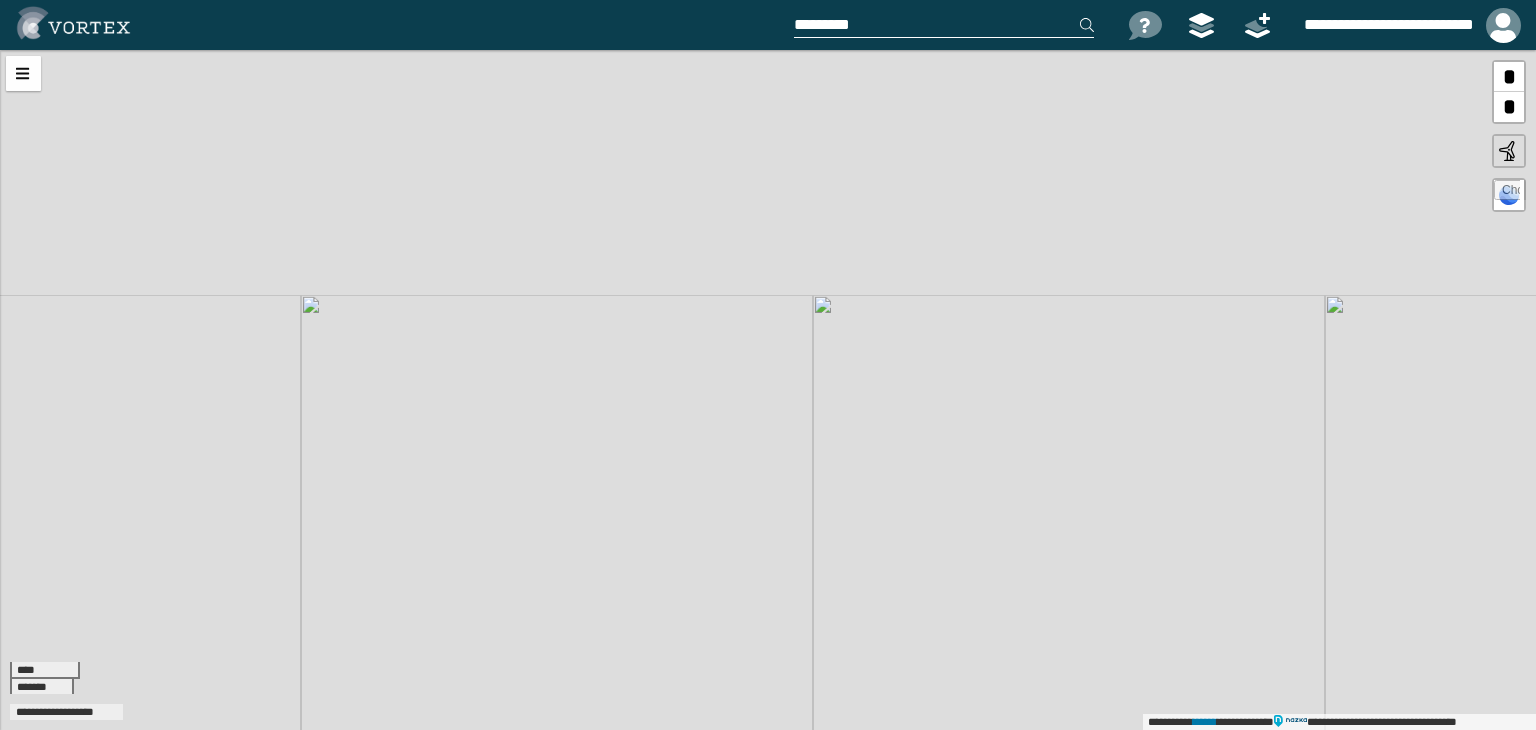 click at bounding box center (957, 25) 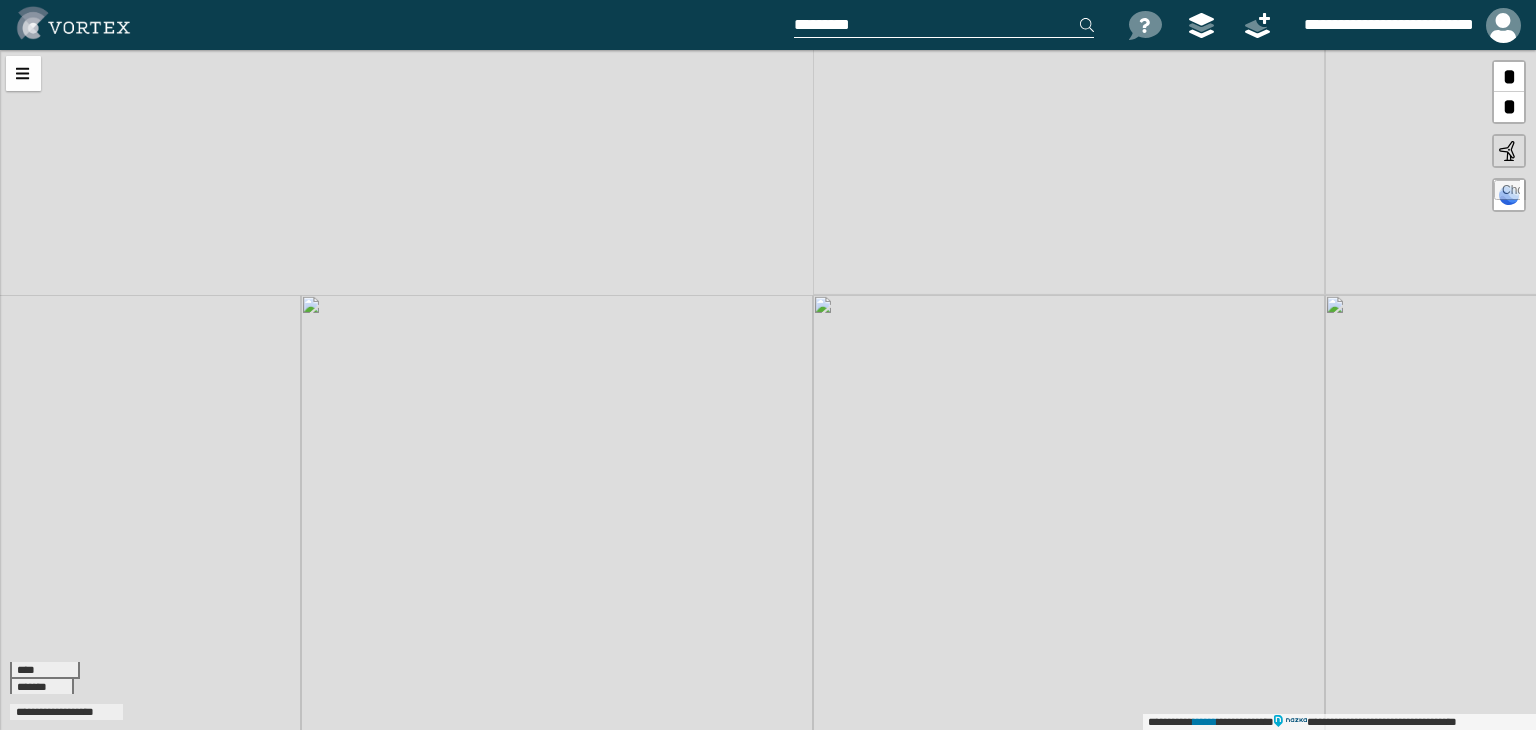 click at bounding box center (944, 25) 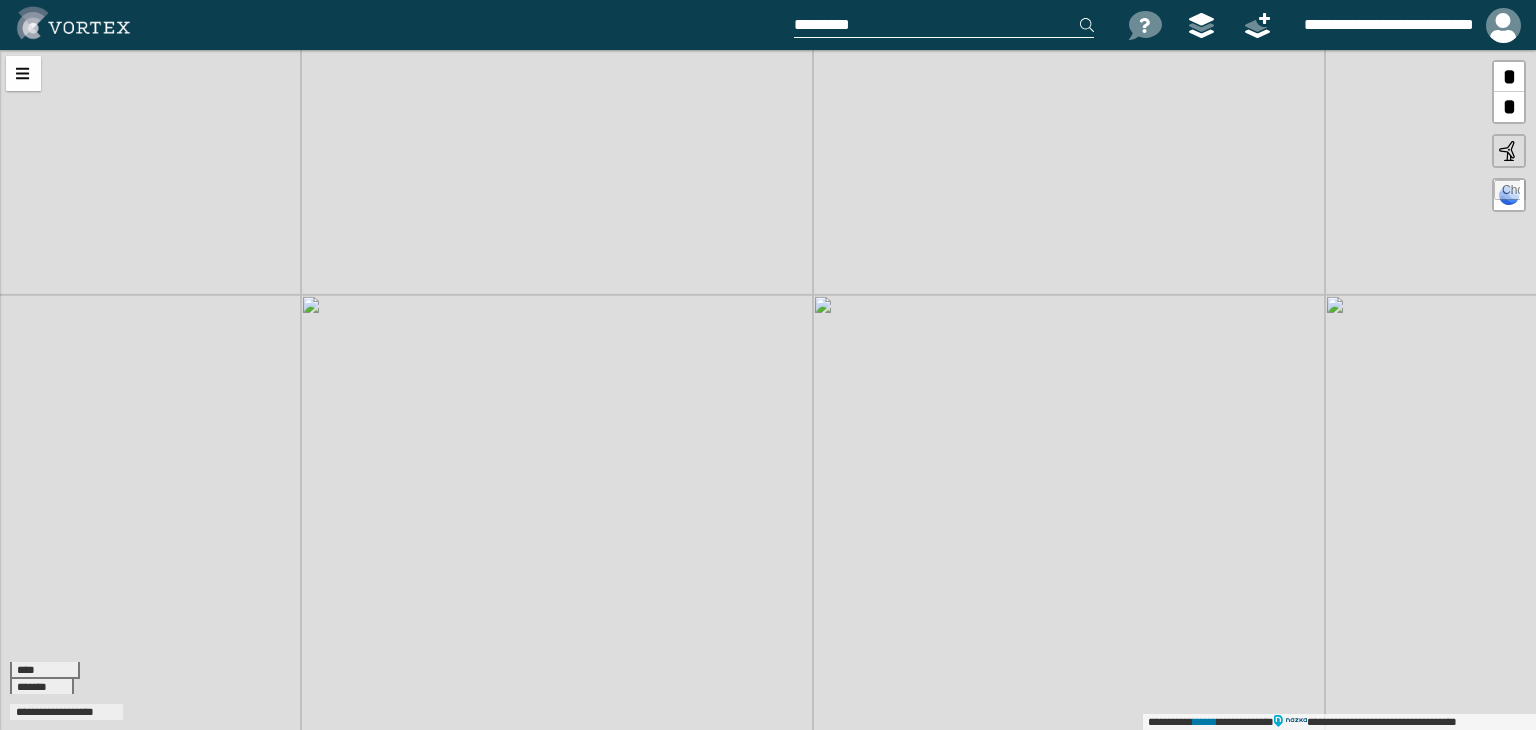 type on "*" 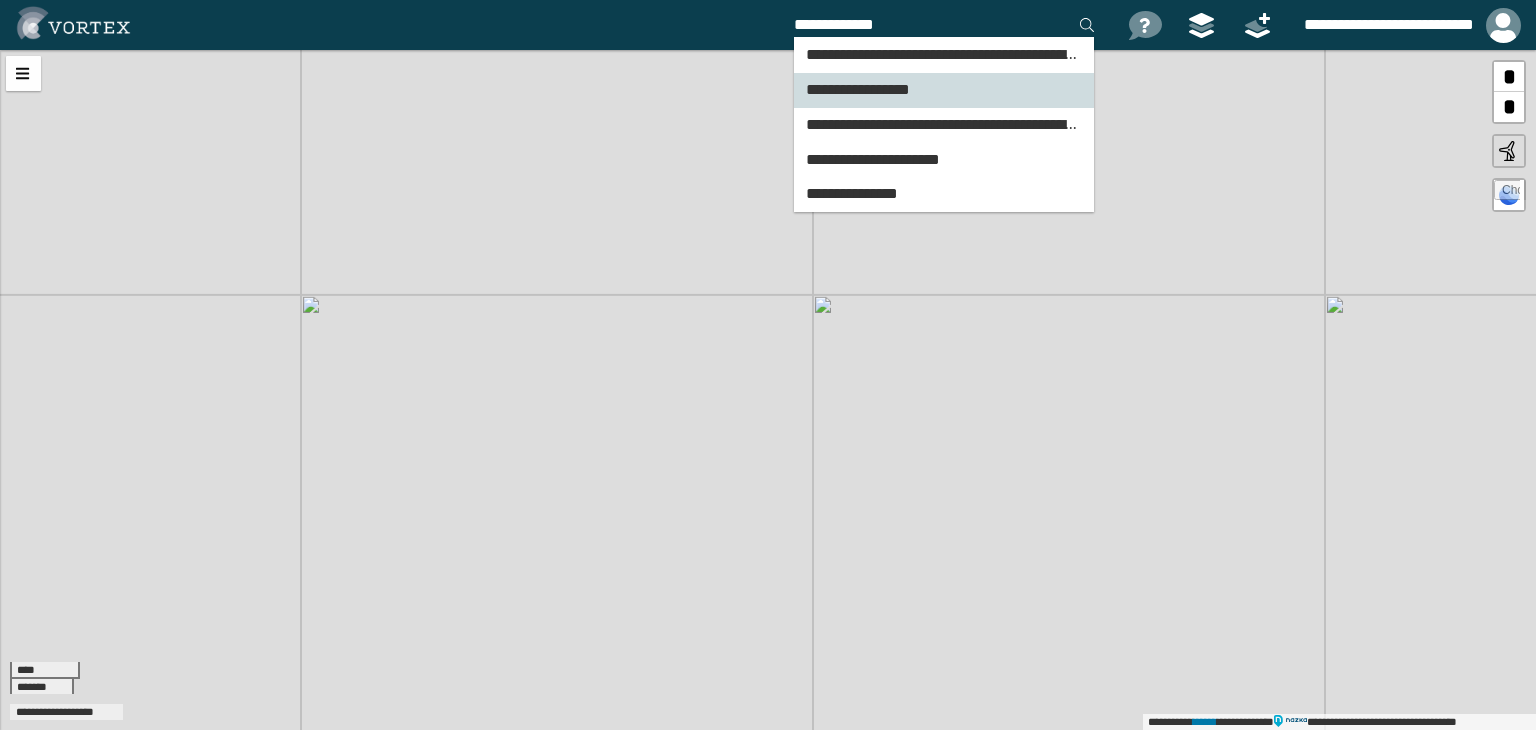 type on "**********" 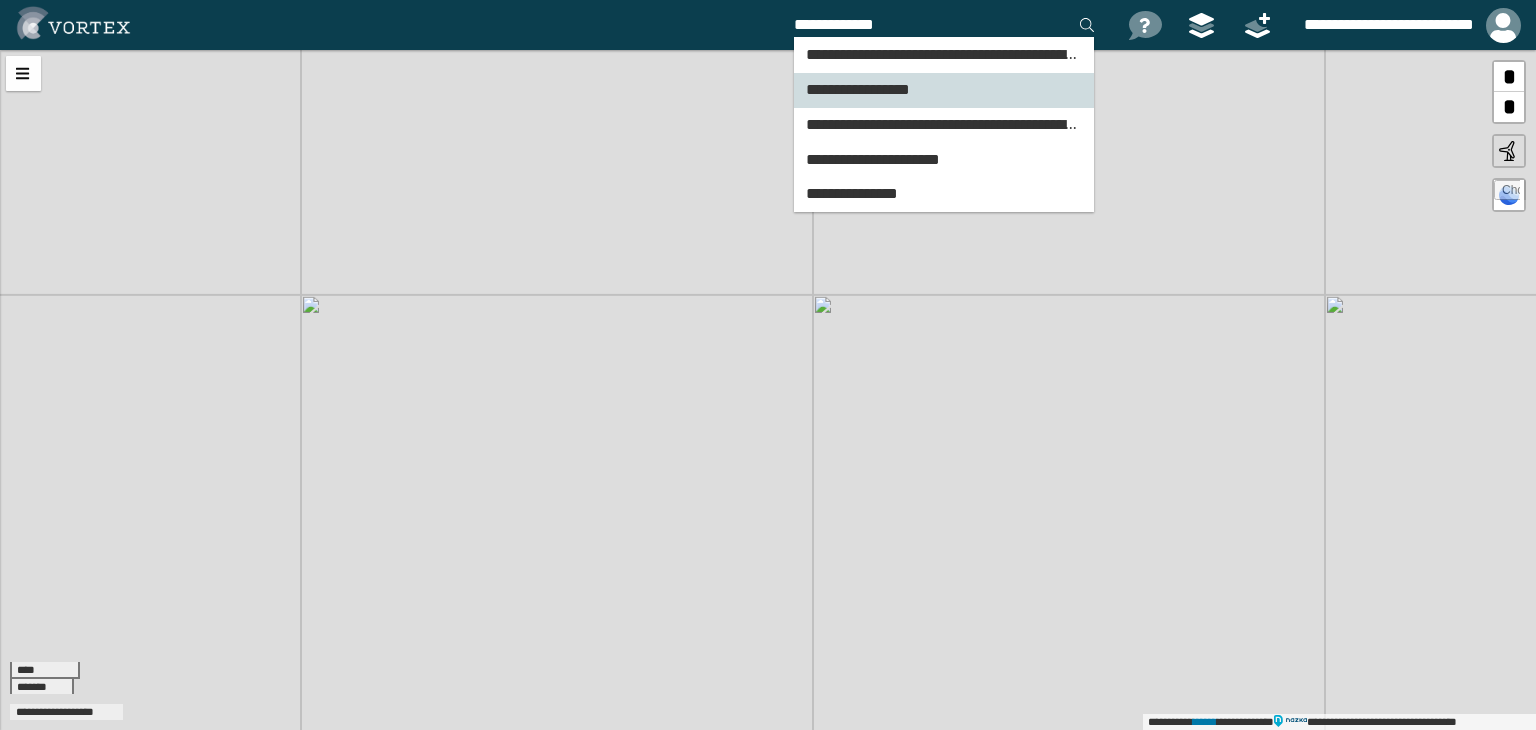 click on "**********" at bounding box center (858, 89) 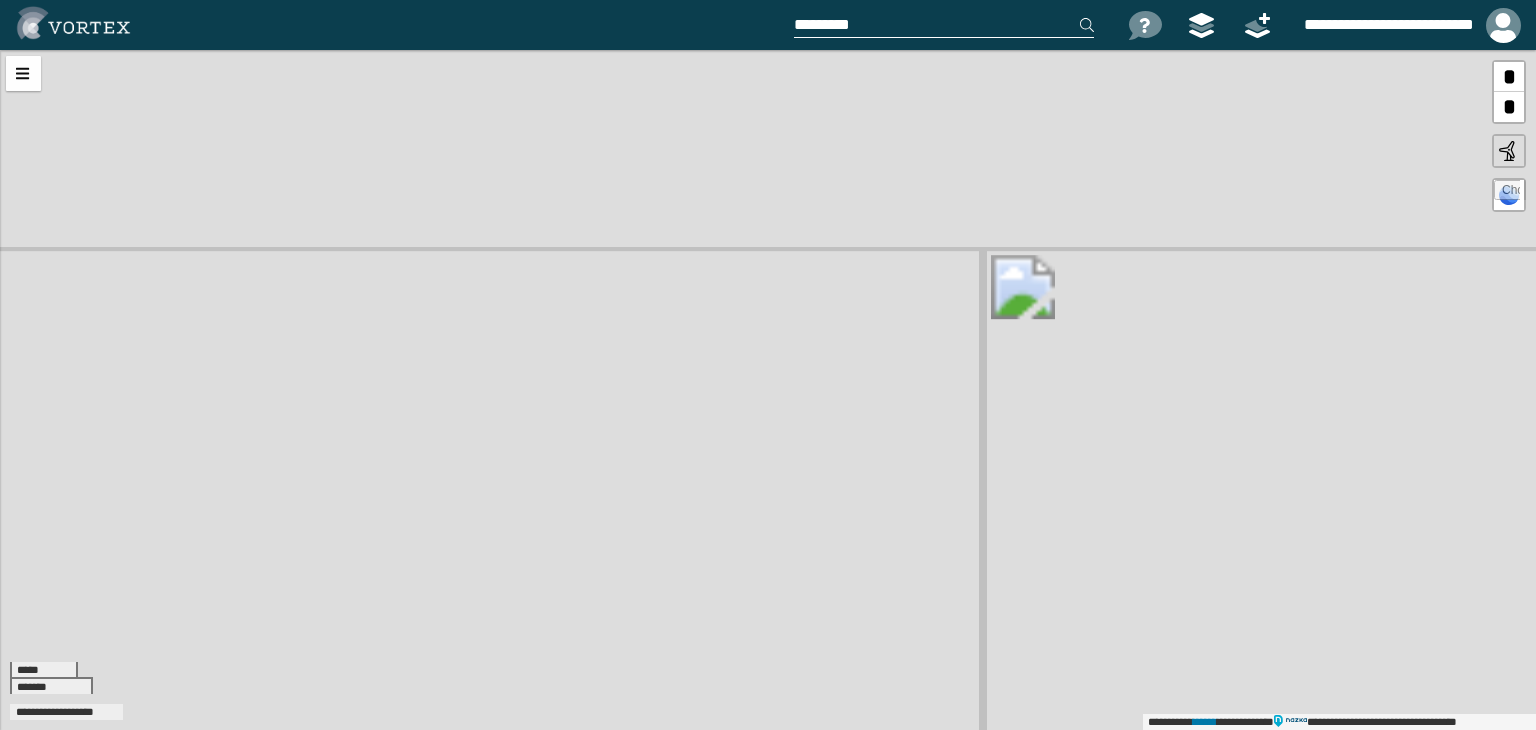 drag, startPoint x: 526, startPoint y: 173, endPoint x: 521, endPoint y: 441, distance: 268.04663 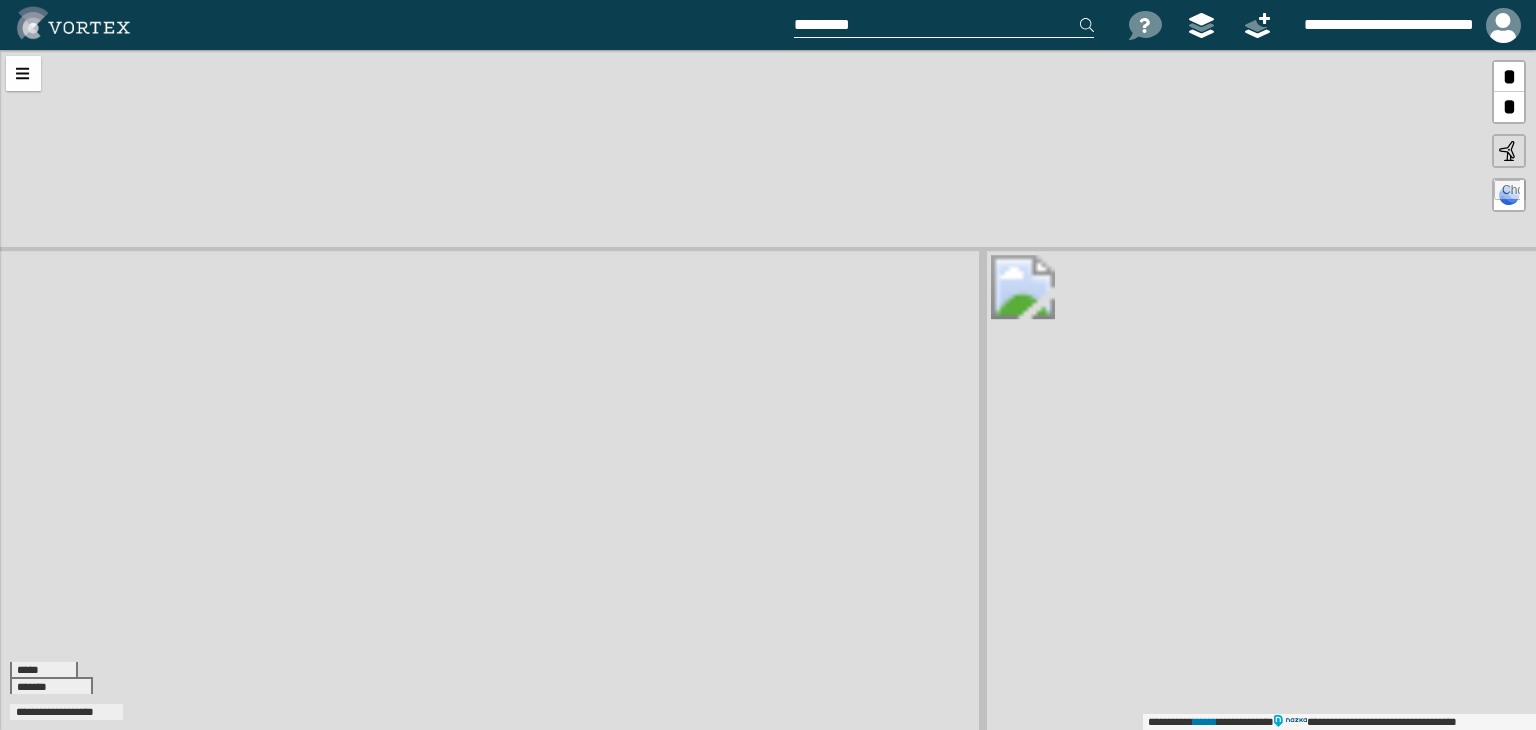 click on "**********" at bounding box center (768, 390) 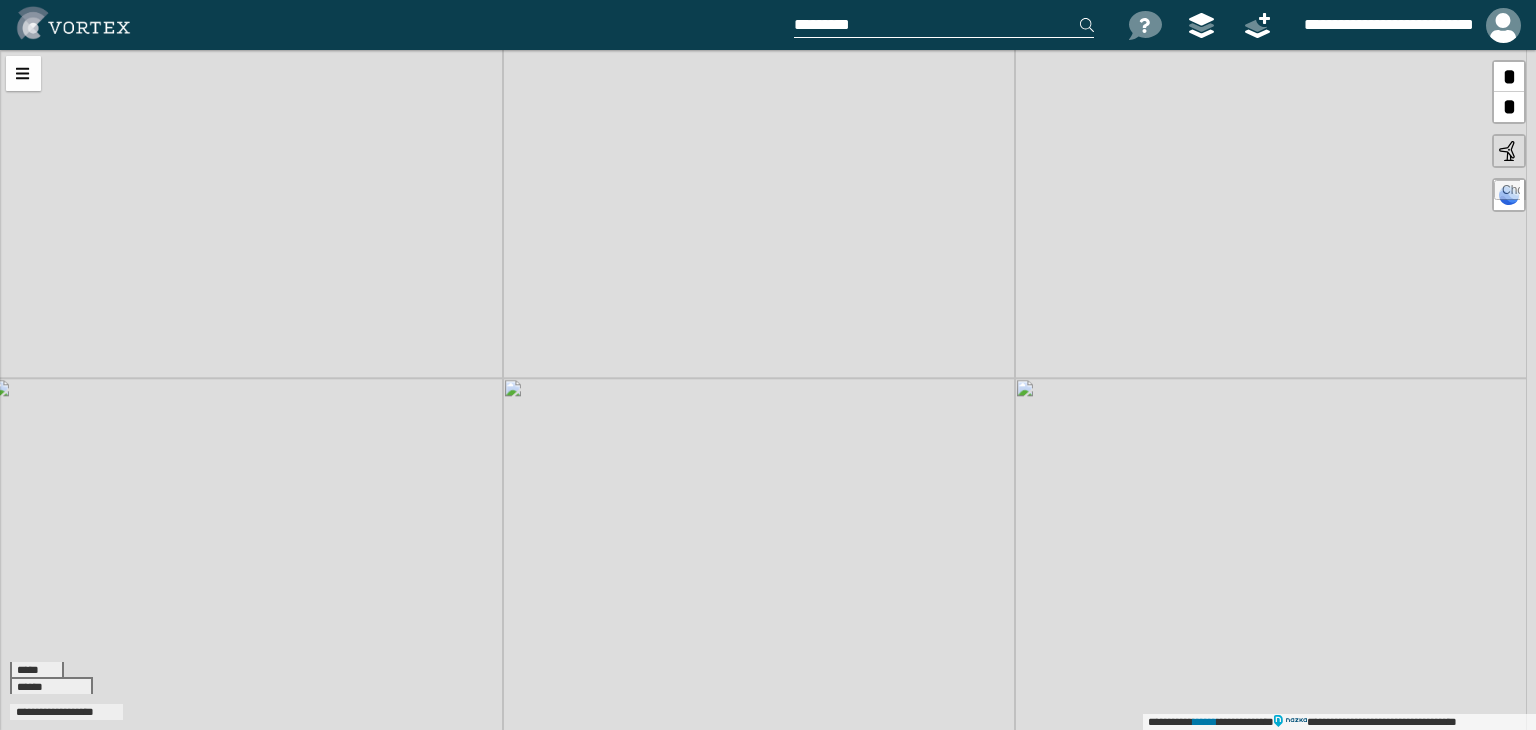 drag, startPoint x: 601, startPoint y: 587, endPoint x: 243, endPoint y: 685, distance: 371.1711 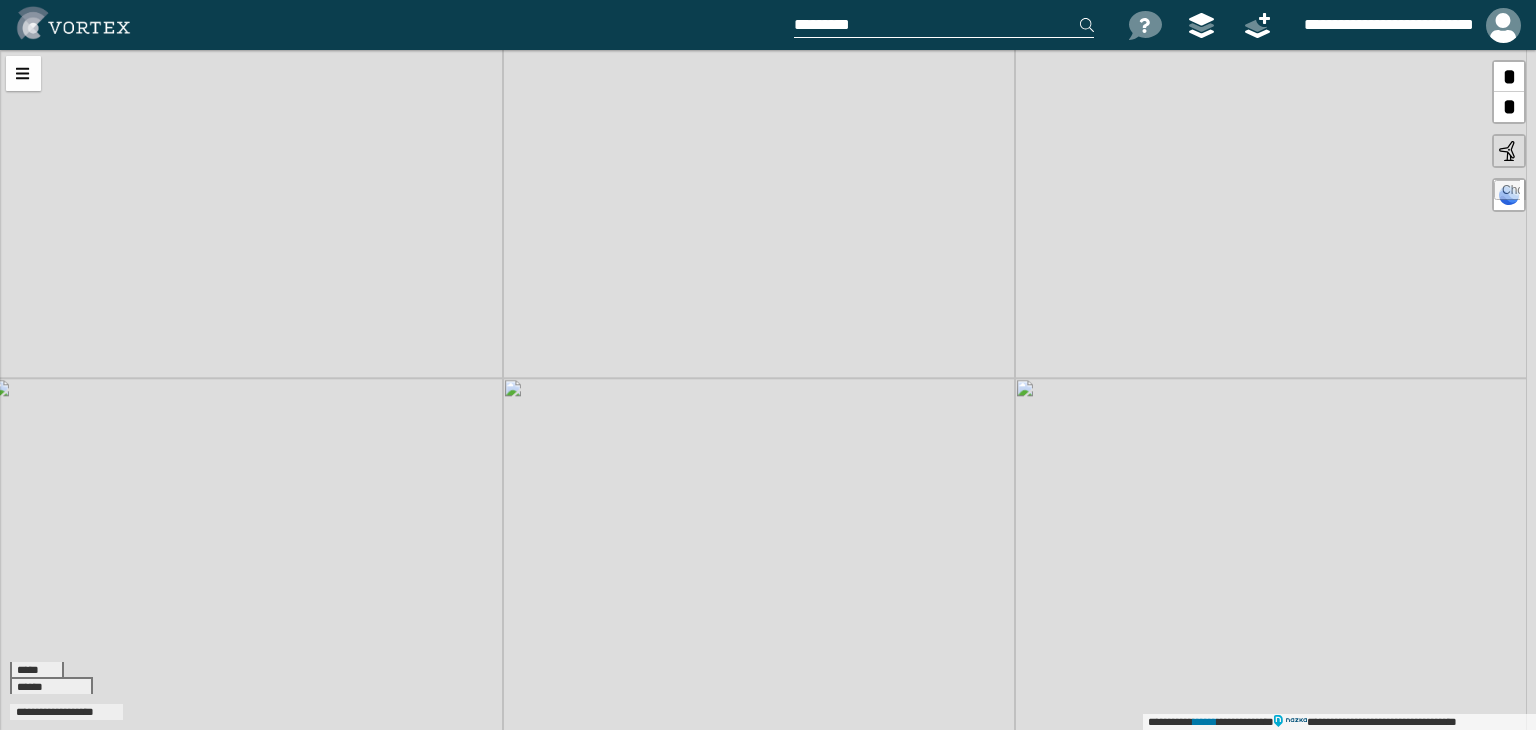 click on "[FIRST] [LAST] [STREET] [CITY] [STATE] [ZIP] [COUNTRY] [PHONE] [EMAIL]" at bounding box center (768, 390) 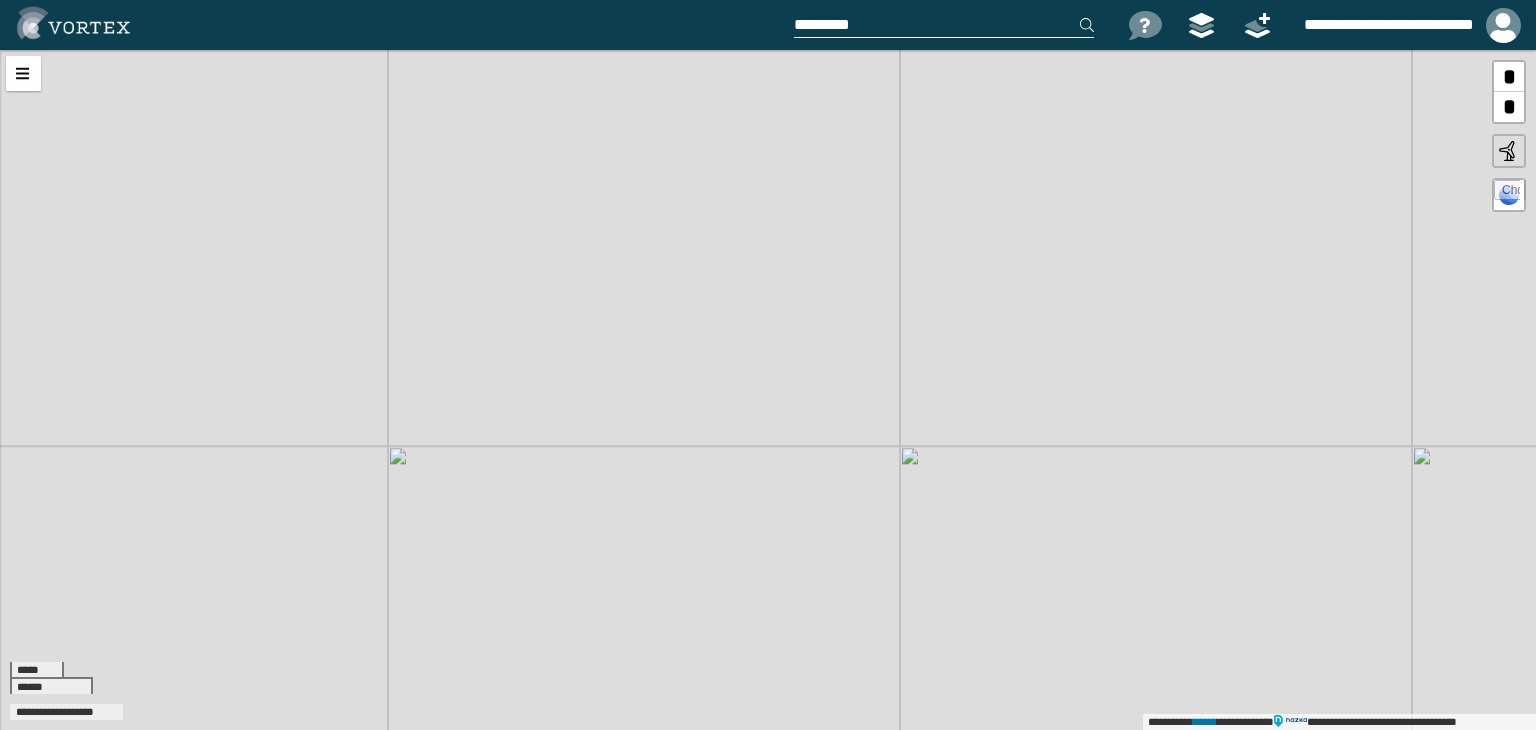 drag, startPoint x: 661, startPoint y: 450, endPoint x: 599, endPoint y: 528, distance: 99.63935 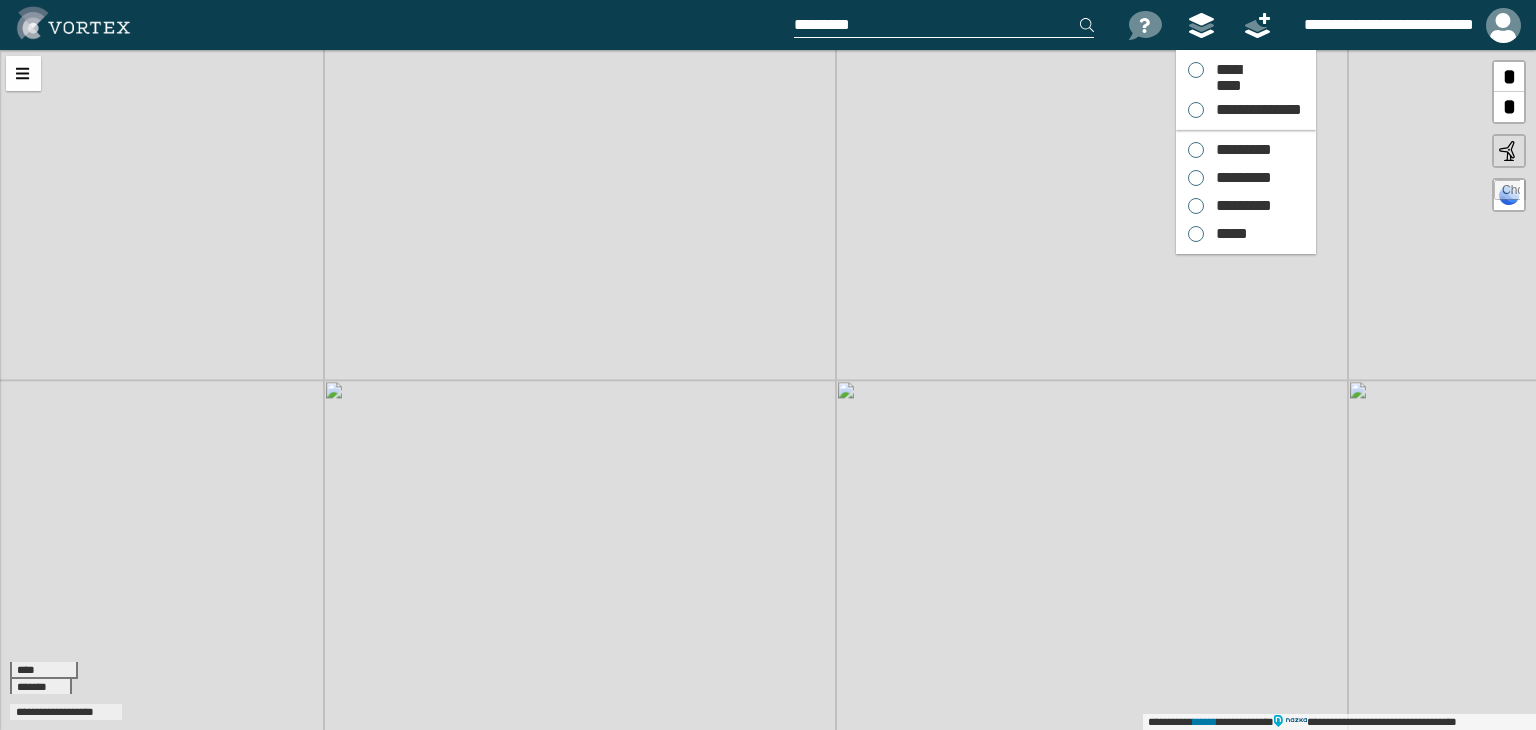 click at bounding box center (1201, 25) 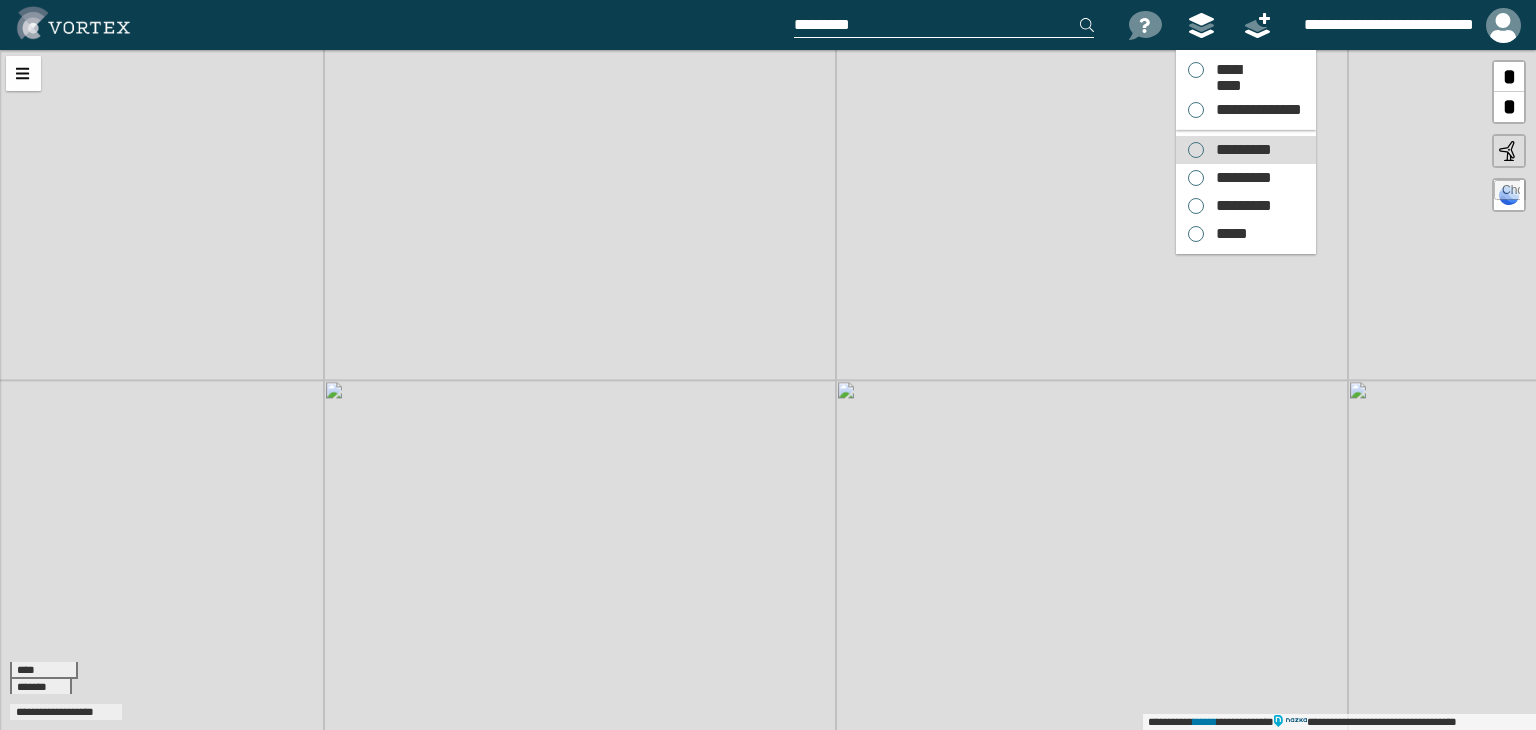 click on "*********" at bounding box center (1239, 150) 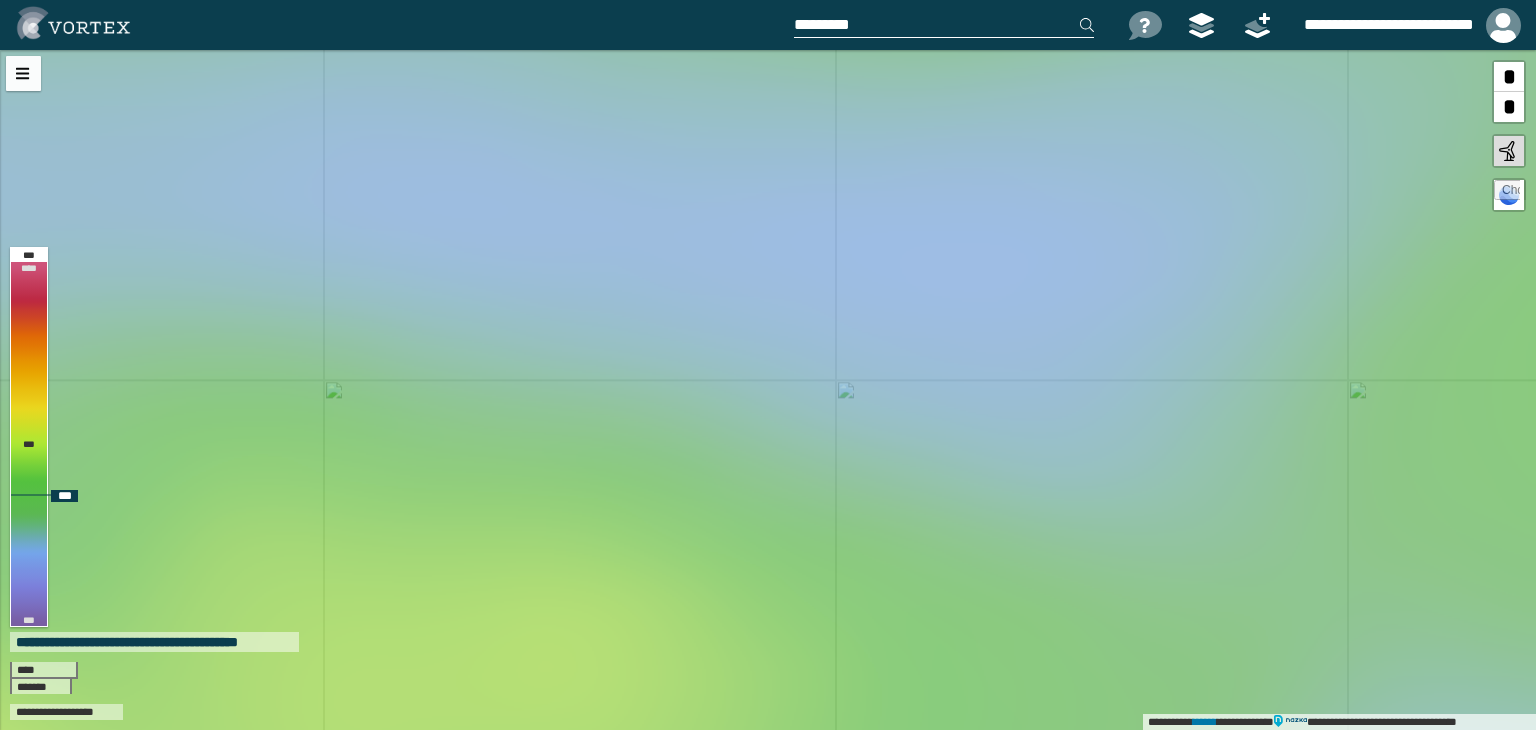 click on "[FIRST] [LAST] [STREET] [CITY] [STATE] [ZIP] [COUNTRY] [PHONE] [EMAIL]" at bounding box center [768, 390] 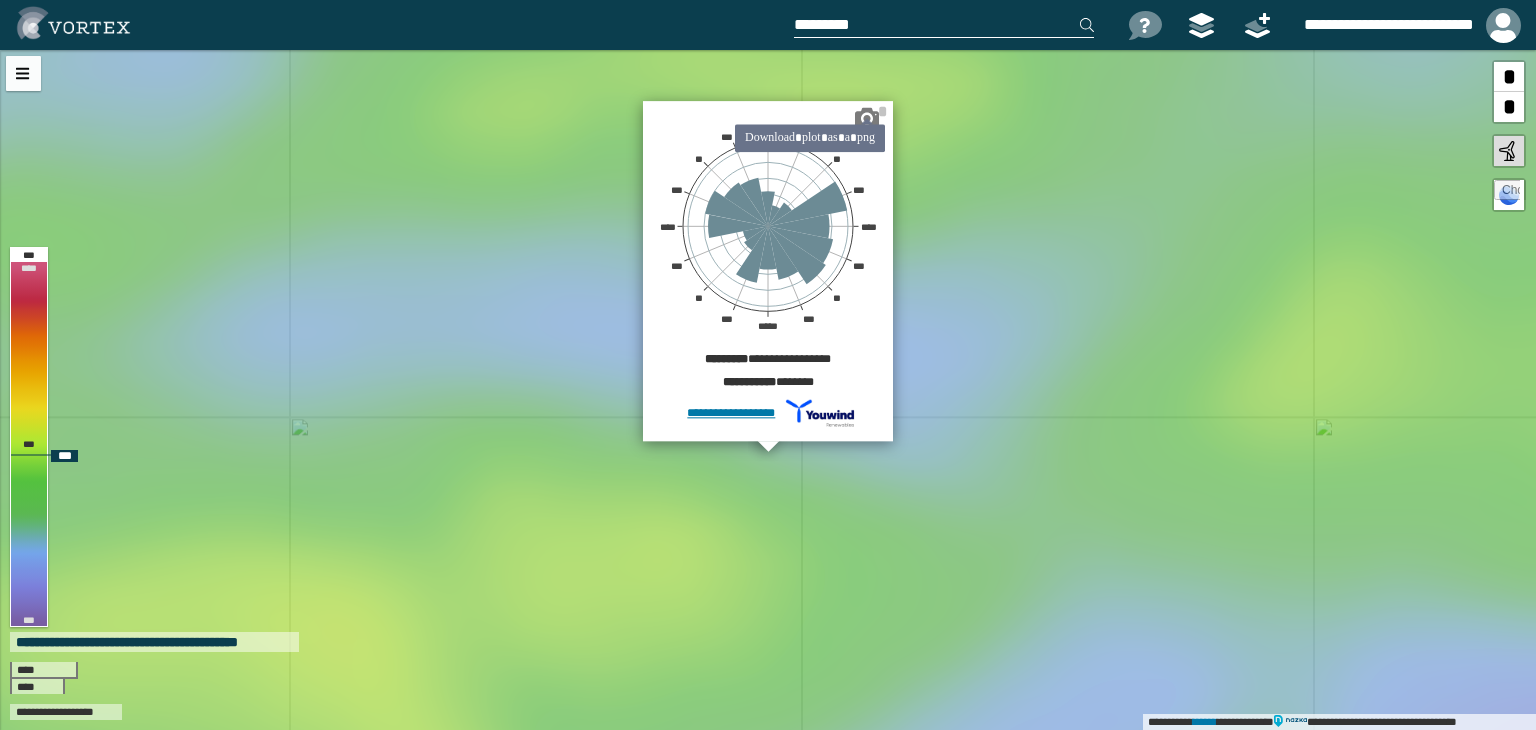 click 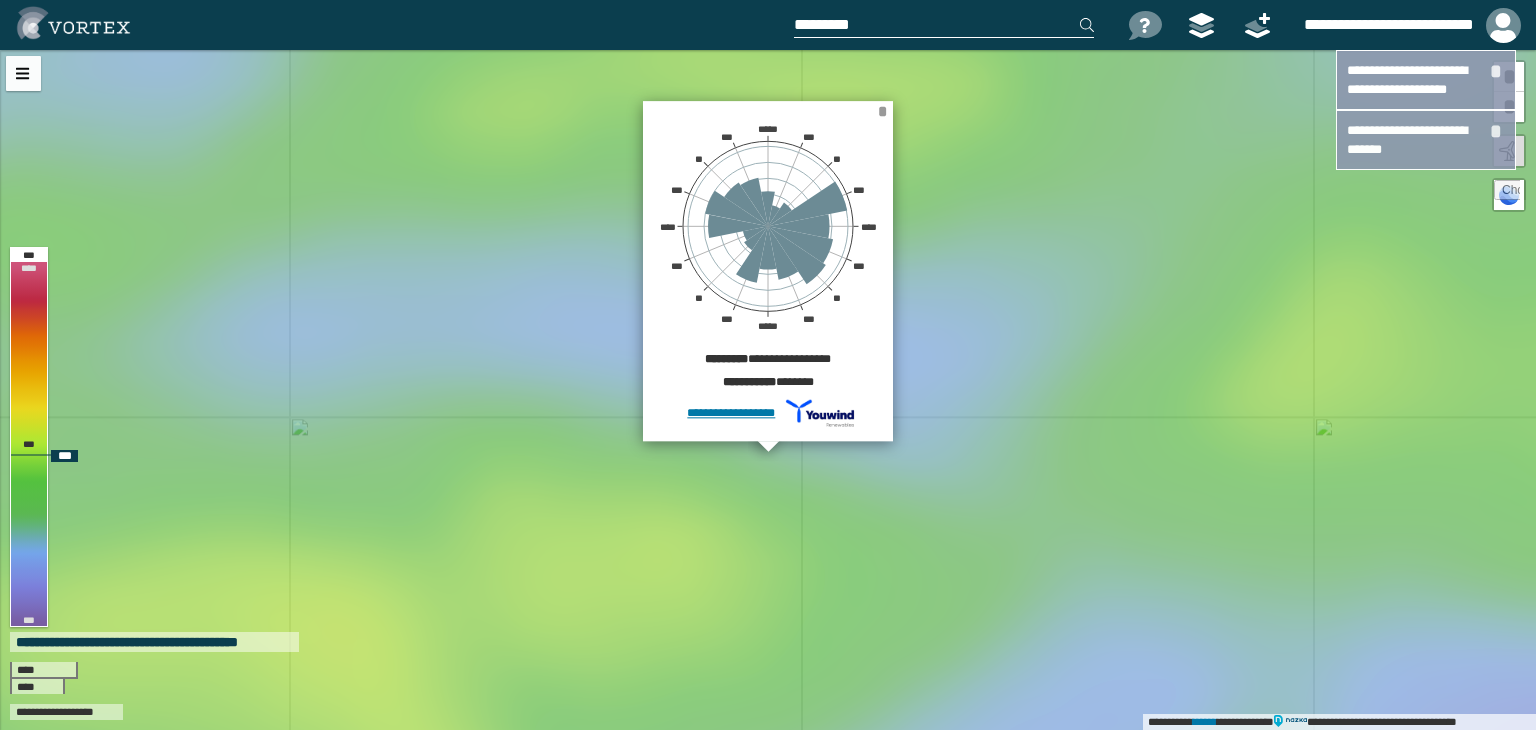 click on "*" at bounding box center [884, 108] 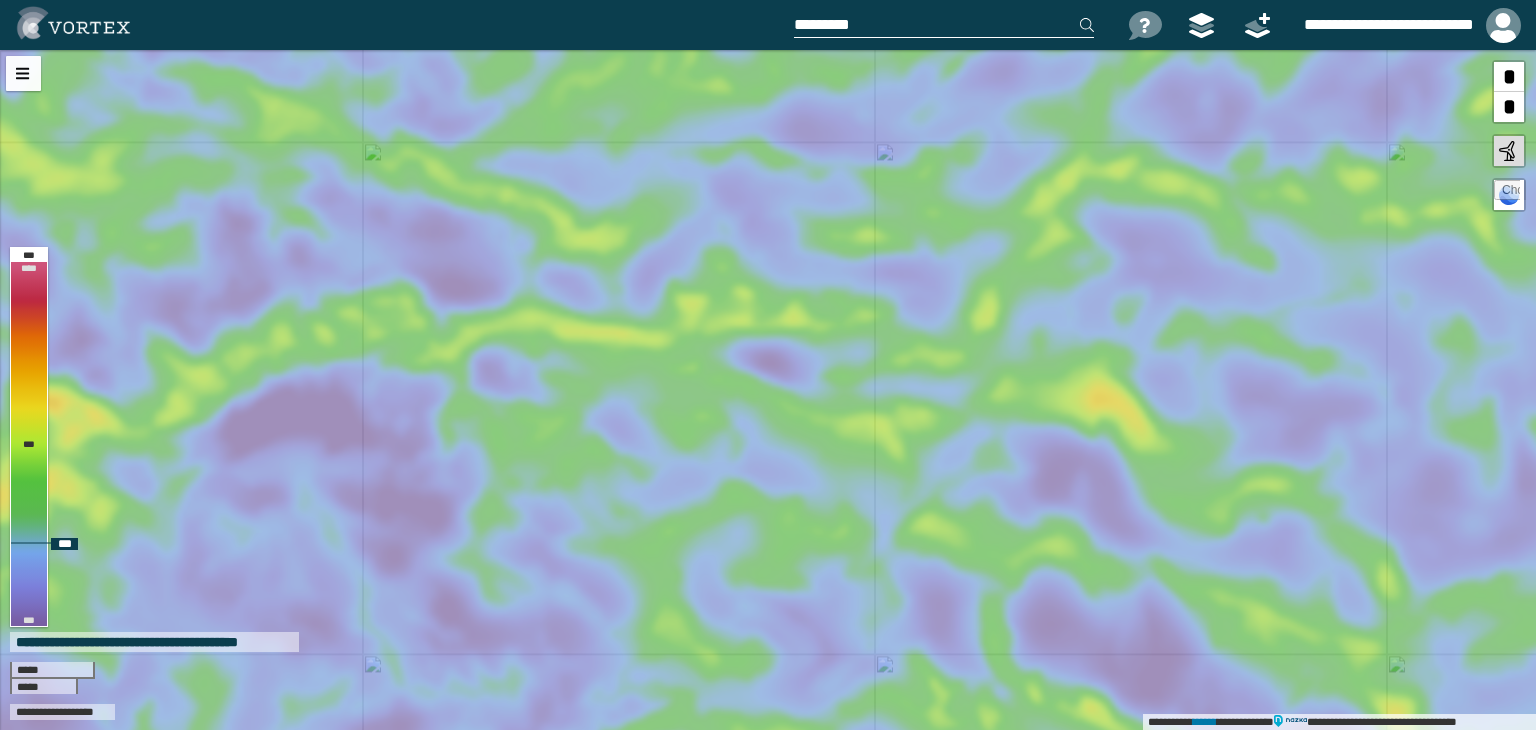 drag, startPoint x: 921, startPoint y: 314, endPoint x: 917, endPoint y: 389, distance: 75.10659 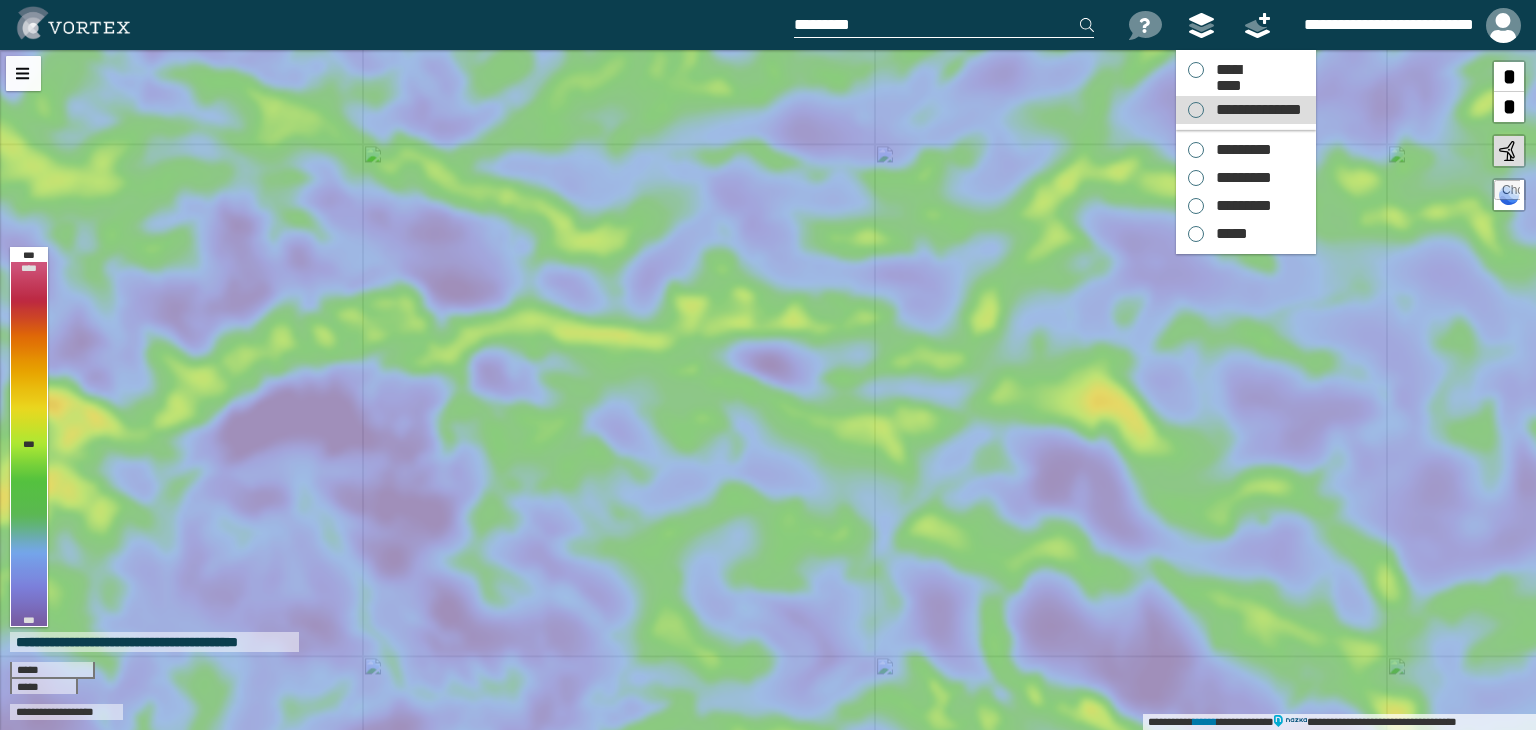 click on "**********" at bounding box center (1246, 110) 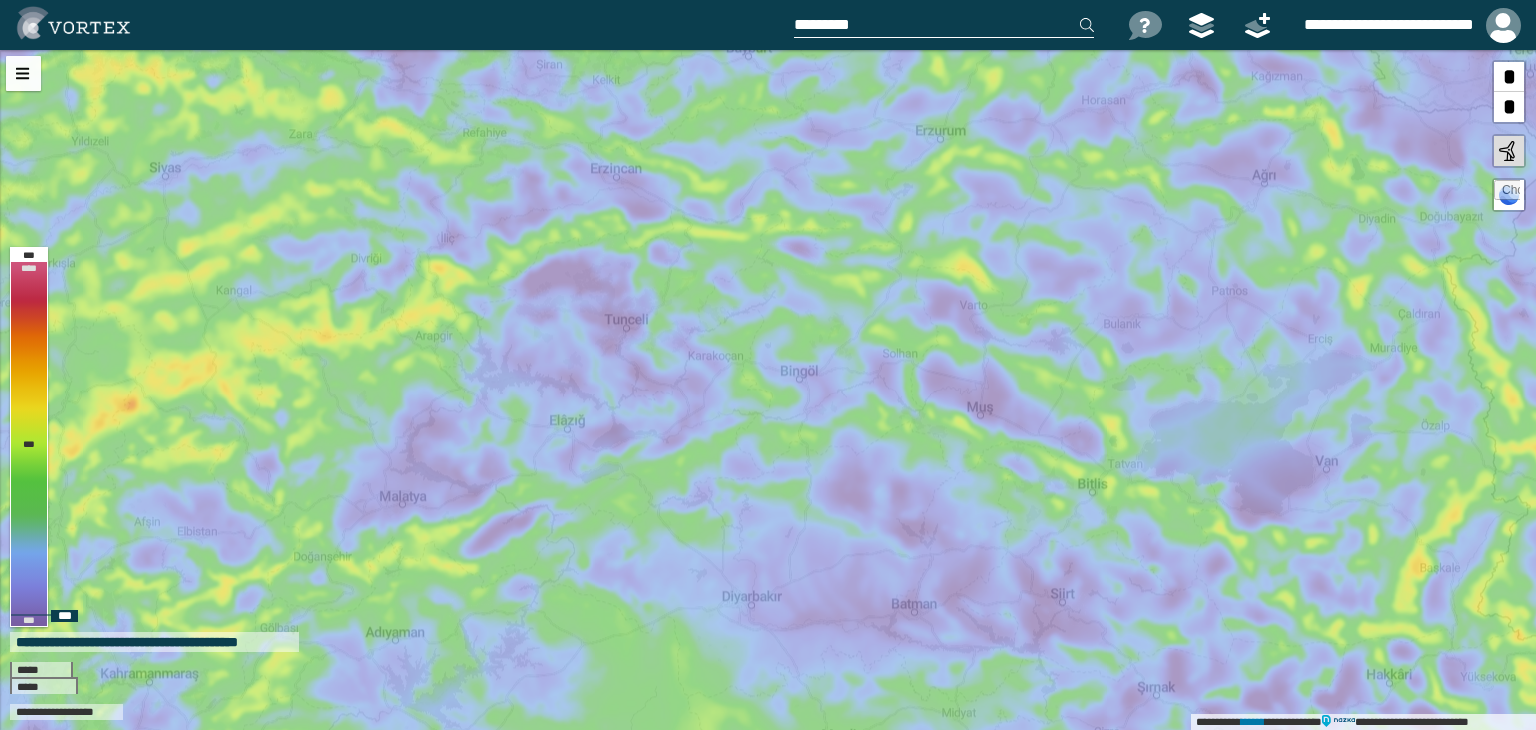 drag, startPoint x: 951, startPoint y: 609, endPoint x: 896, endPoint y: 528, distance: 97.90812 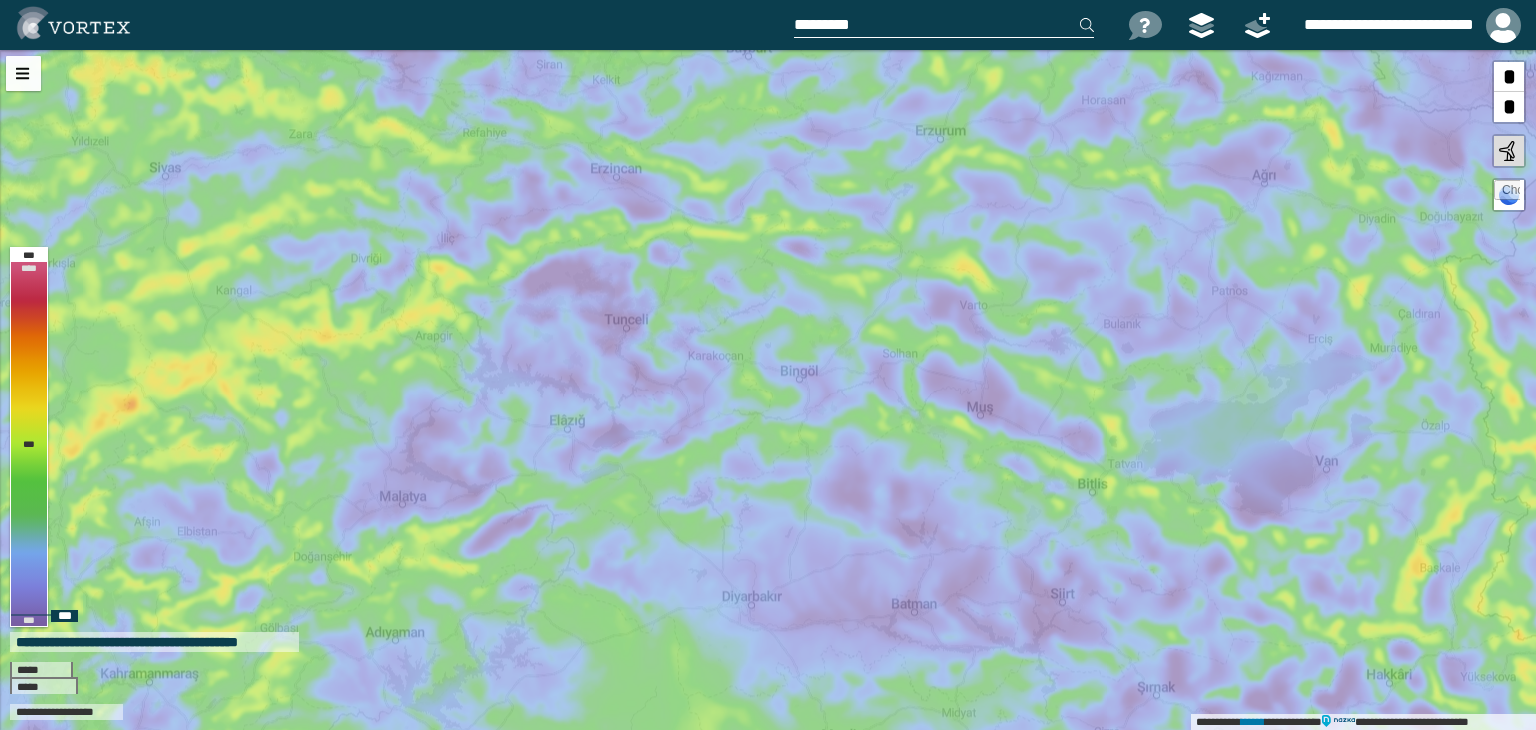 click on "**********" at bounding box center [768, 390] 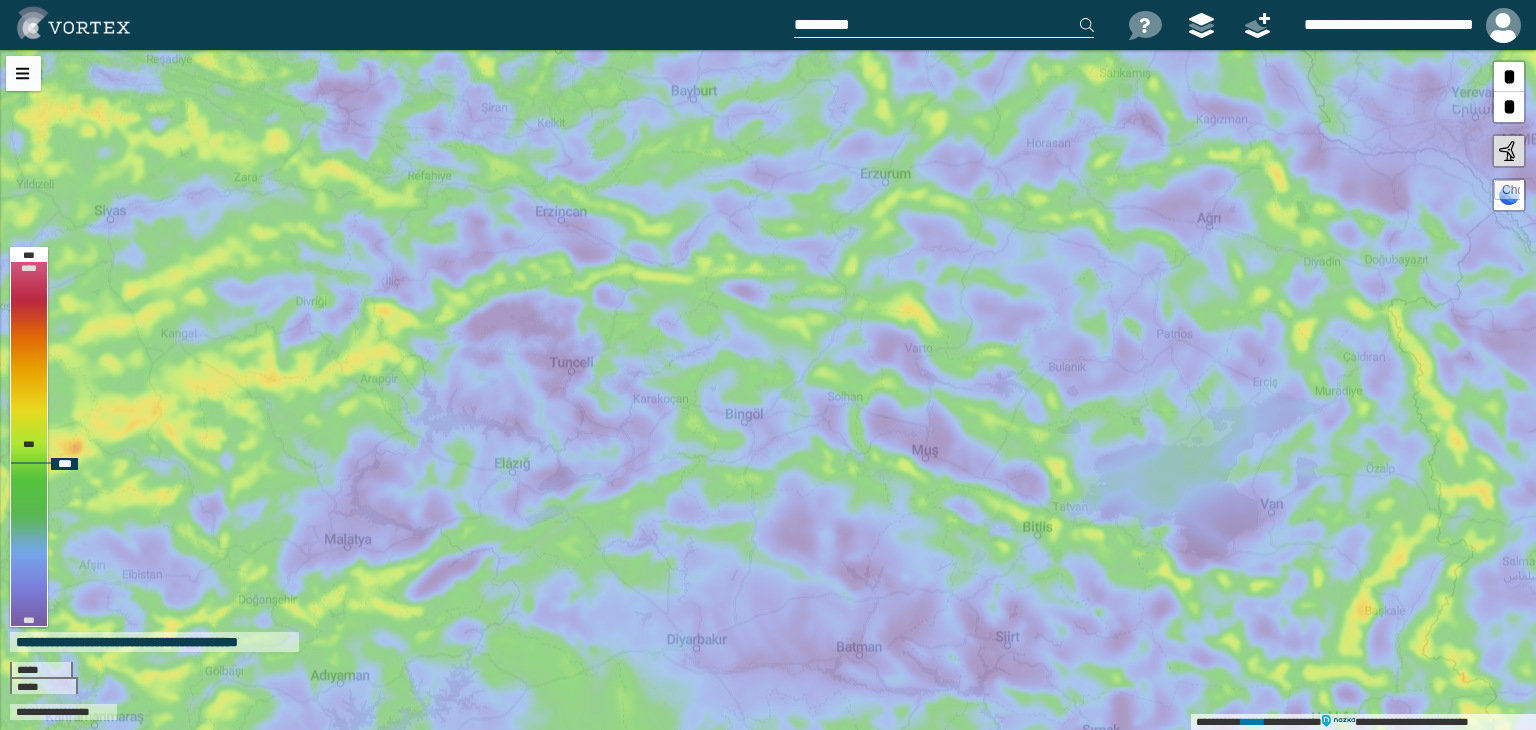 drag, startPoint x: 920, startPoint y: 436, endPoint x: 876, endPoint y: 448, distance: 45.607018 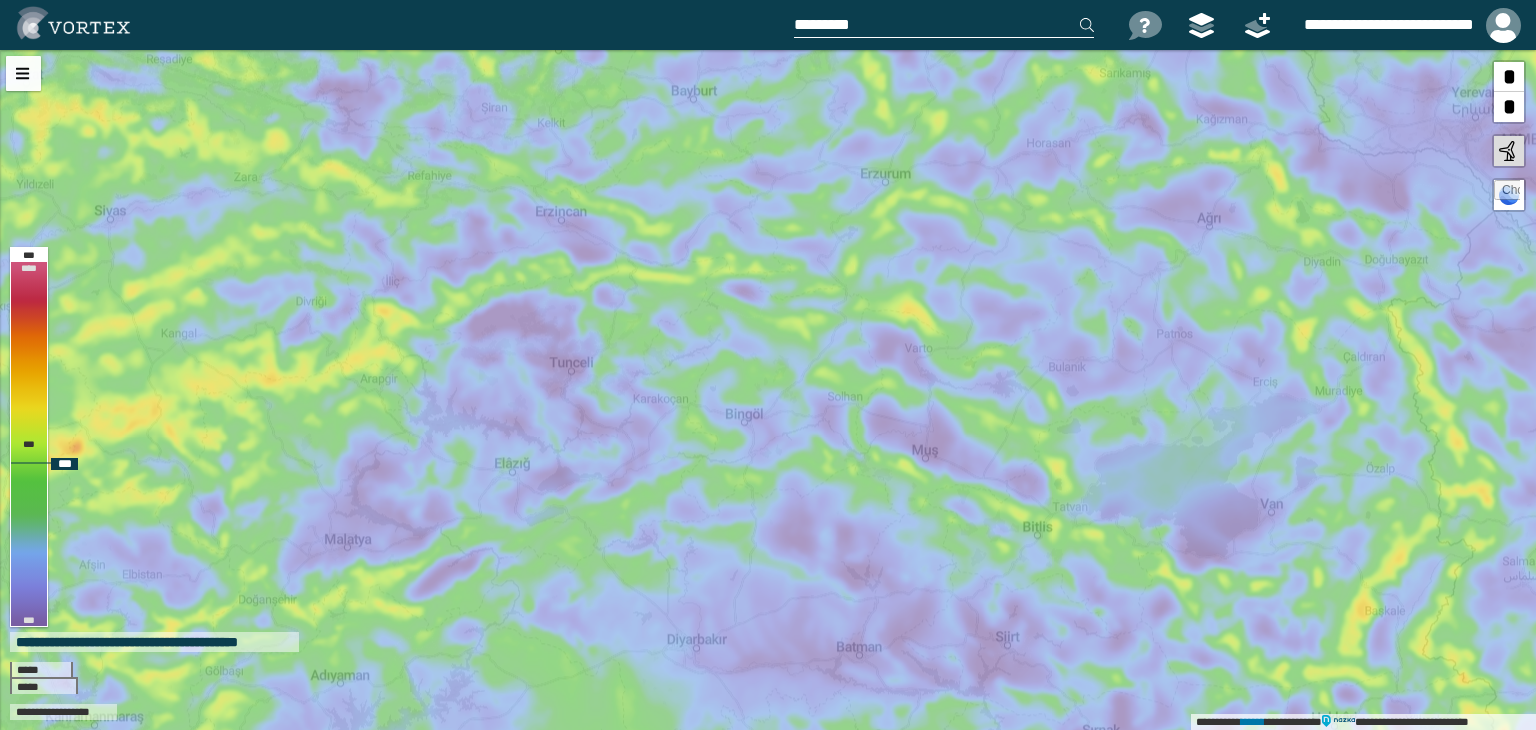 click on "[FIRST] [LAST] [STREET] [CITY] [STATE] [ZIP] [COUNTRY] [PHONE] [EMAIL]" at bounding box center (768, 390) 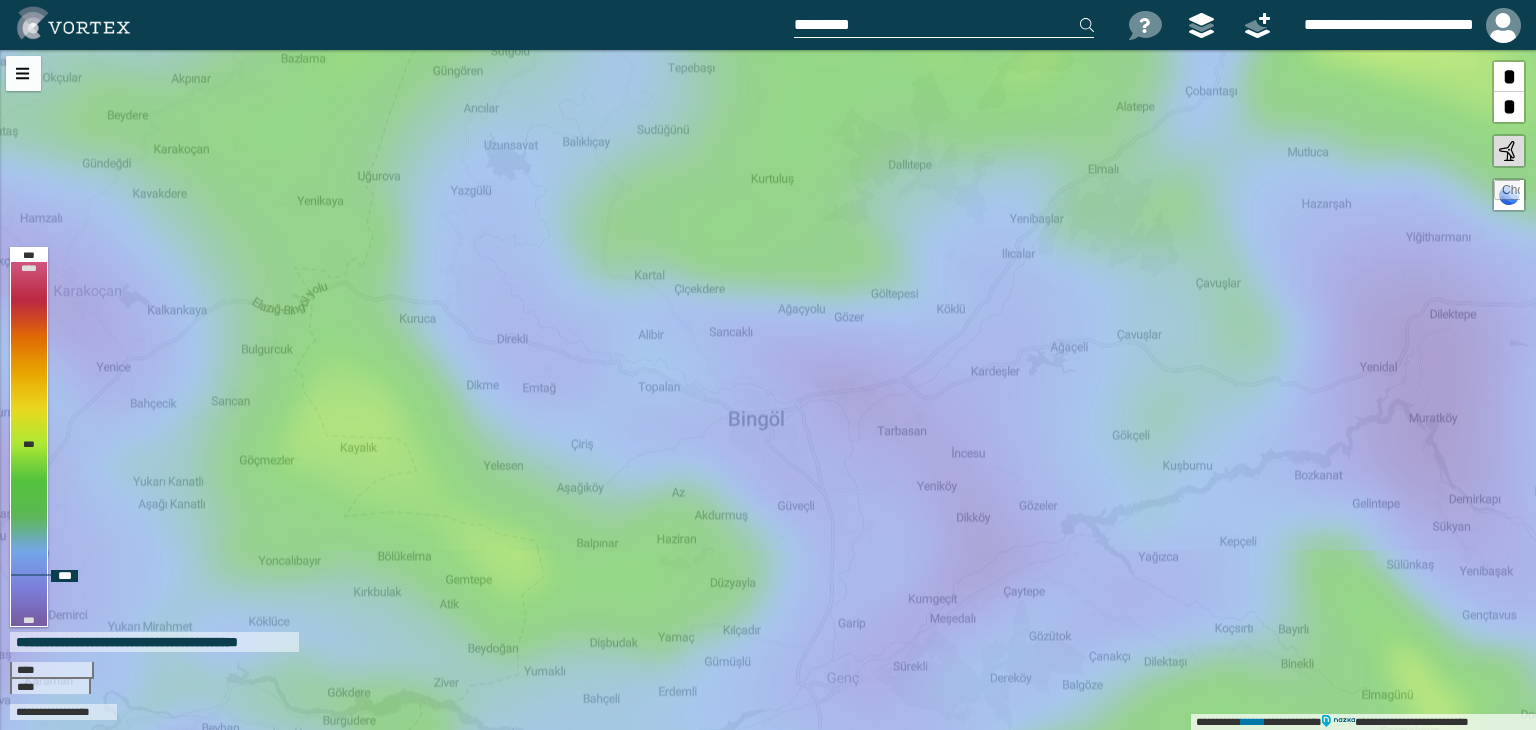 drag, startPoint x: 1040, startPoint y: 429, endPoint x: 830, endPoint y: 492, distance: 219.24643 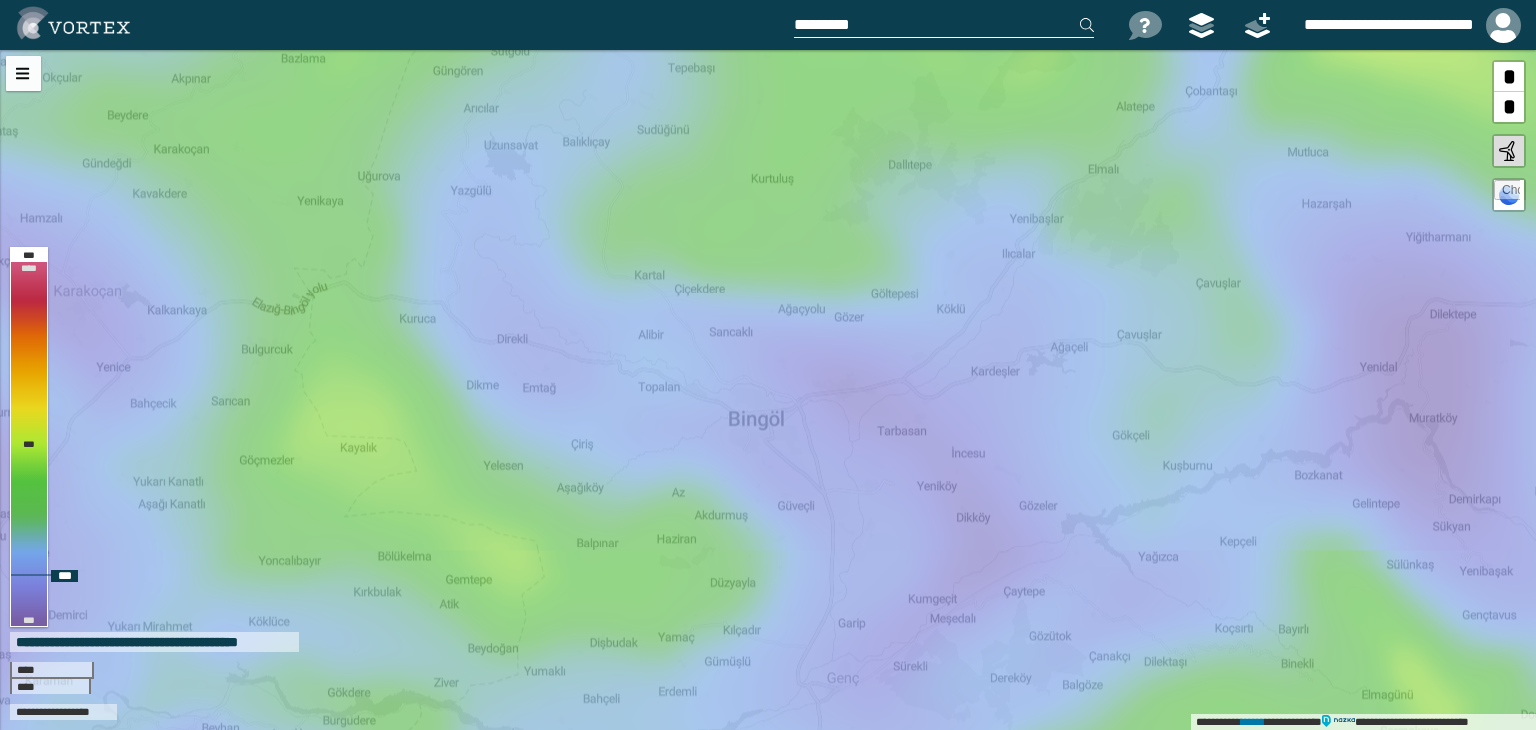 click on "**********" at bounding box center (768, 390) 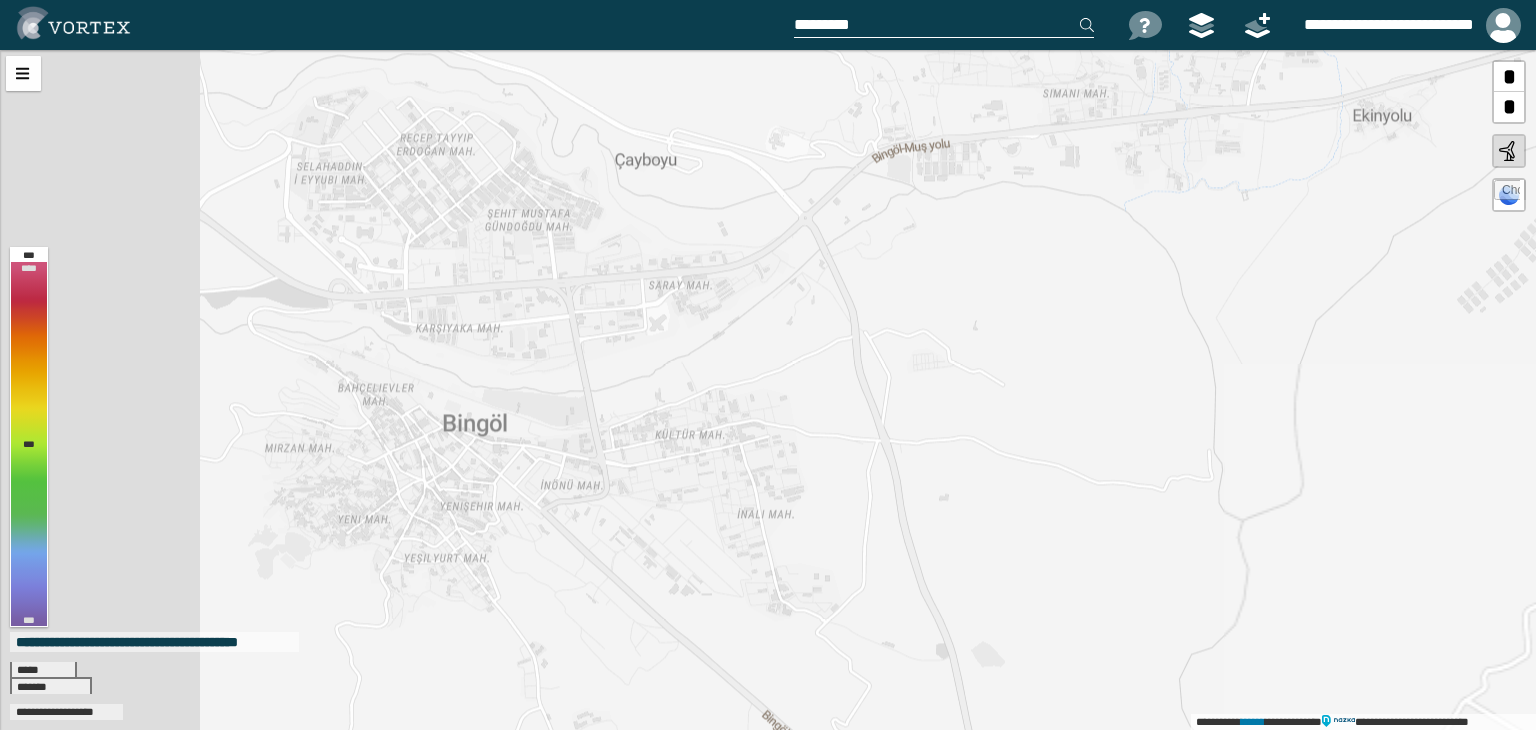 drag, startPoint x: 647, startPoint y: 411, endPoint x: 1019, endPoint y: 434, distance: 372.71036 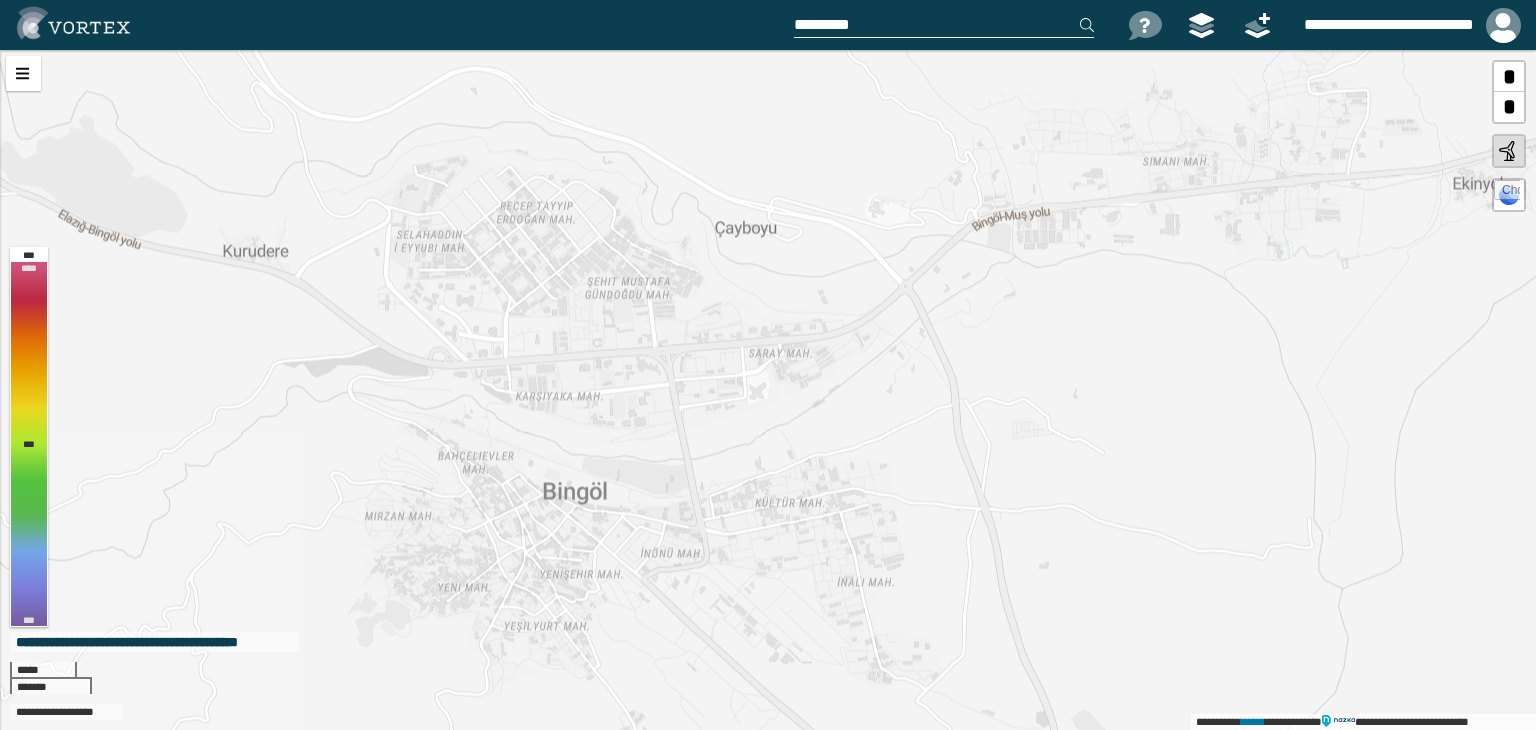 drag, startPoint x: 722, startPoint y: 457, endPoint x: 815, endPoint y: 525, distance: 115.2085 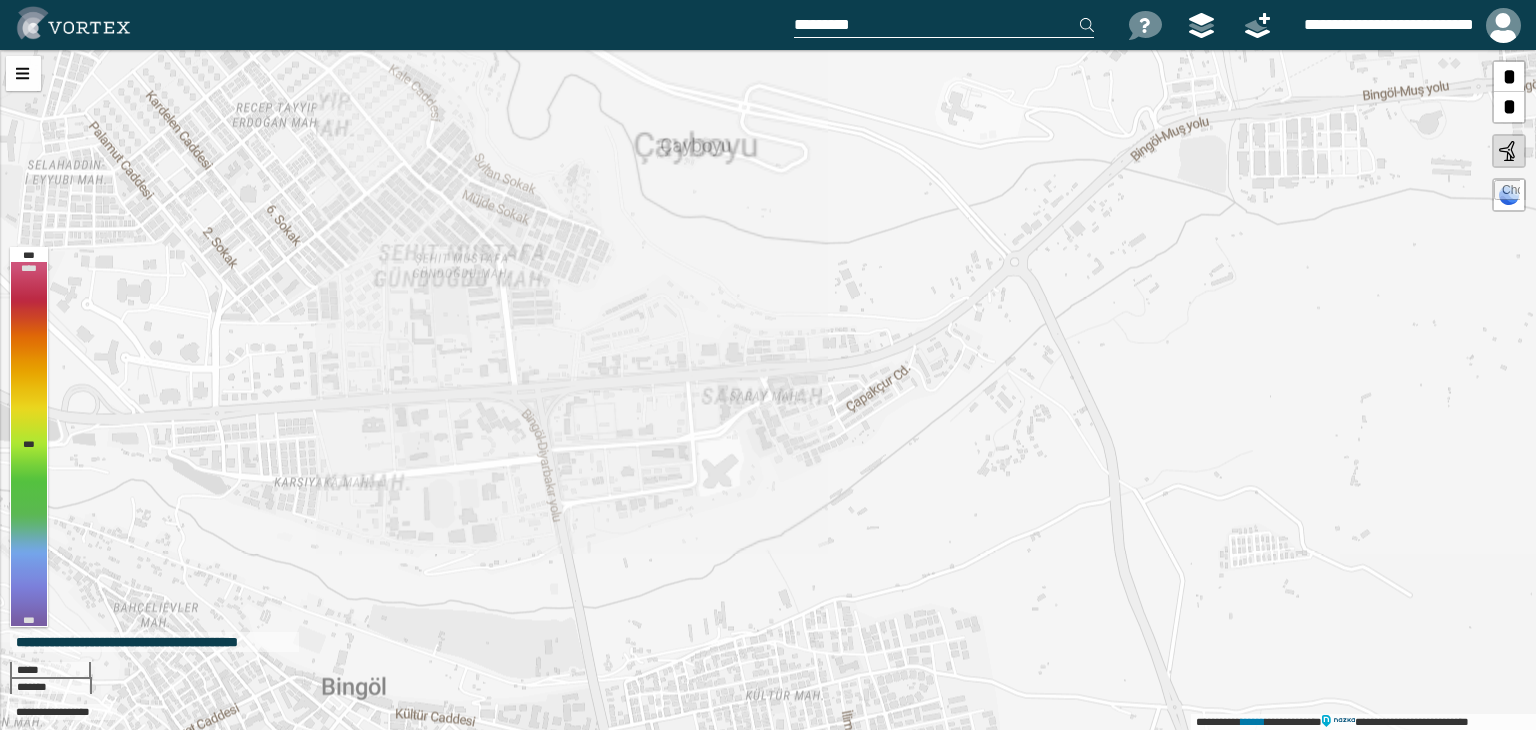 click at bounding box center (957, 25) 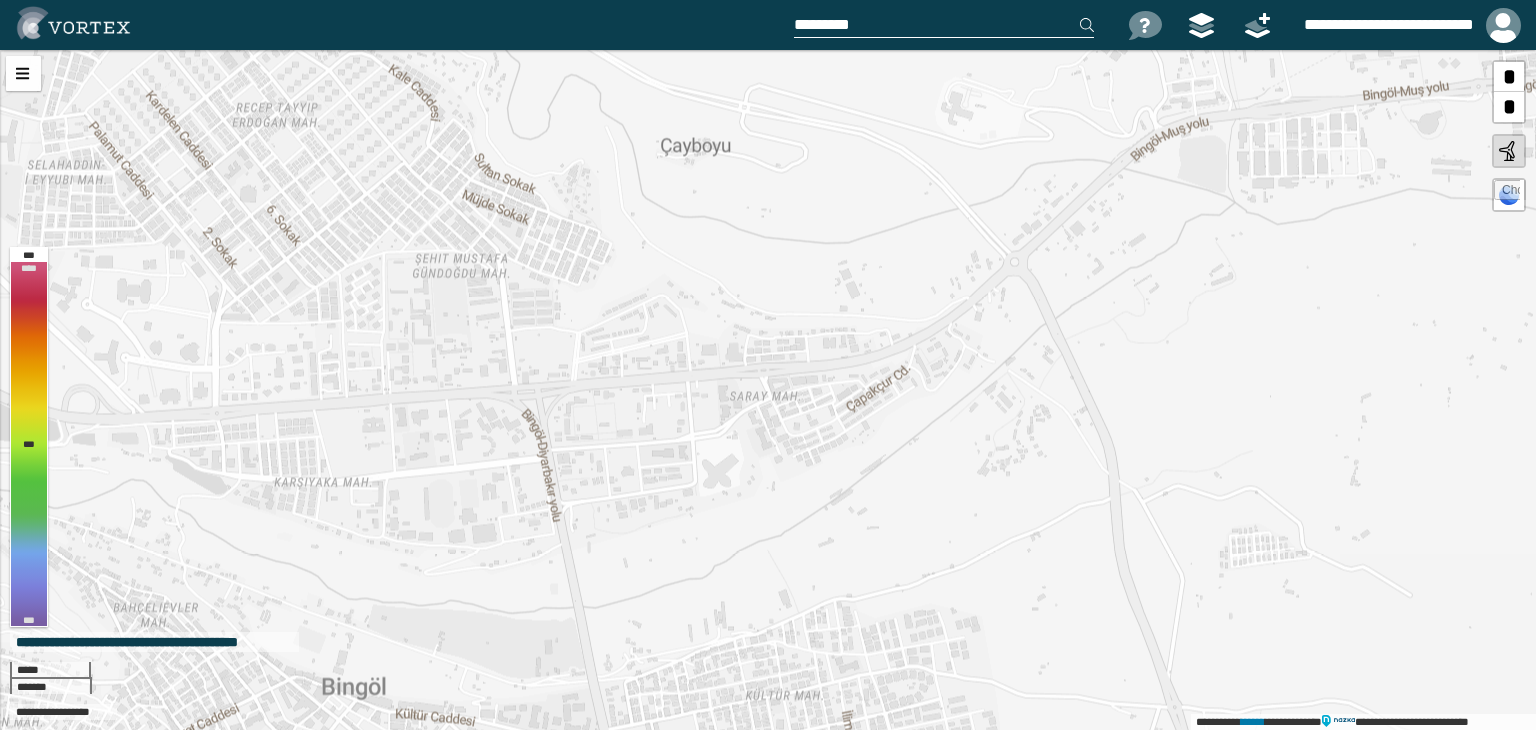 click at bounding box center [944, 25] 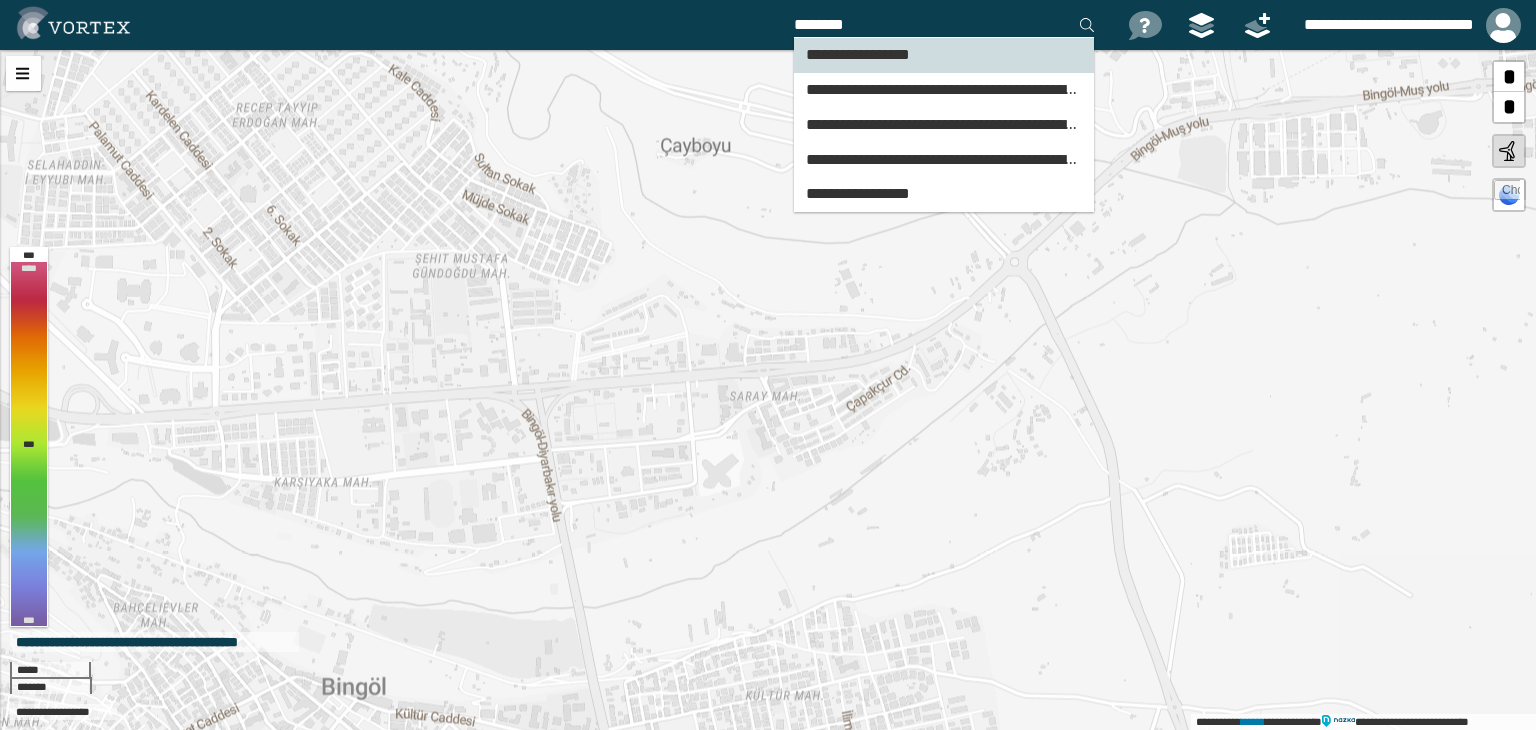type on "********" 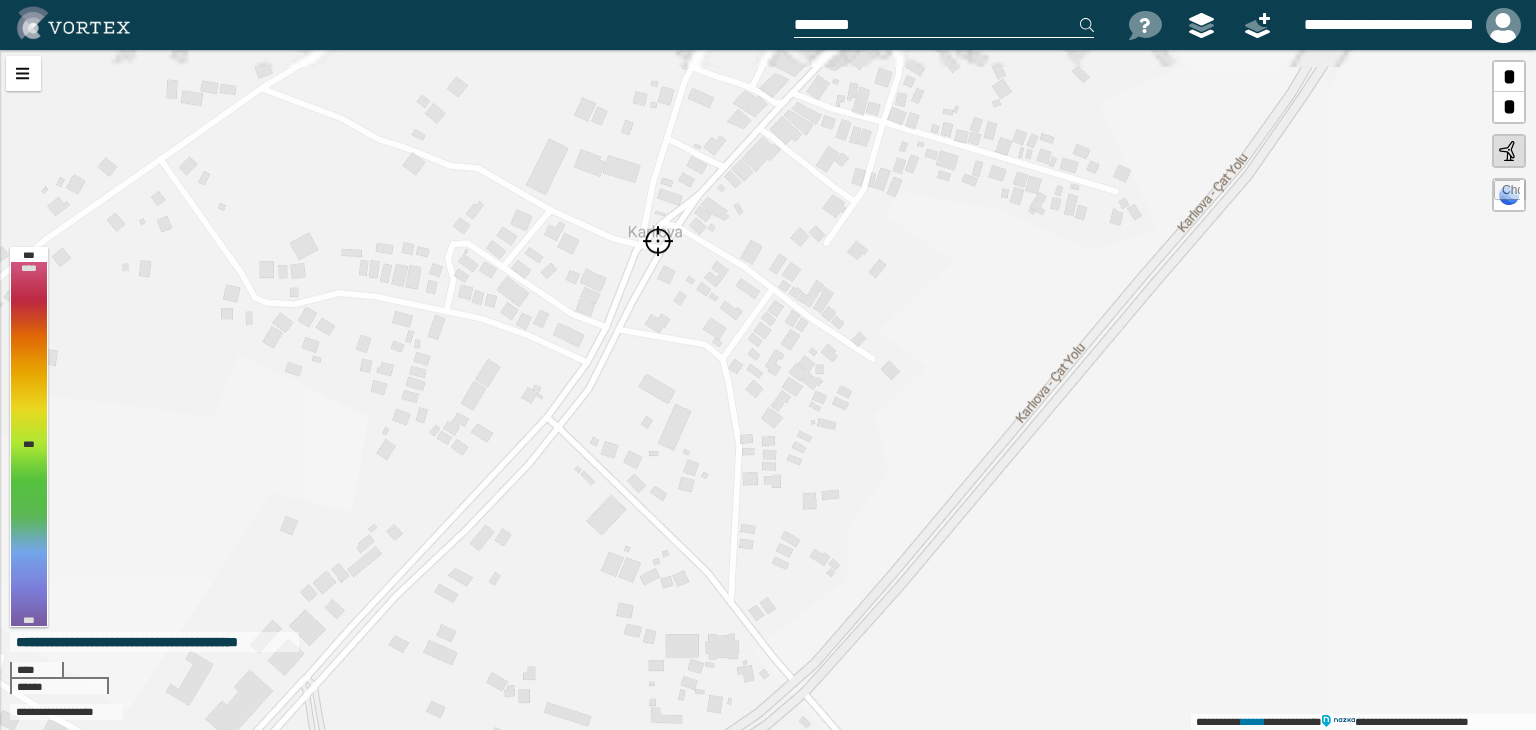 drag, startPoint x: 672, startPoint y: 283, endPoint x: 693, endPoint y: 457, distance: 175.26266 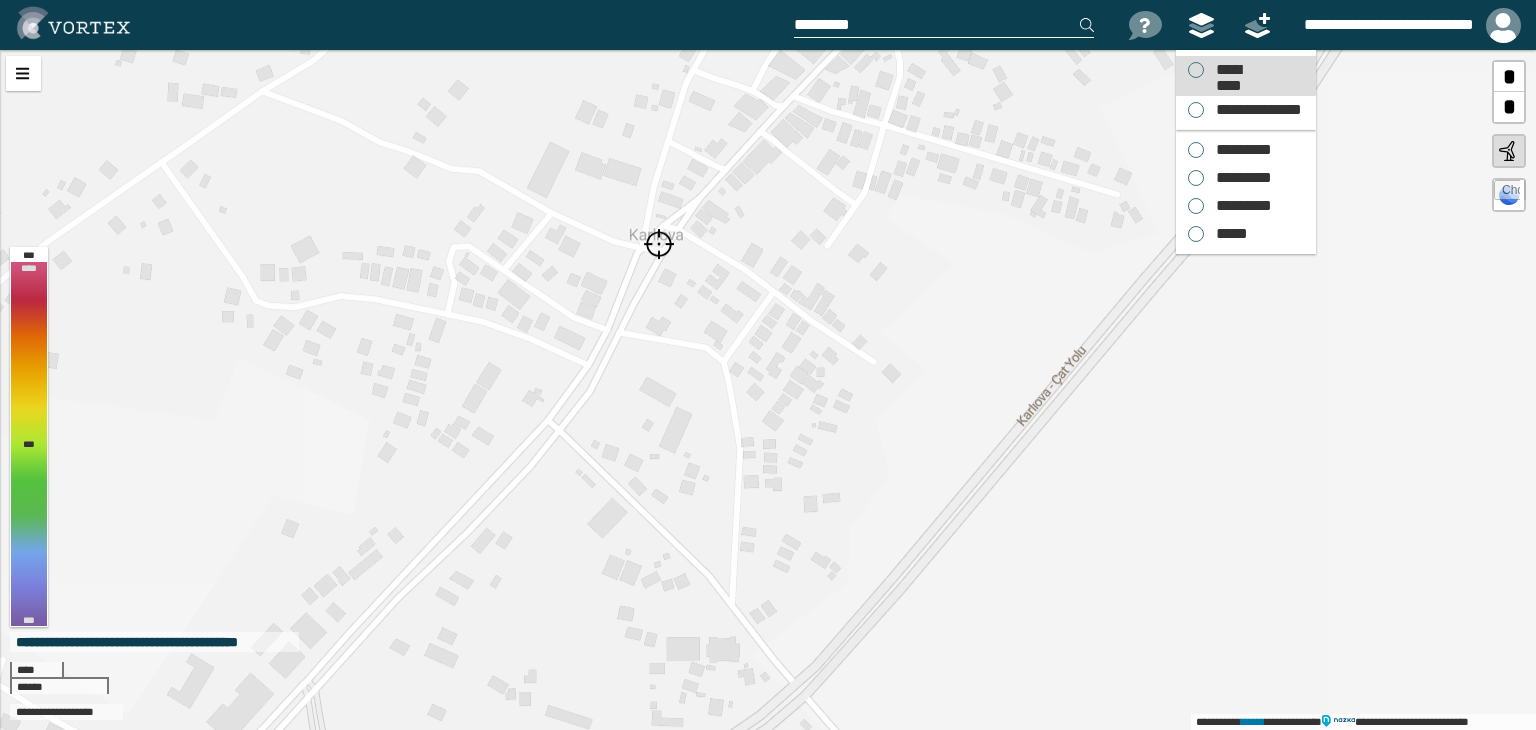 click on "*********" at bounding box center [1228, 70] 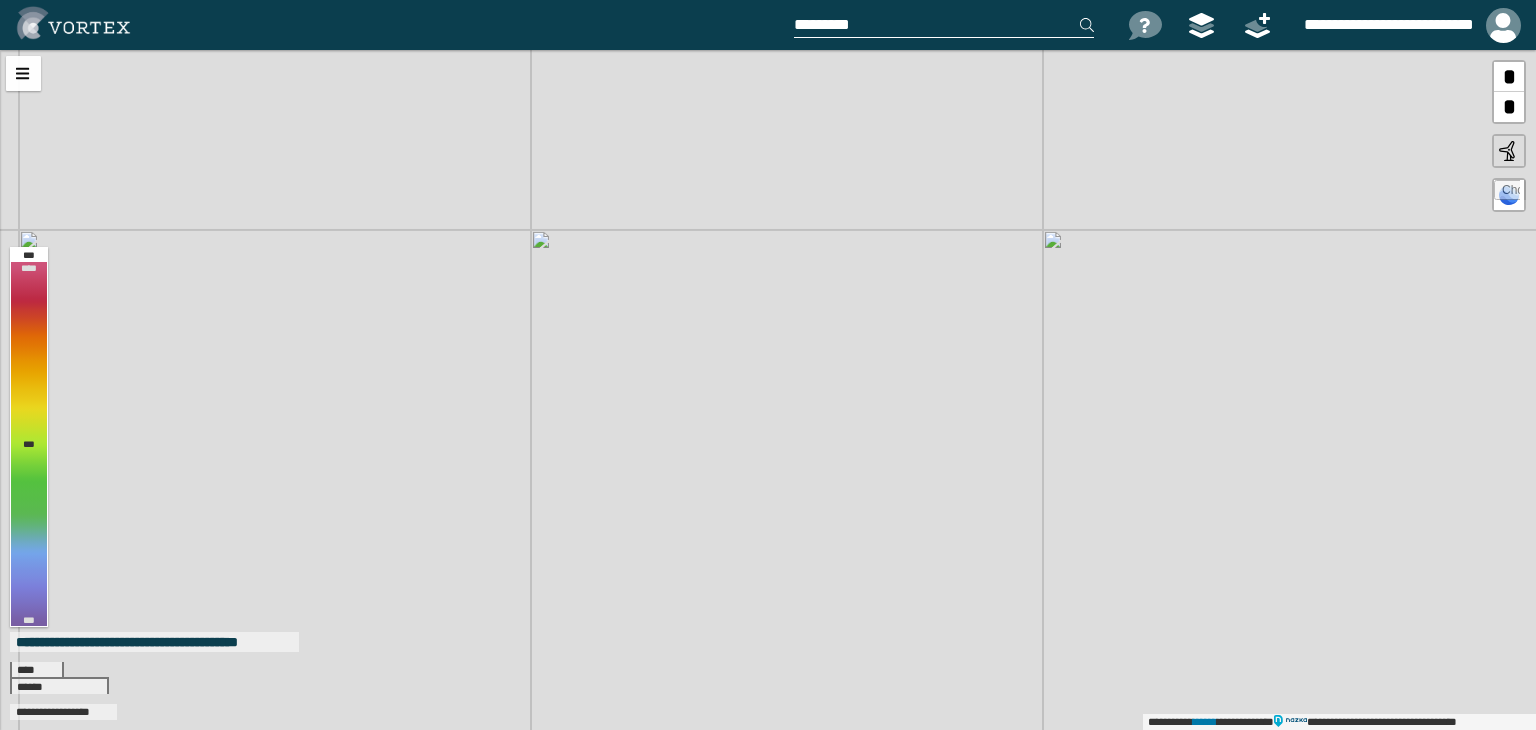 drag, startPoint x: 672, startPoint y: 461, endPoint x: 898, endPoint y: 109, distance: 418.30612 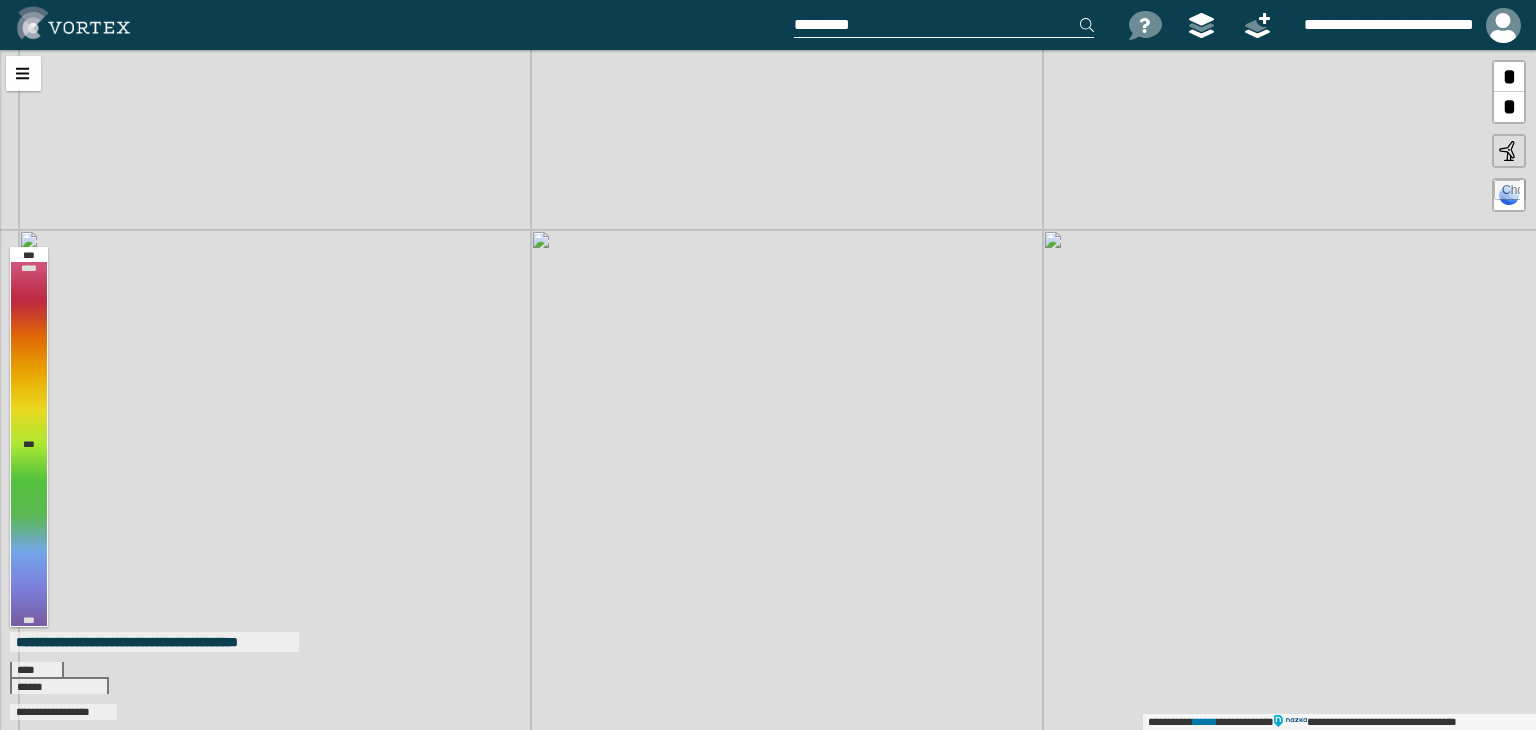 click on "**********" at bounding box center (768, 390) 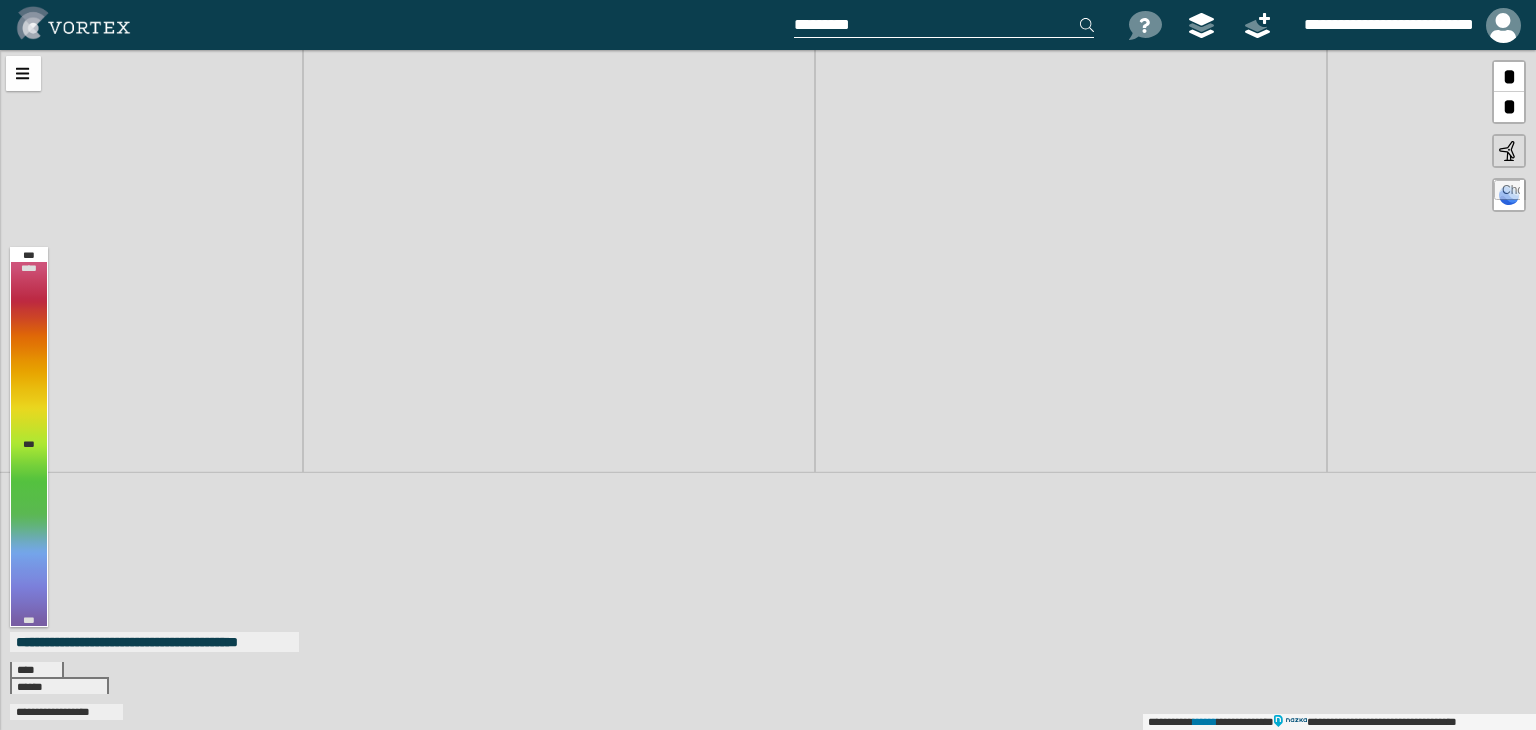drag, startPoint x: 383, startPoint y: 532, endPoint x: 671, endPoint y: 259, distance: 396.82867 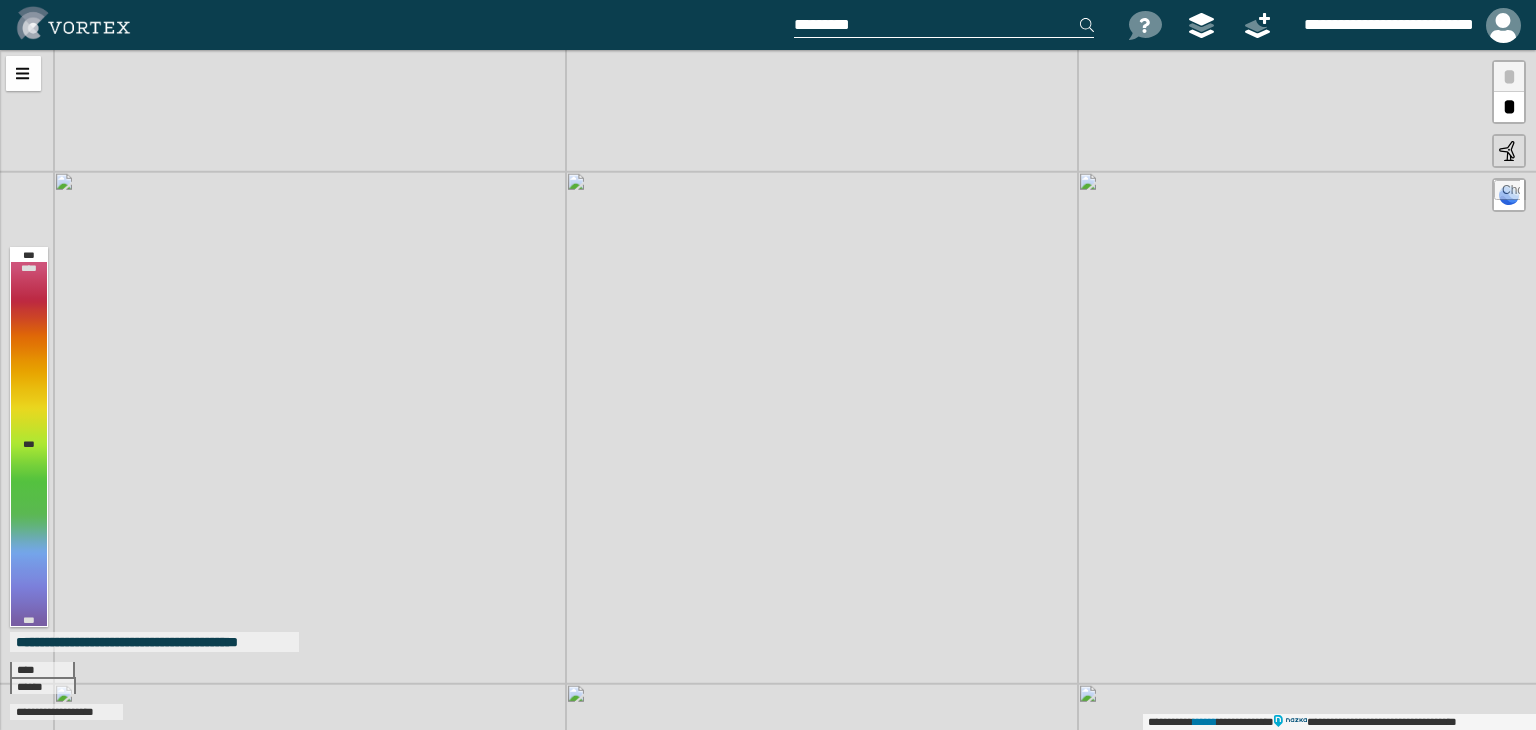 drag, startPoint x: 477, startPoint y: 198, endPoint x: 517, endPoint y: 257, distance: 71.281136 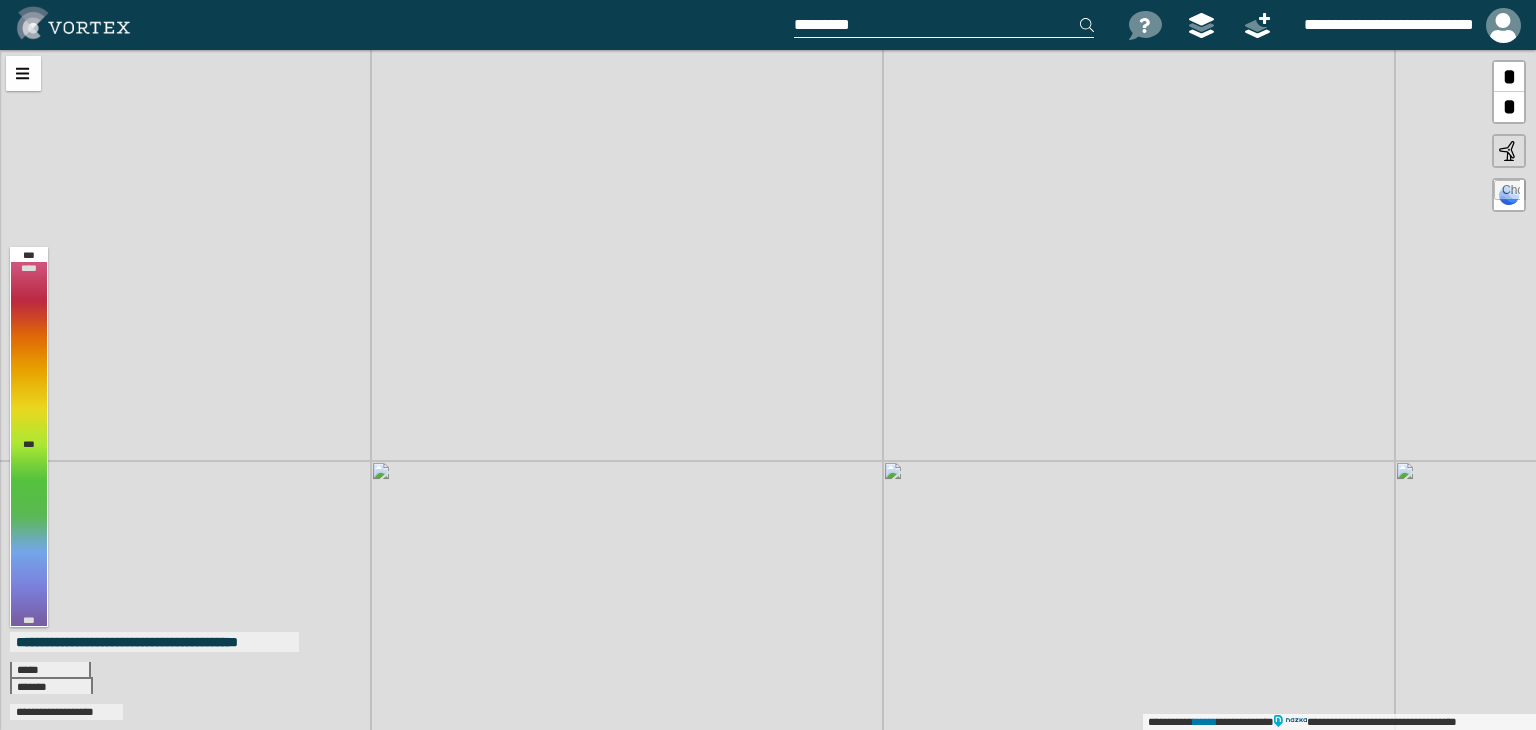 drag, startPoint x: 971, startPoint y: 425, endPoint x: 405, endPoint y: 448, distance: 566.4671 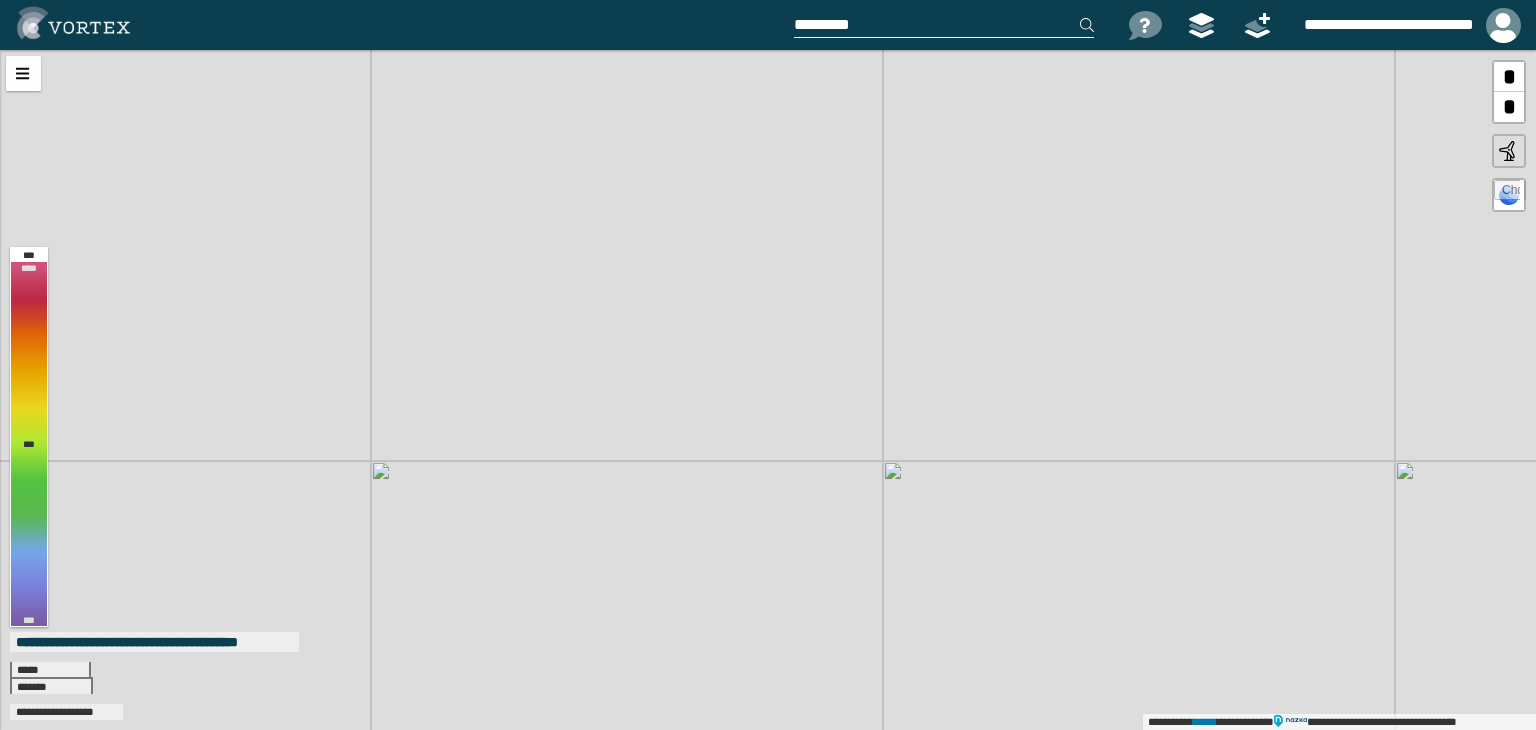 click on "**********" at bounding box center [768, 390] 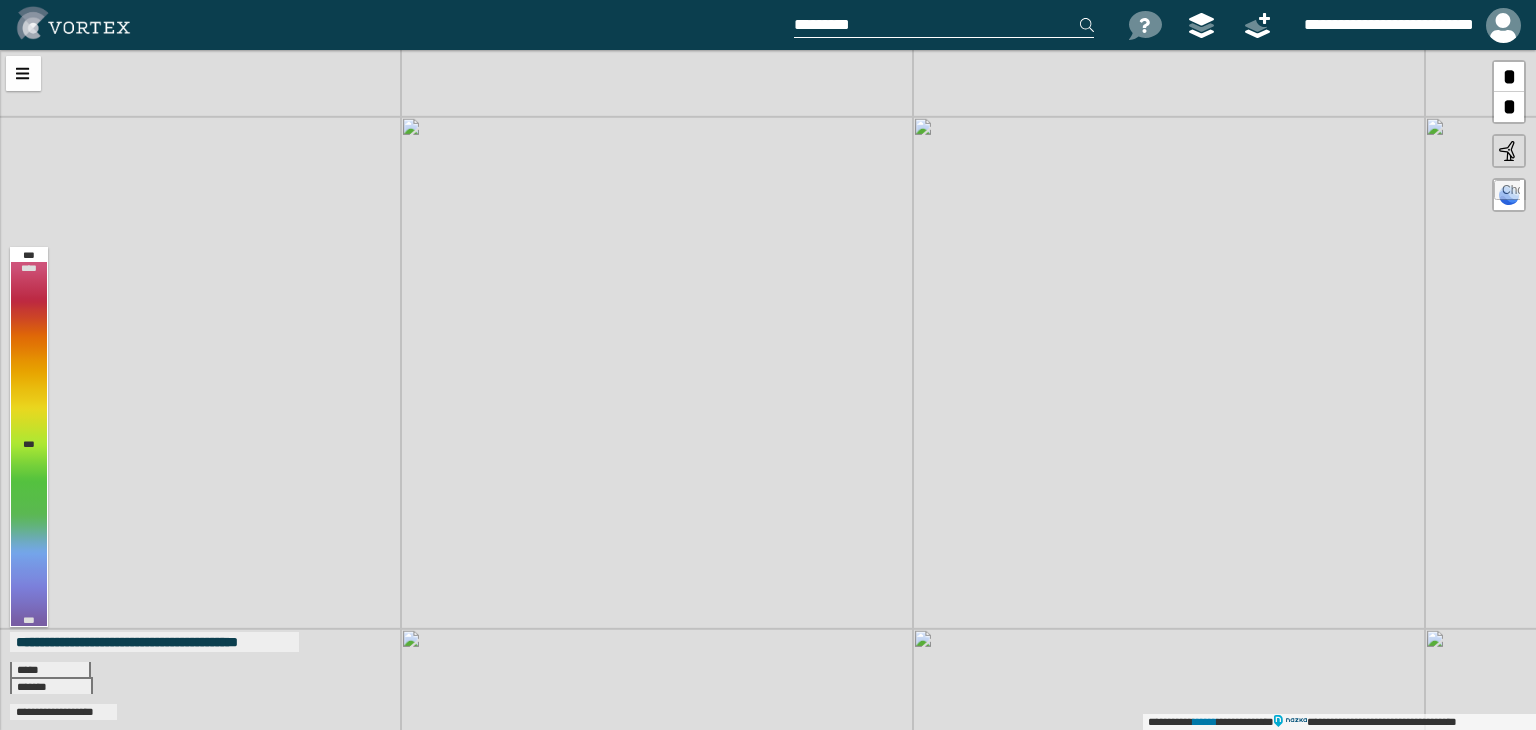 drag, startPoint x: 379, startPoint y: 645, endPoint x: 408, endPoint y: 297, distance: 349.20624 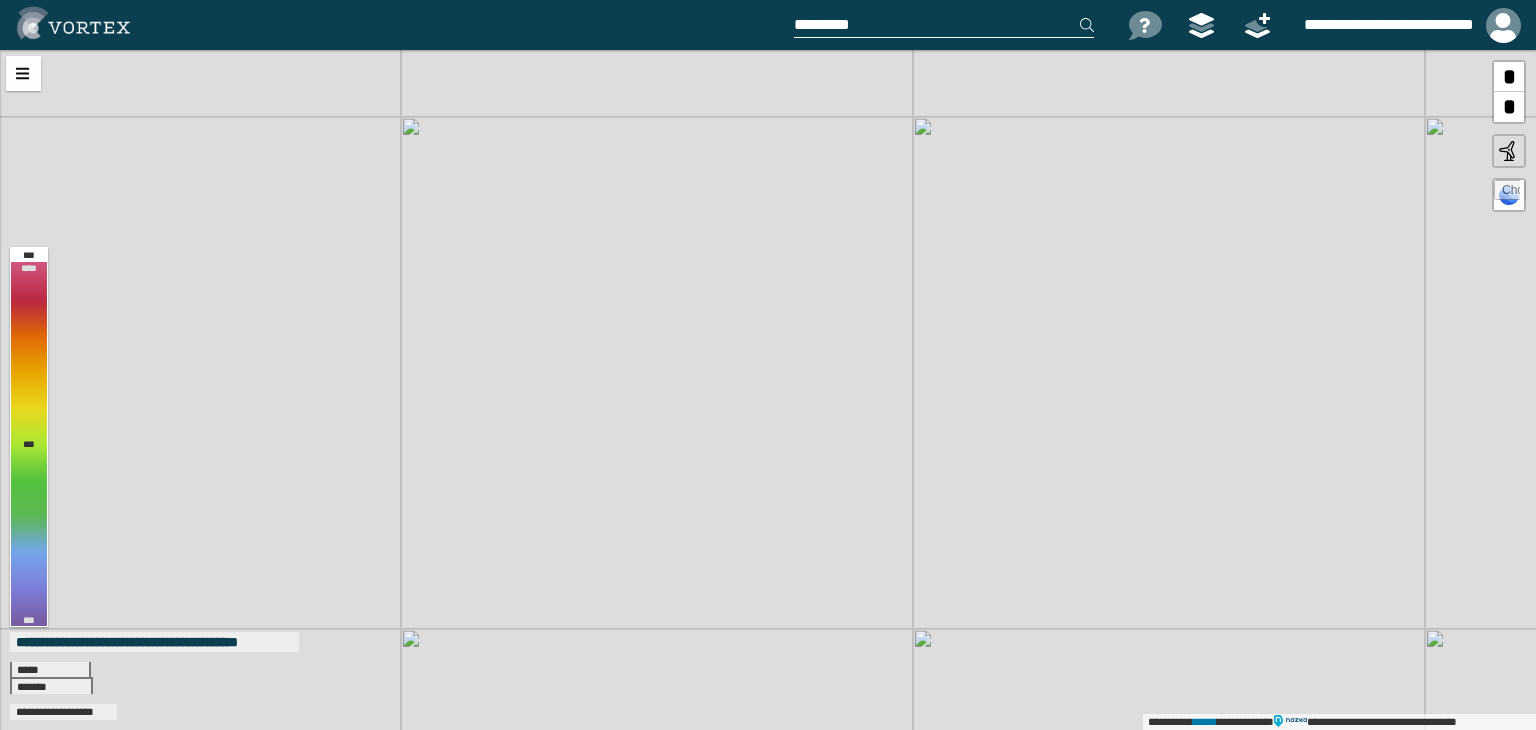 click on "**********" at bounding box center [768, 390] 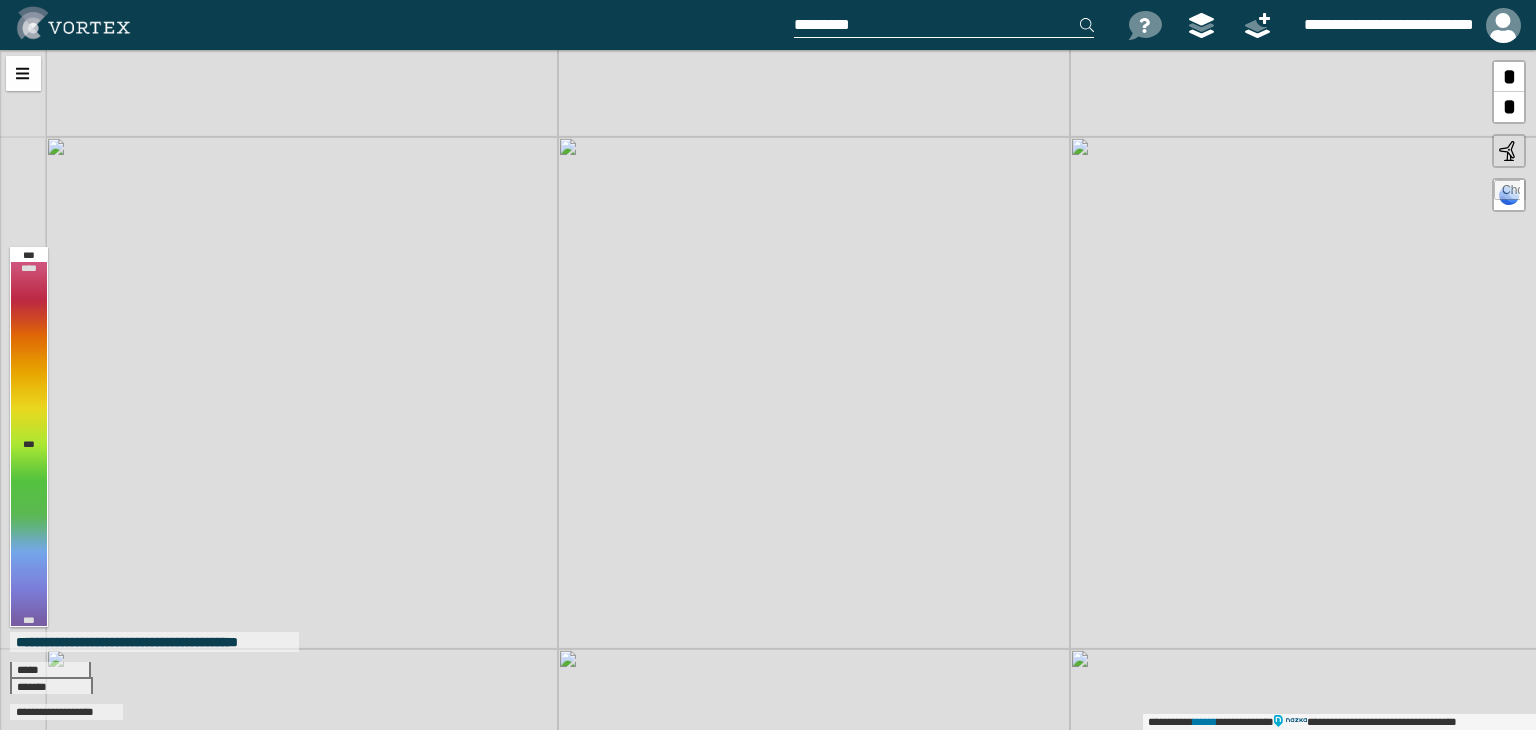 drag, startPoint x: 493, startPoint y: 458, endPoint x: 1137, endPoint y: 537, distance: 648.8274 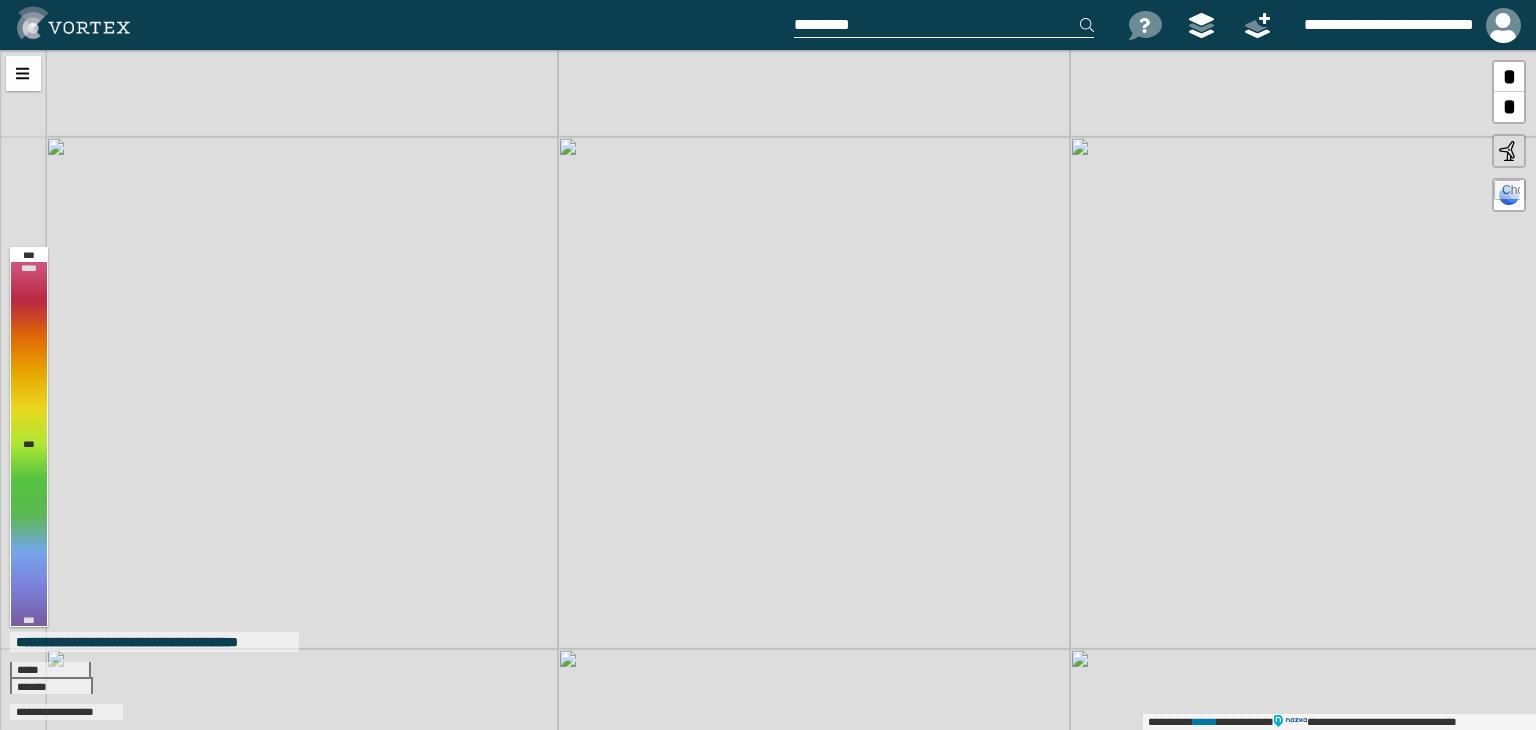 click on "**********" at bounding box center (768, 390) 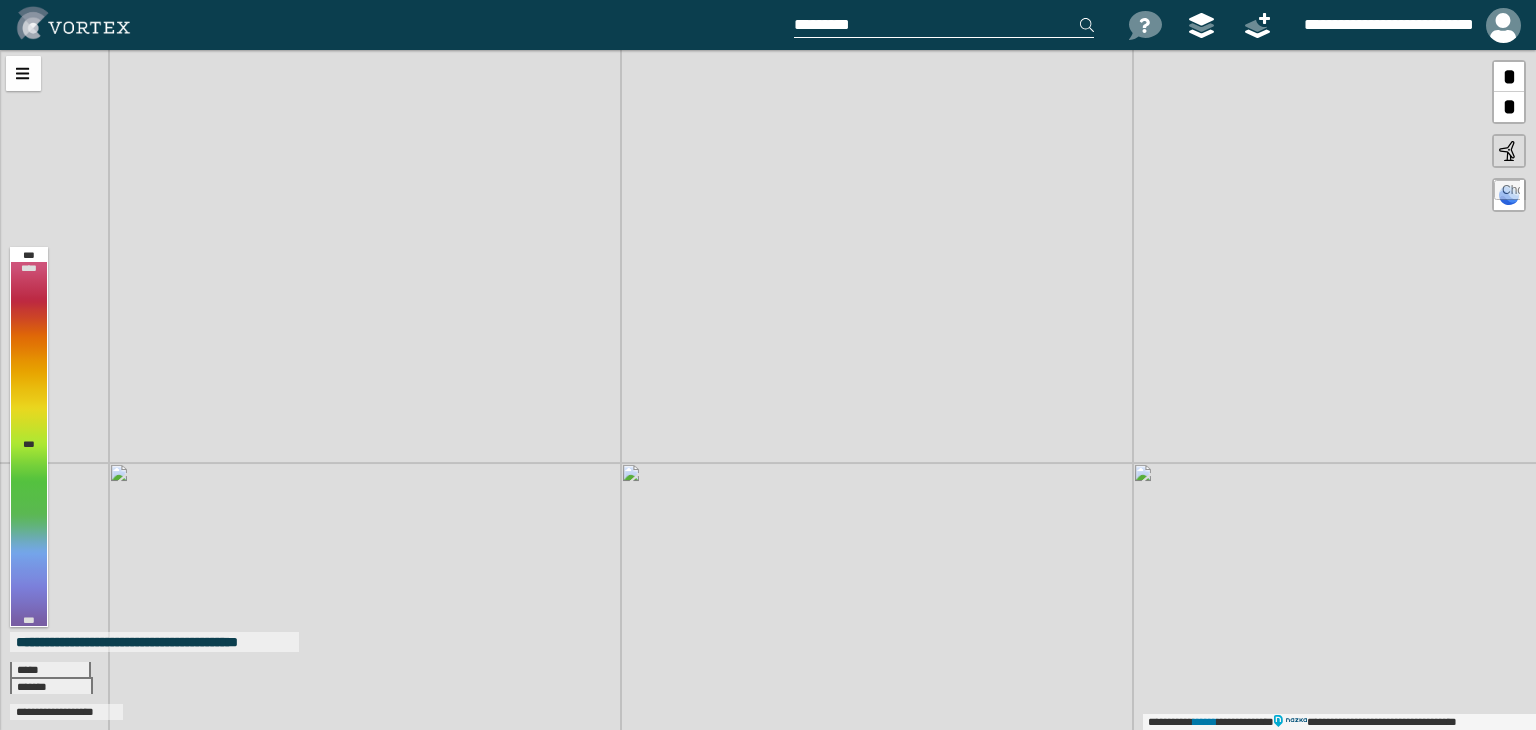 drag, startPoint x: 428, startPoint y: 353, endPoint x: 984, endPoint y: 679, distance: 644.52466 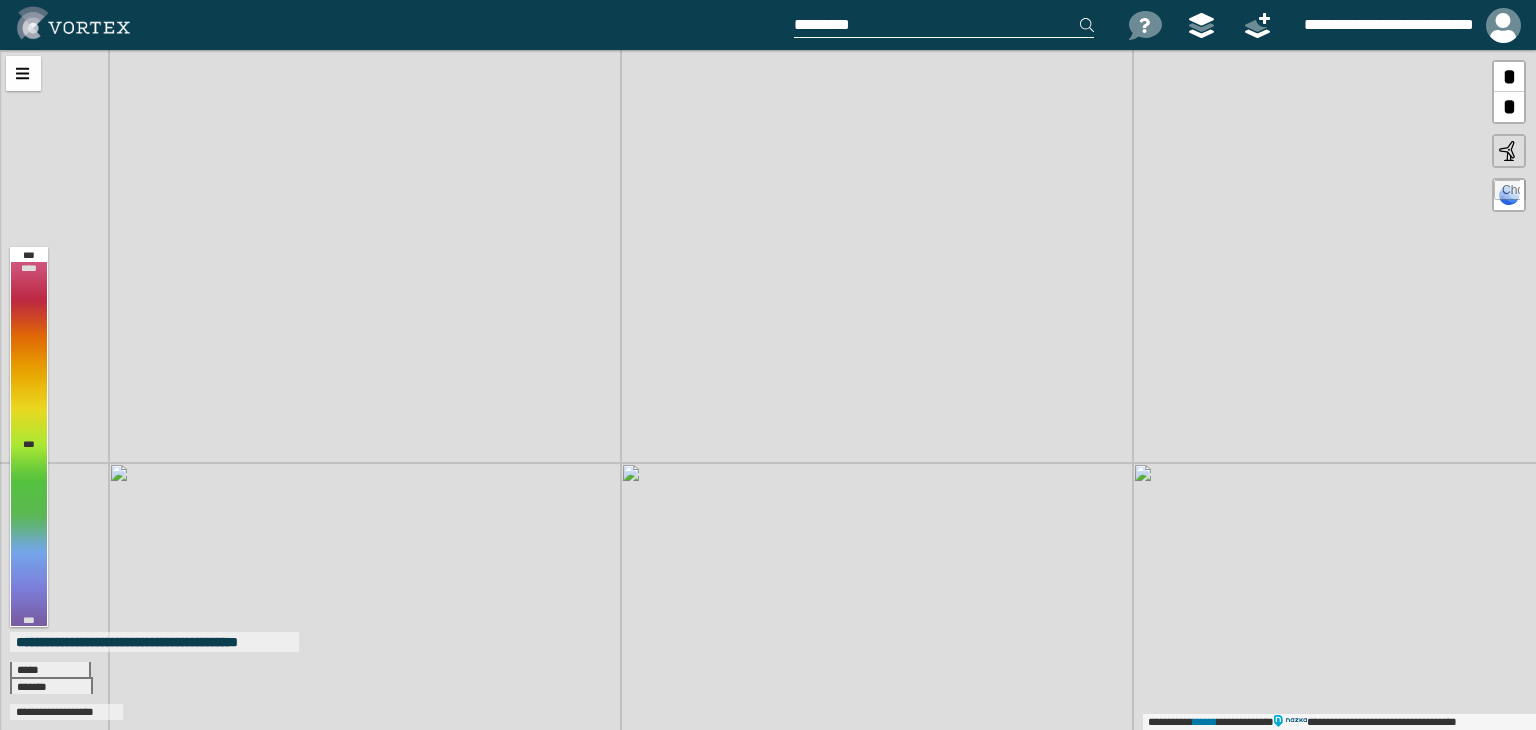click on "**********" at bounding box center (768, 390) 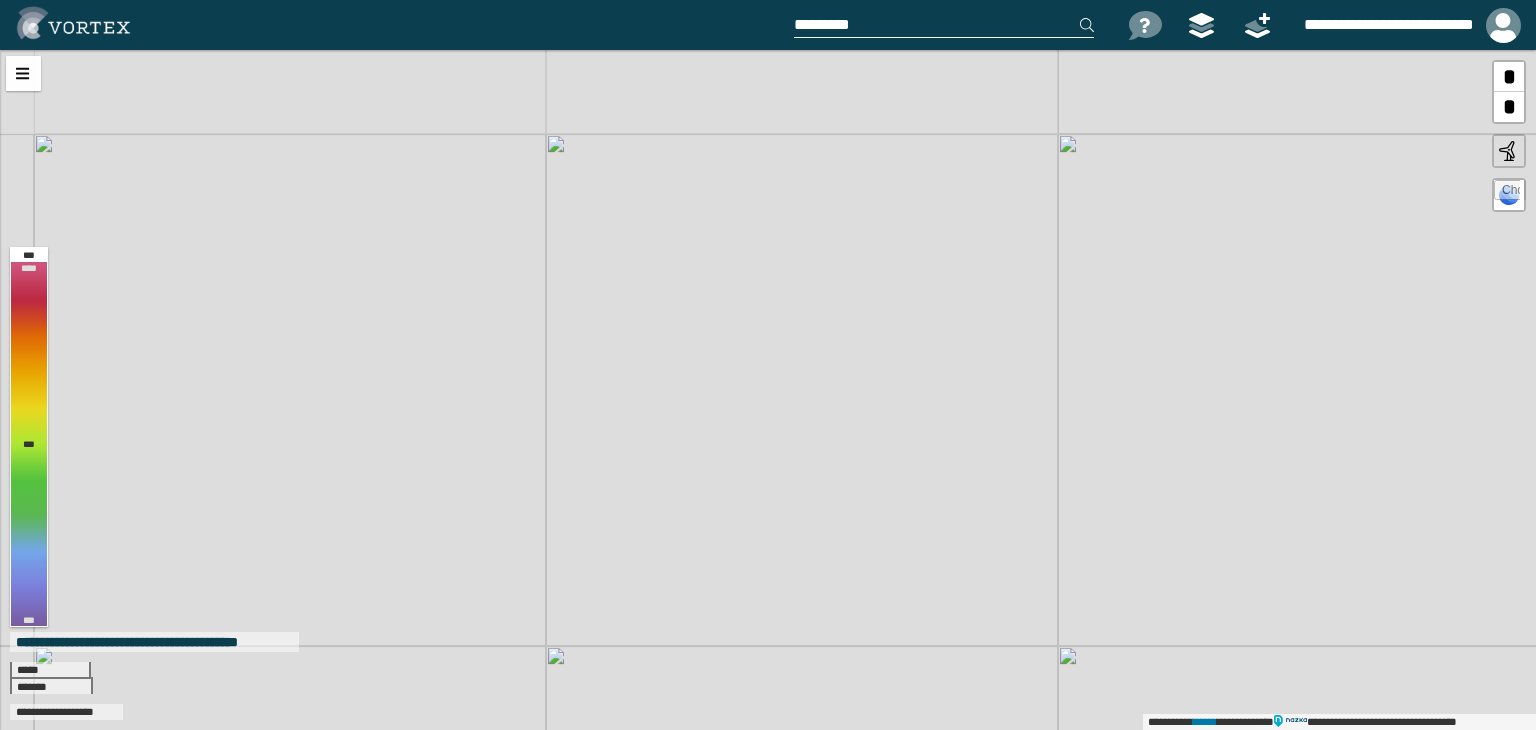 drag, startPoint x: 531, startPoint y: 318, endPoint x: 456, endPoint y: 501, distance: 197.7726 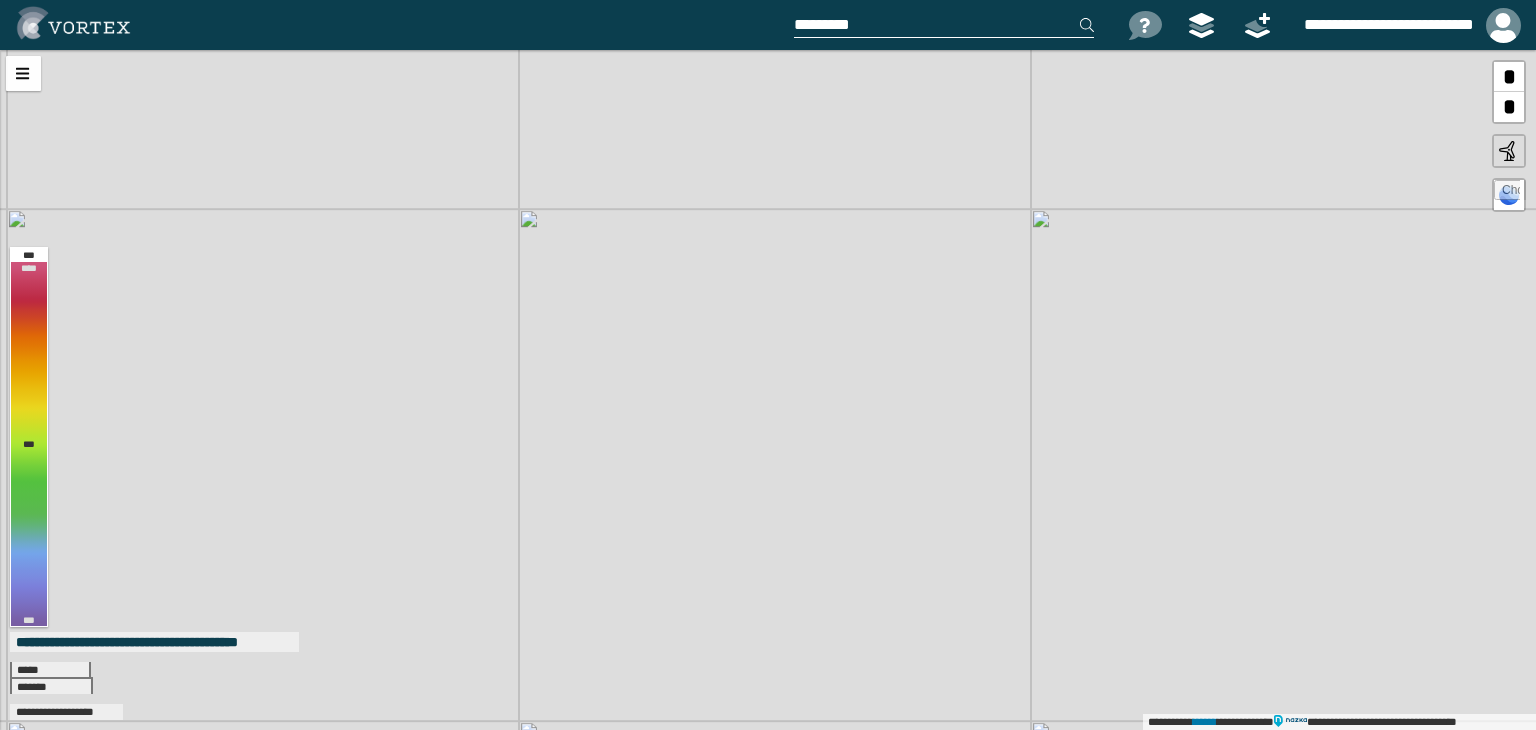 drag, startPoint x: 547, startPoint y: 286, endPoint x: 520, endPoint y: 361, distance: 79.71198 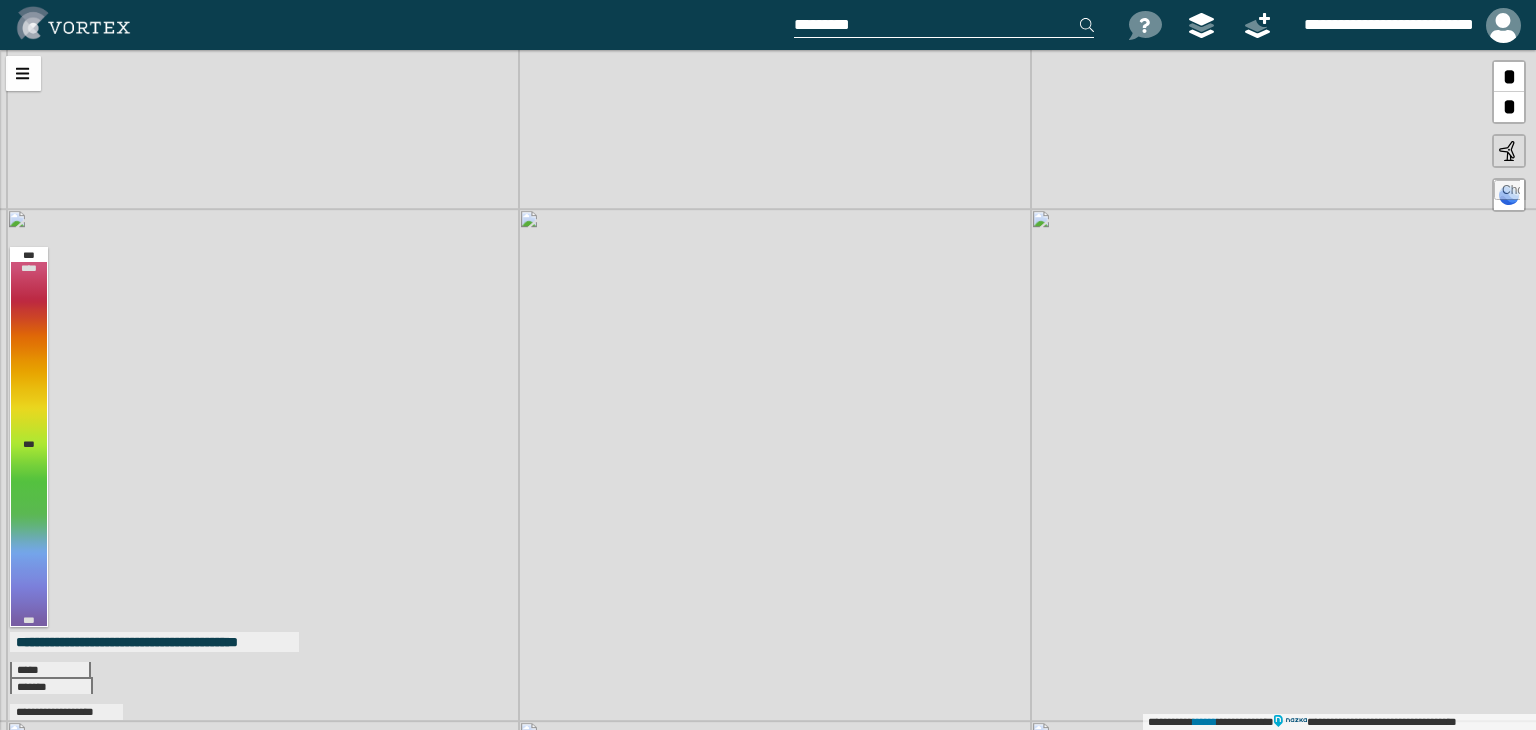 click on "**********" at bounding box center [768, 390] 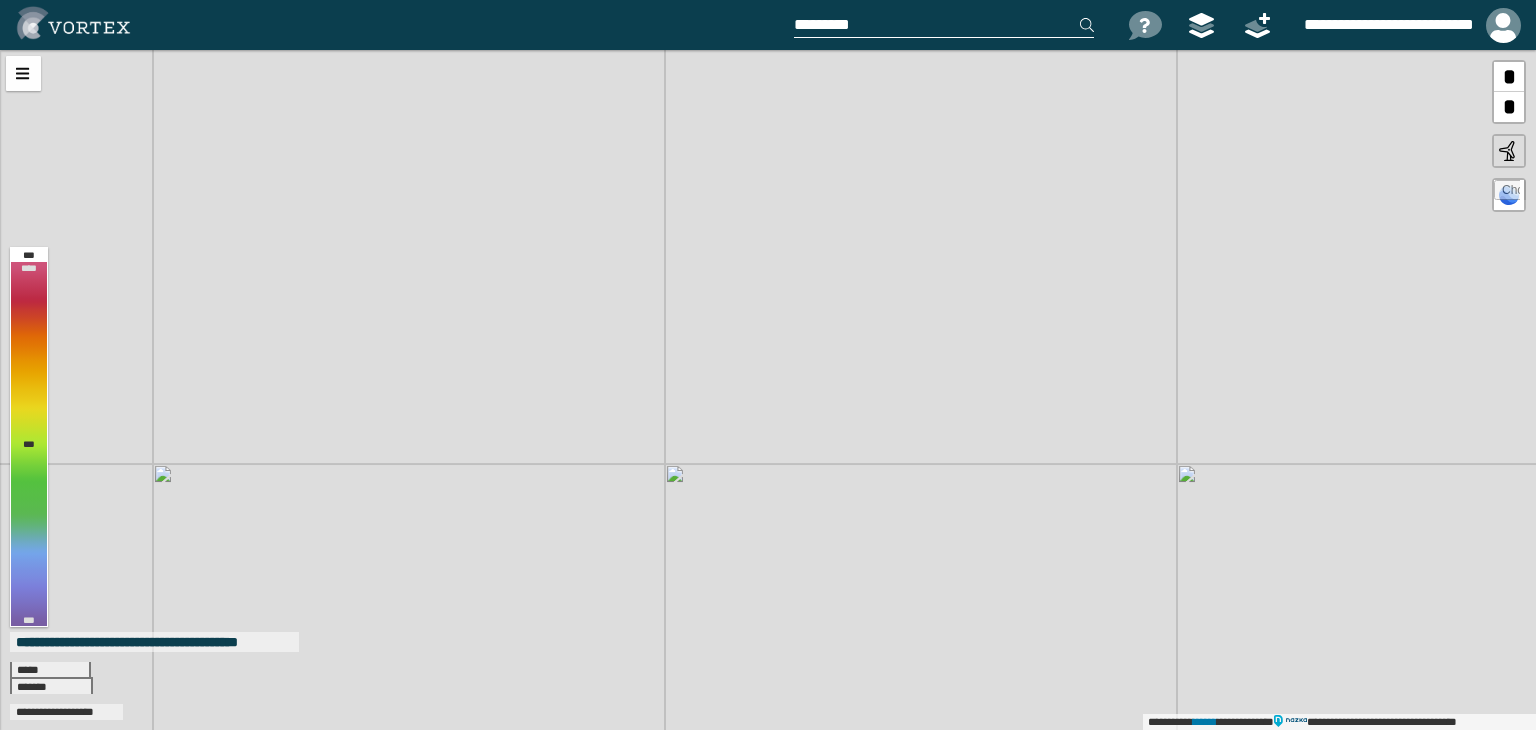 drag, startPoint x: 892, startPoint y: 417, endPoint x: 523, endPoint y: 154, distance: 453.13354 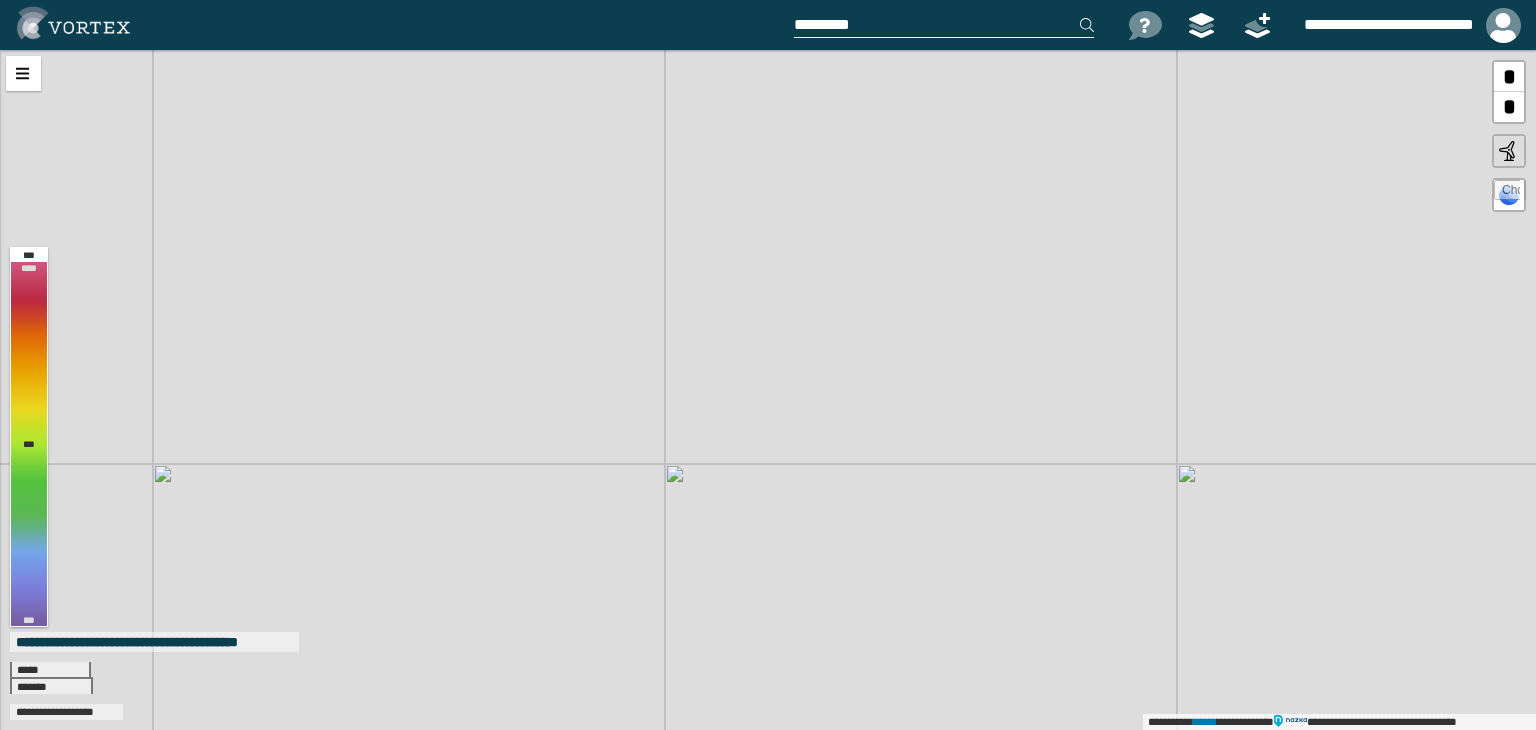 click on "**********" at bounding box center (768, 390) 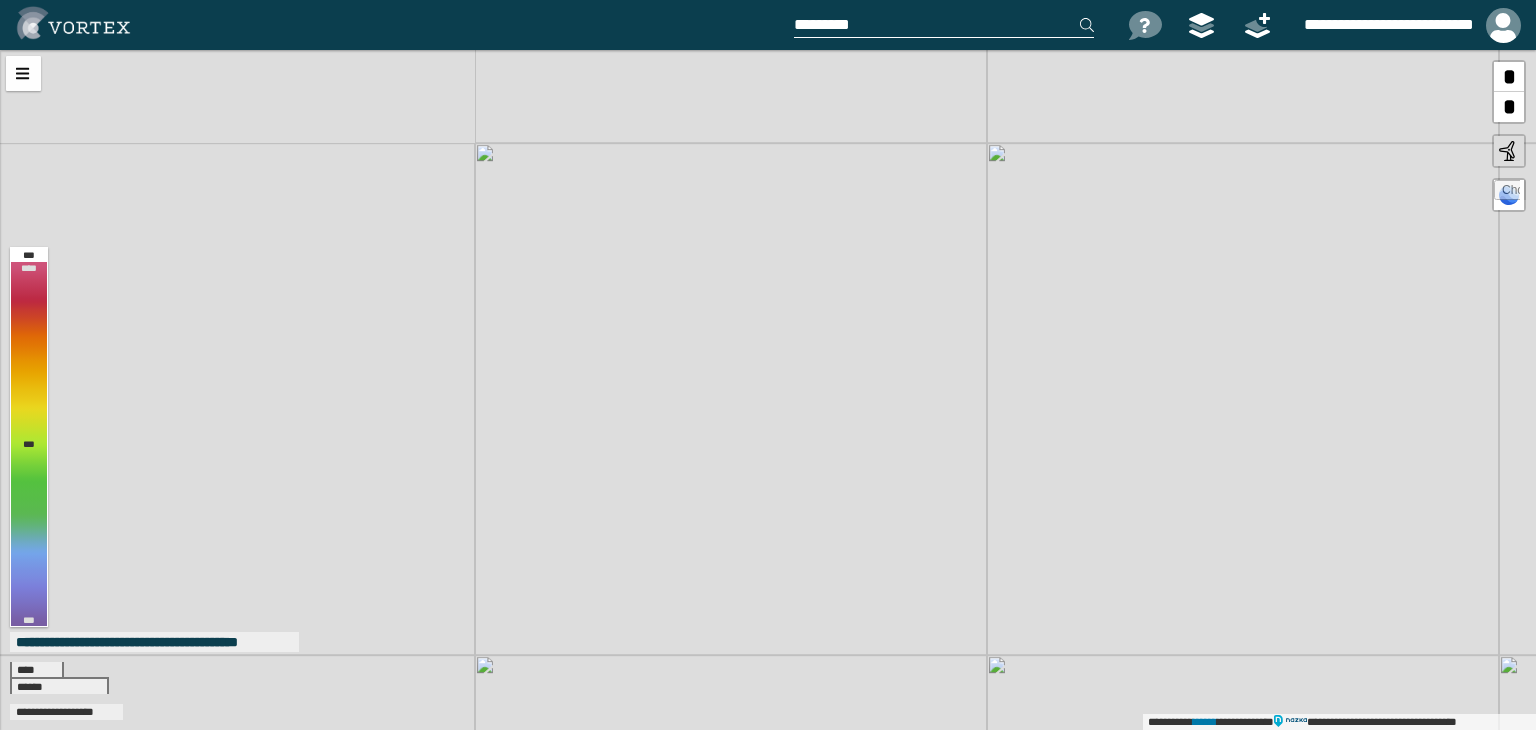 drag, startPoint x: 524, startPoint y: 393, endPoint x: 272, endPoint y: 673, distance: 376.70148 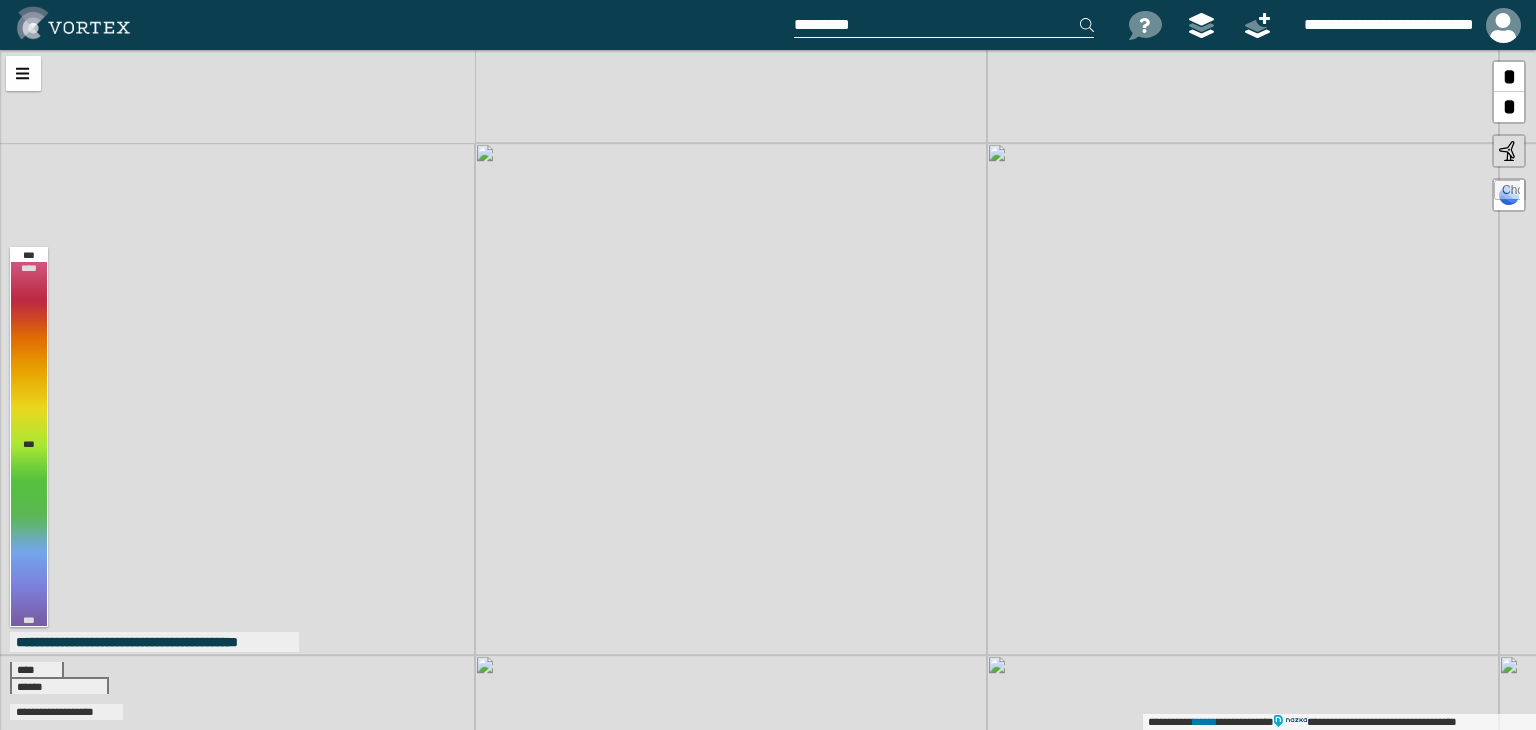 click on "**********" at bounding box center (768, 390) 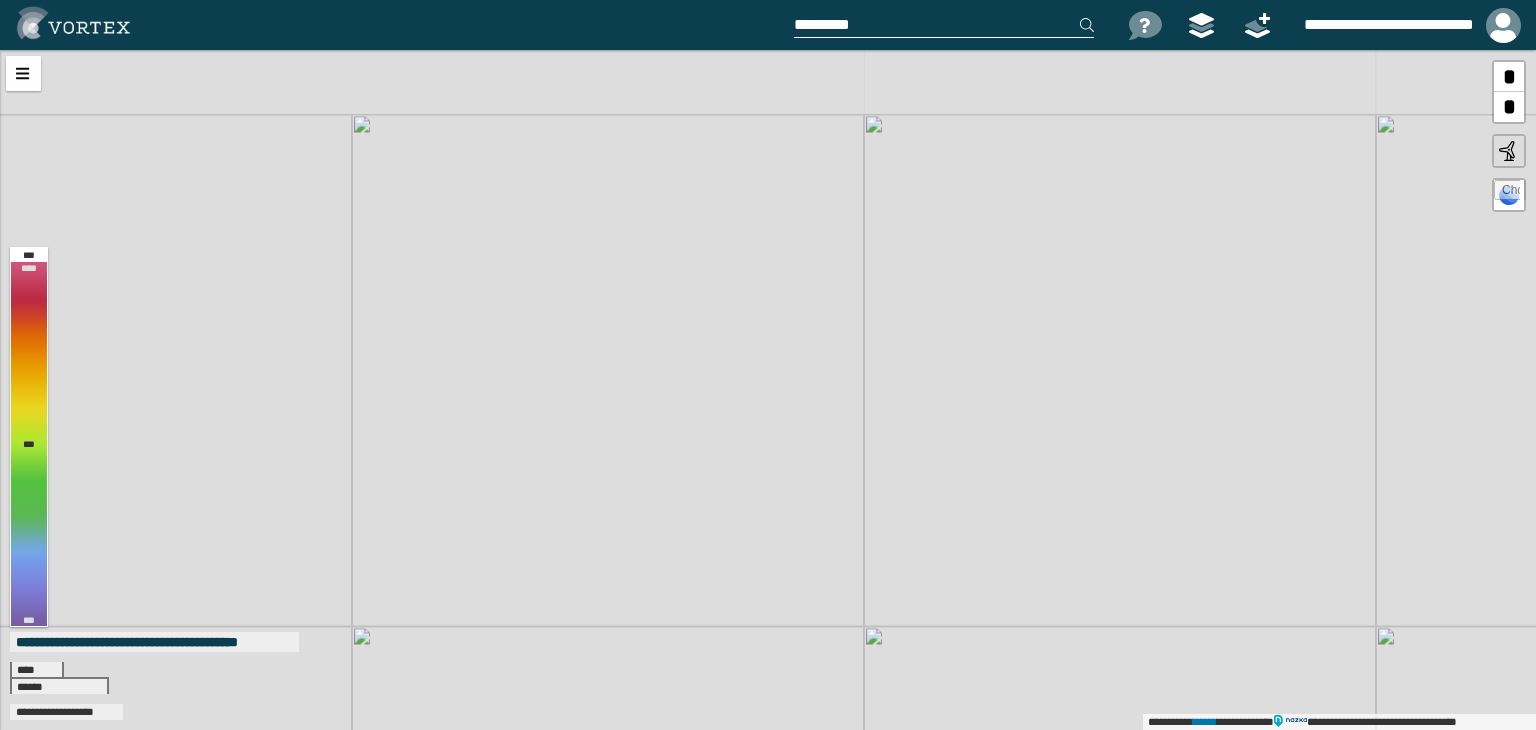 drag, startPoint x: 495, startPoint y: 420, endPoint x: 396, endPoint y: 775, distance: 368.54578 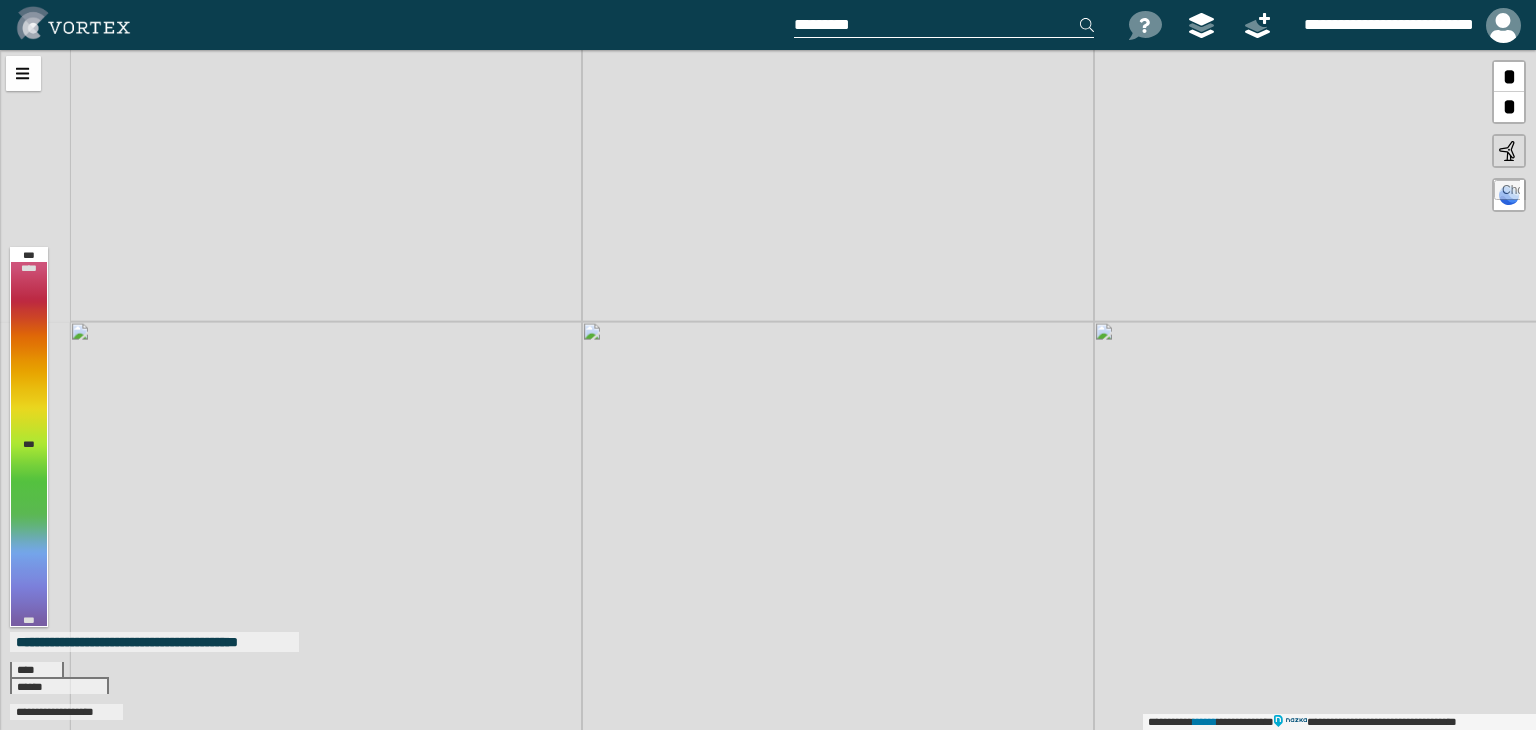 drag, startPoint x: 450, startPoint y: 745, endPoint x: 626, endPoint y: 685, distance: 185.94623 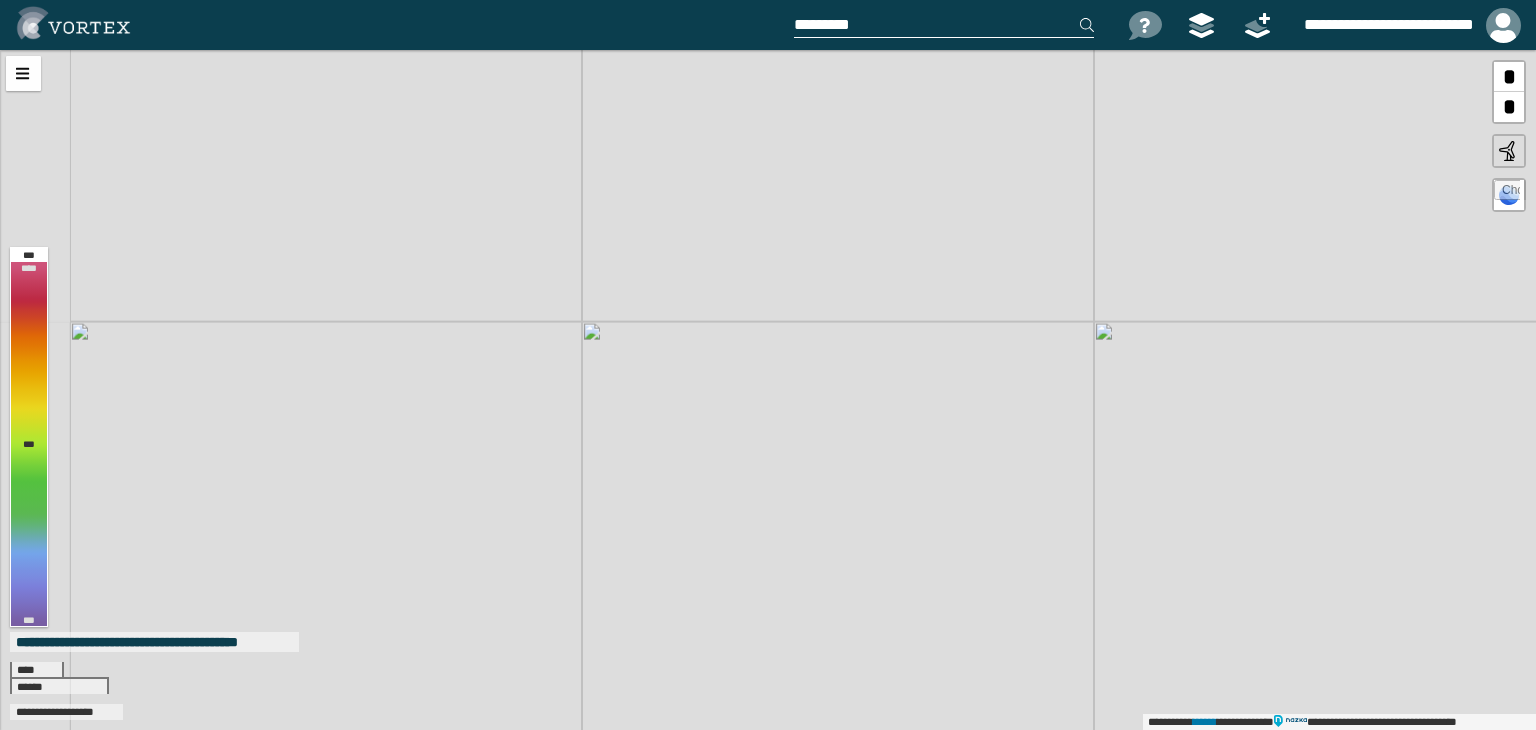 click on "**********" at bounding box center (768, 390) 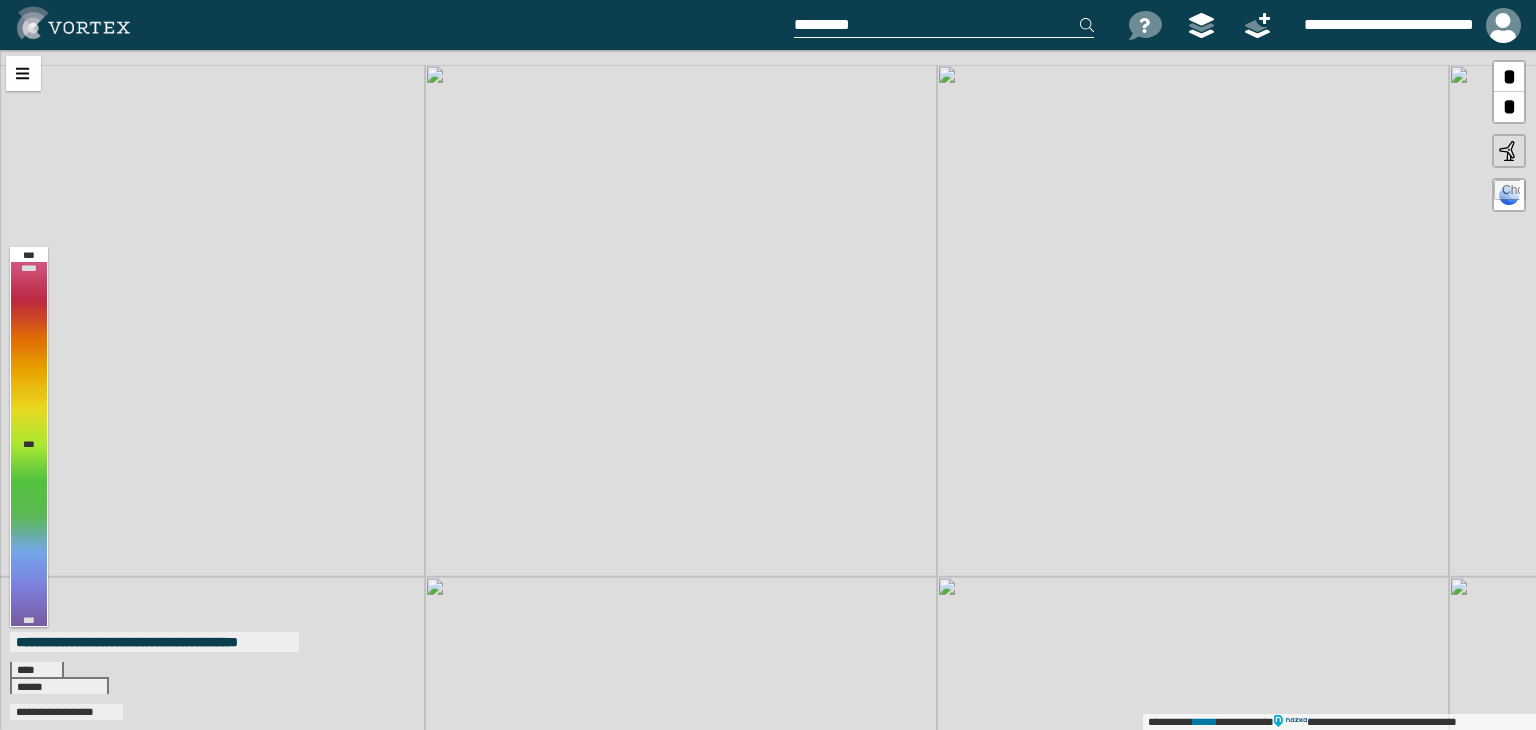 drag, startPoint x: 382, startPoint y: 321, endPoint x: 222, endPoint y: 580, distance: 304.43555 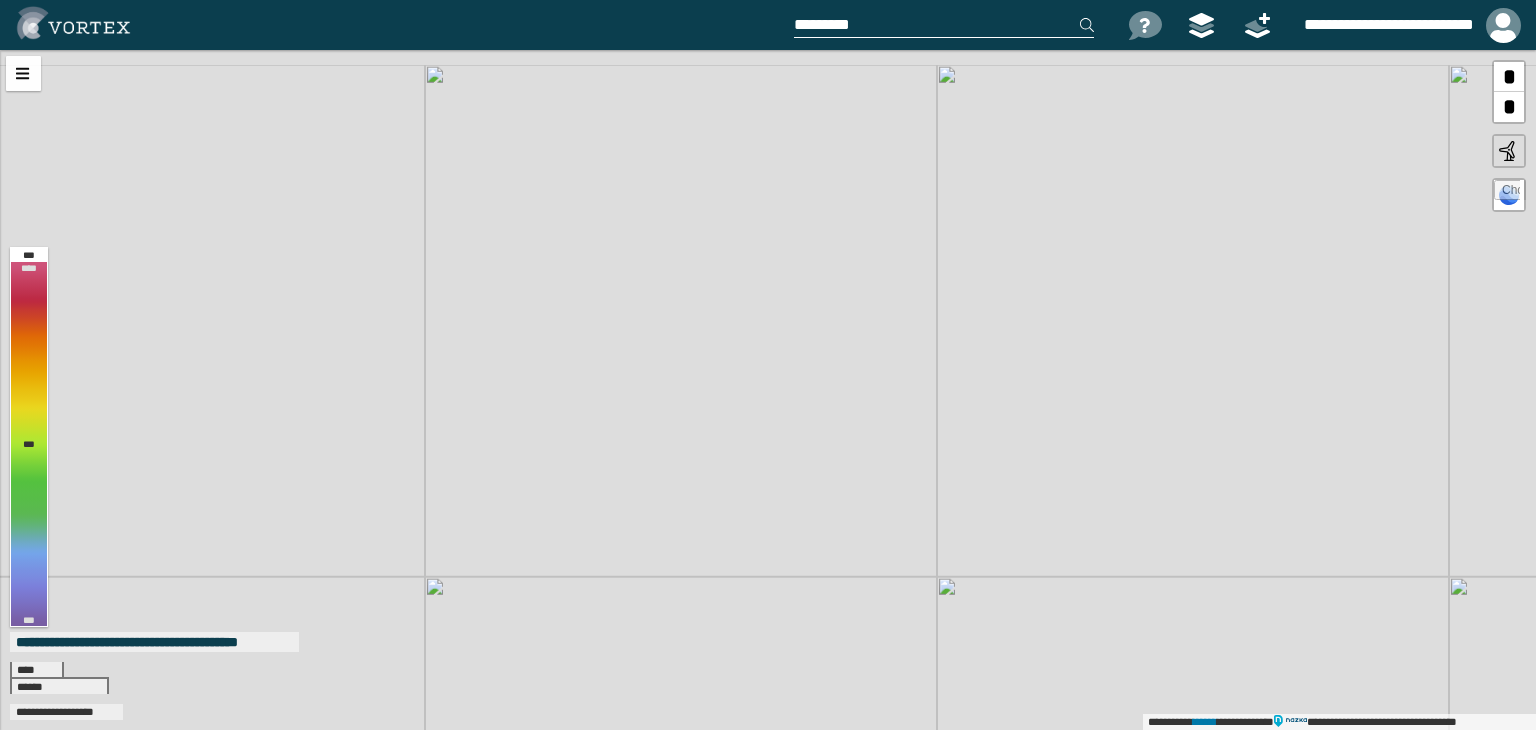 click on "**********" at bounding box center [768, 390] 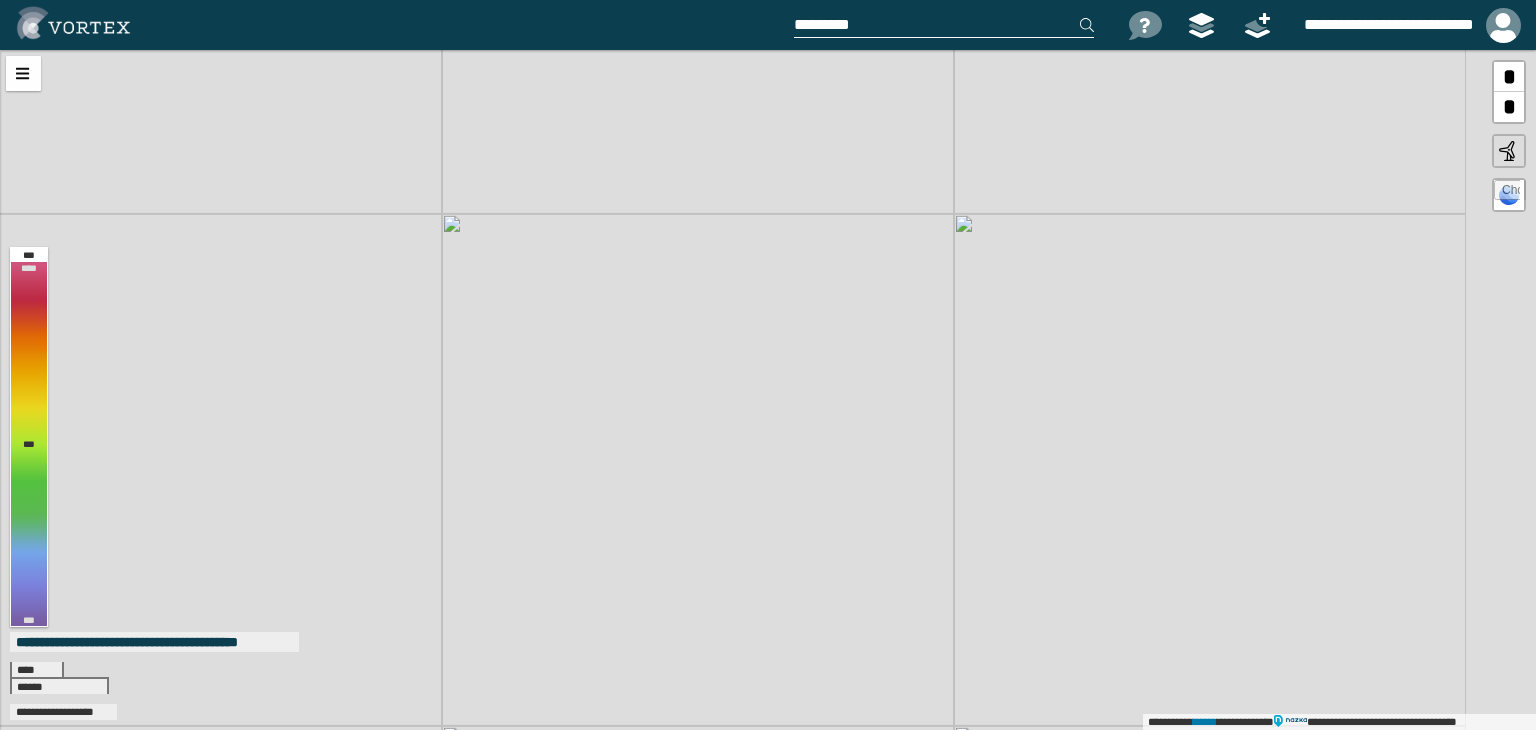 drag, startPoint x: 603, startPoint y: 350, endPoint x: 0, endPoint y: 541, distance: 632.5267 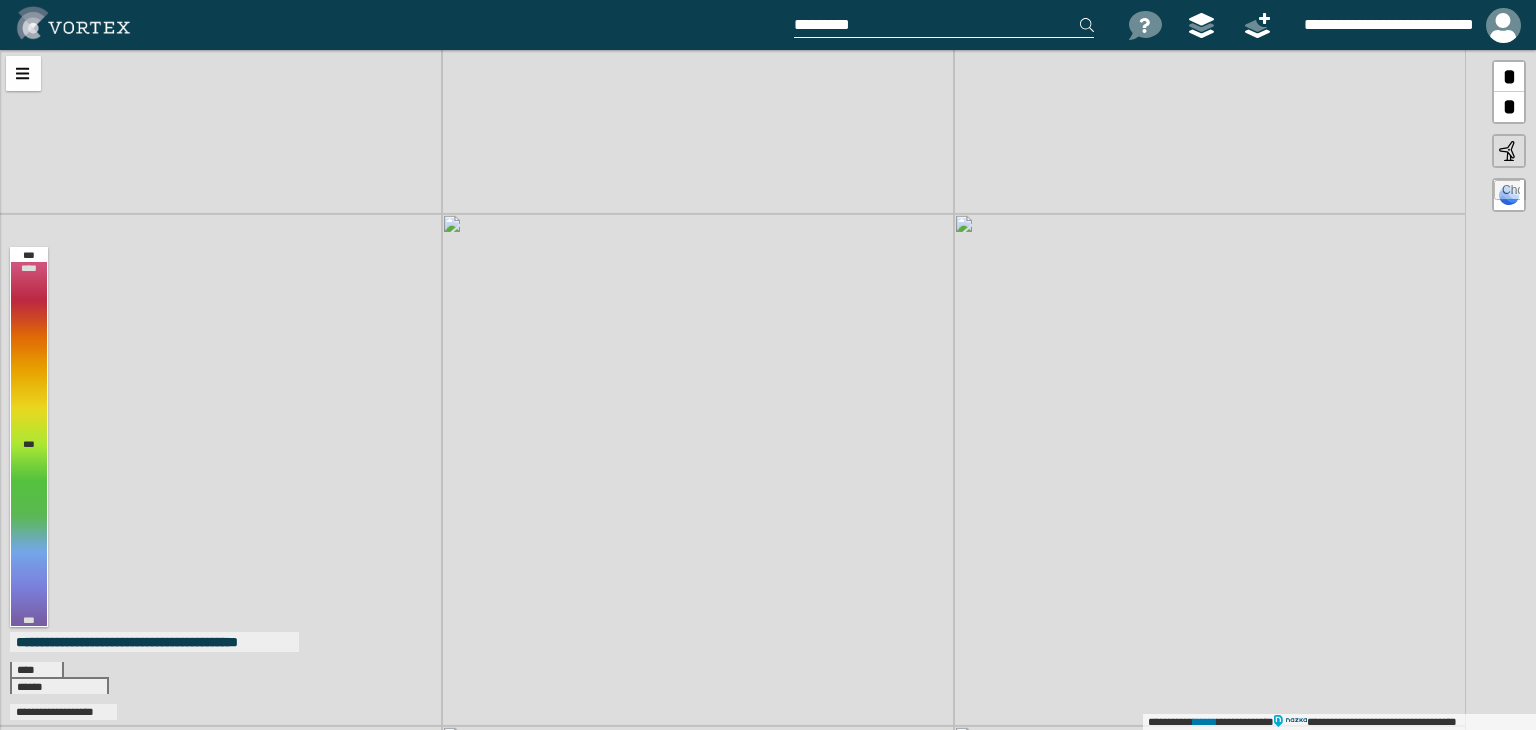 click on "**********" at bounding box center (768, 390) 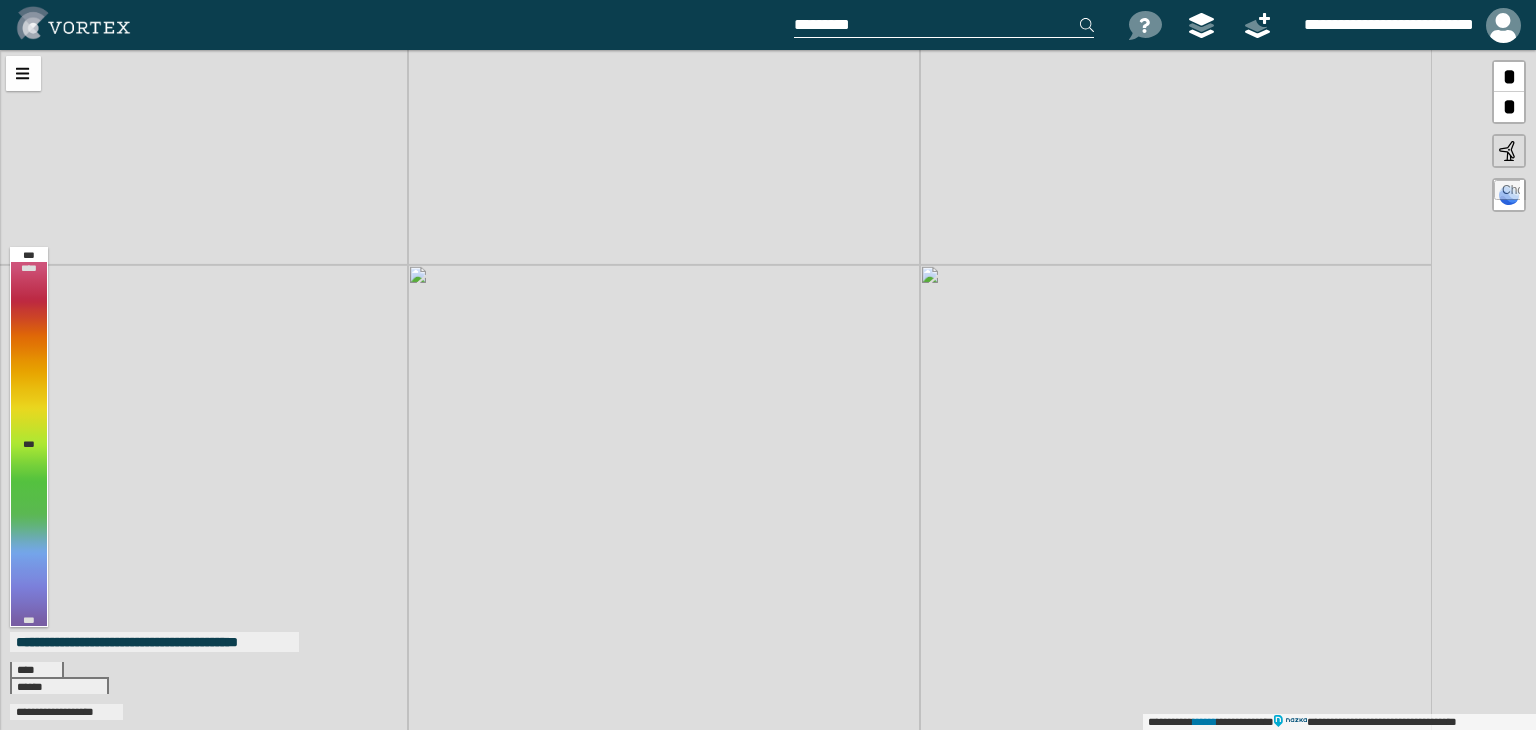 drag, startPoint x: 743, startPoint y: 413, endPoint x: 216, endPoint y: 419, distance: 527.0342 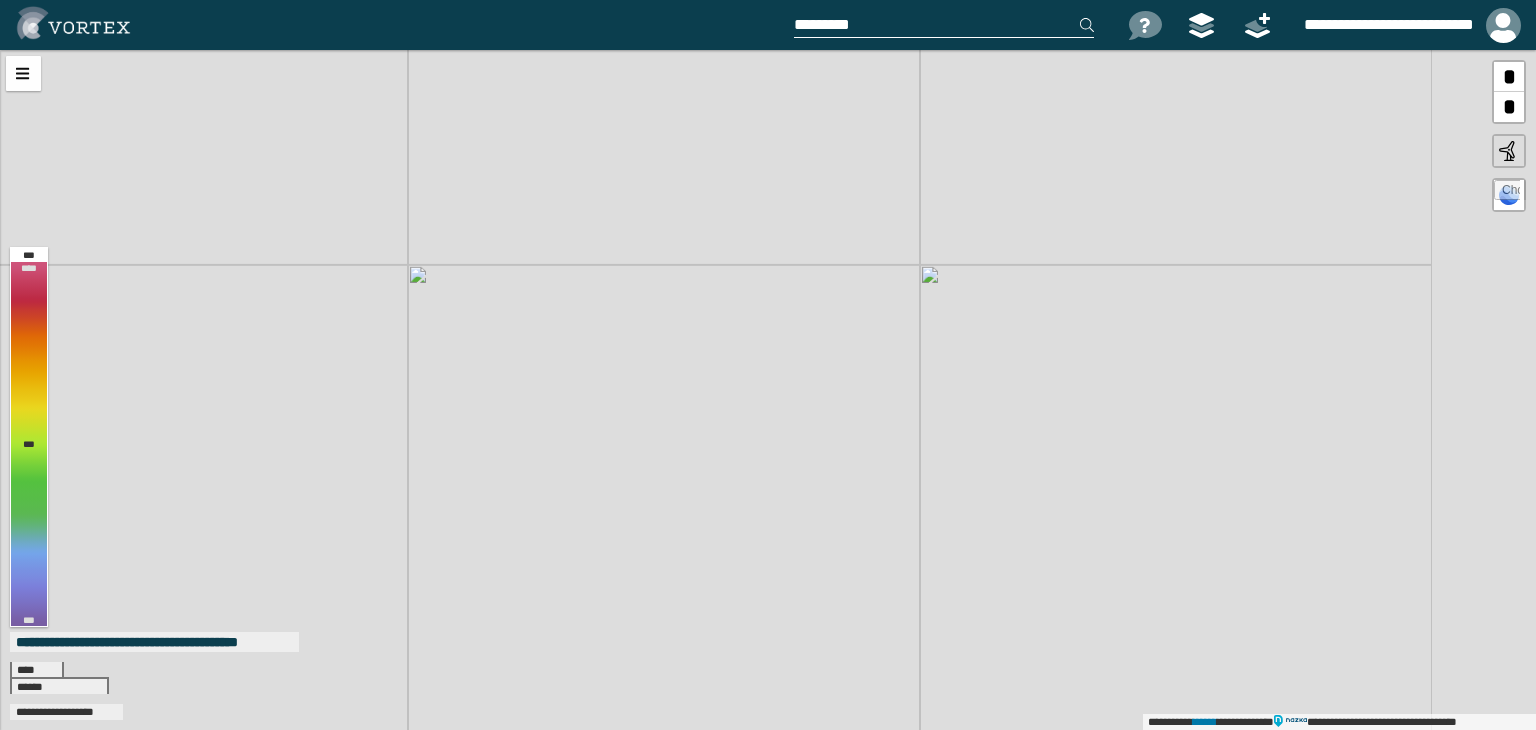 click on "**********" at bounding box center [768, 390] 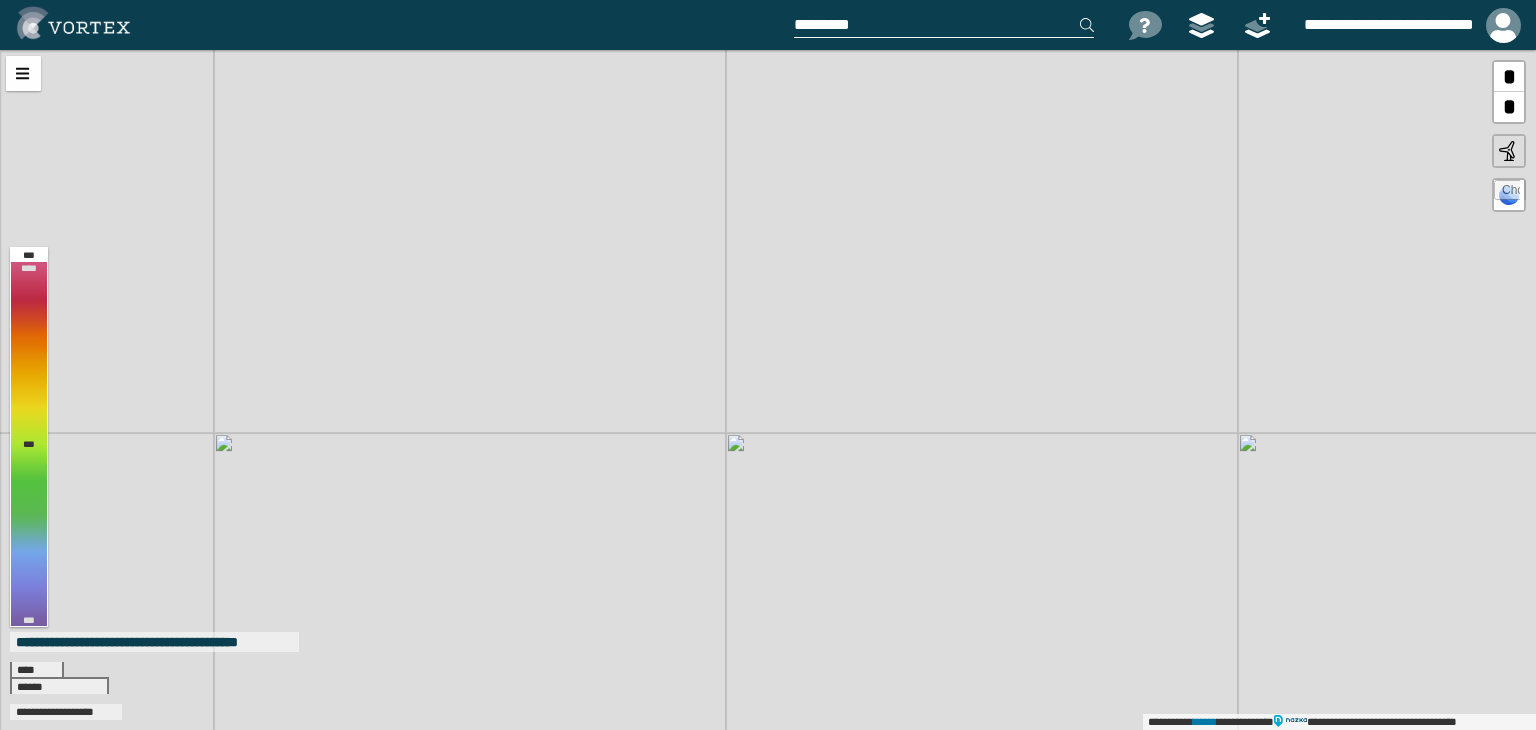 drag, startPoint x: 772, startPoint y: 465, endPoint x: 1197, endPoint y: 640, distance: 459.61942 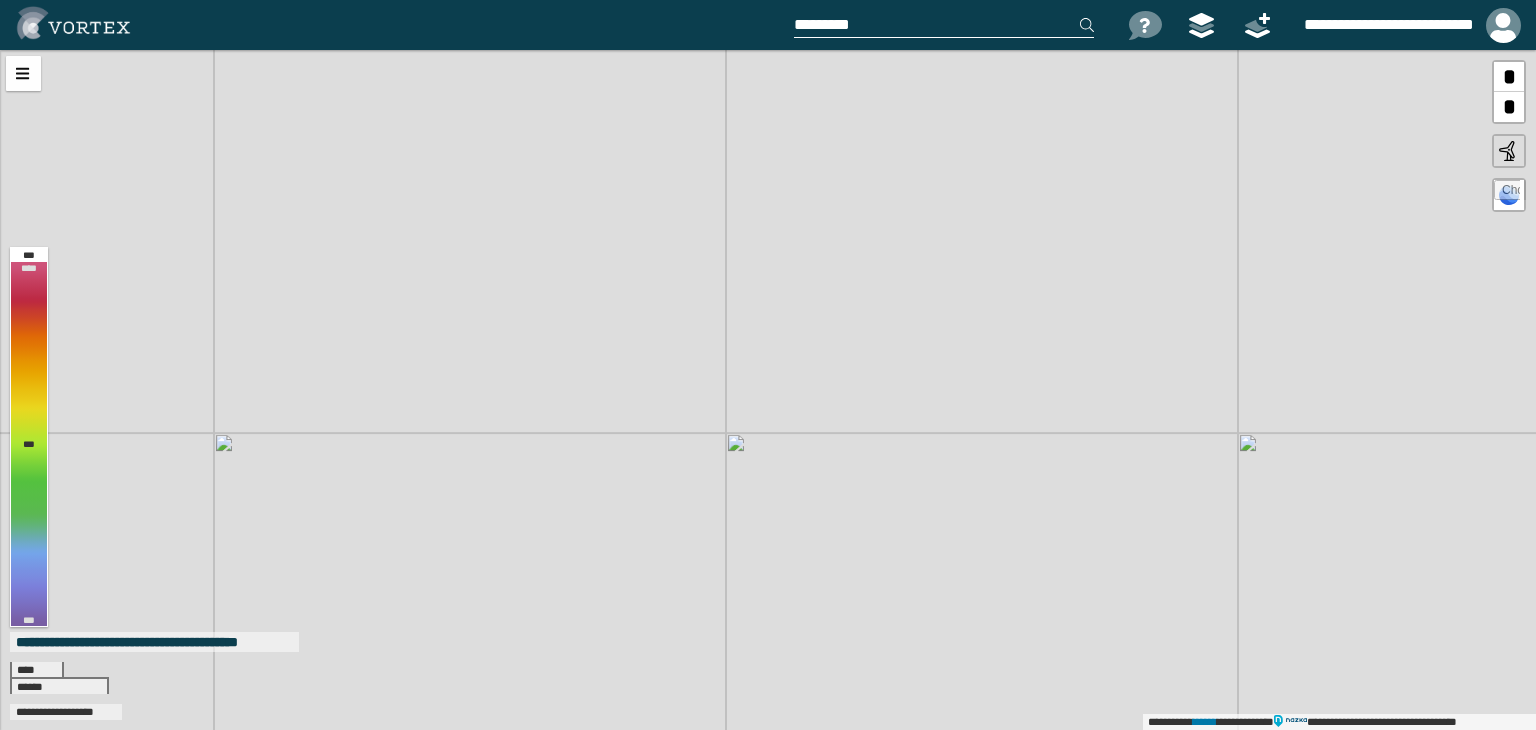 click on "**********" at bounding box center [768, 390] 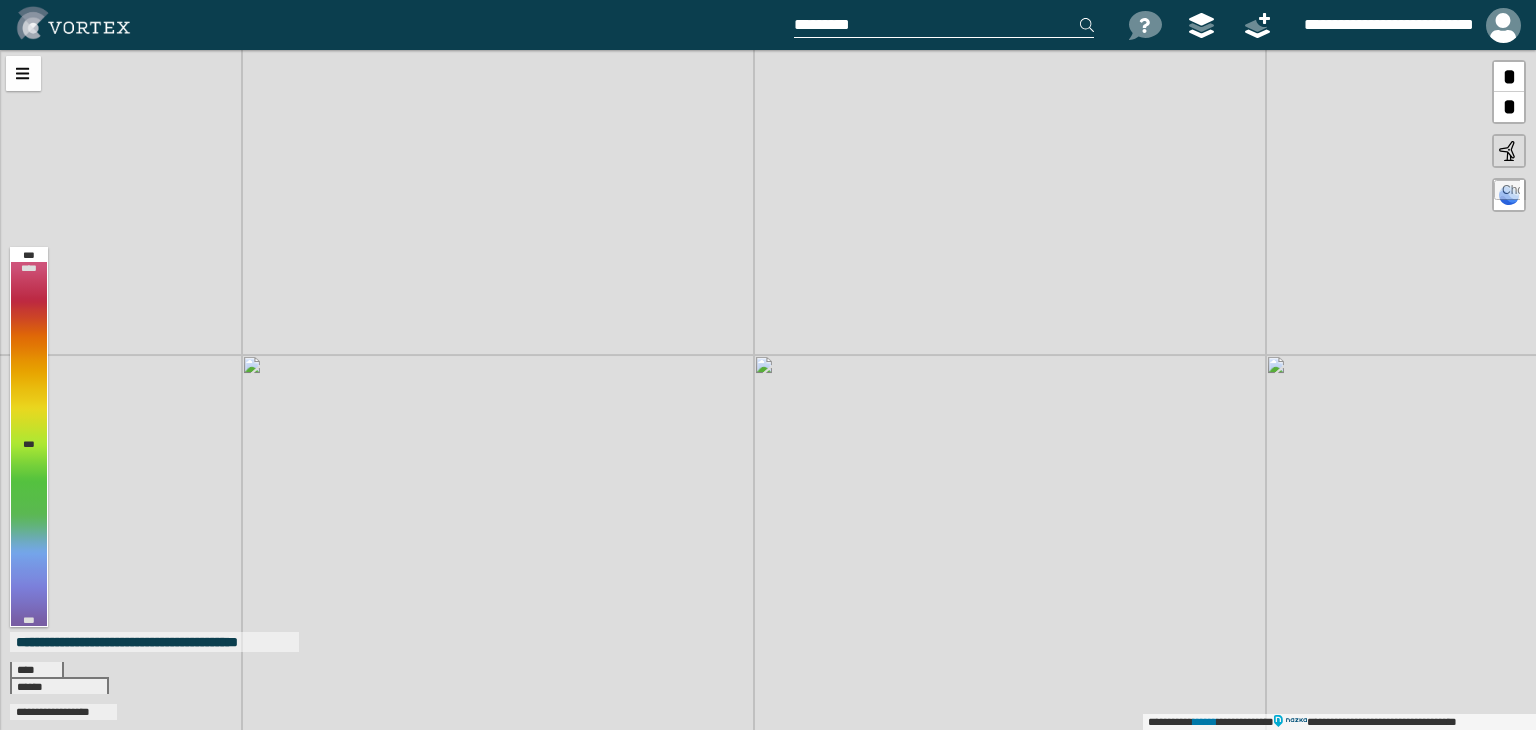 drag, startPoint x: 520, startPoint y: 245, endPoint x: 0, endPoint y: 61, distance: 551.59406 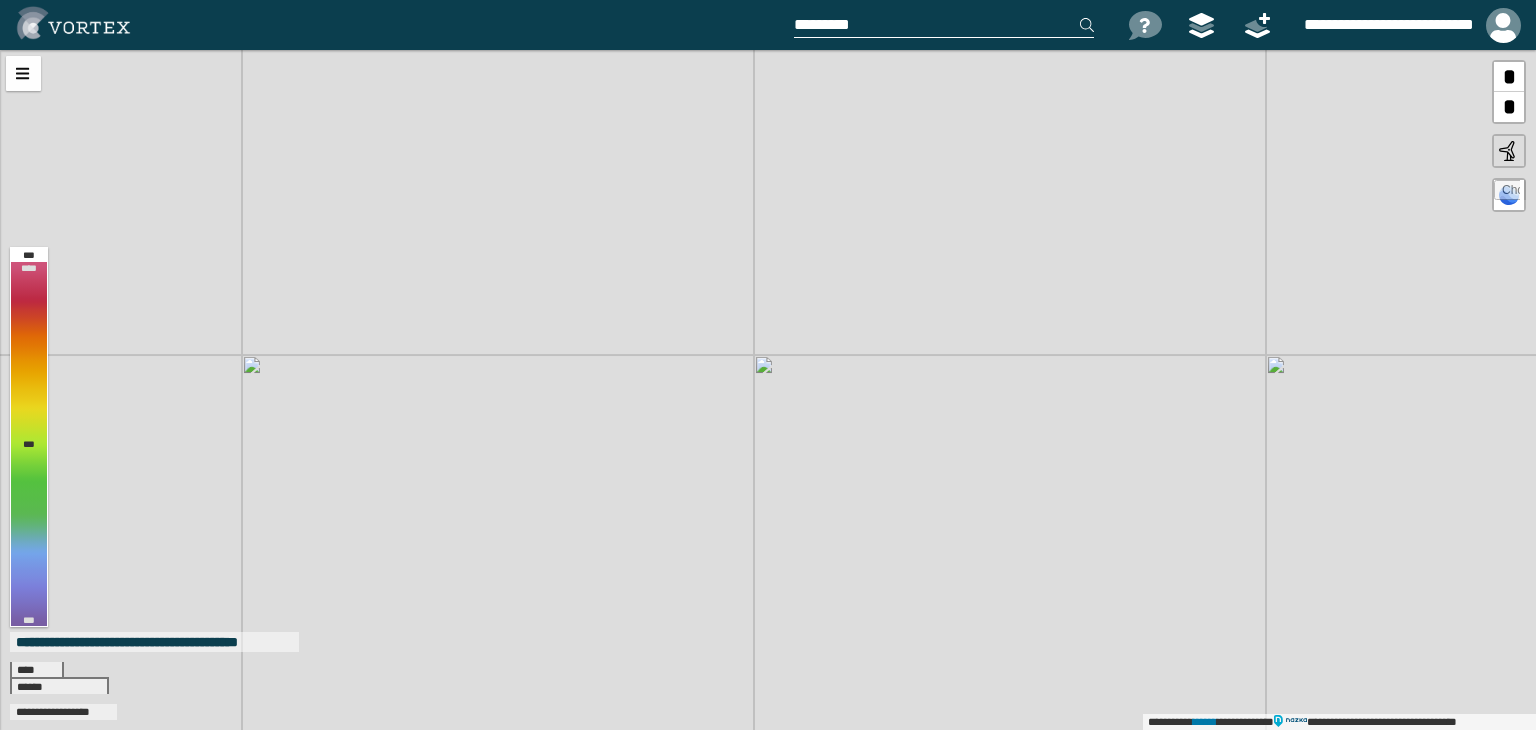 click on "**********" at bounding box center (768, 390) 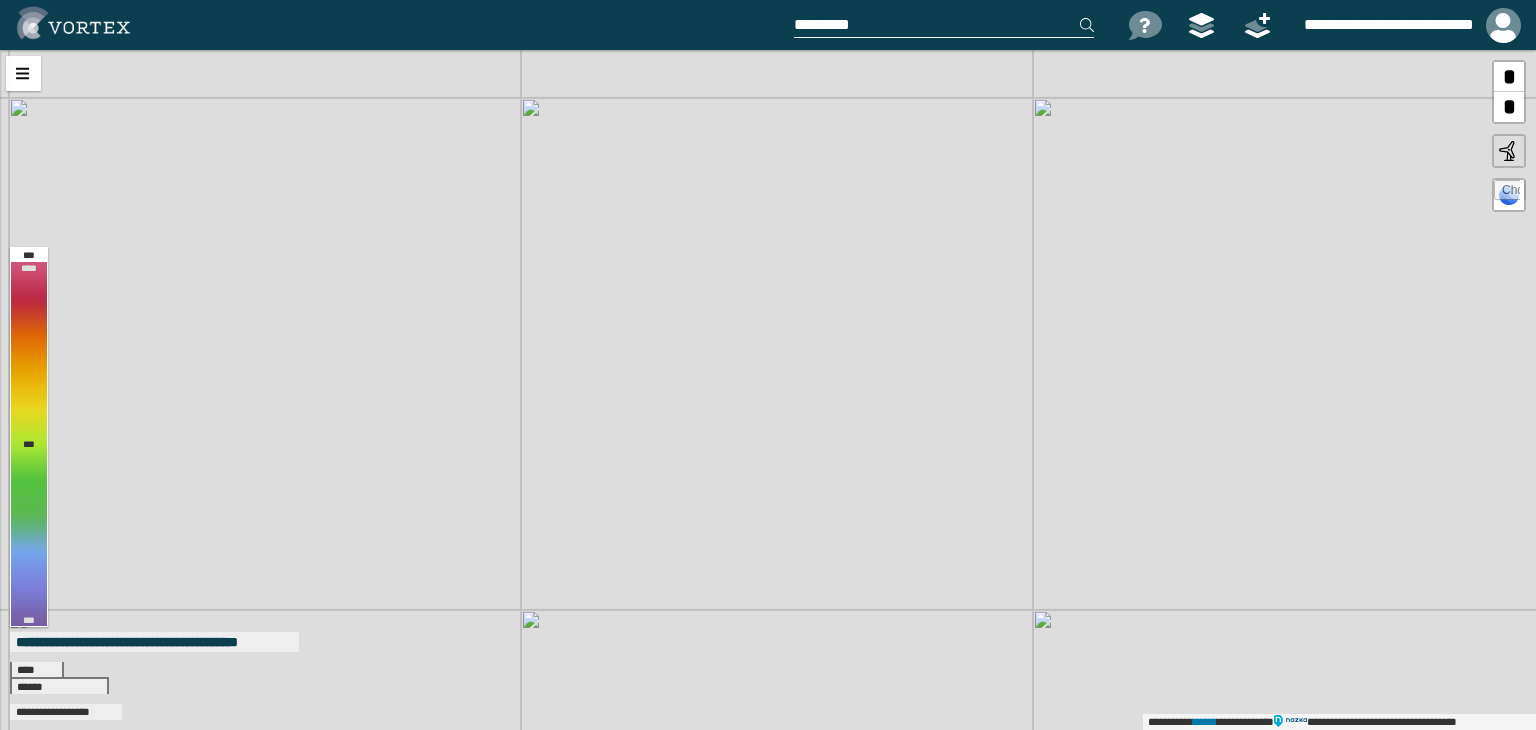 drag, startPoint x: 896, startPoint y: 329, endPoint x: 174, endPoint y: 157, distance: 742.20483 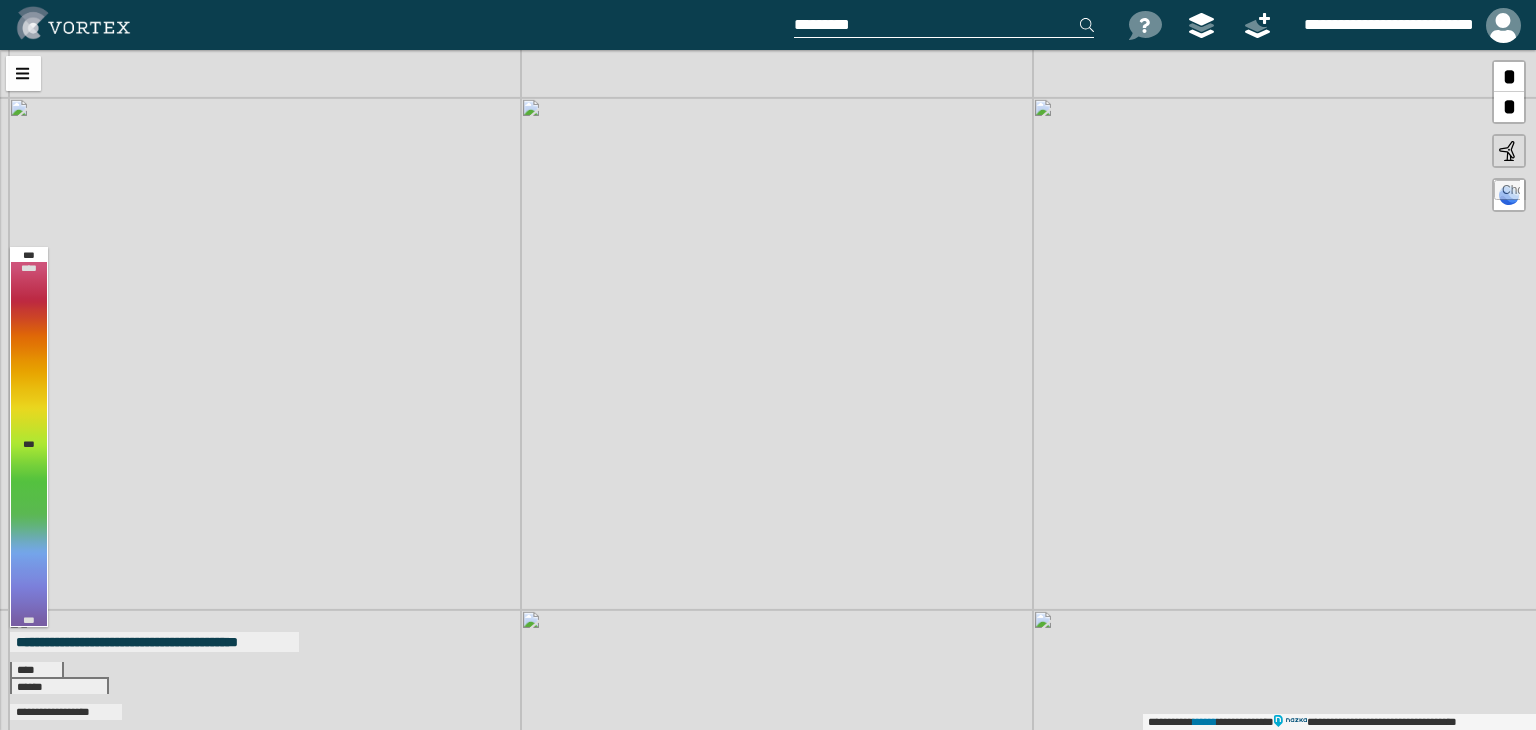 click on "**********" at bounding box center (768, 390) 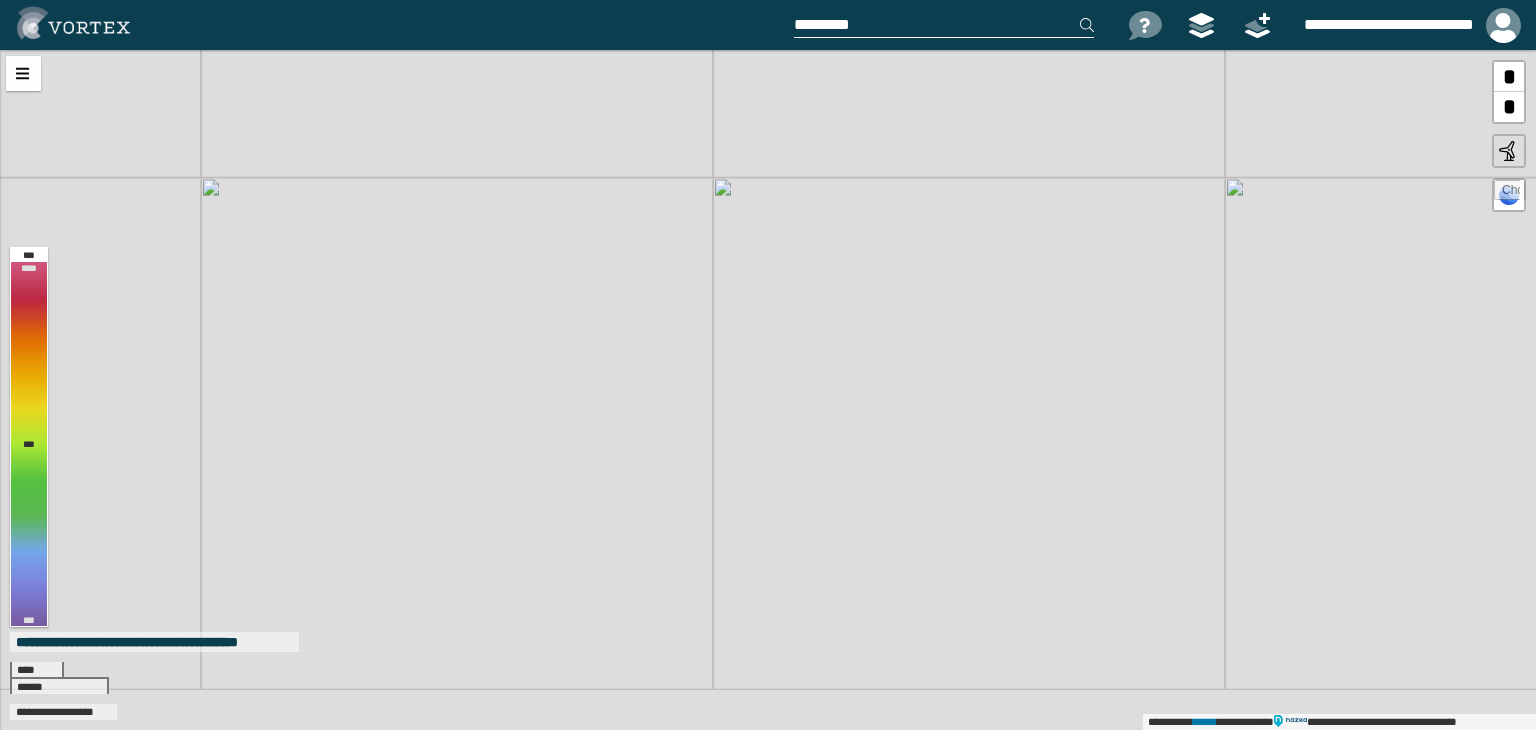 drag, startPoint x: 798, startPoint y: 509, endPoint x: 0, endPoint y: 18, distance: 936.9552 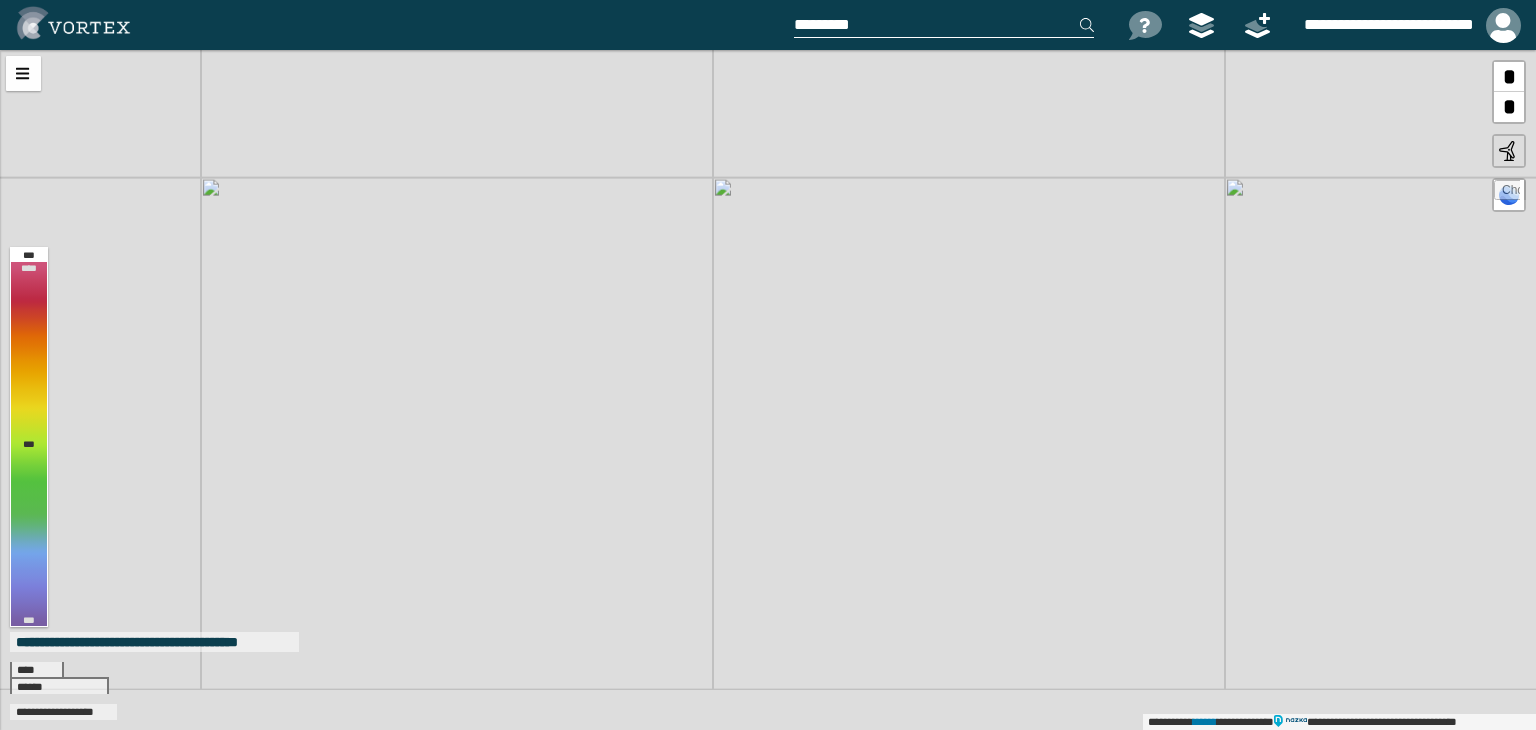 click on "**********" at bounding box center (768, 365) 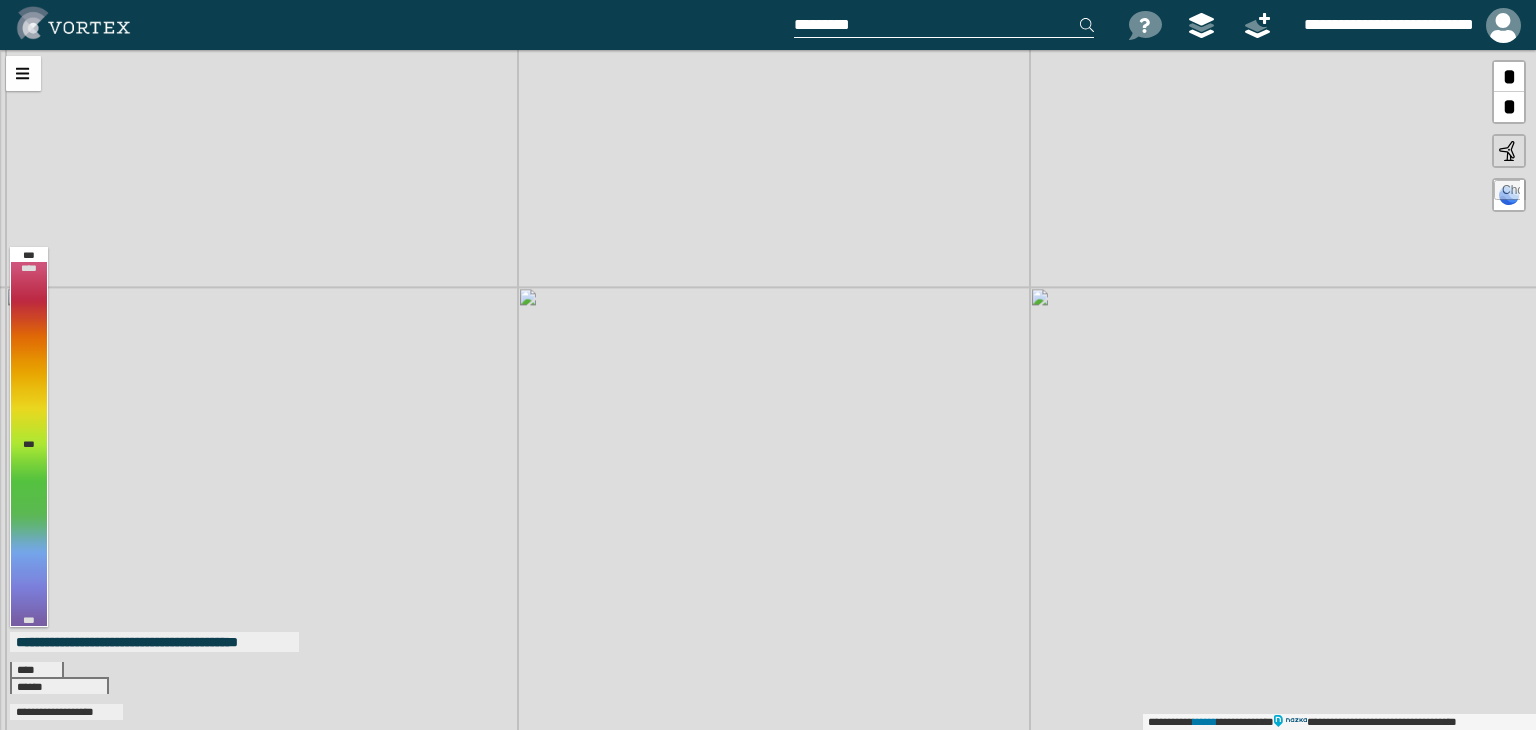 drag, startPoint x: 557, startPoint y: 533, endPoint x: 366, endPoint y: 188, distance: 394.3425 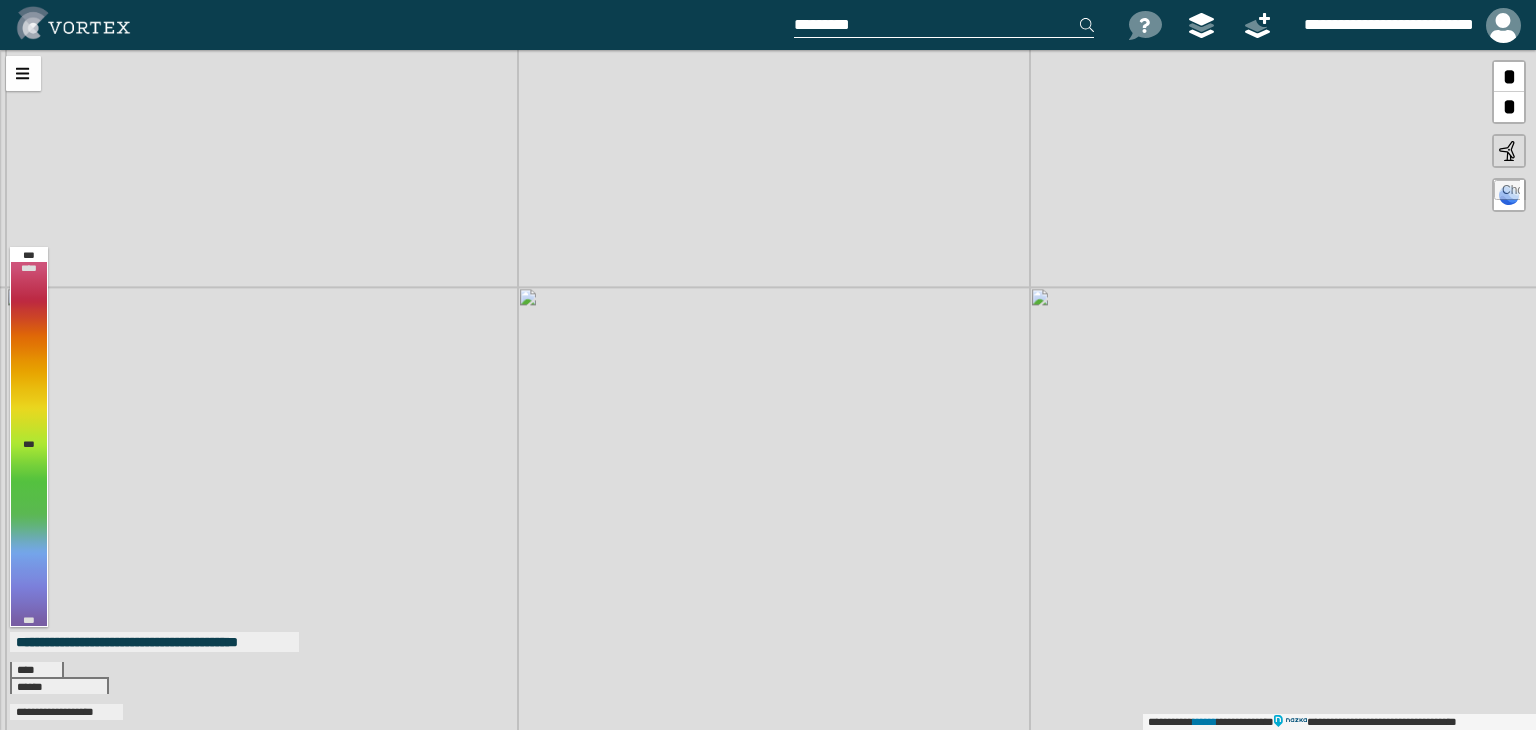 click on "**********" at bounding box center [768, 390] 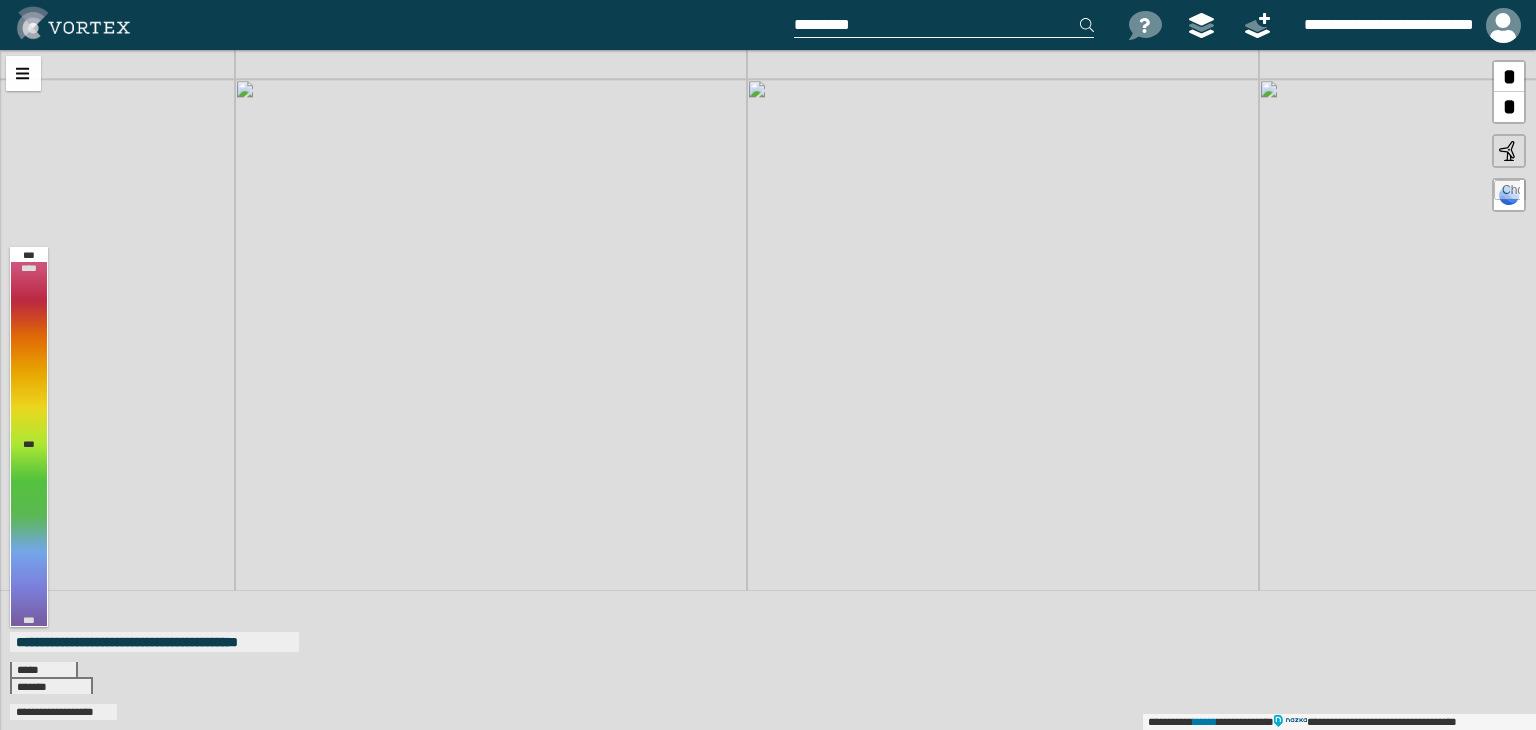 drag, startPoint x: 556, startPoint y: 477, endPoint x: 631, endPoint y: 334, distance: 161.47446 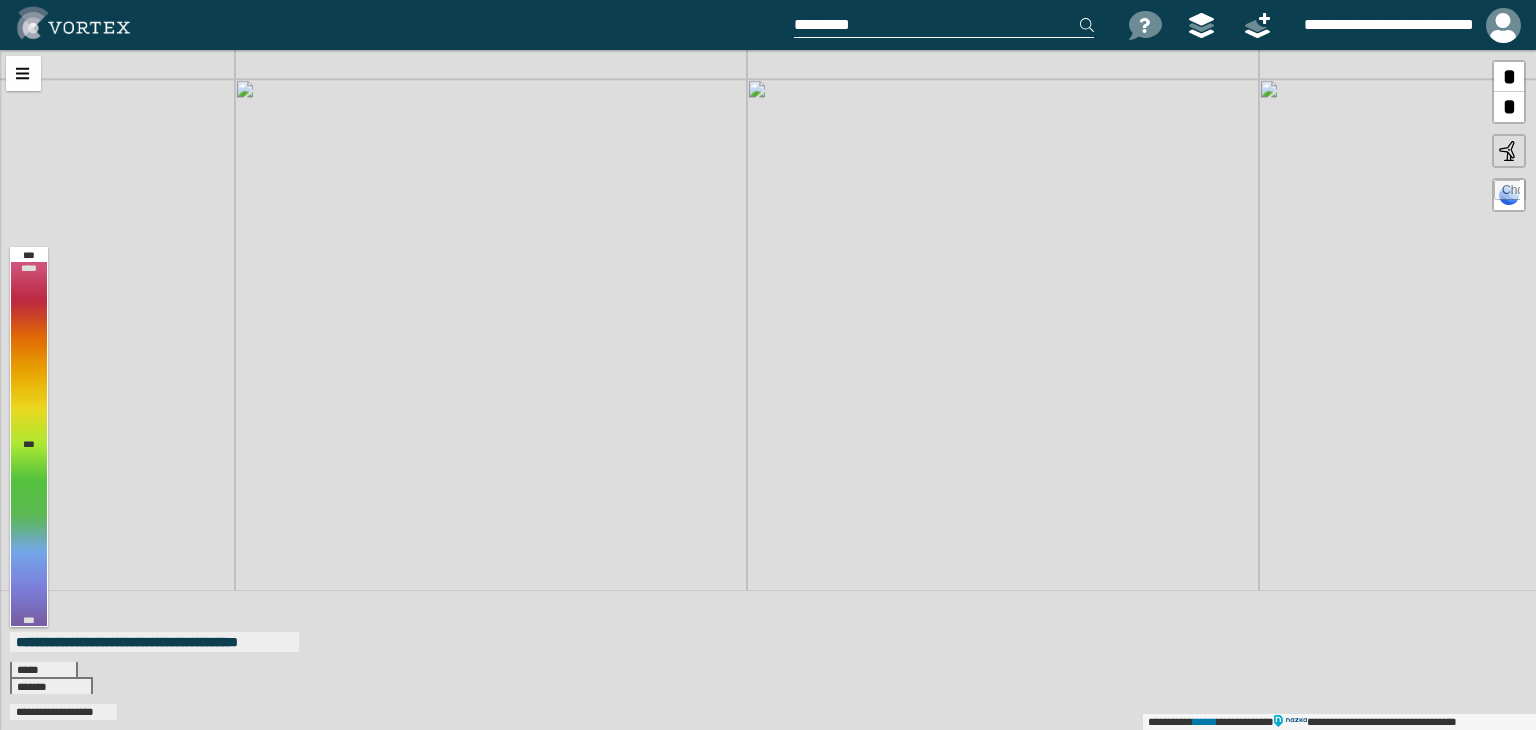click on "**********" at bounding box center (768, 390) 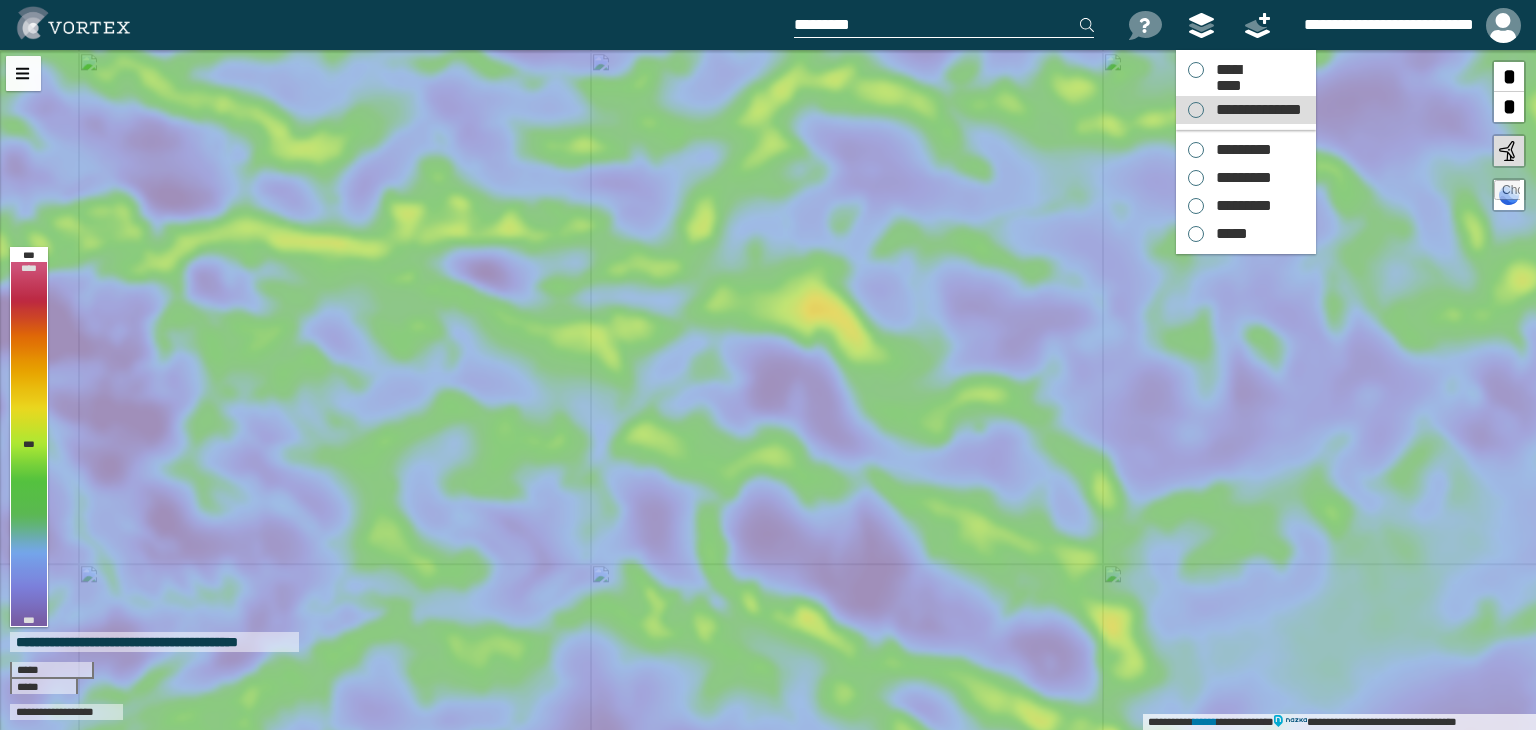 click on "**********" at bounding box center [1246, 110] 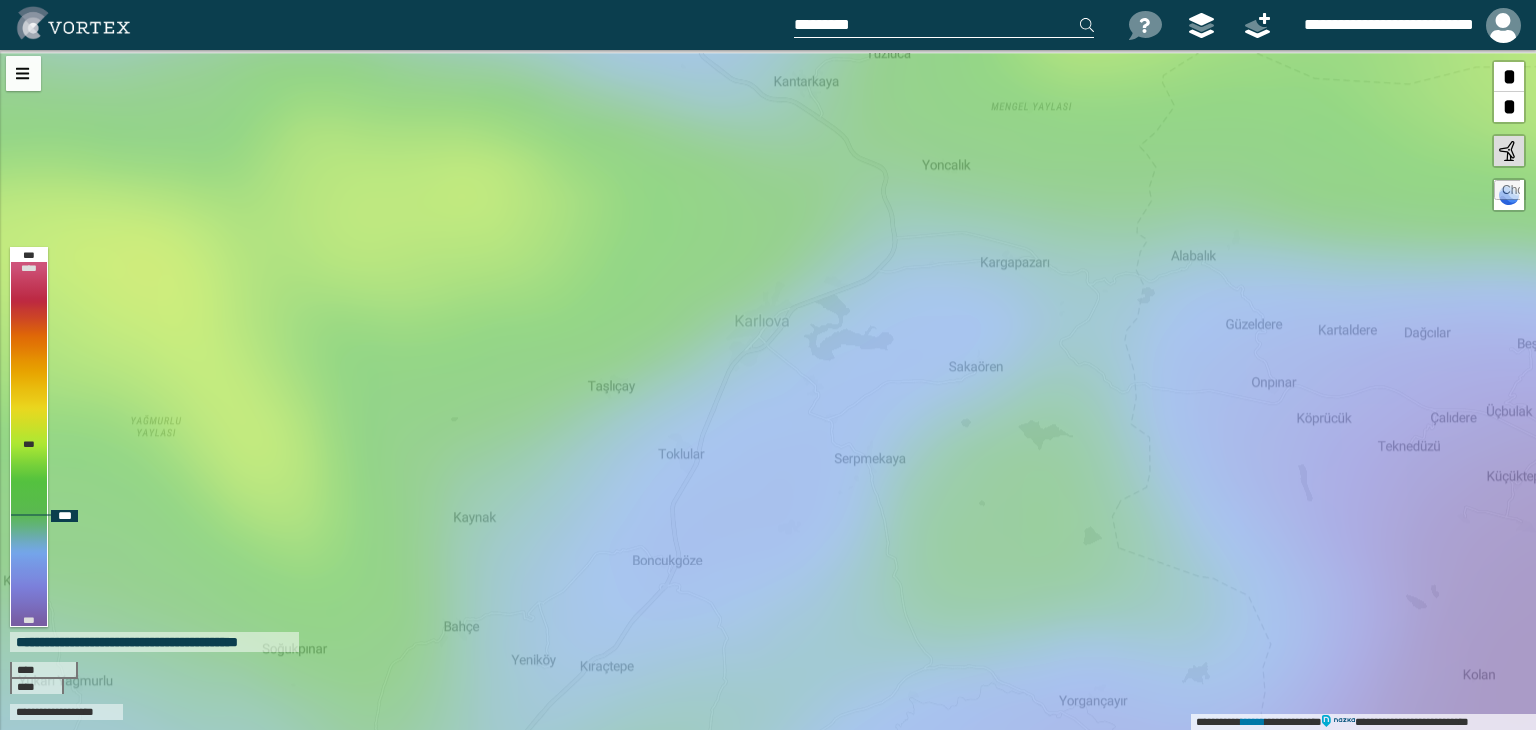drag, startPoint x: 645, startPoint y: 300, endPoint x: 657, endPoint y: 361, distance: 62.169125 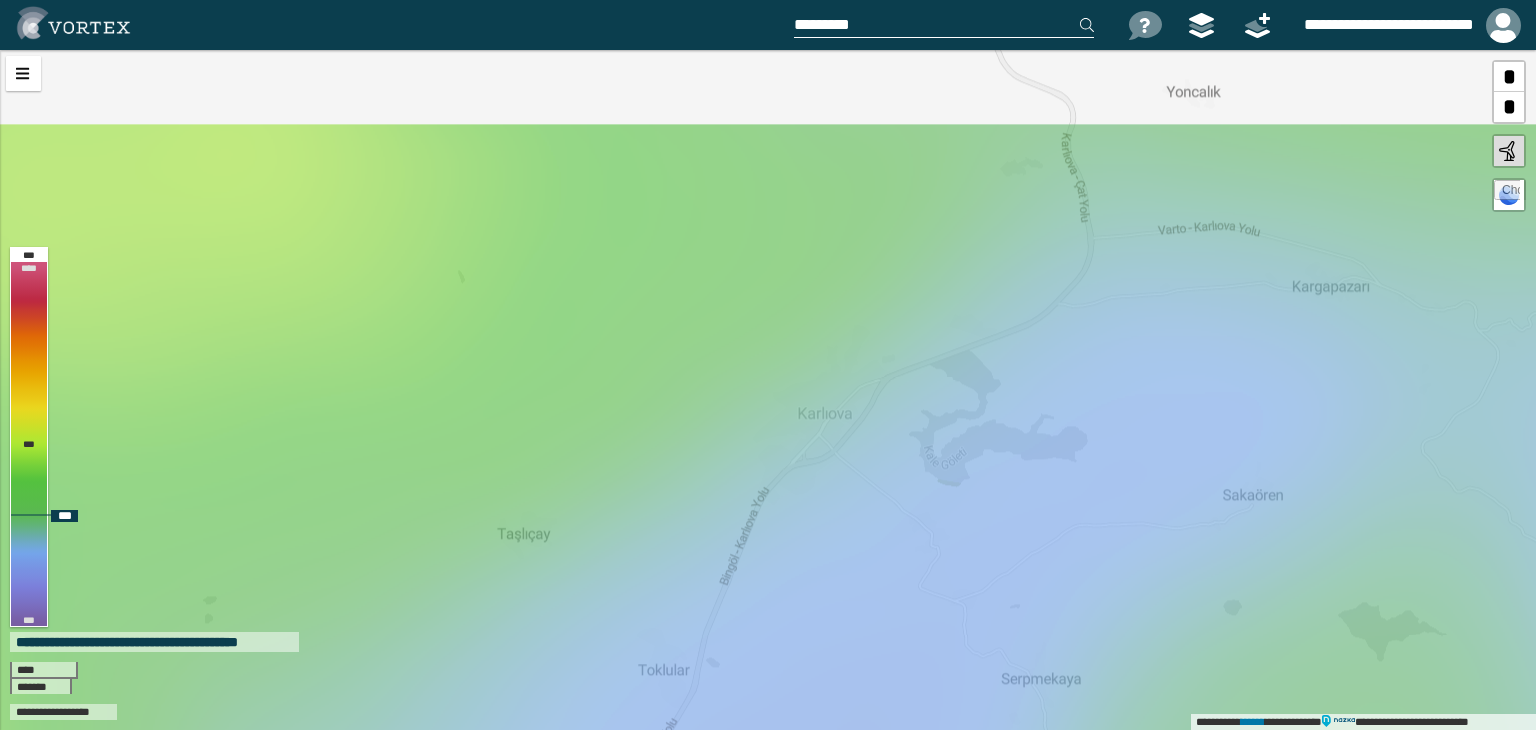 drag, startPoint x: 700, startPoint y: 318, endPoint x: 650, endPoint y: 428, distance: 120.83046 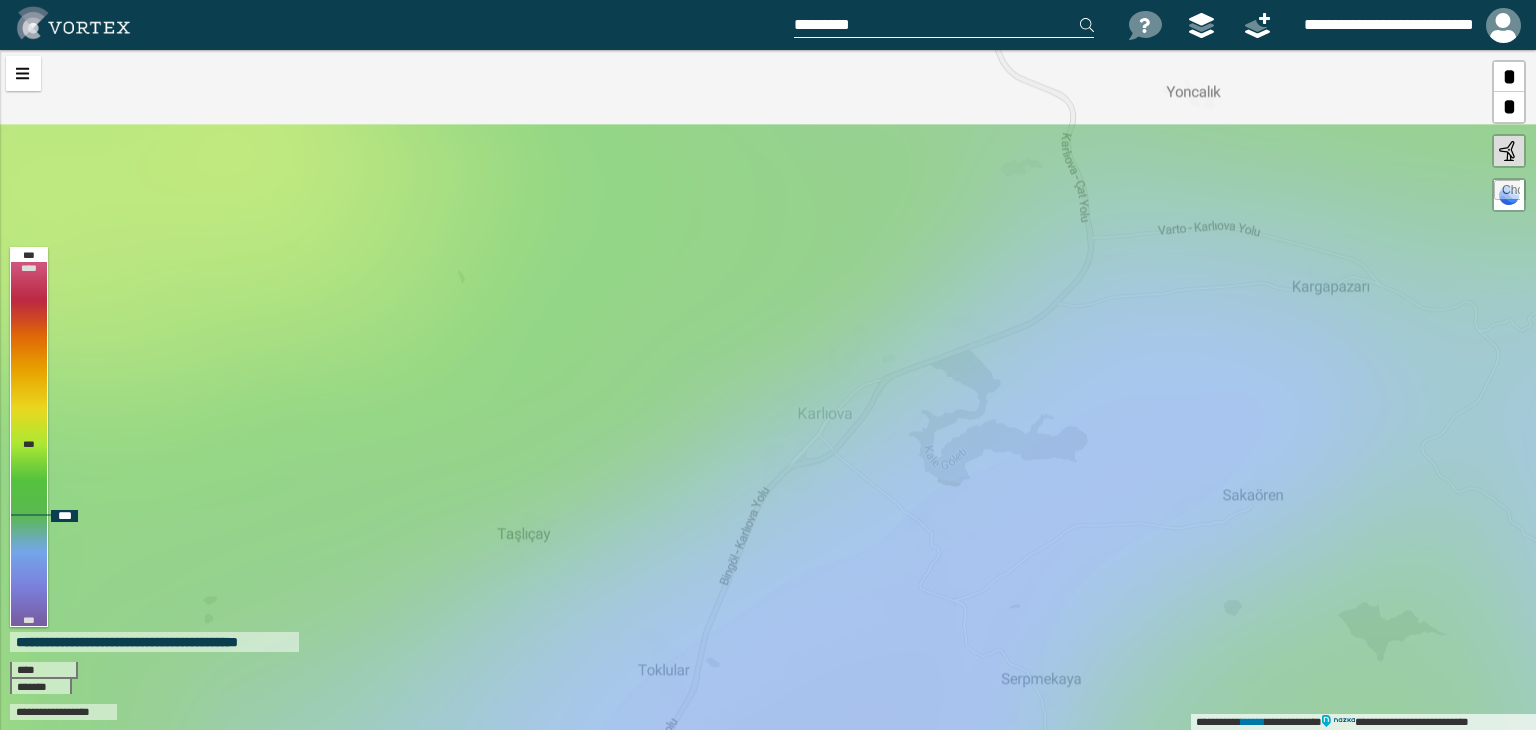 click on "**********" at bounding box center (768, 390) 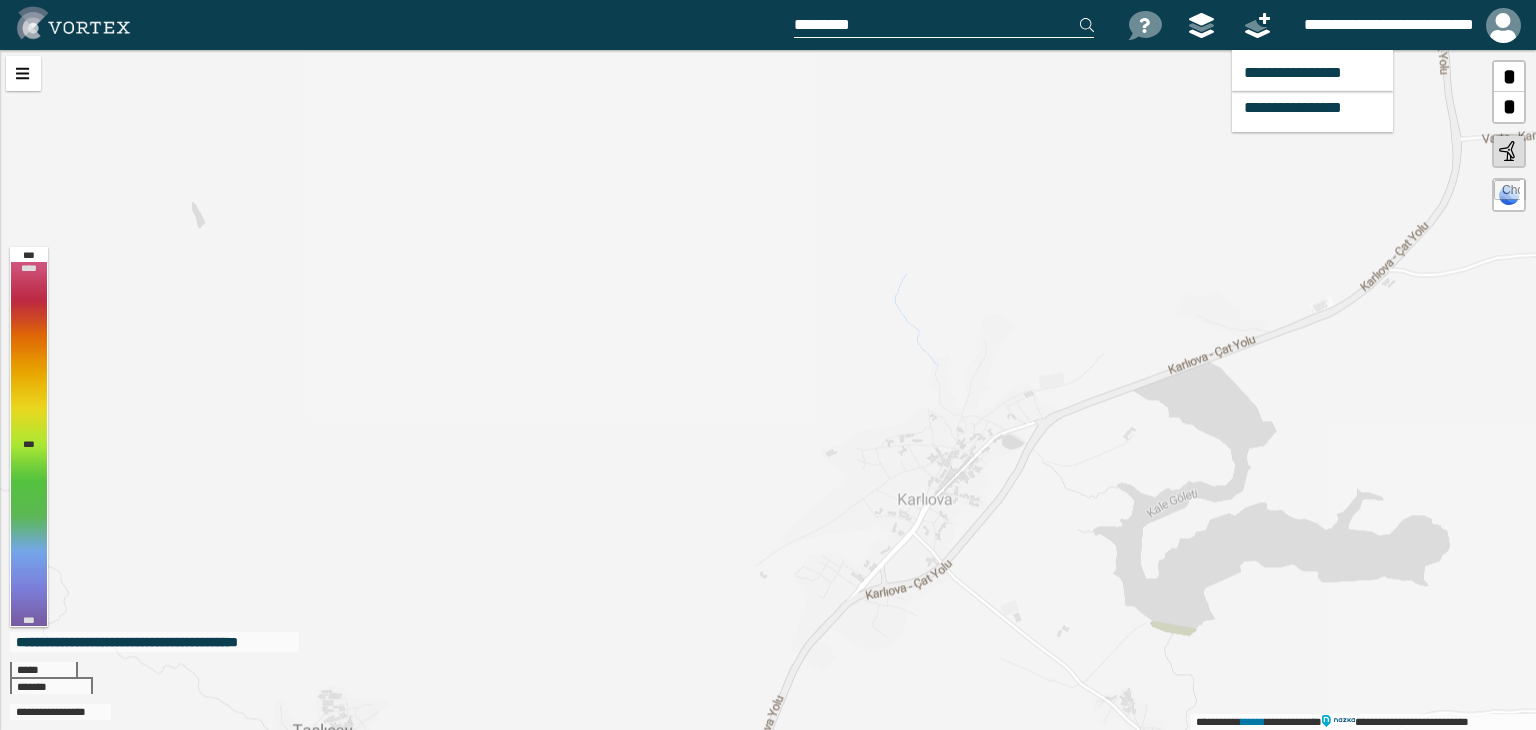 click at bounding box center (1257, 25) 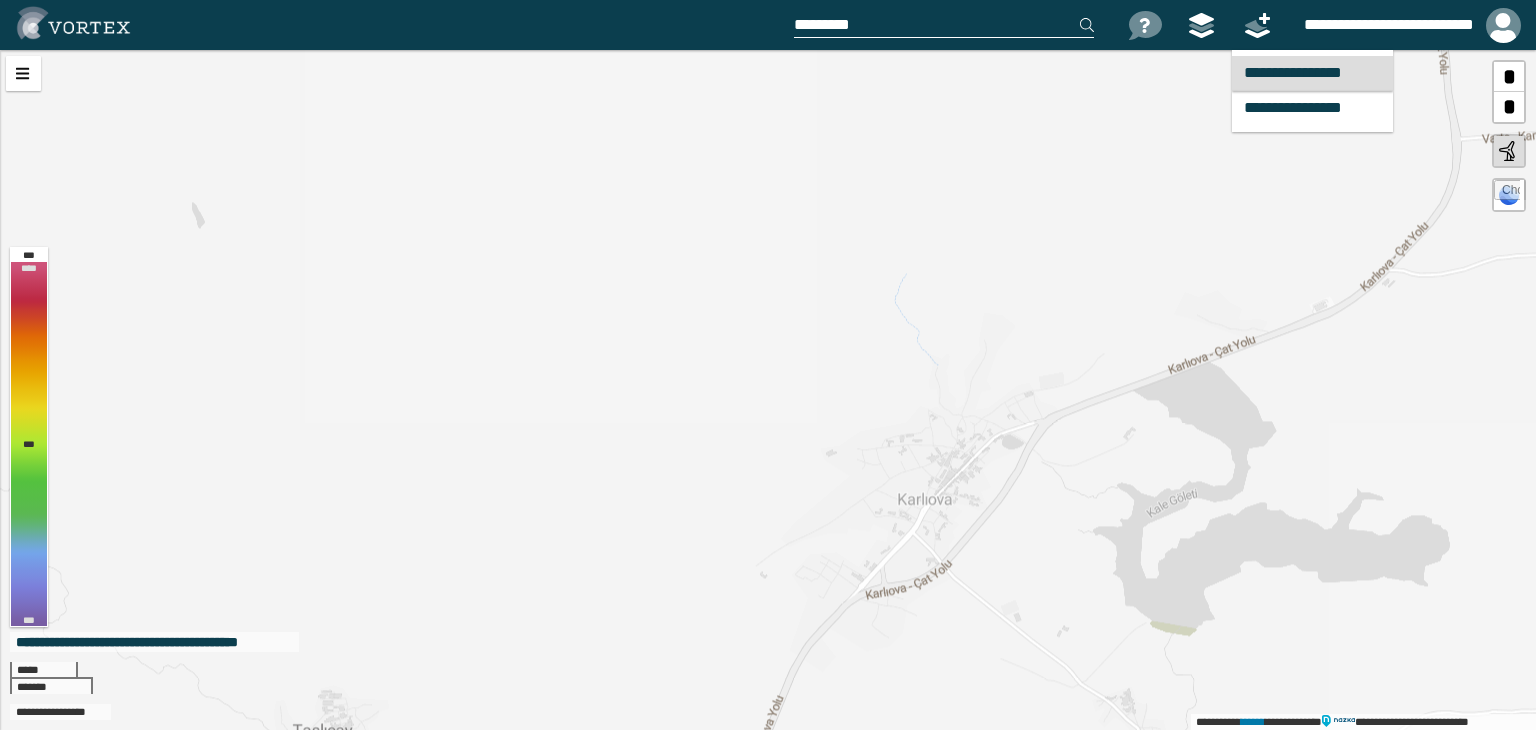 click on "**********" at bounding box center [1312, 73] 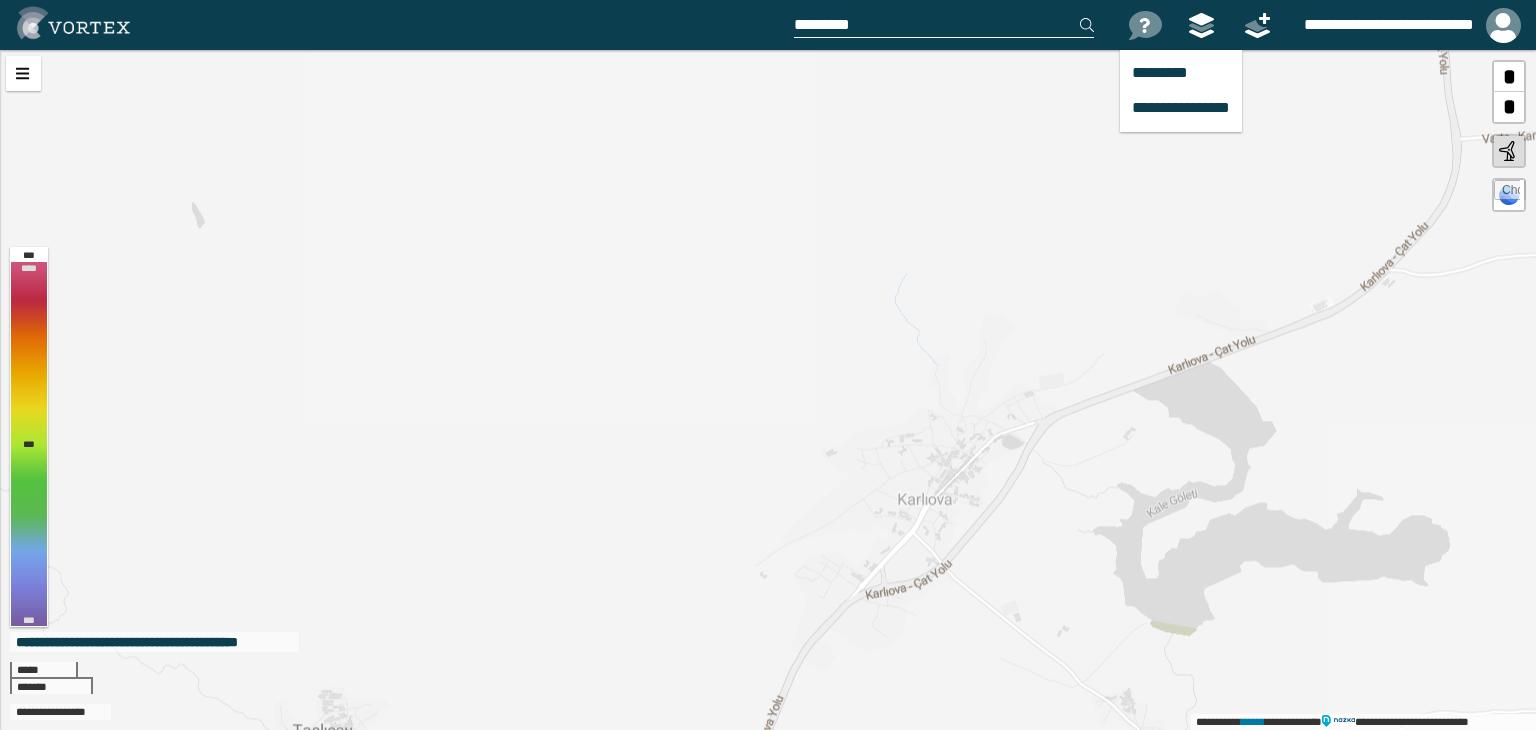 click on "**********" at bounding box center [1148, 25] 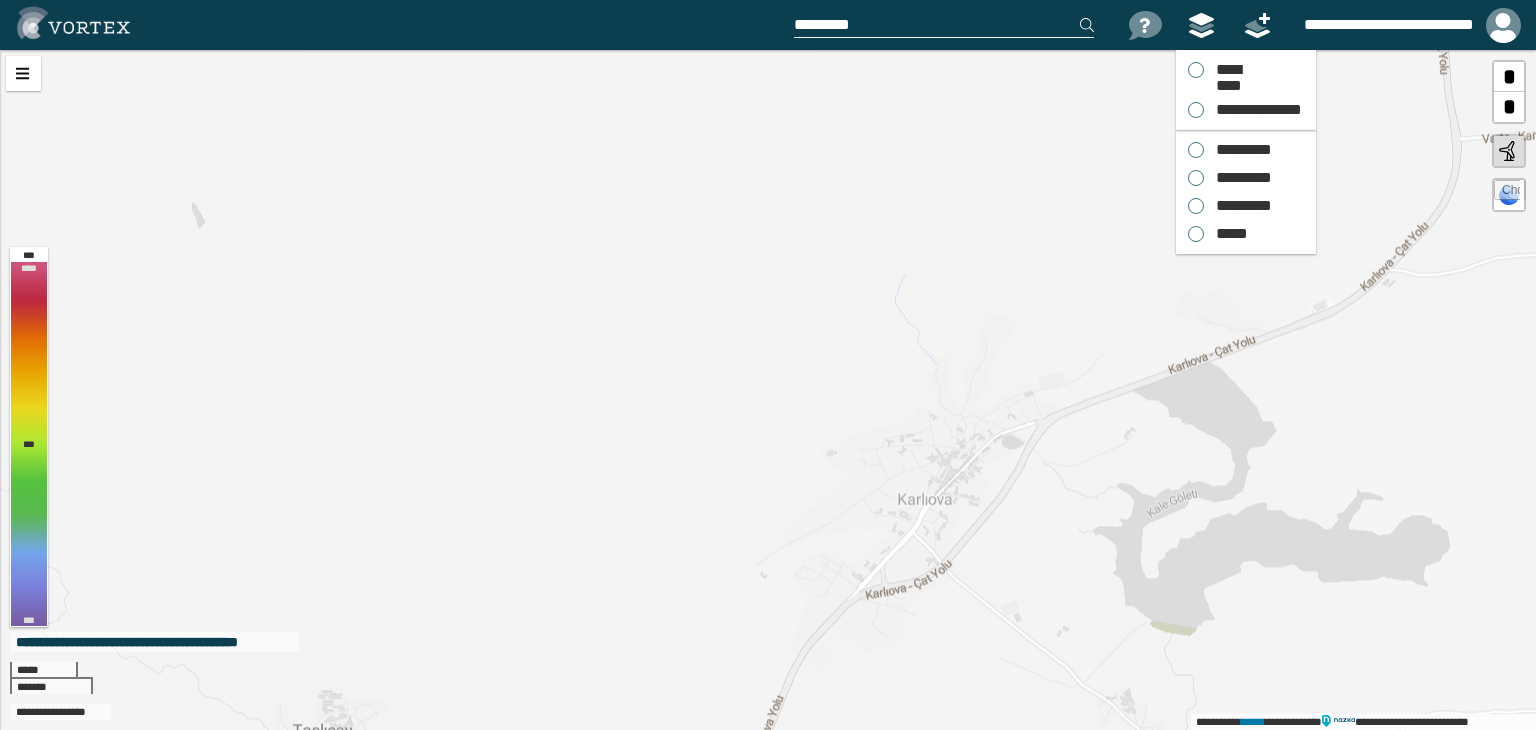click at bounding box center [1201, 25] 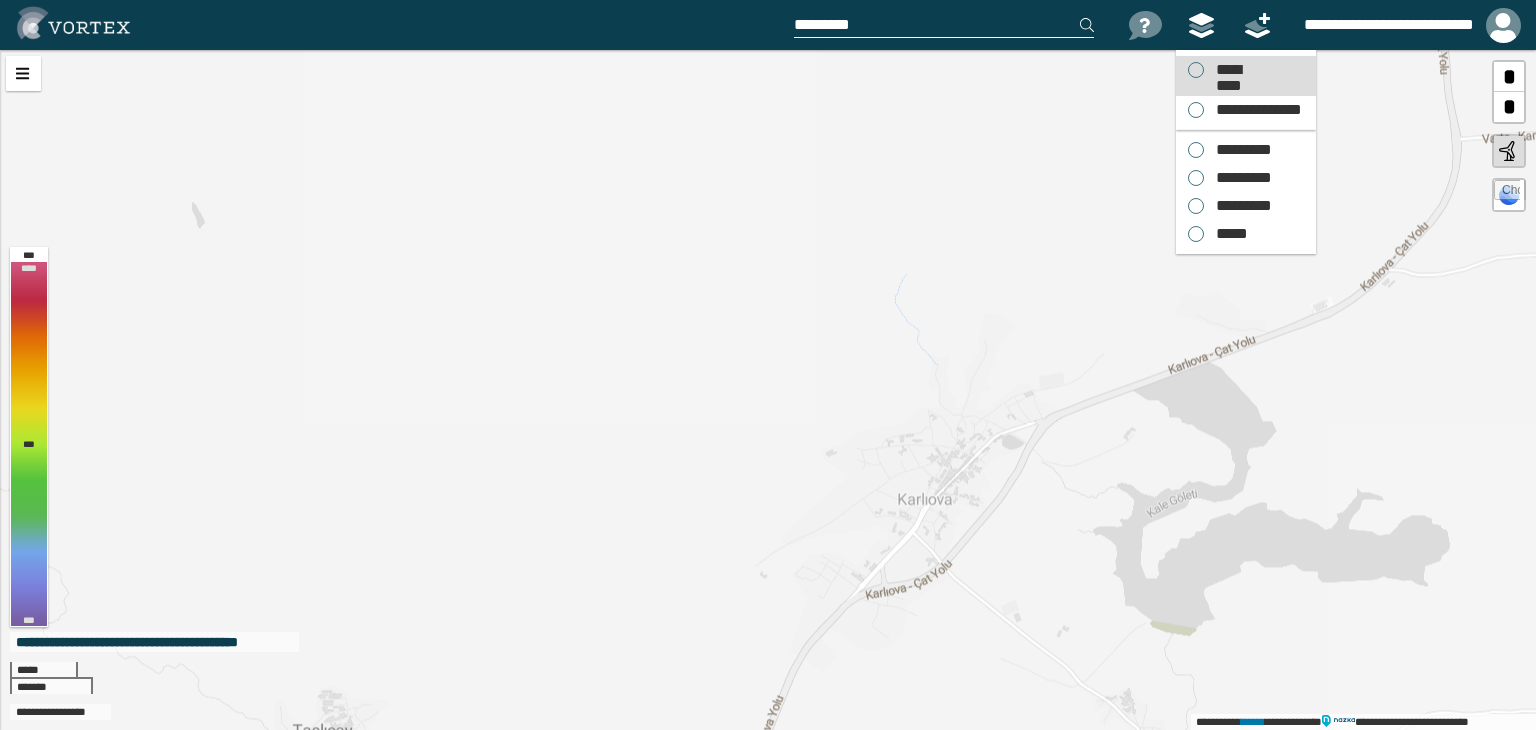click on "*********" at bounding box center [1228, 70] 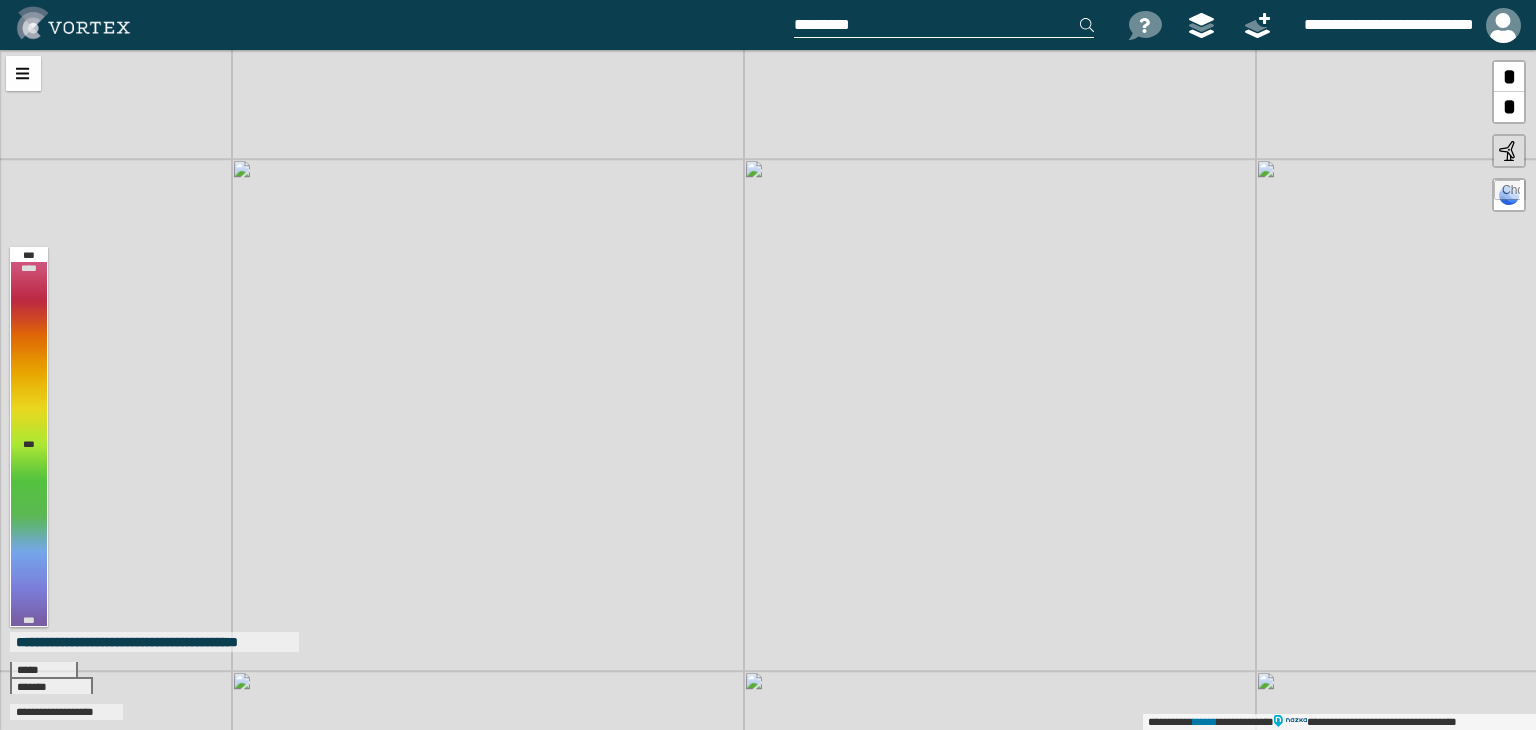 drag, startPoint x: 814, startPoint y: 345, endPoint x: 702, endPoint y: 241, distance: 152.83978 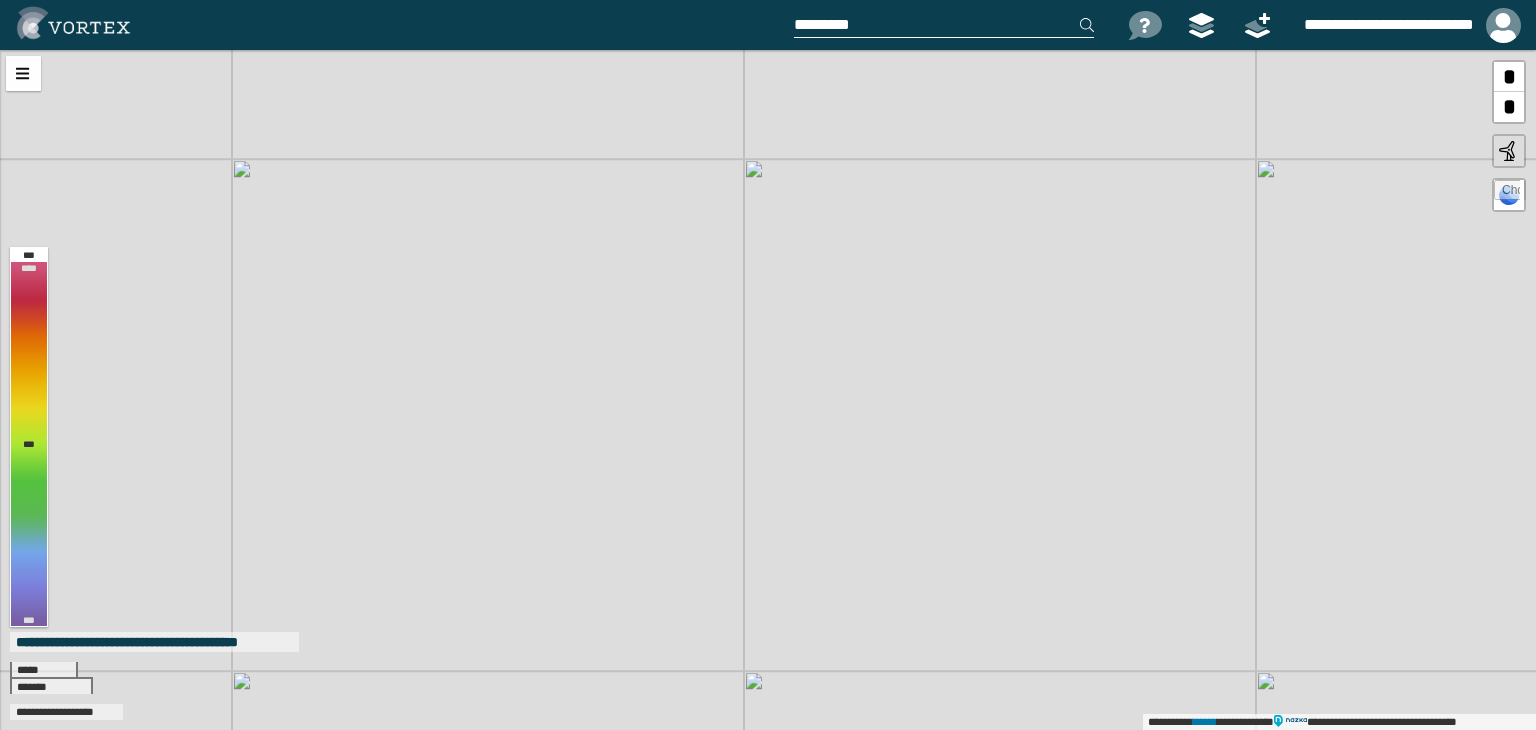 click on "**********" at bounding box center (768, 390) 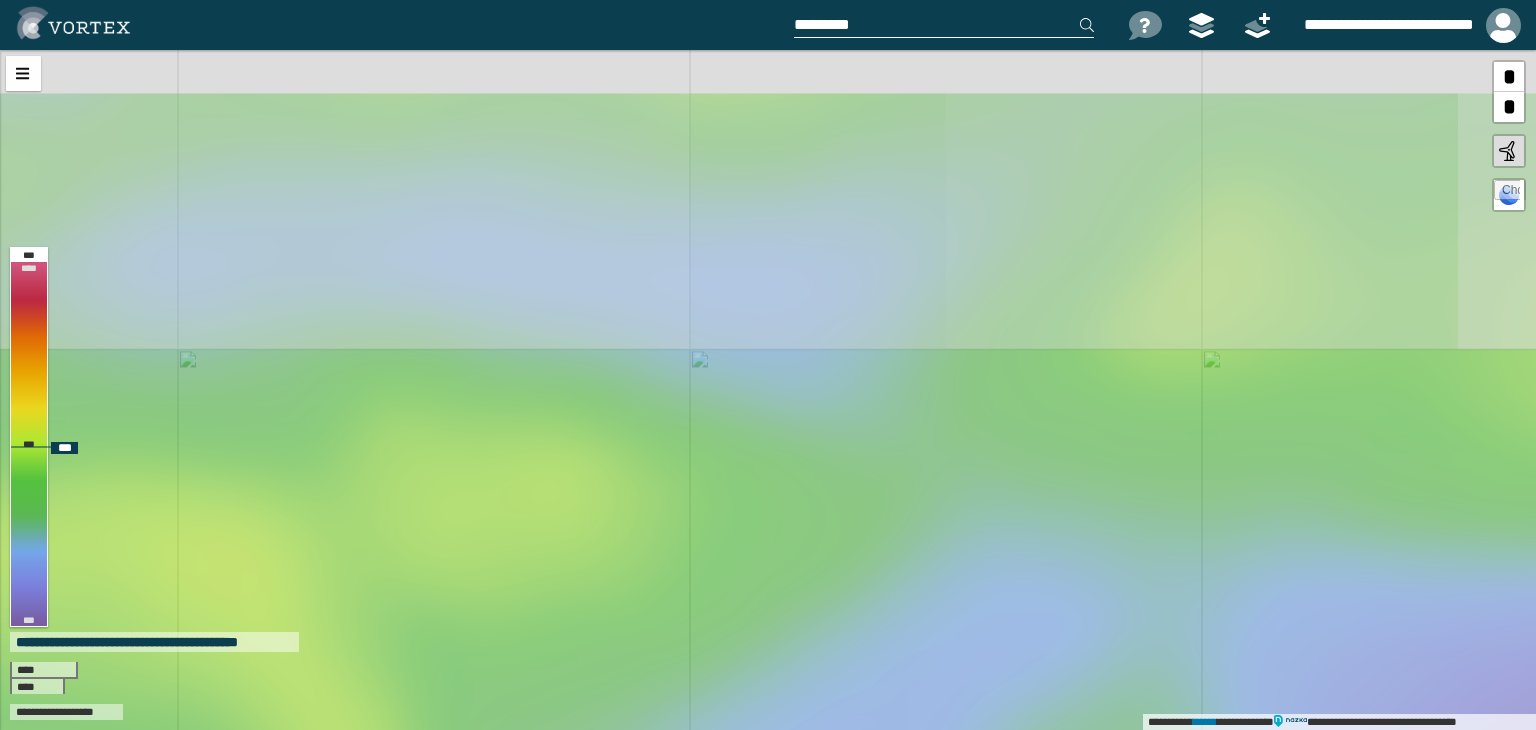 drag, startPoint x: 252, startPoint y: 601, endPoint x: 269, endPoint y: 661, distance: 62.361847 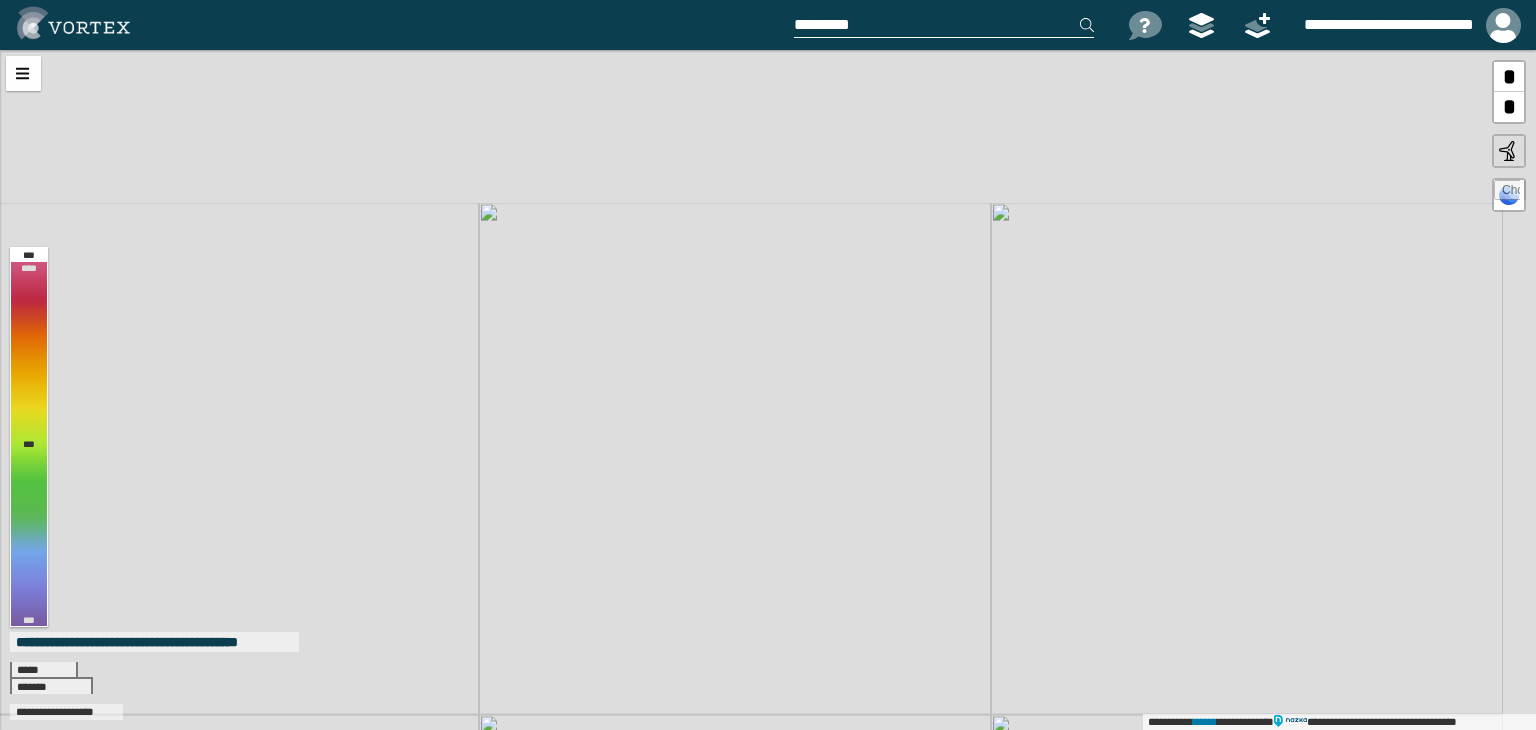 drag, startPoint x: 627, startPoint y: 294, endPoint x: 499, endPoint y: 505, distance: 246.78938 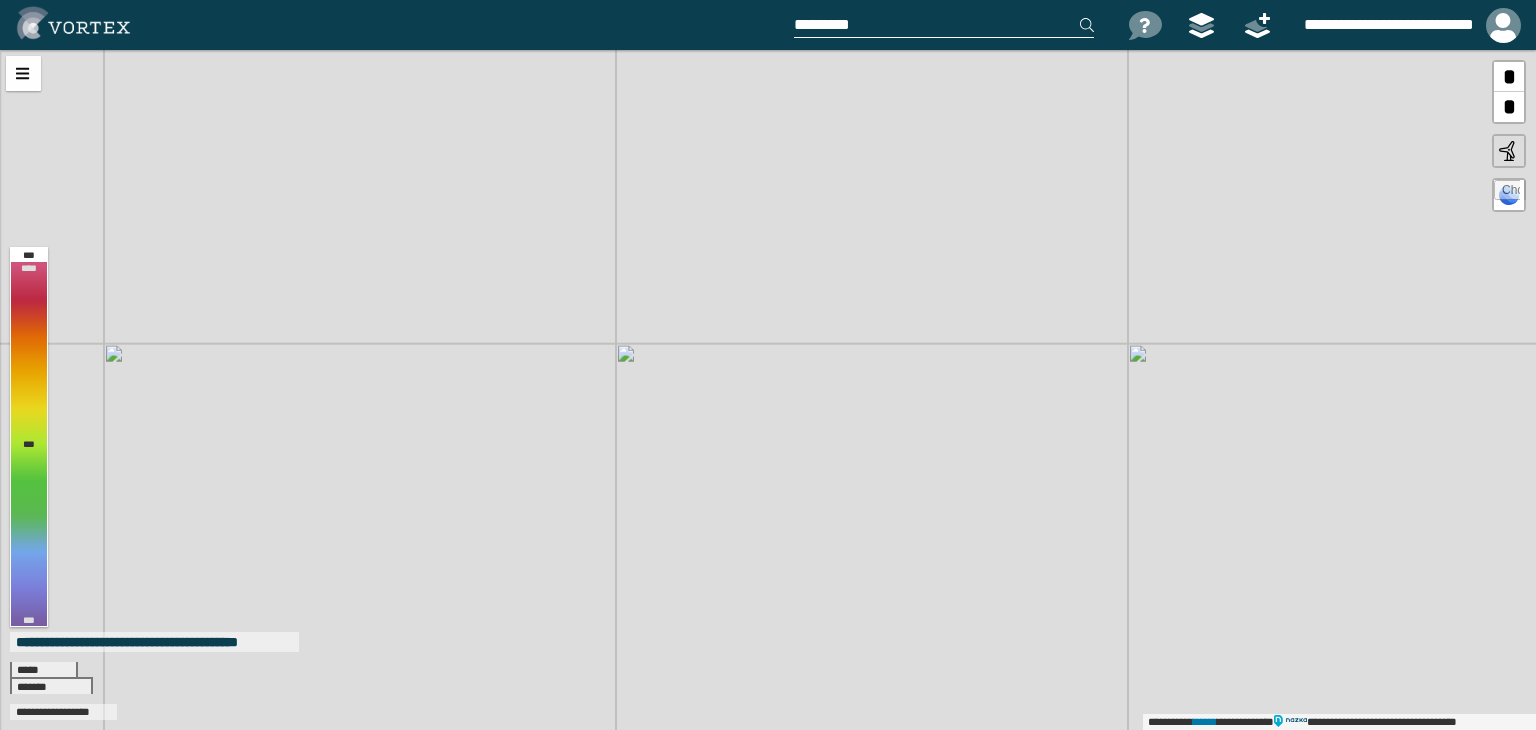 drag, startPoint x: 912, startPoint y: 476, endPoint x: 68, endPoint y: 776, distance: 895.7321 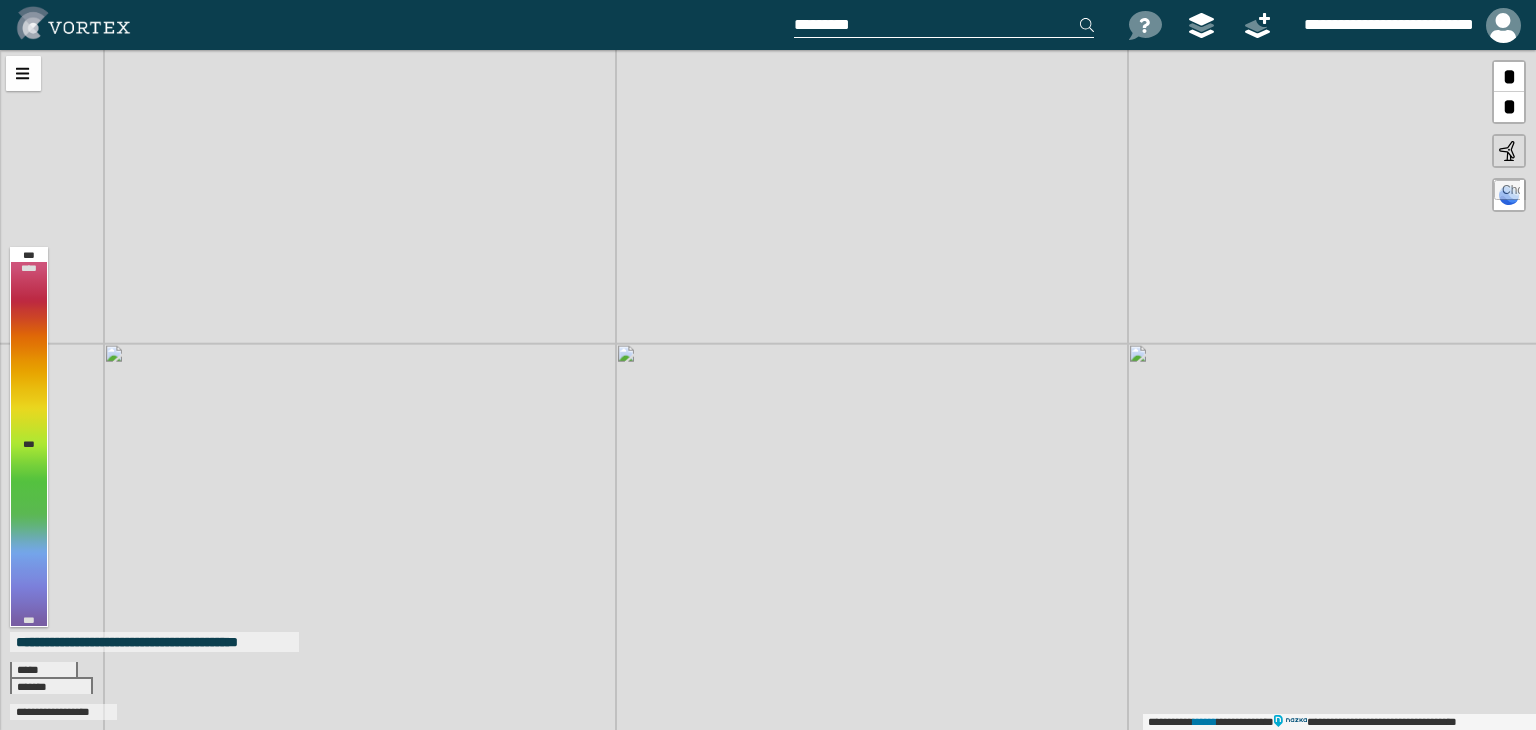 click on "**********" at bounding box center (768, 365) 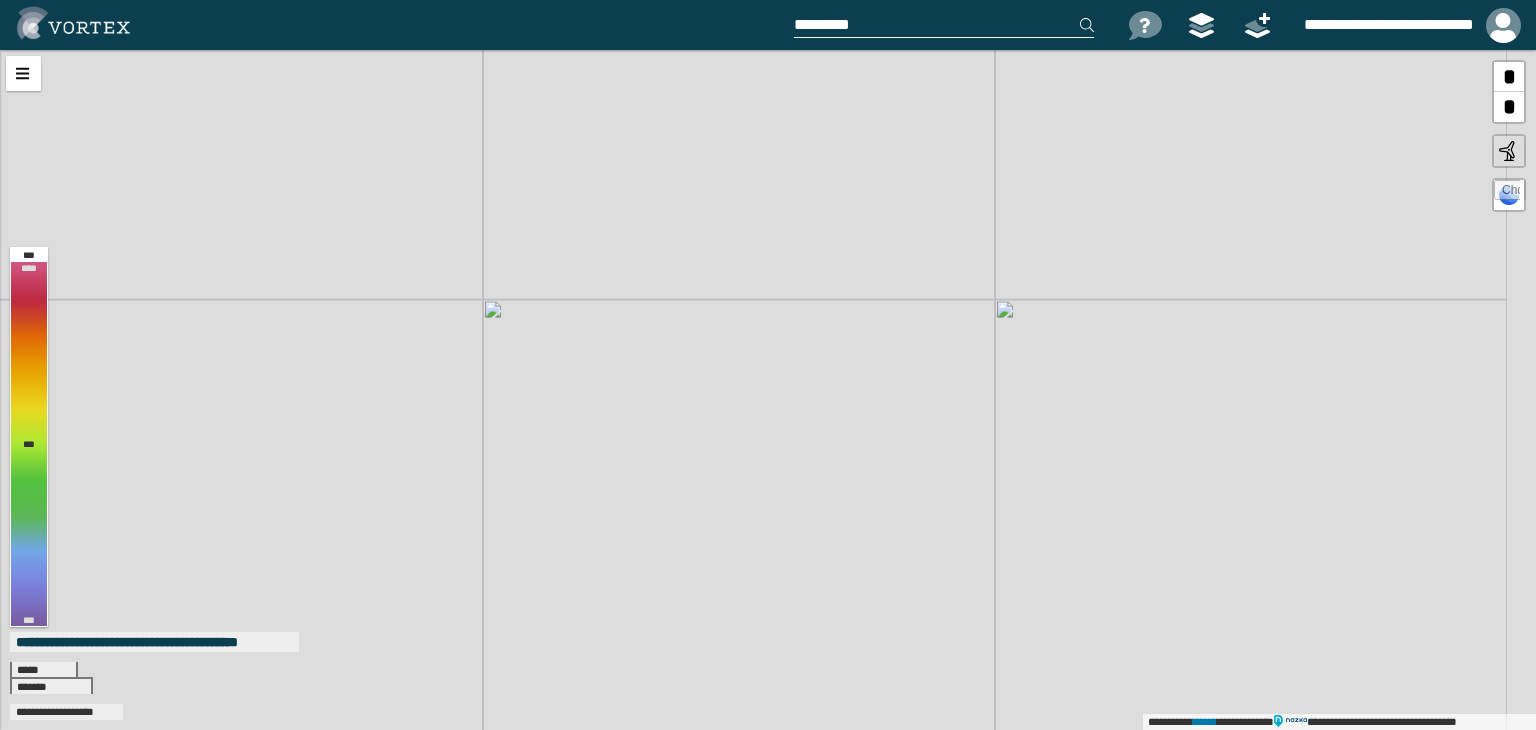 drag, startPoint x: 298, startPoint y: 438, endPoint x: 123, endPoint y: 345, distance: 198.17668 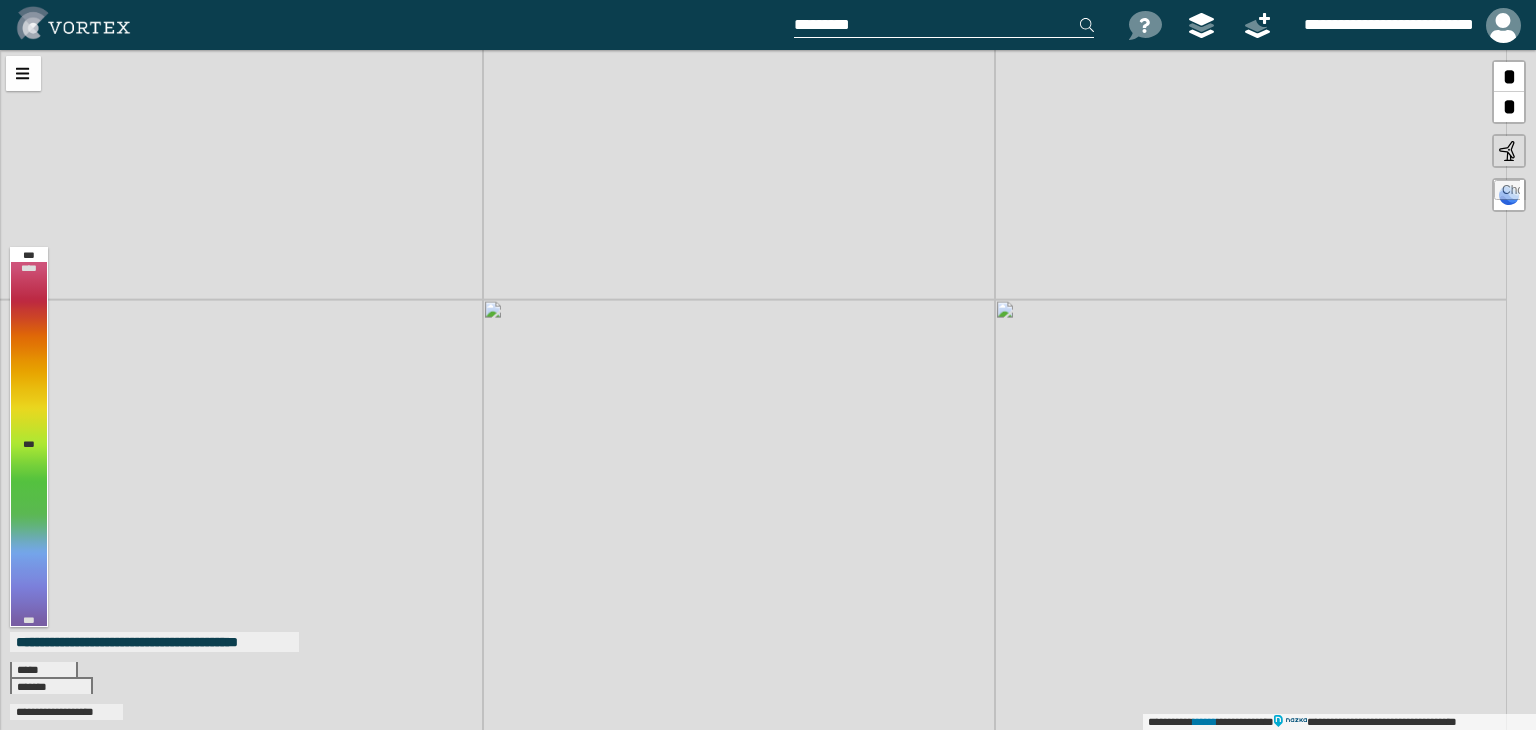 click on "**********" at bounding box center (768, 390) 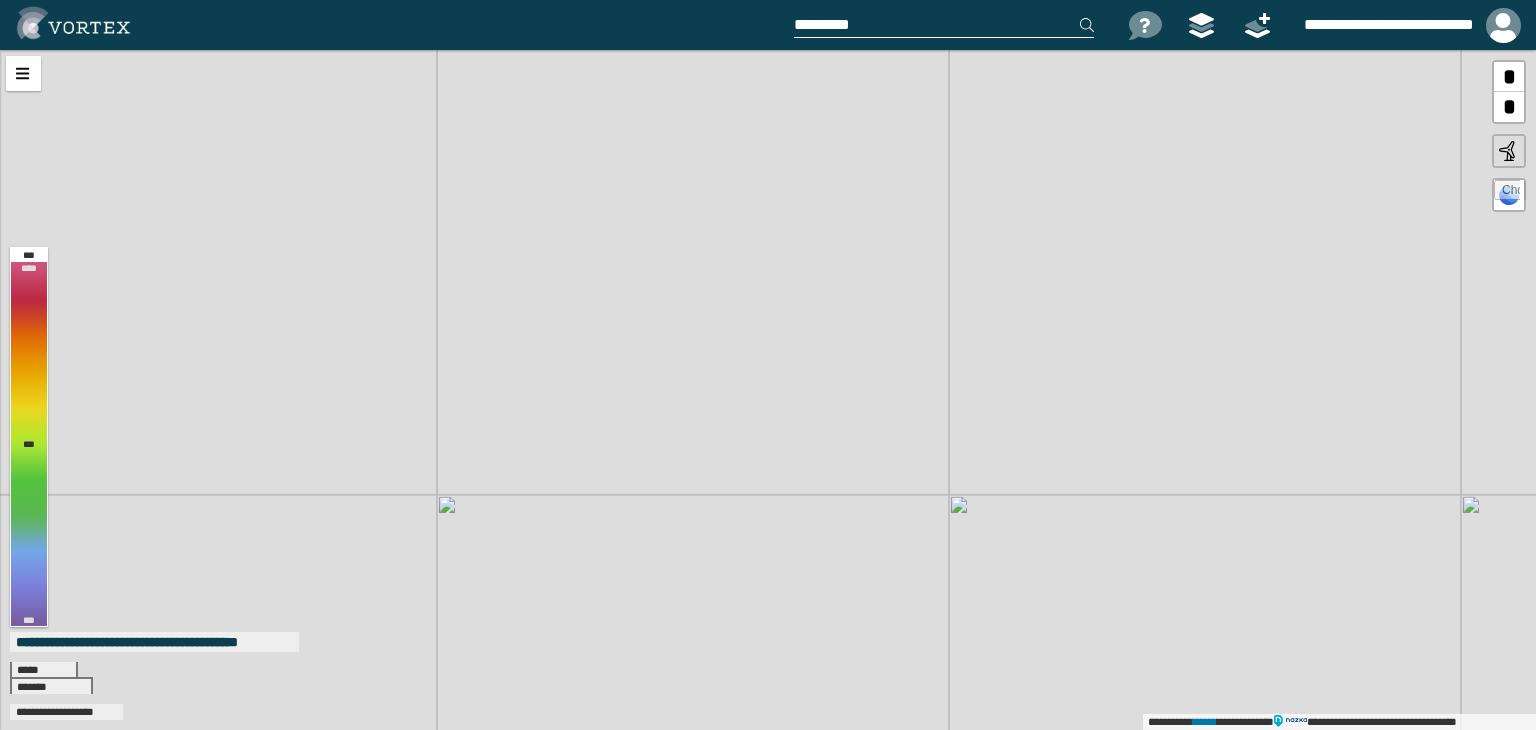 drag, startPoint x: 677, startPoint y: 572, endPoint x: 632, endPoint y: 400, distance: 177.7892 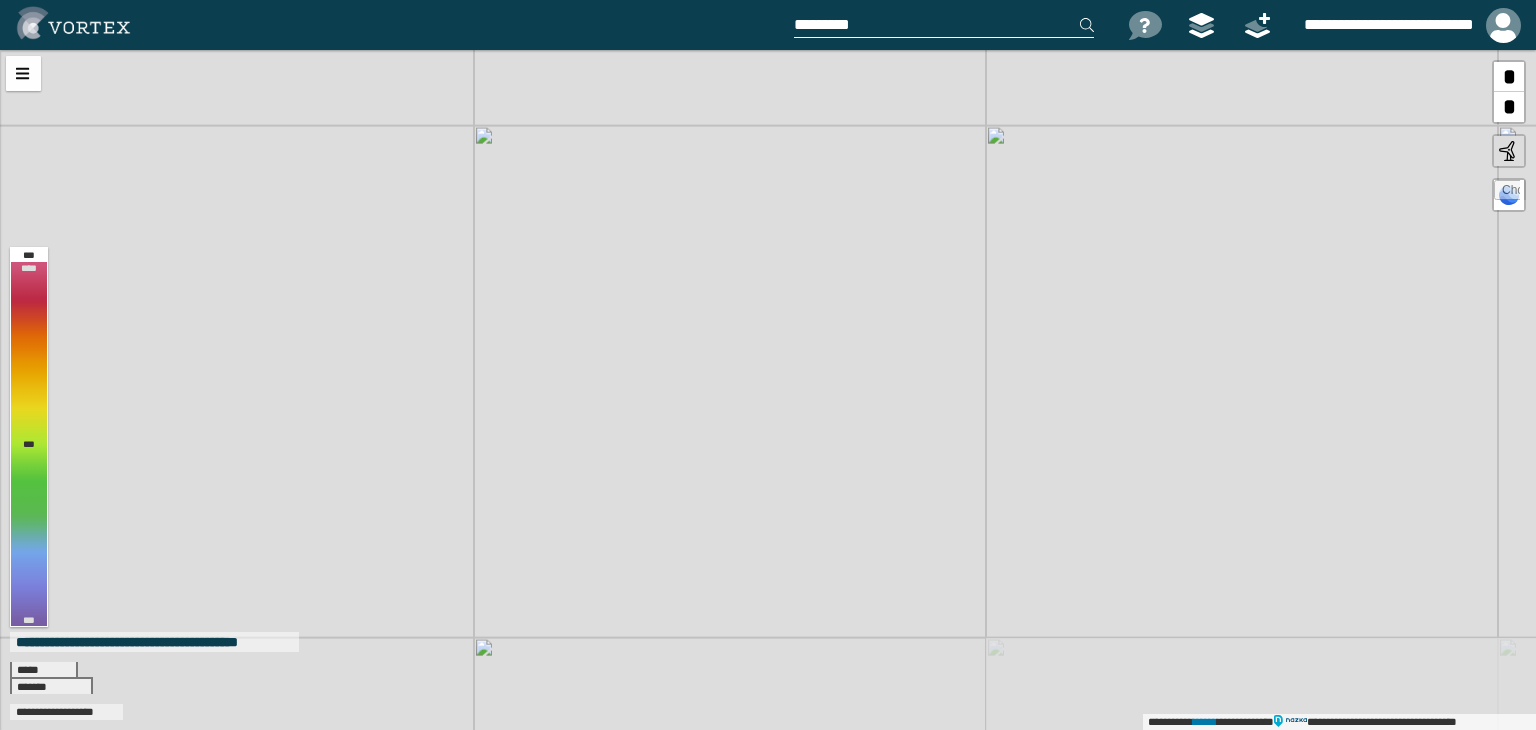 drag, startPoint x: 654, startPoint y: 558, endPoint x: 689, endPoint y: 236, distance: 323.89658 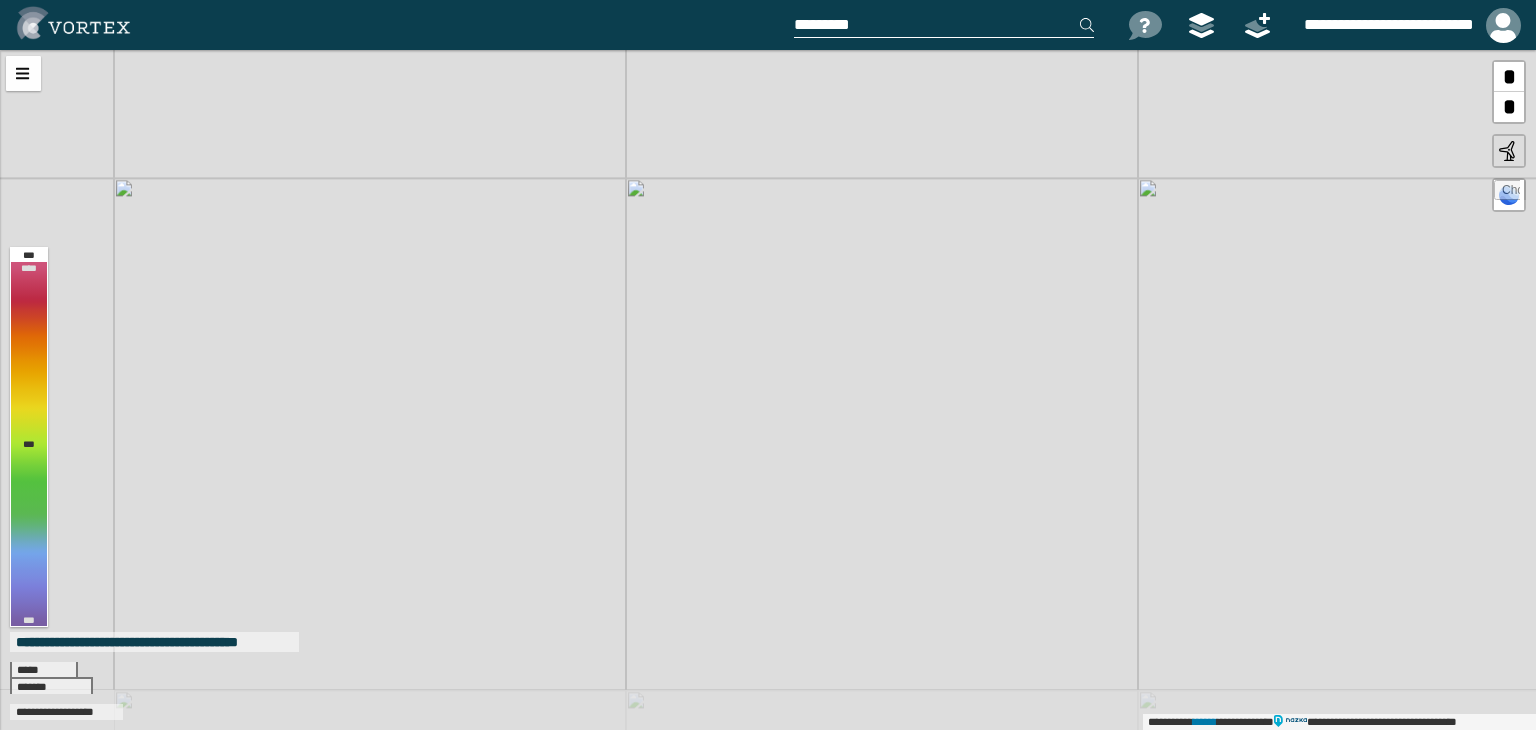 drag, startPoint x: 624, startPoint y: 592, endPoint x: 776, endPoint y: 133, distance: 483.51318 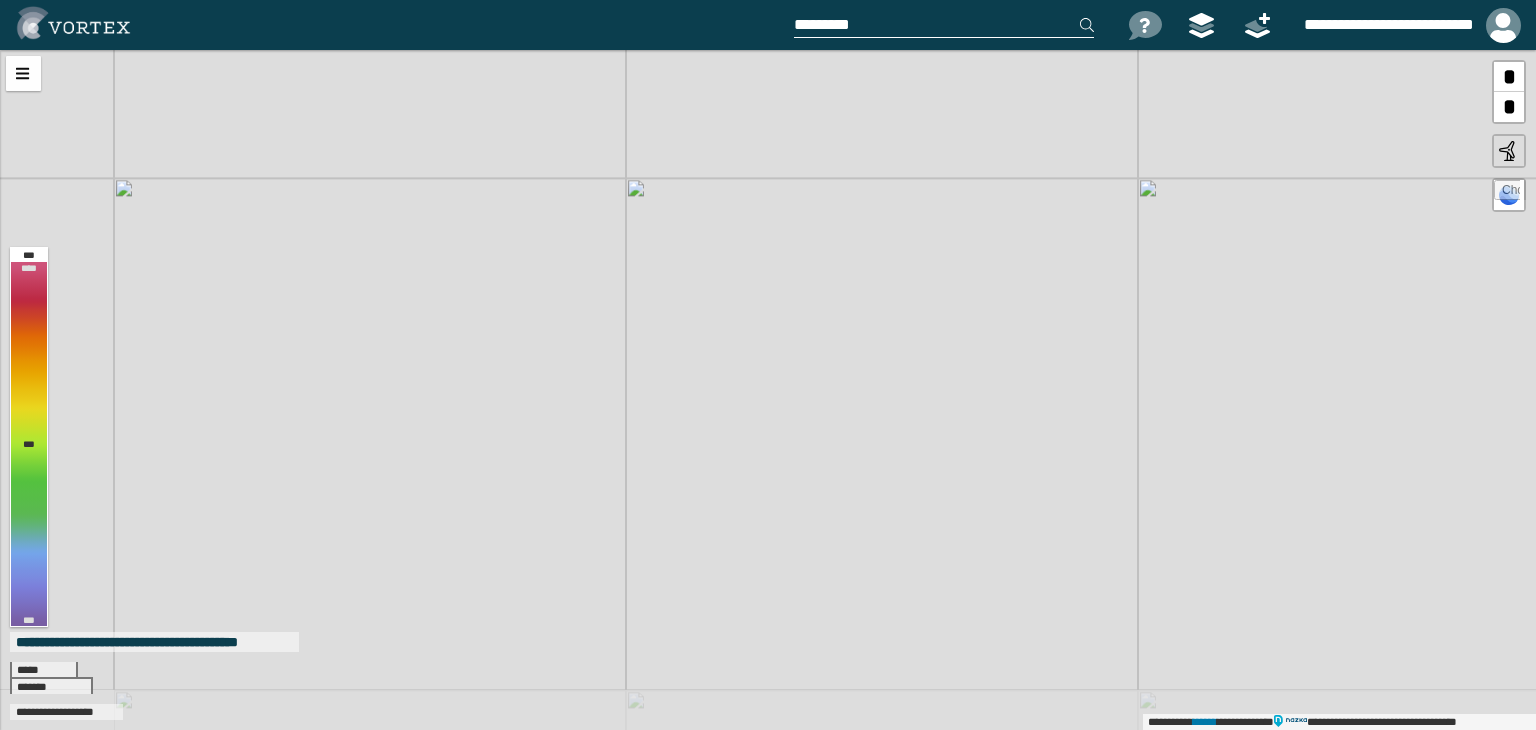 click on "**********" at bounding box center (768, 390) 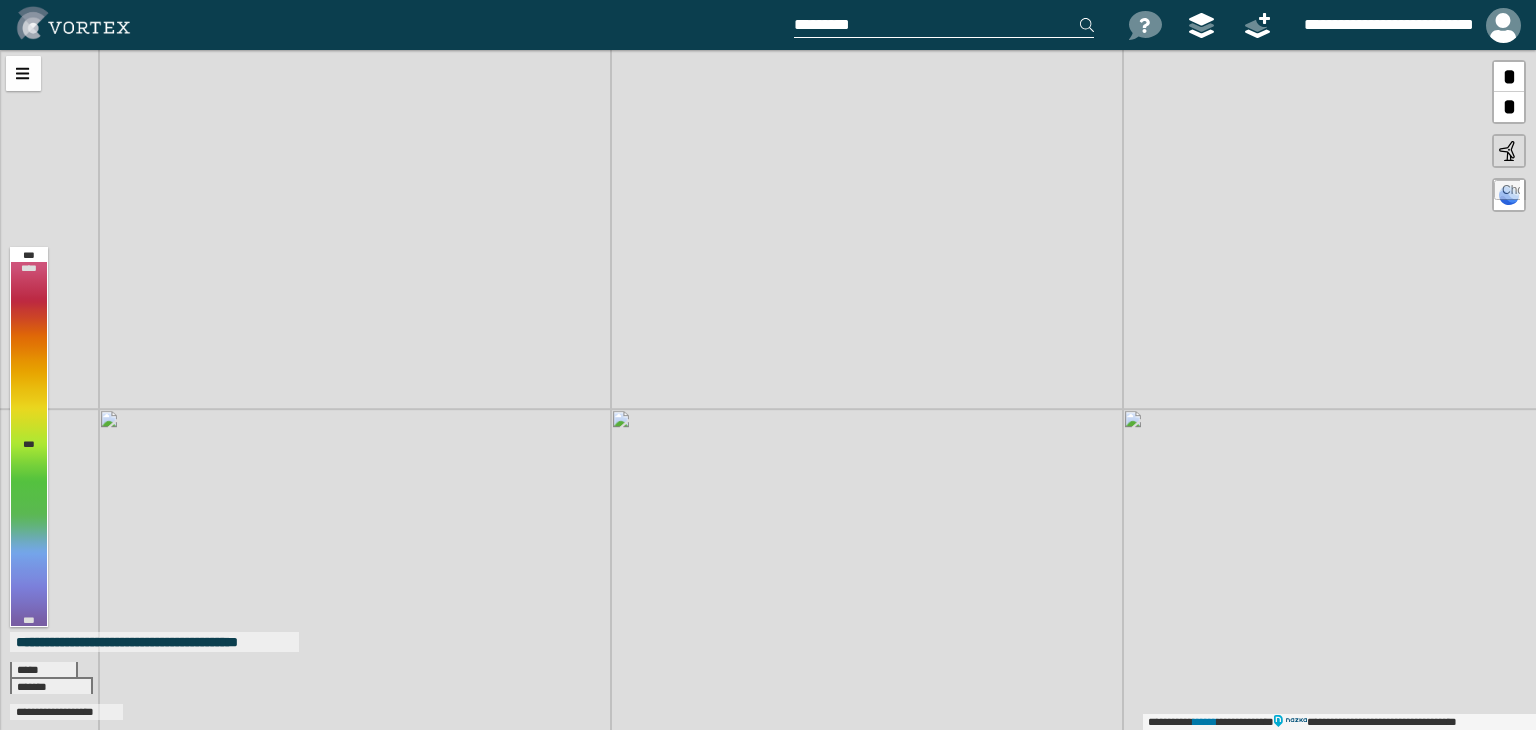 drag, startPoint x: 854, startPoint y: 477, endPoint x: 826, endPoint y: 184, distance: 294.33484 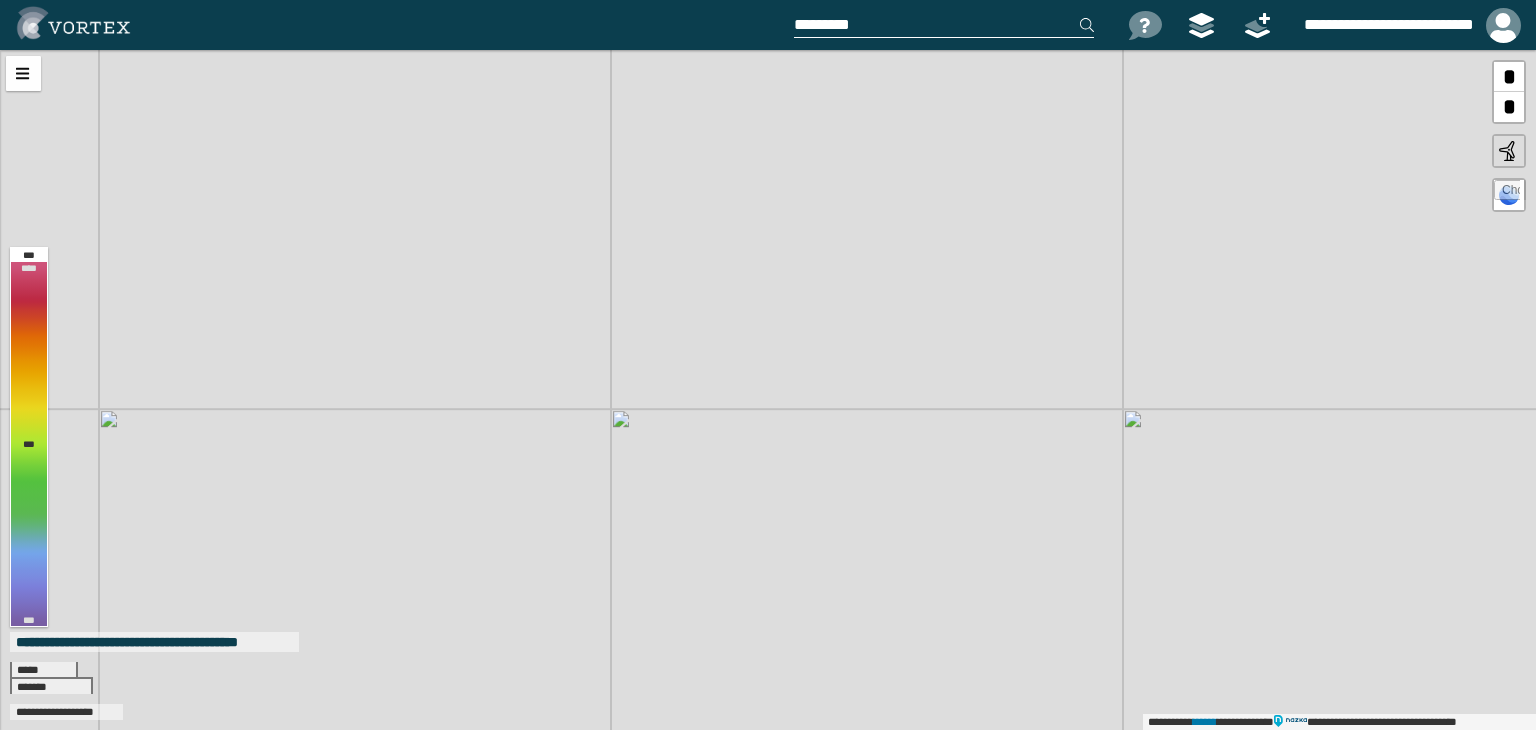 click on "**********" at bounding box center (768, 390) 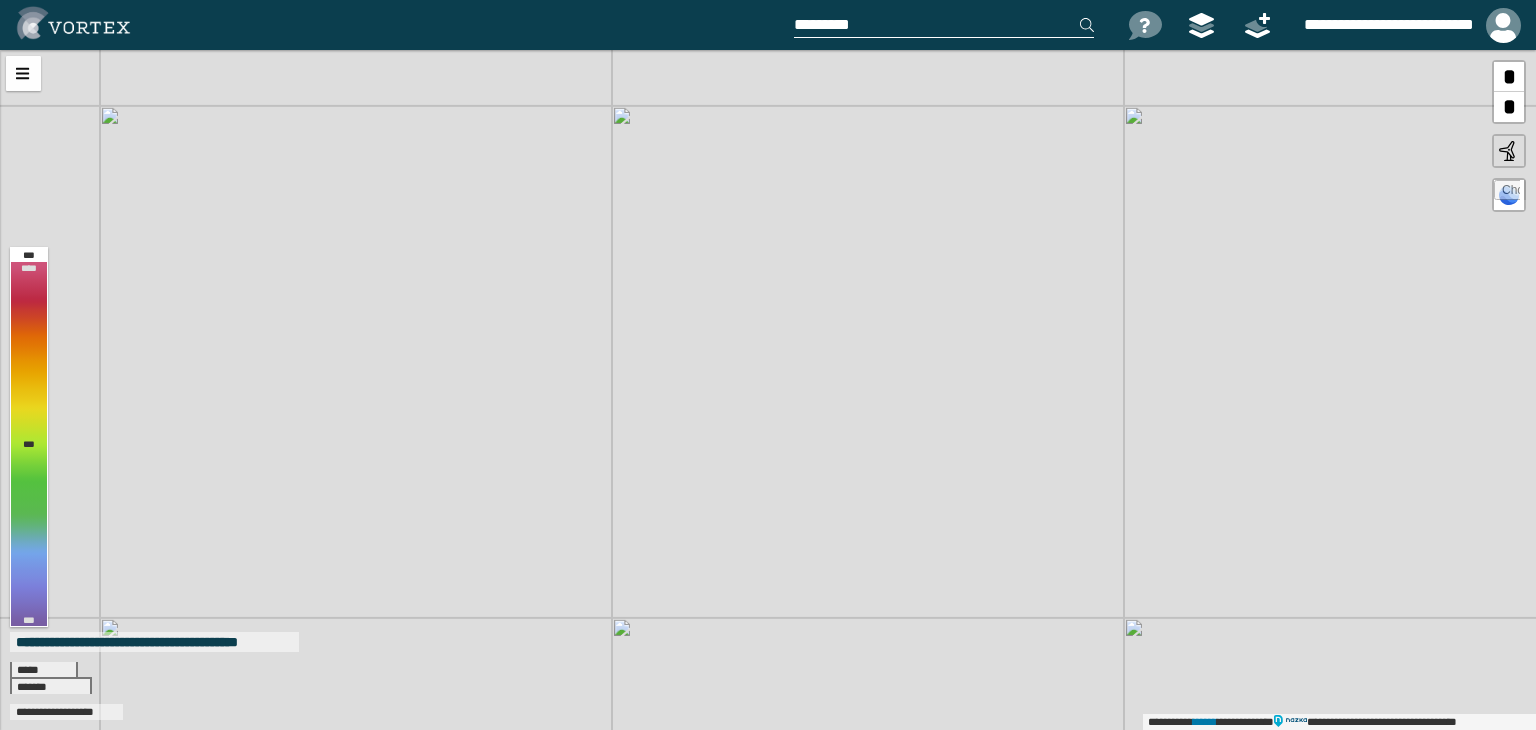 drag, startPoint x: 780, startPoint y: 302, endPoint x: 752, endPoint y: 181, distance: 124.197426 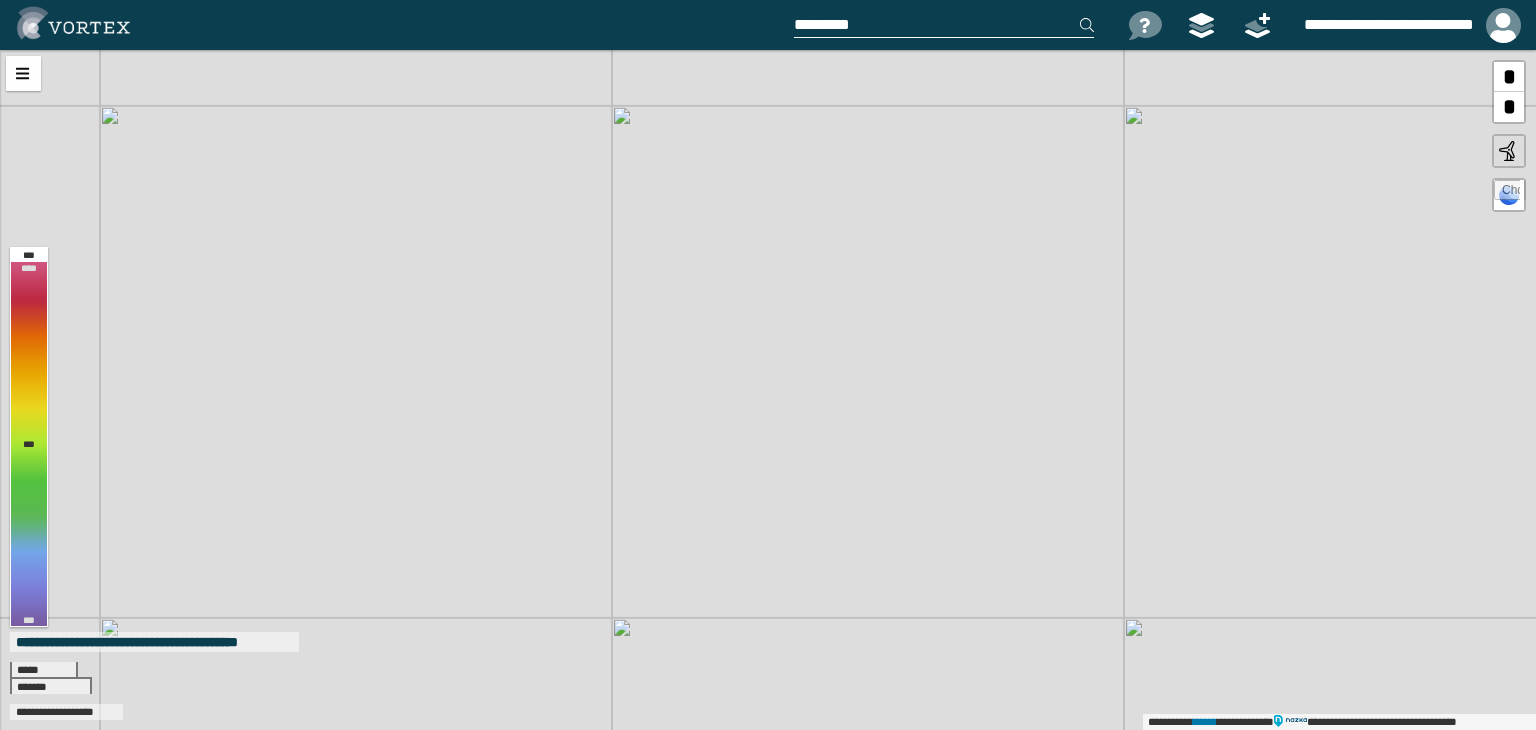 click on "**********" at bounding box center [768, 390] 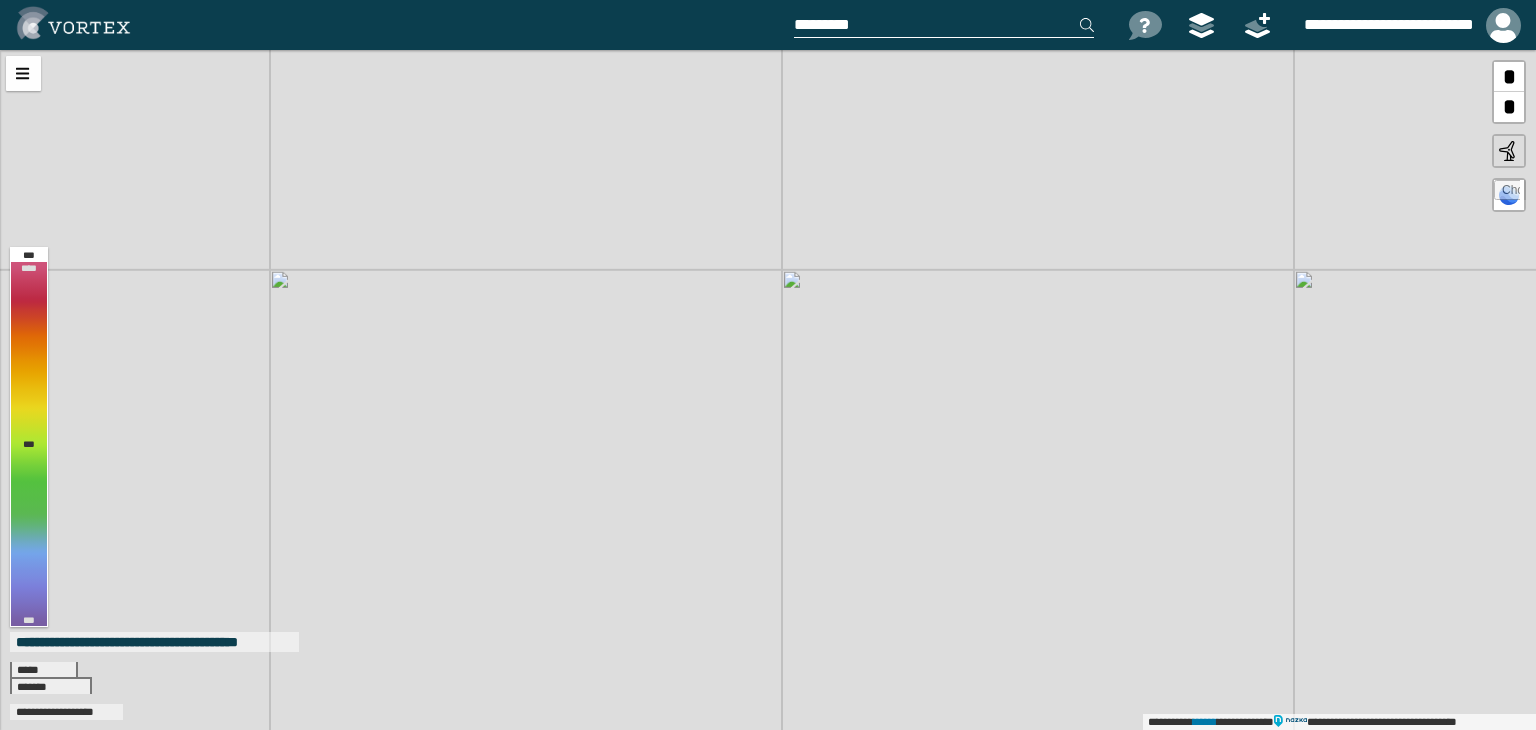 drag, startPoint x: 784, startPoint y: 293, endPoint x: 813, endPoint y: 249, distance: 52.69725 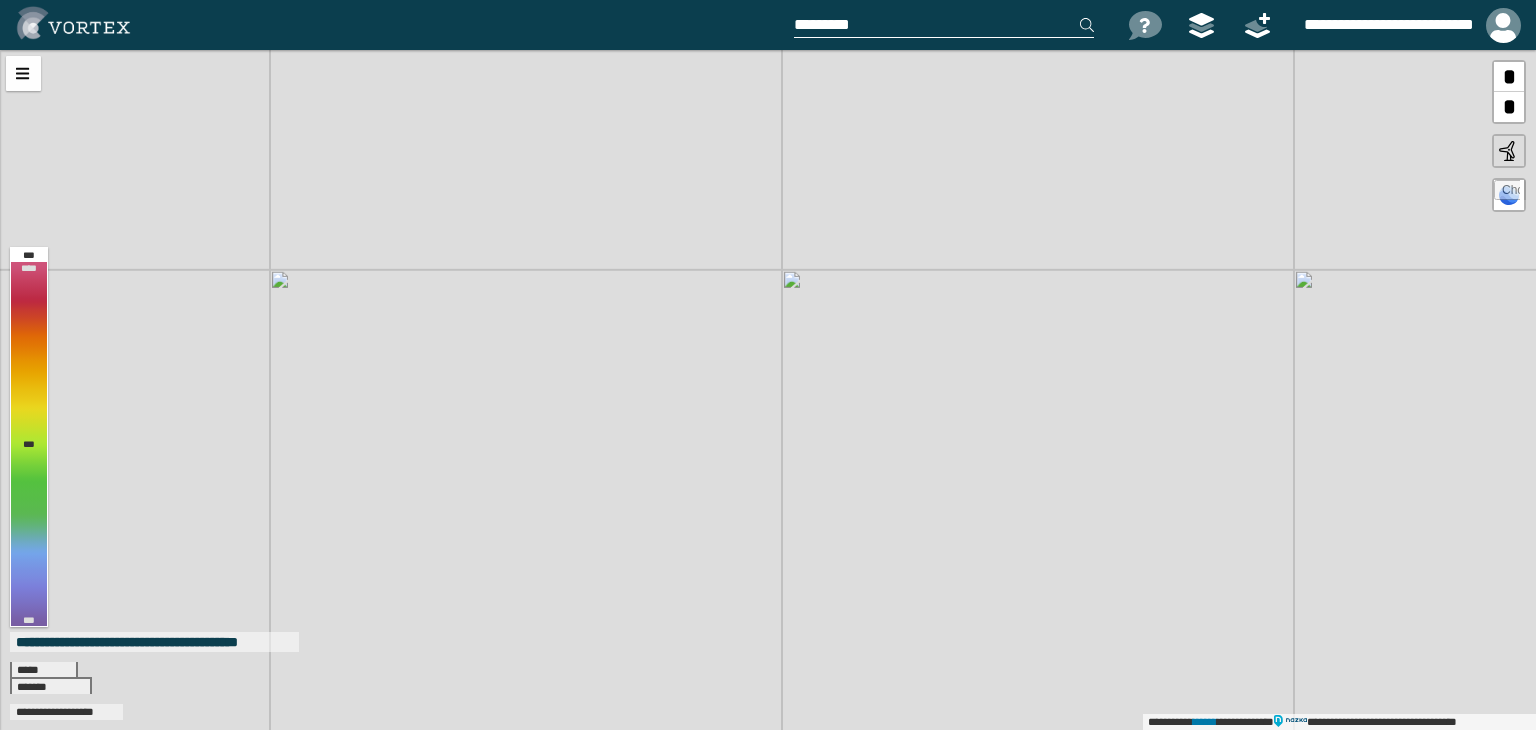 click on "**********" at bounding box center [768, 390] 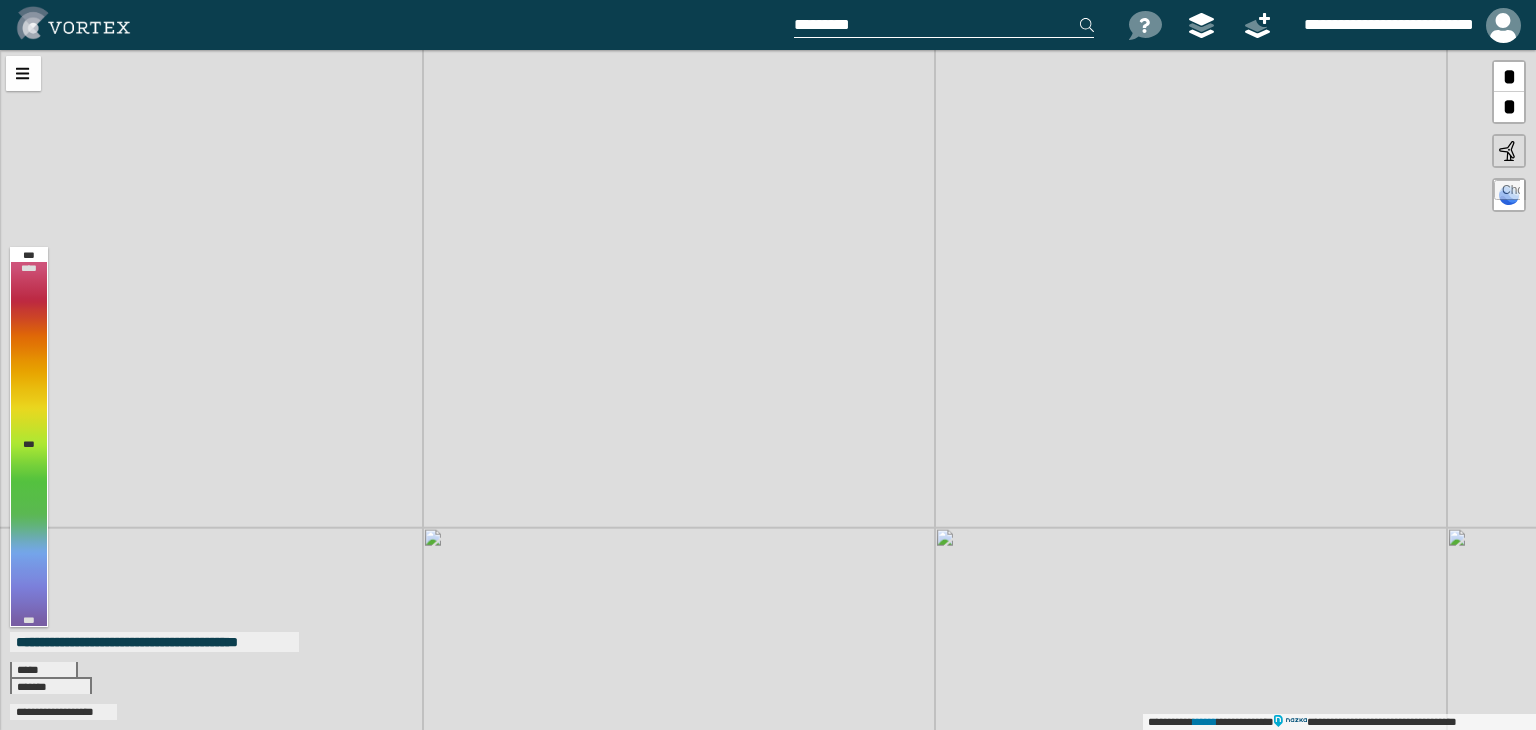 drag, startPoint x: 609, startPoint y: 449, endPoint x: 753, endPoint y: 218, distance: 272.20764 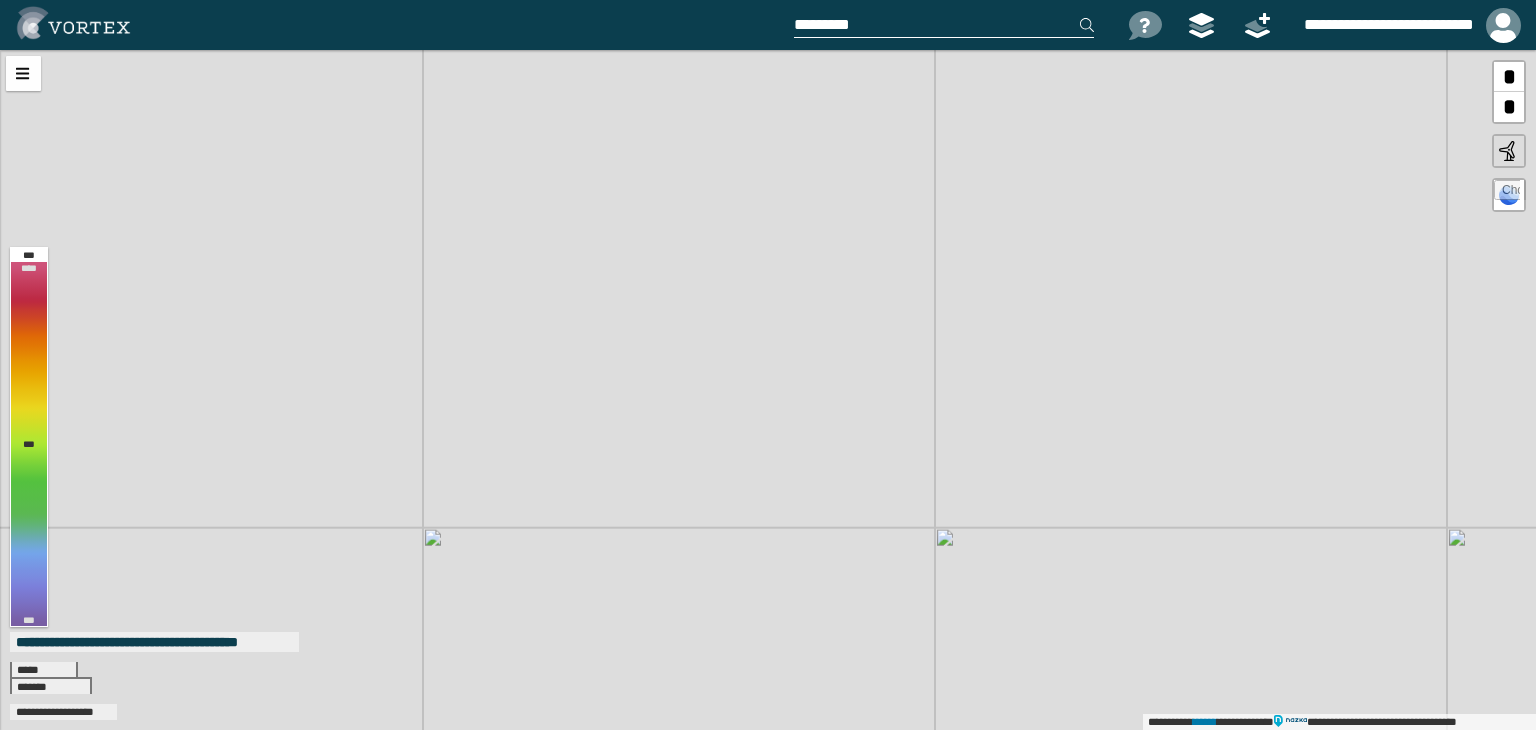 click on "**********" at bounding box center [768, 390] 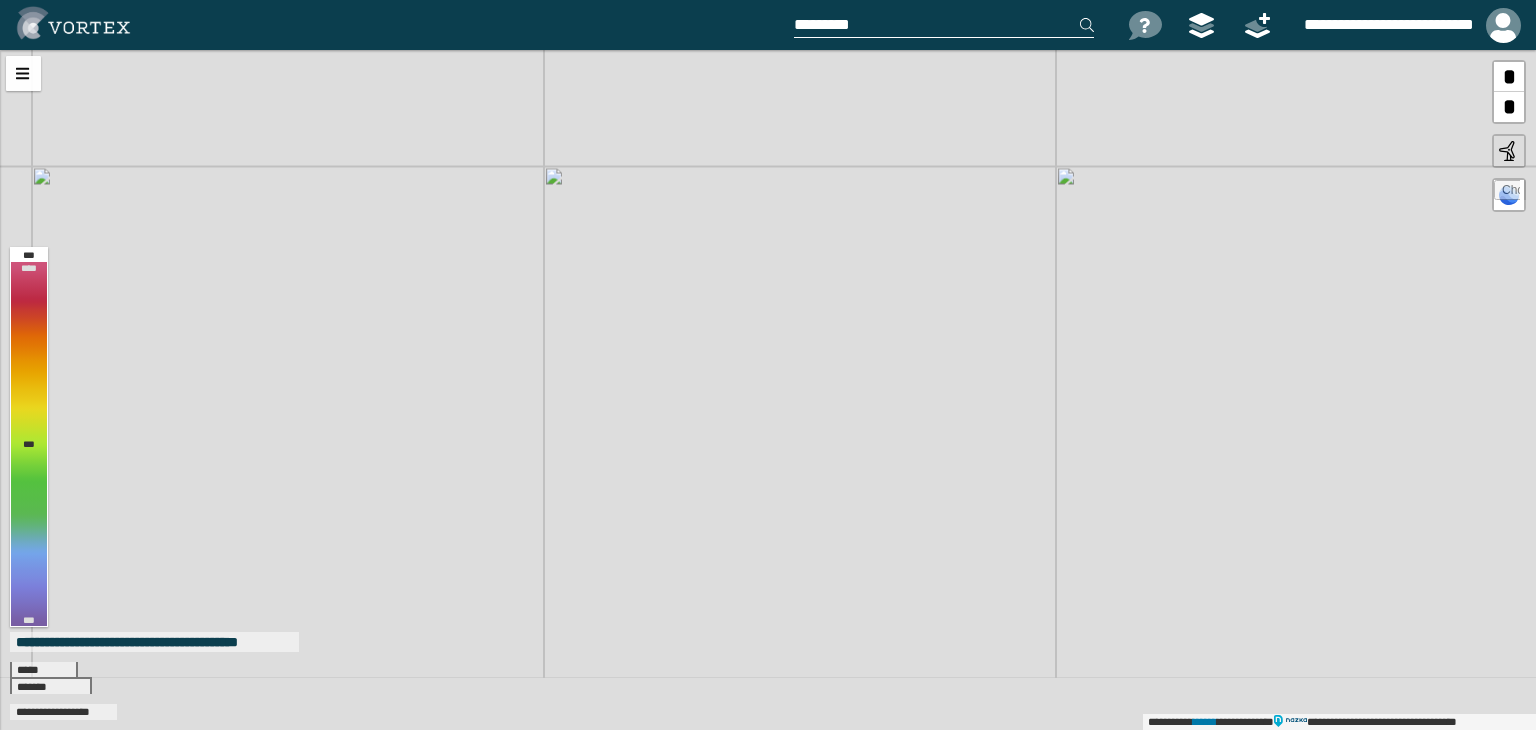 drag, startPoint x: 485, startPoint y: 541, endPoint x: 595, endPoint y: 202, distance: 356.40005 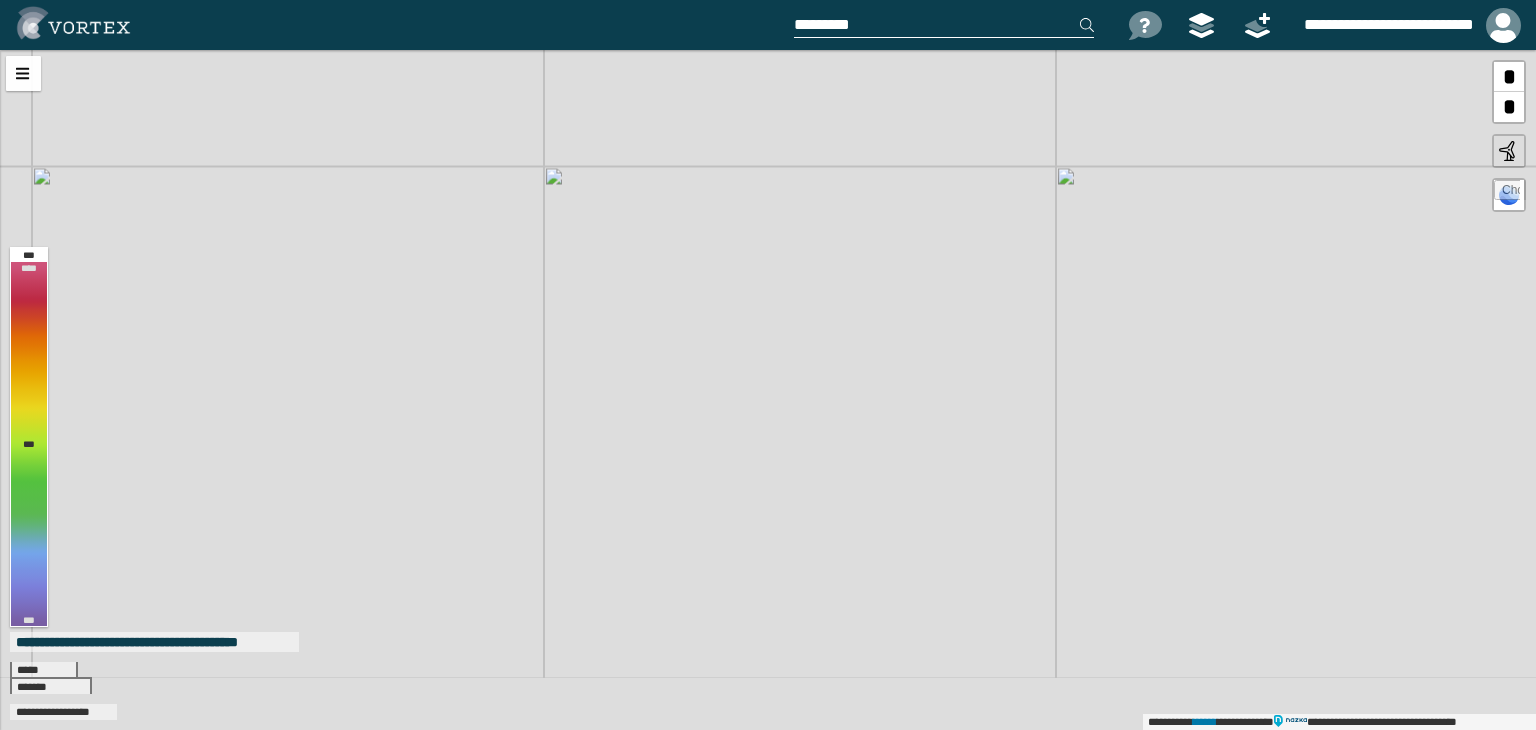 click on "[FIRST] [LAST] [STREET] [CITY] [STATE] [ZIP] [COUNTRY] [PHONE] [EMAIL]" at bounding box center (768, 390) 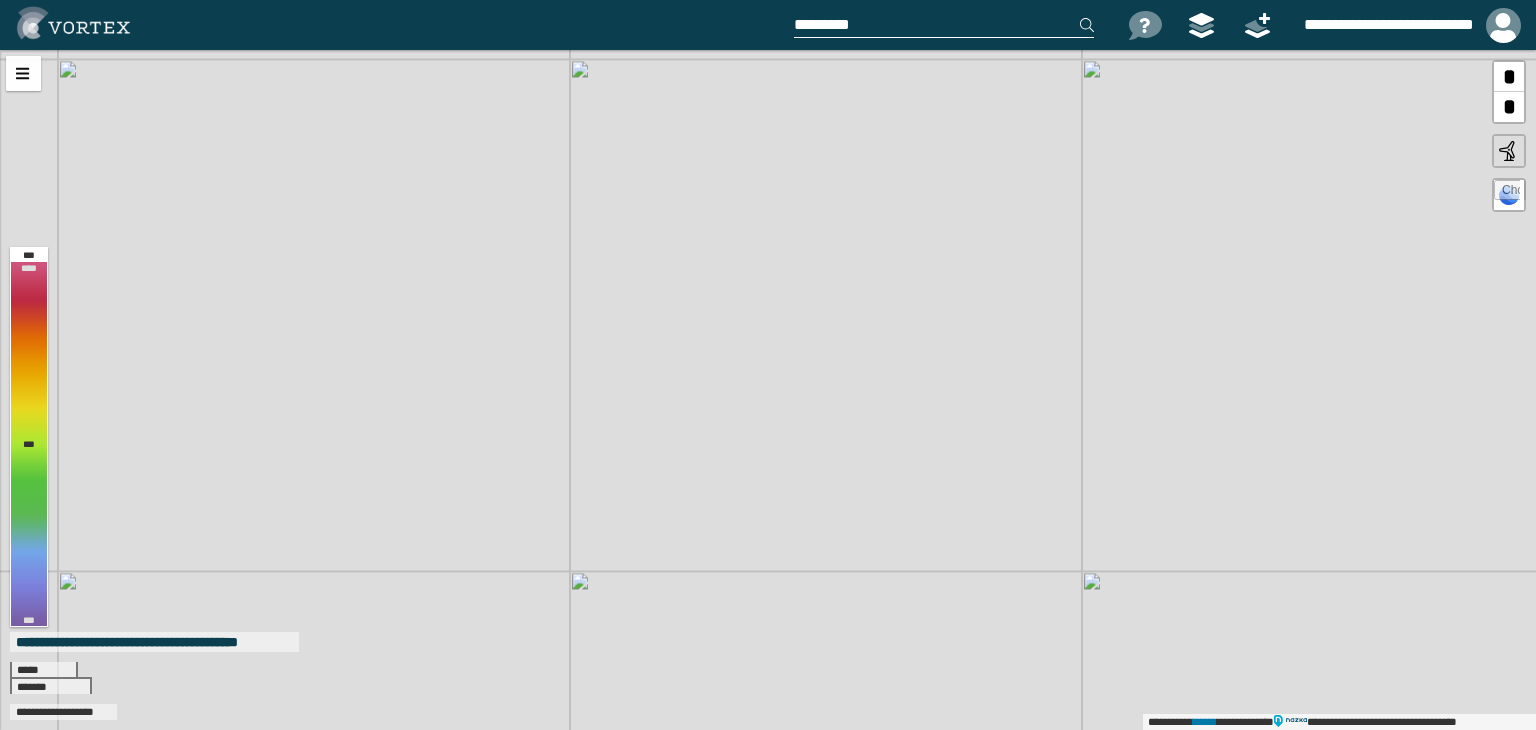 drag, startPoint x: 601, startPoint y: 545, endPoint x: 630, endPoint y: 408, distance: 140.0357 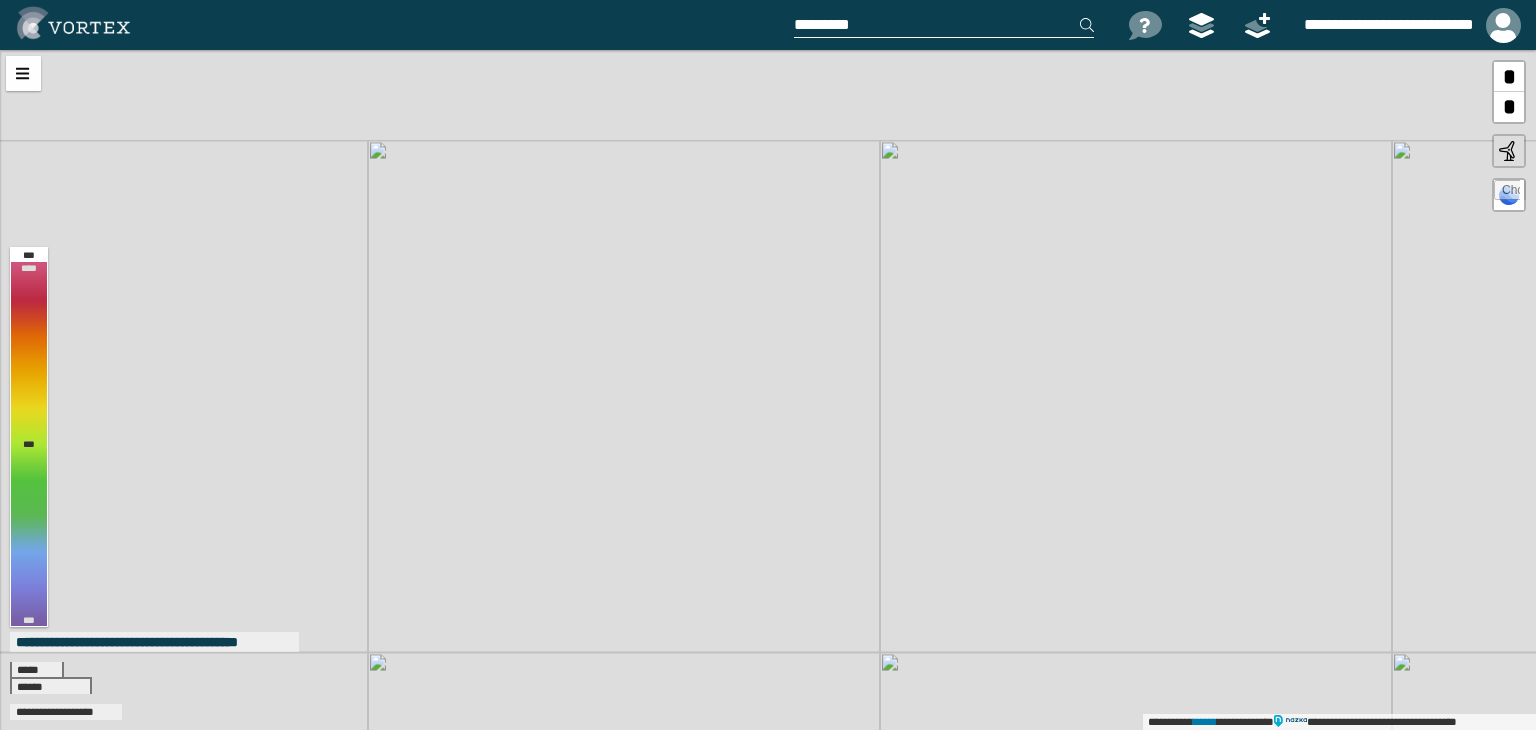 drag, startPoint x: 660, startPoint y: 386, endPoint x: 700, endPoint y: 623, distance: 240.35182 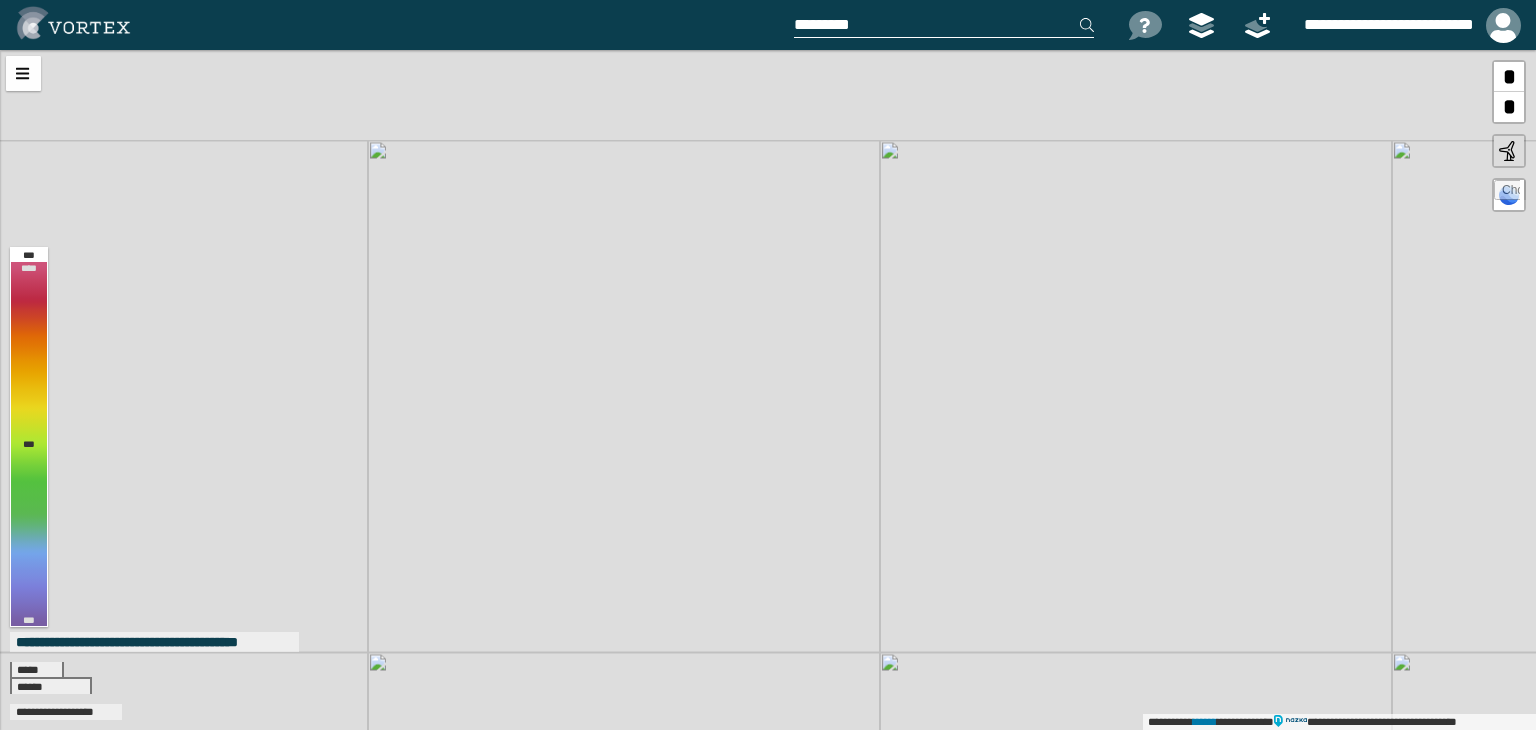 click on "[FIRST] [LAST] [STREET] [CITY] [STATE] [ZIP] [COUNTRY] [PHONE] [EMAIL]" at bounding box center (768, 390) 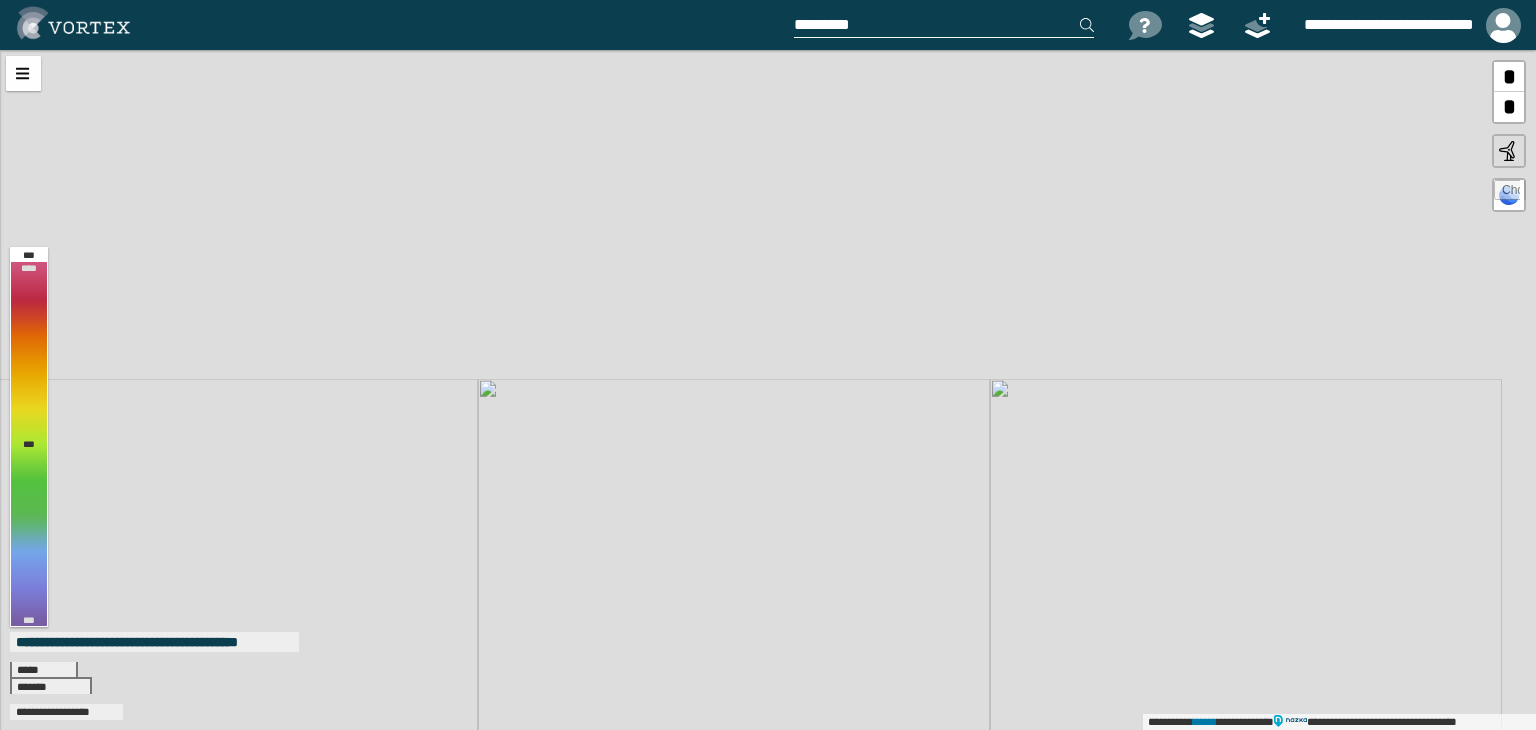 drag, startPoint x: 728, startPoint y: 265, endPoint x: 632, endPoint y: 689, distance: 434.7321 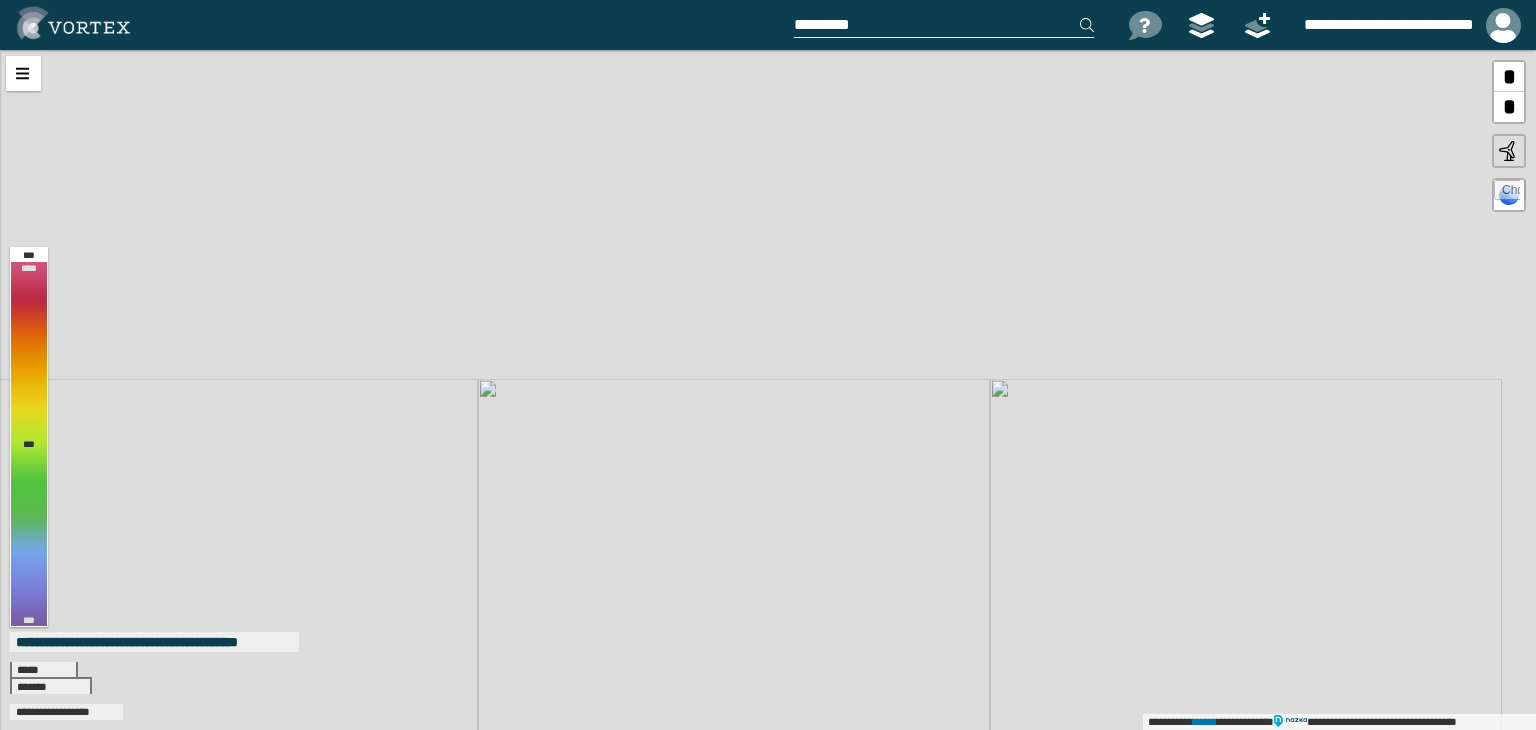 click on "[FIRST] [LAST] [STREET] [CITY] [STATE] [ZIP] [COUNTRY] [PHONE] [EMAIL]" at bounding box center (768, 390) 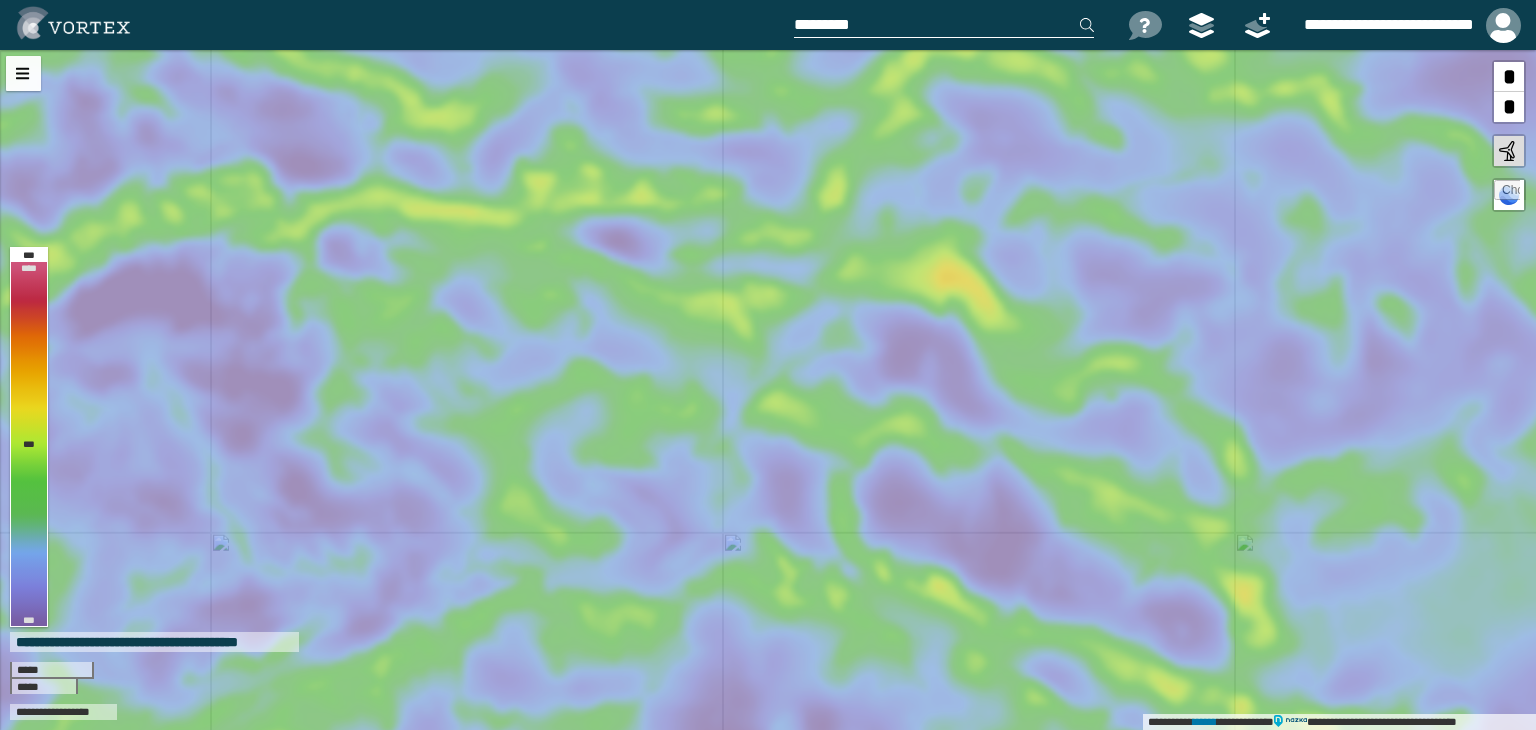 click at bounding box center [957, 25] 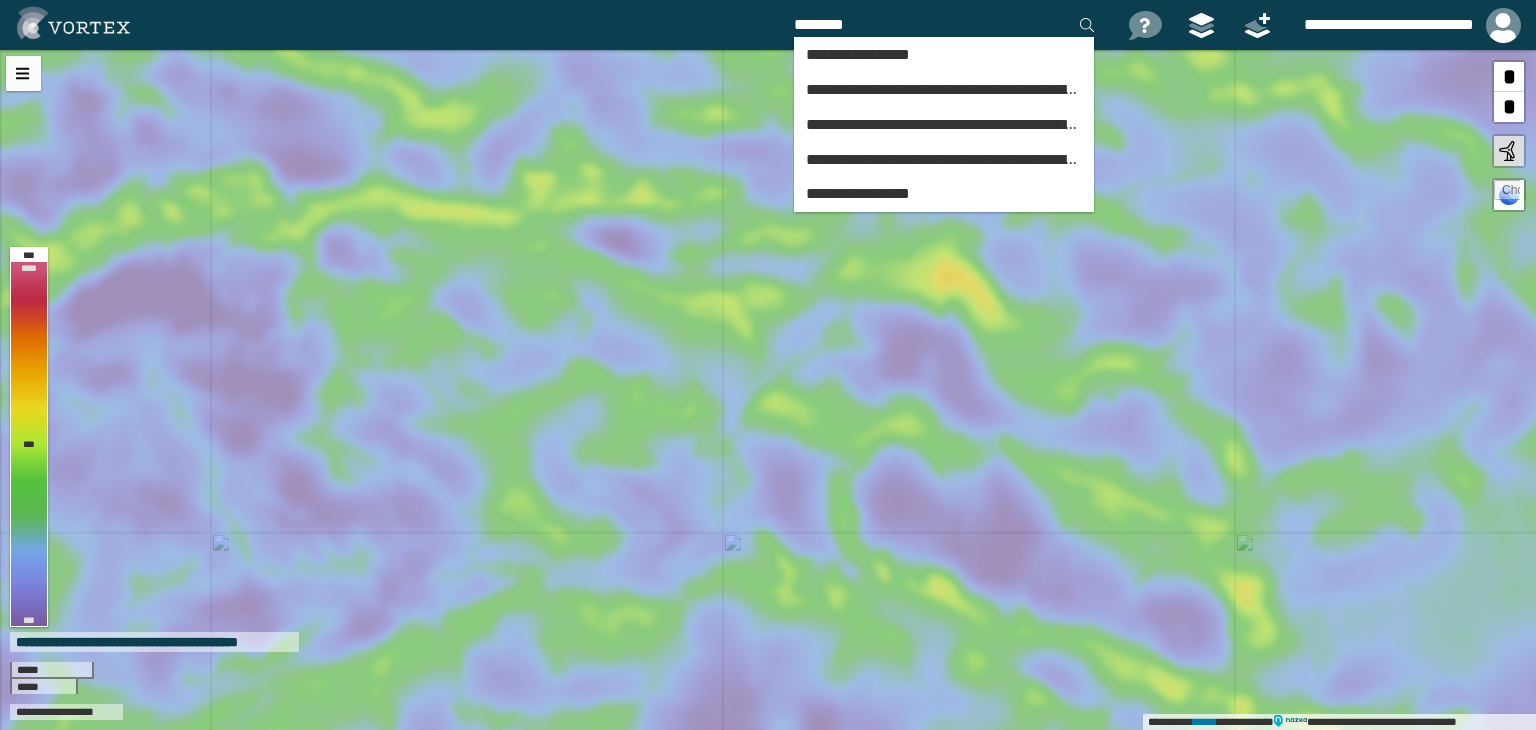 type on "********" 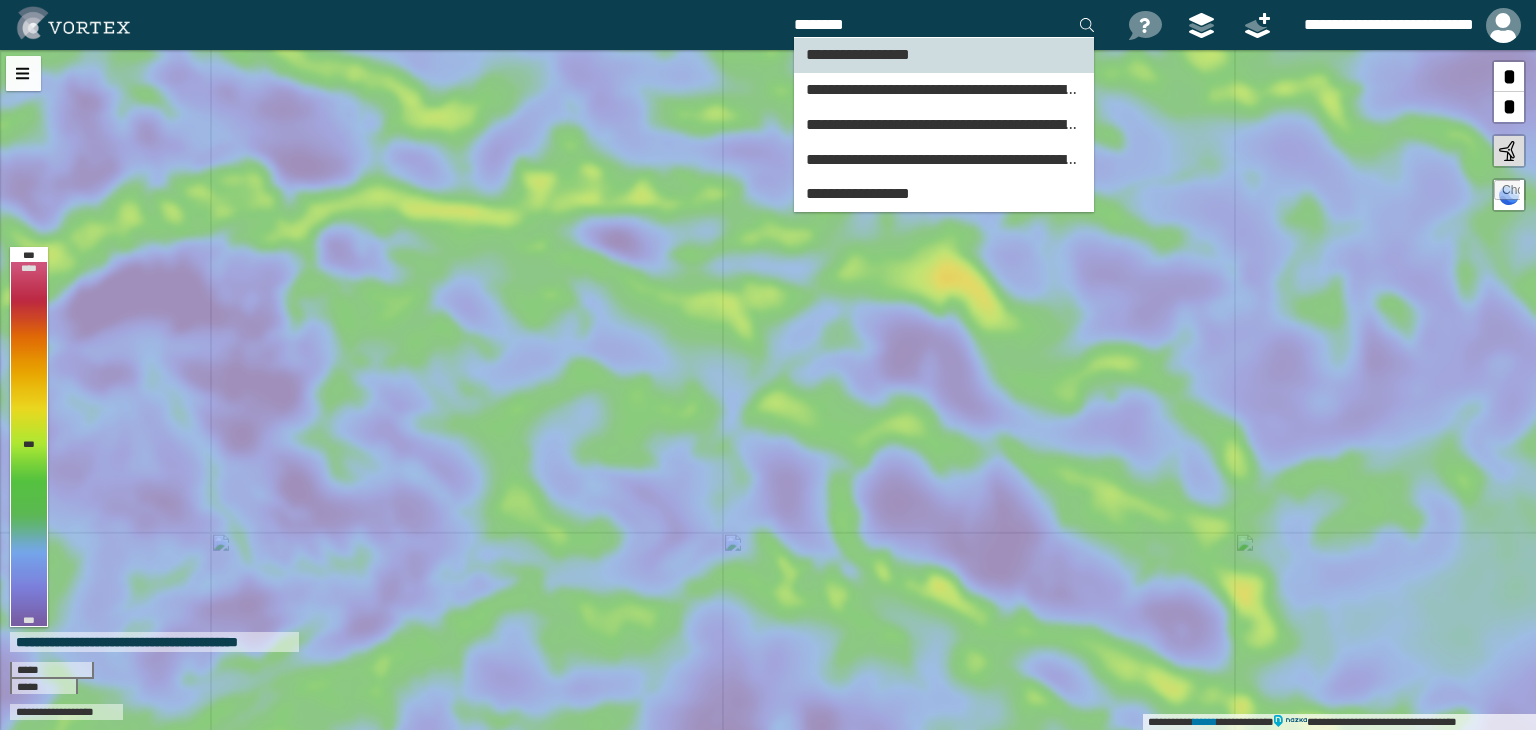 click on "**********" at bounding box center [858, 54] 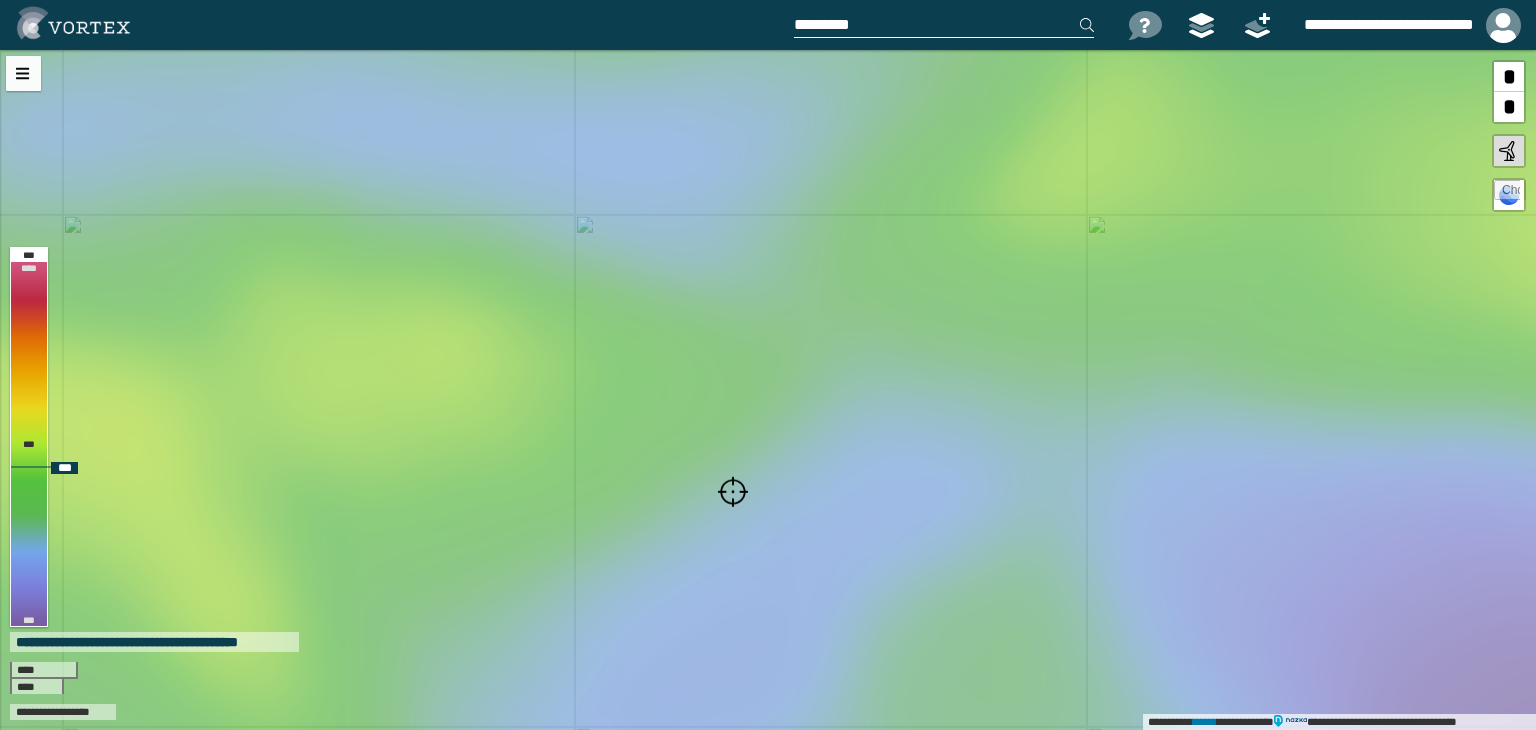 drag, startPoint x: 1072, startPoint y: 186, endPoint x: 1046, endPoint y: 240, distance: 59.933296 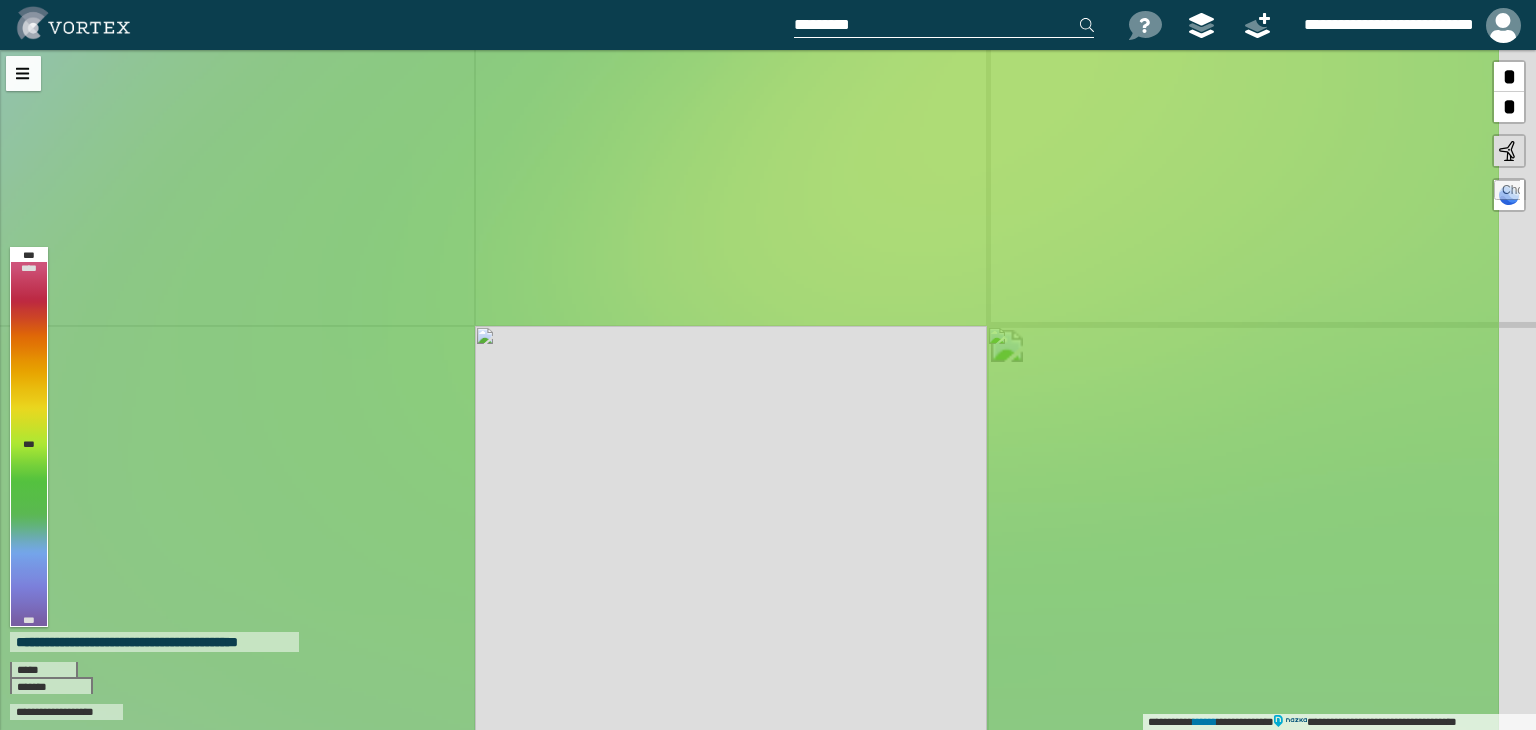 drag, startPoint x: 1046, startPoint y: 225, endPoint x: 980, endPoint y: 357, distance: 147.58049 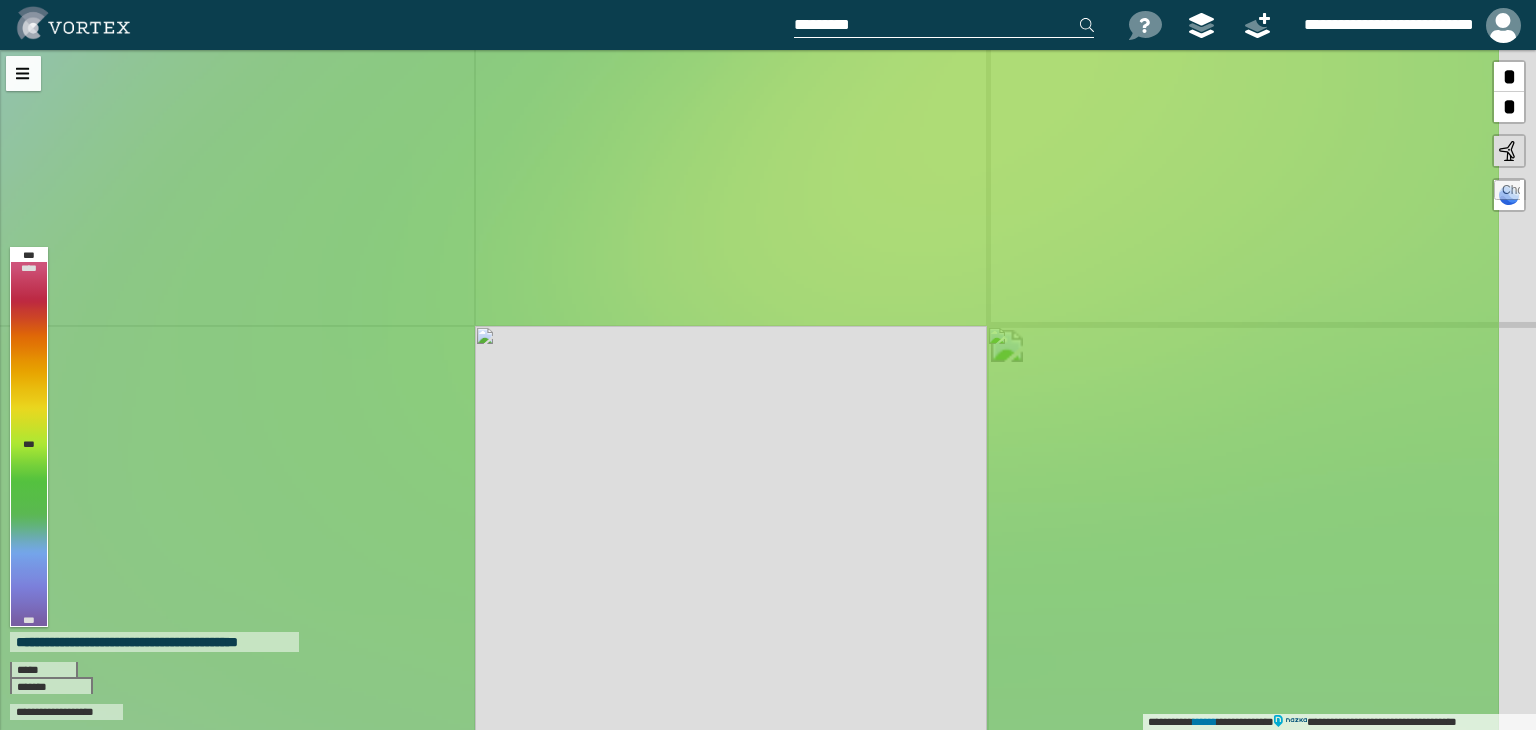 click on "**********" at bounding box center (768, 390) 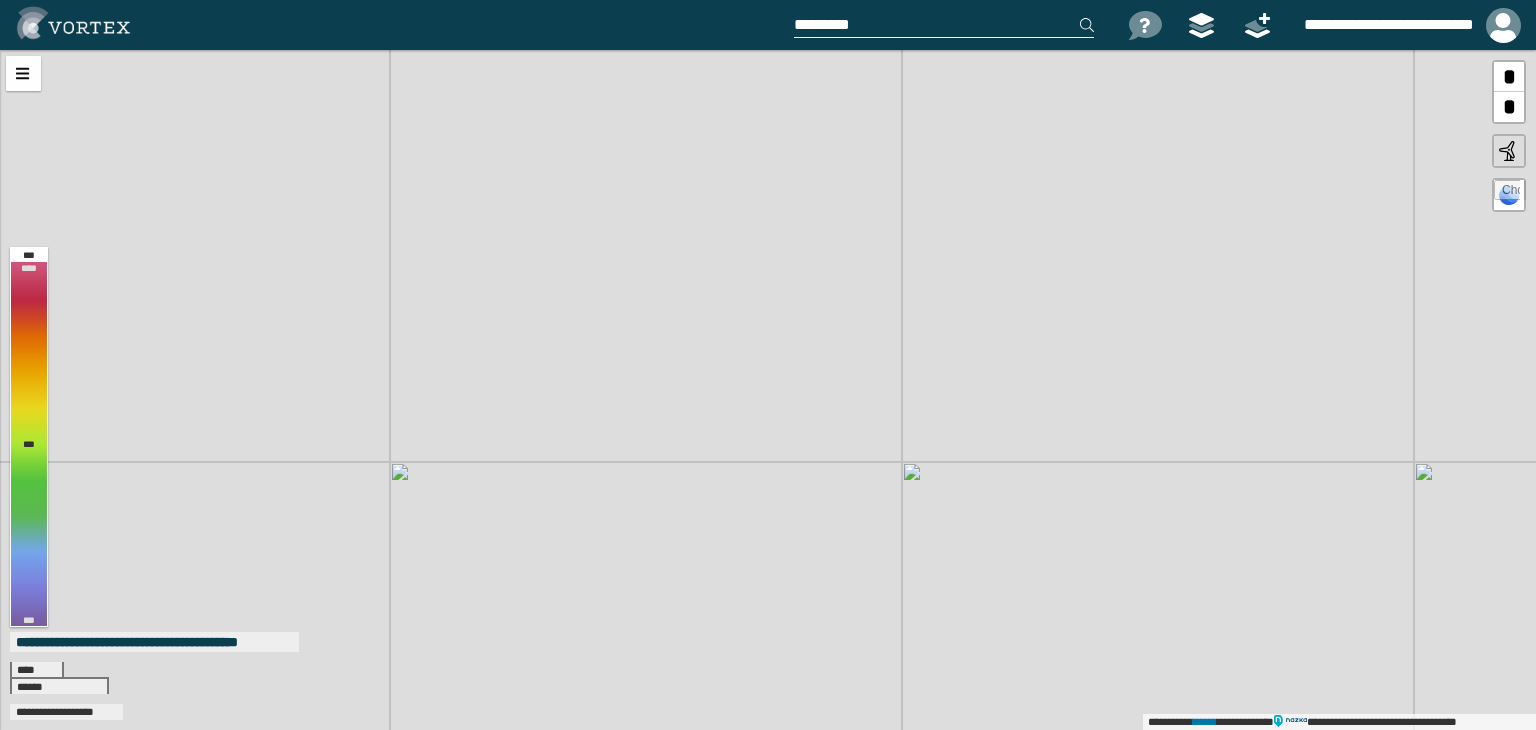 drag, startPoint x: 840, startPoint y: 357, endPoint x: 1114, endPoint y: 286, distance: 283.04947 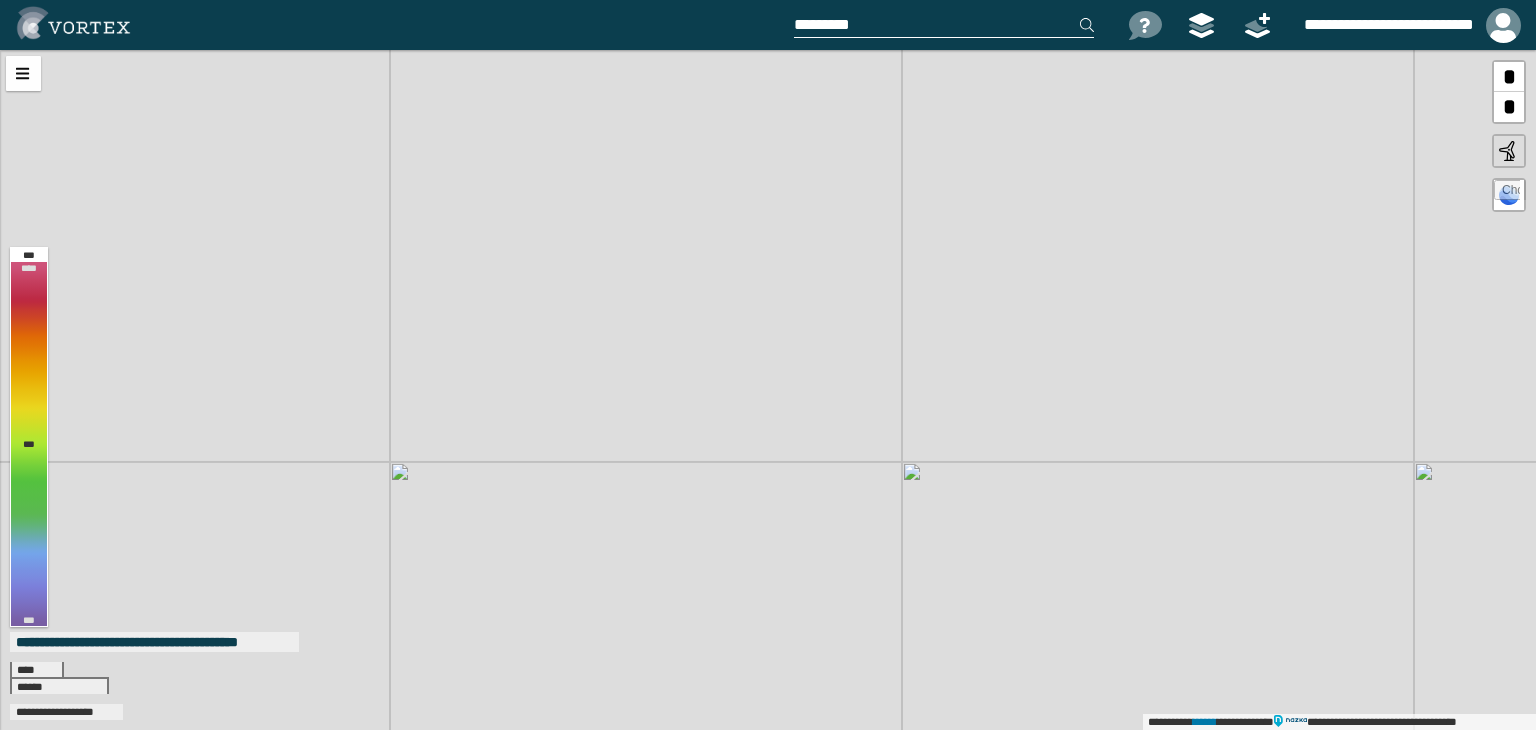 click on "**********" at bounding box center (768, 390) 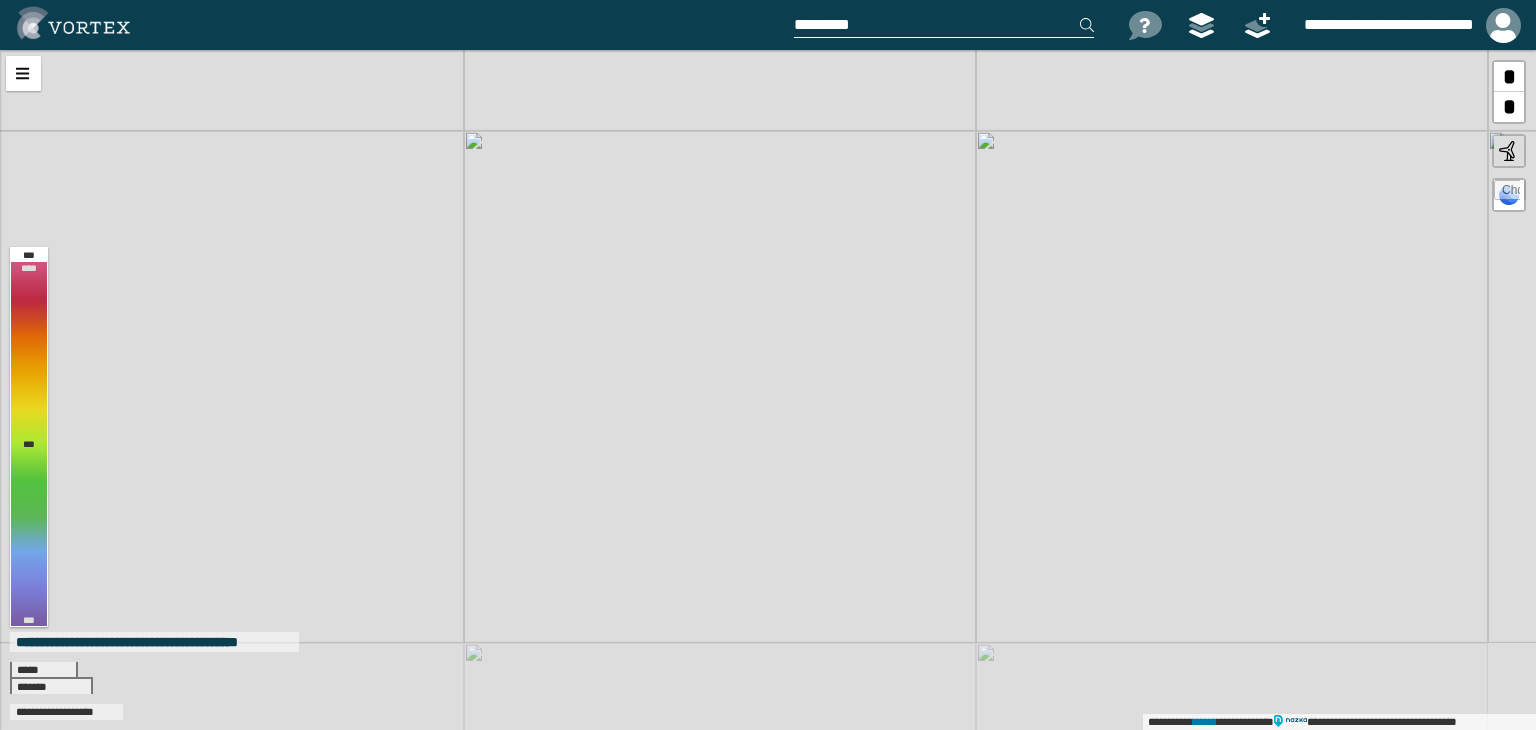 drag, startPoint x: 864, startPoint y: 541, endPoint x: 852, endPoint y: 409, distance: 132.54433 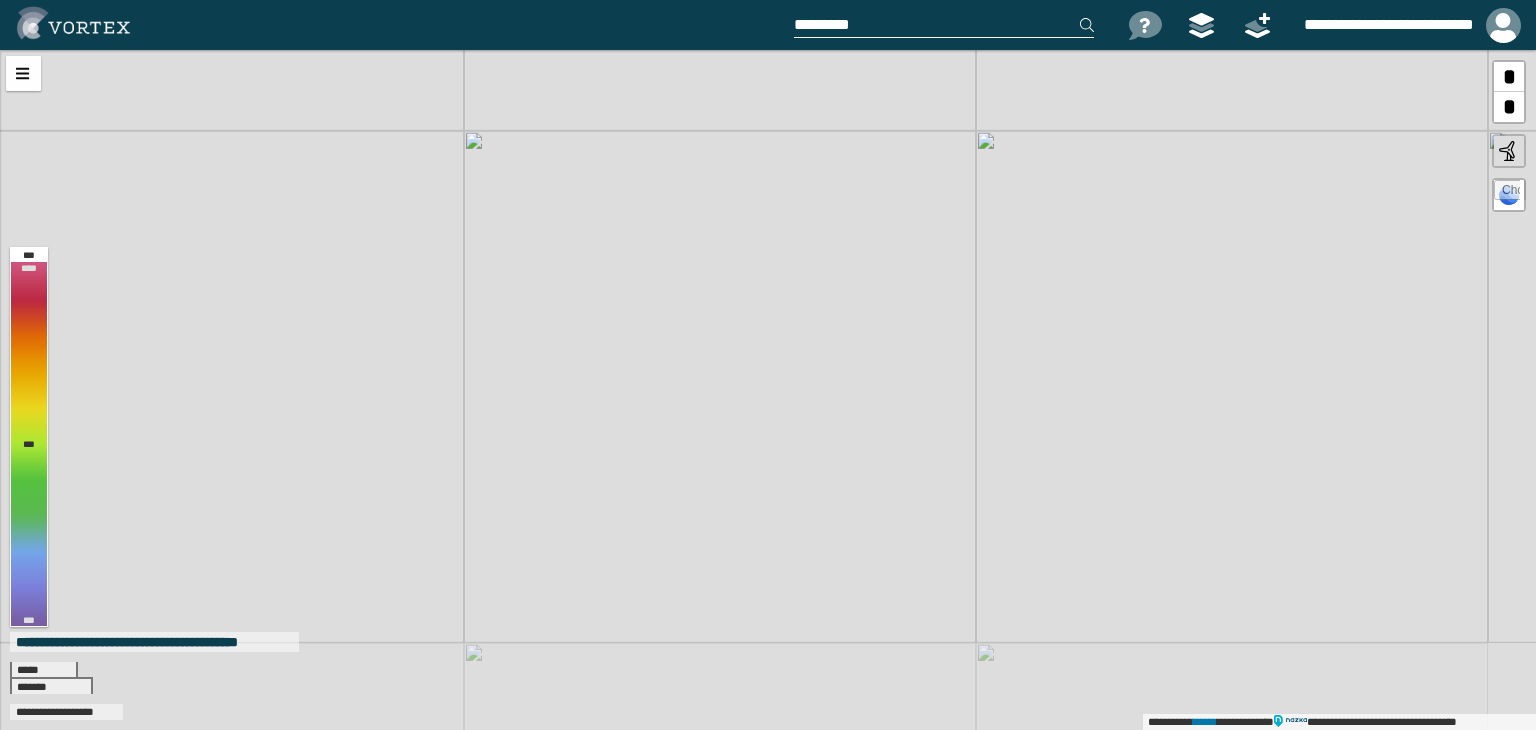 click on "**********" at bounding box center [768, 390] 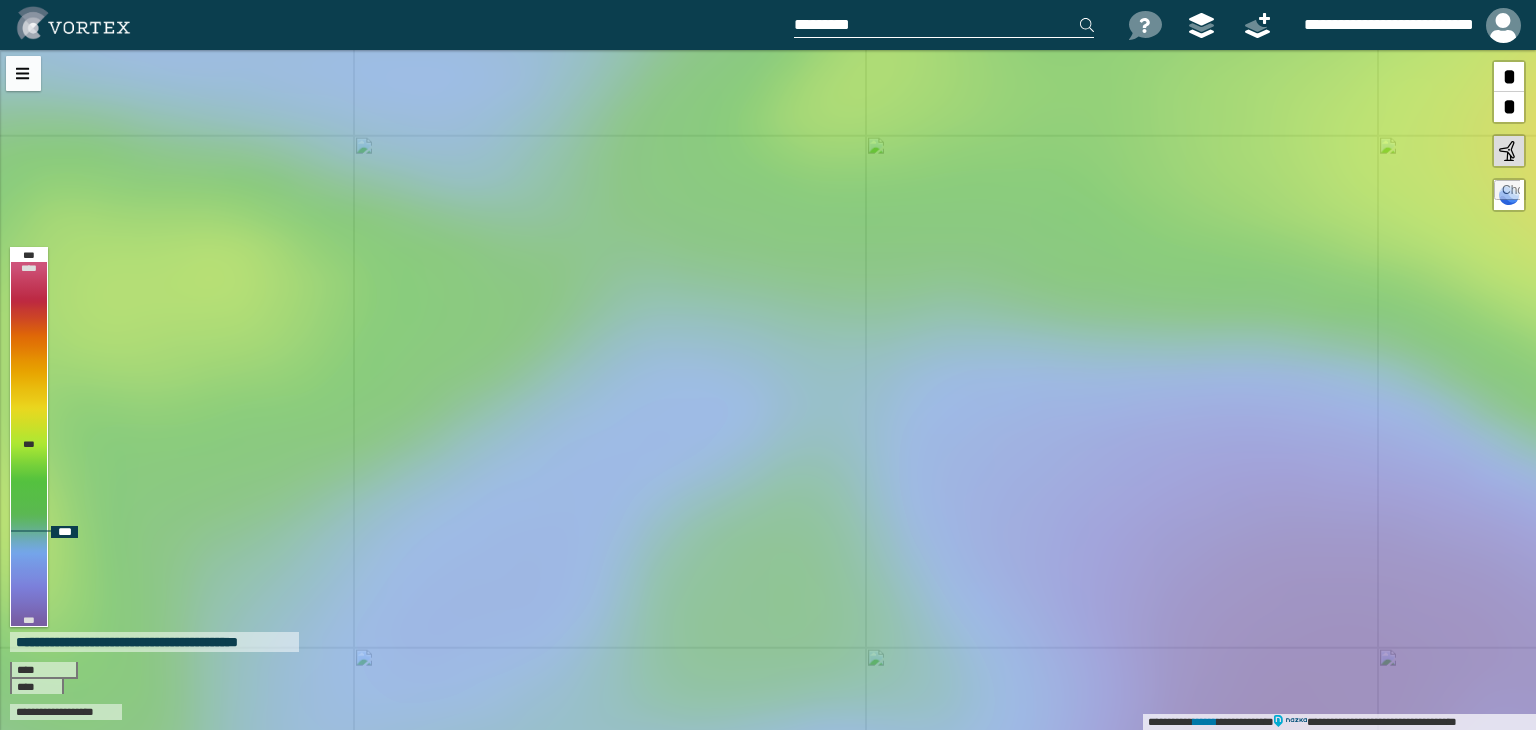drag, startPoint x: 816, startPoint y: 527, endPoint x: 800, endPoint y: 334, distance: 193.66208 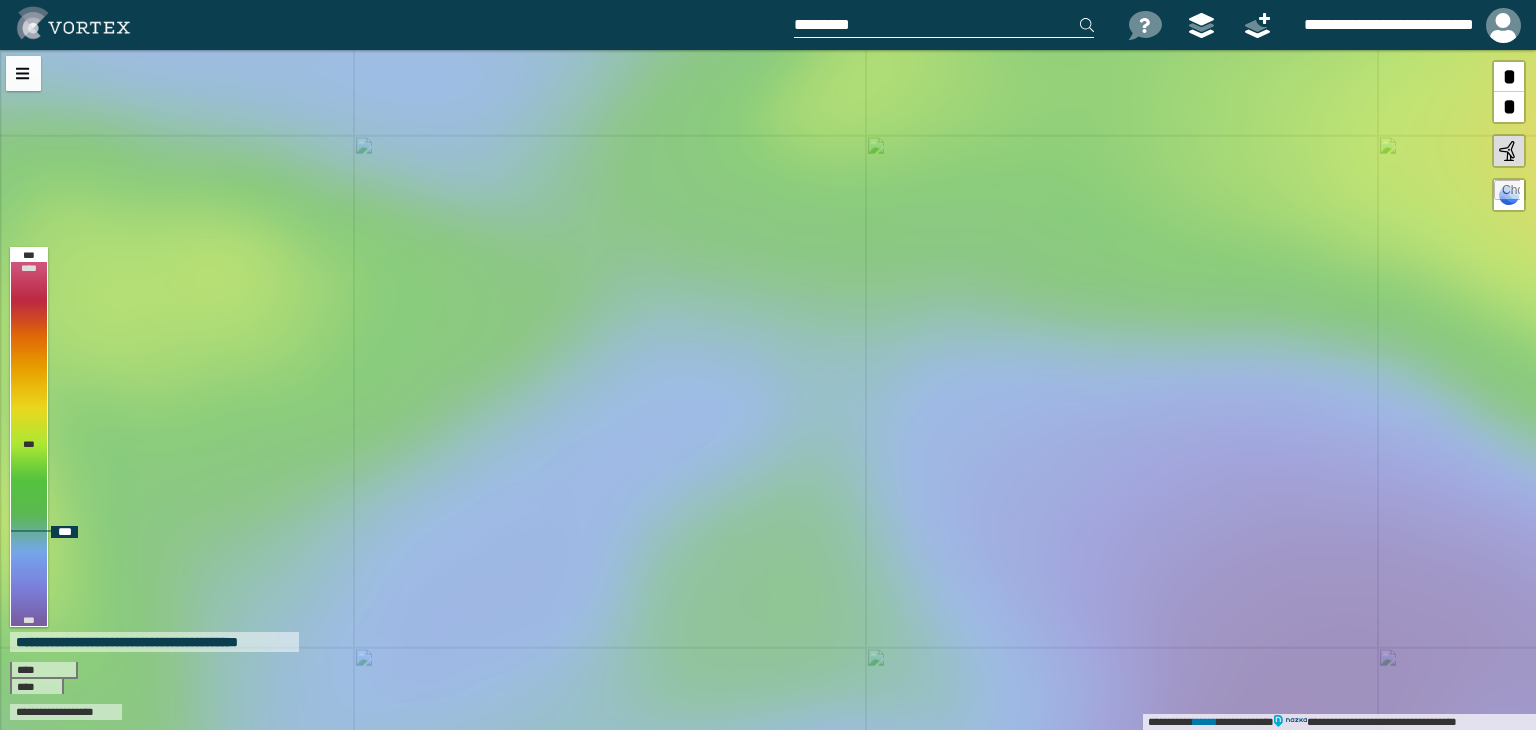 click on "**********" at bounding box center [768, 390] 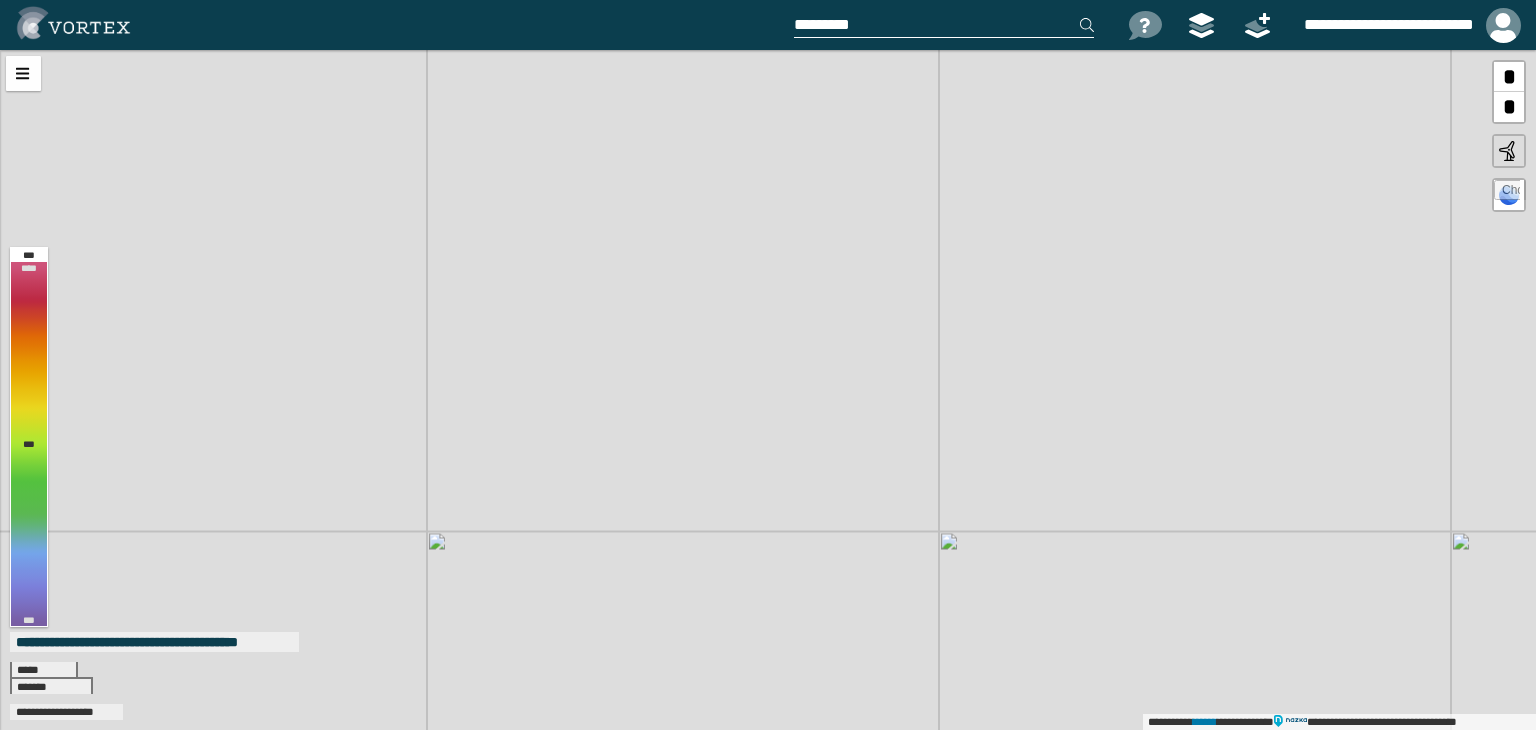drag, startPoint x: 733, startPoint y: 653, endPoint x: 706, endPoint y: 341, distance: 313.16608 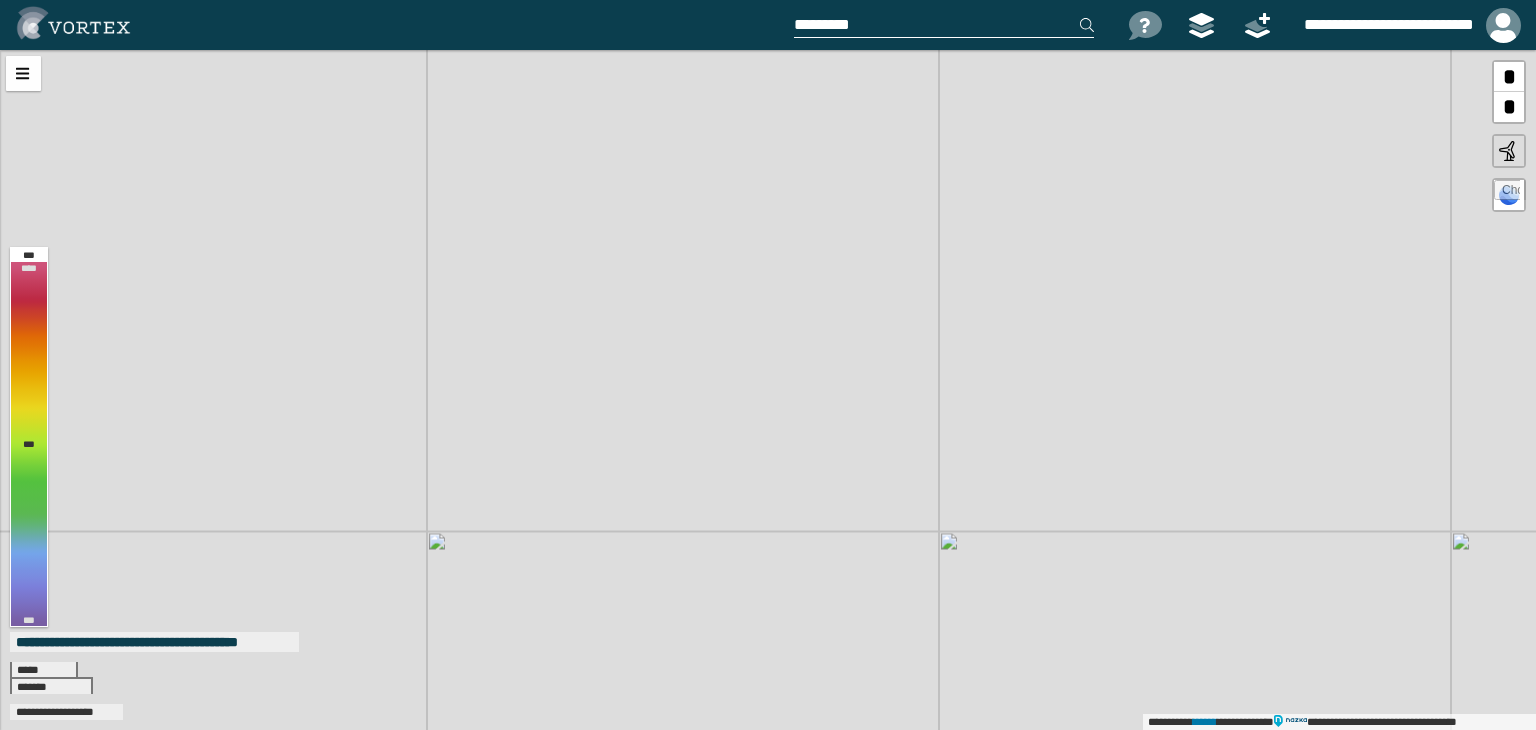 click on "**********" at bounding box center [768, 390] 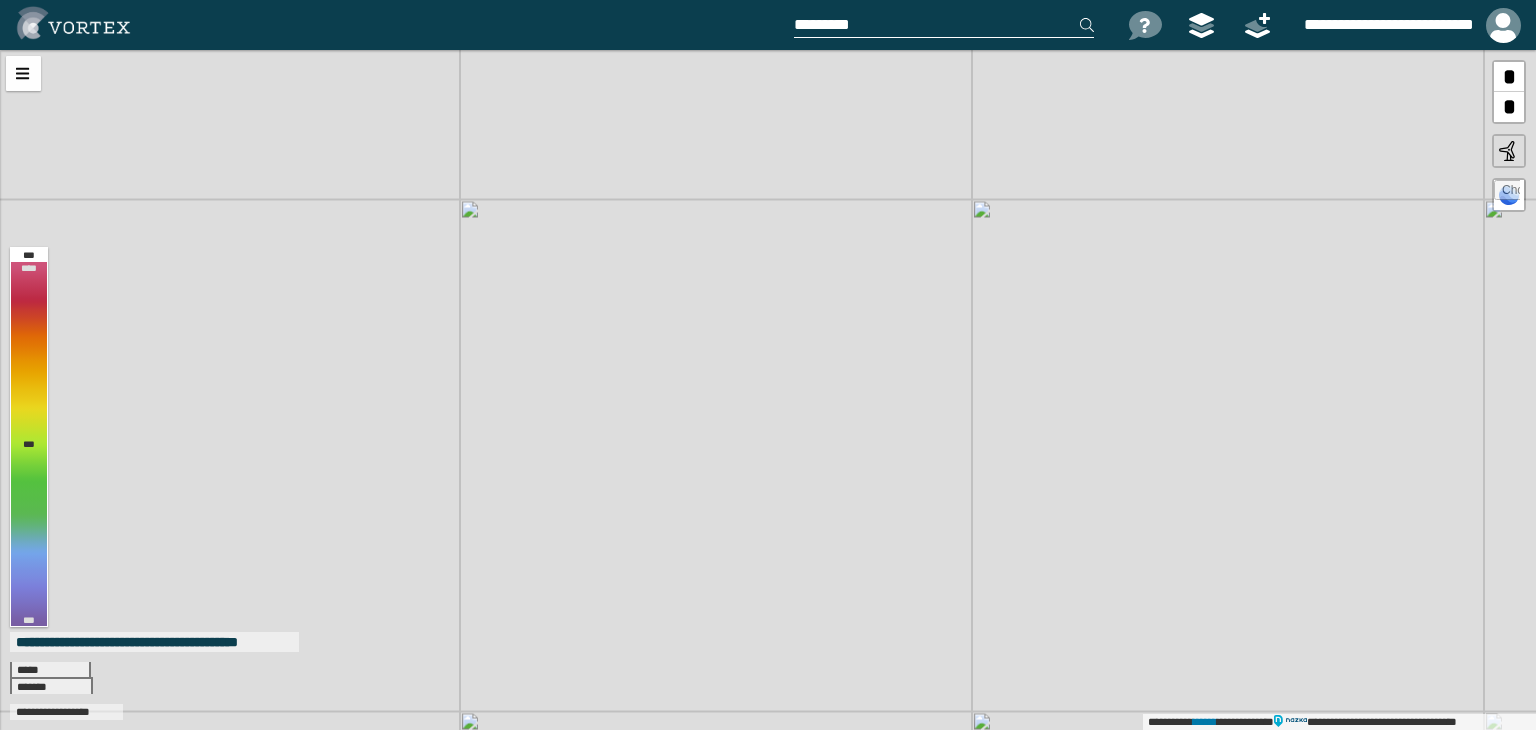drag, startPoint x: 424, startPoint y: 392, endPoint x: 512, endPoint y: 392, distance: 88 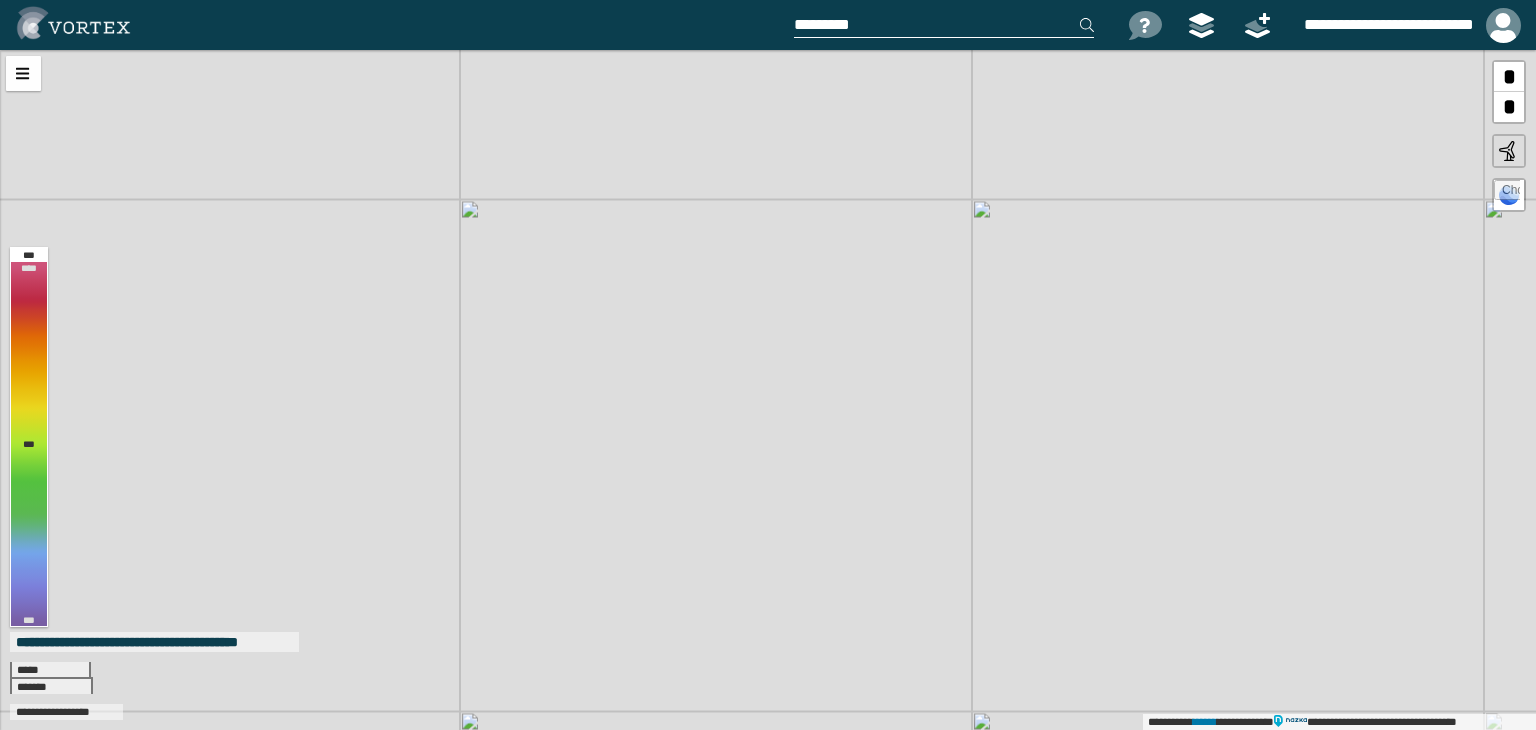 click on "[FIRST] [LAST] [STREET] [CITY] [STATE] [ZIP] [COUNTRY] [PHONE] [EMAIL]" at bounding box center [768, 390] 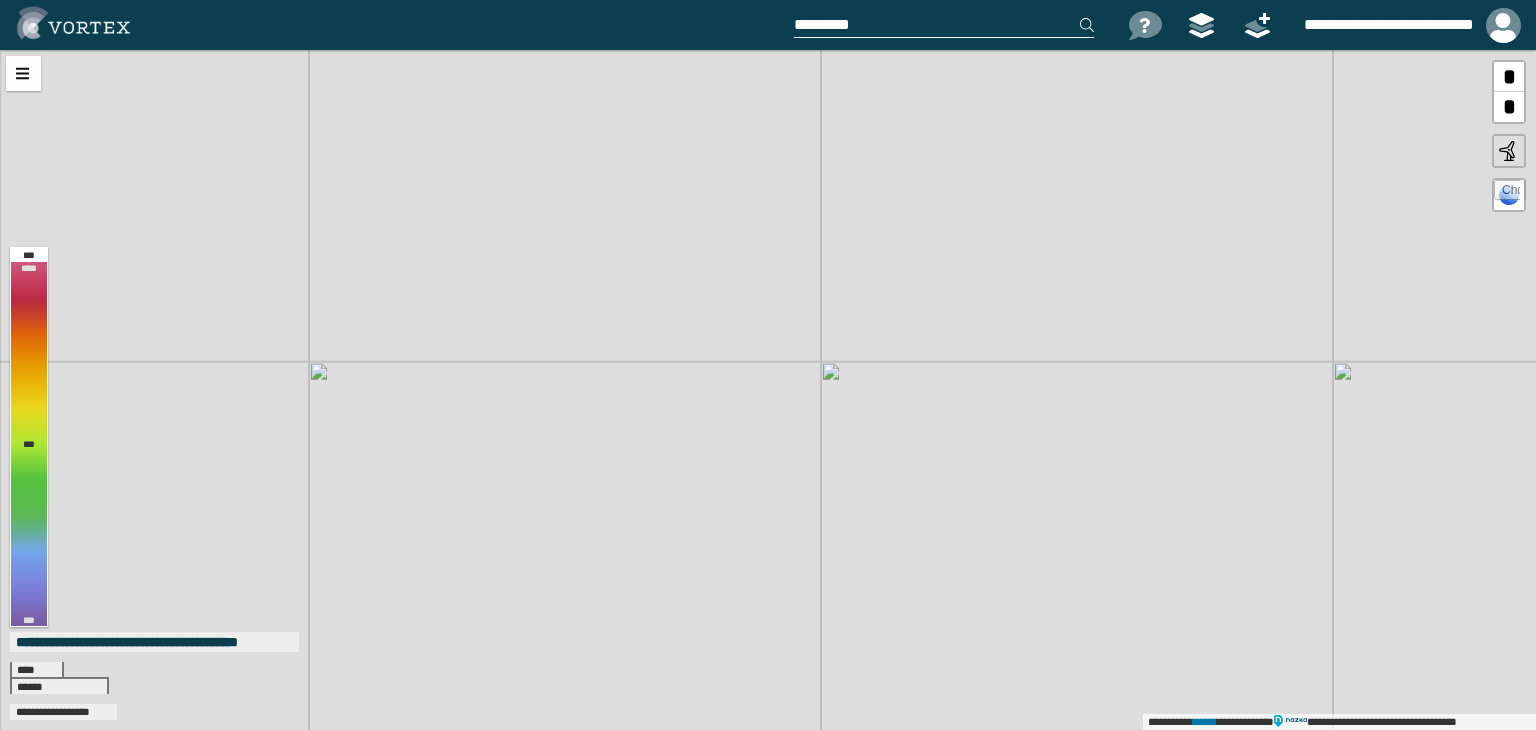 drag, startPoint x: 524, startPoint y: 342, endPoint x: 488, endPoint y: 649, distance: 309.10355 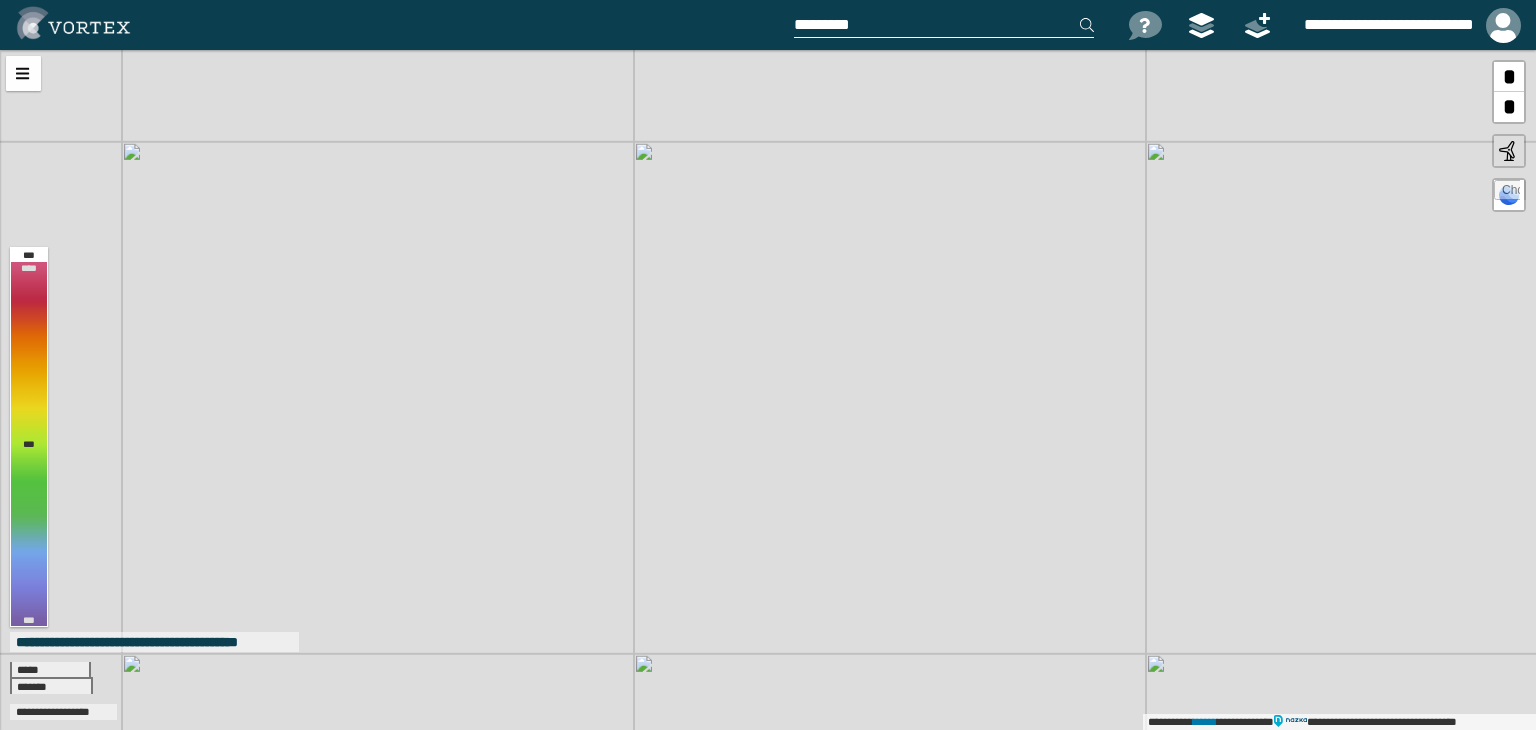 drag, startPoint x: 616, startPoint y: 207, endPoint x: 539, endPoint y: 449, distance: 253.95473 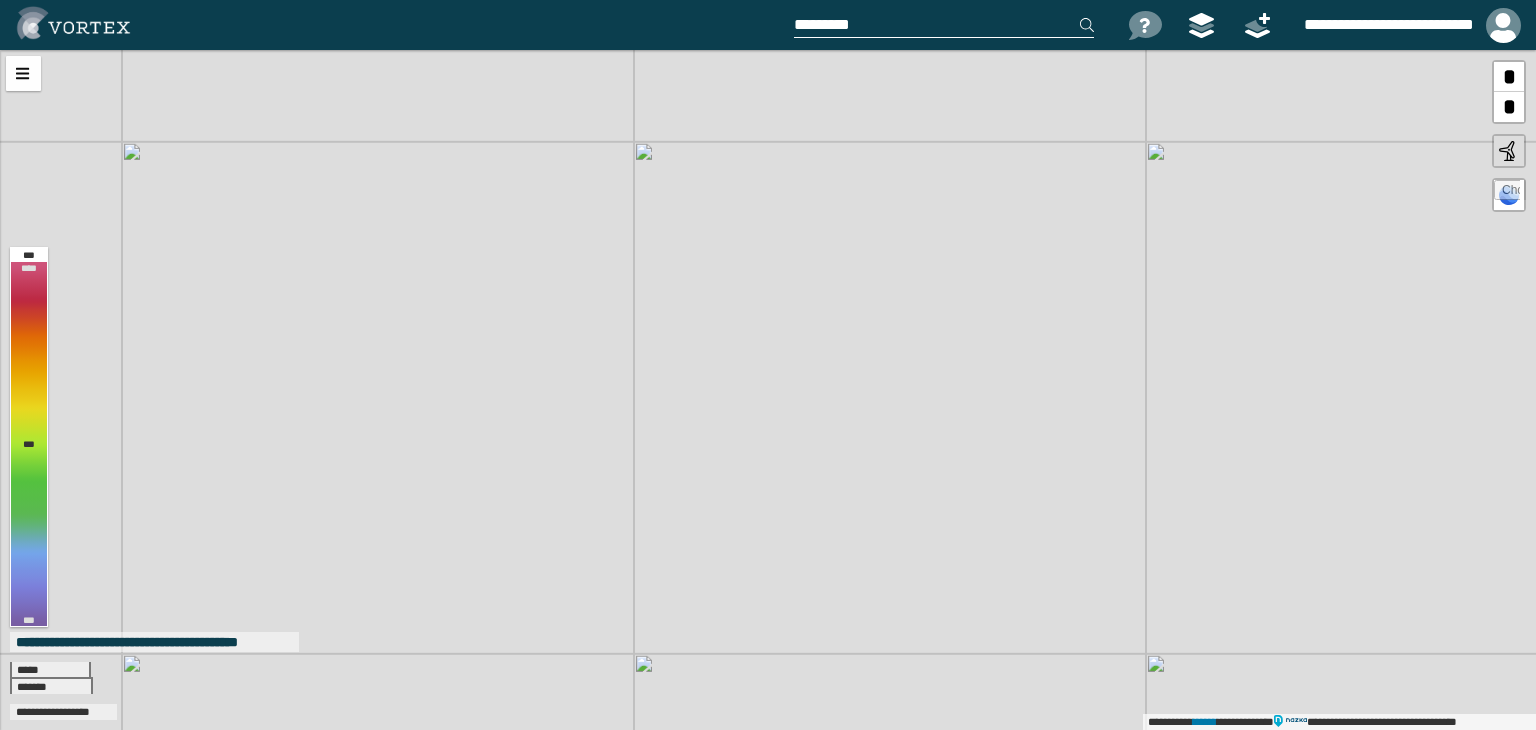 click on "[FIRST] [LAST] [STREET] [CITY] [STATE] [ZIP] [COUNTRY] [PHONE] [EMAIL]" at bounding box center (768, 390) 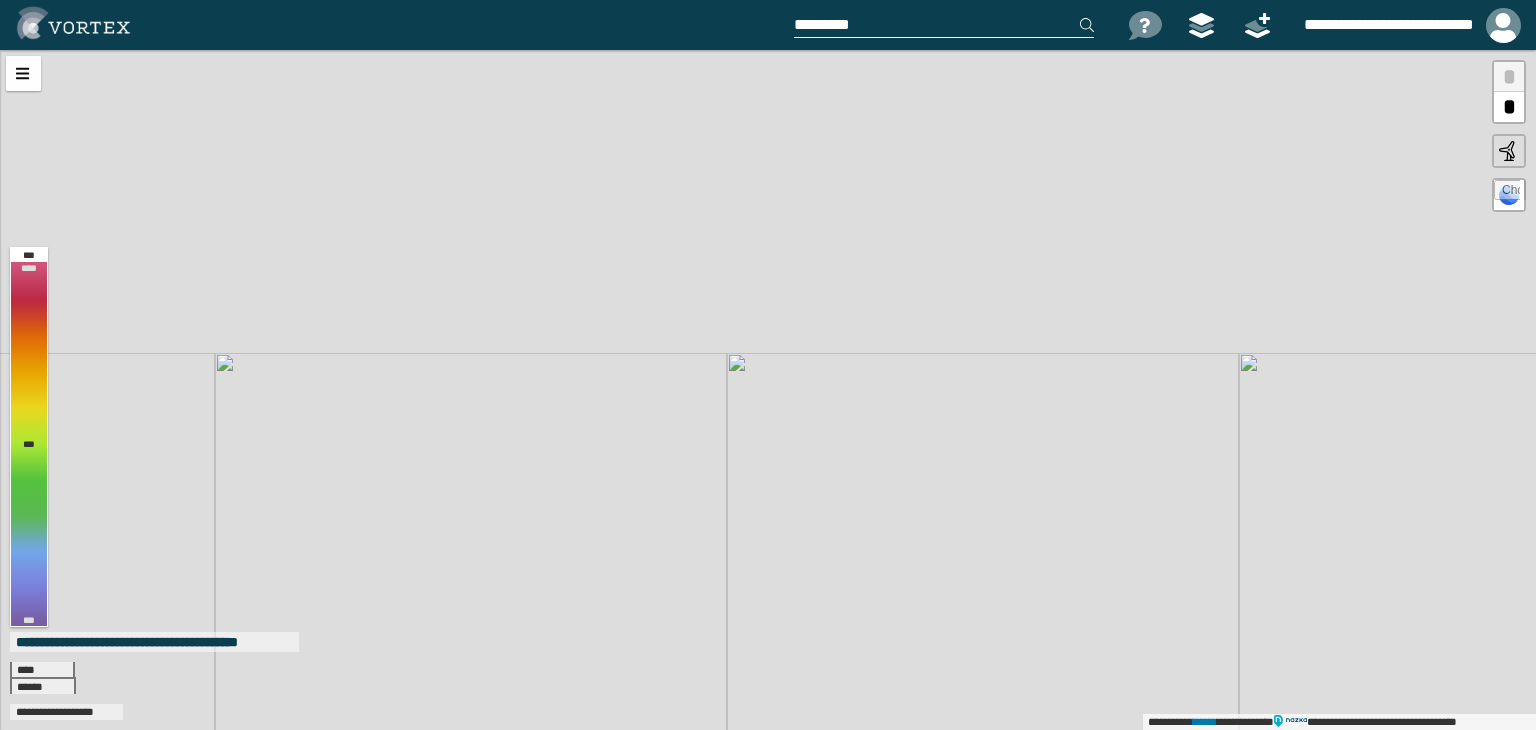 drag, startPoint x: 641, startPoint y: 277, endPoint x: 514, endPoint y: 590, distance: 337.78397 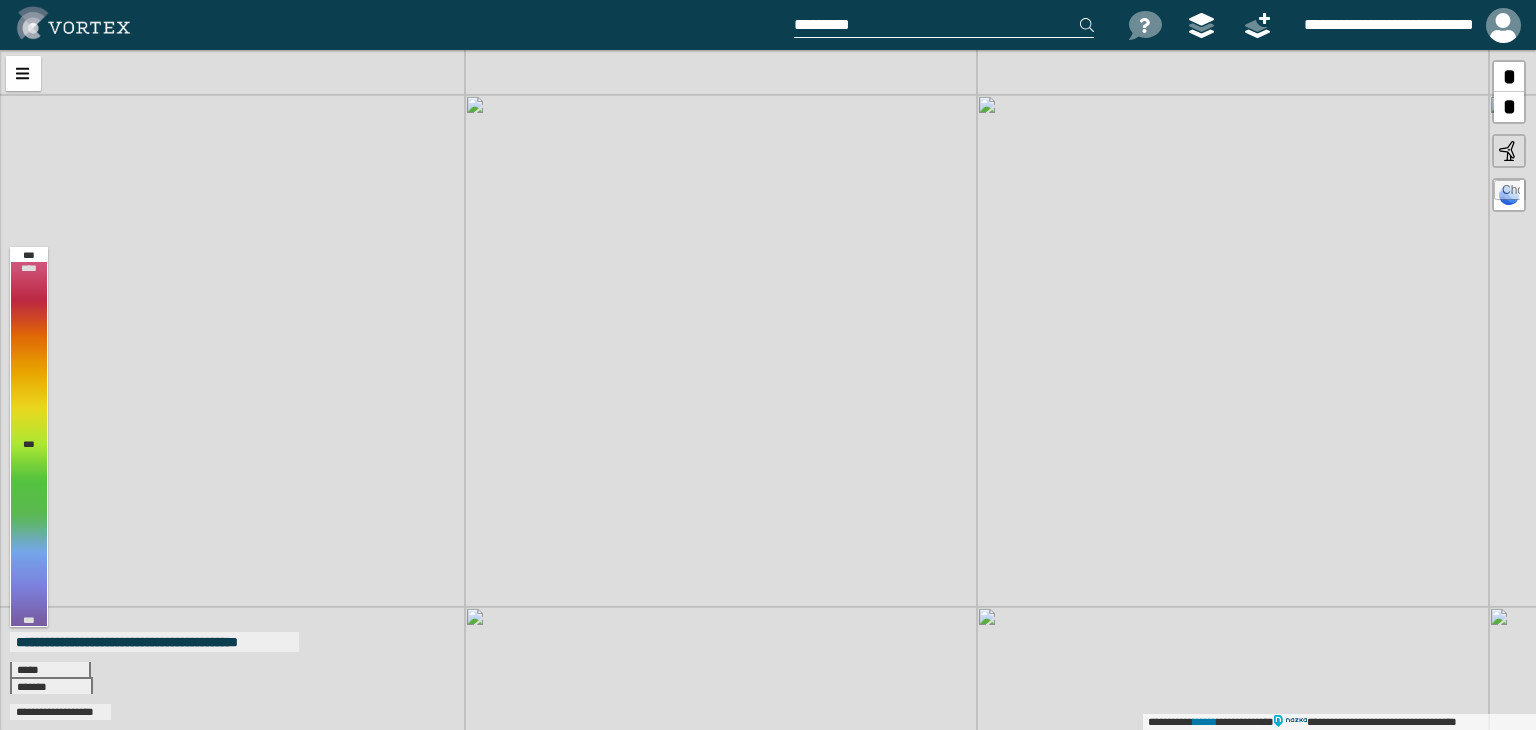 drag, startPoint x: 792, startPoint y: 589, endPoint x: 420, endPoint y: 365, distance: 434.23495 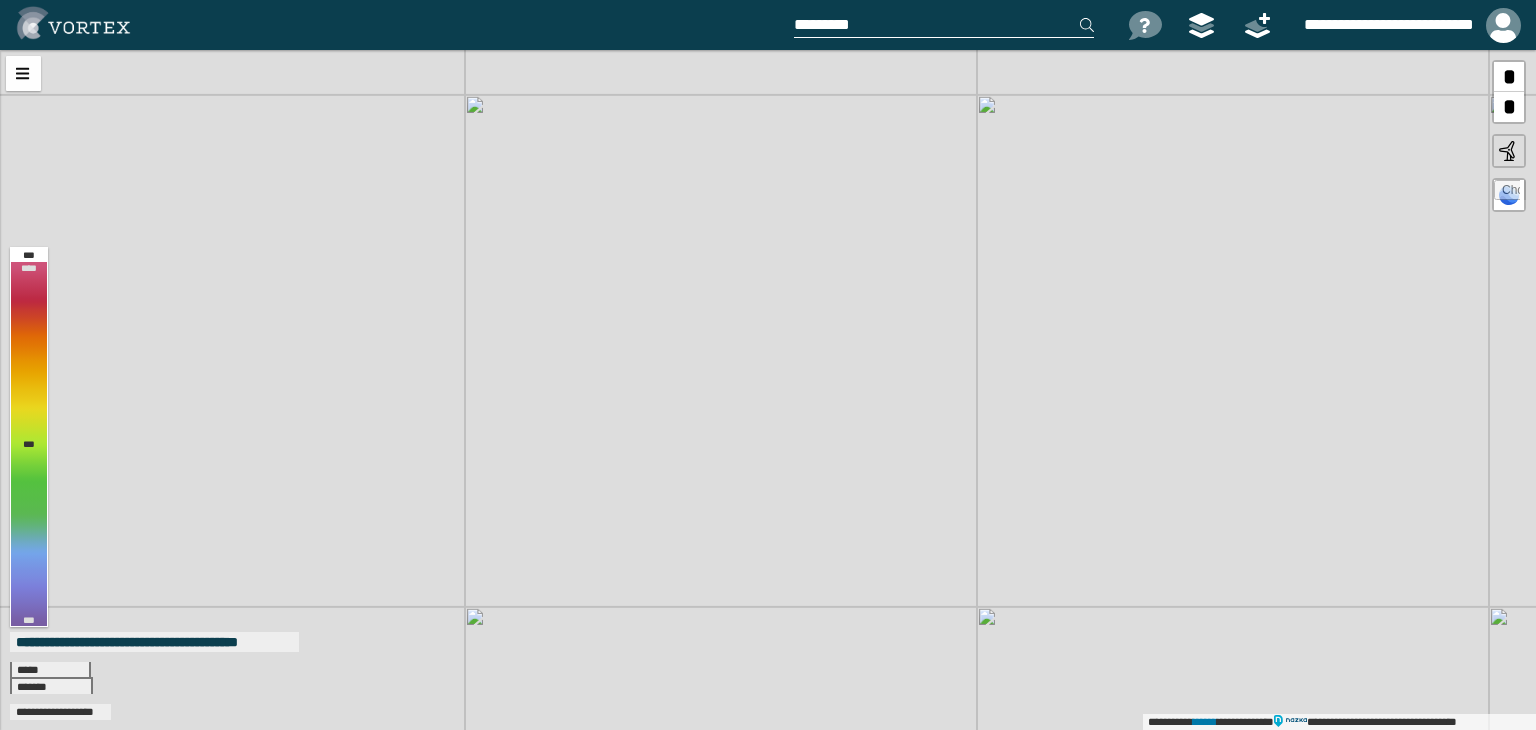 click on "**********" at bounding box center [768, 390] 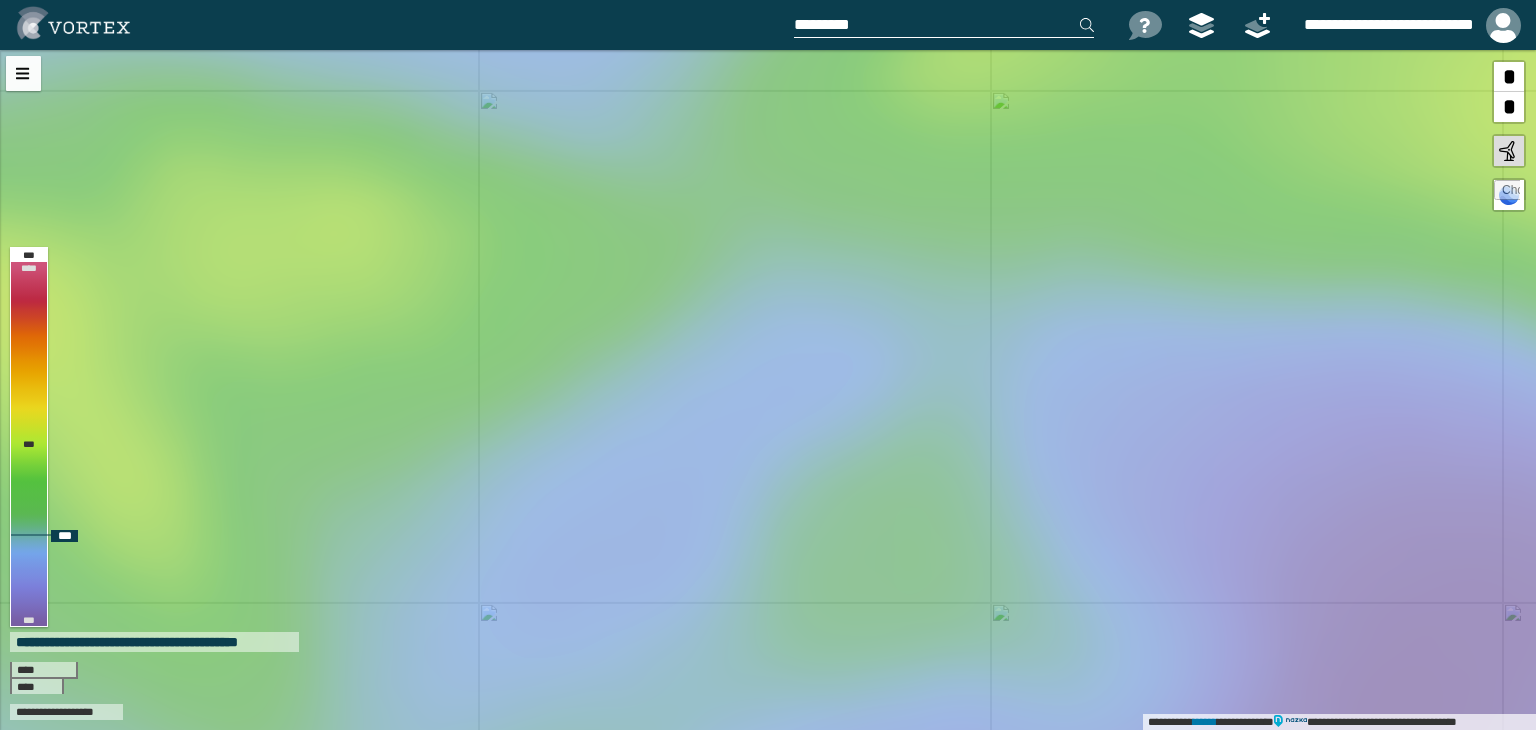 drag, startPoint x: 434, startPoint y: 377, endPoint x: 604, endPoint y: 382, distance: 170.07352 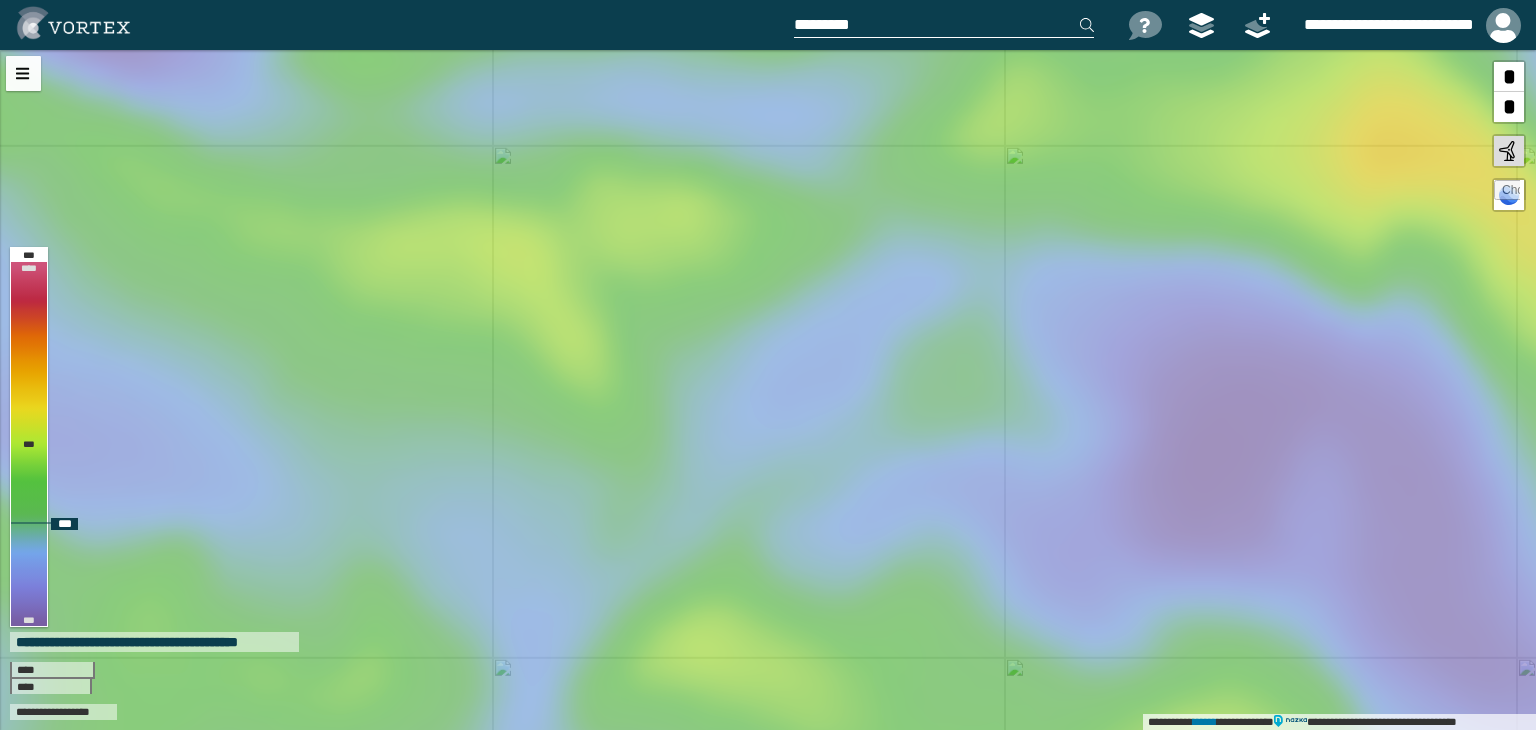 drag, startPoint x: 395, startPoint y: 526, endPoint x: 575, endPoint y: 459, distance: 192.0651 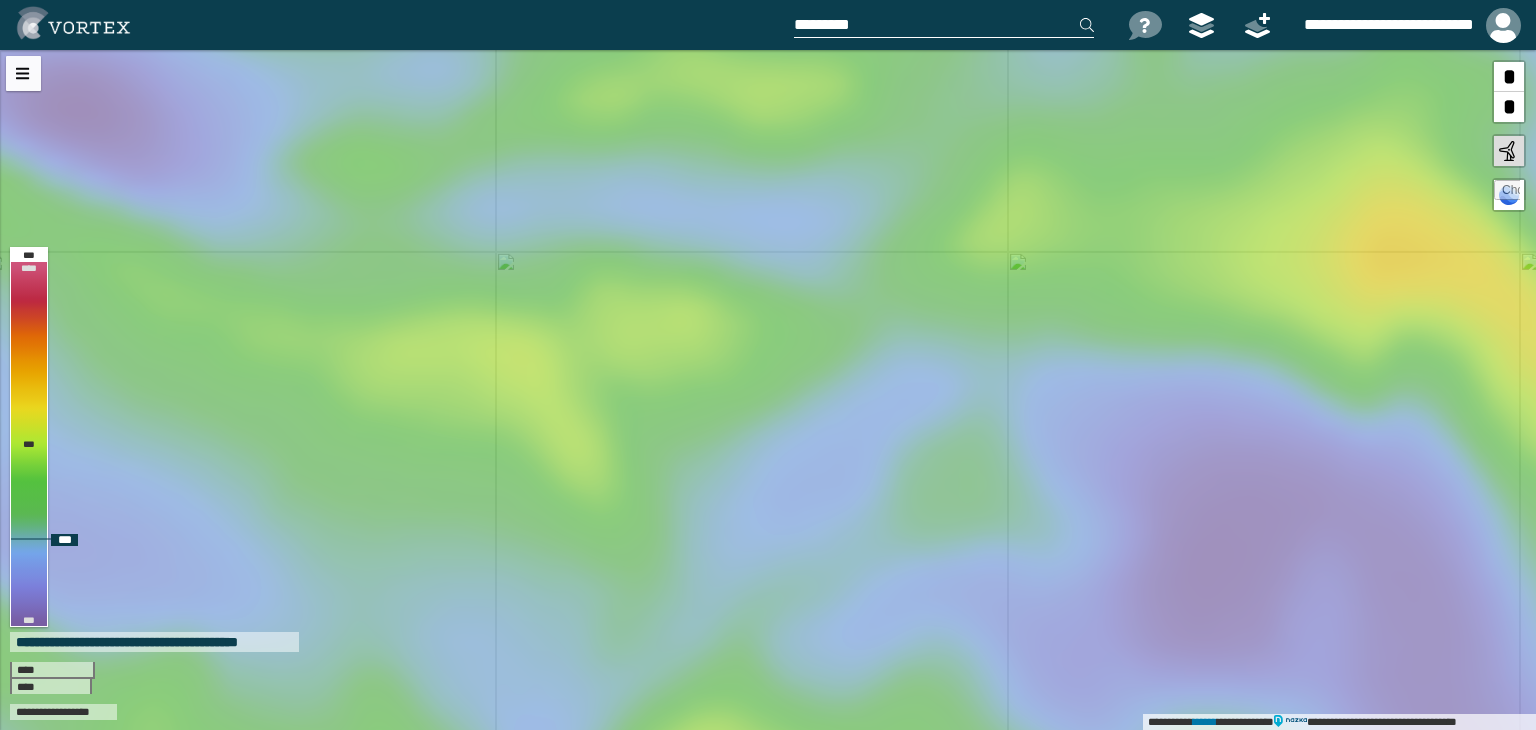 drag, startPoint x: 408, startPoint y: 521, endPoint x: 411, endPoint y: 627, distance: 106.04244 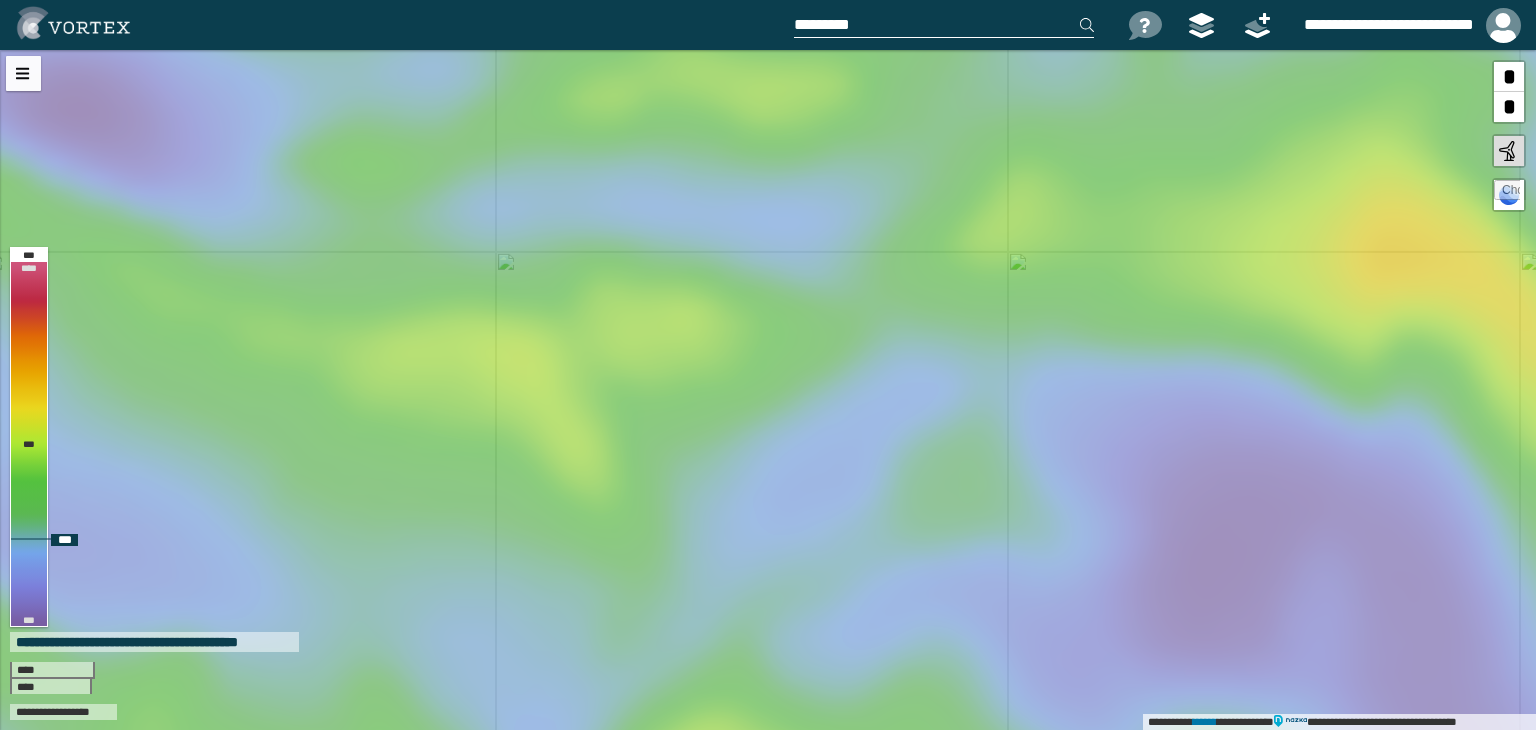 click on "**********" at bounding box center (768, 390) 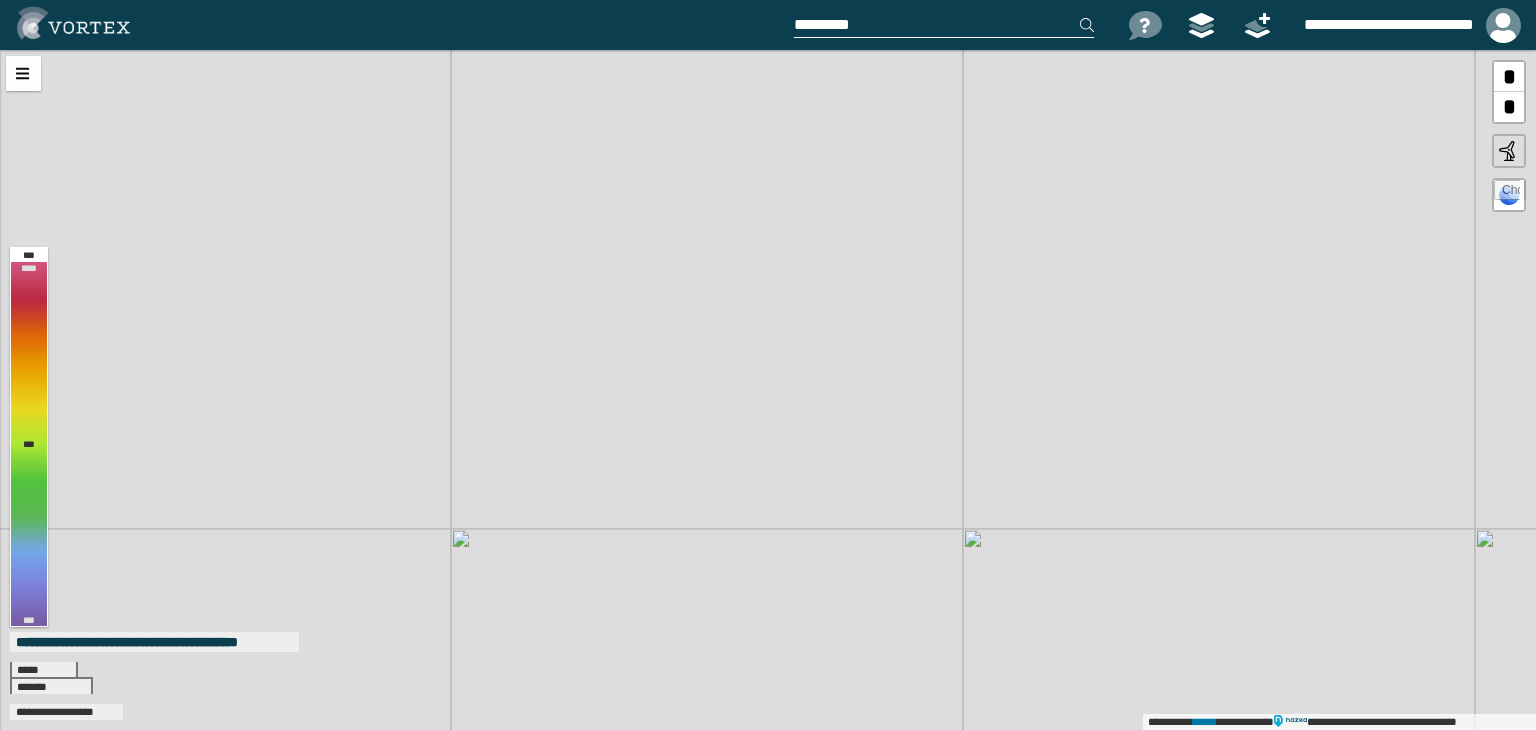 drag, startPoint x: 838, startPoint y: 506, endPoint x: 462, endPoint y: 339, distance: 411.41827 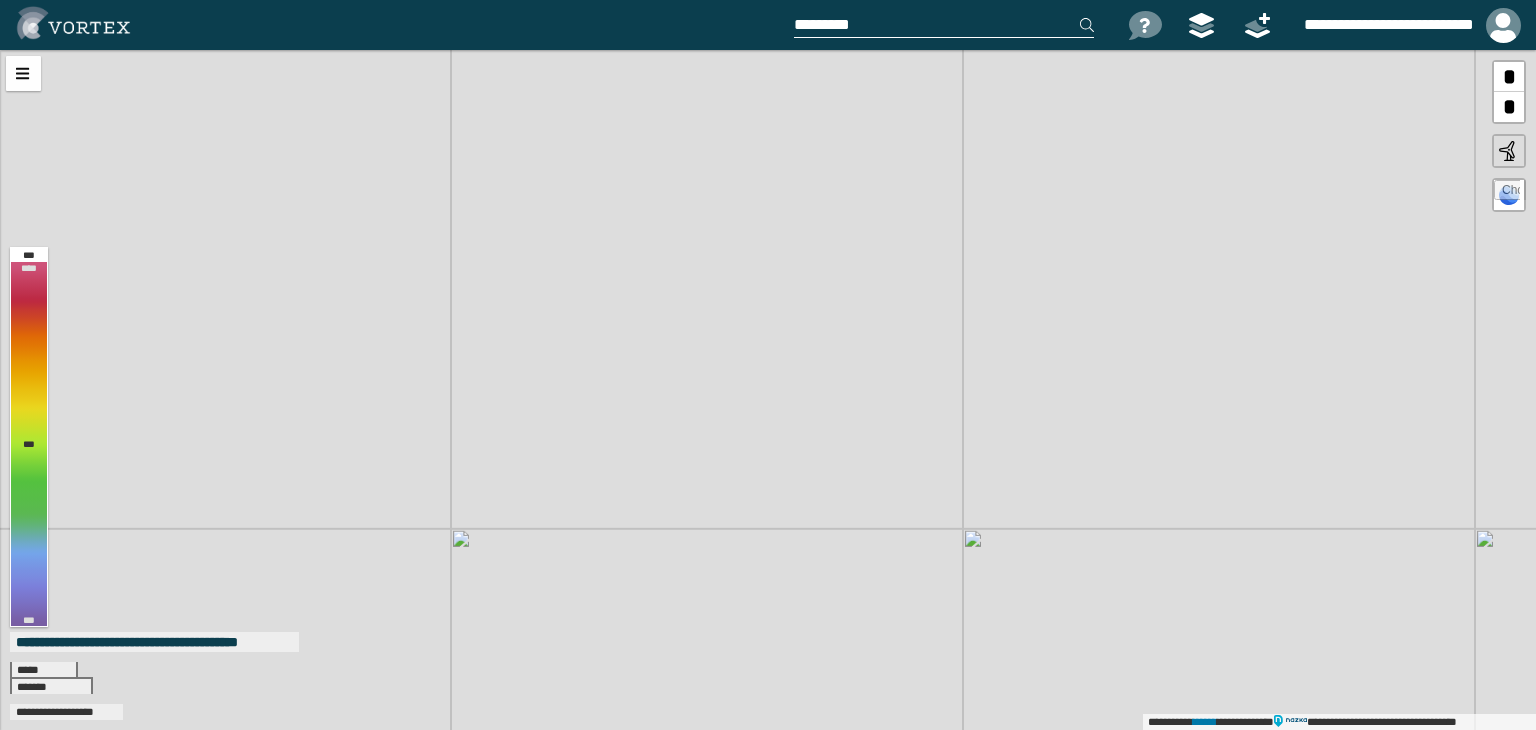 click on "**********" at bounding box center [768, 390] 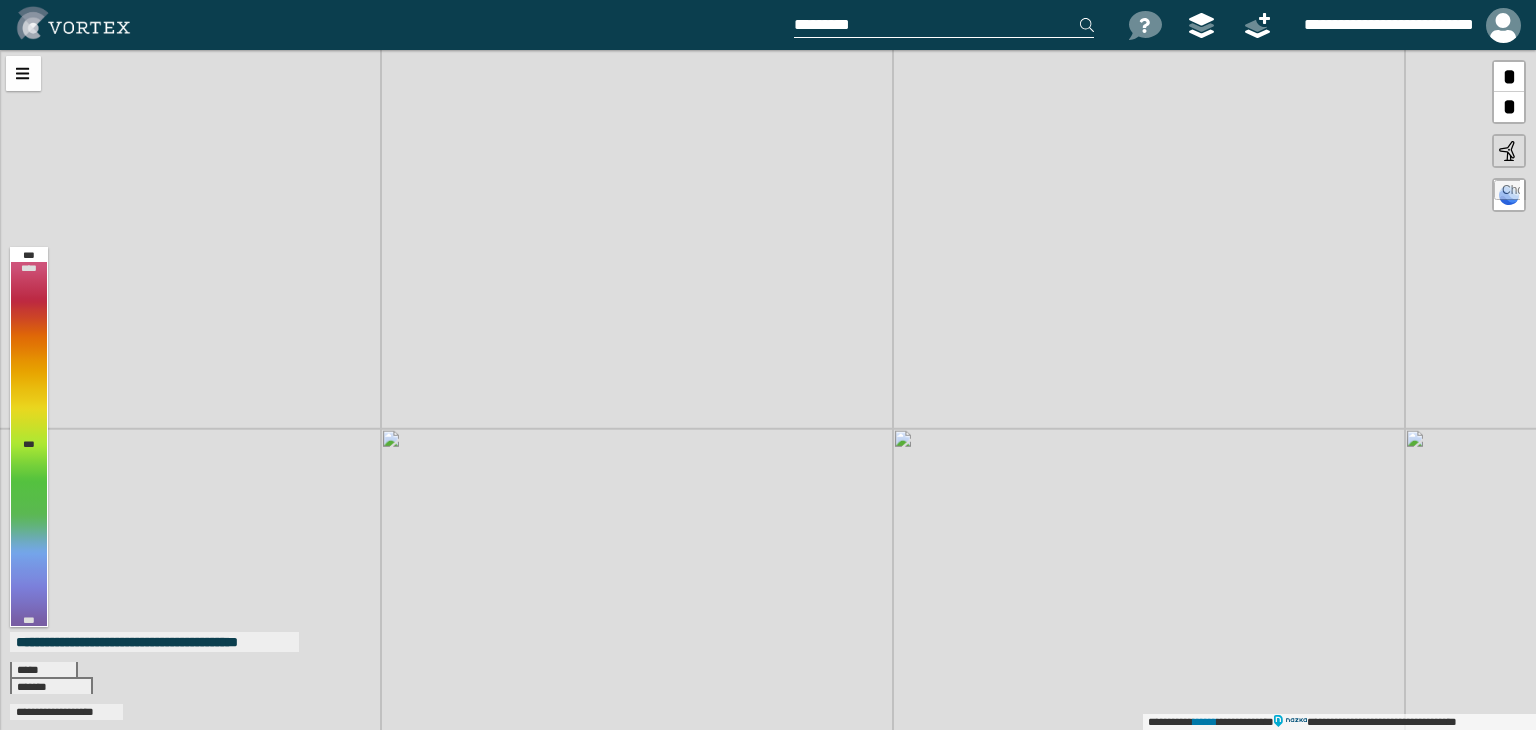 drag, startPoint x: 630, startPoint y: 265, endPoint x: 1052, endPoint y: 193, distance: 428.0981 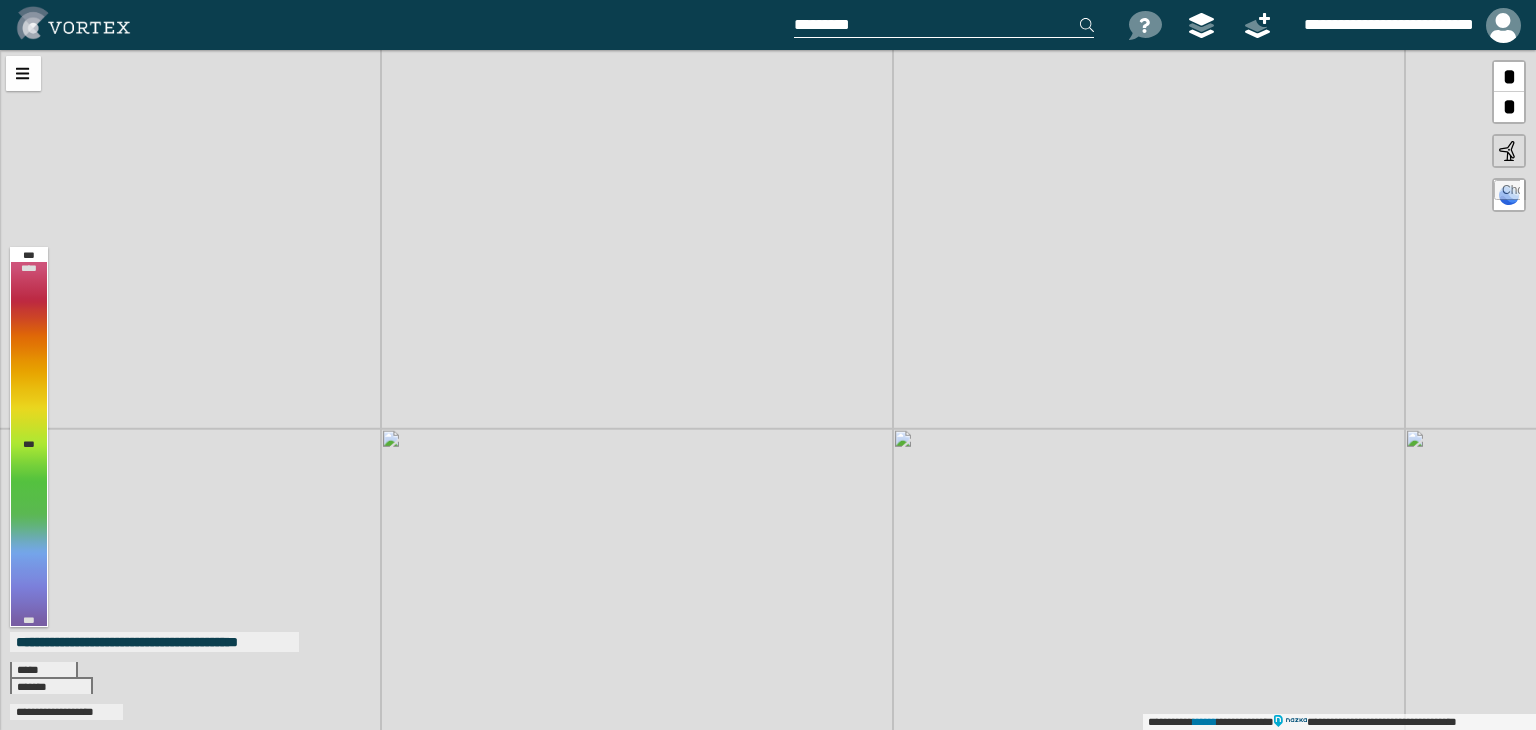 click on "**********" at bounding box center (768, 390) 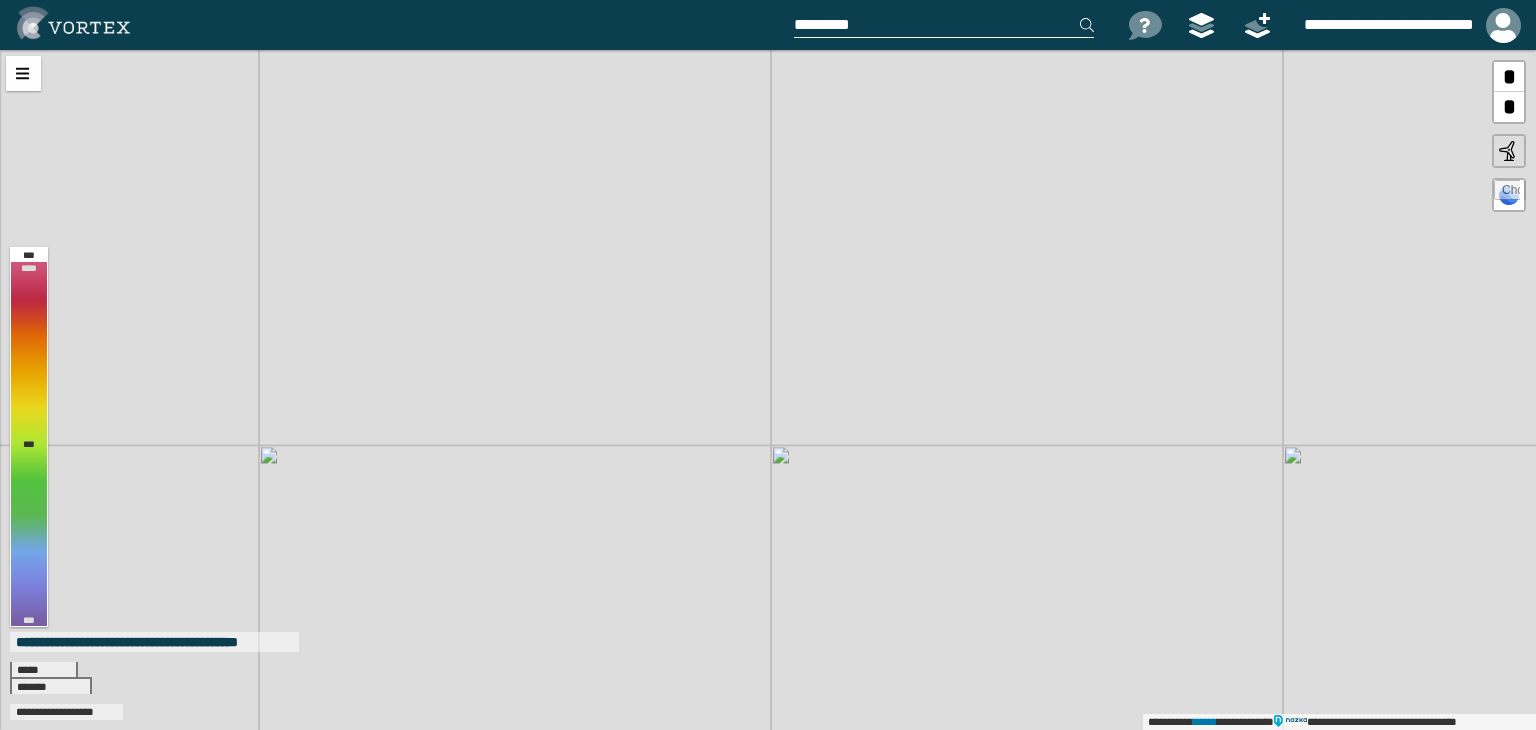 drag, startPoint x: 740, startPoint y: 489, endPoint x: 1044, endPoint y: 121, distance: 477.3259 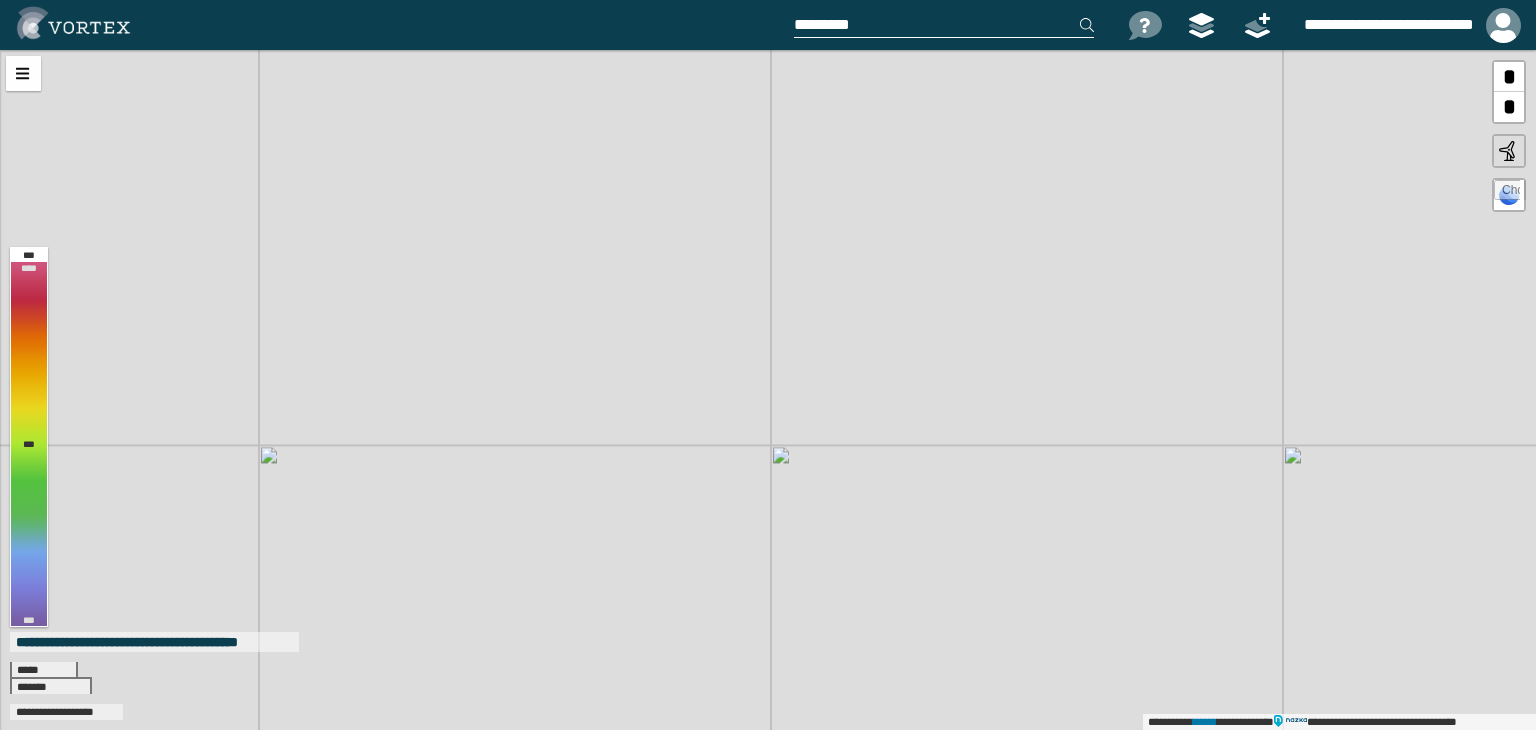 click on "**********" at bounding box center [768, 390] 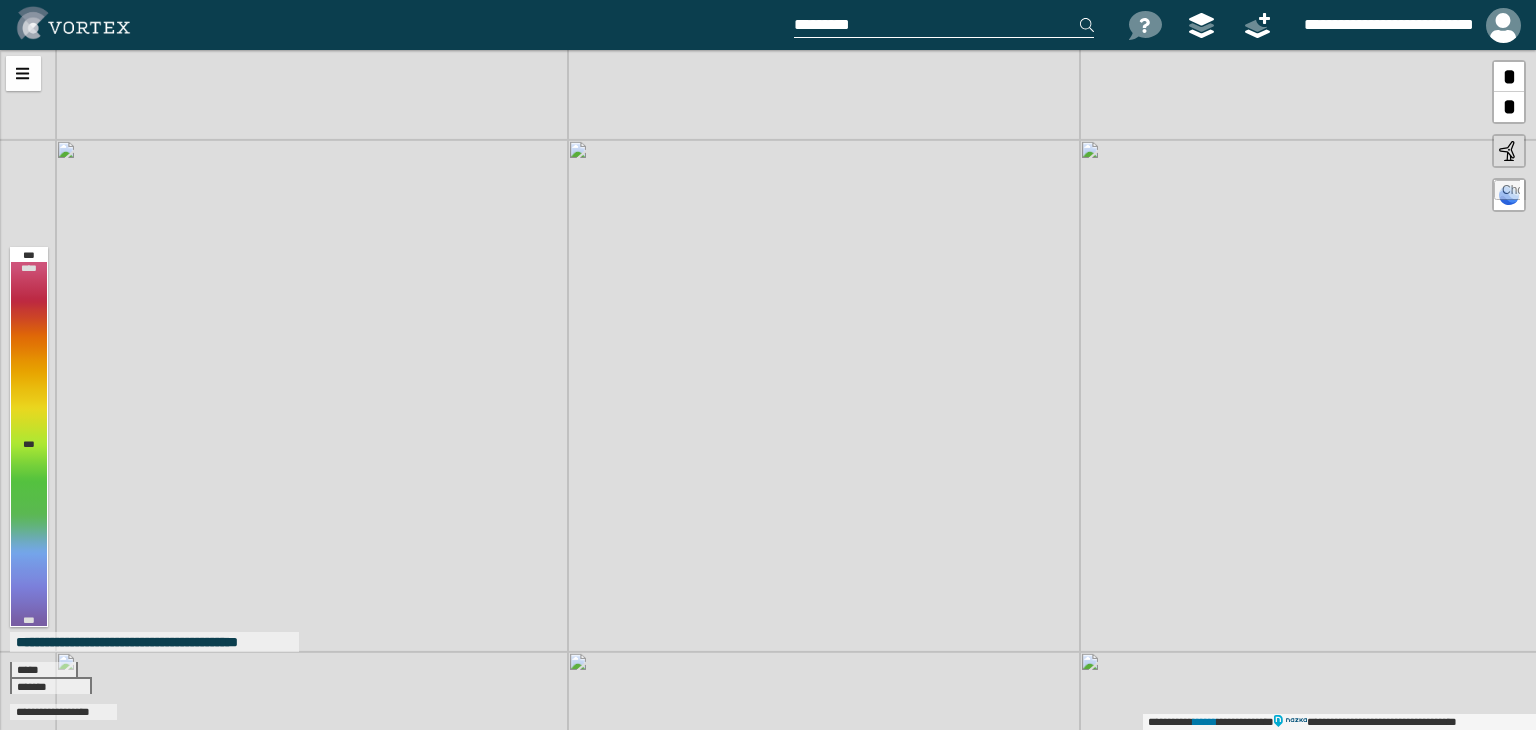 drag, startPoint x: 649, startPoint y: 437, endPoint x: 938, endPoint y: 149, distance: 408.00122 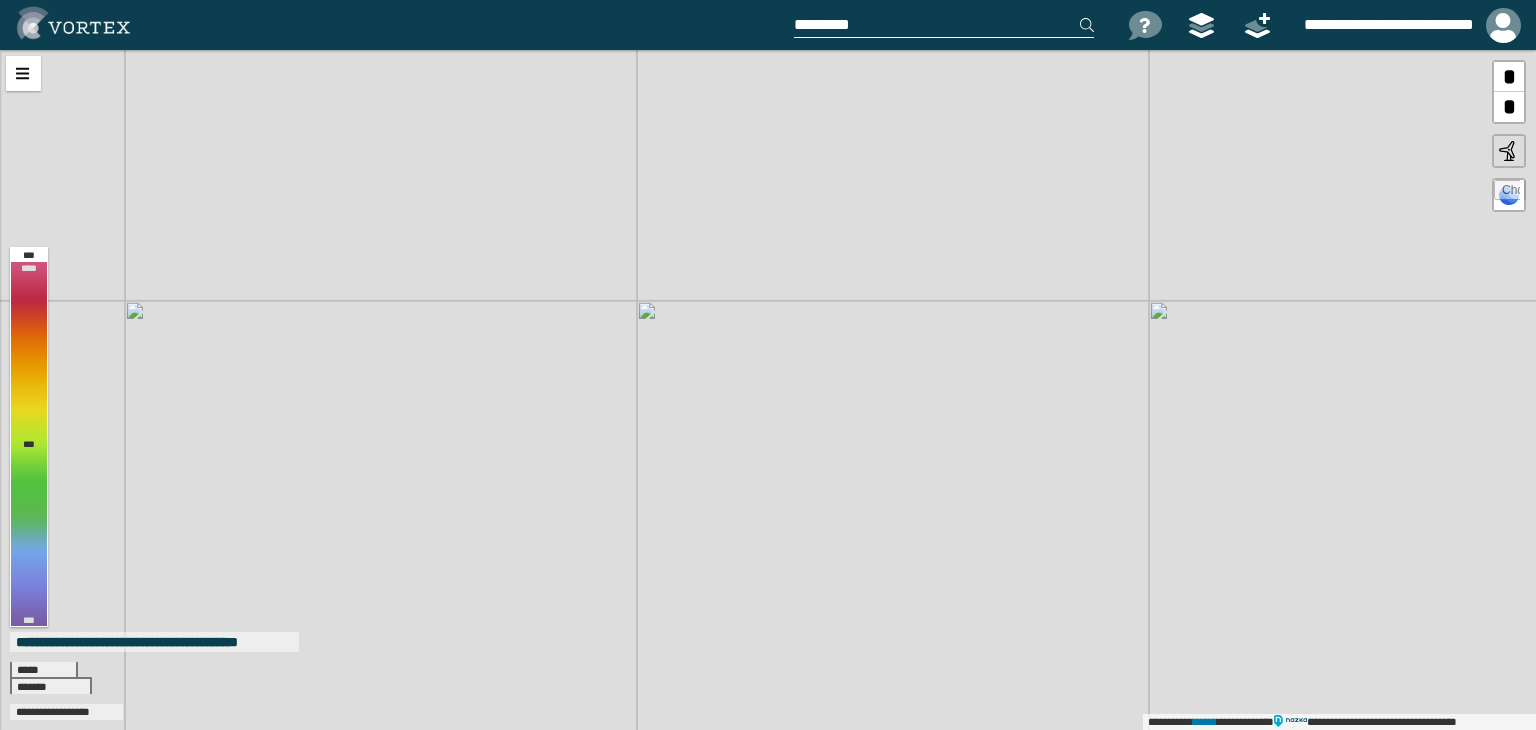 drag, startPoint x: 723, startPoint y: 519, endPoint x: 476, endPoint y: 93, distance: 492.42767 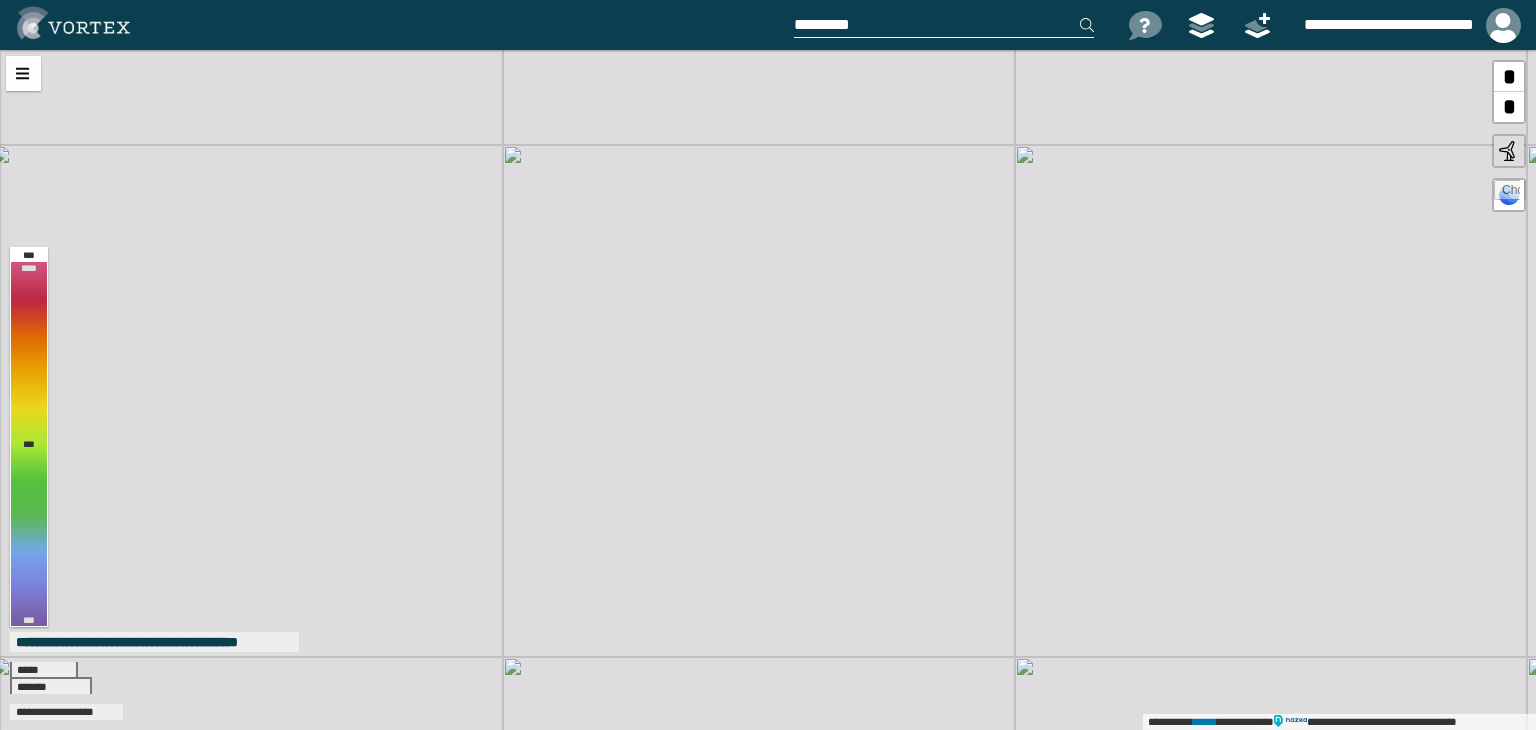drag, startPoint x: 1006, startPoint y: 490, endPoint x: 689, endPoint y: 437, distance: 321.40005 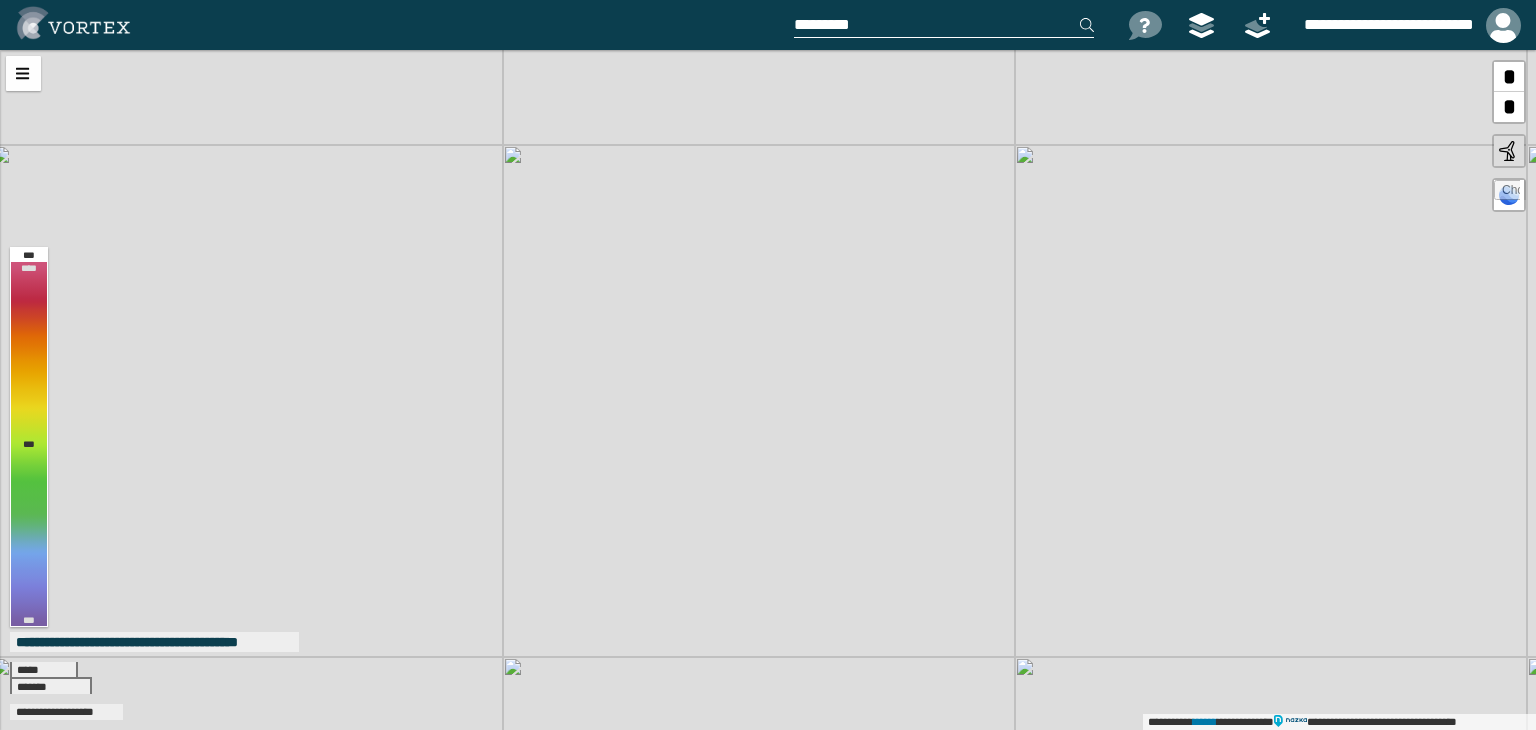 click on "**********" at bounding box center (768, 390) 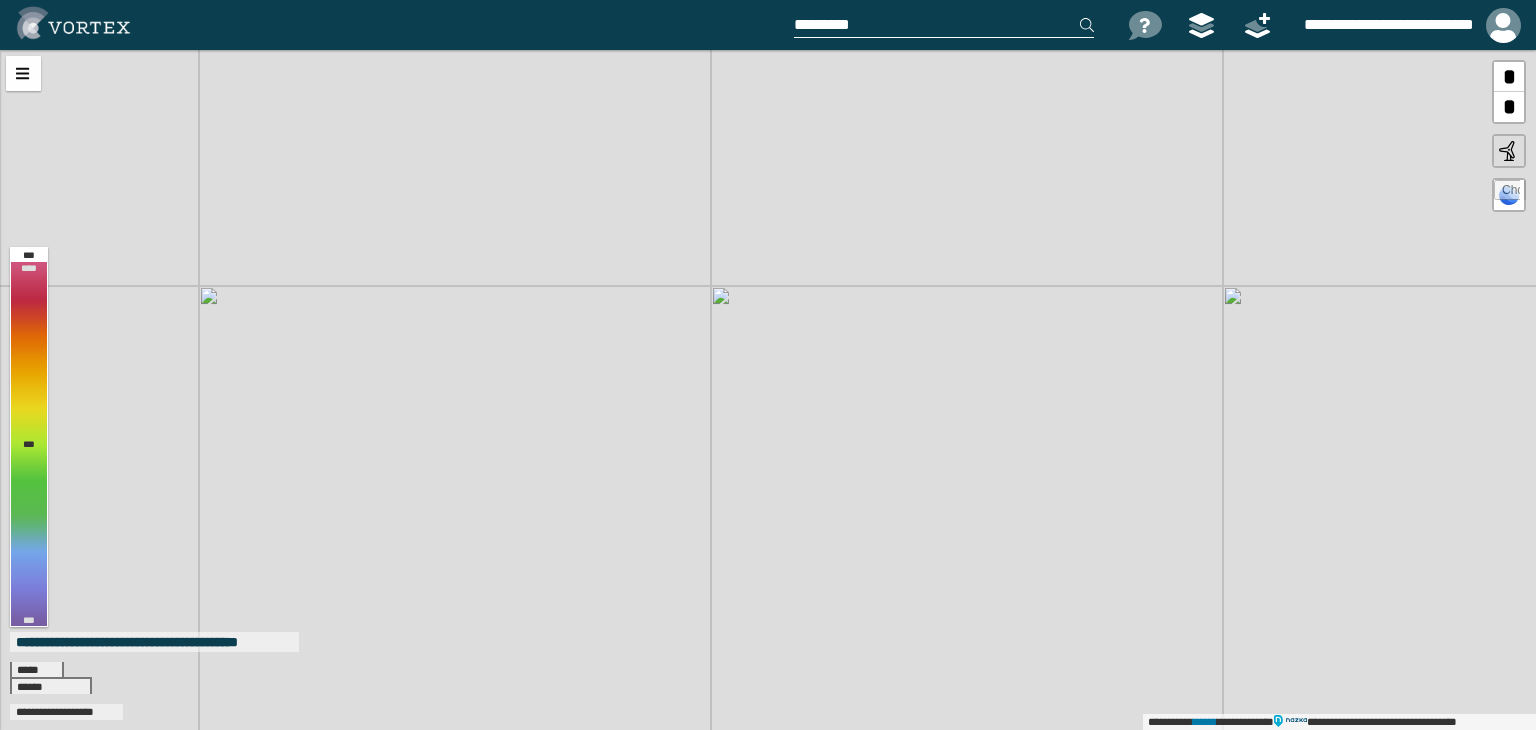 drag, startPoint x: 786, startPoint y: 410, endPoint x: 858, endPoint y: 522, distance: 133.14653 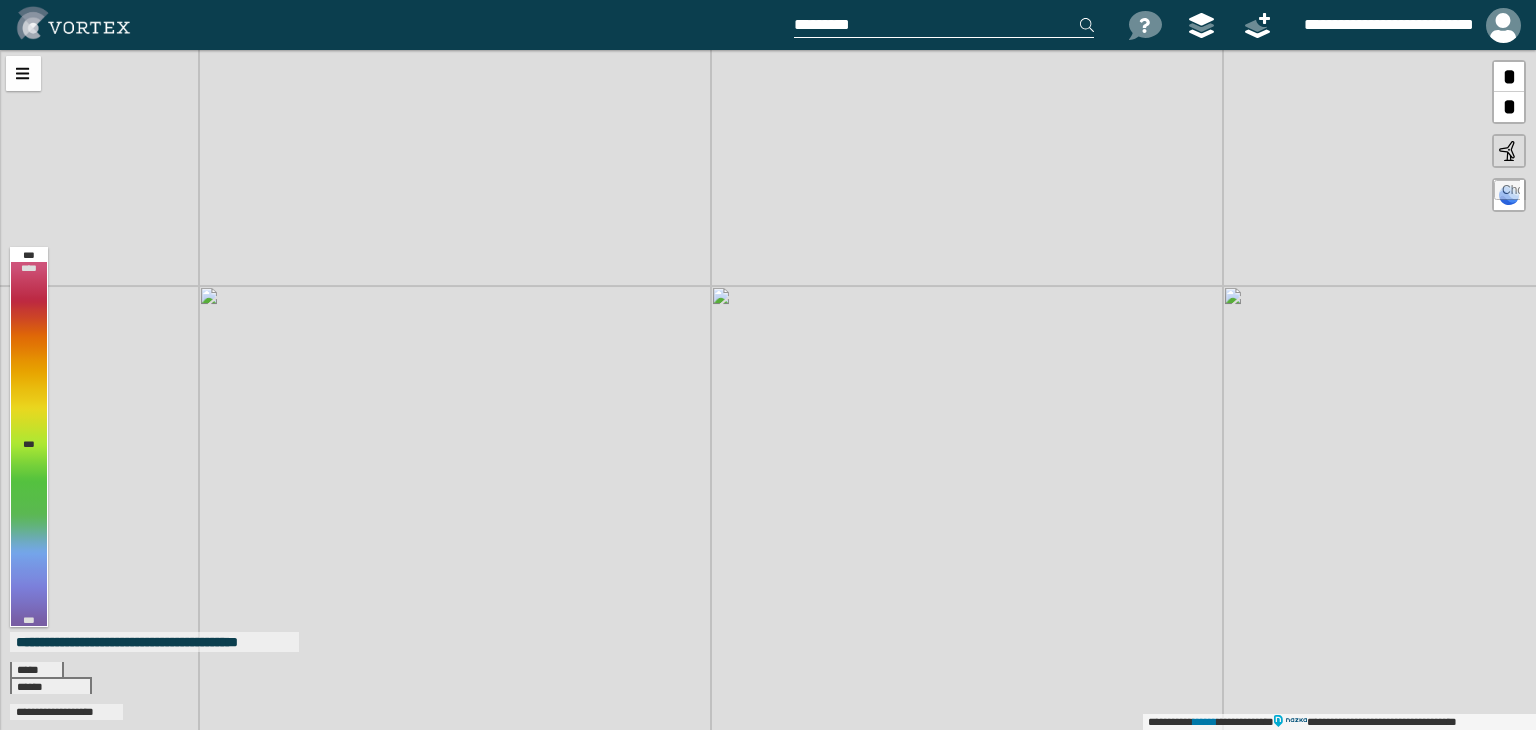 click on "[FIRST] [LAST] [STREET] [CITY] [STATE] [ZIP] [COUNTRY] [PHONE] [EMAIL]" at bounding box center (768, 390) 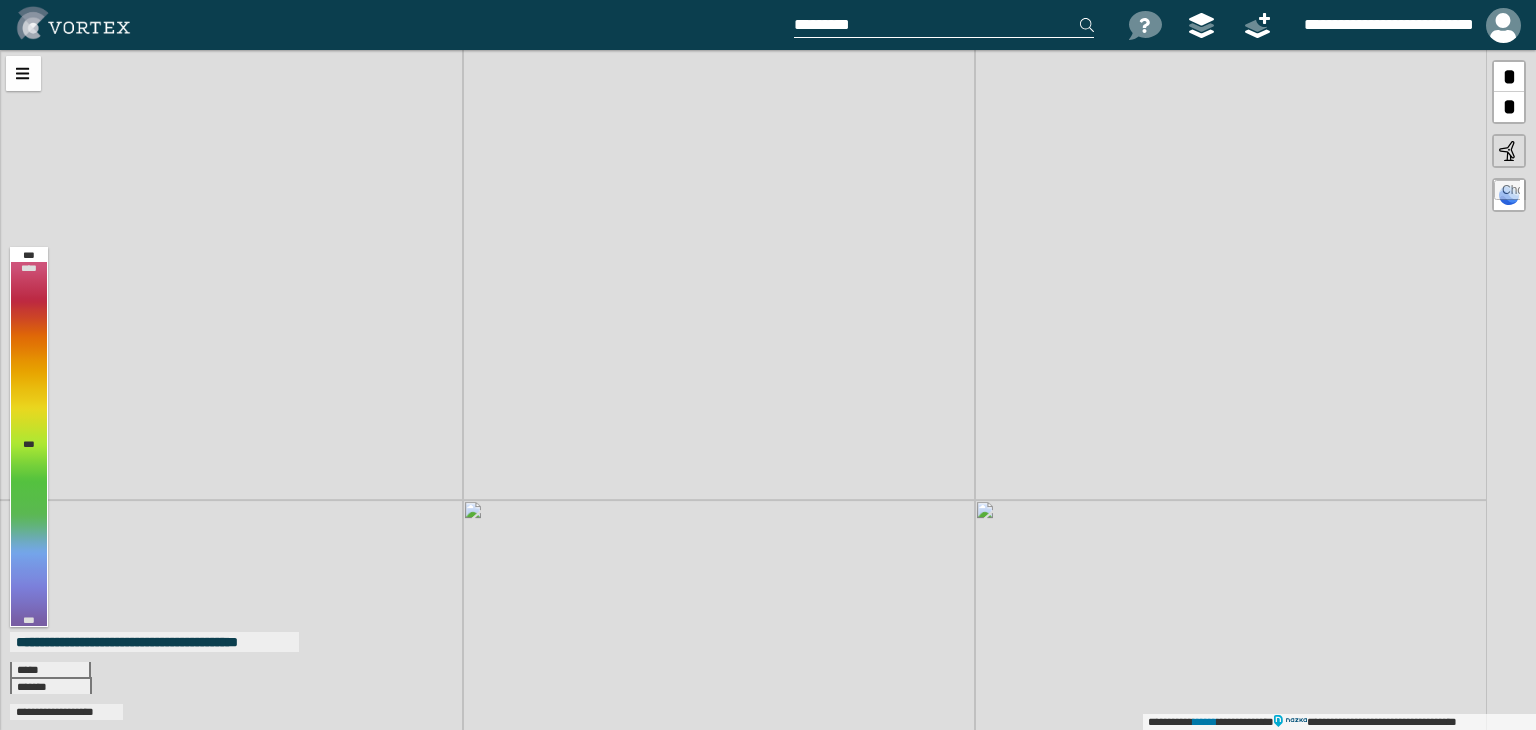 drag, startPoint x: 1009, startPoint y: 462, endPoint x: 608, endPoint y: 633, distance: 435.93808 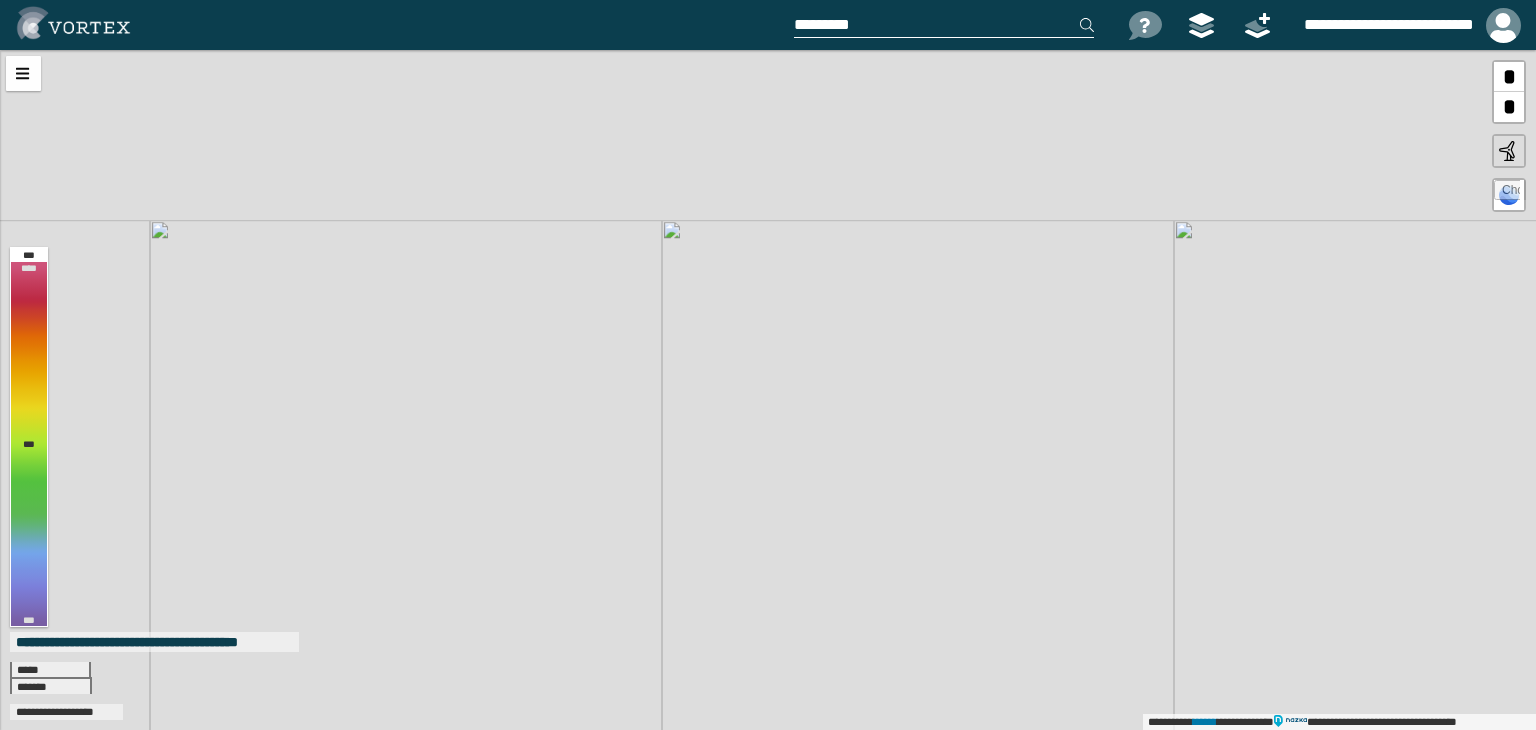 drag, startPoint x: 920, startPoint y: 354, endPoint x: 655, endPoint y: 555, distance: 332.60486 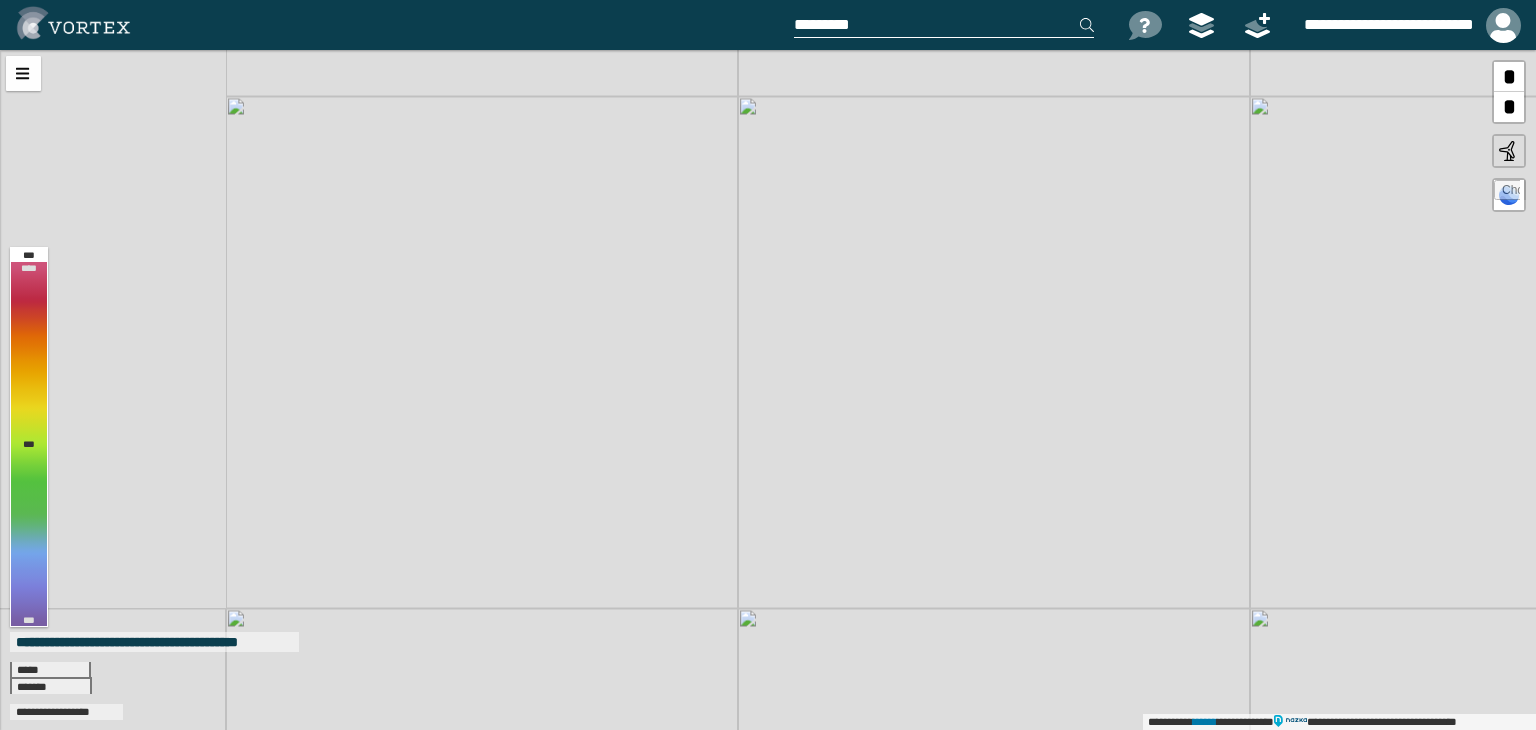 drag, startPoint x: 579, startPoint y: 467, endPoint x: 1140, endPoint y: 666, distance: 595.2495 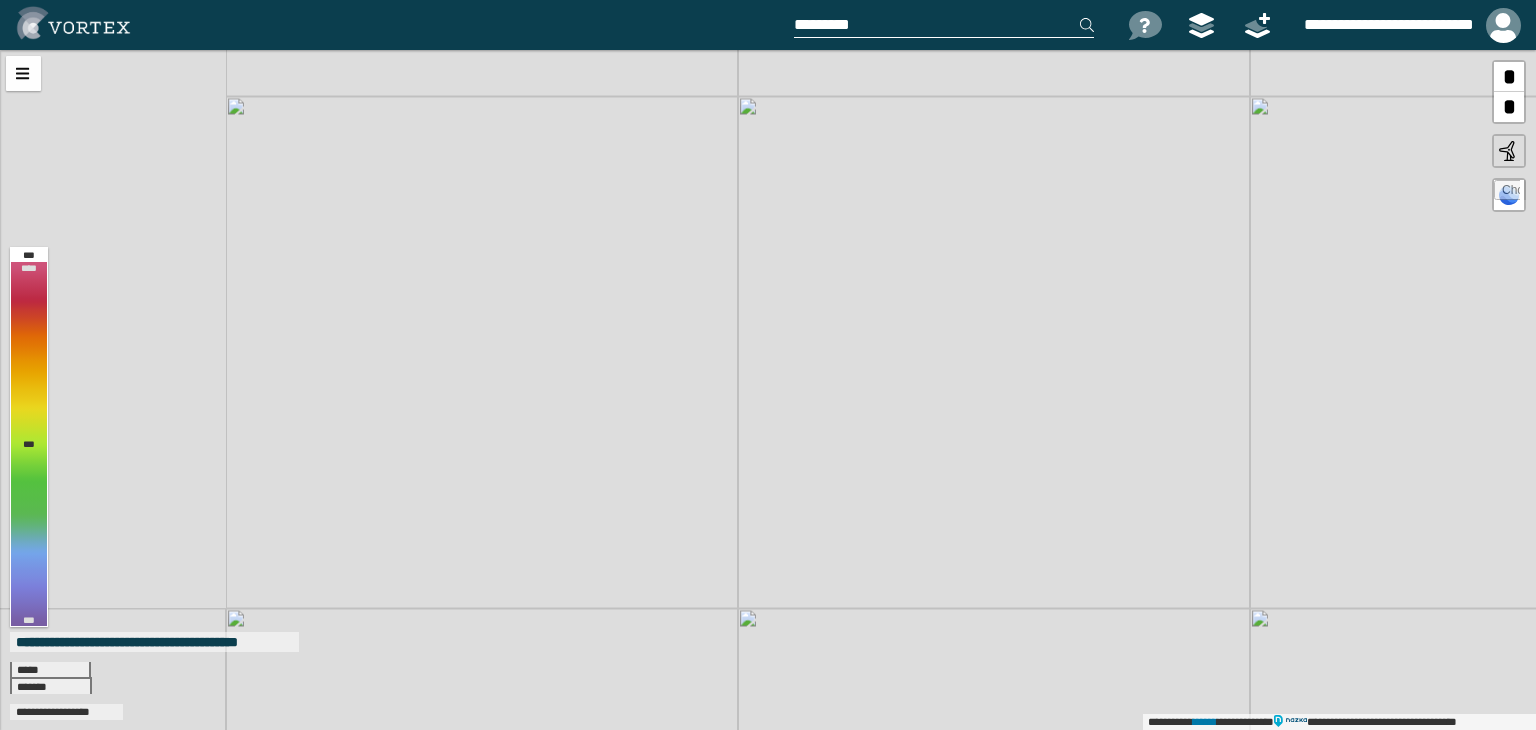 click on "[FIRST] [LAST] [STREET] [CITY] [STATE] [ZIP] [COUNTRY] [PHONE] [EMAIL]" at bounding box center [768, 390] 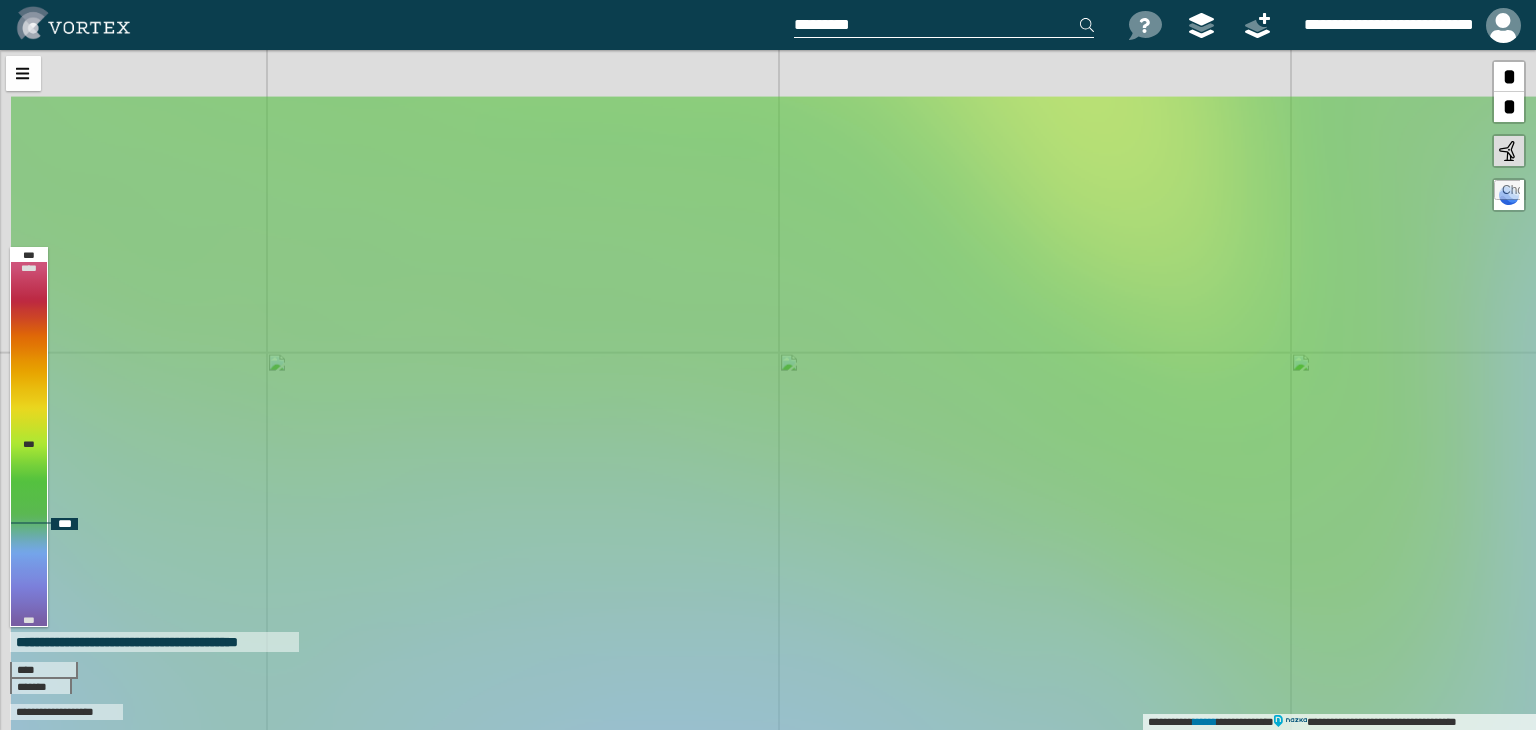 drag, startPoint x: 861, startPoint y: 327, endPoint x: 876, endPoint y: 505, distance: 178.6309 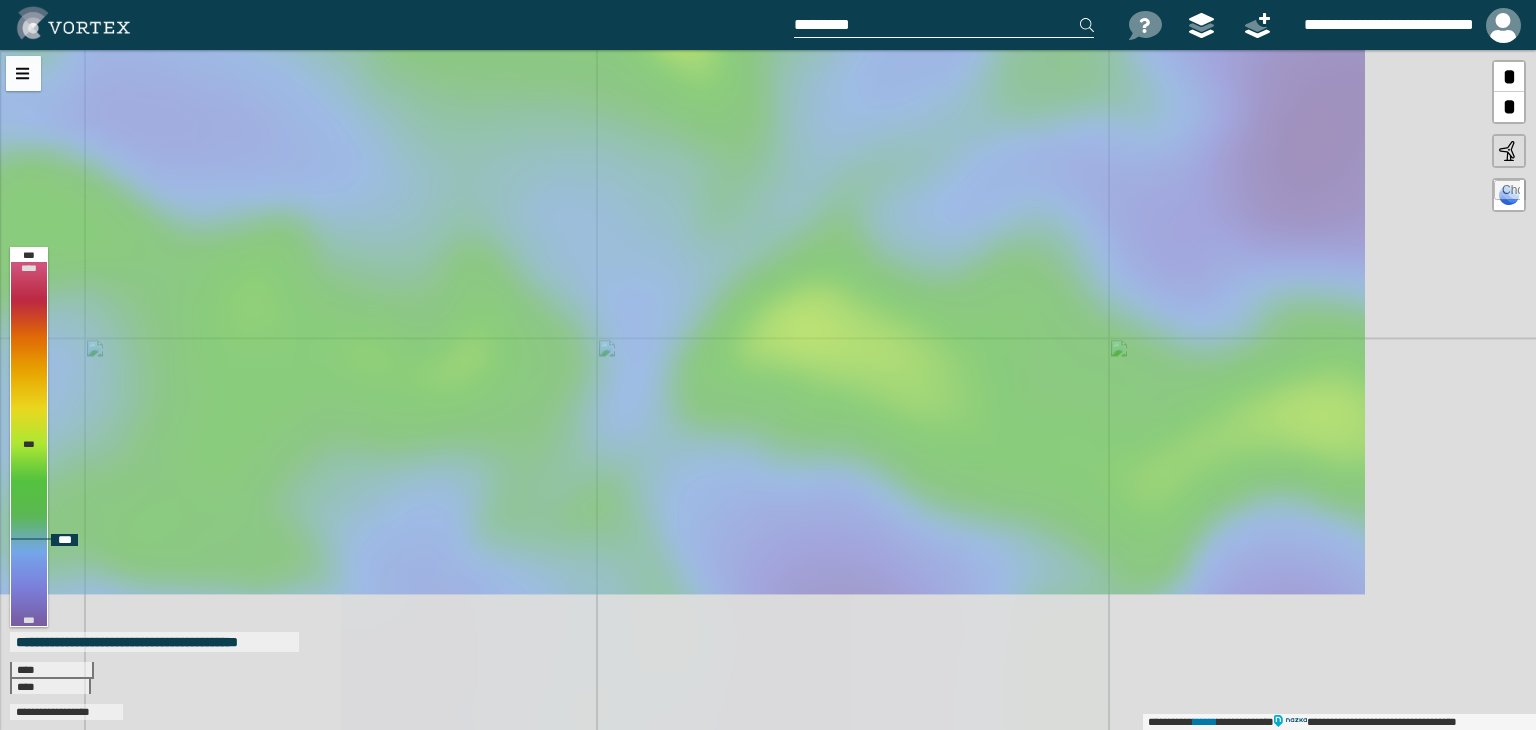 drag, startPoint x: 1100, startPoint y: 560, endPoint x: 692, endPoint y: 255, distance: 509.40063 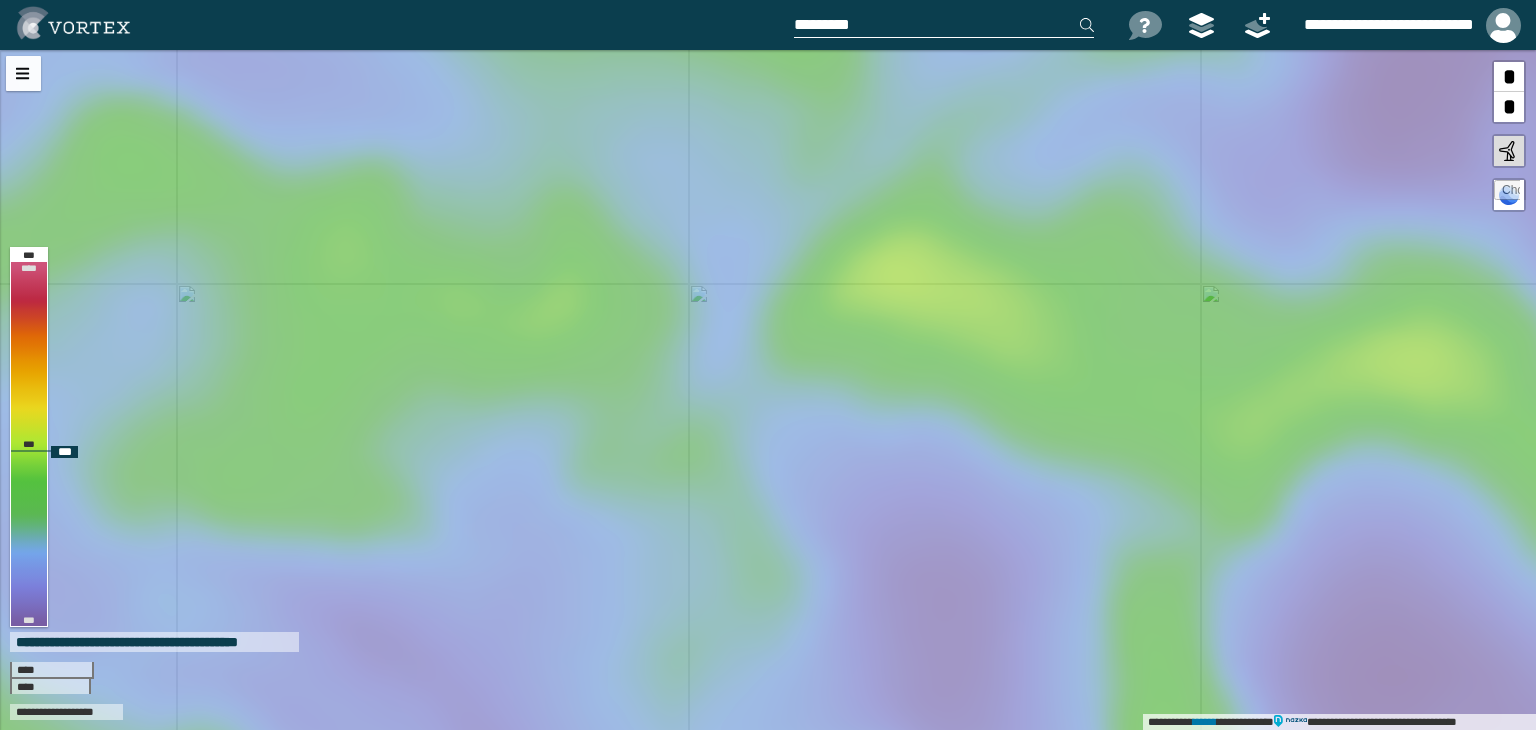 click on "**********" at bounding box center (768, 390) 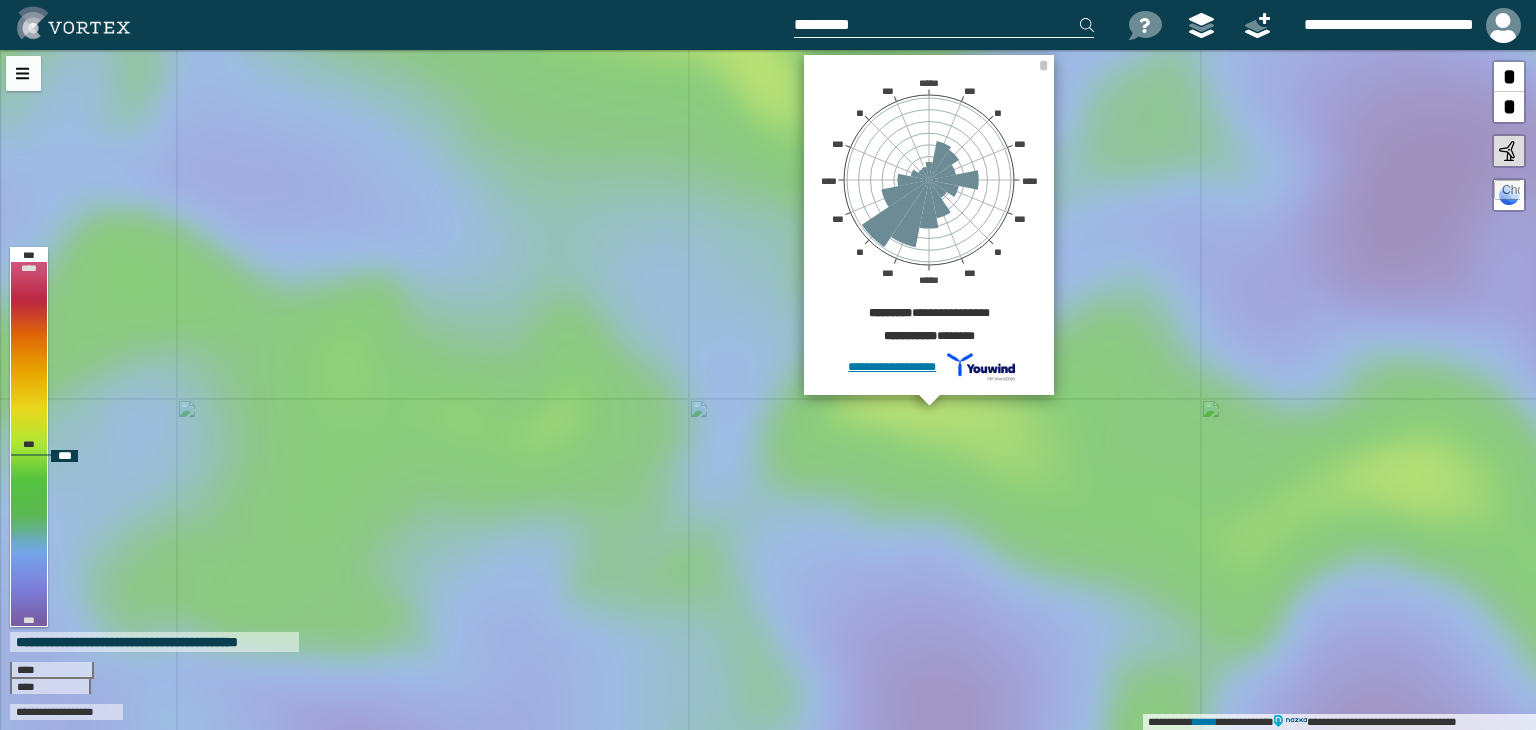 click on "**********" at bounding box center (768, 390) 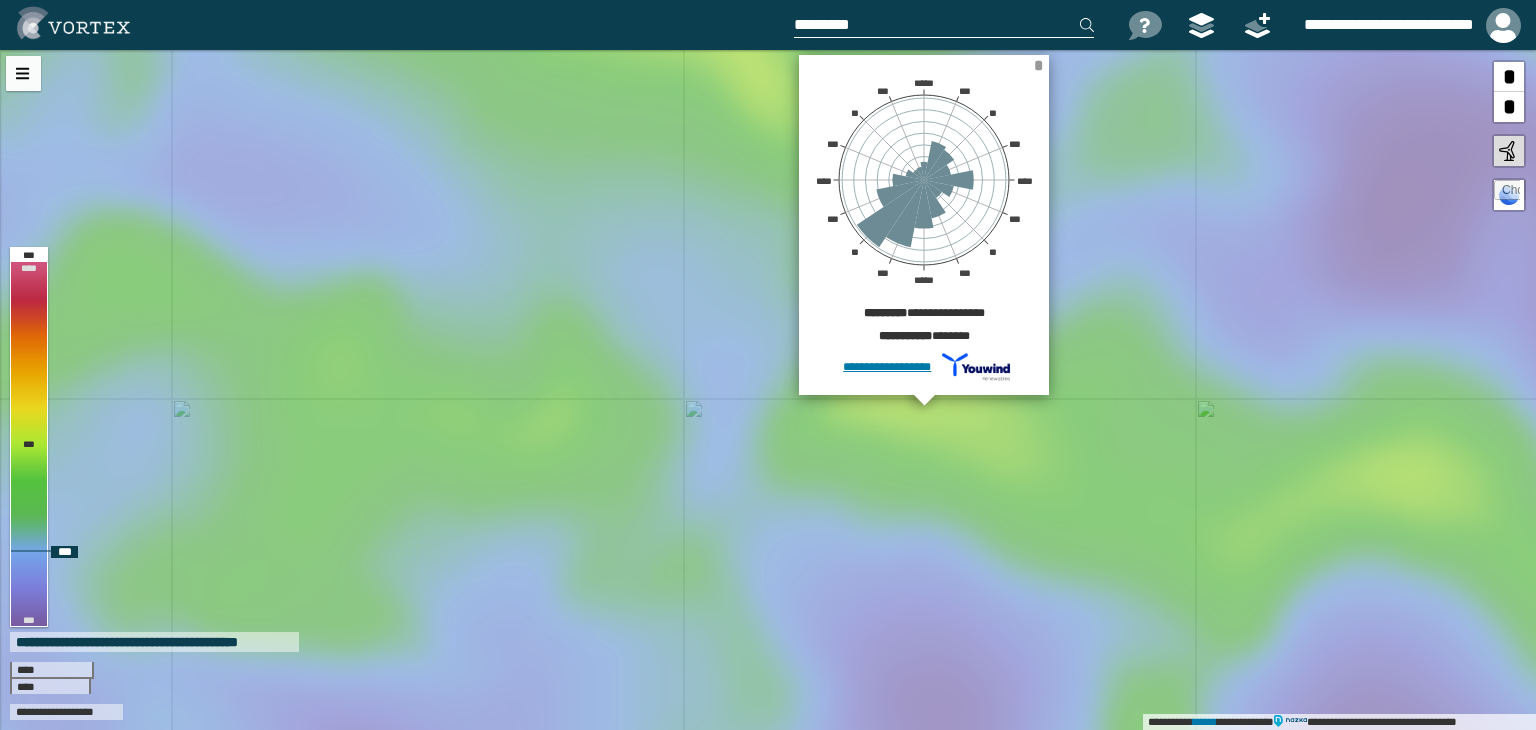 click on "*" at bounding box center (1038, 65) 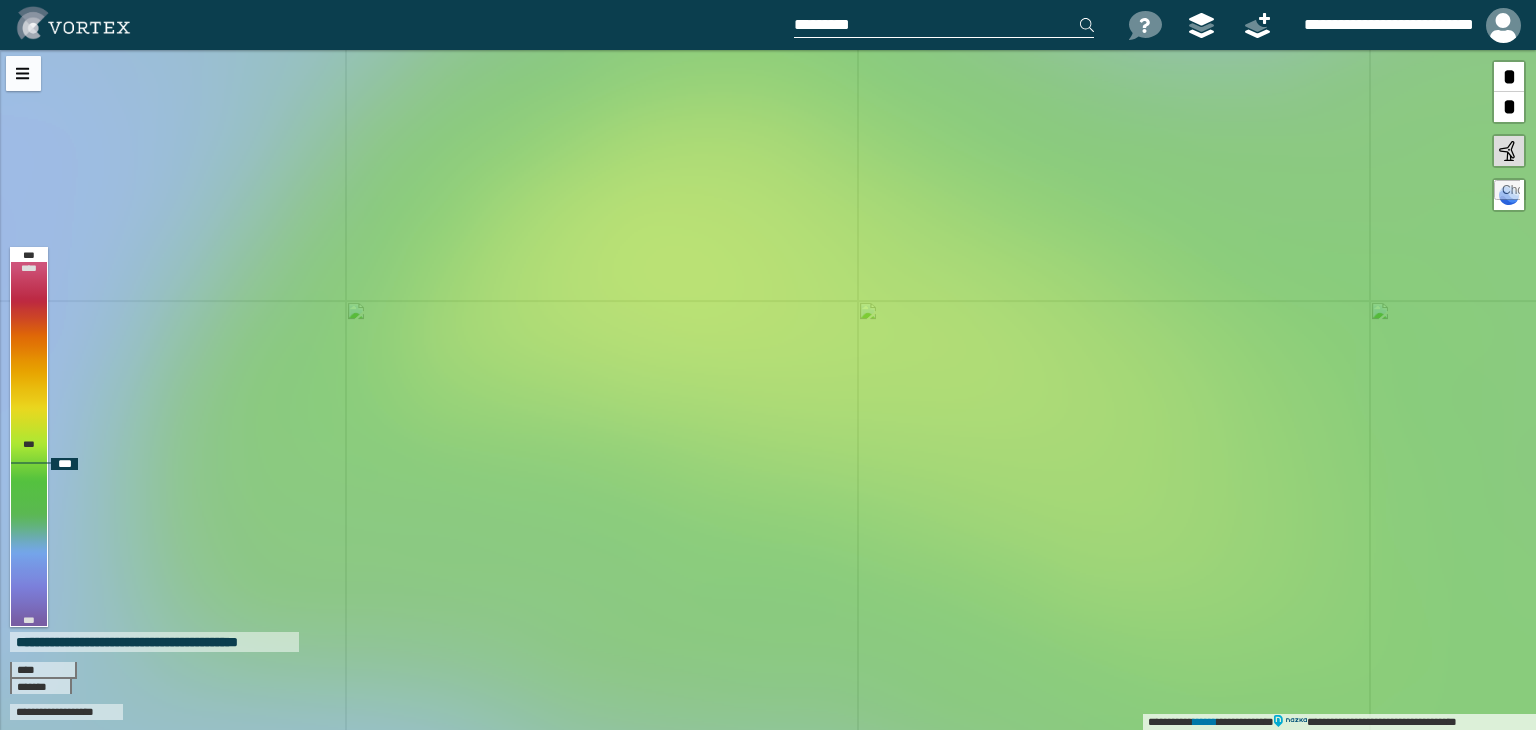 drag, startPoint x: 760, startPoint y: 373, endPoint x: 1146, endPoint y: 550, distance: 424.6469 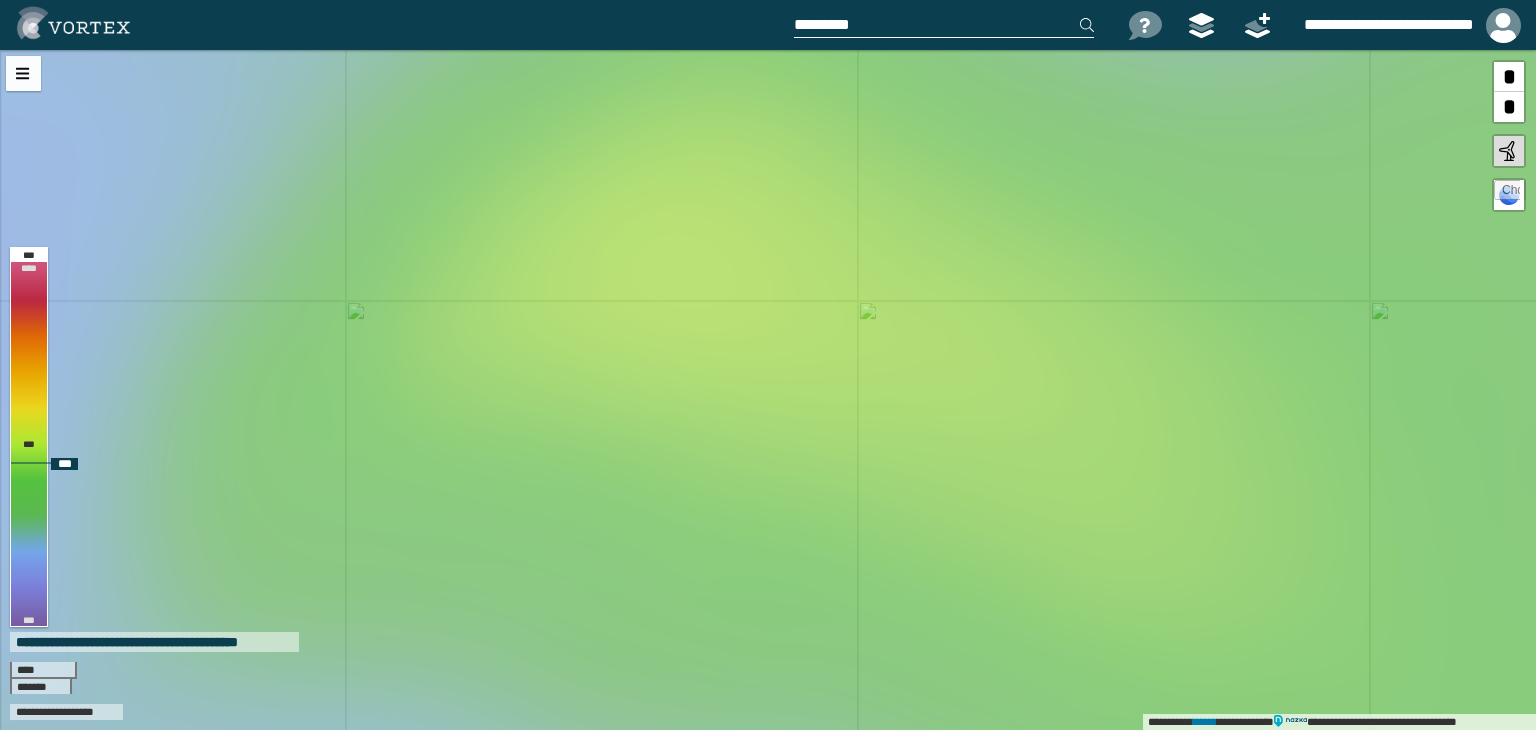 click on "[FIRST] [LAST] [STREET] [CITY] [STATE] [ZIP] [COUNTRY] [PHONE] [EMAIL]" at bounding box center (768, 390) 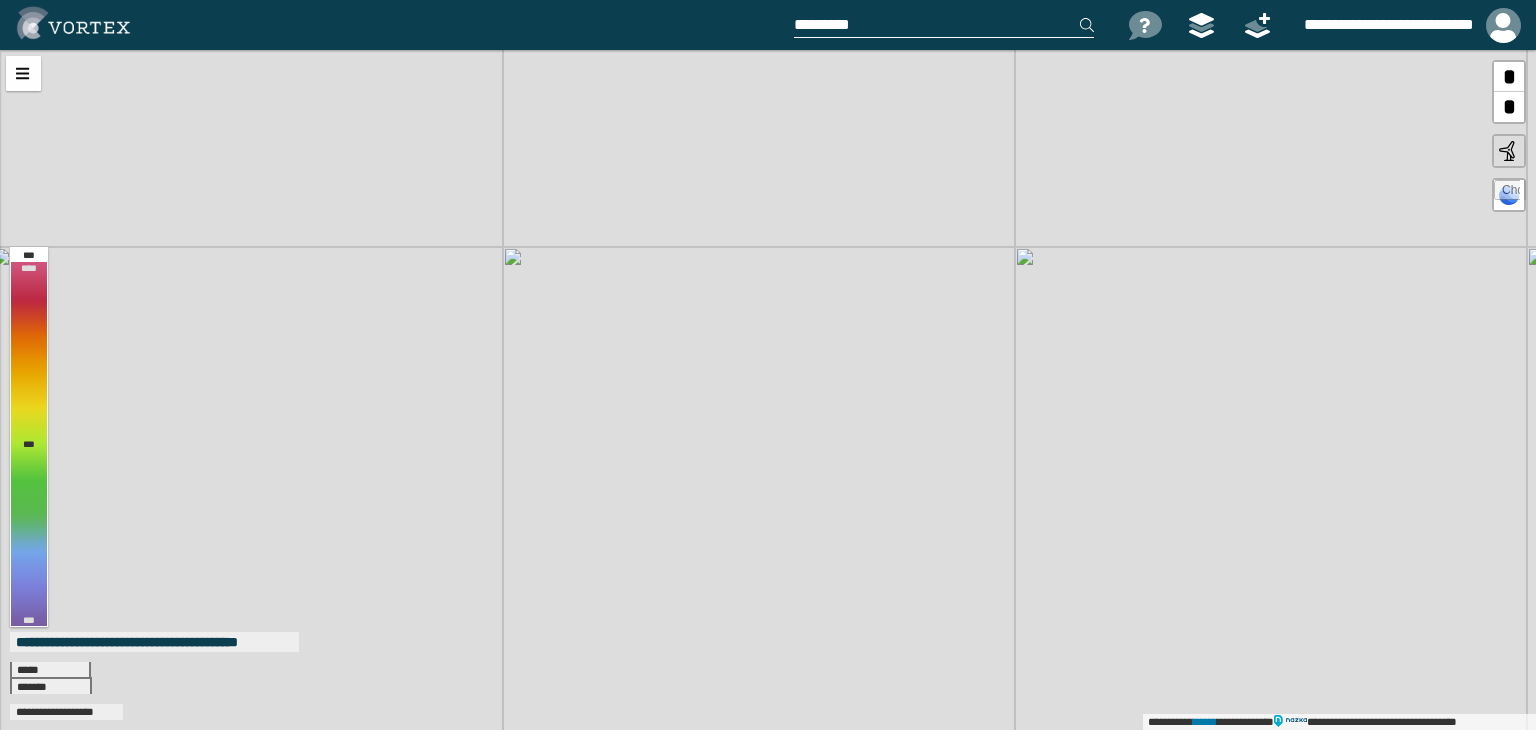 drag, startPoint x: 727, startPoint y: 479, endPoint x: 989, endPoint y: 49, distance: 503.53152 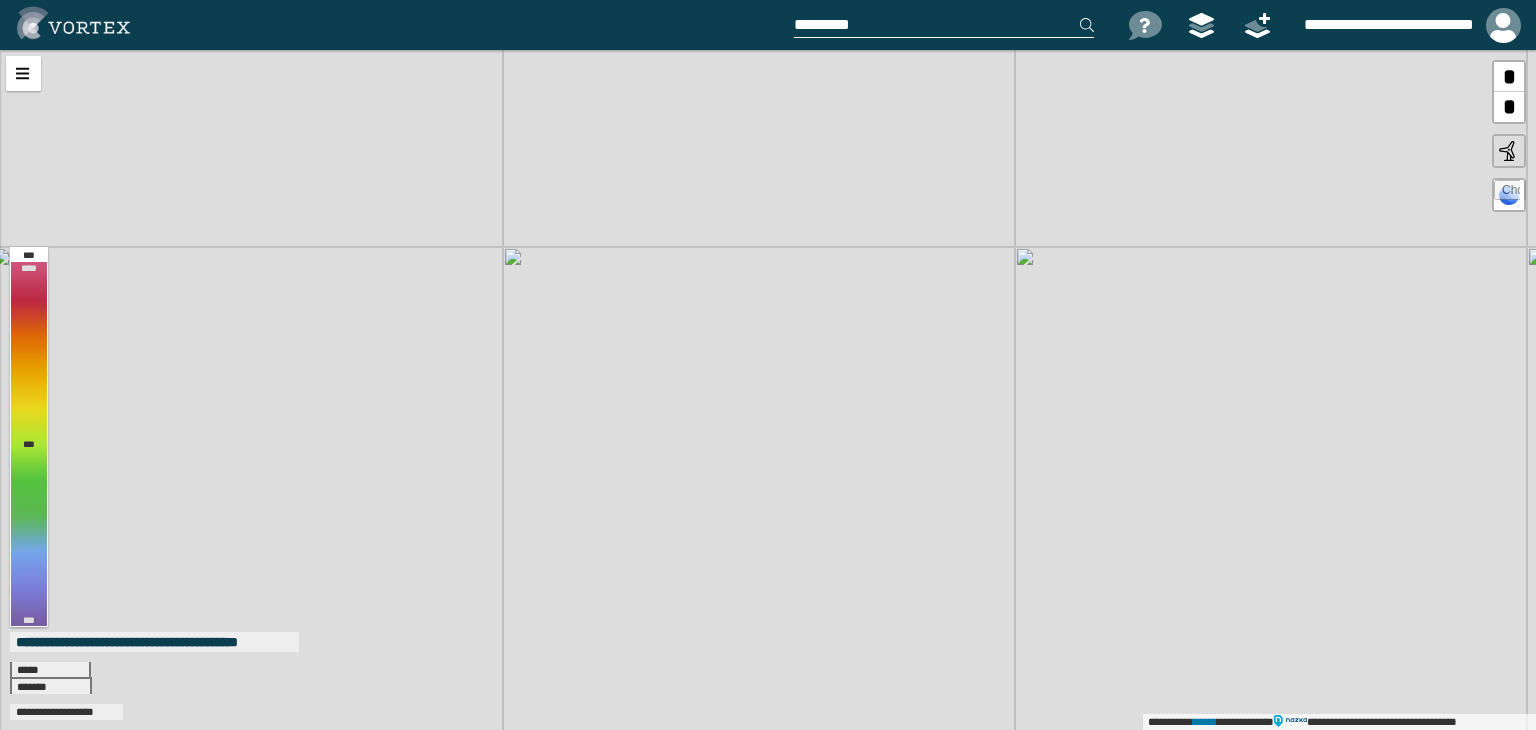 click on "**********" at bounding box center [768, 365] 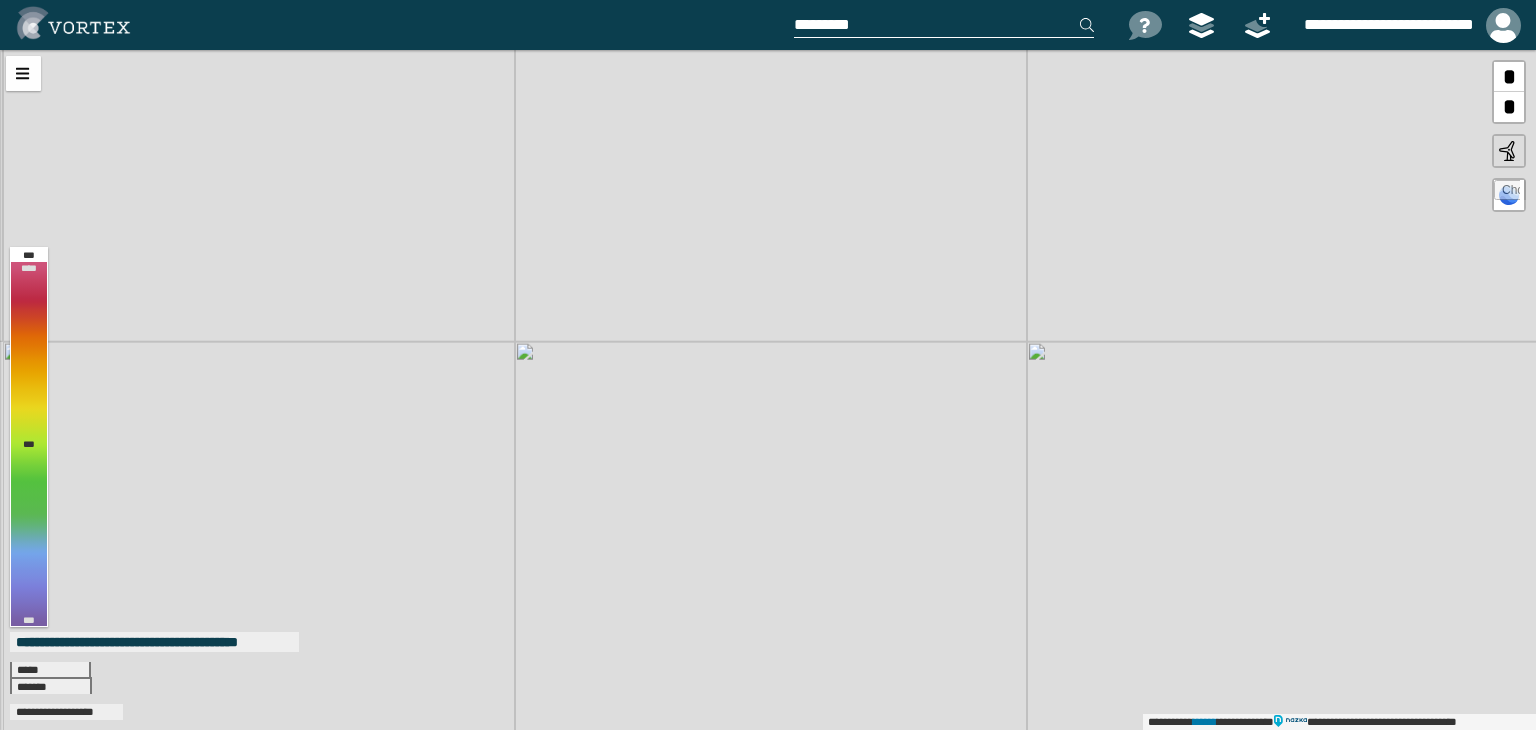drag, startPoint x: 1039, startPoint y: 491, endPoint x: 1054, endPoint y: 193, distance: 298.3773 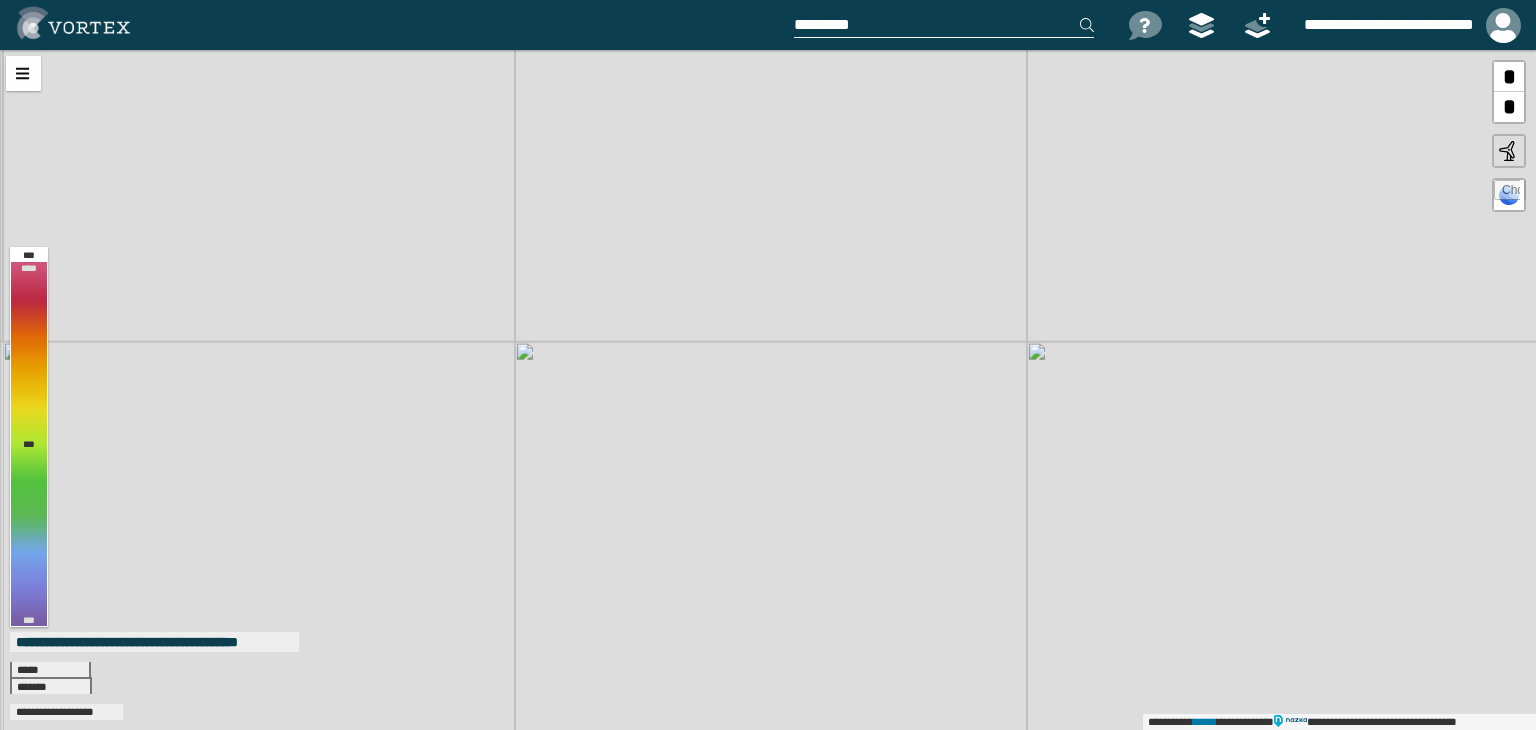 click on "**********" at bounding box center [768, 390] 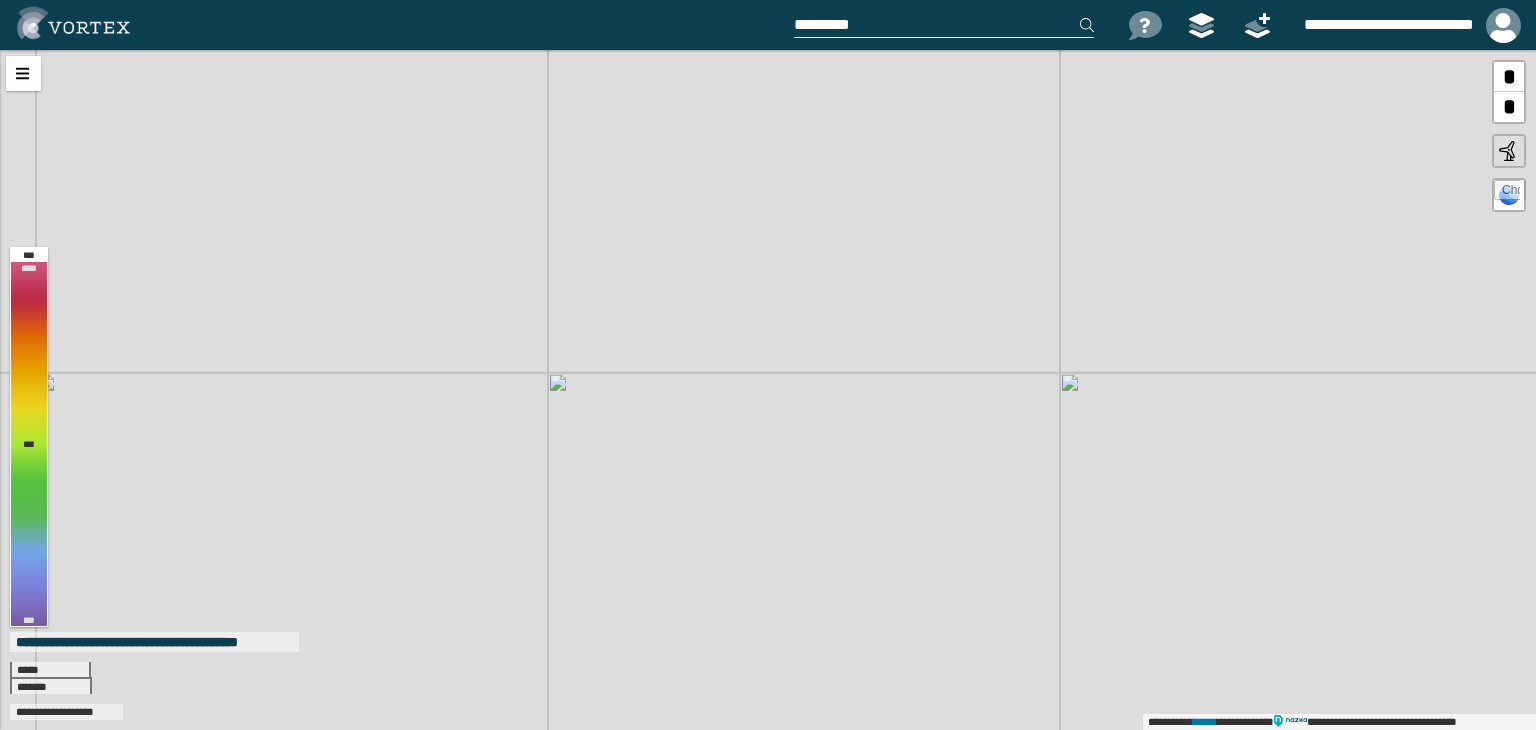 drag, startPoint x: 672, startPoint y: 445, endPoint x: 1175, endPoint y: 580, distance: 520.80133 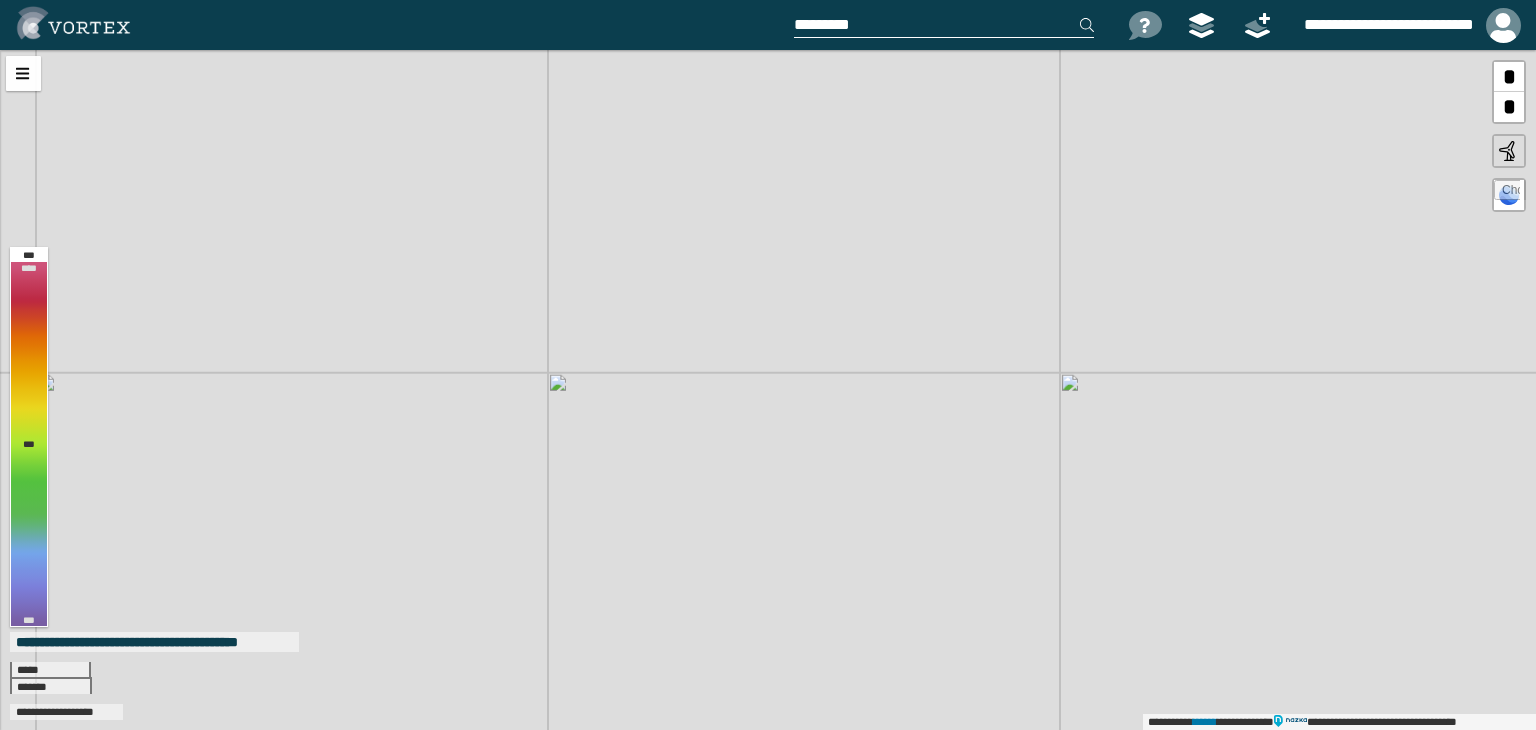 click on "**********" at bounding box center (768, 390) 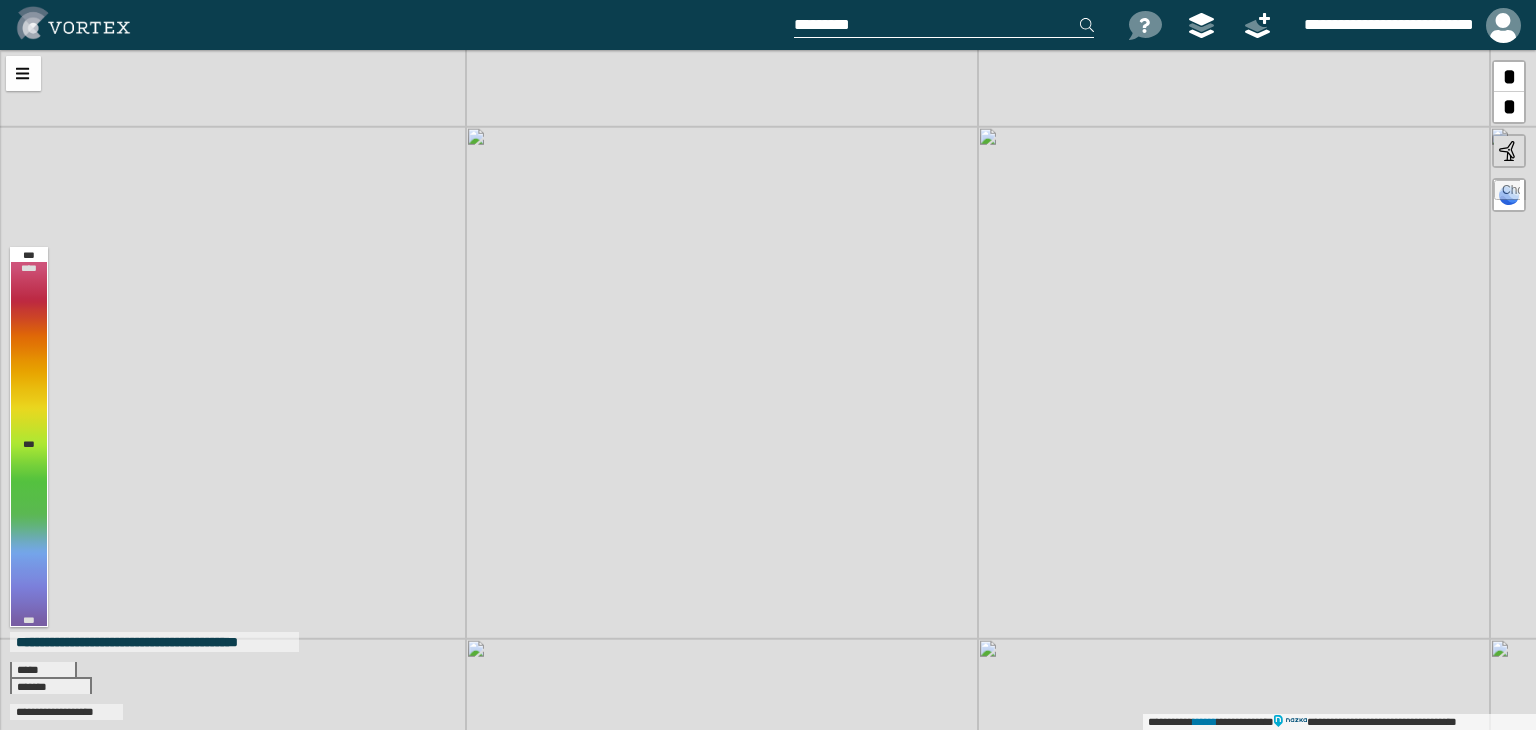 click at bounding box center [1509, 151] 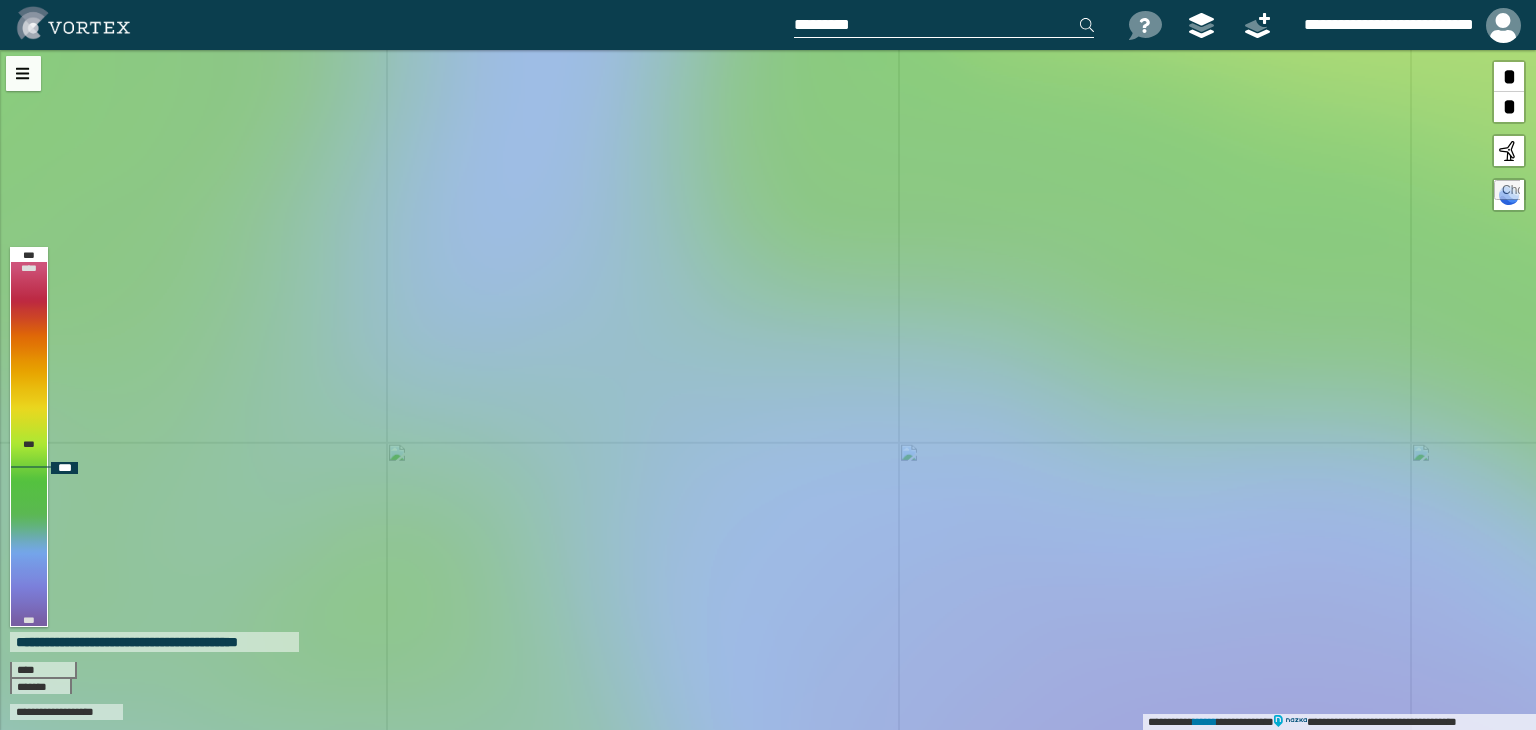 click at bounding box center (1509, 151) 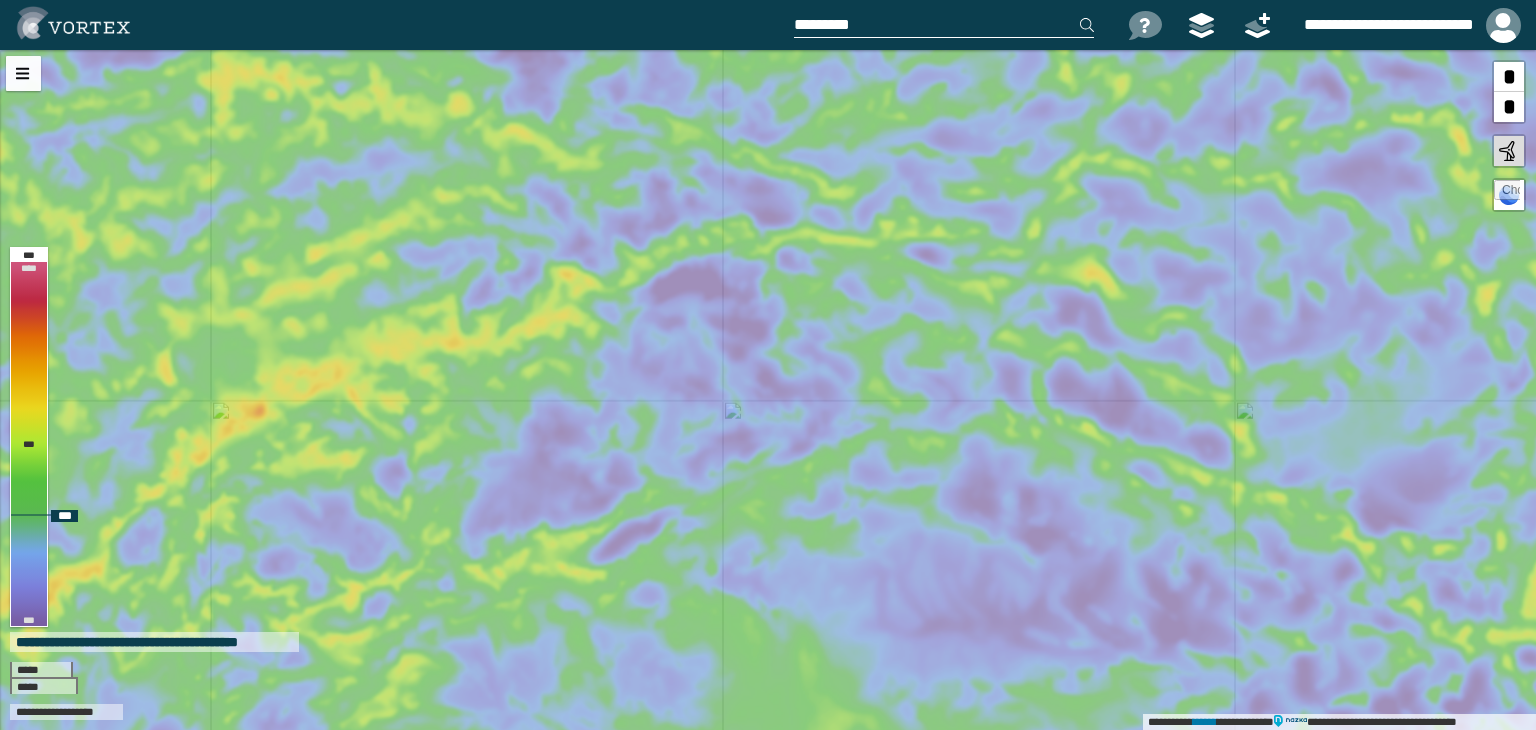 click at bounding box center (1509, 151) 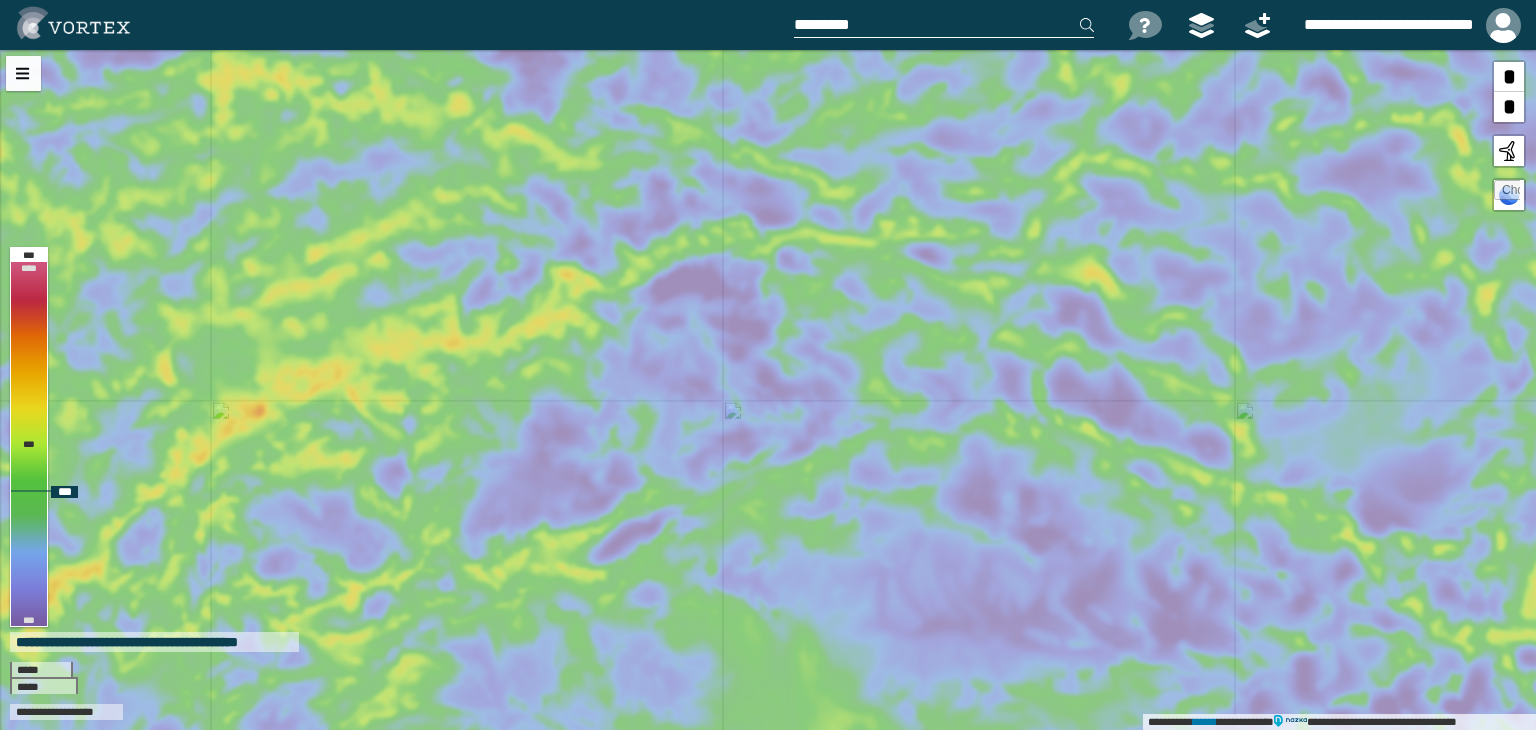 click at bounding box center [1507, 193] 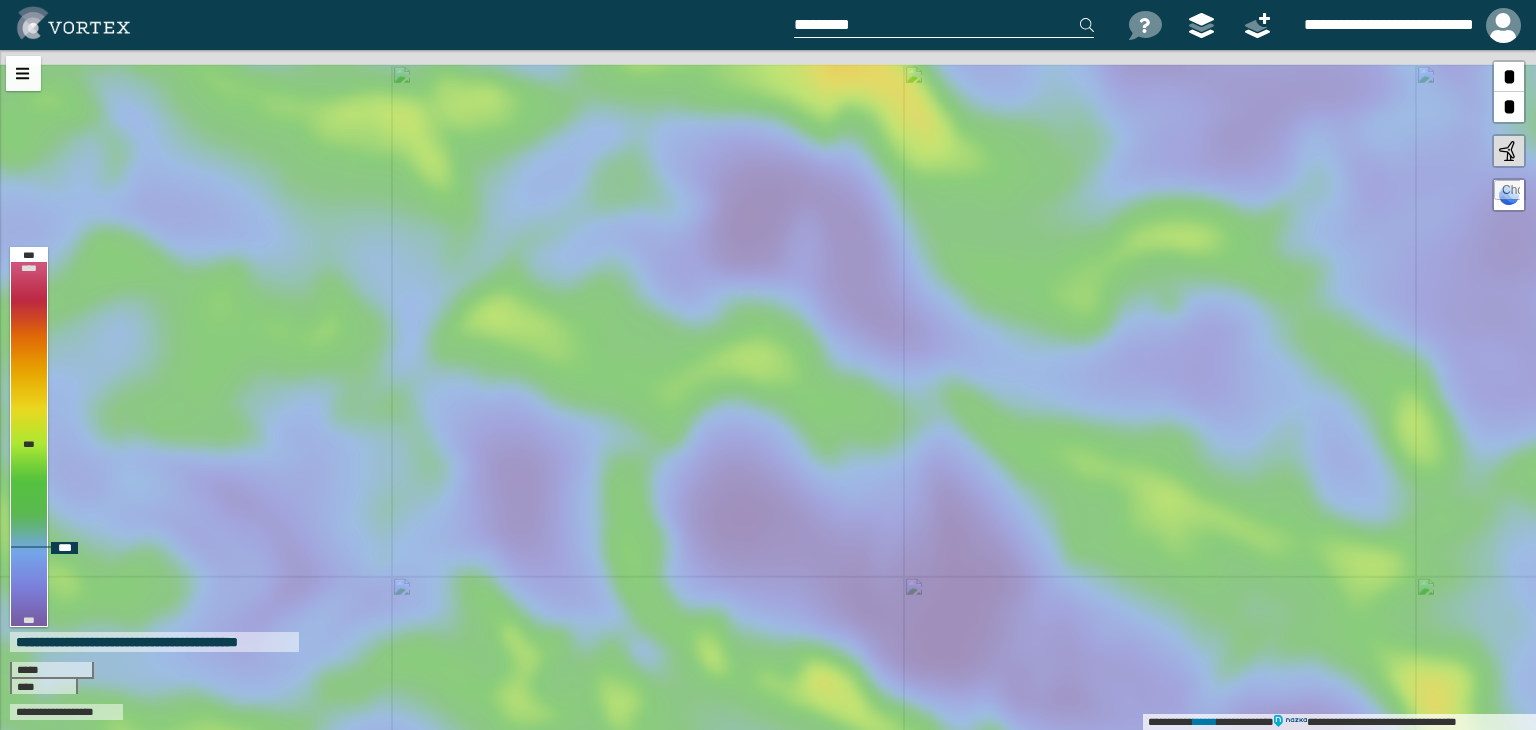 drag, startPoint x: 937, startPoint y: 323, endPoint x: 933, endPoint y: 492, distance: 169.04733 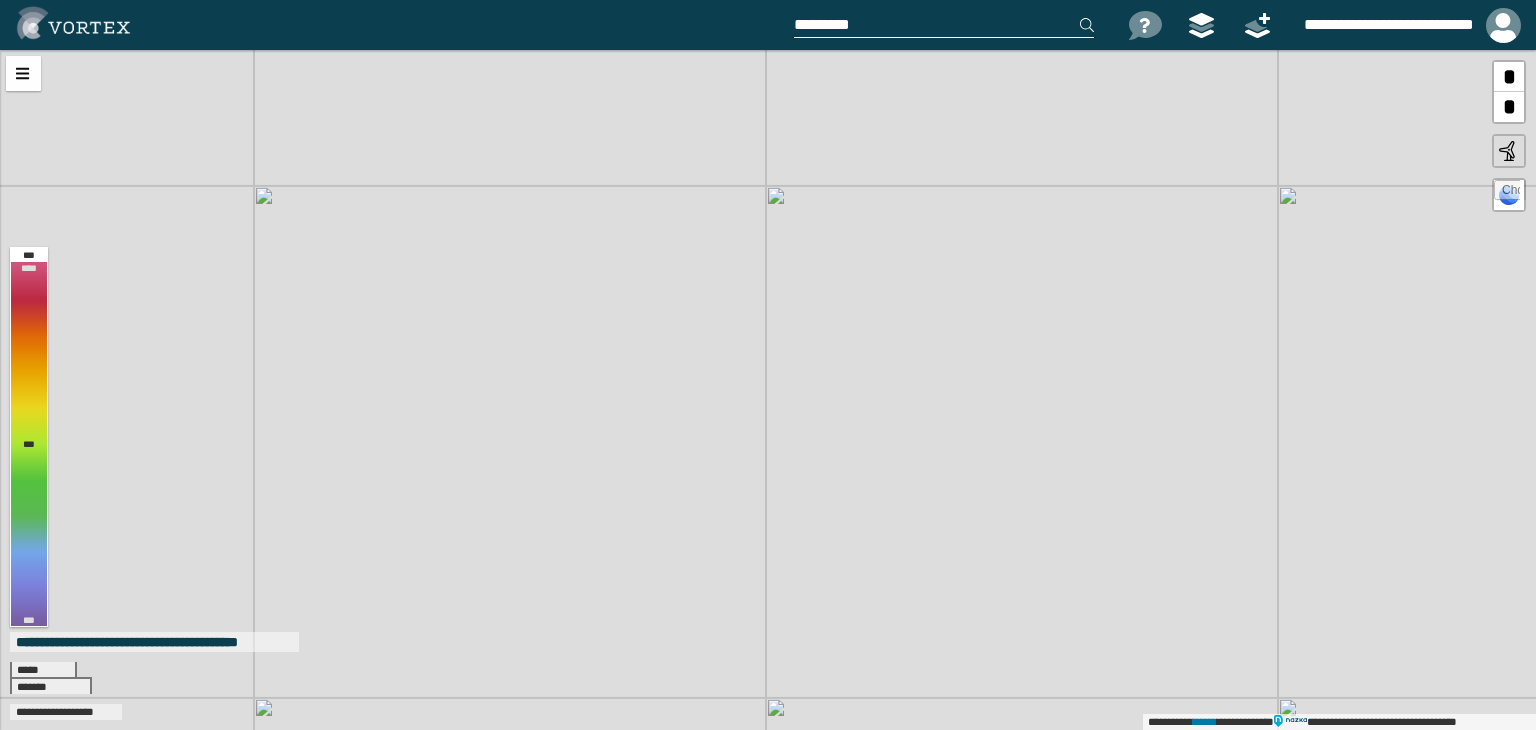 drag, startPoint x: 814, startPoint y: 445, endPoint x: 1222, endPoint y: 496, distance: 411.17514 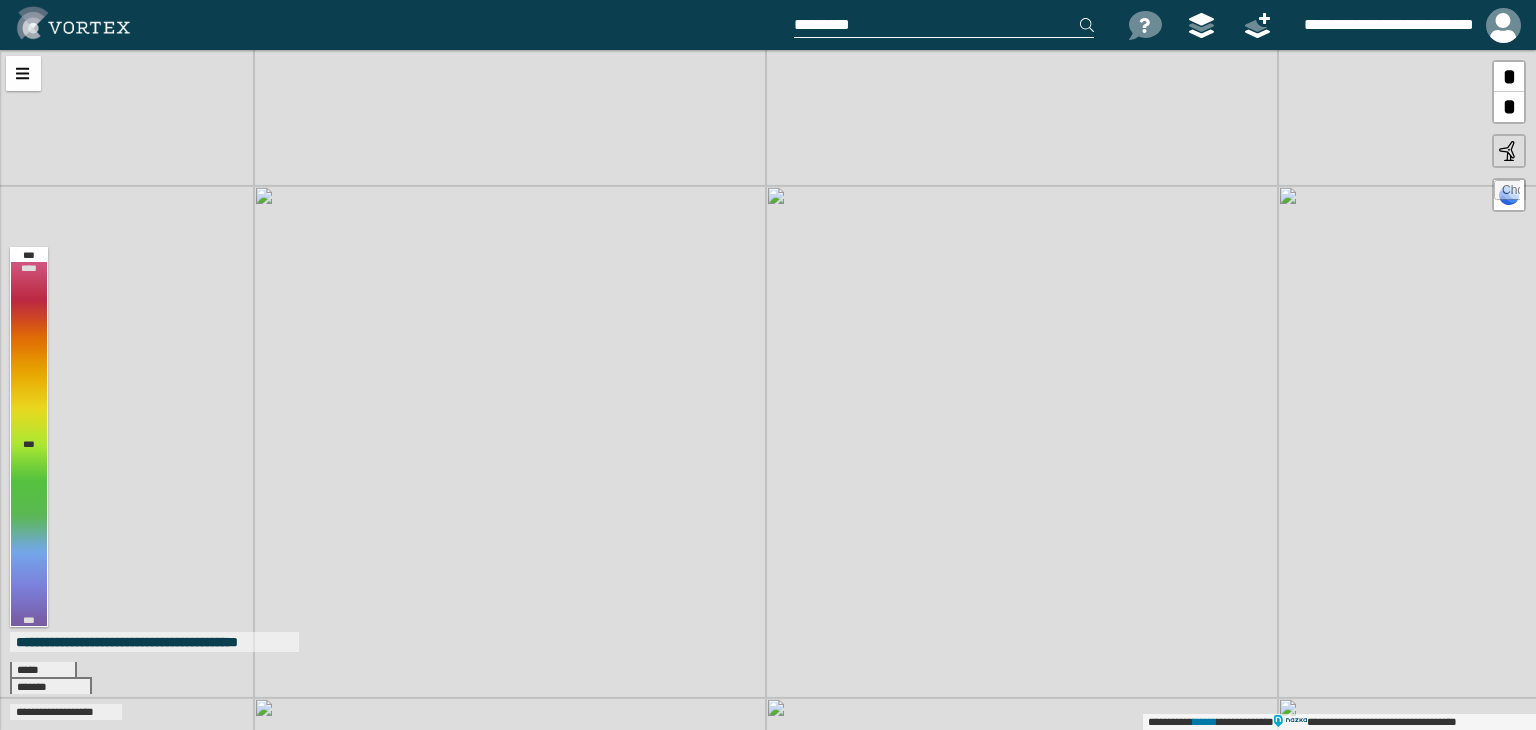 click on "**********" at bounding box center (768, 390) 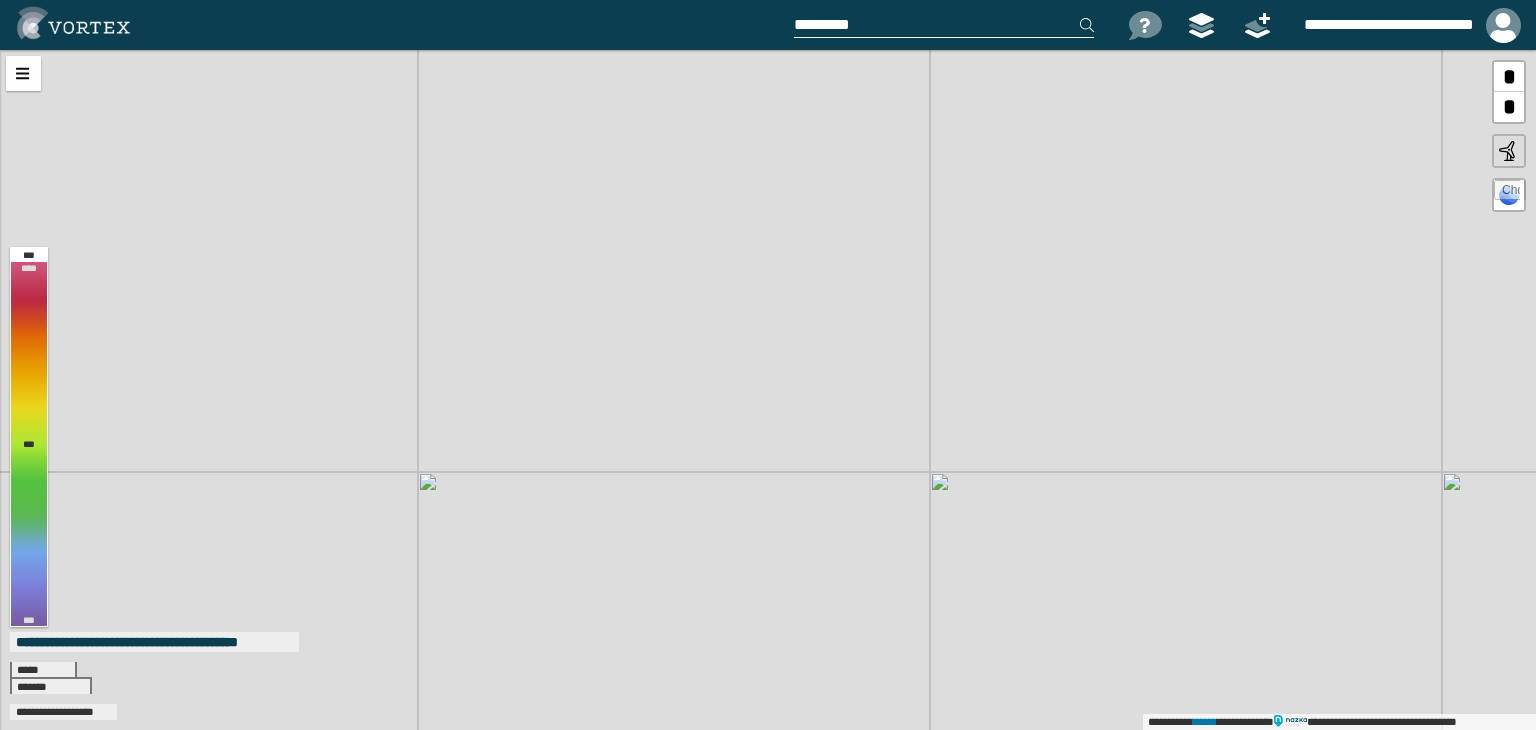 drag, startPoint x: 657, startPoint y: 323, endPoint x: 821, endPoint y: 614, distance: 334.03143 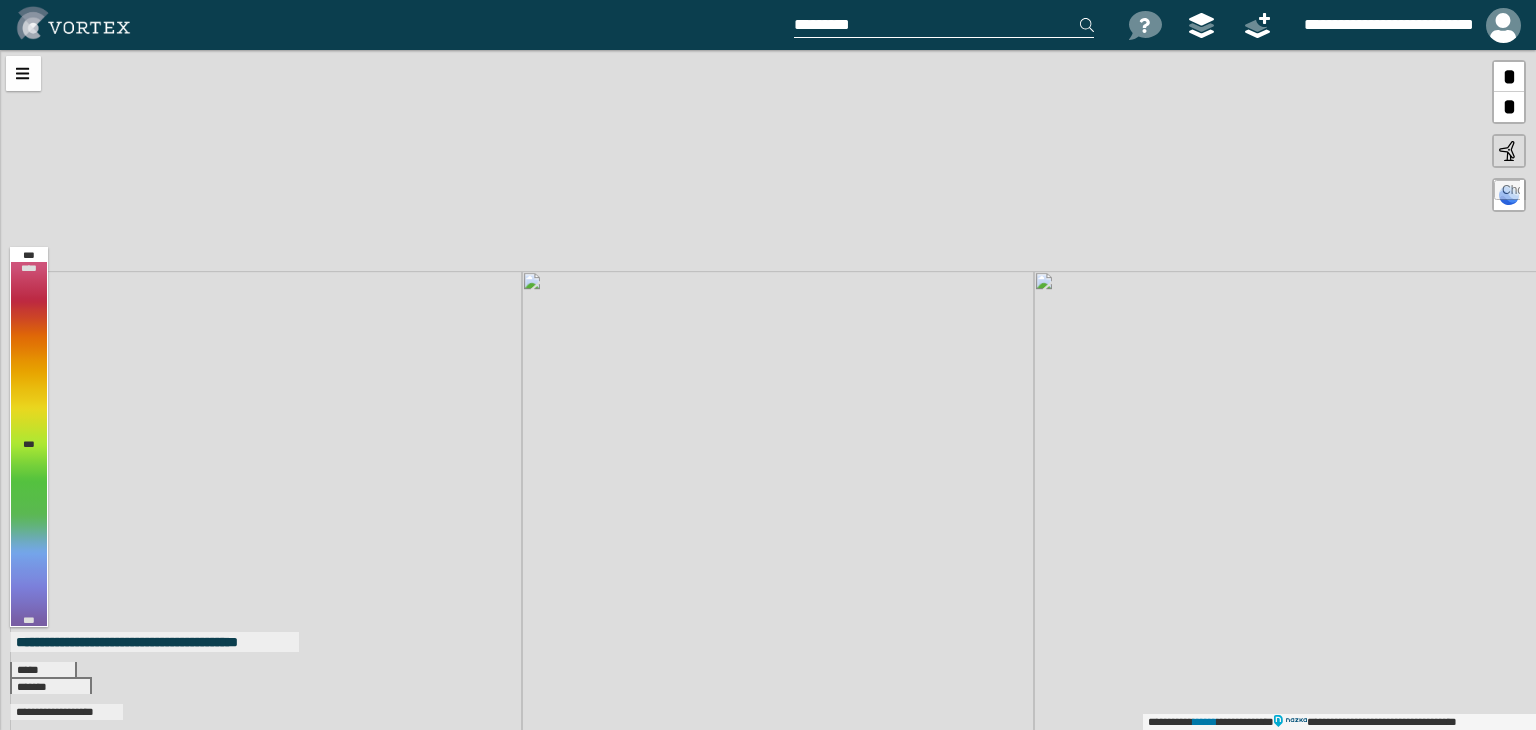 drag, startPoint x: 482, startPoint y: 245, endPoint x: 586, endPoint y: 551, distance: 323.19034 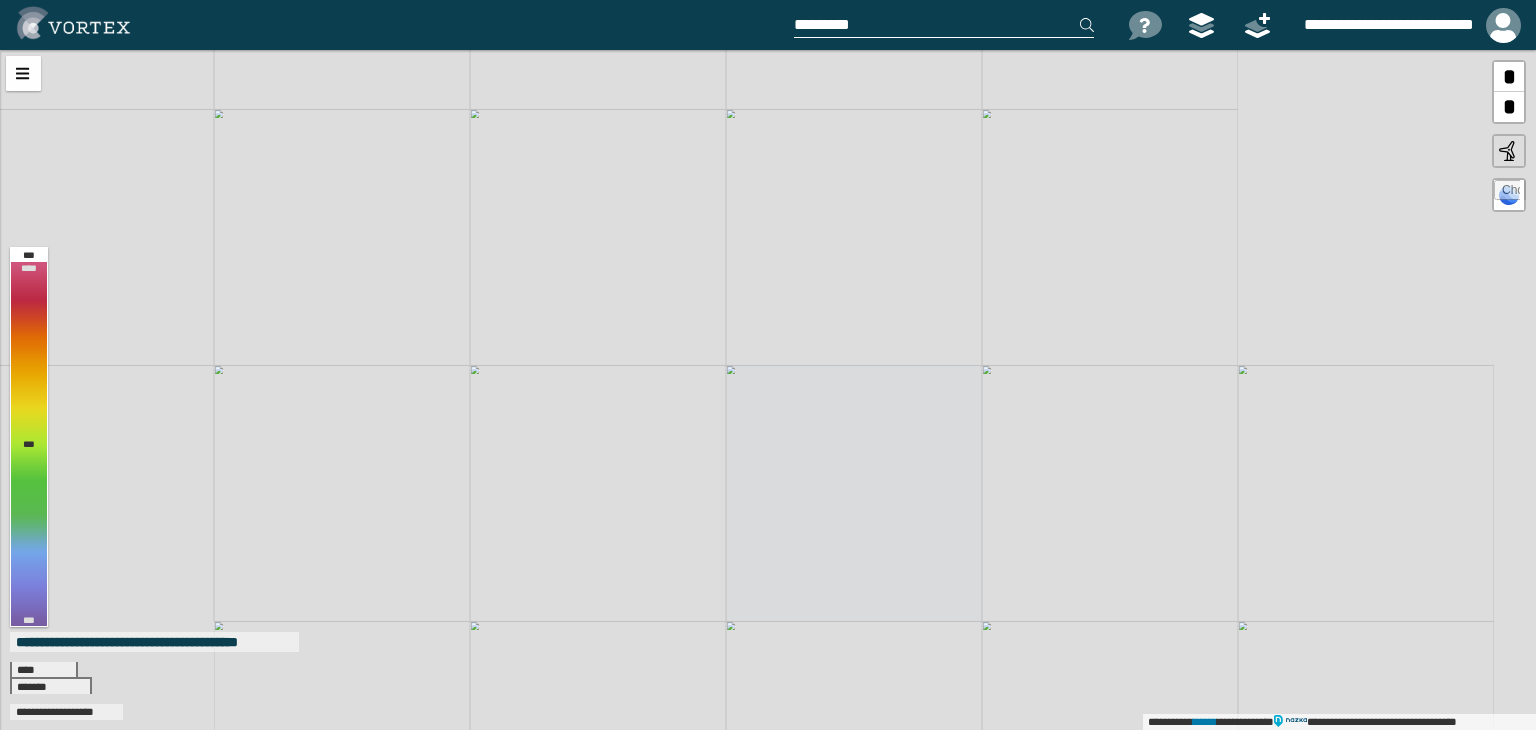 drag, startPoint x: 800, startPoint y: 337, endPoint x: 611, endPoint y: 402, distance: 199.86496 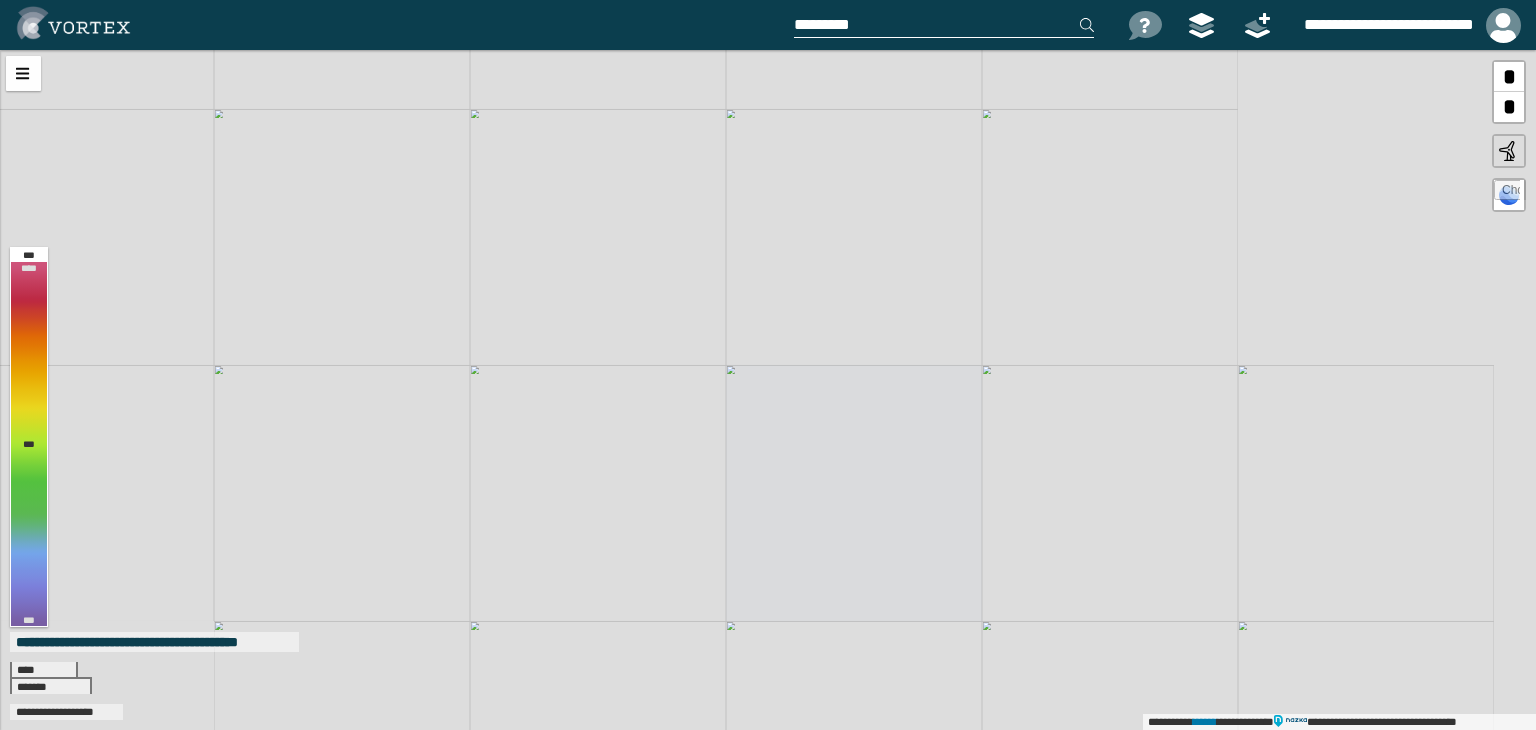 click on "[FIRST] [LAST] [STREET] [CITY] [STATE] [ZIP] [COUNTRY] [PHONE] [EMAIL]" at bounding box center (768, 390) 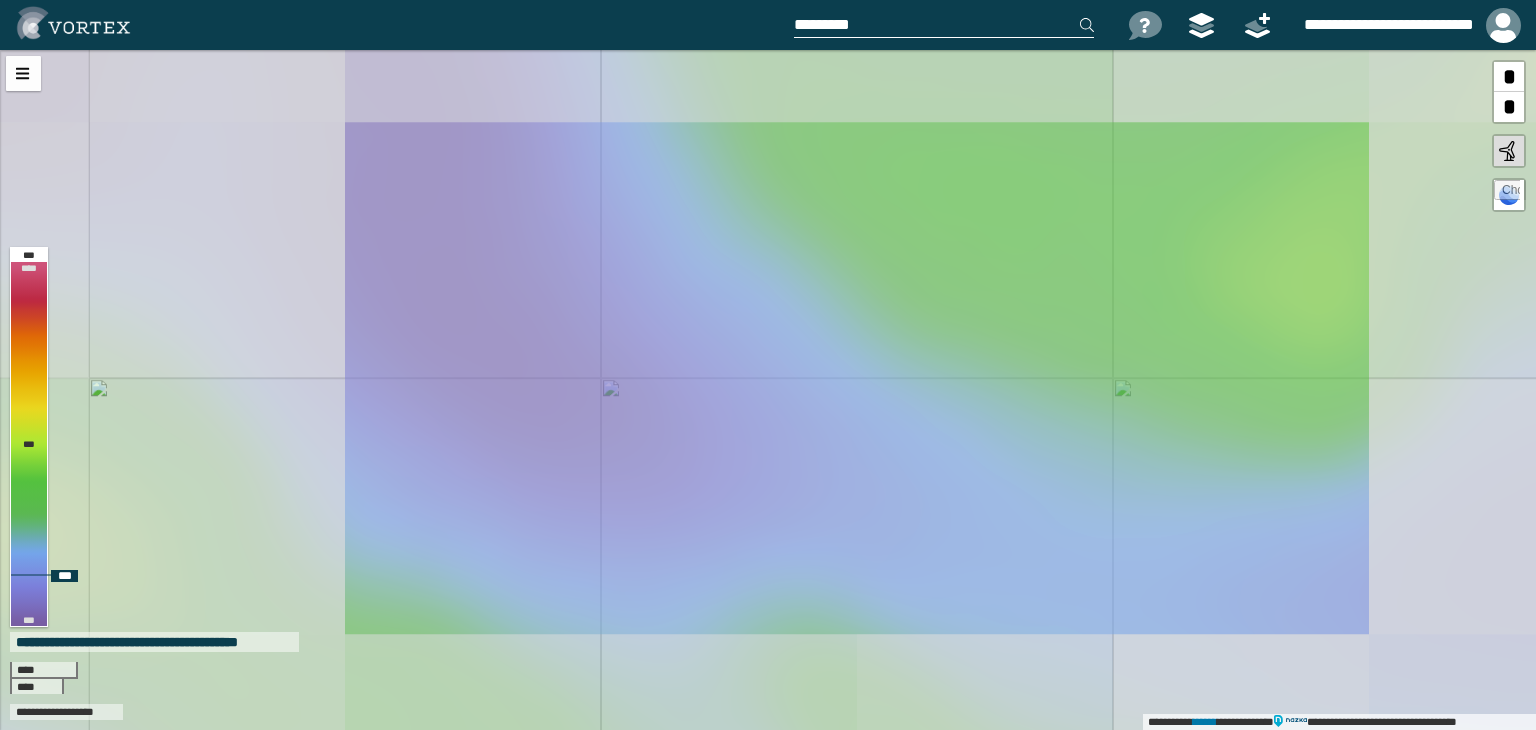 click on "**********" at bounding box center (768, 390) 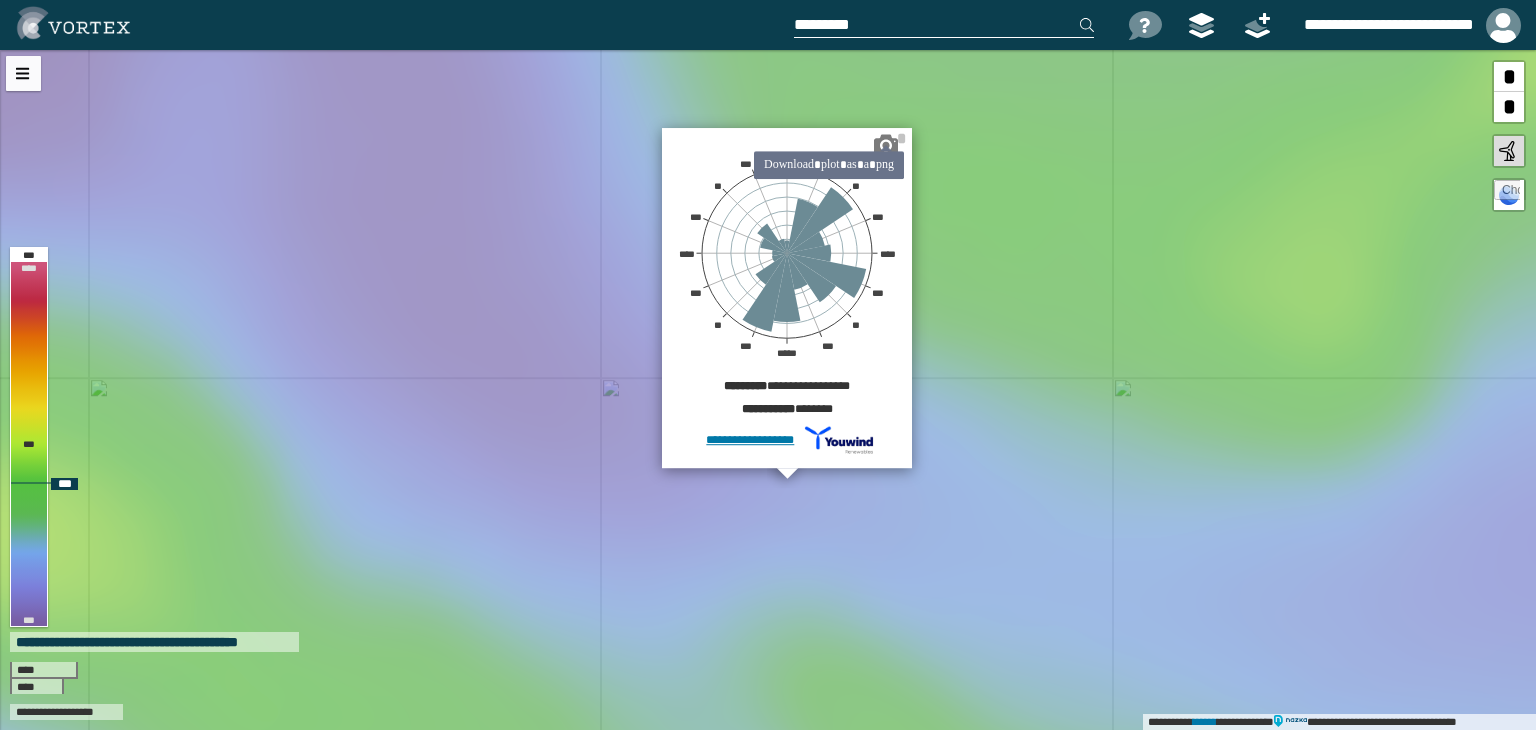 click 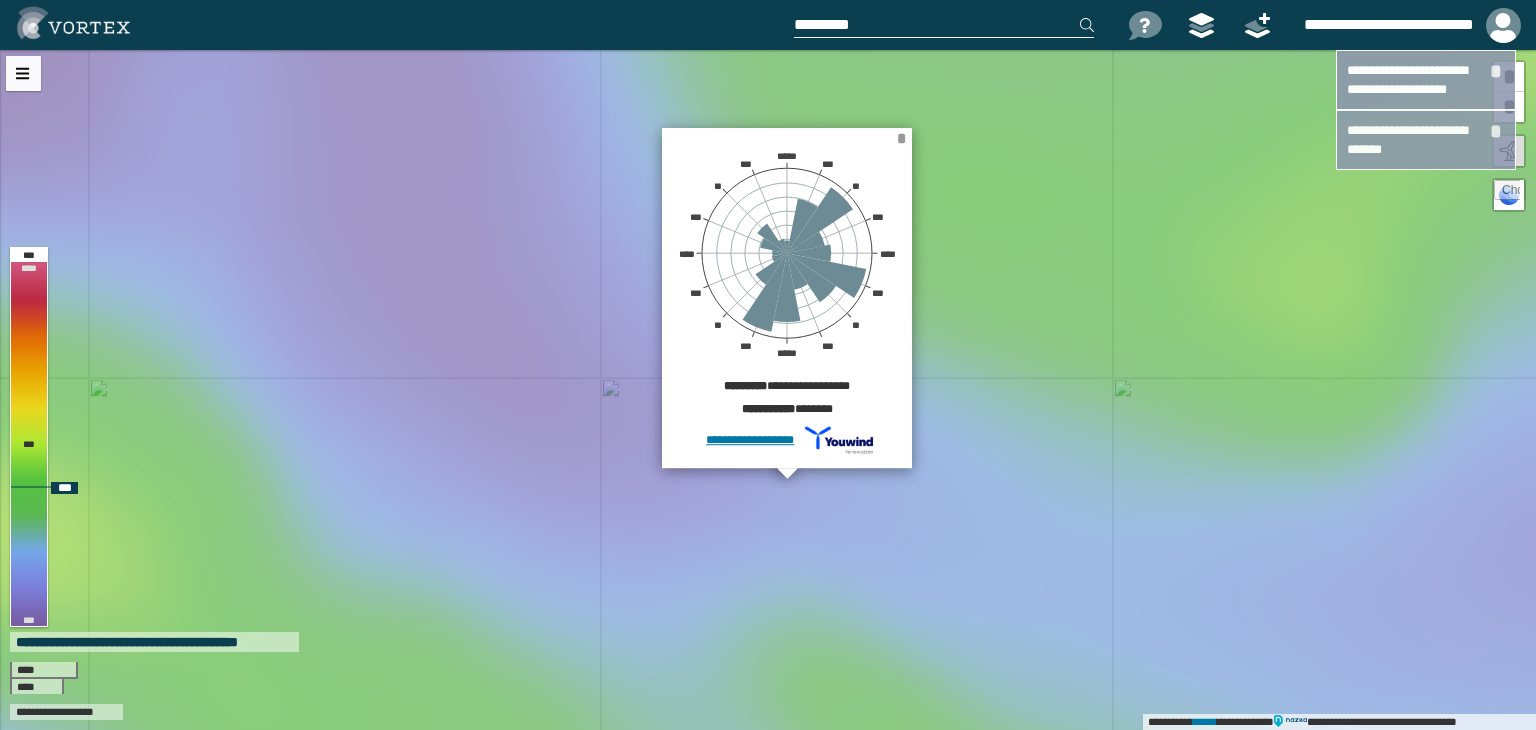 click on "*" at bounding box center [901, 138] 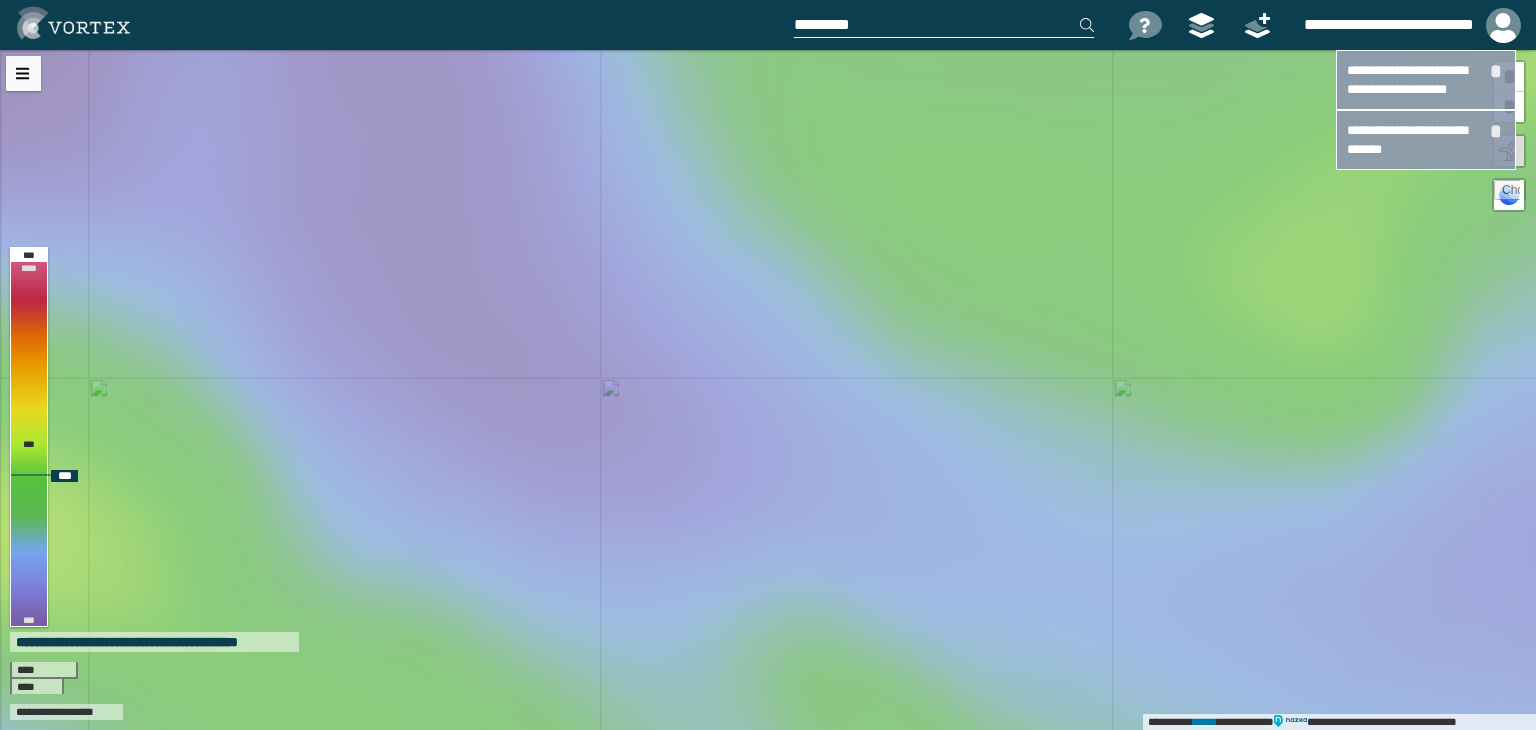 click on "**********" at bounding box center [768, 390] 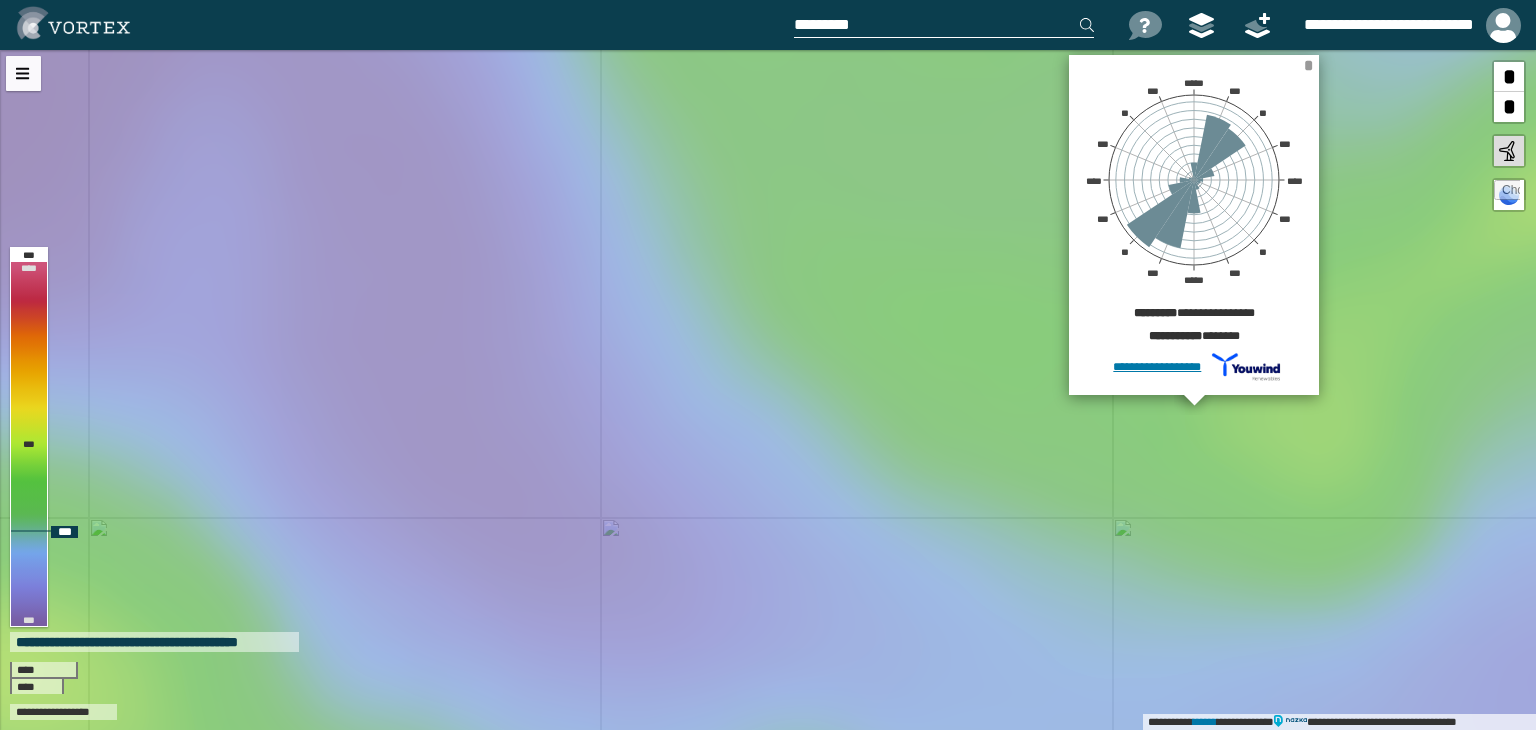 click on "*" at bounding box center (1308, 65) 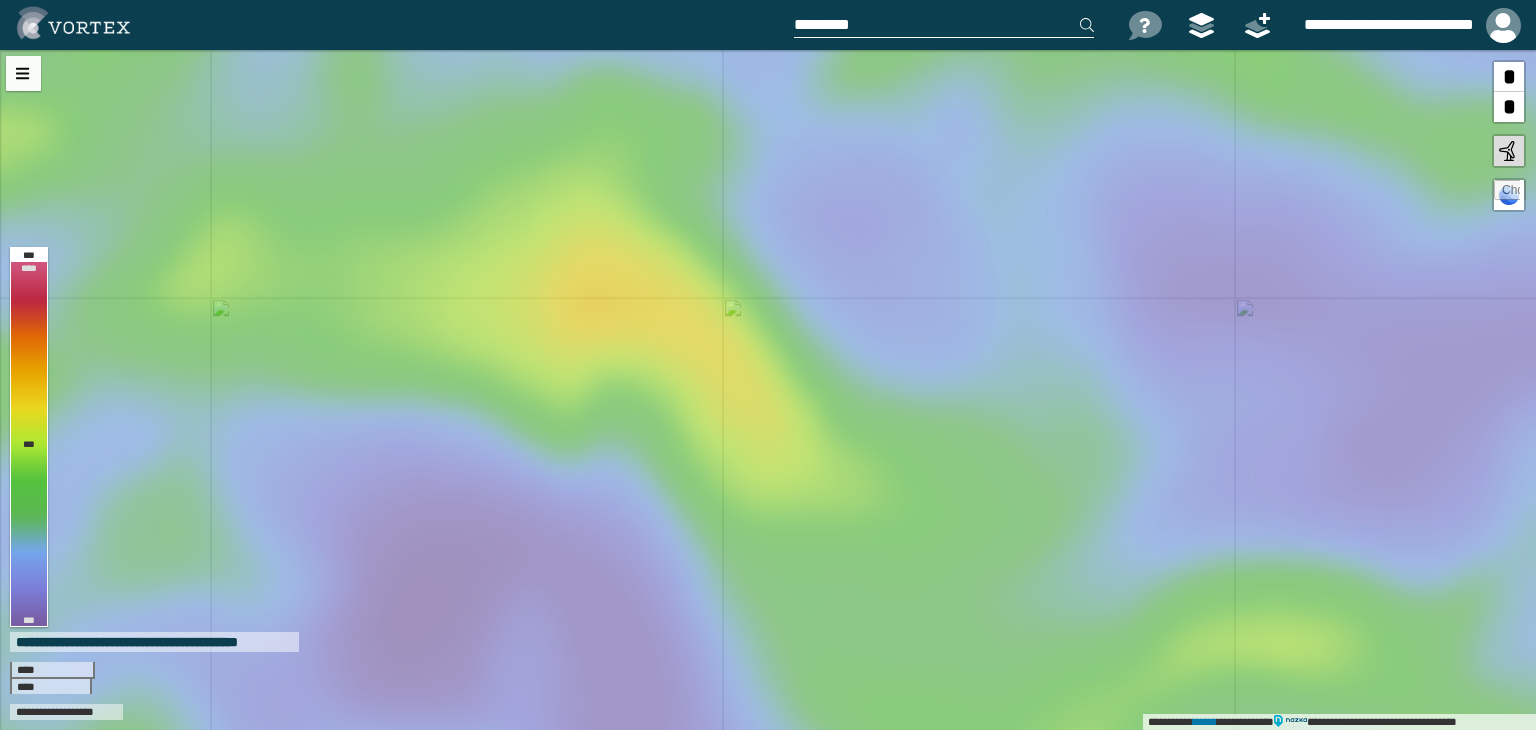 drag, startPoint x: 1008, startPoint y: 489, endPoint x: 940, endPoint y: 756, distance: 275.52313 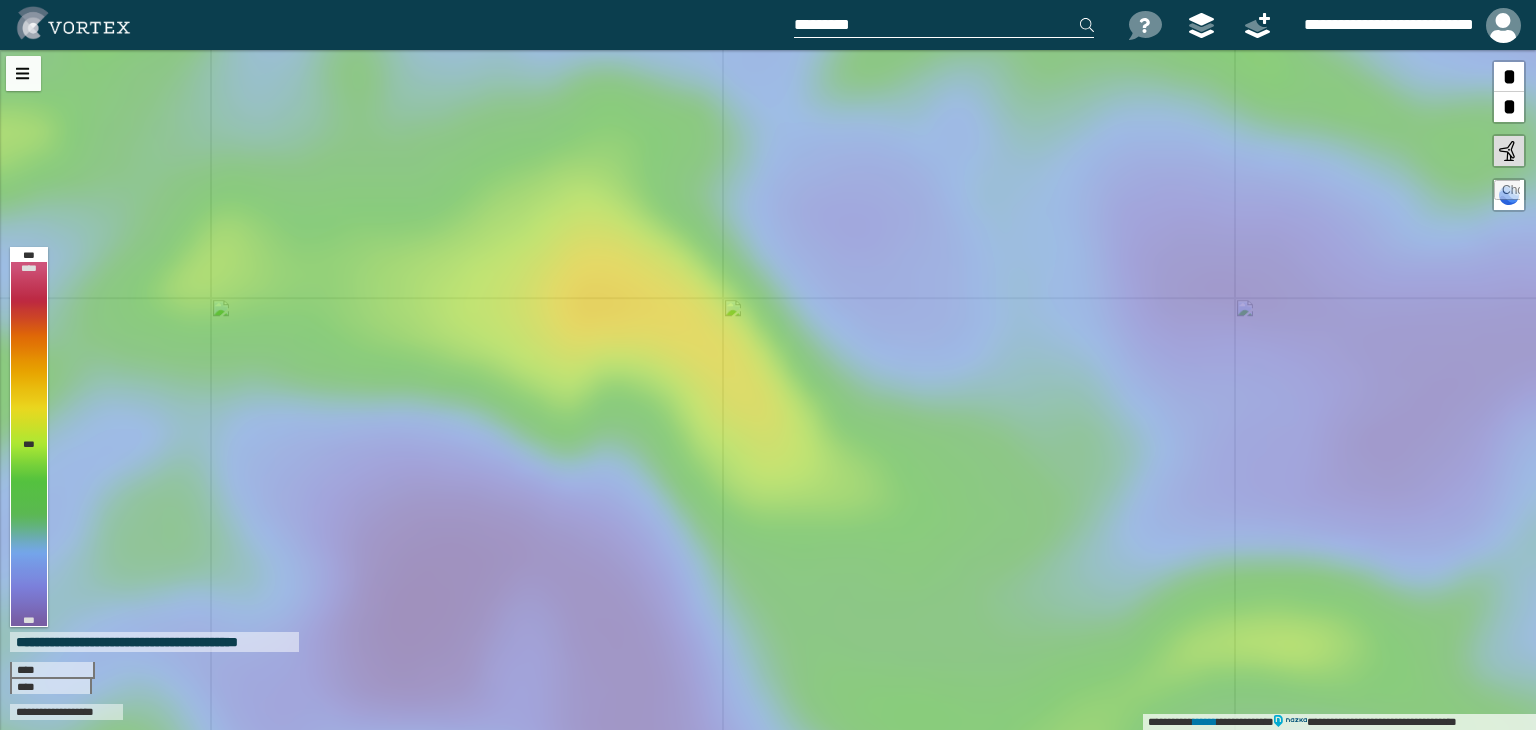 click on "**********" at bounding box center (768, 365) 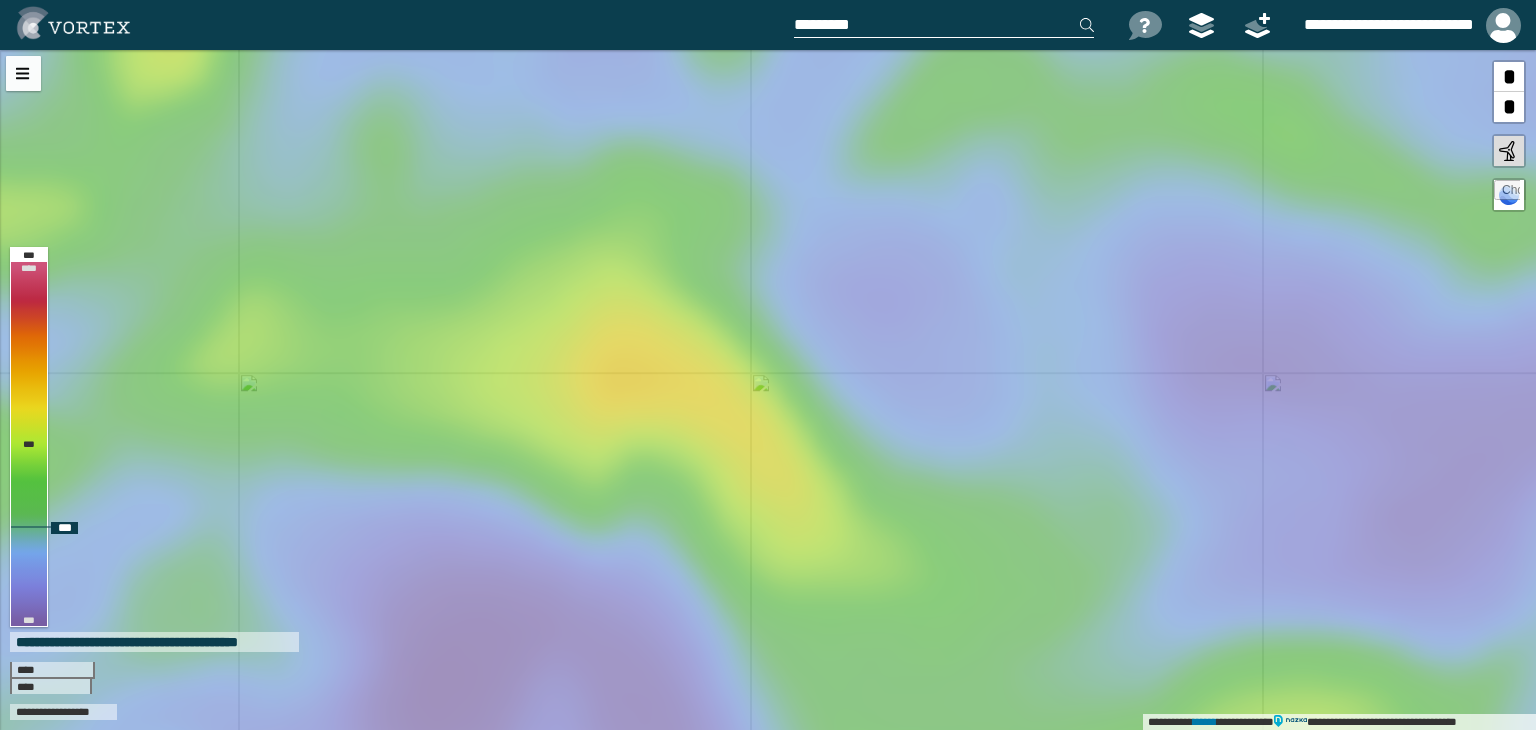 drag, startPoint x: 820, startPoint y: 453, endPoint x: 854, endPoint y: 434, distance: 38.948685 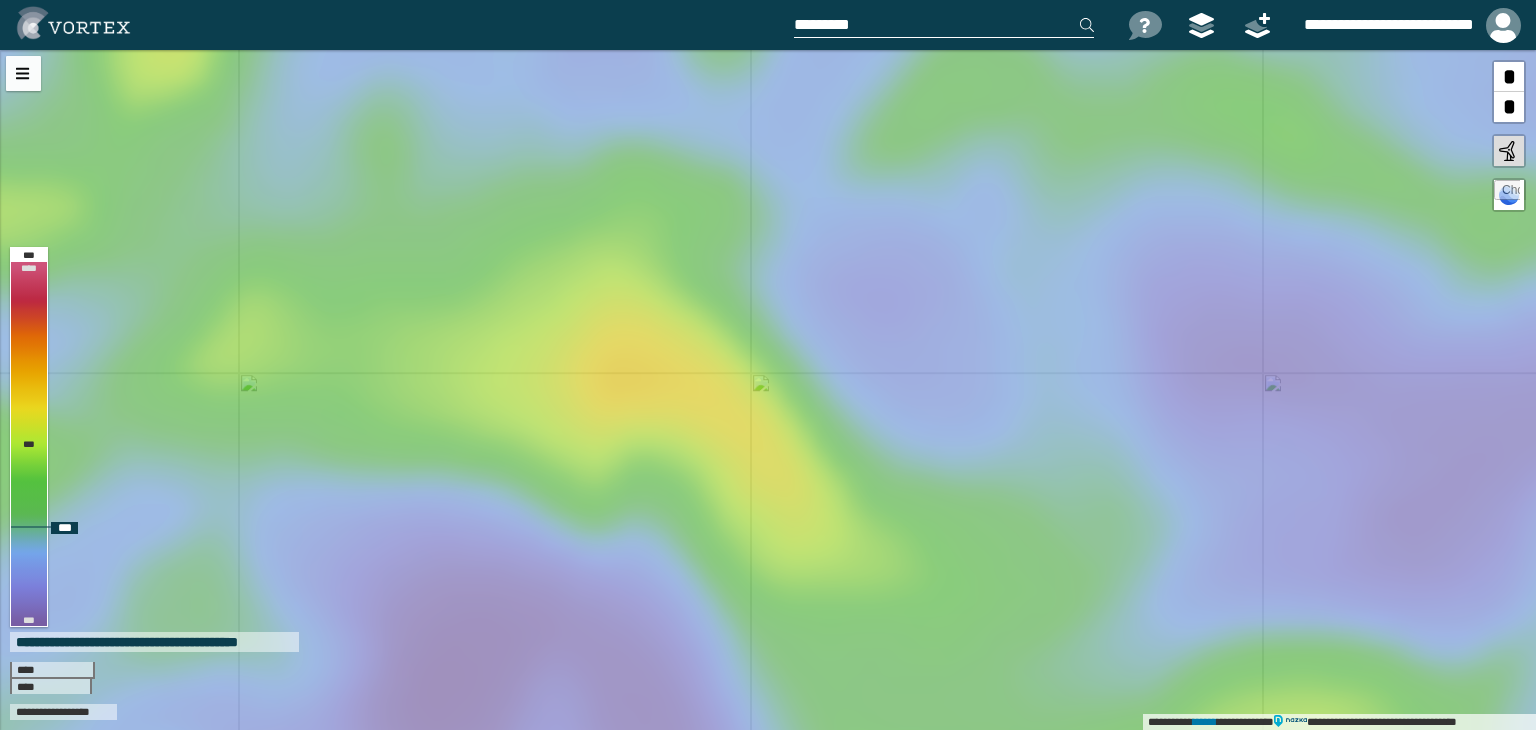 click on "**********" at bounding box center (768, 390) 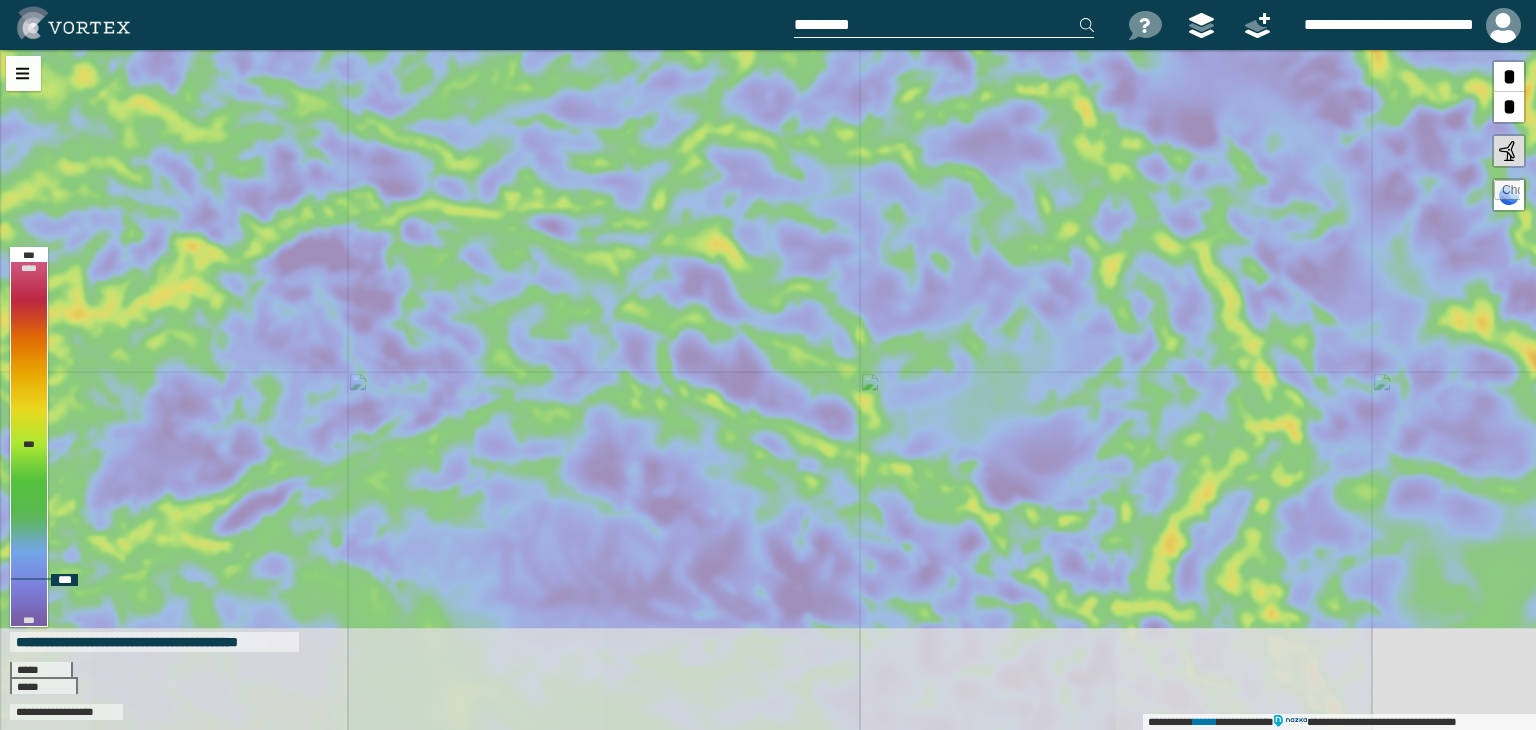 drag, startPoint x: 1095, startPoint y: 622, endPoint x: 984, endPoint y: 451, distance: 203.8676 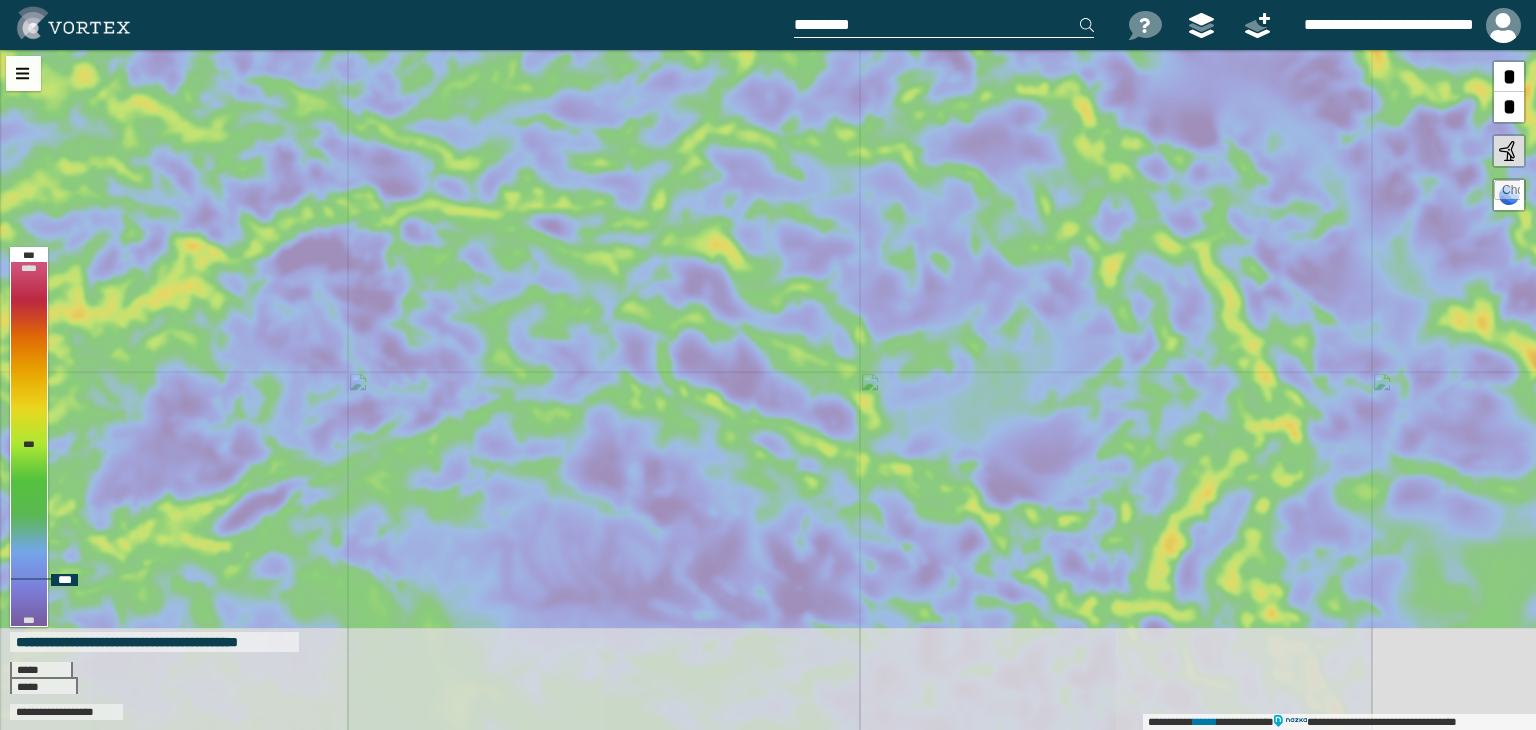 click on "**********" at bounding box center [768, 390] 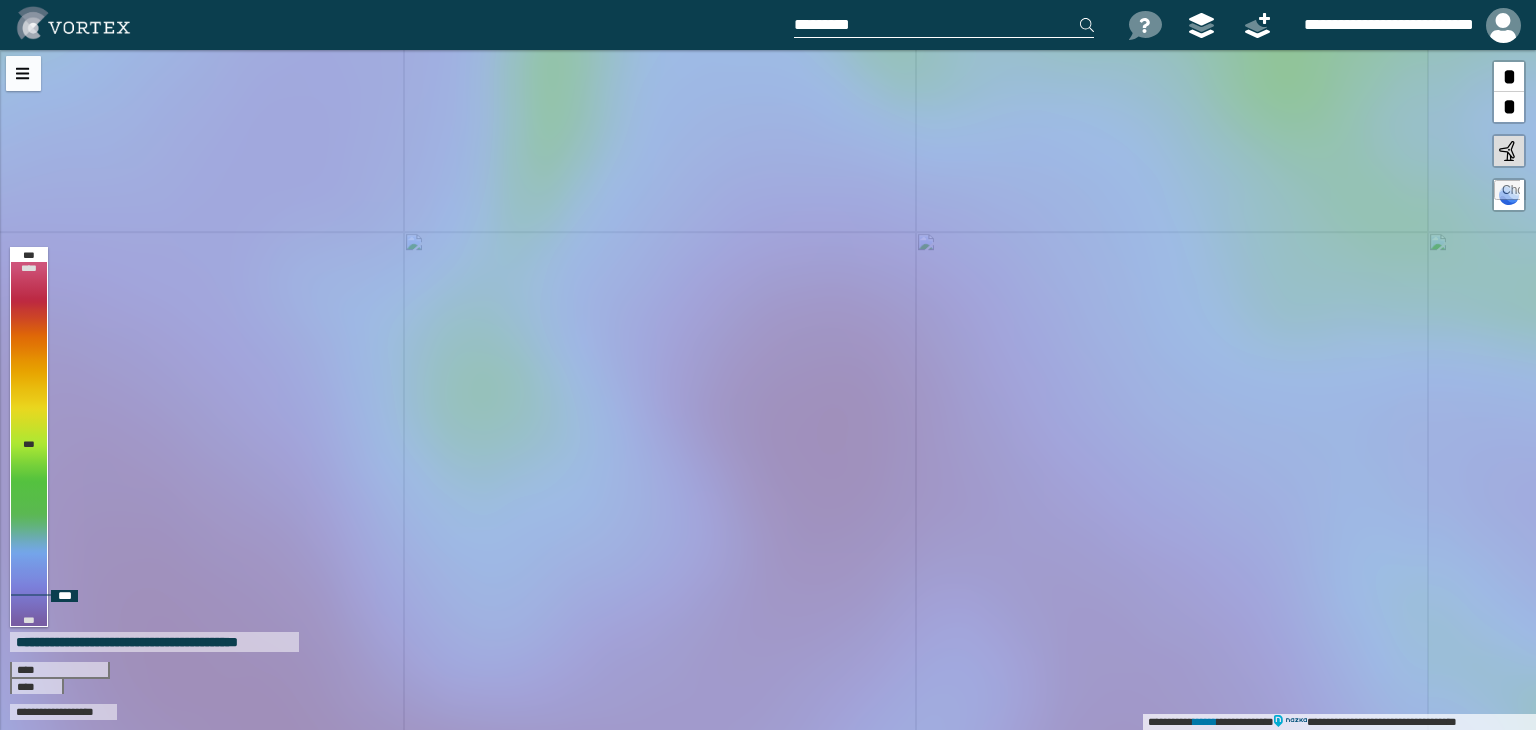 drag, startPoint x: 1009, startPoint y: 490, endPoint x: 1096, endPoint y: 515, distance: 90.52071 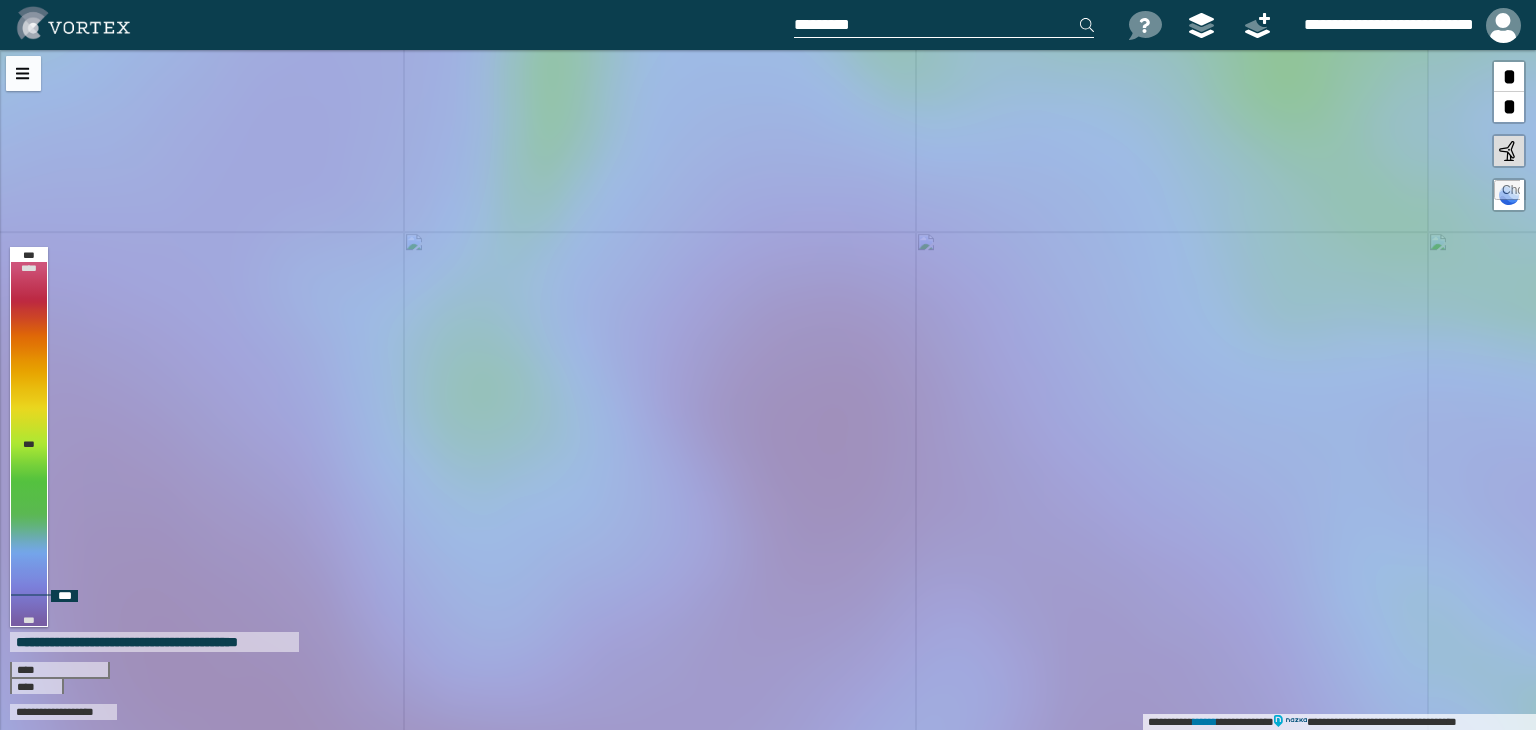 click on "**********" at bounding box center [768, 390] 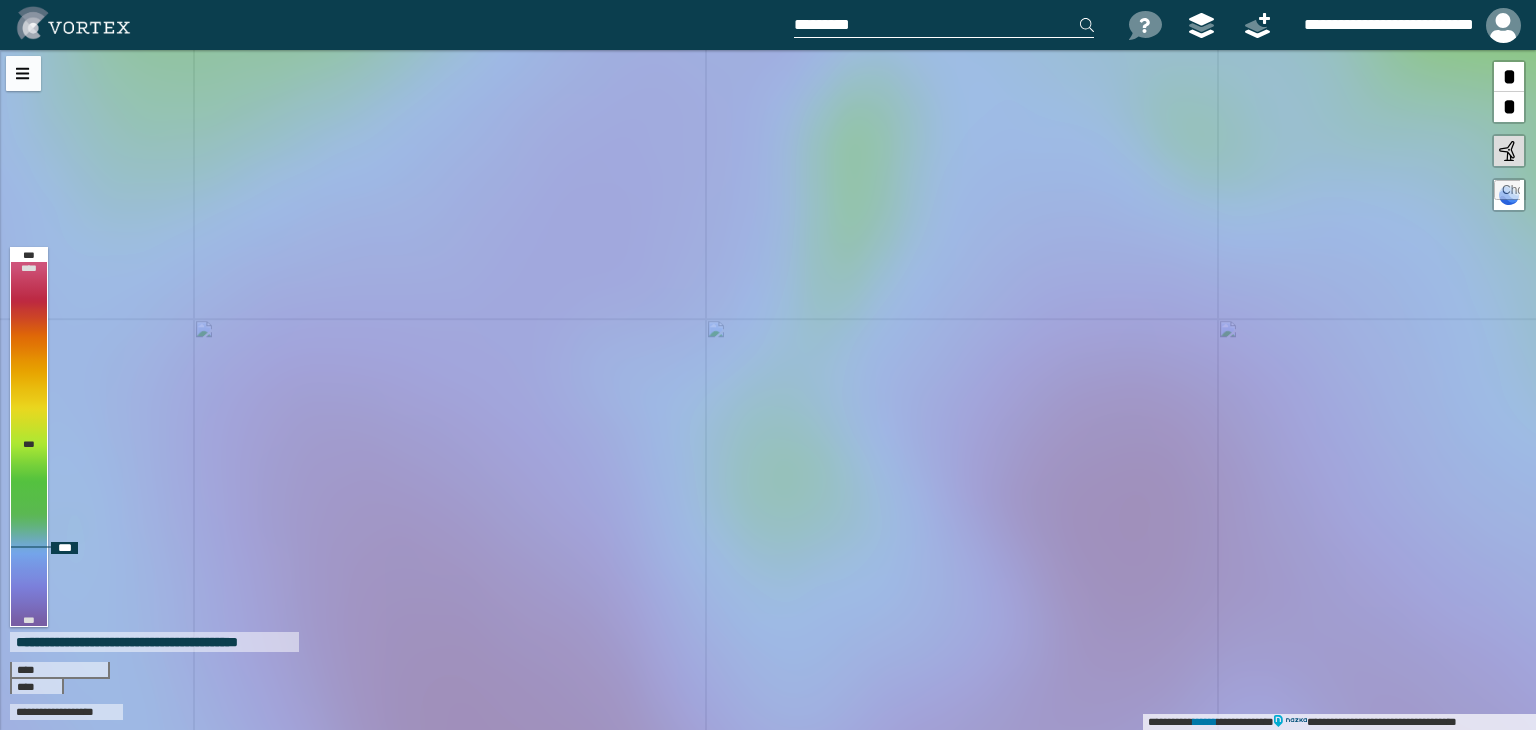 drag, startPoint x: 612, startPoint y: 432, endPoint x: 868, endPoint y: 509, distance: 267.32938 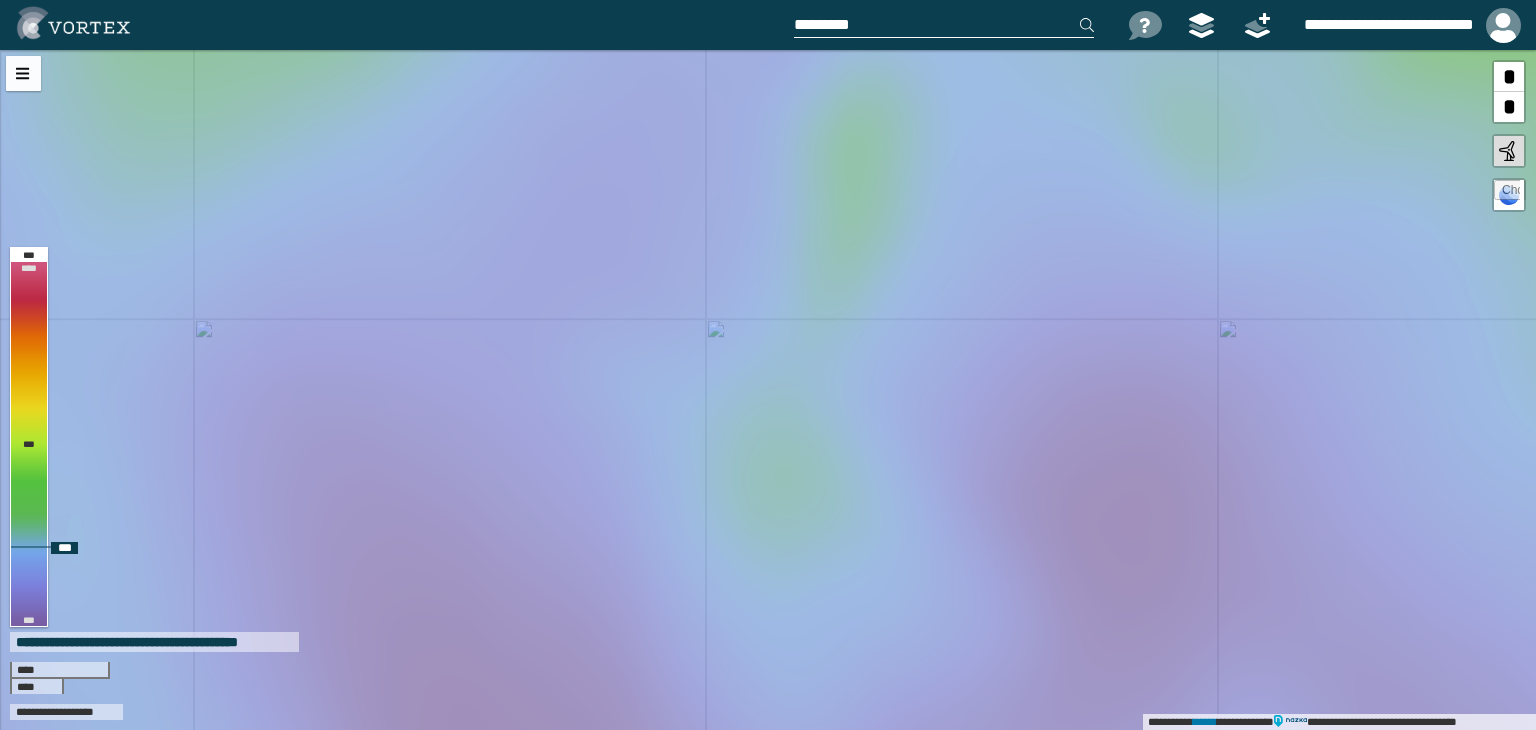 click on "**********" at bounding box center [768, 390] 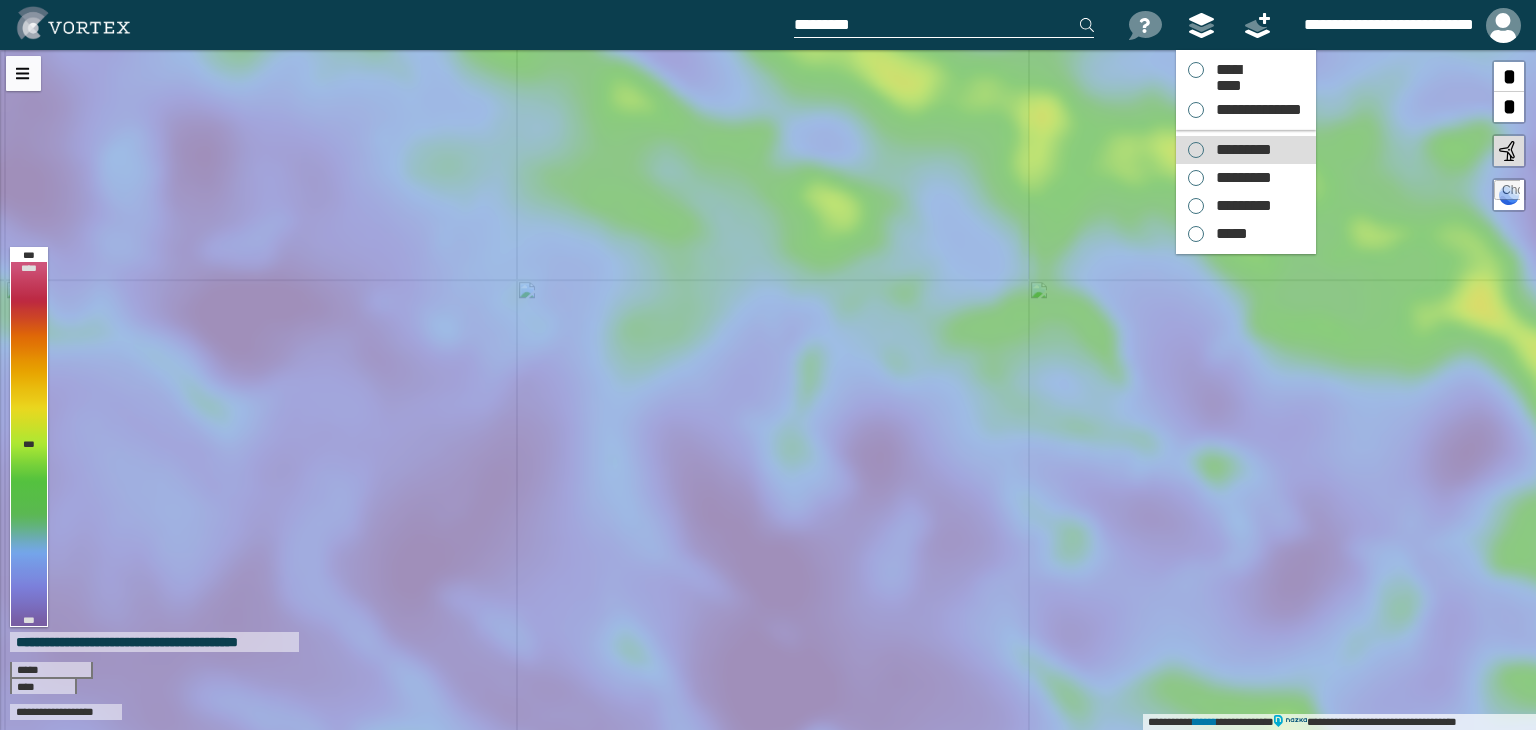 click on "*********" at bounding box center (1239, 150) 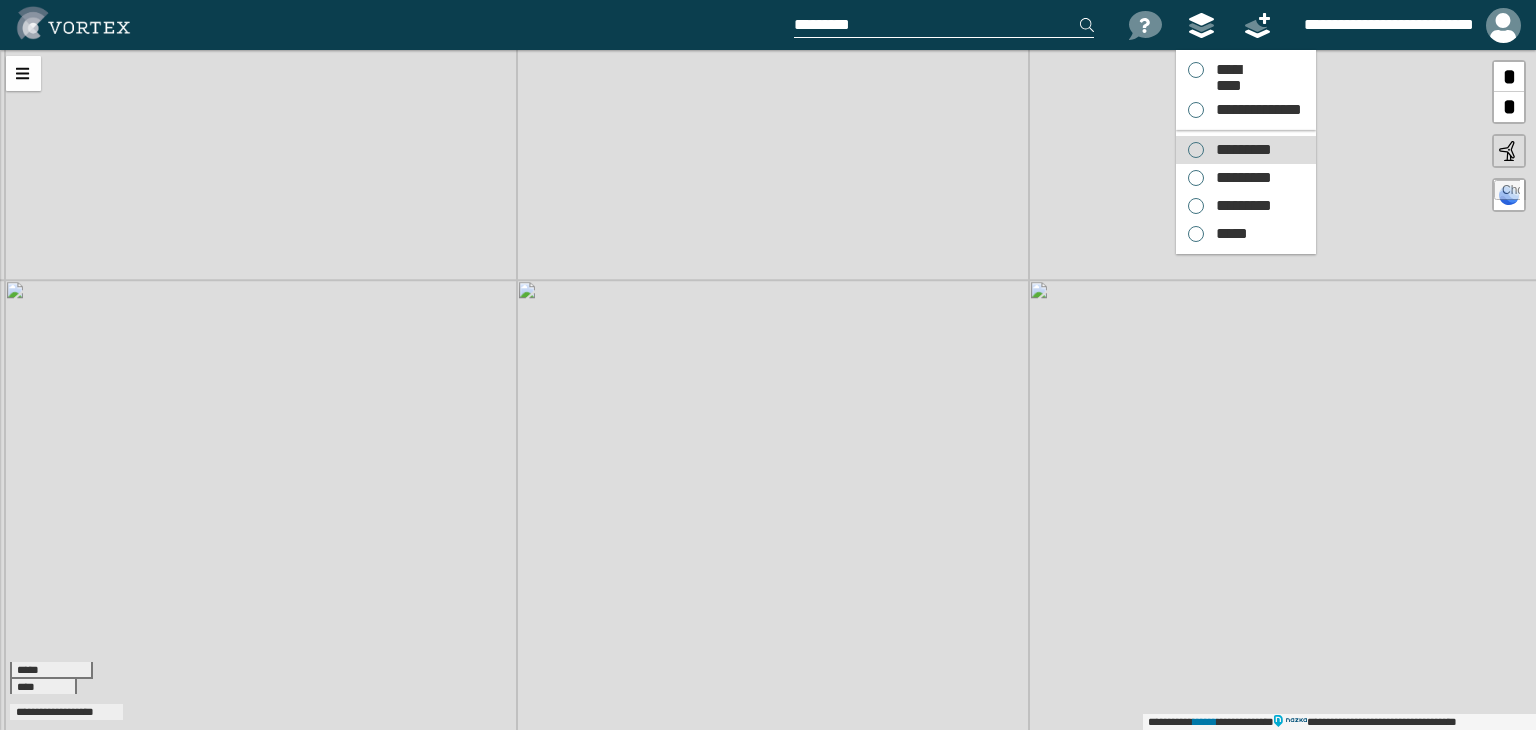 click on "*********" at bounding box center (1246, 150) 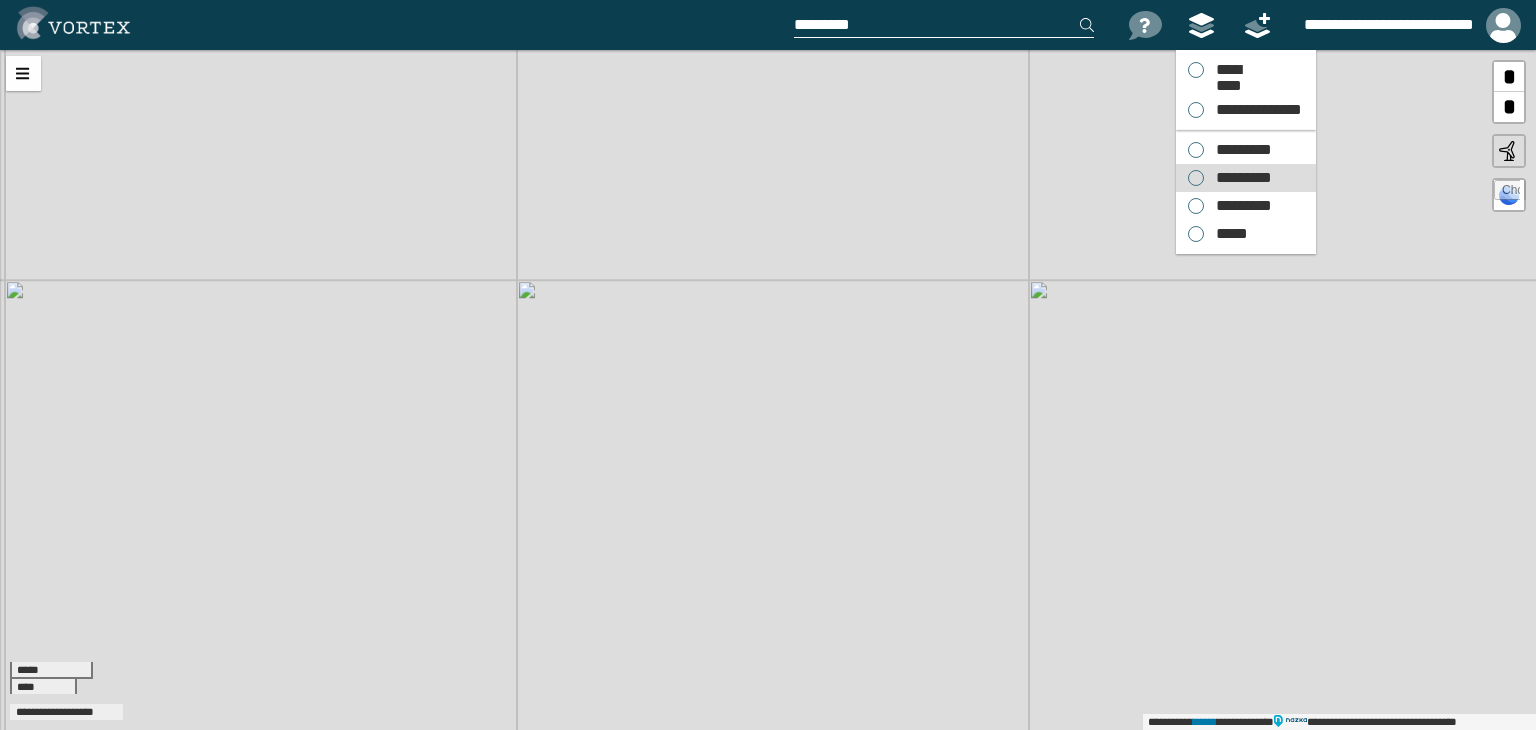 click on "*********" at bounding box center [1239, 178] 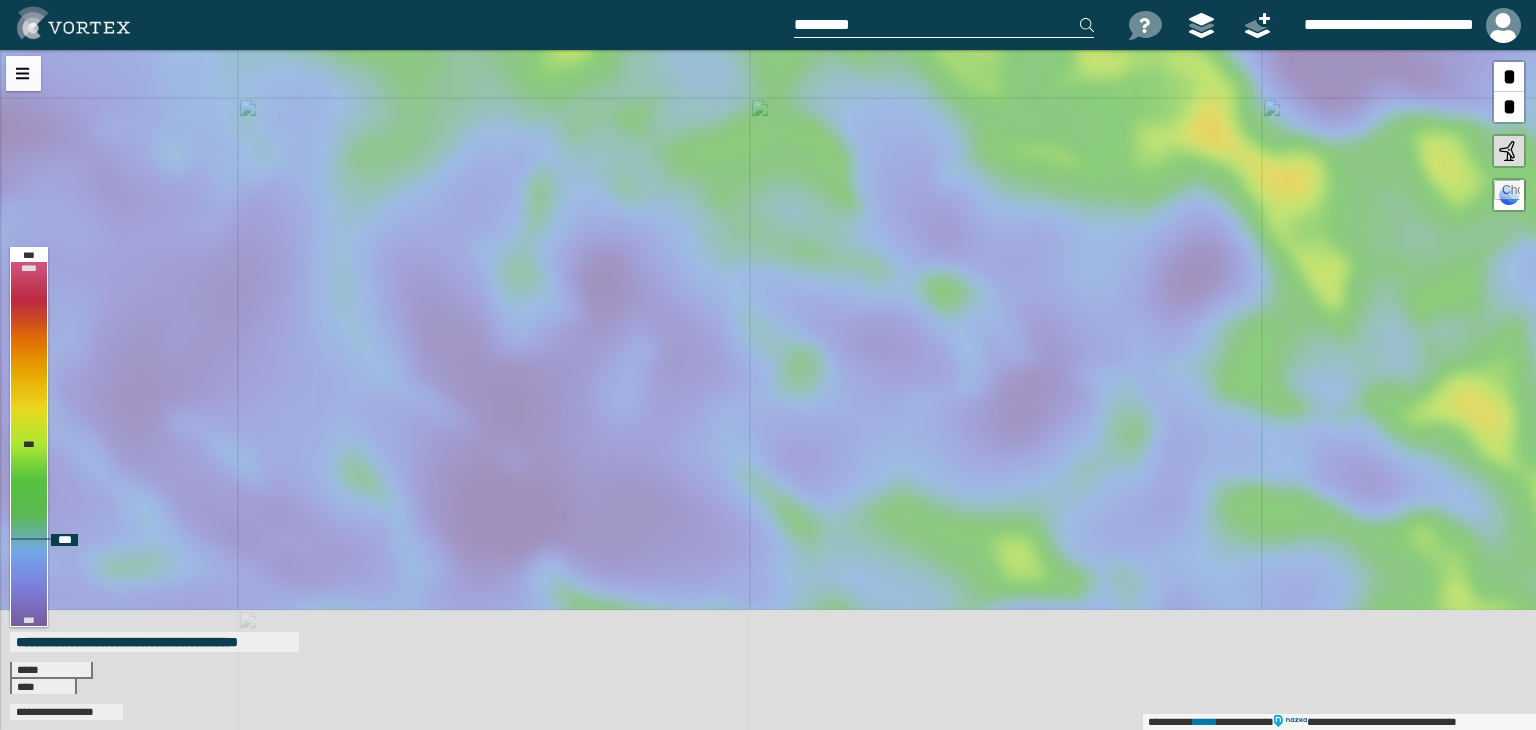 drag, startPoint x: 989, startPoint y: 281, endPoint x: 710, endPoint y: 99, distance: 333.1141 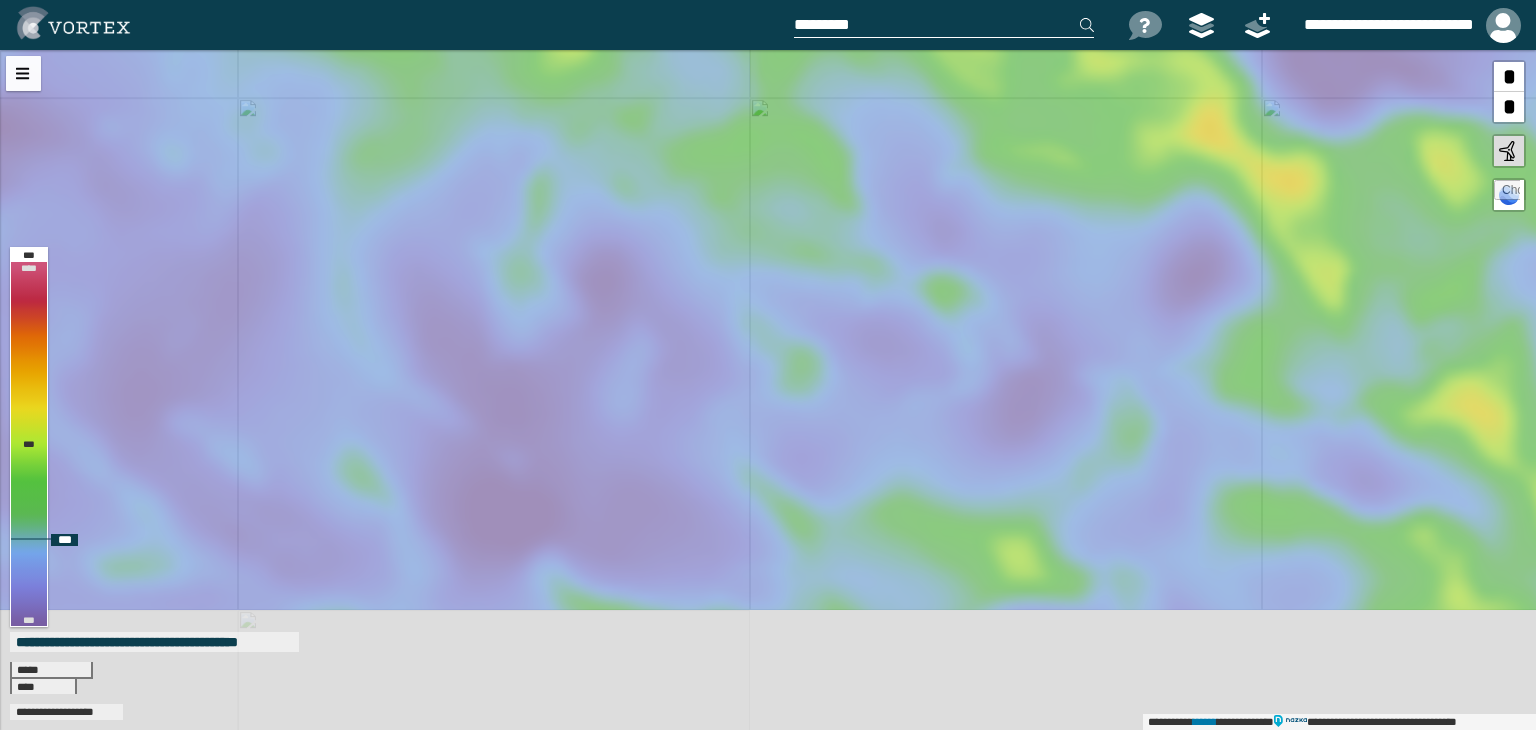 click on "[FIRST] [LAST] [STREET] [CITY] [STATE] [ZIP] [COUNTRY] [PHONE] [EMAIL]" at bounding box center [768, 390] 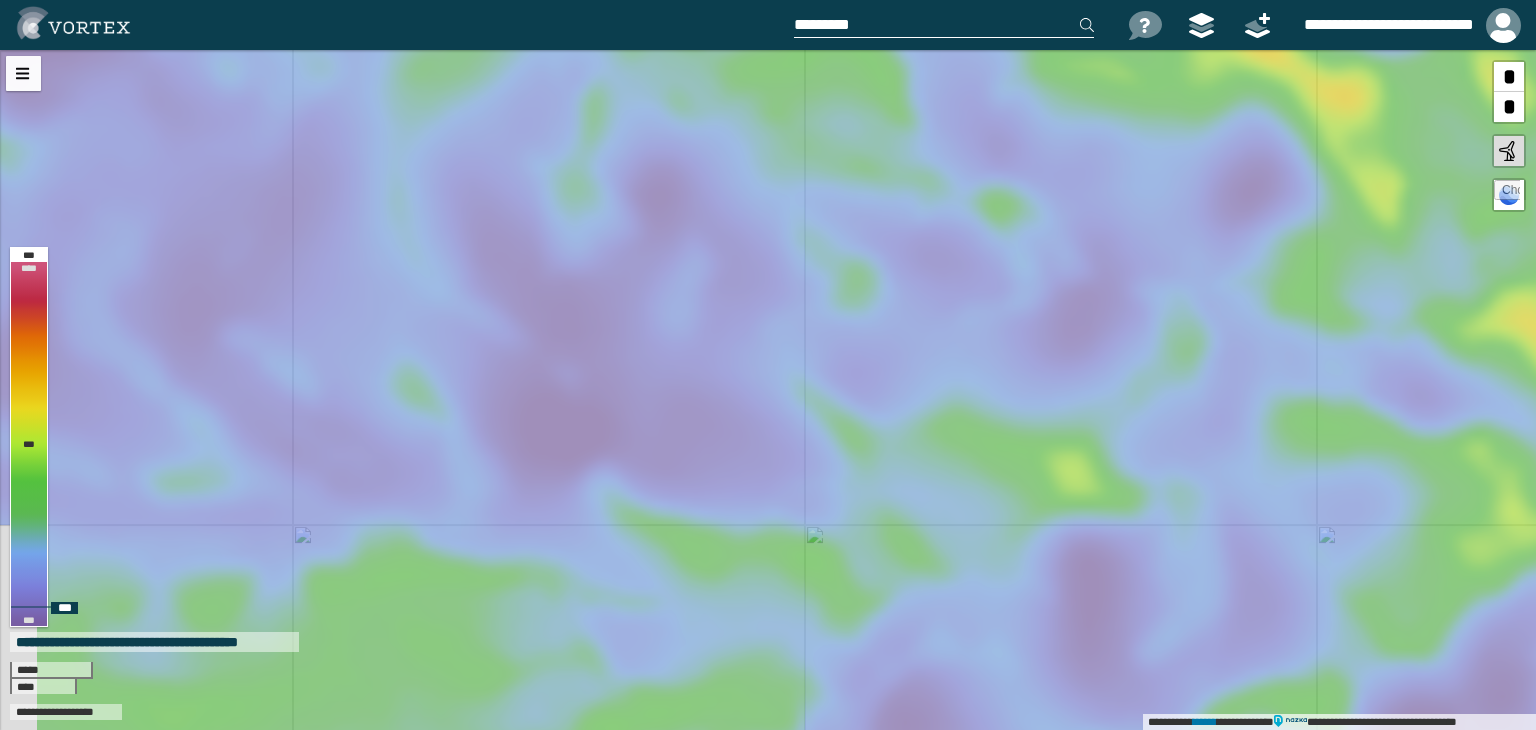 drag, startPoint x: 632, startPoint y: 525, endPoint x: 687, endPoint y: 440, distance: 101.24229 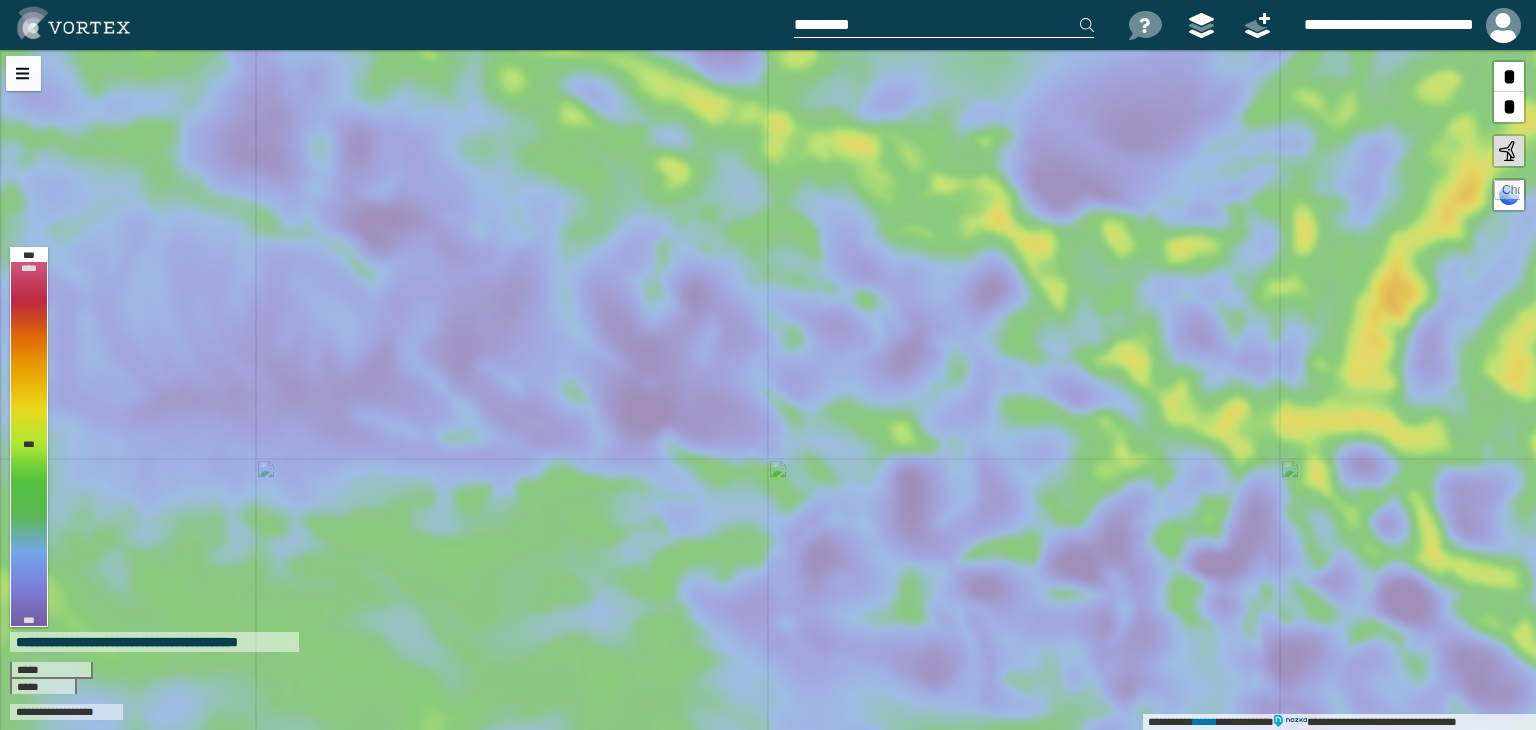 click at bounding box center (944, 25) 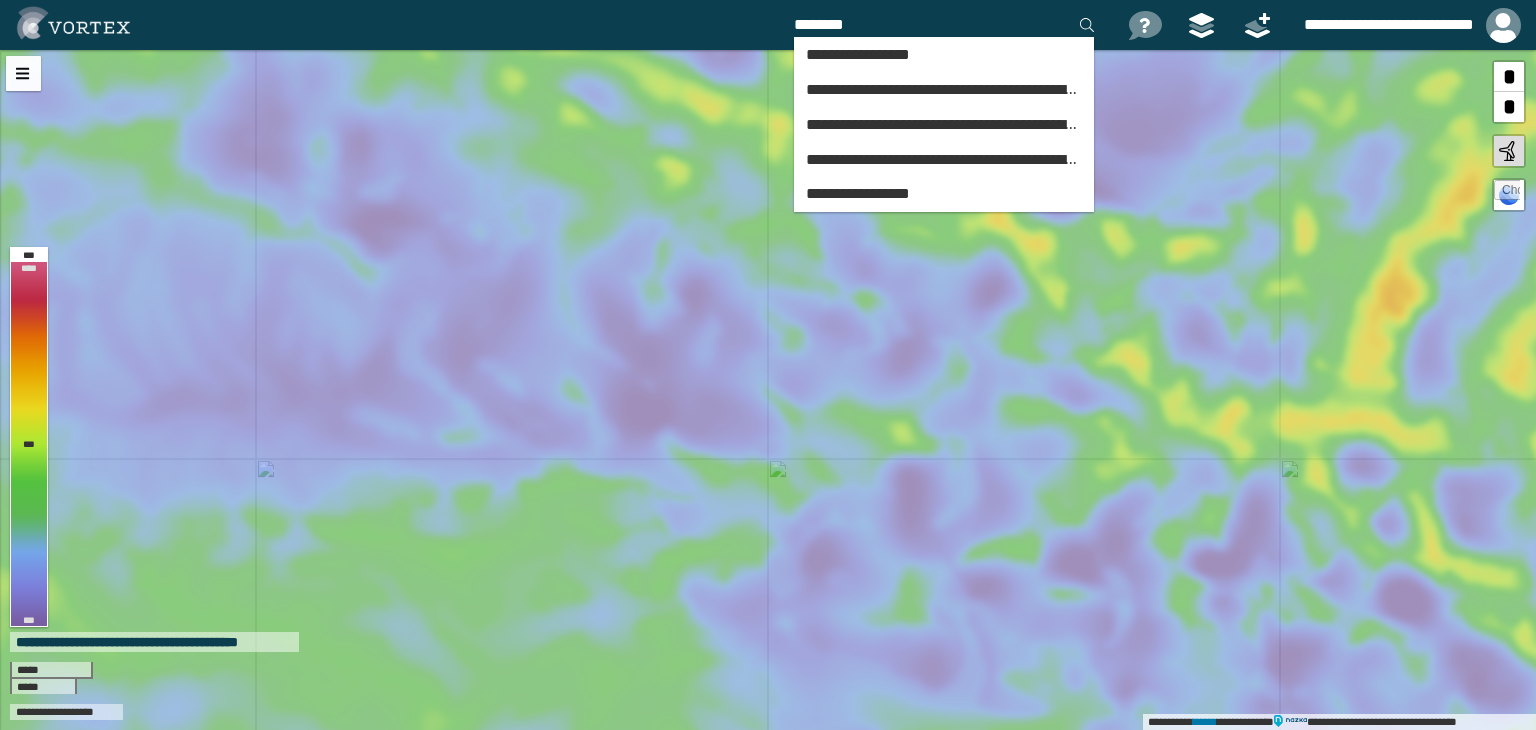 type on "********" 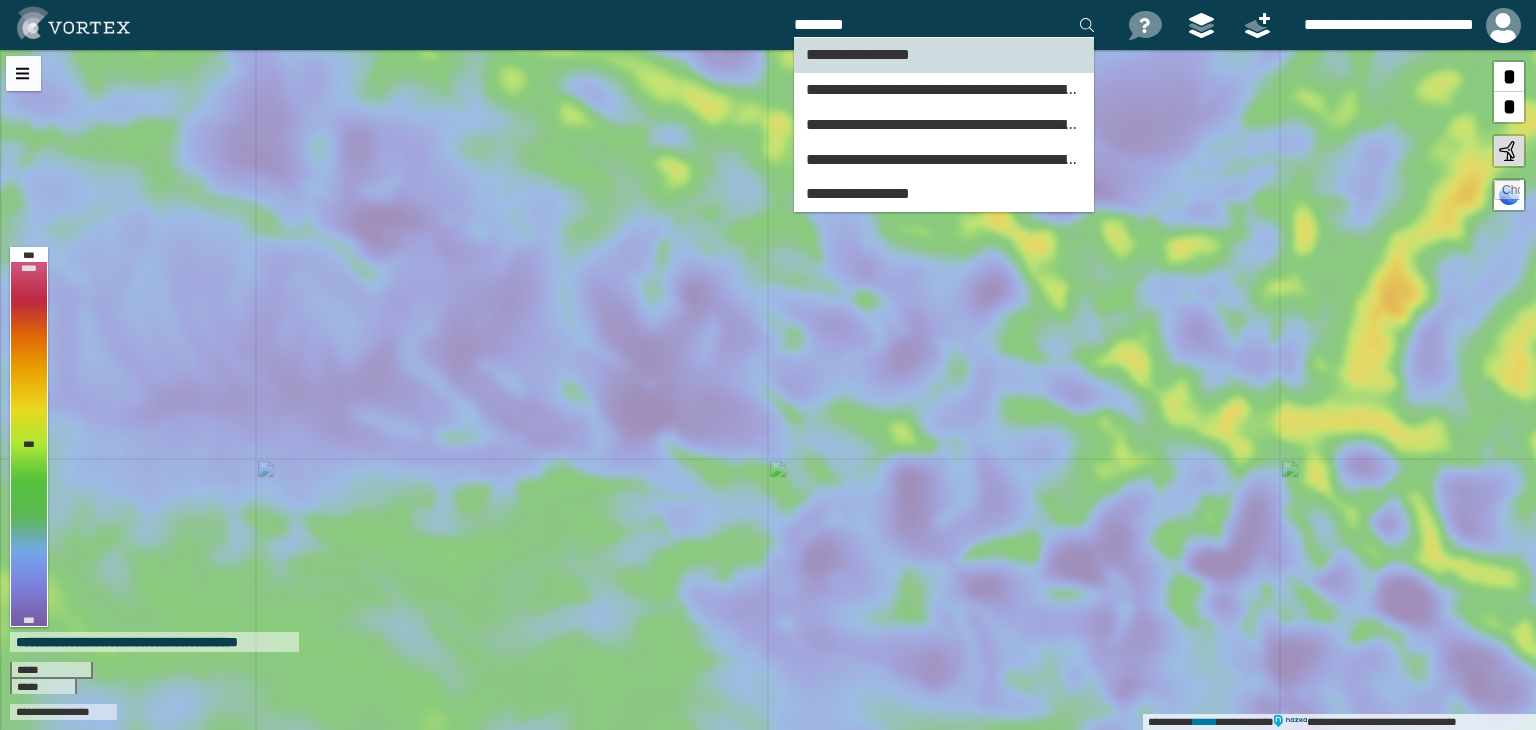 click on "**********" at bounding box center [944, 55] 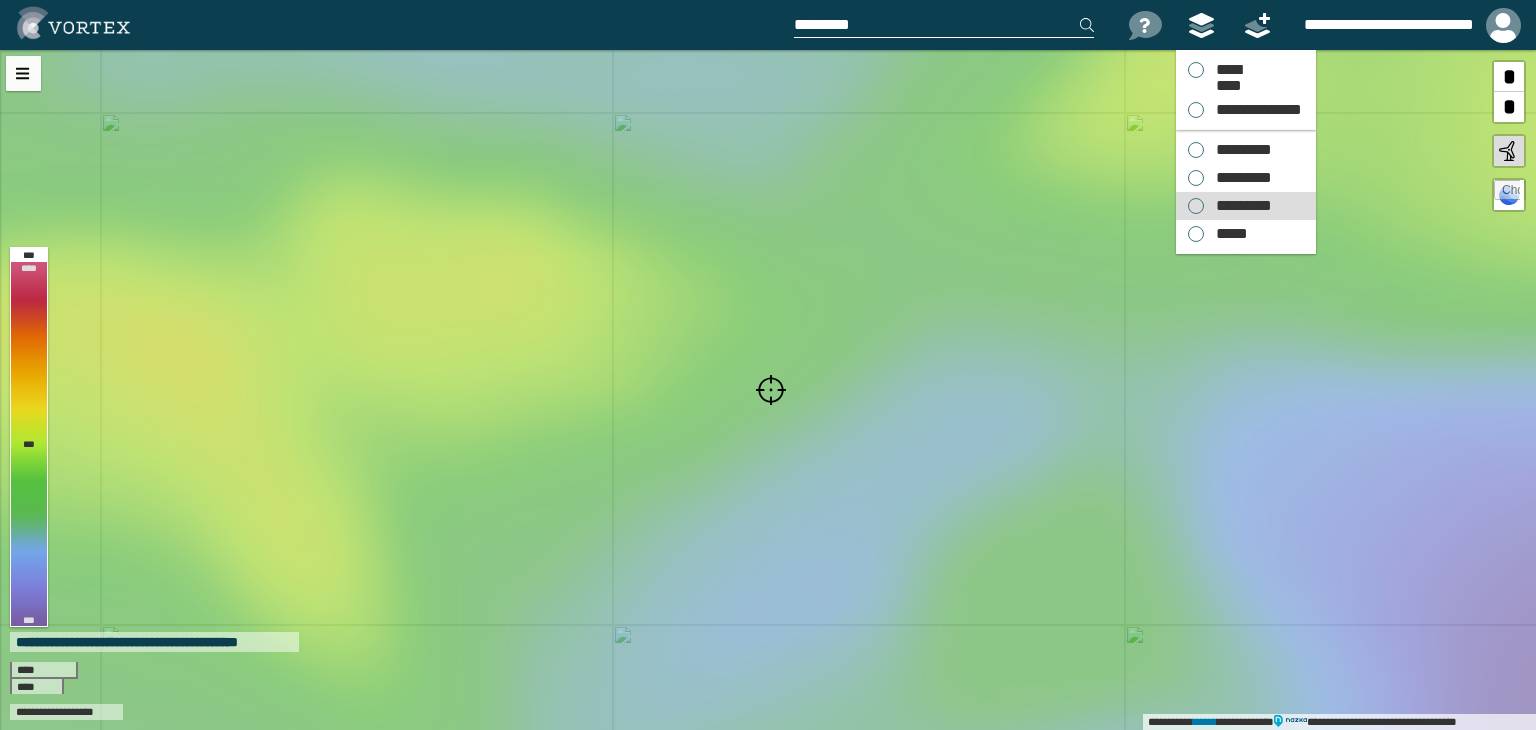 click on "*********" at bounding box center [1239, 206] 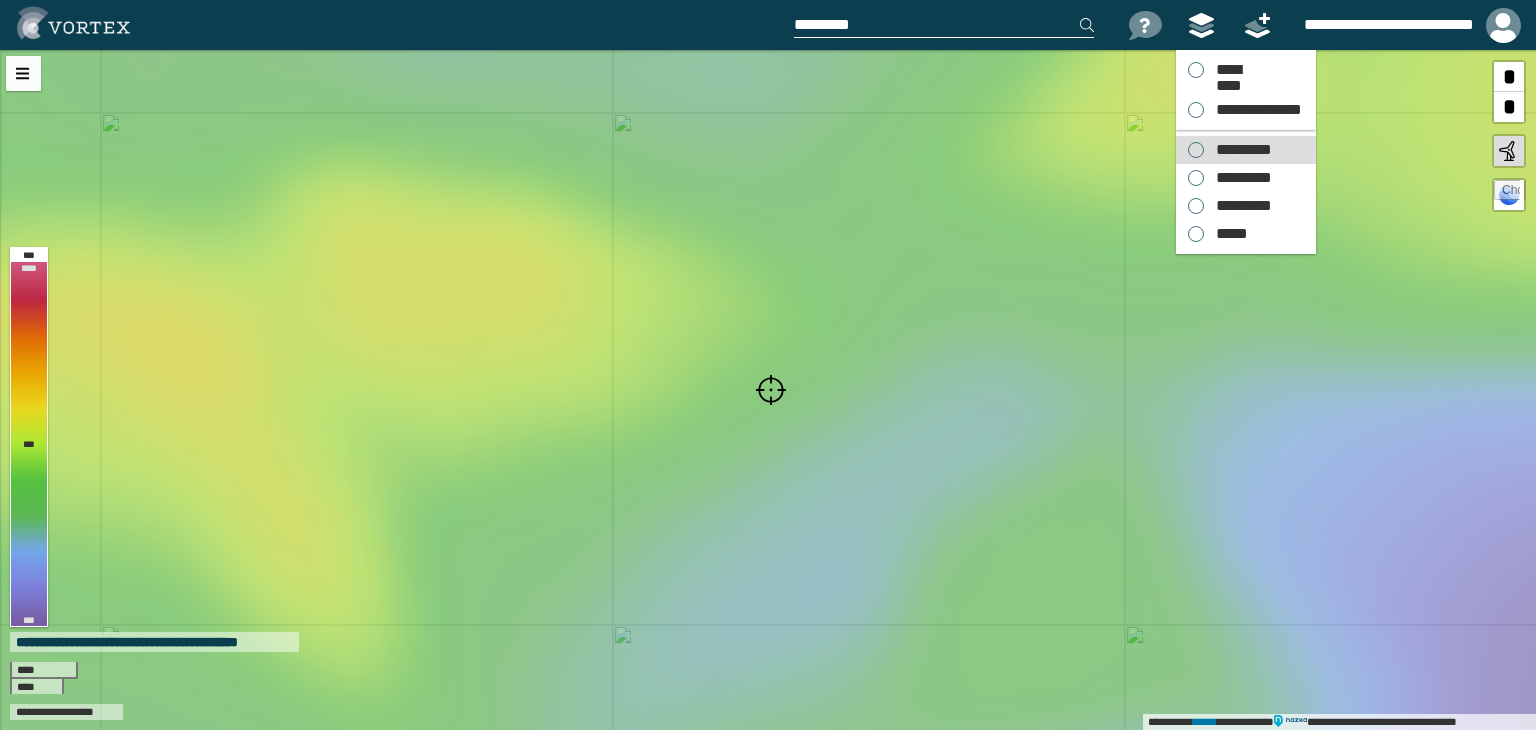 click on "*********" at bounding box center (1239, 150) 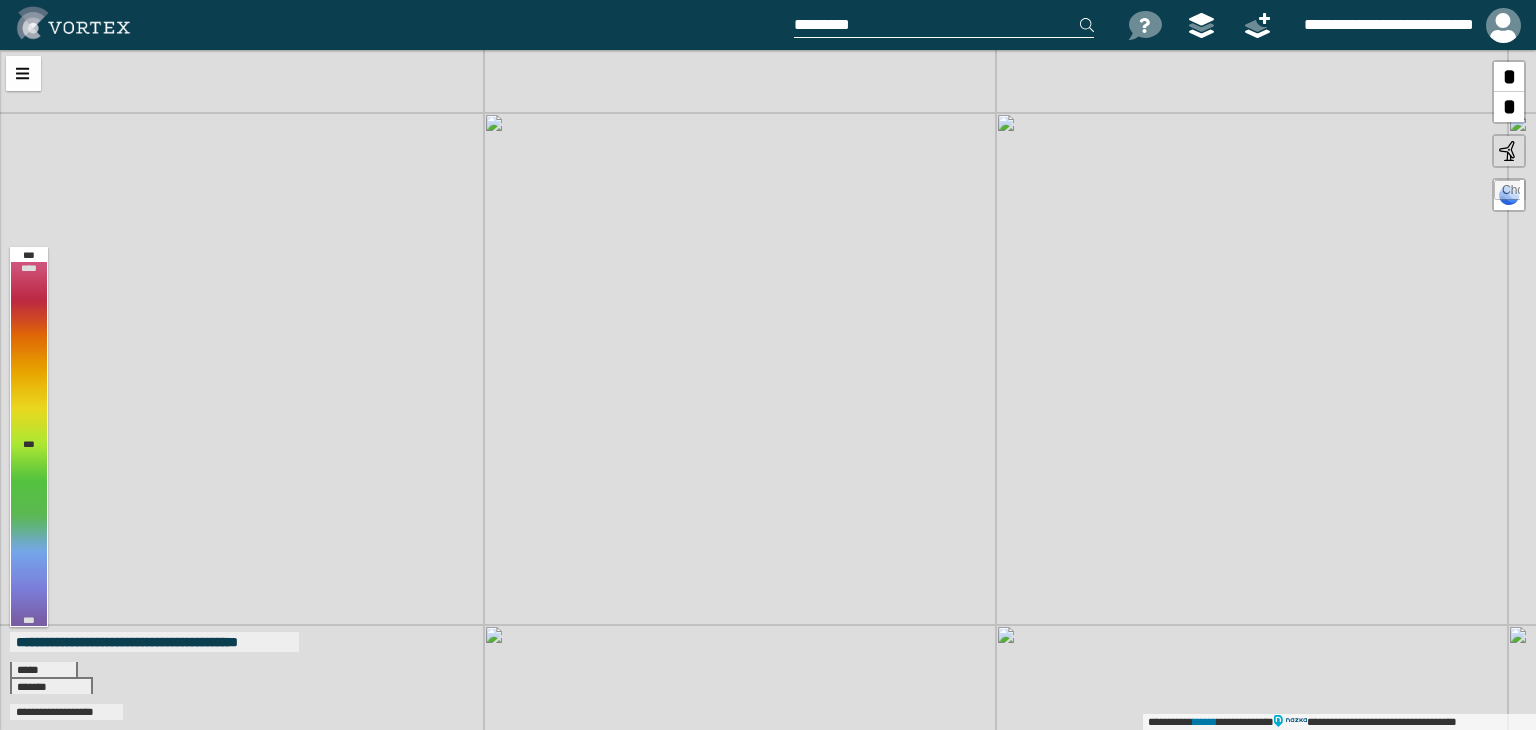 drag, startPoint x: 776, startPoint y: 439, endPoint x: 993, endPoint y: 301, distance: 257.16336 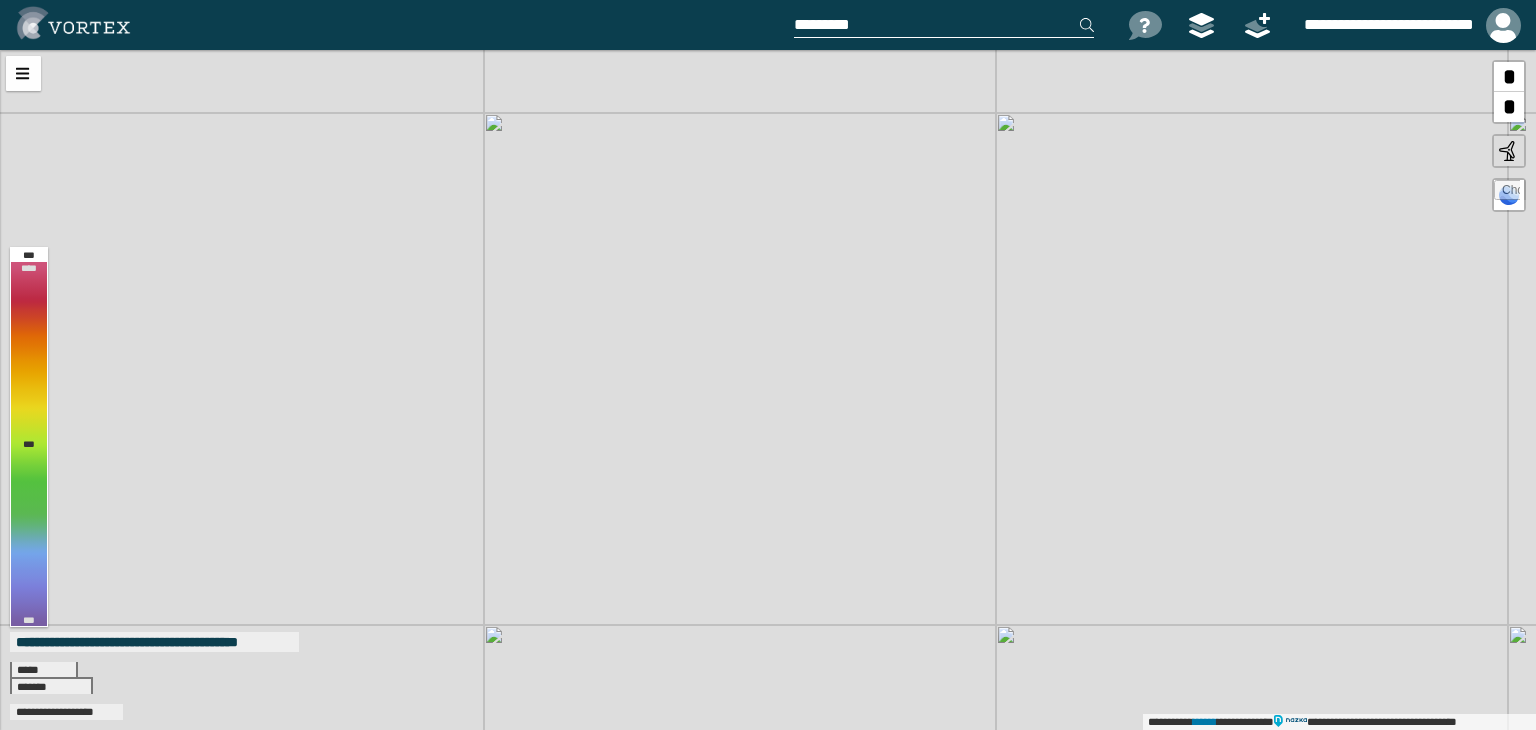 click on "**********" at bounding box center (768, 390) 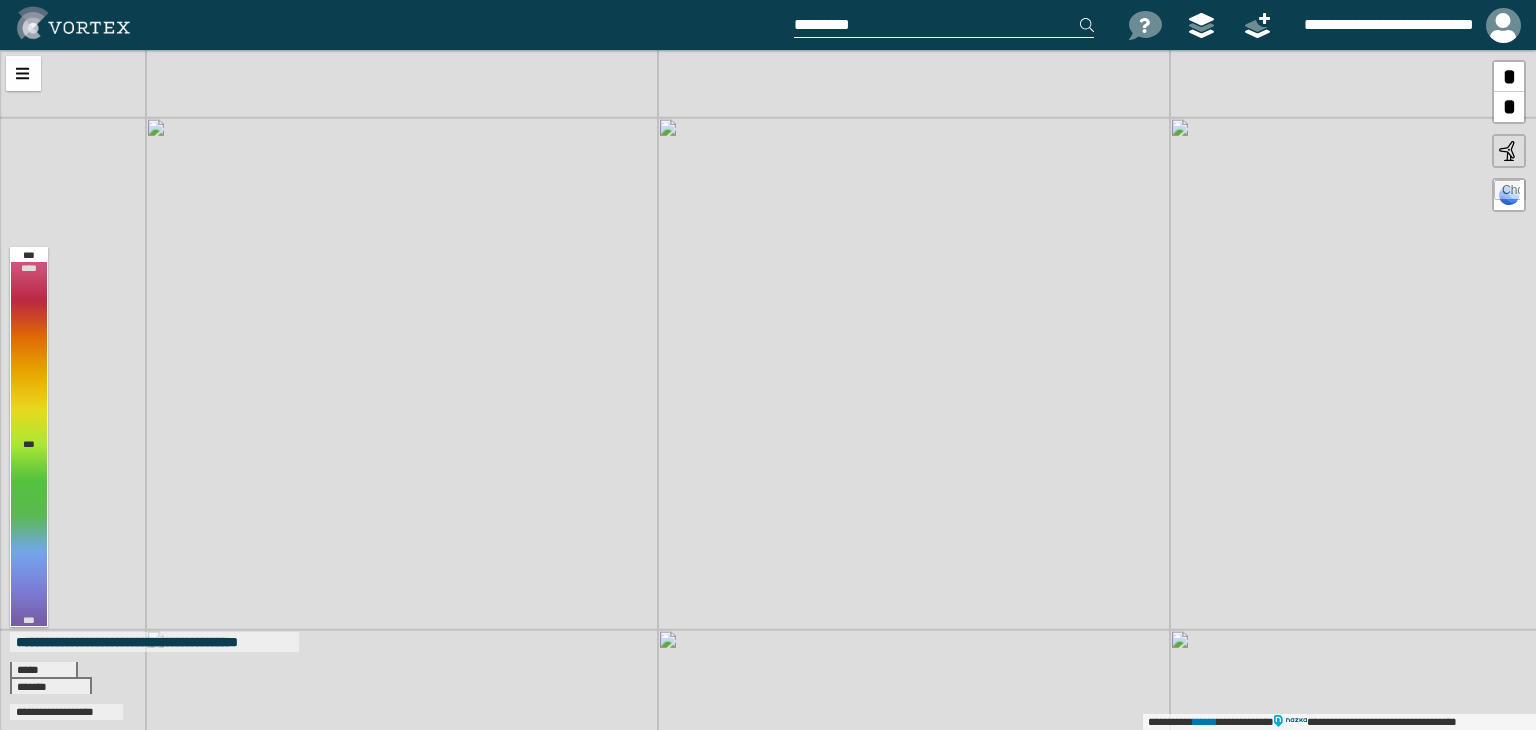 drag, startPoint x: 868, startPoint y: 553, endPoint x: 1033, endPoint y: 113, distance: 469.9202 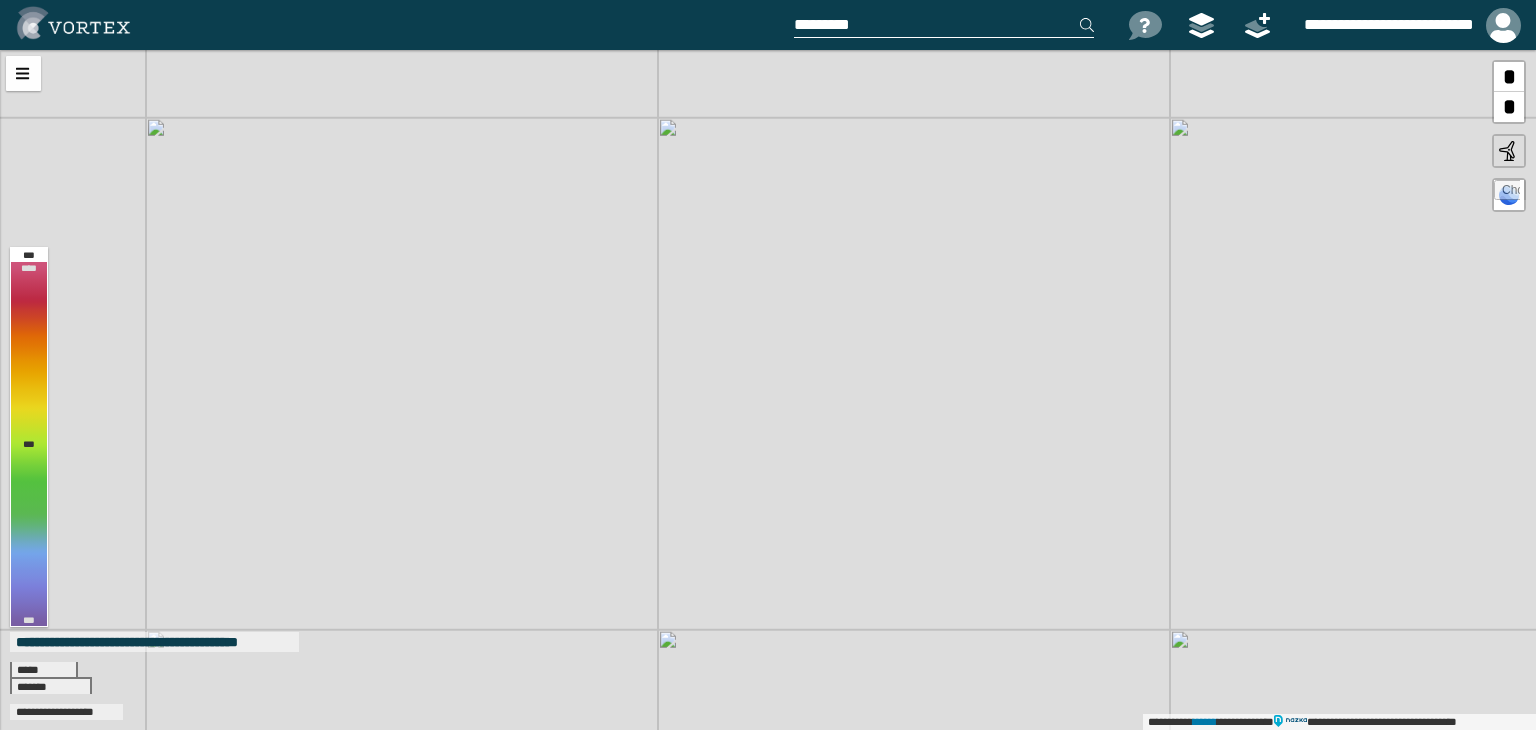 click on "**********" at bounding box center (768, 390) 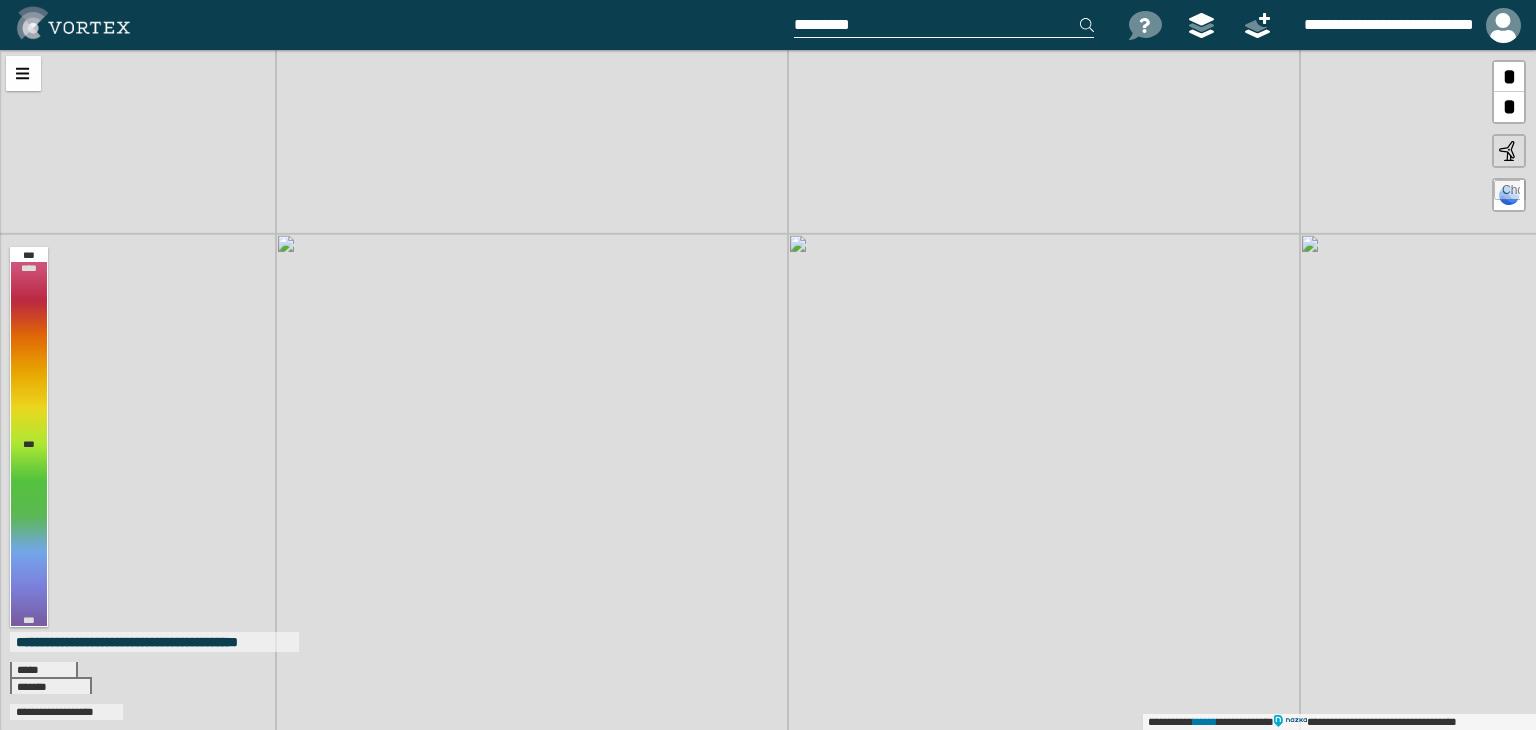 drag, startPoint x: 698, startPoint y: 421, endPoint x: 293, endPoint y: 515, distance: 415.76556 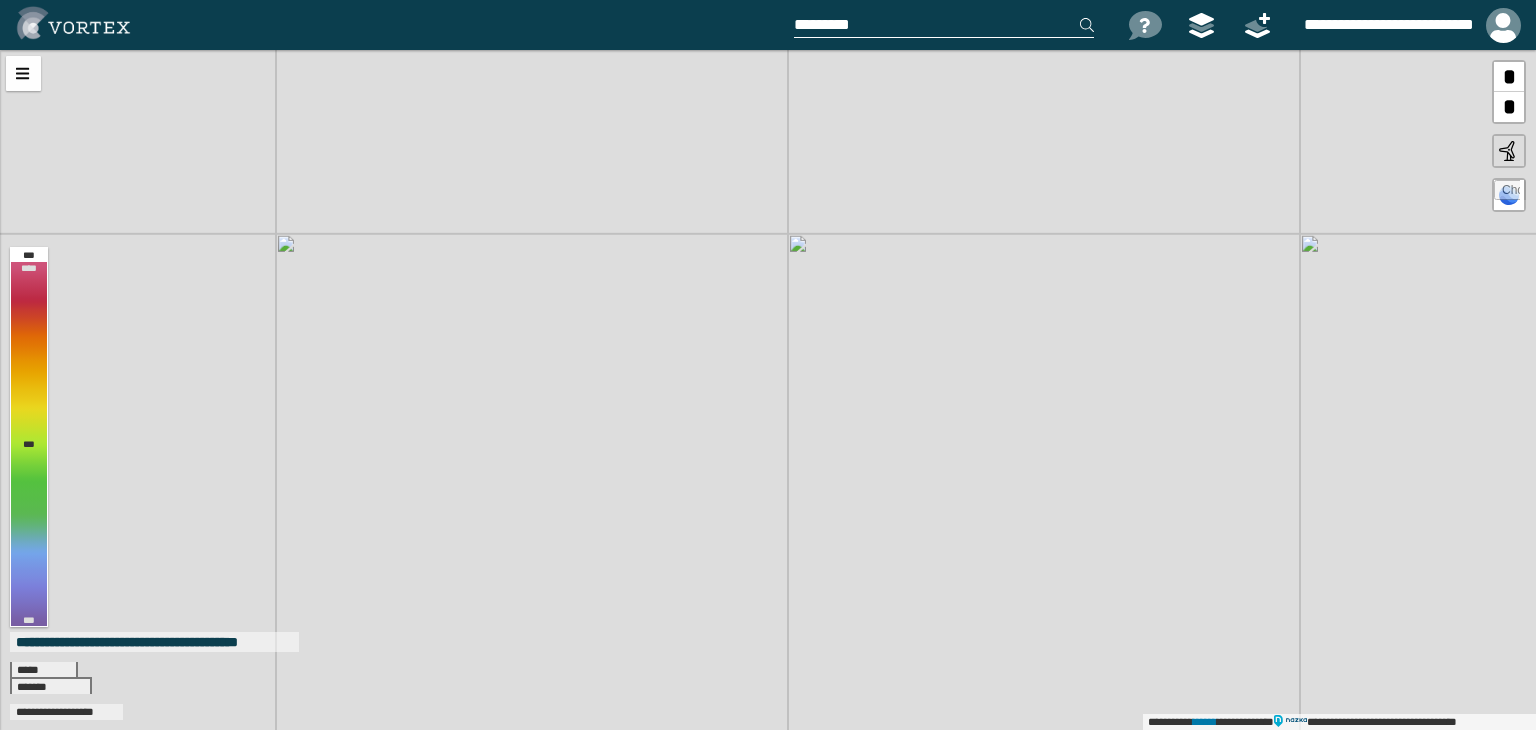 click on "**********" at bounding box center (768, 390) 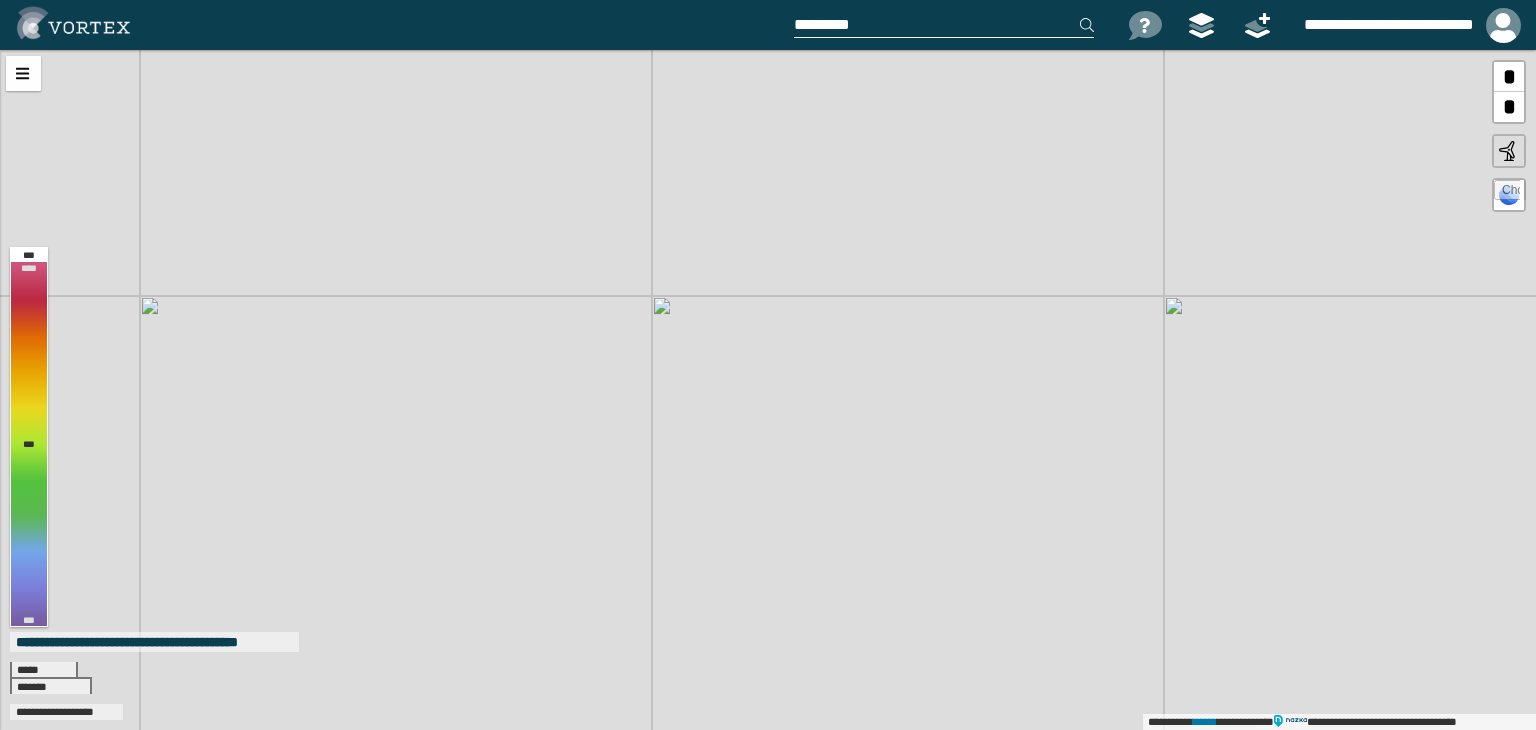 drag, startPoint x: 1007, startPoint y: 434, endPoint x: 402, endPoint y: 501, distance: 608.6986 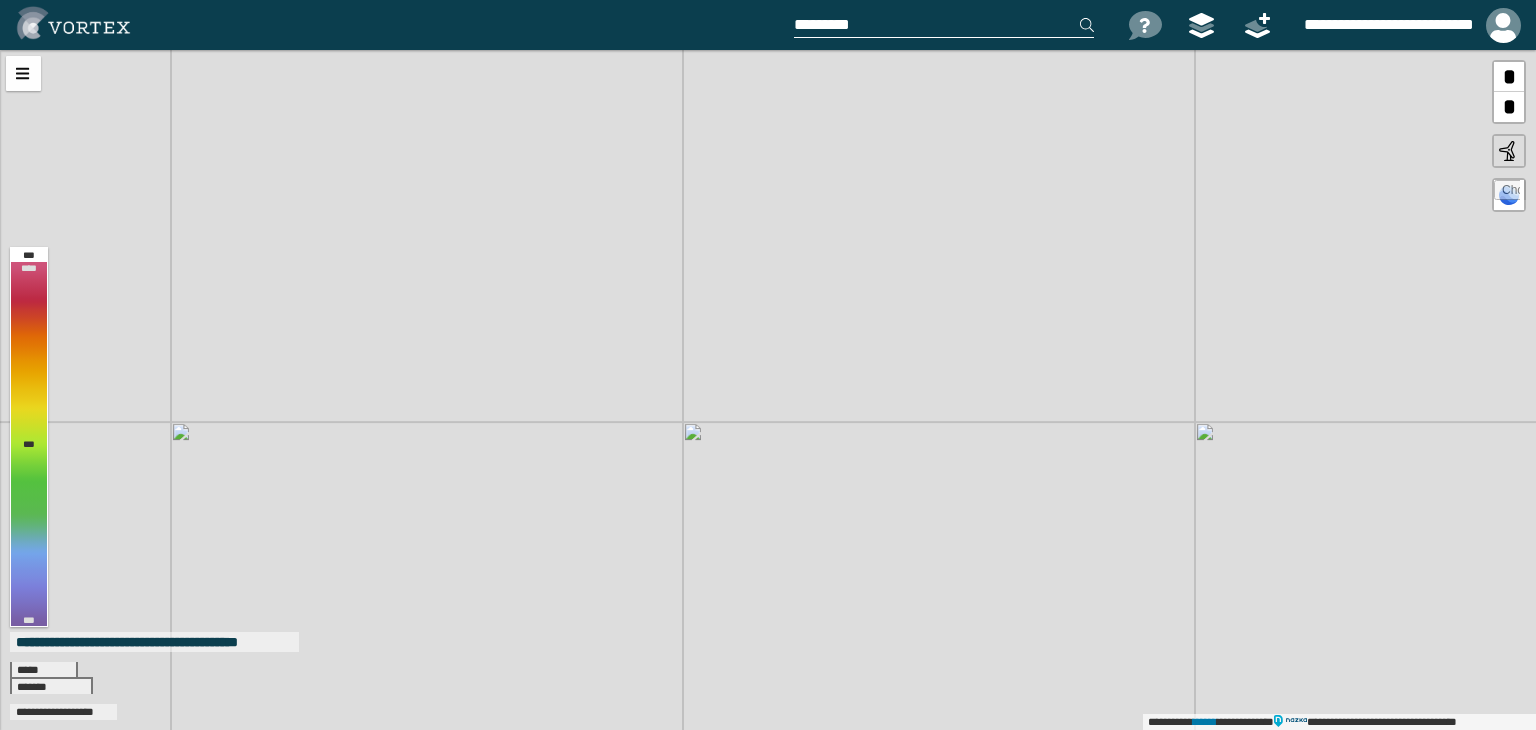 drag, startPoint x: 1036, startPoint y: 384, endPoint x: 563, endPoint y: 489, distance: 484.5142 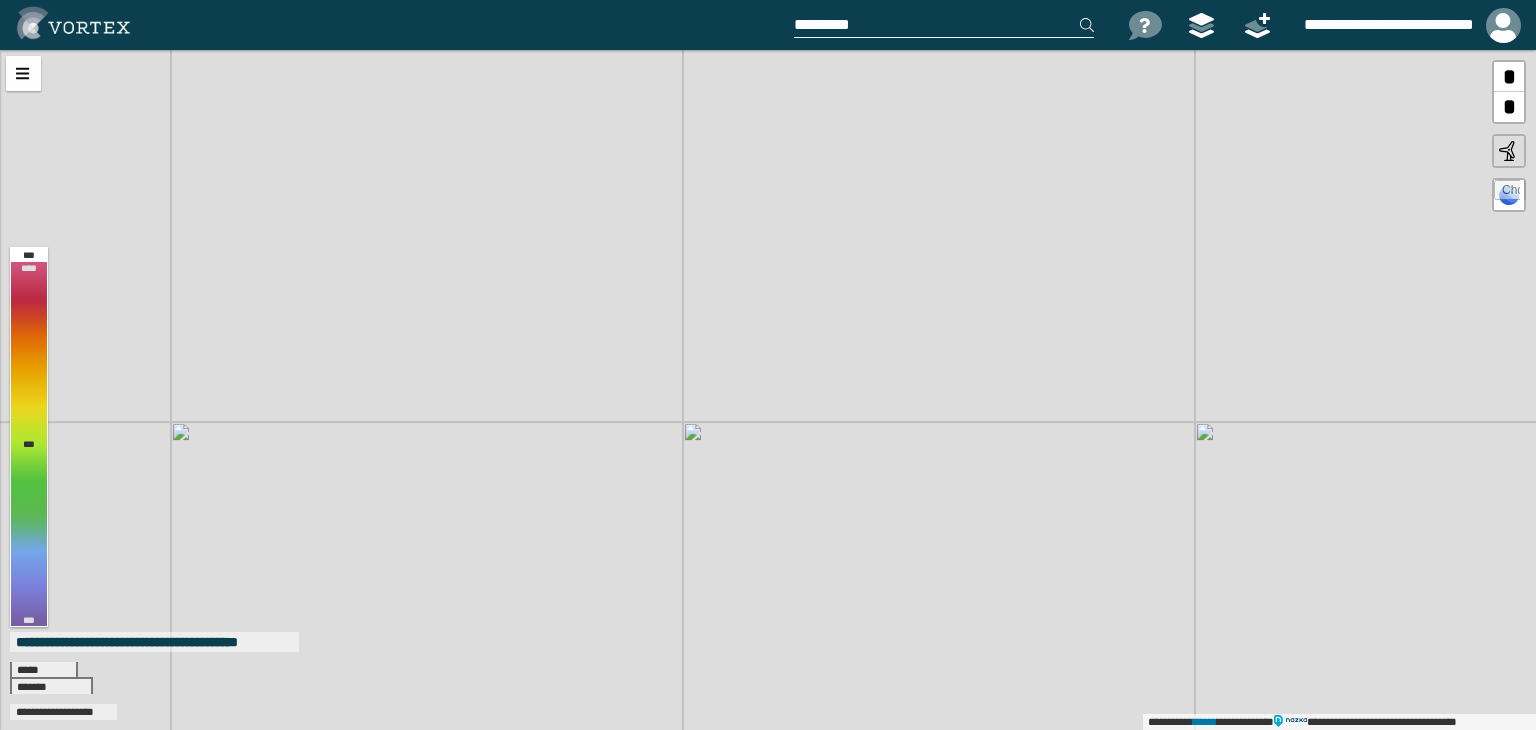 click on "**********" at bounding box center [768, 390] 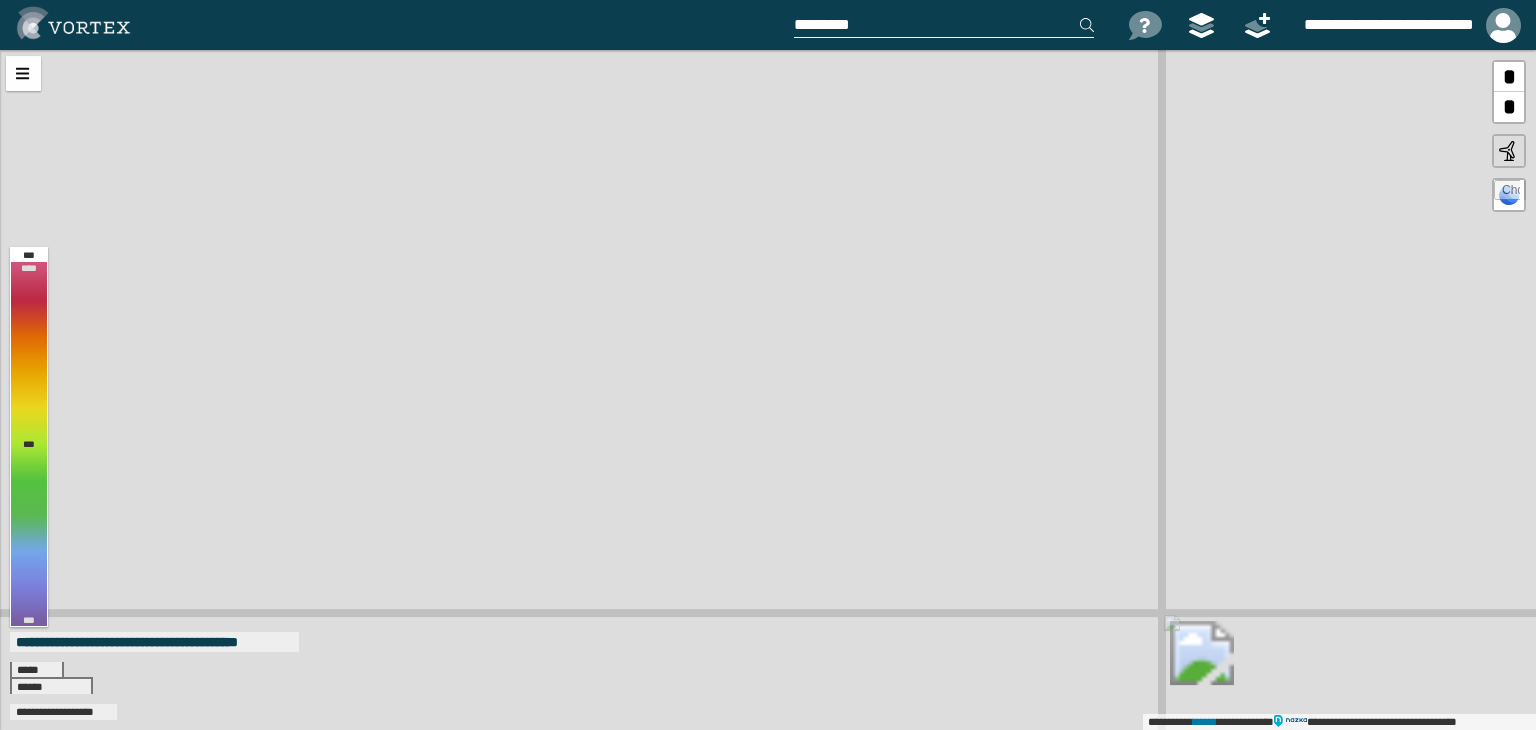 drag, startPoint x: 1001, startPoint y: 438, endPoint x: 831, endPoint y: 453, distance: 170.66048 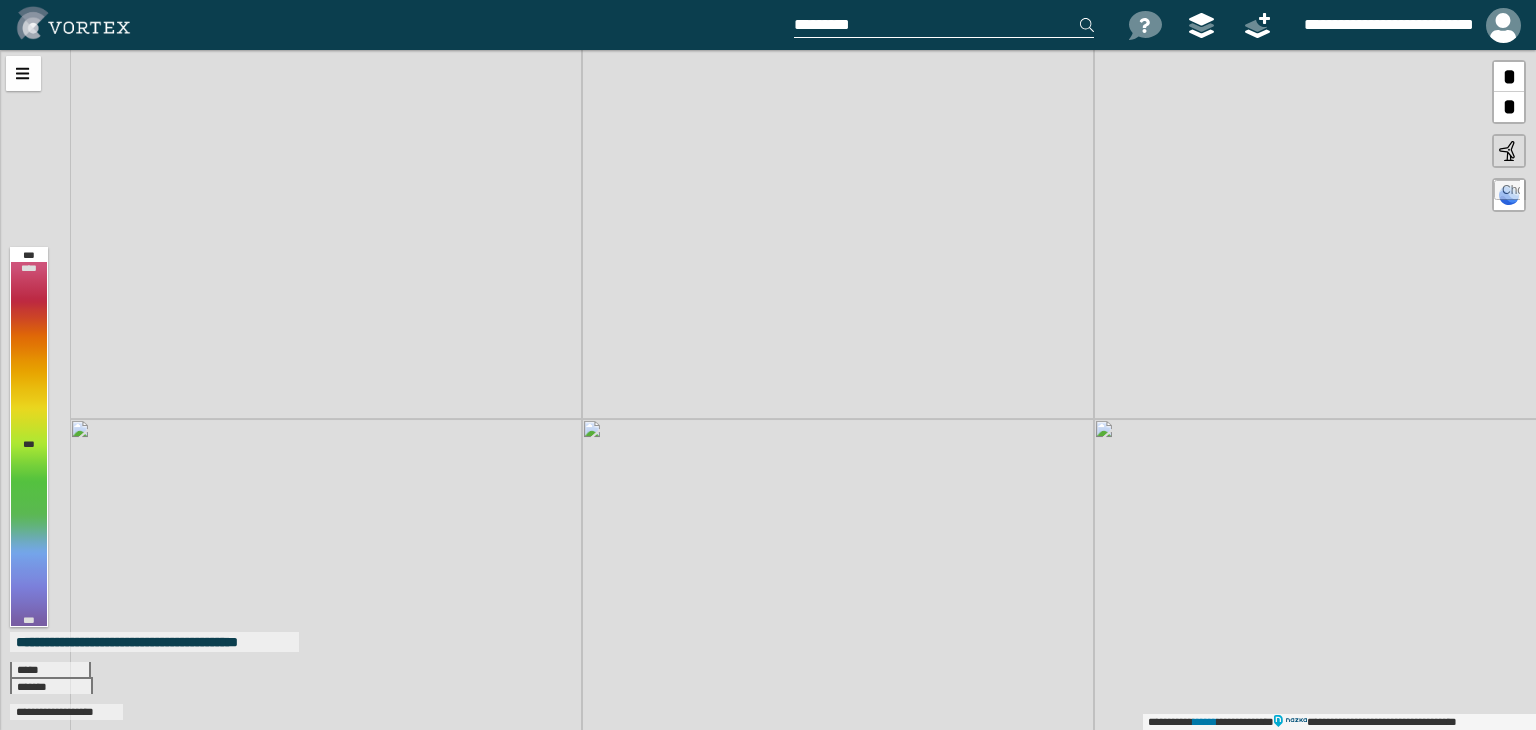 drag, startPoint x: 872, startPoint y: 568, endPoint x: 1026, endPoint y: 456, distance: 190.4206 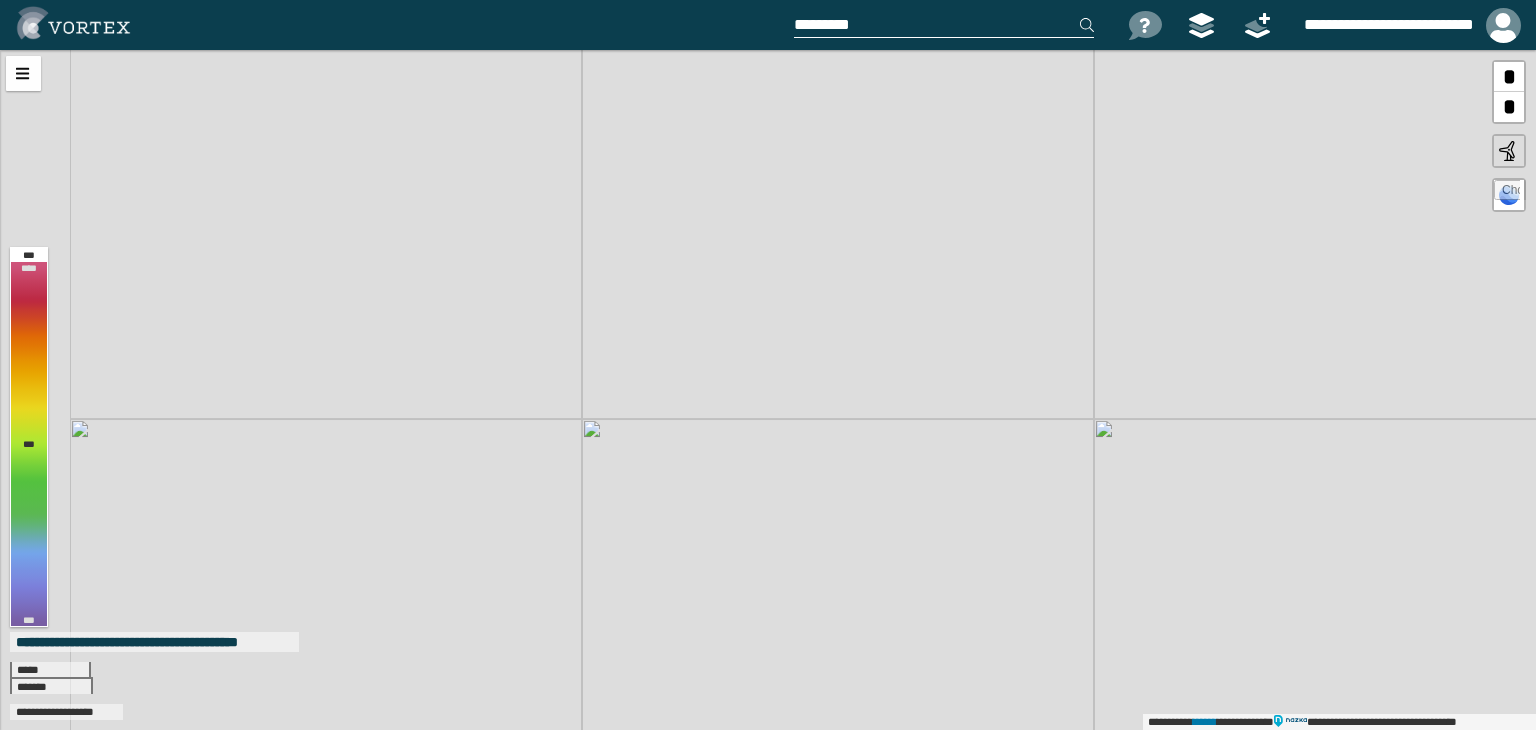 click on "**********" at bounding box center [768, 390] 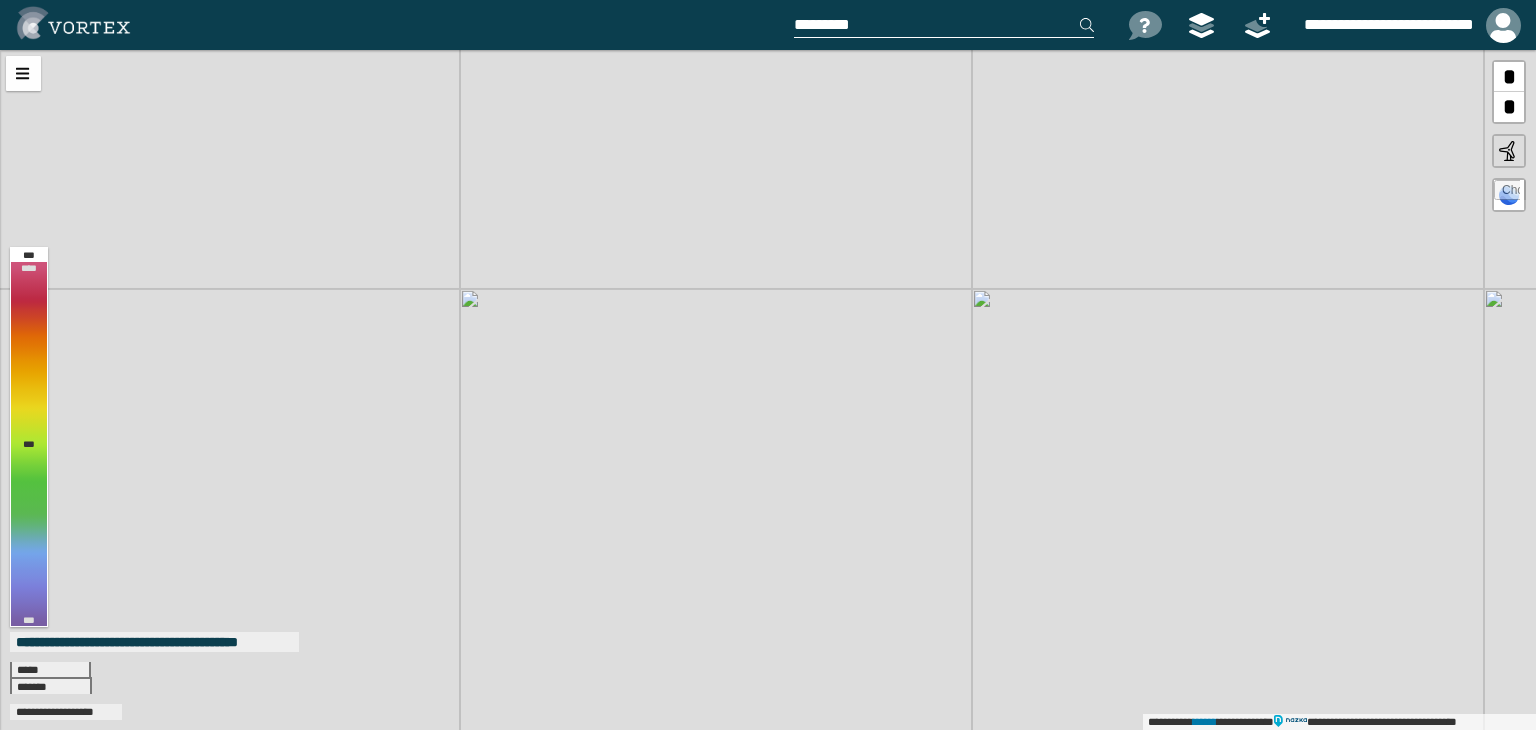 drag, startPoint x: 728, startPoint y: 546, endPoint x: 1079, endPoint y: 432, distance: 369.04877 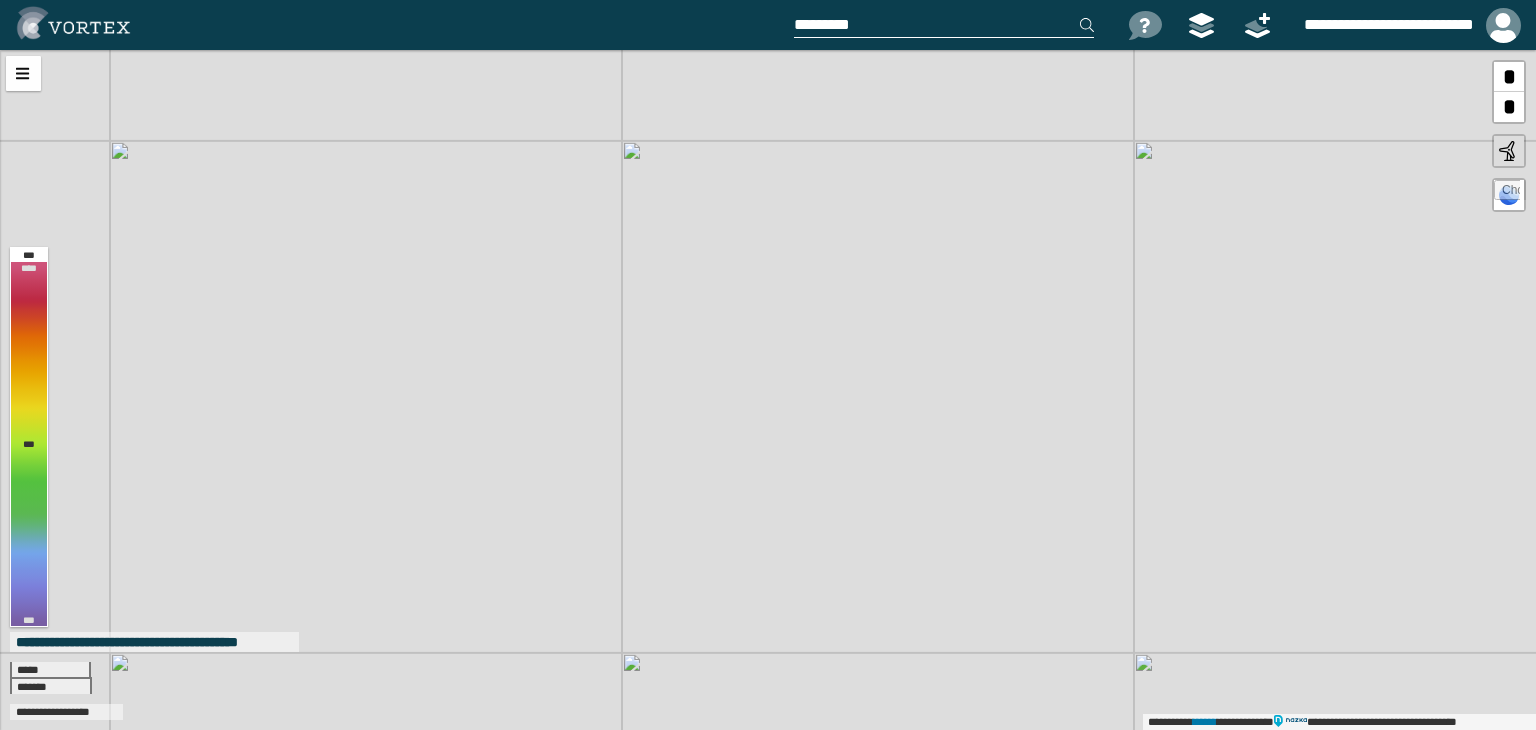 drag, startPoint x: 872, startPoint y: 546, endPoint x: 1064, endPoint y: 405, distance: 238.2121 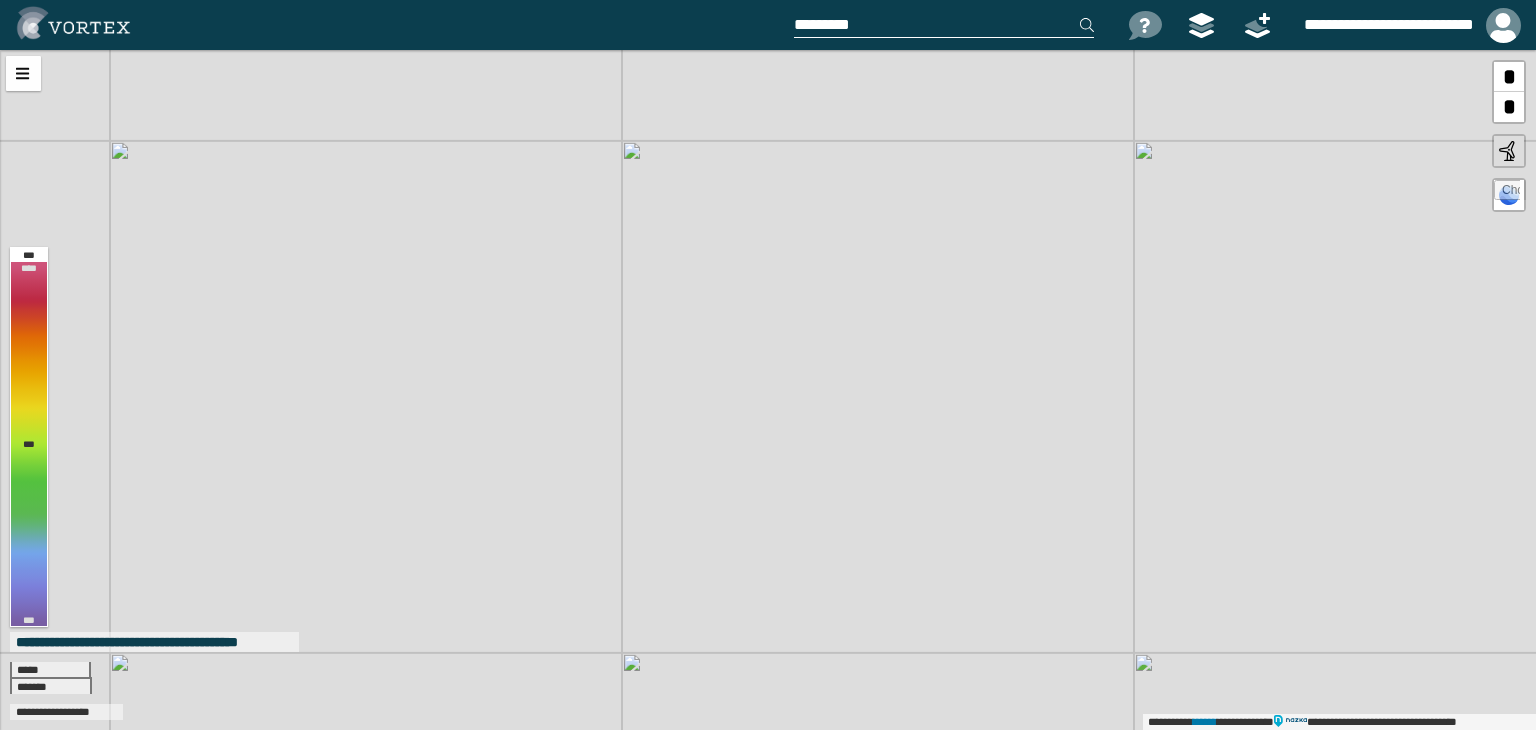 click on "[FIRST] [LAST] [STREET] [CITY] [STATE] [ZIP] [COUNTRY] [PHONE] [EMAIL]" at bounding box center (768, 390) 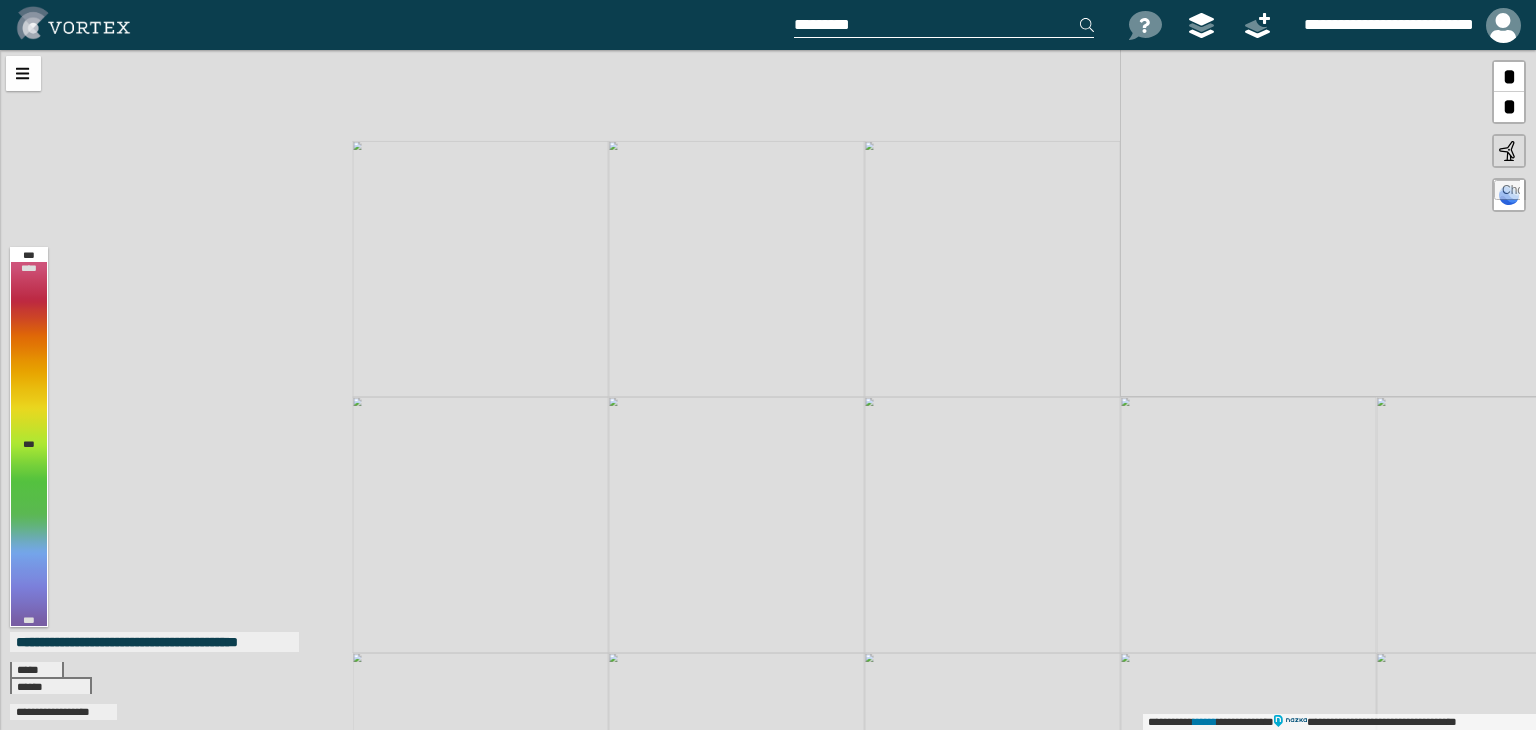 drag, startPoint x: 784, startPoint y: 403, endPoint x: 1040, endPoint y: 588, distance: 315.84964 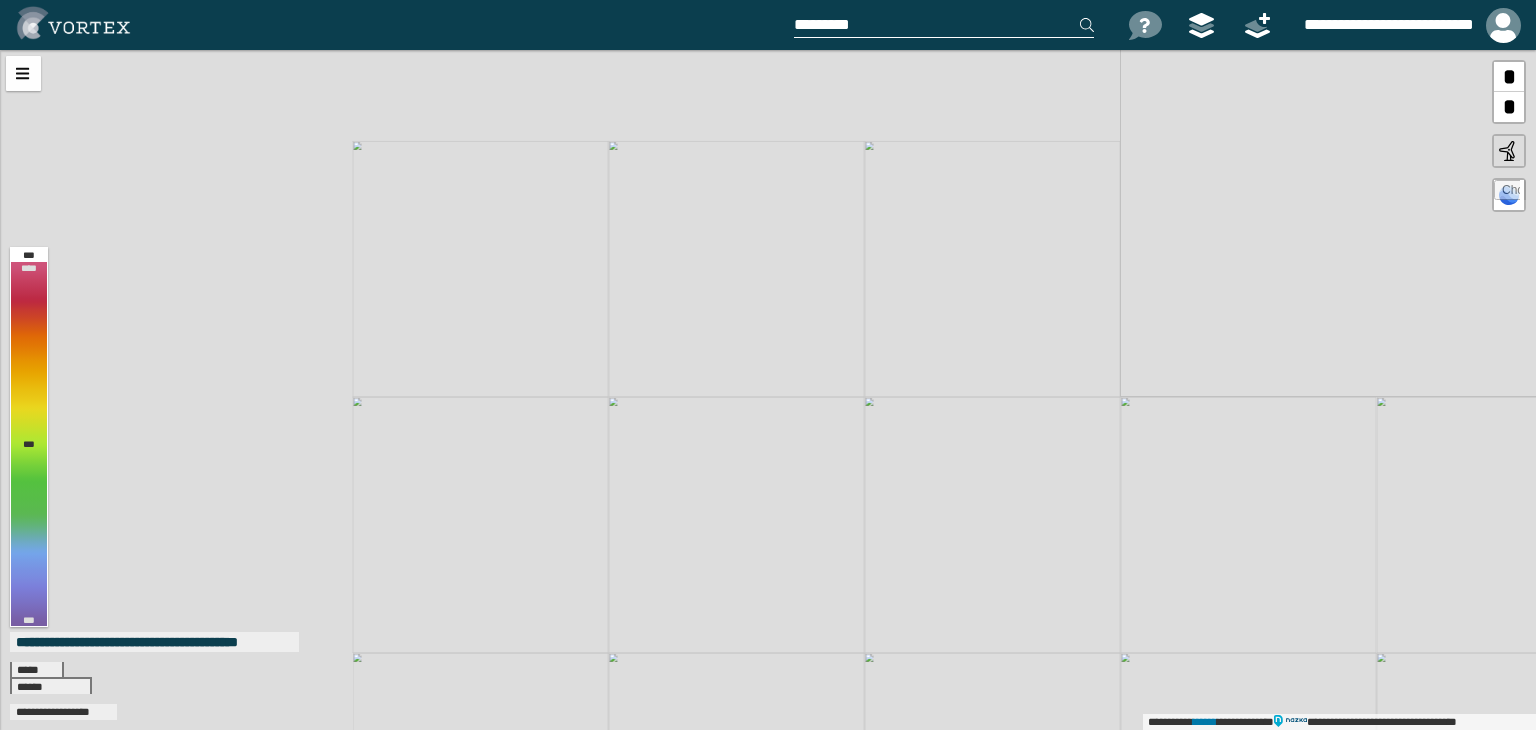 click on "[FIRST] [LAST] [STREET] [CITY] [STATE] [ZIP] [COUNTRY] [PHONE] [EMAIL]" at bounding box center (768, 390) 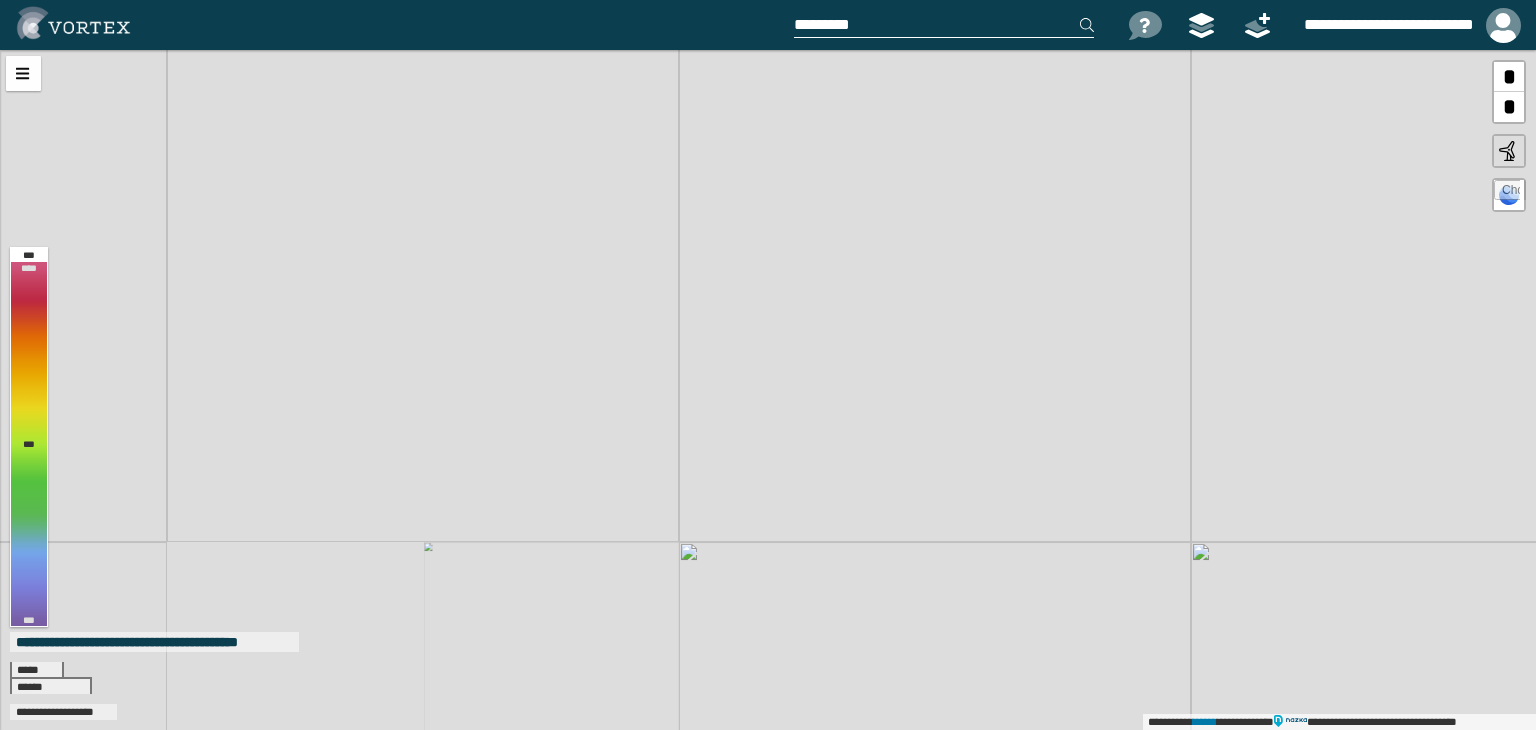 drag, startPoint x: 897, startPoint y: 560, endPoint x: 973, endPoint y: 589, distance: 81.34495 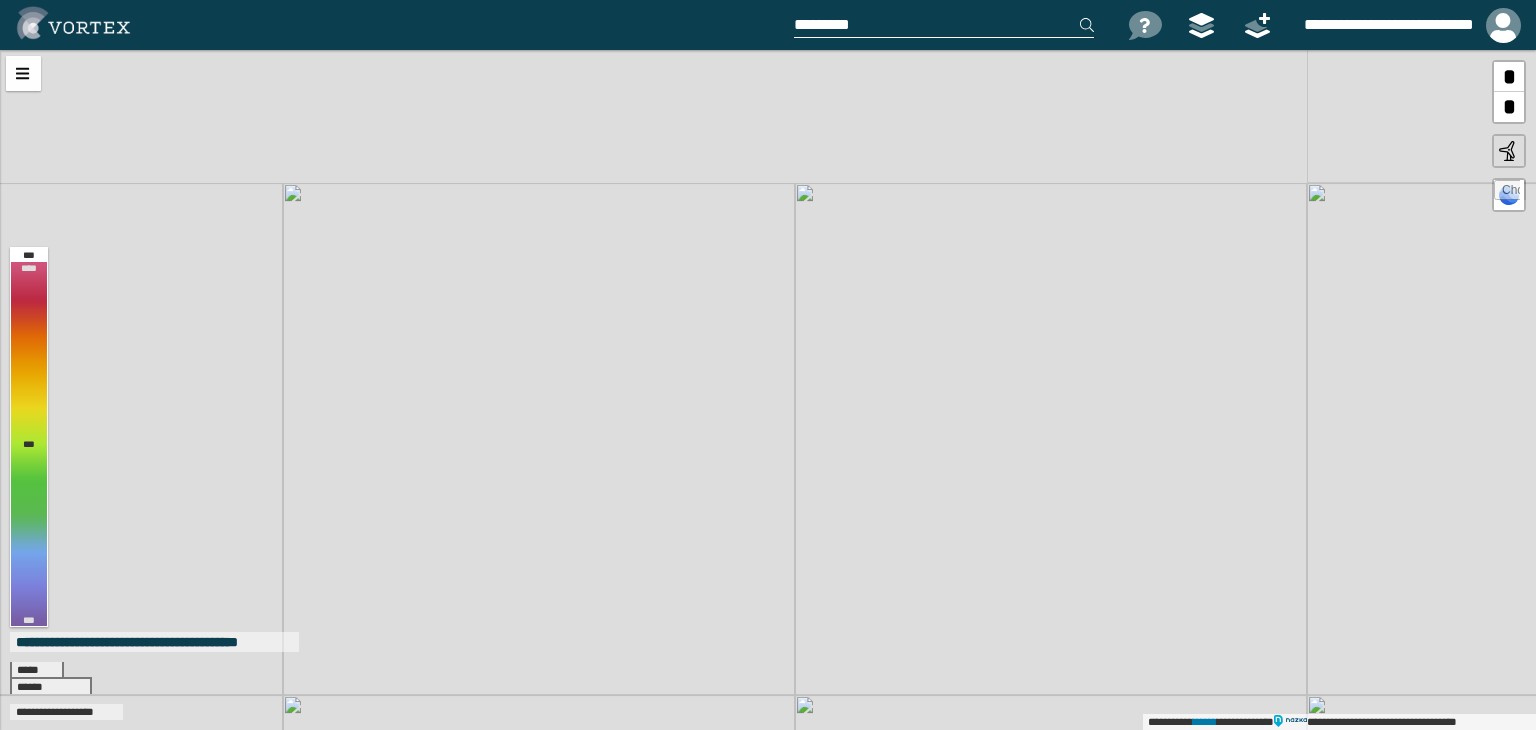 drag, startPoint x: 568, startPoint y: 473, endPoint x: 638, endPoint y: 592, distance: 138.06158 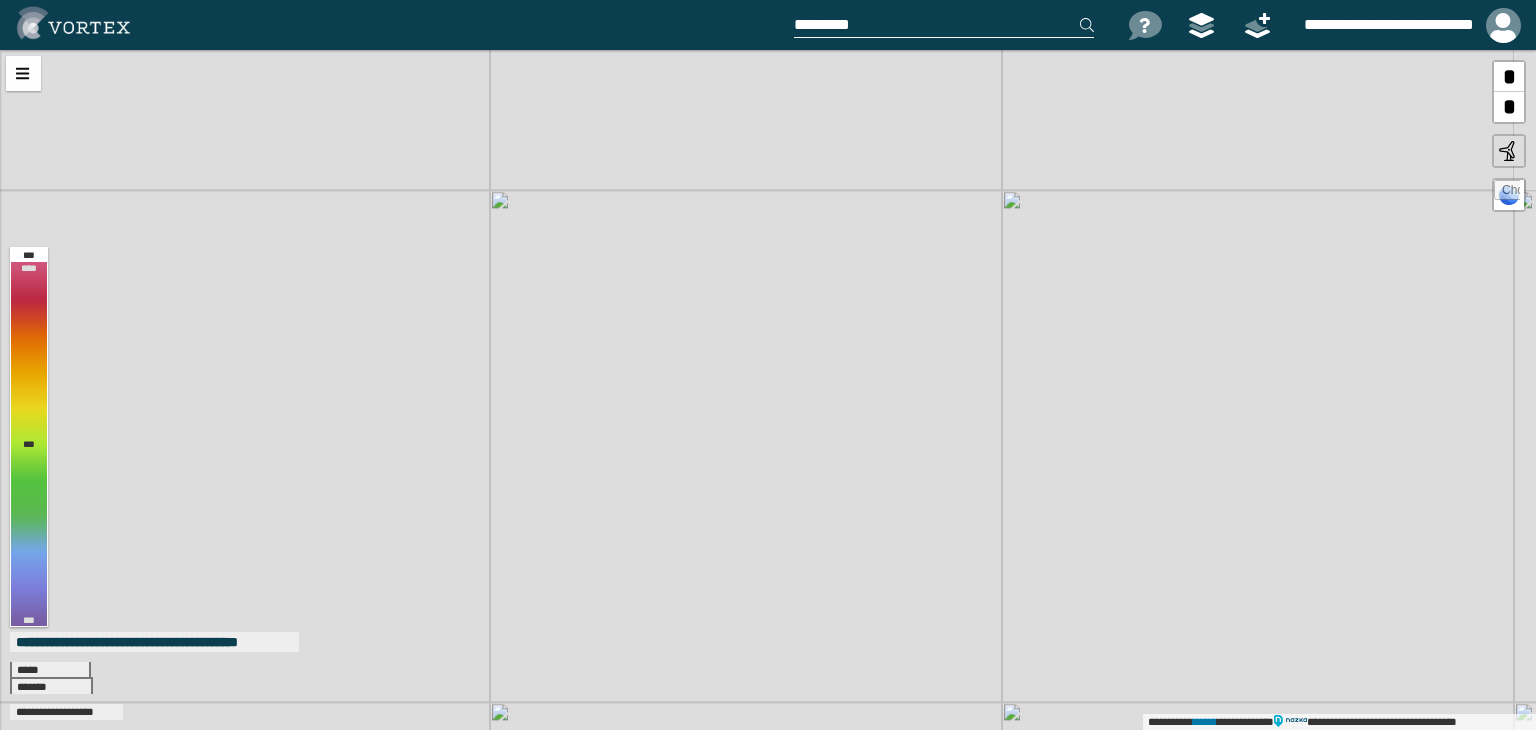 drag, startPoint x: 573, startPoint y: 401, endPoint x: 806, endPoint y: 776, distance: 441.49066 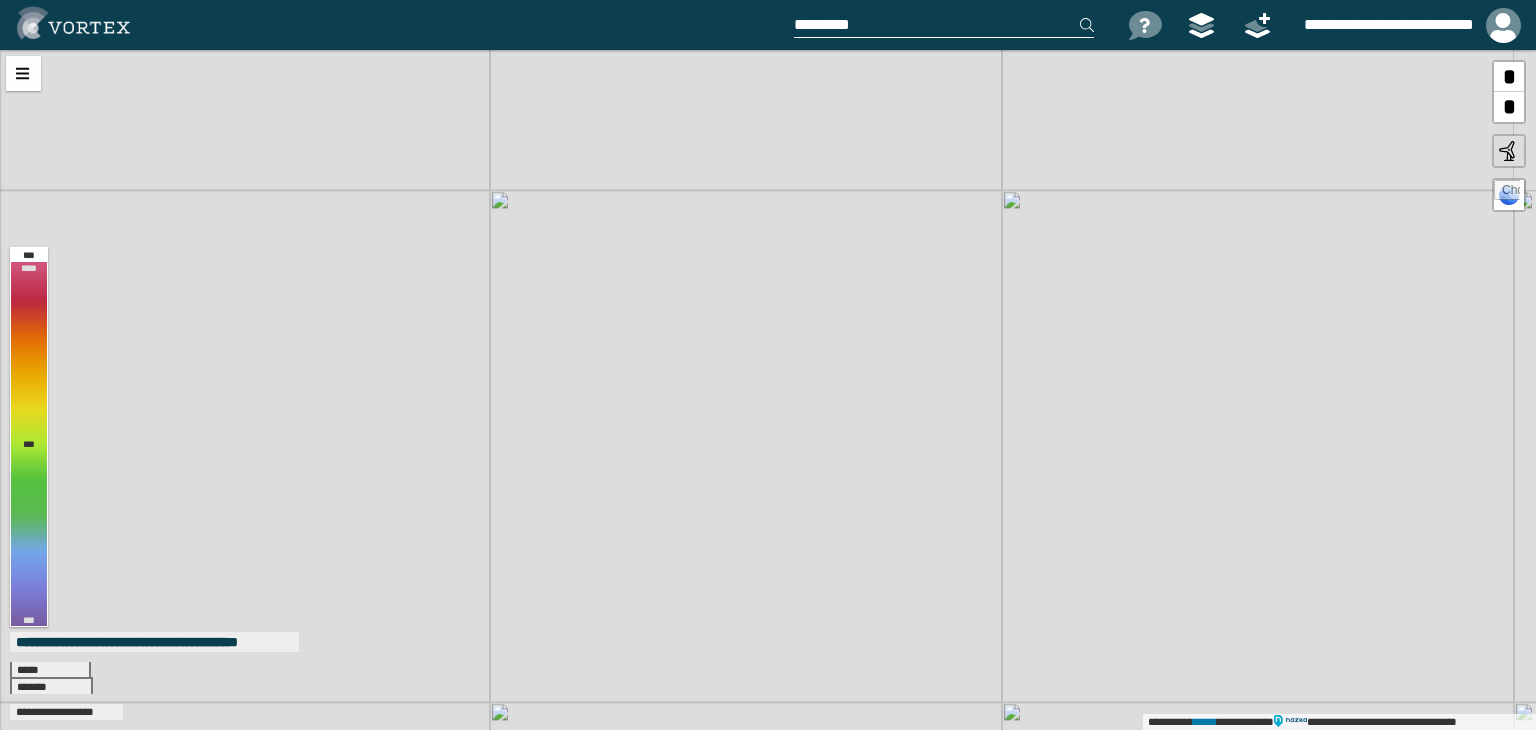 click on "**********" at bounding box center [768, 365] 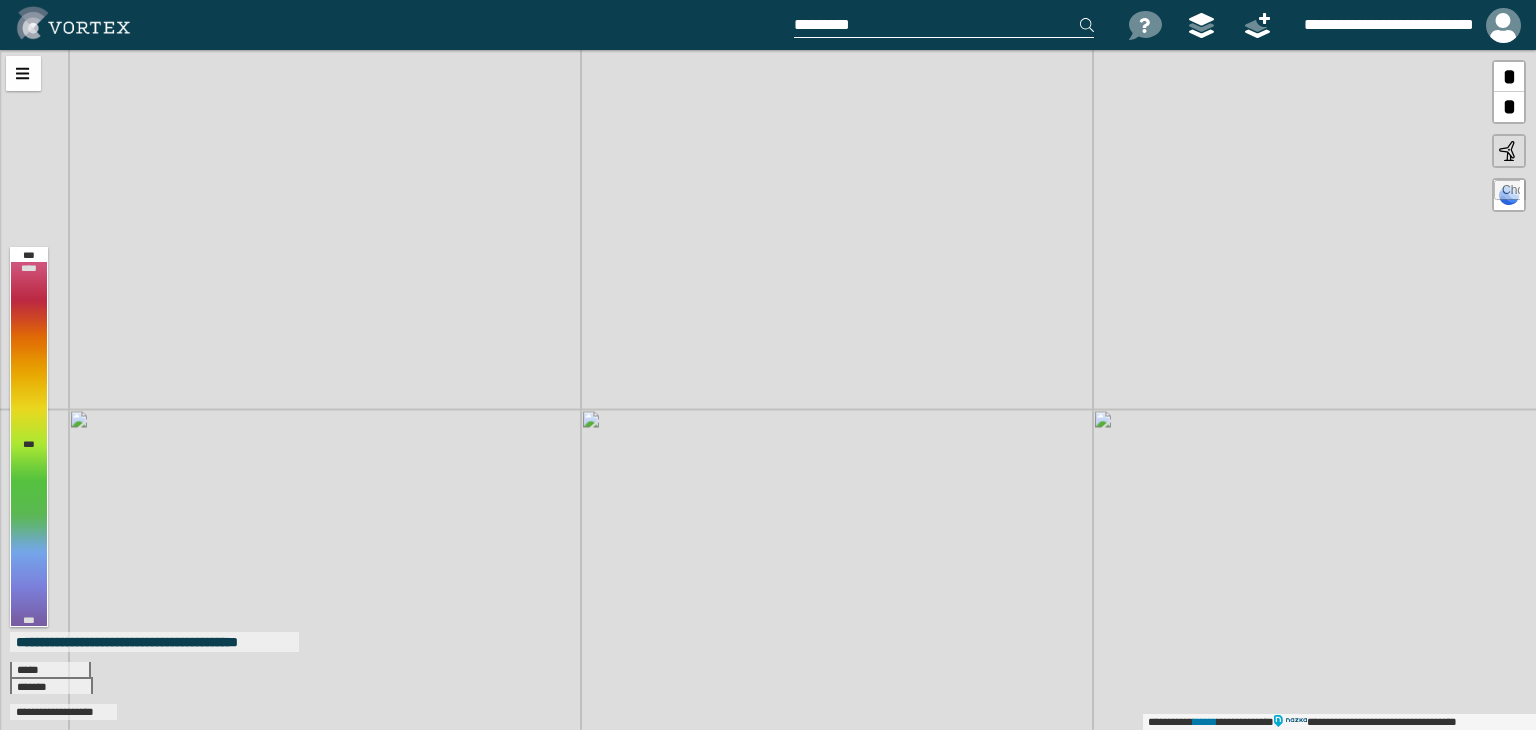 drag, startPoint x: 960, startPoint y: 285, endPoint x: 548, endPoint y: 517, distance: 472.82977 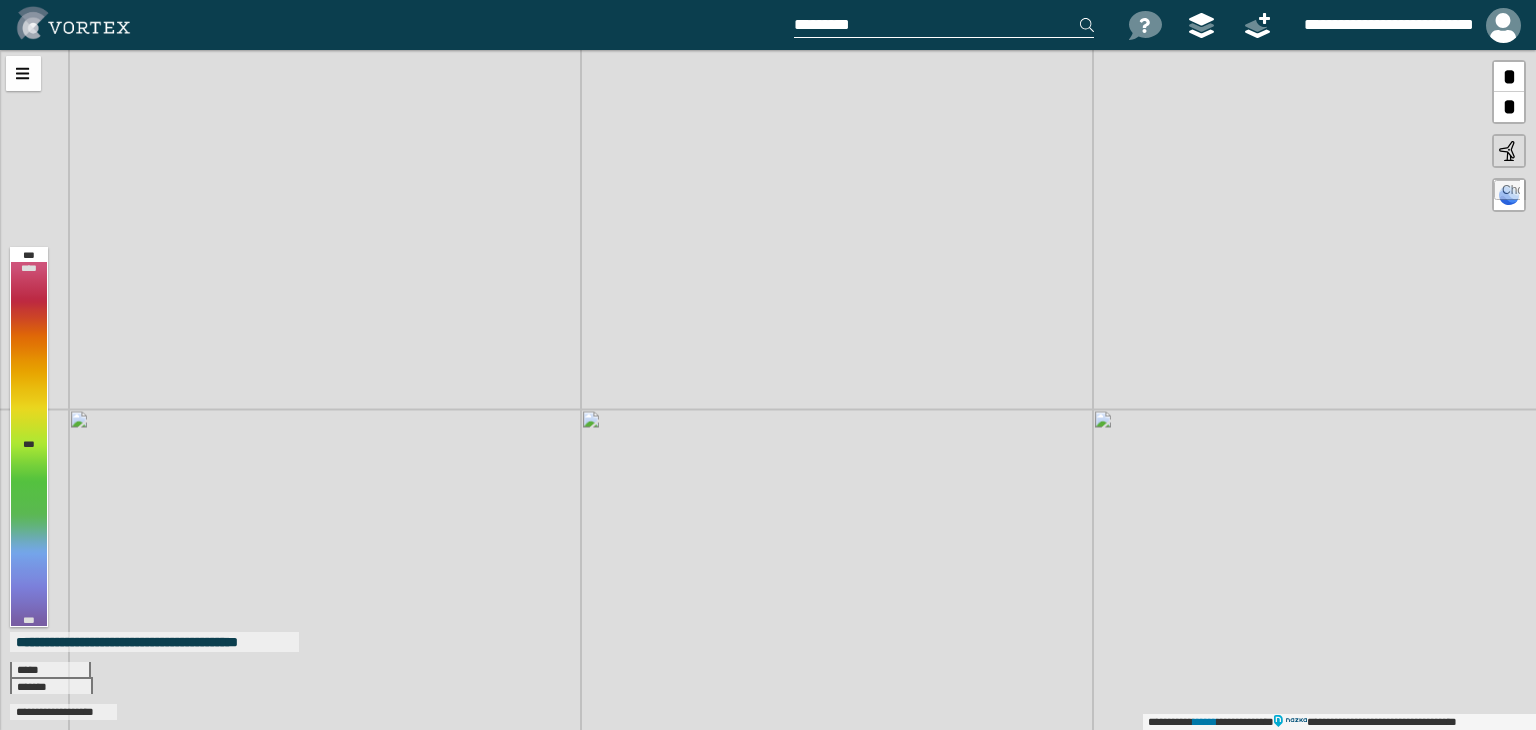 click on "**********" at bounding box center (768, 390) 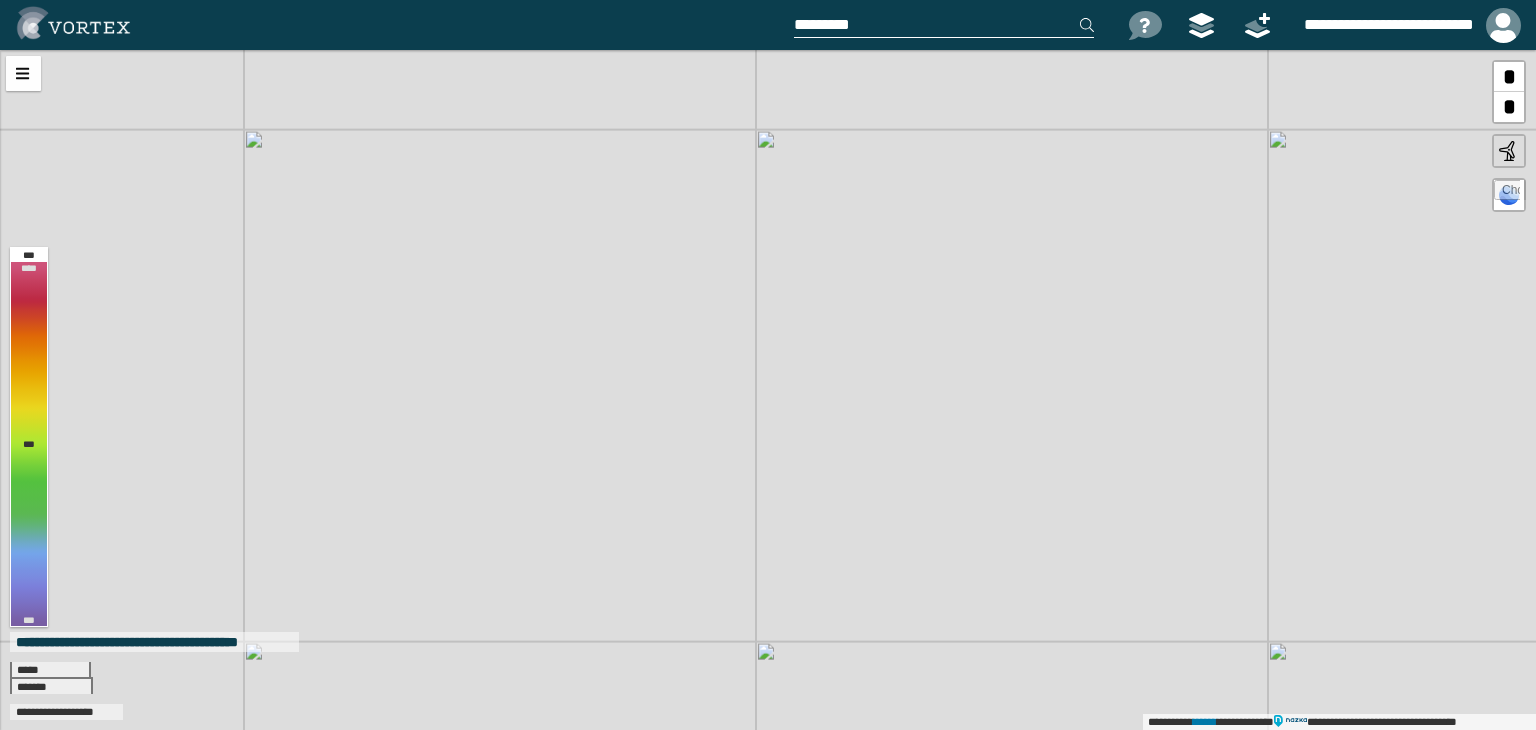 drag, startPoint x: 925, startPoint y: 345, endPoint x: 664, endPoint y: 538, distance: 324.60745 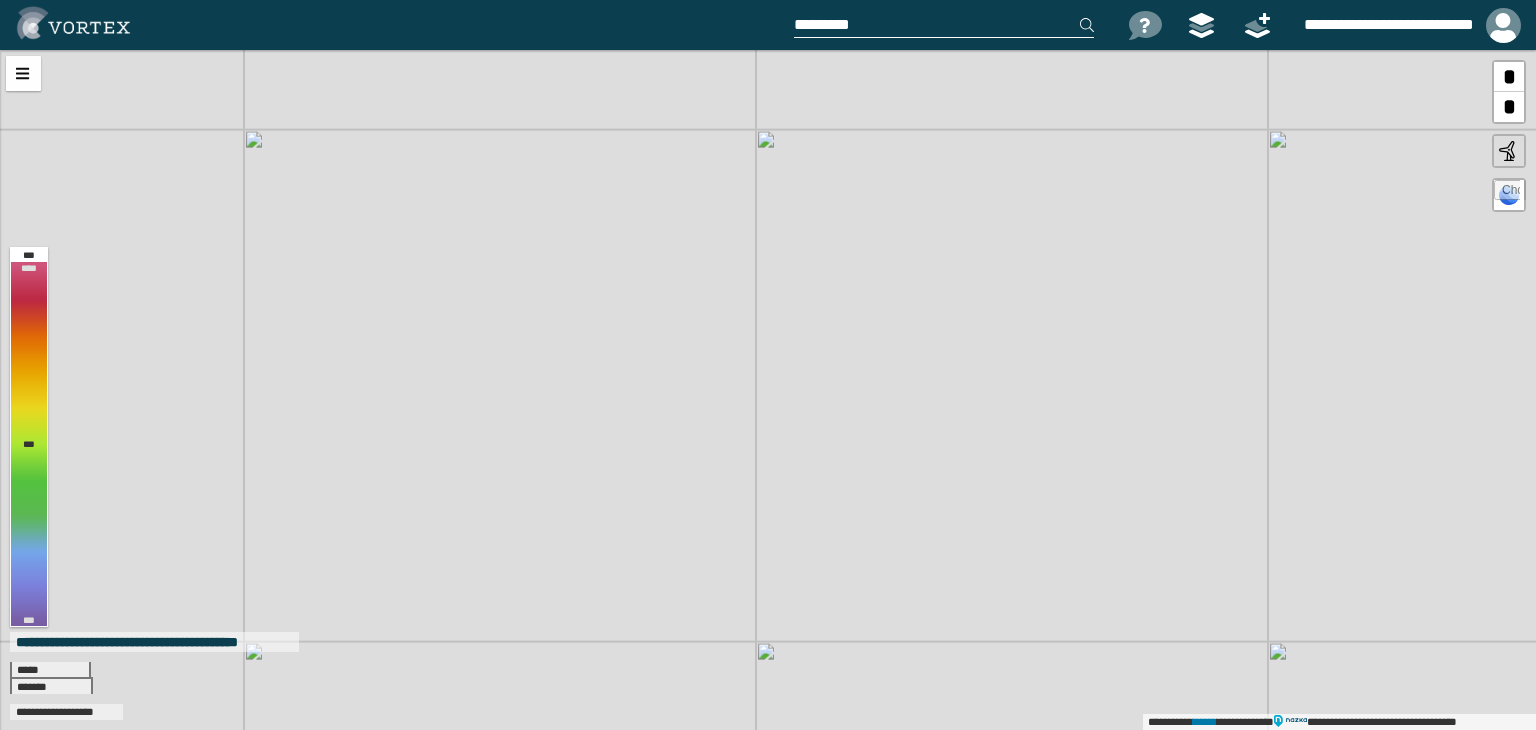 click on "**********" at bounding box center [768, 390] 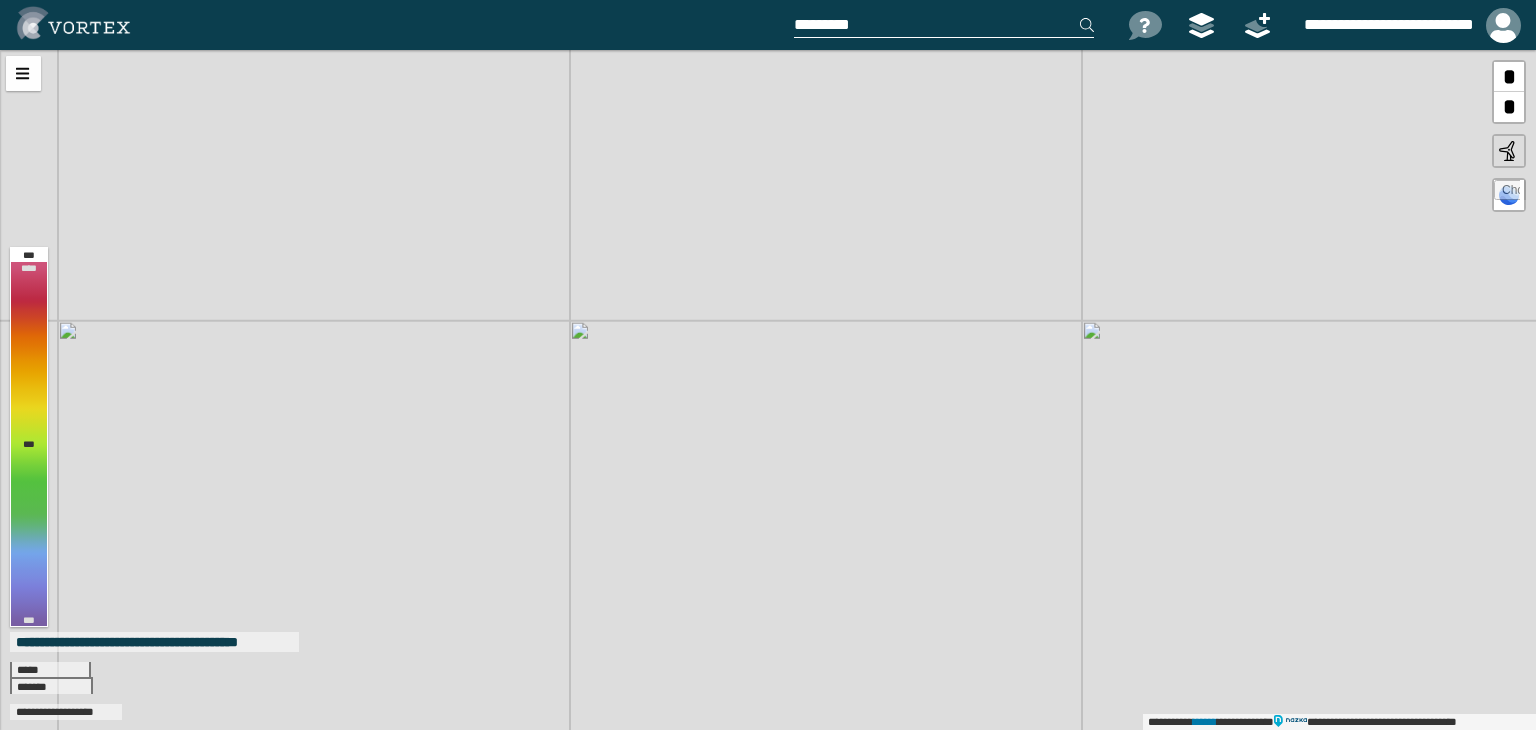 drag, startPoint x: 954, startPoint y: 234, endPoint x: 768, endPoint y: 425, distance: 266.6027 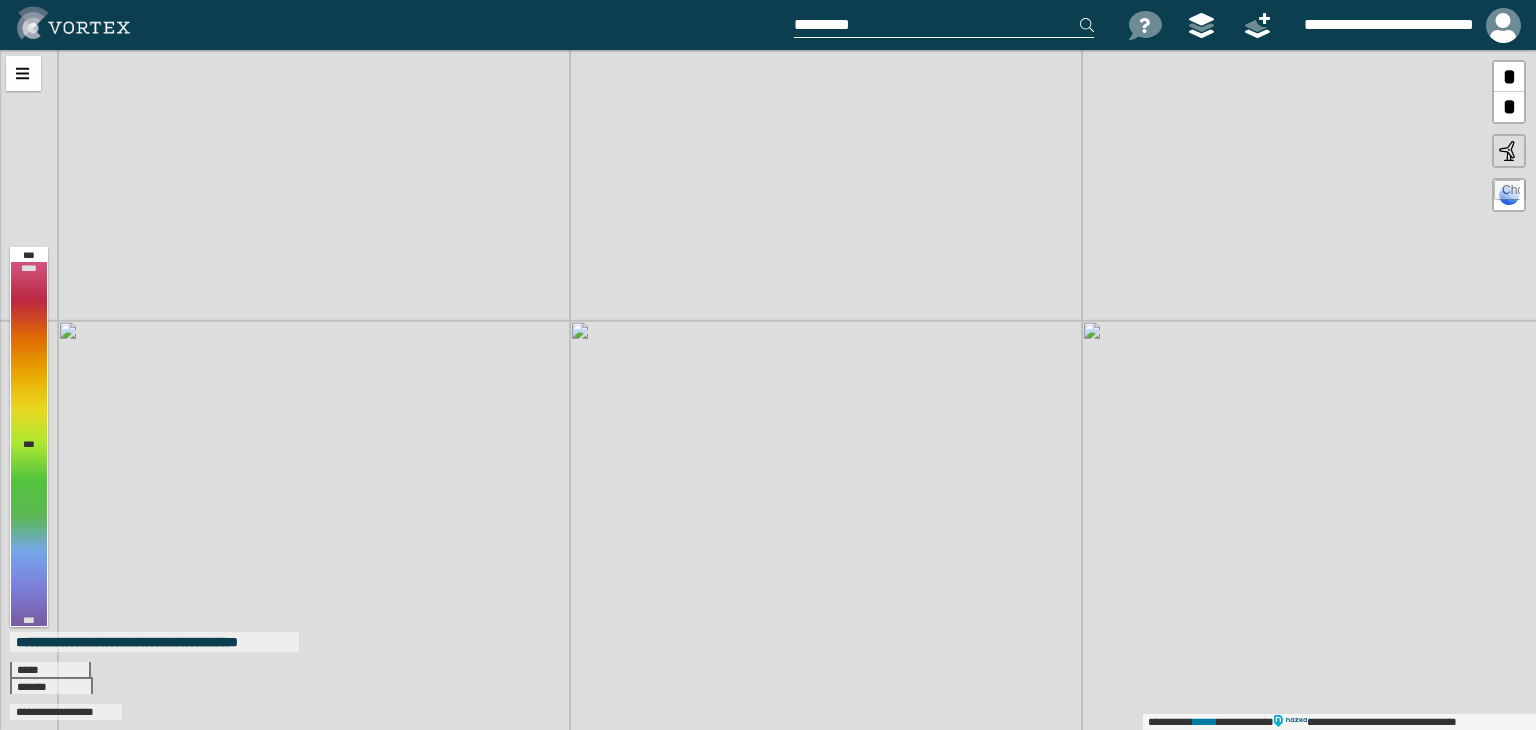 click on "**********" at bounding box center [768, 390] 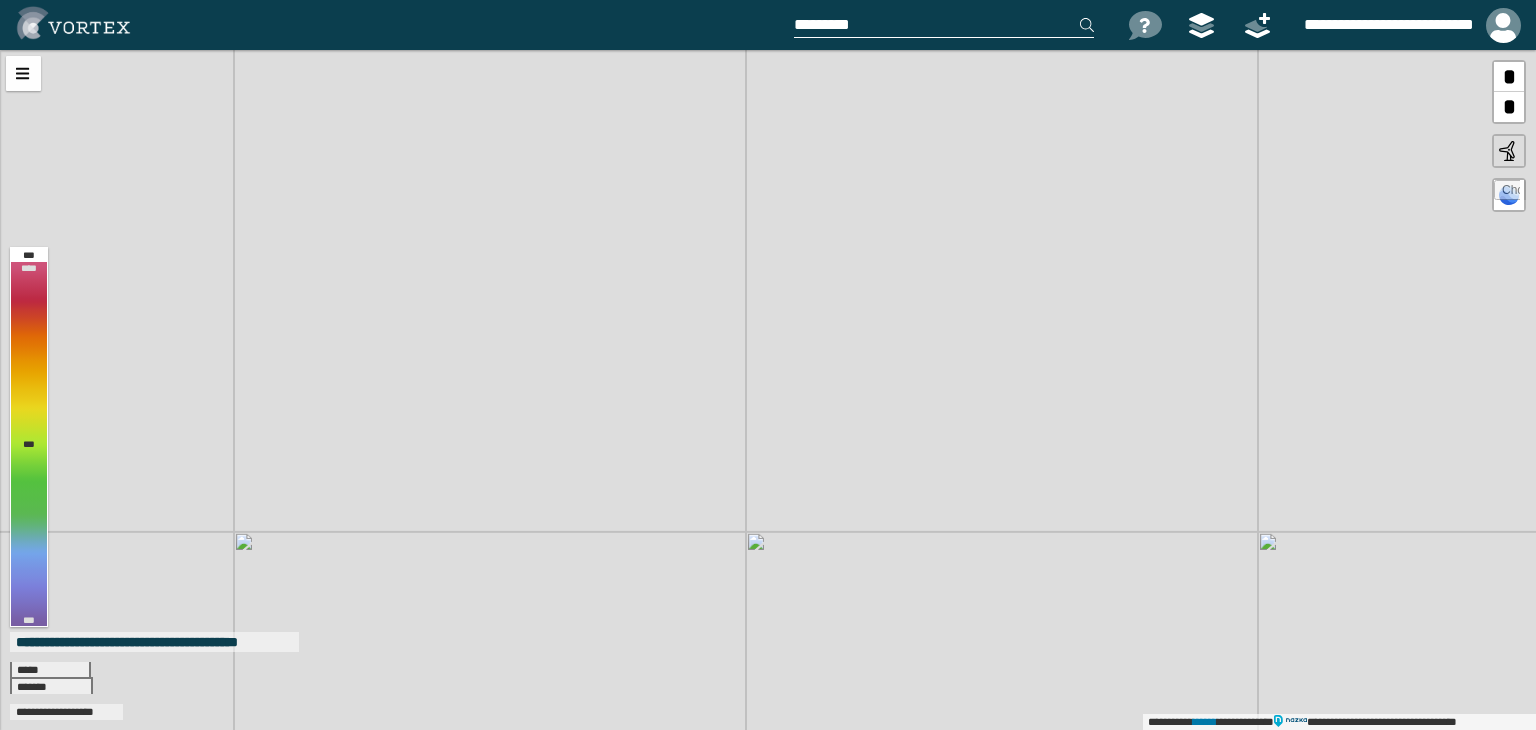 drag, startPoint x: 935, startPoint y: 293, endPoint x: 634, endPoint y: 444, distance: 336.75214 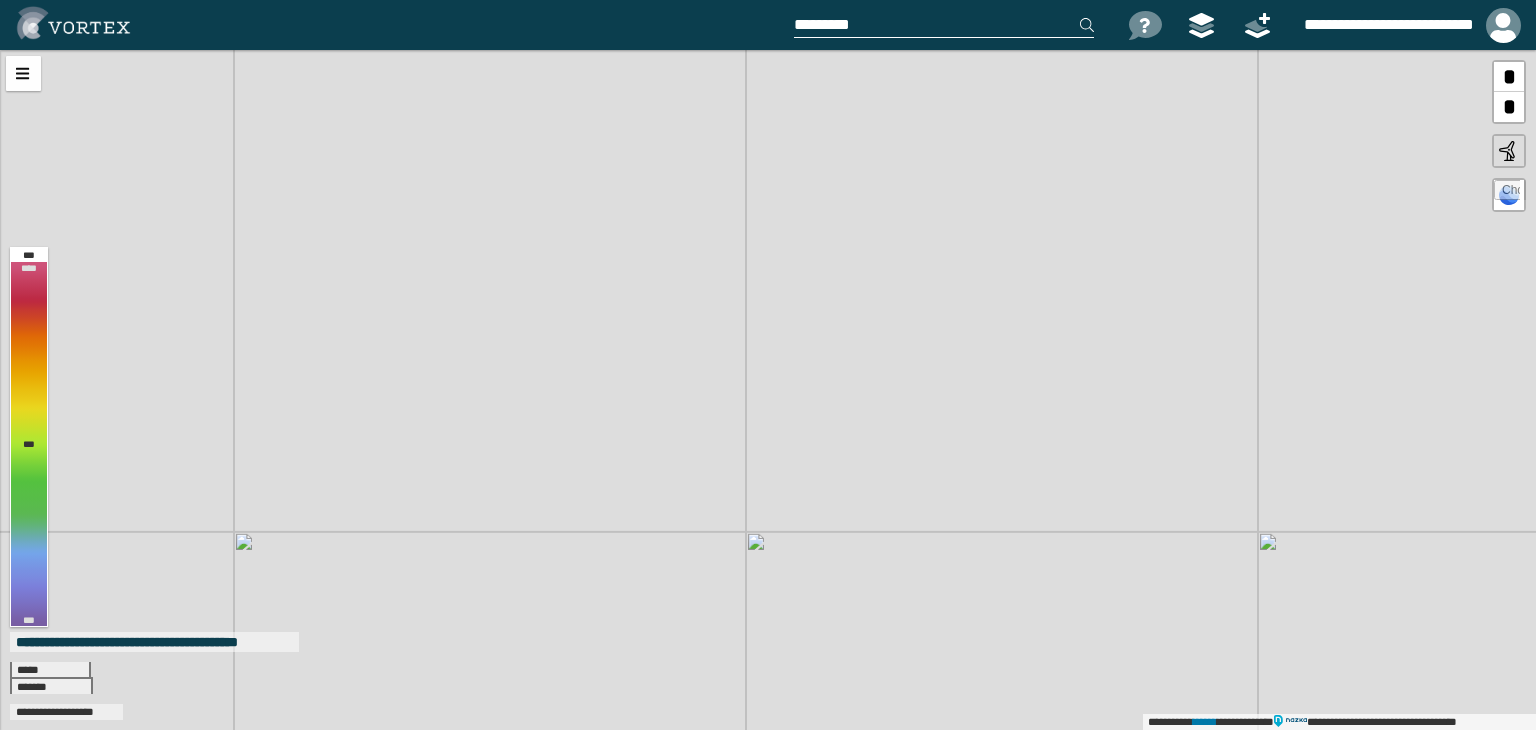 click on "**********" at bounding box center (768, 390) 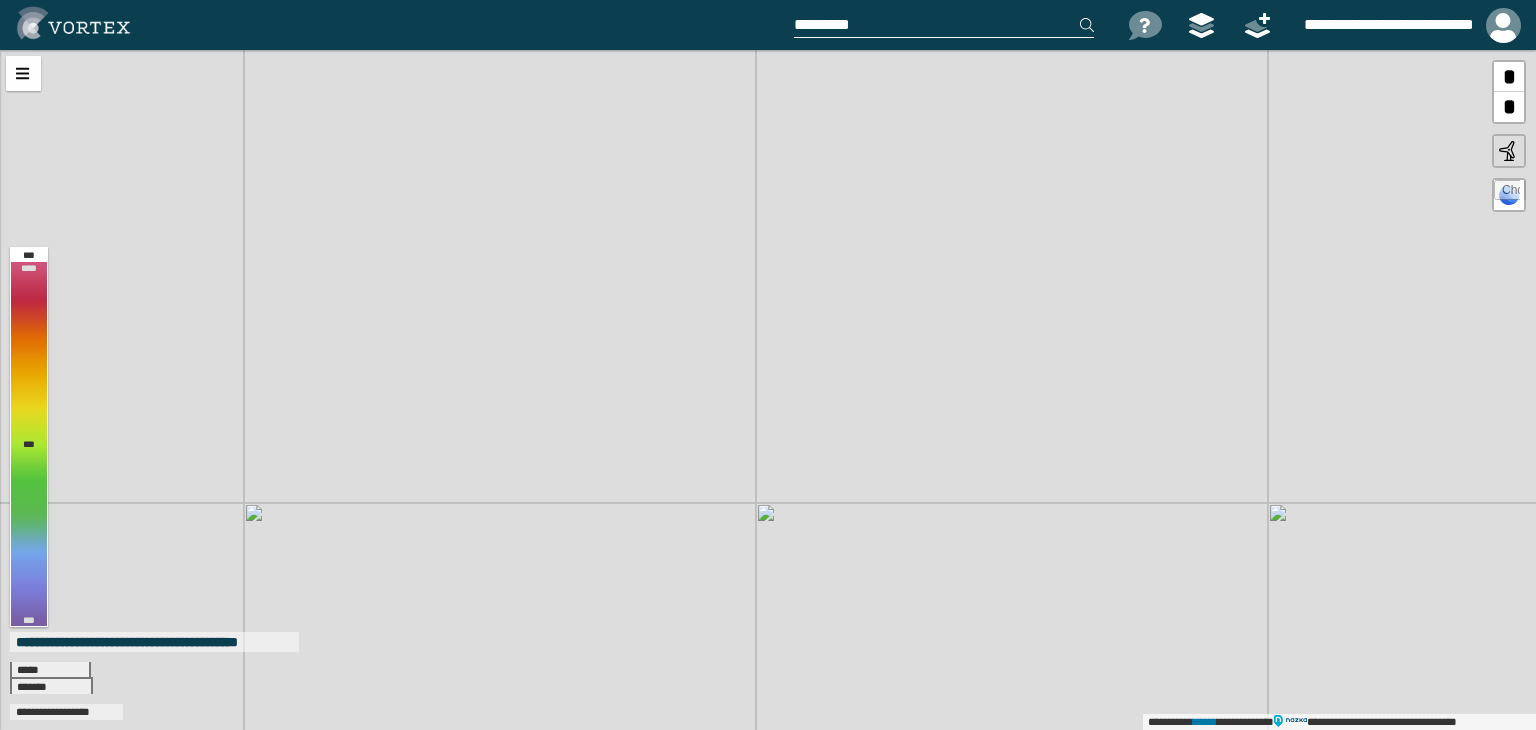 drag, startPoint x: 667, startPoint y: 561, endPoint x: 1096, endPoint y: 194, distance: 564.56177 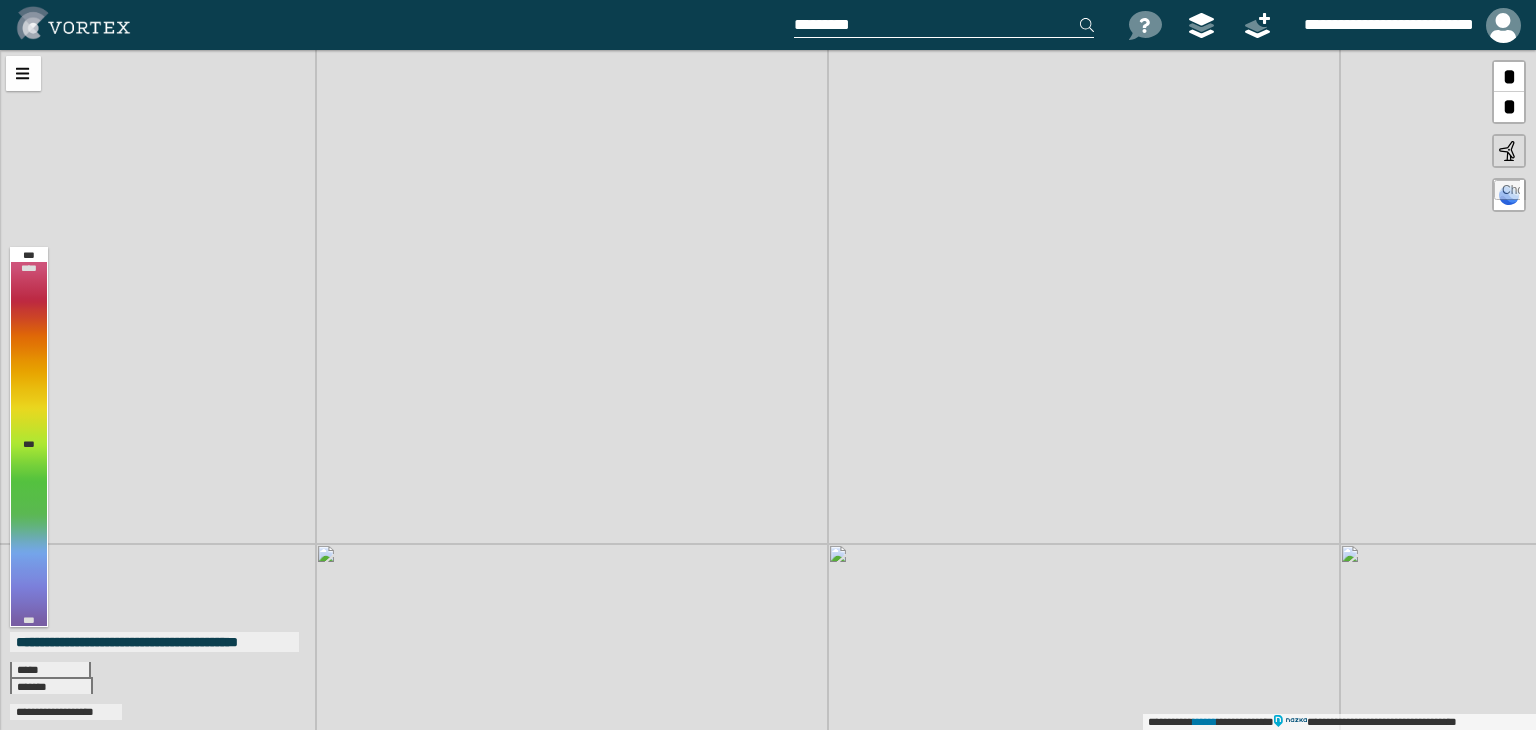 drag, startPoint x: 765, startPoint y: 415, endPoint x: 1064, endPoint y: 209, distance: 363.09366 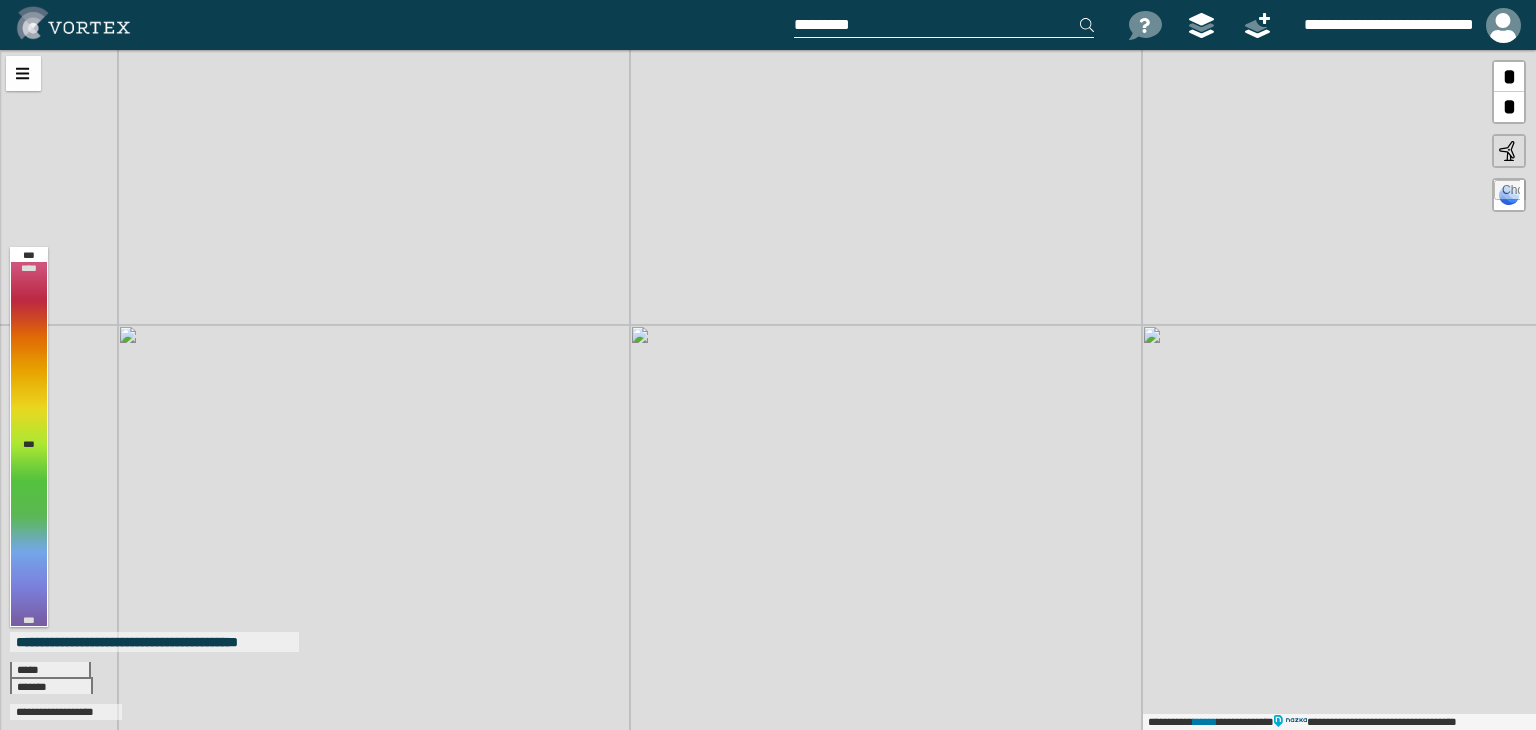 drag, startPoint x: 746, startPoint y: 436, endPoint x: 916, endPoint y: 321, distance: 205.24376 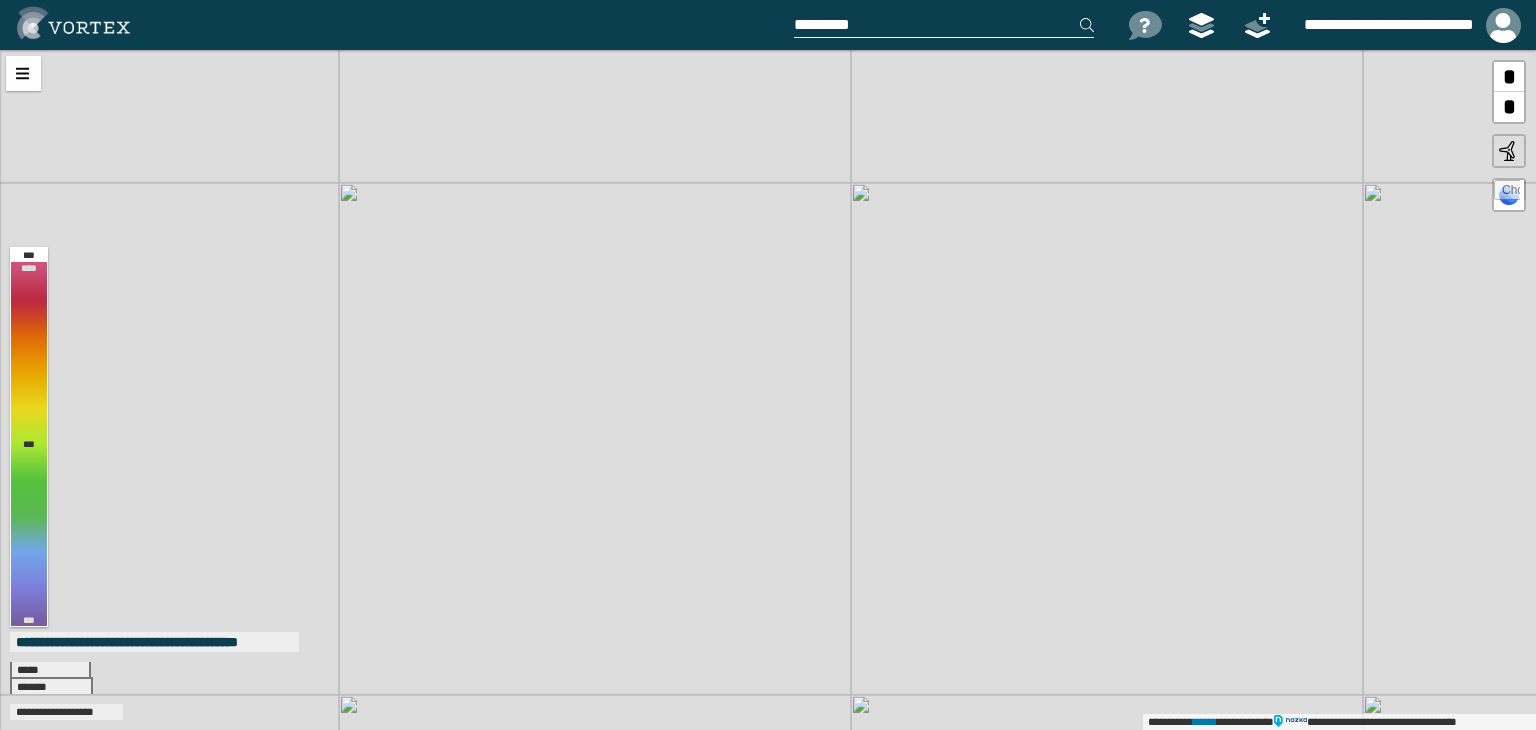 drag, startPoint x: 770, startPoint y: 423, endPoint x: 991, endPoint y: 281, distance: 262.68802 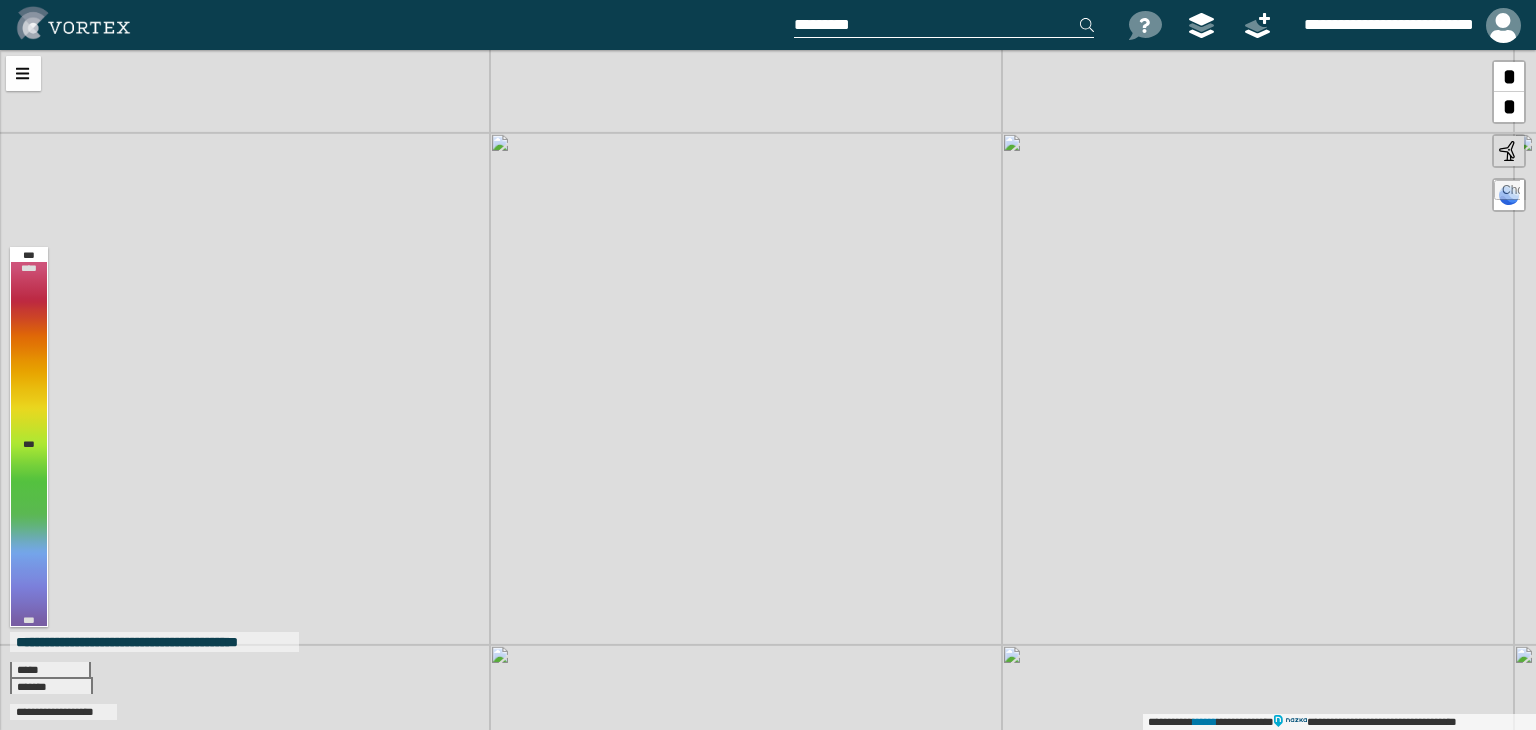 drag, startPoint x: 709, startPoint y: 401, endPoint x: 876, endPoint y: 373, distance: 169.33104 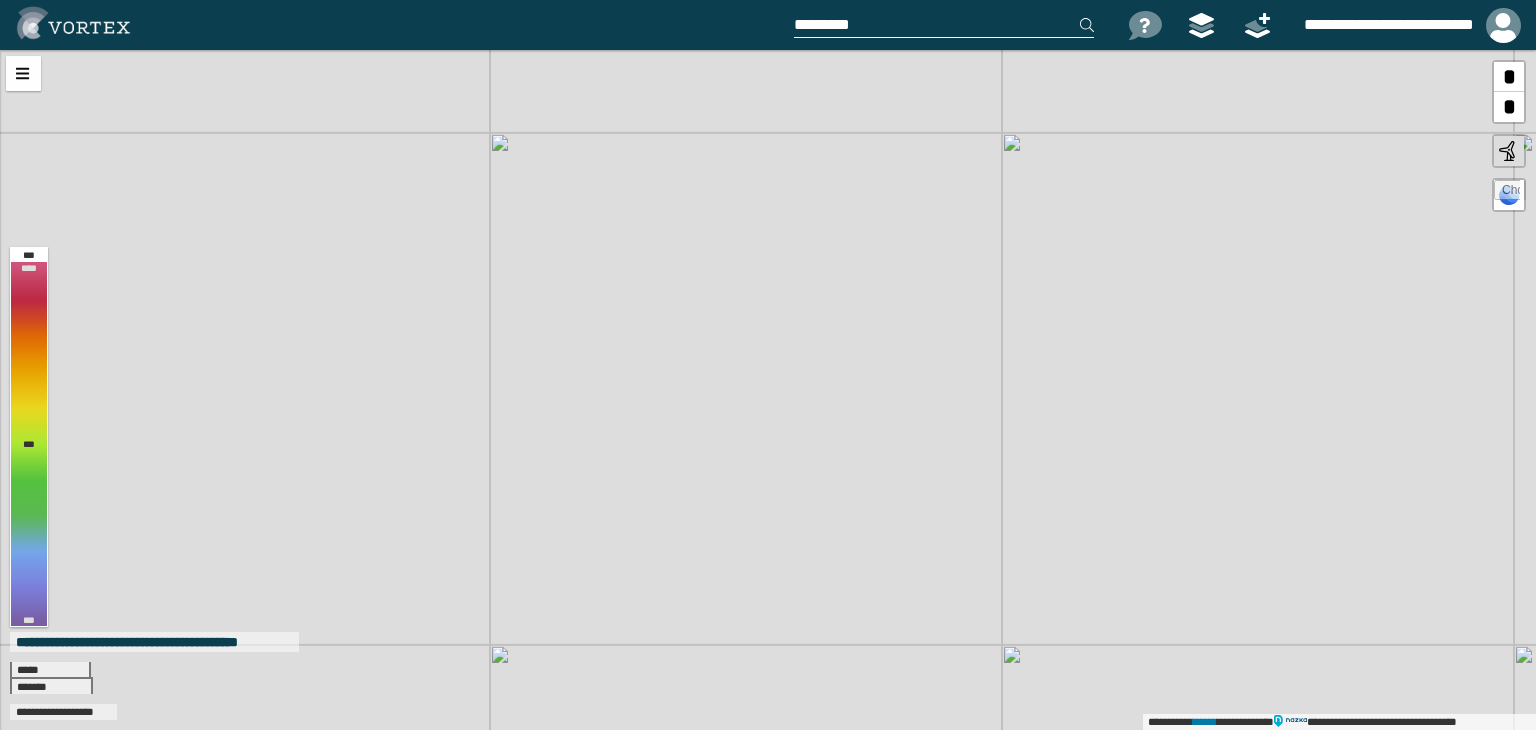 click on "**********" at bounding box center [768, 390] 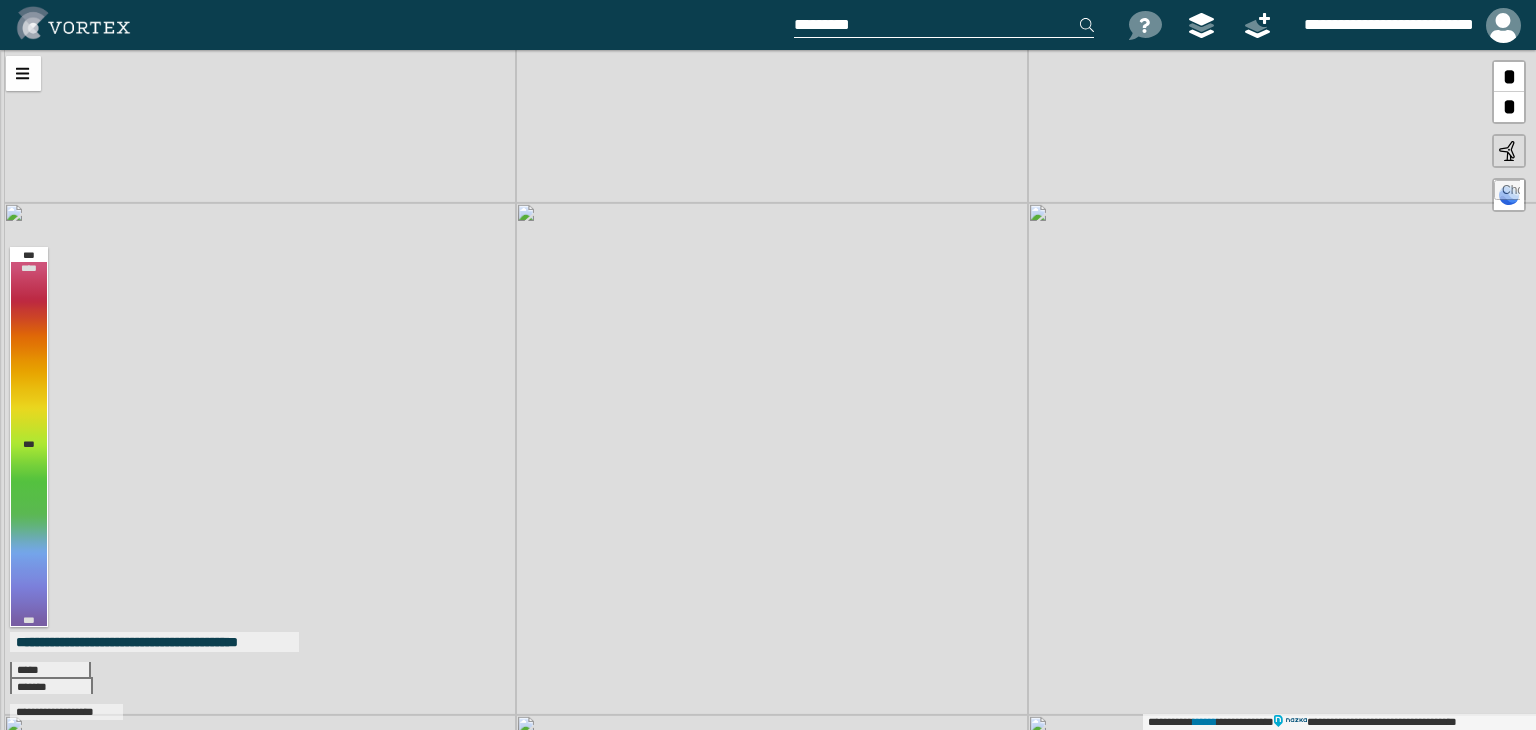drag, startPoint x: 810, startPoint y: 305, endPoint x: 836, endPoint y: 360, distance: 60.835846 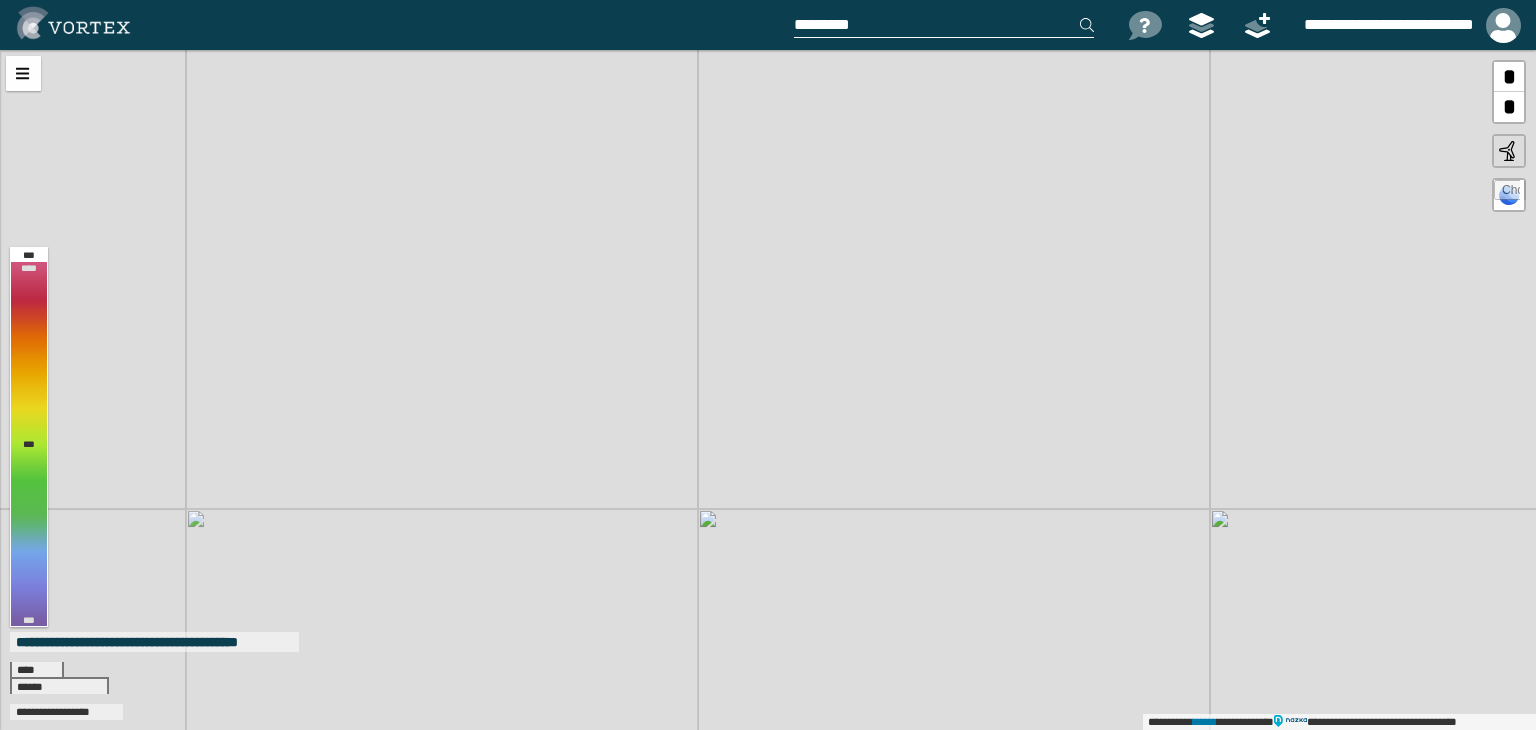 drag, startPoint x: 753, startPoint y: 241, endPoint x: 827, endPoint y: 345, distance: 127.64012 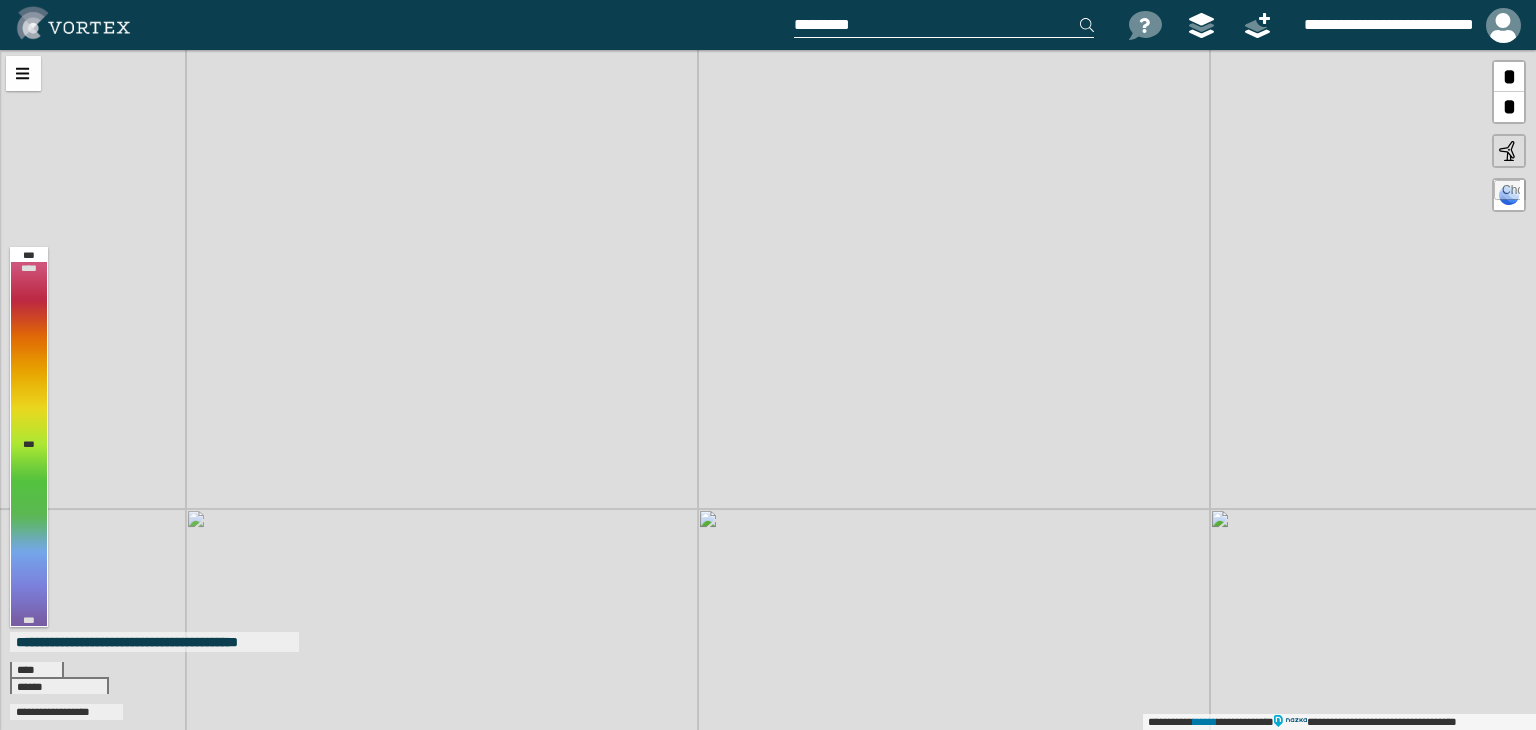 click on "**********" at bounding box center (768, 390) 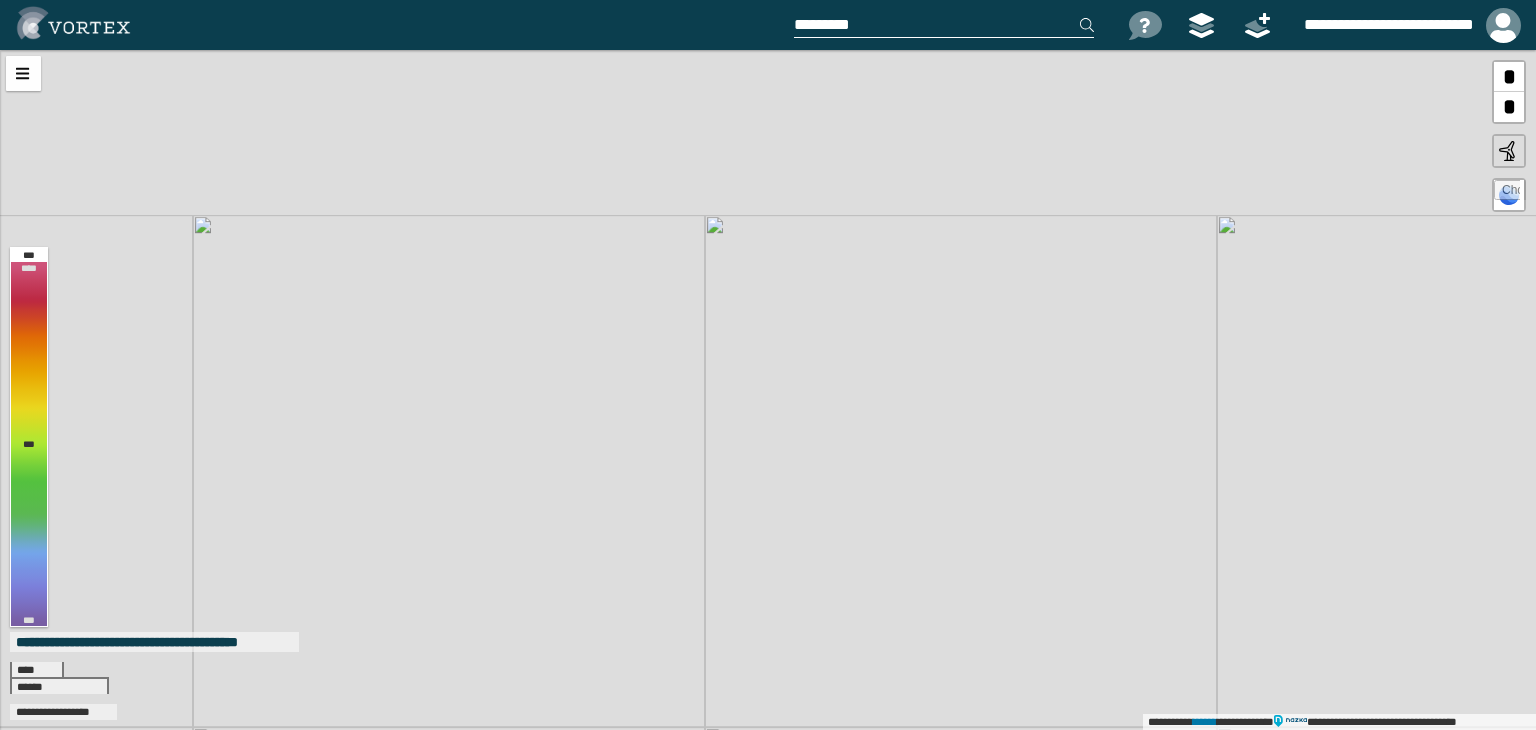 drag, startPoint x: 805, startPoint y: 489, endPoint x: 798, endPoint y: 538, distance: 49.497475 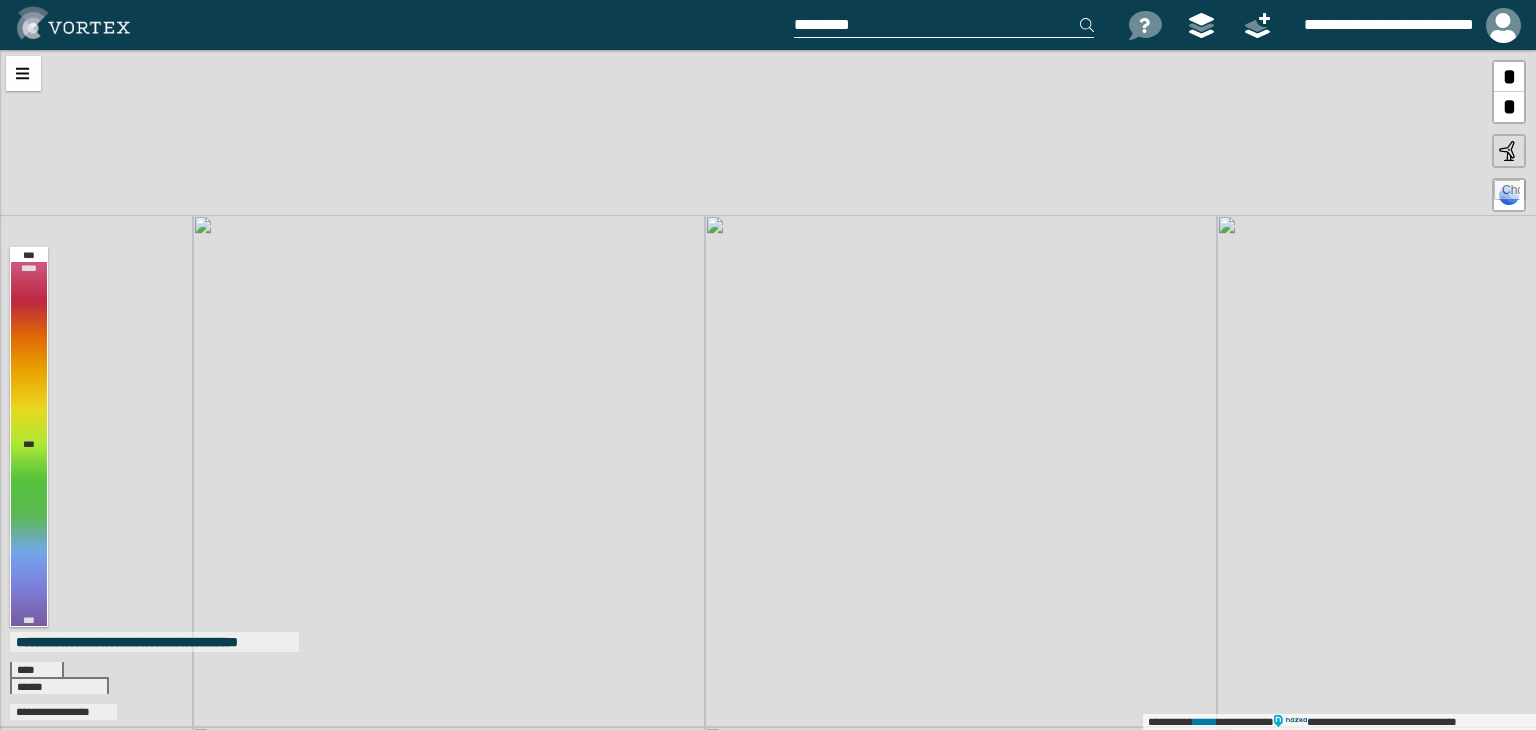 click on "**********" at bounding box center [768, 390] 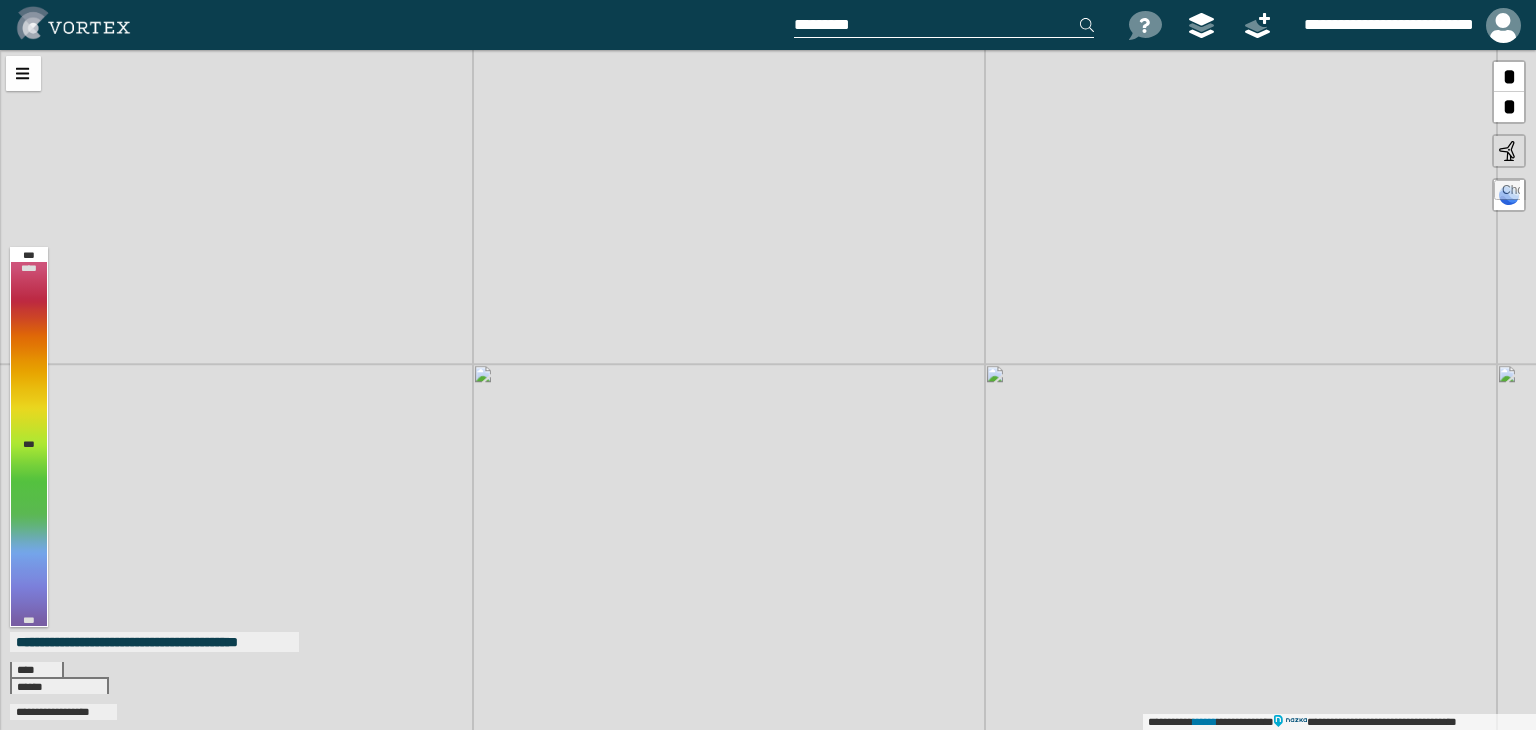 drag, startPoint x: 947, startPoint y: 394, endPoint x: 726, endPoint y: 503, distance: 246.41835 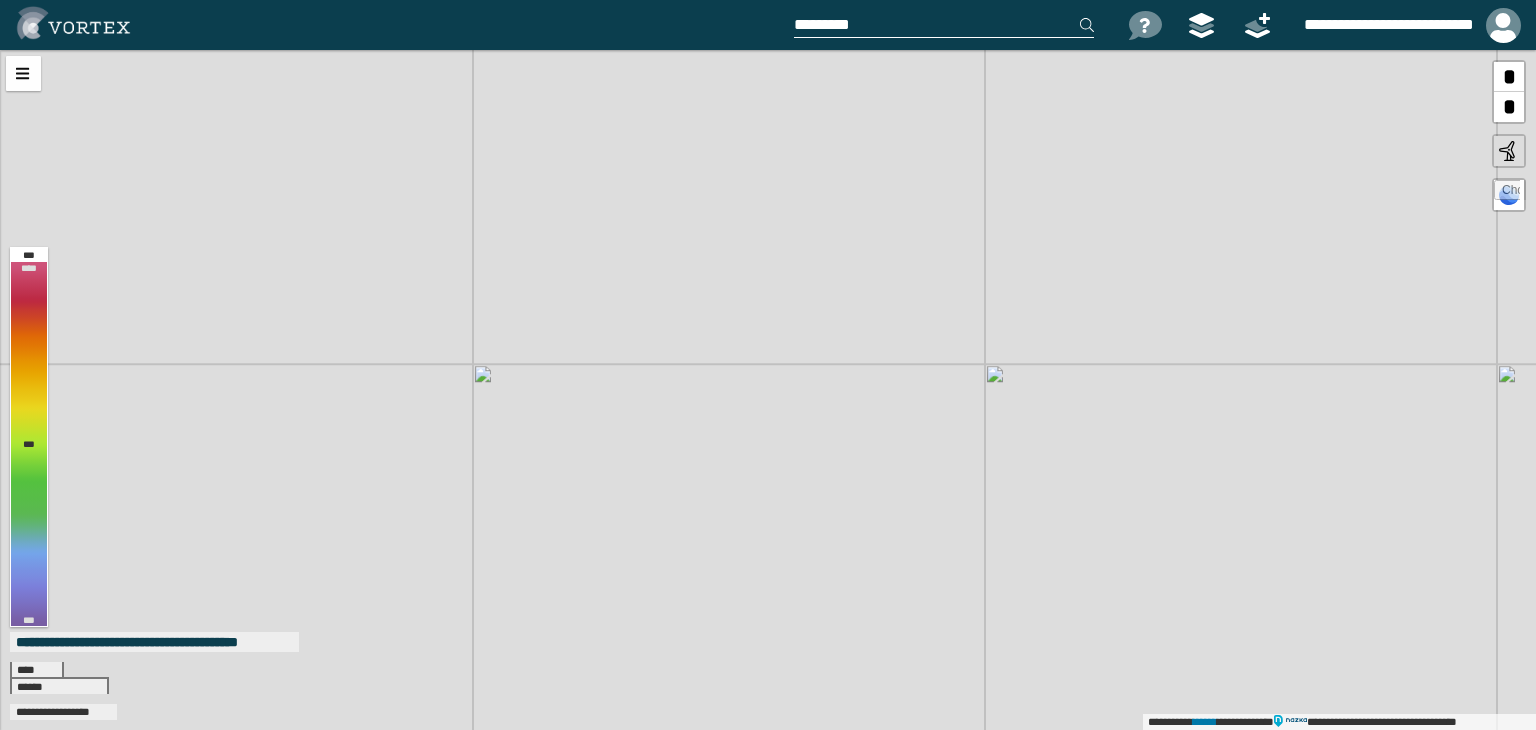 click on "**********" at bounding box center (768, 390) 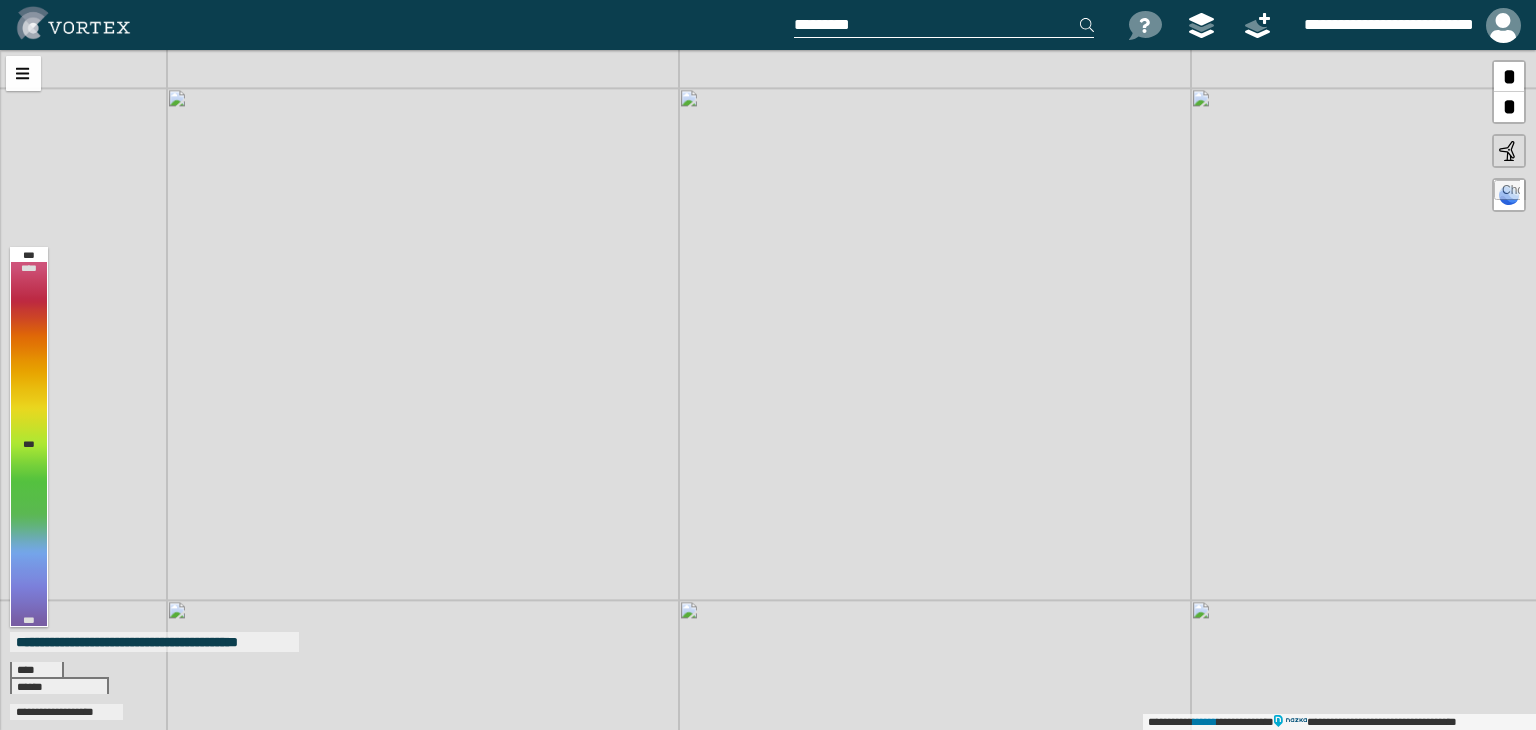 drag, startPoint x: 1084, startPoint y: 321, endPoint x: 778, endPoint y: 554, distance: 384.6102 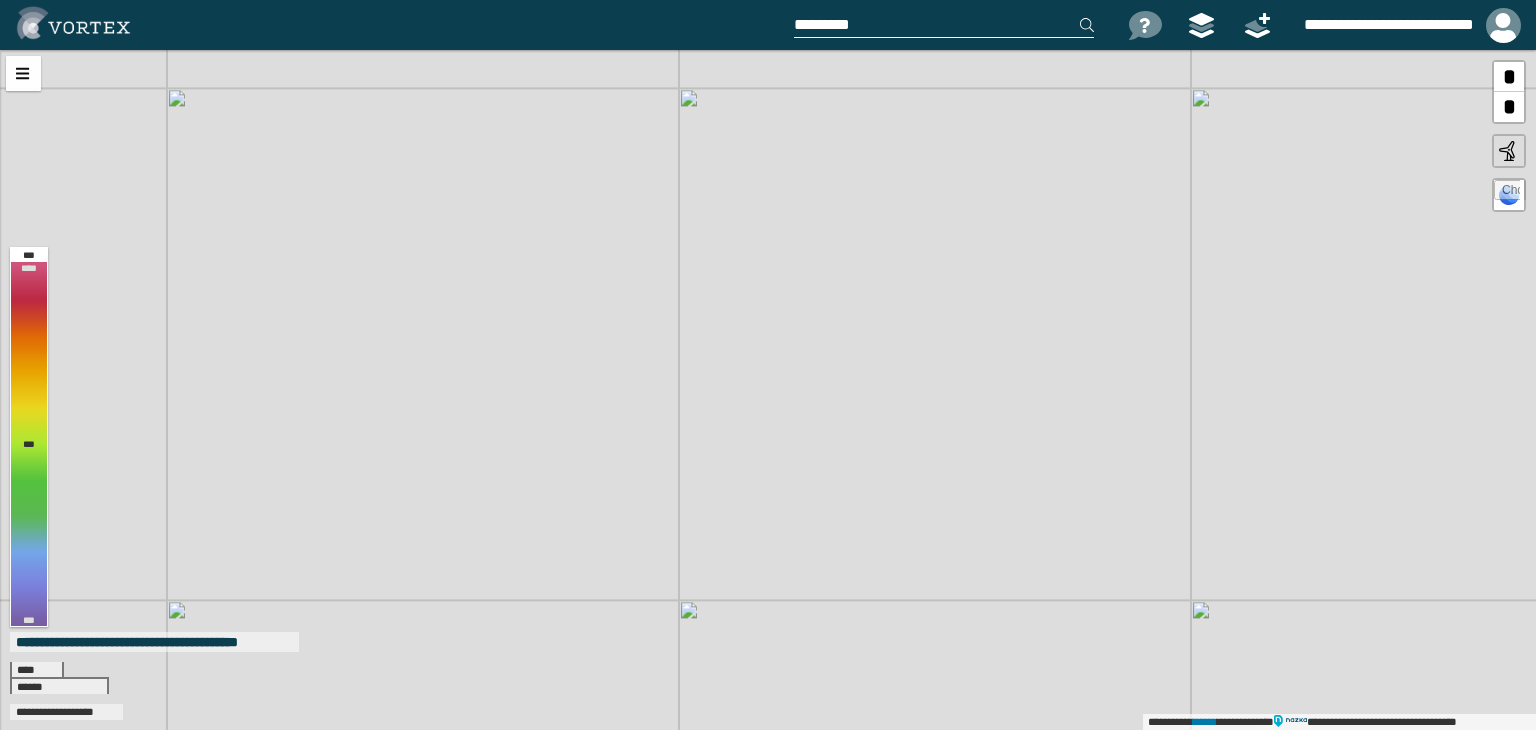 click on "**********" at bounding box center (768, 390) 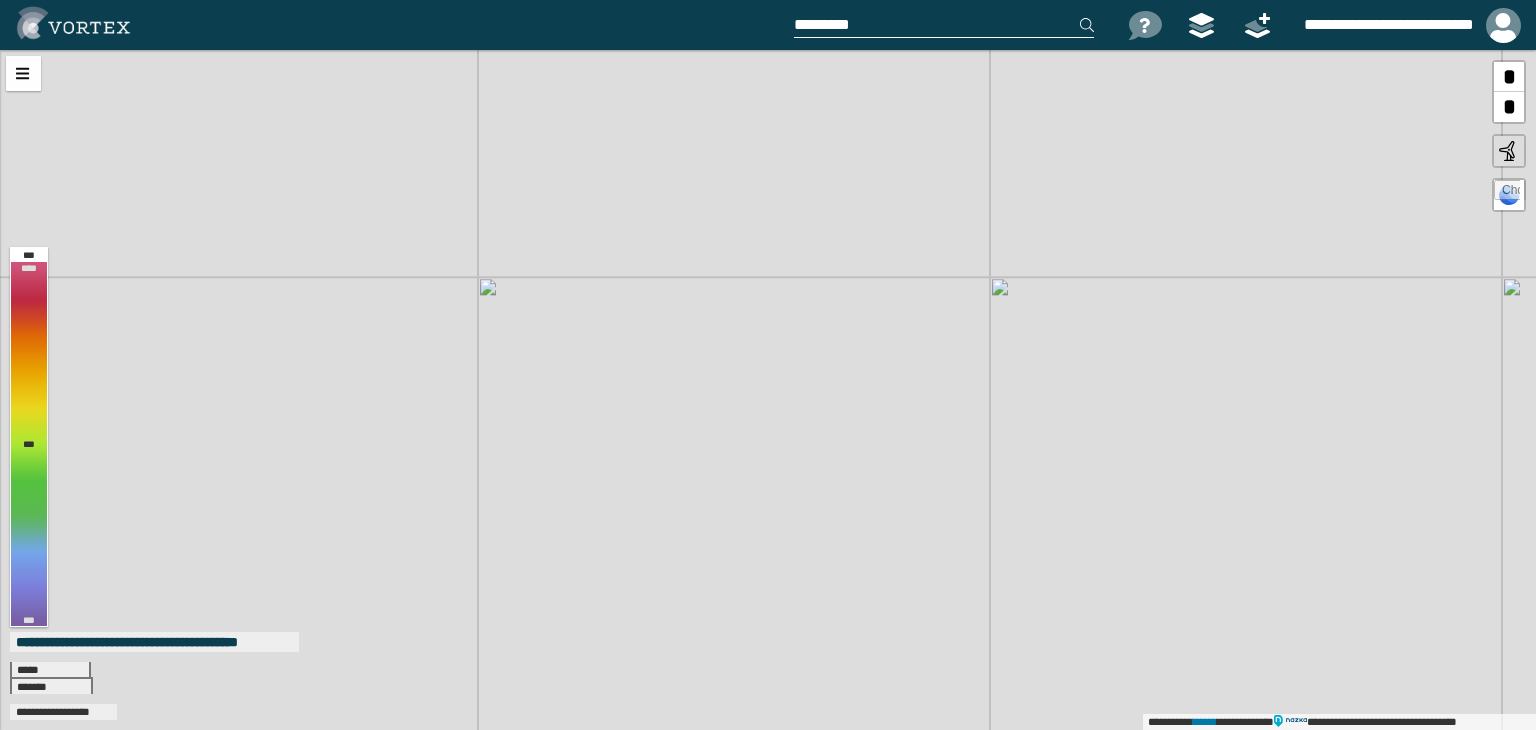 drag, startPoint x: 674, startPoint y: 531, endPoint x: 816, endPoint y: 365, distance: 218.44908 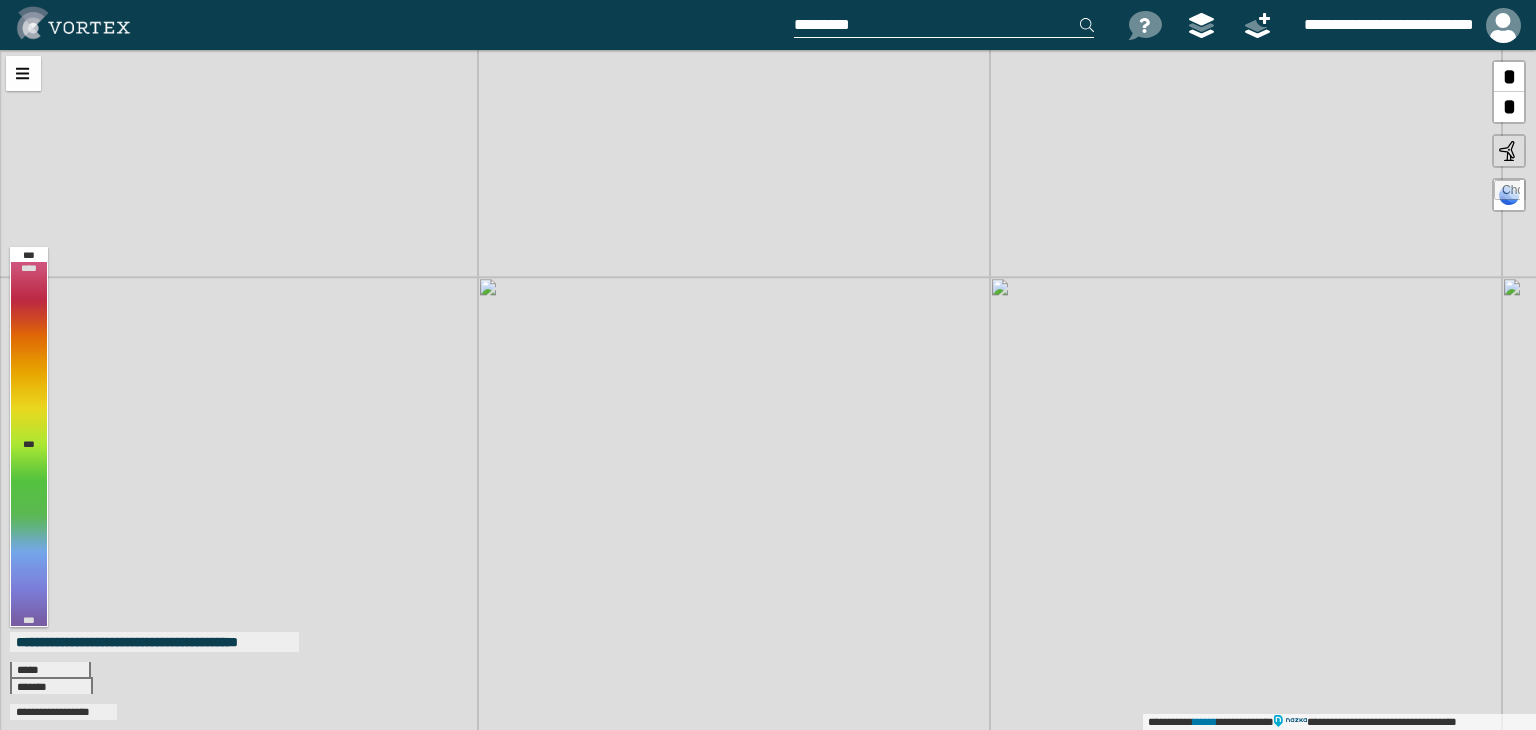 click on "[FIRST] [LAST] [STREET] [CITY] [STATE] [ZIP] [COUNTRY] [PHONE] [EMAIL]" at bounding box center (768, 390) 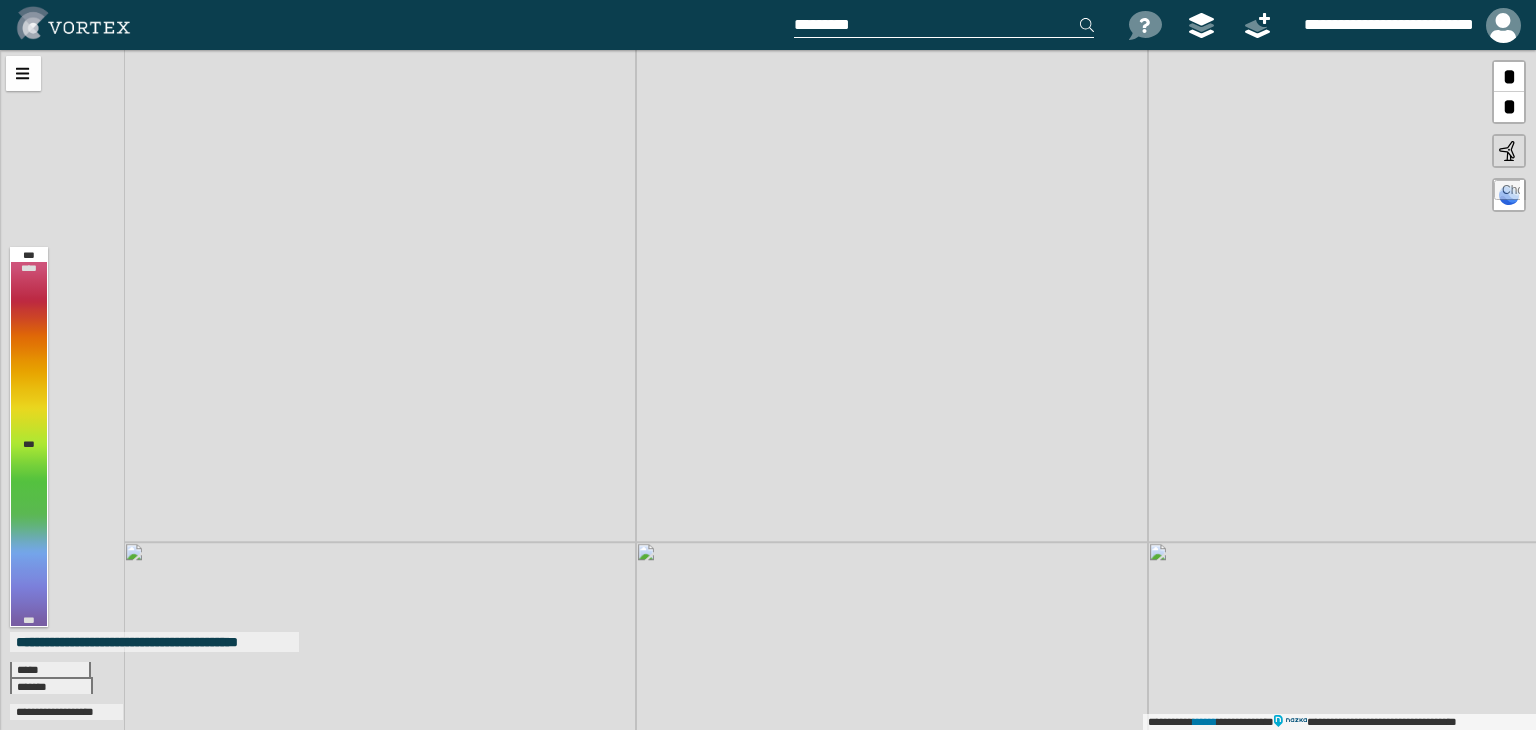 drag, startPoint x: 354, startPoint y: 470, endPoint x: 393, endPoint y: 457, distance: 41.109608 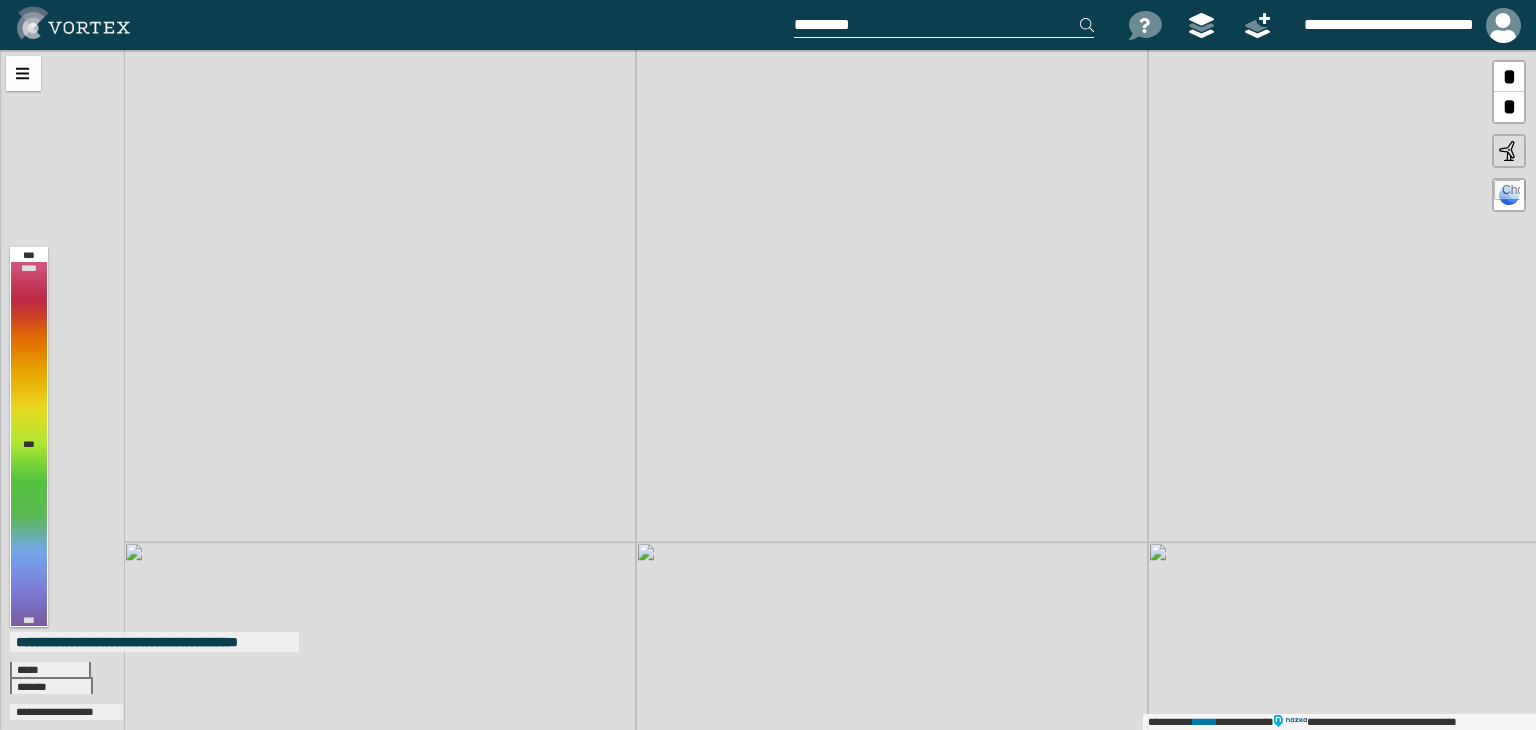 click on "**********" at bounding box center [768, 390] 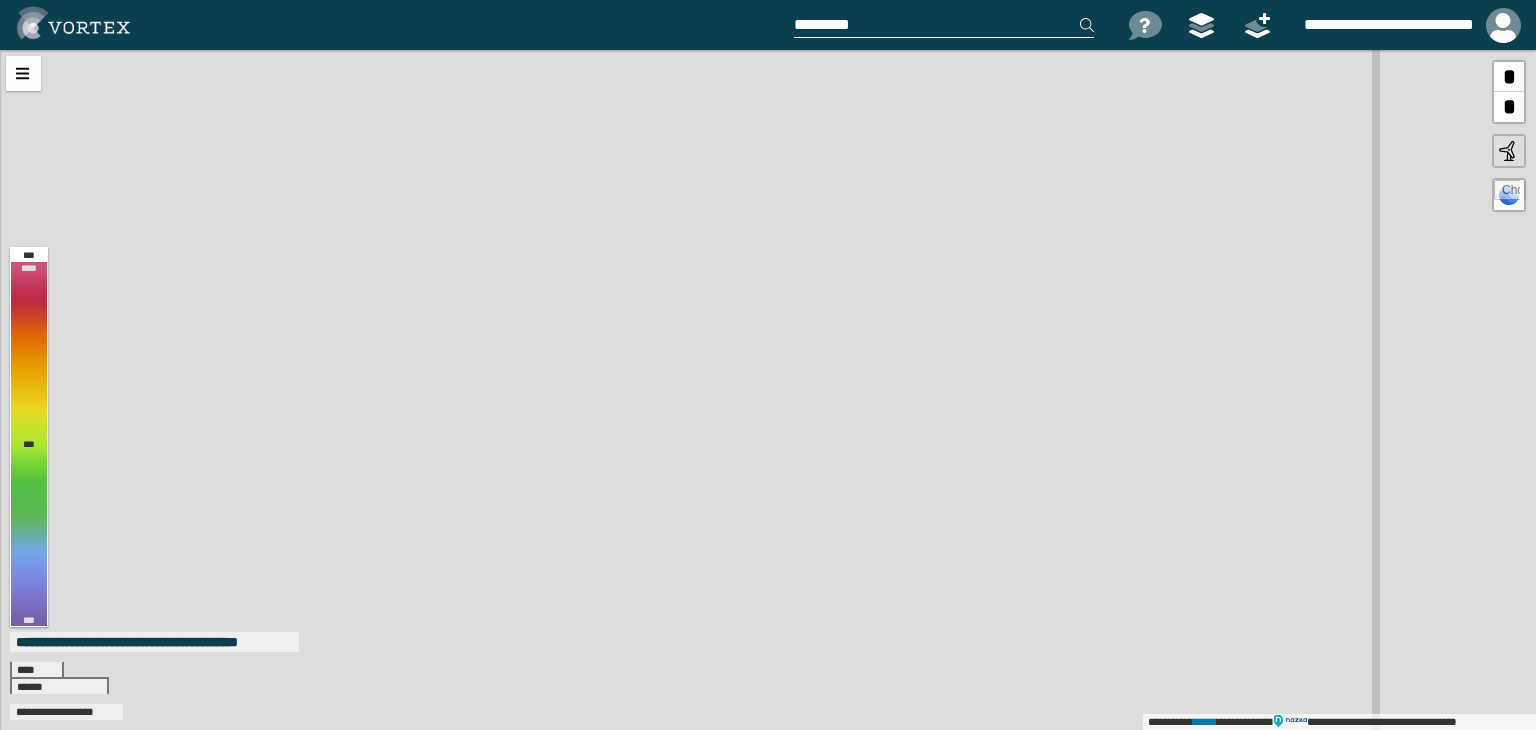 drag, startPoint x: 368, startPoint y: 457, endPoint x: 534, endPoint y: 594, distance: 215.23244 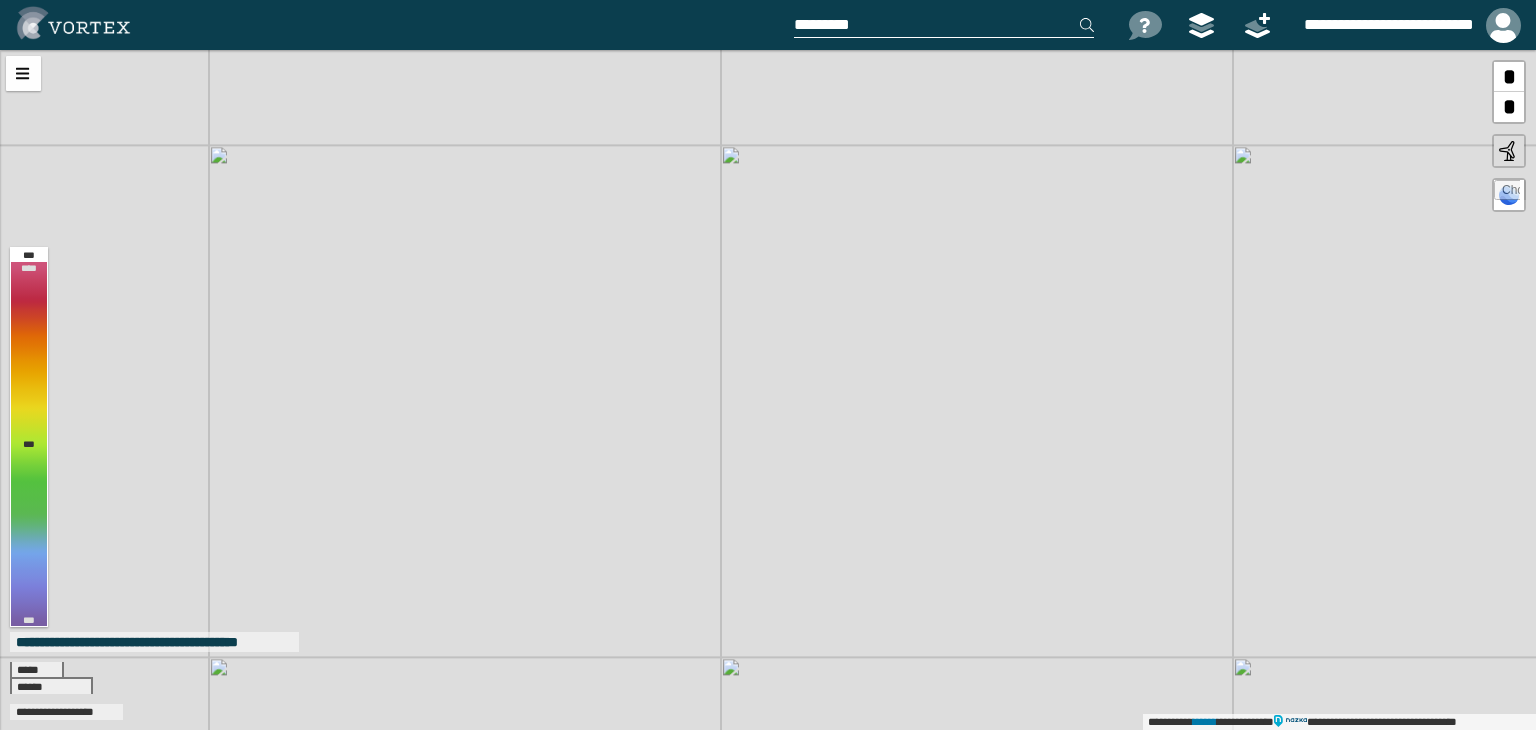 drag, startPoint x: 652, startPoint y: 408, endPoint x: 721, endPoint y: 437, distance: 74.84651 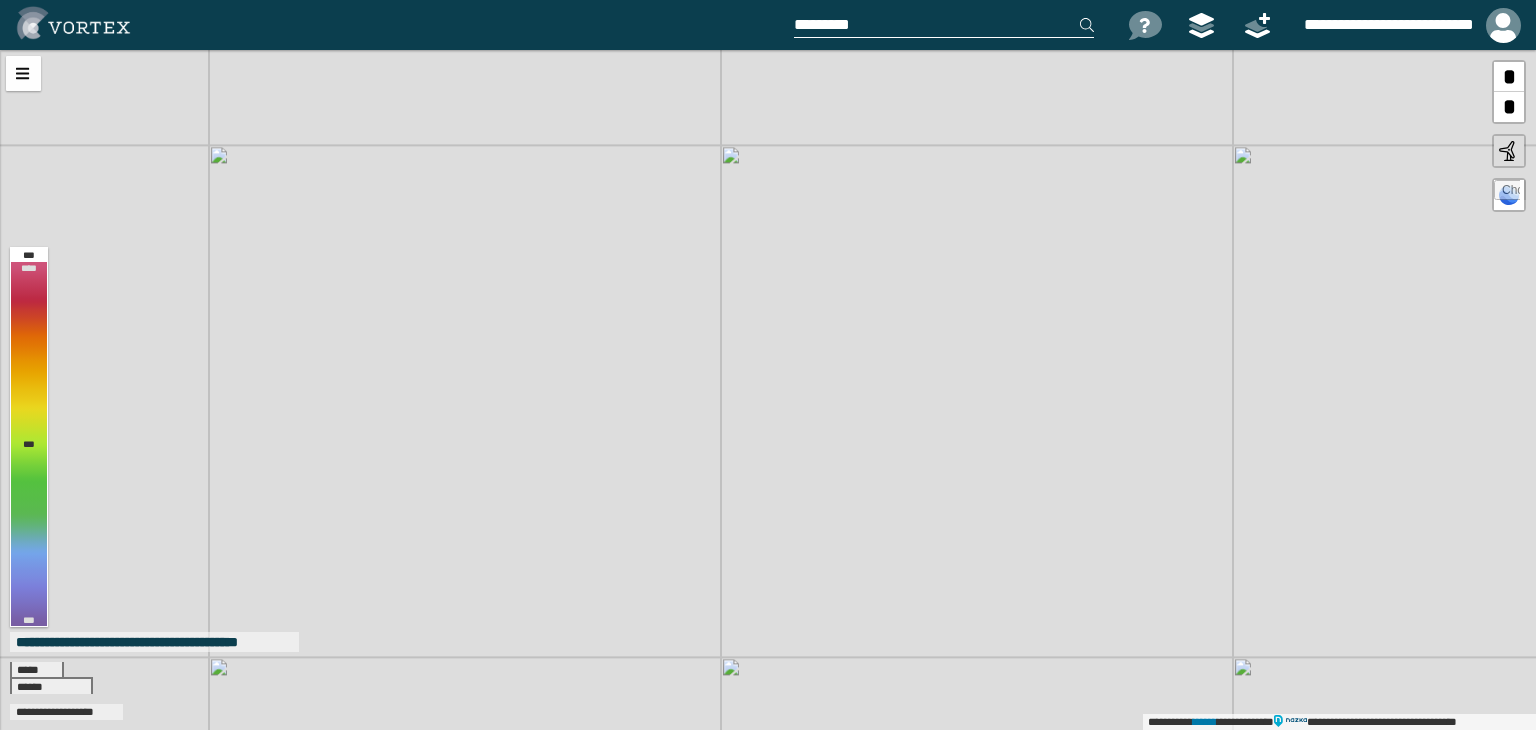 click on "[FIRST] [LAST] [STREET] [CITY] [STATE] [ZIP] [COUNTRY] [PHONE] [EMAIL]" at bounding box center [768, 390] 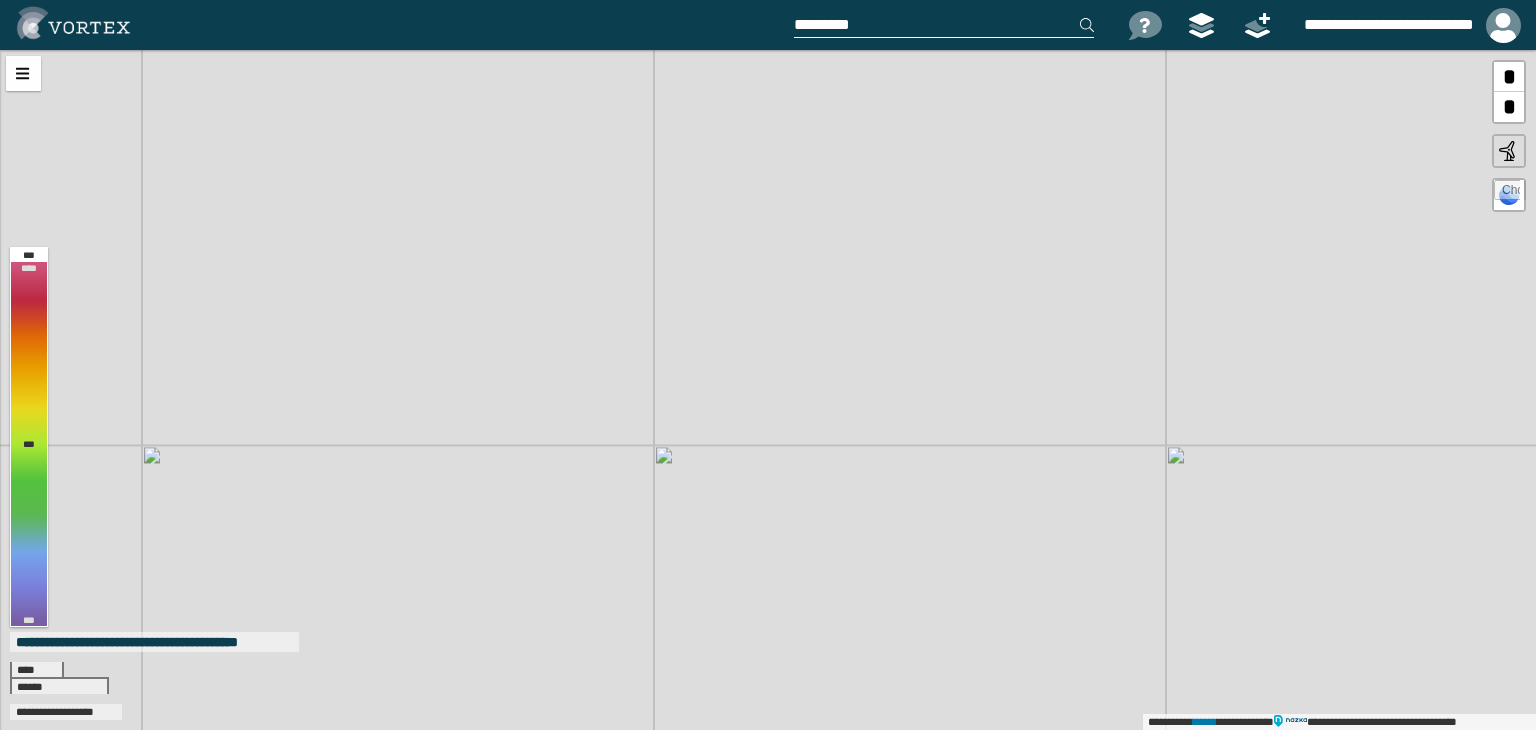 drag, startPoint x: 562, startPoint y: 545, endPoint x: 470, endPoint y: 610, distance: 112.64546 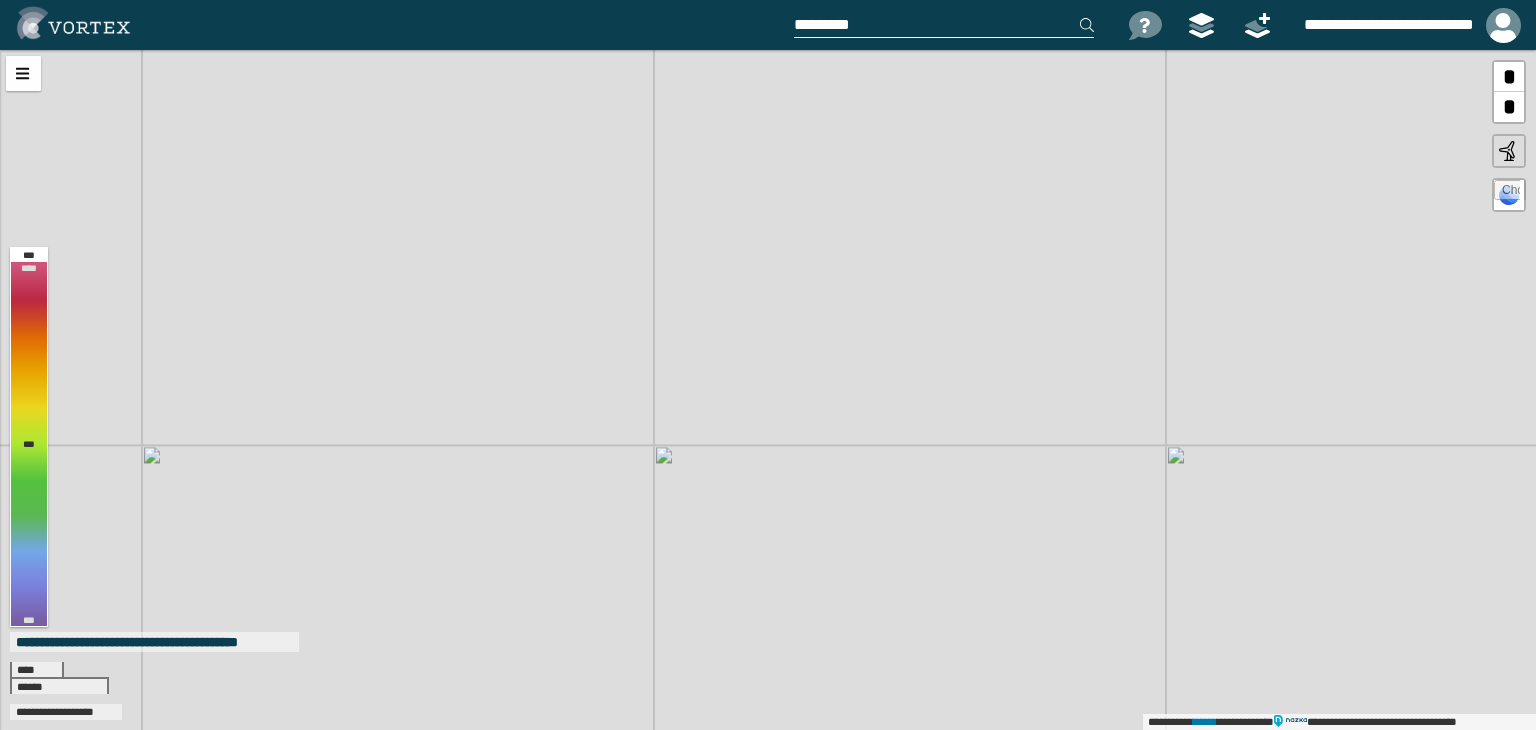 click on "**********" at bounding box center [768, 390] 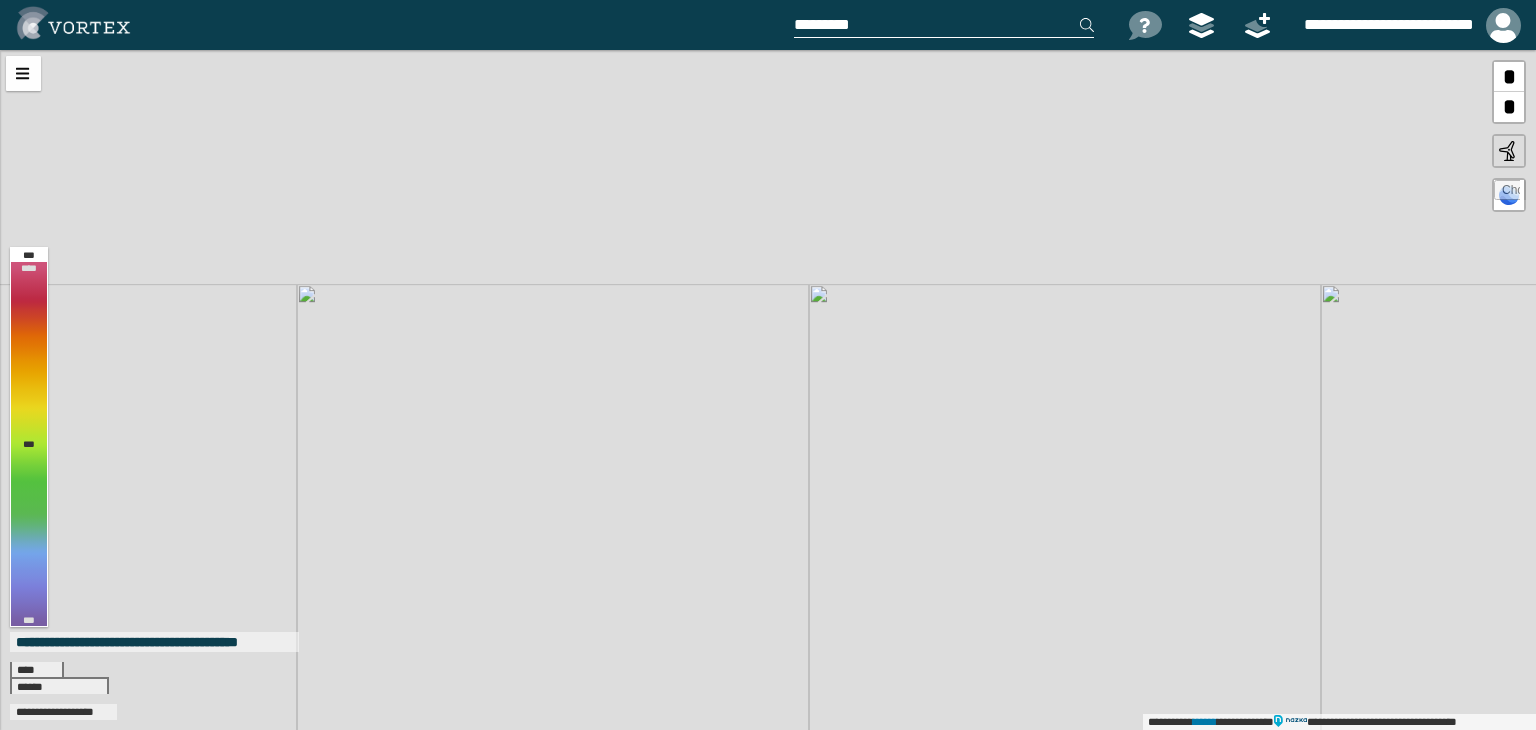 drag, startPoint x: 556, startPoint y: 180, endPoint x: 809, endPoint y: 465, distance: 381.0958 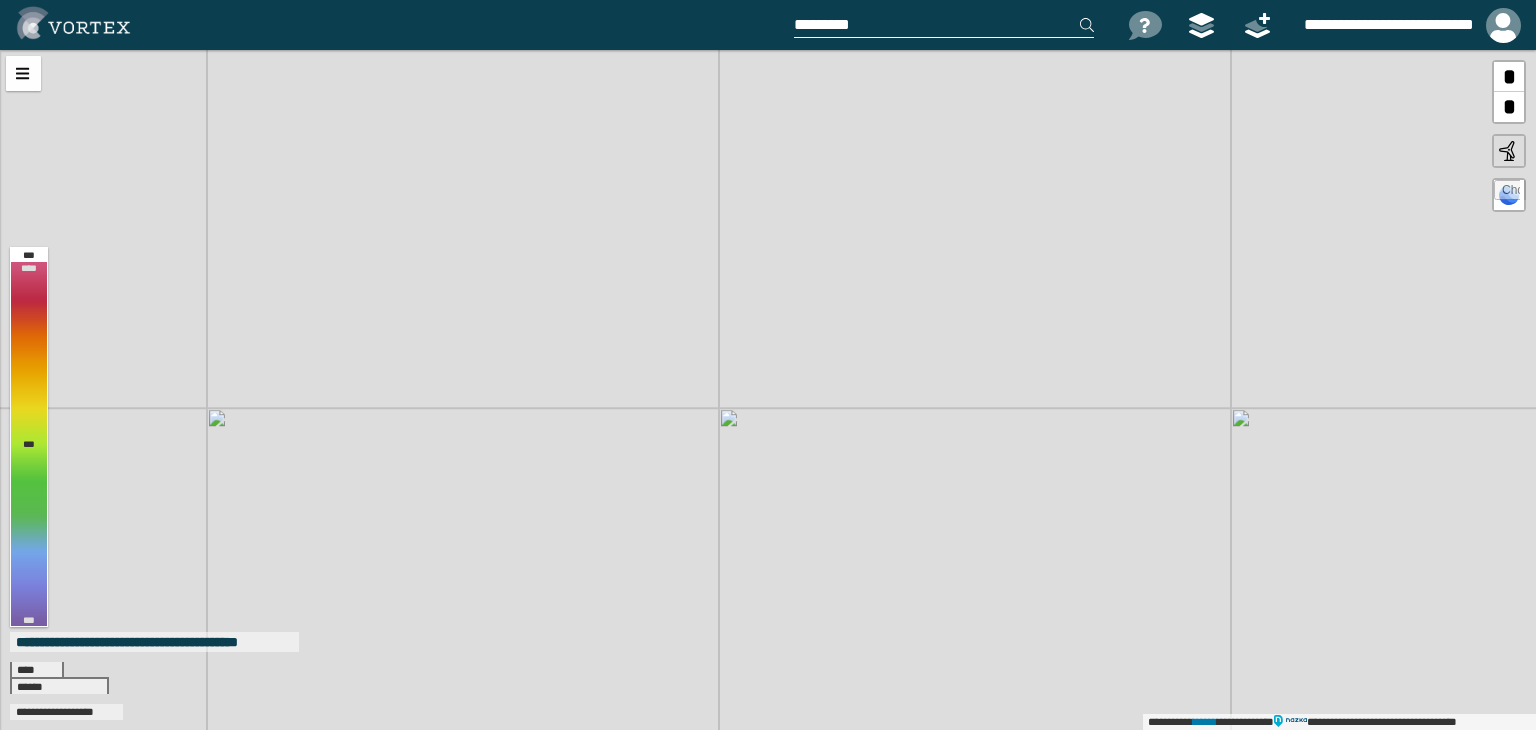 drag, startPoint x: 603, startPoint y: 413, endPoint x: 1522, endPoint y: 541, distance: 927.8712 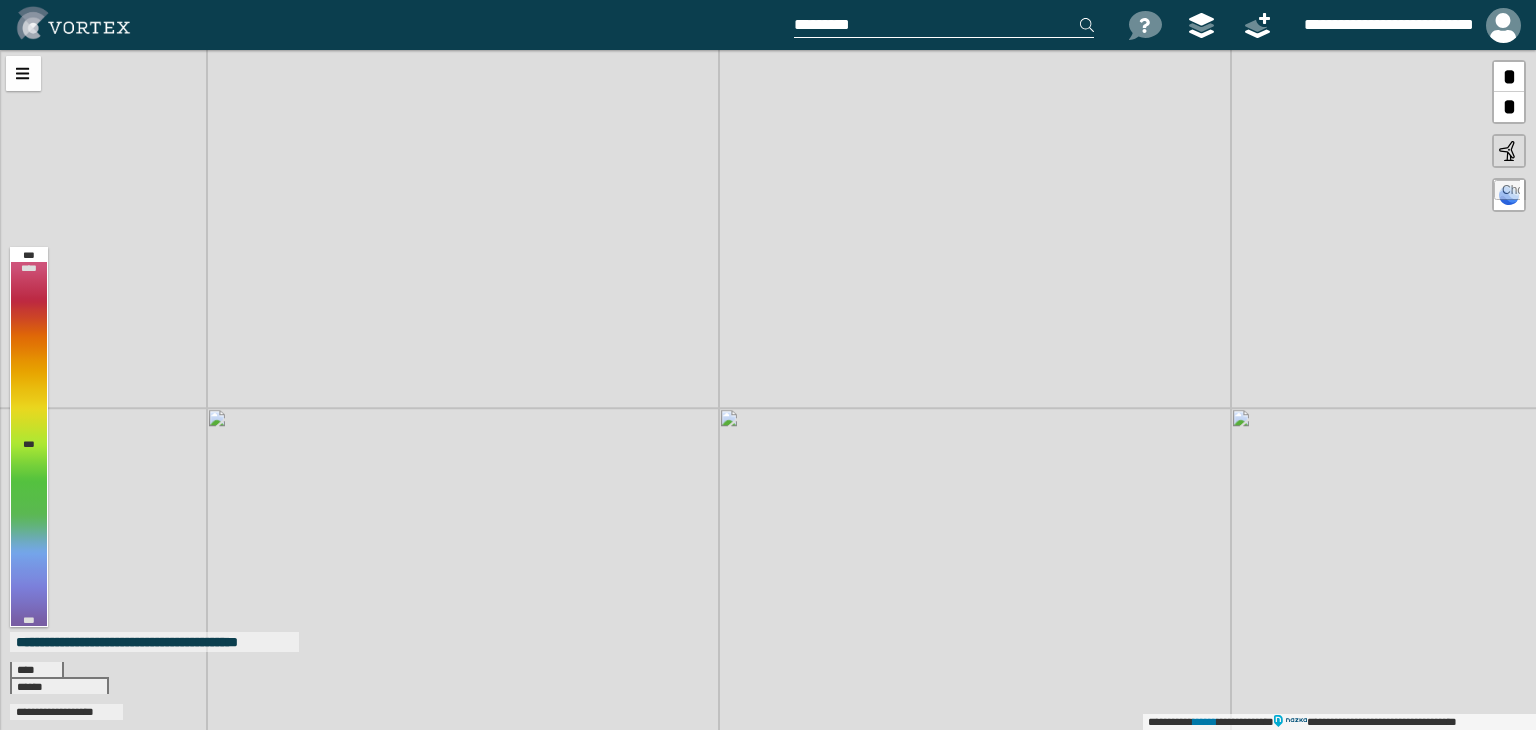click on "**********" at bounding box center [768, 390] 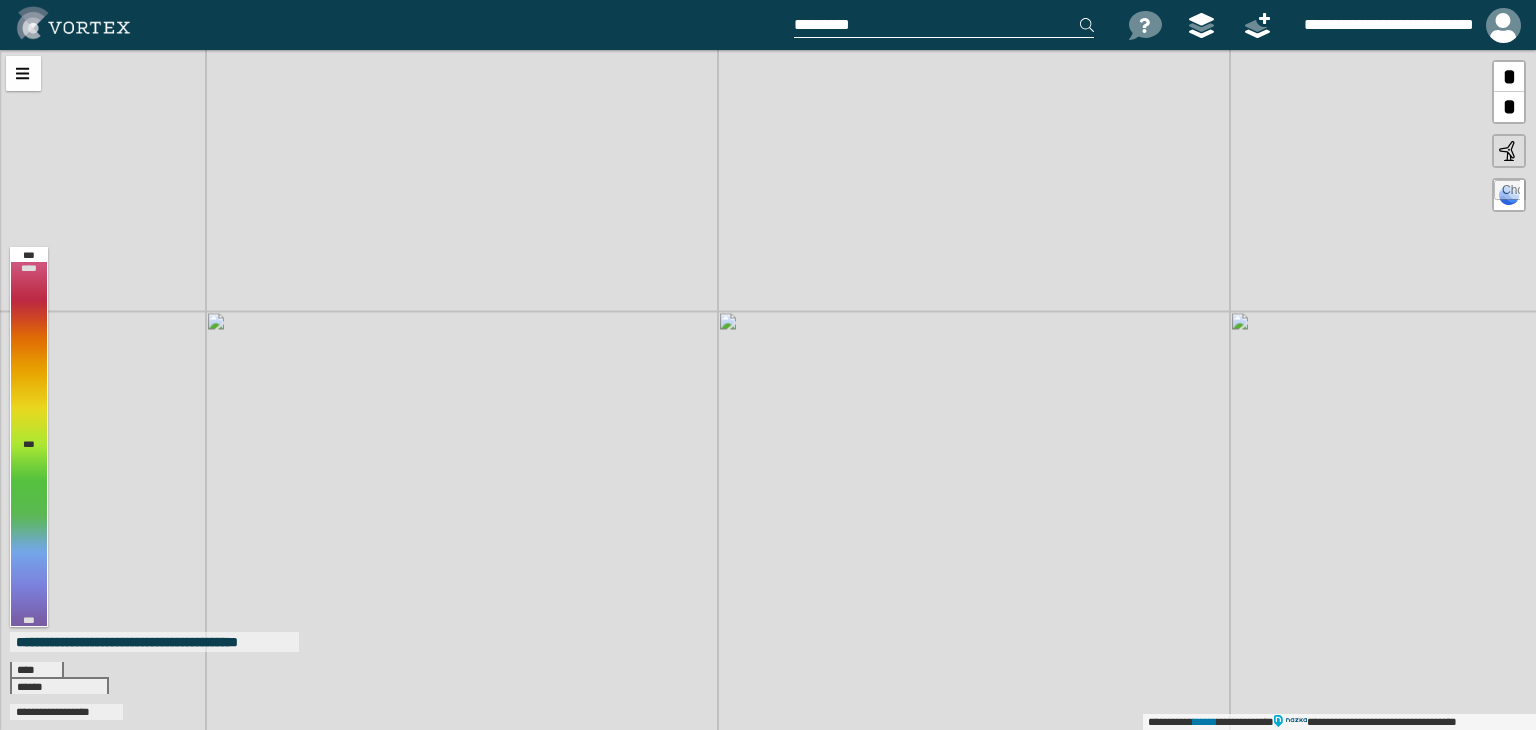 drag, startPoint x: 486, startPoint y: 266, endPoint x: 484, endPoint y: 675, distance: 409.00488 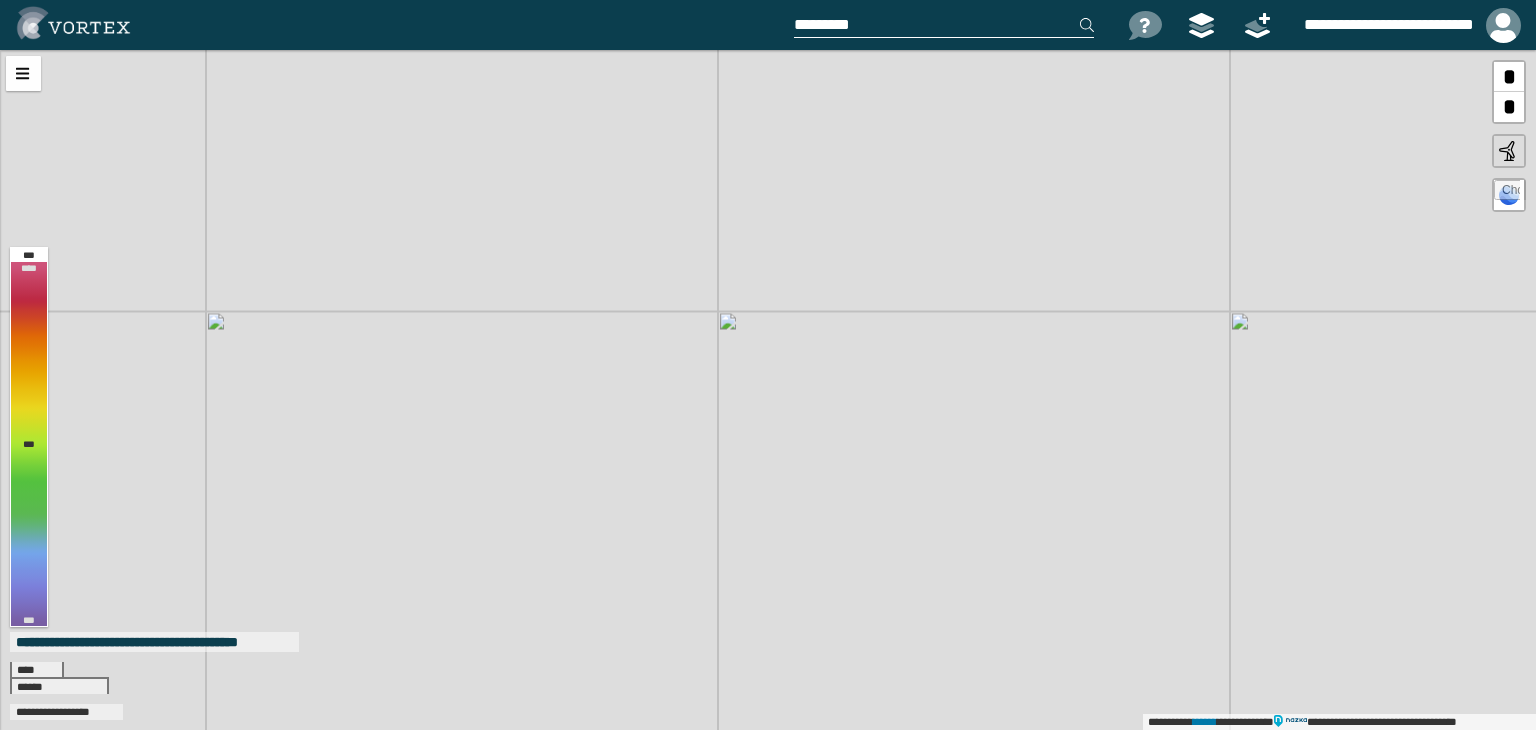 click on "**********" at bounding box center (768, 390) 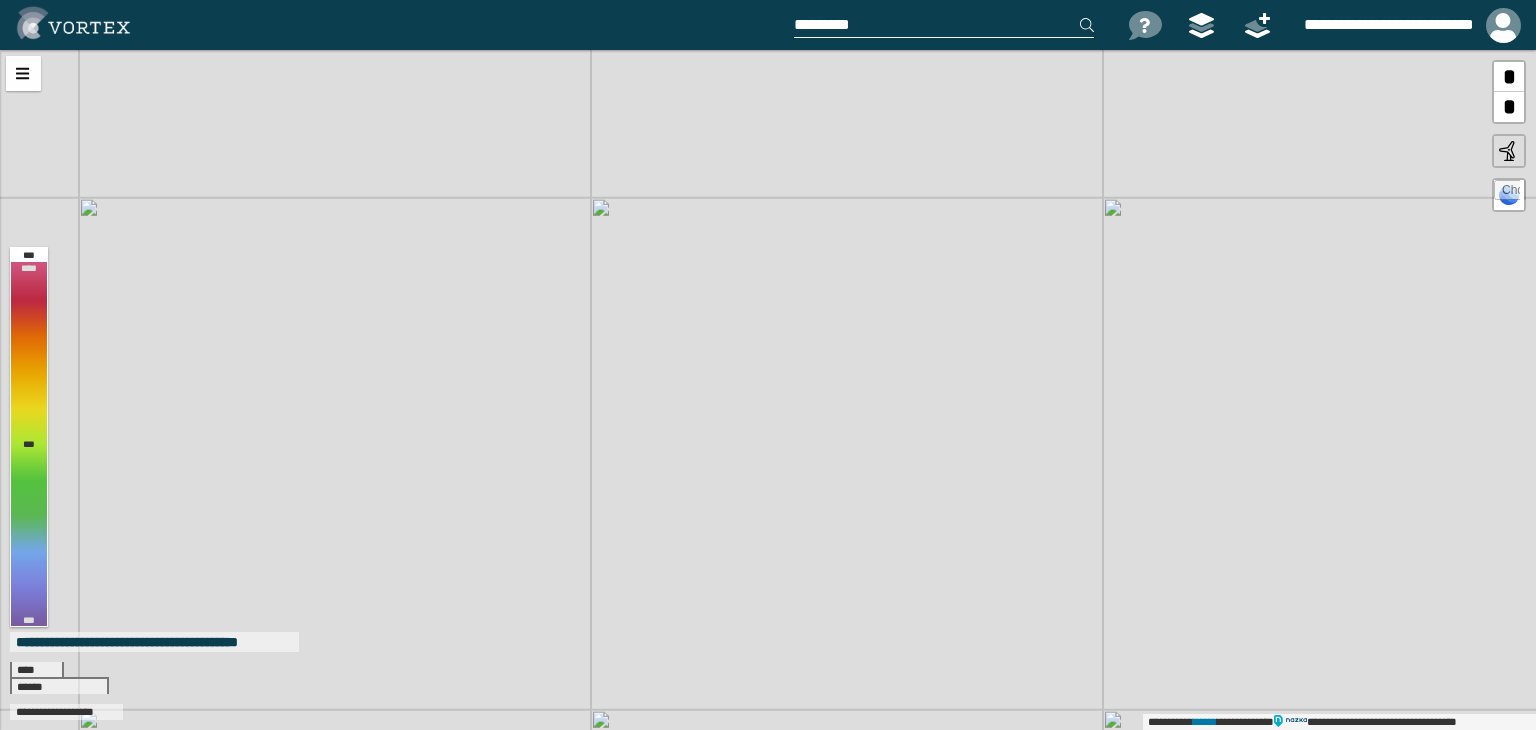drag, startPoint x: 731, startPoint y: 230, endPoint x: 604, endPoint y: 669, distance: 457.0011 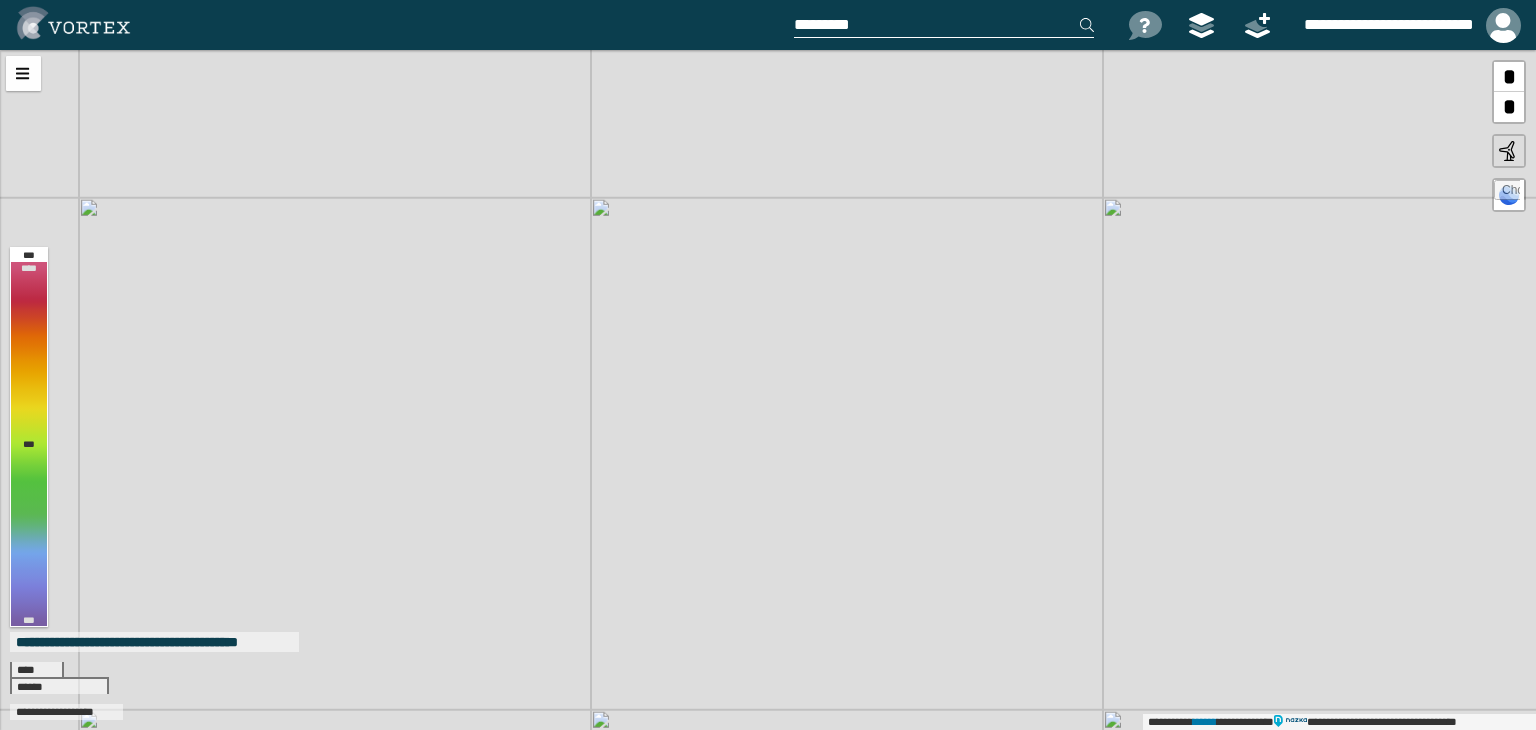 click on "**********" at bounding box center [768, 390] 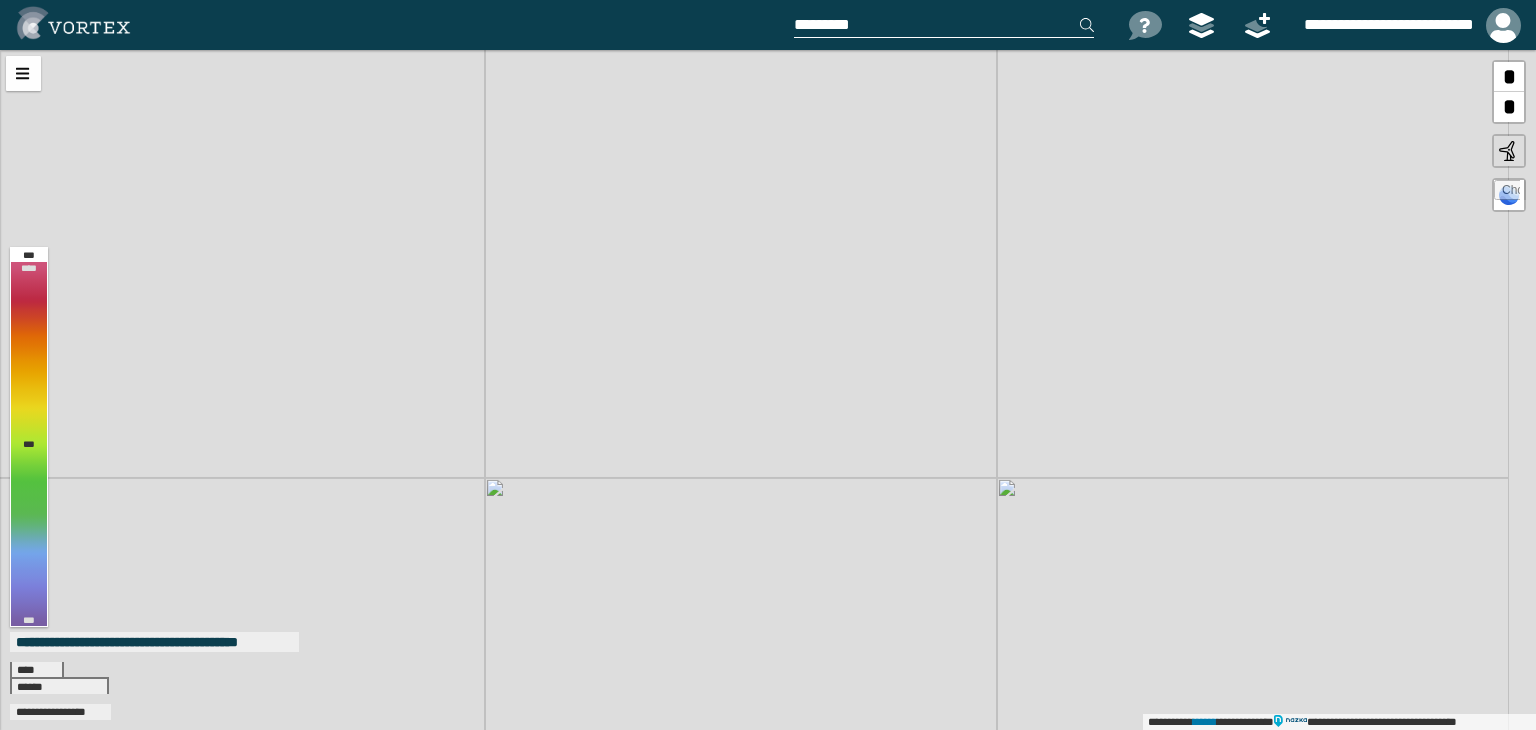 drag, startPoint x: 569, startPoint y: 508, endPoint x: 526, endPoint y: 573, distance: 77.93587 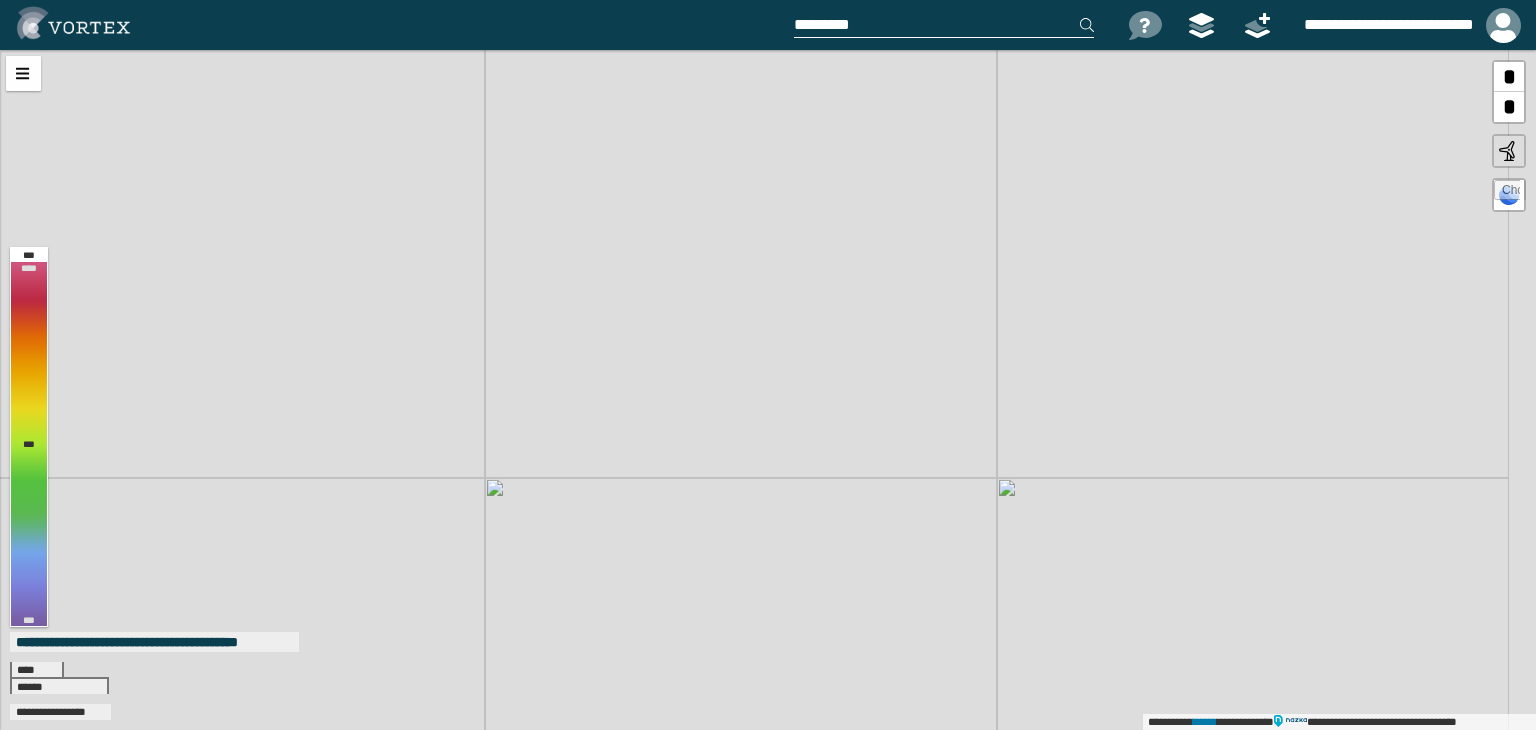 click on "**********" at bounding box center [768, 390] 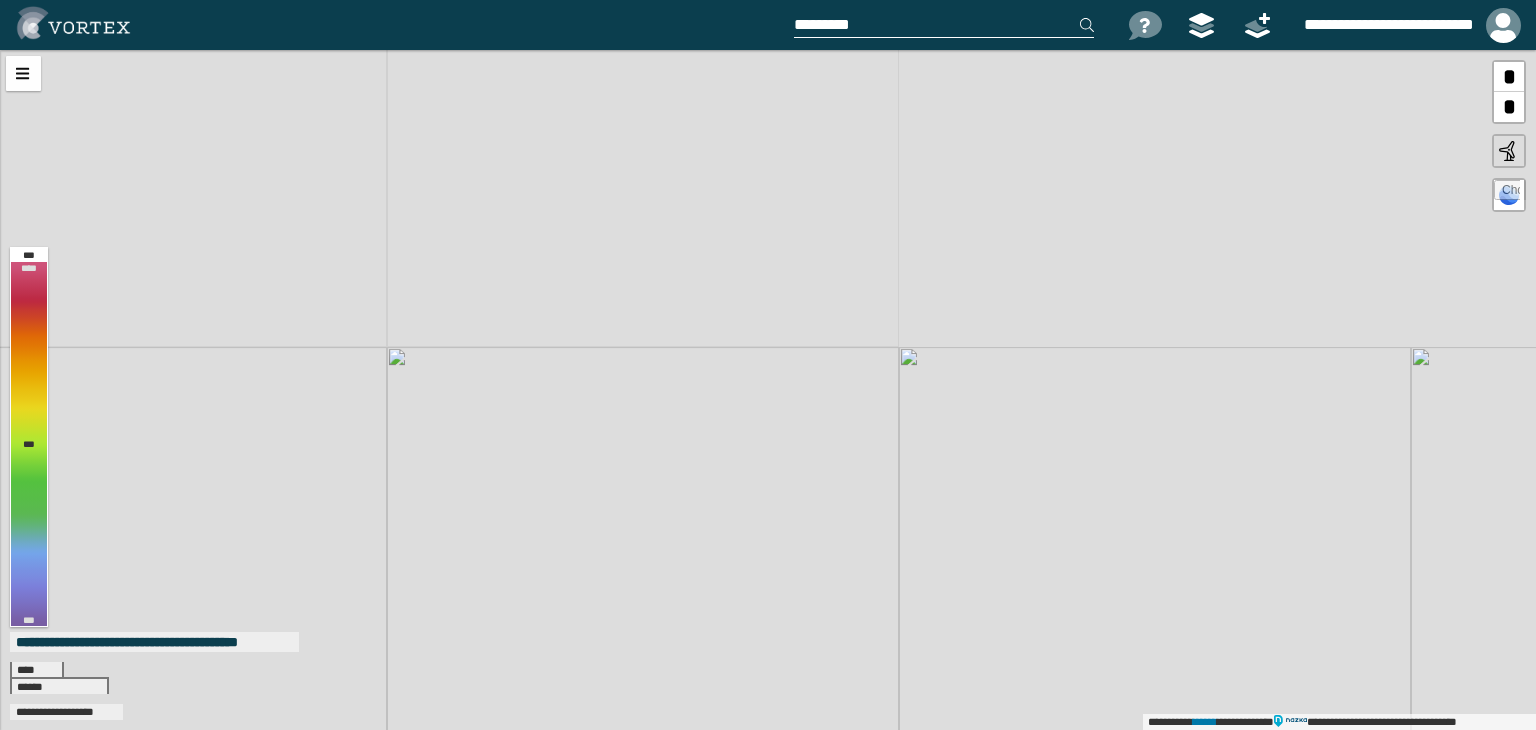 drag, startPoint x: 496, startPoint y: 499, endPoint x: 457, endPoint y: 654, distance: 159.83116 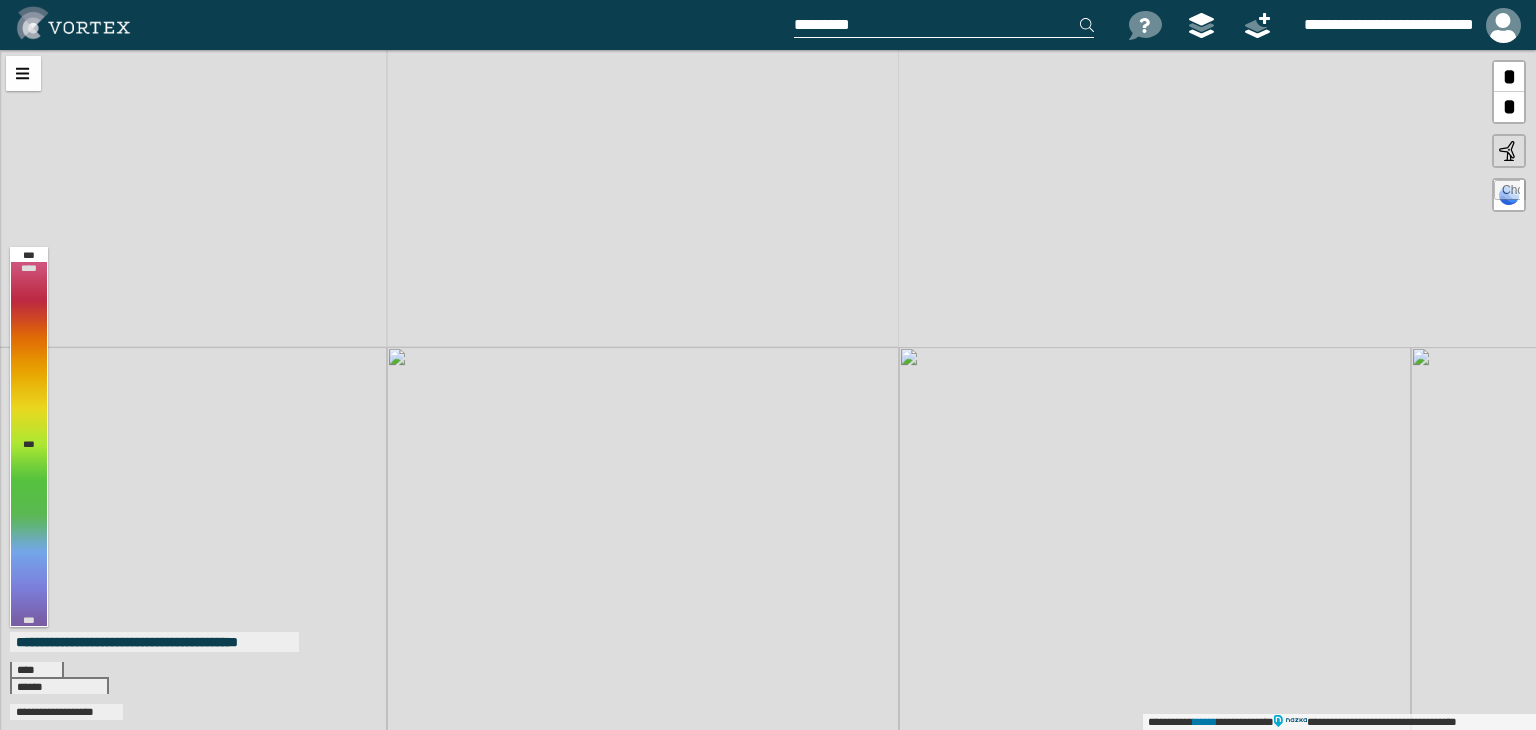click on "**********" at bounding box center (768, 390) 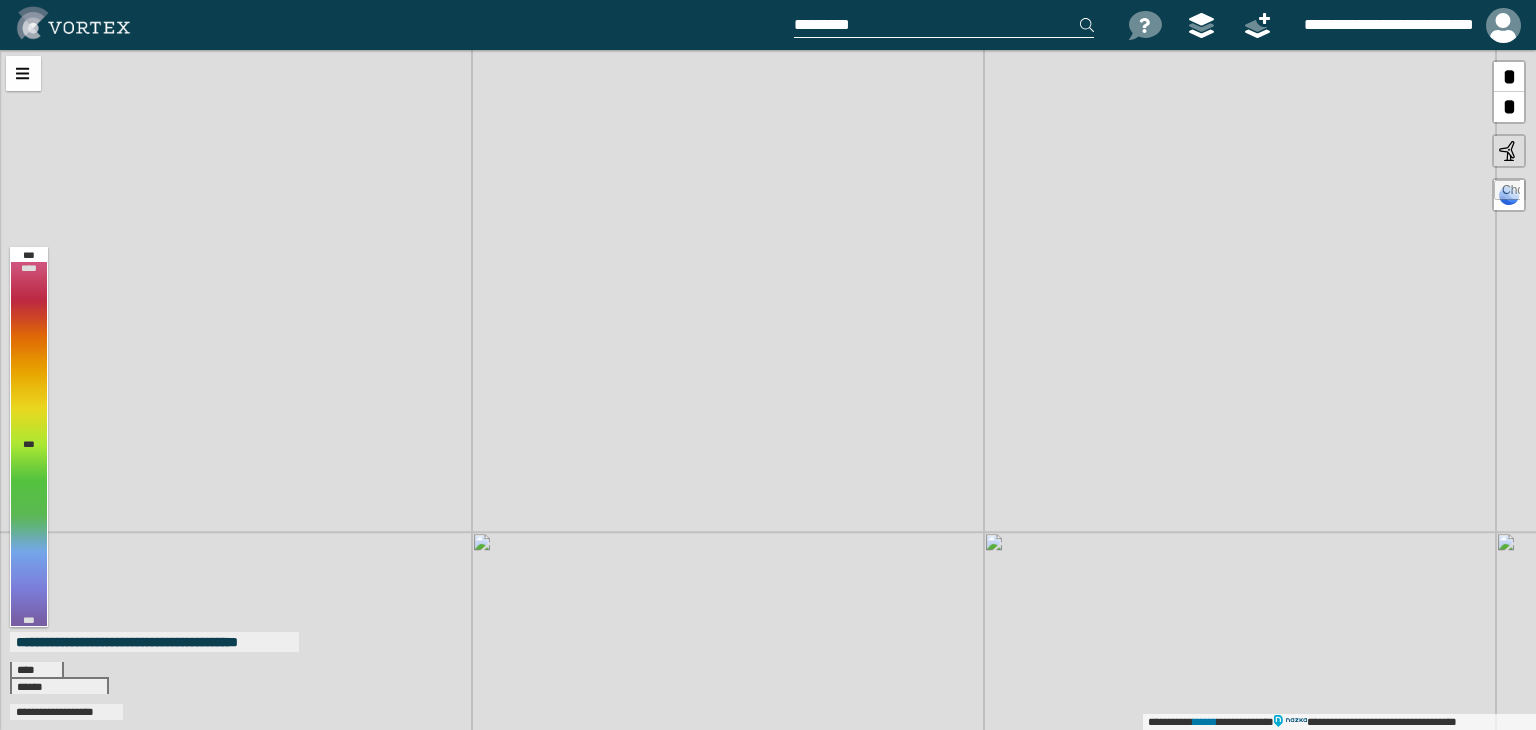 drag, startPoint x: 588, startPoint y: 517, endPoint x: 640, endPoint y: 596, distance: 94.57801 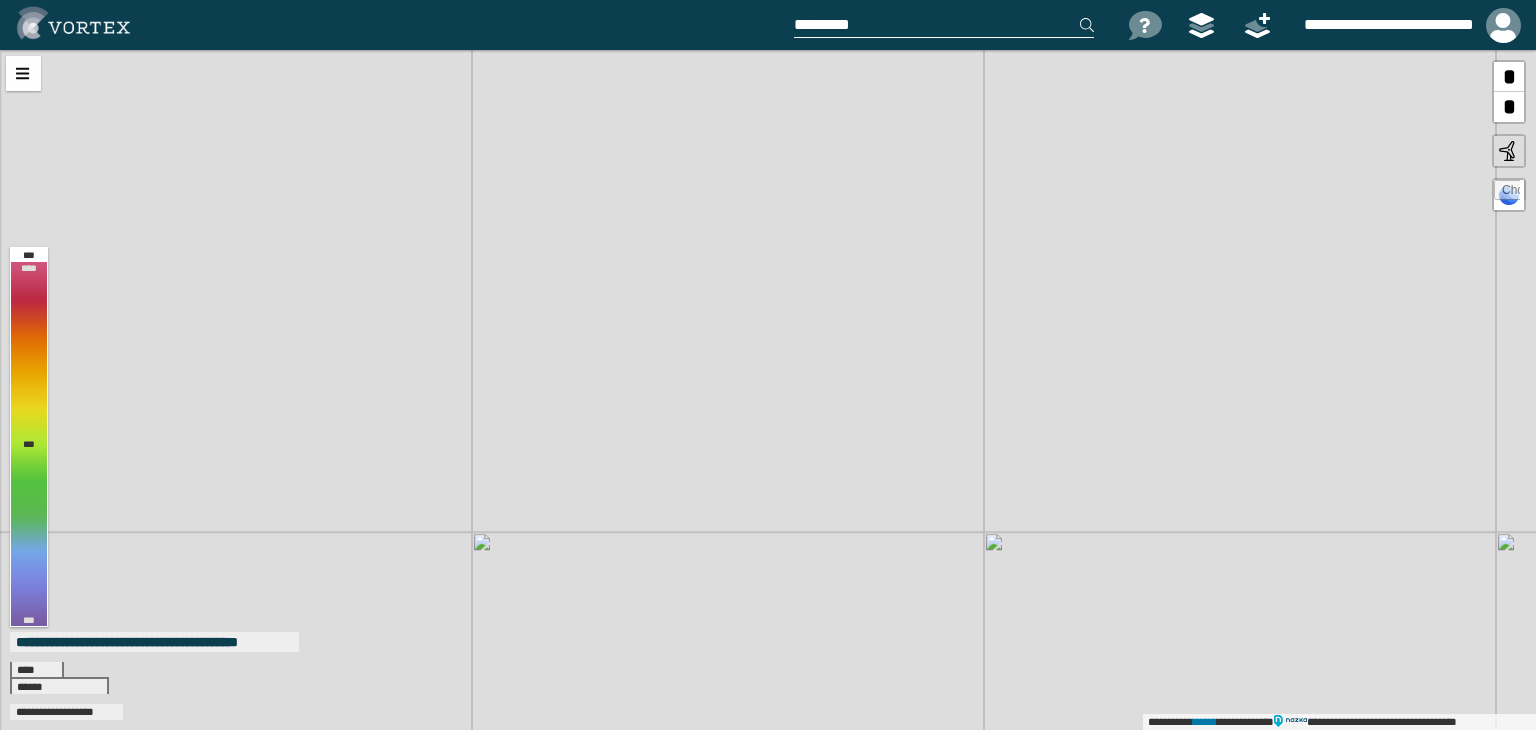 click on "**********" at bounding box center [768, 390] 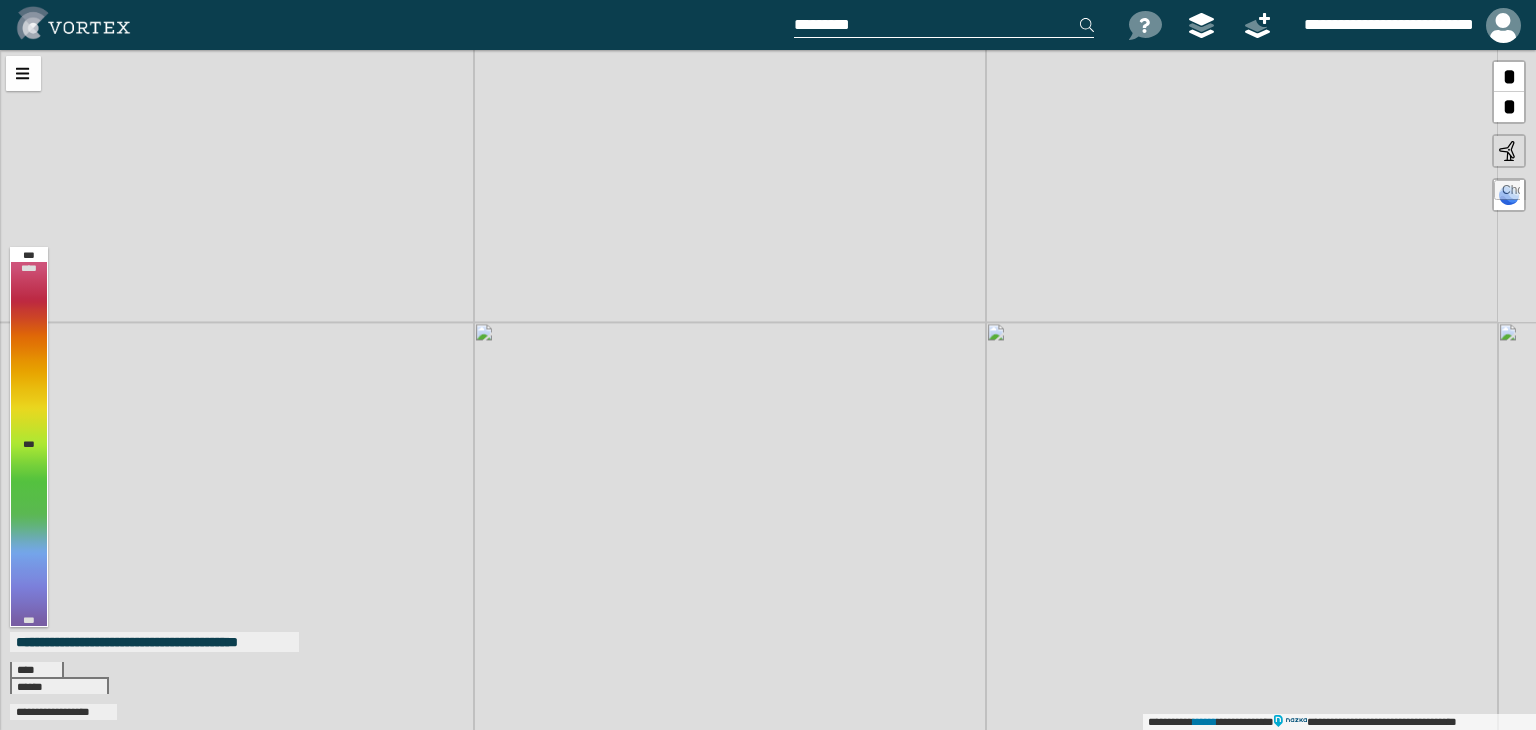 drag, startPoint x: 543, startPoint y: 477, endPoint x: 550, endPoint y: 776, distance: 299.08194 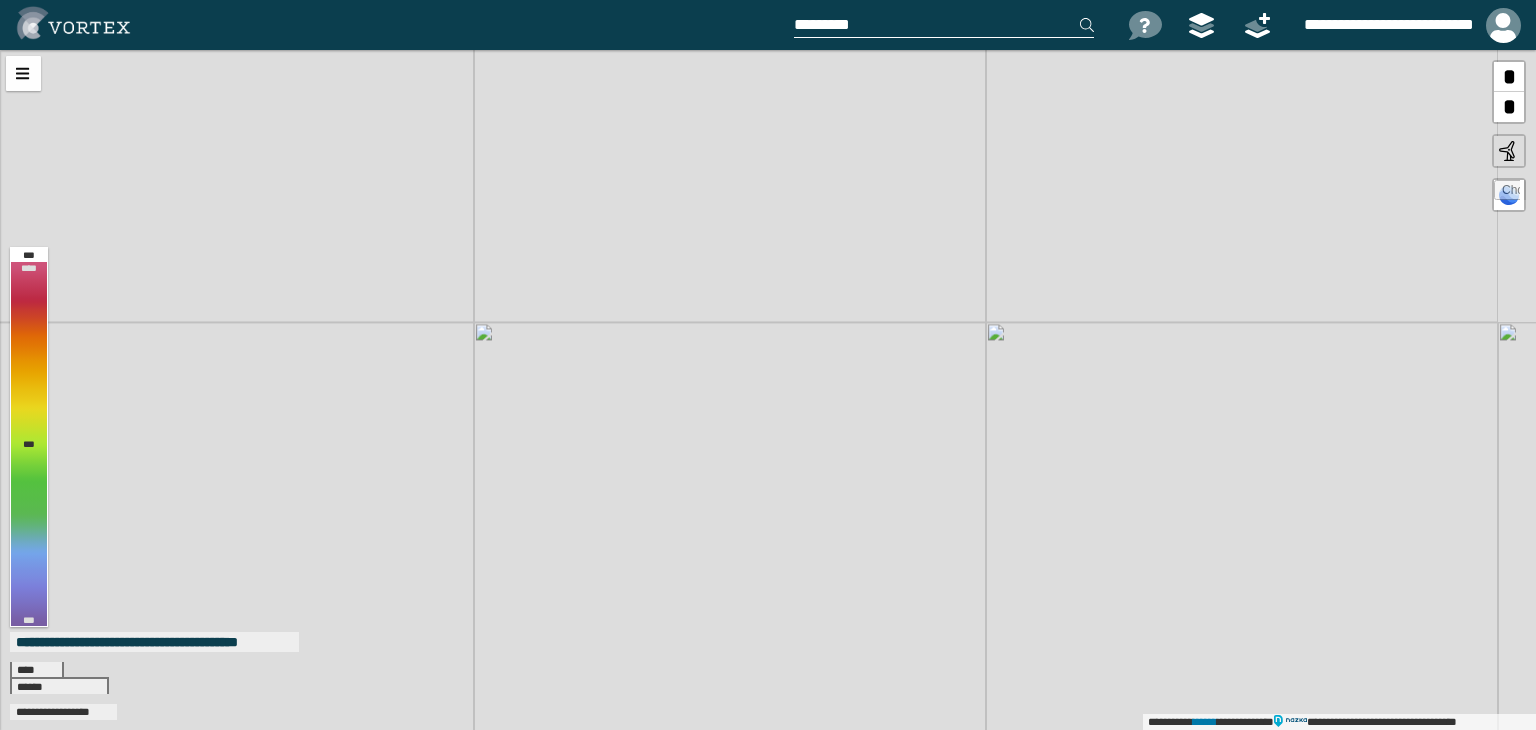 click on "**********" at bounding box center [768, 365] 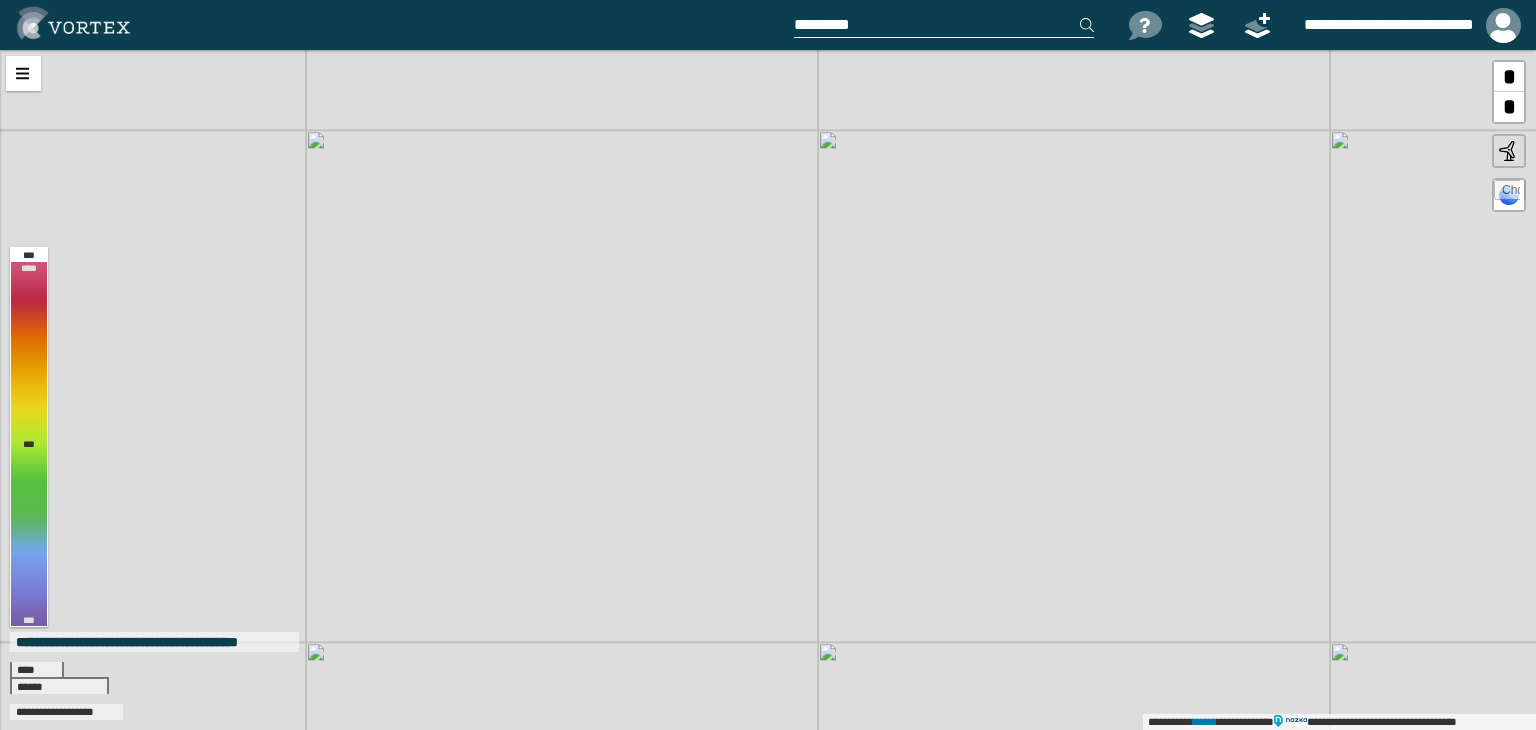 drag, startPoint x: 330, startPoint y: 430, endPoint x: 1146, endPoint y: 193, distance: 849.7205 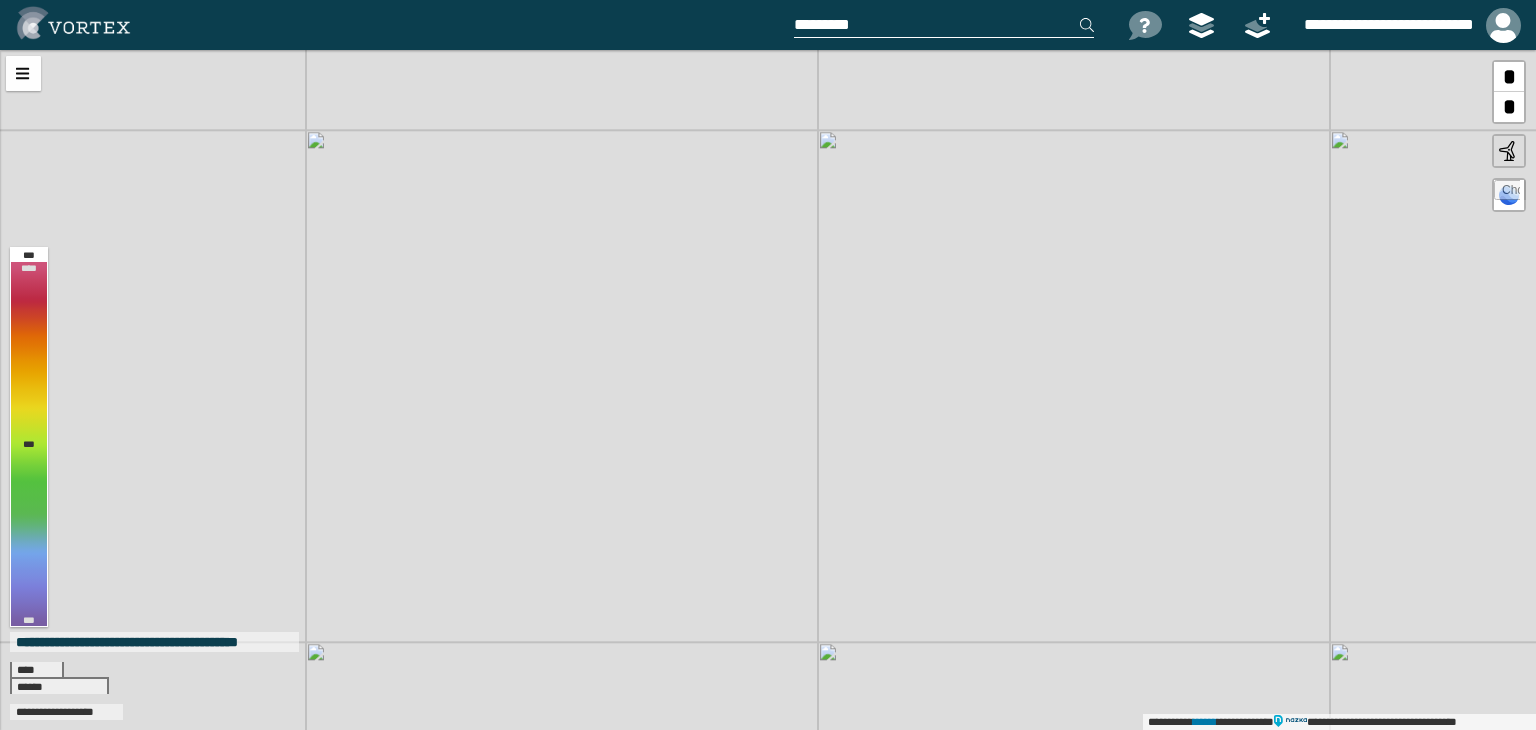 click on "**********" at bounding box center (768, 390) 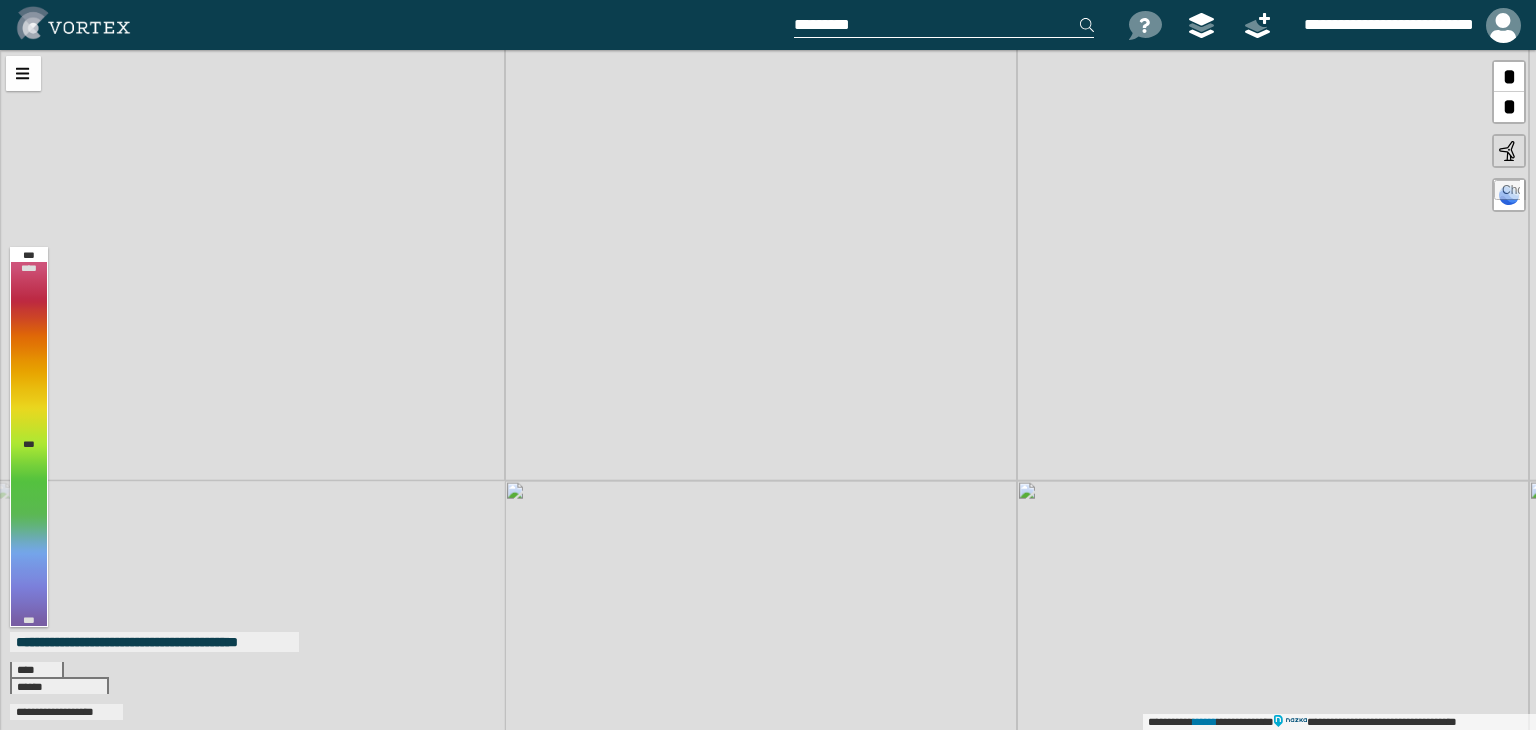 drag, startPoint x: 789, startPoint y: 515, endPoint x: 867, endPoint y: 5, distance: 515.93024 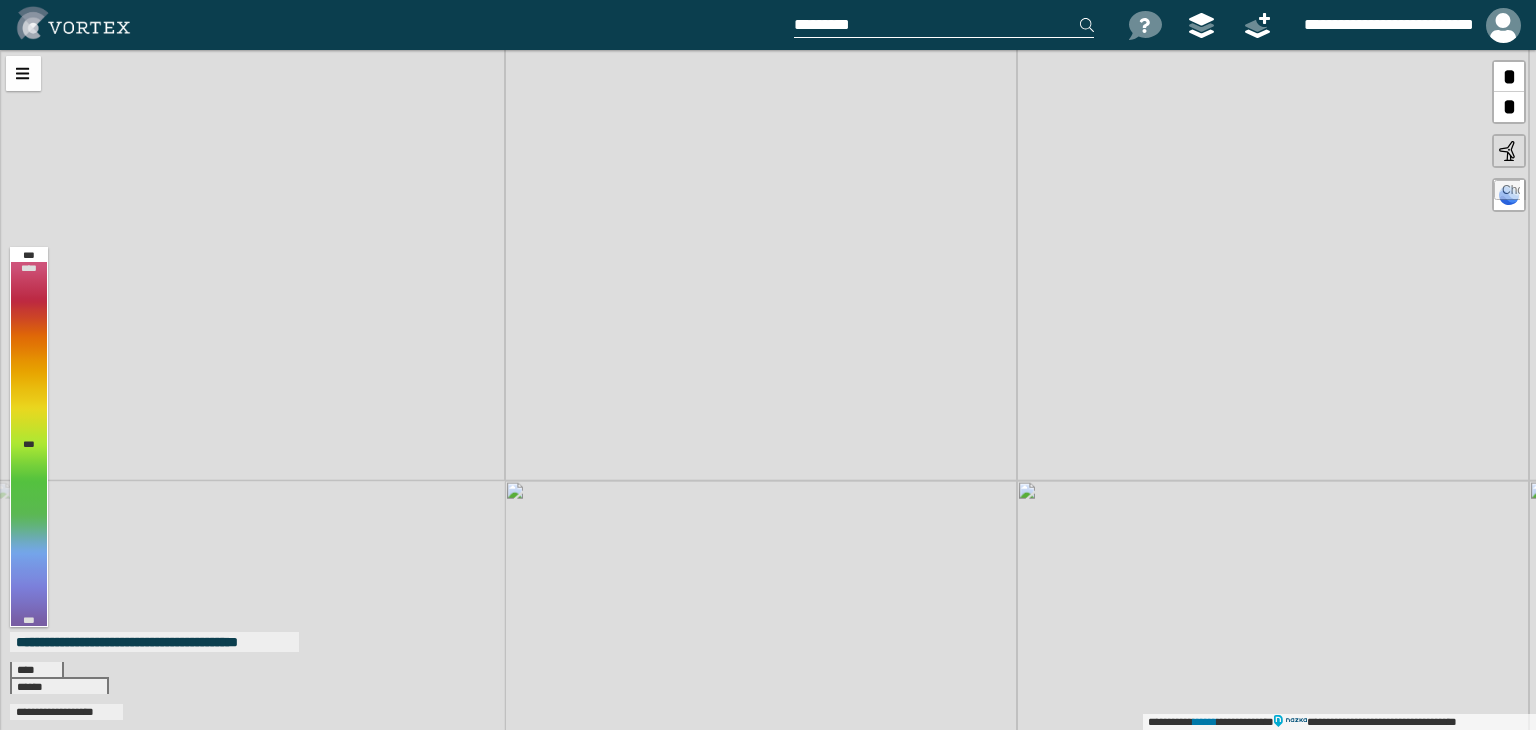 click on "**********" at bounding box center (768, 365) 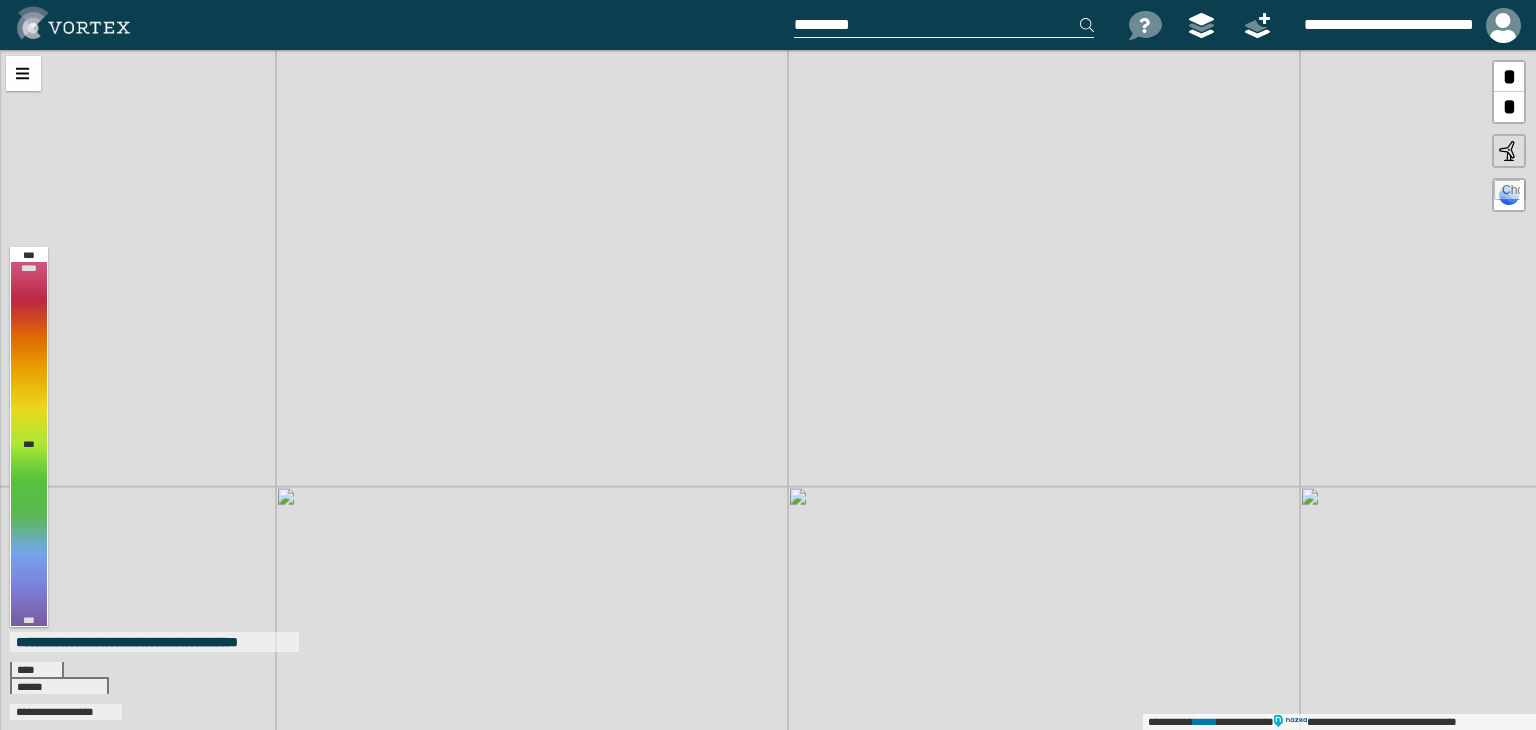 drag, startPoint x: 705, startPoint y: 535, endPoint x: 1049, endPoint y: 641, distance: 359.96112 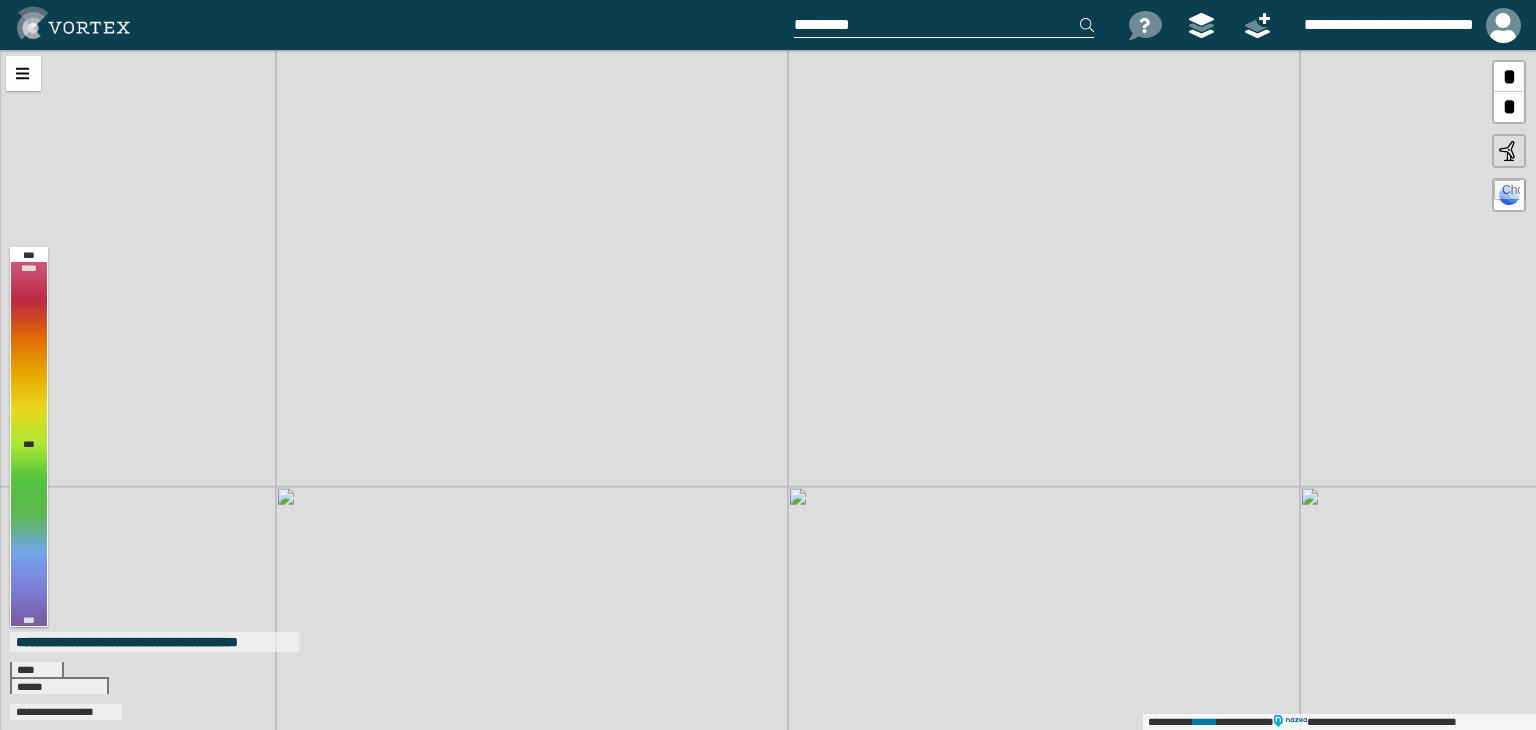 click on "**********" at bounding box center [768, 390] 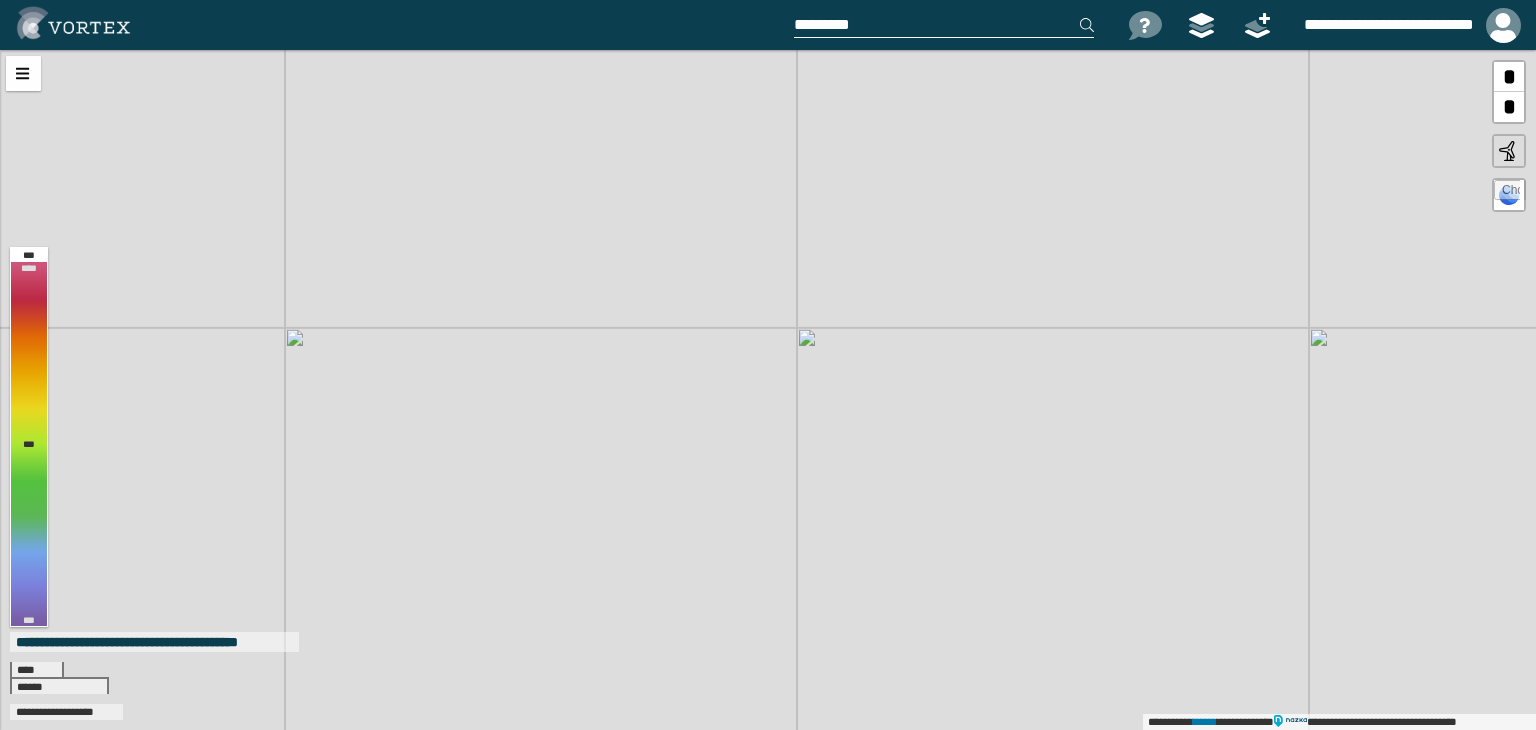 drag, startPoint x: 923, startPoint y: 289, endPoint x: 860, endPoint y: 592, distance: 309.48022 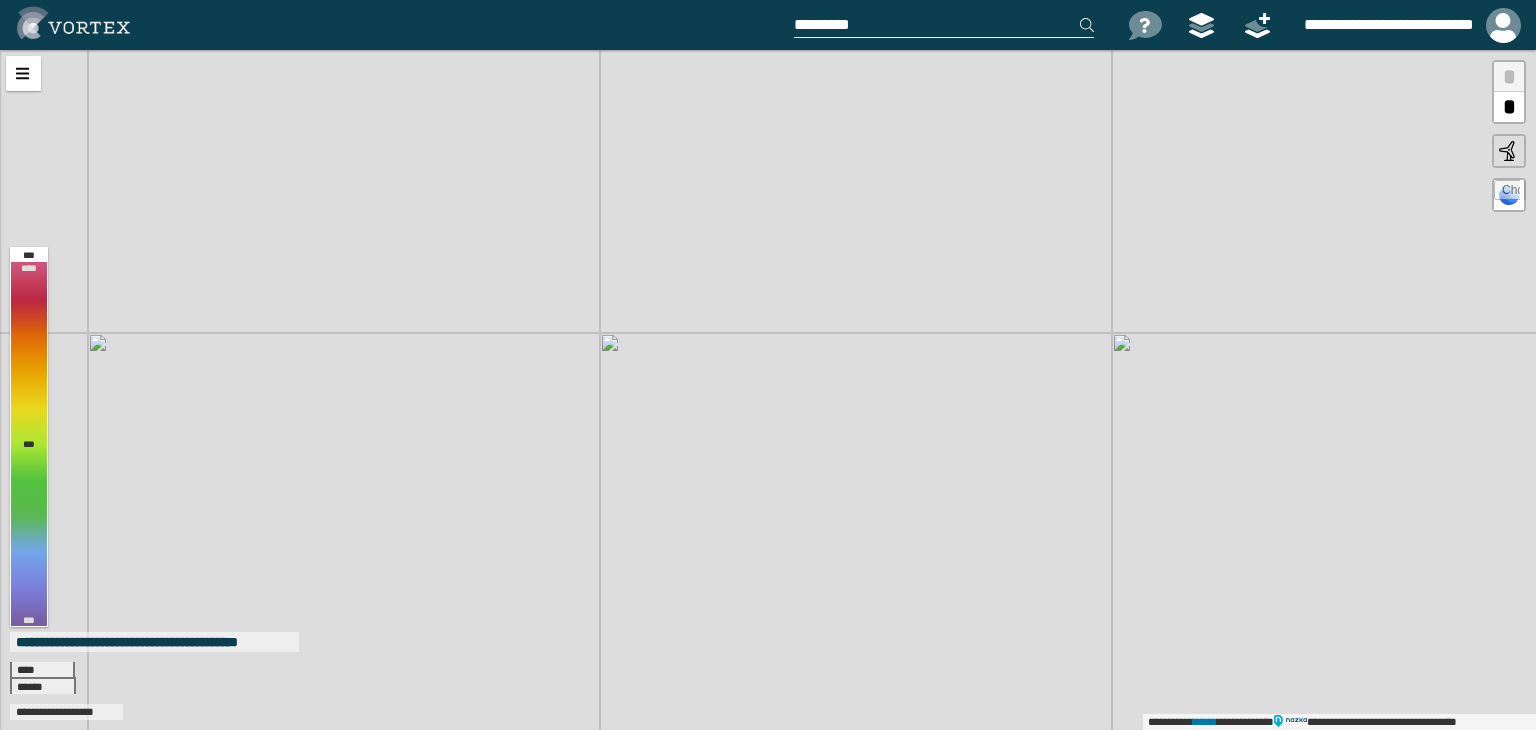 drag, startPoint x: 639, startPoint y: 321, endPoint x: 632, endPoint y: 438, distance: 117.20921 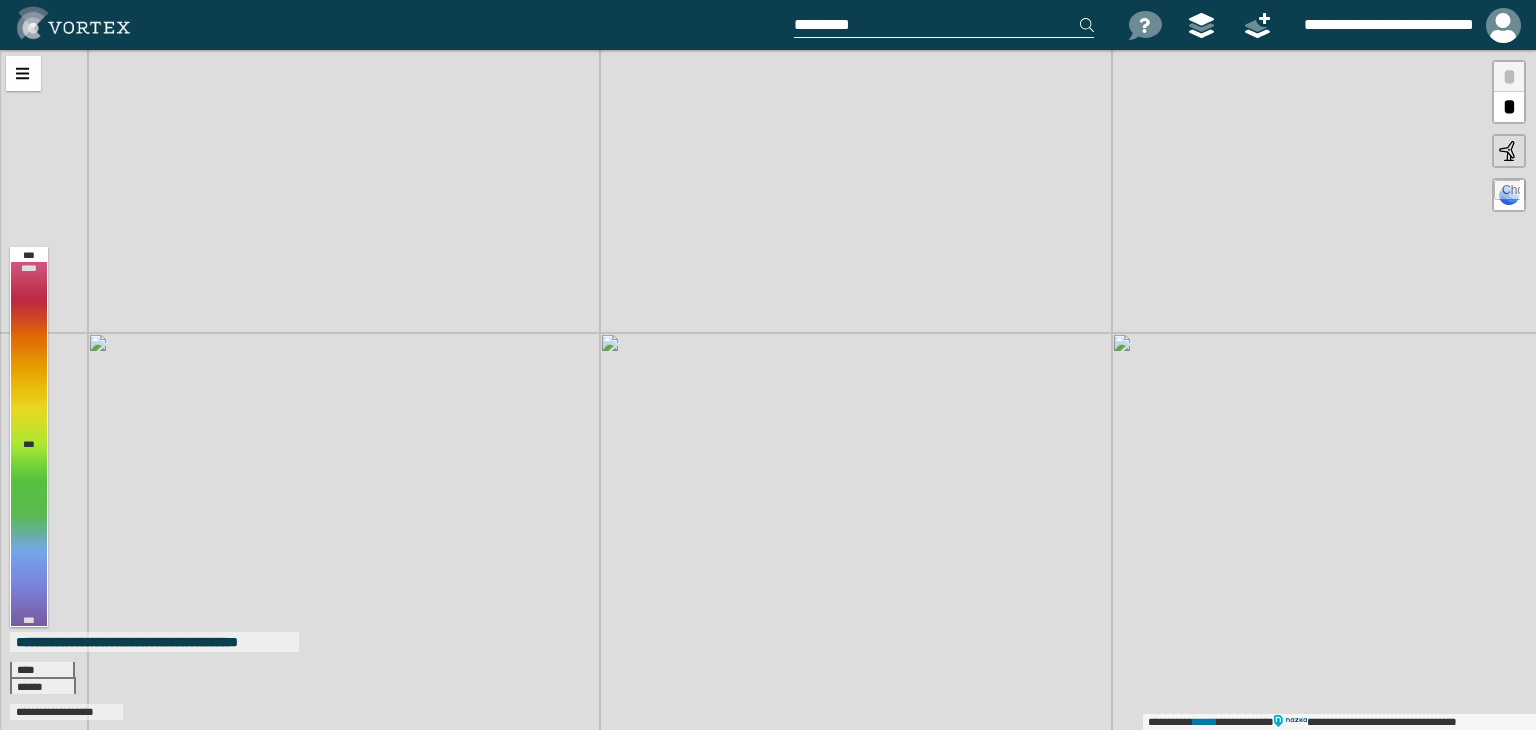 click on "**********" at bounding box center (768, 390) 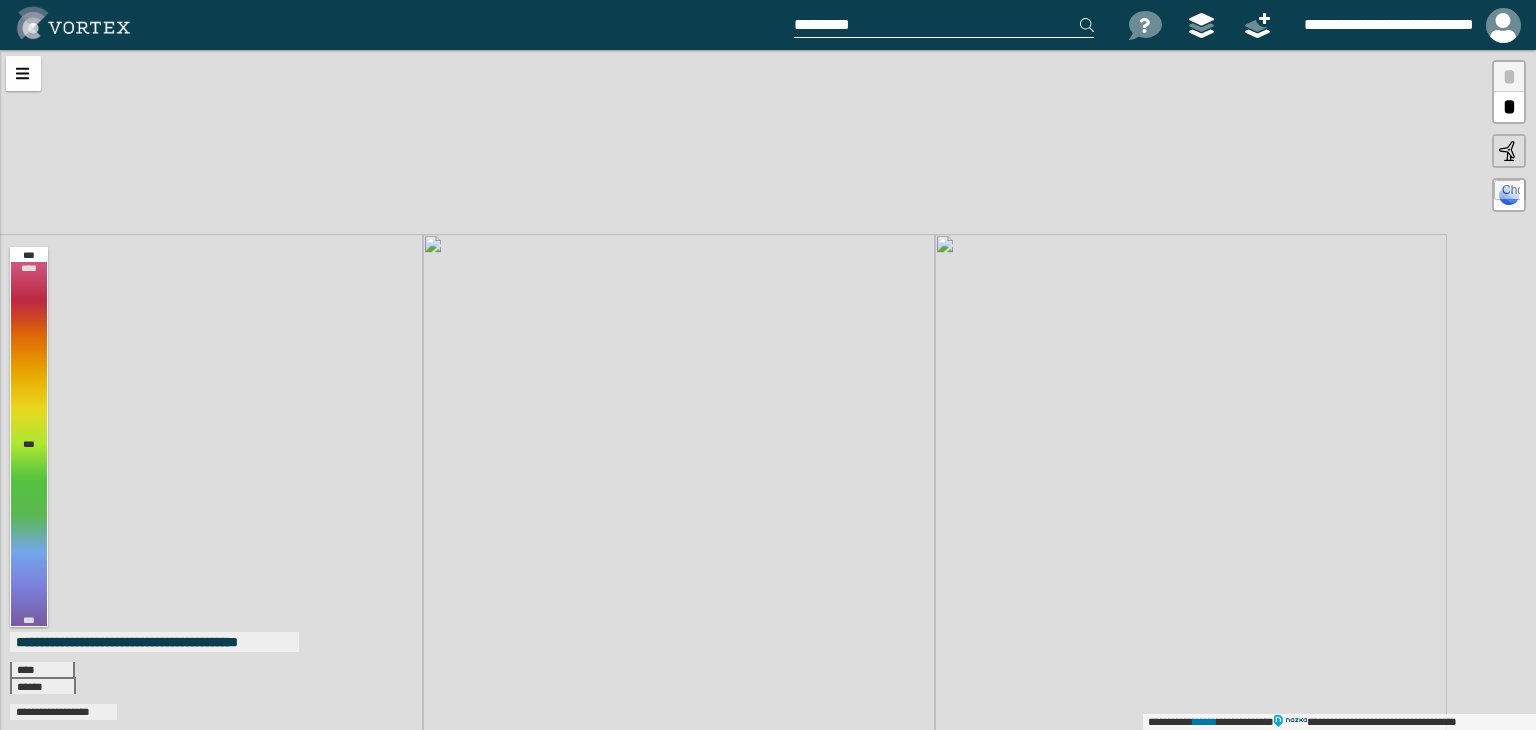 drag, startPoint x: 577, startPoint y: 776, endPoint x: 514, endPoint y: 752, distance: 67.41662 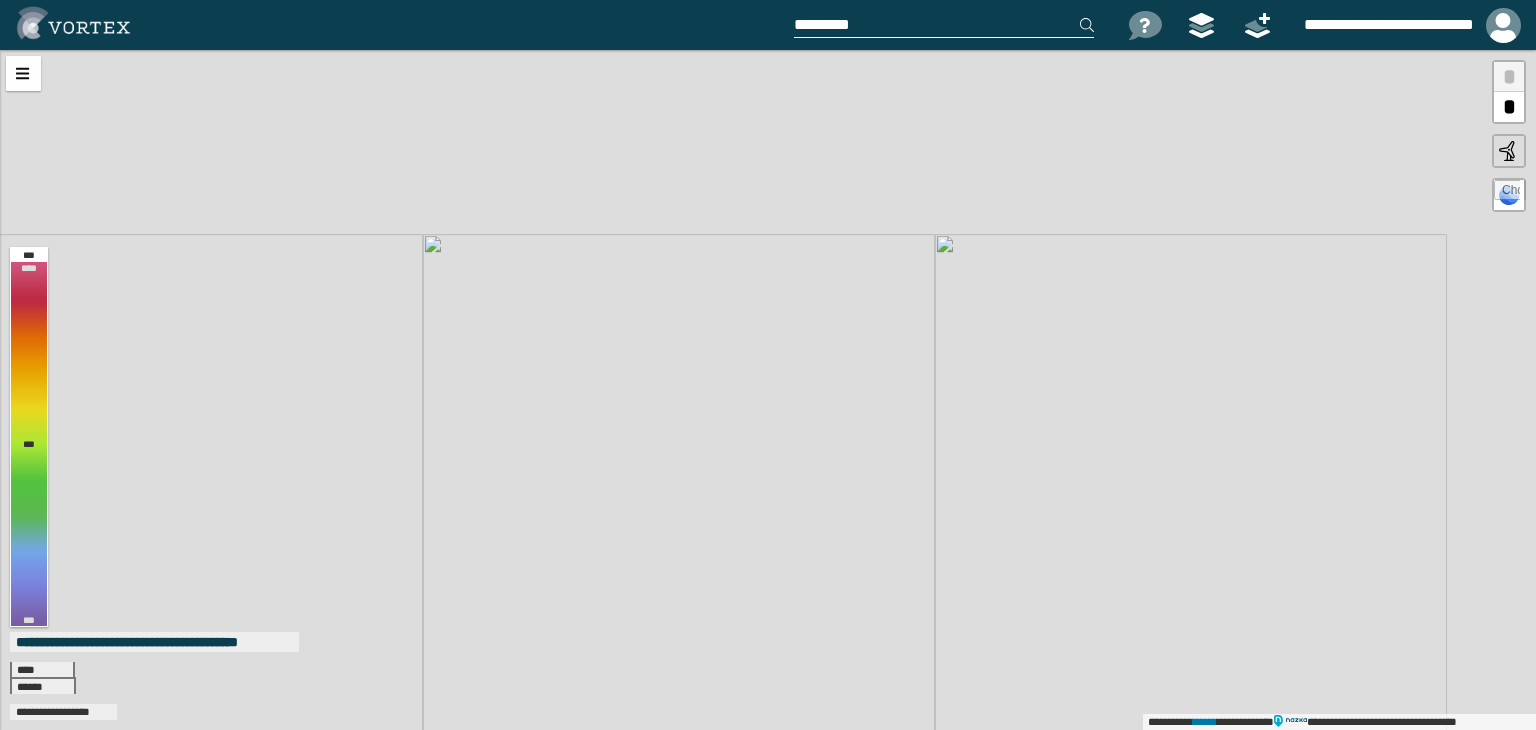 click on "**********" at bounding box center [768, 365] 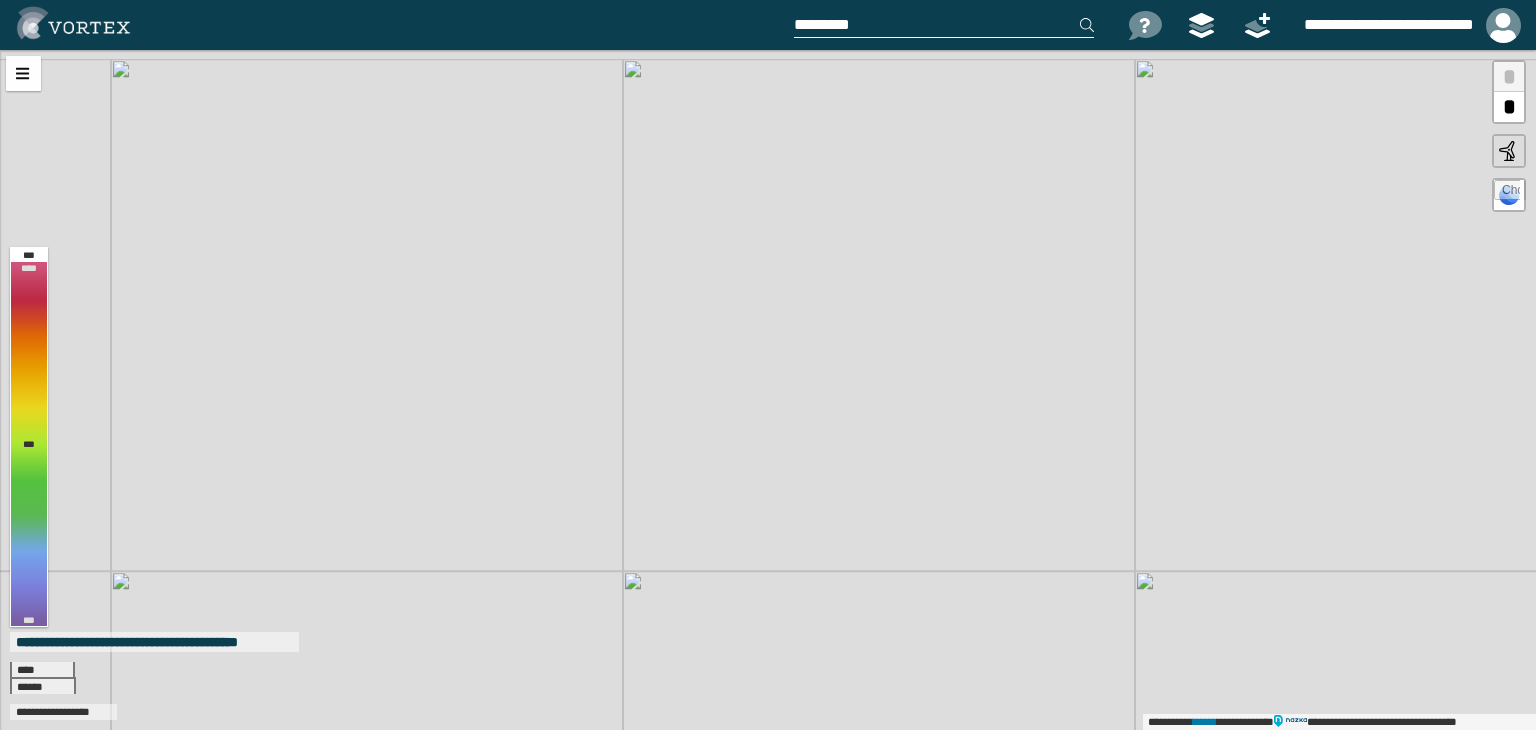 drag, startPoint x: 579, startPoint y: 422, endPoint x: 263, endPoint y: 775, distance: 473.77737 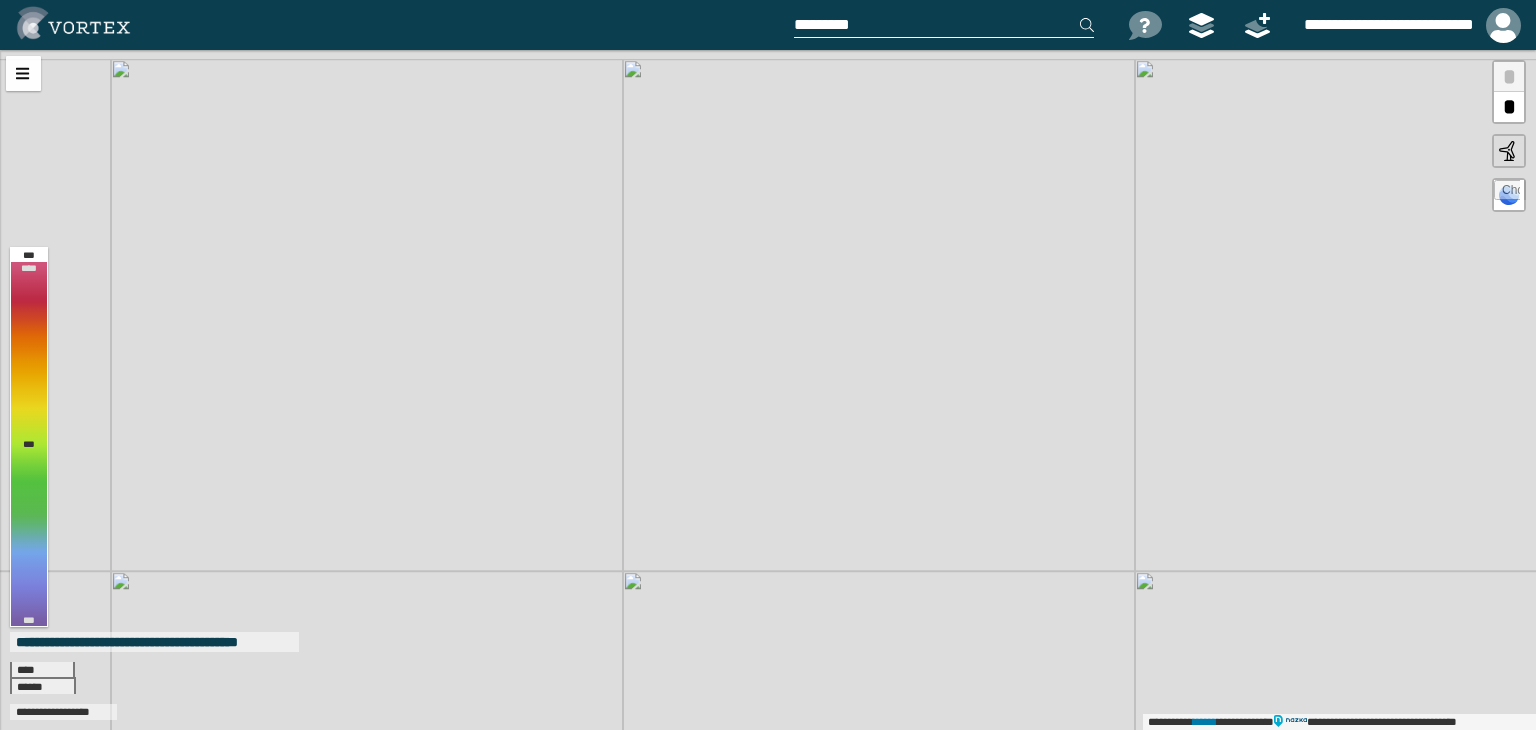 click on "**********" at bounding box center [768, 365] 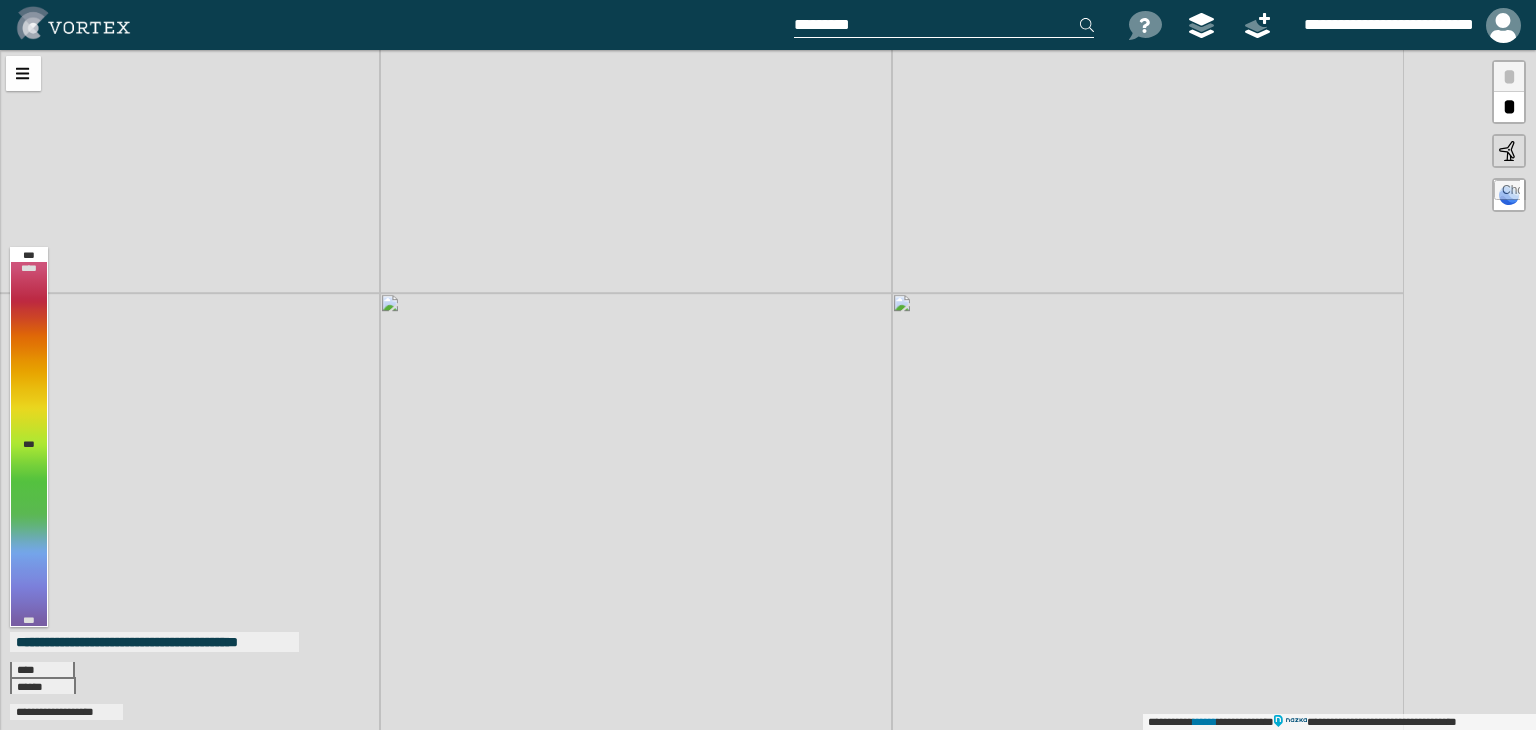 drag, startPoint x: 544, startPoint y: 459, endPoint x: 403, endPoint y: 586, distance: 189.76302 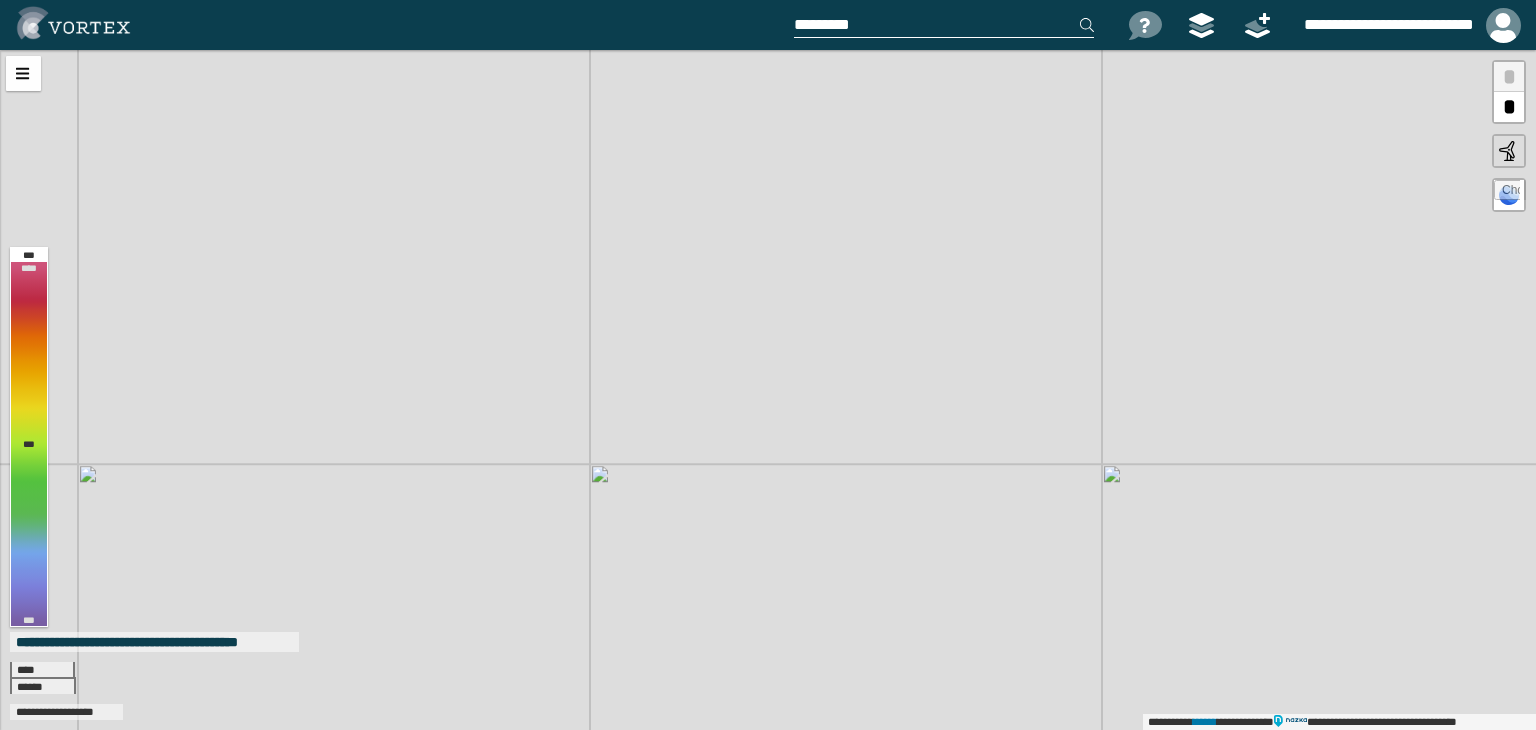 drag, startPoint x: 596, startPoint y: 335, endPoint x: 295, endPoint y: 483, distance: 335.41766 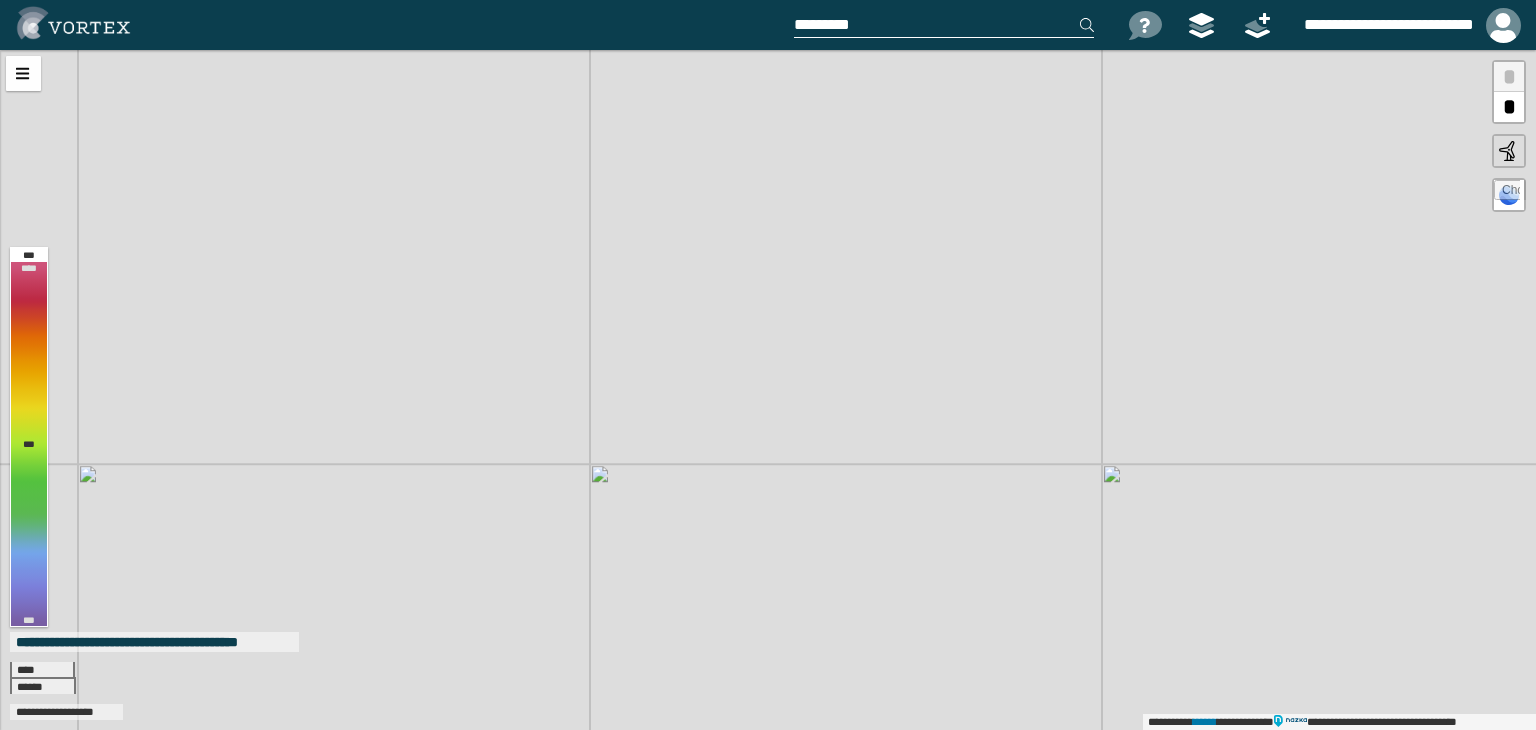 click on "**********" at bounding box center (768, 390) 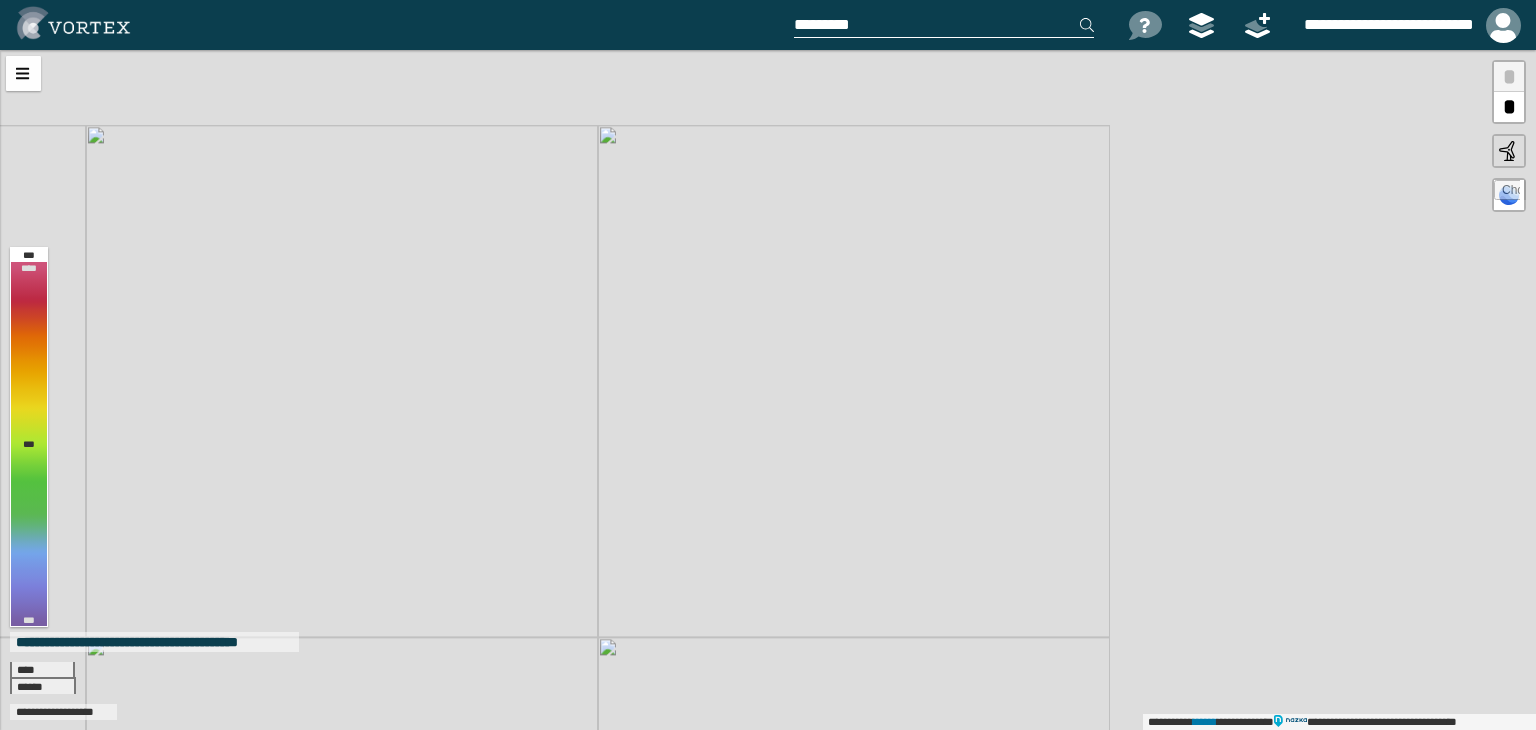 drag, startPoint x: 1008, startPoint y: 337, endPoint x: 538, endPoint y: 477, distance: 490.408 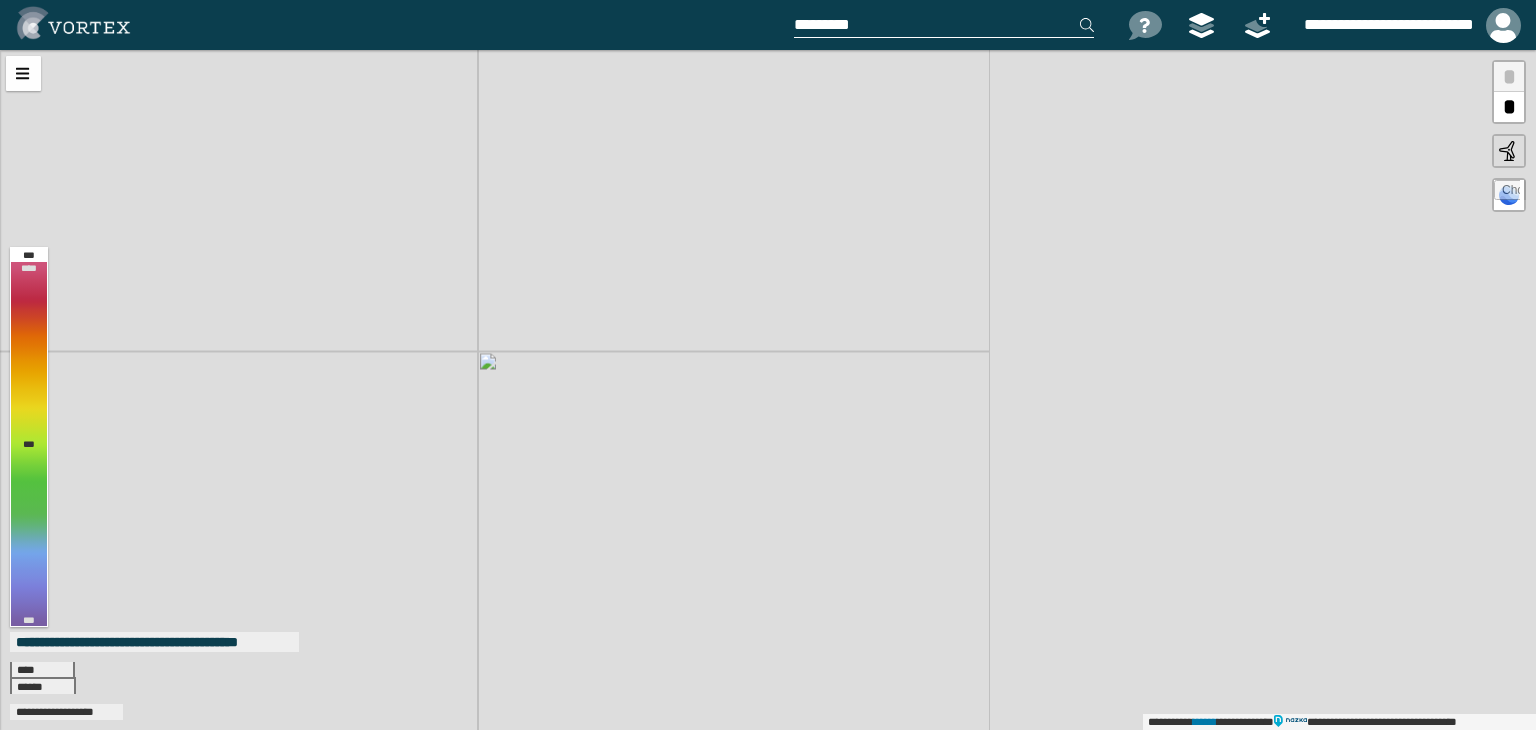 drag, startPoint x: 905, startPoint y: 381, endPoint x: 413, endPoint y: 559, distance: 523.20935 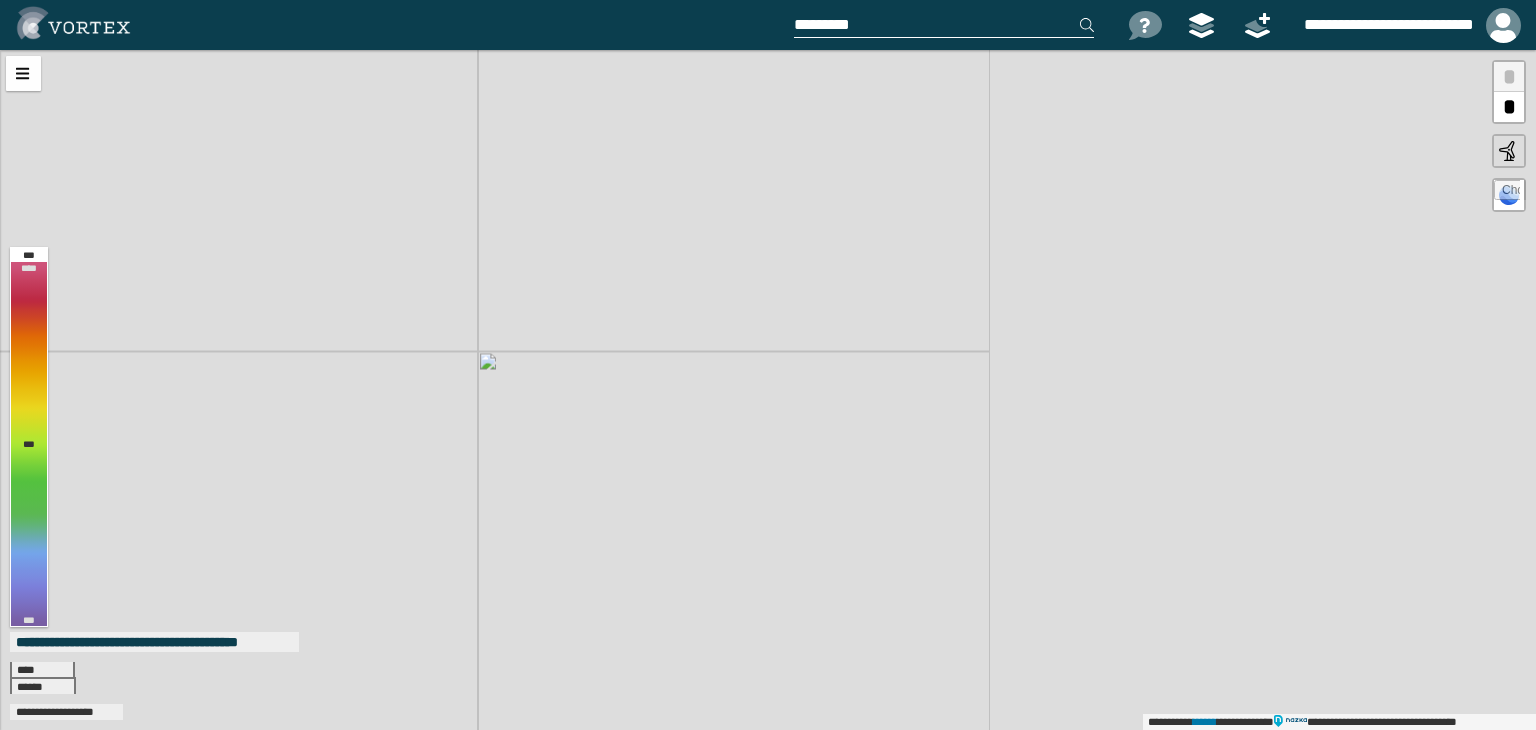 click on "**********" at bounding box center (768, 390) 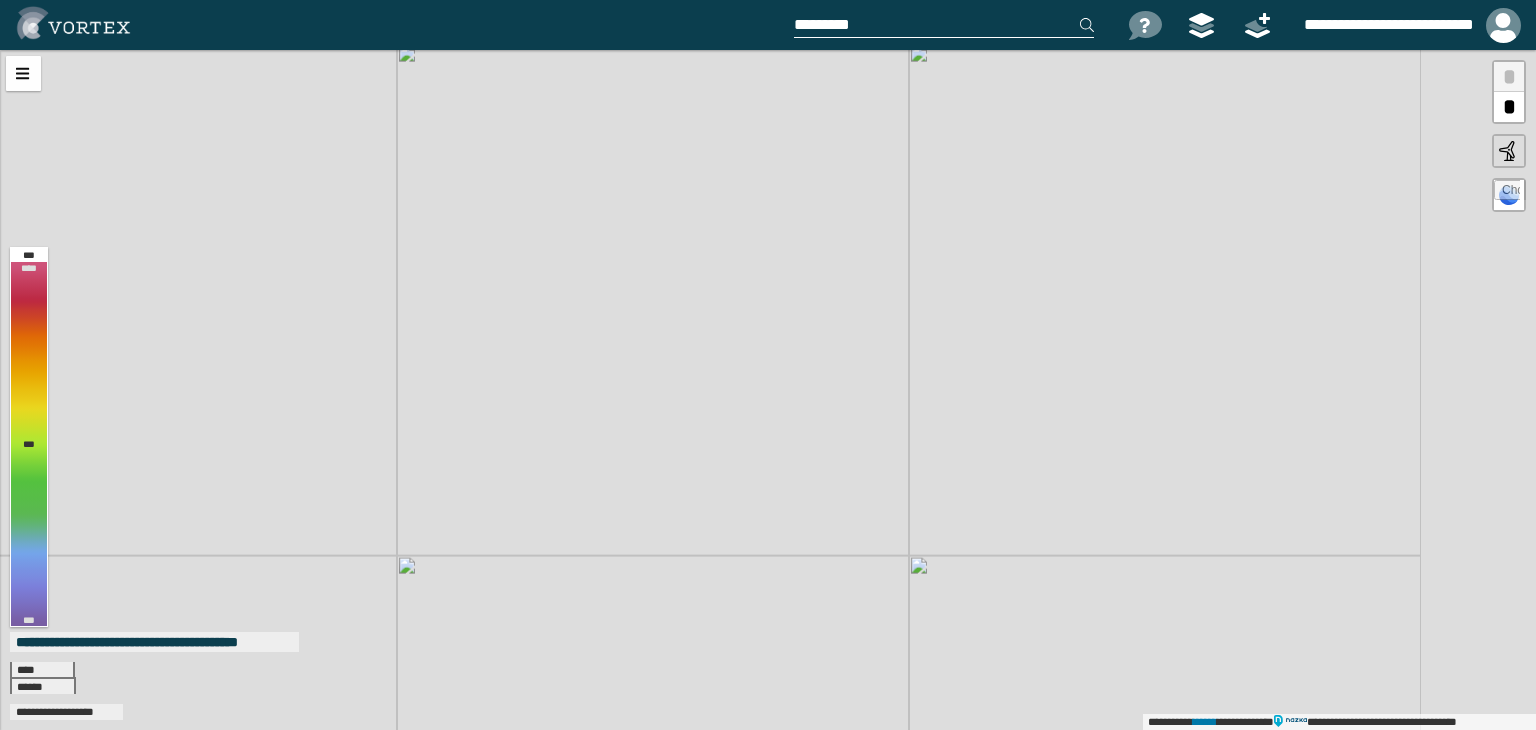 drag, startPoint x: 701, startPoint y: 431, endPoint x: 150, endPoint y: 535, distance: 560.729 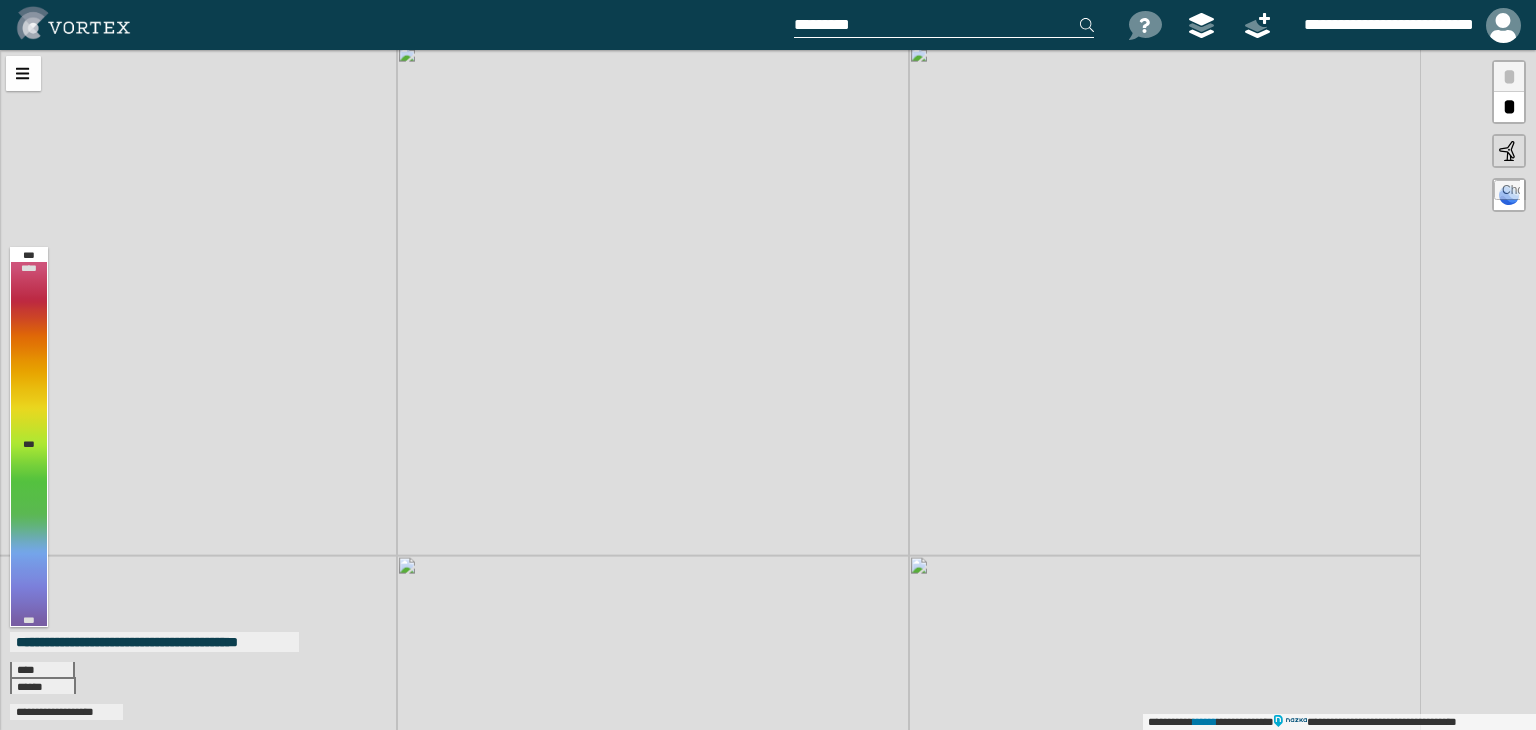 click on "**********" at bounding box center [768, 390] 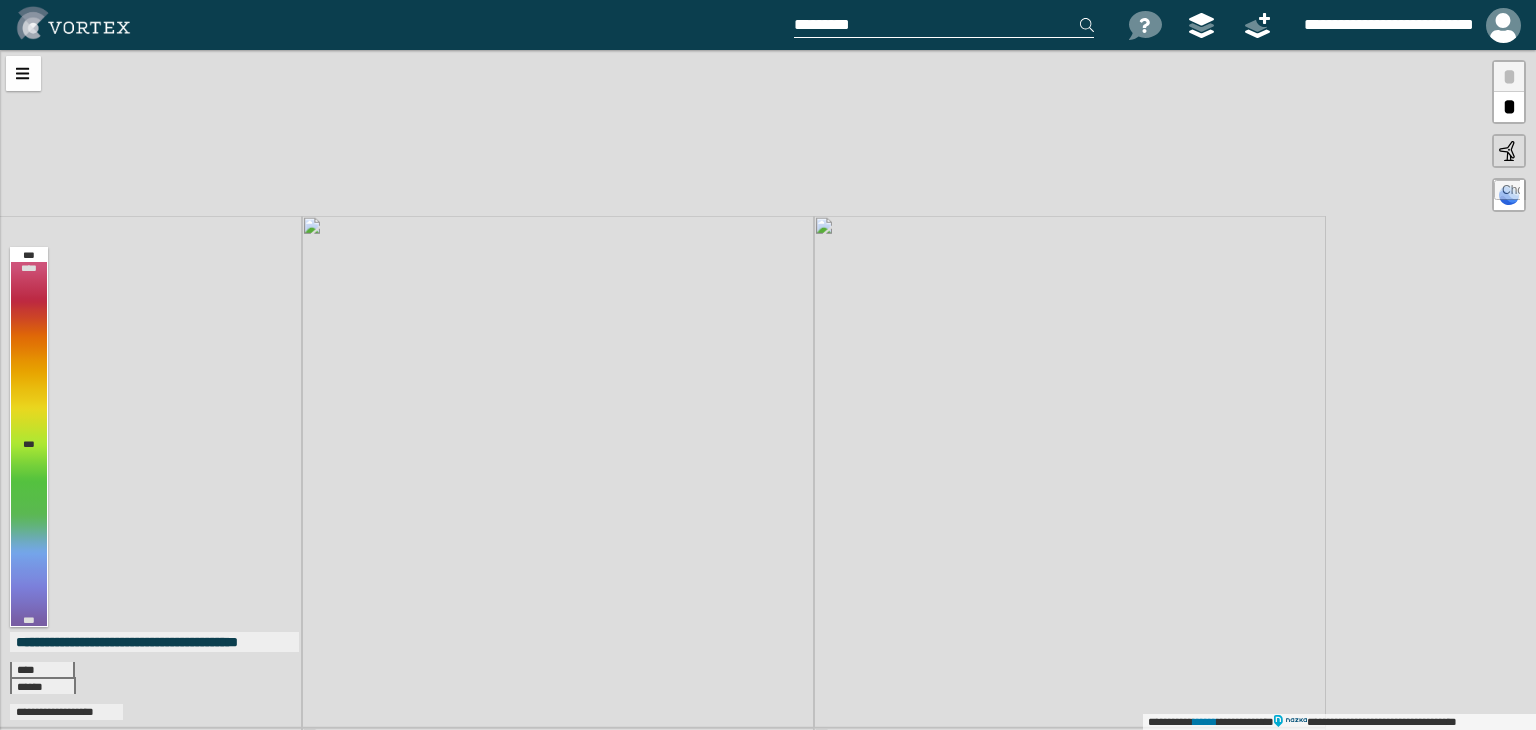 drag, startPoint x: 634, startPoint y: 424, endPoint x: 8, endPoint y: 600, distance: 650.2707 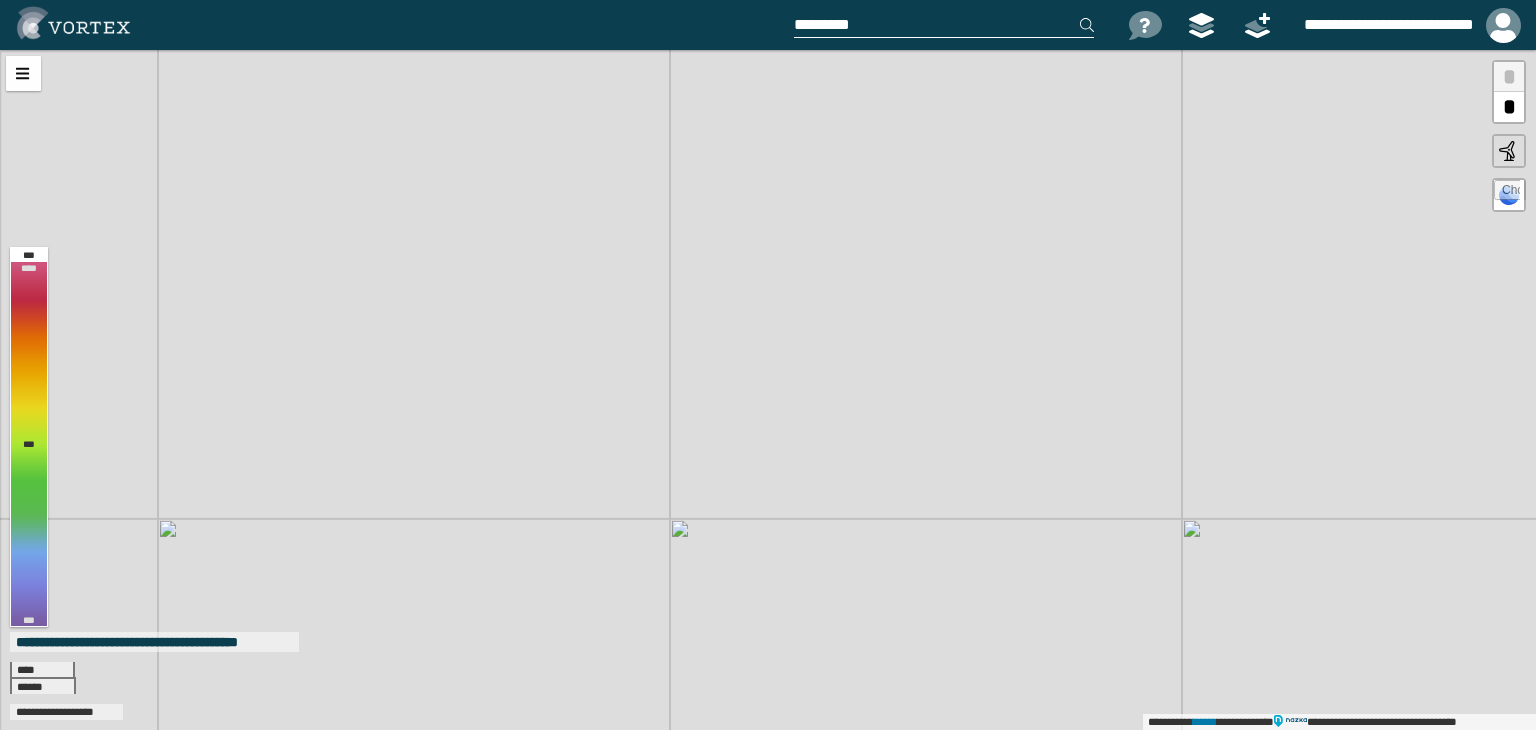 drag, startPoint x: 680, startPoint y: 363, endPoint x: 566, endPoint y: 650, distance: 308.81226 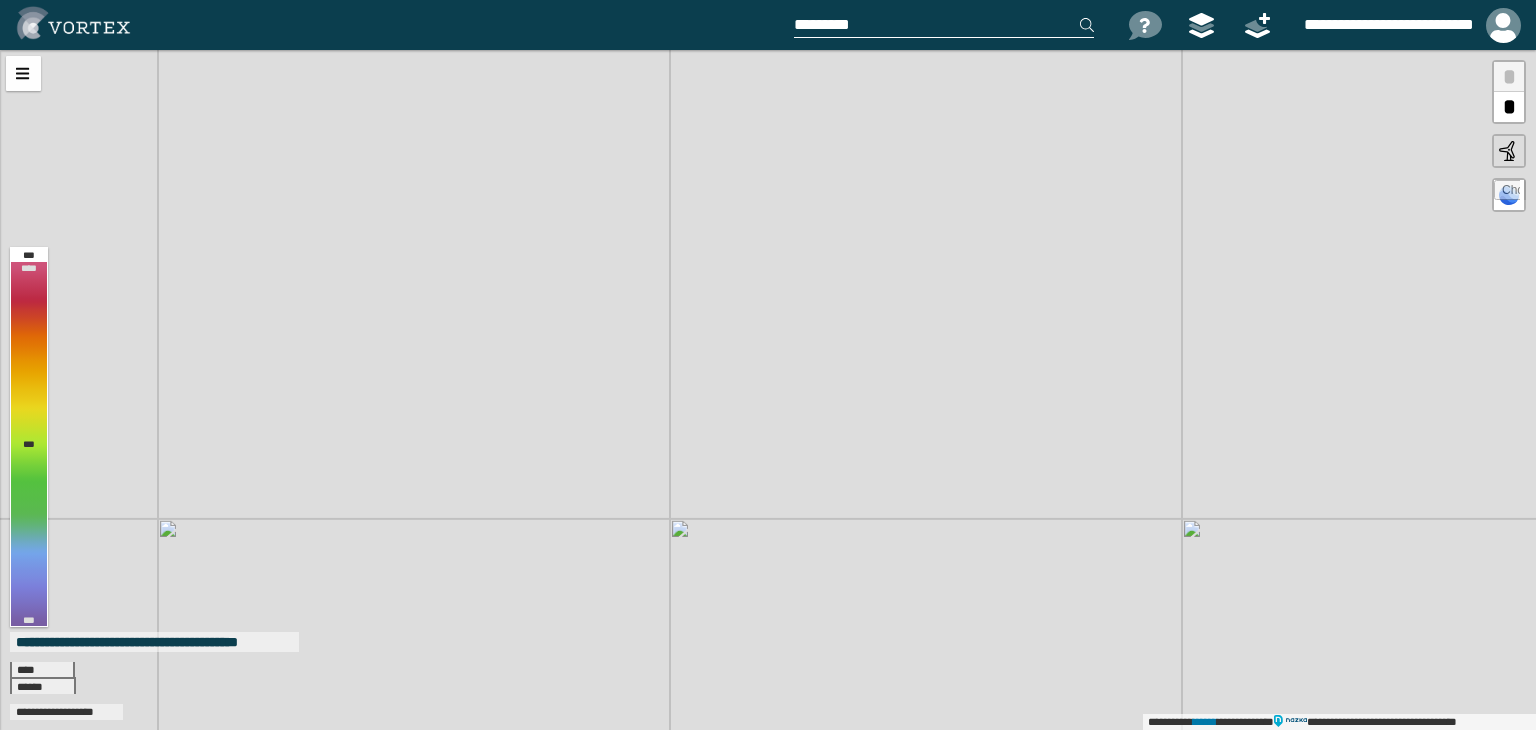 click on "**********" at bounding box center (768, 390) 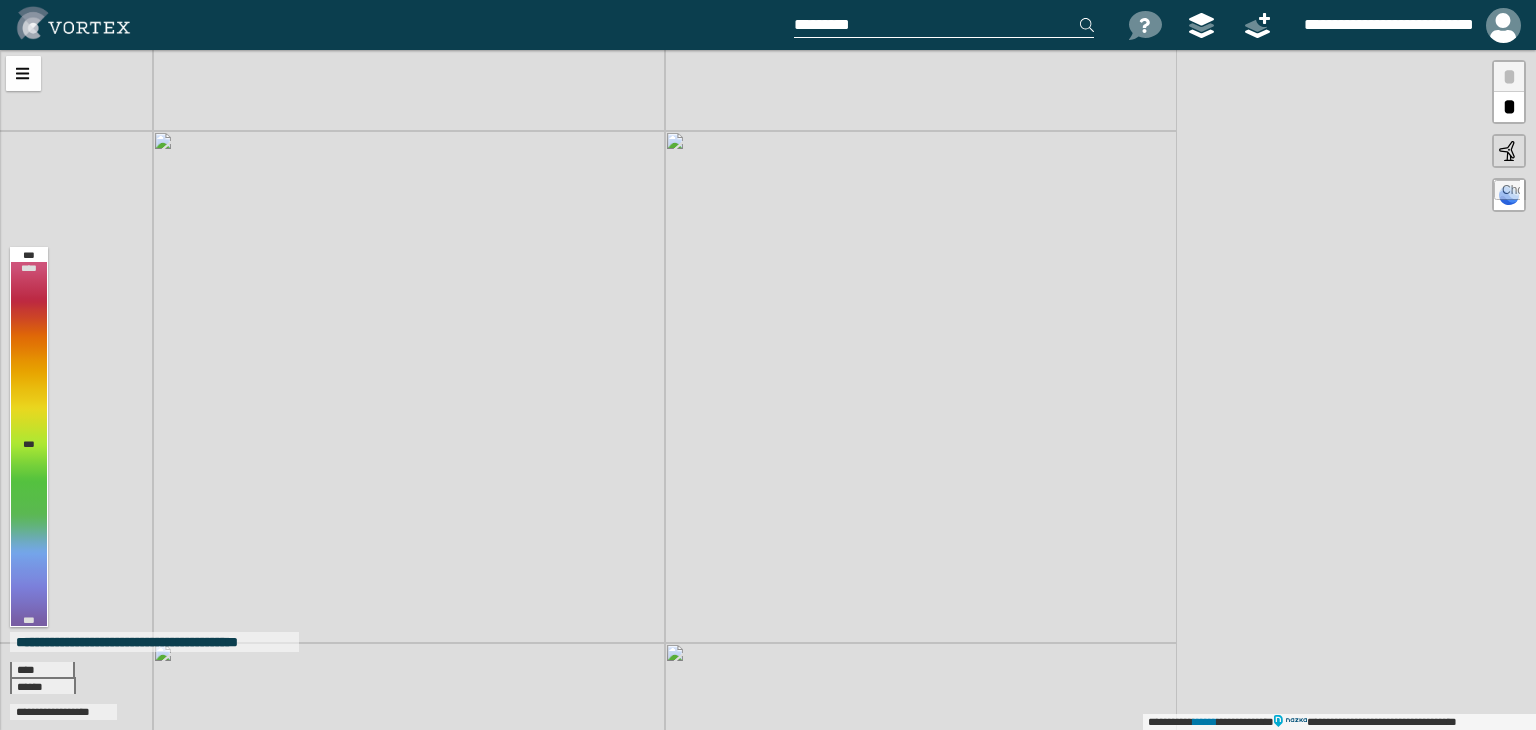 drag, startPoint x: 800, startPoint y: 439, endPoint x: 306, endPoint y: 504, distance: 498.25797 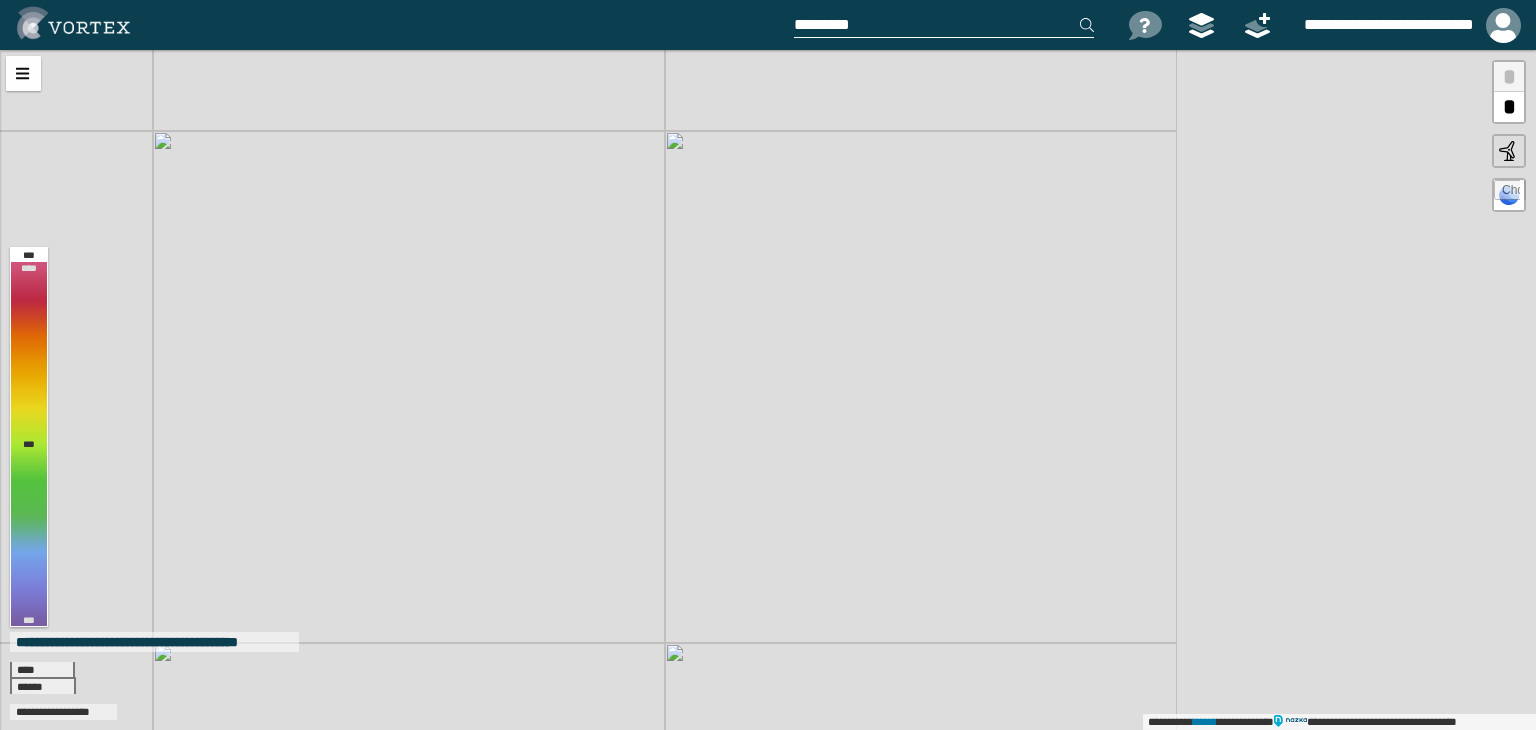 click on "**********" at bounding box center [768, 390] 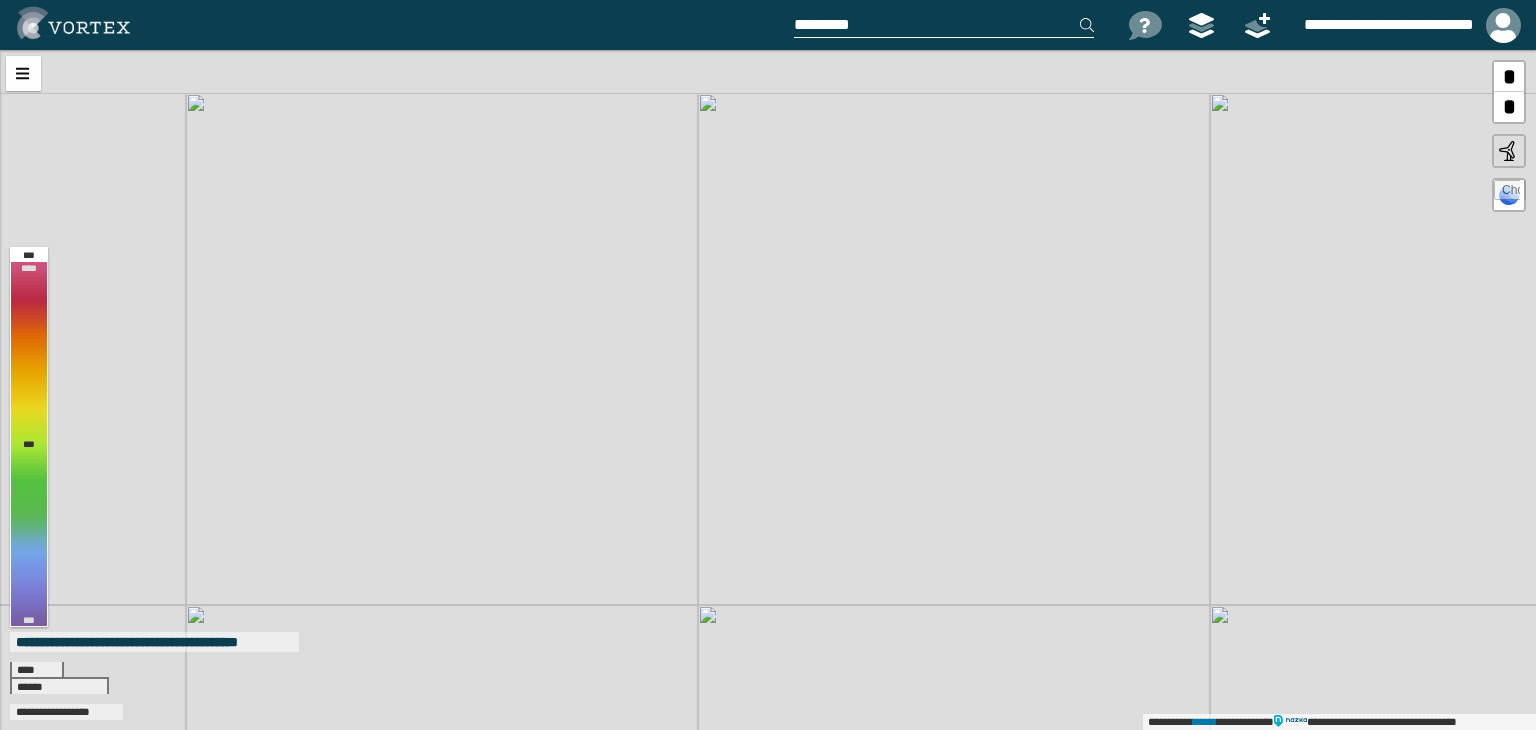 drag, startPoint x: 648, startPoint y: 335, endPoint x: 500, endPoint y: 445, distance: 184.40173 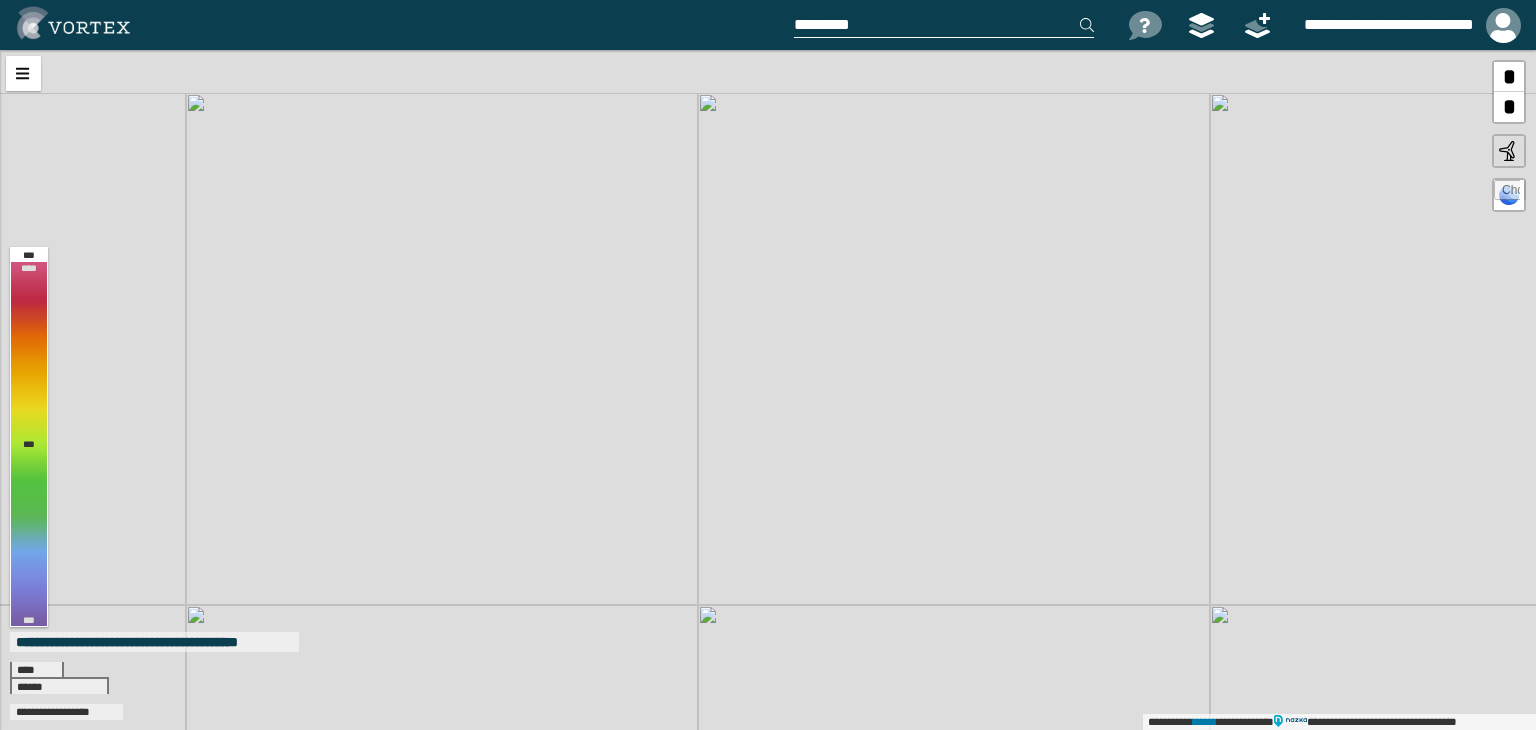 click on "**********" at bounding box center (768, 390) 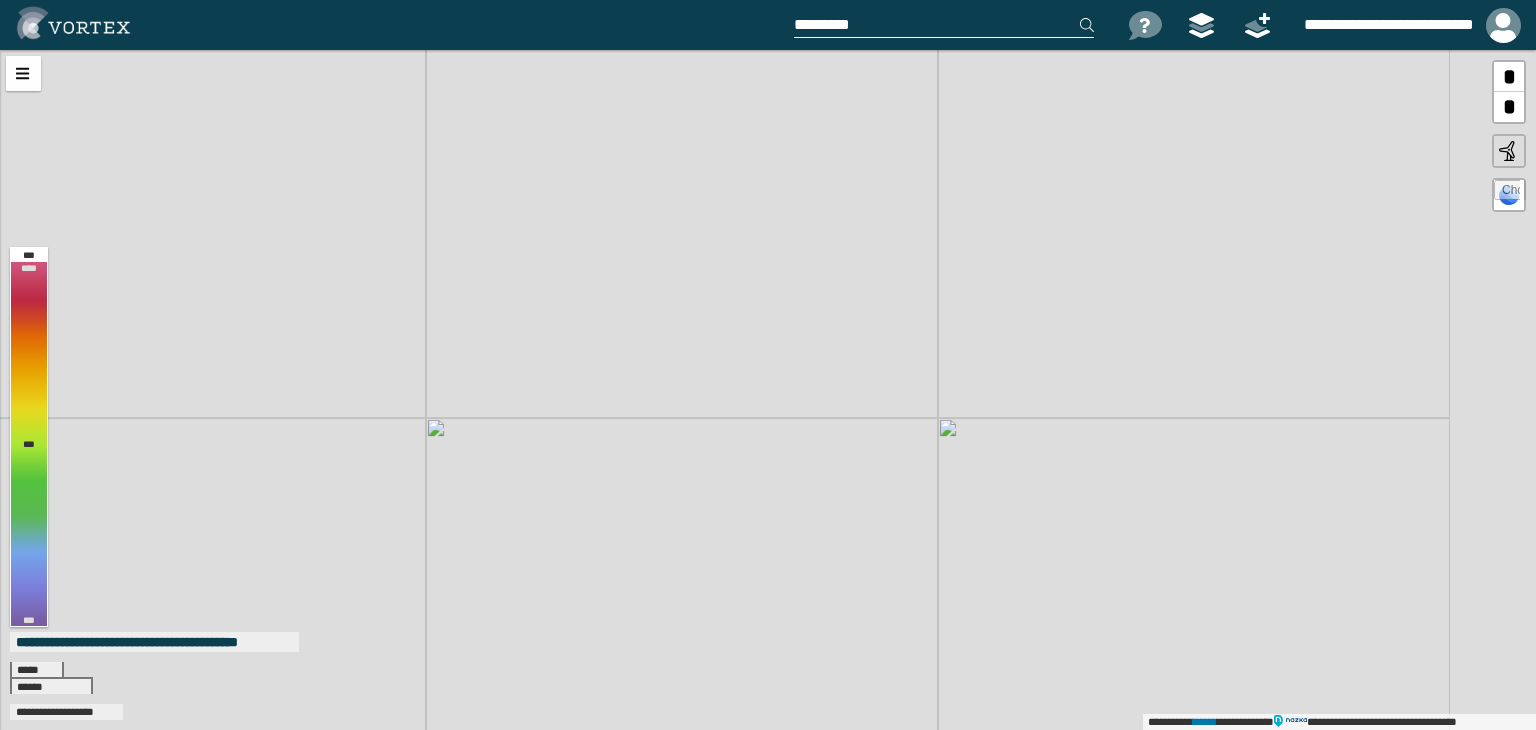 drag, startPoint x: 654, startPoint y: 403, endPoint x: 518, endPoint y: 499, distance: 166.46922 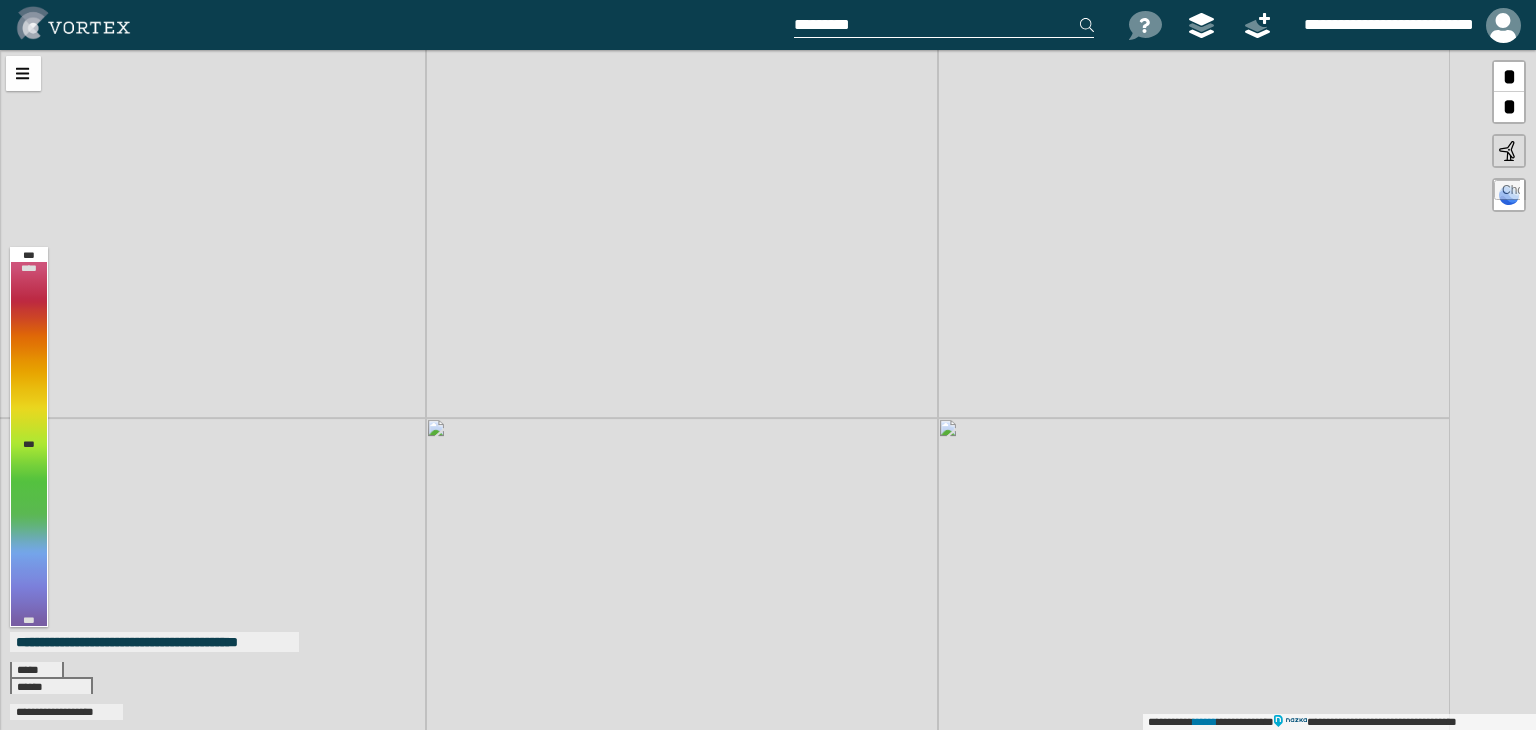 click on "[FIRST] [LAST] [STREET] [CITY] [STATE] [ZIP] [COUNTRY] [PHONE] [EMAIL]" at bounding box center [768, 390] 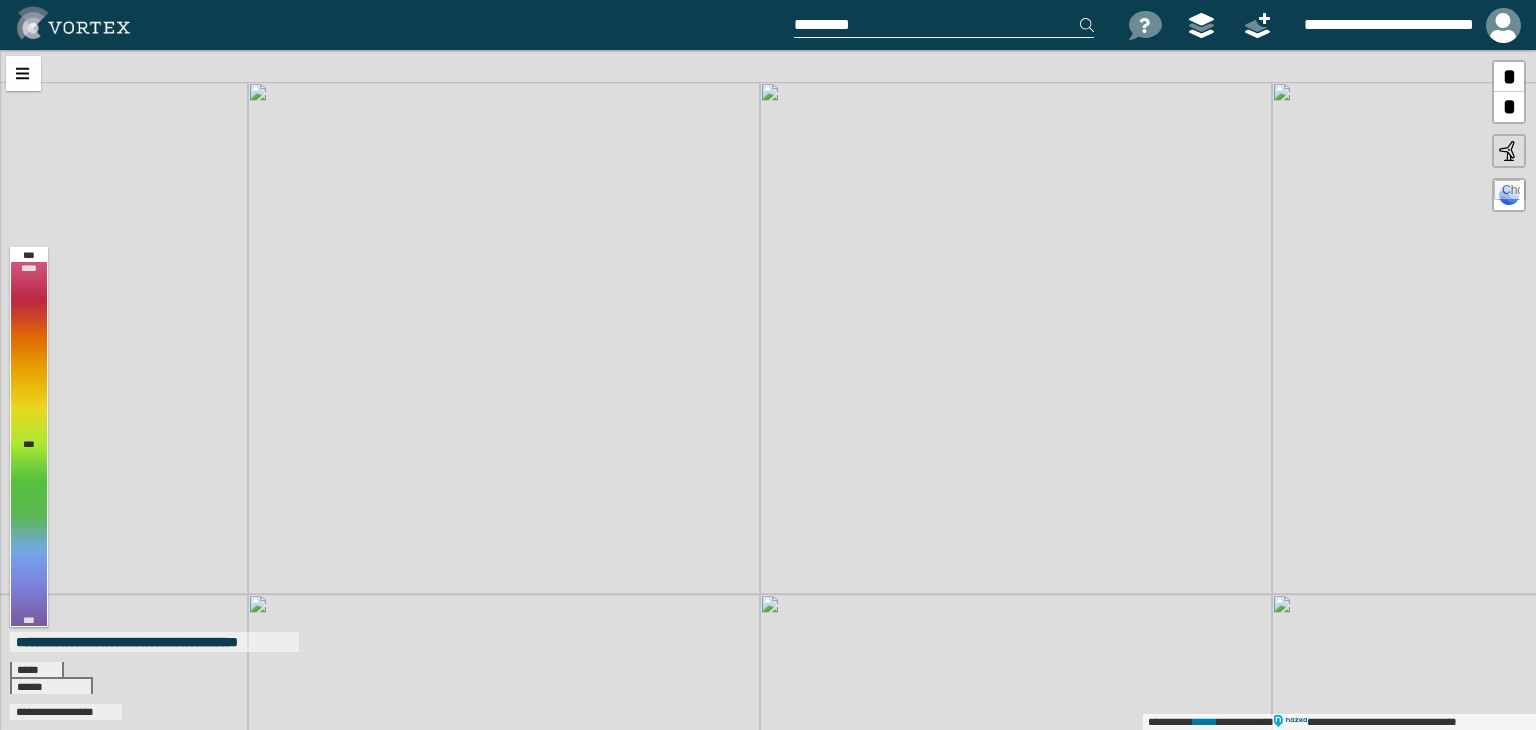 drag, startPoint x: 533, startPoint y: 258, endPoint x: 867, endPoint y: 429, distance: 375.22925 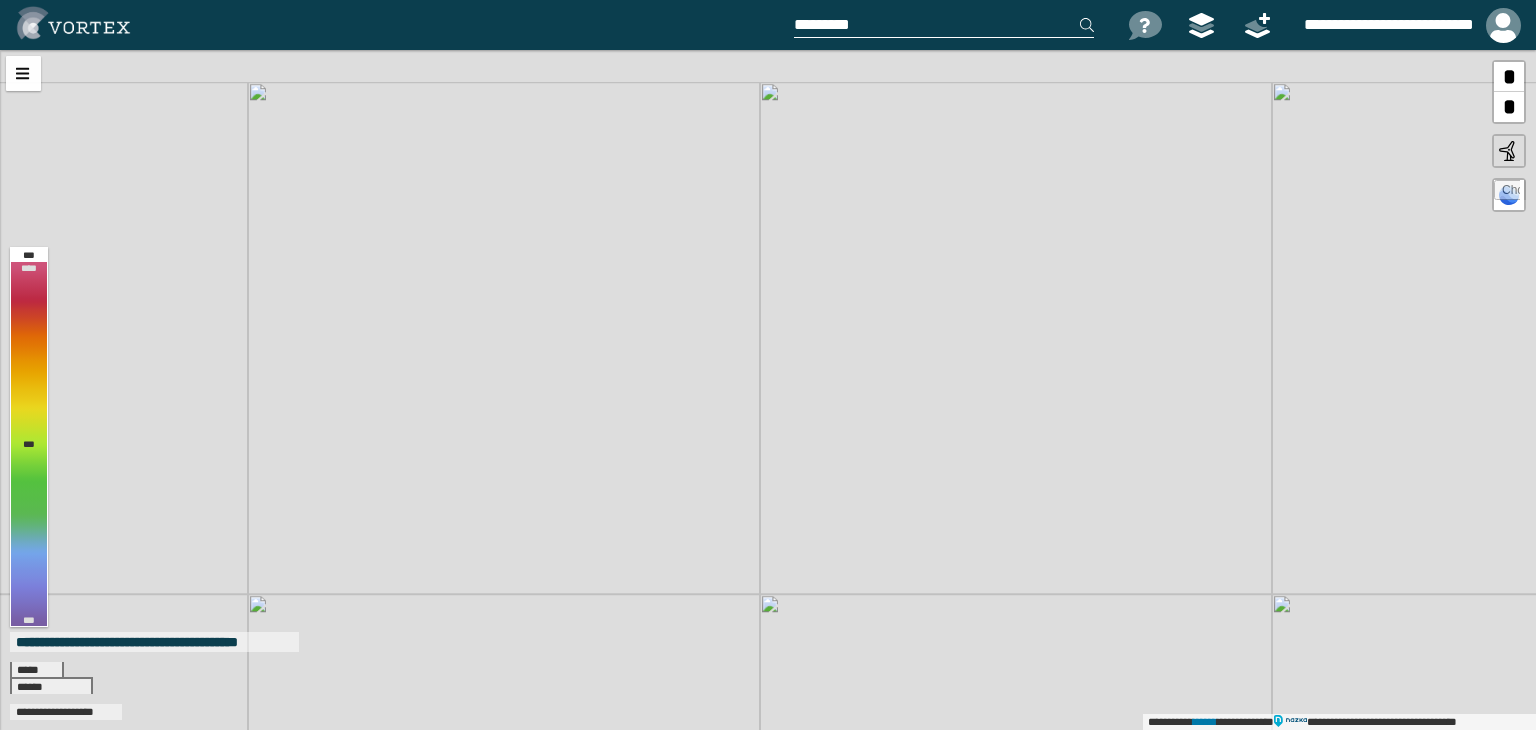 click on "[FIRST] [LAST] [STREET] [CITY] [STATE] [ZIP] [COUNTRY] [PHONE] [EMAIL]" at bounding box center [768, 390] 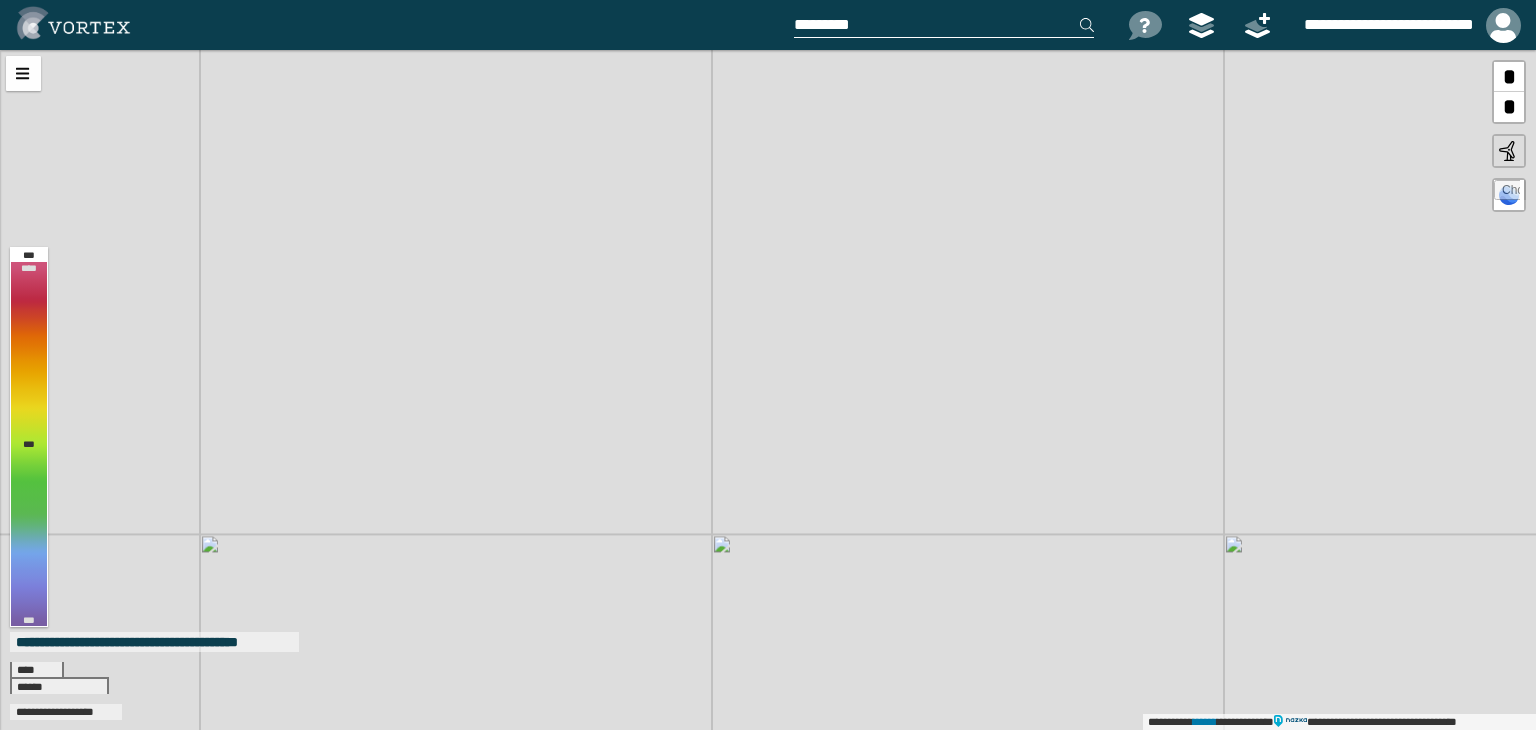 drag, startPoint x: 743, startPoint y: 366, endPoint x: 709, endPoint y: 748, distance: 383.5101 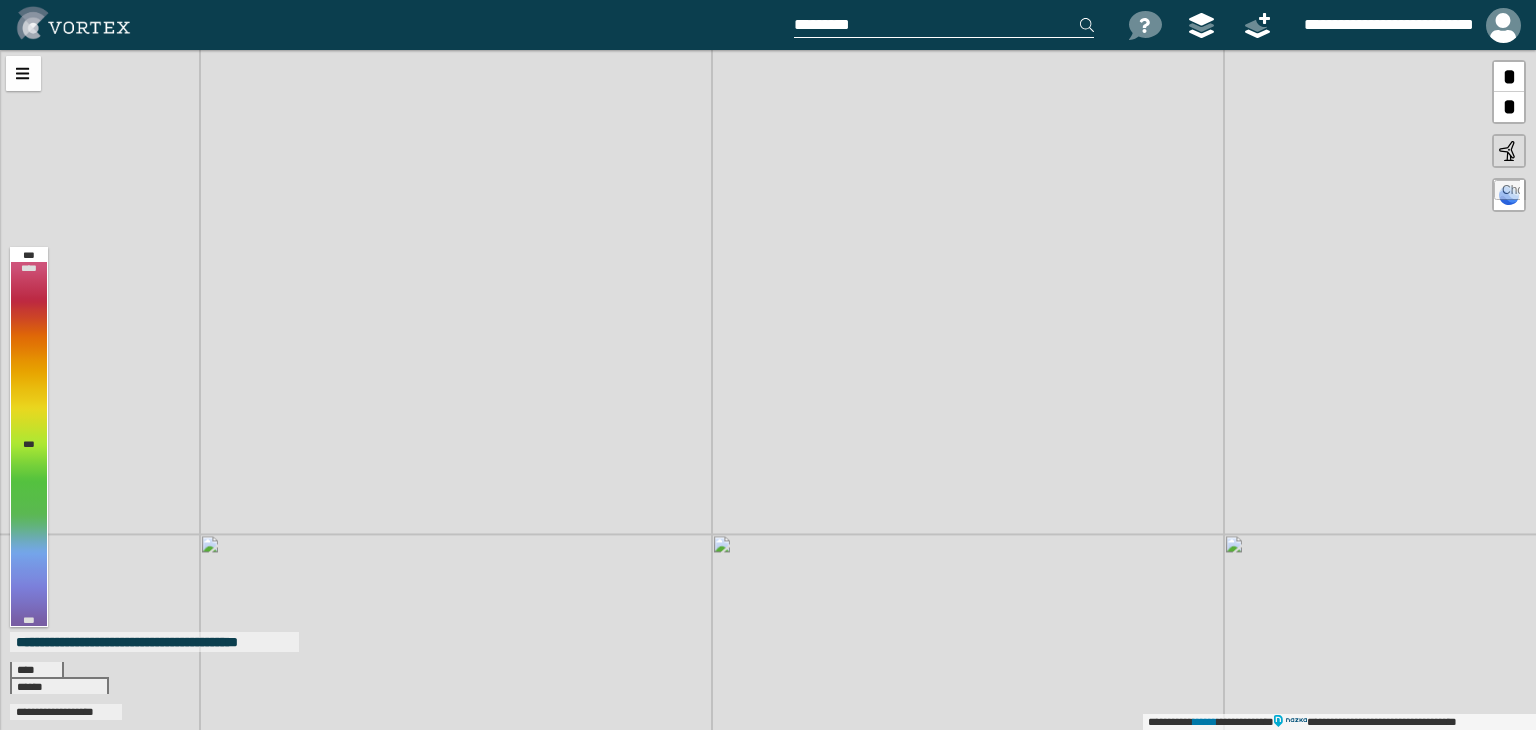 click on "**********" at bounding box center (768, 365) 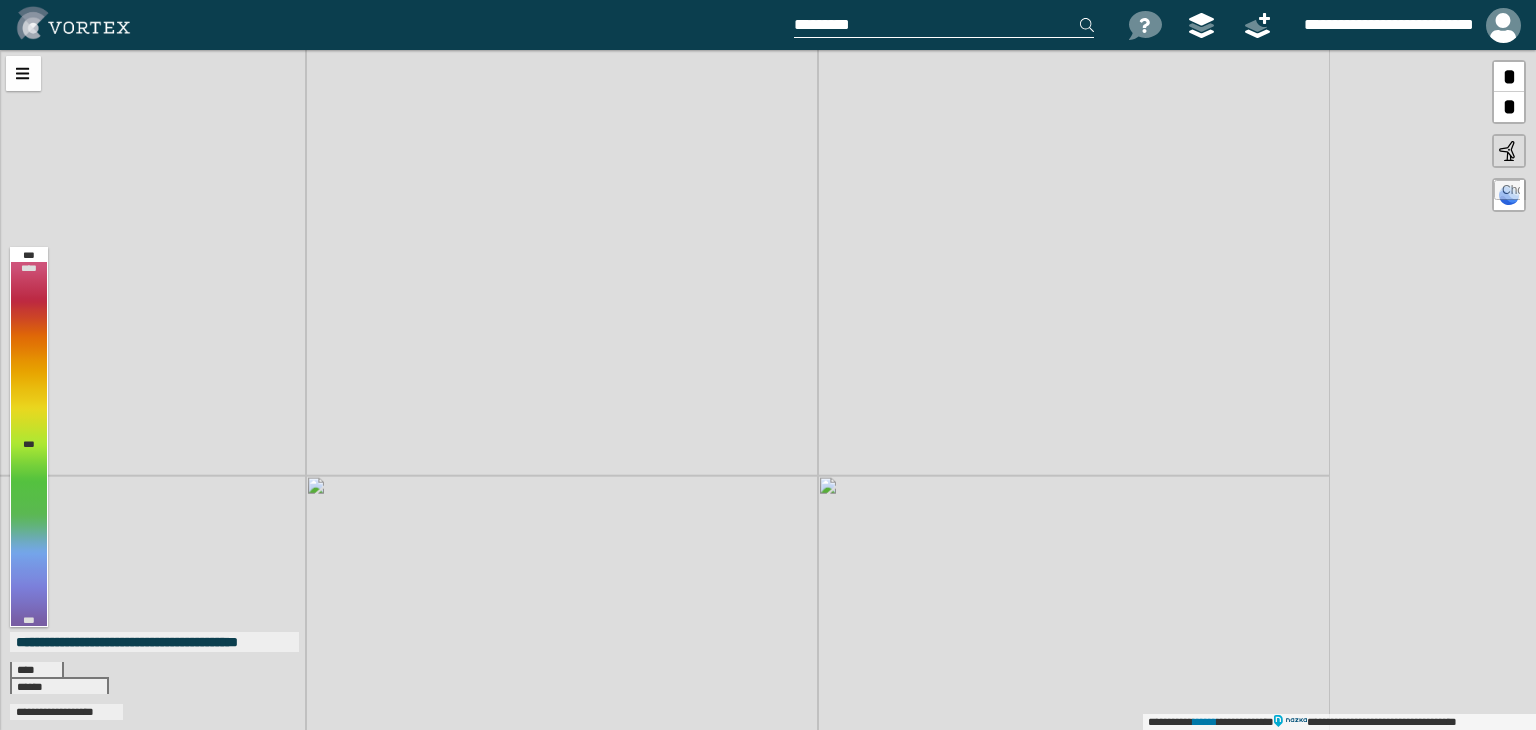 drag, startPoint x: 697, startPoint y: 378, endPoint x: 265, endPoint y: 776, distance: 587.39087 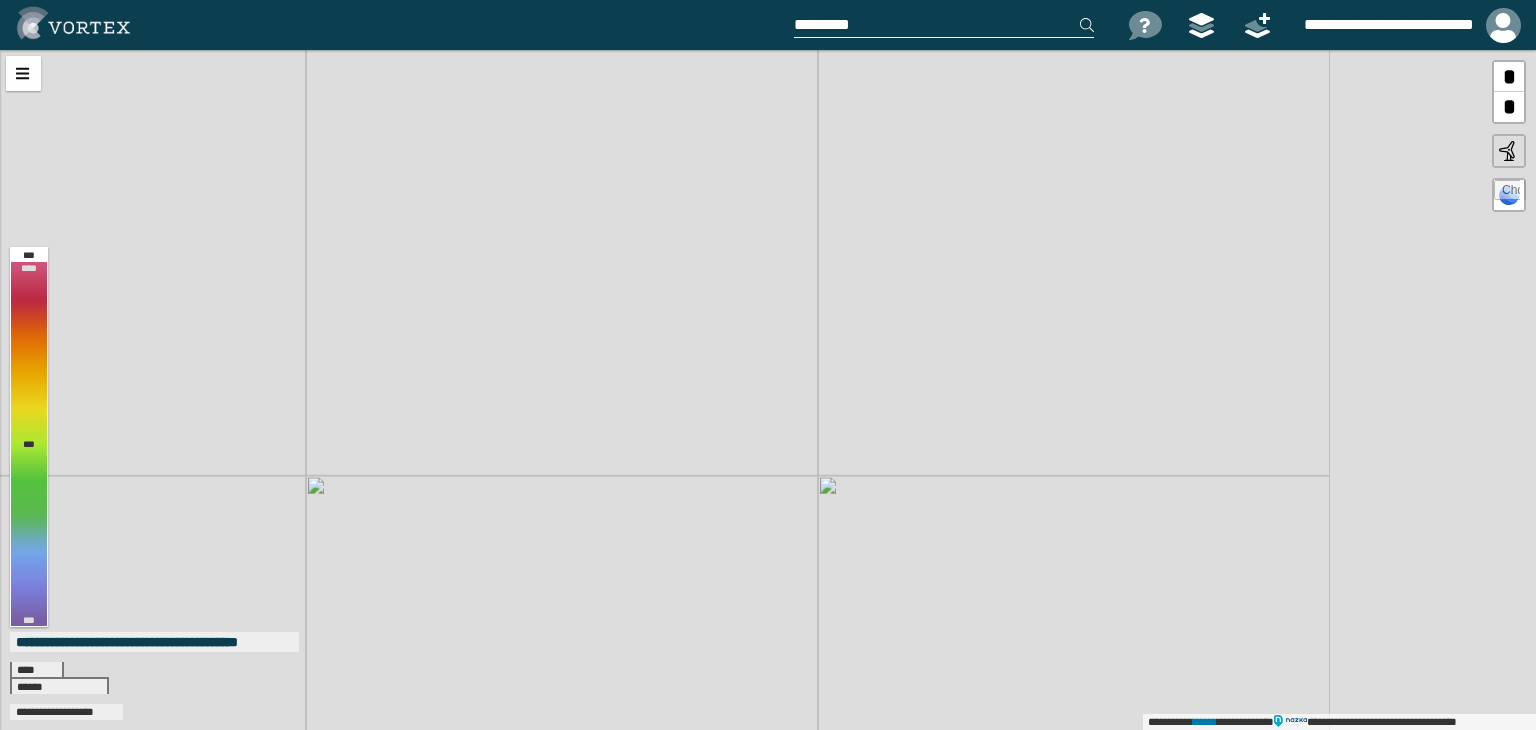 click on "**********" at bounding box center [768, 365] 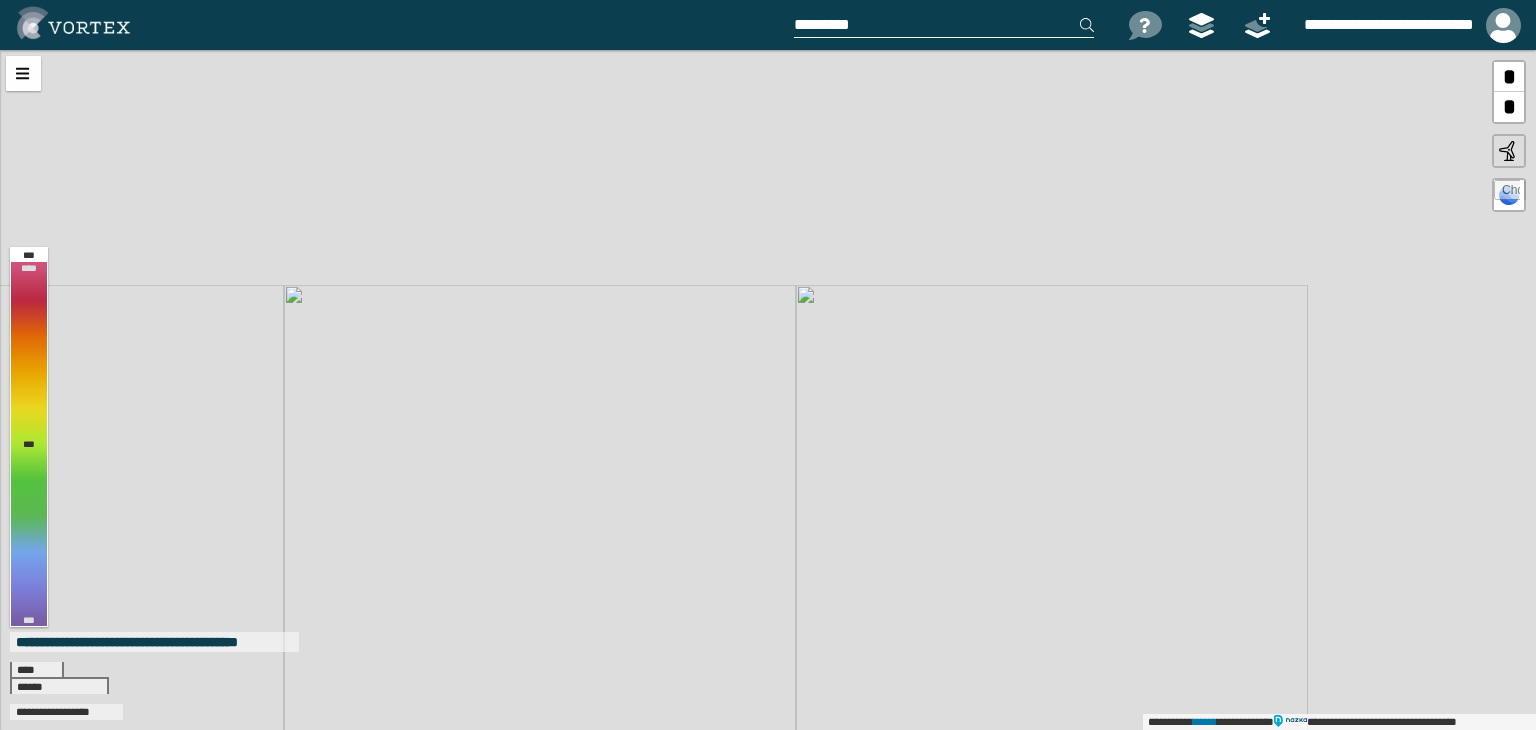 drag 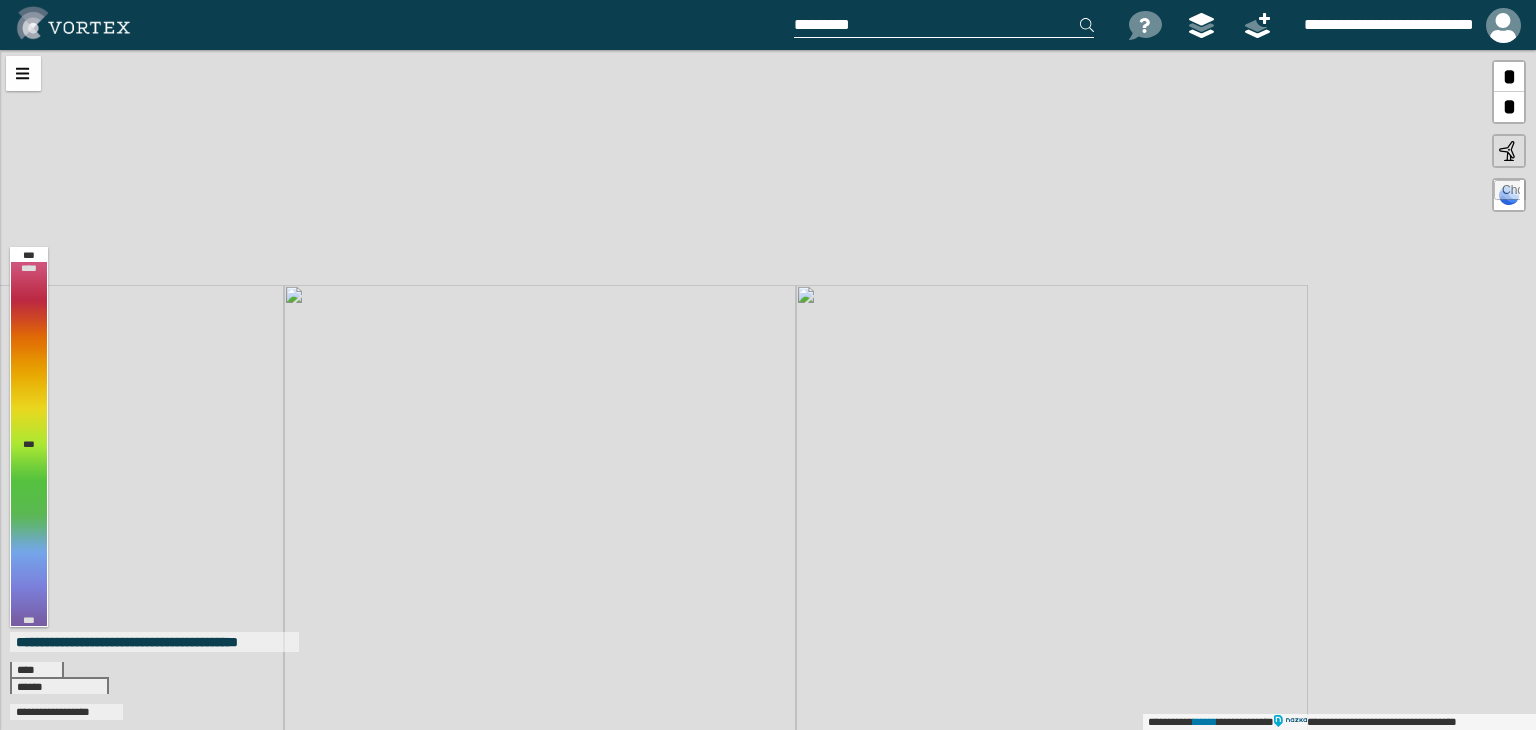 click on "**********" at bounding box center (768, 390) 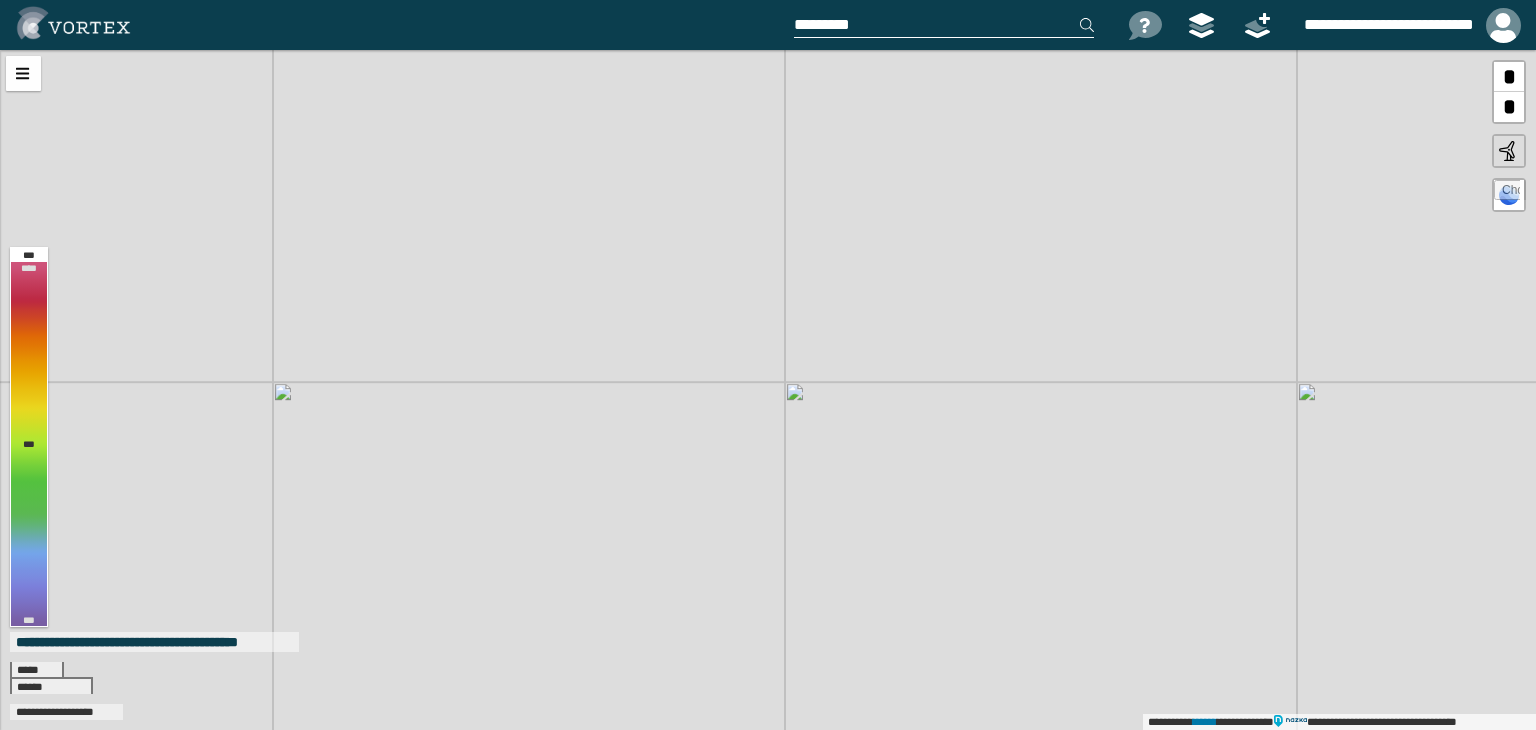 click on "[FIRST] [LAST] [STREET] [CITY] [STATE] [ZIP] [COUNTRY] [PHONE] [EMAIL]" at bounding box center (768, 390) 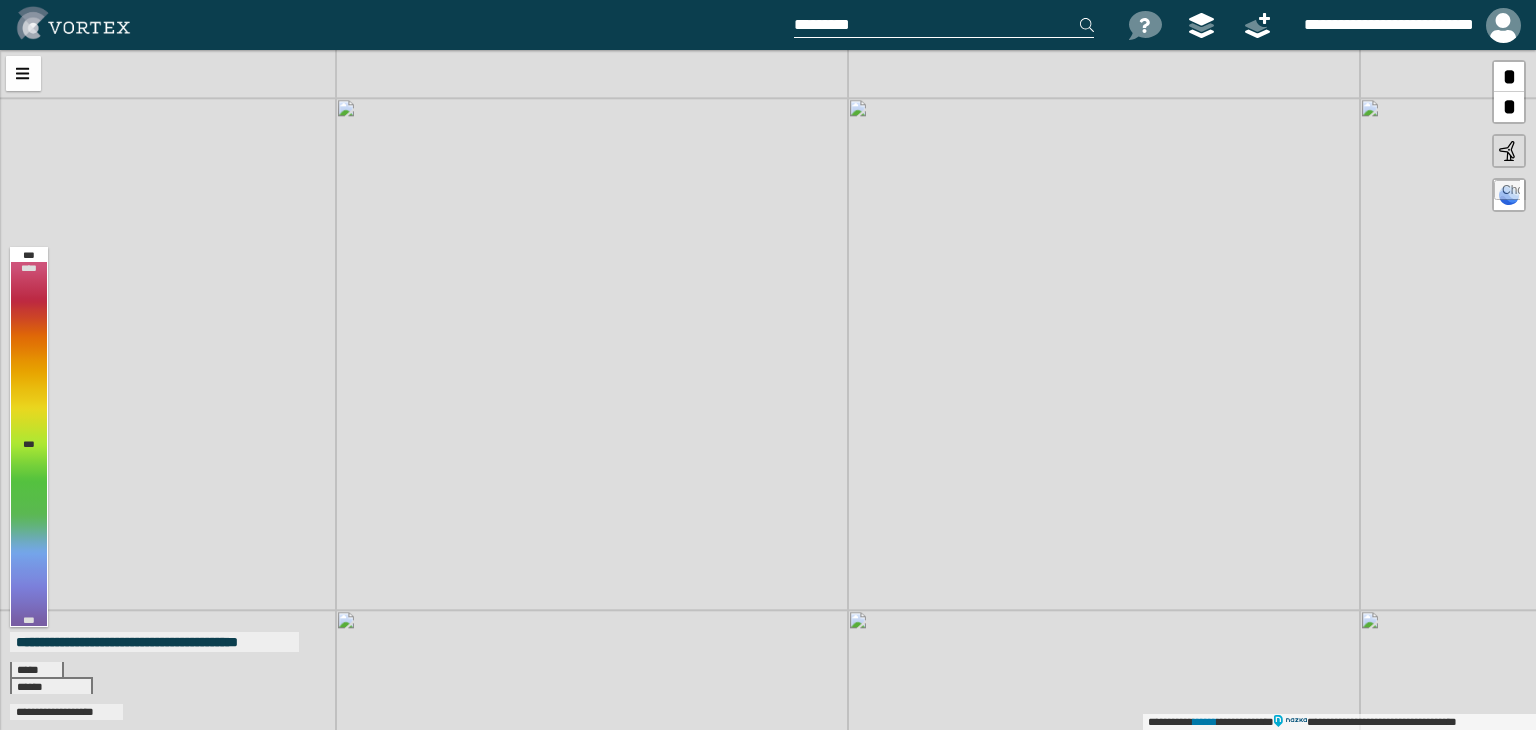 click on "[FIRST] [LAST] [STREET] [CITY] [STATE] [ZIP] [COUNTRY] [PHONE] [EMAIL]" at bounding box center (768, 390) 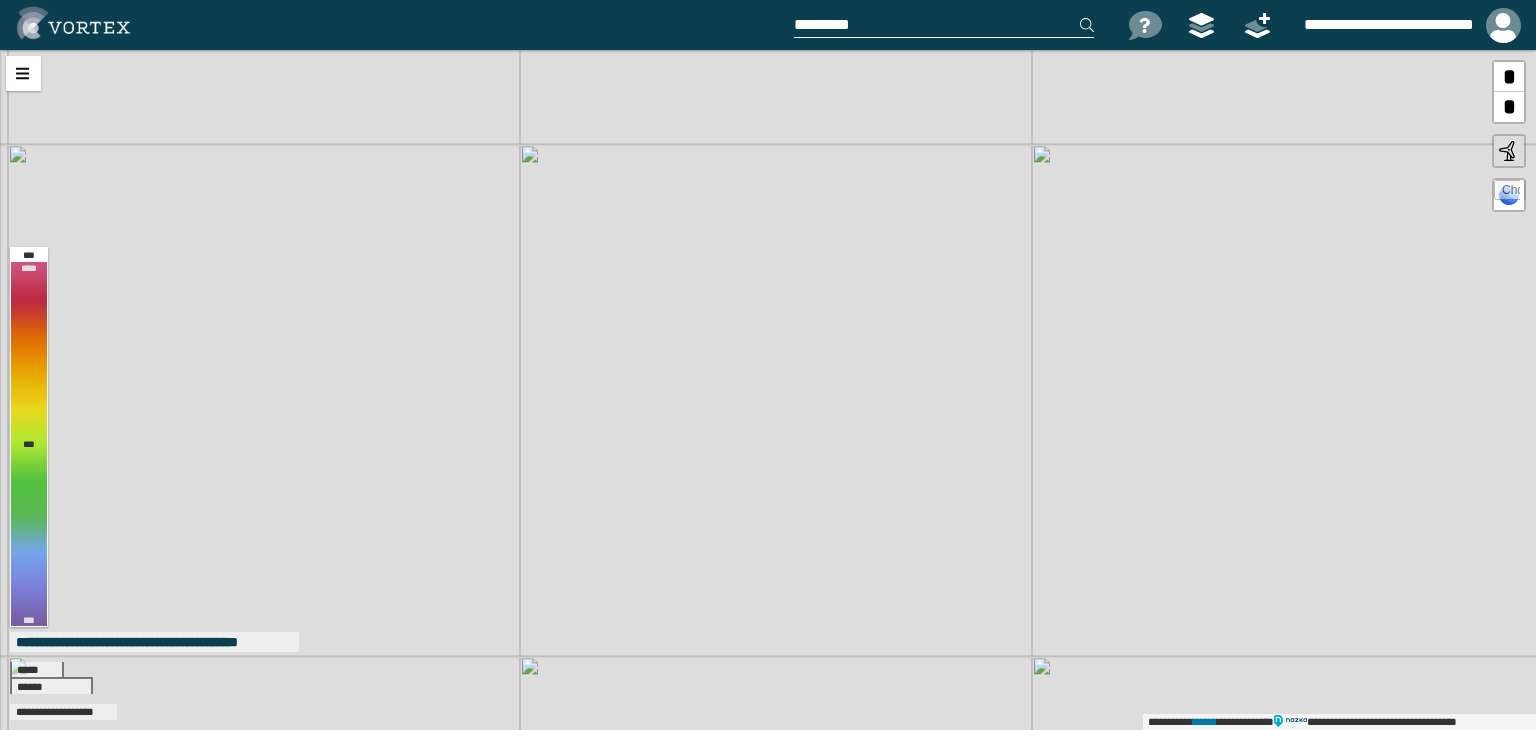 click on "[FIRST] [LAST] [STREET] [CITY] [STATE] [ZIP] [COUNTRY] [PHONE] [EMAIL]" at bounding box center [768, 390] 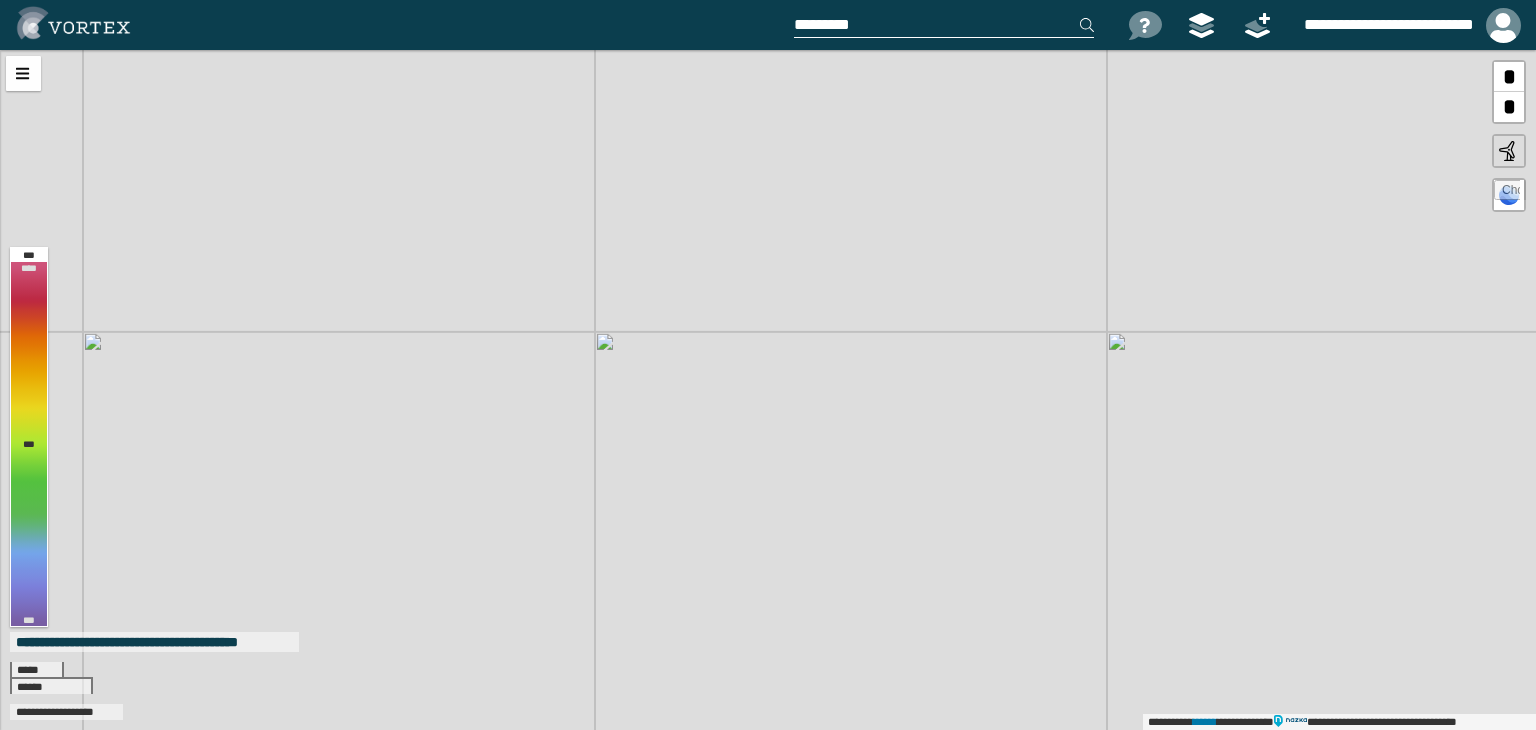 click on "[FIRST] [LAST] [STREET] [CITY] [STATE] [ZIP] [COUNTRY] [PHONE] [EMAIL]" at bounding box center [768, 390] 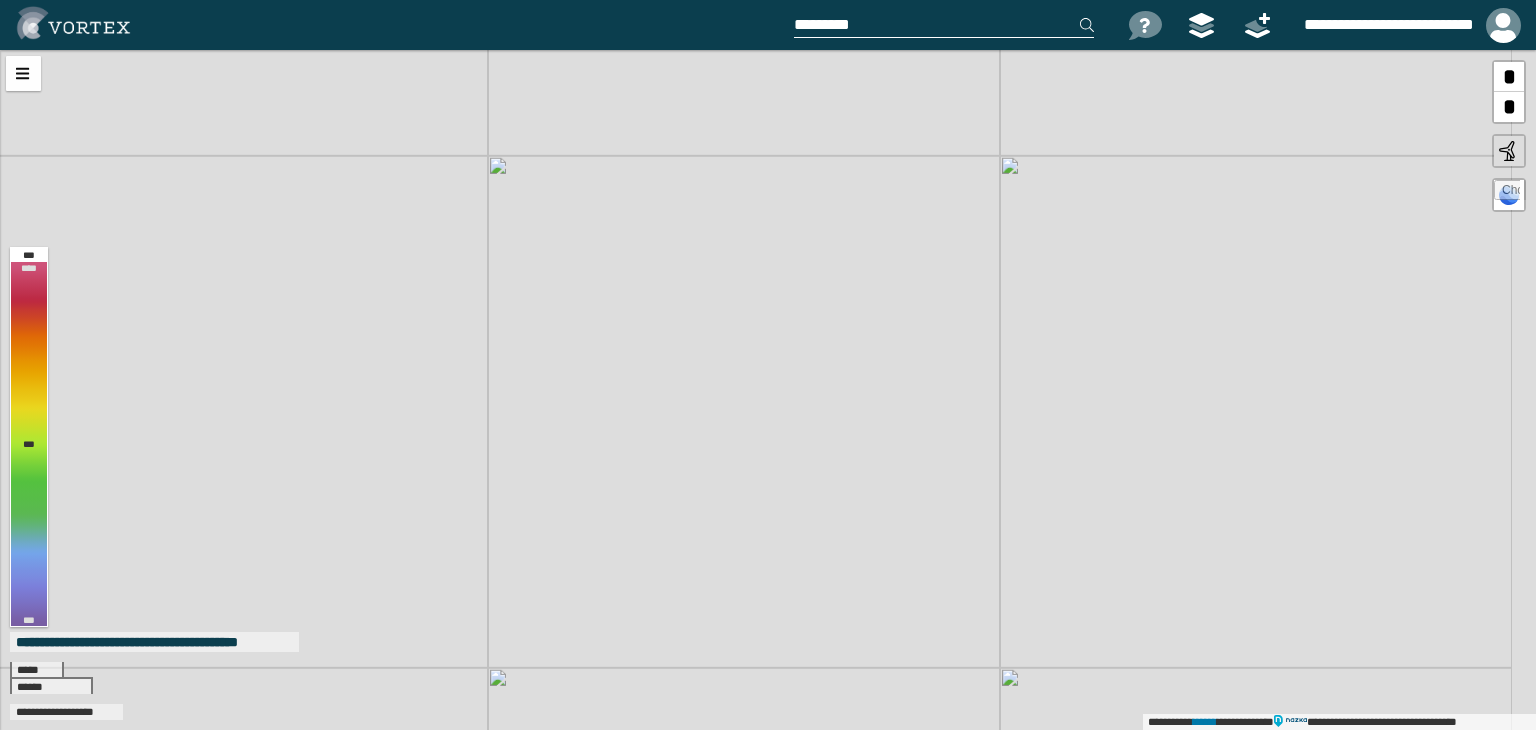 click on "[FIRST] [LAST] [STREET] [CITY] [STATE] [ZIP] [COUNTRY] [PHONE] [EMAIL]" at bounding box center [768, 390] 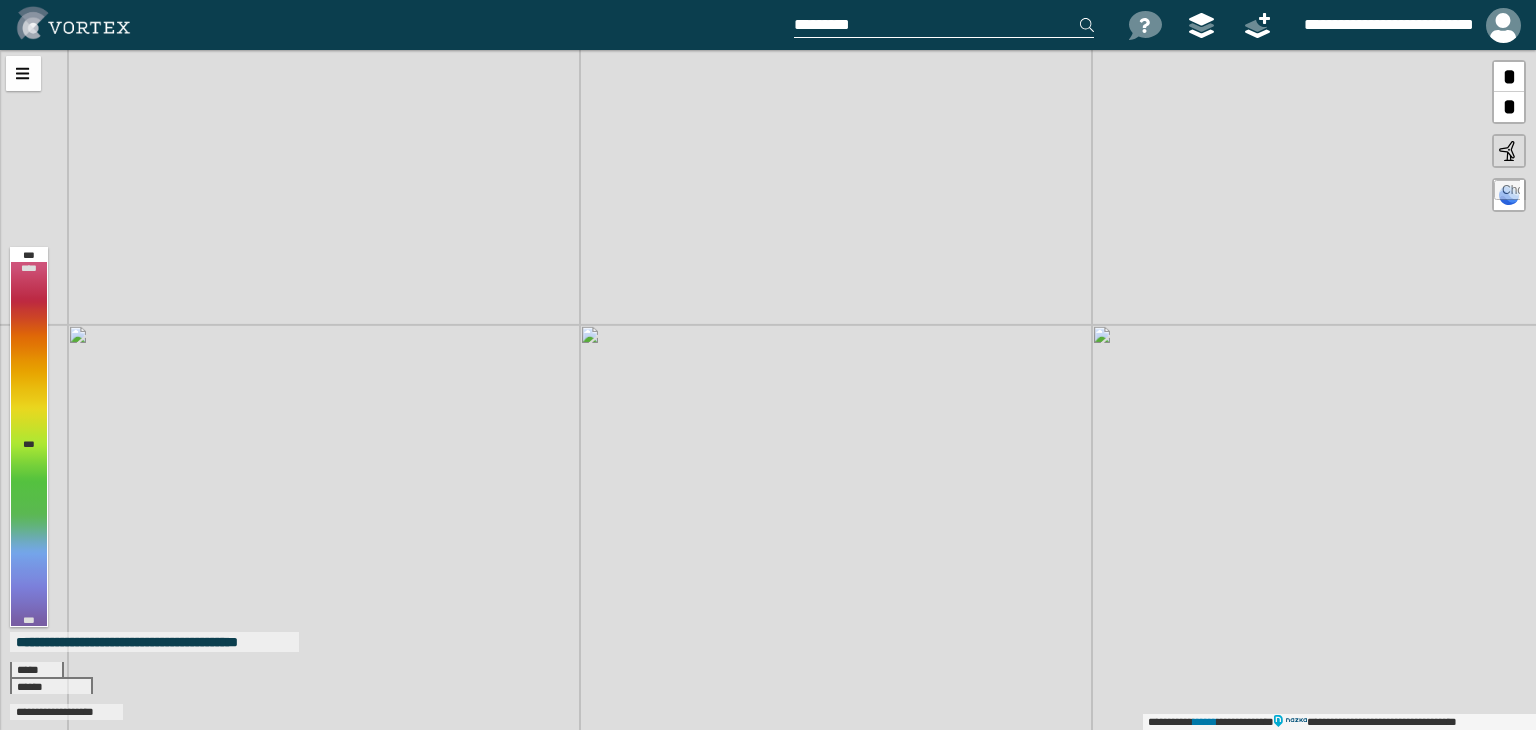click on "[FIRST] [LAST] [STREET] [CITY] [STATE] [ZIP] [COUNTRY] [PHONE] [EMAIL]" at bounding box center (768, 390) 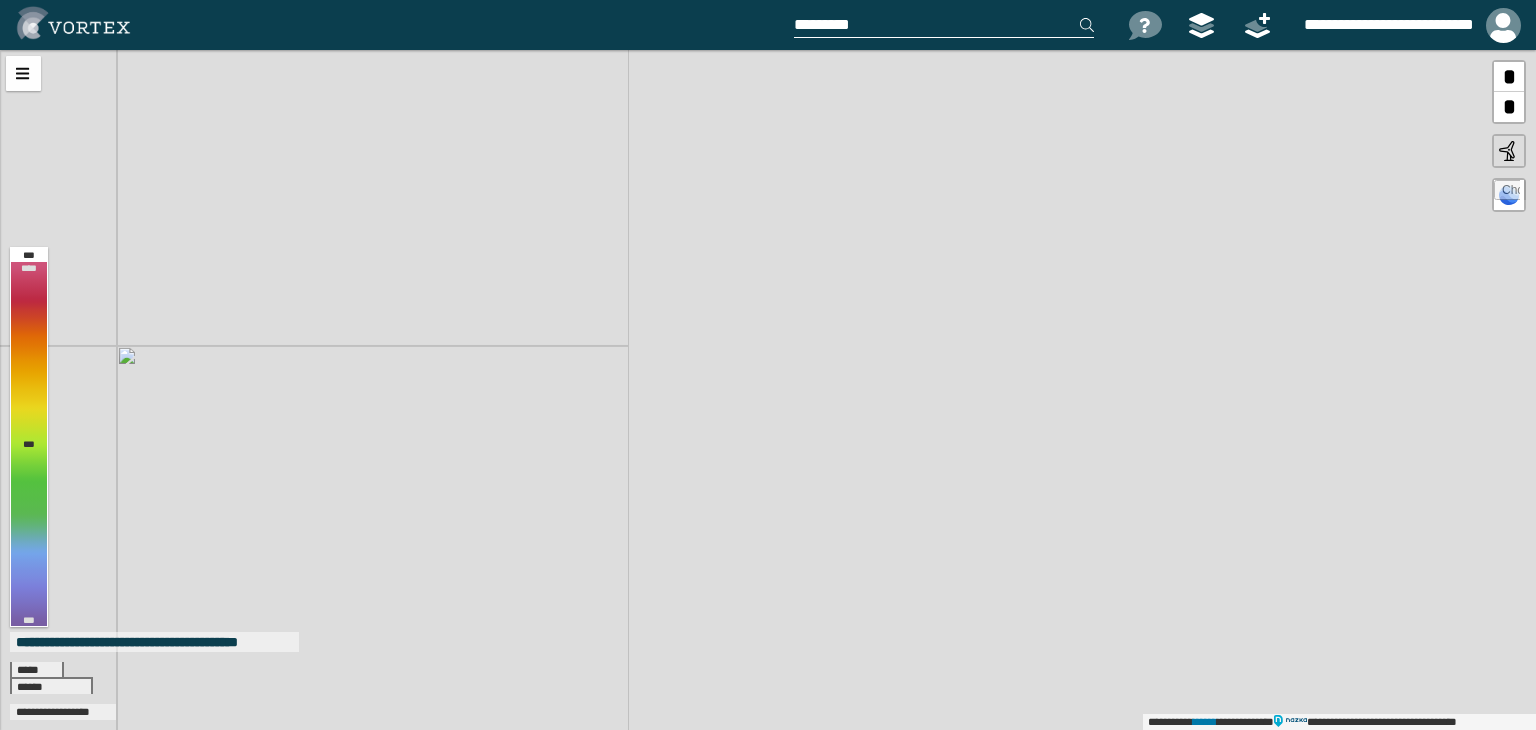 click on "[FIRST] [LAST] [STREET] [CITY] [STATE] [ZIP] [COUNTRY] [PHONE] [EMAIL]" at bounding box center [768, 390] 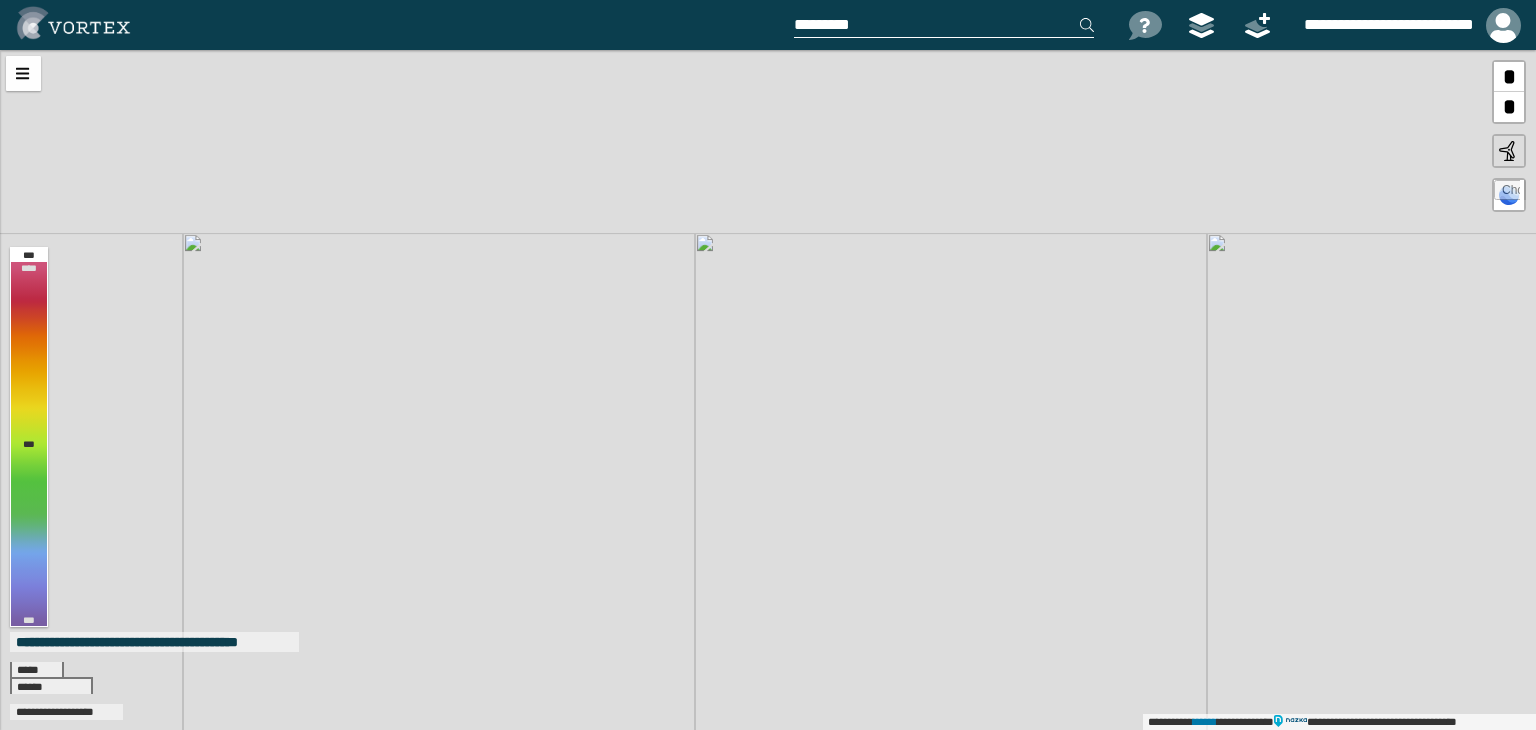 click on "**********" at bounding box center (768, 365) 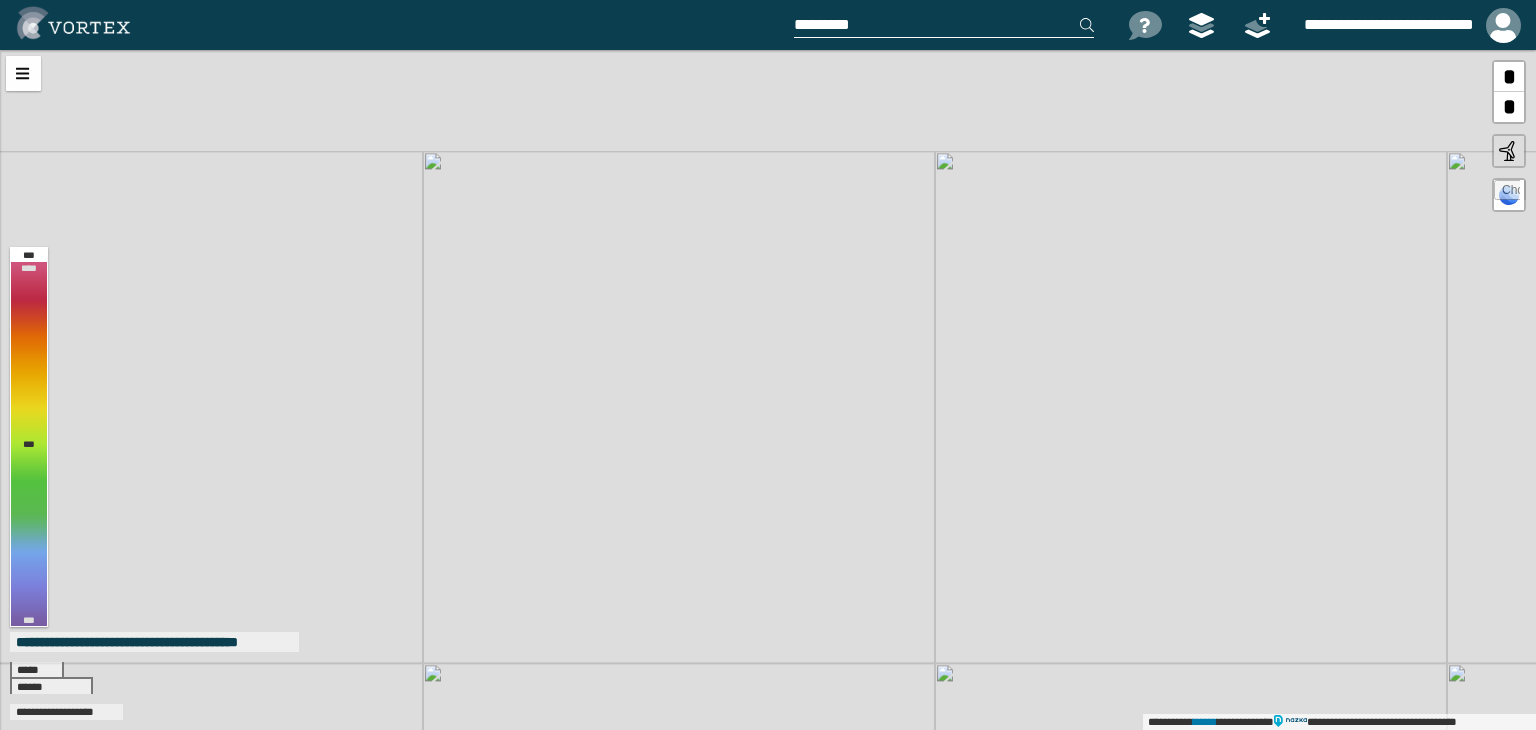 click on "**********" at bounding box center [768, 365] 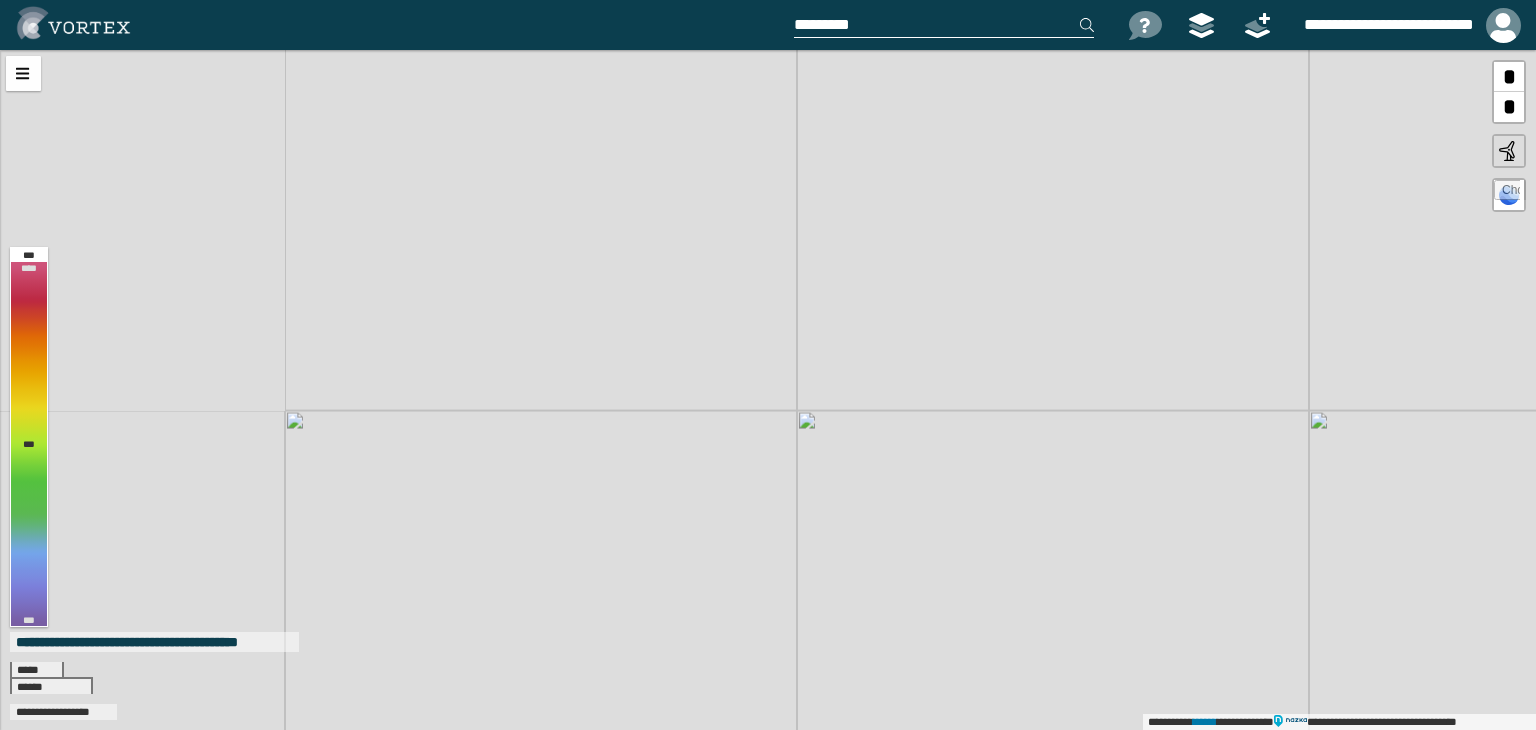 click on "[FIRST] [LAST] [STREET] [CITY] [STATE] [ZIP] [COUNTRY] [PHONE] [EMAIL]" at bounding box center (768, 390) 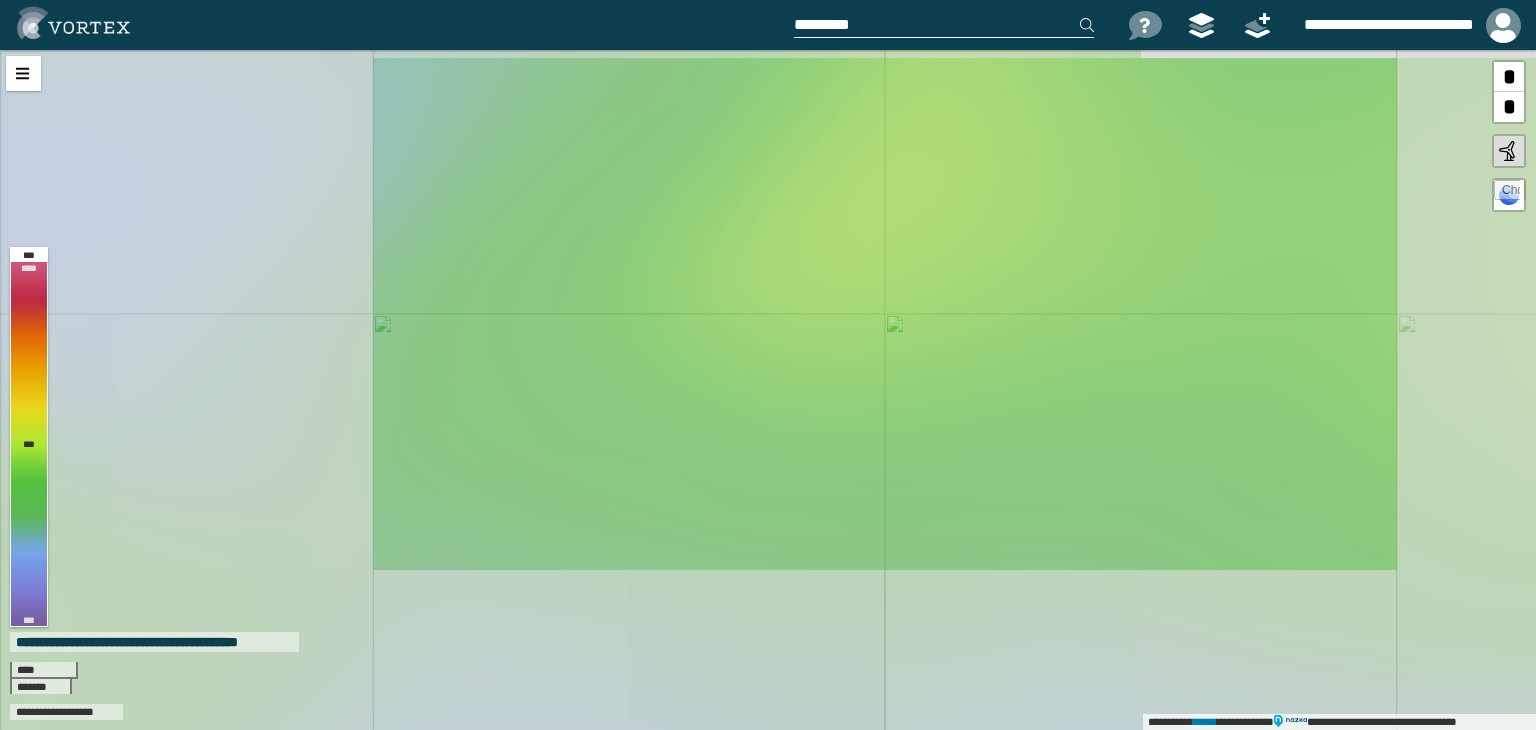 click on "[FIRST] [LAST] [STREET] [CITY] [STATE] [ZIP] [COUNTRY] [PHONE] [EMAIL]" at bounding box center [768, 390] 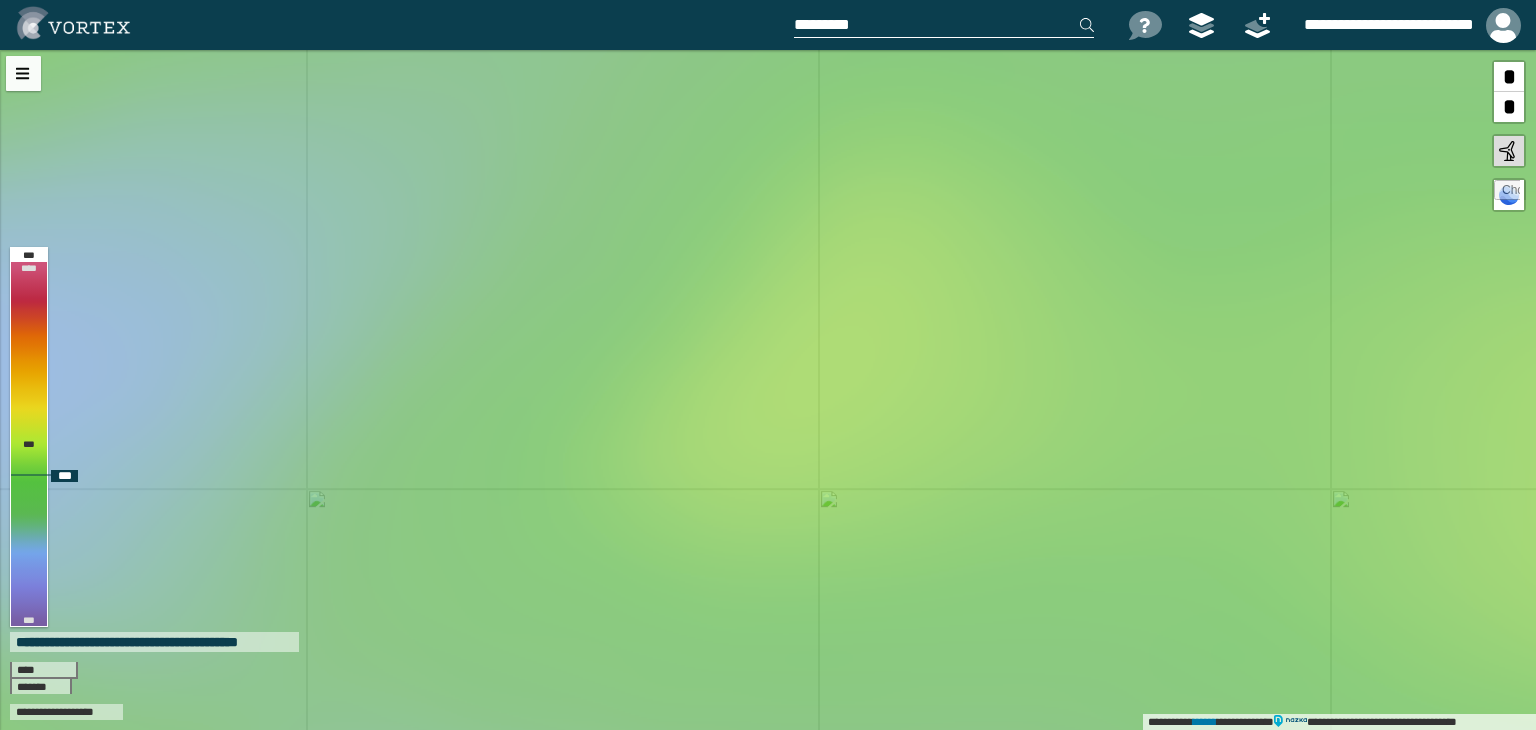 click on "[FIRST] [LAST] [STREET] [CITY] [STATE] [ZIP] [COUNTRY] [PHONE] [EMAIL]" at bounding box center (768, 390) 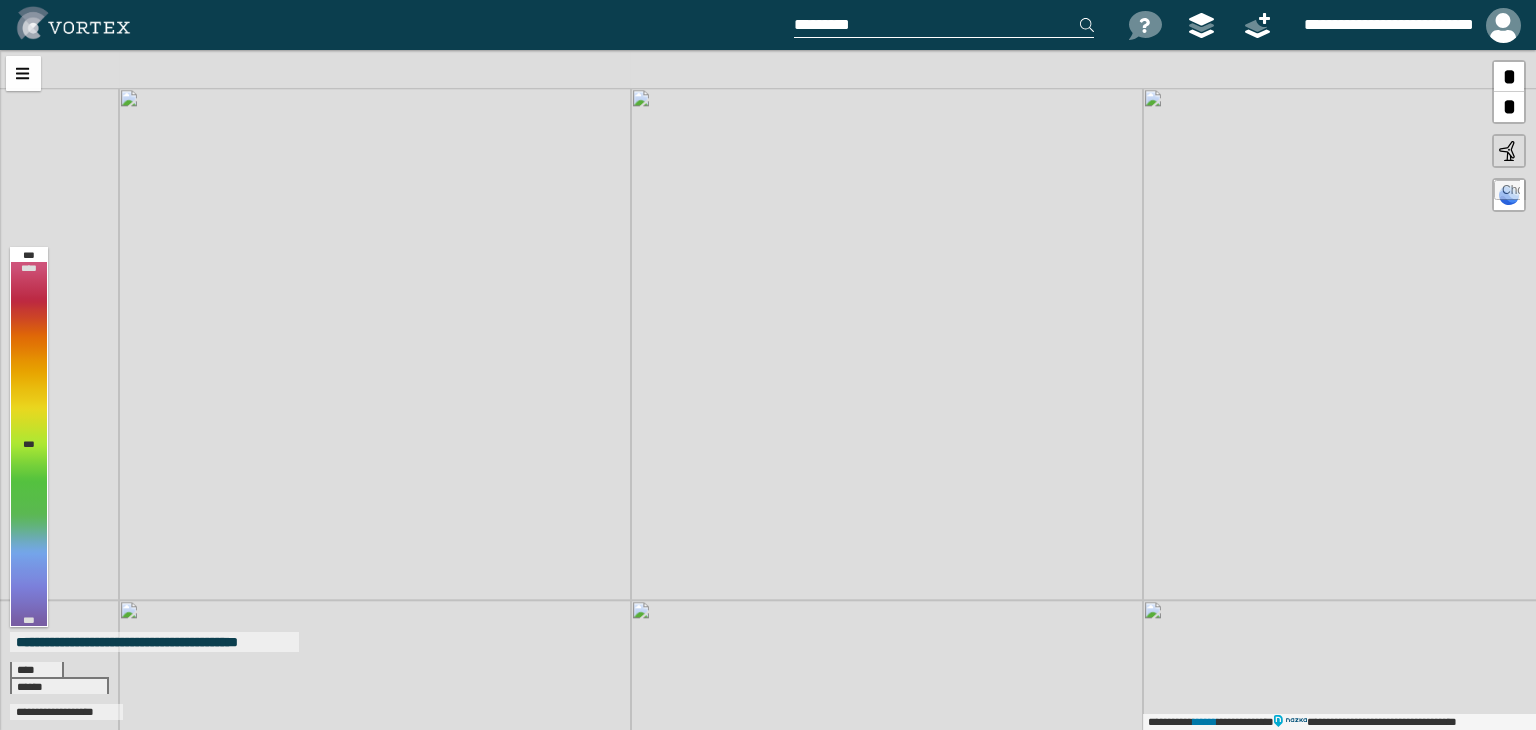 click on "**********" at bounding box center (768, 390) 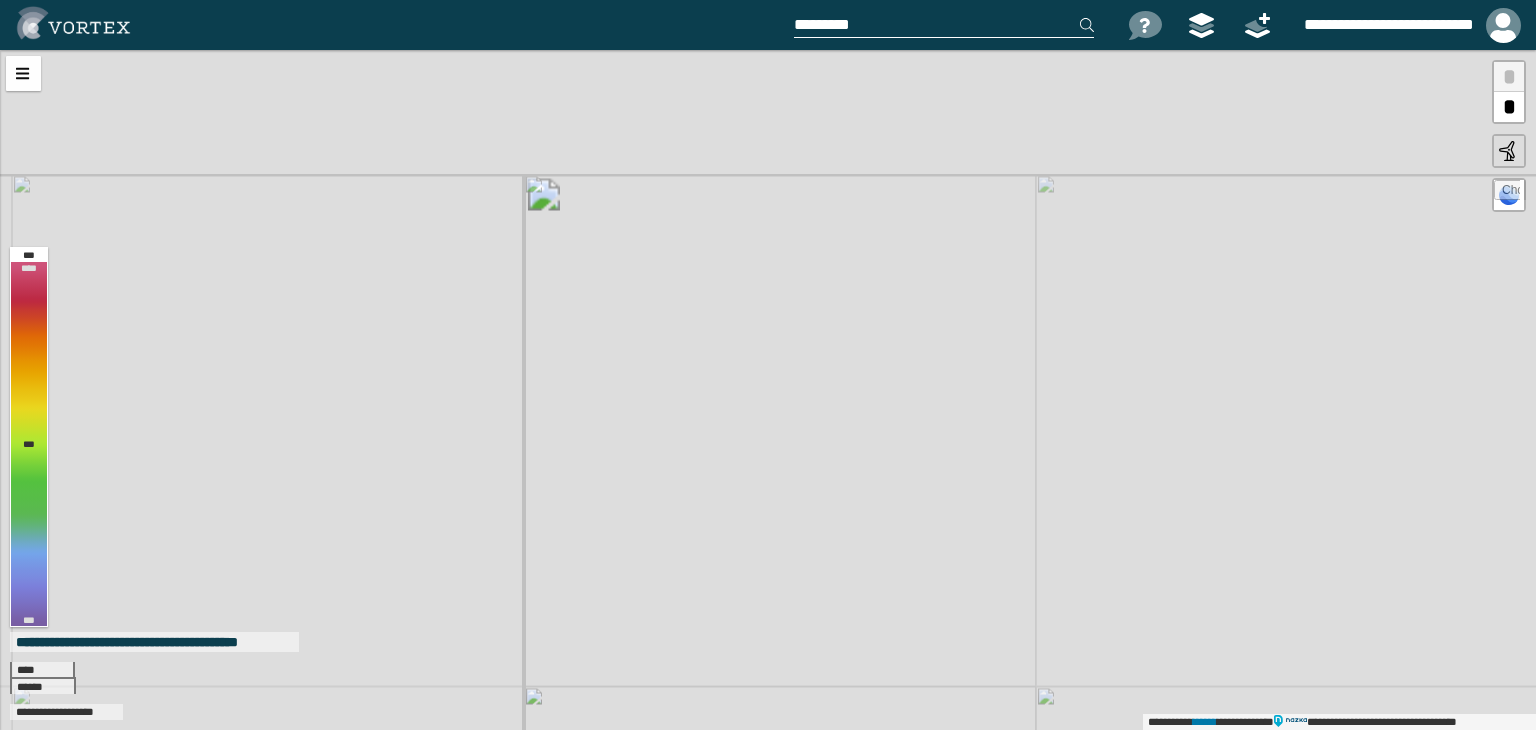 click on "**********" at bounding box center [768, 365] 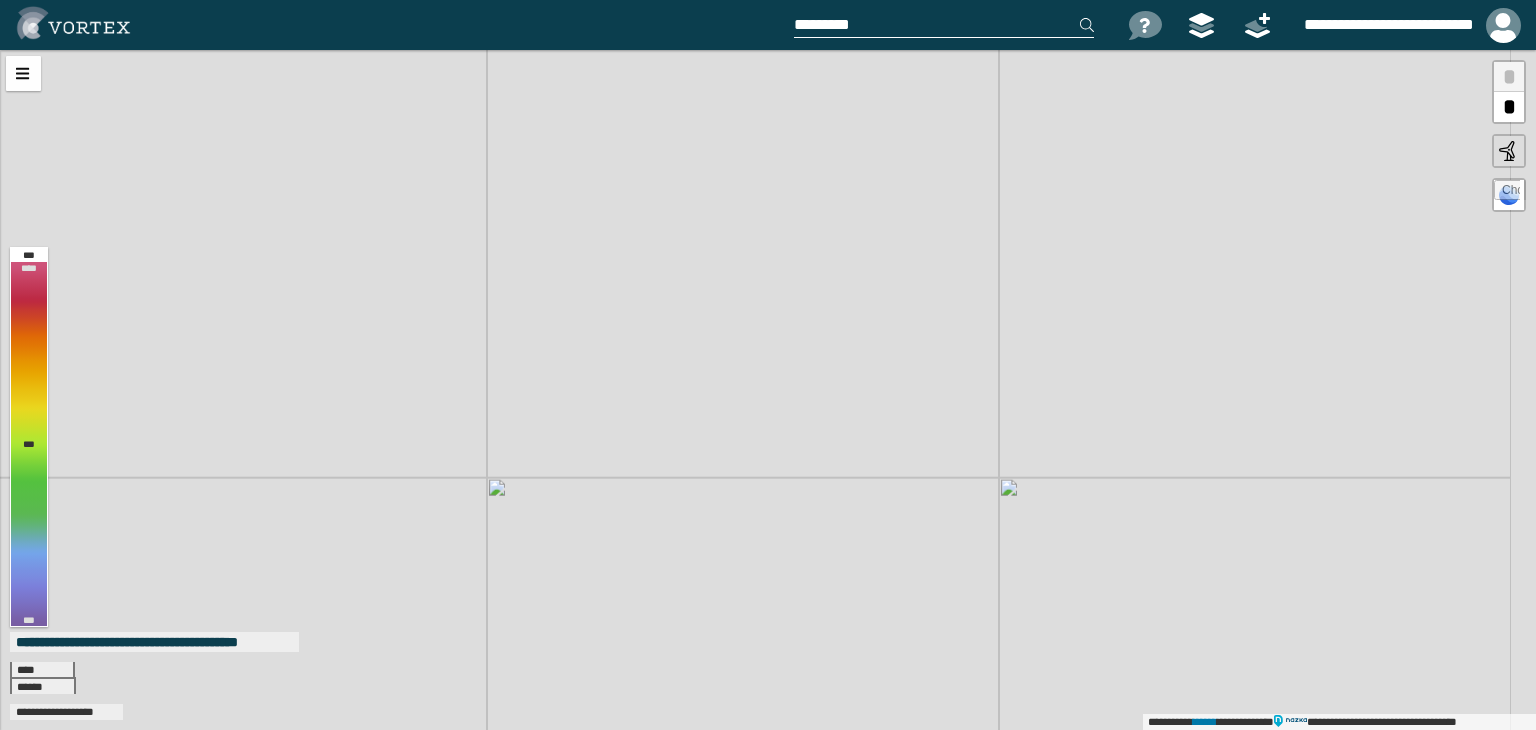 click on "**********" at bounding box center [768, 390] 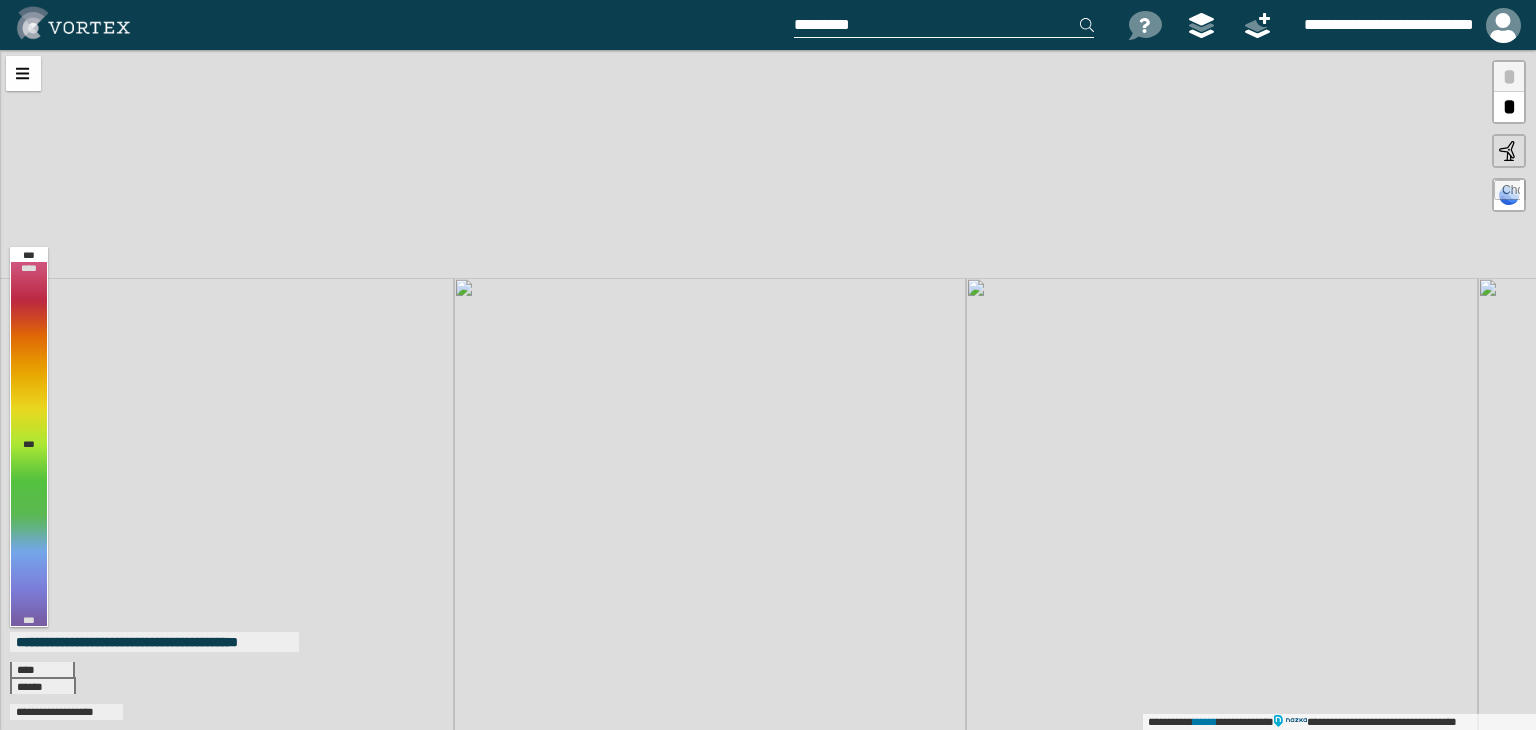 click on "**********" at bounding box center (768, 365) 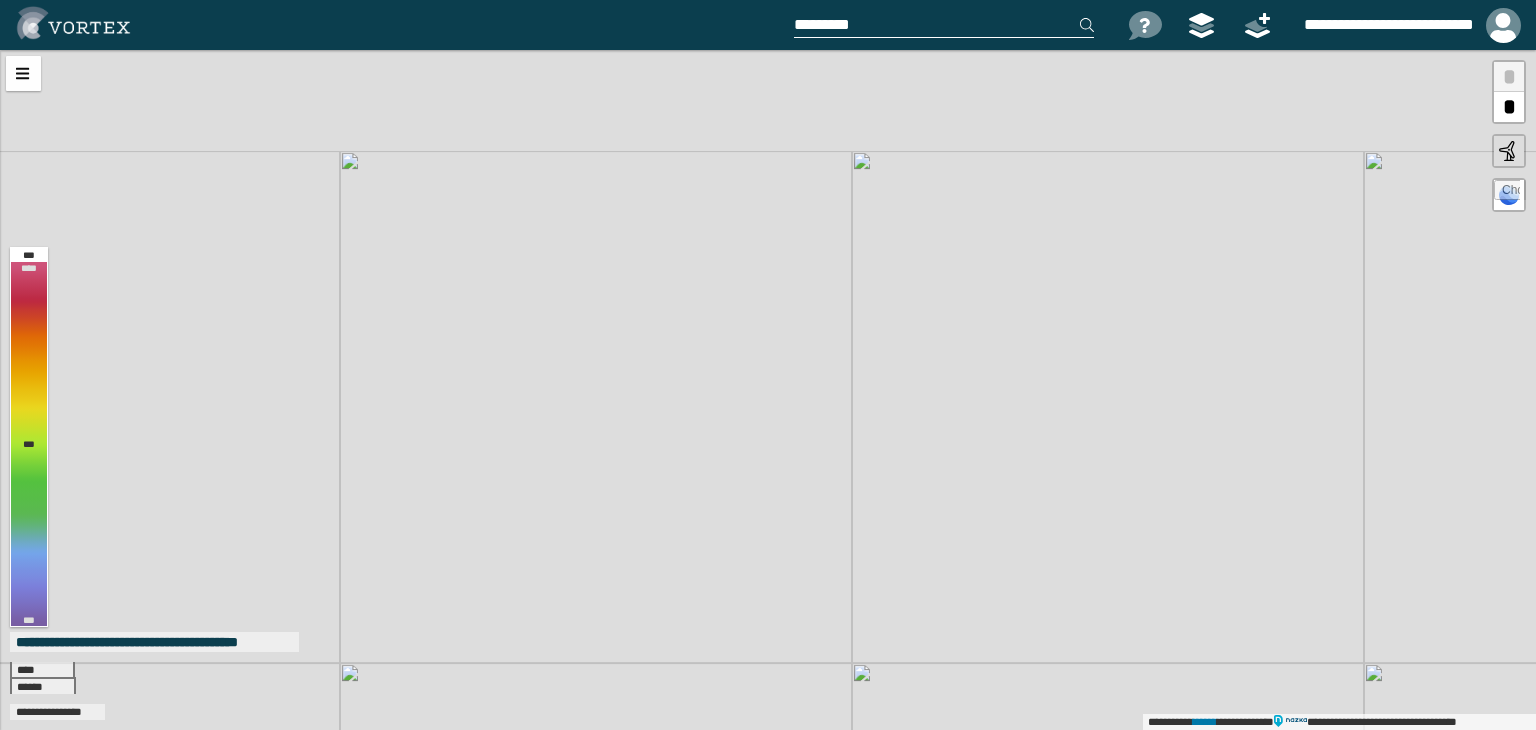 click on "**********" at bounding box center [768, 365] 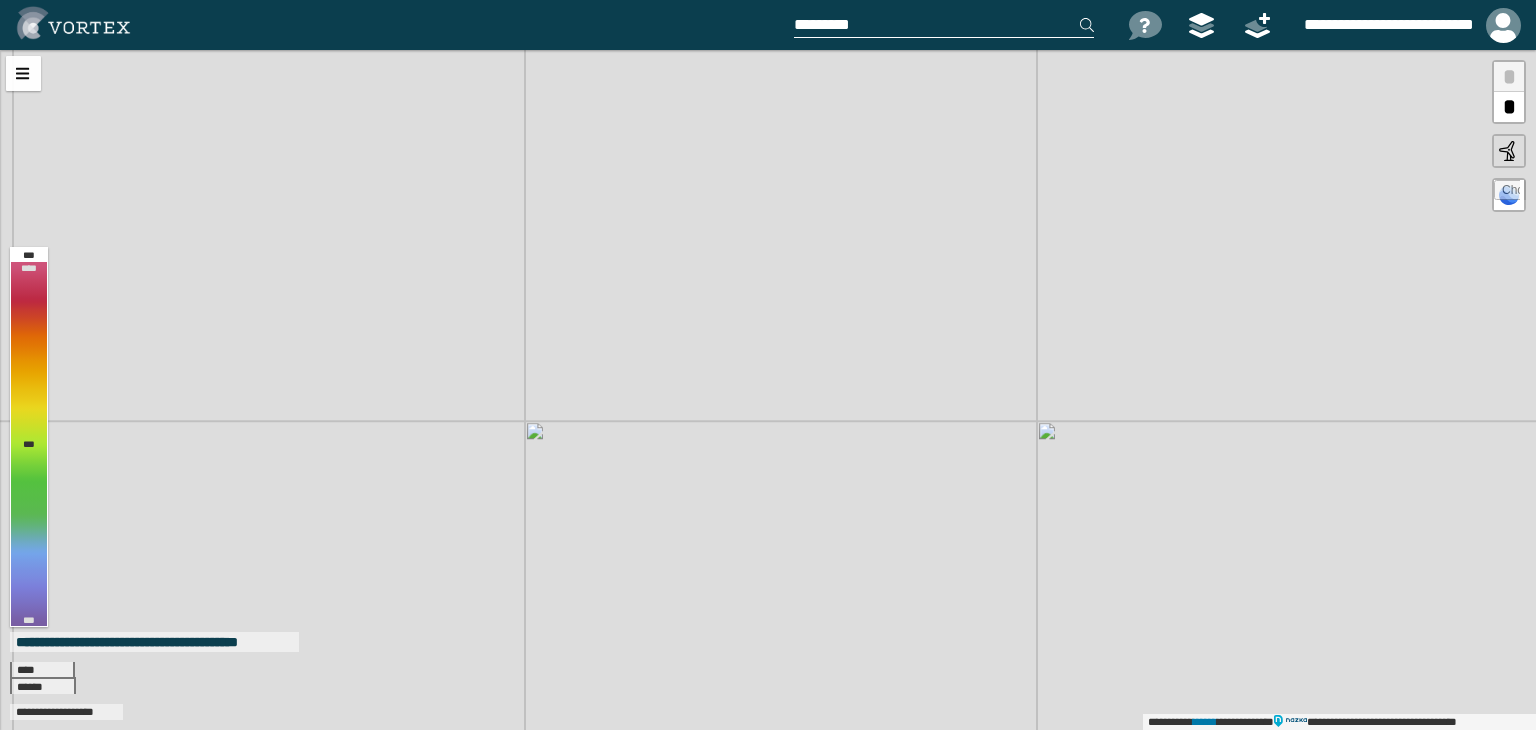 click on "**********" at bounding box center [768, 365] 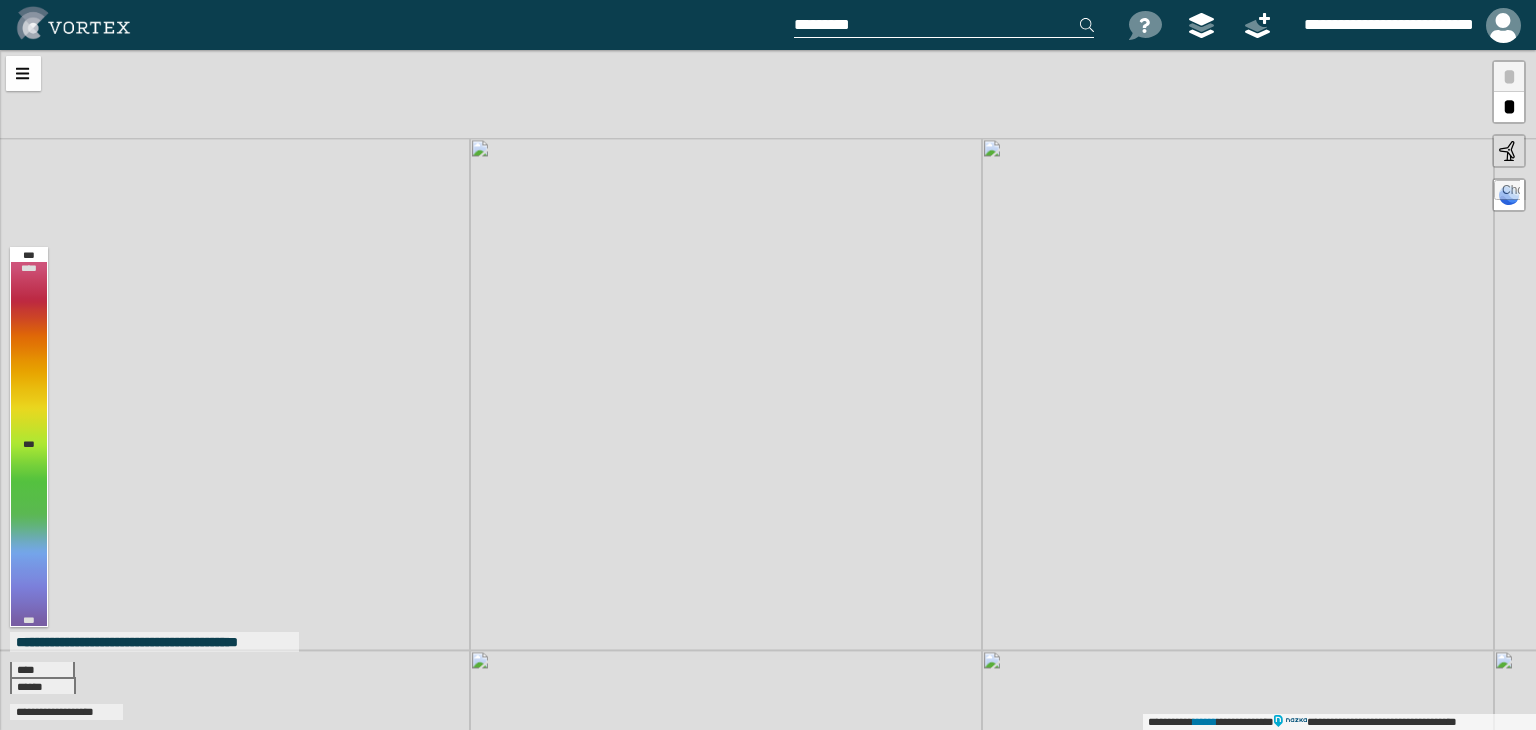click on "**********" at bounding box center (768, 390) 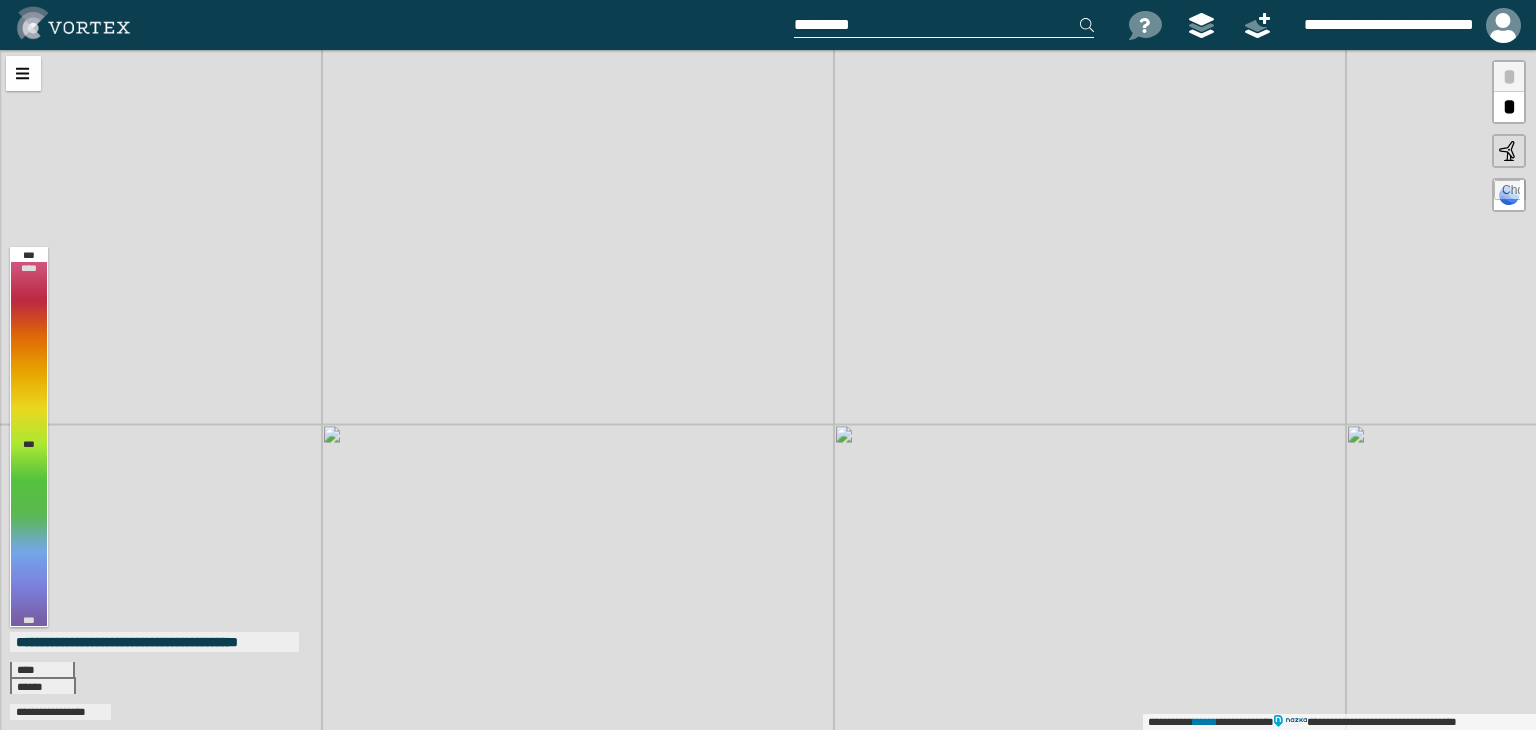 click on "**********" at bounding box center (768, 390) 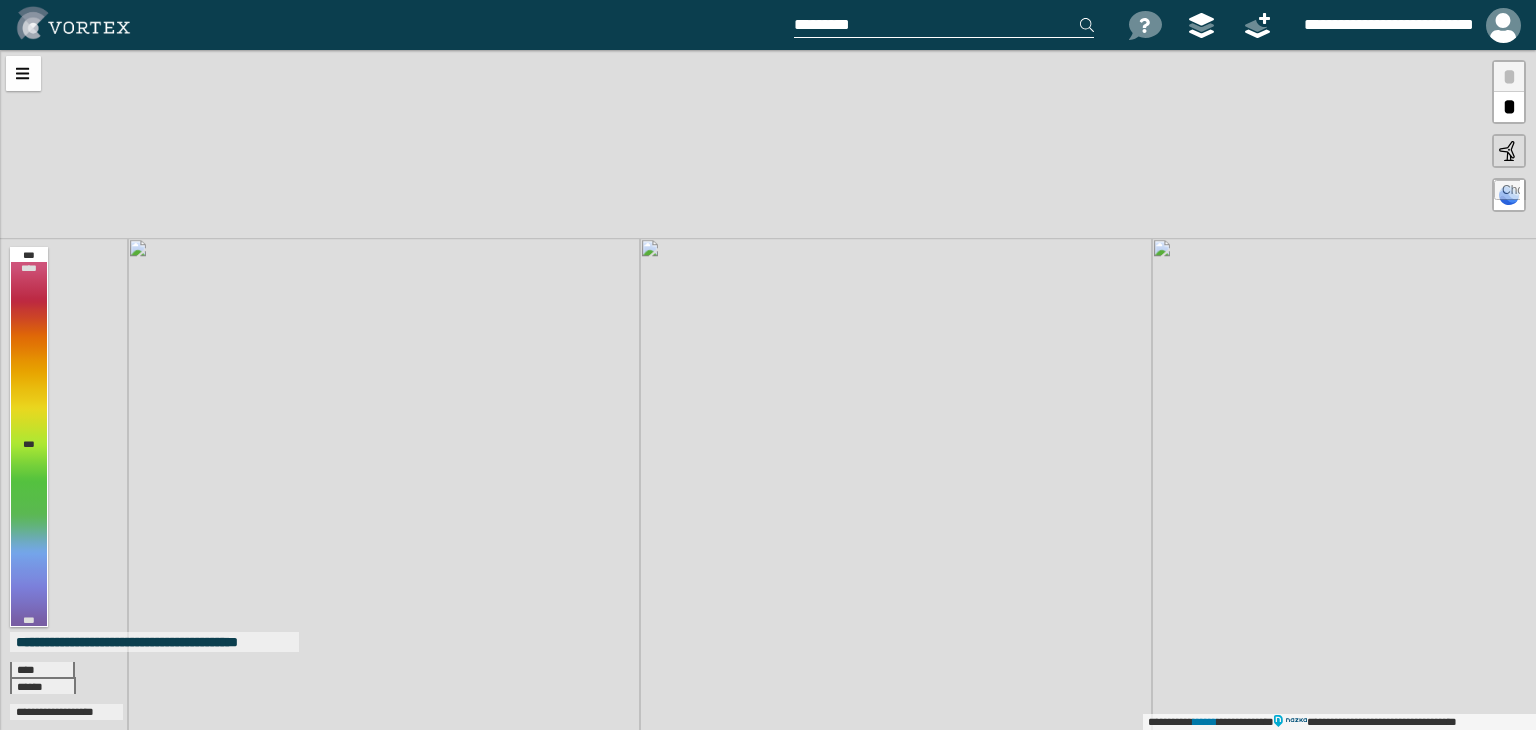 click on "**********" at bounding box center [768, 390] 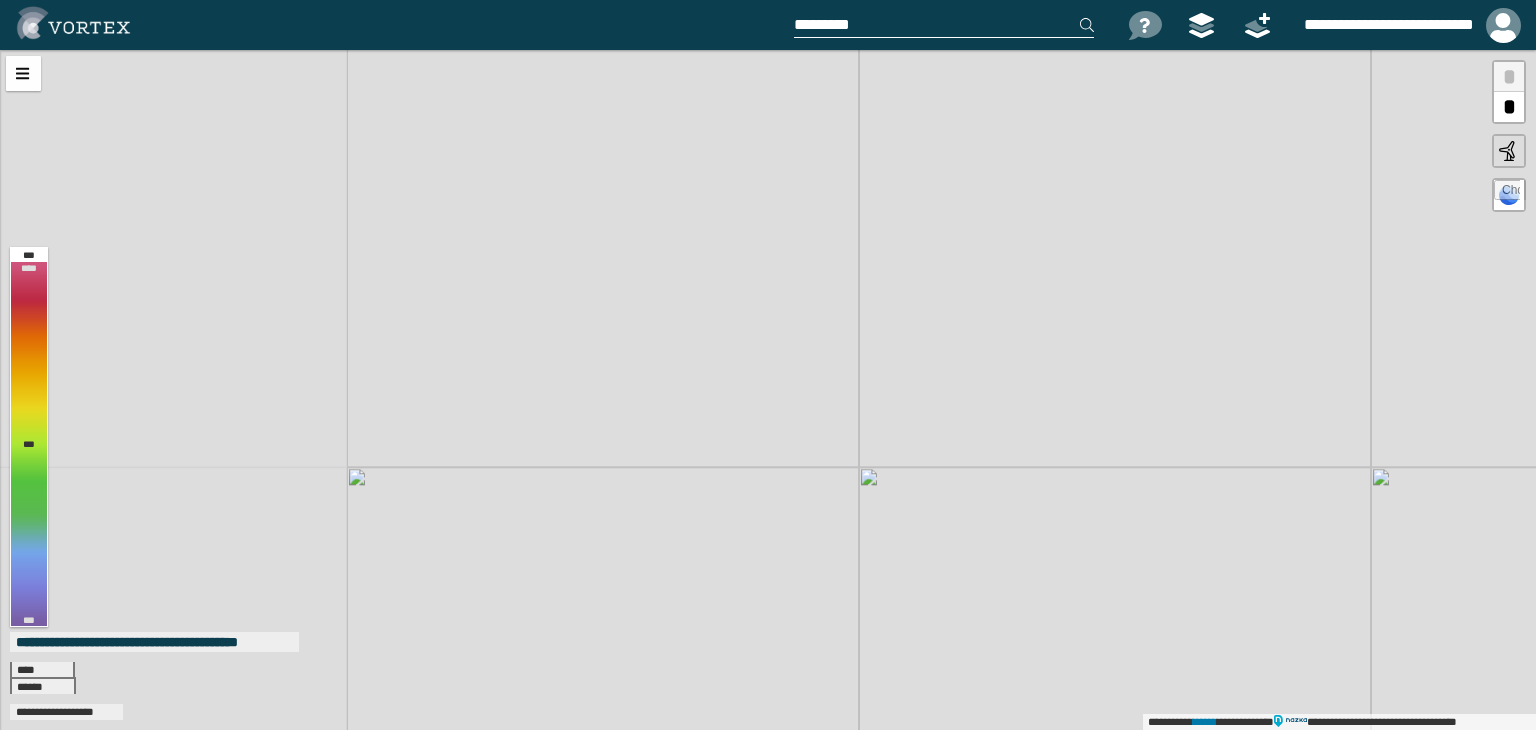 click on "**********" at bounding box center [768, 390] 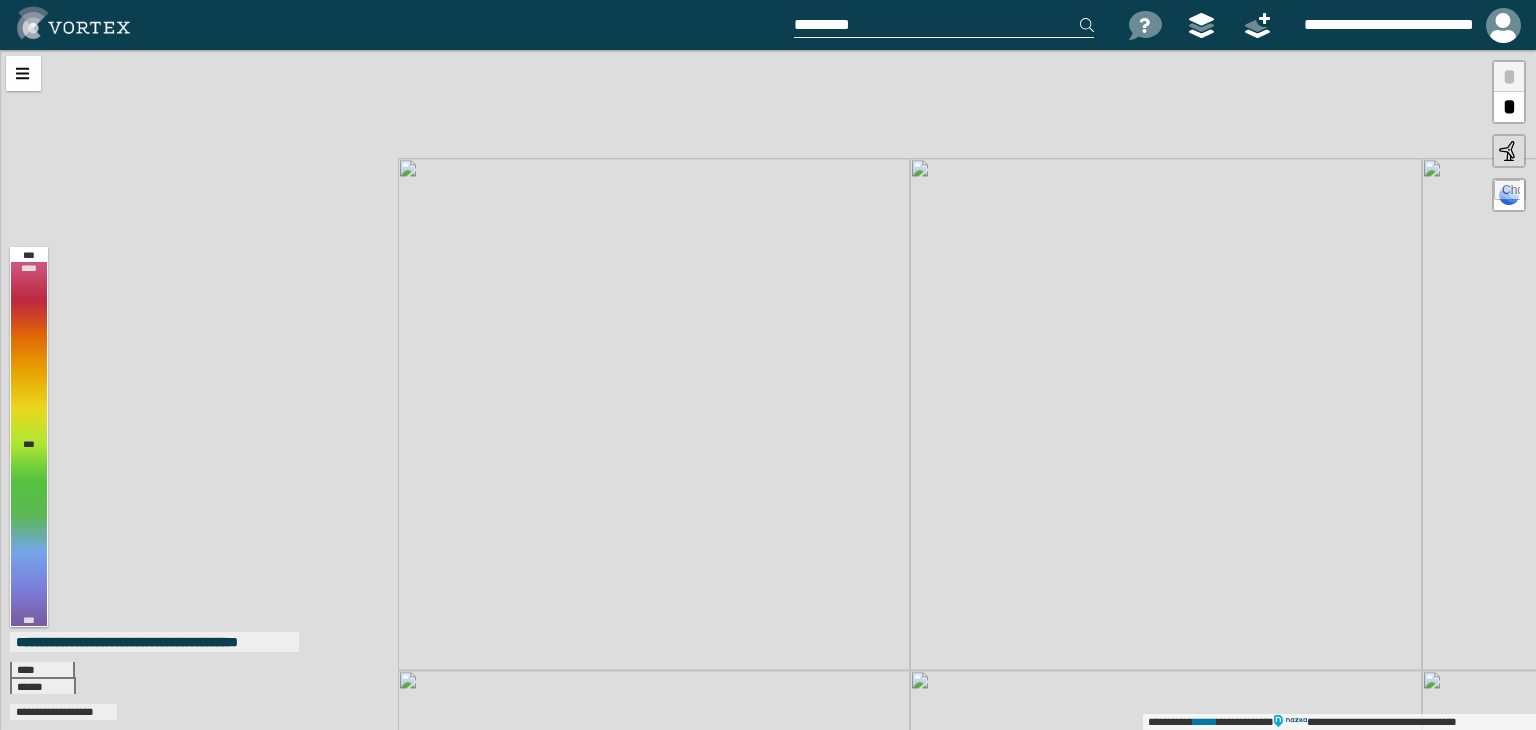 click on "**********" at bounding box center [768, 390] 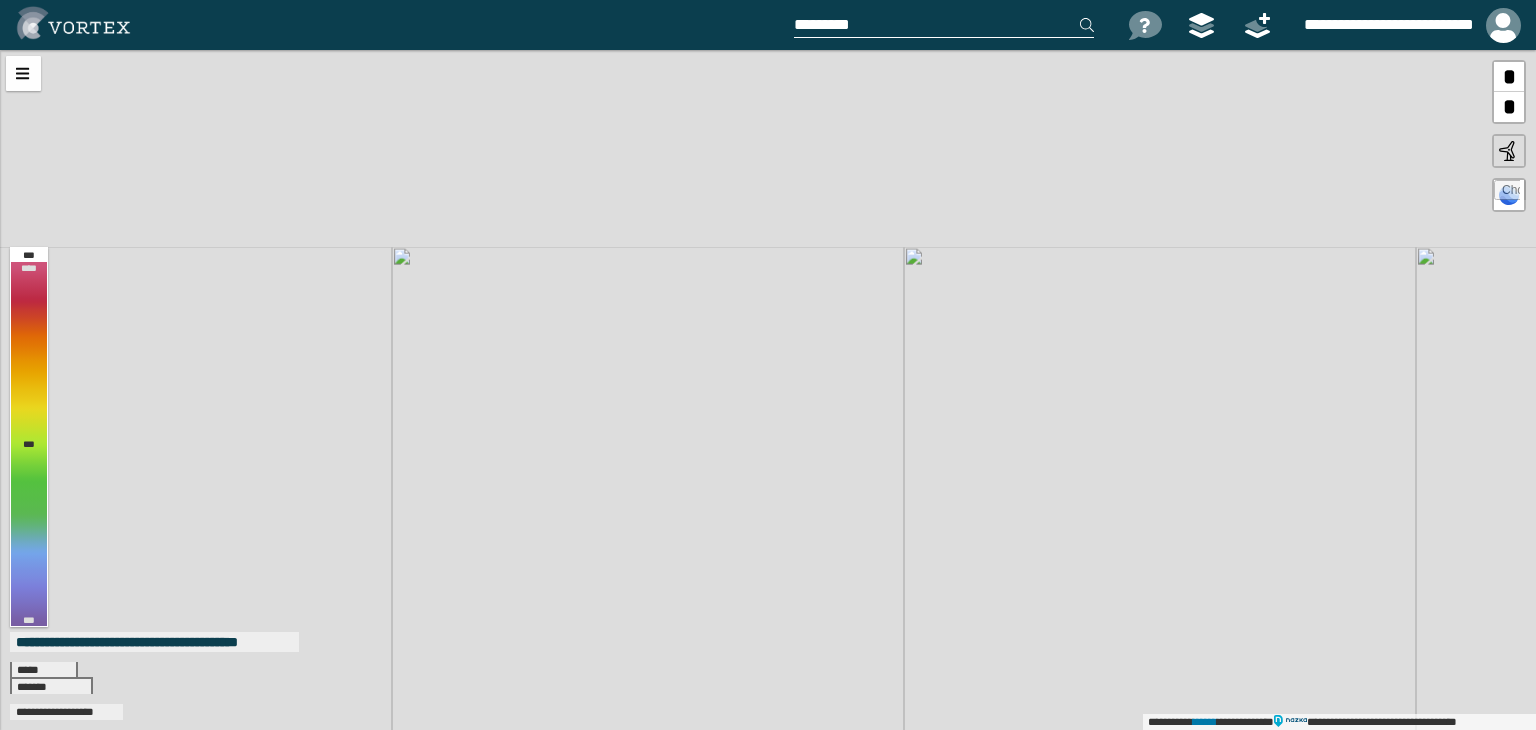 click on "**********" at bounding box center (768, 390) 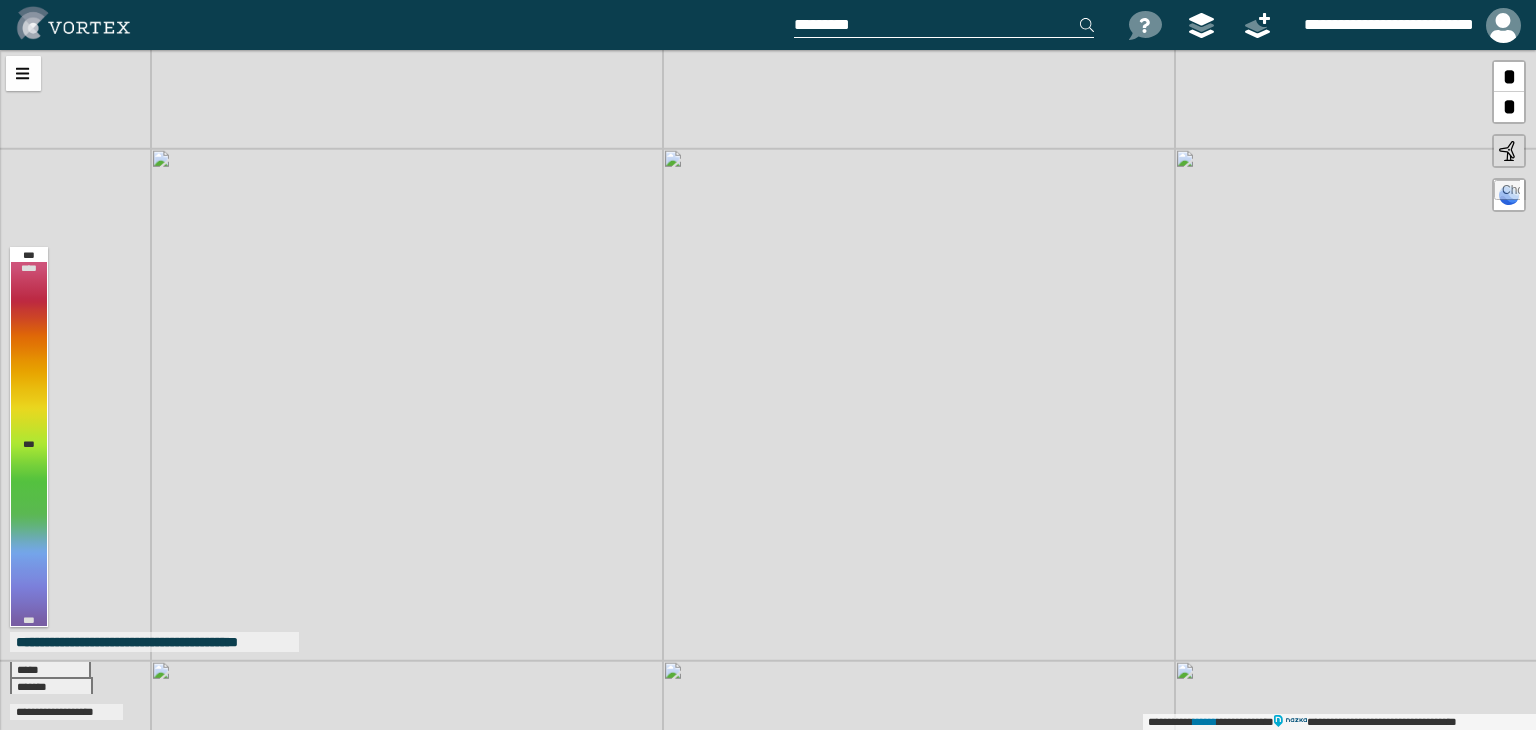 drag, startPoint x: 912, startPoint y: 314, endPoint x: 820, endPoint y: 468, distance: 179.38785 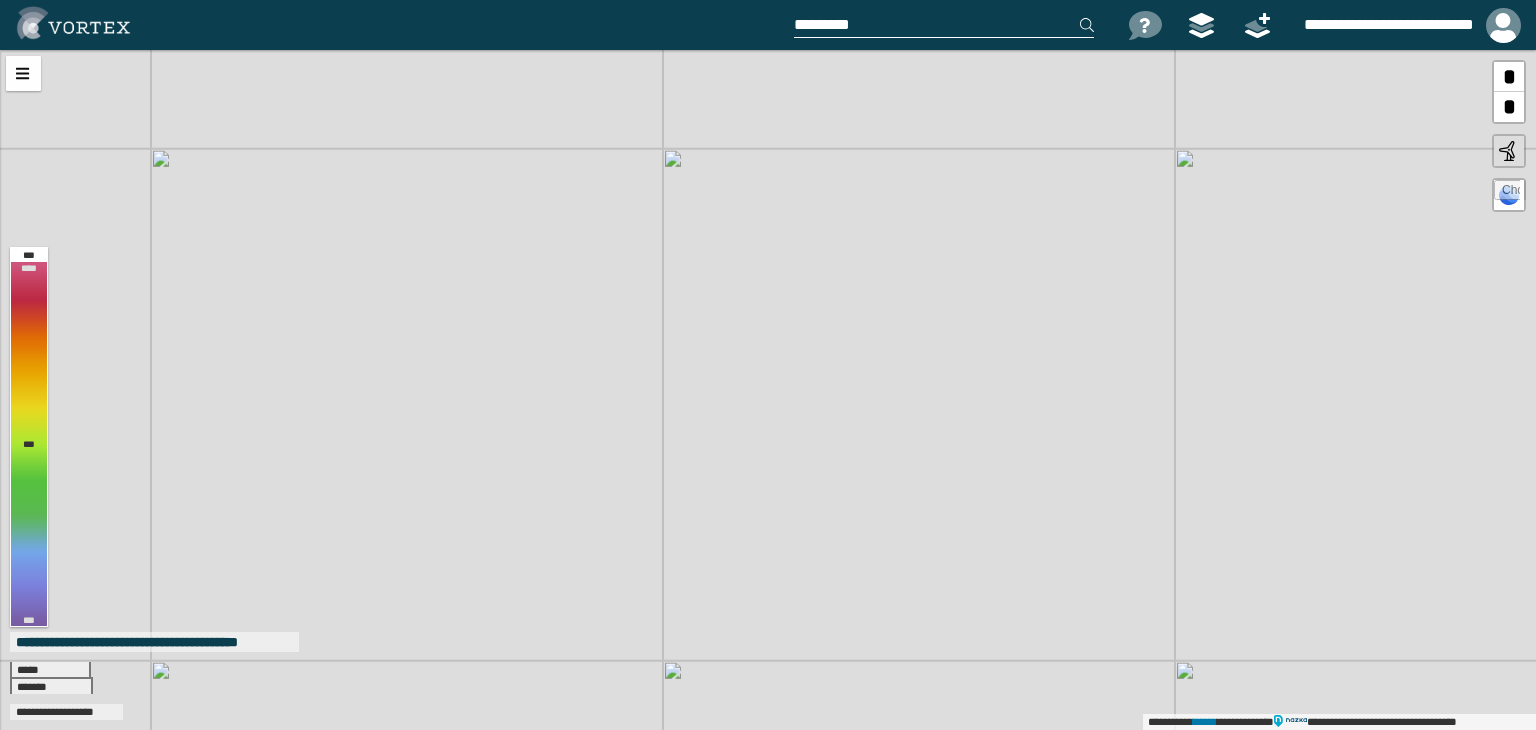 click on "**********" at bounding box center (768, 390) 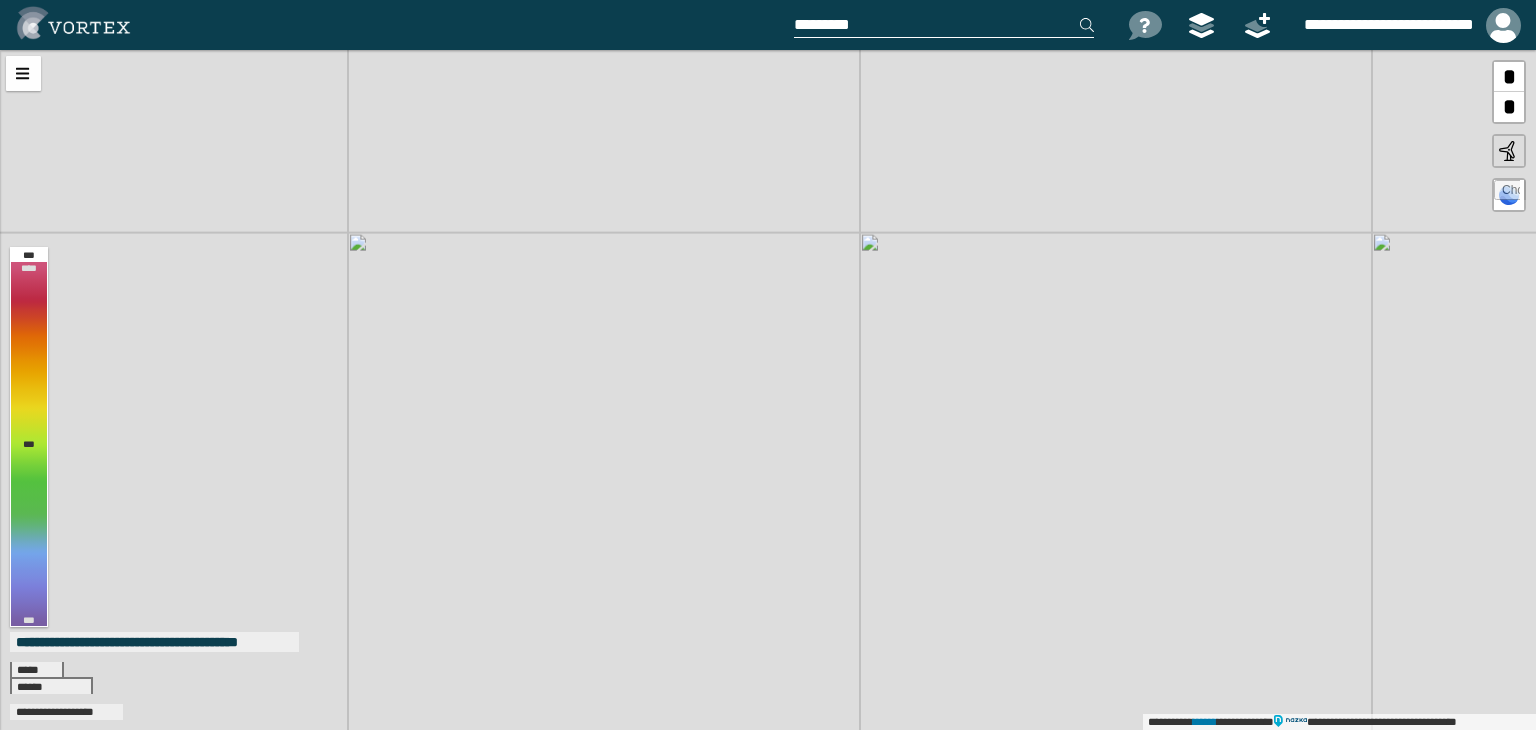 drag, startPoint x: 780, startPoint y: 195, endPoint x: 135, endPoint y: 9, distance: 671.2831 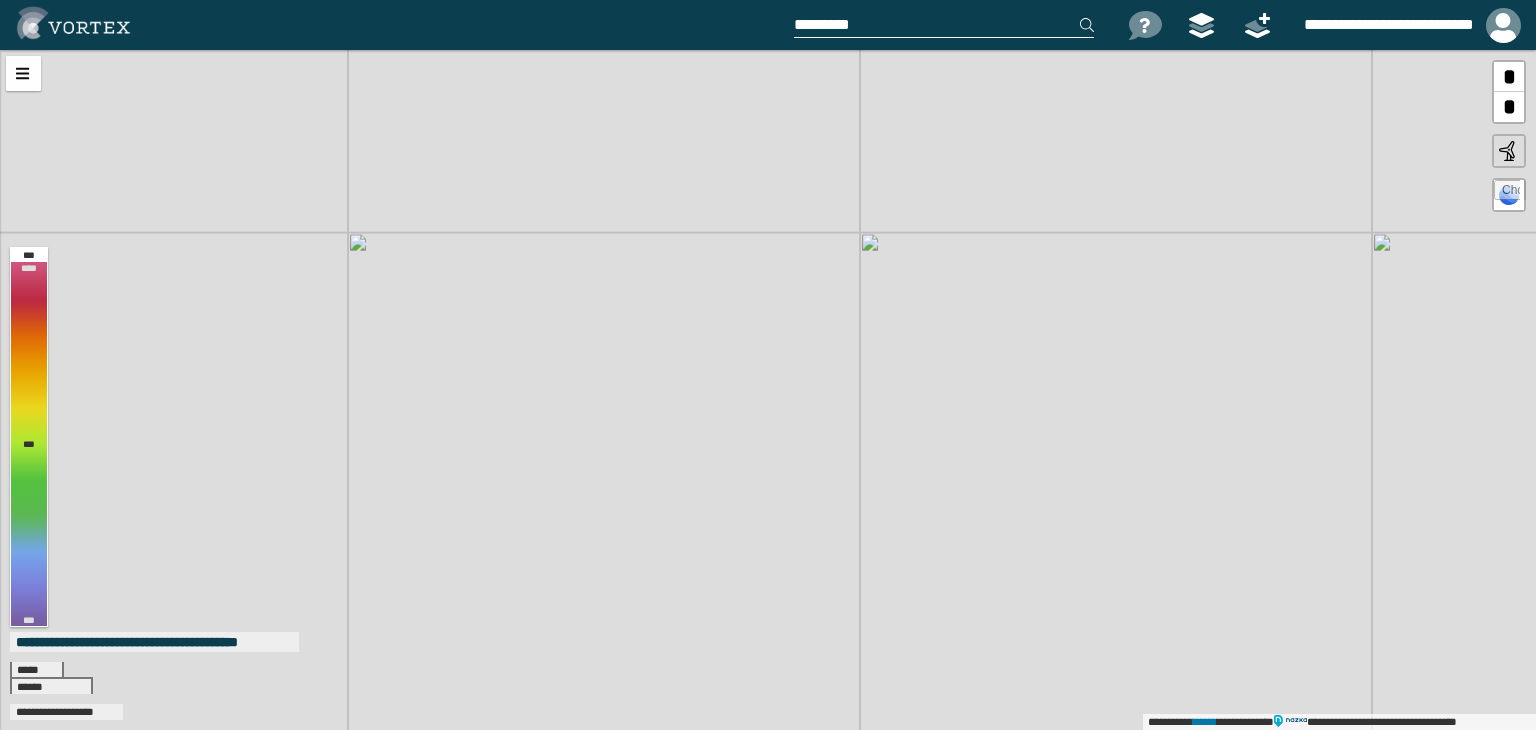 click on "**********" at bounding box center (768, 365) 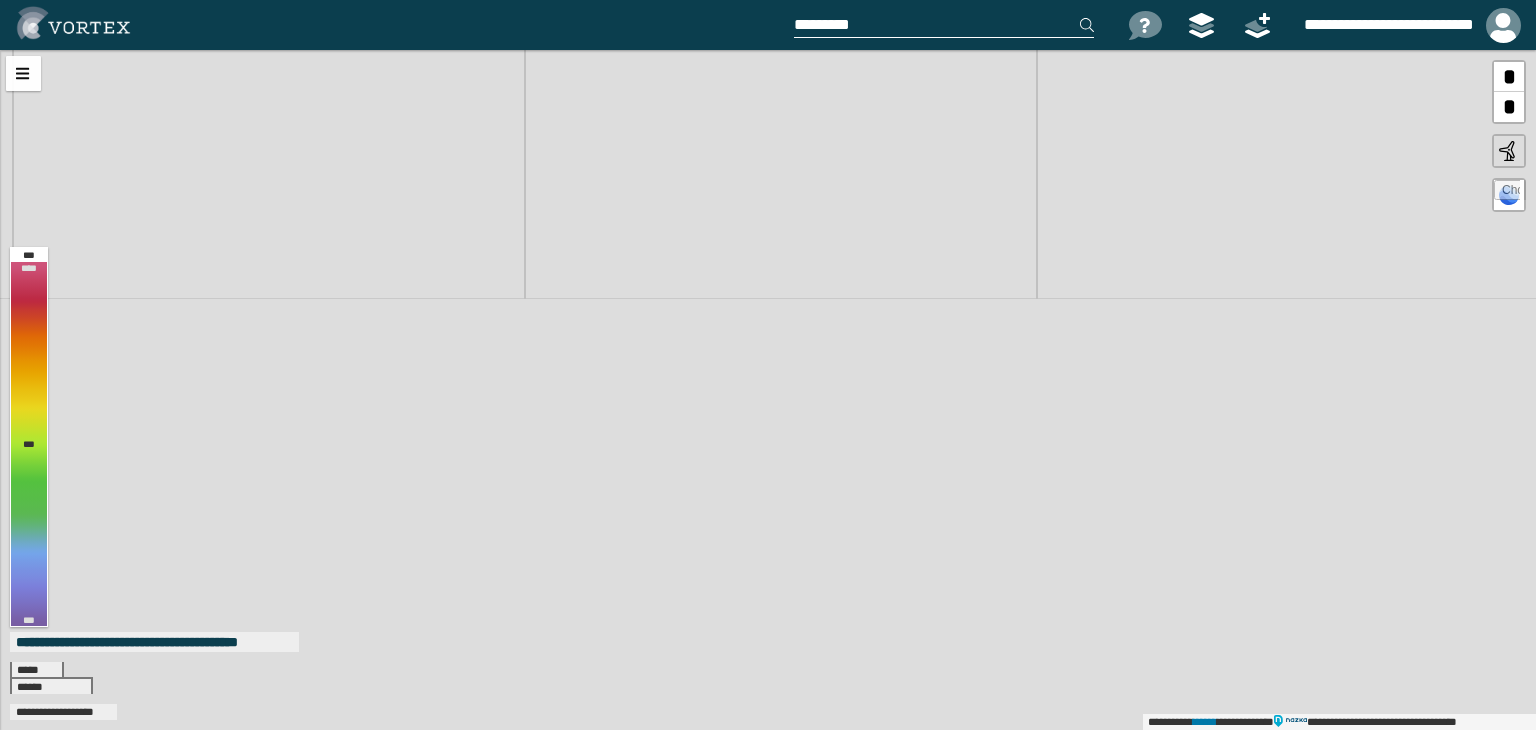drag, startPoint x: 870, startPoint y: 121, endPoint x: 920, endPoint y: 32, distance: 102.0833 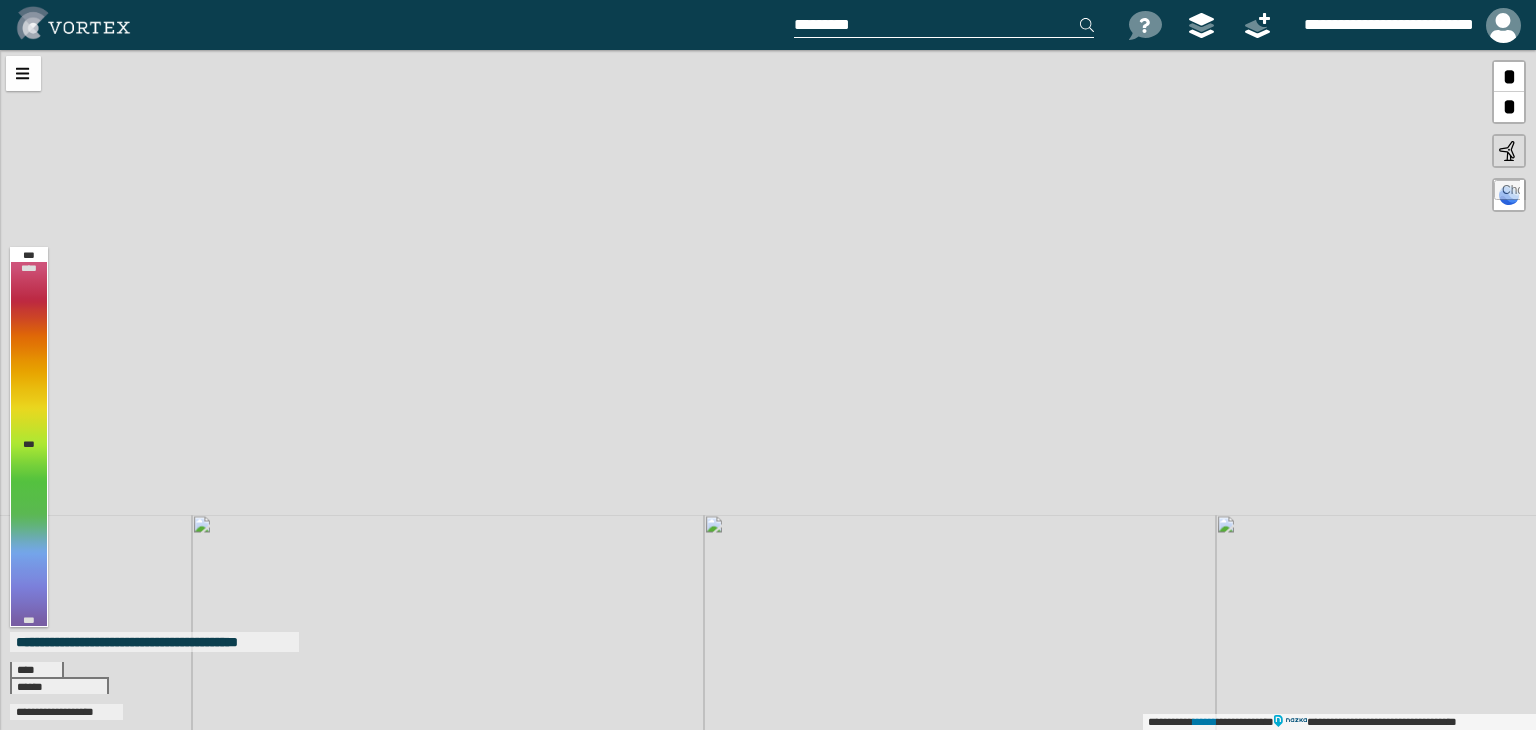 drag, startPoint x: 783, startPoint y: 642, endPoint x: 800, endPoint y: 773, distance: 132.09845 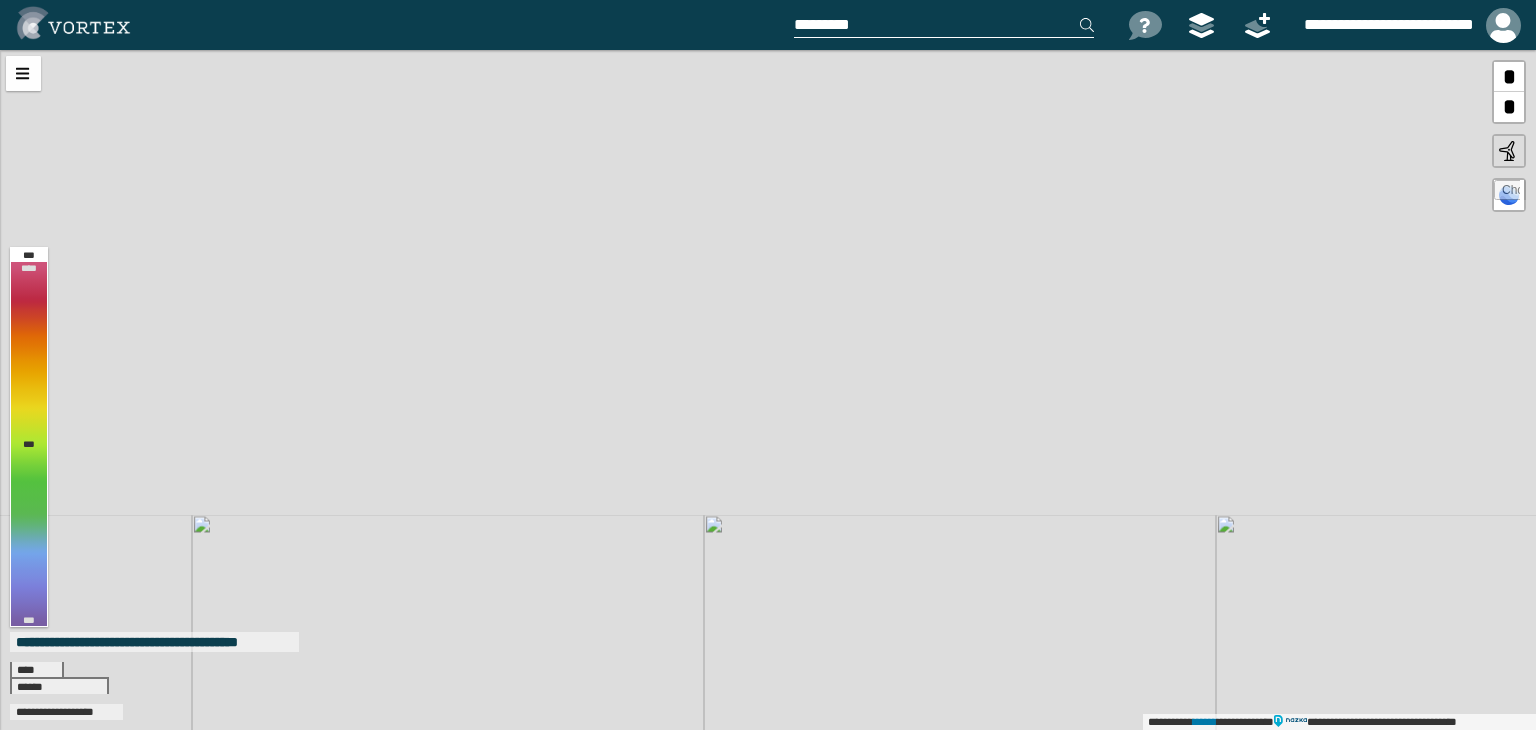 click on "**********" at bounding box center [768, 365] 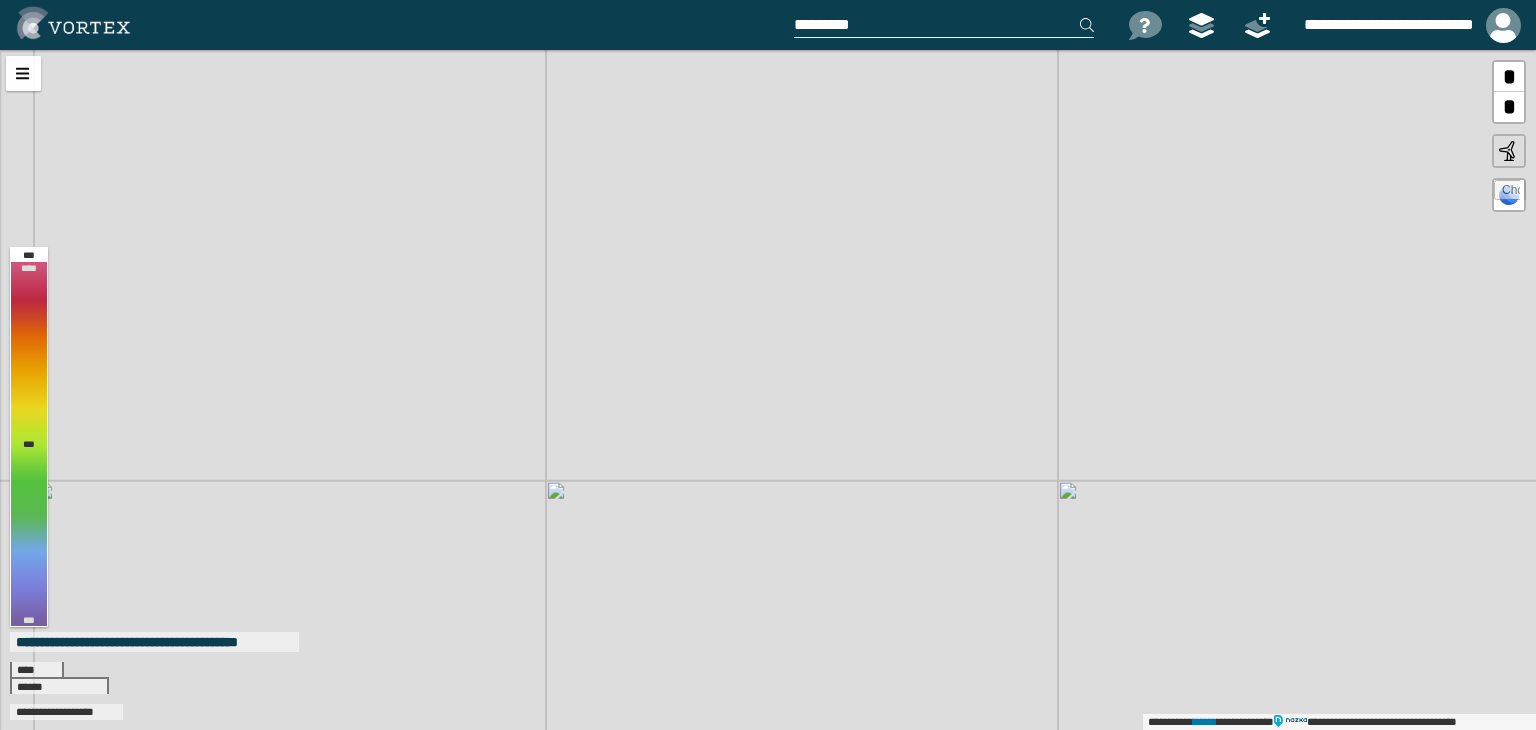 drag, startPoint x: 461, startPoint y: 301, endPoint x: 448, endPoint y: 524, distance: 223.3786 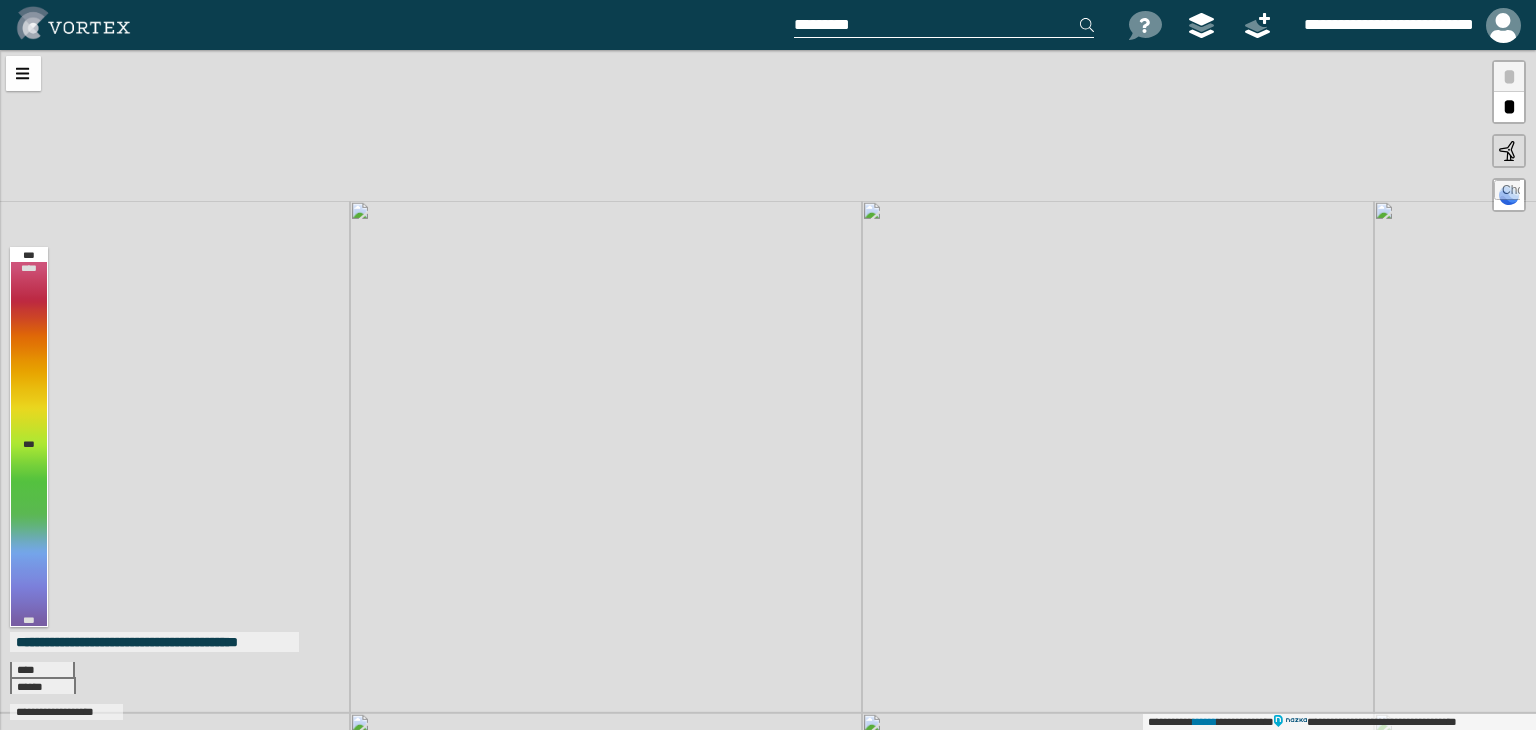 drag, startPoint x: 600, startPoint y: 489, endPoint x: 563, endPoint y: 541, distance: 63.82006 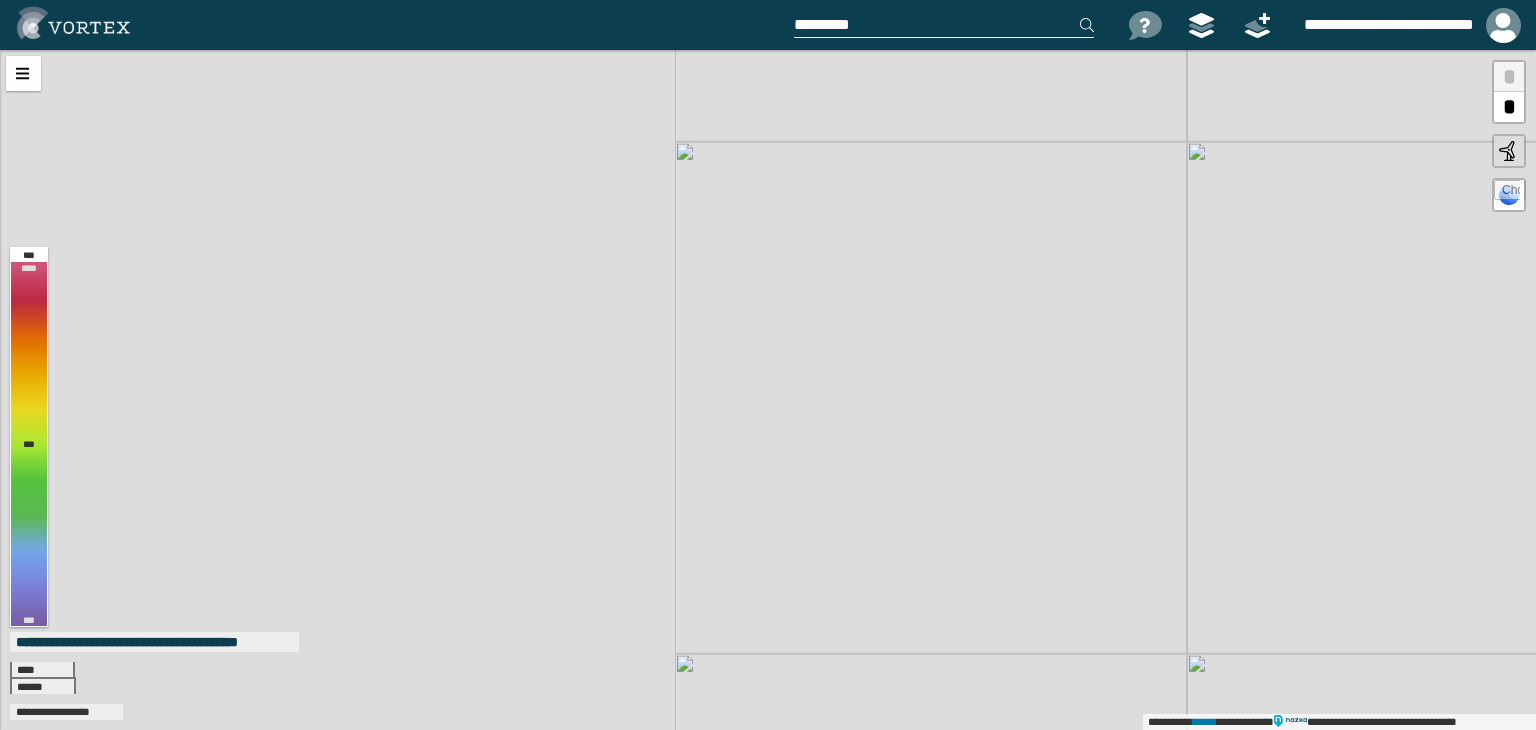 drag, startPoint x: 464, startPoint y: 609, endPoint x: 1372, endPoint y: 573, distance: 908.7134 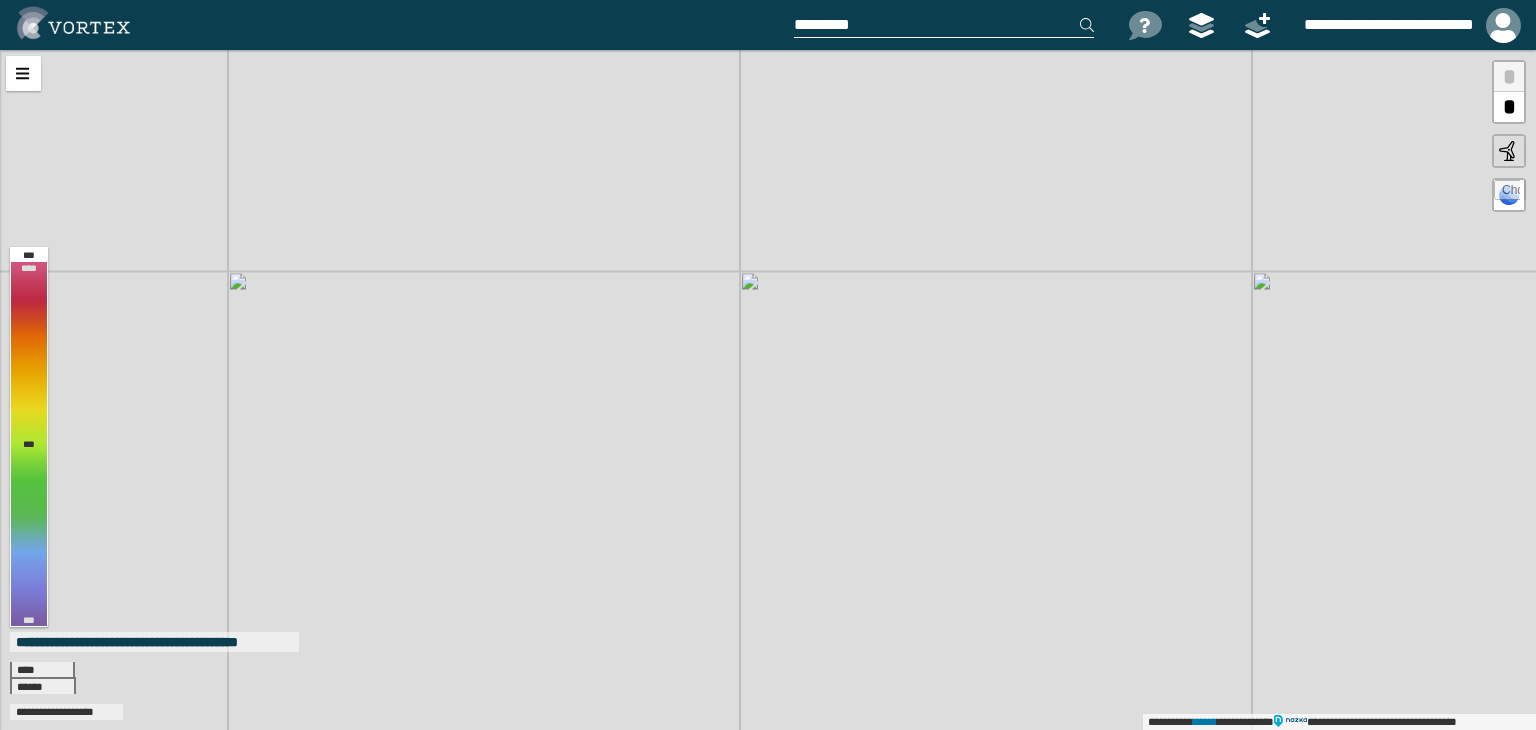 drag, startPoint x: 1051, startPoint y: 603, endPoint x: 993, endPoint y: 273, distance: 335.0582 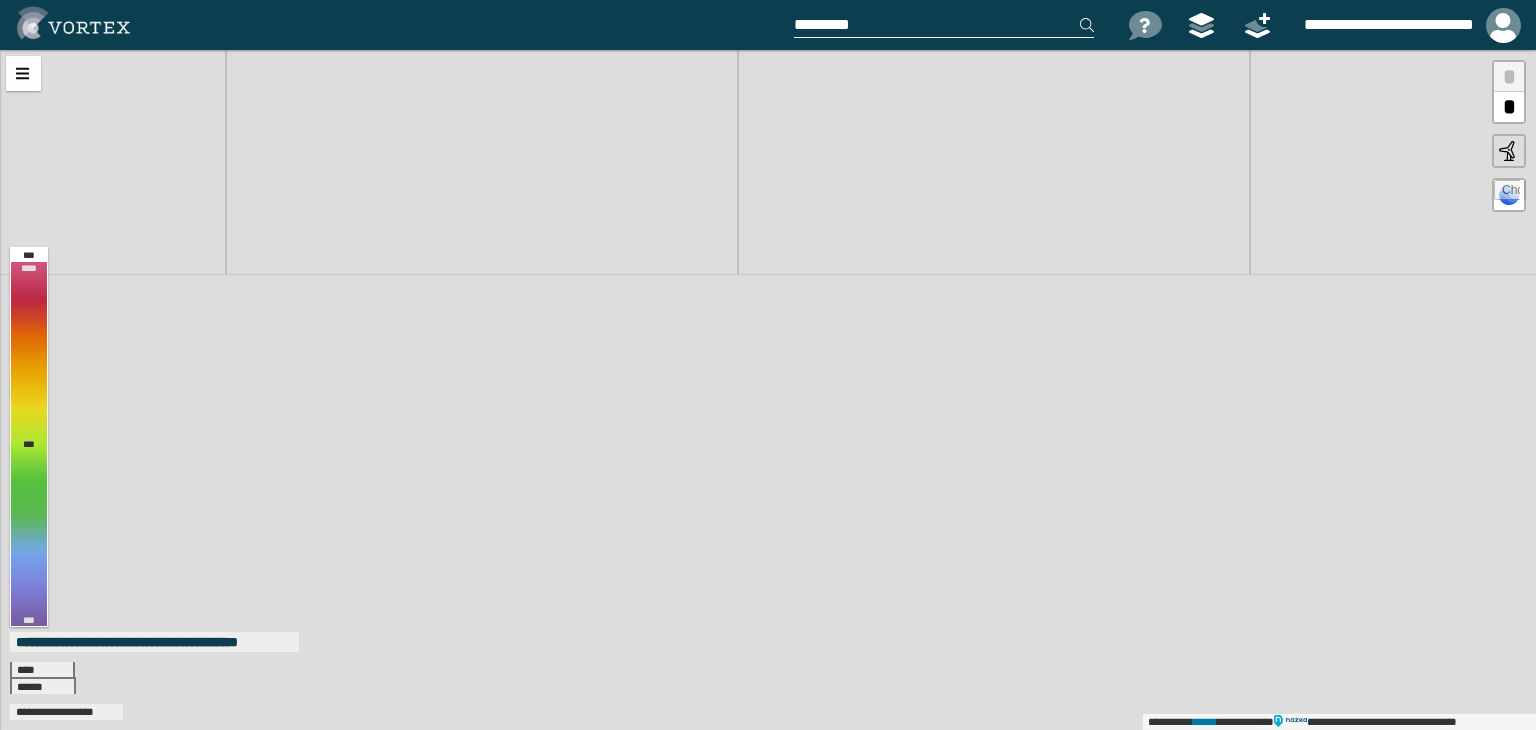 drag, startPoint x: 886, startPoint y: 313, endPoint x: 886, endPoint y: 149, distance: 164 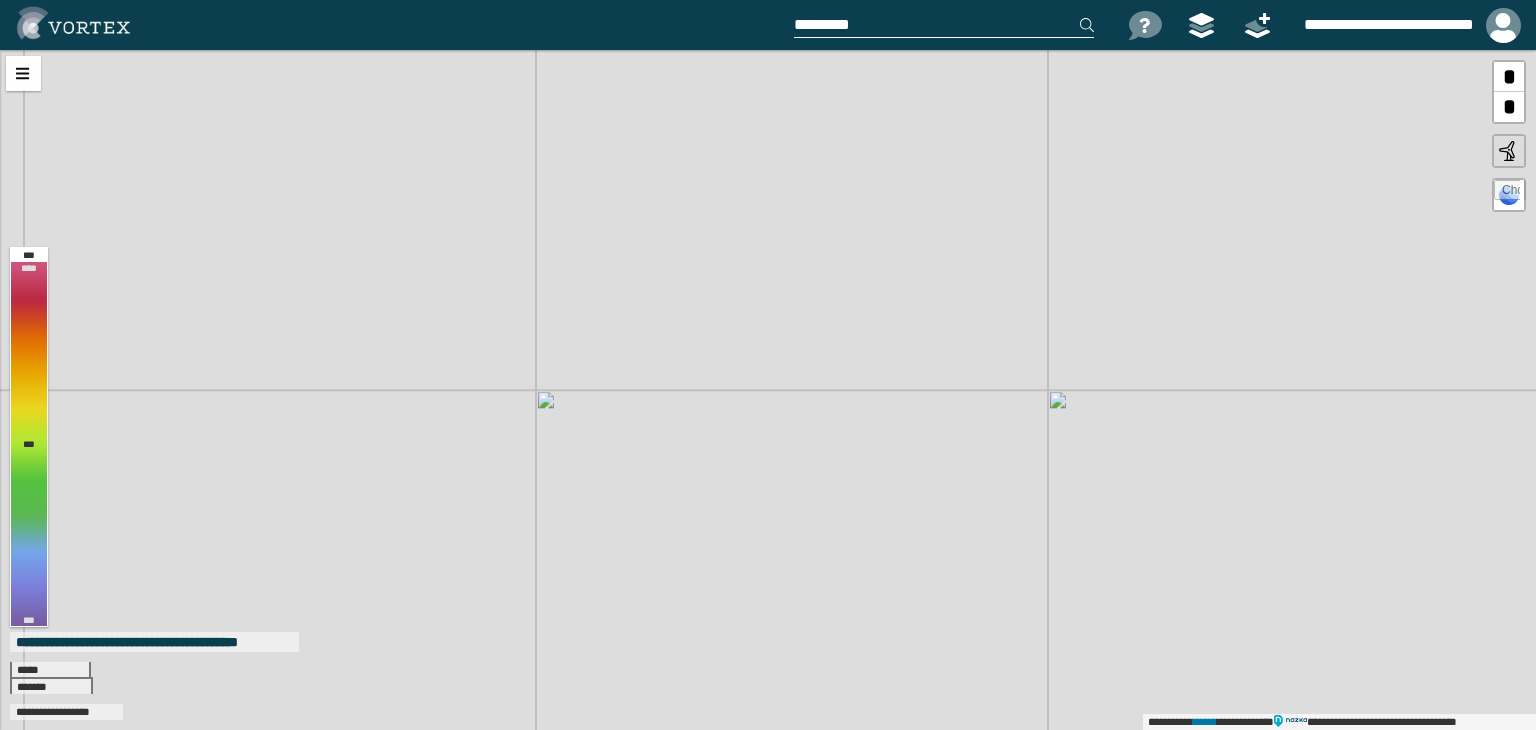 drag, startPoint x: 1062, startPoint y: 339, endPoint x: 508, endPoint y: 406, distance: 558.03674 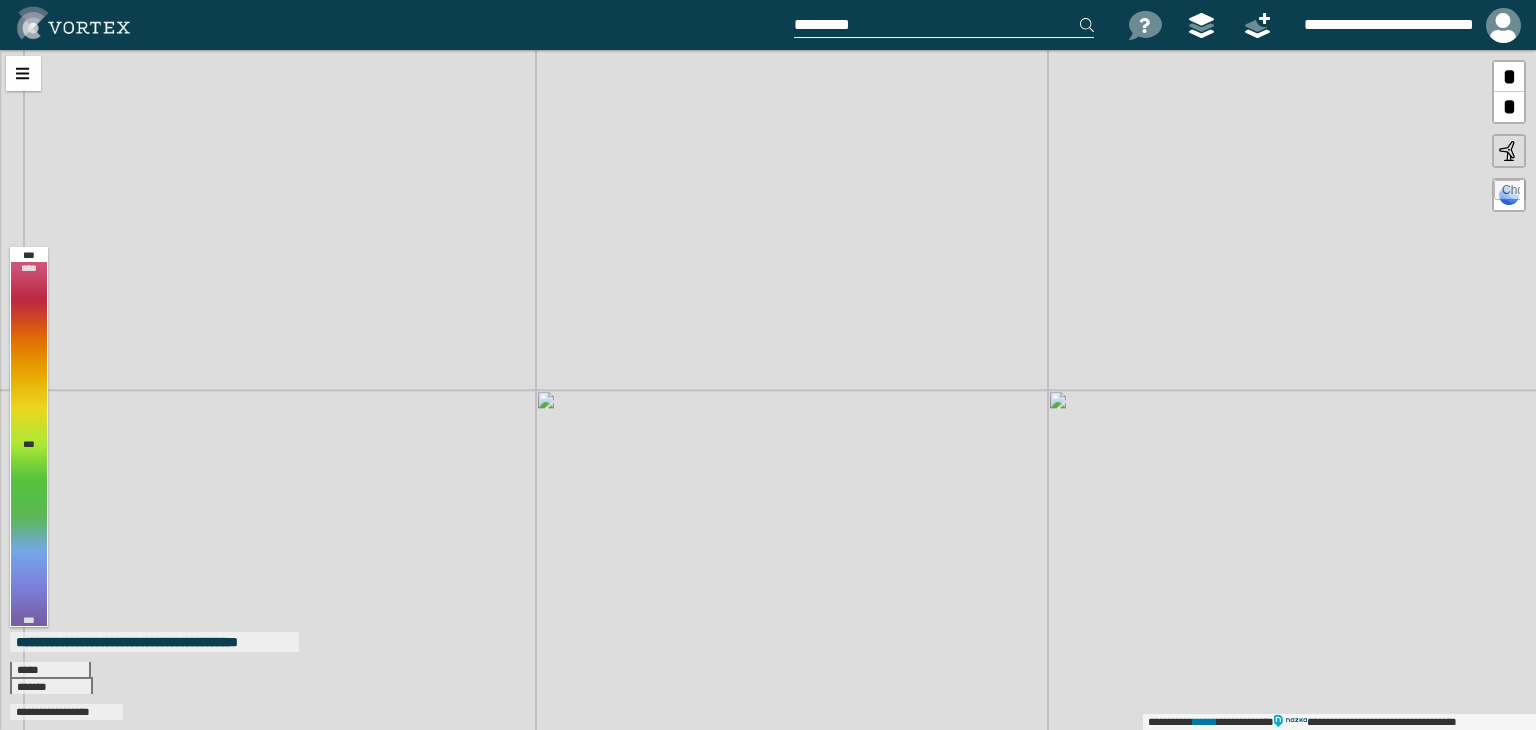 click on "[FIRST] [LAST] [STREET] [CITY] [STATE] [ZIP] [COUNTRY] [PHONE] [EMAIL]" at bounding box center [768, 390] 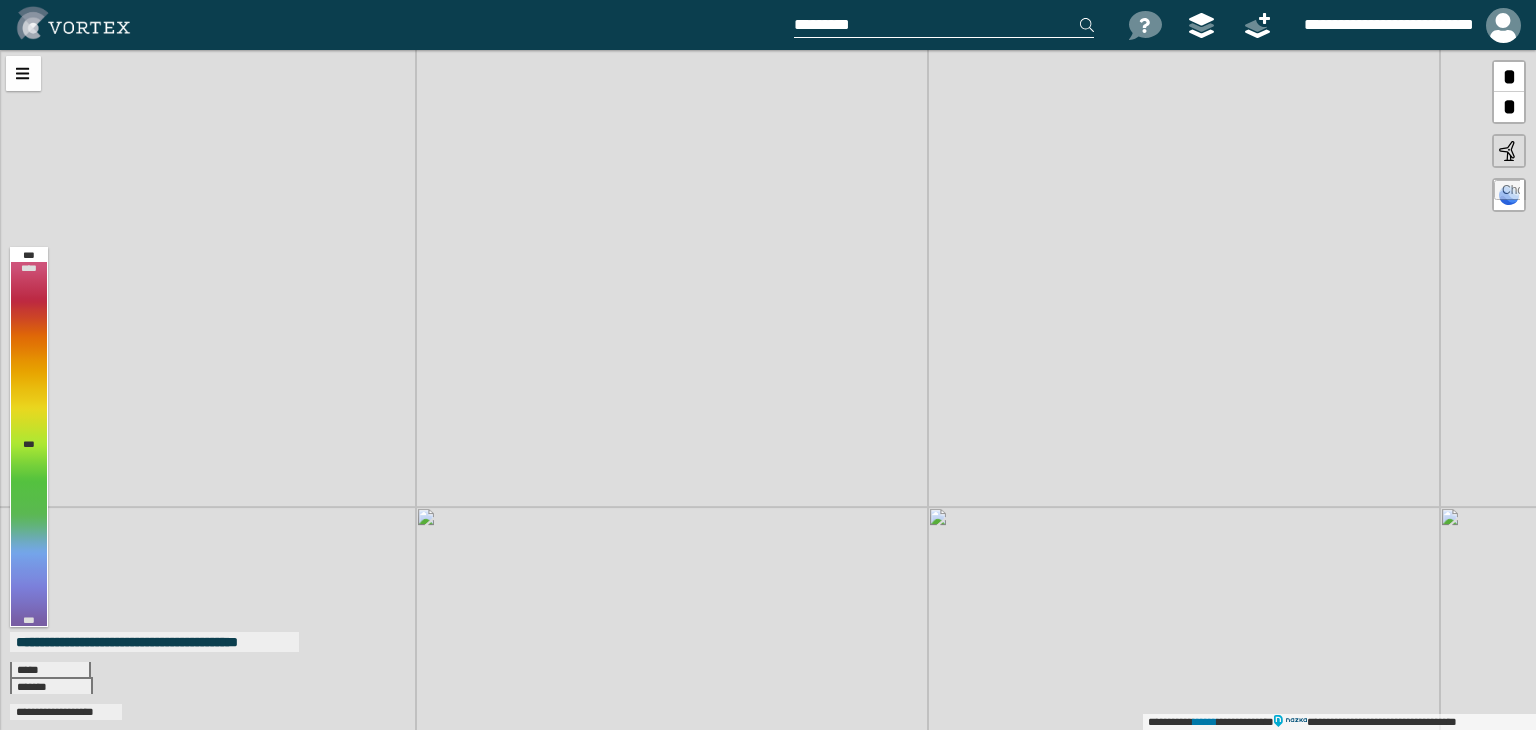 drag, startPoint x: 1096, startPoint y: 375, endPoint x: 533, endPoint y: 339, distance: 564.1498 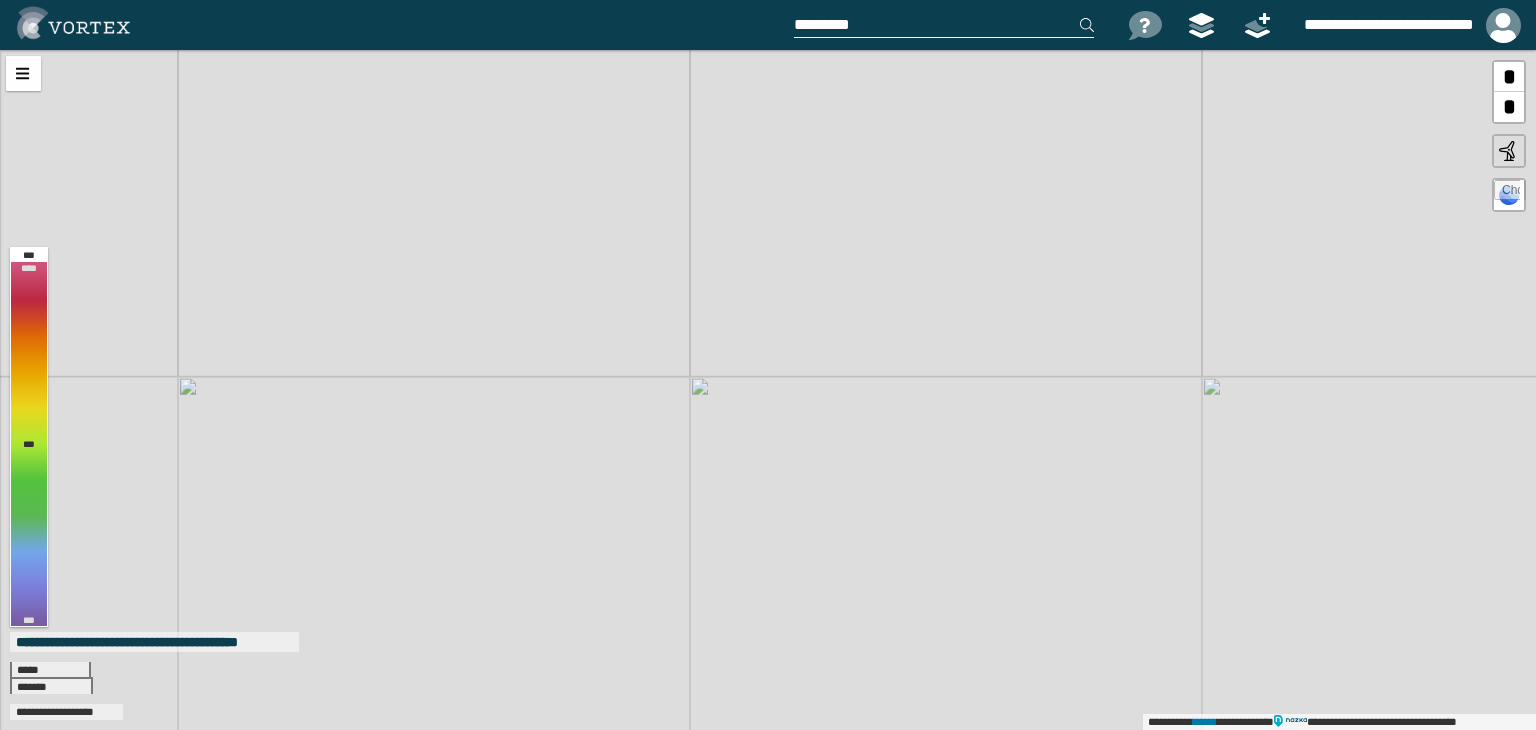 drag, startPoint x: 899, startPoint y: 599, endPoint x: 634, endPoint y: 97, distance: 567.65216 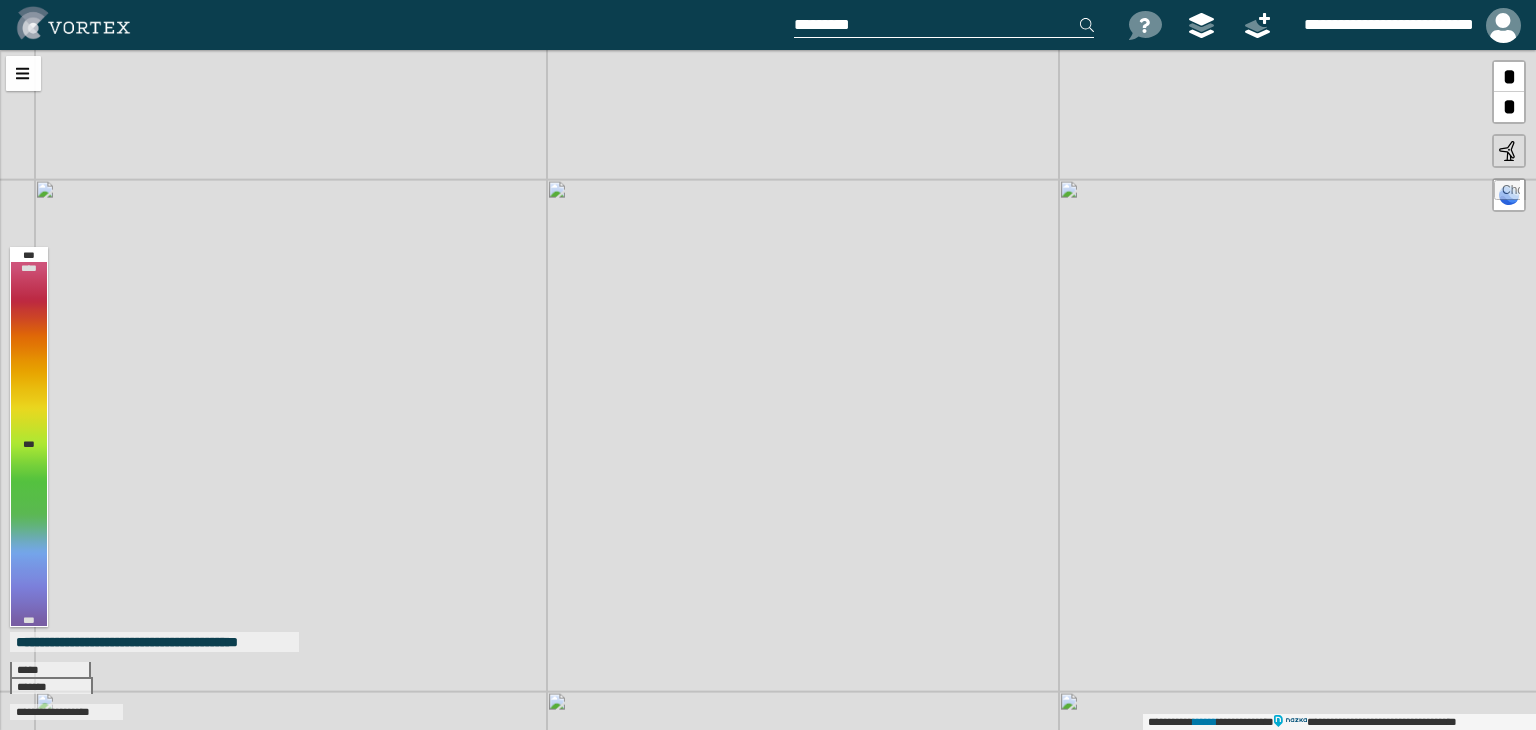 drag, startPoint x: 743, startPoint y: 528, endPoint x: 787, endPoint y: 225, distance: 306.17804 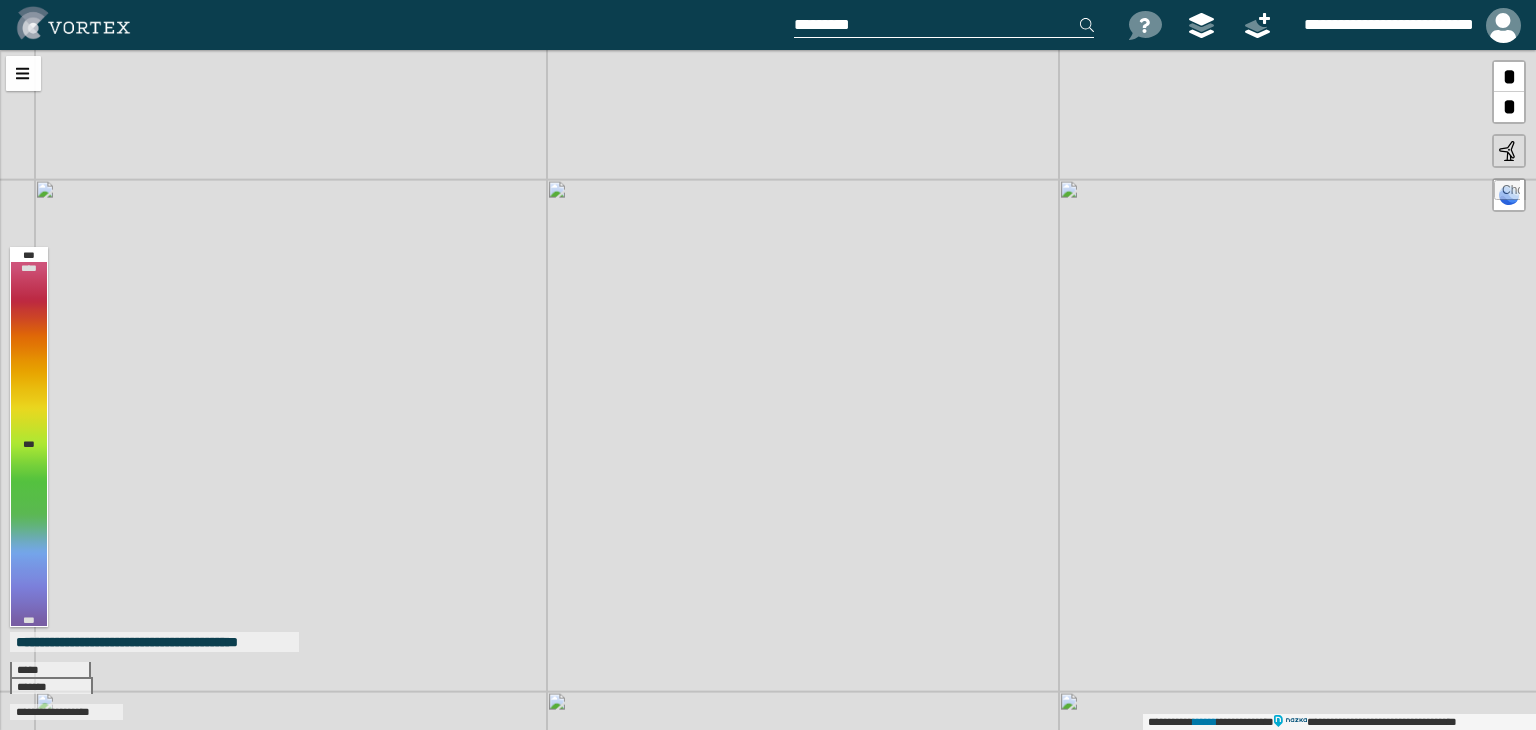 click on "[FIRST] [LAST] [STREET] [CITY] [STATE] [ZIP] [COUNTRY] [PHONE] [EMAIL]" at bounding box center (768, 390) 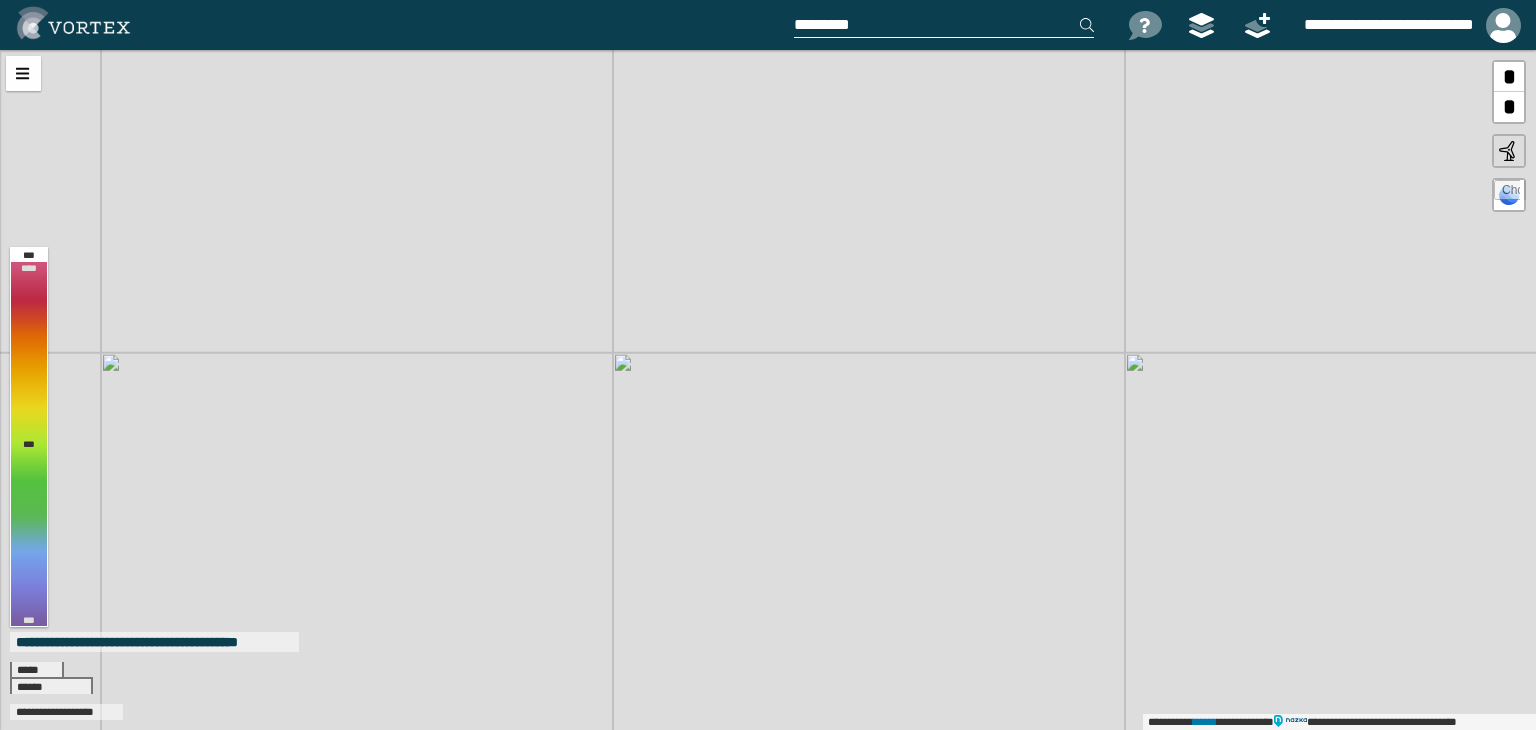 drag, startPoint x: 784, startPoint y: 284, endPoint x: 743, endPoint y: 388, distance: 111.78998 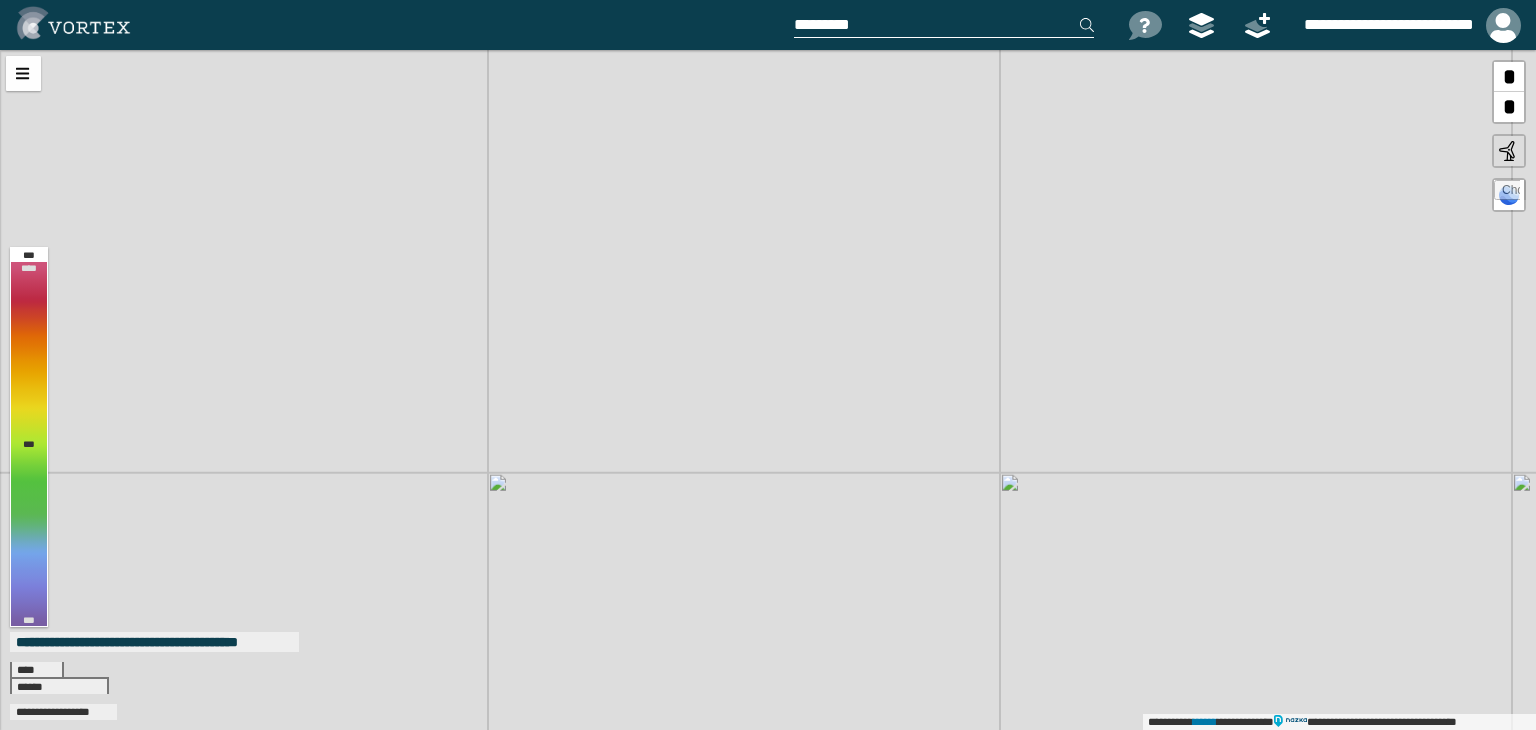 drag, startPoint x: 759, startPoint y: 317, endPoint x: 777, endPoint y: 411, distance: 95.707886 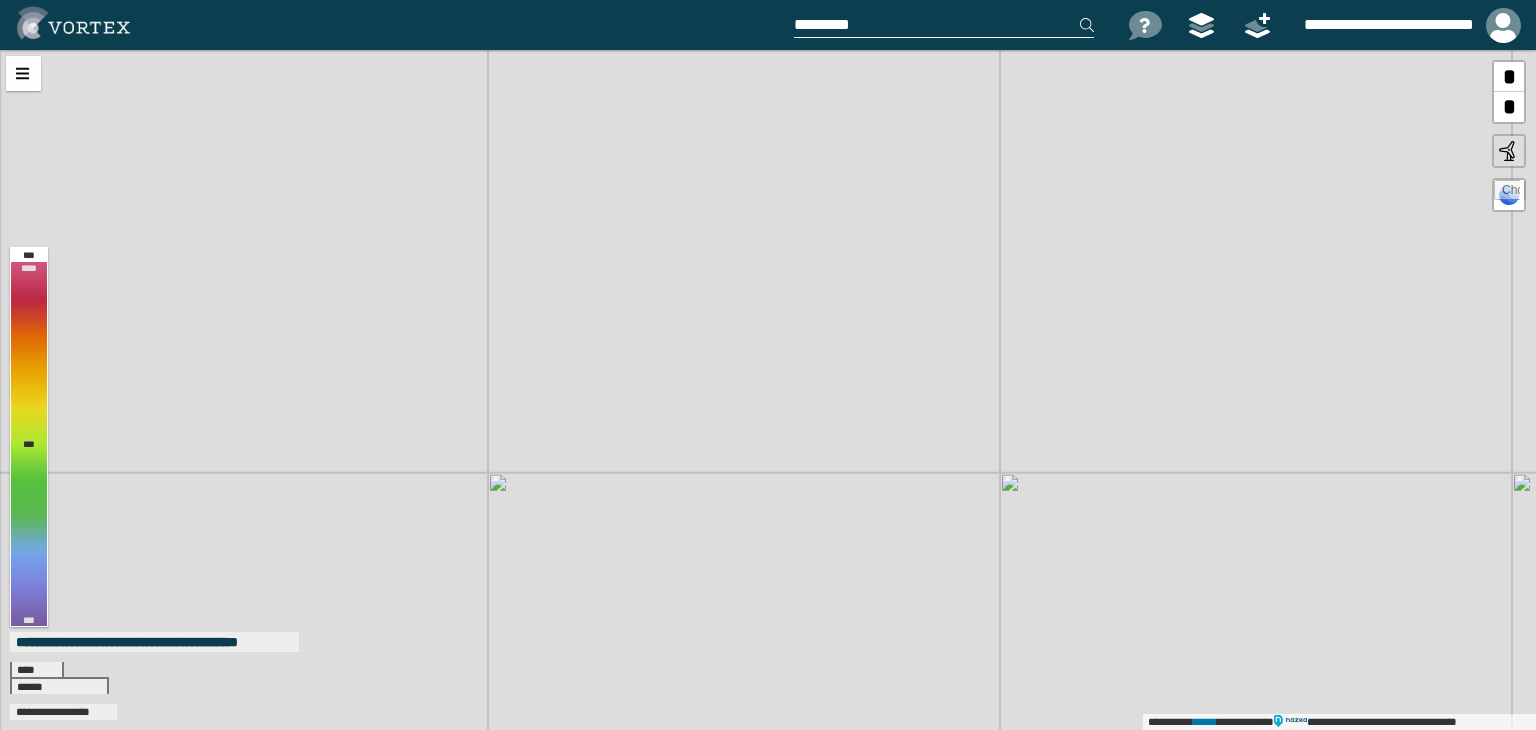 click on "**********" at bounding box center (768, 390) 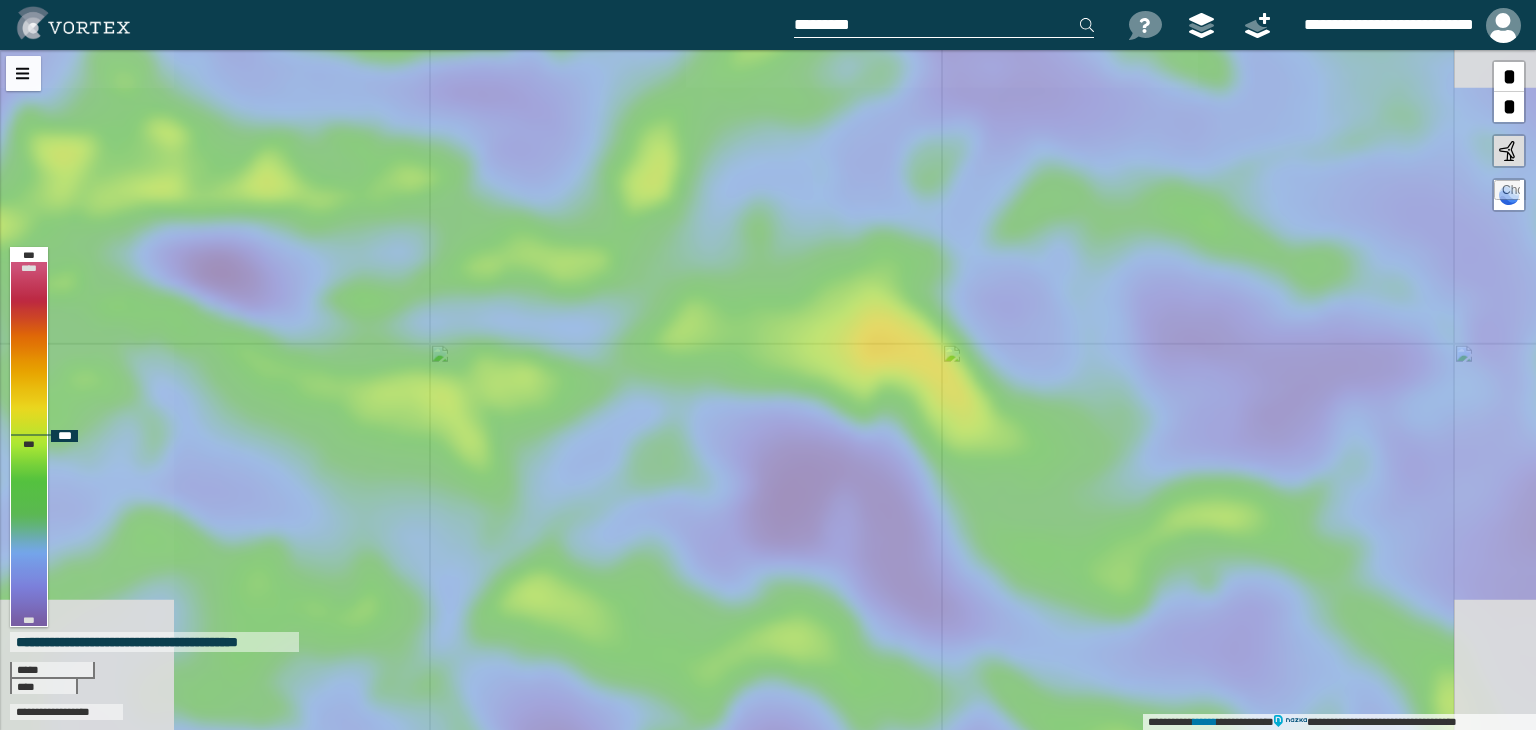 drag, startPoint x: 729, startPoint y: 373, endPoint x: 852, endPoint y: 377, distance: 123.065025 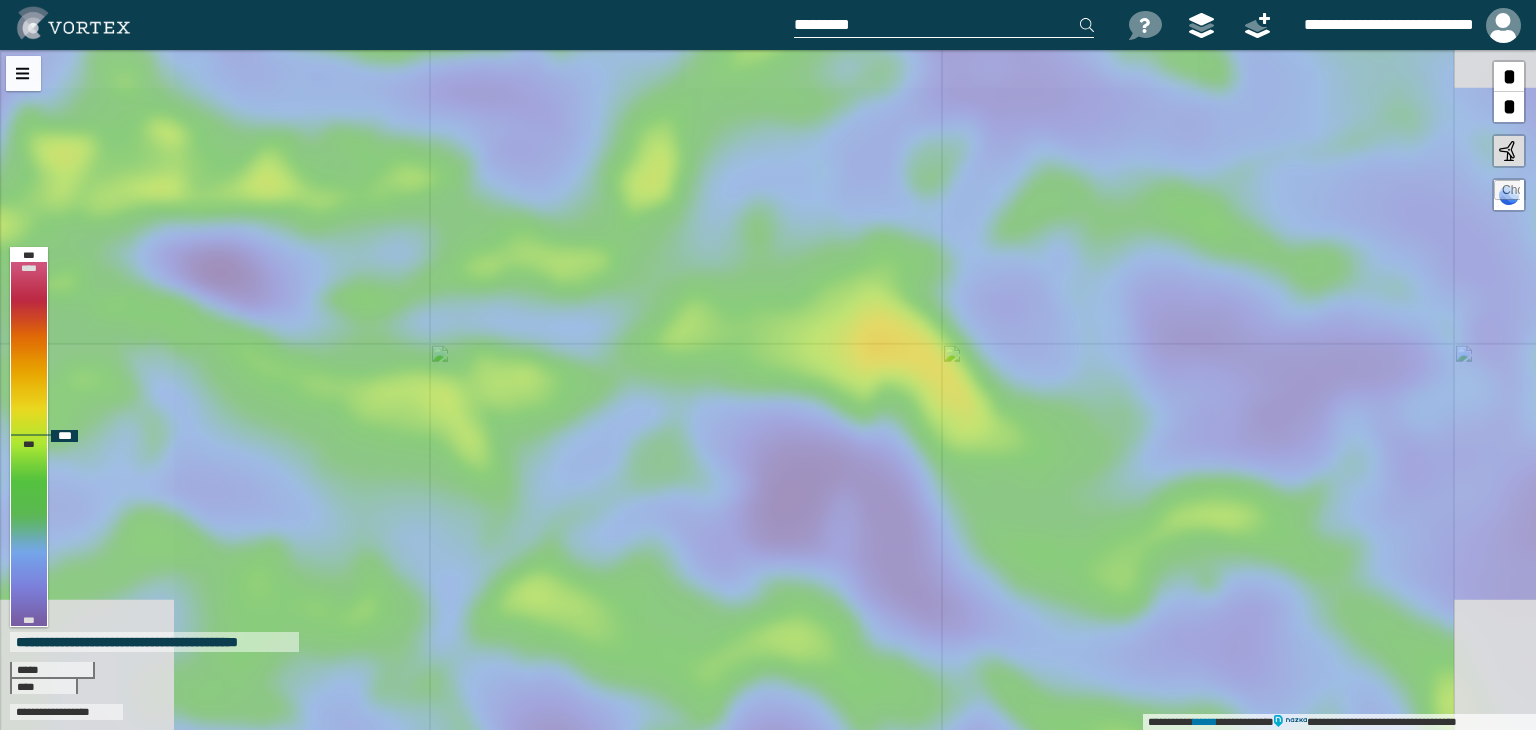 click on "**********" at bounding box center [768, 390] 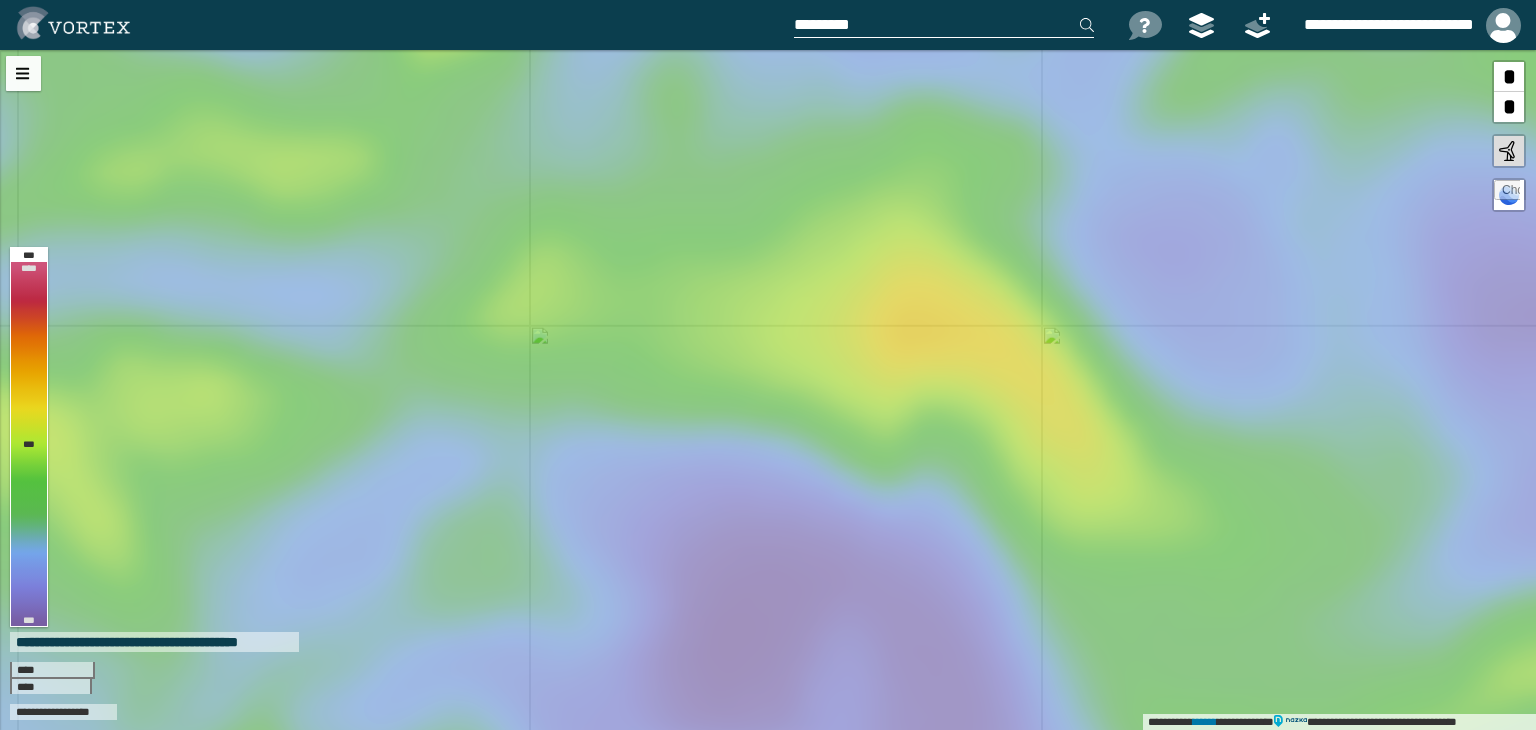 click at bounding box center (944, 25) 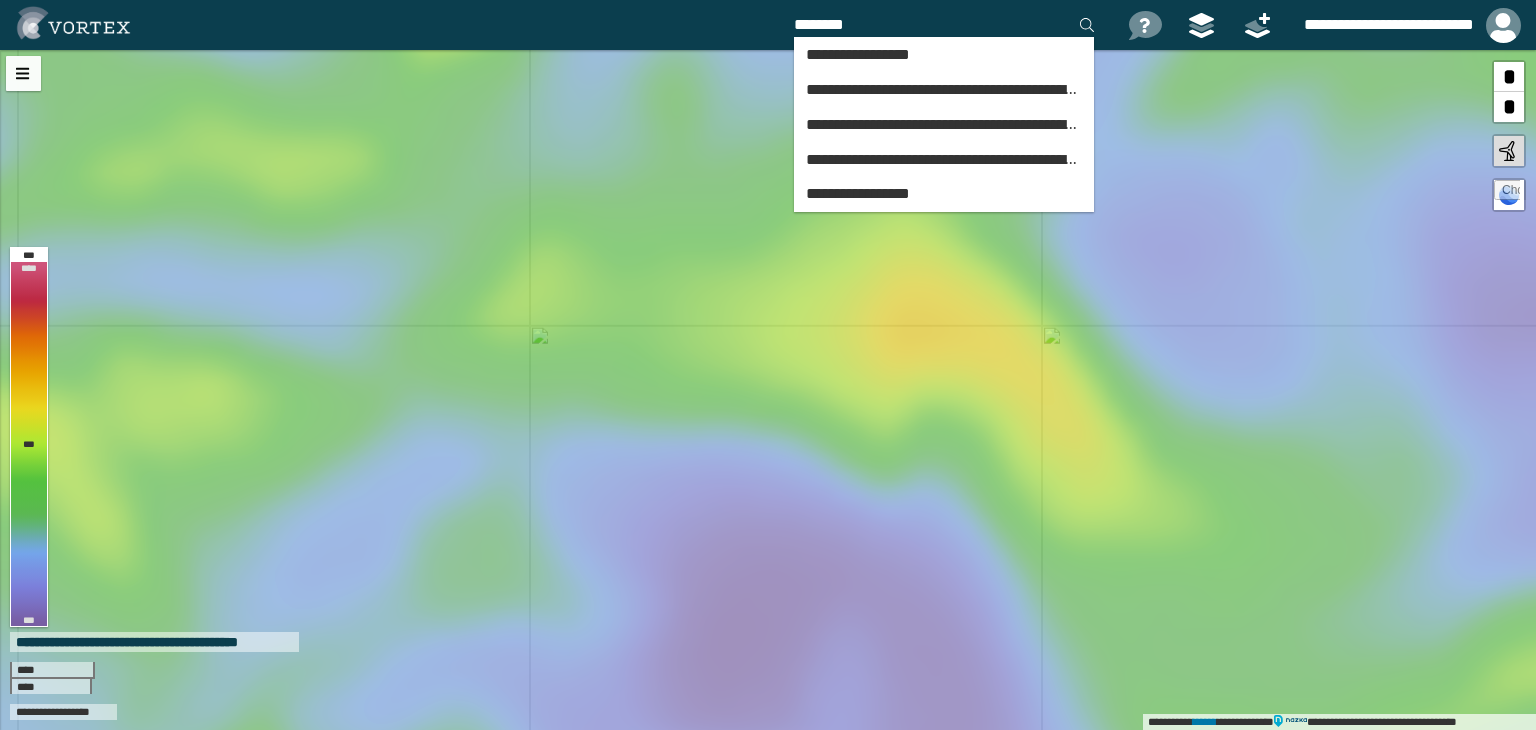 type on "********" 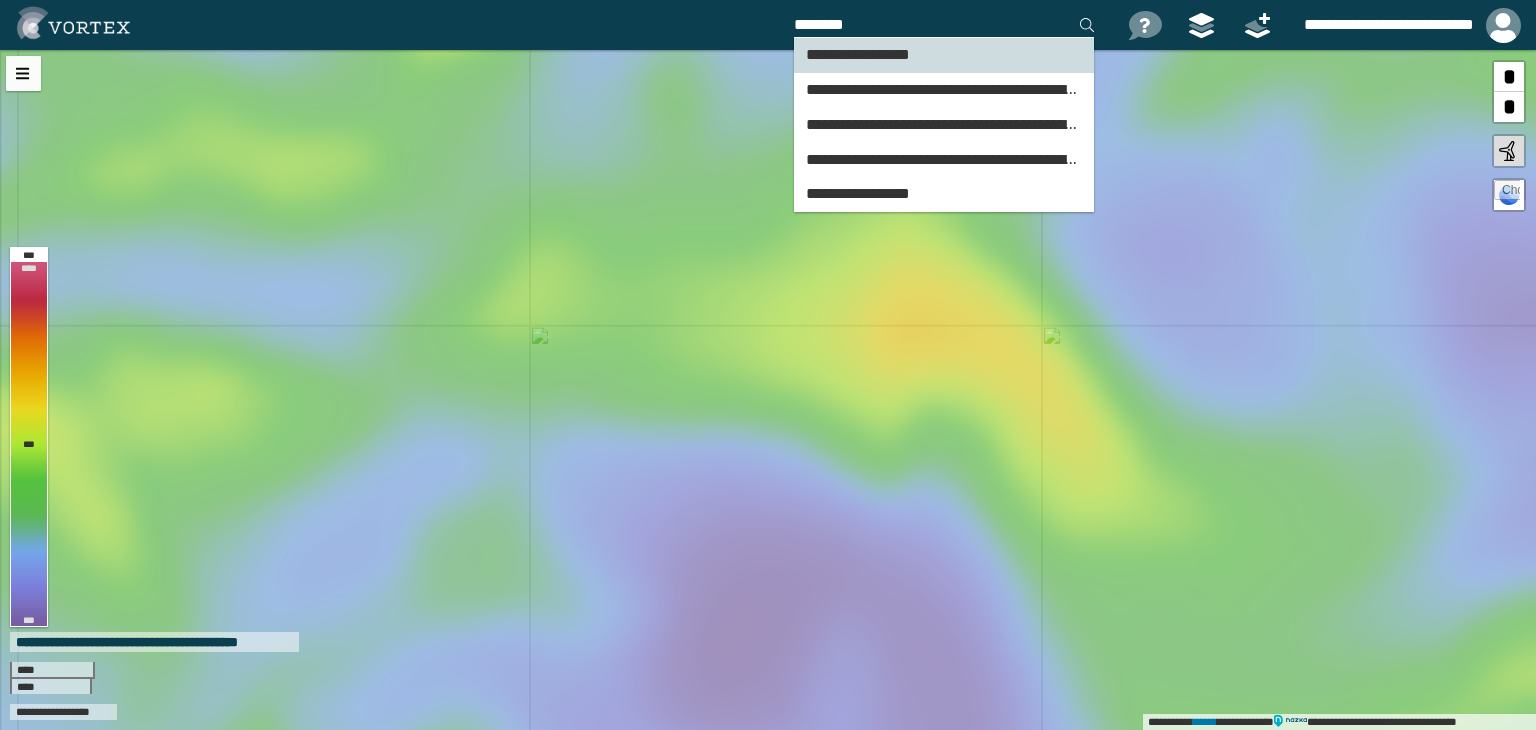 click on "**********" at bounding box center (944, 55) 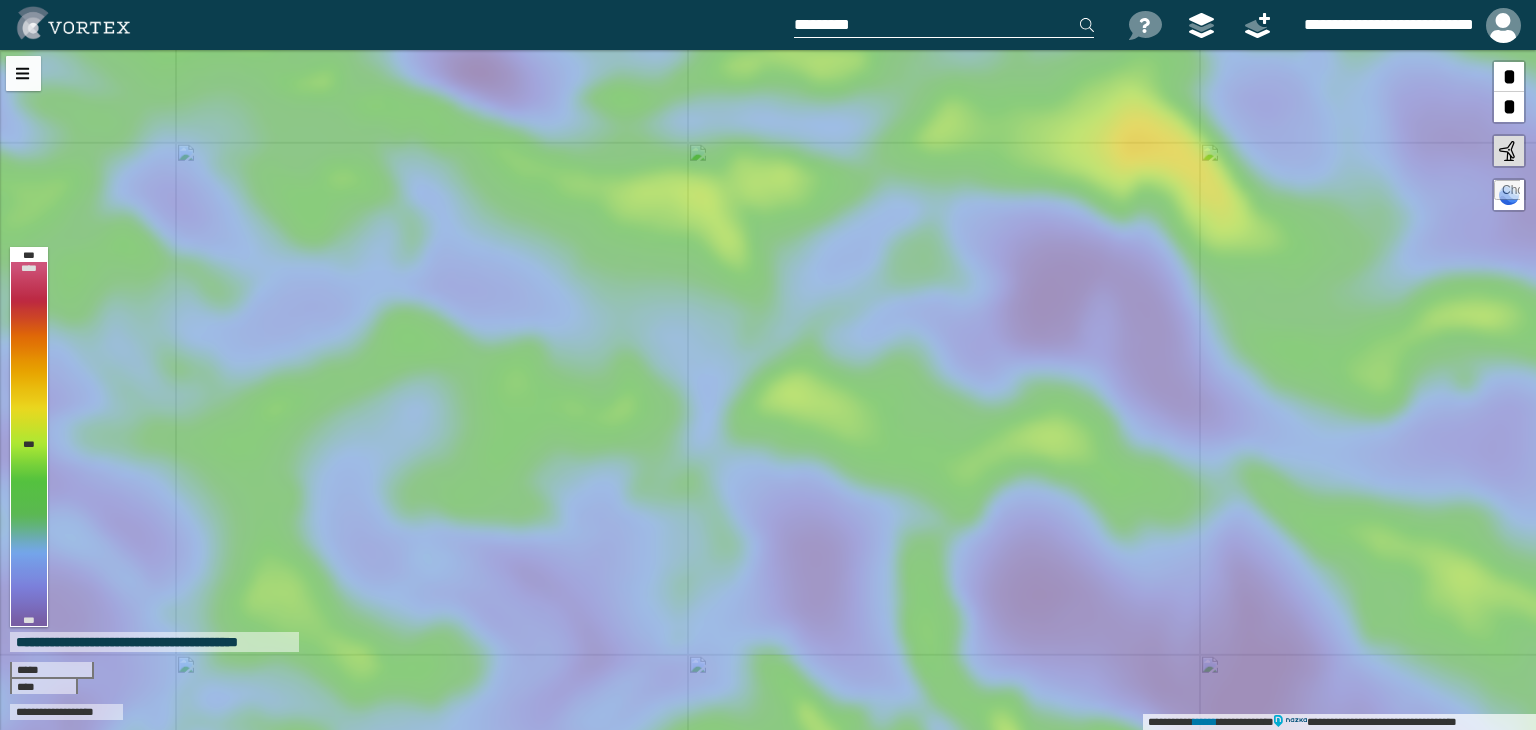 click at bounding box center (944, 25) 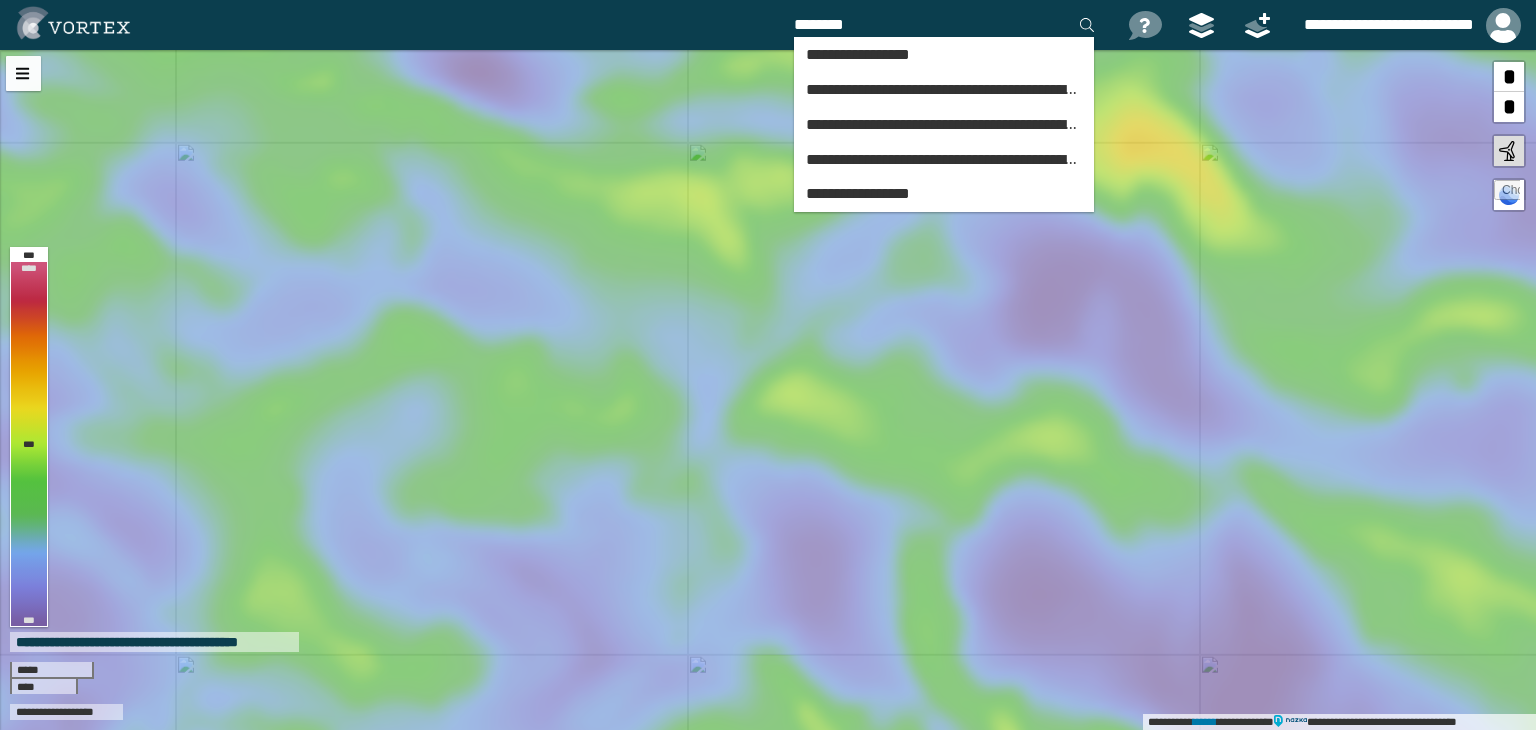 type on "********" 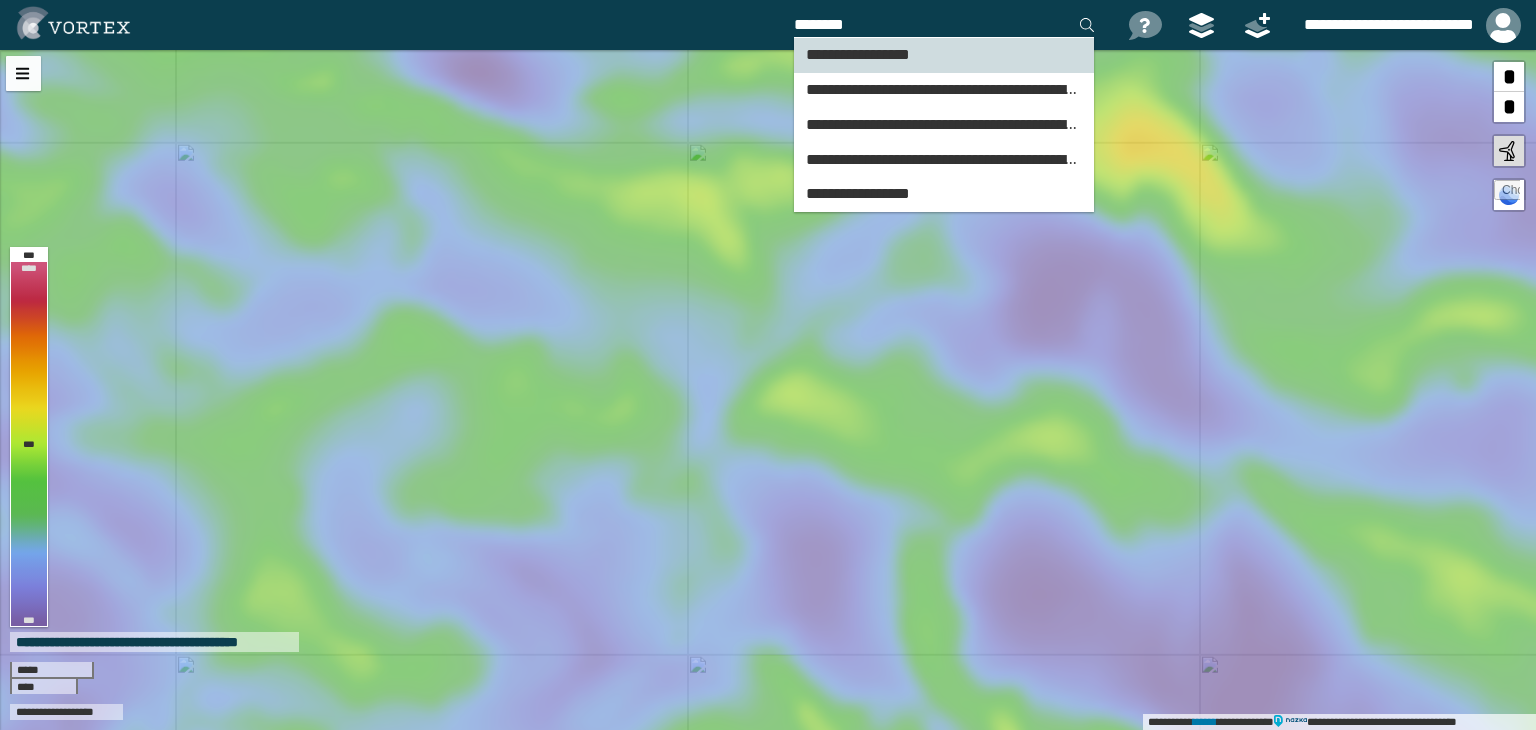 click on "**********" at bounding box center [858, 54] 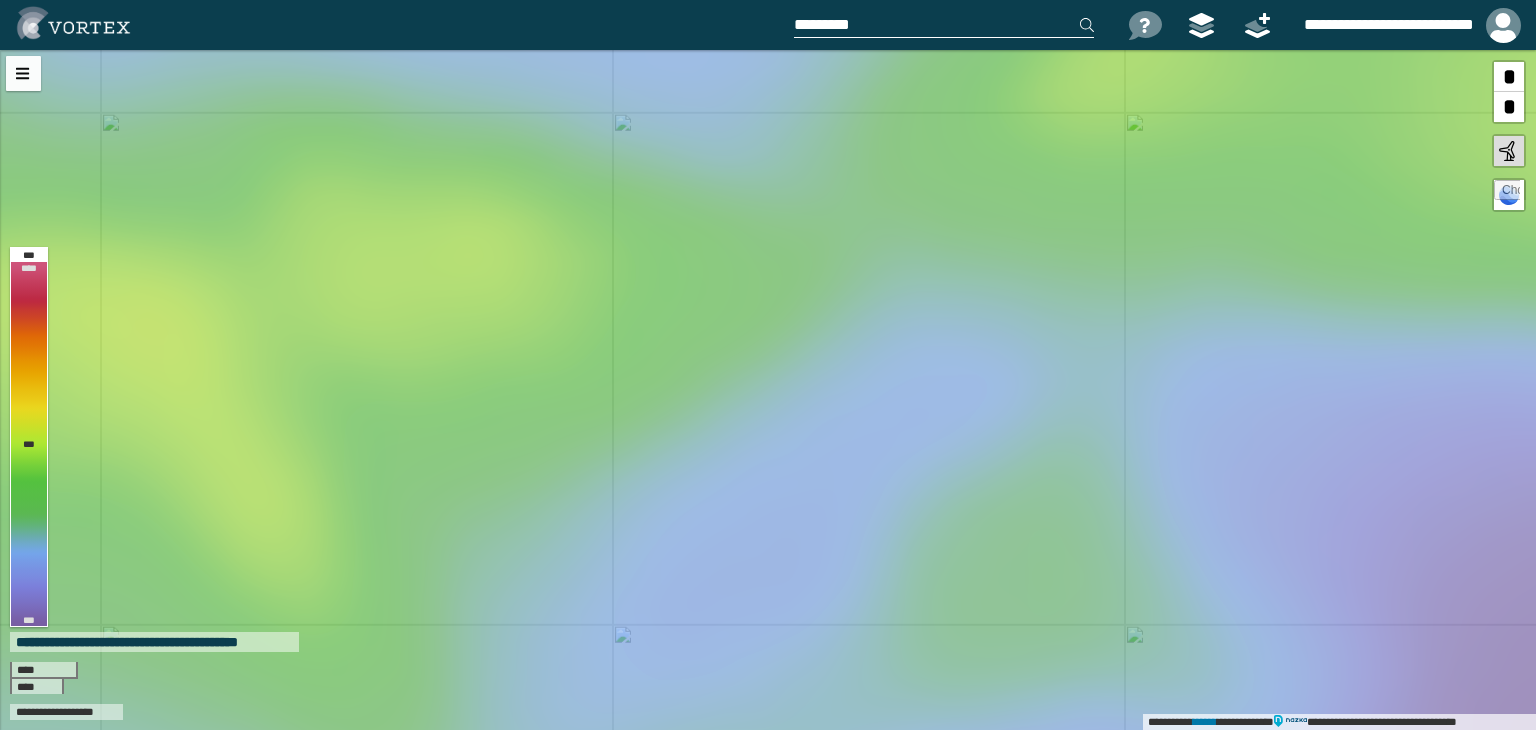 click at bounding box center (944, 25) 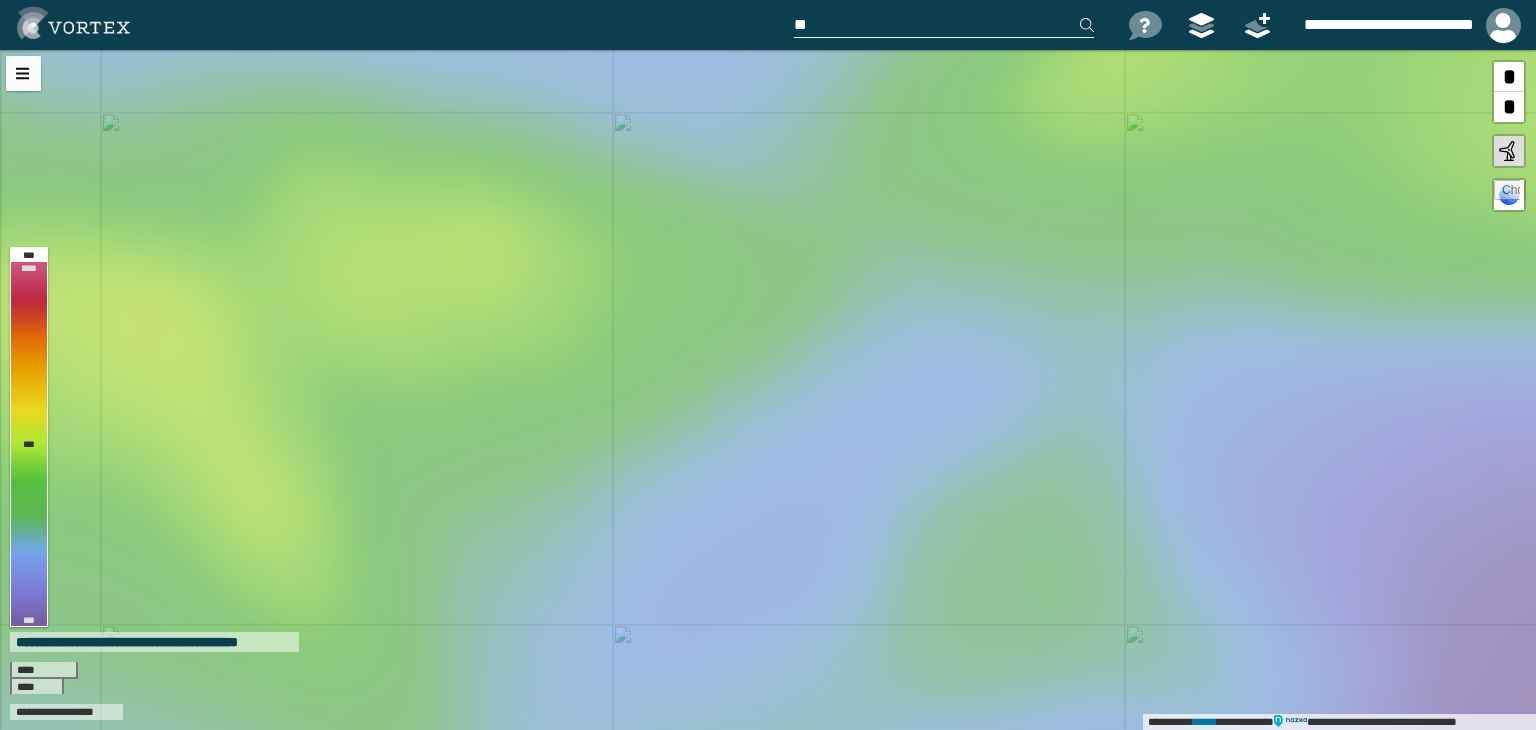 type on "*" 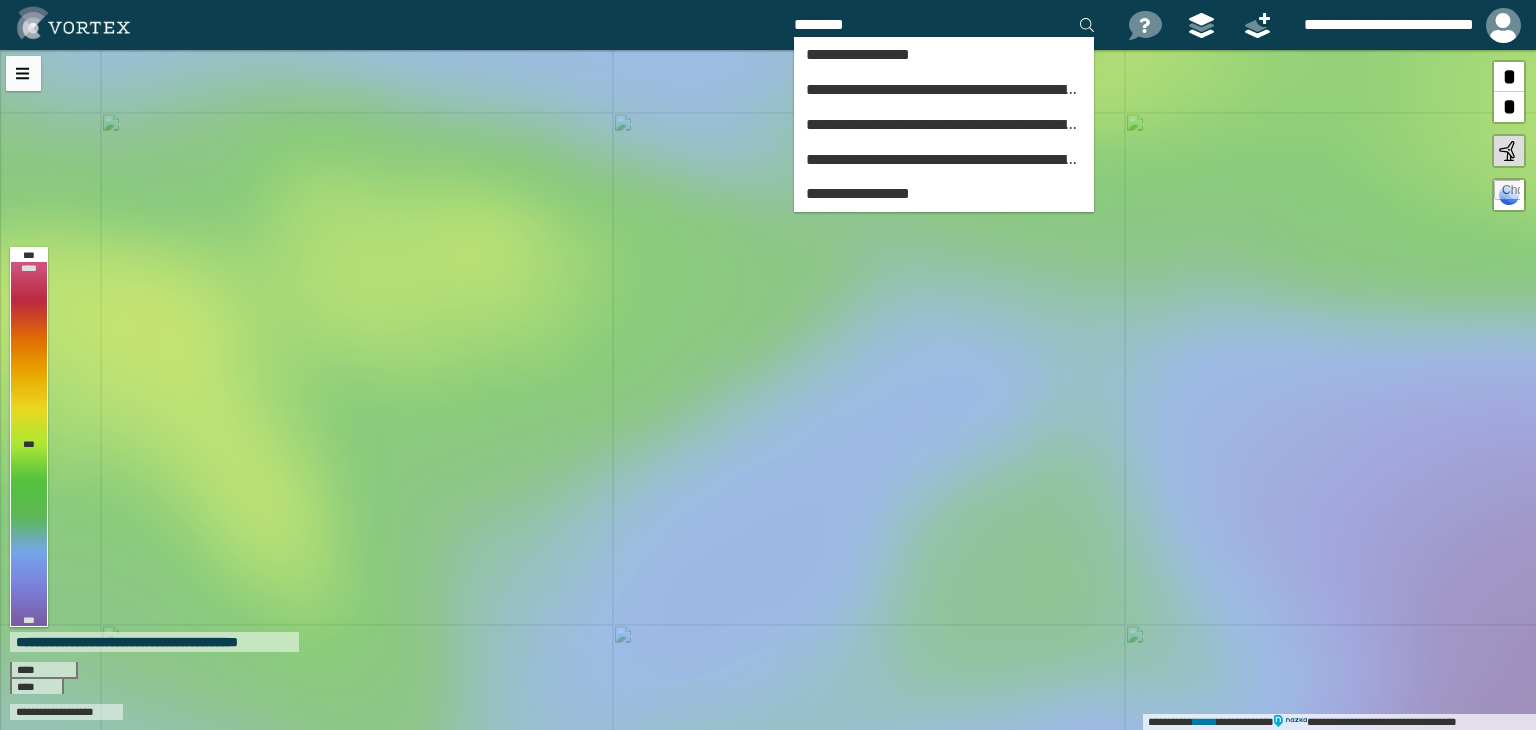 type on "********" 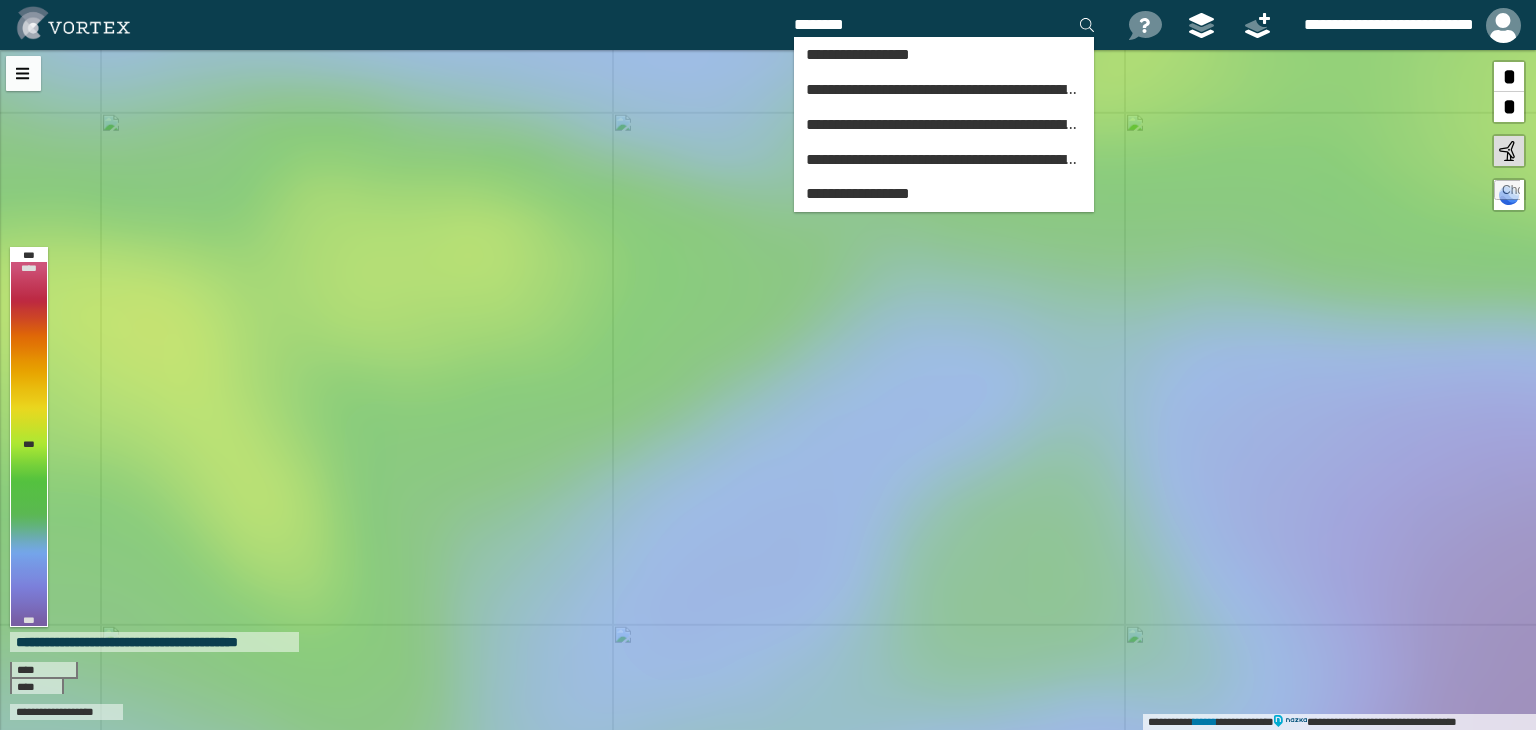 click on "**********" at bounding box center [944, 112] 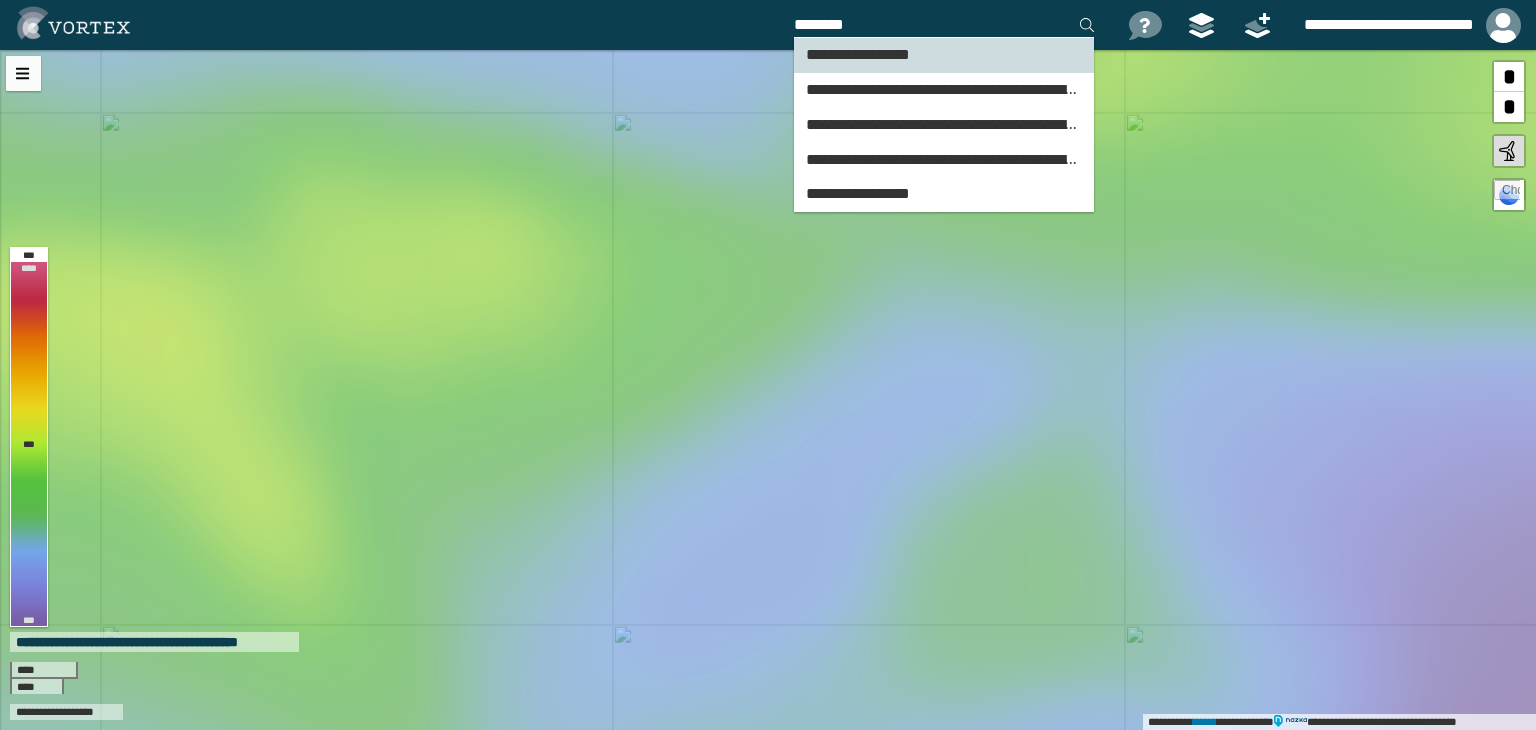 click on "**********" at bounding box center (944, 55) 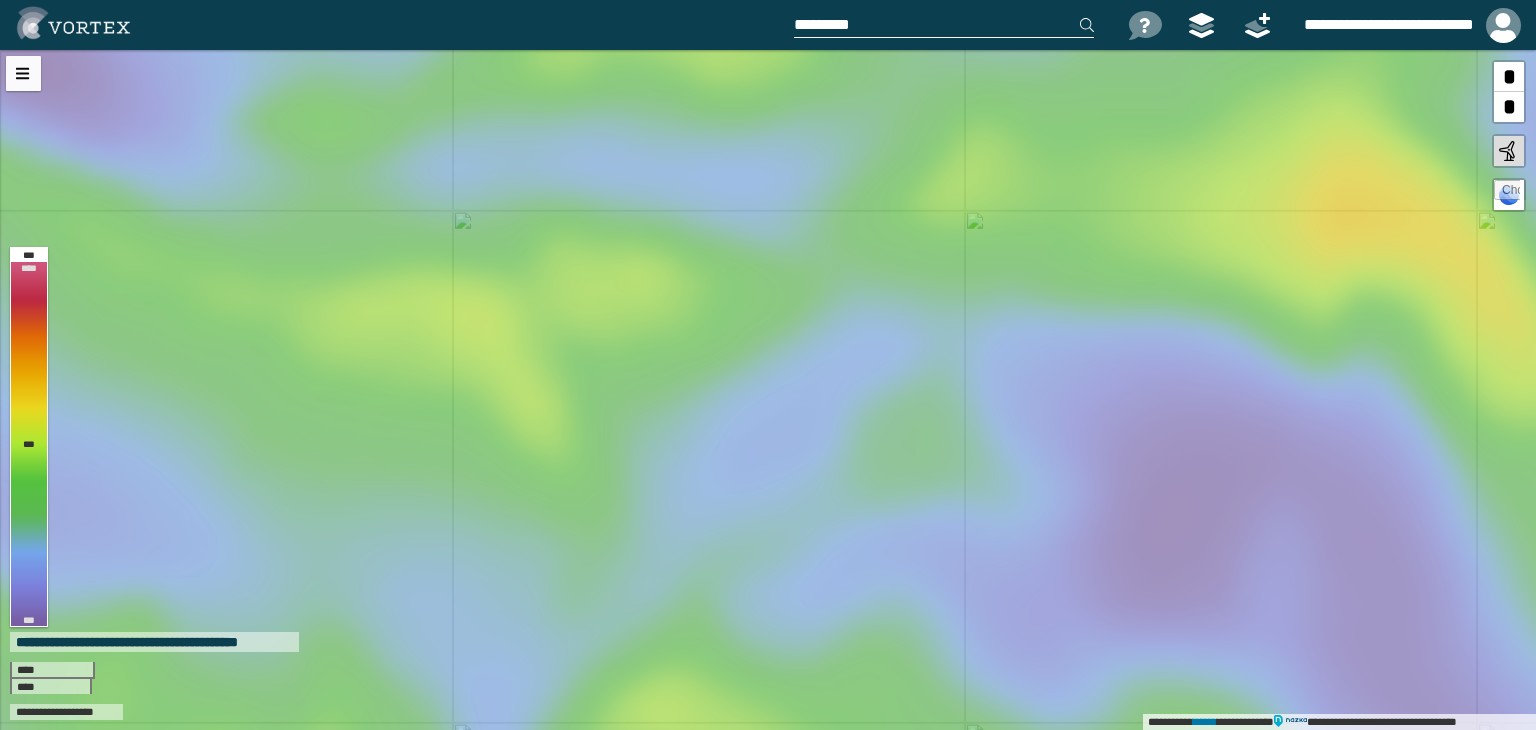 click at bounding box center [944, 25] 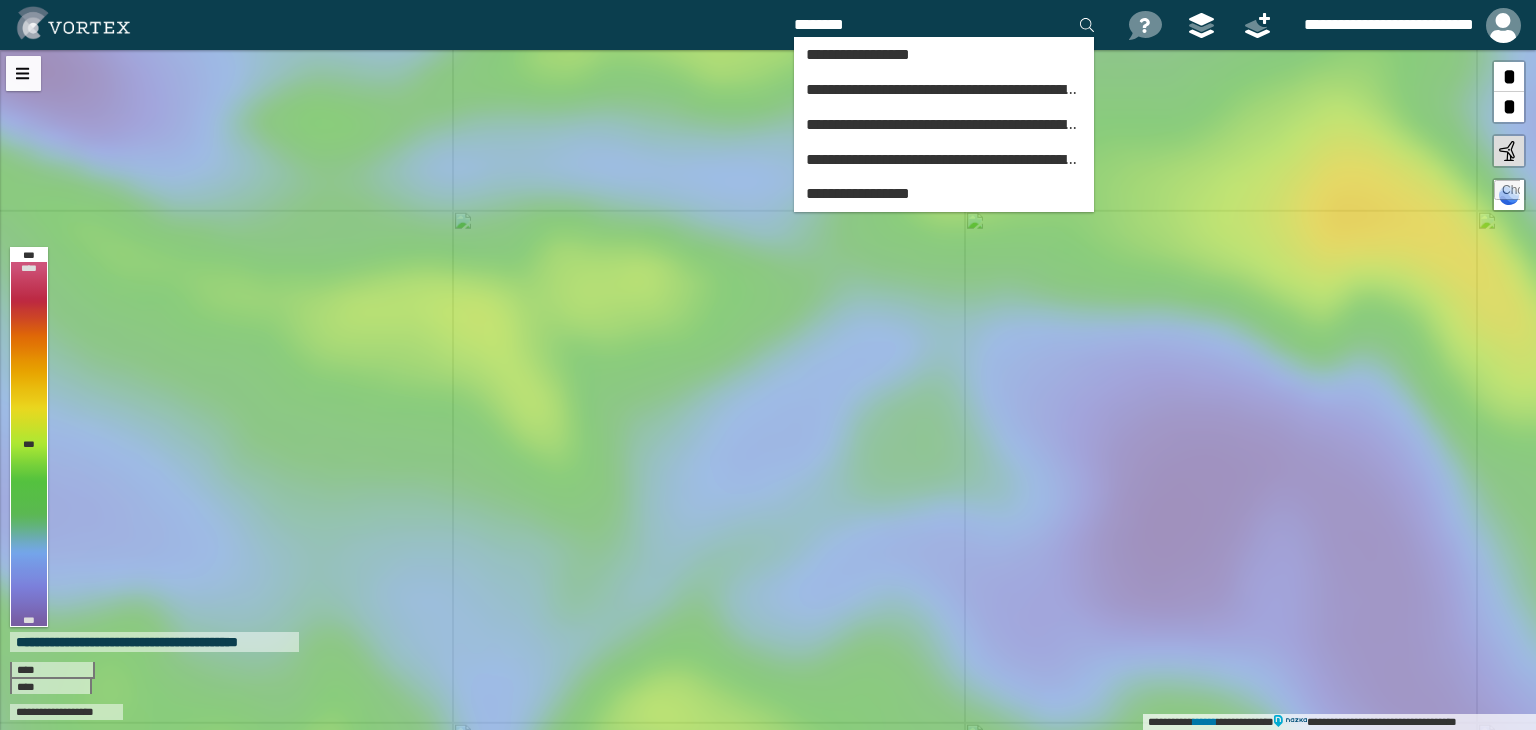 type on "********" 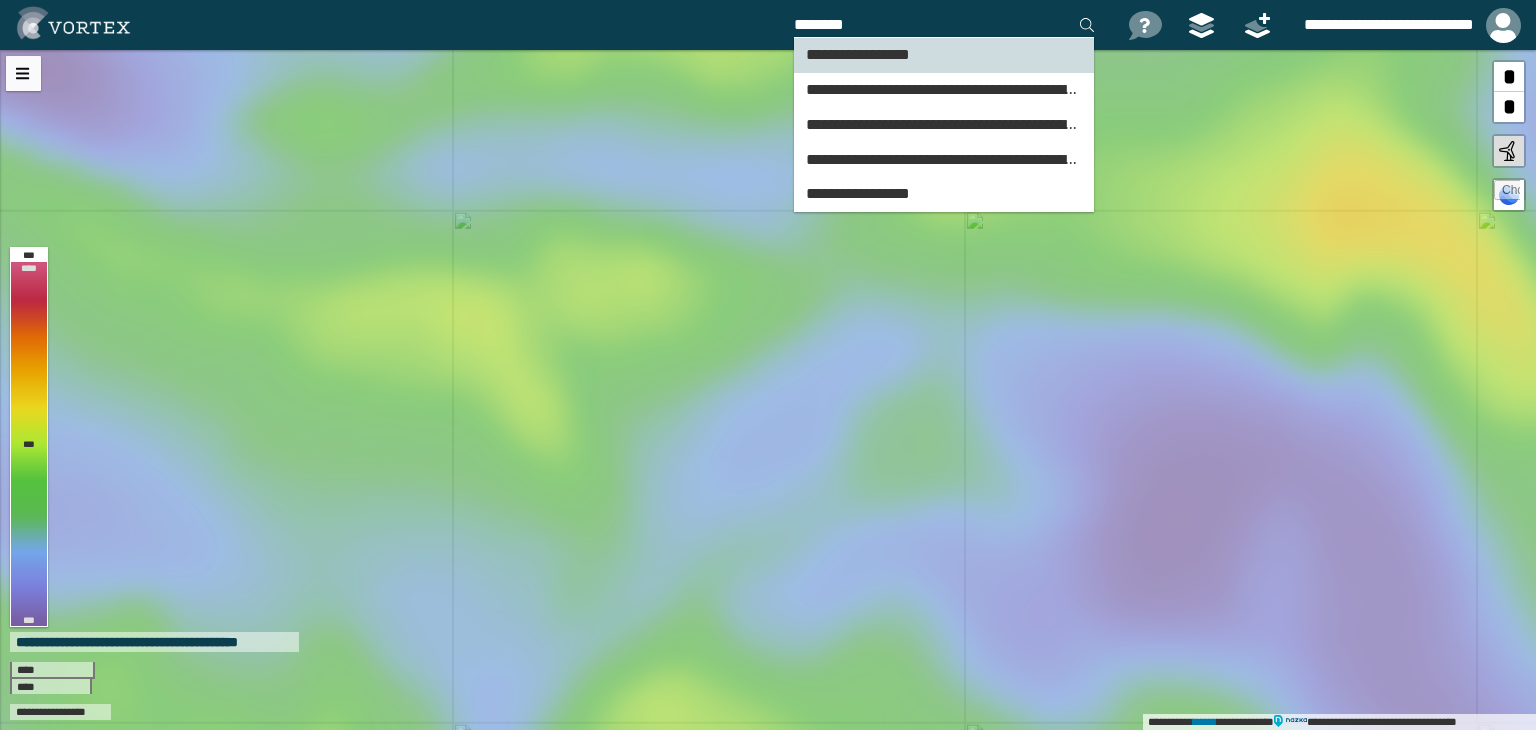 click on "**********" at bounding box center [858, 54] 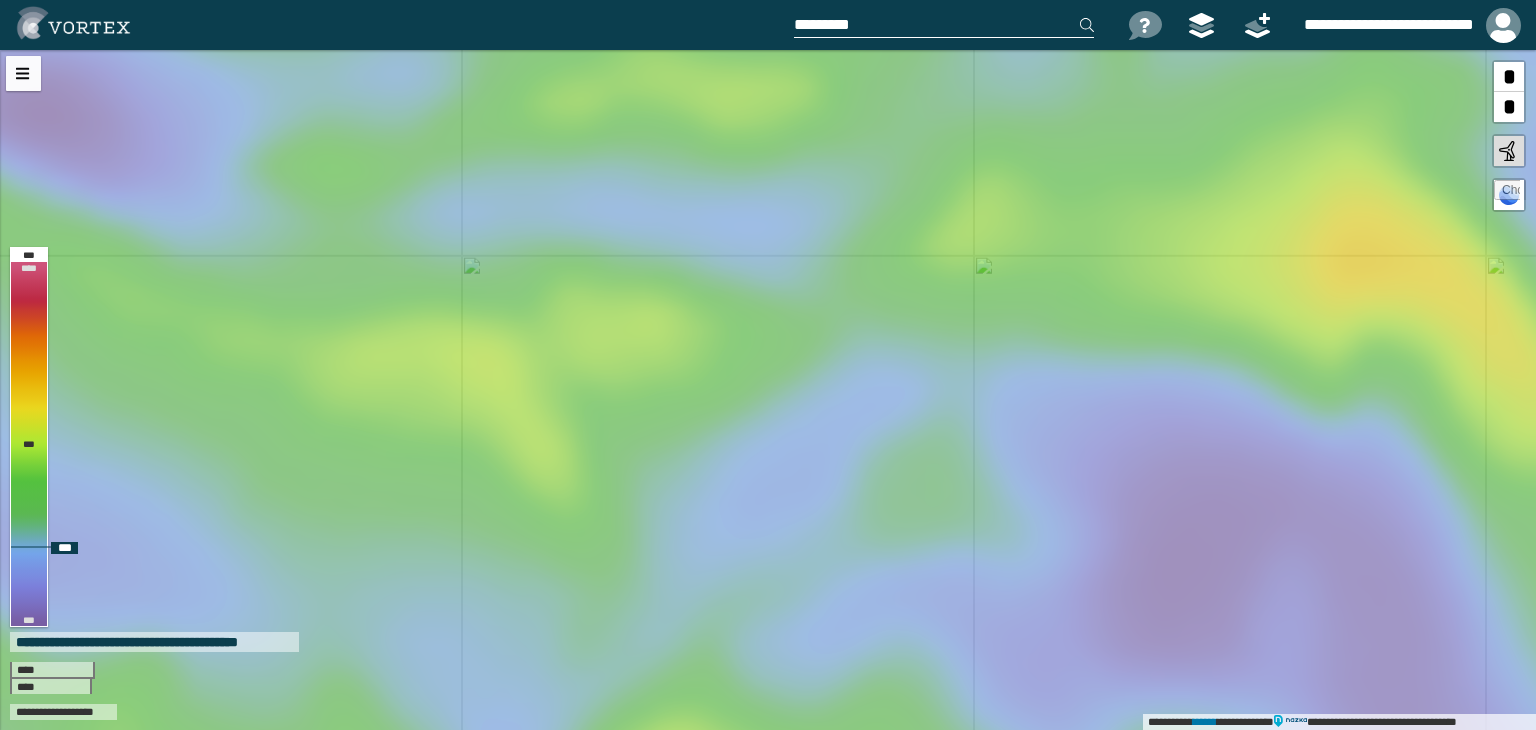 click at bounding box center [1509, 151] 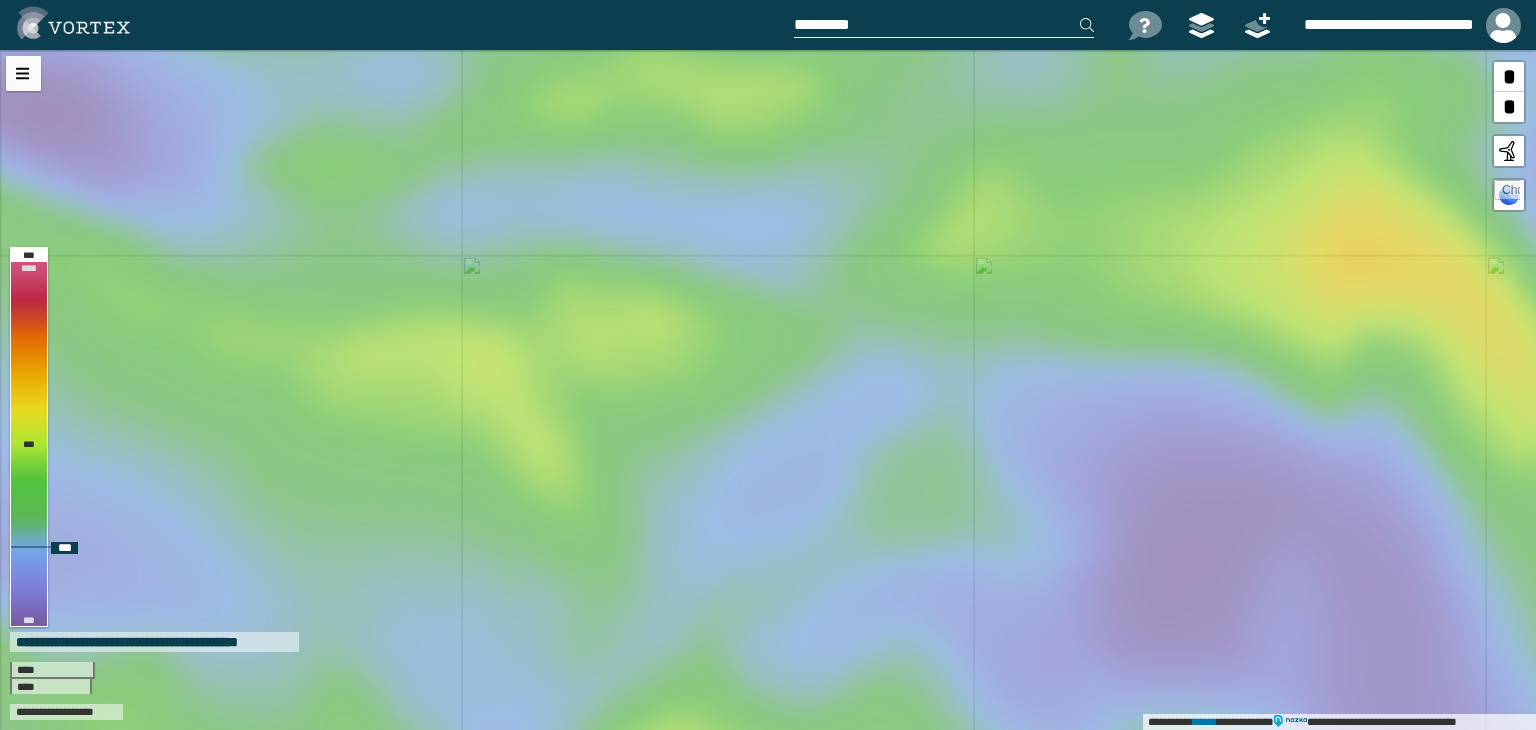 click at bounding box center [1509, 151] 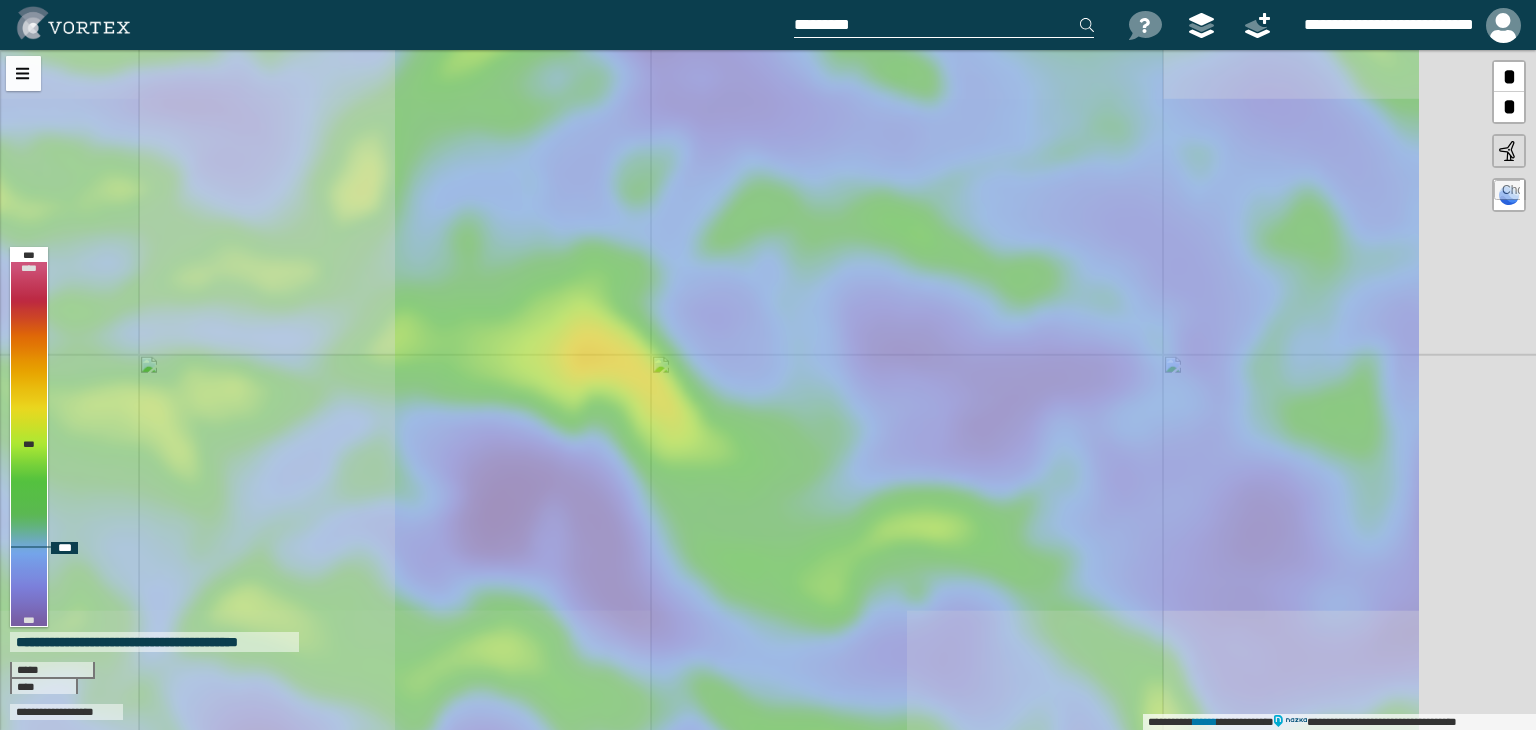 drag, startPoint x: 412, startPoint y: 414, endPoint x: 612, endPoint y: 346, distance: 211.24394 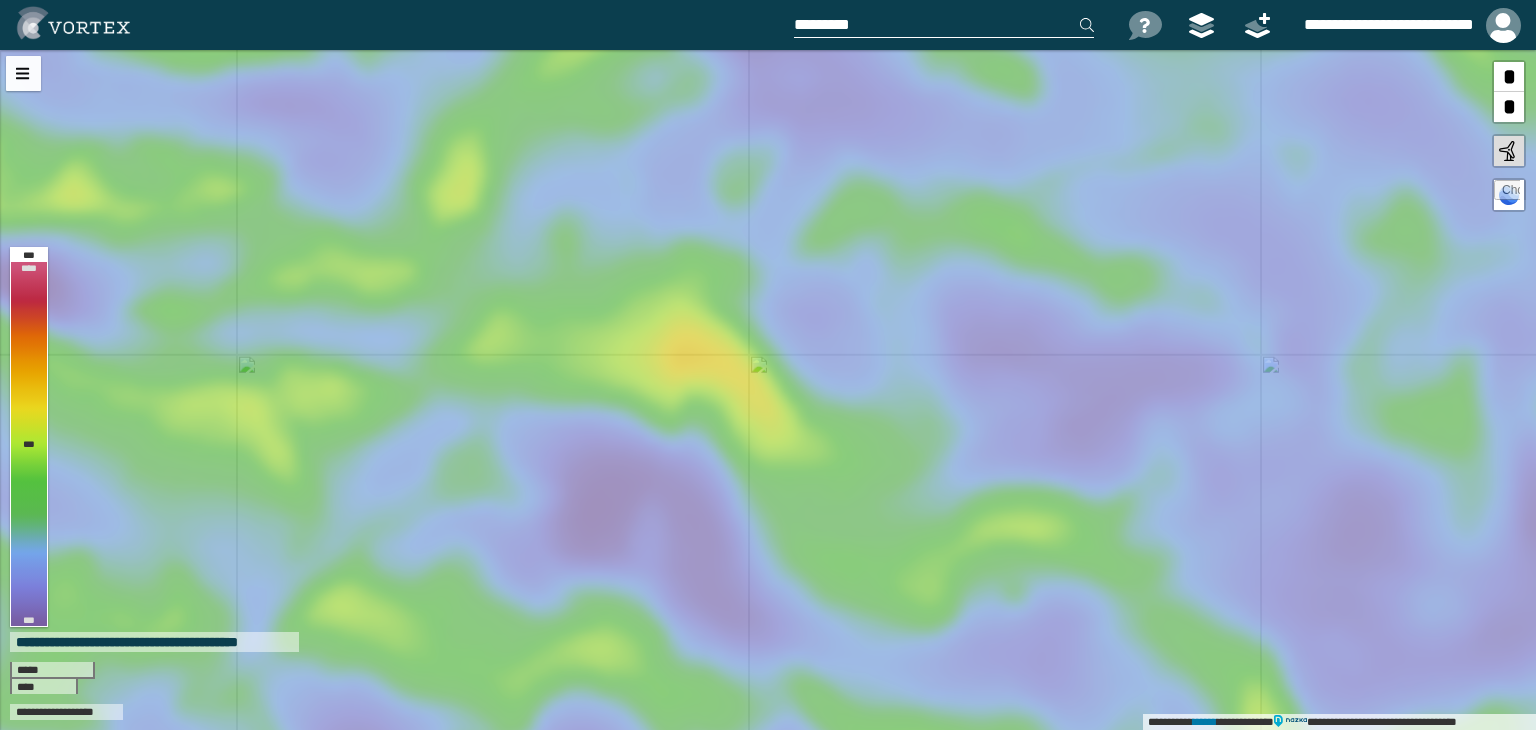 click at bounding box center [944, 25] 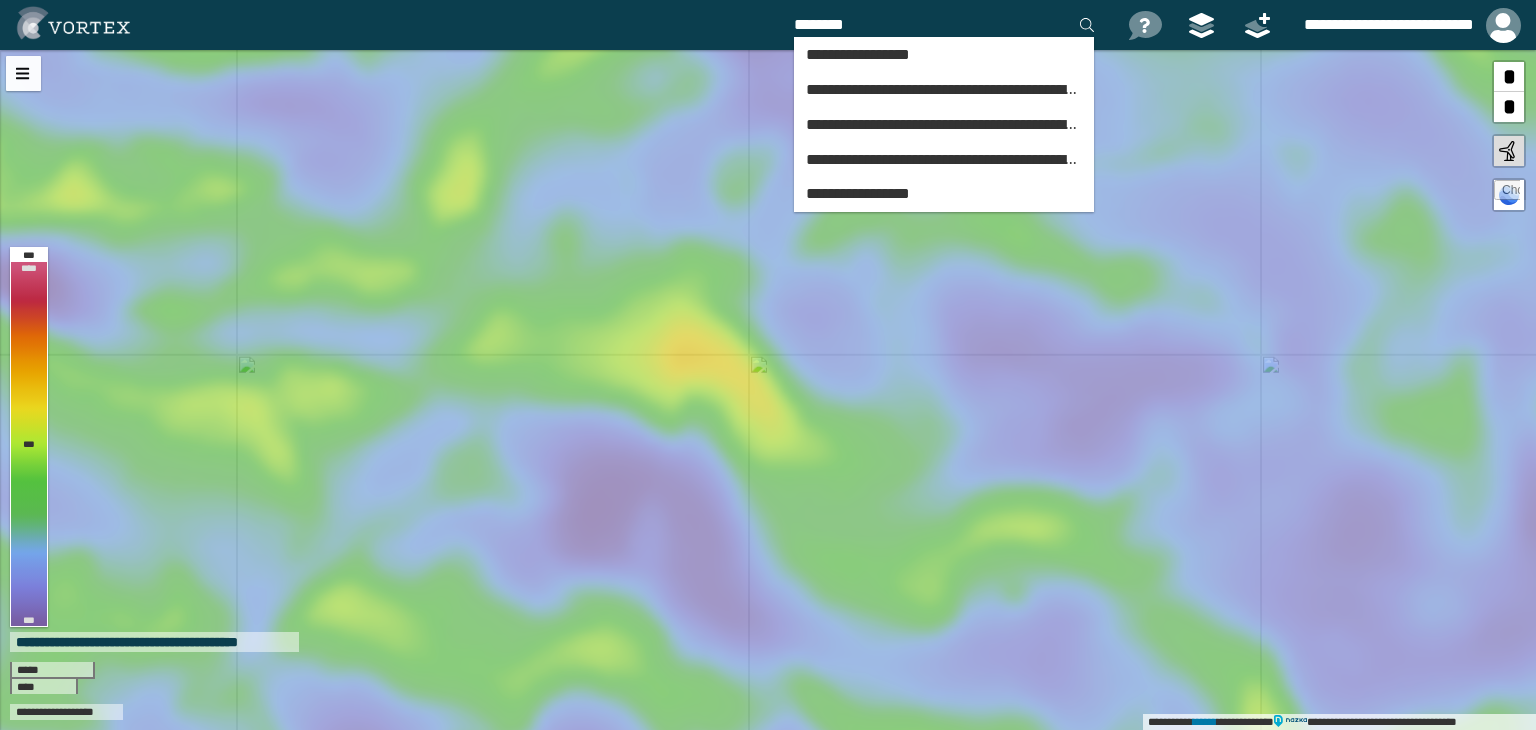 type on "********" 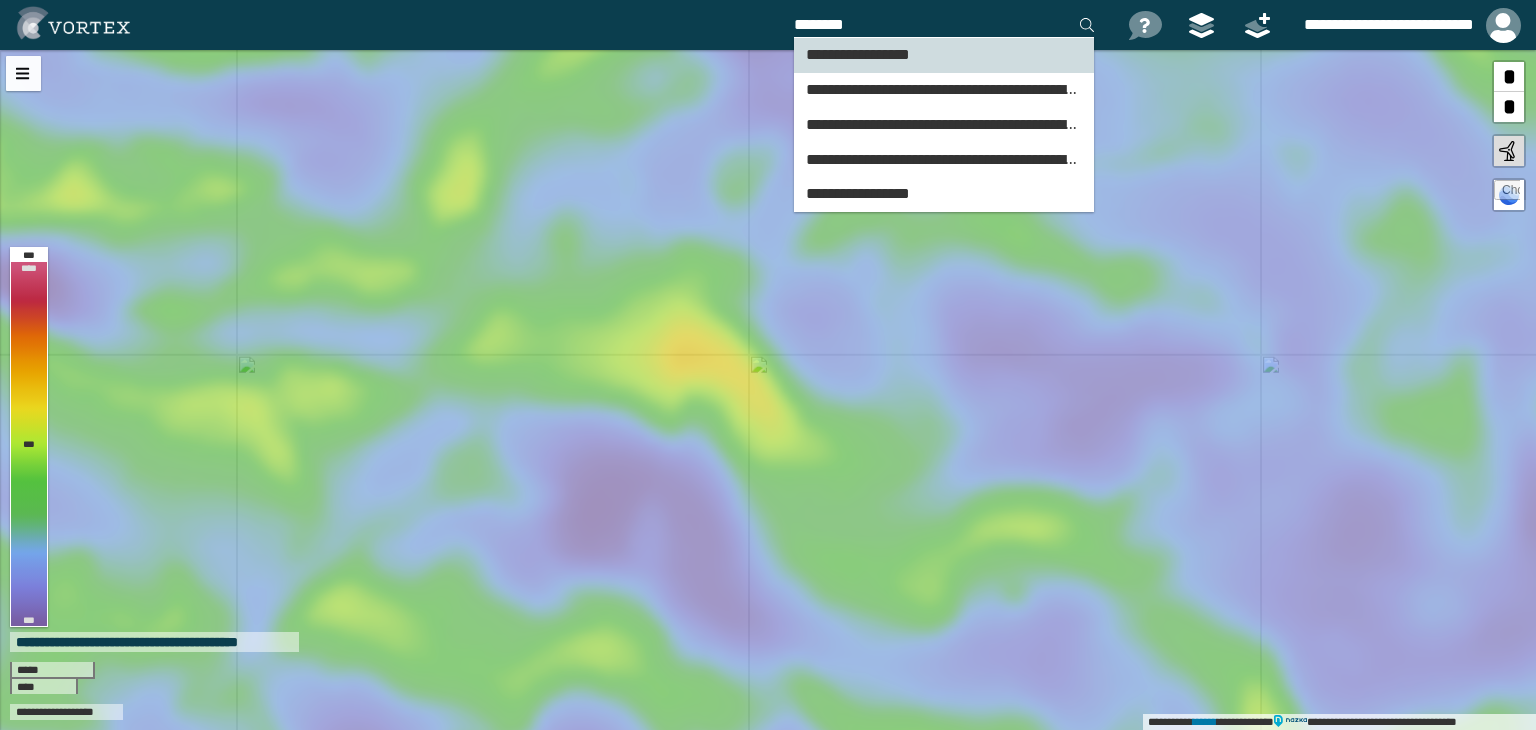 click on "**********" at bounding box center [944, 55] 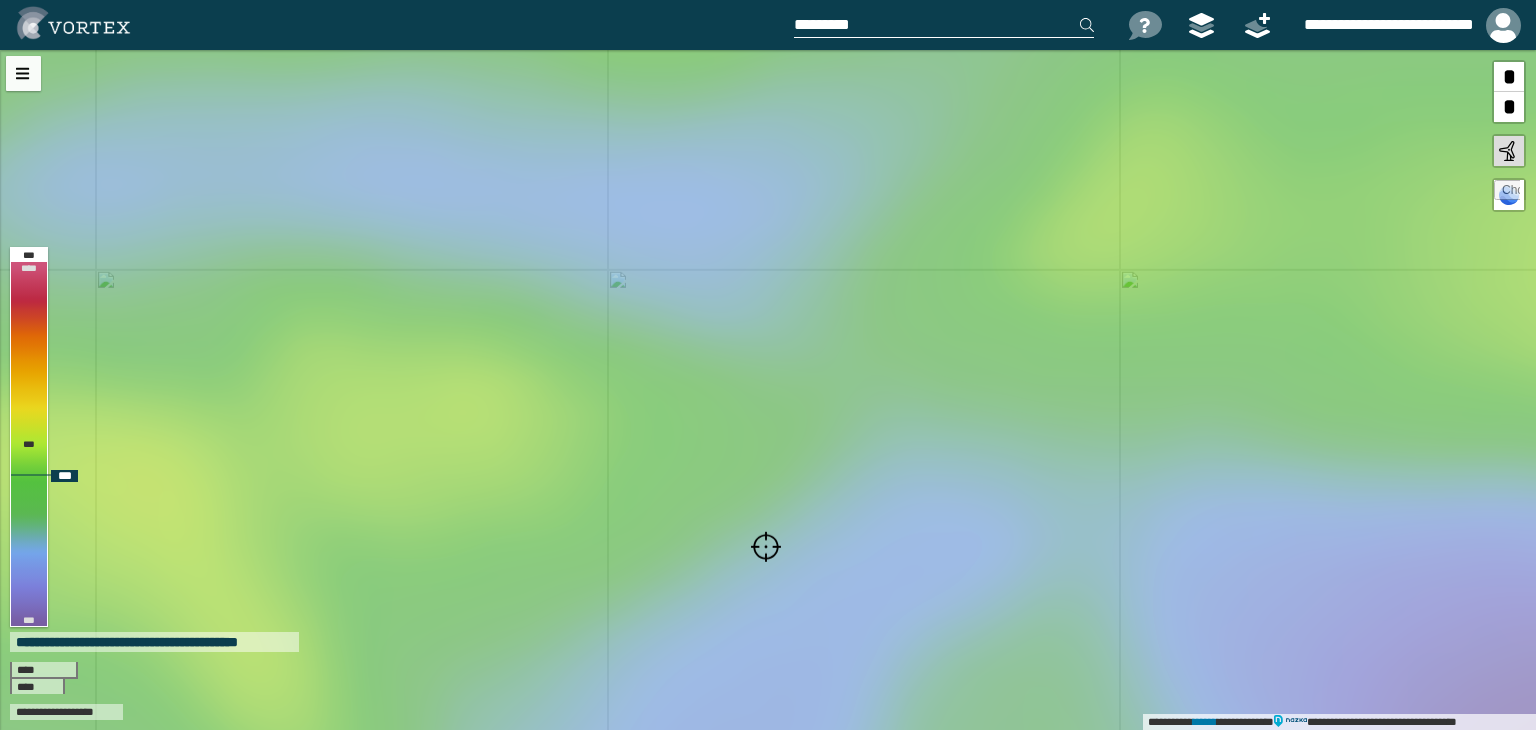 drag, startPoint x: 1153, startPoint y: 164, endPoint x: 1145, endPoint y: 315, distance: 151.21178 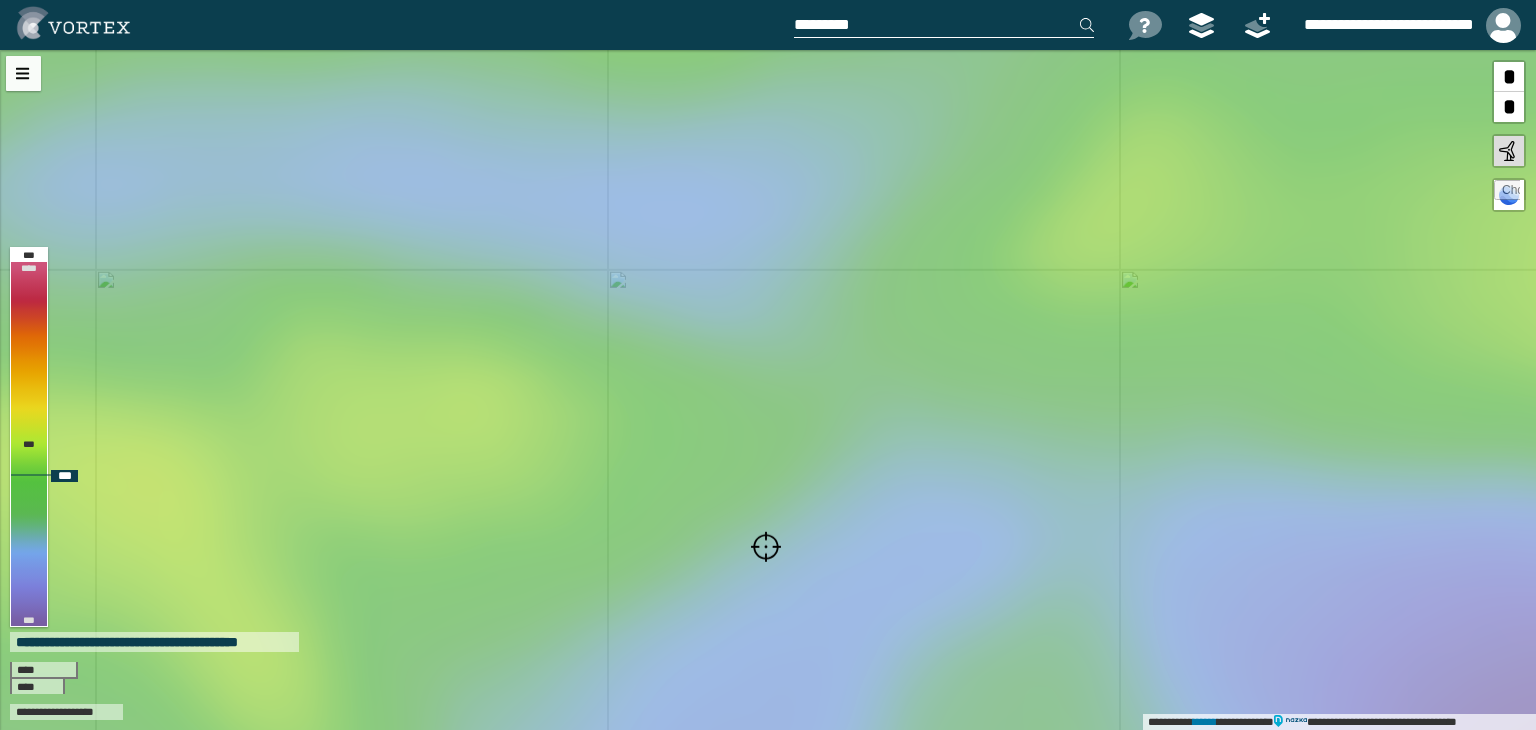 click on "**********" at bounding box center [768, 390] 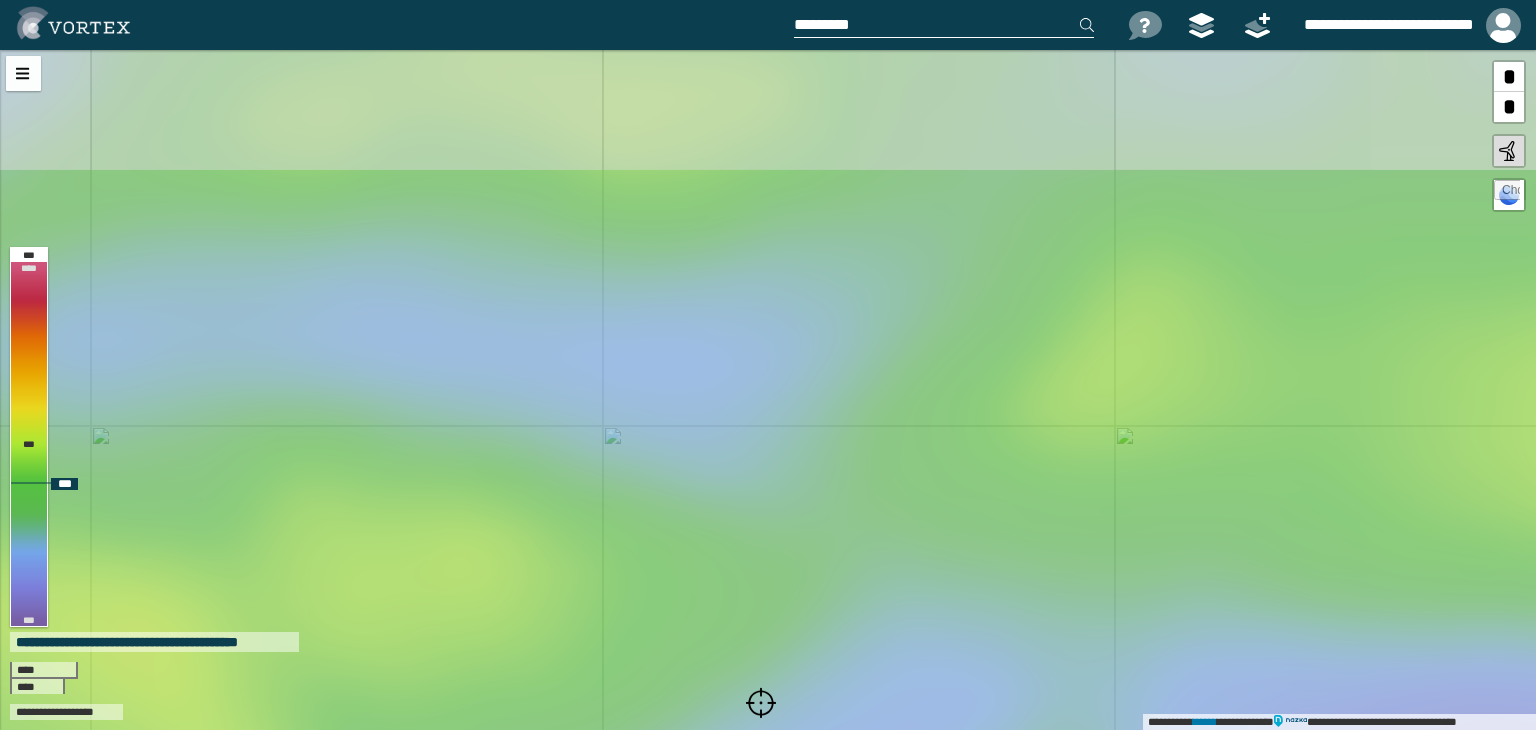 drag, startPoint x: 970, startPoint y: 320, endPoint x: 970, endPoint y: 401, distance: 81 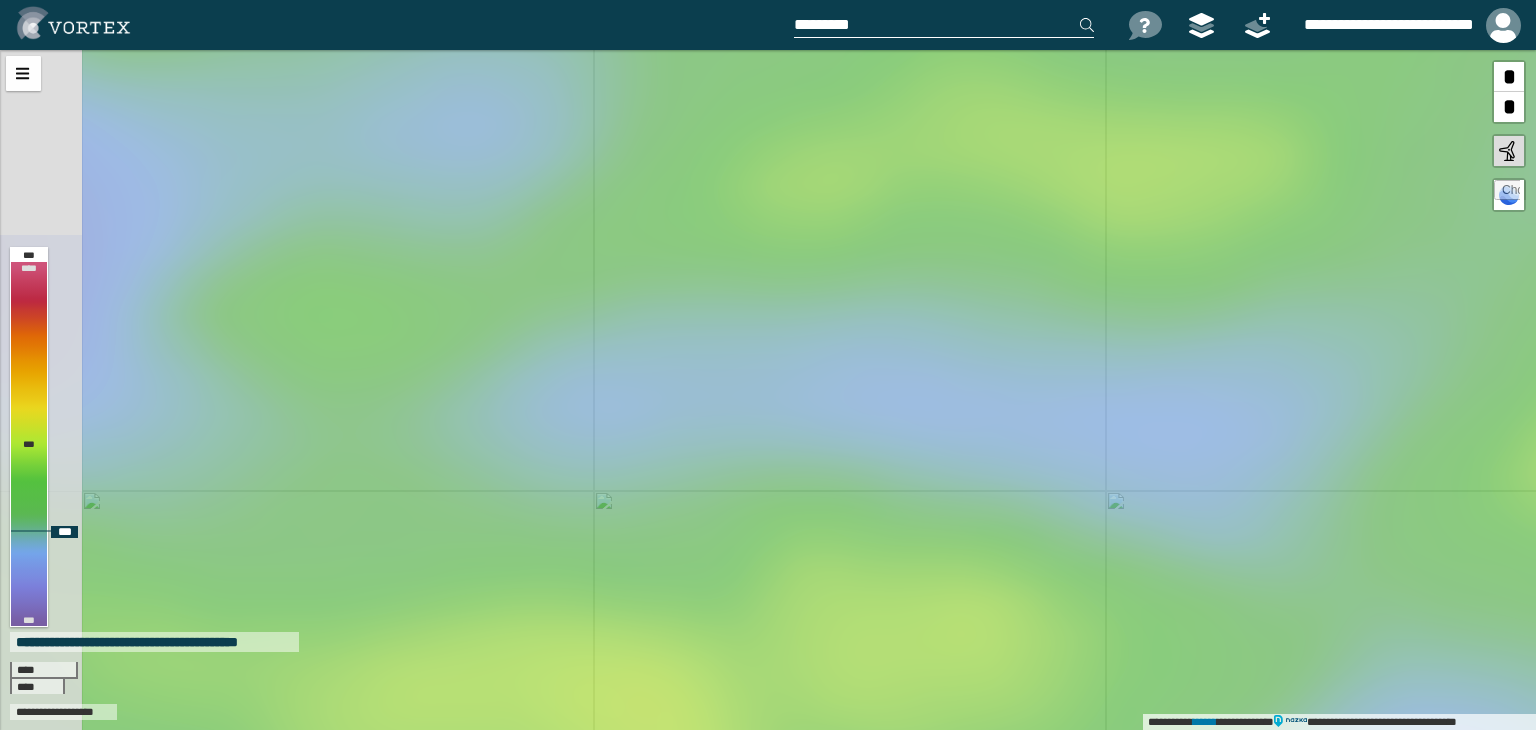 drag, startPoint x: 856, startPoint y: 288, endPoint x: 1359, endPoint y: 353, distance: 507.1824 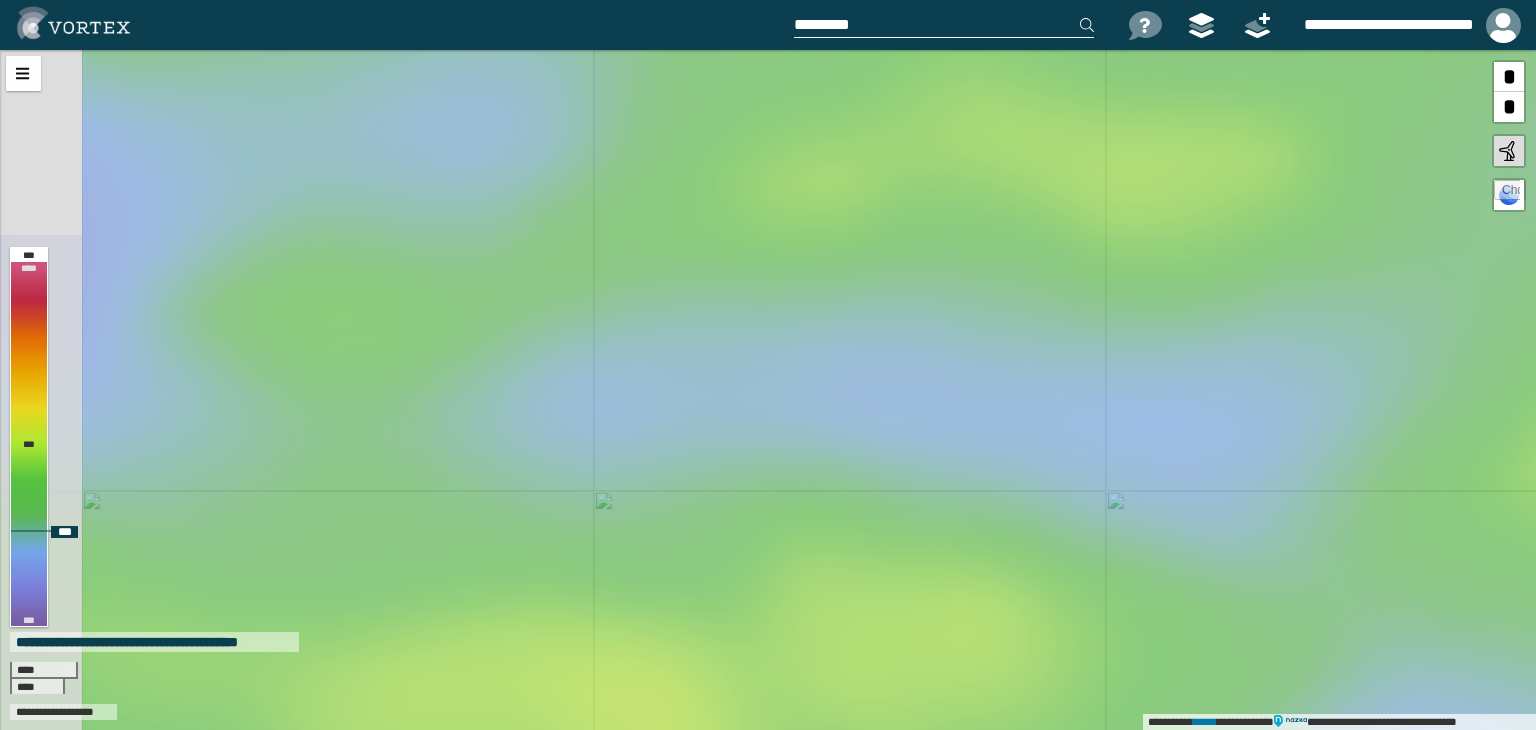 click on "**********" at bounding box center (768, 390) 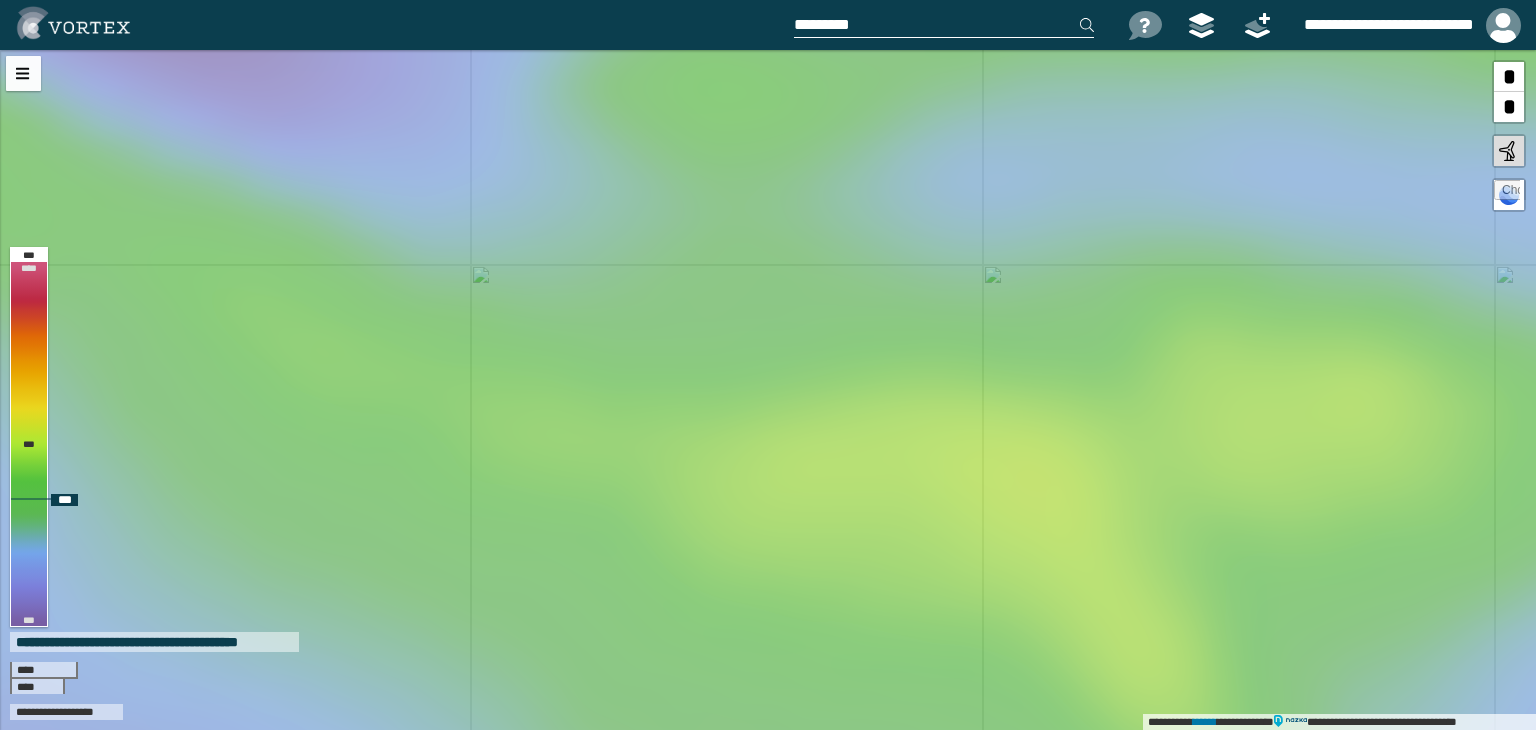 drag, startPoint x: 630, startPoint y: 357, endPoint x: 459, endPoint y: -1, distance: 396.74298 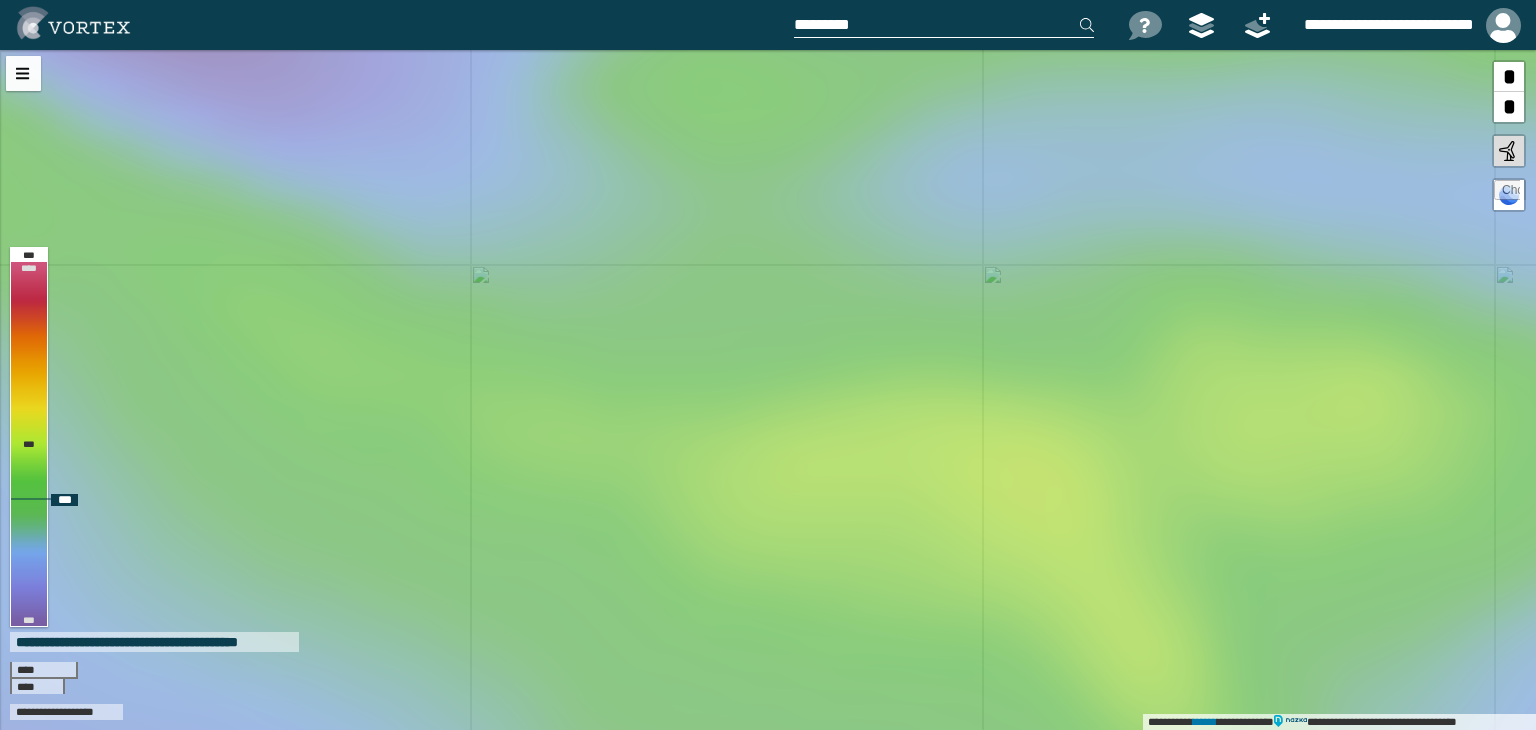 click on "**********" at bounding box center (768, 365) 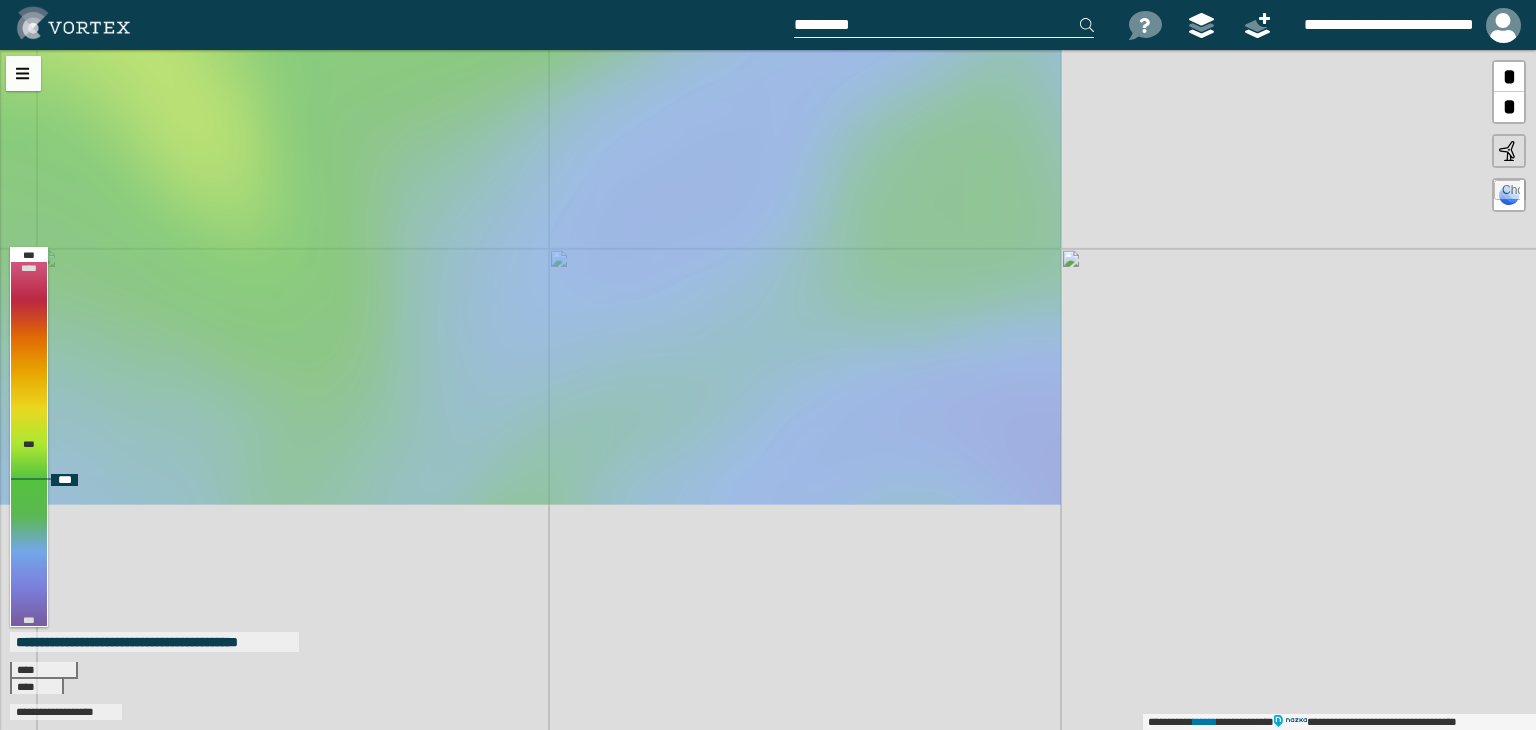 drag, startPoint x: 932, startPoint y: 384, endPoint x: 304, endPoint y: 50, distance: 711.2946 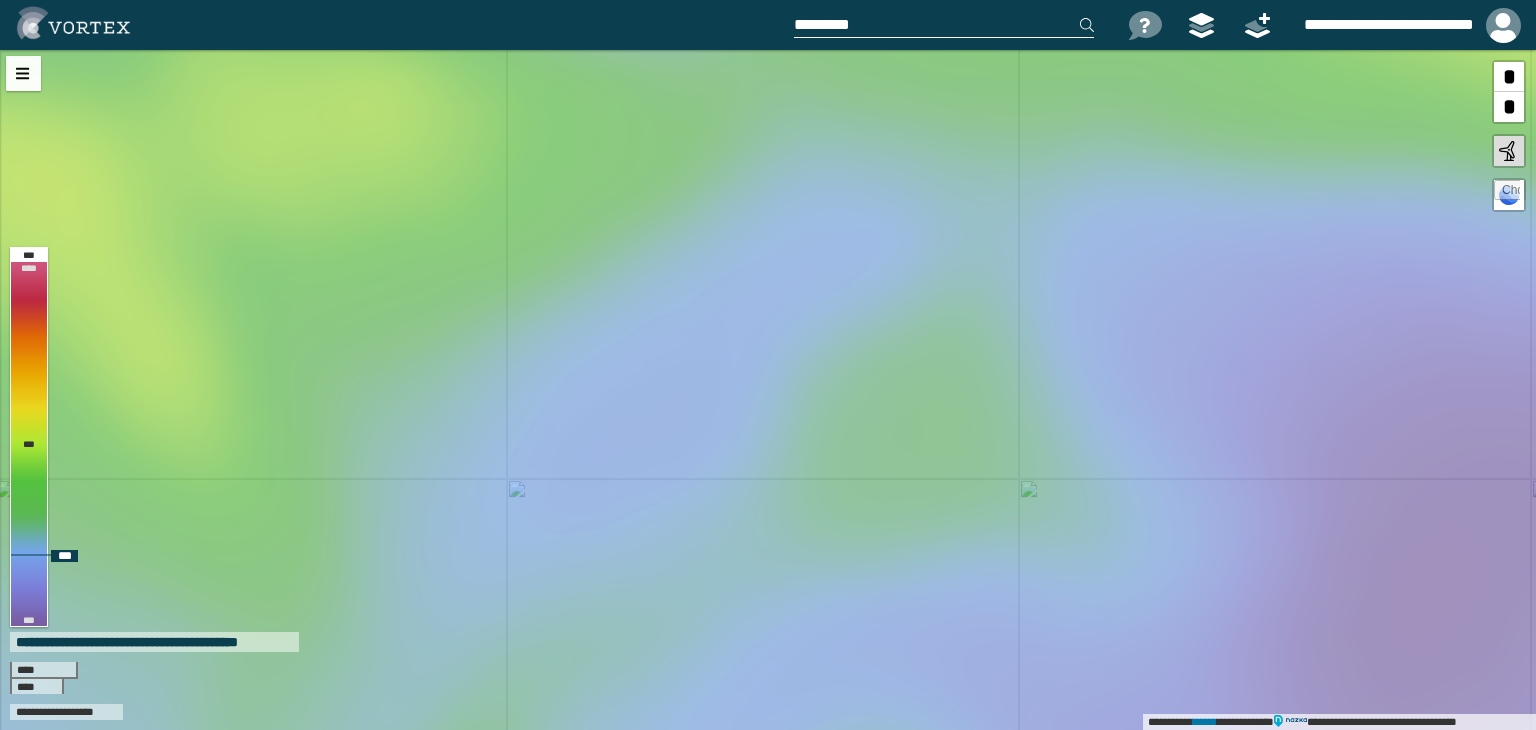 drag, startPoint x: 584, startPoint y: 213, endPoint x: 576, endPoint y: 405, distance: 192.1666 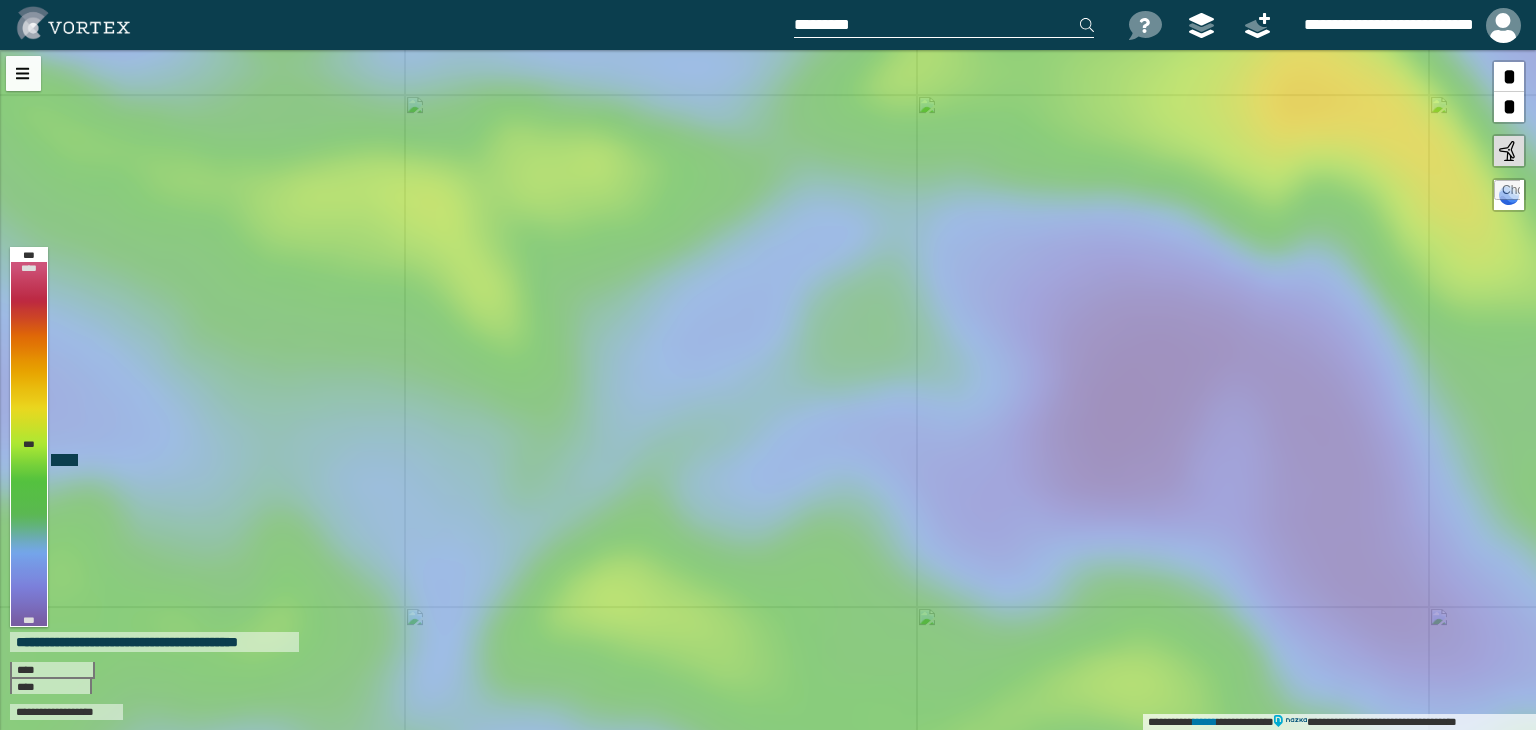 click at bounding box center (944, 25) 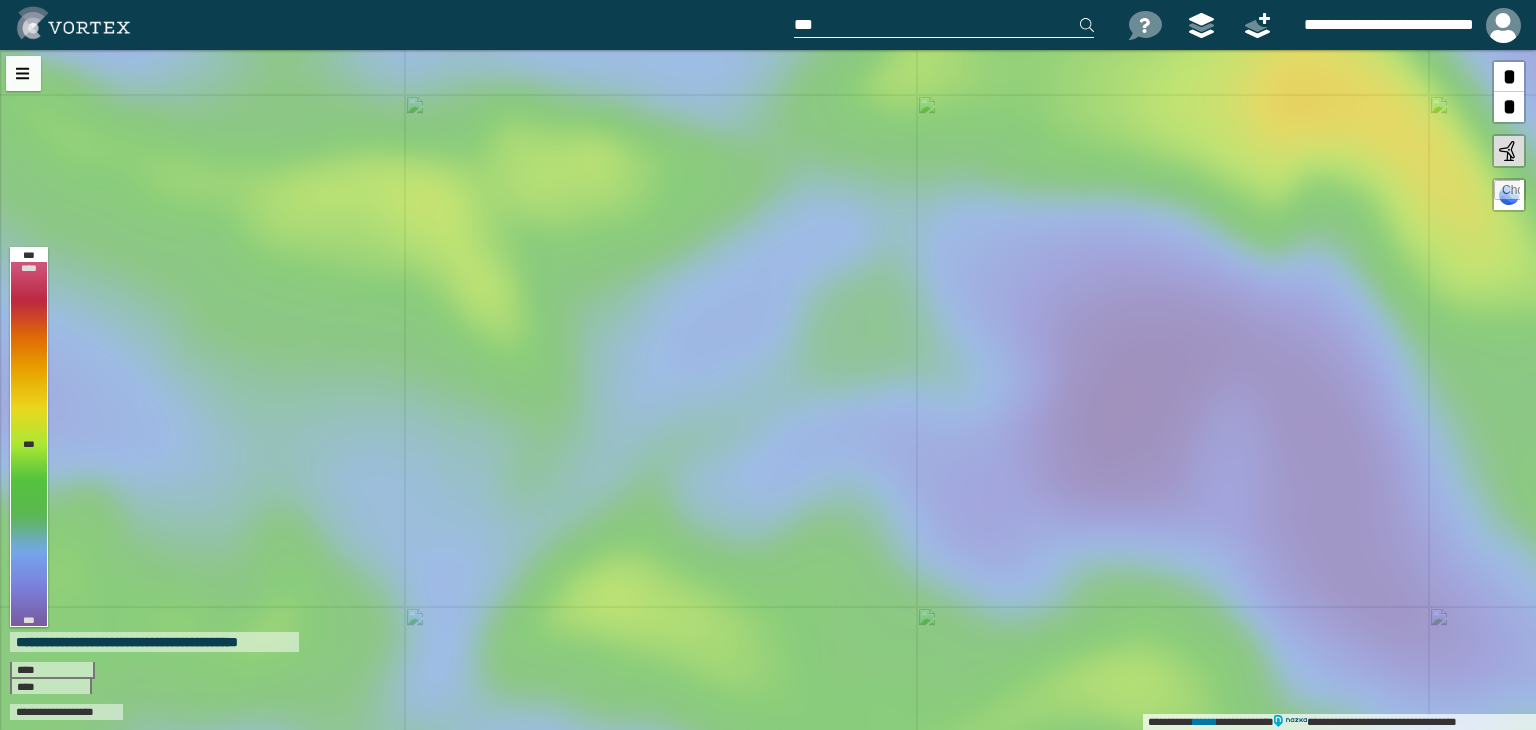 type on "****" 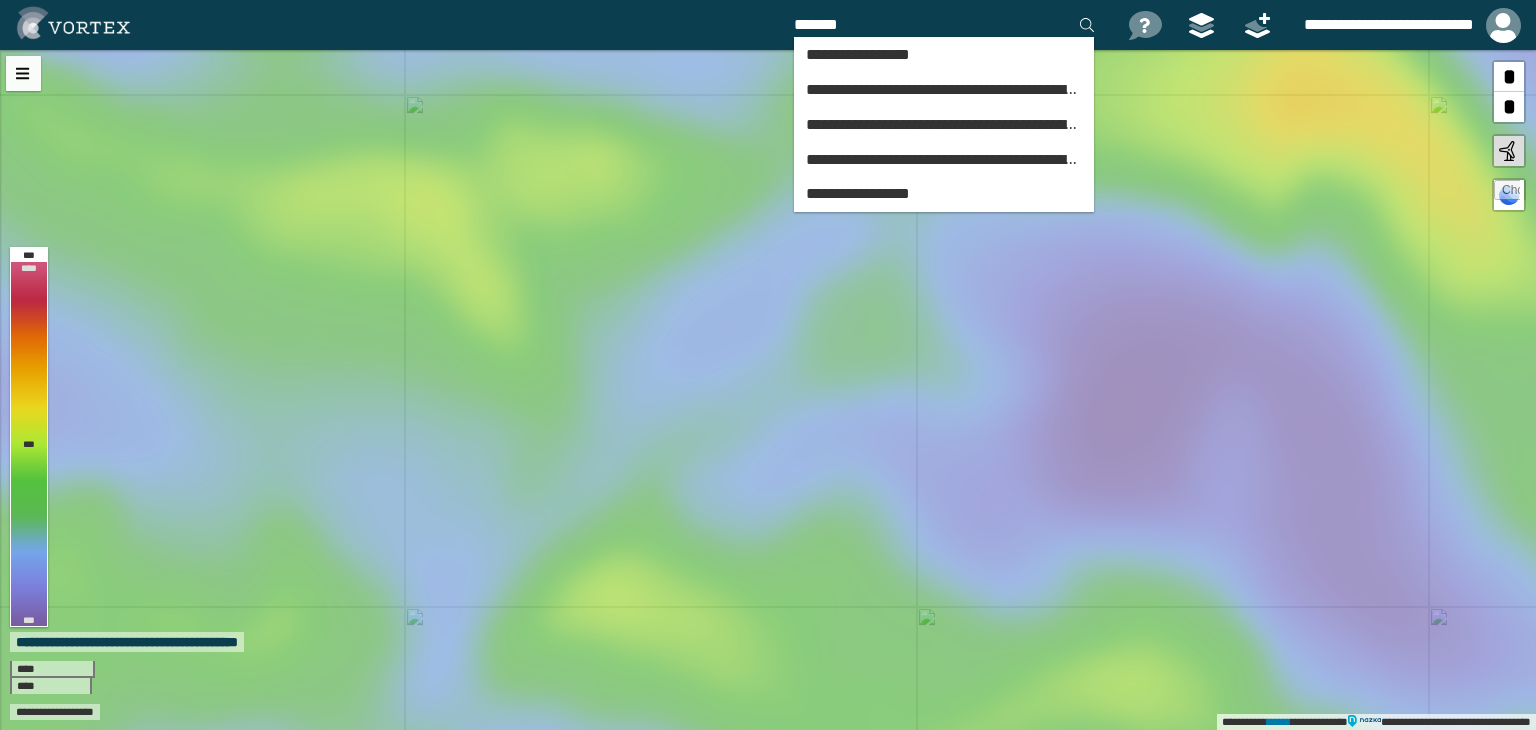 scroll, scrollTop: 0, scrollLeft: 0, axis: both 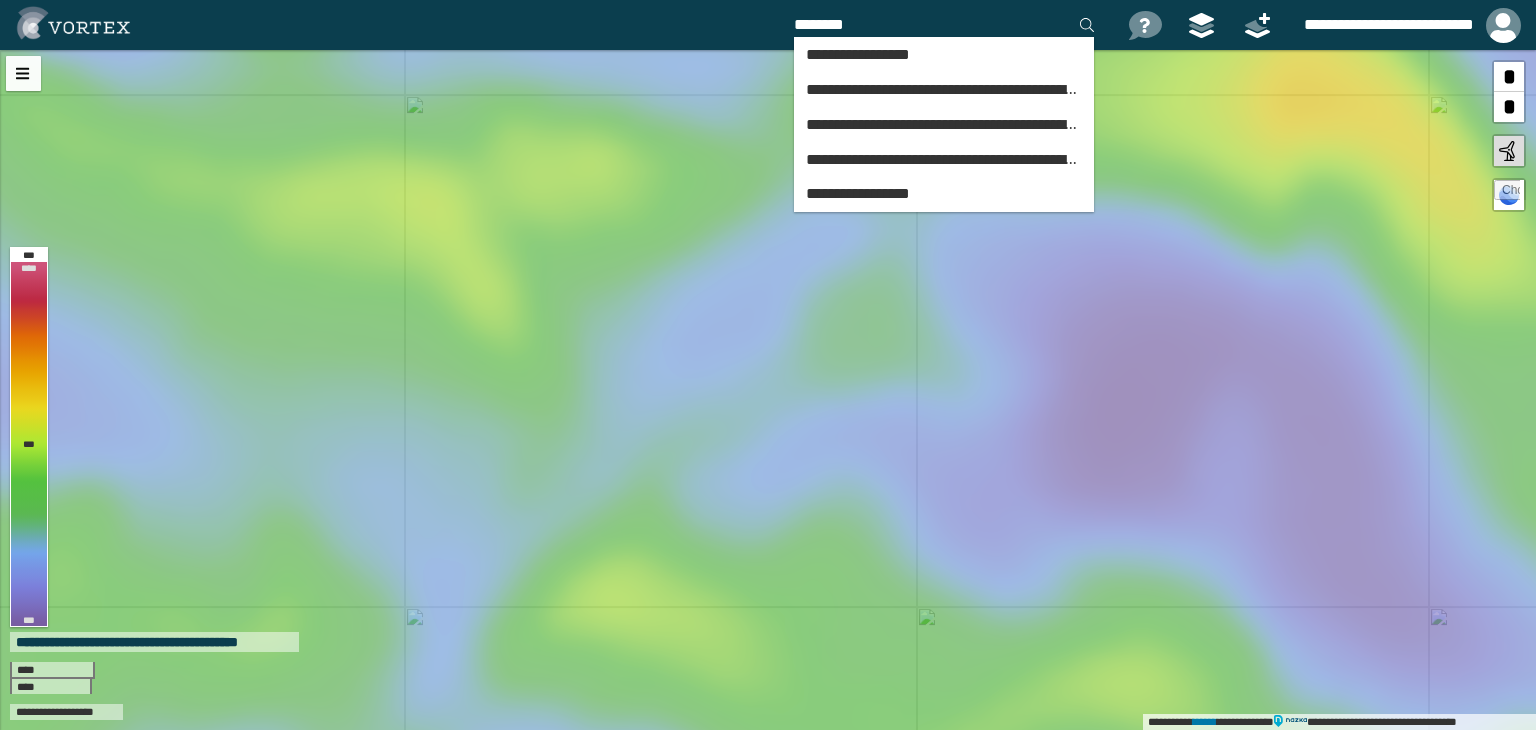 type on "********" 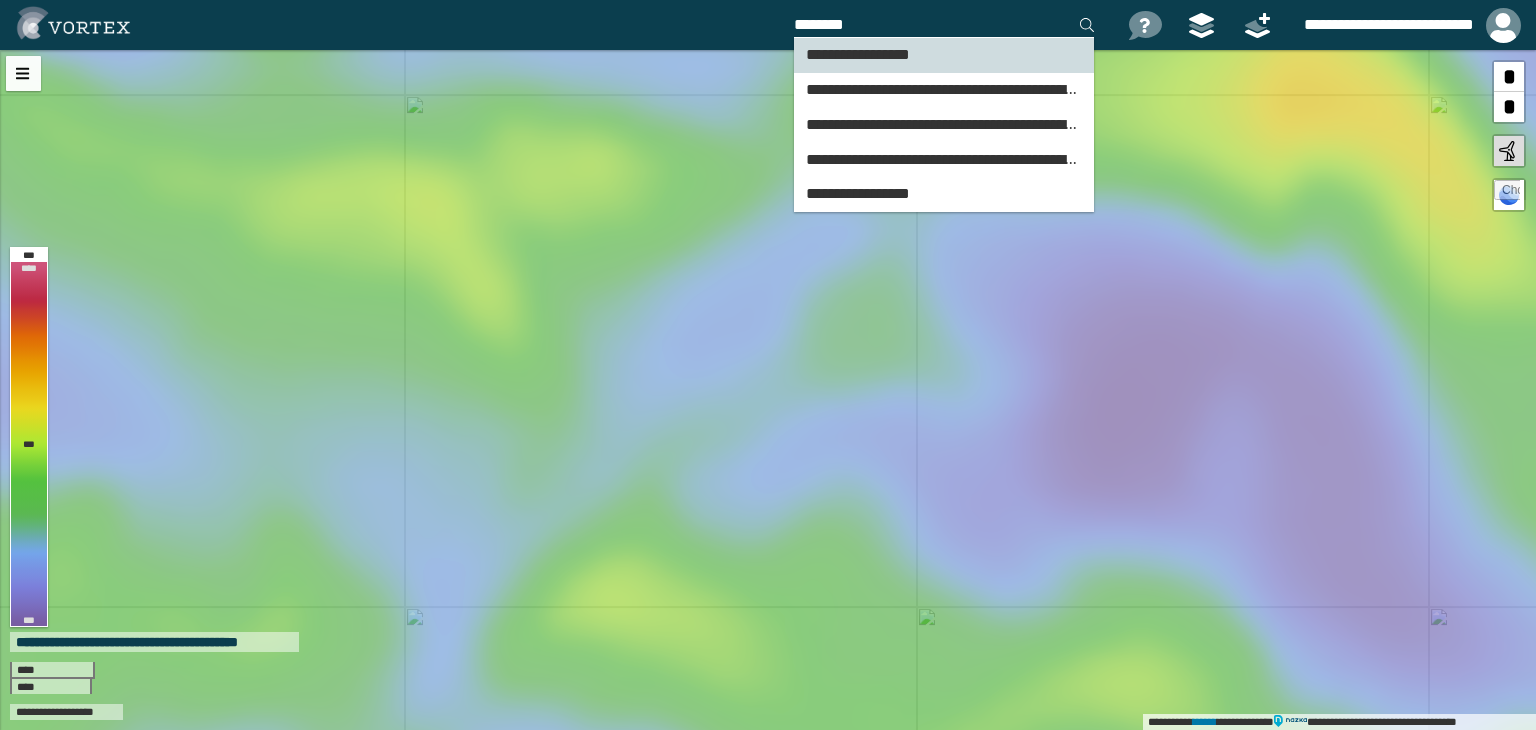 click on "**********" at bounding box center (944, 55) 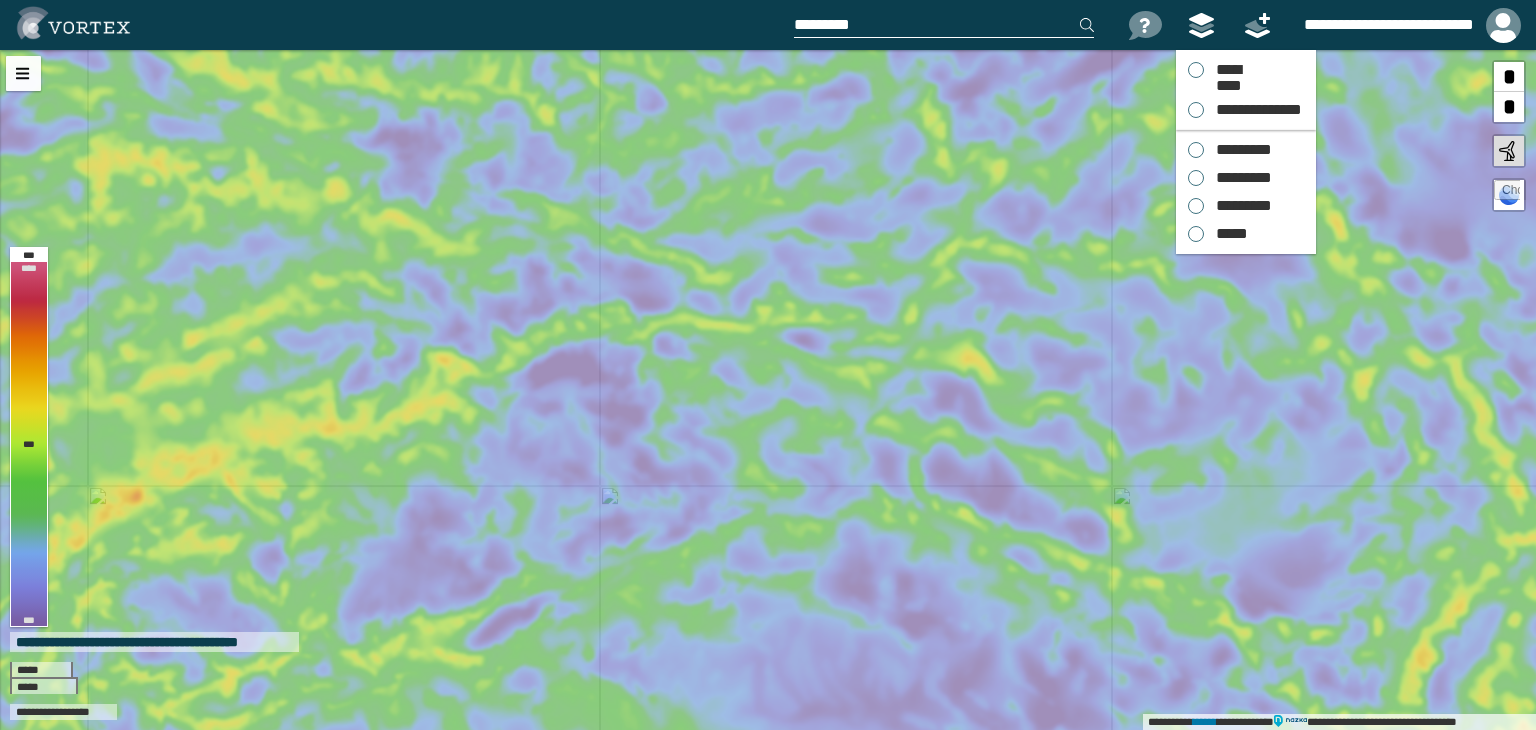 click at bounding box center (1201, 25) 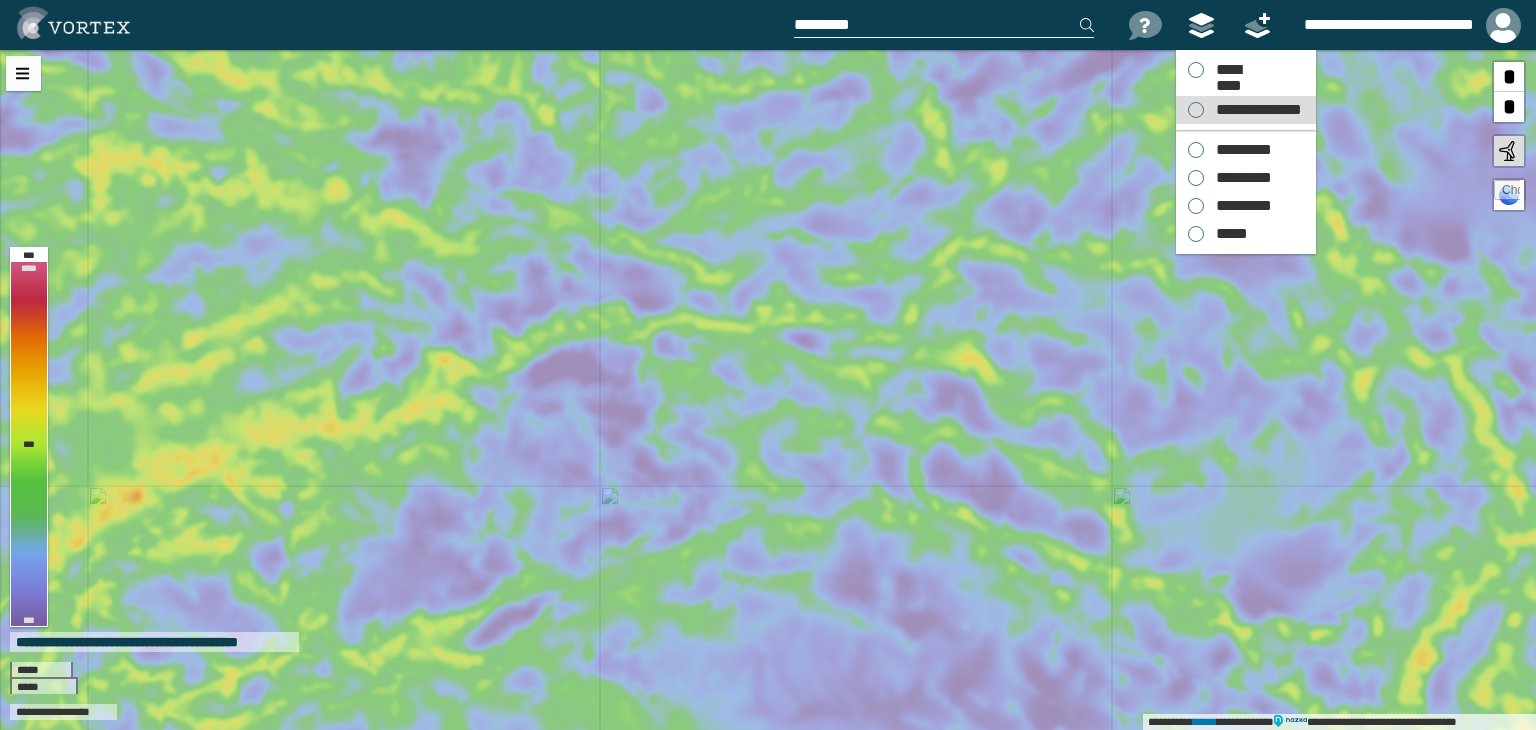 click on "**********" at bounding box center [1246, 110] 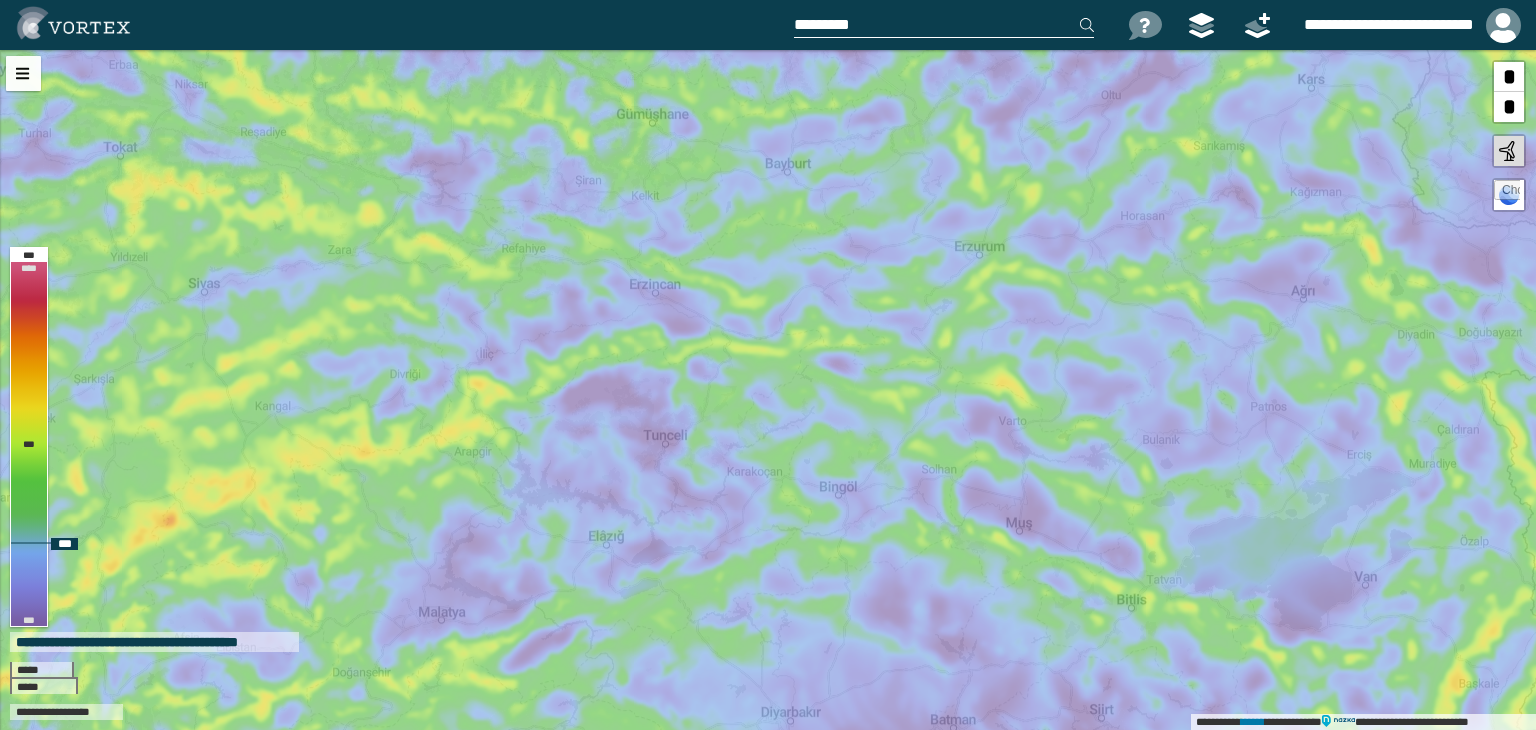 drag, startPoint x: 1226, startPoint y: 313, endPoint x: 1260, endPoint y: 337, distance: 41.617306 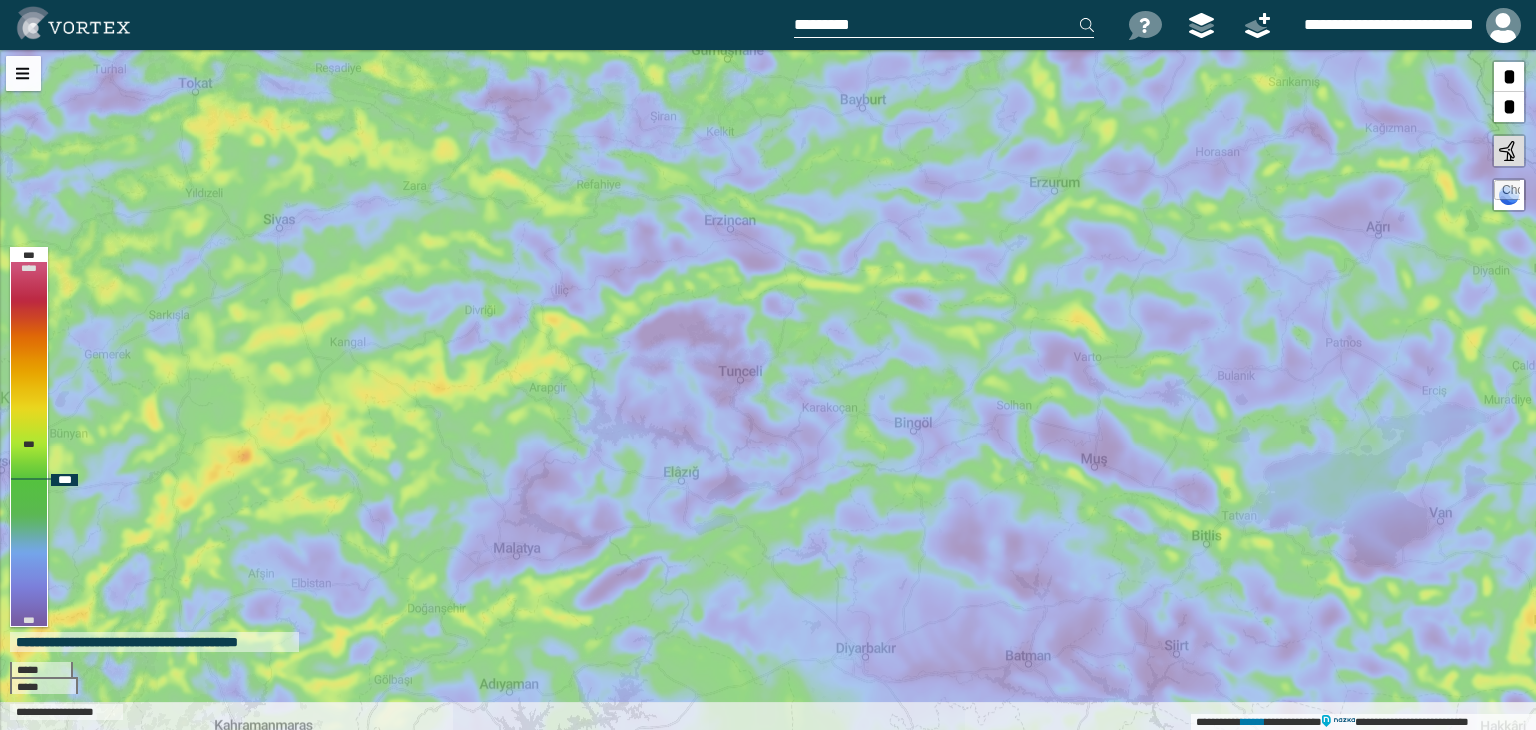 drag, startPoint x: 829, startPoint y: 347, endPoint x: 880, endPoint y: 288, distance: 77.987175 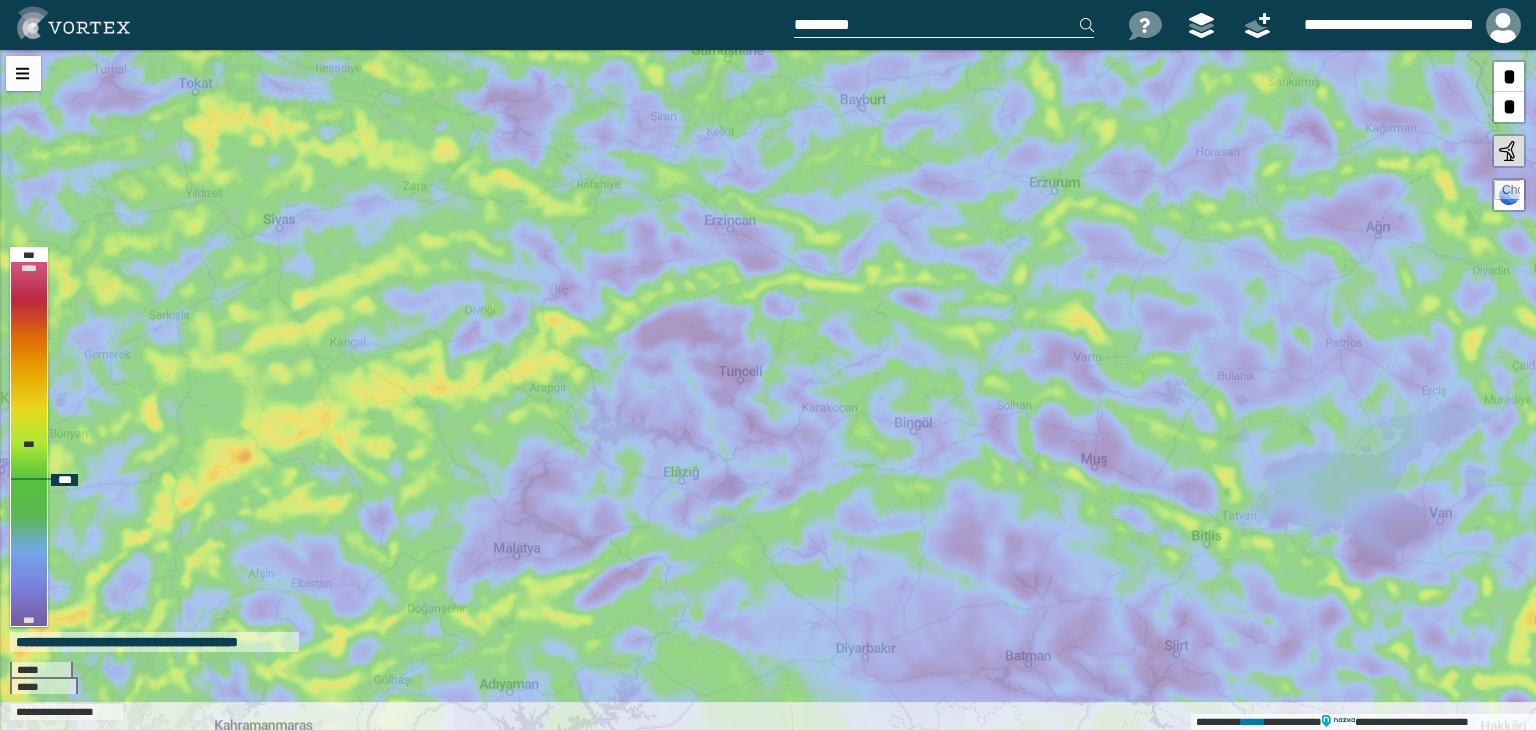 click on "**********" at bounding box center (768, 390) 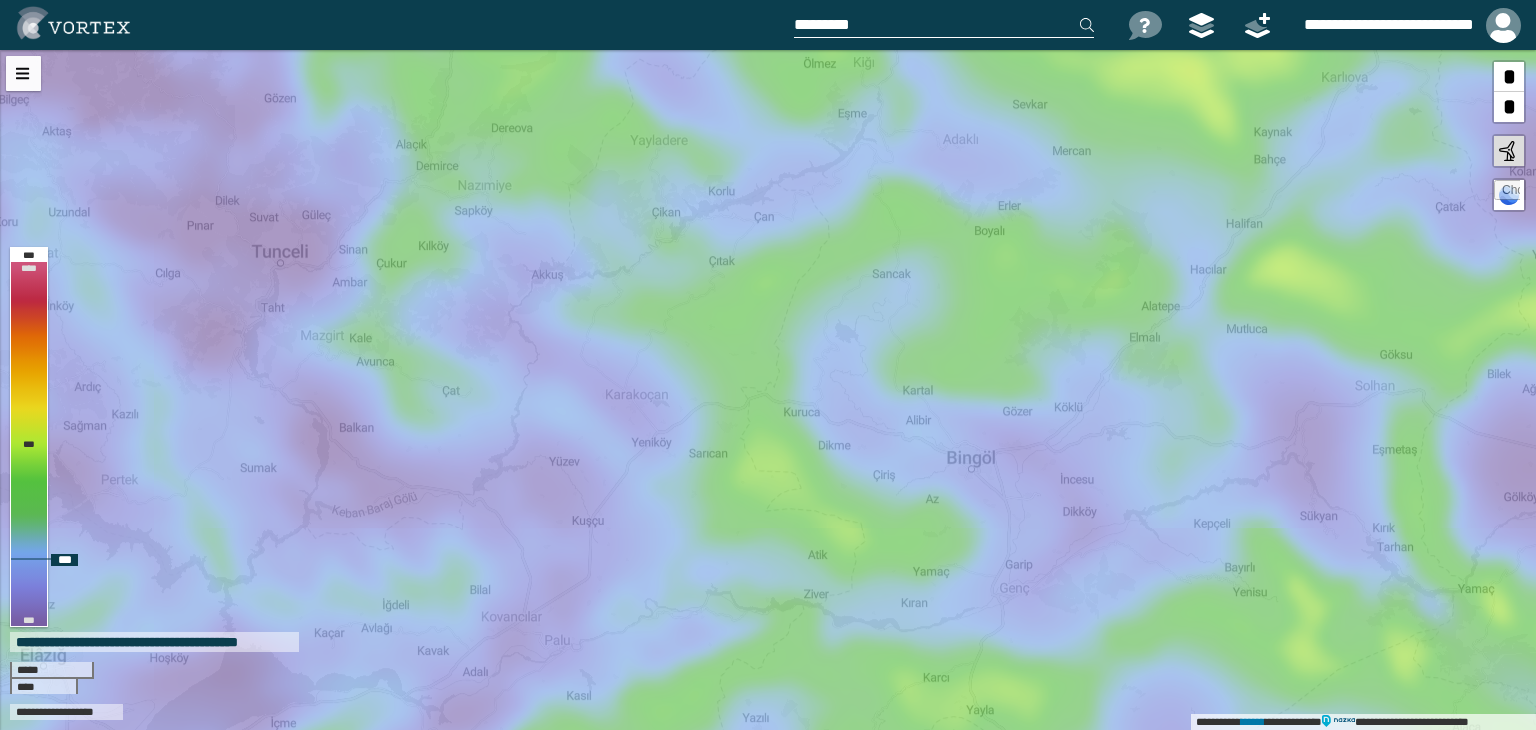 drag, startPoint x: 906, startPoint y: 421, endPoint x: 946, endPoint y: 435, distance: 42.379242 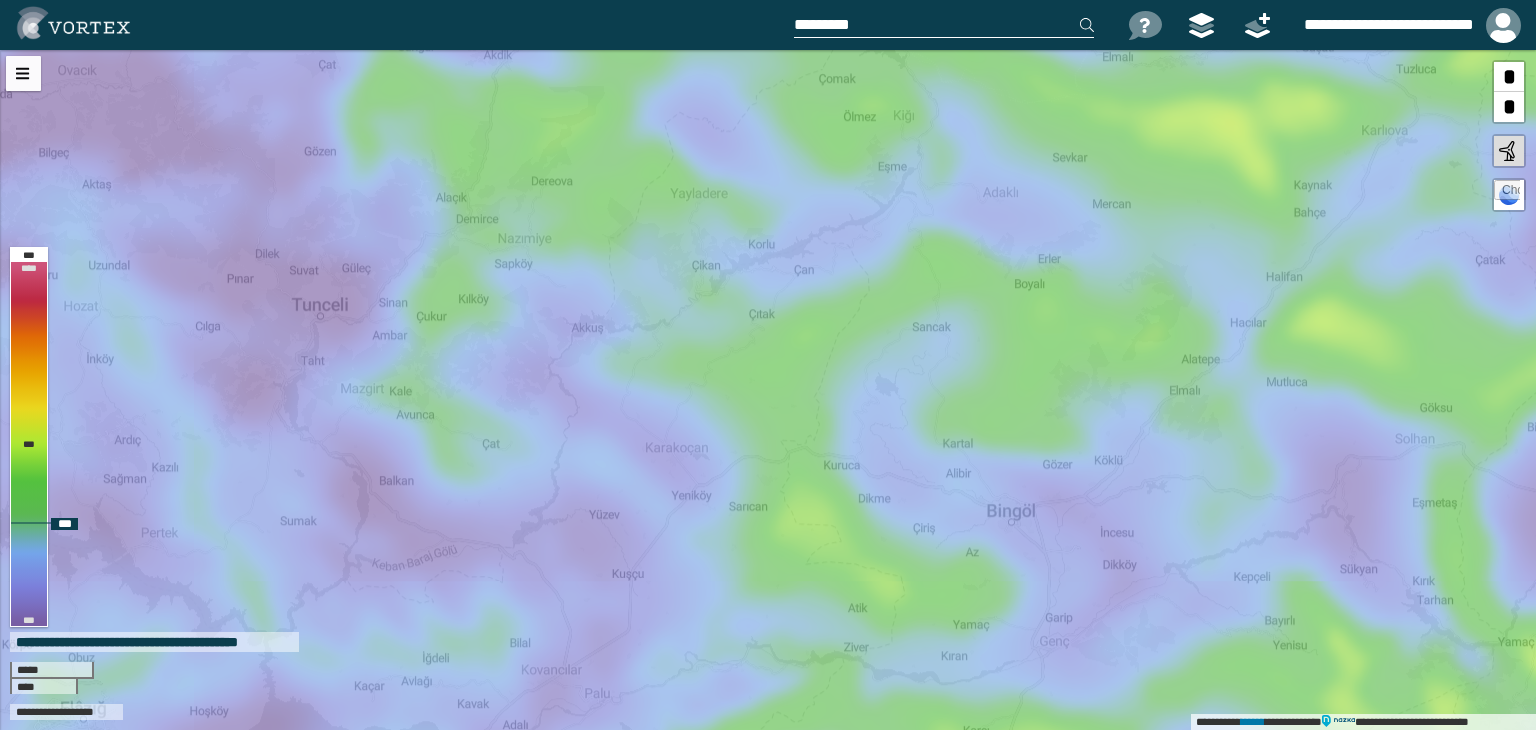 drag, startPoint x: 896, startPoint y: 347, endPoint x: 936, endPoint y: 400, distance: 66.4003 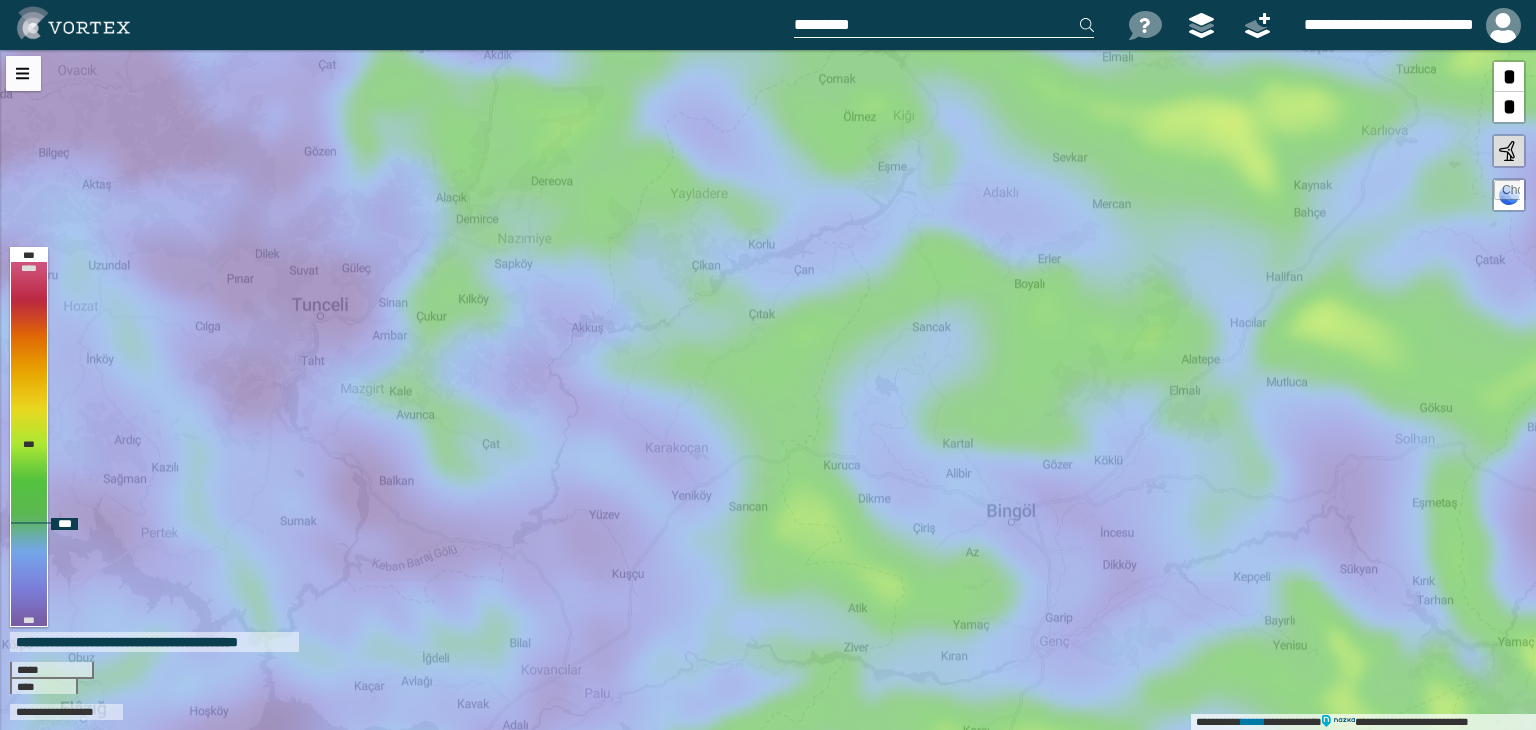 click on "**********" at bounding box center (768, 390) 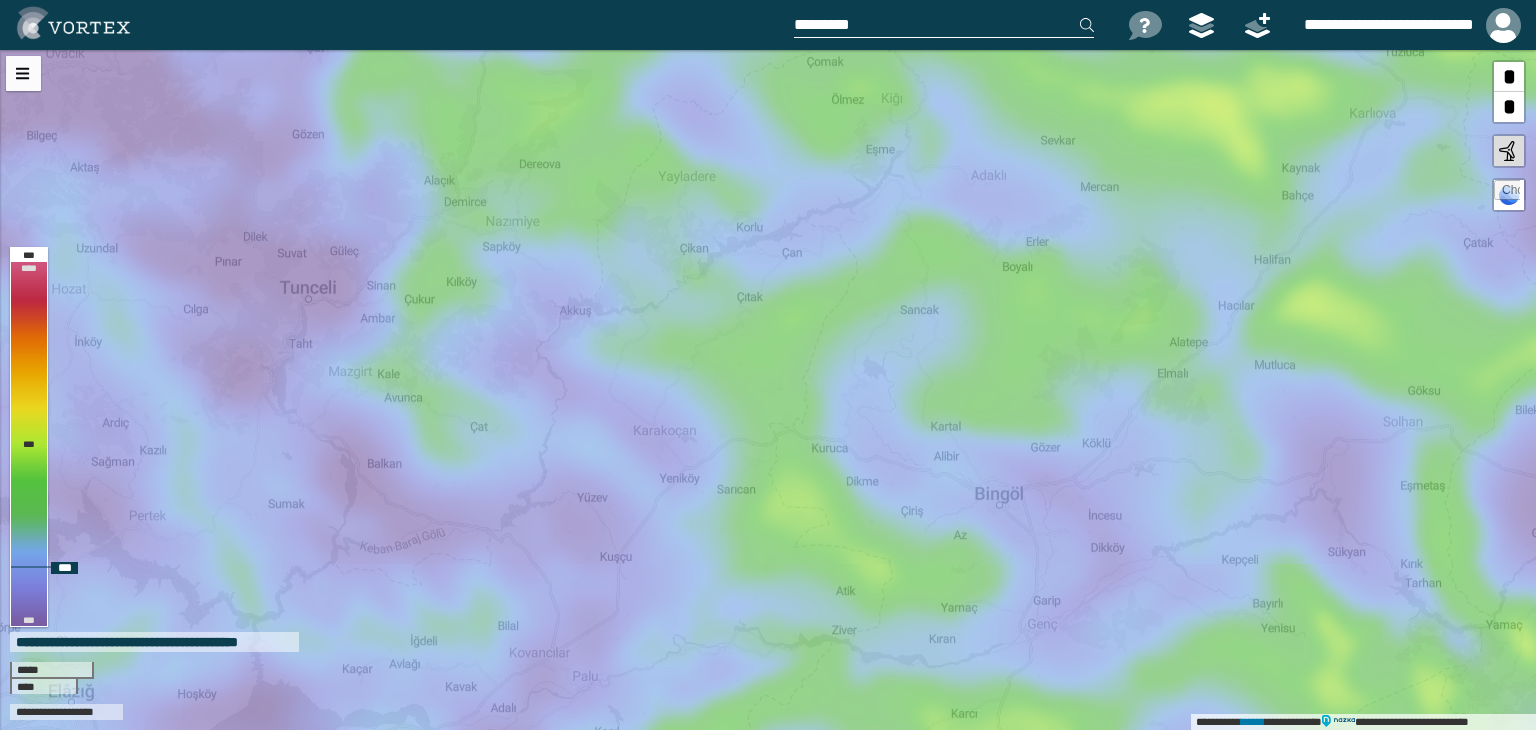 drag, startPoint x: 913, startPoint y: 501, endPoint x: 901, endPoint y: 484, distance: 20.808653 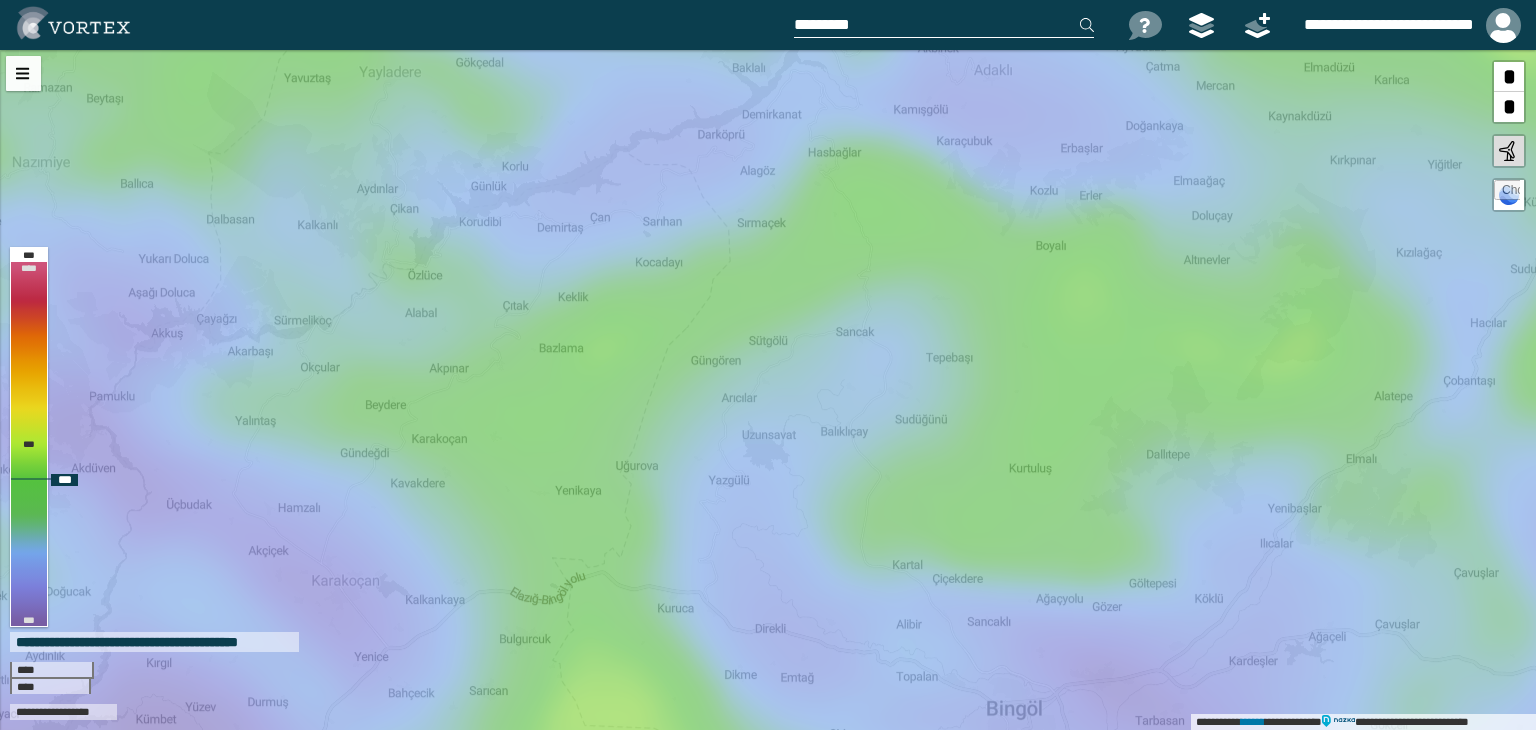 click on "**********" at bounding box center [768, 390] 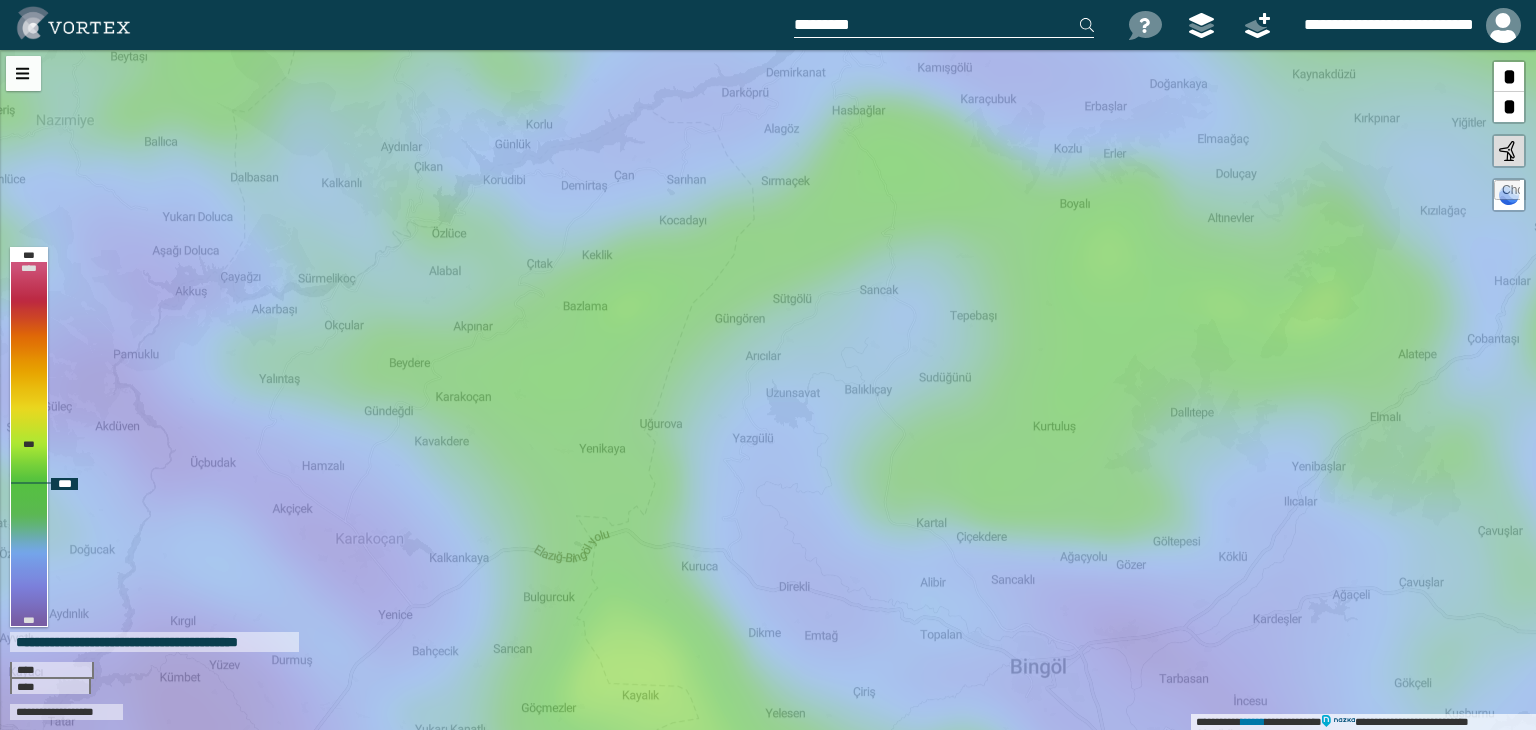 drag, startPoint x: 1069, startPoint y: 441, endPoint x: 1093, endPoint y: 399, distance: 48.373547 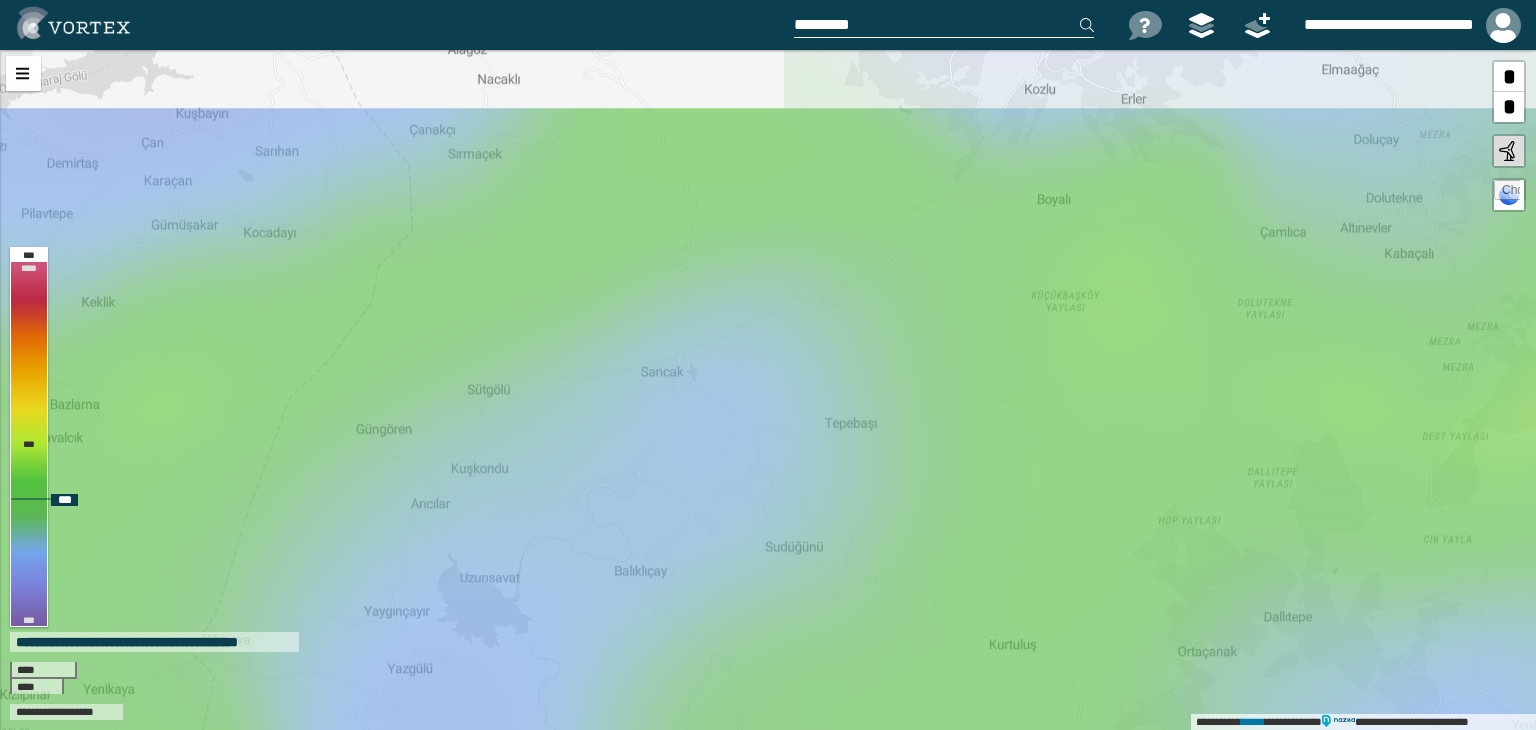 drag, startPoint x: 991, startPoint y: 280, endPoint x: 972, endPoint y: 483, distance: 203.88722 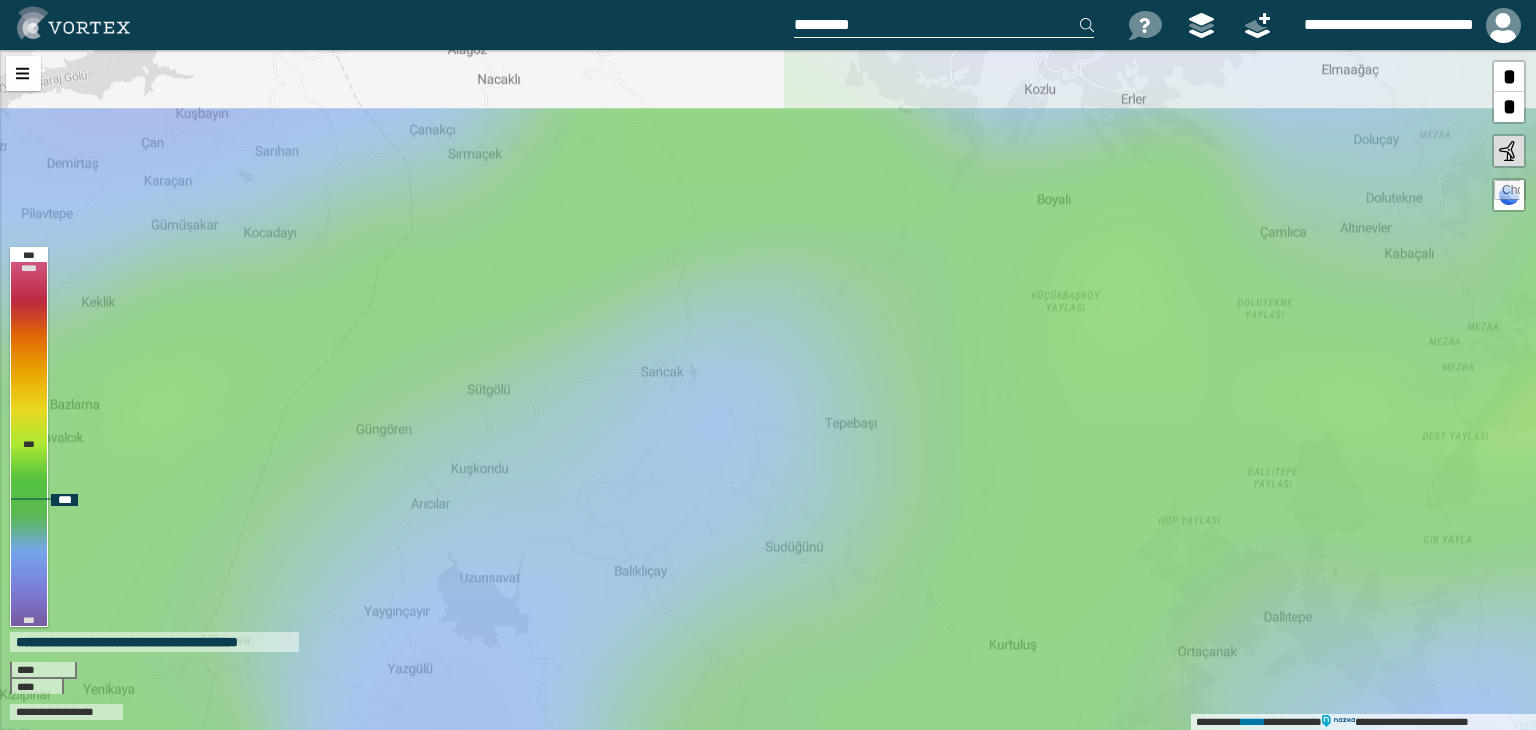 click on "**********" at bounding box center [768, 390] 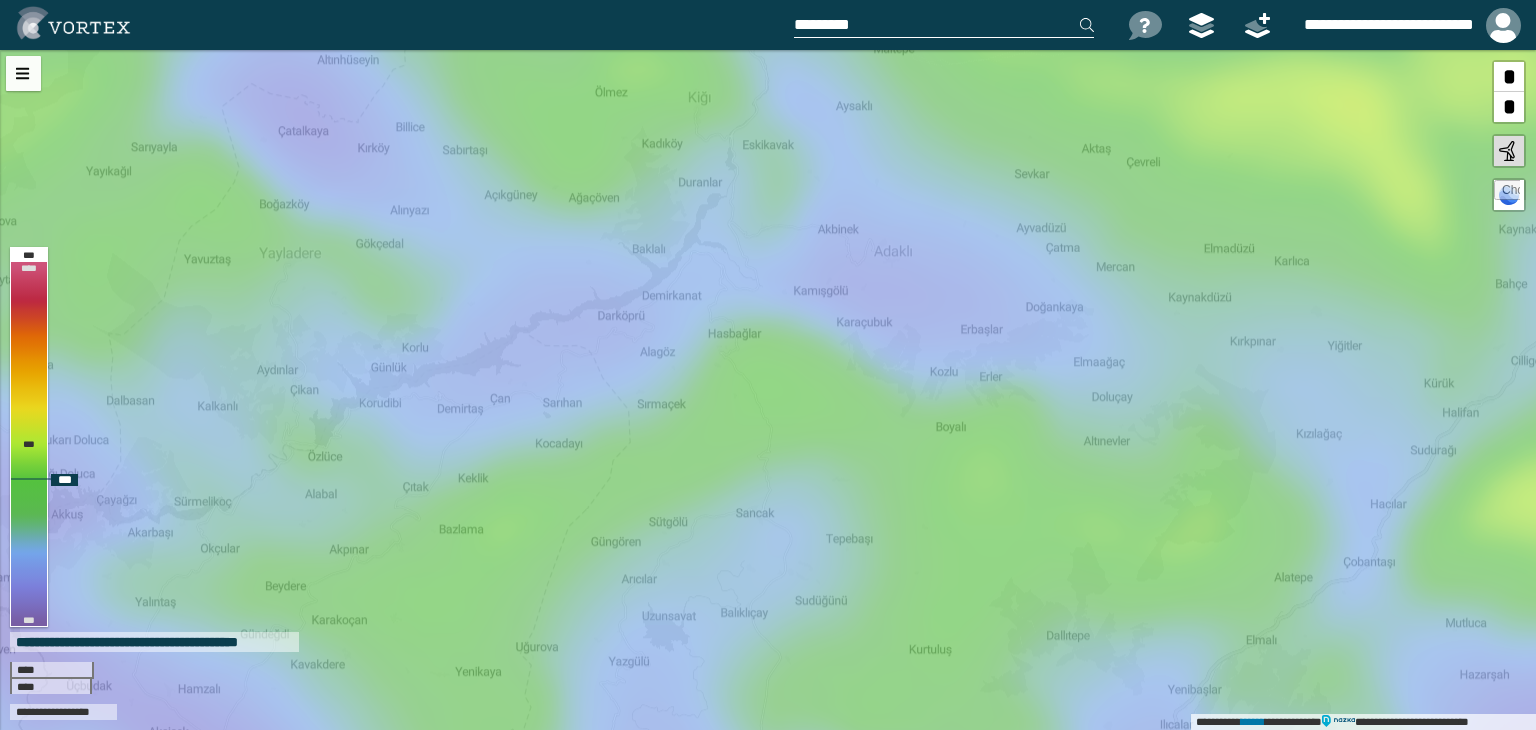 drag, startPoint x: 1100, startPoint y: 423, endPoint x: 1026, endPoint y: 533, distance: 132.57451 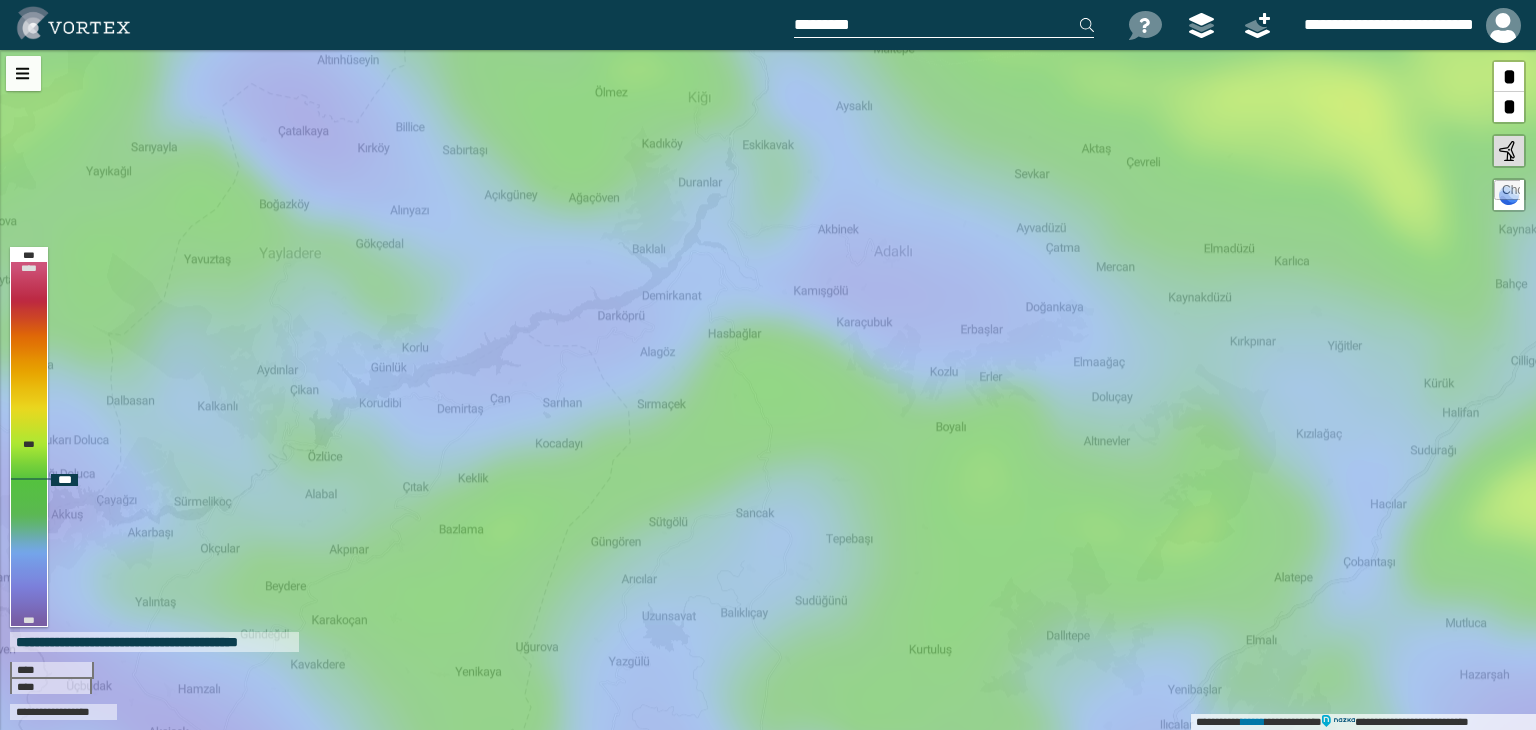 click on "**********" at bounding box center (768, 390) 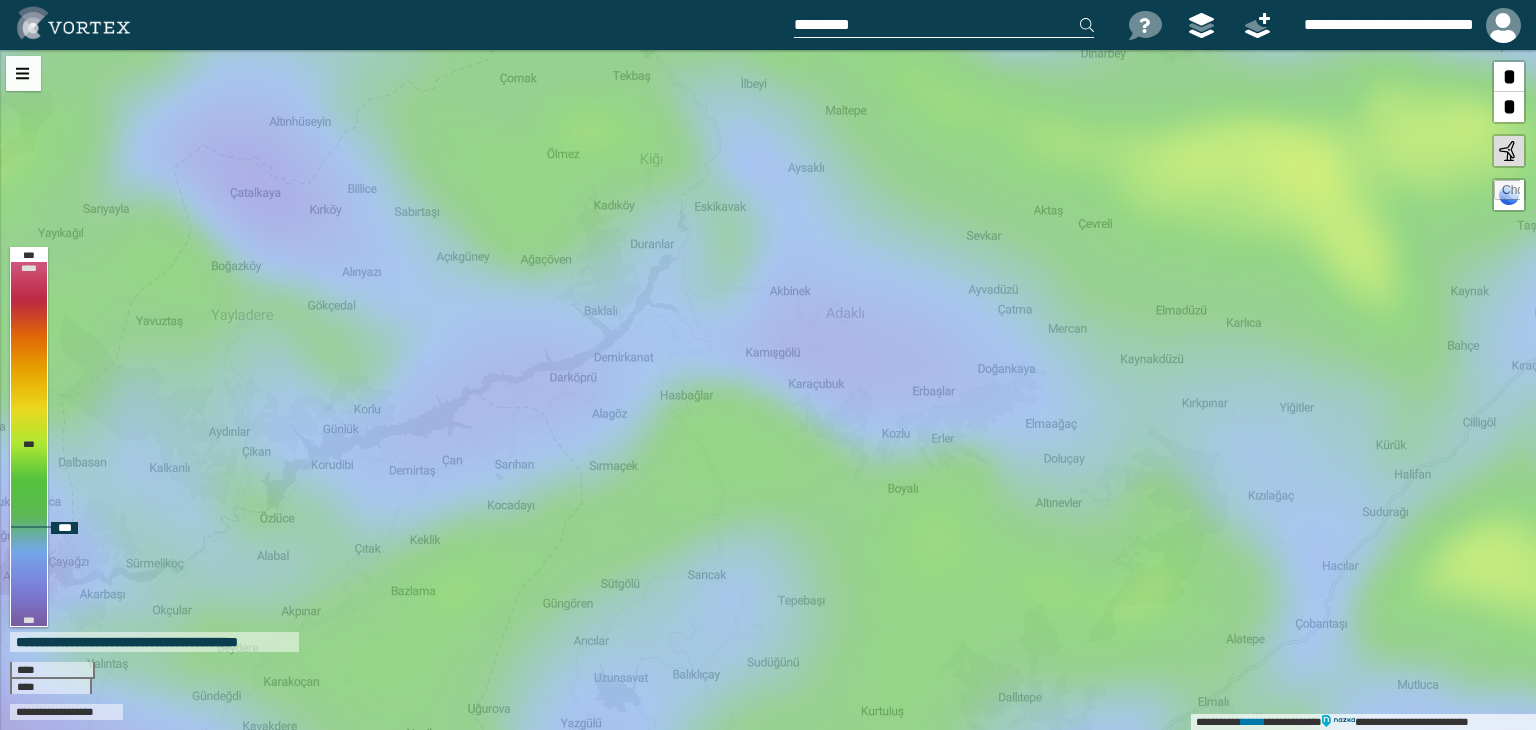 drag, startPoint x: 1122, startPoint y: 389, endPoint x: 1092, endPoint y: 281, distance: 112.08925 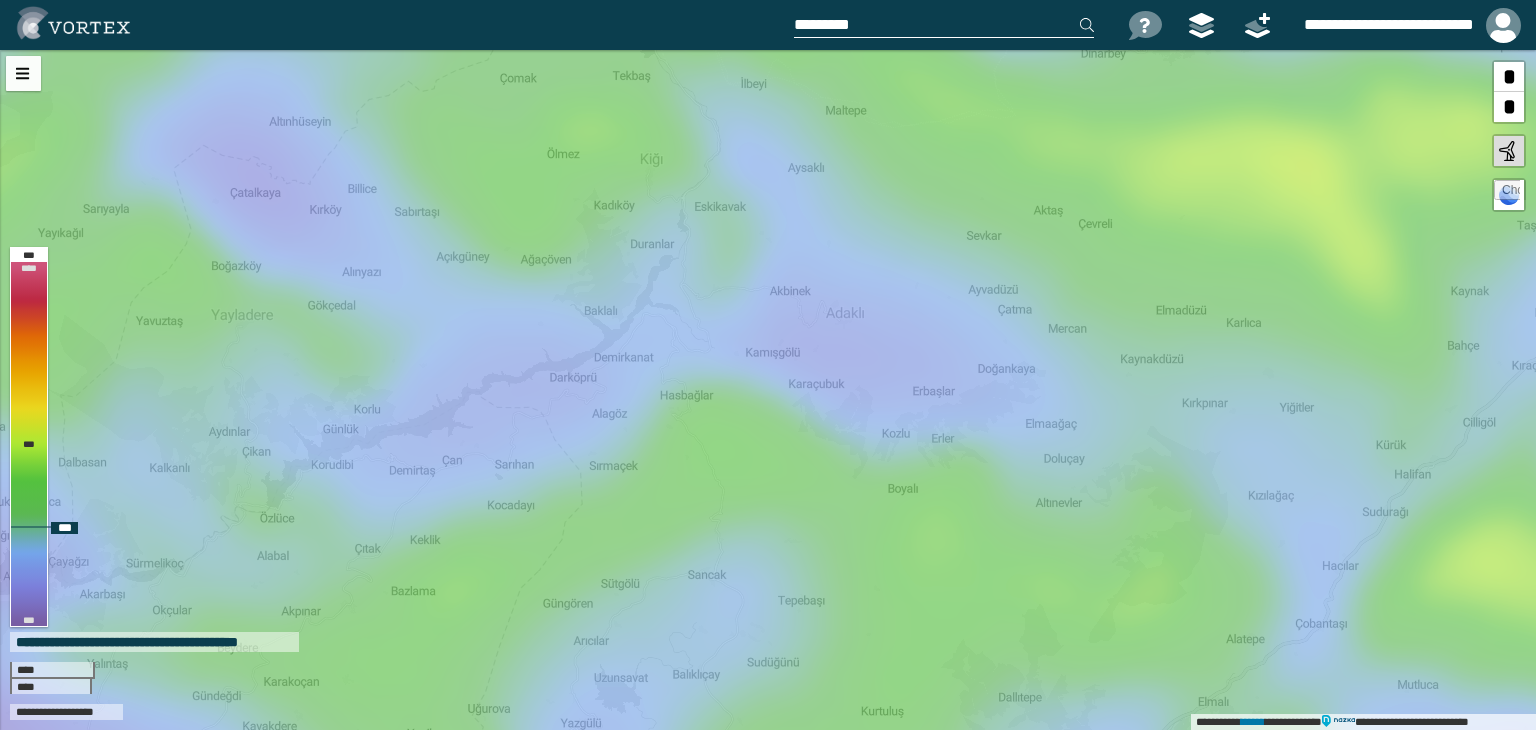 click on "**********" at bounding box center [768, 390] 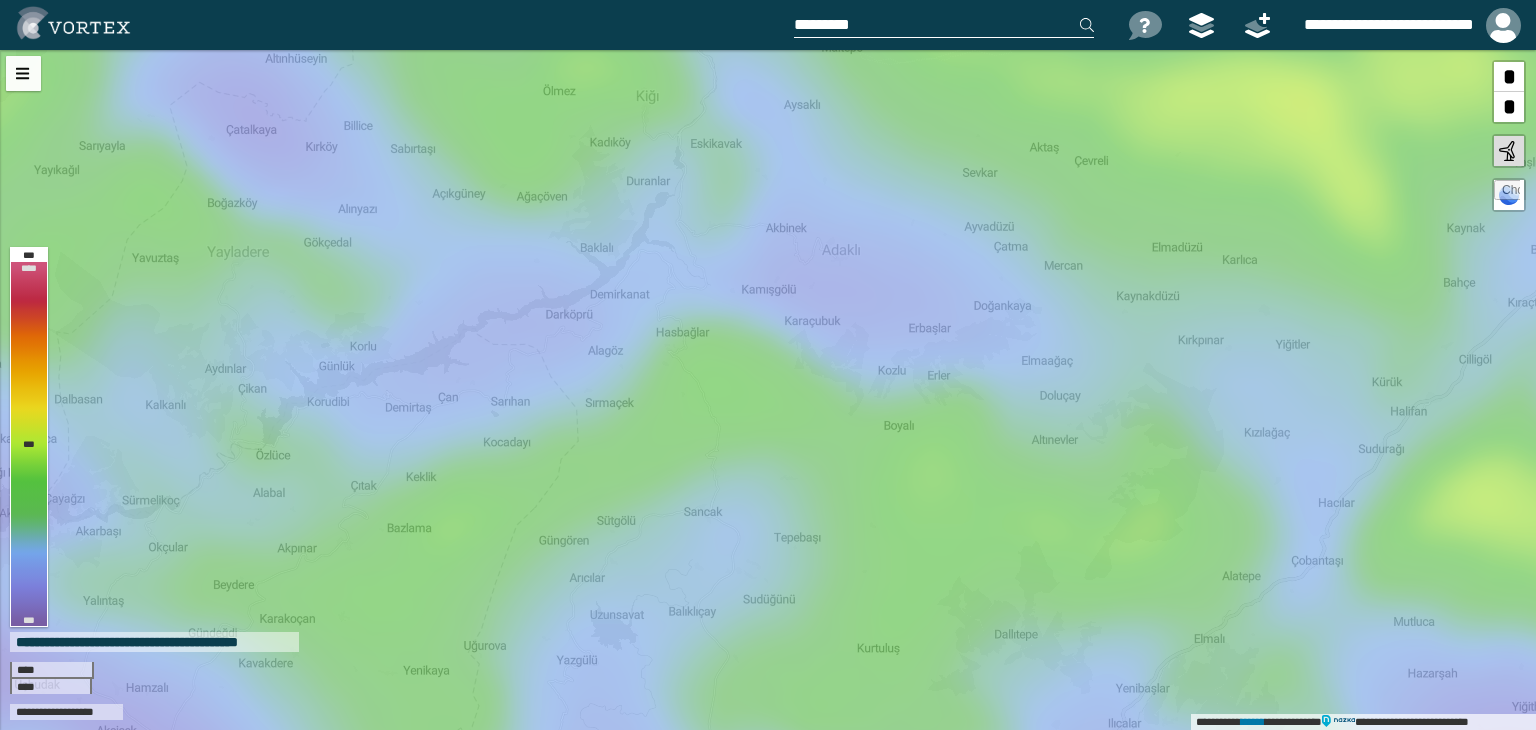 click at bounding box center (944, 25) 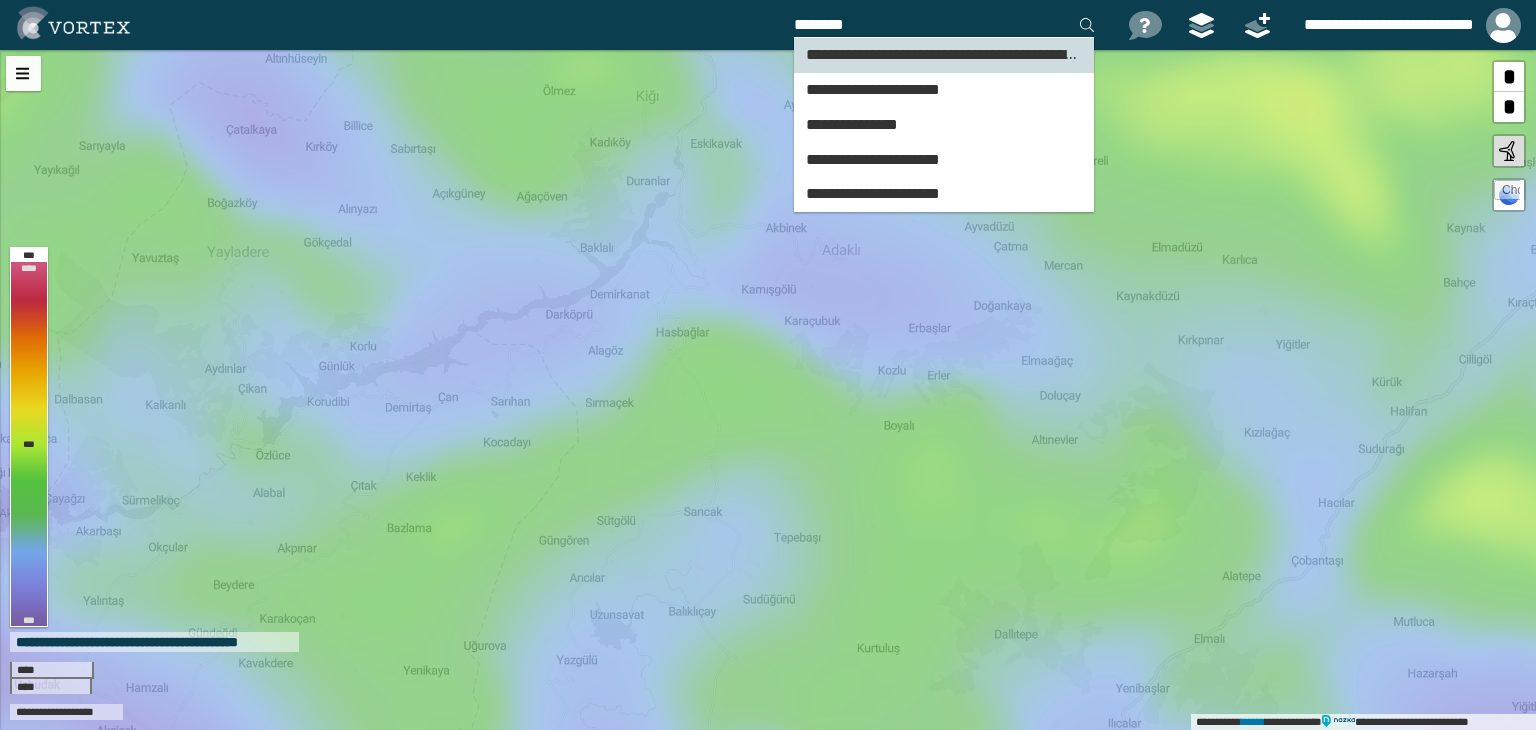 type on "********" 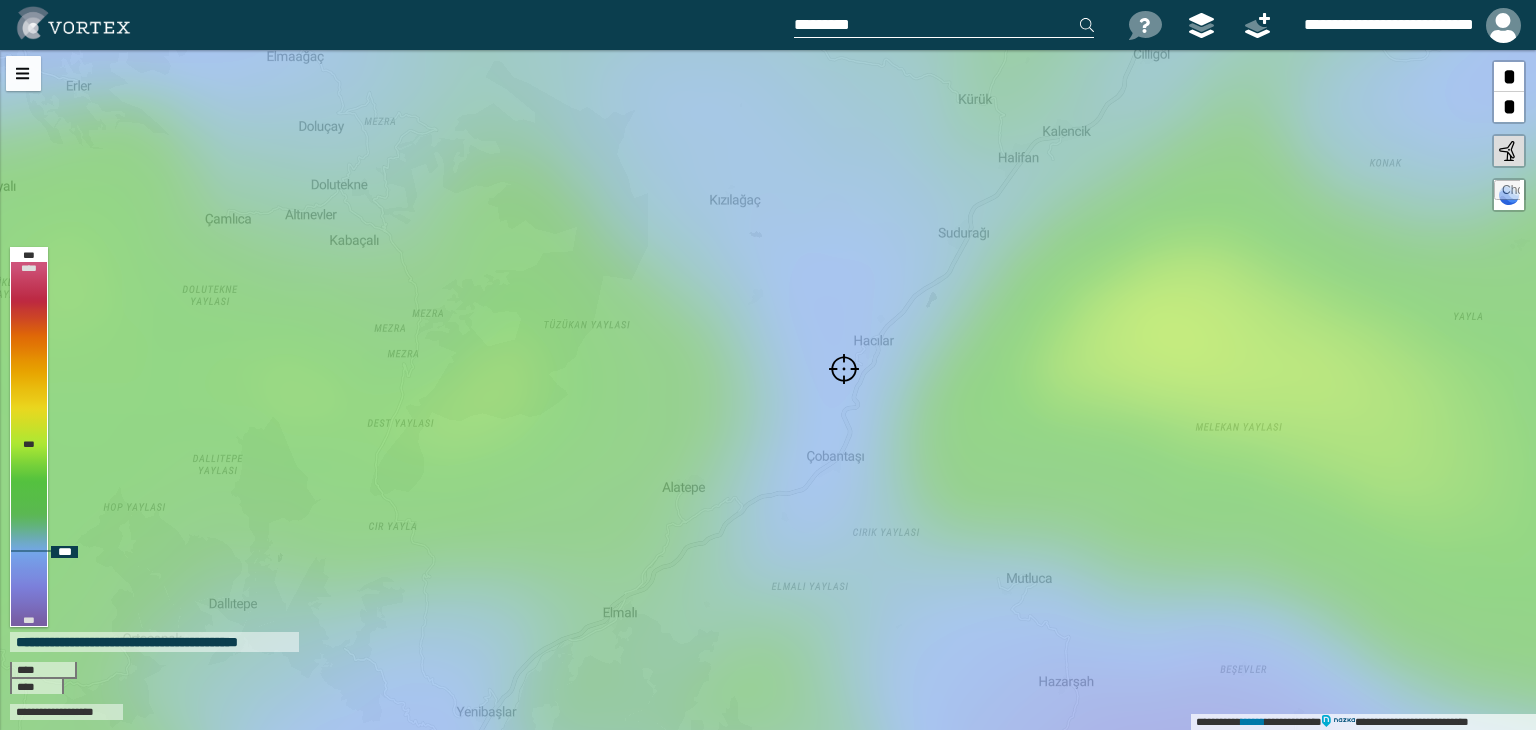 drag, startPoint x: 771, startPoint y: 414, endPoint x: 844, endPoint y: 393, distance: 75.96052 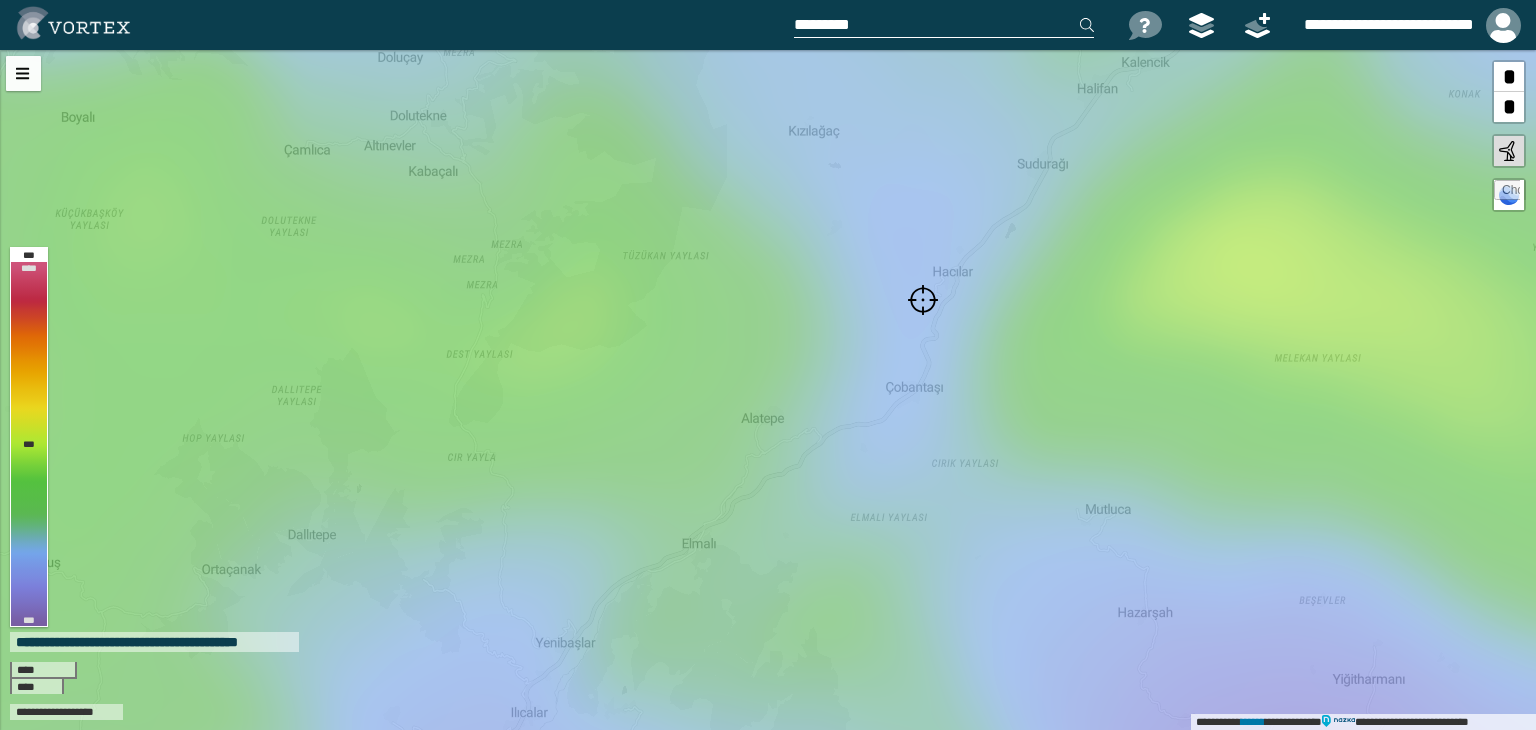 click at bounding box center (944, 25) 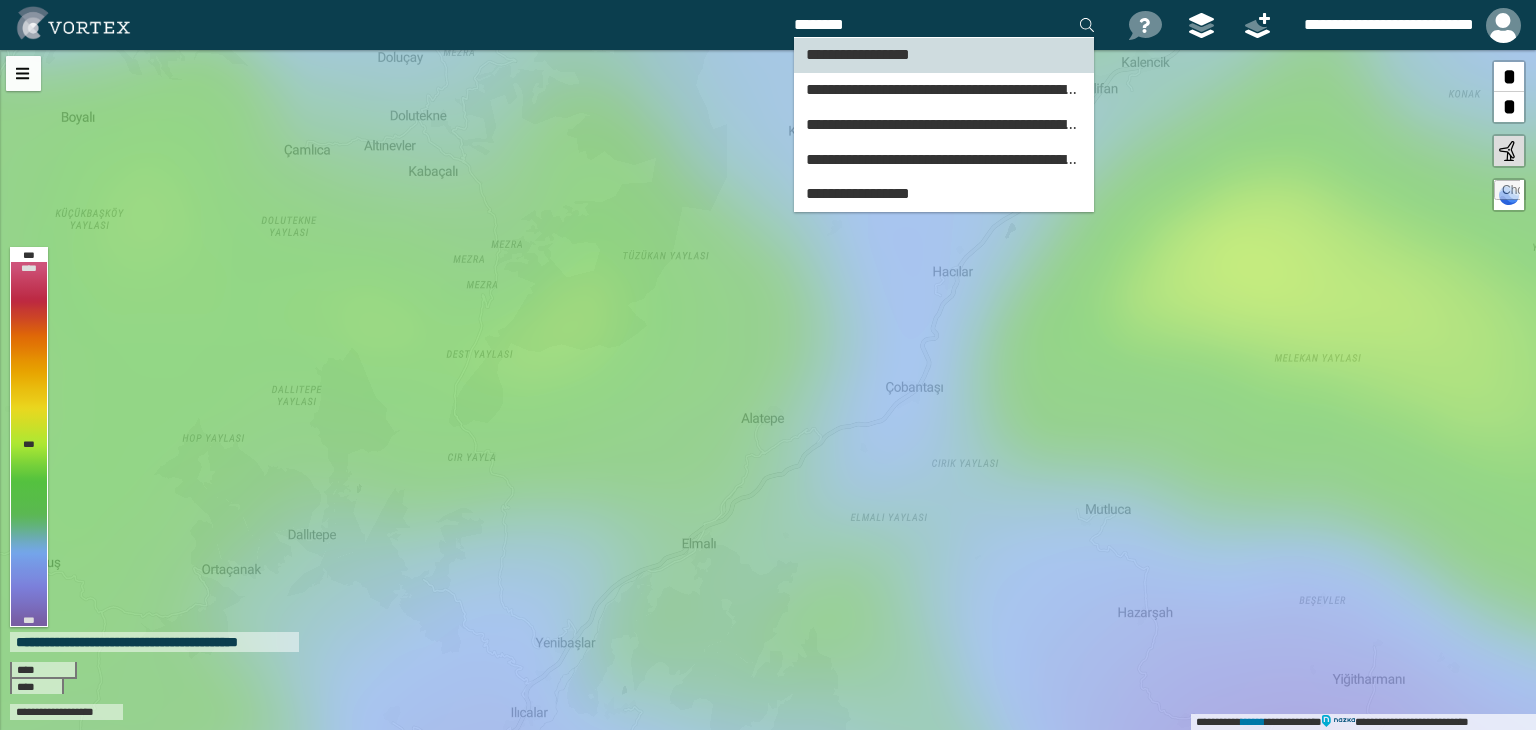 type on "********" 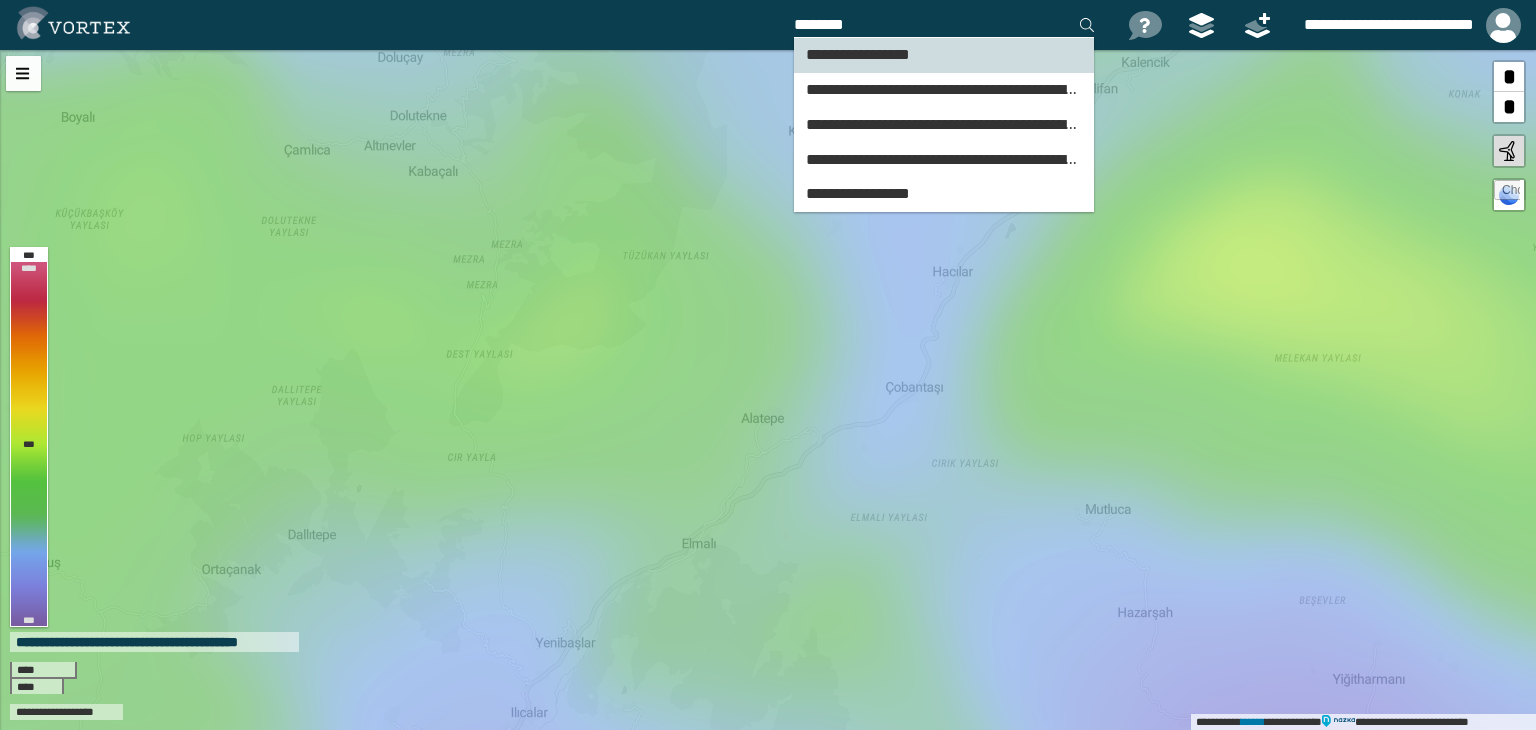 click on "**********" at bounding box center (858, 54) 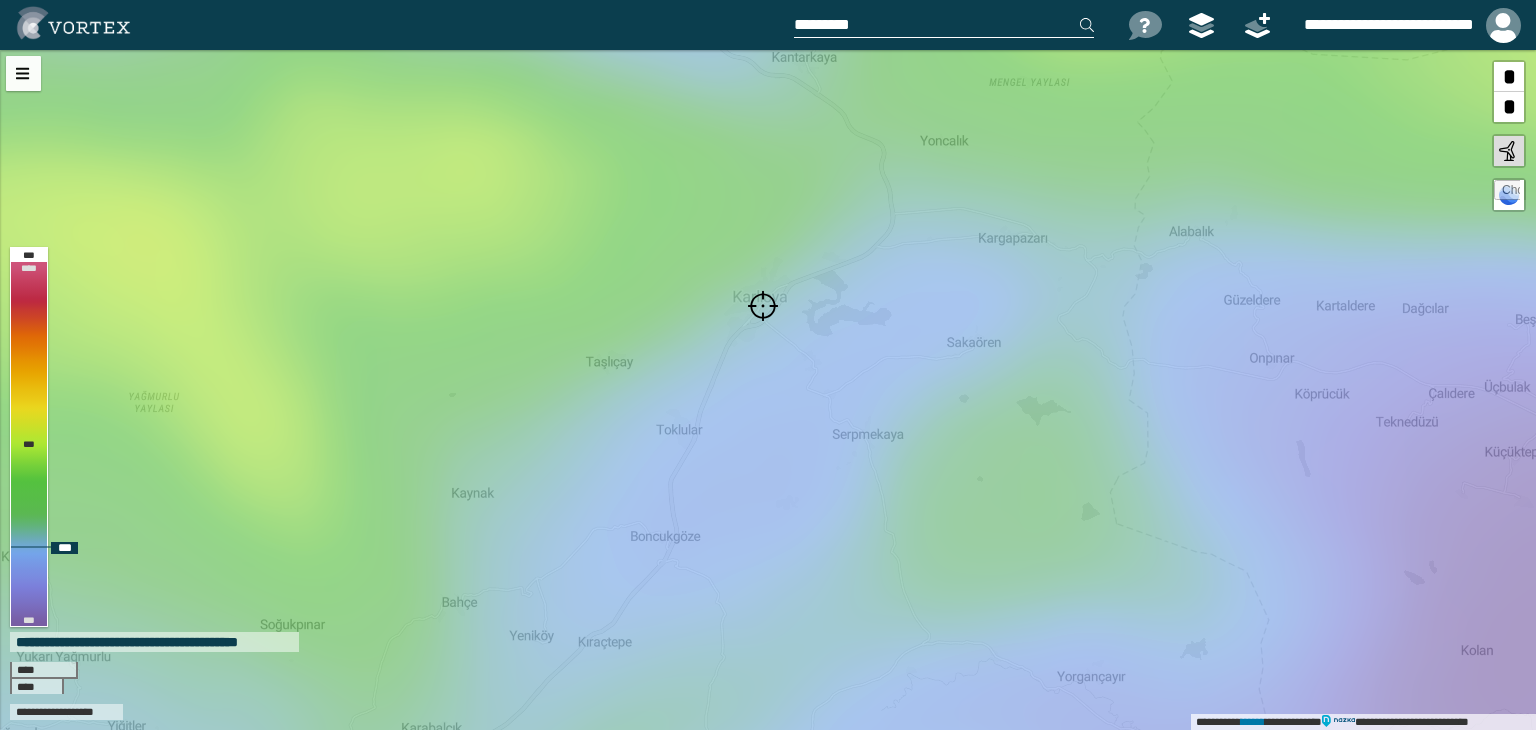 drag, startPoint x: 876, startPoint y: 491, endPoint x: 877, endPoint y: 417, distance: 74.00676 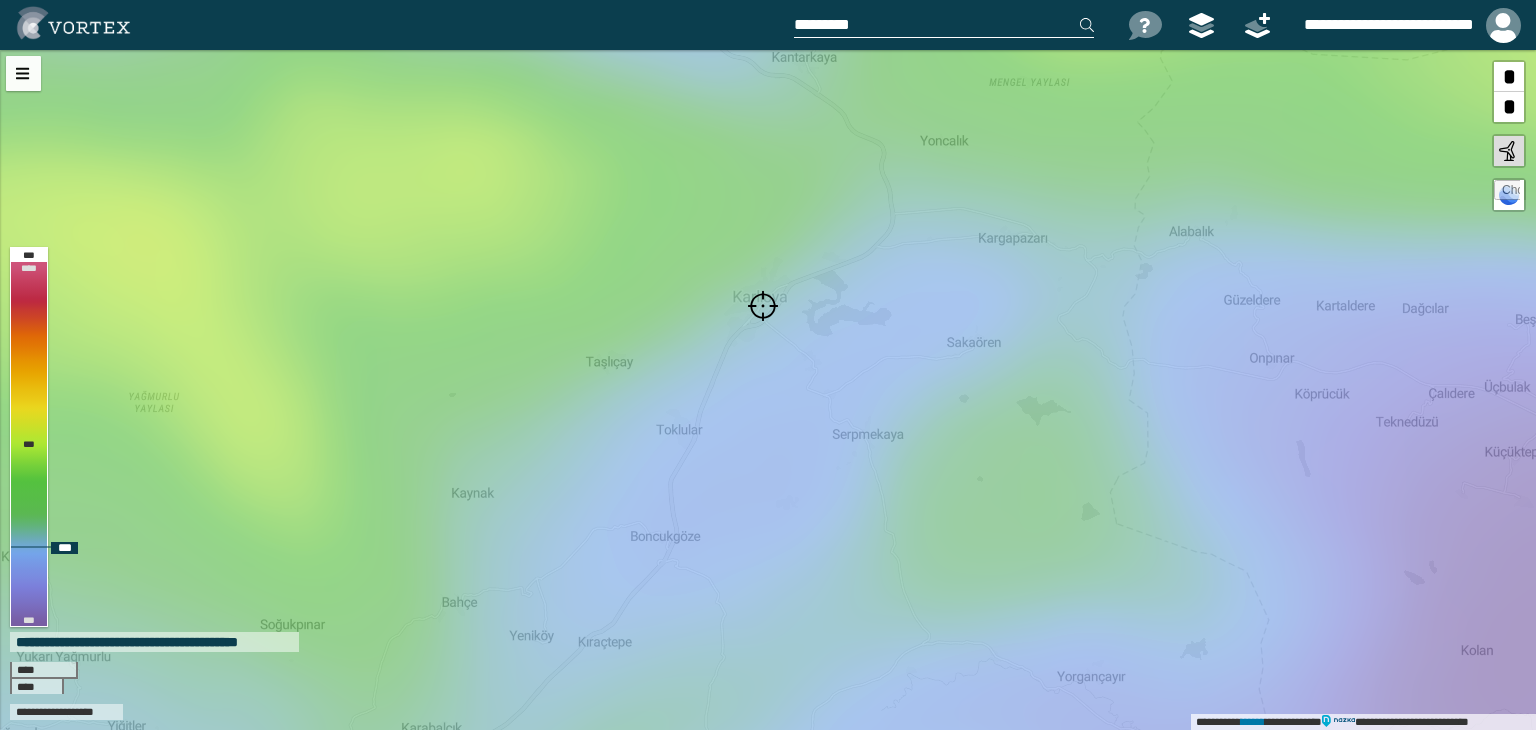 click on "**********" at bounding box center (768, 390) 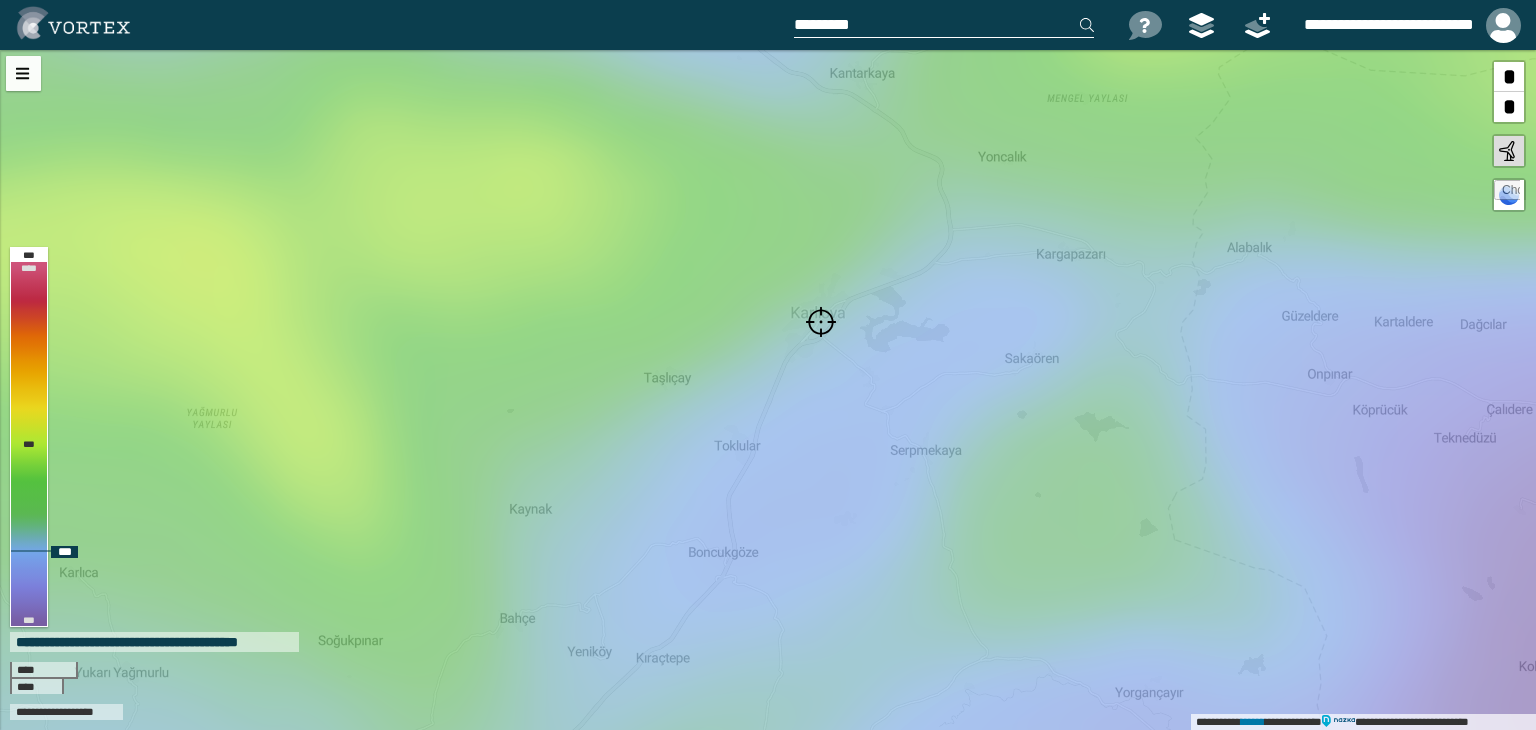 drag, startPoint x: 736, startPoint y: 419, endPoint x: 791, endPoint y: 429, distance: 55.9017 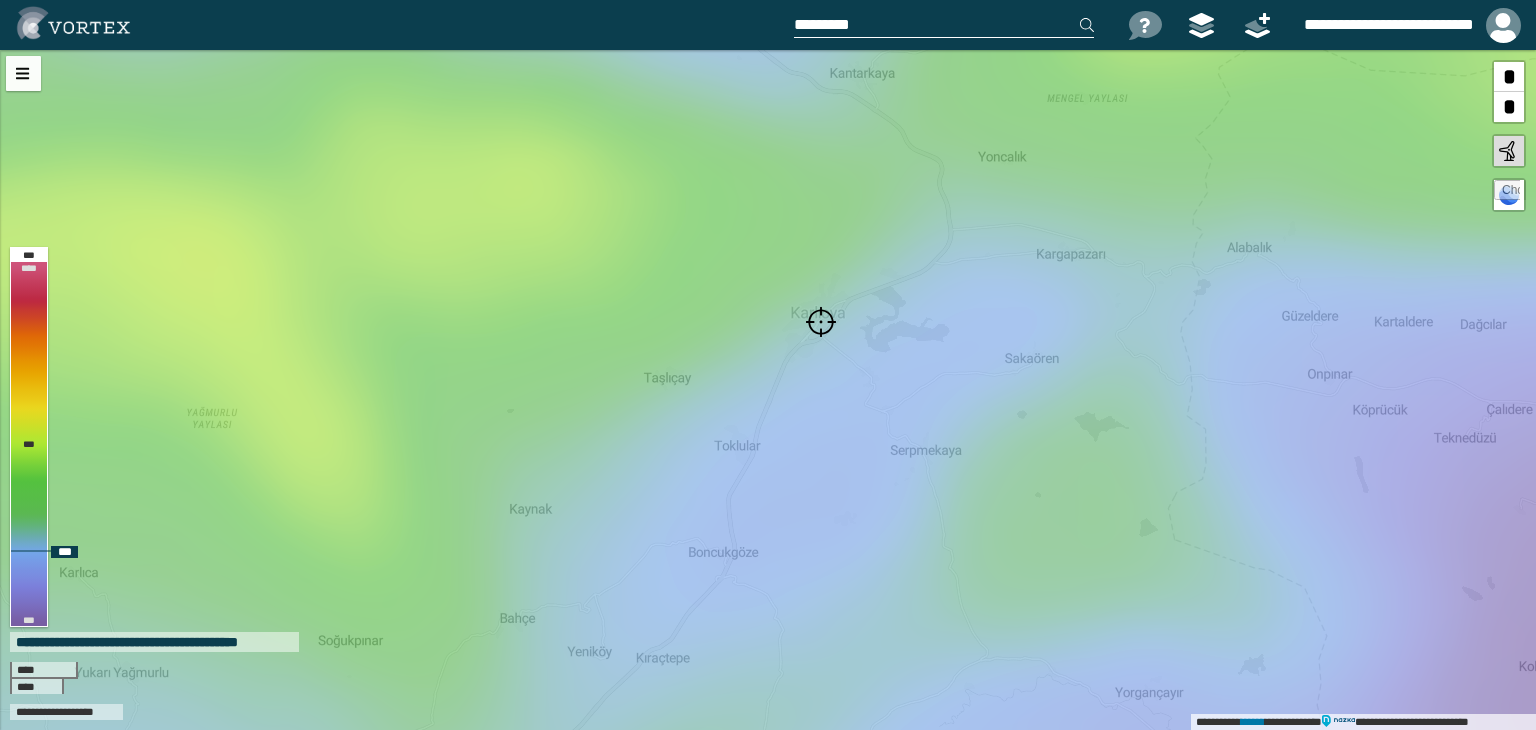 click on "**********" at bounding box center (768, 390) 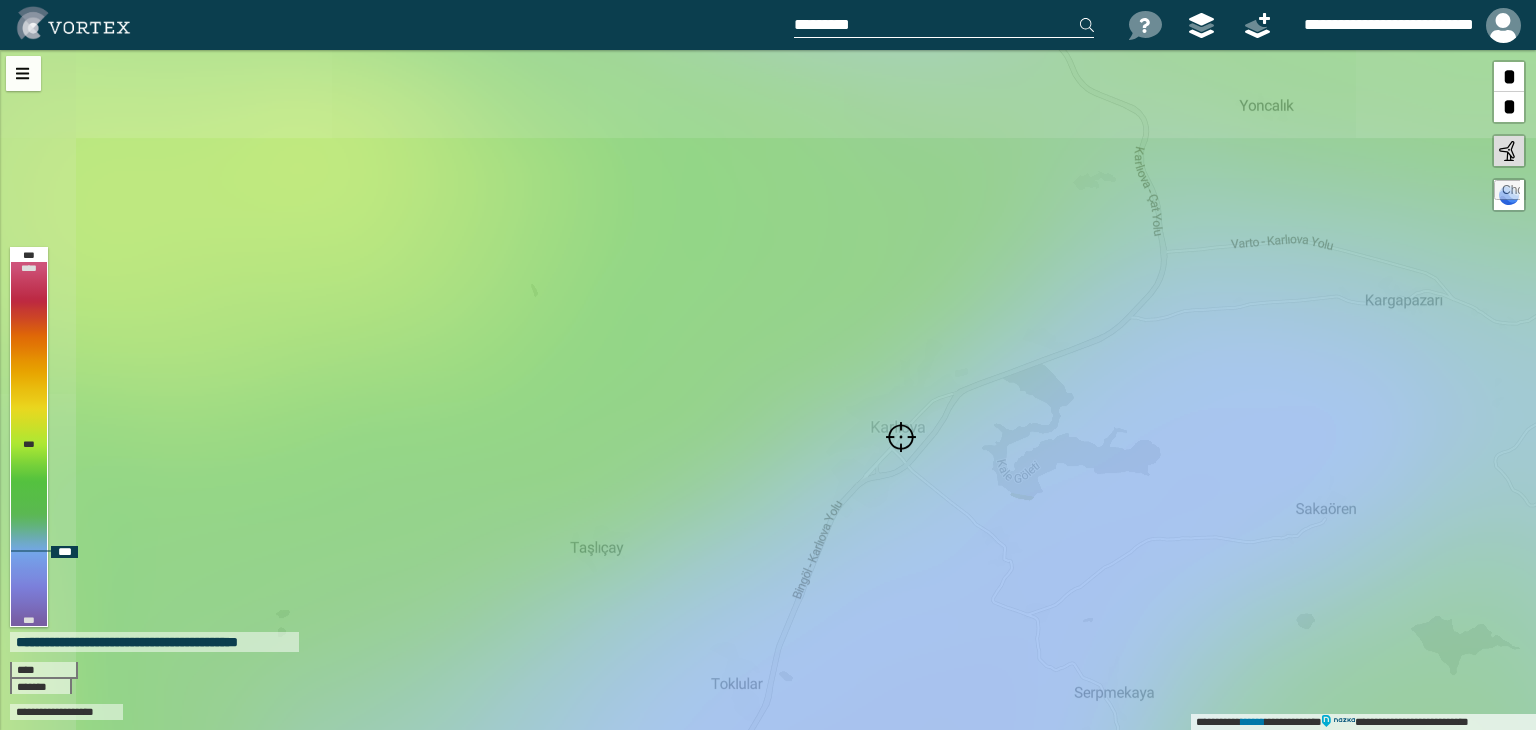 drag, startPoint x: 993, startPoint y: 346, endPoint x: 1136, endPoint y: 492, distance: 204.36487 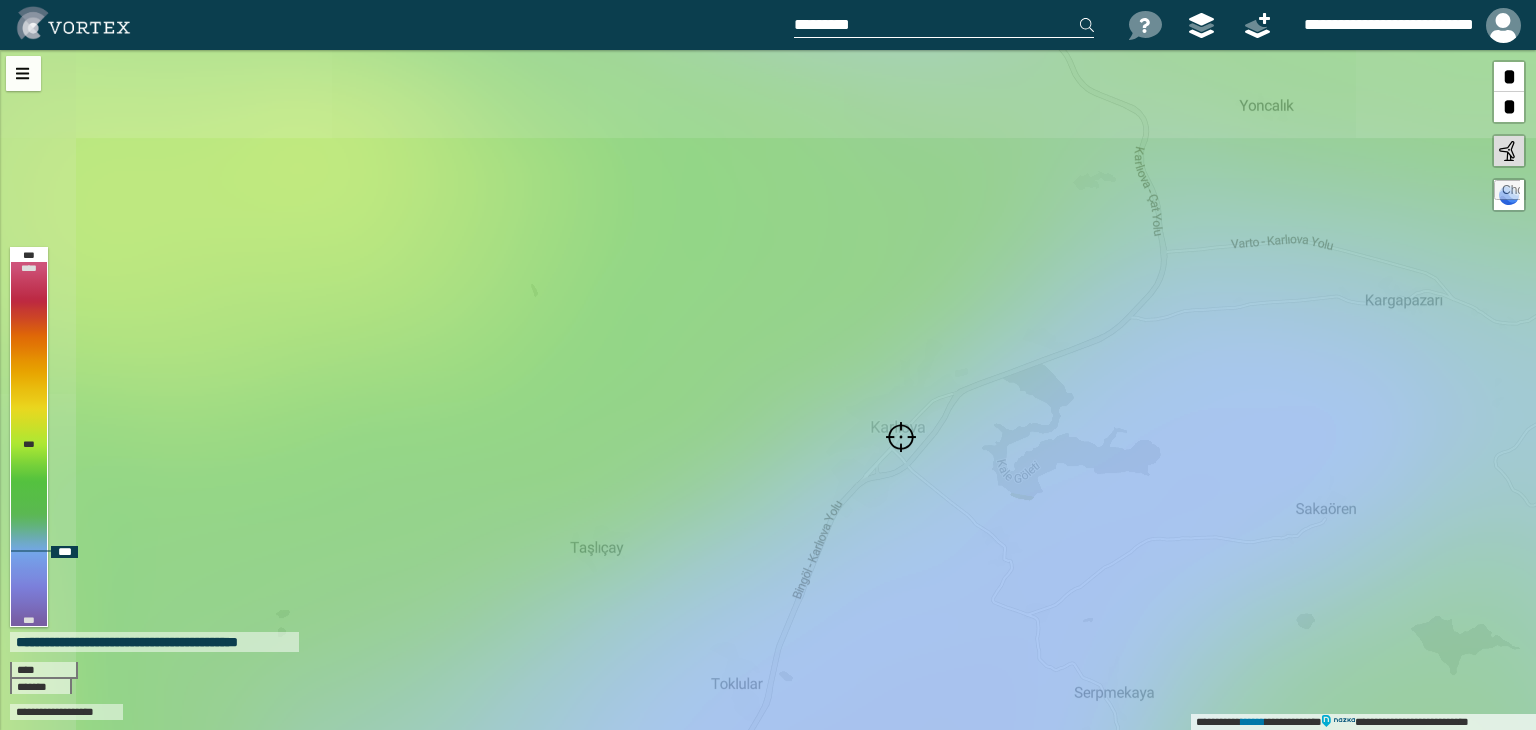 click on "**********" at bounding box center (768, 390) 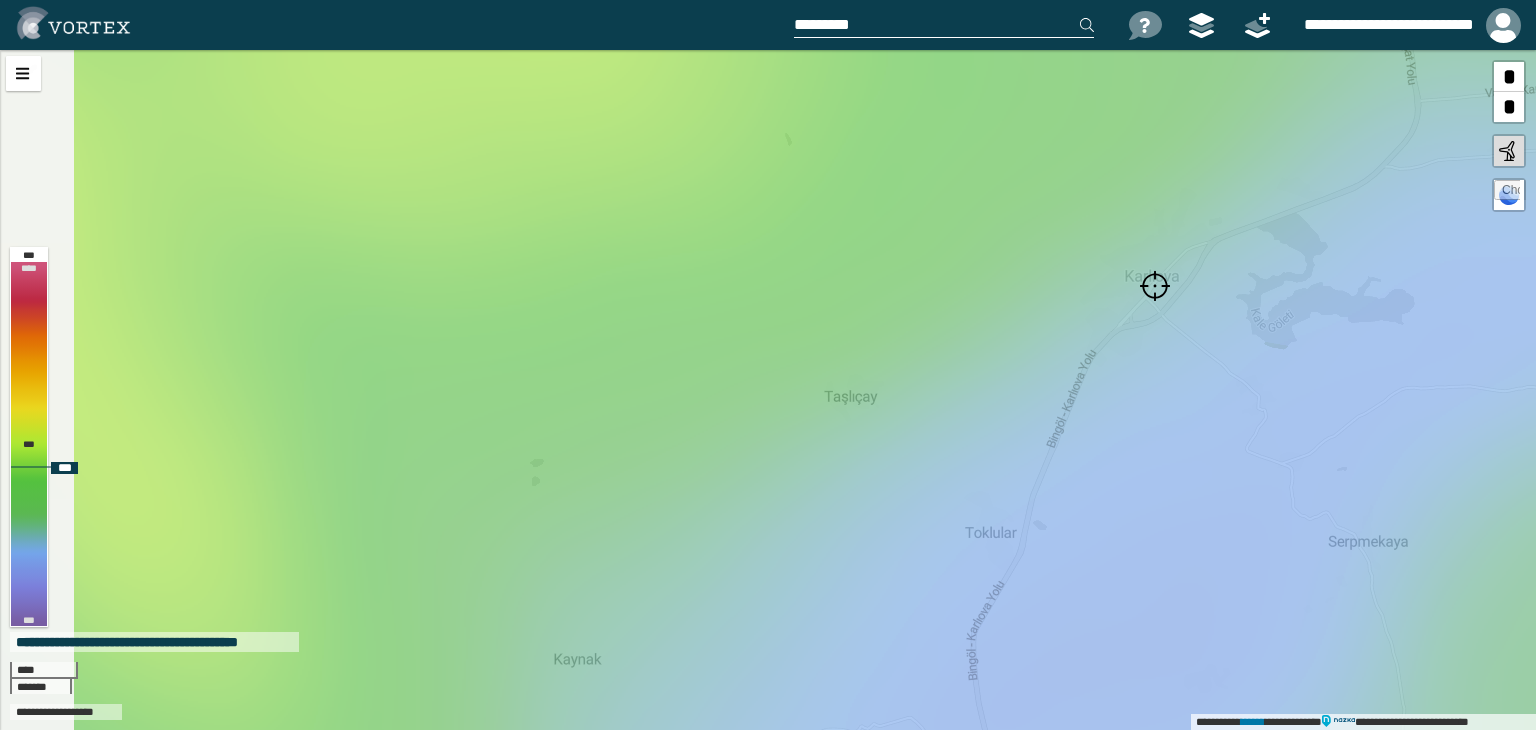 drag, startPoint x: 696, startPoint y: 245, endPoint x: 742, endPoint y: 251, distance: 46.389652 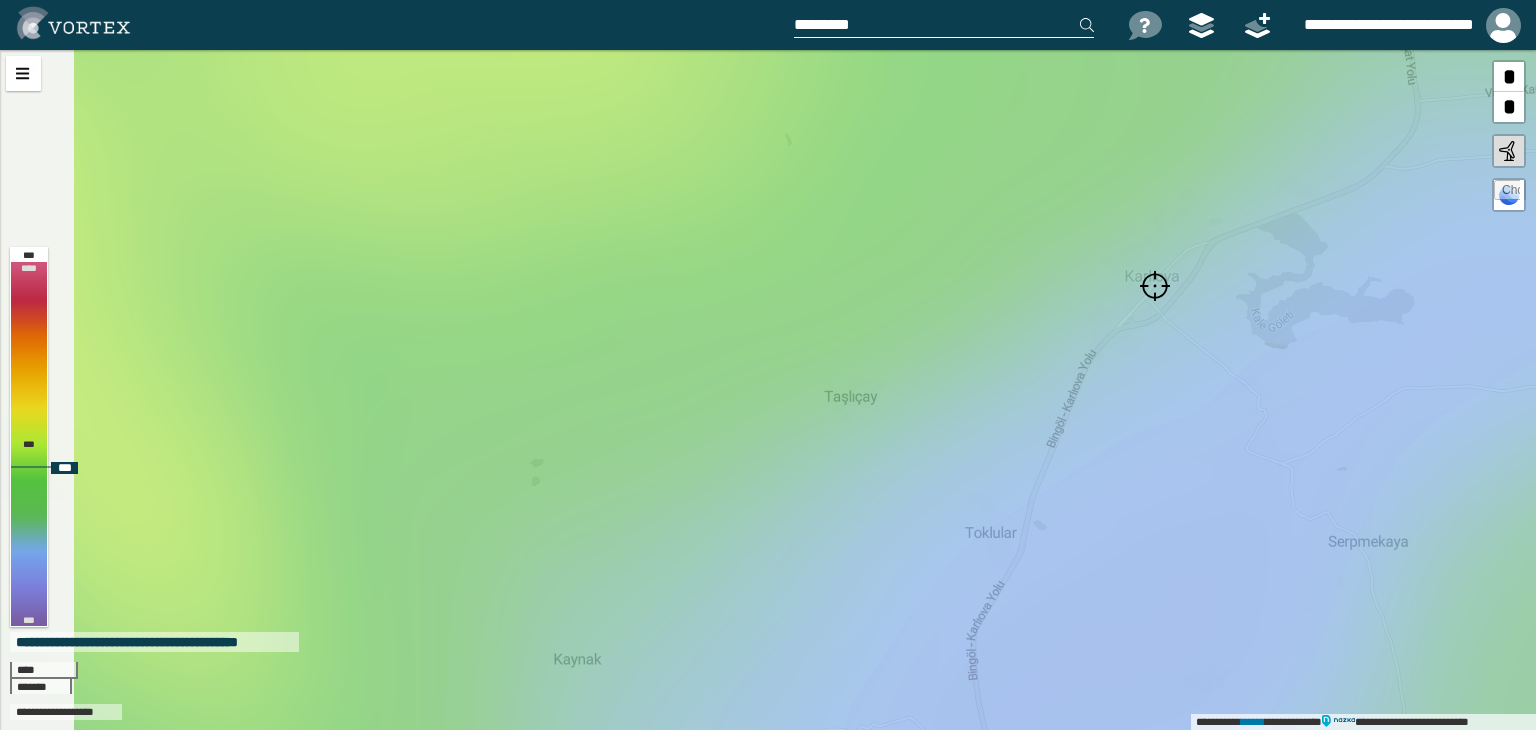 click on "**********" at bounding box center (768, 390) 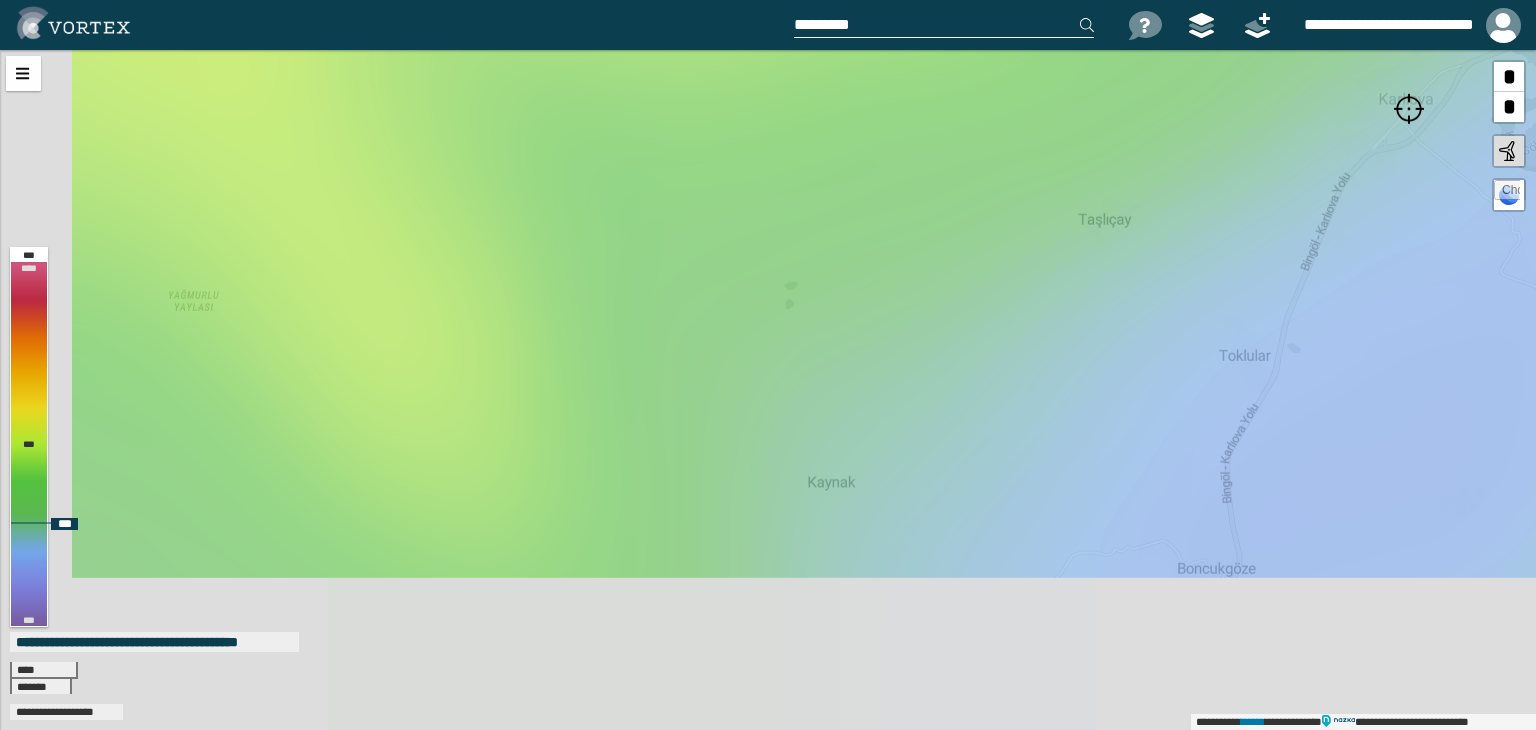 drag, startPoint x: 608, startPoint y: 539, endPoint x: 854, endPoint y: 361, distance: 303.64453 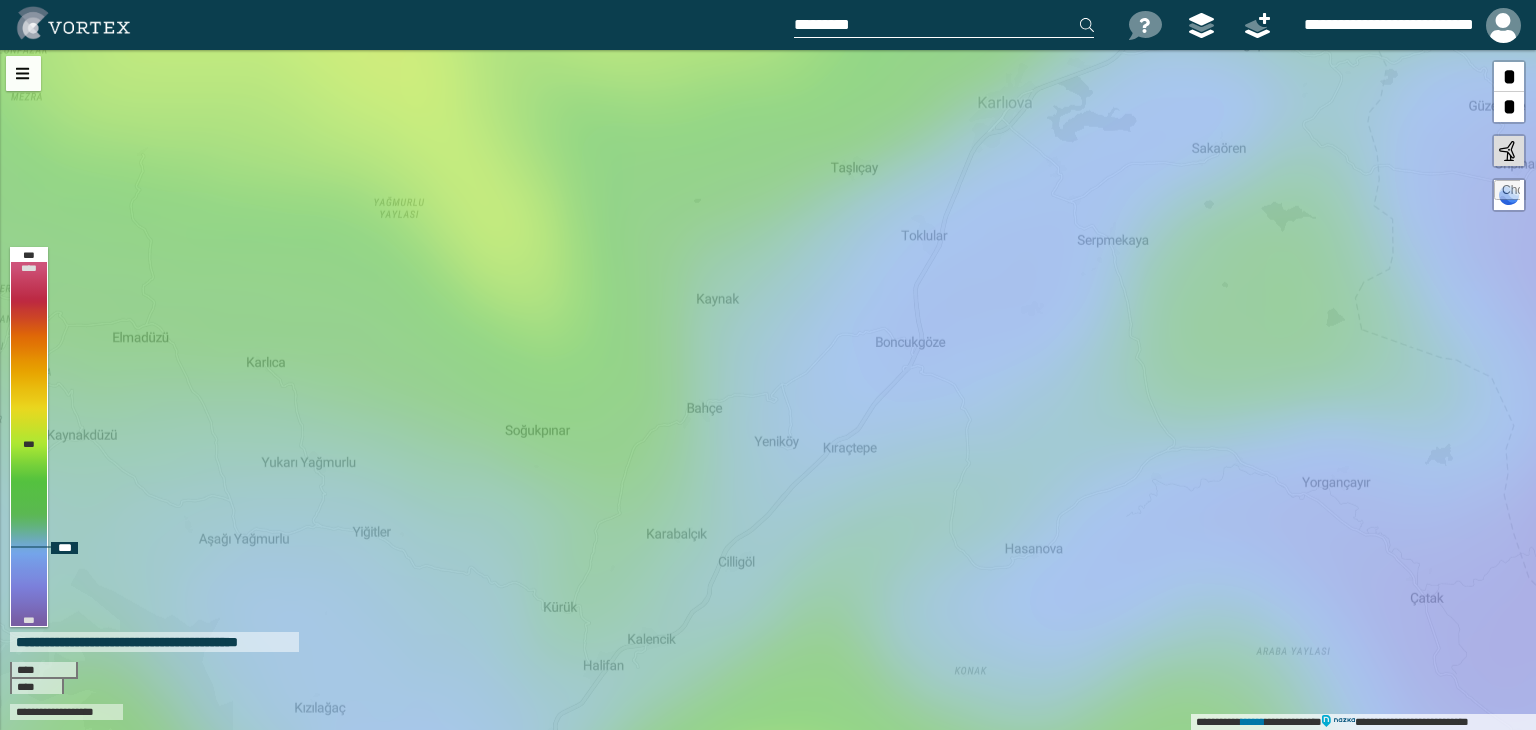 drag, startPoint x: 941, startPoint y: 498, endPoint x: 815, endPoint y: 365, distance: 183.20753 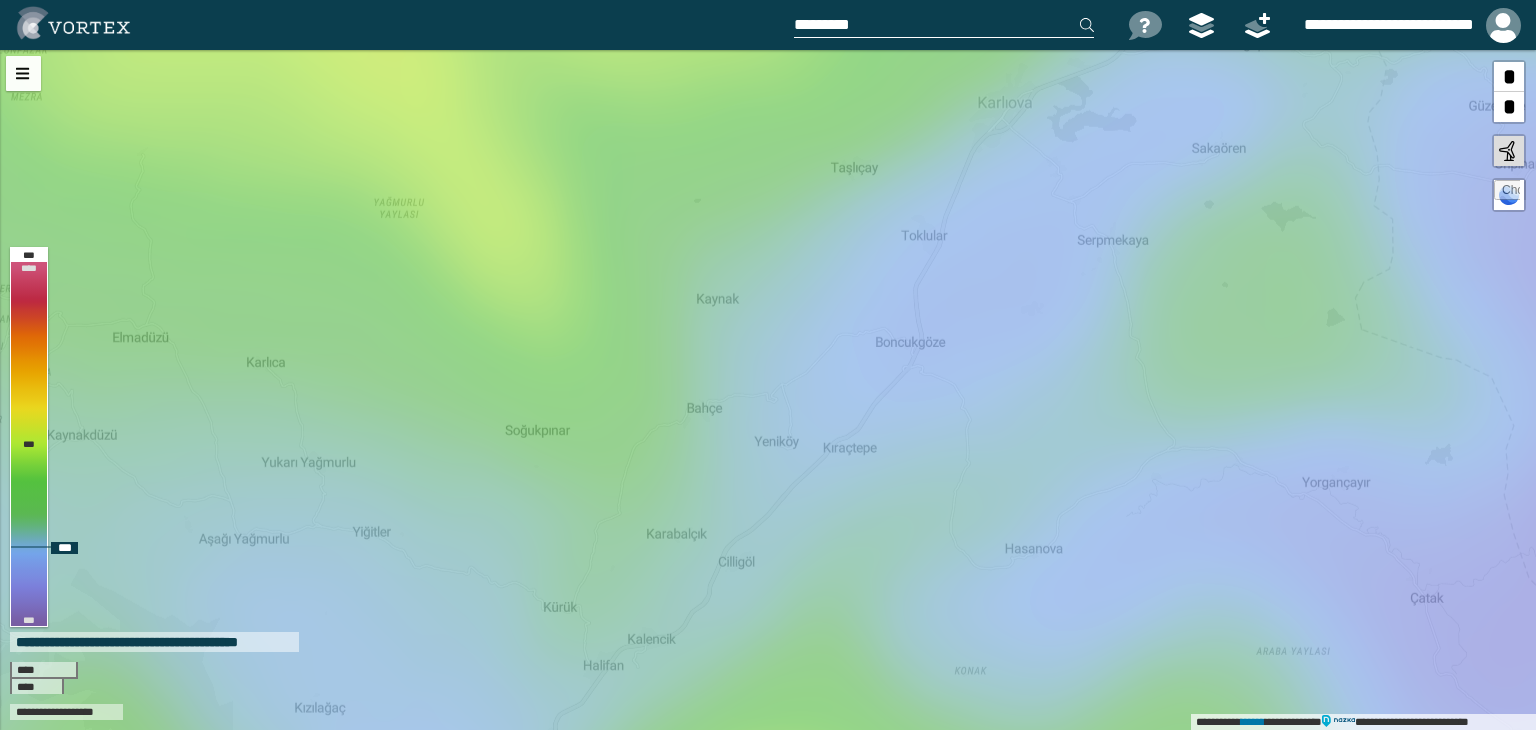 click on "**********" at bounding box center [768, 390] 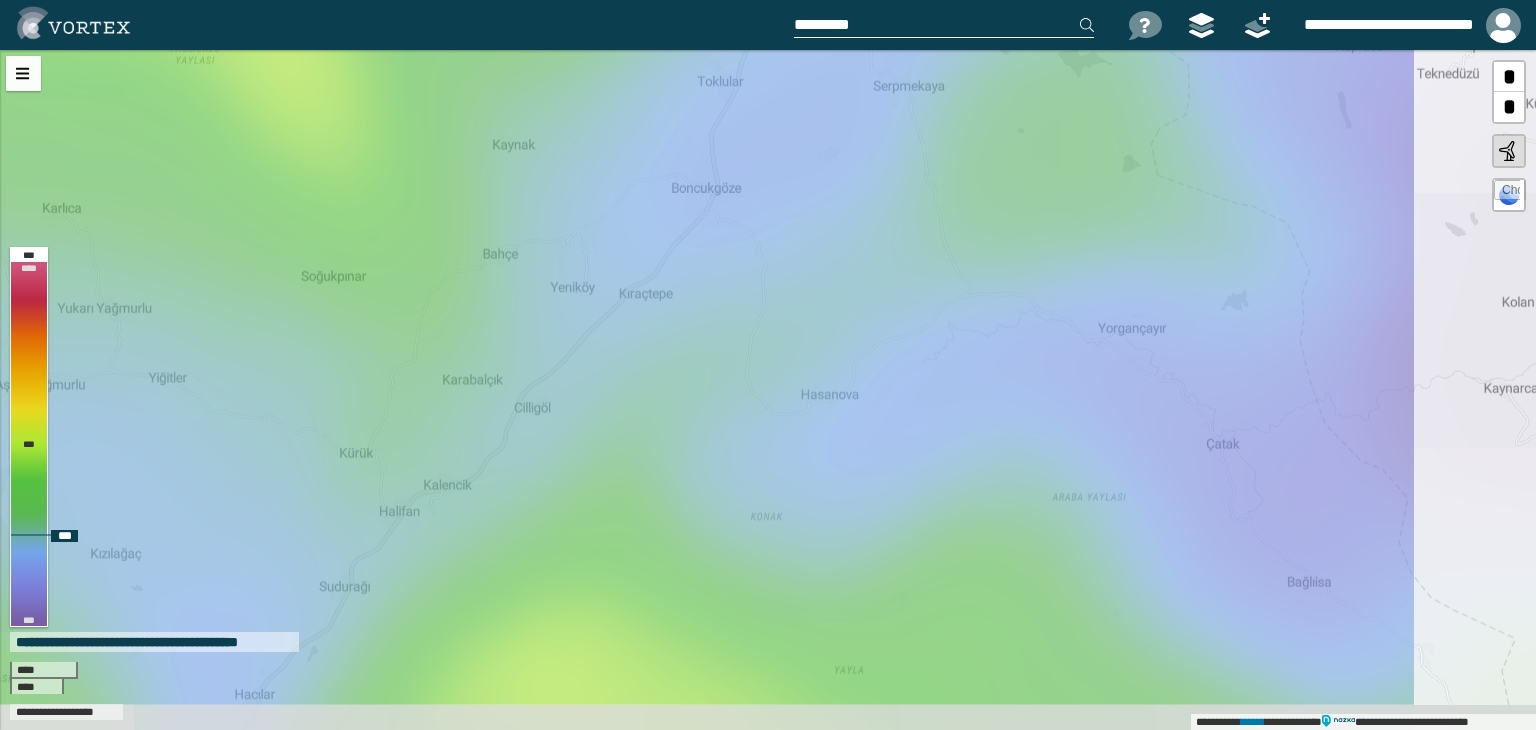 drag, startPoint x: 944, startPoint y: 494, endPoint x: 744, endPoint y: 350, distance: 246.44675 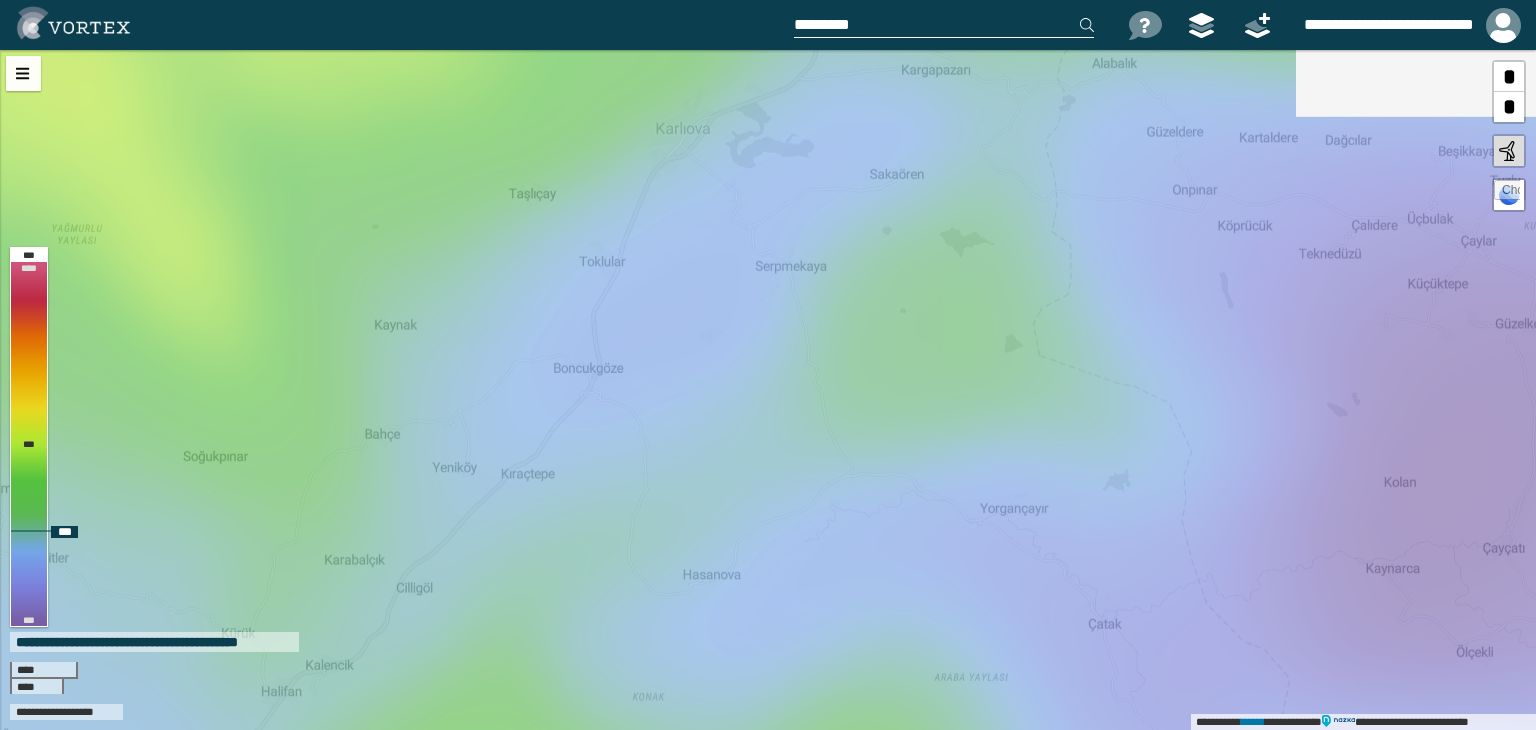 drag, startPoint x: 972, startPoint y: 244, endPoint x: 865, endPoint y: 407, distance: 194.98206 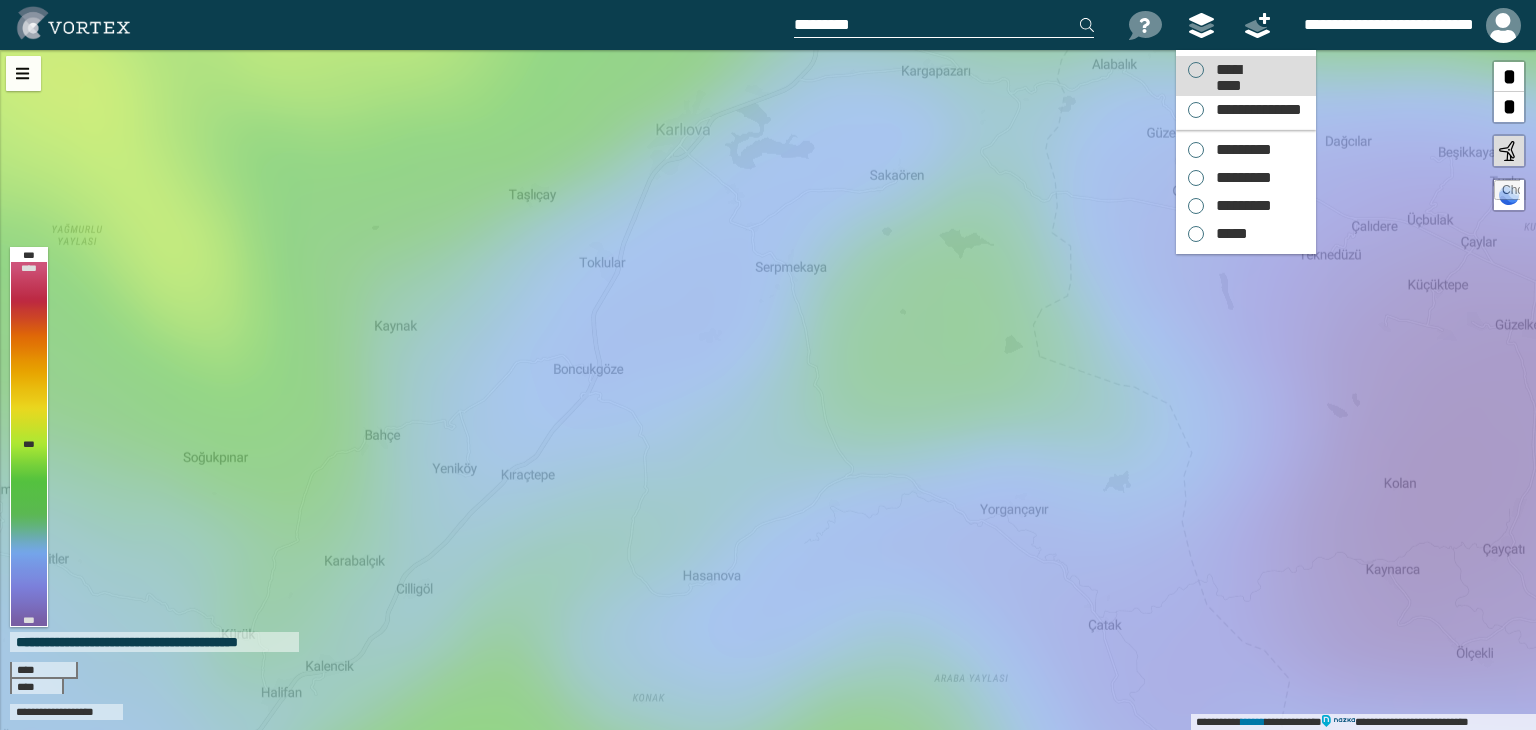 click on "*********" at bounding box center [1228, 70] 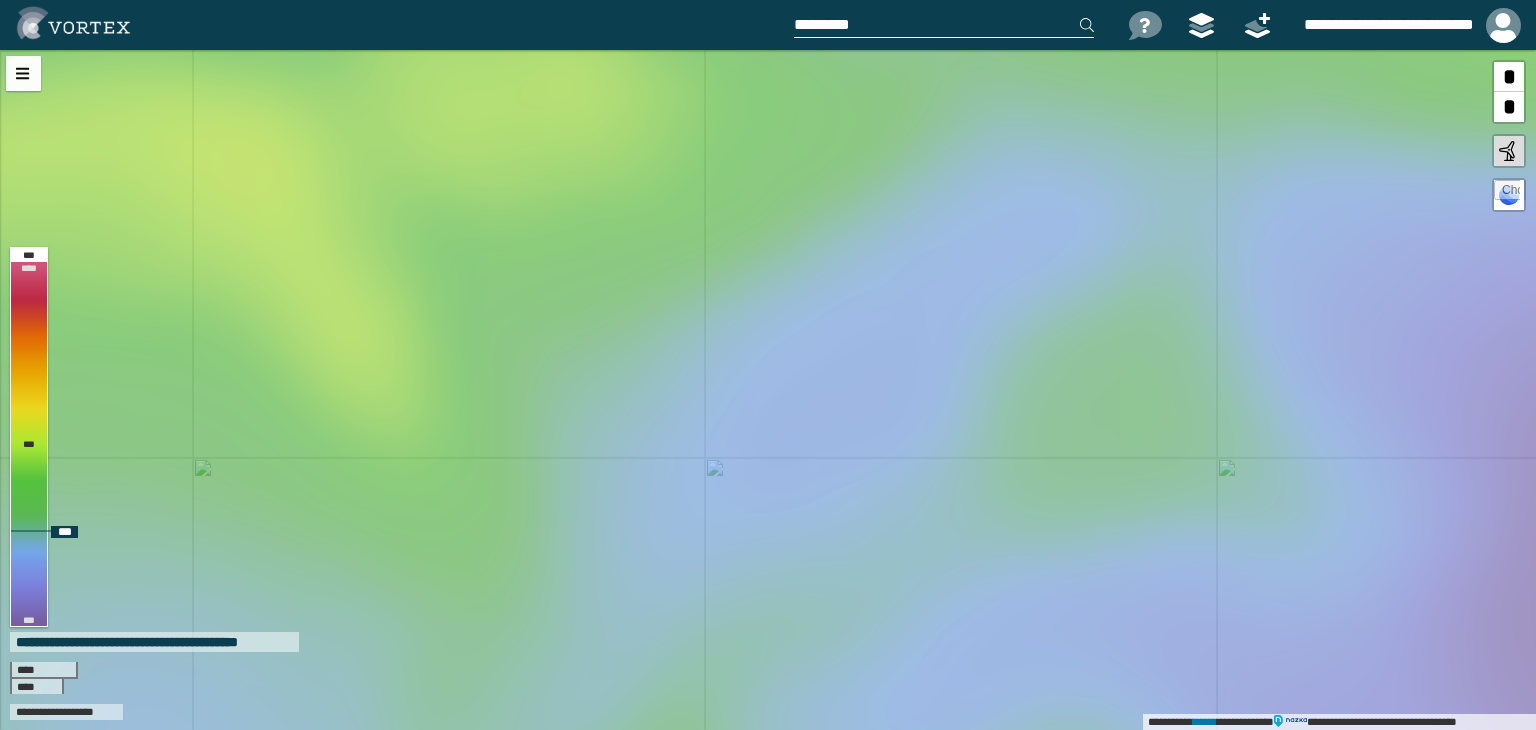 drag, startPoint x: 860, startPoint y: 269, endPoint x: 1037, endPoint y: 353, distance: 195.9209 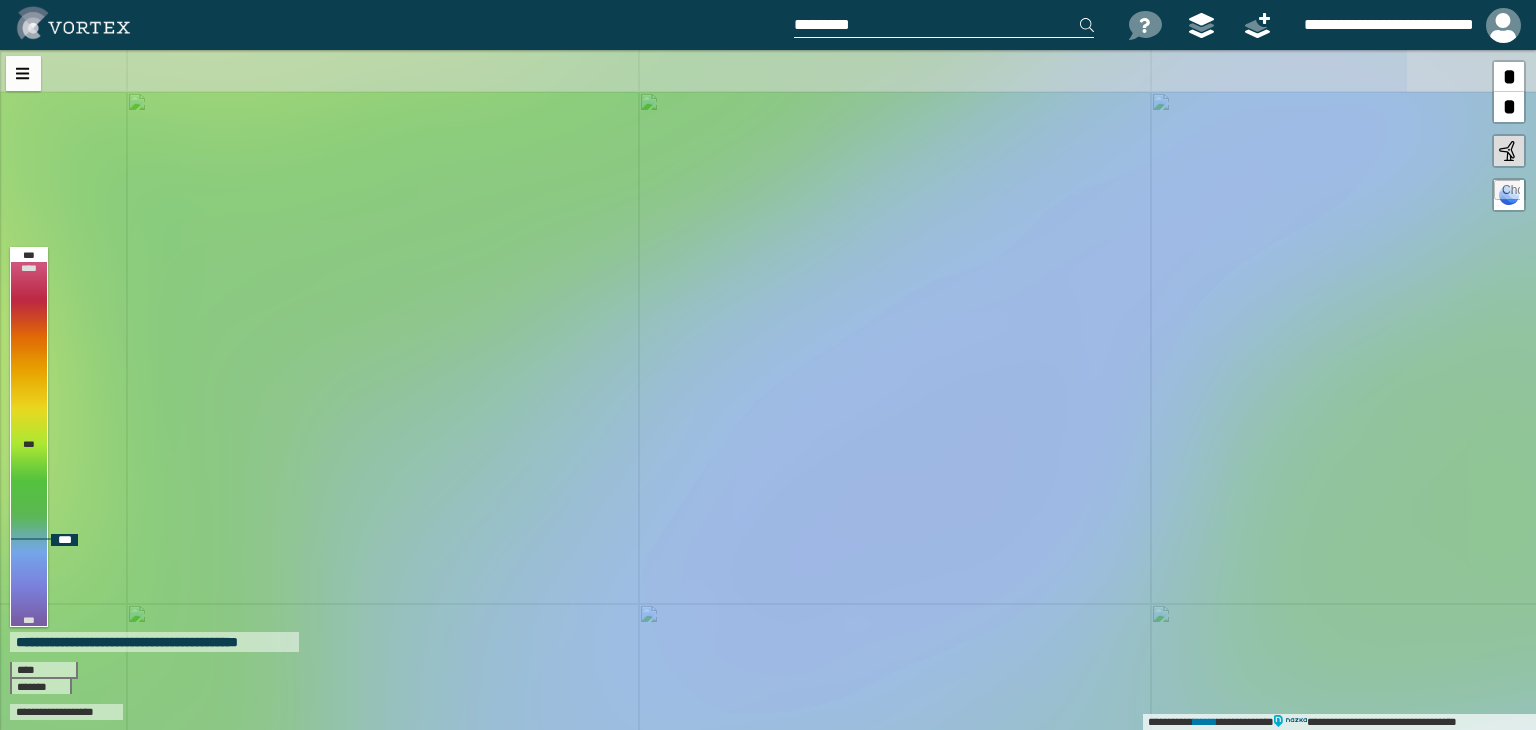 drag, startPoint x: 510, startPoint y: 276, endPoint x: 643, endPoint y: 349, distance: 151.71684 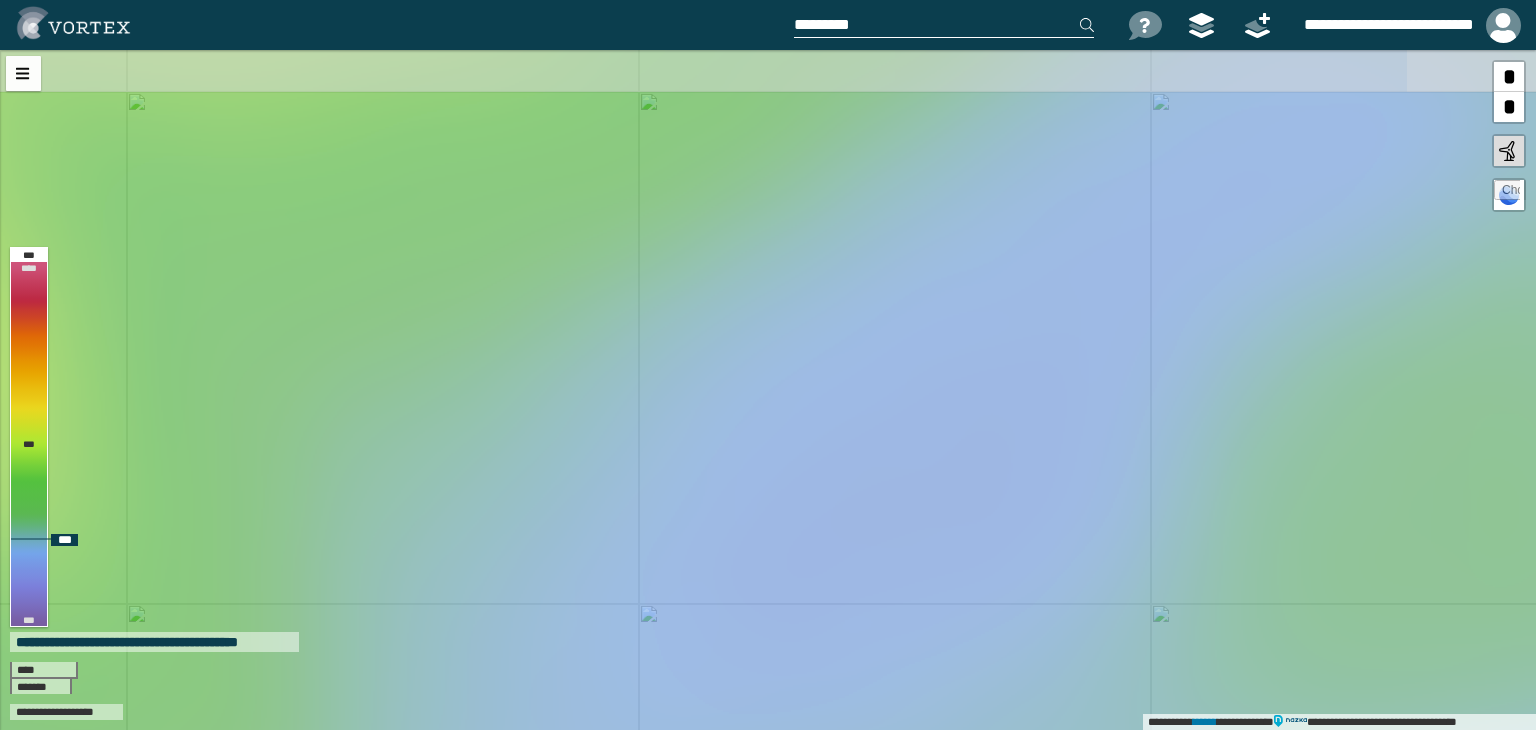 click on "[FIRST] [LAST] [STREET] [CITY] [STATE] [ZIP] [COUNTRY] [PHONE] [EMAIL]" at bounding box center [768, 390] 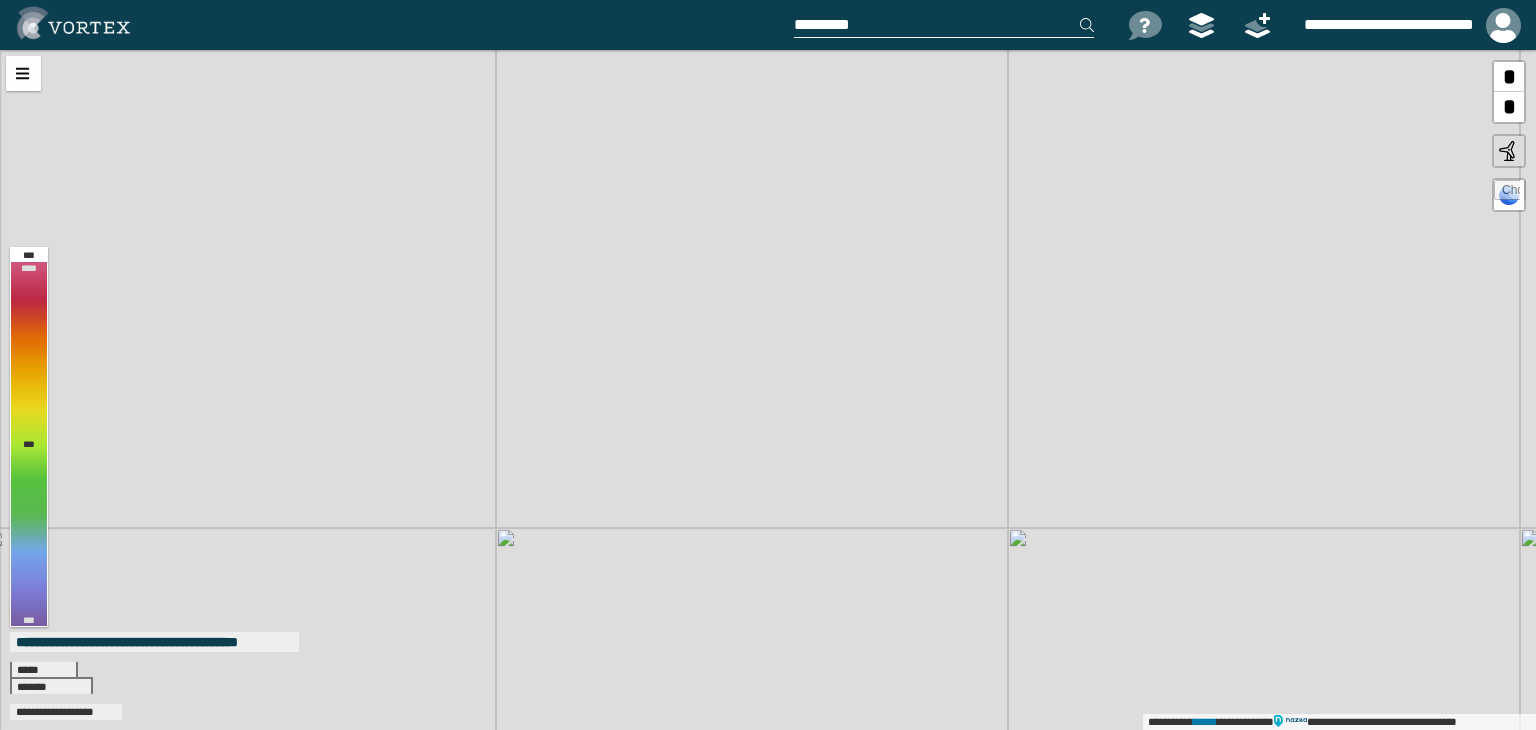 drag, startPoint x: 542, startPoint y: 275, endPoint x: 913, endPoint y: 454, distance: 411.92474 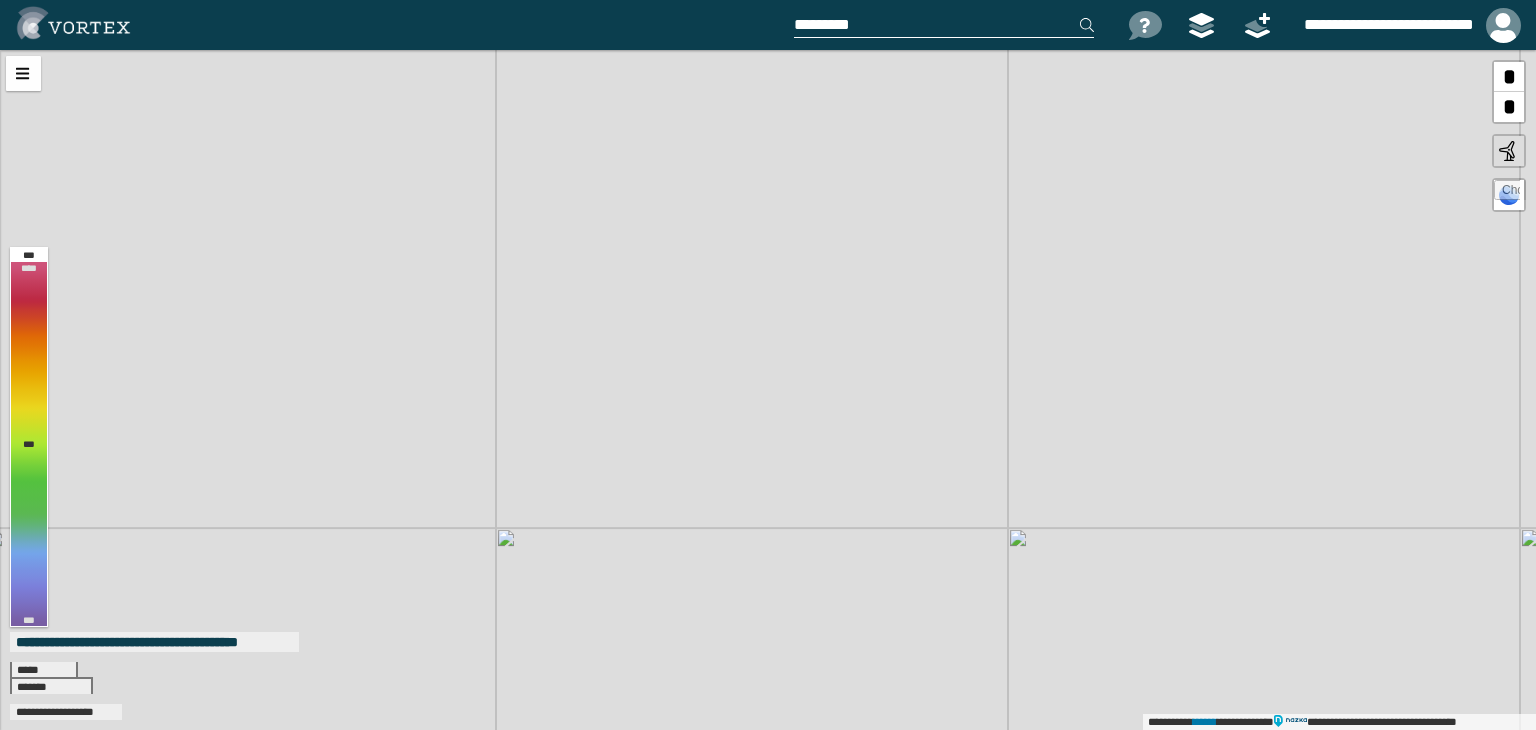 click on "**********" at bounding box center [768, 390] 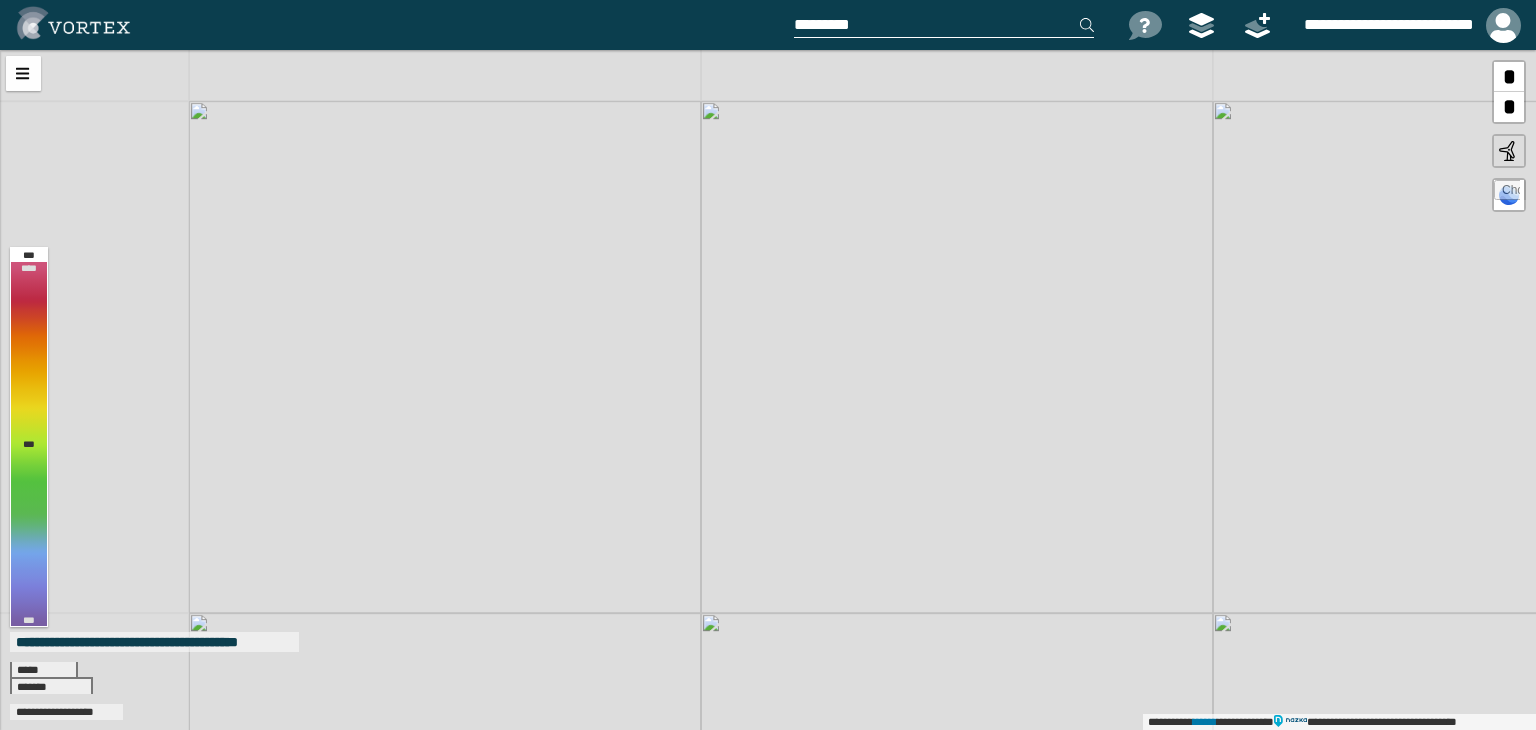 drag, startPoint x: 723, startPoint y: 352, endPoint x: 921, endPoint y: 431, distance: 213.17833 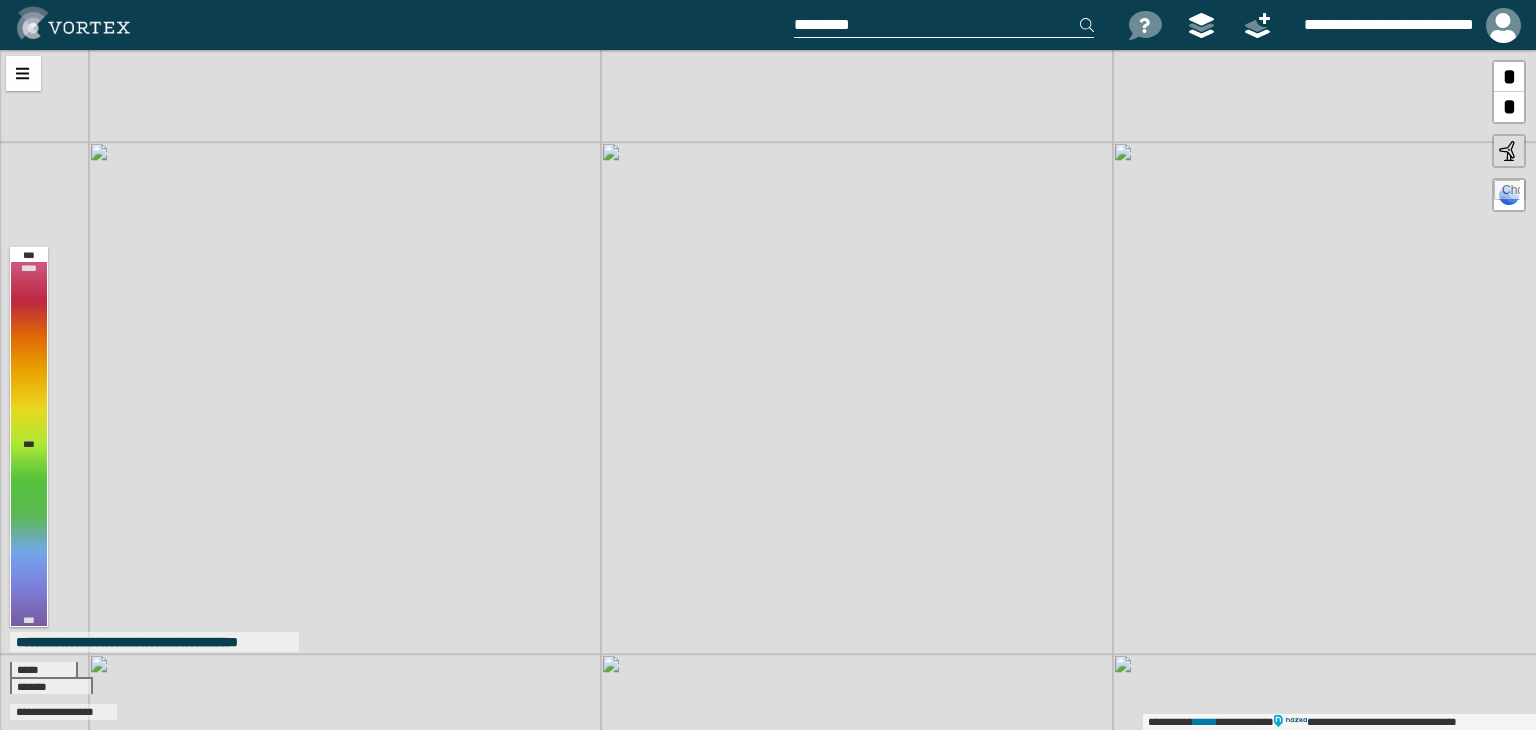 drag, startPoint x: 1004, startPoint y: 292, endPoint x: 1000, endPoint y: 421, distance: 129.062 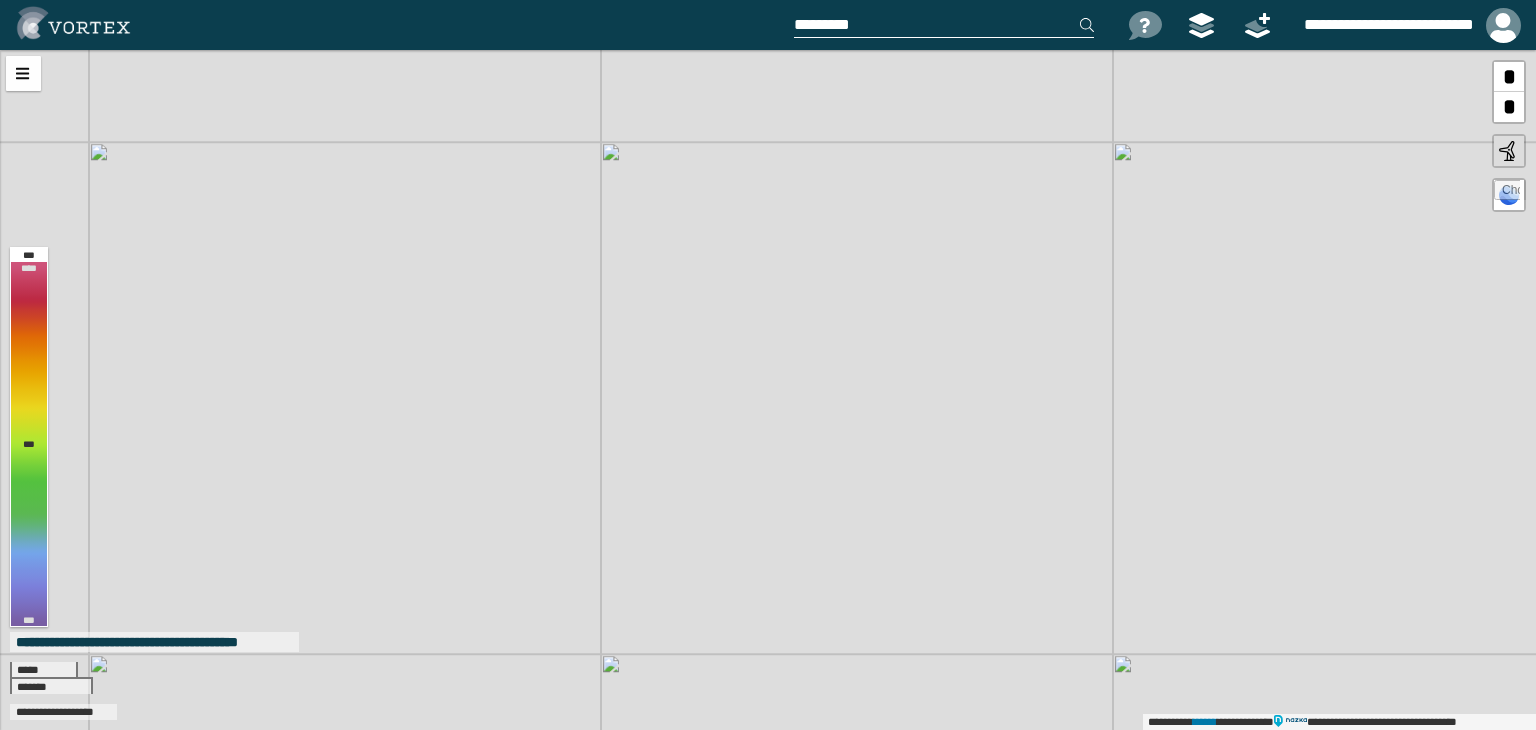 click on "**********" at bounding box center [768, 390] 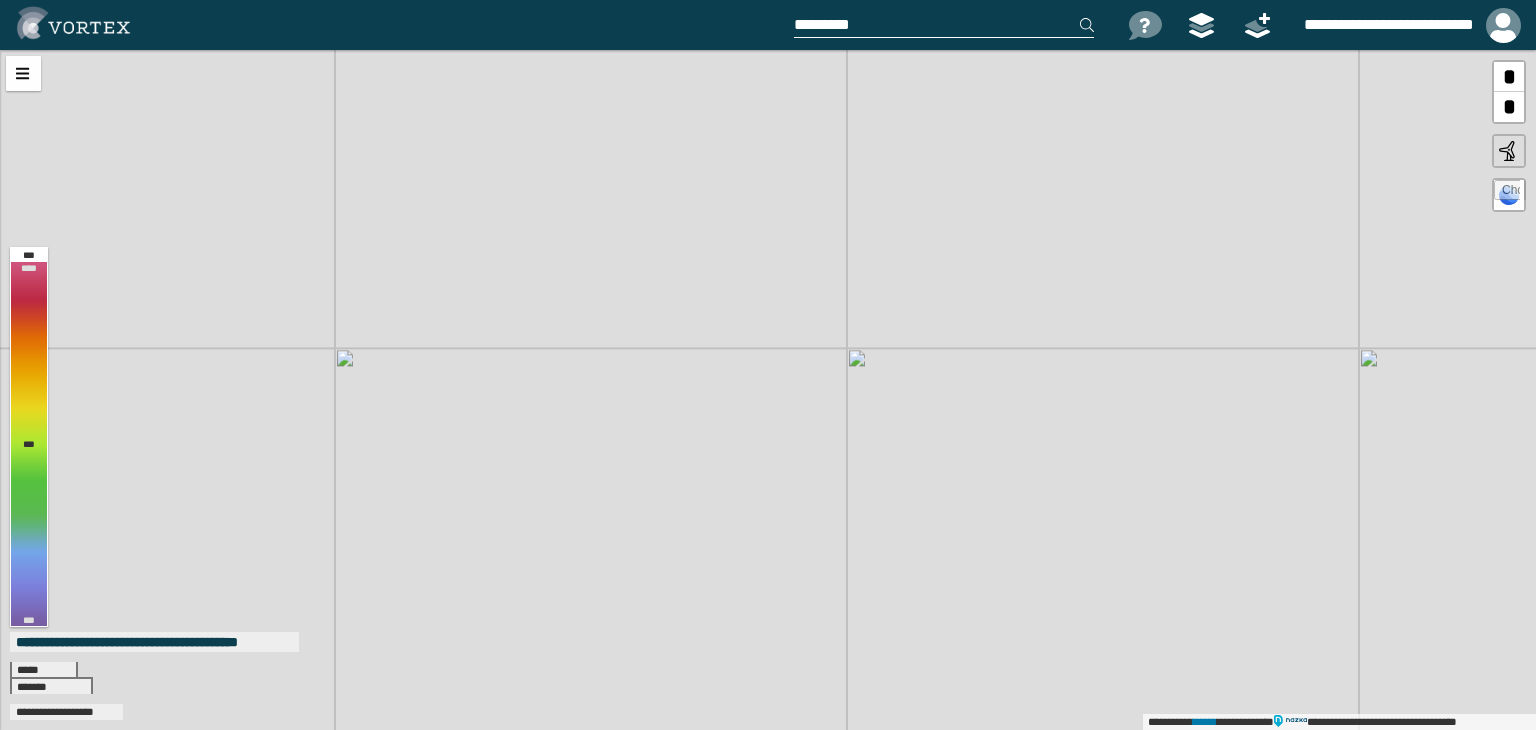 drag, startPoint x: 833, startPoint y: 236, endPoint x: 1209, endPoint y: 437, distance: 426.35315 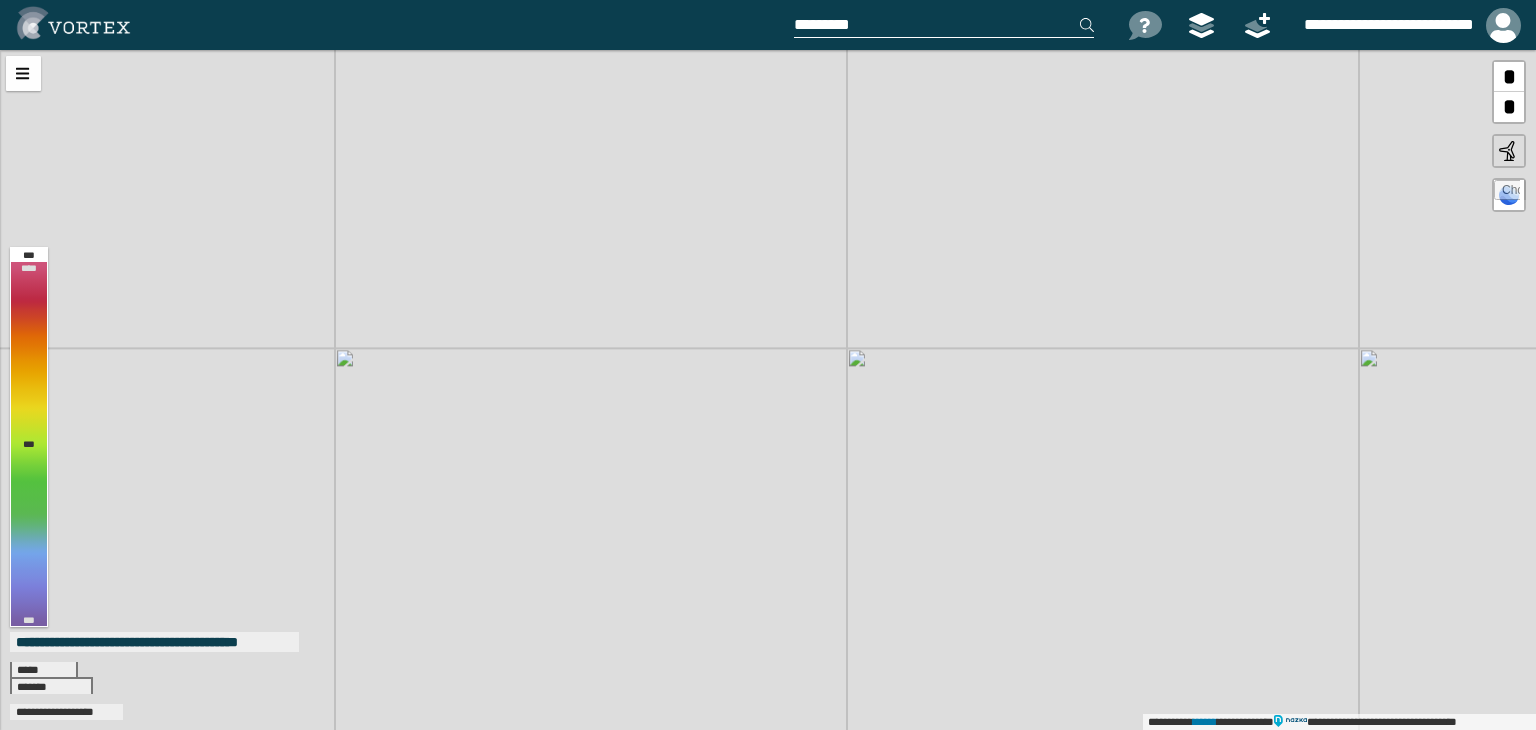 click on "**********" at bounding box center [768, 390] 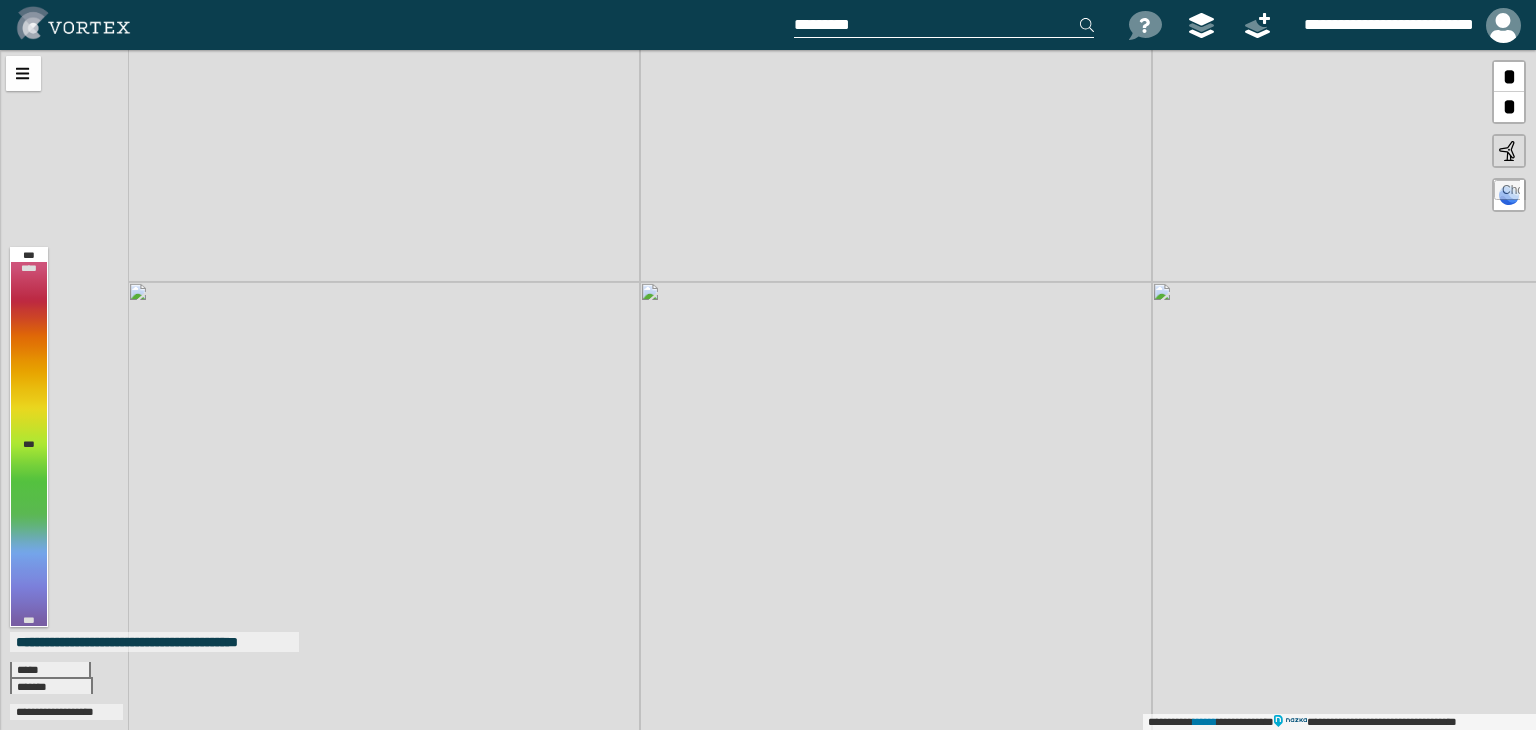 drag, startPoint x: 671, startPoint y: 400, endPoint x: 1144, endPoint y: 270, distance: 490.5395 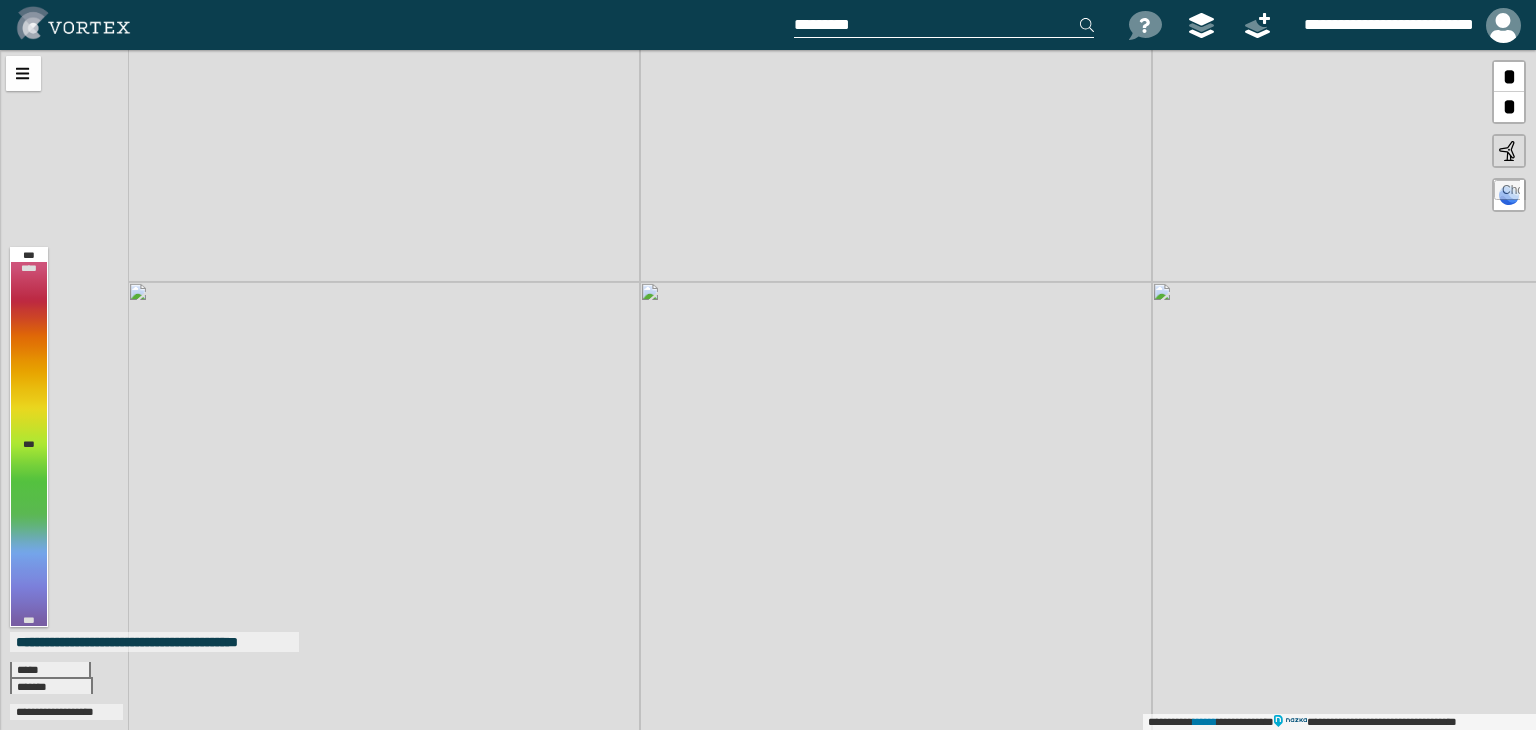 click on "**********" at bounding box center [768, 390] 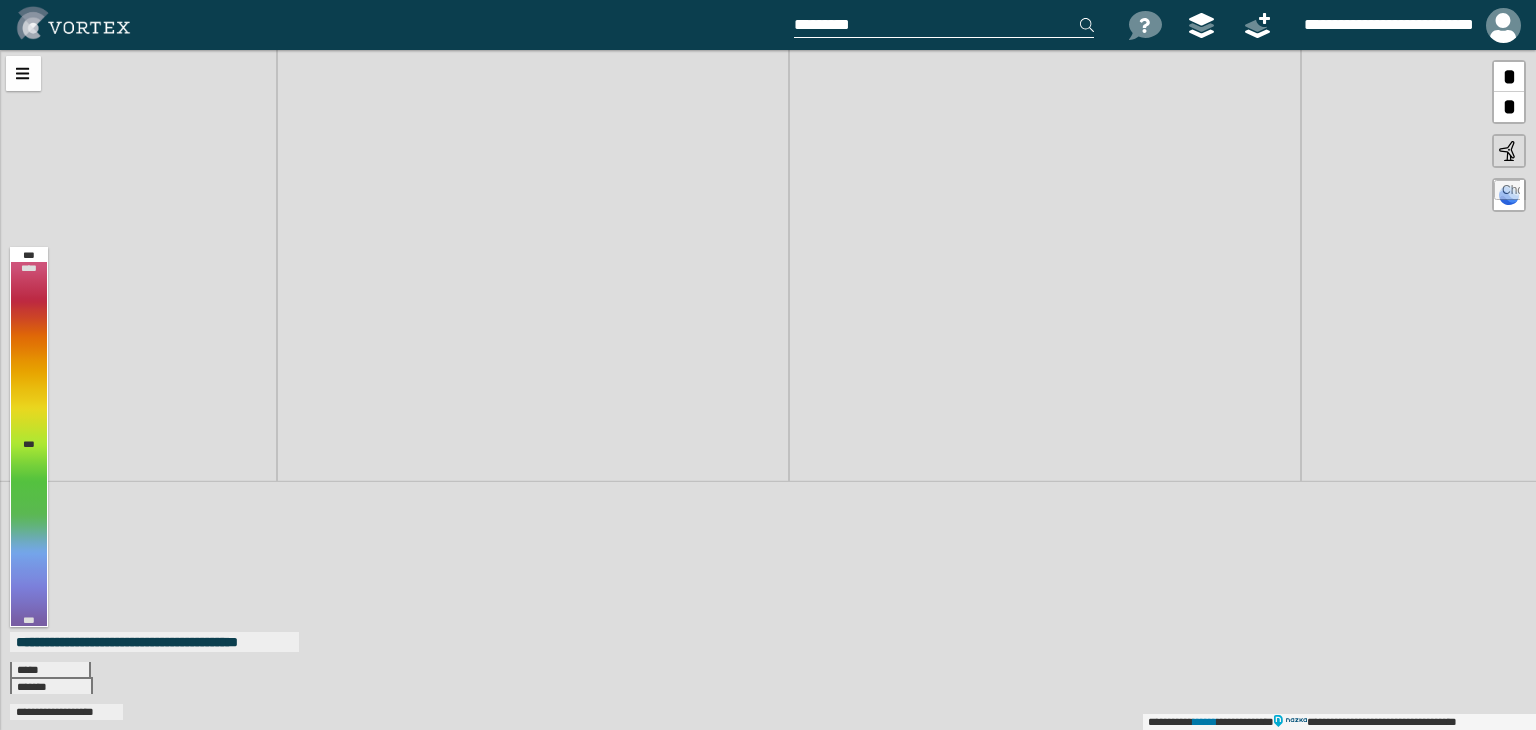 drag, startPoint x: 692, startPoint y: 541, endPoint x: 840, endPoint y: 229, distance: 345.32303 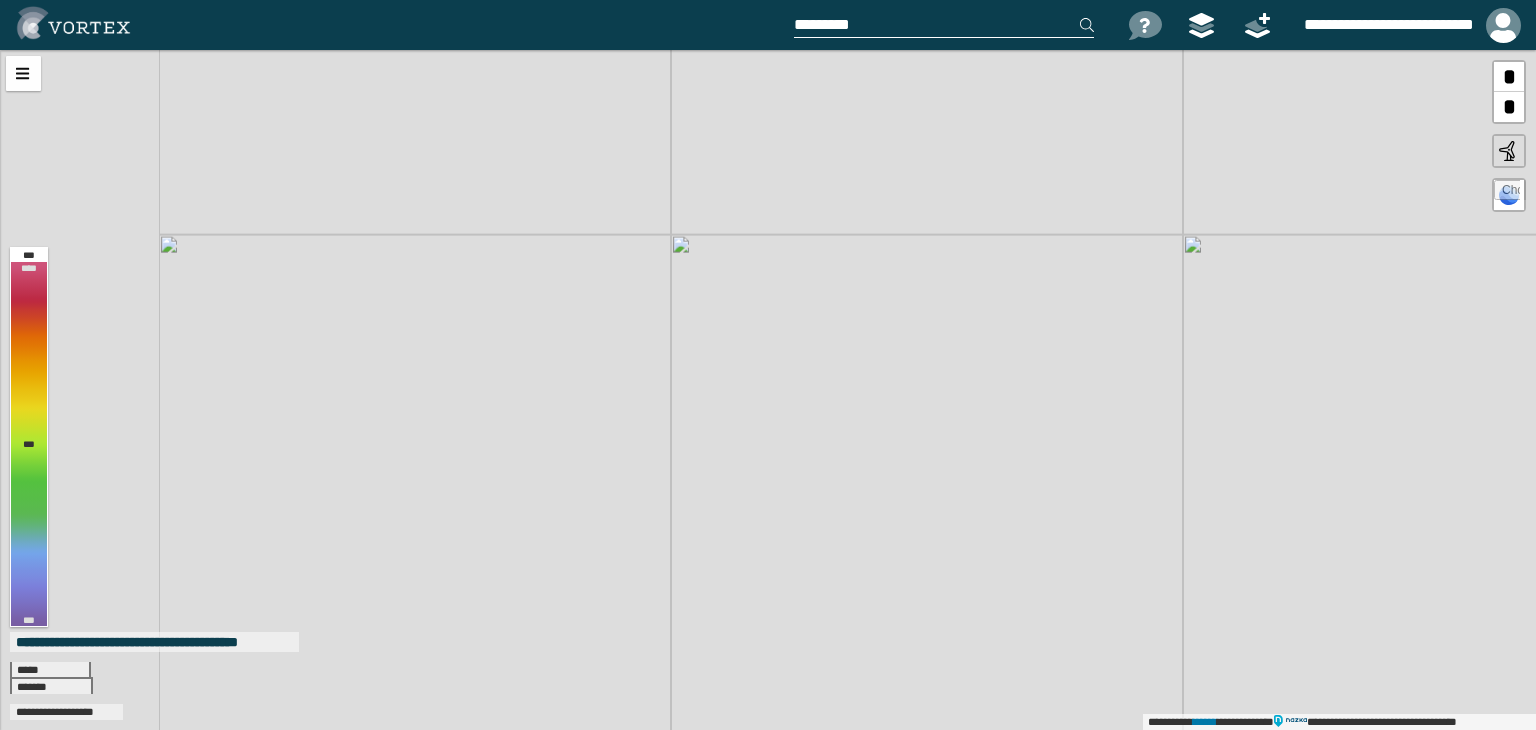 drag, startPoint x: 605, startPoint y: 487, endPoint x: 1000, endPoint y: 239, distance: 466.40005 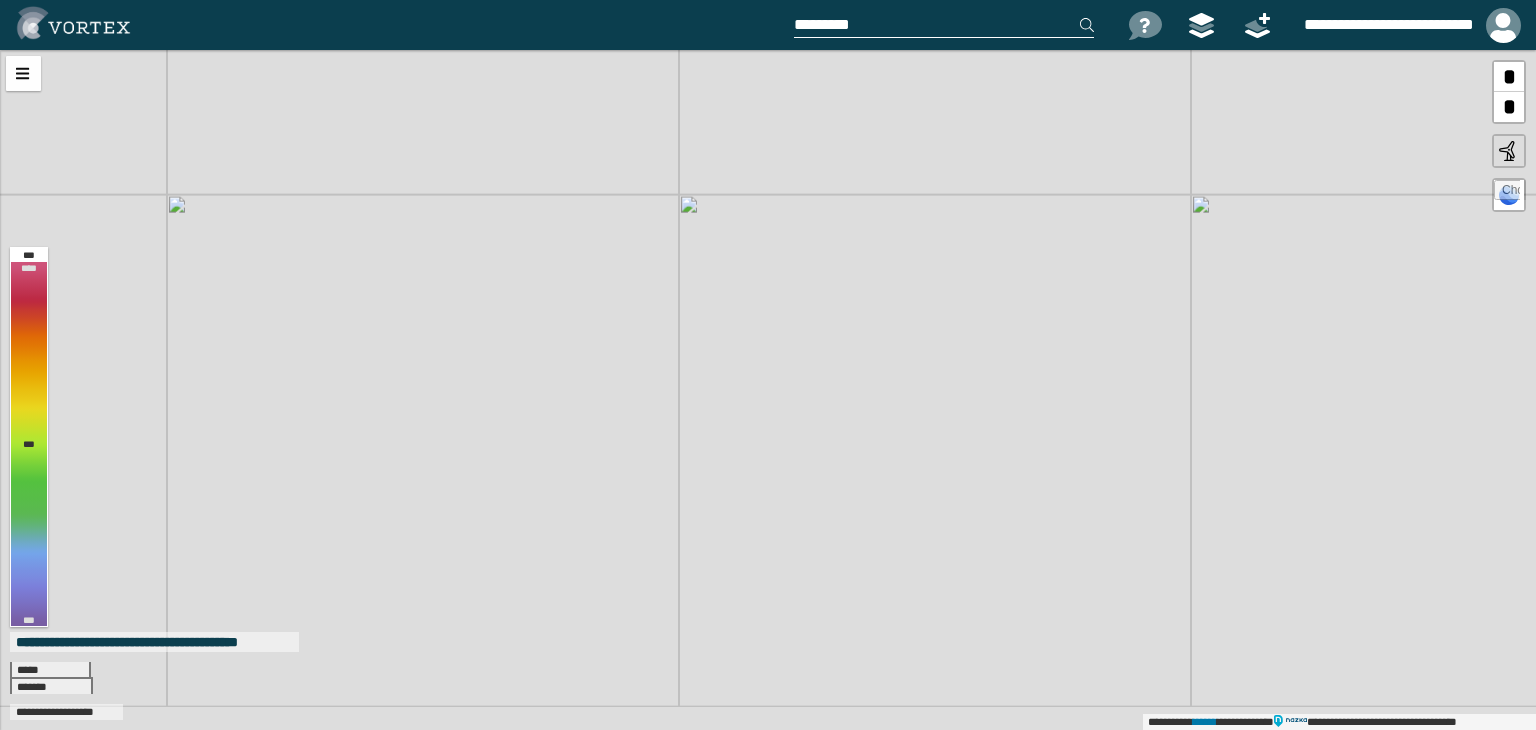 drag, startPoint x: 1068, startPoint y: 397, endPoint x: 1200, endPoint y: 132, distance: 296.05573 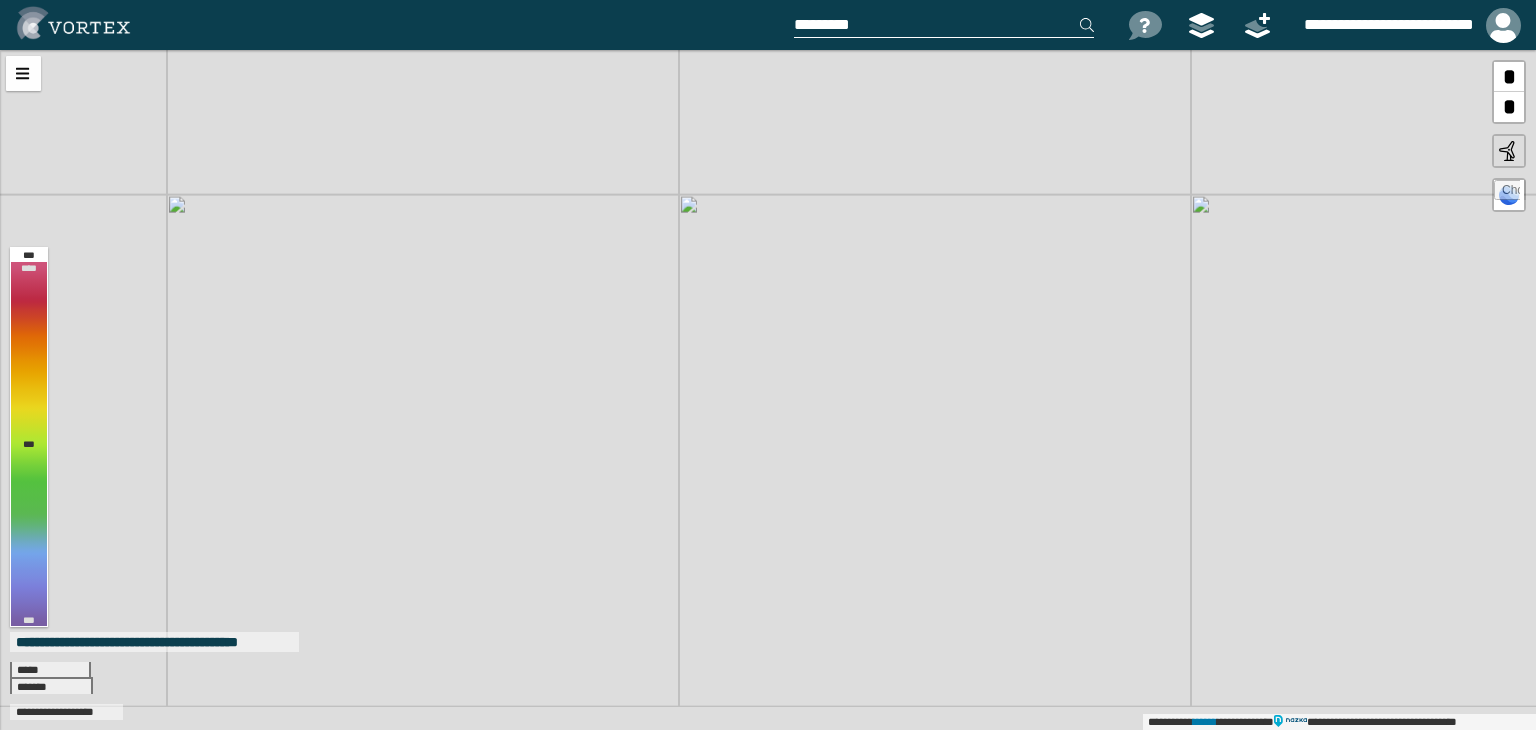 click on "**********" at bounding box center [768, 390] 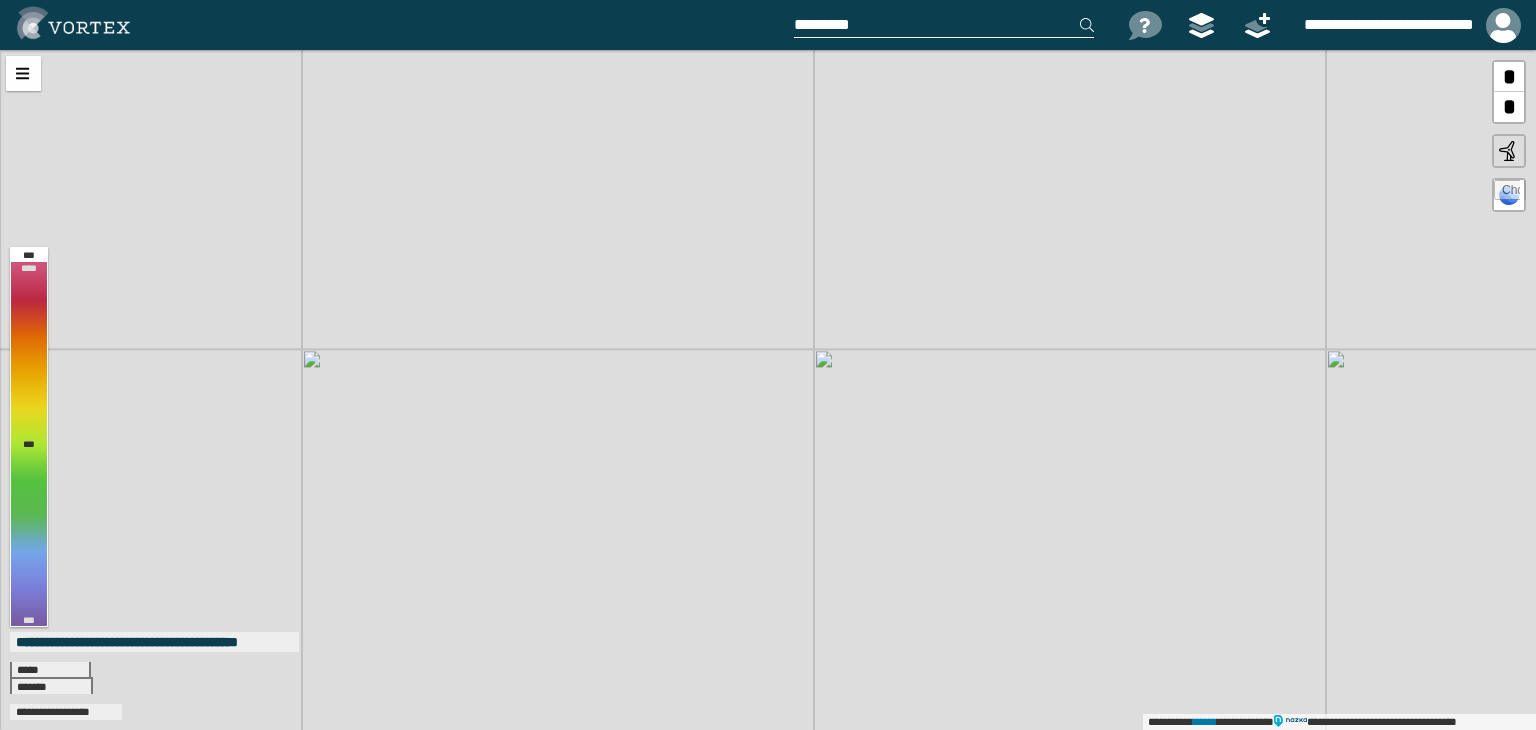 drag, startPoint x: 1060, startPoint y: 345, endPoint x: 1063, endPoint y: 206, distance: 139.03236 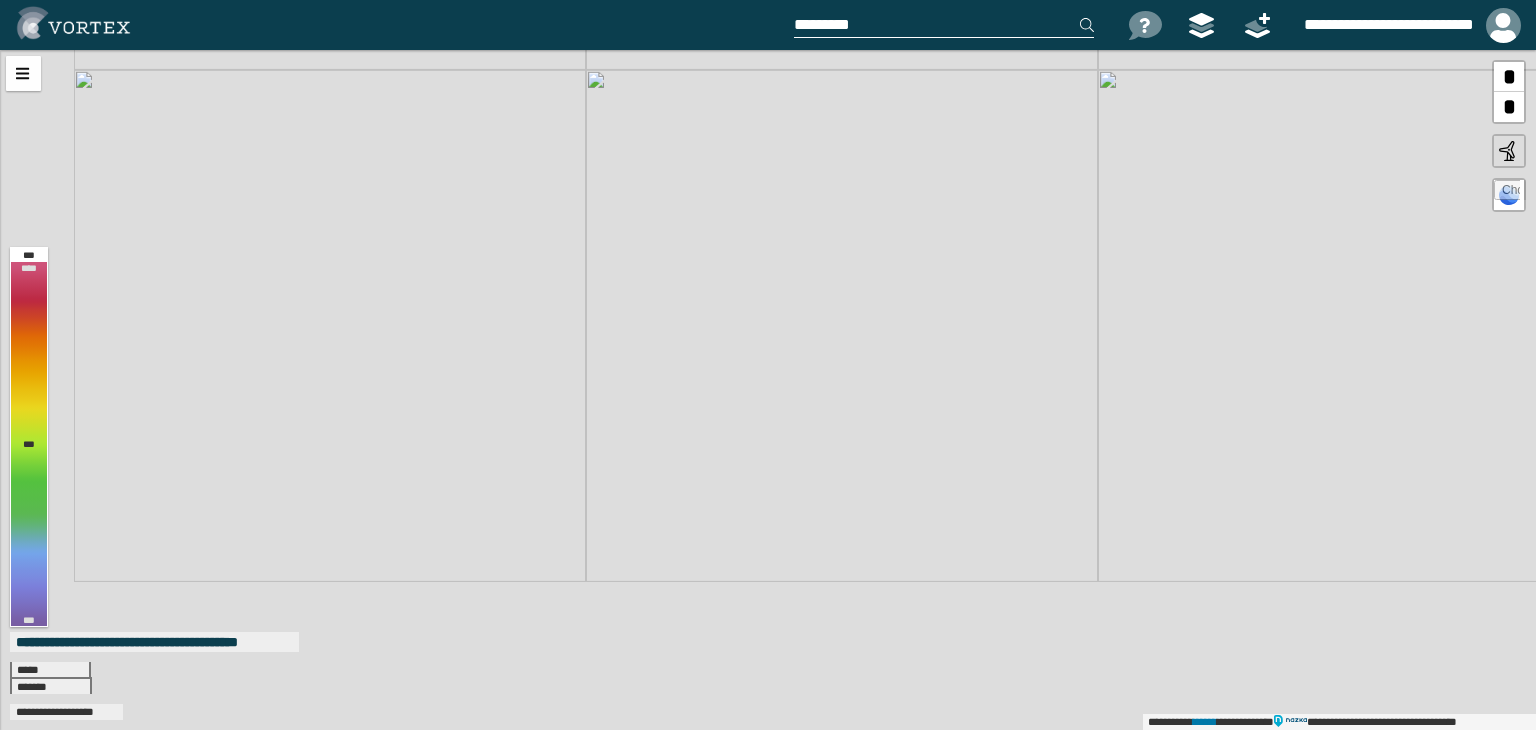 drag, startPoint x: 856, startPoint y: 391, endPoint x: 1140, endPoint y: 149, distance: 373.12198 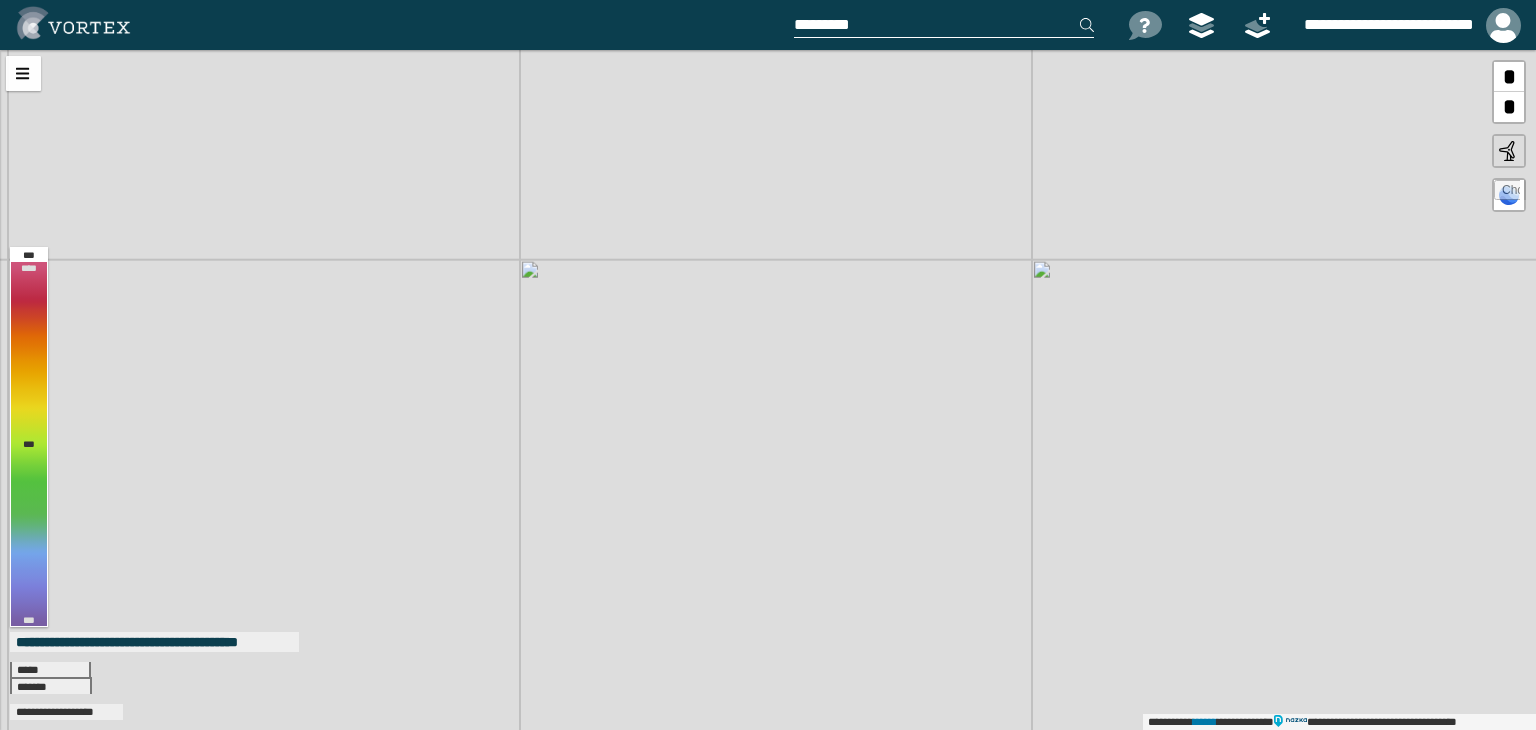 drag, startPoint x: 900, startPoint y: 423, endPoint x: 834, endPoint y: 101, distance: 328.6944 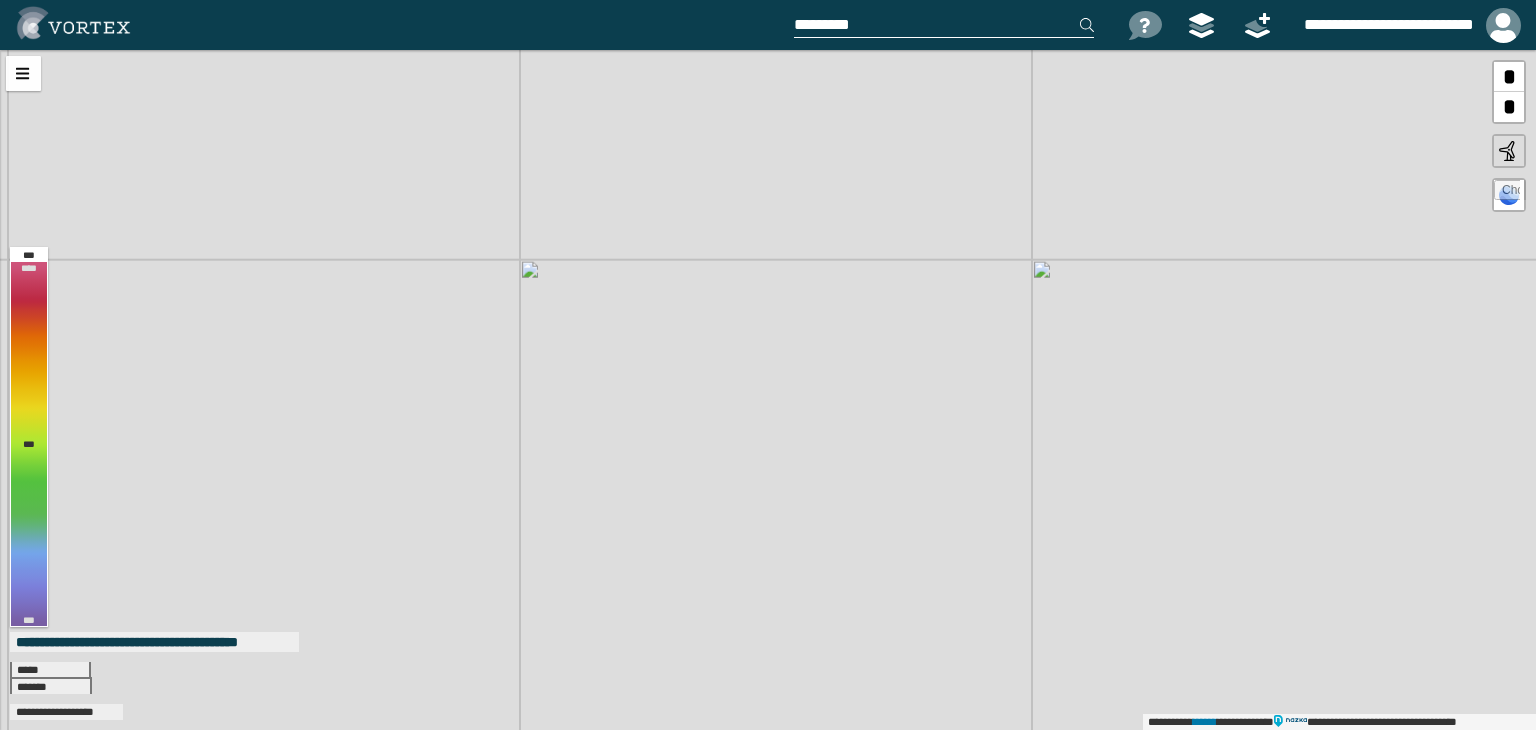 click on "**********" at bounding box center [768, 390] 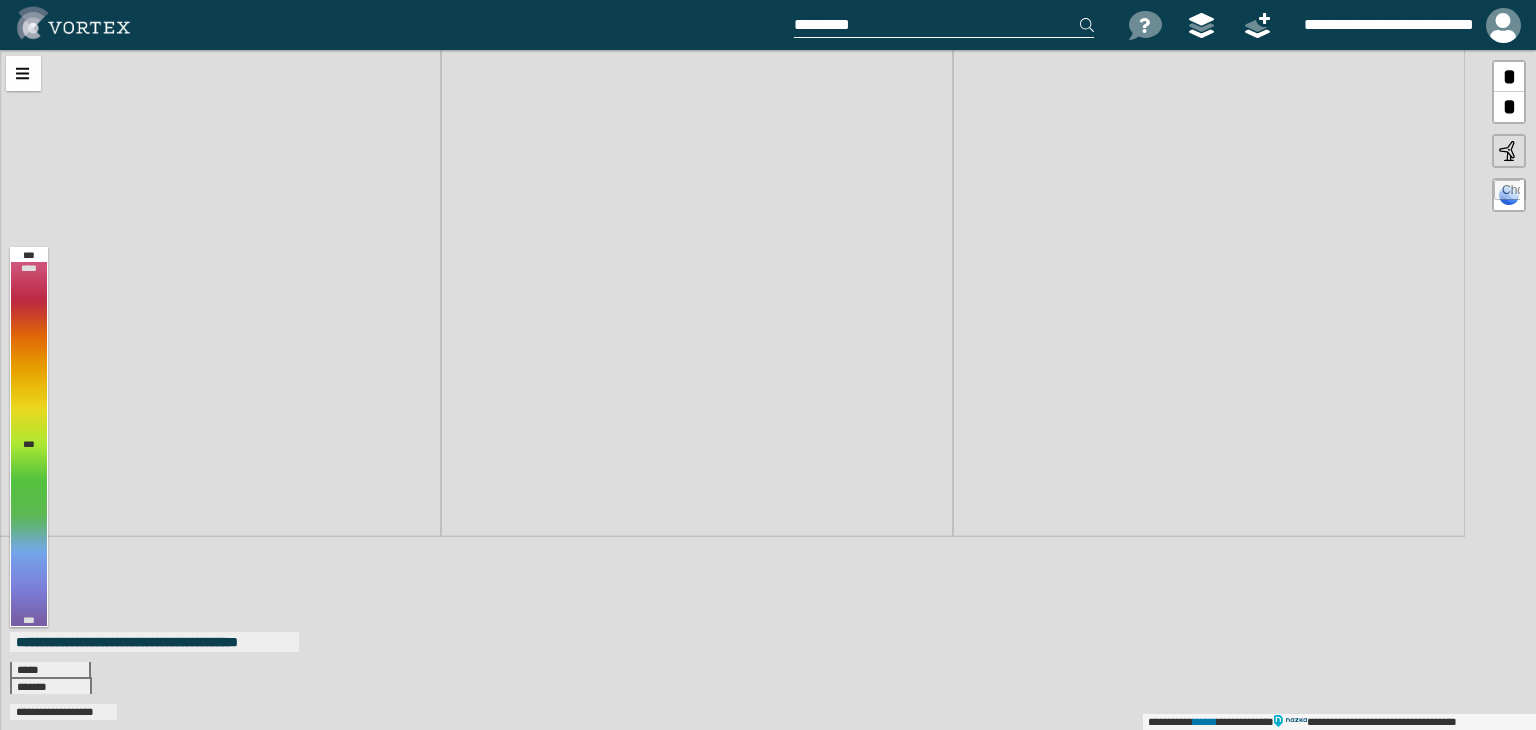 drag, startPoint x: 1129, startPoint y: 393, endPoint x: 1033, endPoint y: 145, distance: 265.9323 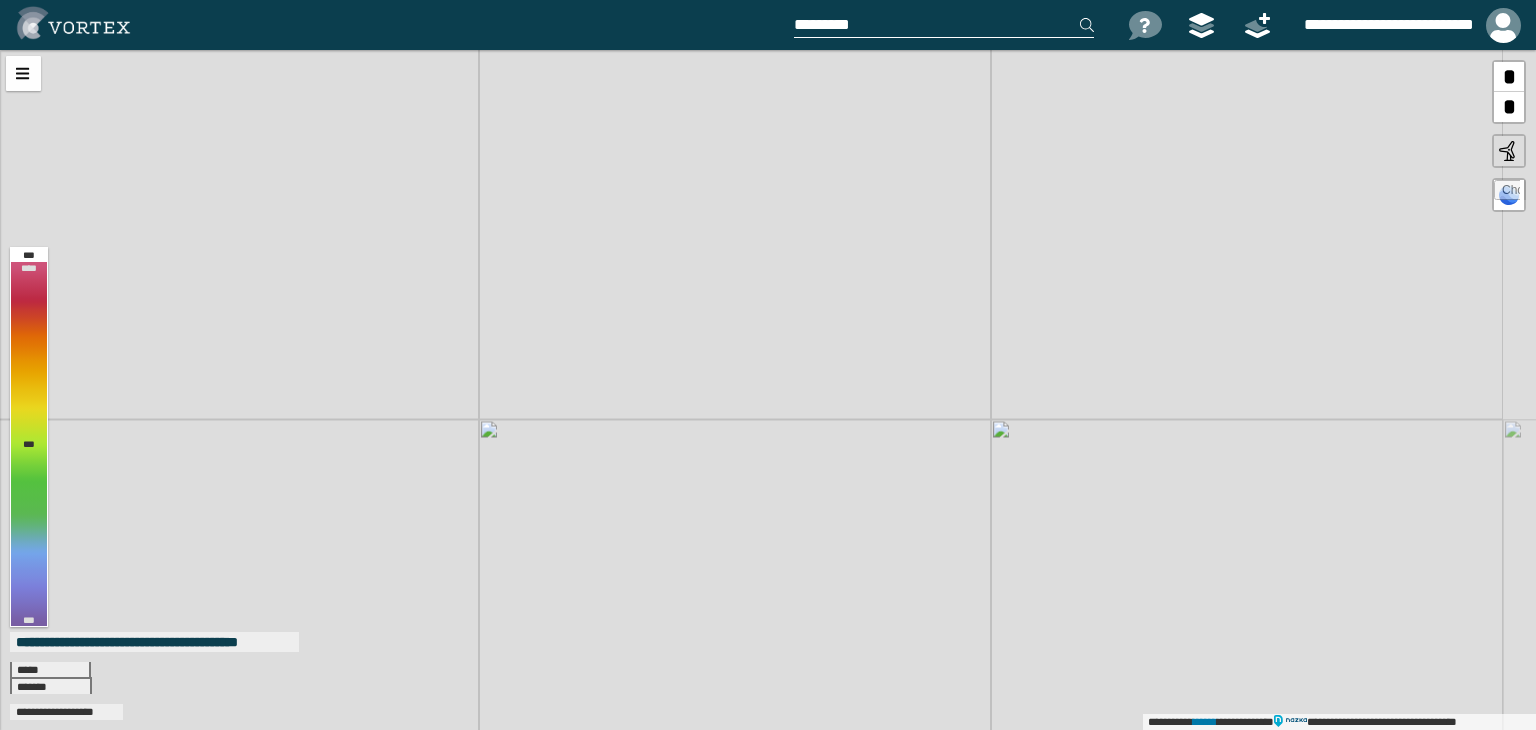 drag, startPoint x: 1010, startPoint y: 398, endPoint x: 1172, endPoint y: 166, distance: 282.9629 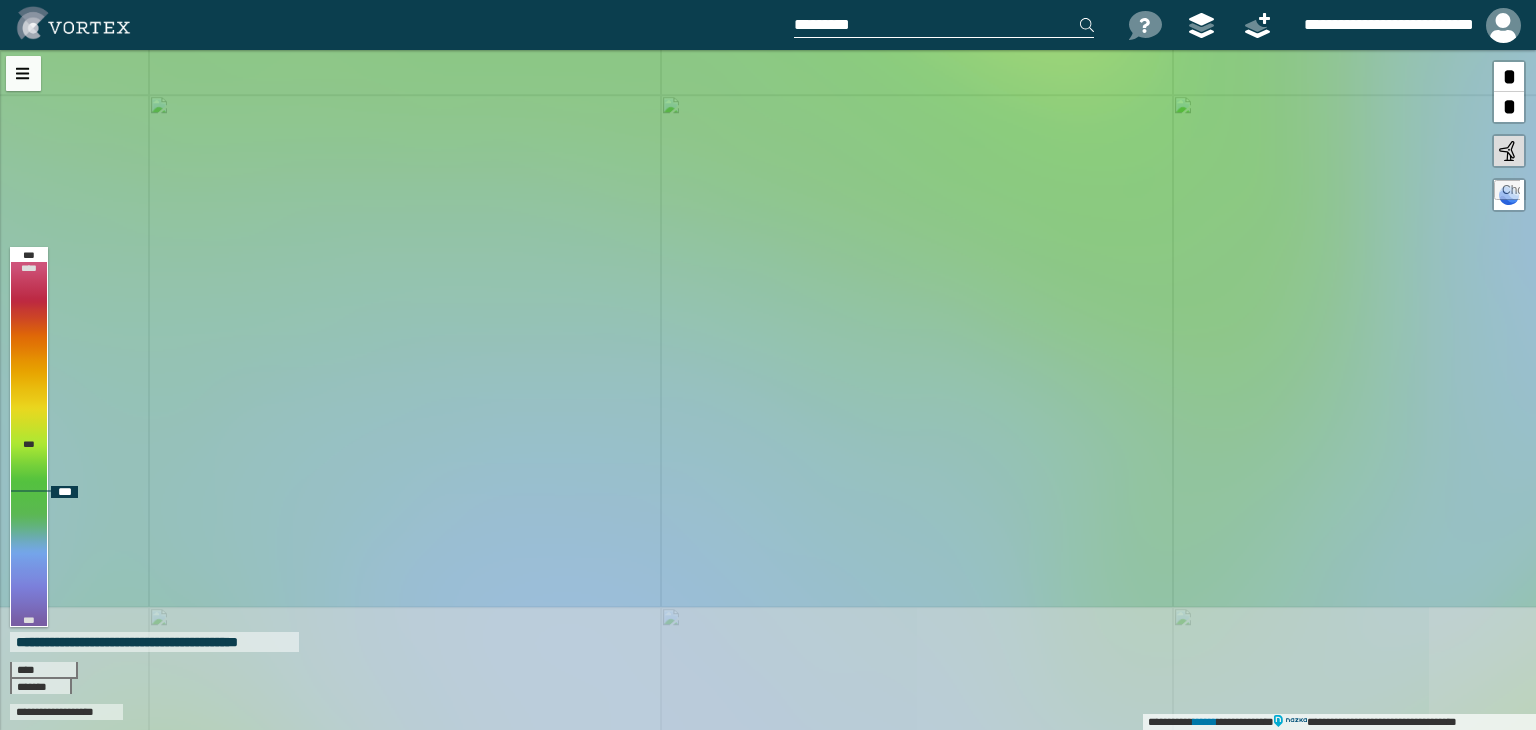 drag, startPoint x: 966, startPoint y: 433, endPoint x: 1032, endPoint y: 240, distance: 203.97304 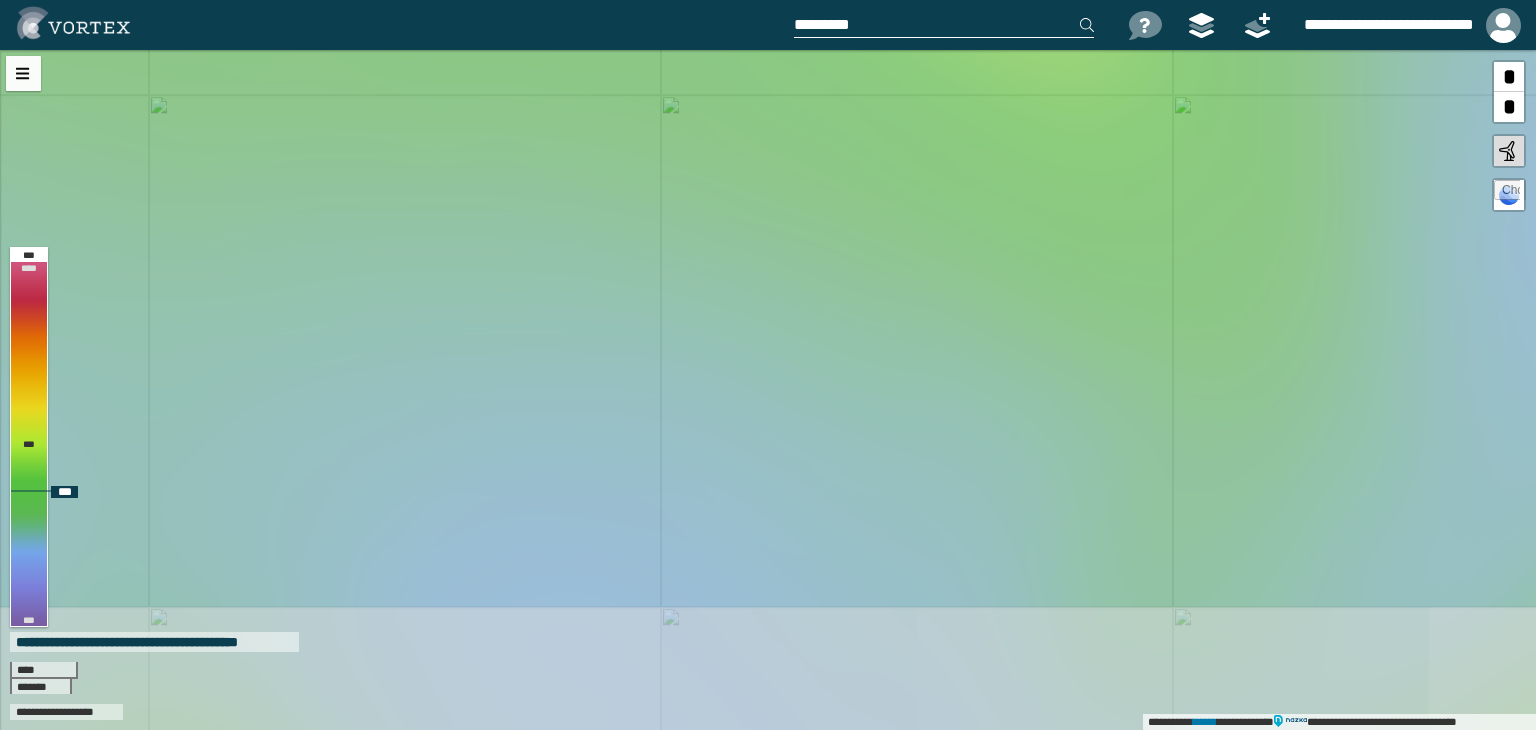 click on "[FIRST] [LAST] [STREET] [CITY] [STATE] [ZIP] [COUNTRY] [PHONE] [EMAIL]" at bounding box center (768, 390) 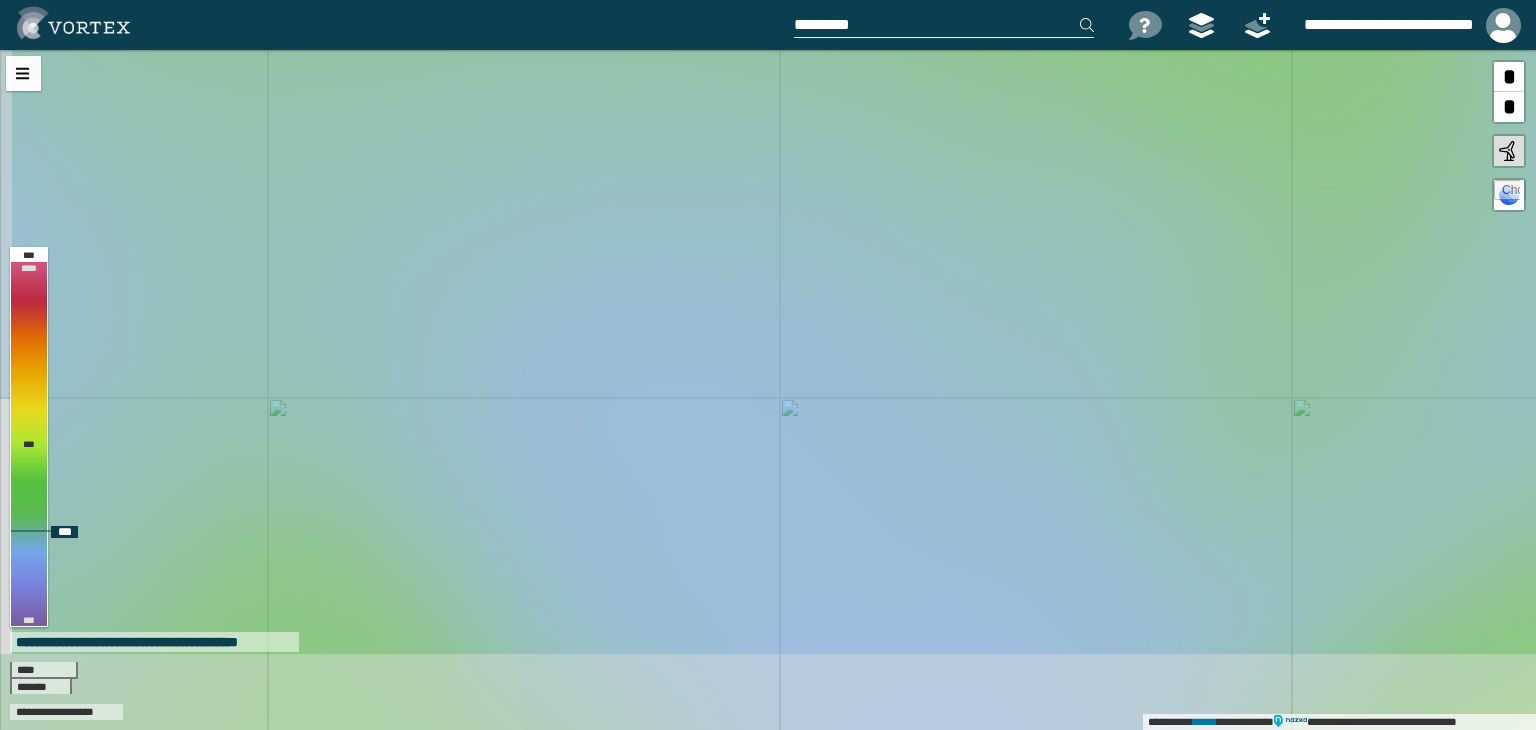 drag, startPoint x: 1024, startPoint y: 358, endPoint x: 1108, endPoint y: 204, distance: 175.4195 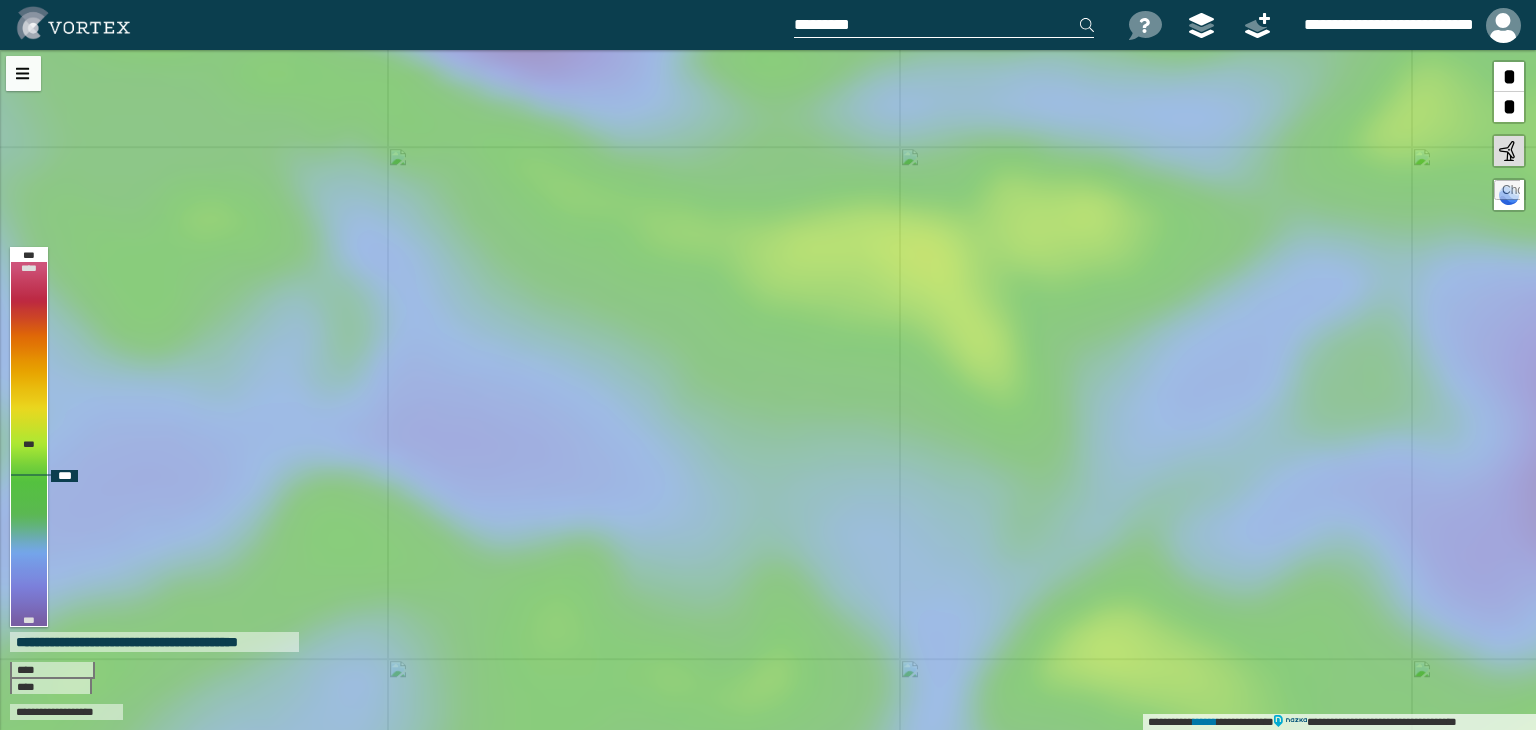 drag, startPoint x: 1115, startPoint y: 229, endPoint x: 1040, endPoint y: 362, distance: 152.68922 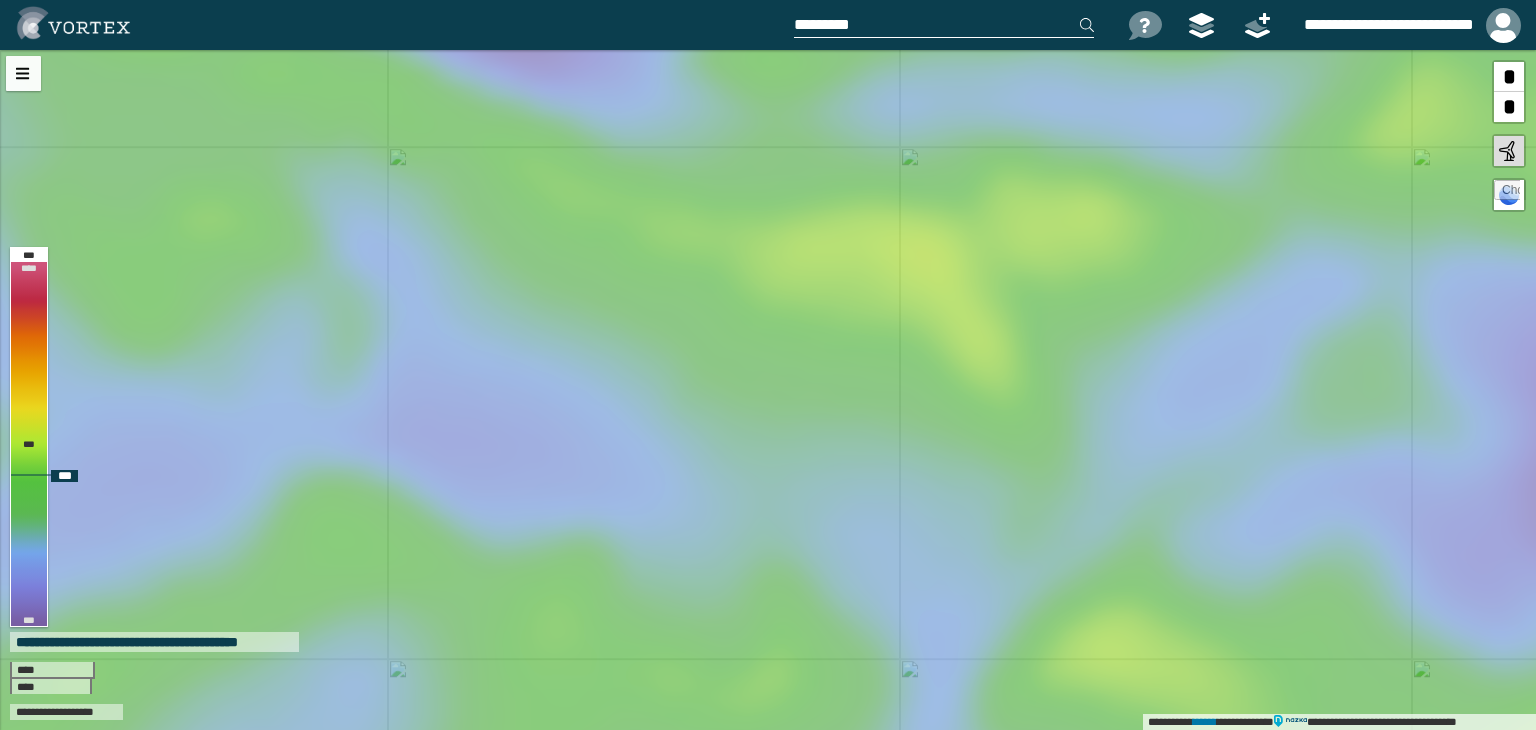click on "**********" at bounding box center [768, 390] 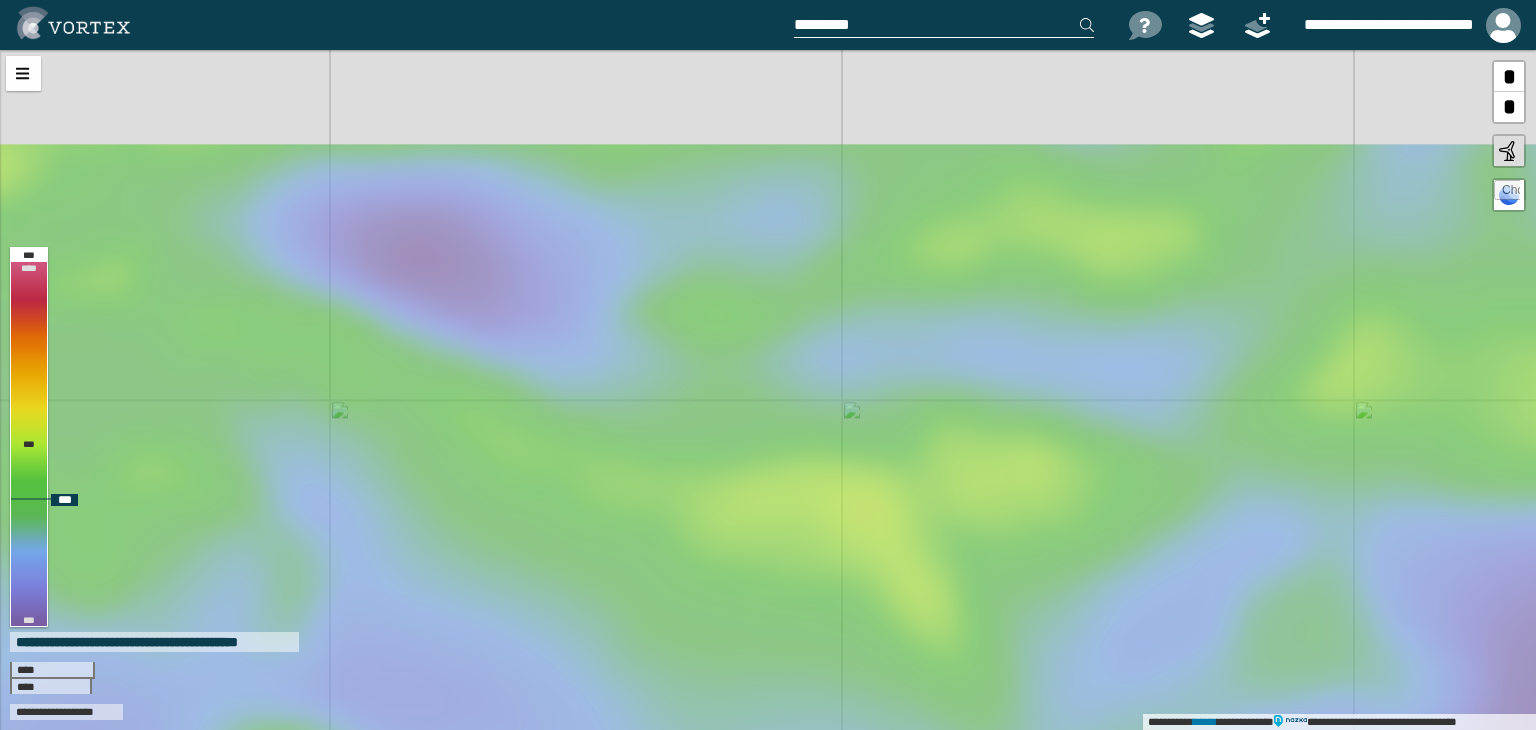 drag, startPoint x: 1084, startPoint y: 167, endPoint x: 1056, endPoint y: 309, distance: 144.73424 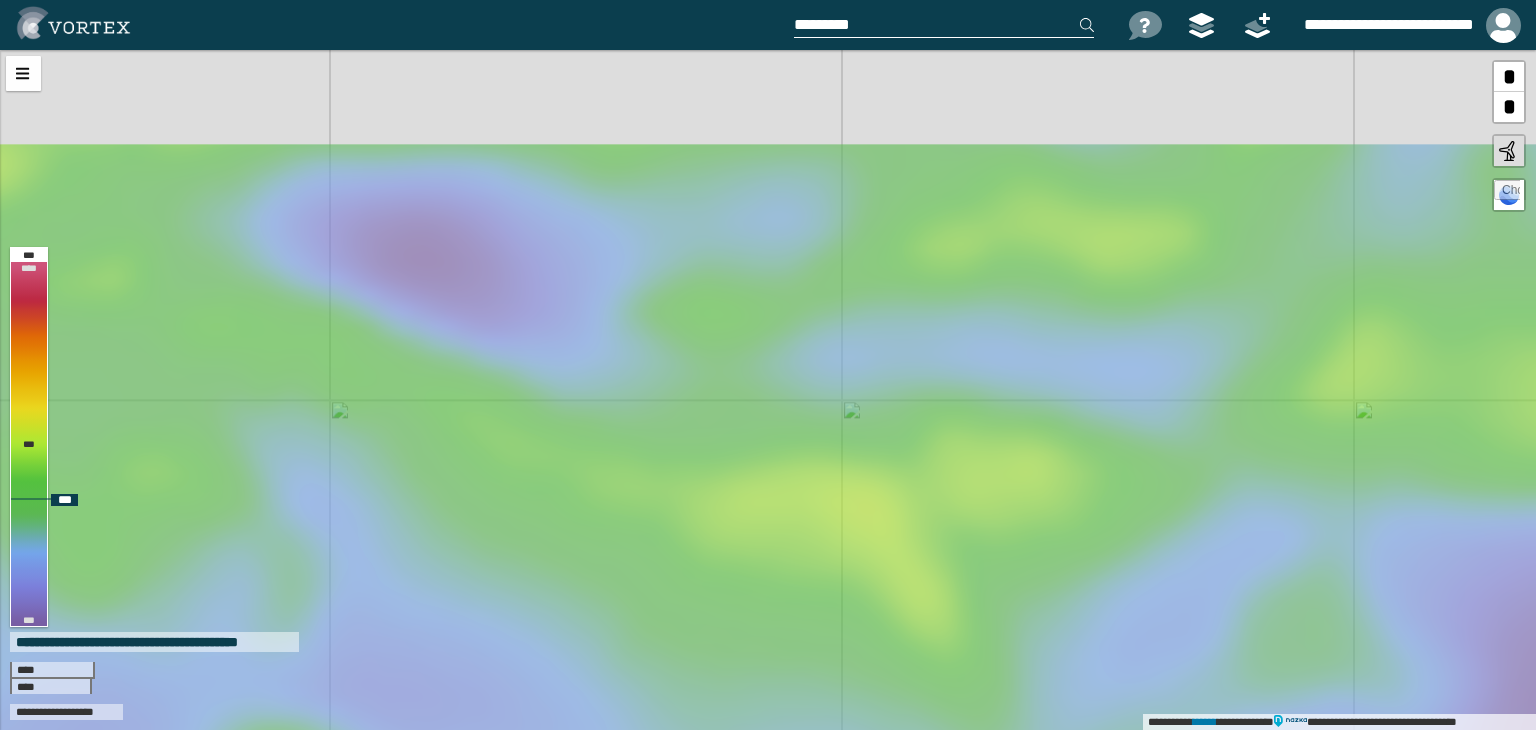 click on "**********" at bounding box center [768, 390] 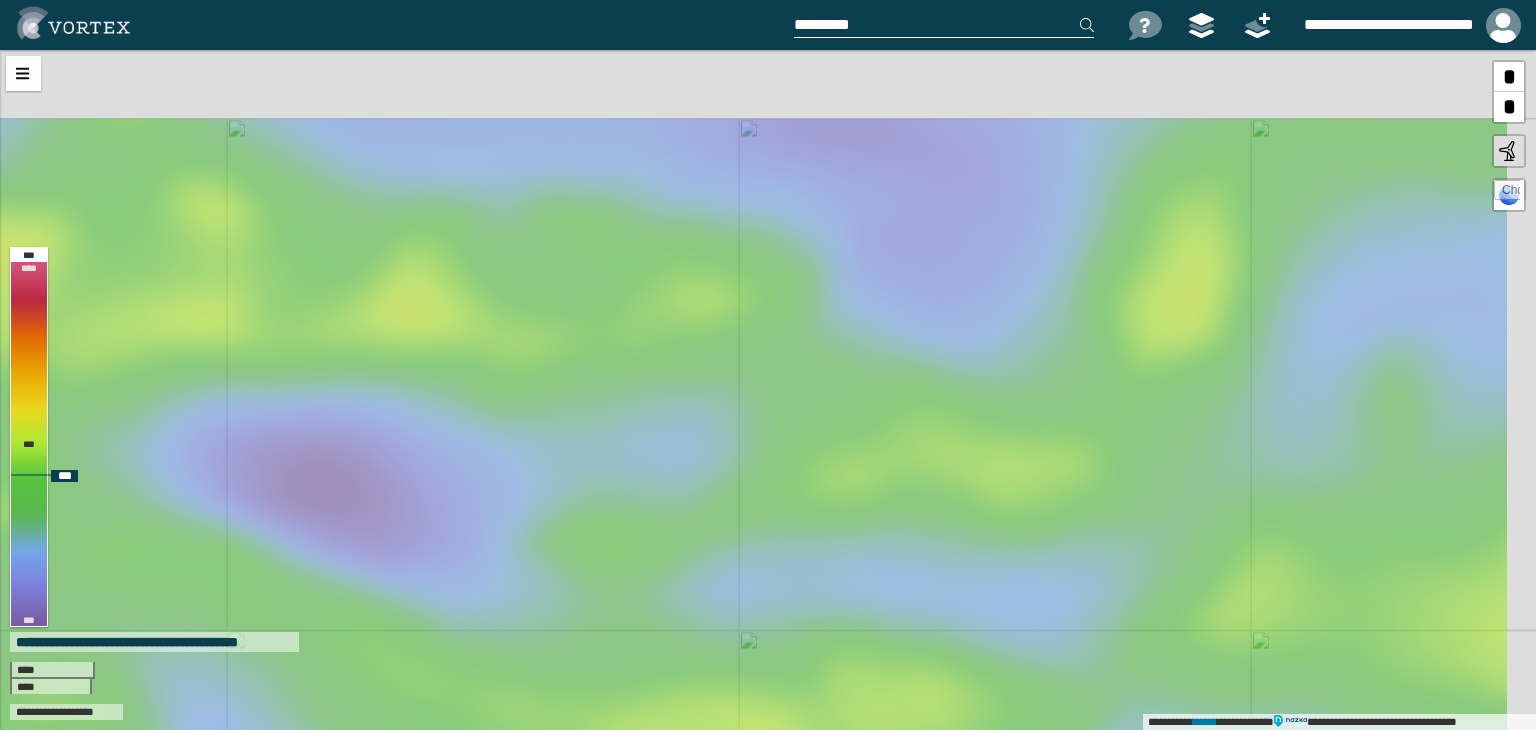 drag, startPoint x: 1108, startPoint y: 201, endPoint x: 1005, endPoint y: 428, distance: 249.27495 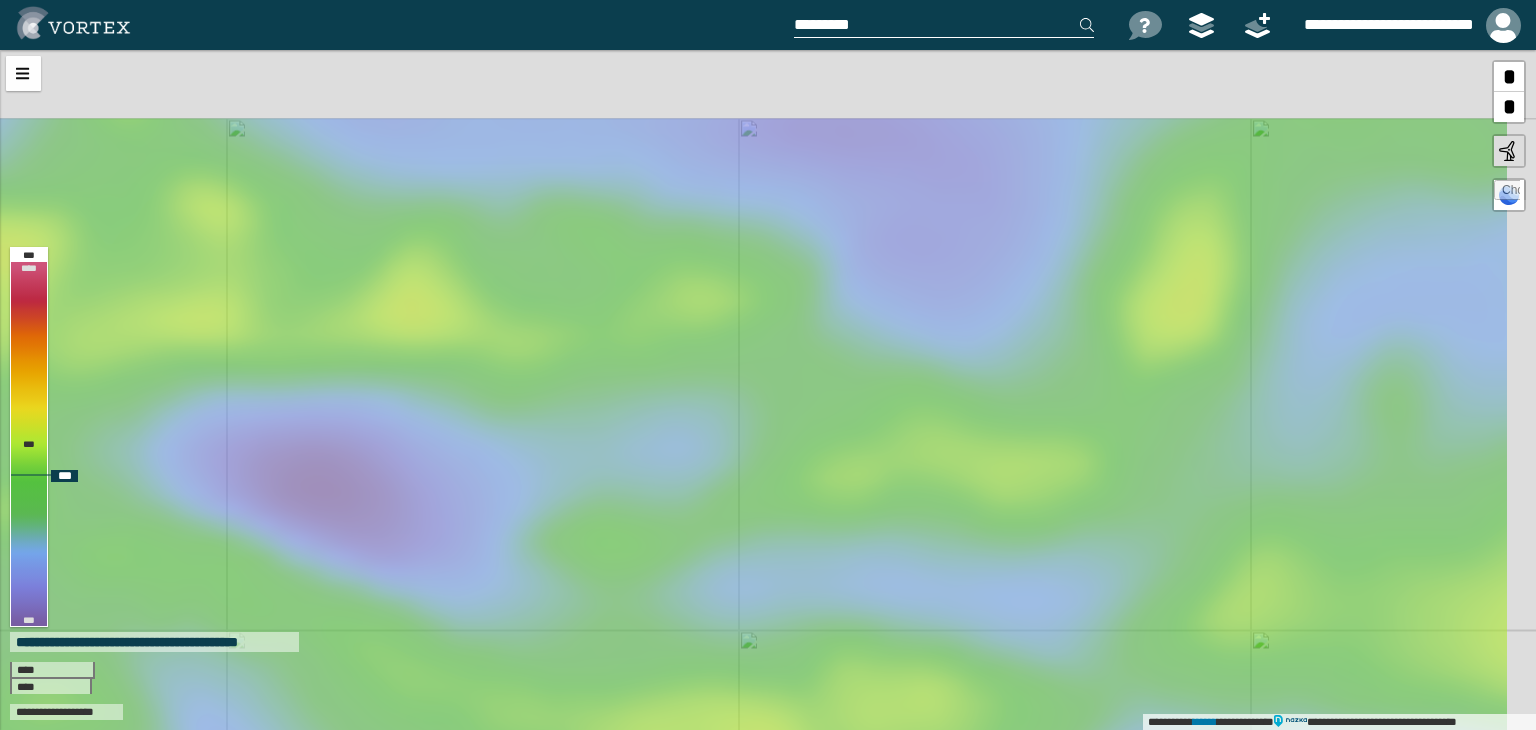 click on "**********" at bounding box center [768, 390] 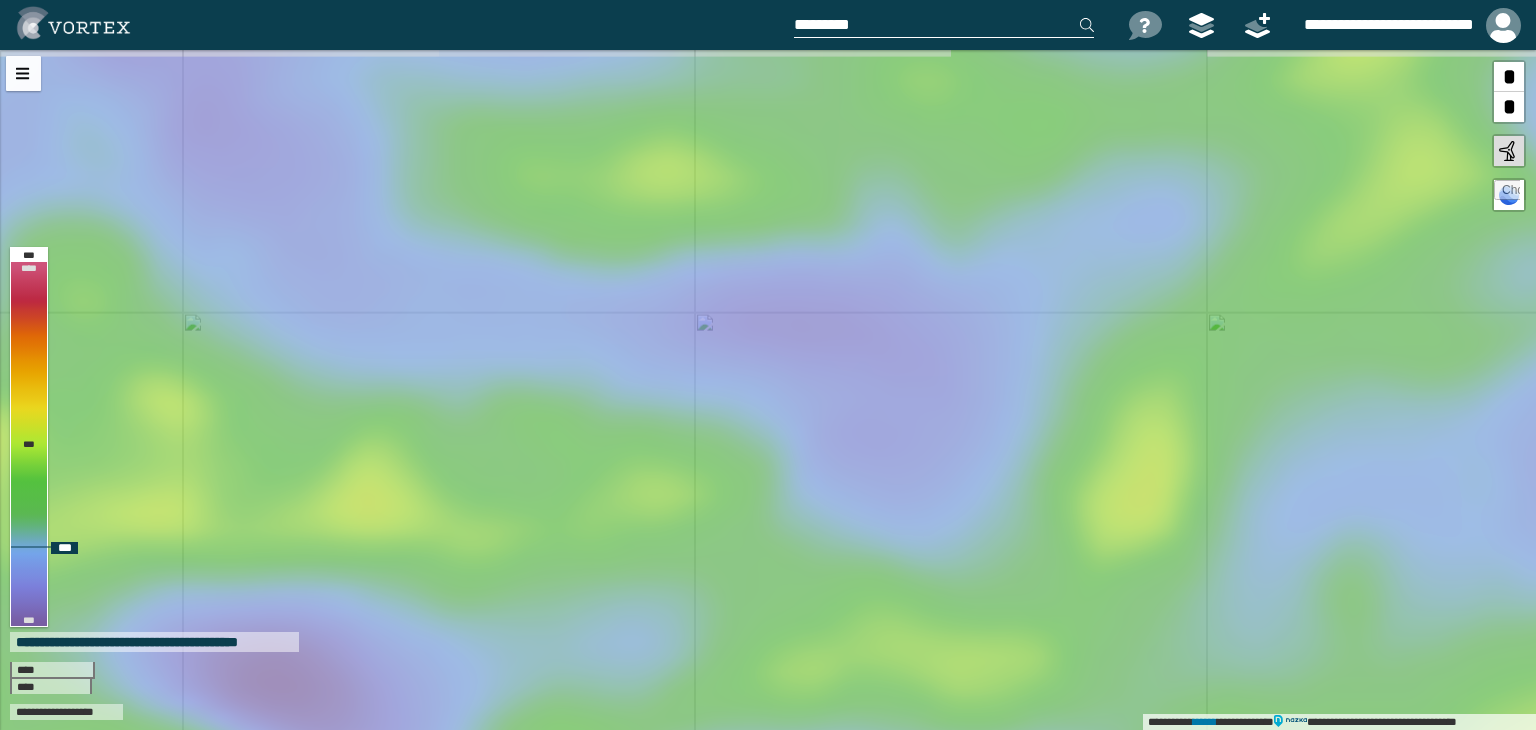 drag, startPoint x: 1059, startPoint y: 249, endPoint x: 1025, endPoint y: 394, distance: 148.93288 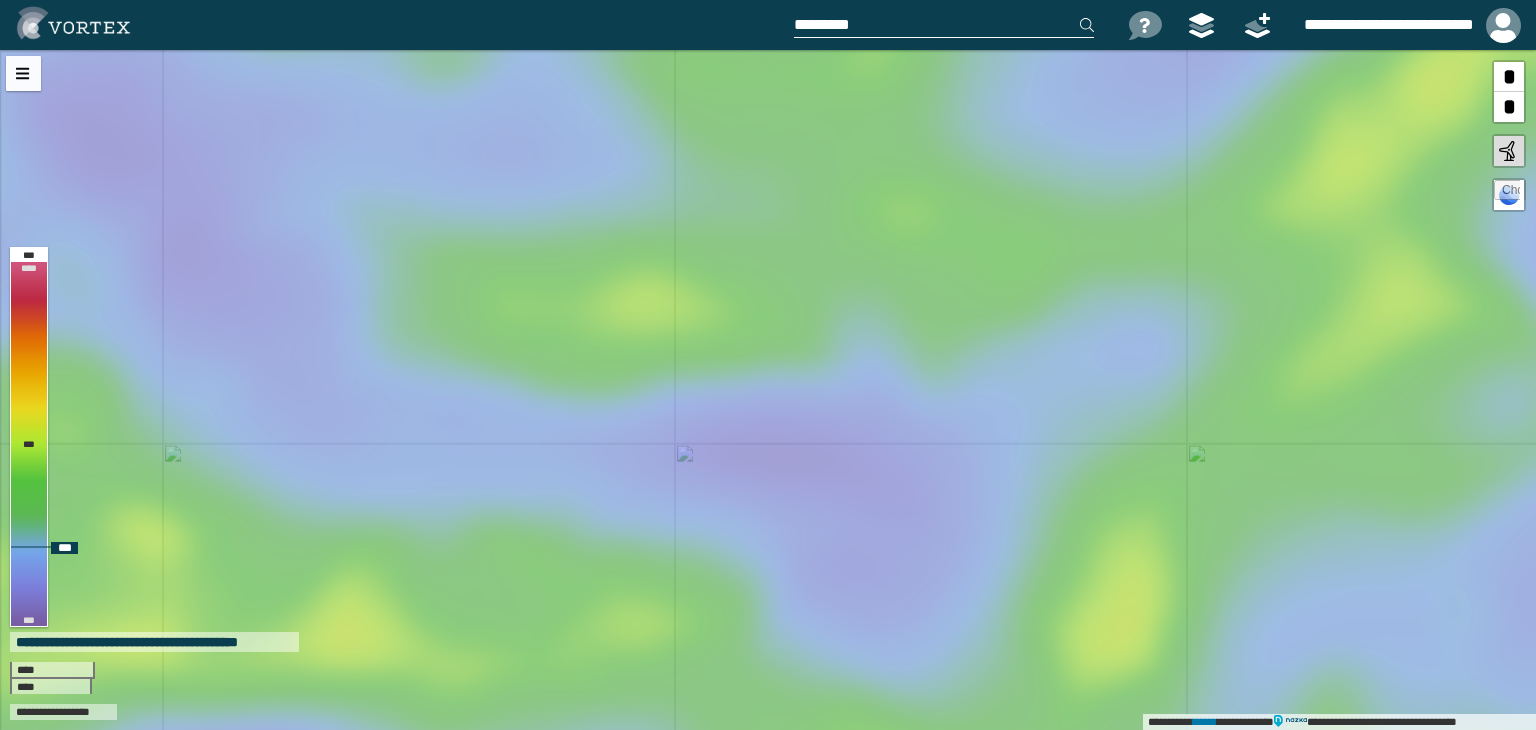 drag 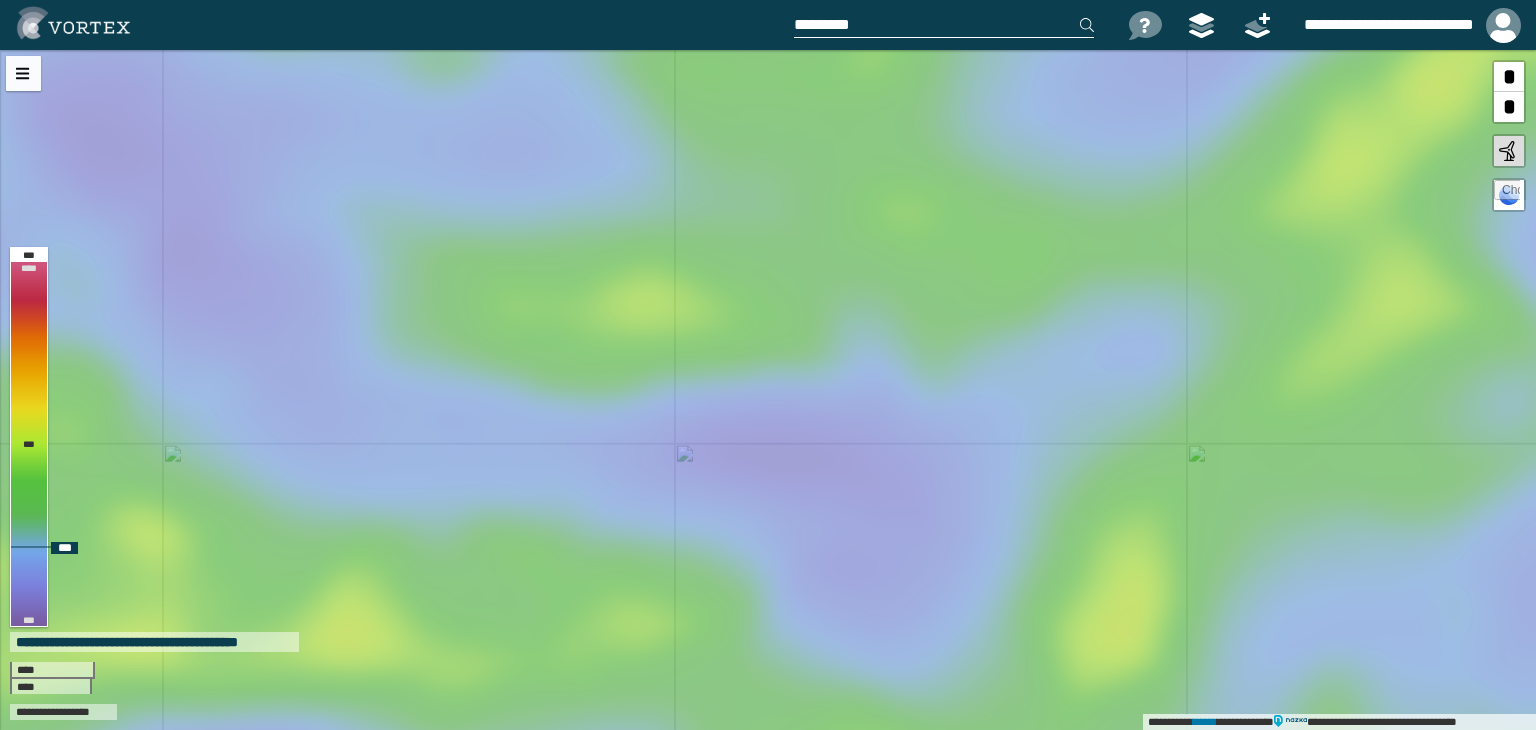 click on "**********" at bounding box center (768, 390) 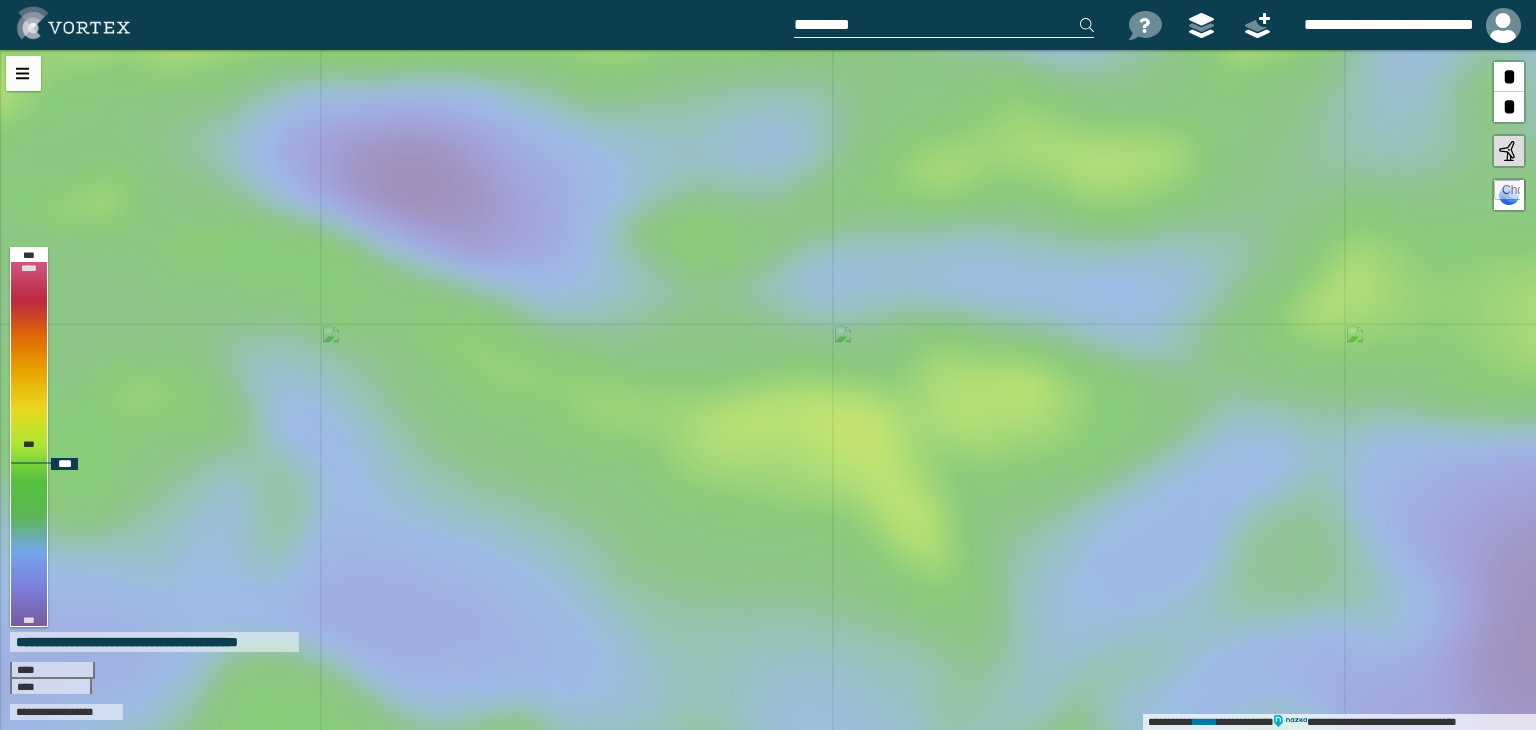 click on "**********" at bounding box center (768, 390) 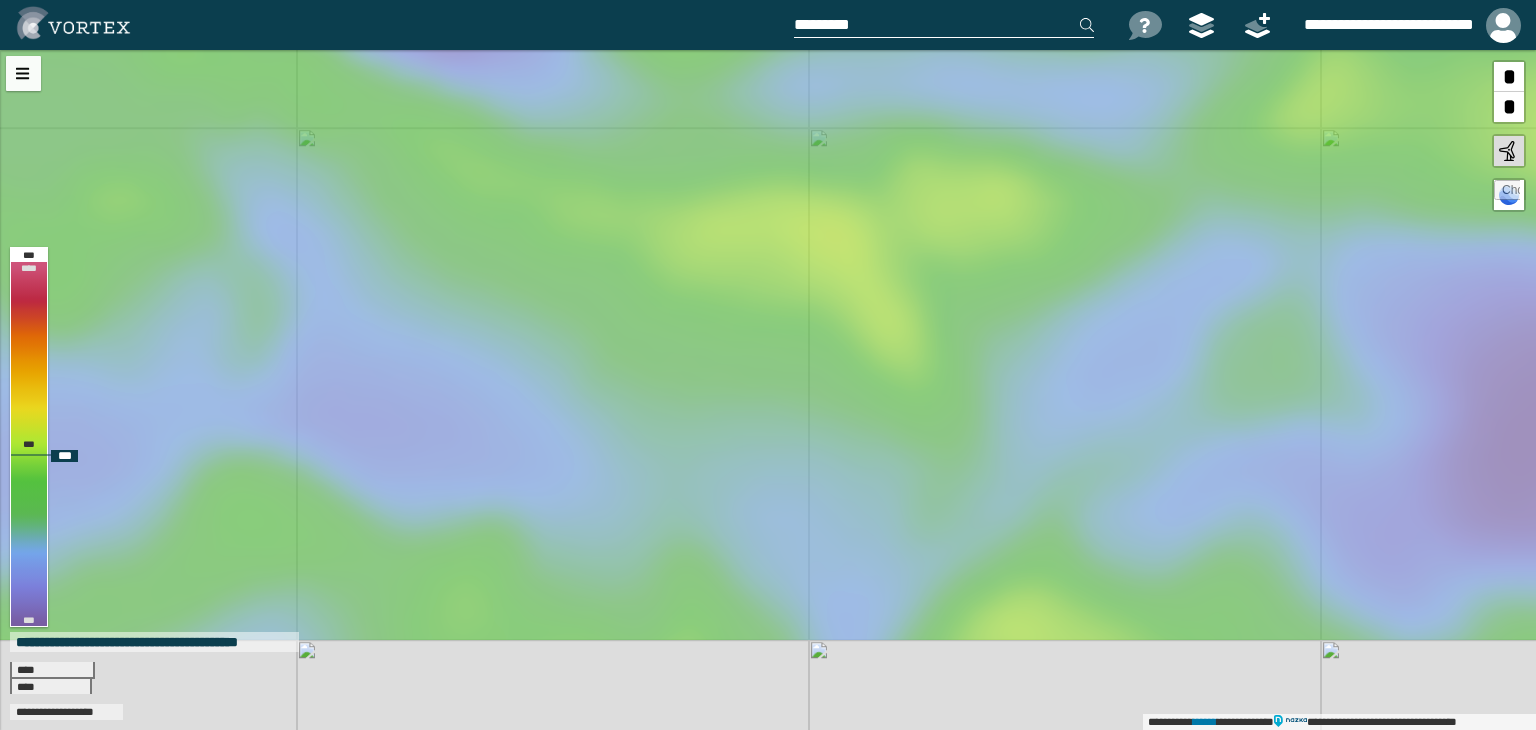 click on "**********" at bounding box center (768, 390) 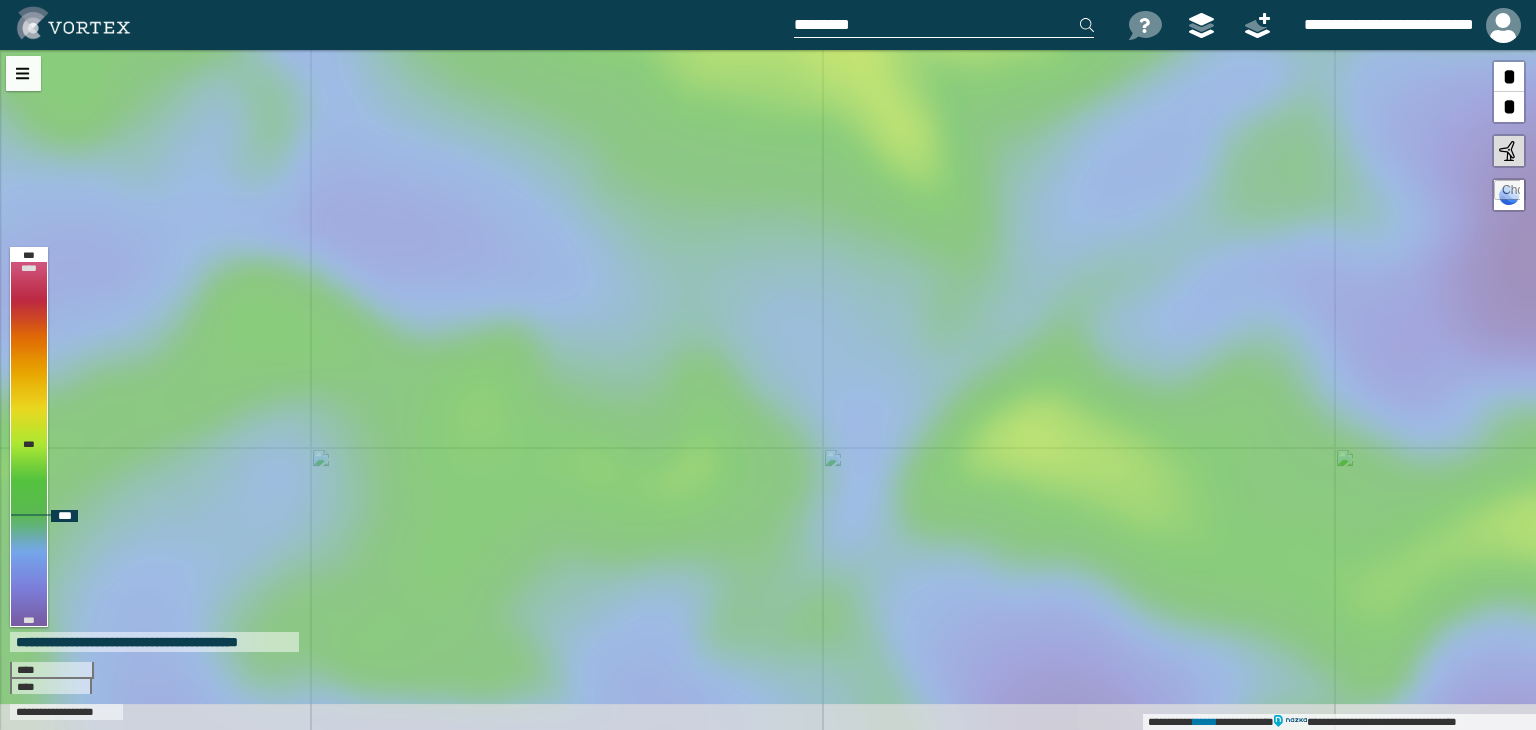 click on "**********" at bounding box center [768, 390] 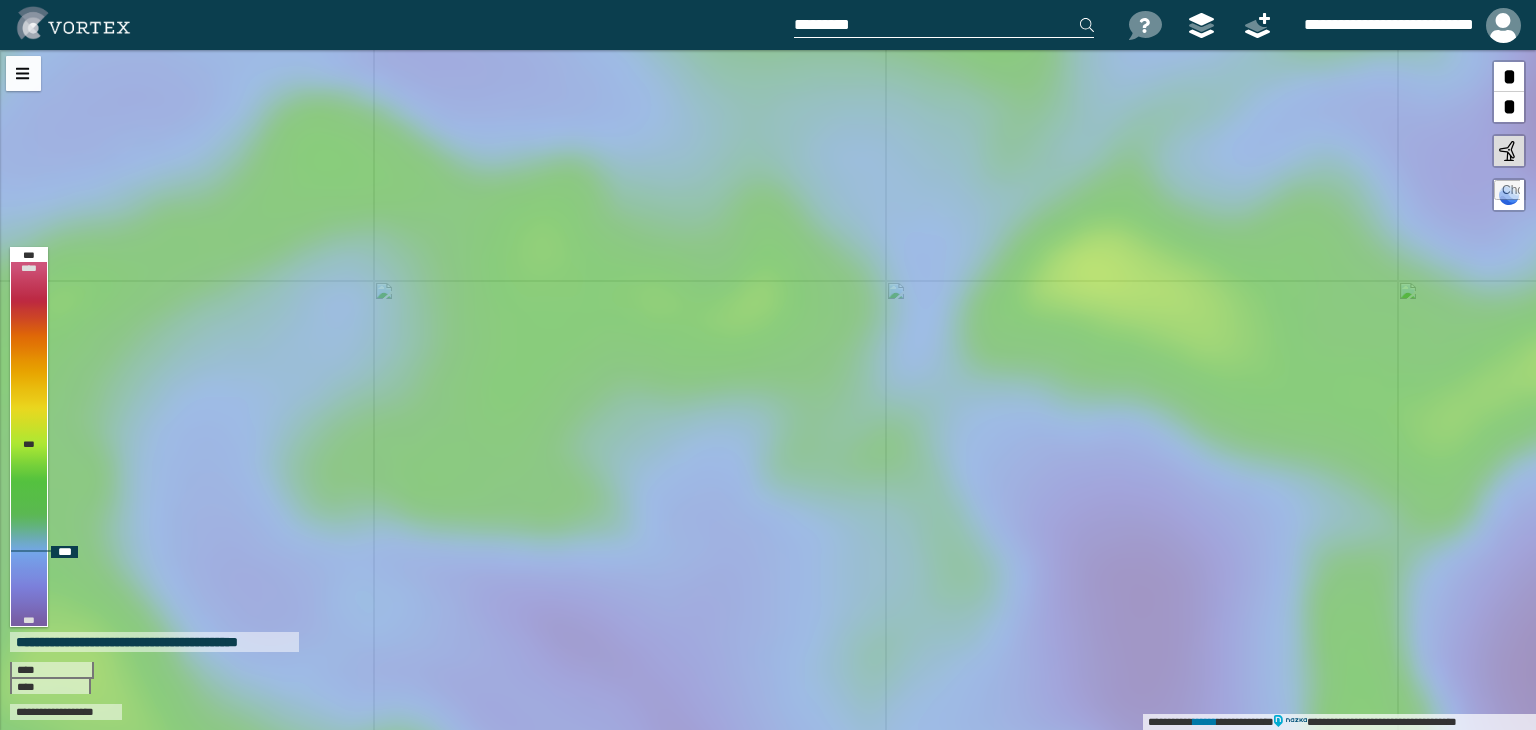 click on "**********" at bounding box center [768, 390] 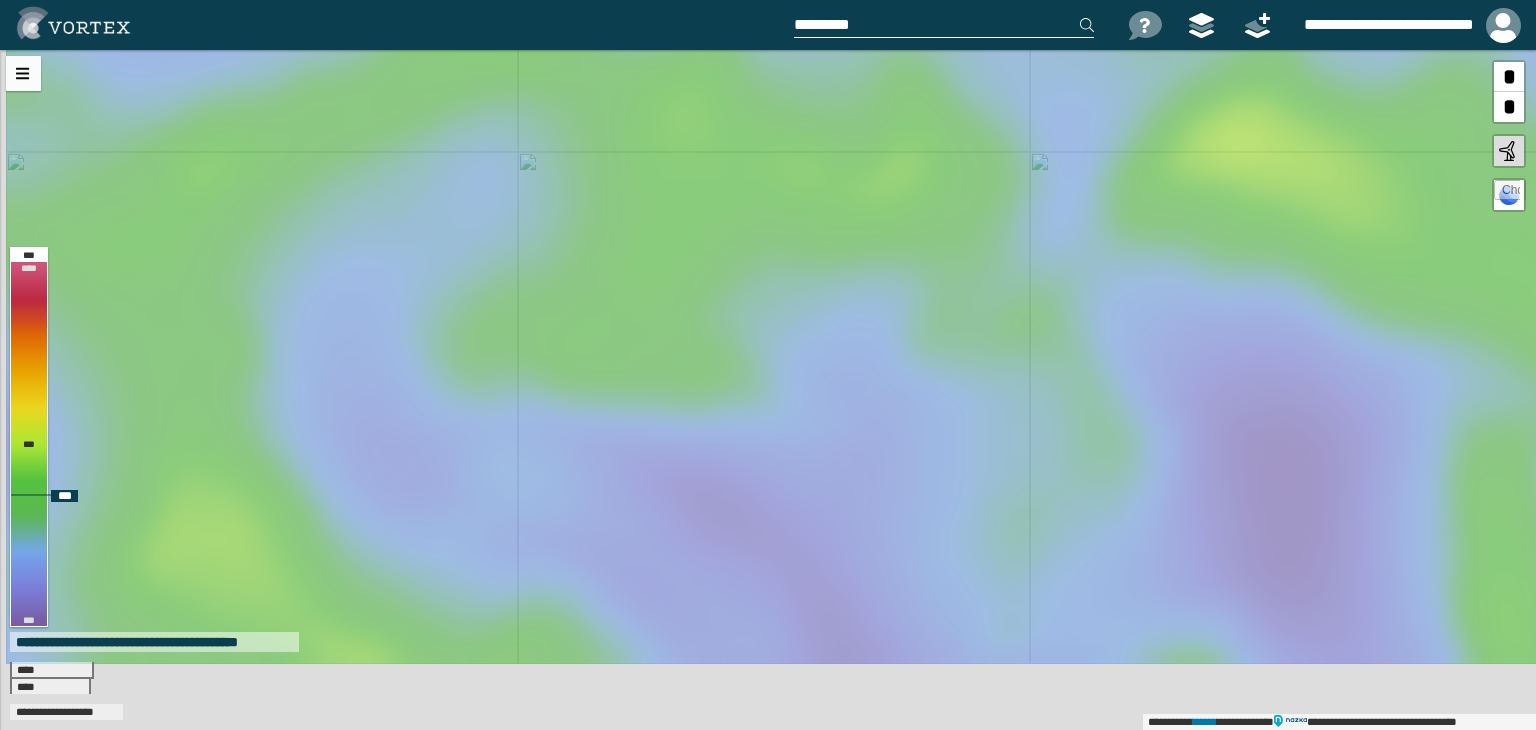 click on "**********" at bounding box center [768, 390] 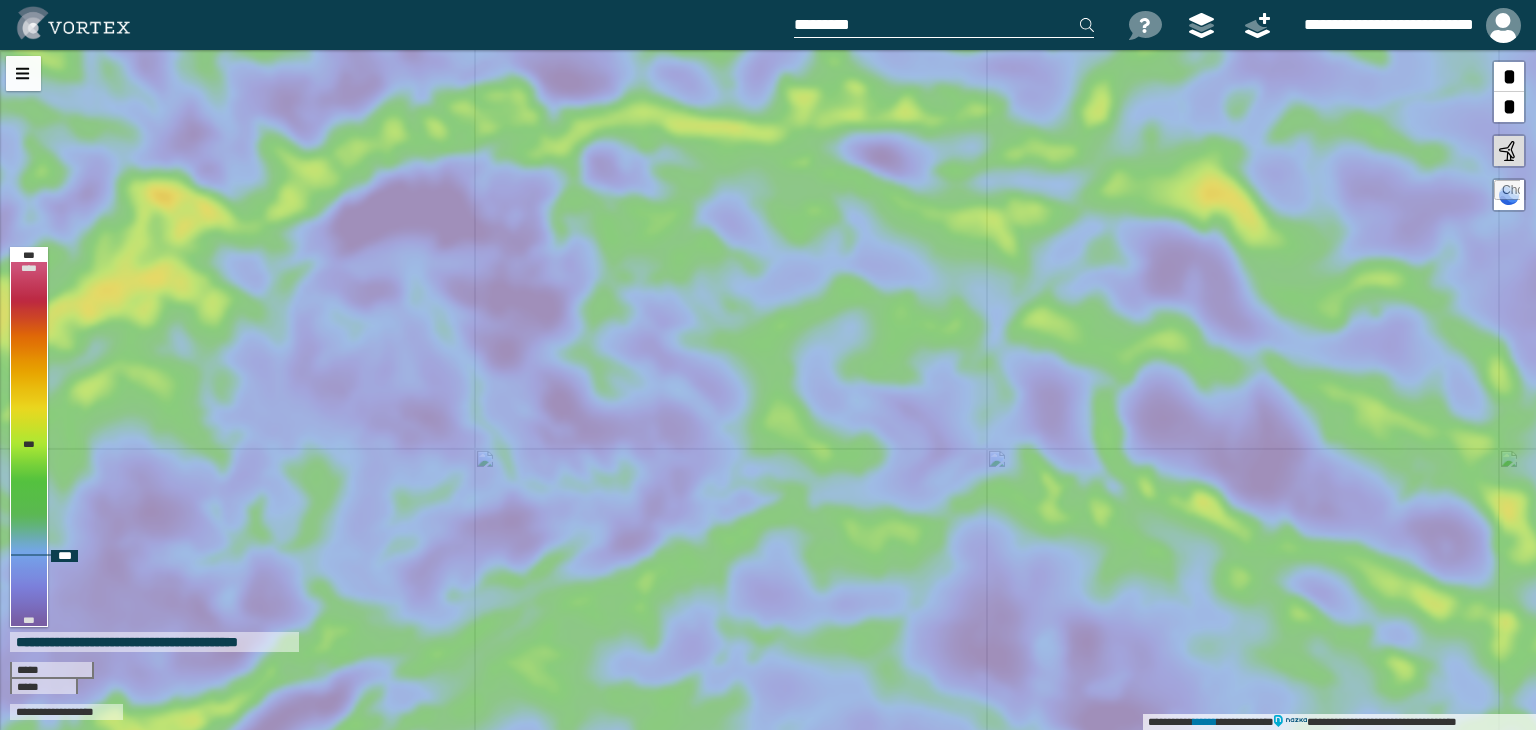 click on "**********" at bounding box center [768, 390] 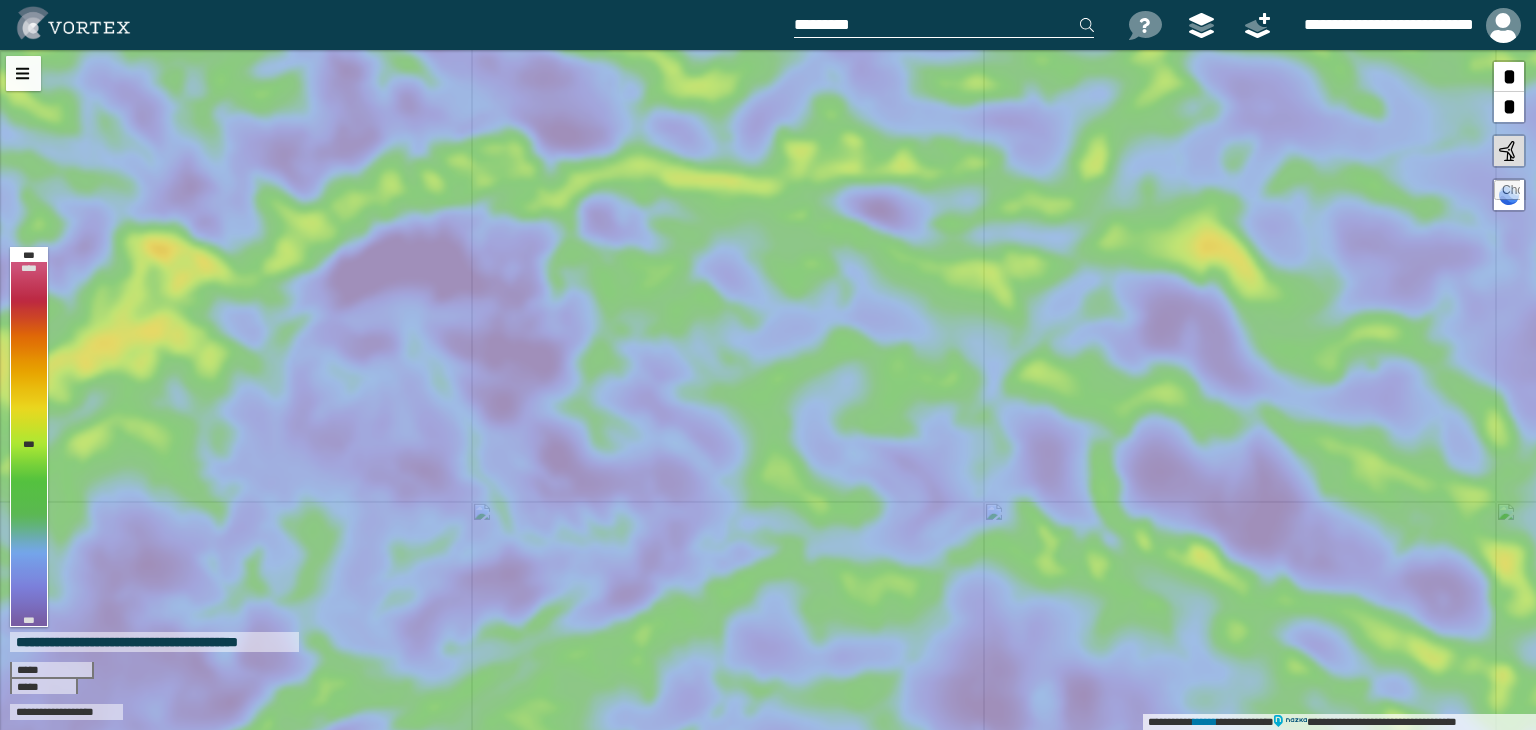 click at bounding box center (944, 25) 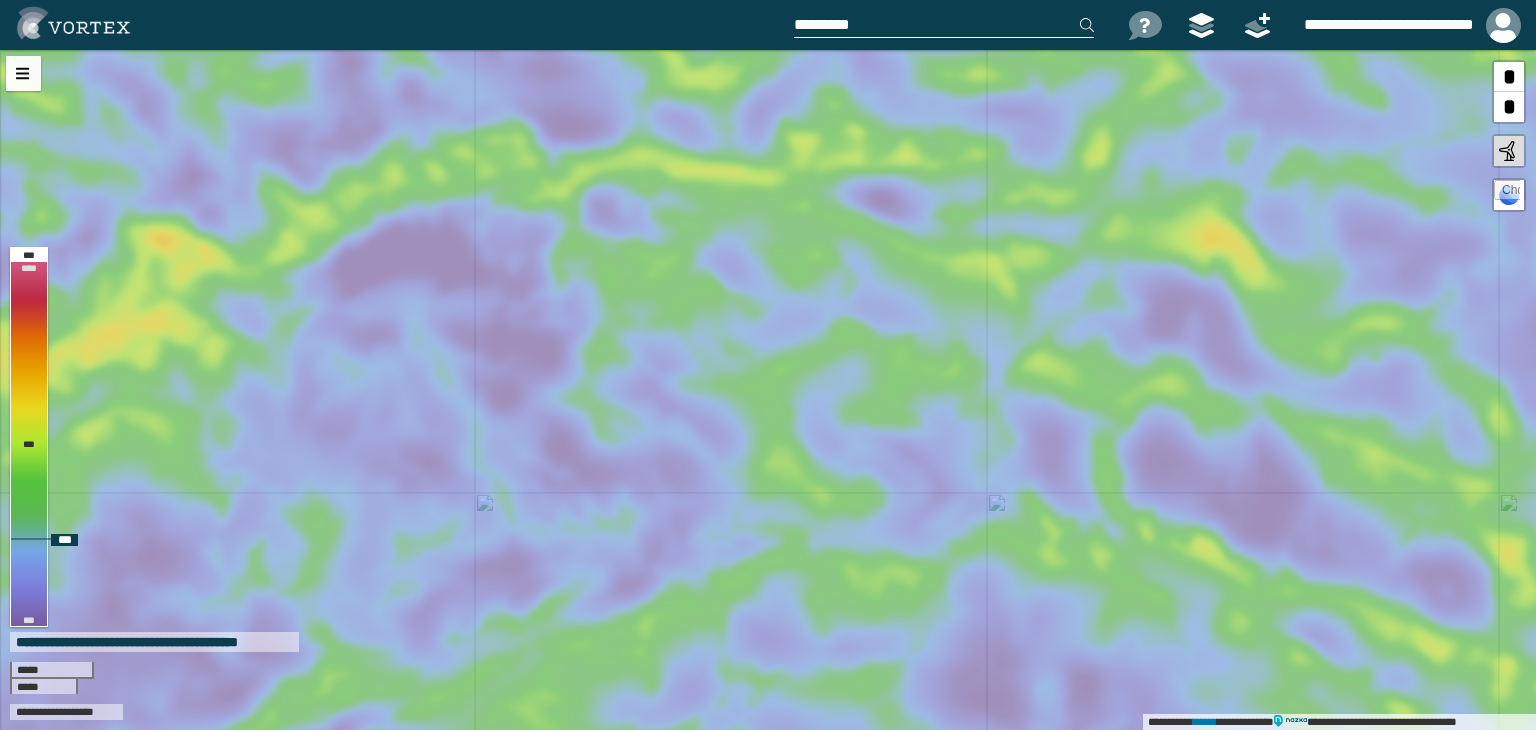 click on "**********" at bounding box center (768, 390) 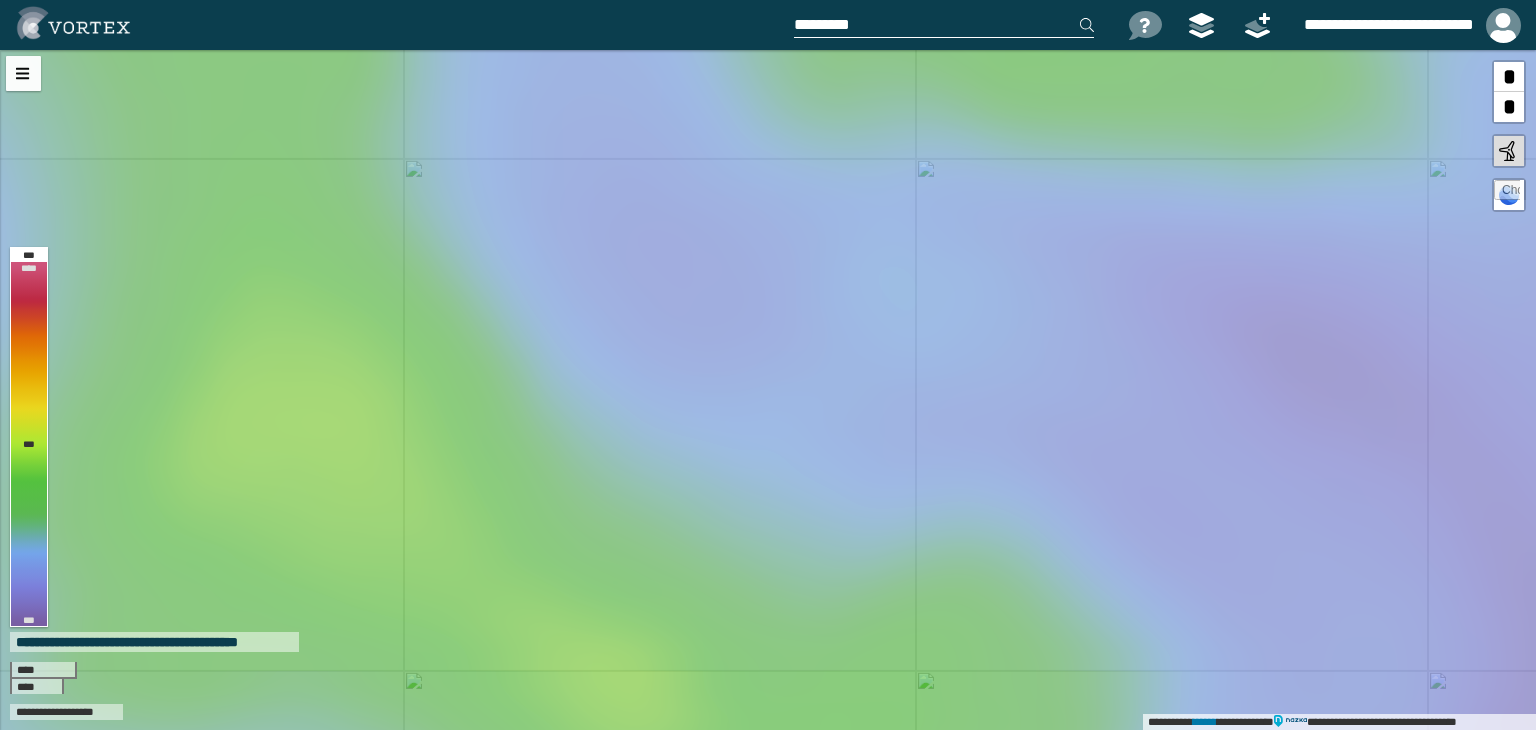 click at bounding box center [944, 25] 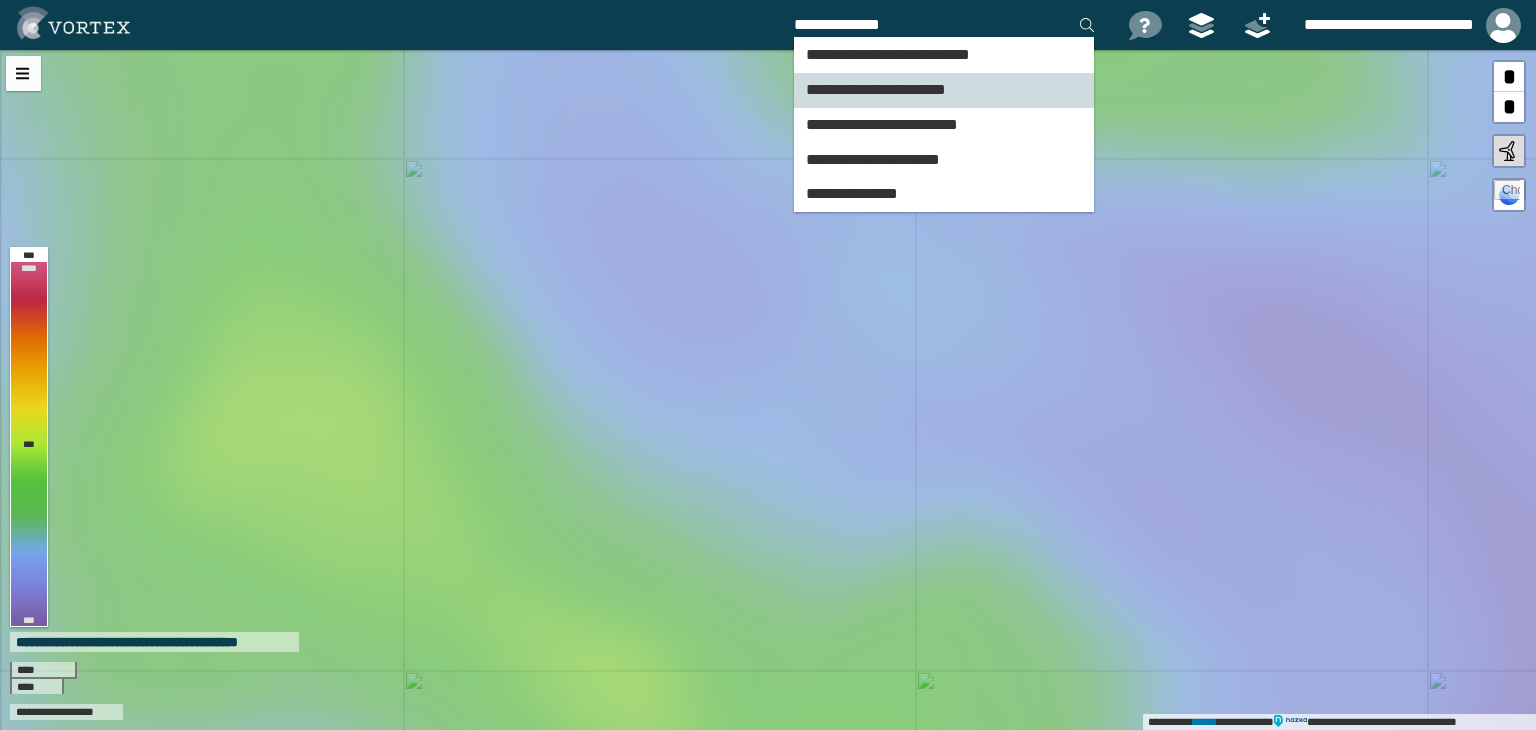 type on "**********" 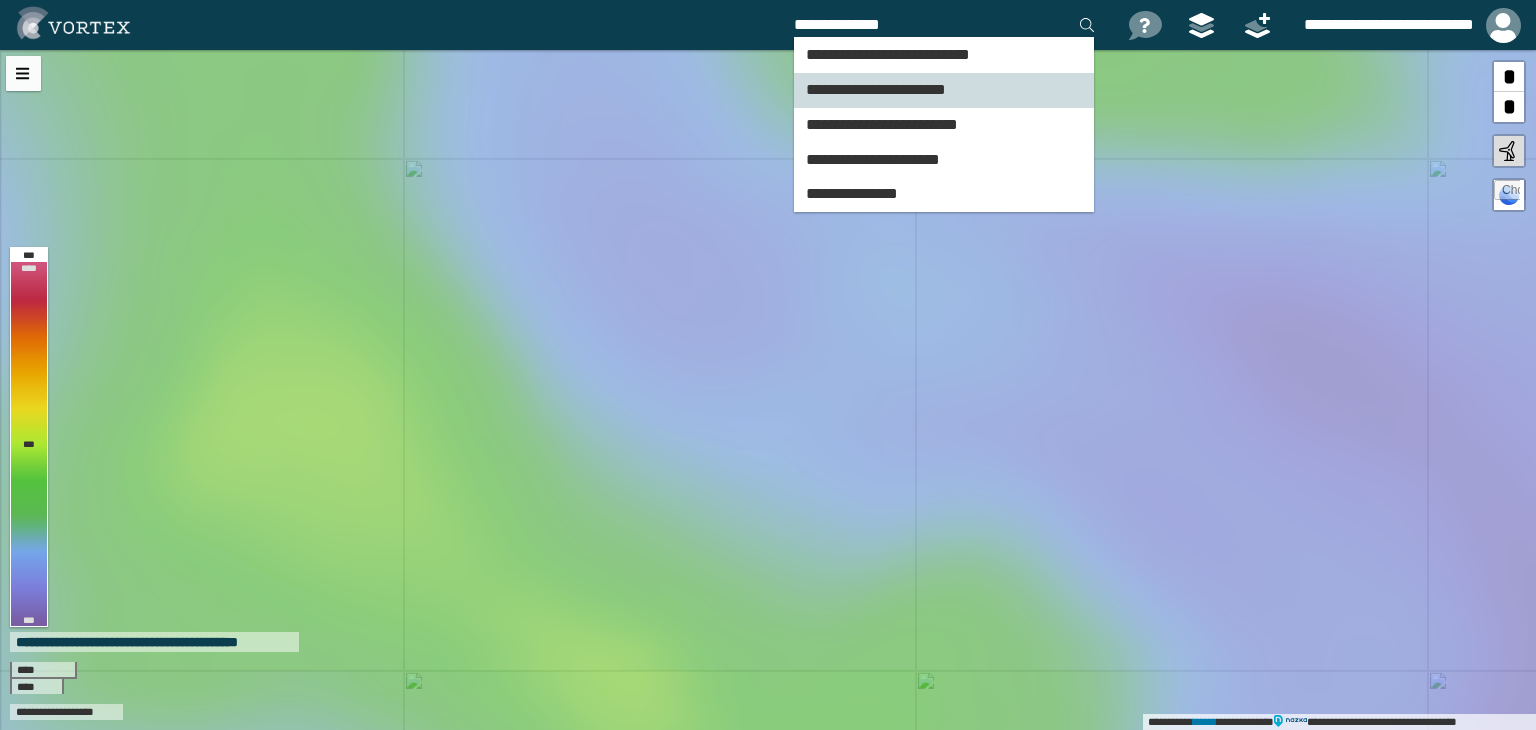 click on "**********" at bounding box center [944, 90] 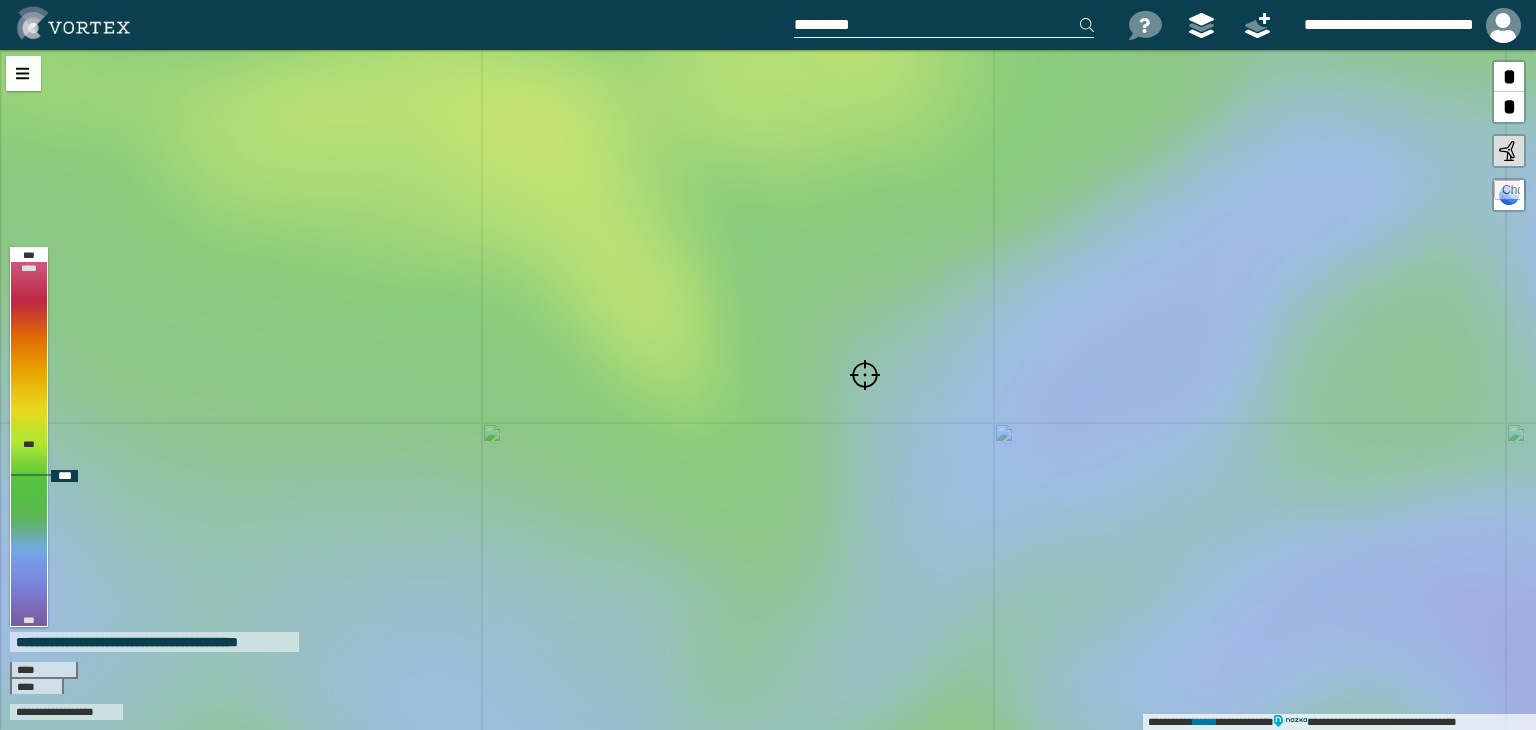 drag, startPoint x: 628, startPoint y: 409, endPoint x: 722, endPoint y: 394, distance: 95.189285 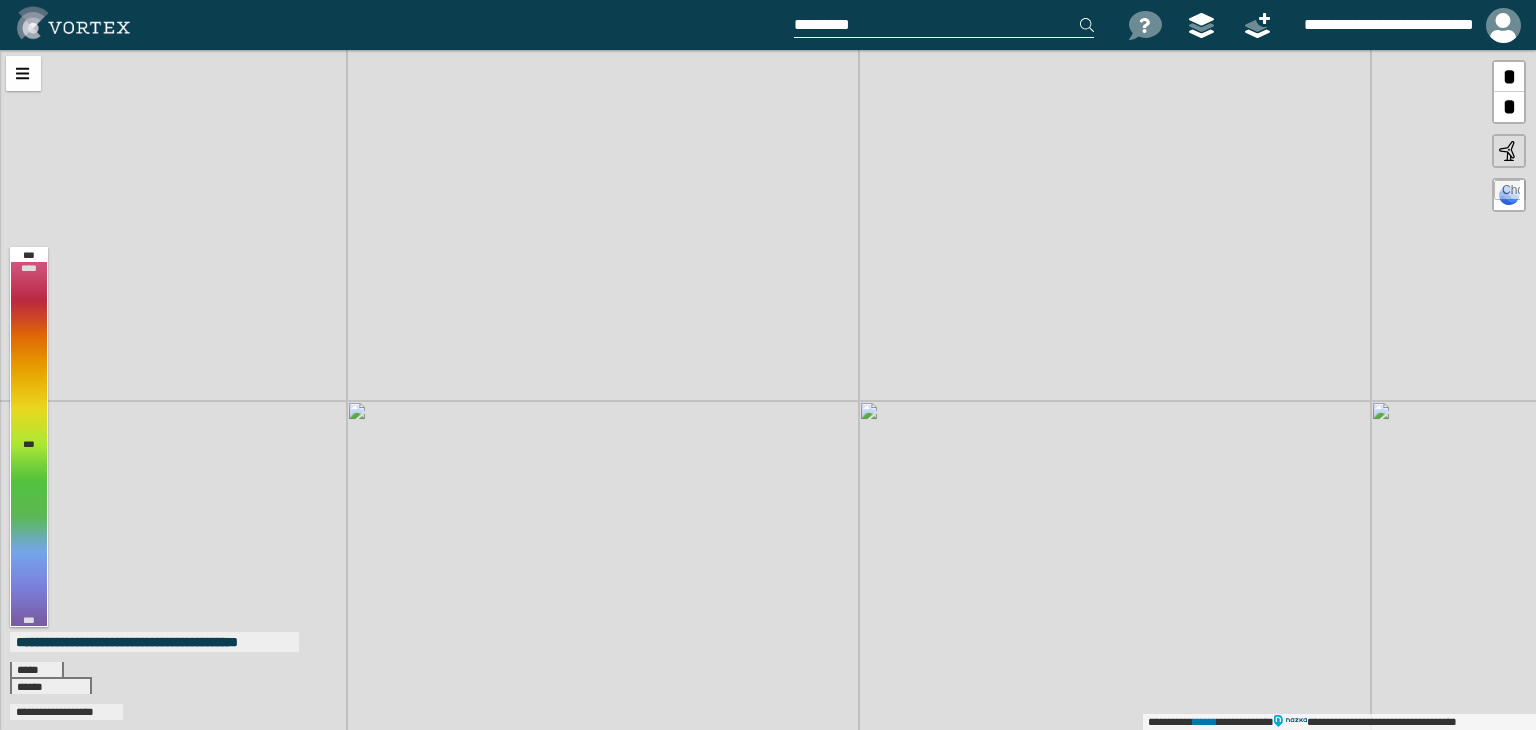 drag, startPoint x: 880, startPoint y: 360, endPoint x: 888, endPoint y: 388, distance: 29.12044 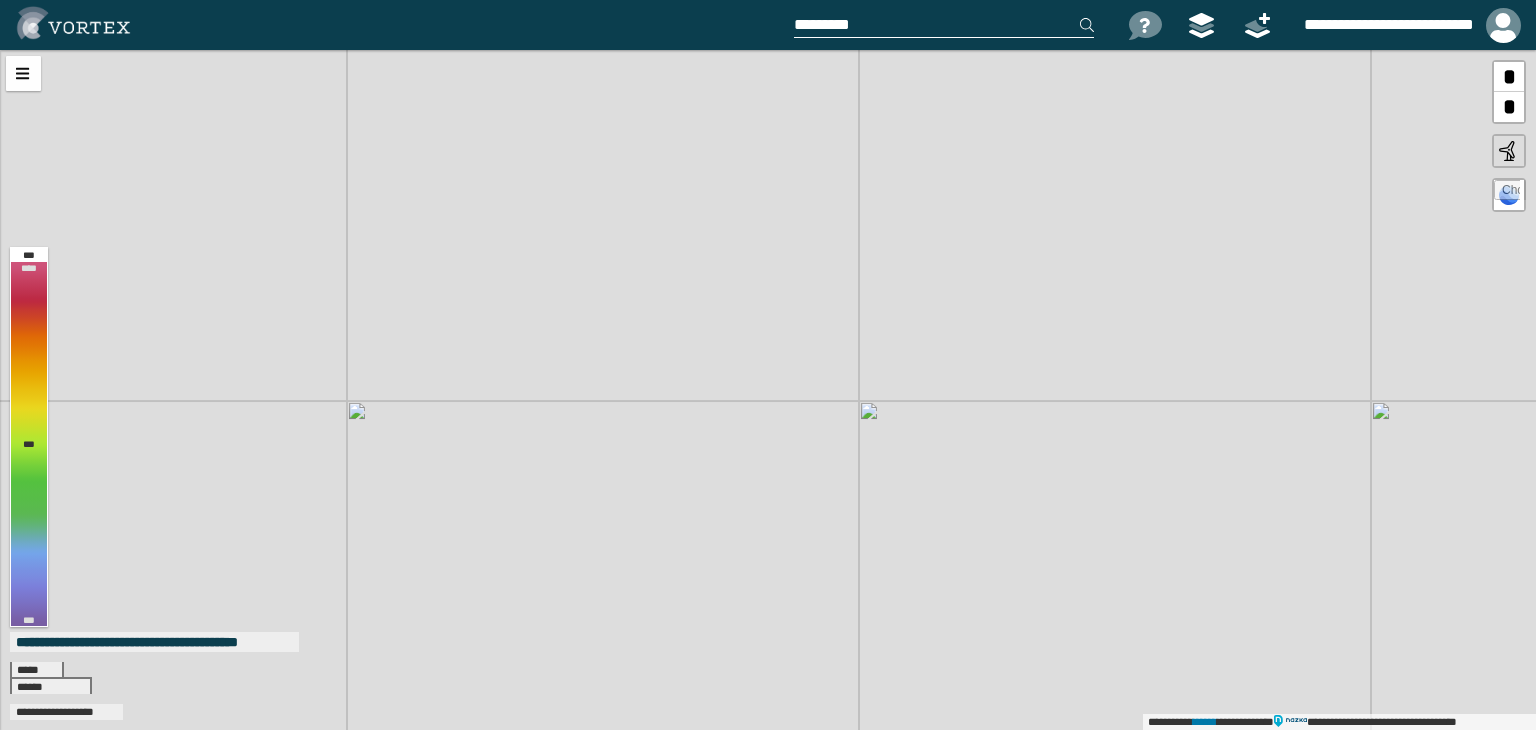 click on "[FIRST] [LAST] [STREET] [CITY] [STATE] [ZIP] [COUNTRY] [PHONE] [EMAIL]" at bounding box center [768, 390] 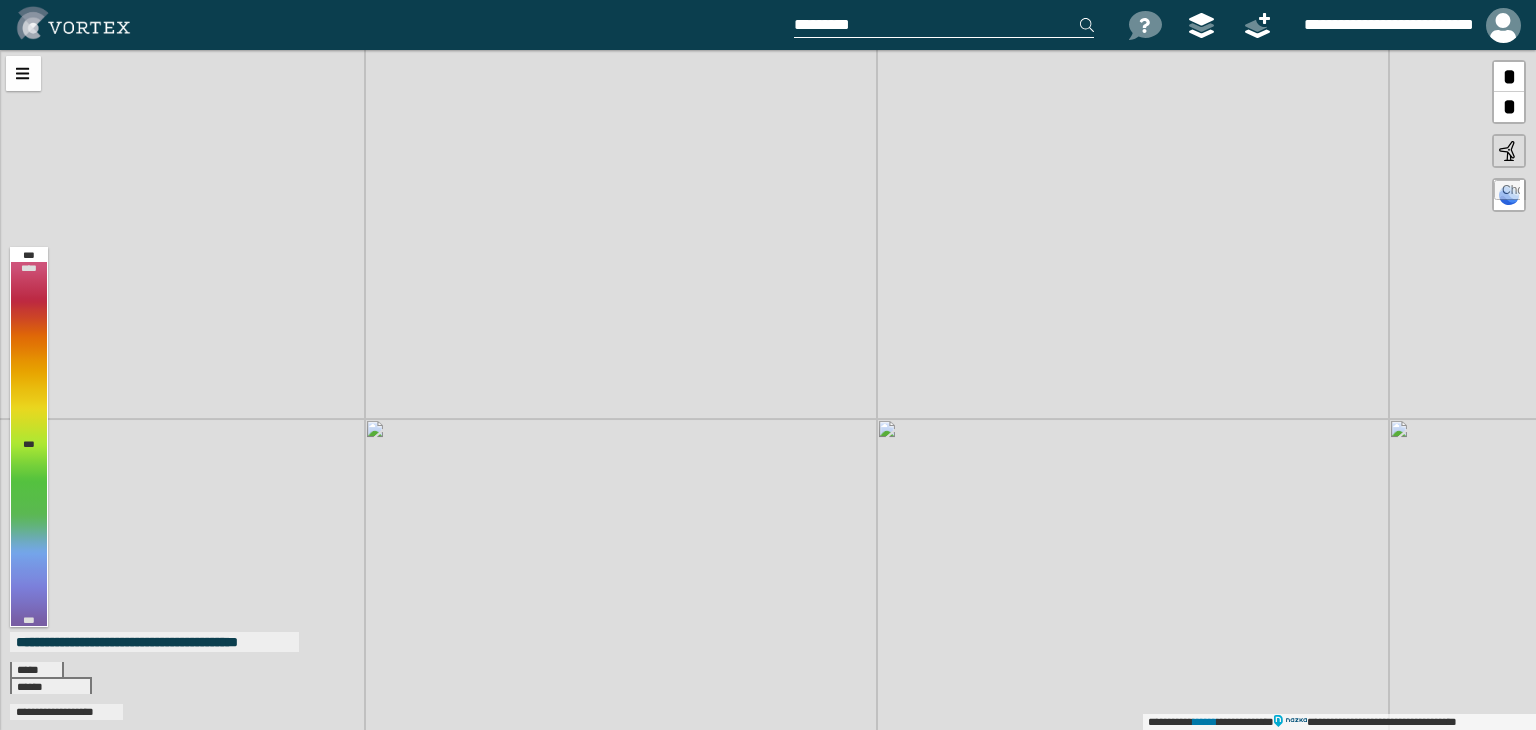 drag, startPoint x: 860, startPoint y: 484, endPoint x: 880, endPoint y: 516, distance: 37.735924 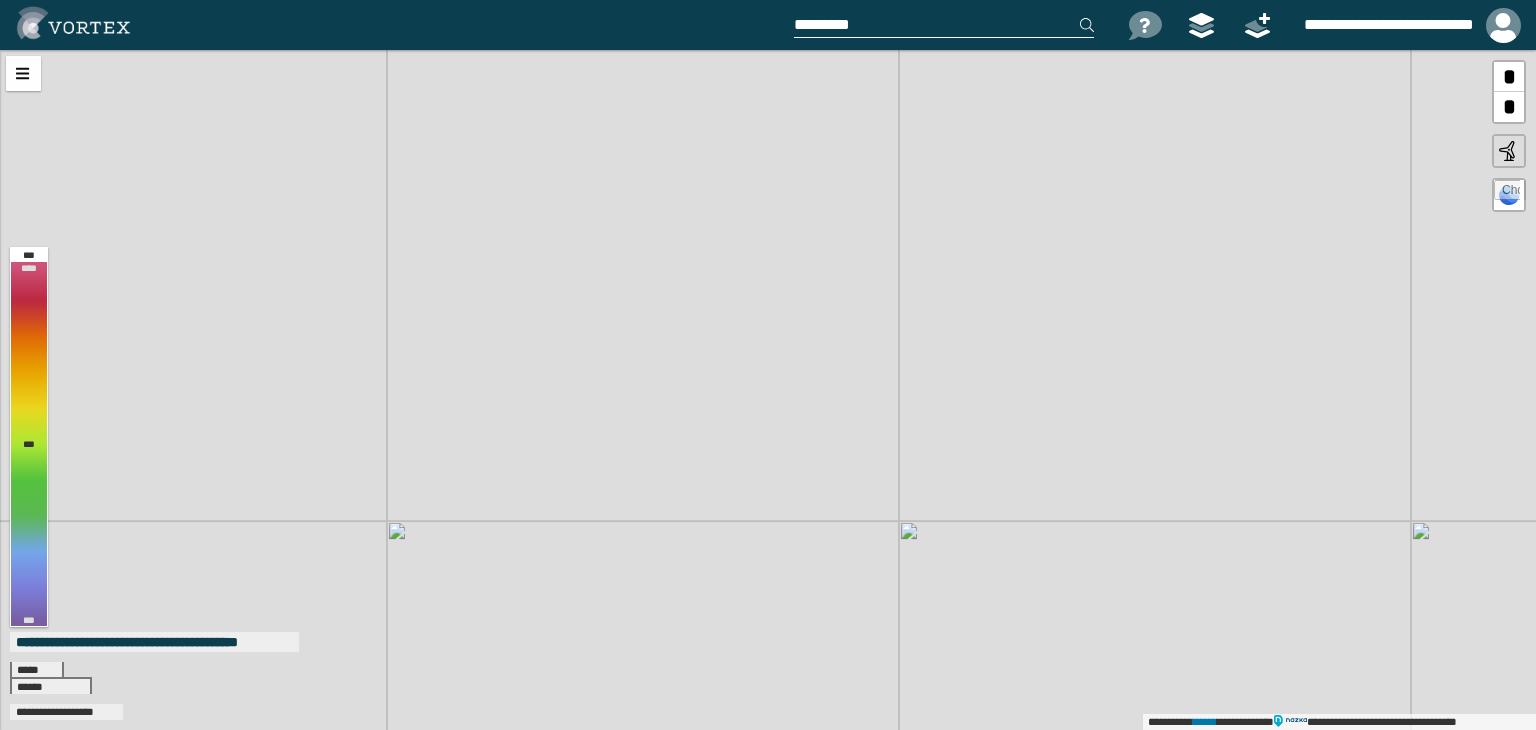 drag, startPoint x: 940, startPoint y: 385, endPoint x: 942, endPoint y: 460, distance: 75.026665 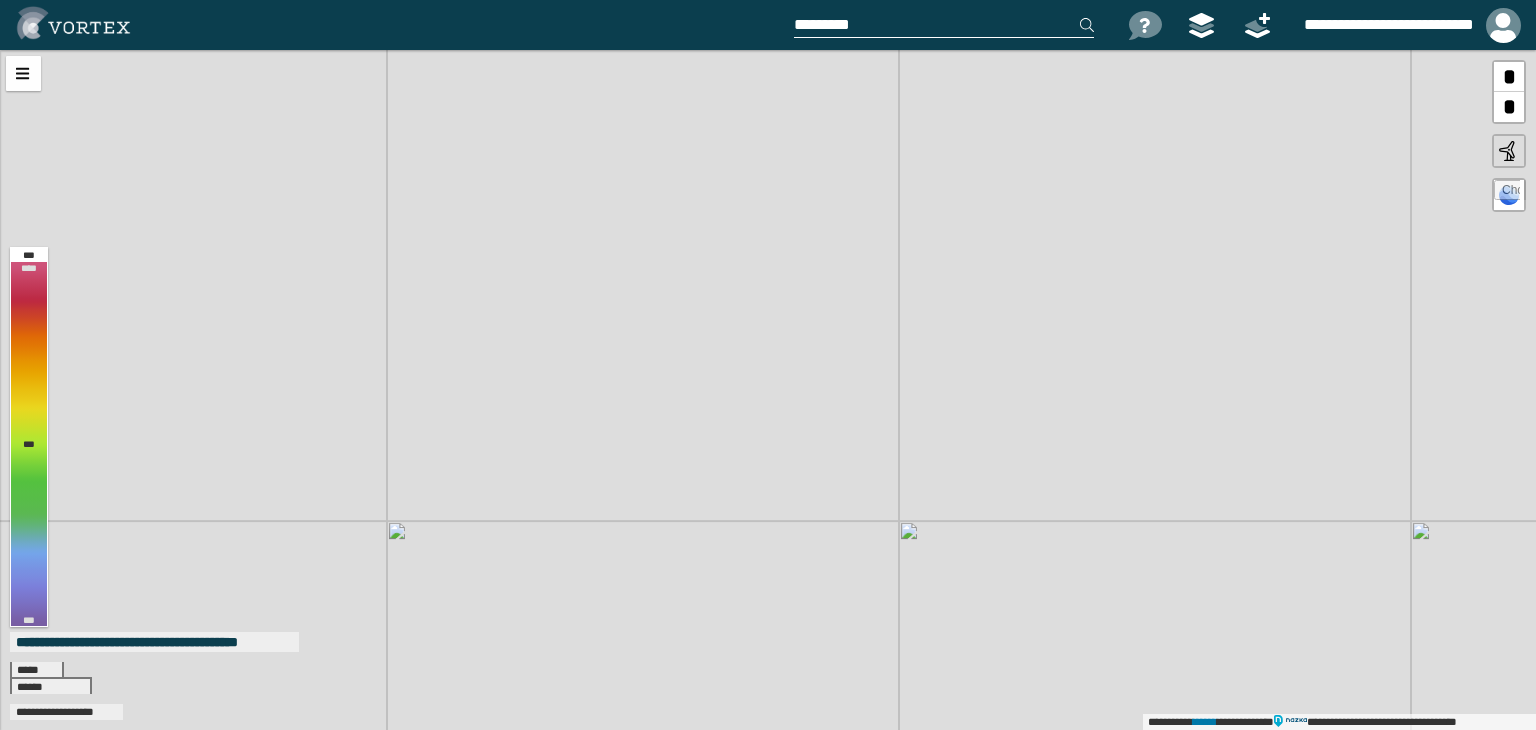 click on "[FIRST] [LAST] [STREET] [CITY] [STATE] [ZIP] [COUNTRY] [PHONE] [EMAIL]" at bounding box center [768, 390] 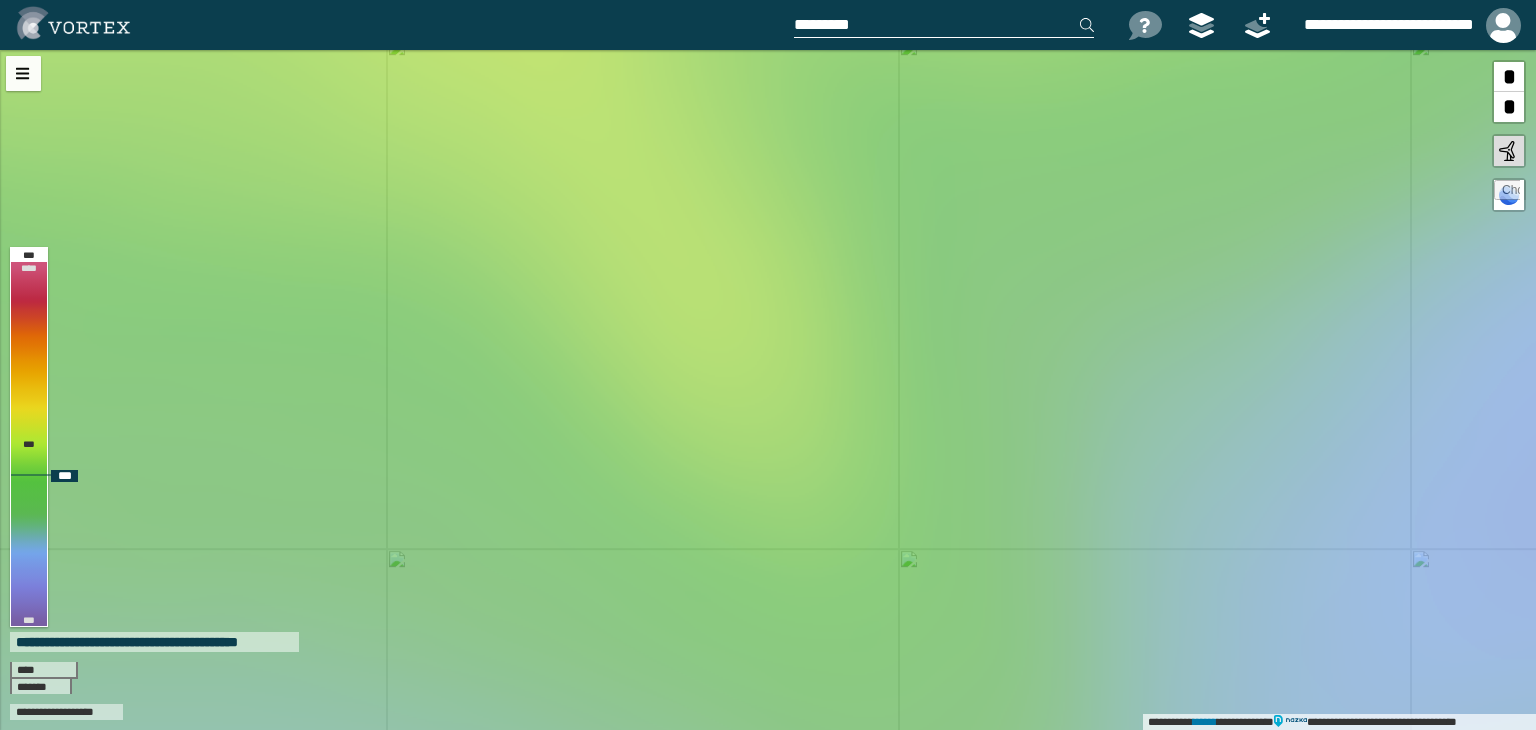 drag, startPoint x: 901, startPoint y: 336, endPoint x: 901, endPoint y: 442, distance: 106 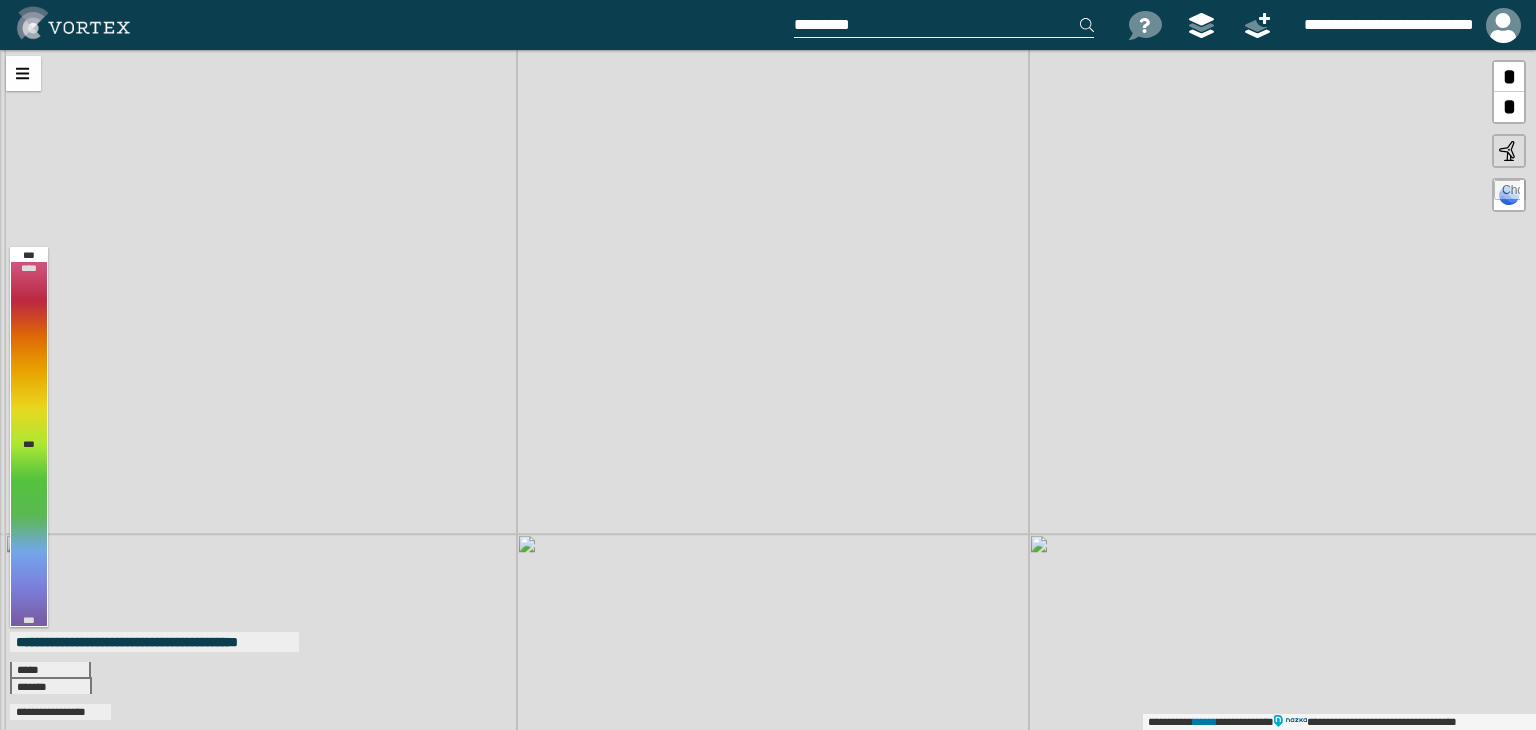drag, startPoint x: 974, startPoint y: 436, endPoint x: 1028, endPoint y: 545, distance: 121.64292 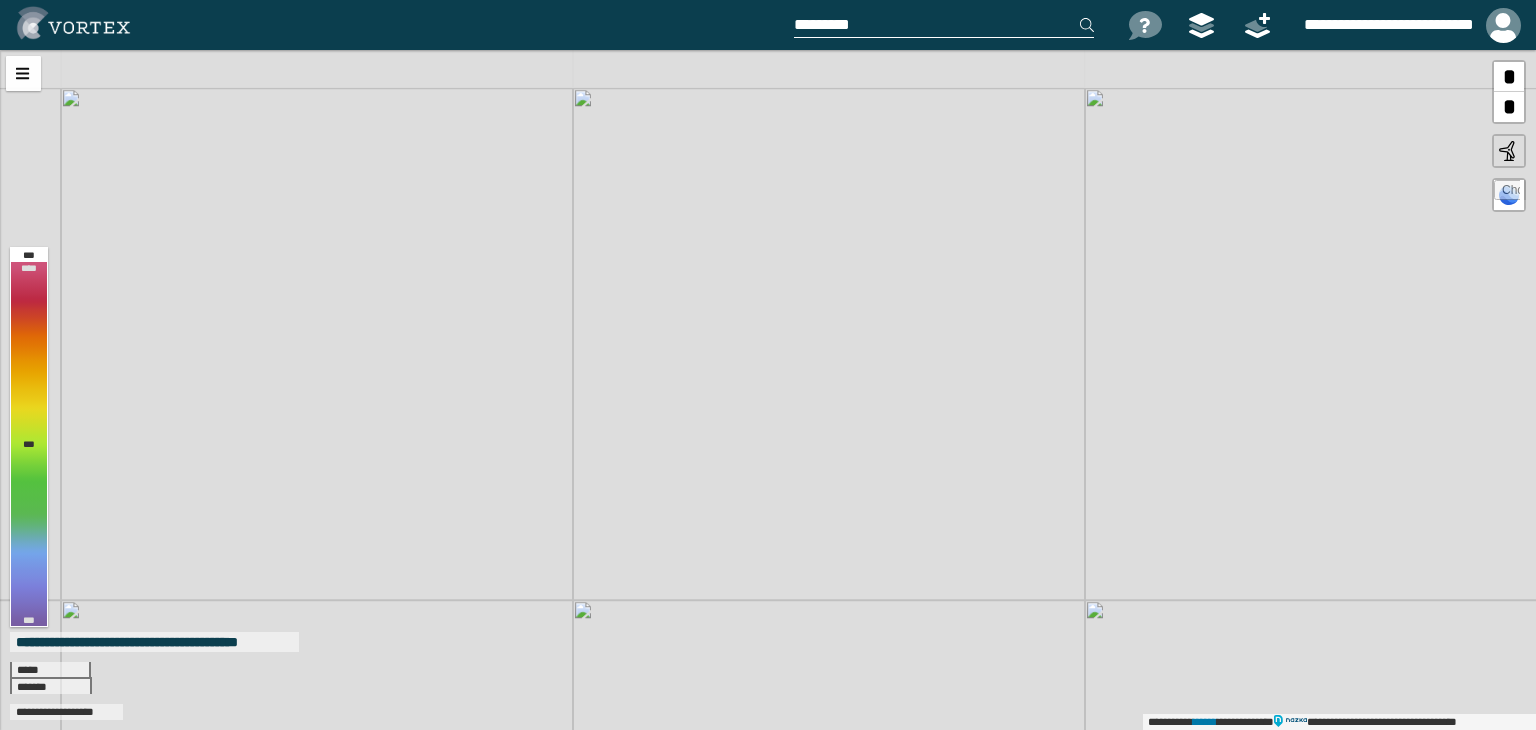 drag, startPoint x: 910, startPoint y: 525, endPoint x: 966, endPoint y: 591, distance: 86.55634 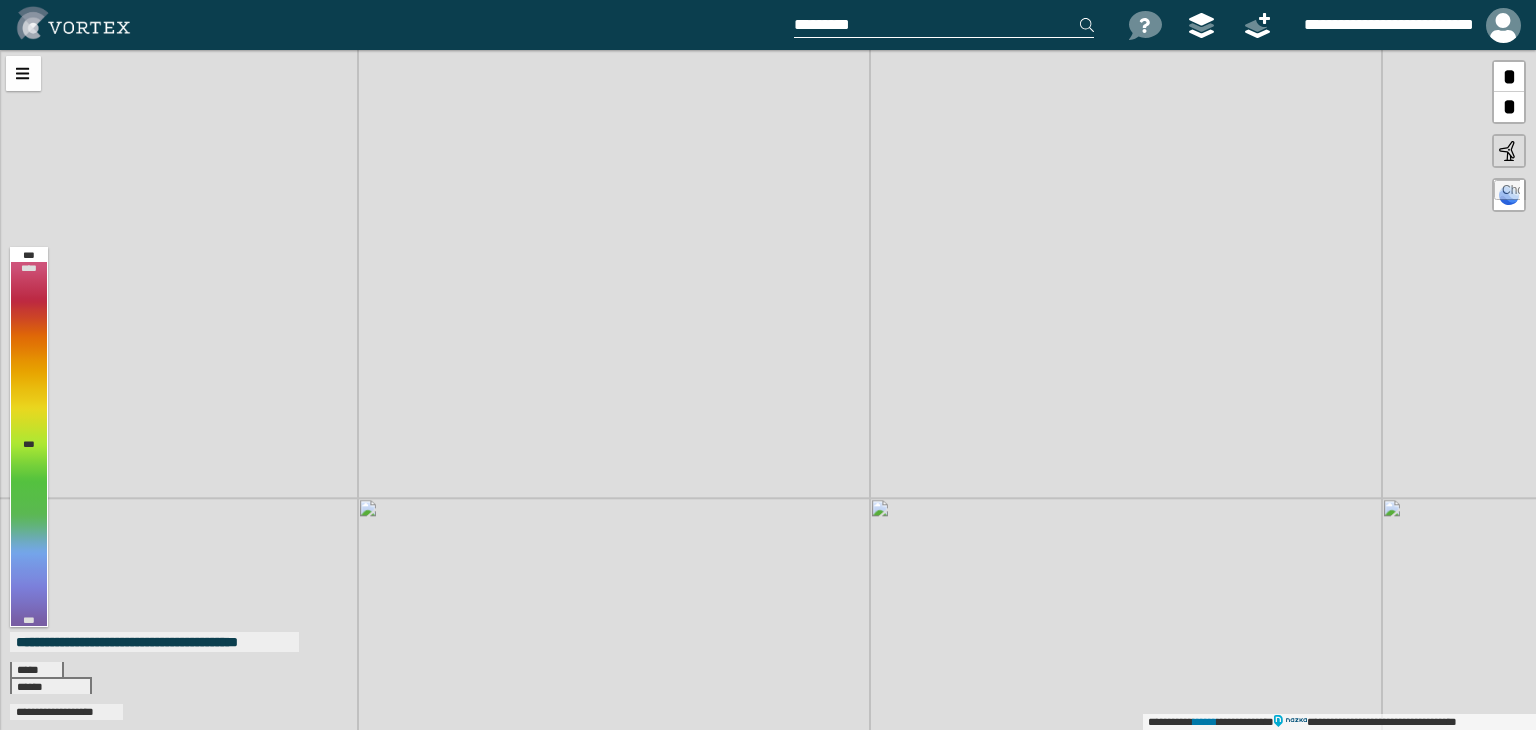 drag, startPoint x: 925, startPoint y: 317, endPoint x: 966, endPoint y: 436, distance: 125.865005 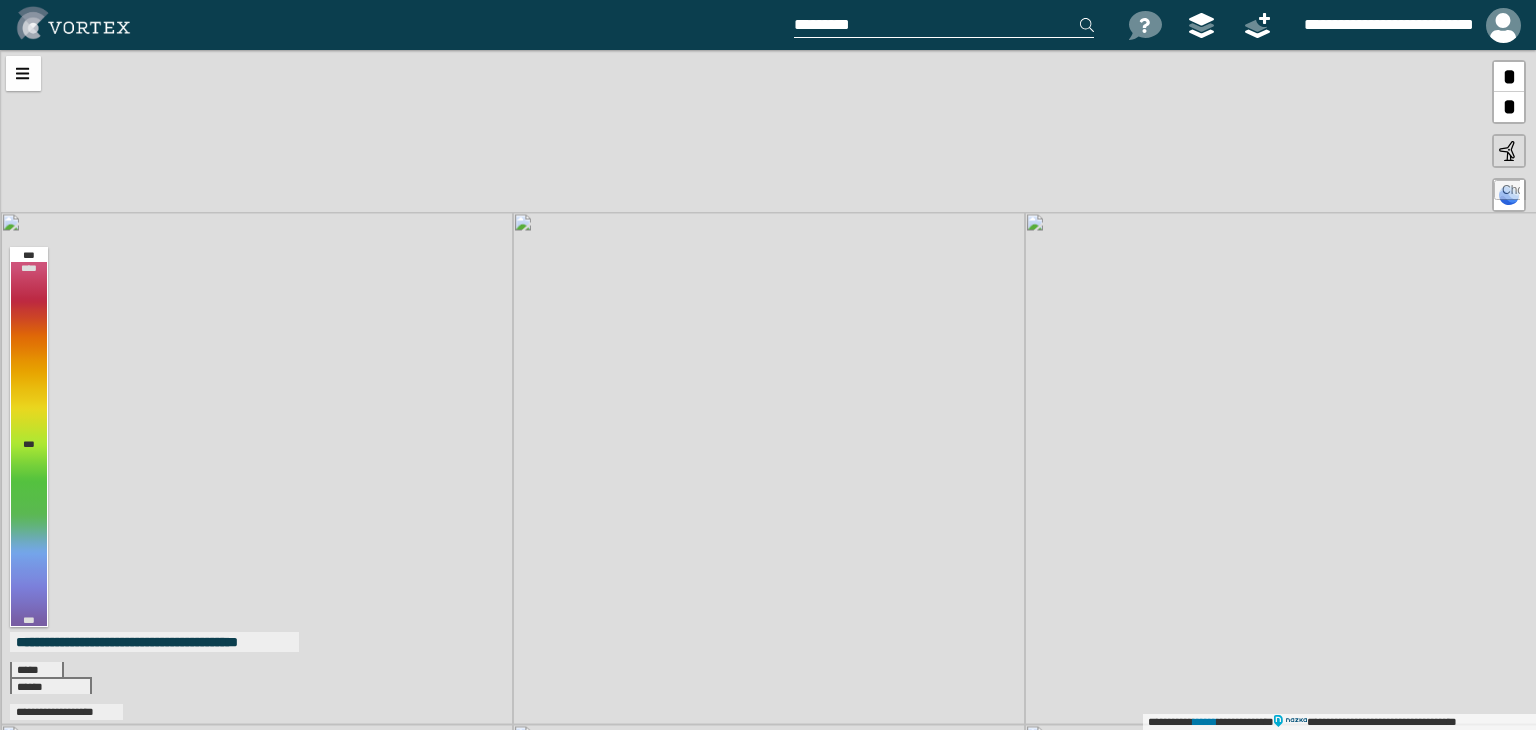 drag, startPoint x: 897, startPoint y: 270, endPoint x: 1054, endPoint y: 501, distance: 279.3027 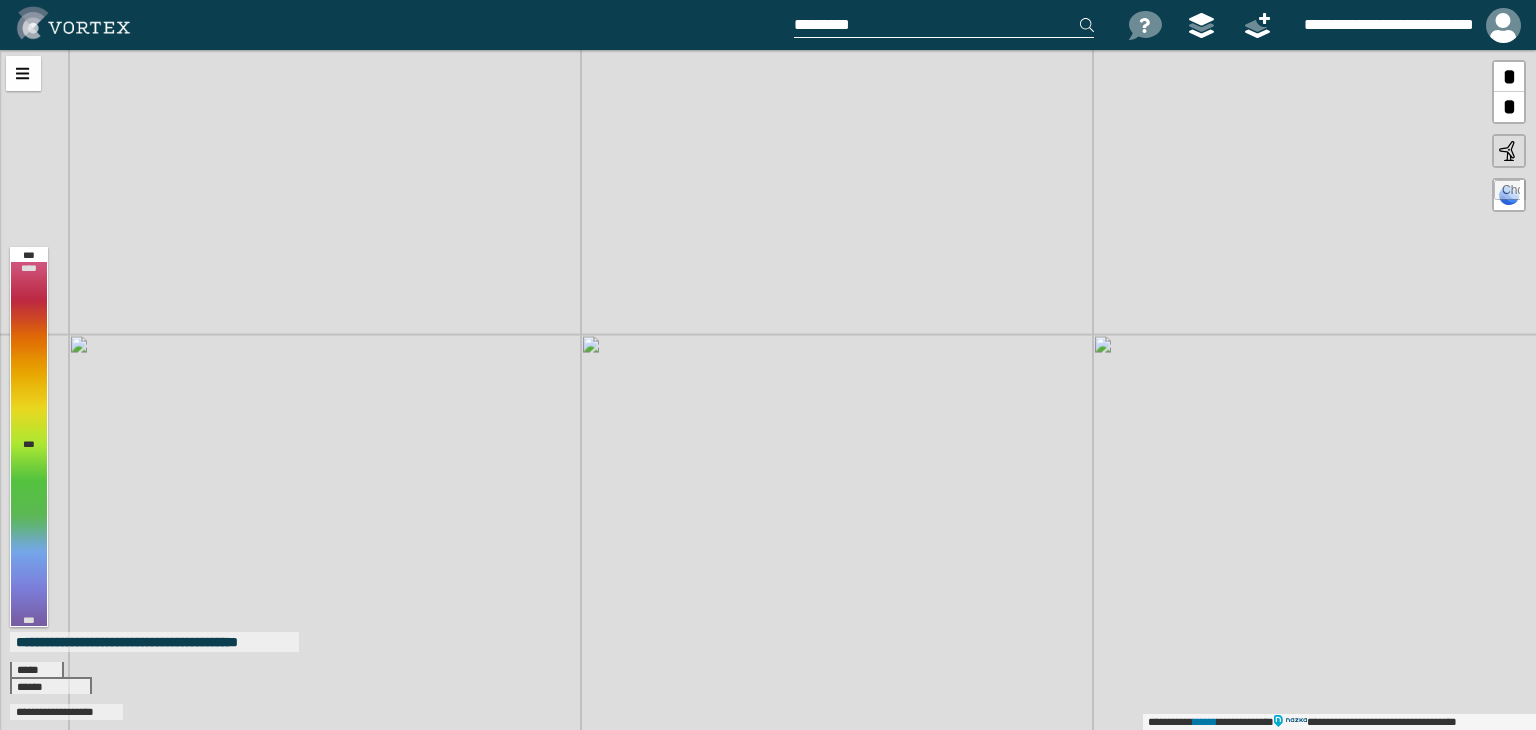 drag, startPoint x: 958, startPoint y: 344, endPoint x: 1054, endPoint y: 517, distance: 197.85095 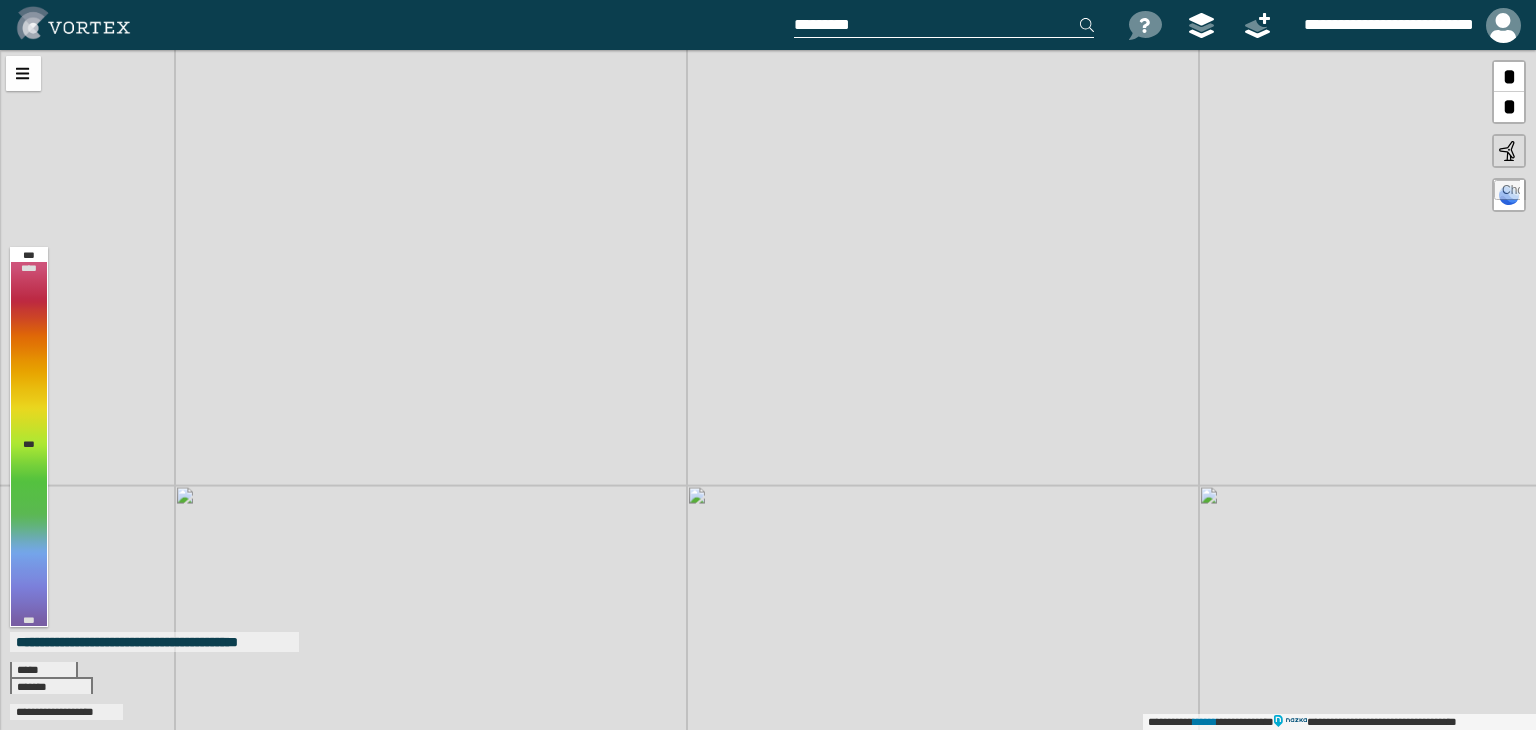 click at bounding box center (944, 25) 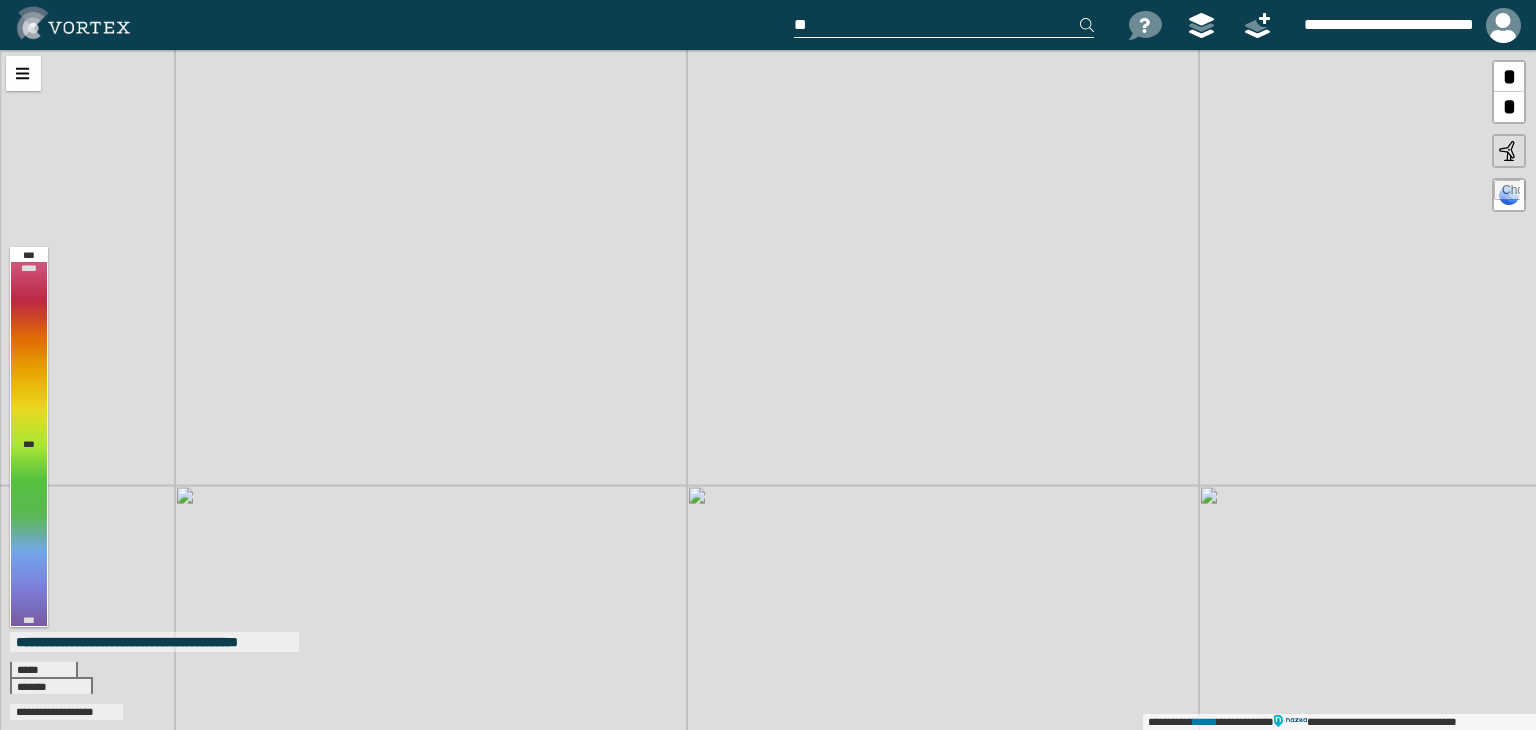 type on "*" 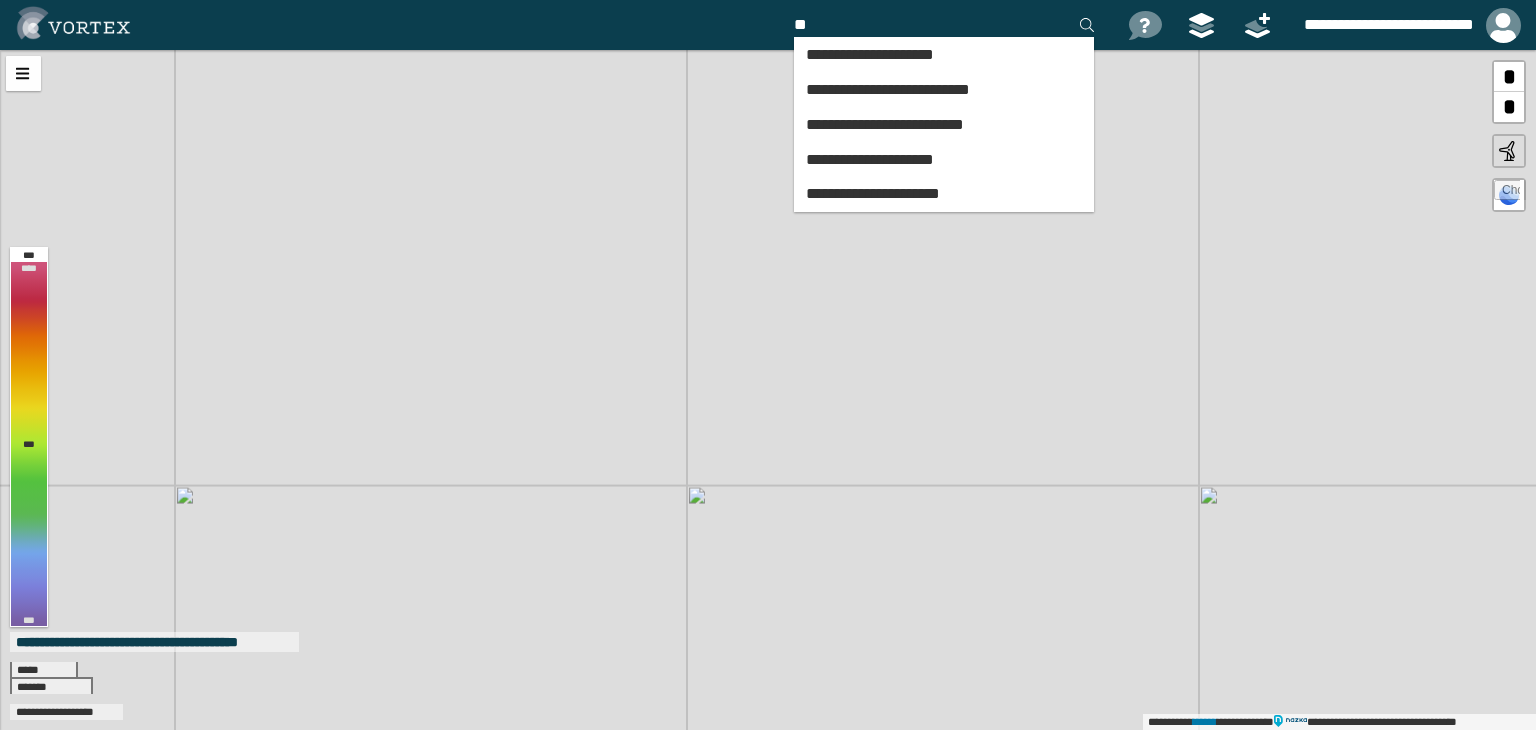 type on "*" 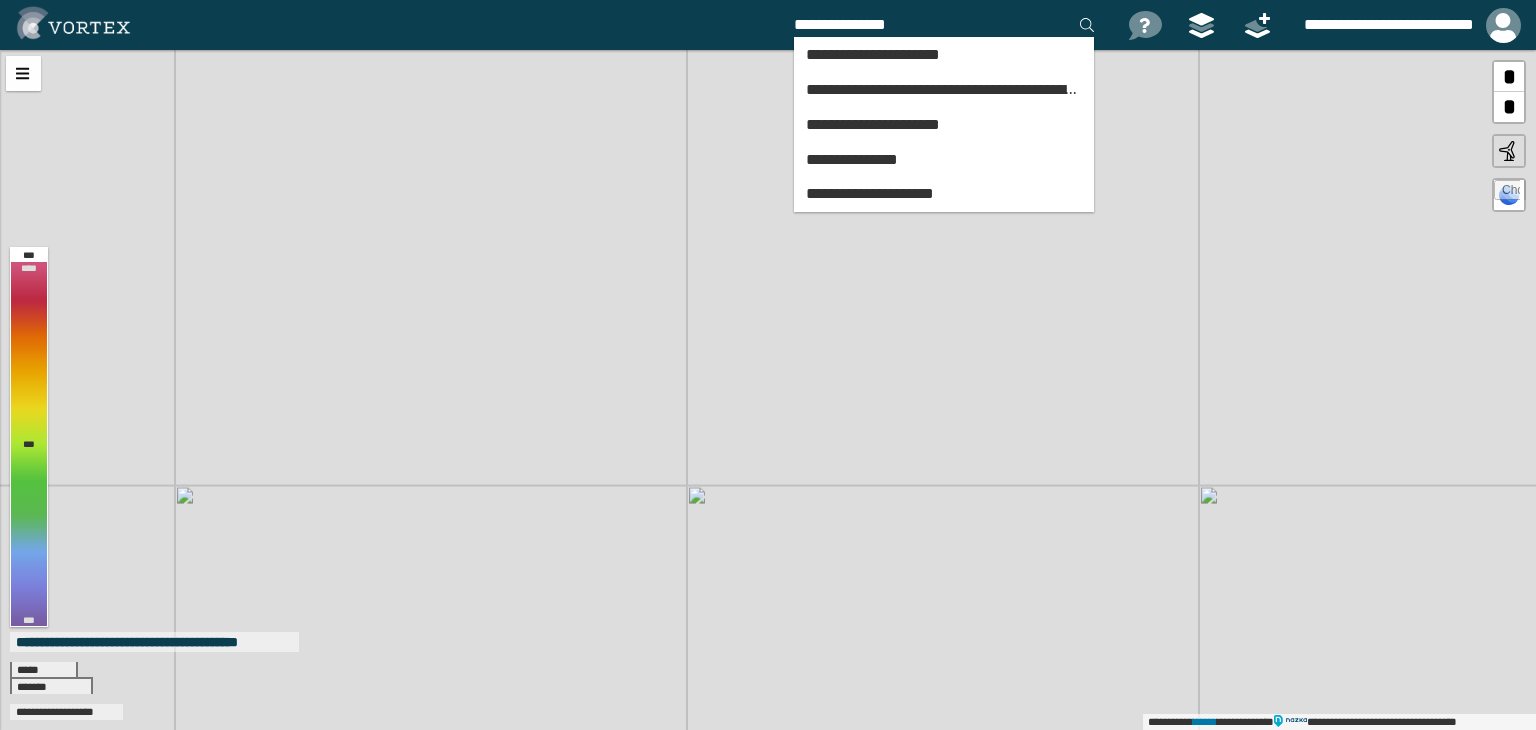 click on "**********" at bounding box center (944, 25) 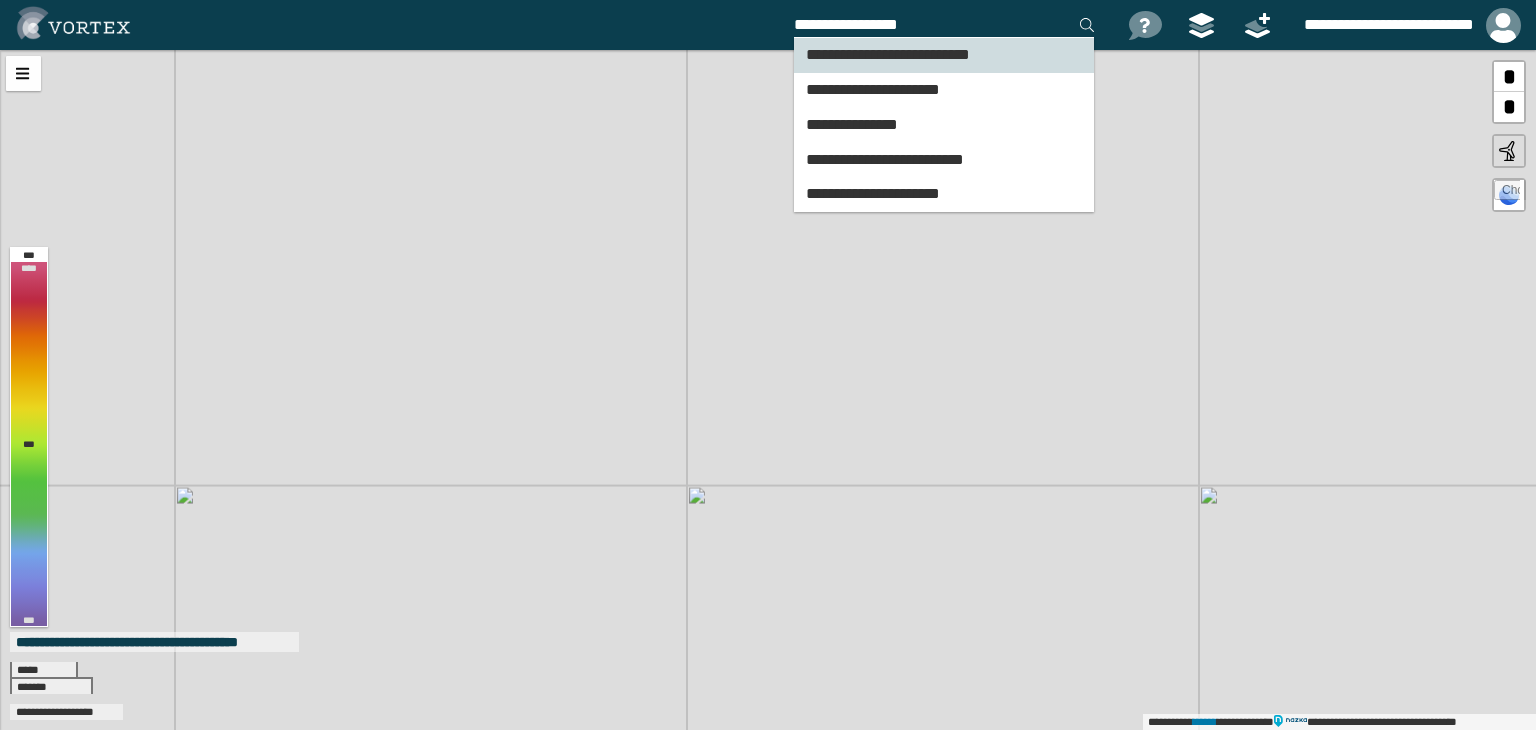 type on "**********" 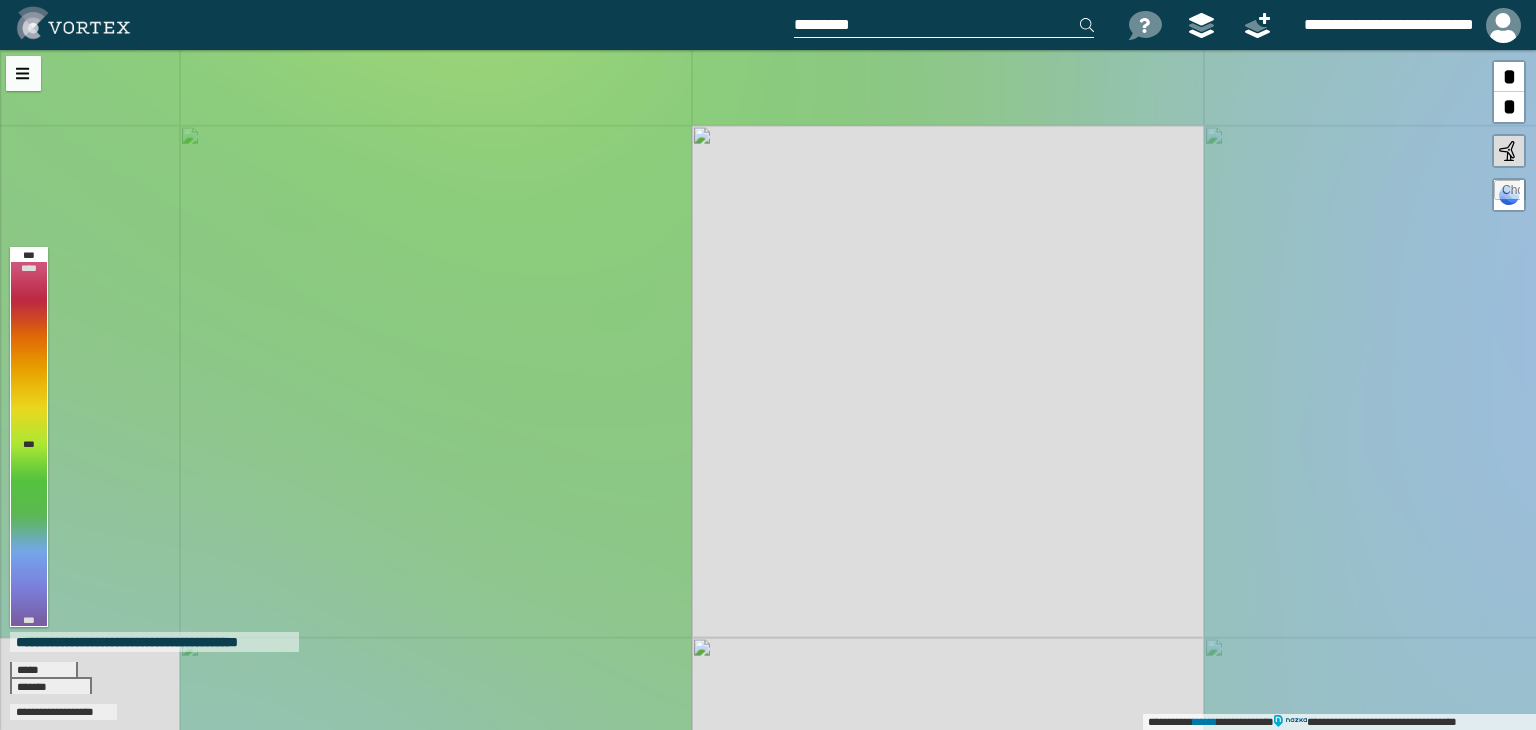 drag, startPoint x: 792, startPoint y: 309, endPoint x: 800, endPoint y: 343, distance: 34.928497 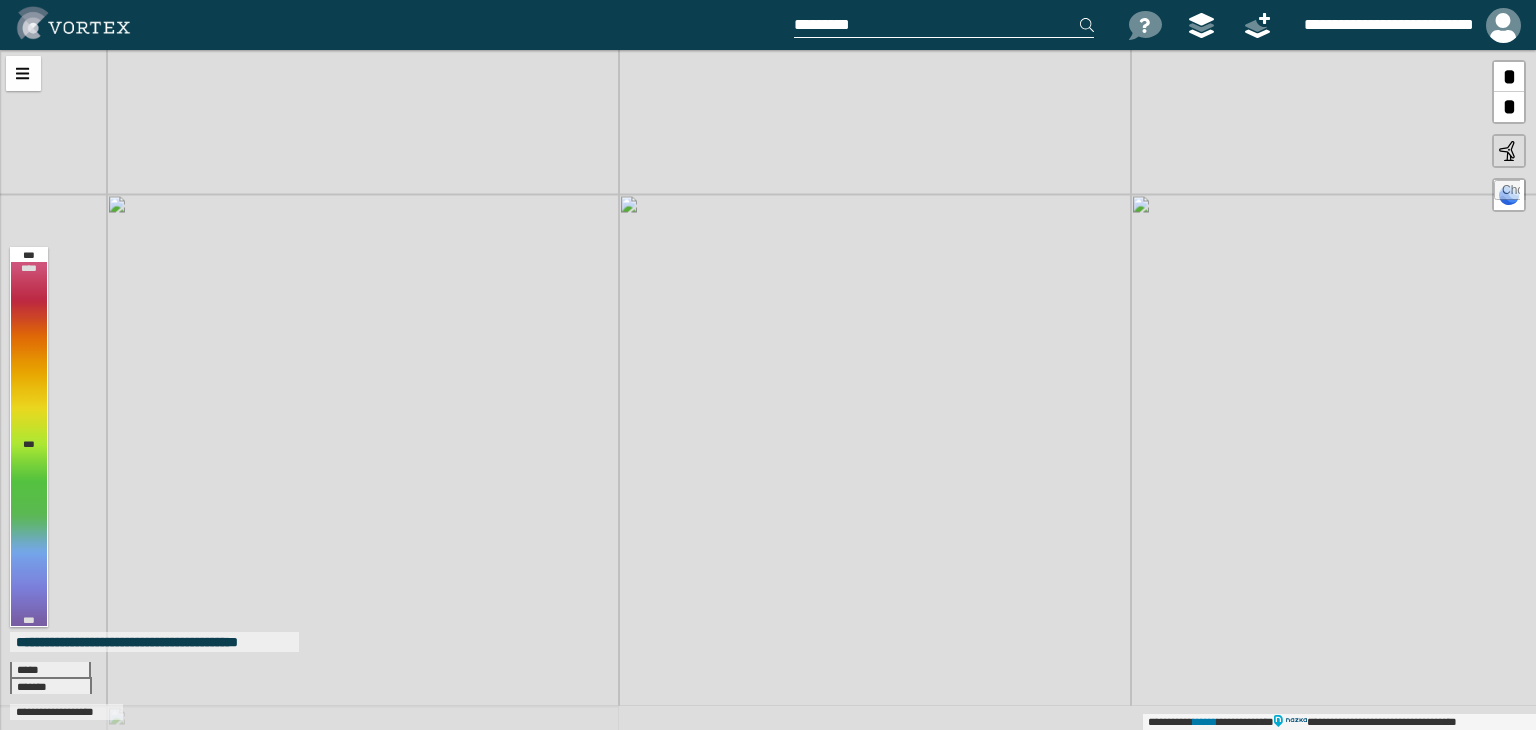drag, startPoint x: 810, startPoint y: 442, endPoint x: 847, endPoint y: 229, distance: 216.18973 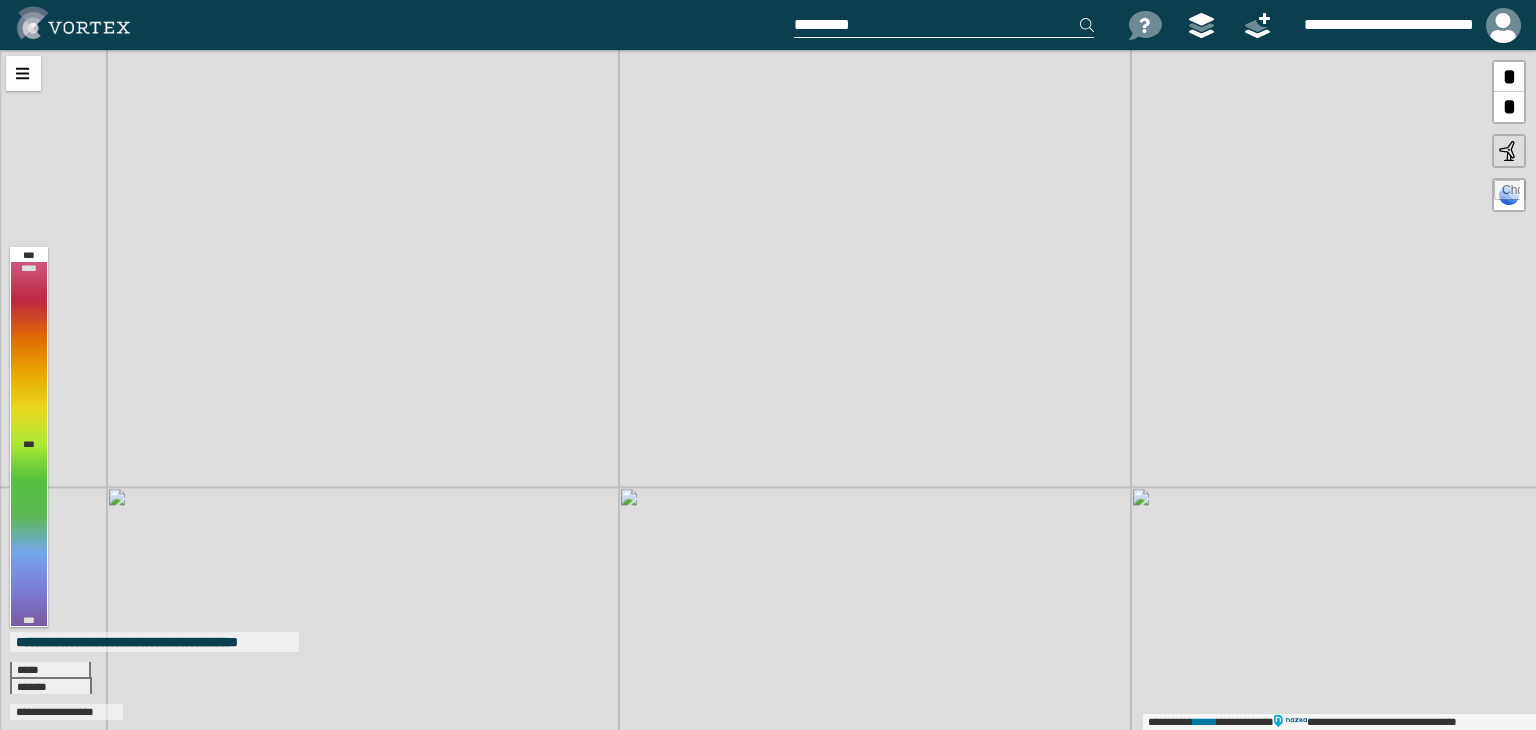 drag, startPoint x: 864, startPoint y: 187, endPoint x: 886, endPoint y: 232, distance: 50.08992 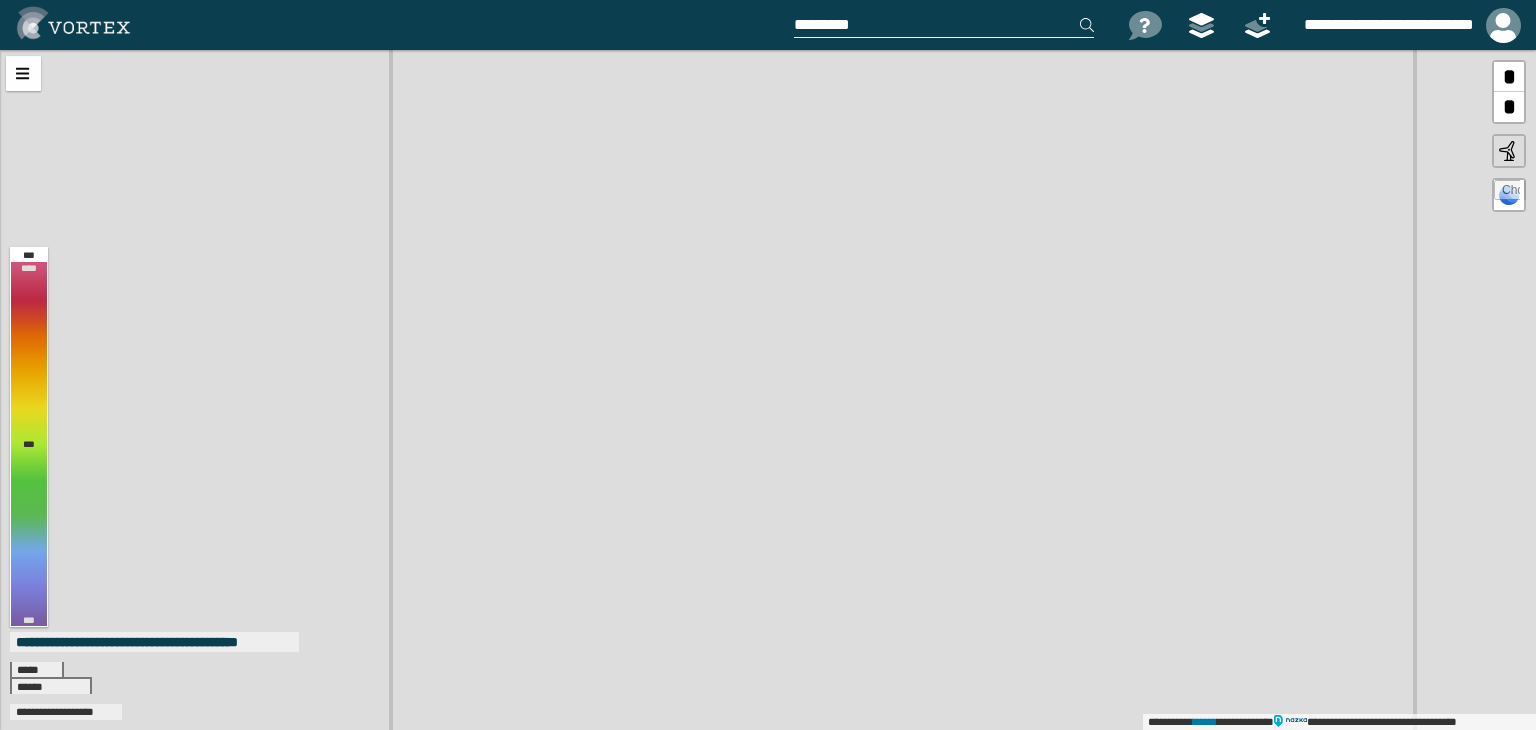 drag, startPoint x: 902, startPoint y: 278, endPoint x: 888, endPoint y: 621, distance: 343.28558 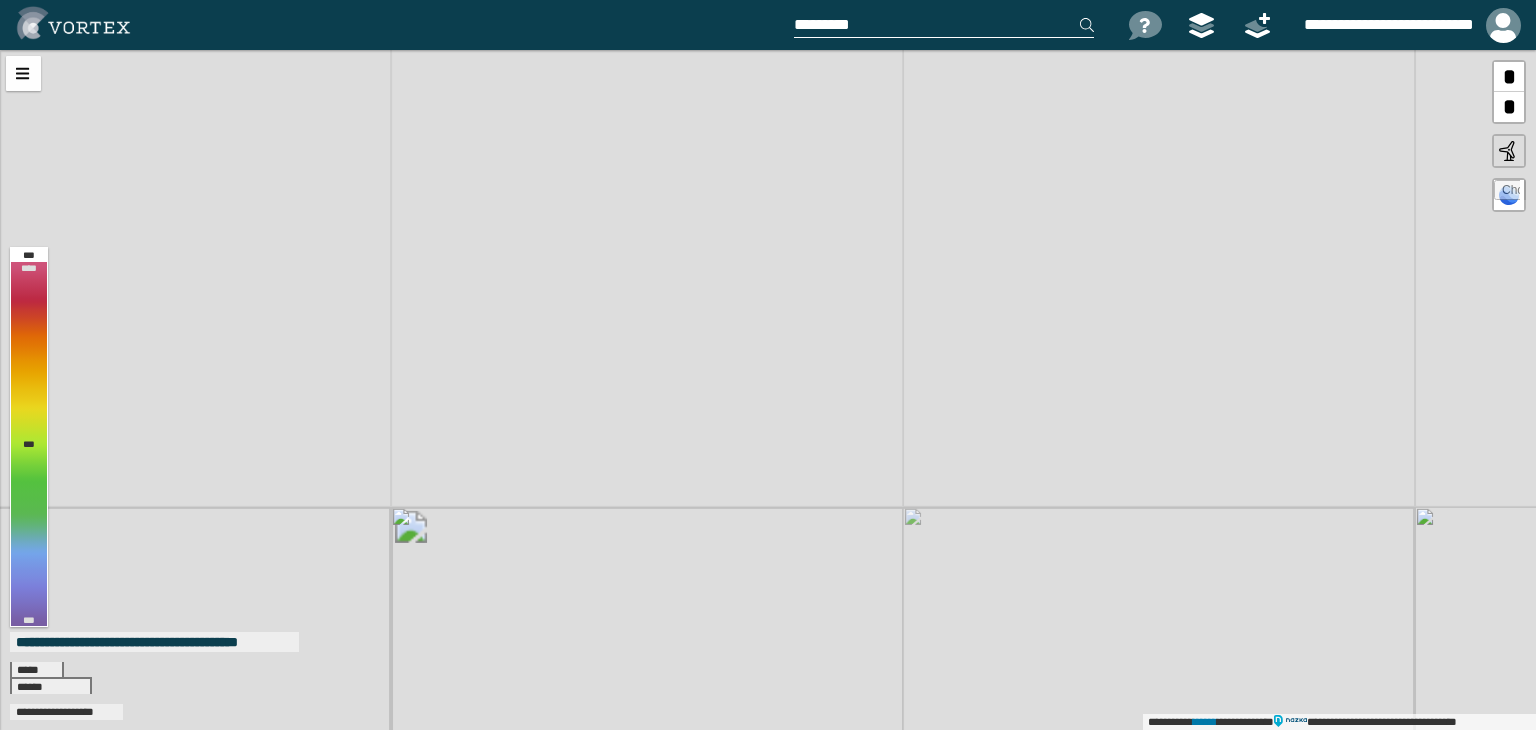 drag, startPoint x: 880, startPoint y: 349, endPoint x: 900, endPoint y: 534, distance: 186.07794 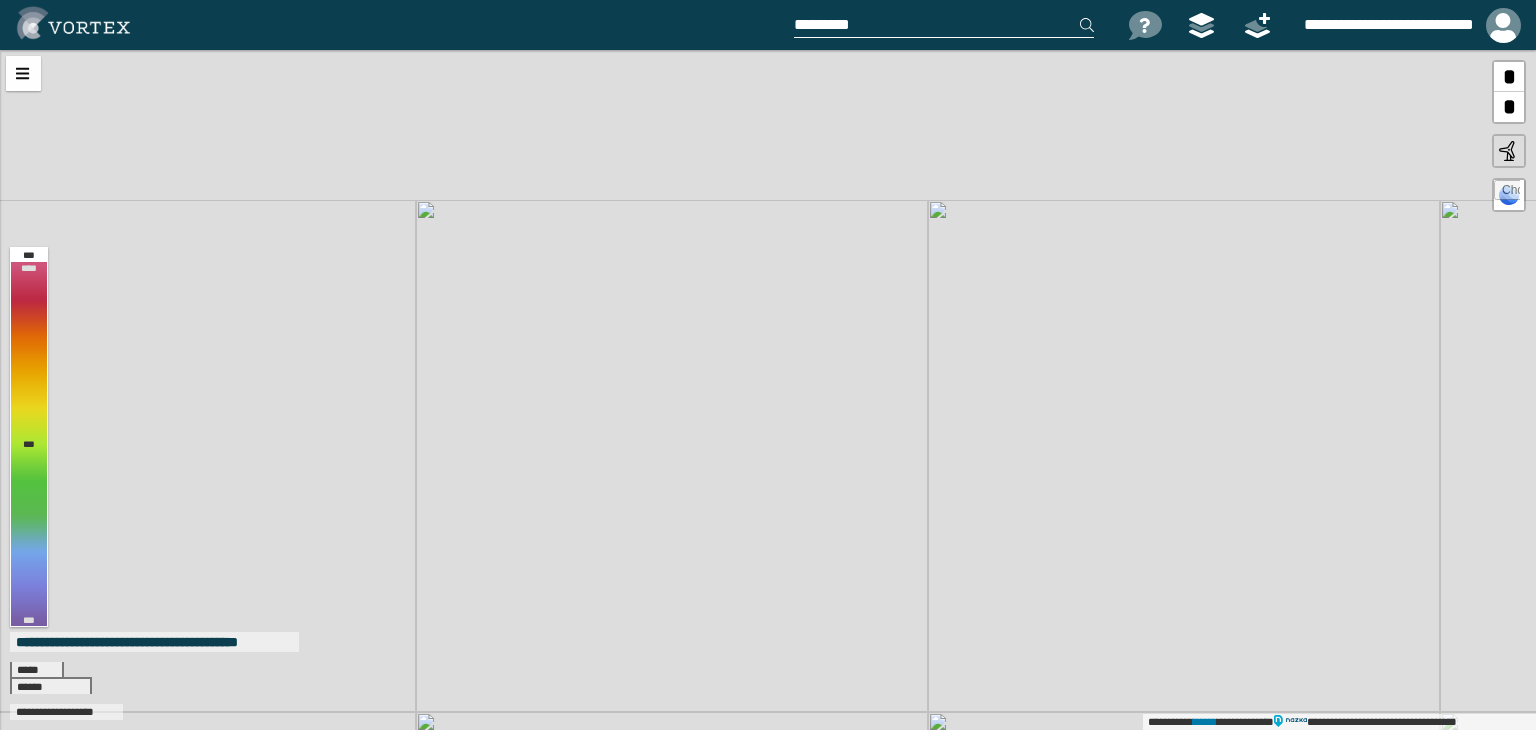 drag, startPoint x: 874, startPoint y: 295, endPoint x: 889, endPoint y: 554, distance: 259.434 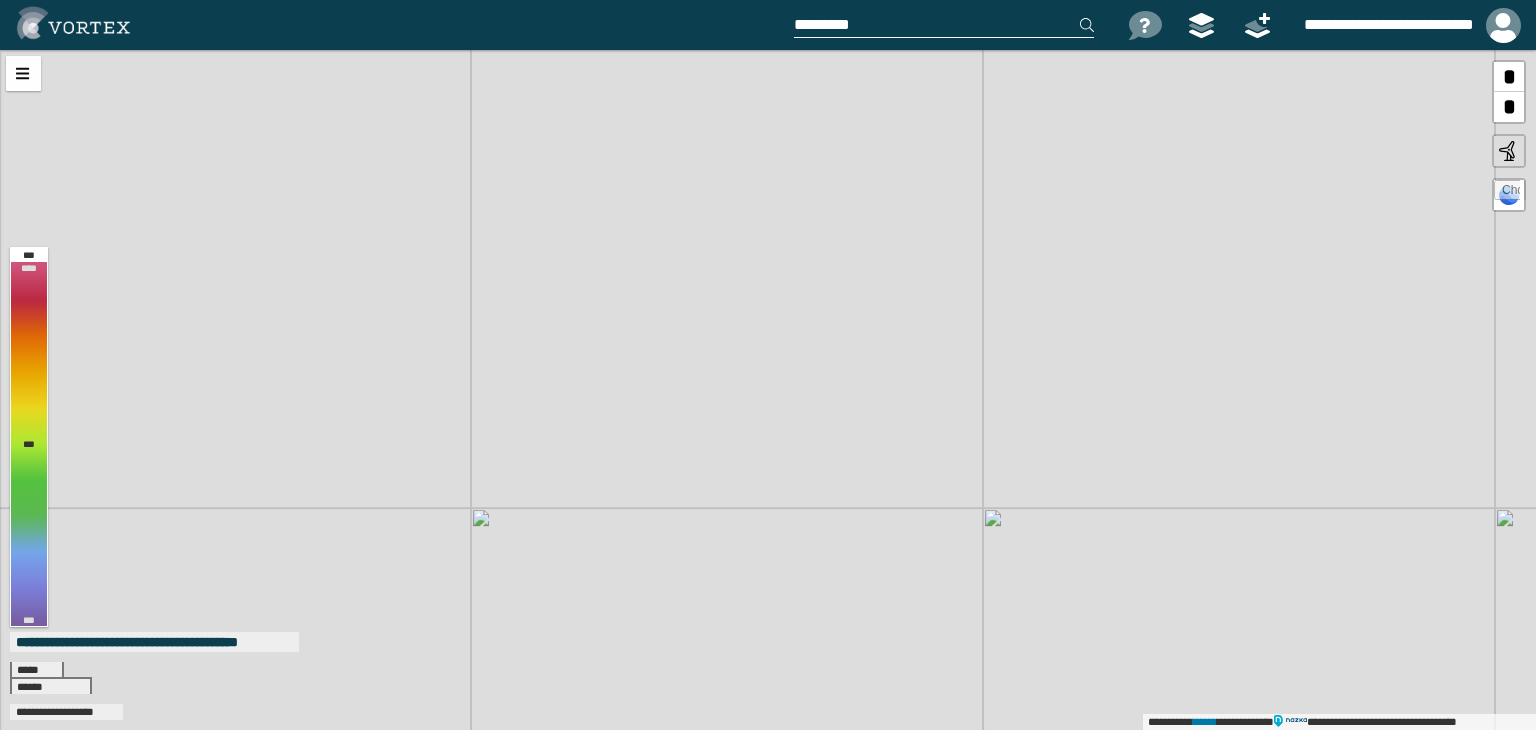 drag, startPoint x: 876, startPoint y: 277, endPoint x: 933, endPoint y: 573, distance: 301.43823 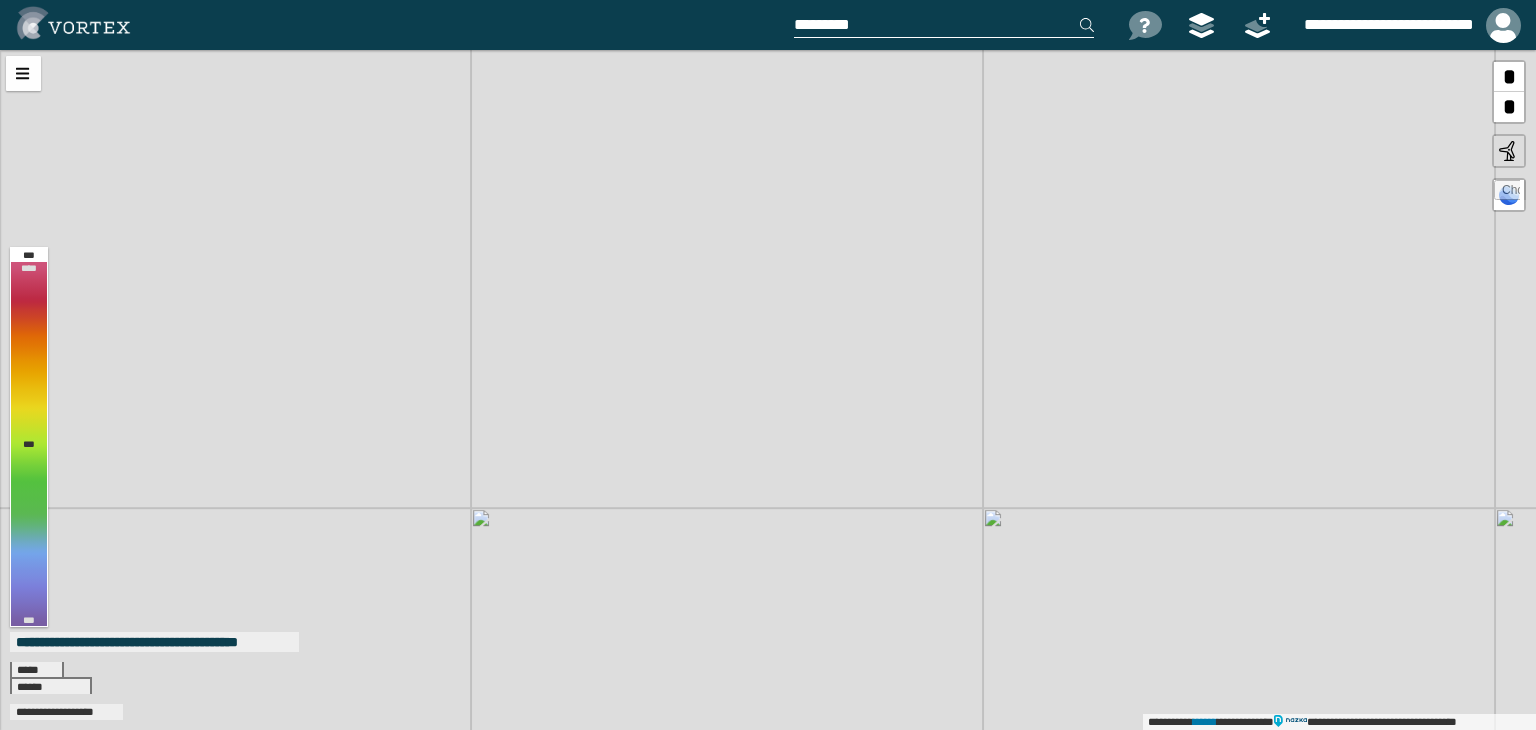 click on "[FIRST] [LAST] [STREET] [CITY] [STATE] [ZIP] [COUNTRY] [PHONE] [EMAIL]" at bounding box center (768, 390) 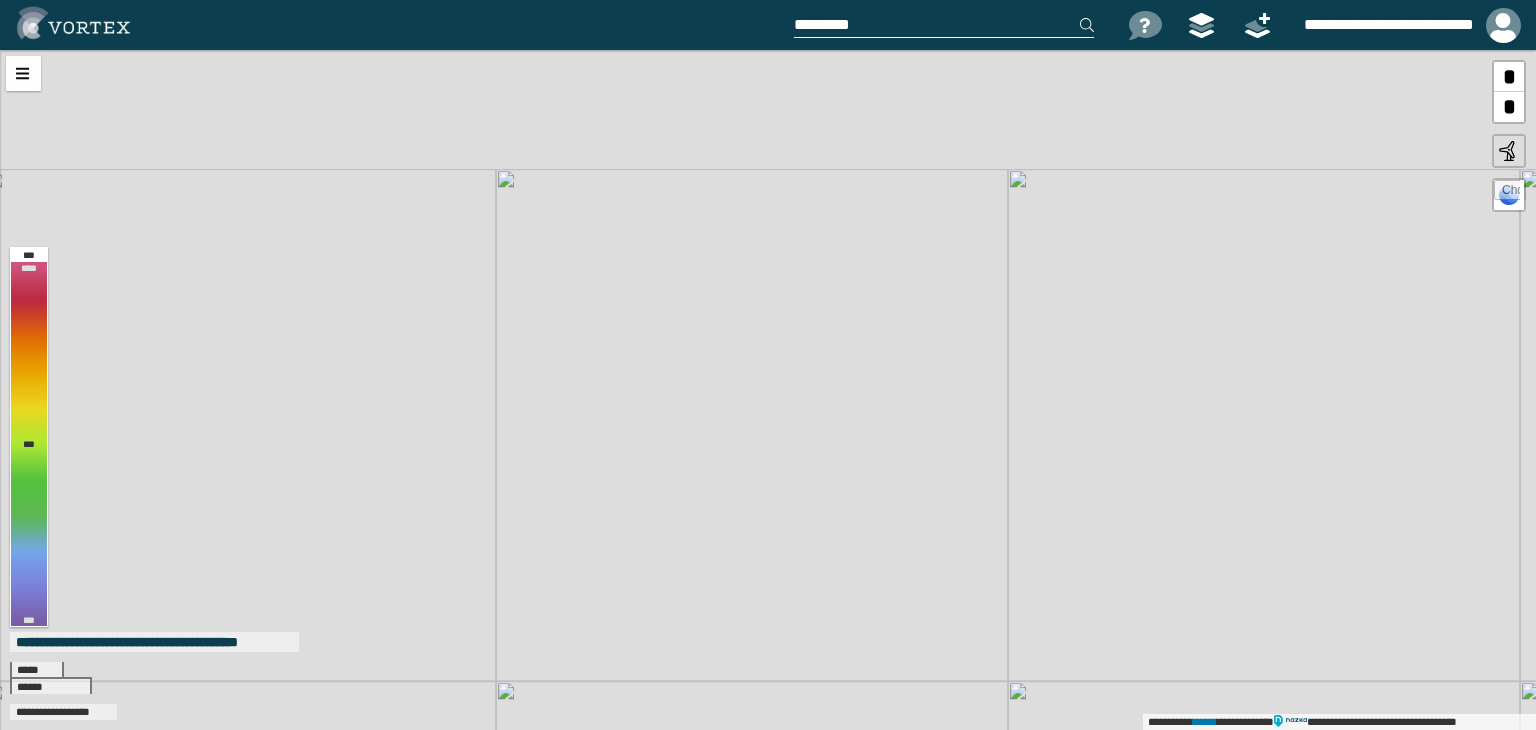 drag, startPoint x: 907, startPoint y: 384, endPoint x: 942, endPoint y: 556, distance: 175.52493 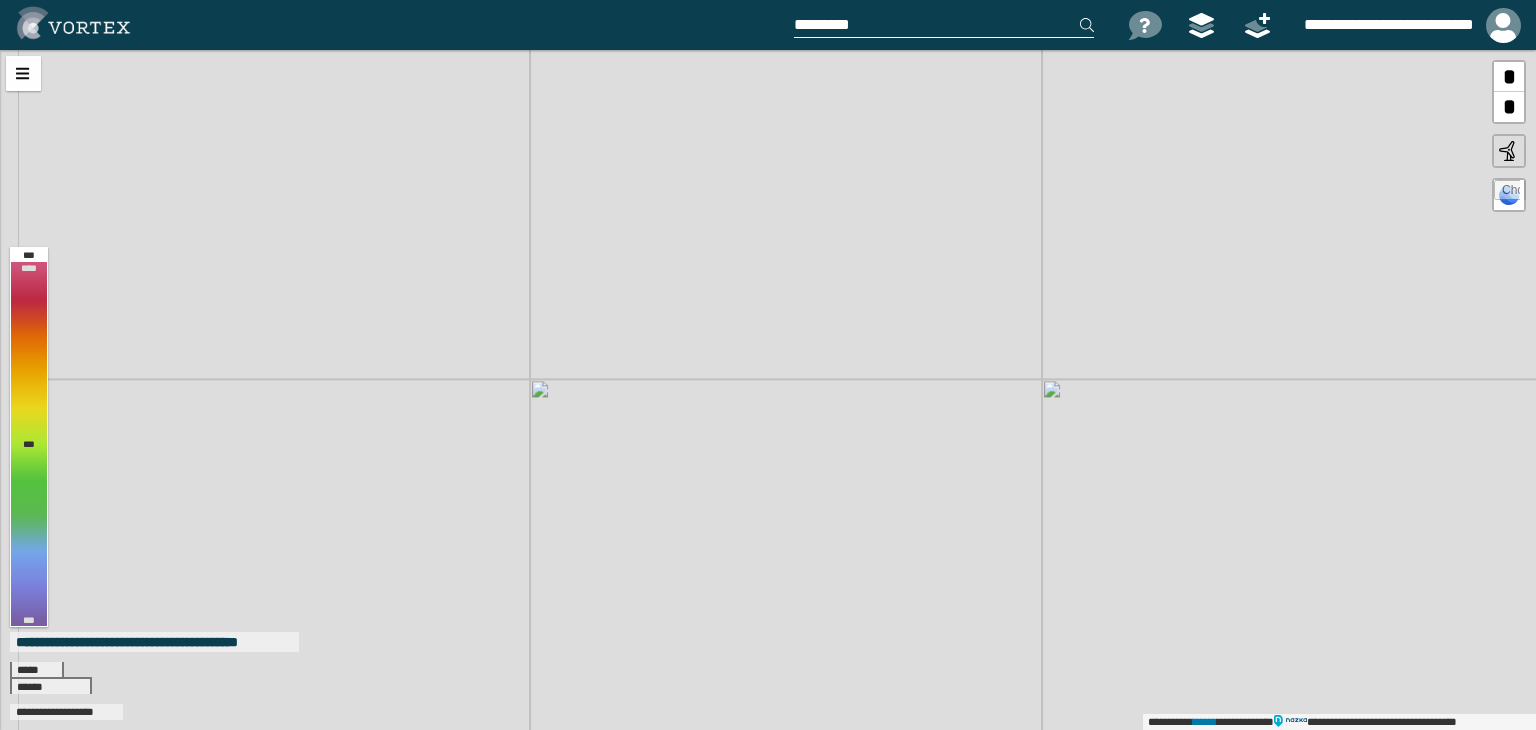 drag, startPoint x: 860, startPoint y: 333, endPoint x: 884, endPoint y: 507, distance: 175.64737 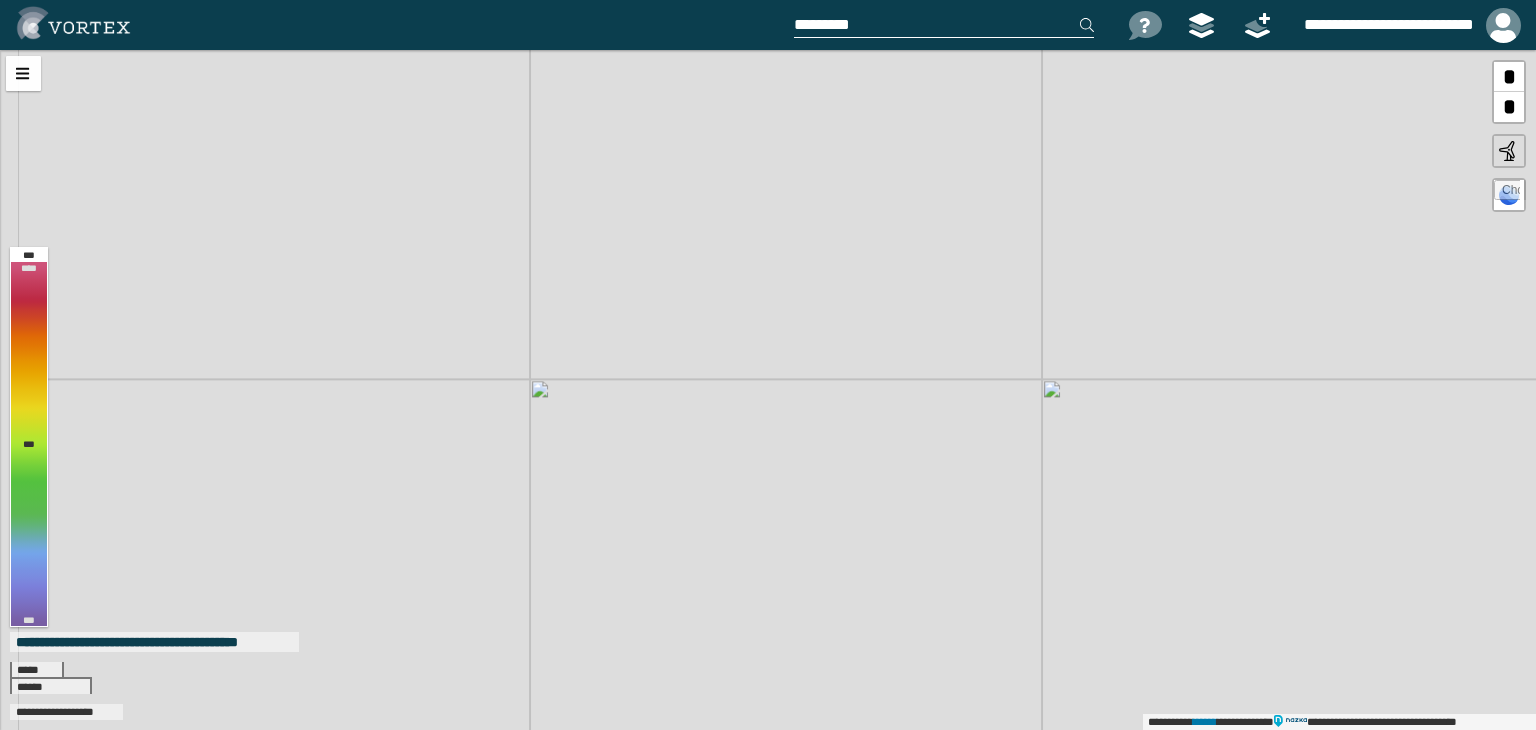 click on "[FIRST] [LAST] [STREET] [CITY] [STATE] [ZIP] [COUNTRY] [PHONE] [EMAIL]" at bounding box center (768, 390) 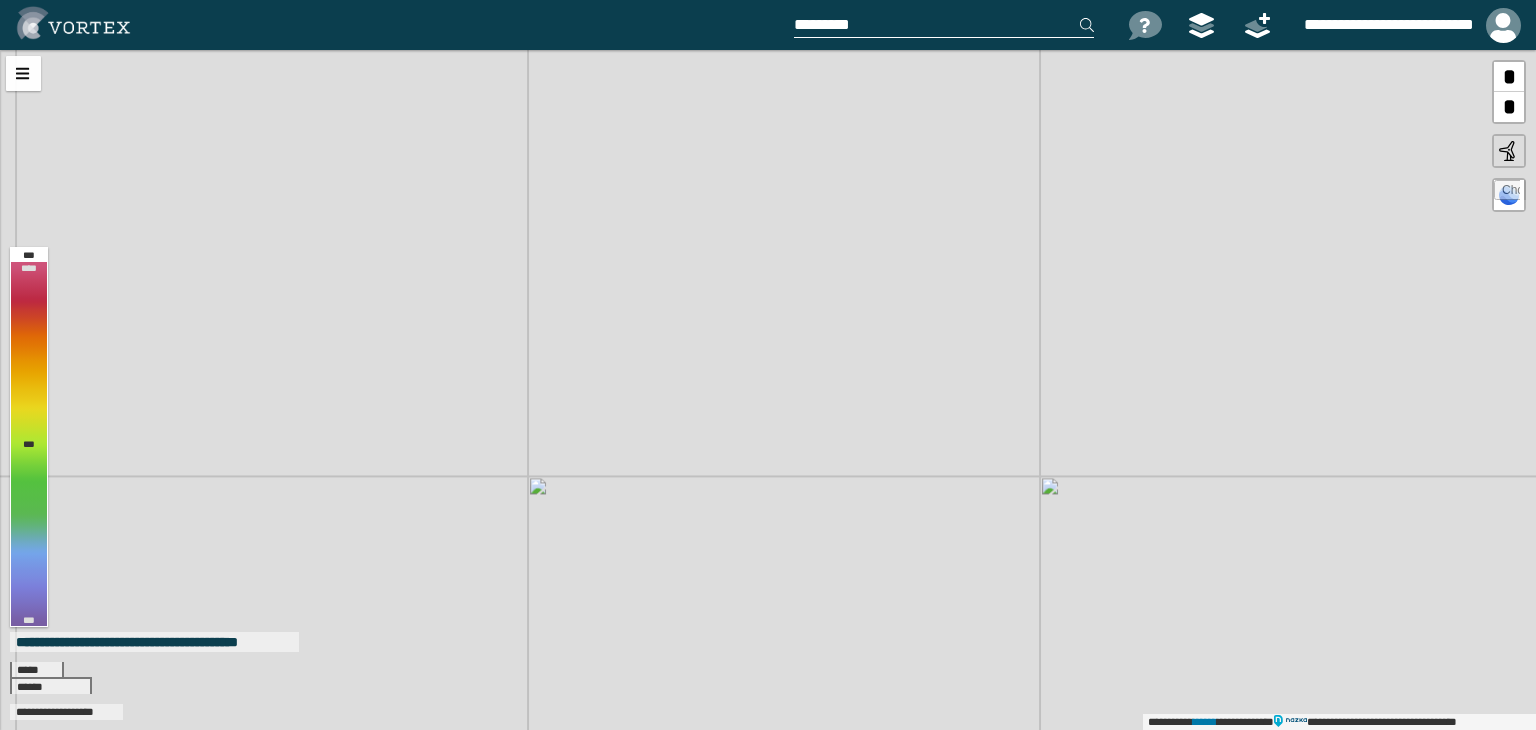 drag, startPoint x: 898, startPoint y: 442, endPoint x: 898, endPoint y: 573, distance: 131 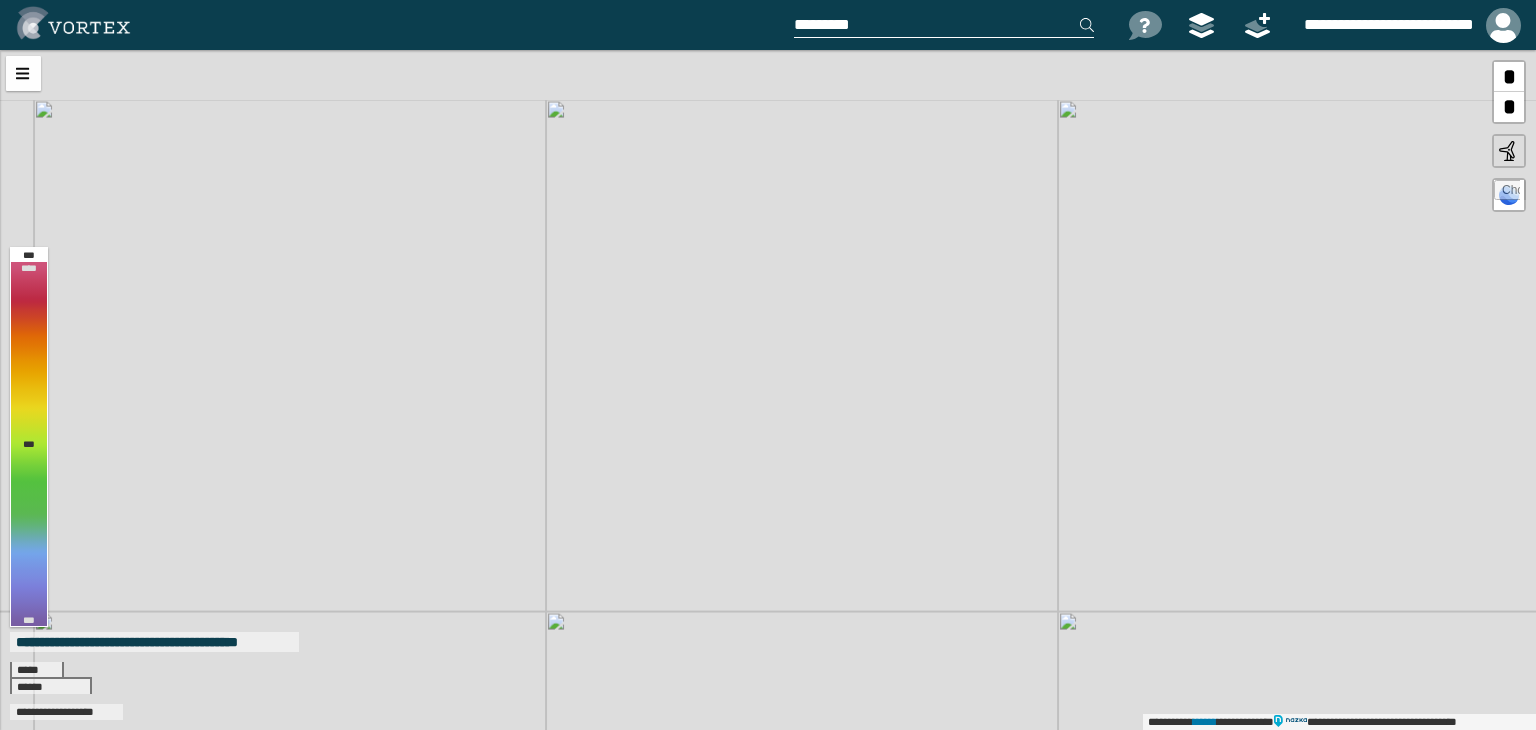 drag, startPoint x: 857, startPoint y: 421, endPoint x: 873, endPoint y: 522, distance: 102.259476 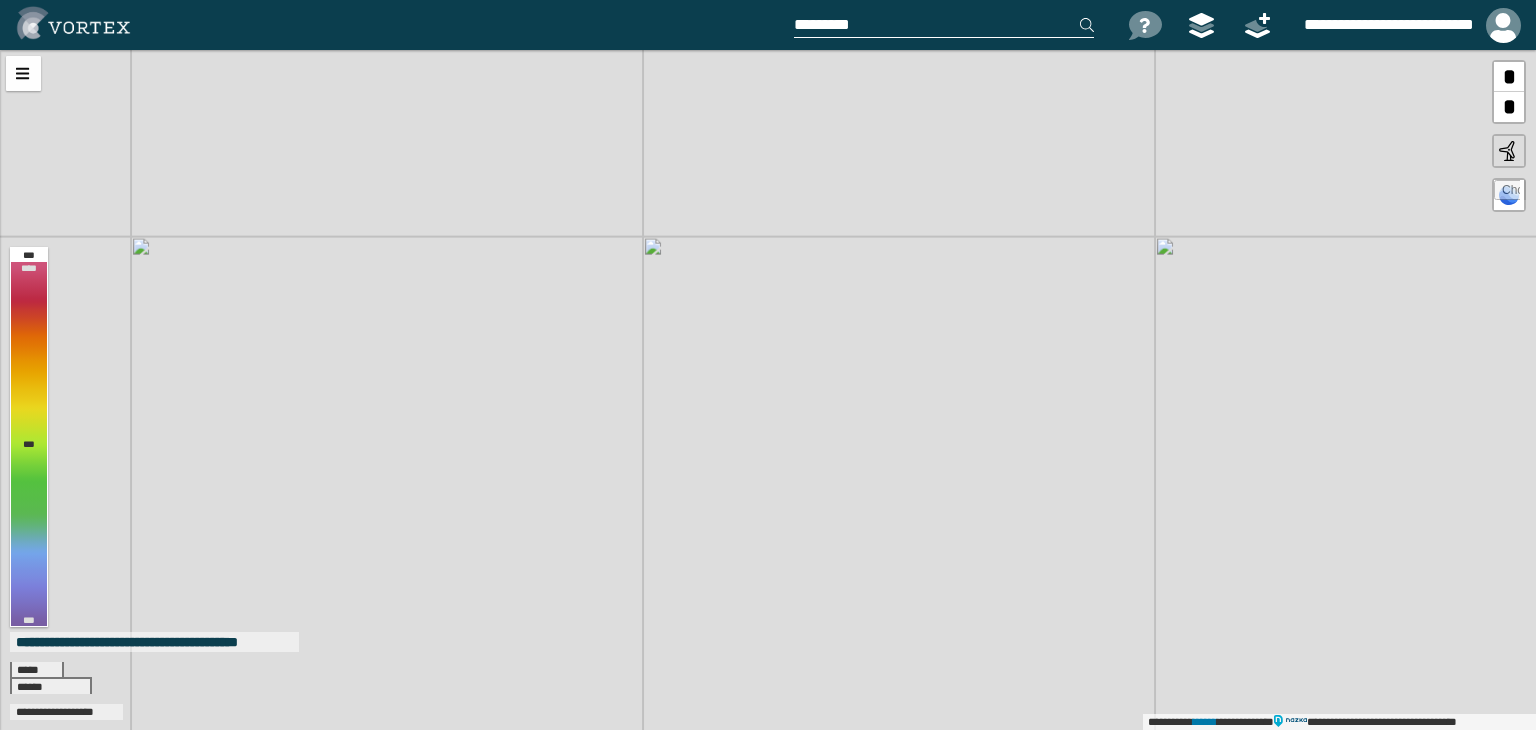 drag, startPoint x: 806, startPoint y: 415, endPoint x: 904, endPoint y: 554, distance: 170.07352 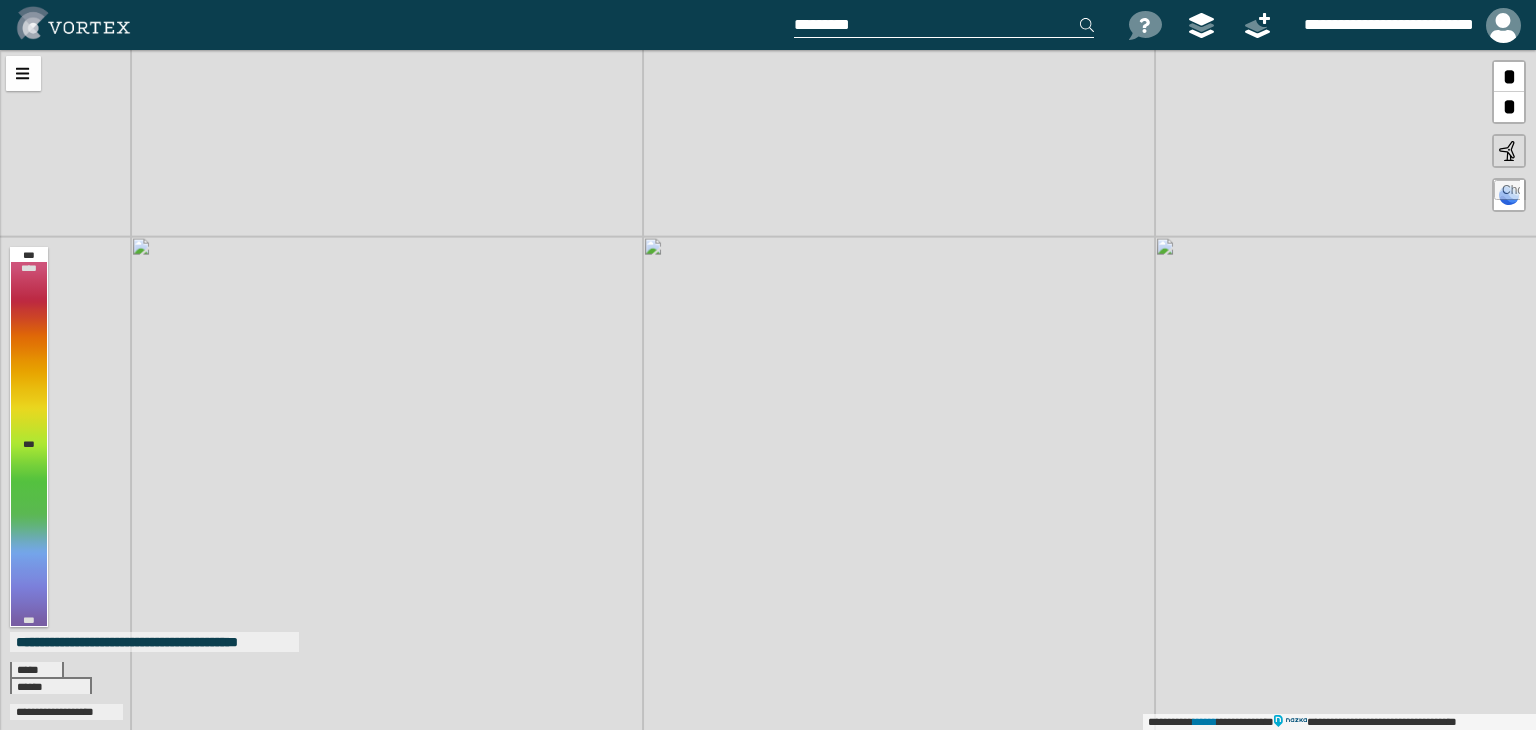 click on "[FIRST] [LAST] [STREET] [CITY] [STATE] [ZIP] [COUNTRY] [PHONE] [EMAIL]" at bounding box center [768, 390] 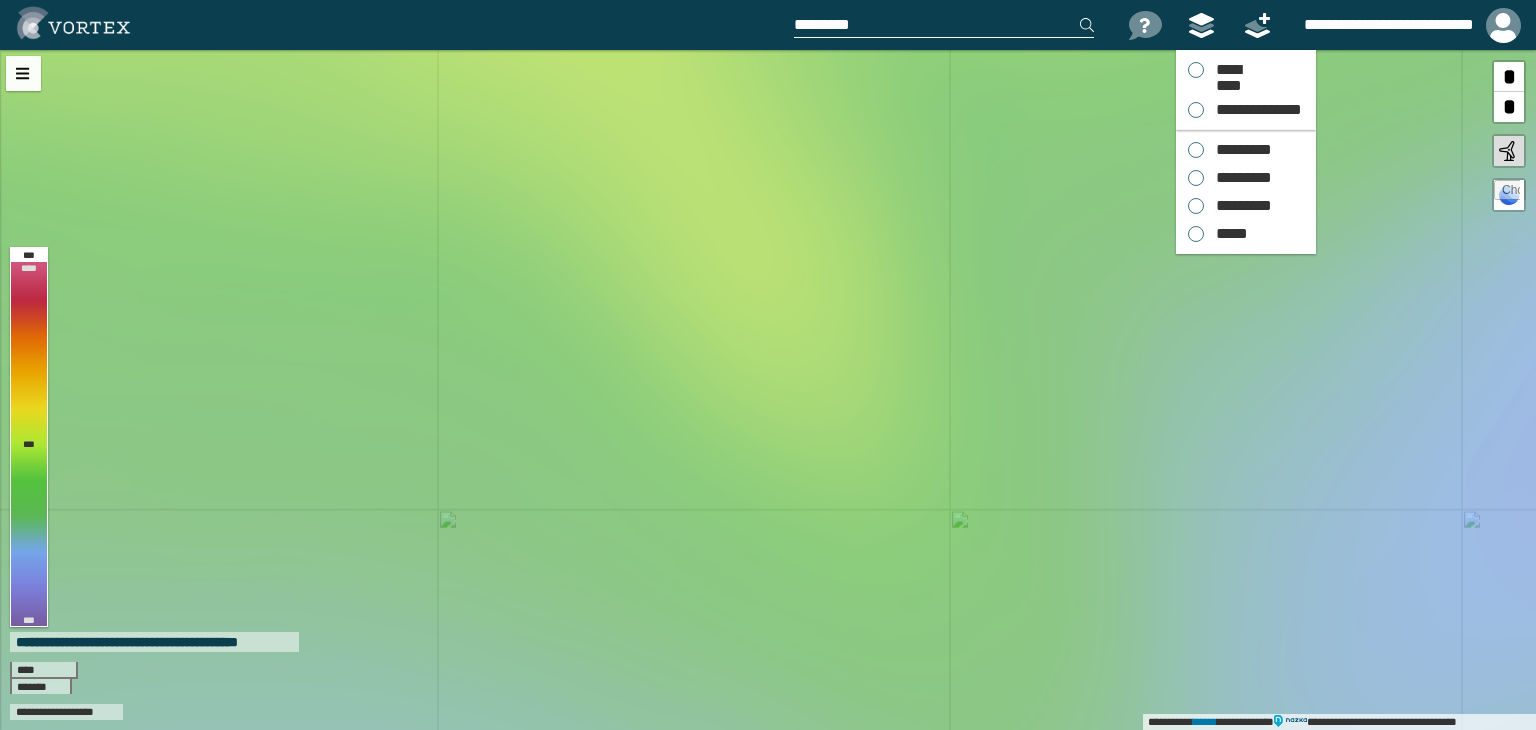 click at bounding box center (1201, 25) 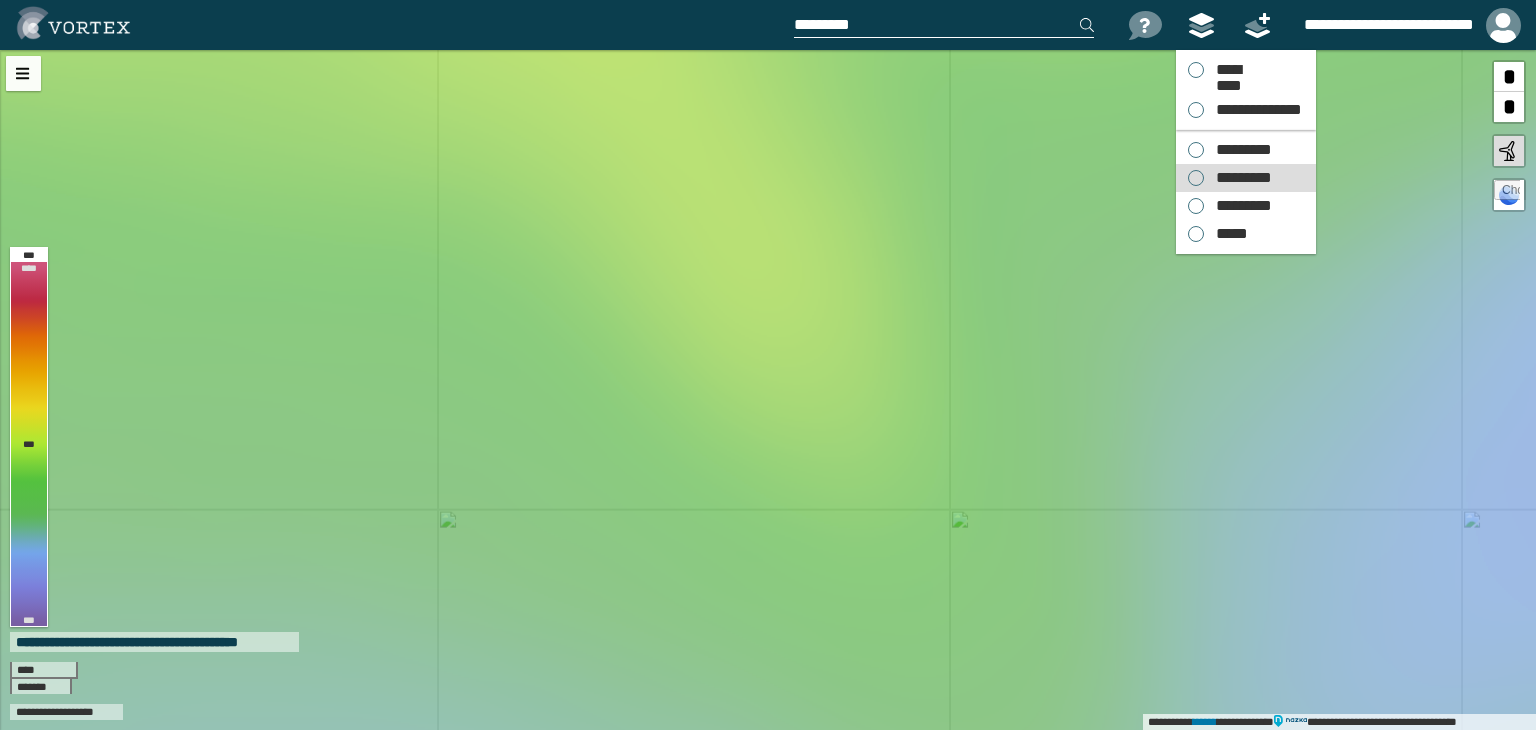 click on "*********" at bounding box center (1239, 178) 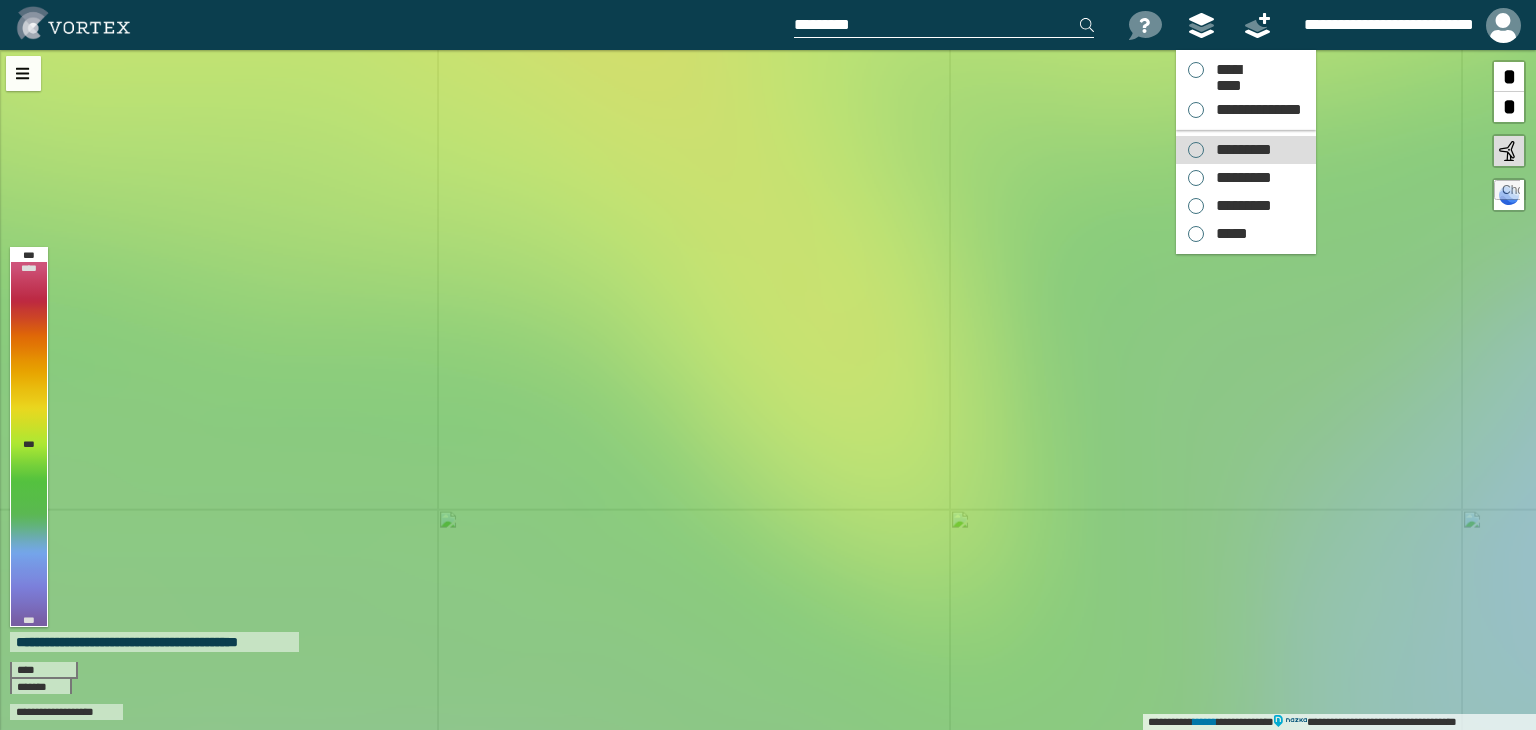 click on "*********" at bounding box center (1239, 150) 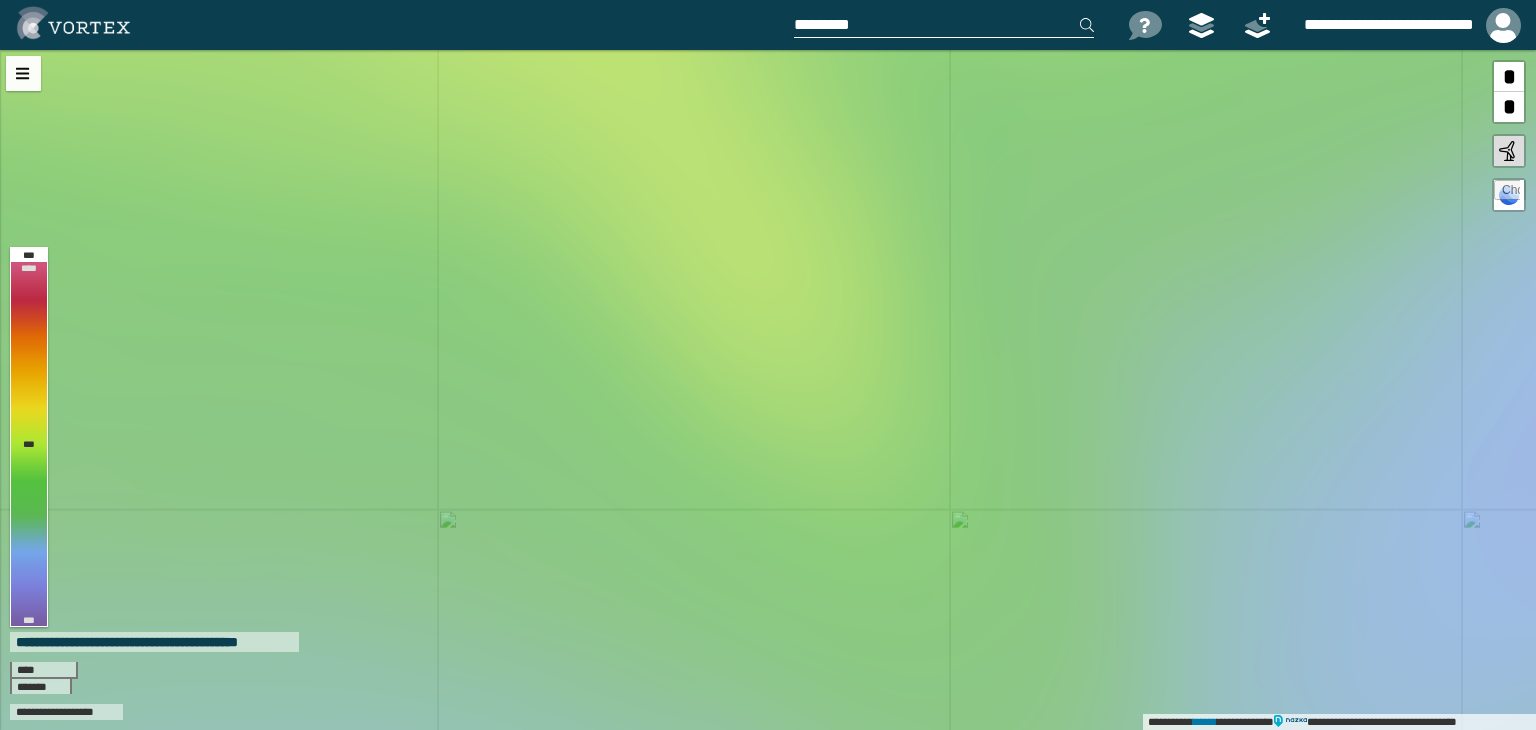 click at bounding box center [944, 25] 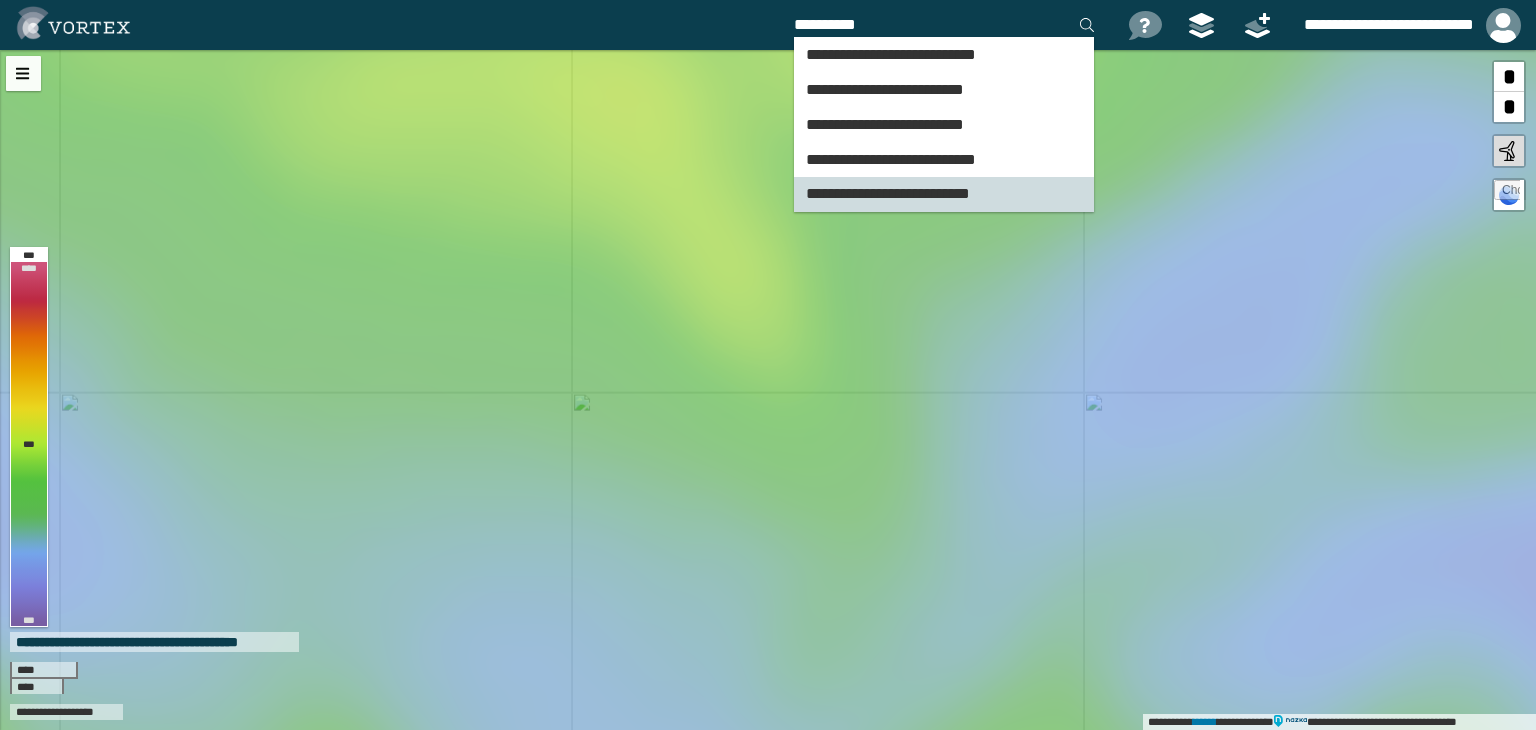 type on "**********" 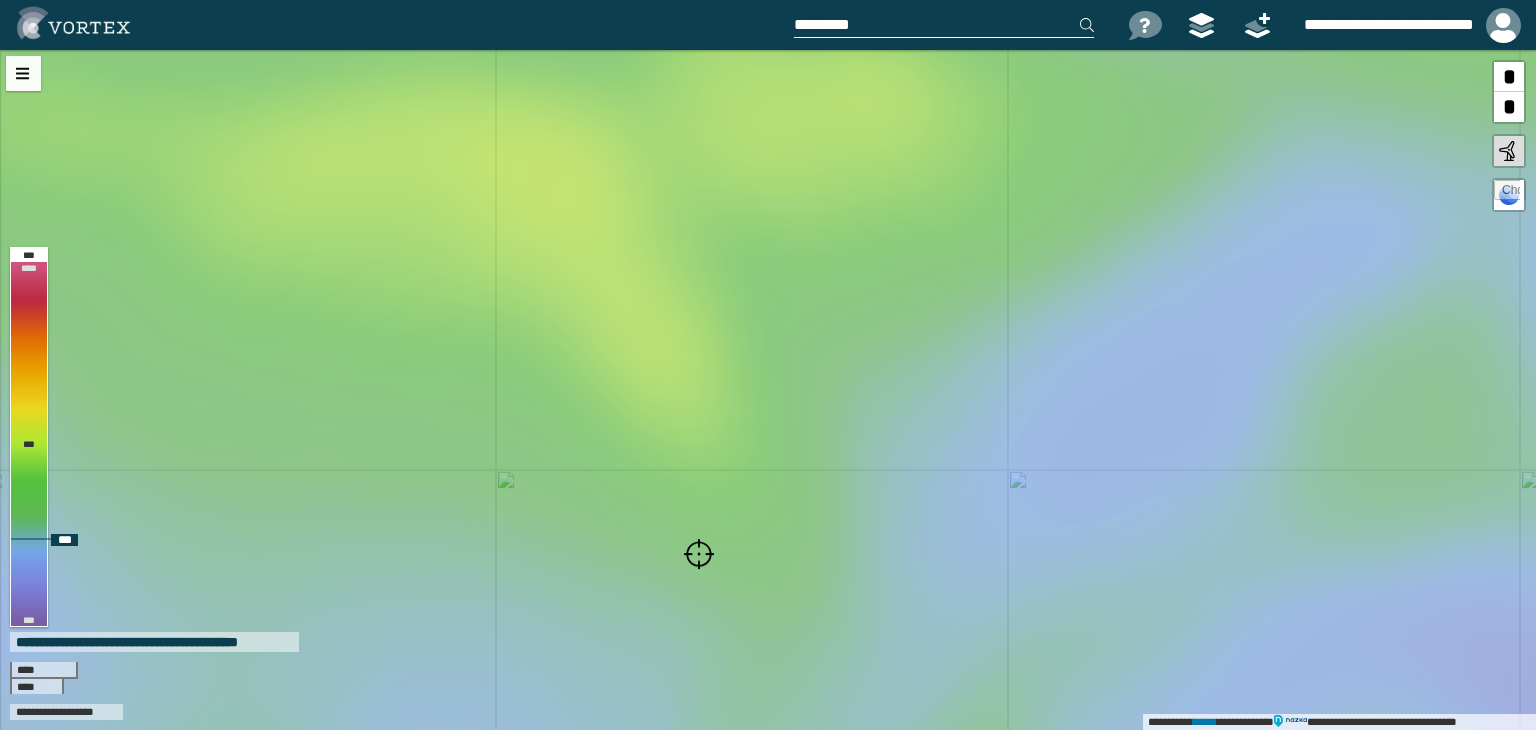 drag, startPoint x: 982, startPoint y: 290, endPoint x: 910, endPoint y: 453, distance: 178.19371 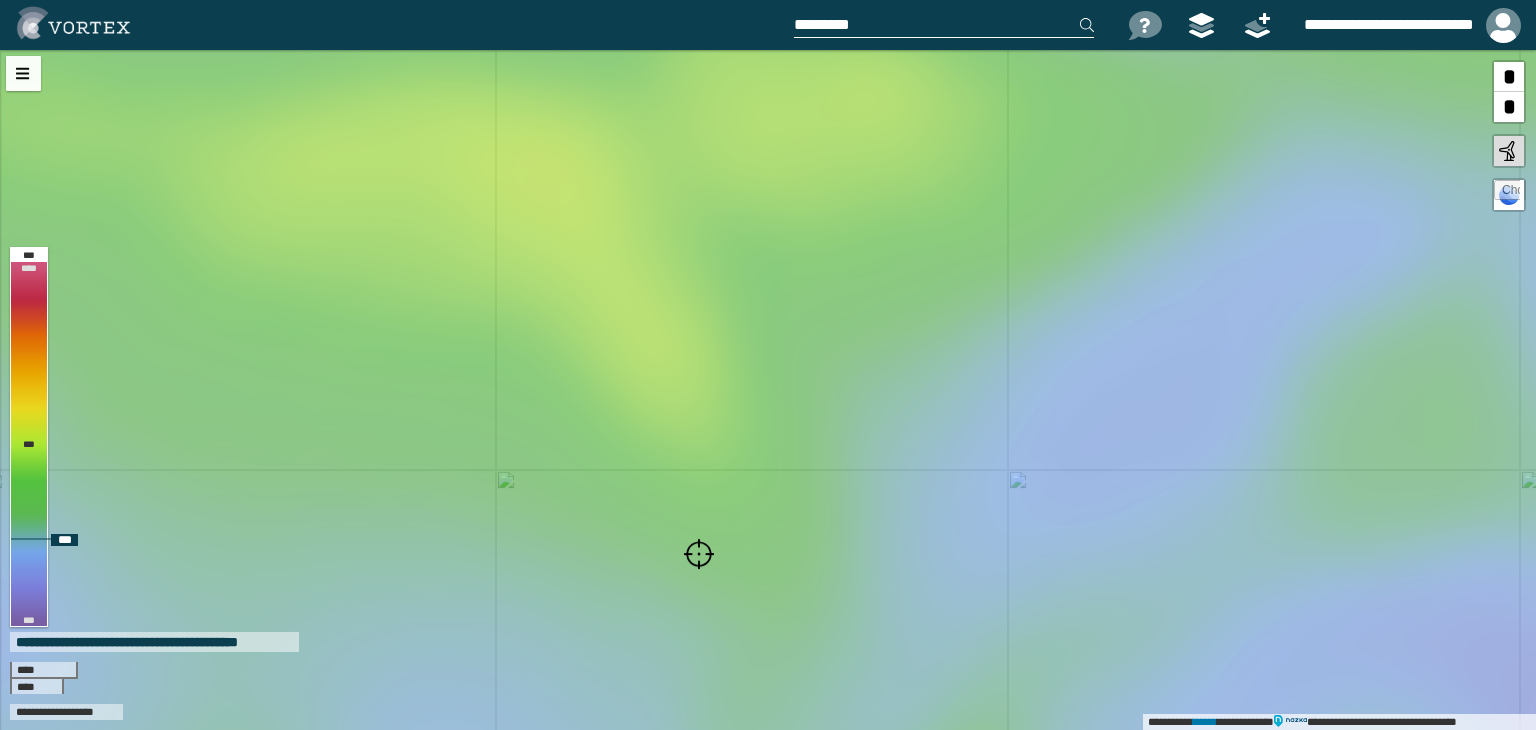click on "**********" at bounding box center [768, 390] 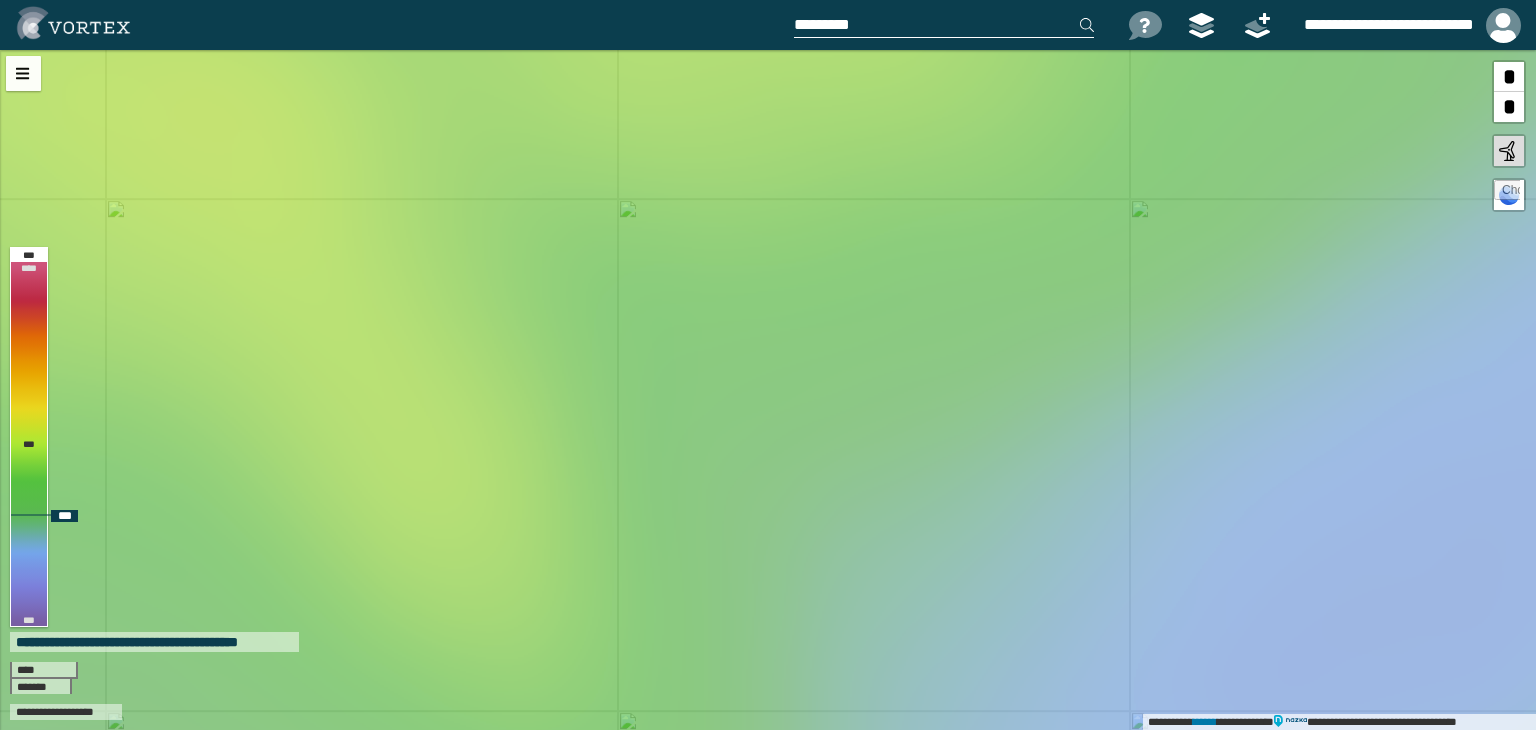 drag, startPoint x: 869, startPoint y: 327, endPoint x: 836, endPoint y: 473, distance: 149.683 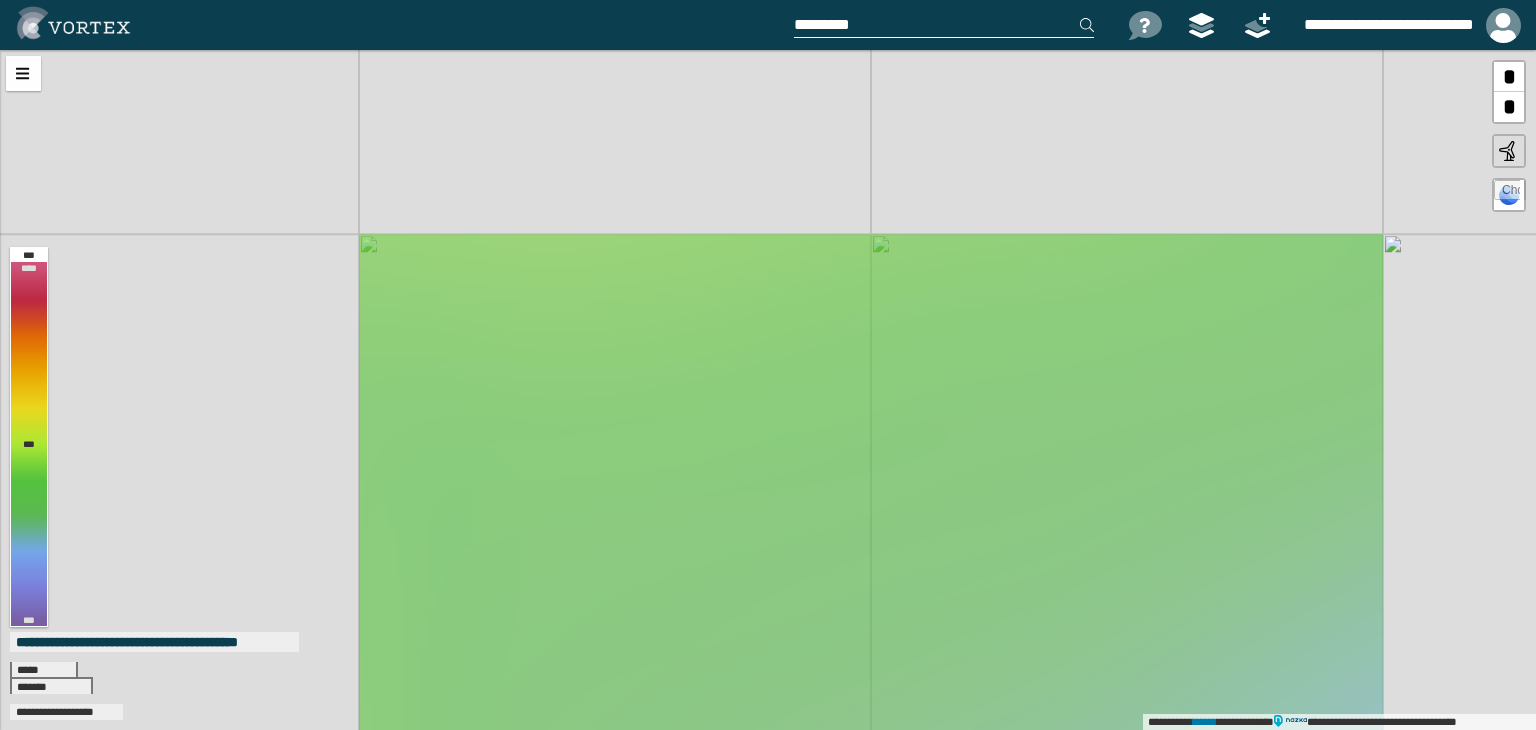 drag, startPoint x: 832, startPoint y: 375, endPoint x: 878, endPoint y: 470, distance: 105.550934 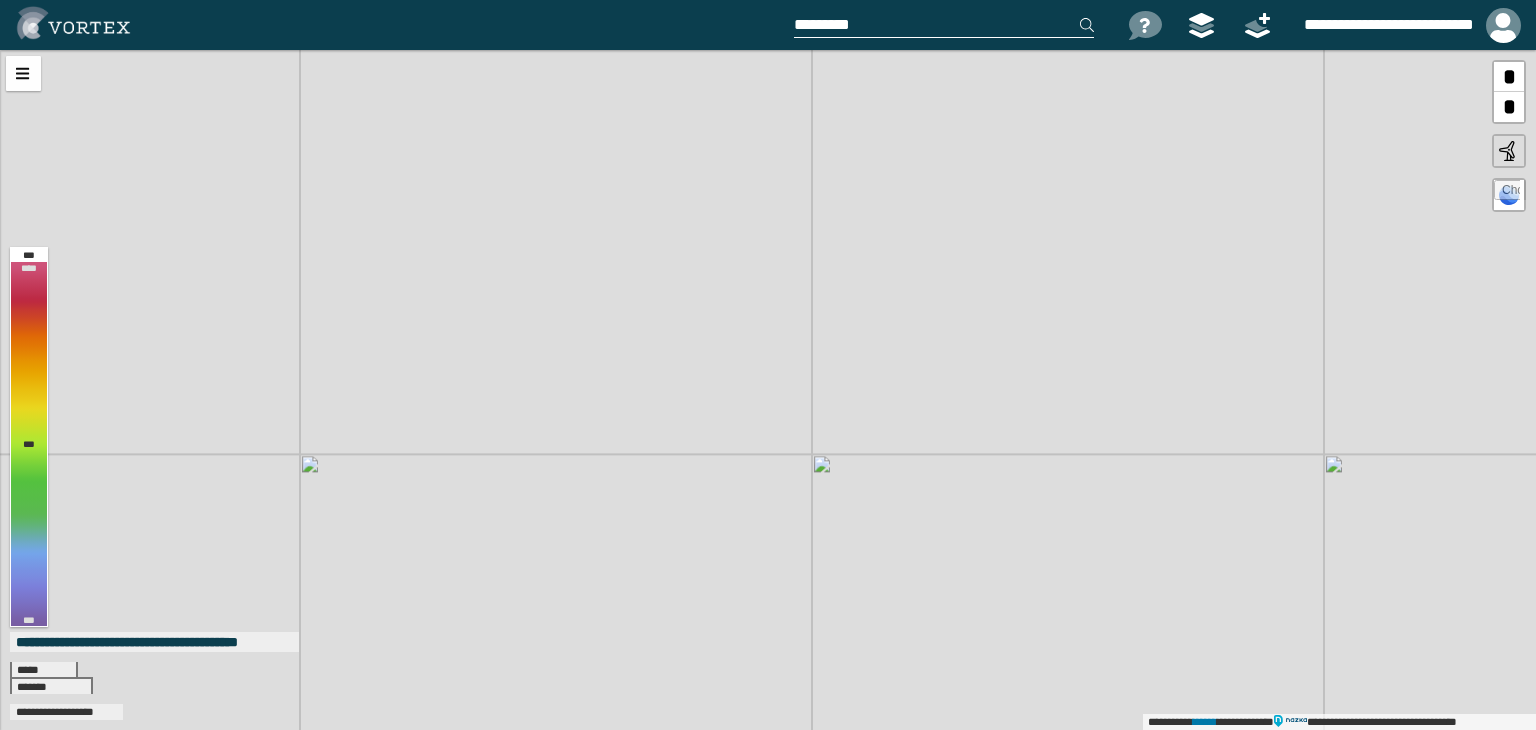 drag, startPoint x: 900, startPoint y: 421, endPoint x: 844, endPoint y: 656, distance: 241.58022 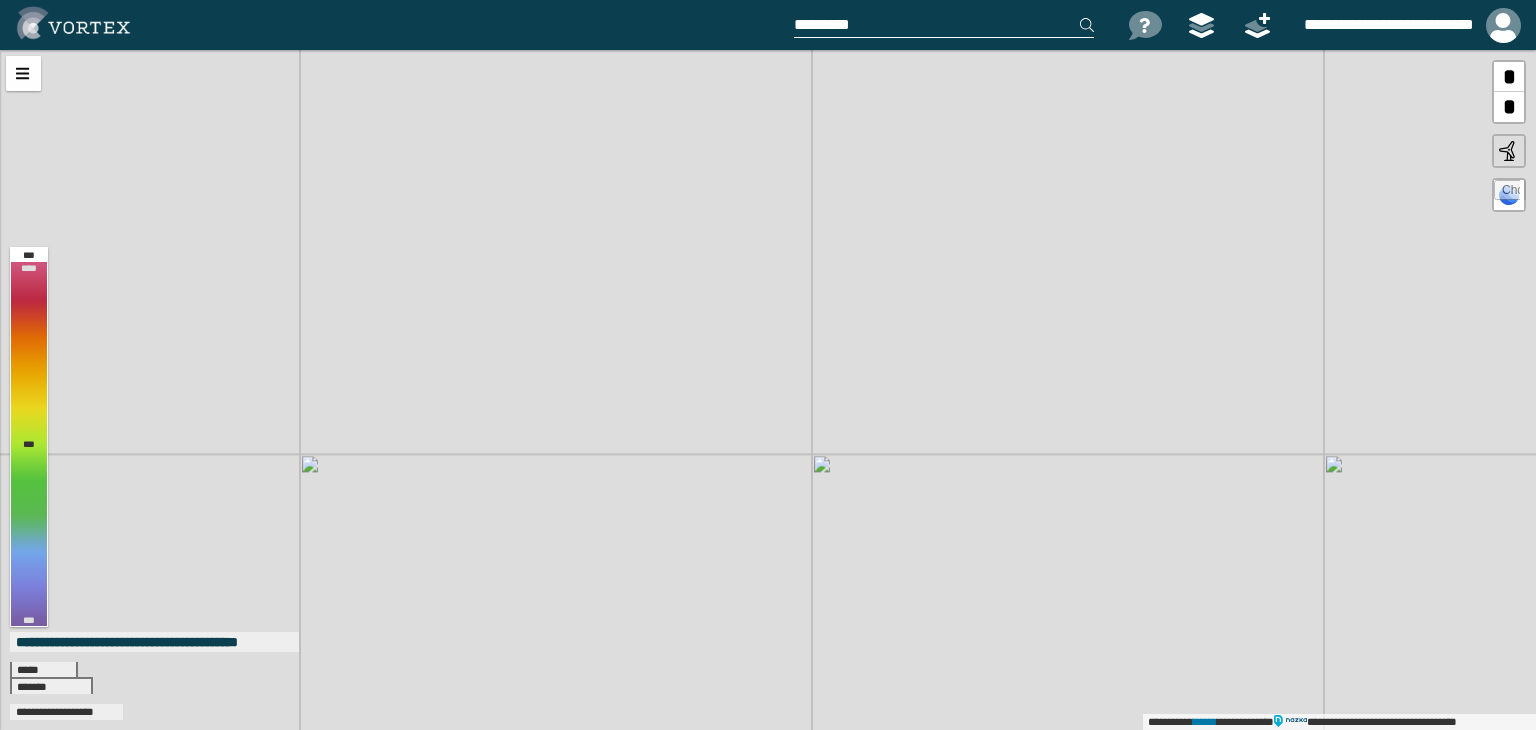 click on "**********" at bounding box center (768, 390) 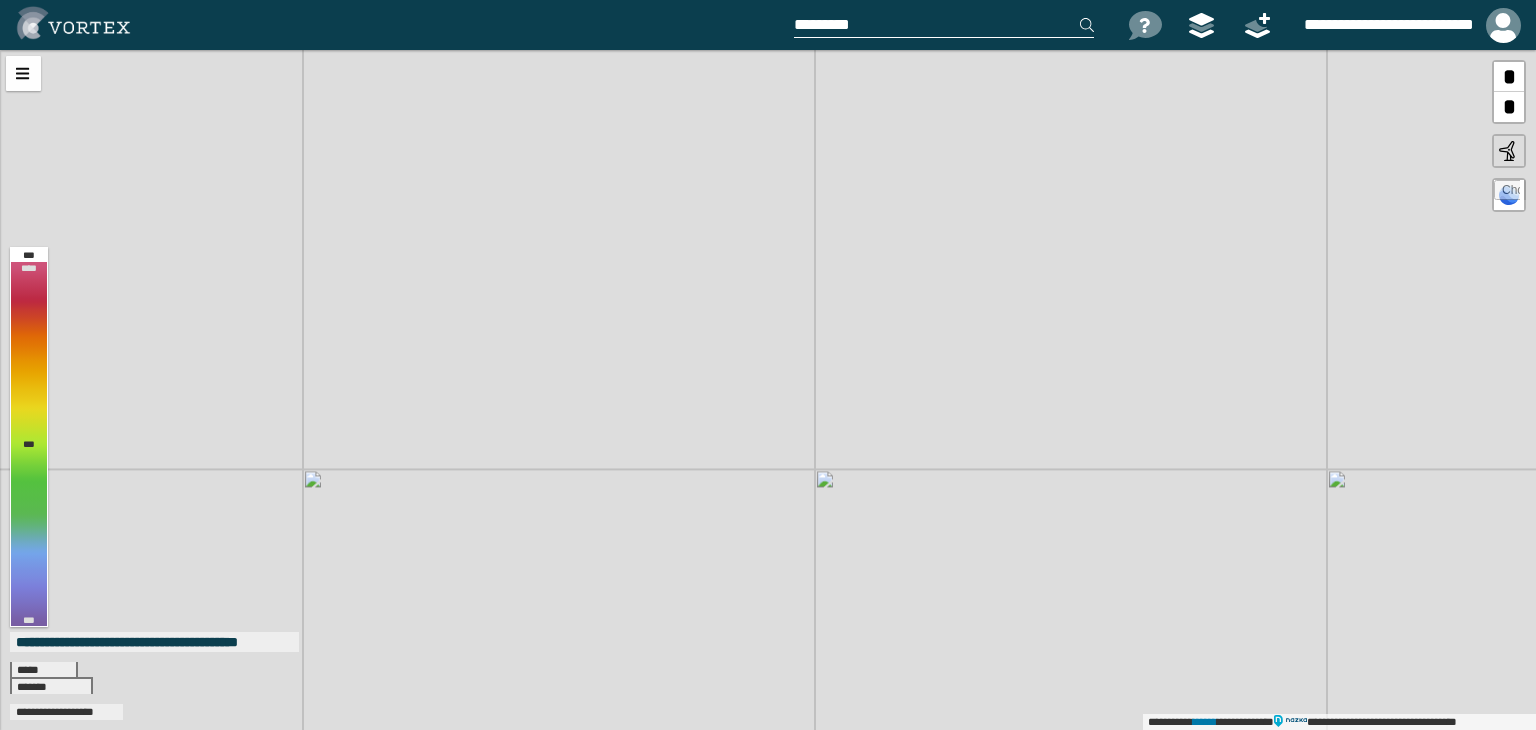 drag, startPoint x: 1004, startPoint y: 469, endPoint x: 890, endPoint y: 430, distance: 120.48651 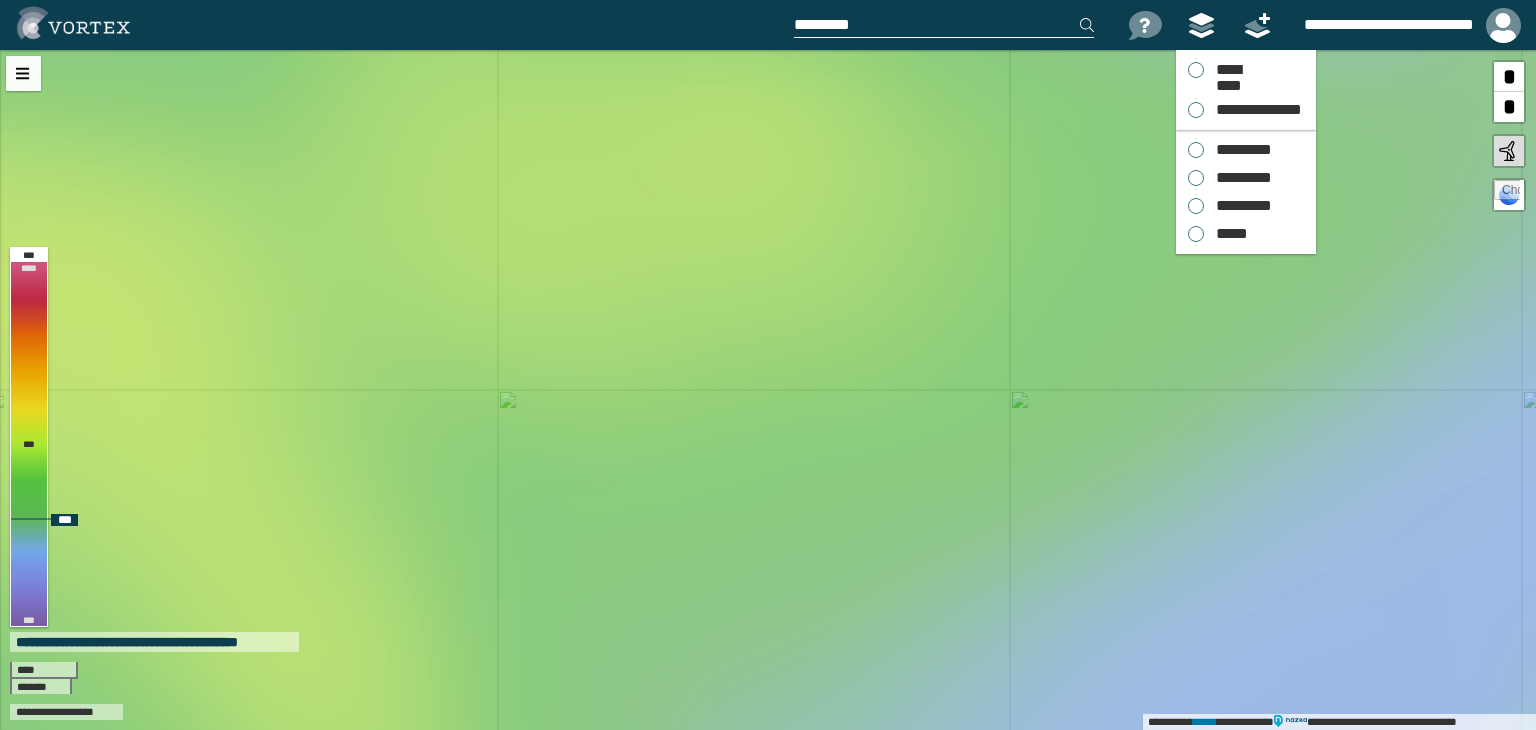 click at bounding box center (1201, 25) 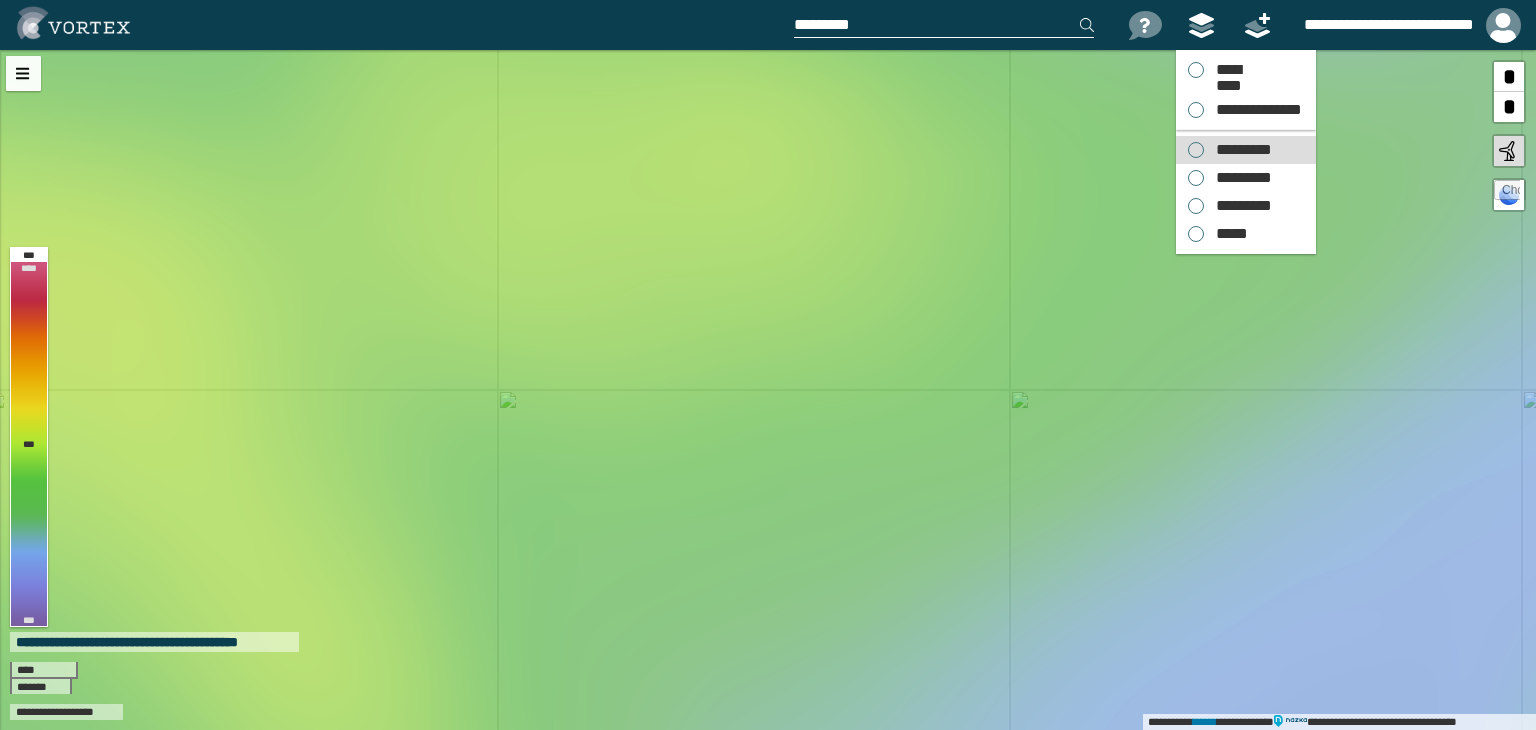 click on "*********" at bounding box center (1239, 150) 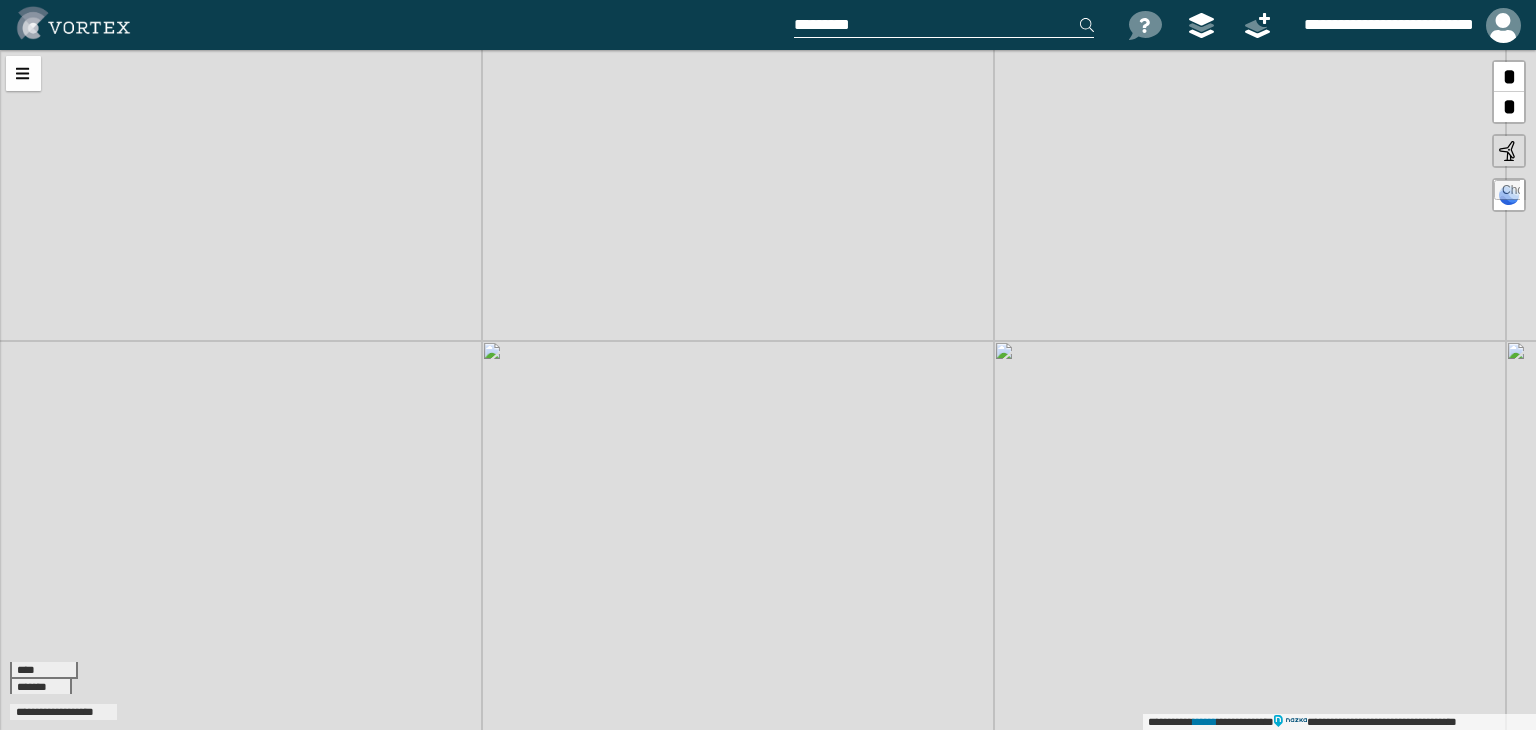drag, startPoint x: 920, startPoint y: 420, endPoint x: 889, endPoint y: 333, distance: 92.358 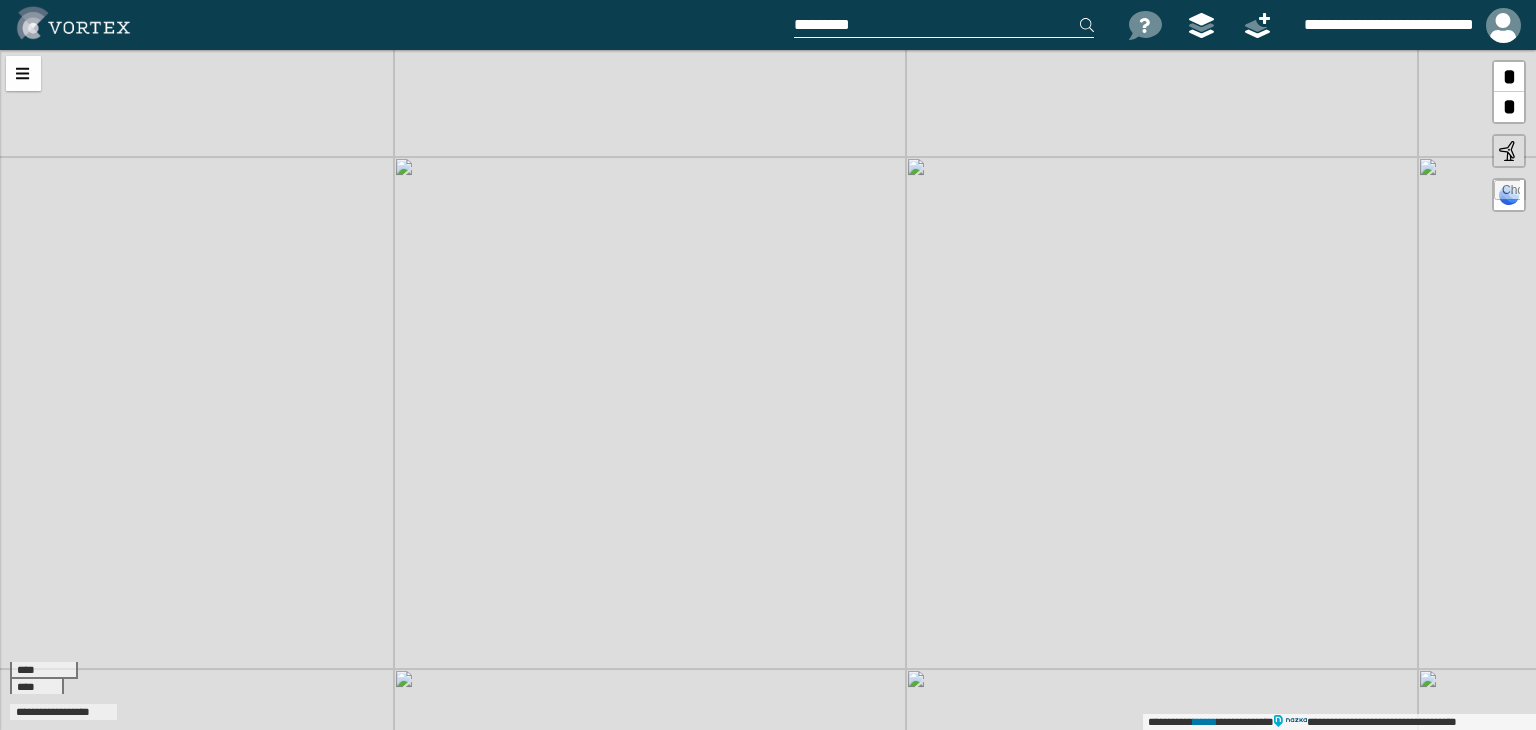 drag, startPoint x: 966, startPoint y: 246, endPoint x: 938, endPoint y: 343, distance: 100.96039 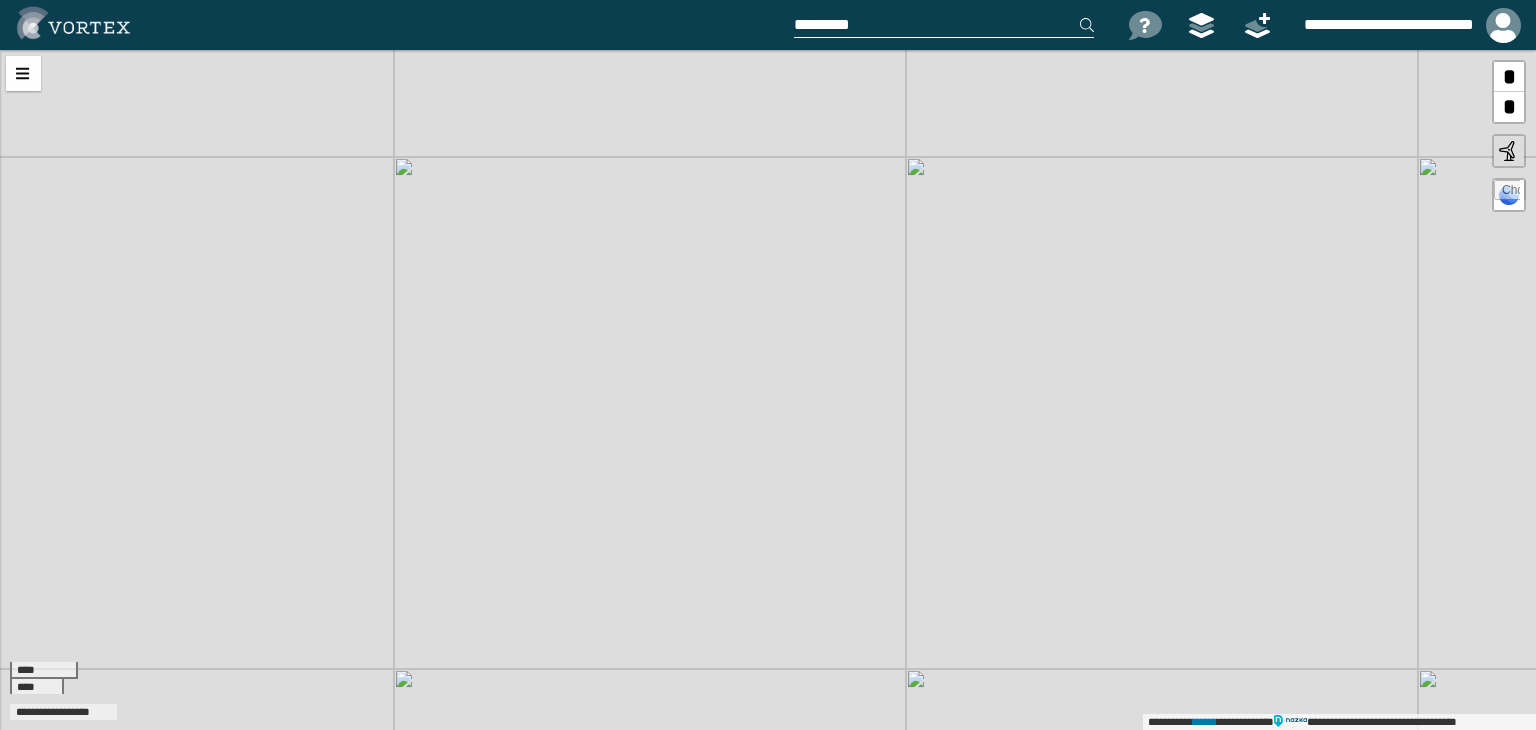 click on "**********" at bounding box center [768, 390] 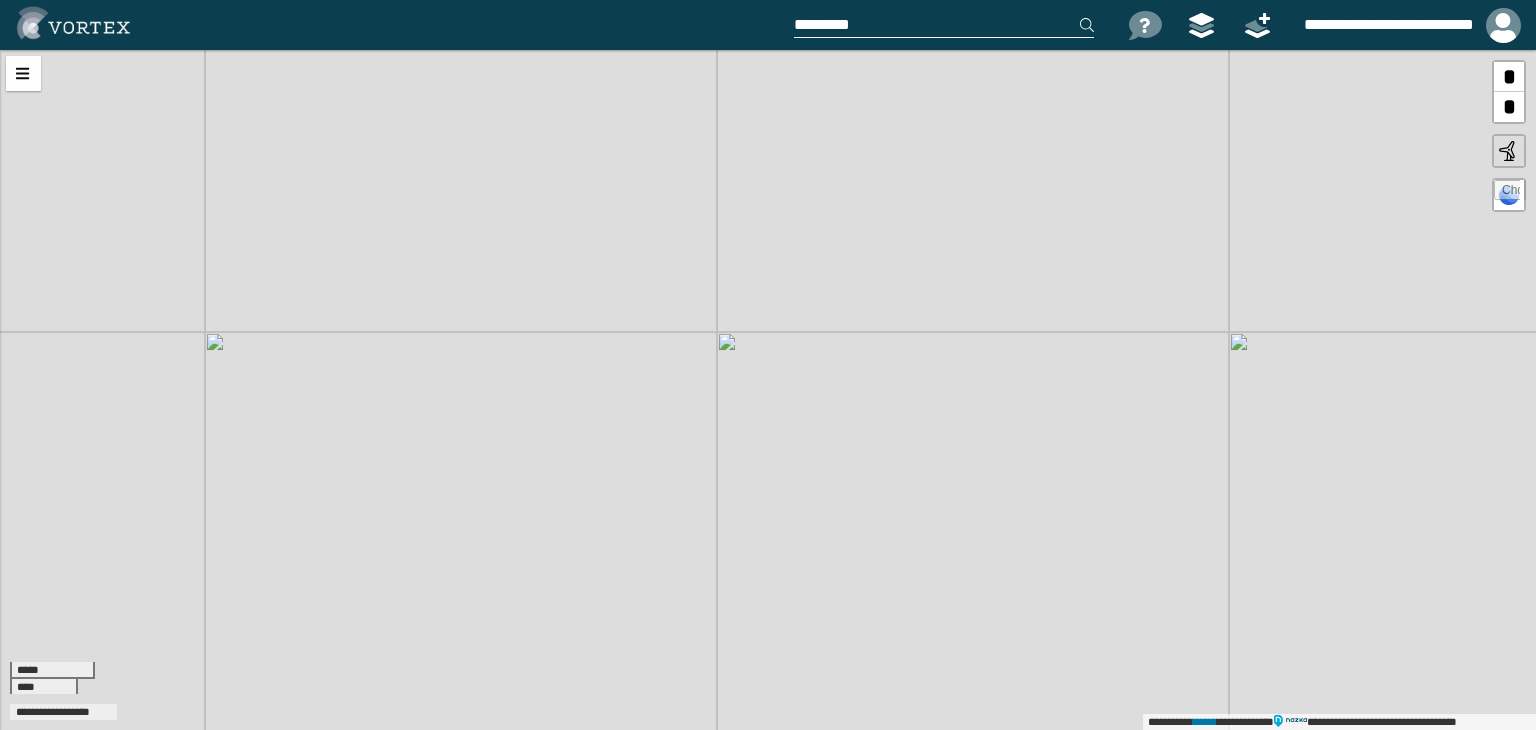 drag, startPoint x: 1135, startPoint y: 293, endPoint x: 952, endPoint y: 353, distance: 192.58505 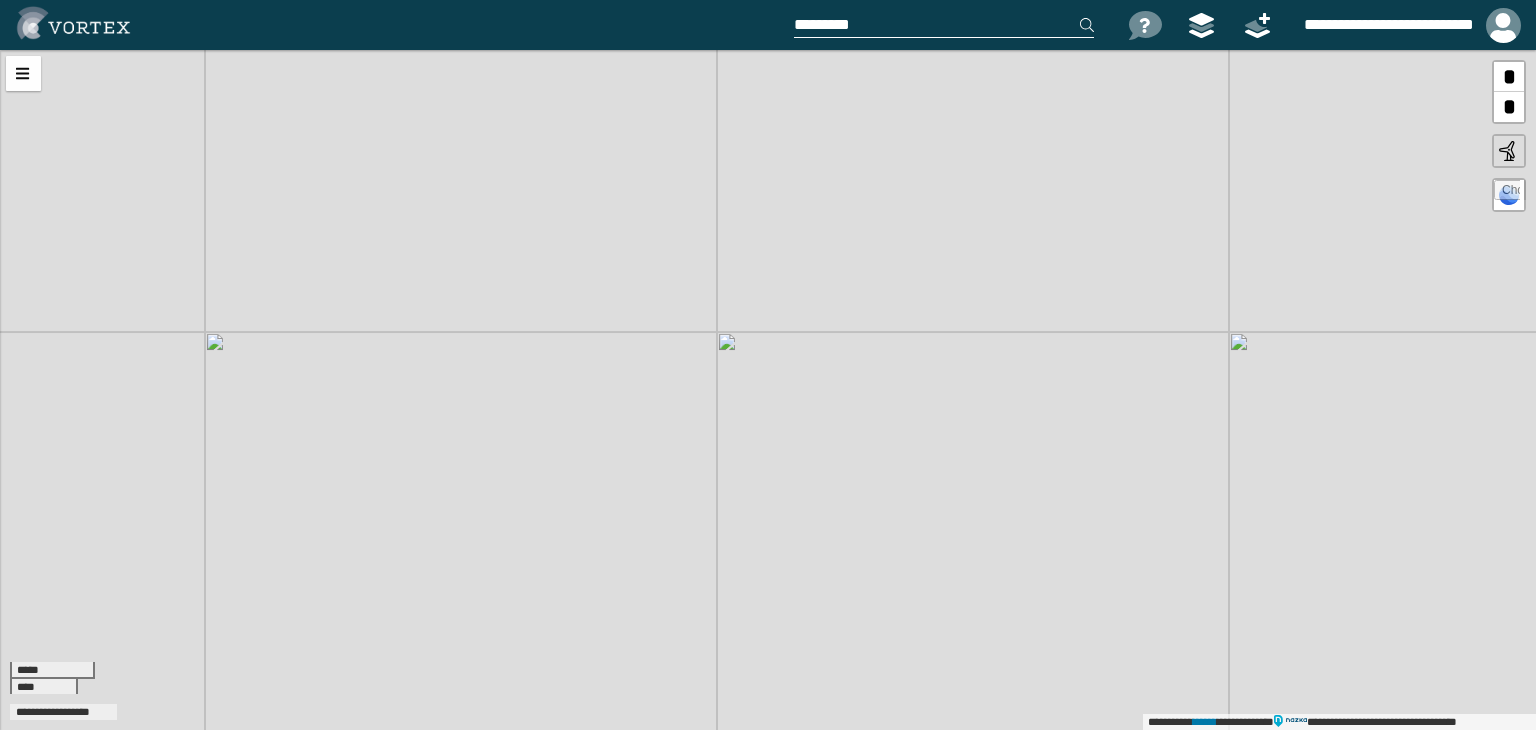 click on "**********" at bounding box center (768, 390) 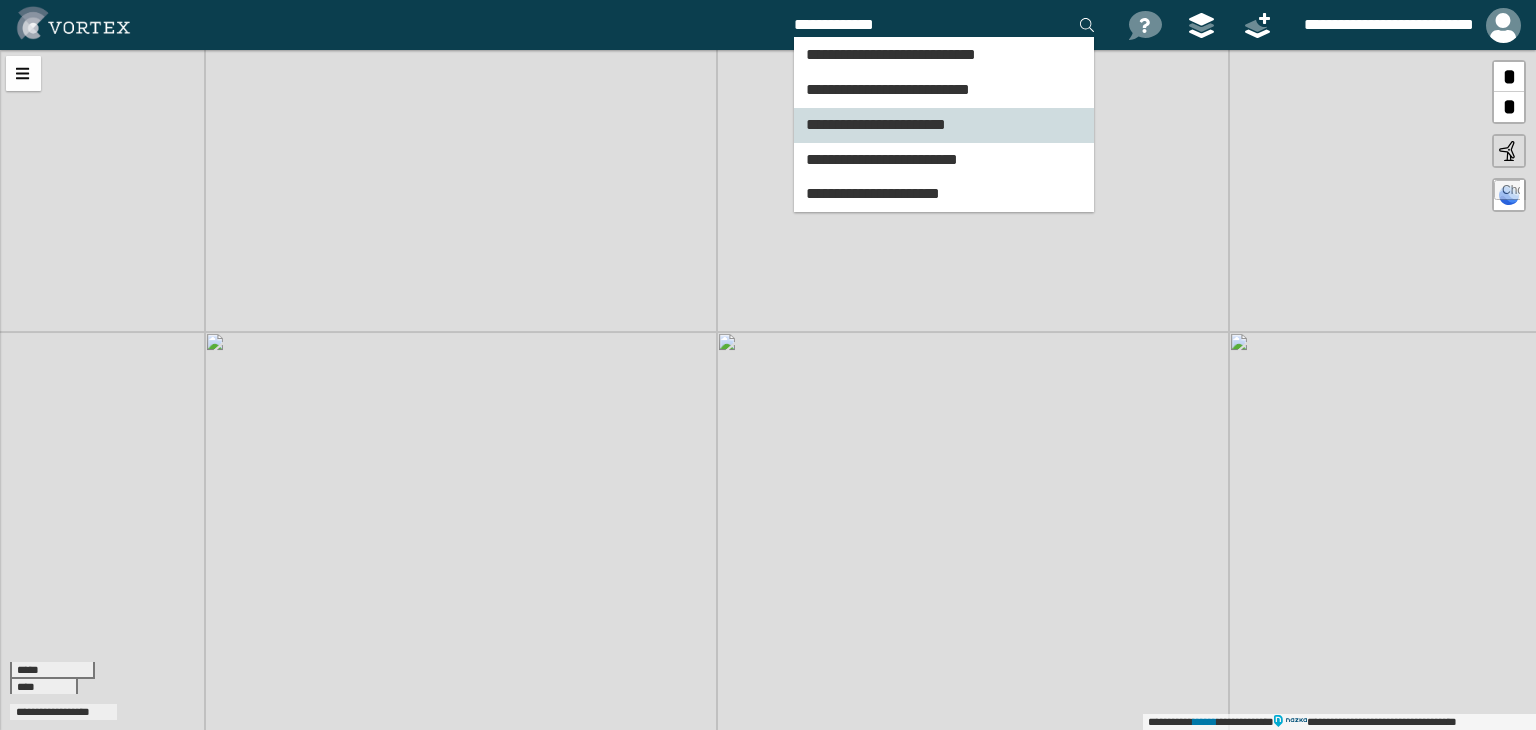 type on "**********" 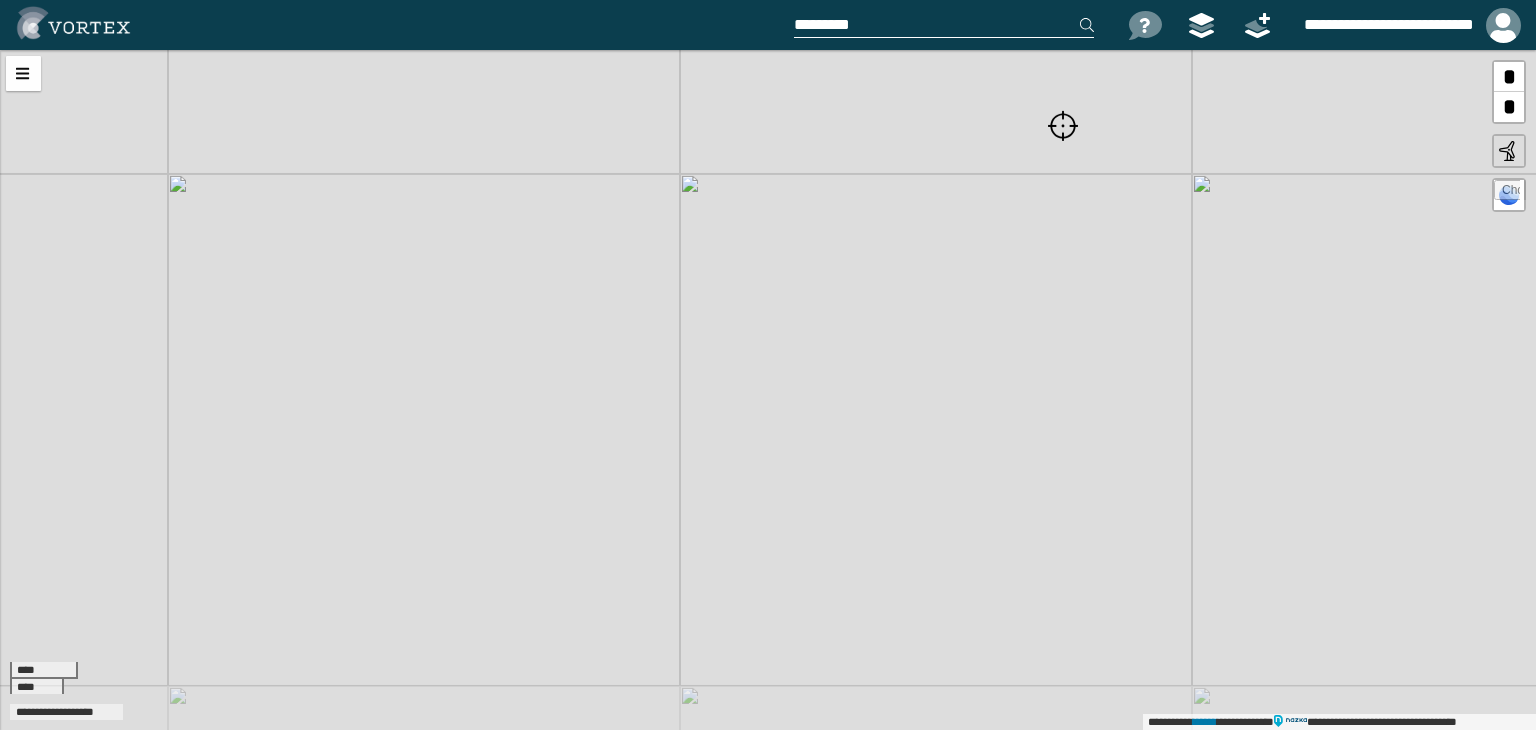 drag, startPoint x: 598, startPoint y: 431, endPoint x: 892, endPoint y: 164, distance: 397.14606 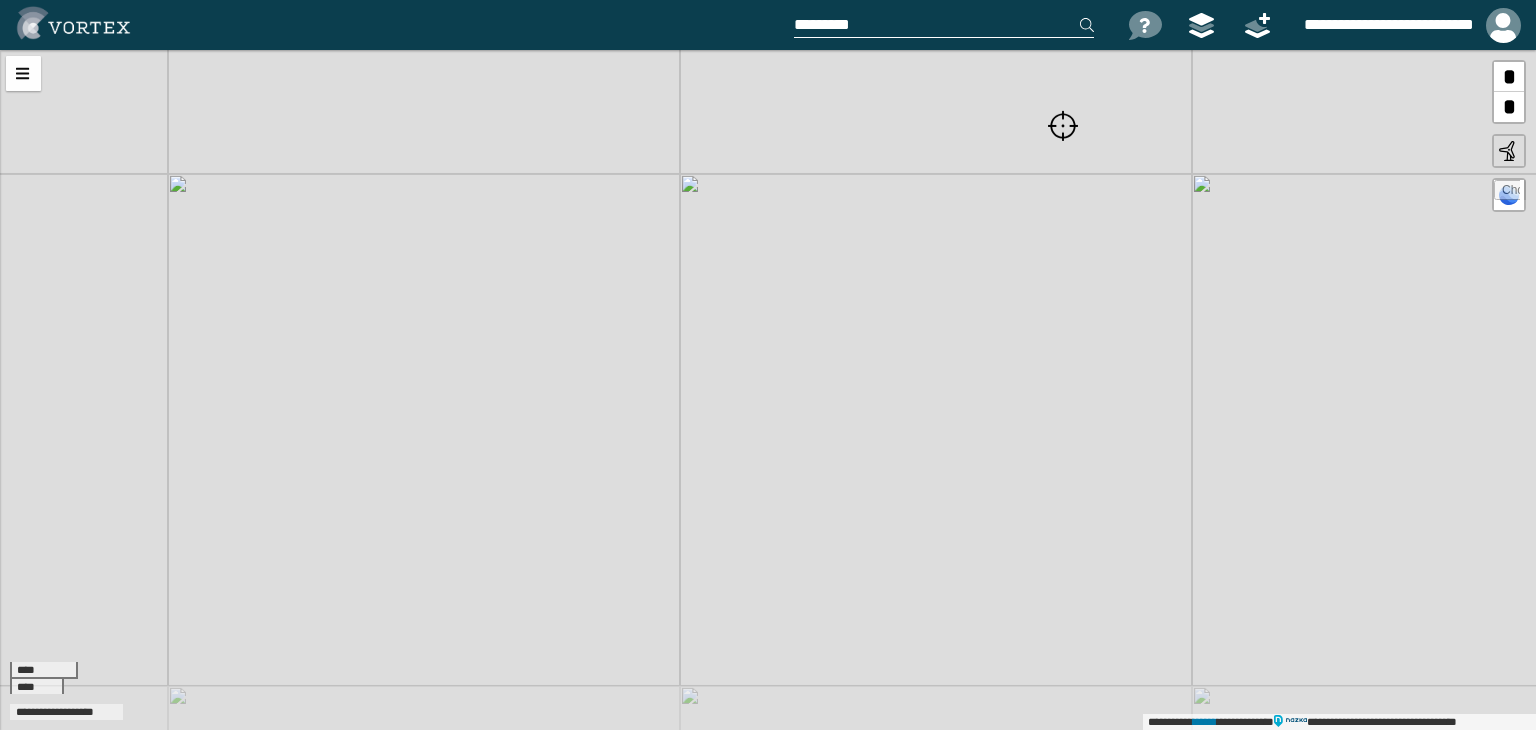 click on "**********" at bounding box center (768, 390) 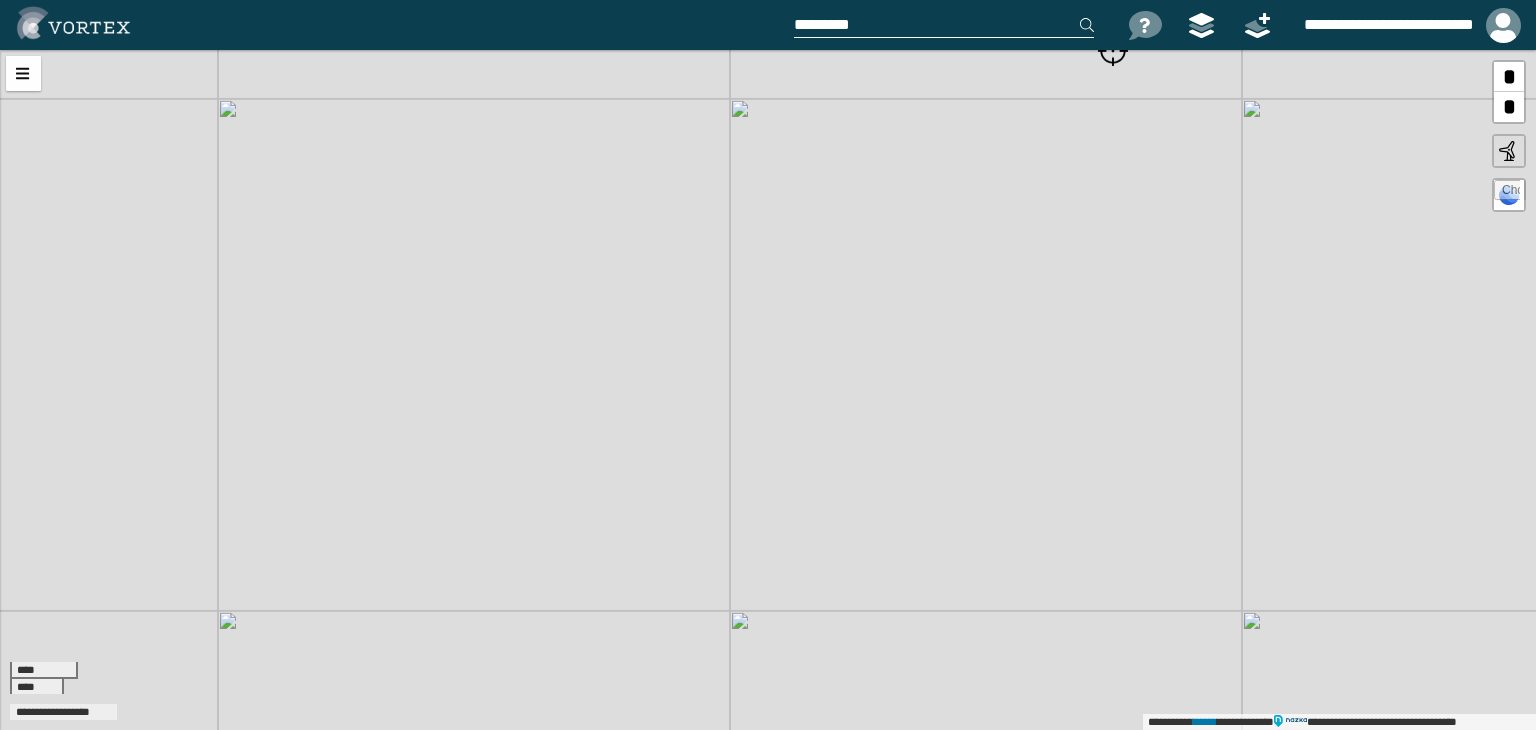 drag, startPoint x: 720, startPoint y: 463, endPoint x: 768, endPoint y: 391, distance: 86.53323 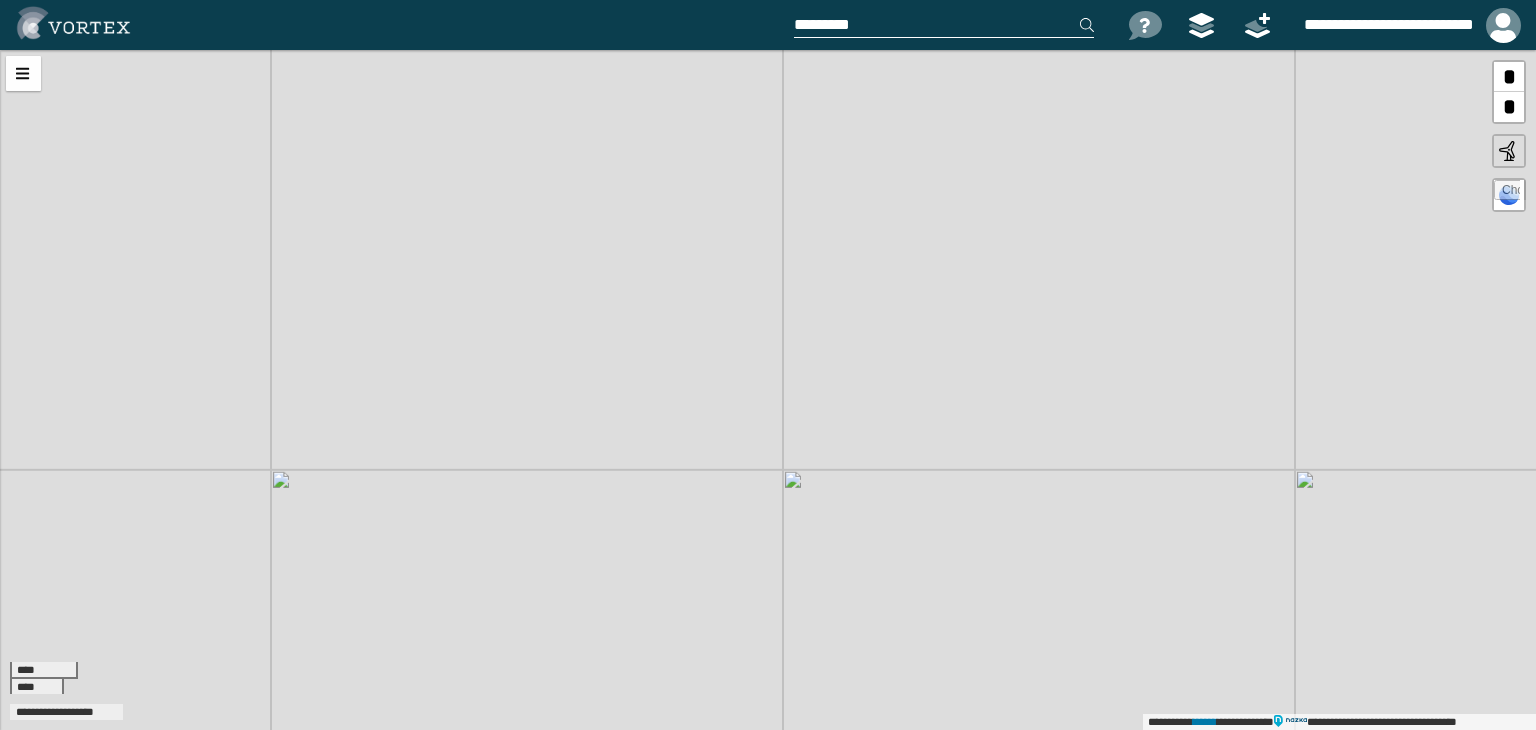 drag, startPoint x: 681, startPoint y: 457, endPoint x: 734, endPoint y: 313, distance: 153.4438 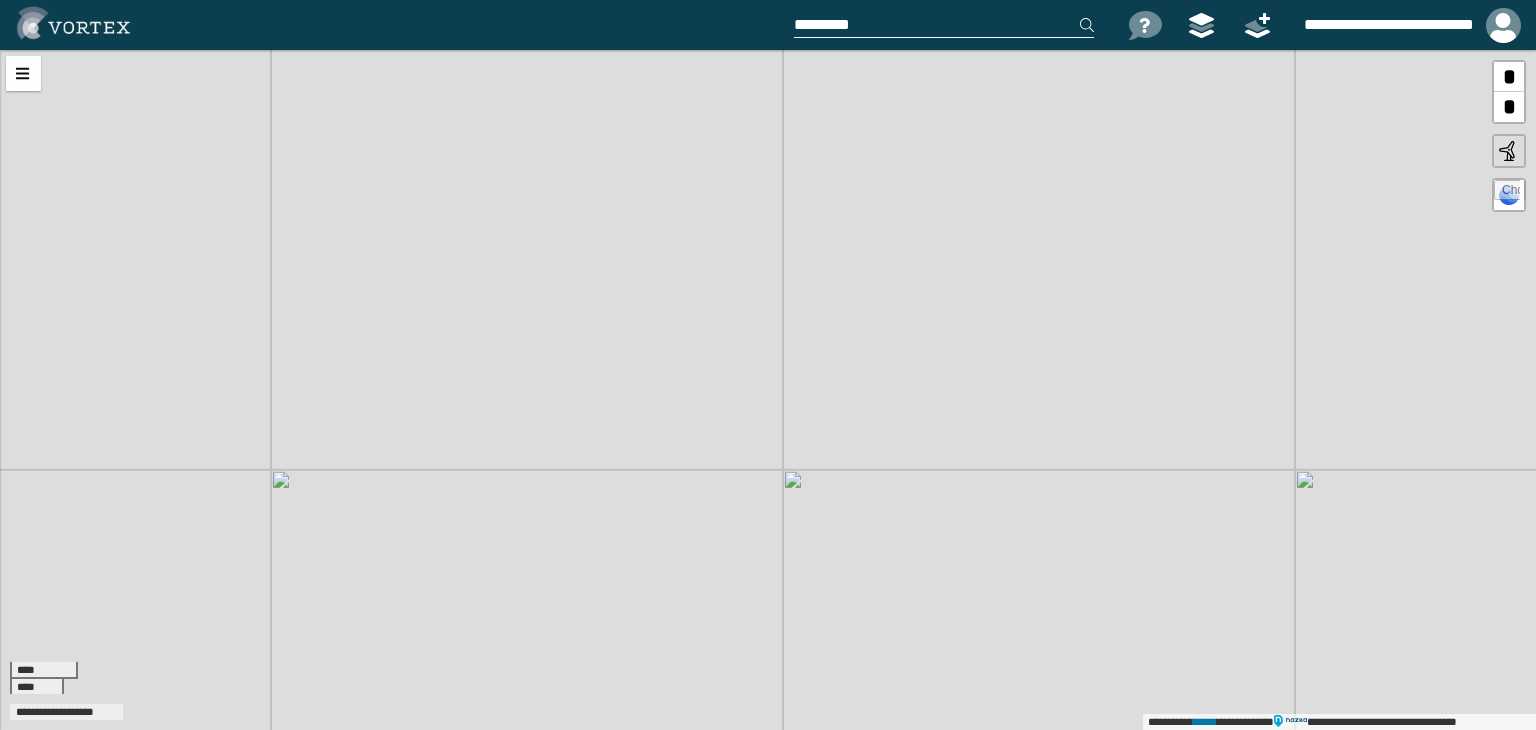 click on "**********" at bounding box center (768, 390) 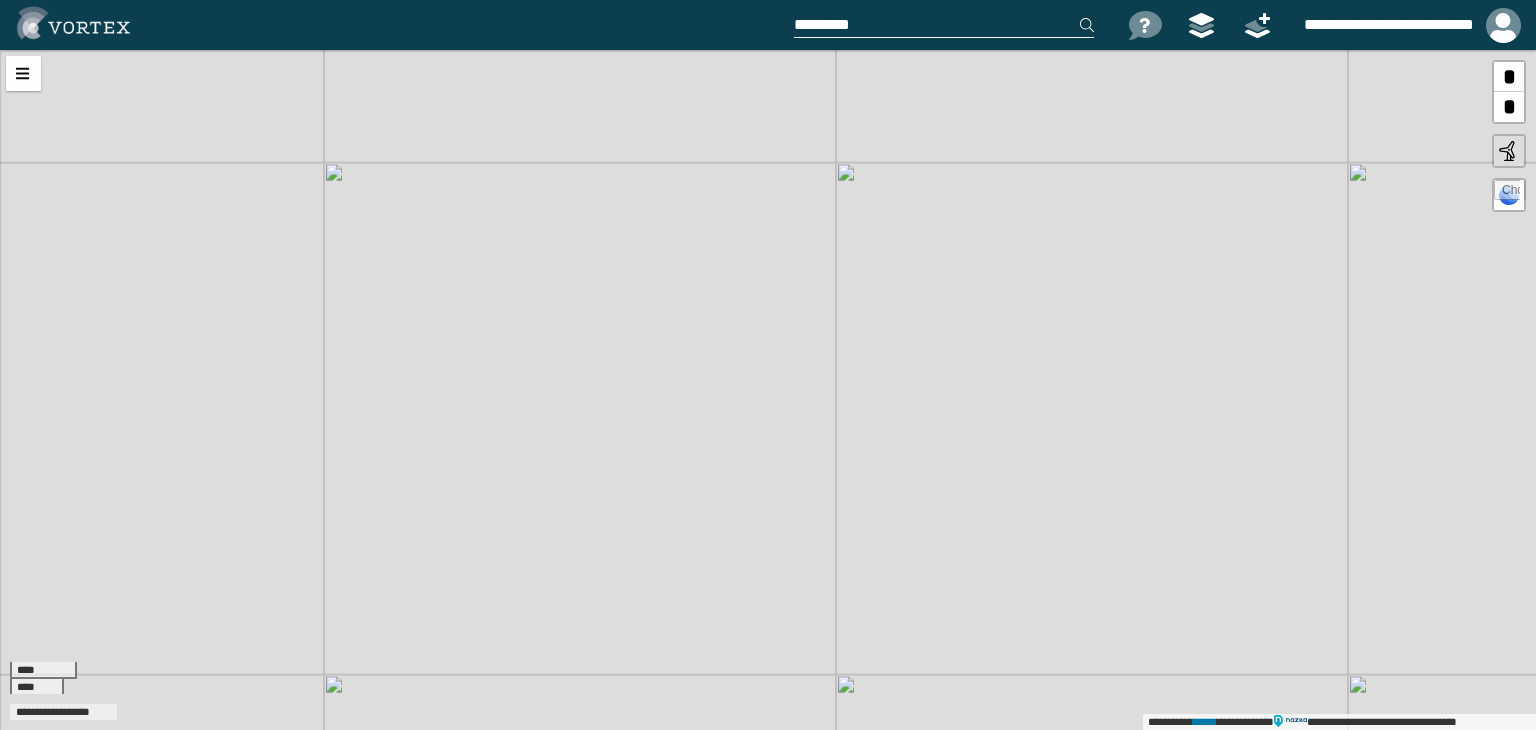 drag, startPoint x: 853, startPoint y: 542, endPoint x: 906, endPoint y: 238, distance: 308.58548 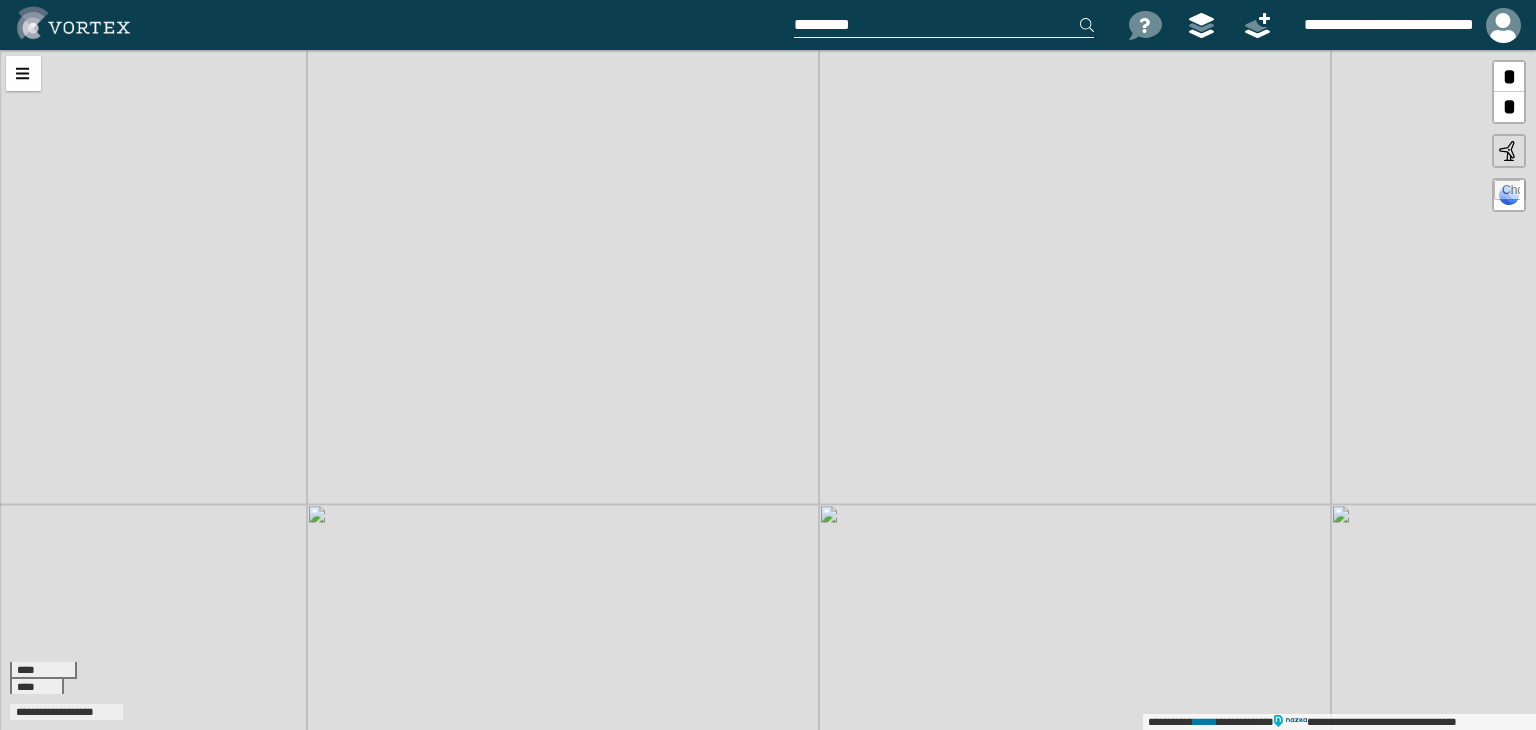 drag, startPoint x: 906, startPoint y: 447, endPoint x: 889, endPoint y: 277, distance: 170.84789 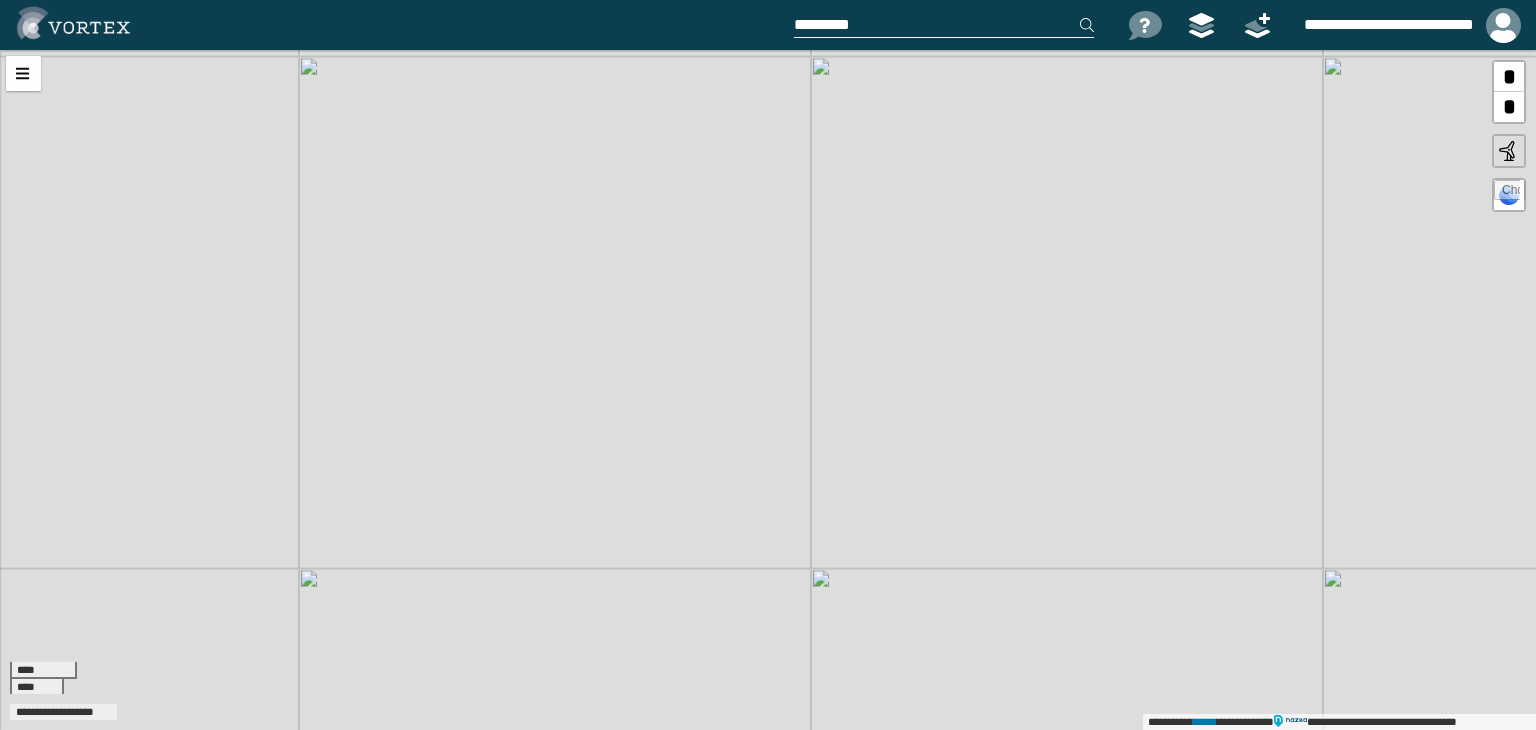 drag, startPoint x: 888, startPoint y: 272, endPoint x: 864, endPoint y: 405, distance: 135.14807 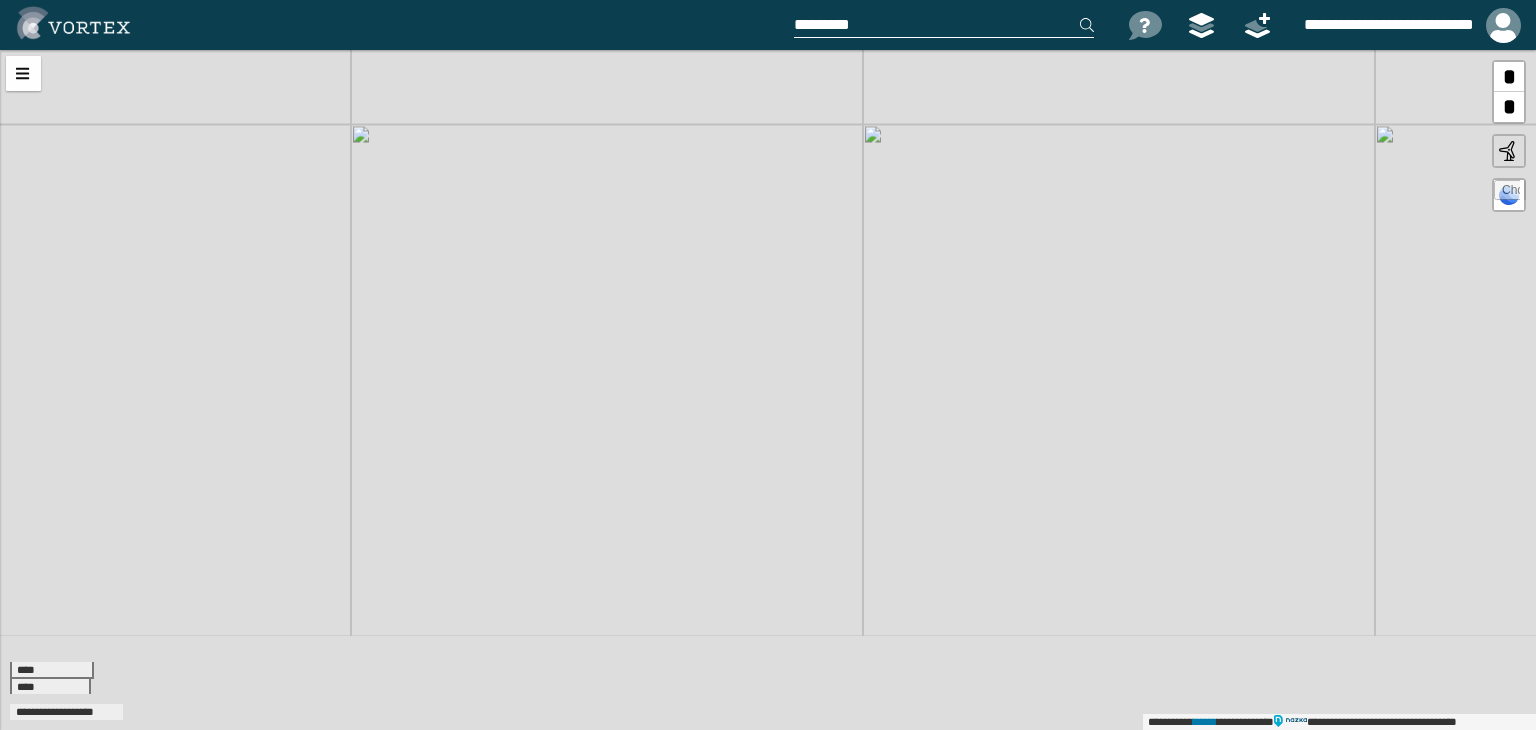 drag, startPoint x: 962, startPoint y: 533, endPoint x: 952, endPoint y: 415, distance: 118.42297 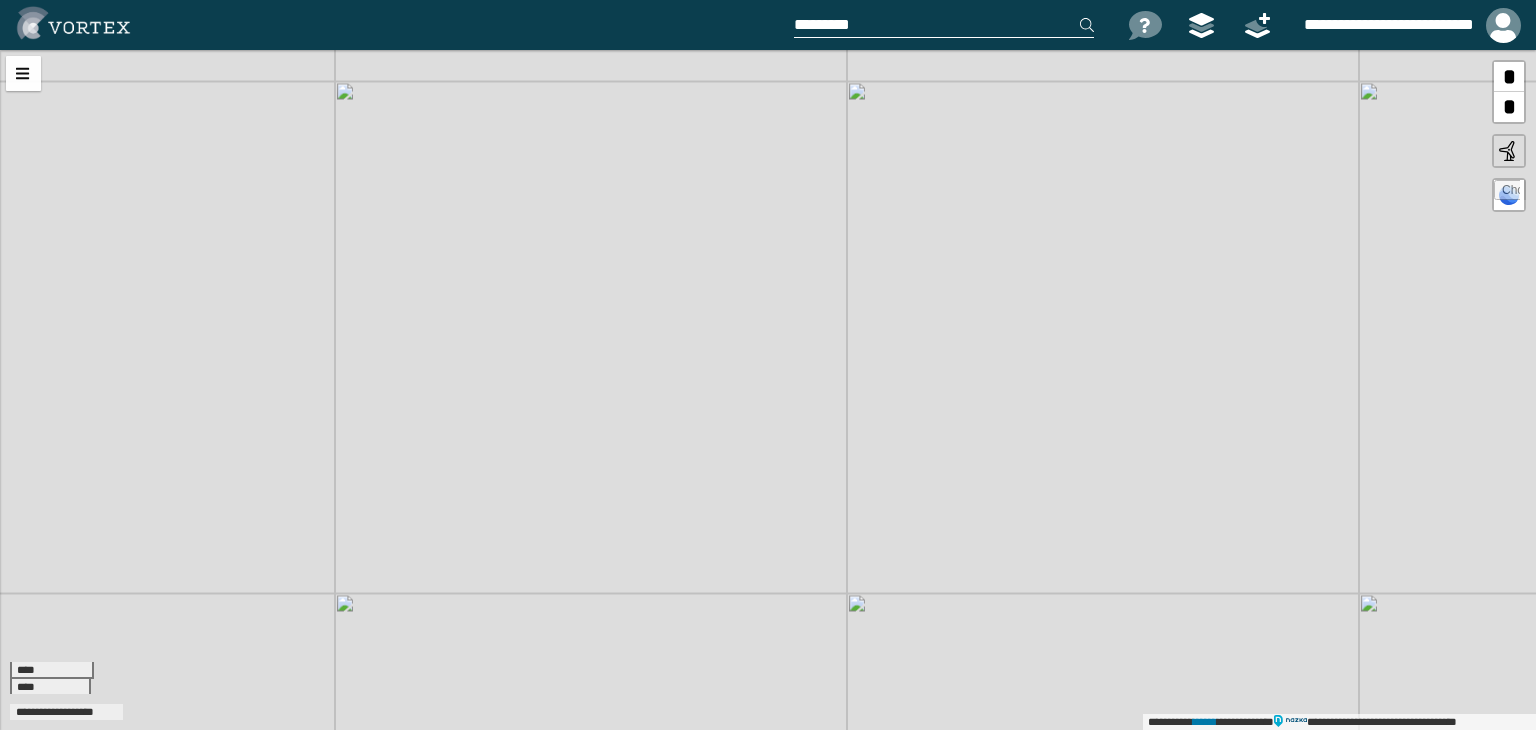 click on "**********" at bounding box center [768, 390] 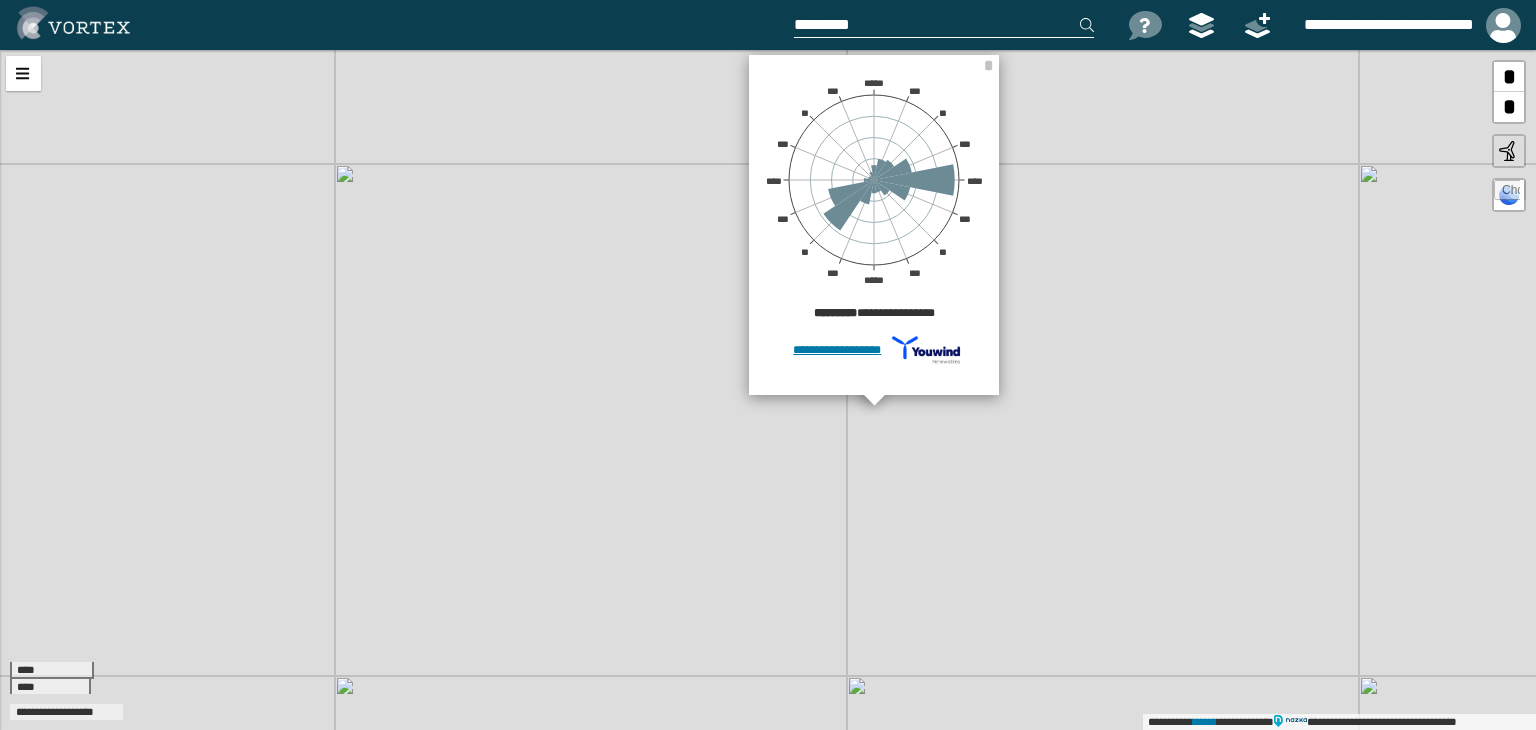 drag, startPoint x: 883, startPoint y: 16, endPoint x: 926, endPoint y: 5, distance: 44.38468 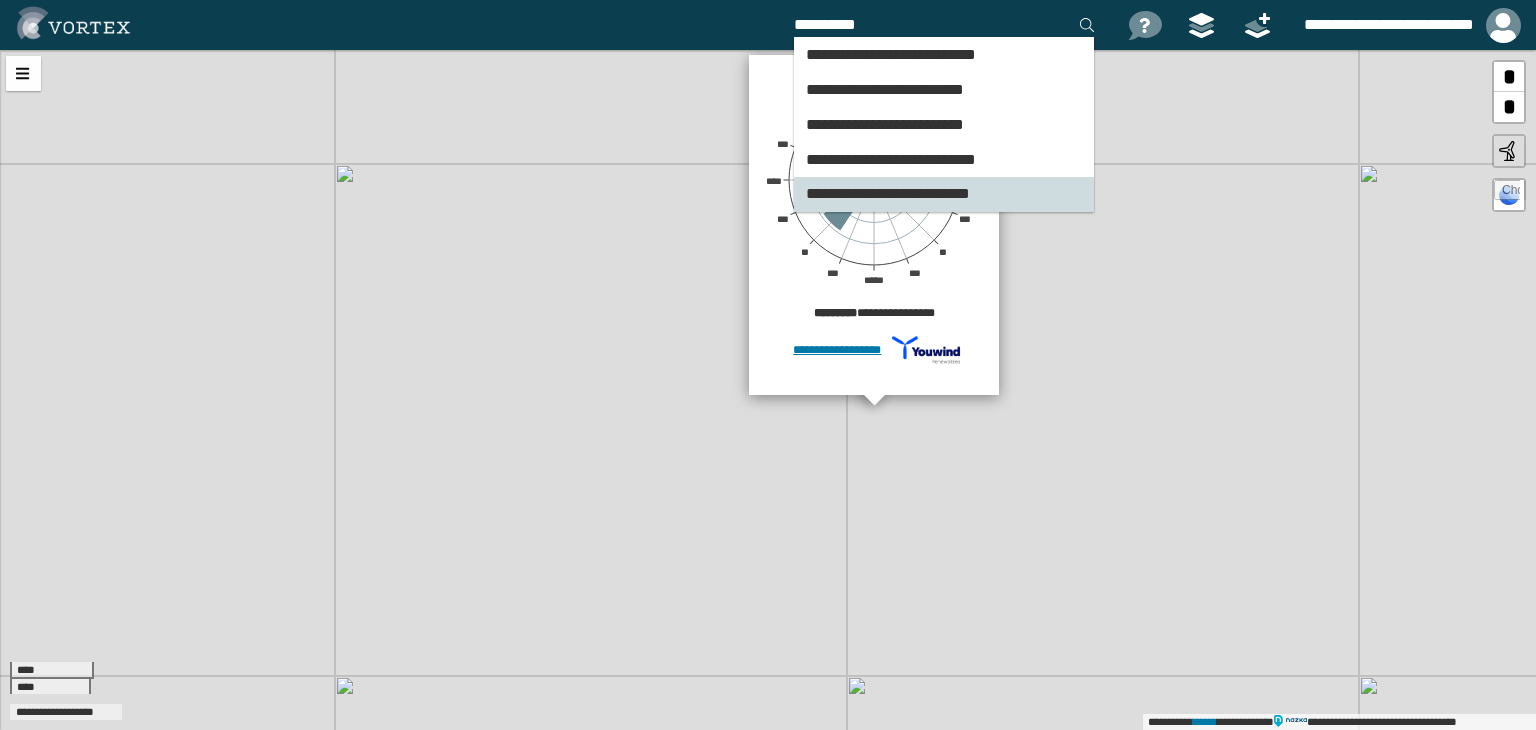 type on "**********" 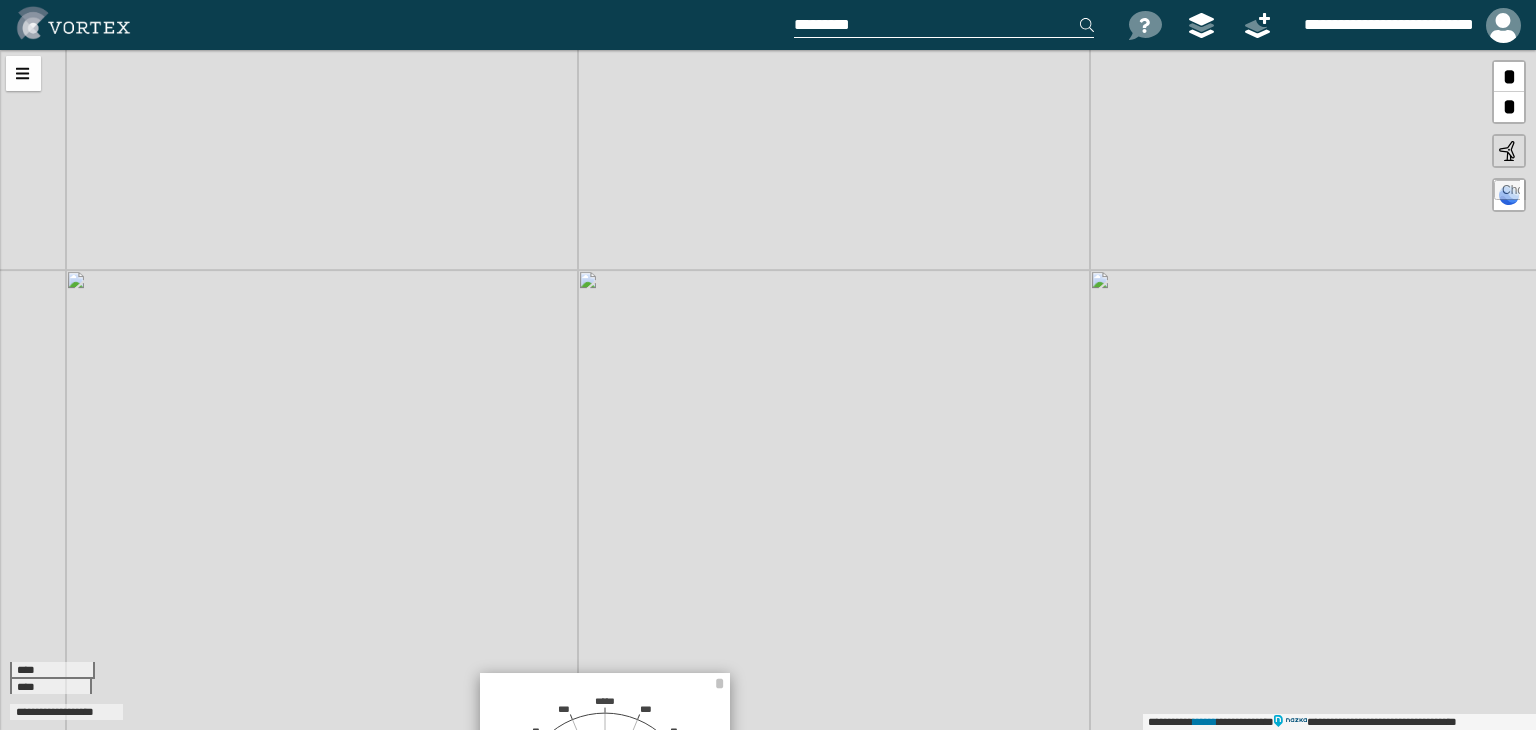 drag, startPoint x: 1016, startPoint y: 325, endPoint x: 805, endPoint y: 496, distance: 271.5916 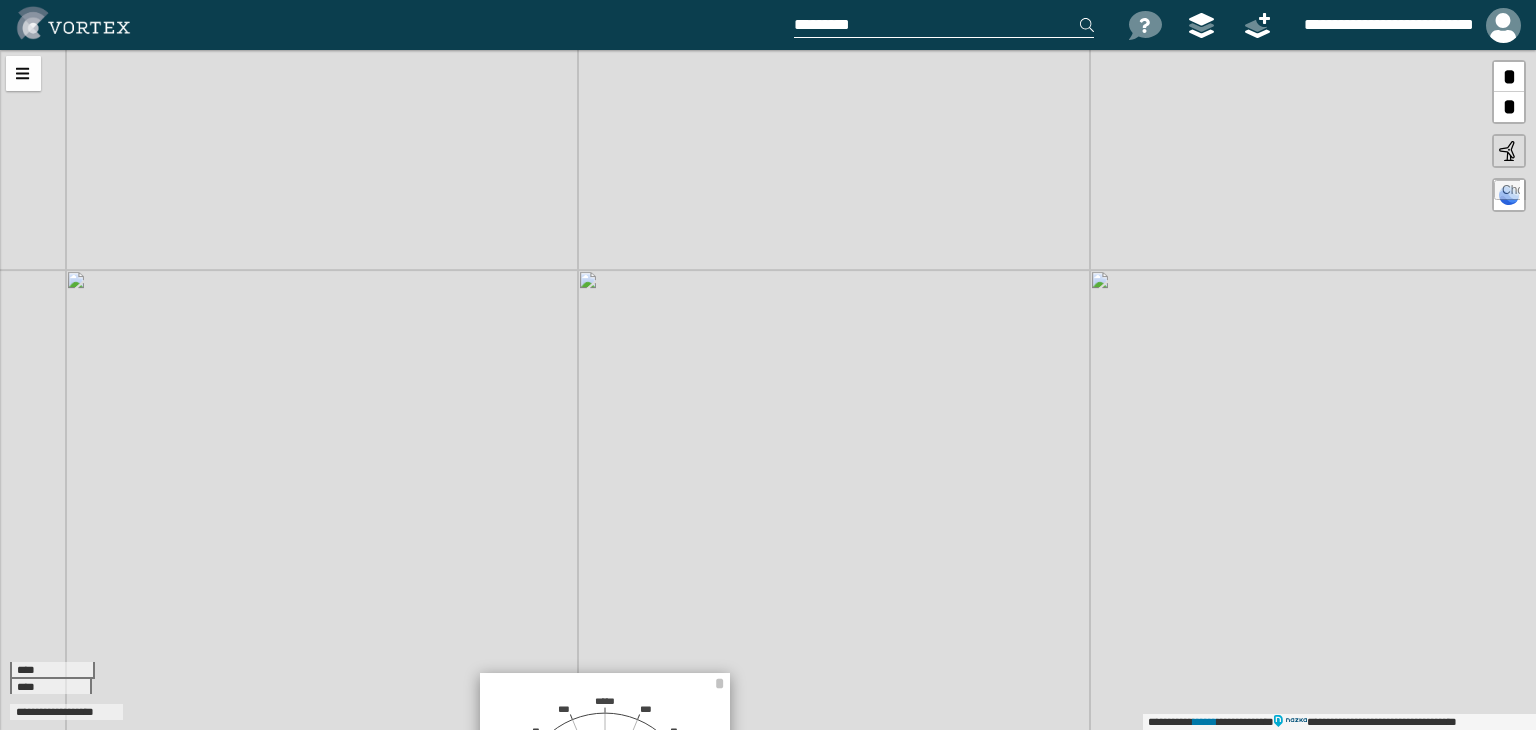 click on "[FIRST] [LAST] [STREET] [CITY] [STATE] [ZIP] [COUNTRY] [PHONE] [EMAIL]" at bounding box center (768, 390) 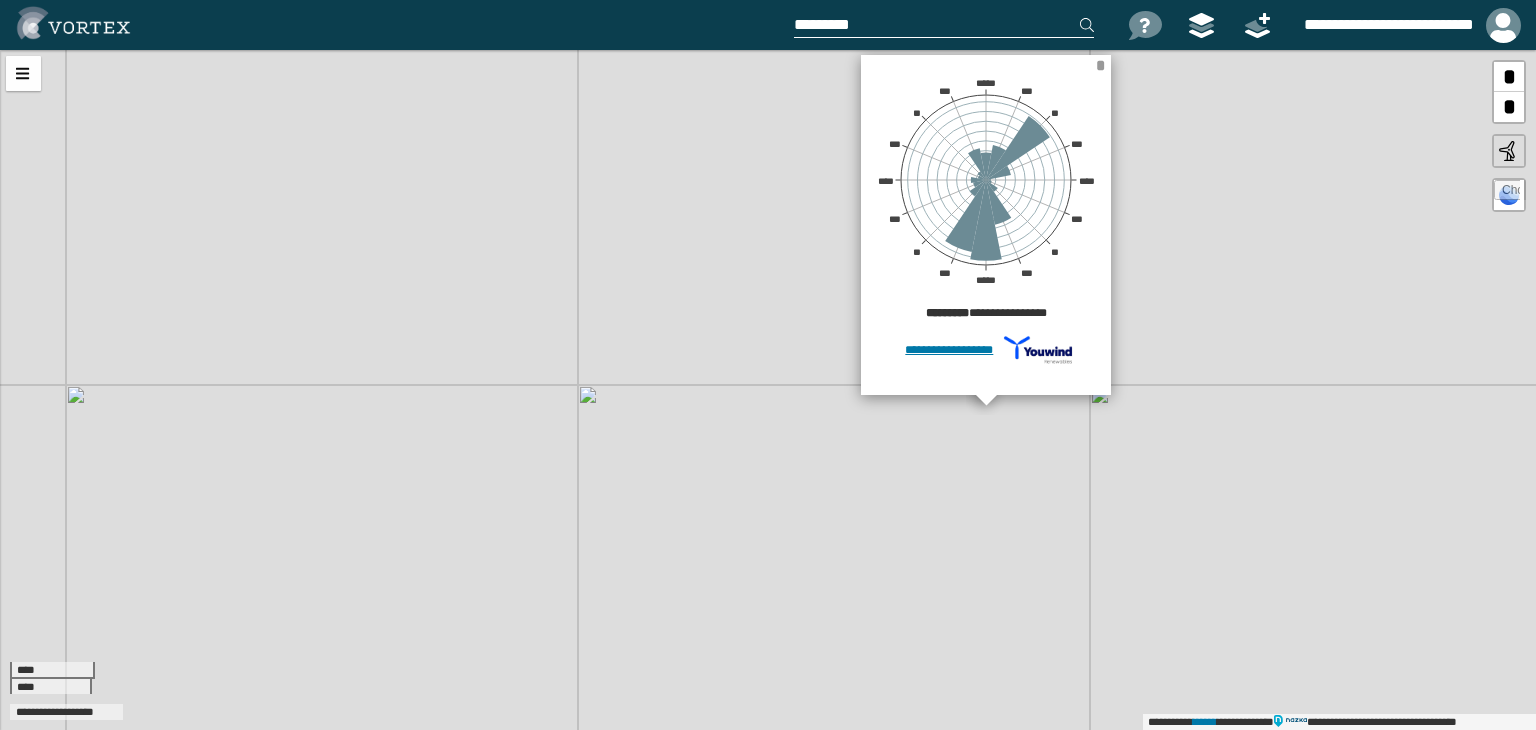 click on "*" at bounding box center [1100, 65] 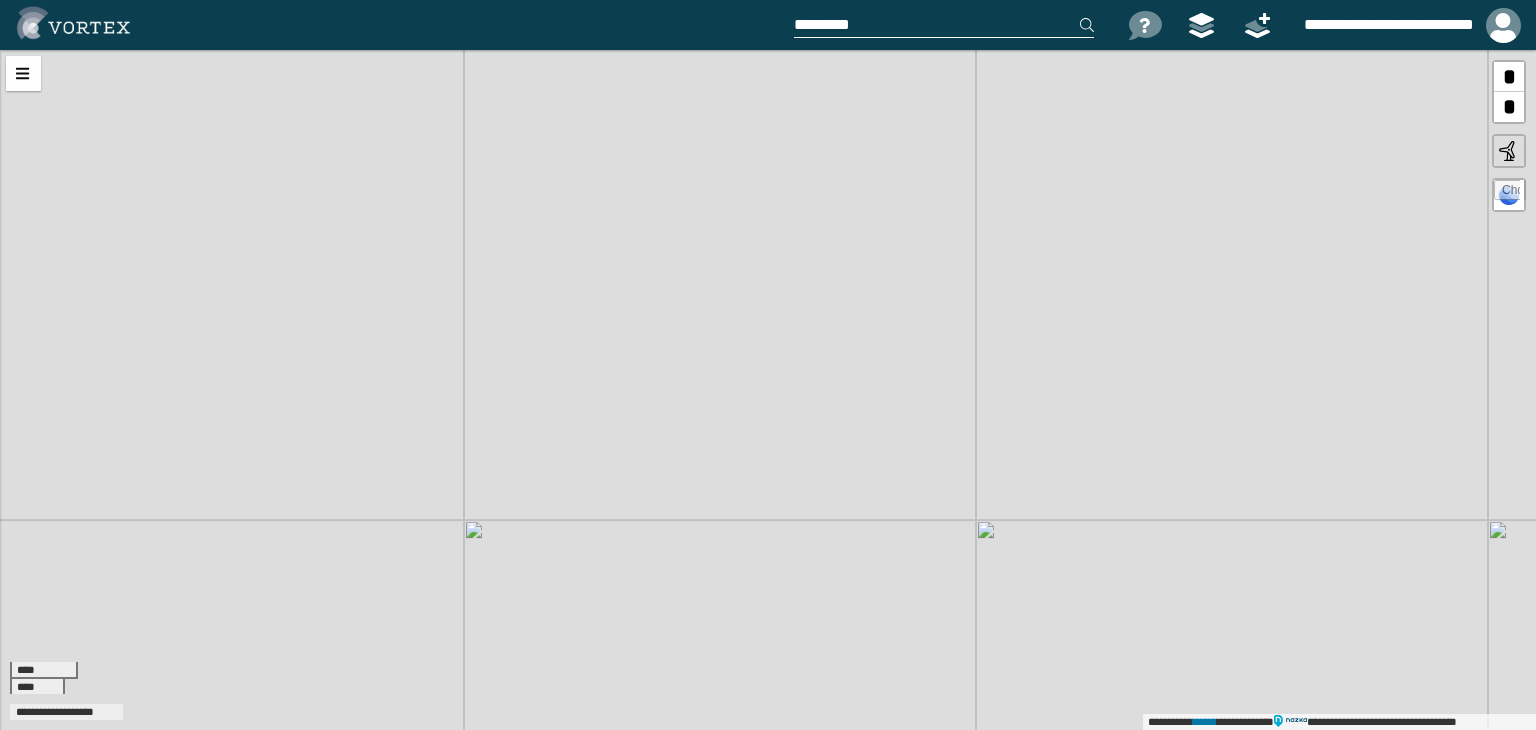 drag, startPoint x: 979, startPoint y: 371, endPoint x: 745, endPoint y: 515, distance: 274.7581 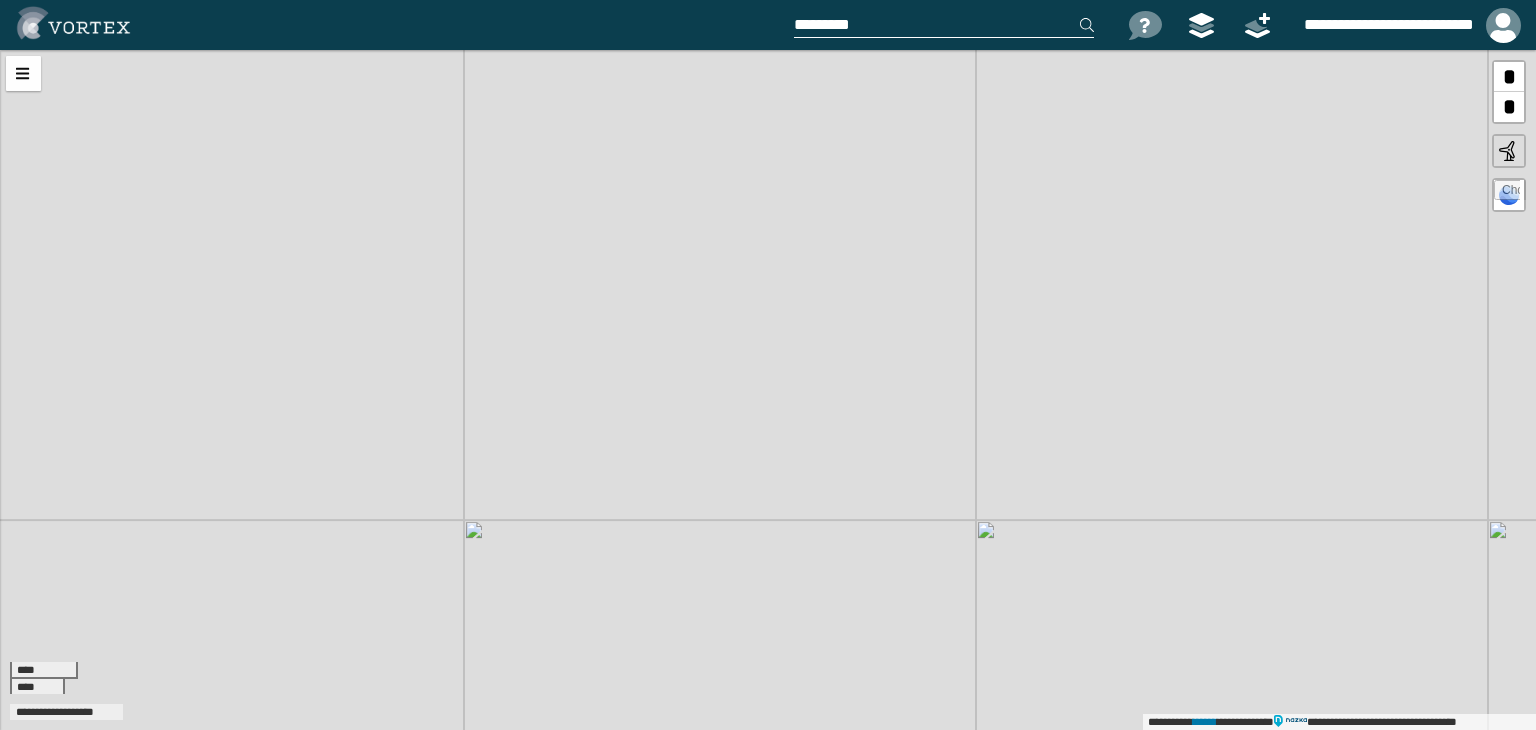 click on "**********" at bounding box center [768, 390] 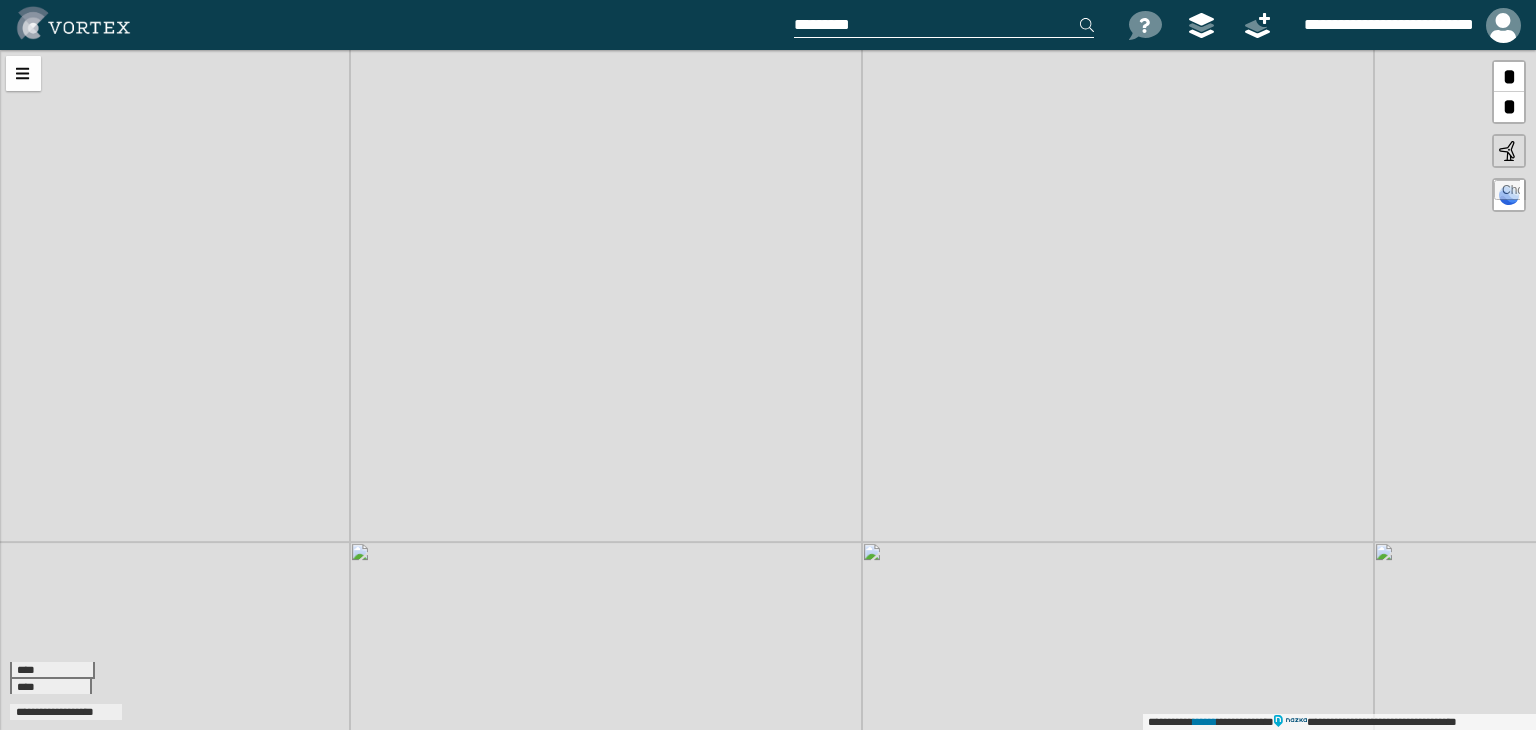 drag, startPoint x: 913, startPoint y: 416, endPoint x: 853, endPoint y: 459, distance: 73.817345 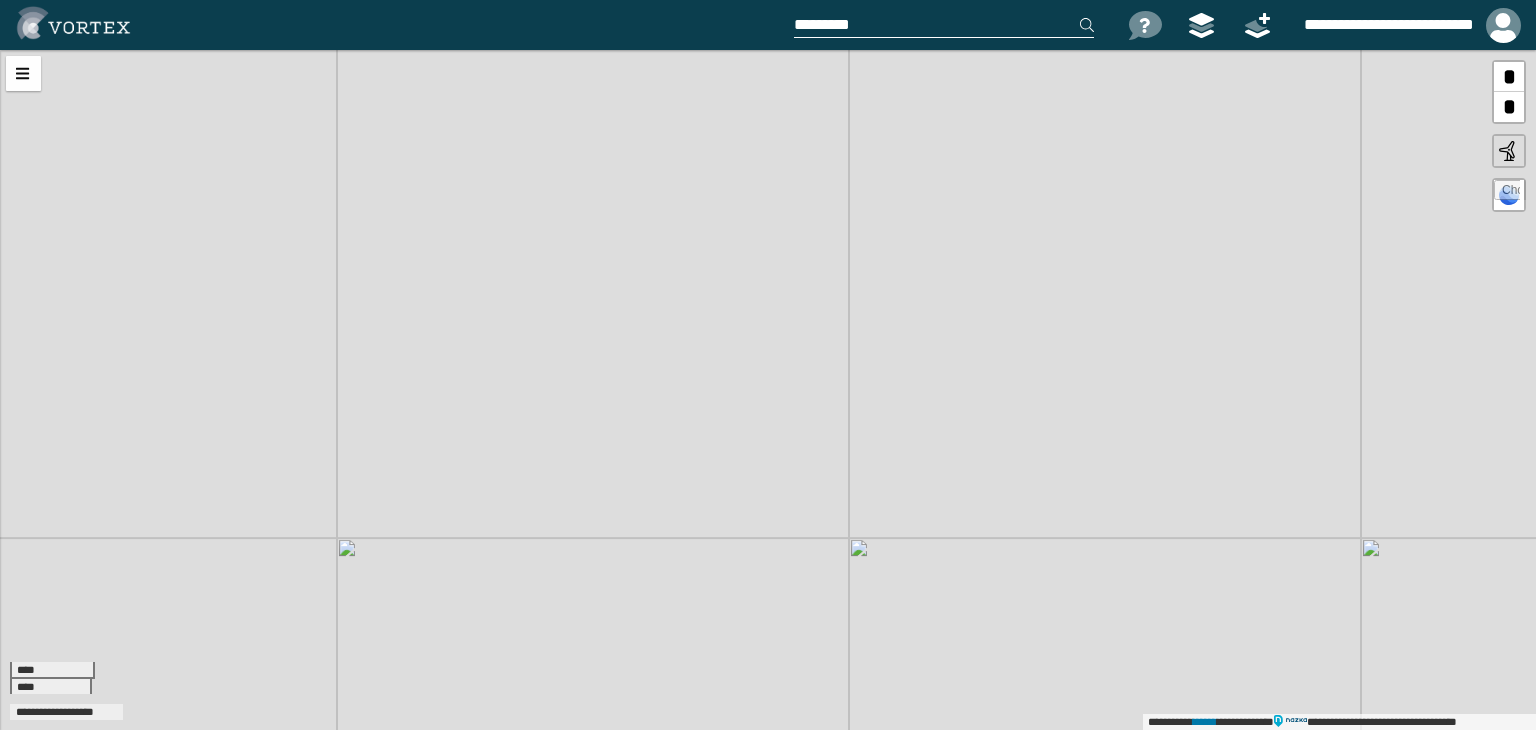 drag, startPoint x: 865, startPoint y: 427, endPoint x: 852, endPoint y: 420, distance: 14.764823 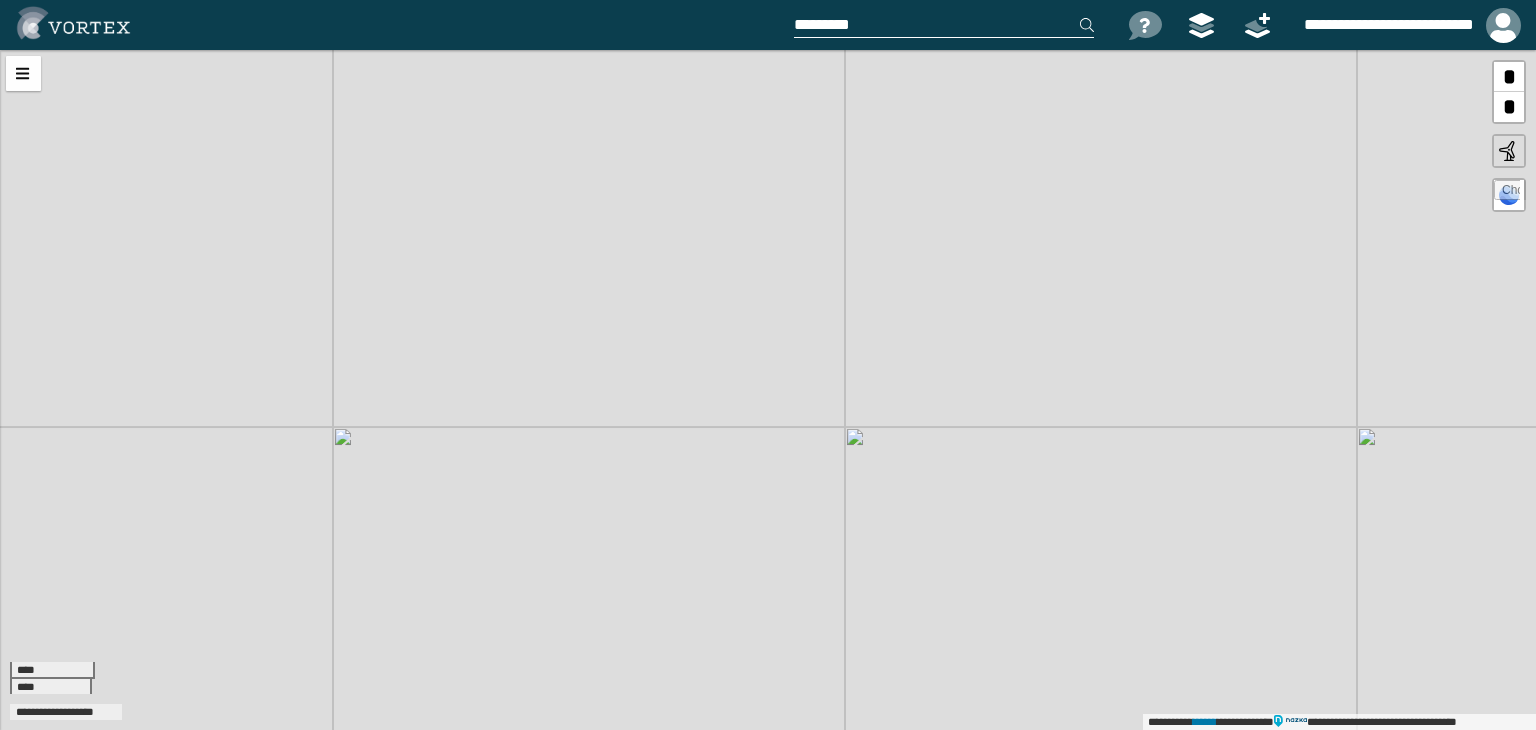 drag, startPoint x: 821, startPoint y: 409, endPoint x: 829, endPoint y: 372, distance: 37.85499 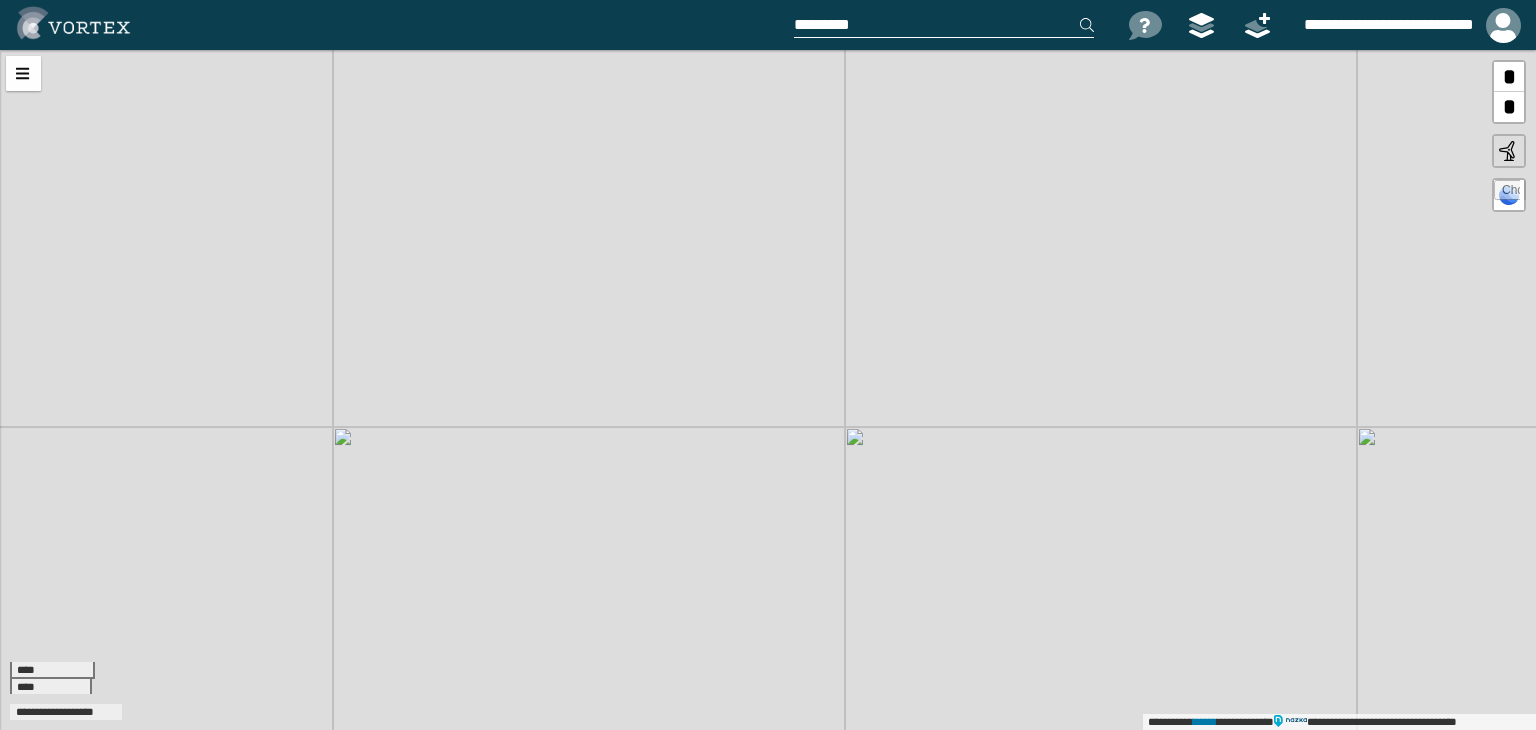 click on "**********" at bounding box center (768, 390) 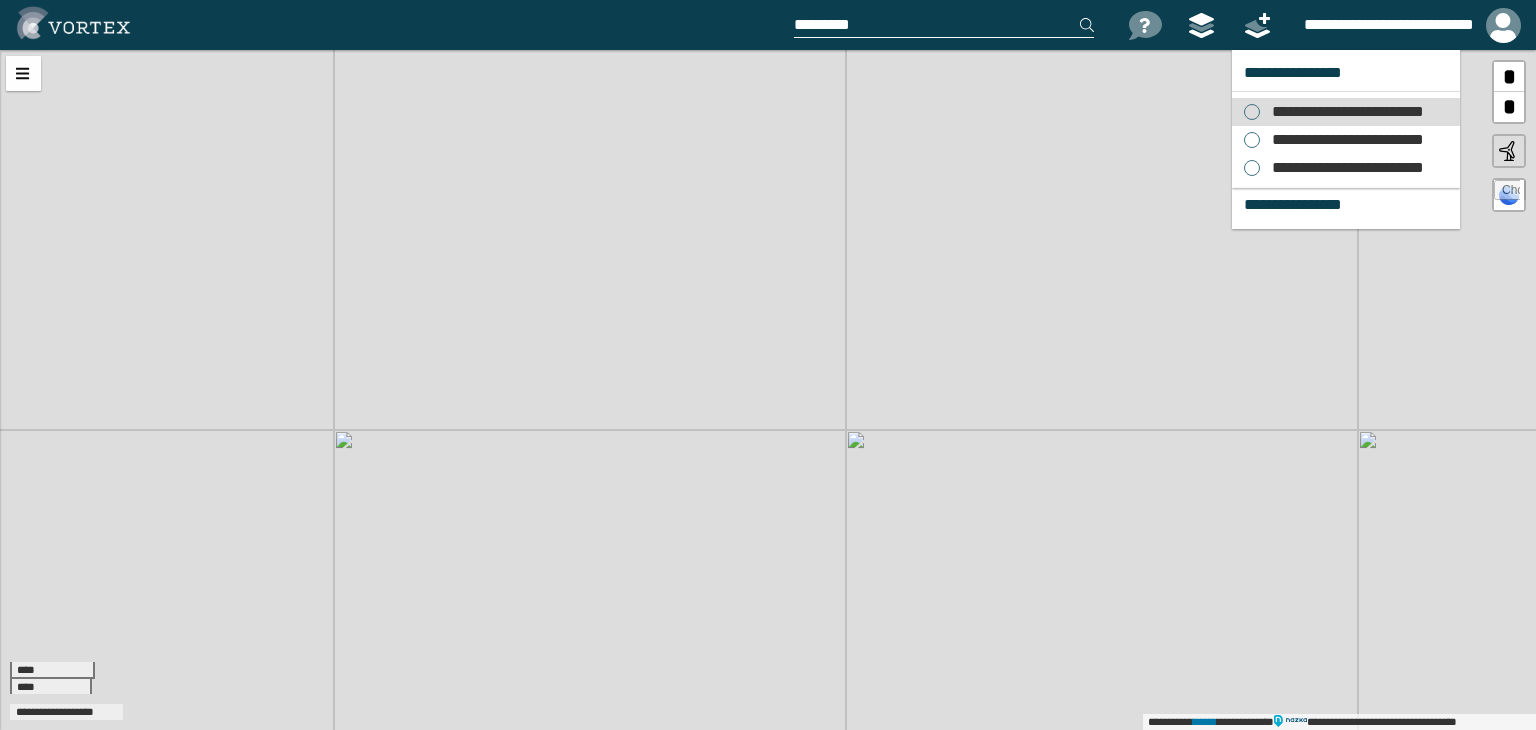 click on "**********" at bounding box center [1342, 112] 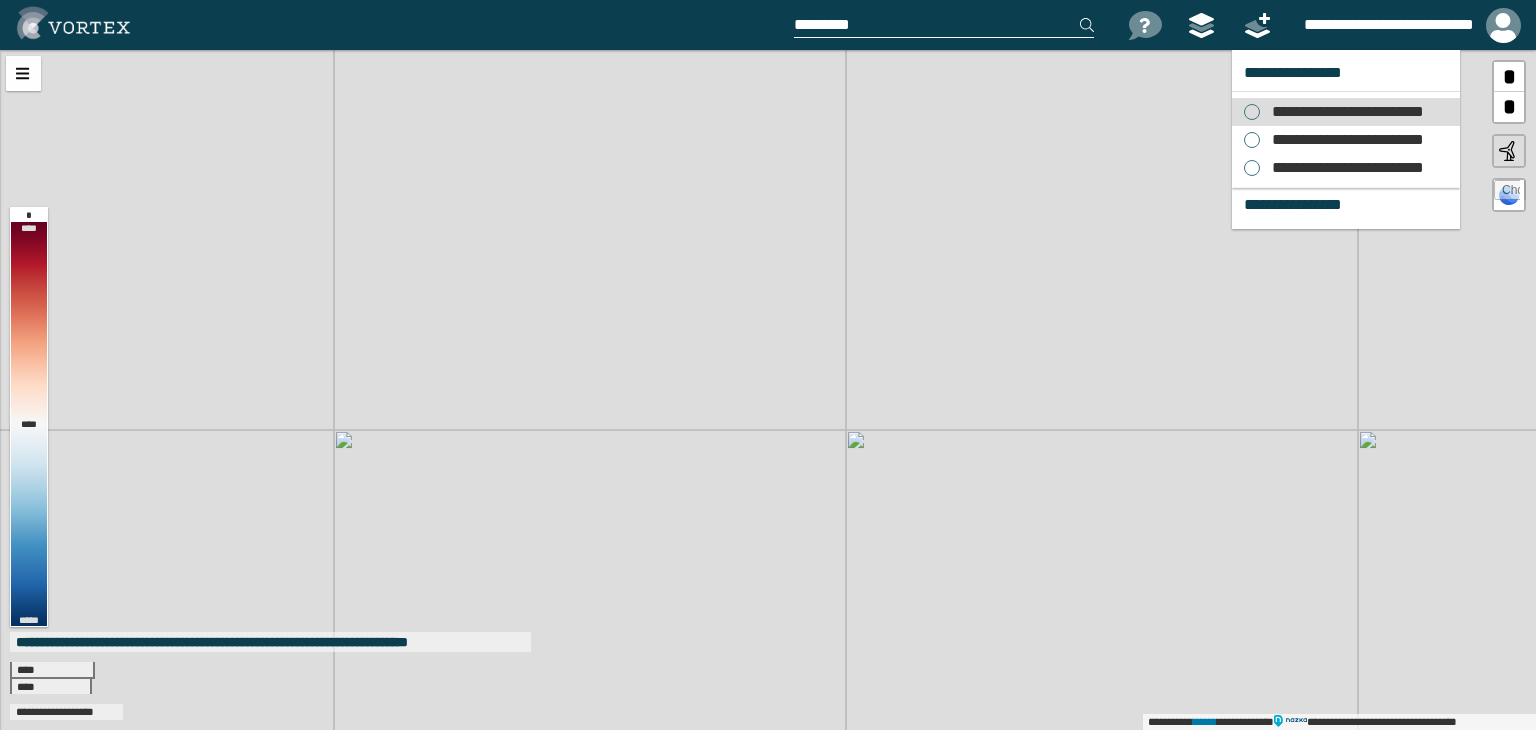 click on "**********" at bounding box center [1346, 112] 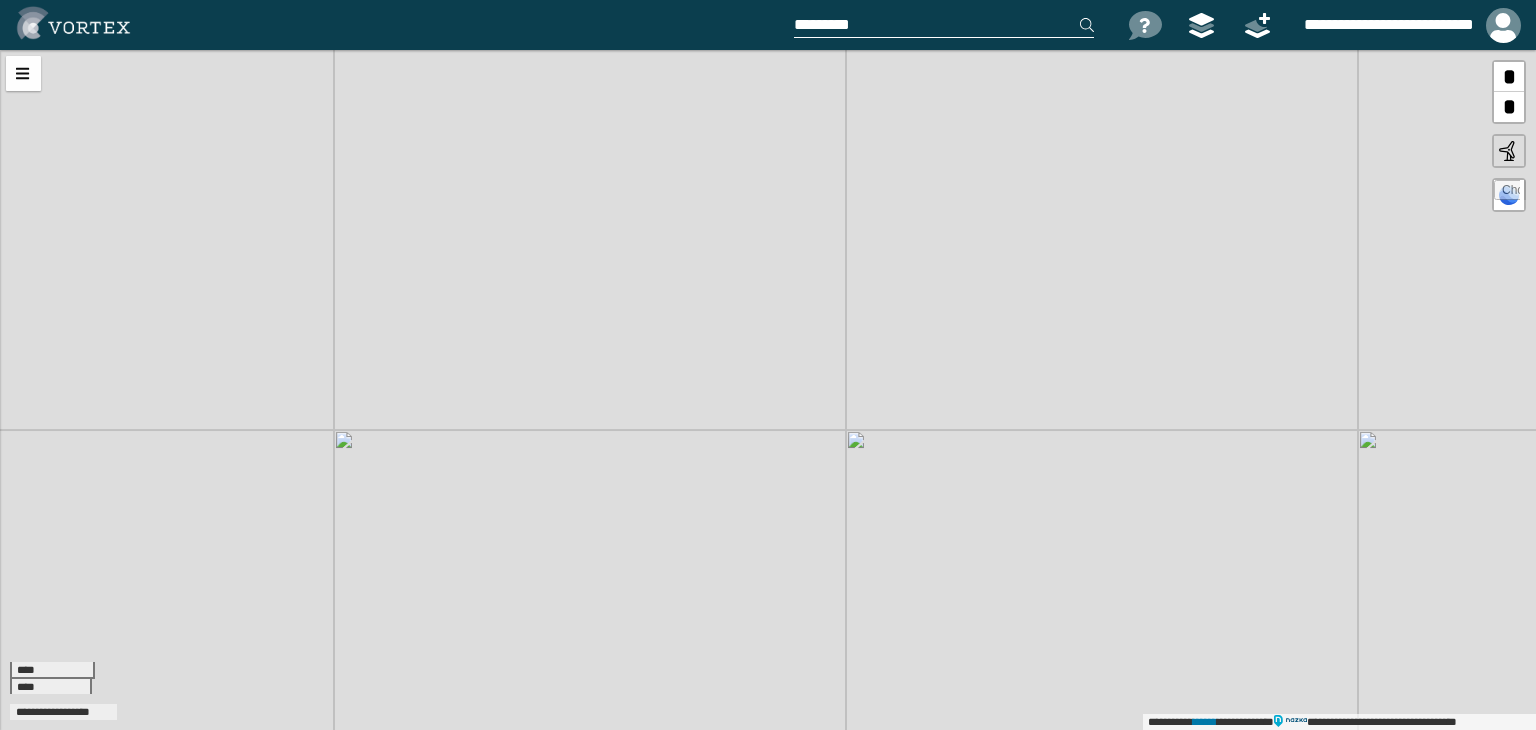 click at bounding box center (1509, 151) 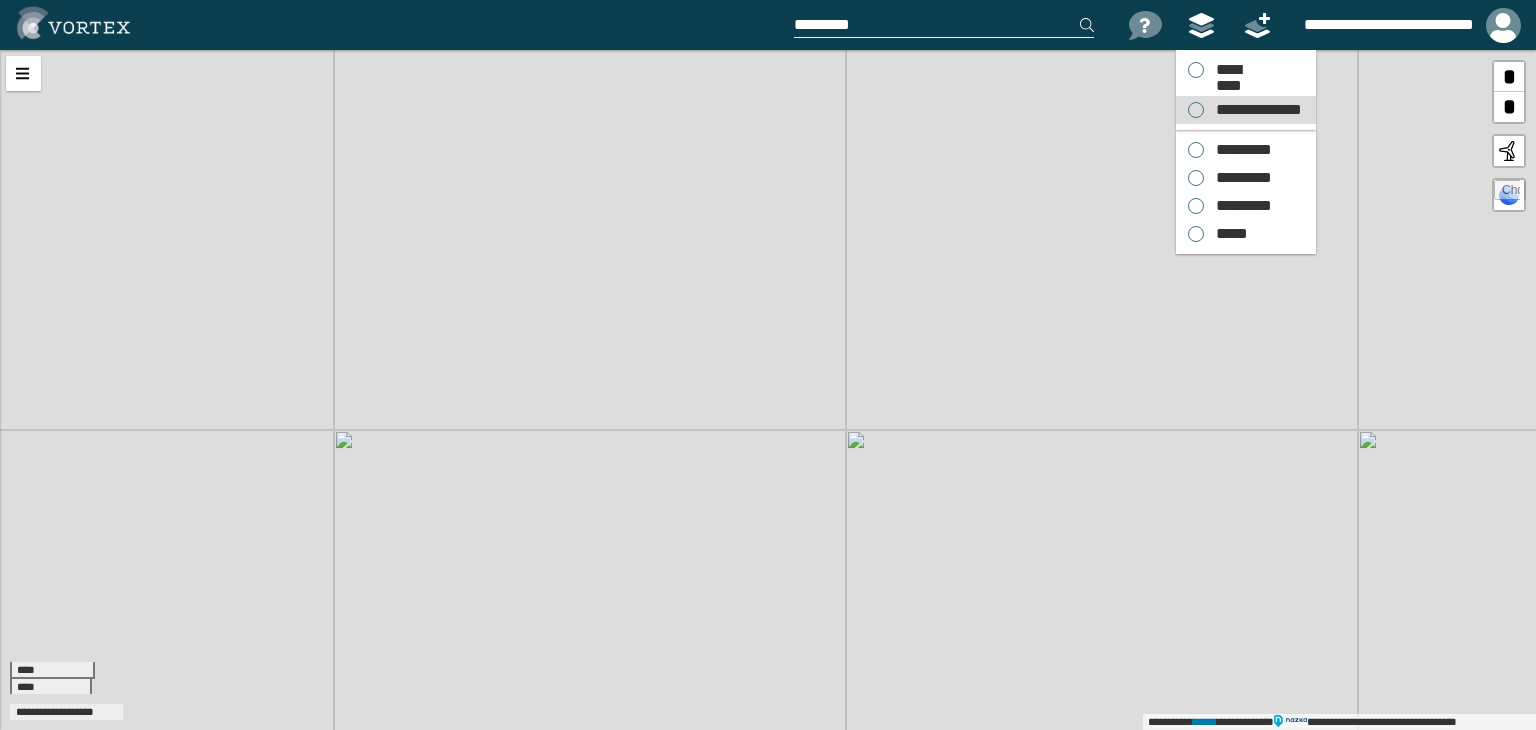 click on "**********" at bounding box center (1246, 110) 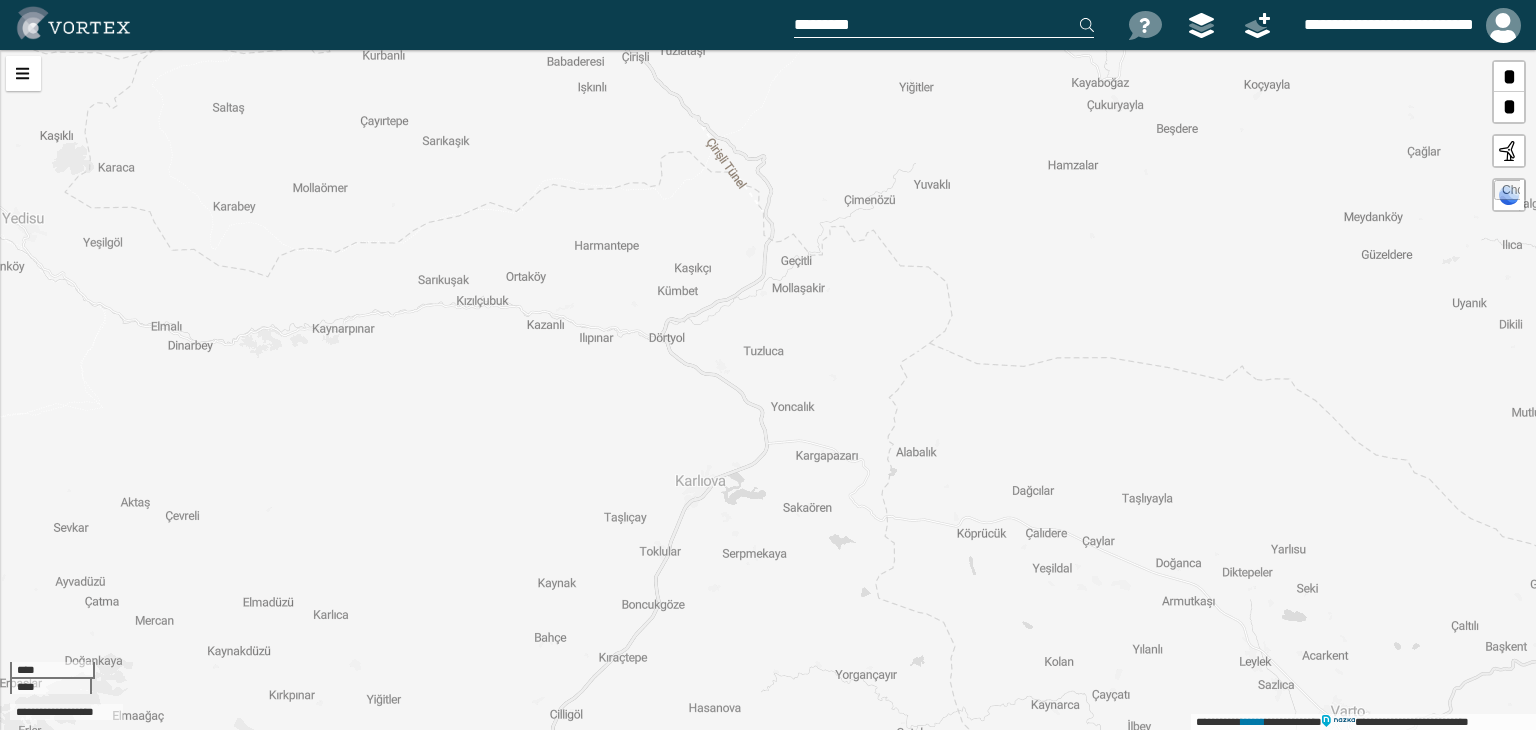 drag, startPoint x: 545, startPoint y: 636, endPoint x: 578, endPoint y: 555, distance: 87.46428 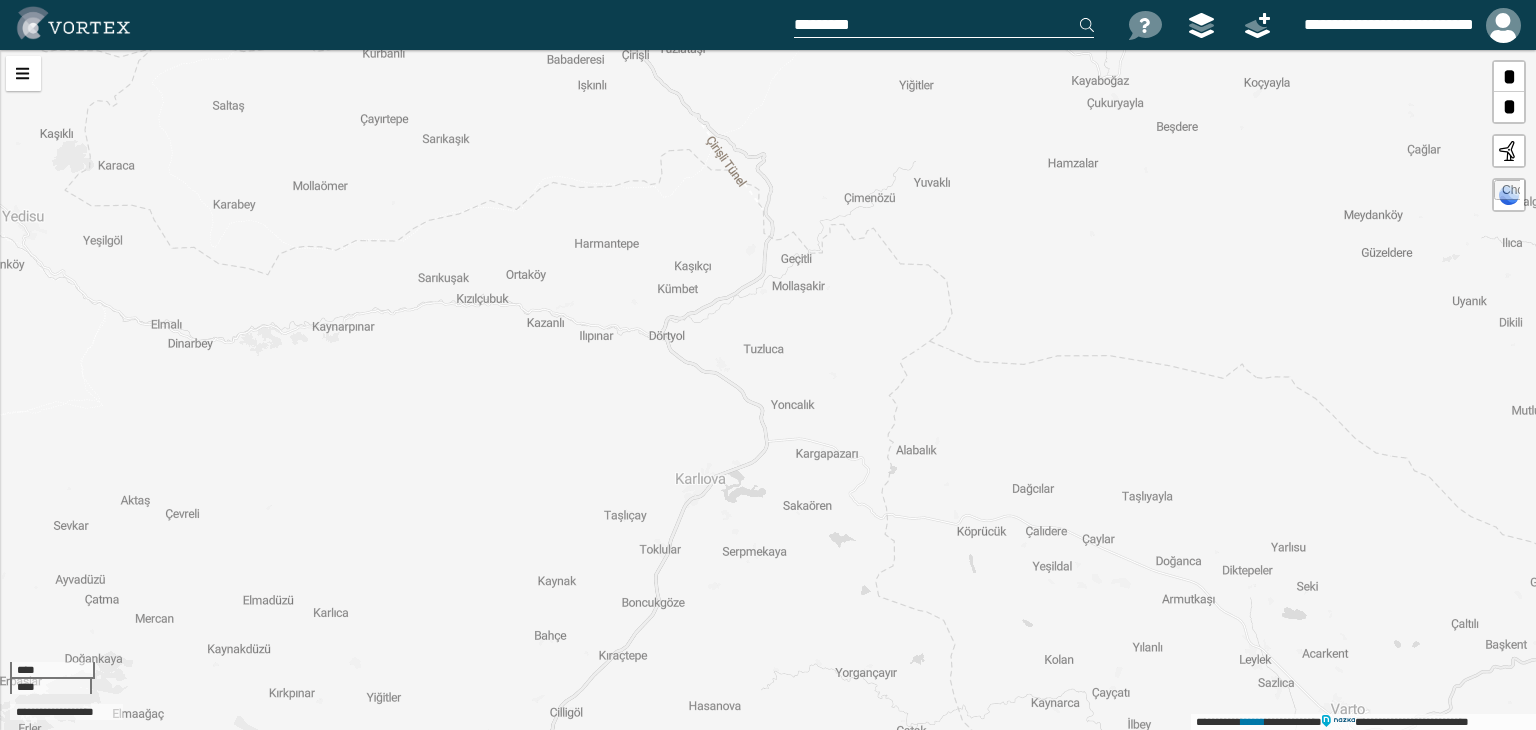 click on "**********" at bounding box center [768, 390] 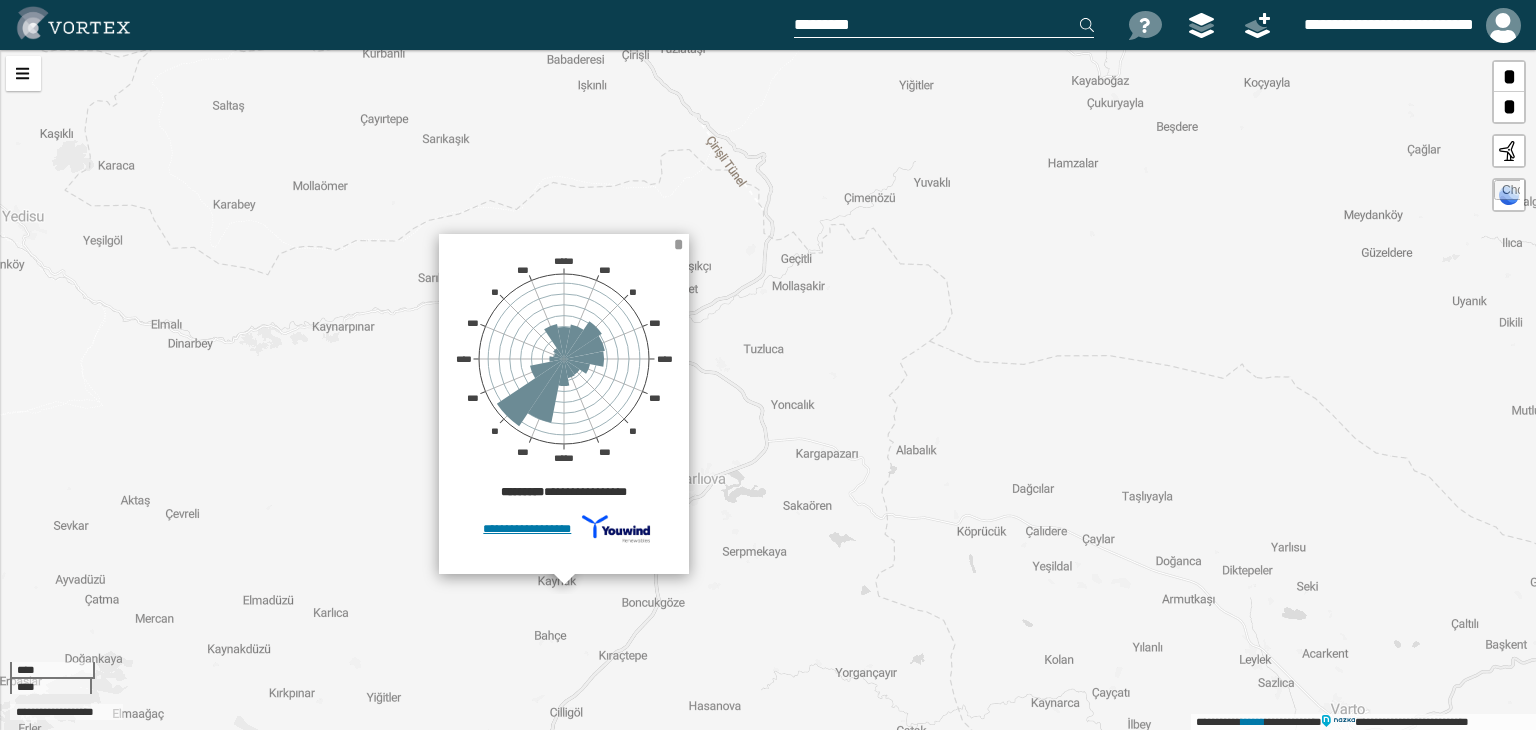 click on "*" at bounding box center [680, 241] 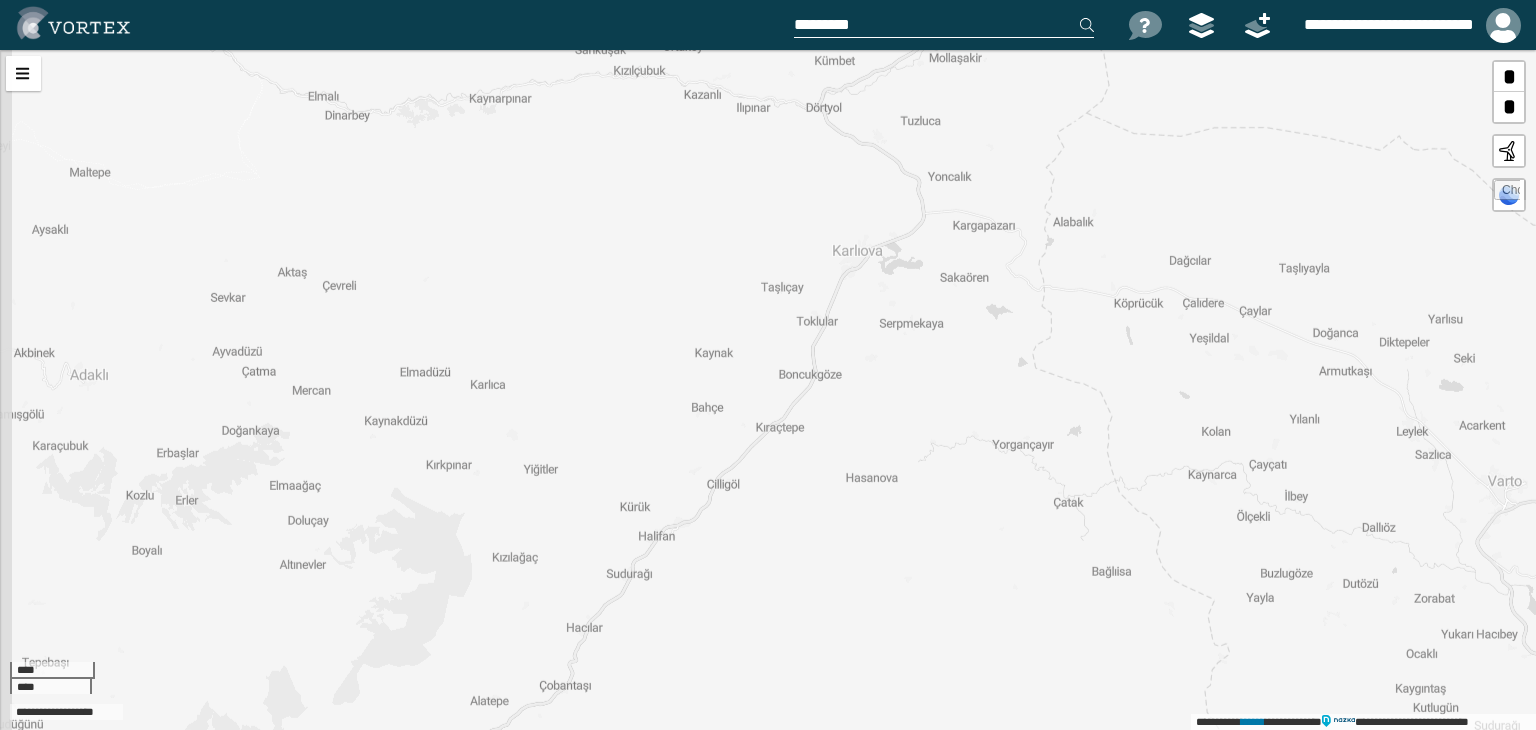 drag, startPoint x: 665, startPoint y: 561, endPoint x: 823, endPoint y: 333, distance: 277.39502 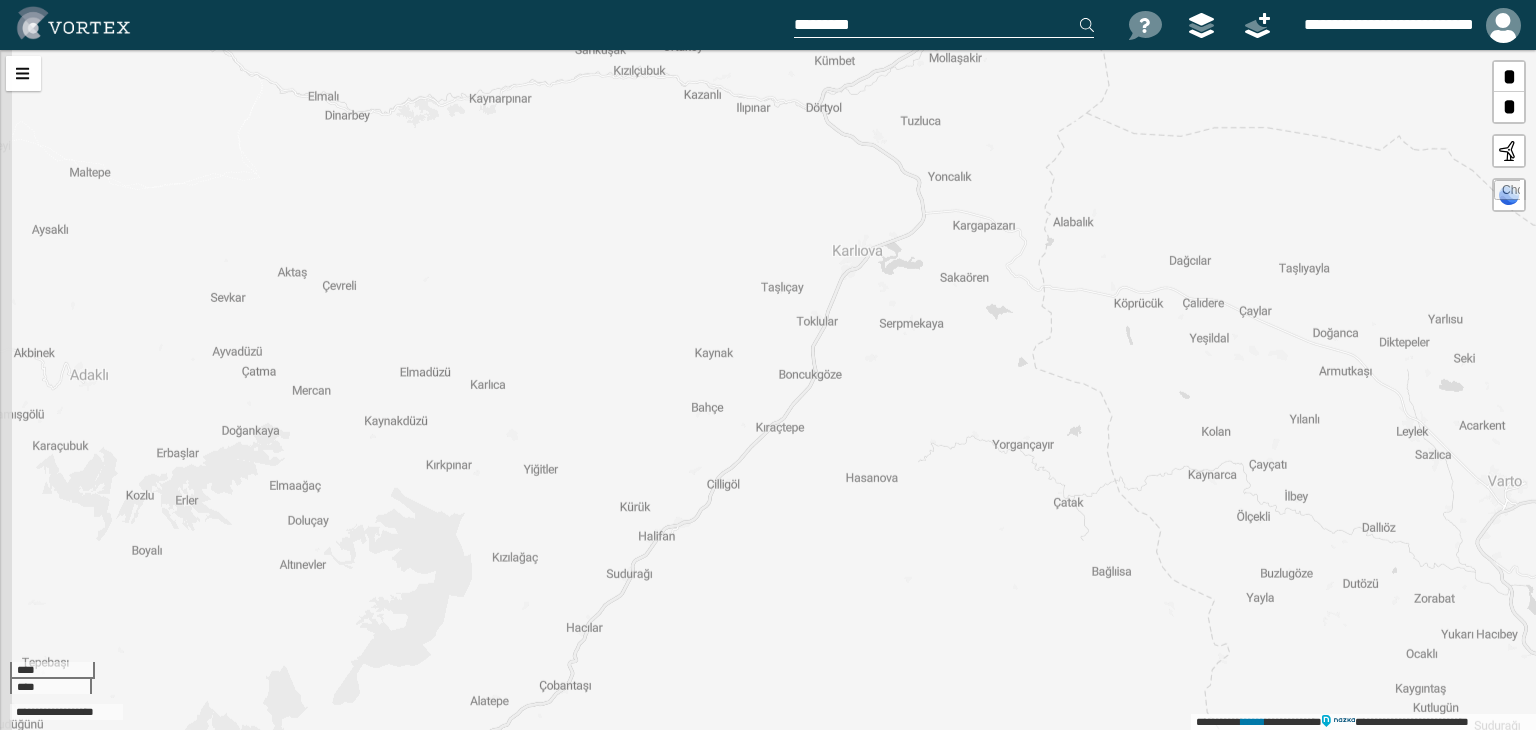 click on "**********" at bounding box center (768, 390) 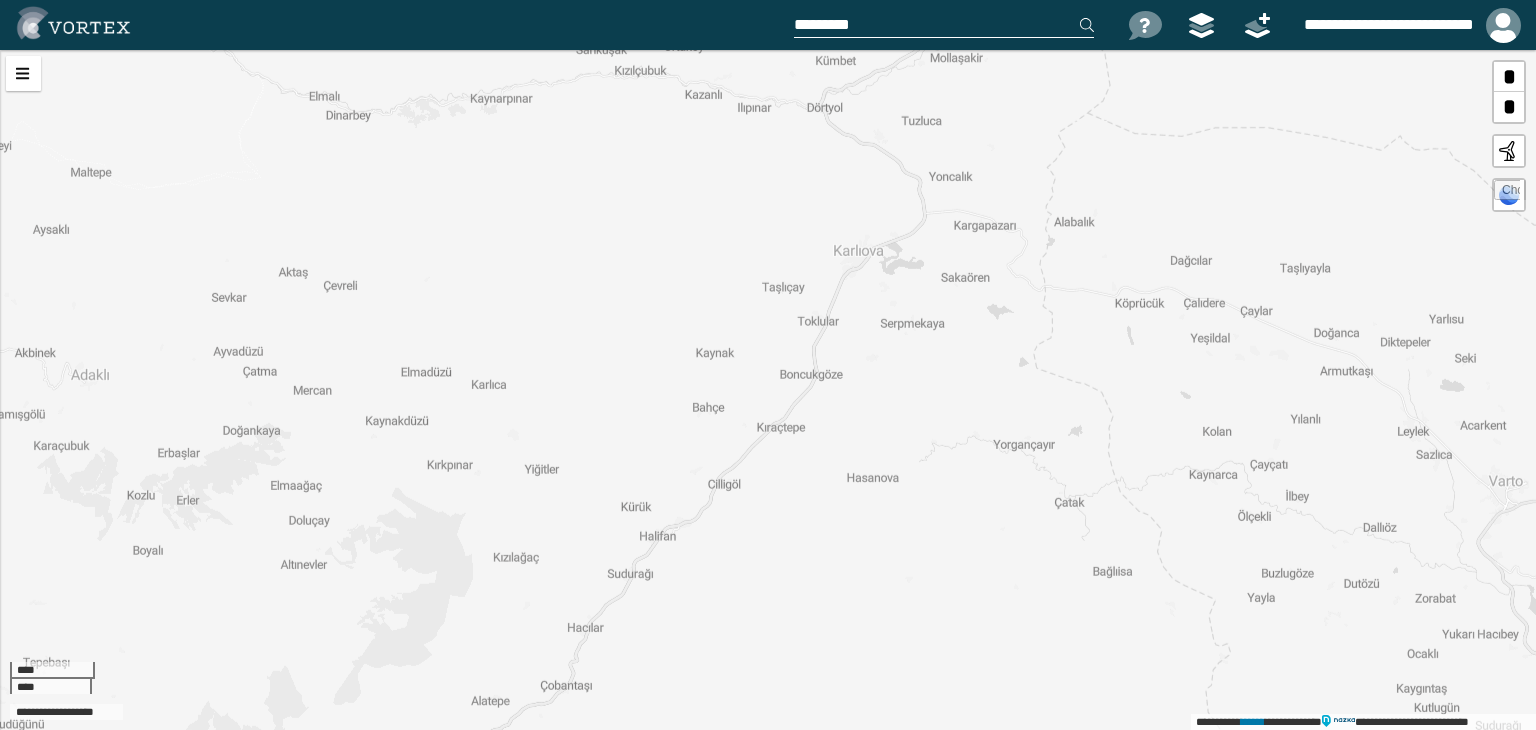 click on "**********" at bounding box center (768, 390) 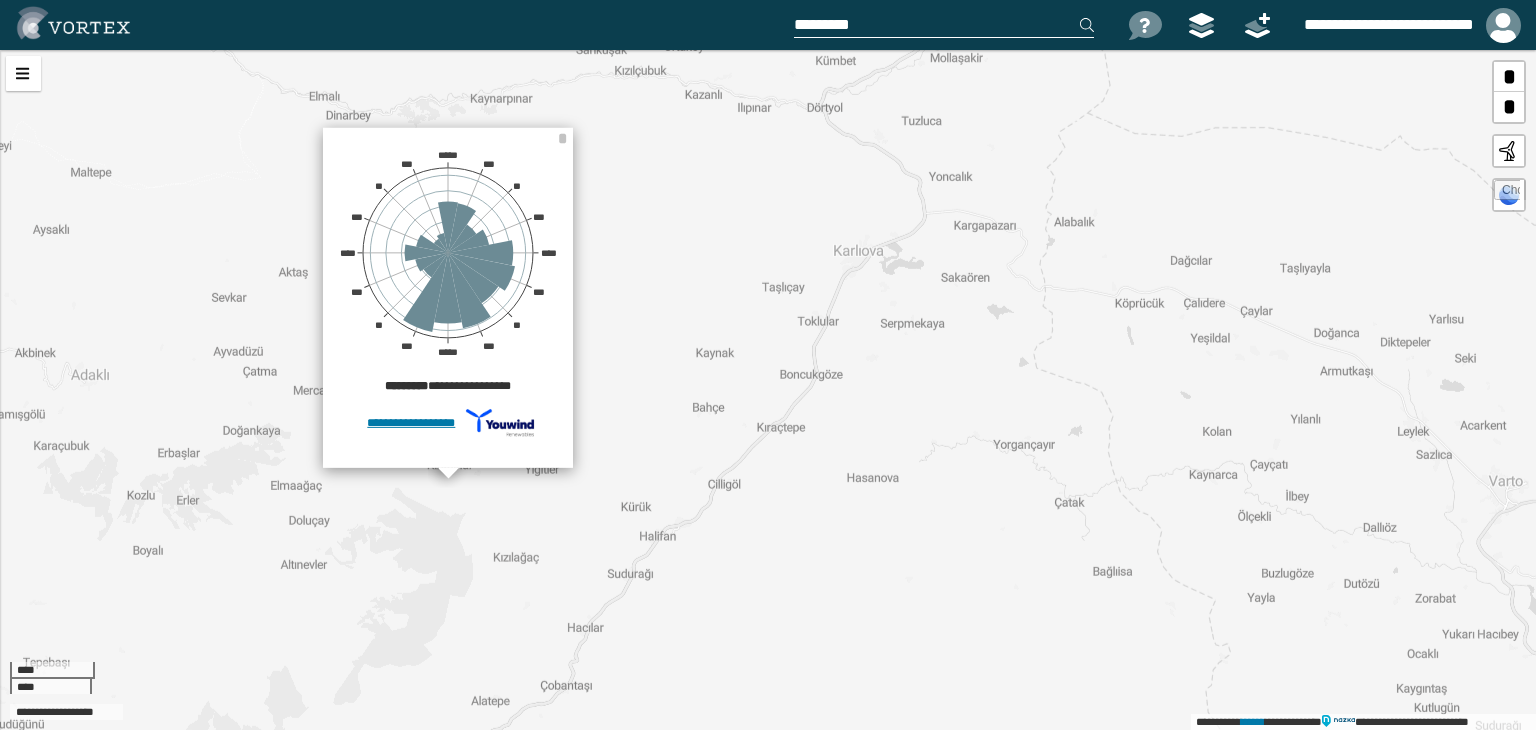 click on "[FIRST] [LAST] [STREET] [CITY] [STATE] [ZIP] [COUNTRY] [PHONE] [EMAIL]" at bounding box center (768, 390) 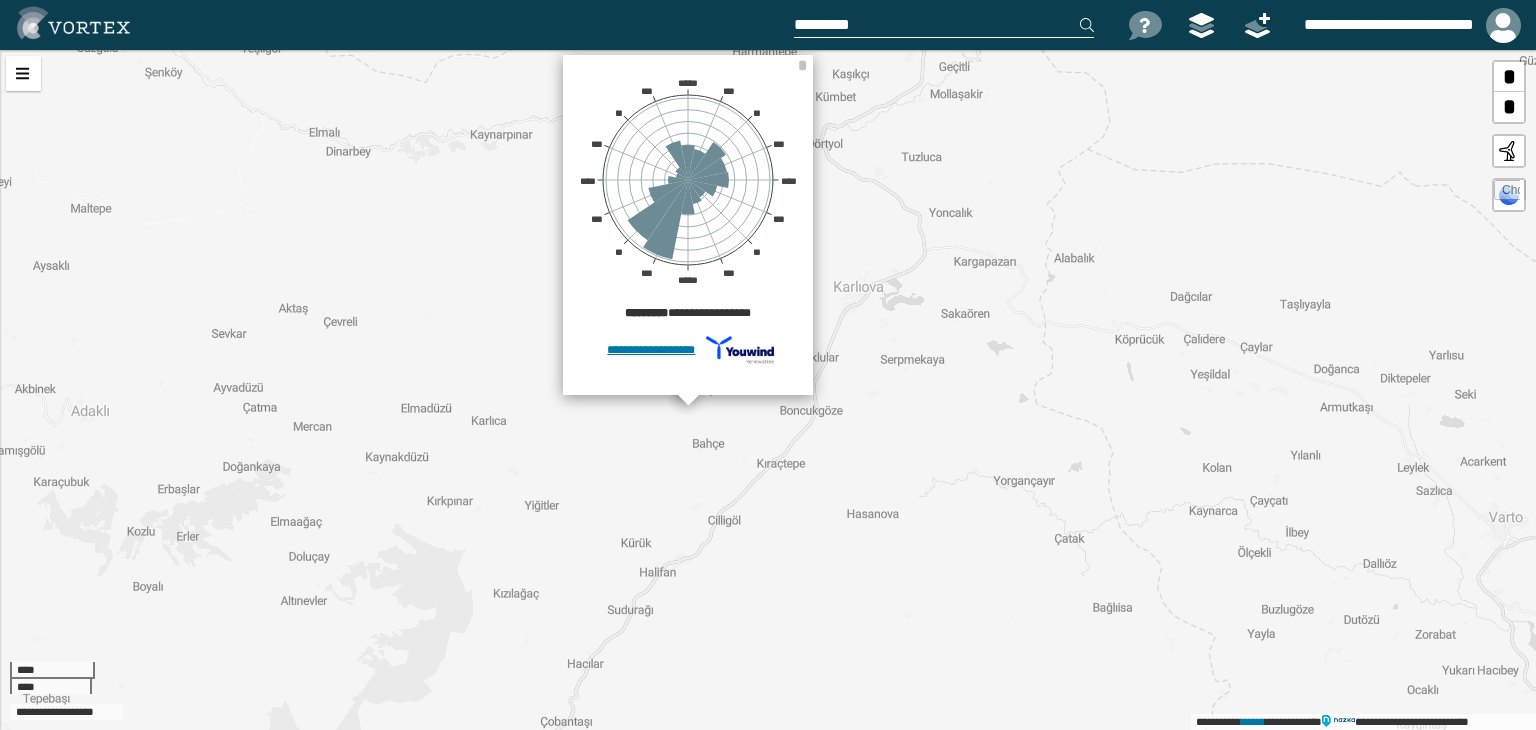 click at bounding box center [944, 25] 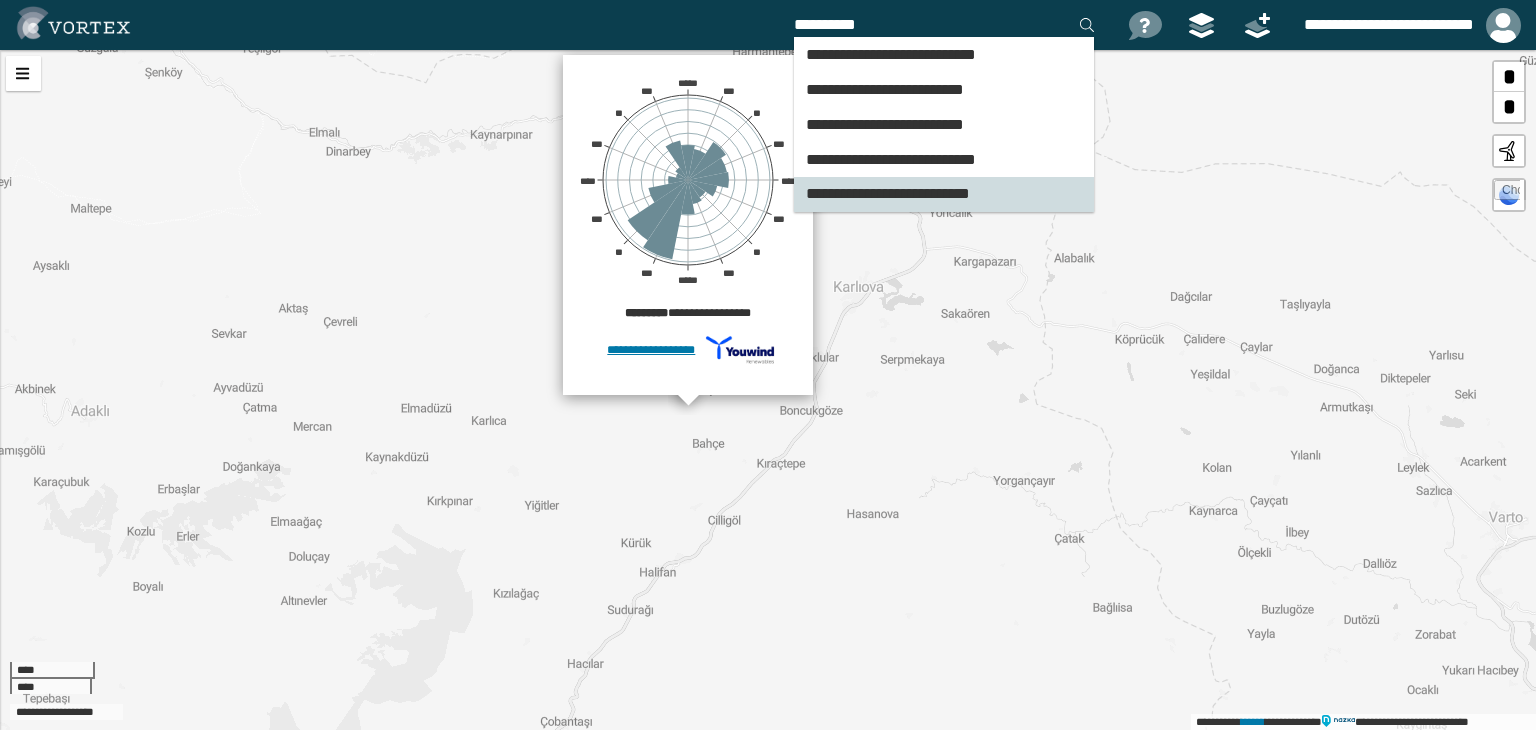 type on "**********" 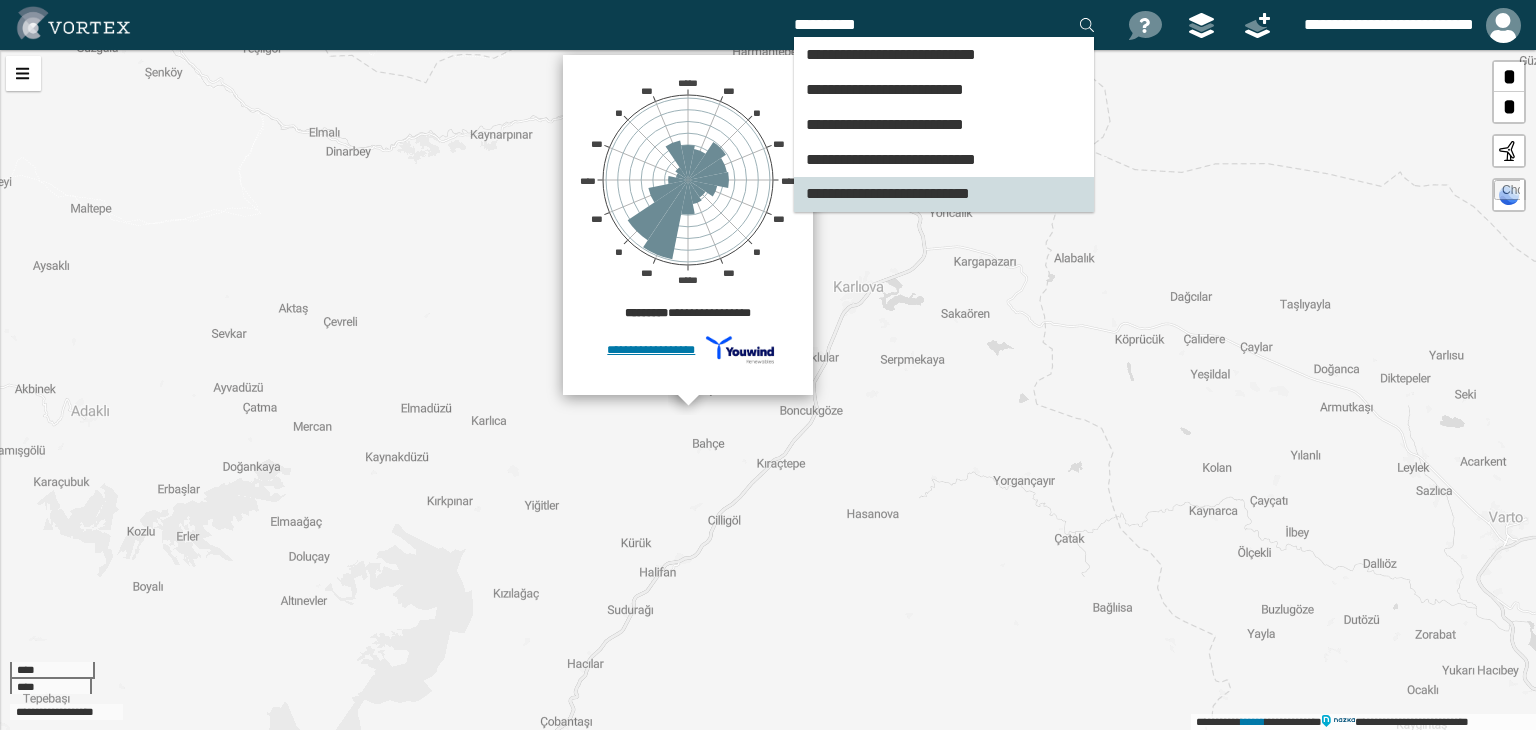click on "**********" at bounding box center [888, 193] 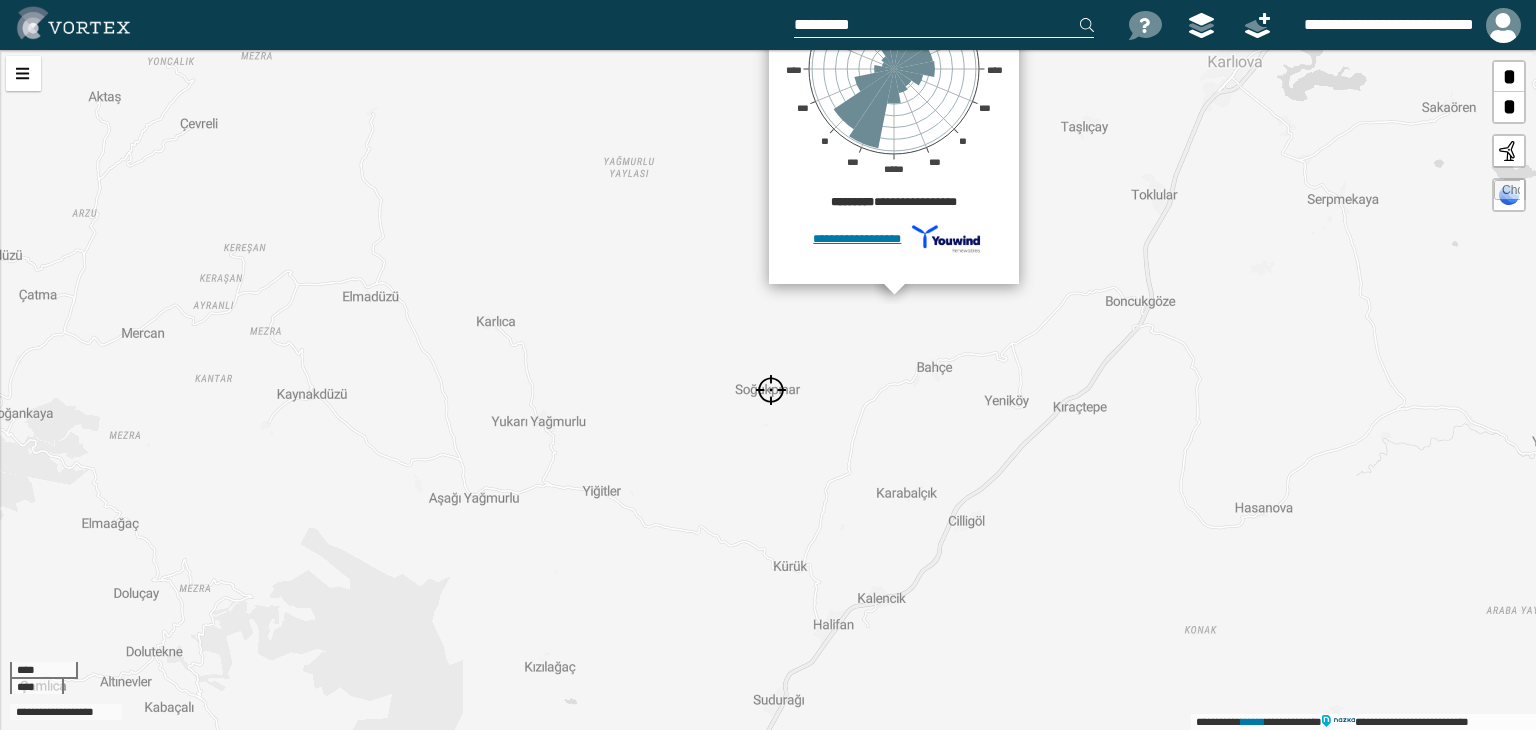 click at bounding box center [771, 390] 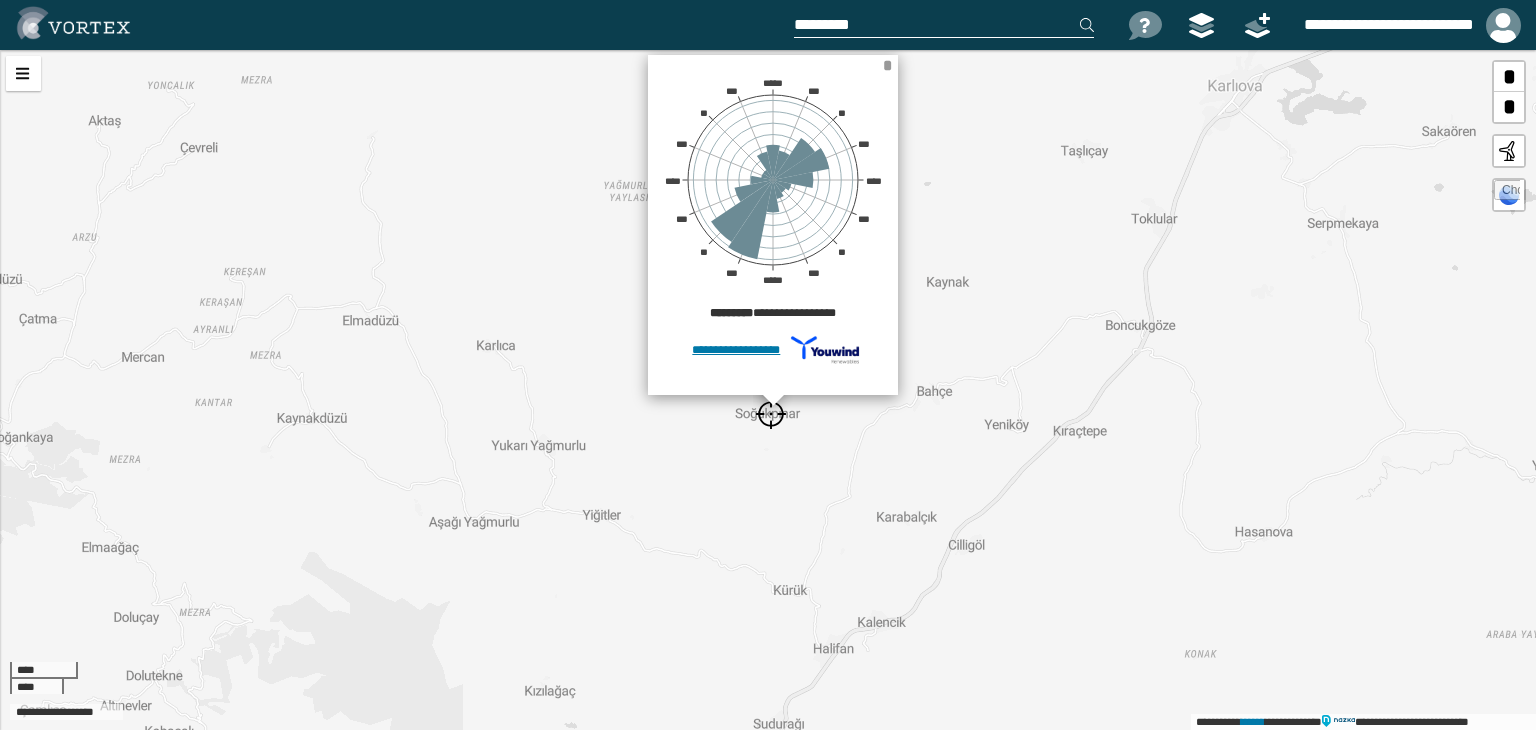 click on "*" at bounding box center (887, 65) 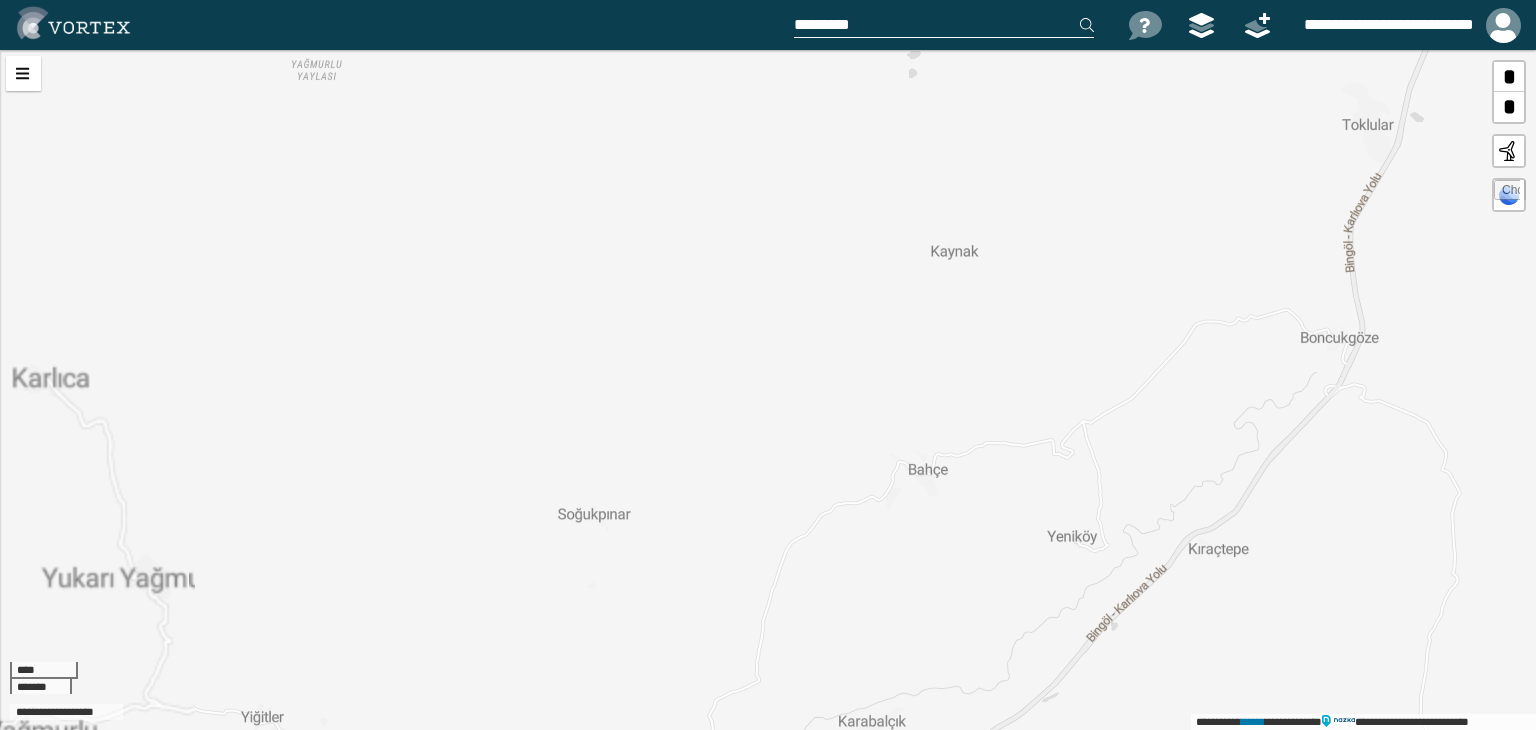 drag, startPoint x: 747, startPoint y: 279, endPoint x: 735, endPoint y: 369, distance: 90.79648 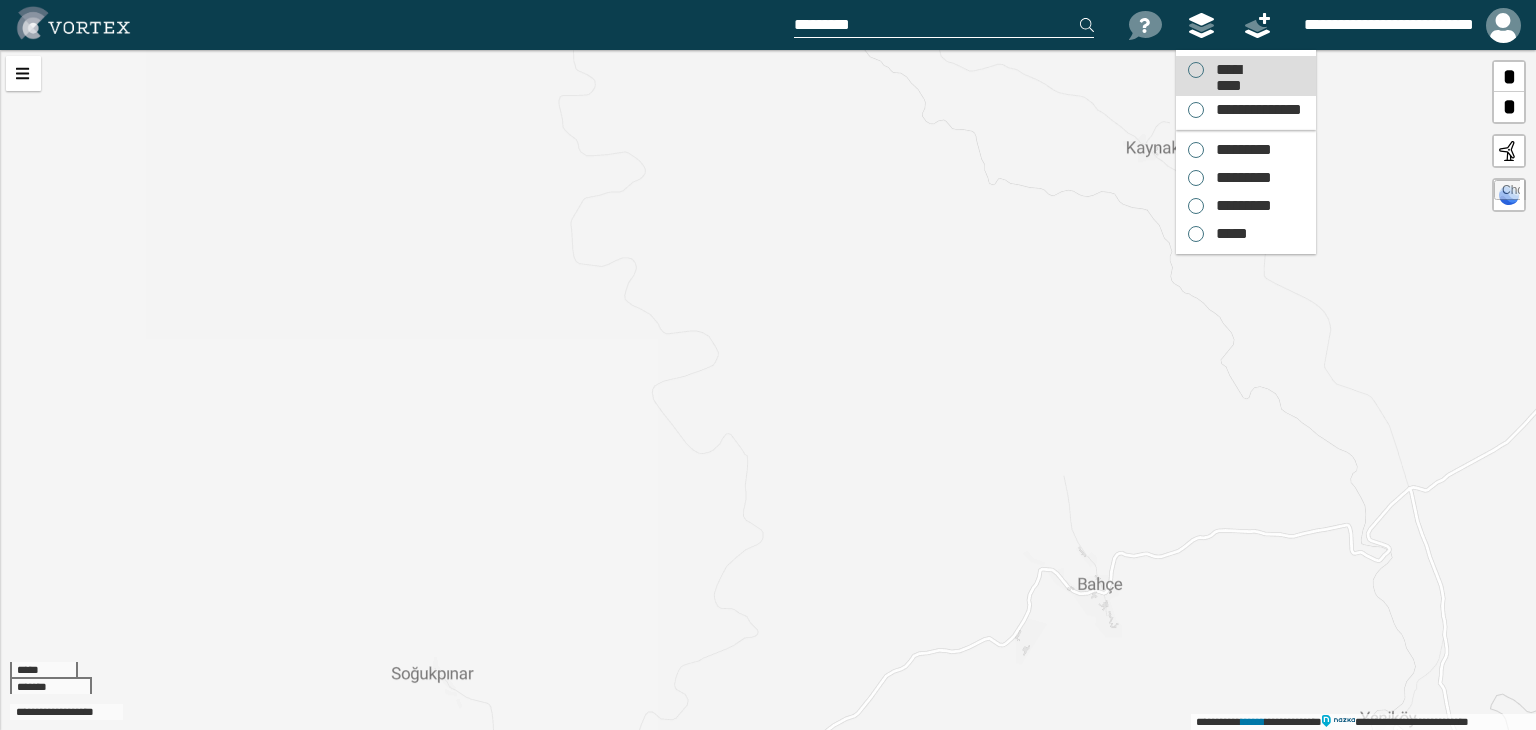 click on "*********" at bounding box center [1228, 70] 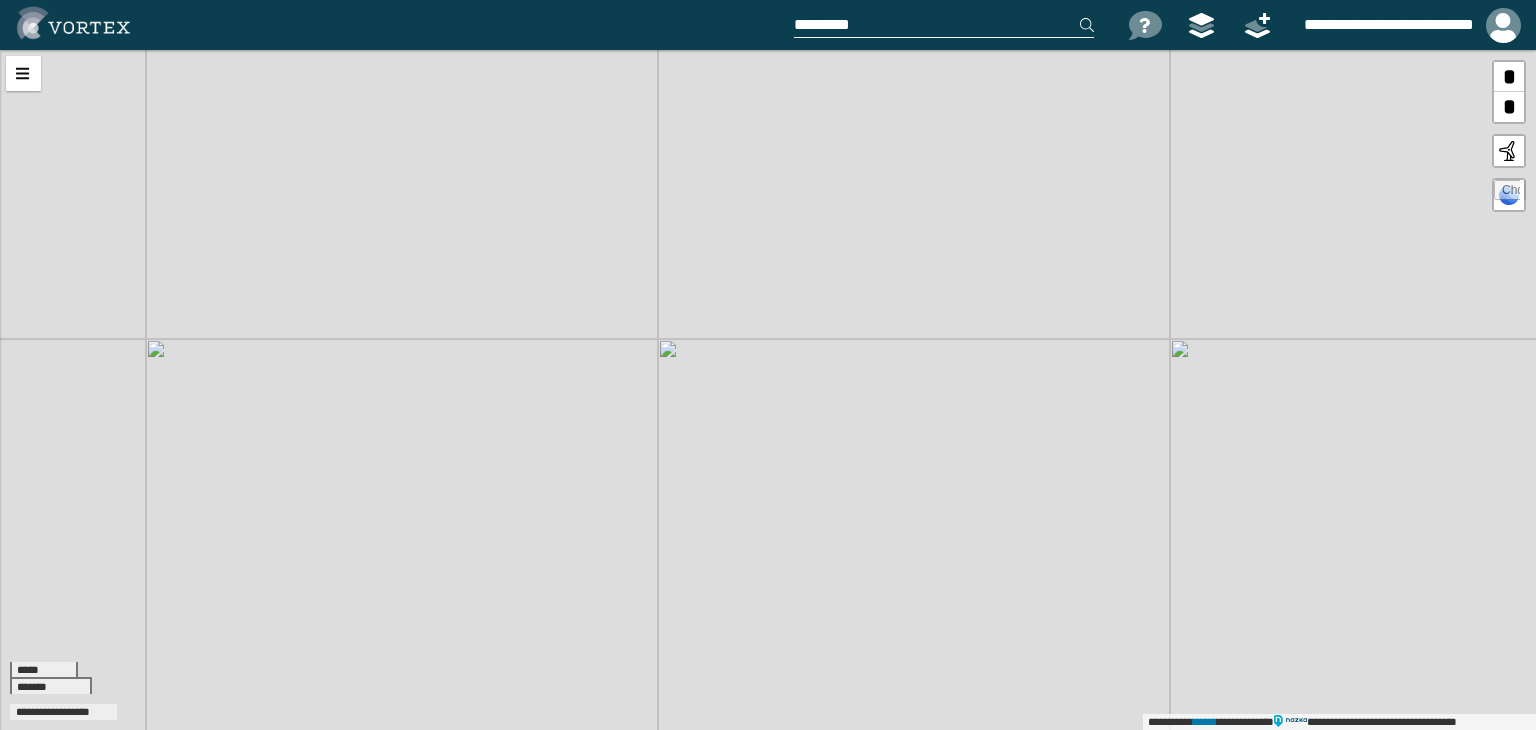 click on "[FIRST] [LAST] [STREET] [CITY] [STATE] [ZIP] [COUNTRY] [PHONE] [EMAIL]" at bounding box center [768, 390] 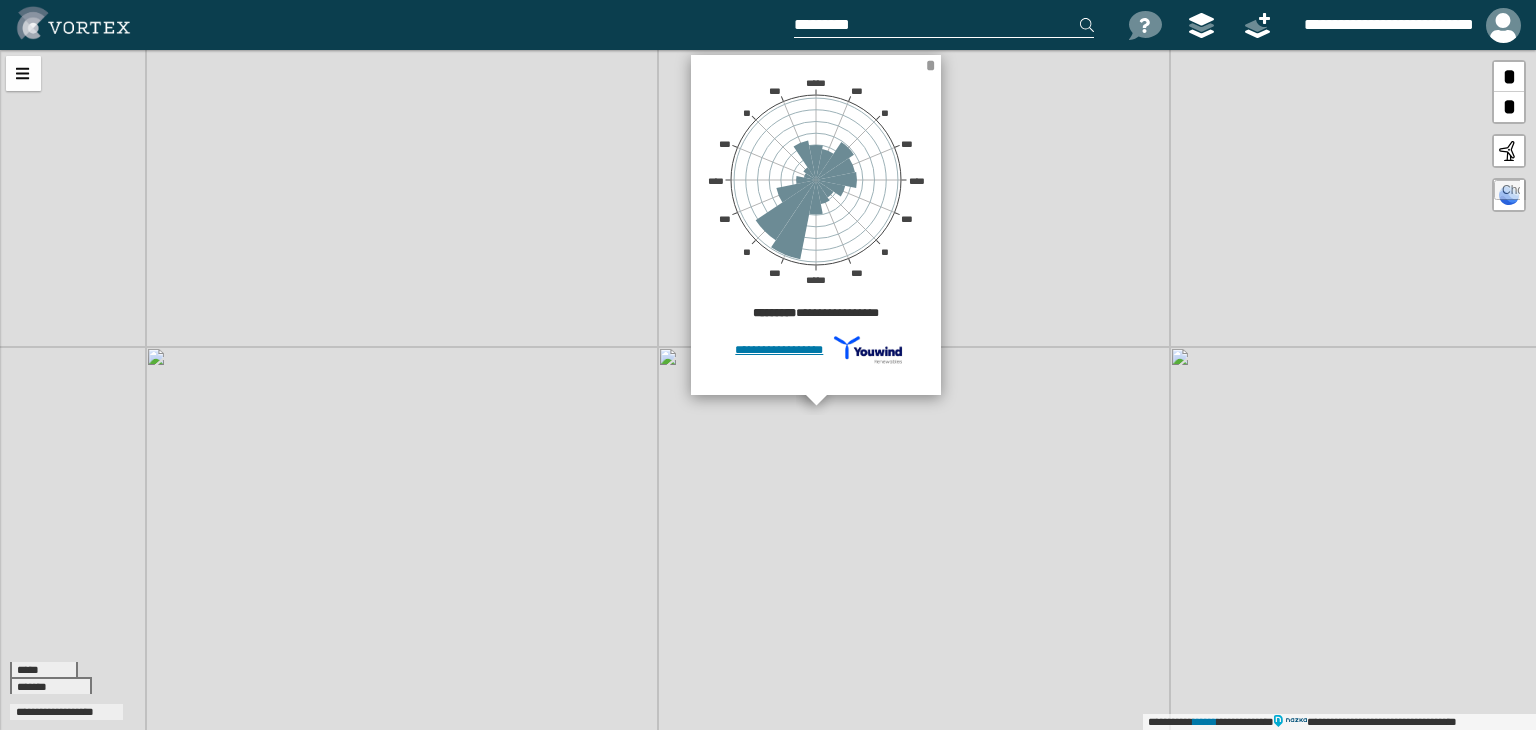 click on "*" at bounding box center (932, 62) 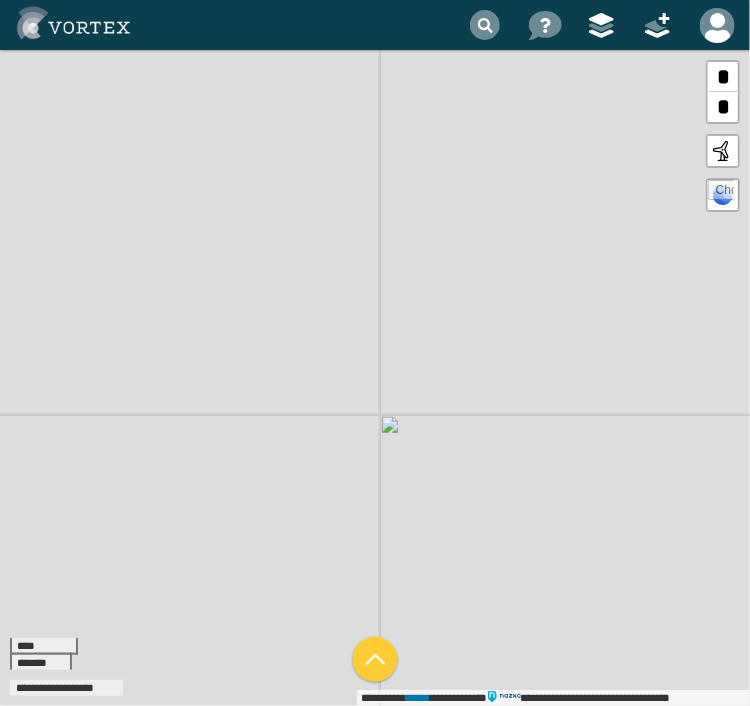 drag, startPoint x: 404, startPoint y: 390, endPoint x: 446, endPoint y: 449, distance: 72.42237 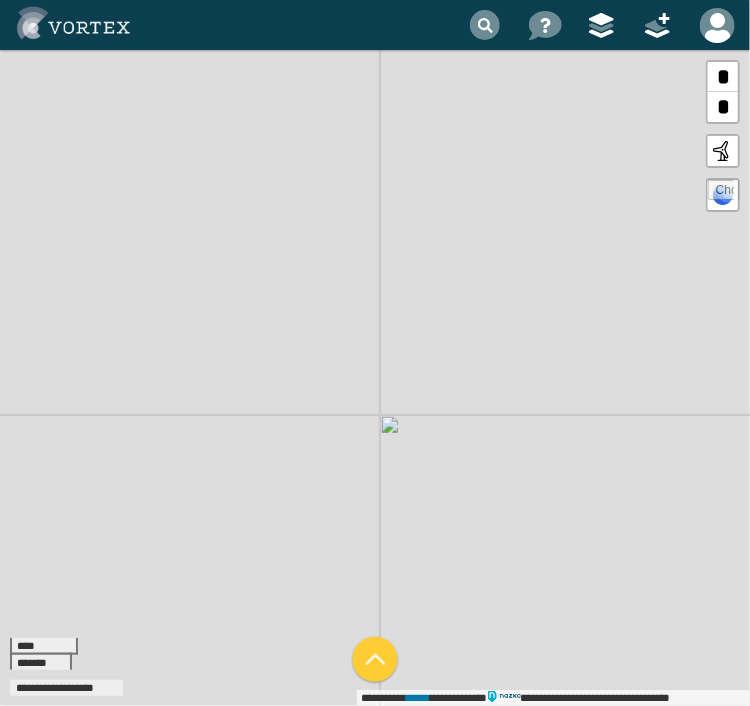 click on "[FIRST] [LAST] [STREET] [CITY] [STATE] [ZIP] [COUNTRY] [PHONE] [EMAIL]" at bounding box center (375, 378) 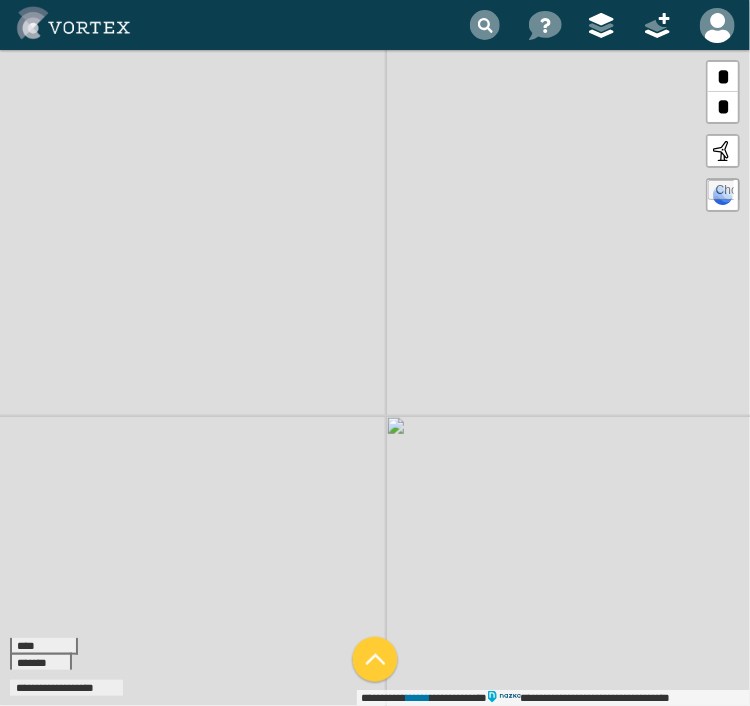 drag, startPoint x: 465, startPoint y: 433, endPoint x: 475, endPoint y: 428, distance: 11.18034 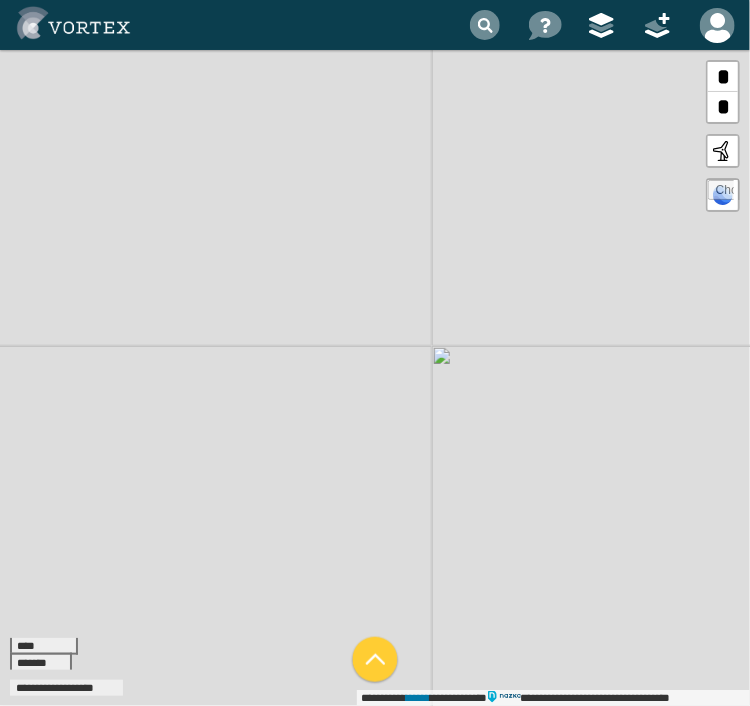 drag, startPoint x: 465, startPoint y: 436, endPoint x: 488, endPoint y: 381, distance: 59.615433 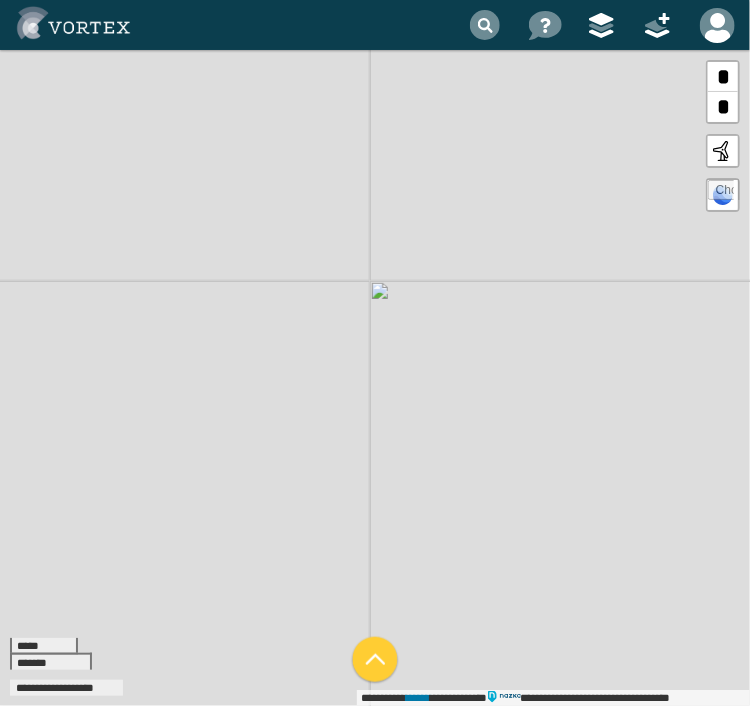 drag, startPoint x: 484, startPoint y: 405, endPoint x: 474, endPoint y: 399, distance: 11.661903 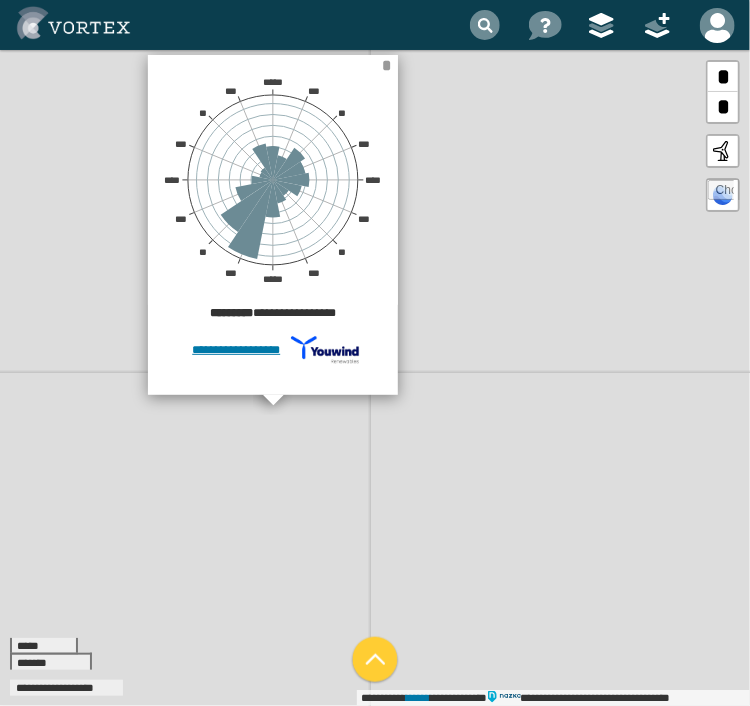 click on "*" at bounding box center (387, 65) 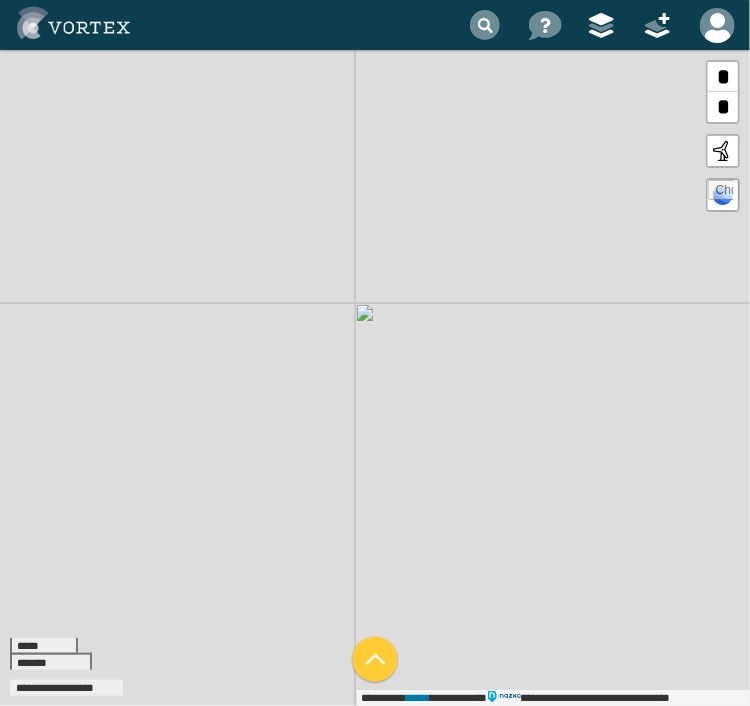 drag, startPoint x: 423, startPoint y: 477, endPoint x: 408, endPoint y: 408, distance: 70.61161 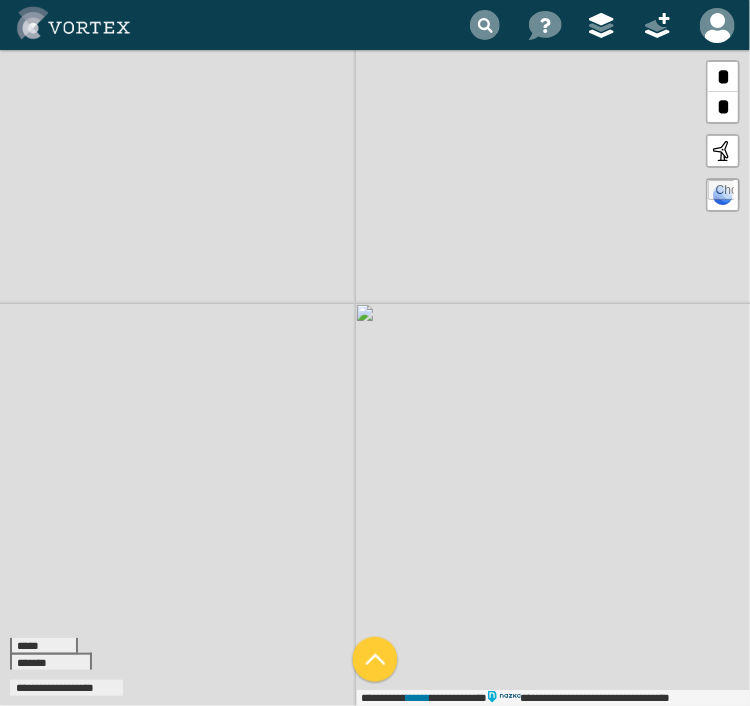 click on "**********" at bounding box center [375, 378] 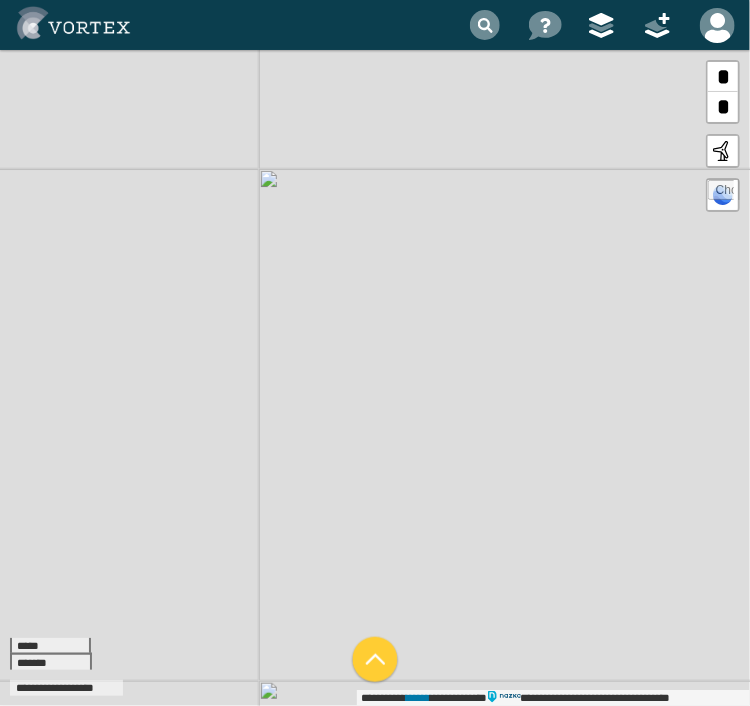 drag, startPoint x: 431, startPoint y: 394, endPoint x: 516, endPoint y: 282, distance: 140.60228 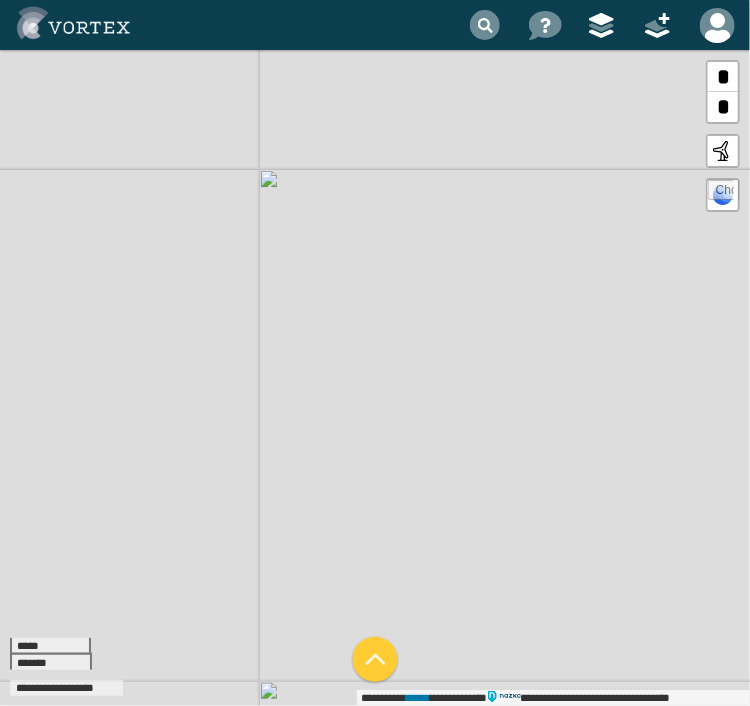 click on "**********" at bounding box center [375, 378] 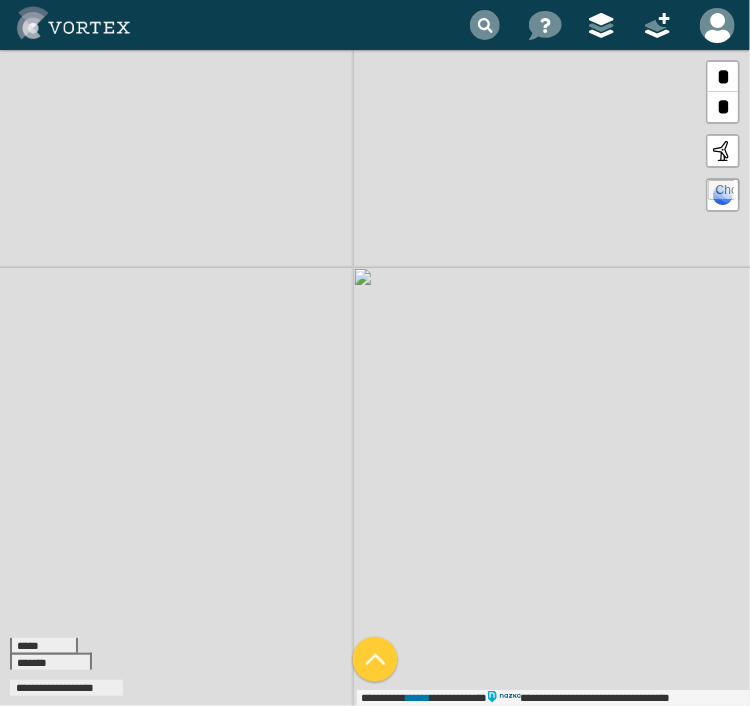 drag, startPoint x: 494, startPoint y: 315, endPoint x: 462, endPoint y: 348, distance: 45.96738 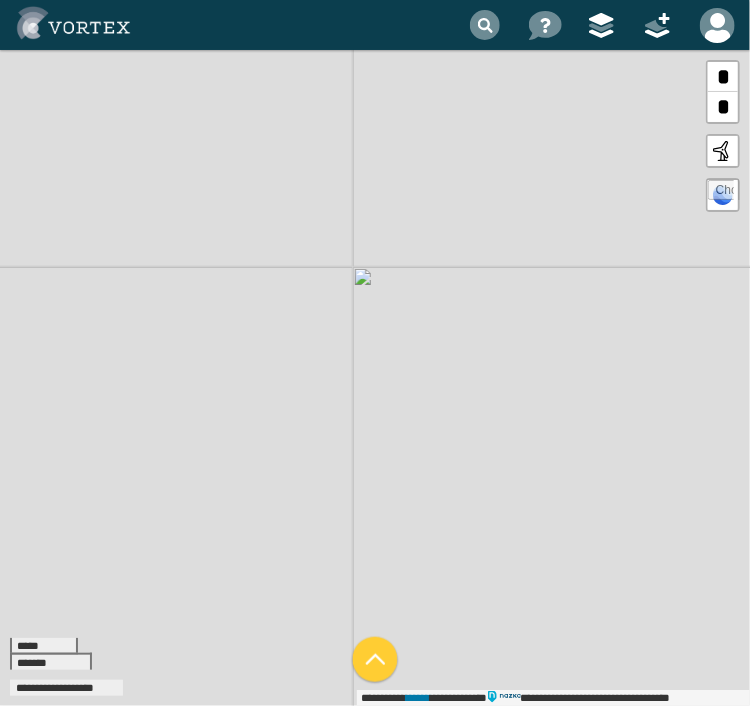 click on "**********" at bounding box center (375, 378) 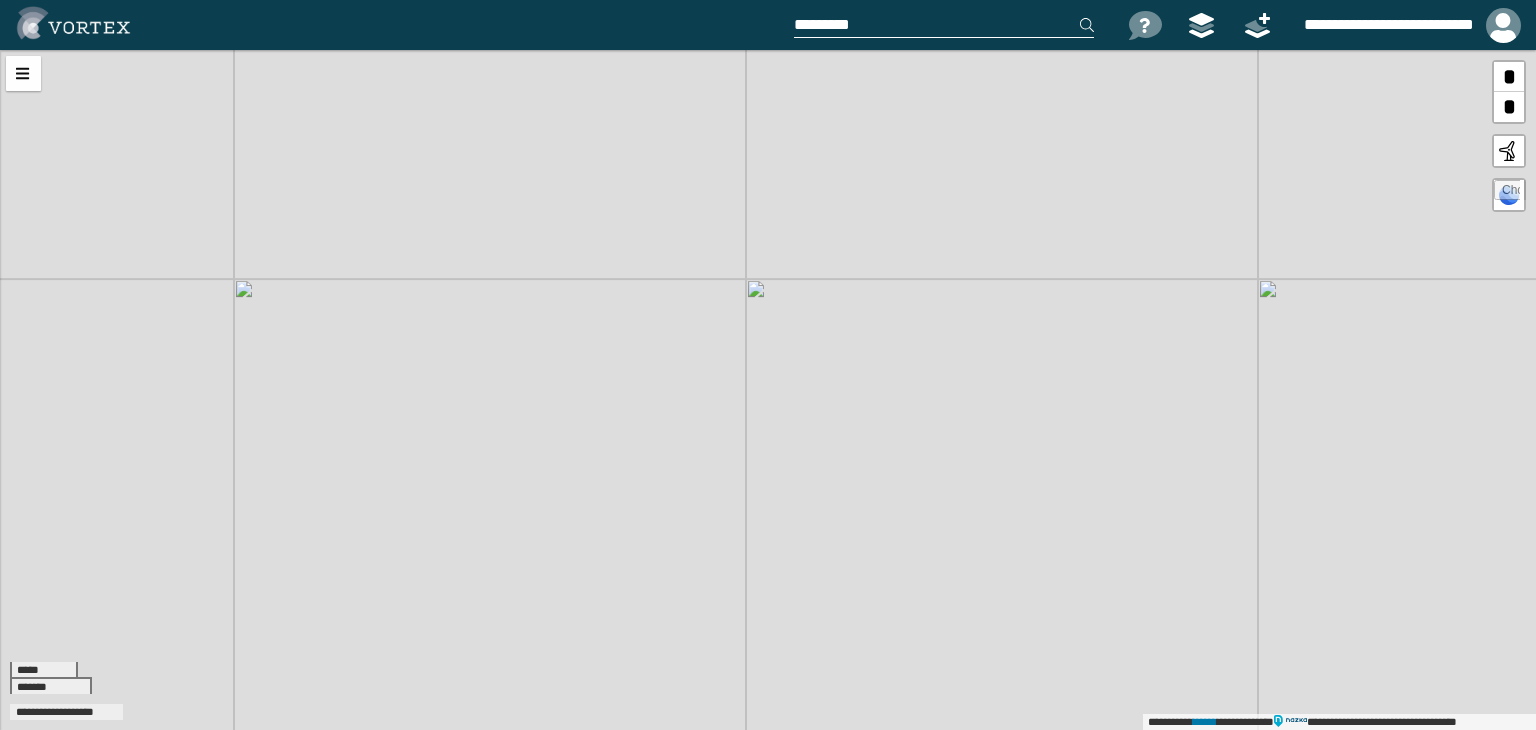 click on "**********" at bounding box center (768, 390) 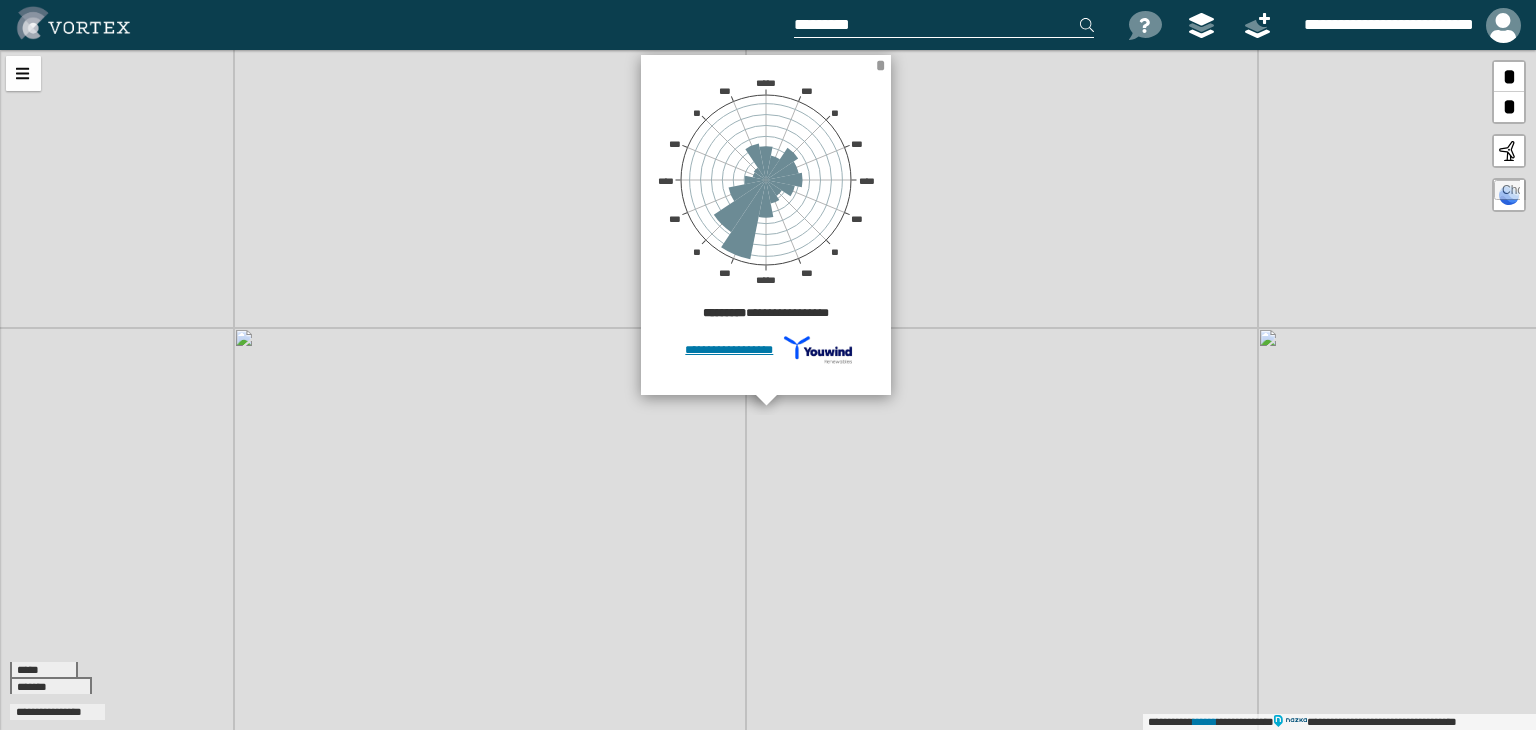 click on "*" at bounding box center (882, 62) 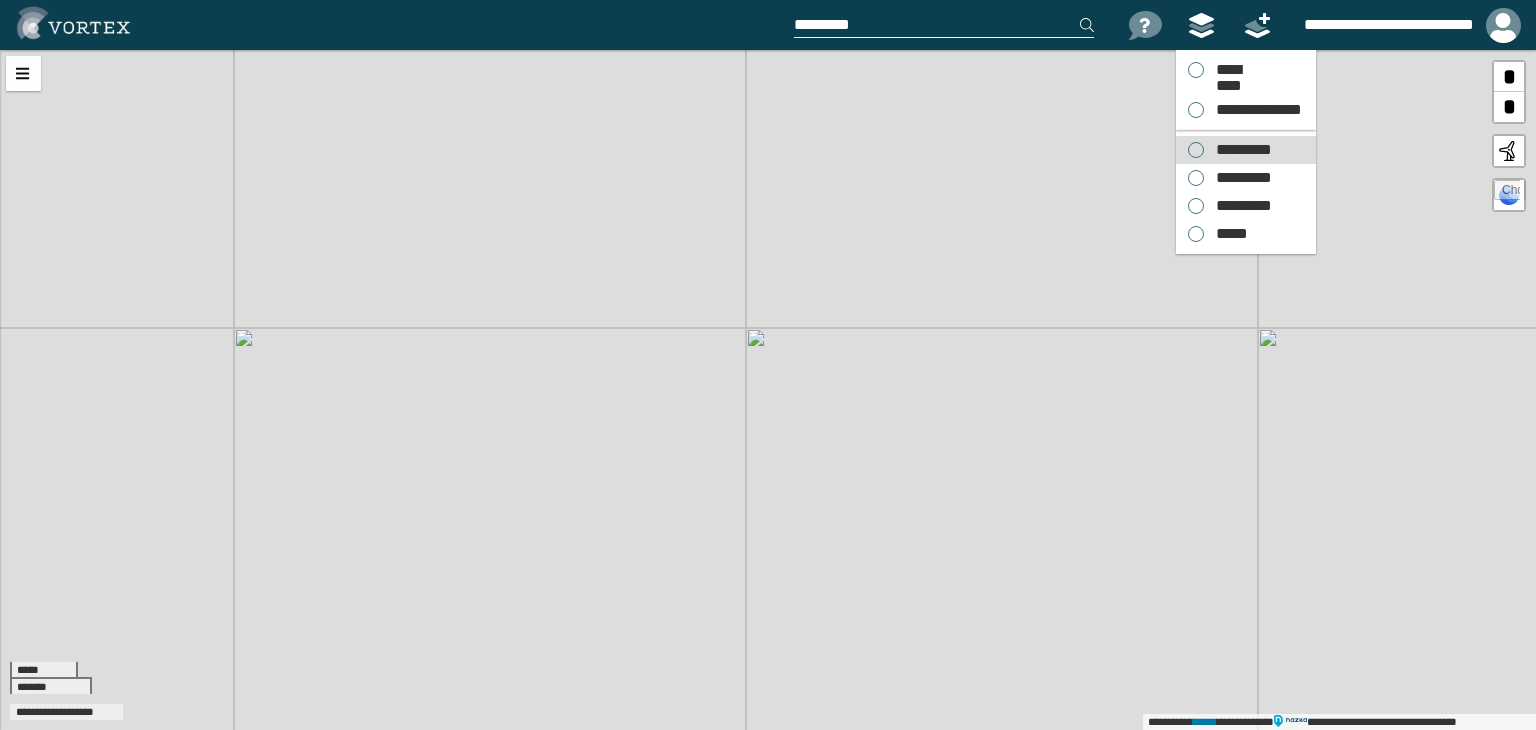 click on "*********" at bounding box center (1239, 150) 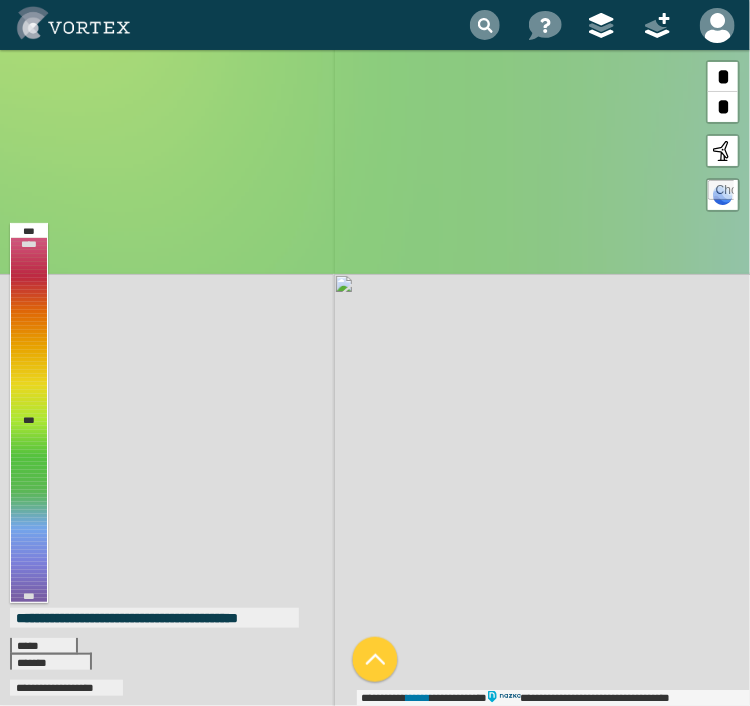 drag, startPoint x: 367, startPoint y: 511, endPoint x: 353, endPoint y: 466, distance: 47.127487 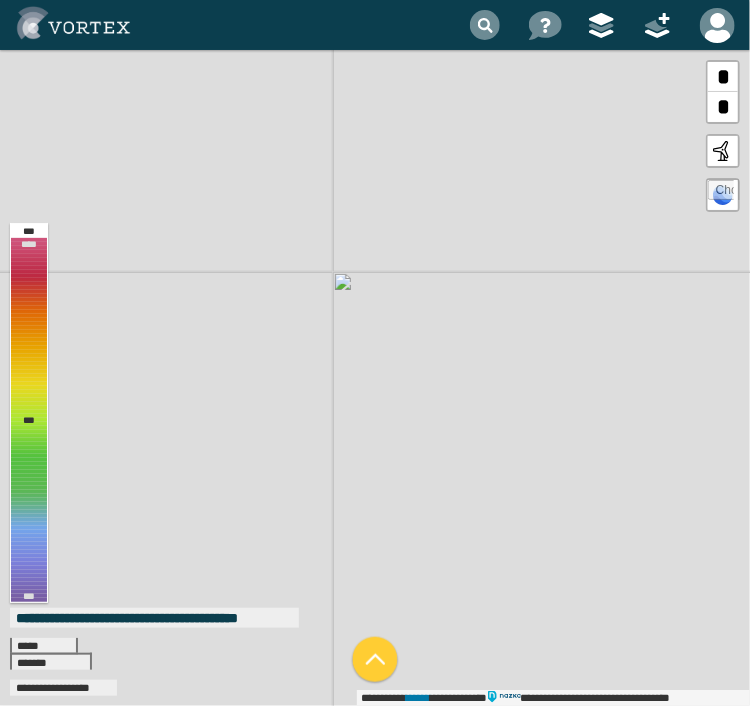 click on "[FIRST] [LAST] [STREET] [CITY] [STATE] [ZIP] [COUNTRY] [PHONE] [EMAIL]" at bounding box center [375, 378] 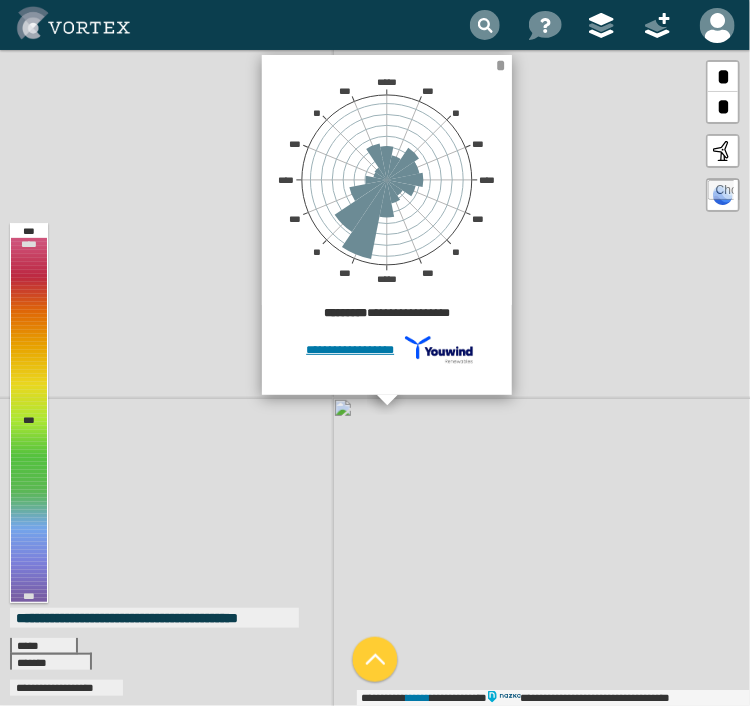 click on "*" at bounding box center (501, 65) 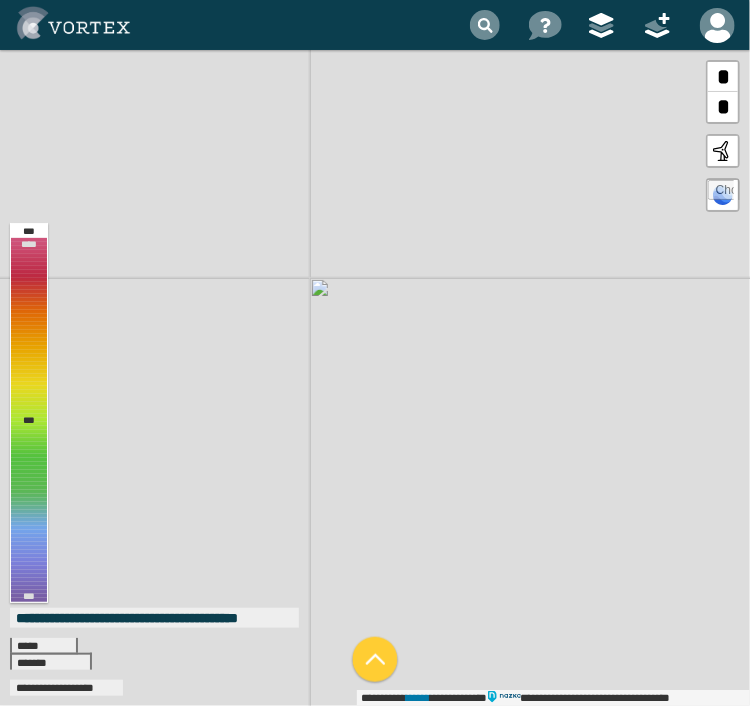 drag, startPoint x: 379, startPoint y: 357, endPoint x: 356, endPoint y: 237, distance: 122.18429 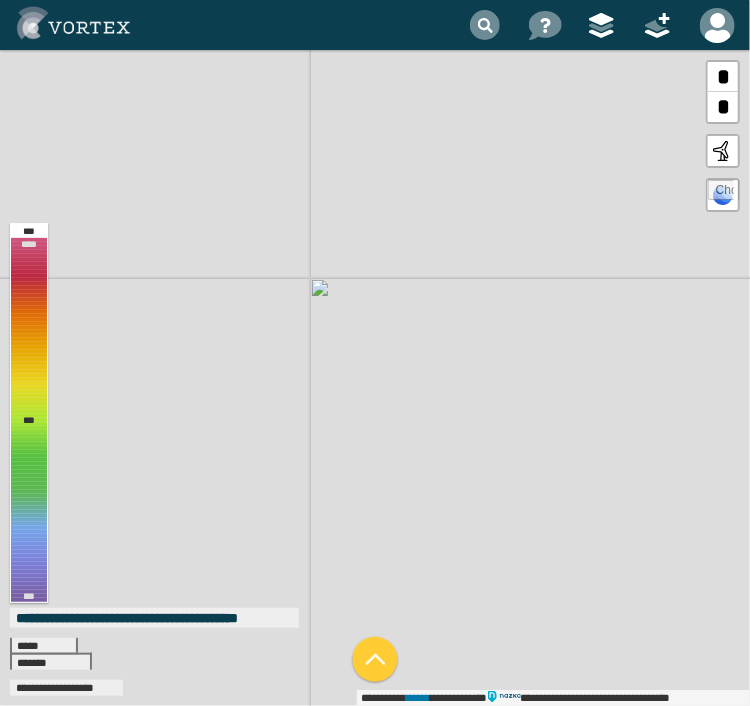 click on "**********" at bounding box center [375, 378] 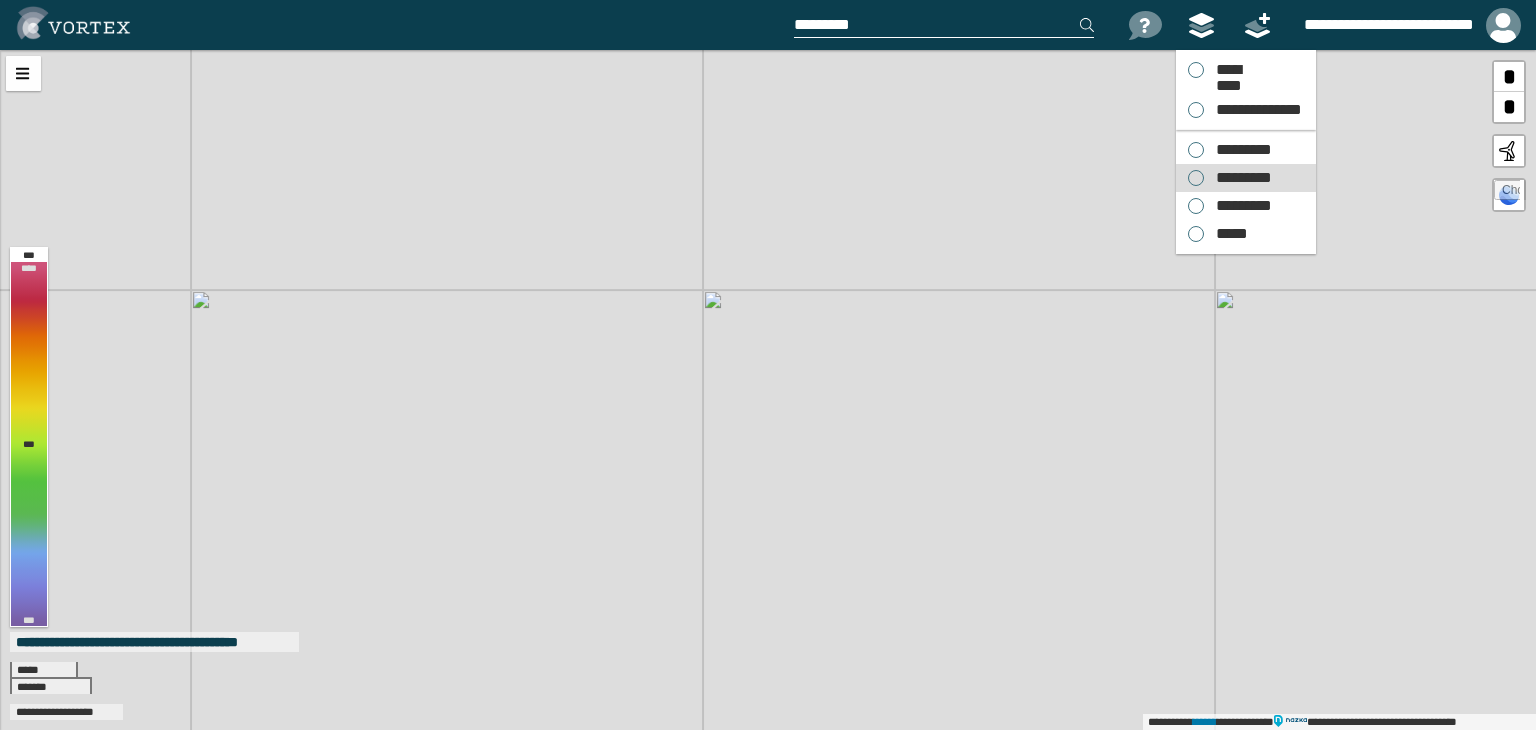 click on "*********" at bounding box center [1239, 178] 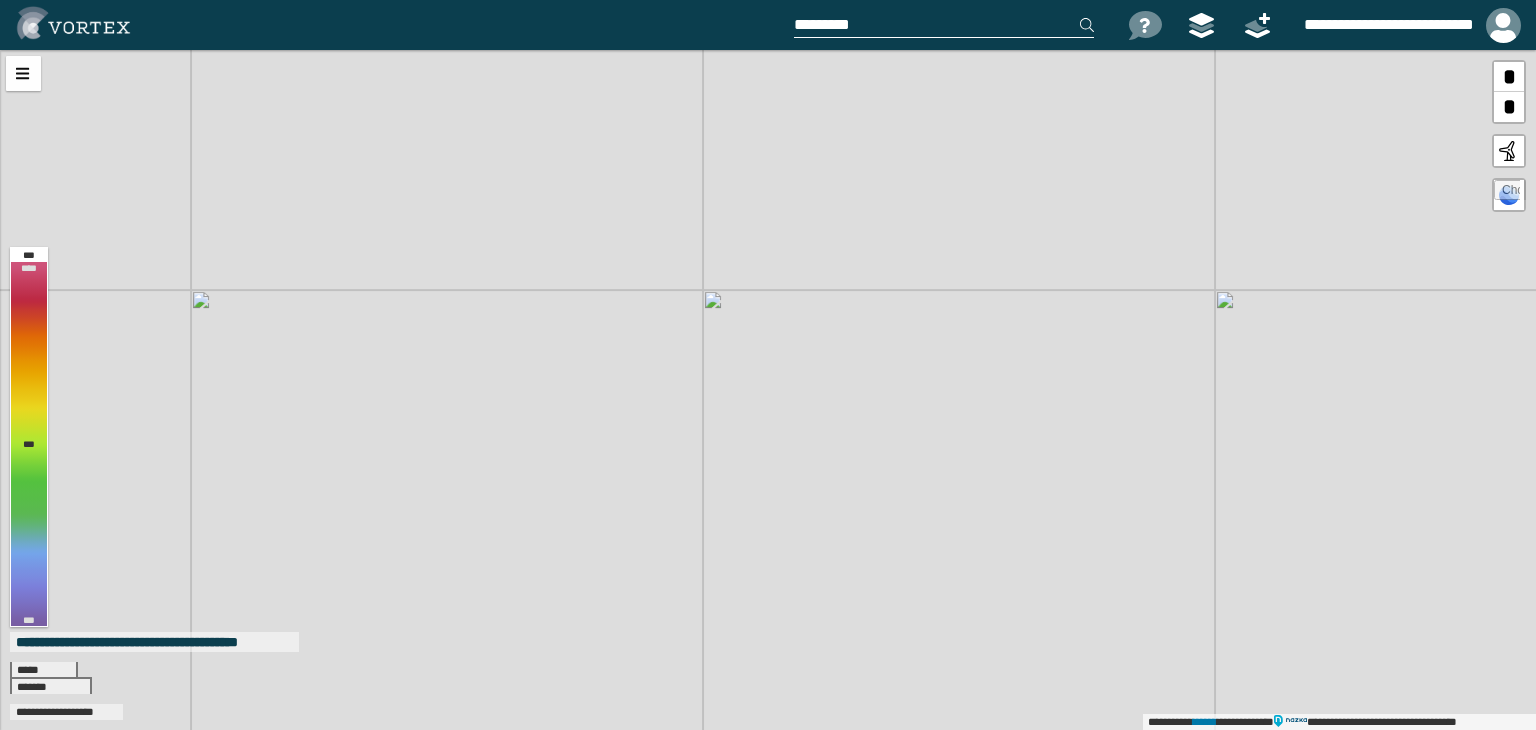 click on "**********" at bounding box center (768, 390) 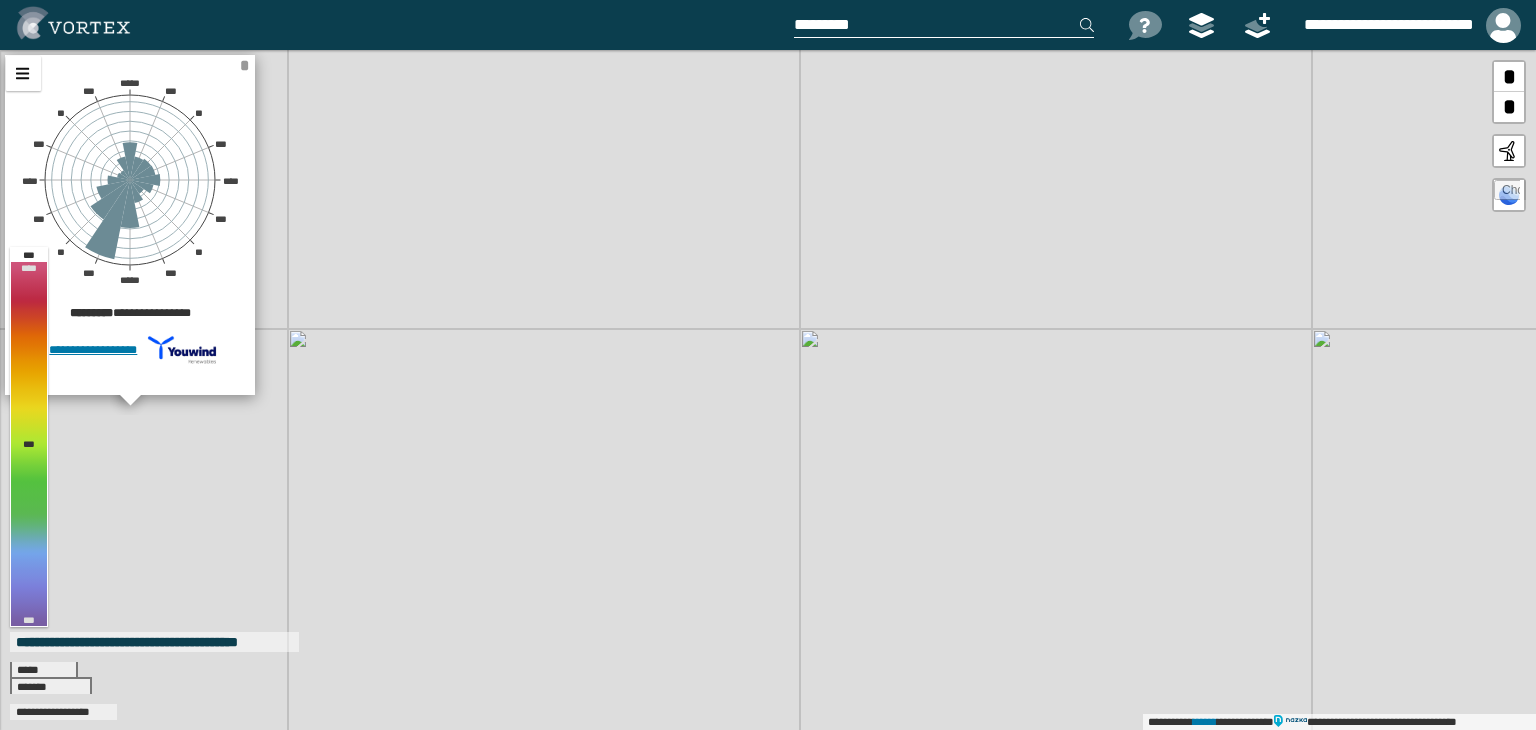 click on "*" at bounding box center (244, 65) 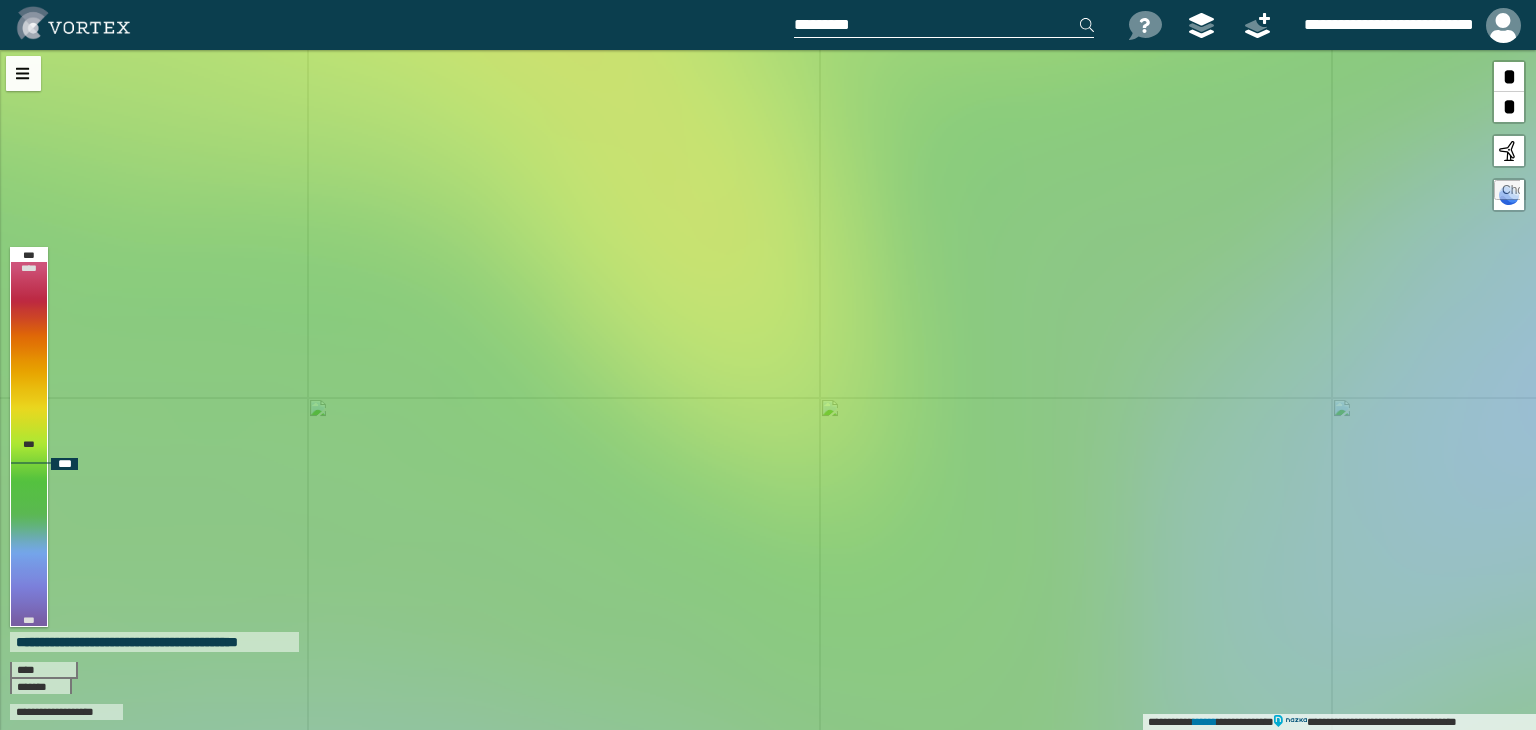 drag, startPoint x: 875, startPoint y: 457, endPoint x: 832, endPoint y: 481, distance: 49.24429 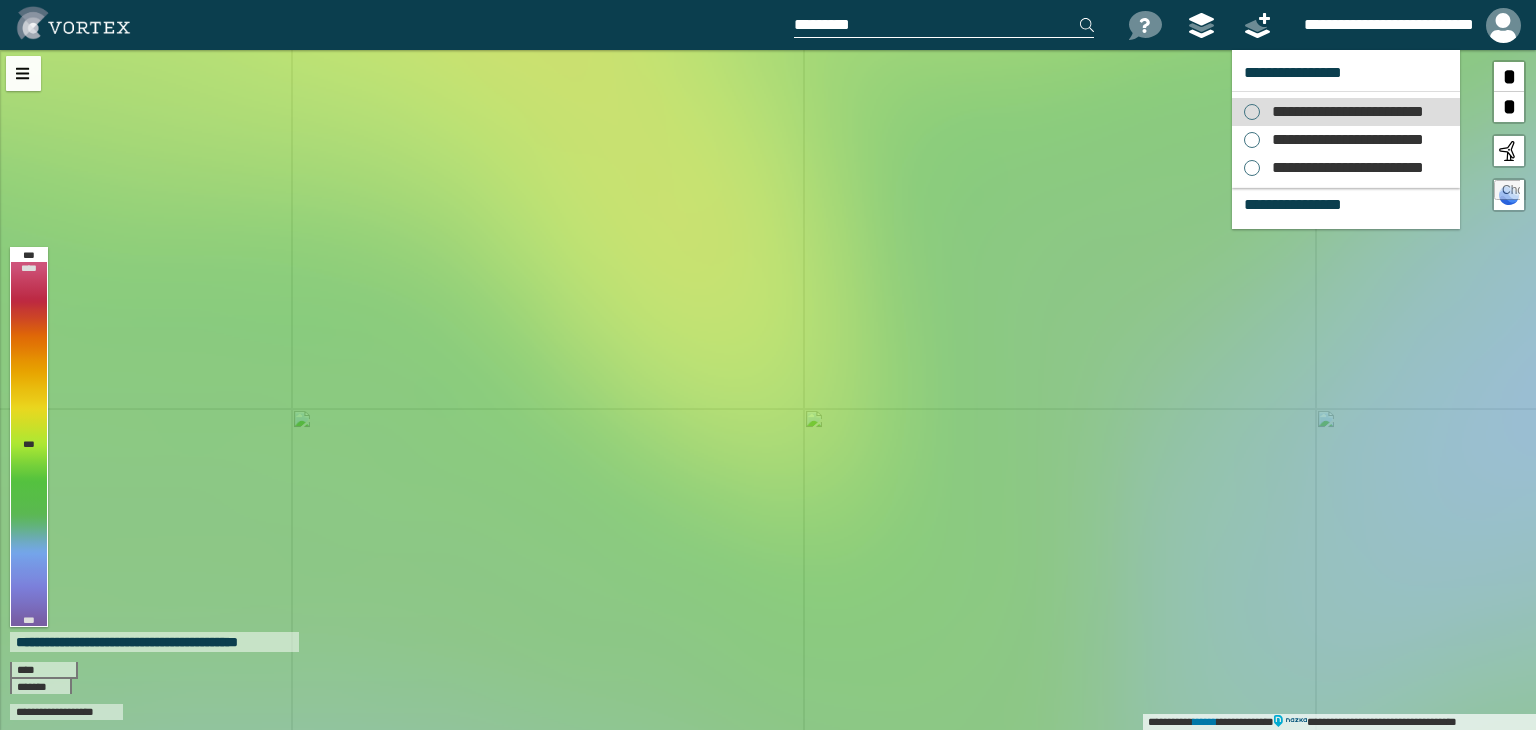 click on "**********" at bounding box center (1342, 112) 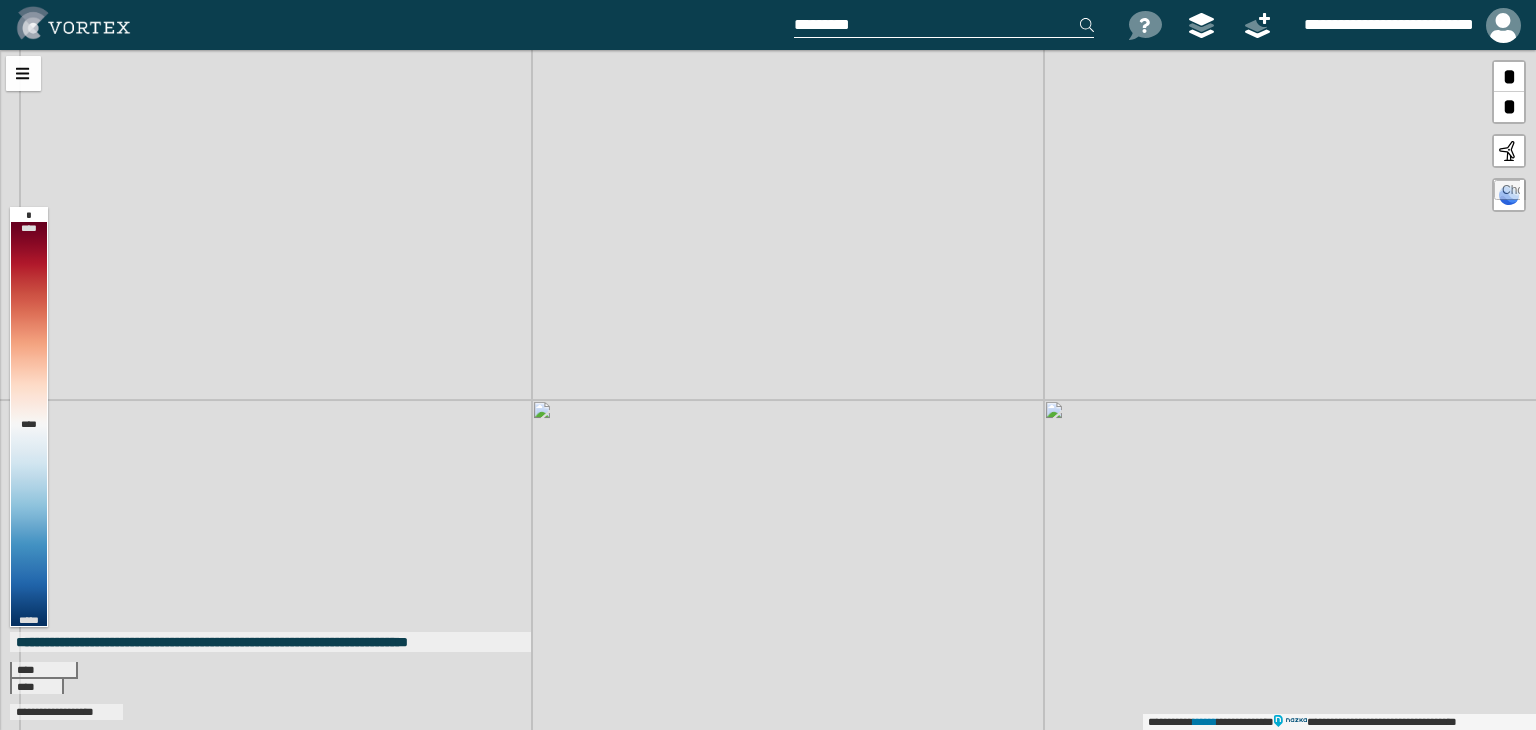 drag, startPoint x: 762, startPoint y: 241, endPoint x: 756, endPoint y: 317, distance: 76.23647 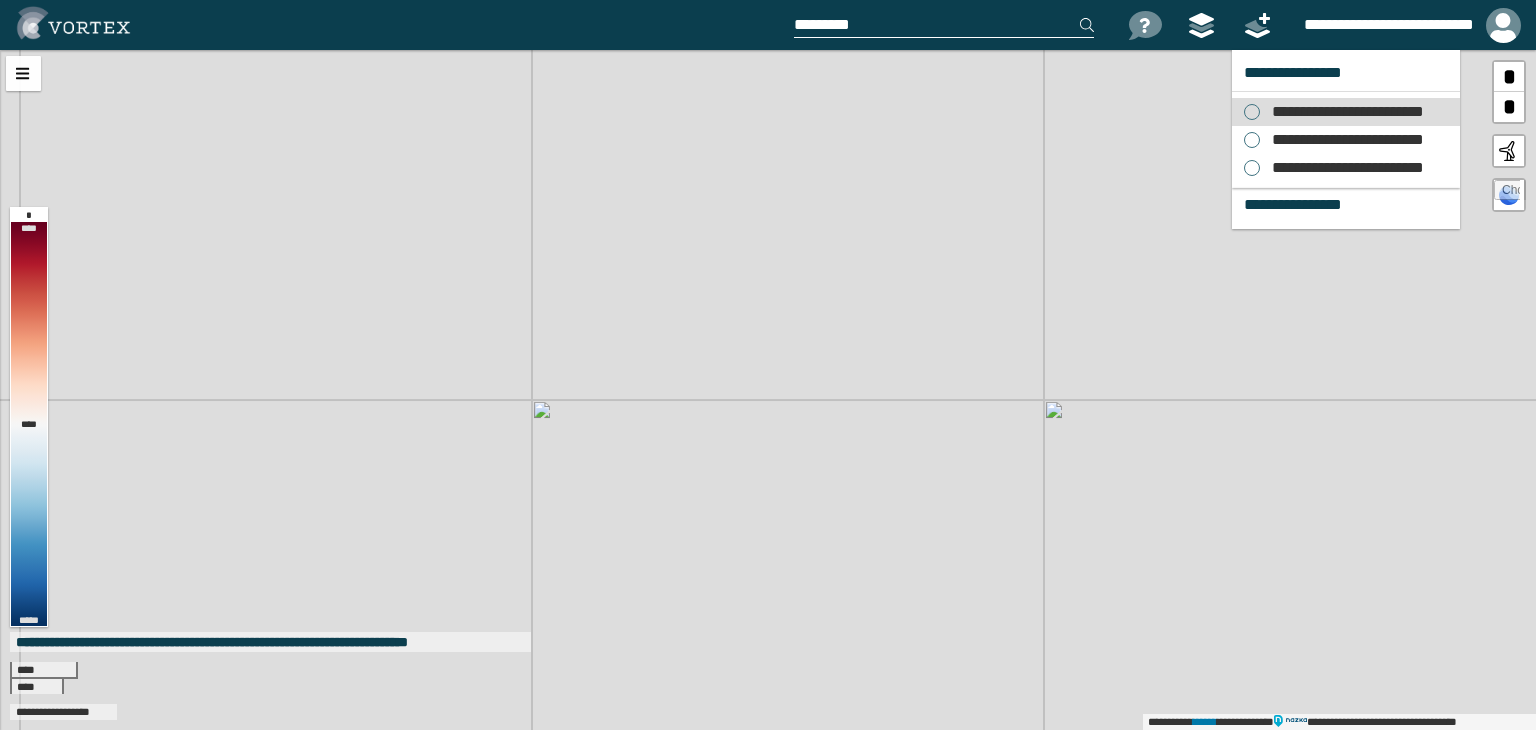 click on "**********" at bounding box center (1342, 112) 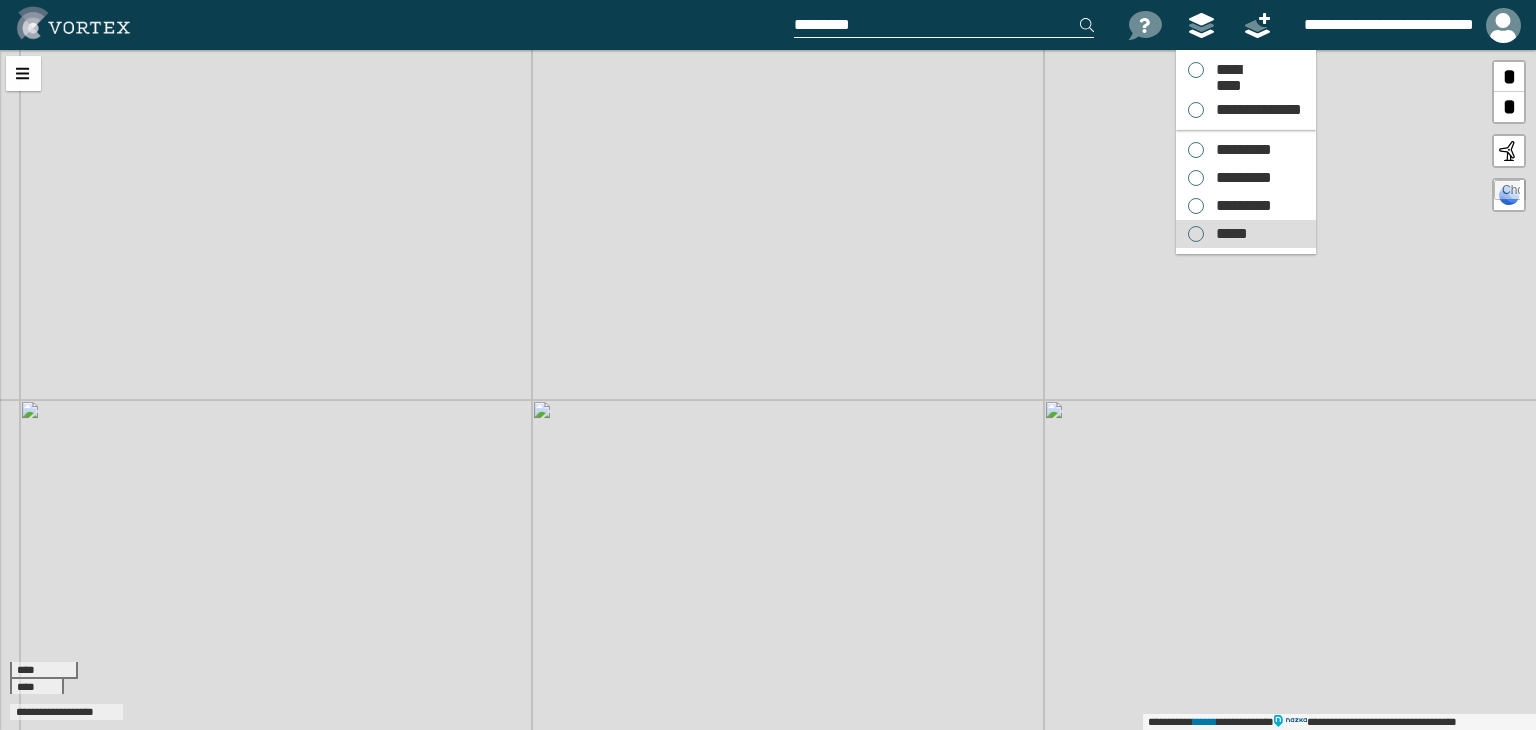 click on "*****" at bounding box center [1218, 234] 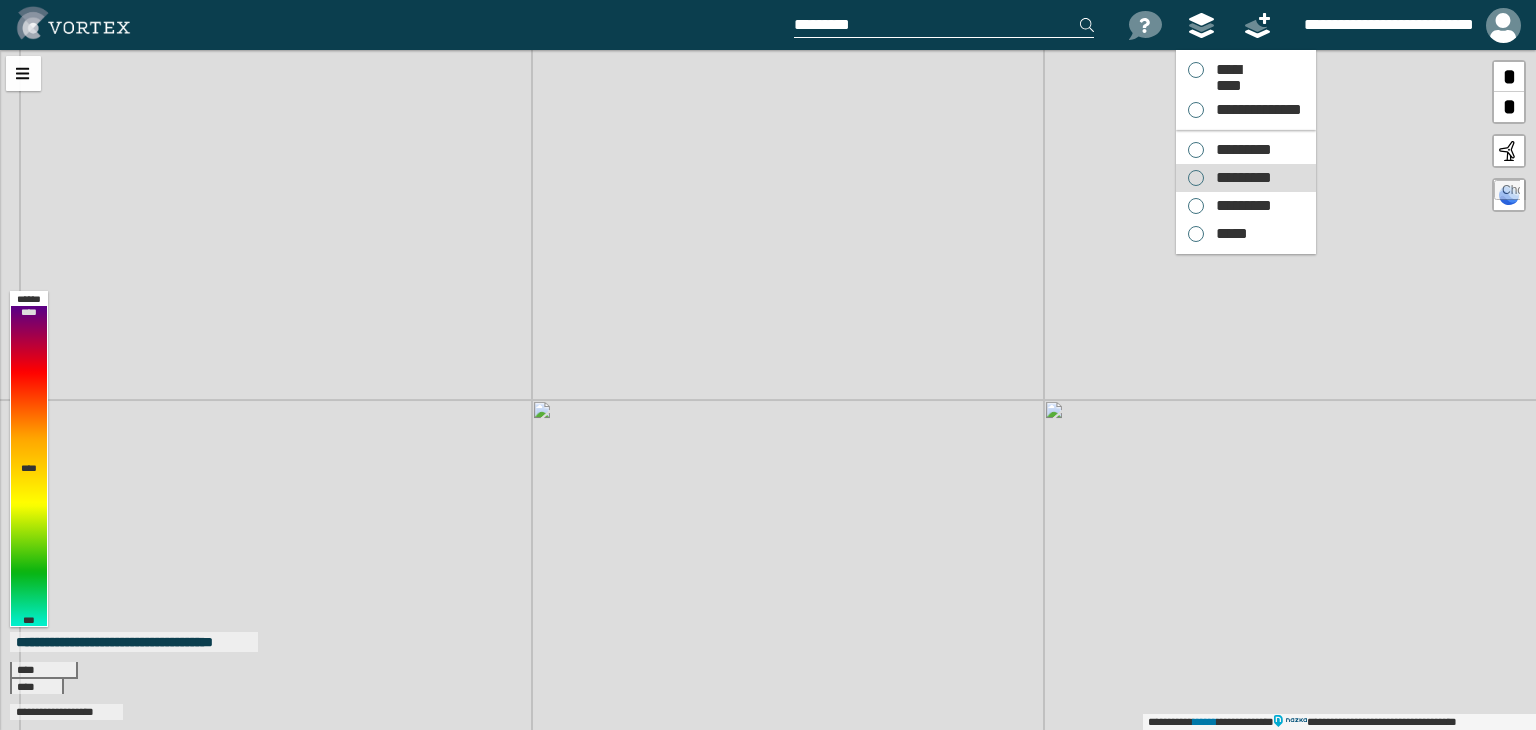 click on "*********" at bounding box center (1239, 178) 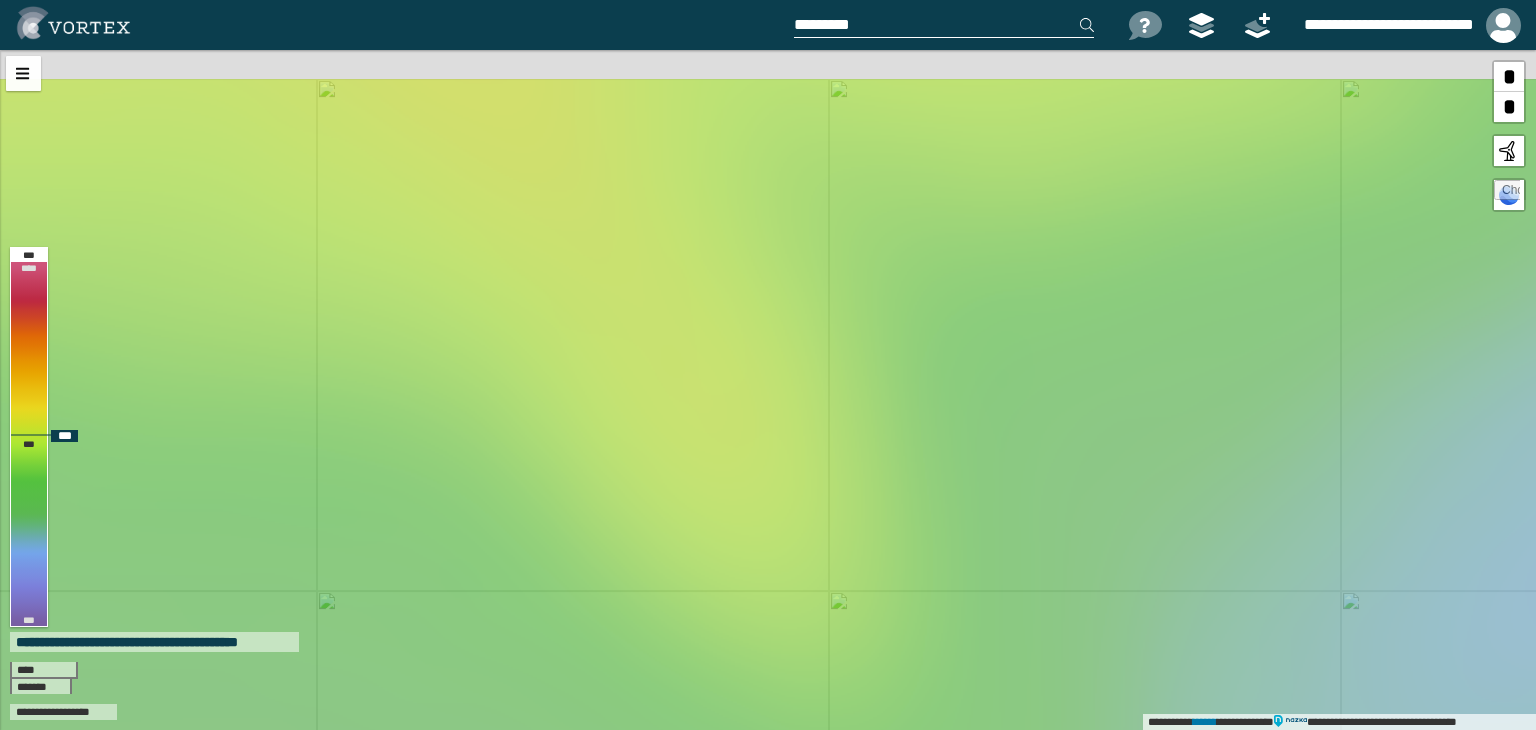 drag, startPoint x: 728, startPoint y: 285, endPoint x: 722, endPoint y: 354, distance: 69.260376 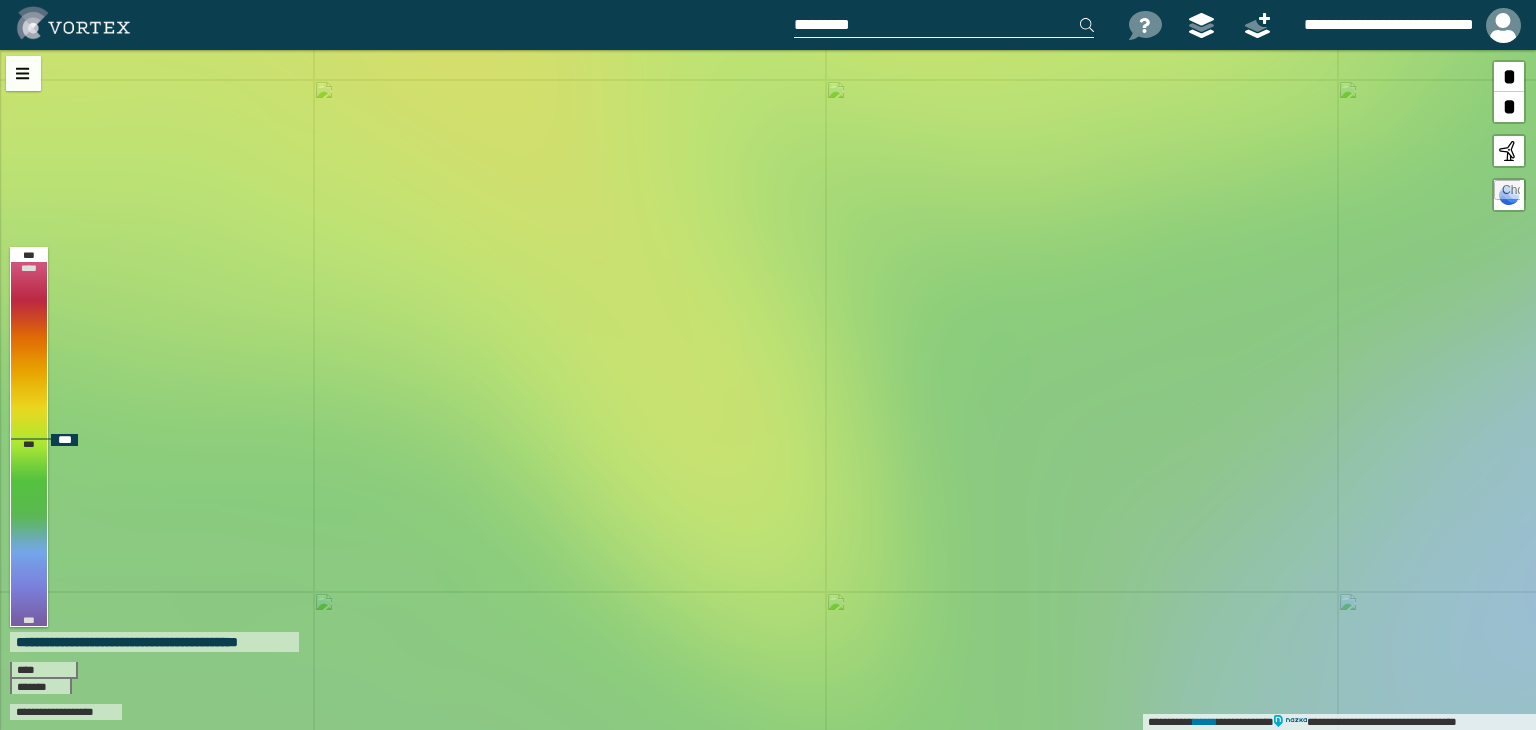 click on "[FIRST] [LAST] [STREET] [CITY] [STATE] [ZIP] [COUNTRY] [PHONE] [EMAIL]" at bounding box center (768, 390) 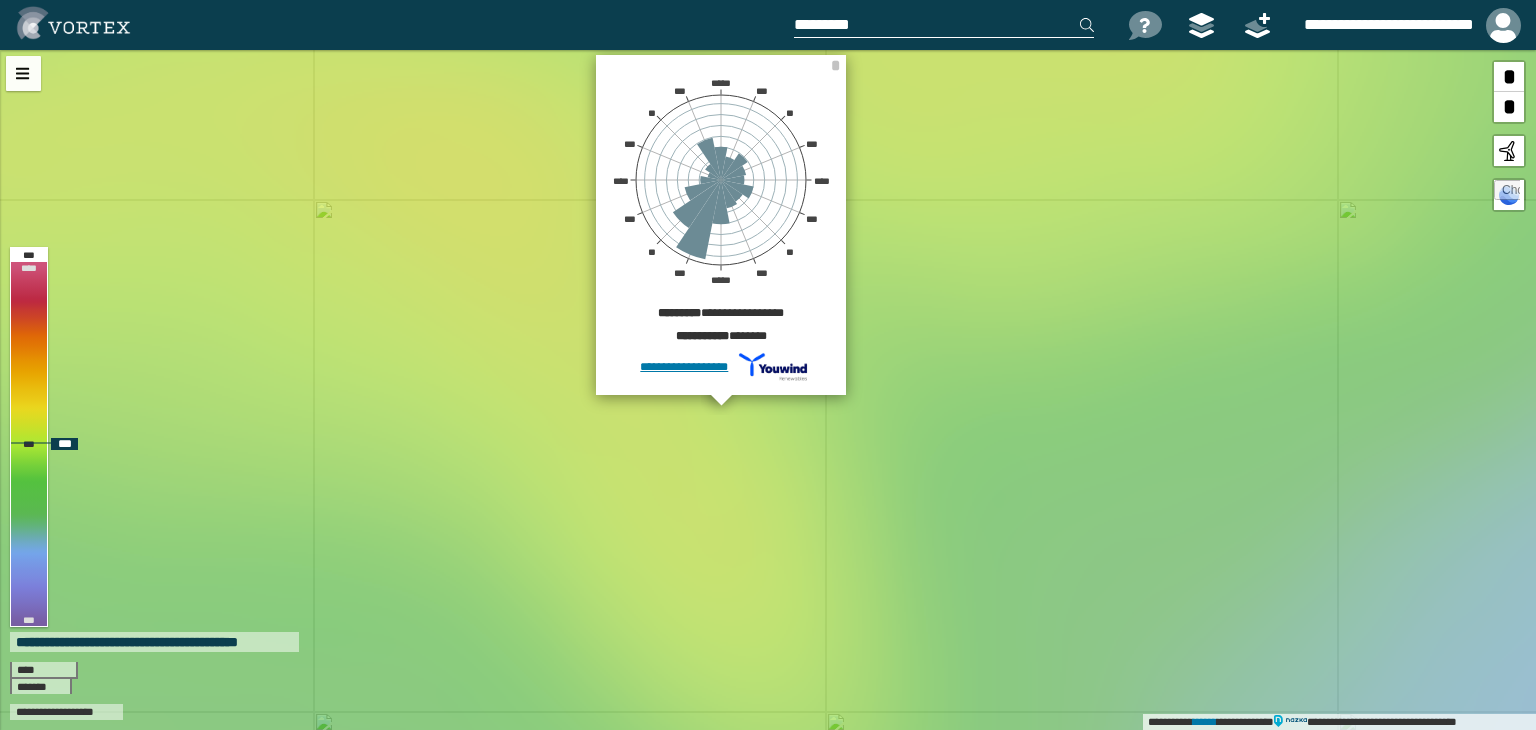 click on "**********" at bounding box center [720, 367] 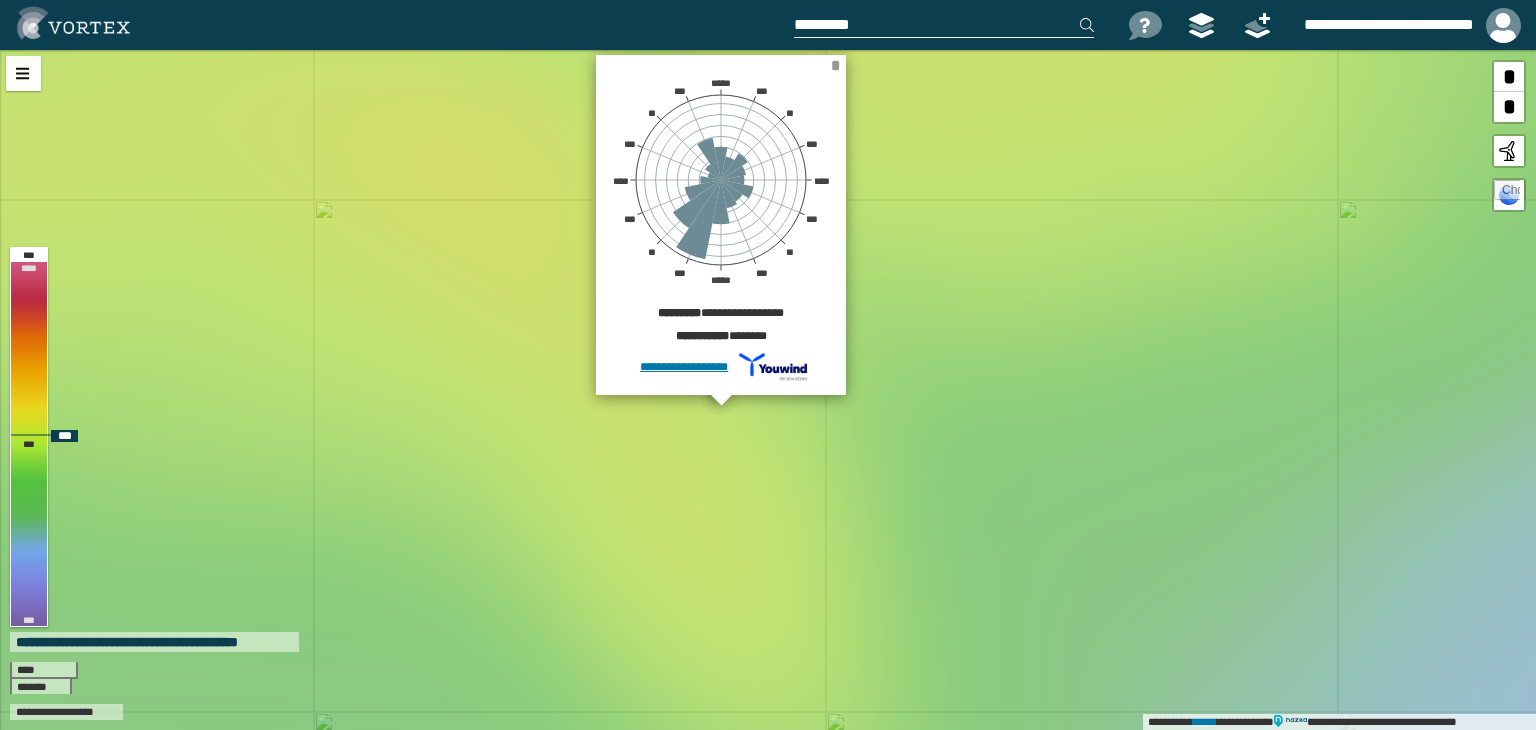 click on "*" at bounding box center [835, 65] 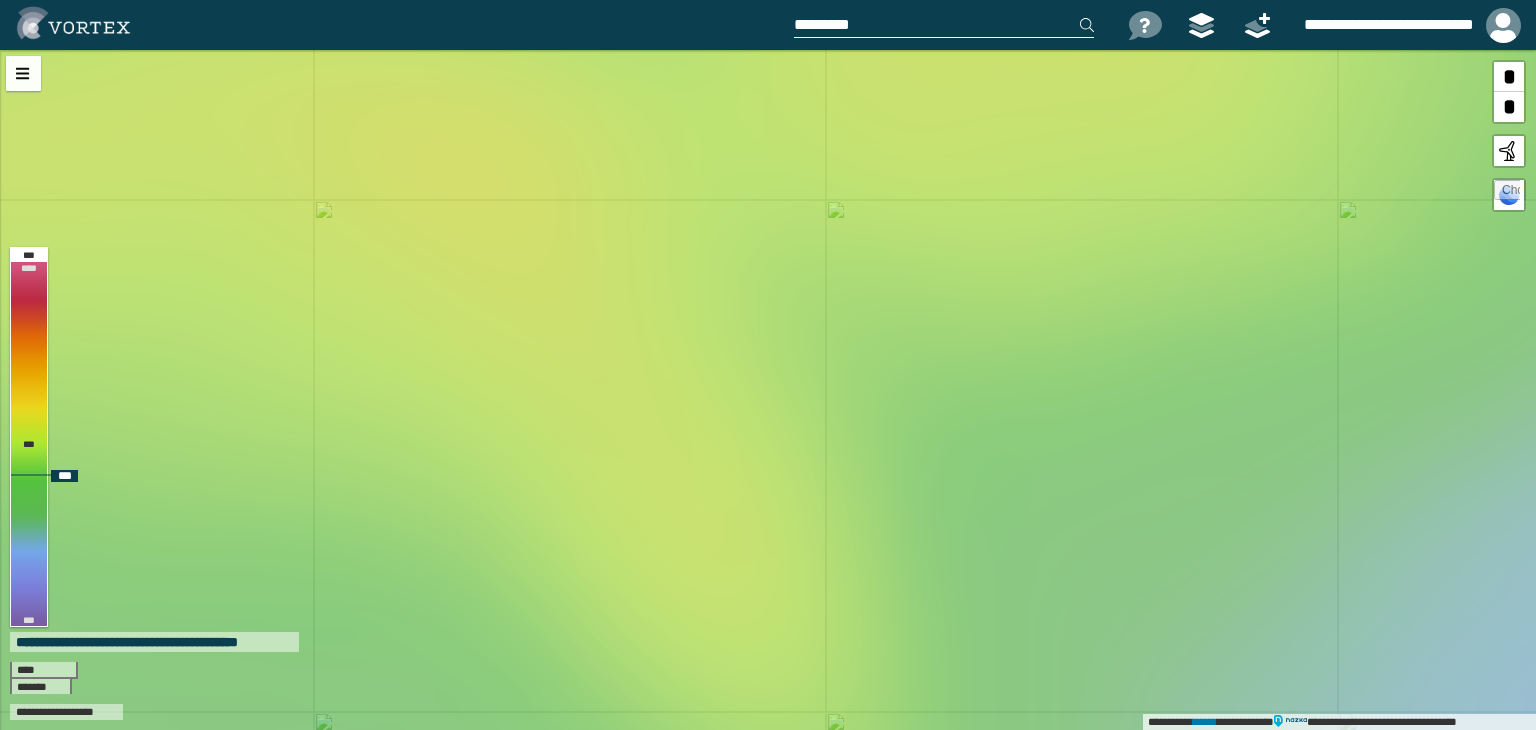 click at bounding box center (1507, 193) 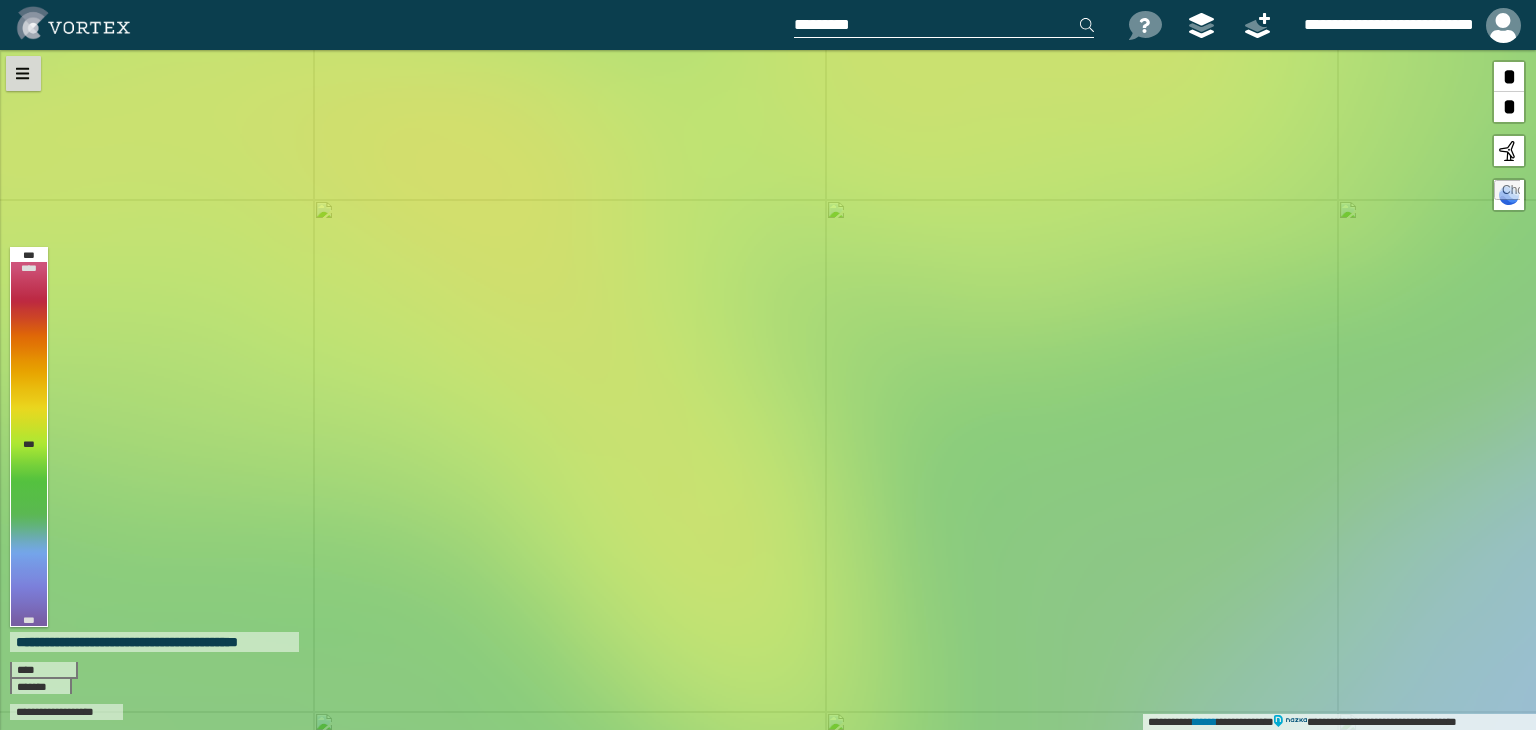click at bounding box center (23, 73) 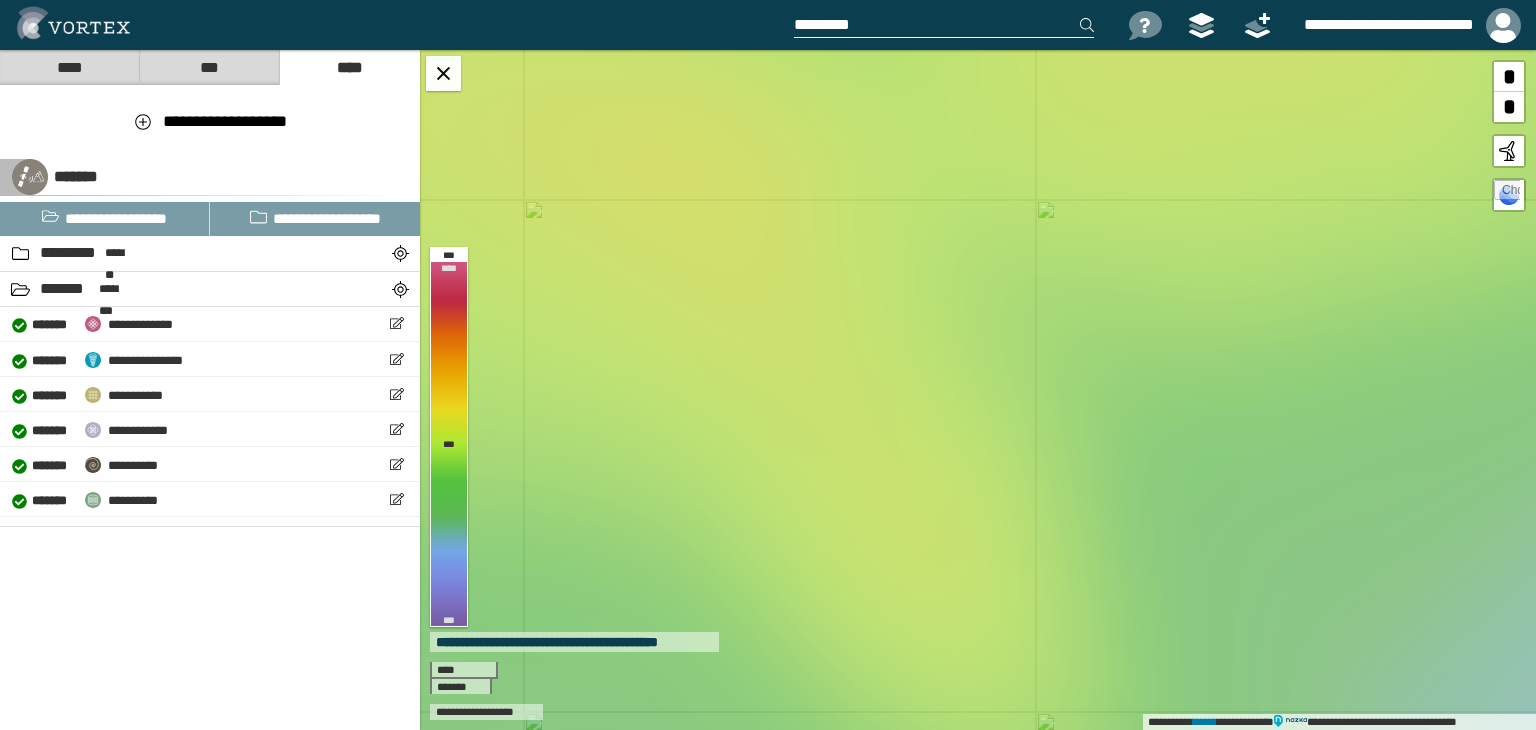 click on "****" at bounding box center [69, 67] 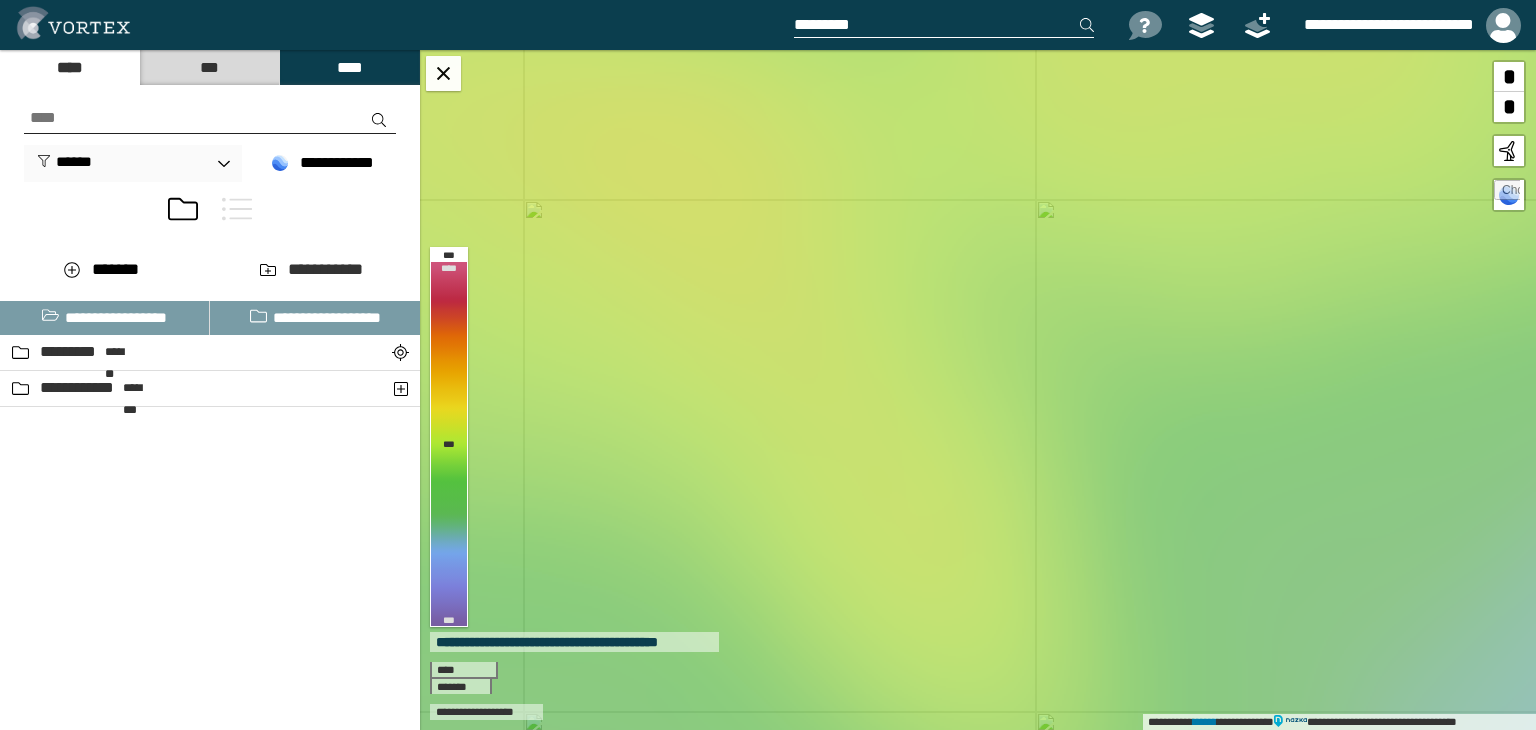 click on "***" at bounding box center (209, 67) 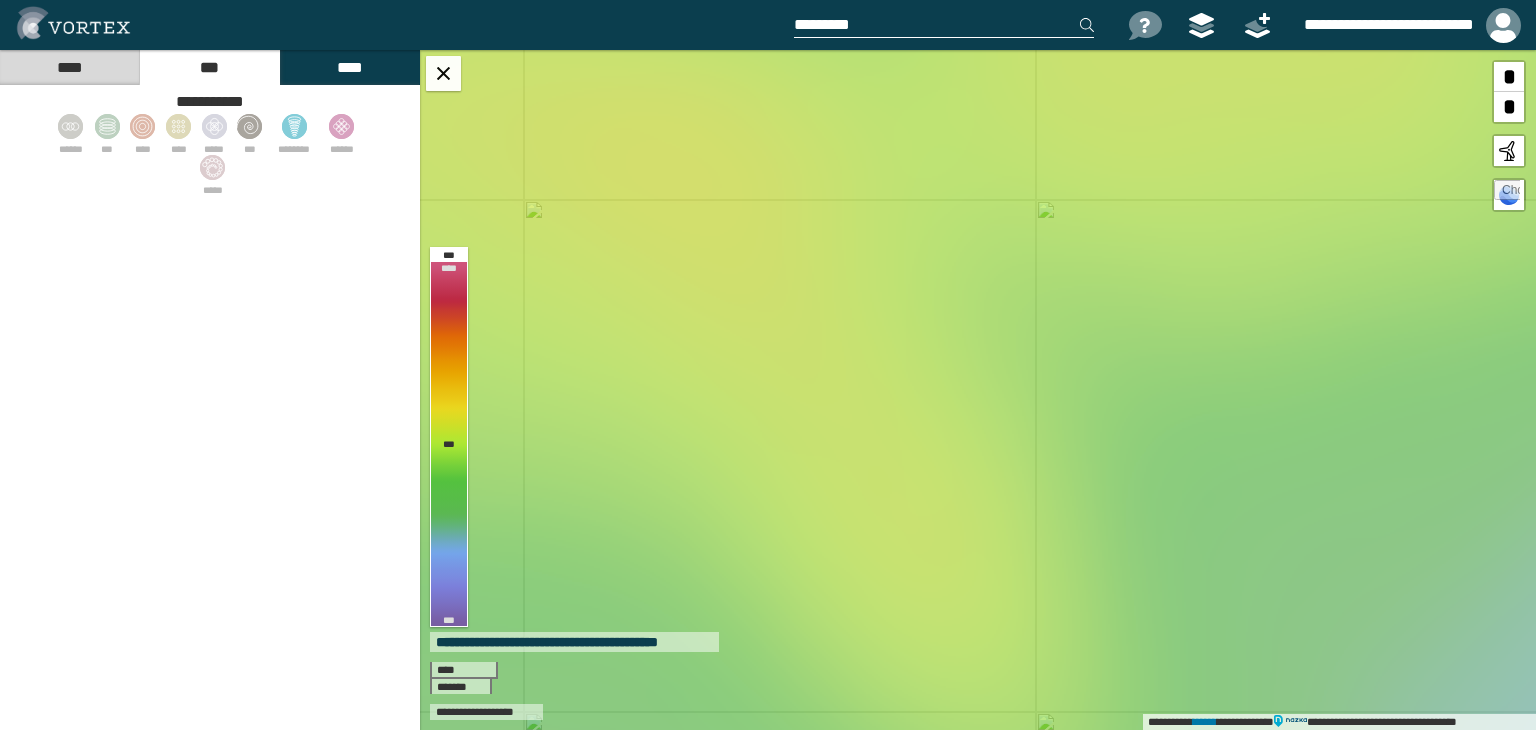 click on "****" at bounding box center [349, 67] 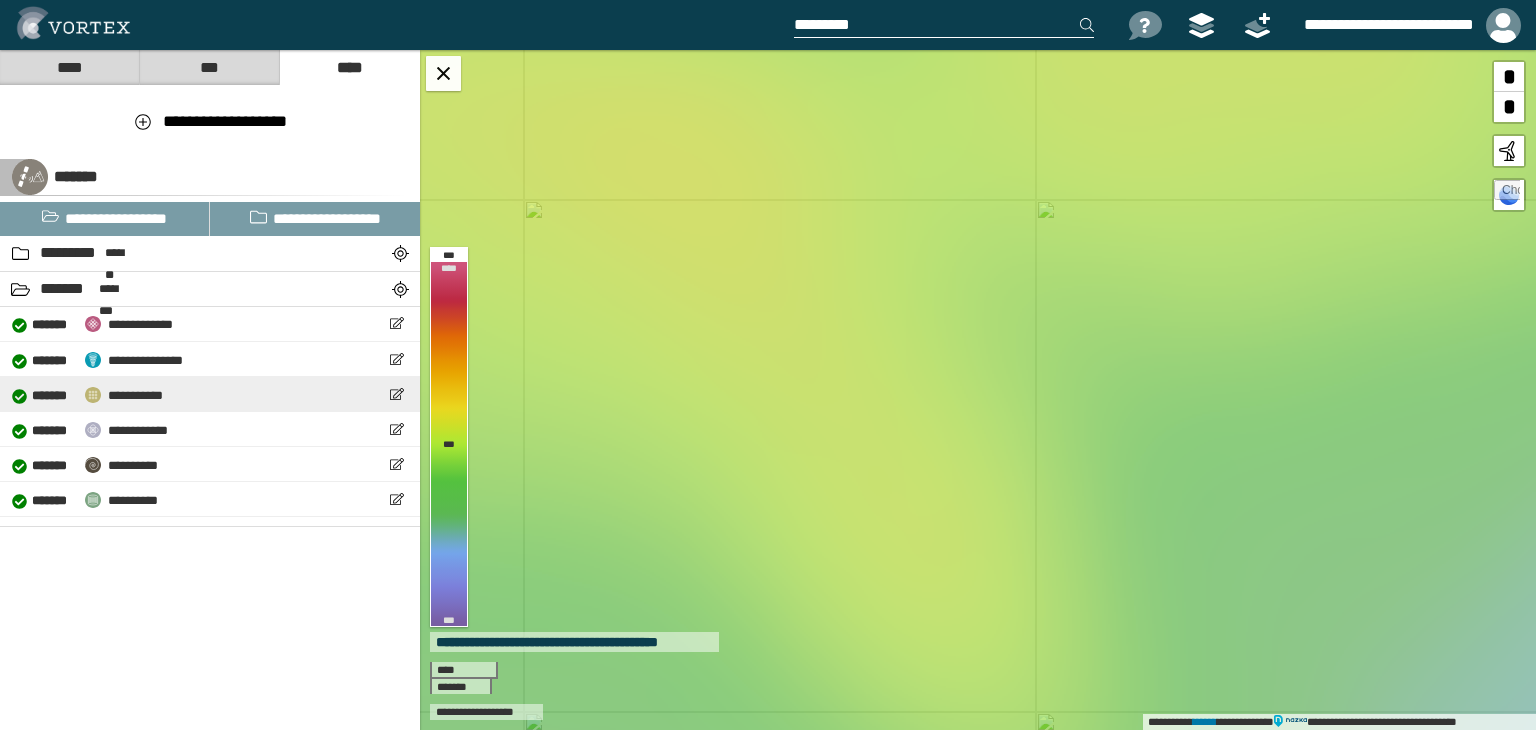 click on "**********" at bounding box center (210, 394) 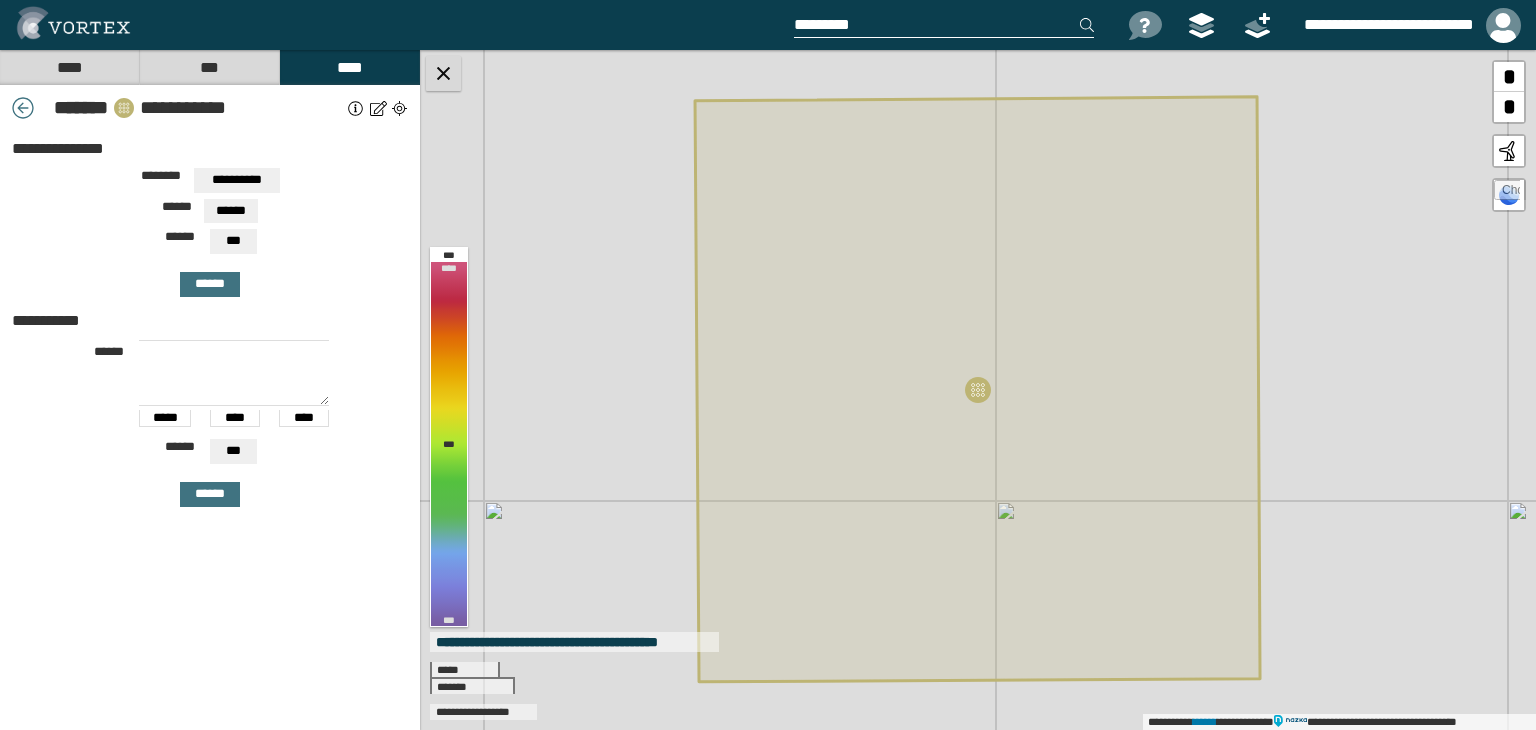 click at bounding box center [443, 73] 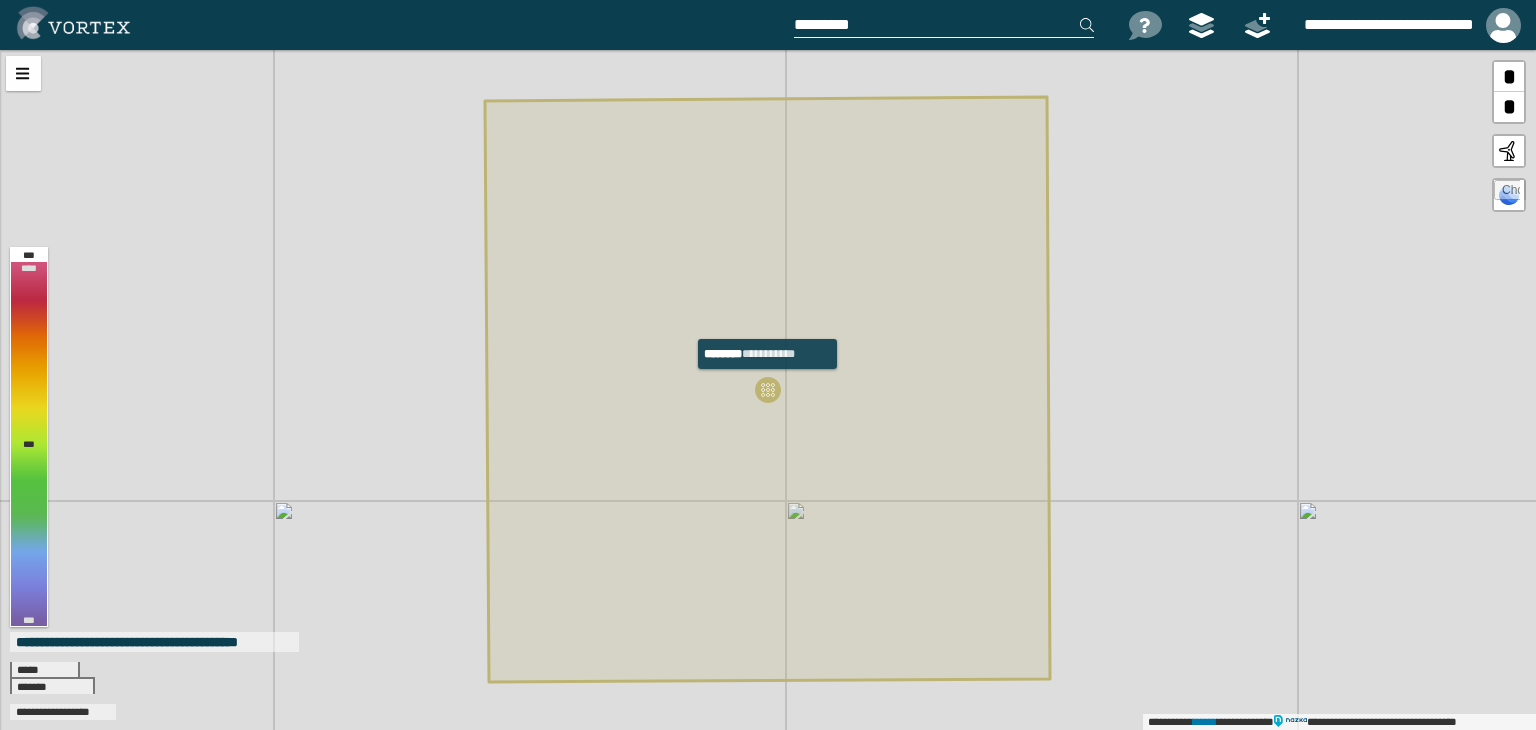 drag, startPoint x: 761, startPoint y: 388, endPoint x: 776, endPoint y: 385, distance: 15.297058 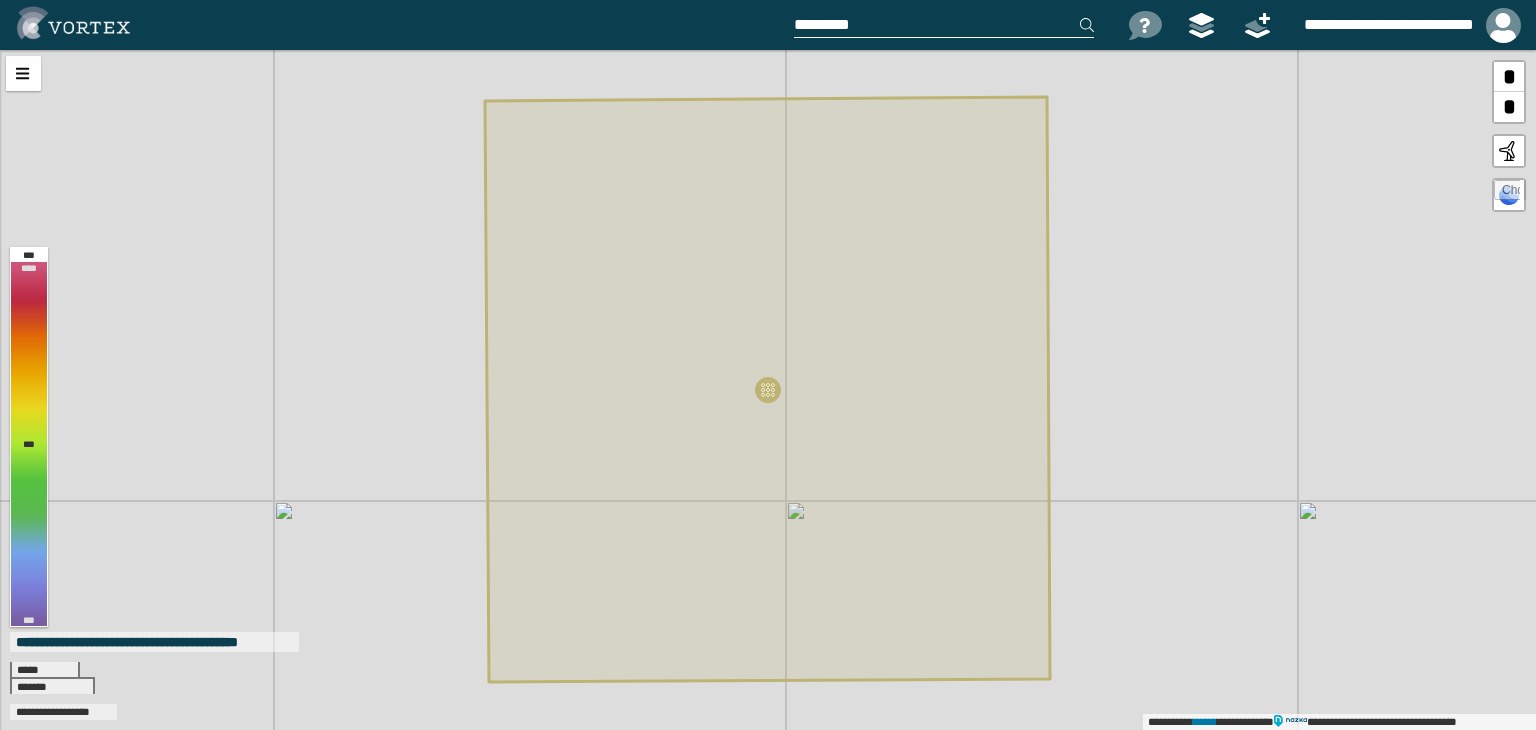 click on "[FIRST] [LAST] [STREET] [CITY] [STATE] [ZIP] [COUNTRY] [PHONE] [EMAIL]" at bounding box center (768, 390) 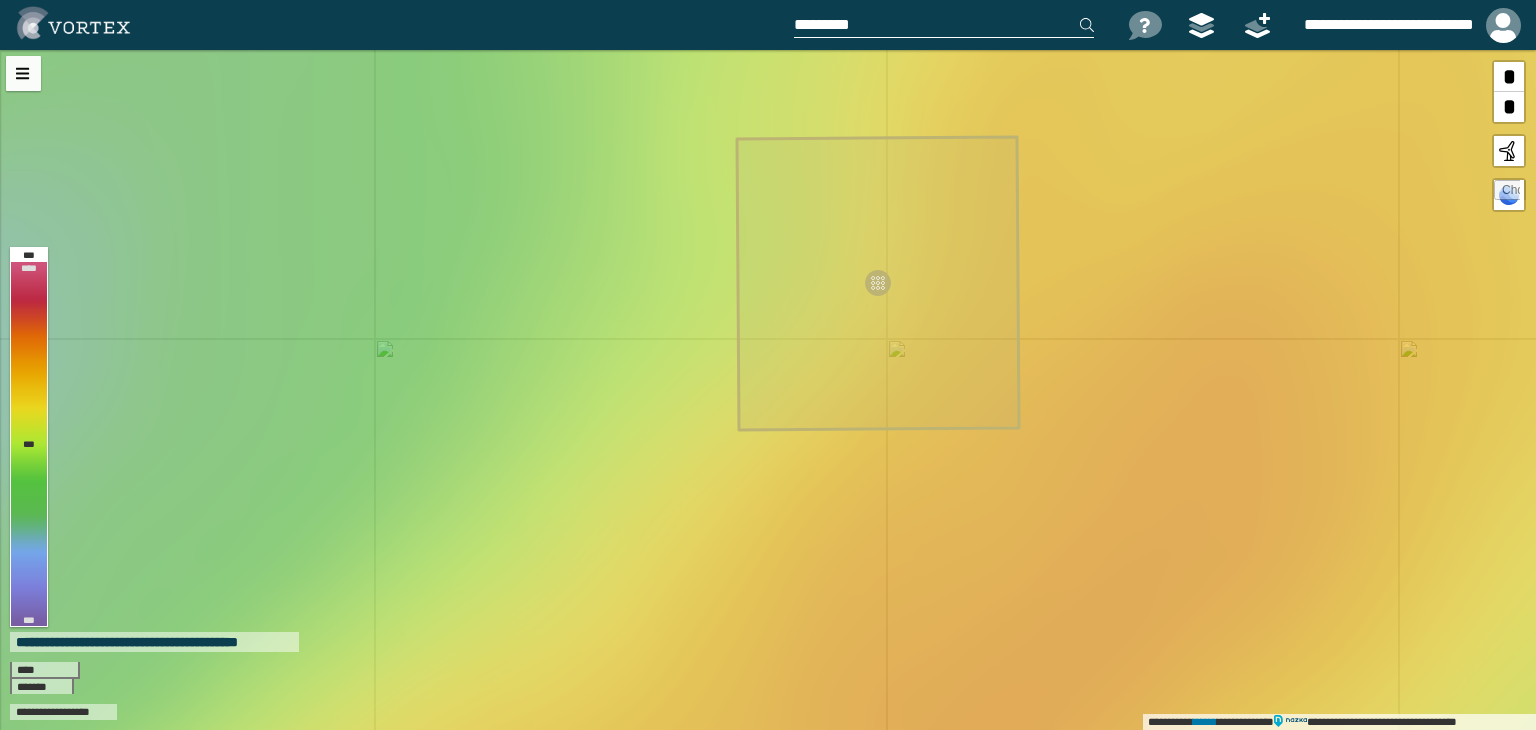 click at bounding box center [944, 25] 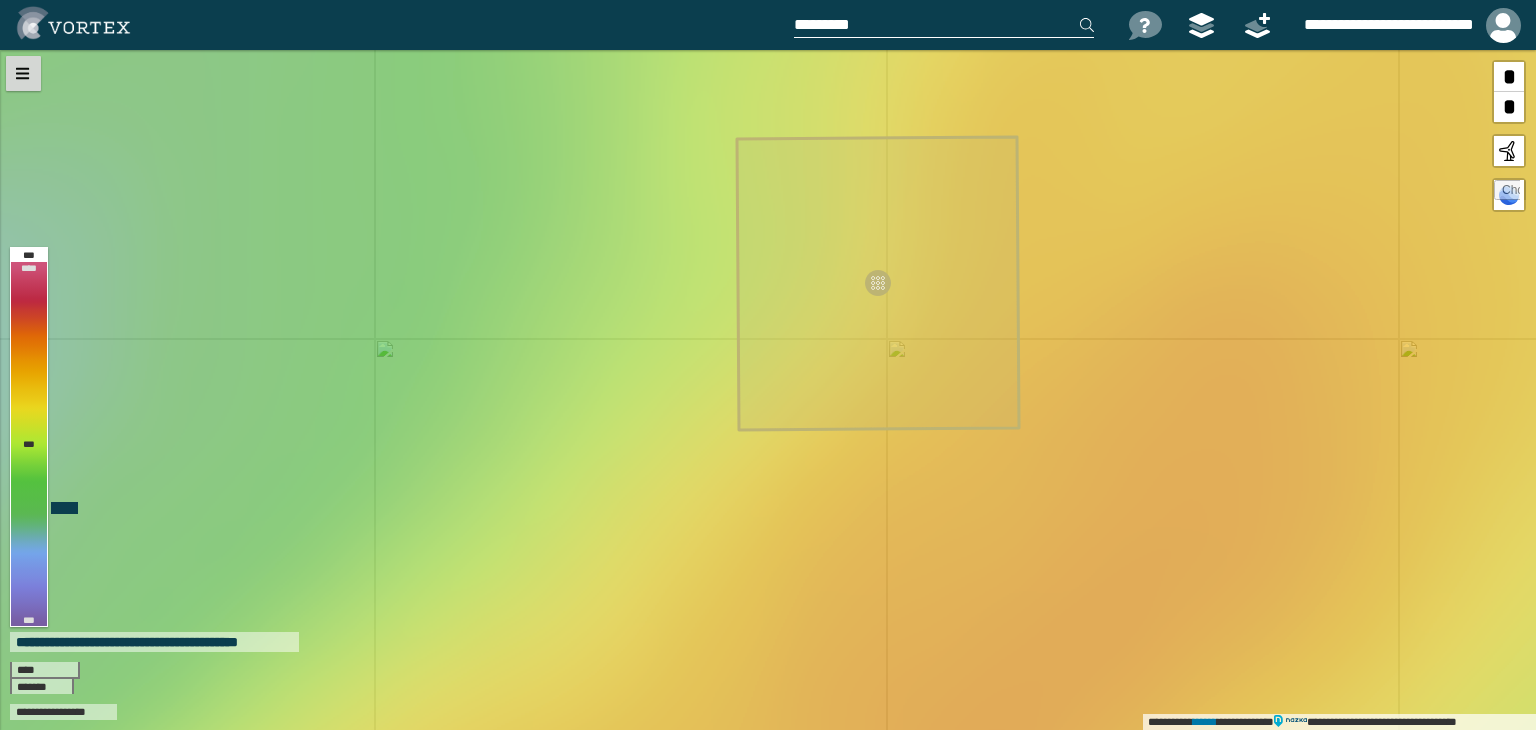 click at bounding box center [23, 73] 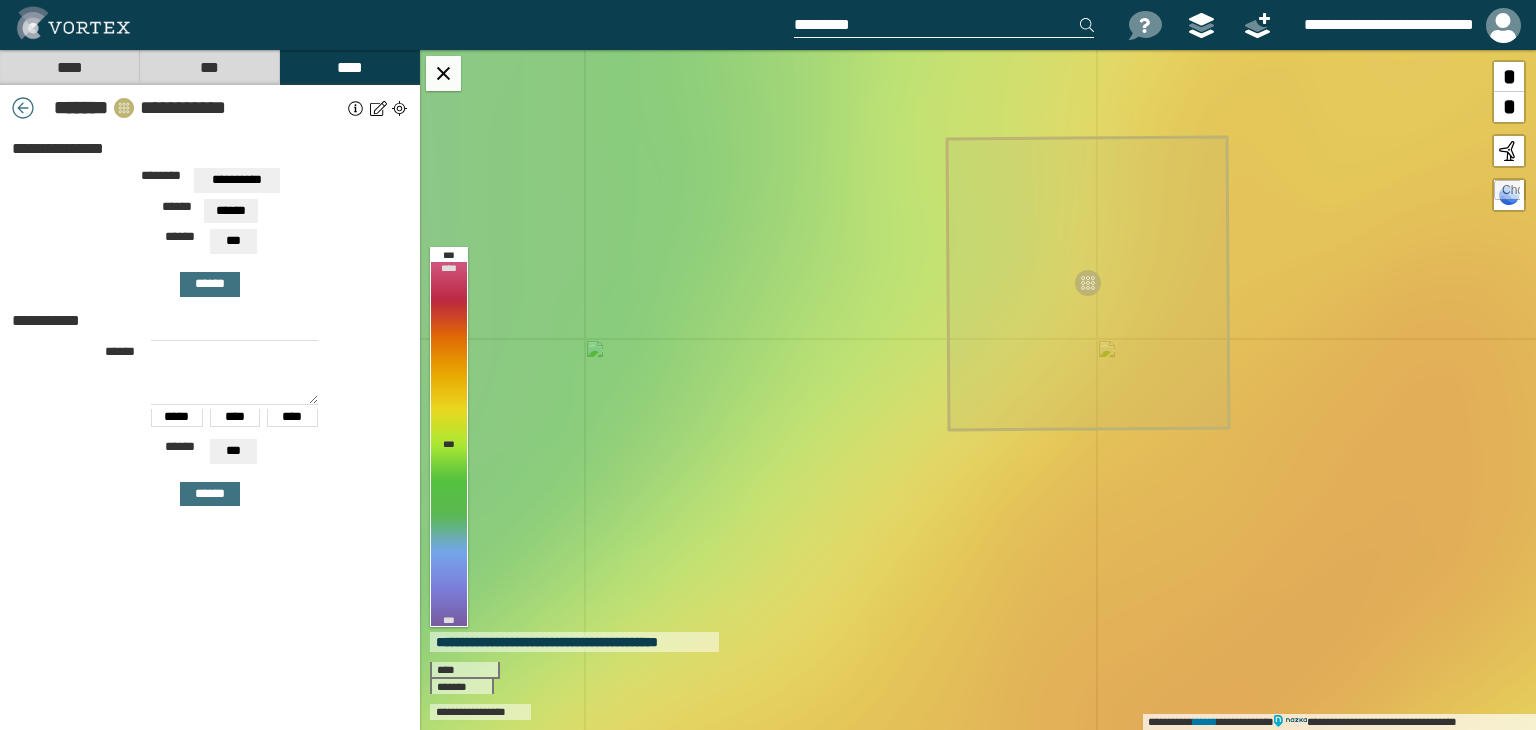 click on "**********" at bounding box center (237, 180) 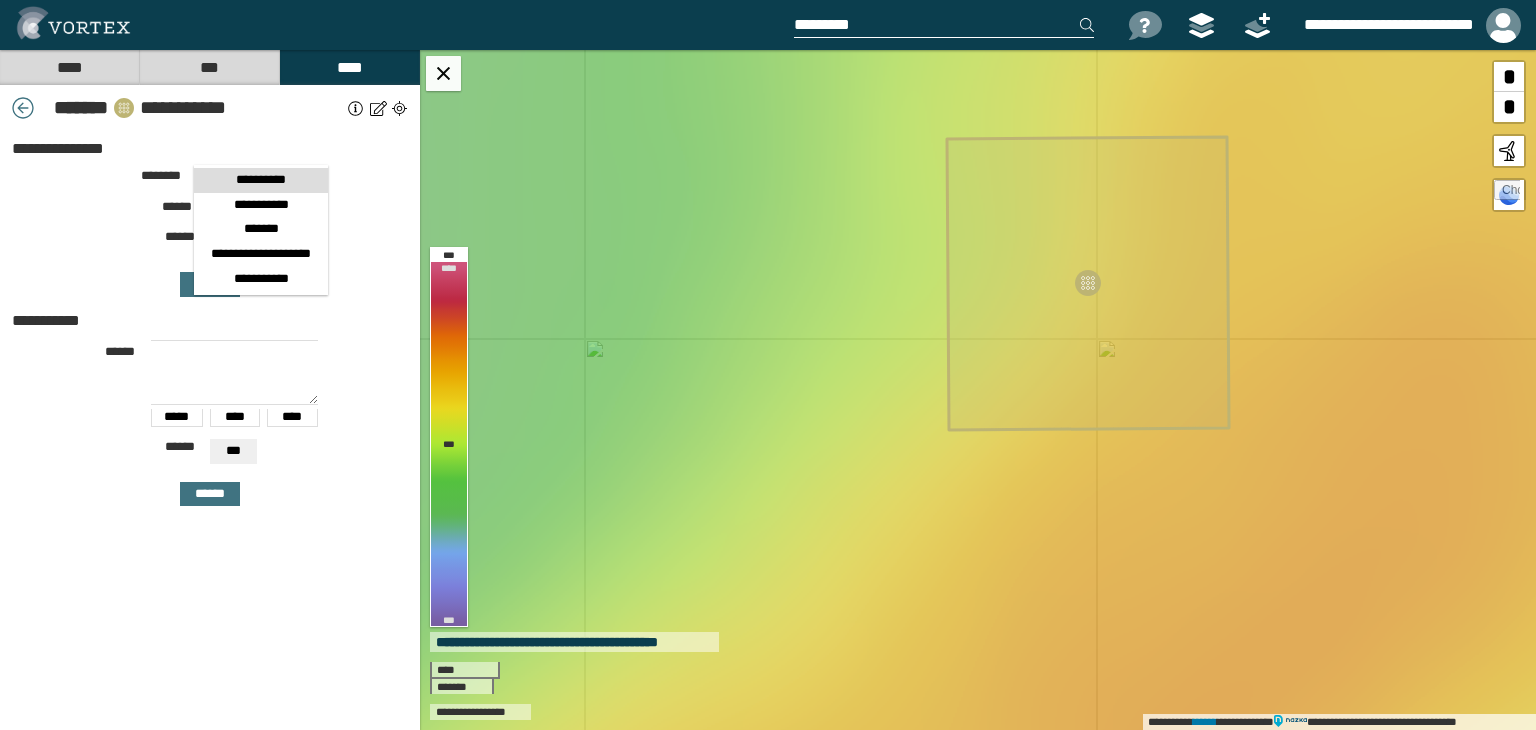 click on "[LAST] *" at bounding box center [210, 149] 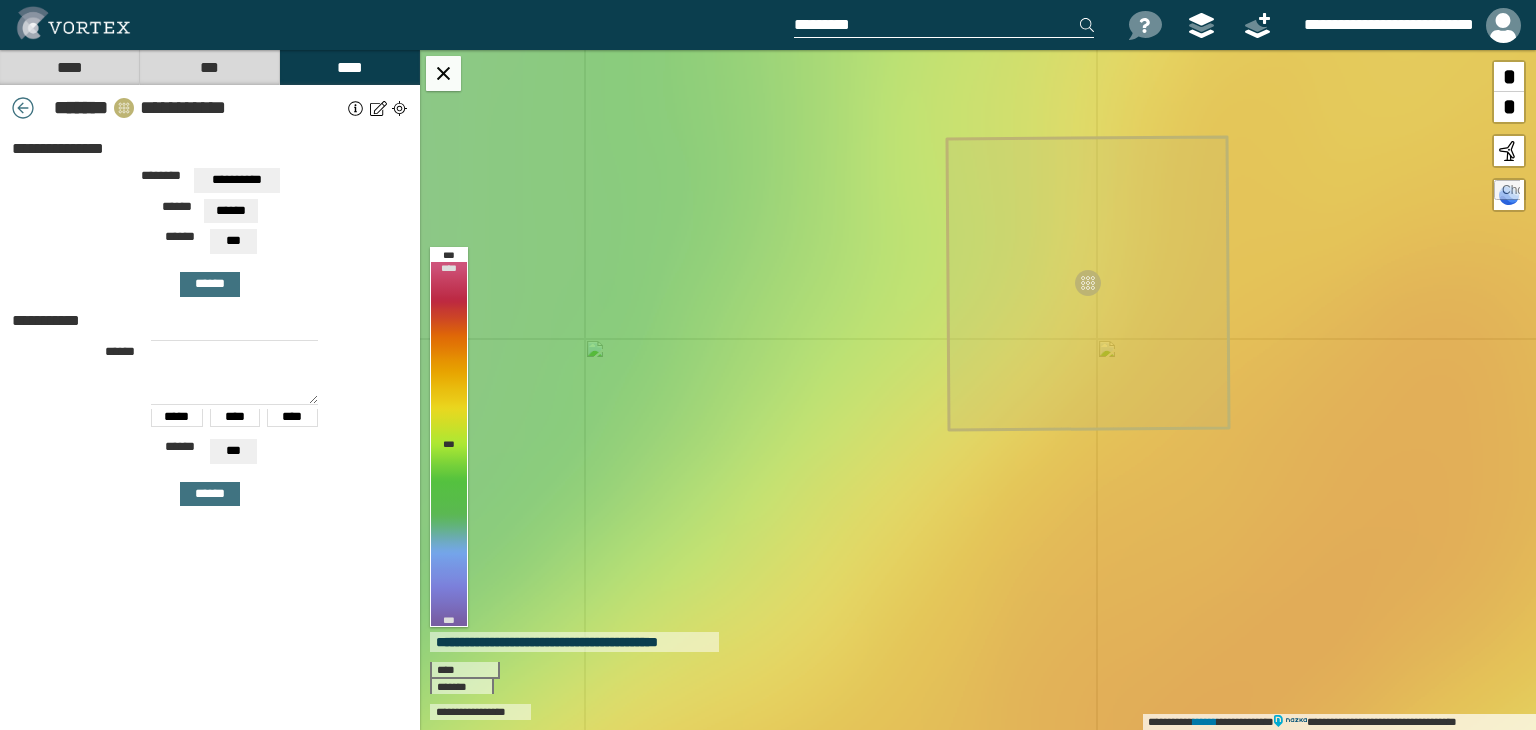 click at bounding box center [378, 108] 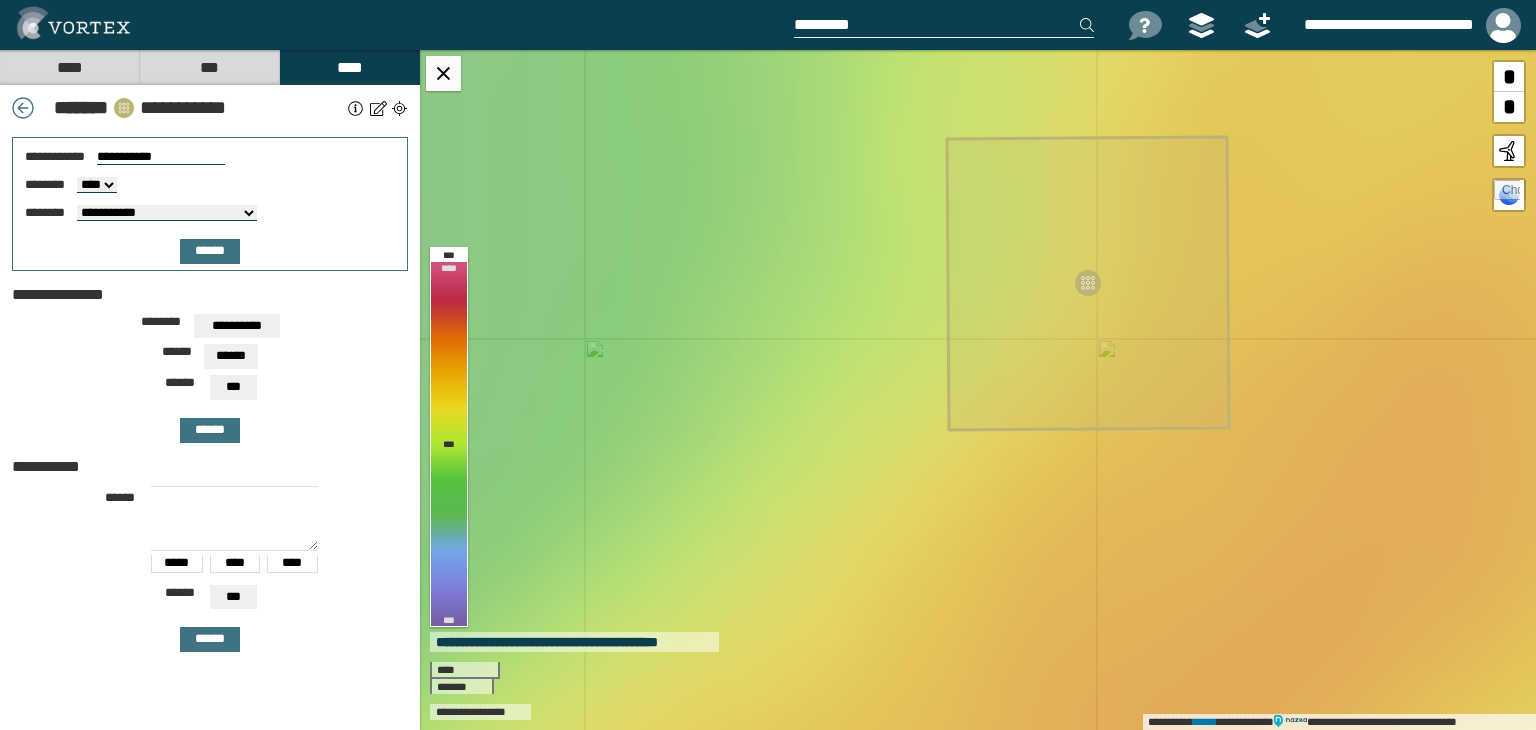 click at bounding box center [378, 108] 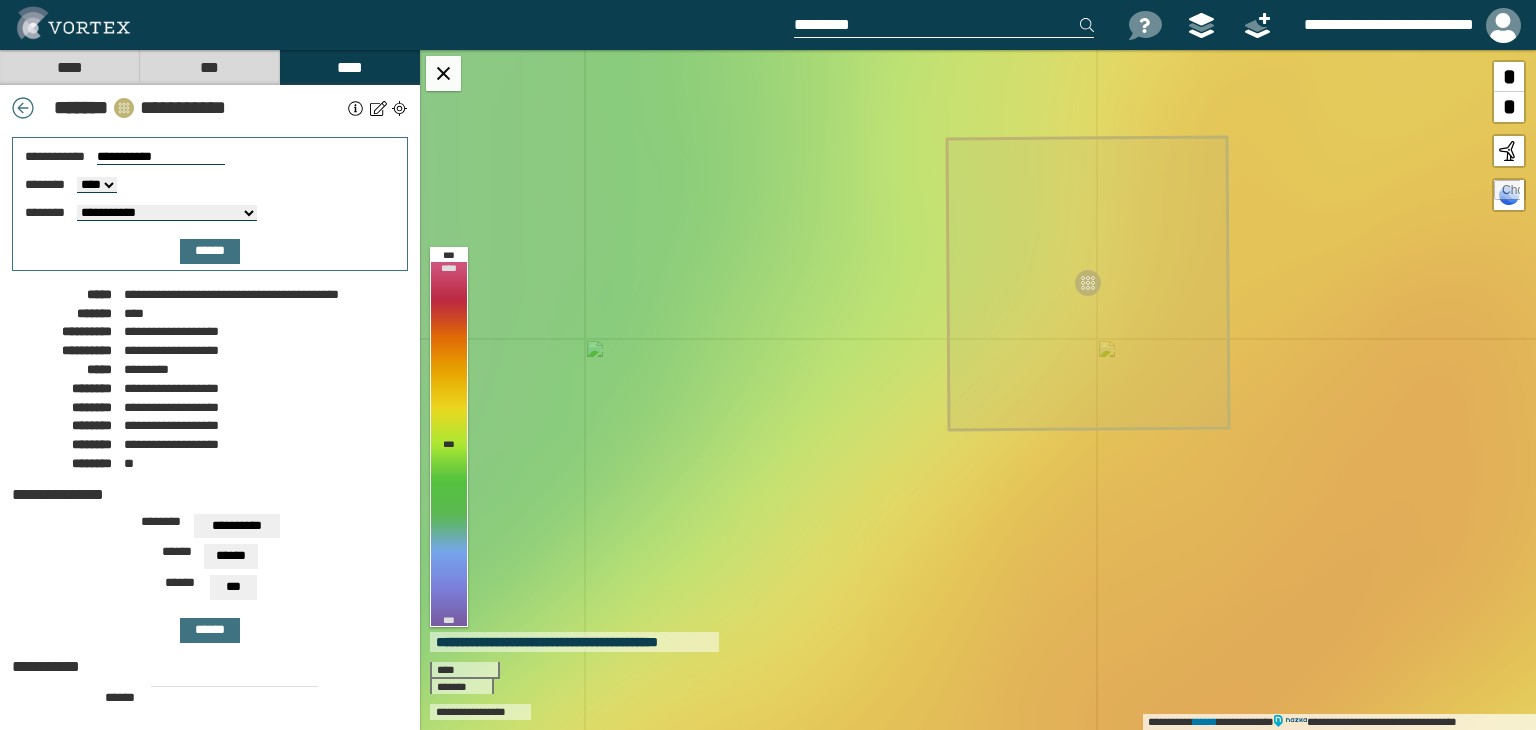 click on "**********" at bounding box center (167, 213) 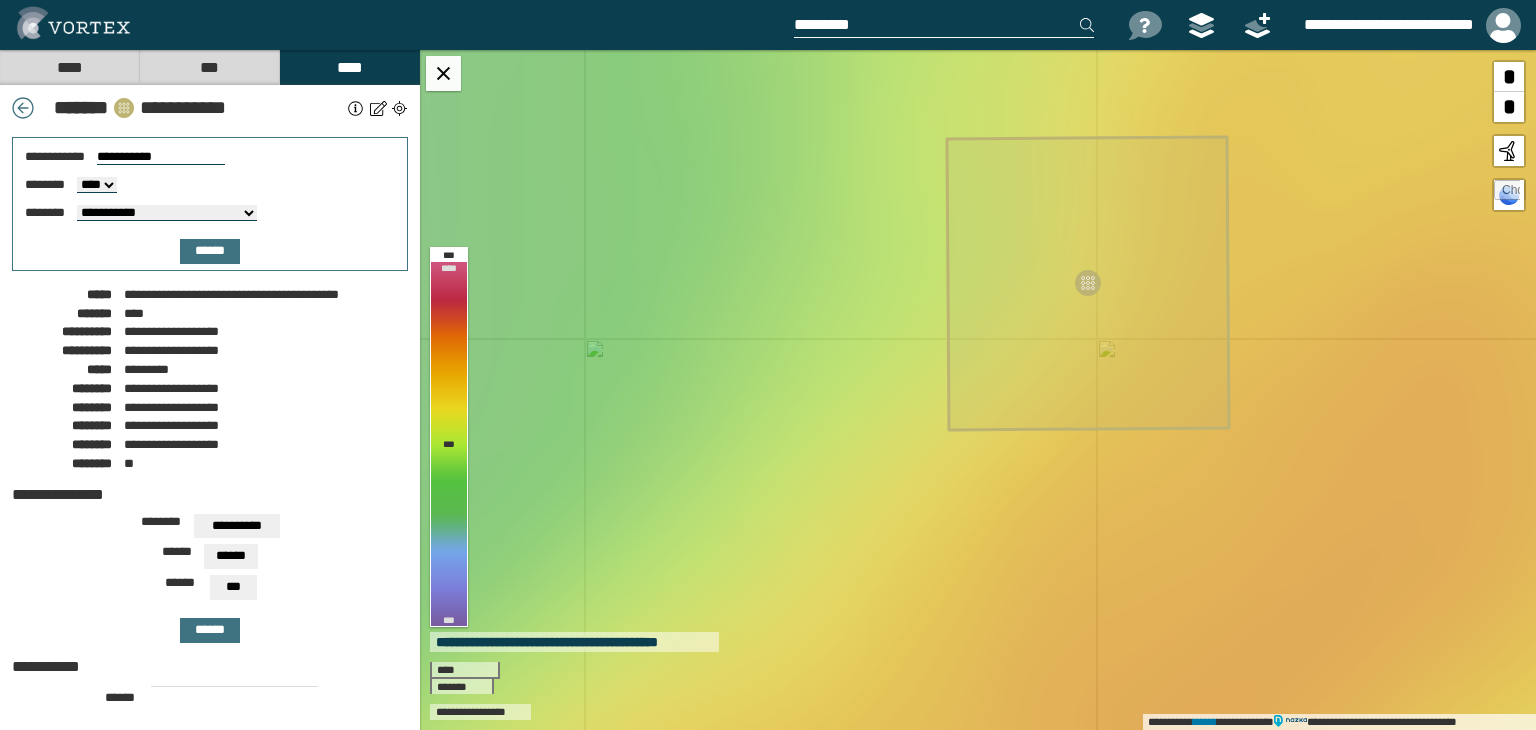 click on "[FIRST] [LAST] [STREET] [CITY] [STATE] [ZIP] [COUNTRY] [PHONE] [EMAIL]" at bounding box center [210, 213] 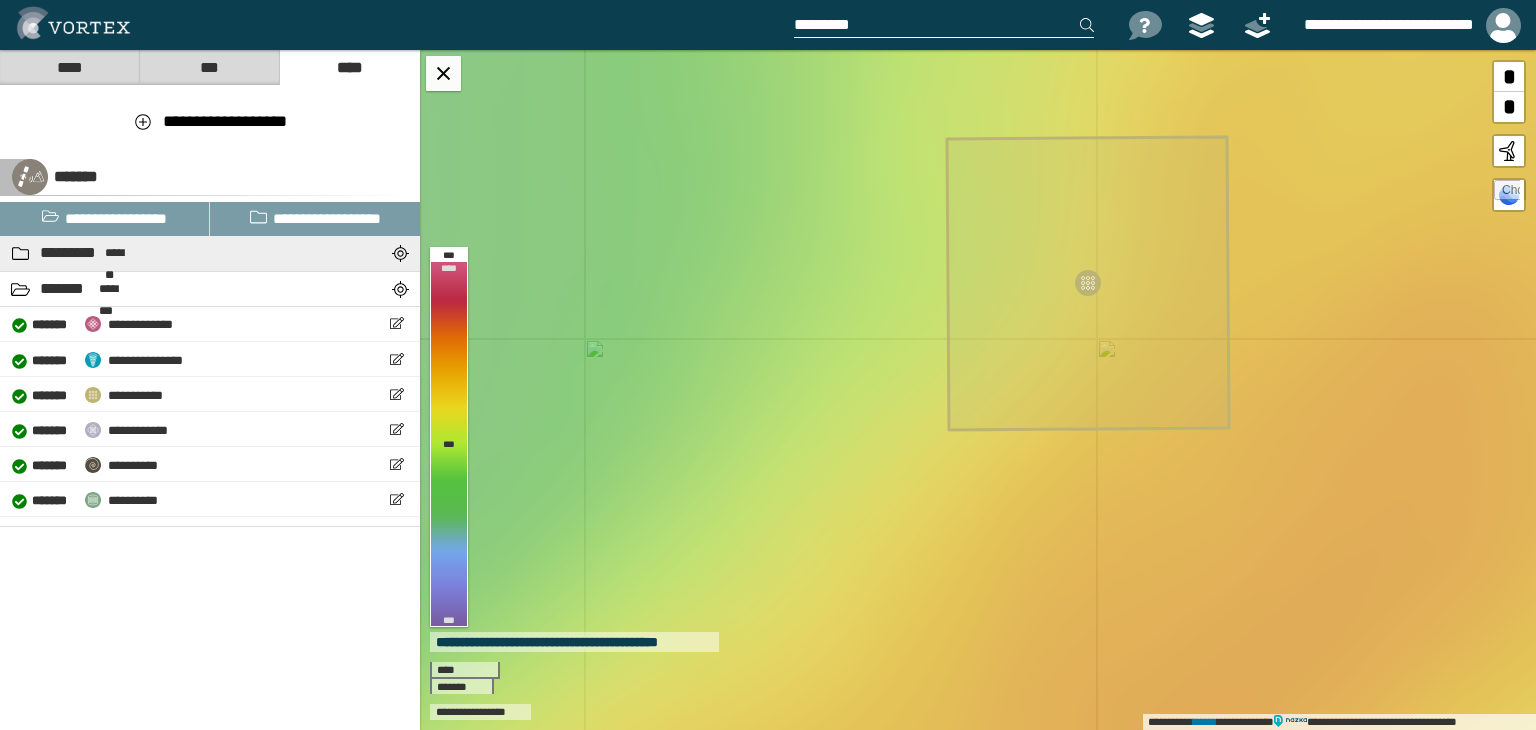 click on "*******" at bounding box center (121, 253) 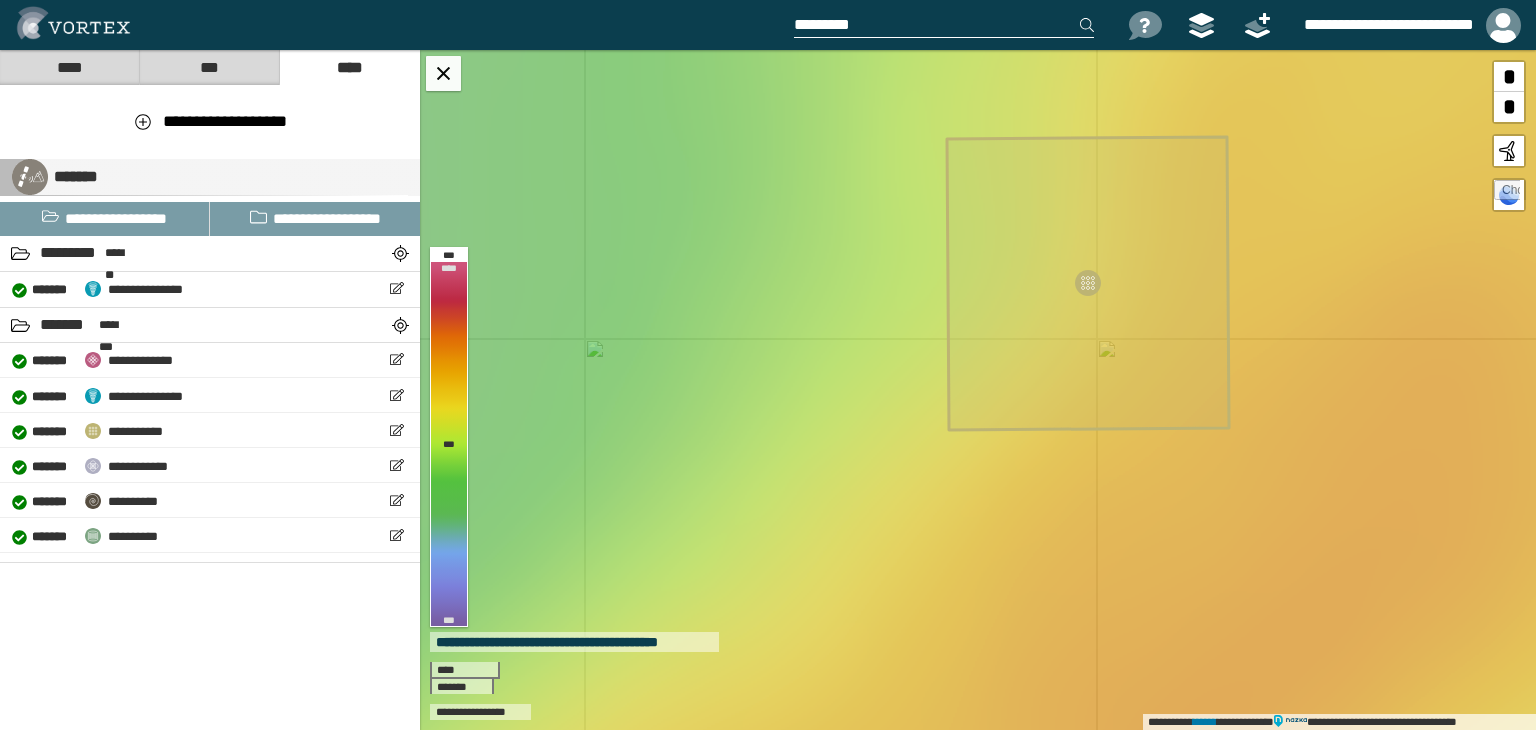click at bounding box center (30, 177) 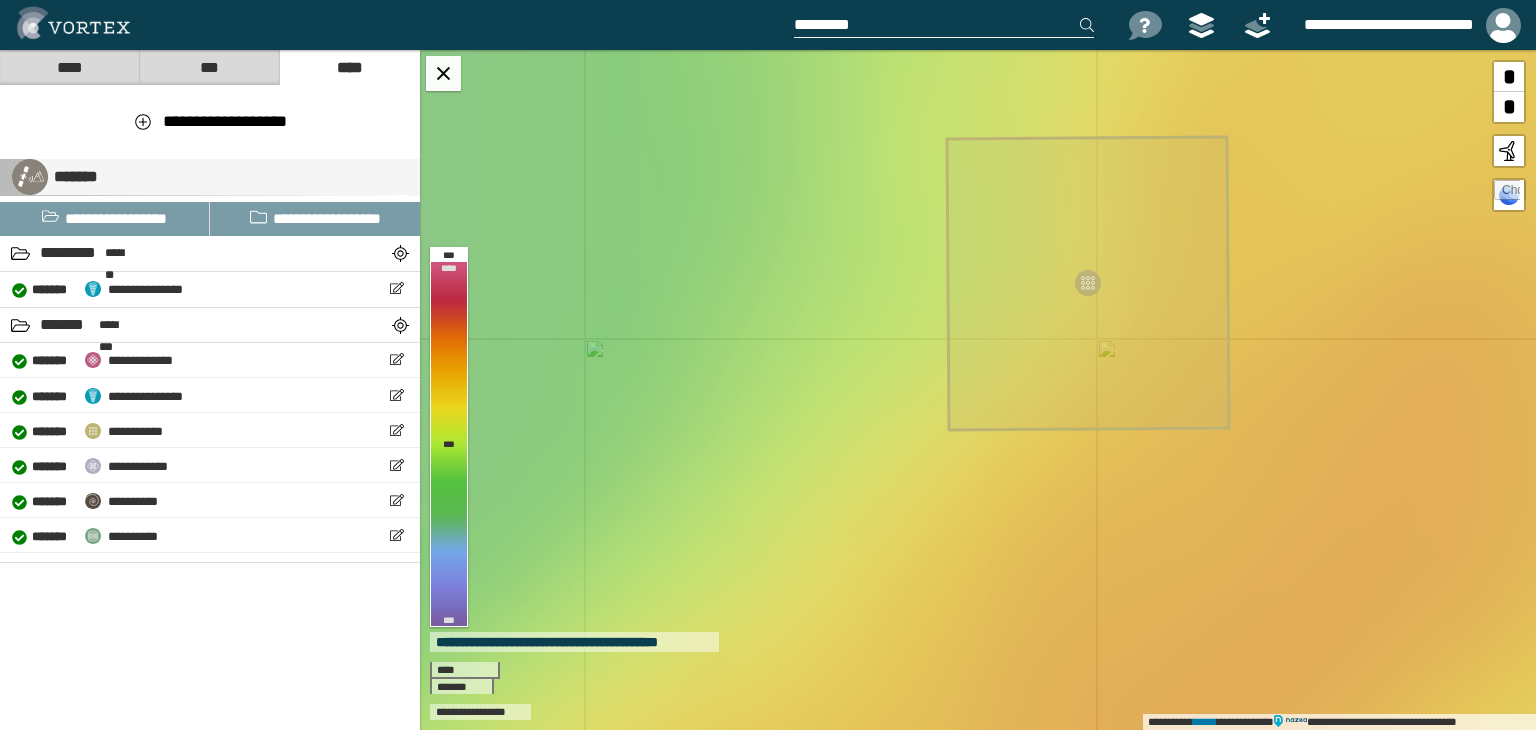 select on "**" 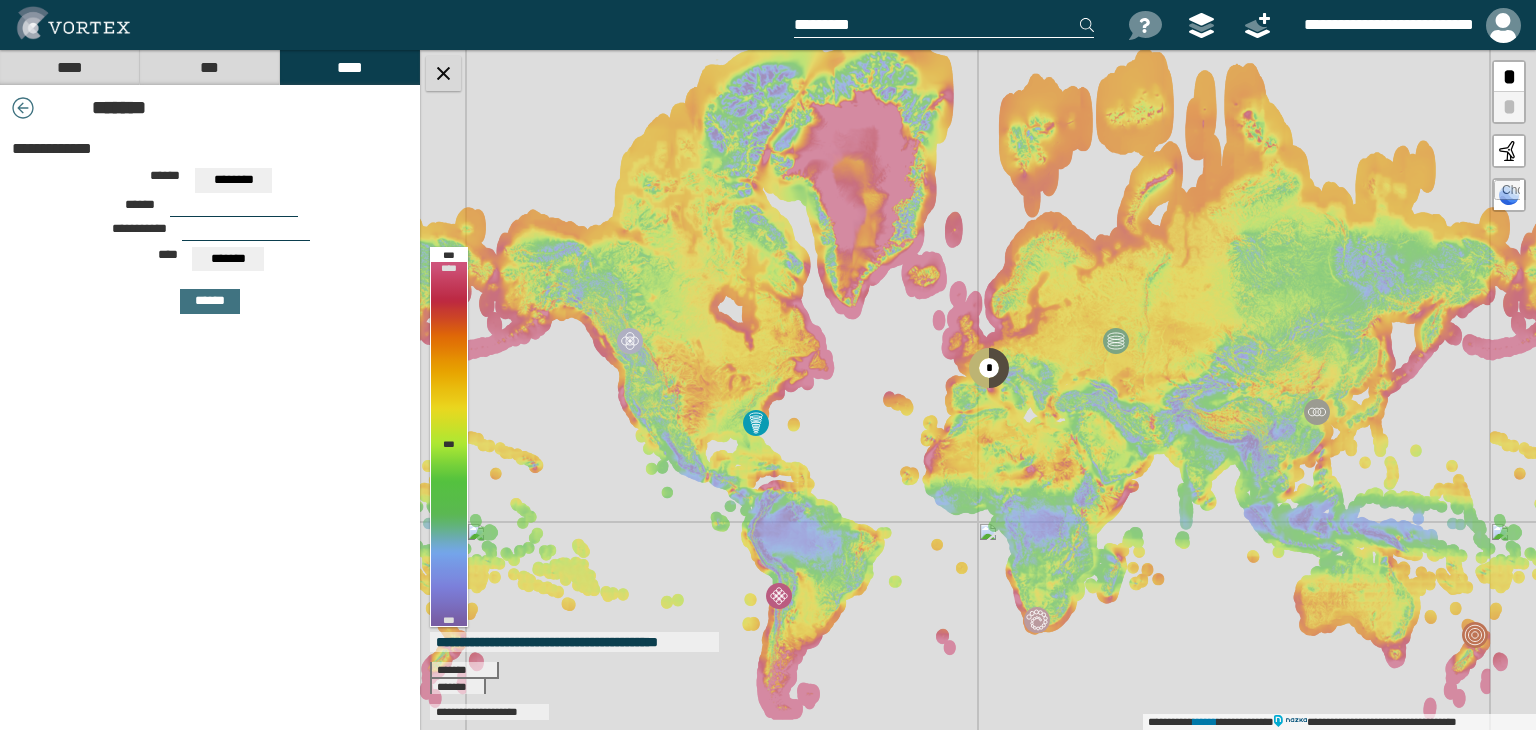 click at bounding box center (443, 73) 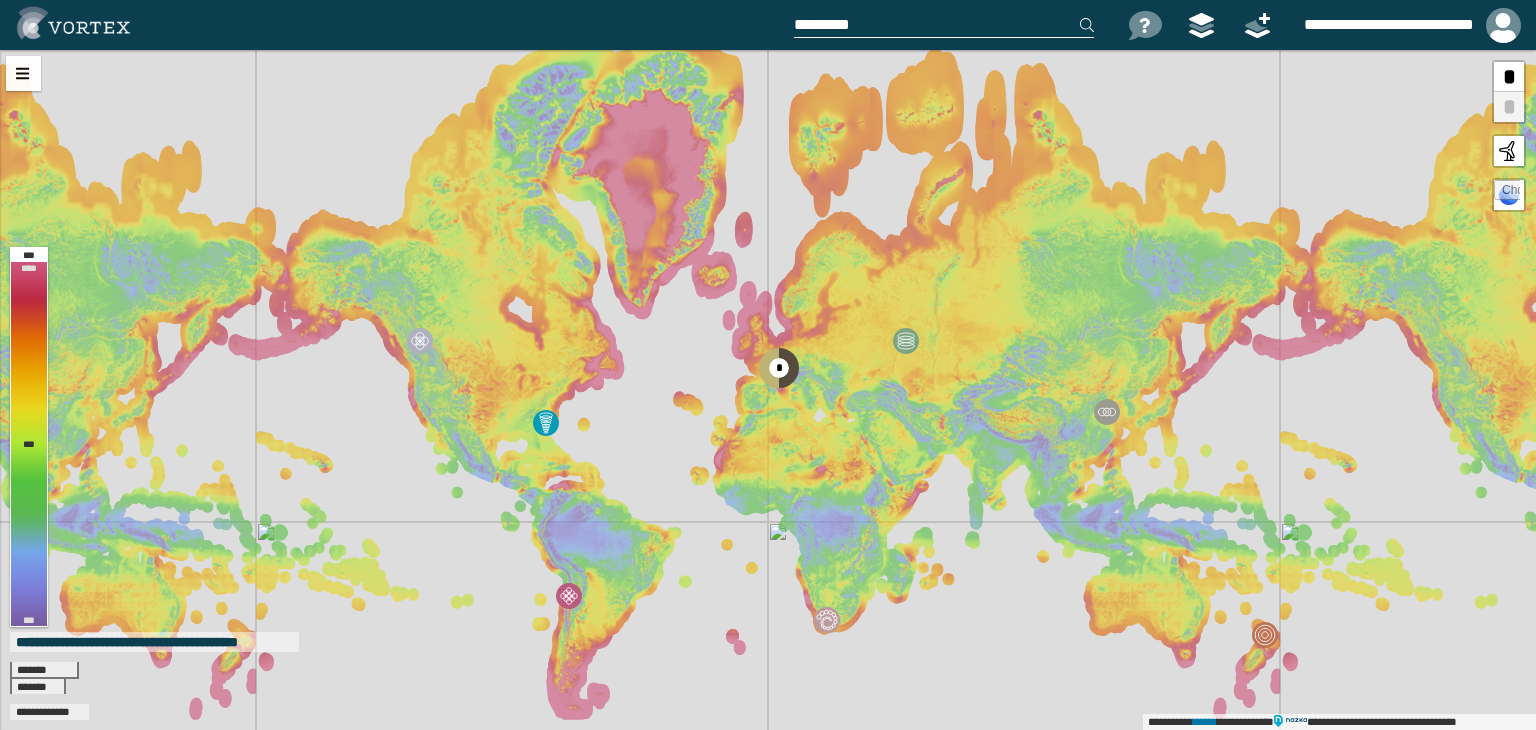 click at bounding box center [944, 25] 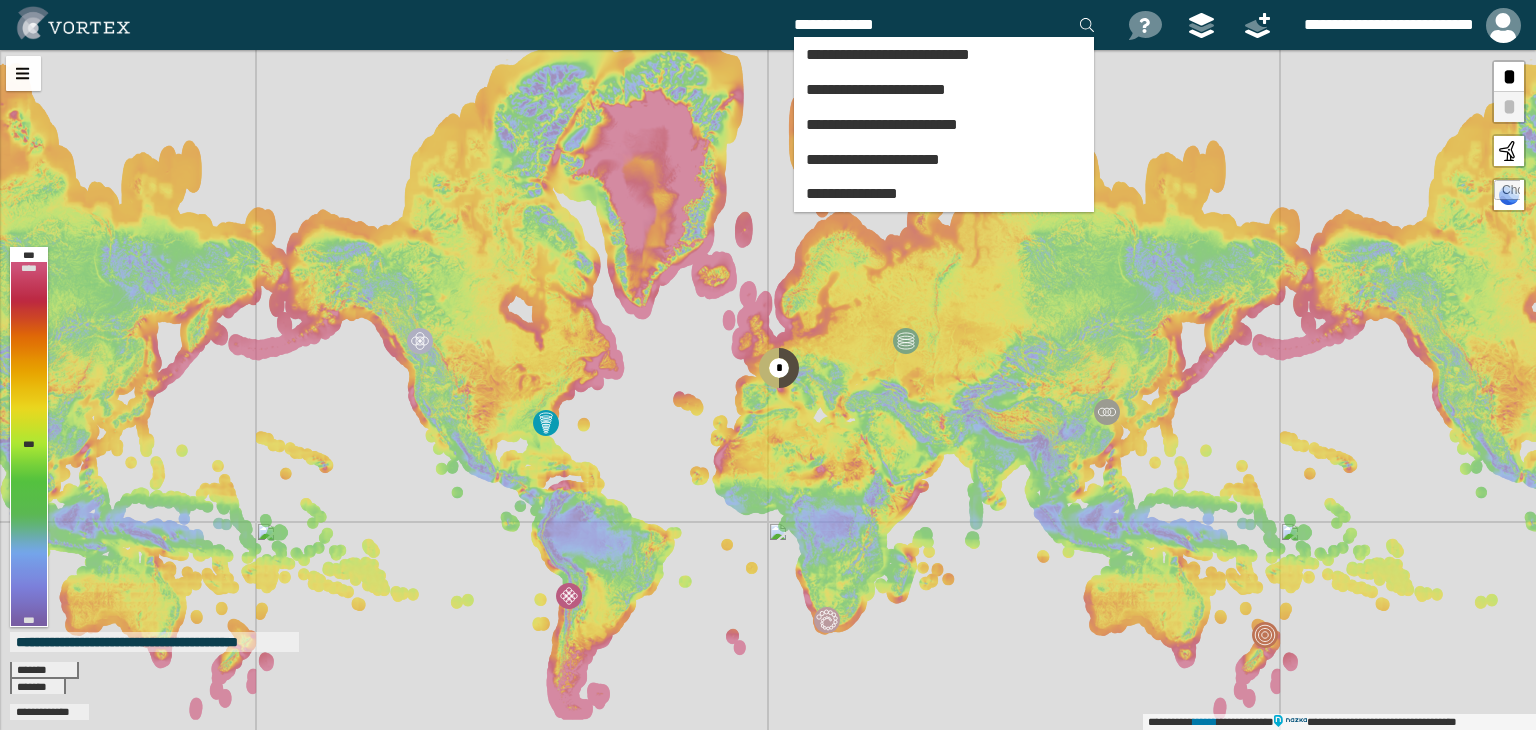 type on "**********" 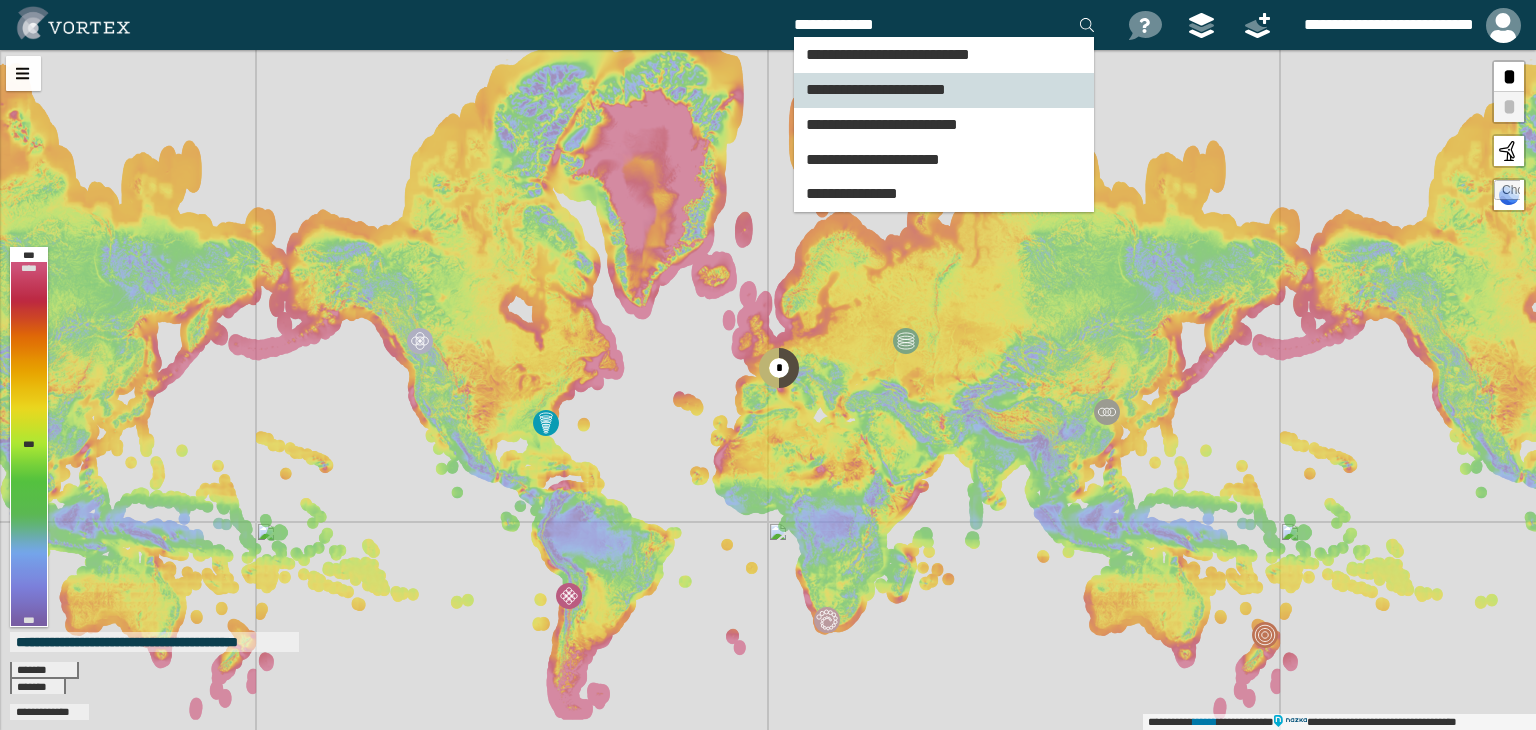 click on "**********" at bounding box center (876, 89) 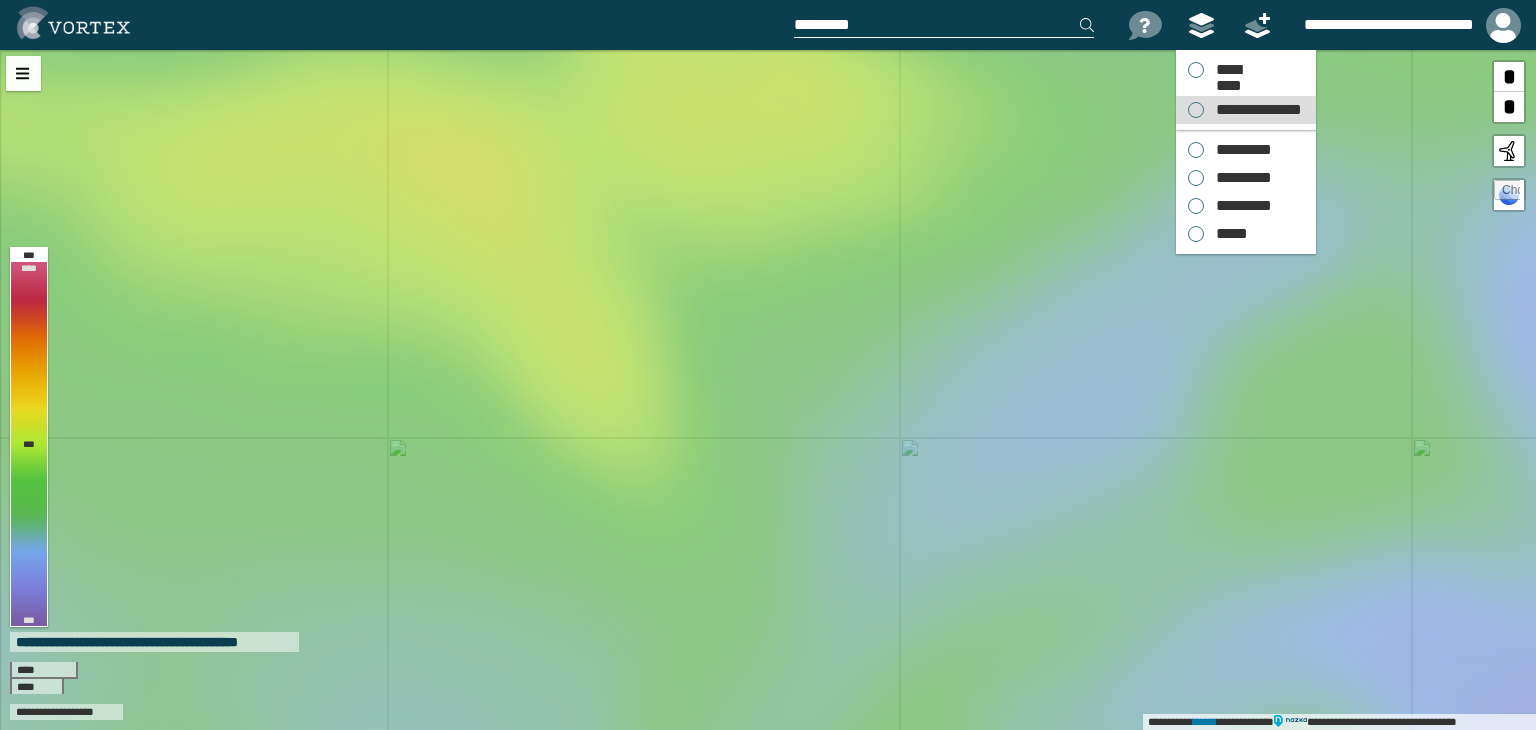 click on "**********" at bounding box center (1246, 110) 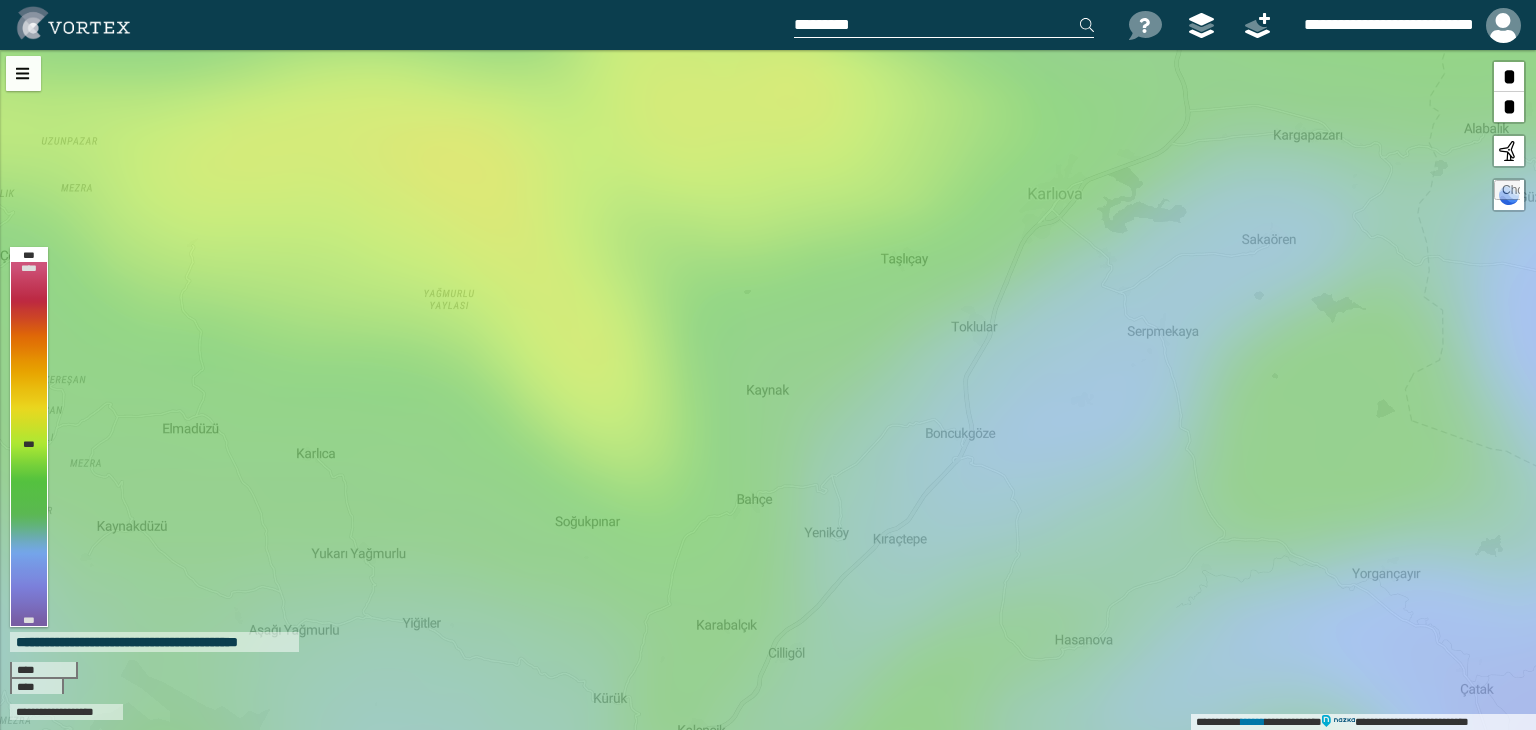 click at bounding box center (944, 25) 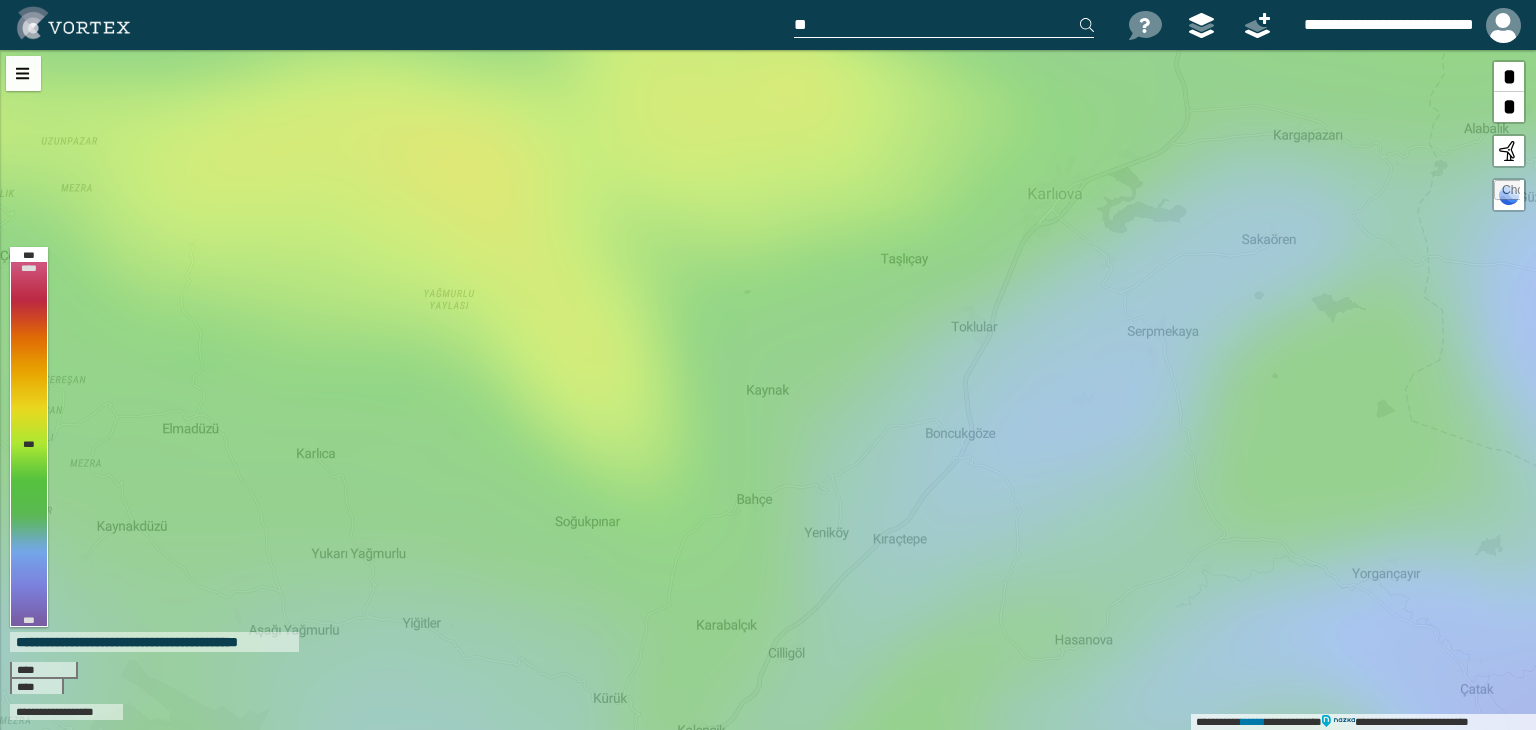 type on "*" 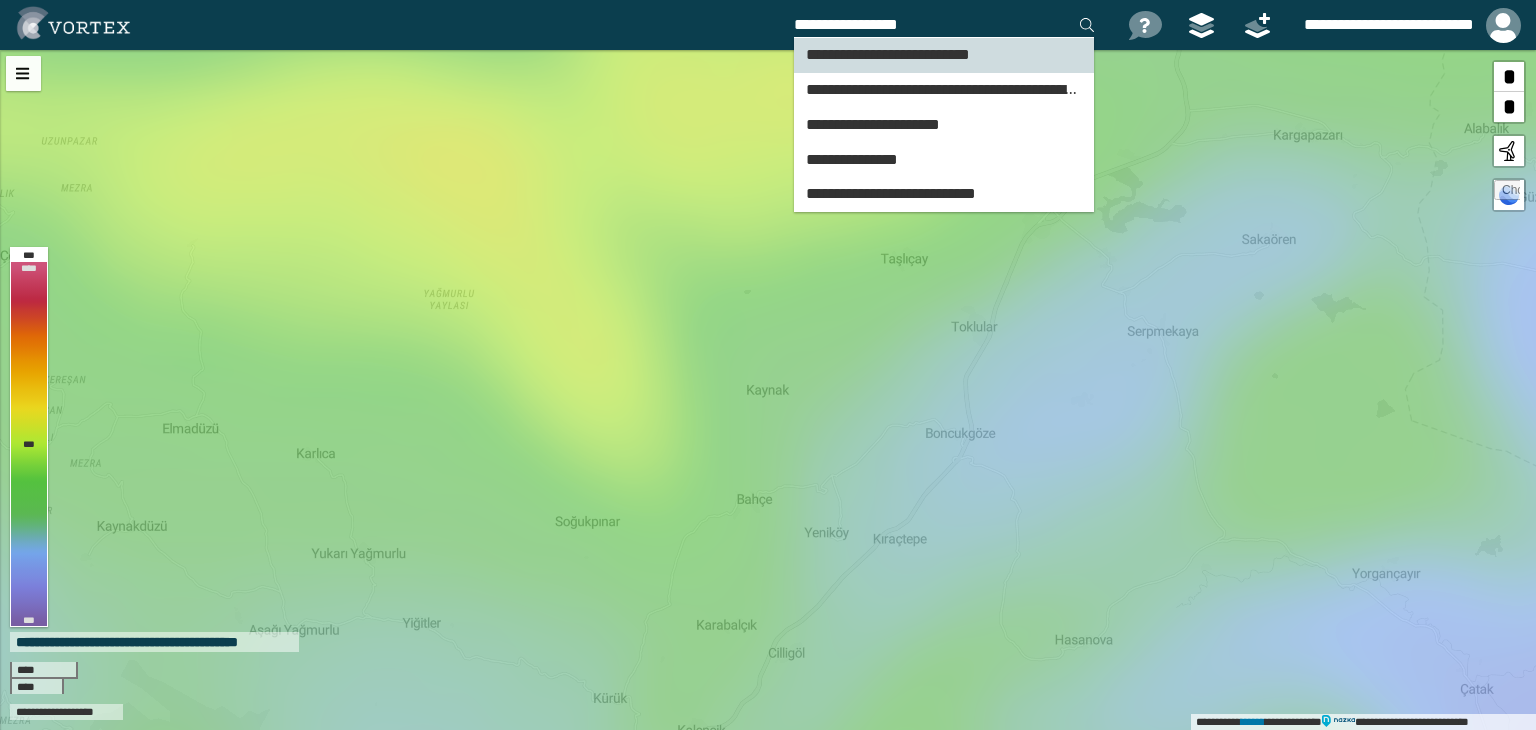 type on "**********" 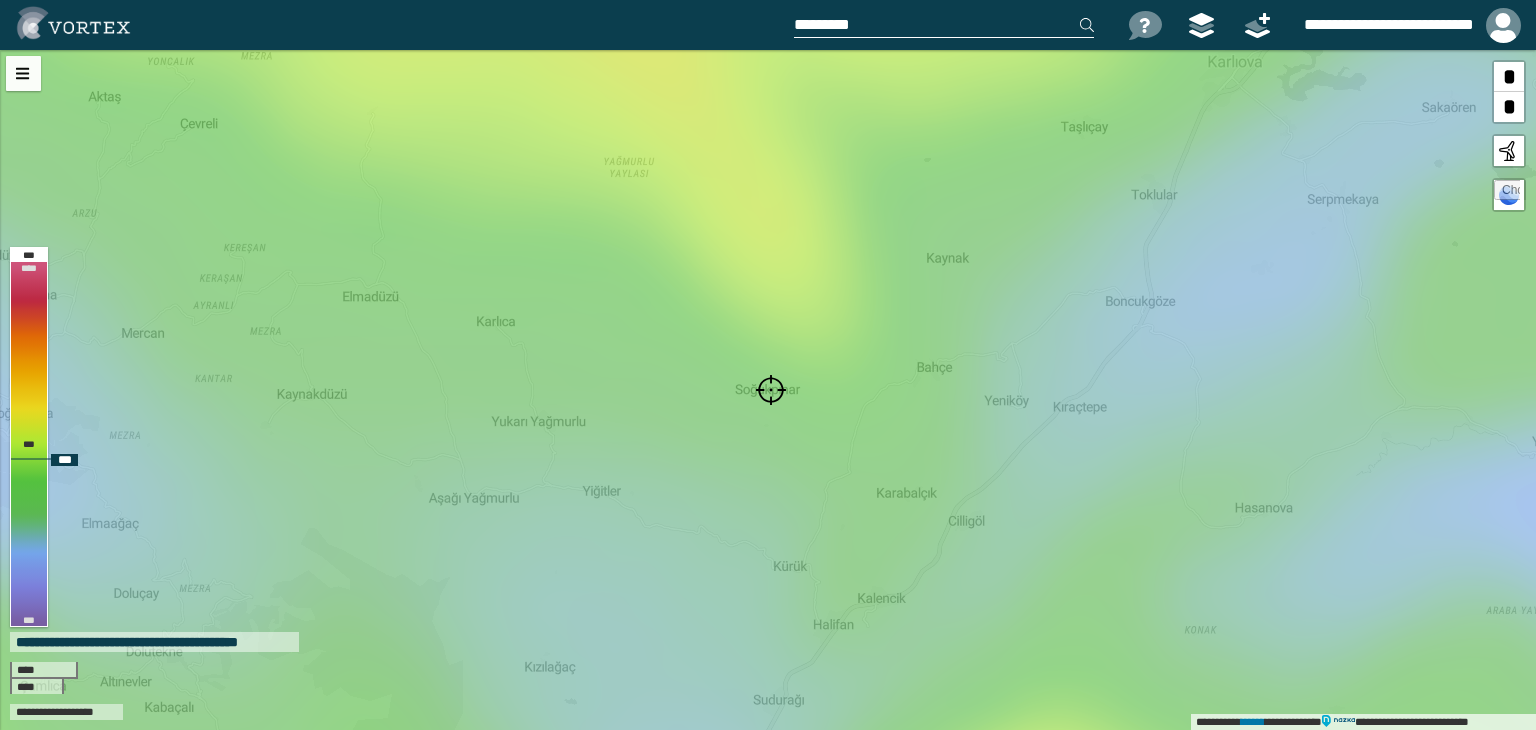 click on "**********" at bounding box center [768, 390] 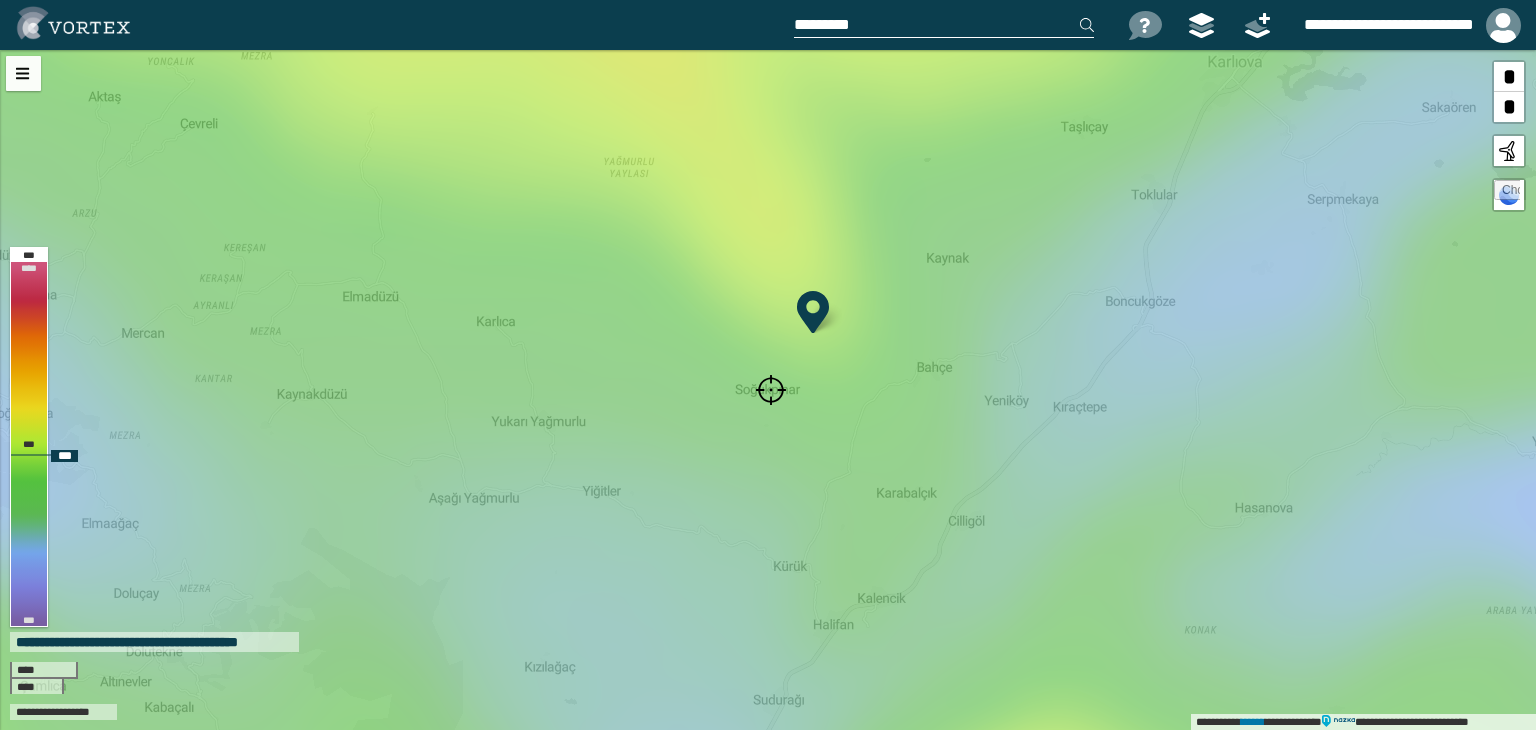 click on "**********" at bounding box center [768, 390] 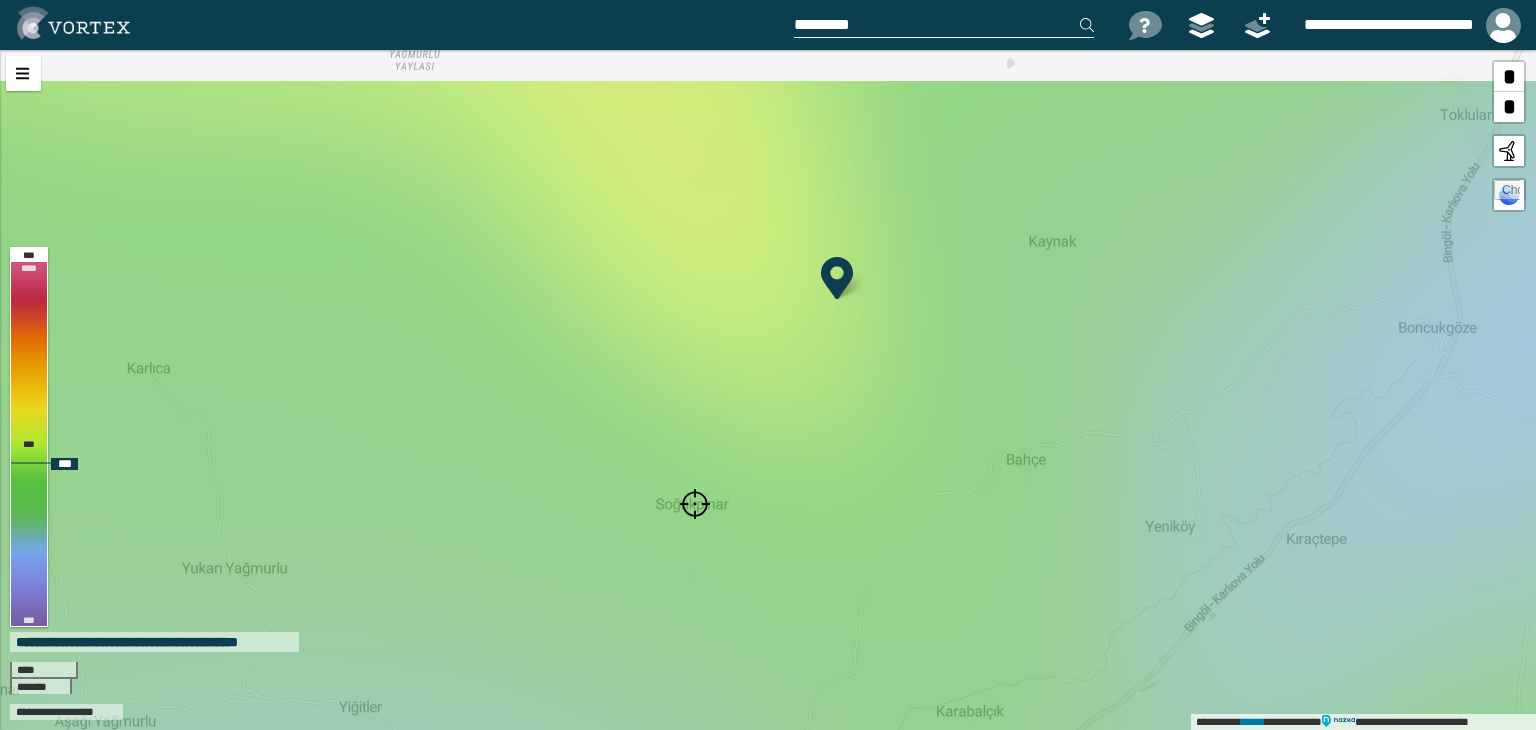 drag, startPoint x: 882, startPoint y: 289, endPoint x: 843, endPoint y: 403, distance: 120.48651 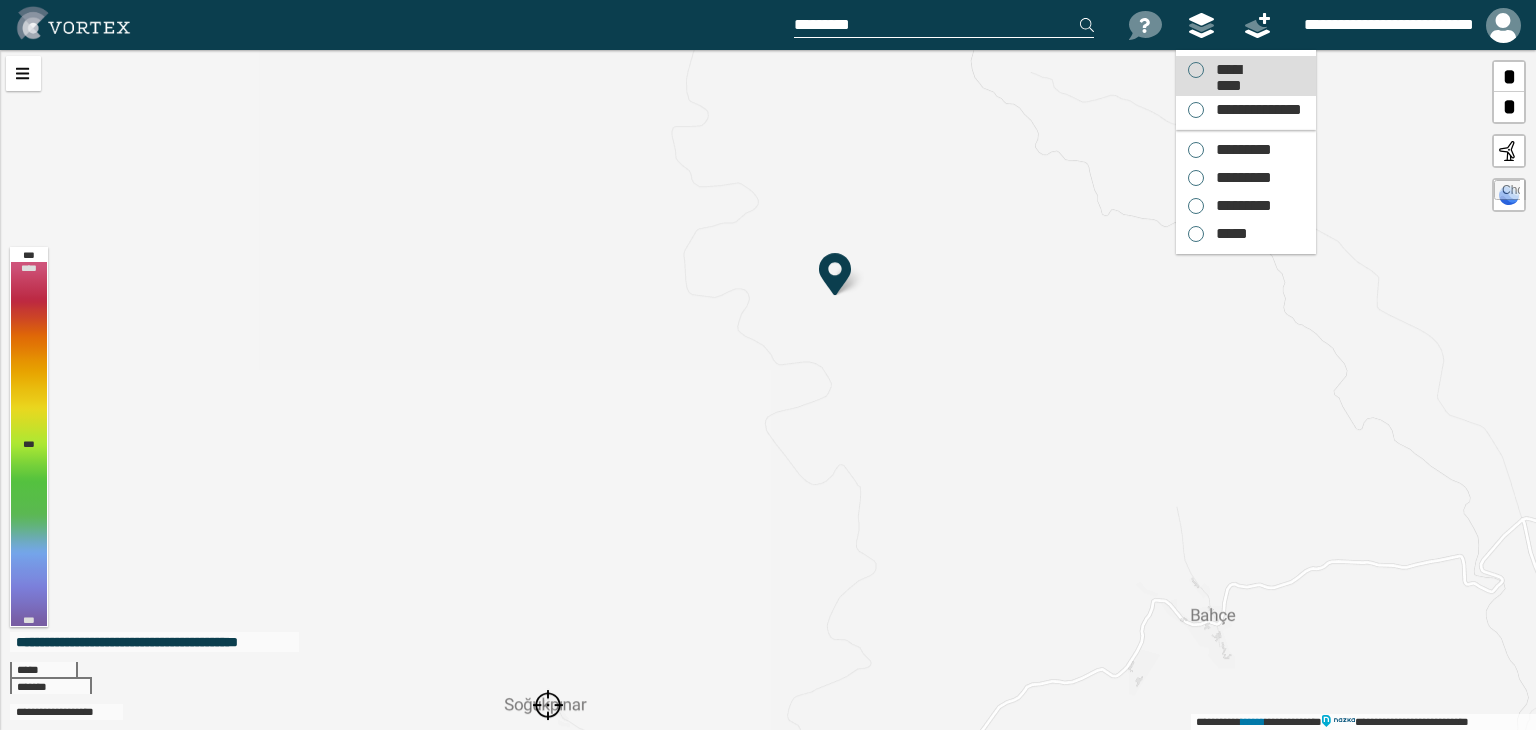 click on "*********" at bounding box center [1228, 70] 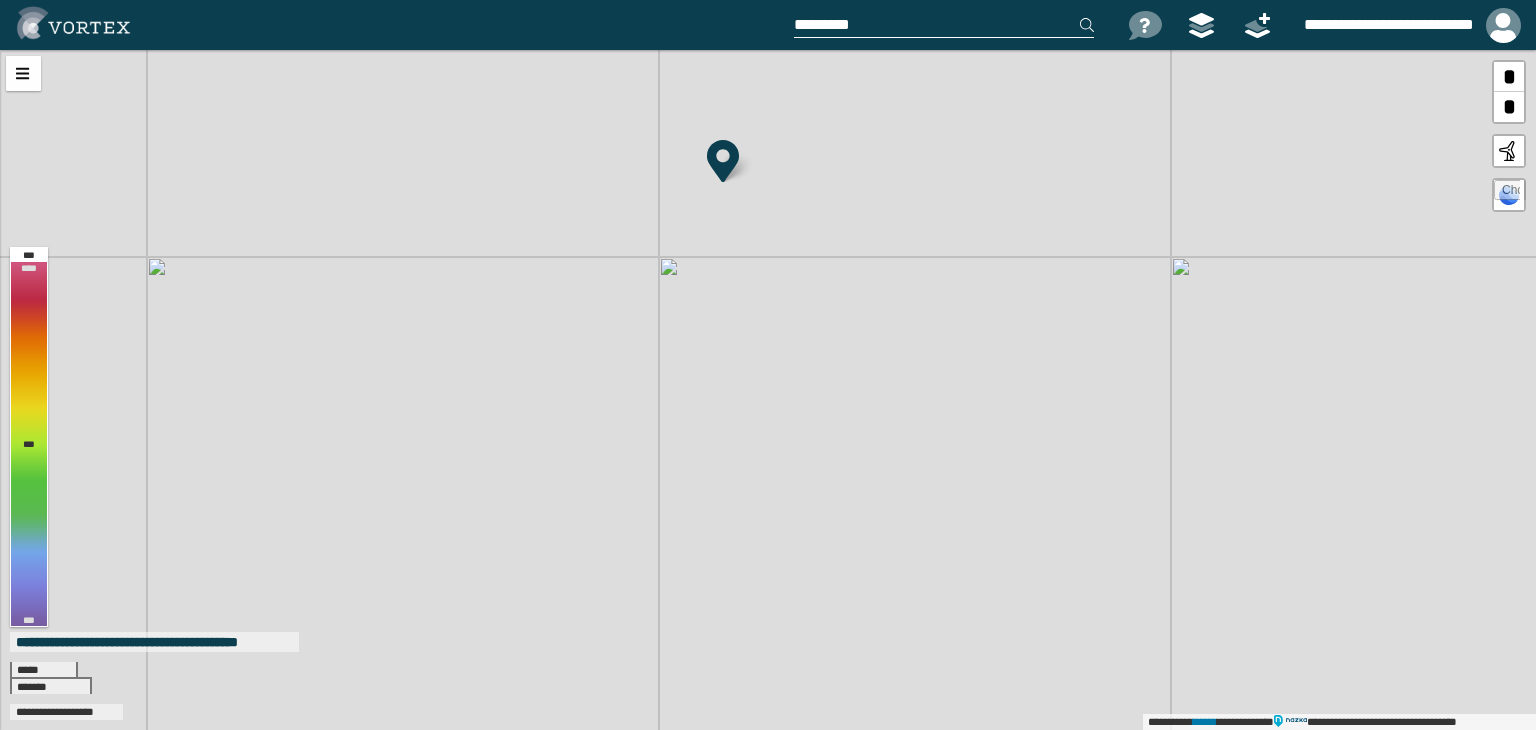 drag, startPoint x: 952, startPoint y: 314, endPoint x: 849, endPoint y: 254, distance: 119.20151 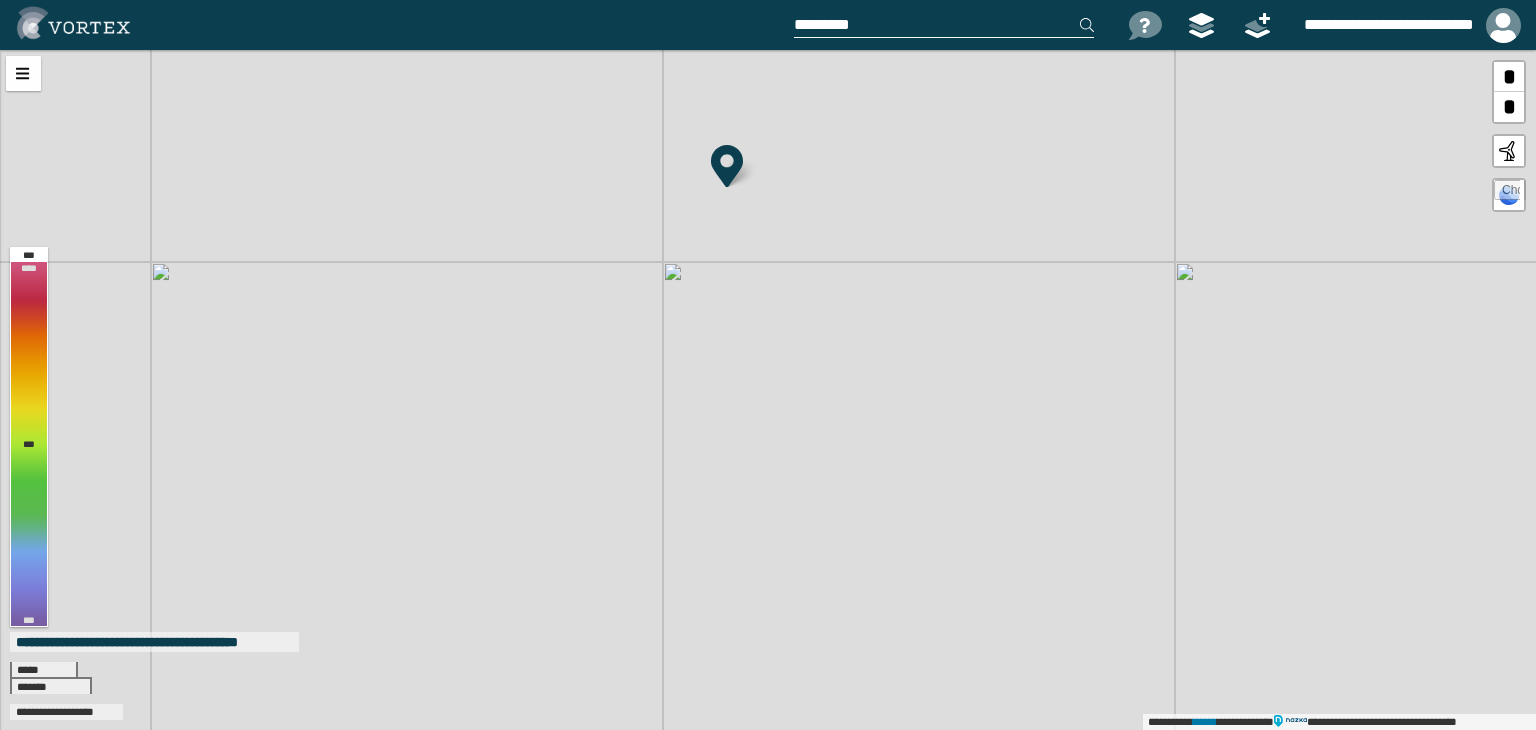 click on "**********" at bounding box center [768, 390] 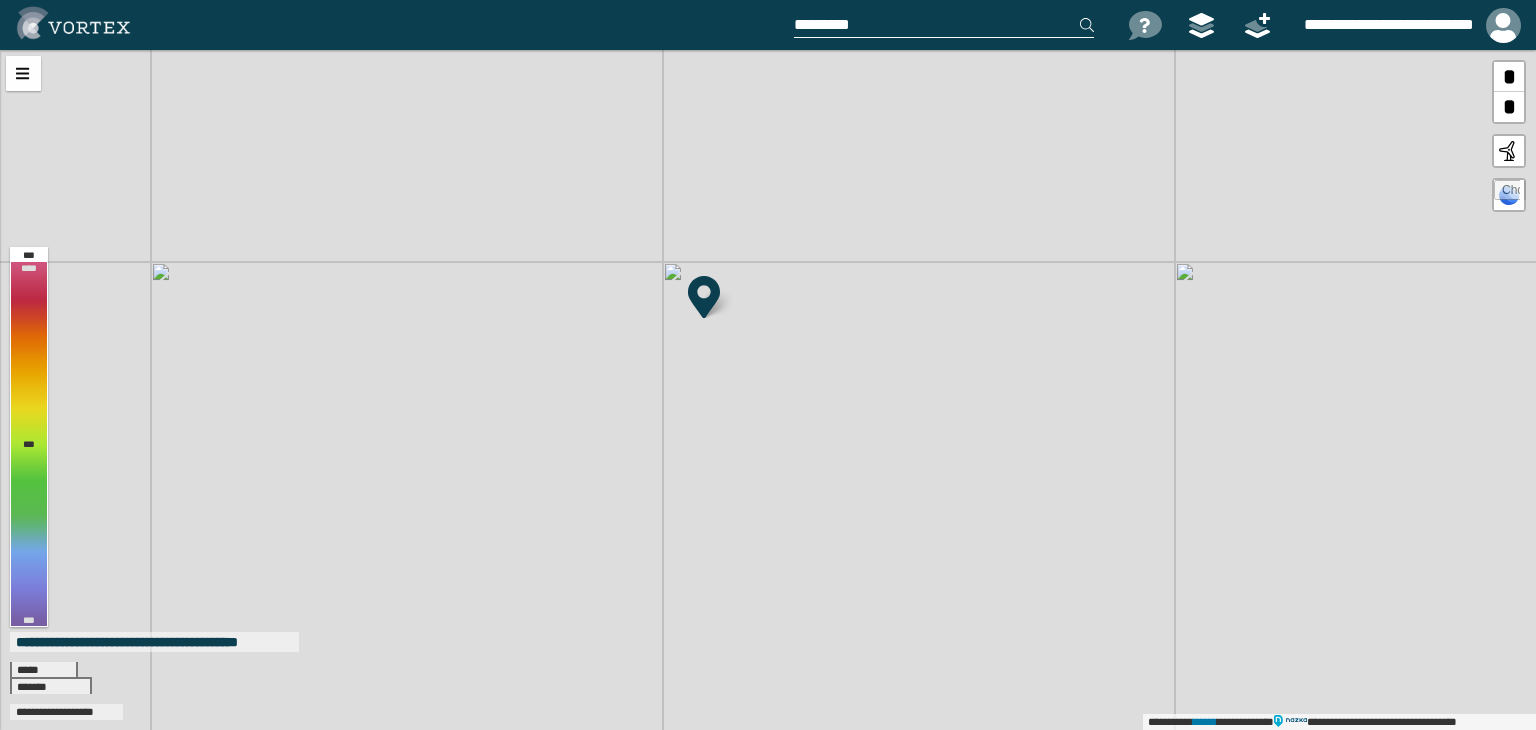 click at bounding box center (704, 297) 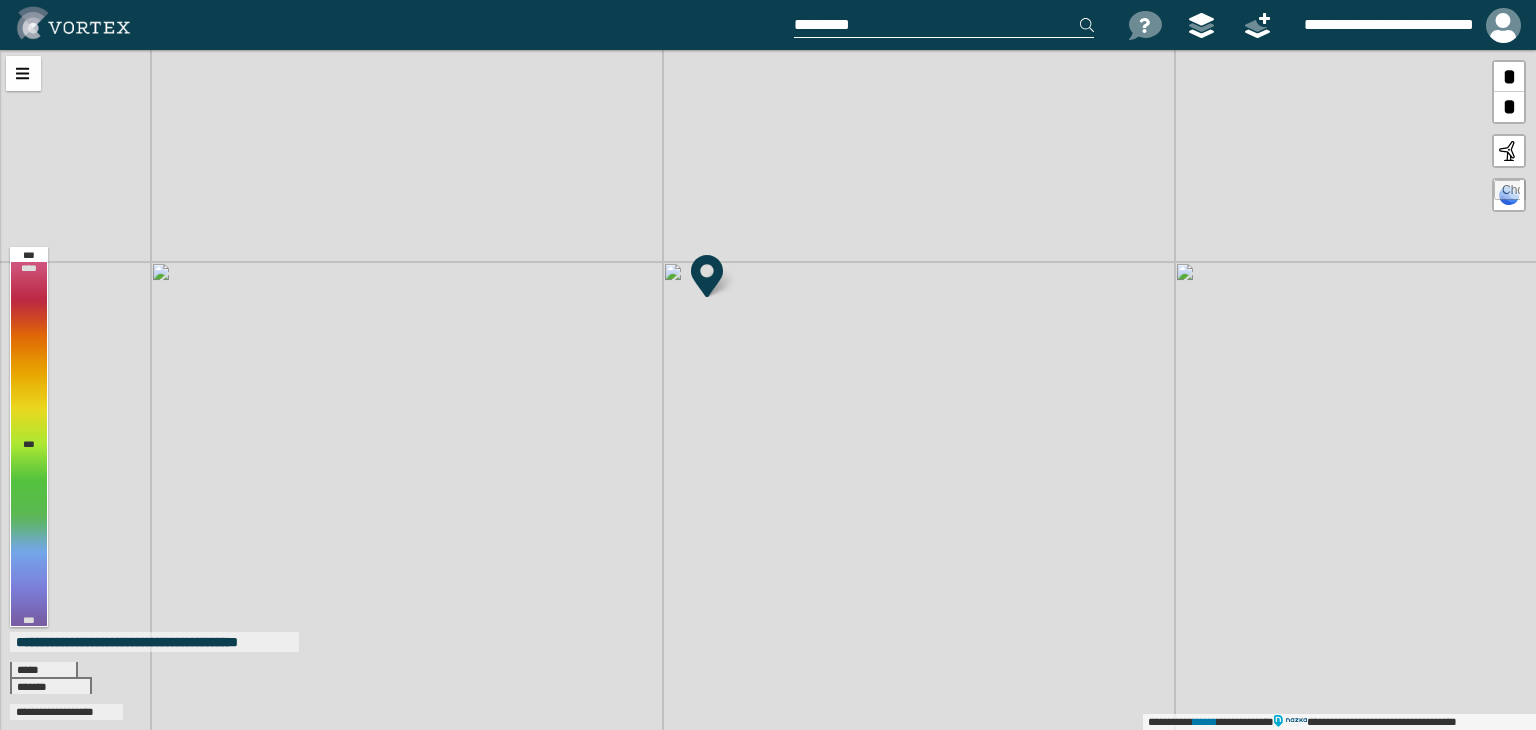 click at bounding box center (707, 276) 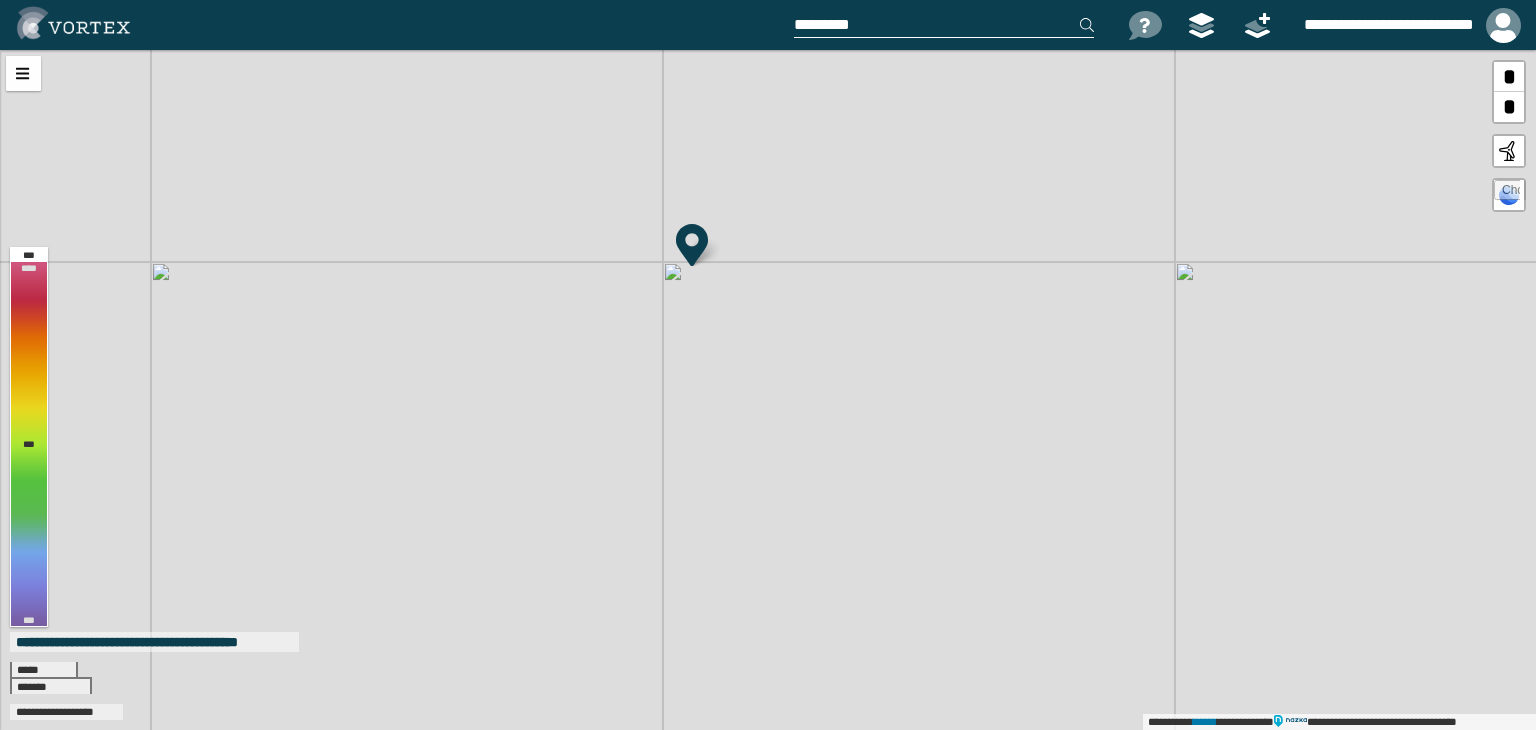 click on "**********" at bounding box center (768, 390) 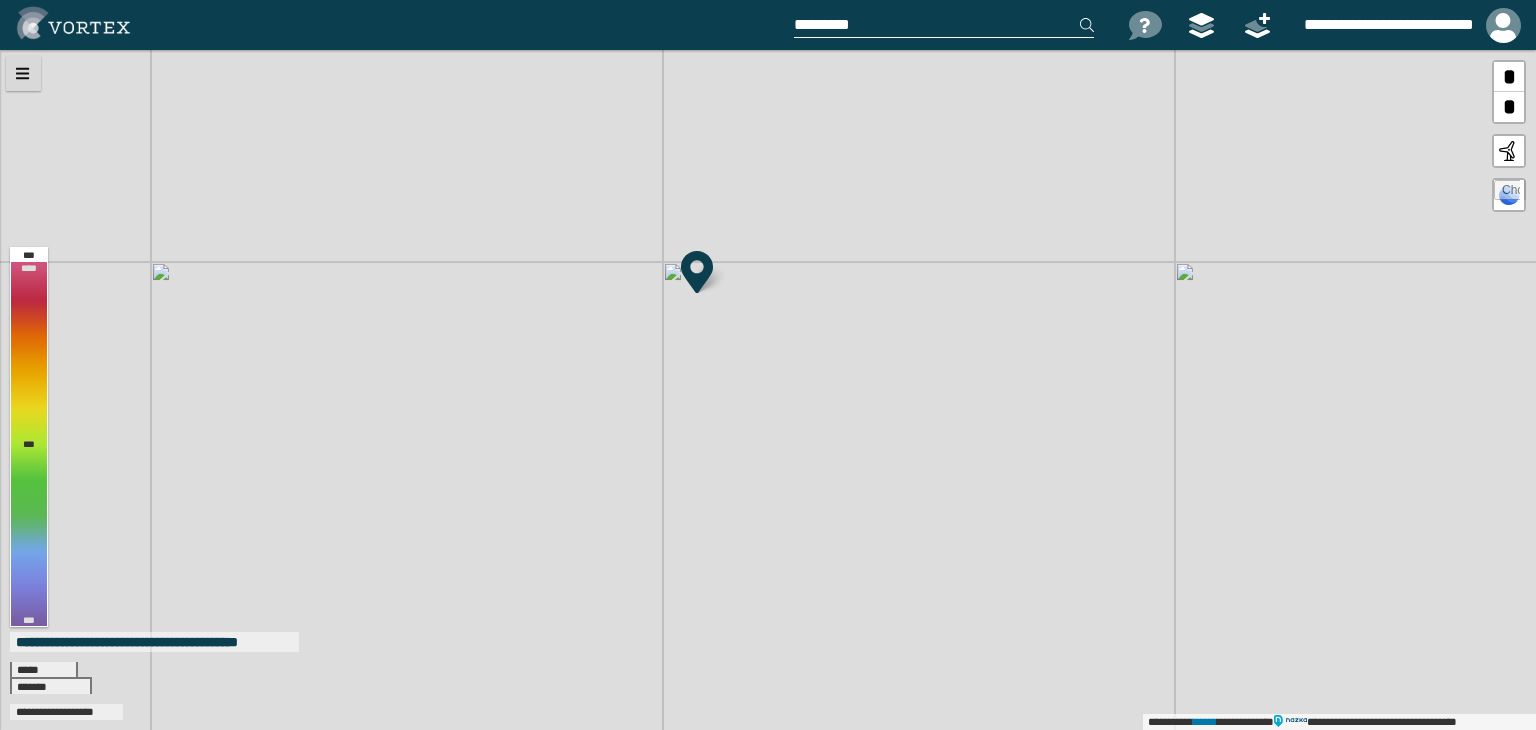 click at bounding box center [23, 73] 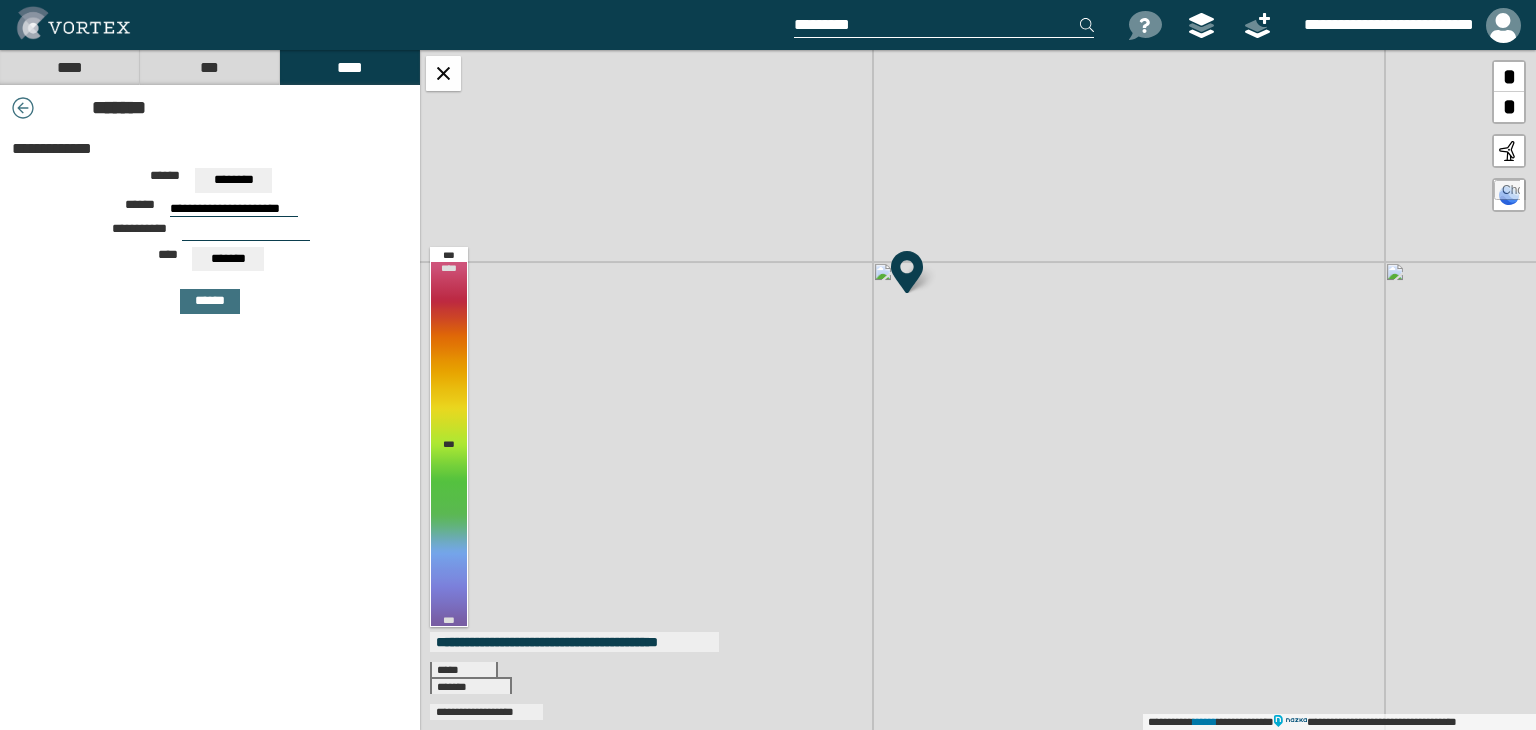 click at bounding box center (907, 272) 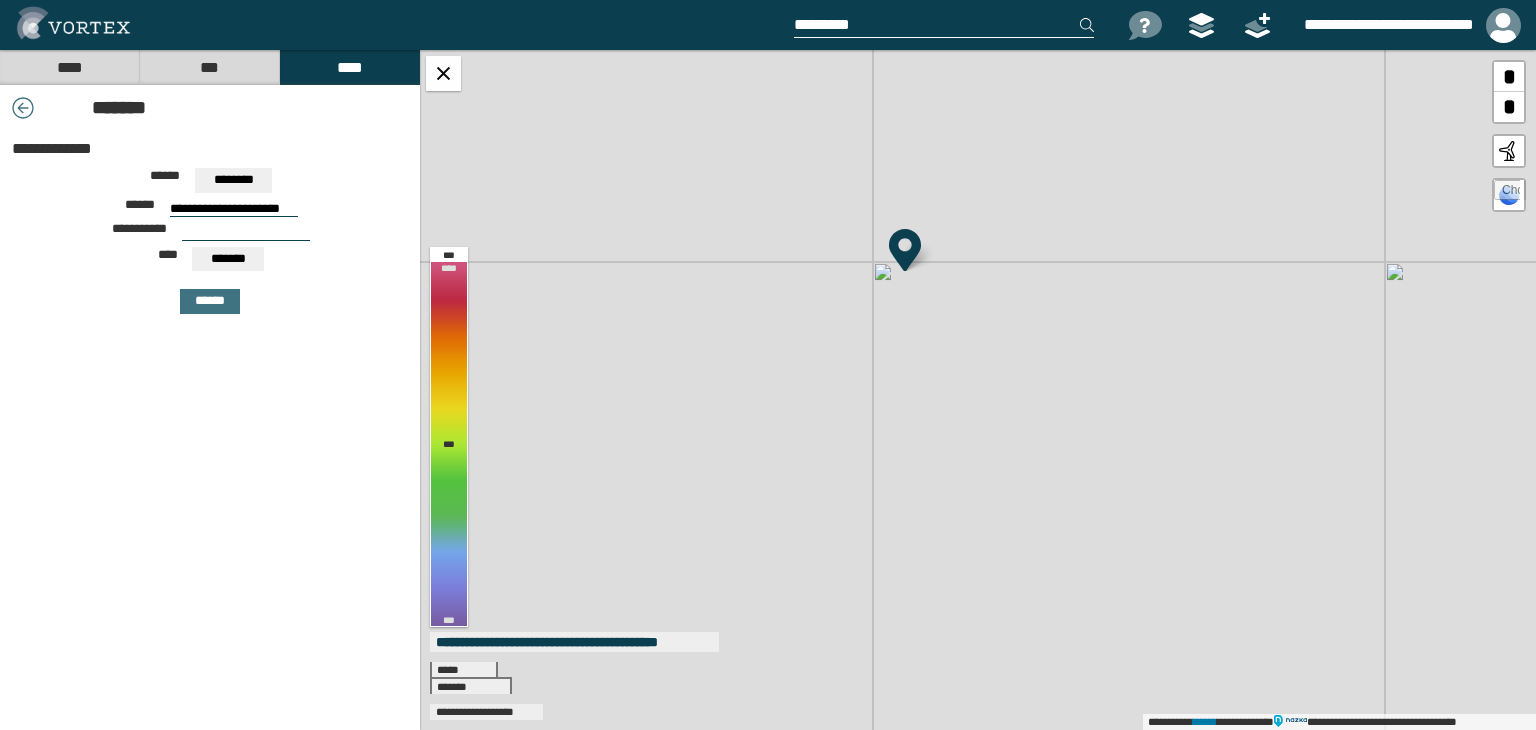 click on "**********" at bounding box center (978, 390) 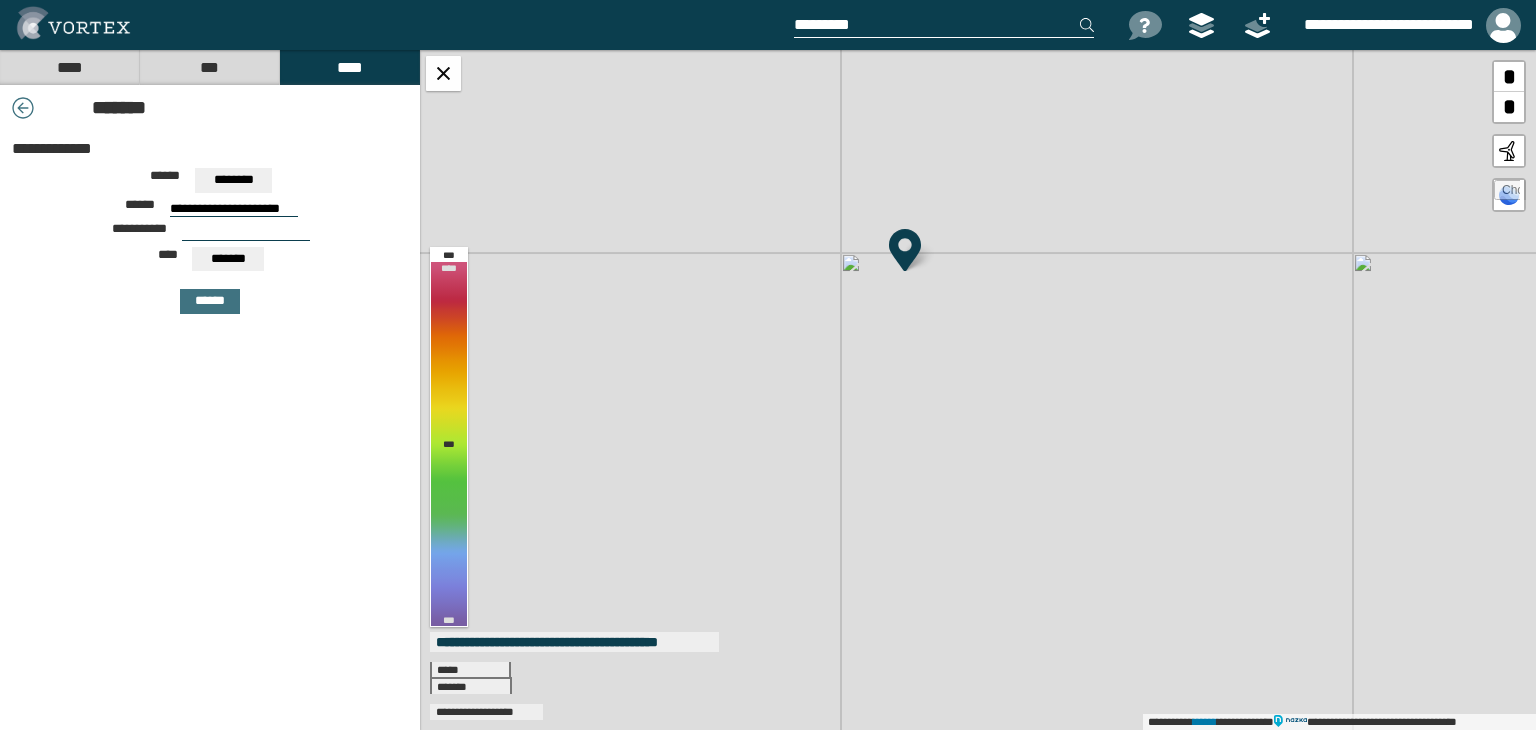 drag, startPoint x: 441, startPoint y: 64, endPoint x: 569, endPoint y: 85, distance: 129.71121 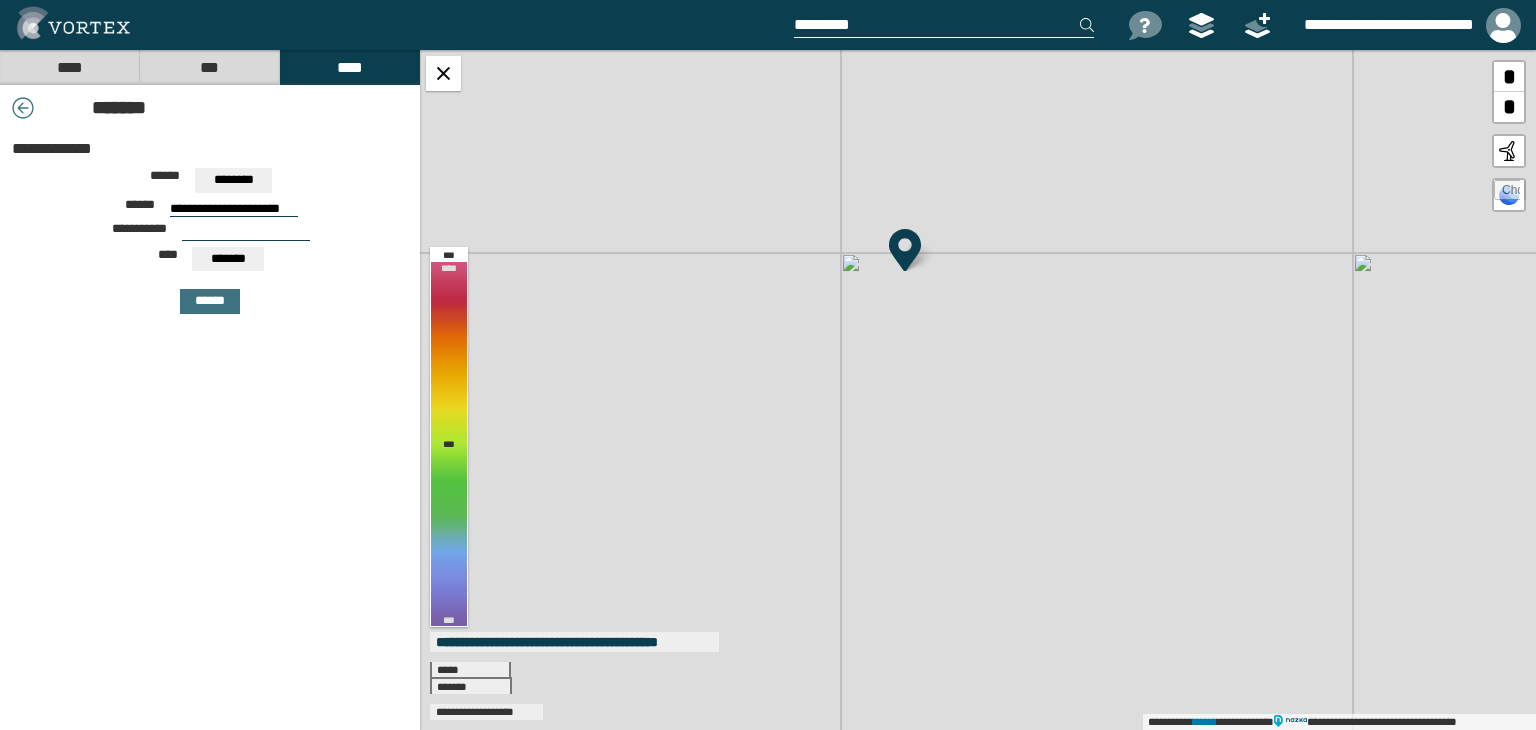 click at bounding box center [443, 73] 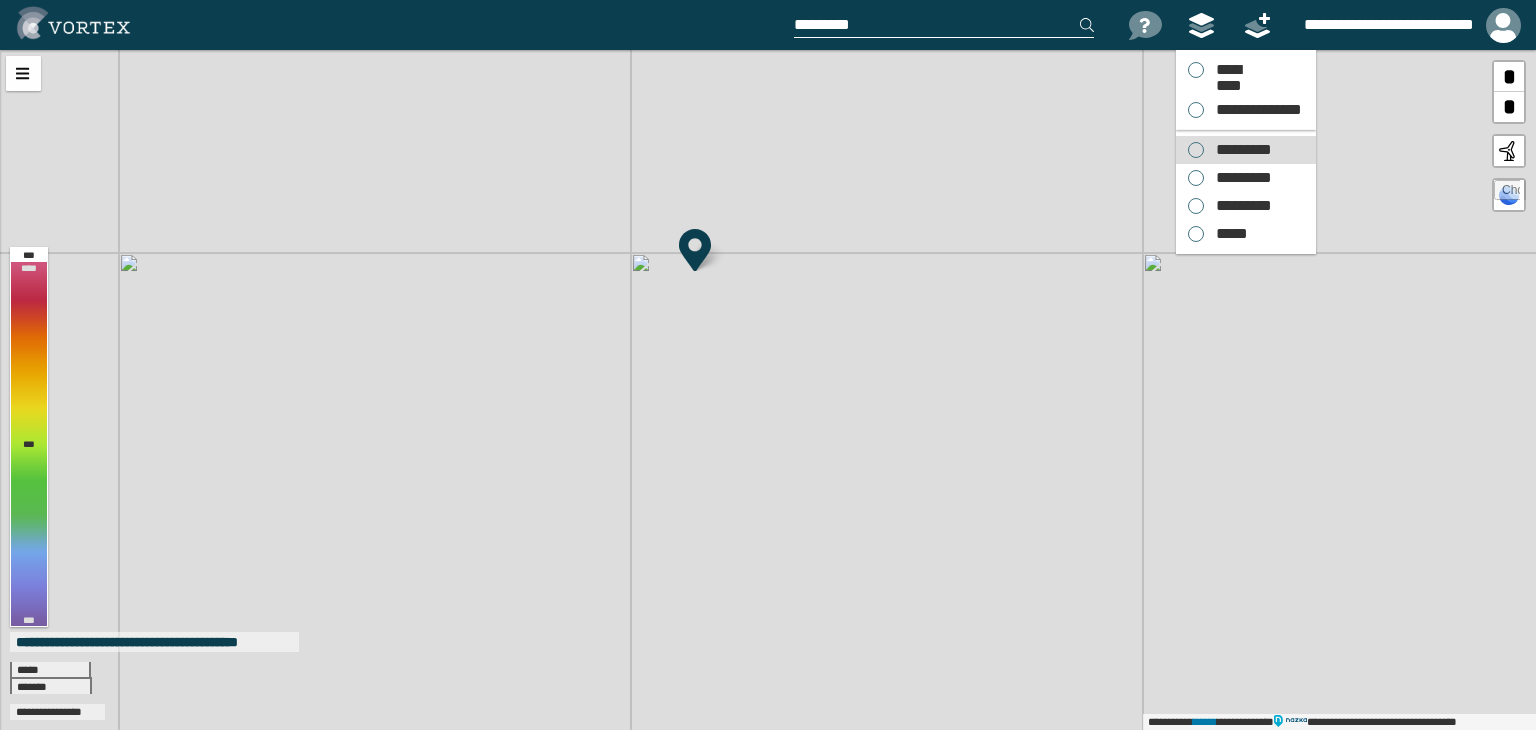 click on "*********" at bounding box center (1239, 150) 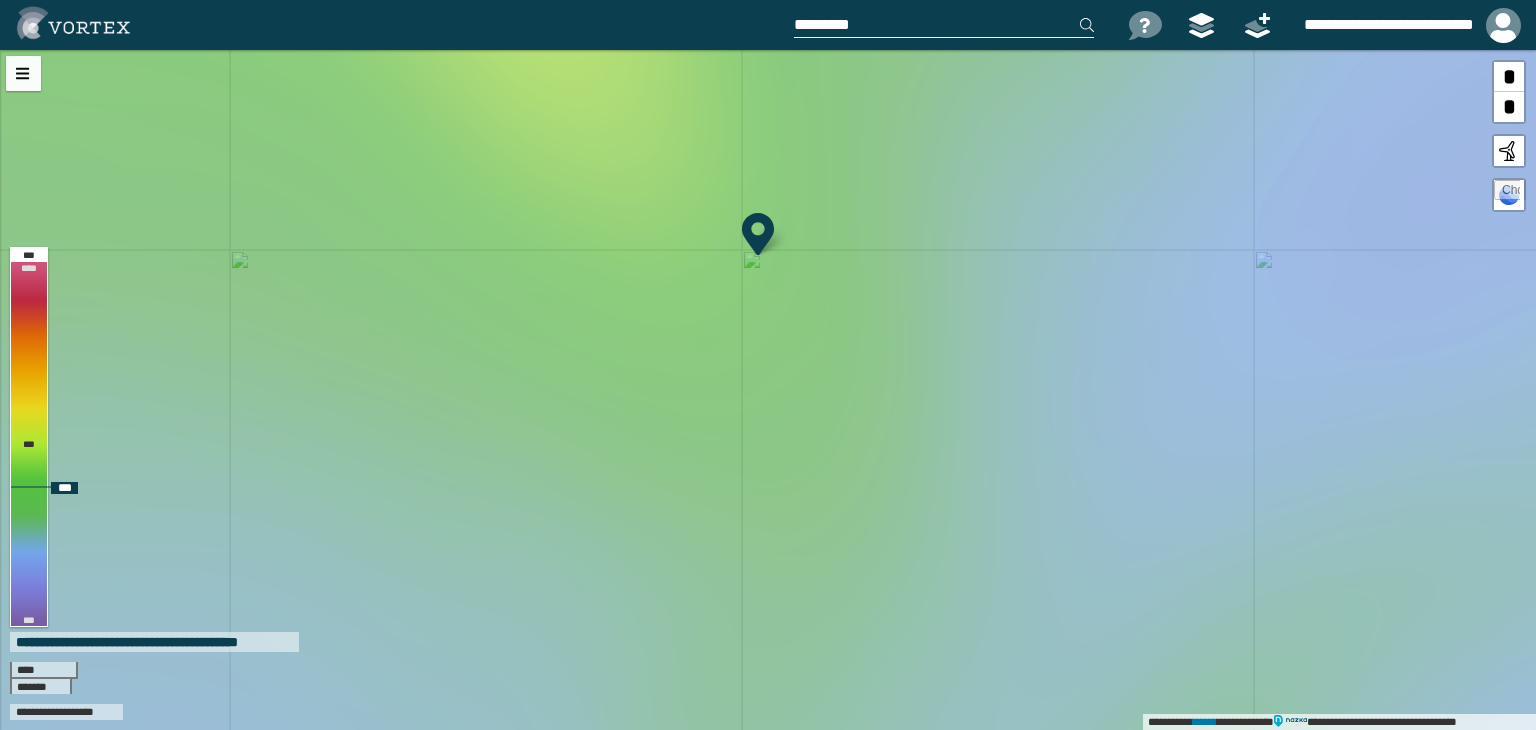 click on "[FIRST] [LAST] [STREET] [CITY] [STATE] [ZIP] [COUNTRY] [PHONE] [EMAIL]" at bounding box center [768, 390] 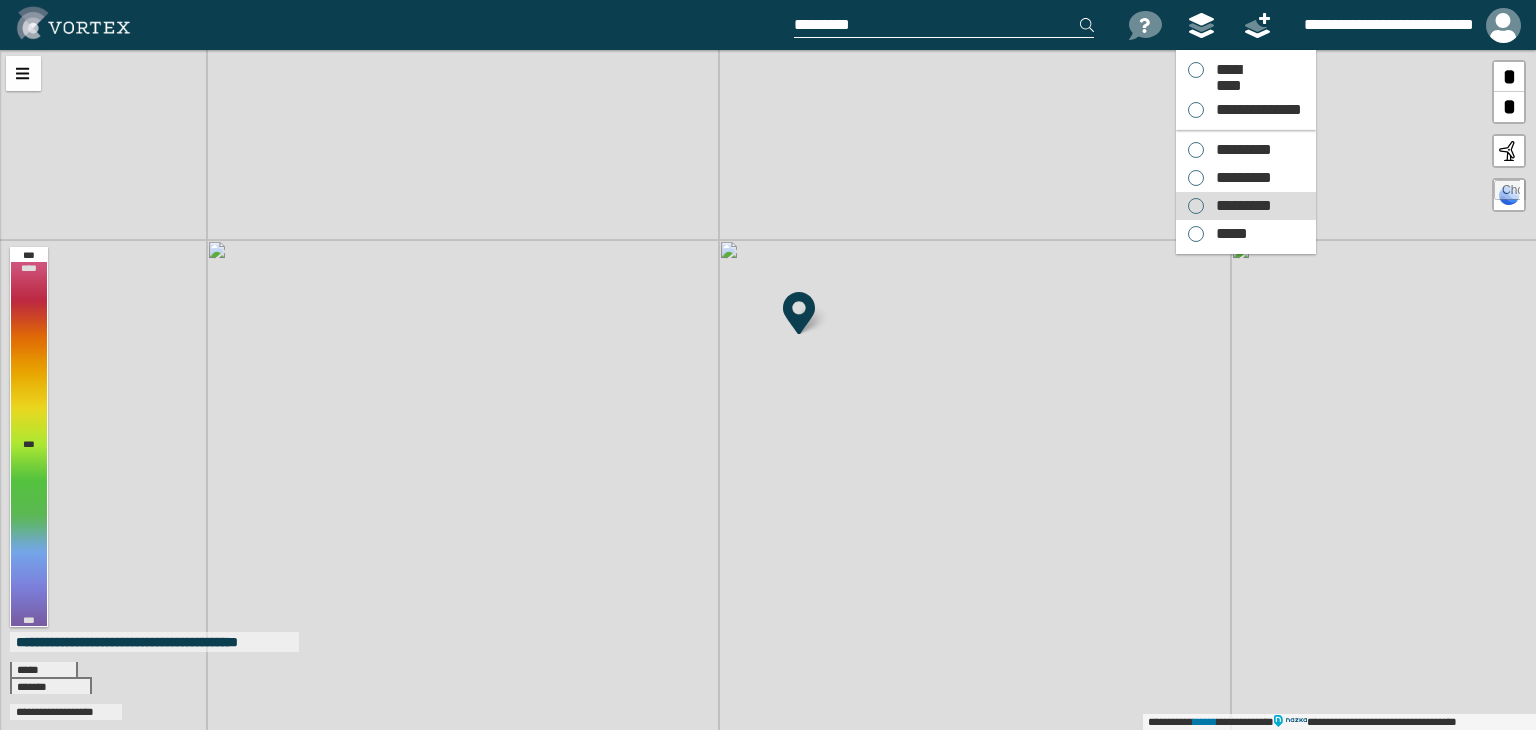 click on "*********" at bounding box center (1246, 206) 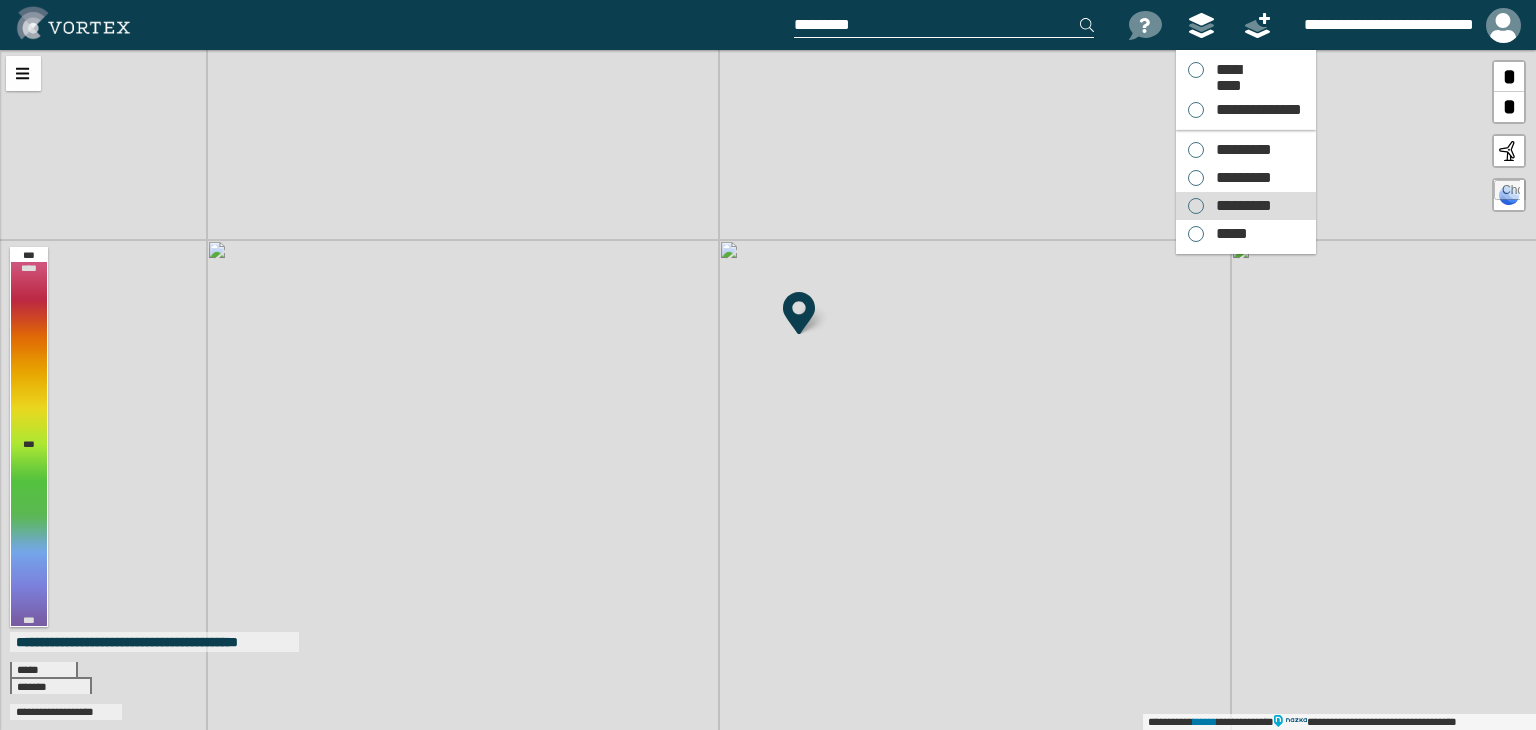 click on "*********" at bounding box center (1239, 206) 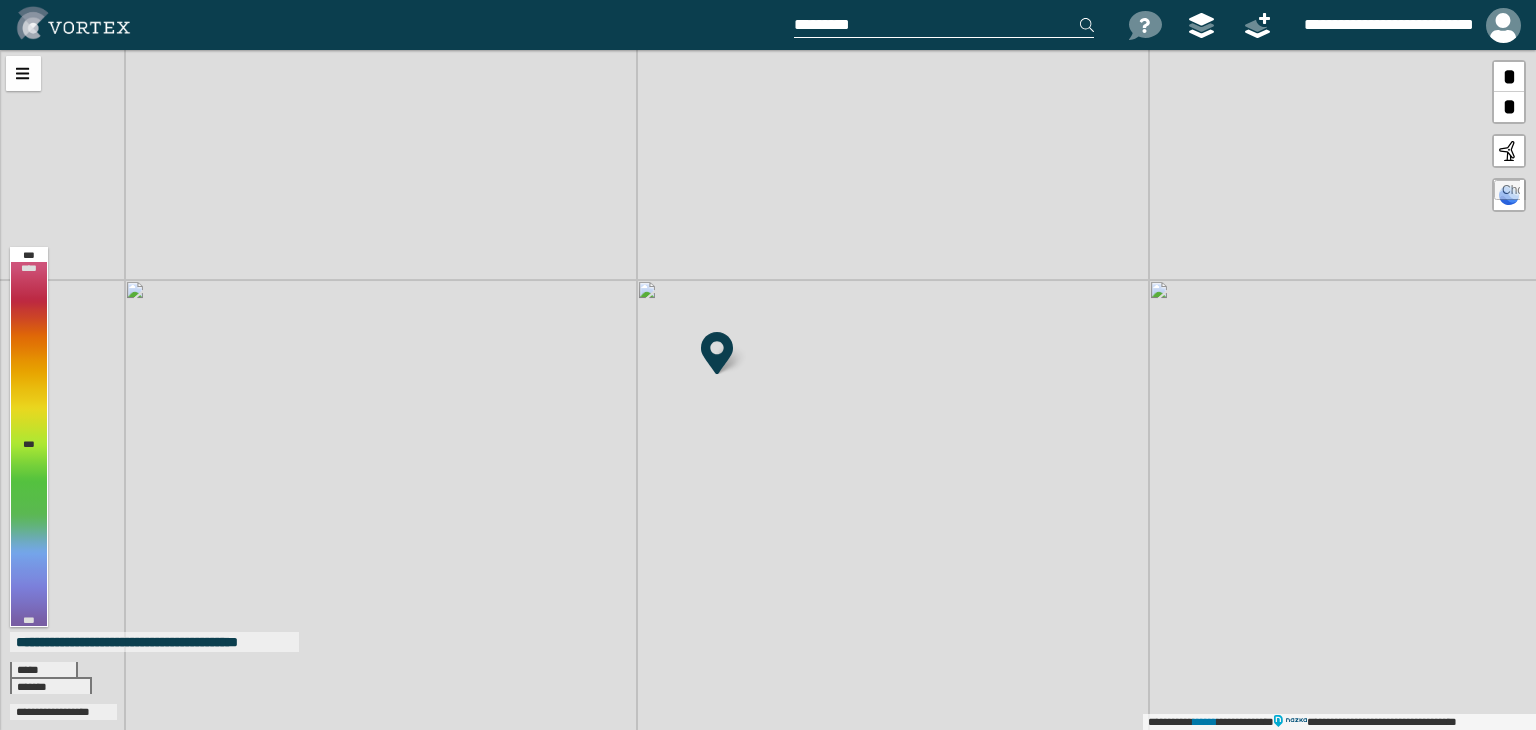 drag, startPoint x: 663, startPoint y: 232, endPoint x: 653, endPoint y: 267, distance: 36.40055 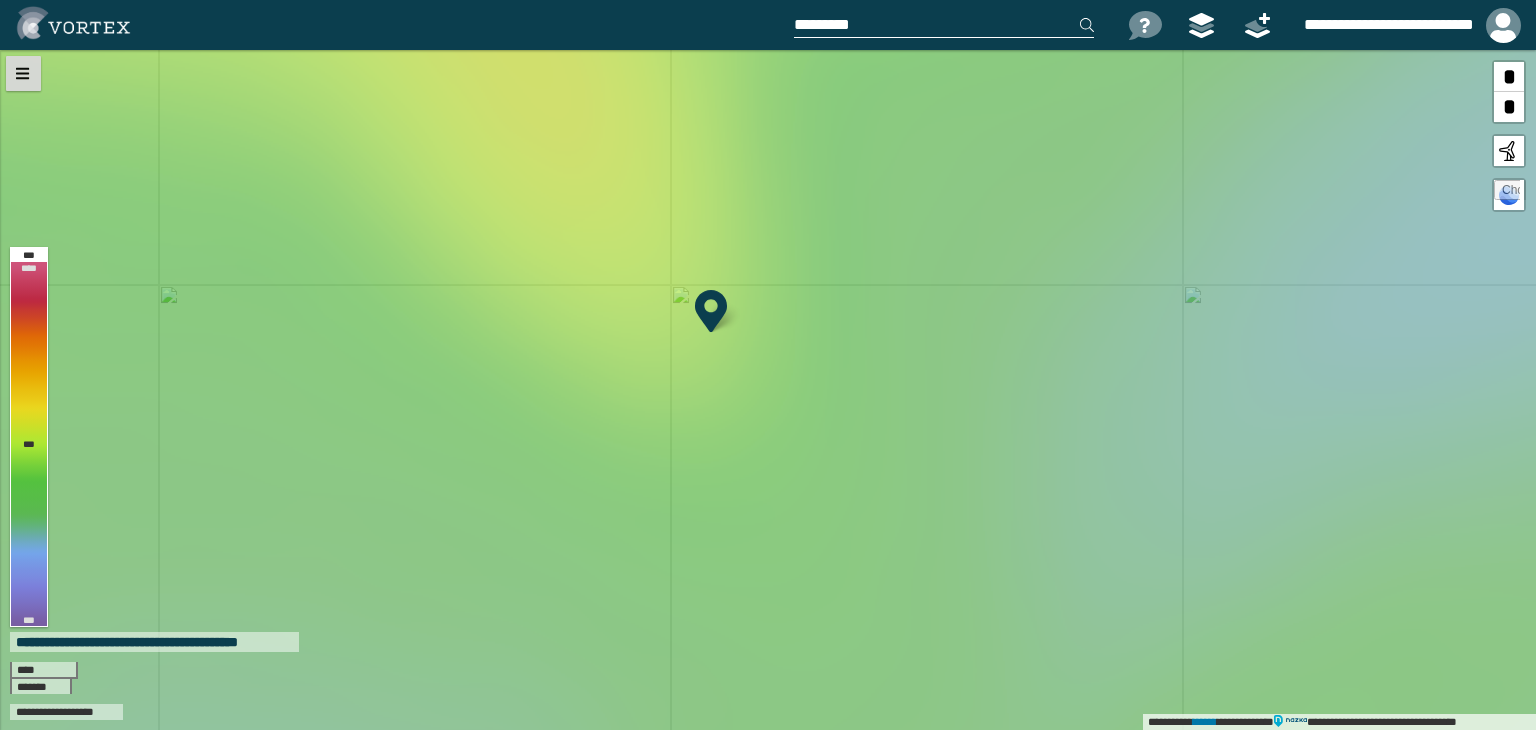 click at bounding box center [23, 73] 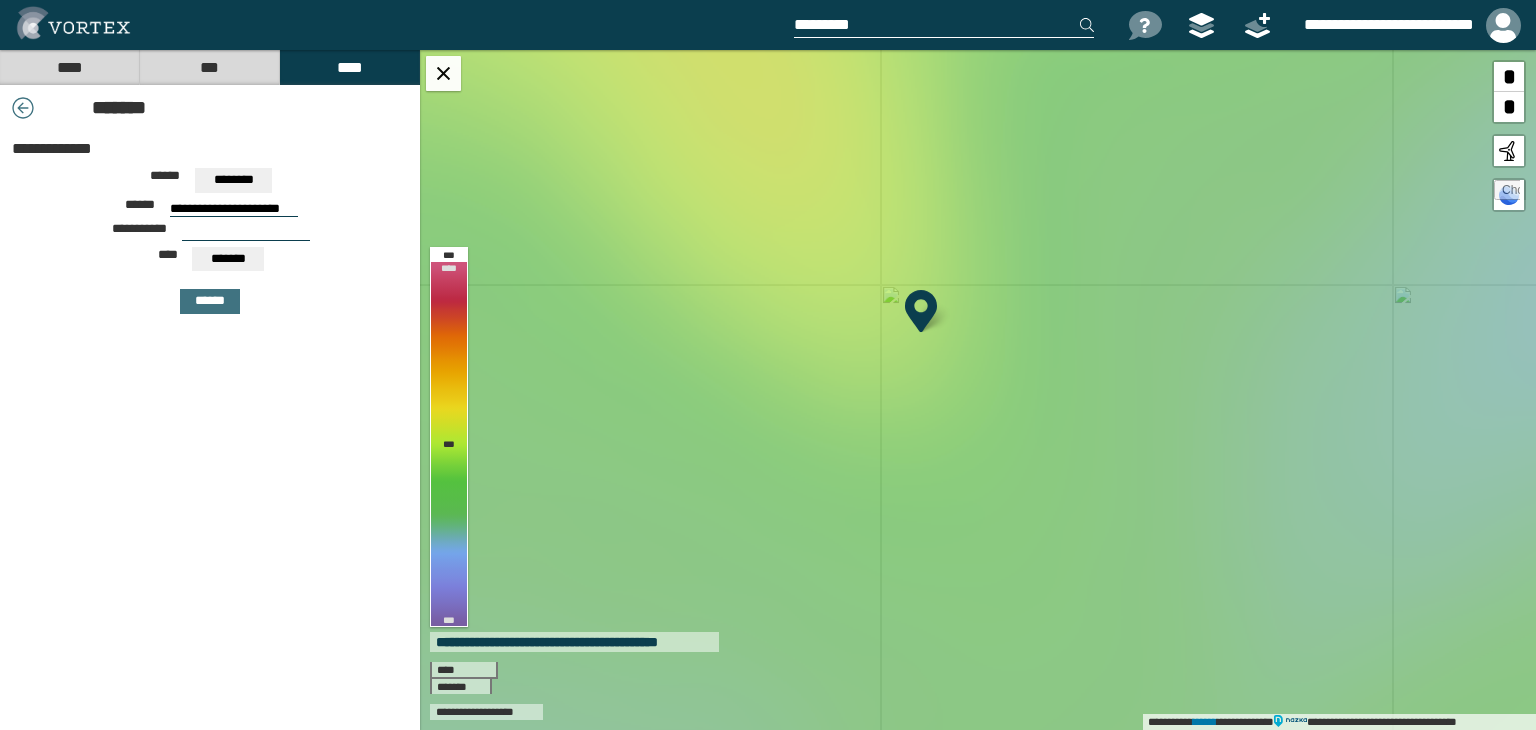 click on "****" at bounding box center [69, 67] 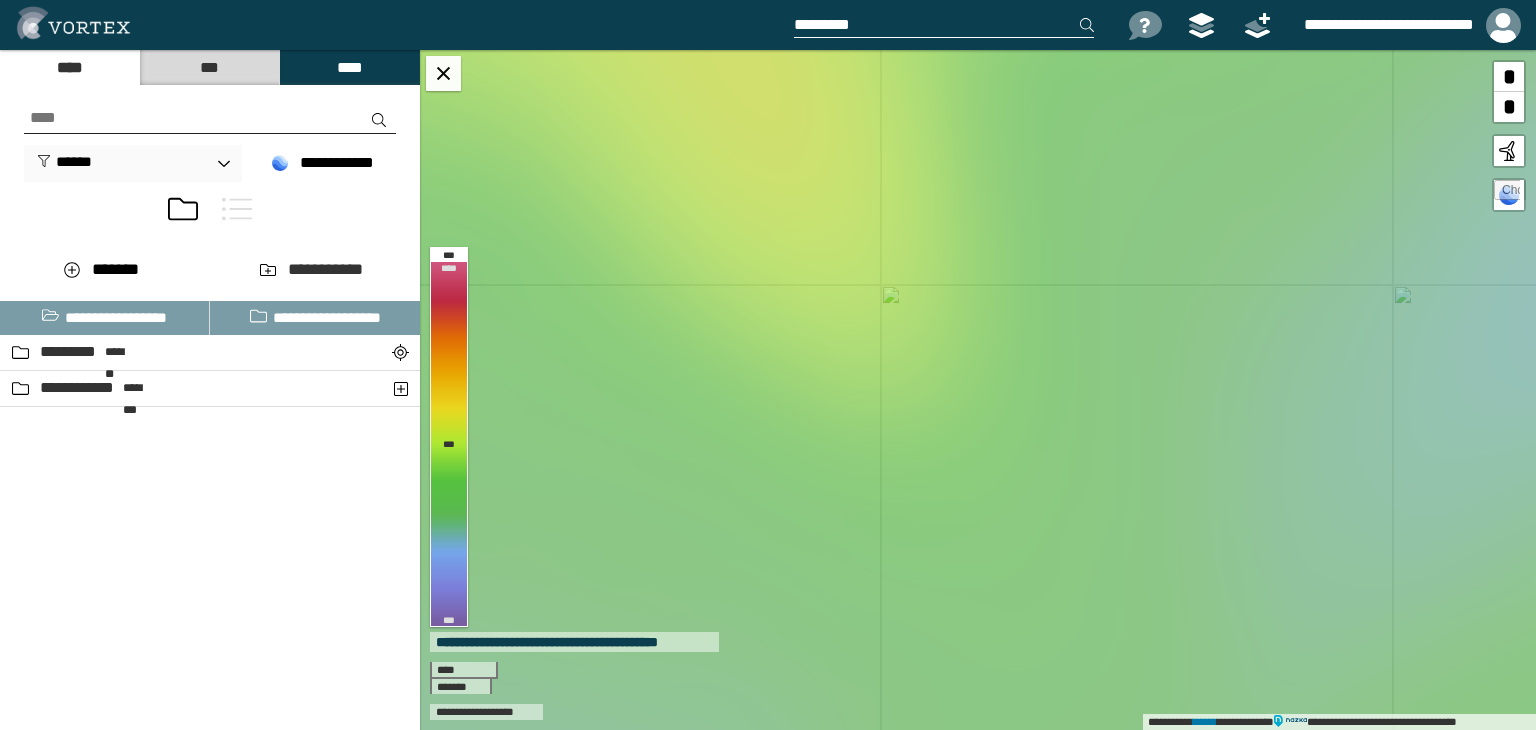 click on "***" at bounding box center [209, 67] 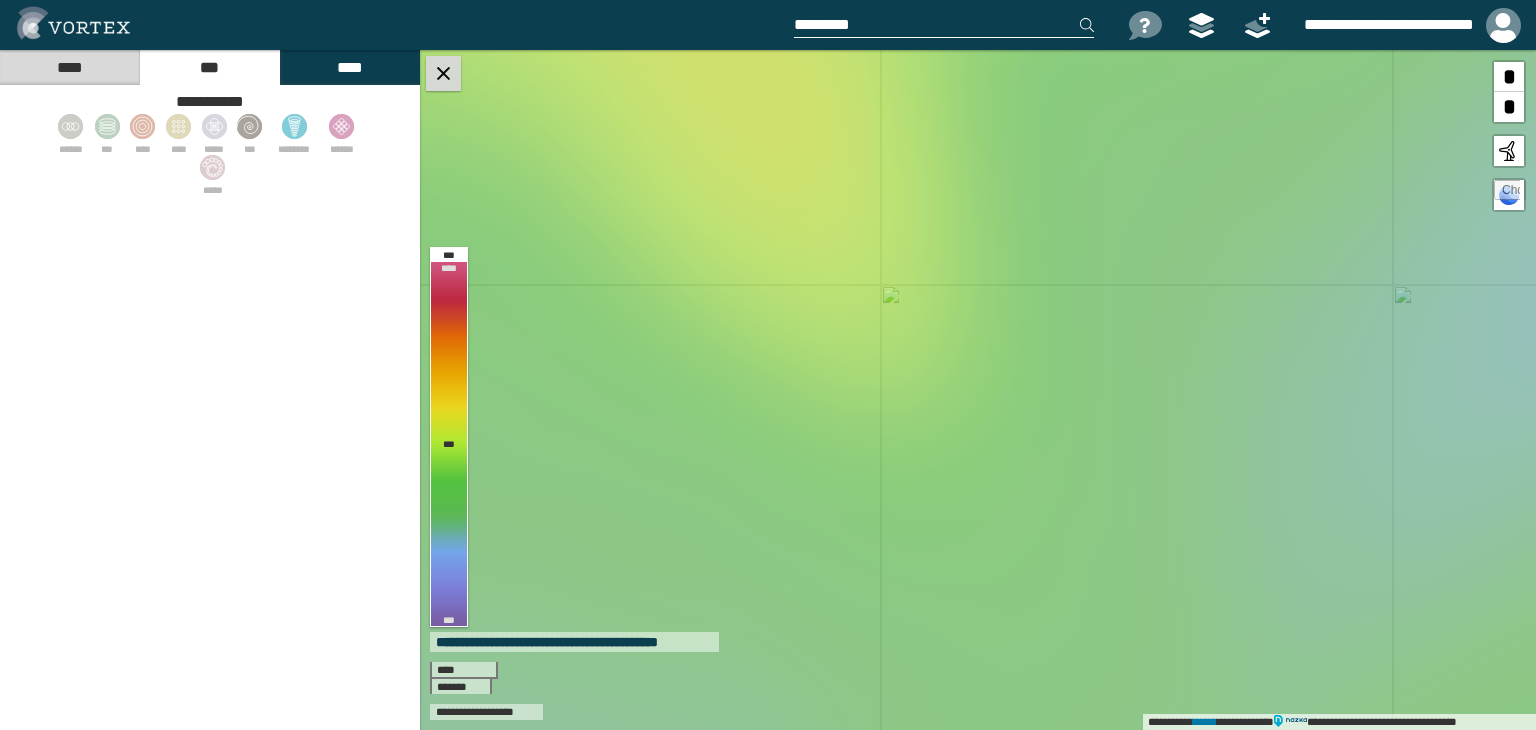 click at bounding box center [443, 73] 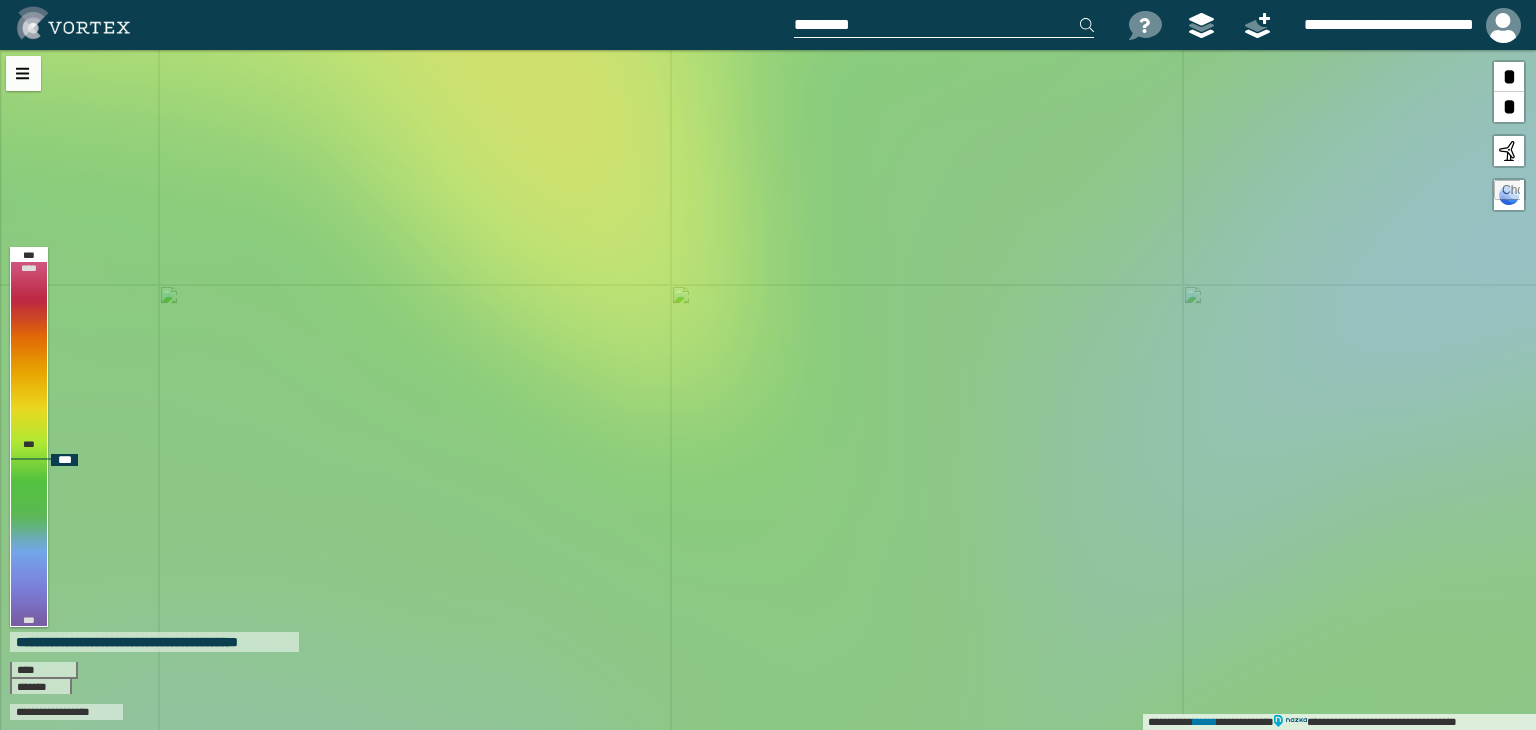 click on "**********" at bounding box center [768, 390] 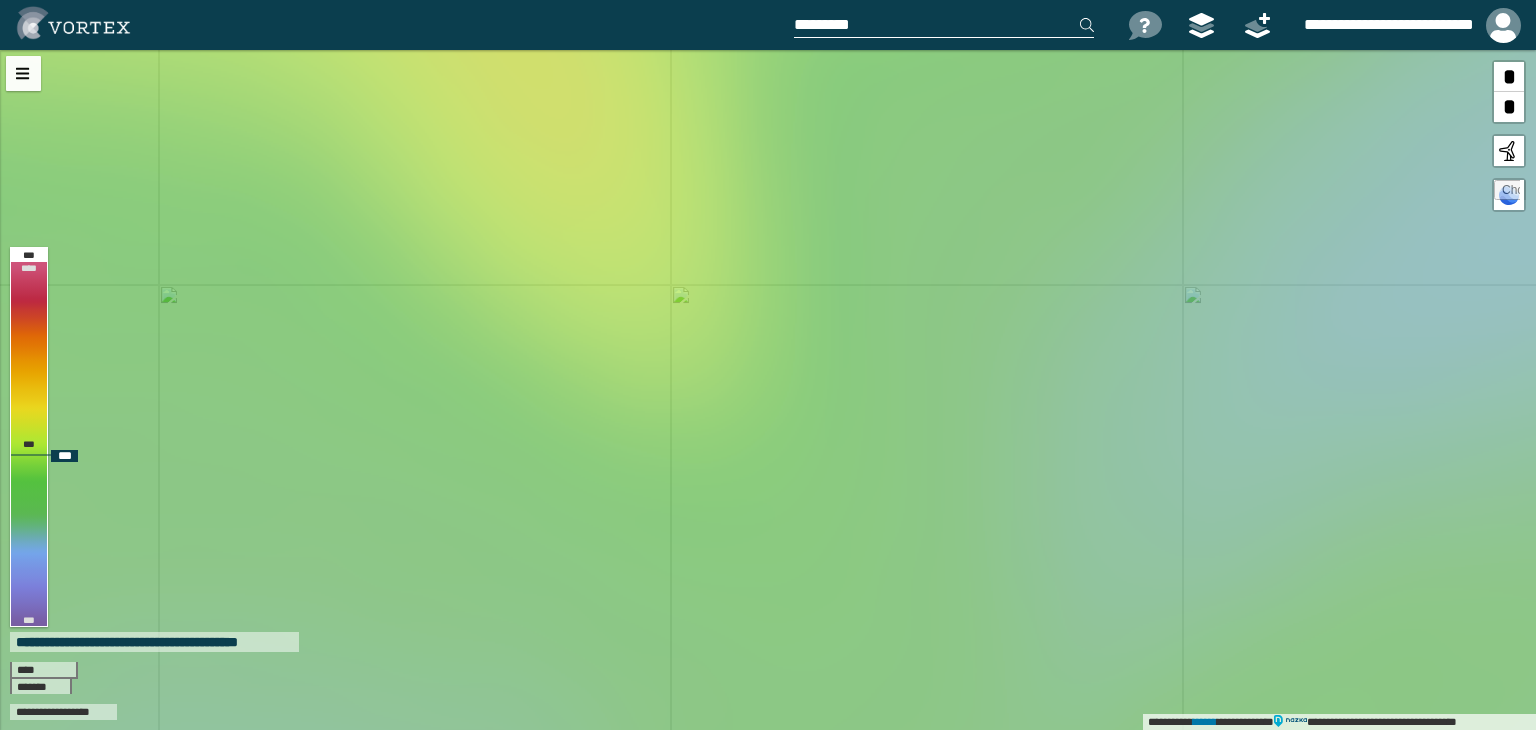 click on "**********" at bounding box center [768, 390] 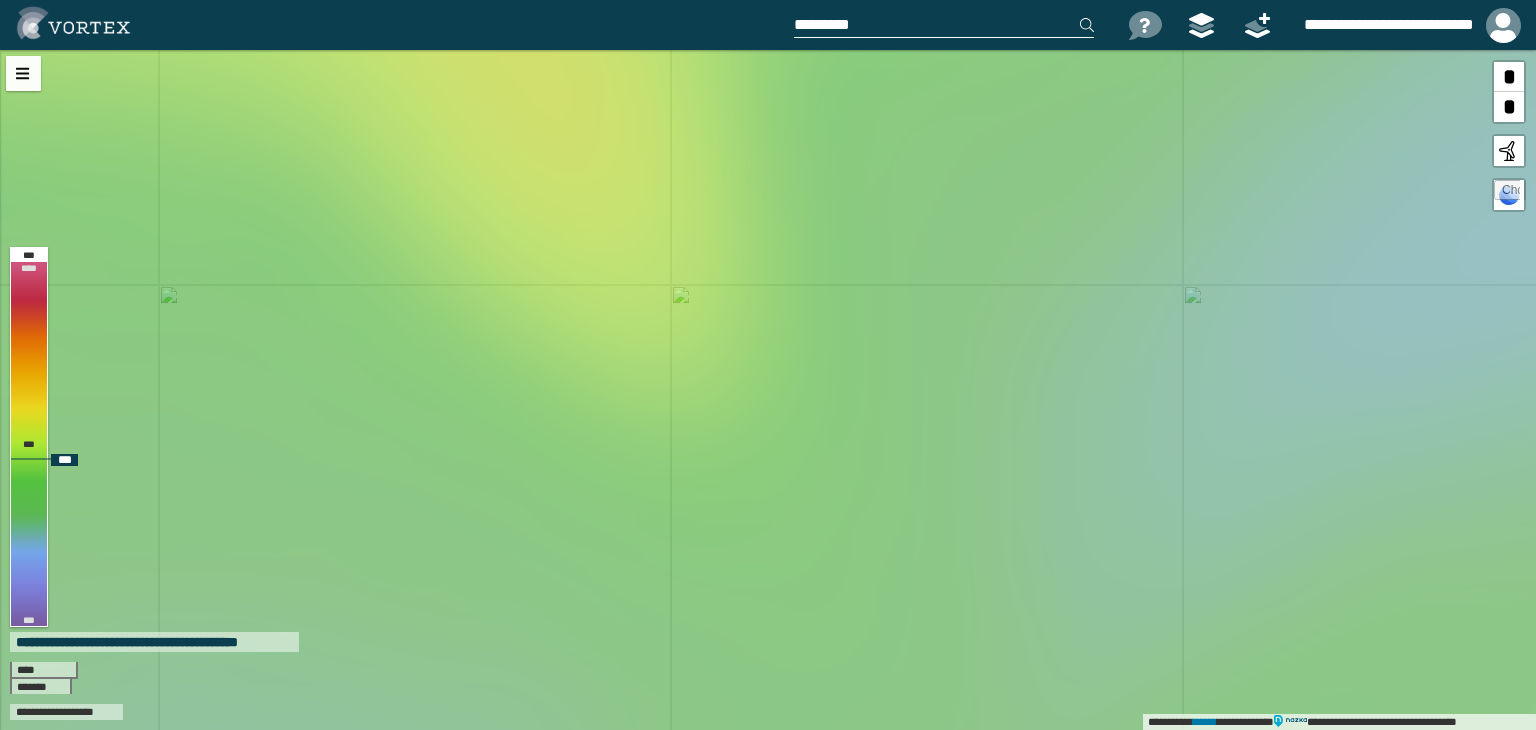 click on "[FIRST] [LAST] [STREET] [CITY] [STATE] [ZIP] [COUNTRY] [PHONE] [EMAIL]" at bounding box center (768, 390) 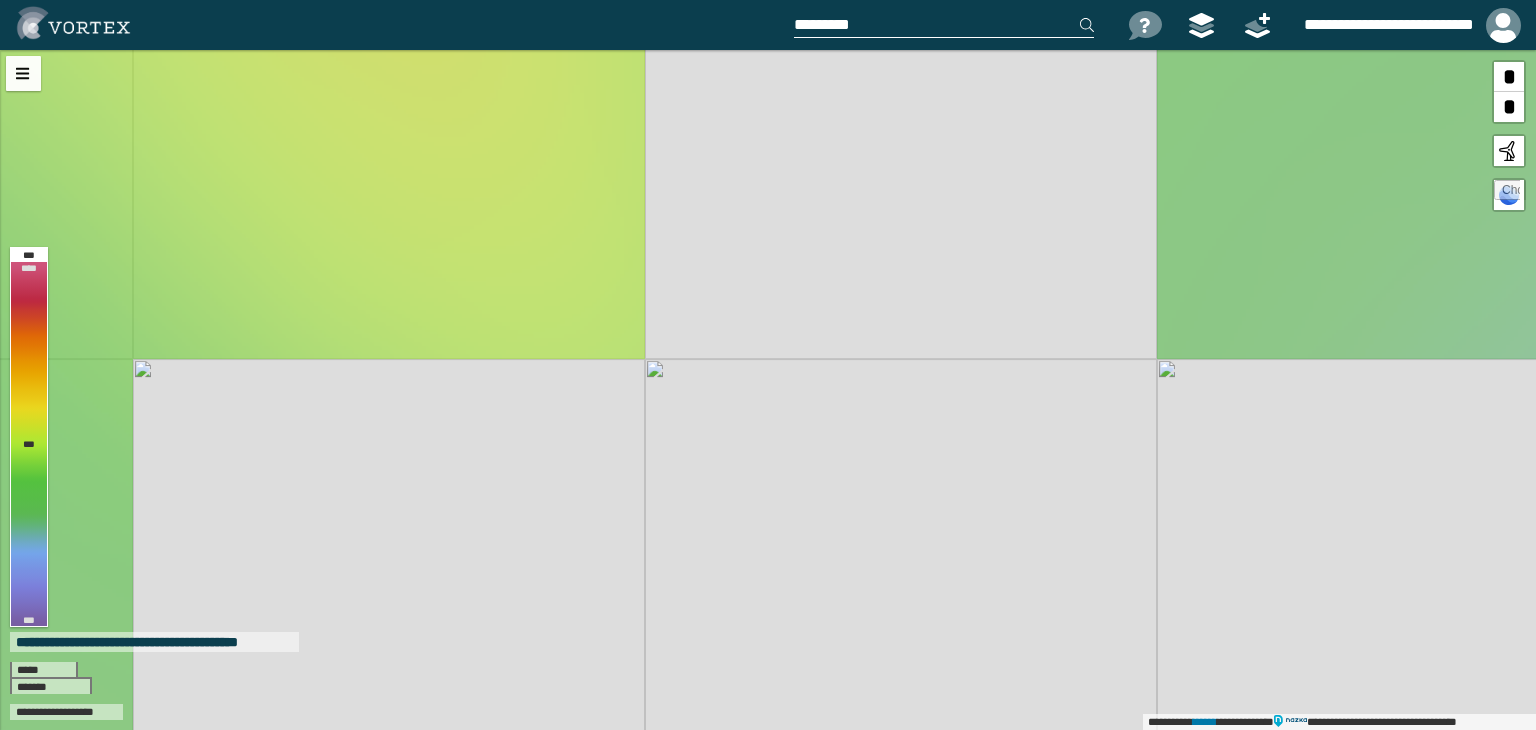 drag, startPoint x: 725, startPoint y: 273, endPoint x: 738, endPoint y: 330, distance: 58.463665 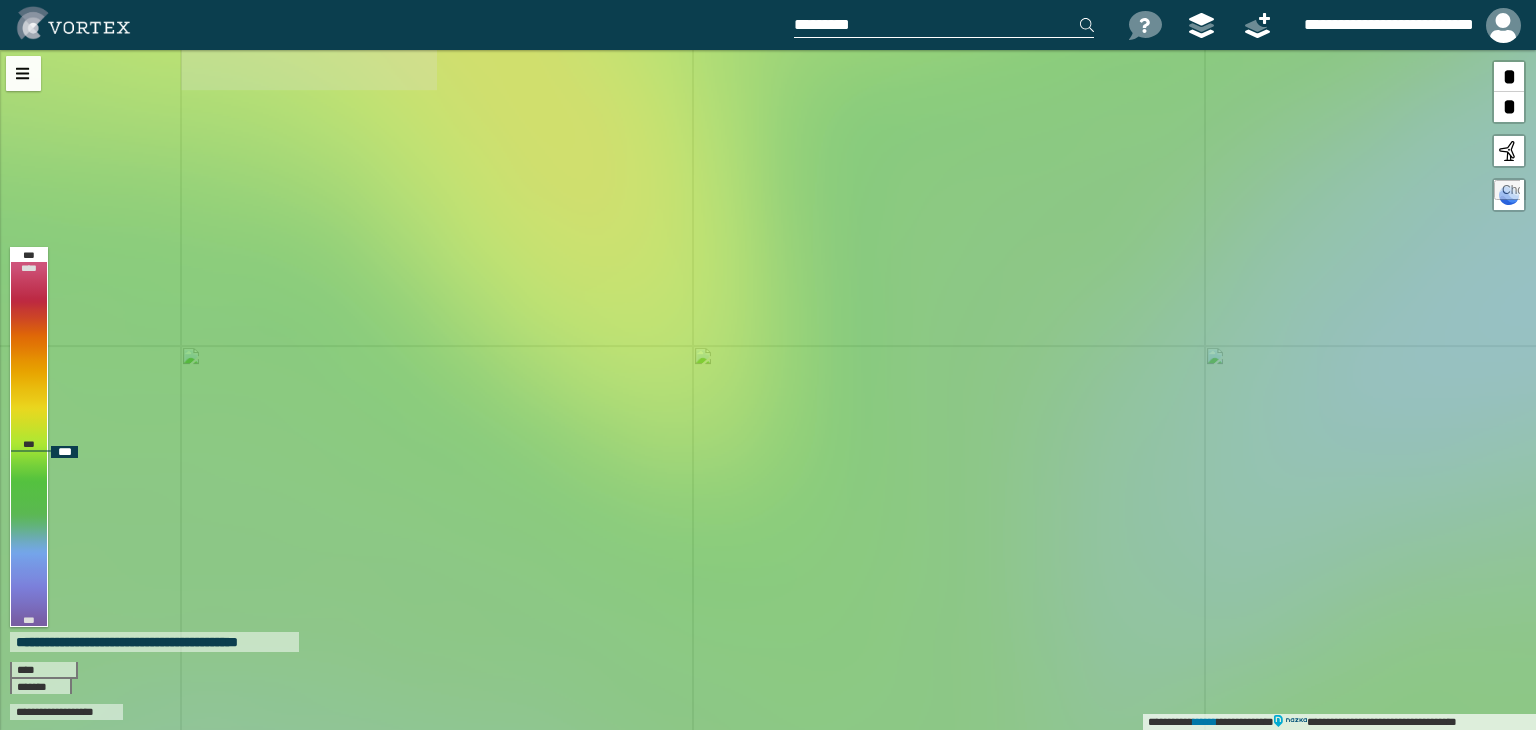 click on "[FIRST] [LAST] [STREET] [CITY] [STATE] [ZIP] [COUNTRY] [PHONE] [EMAIL]" at bounding box center [768, 390] 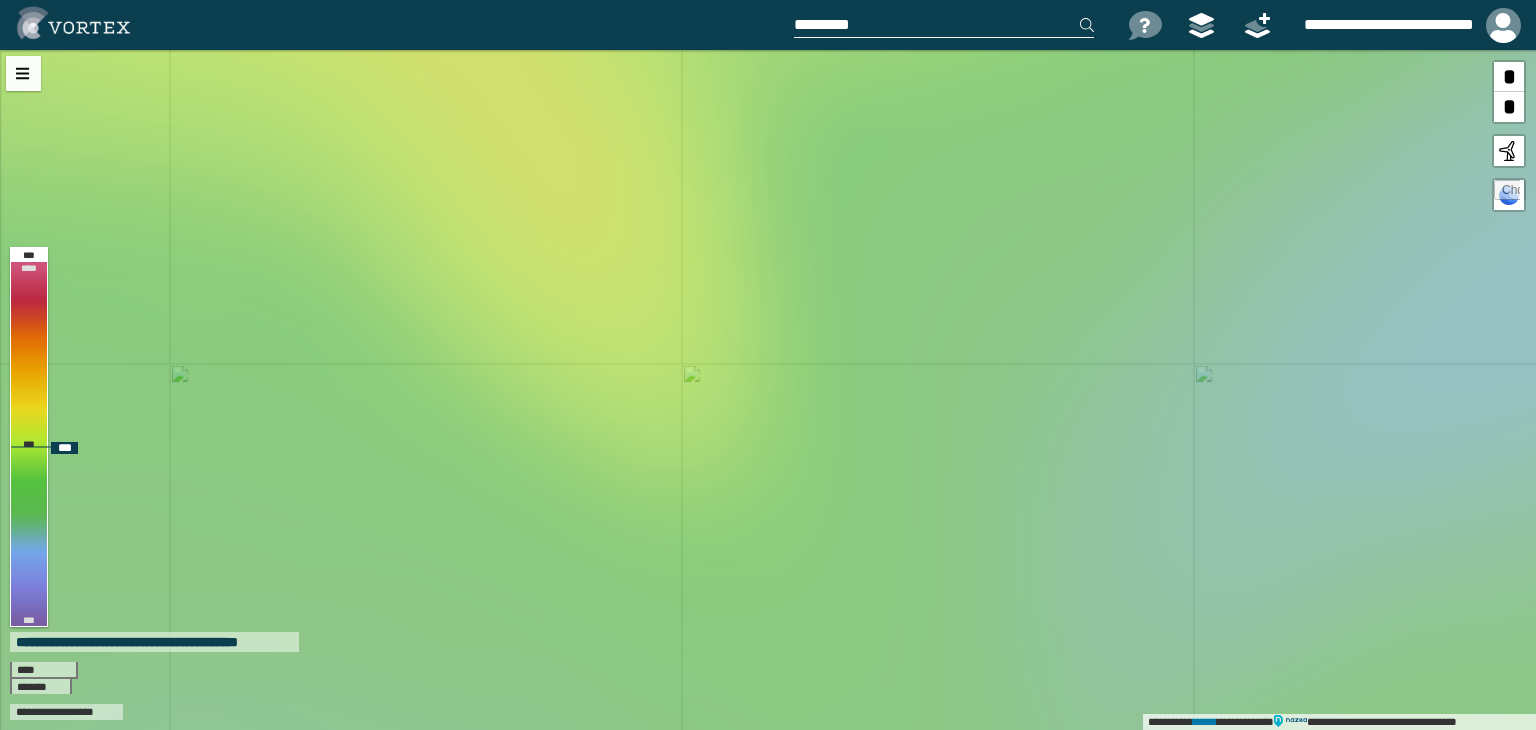 drag, startPoint x: 708, startPoint y: 301, endPoint x: 649, endPoint y: 364, distance: 86.313385 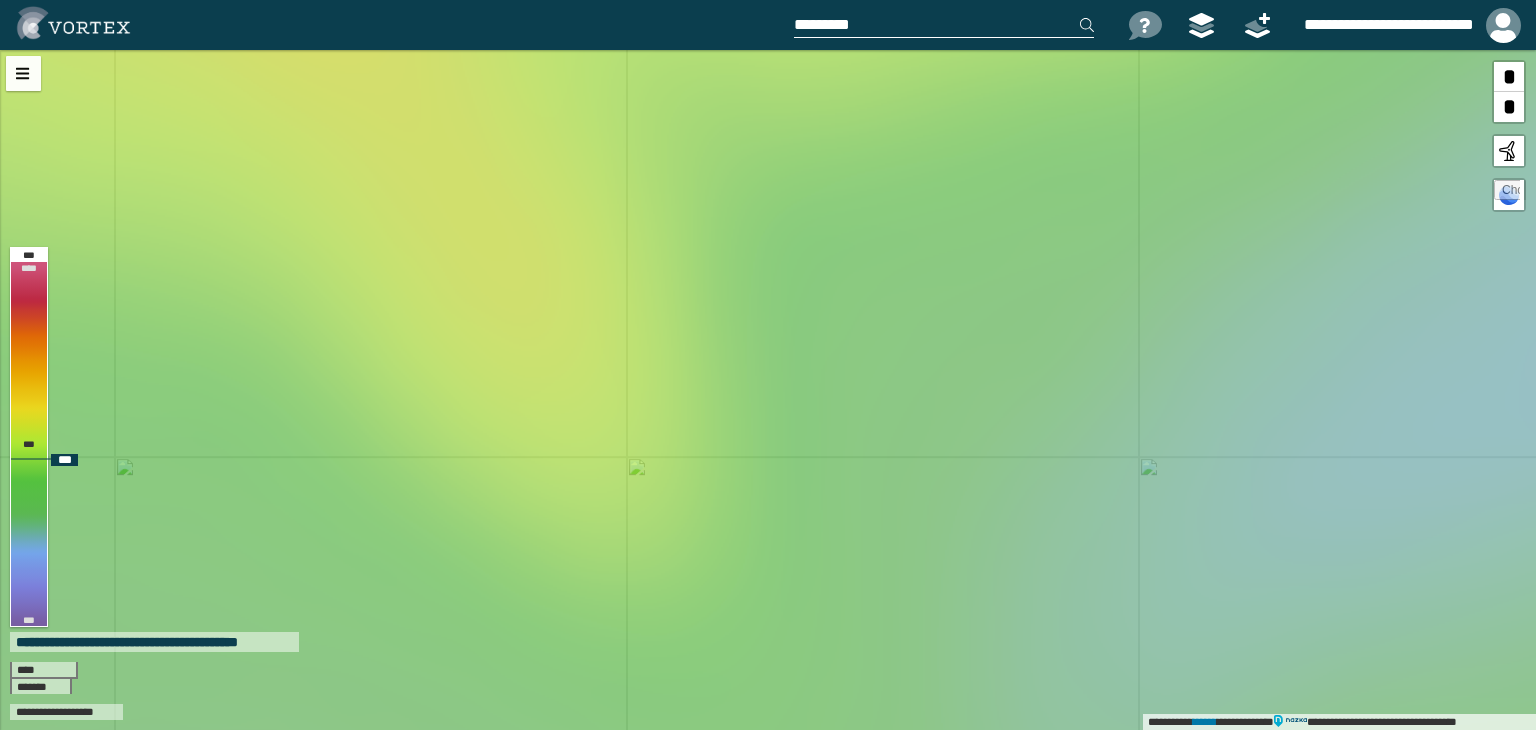 drag, startPoint x: 691, startPoint y: 269, endPoint x: 676, endPoint y: 329, distance: 61.846584 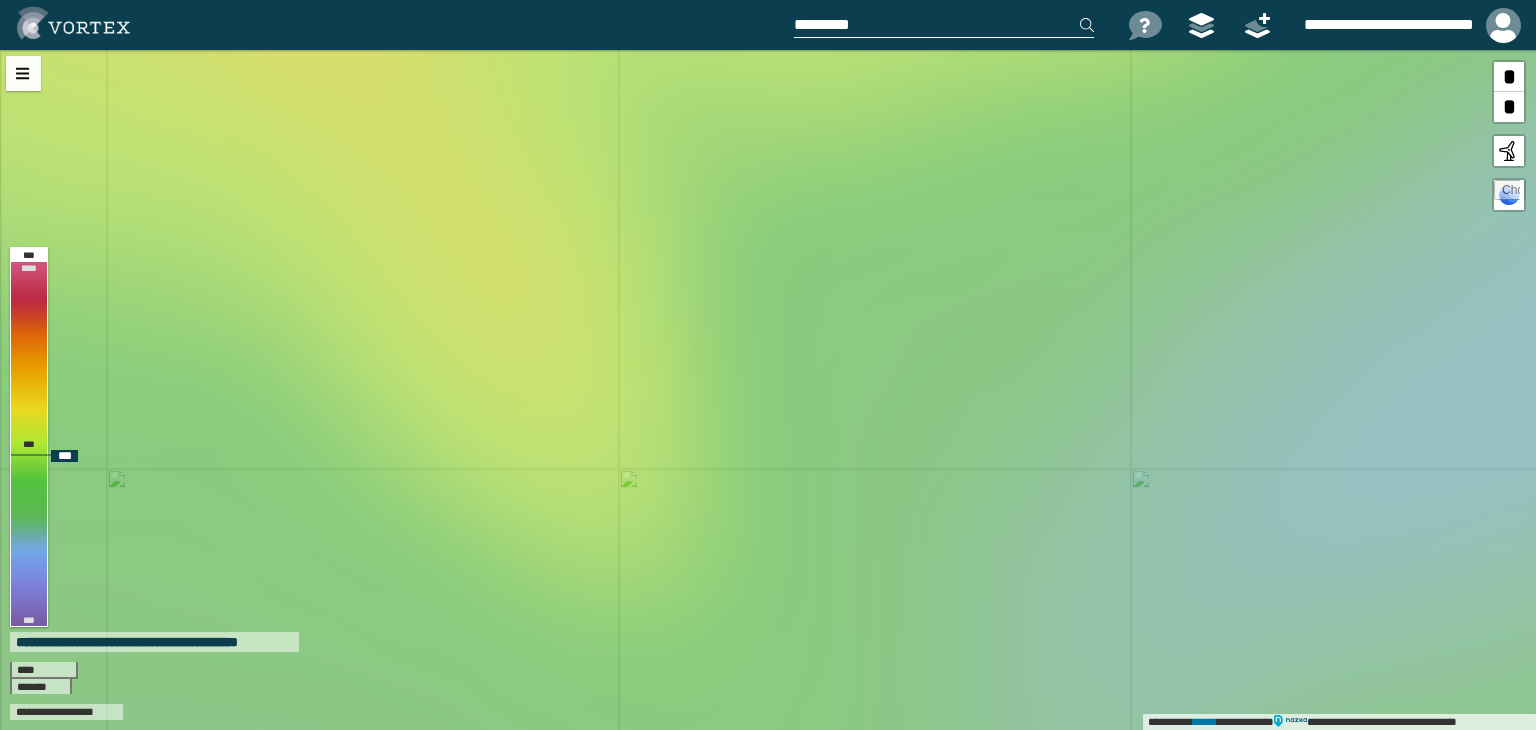 click on "[FIRST] [LAST] [STREET] [CITY] [STATE] [ZIP] [COUNTRY] [PHONE] [EMAIL]" at bounding box center (768, 390) 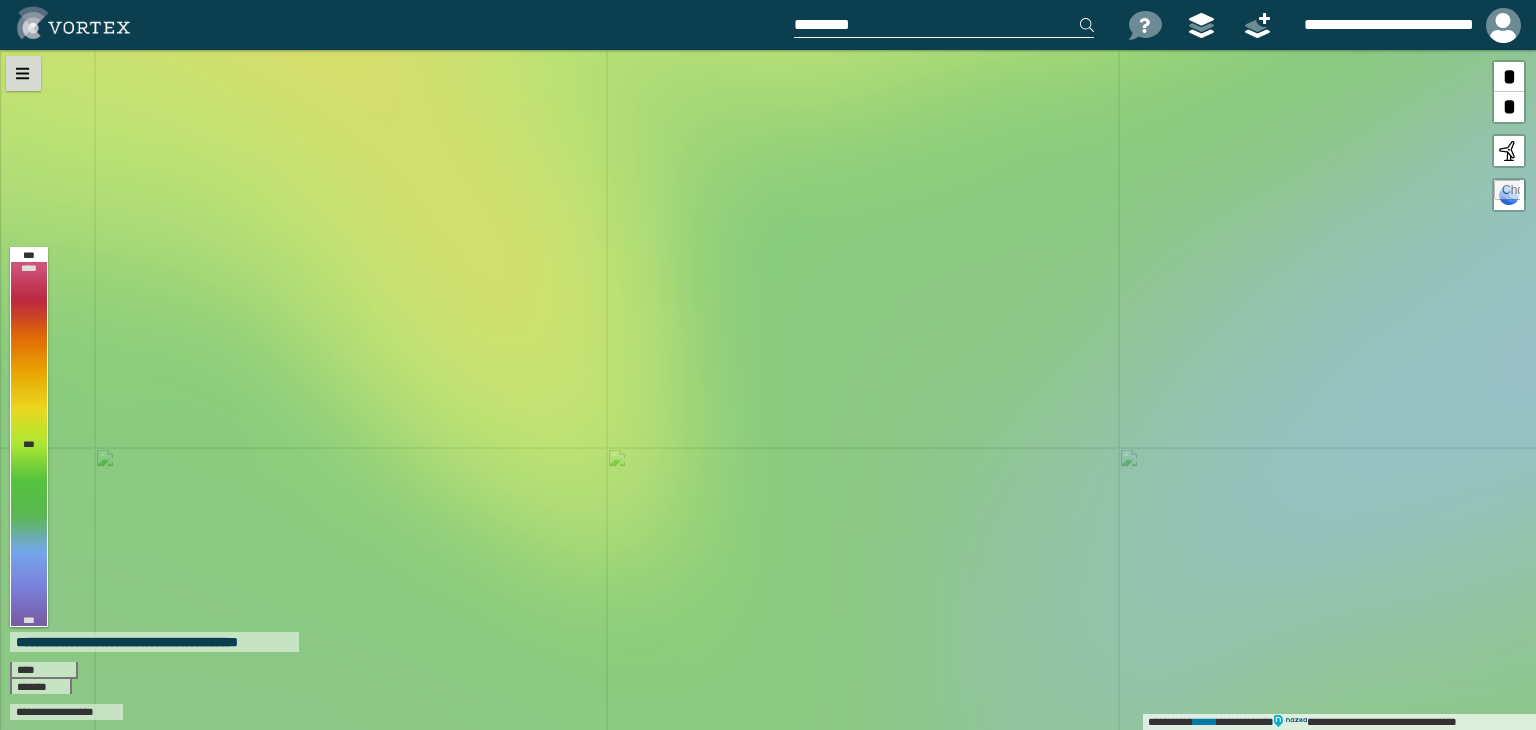click at bounding box center [23, 73] 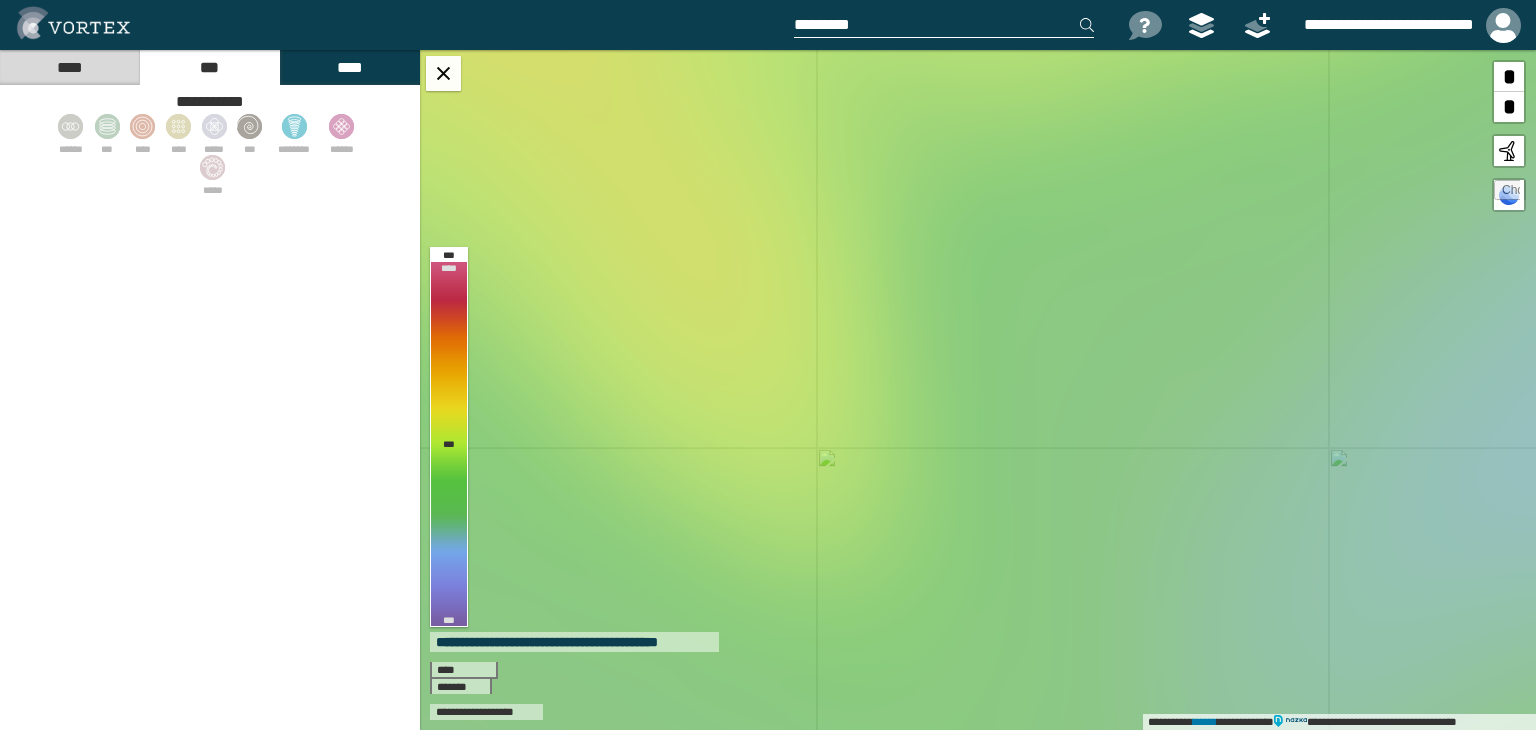 click on "****" at bounding box center (69, 67) 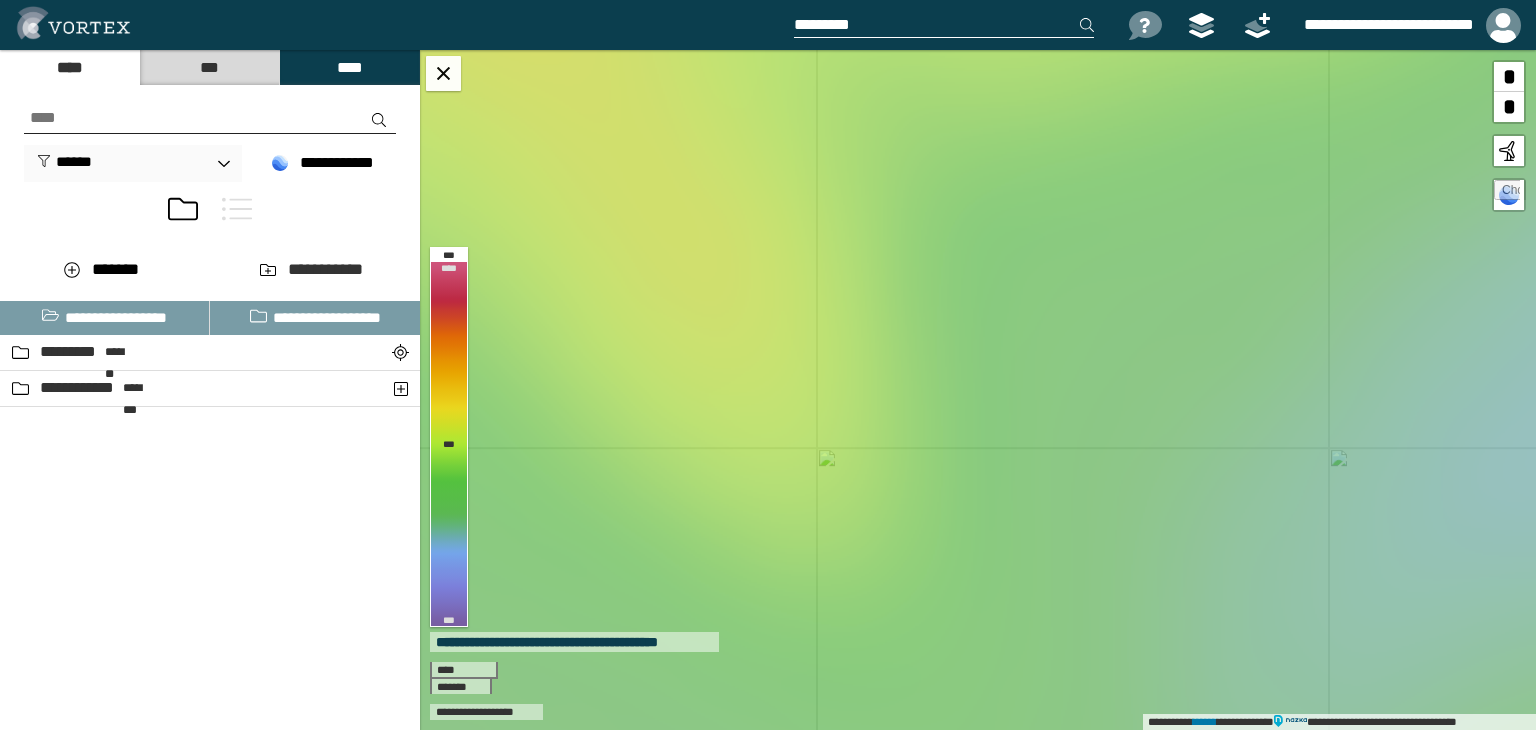 click on "****" at bounding box center (349, 67) 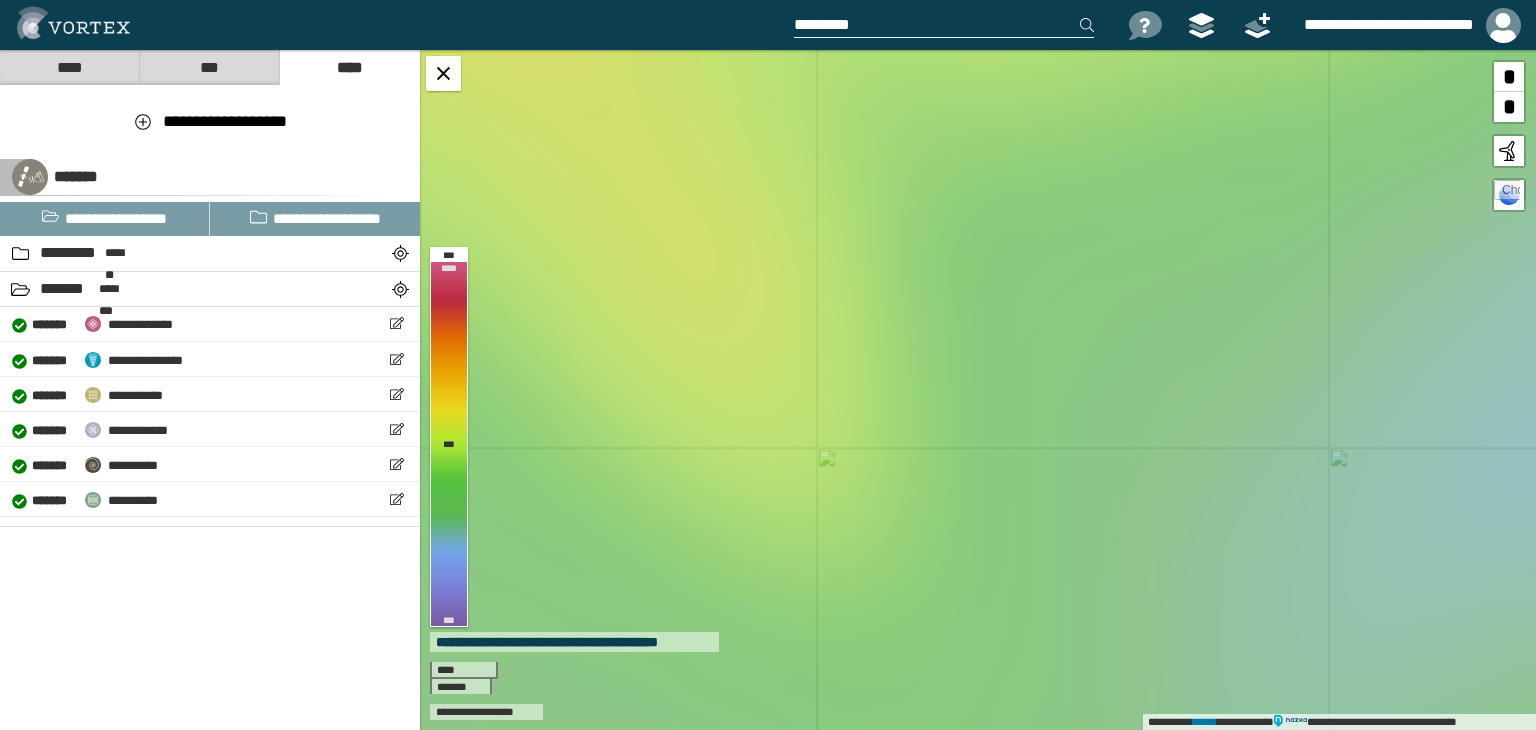 click on "***" at bounding box center [209, 67] 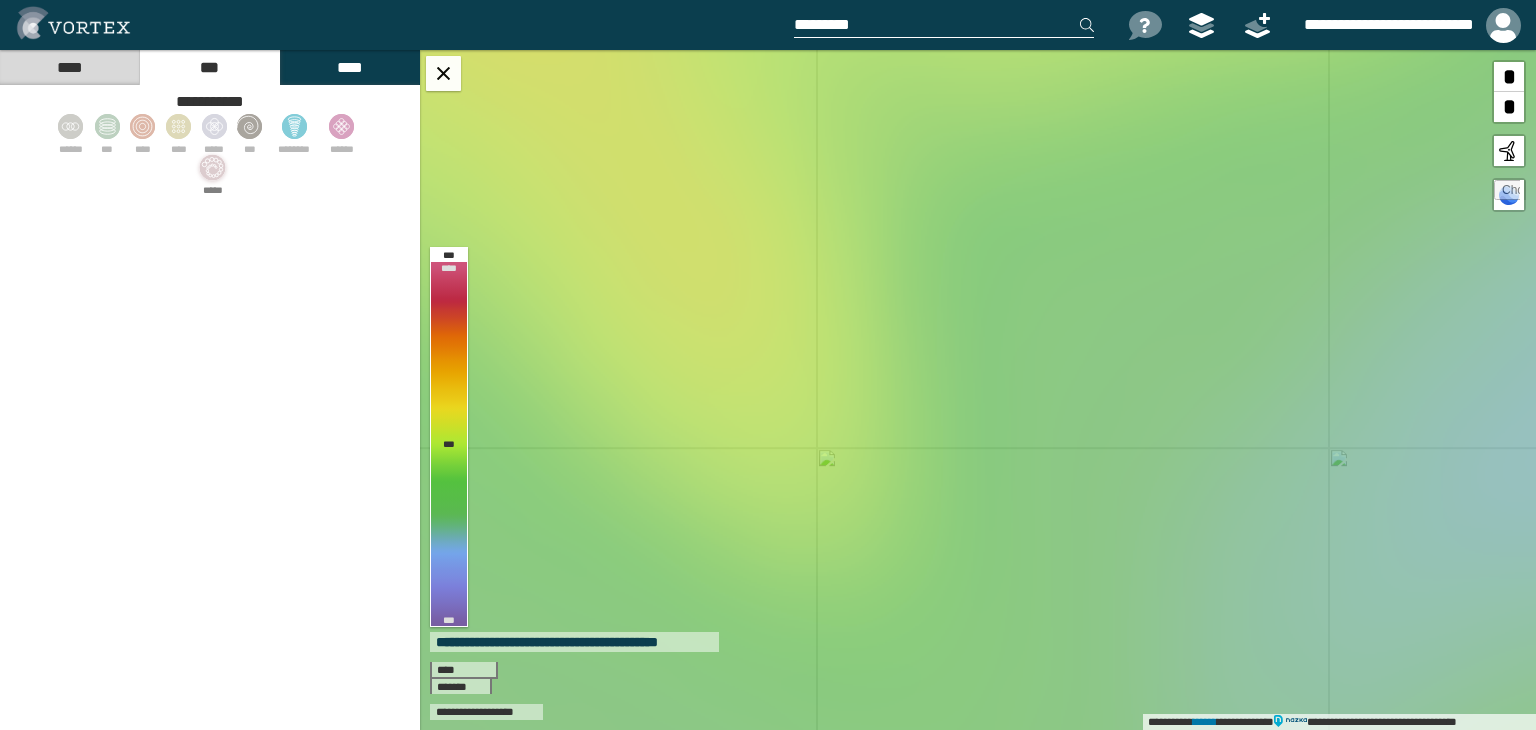 click 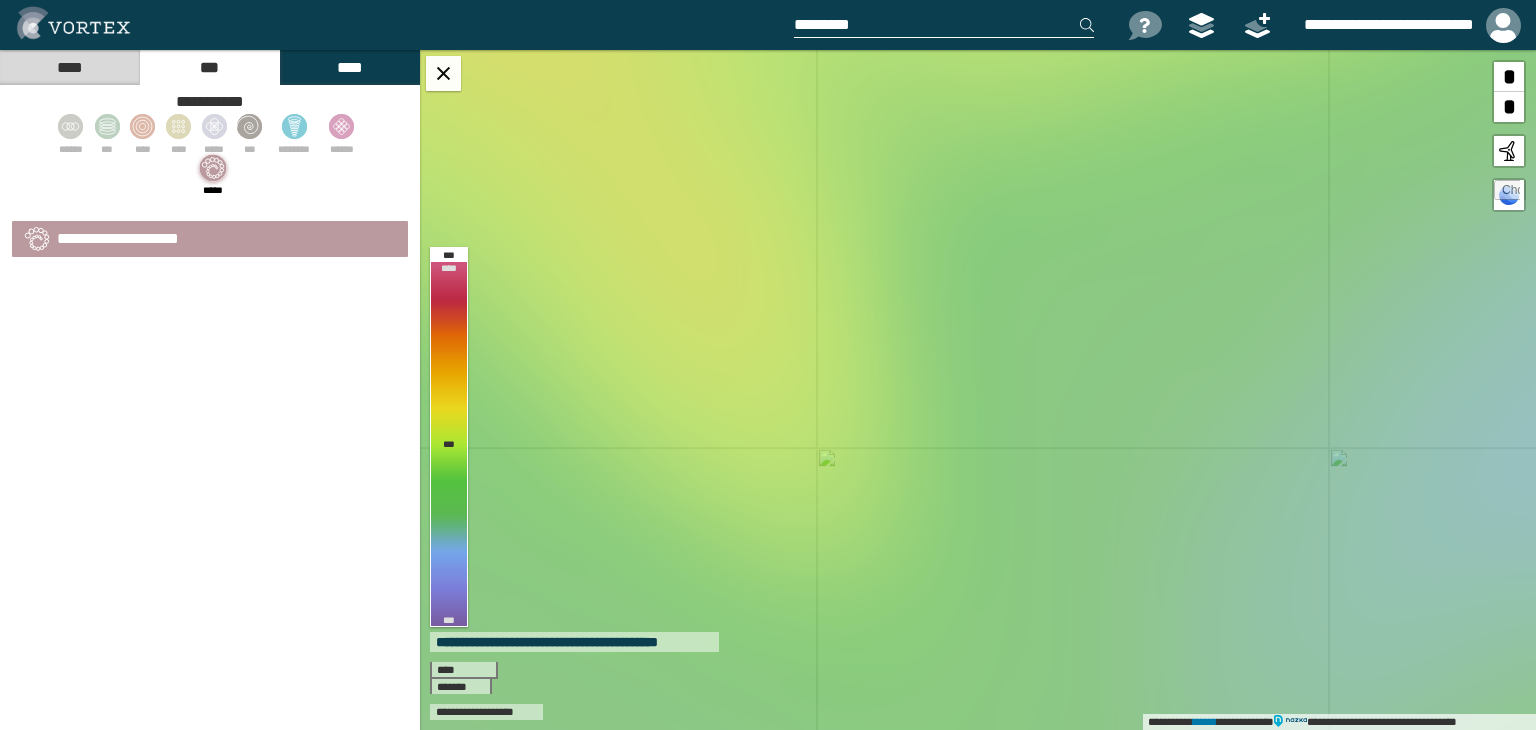 select on "**" 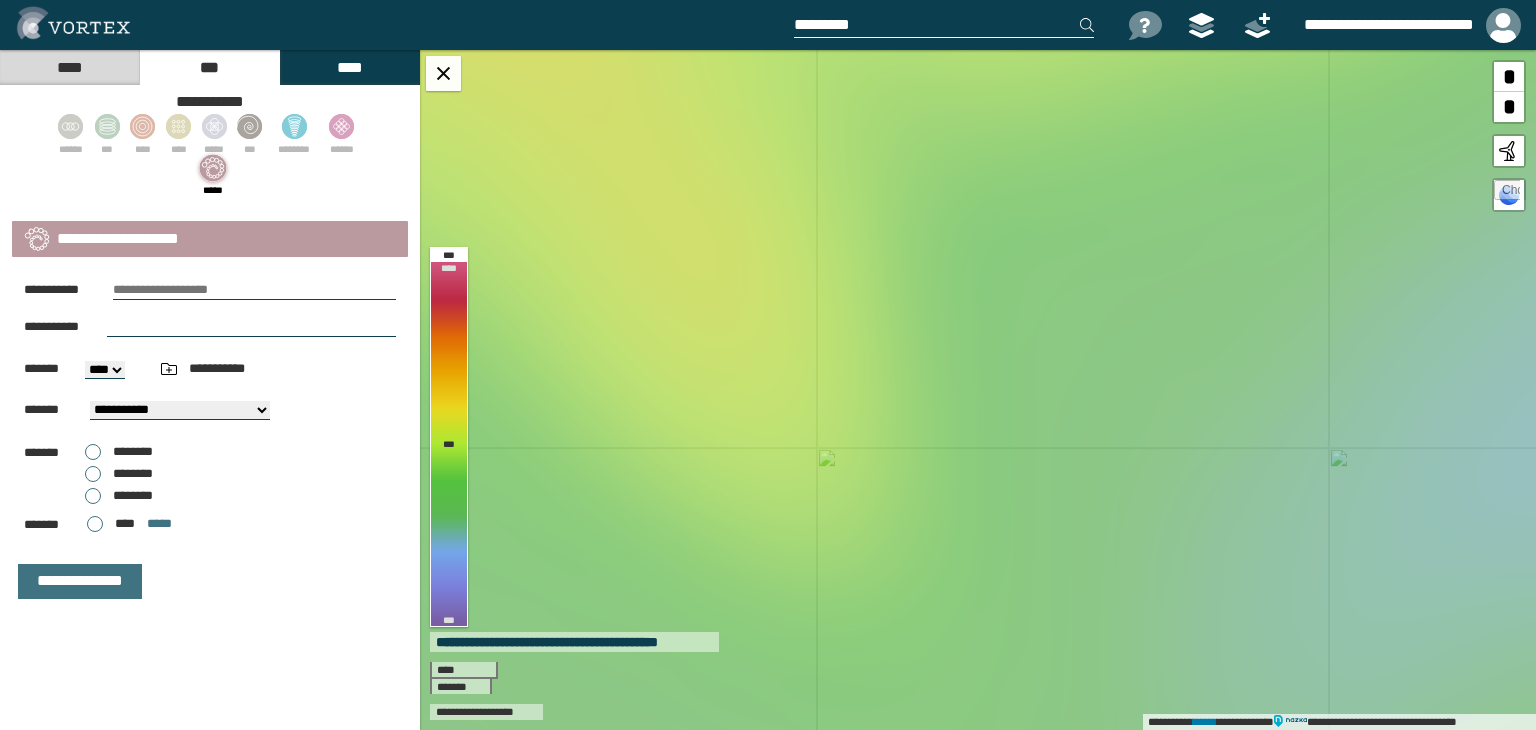 click at bounding box center [254, 290] 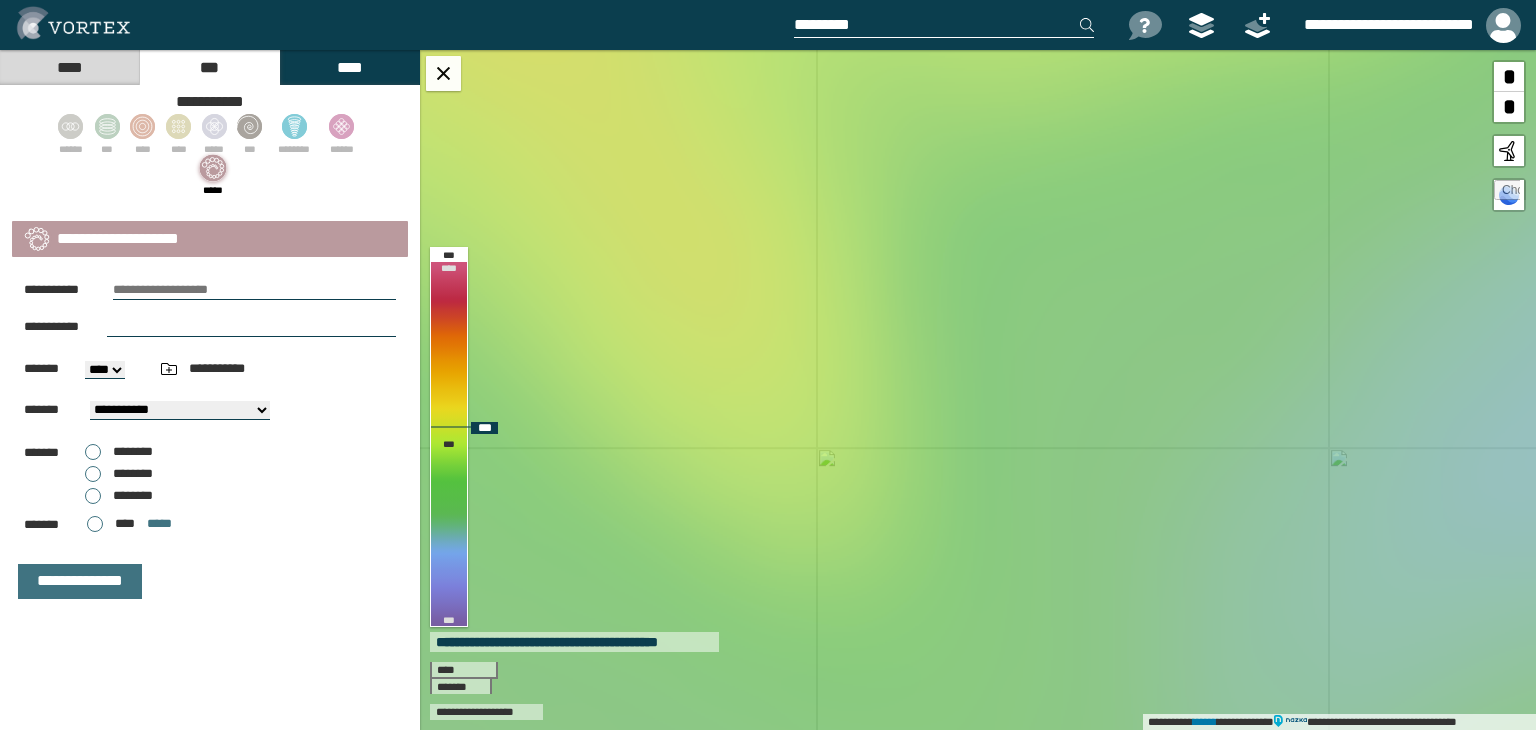 click on "[FIRST] [LAST] [STREET] [CITY] [STATE] [ZIP] [COUNTRY] [PHONE] [EMAIL]" at bounding box center (978, 390) 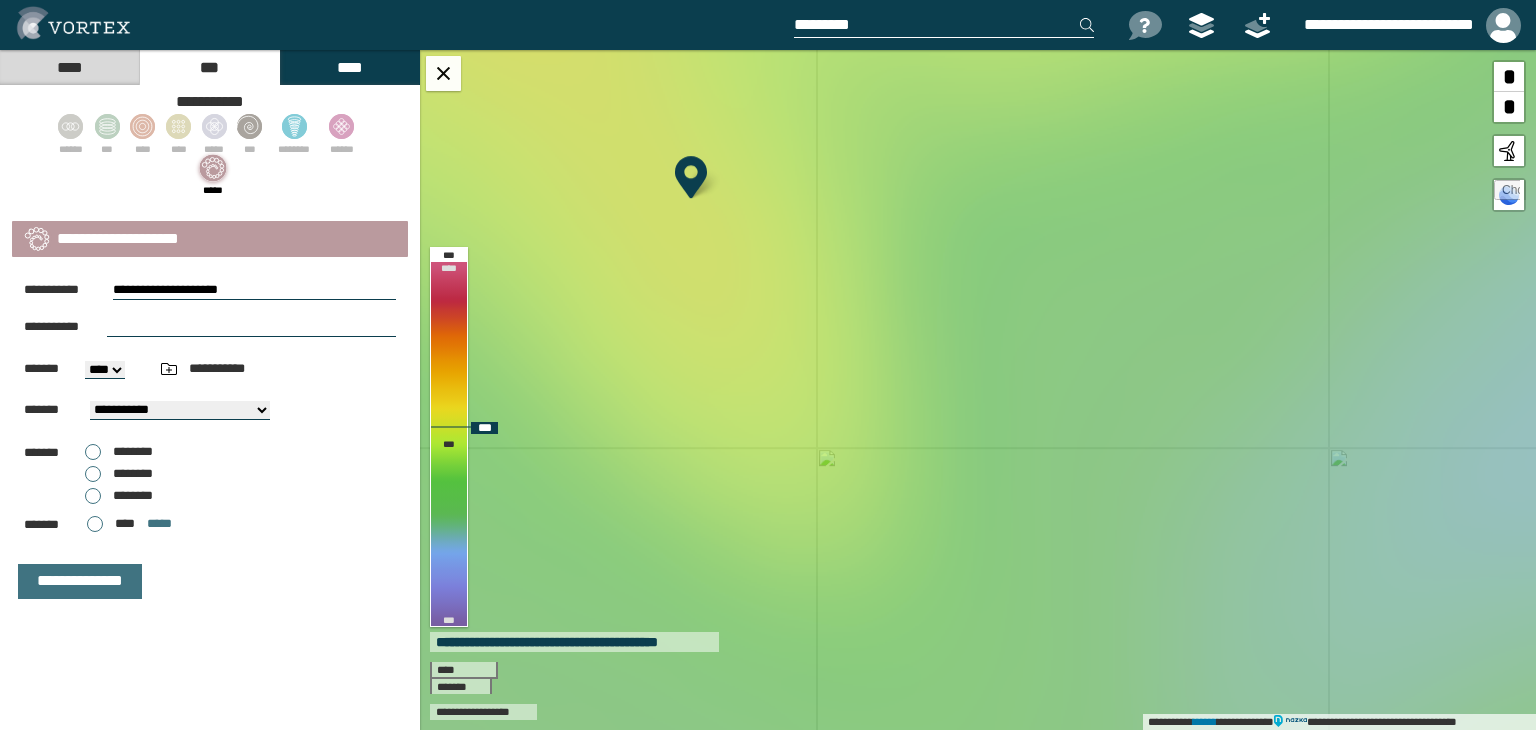 select on "**" 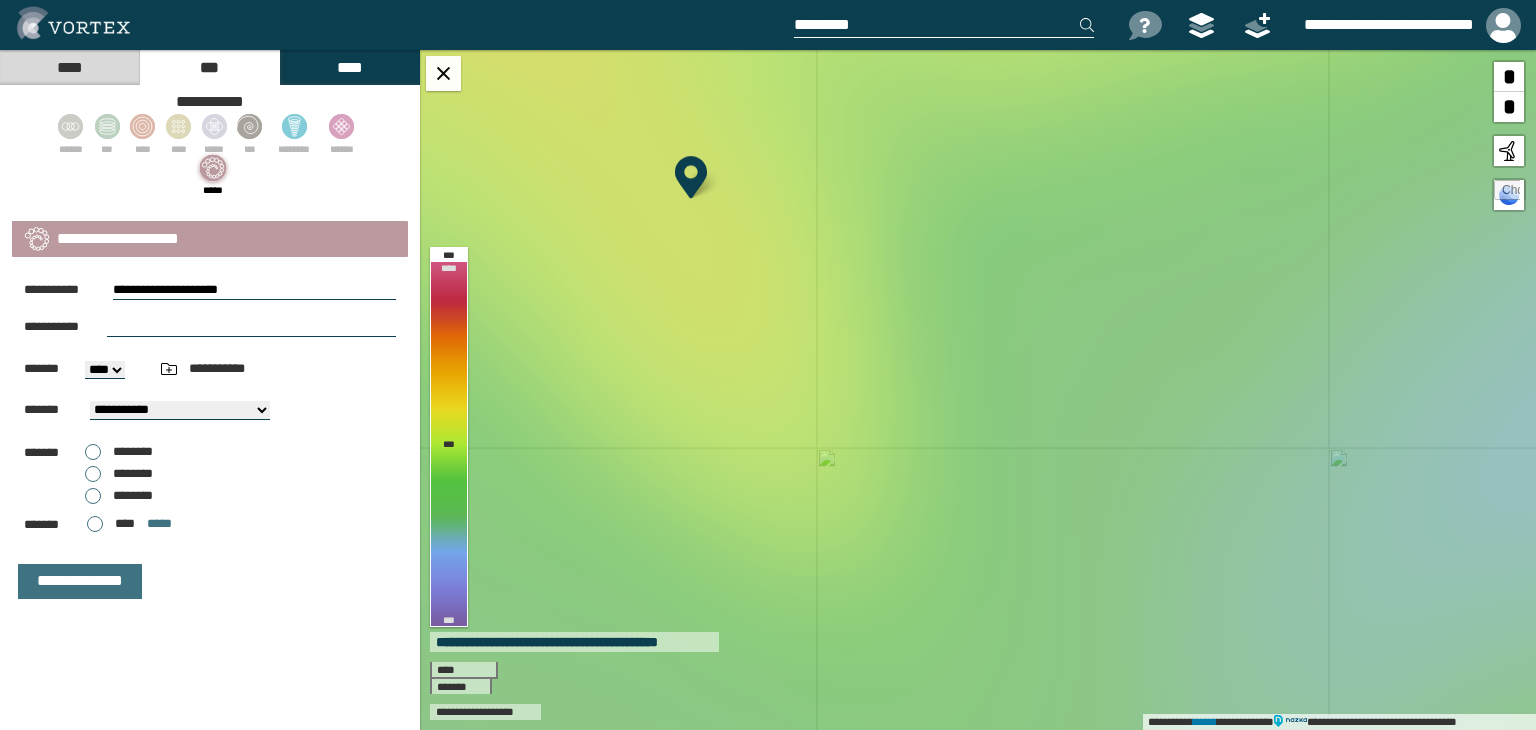 click at bounding box center [251, 327] 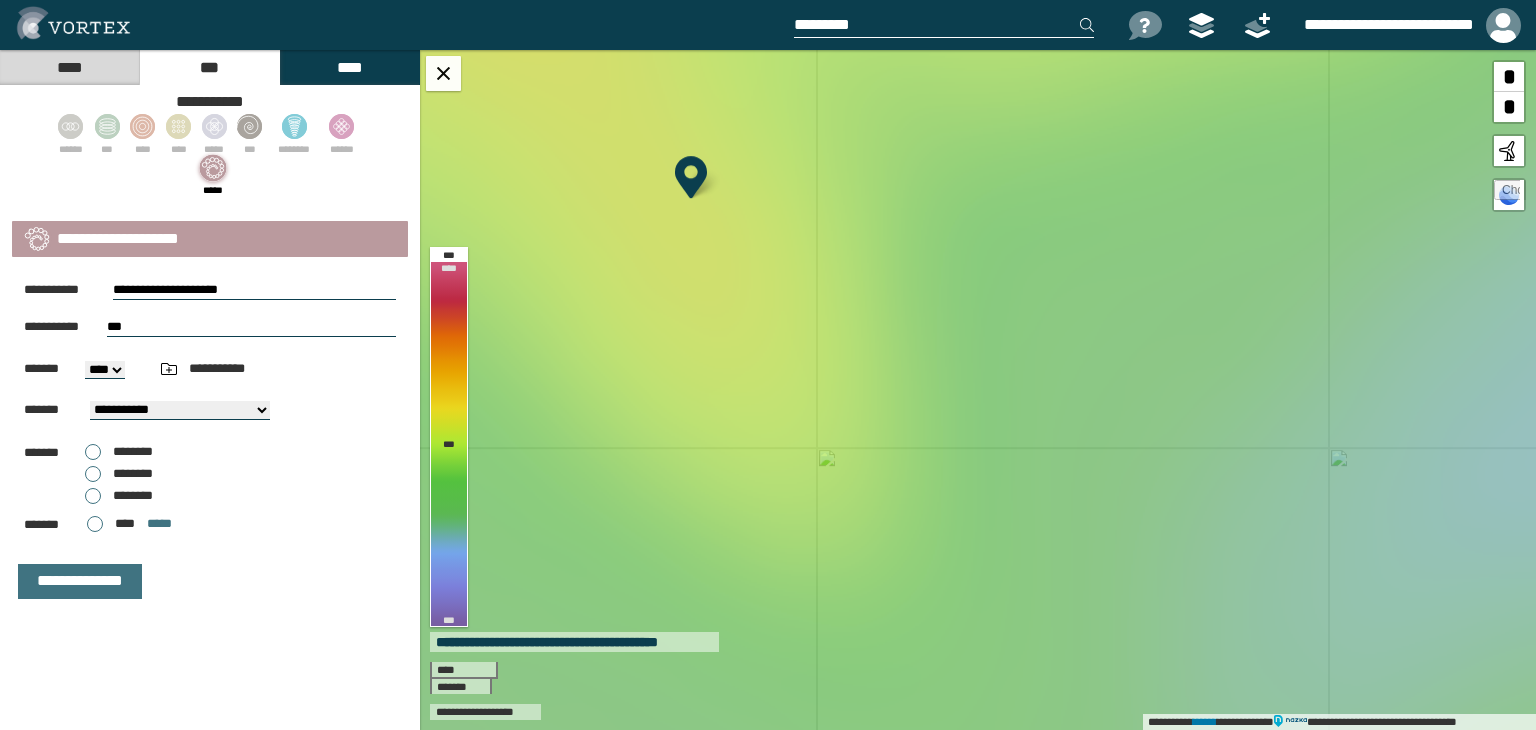 type on "***" 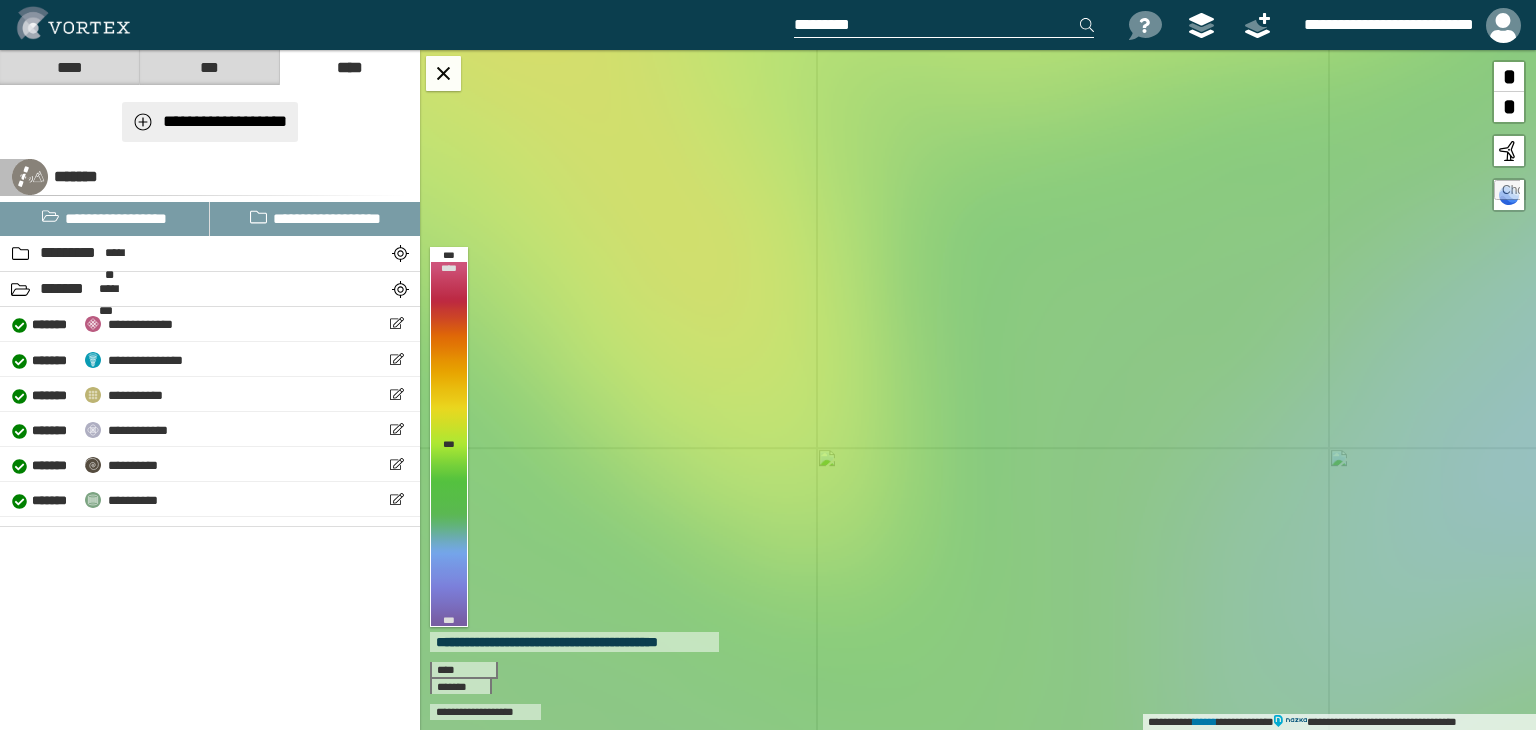 click on "**********" at bounding box center [210, 122] 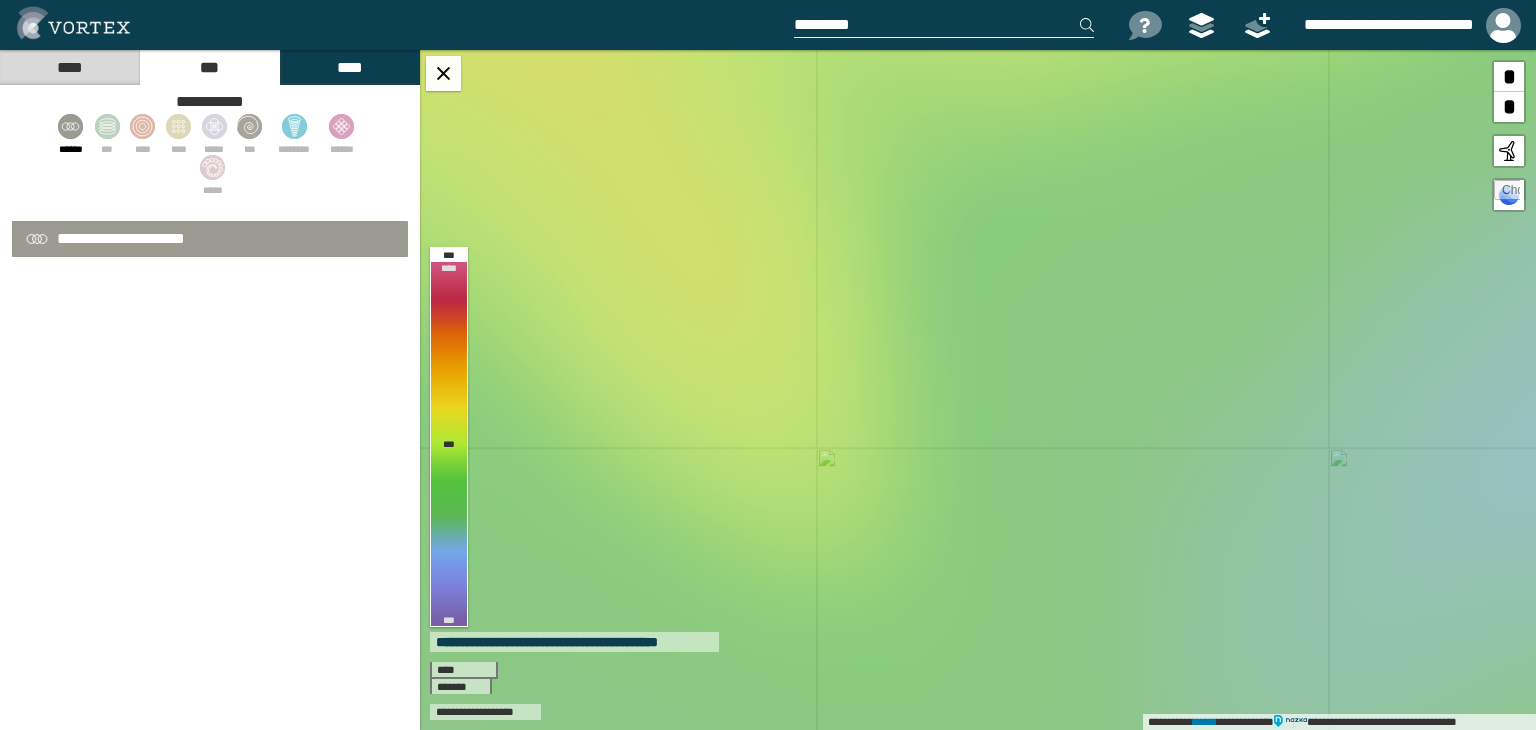 select on "**" 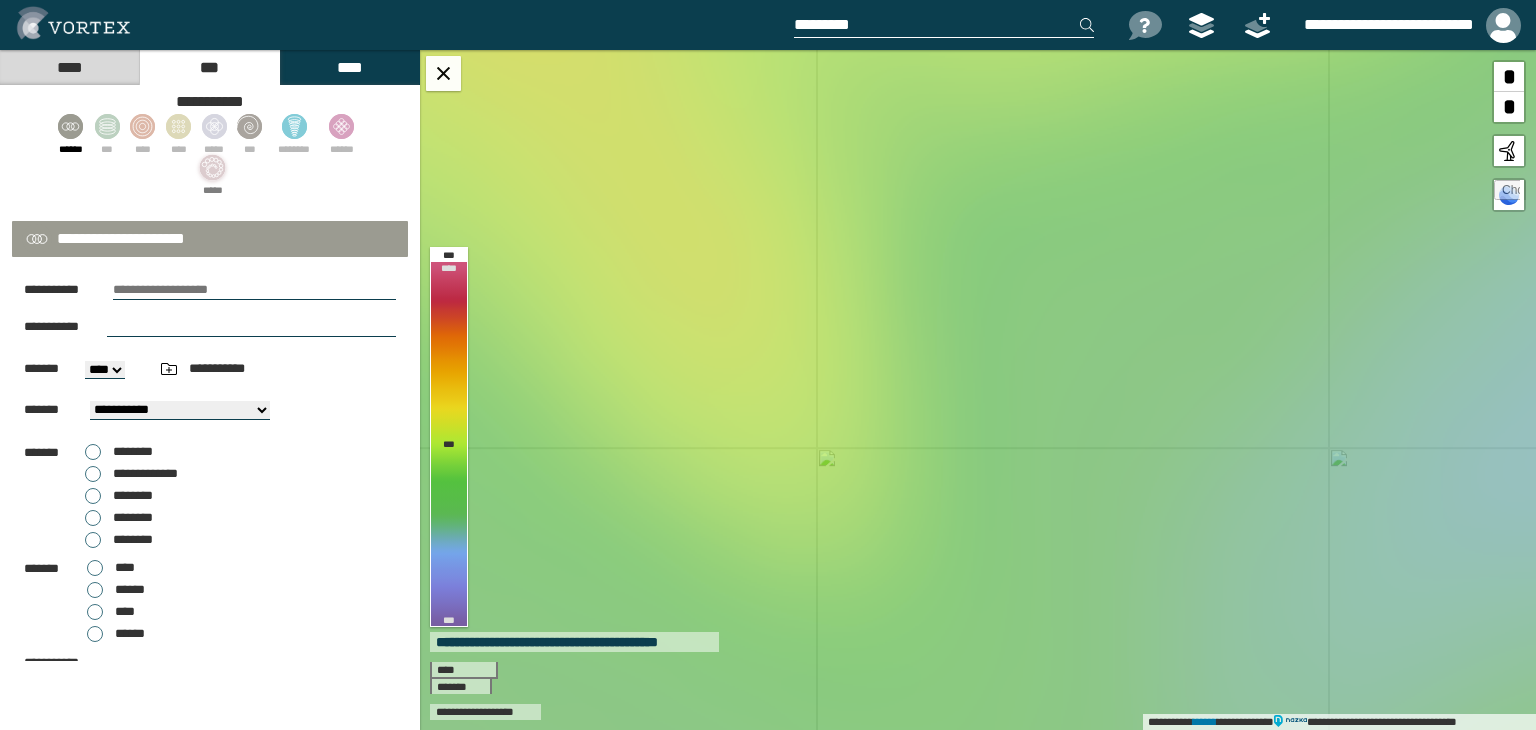 click 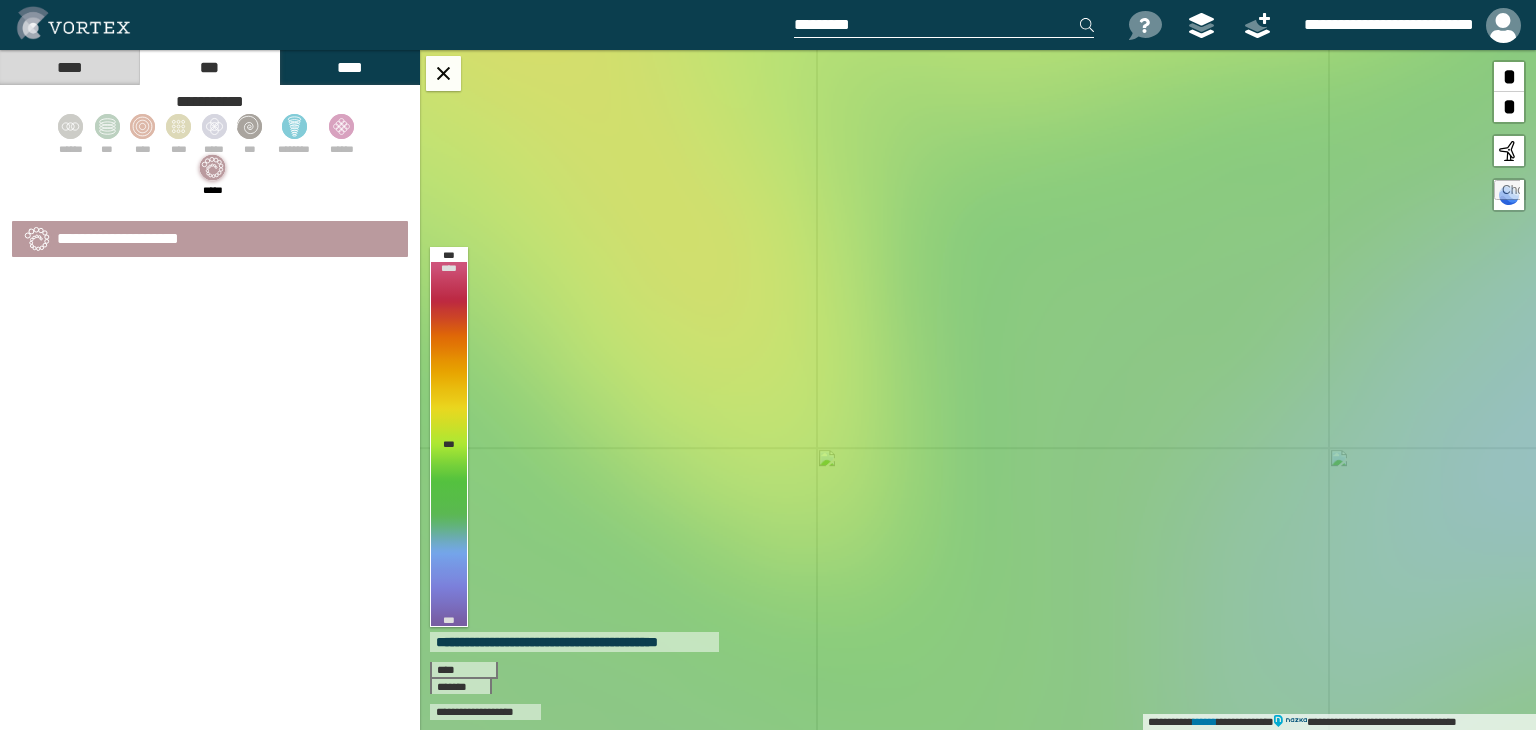 select on "**" 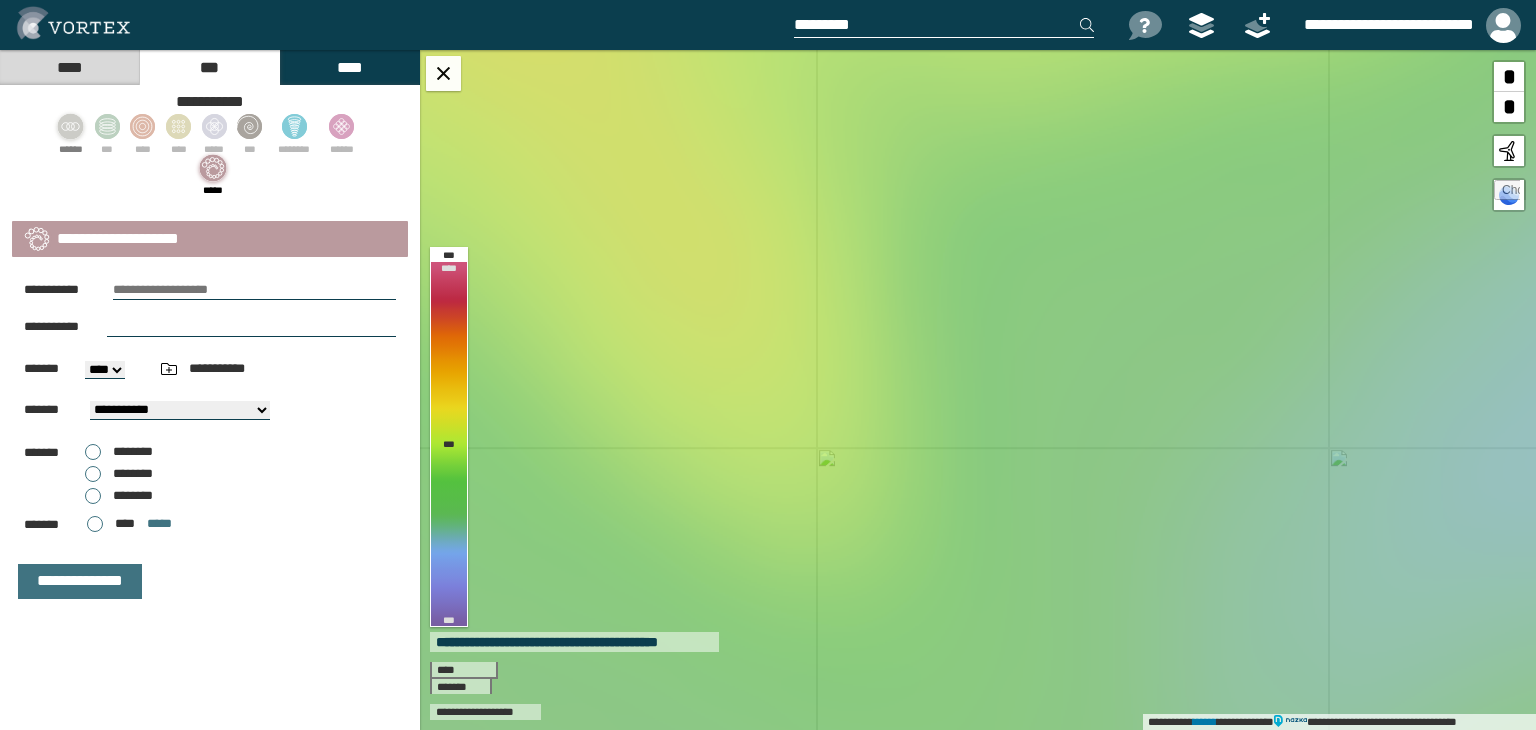 click 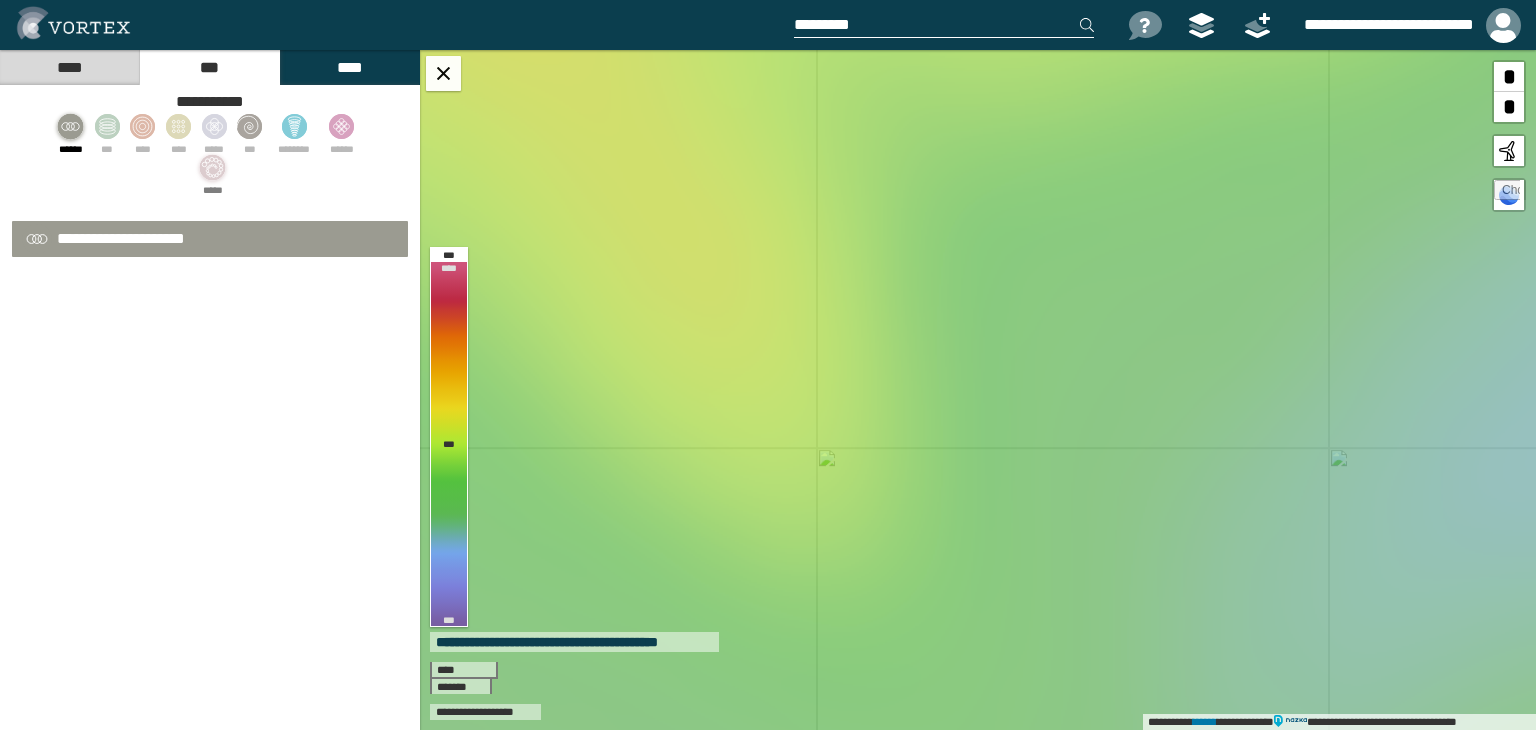select on "**" 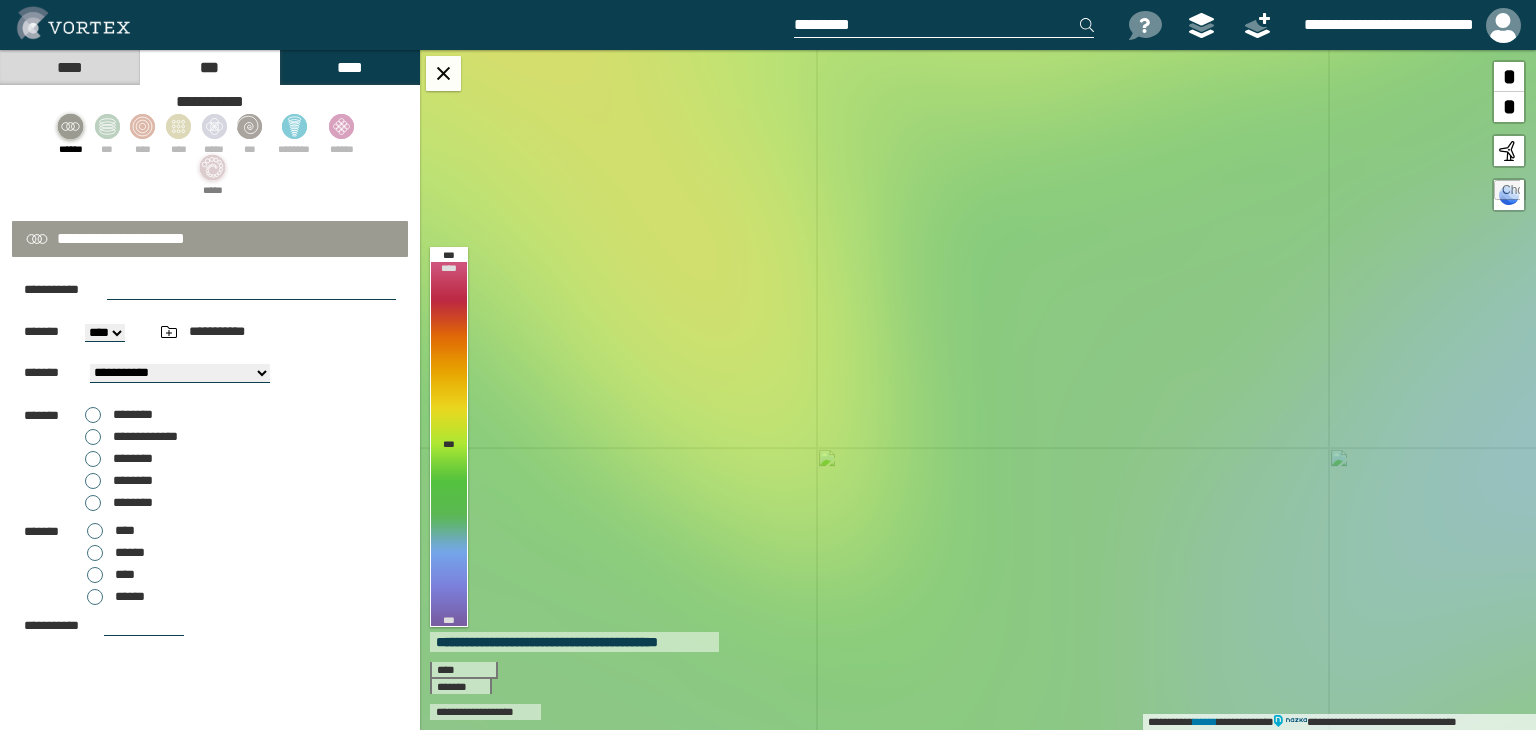 scroll, scrollTop: 0, scrollLeft: 0, axis: both 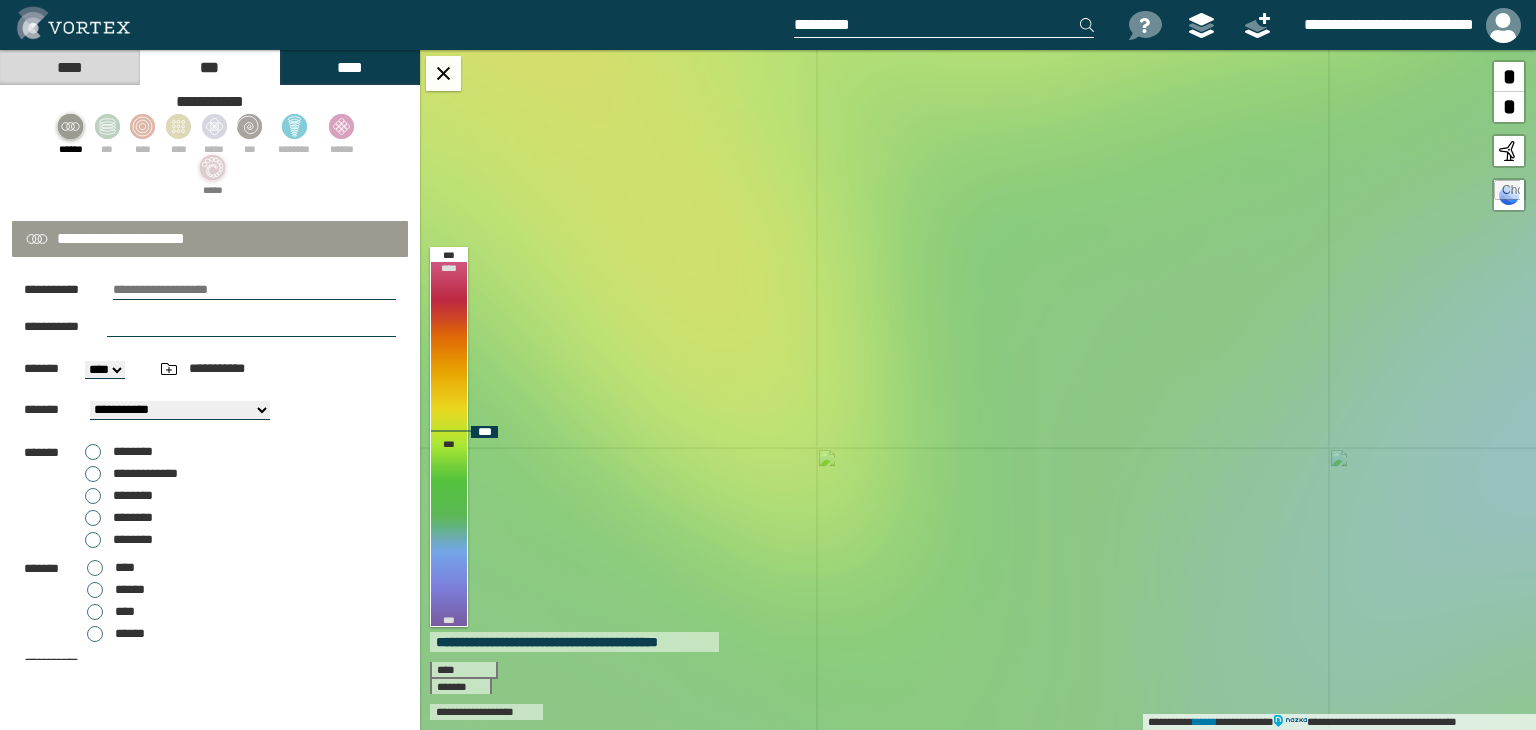 click on "[FIRST] [LAST] [STREET] [CITY] [STATE] [ZIP] [COUNTRY] [PHONE] [EMAIL]" at bounding box center [978, 390] 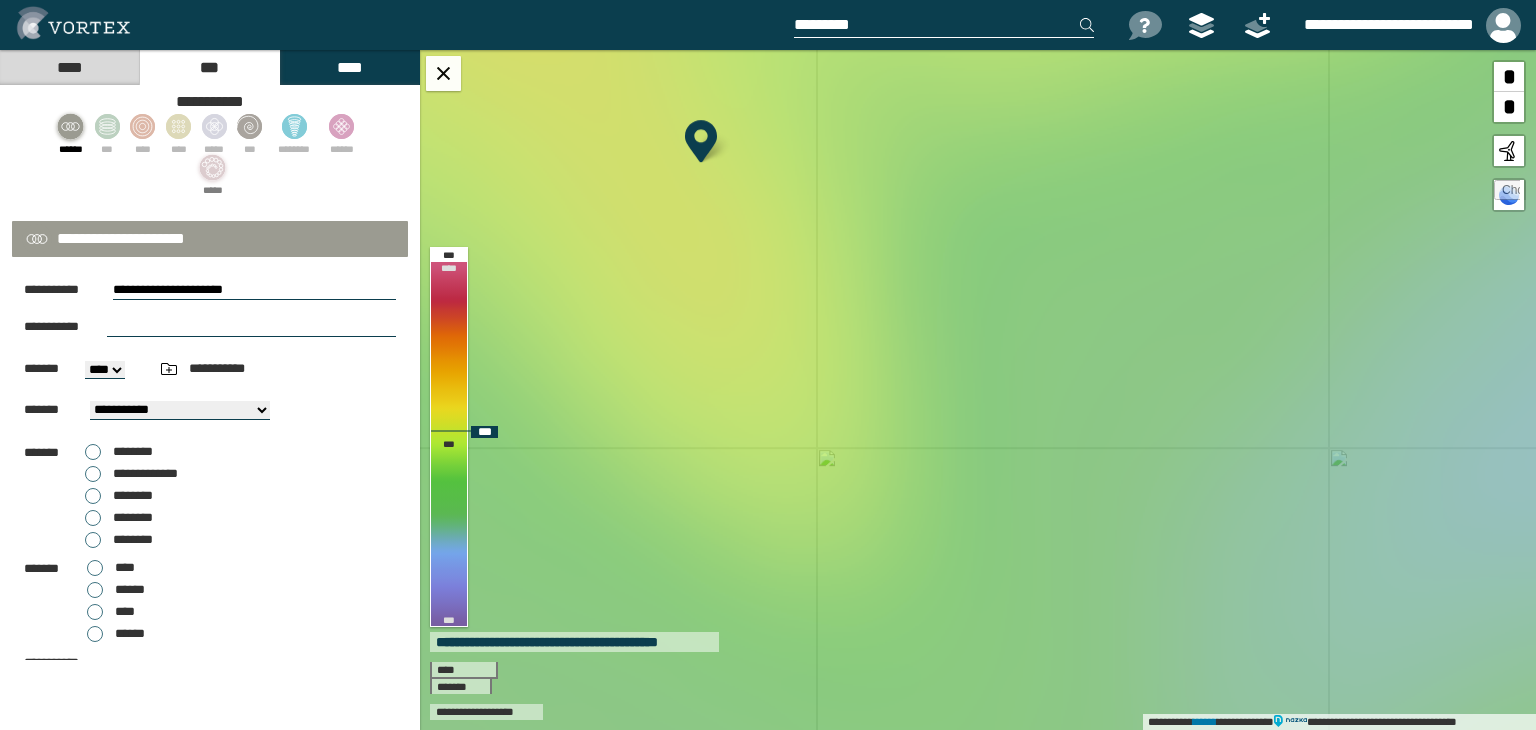 select on "**" 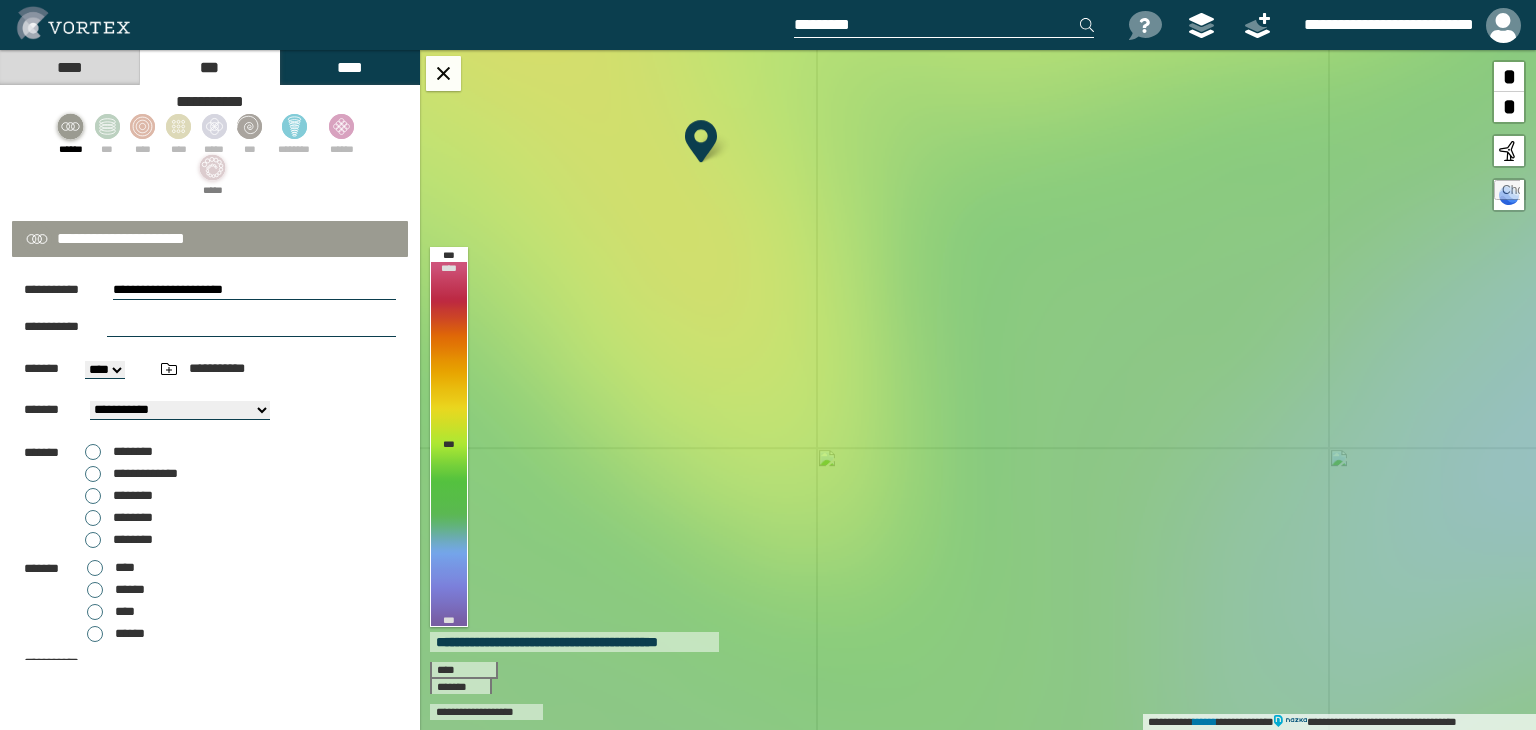 click at bounding box center [251, 327] 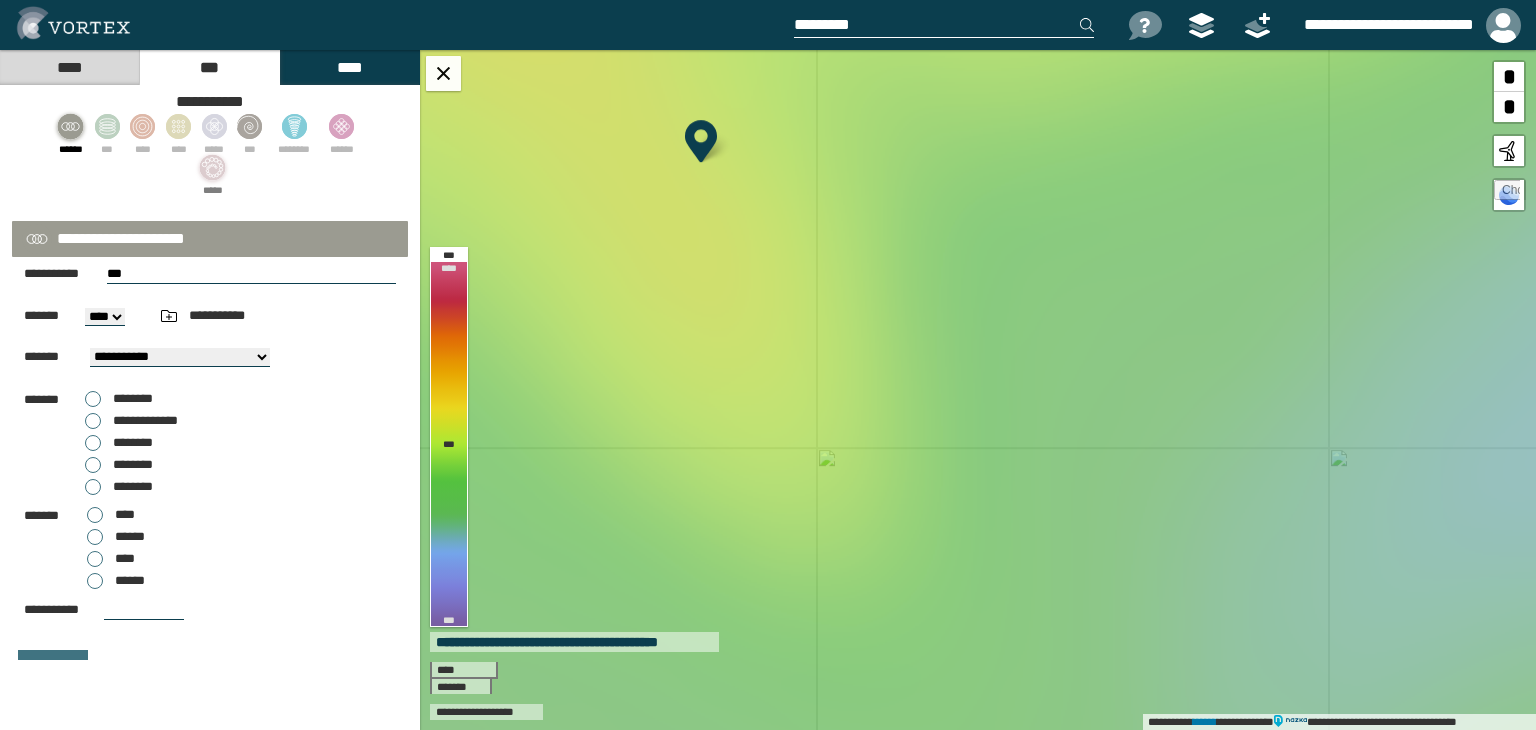 scroll, scrollTop: 82, scrollLeft: 0, axis: vertical 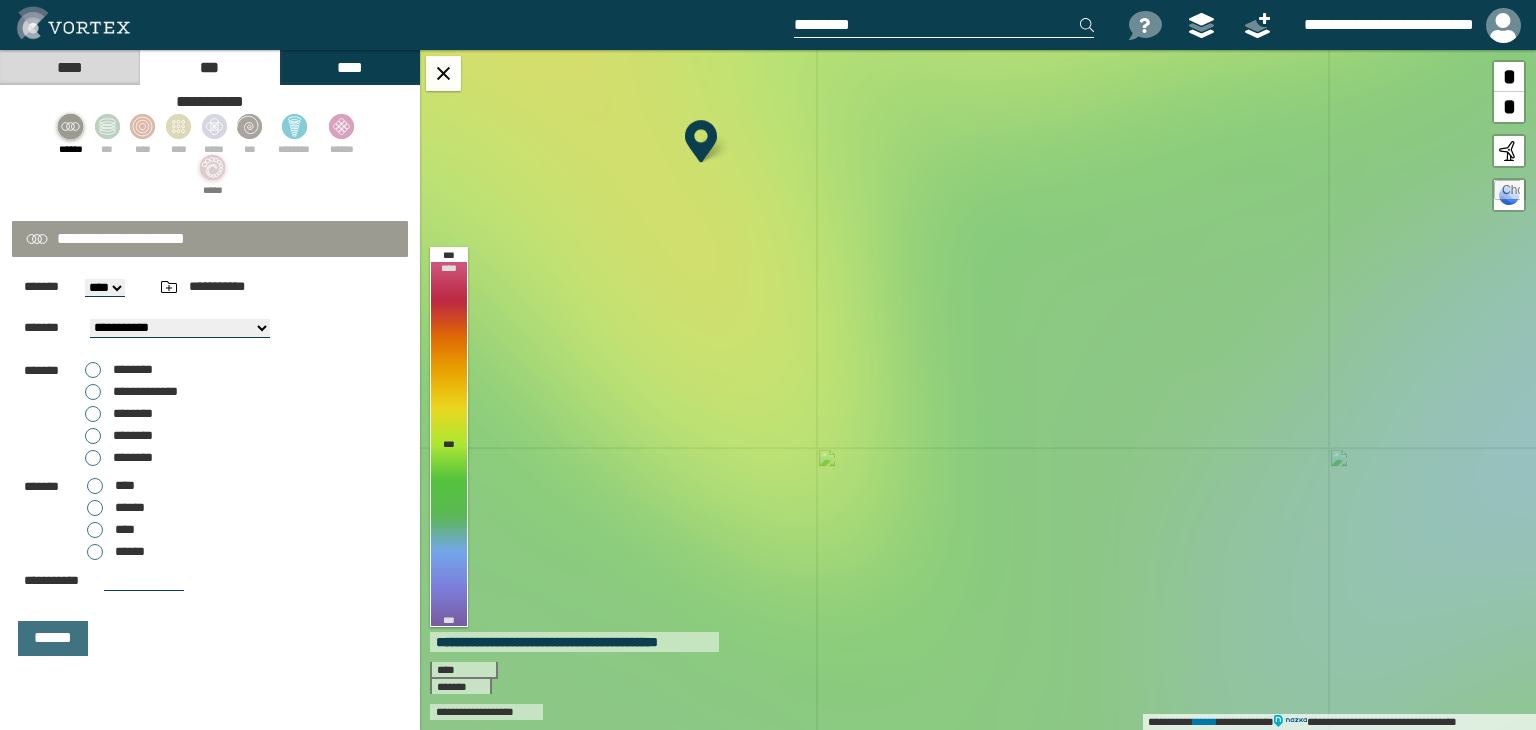 type on "***" 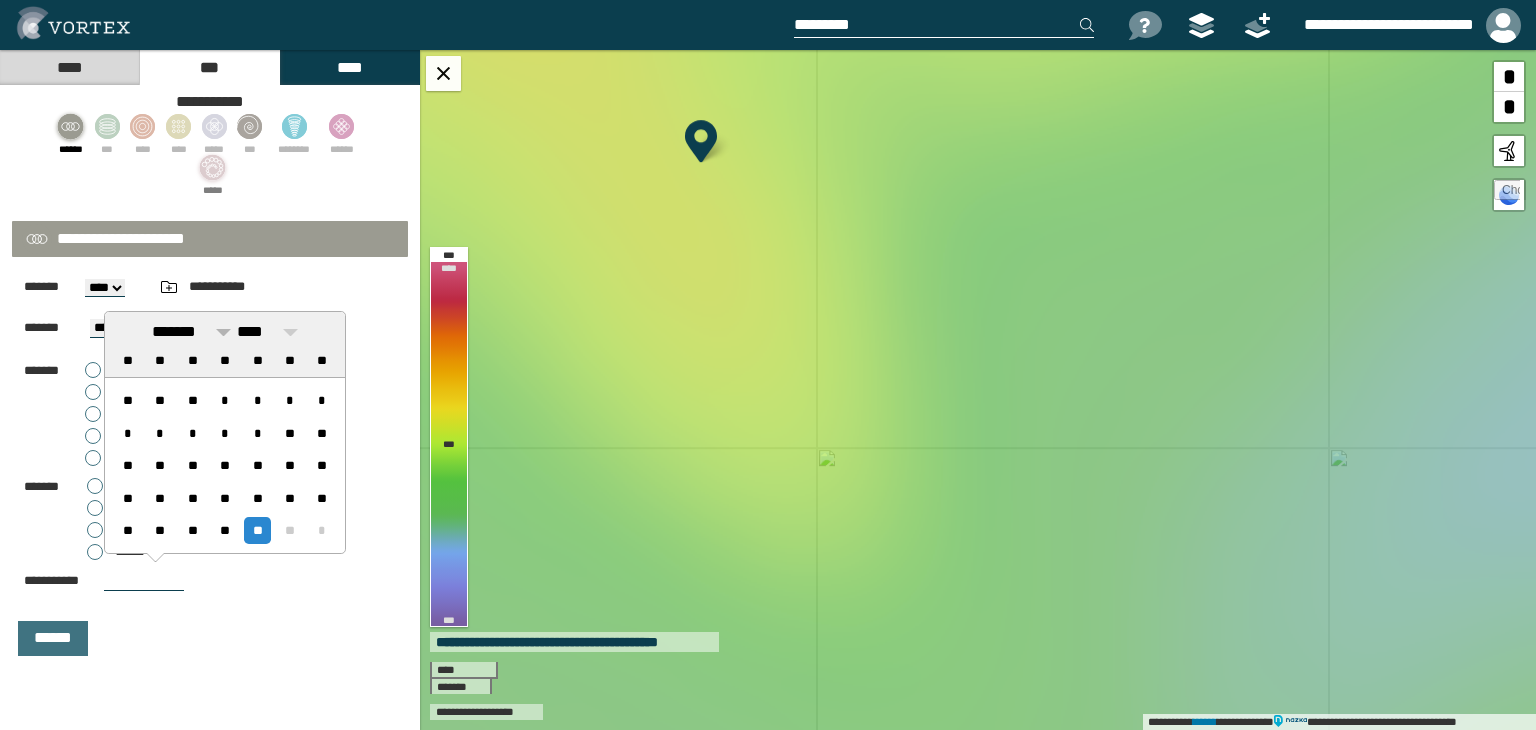 click on "*******" at bounding box center (174, 331) 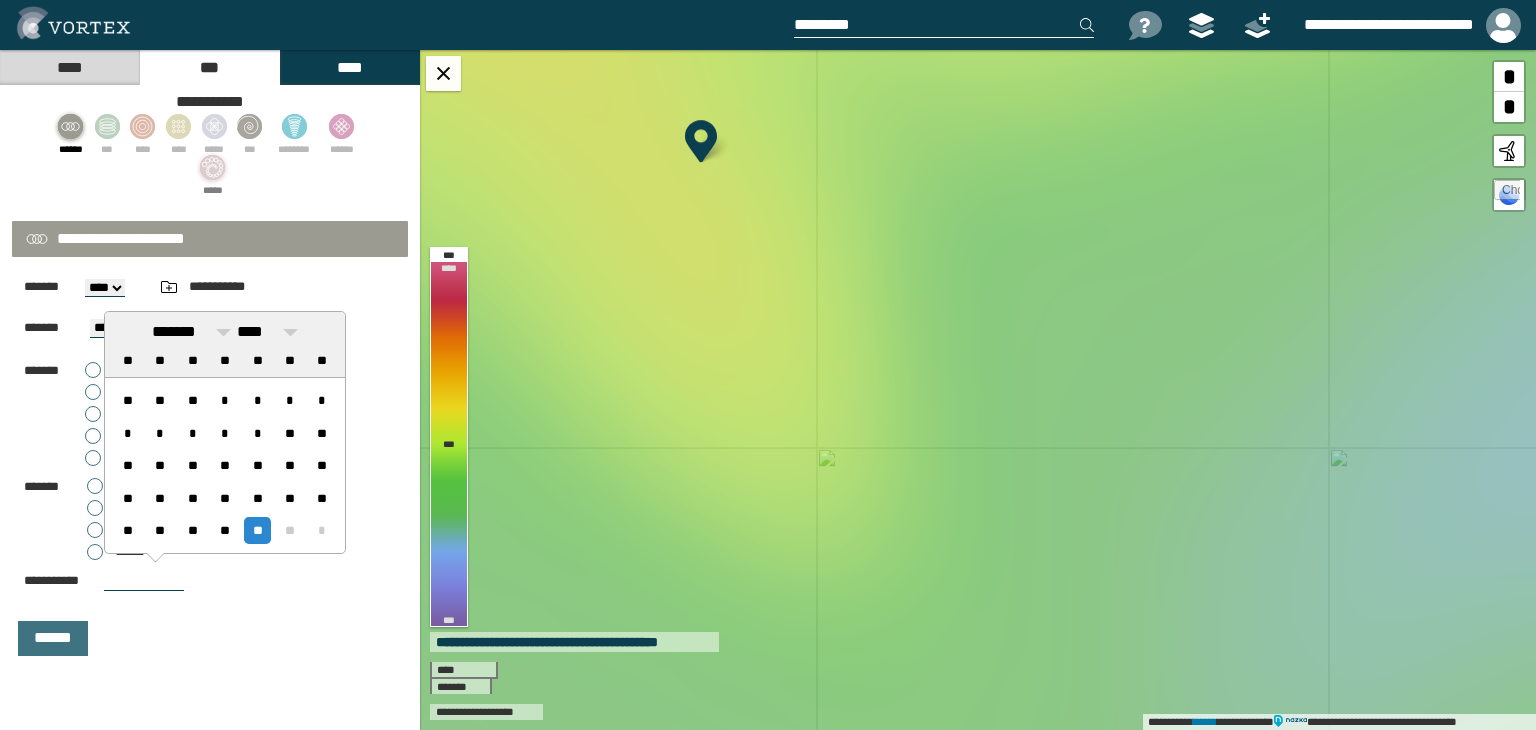 click on "**********" at bounding box center (225, 345) 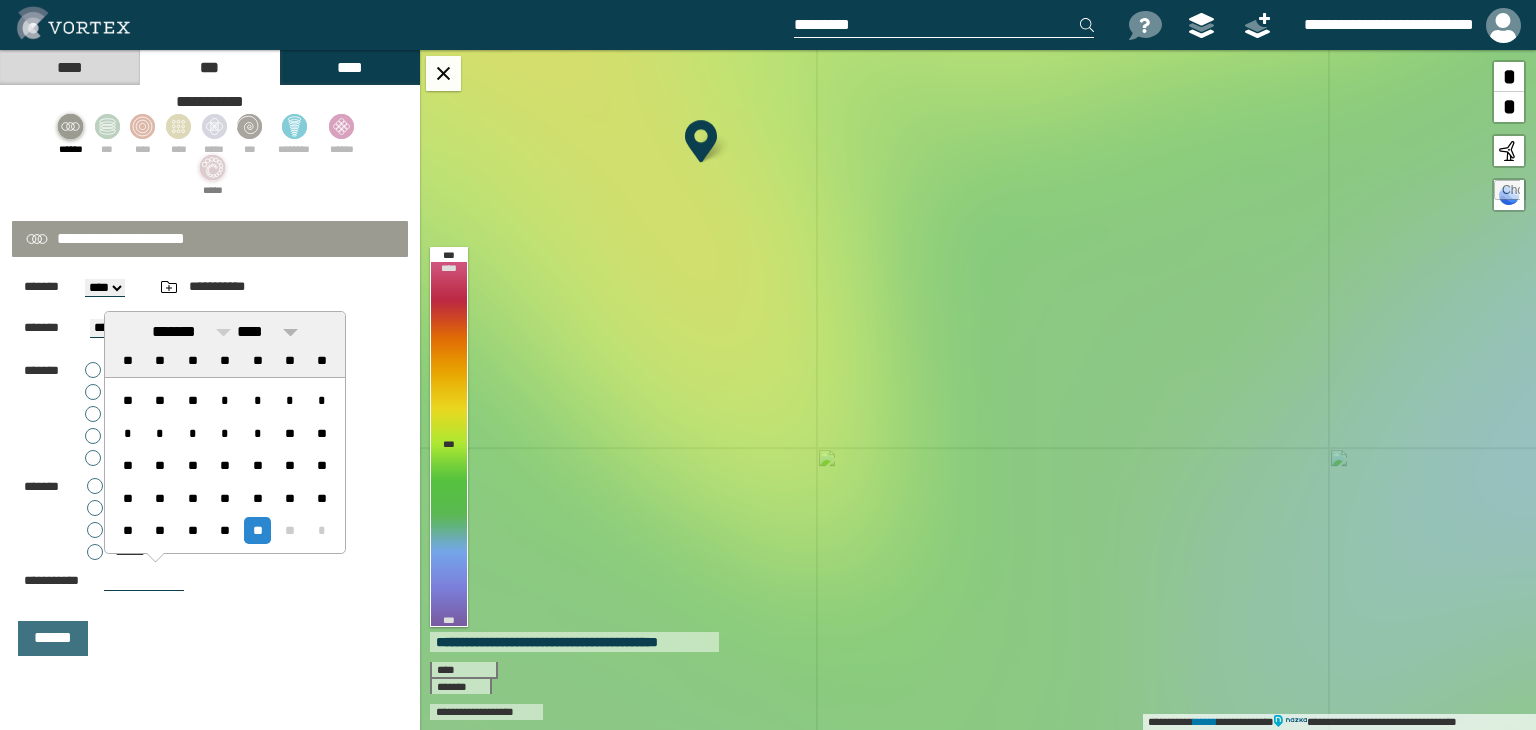click on "****" at bounding box center (267, 332) 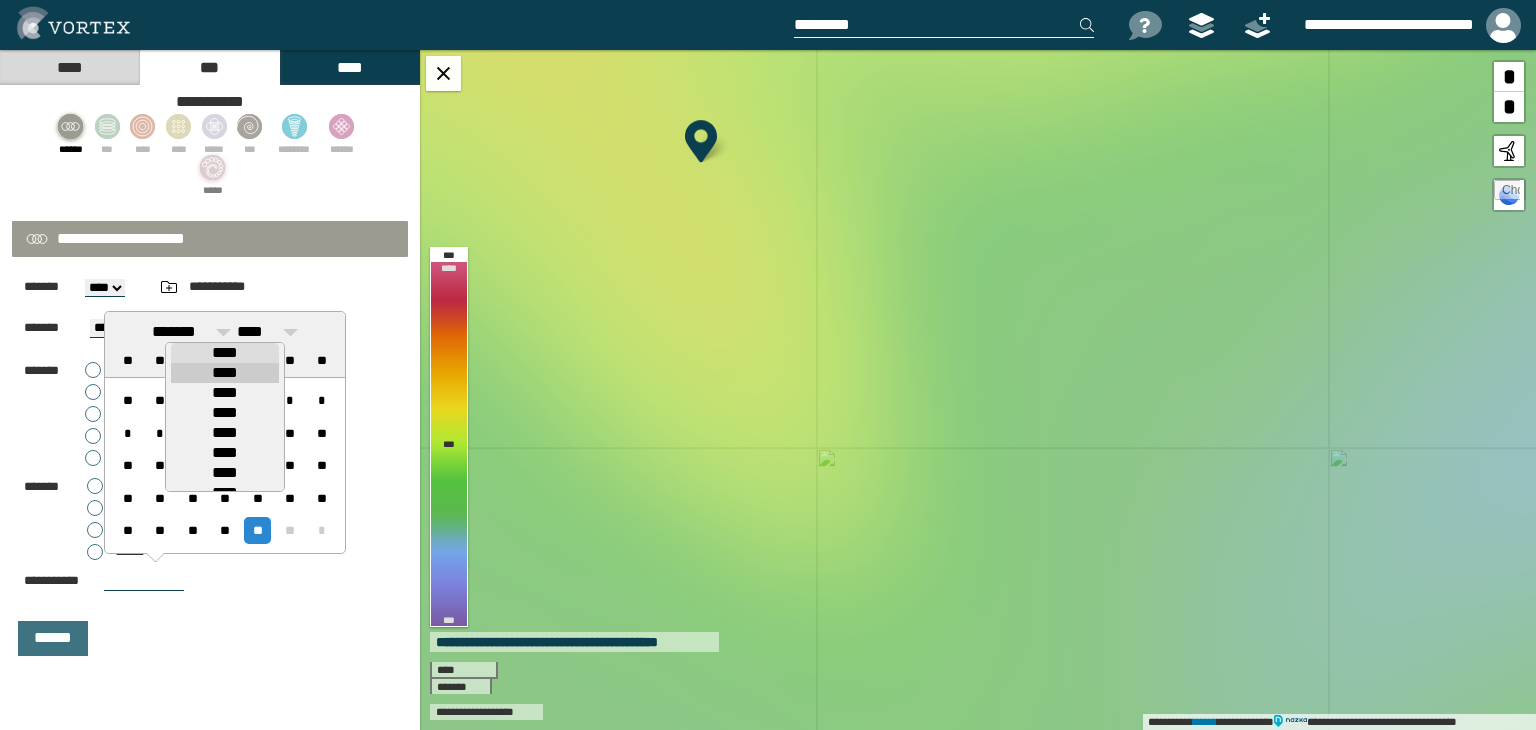 click on "****" at bounding box center [225, 373] 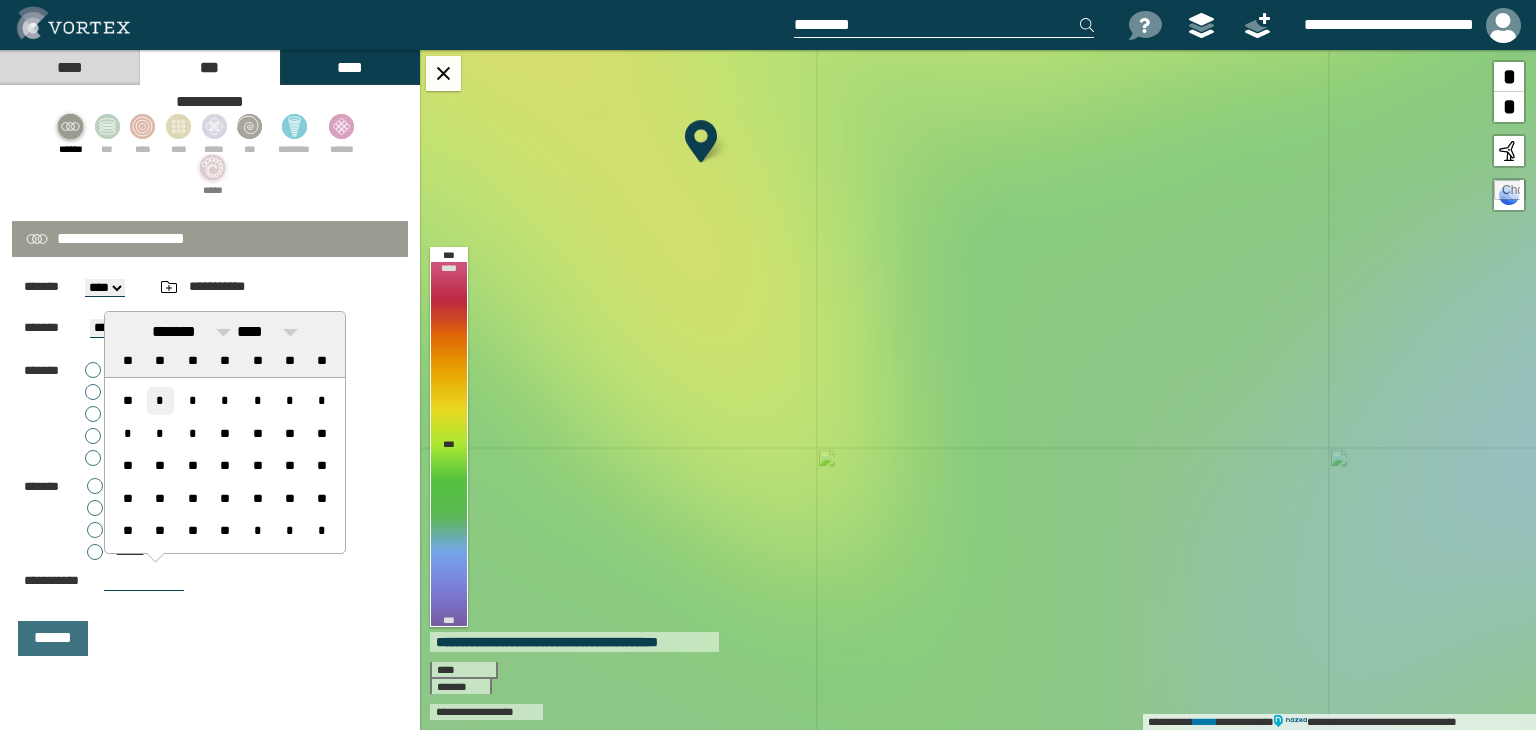 click on "*" at bounding box center [160, 400] 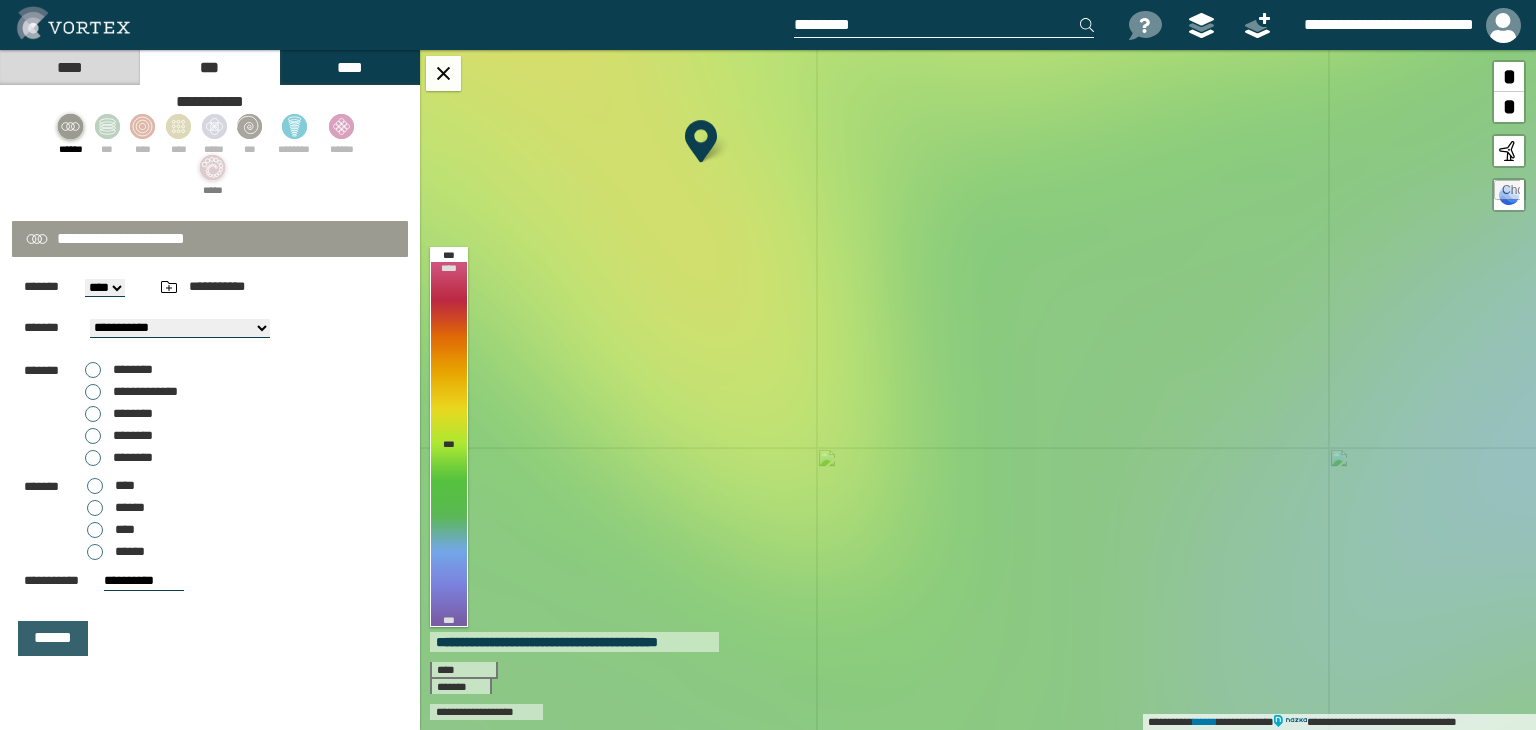 click on "******" at bounding box center (53, 638) 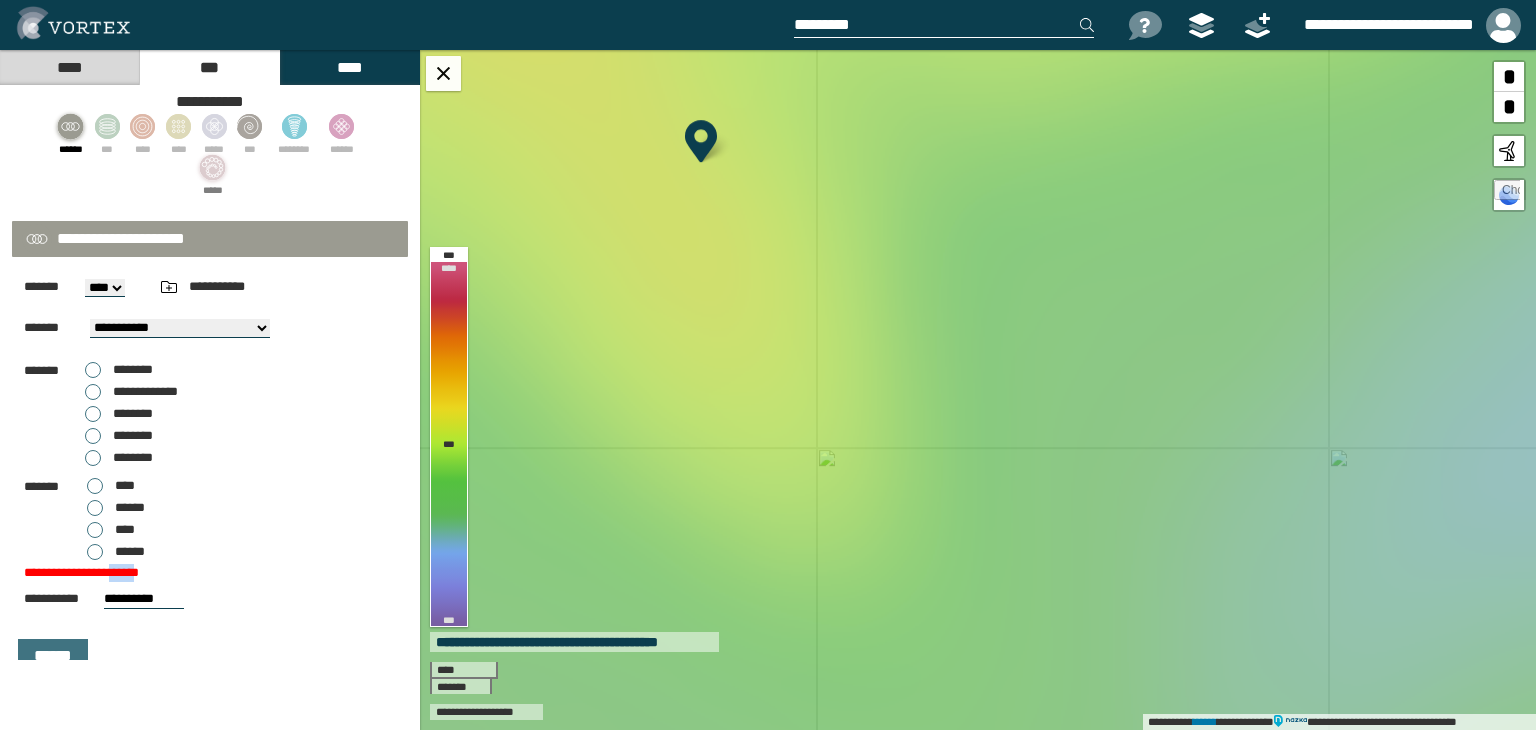 drag, startPoint x: 138, startPoint y: 569, endPoint x: 106, endPoint y: 569, distance: 32 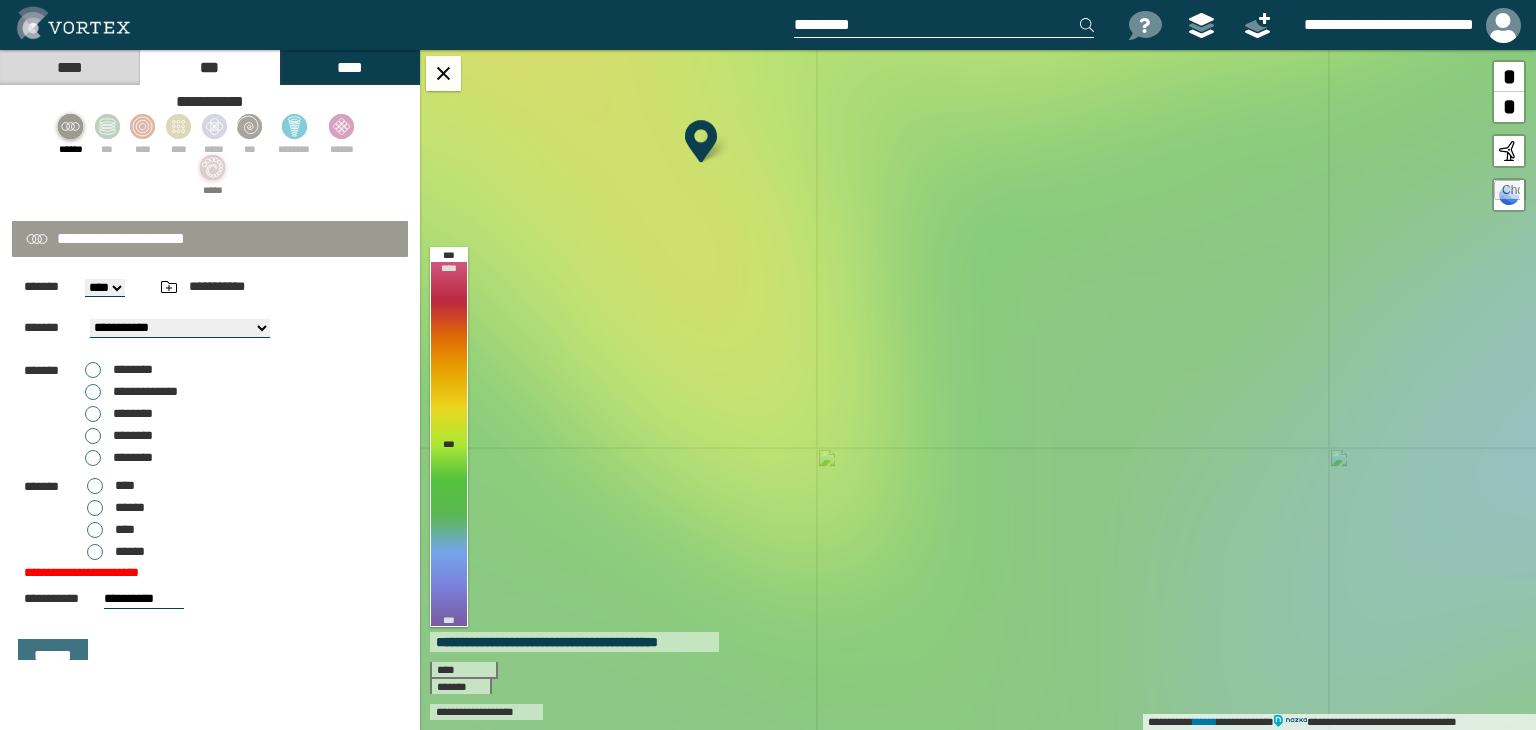 click on "**********" at bounding box center (205, 573) 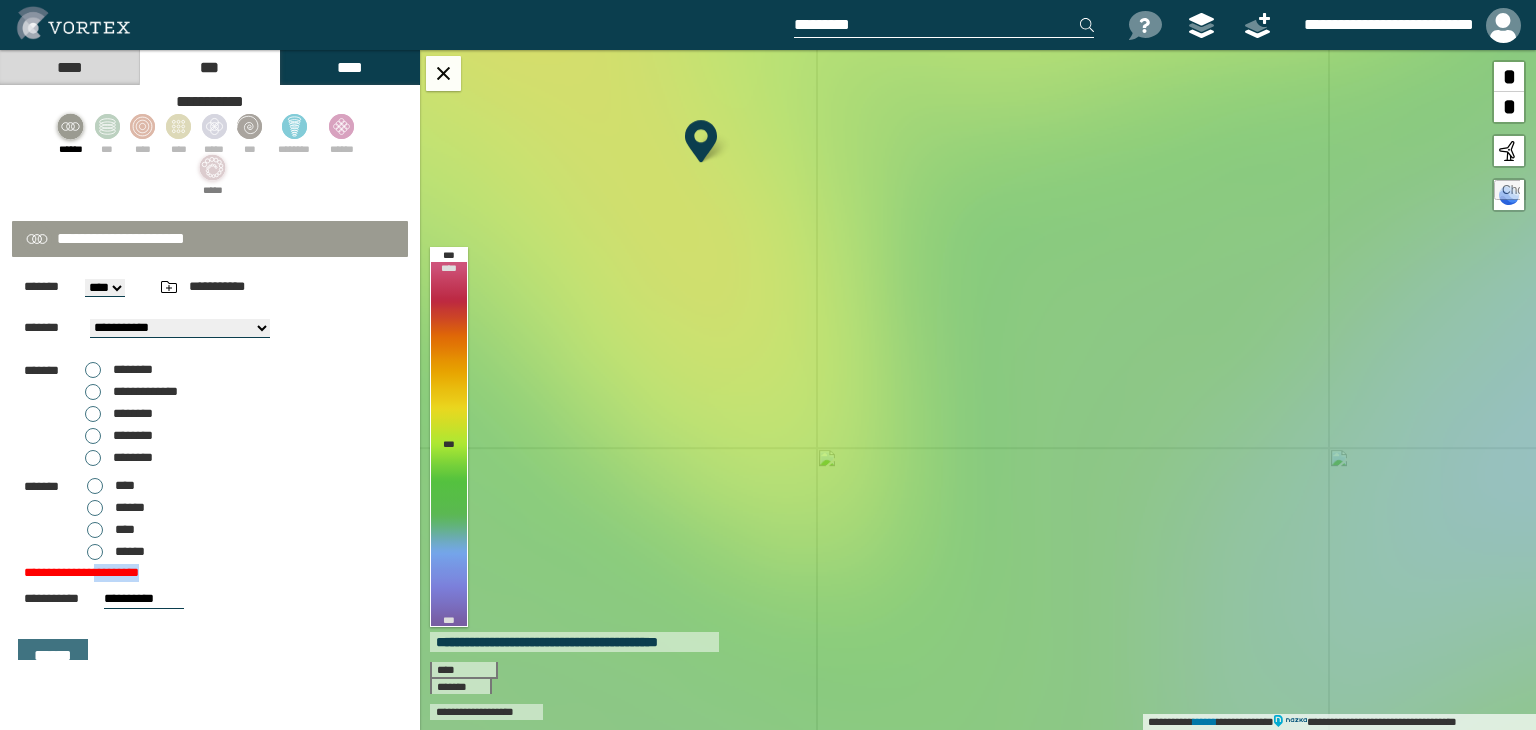 drag, startPoint x: 144, startPoint y: 569, endPoint x: 88, endPoint y: 570, distance: 56.008926 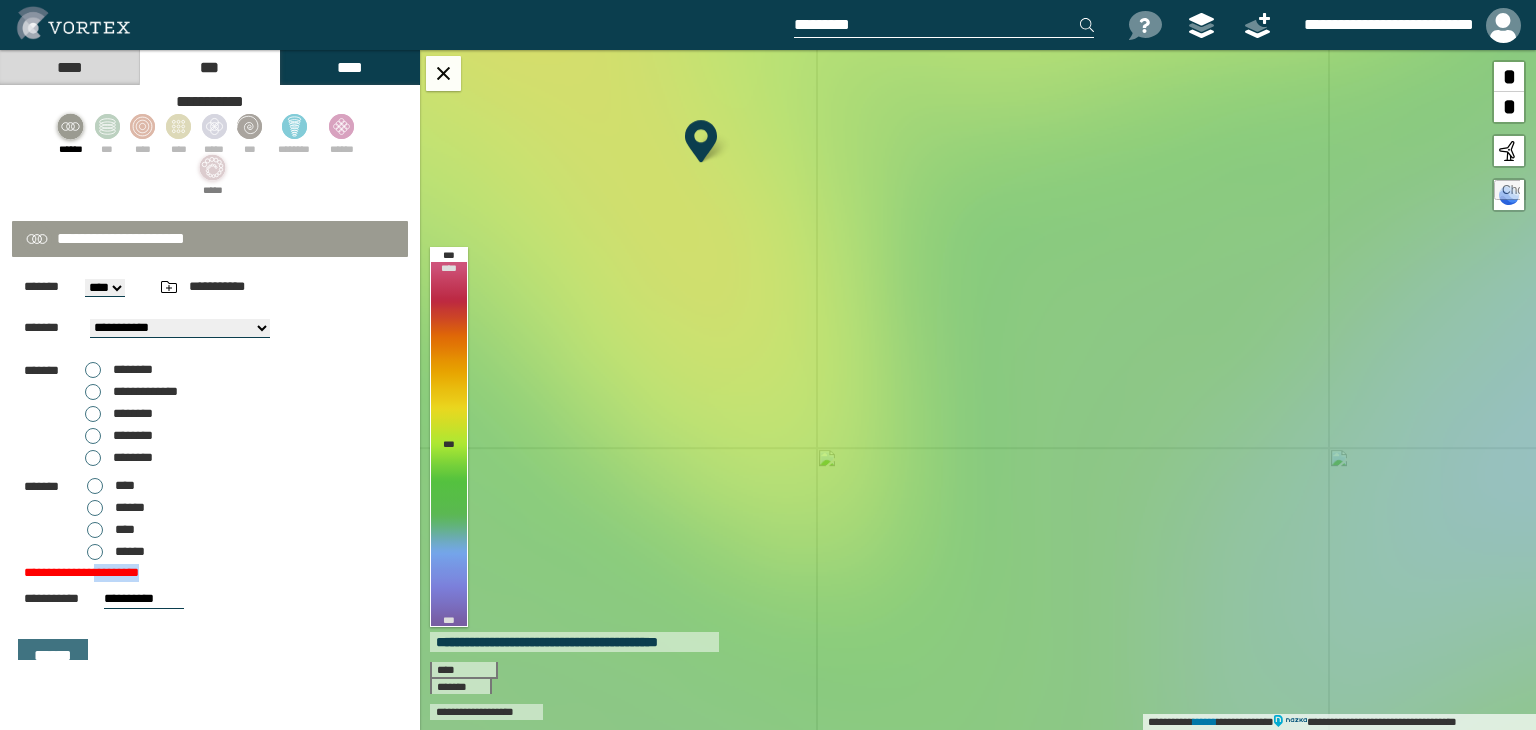click on "**********" at bounding box center (205, 573) 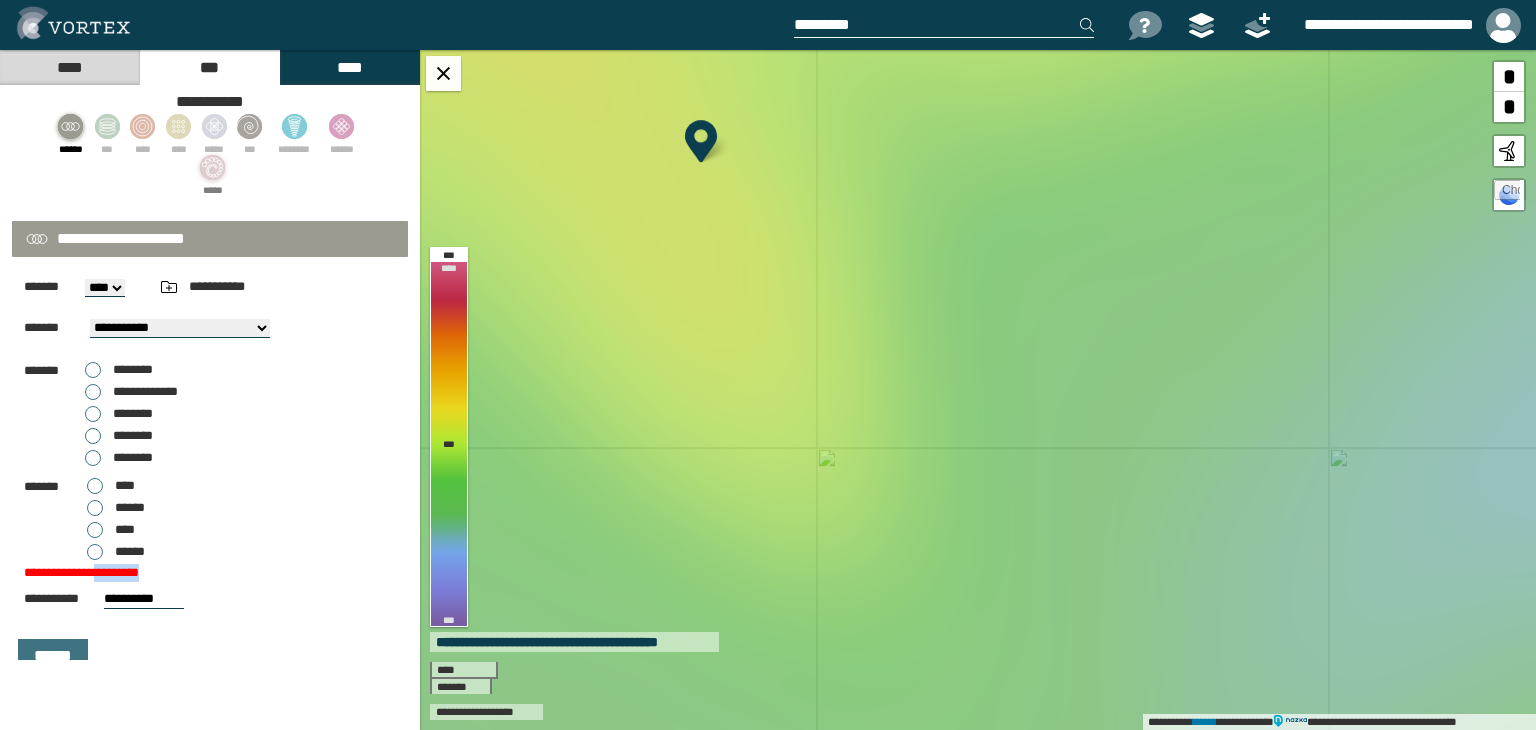 copy on "*********" 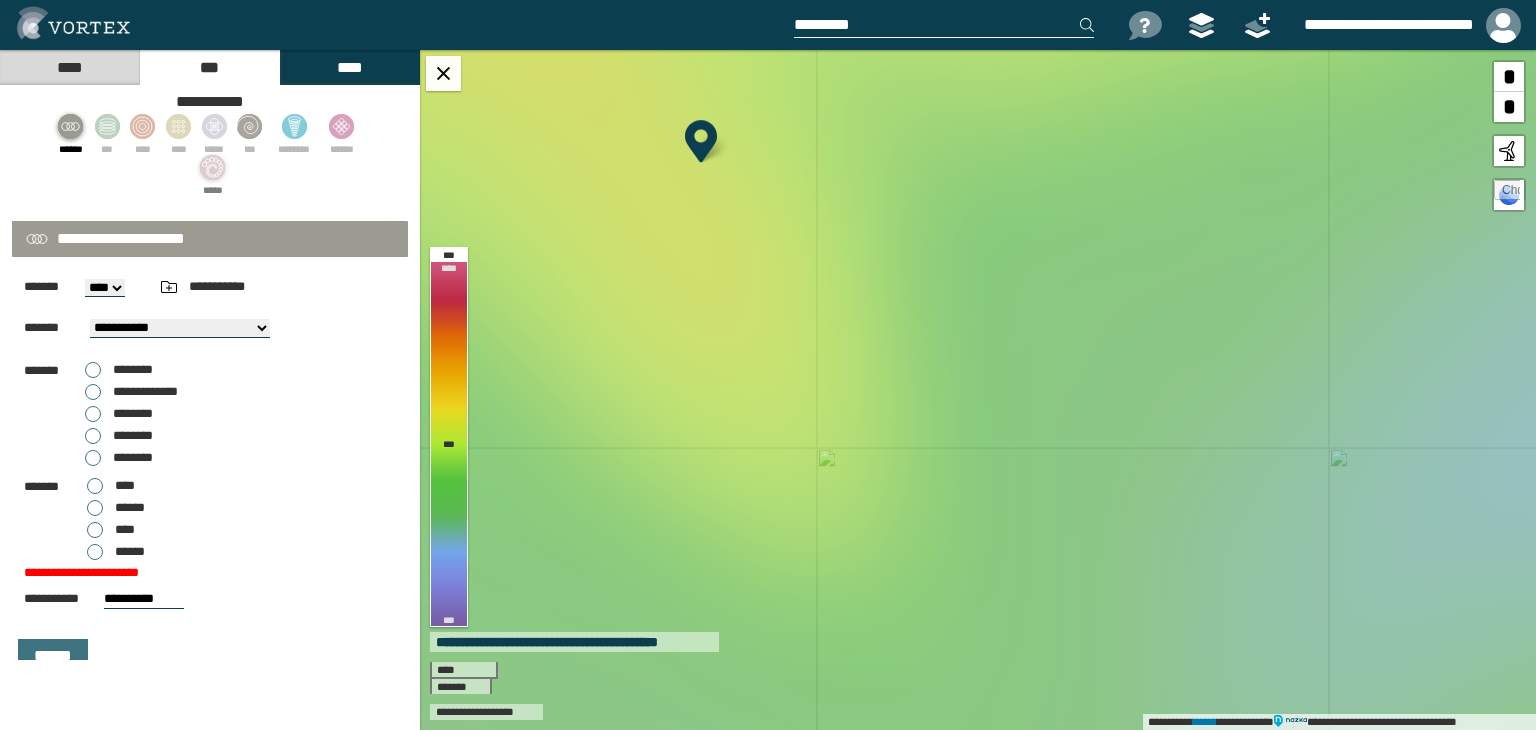 click on "[LAST] [LAST]" at bounding box center (210, 599) 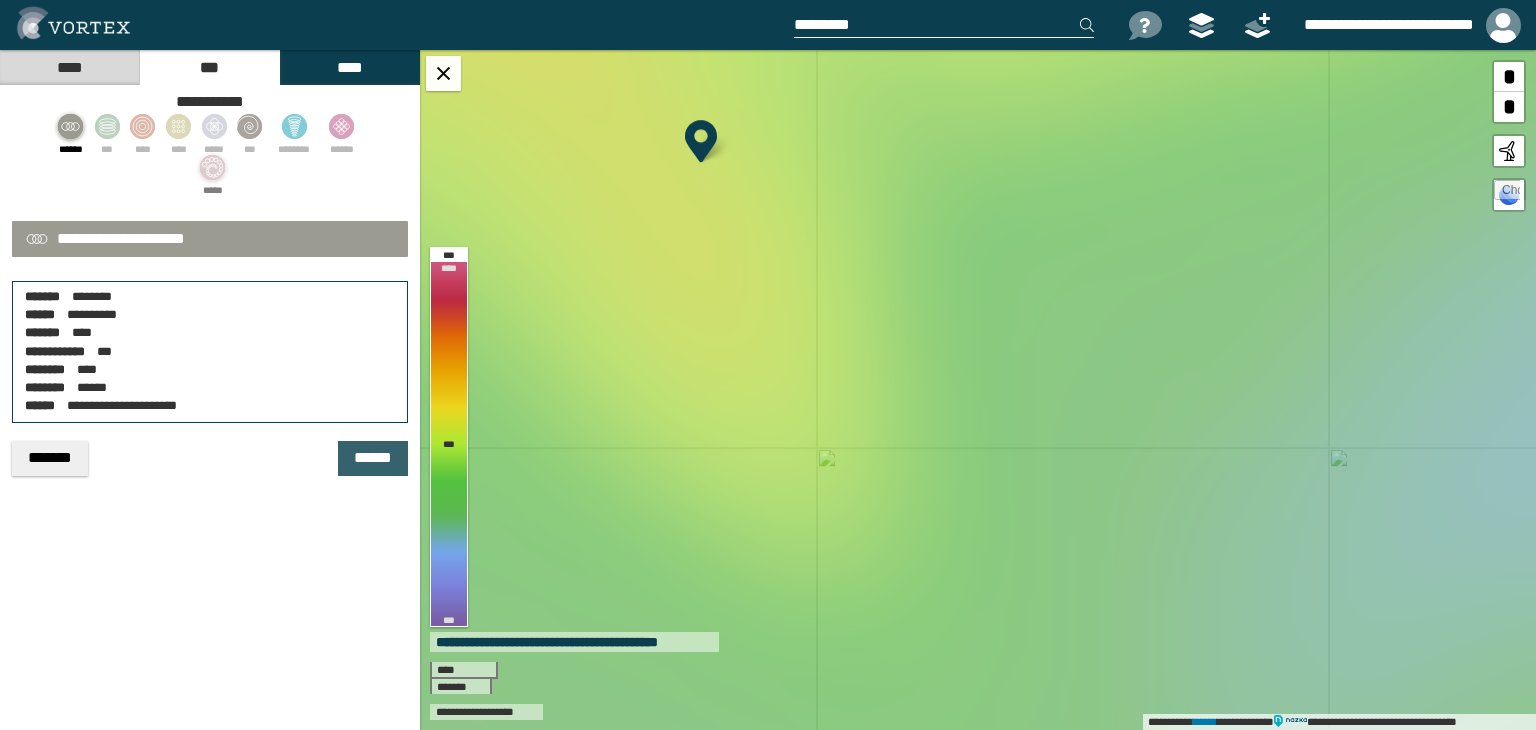 click on "******" at bounding box center [373, 458] 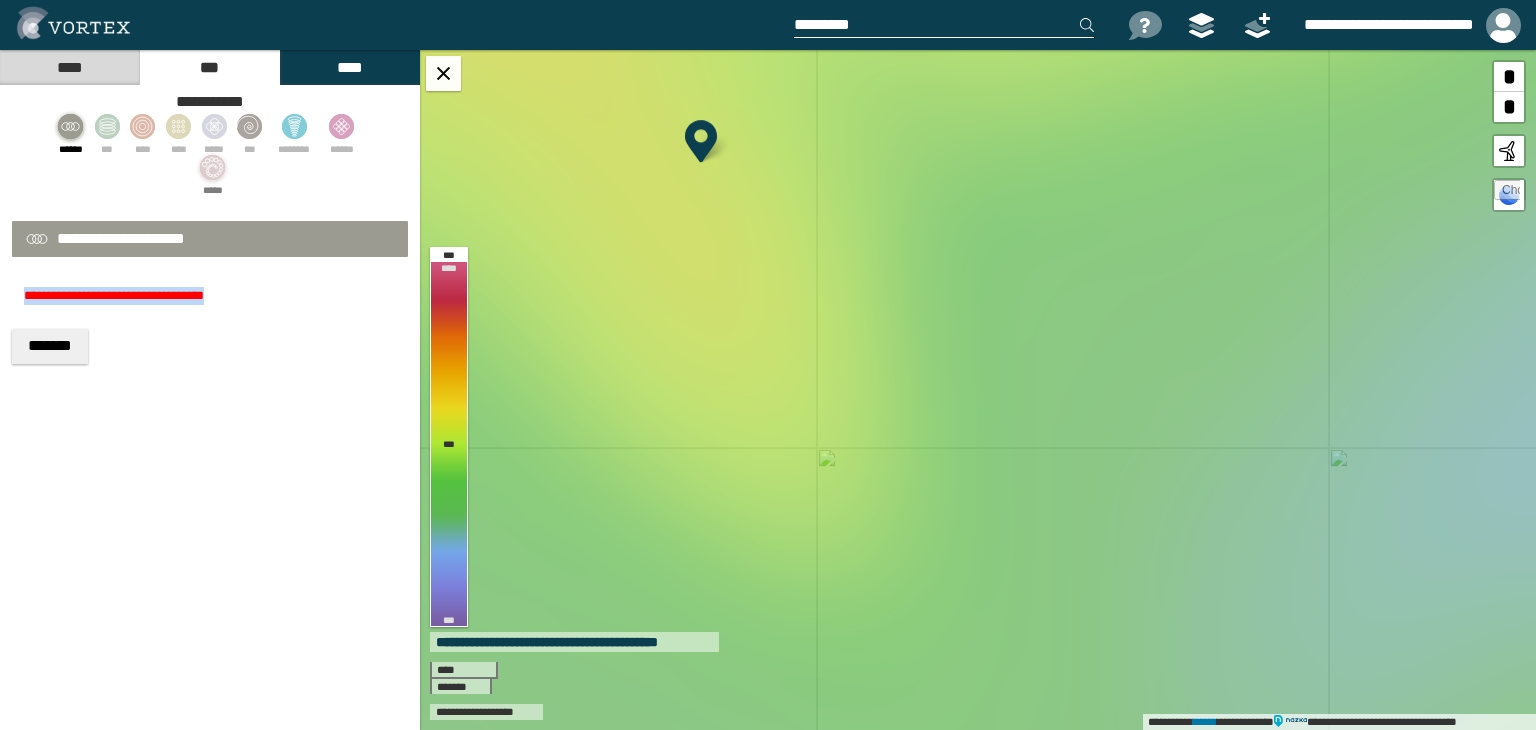 drag, startPoint x: 232, startPoint y: 290, endPoint x: 25, endPoint y: 297, distance: 207.11832 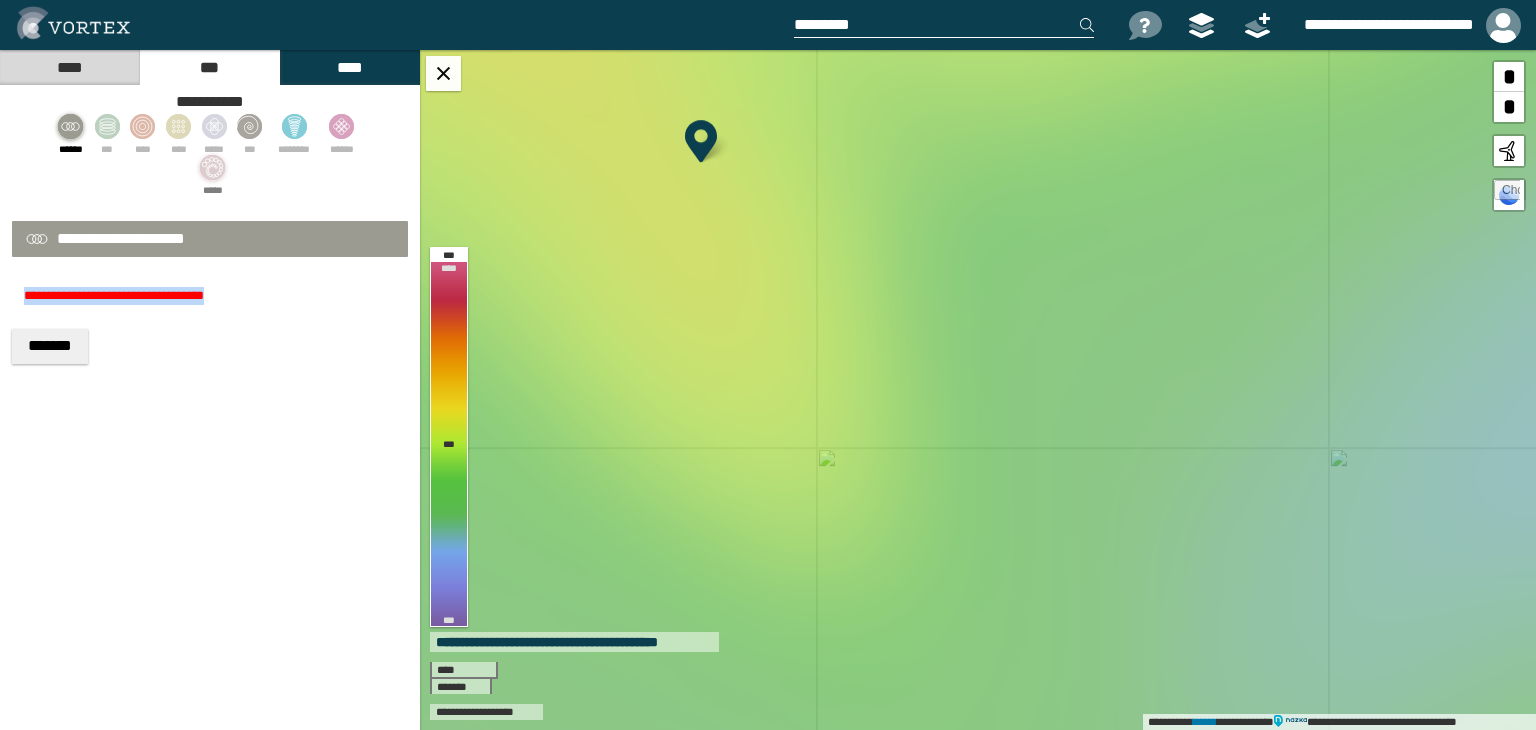 click on "[FIRST] [LAST] [STREET] [CITY] [STATE] [ZIP] [COUNTRY] [PHONE] [EMAIL]" at bounding box center [210, 462] 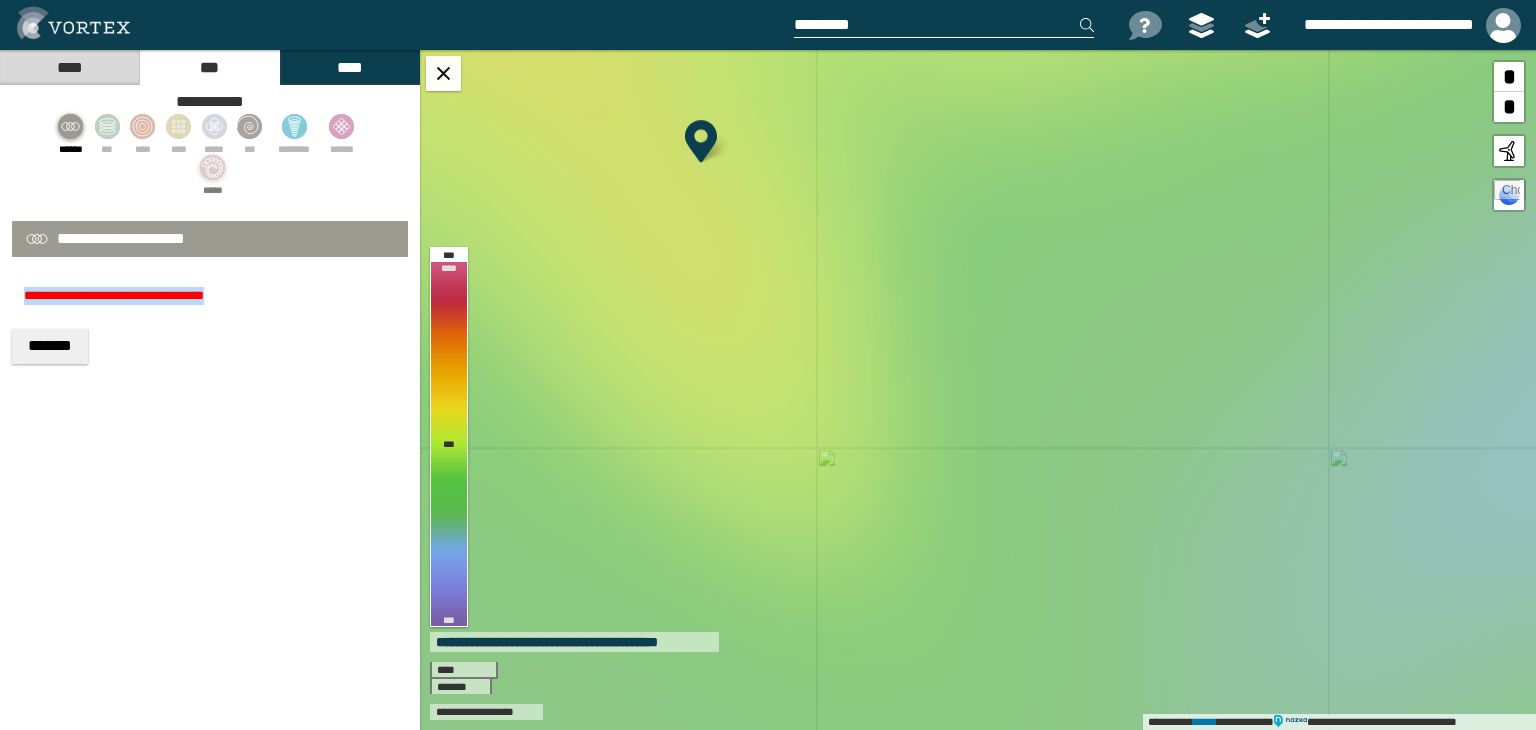 copy on "**********" 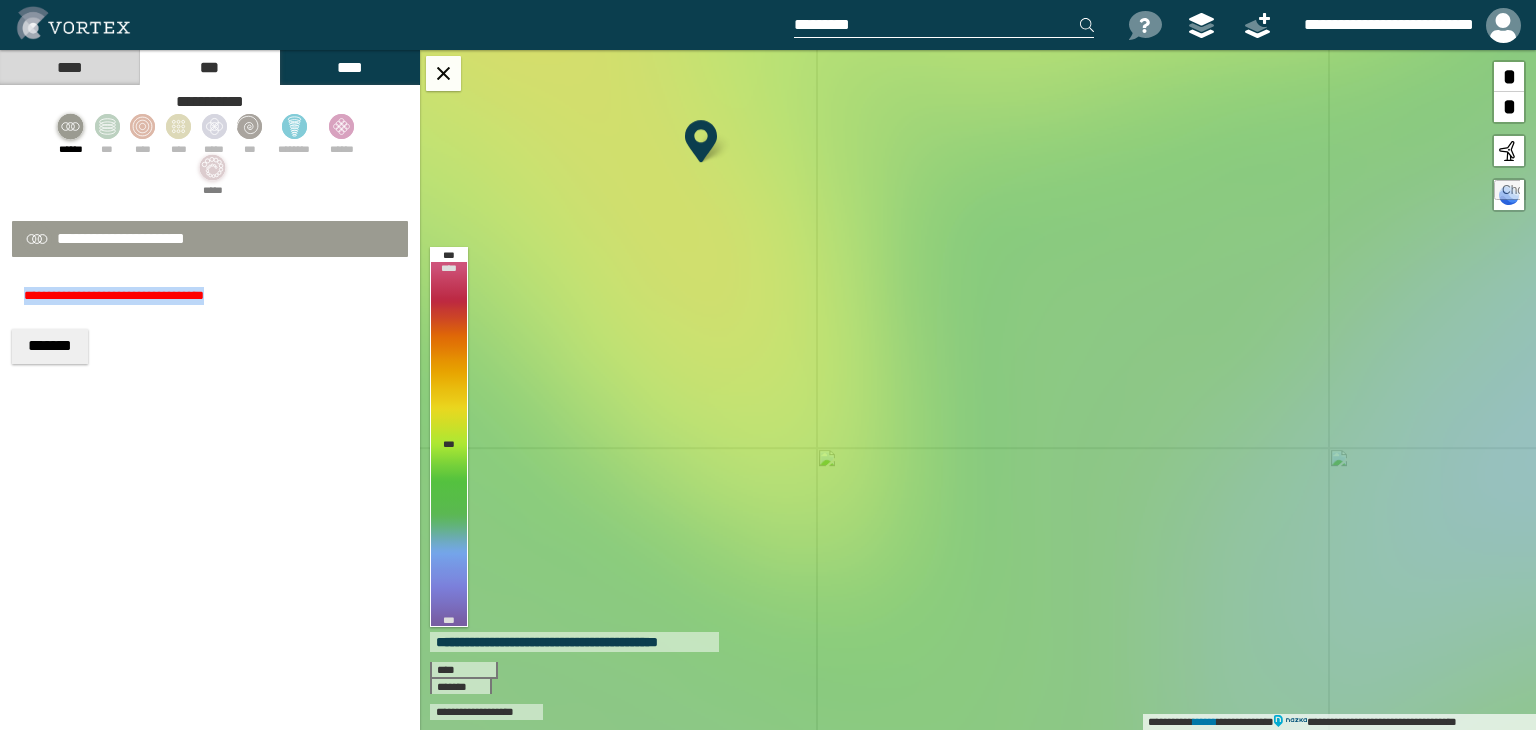 click on "*******" at bounding box center [50, 346] 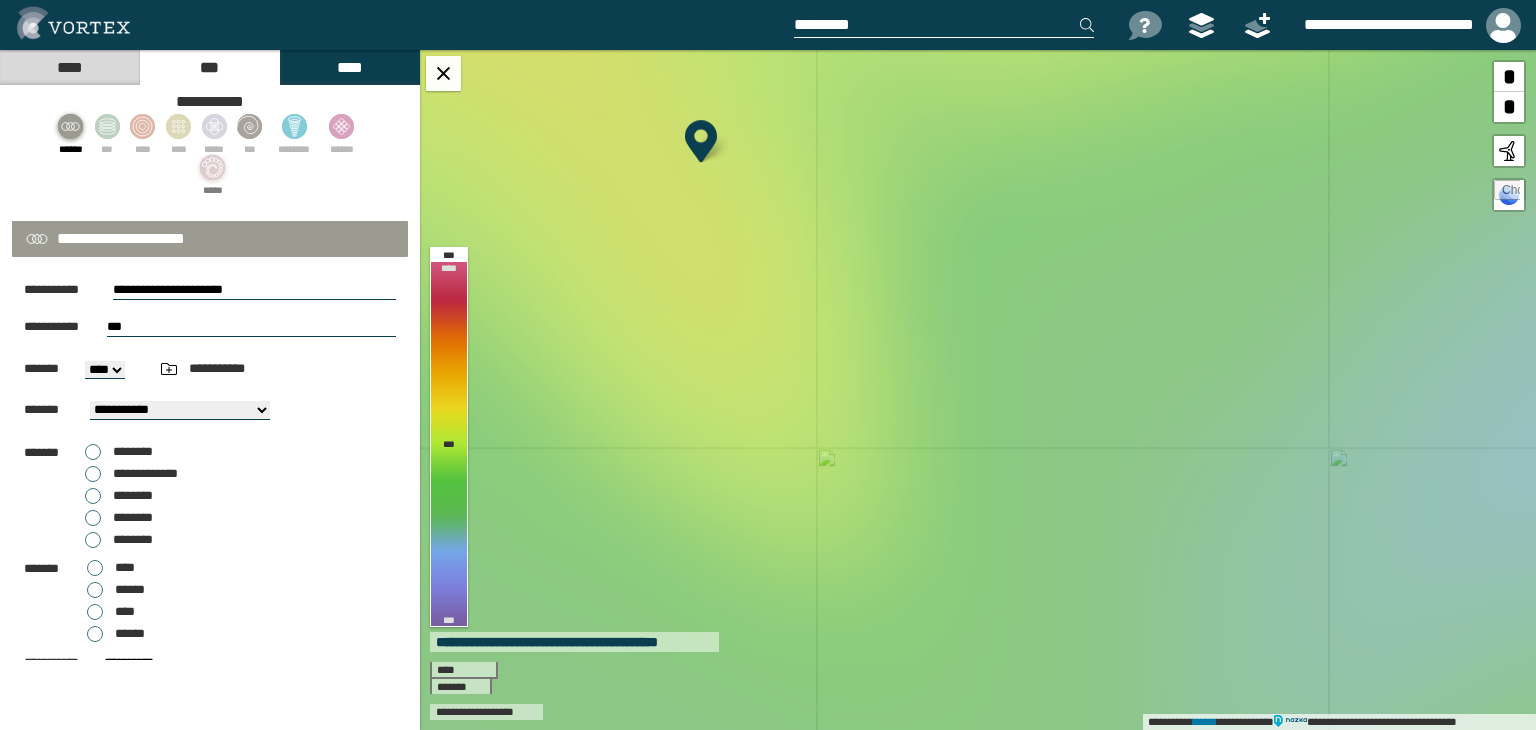 click on "****" at bounding box center (349, 67) 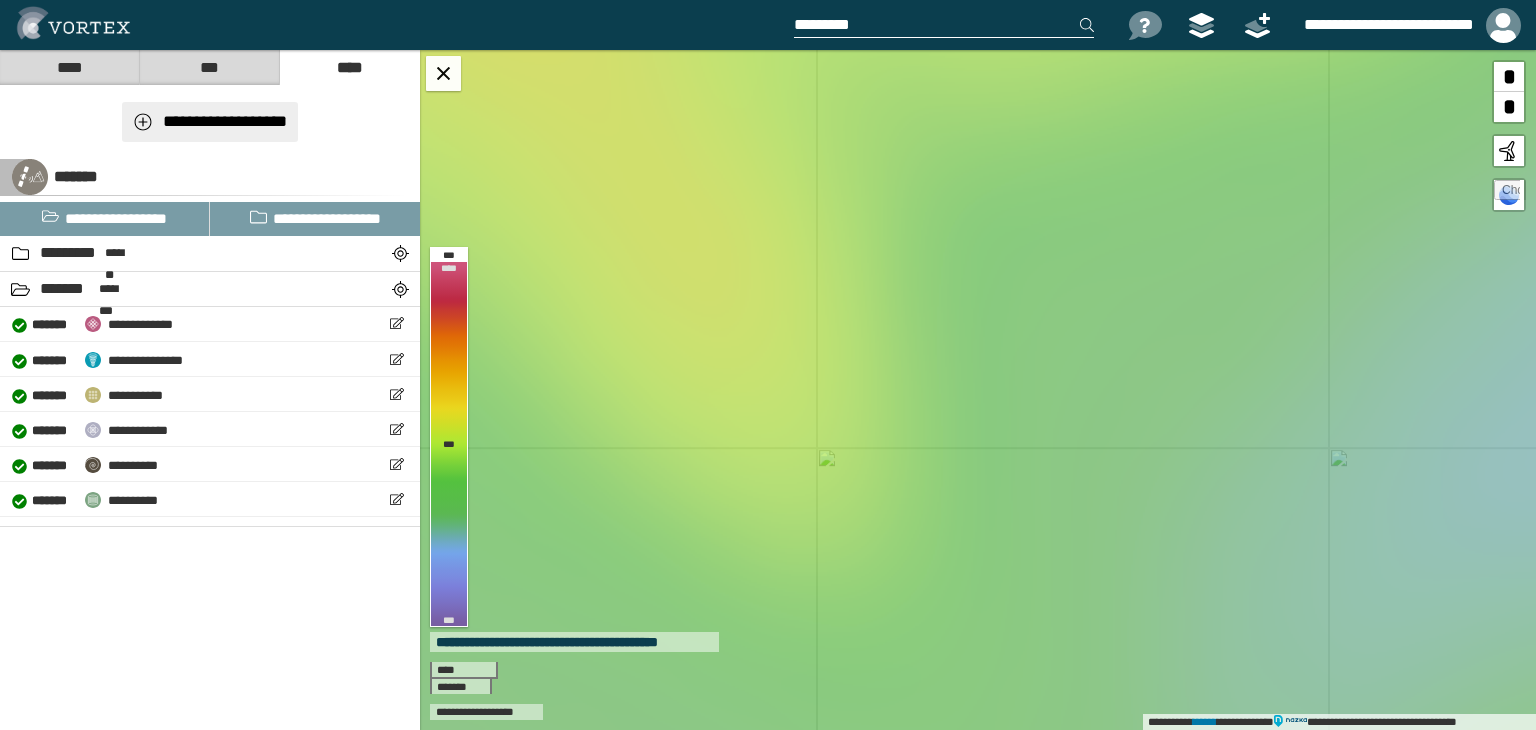click on "**********" at bounding box center [210, 122] 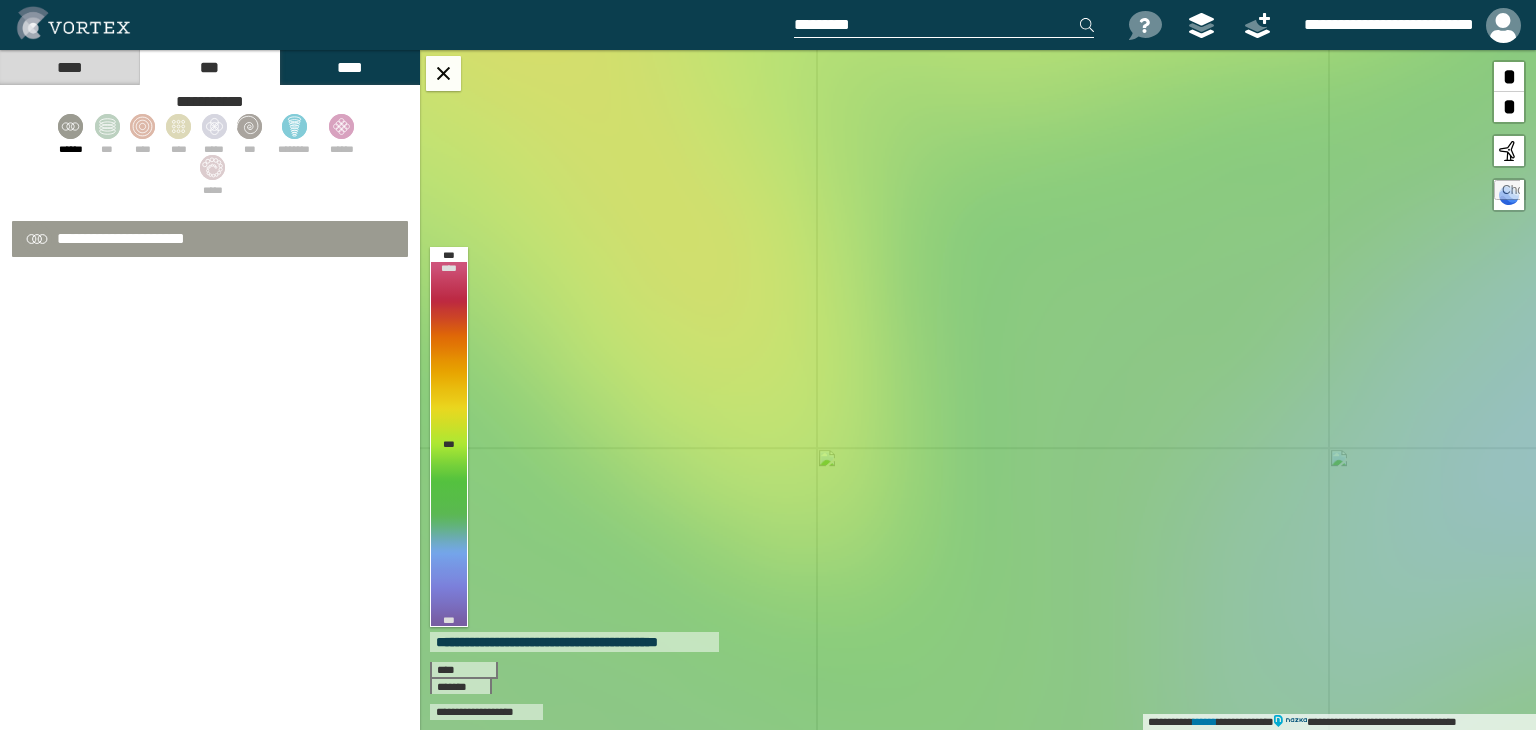 select on "**" 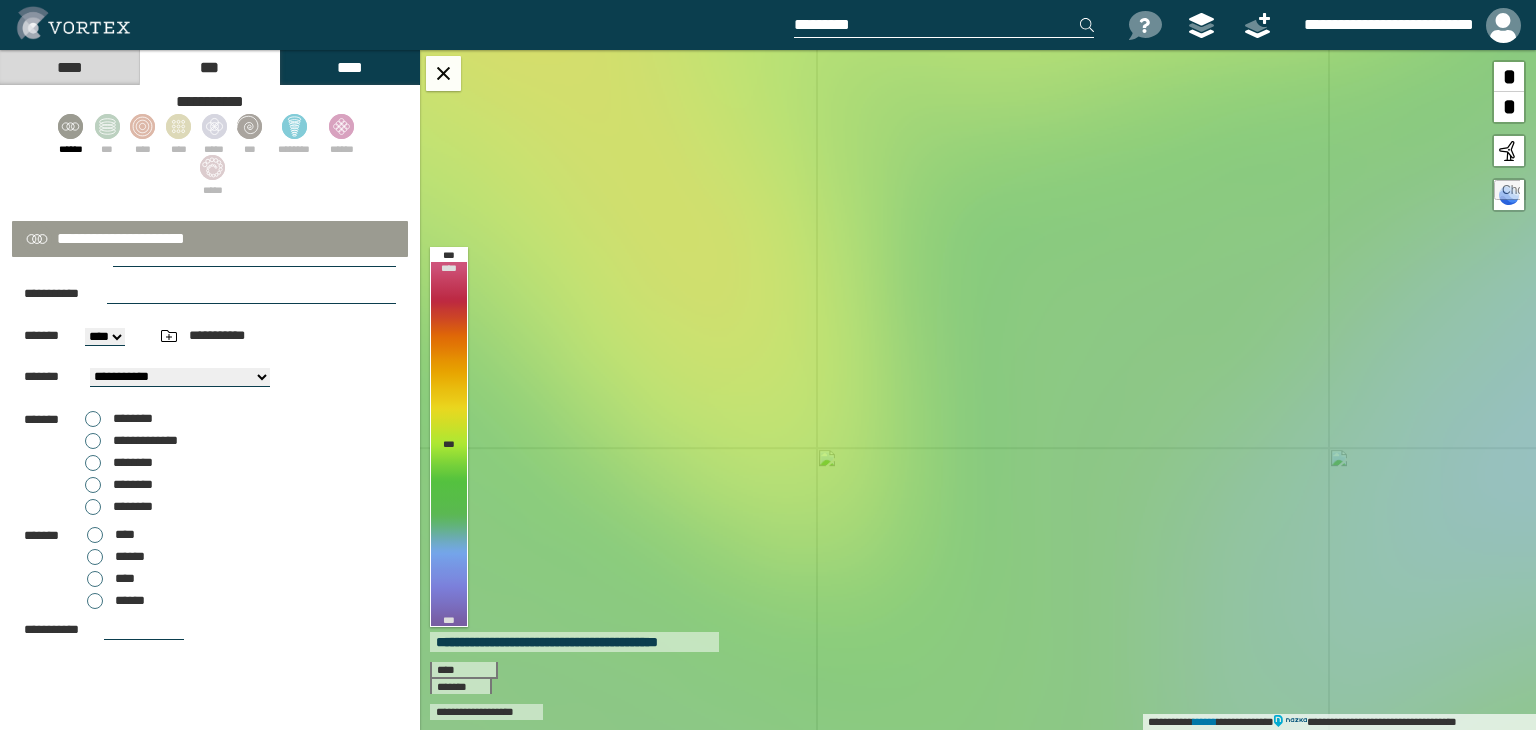 scroll, scrollTop: 82, scrollLeft: 0, axis: vertical 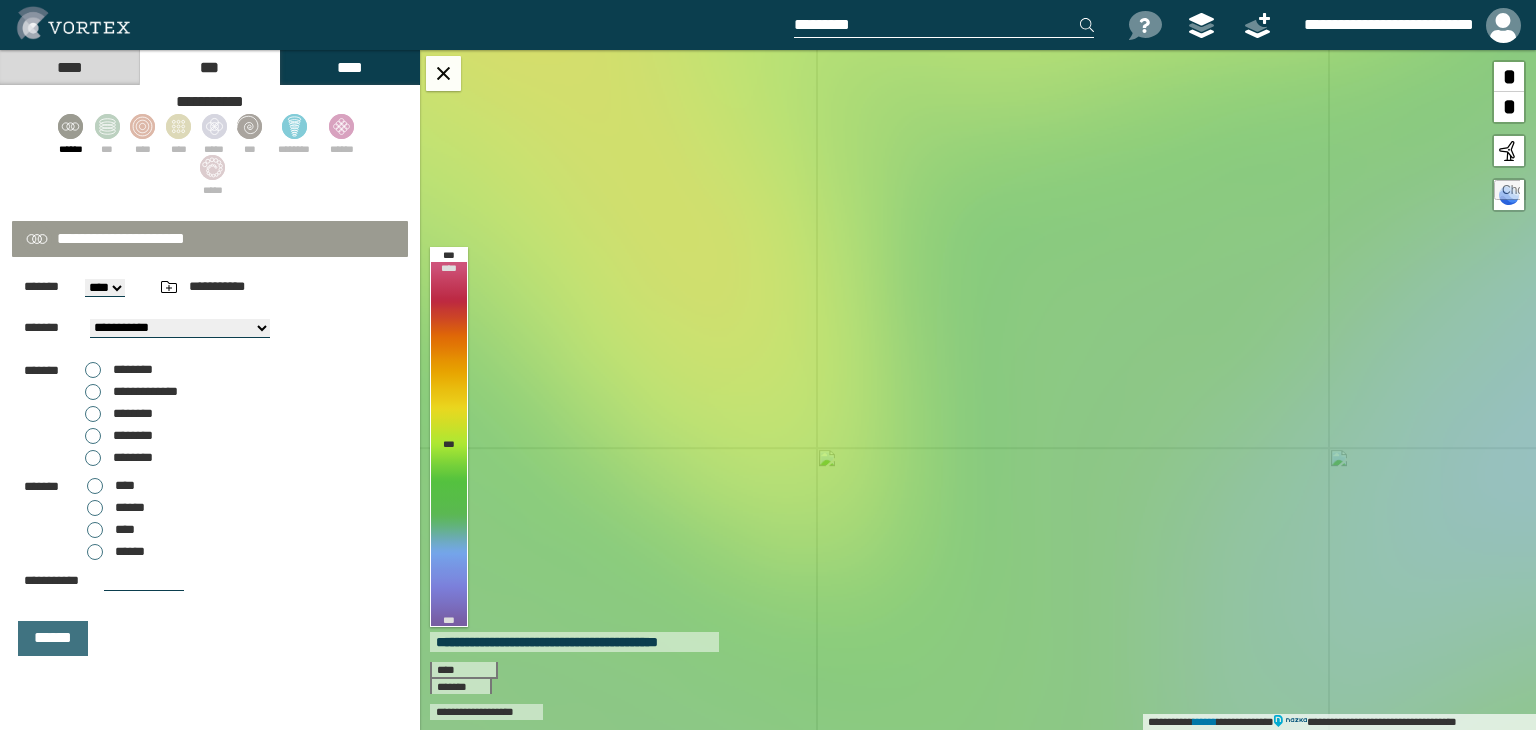 click on "****" at bounding box center [349, 67] 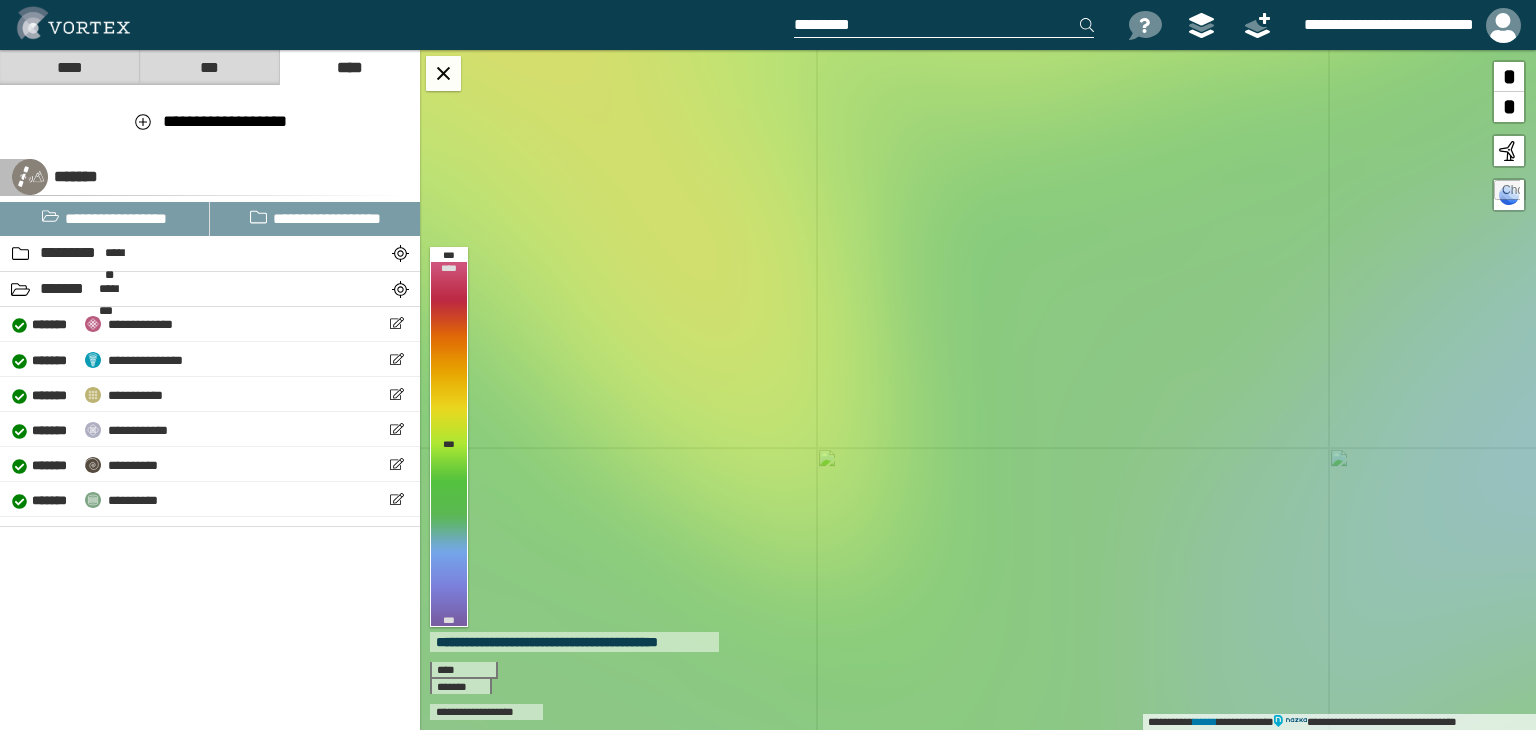 click on "****" at bounding box center [349, 67] 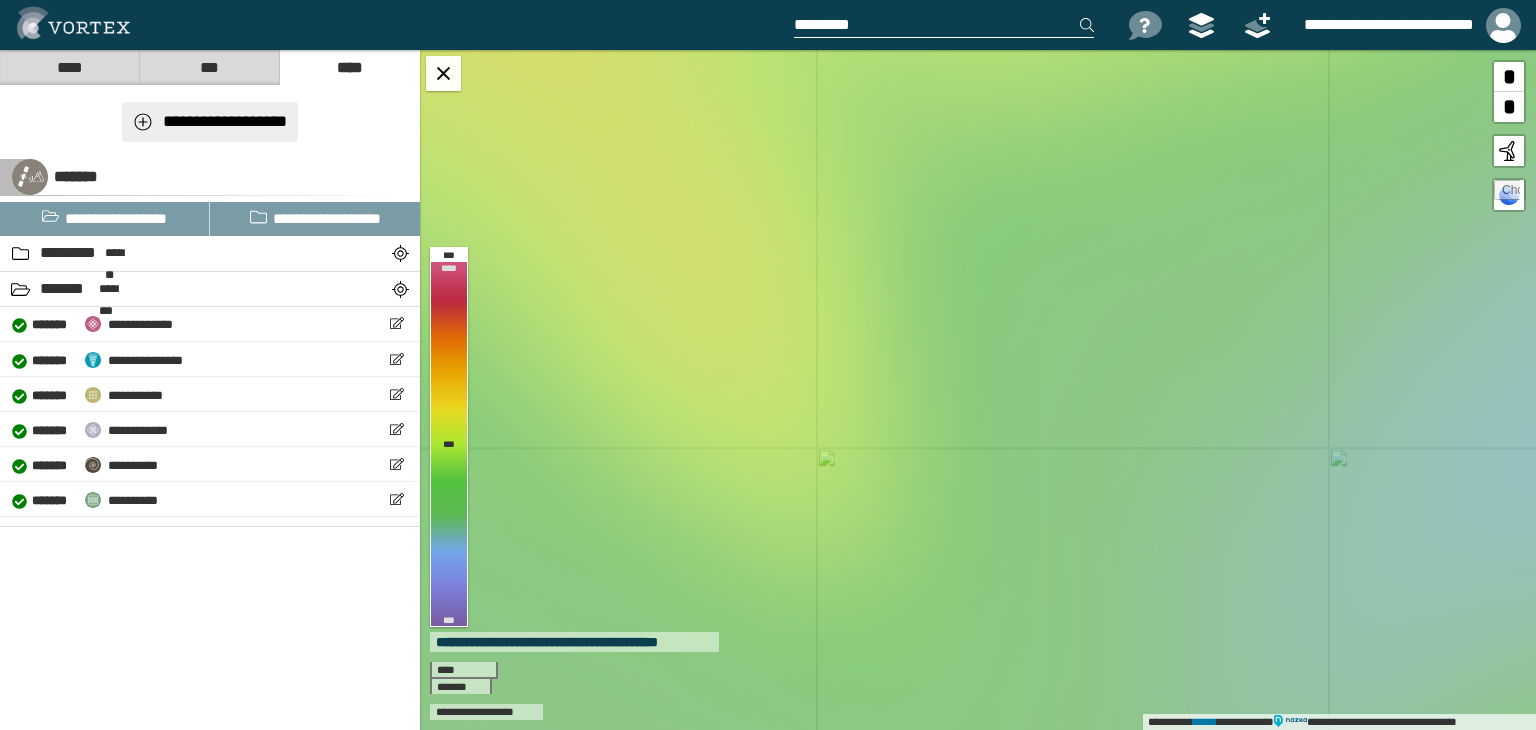 click on "**********" at bounding box center [210, 122] 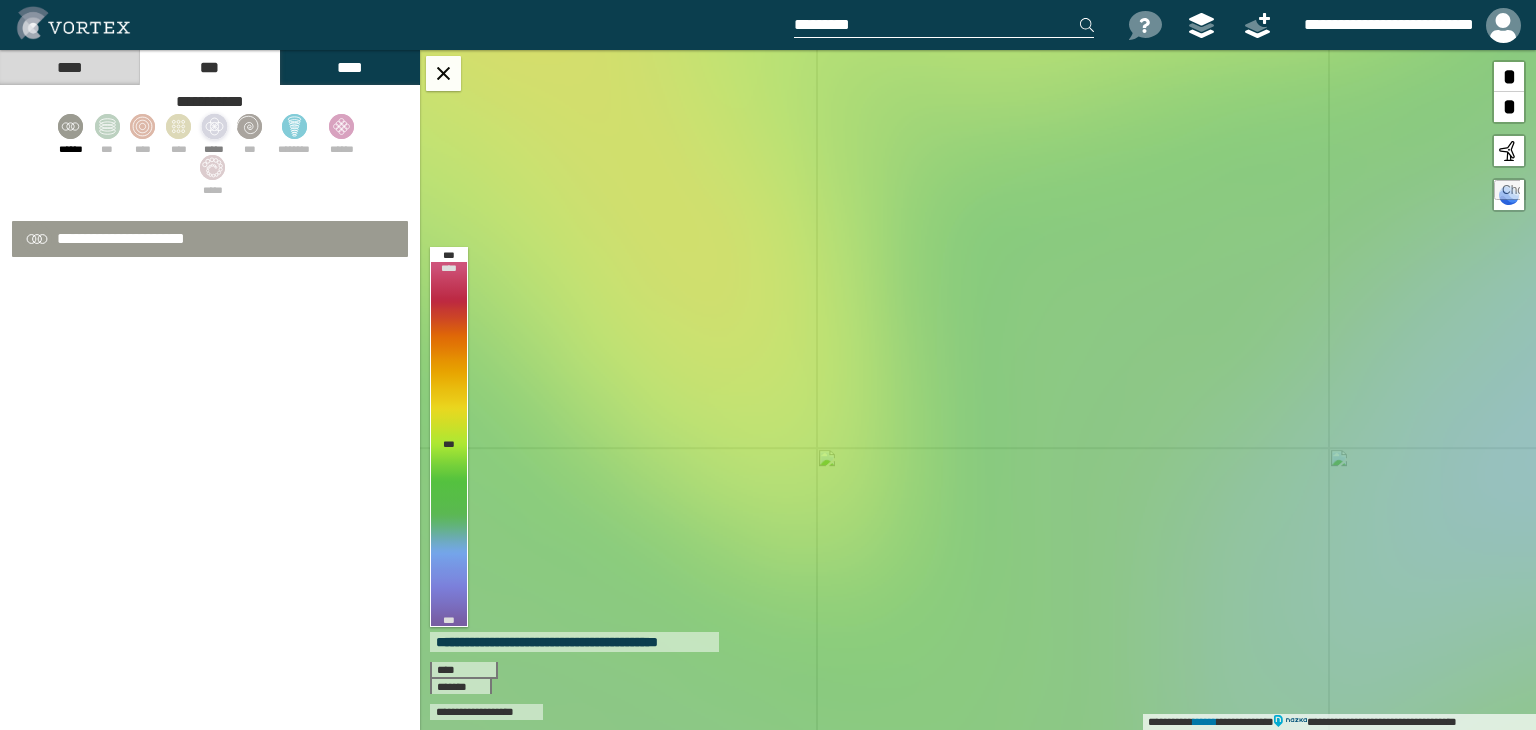 select on "**" 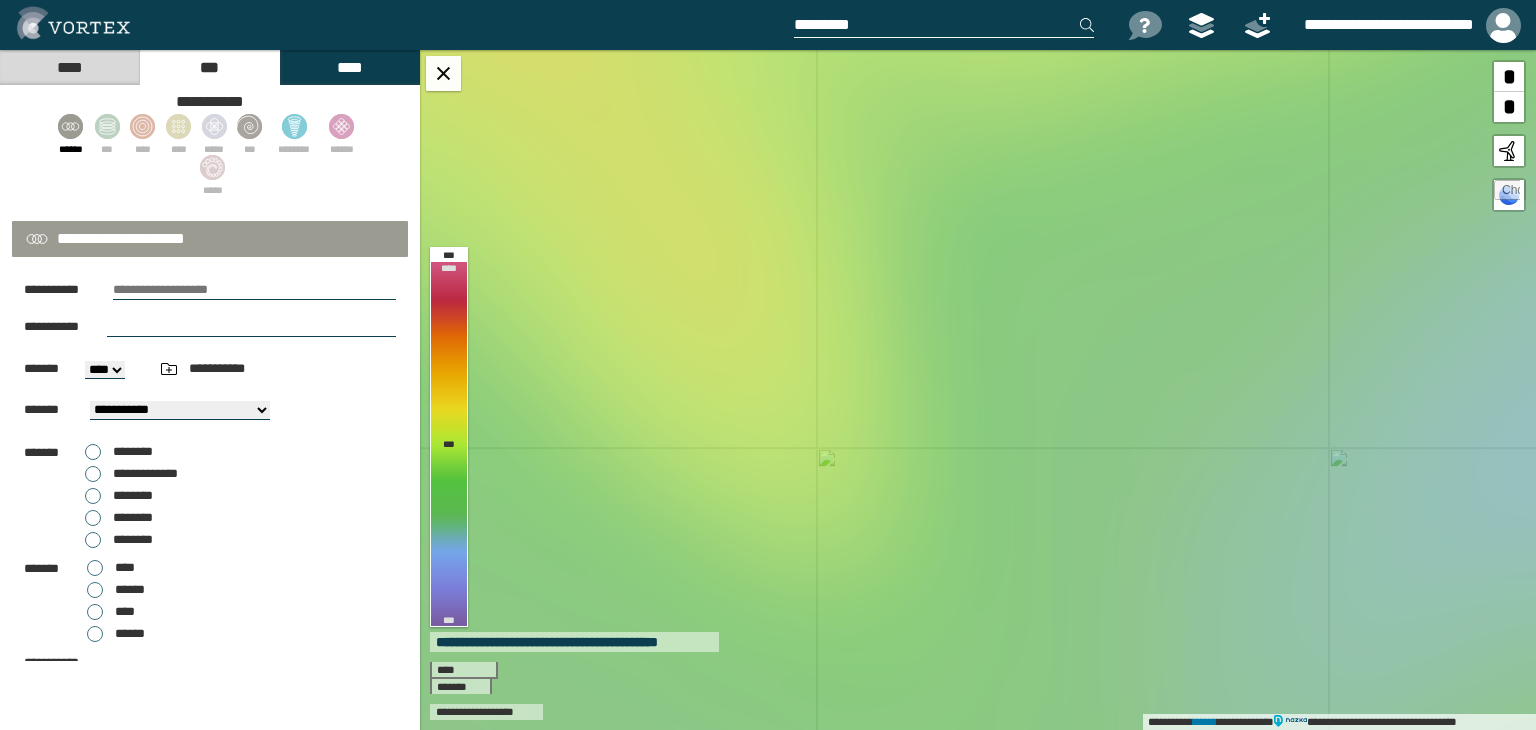 click on "***" at bounding box center (209, 67) 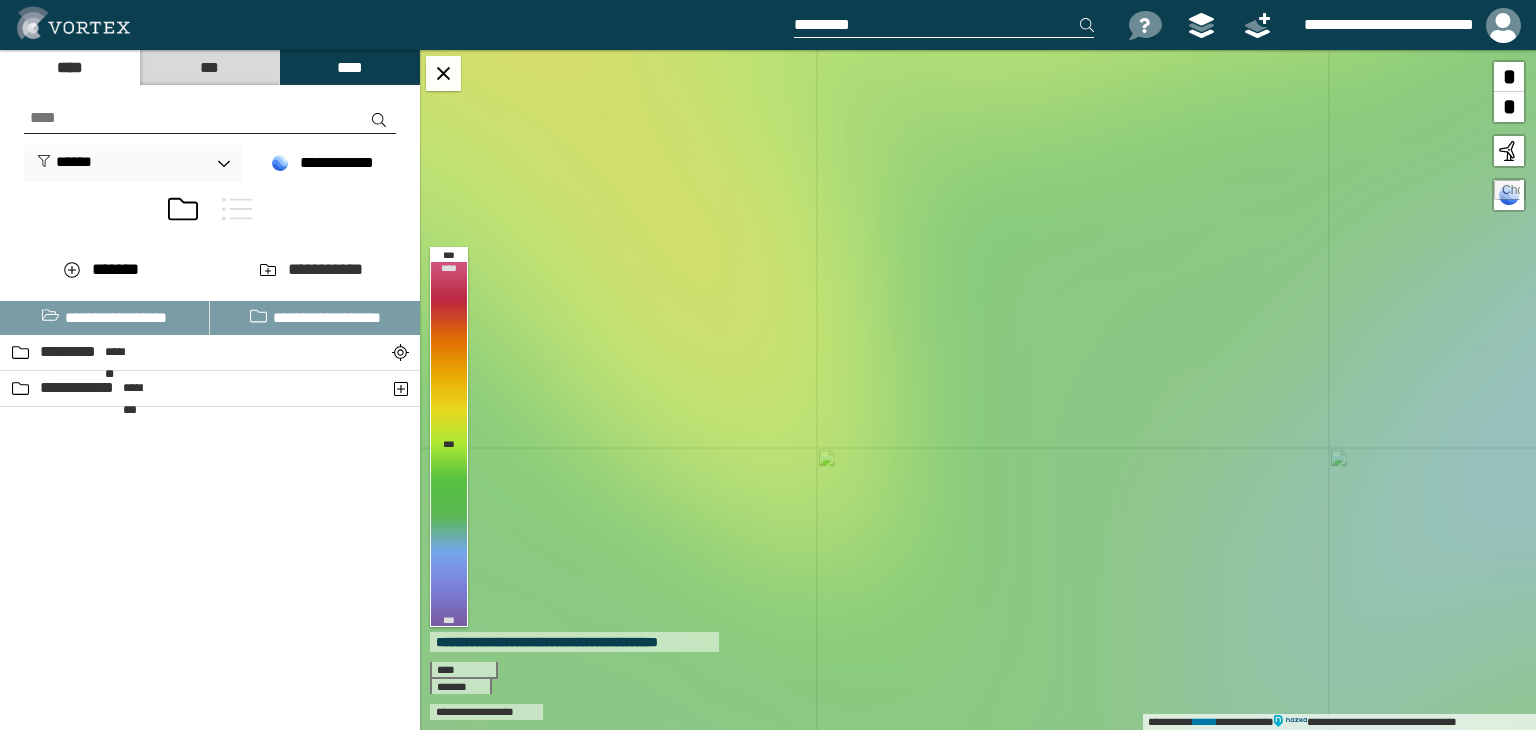 click on "***" at bounding box center (209, 67) 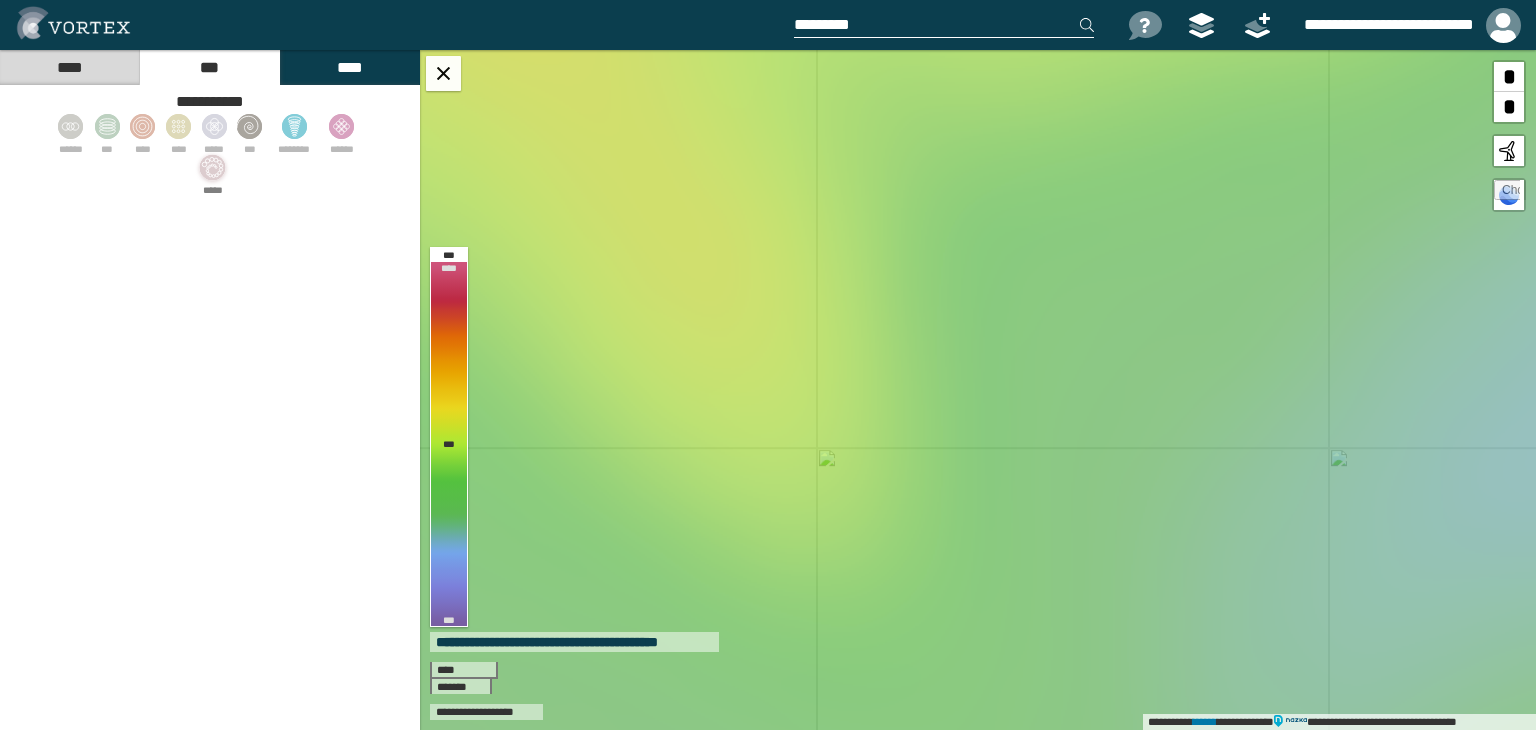 click at bounding box center [212, 177] 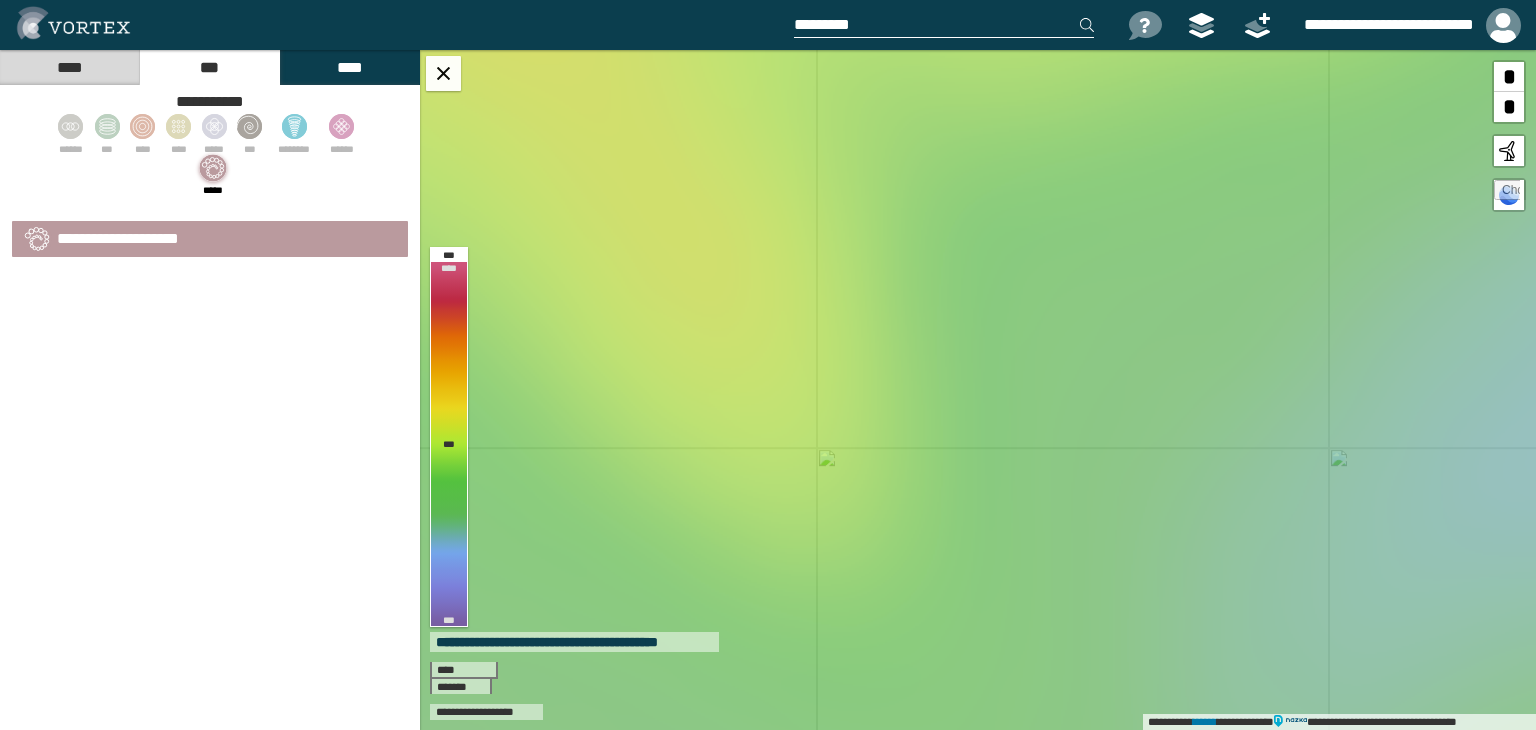 select on "**" 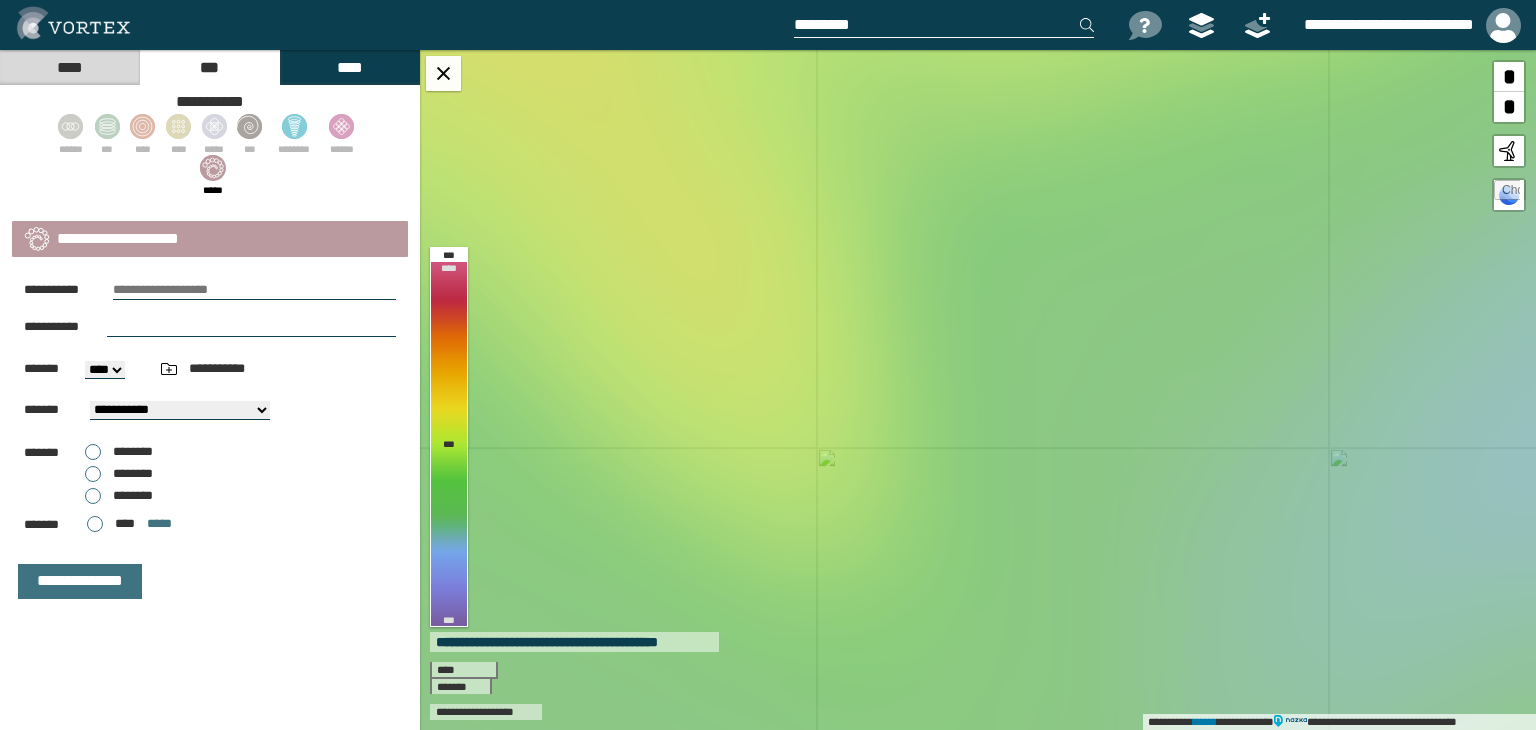 click on "****" at bounding box center [349, 67] 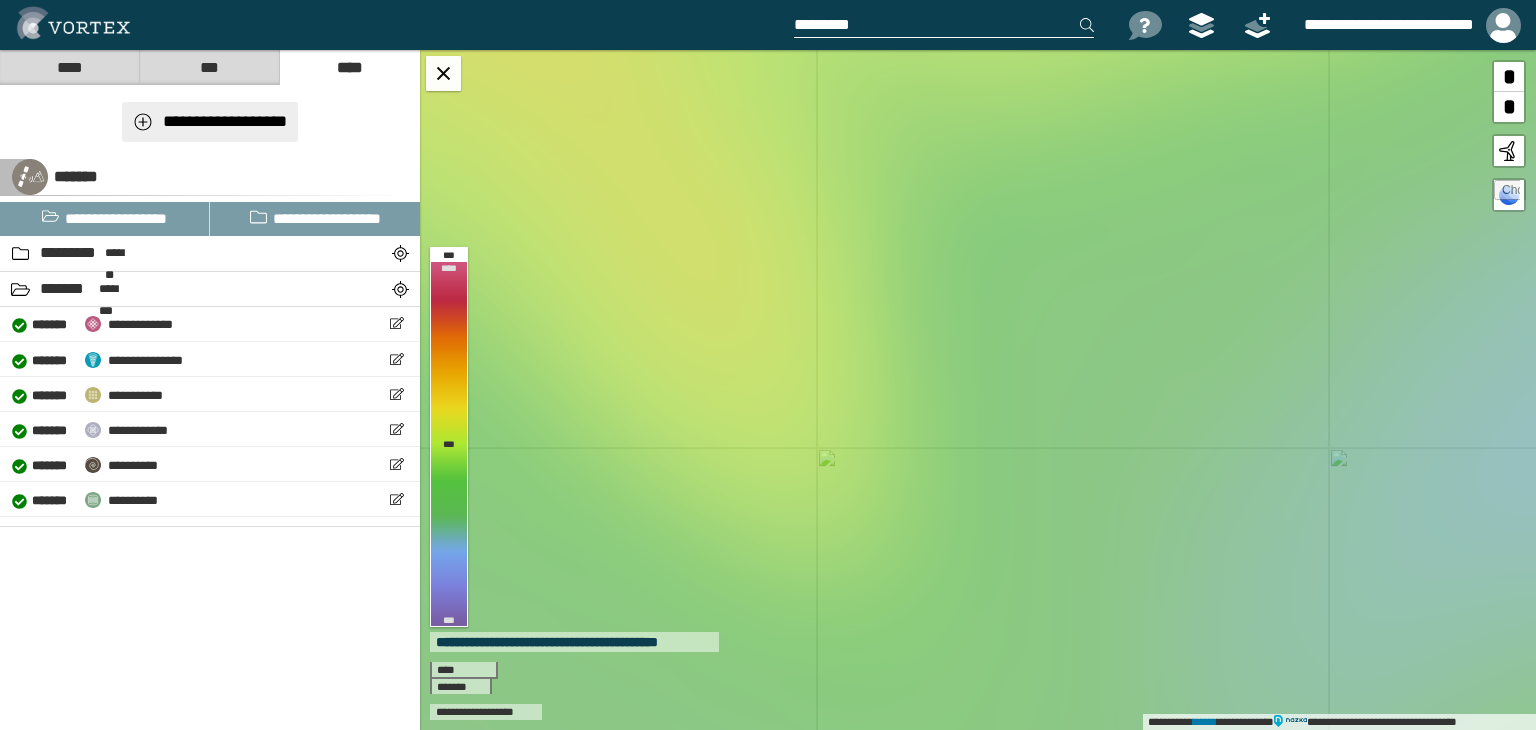 click on "**********" at bounding box center [210, 122] 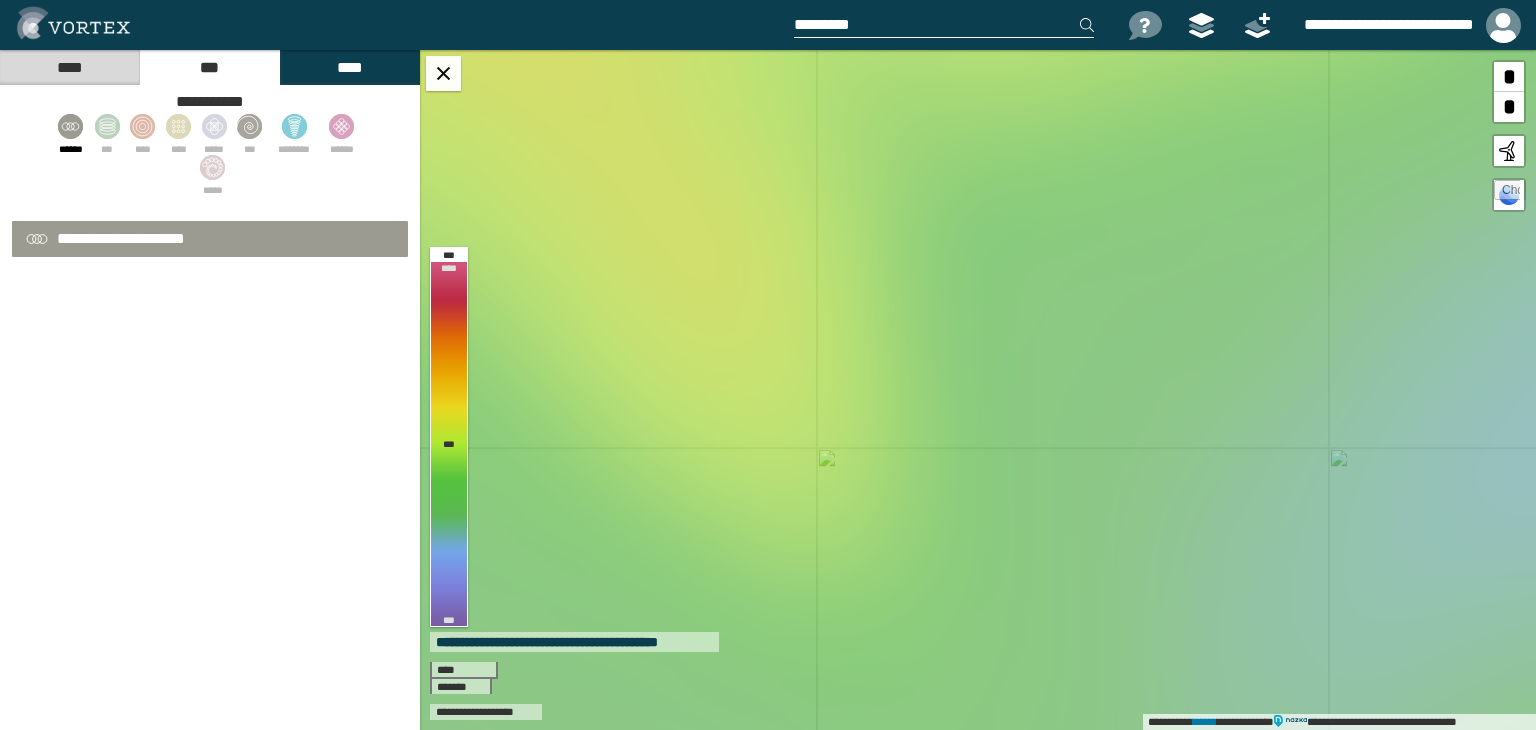 select on "**" 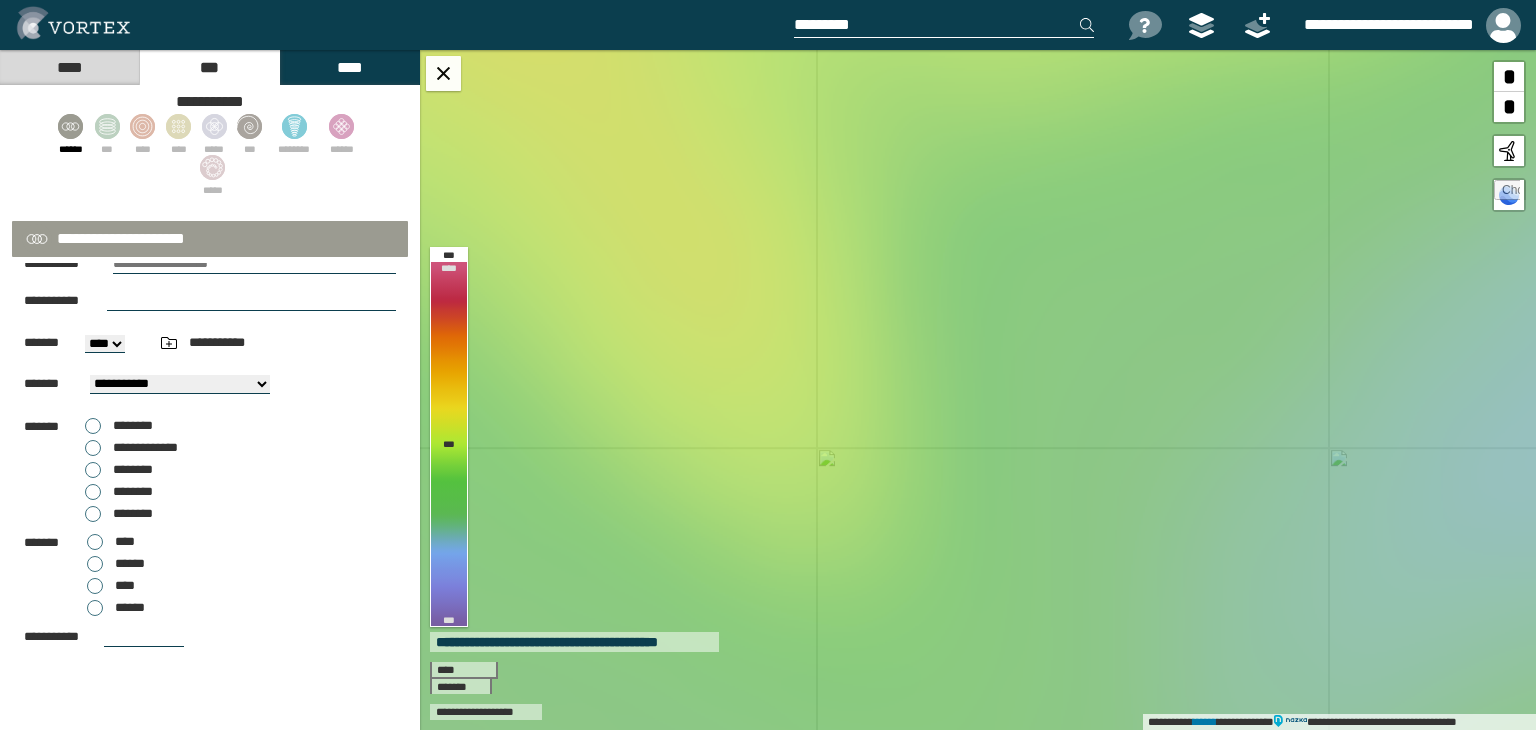 scroll, scrollTop: 0, scrollLeft: 0, axis: both 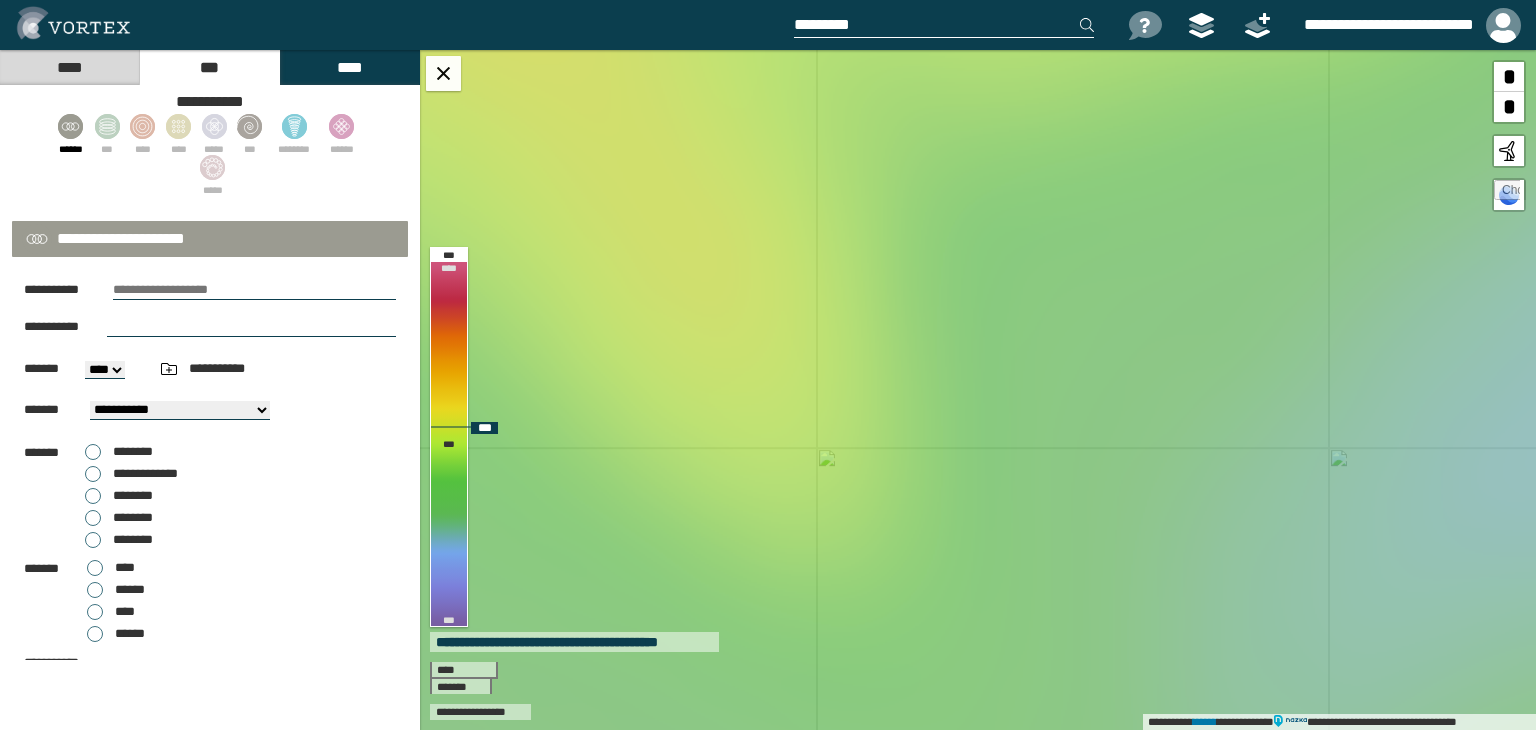 click on "[FIRST] [LAST] [STREET] [CITY] [STATE] [ZIP] [COUNTRY] [PHONE] [EMAIL]" at bounding box center [978, 390] 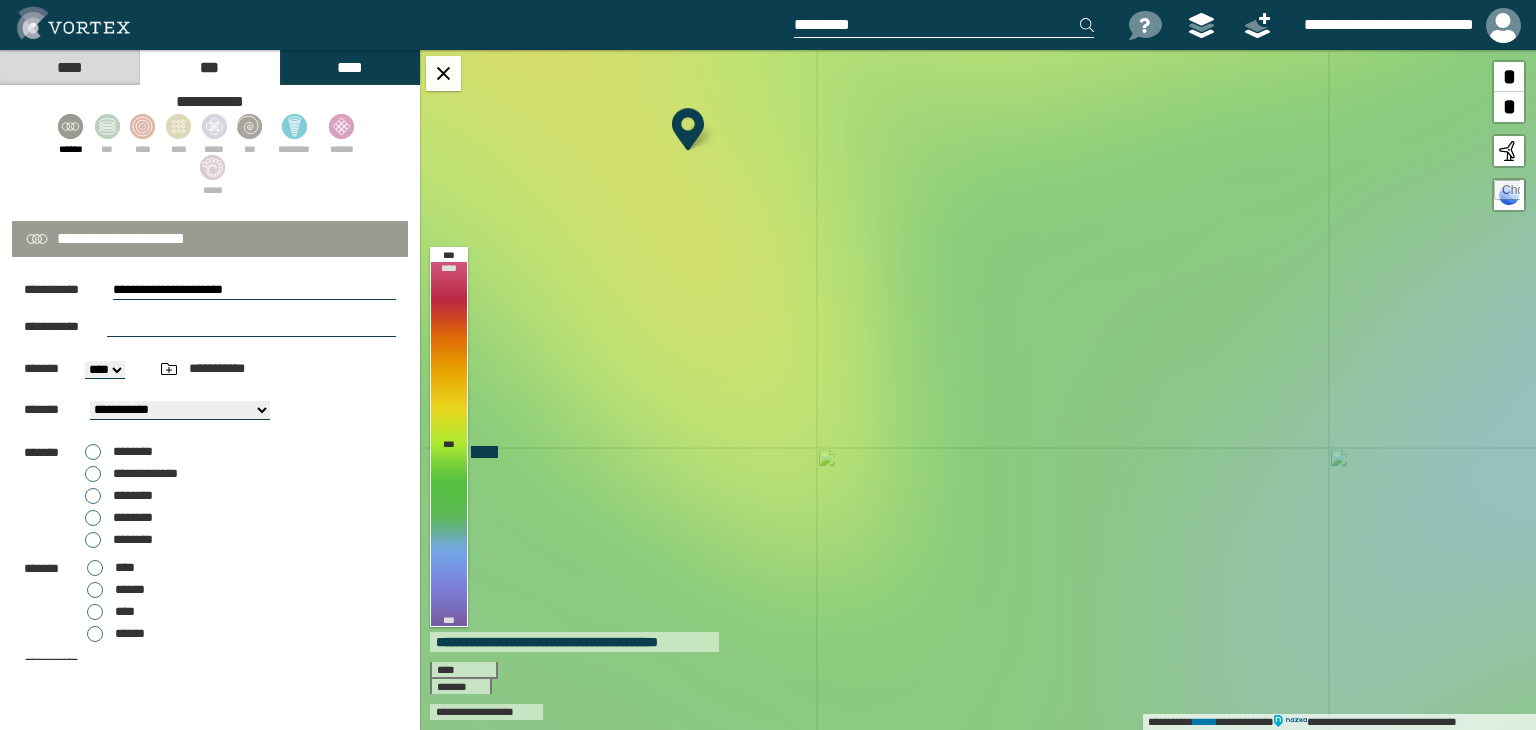 select on "**" 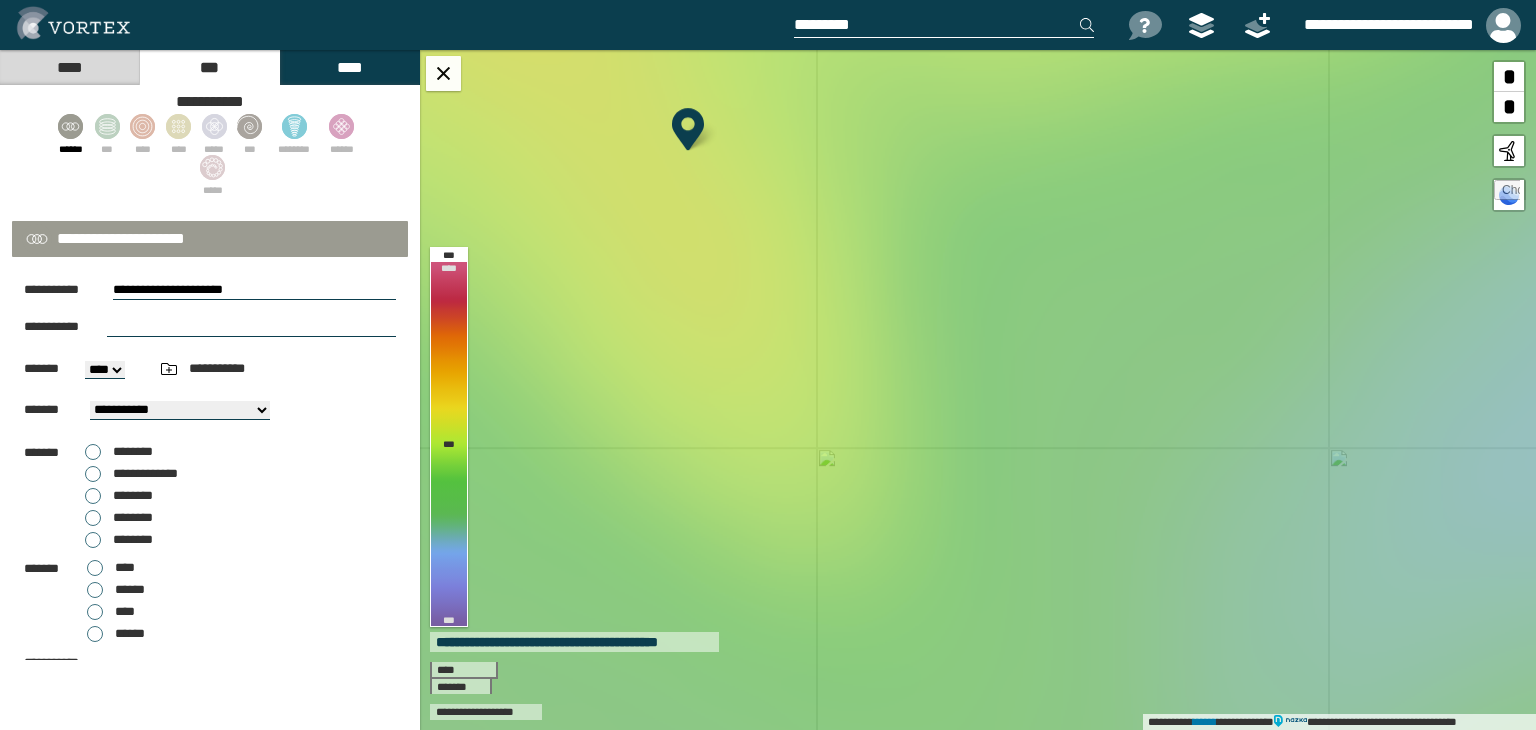 click at bounding box center [251, 327] 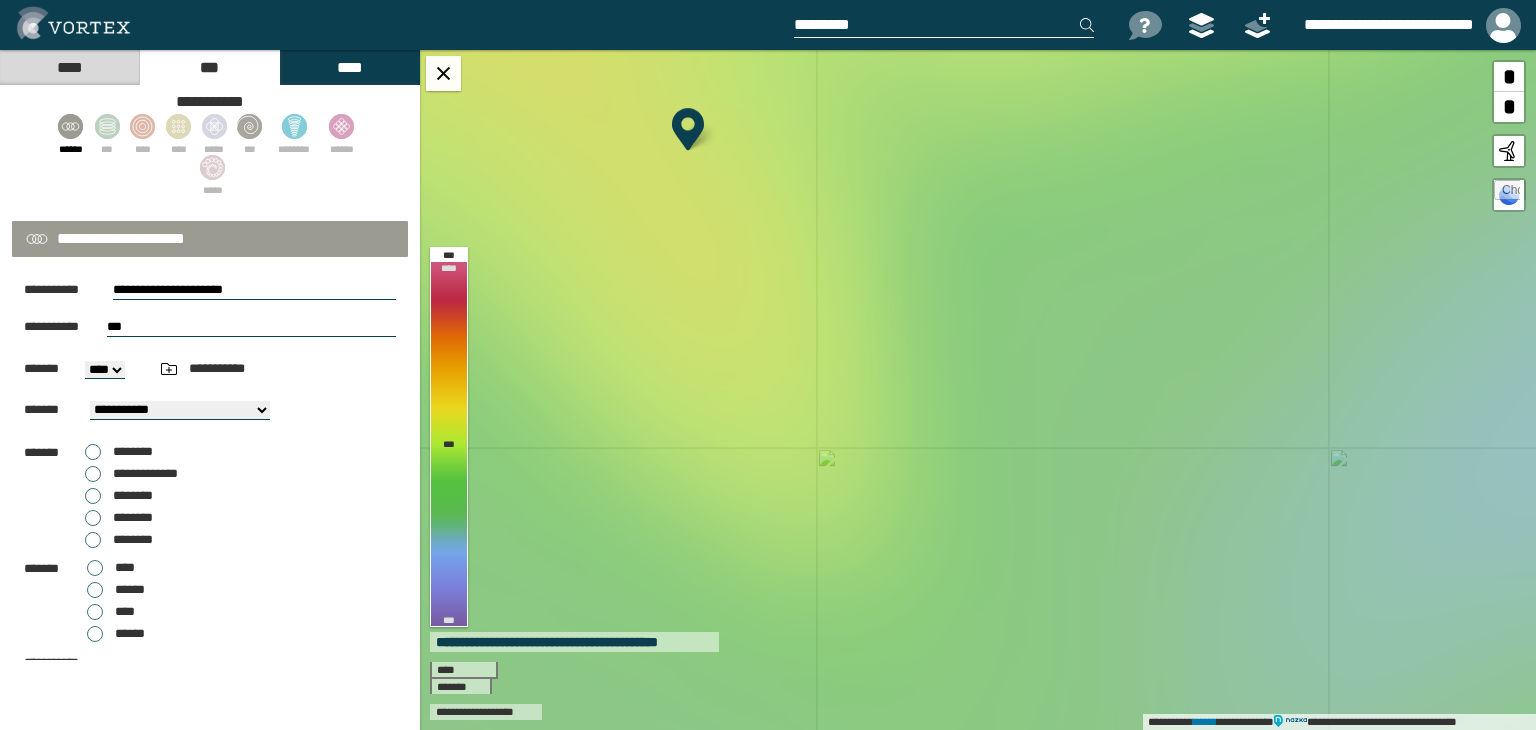 type on "***" 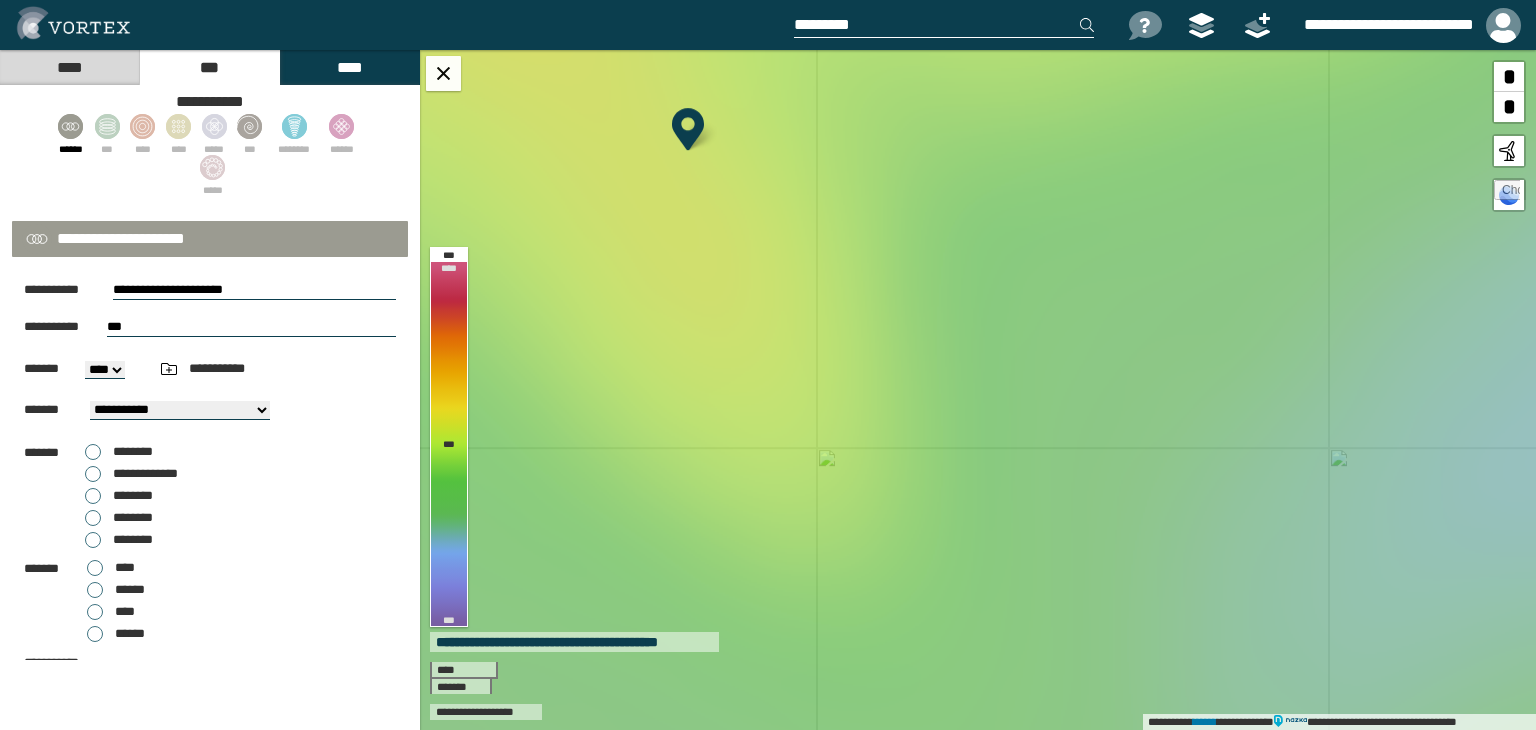 click on "********" at bounding box center (119, 496) 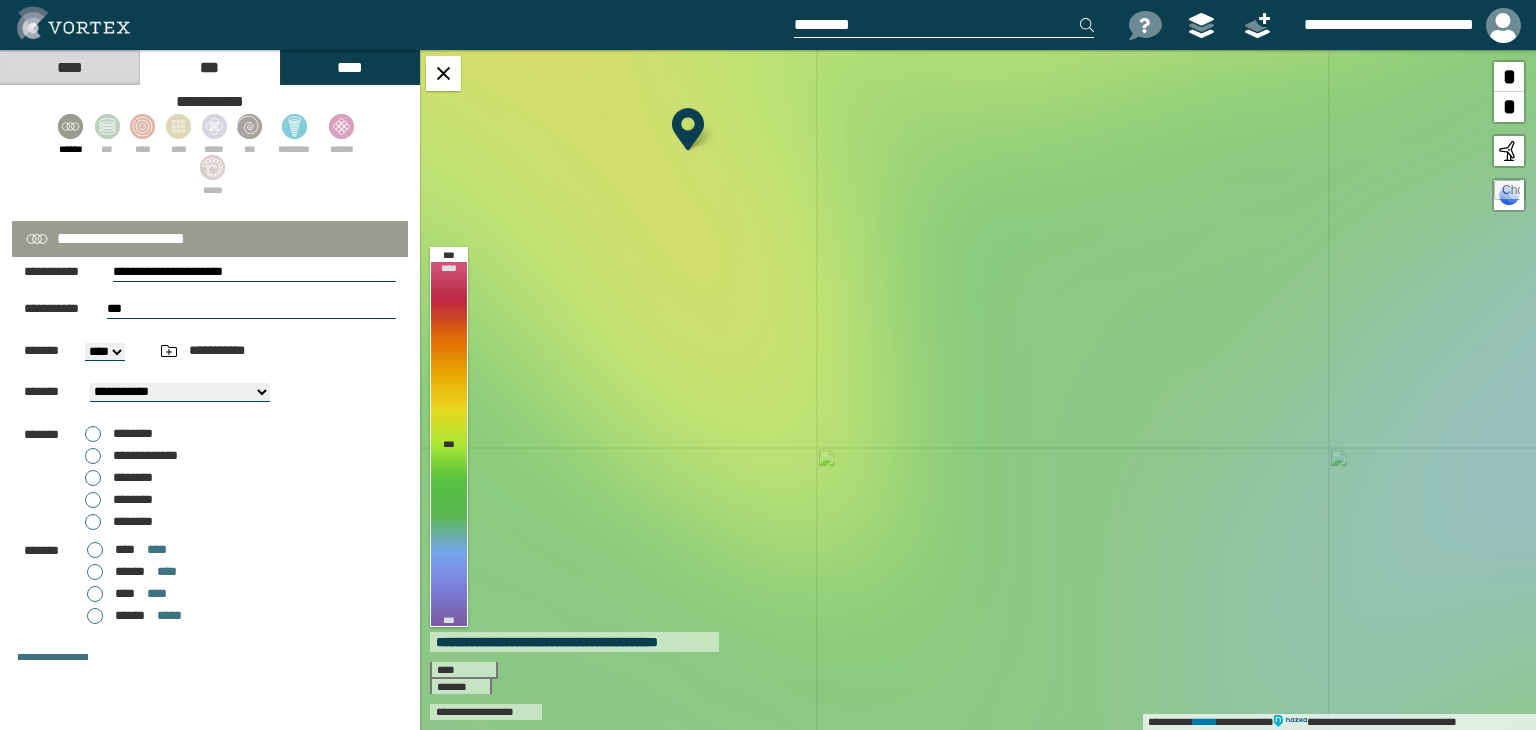 scroll, scrollTop: 0, scrollLeft: 0, axis: both 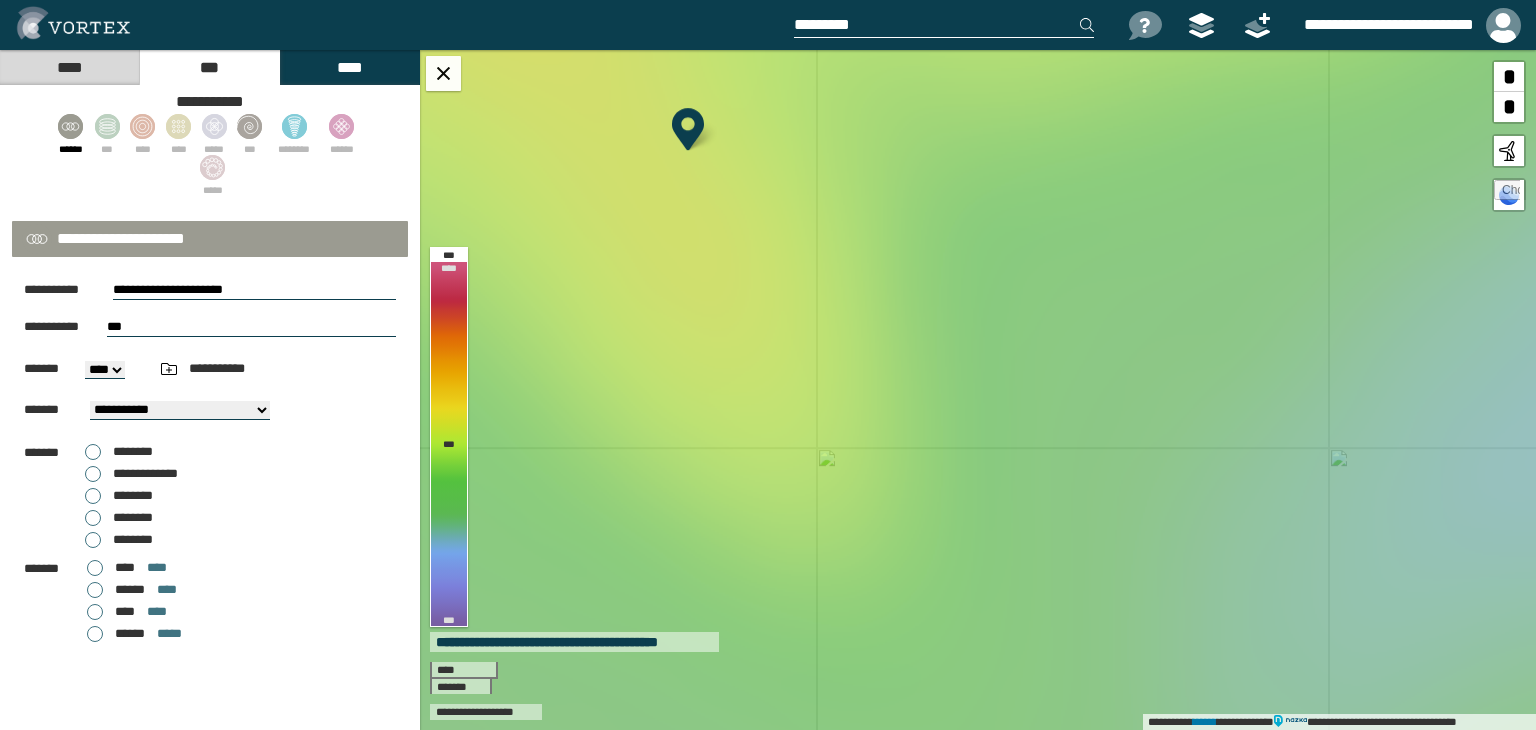 click on "**********" at bounding box center [131, 474] 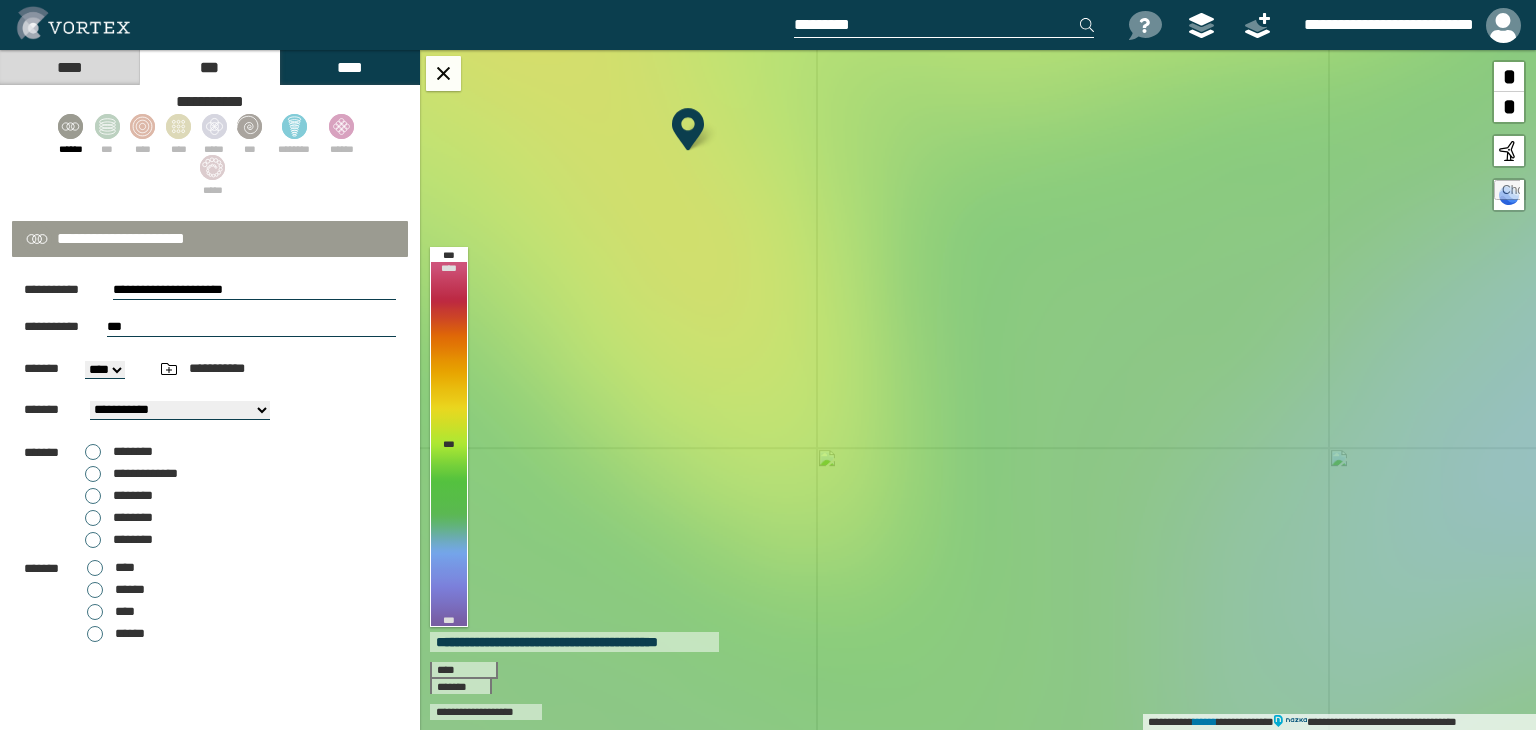 click on "********" at bounding box center (119, 452) 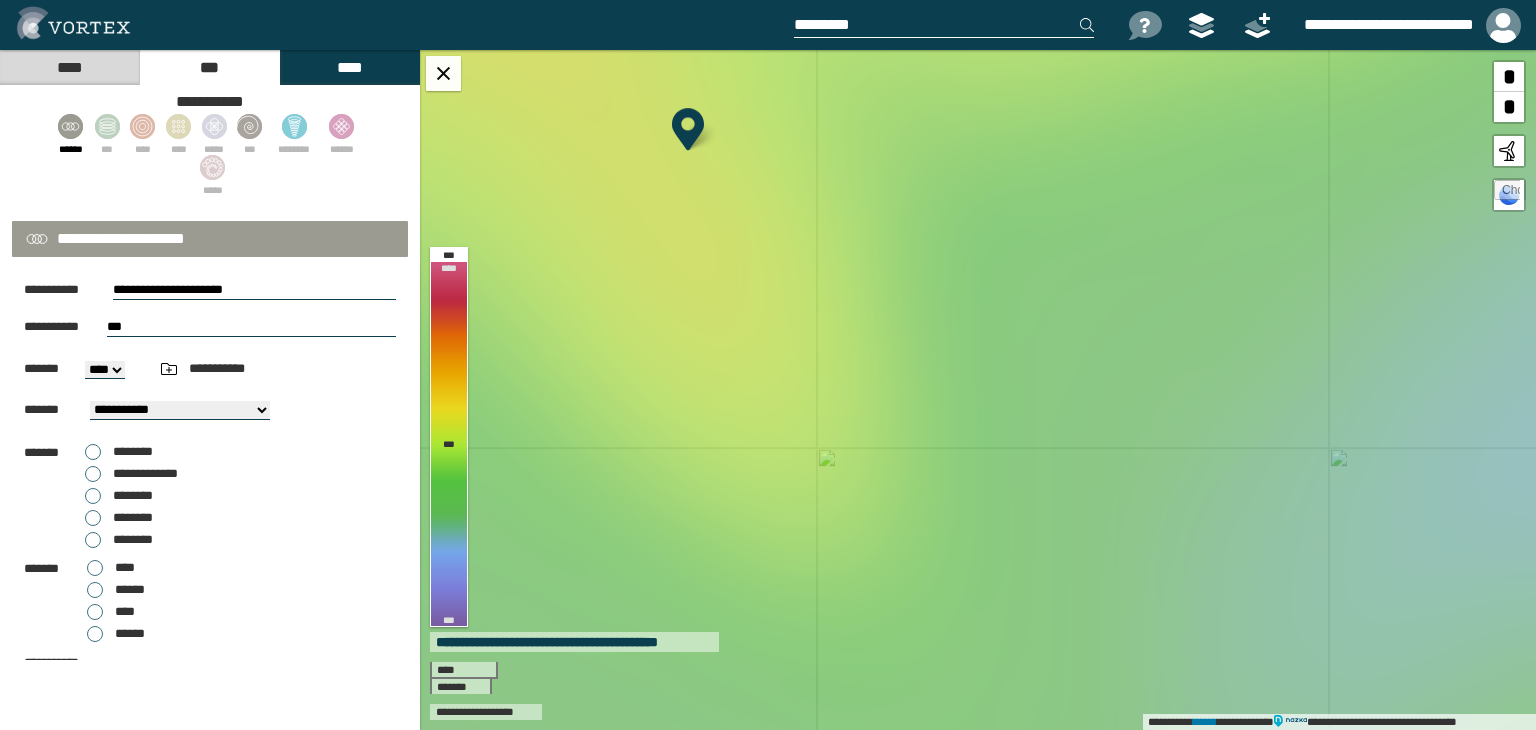 click on "********" at bounding box center [119, 496] 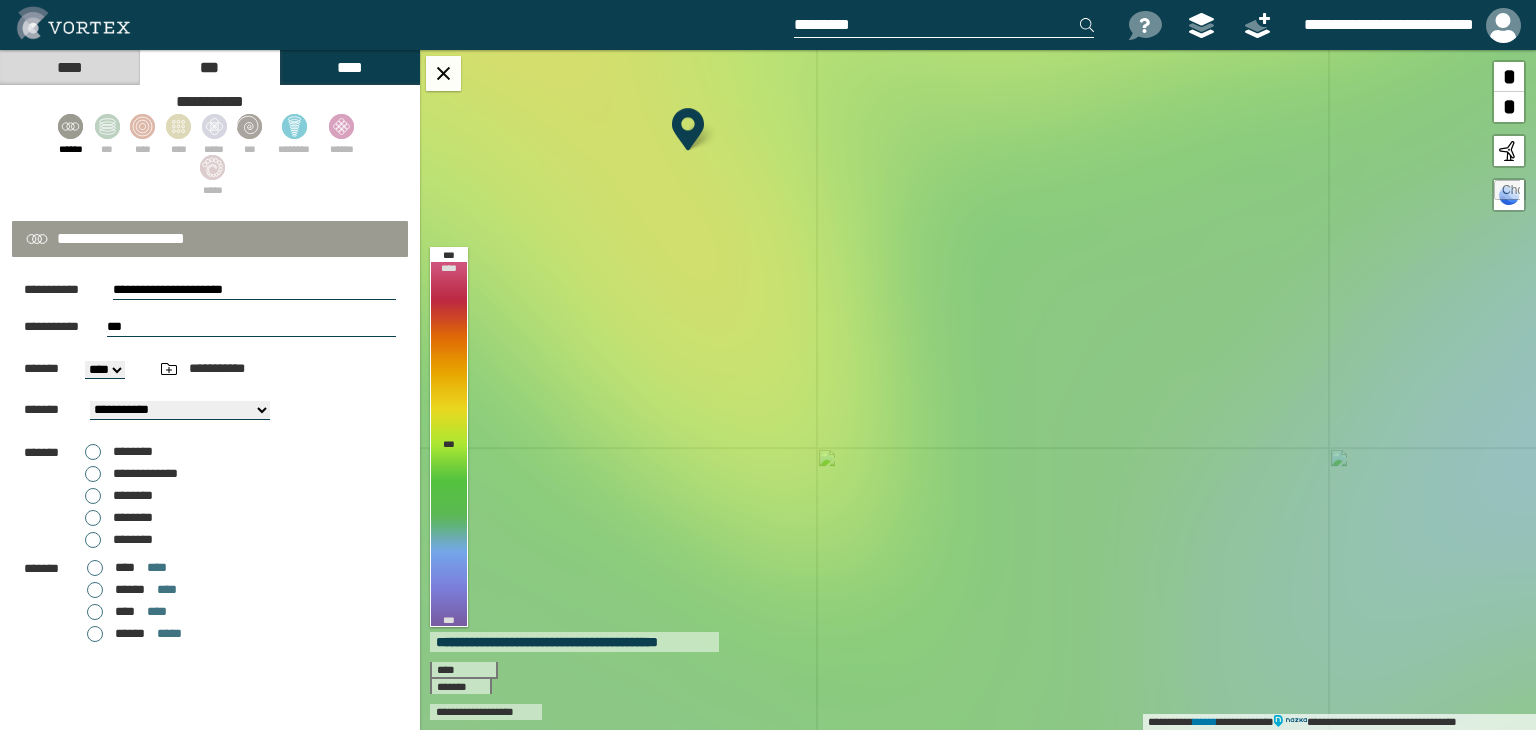 click on "**********" at bounding box center [131, 474] 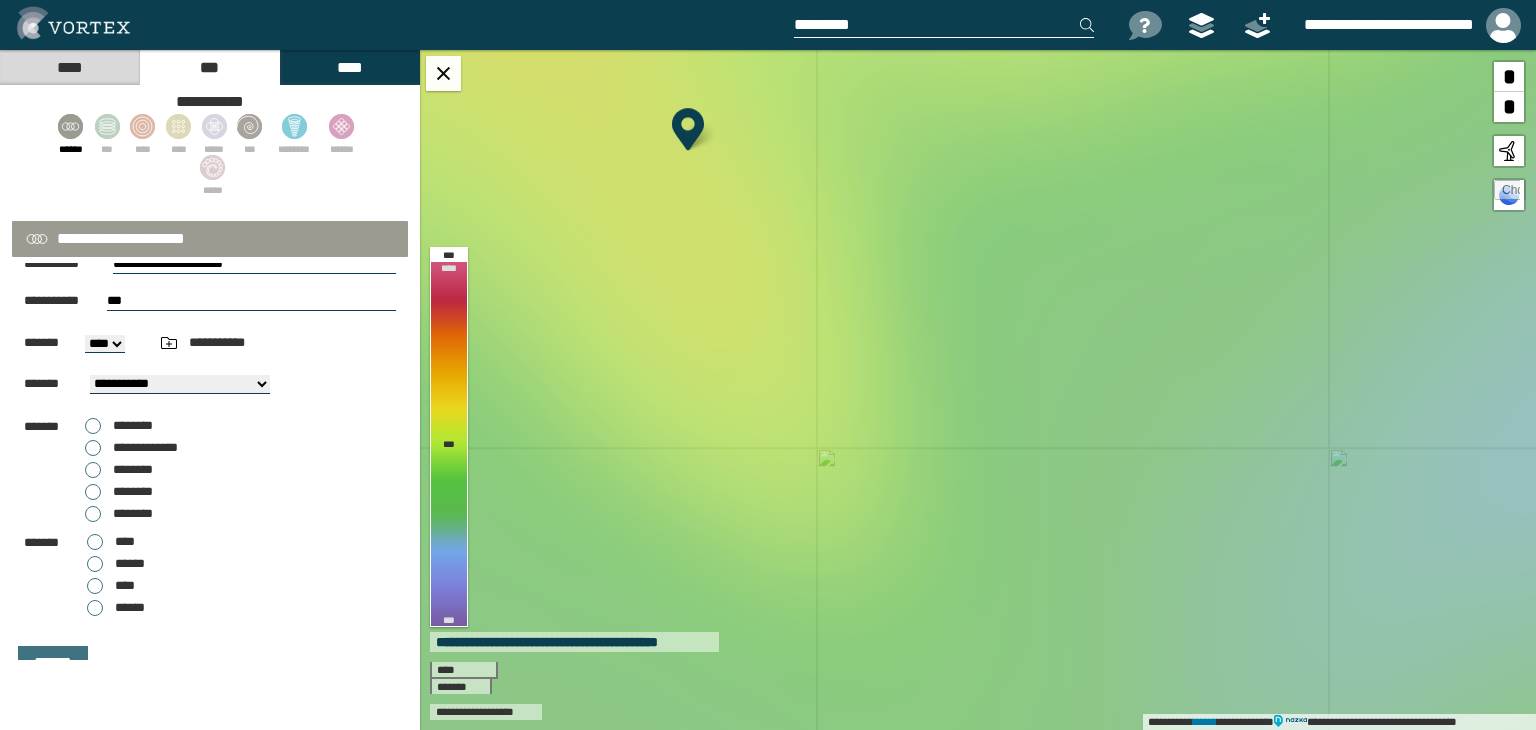 scroll, scrollTop: 52, scrollLeft: 0, axis: vertical 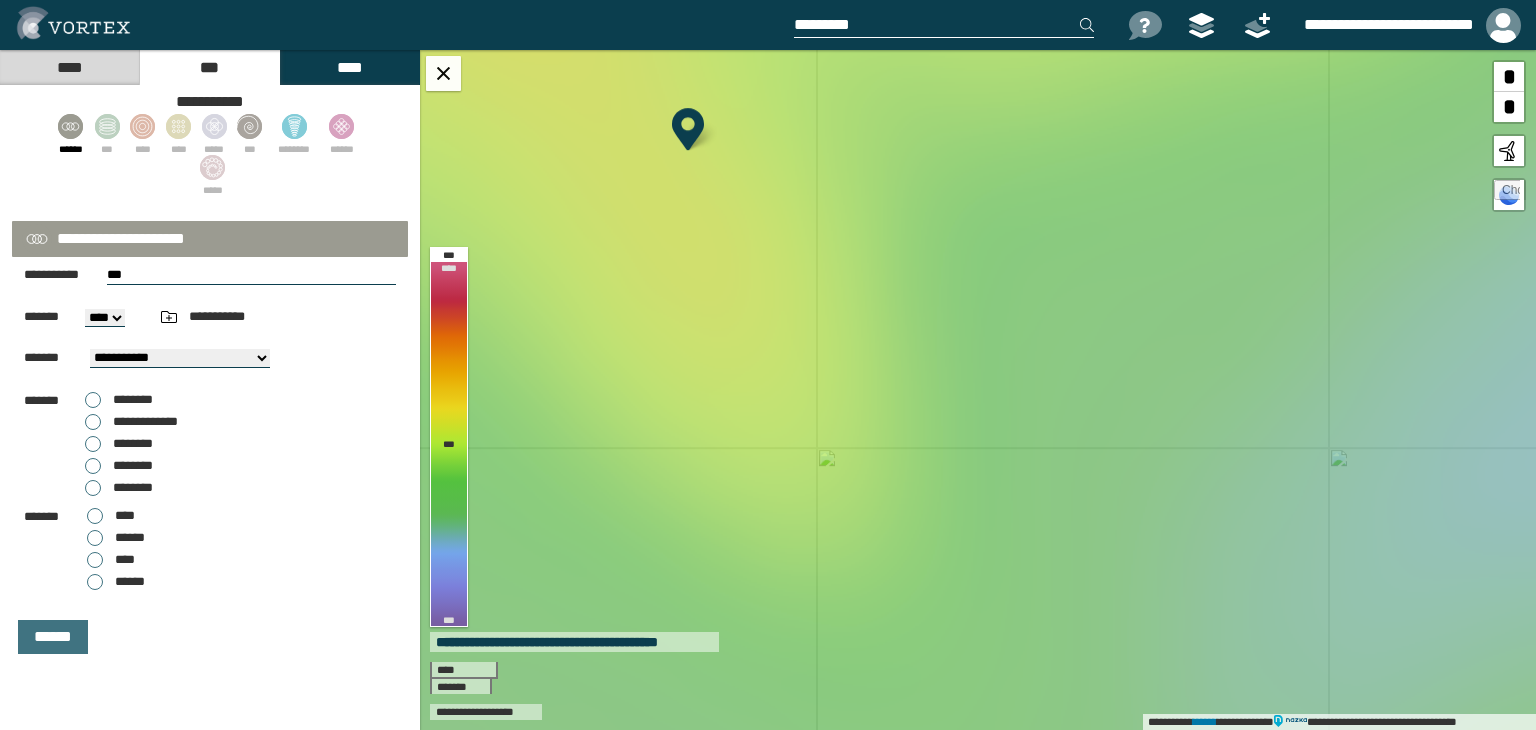 click on "******" at bounding box center (116, 582) 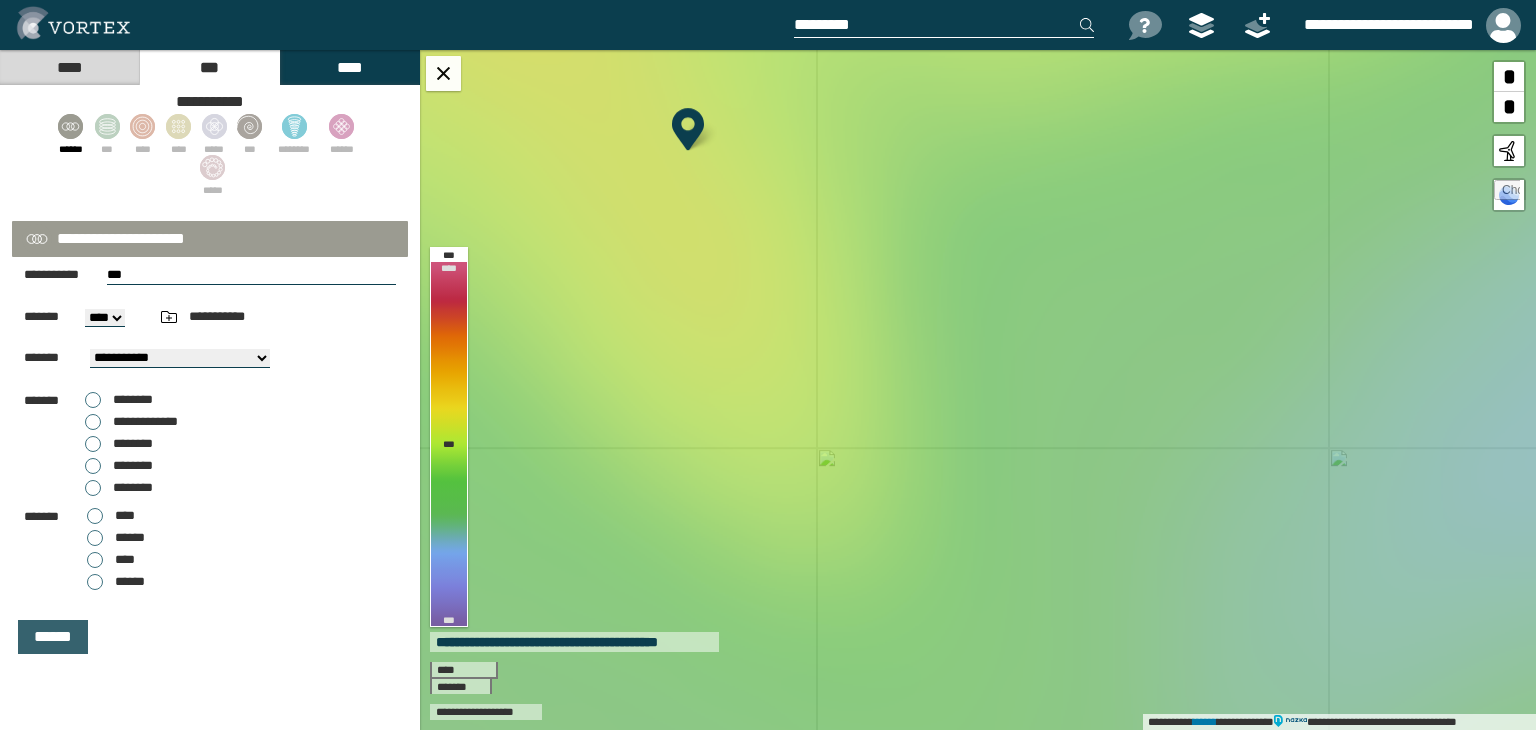 click on "******" at bounding box center [53, 637] 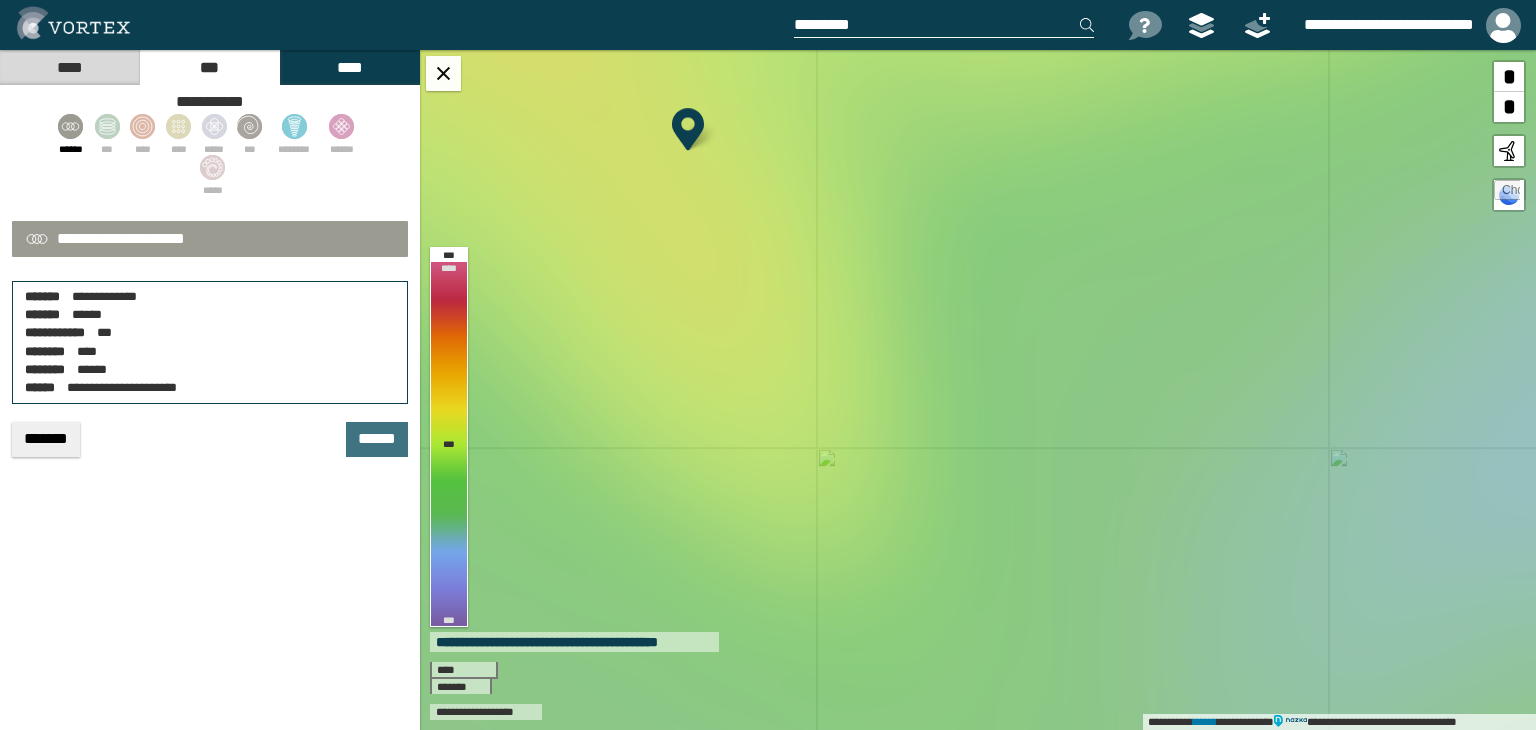 scroll, scrollTop: 0, scrollLeft: 0, axis: both 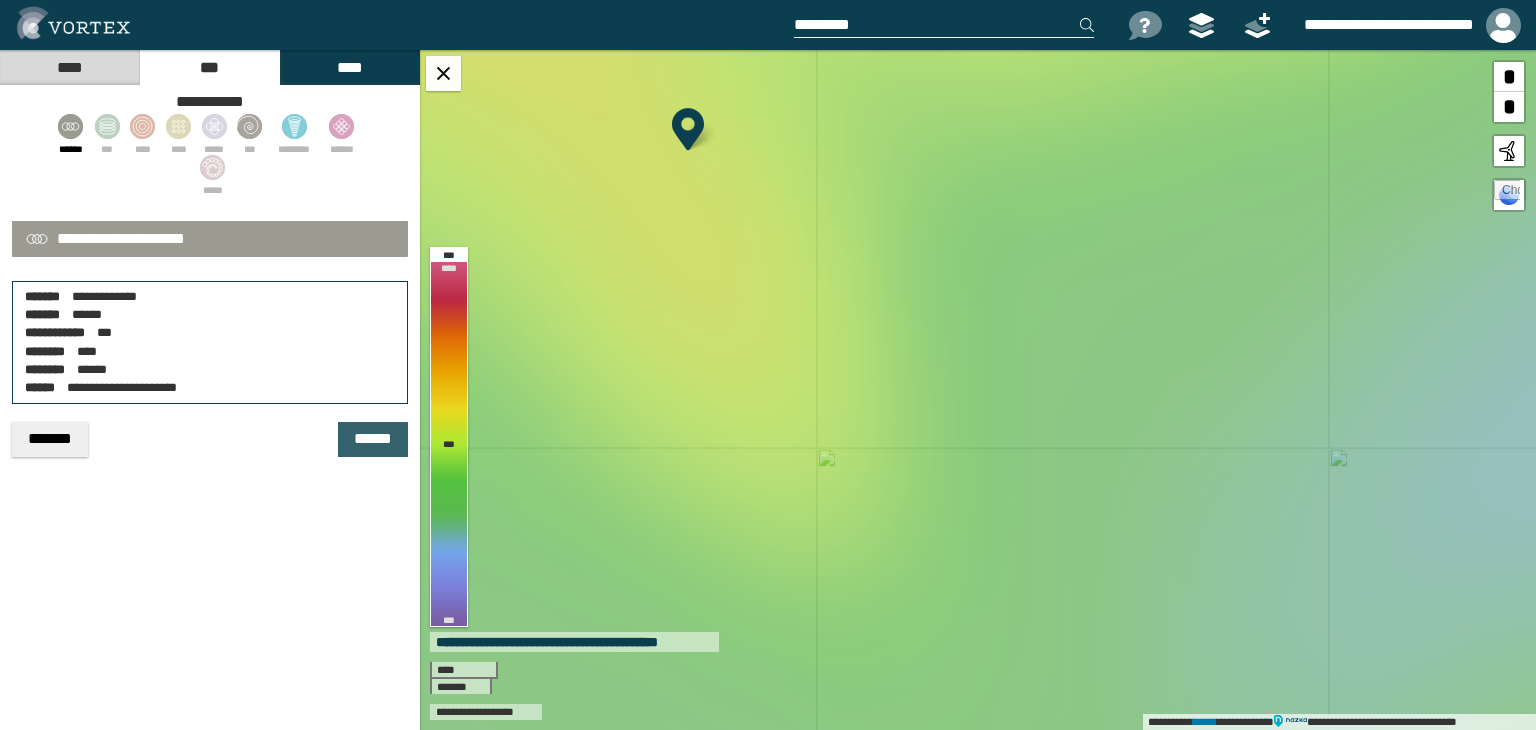 click on "******" at bounding box center (373, 439) 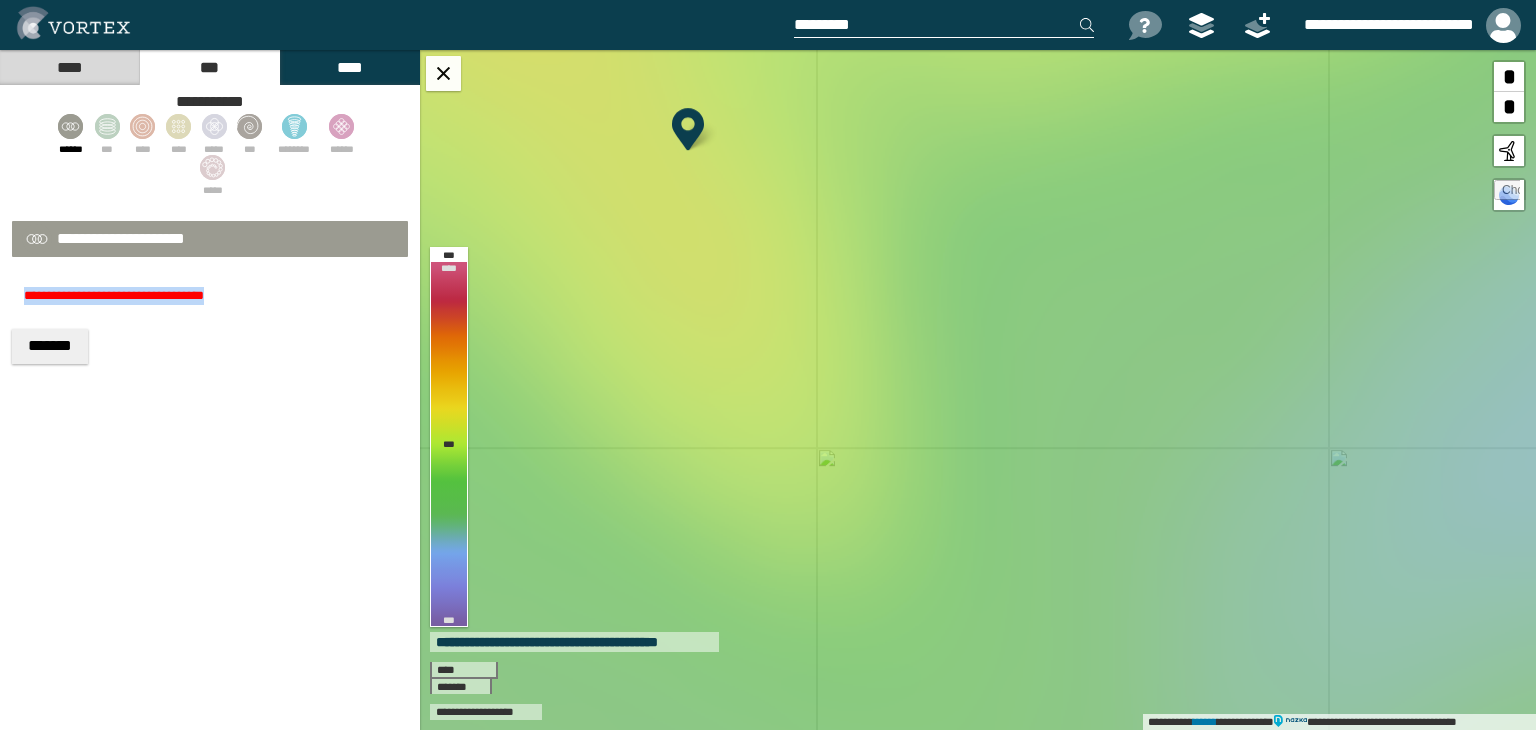 drag, startPoint x: 227, startPoint y: 292, endPoint x: 23, endPoint y: 305, distance: 204.4138 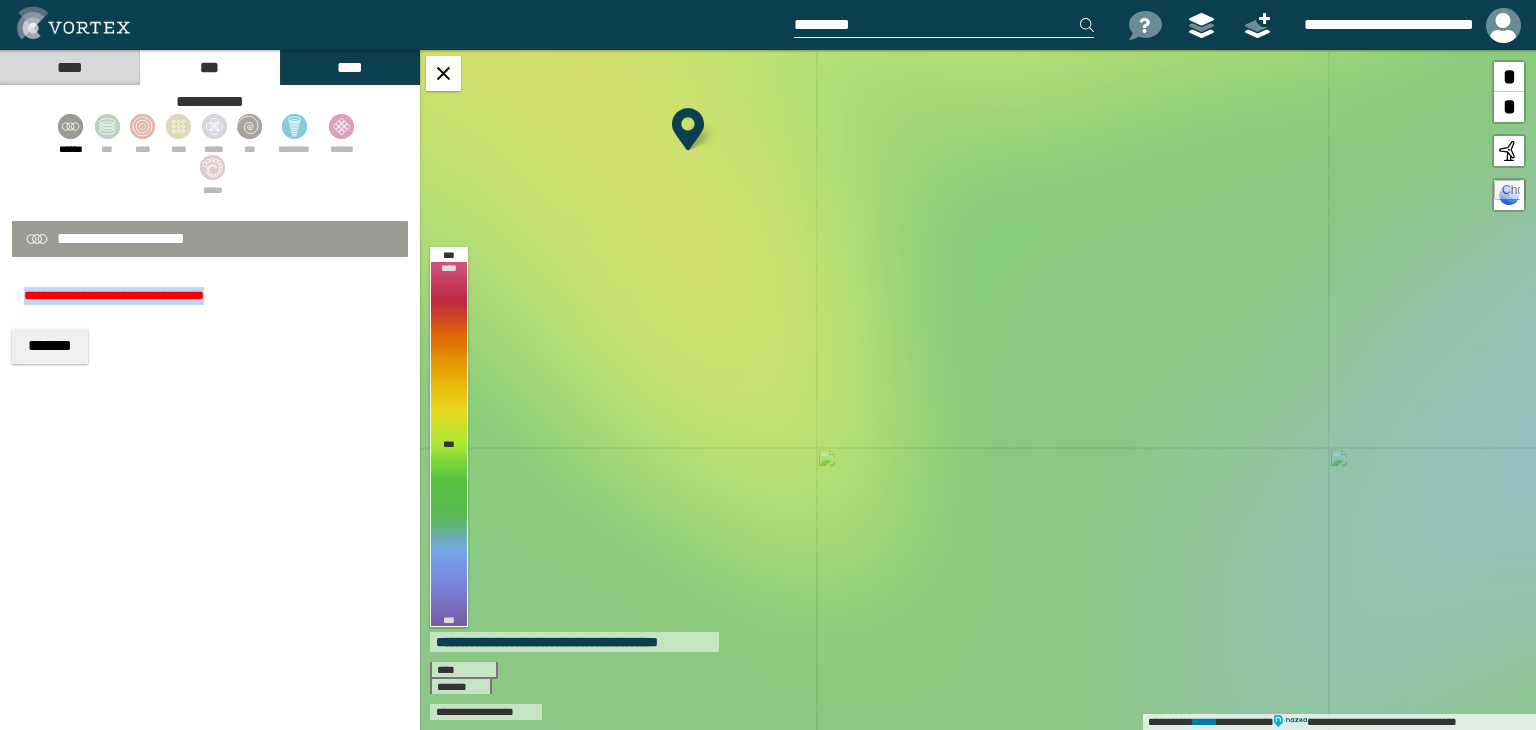 click on "**********" at bounding box center [210, 296] 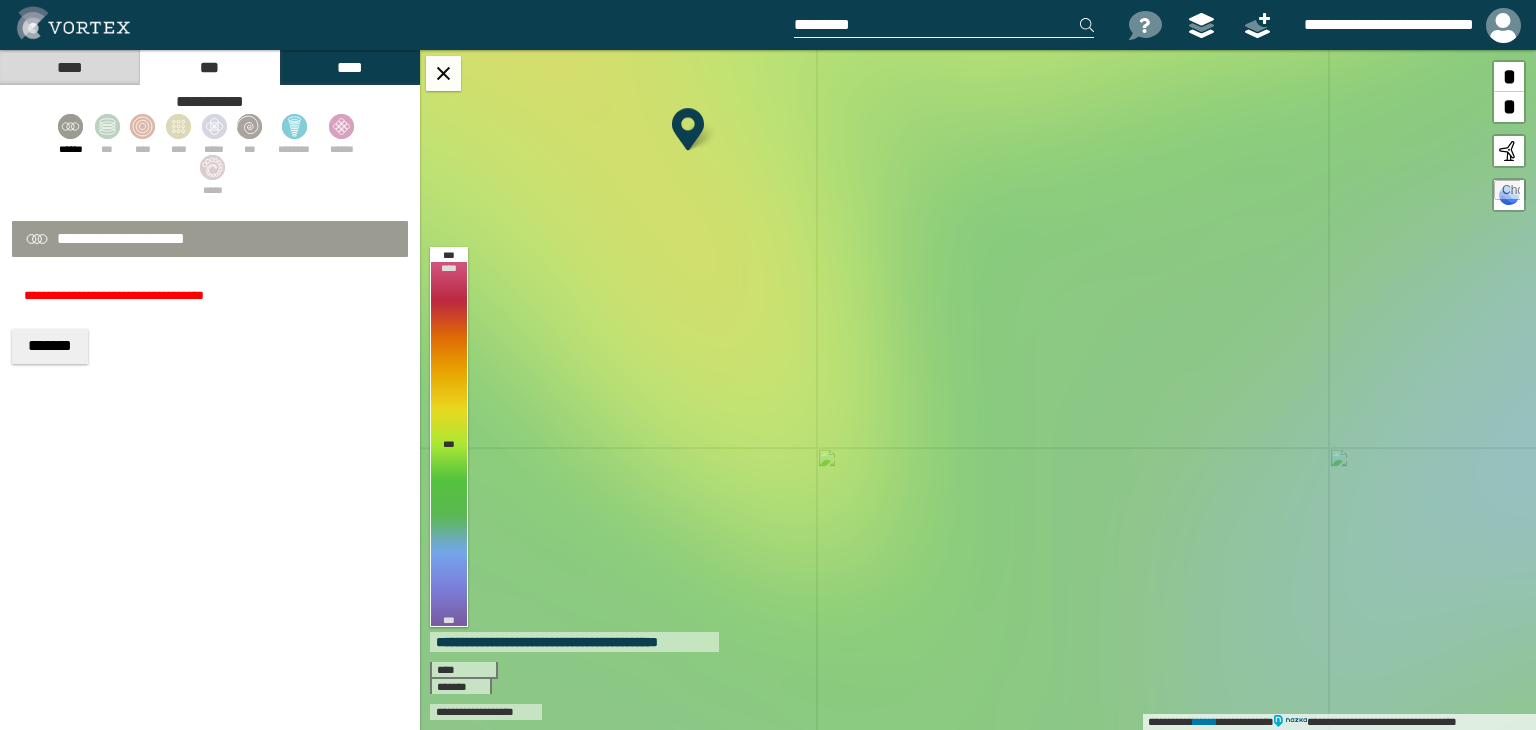 click on "*******" at bounding box center [210, 346] 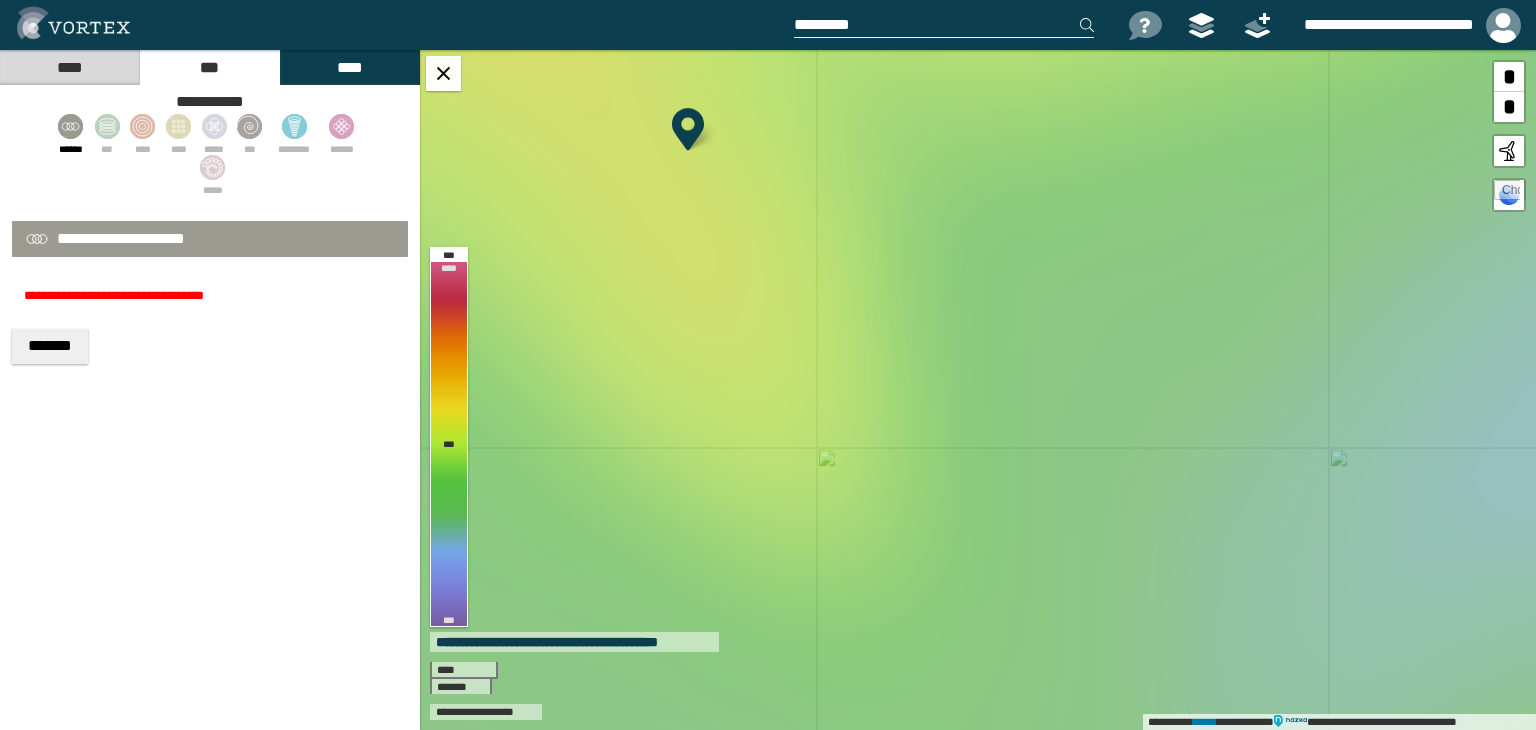 click on "*******" at bounding box center [50, 346] 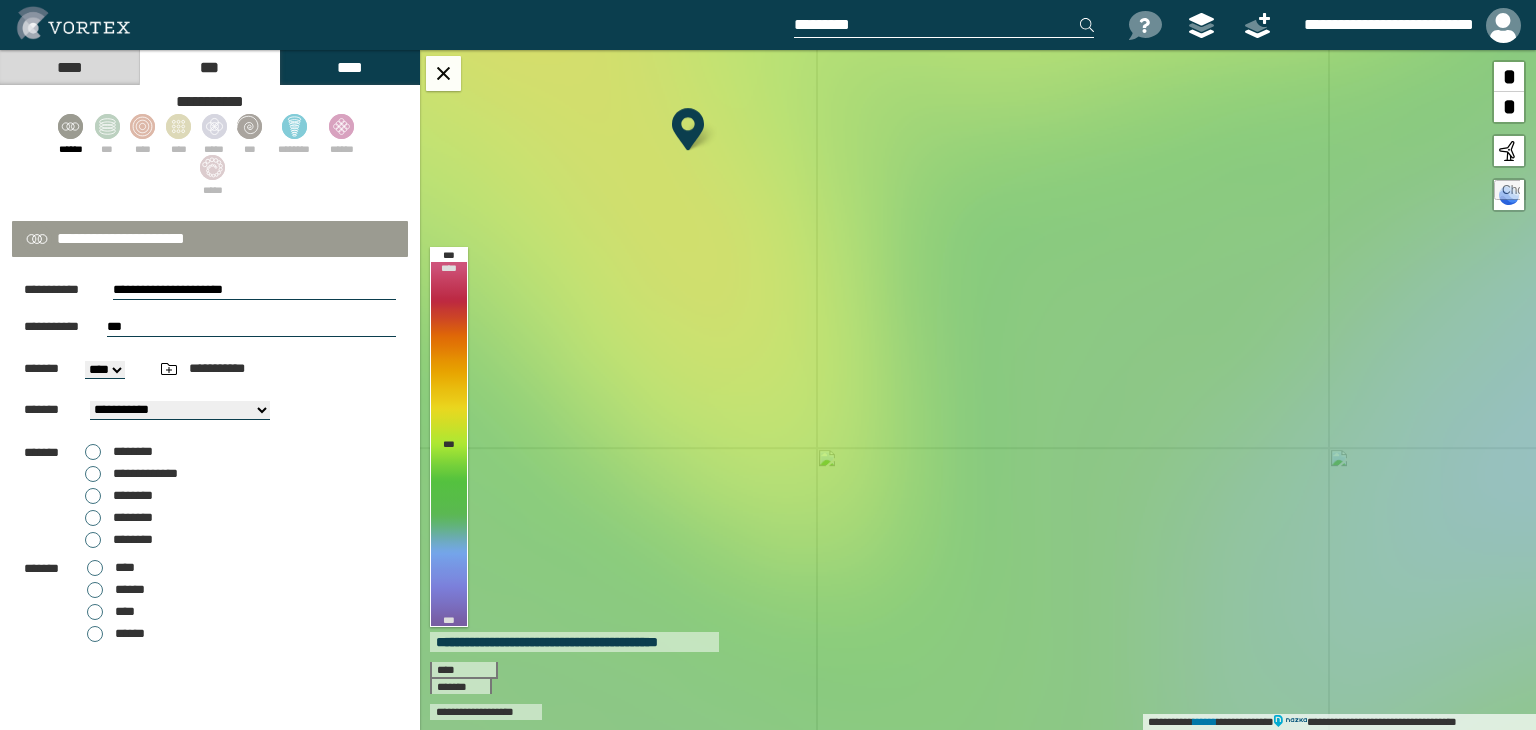 scroll, scrollTop: 52, scrollLeft: 0, axis: vertical 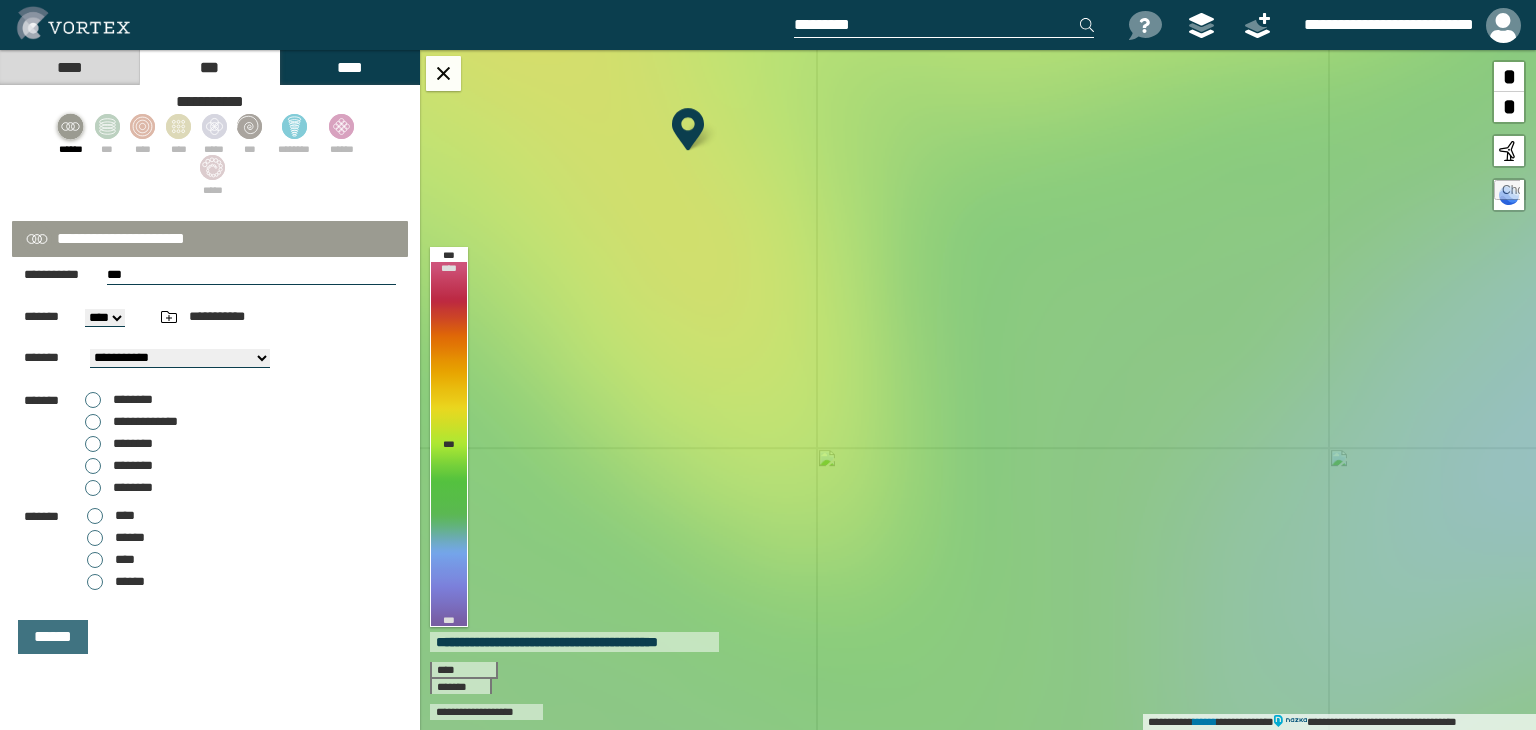 click 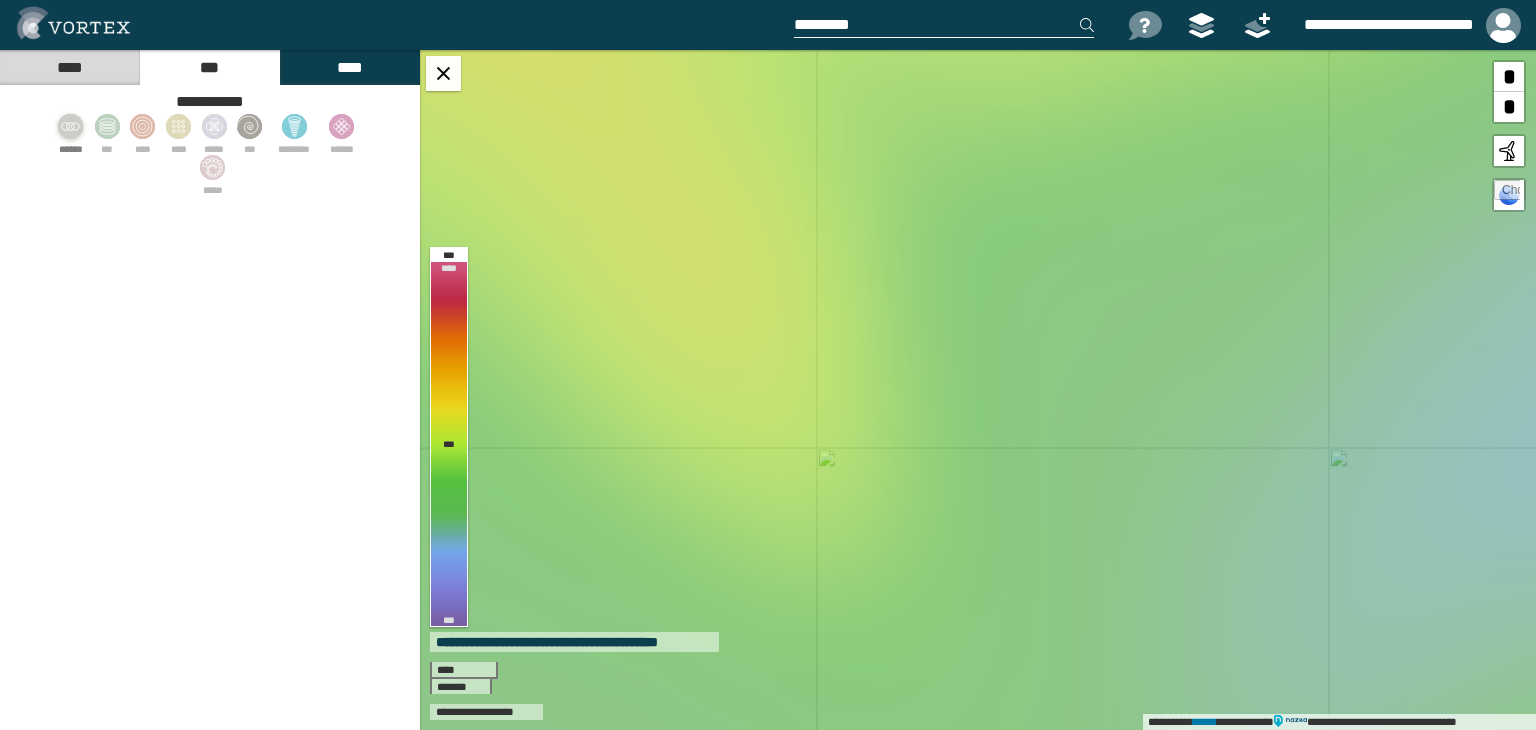 click 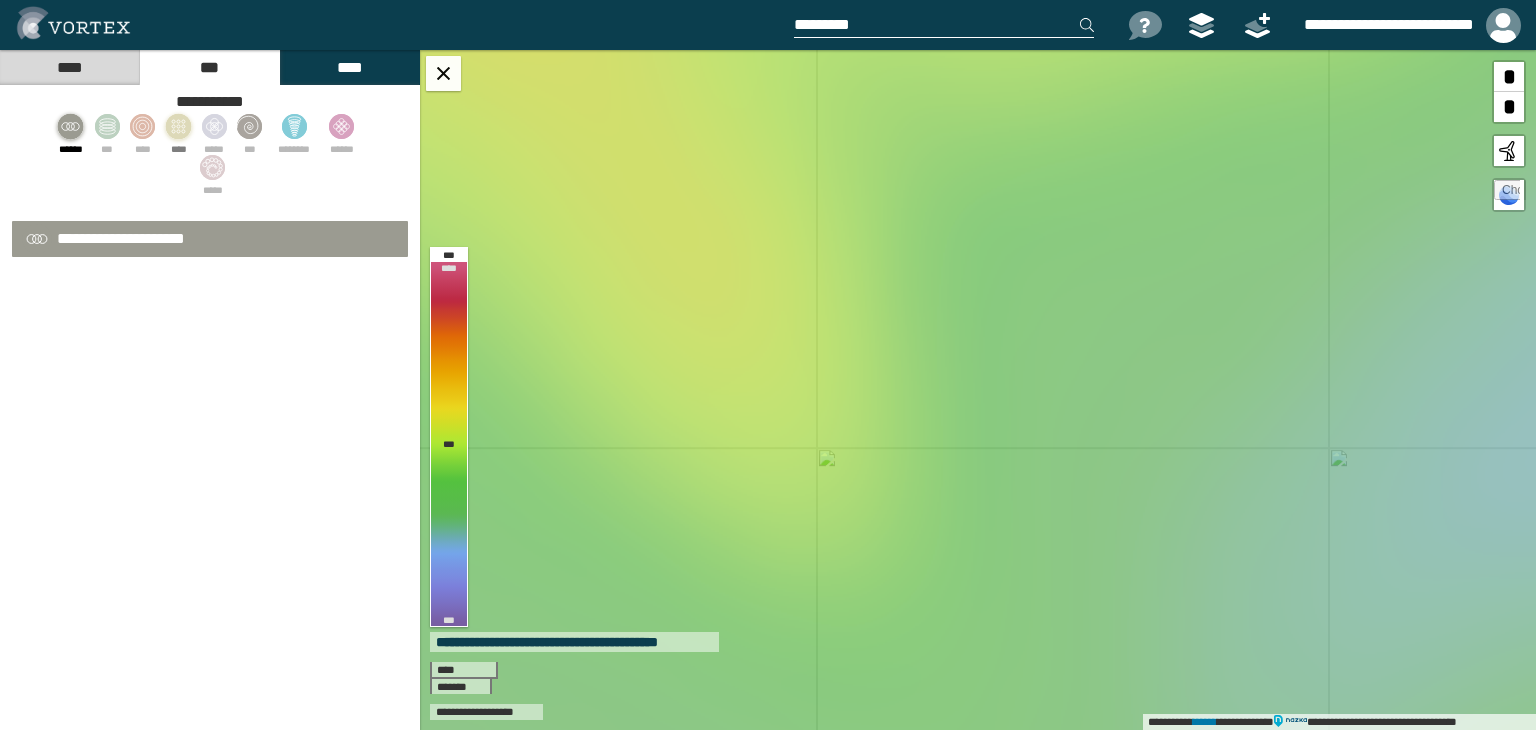 select on "**" 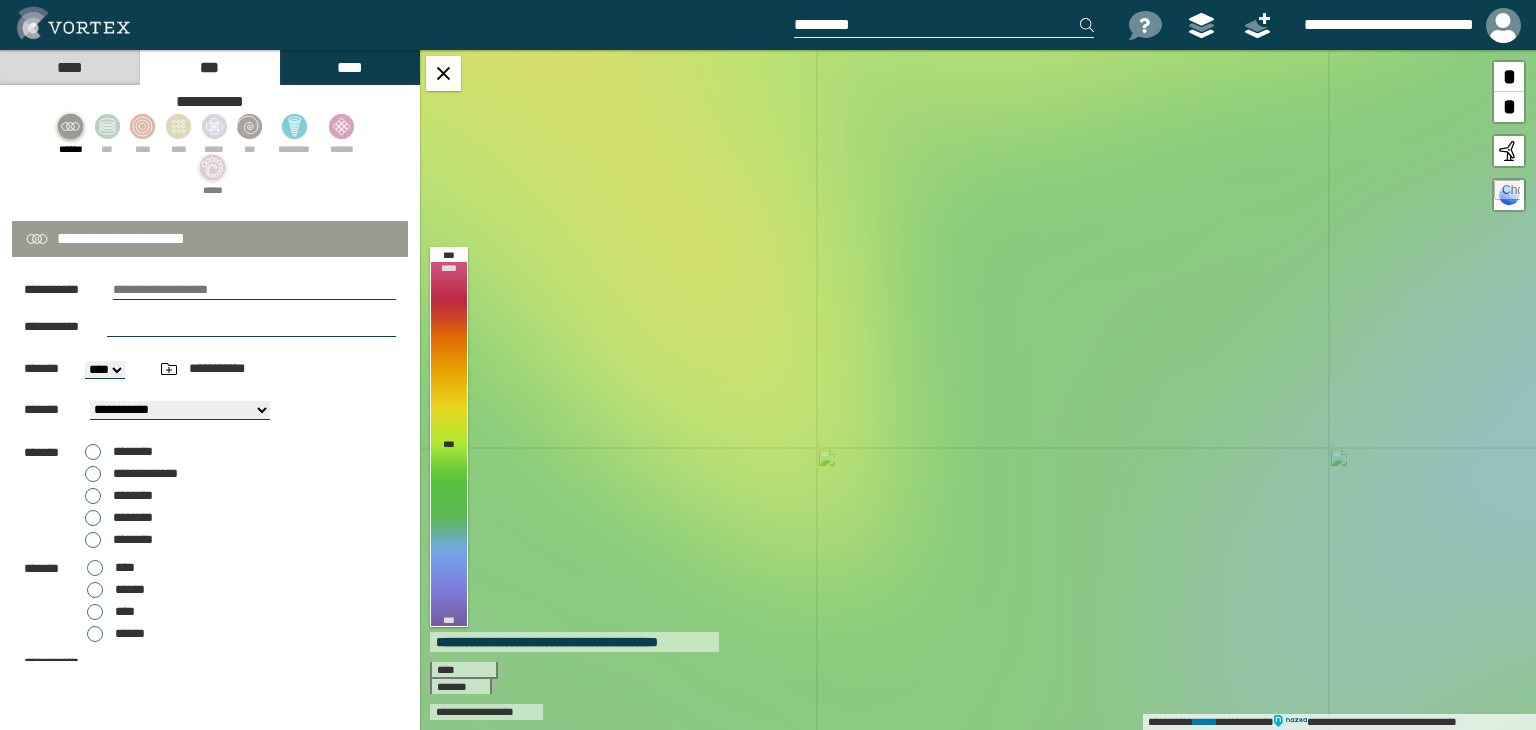 click 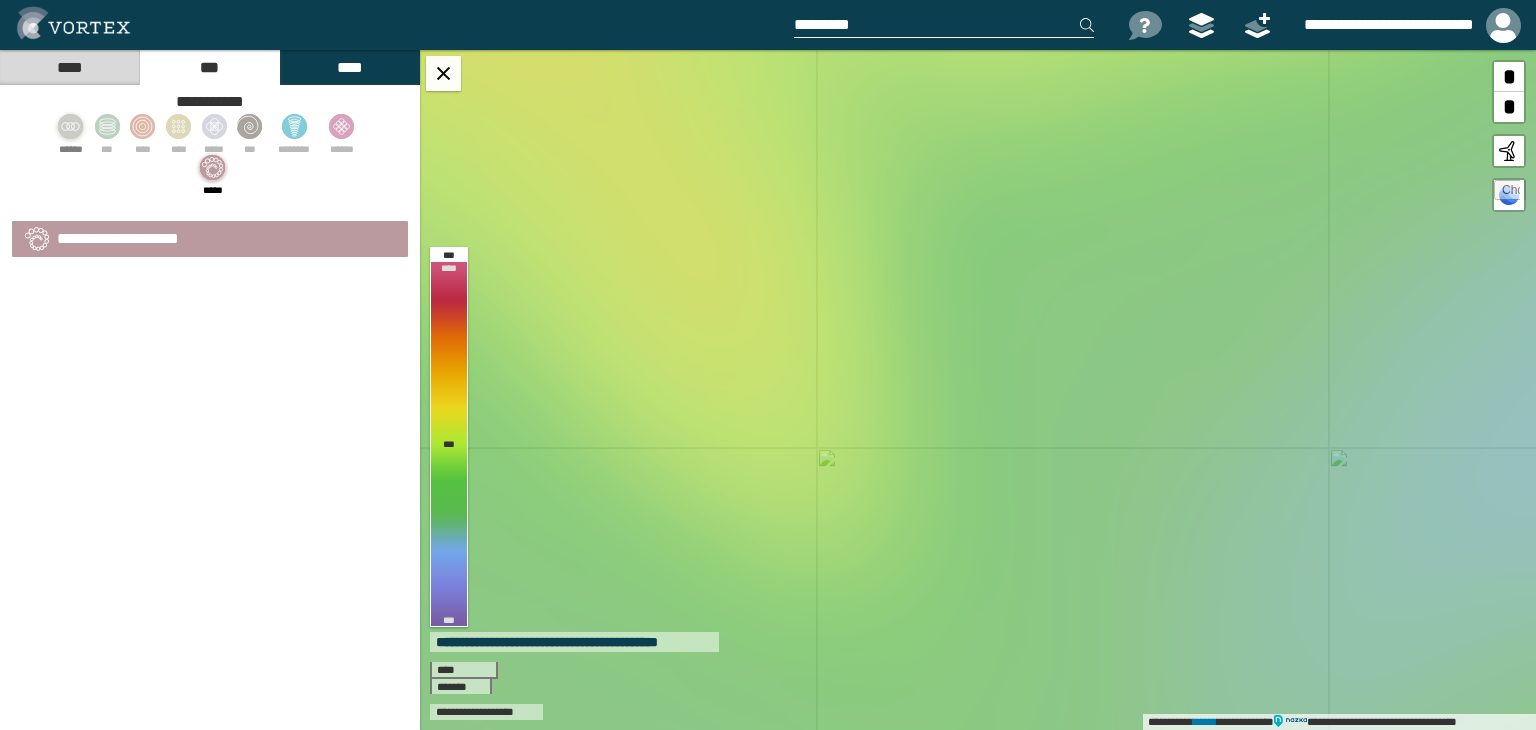 select on "**" 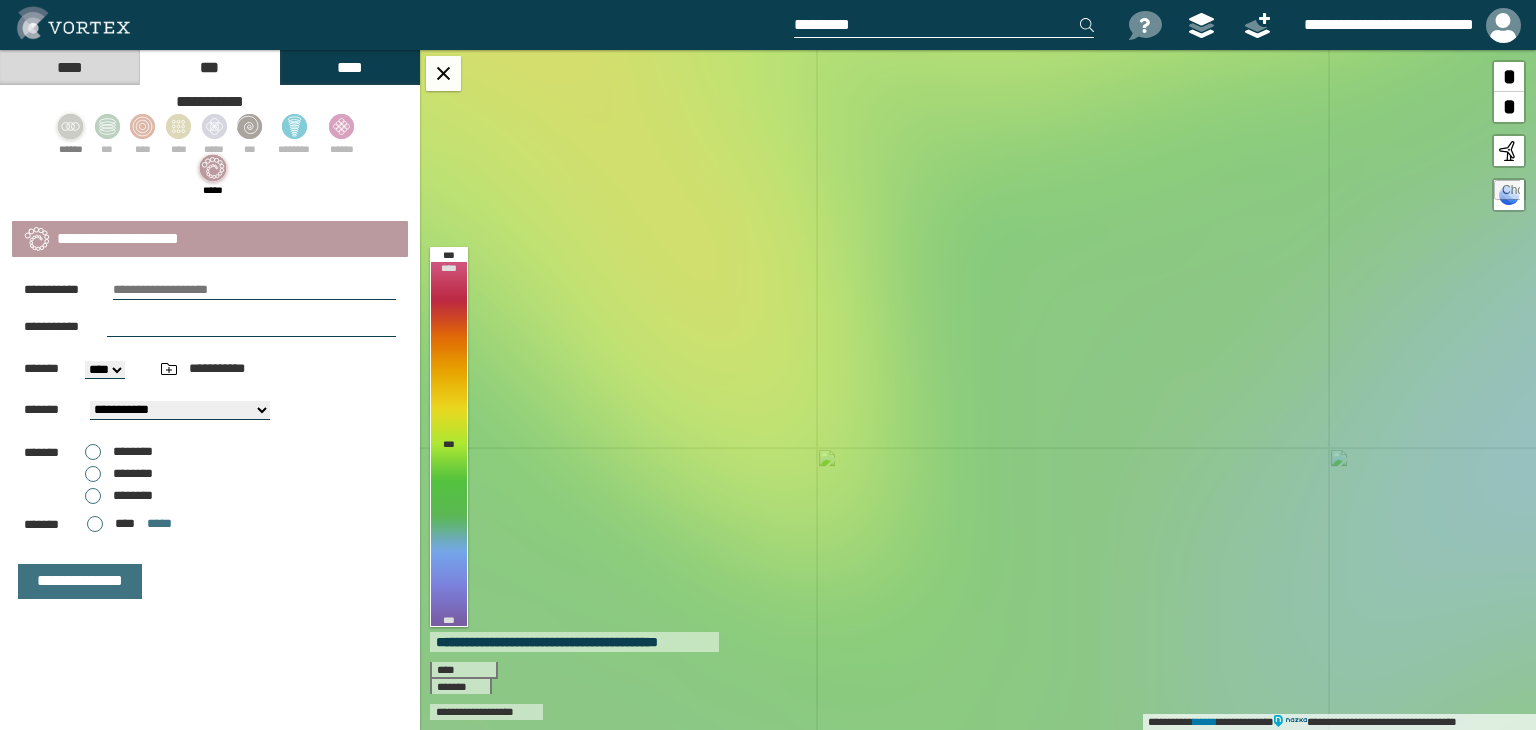 click 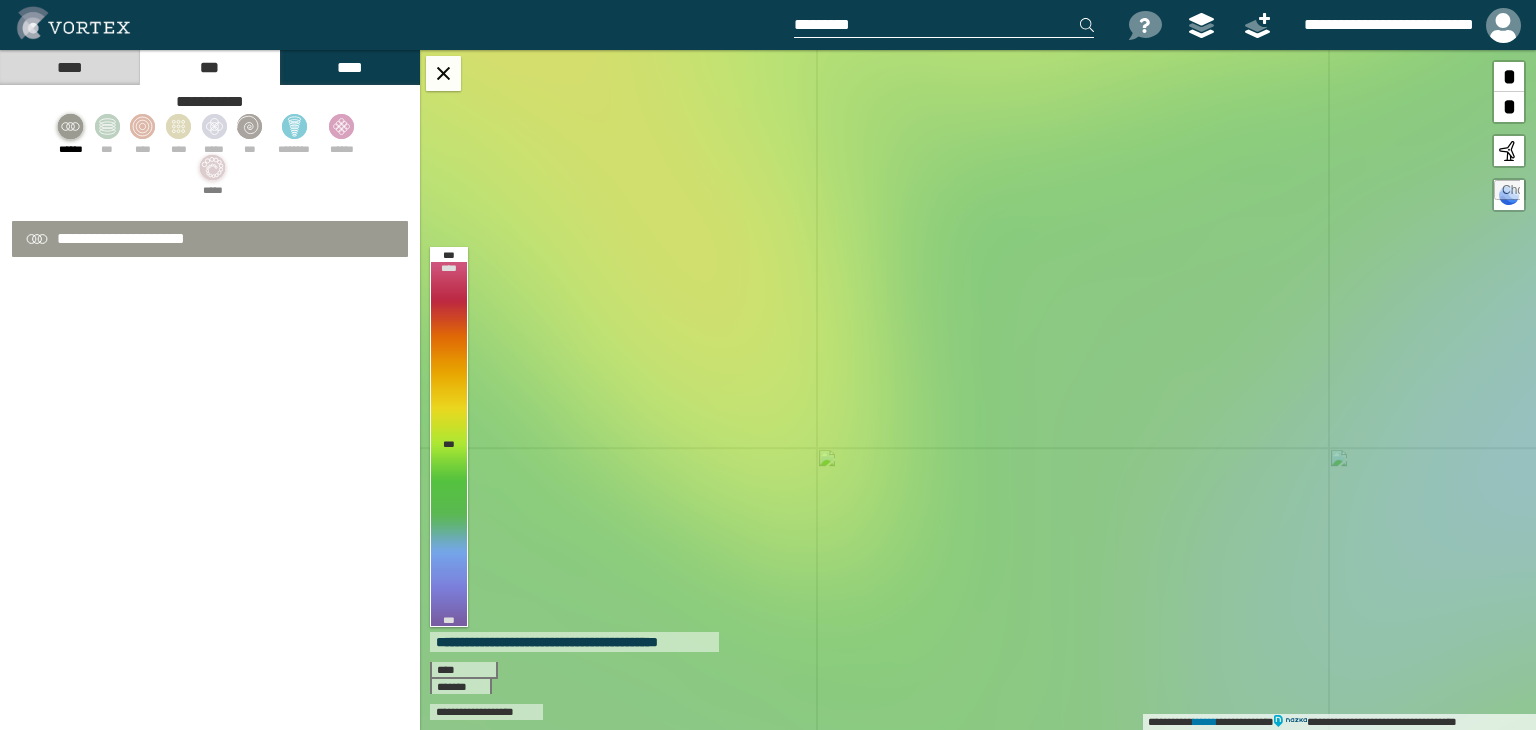select on "**" 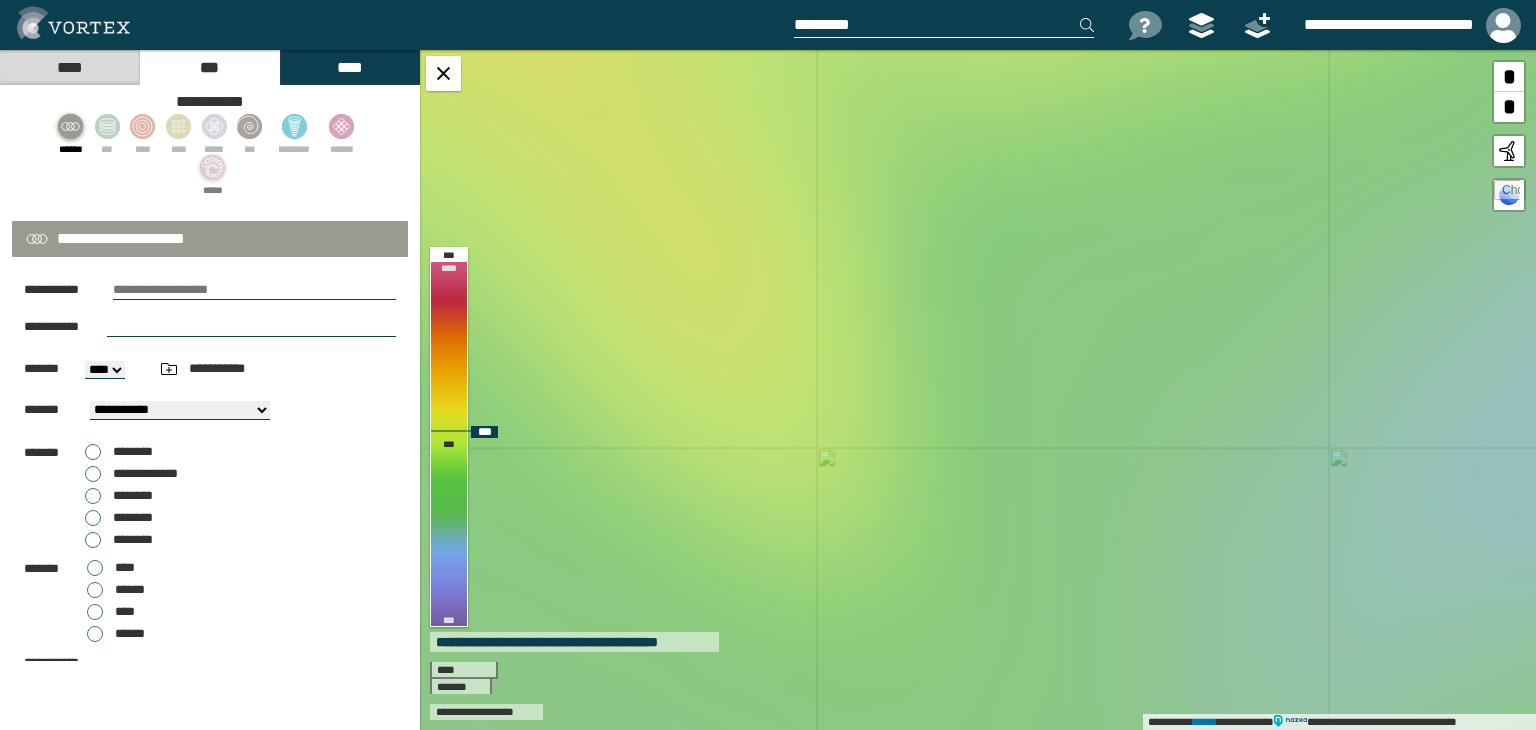 click on "[FIRST] [LAST] [STREET] [CITY] [STATE] [ZIP] [COUNTRY] [PHONE] [EMAIL]" at bounding box center (978, 390) 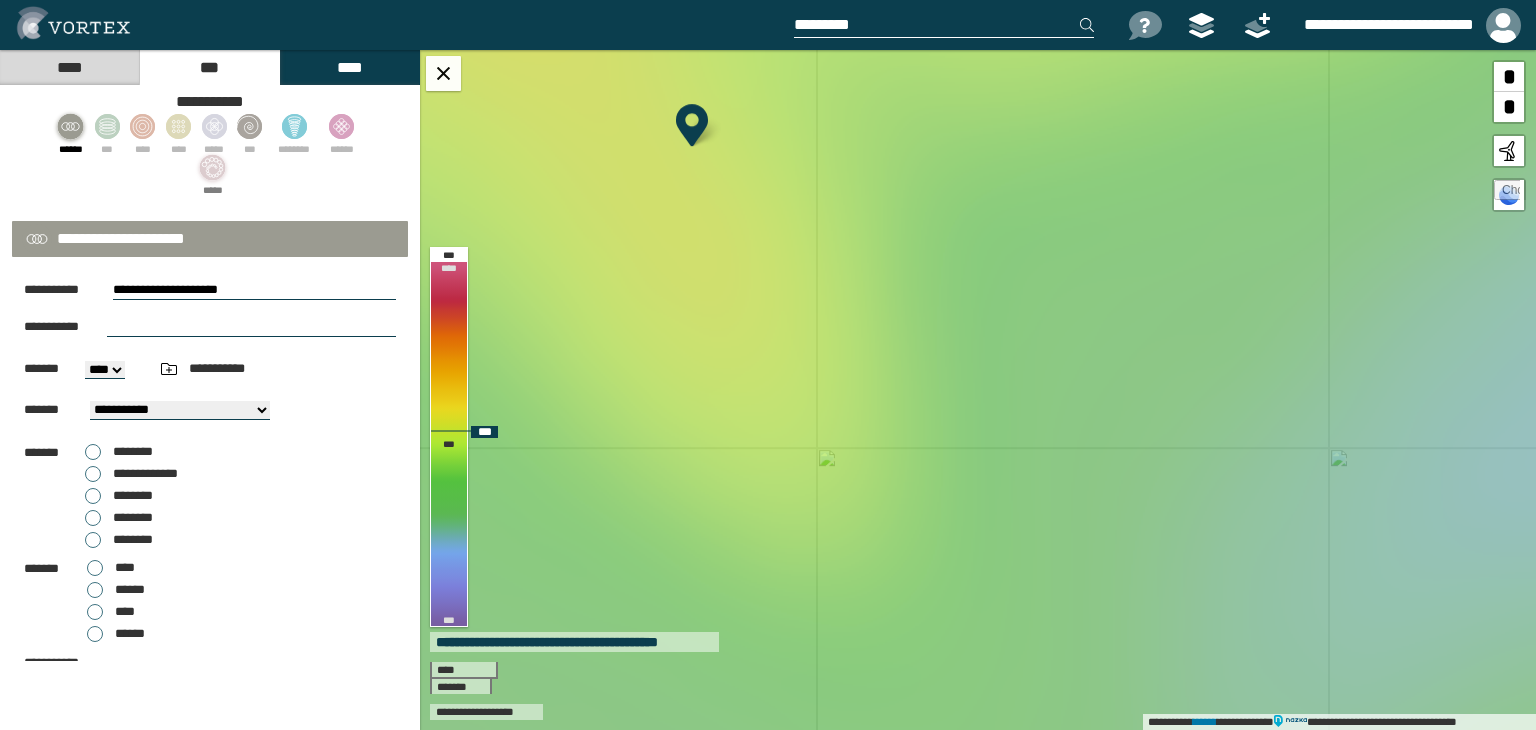 select on "**" 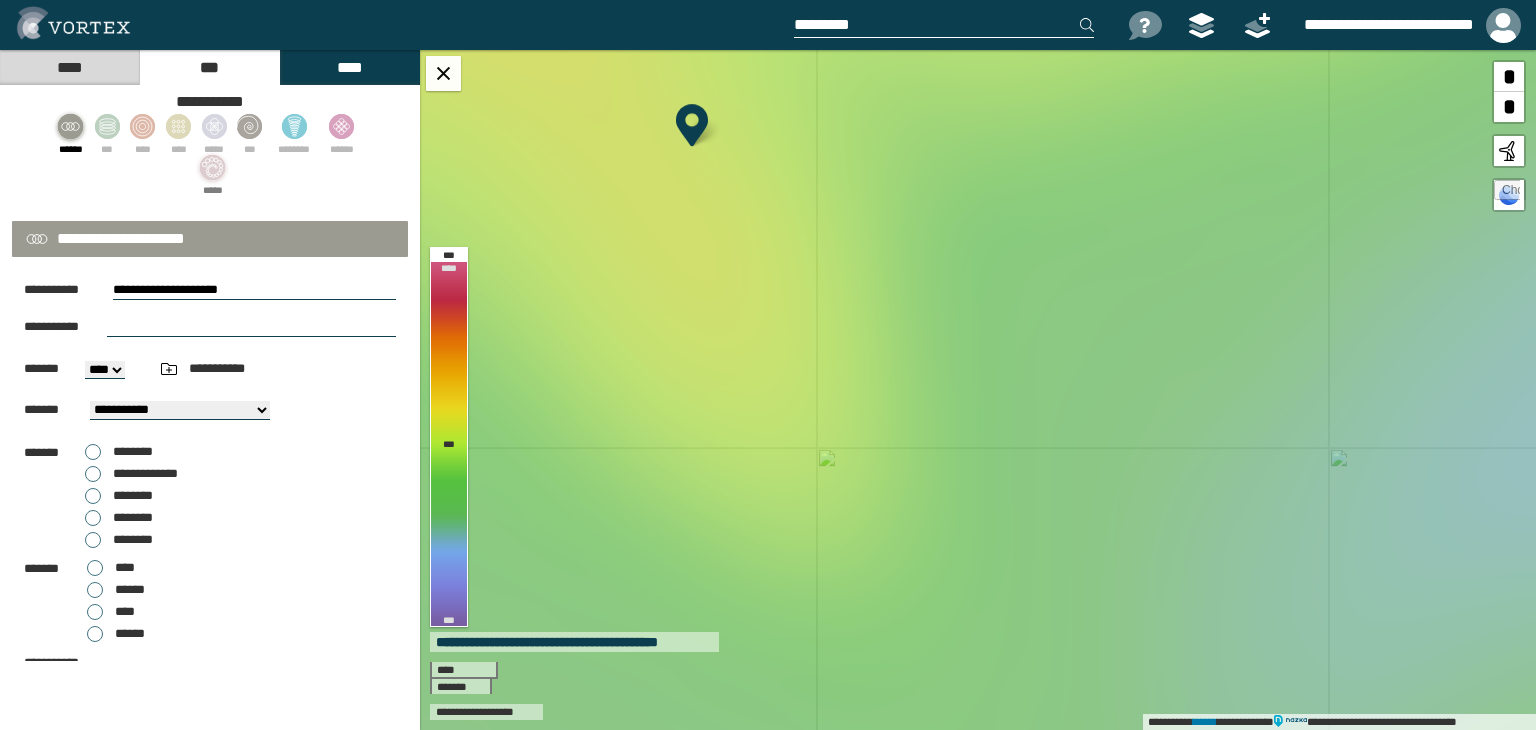 click at bounding box center [251, 327] 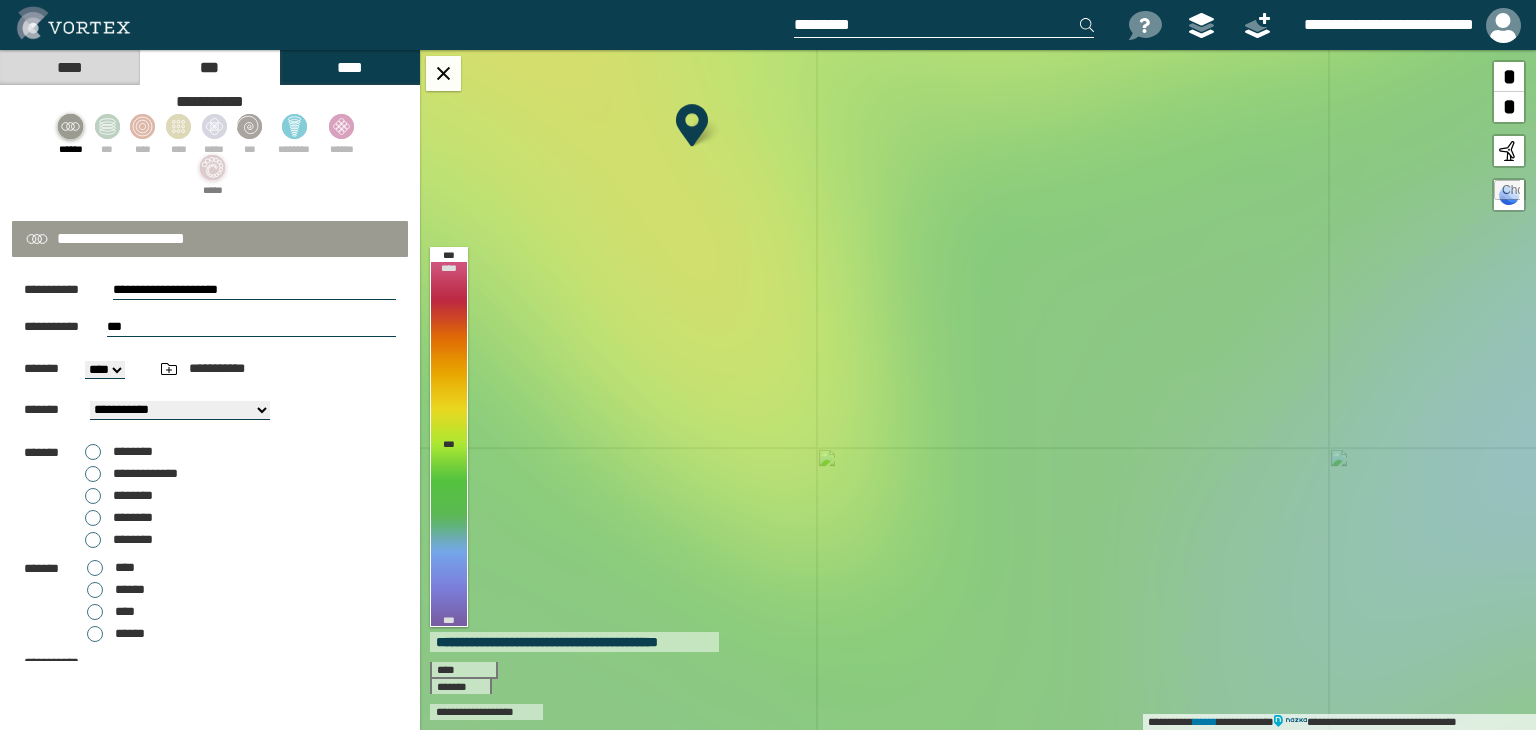 type on "***" 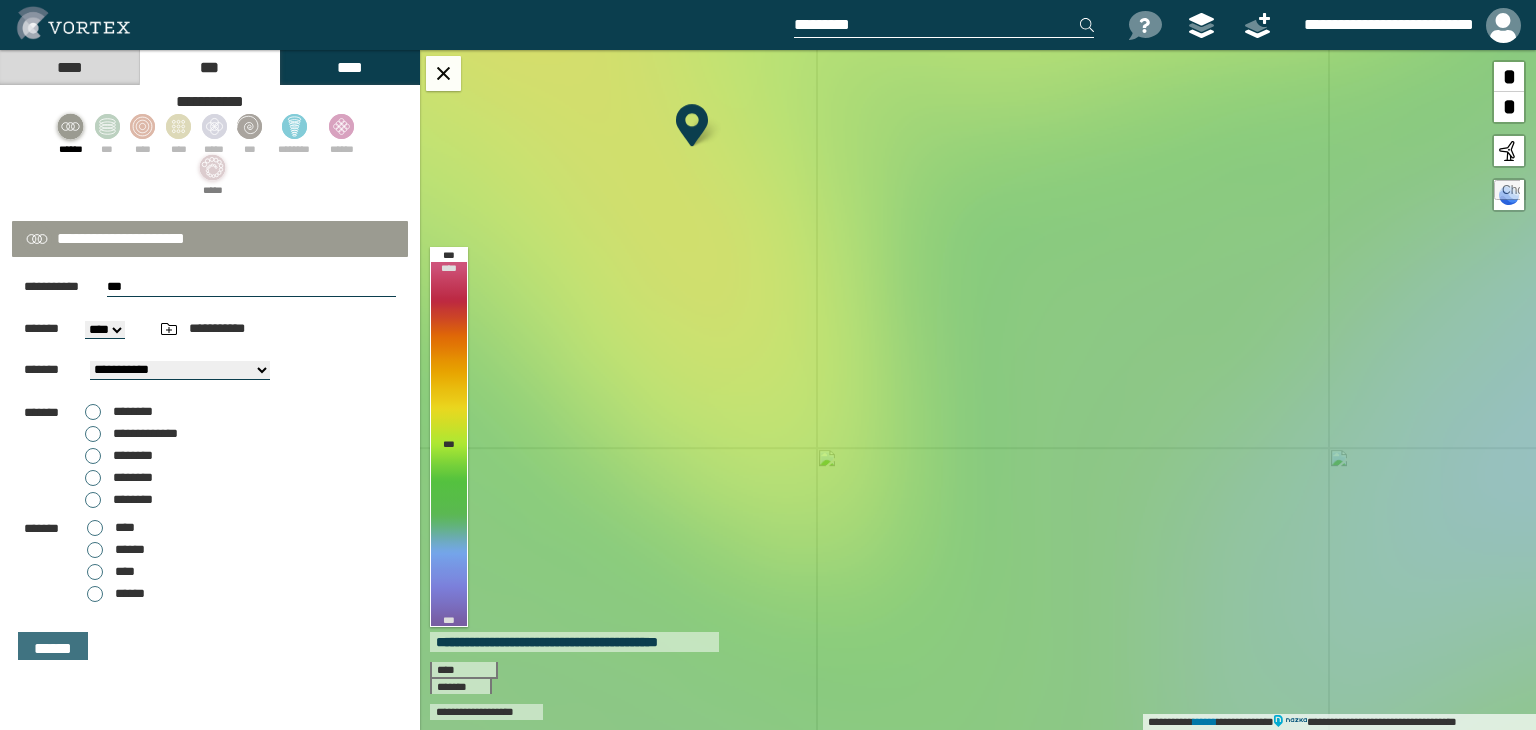 scroll, scrollTop: 52, scrollLeft: 0, axis: vertical 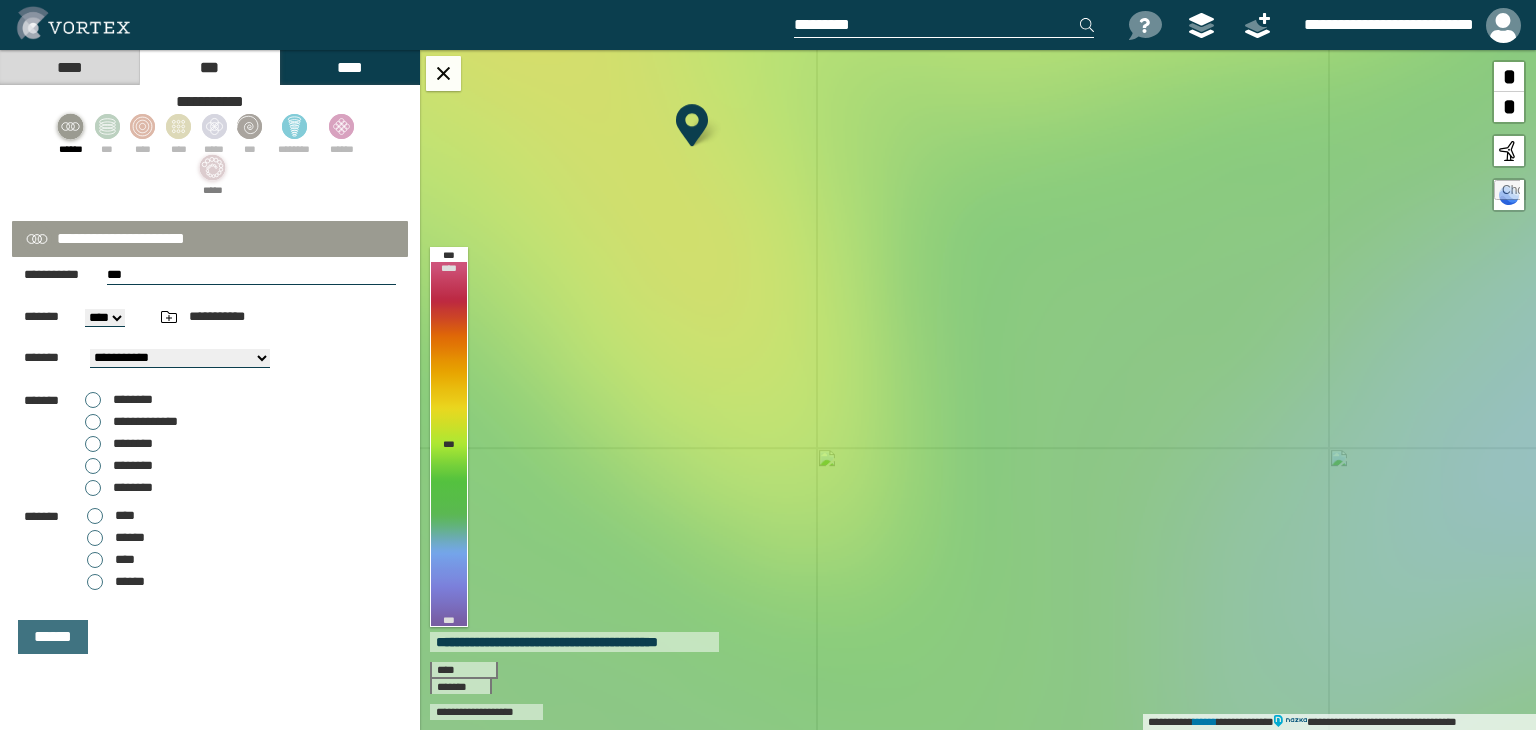 click on "****" at bounding box center (111, 560) 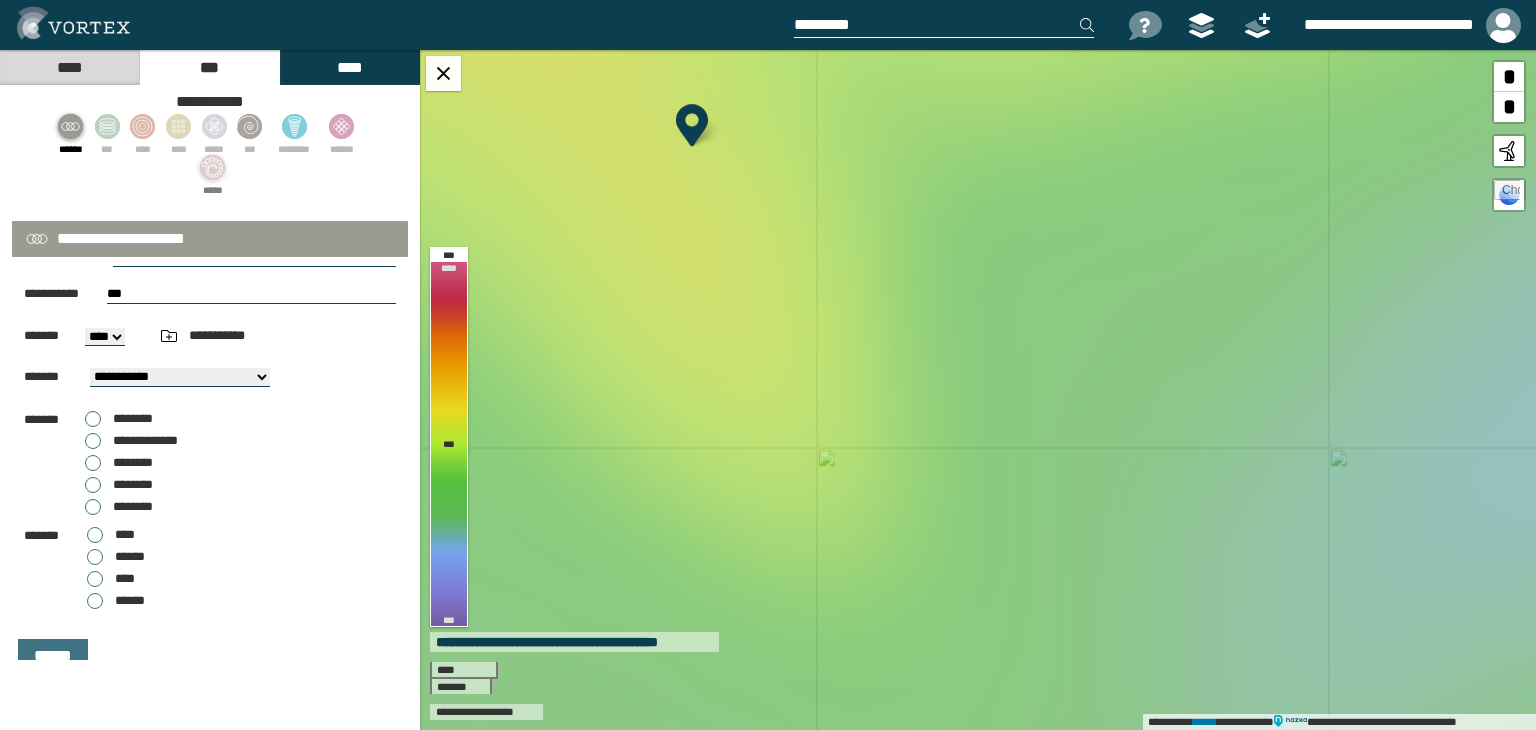 scroll, scrollTop: 52, scrollLeft: 0, axis: vertical 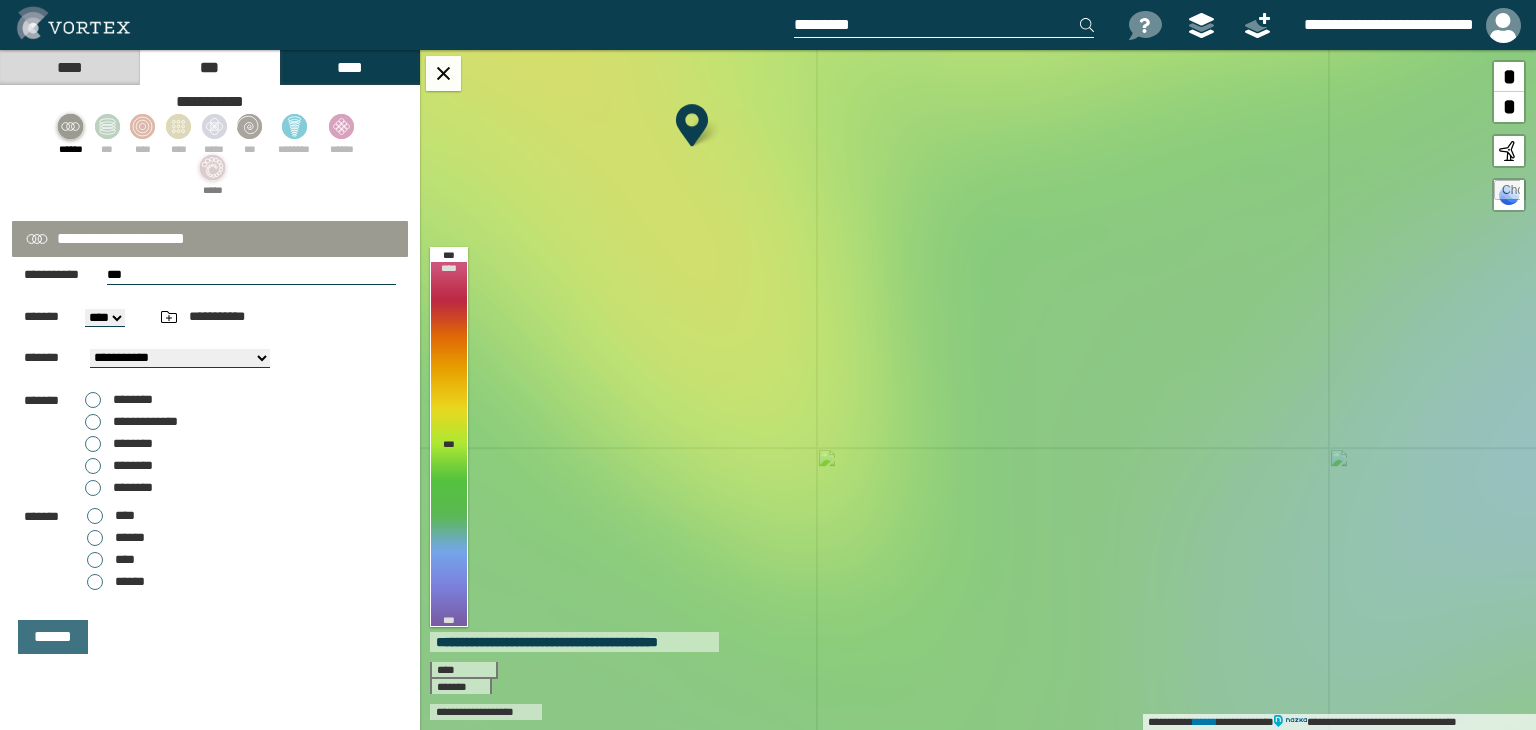 click on "********" at bounding box center (119, 444) 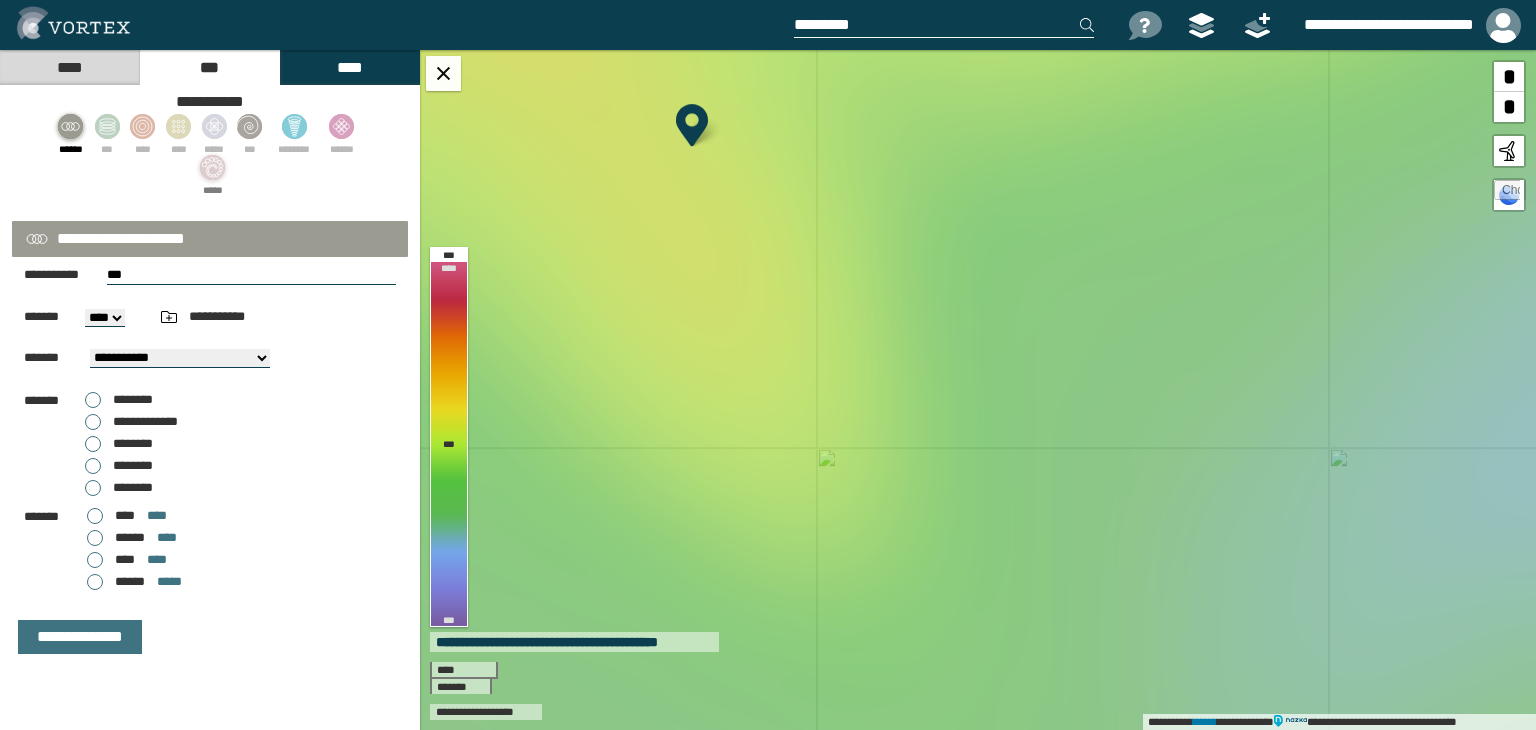click on "********" at bounding box center [119, 400] 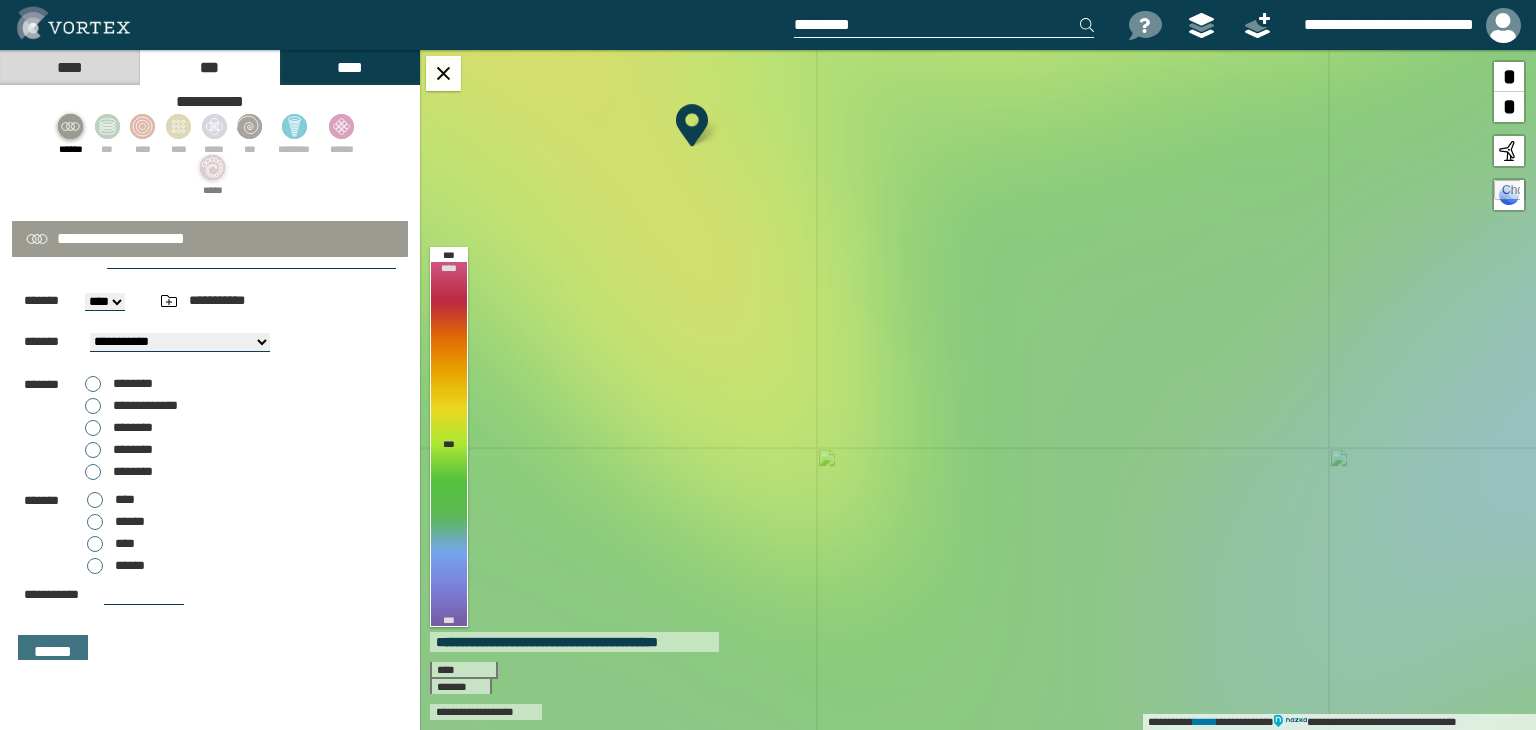 scroll, scrollTop: 82, scrollLeft: 0, axis: vertical 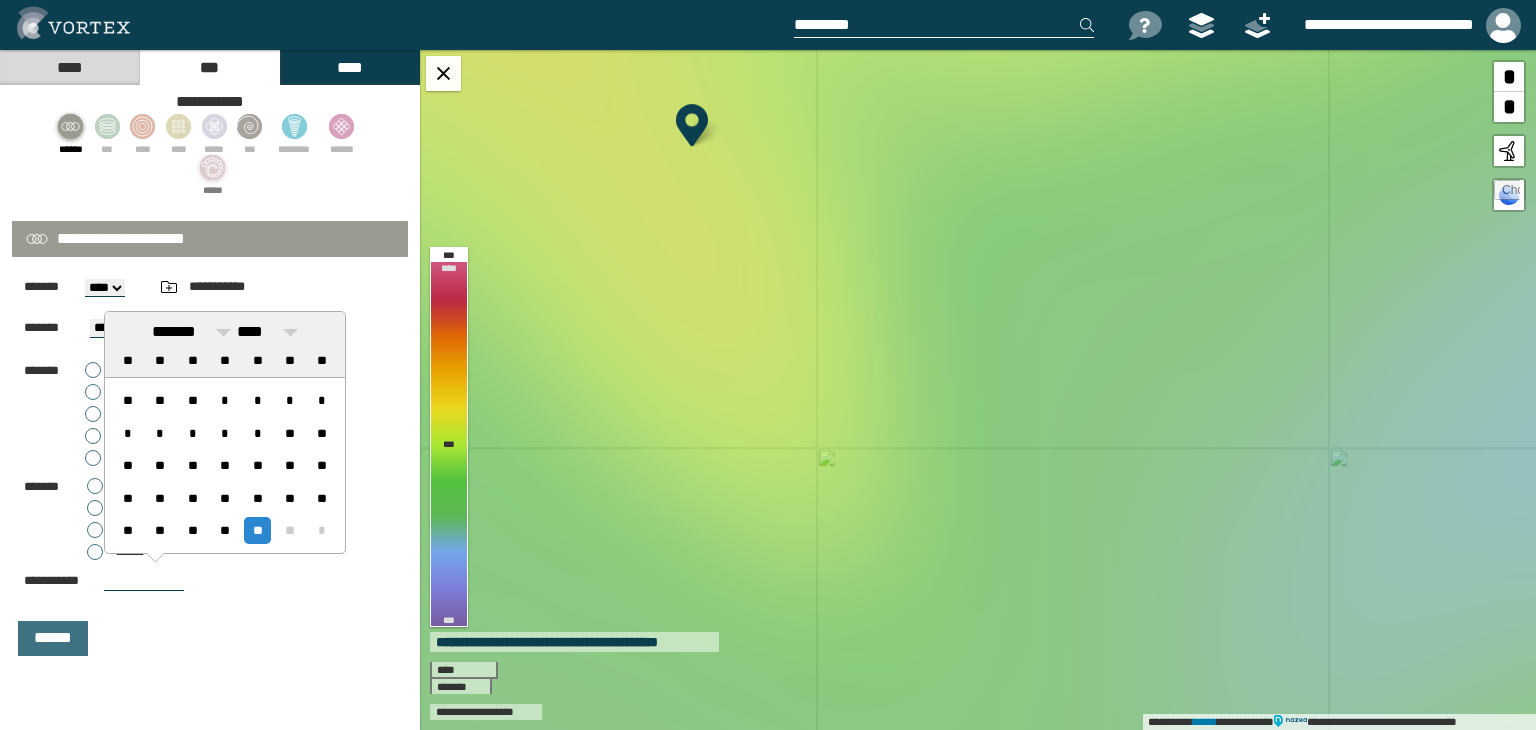click at bounding box center [144, 581] 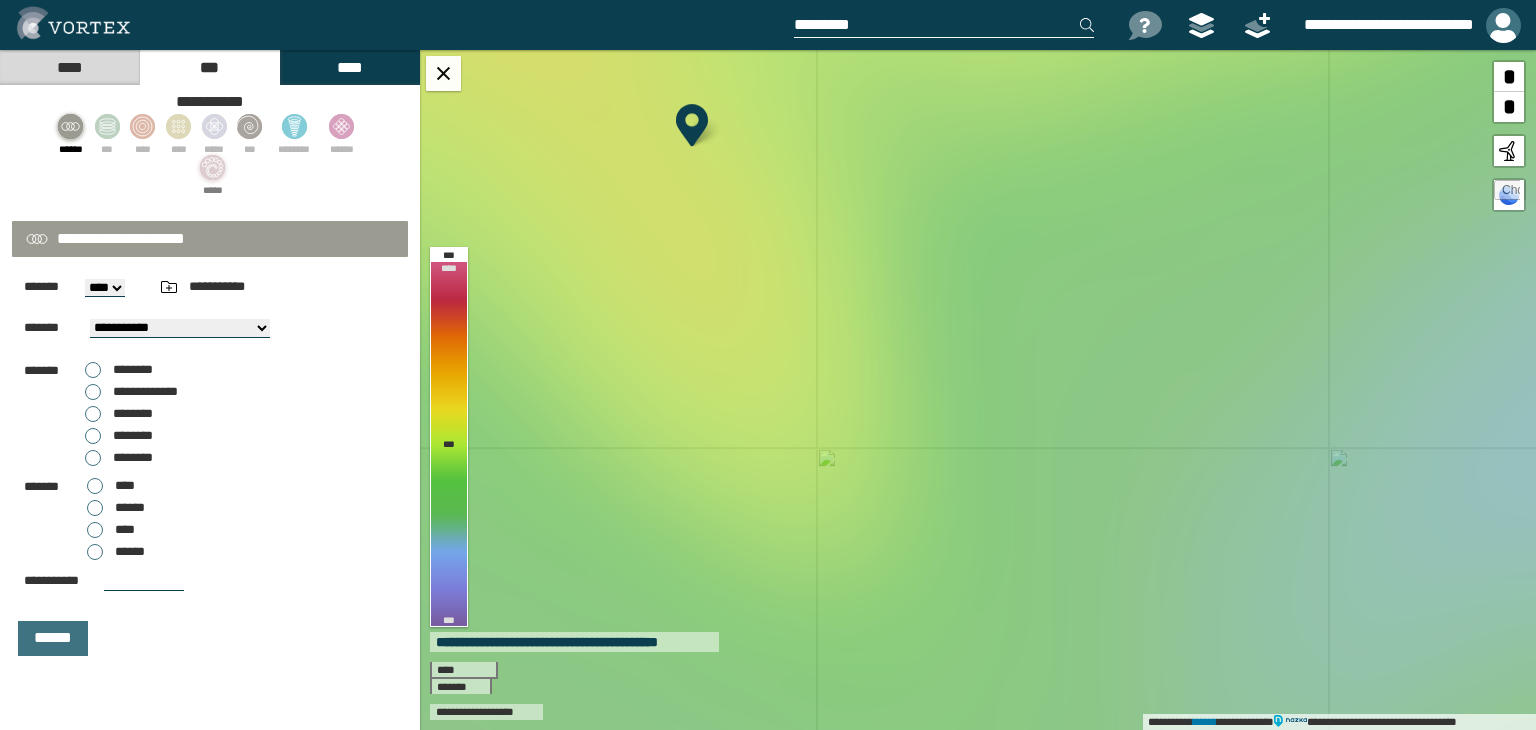 drag, startPoint x: 1498, startPoint y: 20, endPoint x: 1512, endPoint y: 20, distance: 14 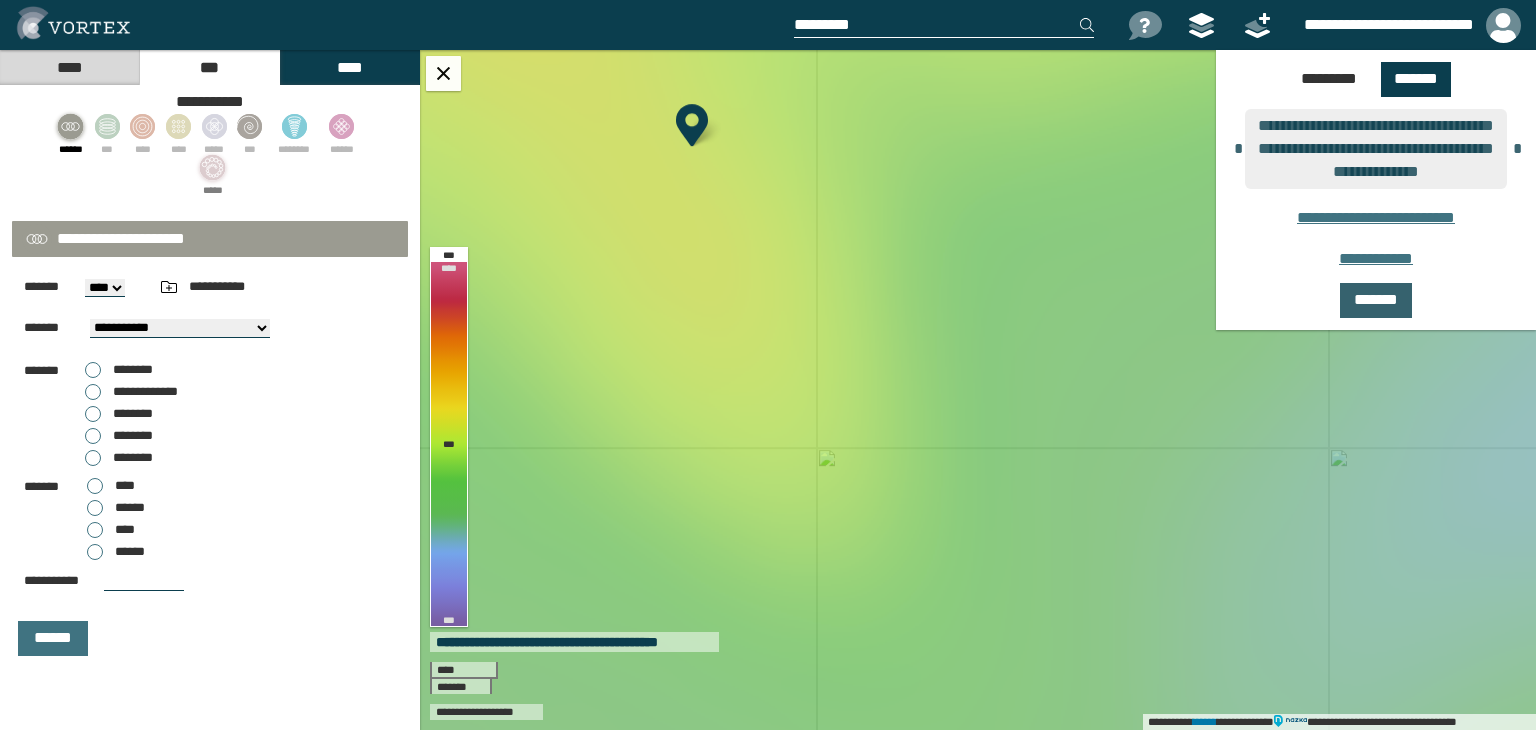 click on "*******" at bounding box center [1376, 300] 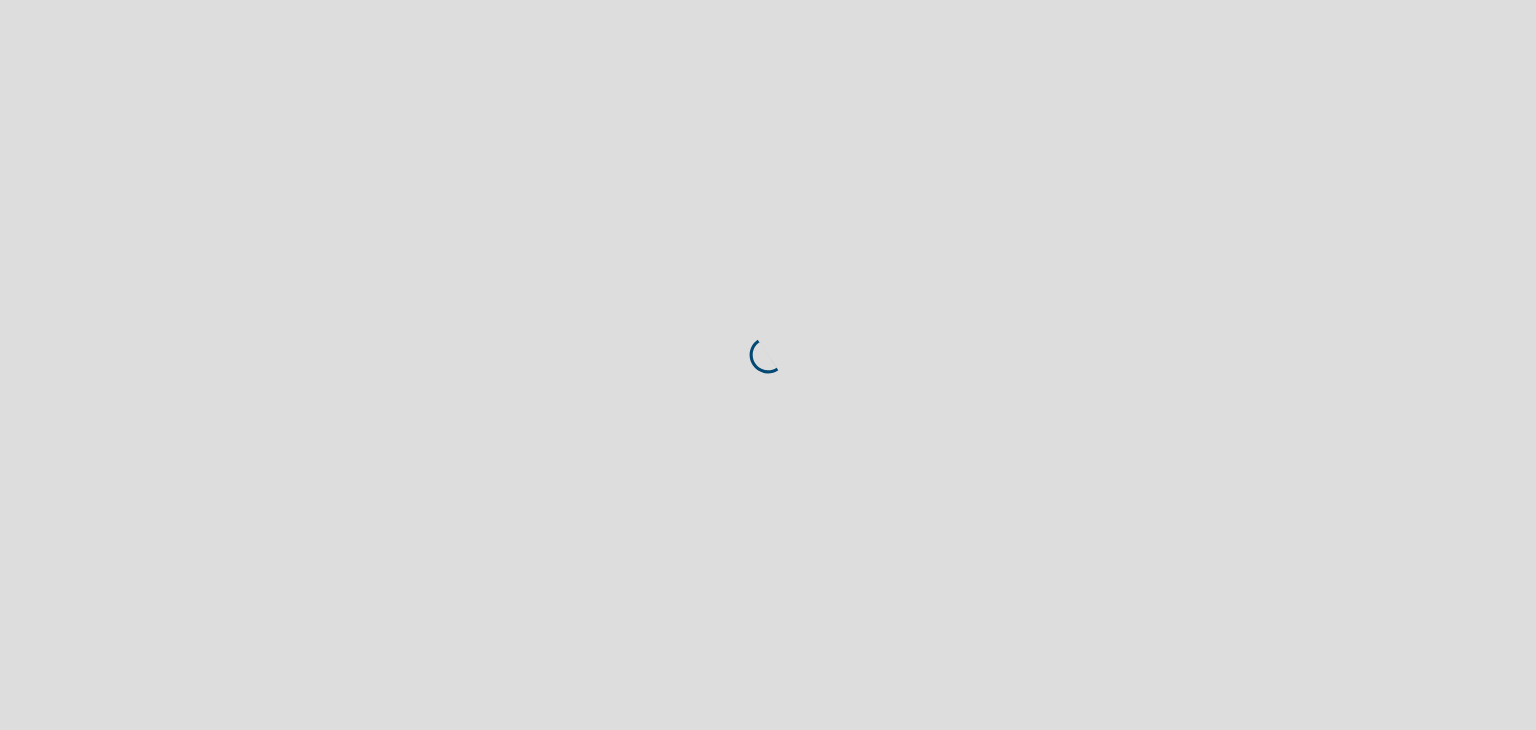 scroll, scrollTop: 0, scrollLeft: 0, axis: both 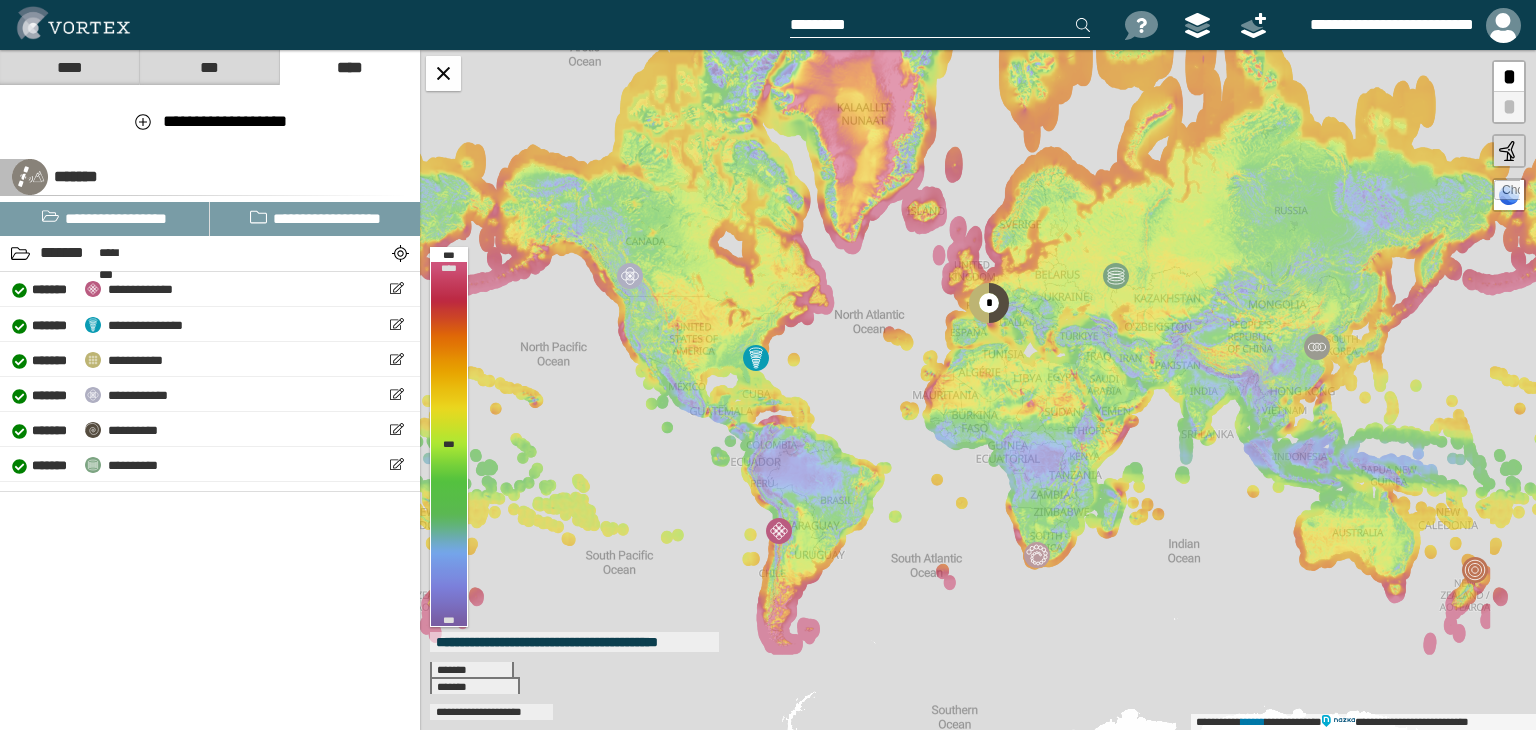 click on "****" at bounding box center (349, 67) 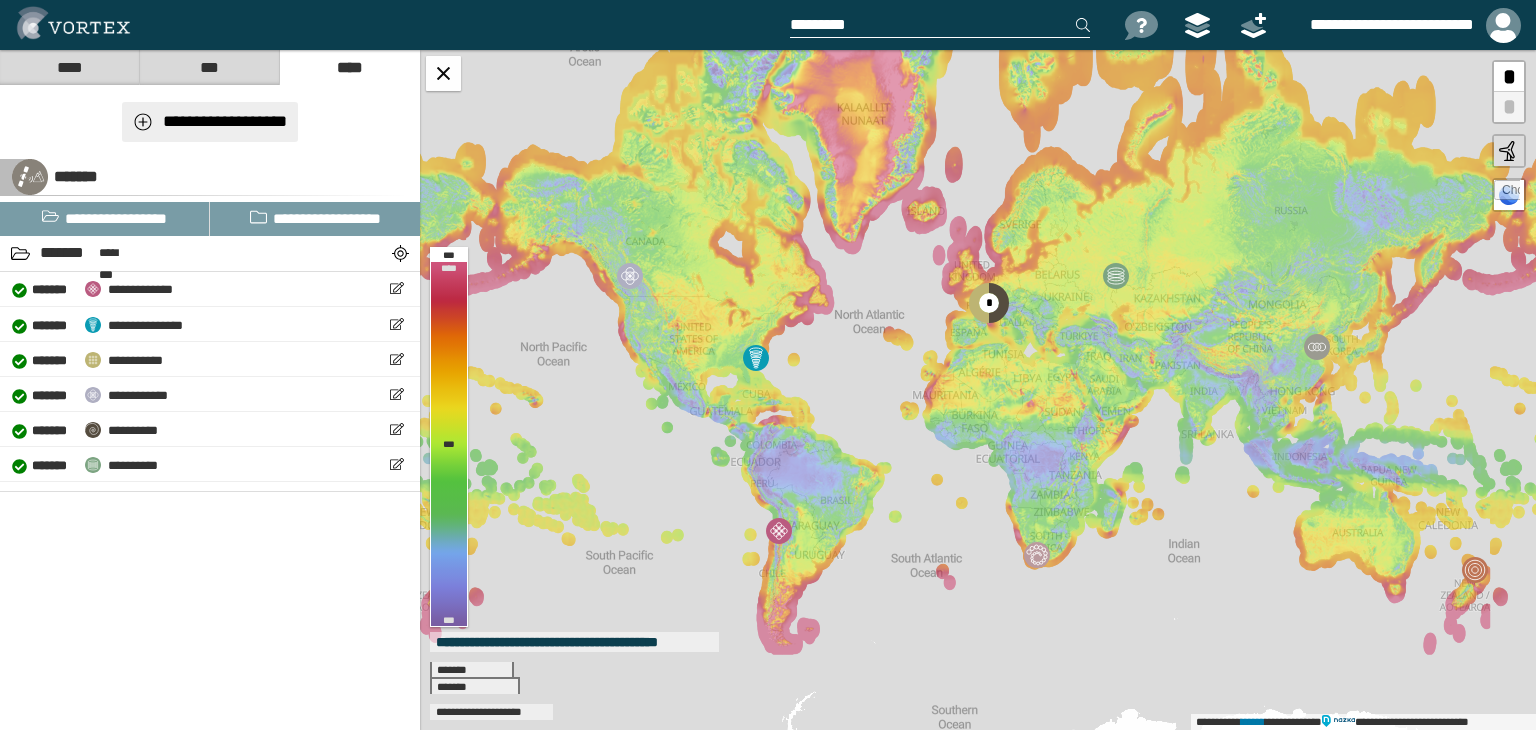 click on "**********" at bounding box center (210, 122) 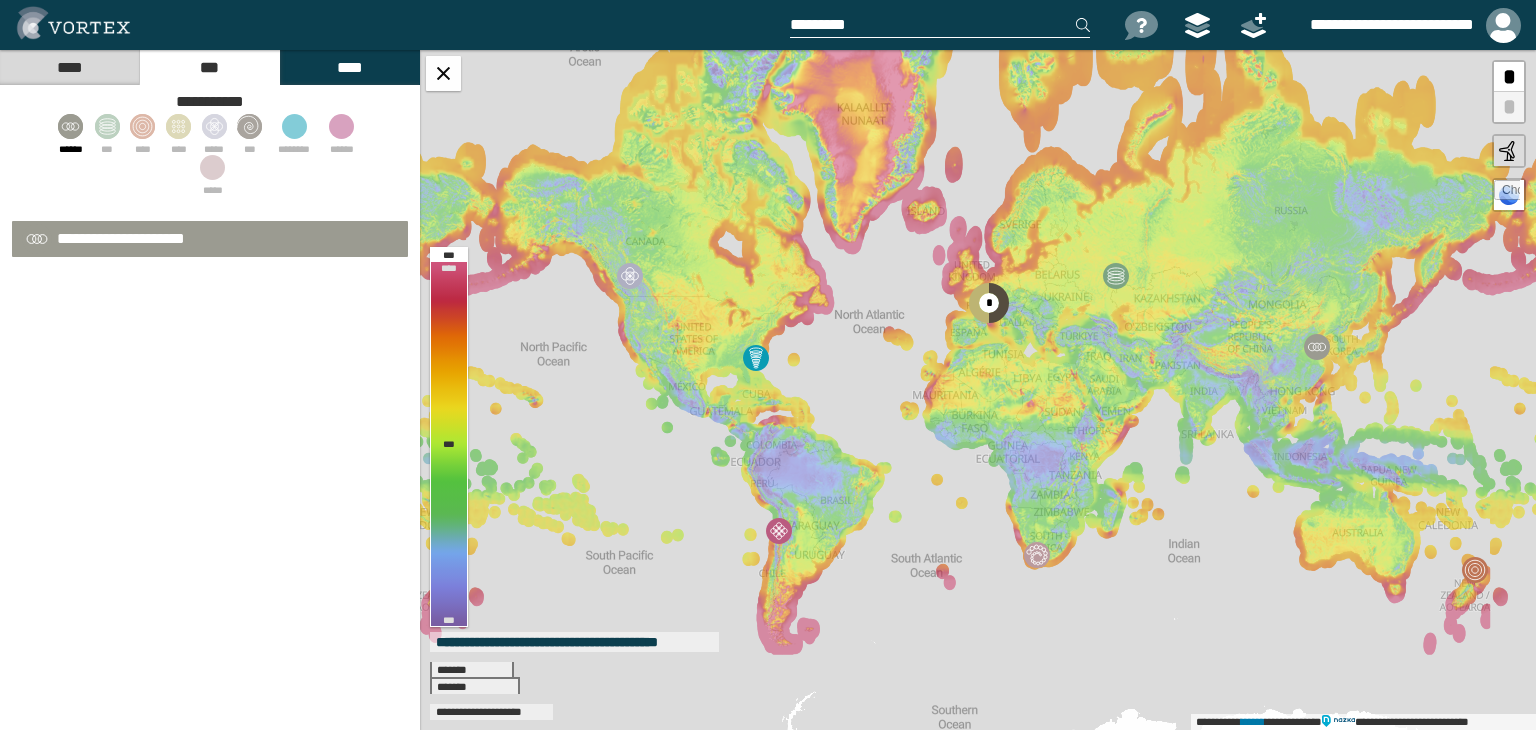 select on "**" 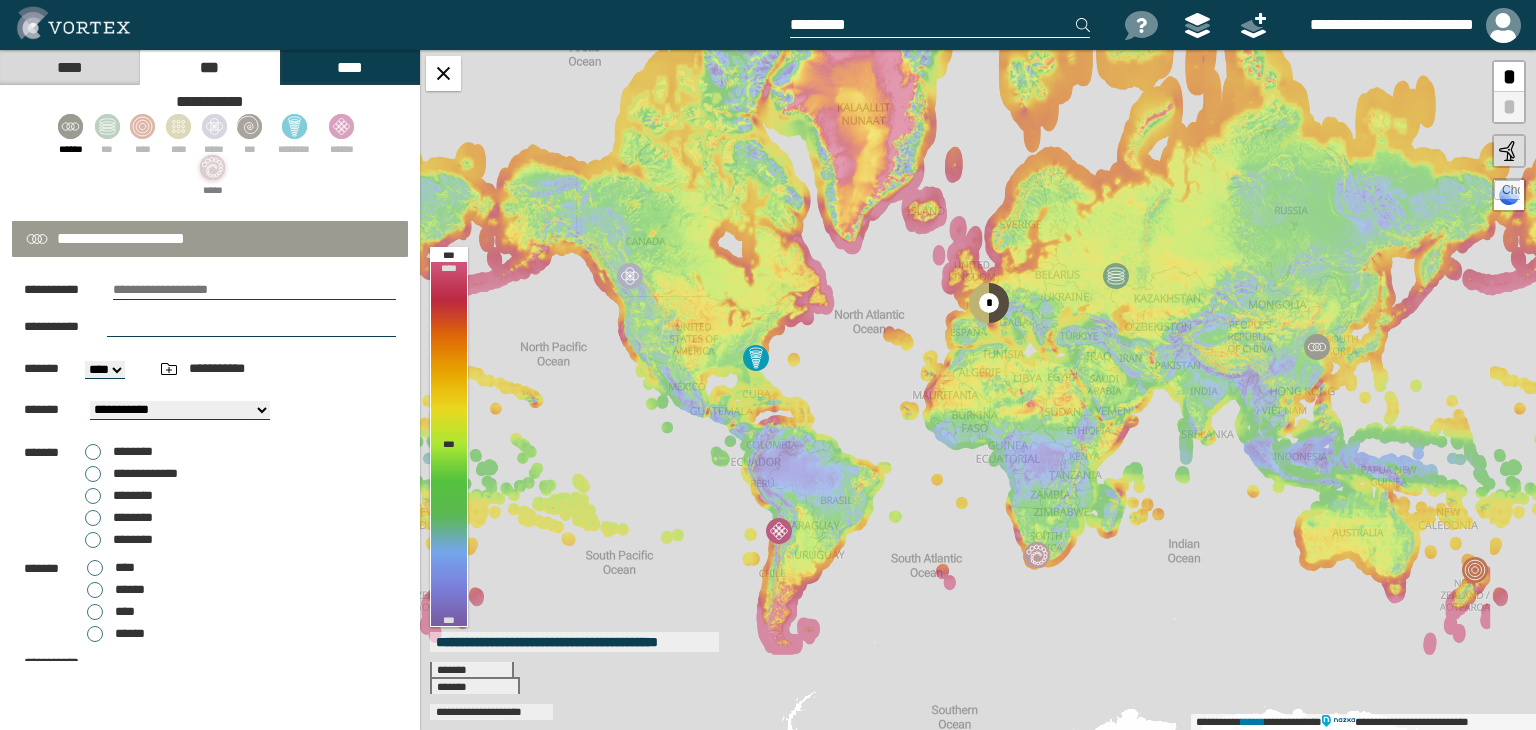 click 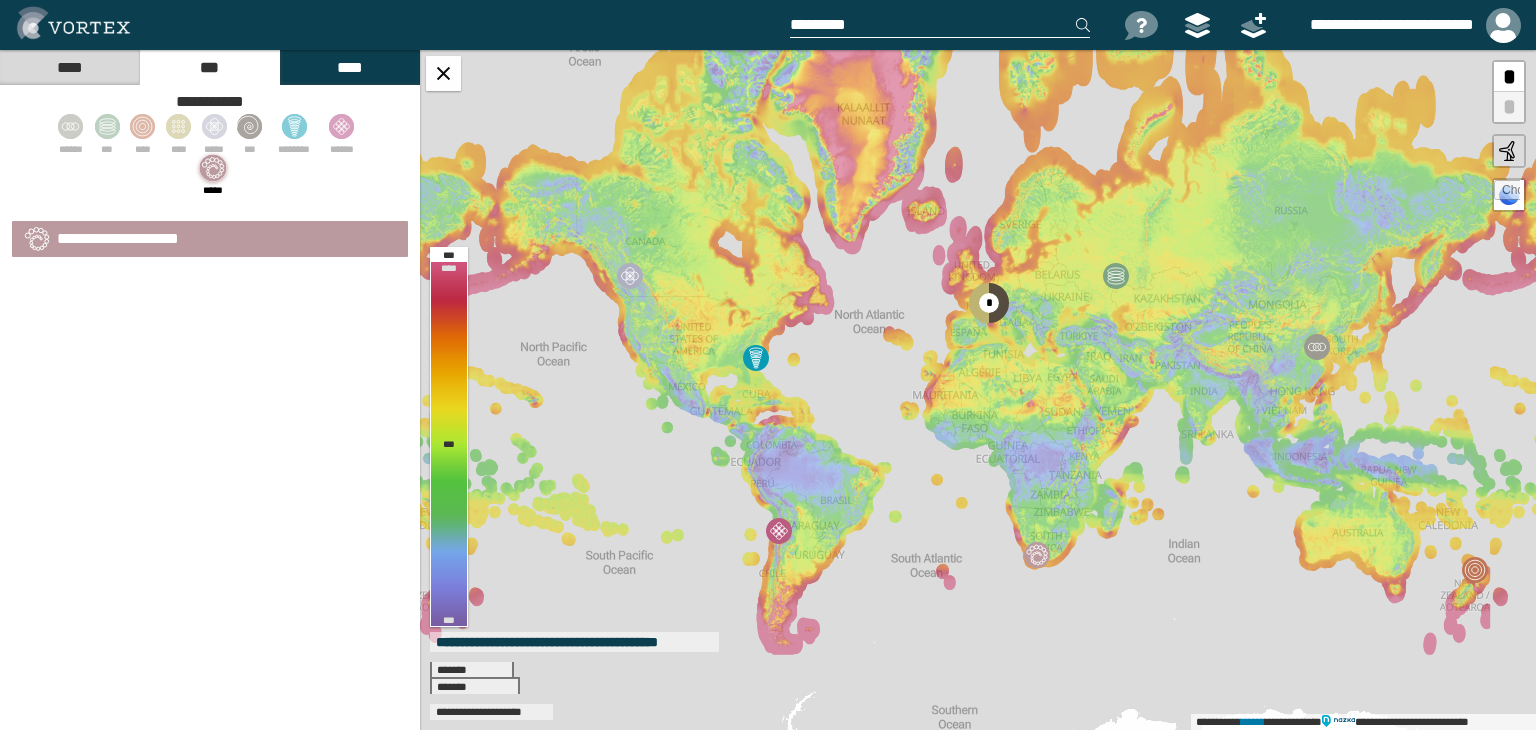 select on "**" 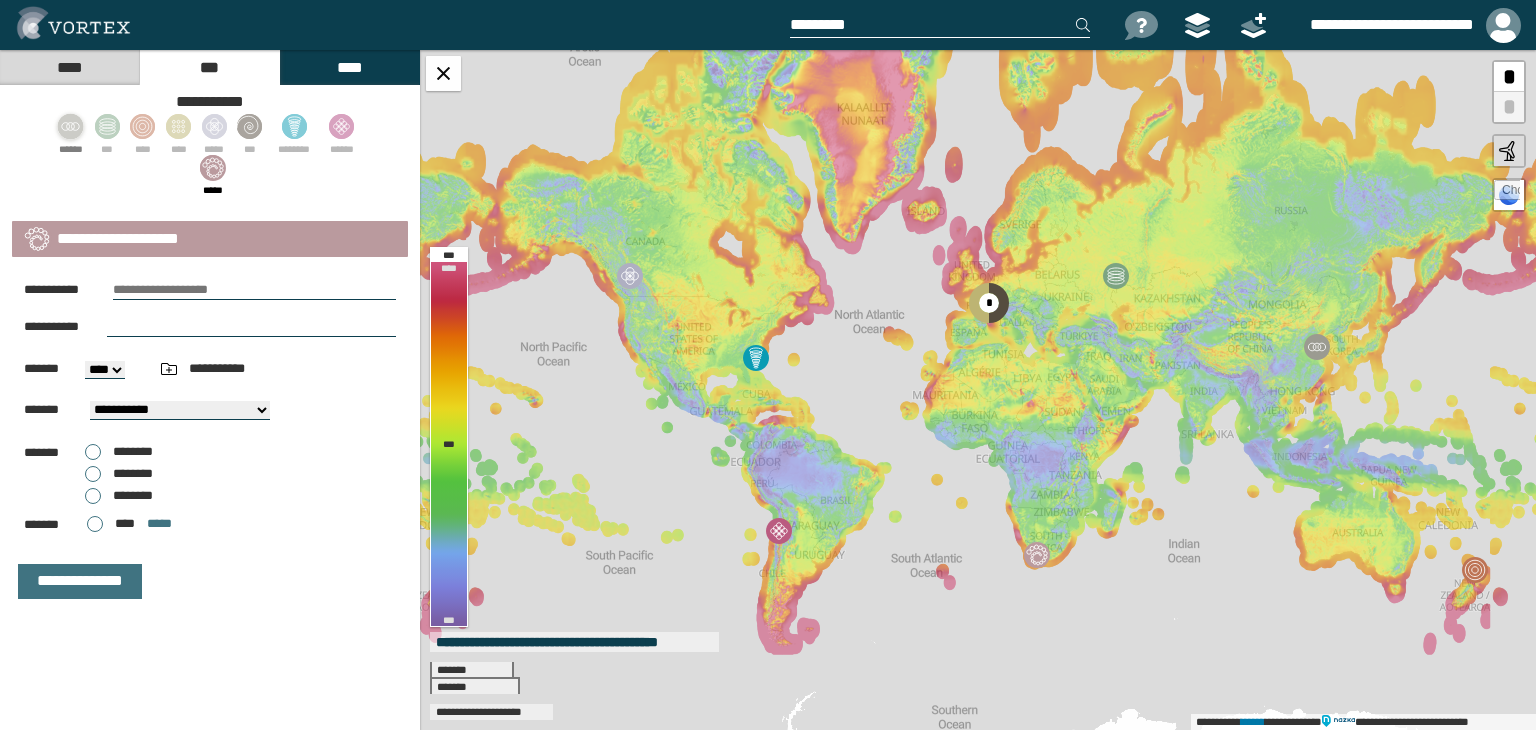 click 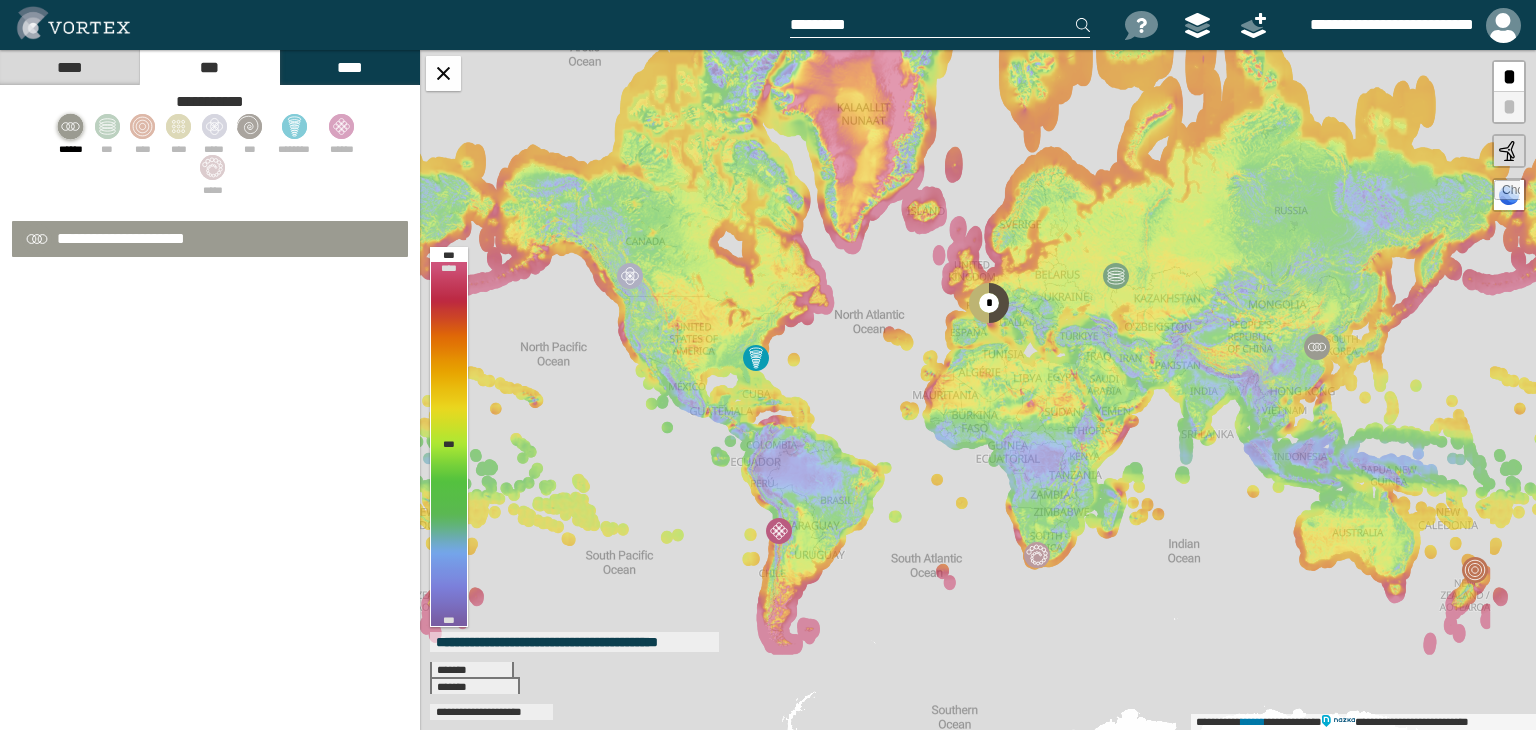 select on "**" 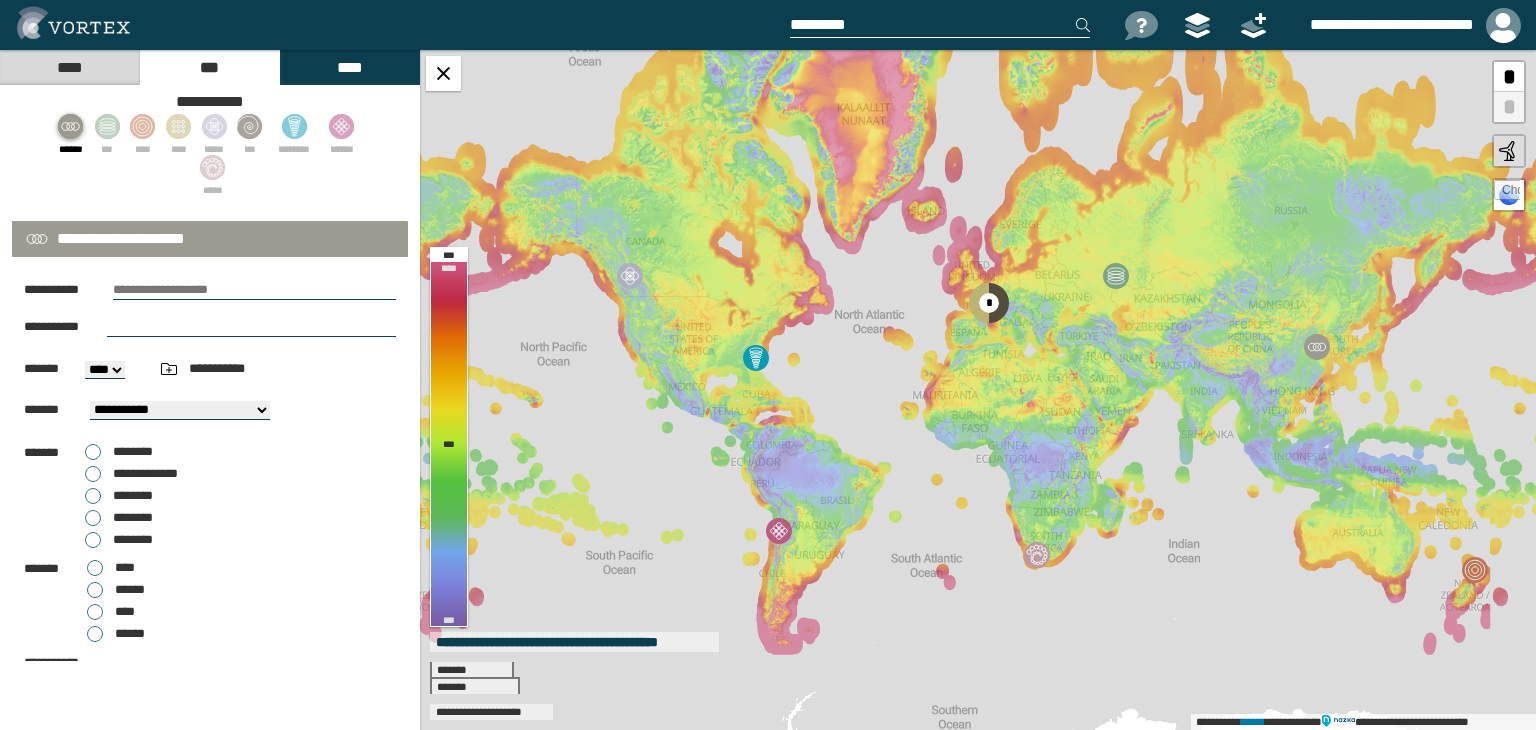 click at bounding box center (254, 290) 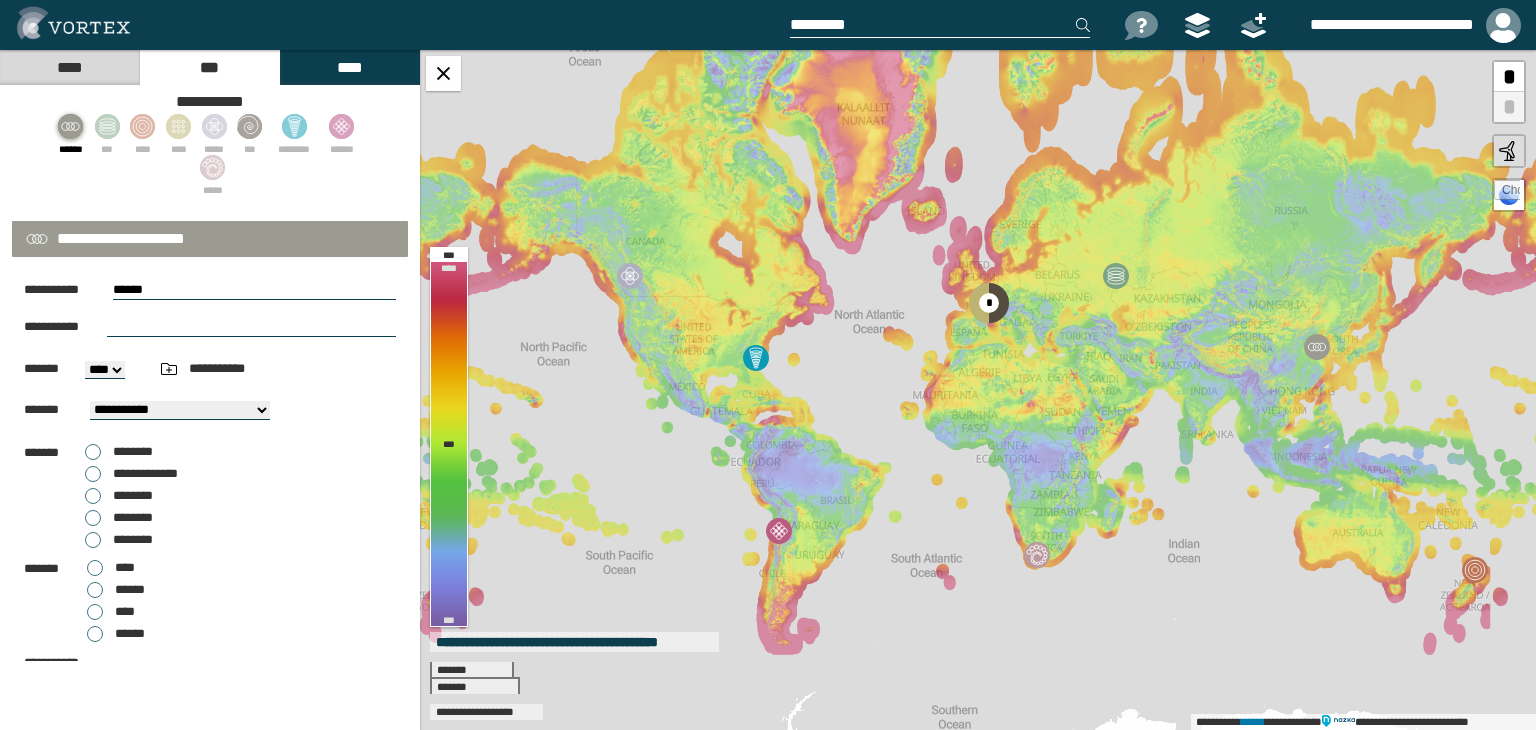 type on "******" 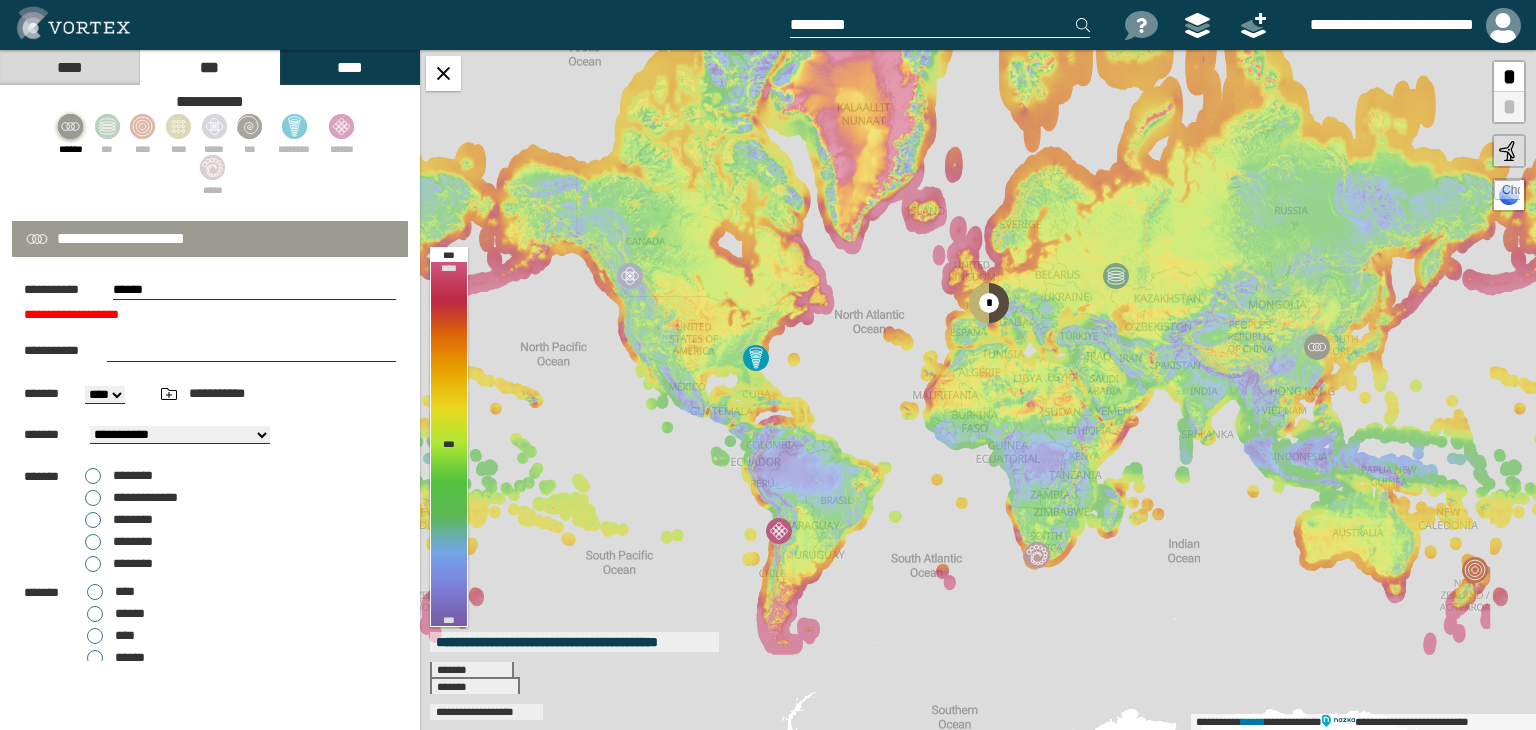click at bounding box center [940, 25] 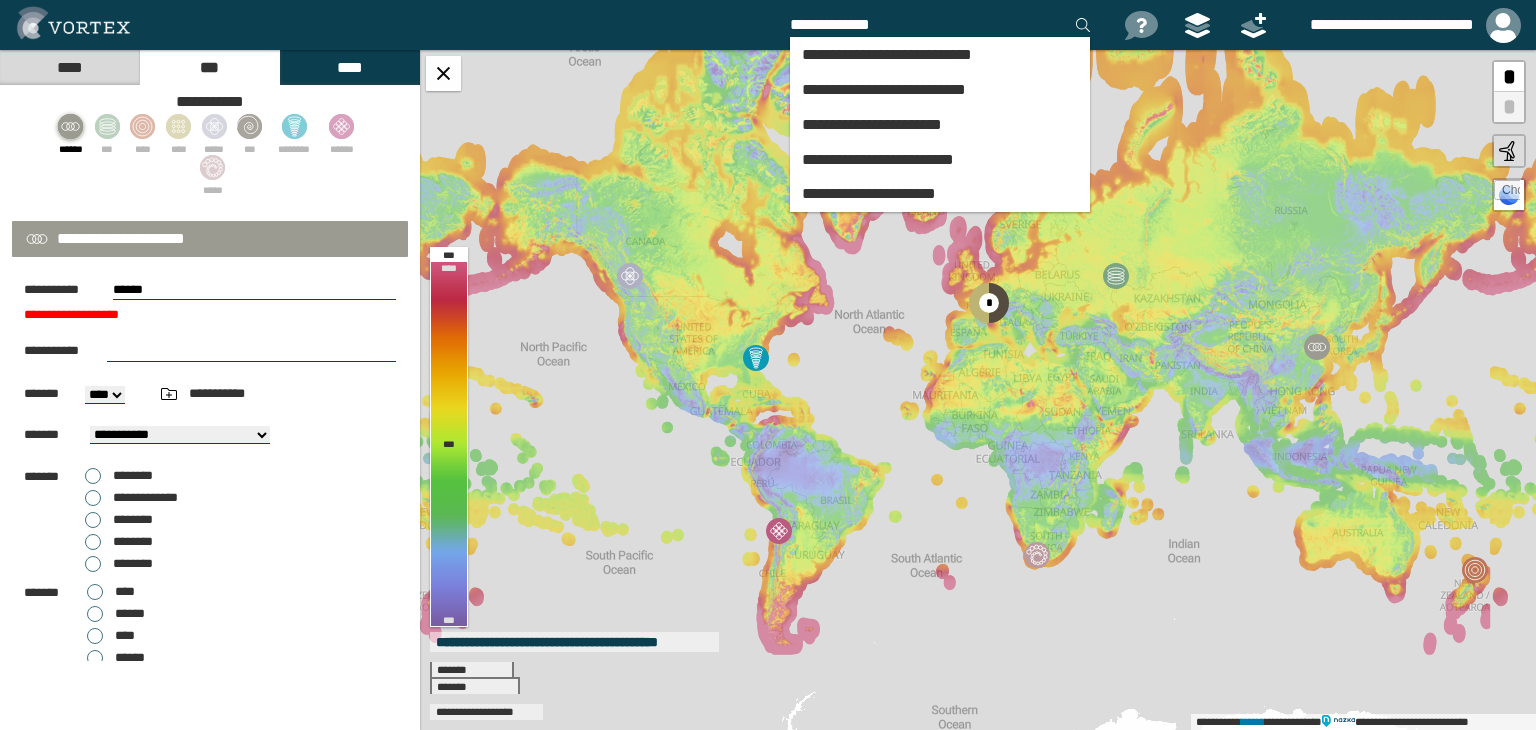 type on "**********" 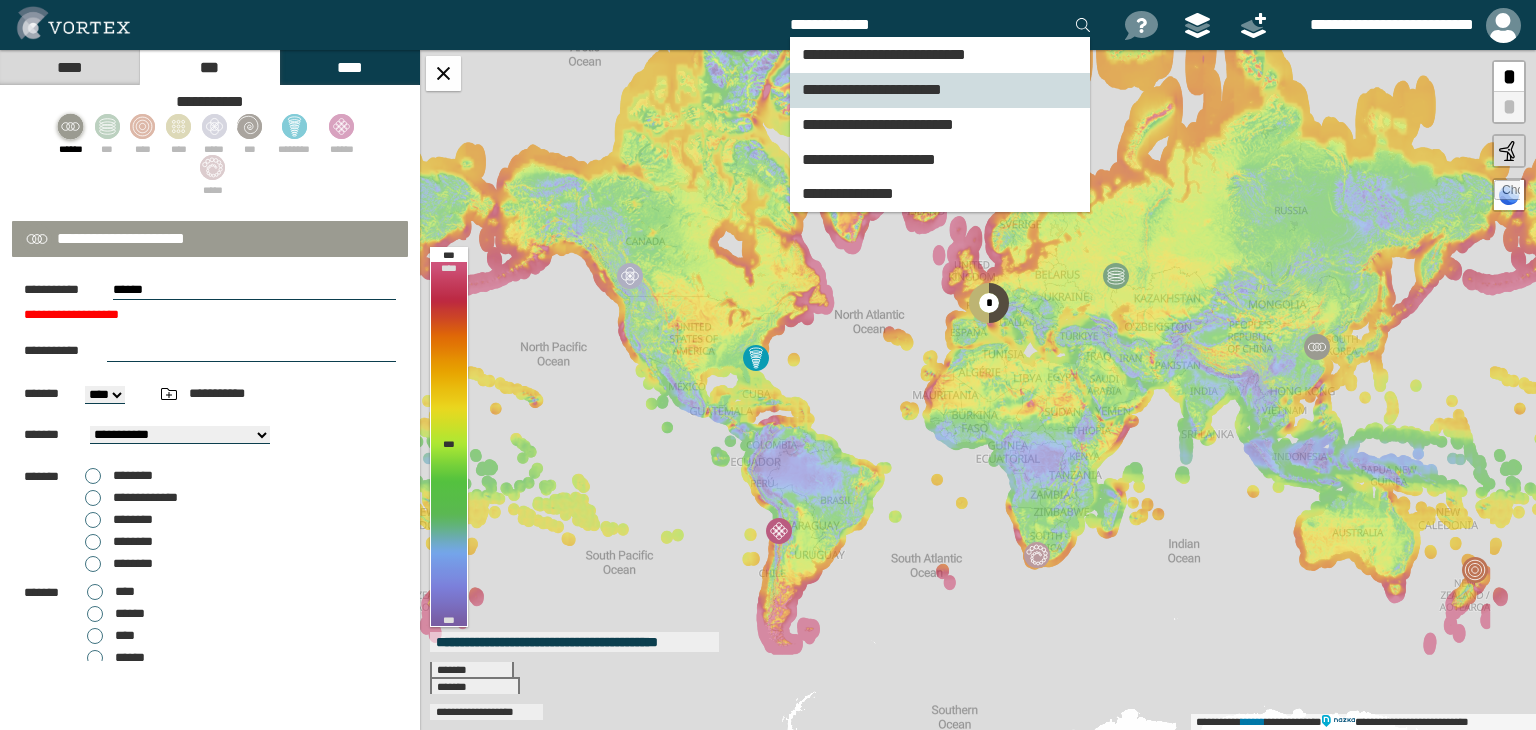 click on "**********" at bounding box center [872, 89] 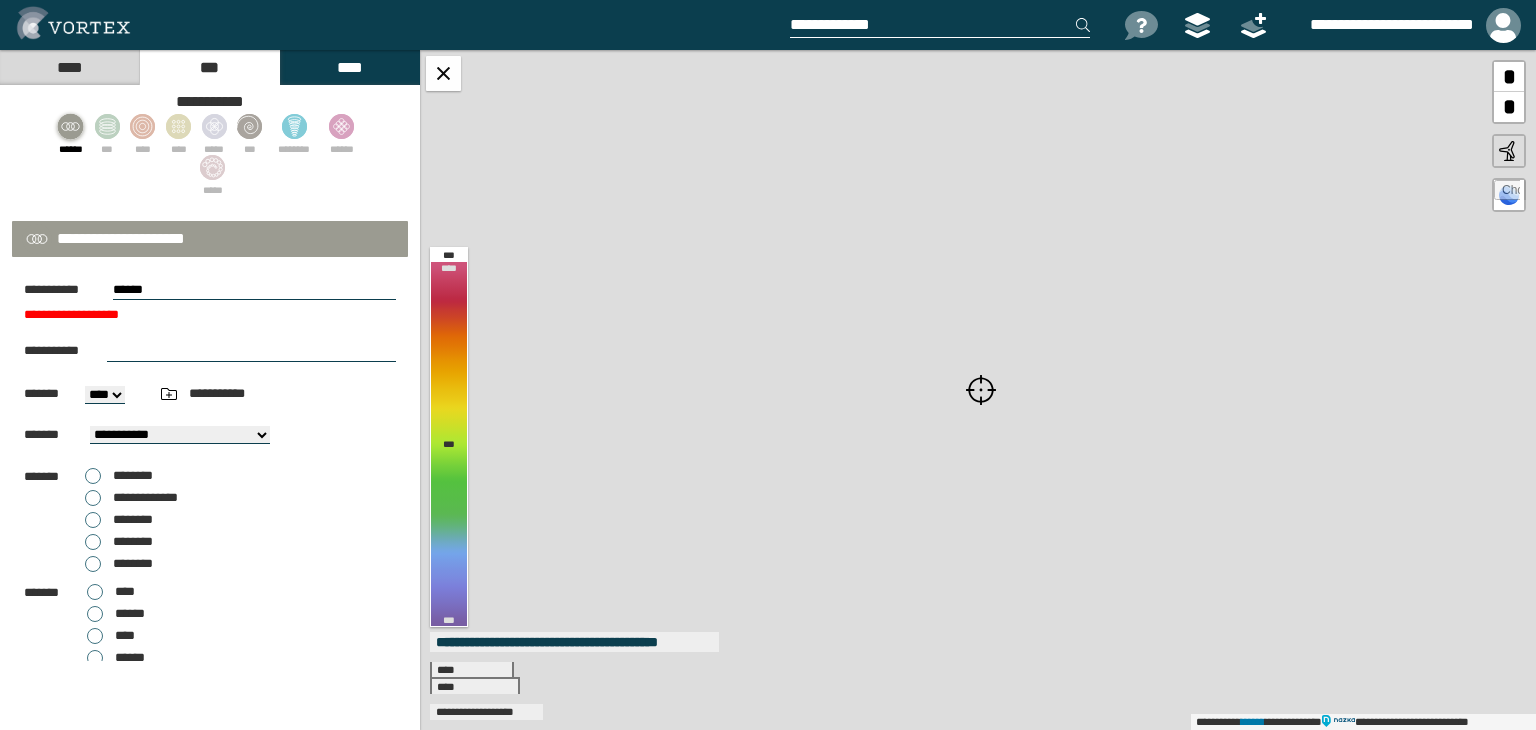 type 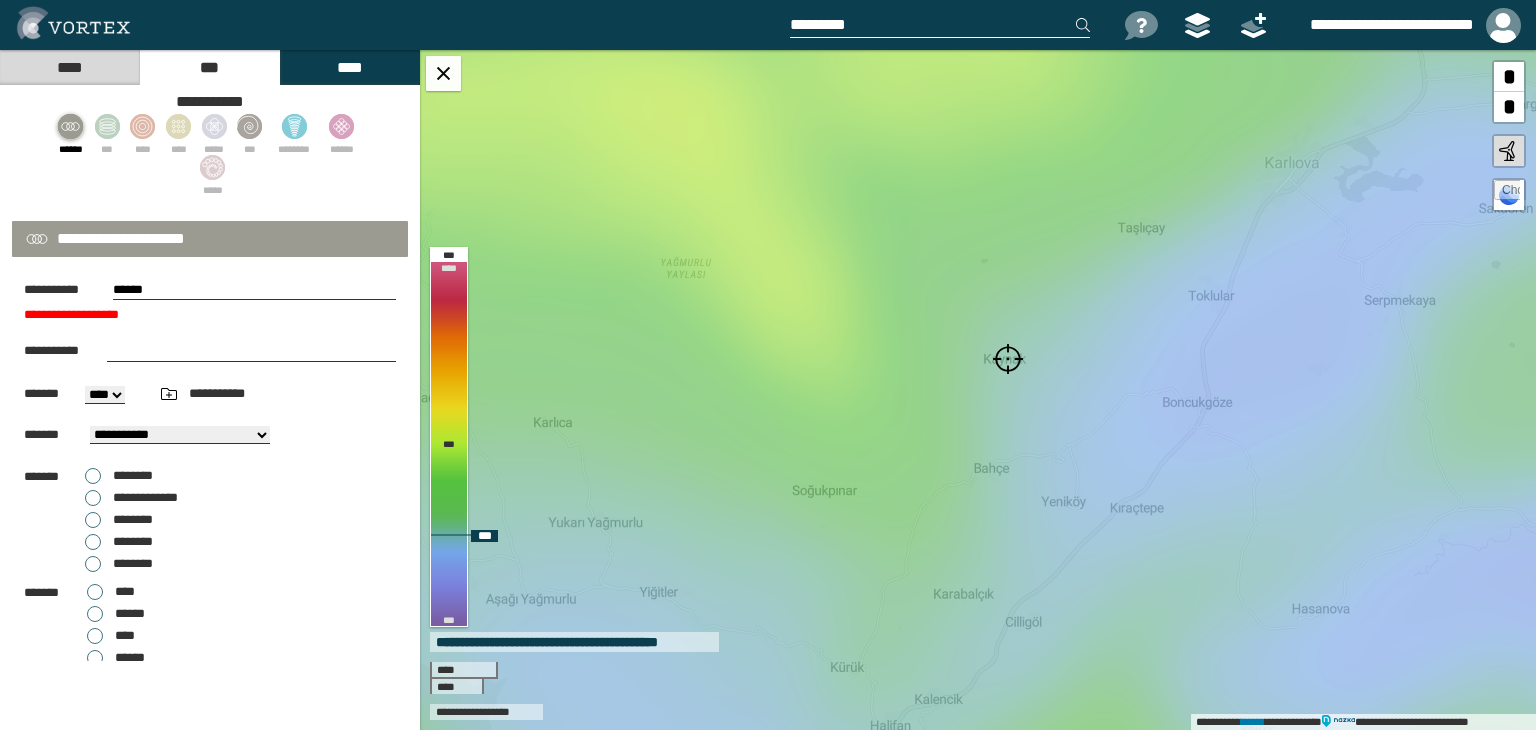 drag, startPoint x: 1047, startPoint y: 347, endPoint x: 1084, endPoint y: 302, distance: 58.258045 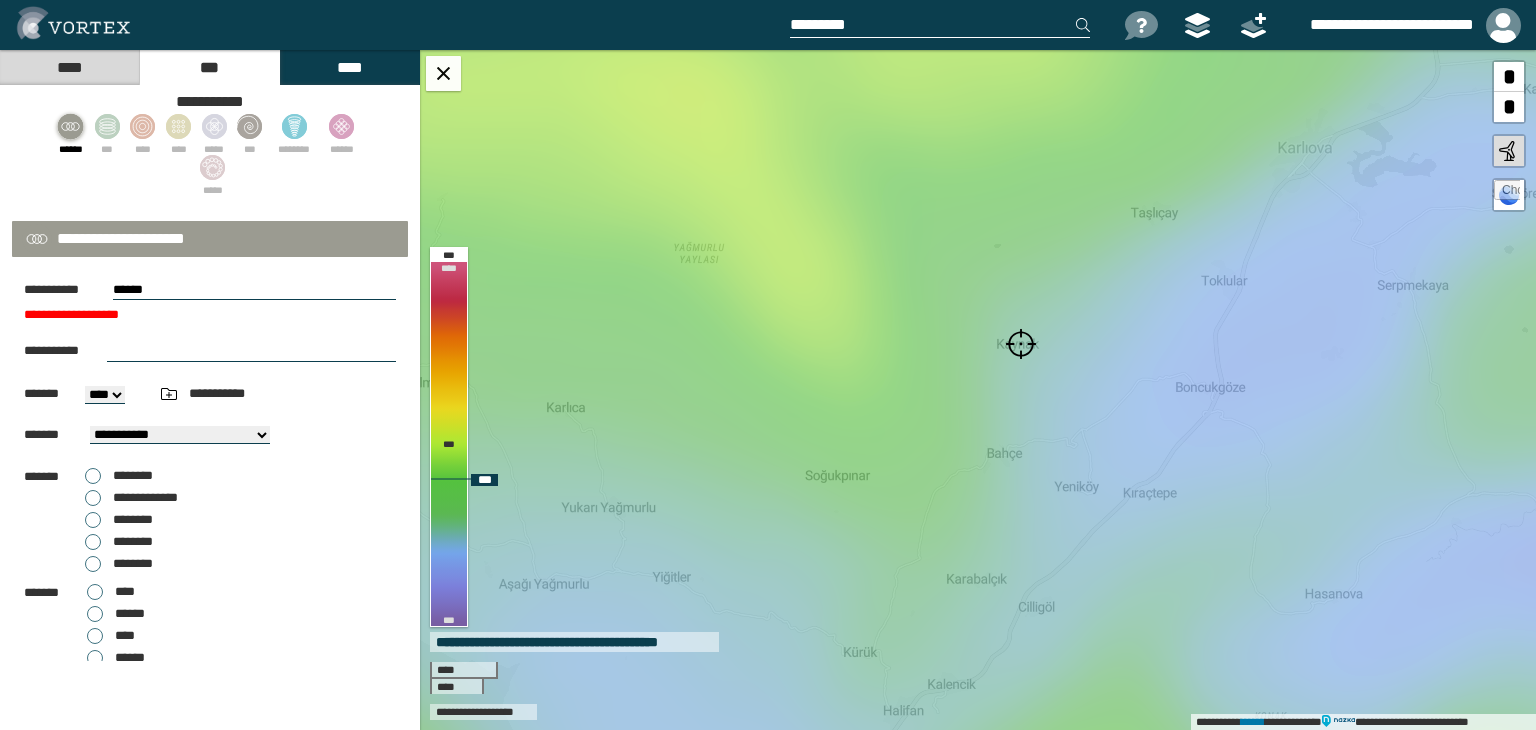 click on "**********" at bounding box center (978, 390) 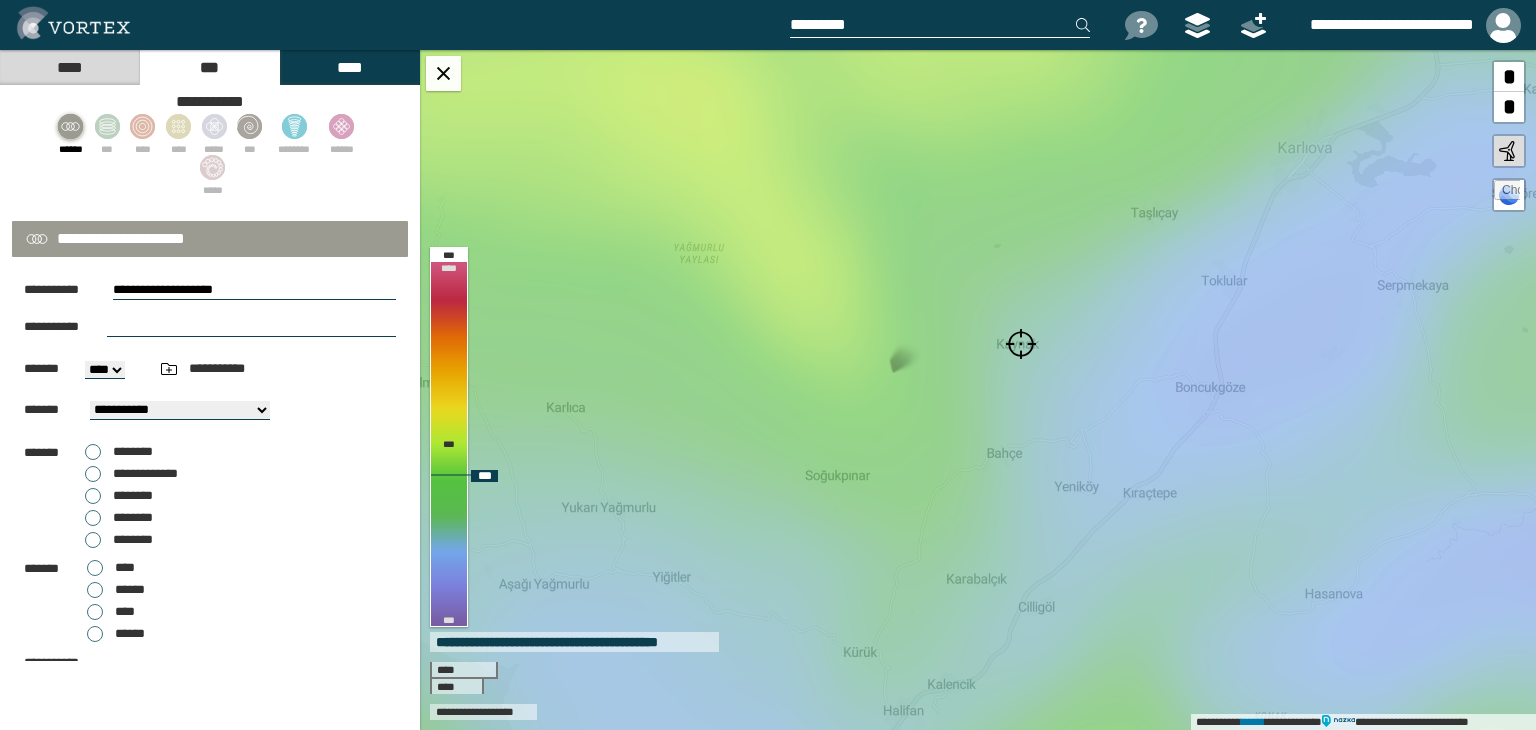 select on "**" 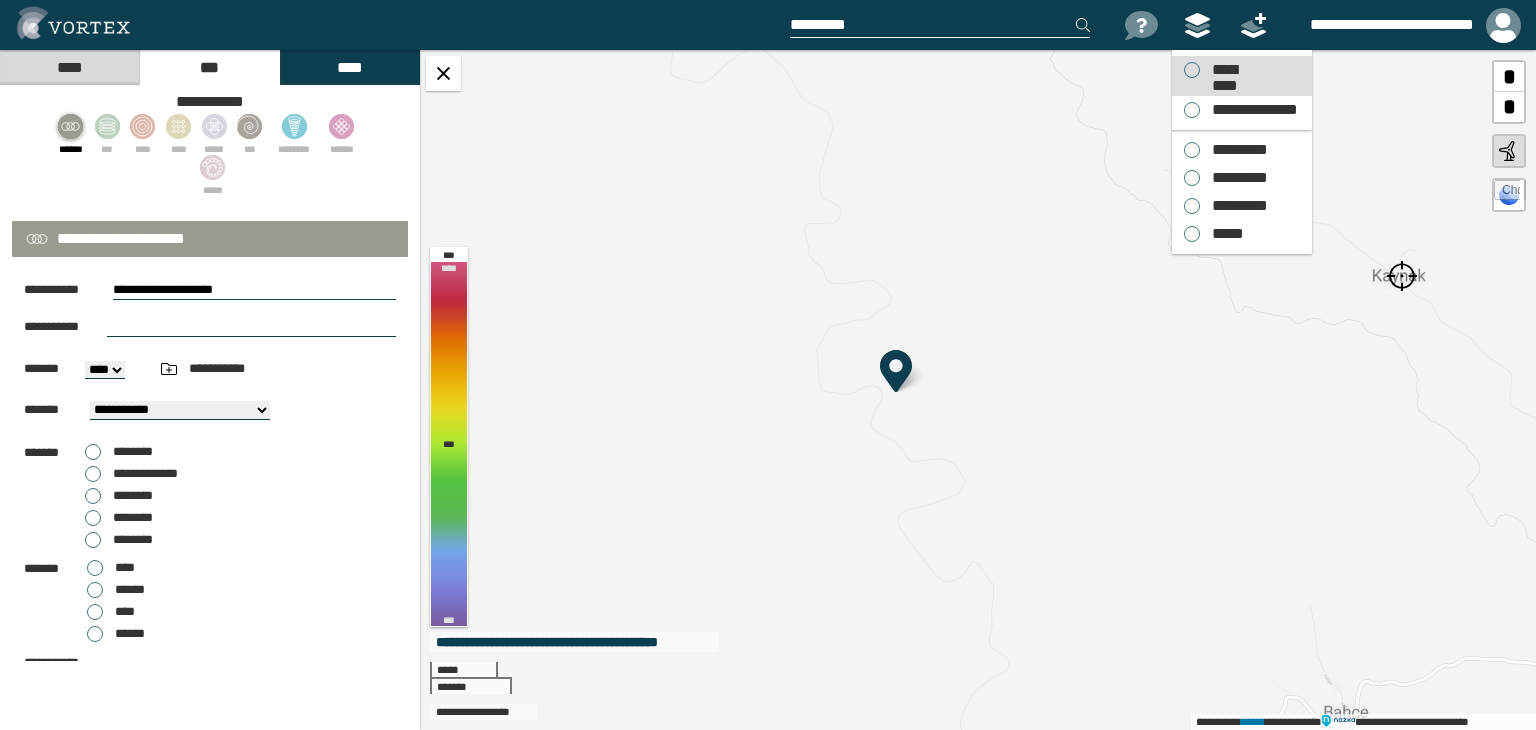 click on "*********" at bounding box center (1224, 70) 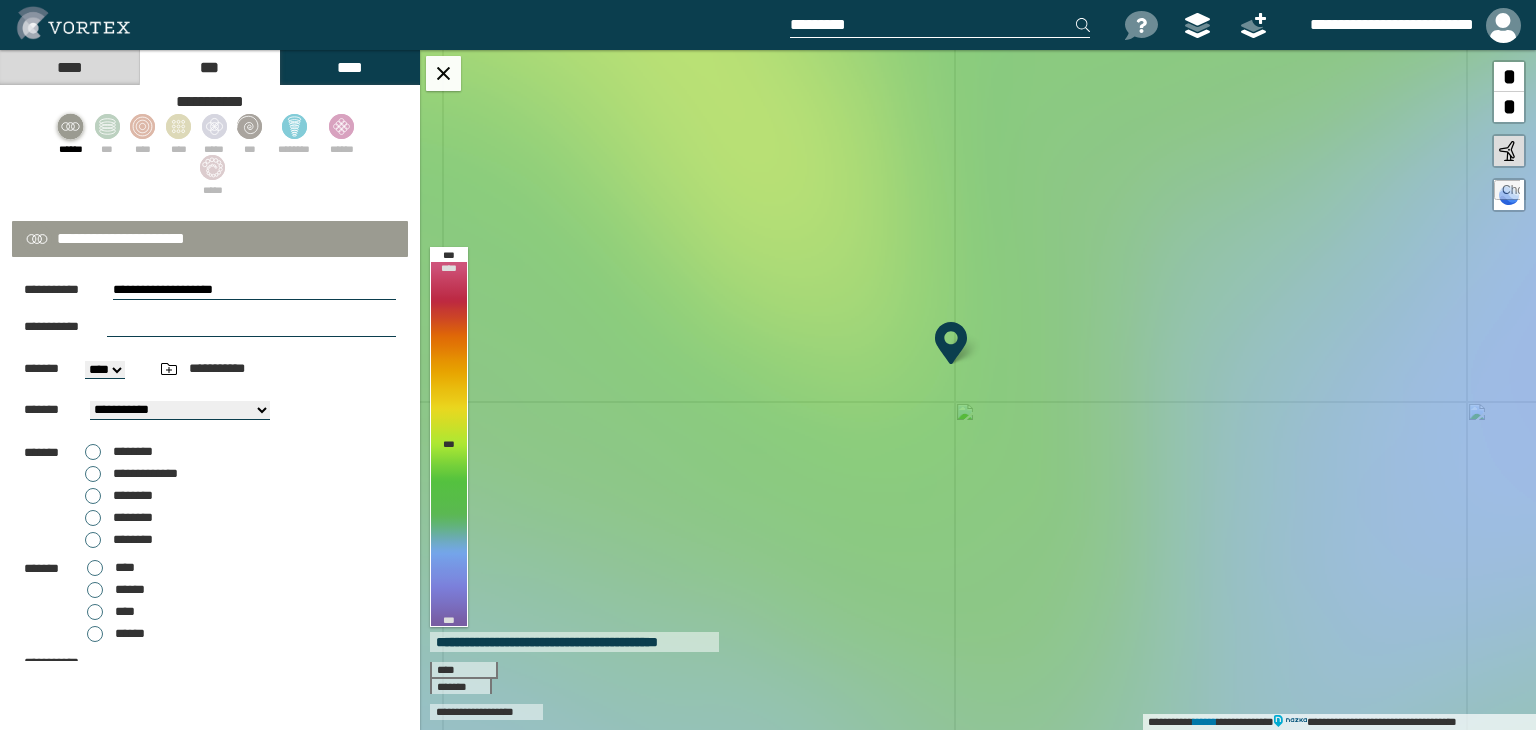 click on "**********" at bounding box center [210, 509] 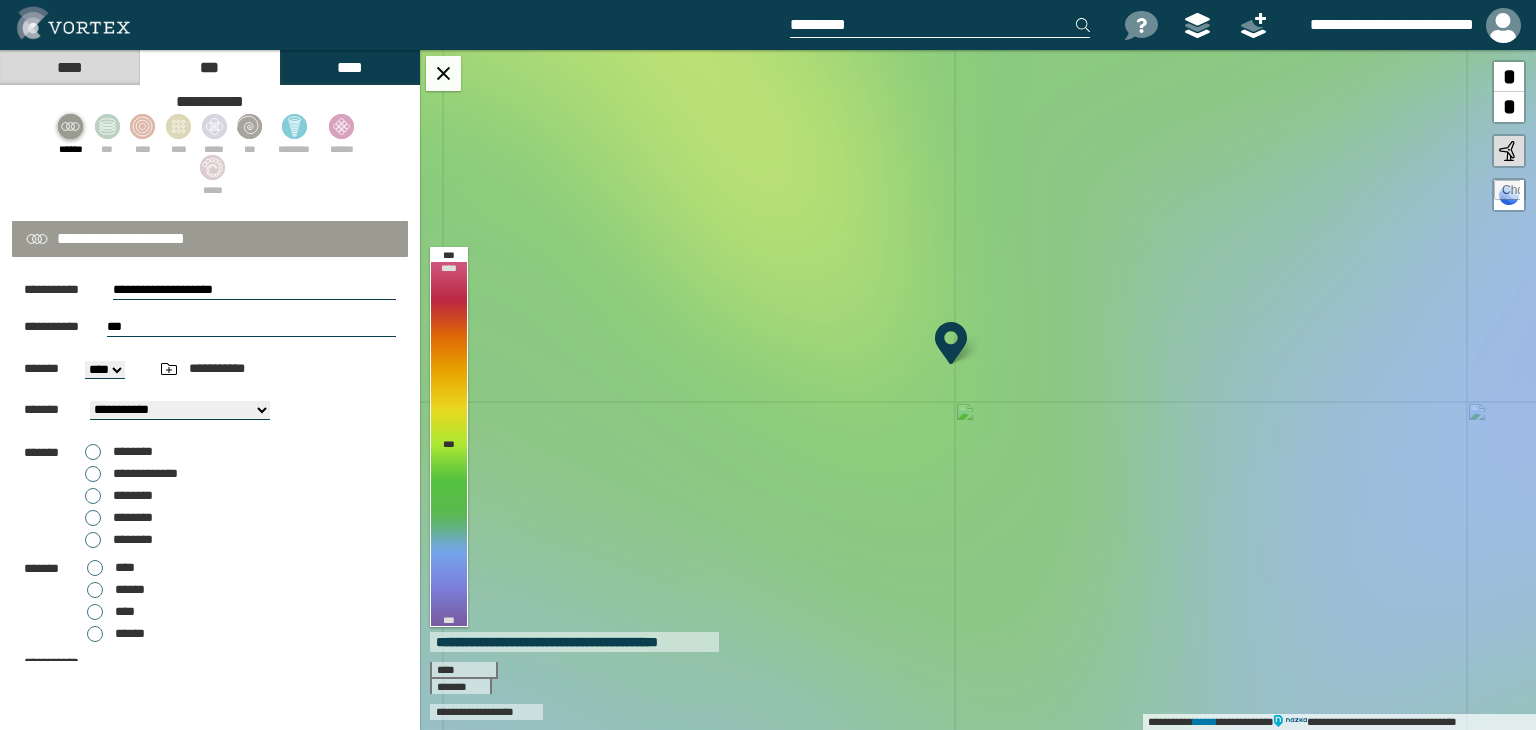 type on "***" 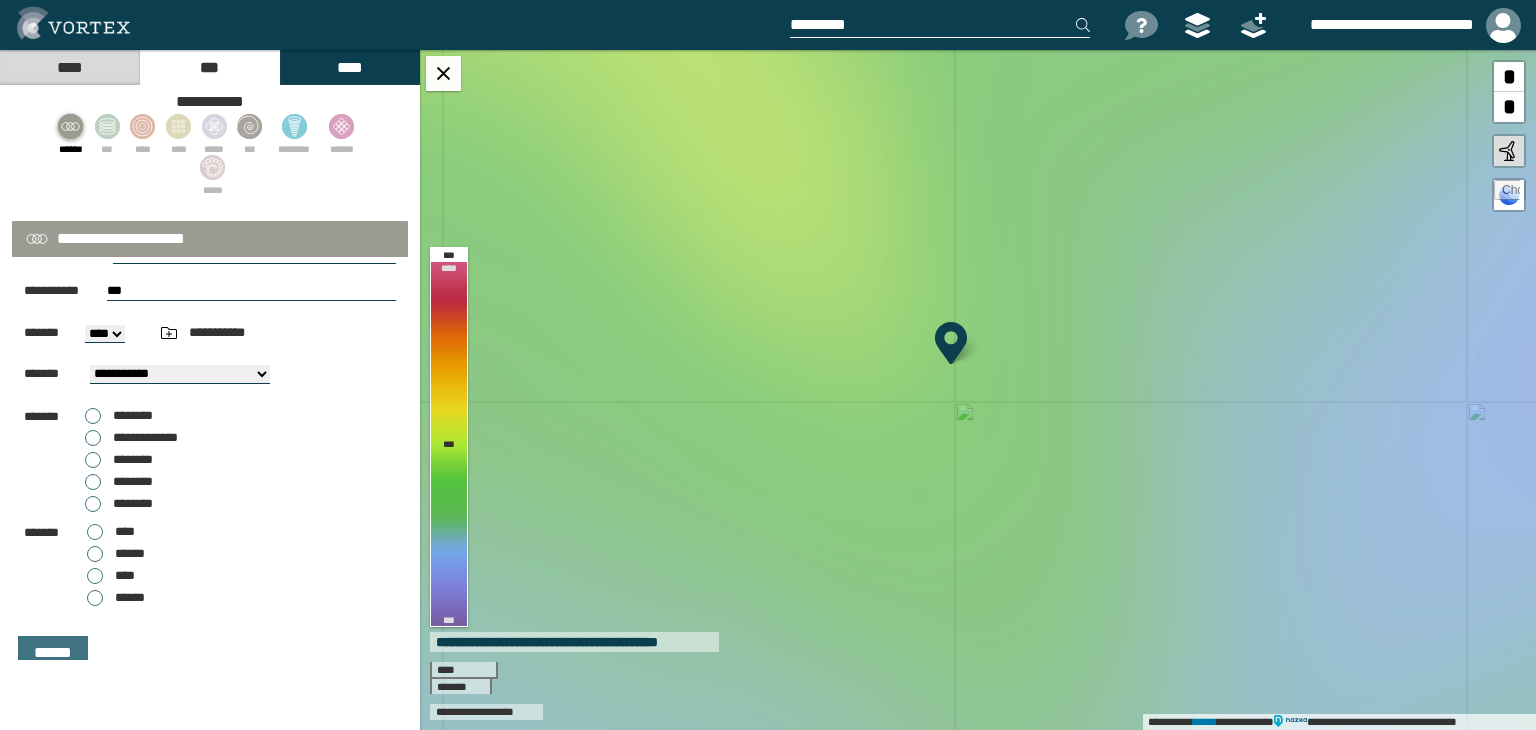 scroll, scrollTop: 52, scrollLeft: 0, axis: vertical 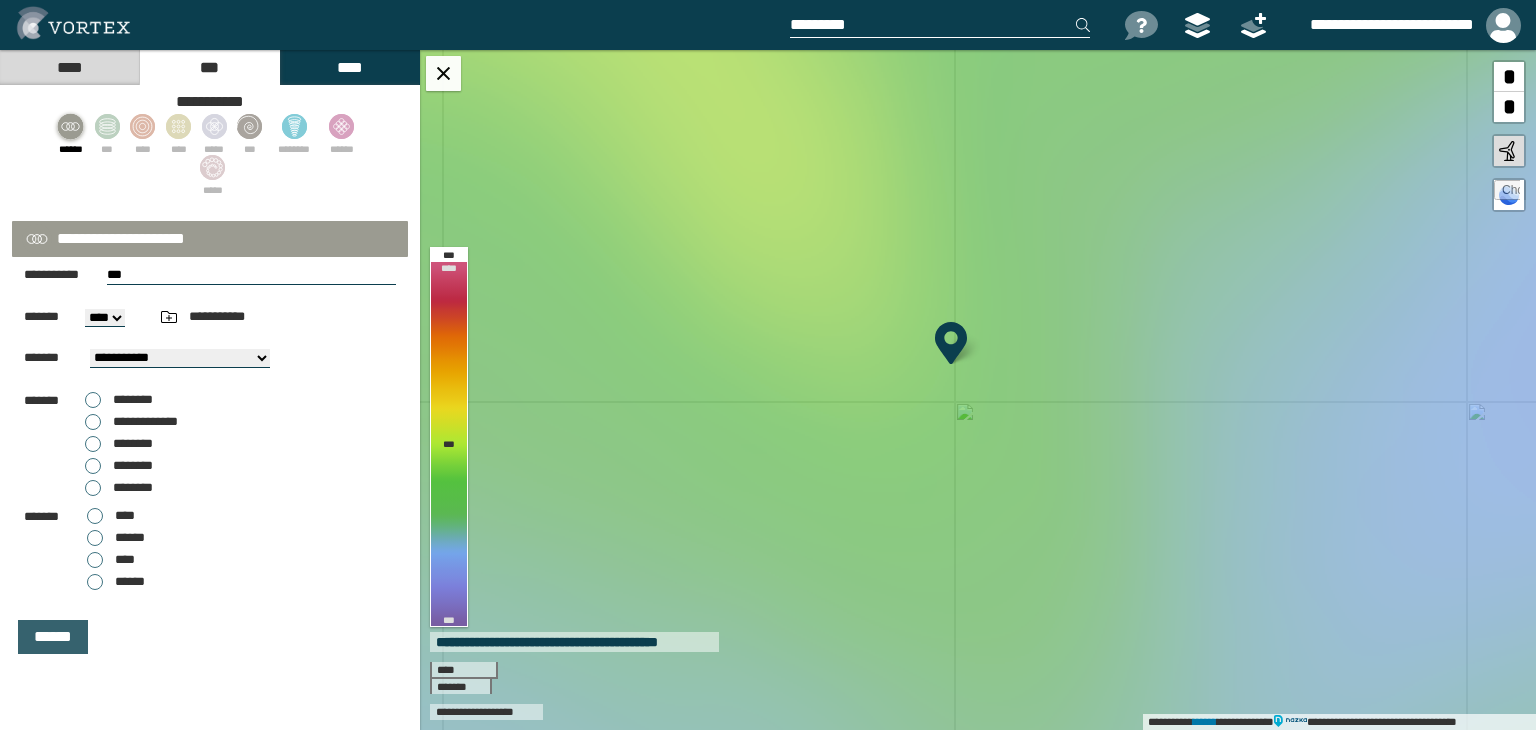 click on "******" at bounding box center (53, 637) 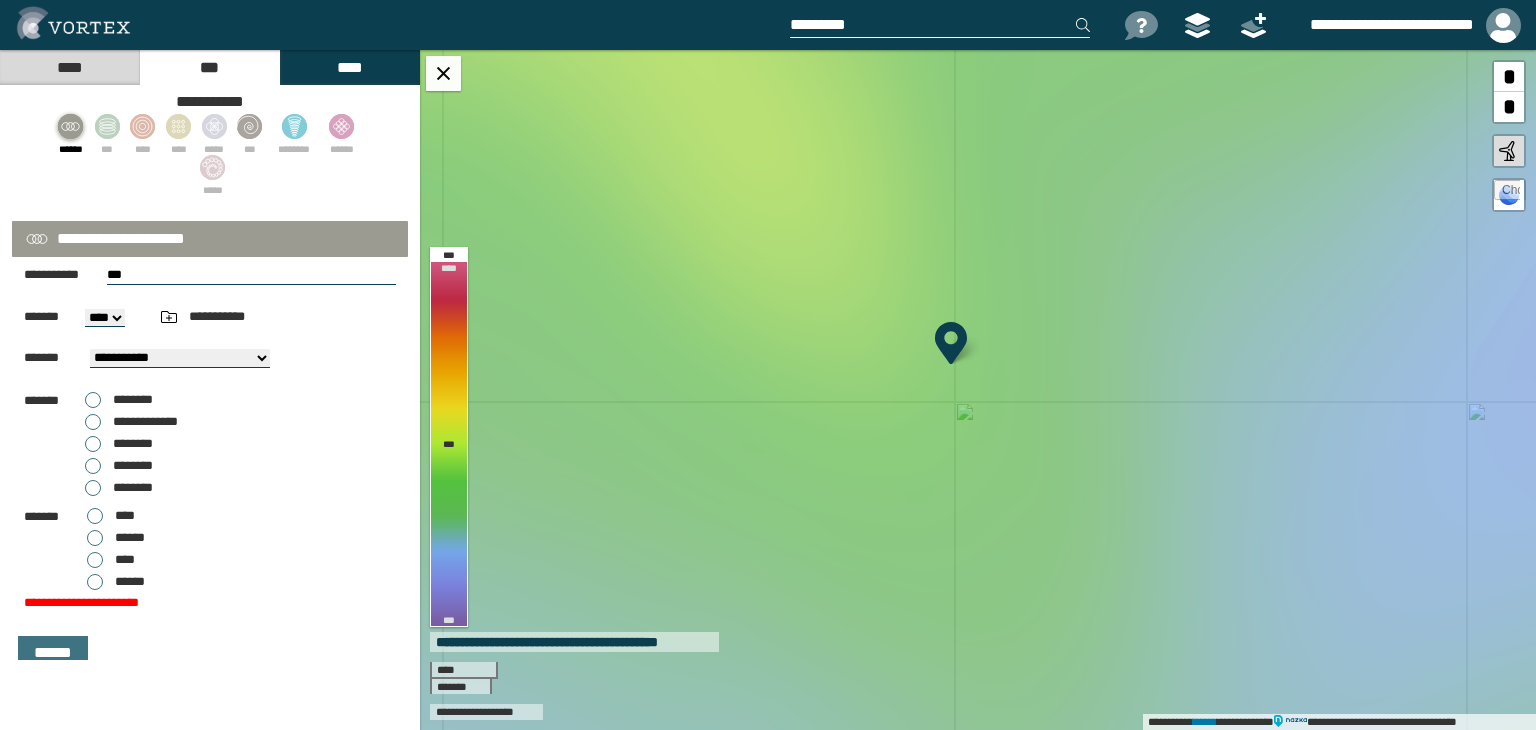 click on "******" at bounding box center [116, 582] 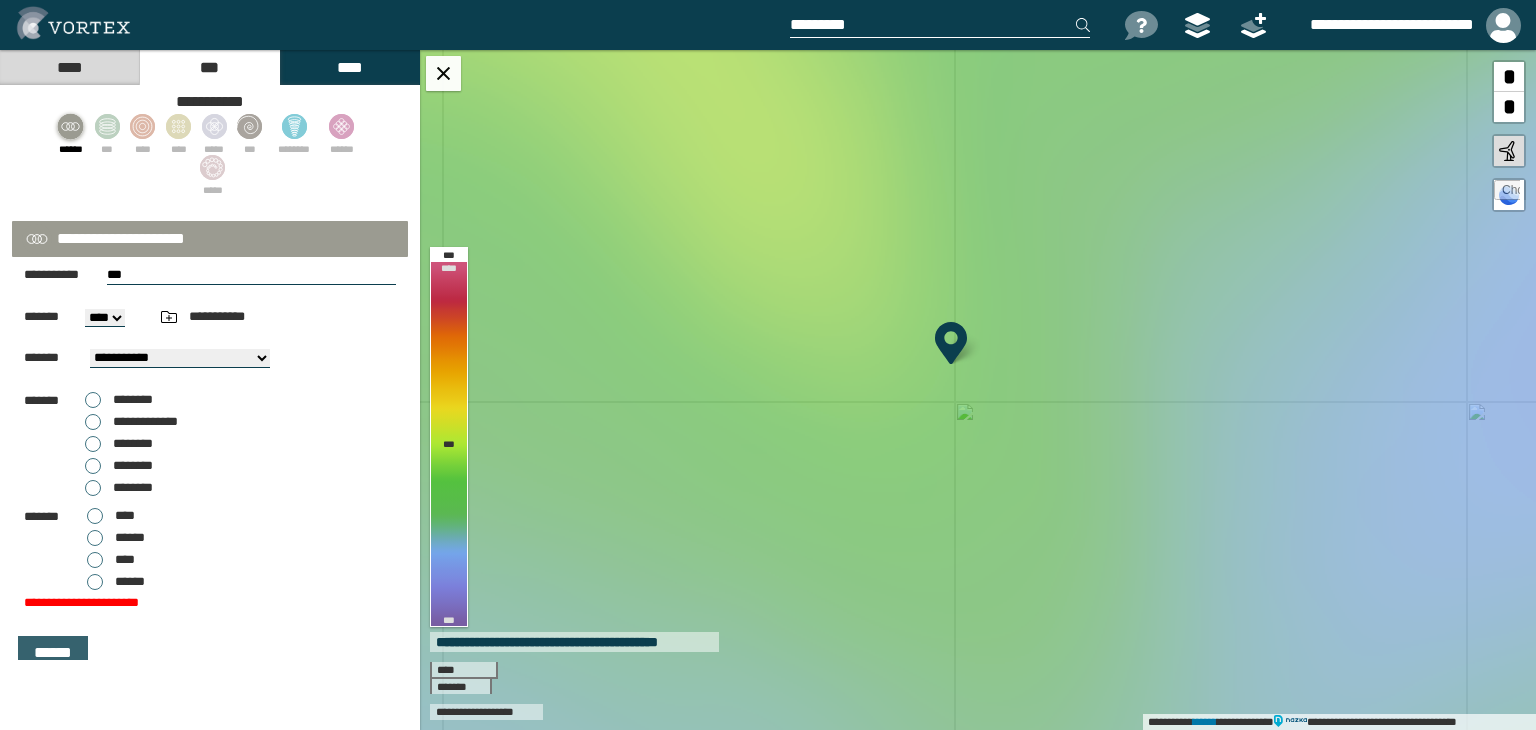 click on "******" at bounding box center (53, 653) 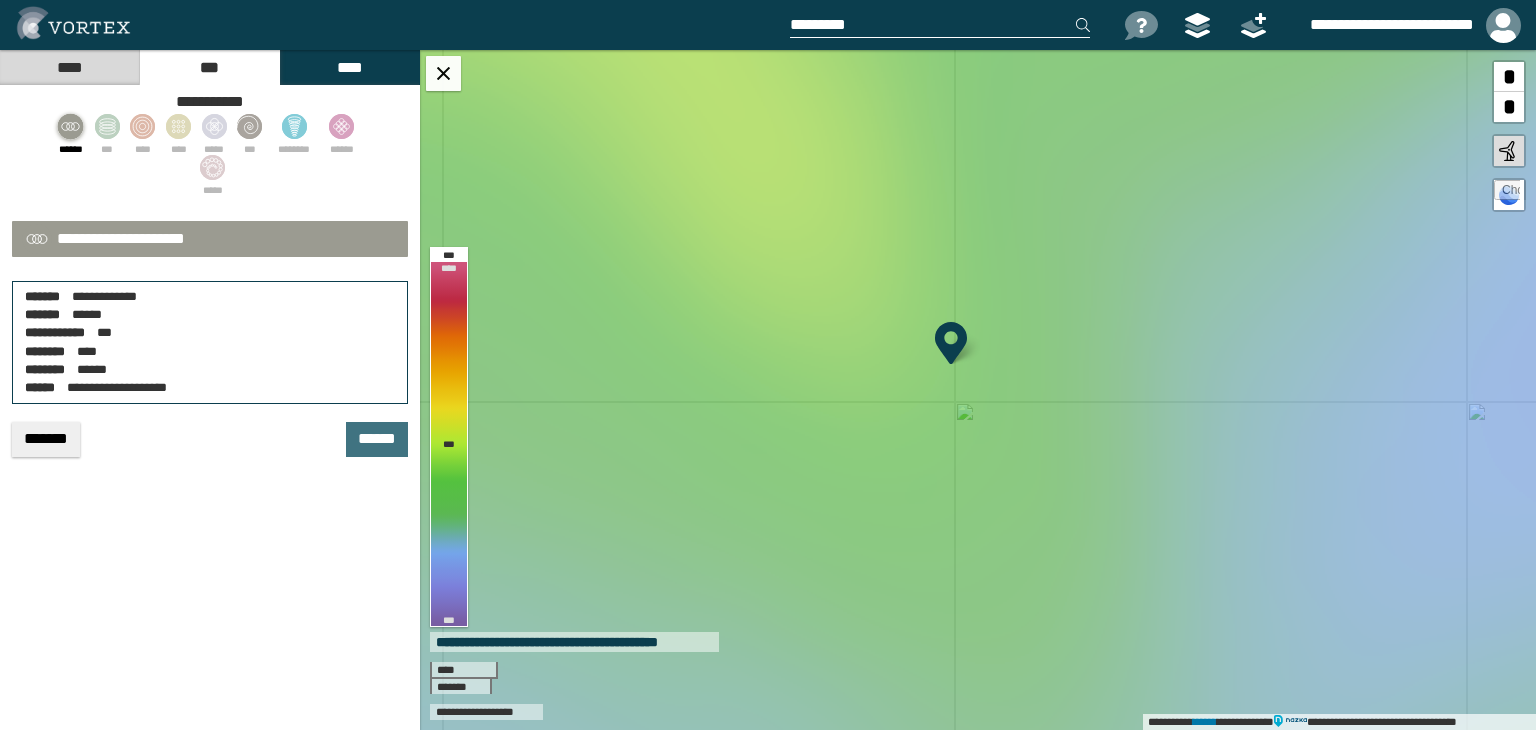 scroll, scrollTop: 0, scrollLeft: 0, axis: both 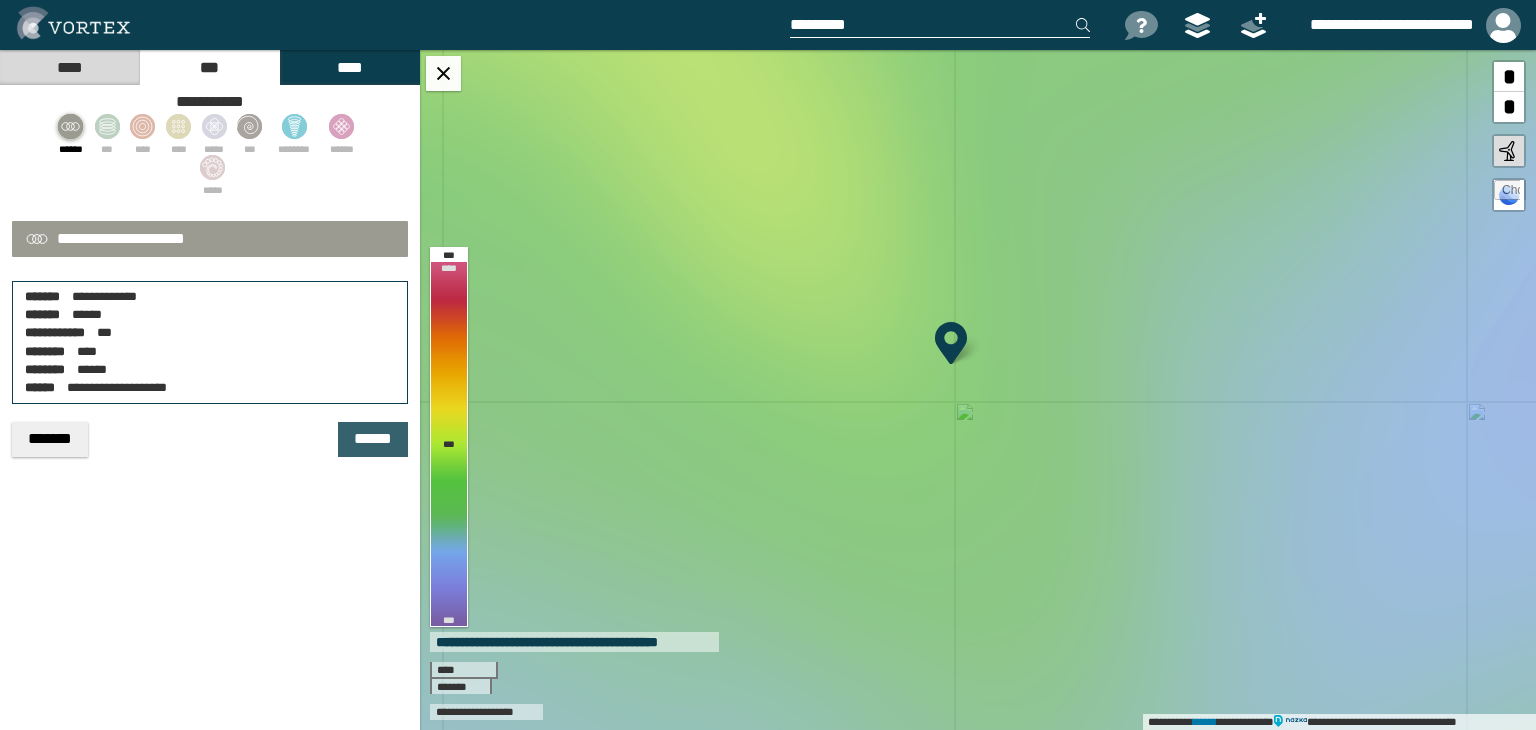 click on "******" at bounding box center (373, 439) 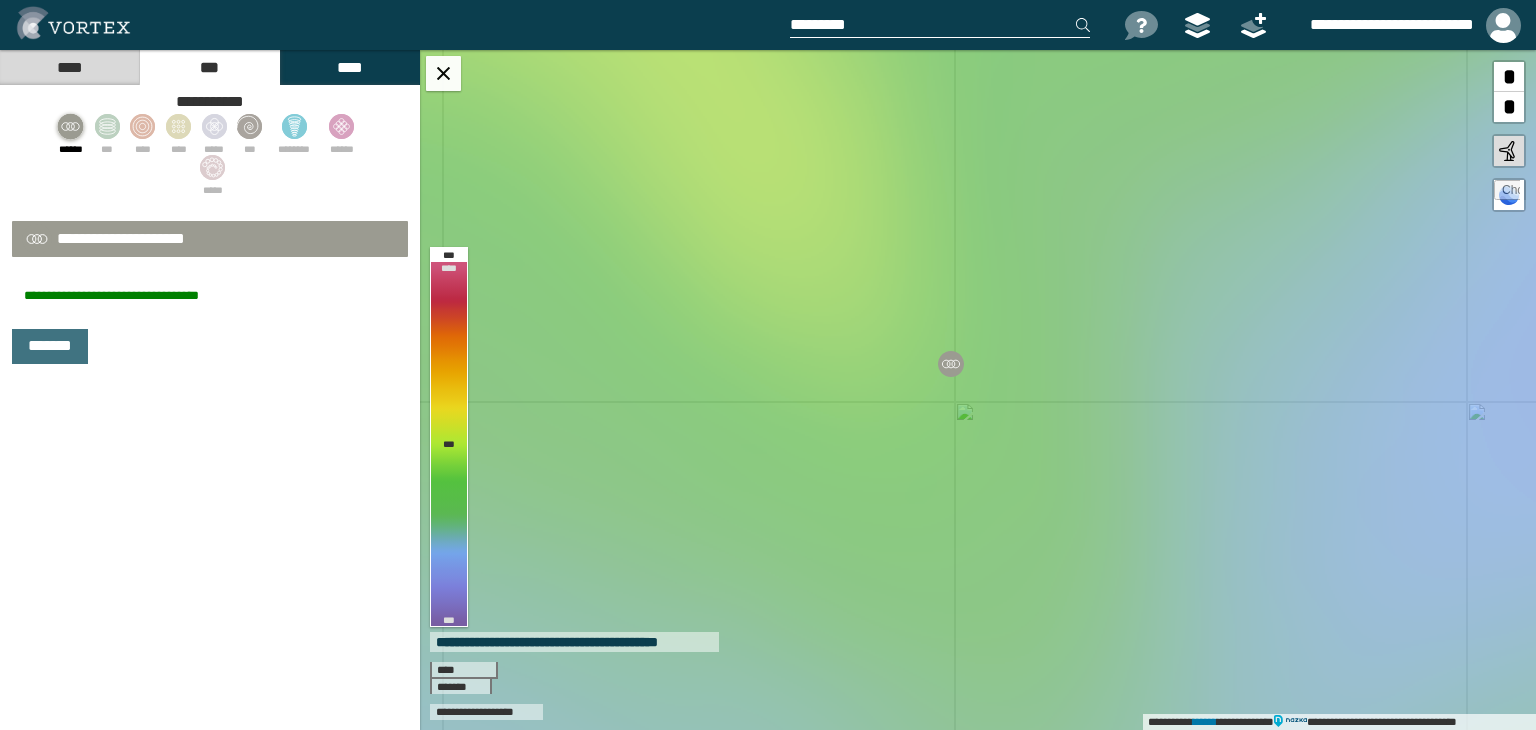drag, startPoint x: 81, startPoint y: 131, endPoint x: 69, endPoint y: 145, distance: 18.439089 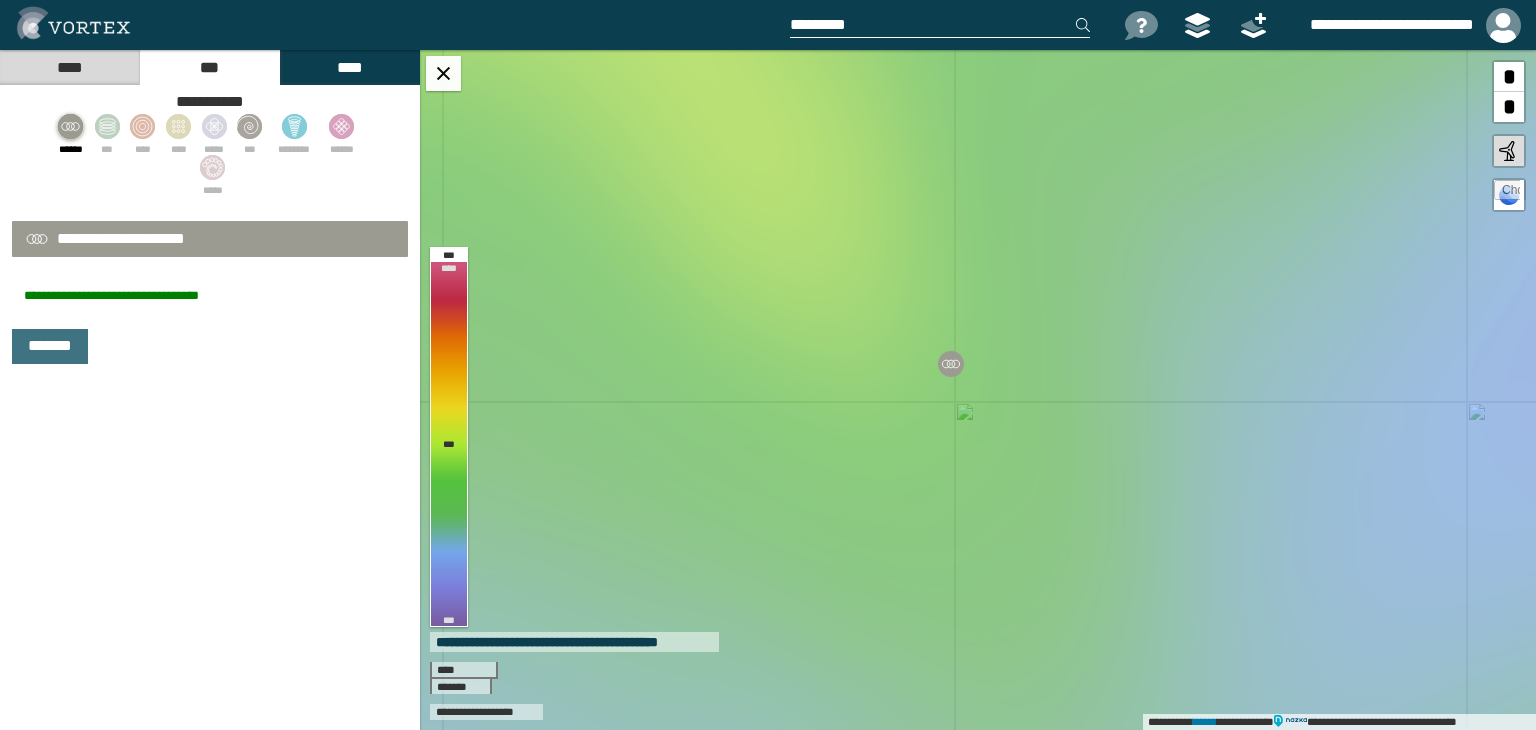 click on "******" at bounding box center (71, 131) 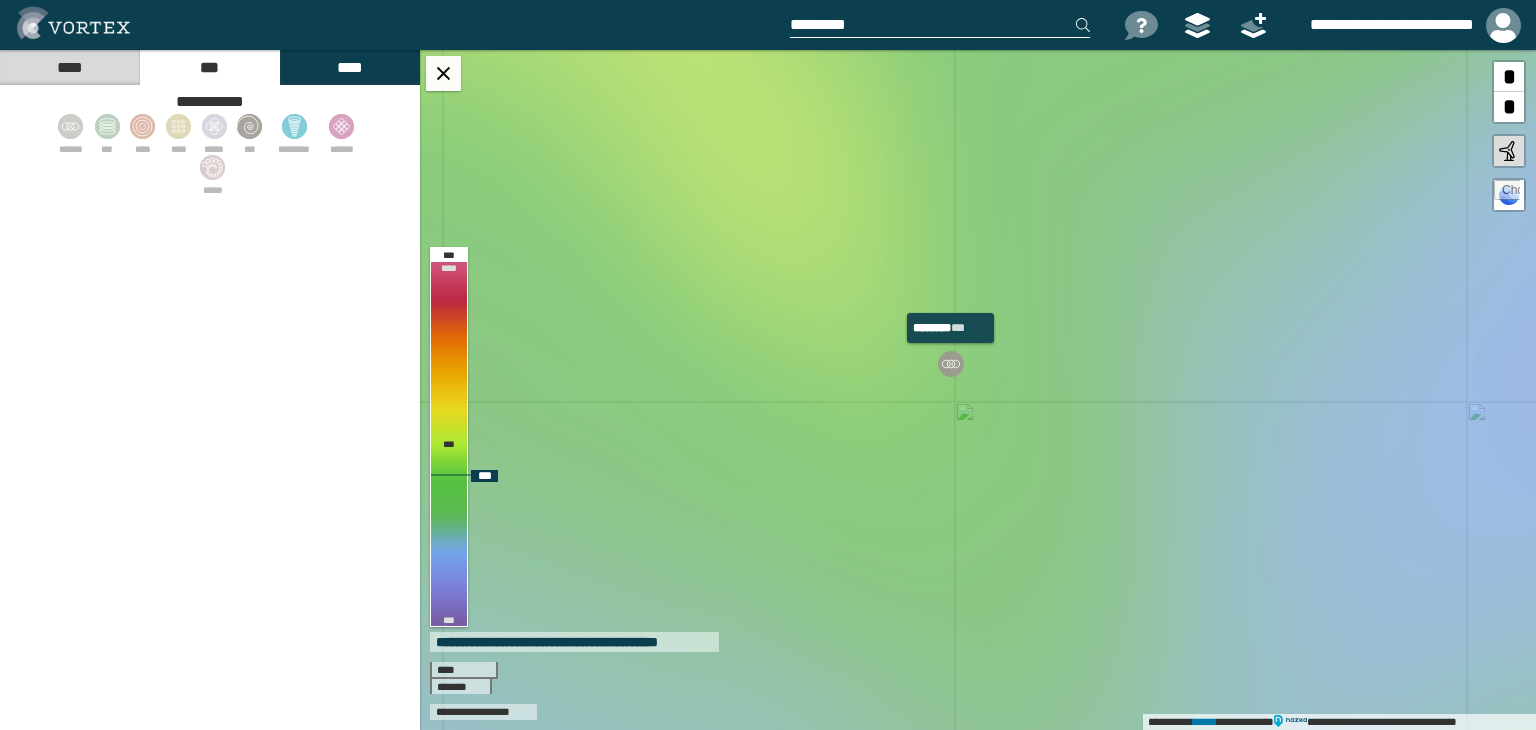 click at bounding box center [951, 364] 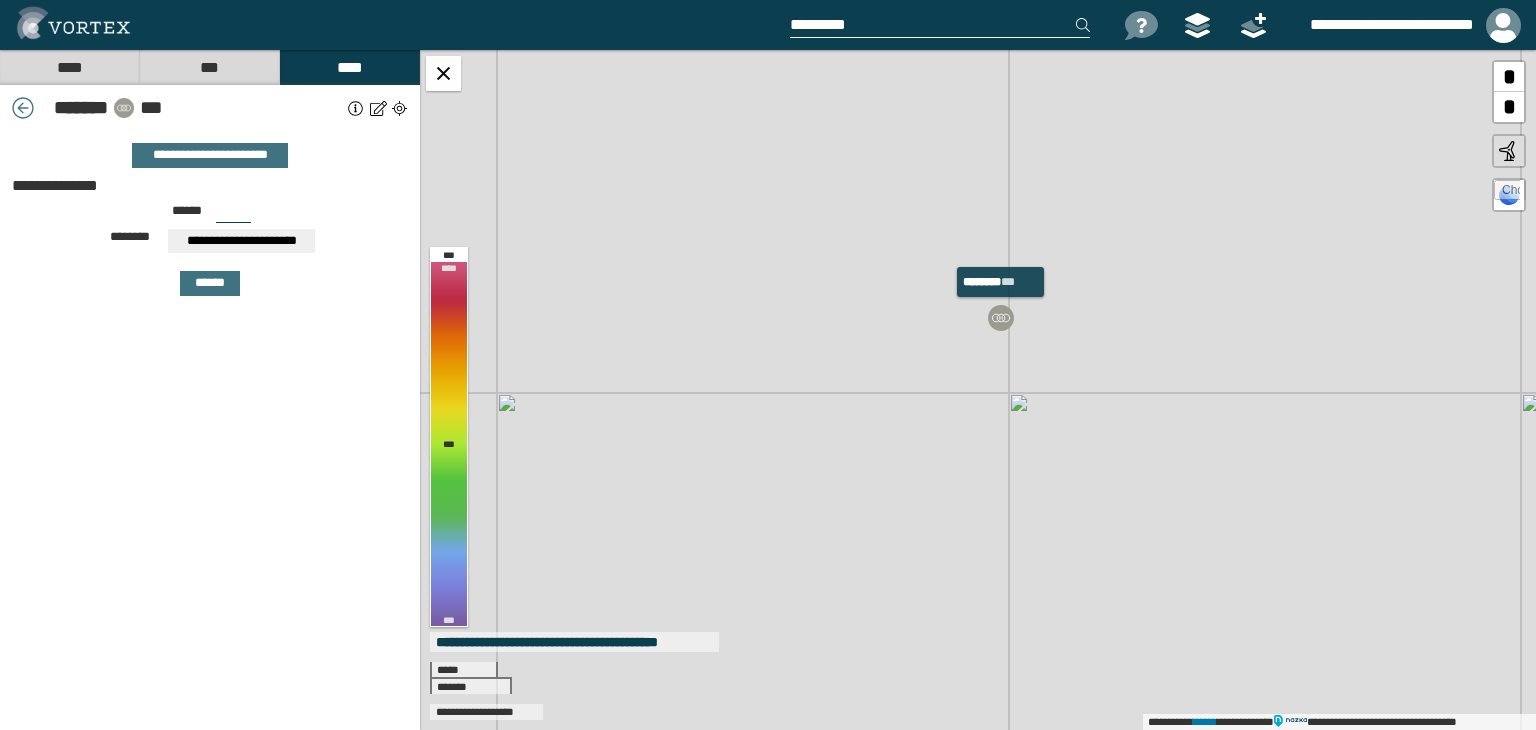 click at bounding box center (1001, 318) 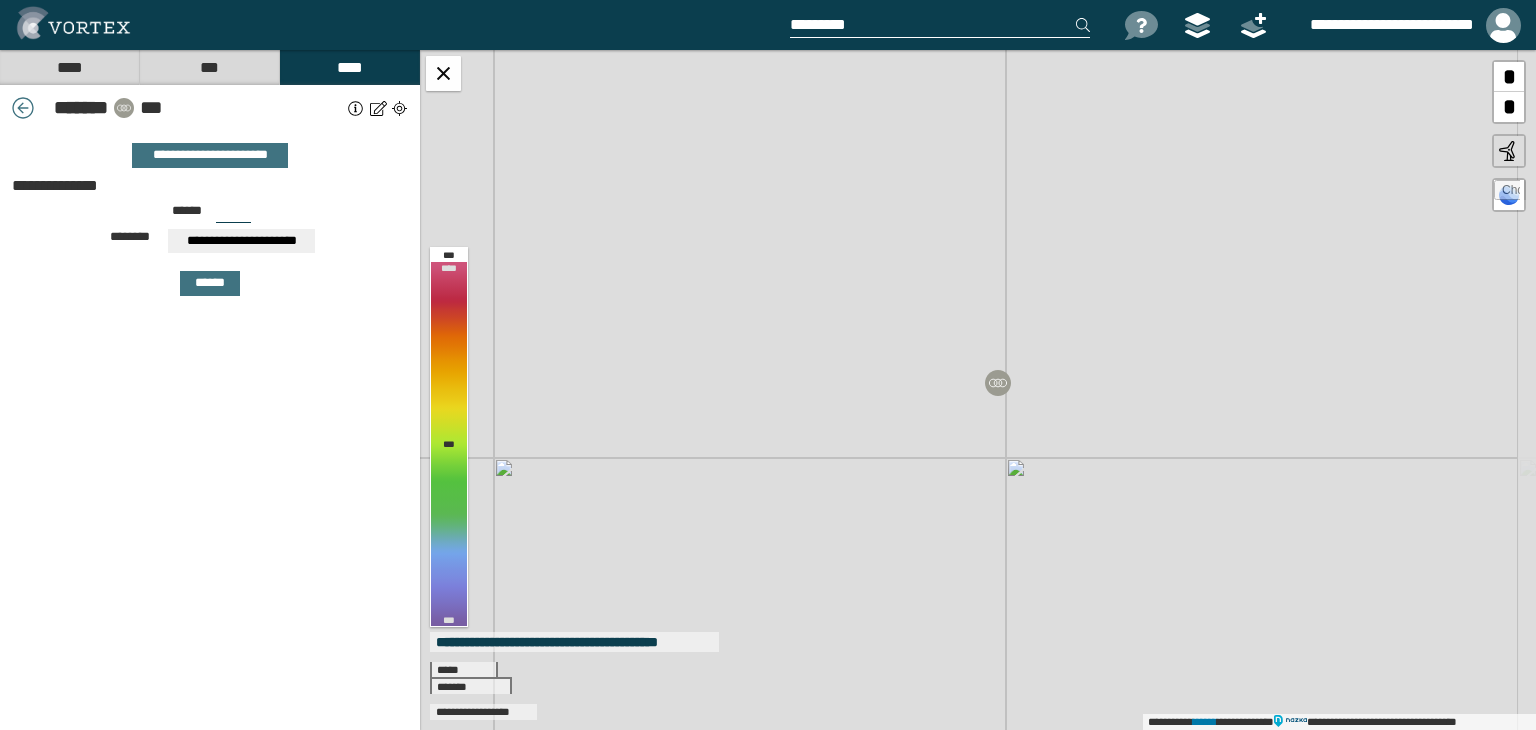drag, startPoint x: 1036, startPoint y: 468, endPoint x: 914, endPoint y: 371, distance: 155.86212 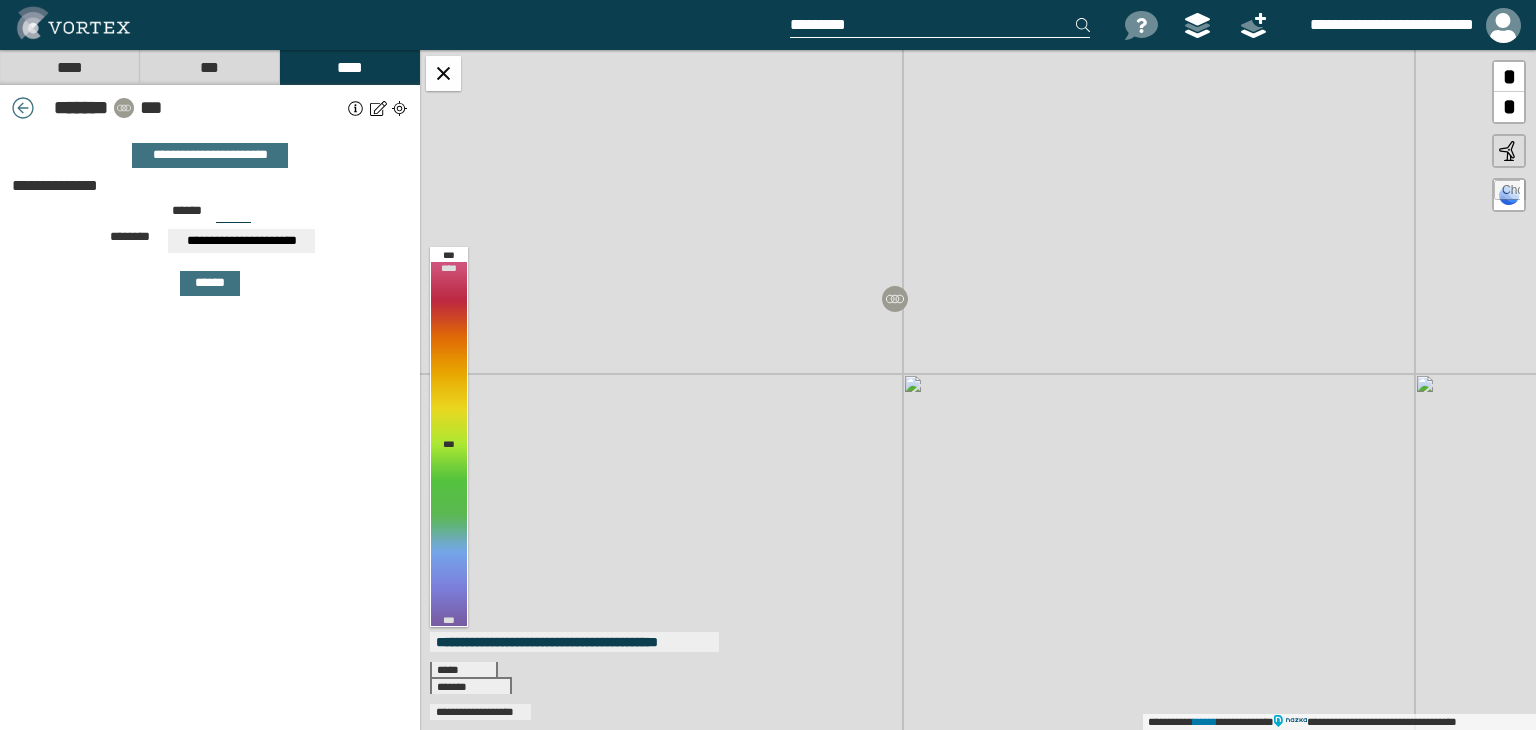 click on "**********" at bounding box center (978, 390) 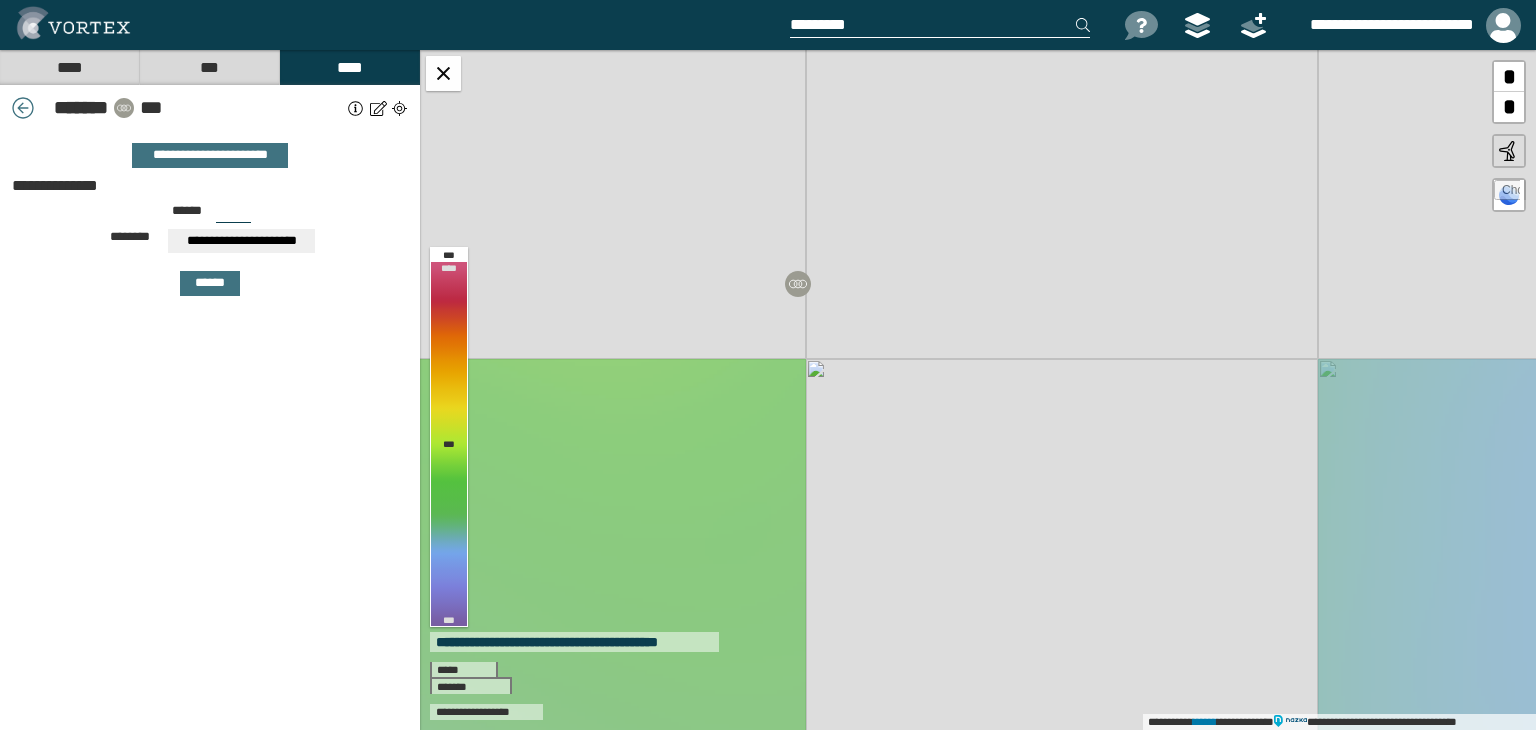 drag, startPoint x: 876, startPoint y: 374, endPoint x: 959, endPoint y: 435, distance: 103.00485 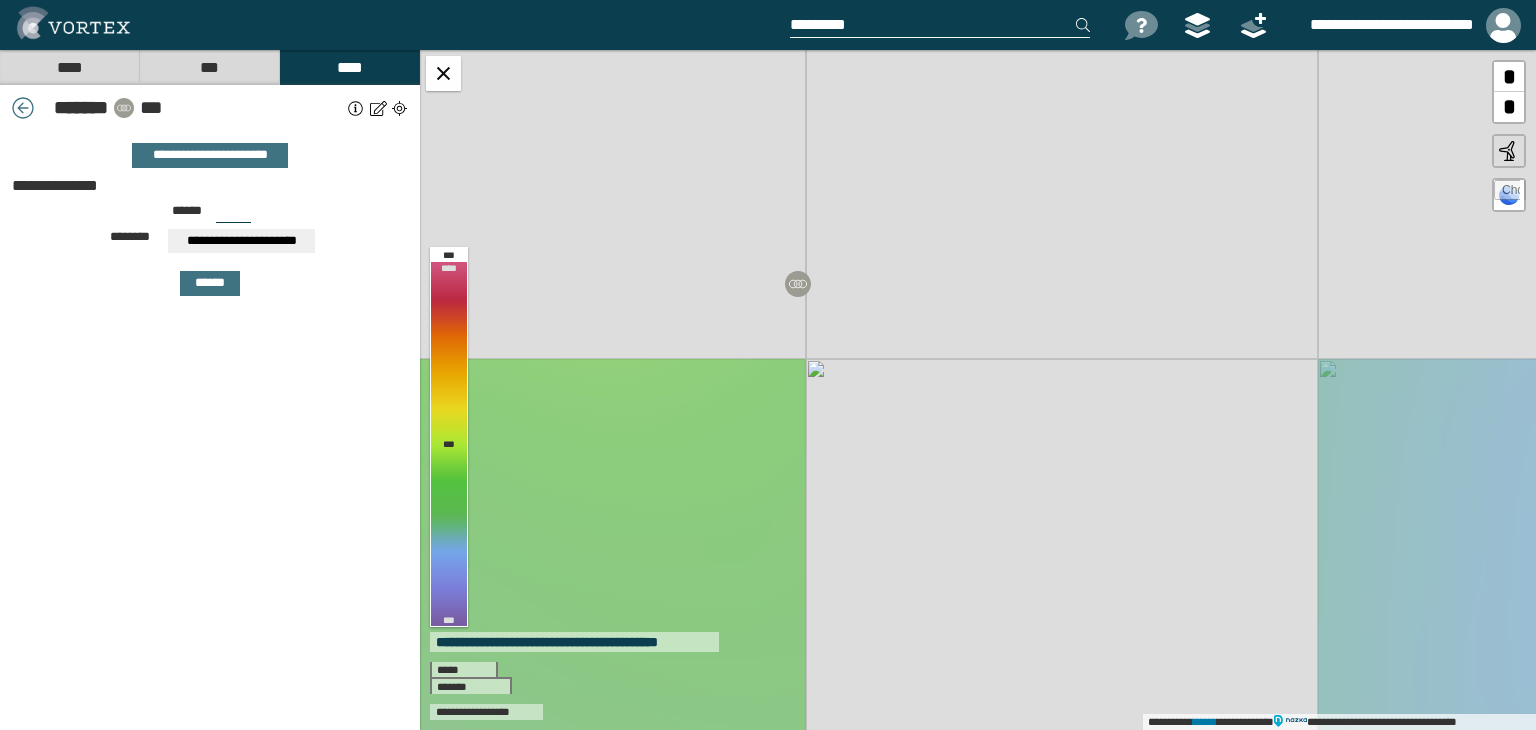click on "[FIRST] [LAST] [STREET] [CITY] [STATE] [ZIP] [COUNTRY] [PHONE] [EMAIL]" at bounding box center (978, 390) 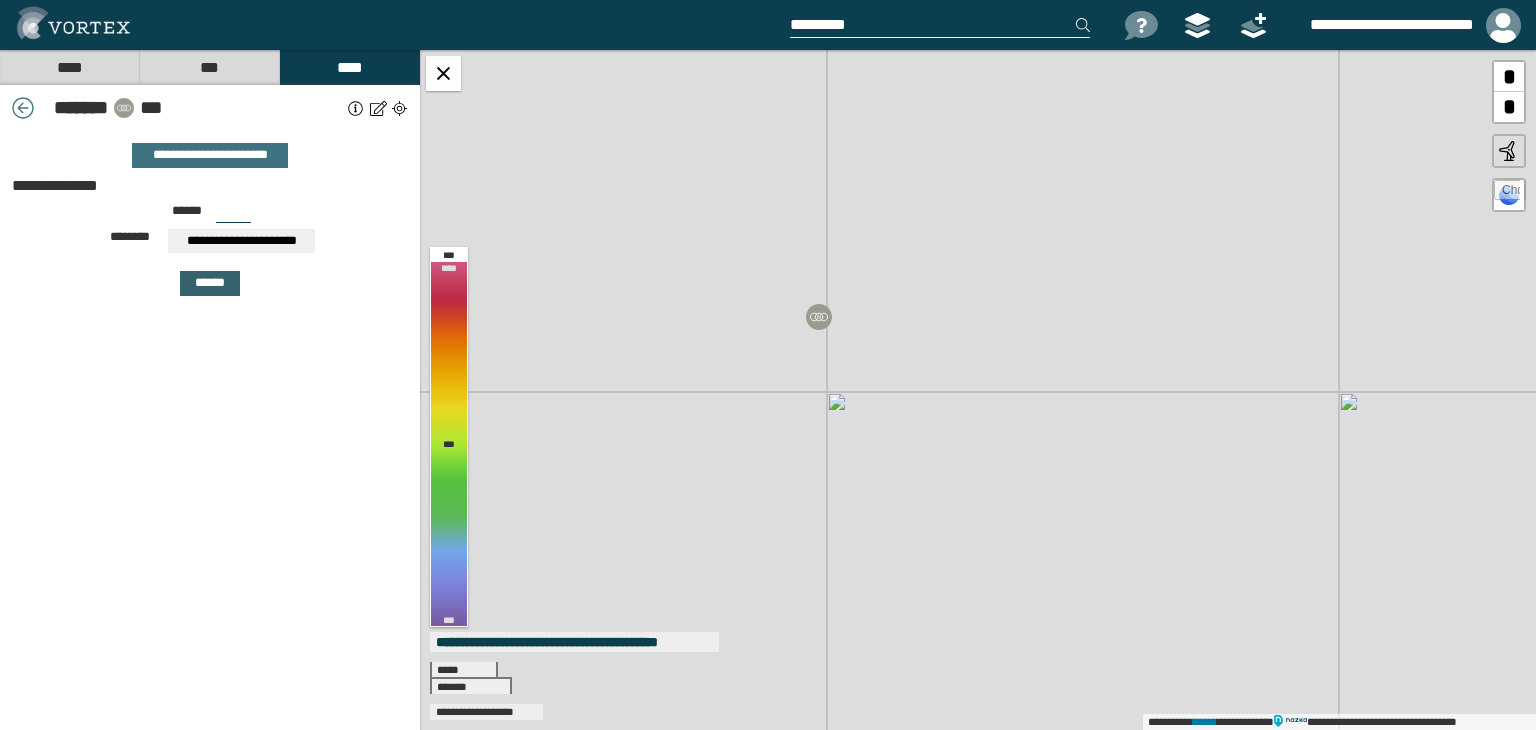 click on "******" at bounding box center (210, 283) 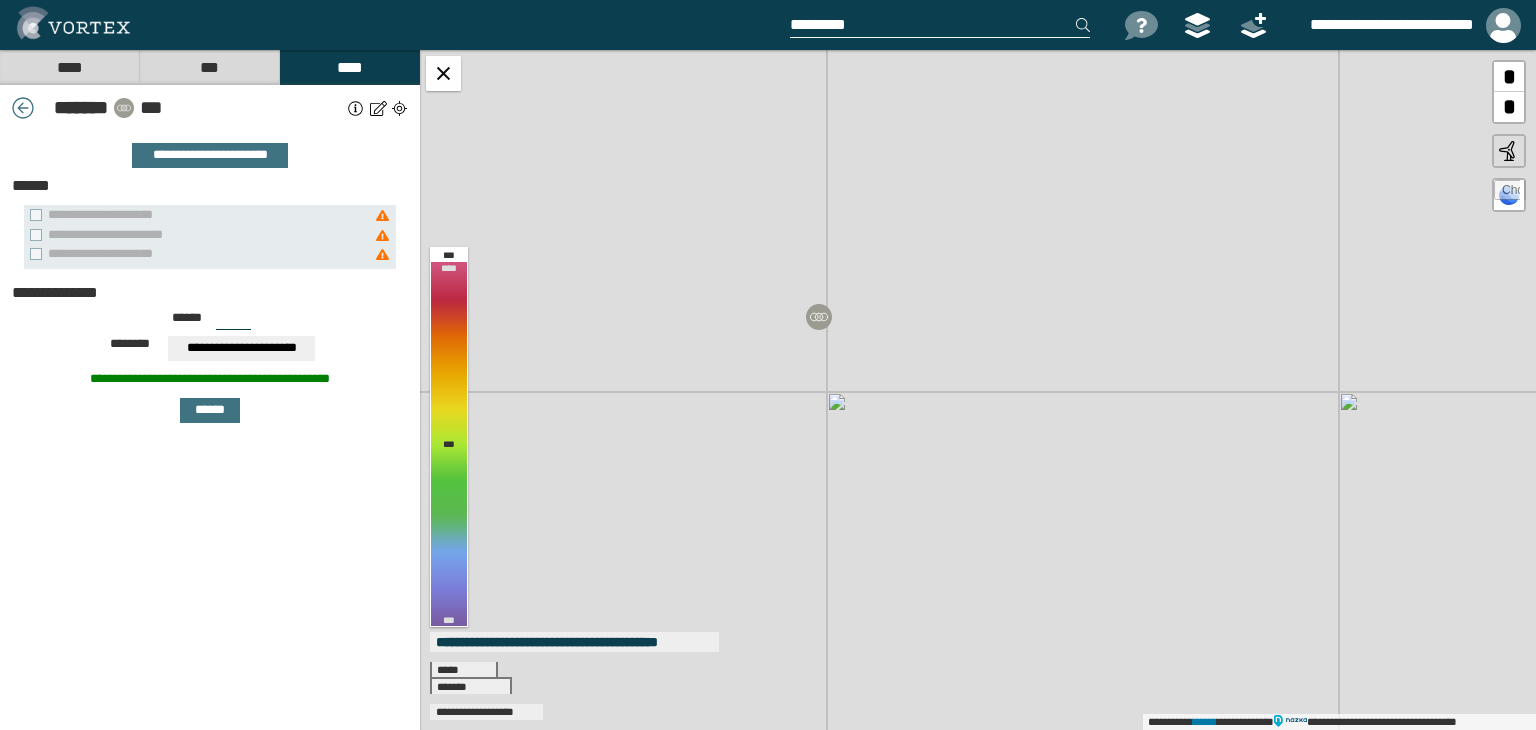 click on "****" at bounding box center (349, 67) 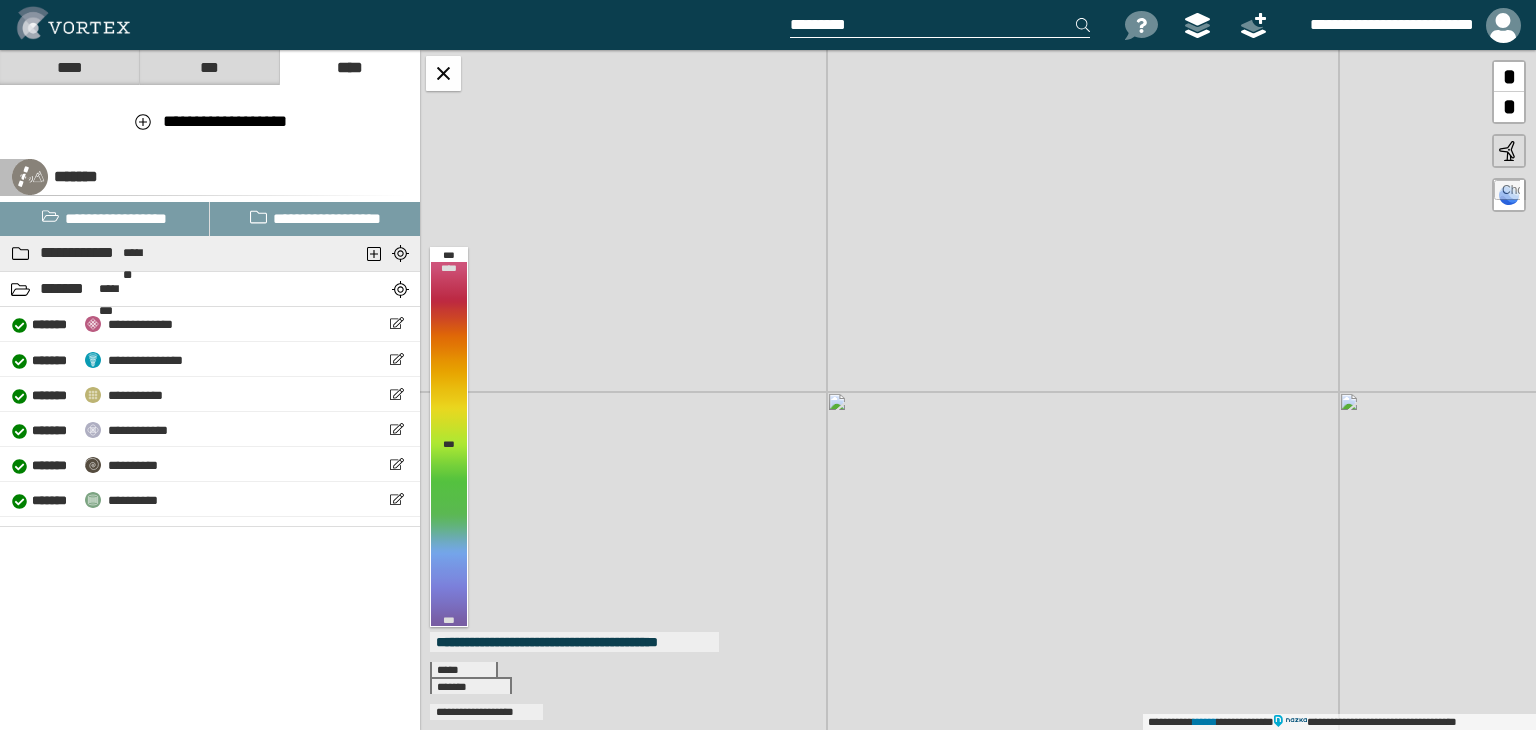 click on "**********" at bounding box center (165, 253) 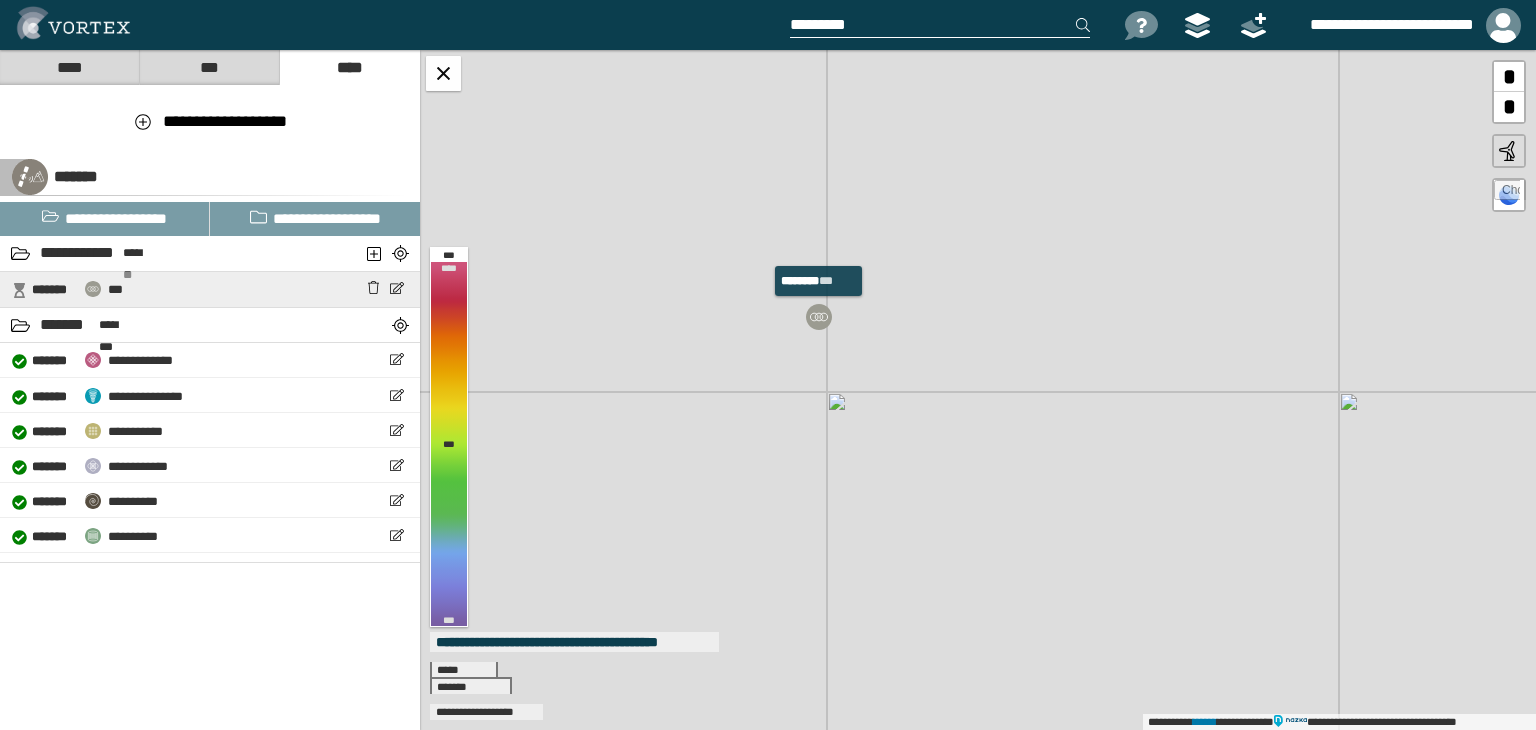 click on "**********" at bounding box center (210, 289) 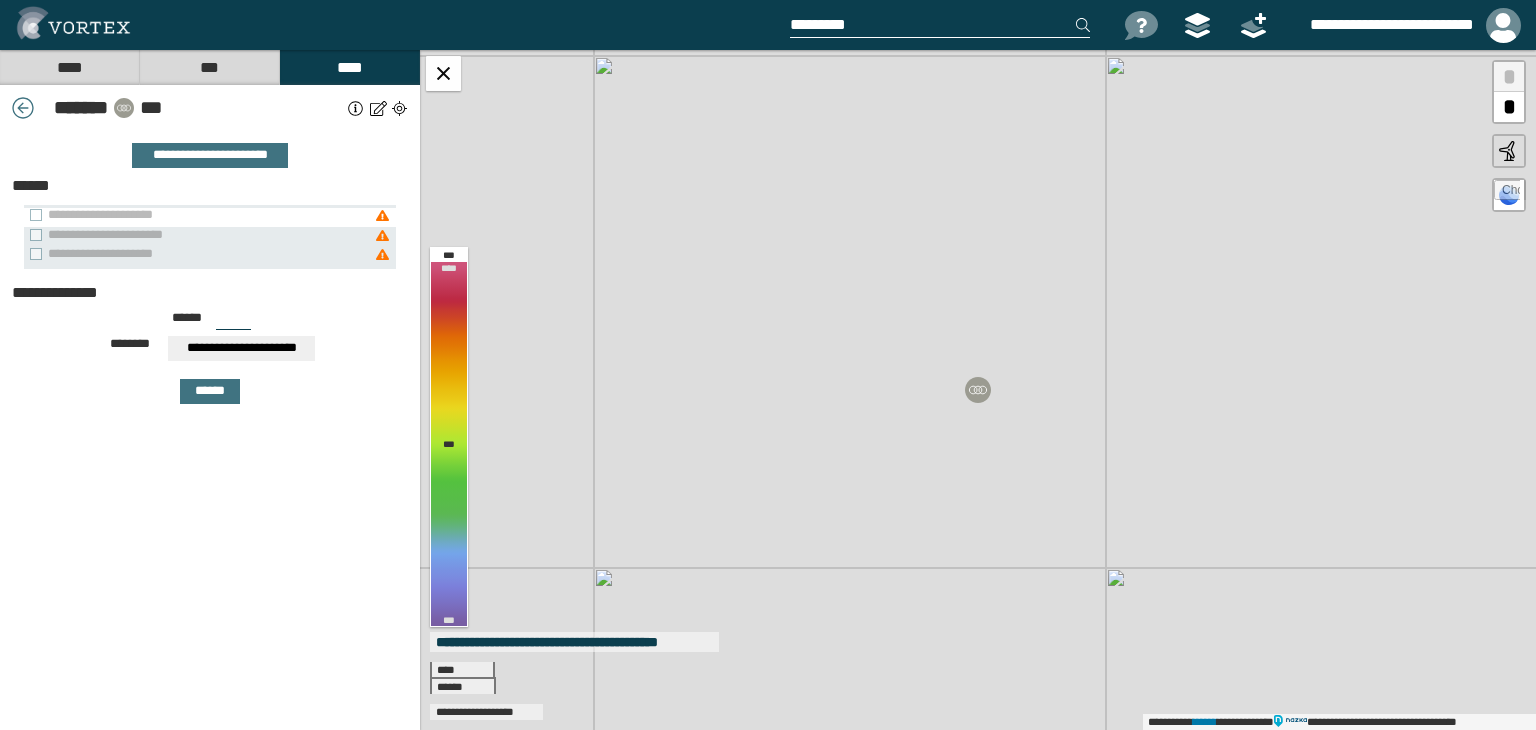 click on "**********" at bounding box center [199, 215] 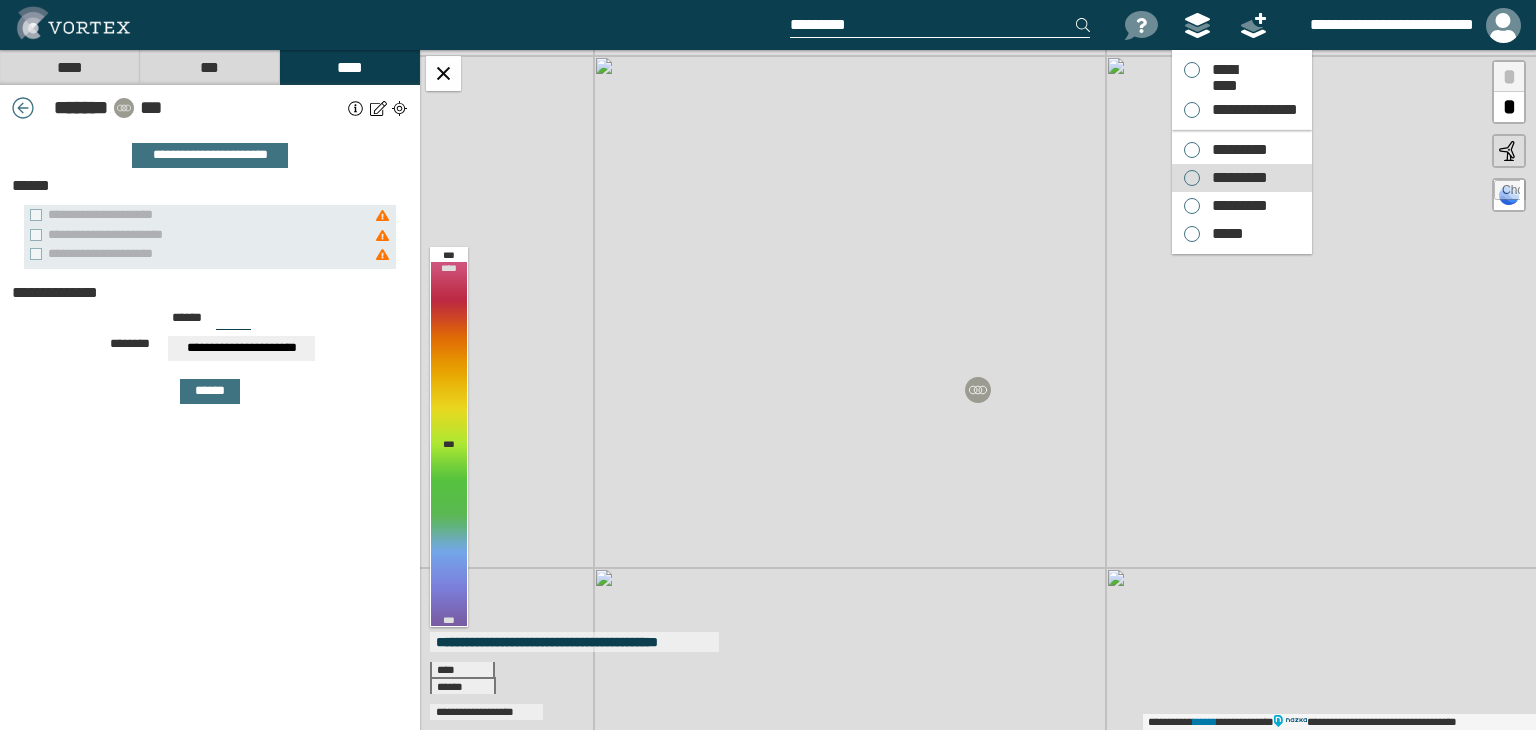 click on "*********" at bounding box center [1235, 178] 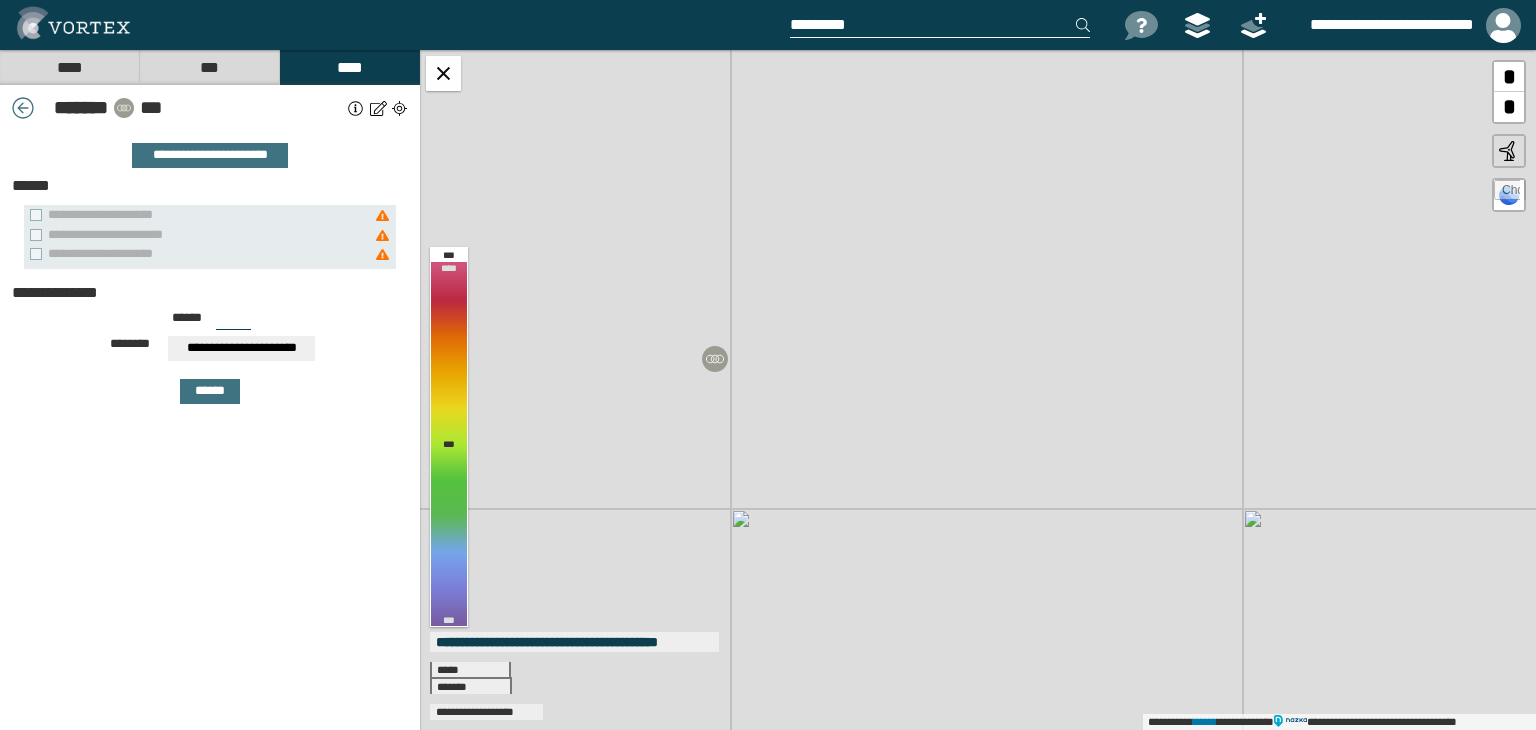 drag, startPoint x: 614, startPoint y: 395, endPoint x: 864, endPoint y: 341, distance: 255.76552 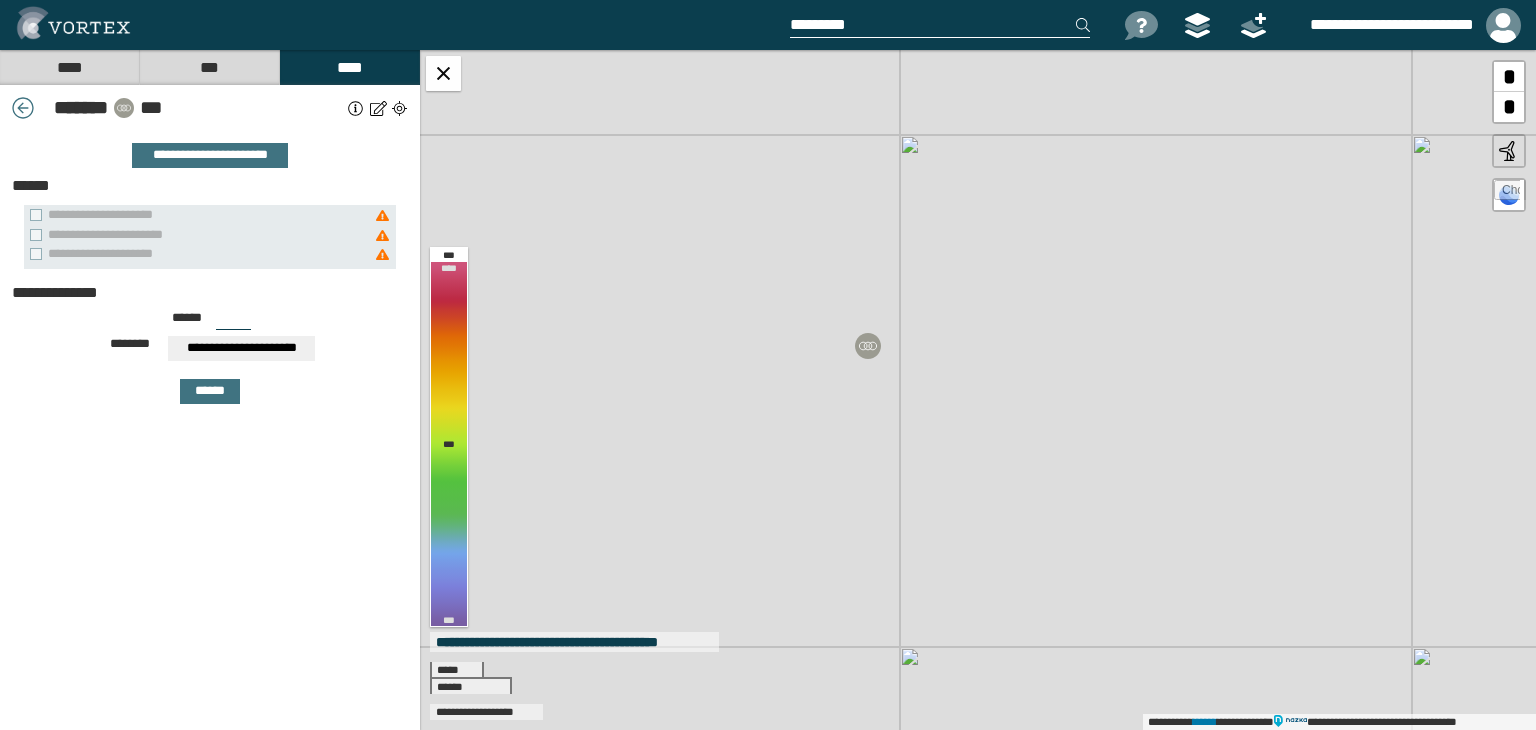 click at bounding box center [378, 108] 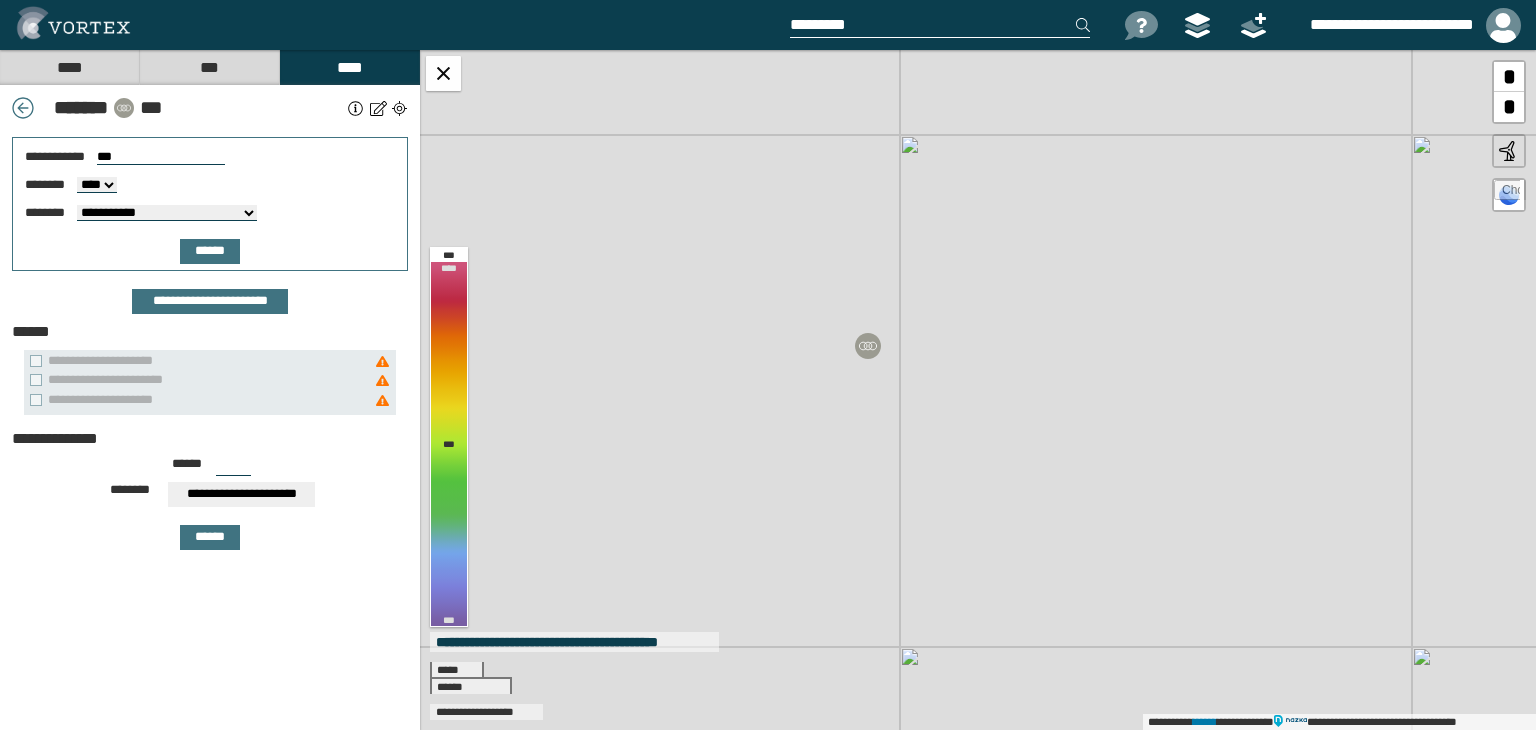 click at bounding box center (356, 108) 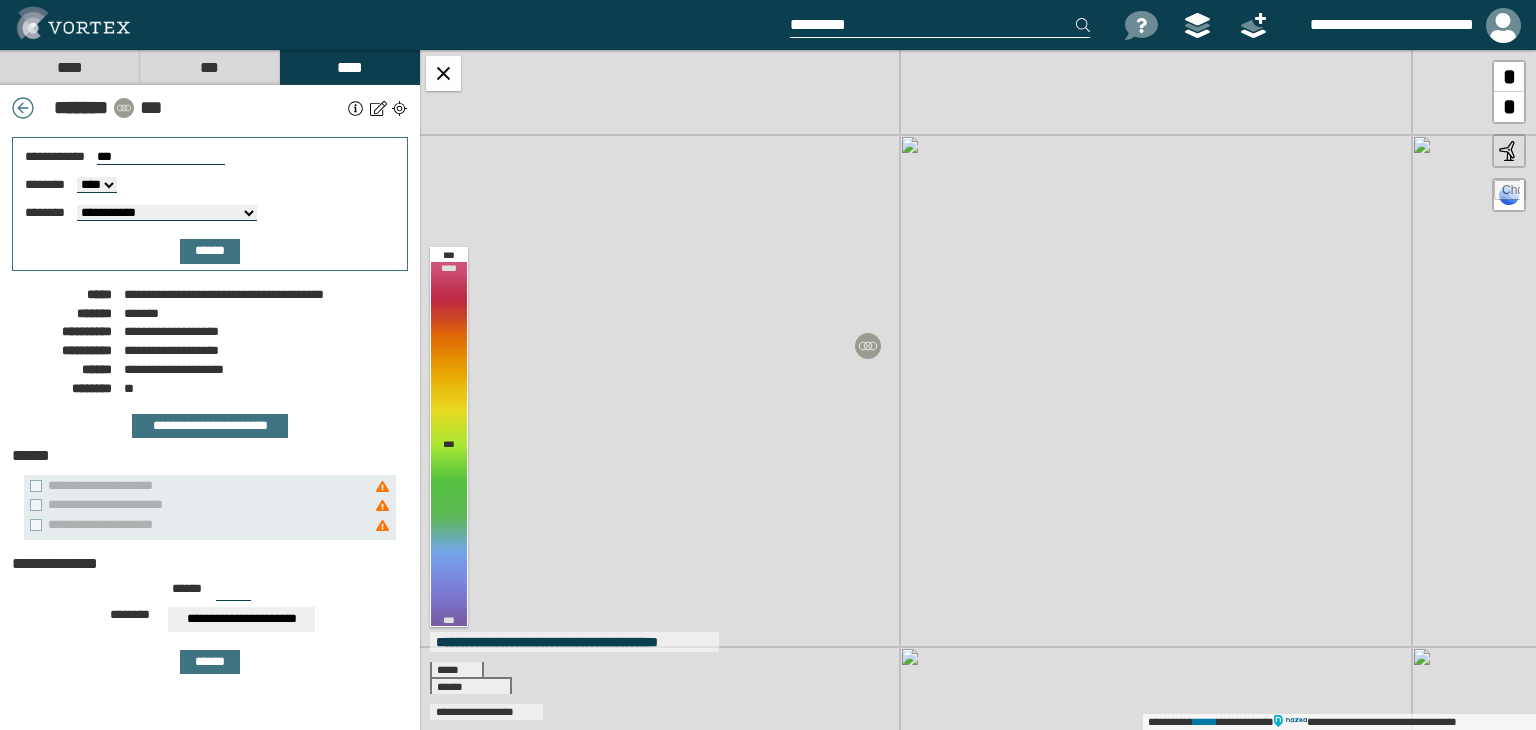 scroll, scrollTop: 0, scrollLeft: 0, axis: both 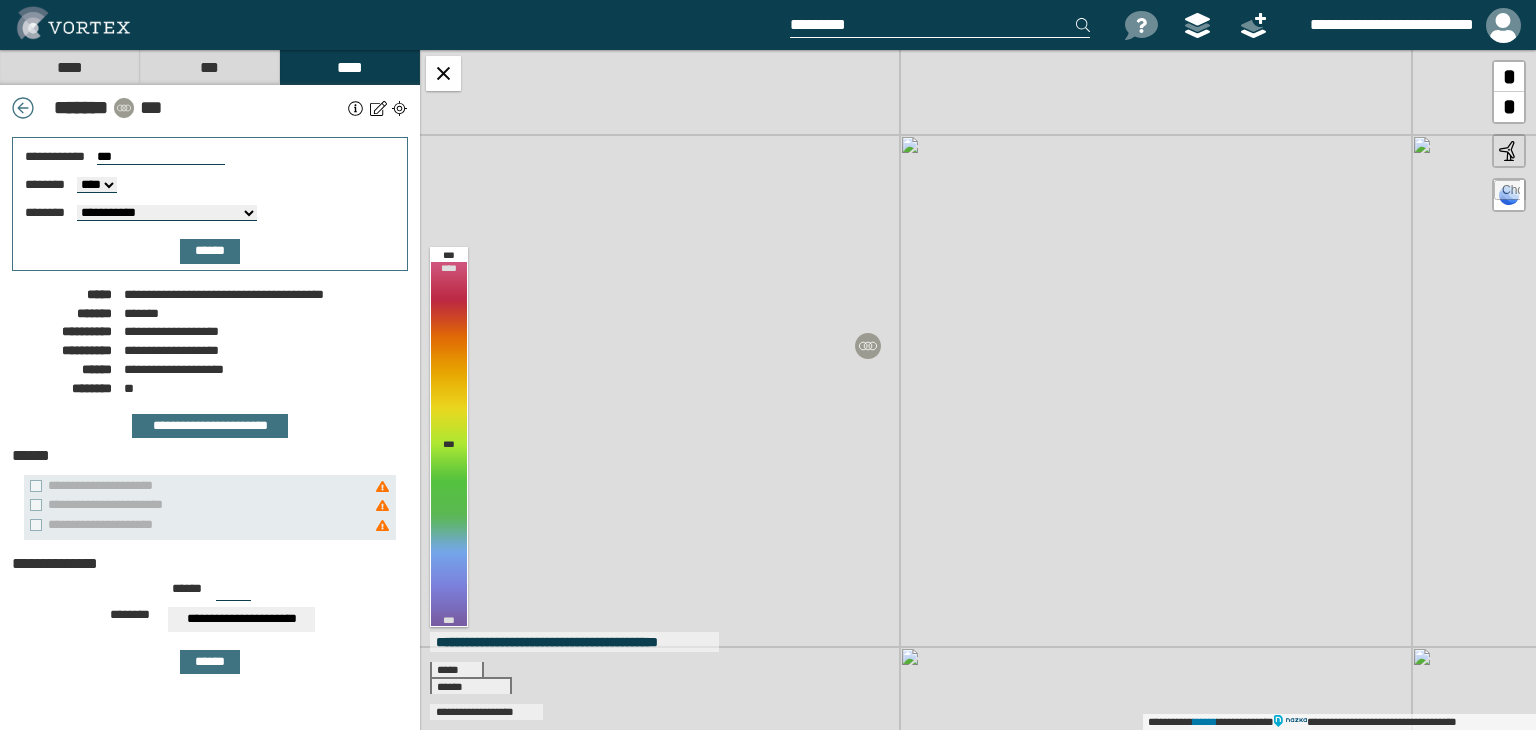 click on "***" at bounding box center [209, 67] 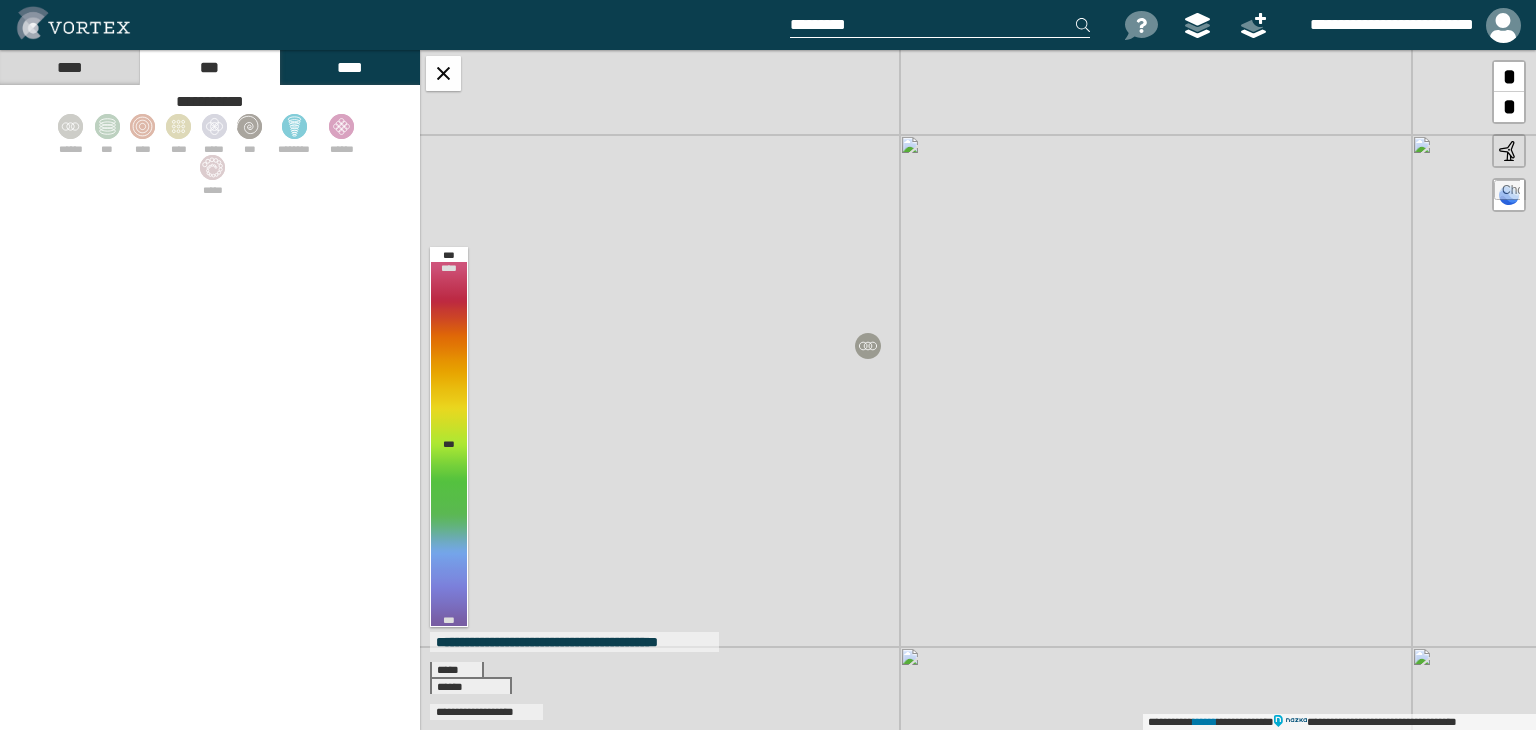 click at bounding box center (402, 25) 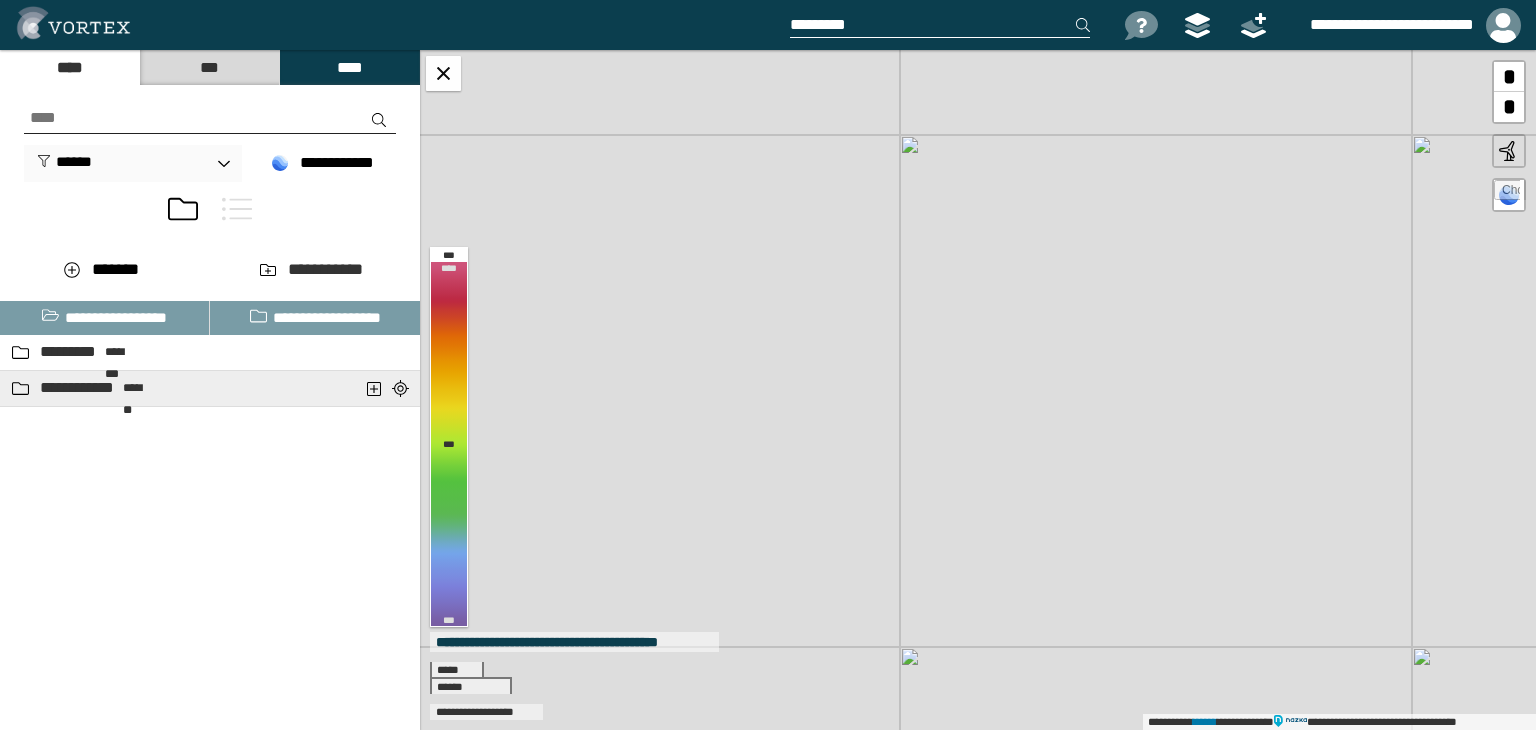 click on "**********" at bounding box center [165, 388] 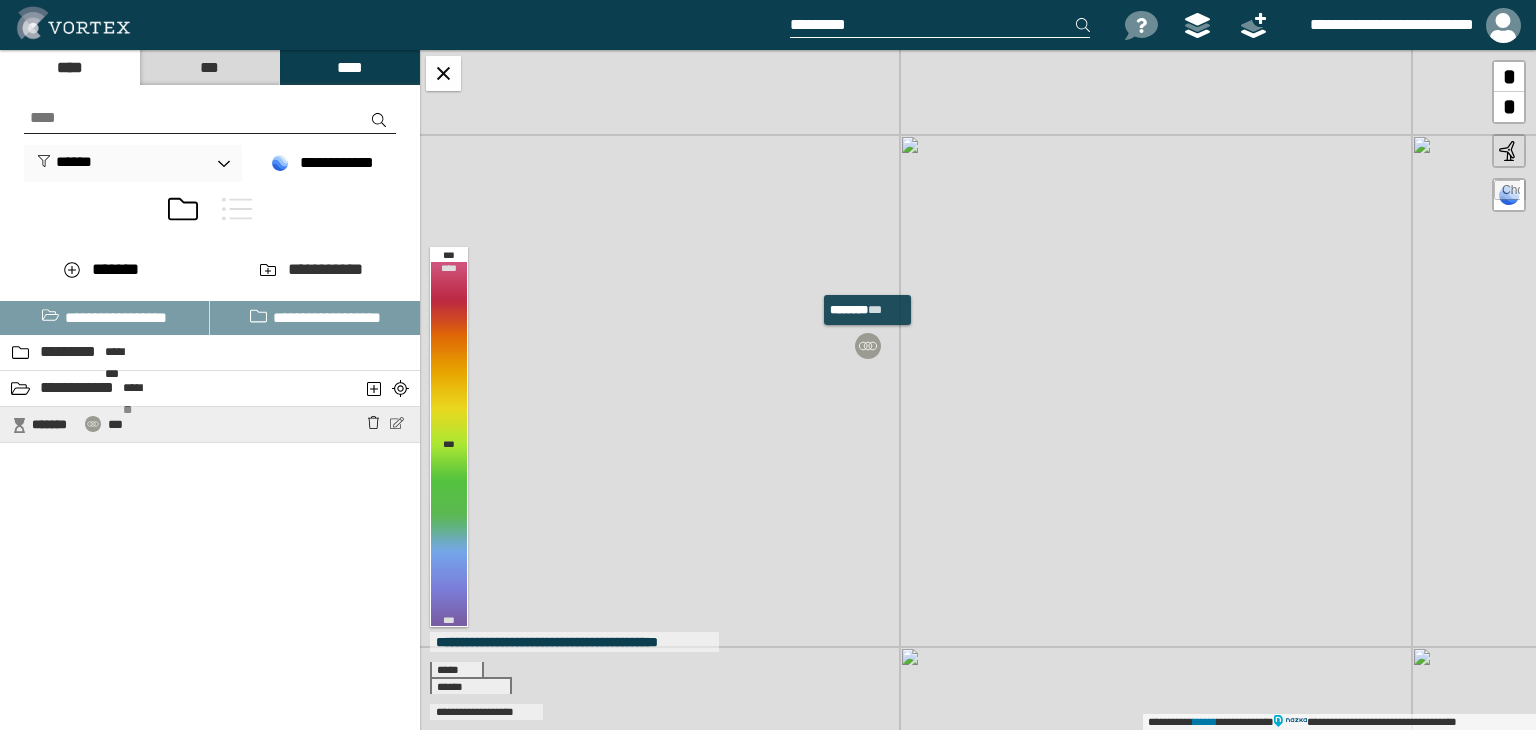 click at bounding box center (396, 423) 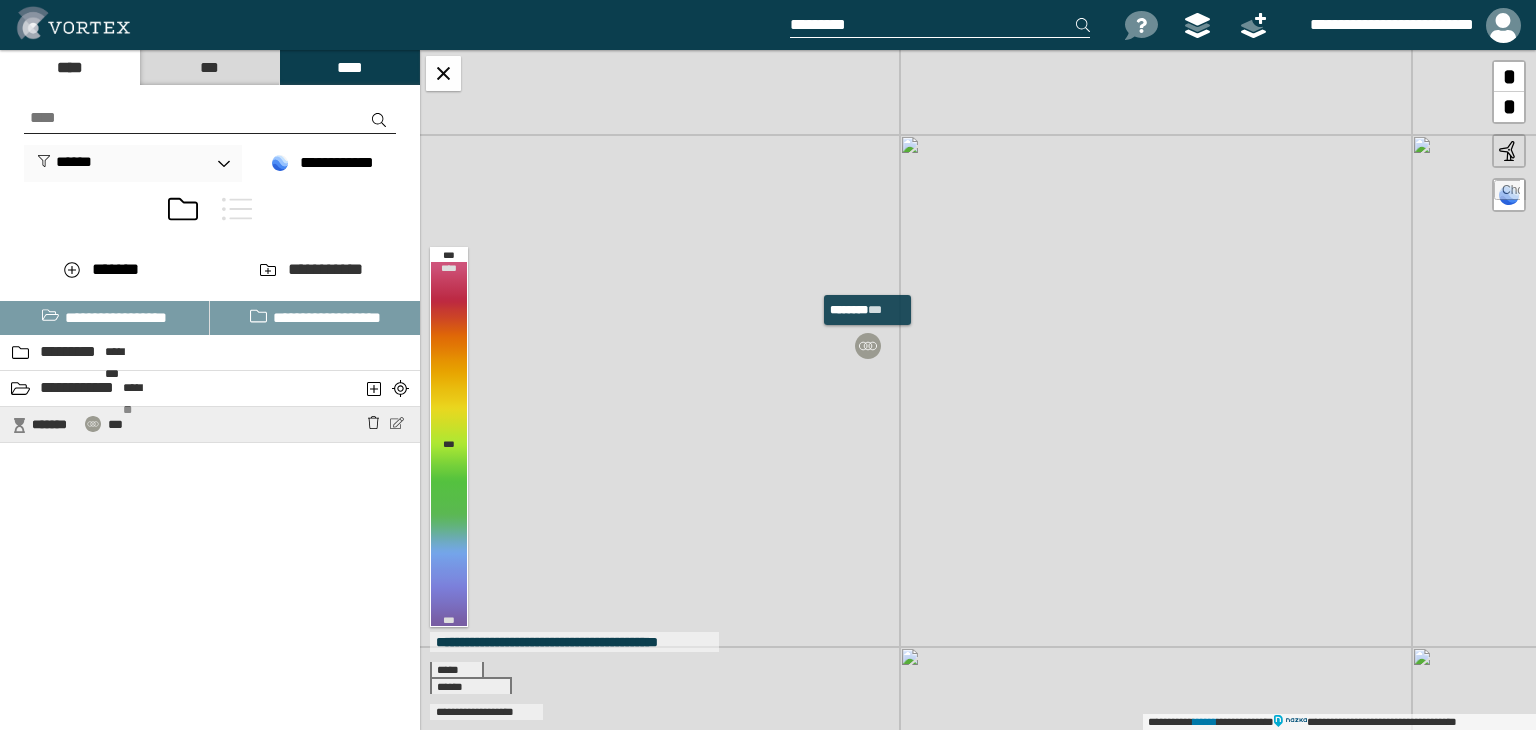 type on "***" 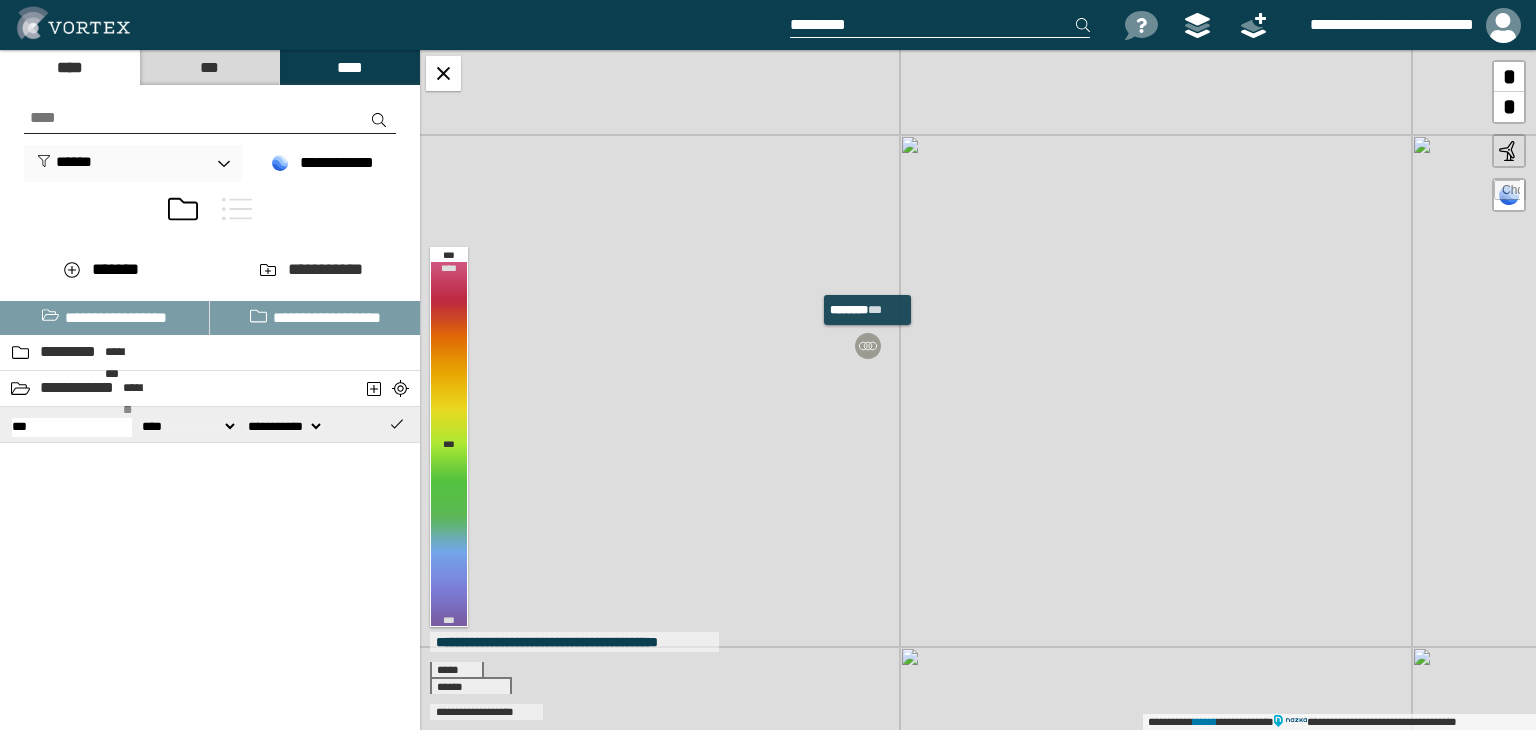type 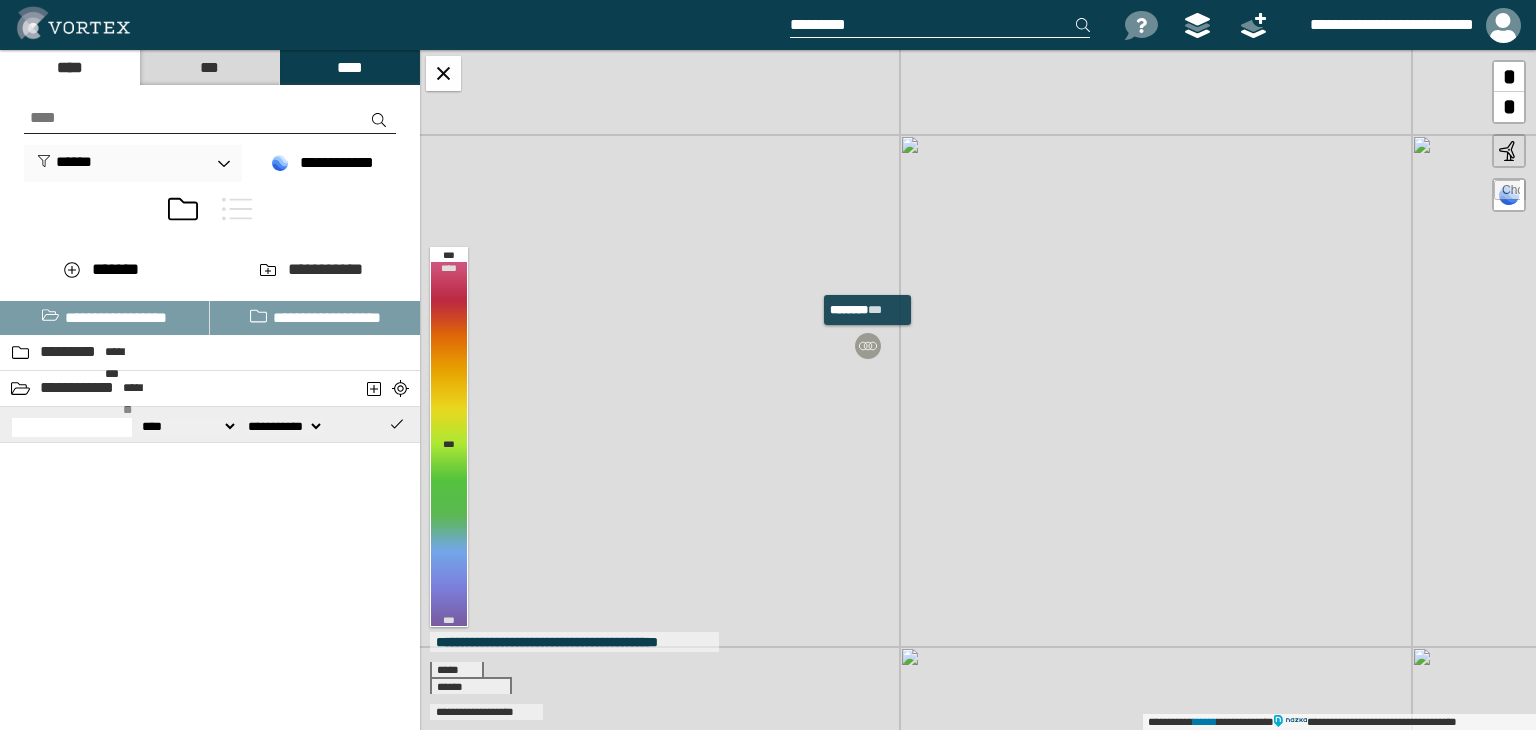 click on "**********" at bounding box center (210, 489) 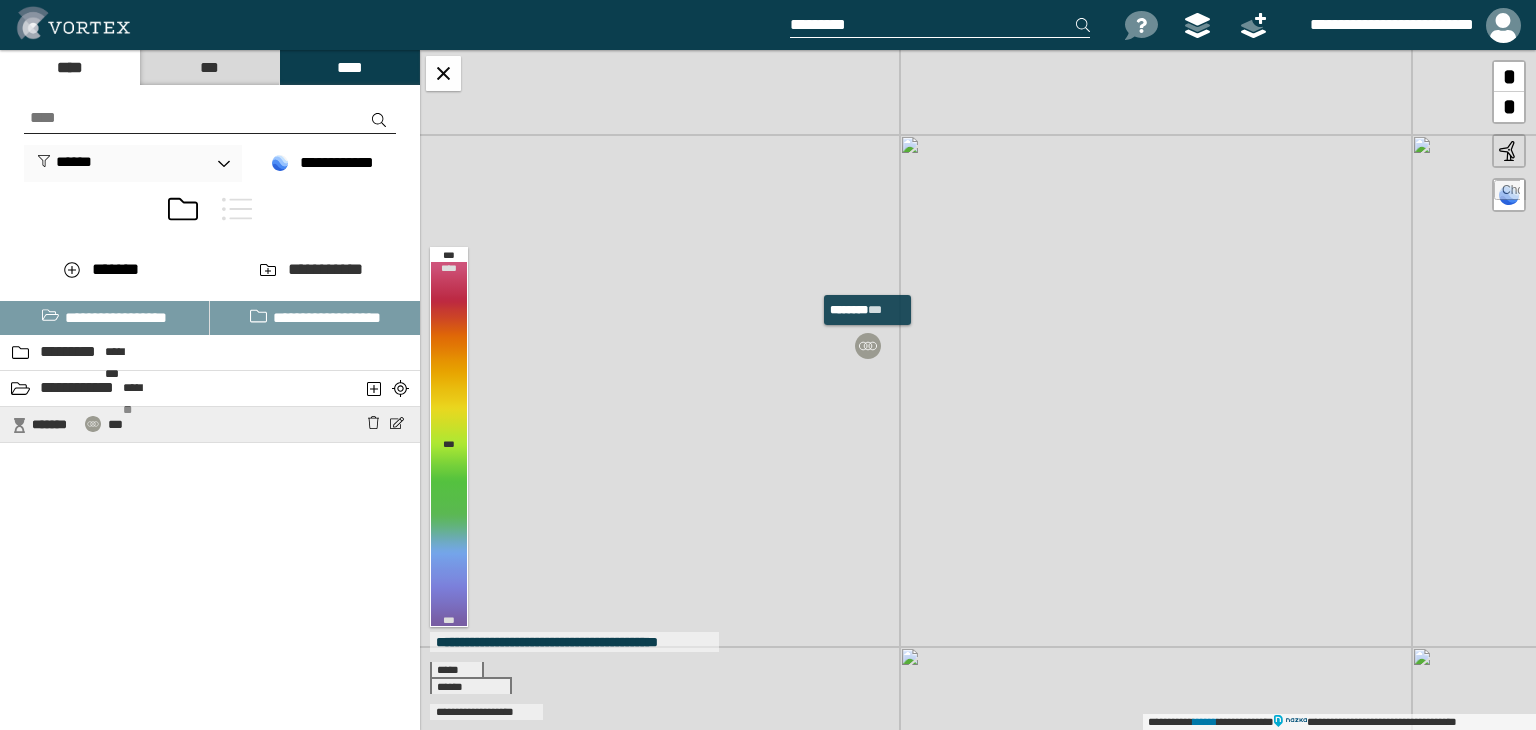 click on "**********" at bounding box center [67, 424] 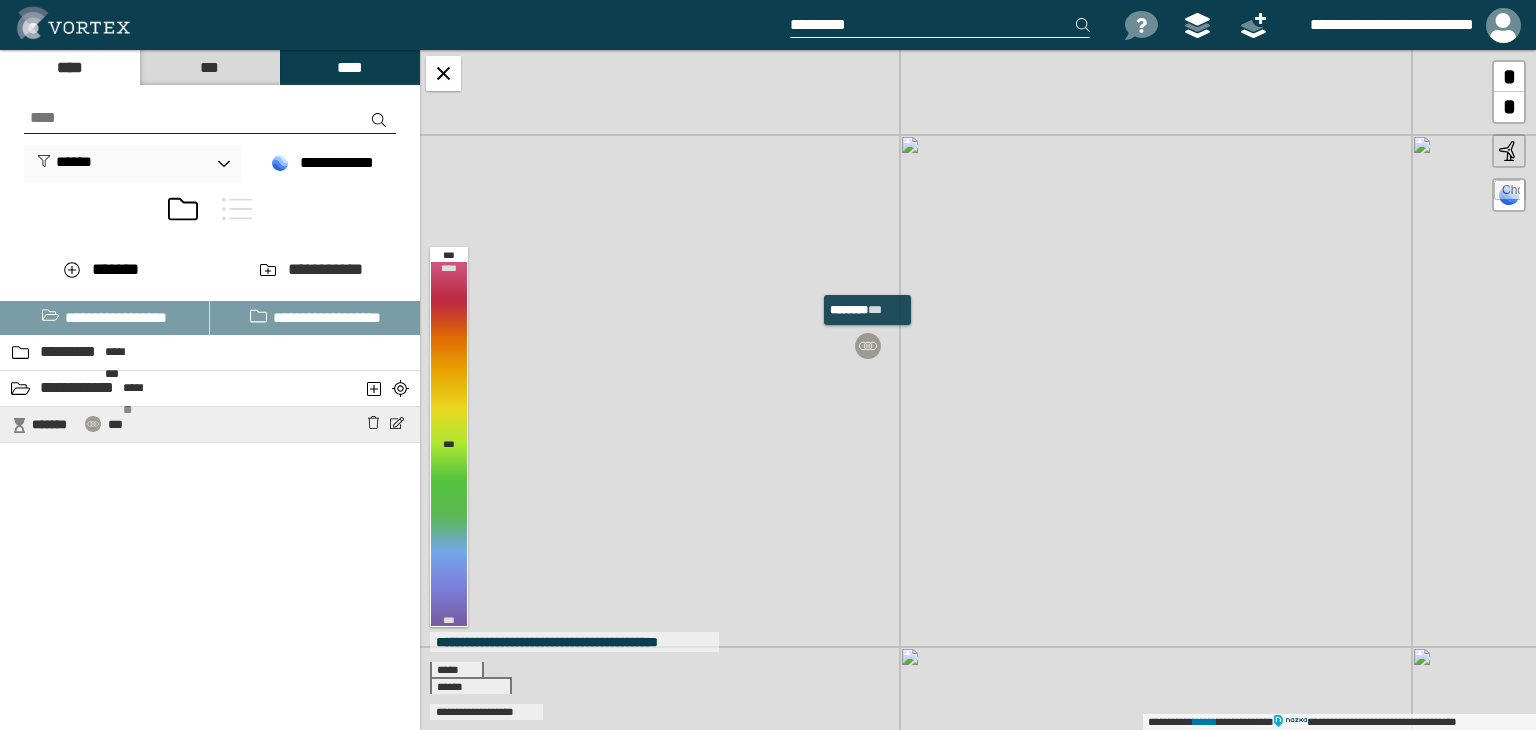 select on "**" 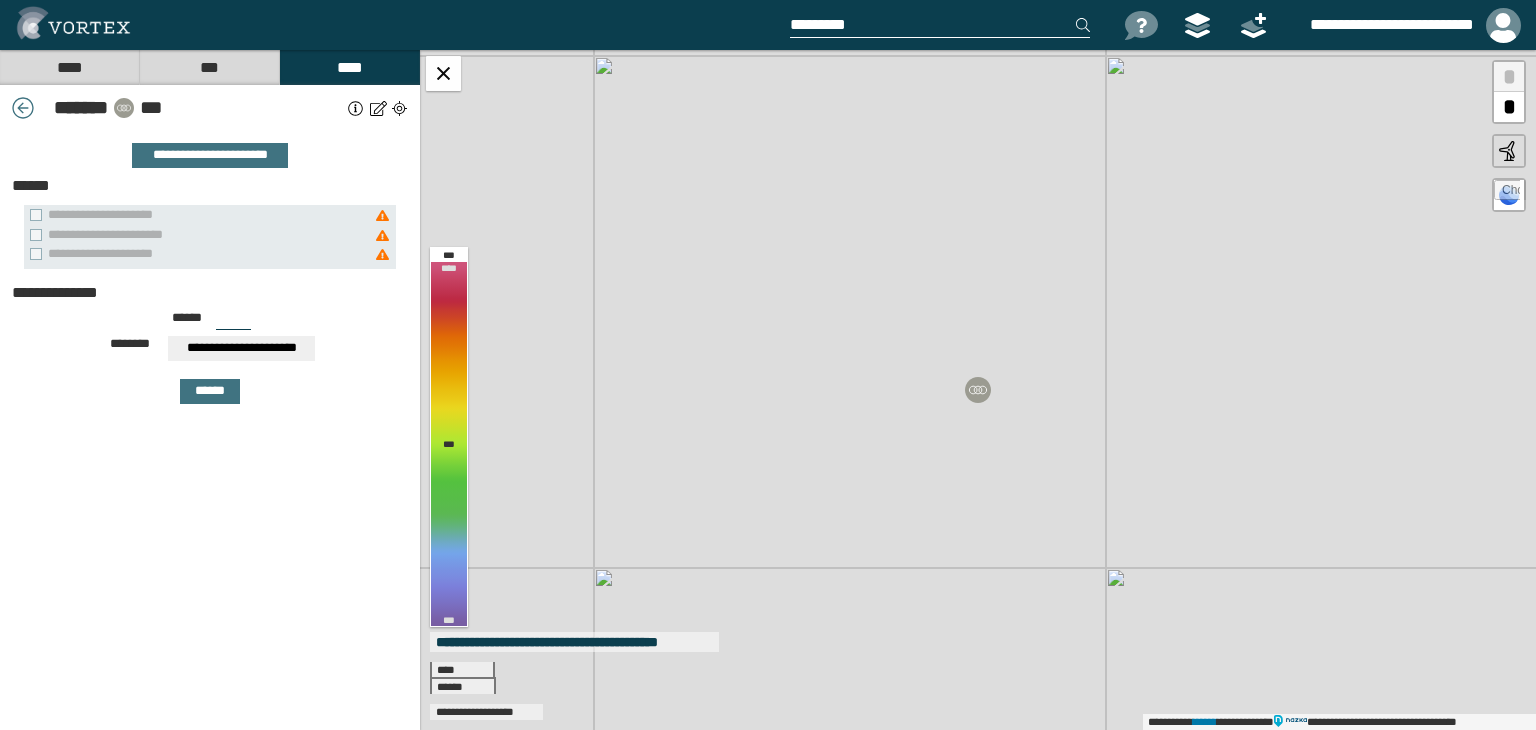 click on "****** ***" at bounding box center (210, 324) 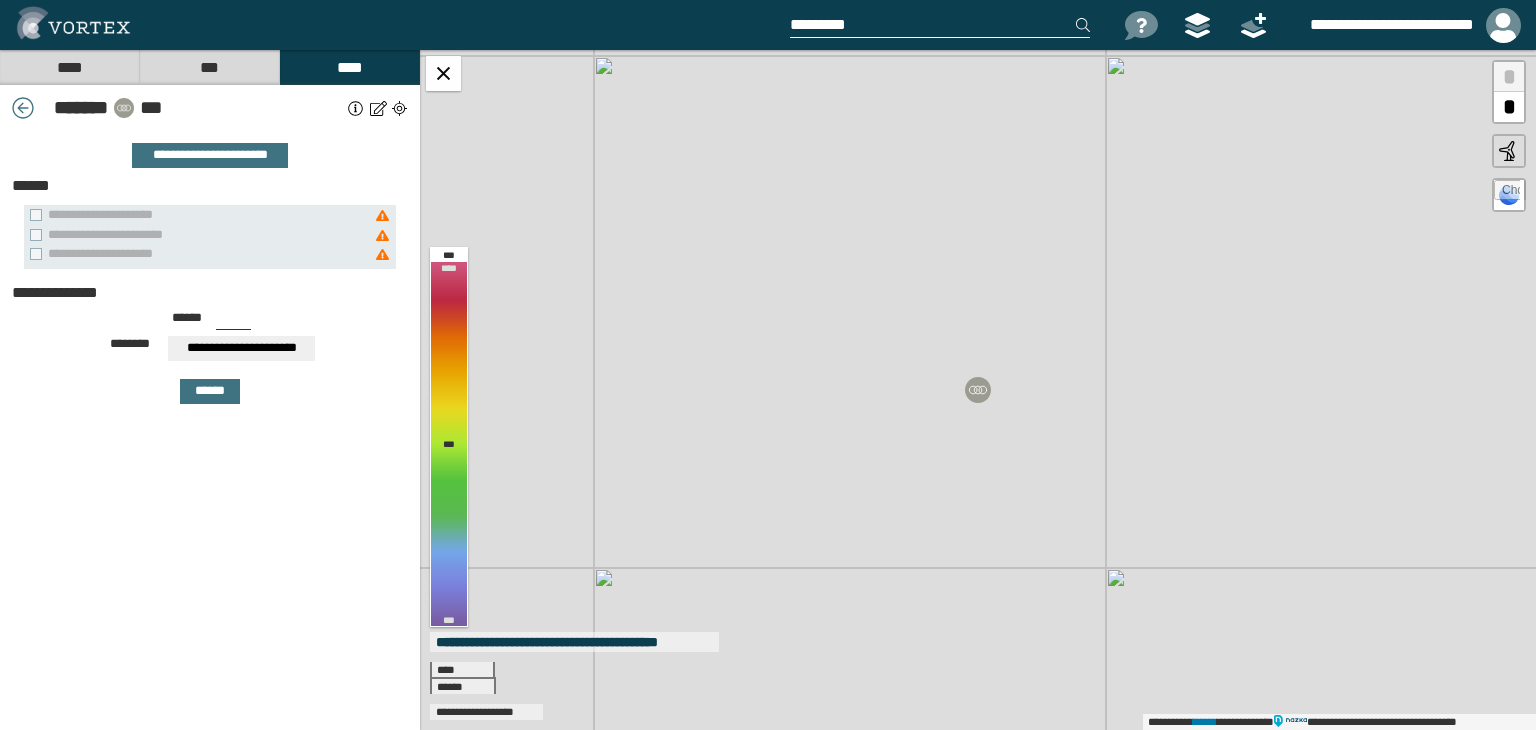 click on "***" at bounding box center [233, 322] 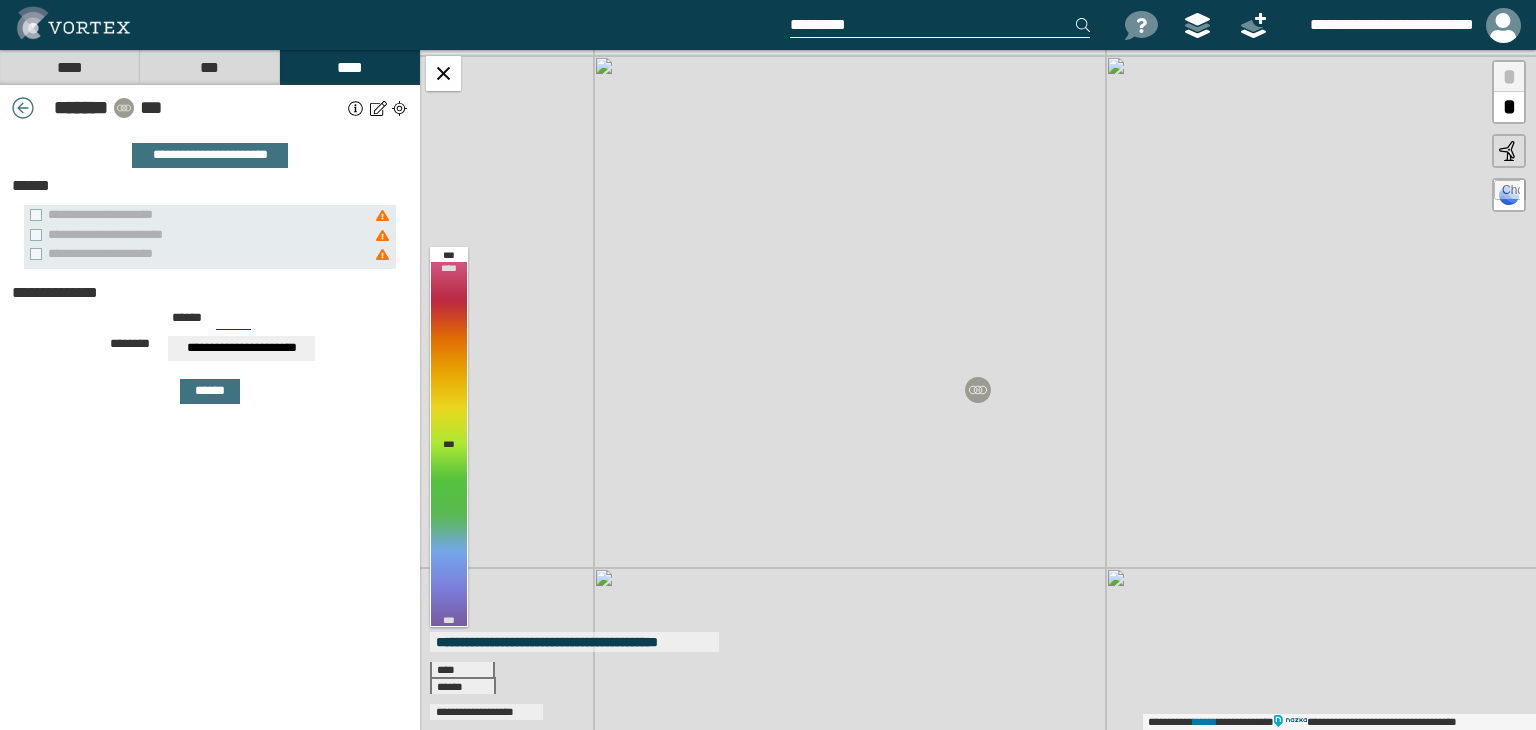 click on "***" at bounding box center (233, 322) 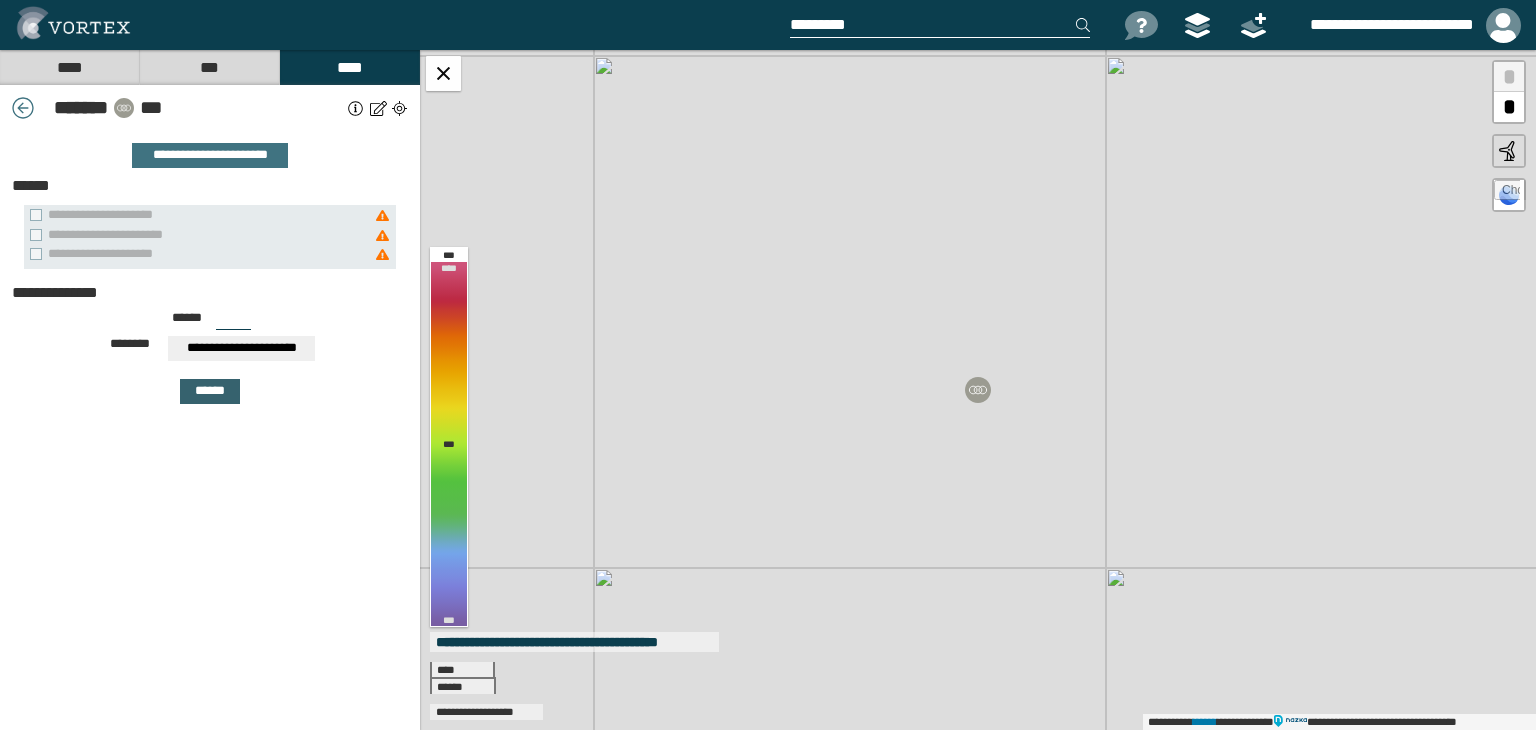 click on "******" at bounding box center (210, 391) 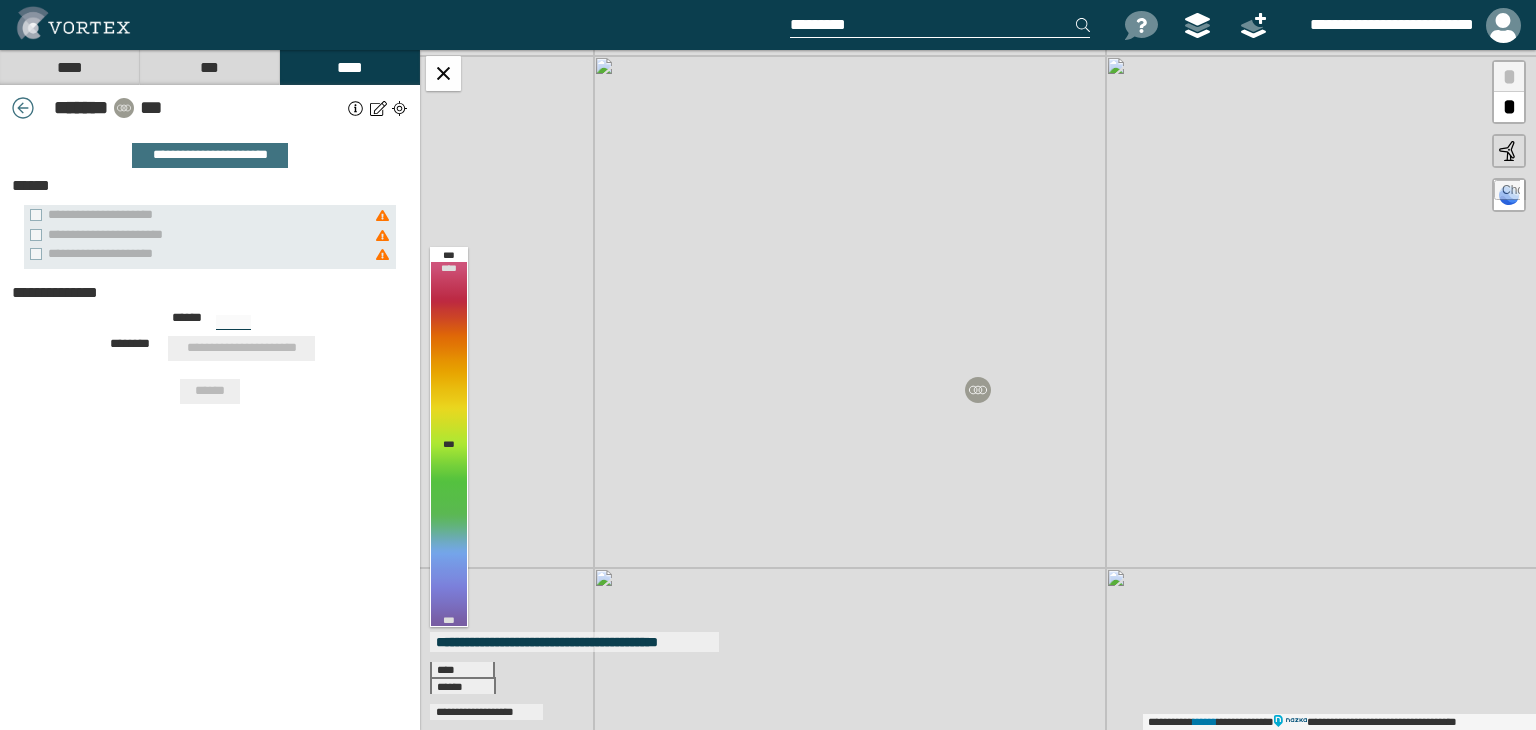 type on "***" 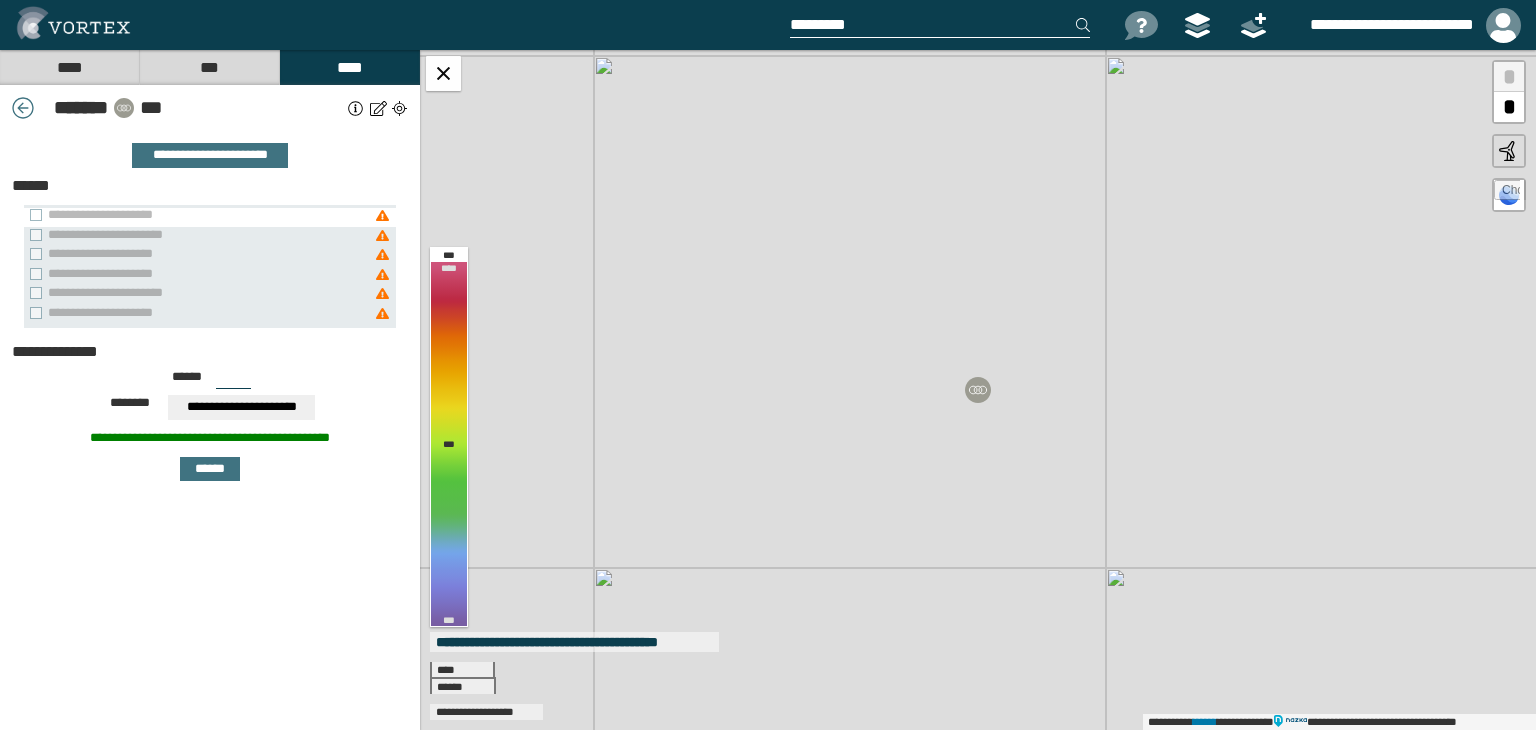 click on "**********" at bounding box center (199, 215) 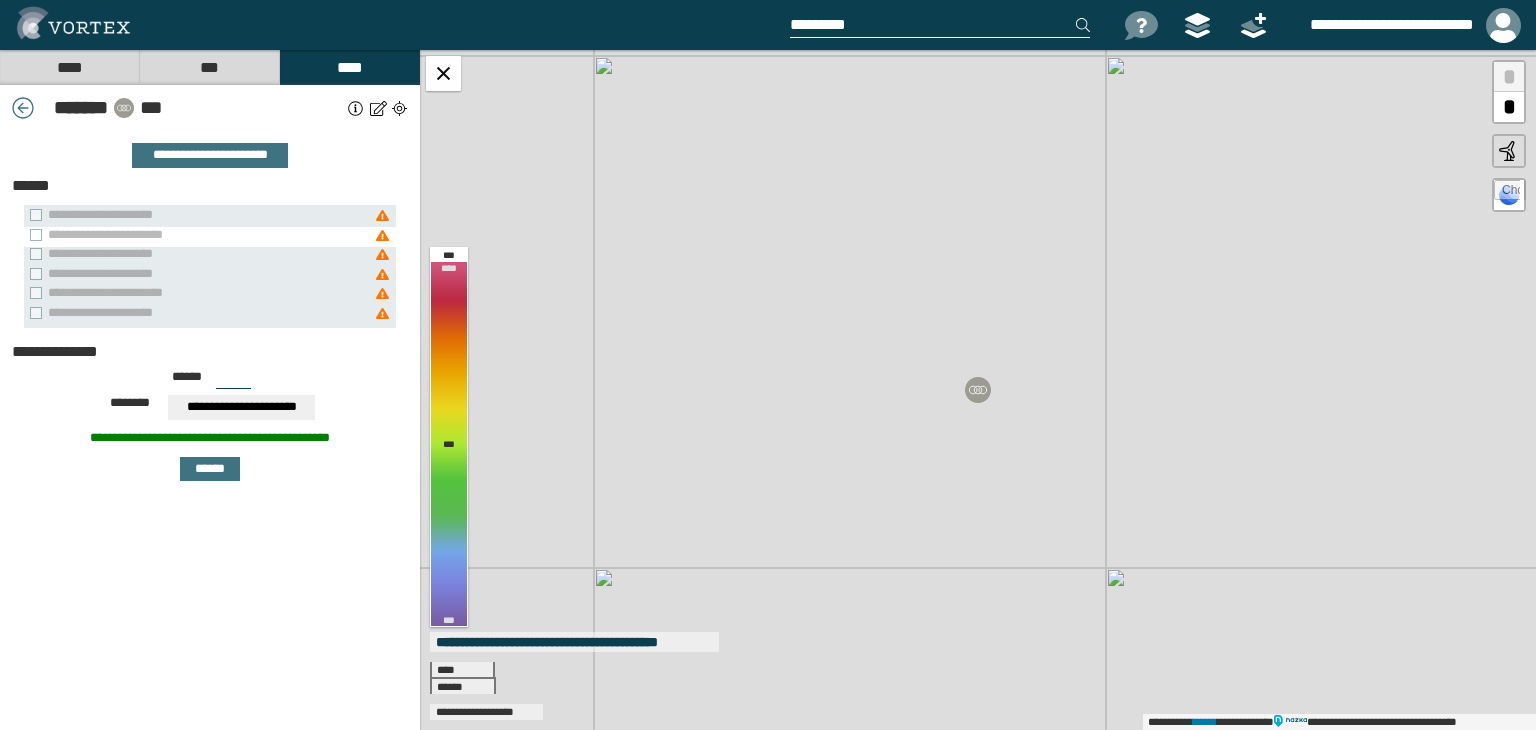click on "**********" at bounding box center (199, 235) 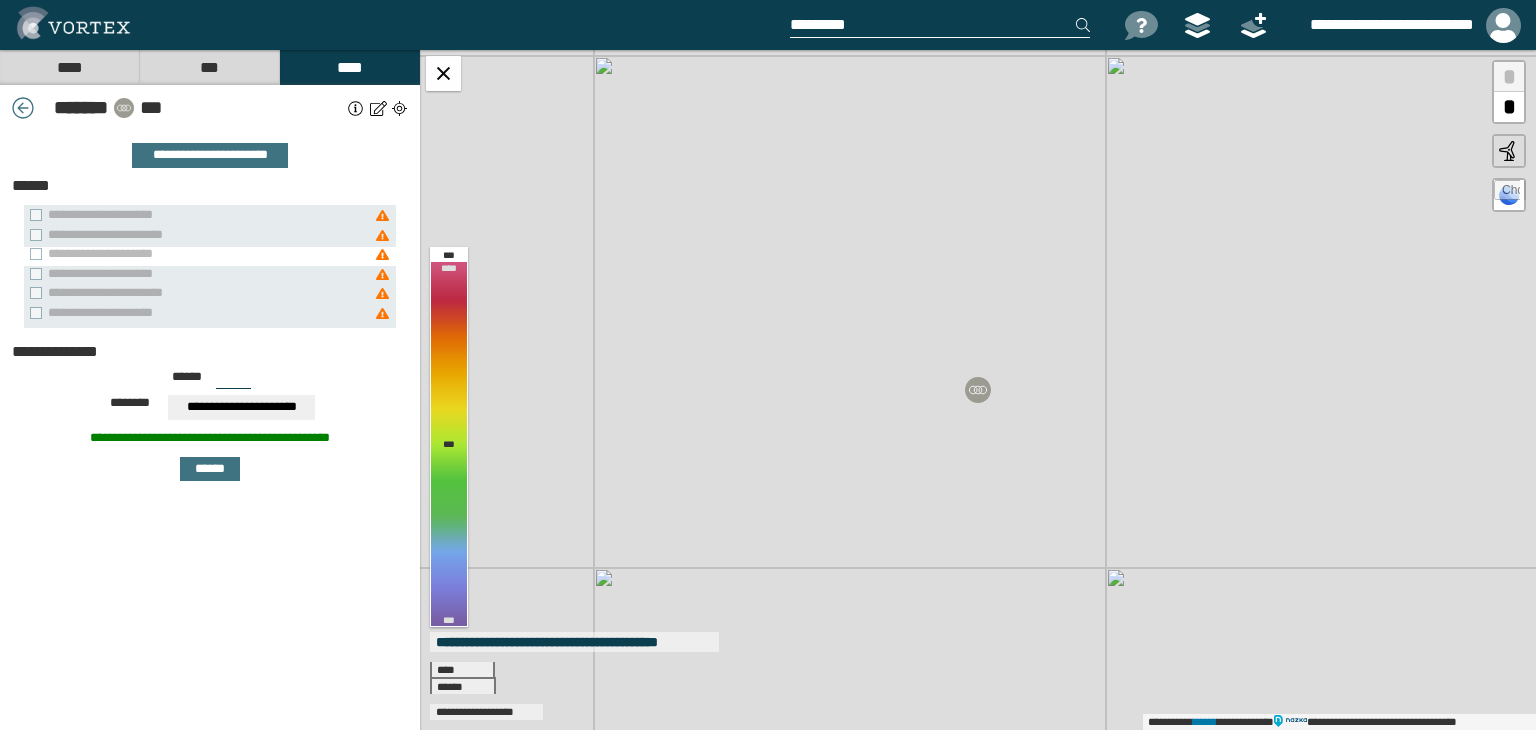 click on "**********" at bounding box center (199, 254) 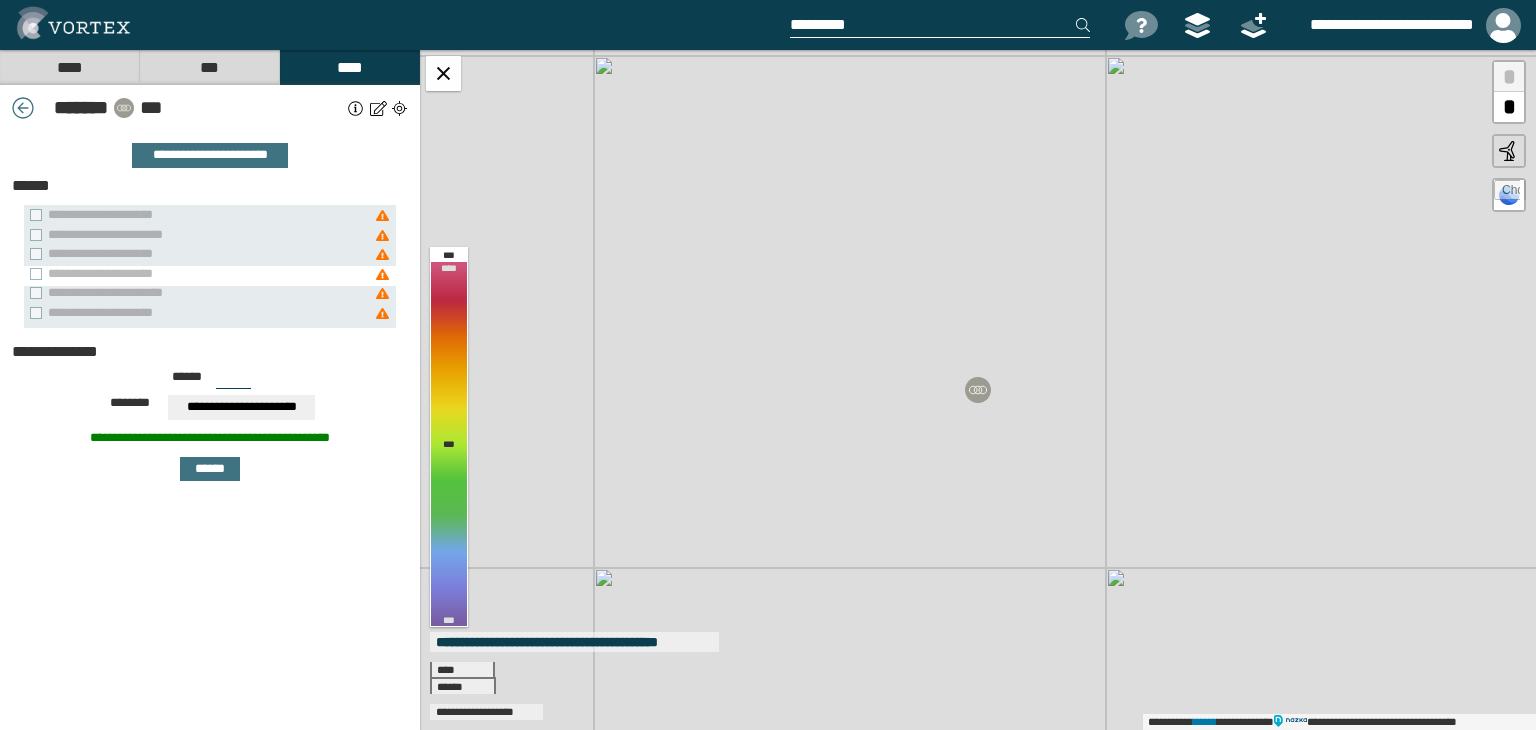 click on "**********" at bounding box center (199, 274) 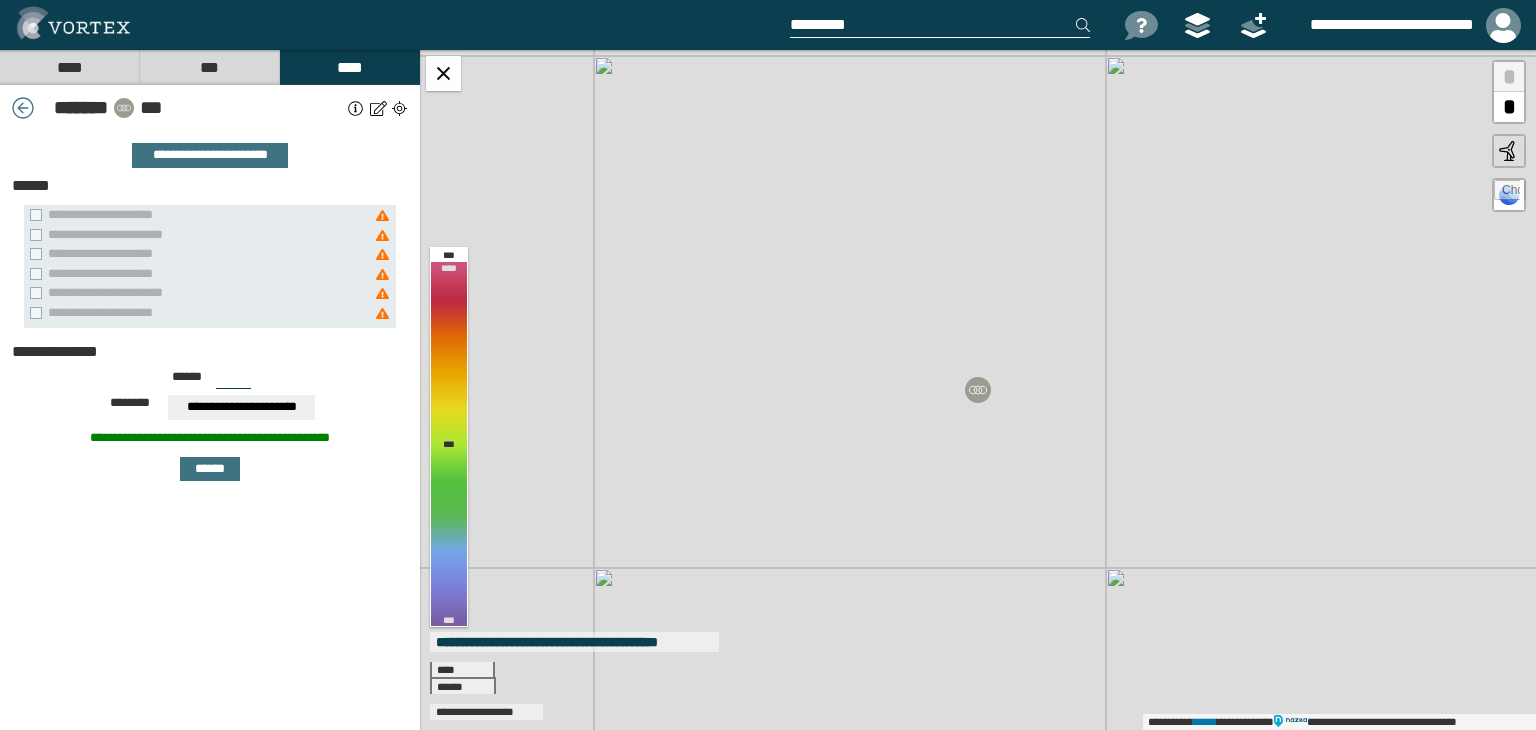 click at bounding box center [399, 108] 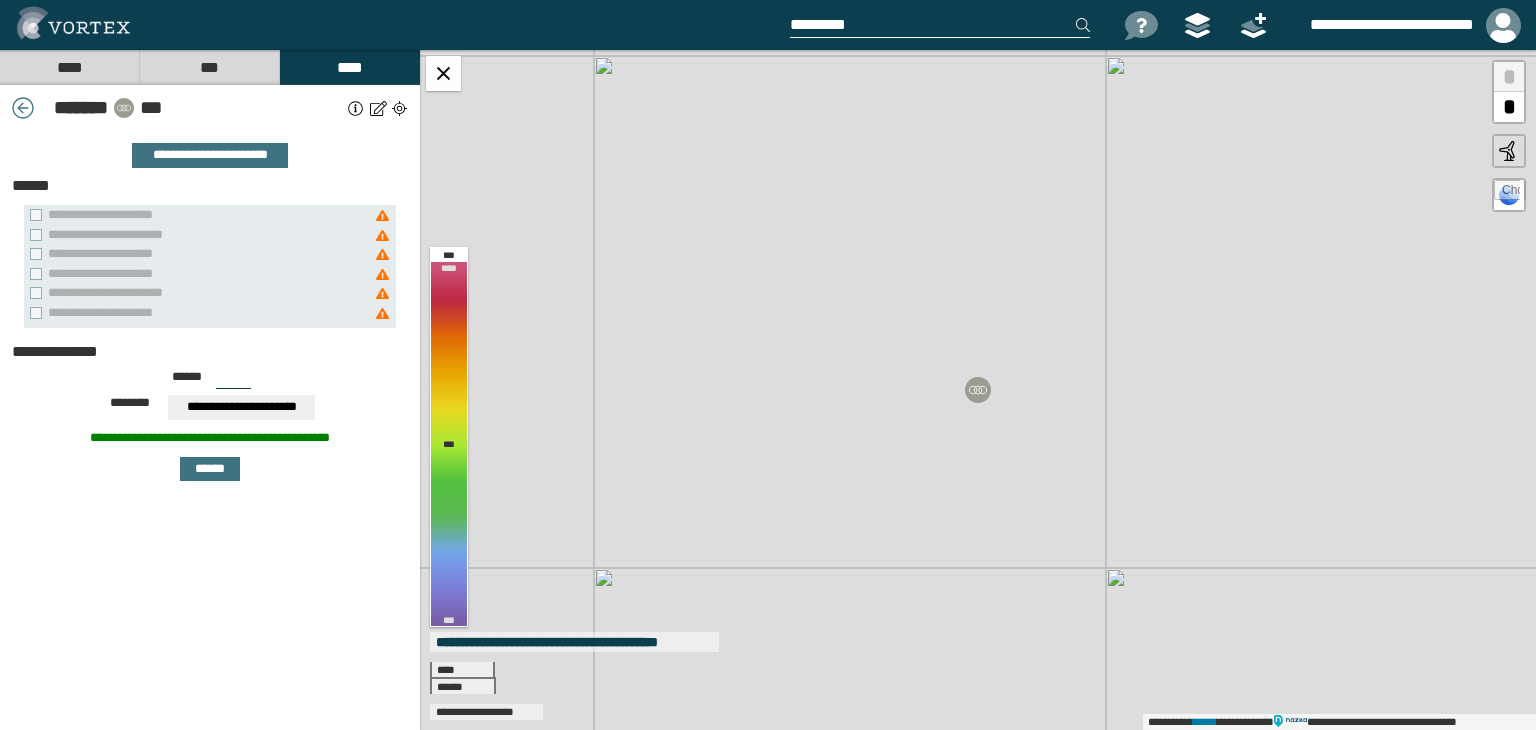 click at bounding box center (399, 108) 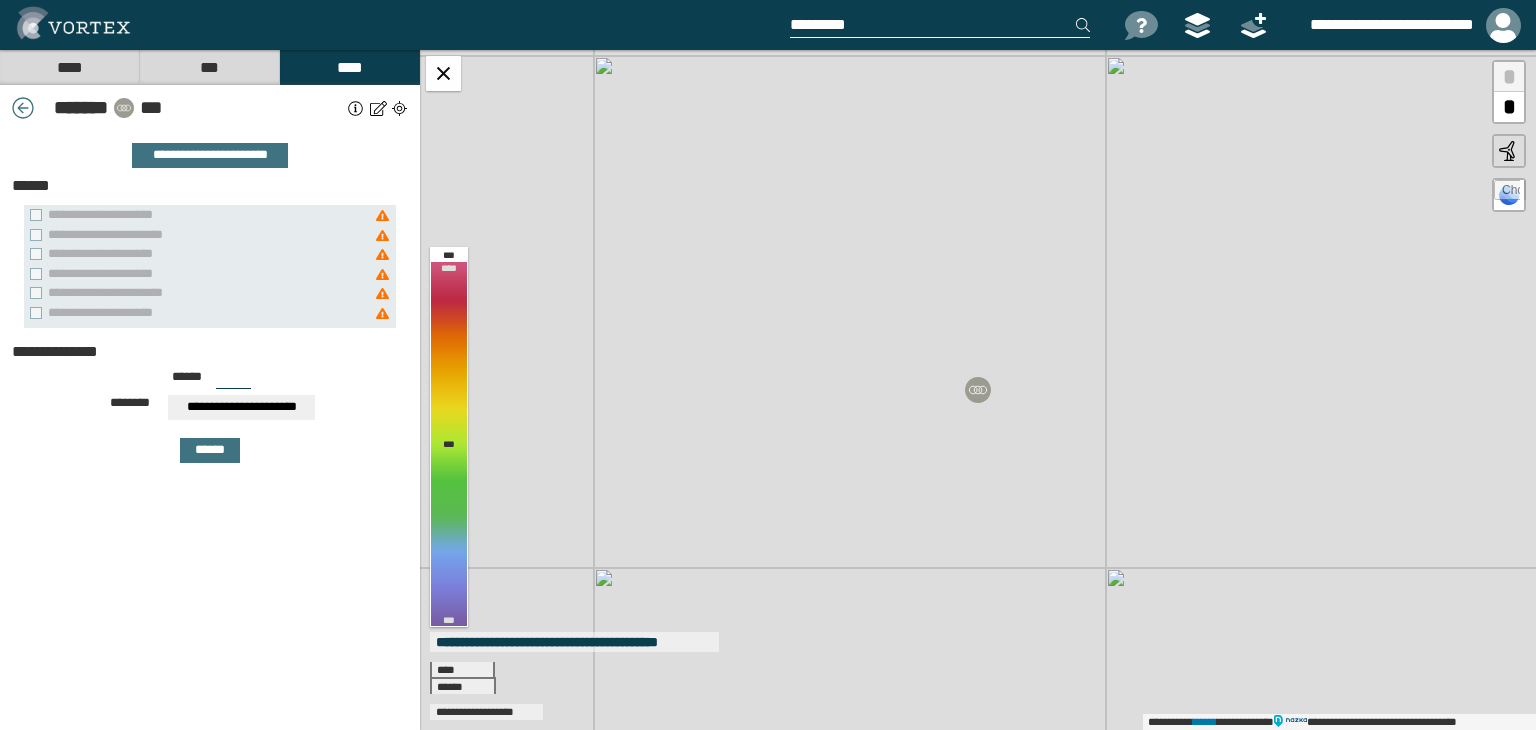 click at bounding box center [399, 108] 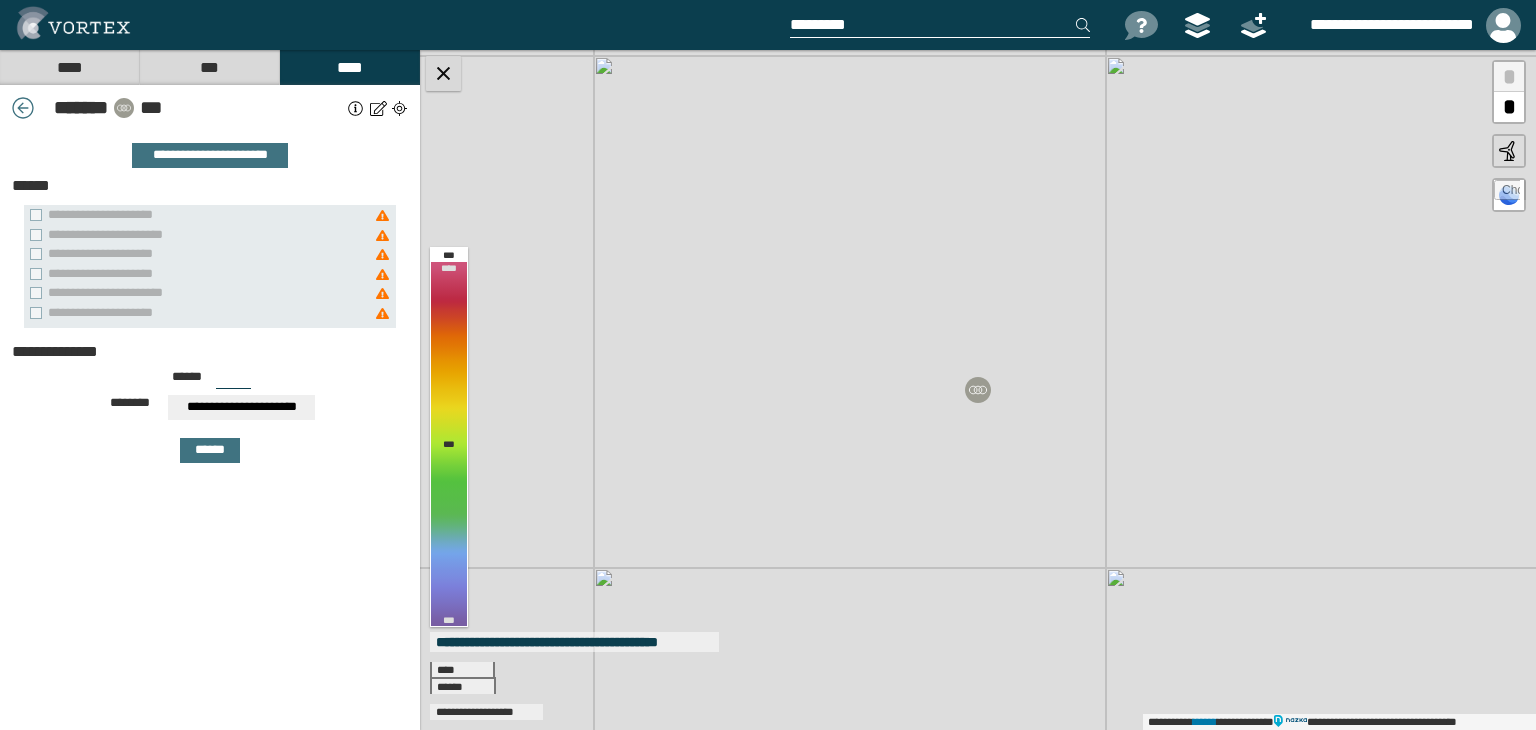 click at bounding box center [443, 73] 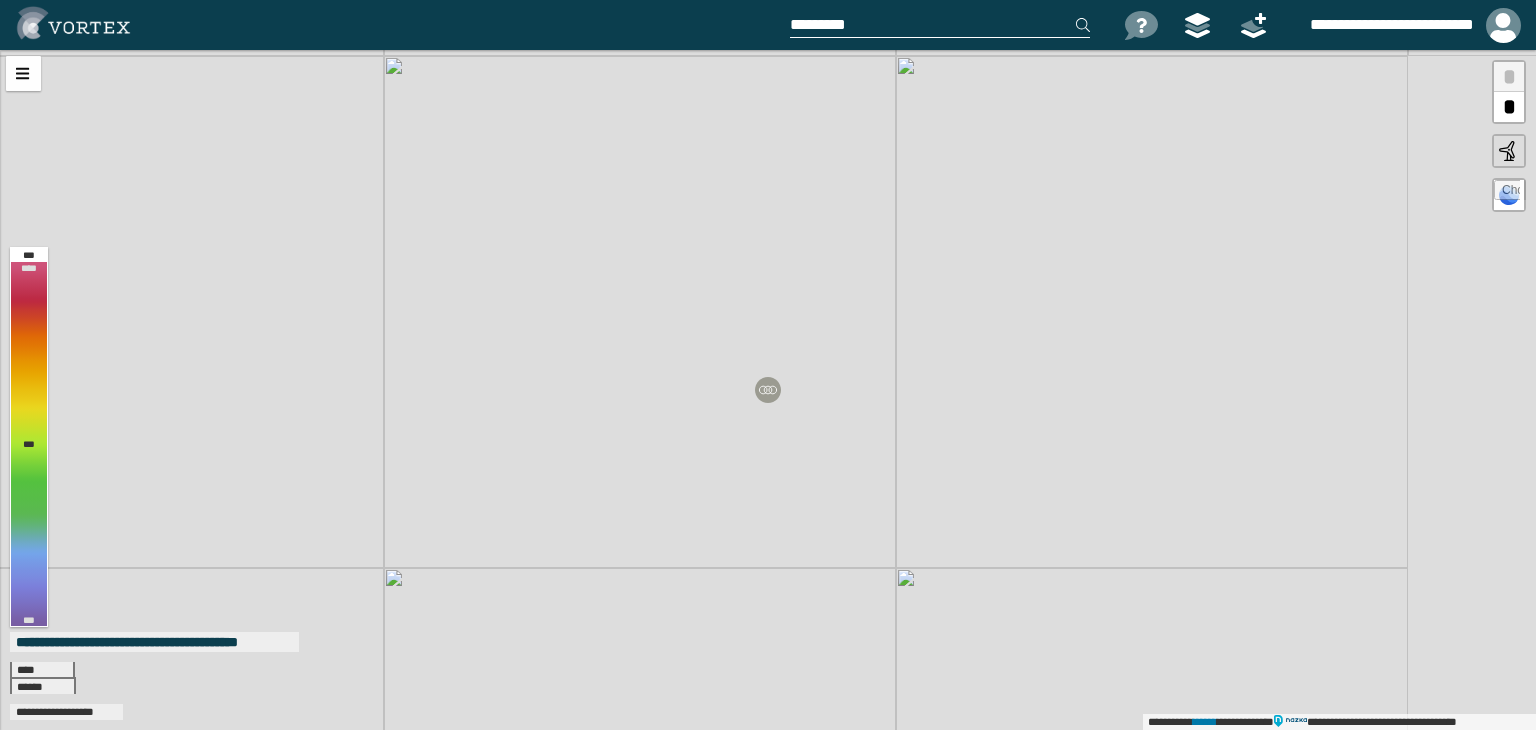 click on "**********" at bounding box center [768, 390] 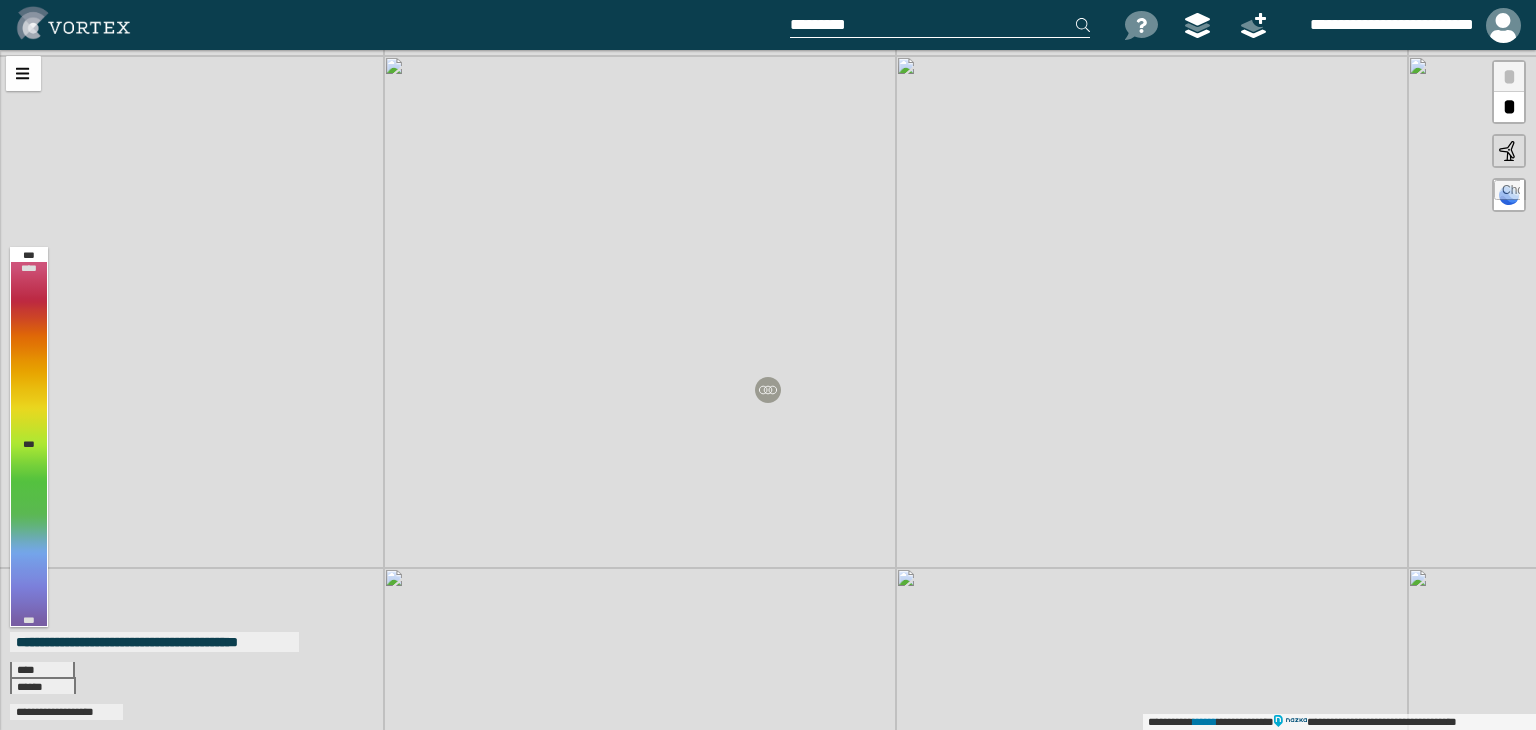 click on "**********" at bounding box center [768, 390] 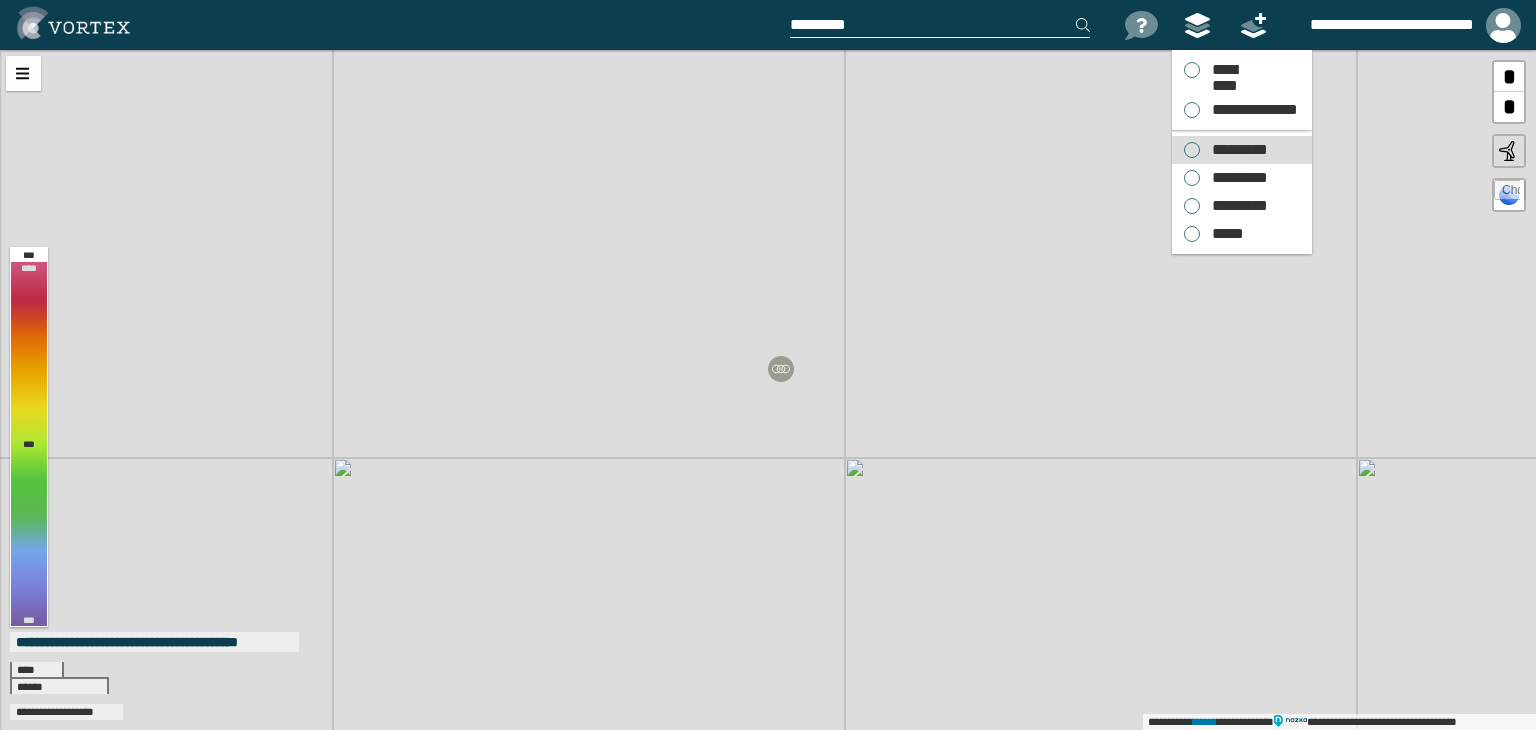 click on "*********" at bounding box center [1235, 150] 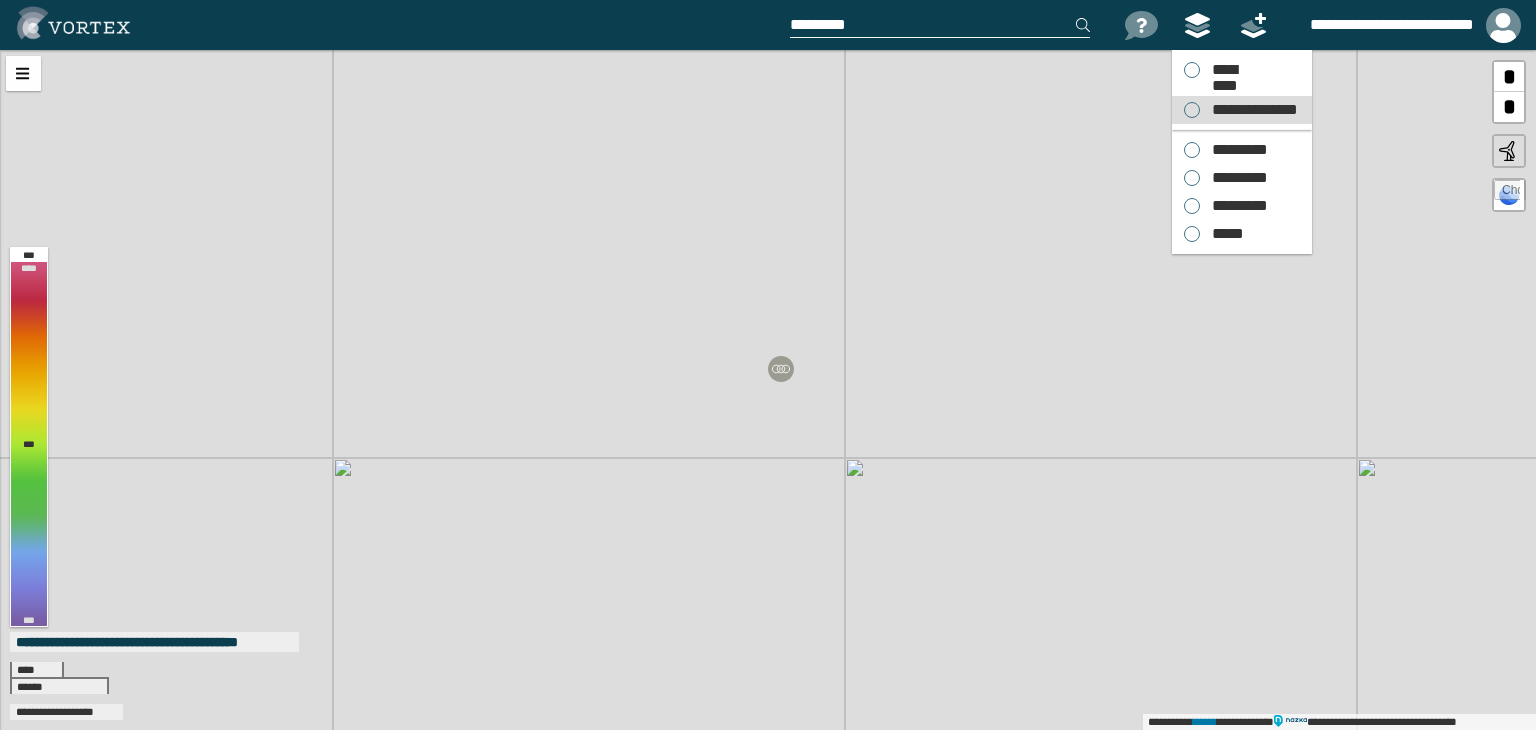 click on "**********" at bounding box center (1242, 110) 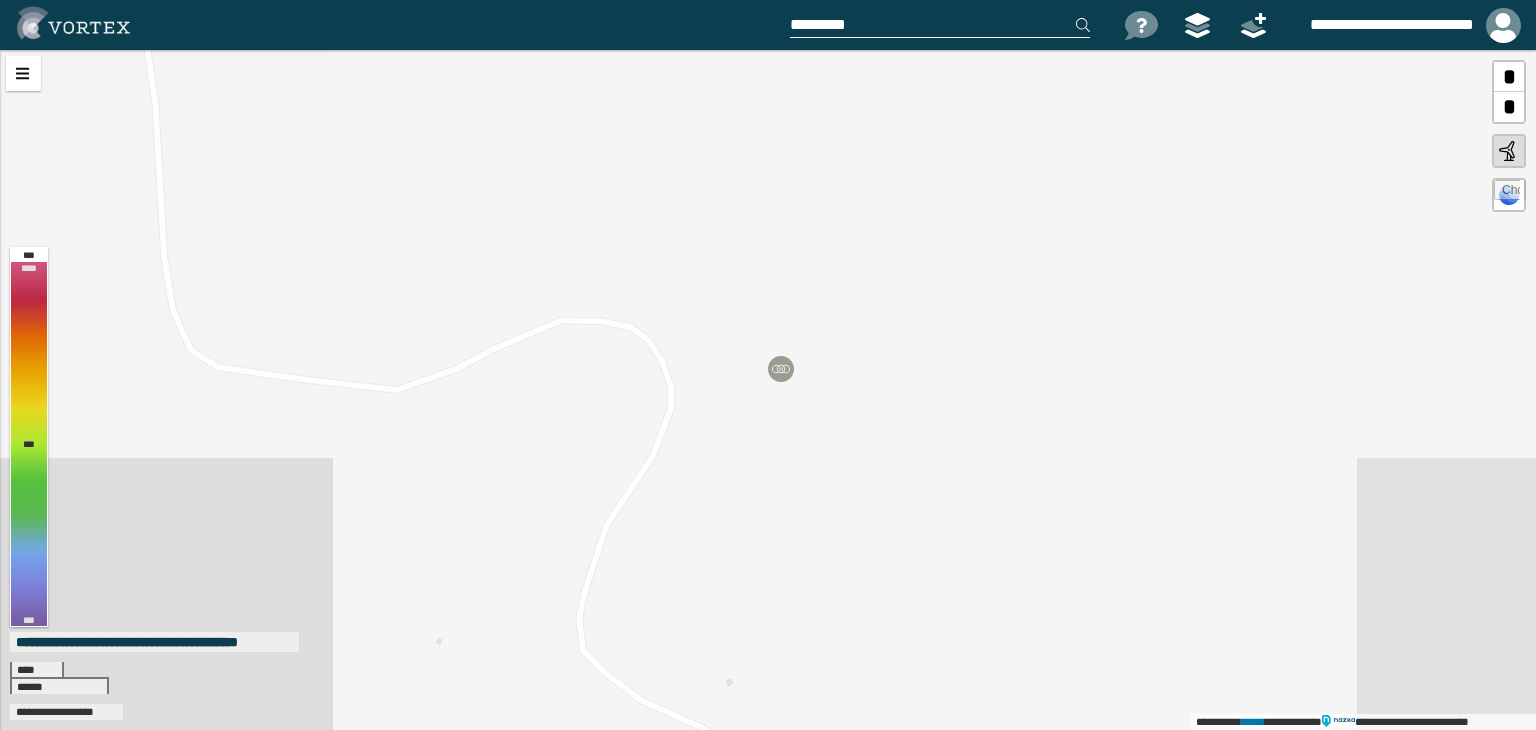 click on "**********" at bounding box center (768, 390) 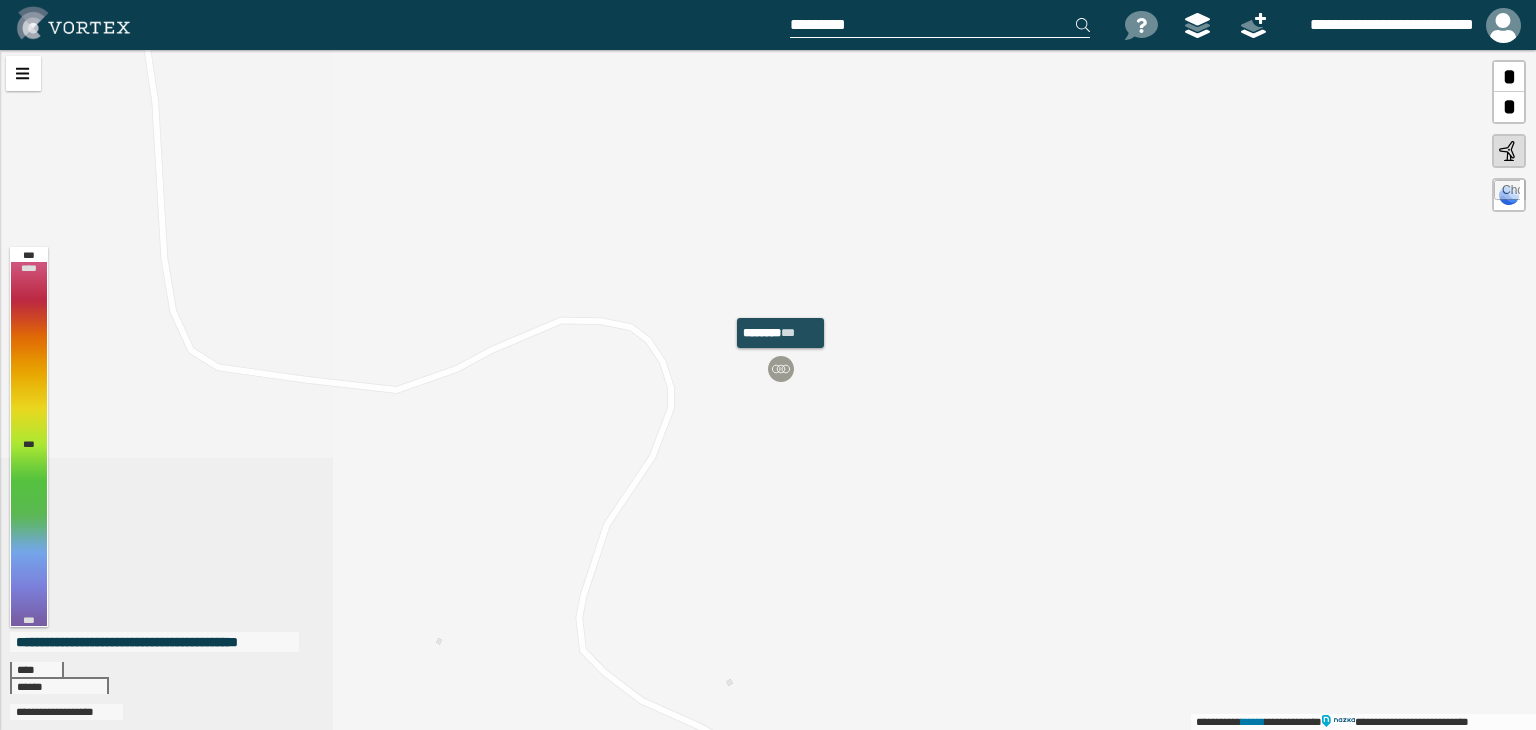 click at bounding box center (781, 369) 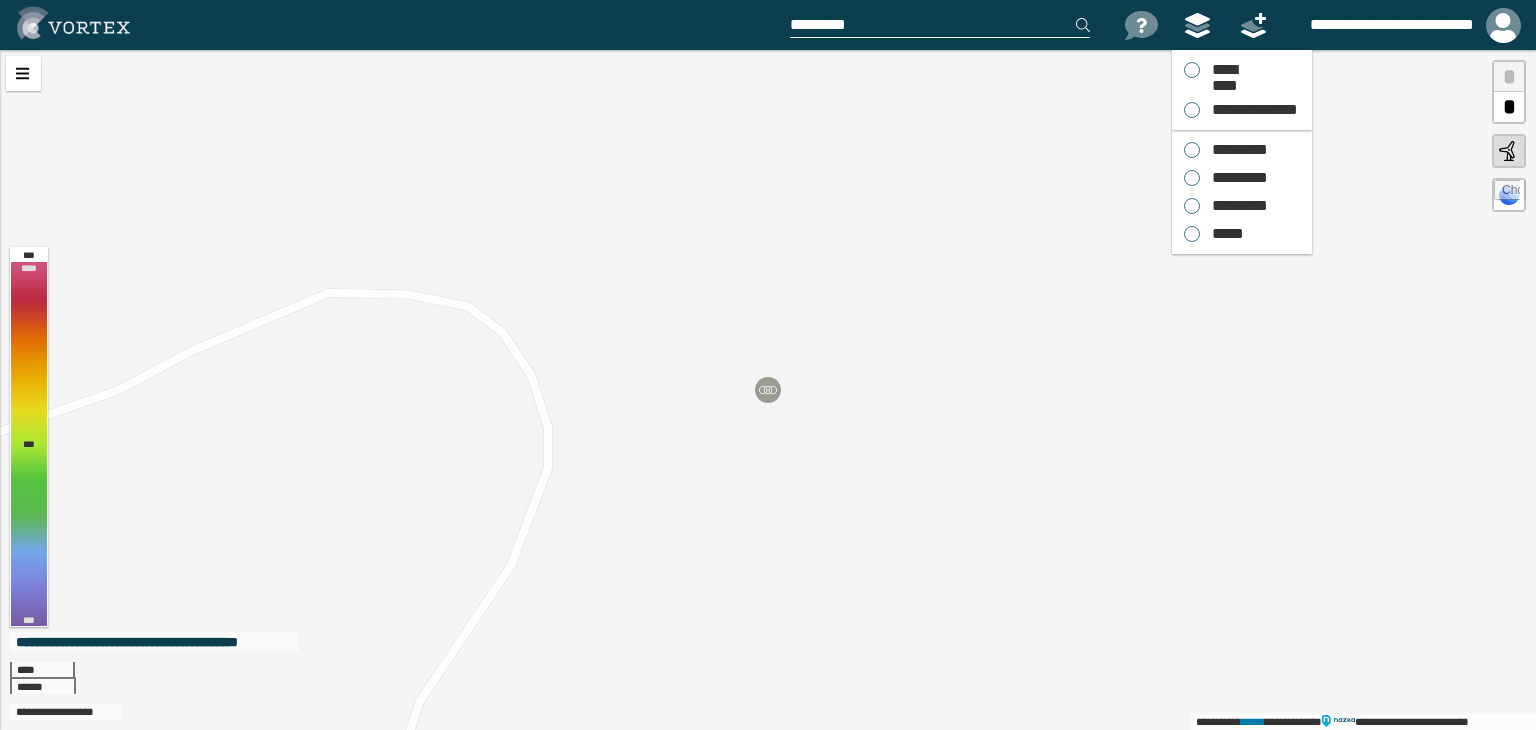 click at bounding box center [1197, 25] 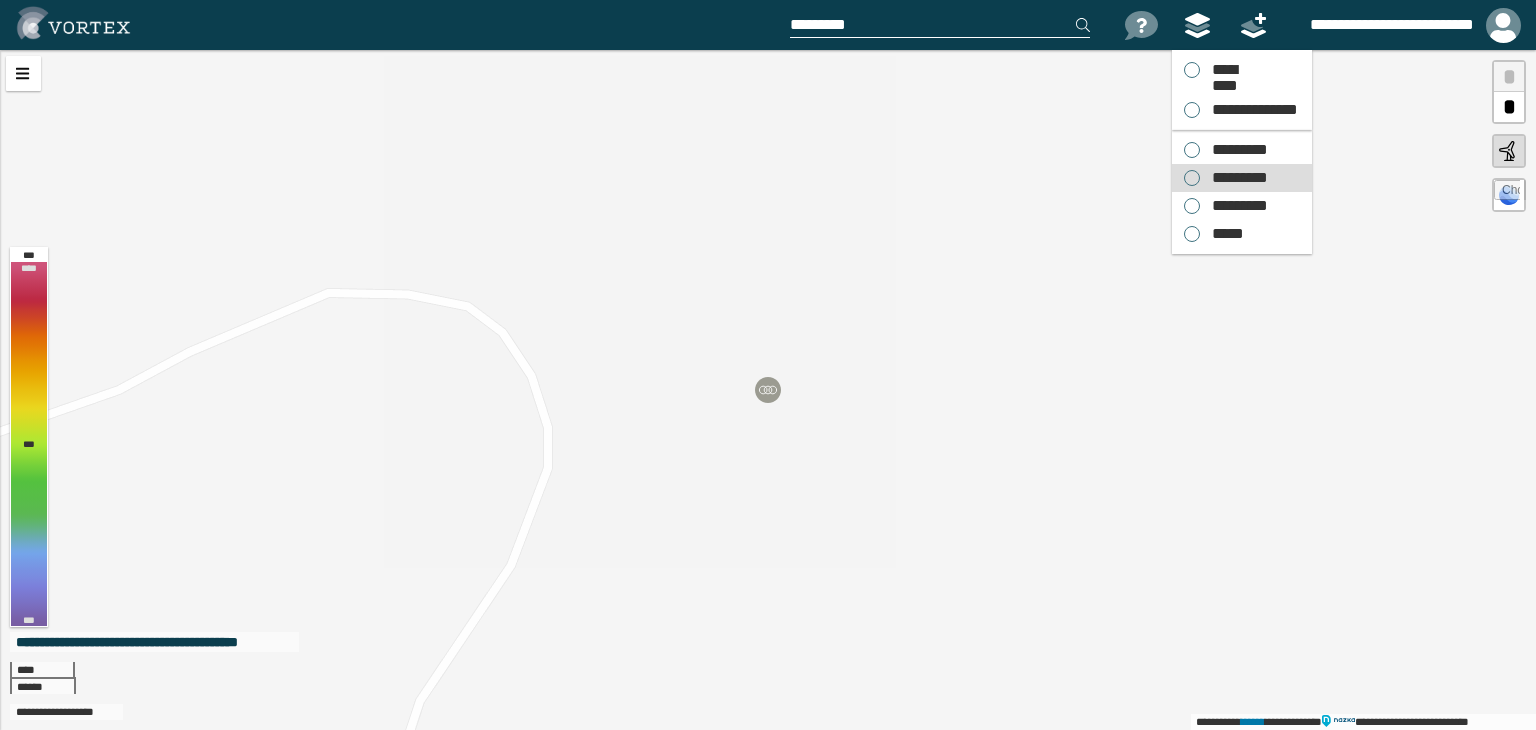 click on "*********" at bounding box center [1242, 178] 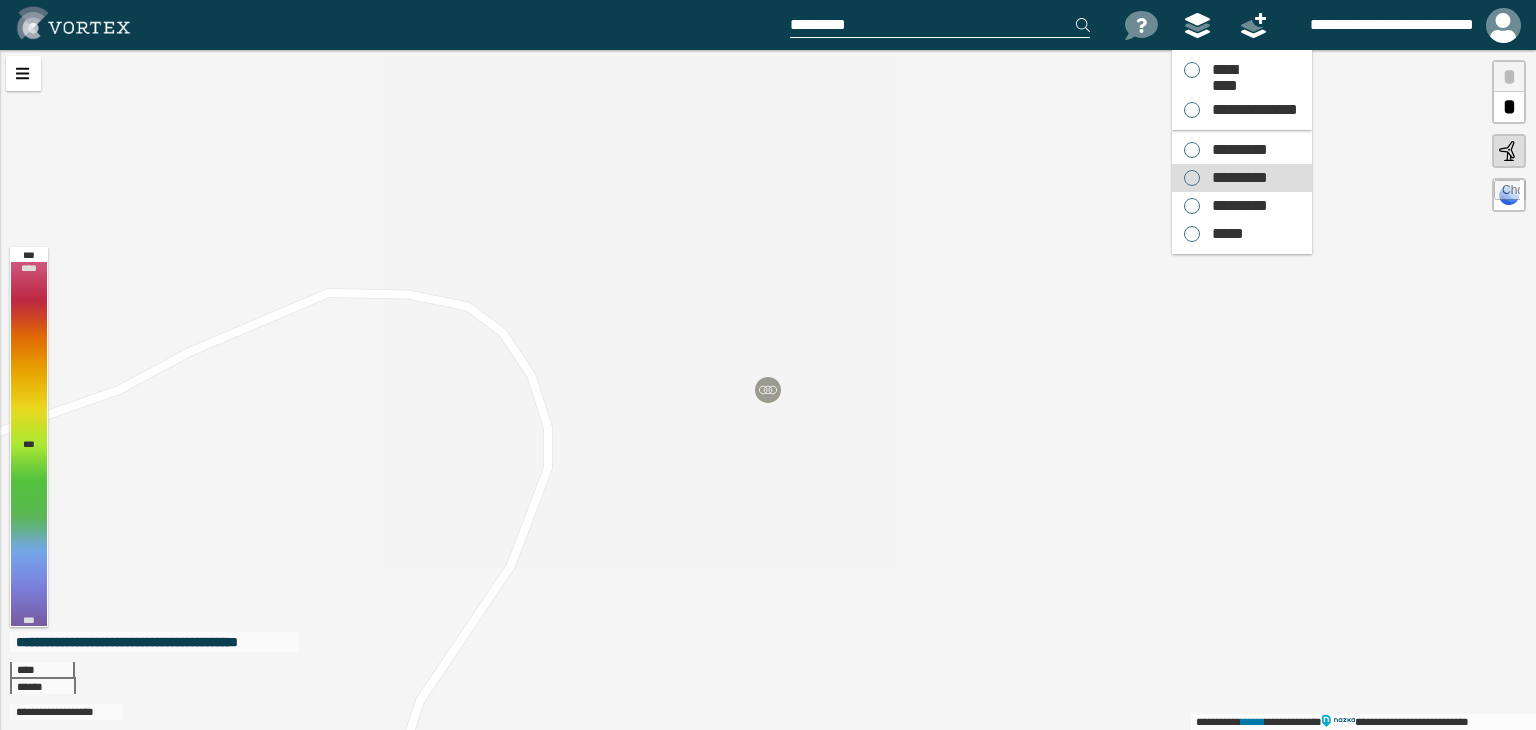 click on "*********" at bounding box center (1235, 178) 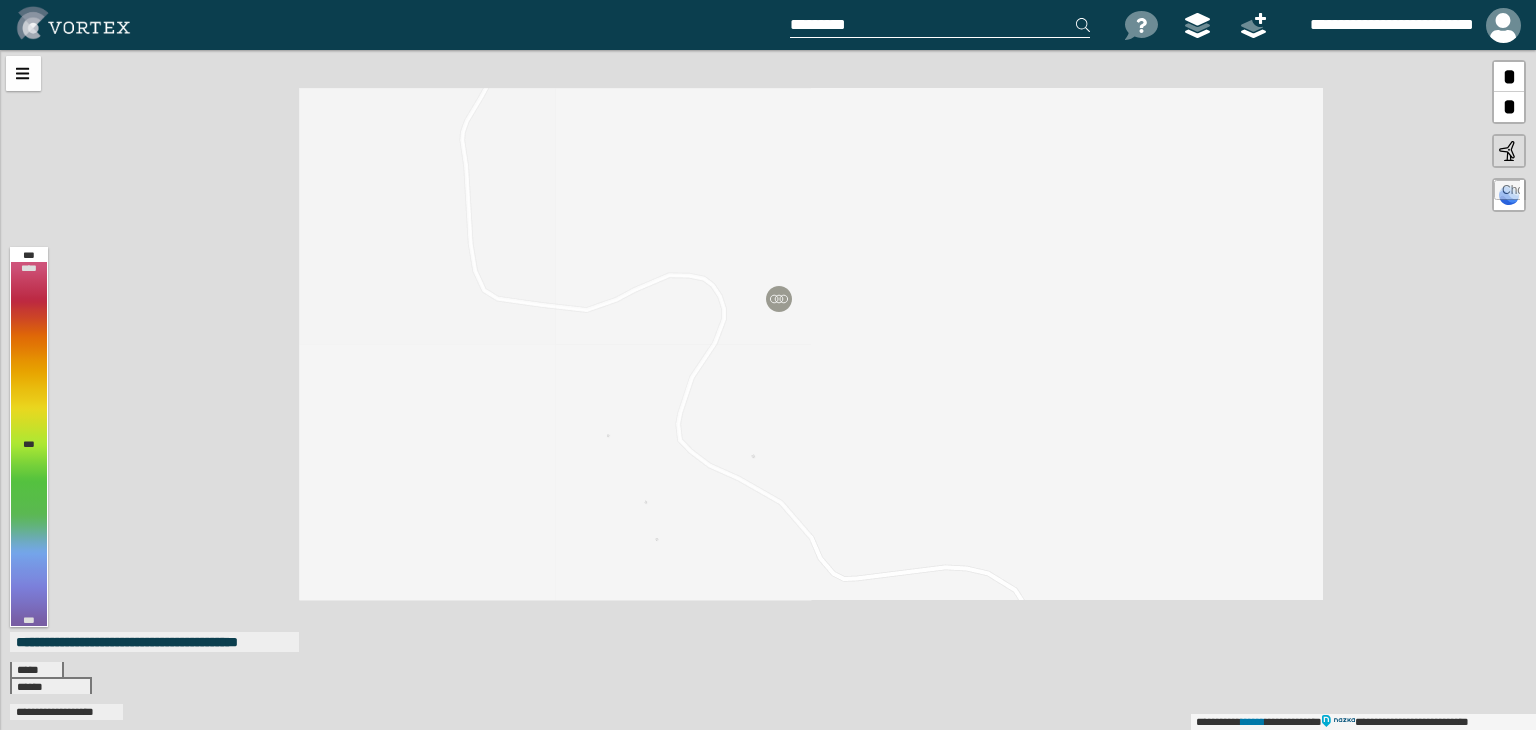 drag, startPoint x: 769, startPoint y: 420, endPoint x: 792, endPoint y: 372, distance: 53.225933 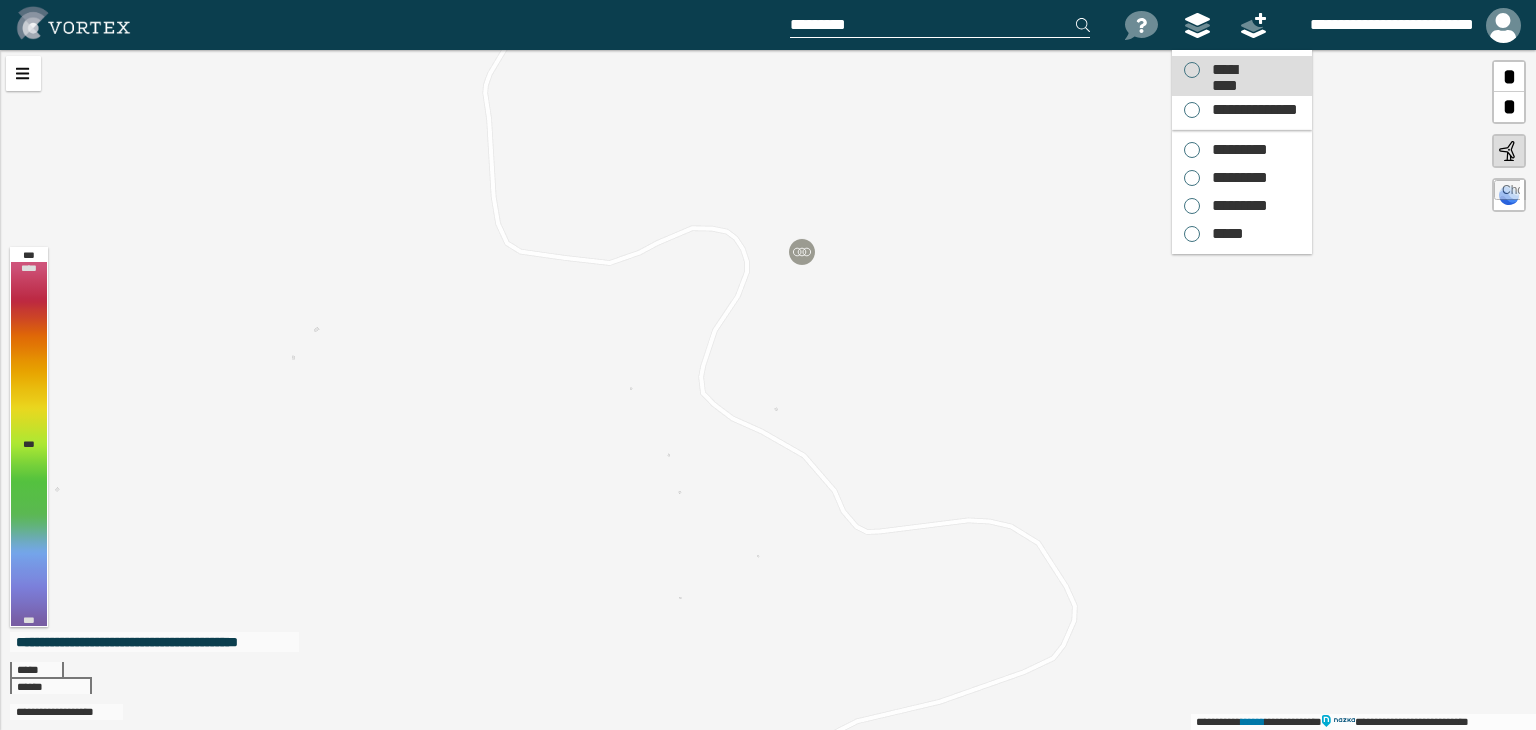 click on "*********" at bounding box center [1224, 70] 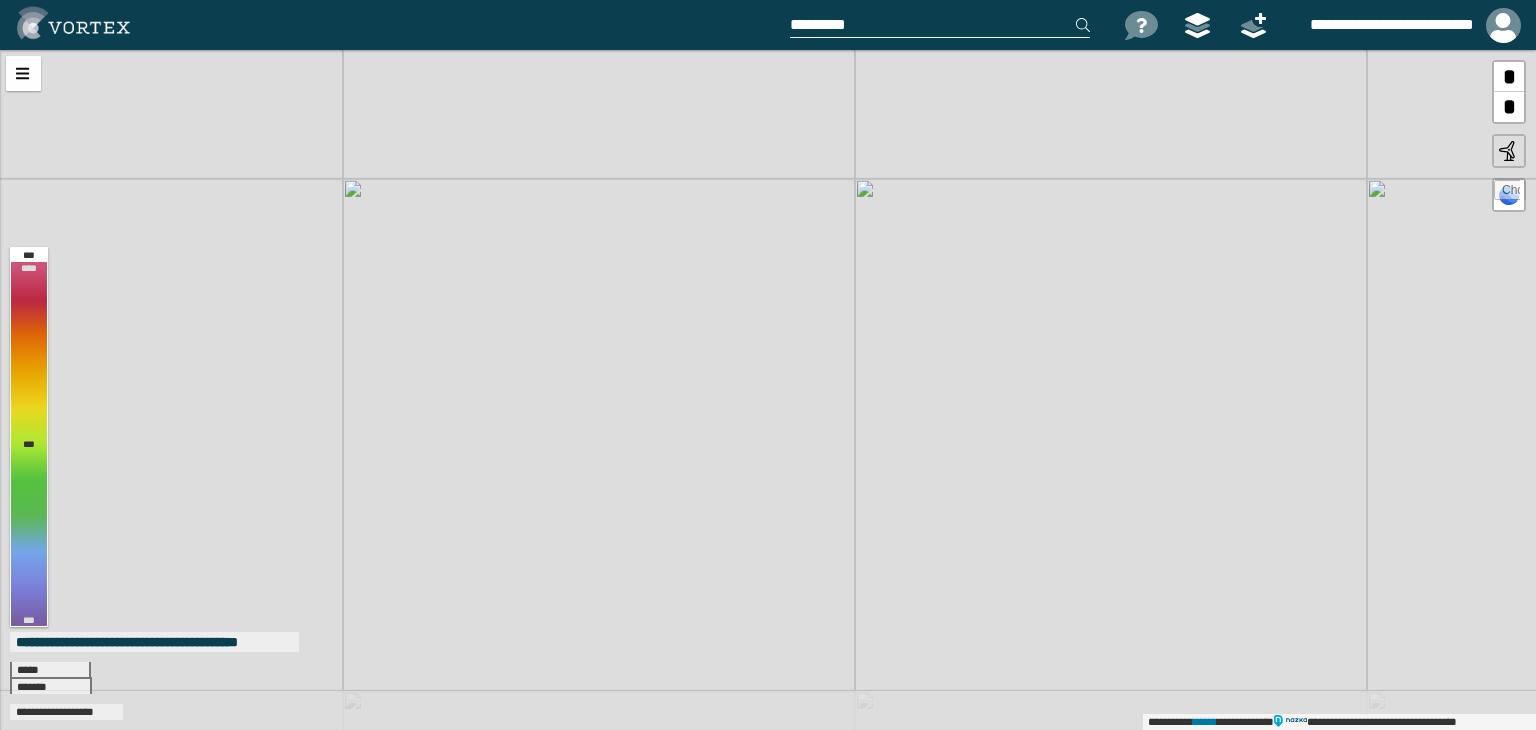drag, startPoint x: 920, startPoint y: 483, endPoint x: 908, endPoint y: 247, distance: 236.30489 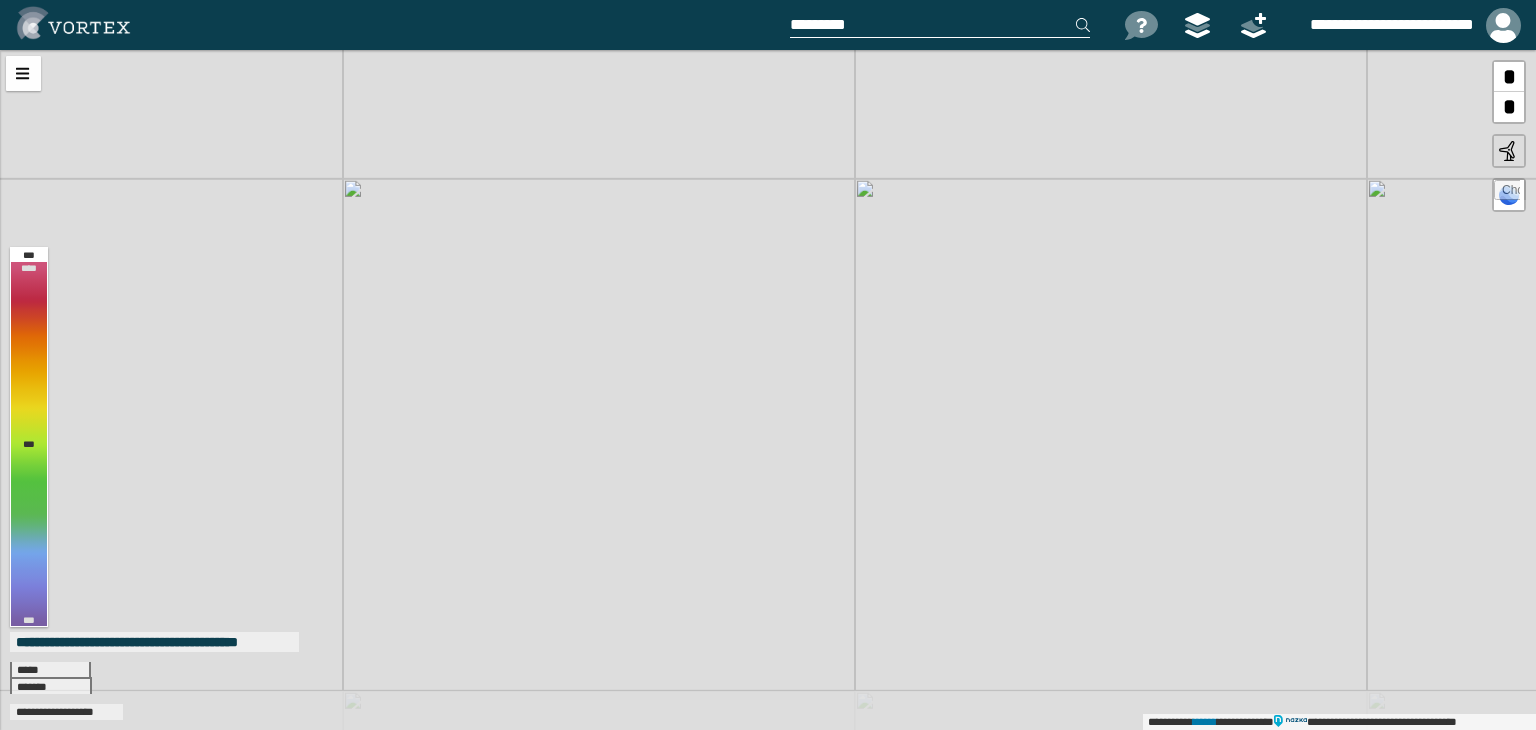 click on "**********" at bounding box center [768, 390] 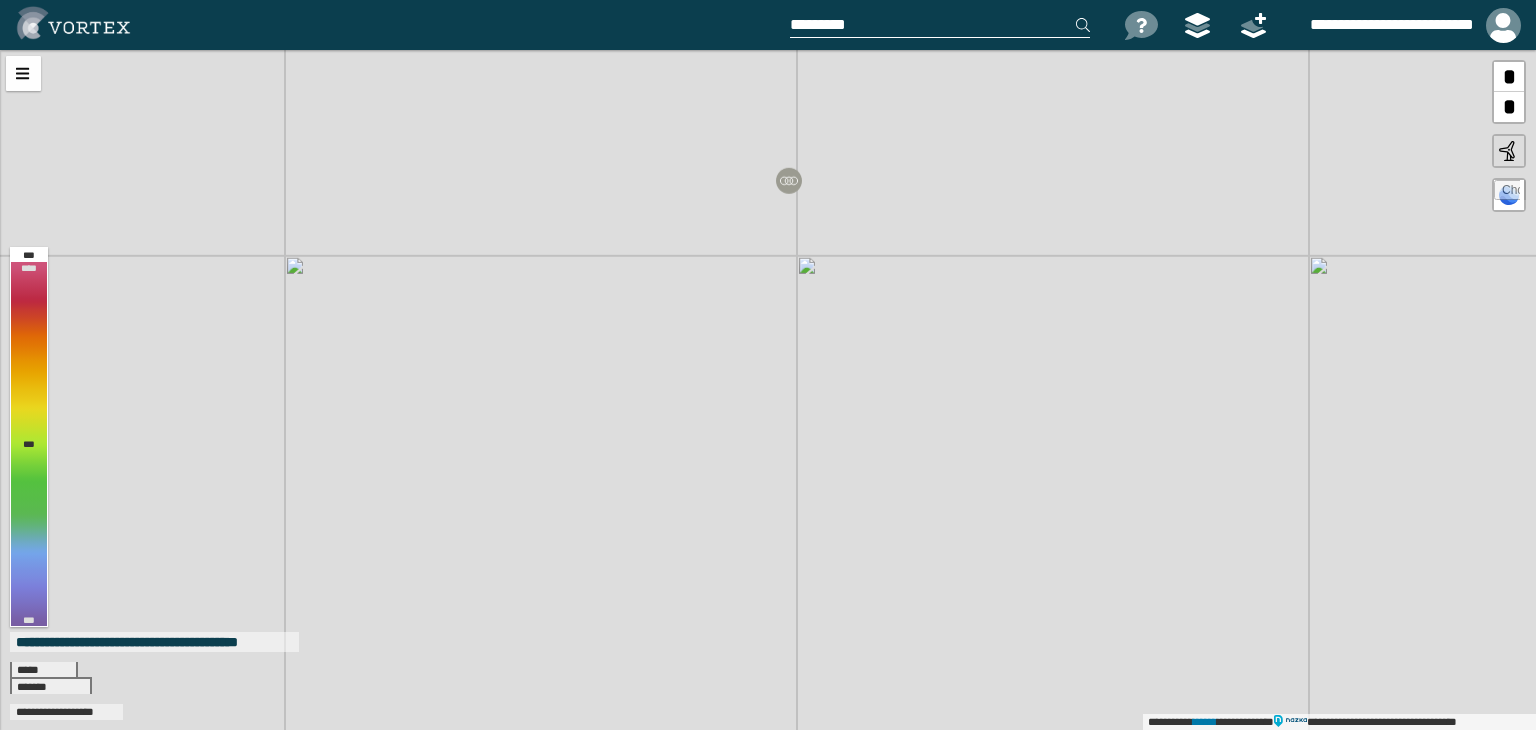 drag, startPoint x: 955, startPoint y: 388, endPoint x: 856, endPoint y: 399, distance: 99.60924 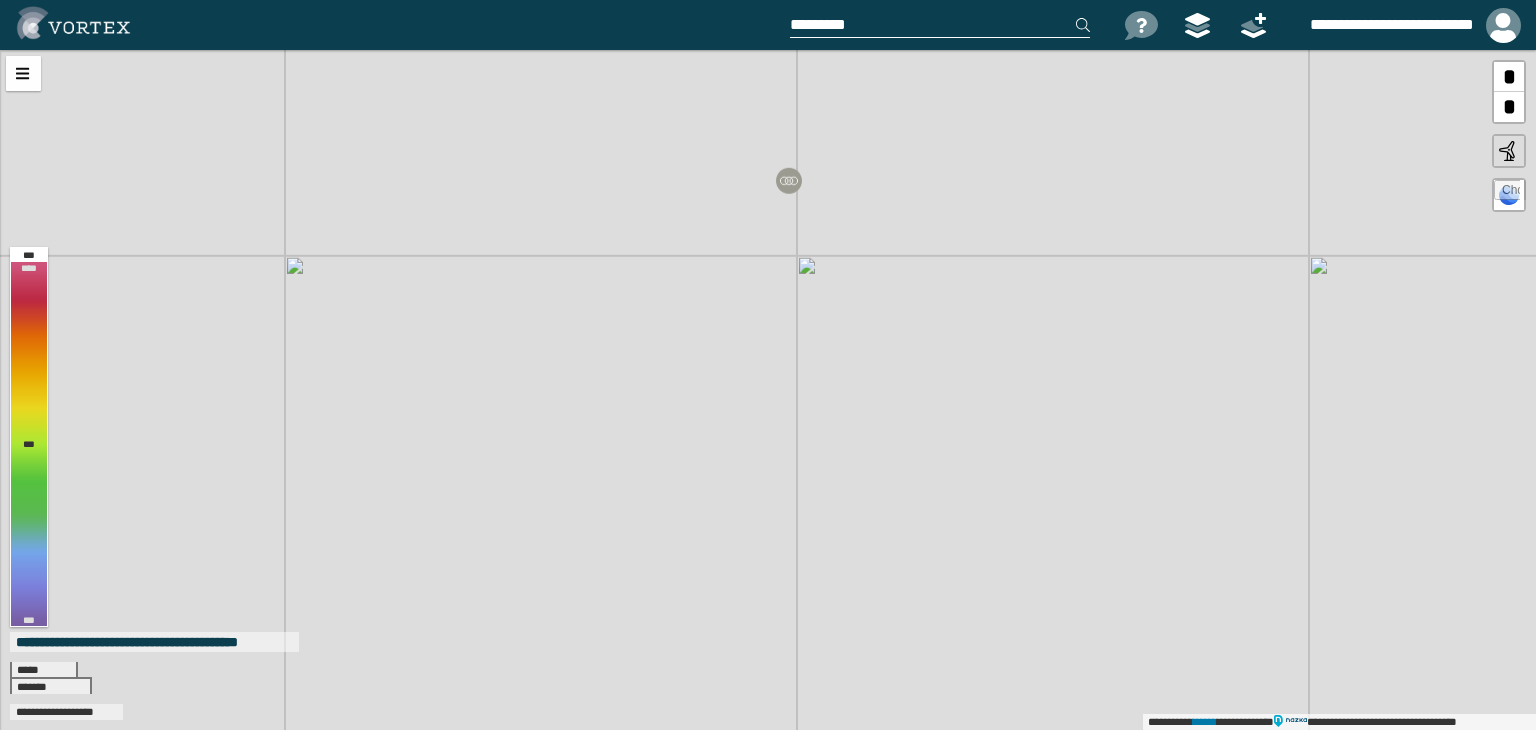 click on "**********" at bounding box center (768, 390) 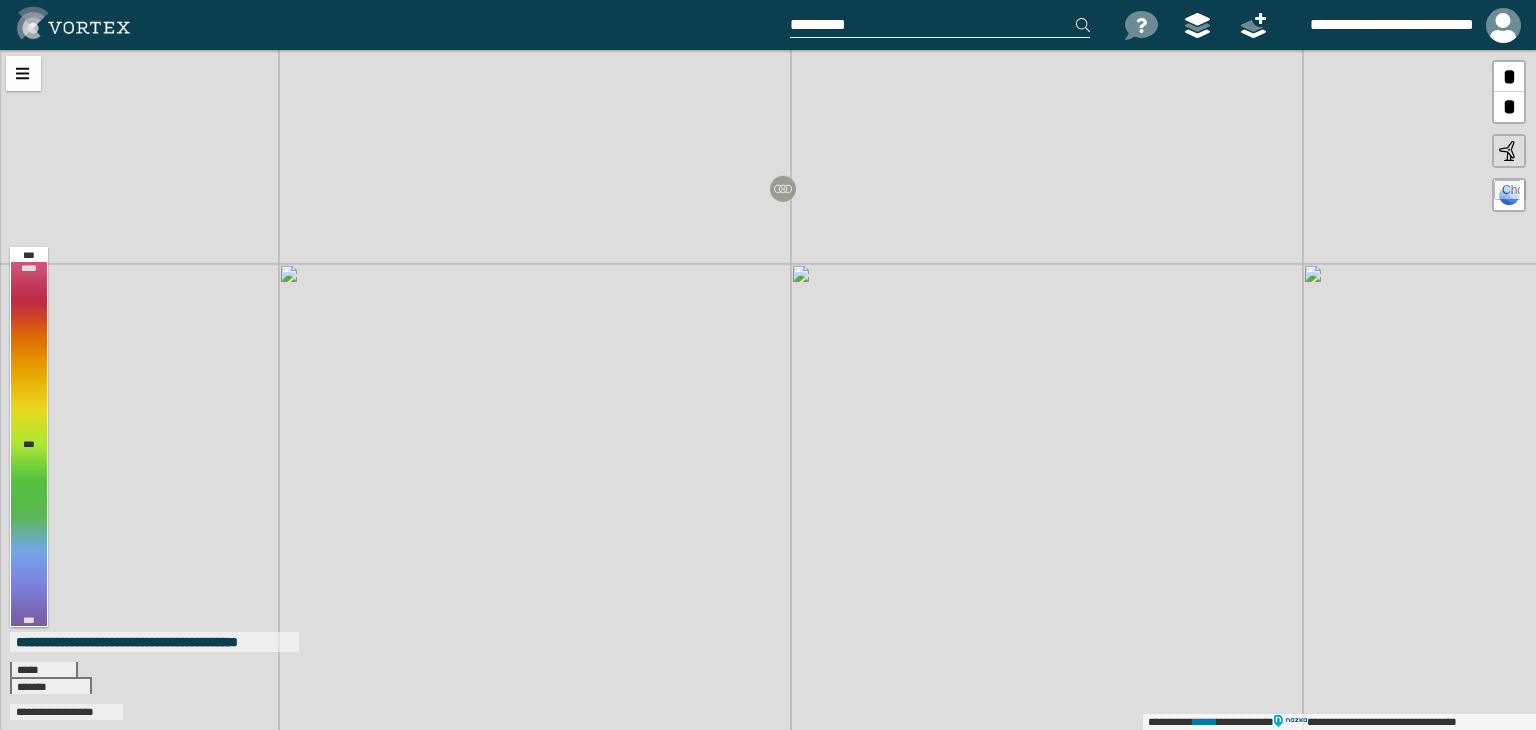click on "**********" at bounding box center (768, 390) 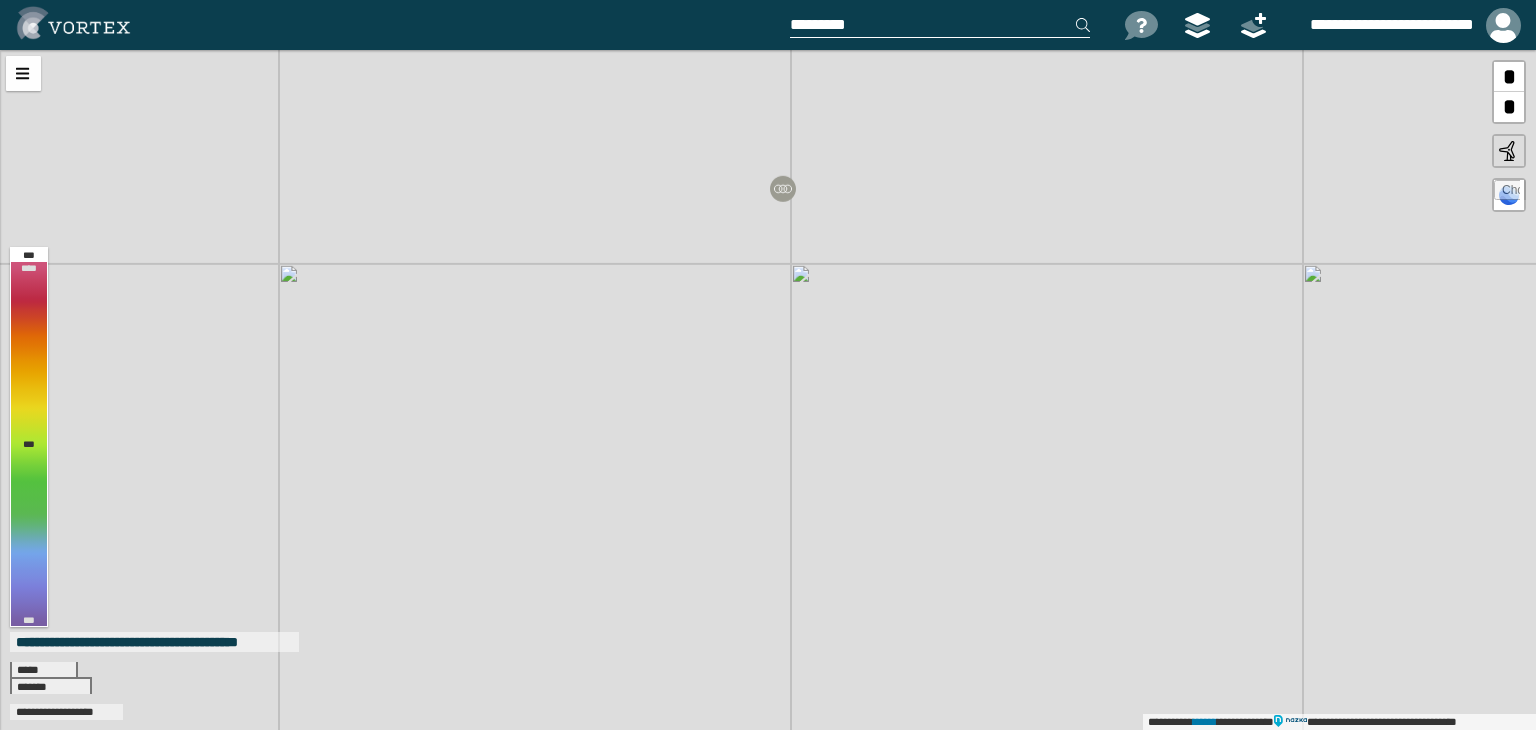 drag, startPoint x: 33, startPoint y: 459, endPoint x: 12, endPoint y: 336, distance: 124.77981 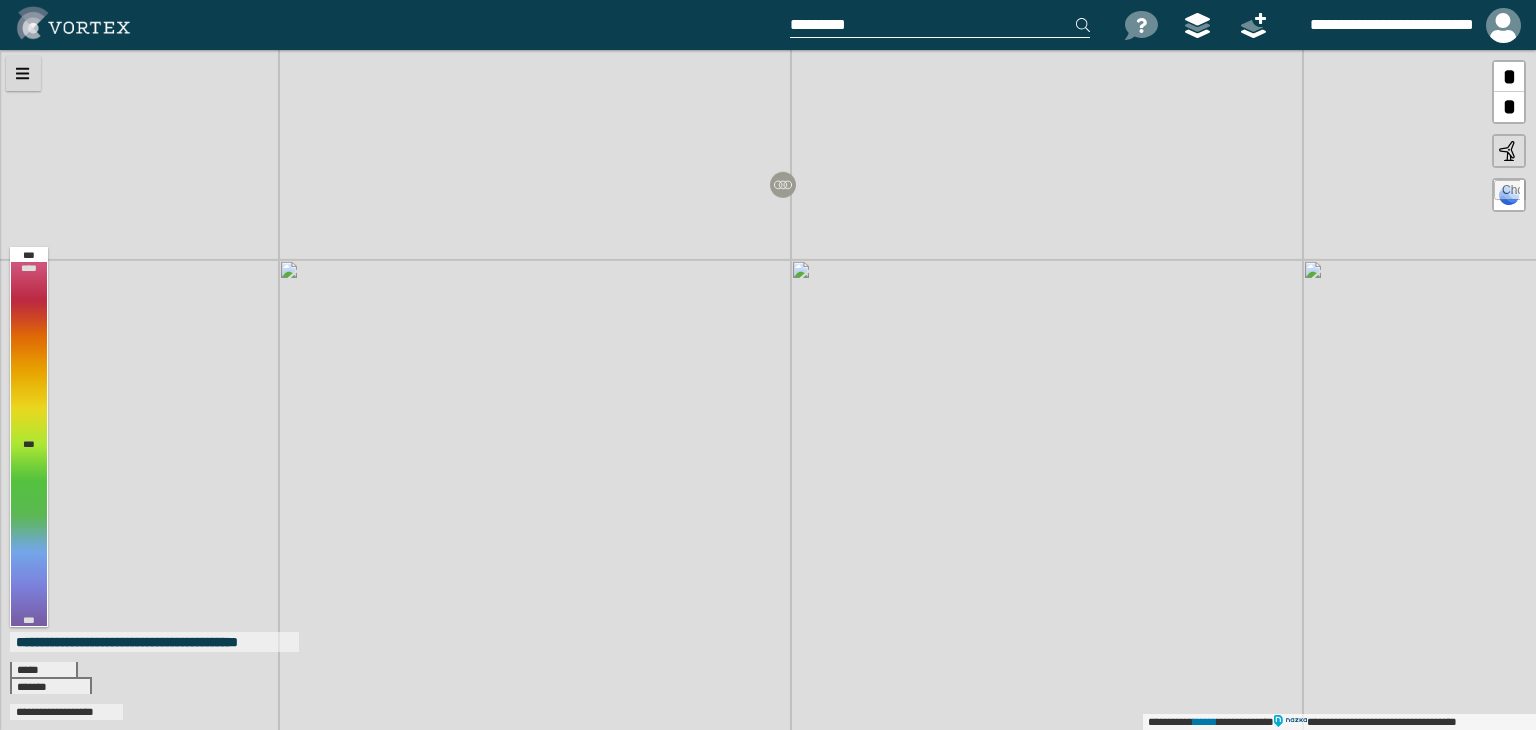 click at bounding box center [23, 73] 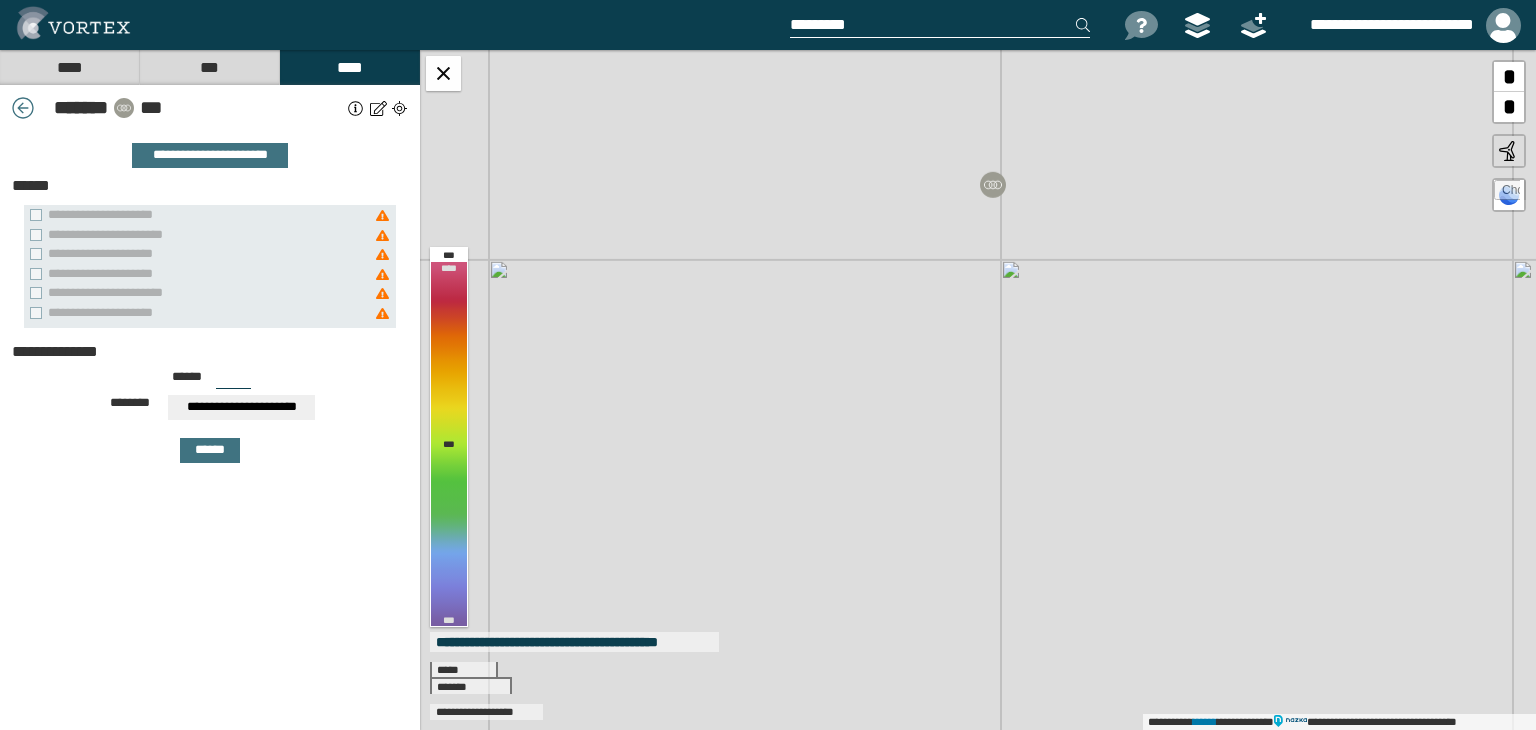 click on "***" at bounding box center [209, 67] 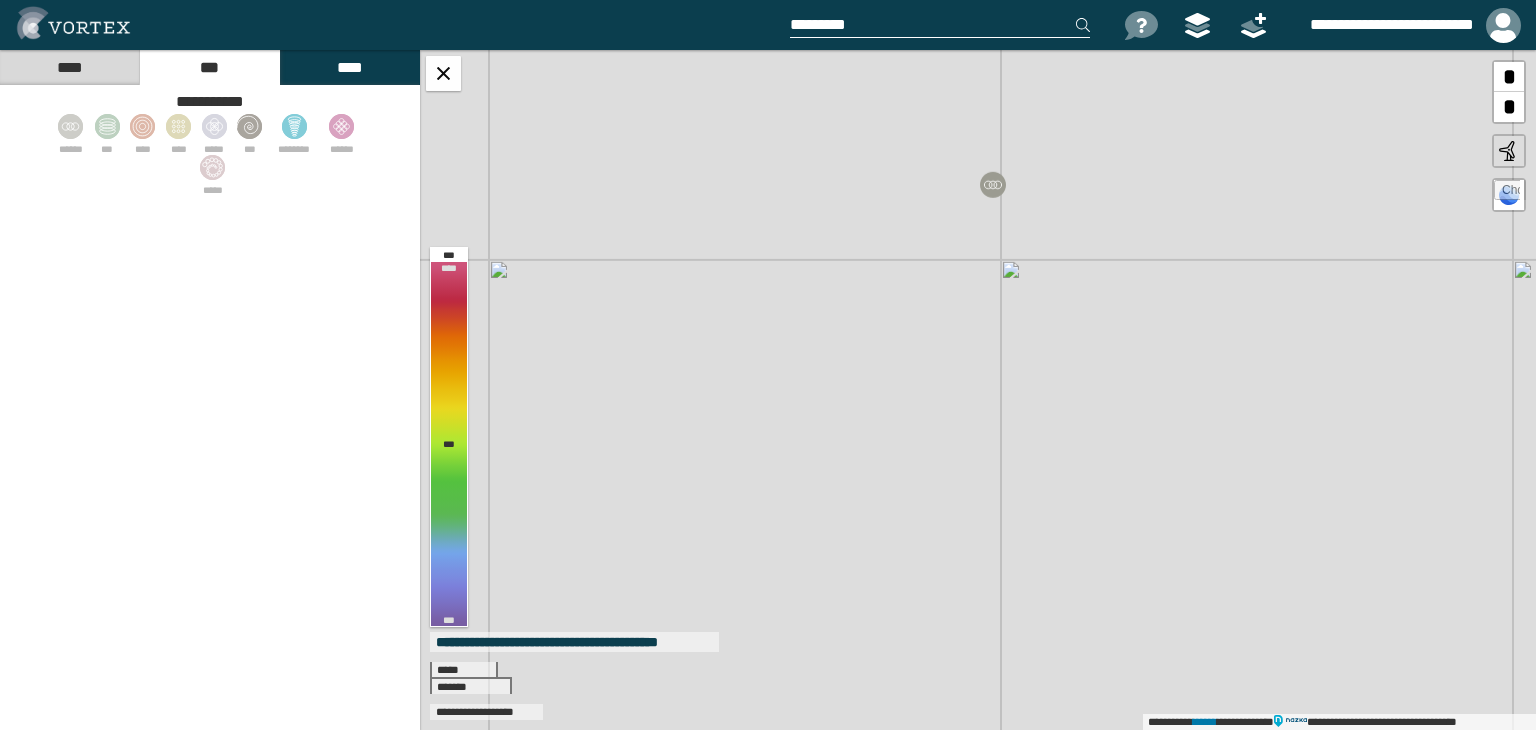 click on "****" at bounding box center [69, 67] 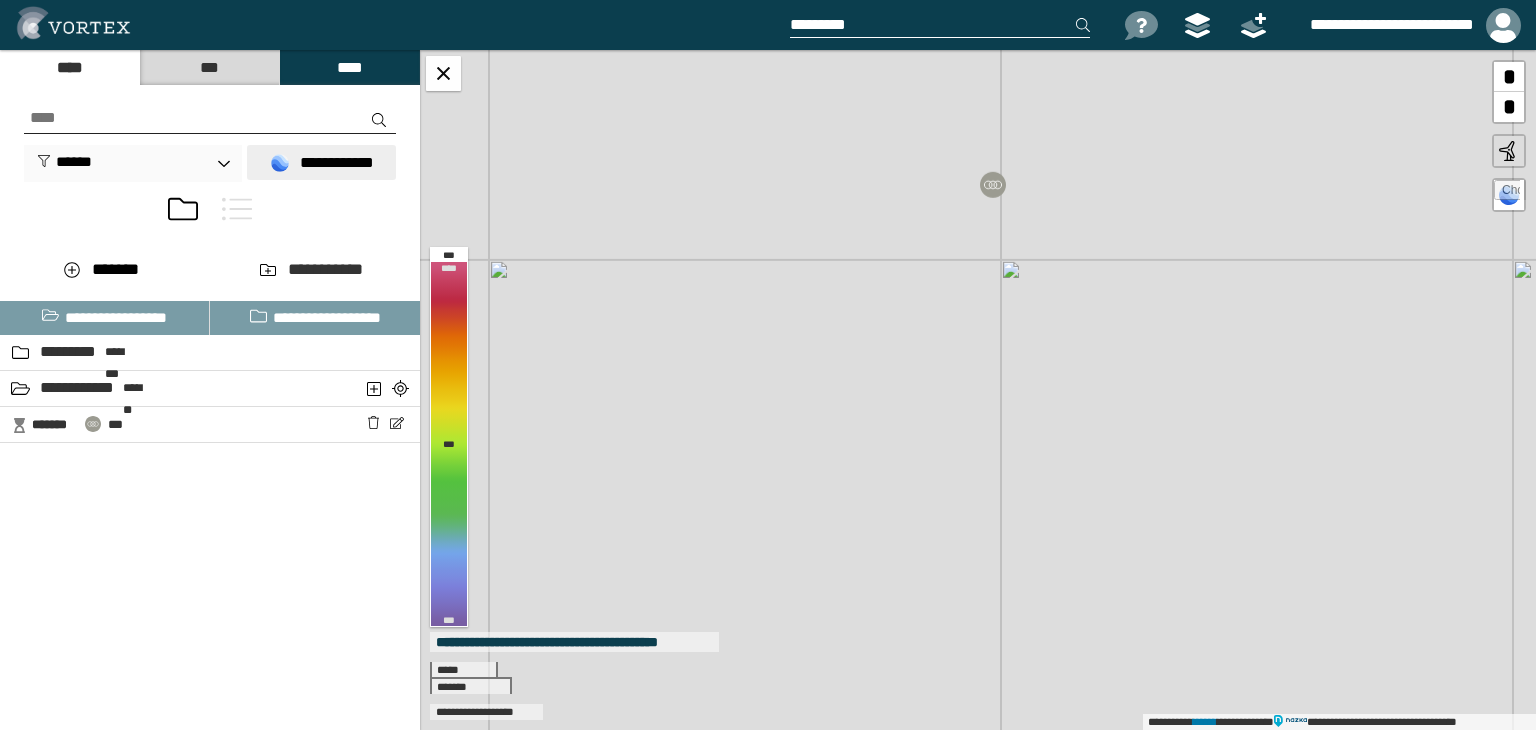 click on "**********" at bounding box center [321, 162] 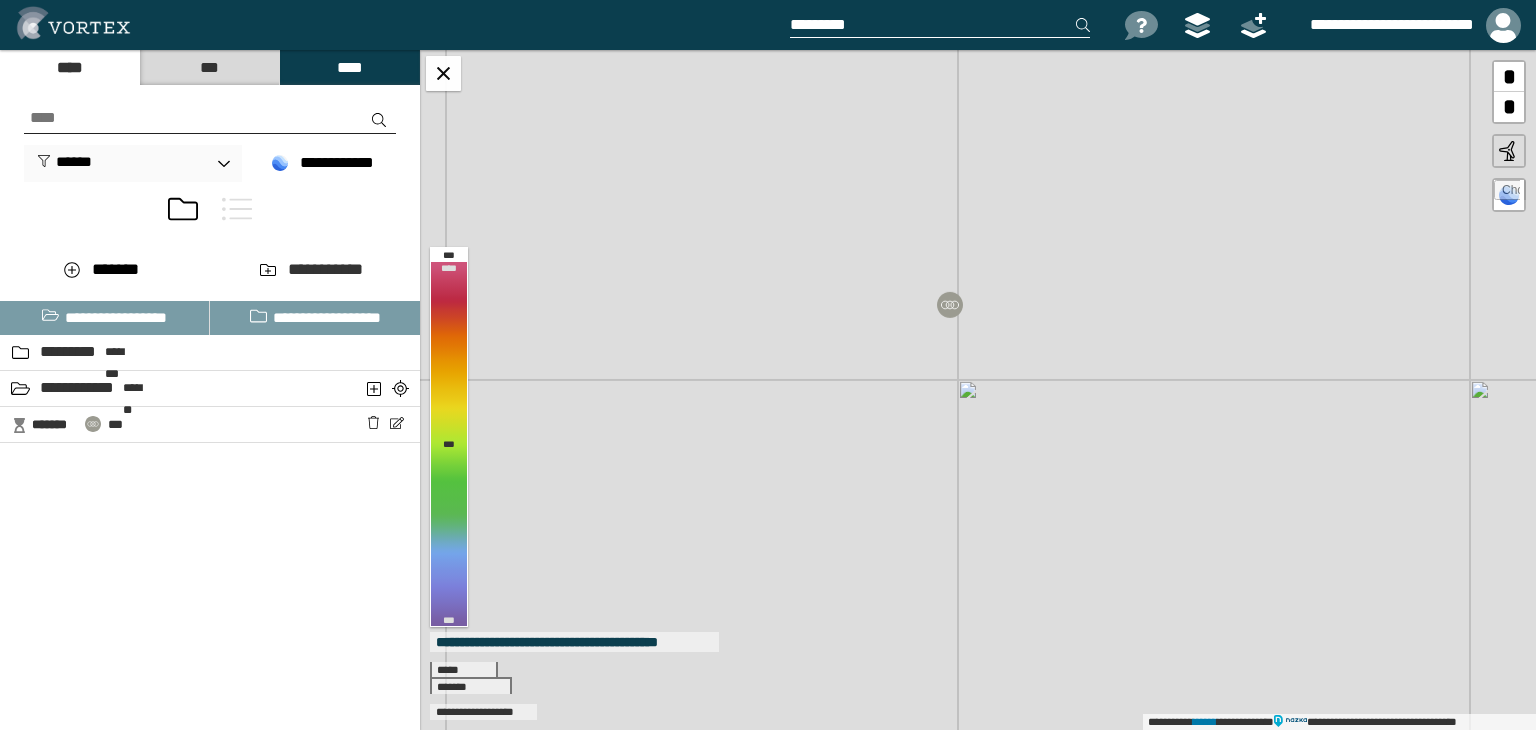 click on "**********" at bounding box center (978, 390) 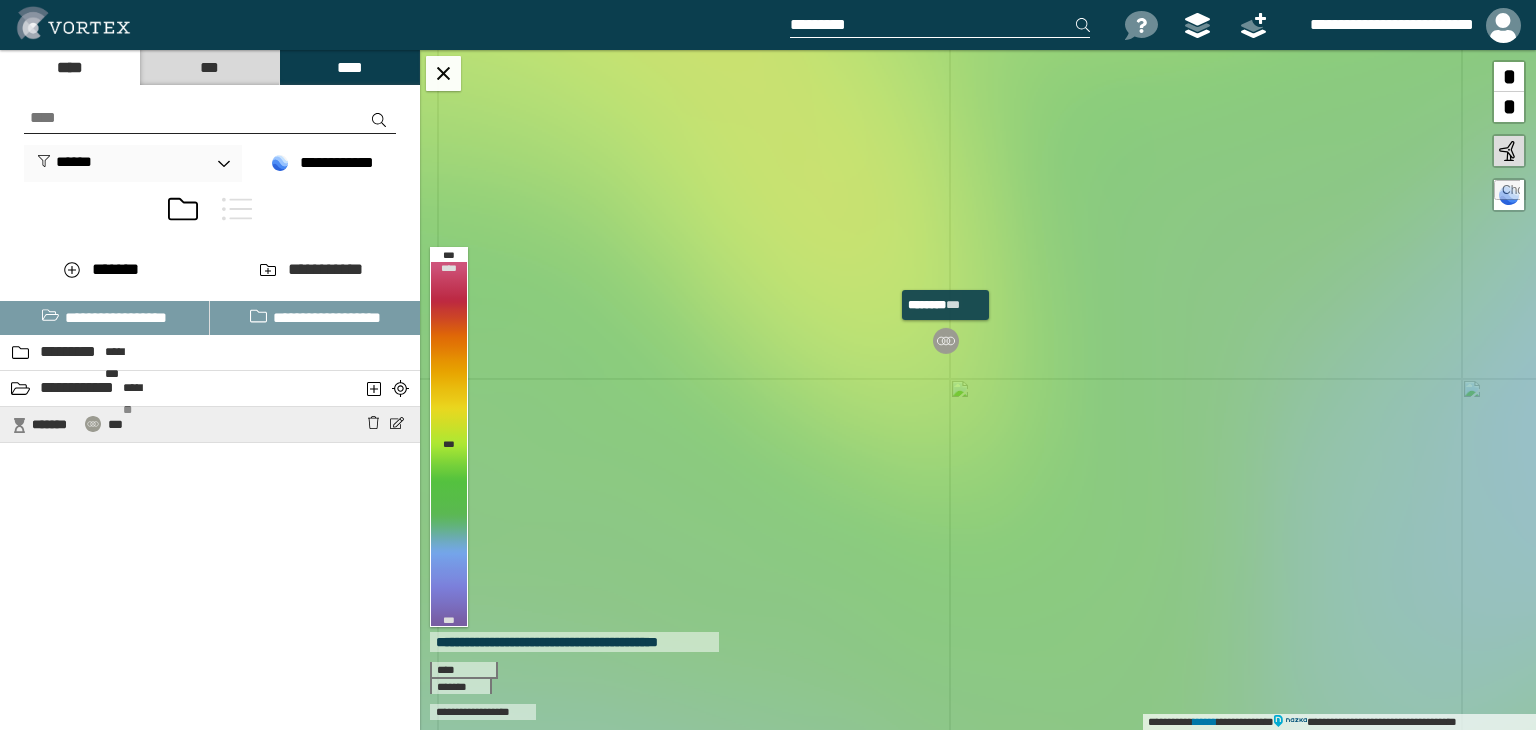 click on "**********" at bounding box center (67, 424) 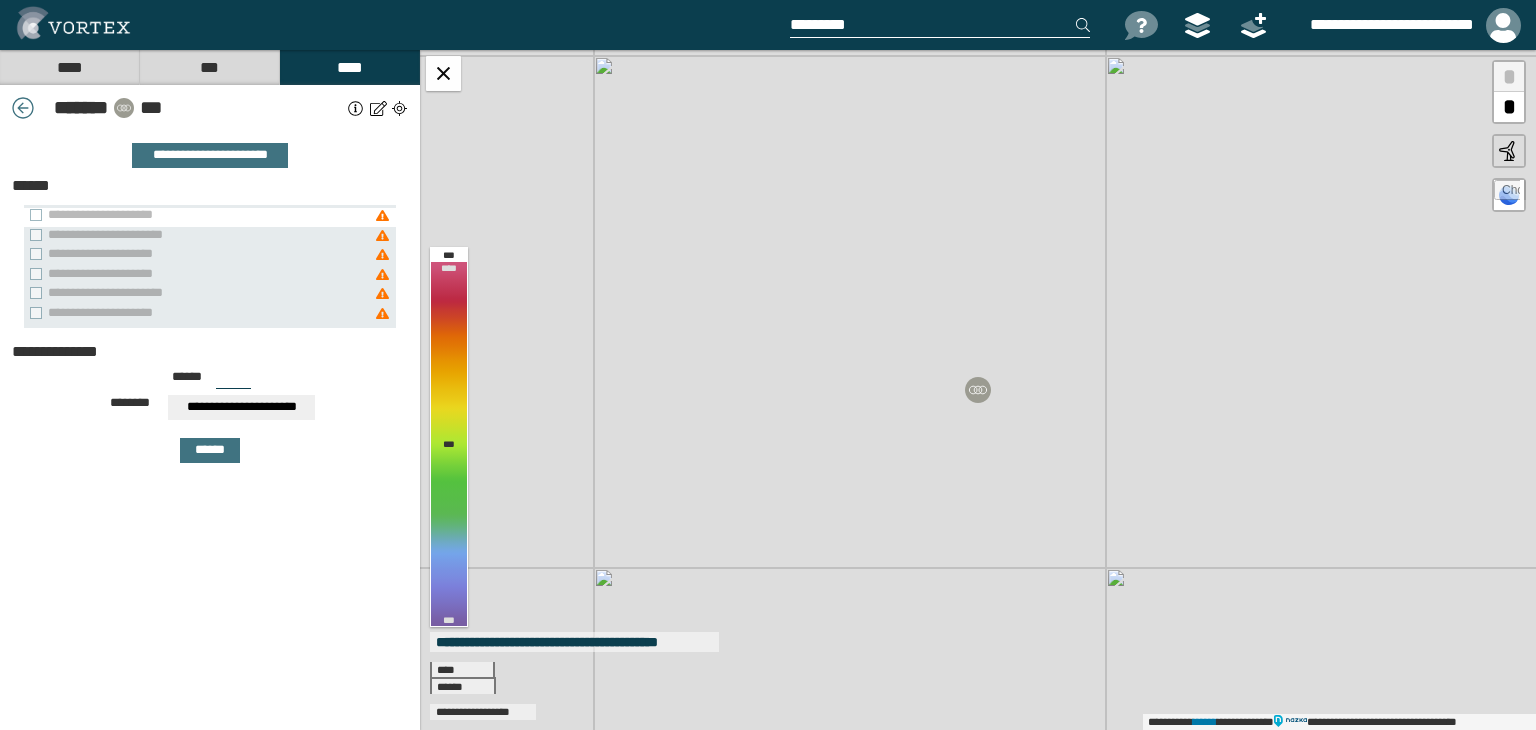click at bounding box center (382, 216) 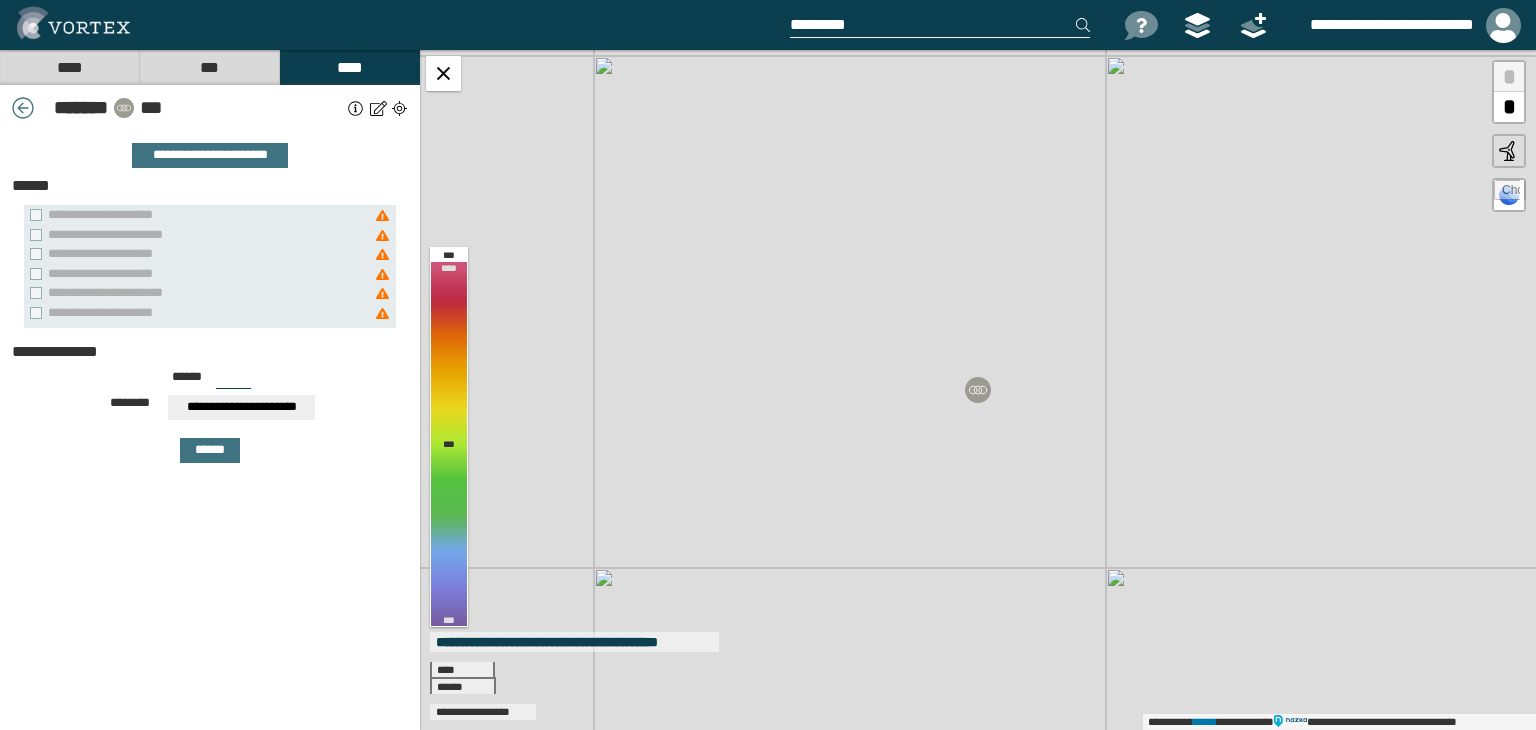click on "***" at bounding box center [209, 67] 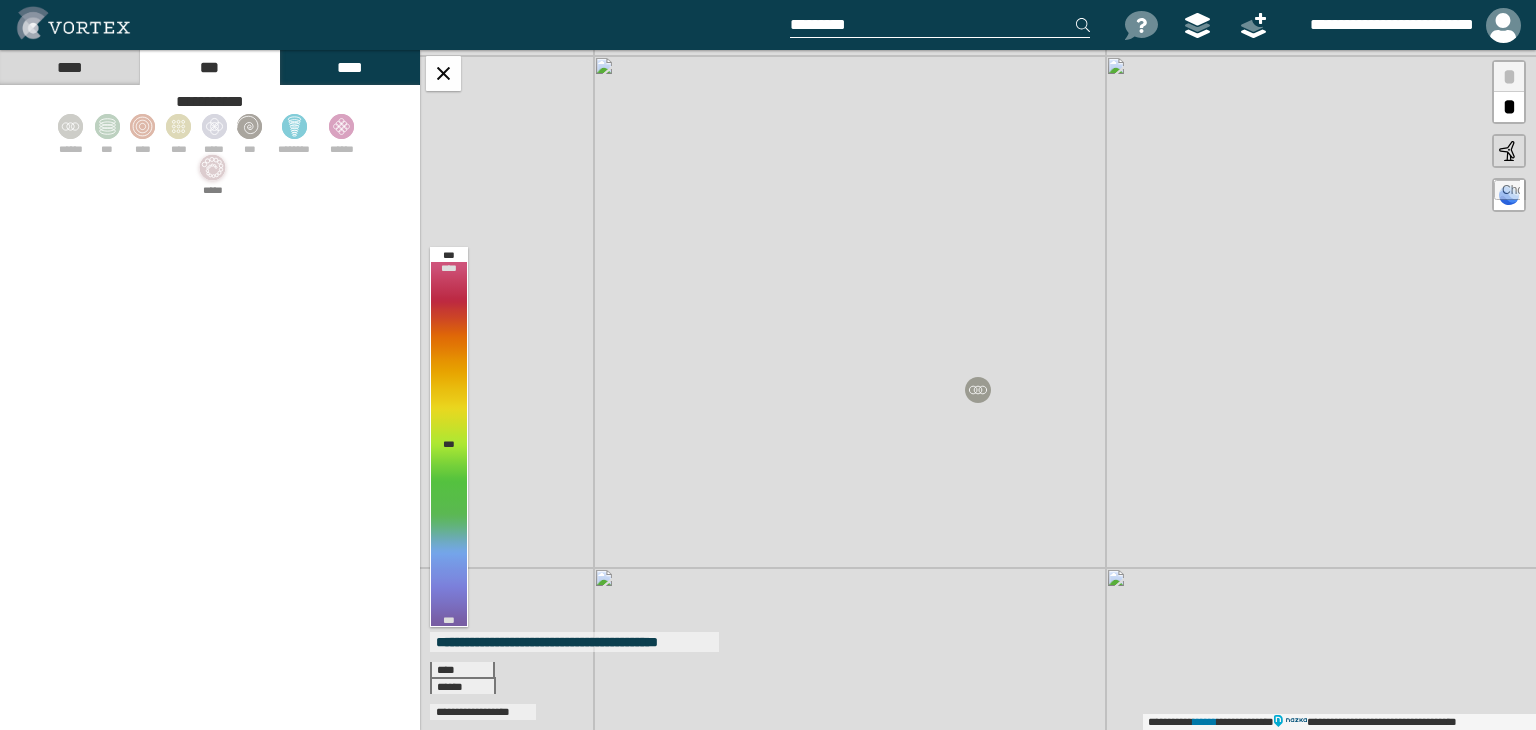 click 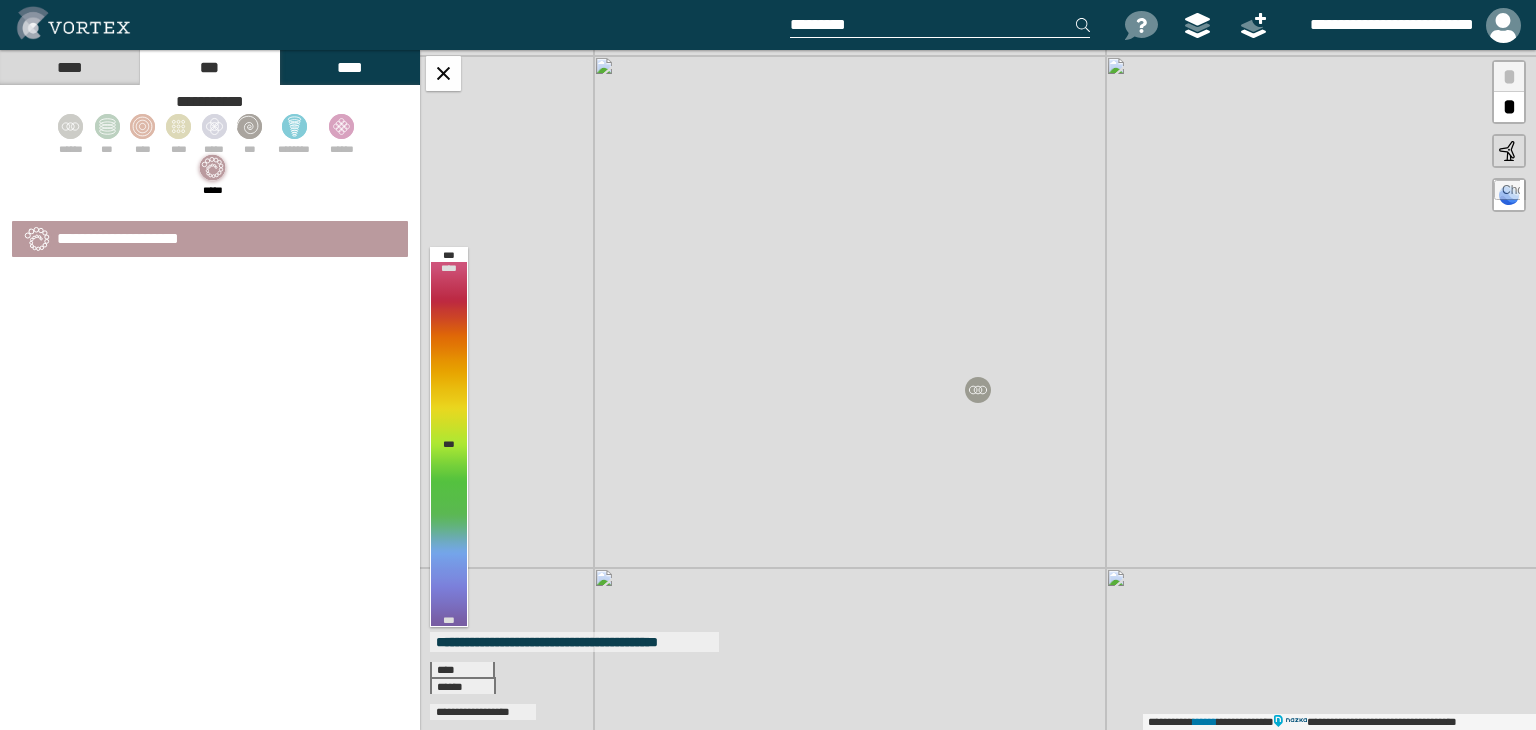 select on "**" 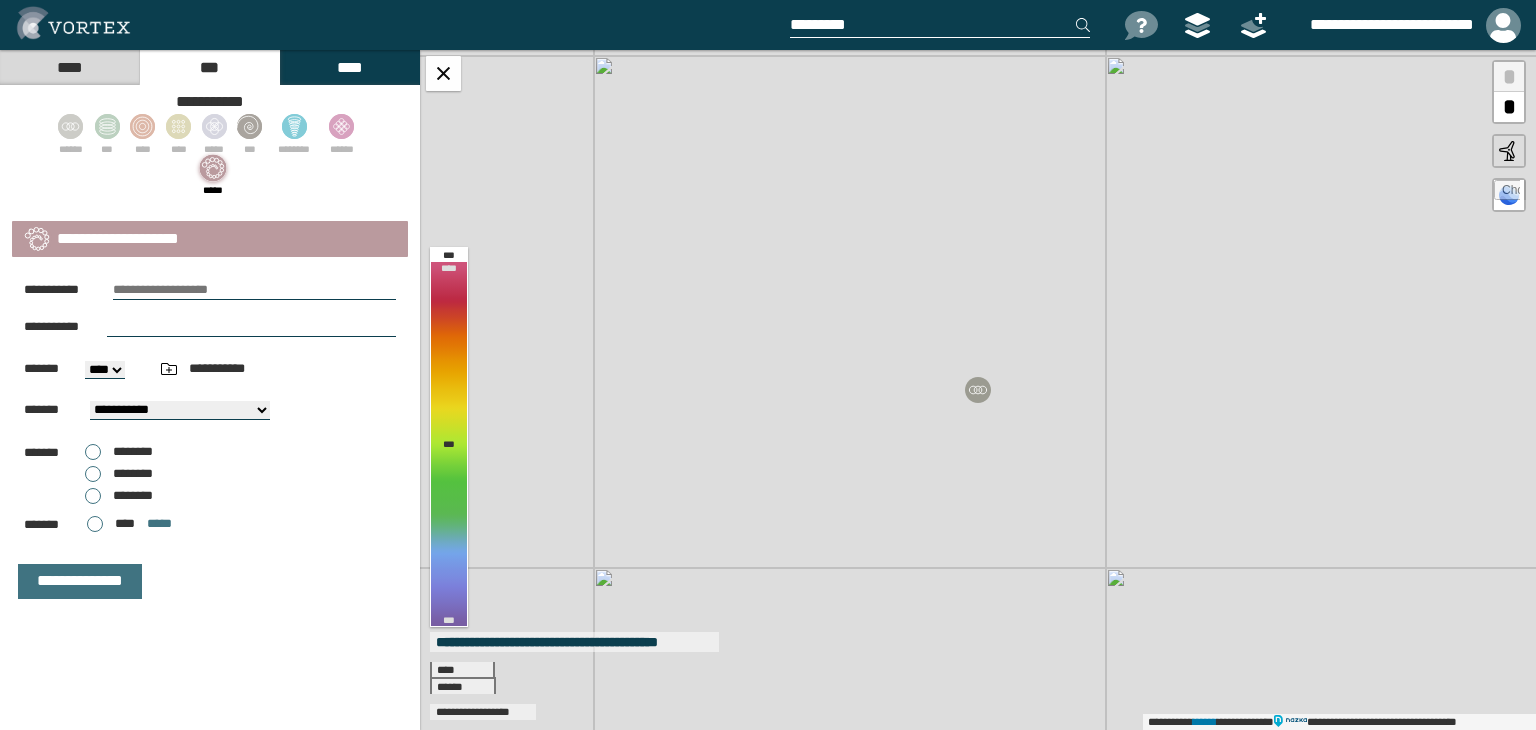 click on "********" at bounding box center (119, 452) 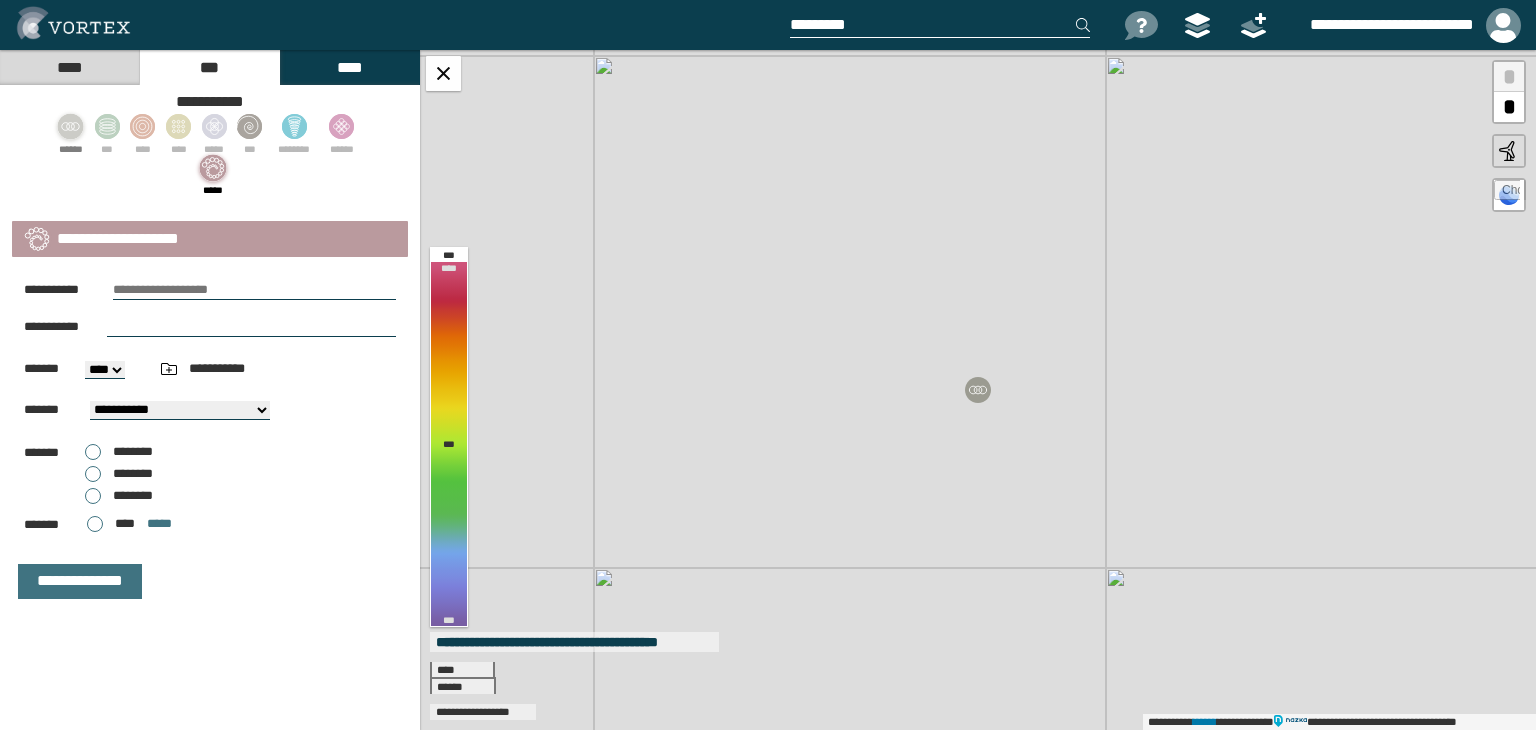 click 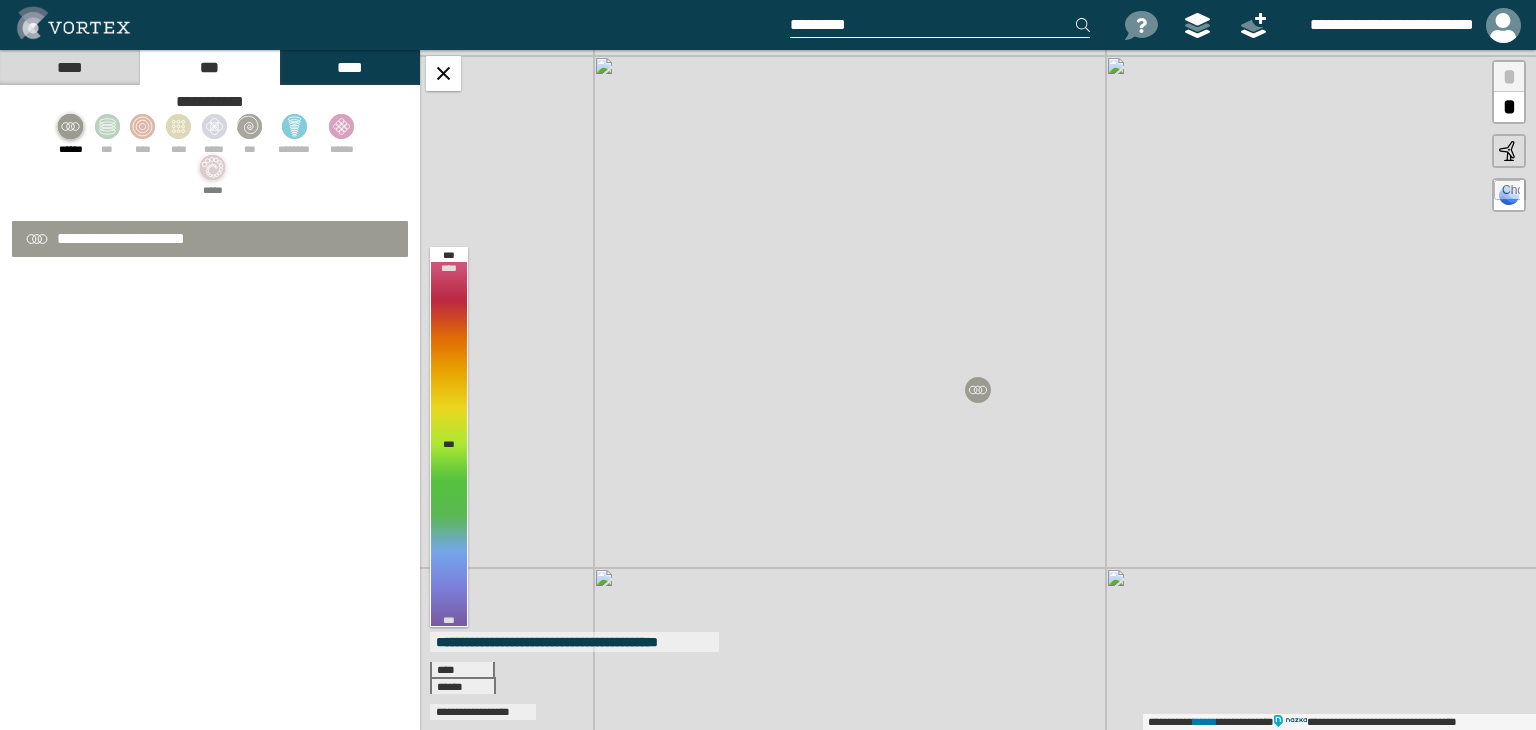 select on "**" 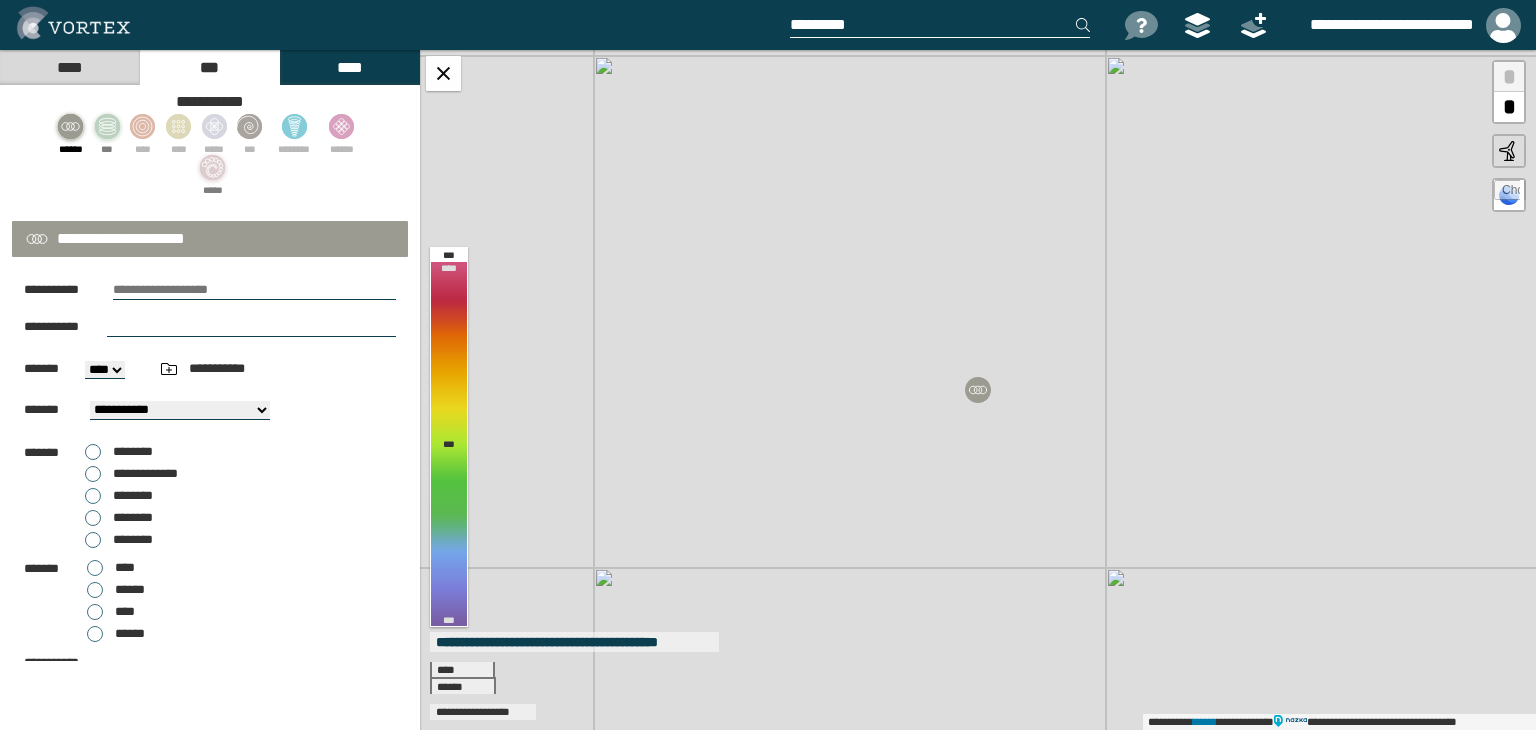 click 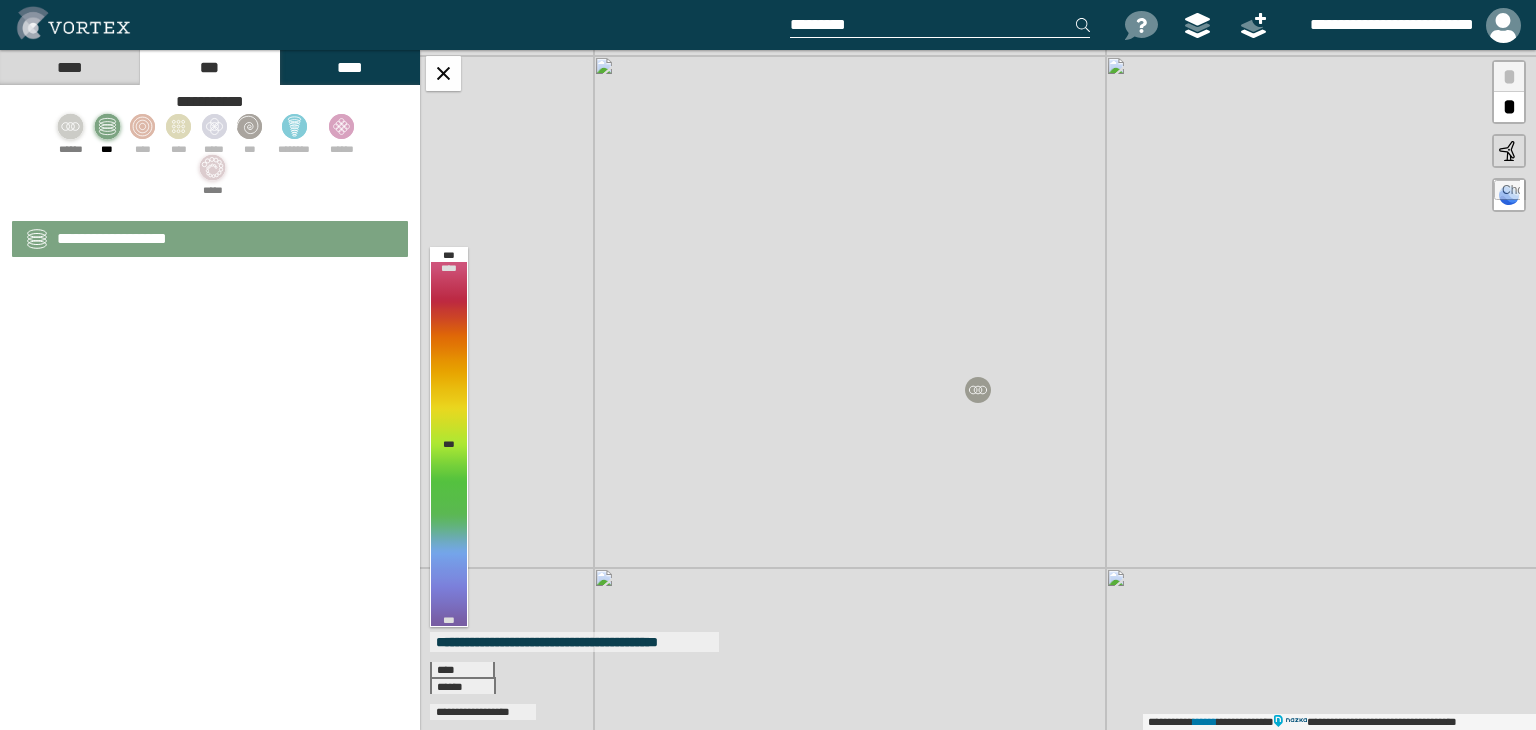 select on "**" 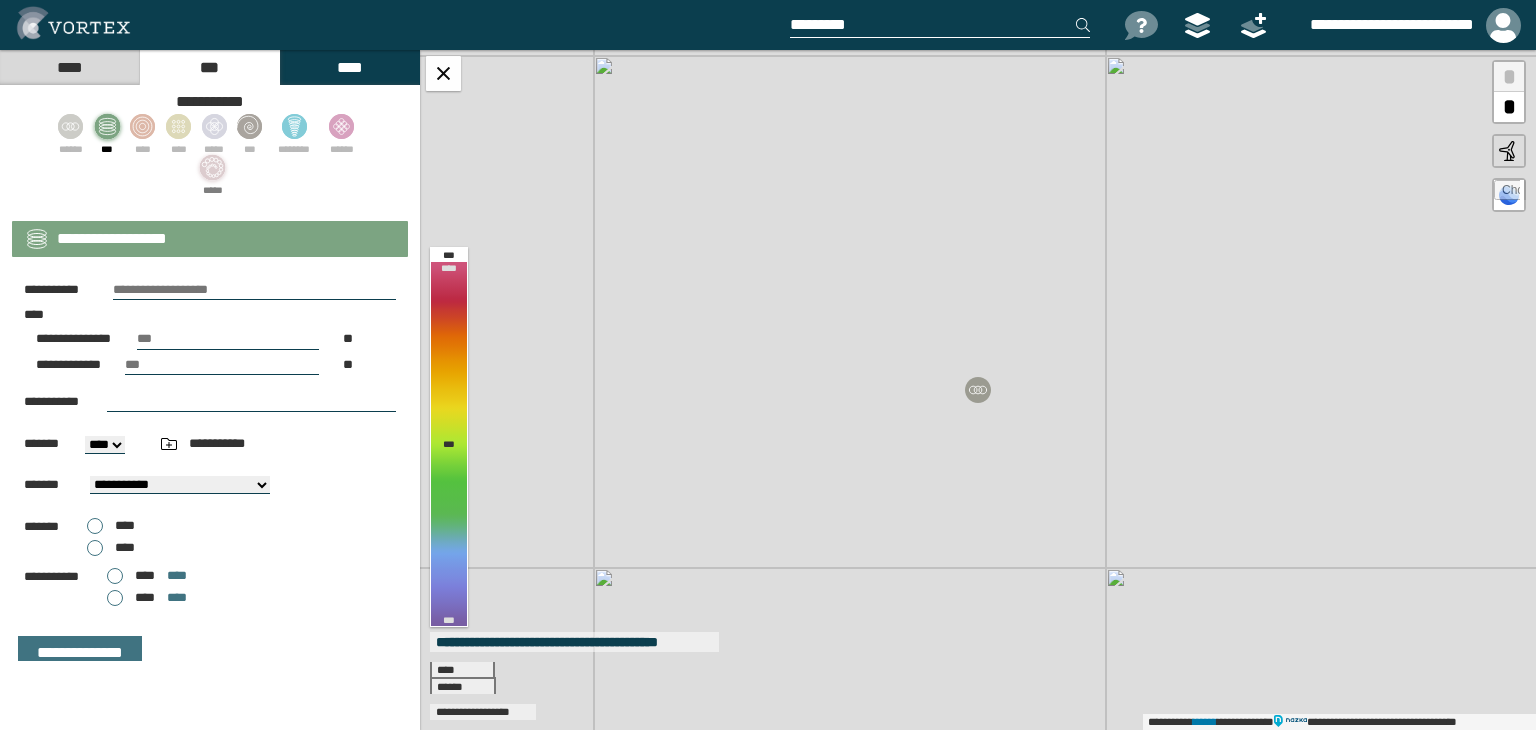 click on "****** *** **** **** ***** *** ********
.st0{fill:#BA5B80;}
.st1{fill:none;stroke:#FFFFFF;stroke-width:16.83;}
******
*****" at bounding box center [210, 155] 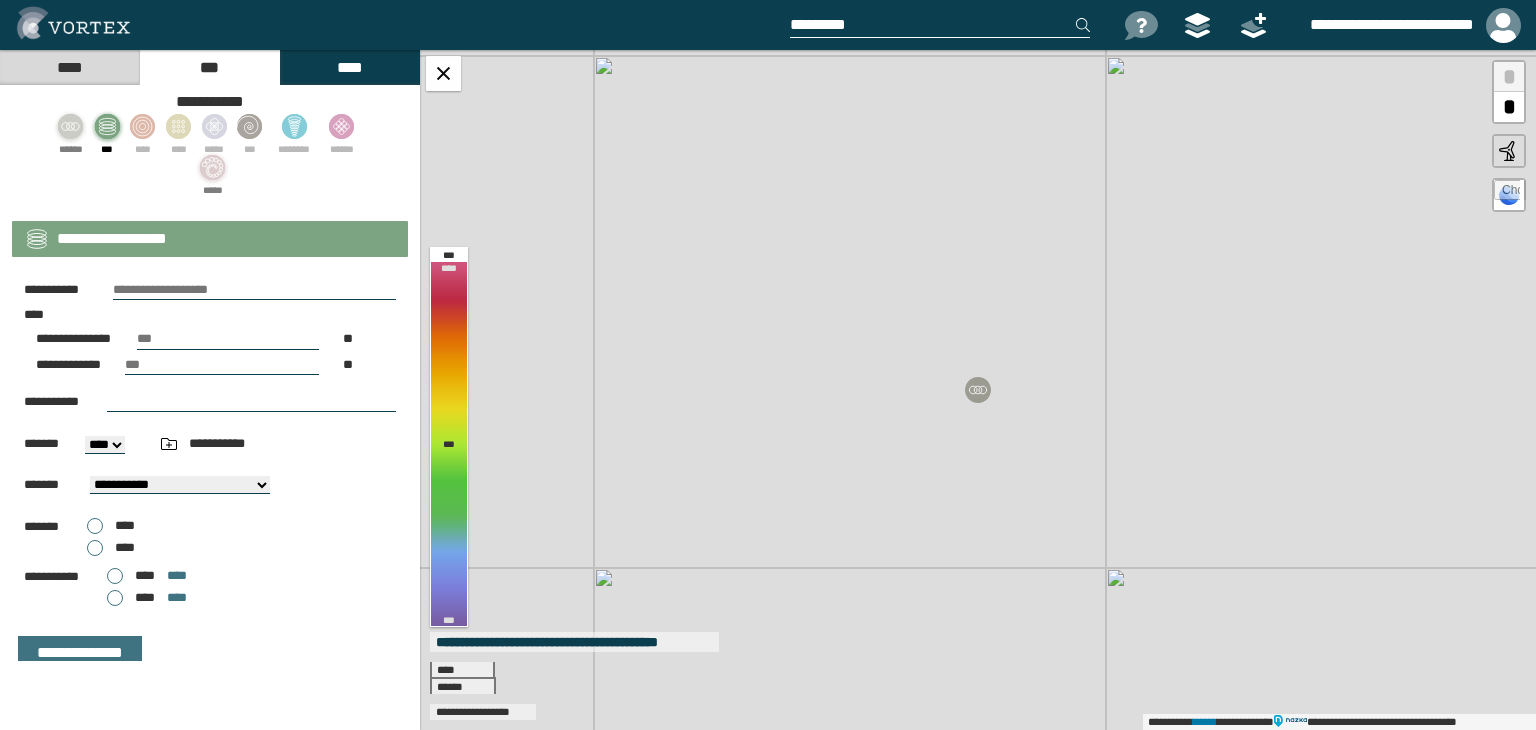 click 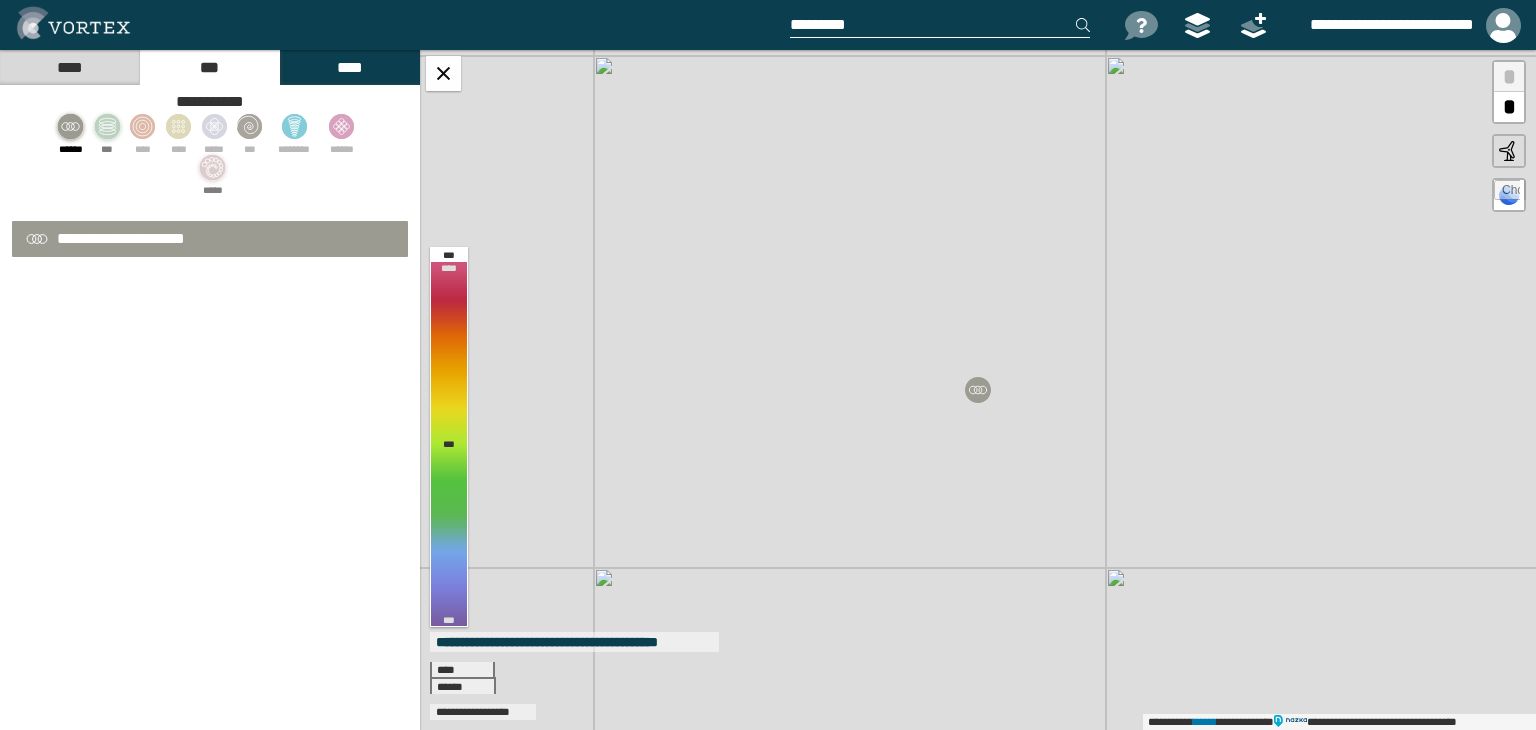 select on "**" 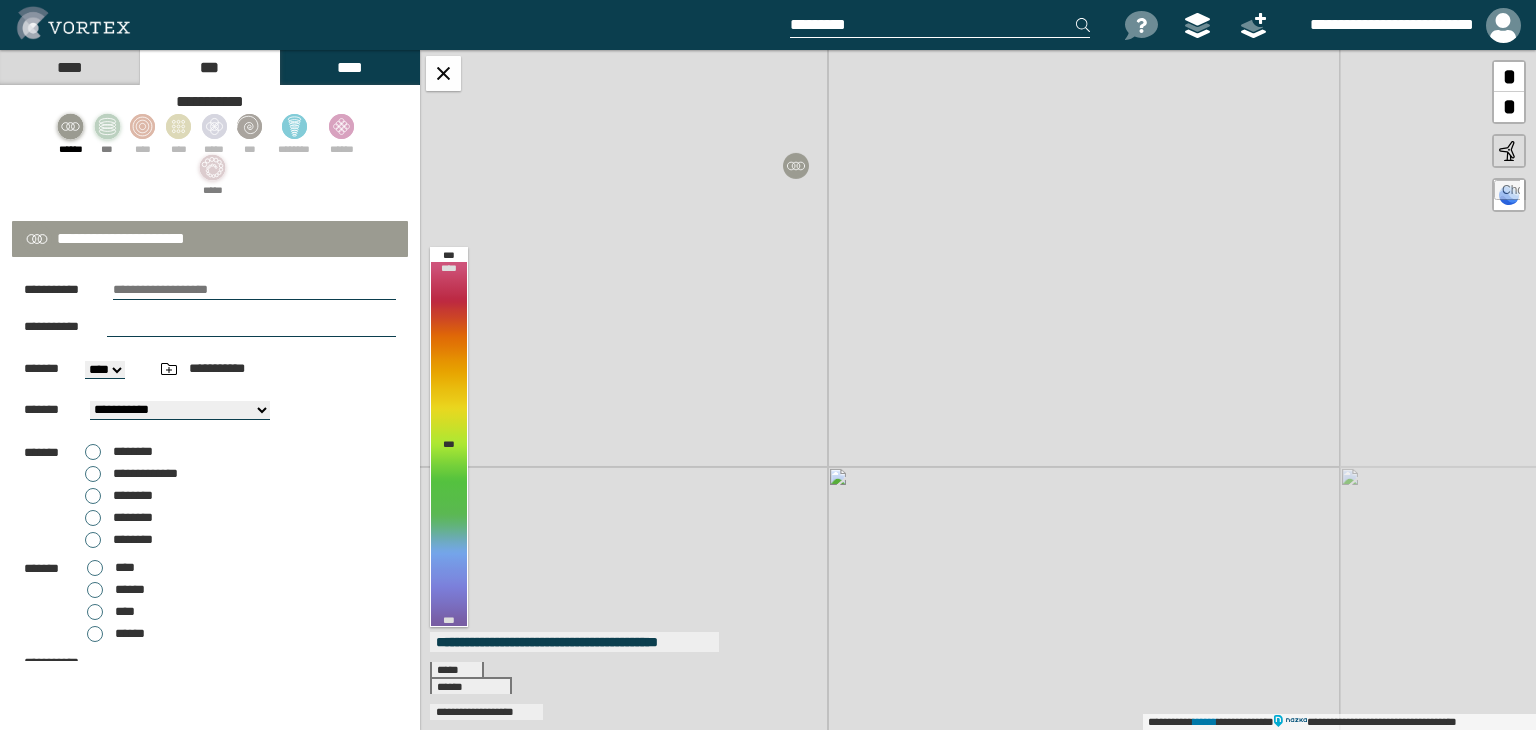 drag, startPoint x: 1144, startPoint y: 404, endPoint x: 949, endPoint y: 241, distance: 254.1535 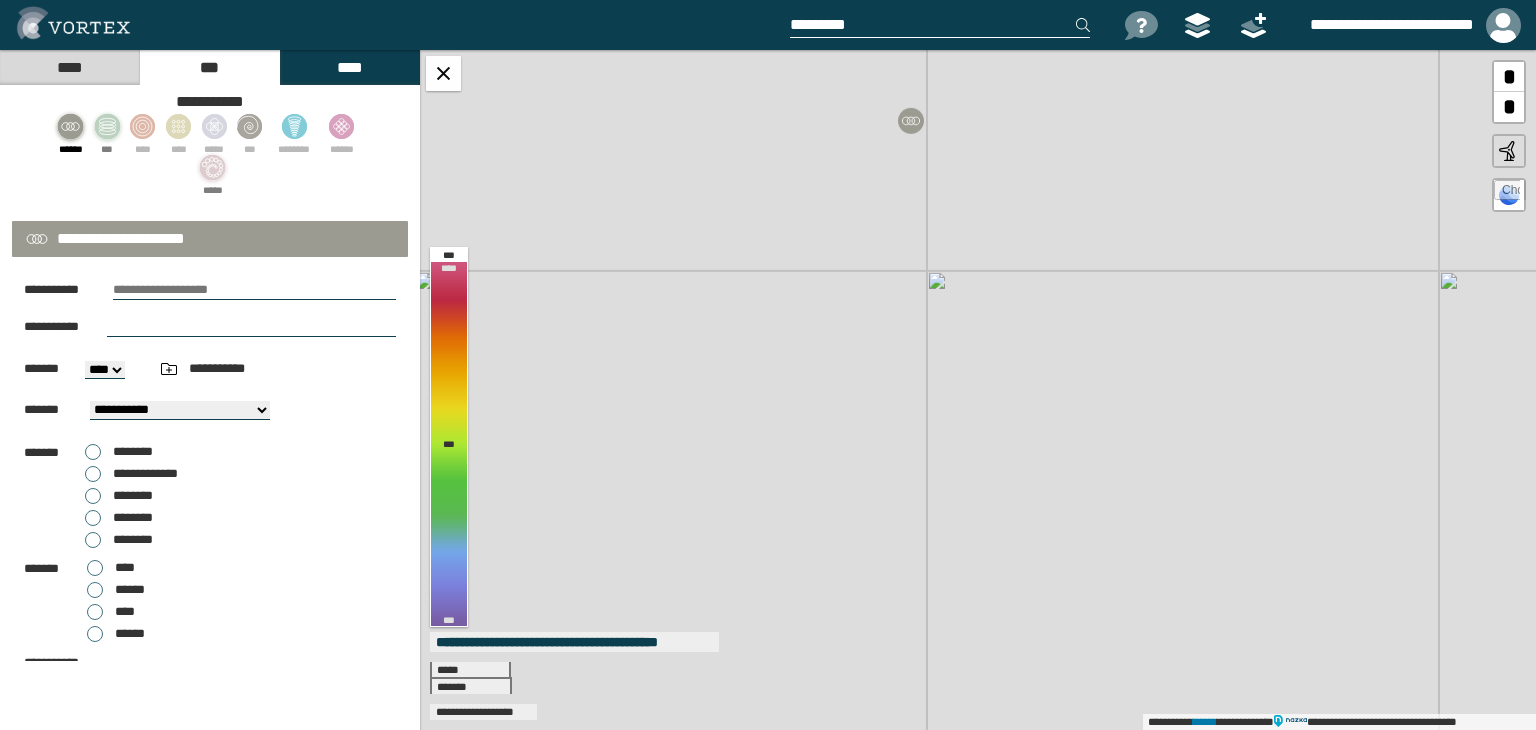 drag, startPoint x: 947, startPoint y: 313, endPoint x: 994, endPoint y: 217, distance: 106.887794 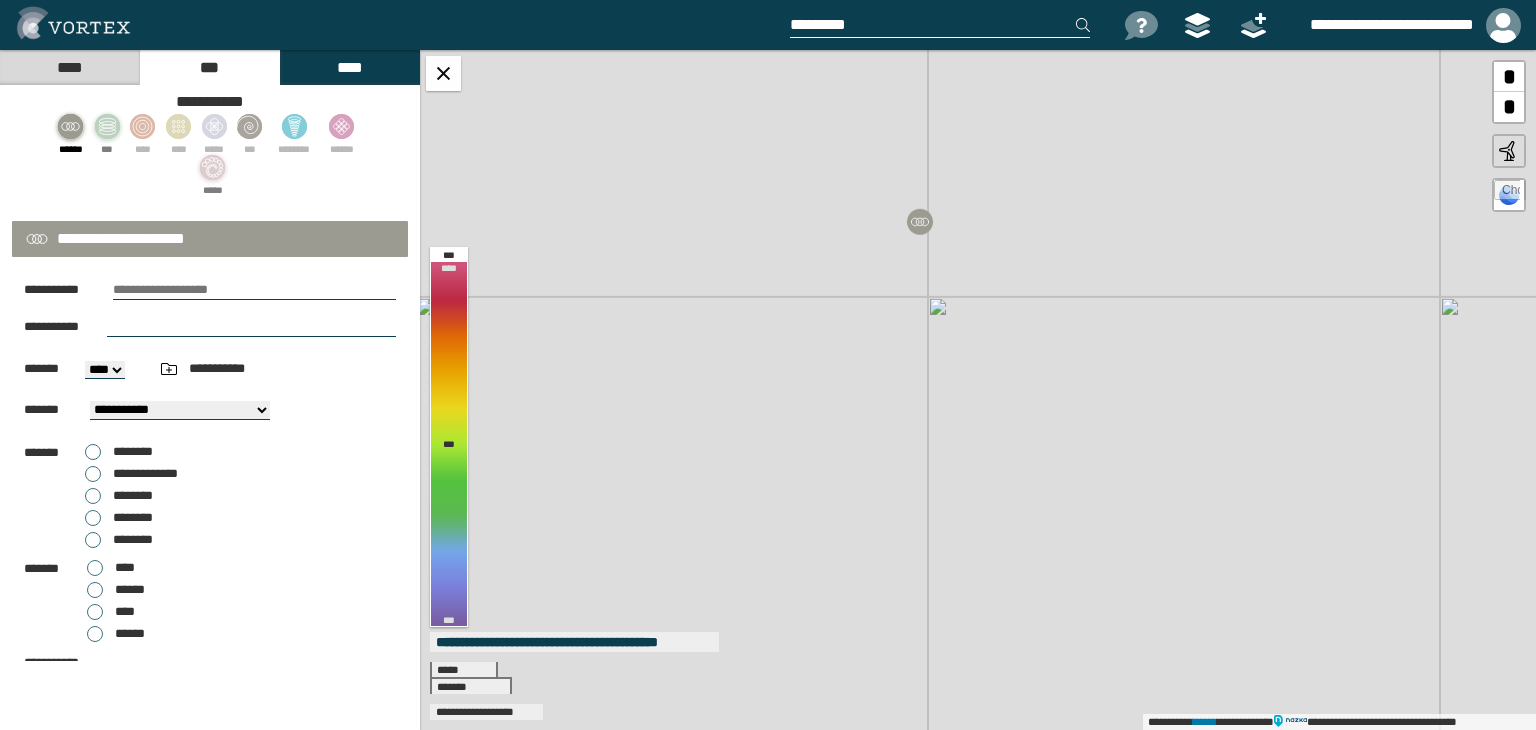 drag, startPoint x: 979, startPoint y: 340, endPoint x: 912, endPoint y: 358, distance: 69.375786 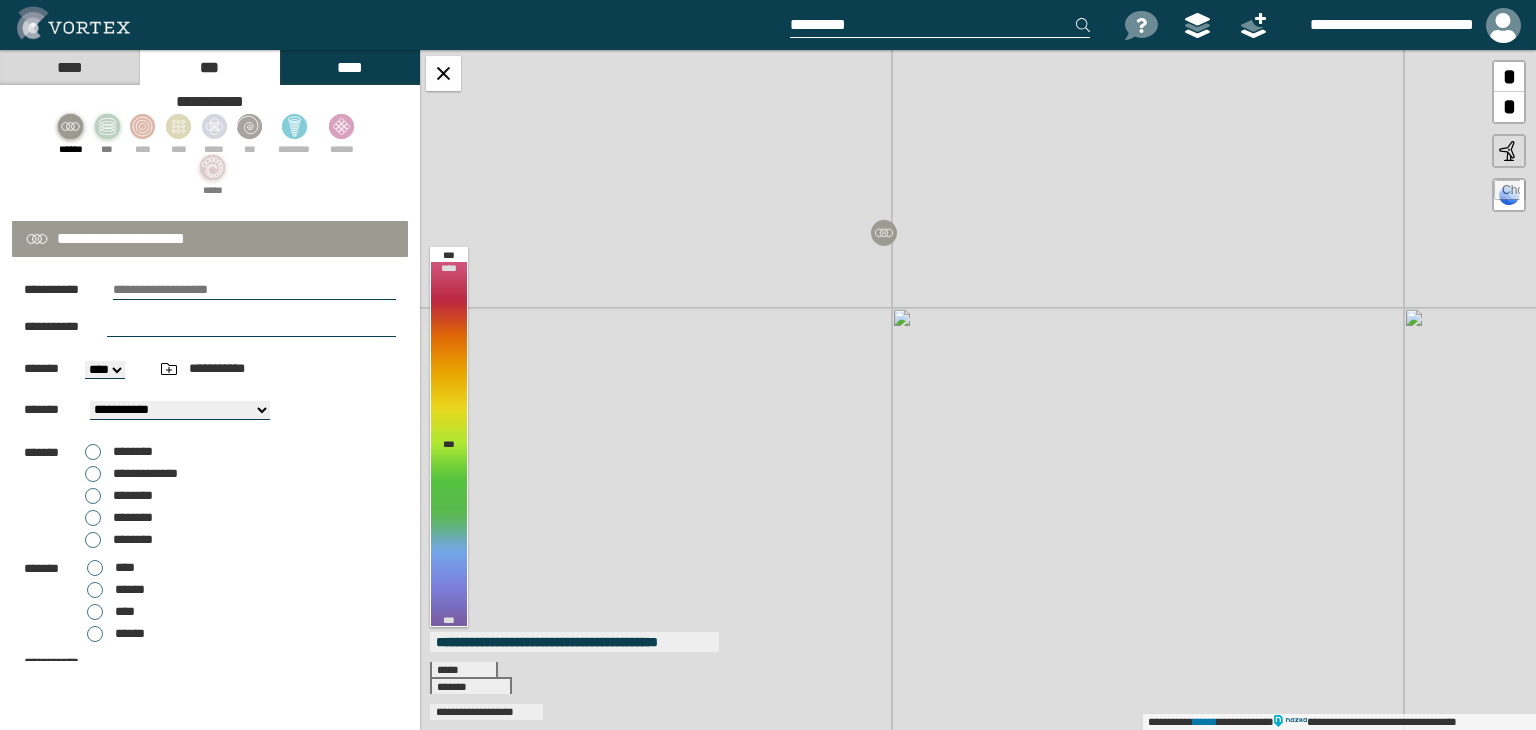 click on "**********" at bounding box center [978, 390] 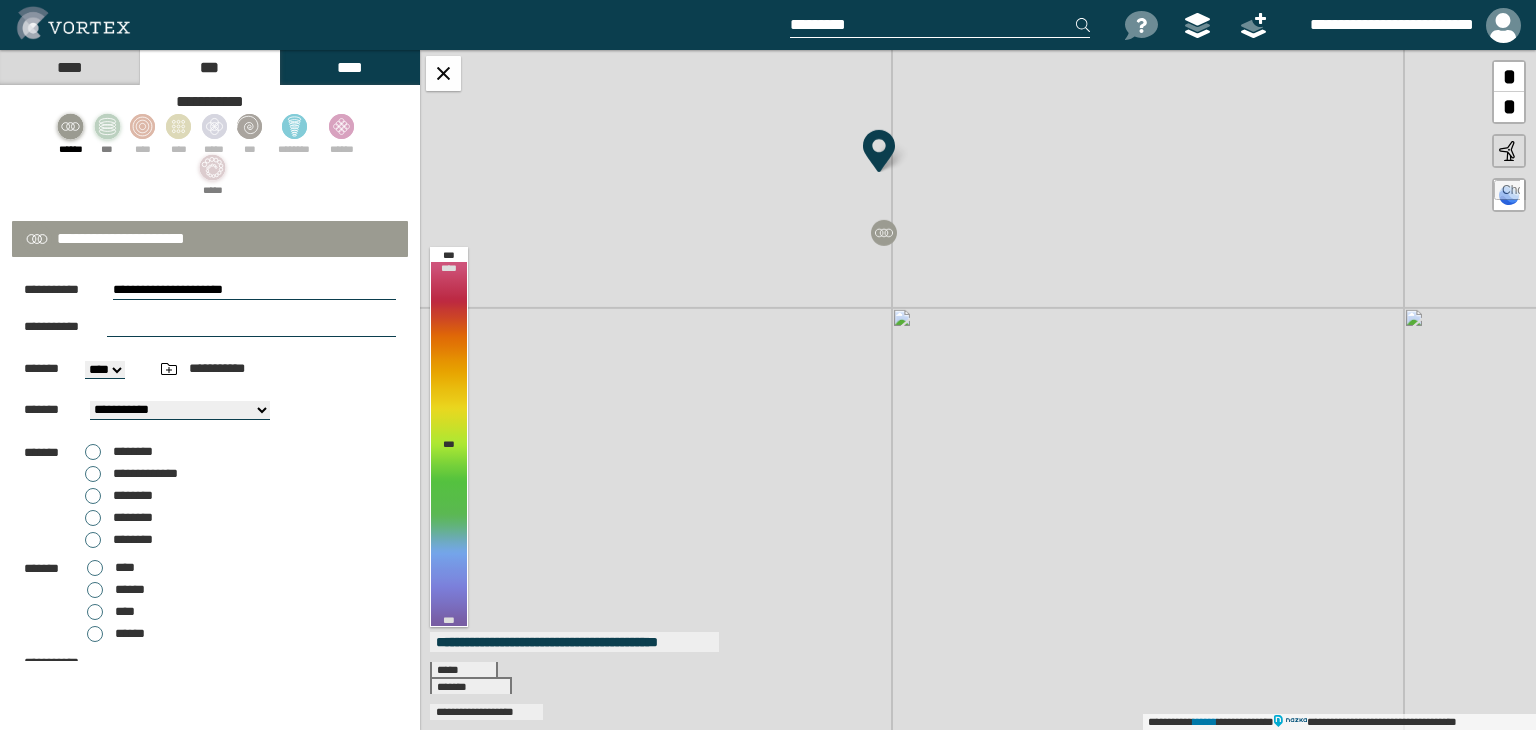 select on "**" 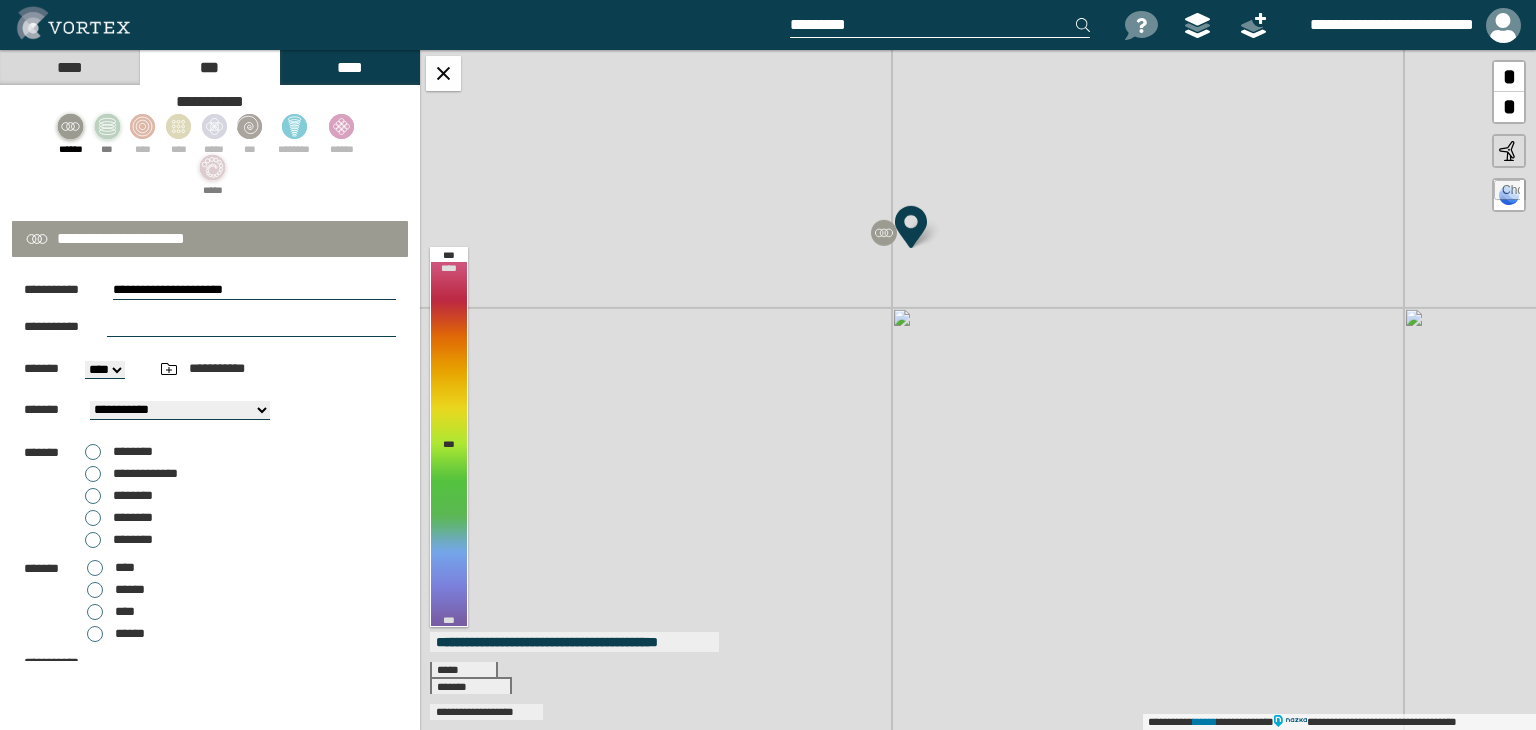 click on "**********" at bounding box center [131, 474] 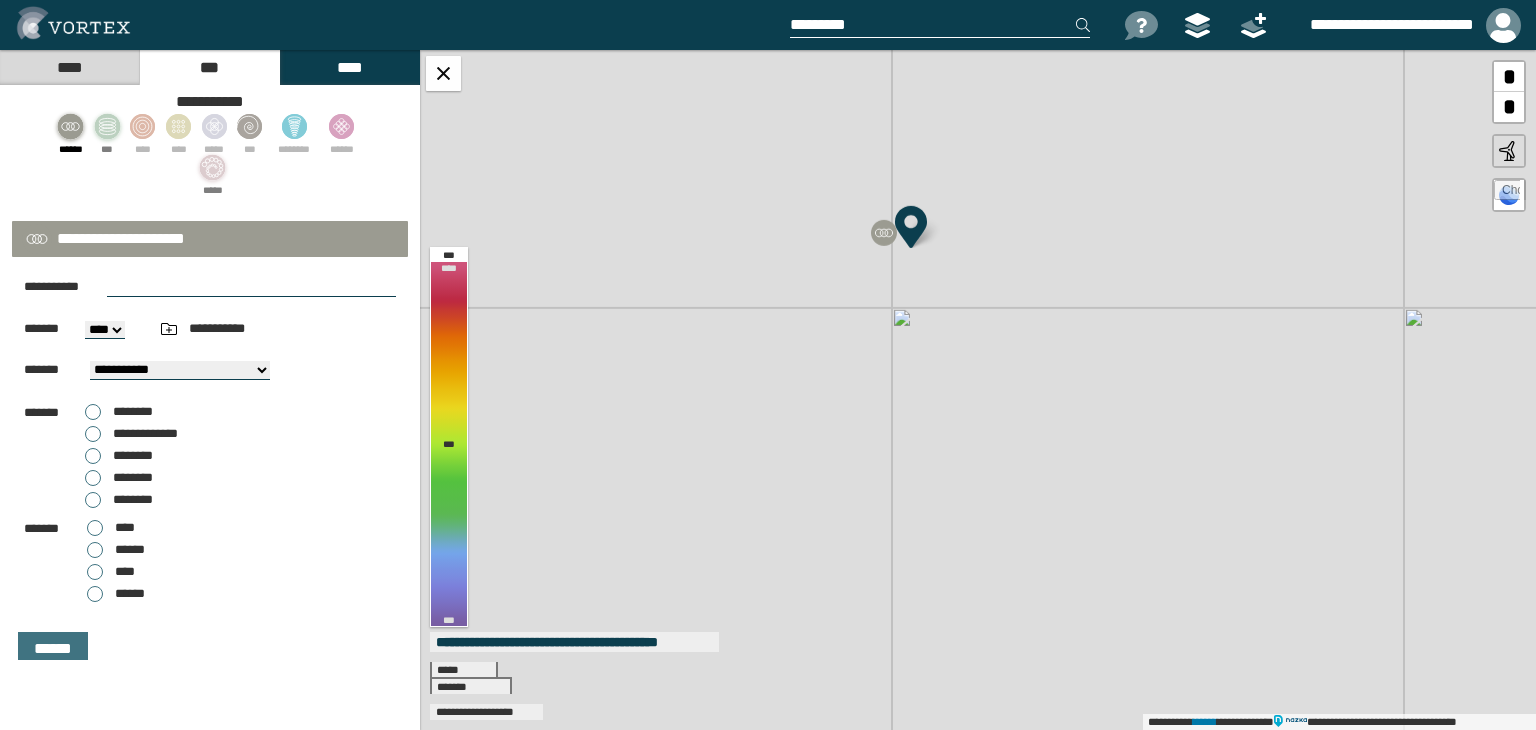 scroll, scrollTop: 52, scrollLeft: 0, axis: vertical 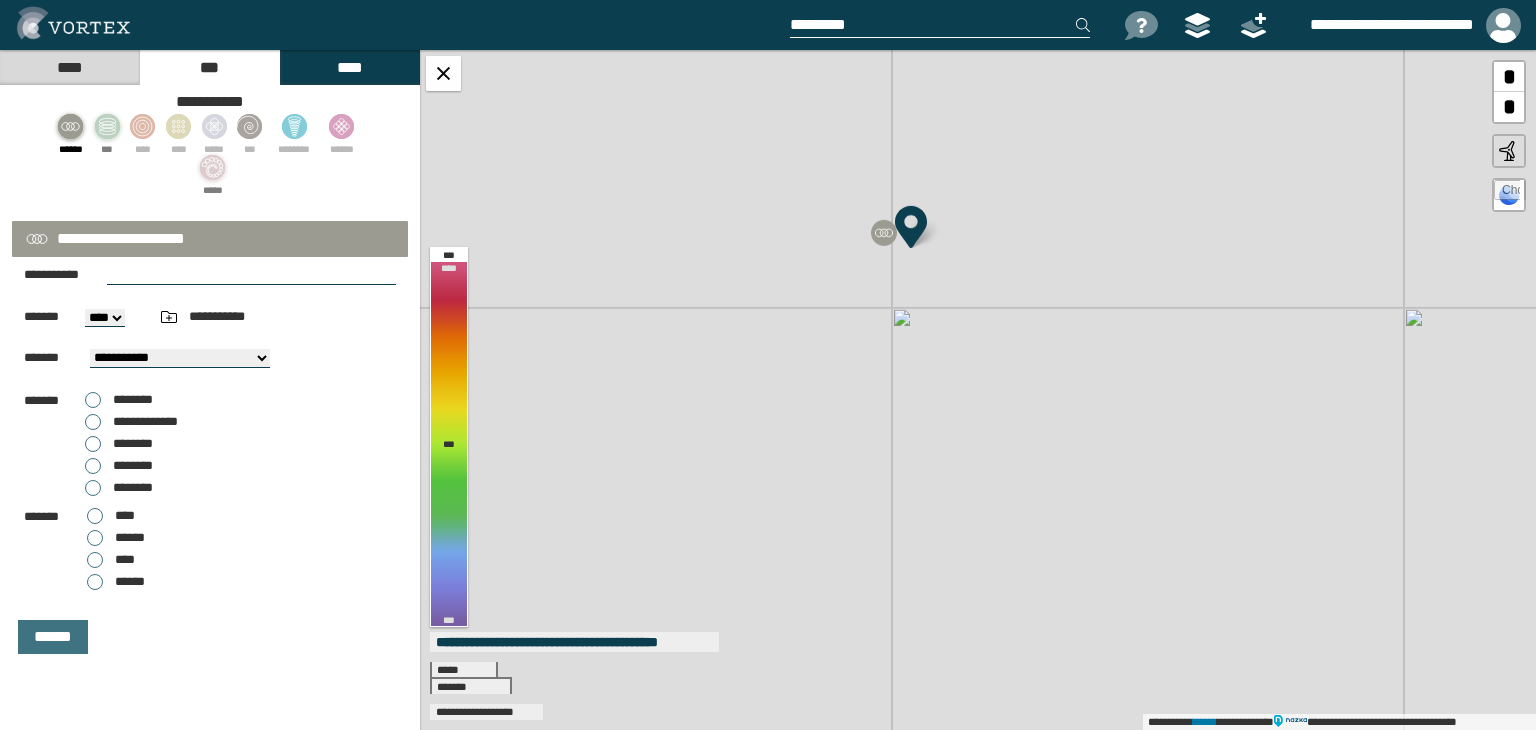 click on "****" at bounding box center (111, 516) 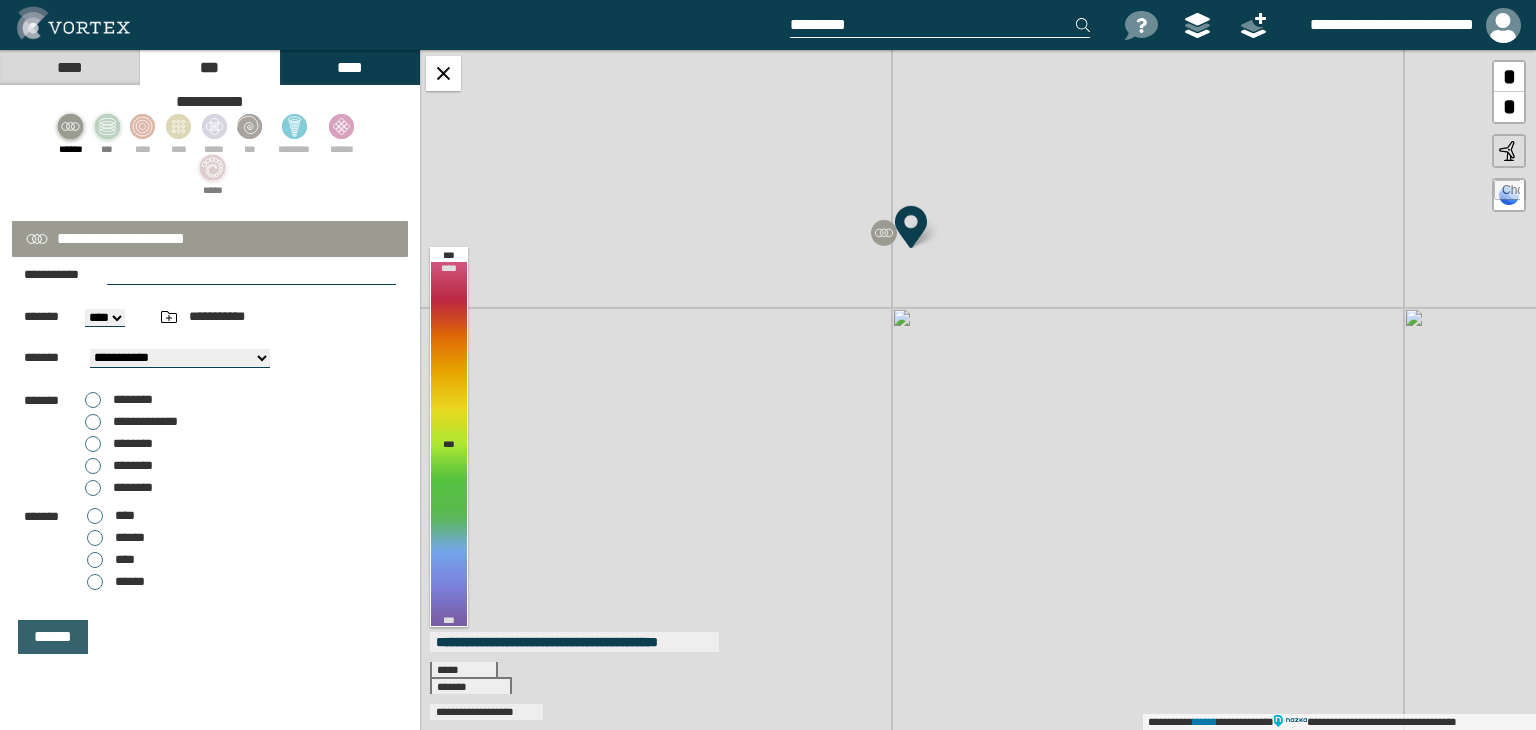 click on "******" at bounding box center [53, 637] 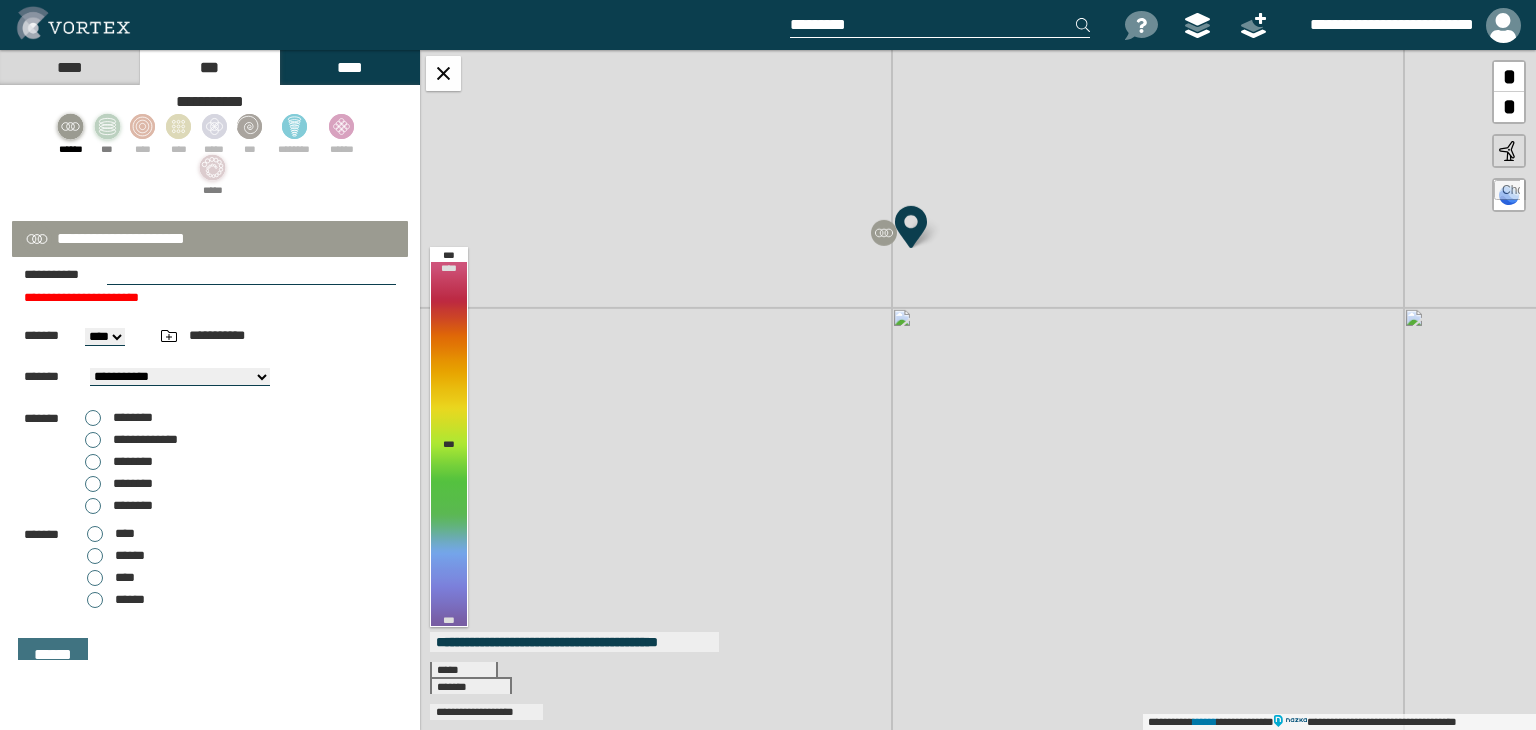 click at bounding box center (251, 275) 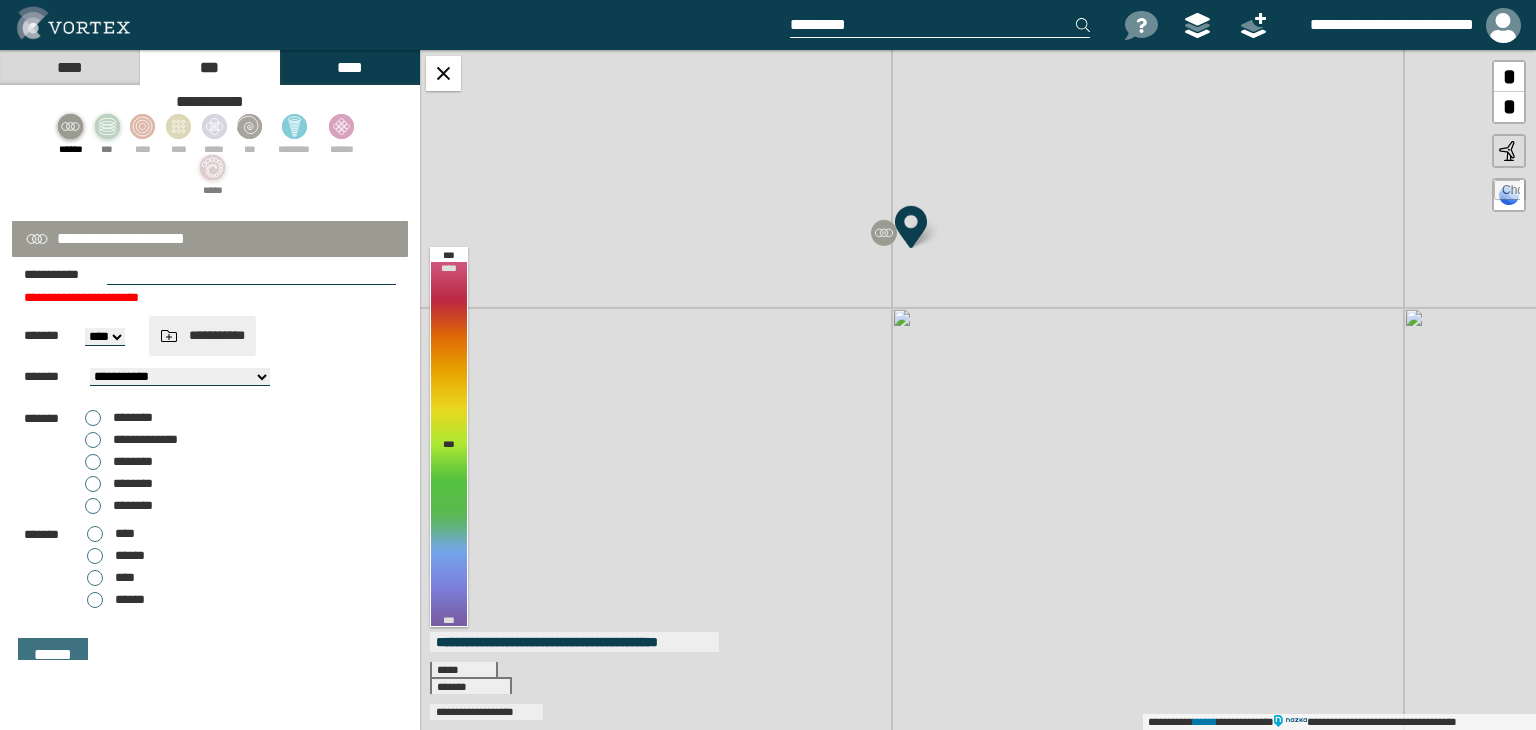 type on "***" 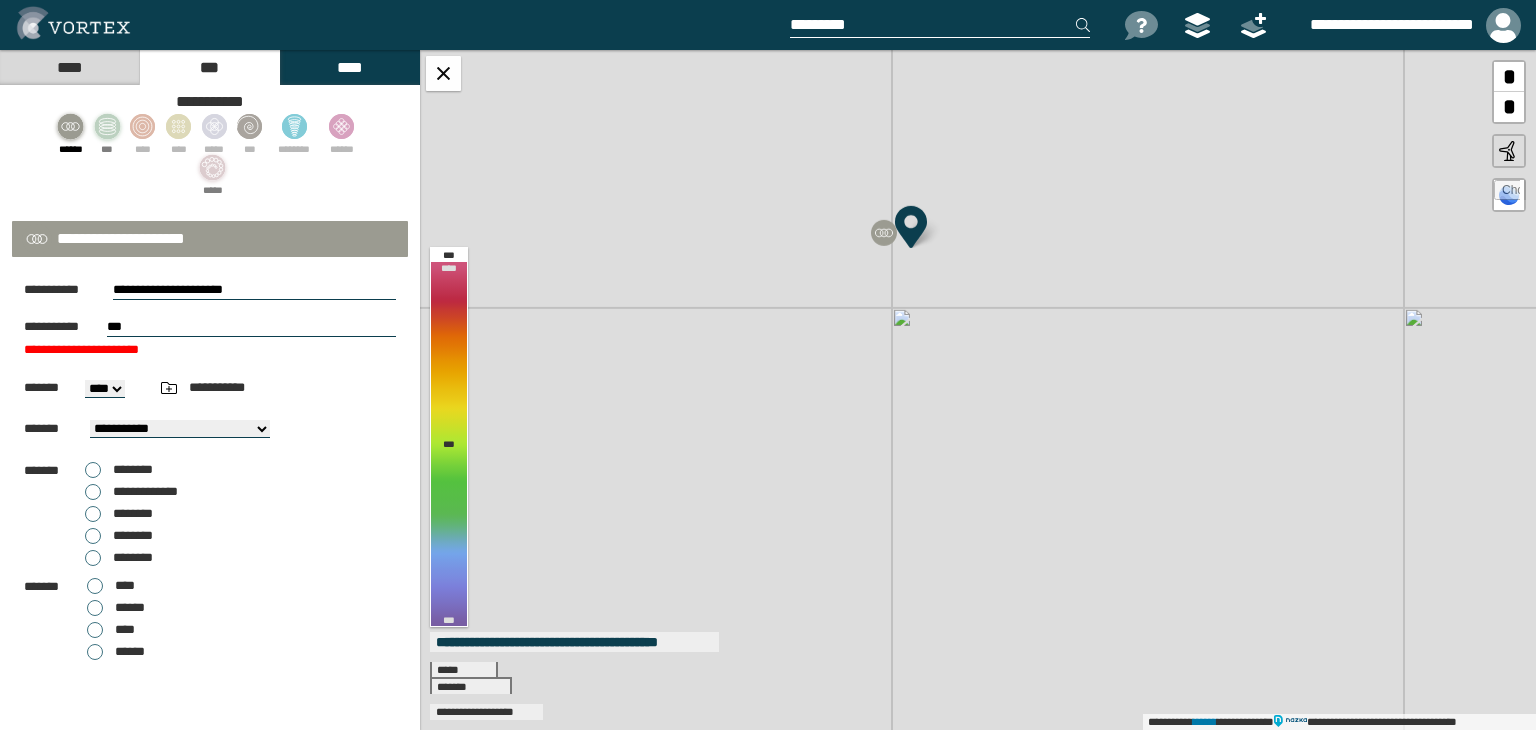 scroll, scrollTop: 69, scrollLeft: 0, axis: vertical 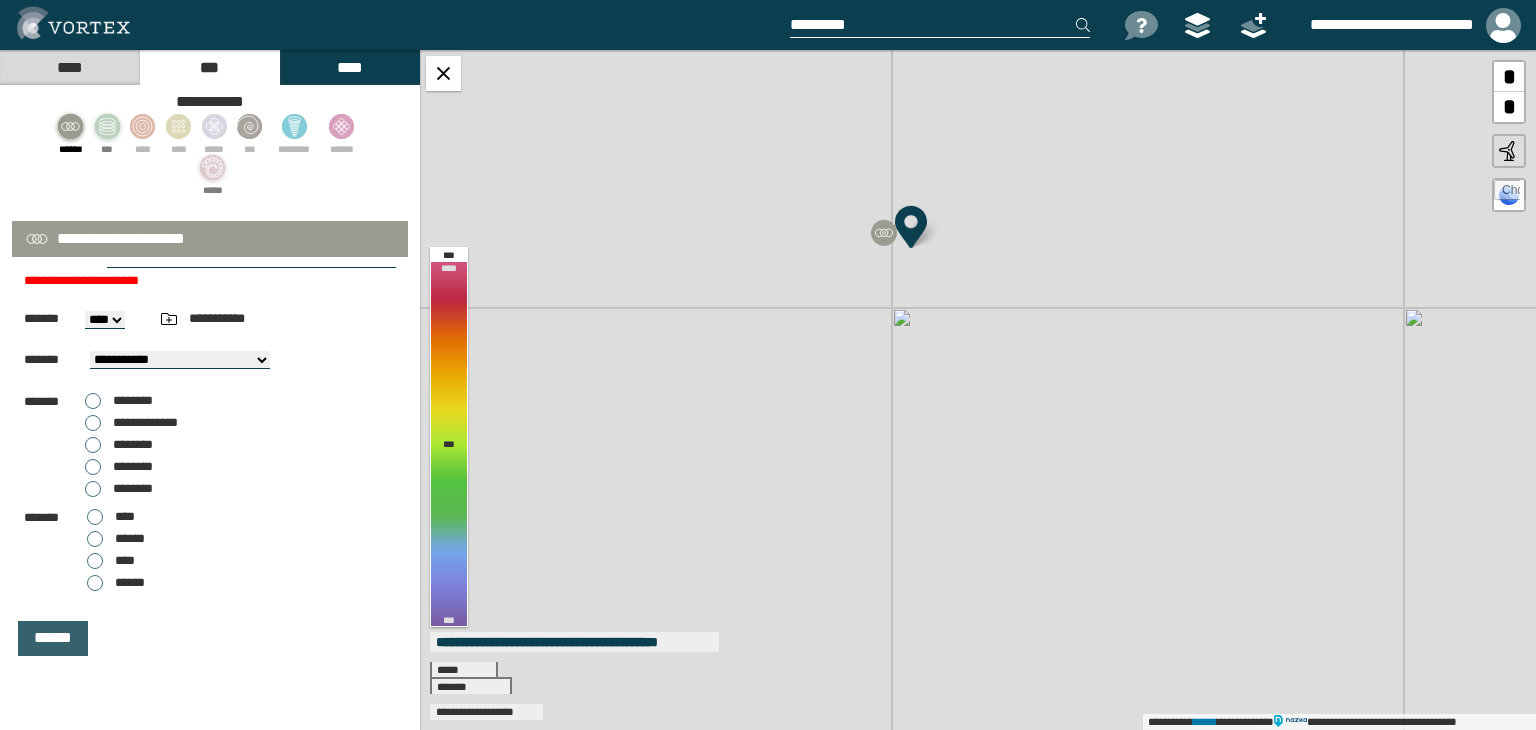 click on "******" at bounding box center [53, 638] 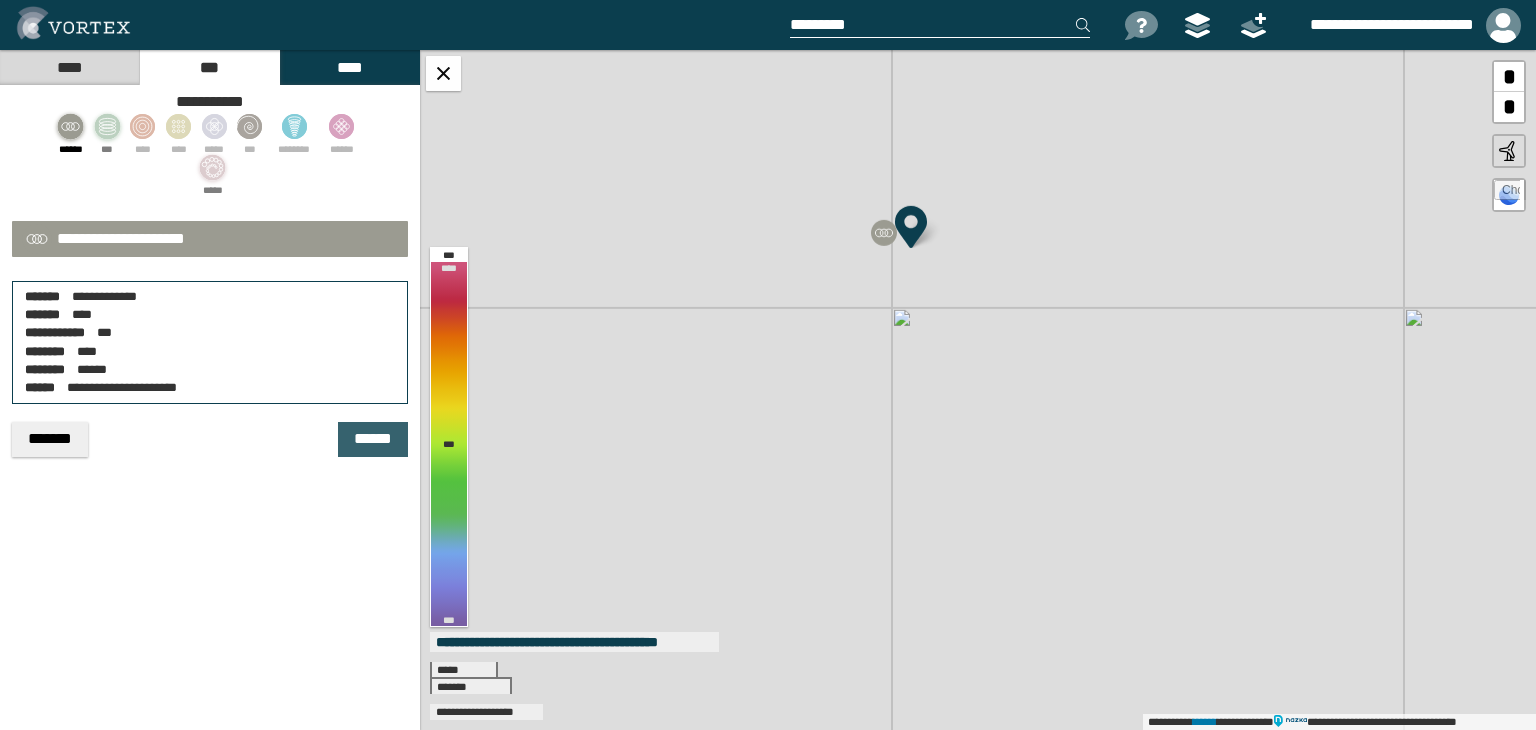 click on "******" at bounding box center (373, 439) 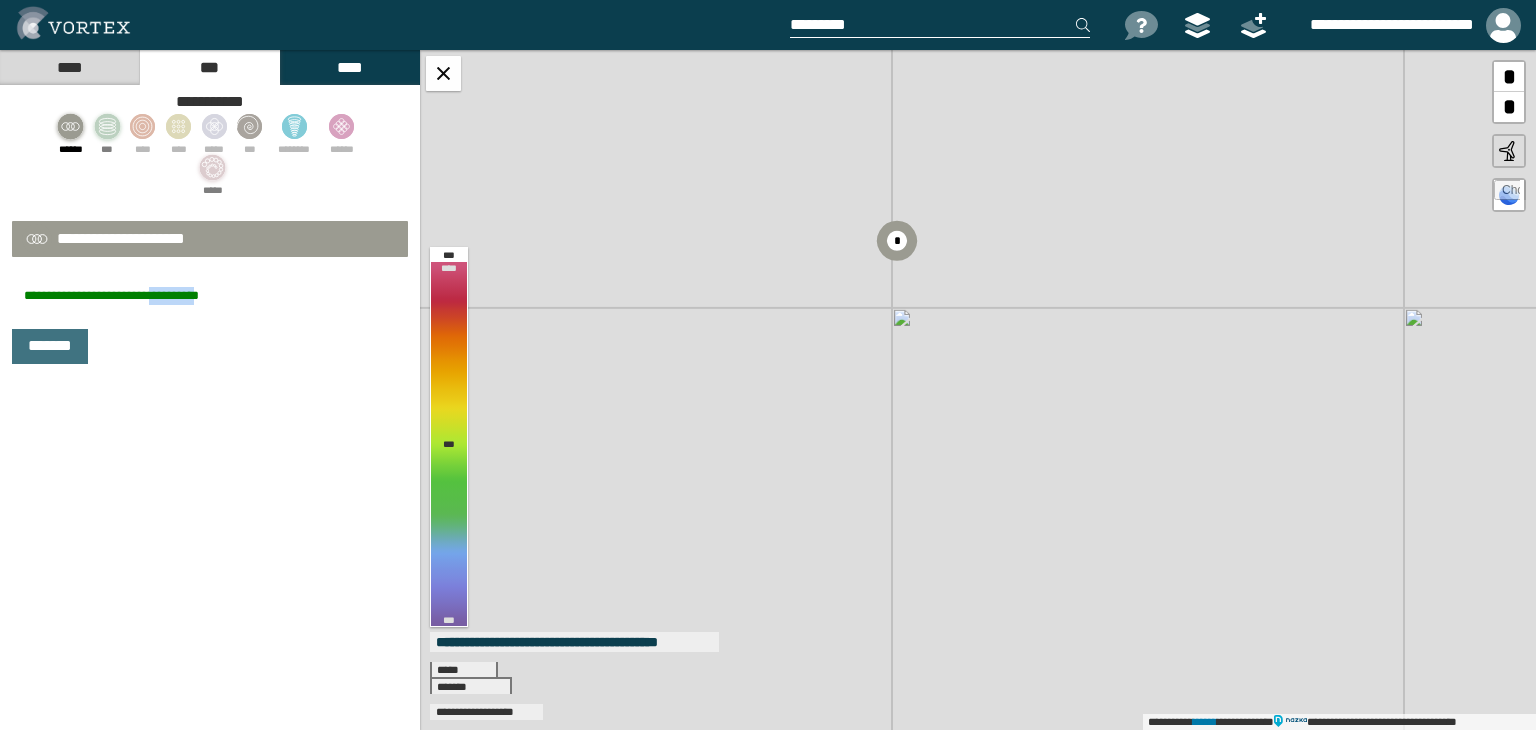 drag, startPoint x: 212, startPoint y: 289, endPoint x: 161, endPoint y: 293, distance: 51.156624 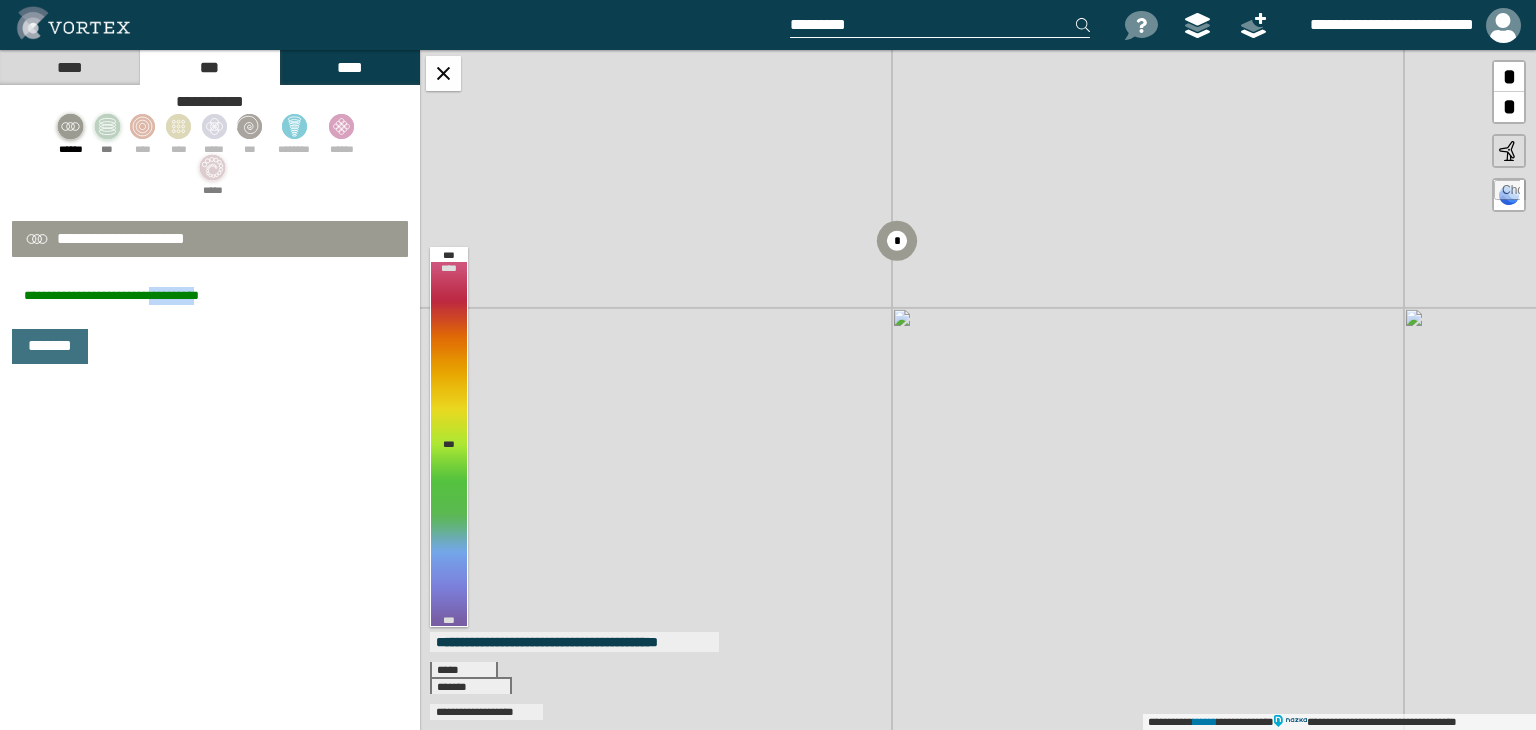click on "**********" at bounding box center [210, 296] 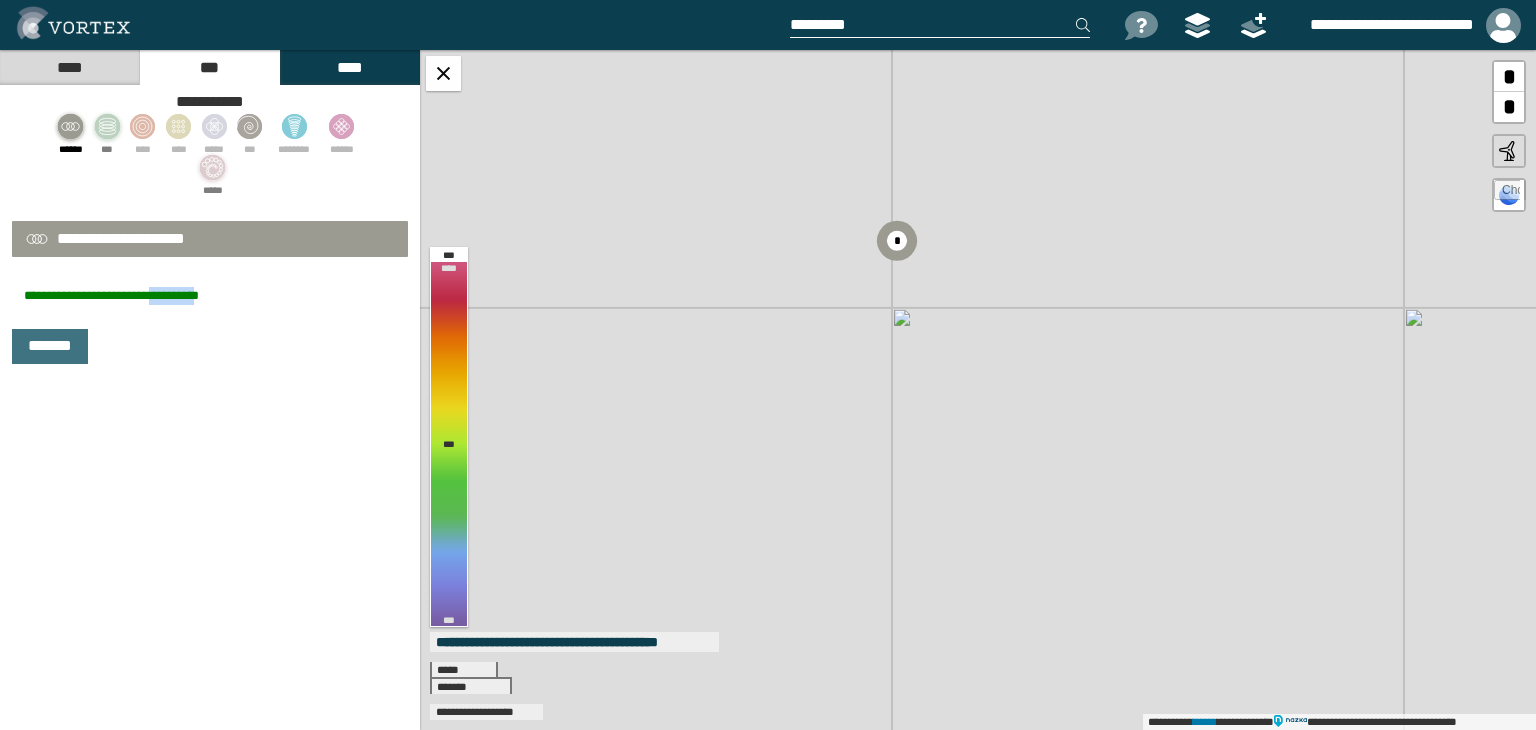 copy on "*********" 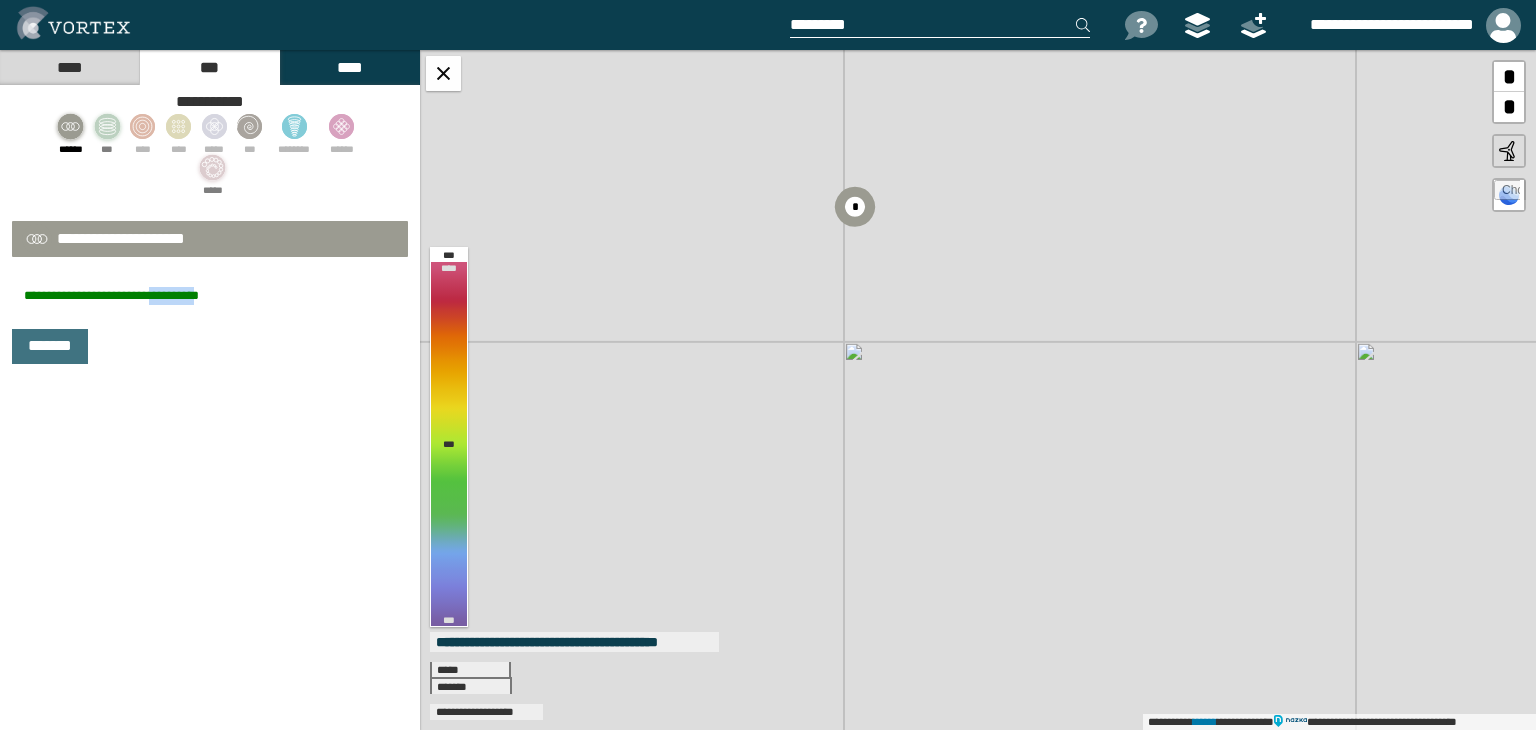 drag, startPoint x: 898, startPoint y: 308, endPoint x: 908, endPoint y: 389, distance: 81.61495 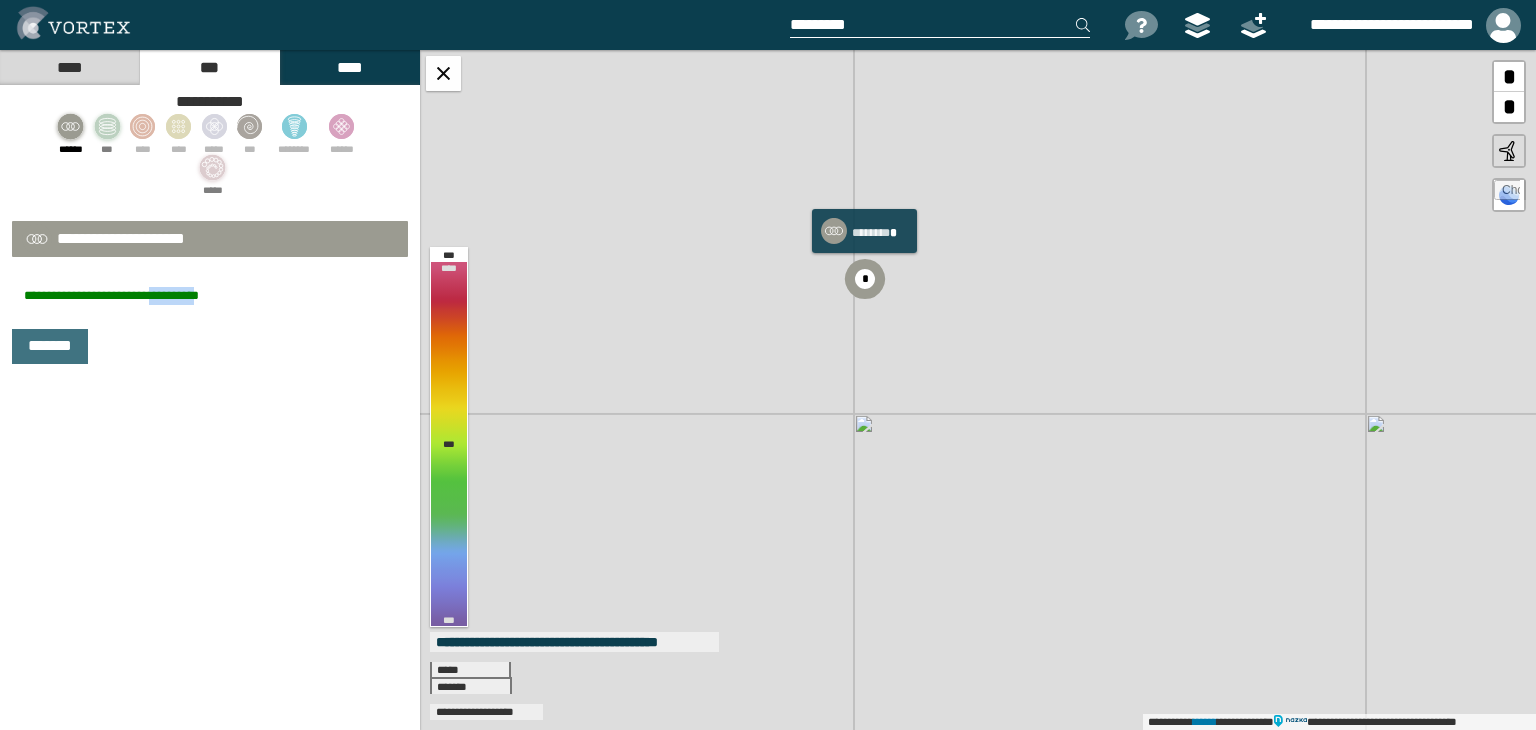 click 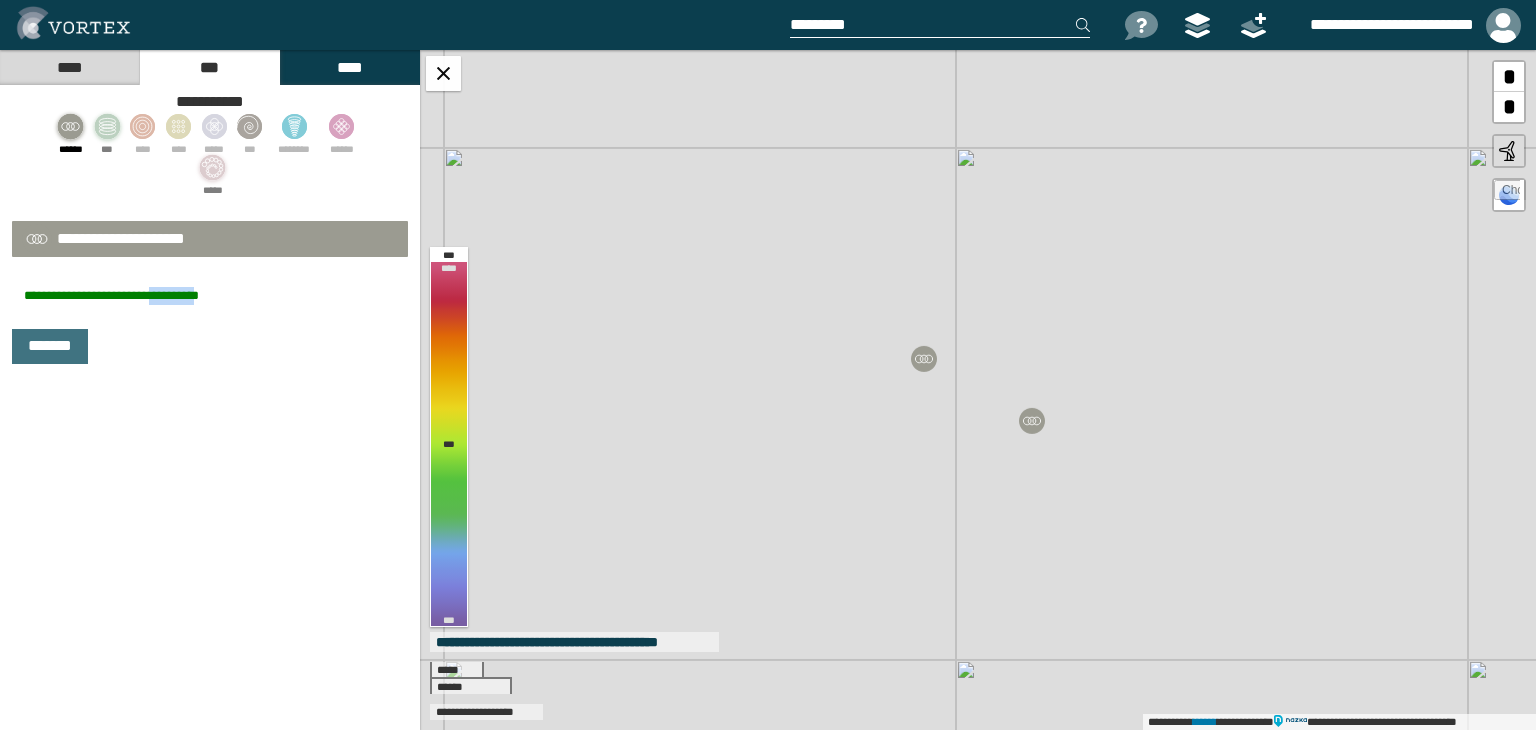 drag, startPoint x: 1004, startPoint y: 267, endPoint x: 864, endPoint y: 309, distance: 146.16429 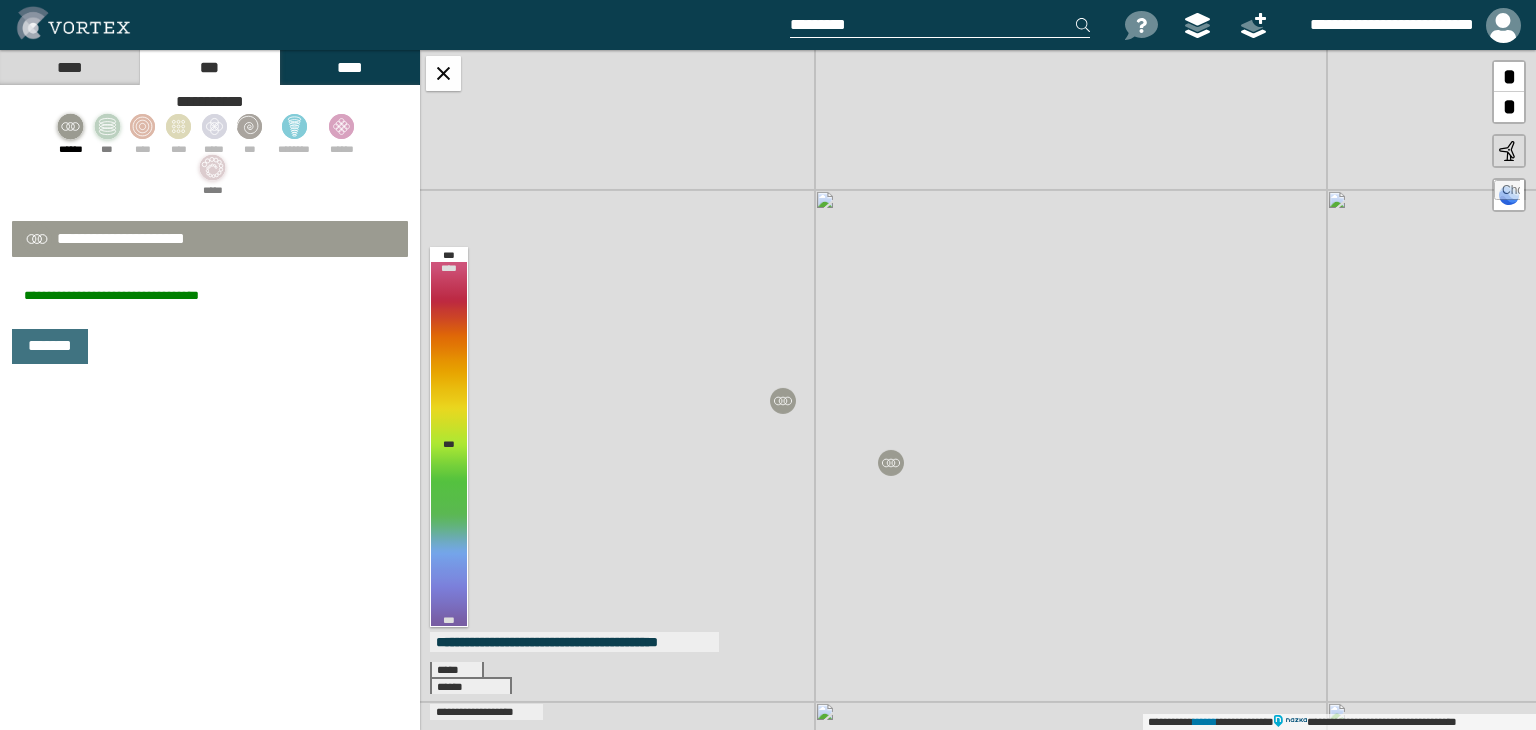 click on "**********" at bounding box center (210, 325) 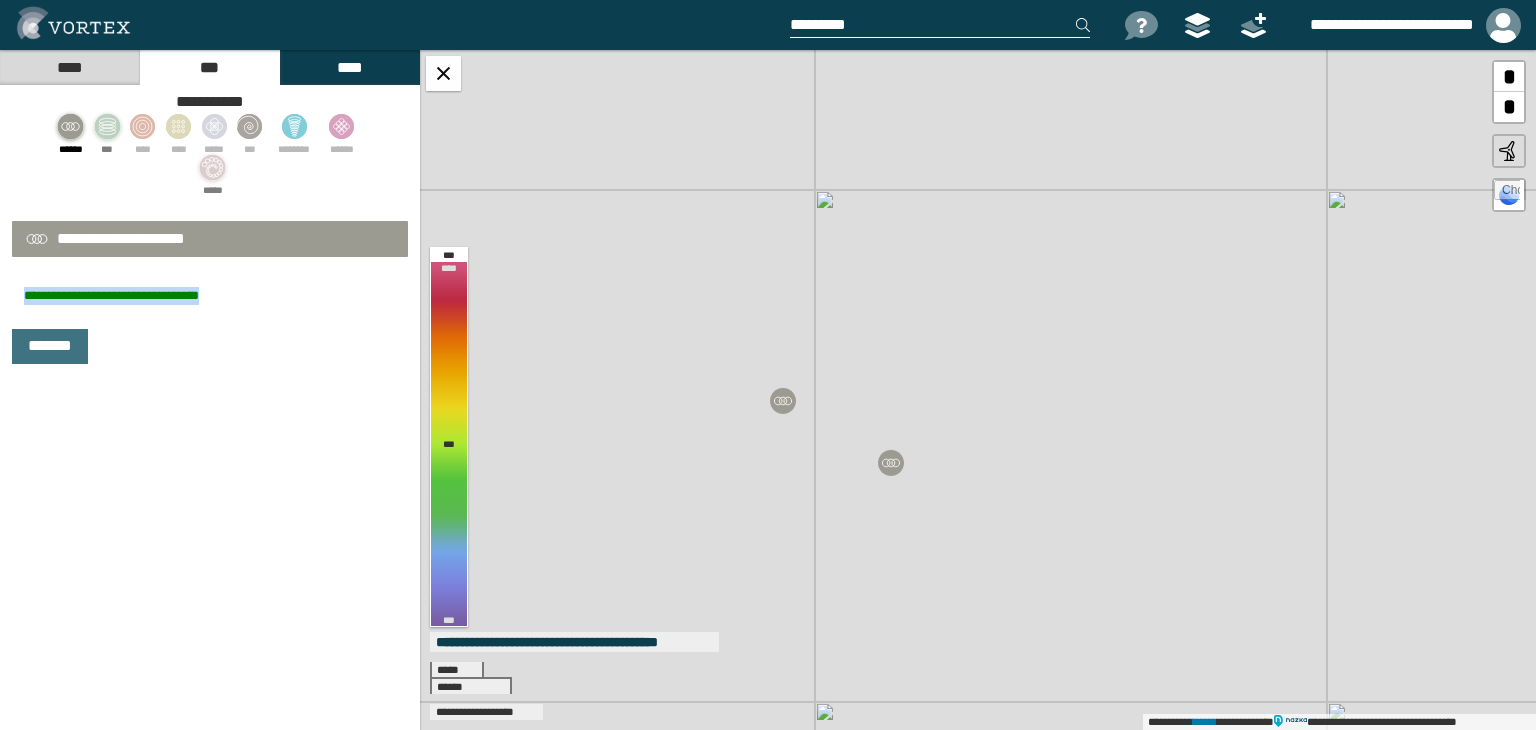 drag, startPoint x: 190, startPoint y: 298, endPoint x: 11, endPoint y: 301, distance: 179.02513 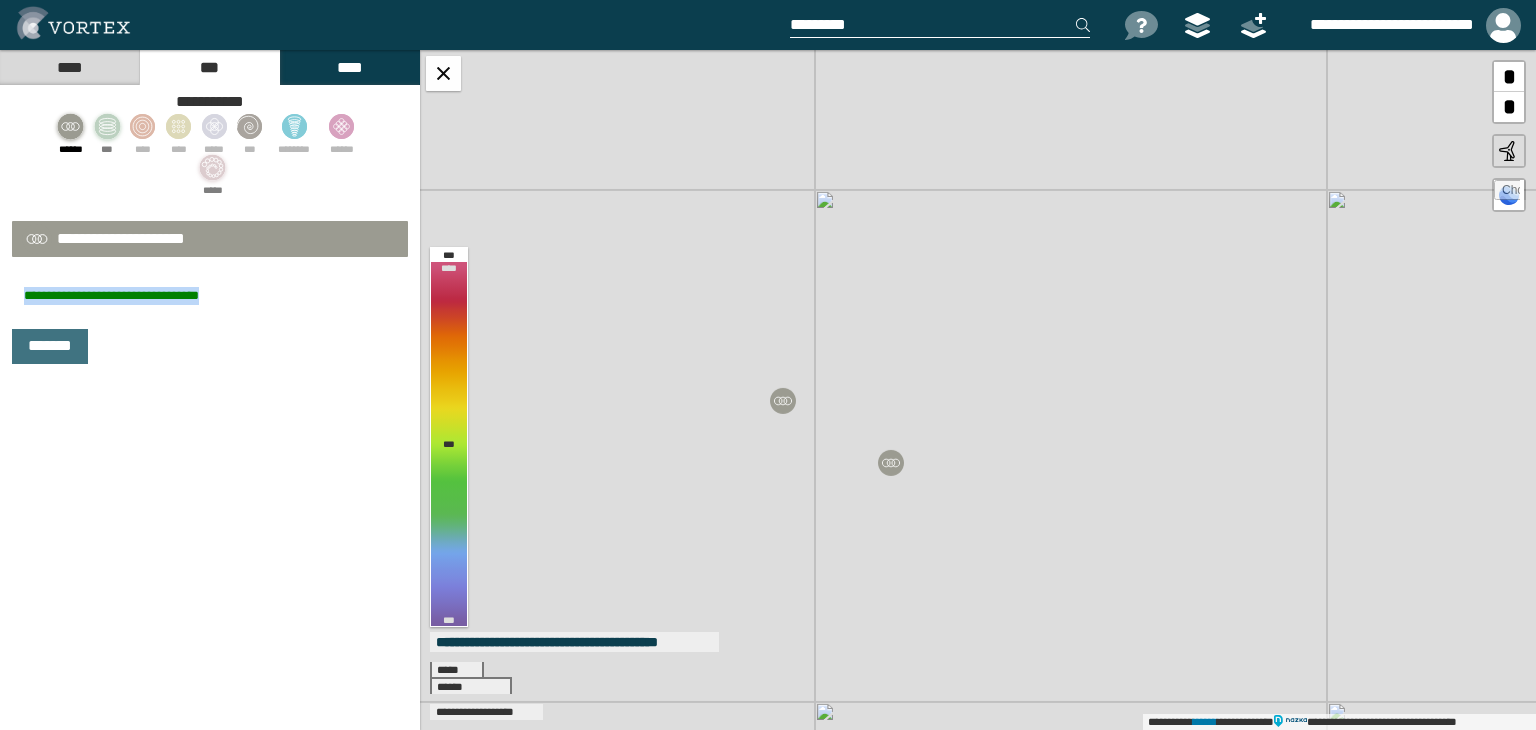 click on "[FIRST] [LAST] [STREET] [CITY] [STATE] [ZIP] [COUNTRY] [PHONE] [EMAIL]" at bounding box center (210, 462) 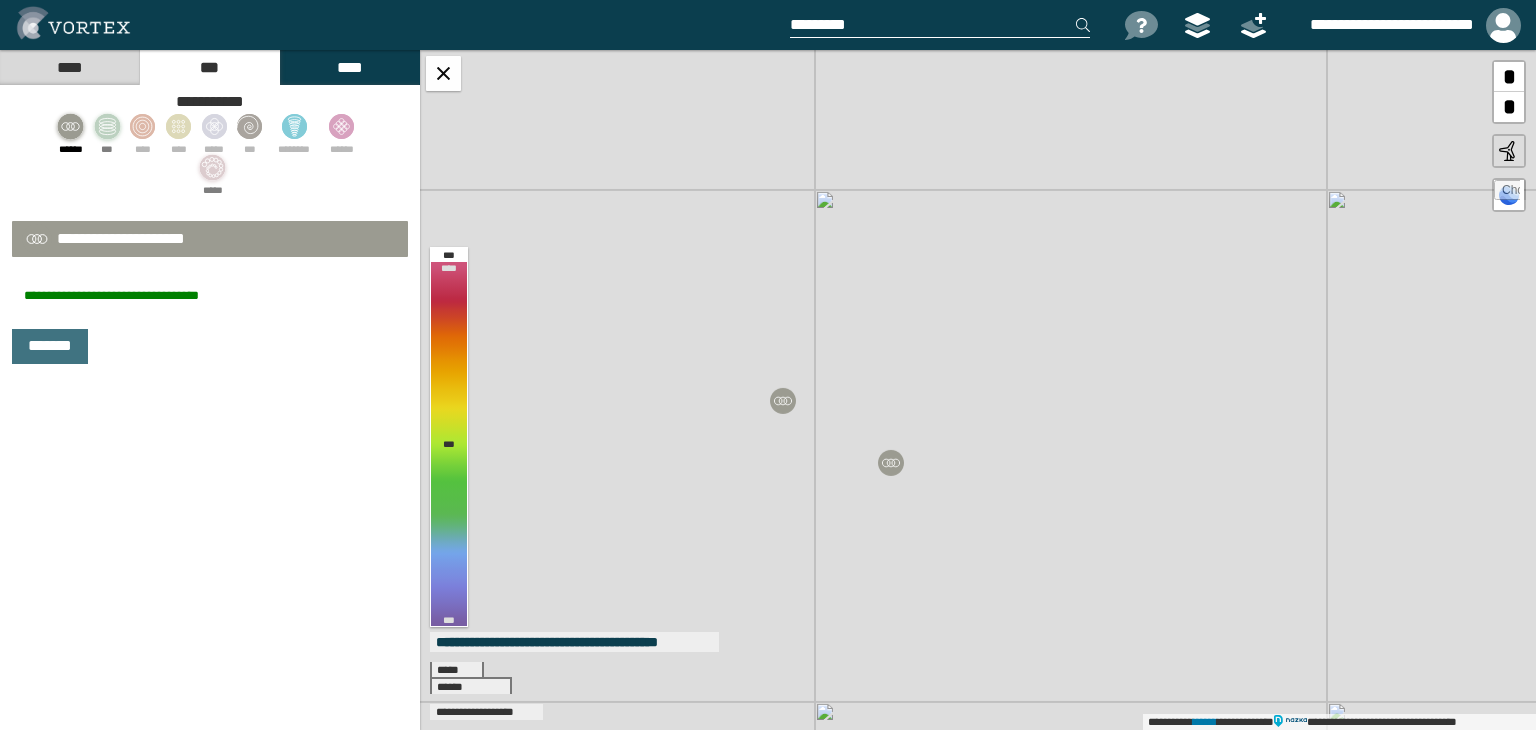 click on "*******" at bounding box center [210, 346] 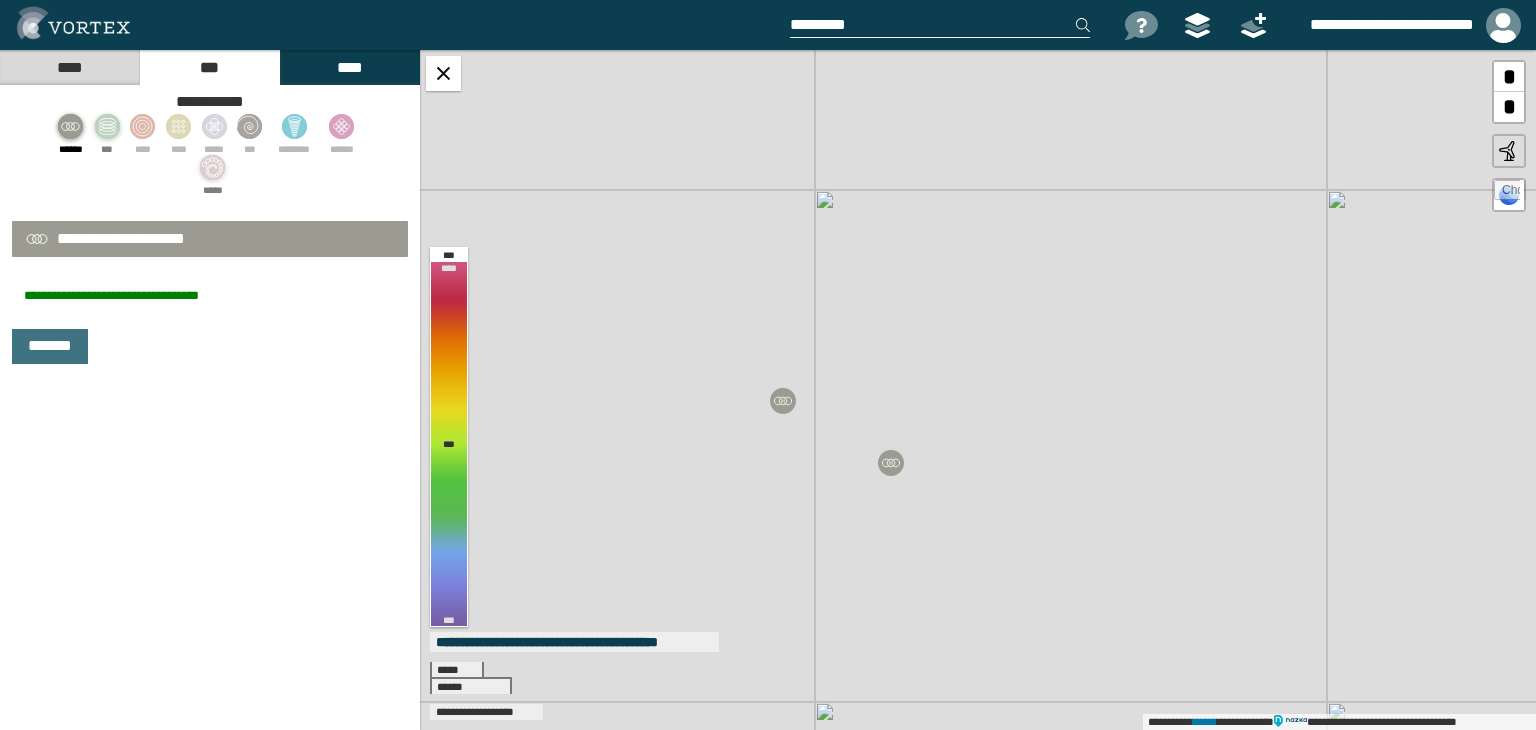 click at bounding box center [402, 25] 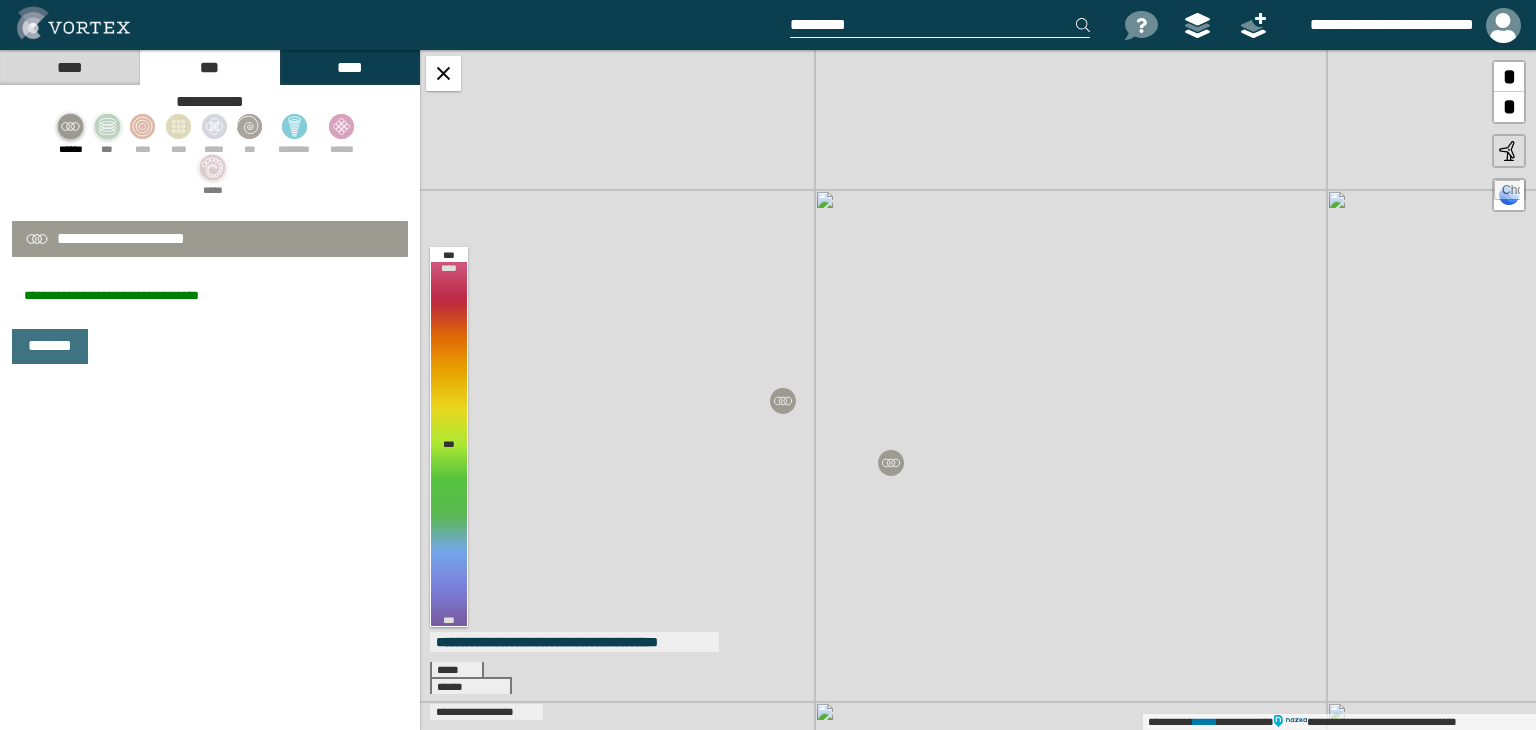 click on "****" at bounding box center (69, 67) 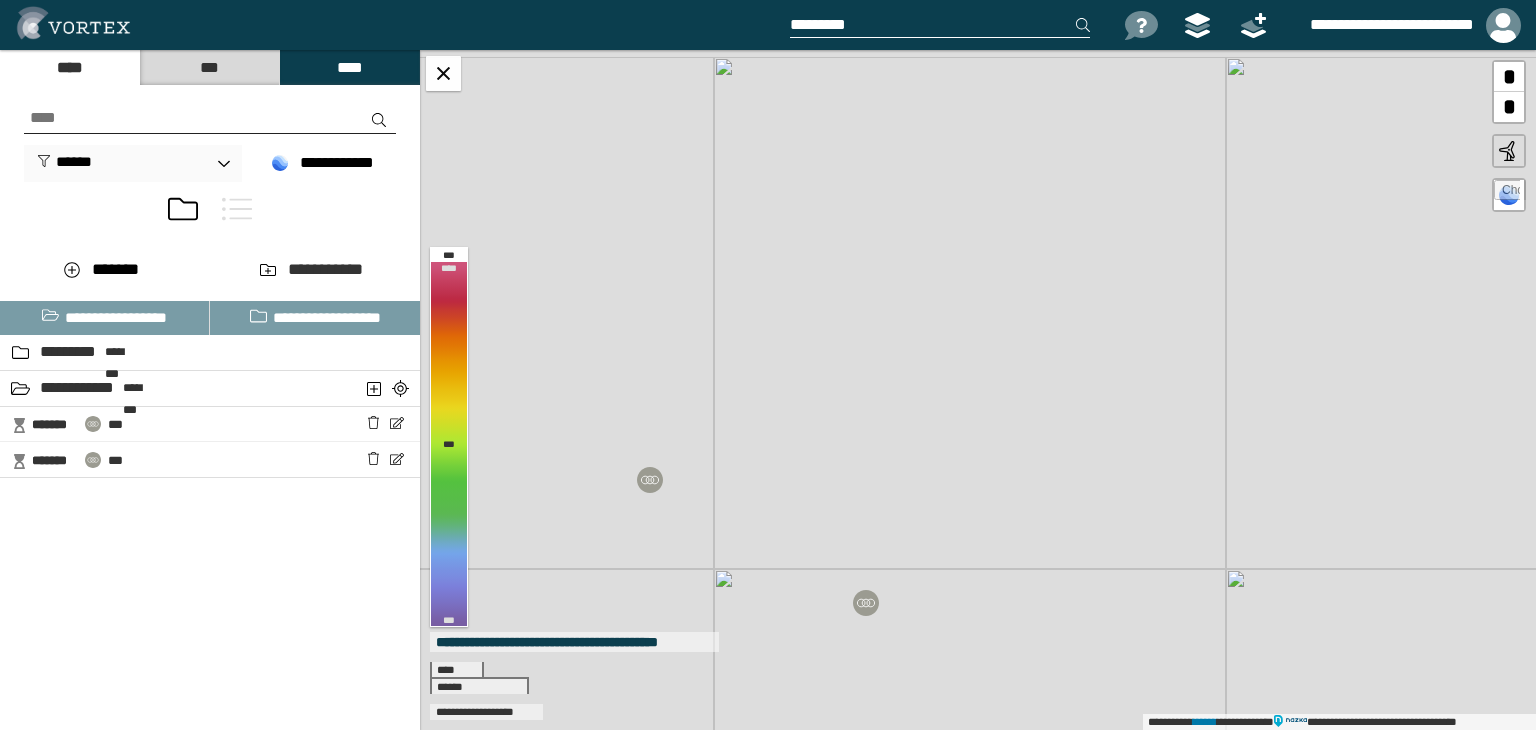 drag, startPoint x: 934, startPoint y: 321, endPoint x: 700, endPoint y: 473, distance: 279.03406 